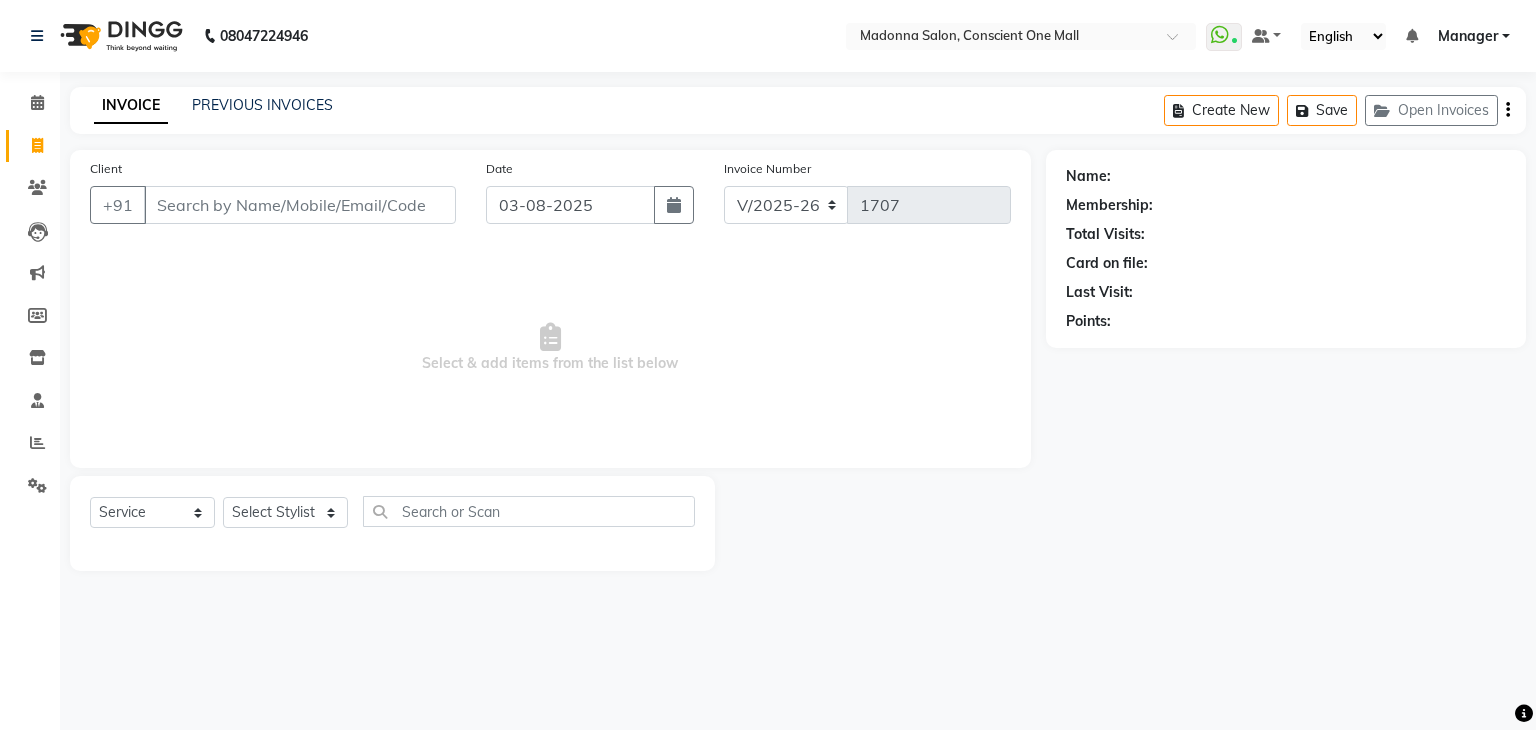 select on "7575" 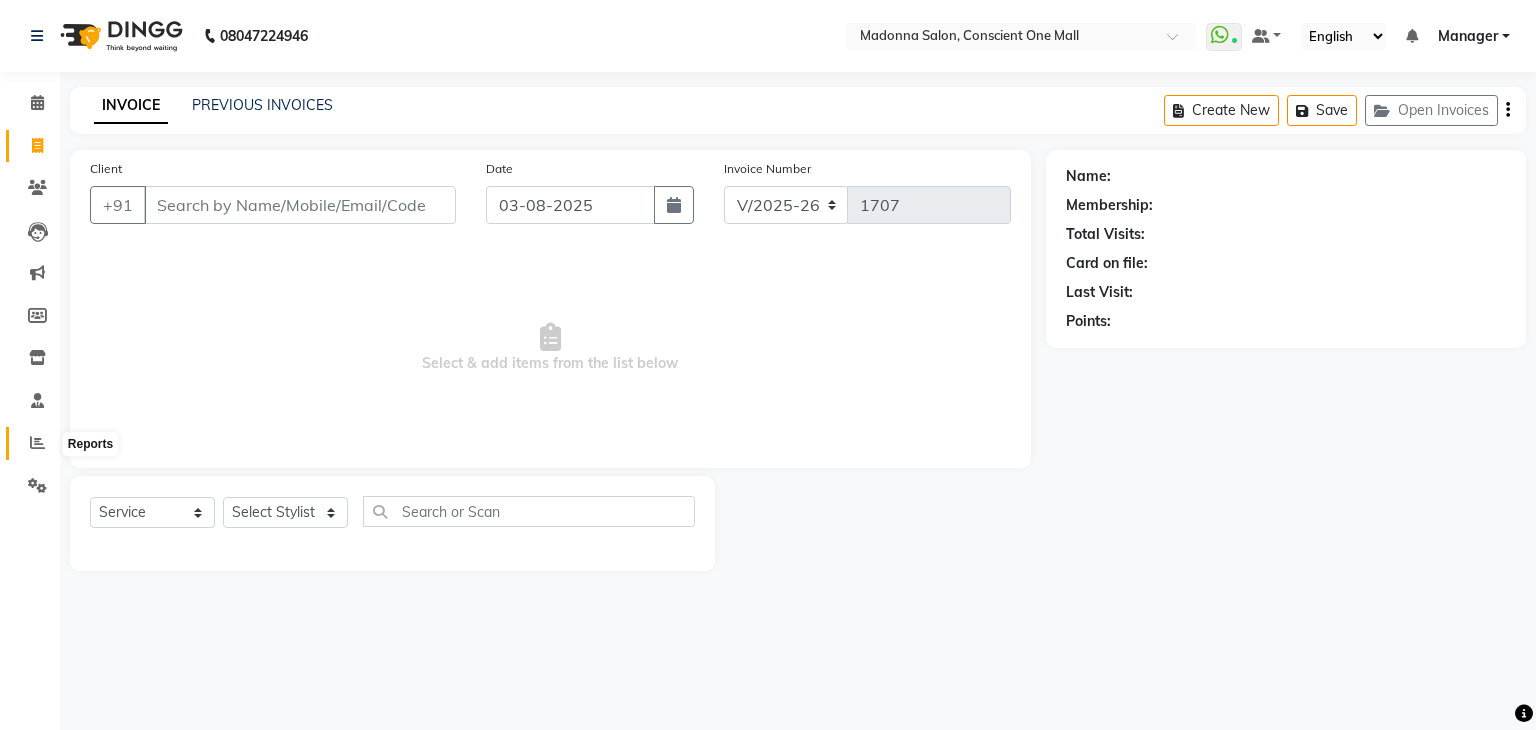 click 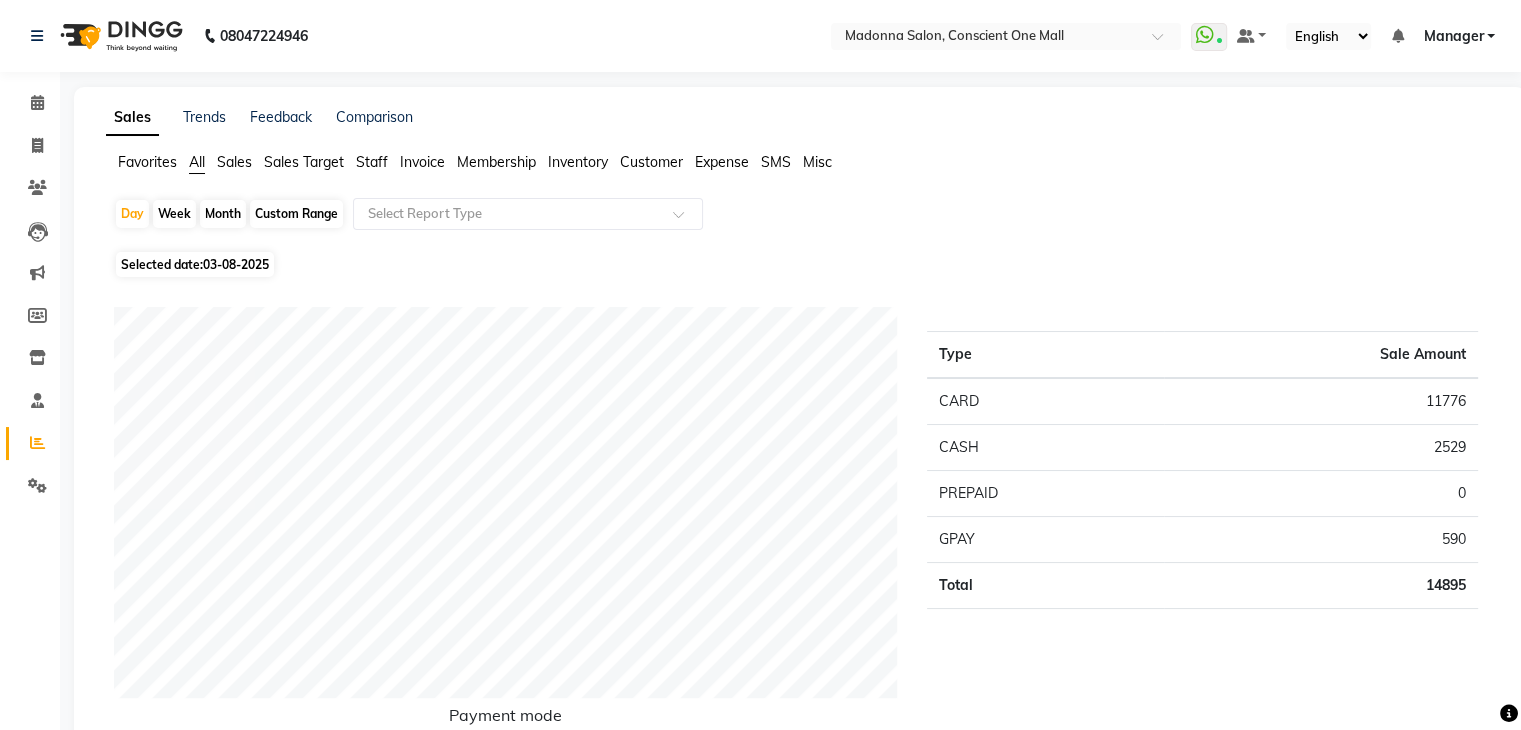click on "Sales" 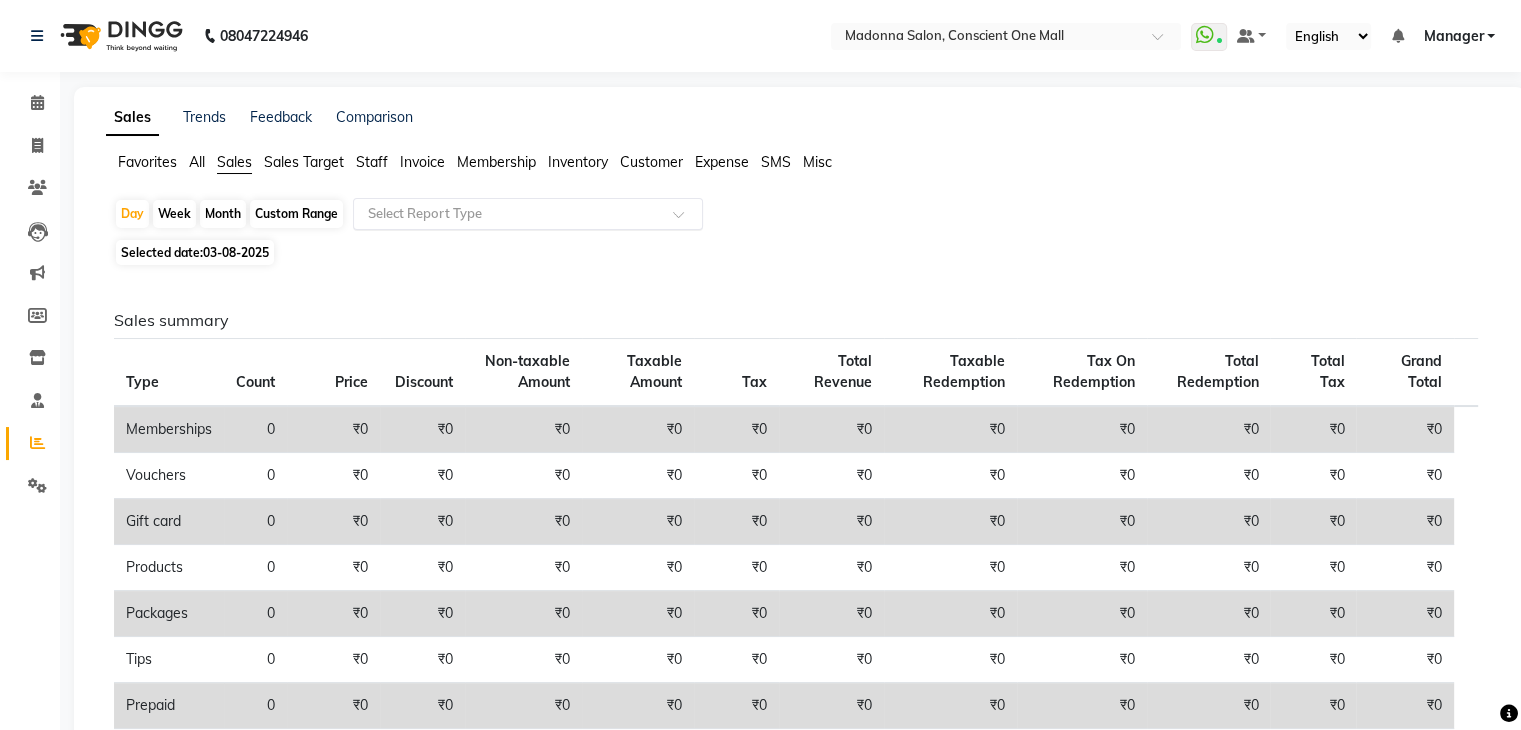 click 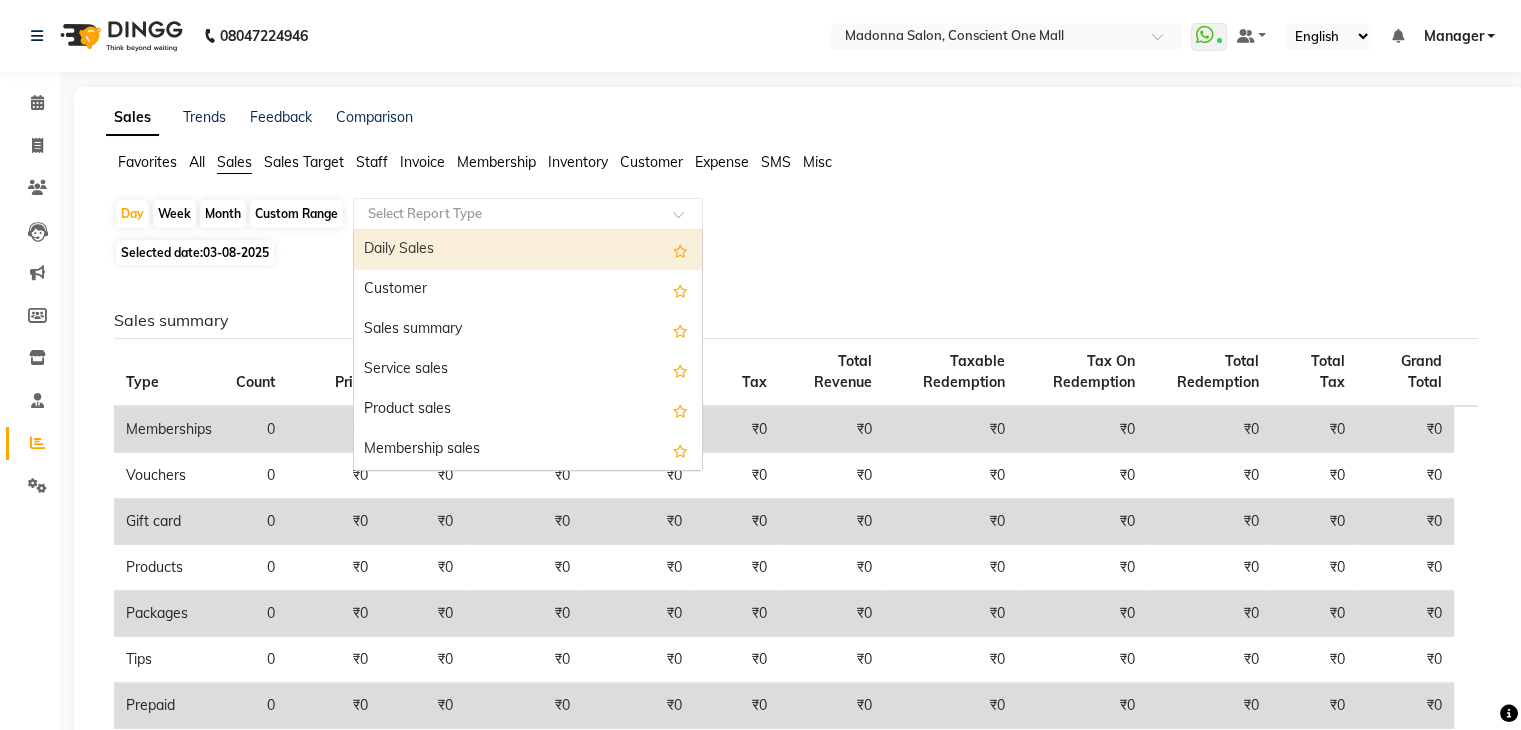 click on "Daily Sales" at bounding box center (528, 250) 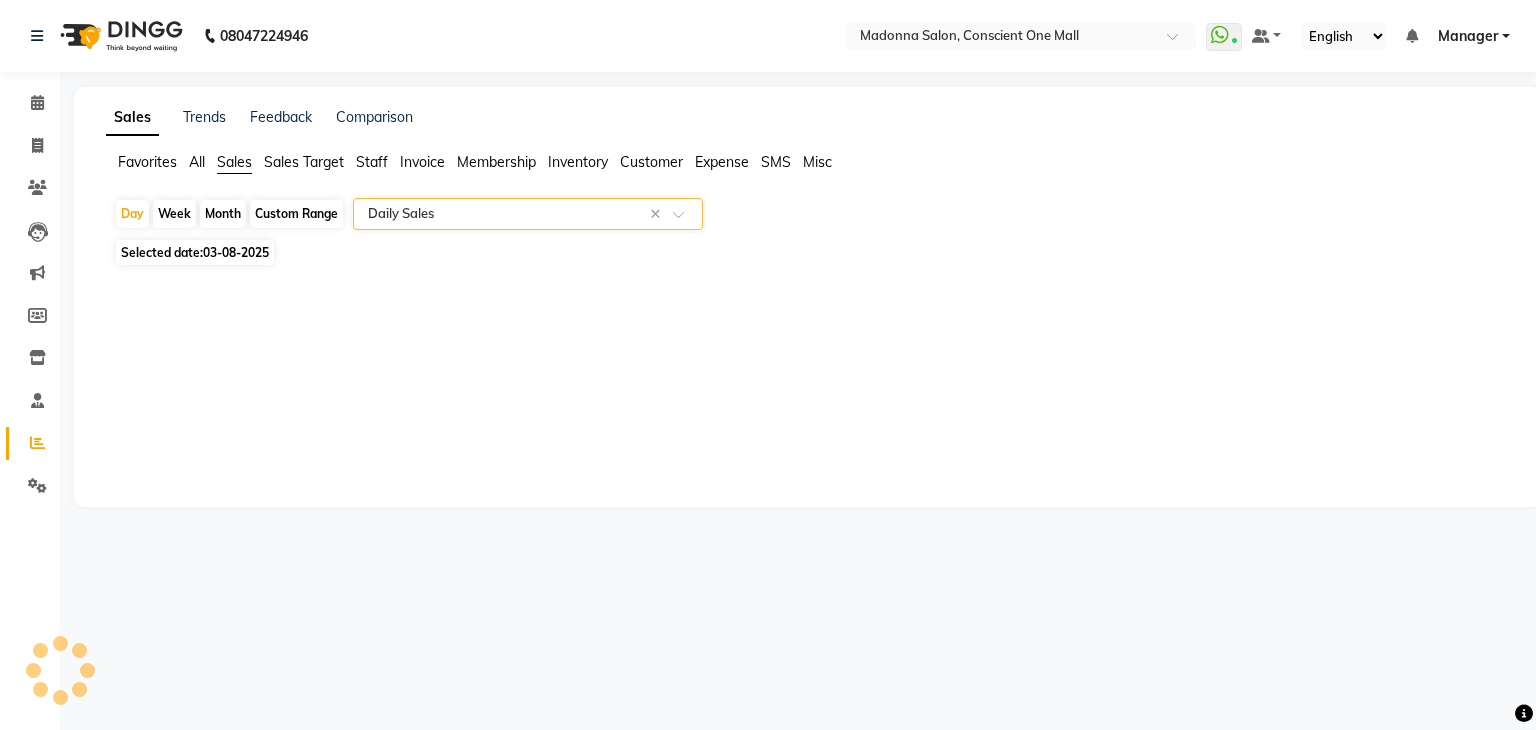select on "csv" 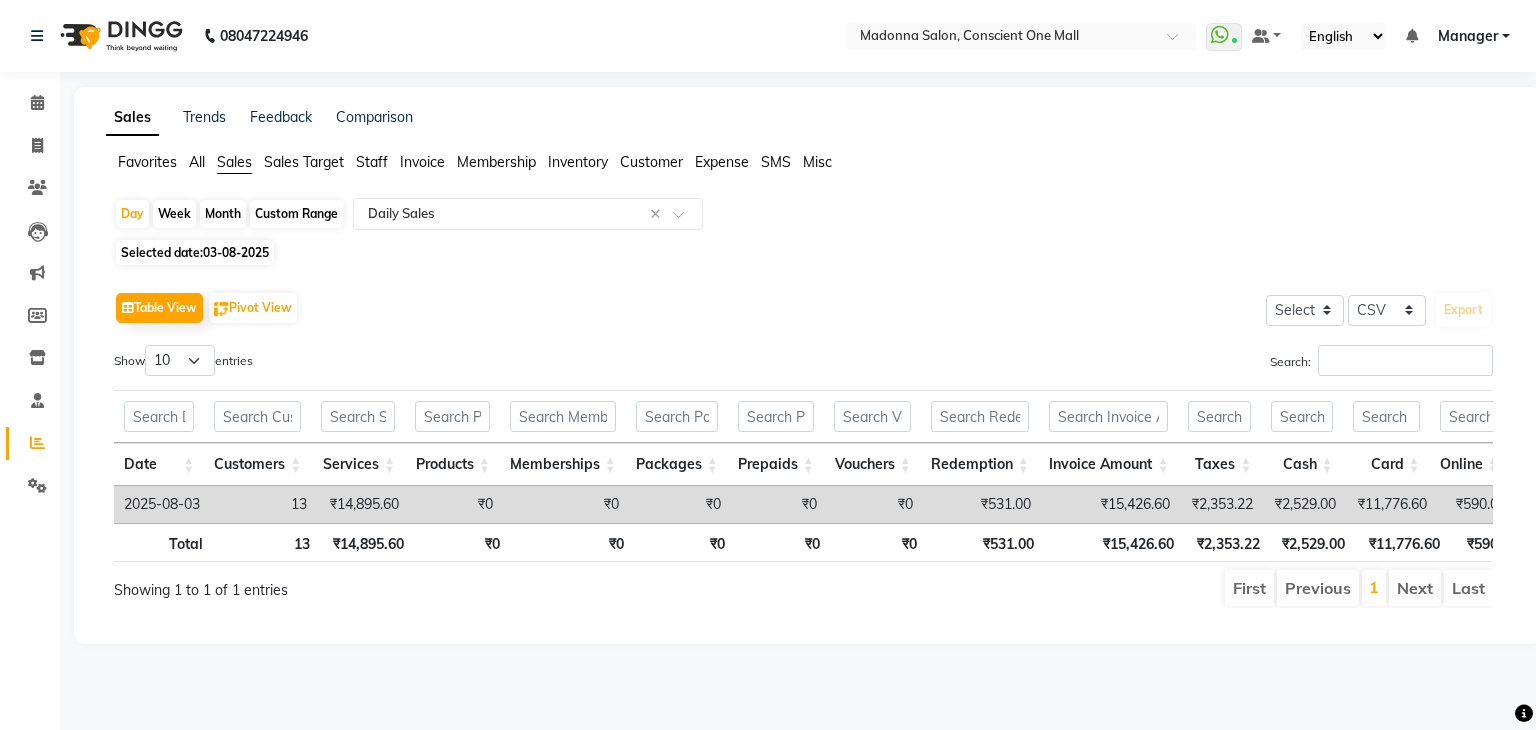 click on "Custom Range" 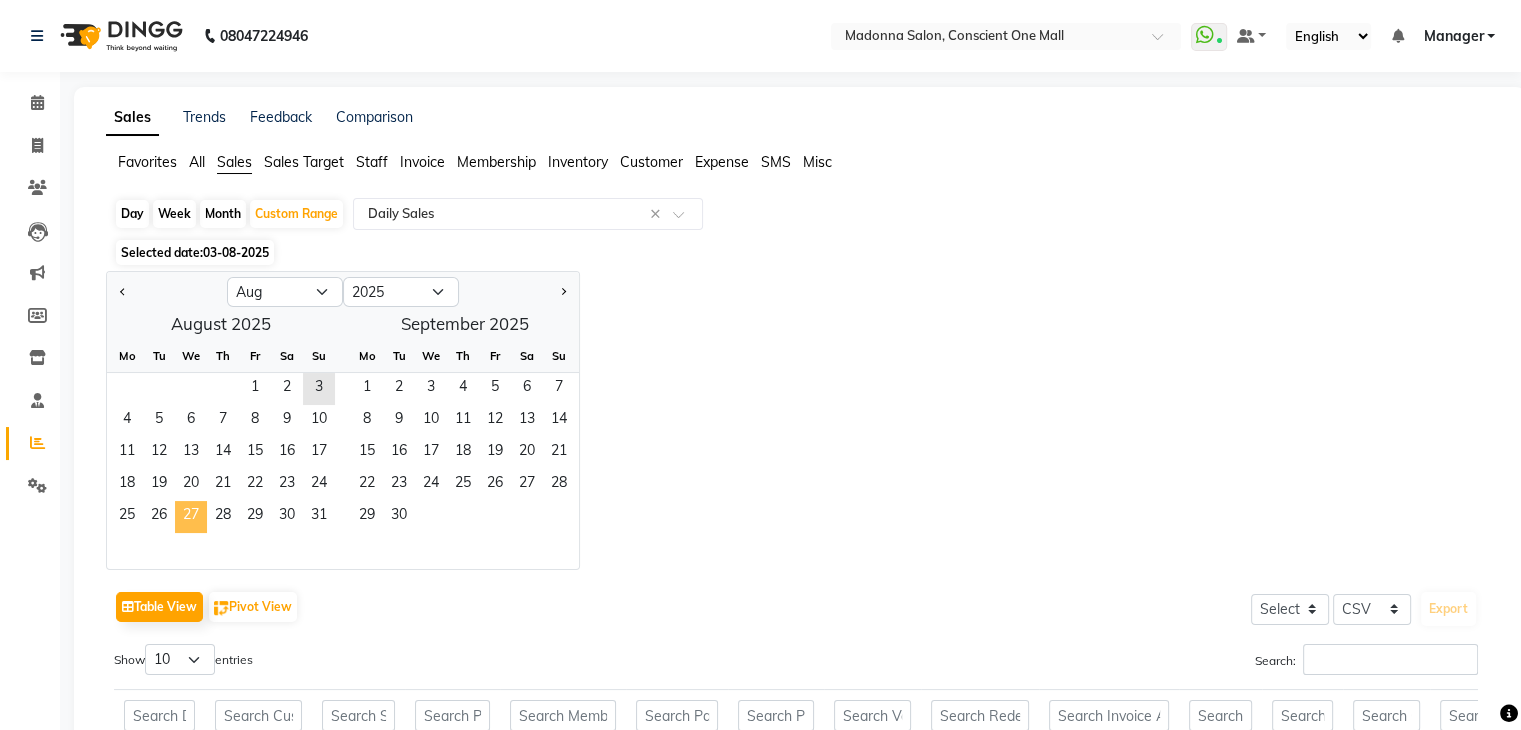 click on "27" 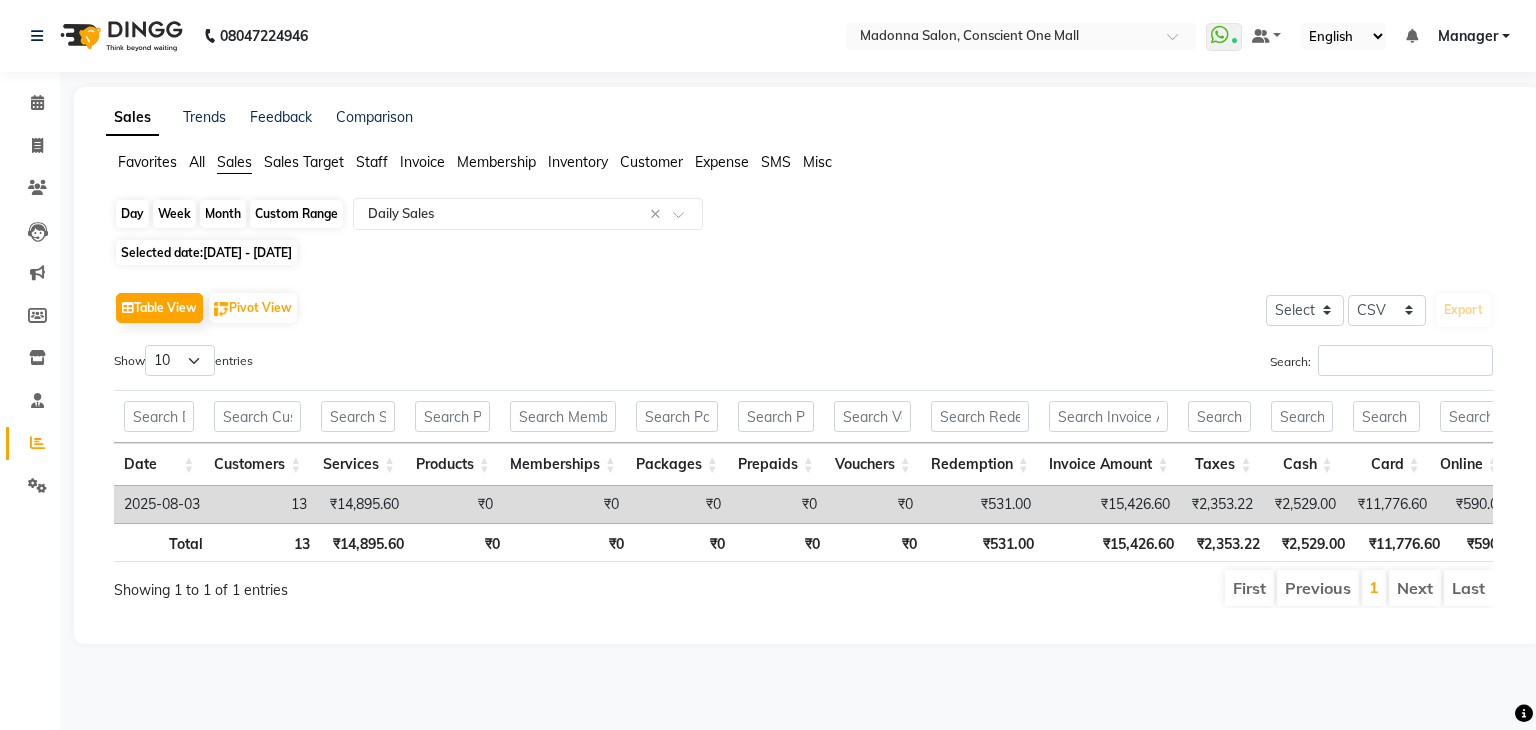 click on "Custom Range" 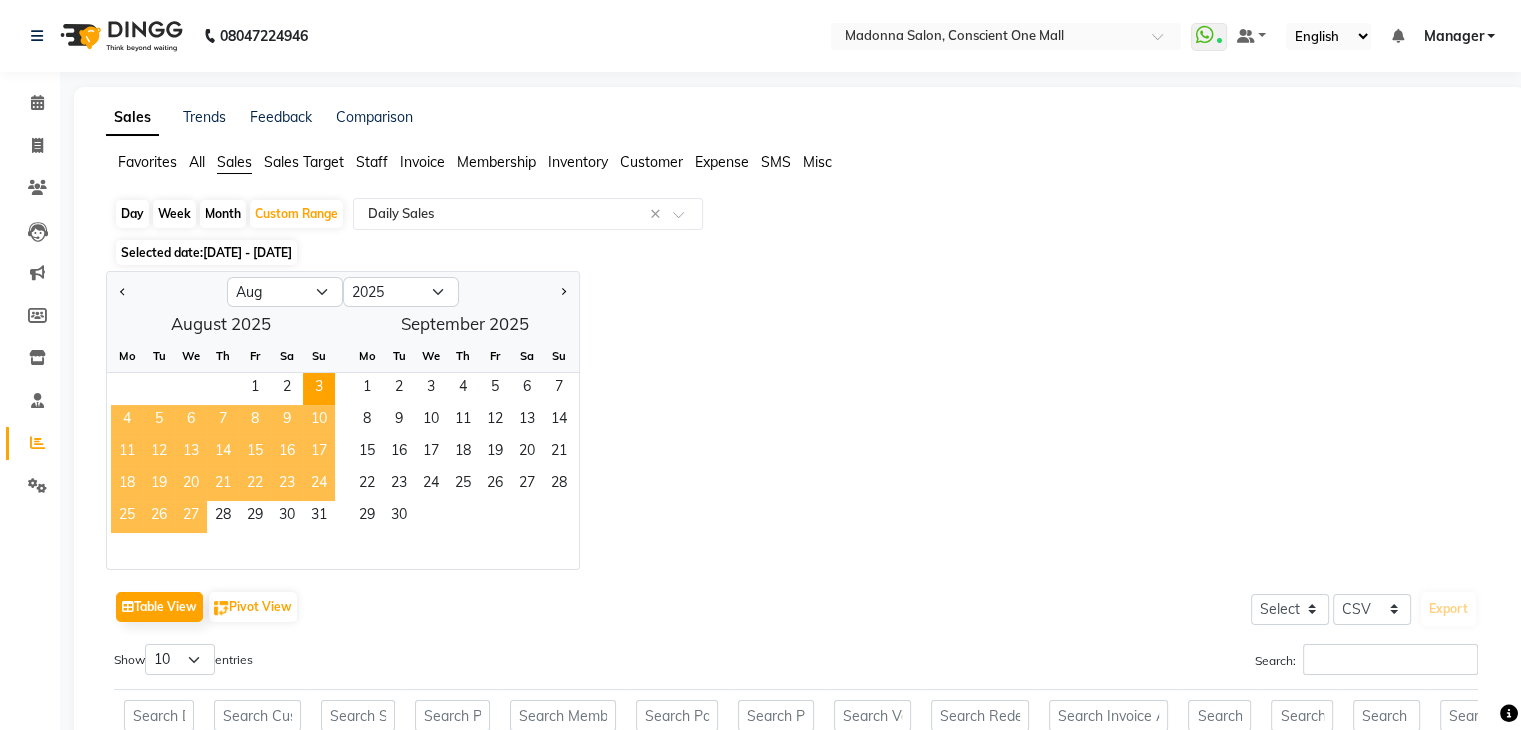 click on "27" 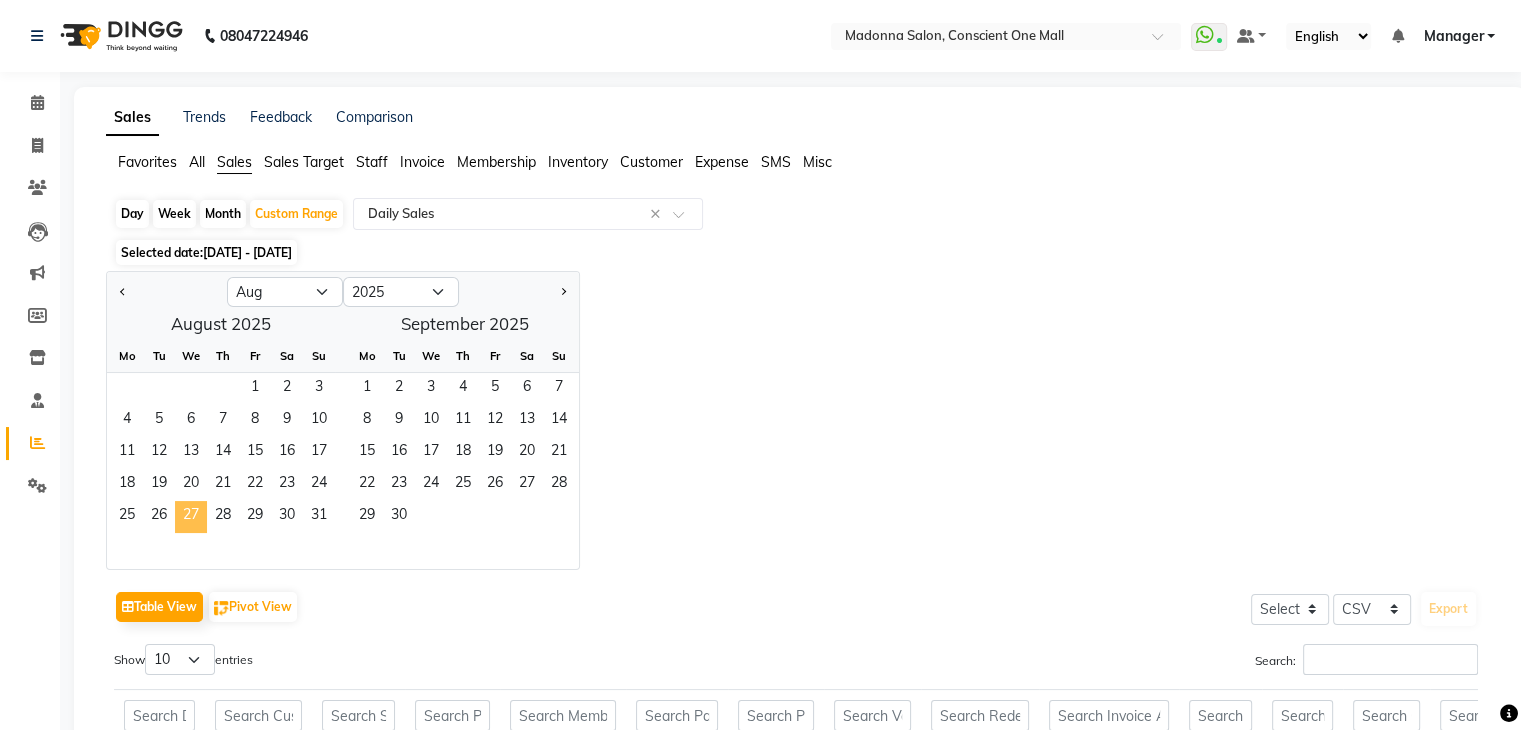 click on "27" 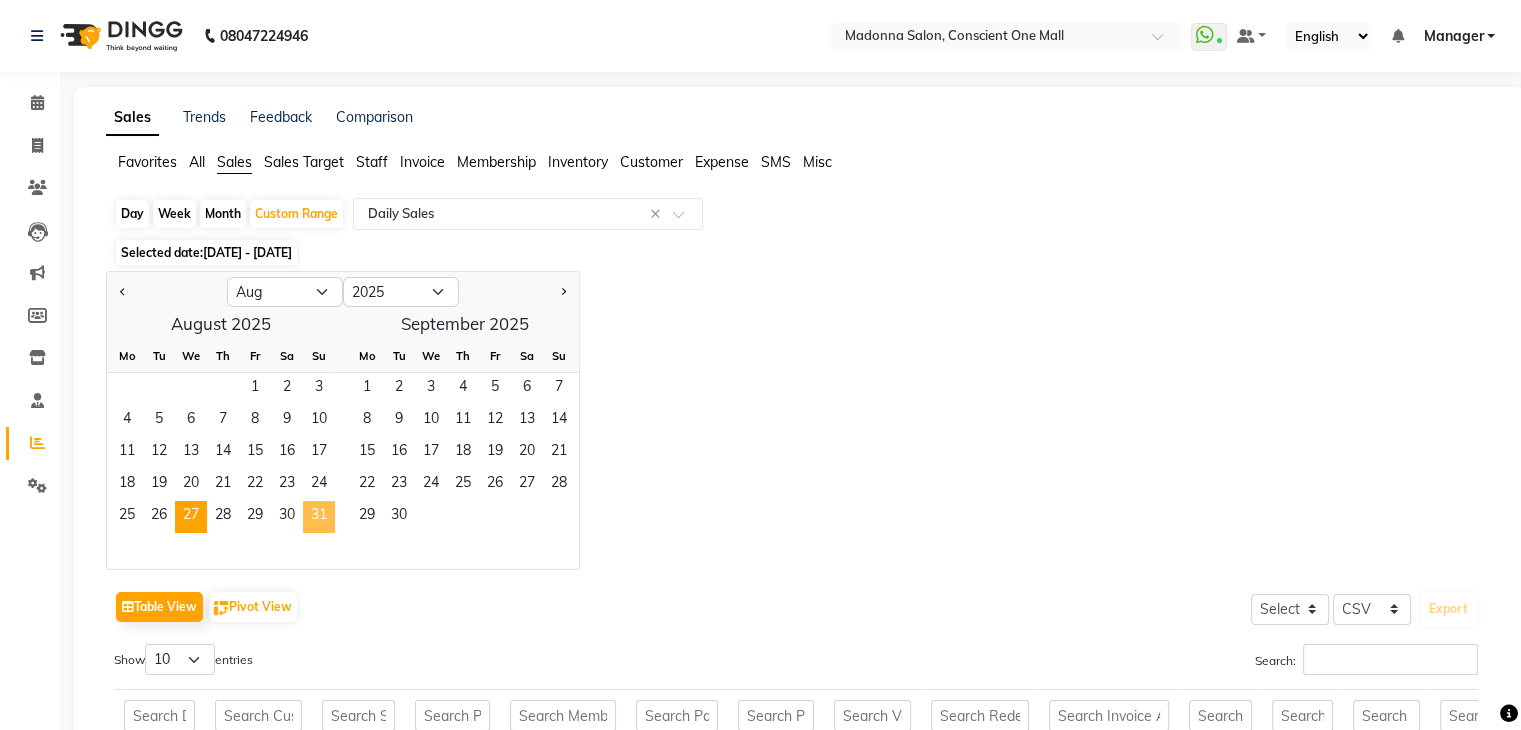 click on "31" 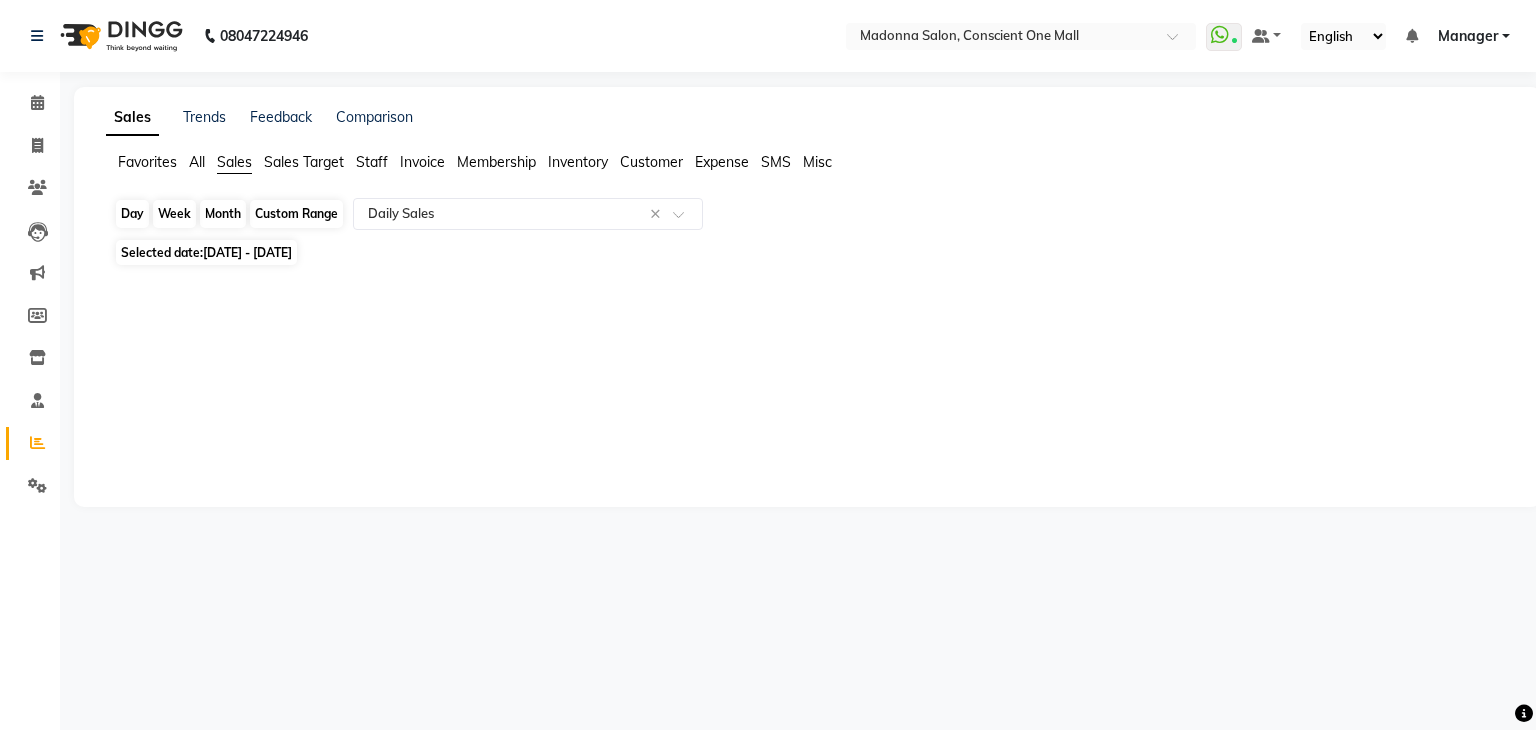 click on "Custom Range" 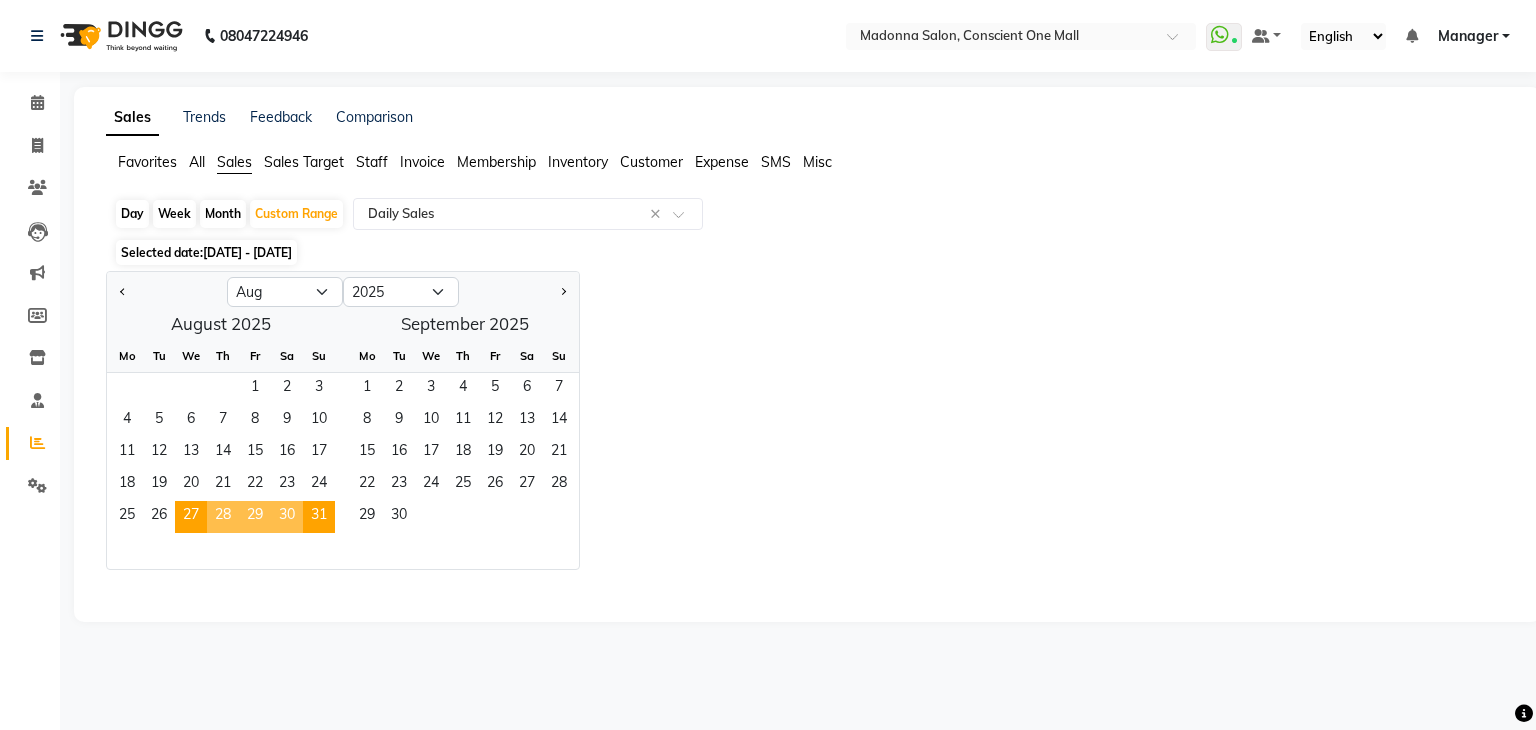 click on "Jan Feb Mar Apr May Jun Jul Aug Sep Oct Nov Dec 2015 2016 2017 2018 2019 2020 2021 2022 2023 2024 2025 2026 2027 2028 2029 2030 2031 2032 2033 2034 2035  August 2025  Mo Tu We Th Fr Sa Su  1   2   3   4   5   6   7   8   9   10   11   12   13   14   15   16   17   18   19   20   21   22   23   24   25   26   27   28   29   30   31   September 2025  Mo Tu We Th Fr Sa Su  1   2   3   4   5   6   7   8   9   10   11   12   13   14   15   16   17   18   19   20   21   22   23   24   25   26   27   28   29   30" 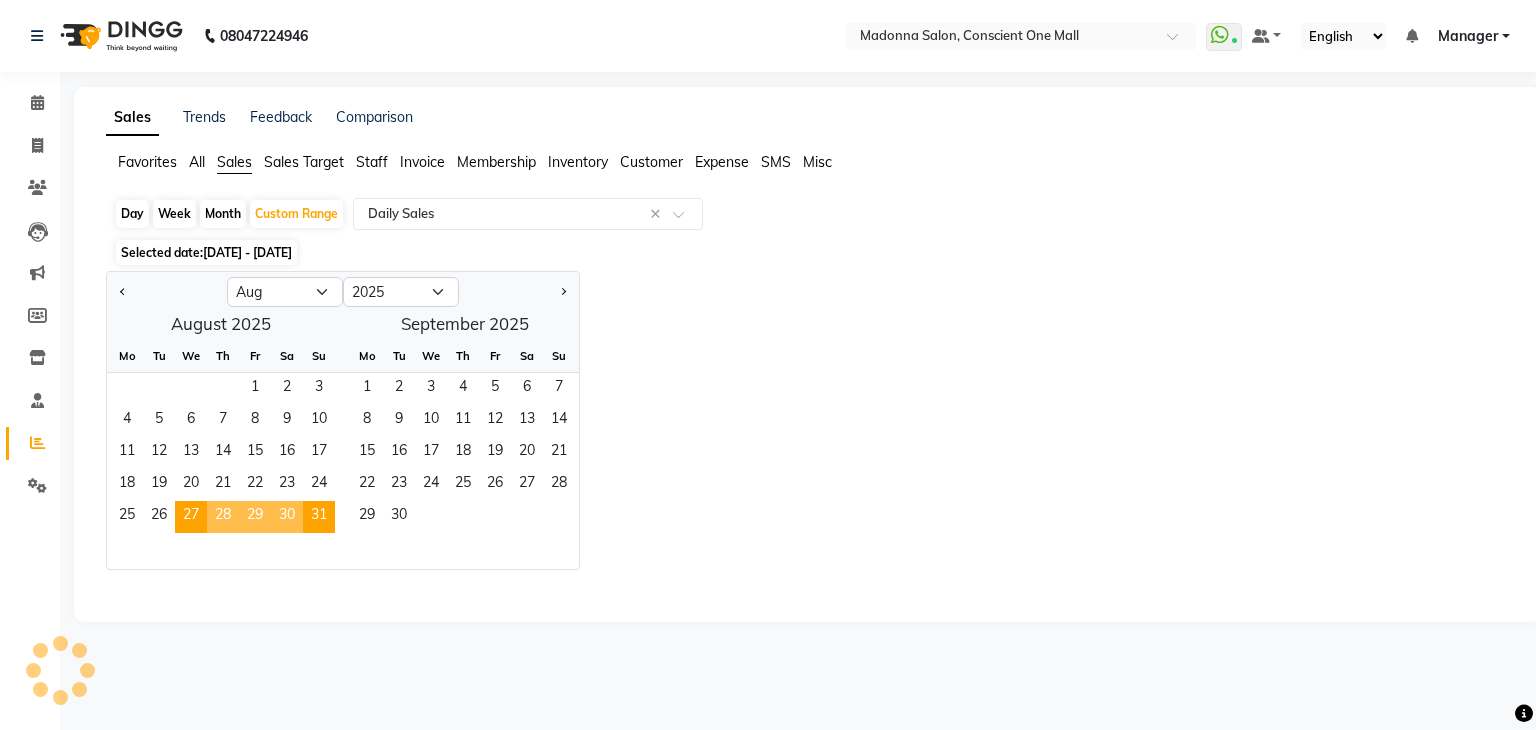 click on "Jan Feb Mar Apr May Jun Jul Aug Sep Oct Nov Dec 2015 2016 2017 2018 2019 2020 2021 2022 2023 2024 2025 2026 2027 2028 2029 2030 2031 2032 2033 2034 2035  August 2025  Mo Tu We Th Fr Sa Su  1   2   3   4   5   6   7   8   9   10   11   12   13   14   15   16   17   18   19   20   21   22   23   24   25   26   27   28   29   30   31   September 2025  Mo Tu We Th Fr Sa Su  1   2   3   4   5   6   7   8   9   10   11   12   13   14   15   16   17   18   19   20   21   22   23   24   25   26   27   28   29   30" 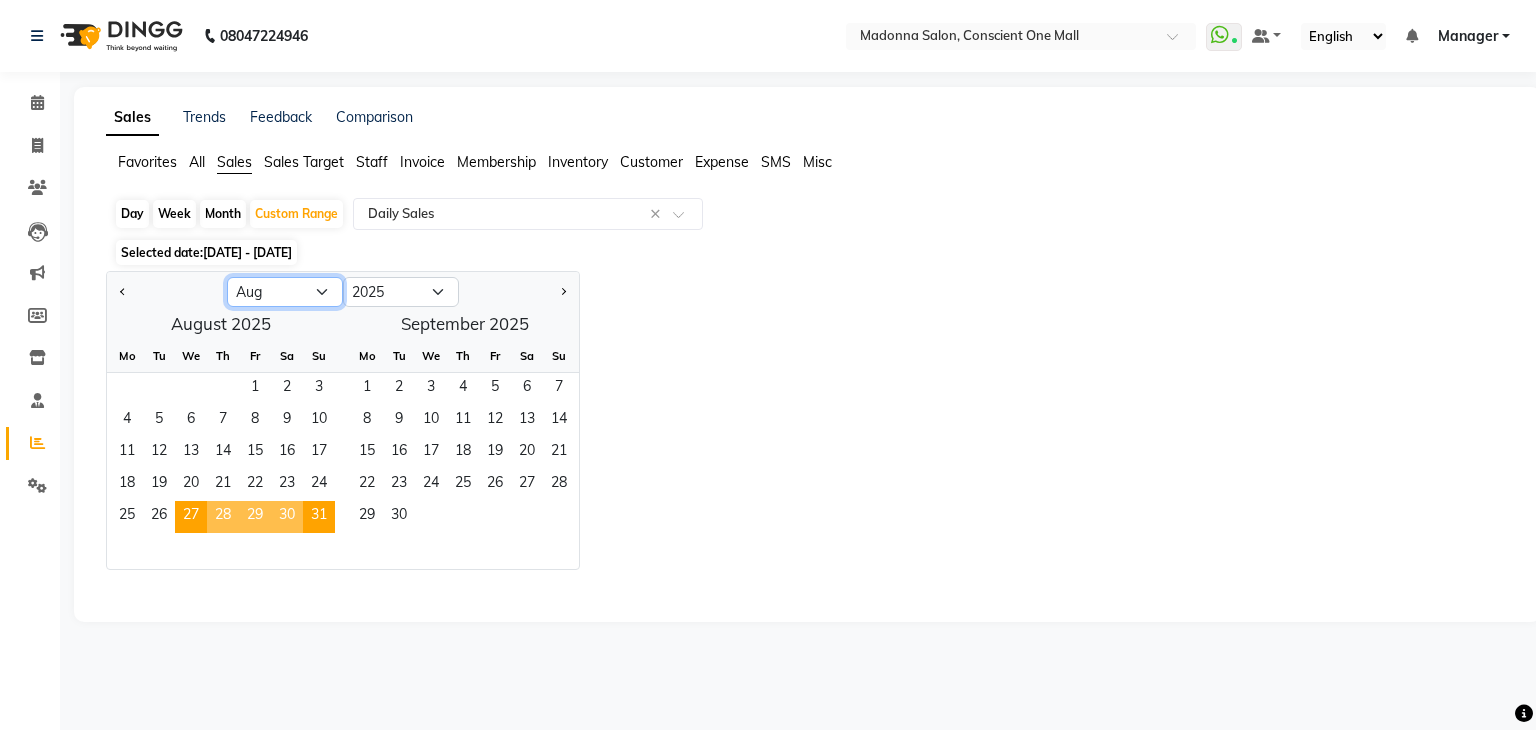 click on "Jan Feb Mar Apr May Jun Jul Aug Sep Oct Nov Dec" 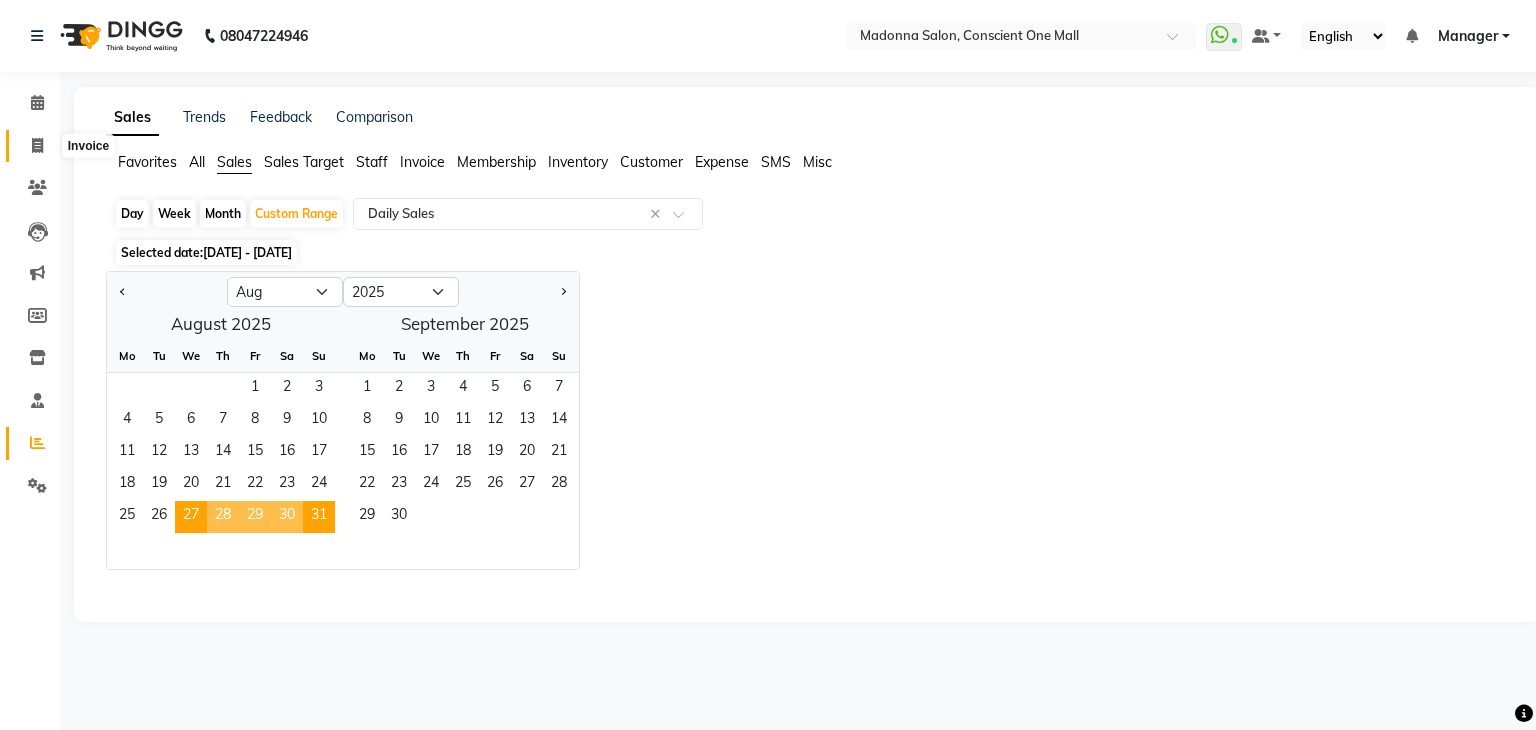 click 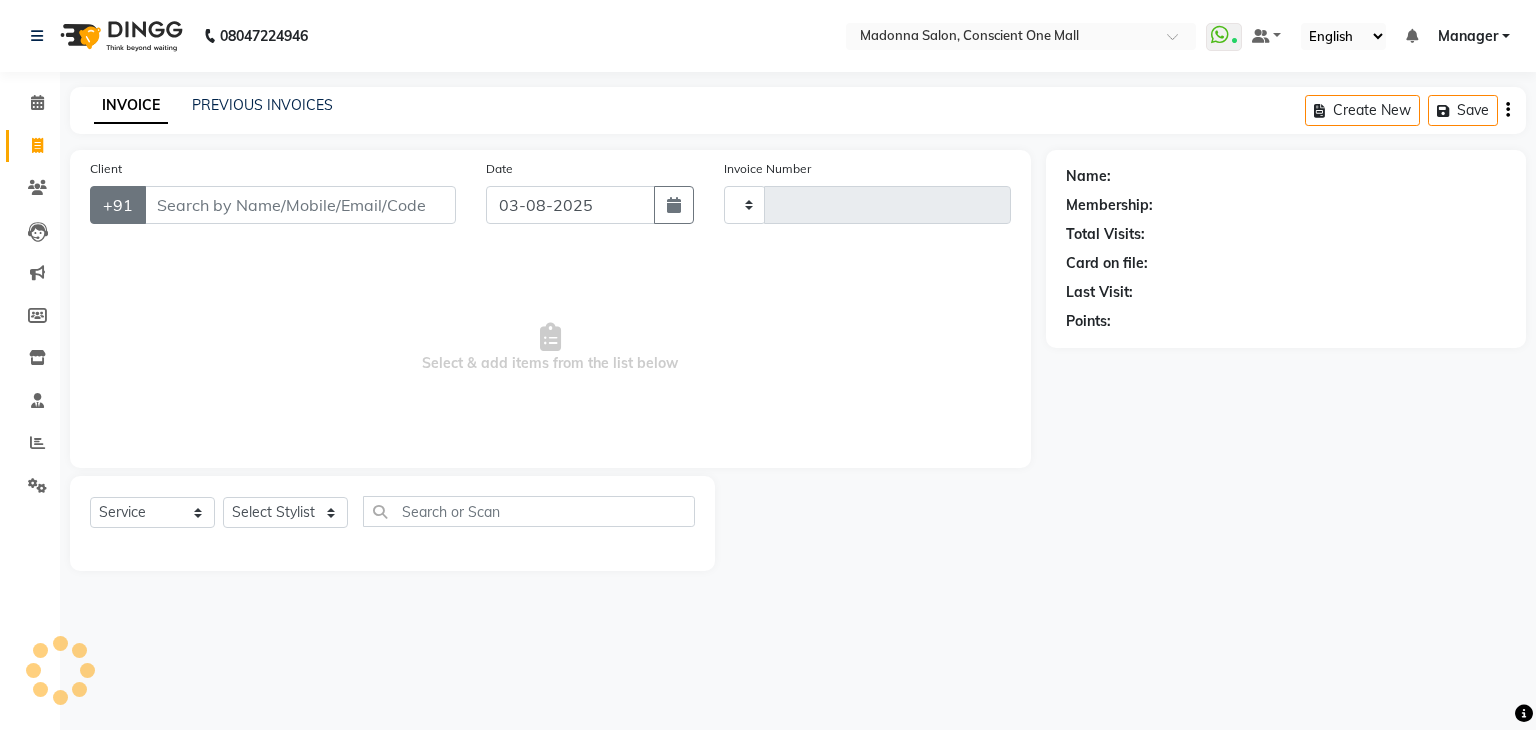 type on "1707" 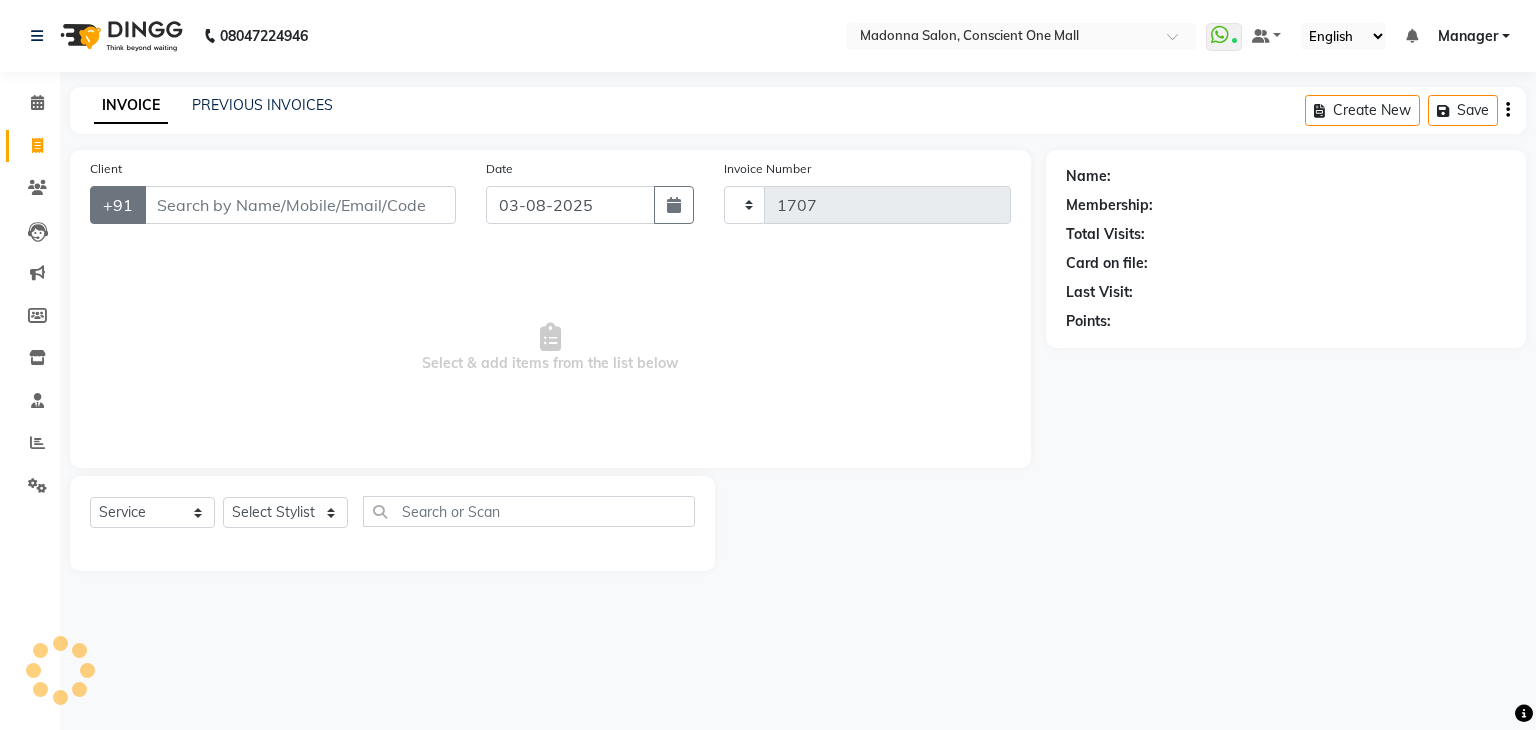 select on "7575" 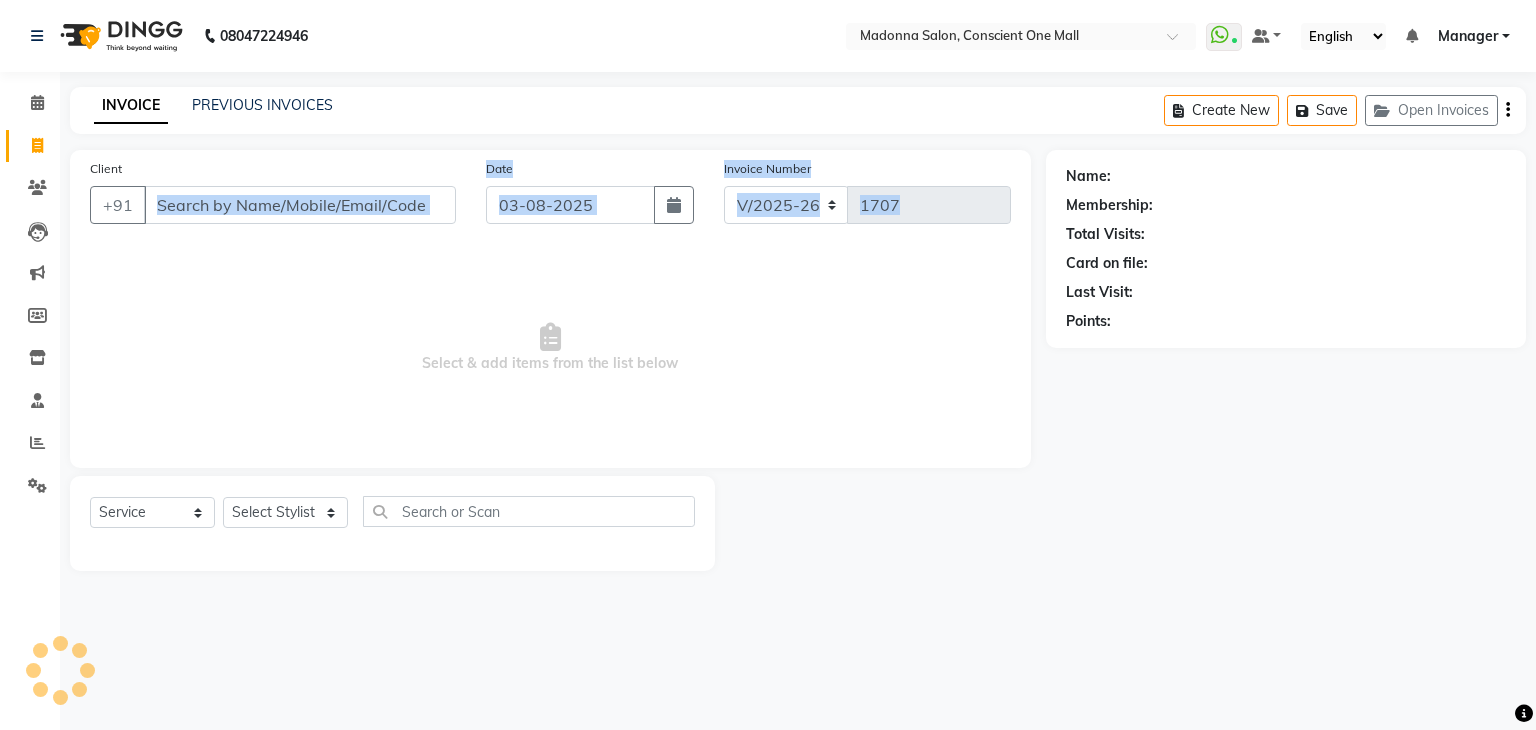 drag, startPoint x: 223, startPoint y: 313, endPoint x: 198, endPoint y: 209, distance: 106.96261 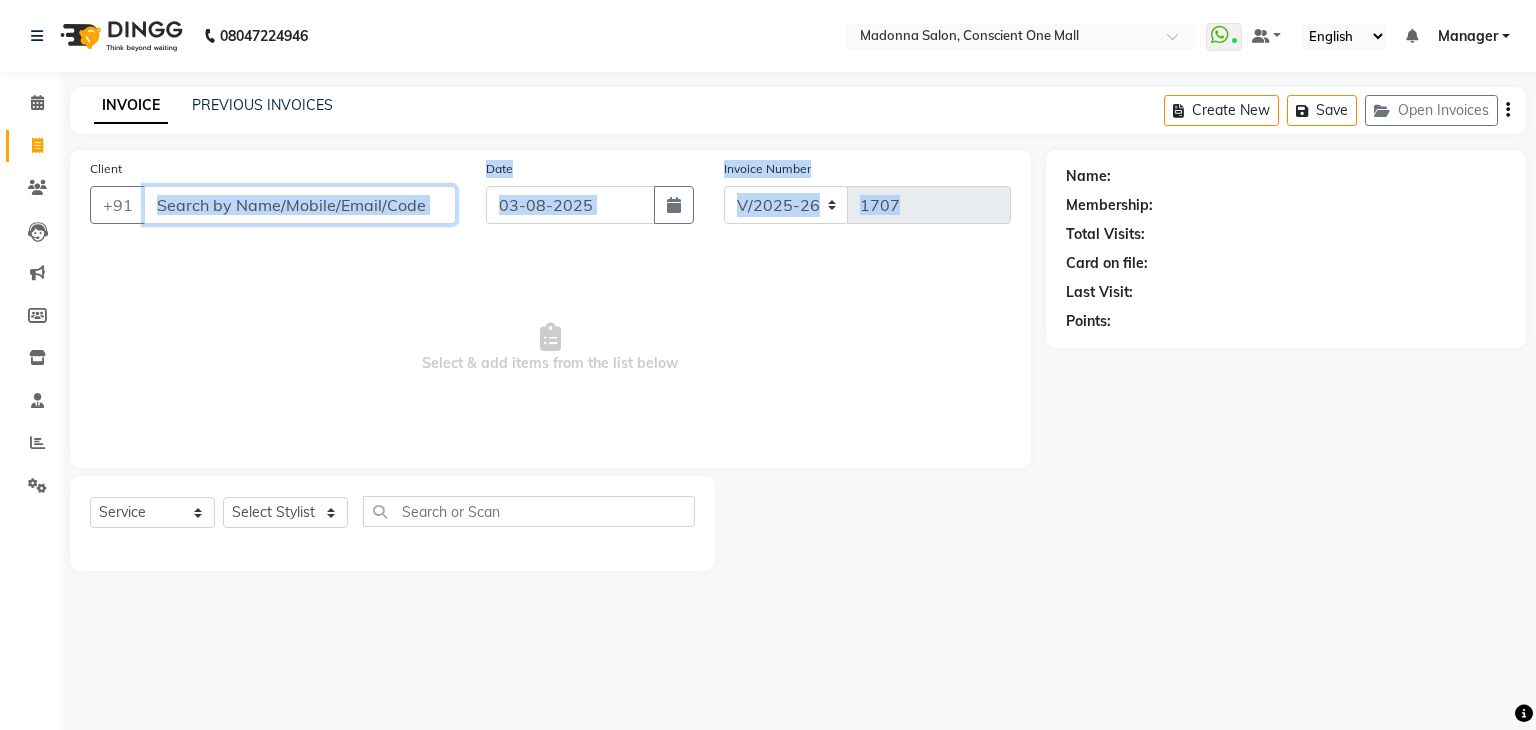 click on "Client" at bounding box center [300, 205] 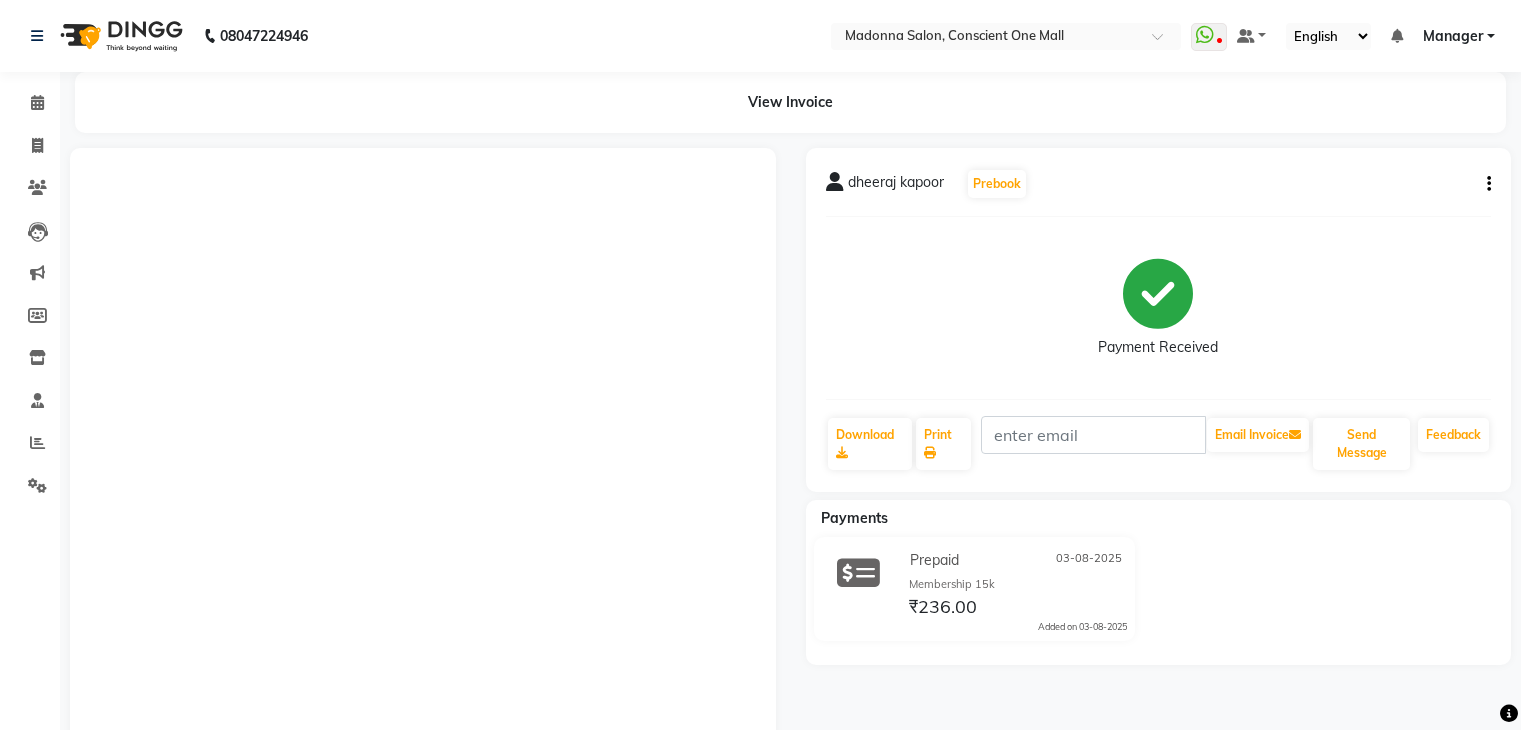 scroll, scrollTop: 308, scrollLeft: 0, axis: vertical 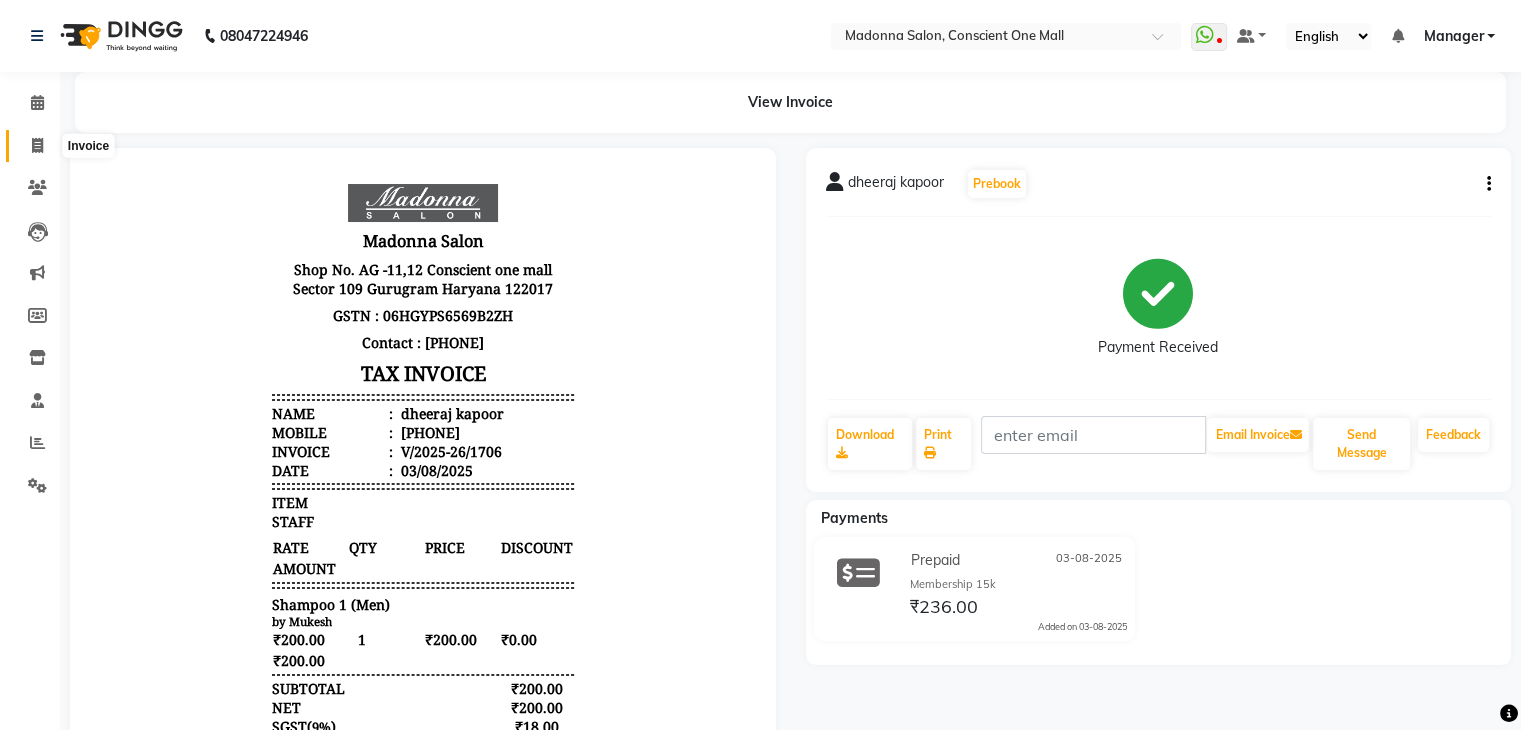 click 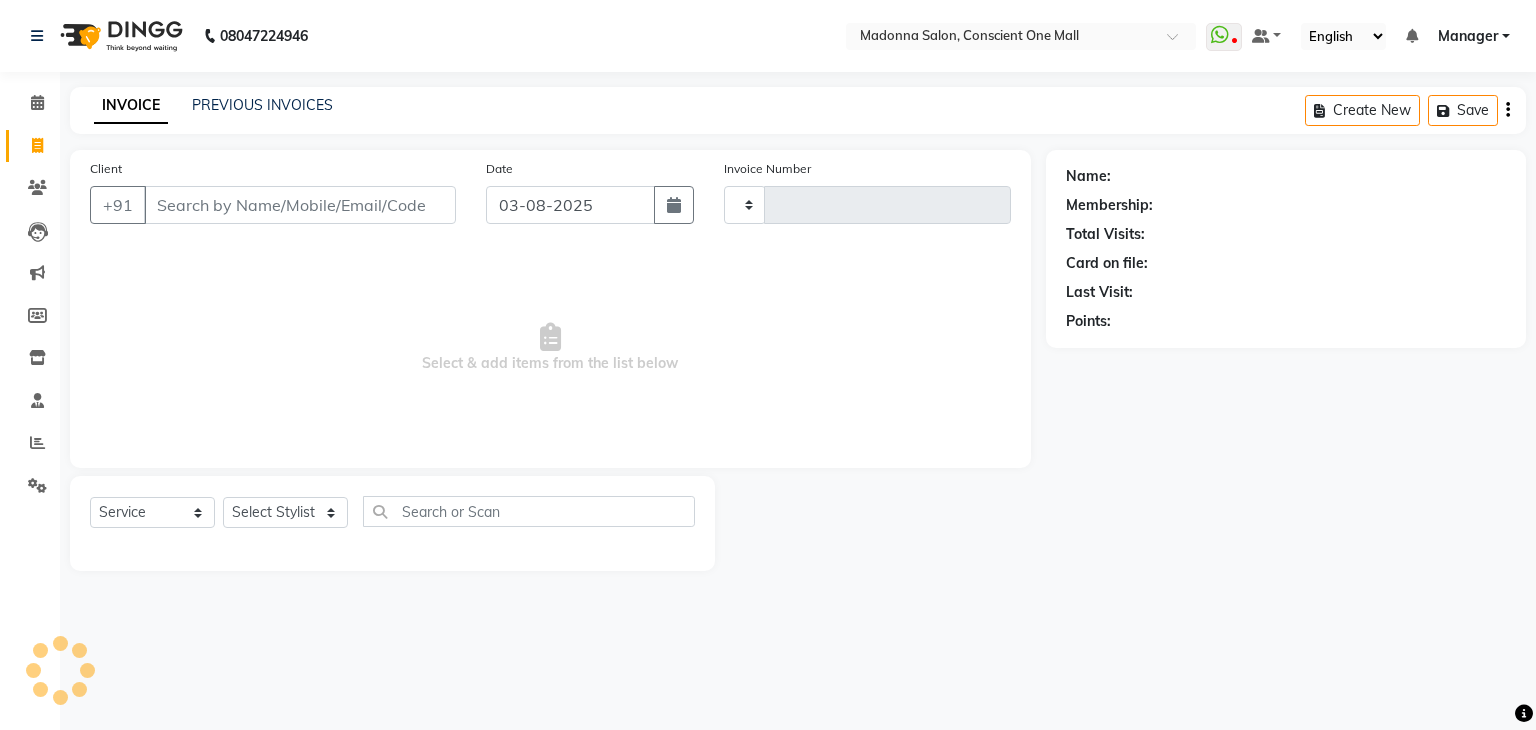type on "1707" 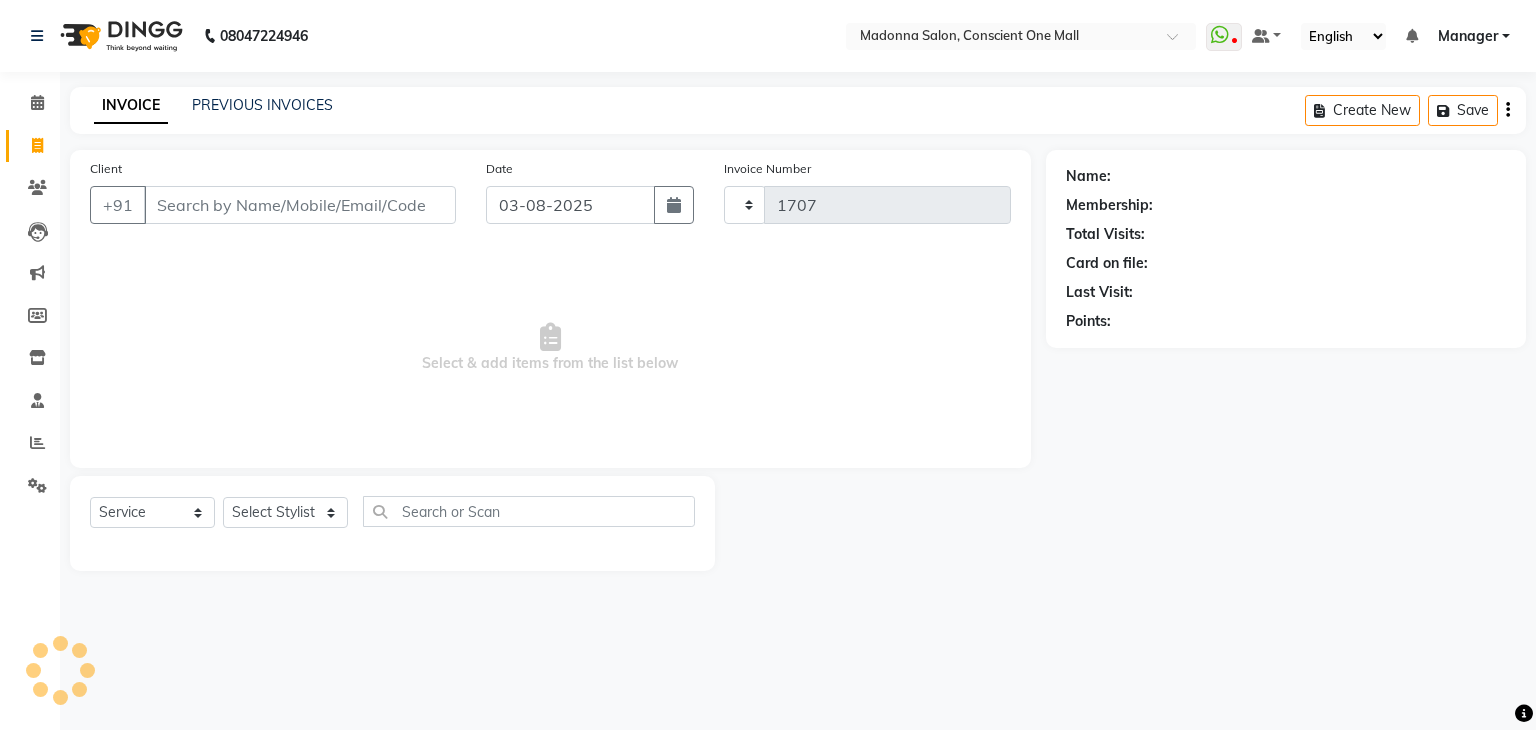 select on "7575" 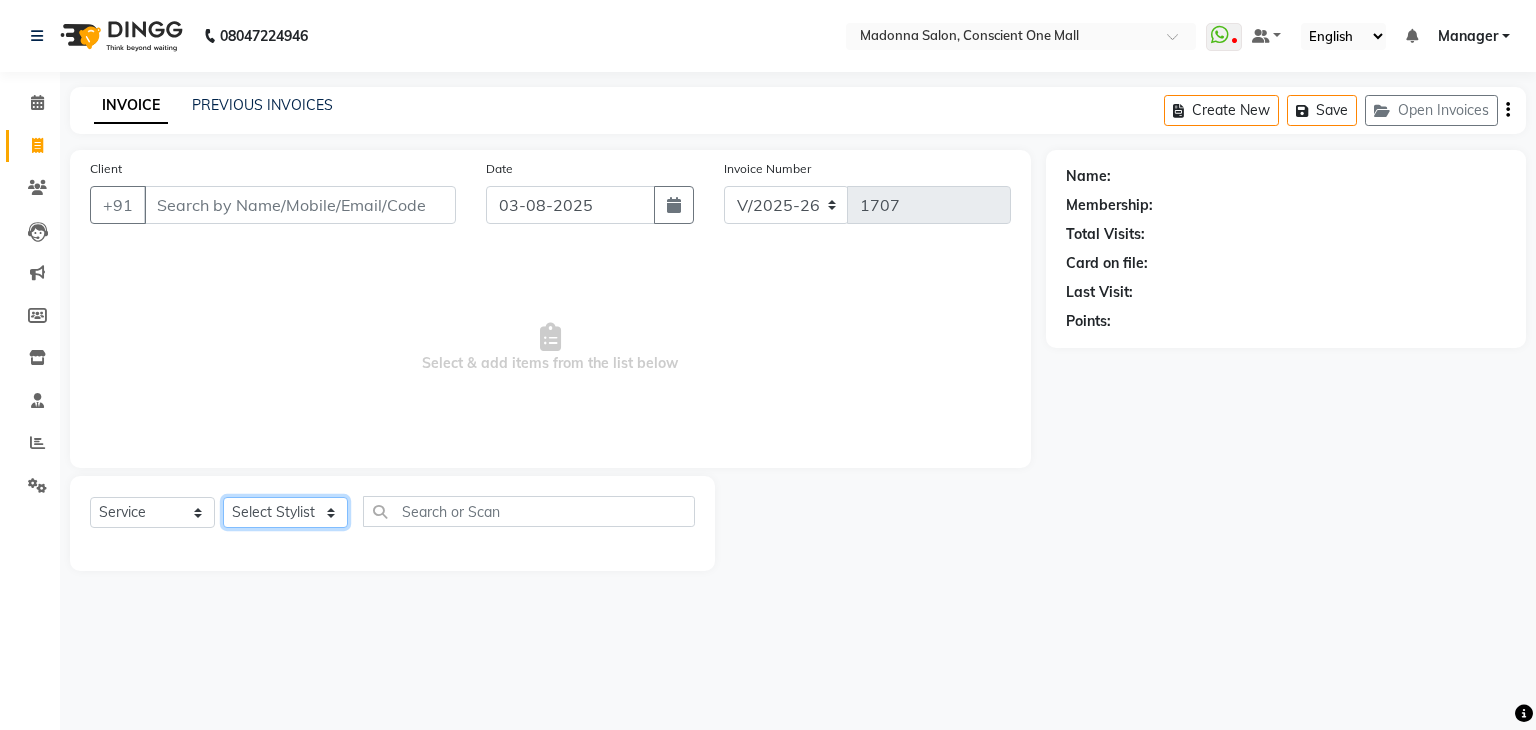 click on "Select Stylist AJAD AMIT ANSHU Bilal Harry himanshi HIMANSHU Janvi JAY Khusboo Manager misty Mukesh Naeem Navjot Kaur neha Pawan RAKHI Ripa Sachin Sagar  SAMEER Sanjeev Saurabh" 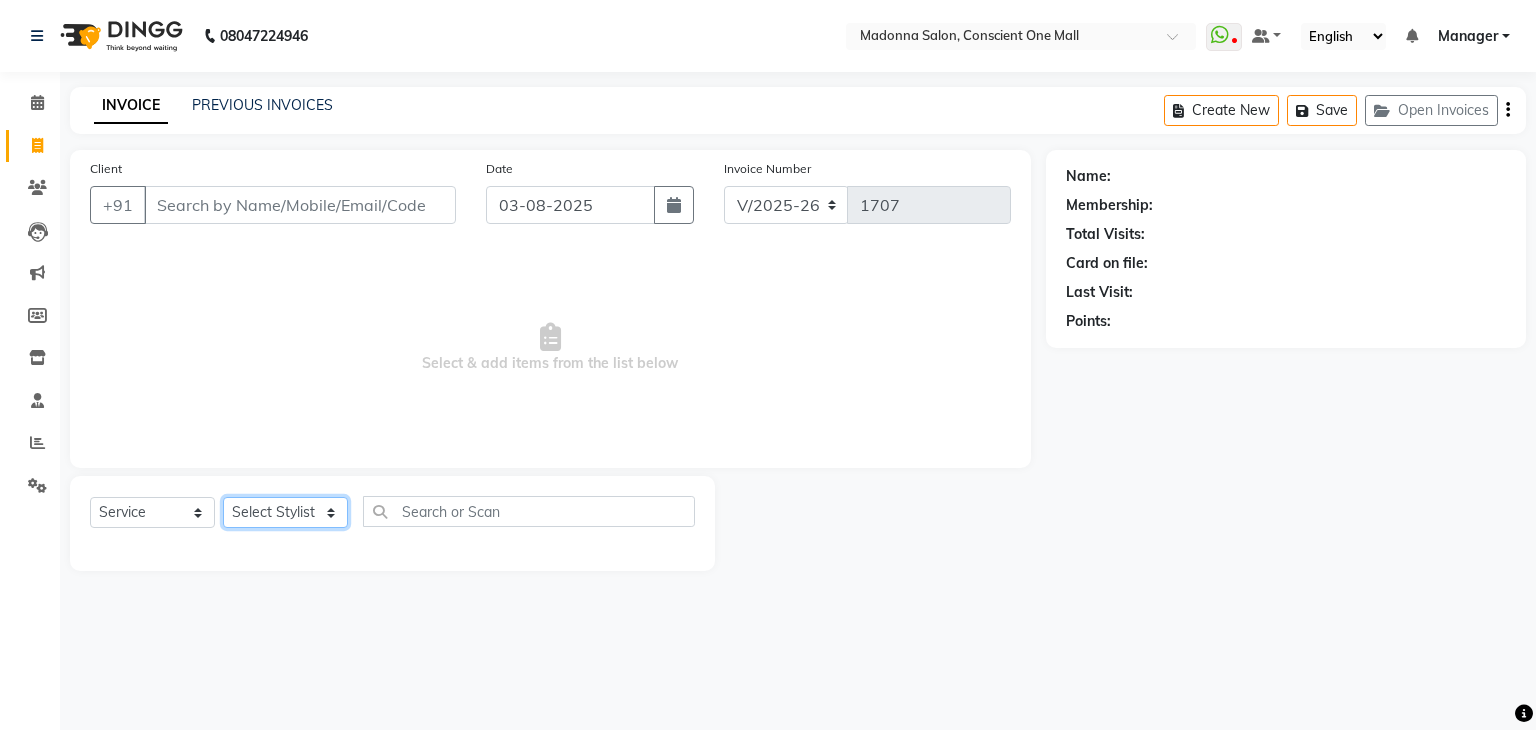 click on "Select Stylist AJAD AMIT ANSHU Bilal Harry himanshi HIMANSHU Janvi JAY Khusboo Manager misty Mukesh Naeem Navjot Kaur neha Pawan RAKHI Ripa Sachin Sagar  SAMEER Sanjeev Saurabh" 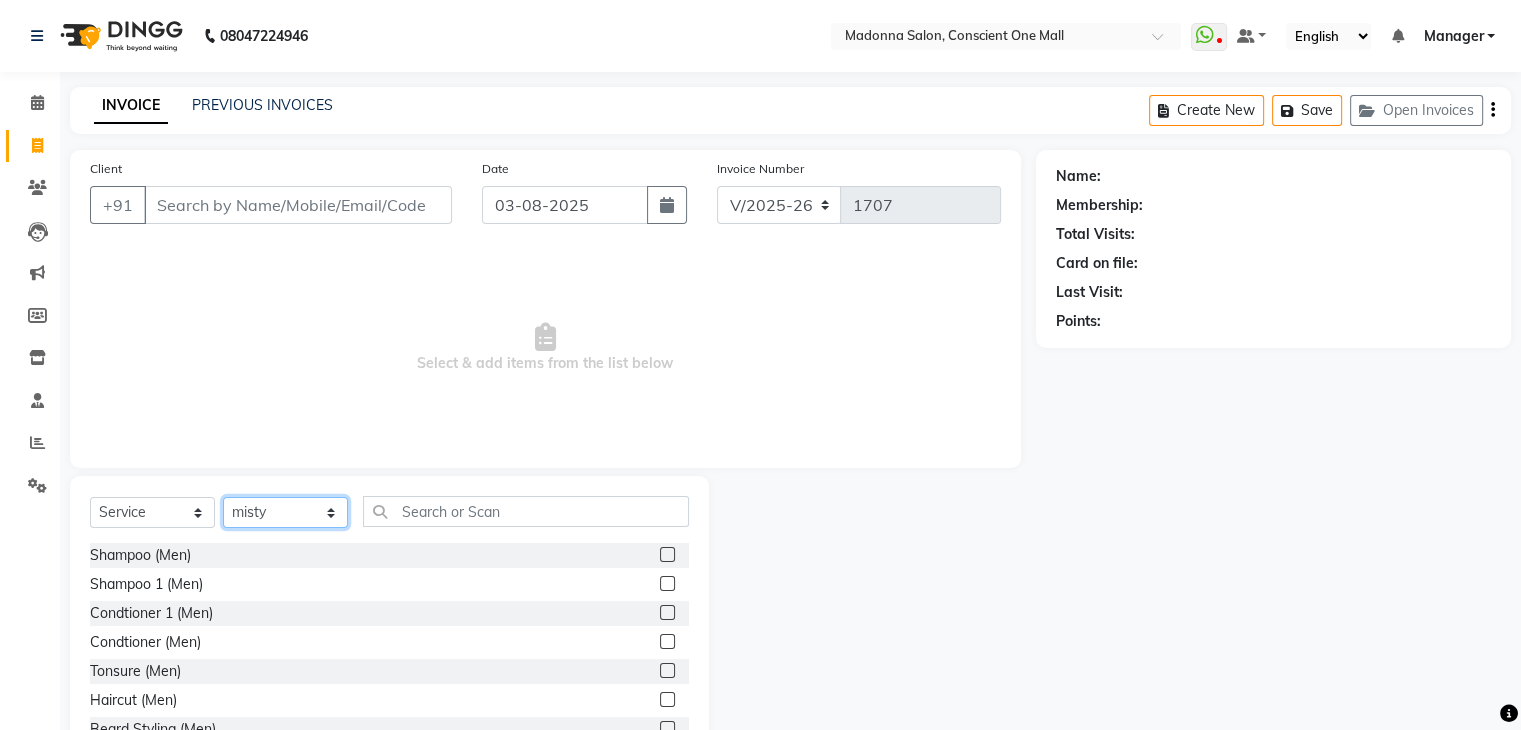 select on "67299" 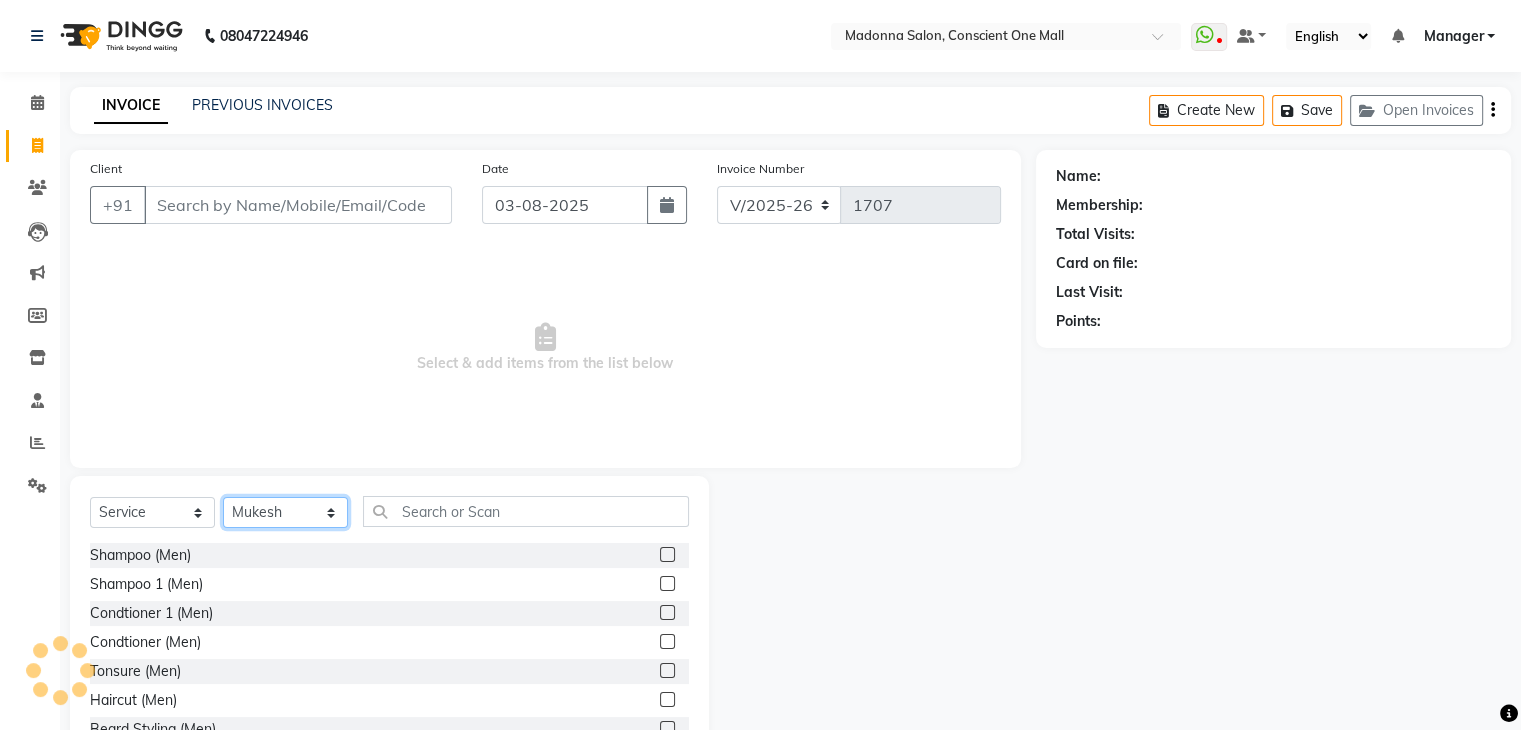 click on "Select Stylist AJAD AMIT ANSHU Bilal Harry himanshi HIMANSHU Janvi JAY Khusboo Manager misty Mukesh Naeem Navjot Kaur neha Pawan RAKHI Ripa Sachin Sagar  SAMEER Sanjeev Saurabh" 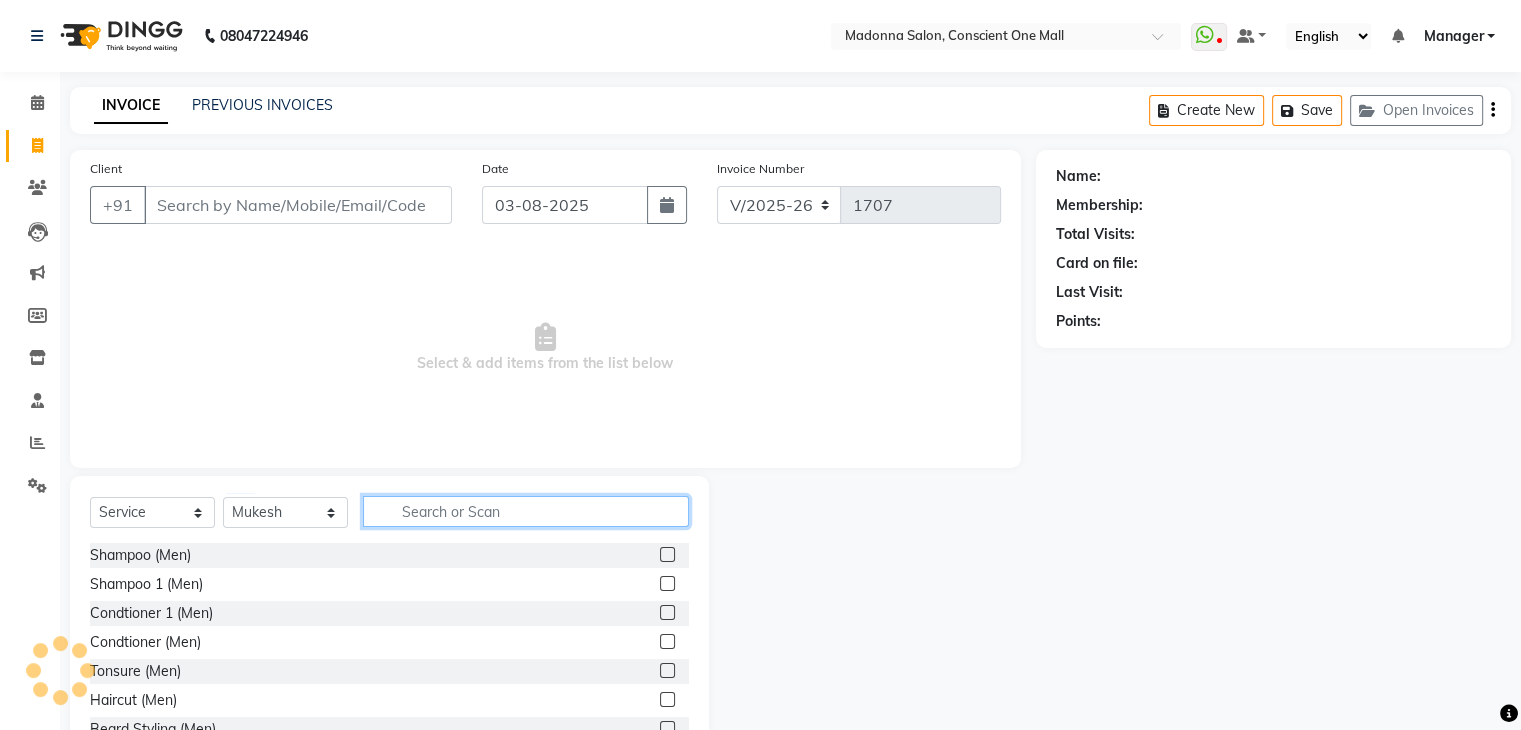 click 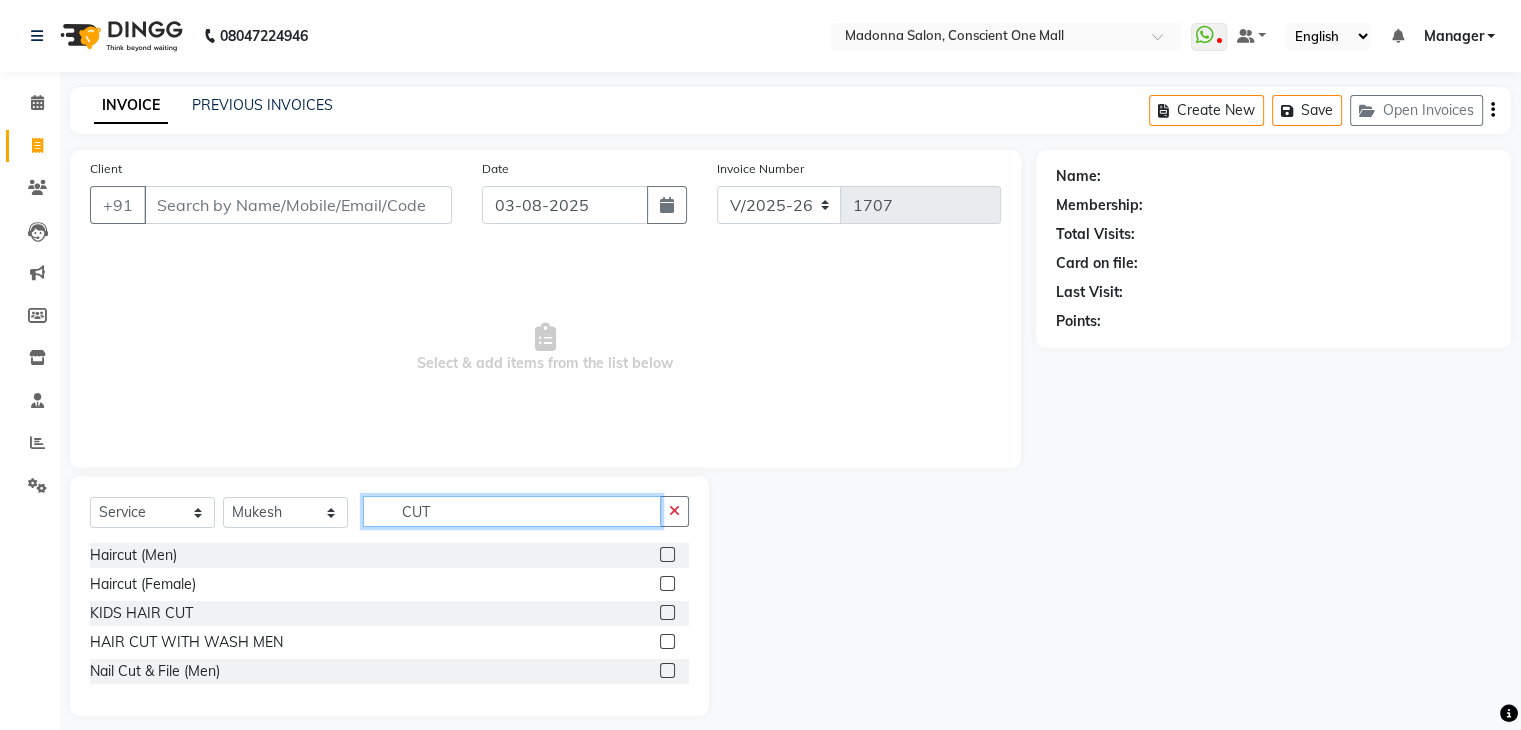 type on "CUT" 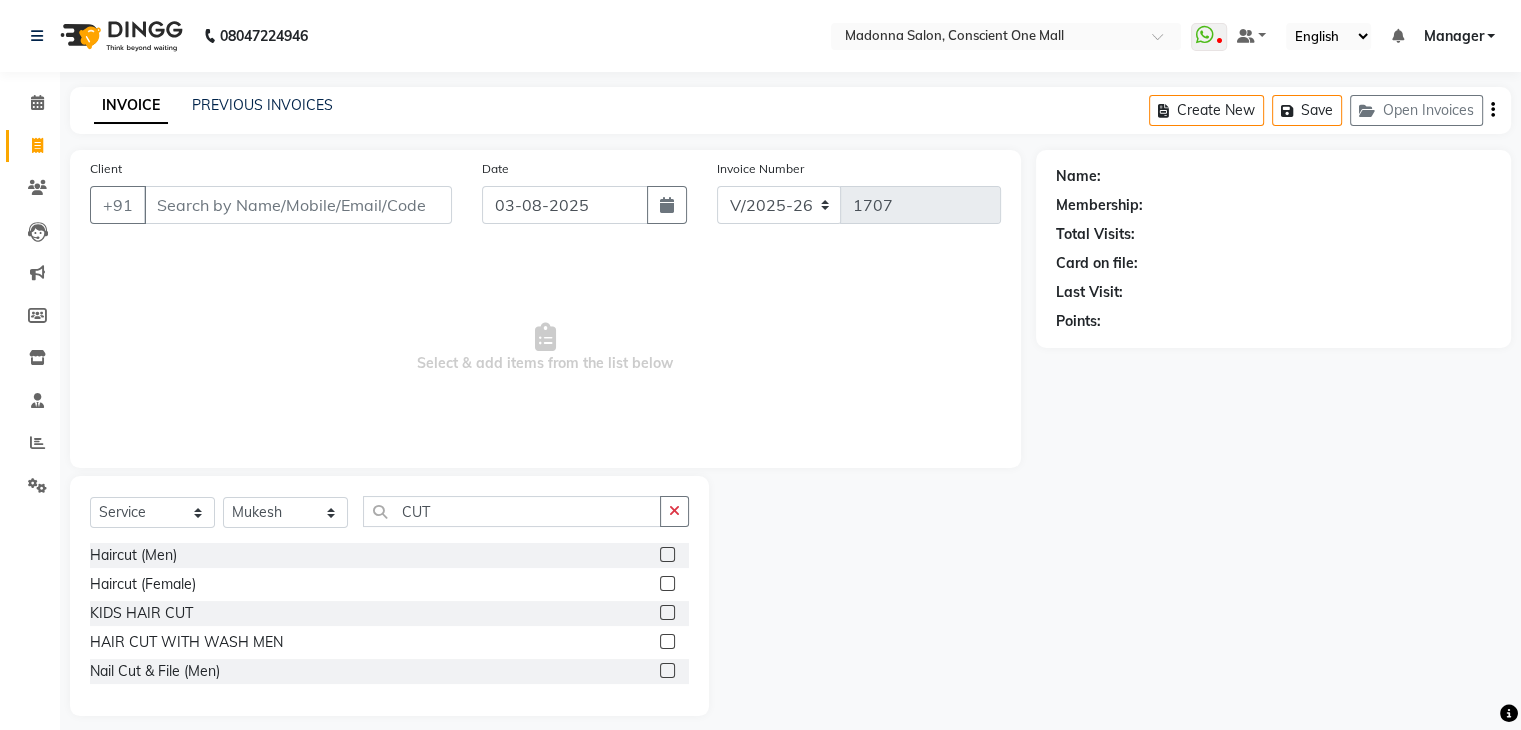 click 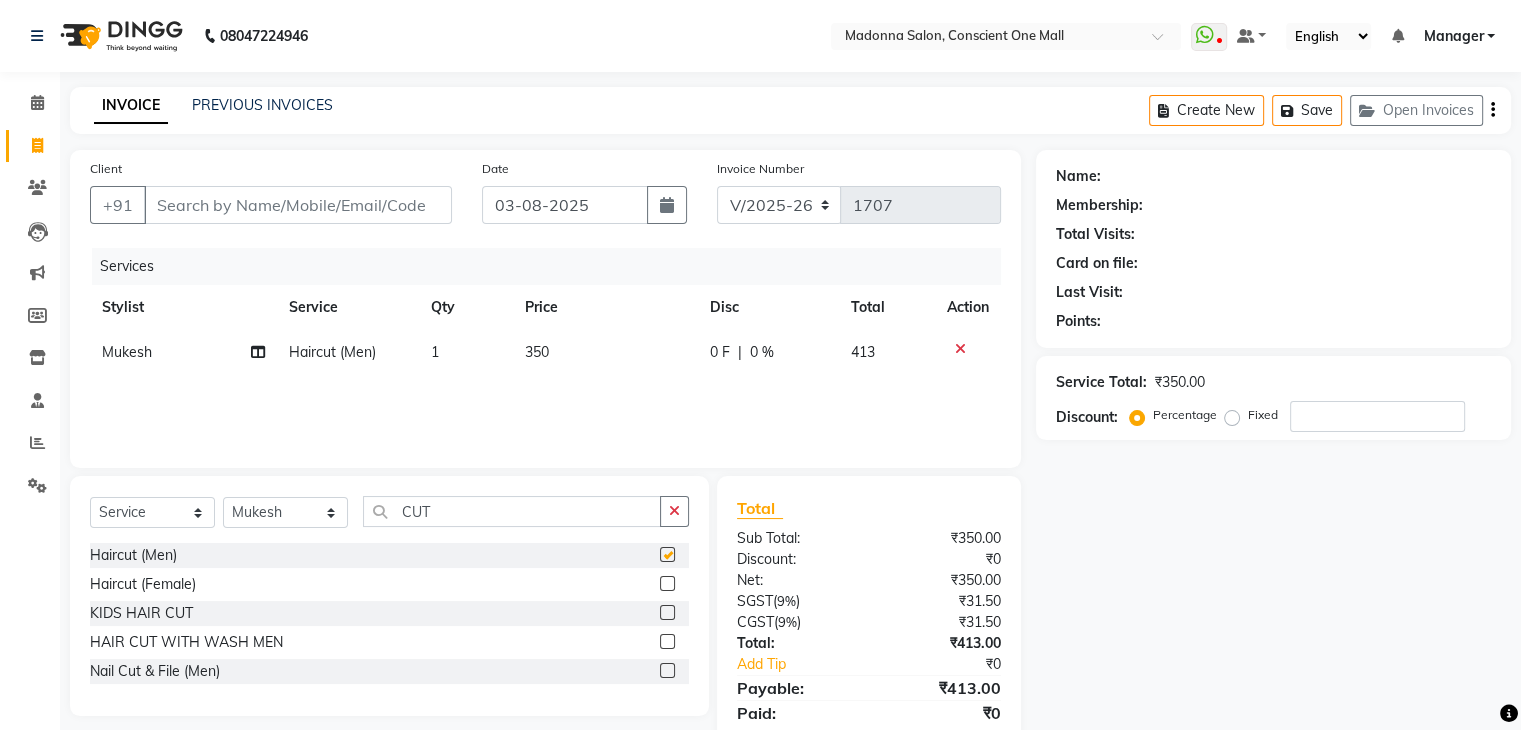 checkbox on "false" 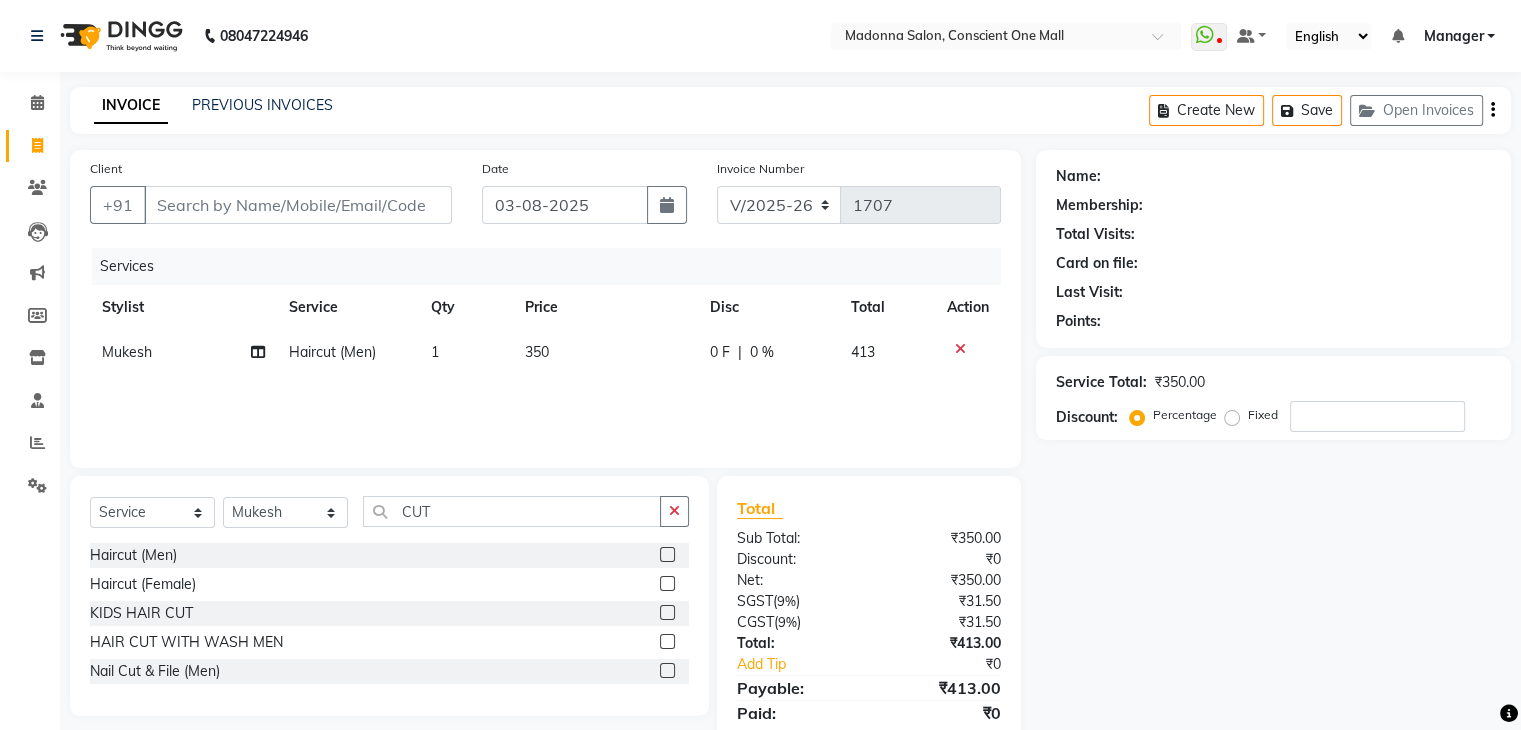 click on "350" 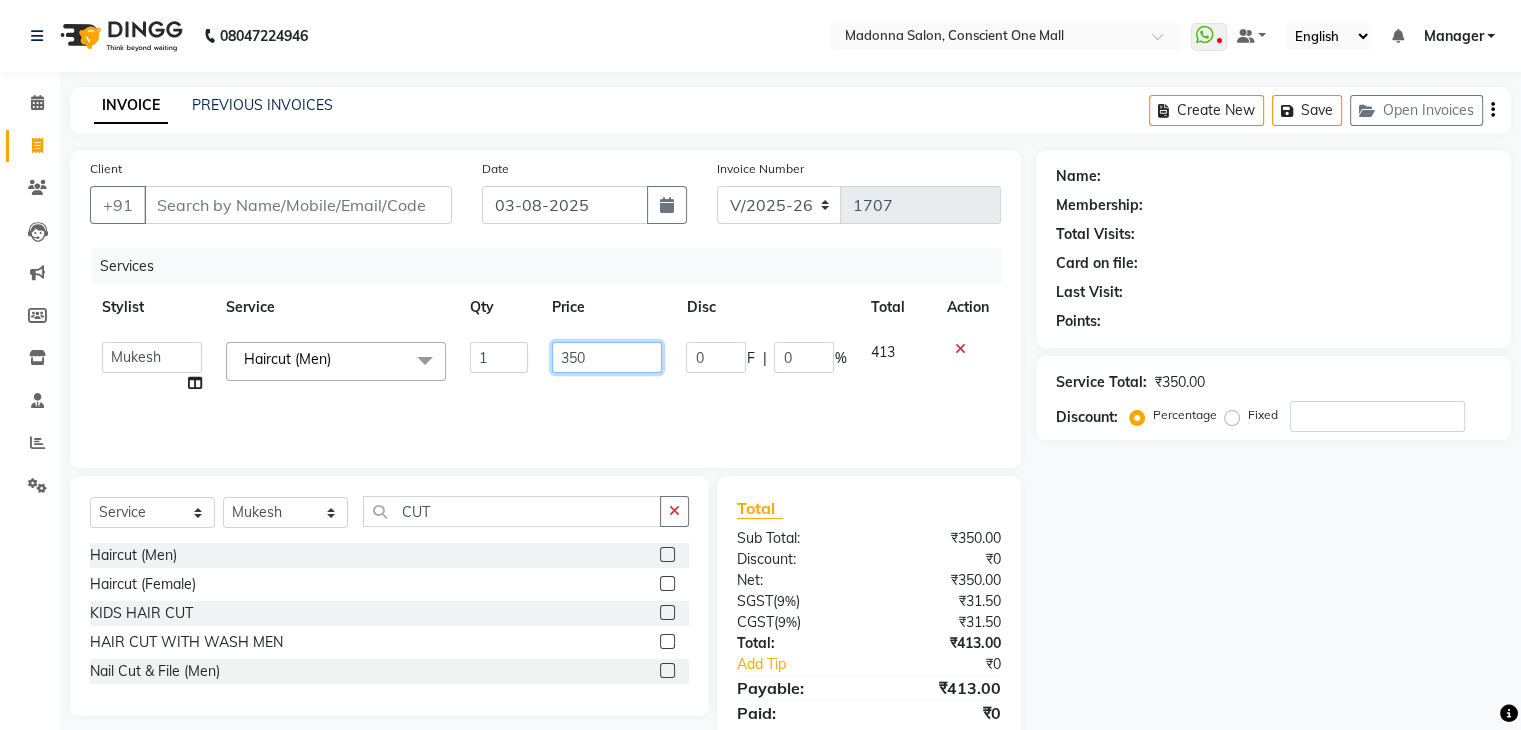 click on "350" 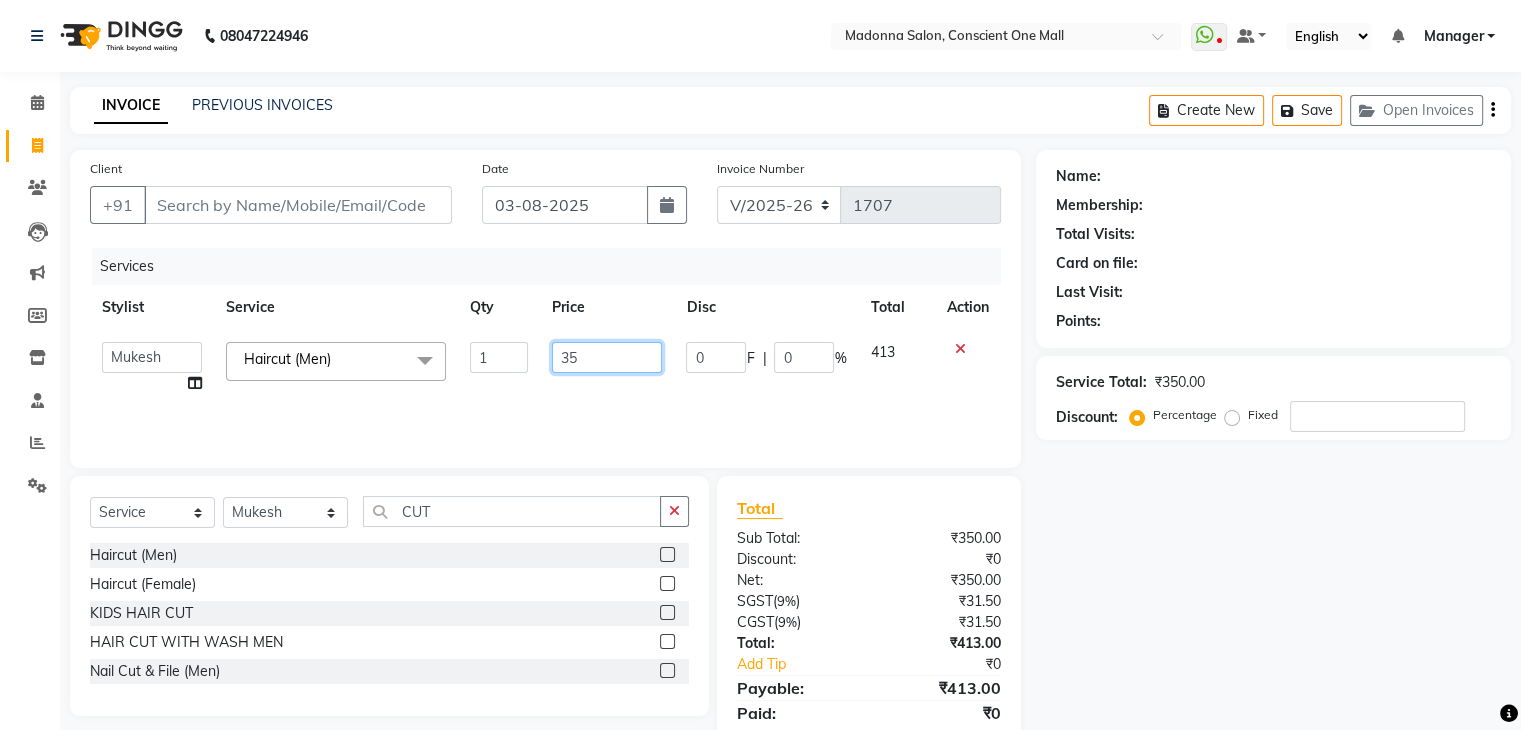 type on "3" 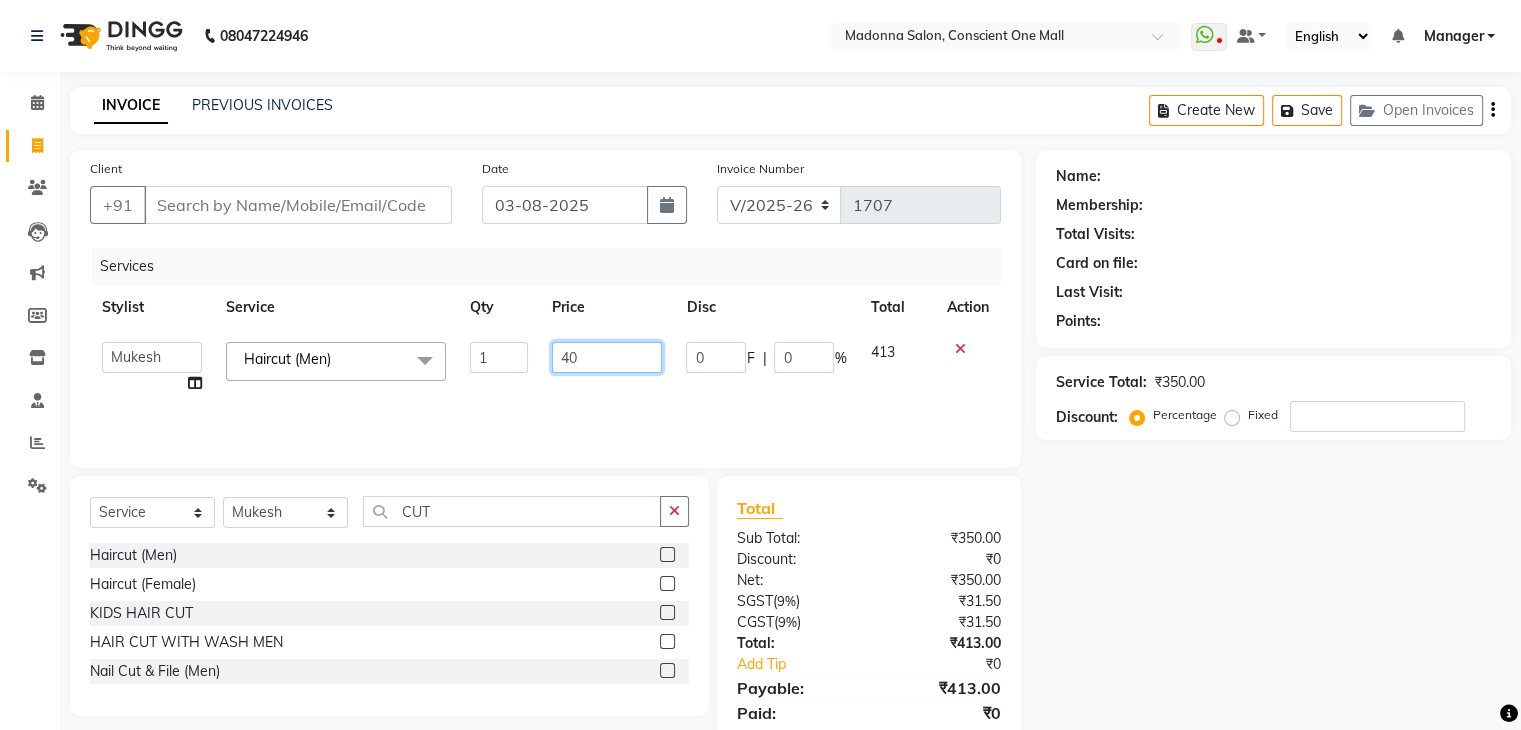 type on "400" 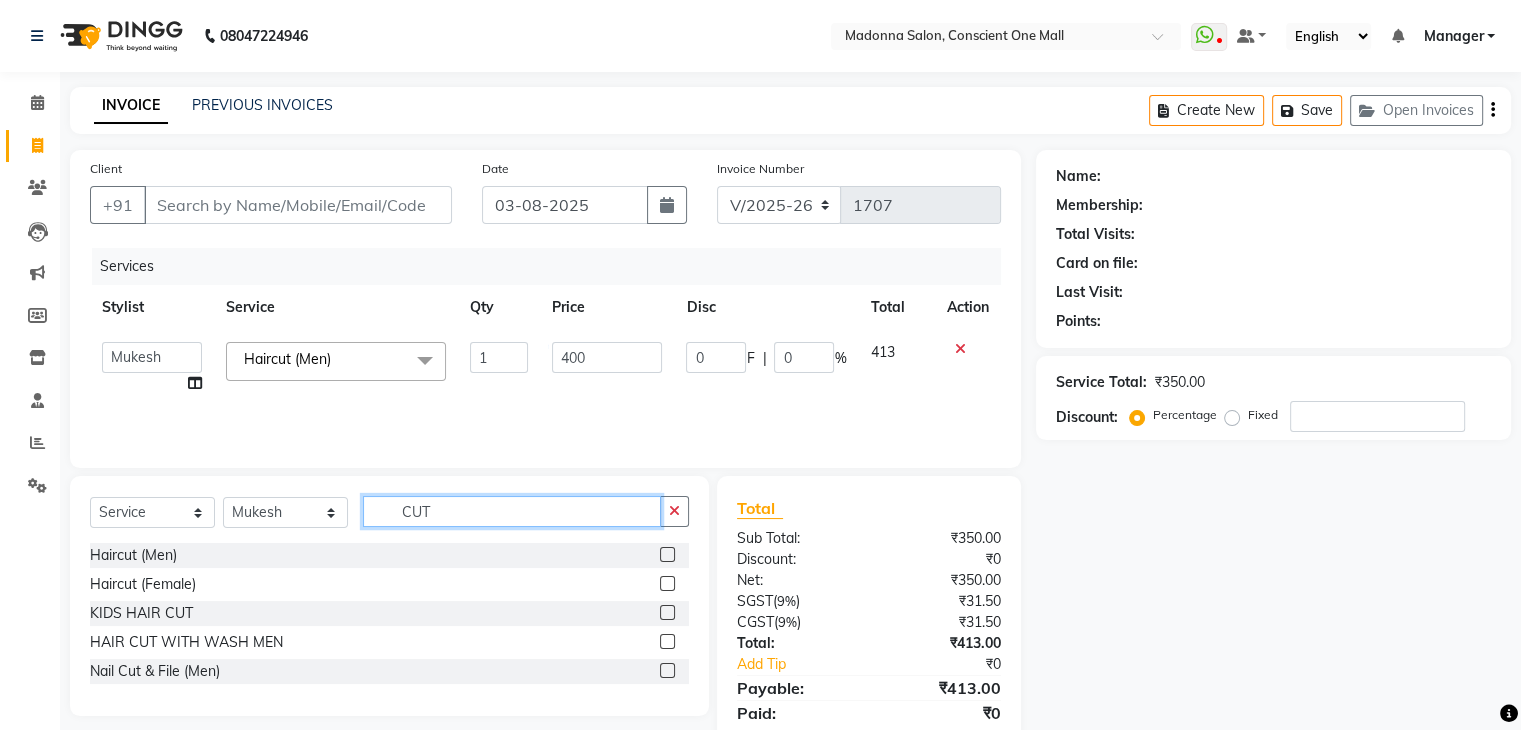 click on "CUT" 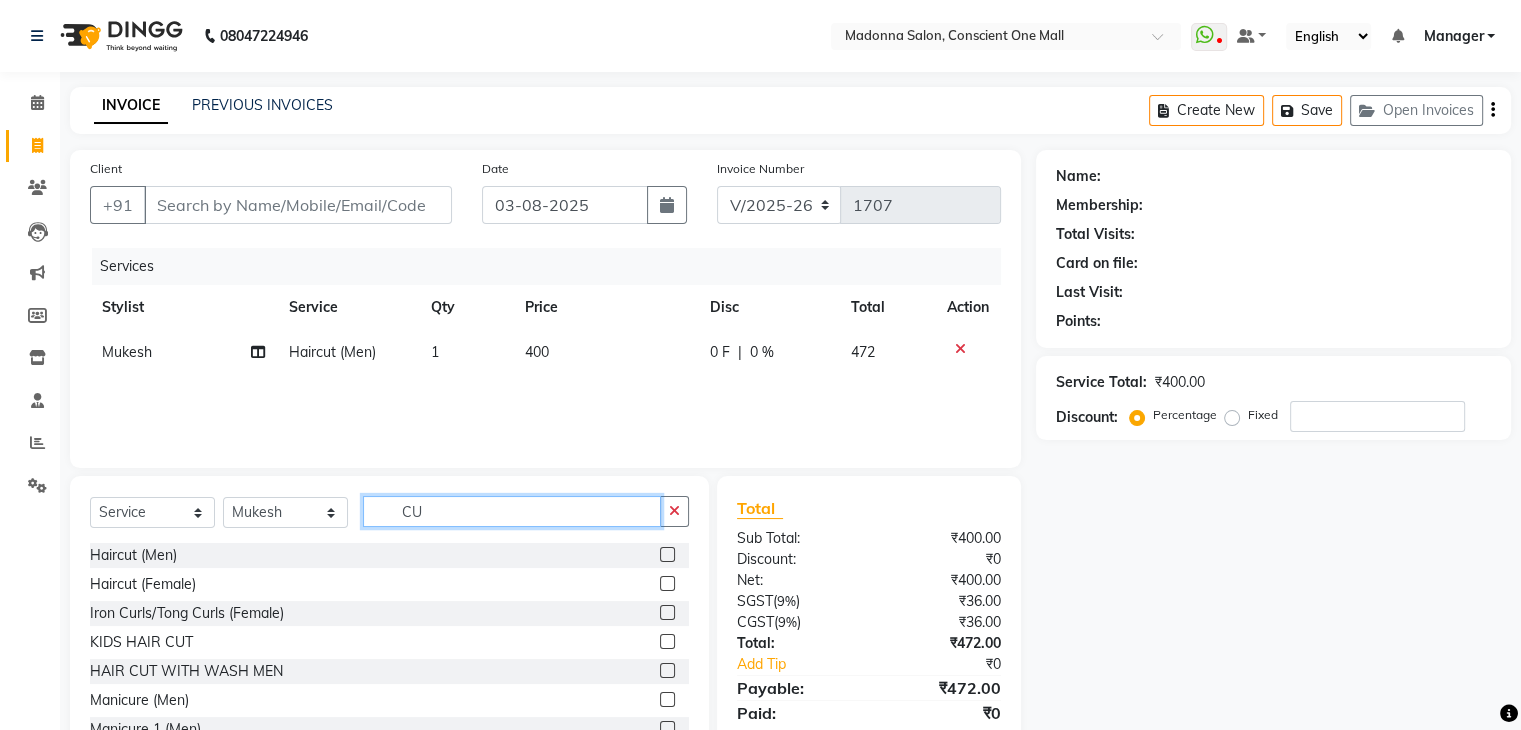 type on "C" 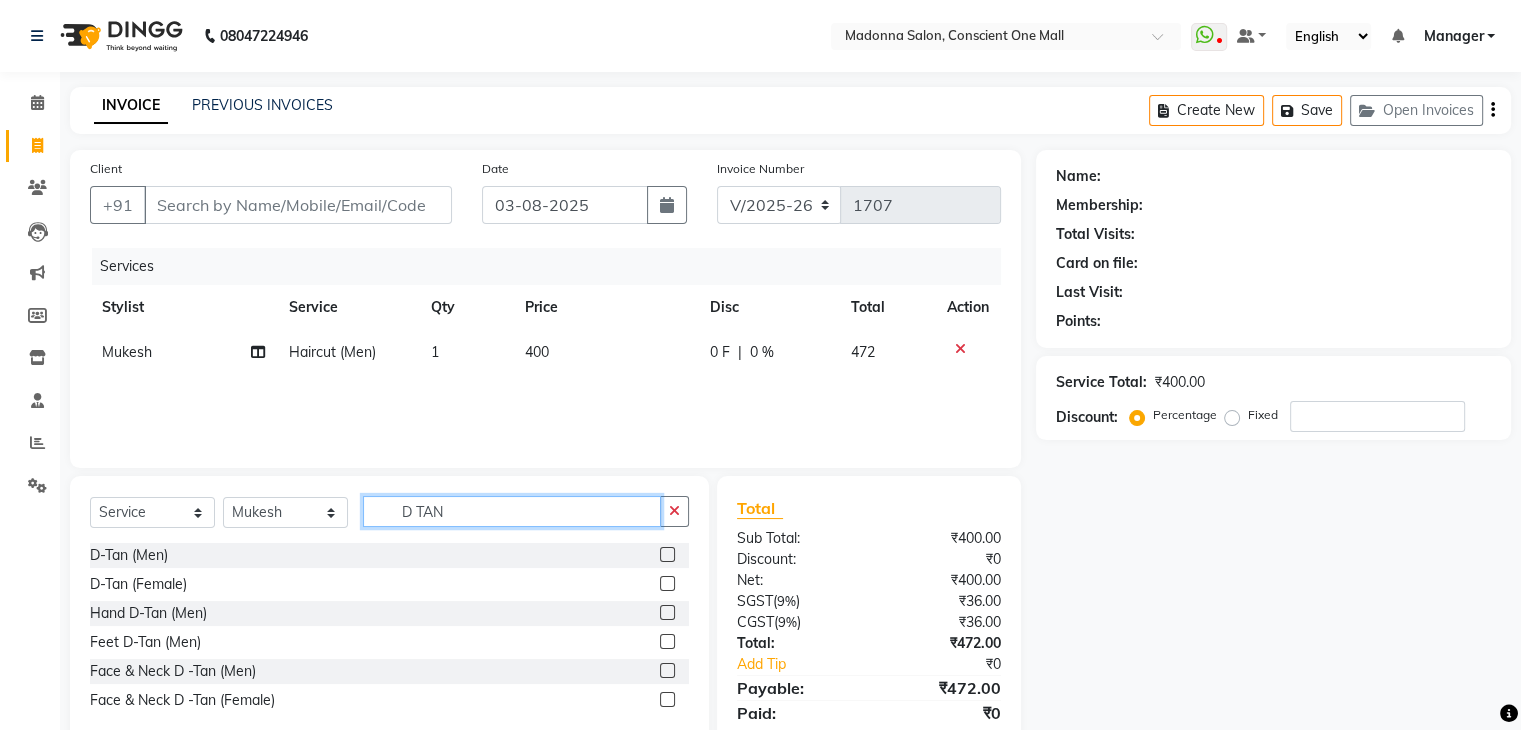 type on "D TAN" 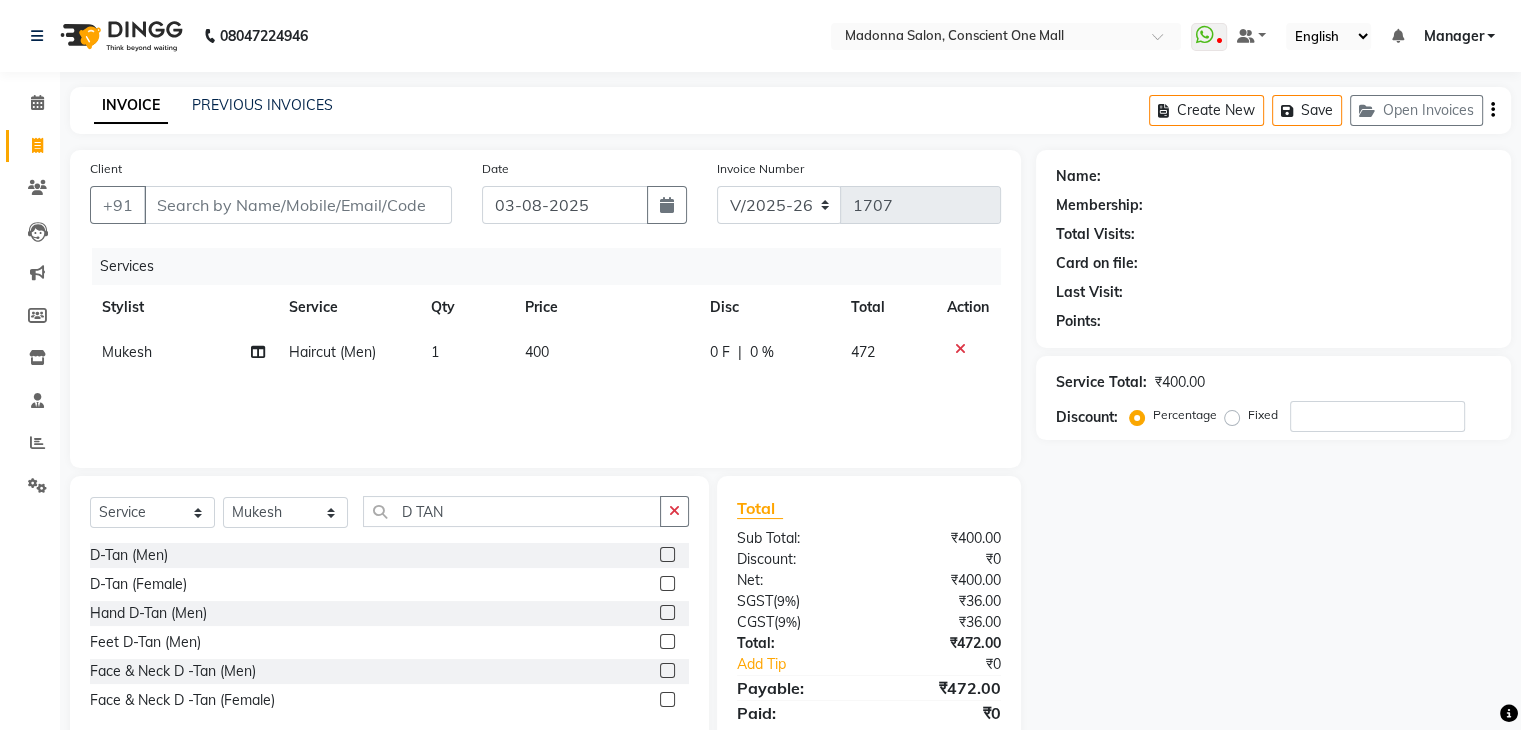 click 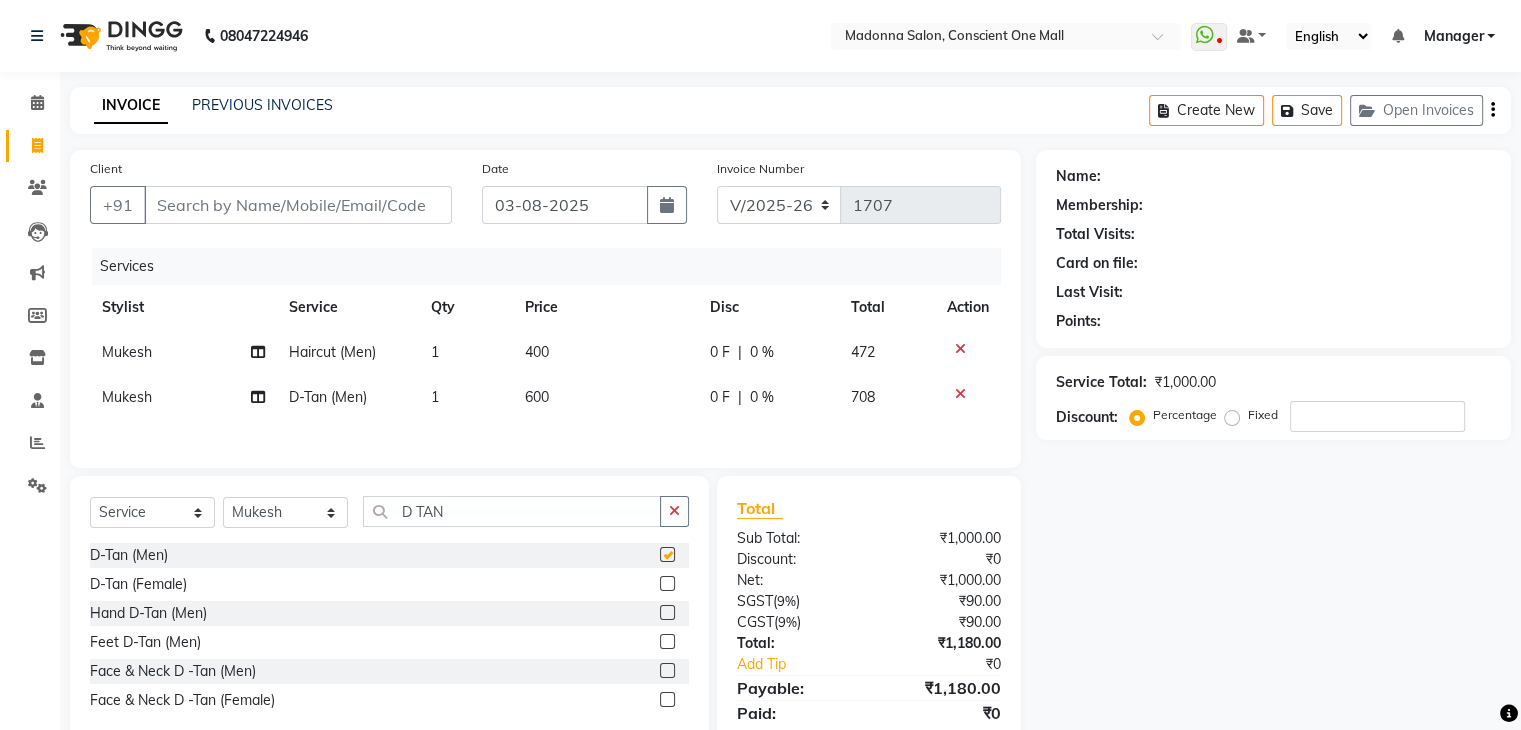 checkbox on "false" 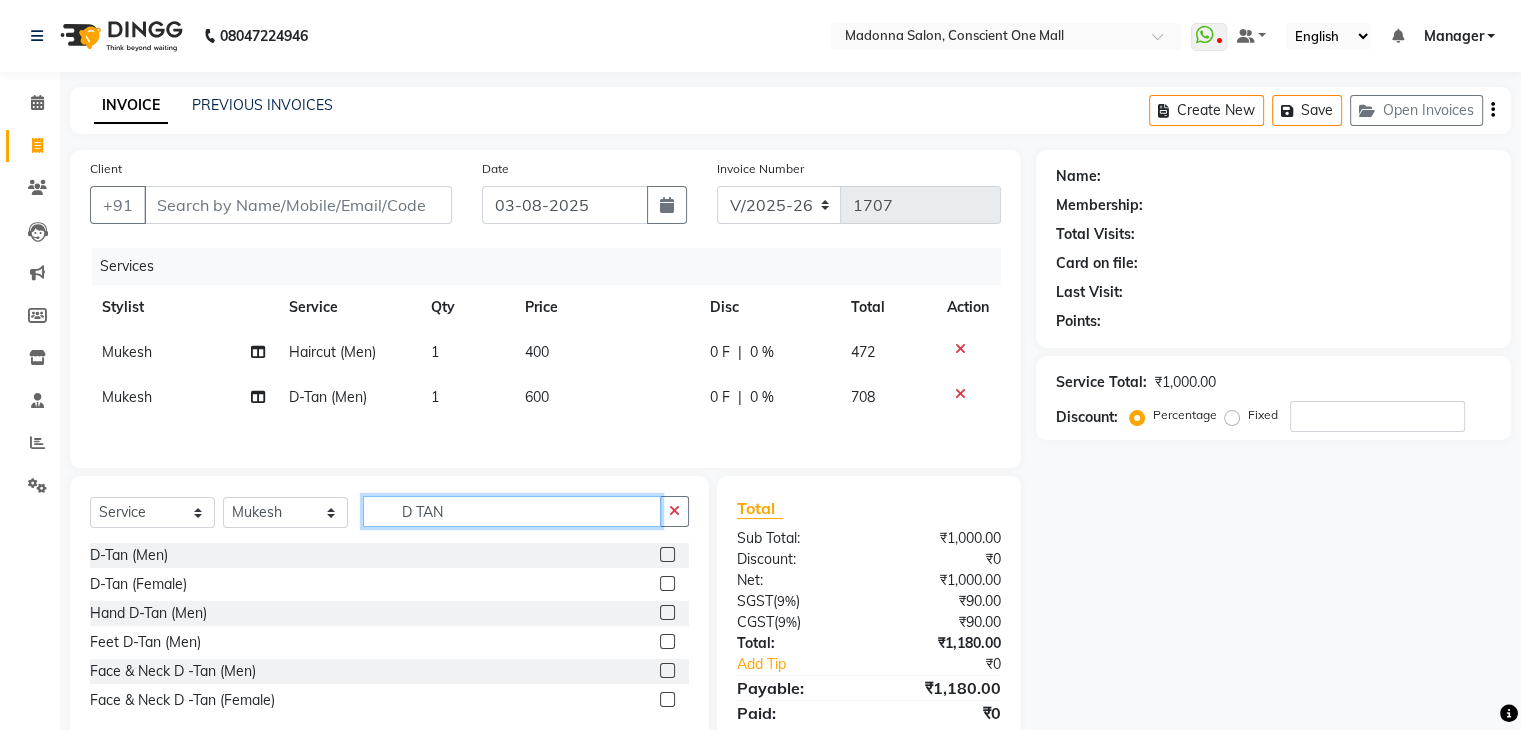 click on "D TAN" 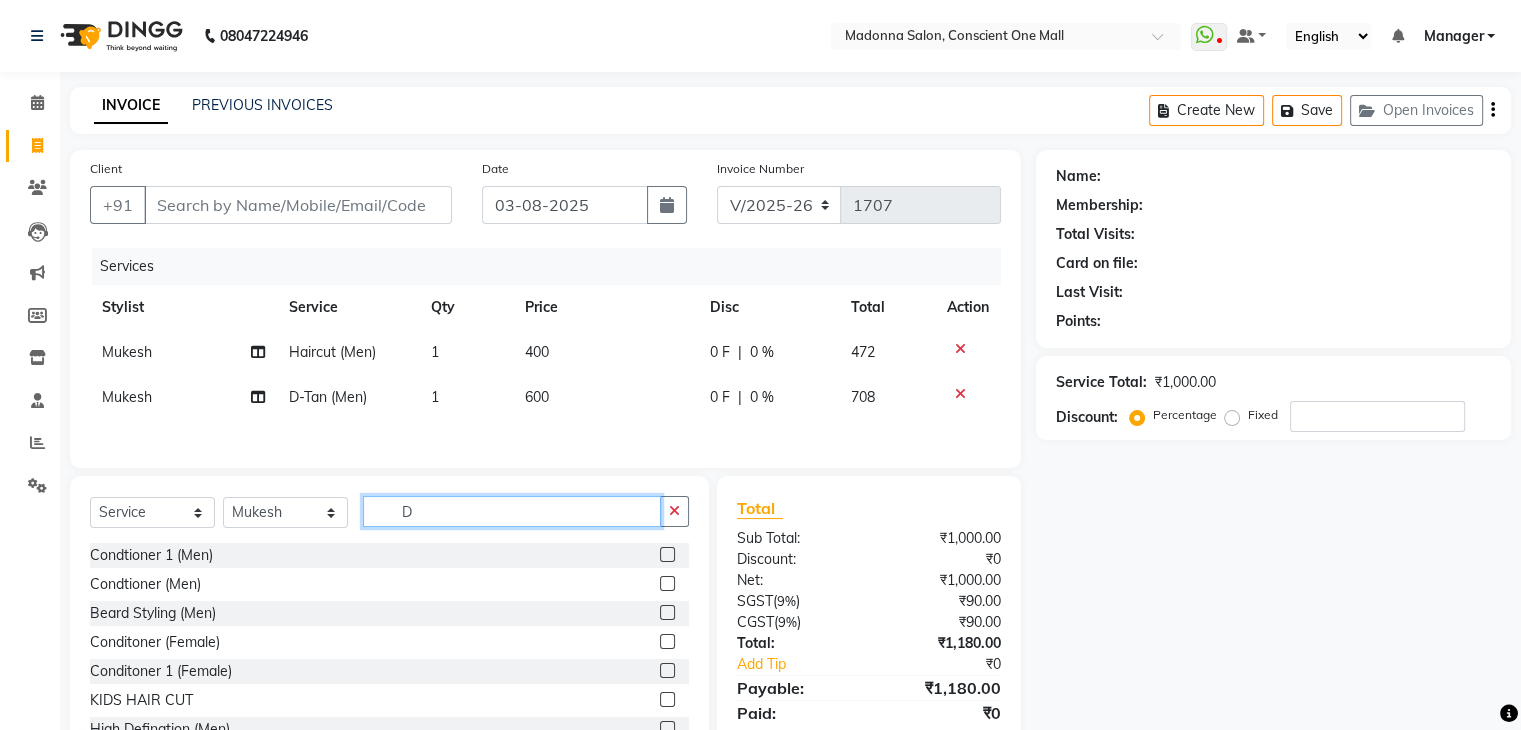 type on "D" 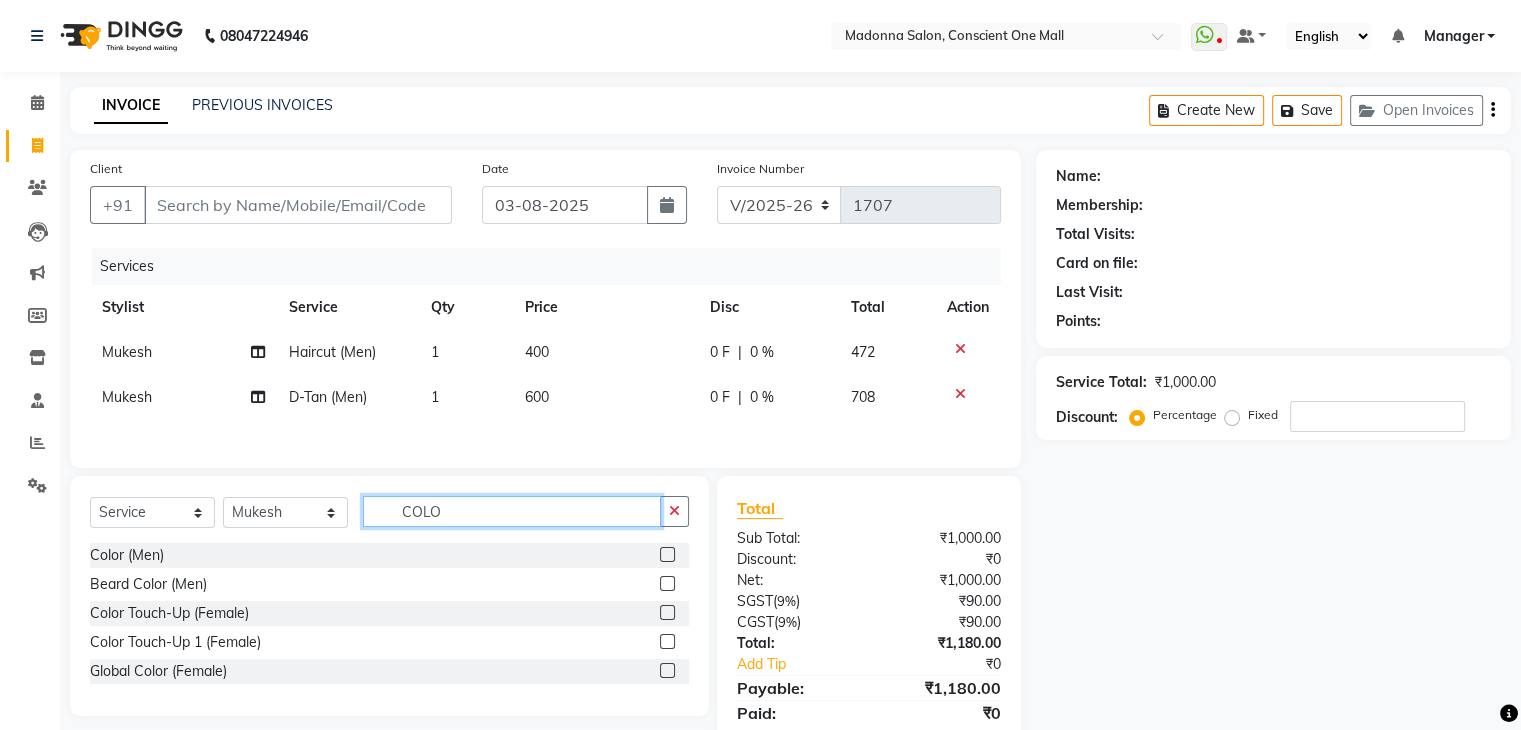 type on "COLO" 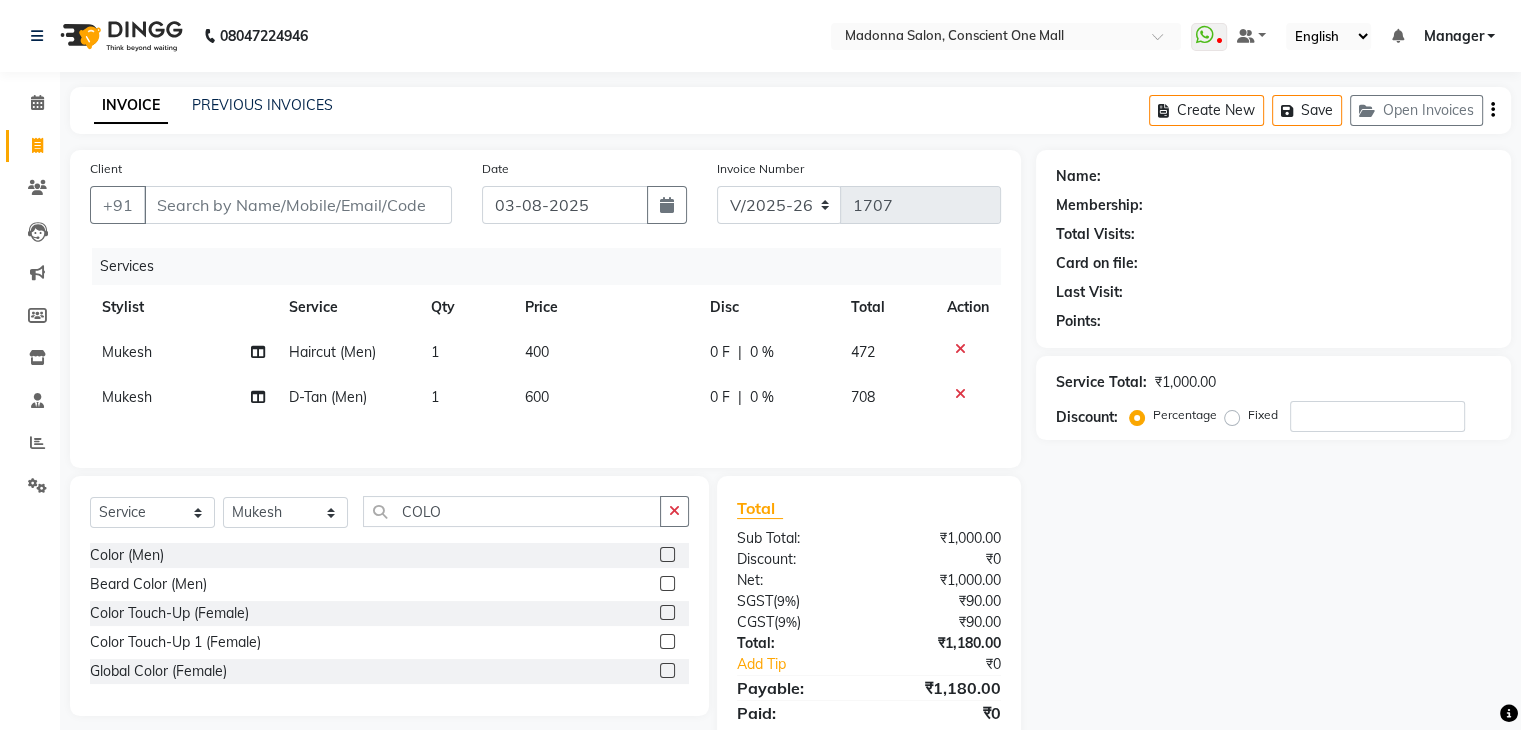 click 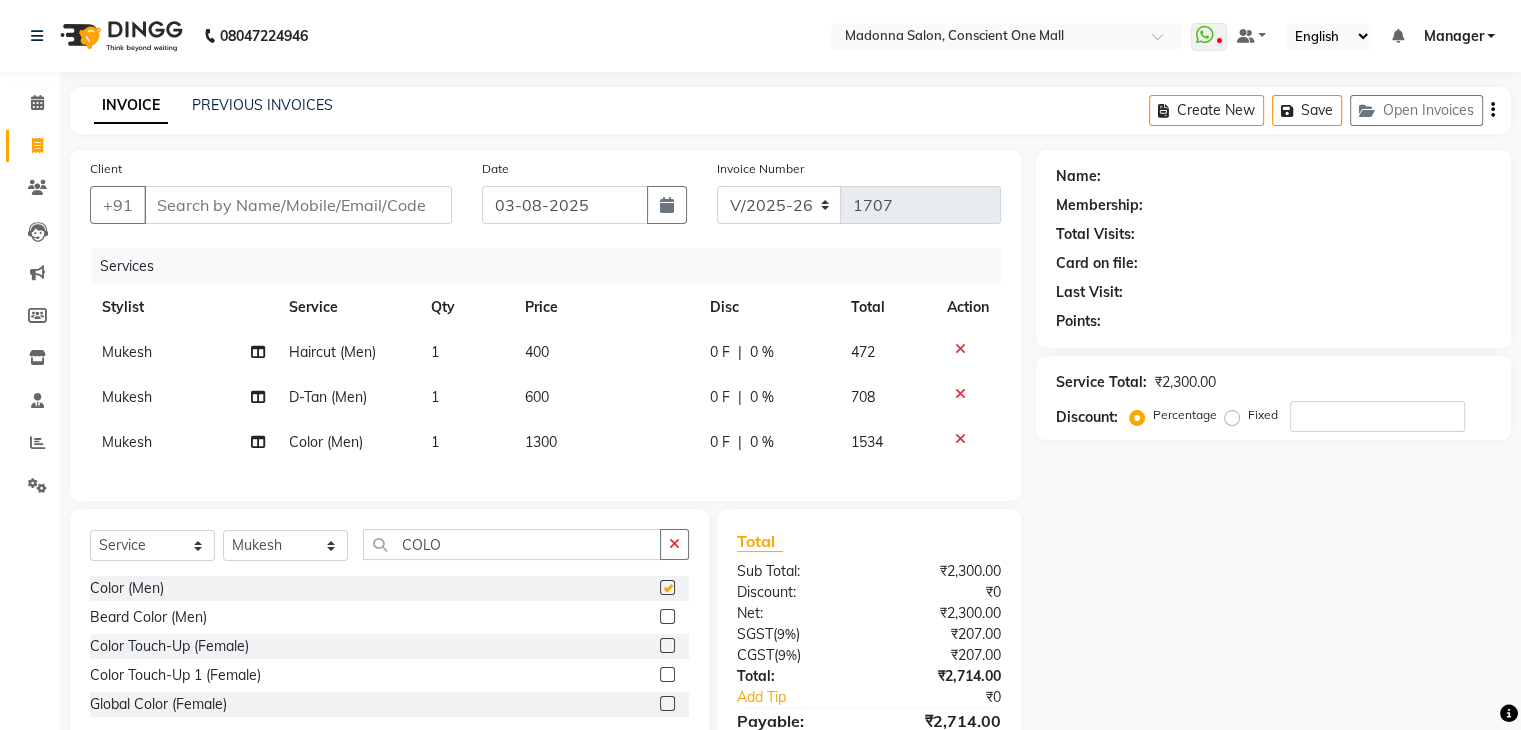 checkbox on "false" 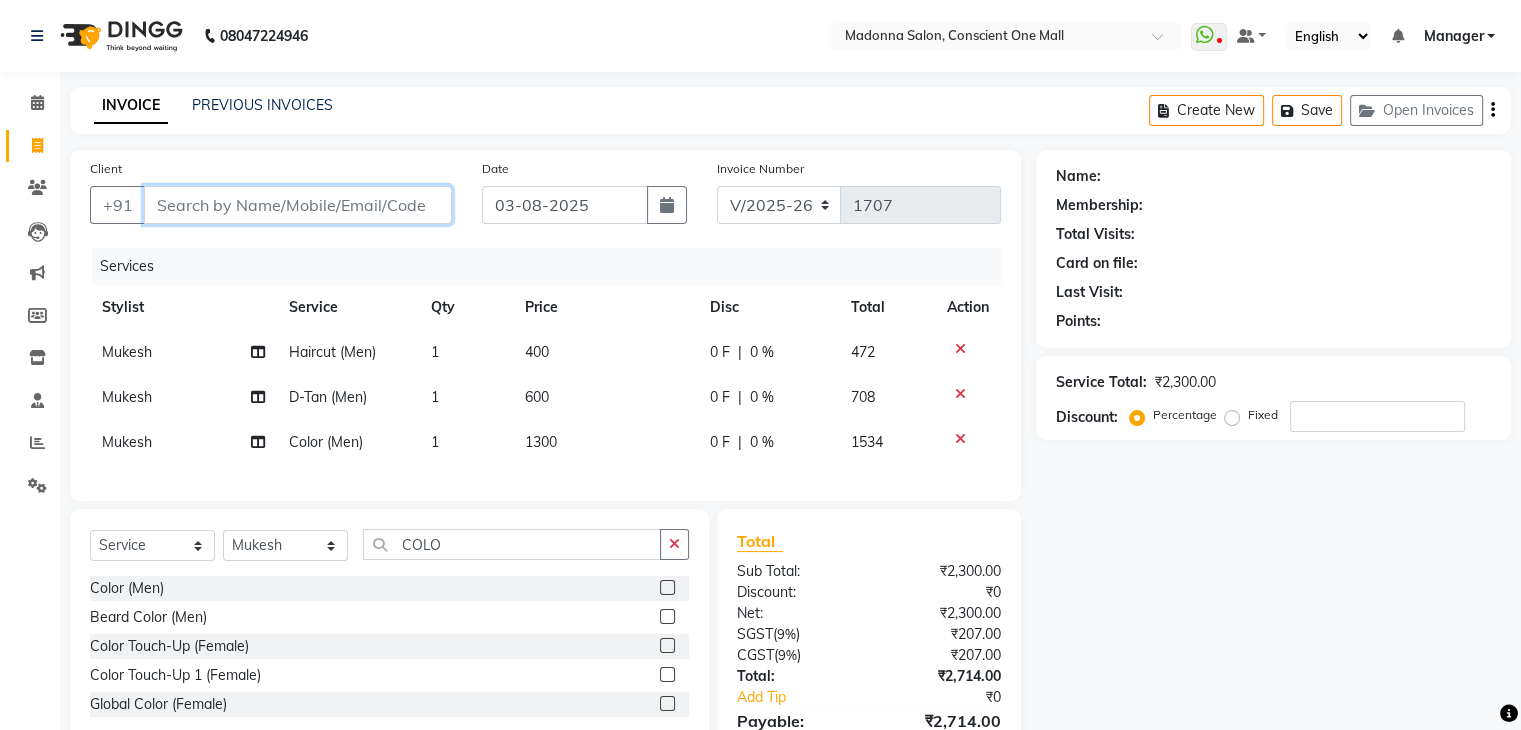 click on "Client" at bounding box center [298, 205] 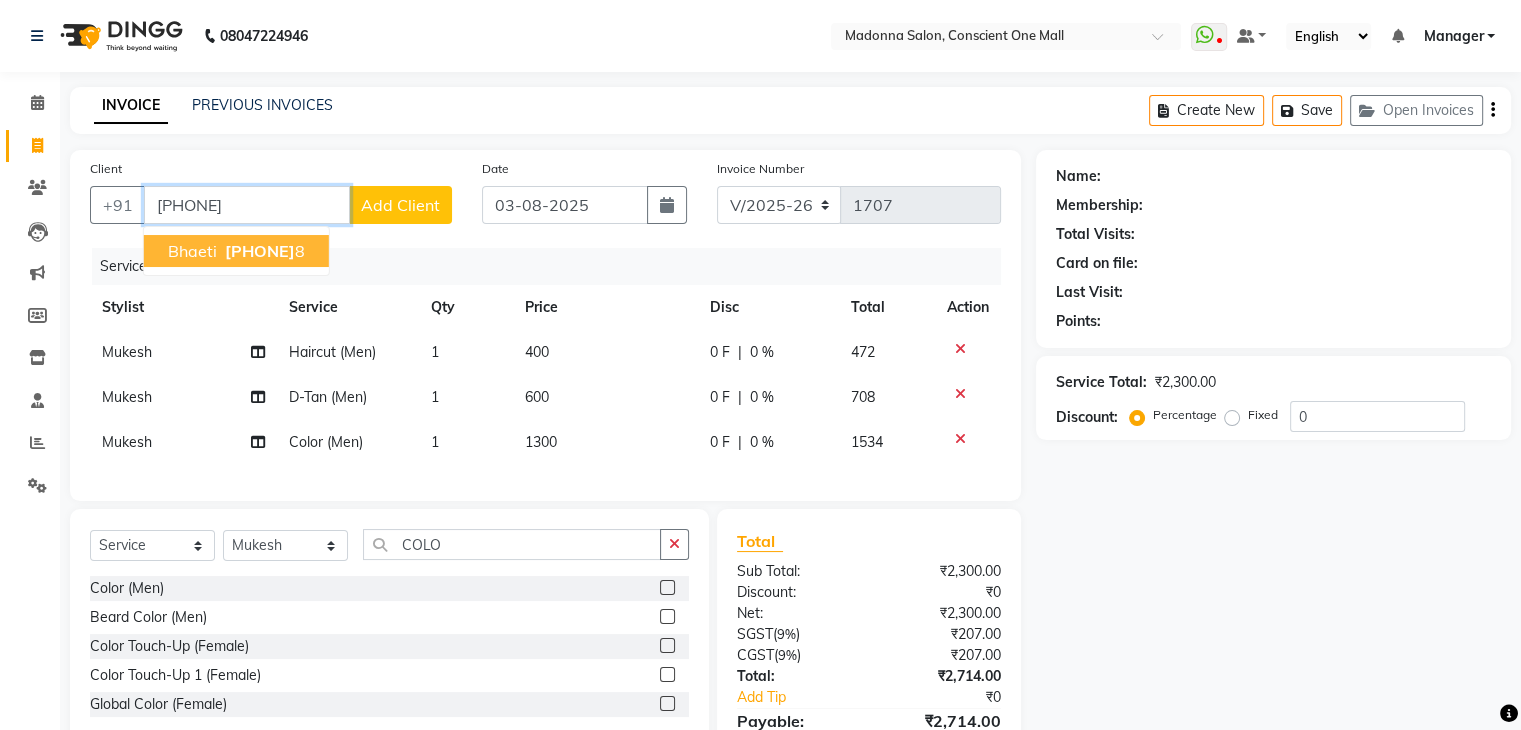 click on "995877666" at bounding box center (260, 251) 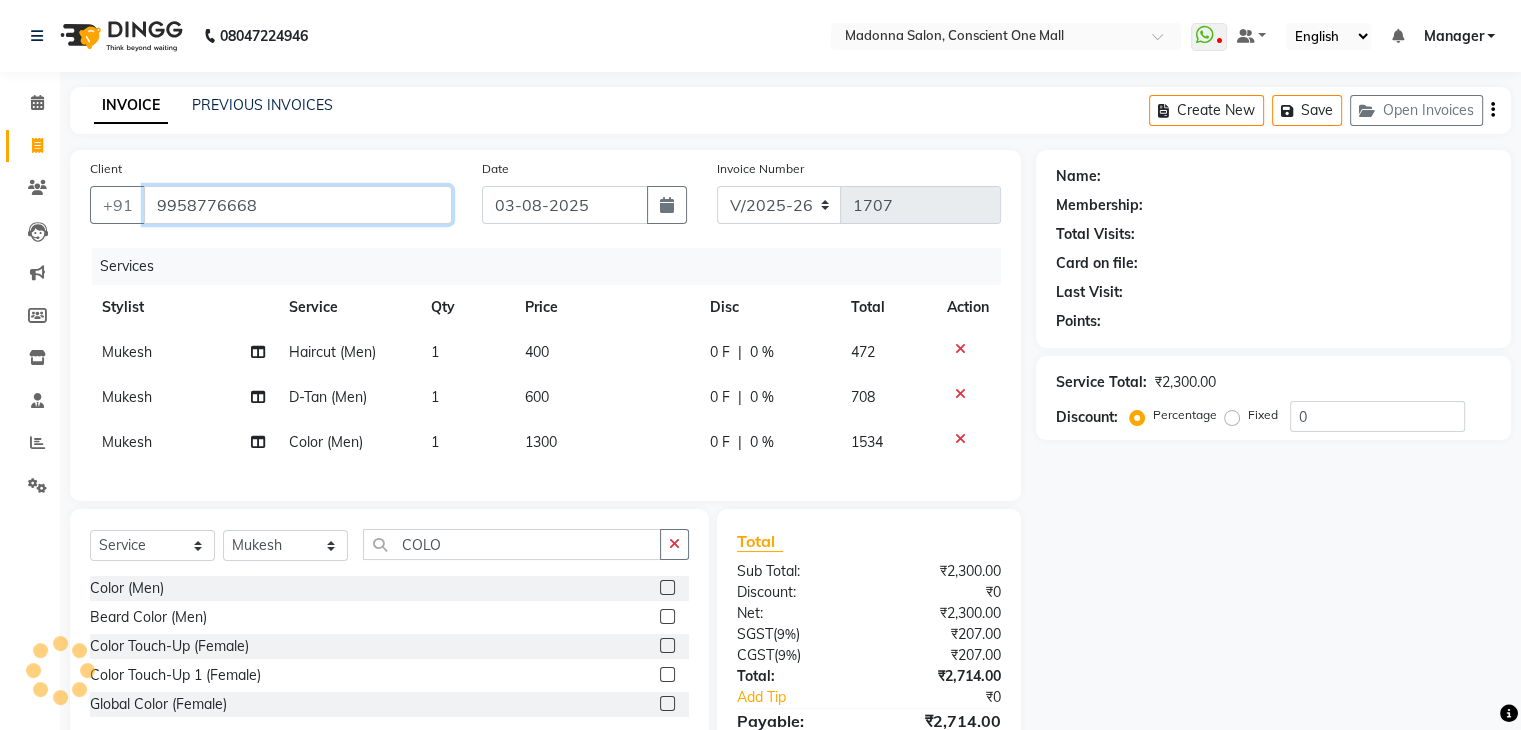 type on "9958776668" 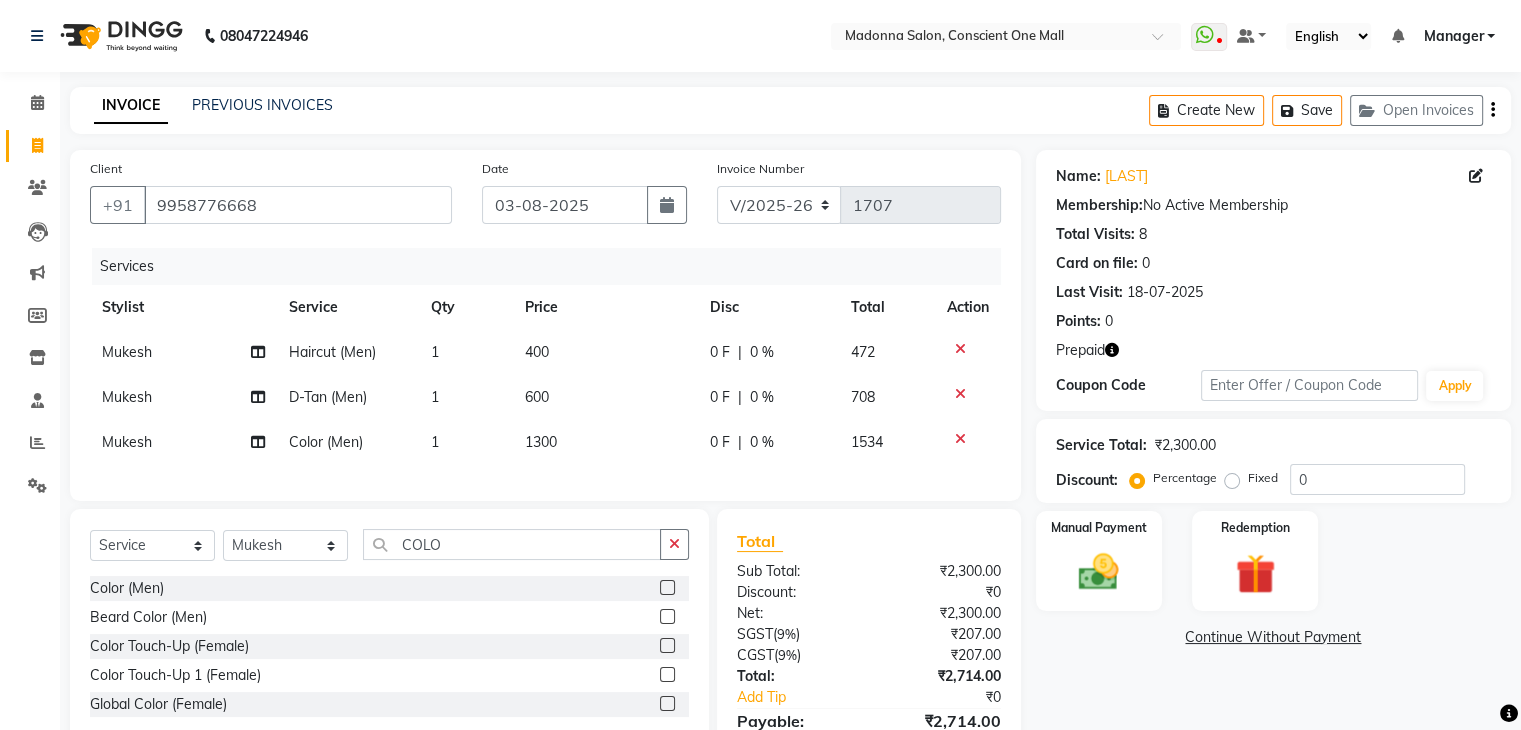 click 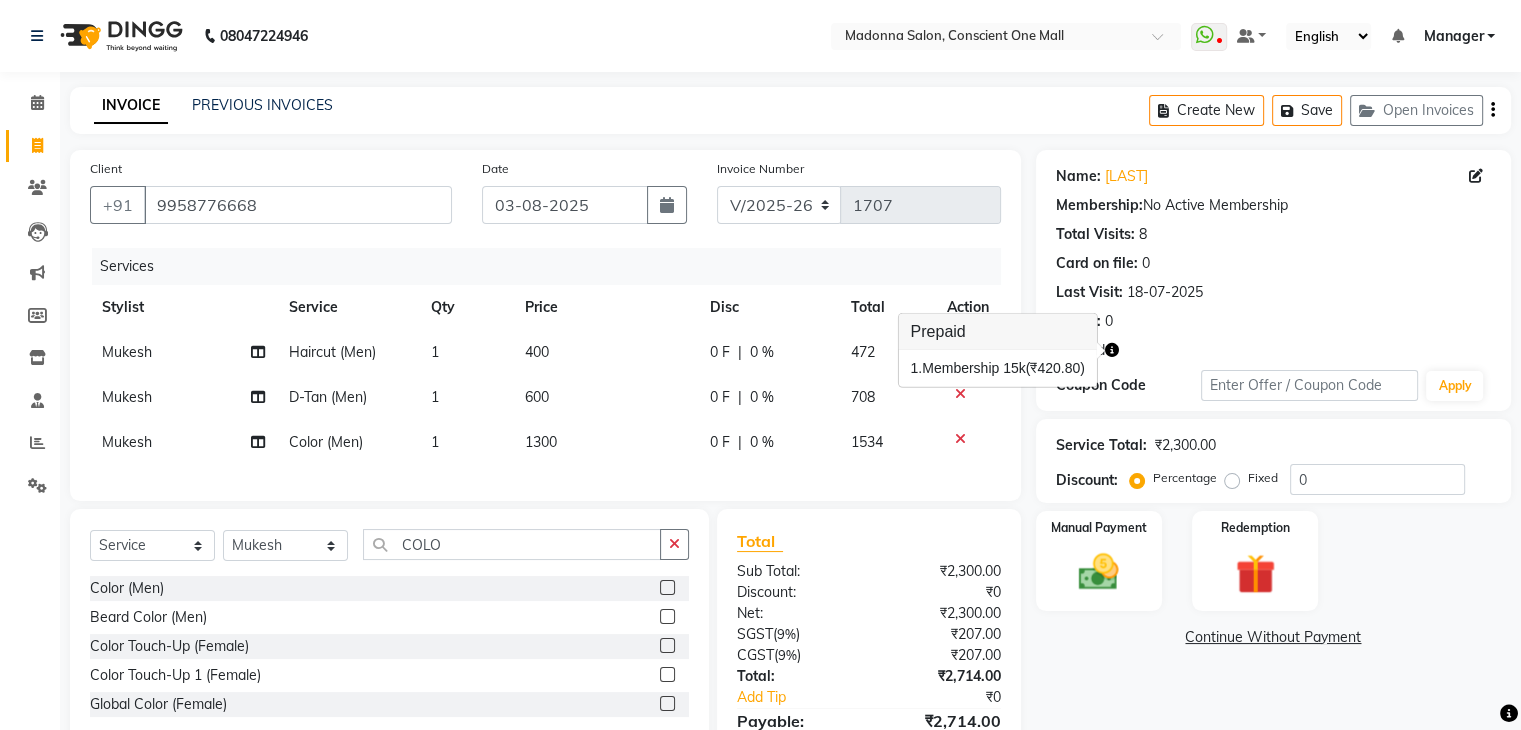 click 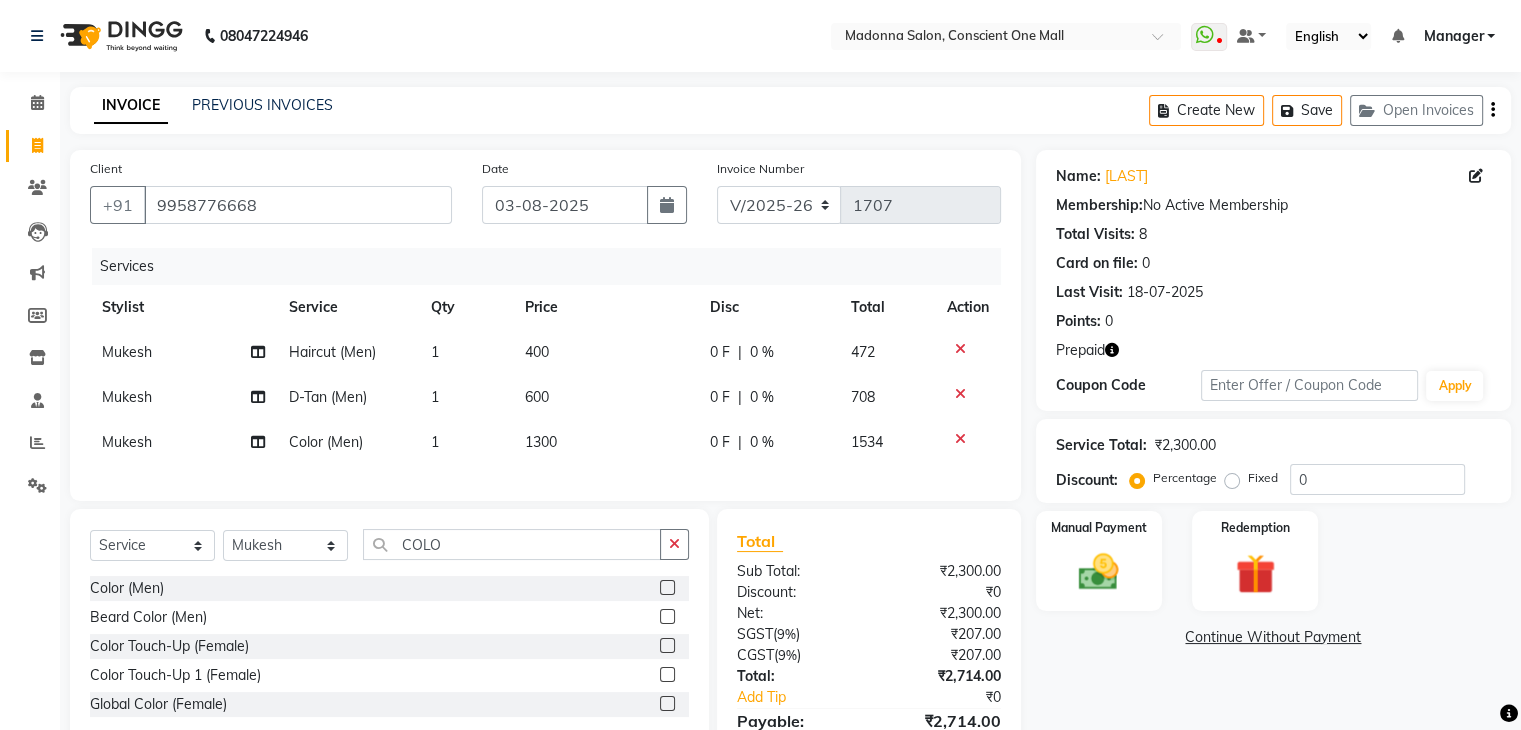 click 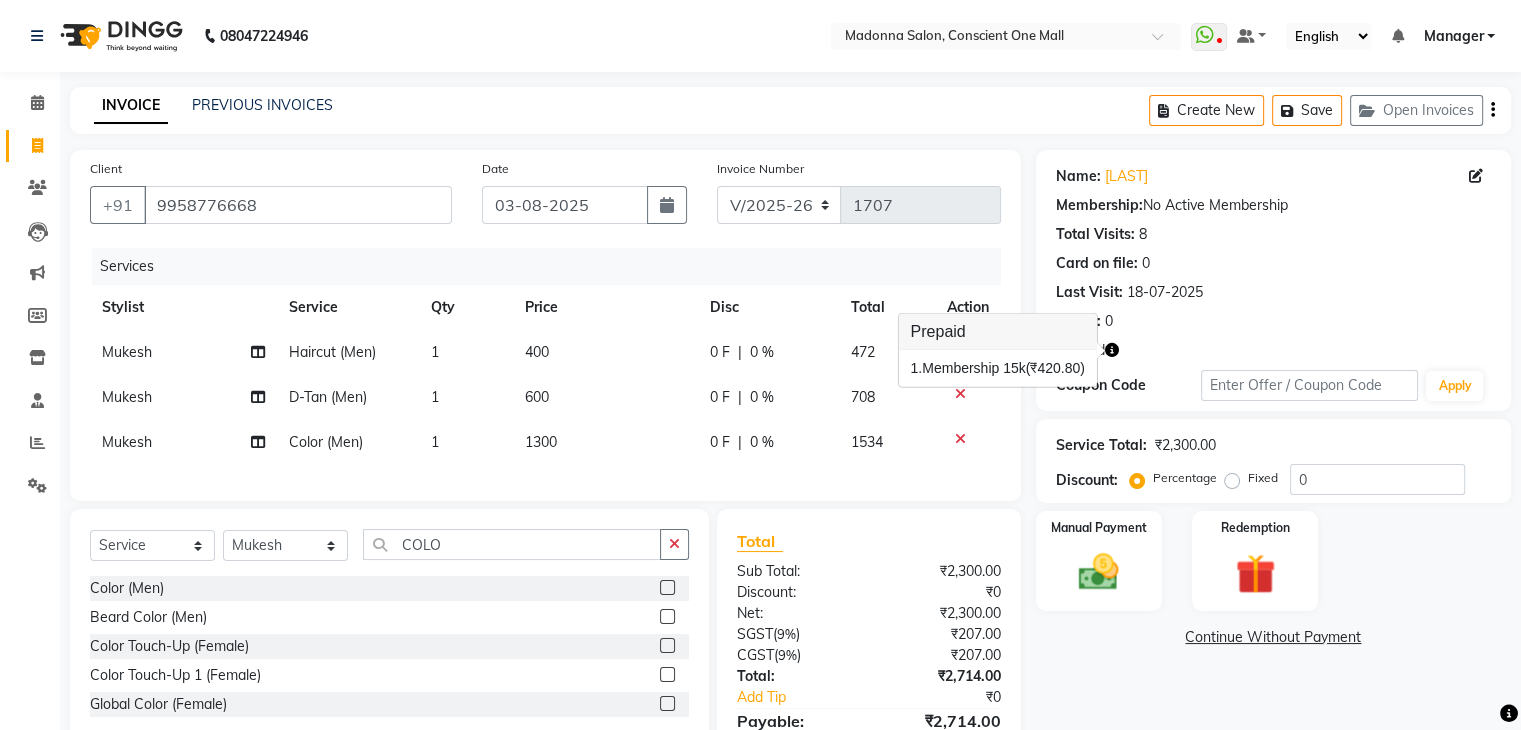 click 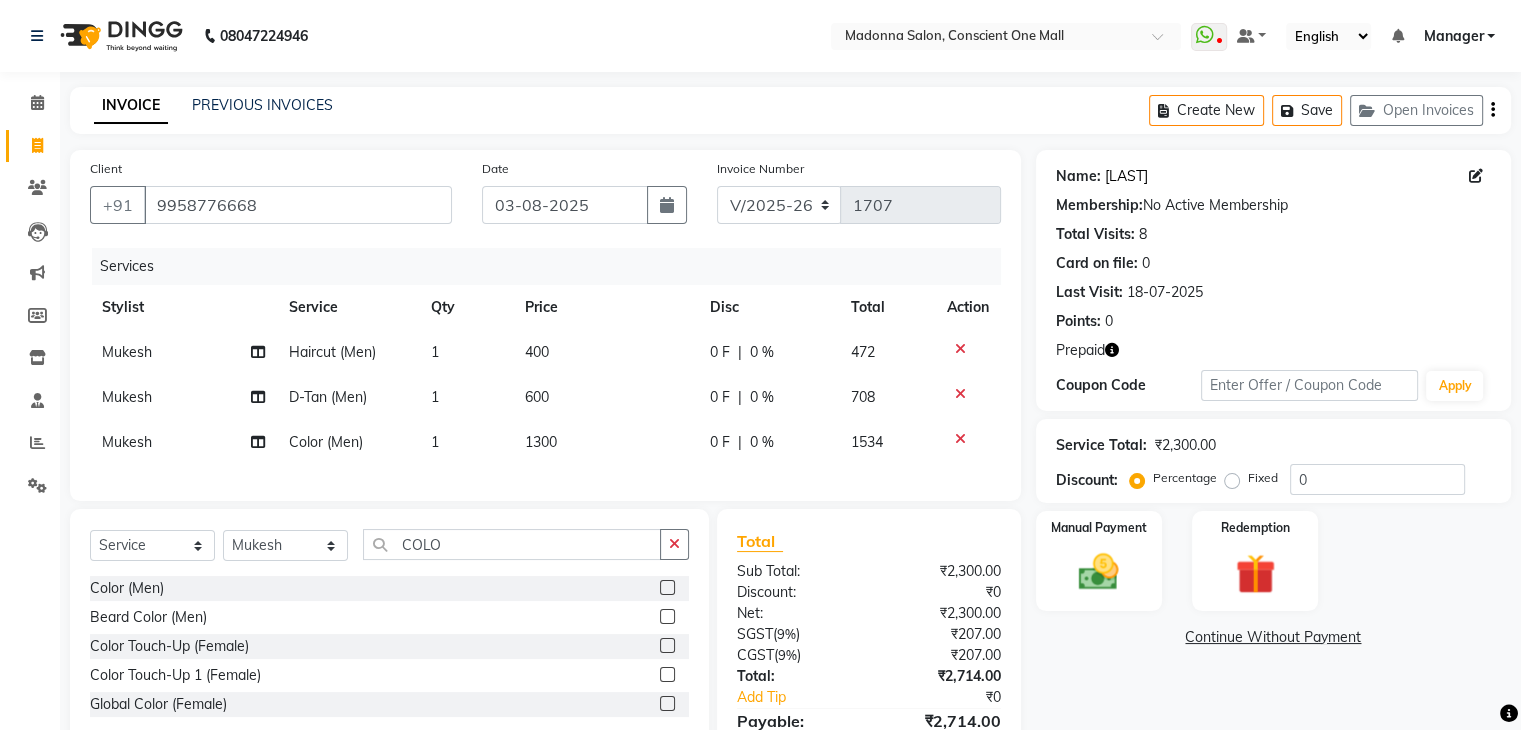 click on "Bhaeti" 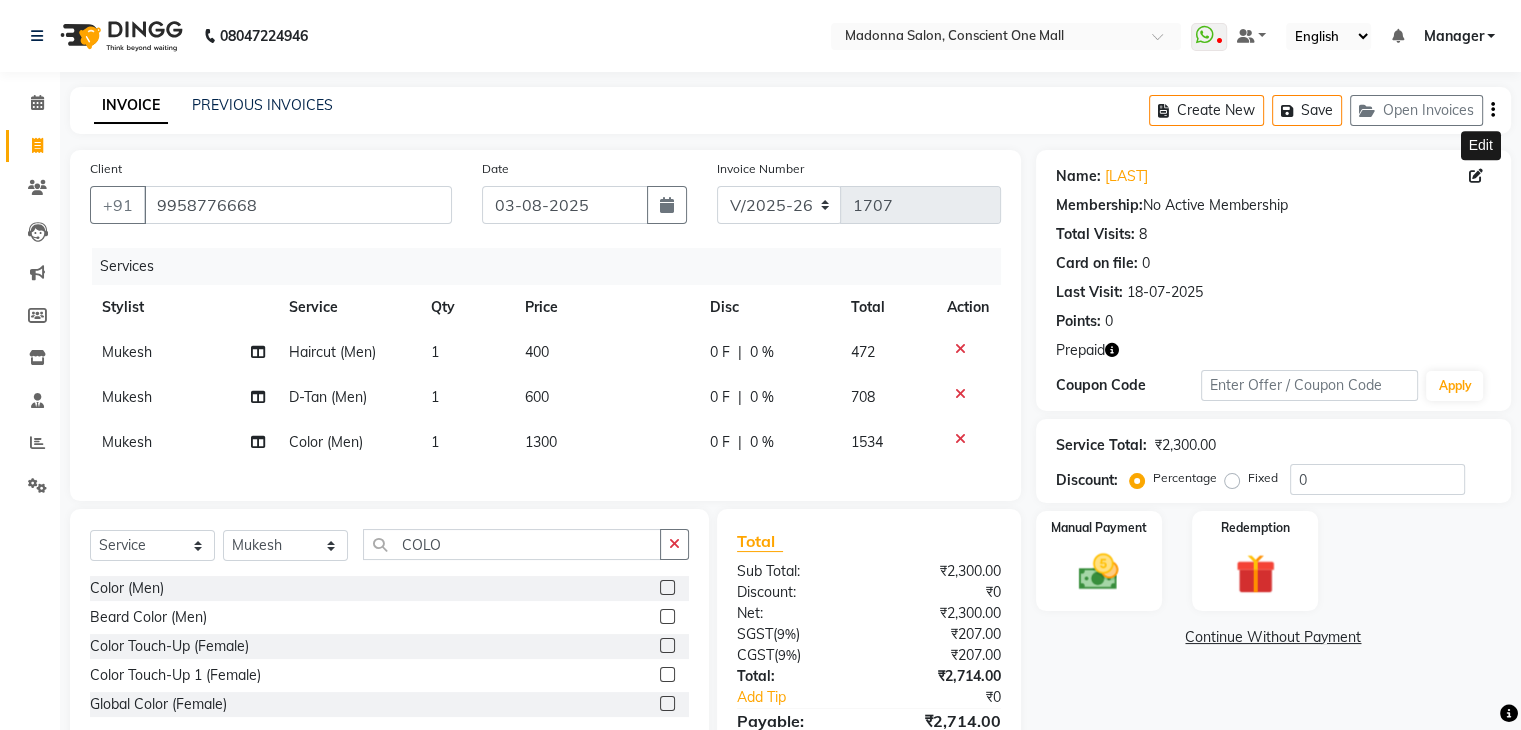 click 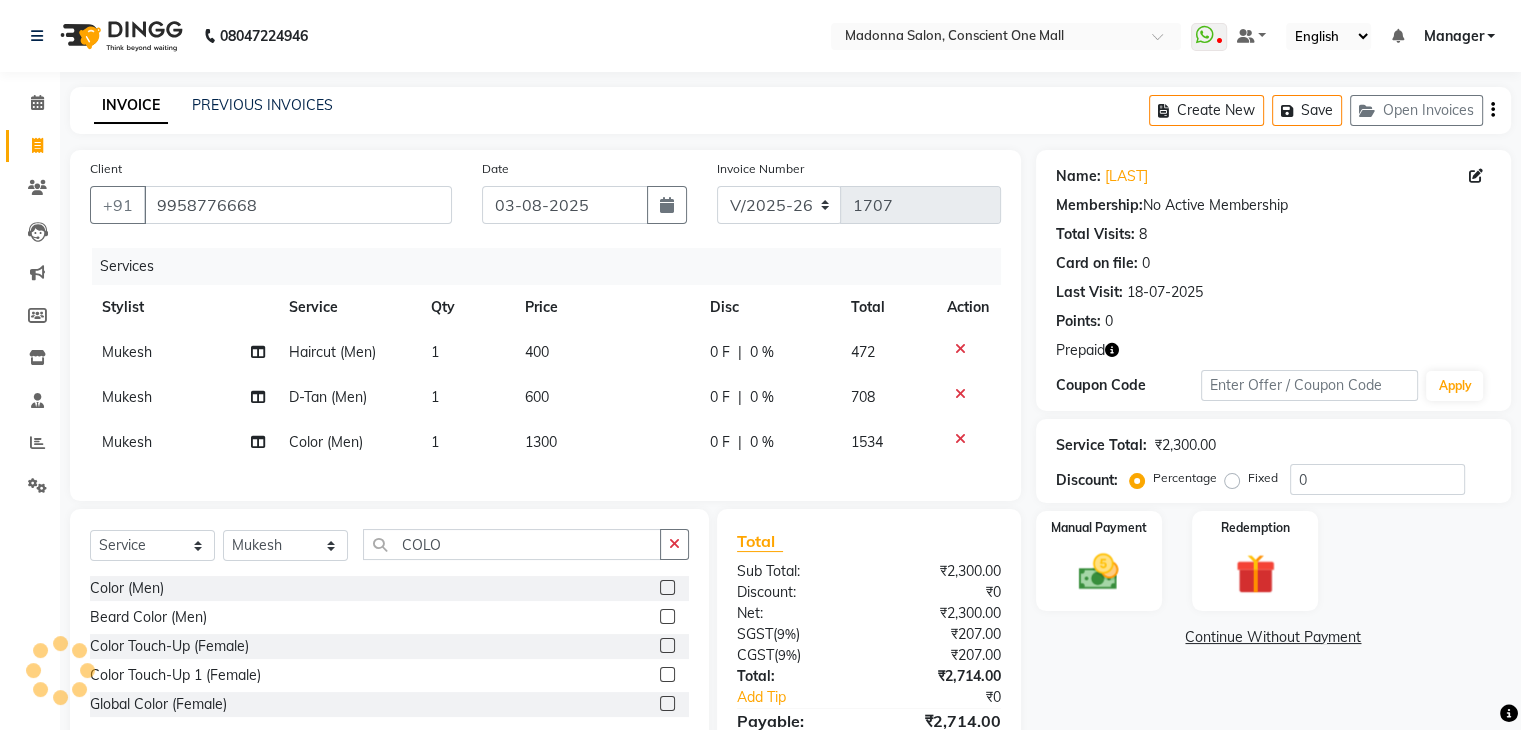 select on "female" 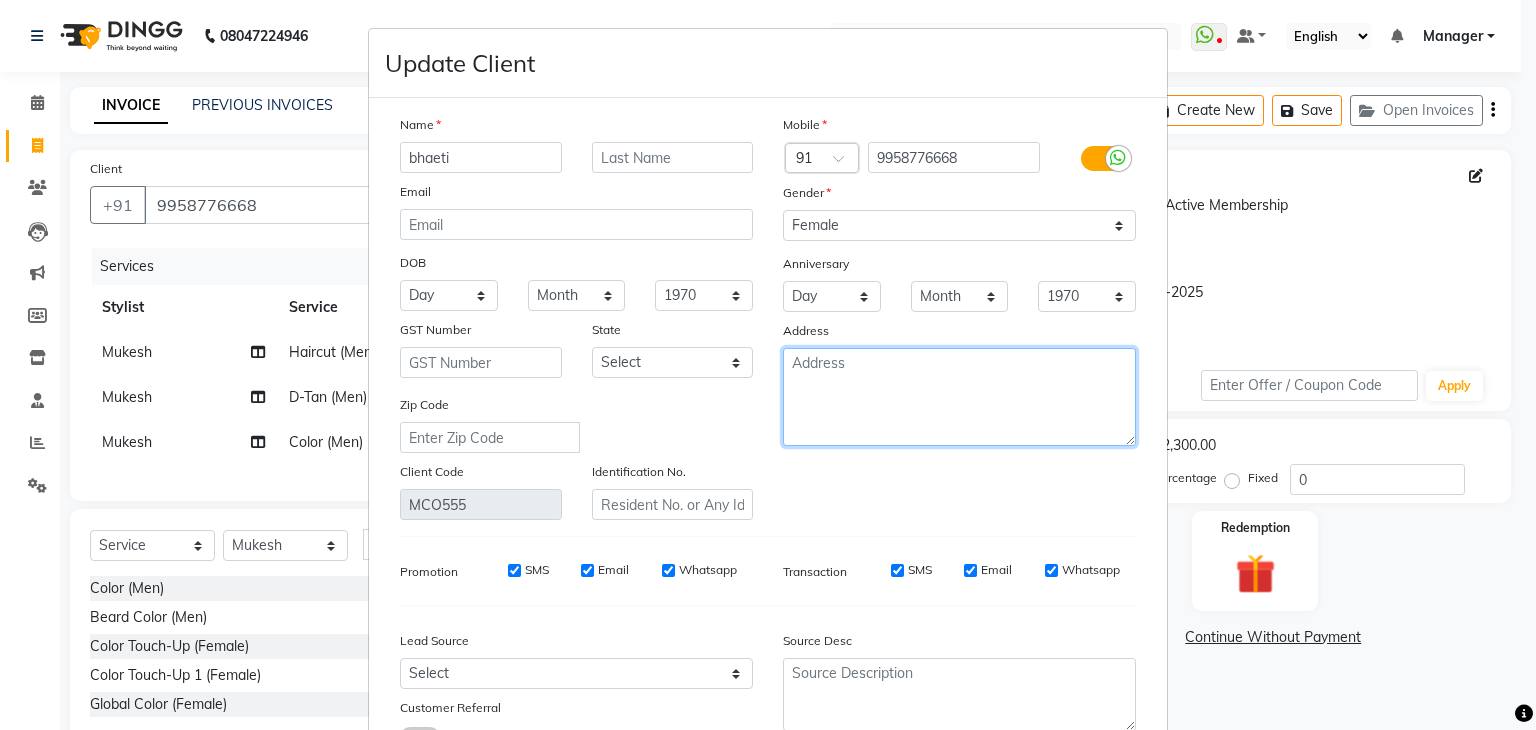 click at bounding box center (959, 397) 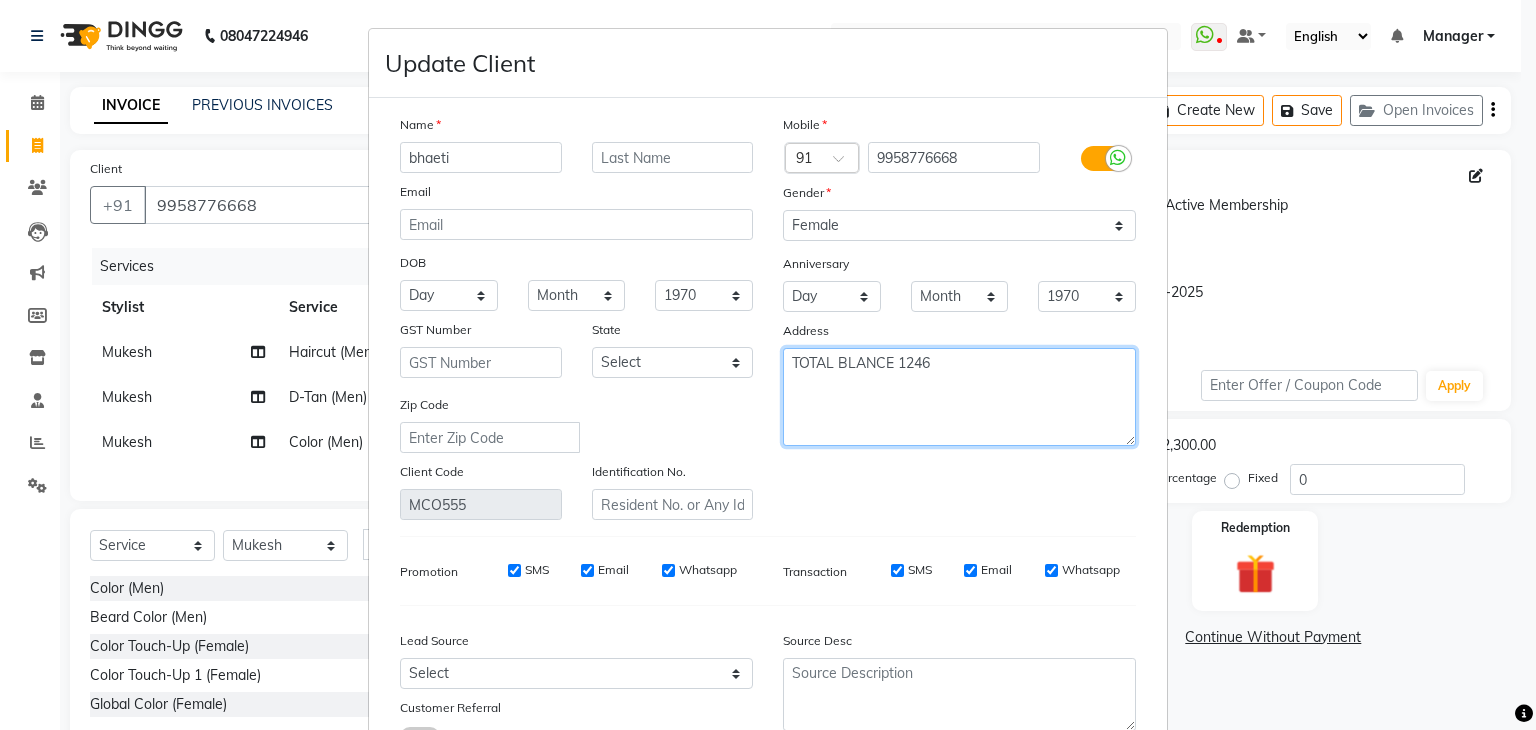 click on "TOTAL BLANCE 1246" at bounding box center (959, 397) 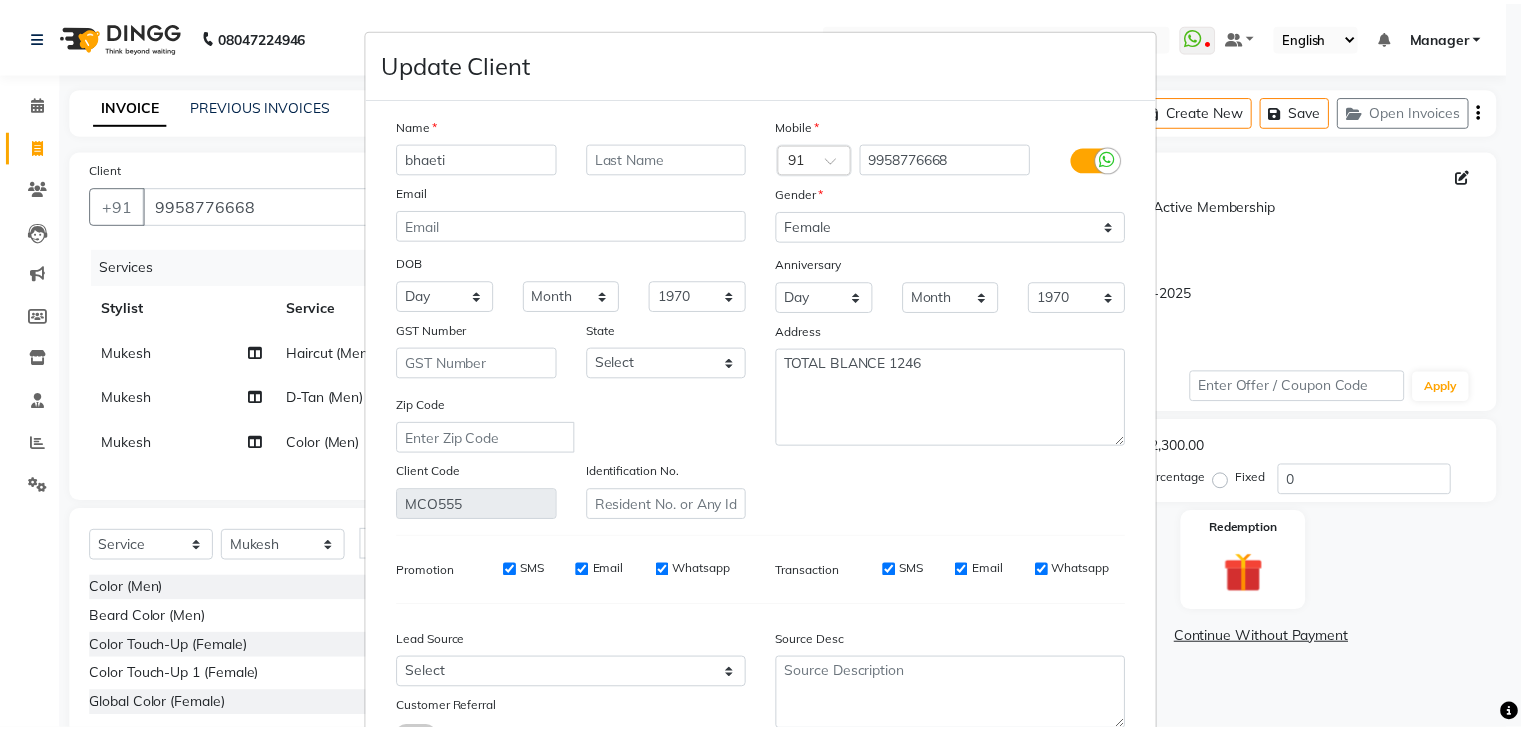 scroll, scrollTop: 168, scrollLeft: 0, axis: vertical 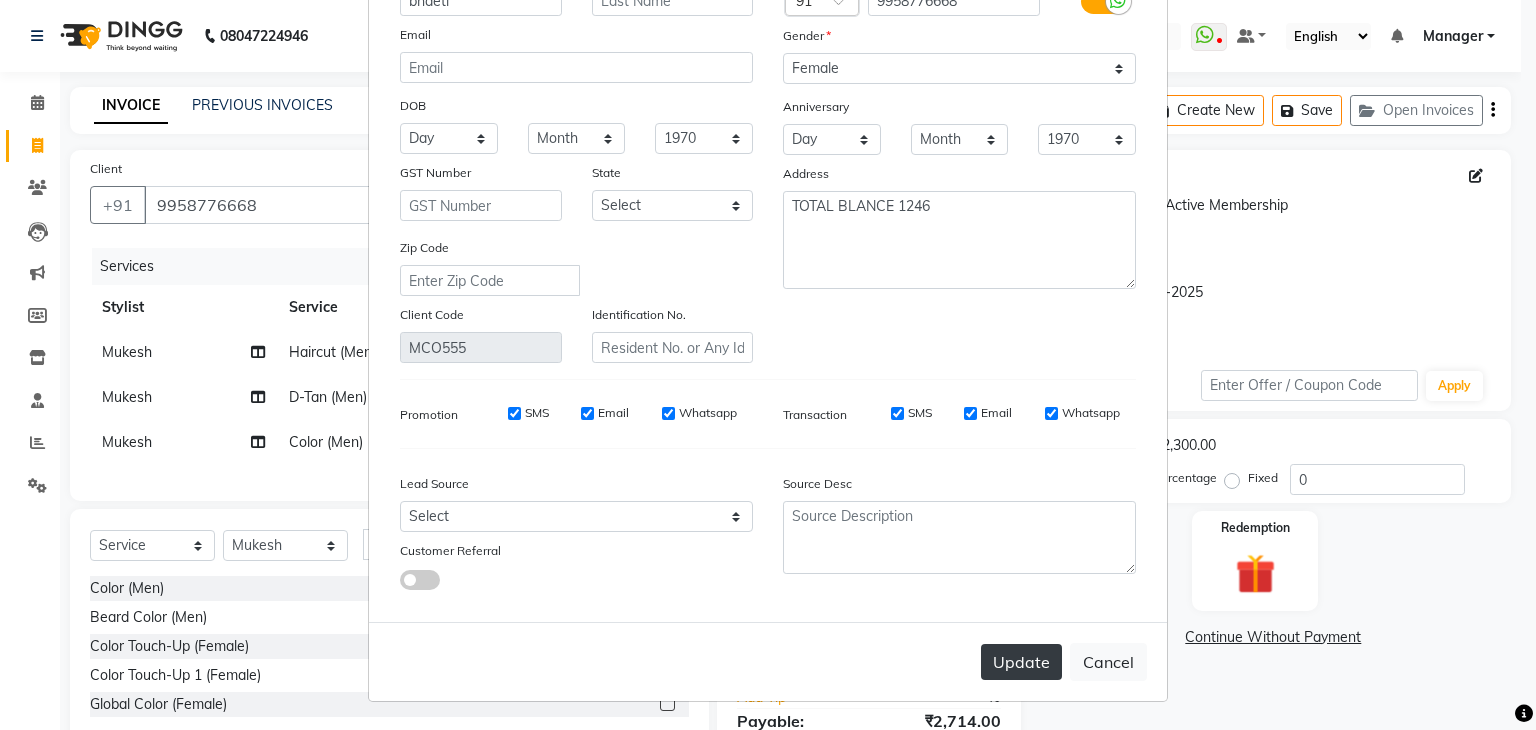 click on "Update" at bounding box center (1021, 662) 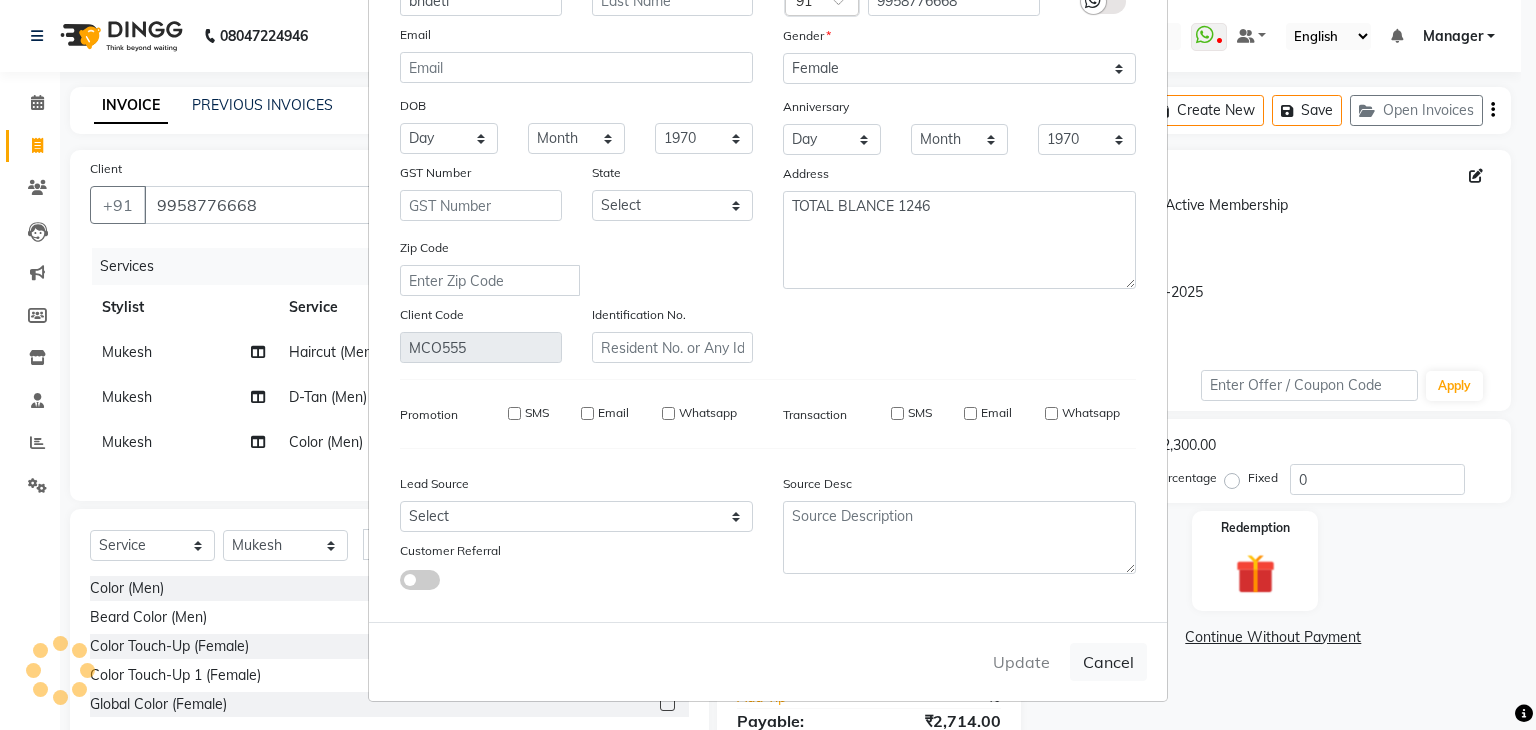 type 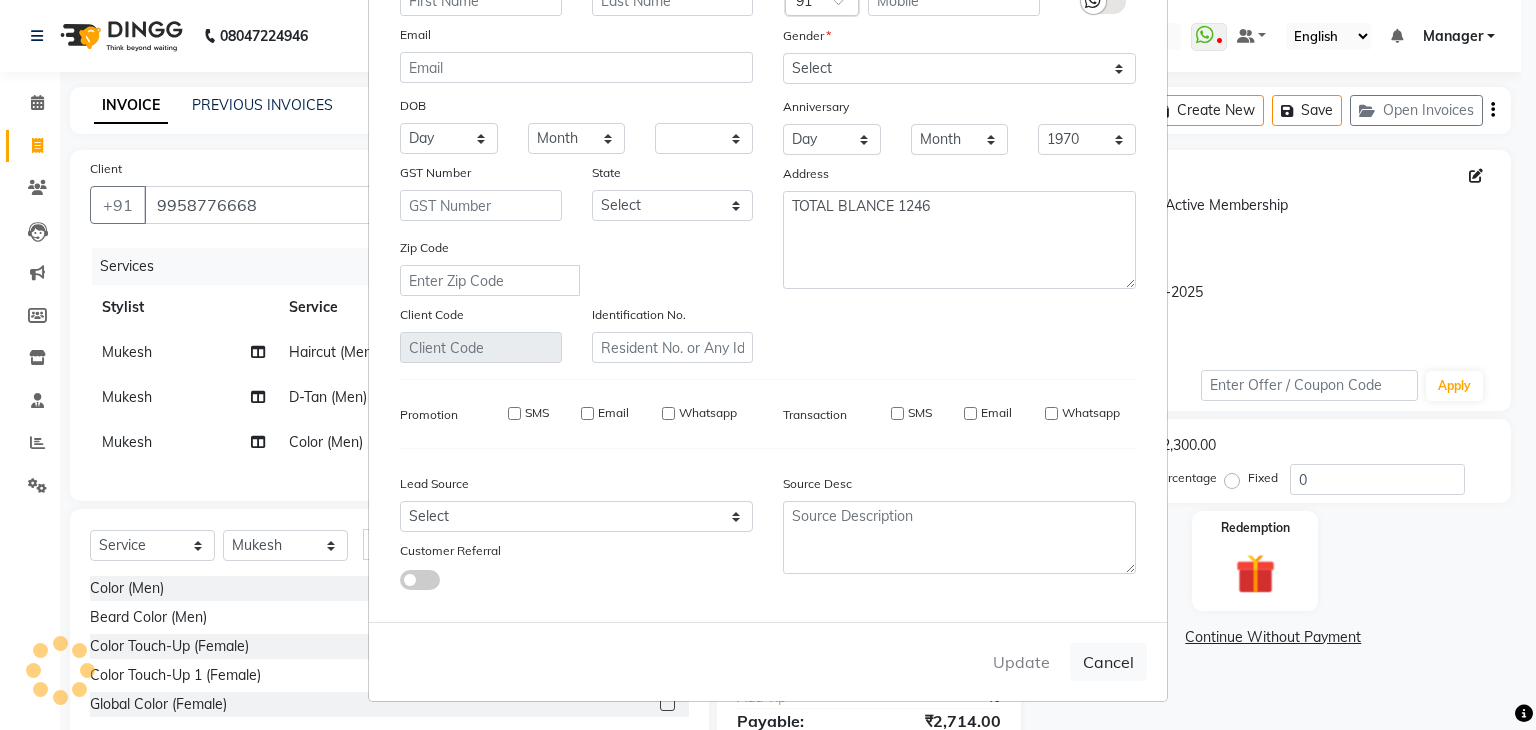 select 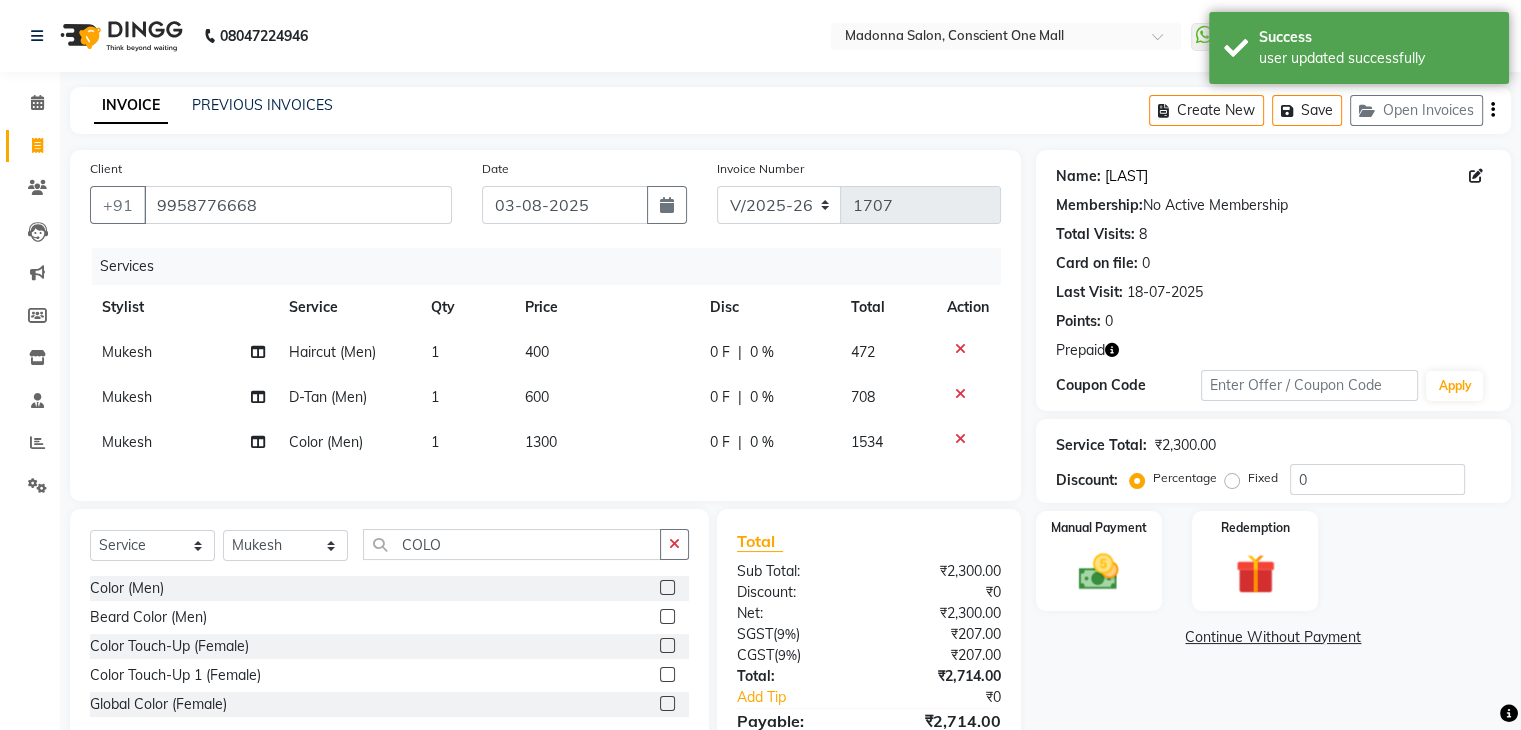 click on "Bhaeti" 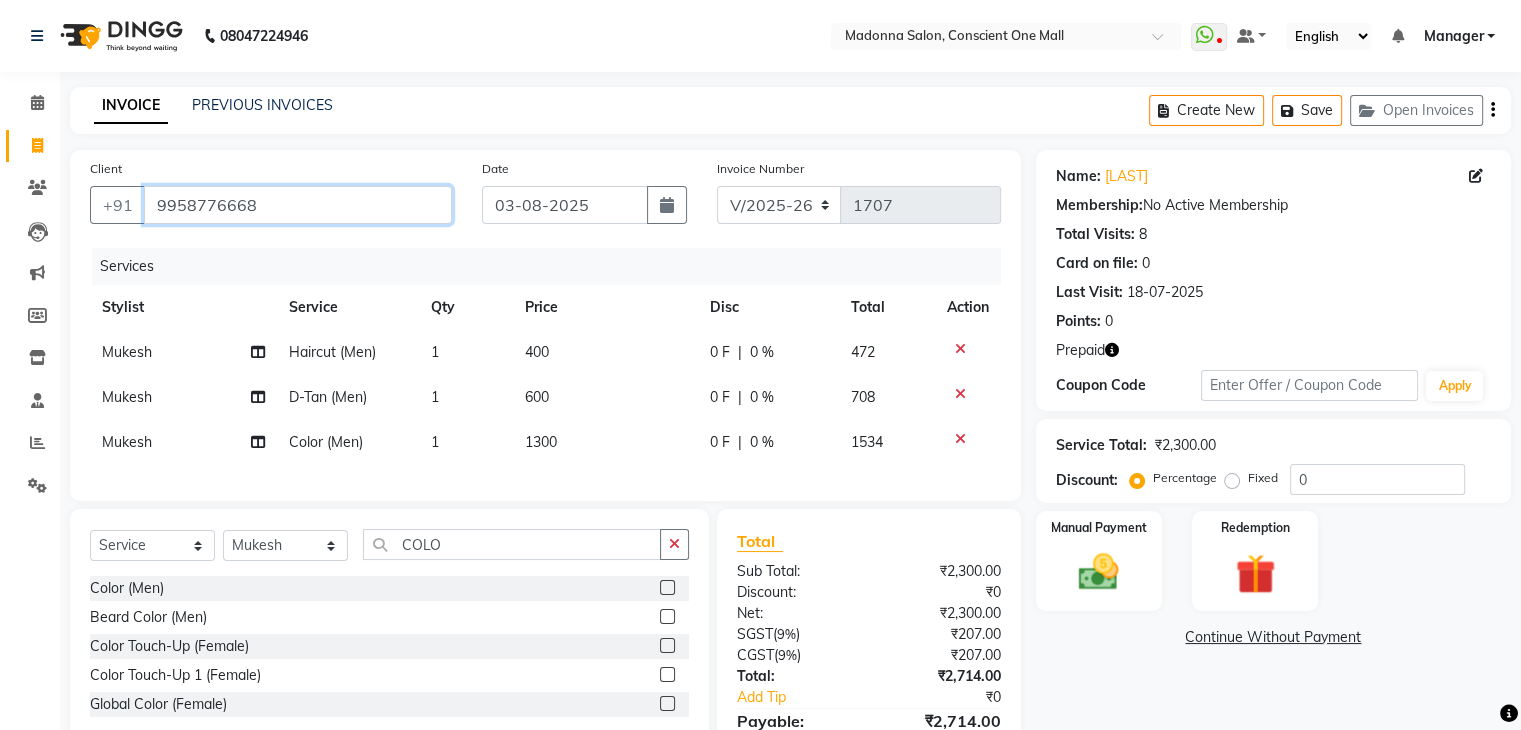 click on "9958776668" at bounding box center [298, 205] 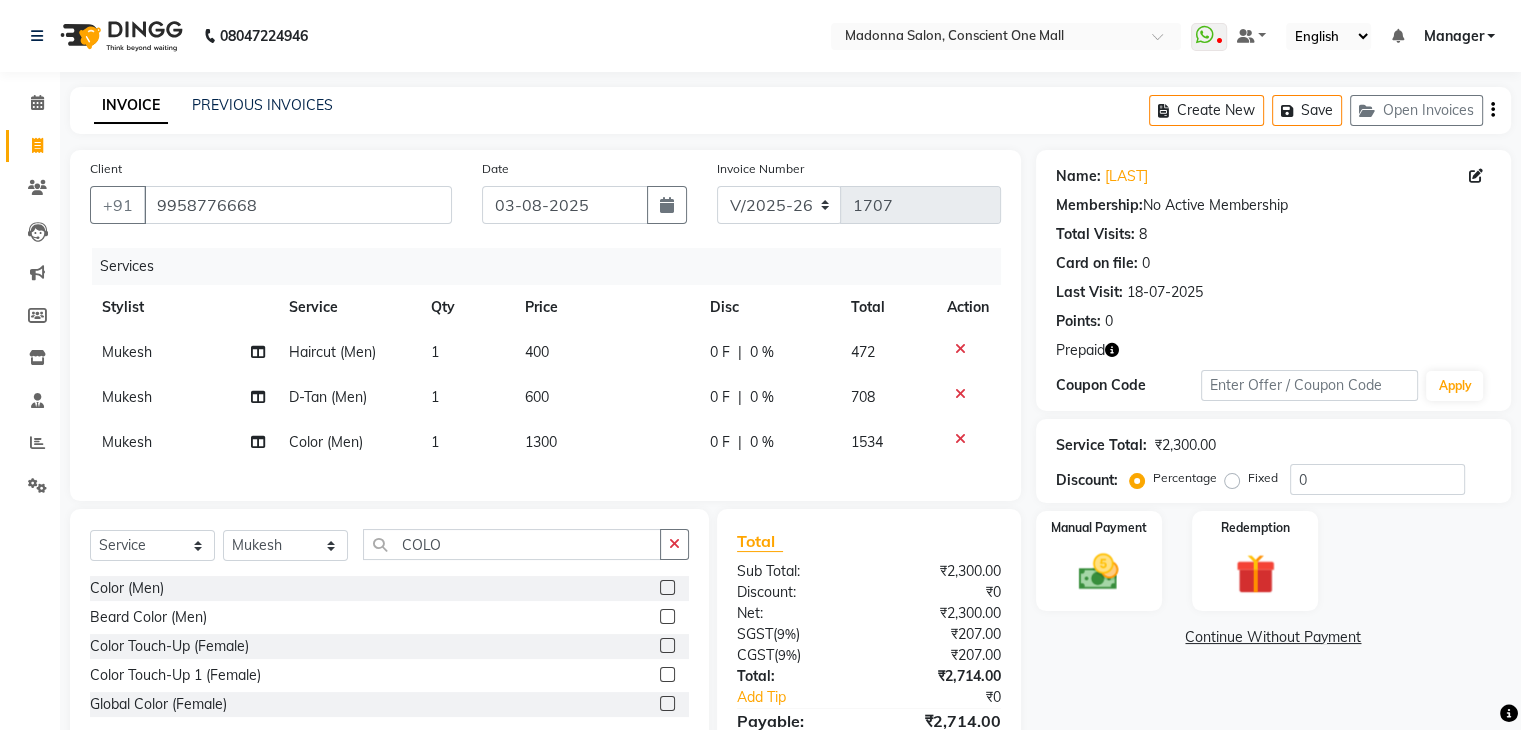 click 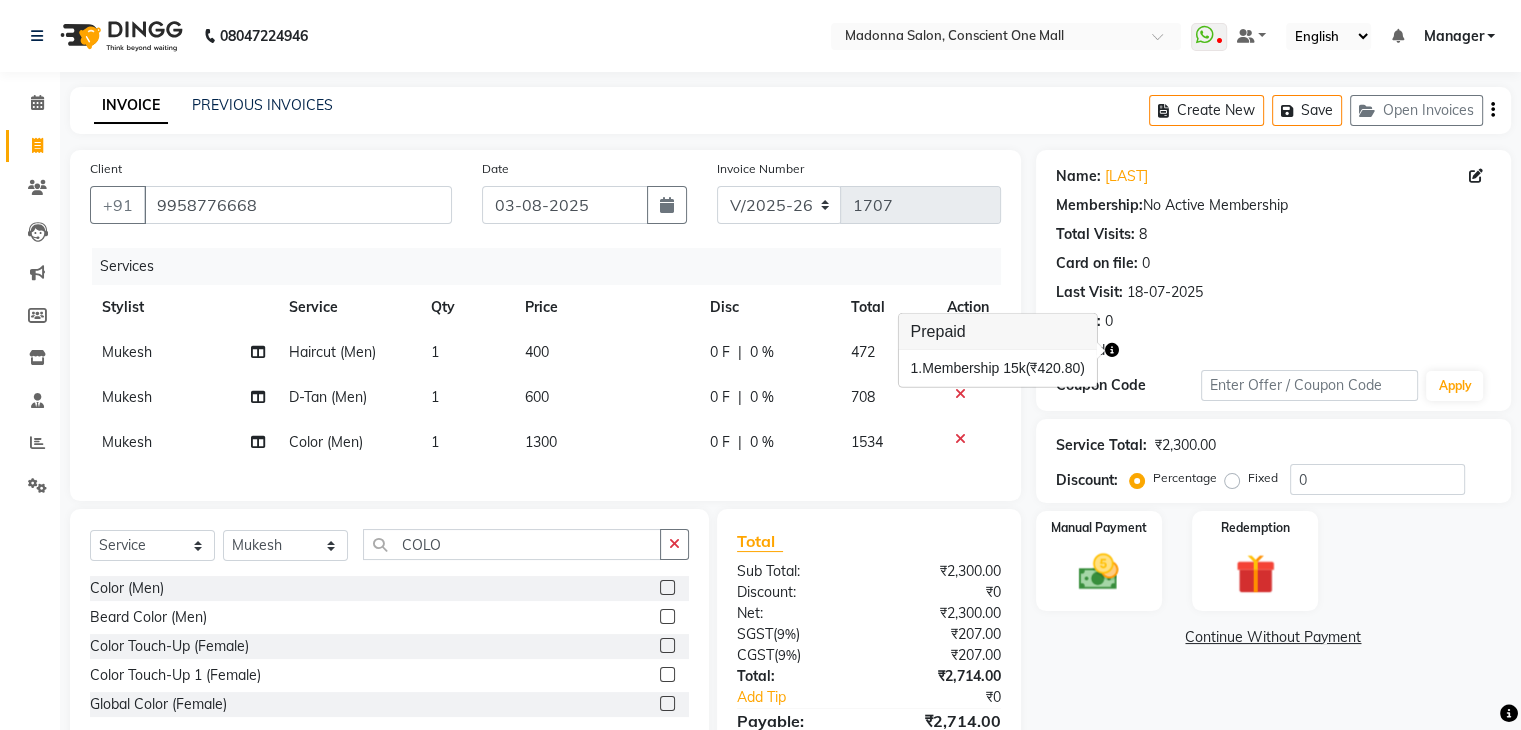 click 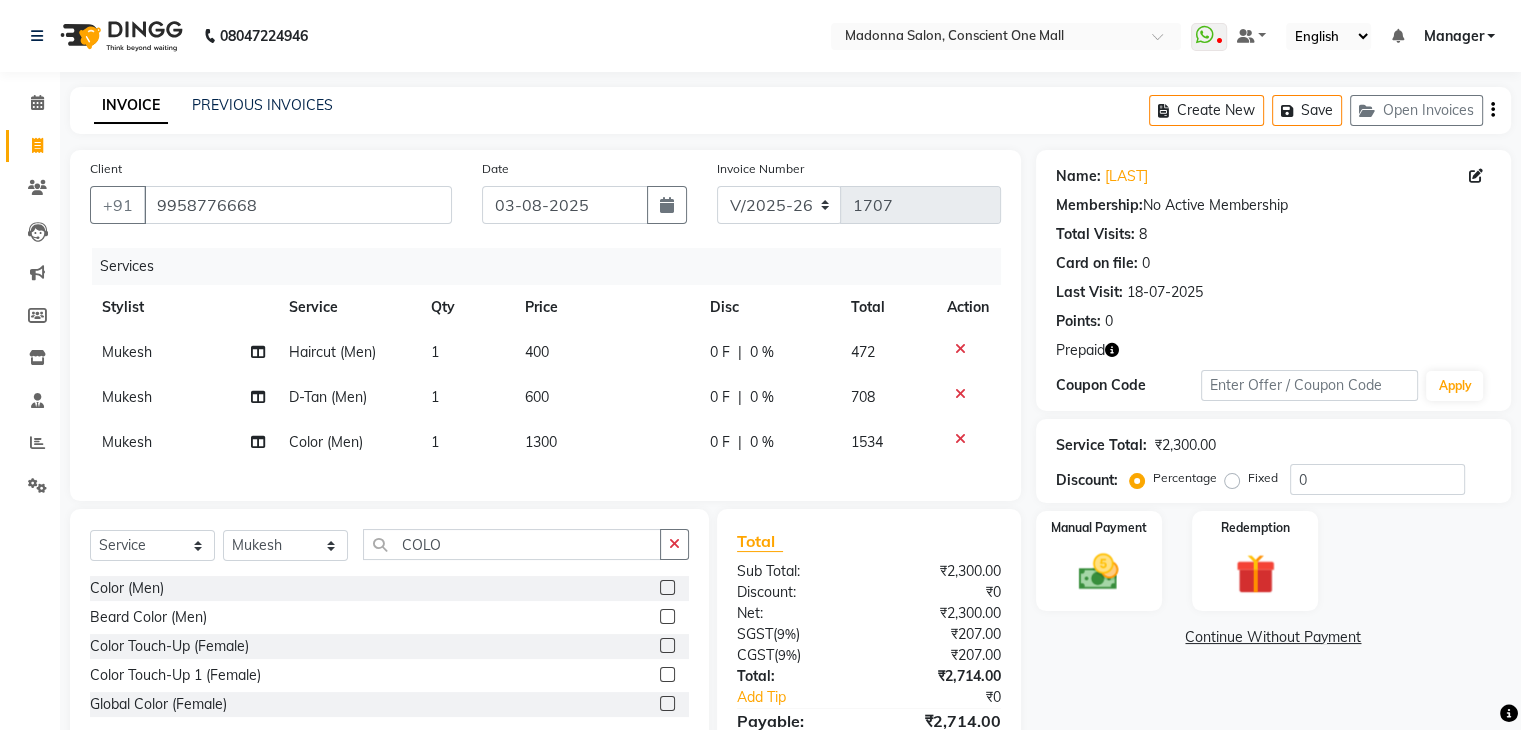 click 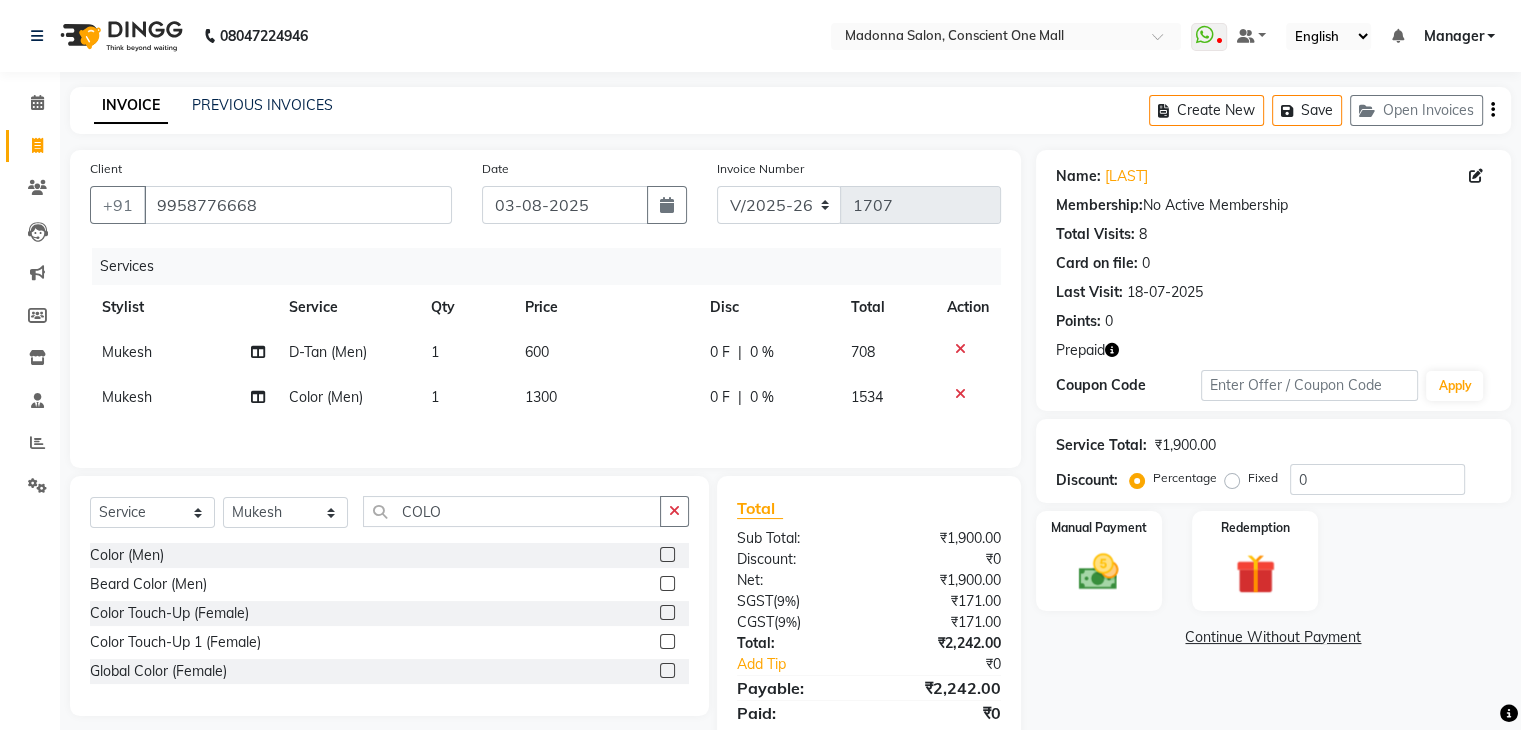 click 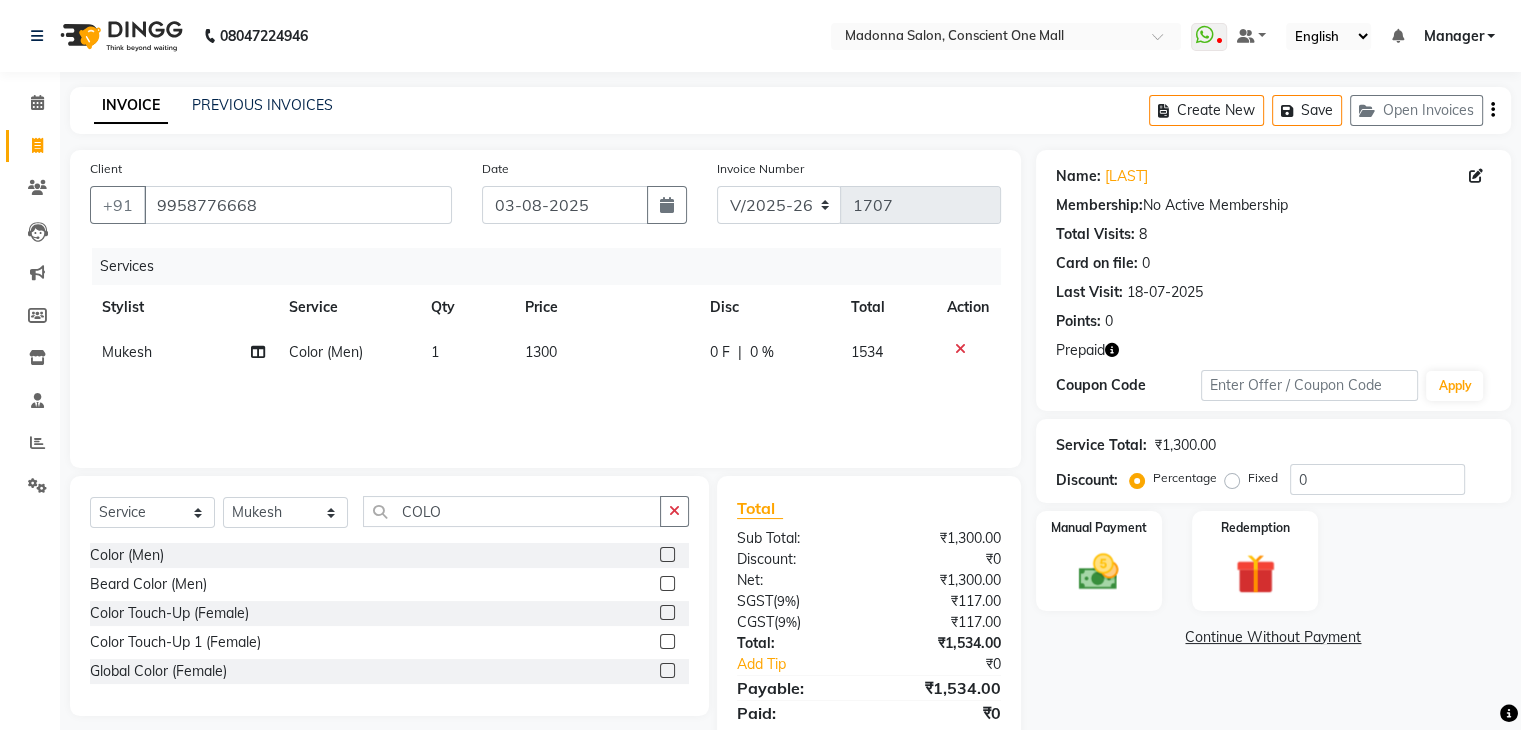 click 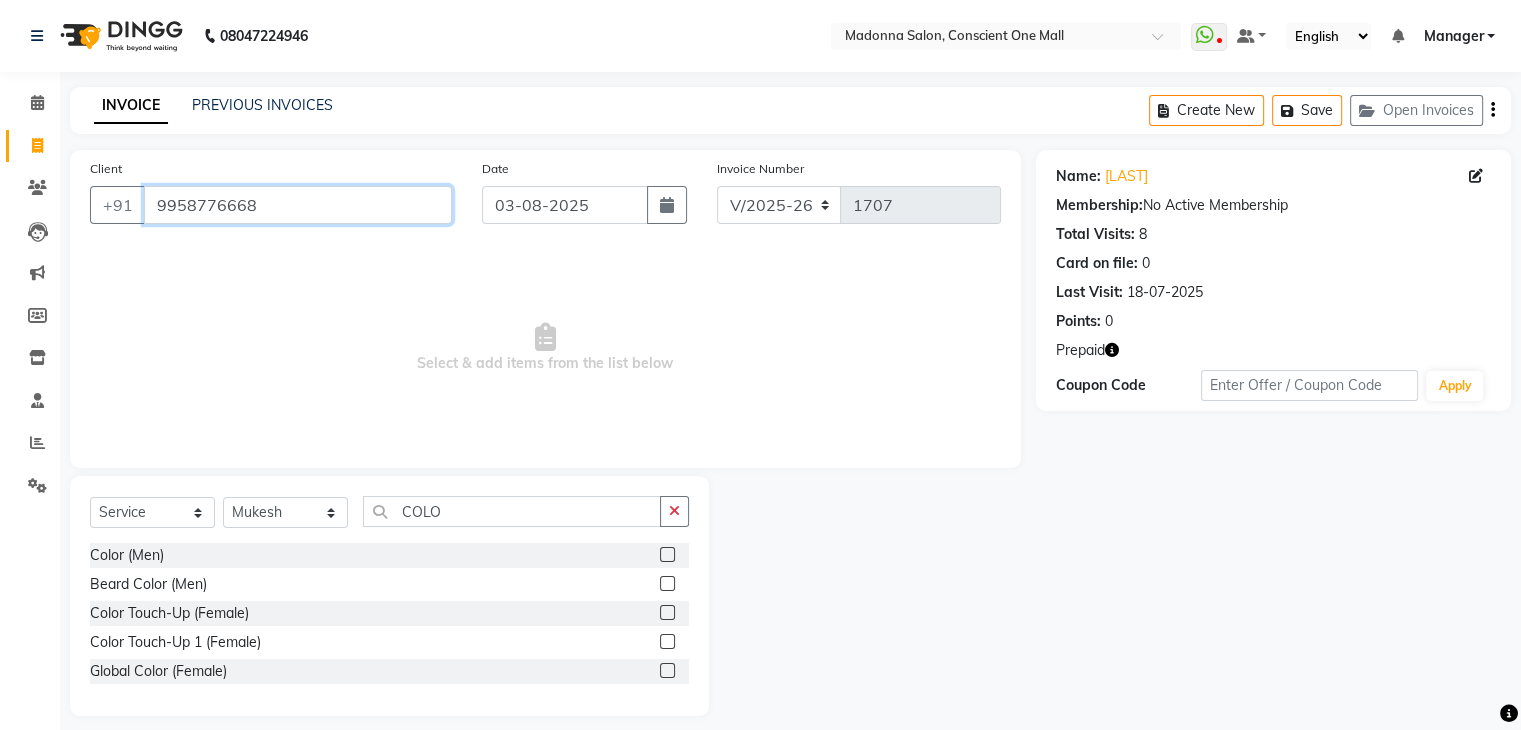 click on "9958776668" at bounding box center (298, 205) 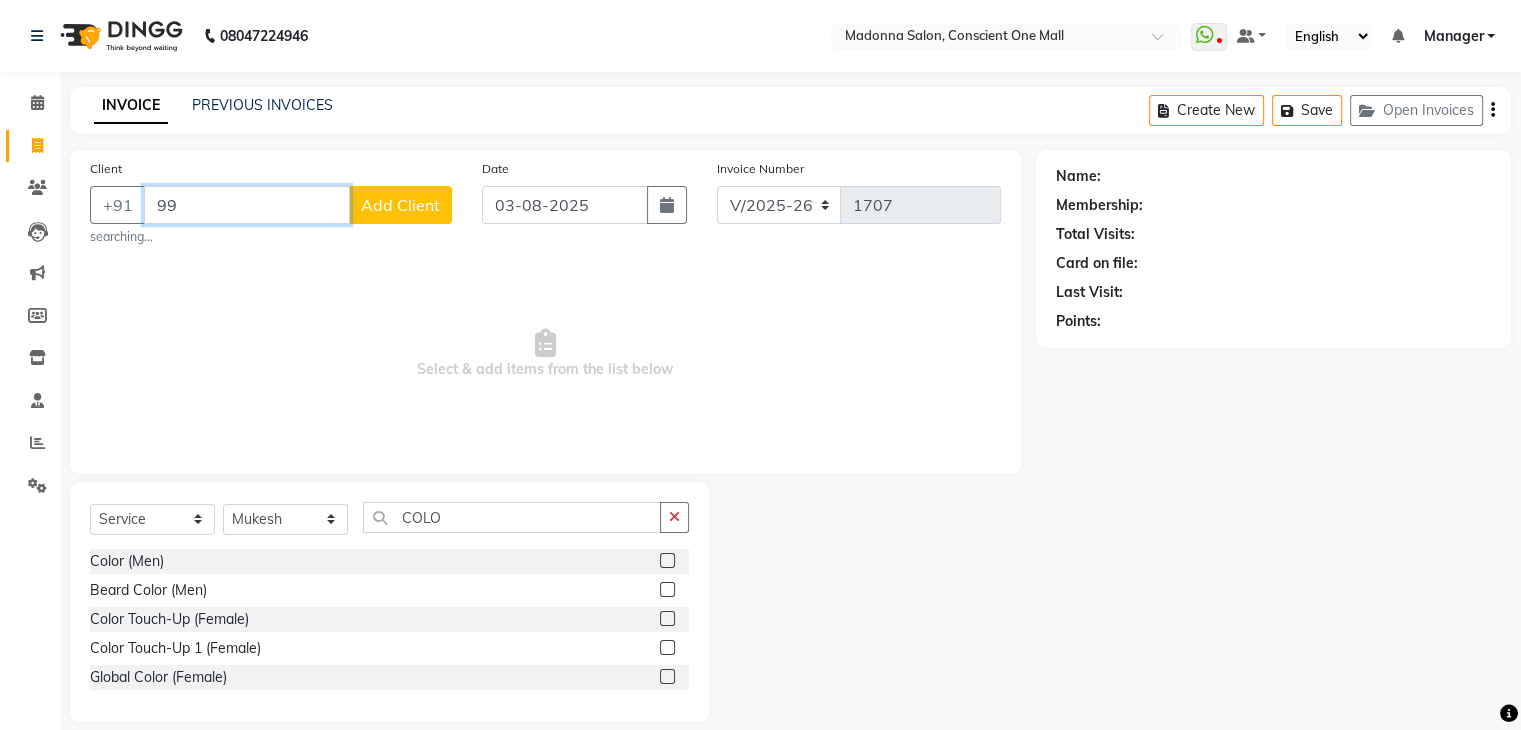 type on "9" 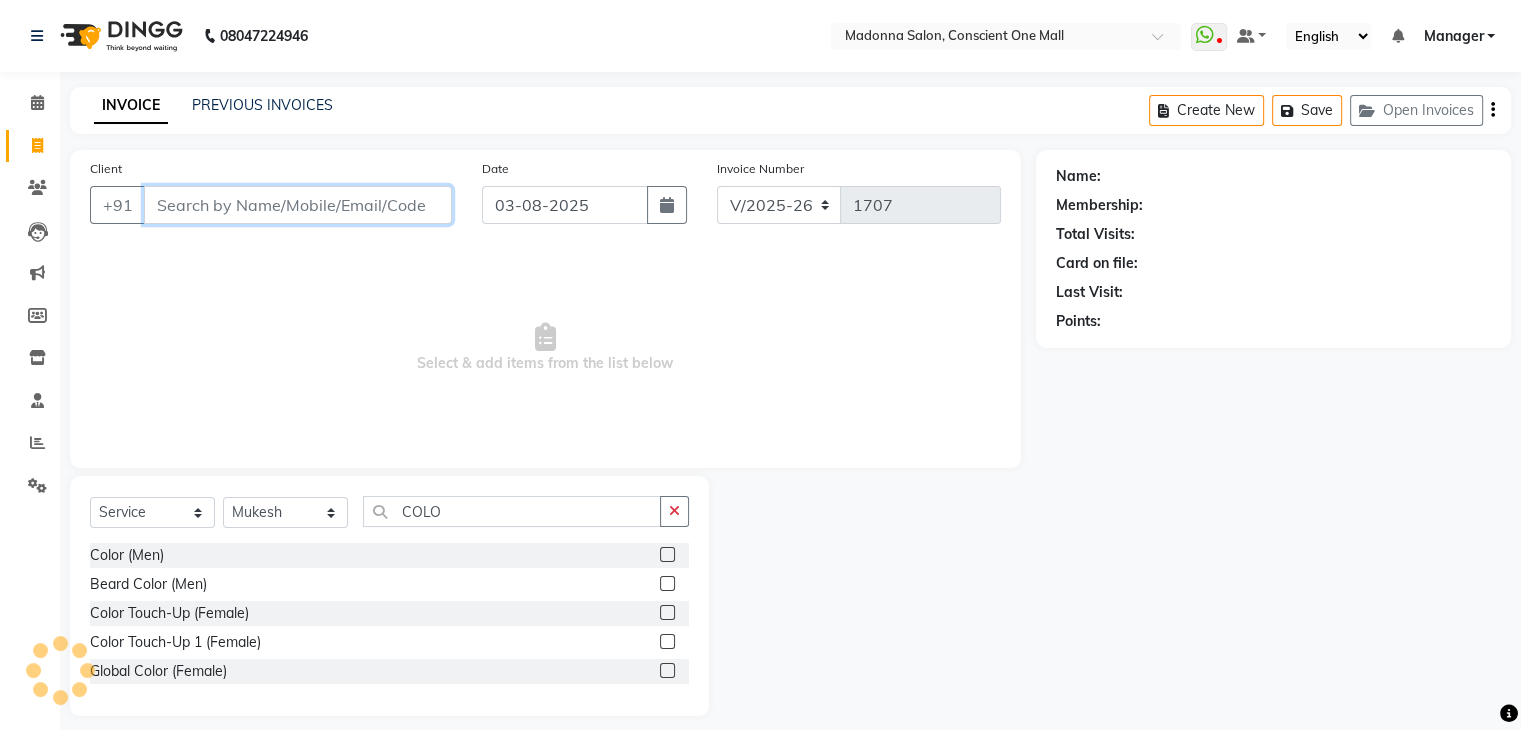 type 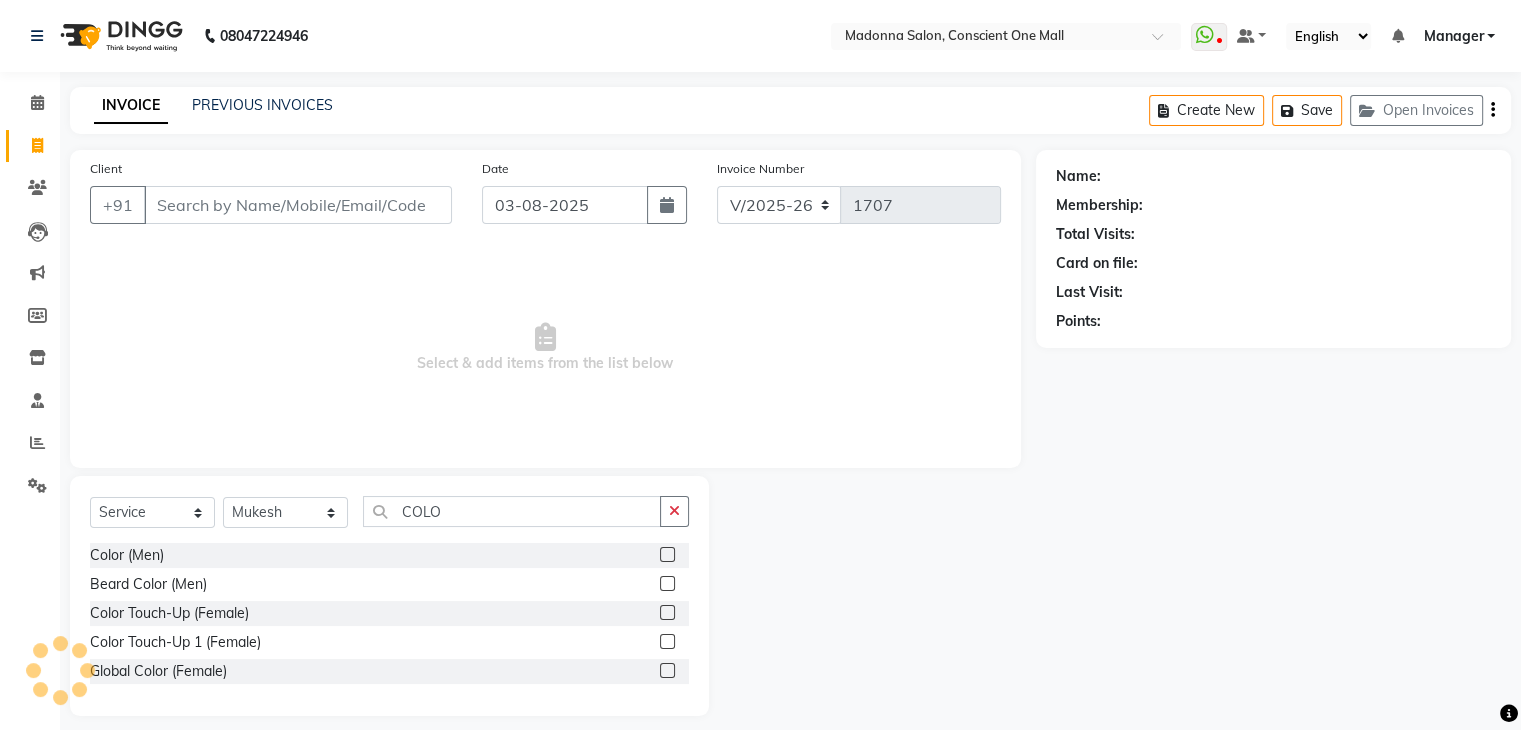 click on "Select & add items from the list below" at bounding box center (545, 348) 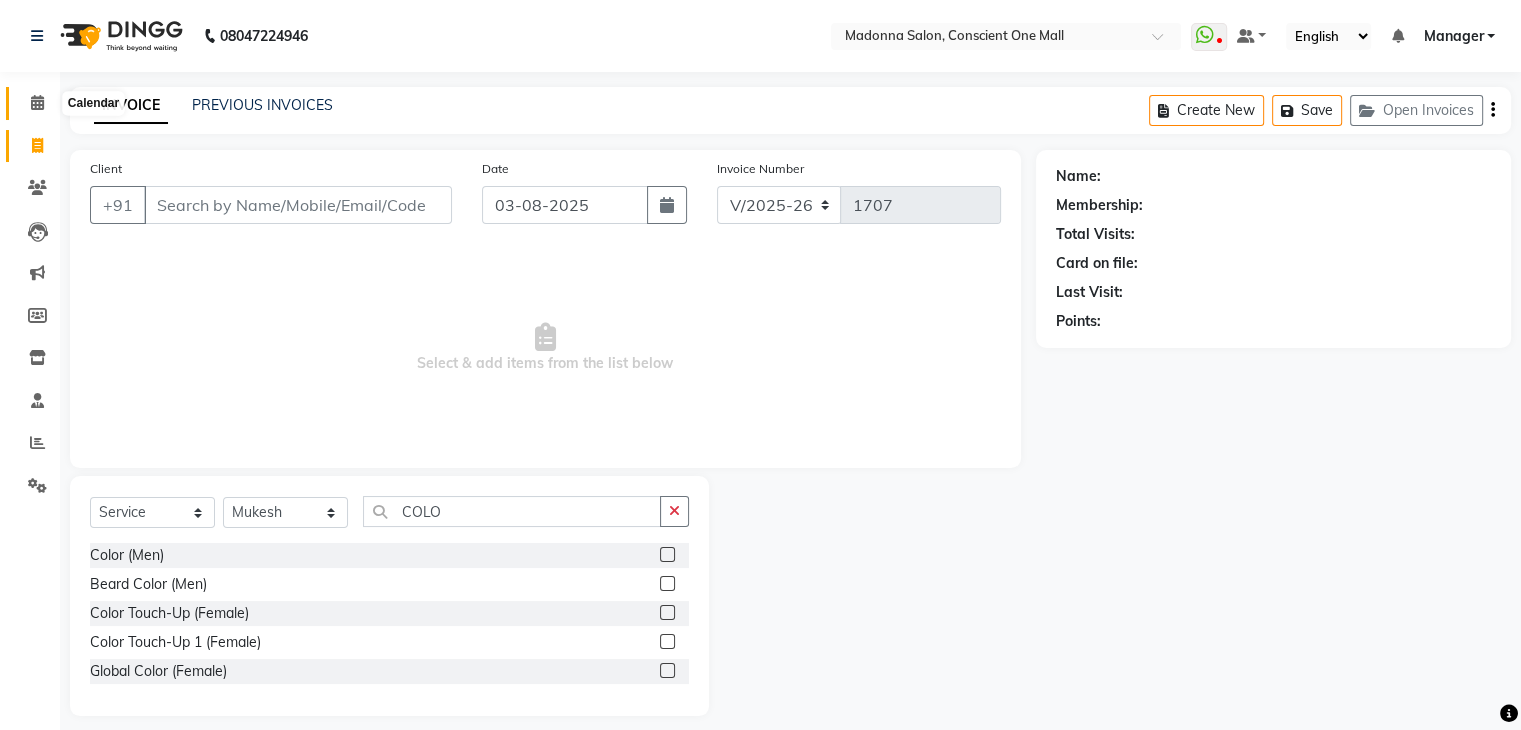click 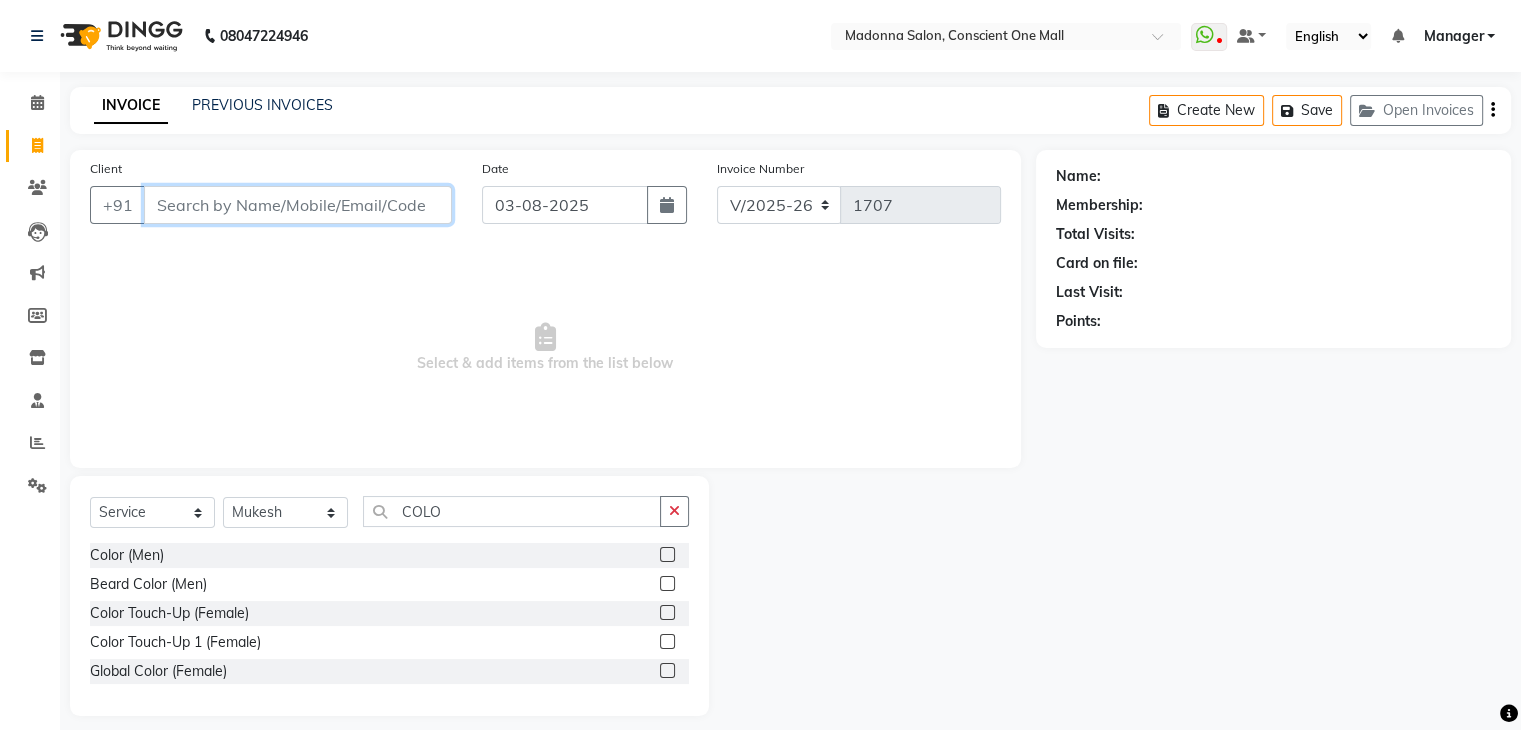 click on "Client" at bounding box center (298, 205) 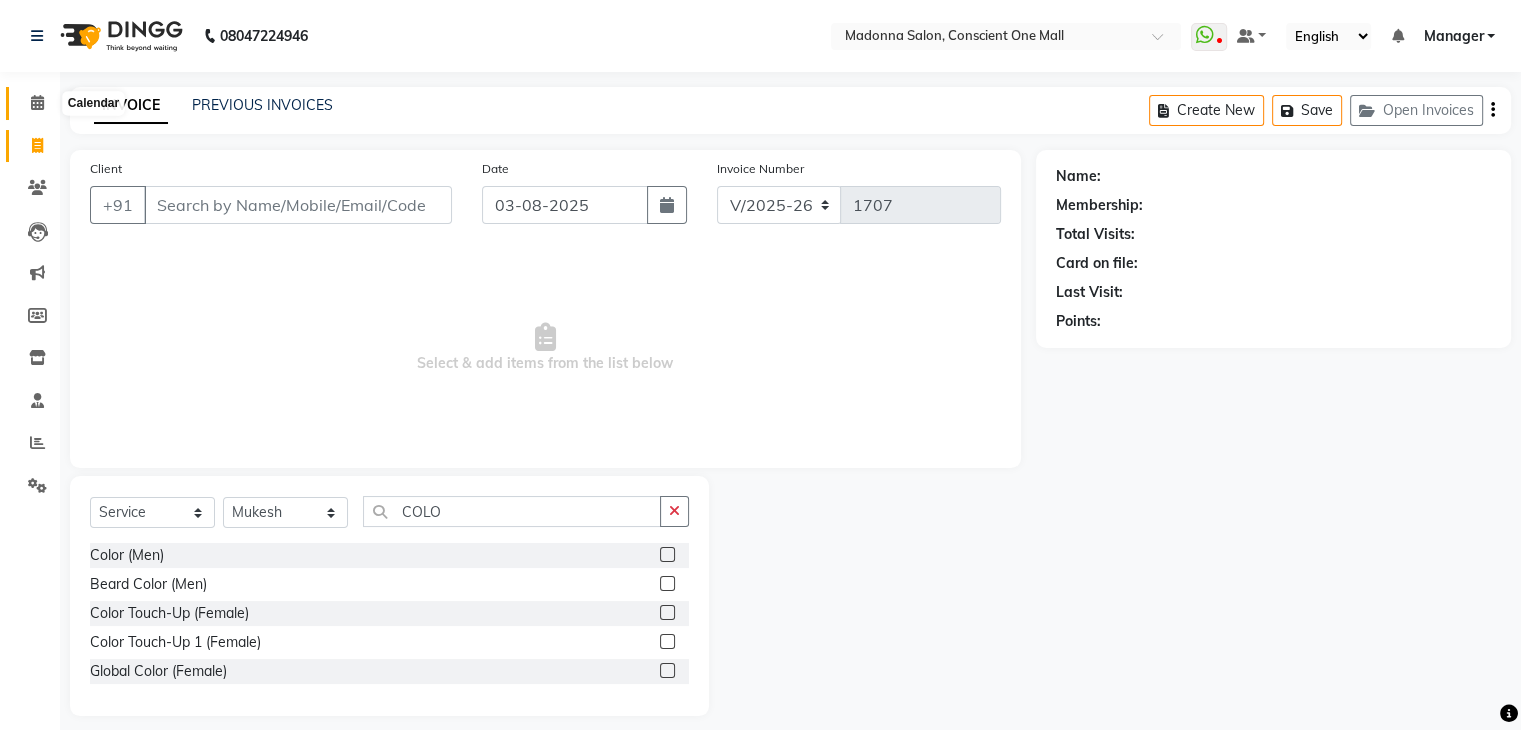 click 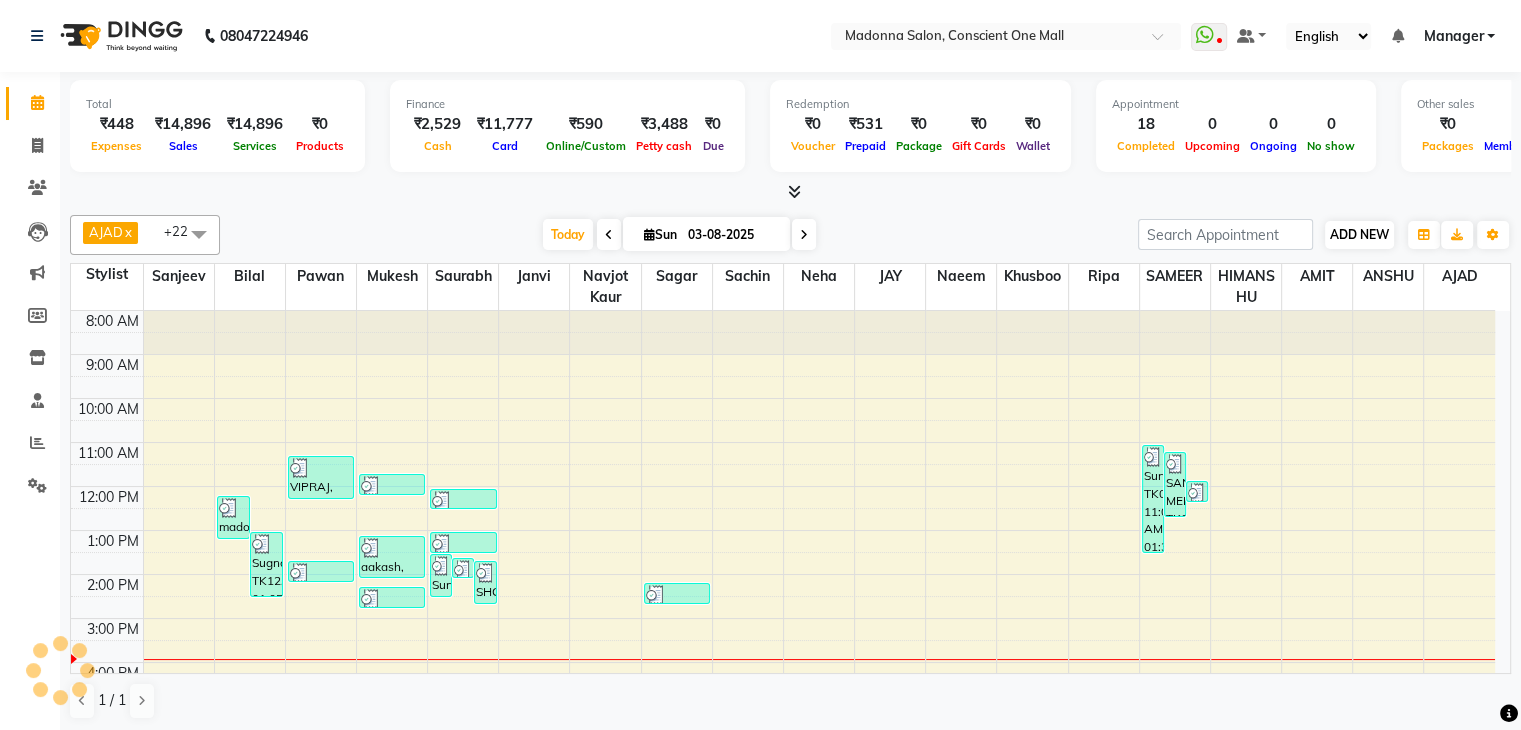 scroll, scrollTop: 0, scrollLeft: 0, axis: both 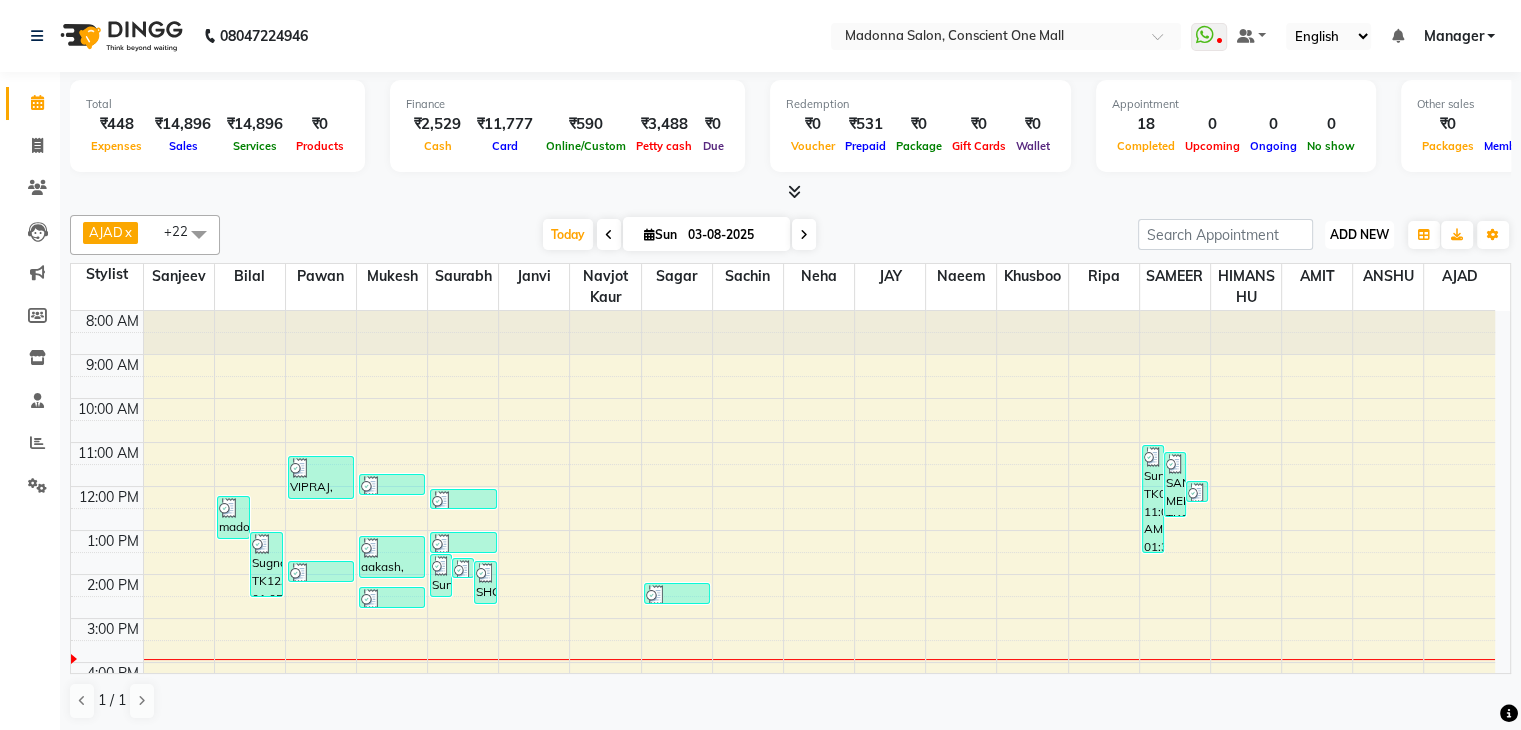 click on "ADD NEW" at bounding box center (1359, 234) 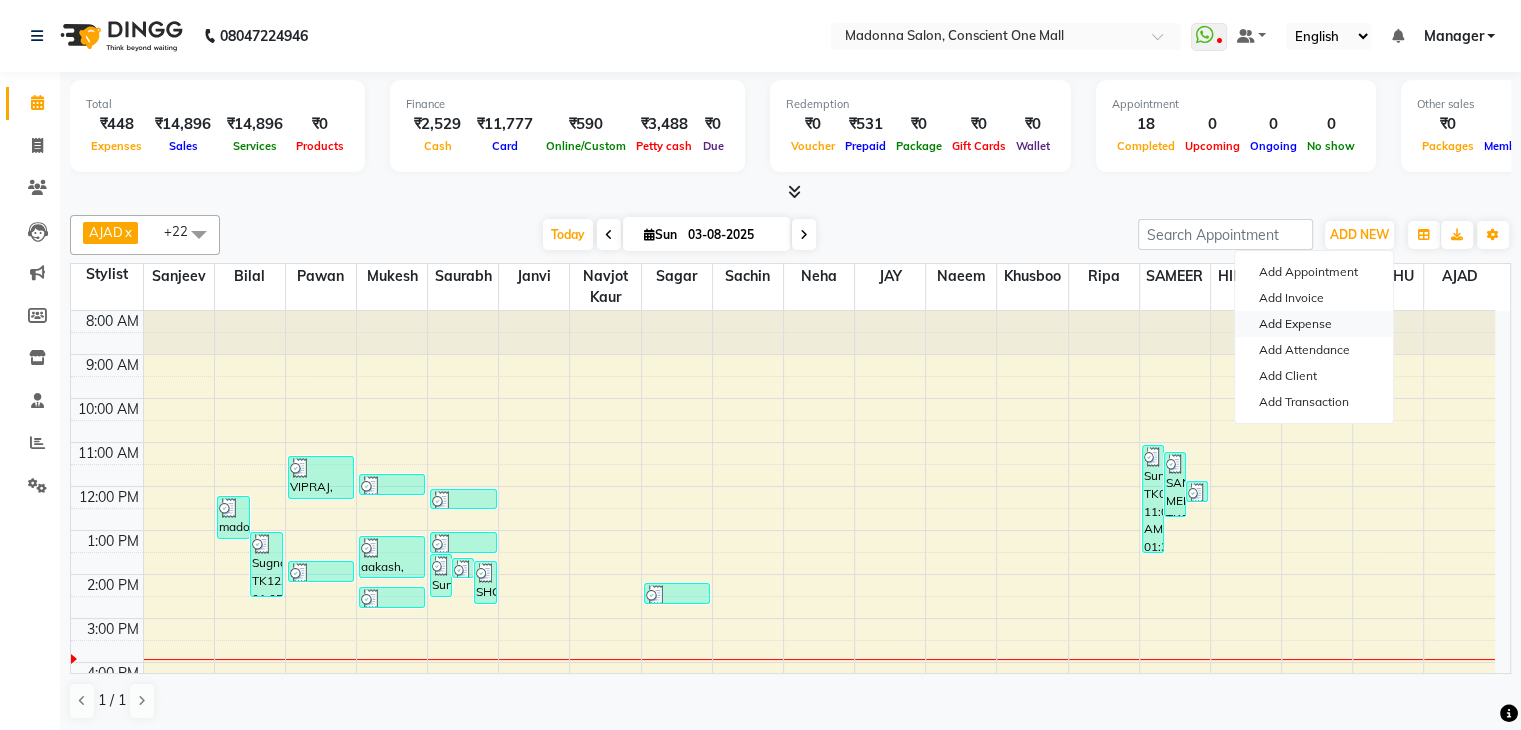 click on "Add Expense" at bounding box center [1314, 324] 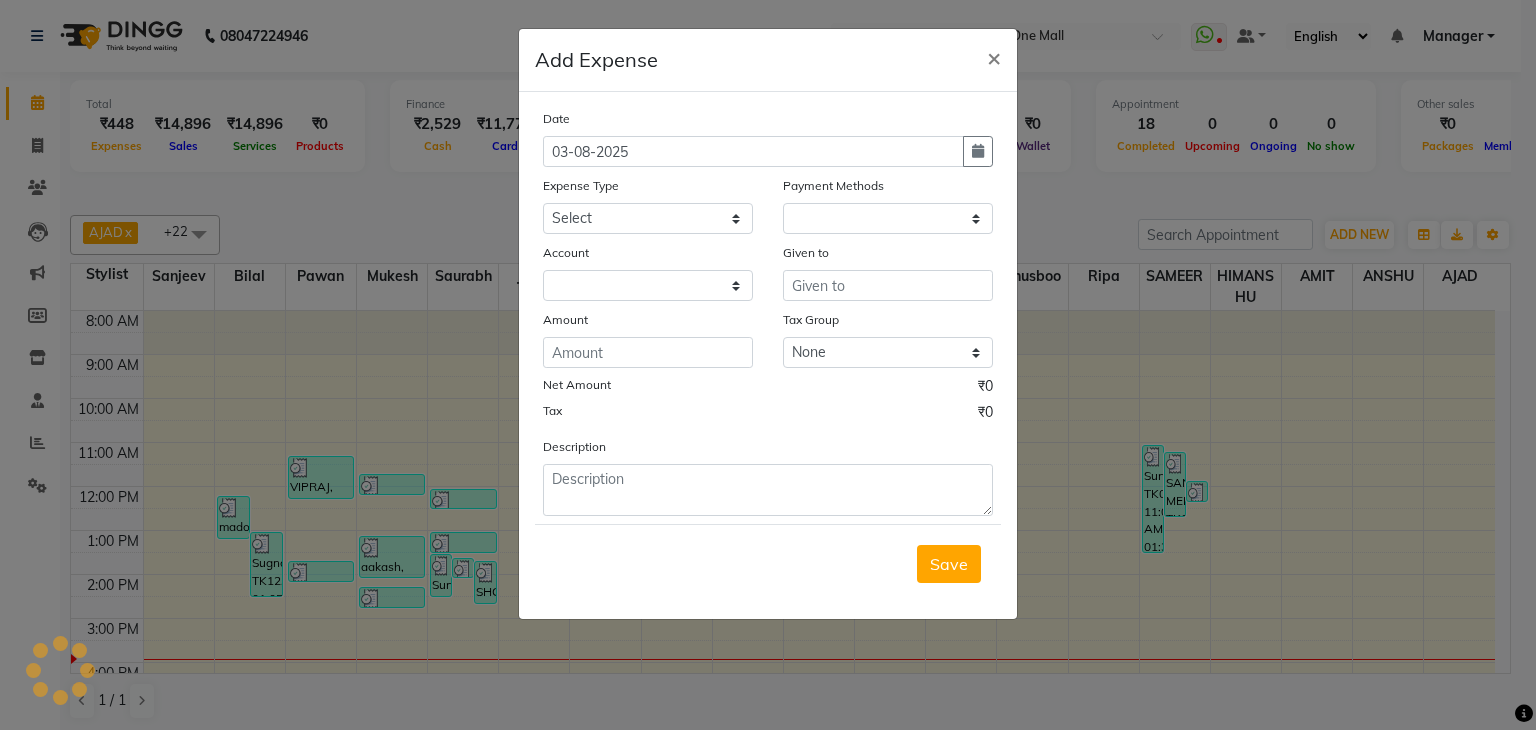 select on "1" 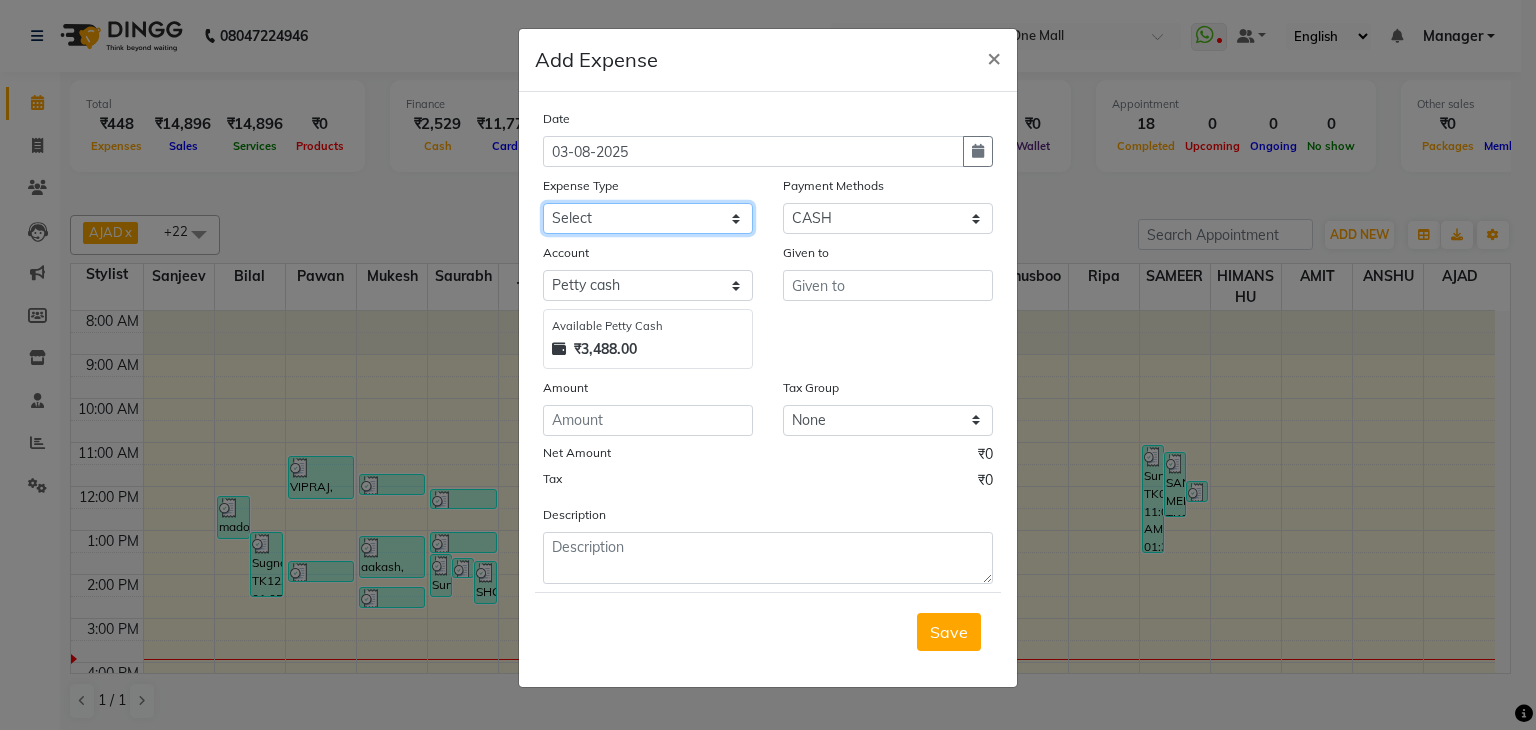 click on "Select 99 STORE Advance Salary BILLS CARDAMOM client change paytm Client Snacks Coffee CONVEYANCE cookies Day book Donation ELECTRICIAN Electricity Bill FARE FOOD EXPENSE Garbage Monthly Expense Ginger Hit Incentive INSTAMART JALJIRA POWDER JEERA POWDER LAUNDARY Lemon Marketing Medical MEMBERSHIP COMISSON milk Misc MOBILE RECHARGE MONEY CHANGE M S COMI Nimbu Payment Other Pantry PAYMENT paytm Tip PLUMBER PRINT ROLL Product PRODUCT iNCENTIVE PURCHASING Recive cash SAFAIWALA Salary salon use SALT staff incentive Staff Snacks SUGAR Tea TIP VISHAL MART WATER ZEPTO" 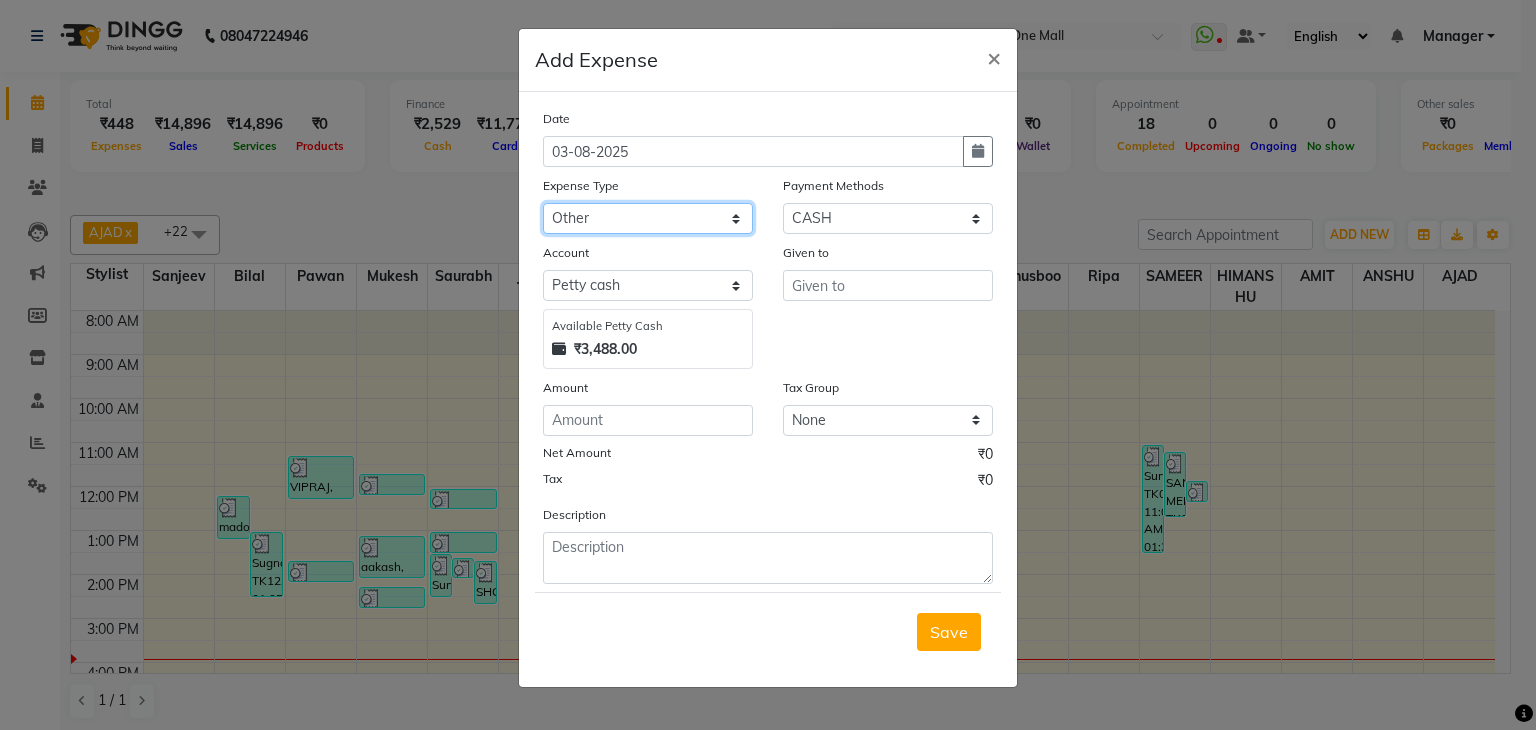 click on "Select 99 STORE Advance Salary BILLS CARDAMOM client change paytm Client Snacks Coffee CONVEYANCE cookies Day book Donation ELECTRICIAN Electricity Bill FARE FOOD EXPENSE Garbage Monthly Expense Ginger Hit Incentive INSTAMART JALJIRA POWDER JEERA POWDER LAUNDARY Lemon Marketing Medical MEMBERSHIP COMISSON milk Misc MOBILE RECHARGE MONEY CHANGE M S COMI Nimbu Payment Other Pantry PAYMENT paytm Tip PLUMBER PRINT ROLL Product PRODUCT iNCENTIVE PURCHASING Recive cash SAFAIWALA Salary salon use SALT staff incentive Staff Snacks SUGAR Tea TIP VISHAL MART WATER ZEPTO" 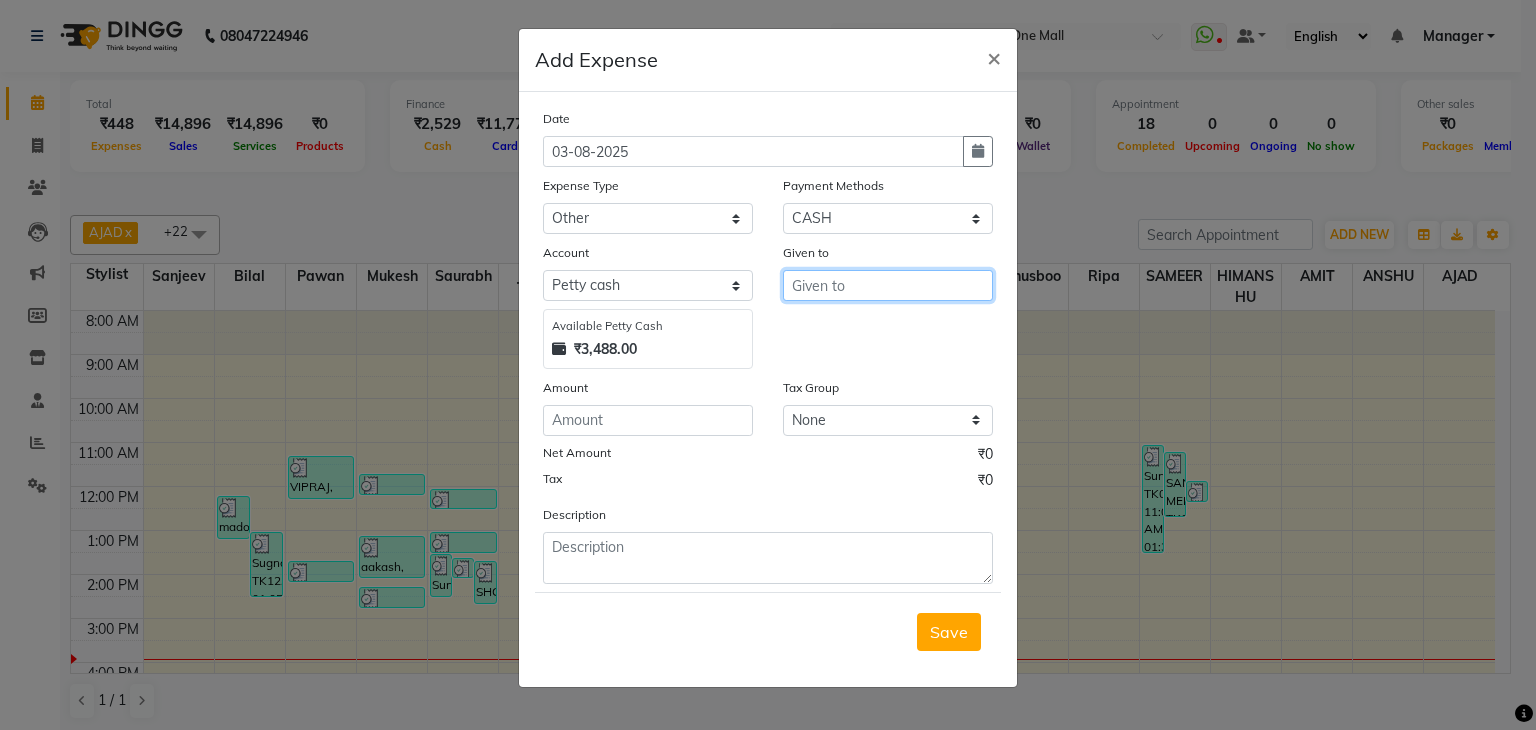click at bounding box center (888, 285) 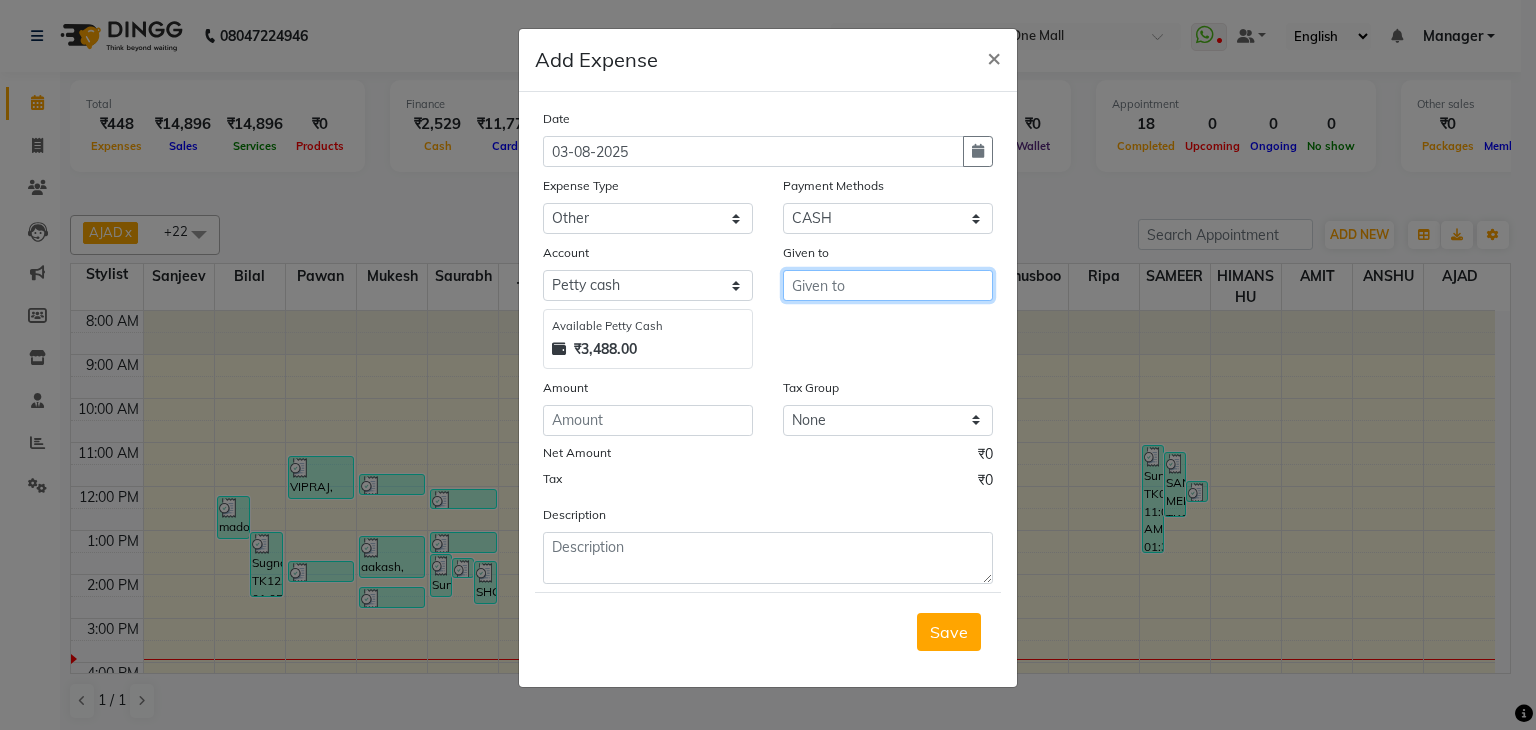 click at bounding box center (888, 285) 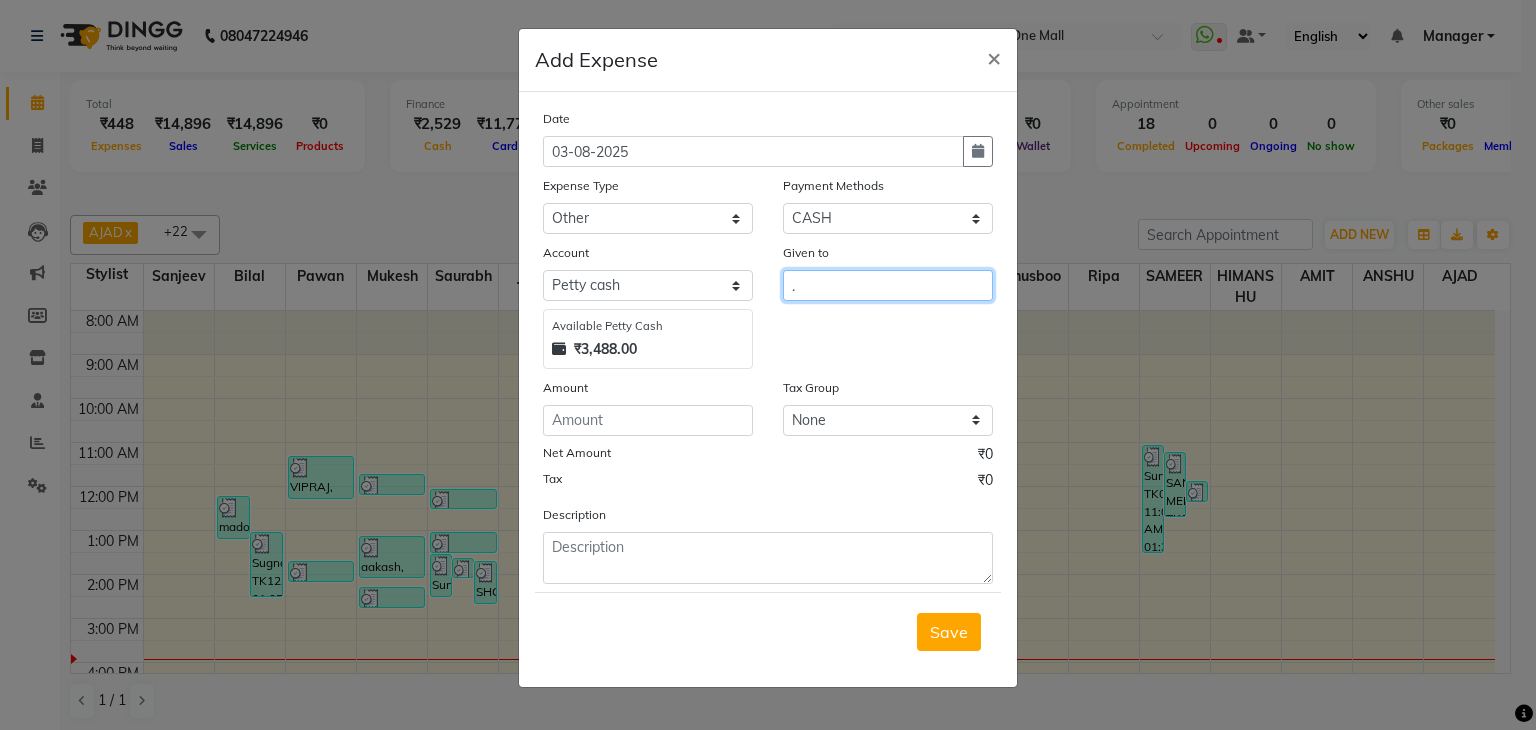 type on "." 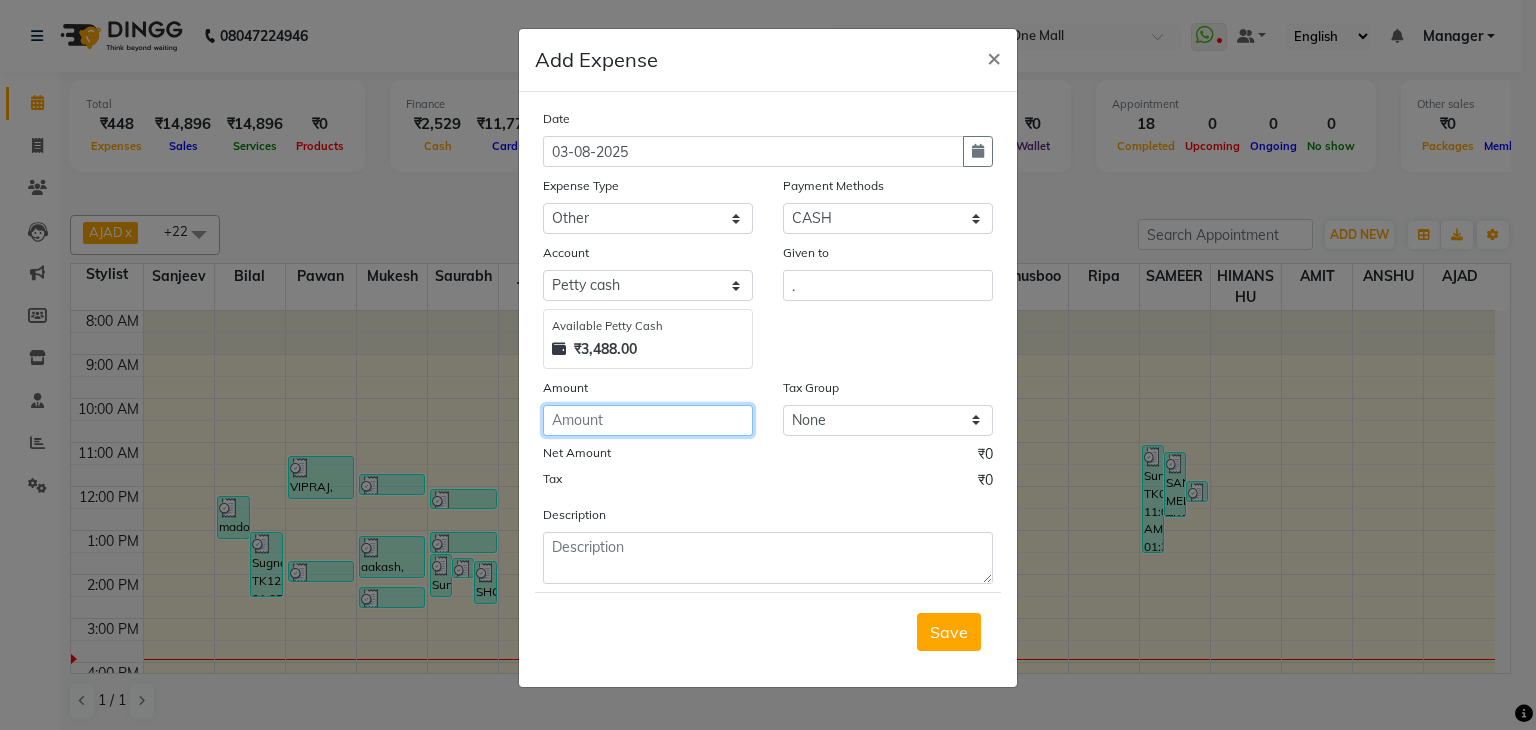 click 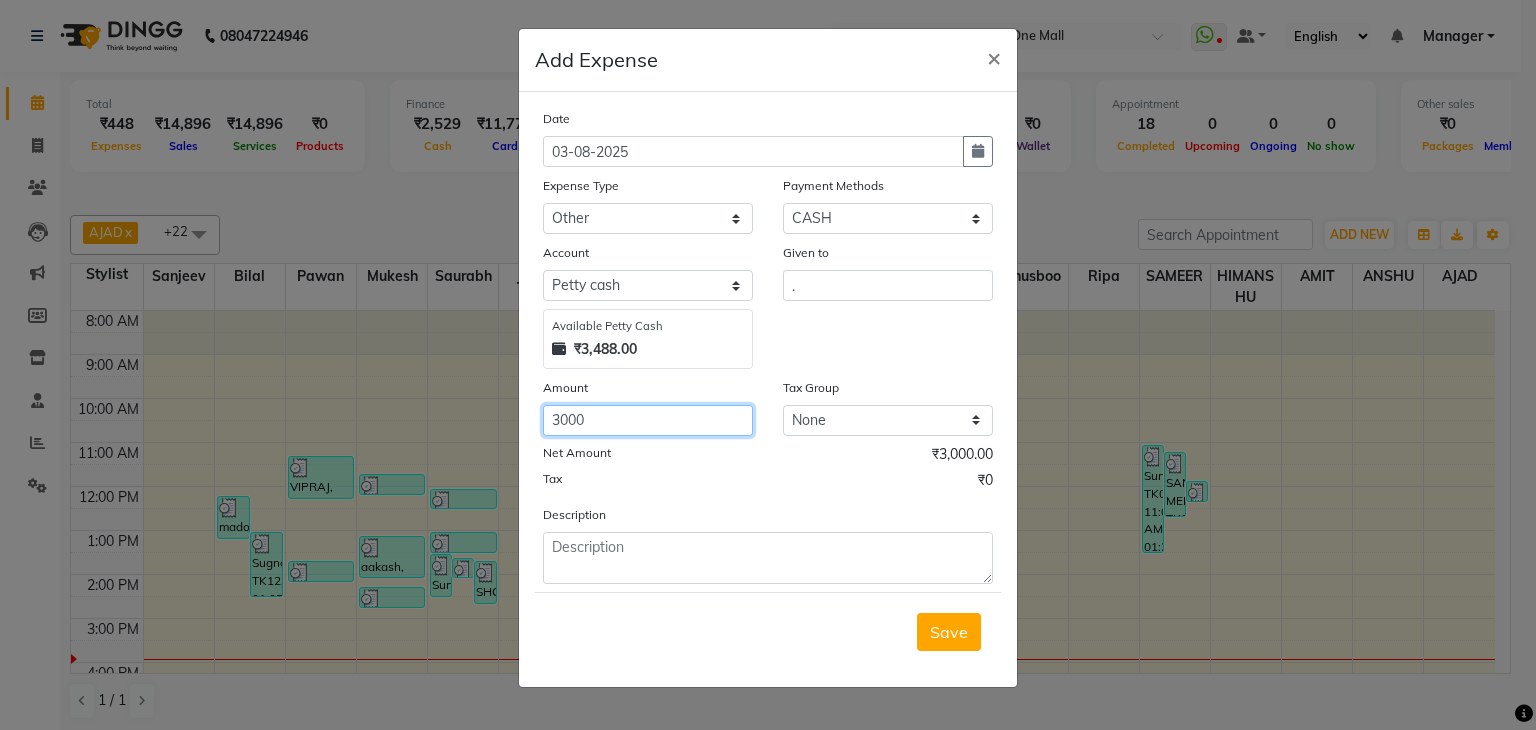 type on "3000" 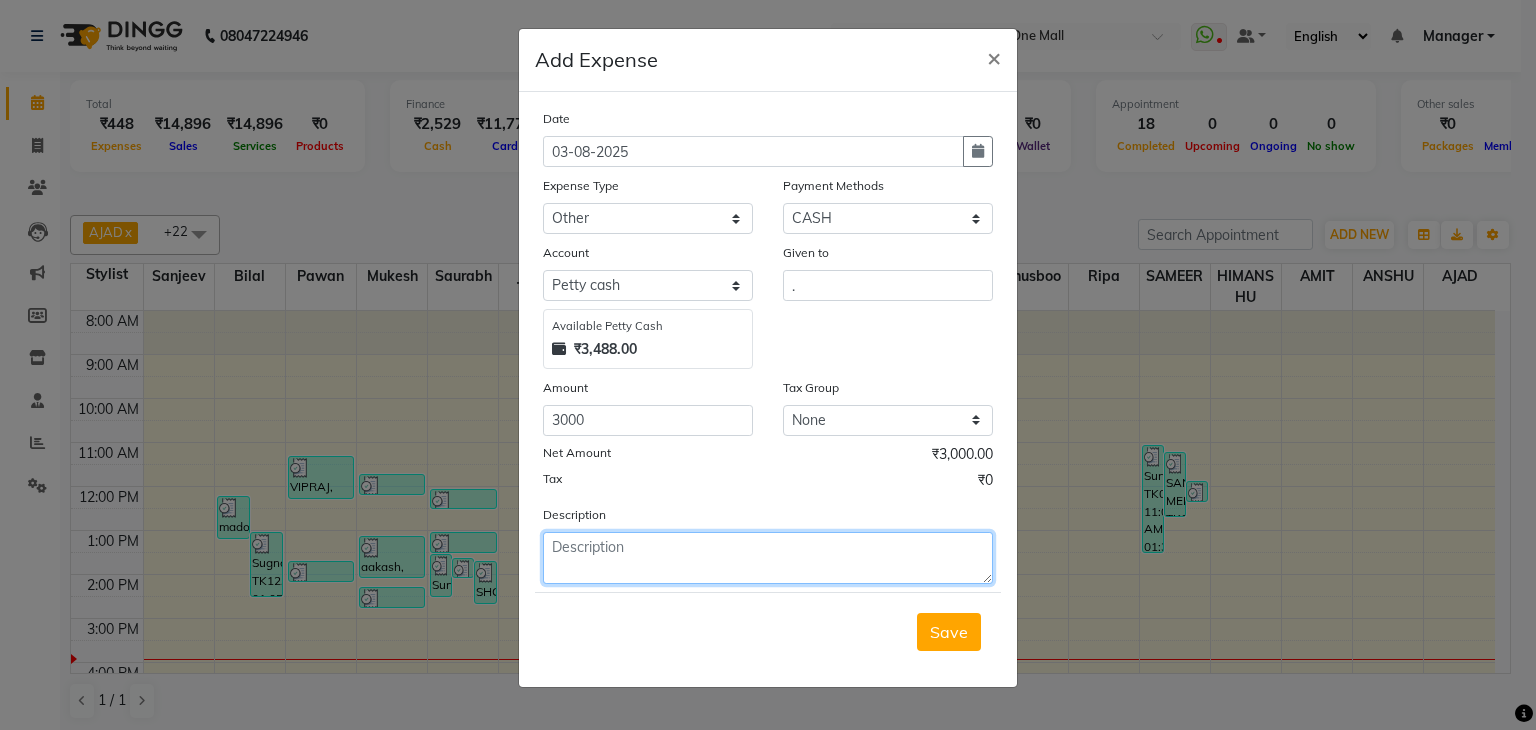 click 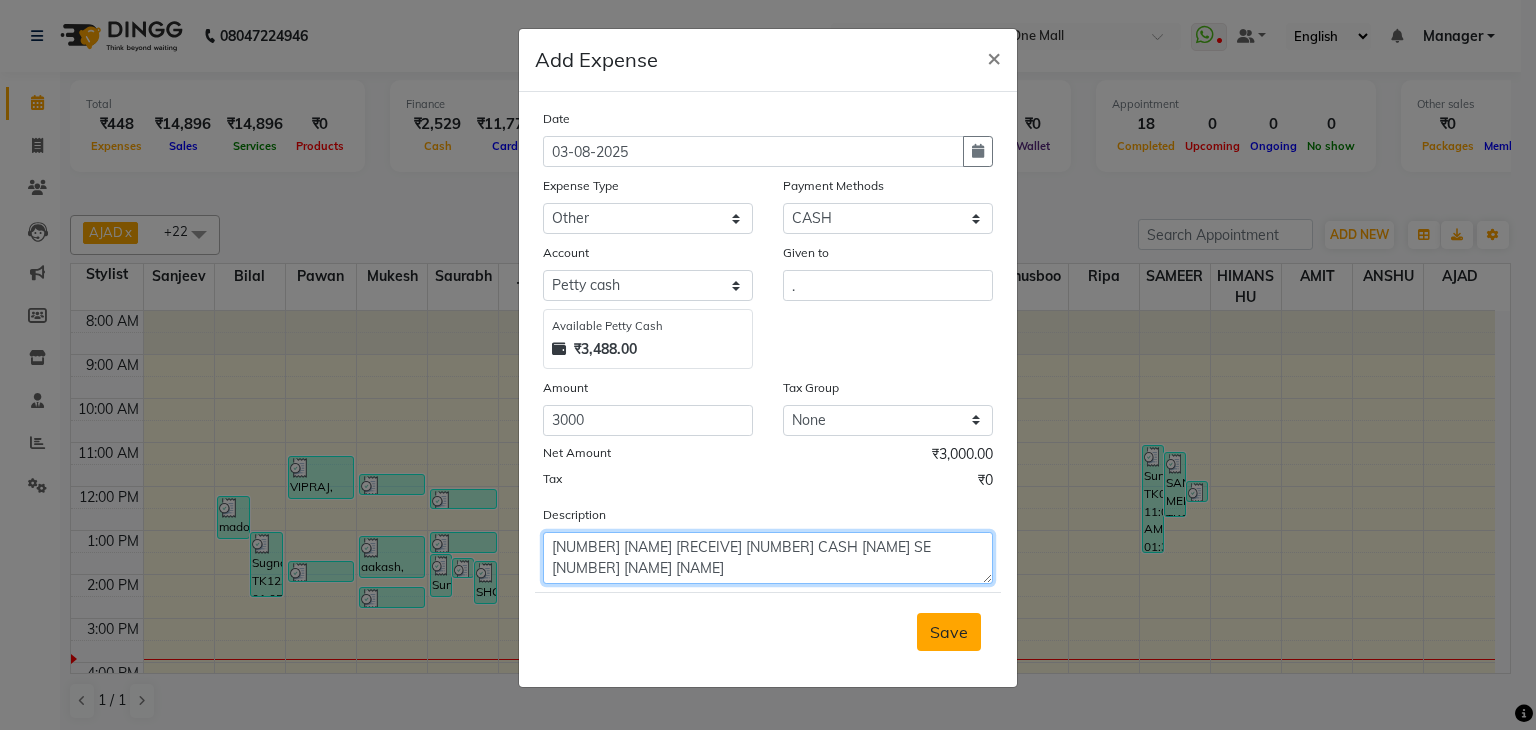 type on "12000 AYUB RECIVE 9000 CASH SOBHA SE 3000 MADONNA SE" 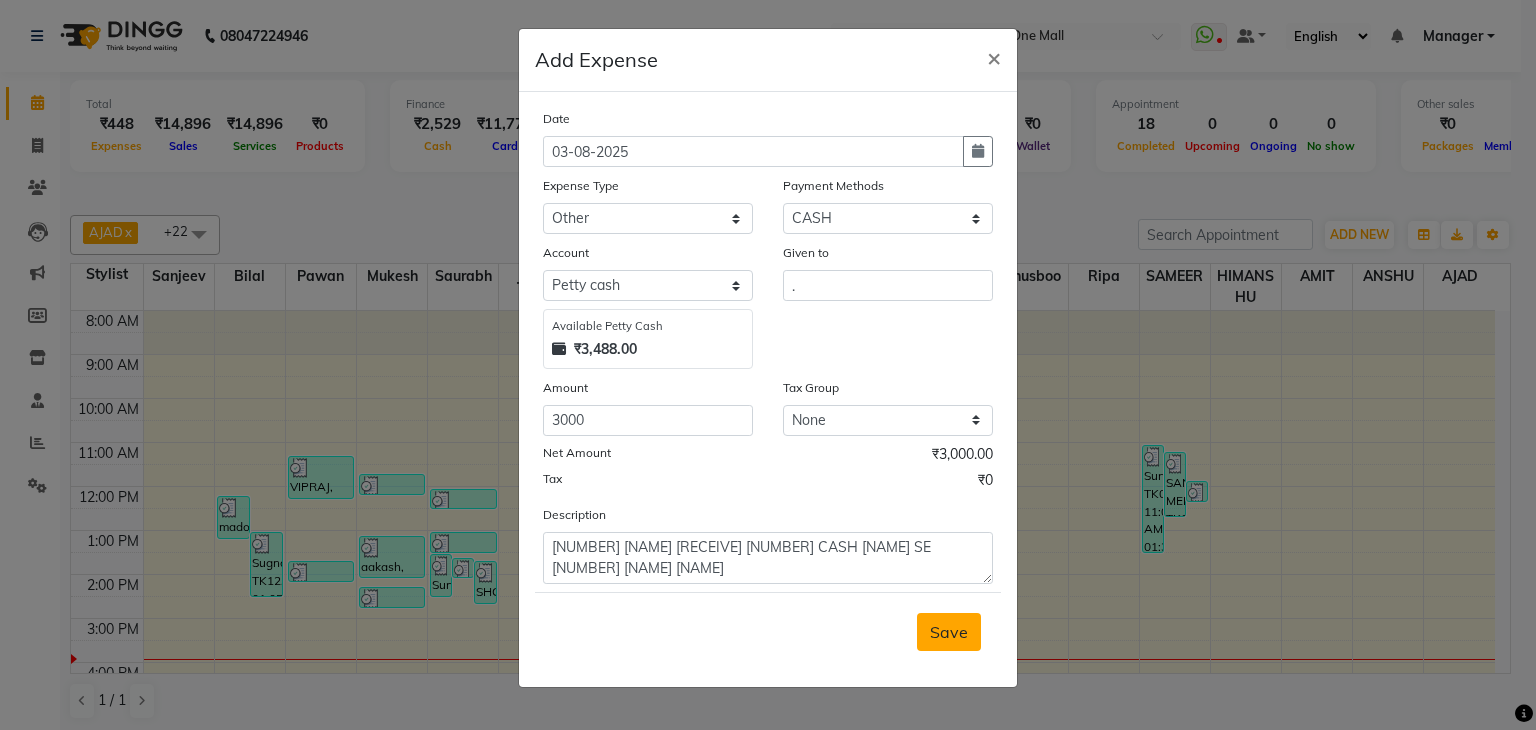 click on "Save" at bounding box center (949, 632) 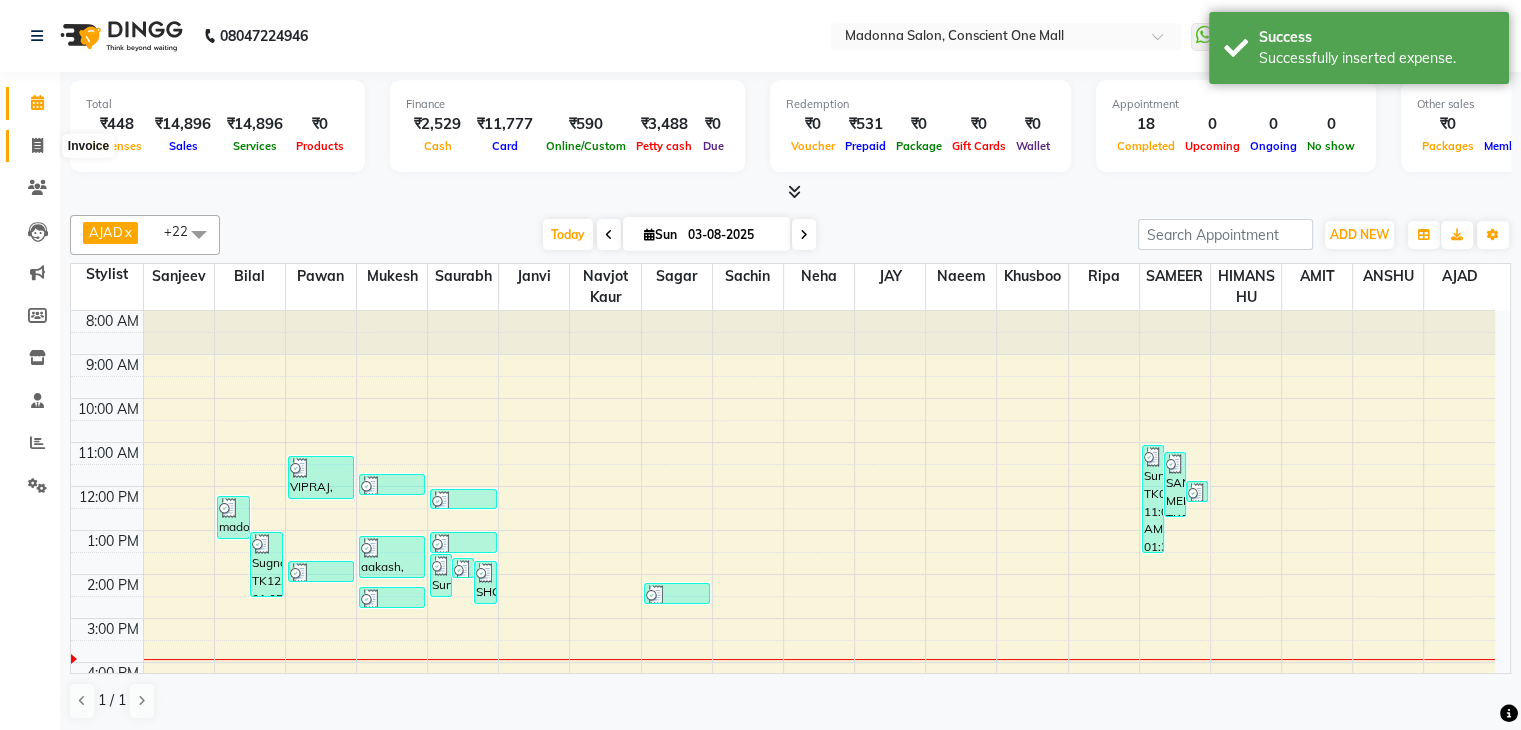 click 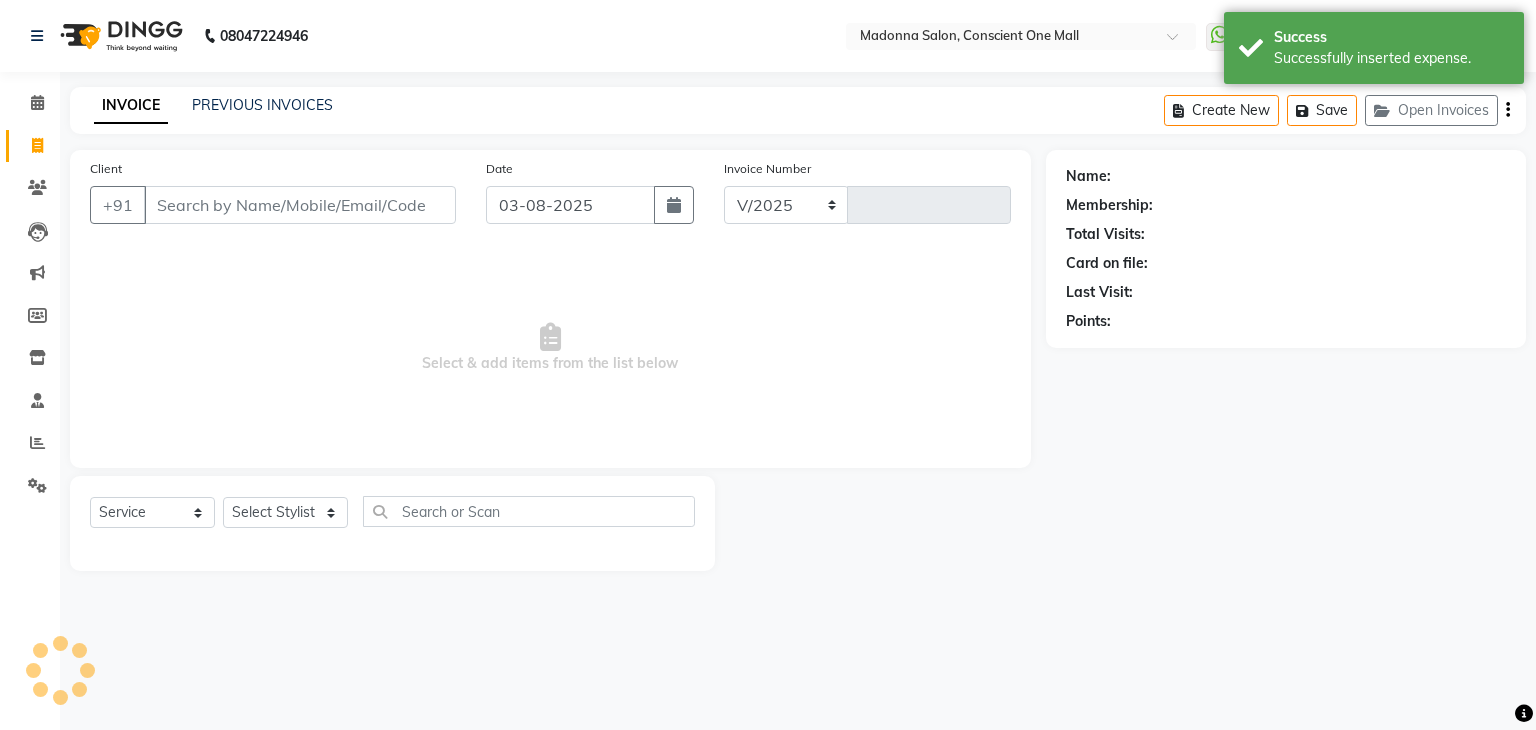 select on "7575" 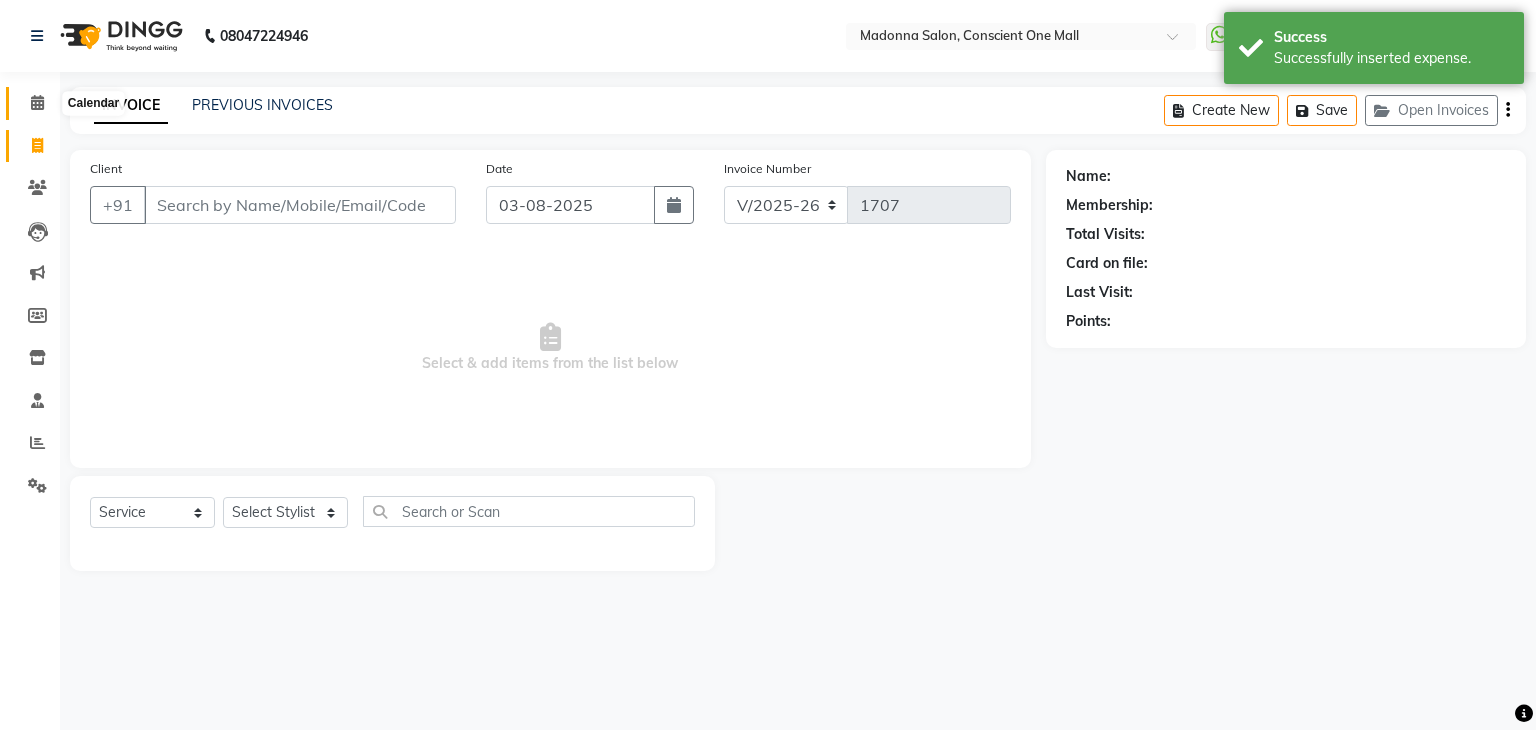 click 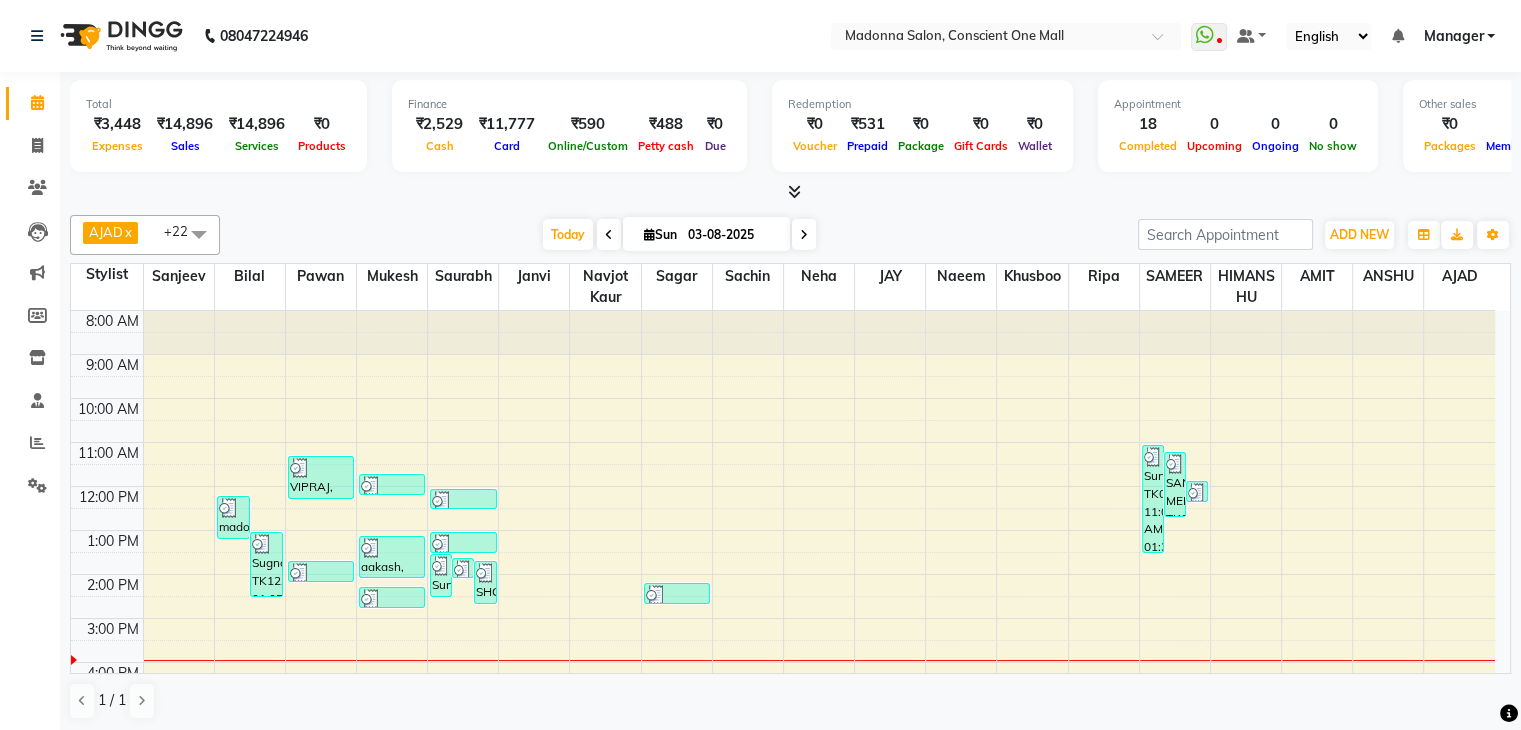 click on "AJAD  x AMIT  x Angad  x ANSHU  x Bilal  x FAHEEM  x Janvi  x JAY  x Khusboo  x Mukesh  x Naeem  x Navjot Kaur  x neha  x Pawan  x Ripa  x Sachin  x Sagar  x SAHIL  x Sanjeev  x Saurabh  x Shivprakash  x Sultana  x SAMEER  x +22 Select All AJAD AMIT ANSHU Bilal himanshi HIMANSHU Janvi JAY Khusboo misty Mukesh Naeem Navjot Kaur neha Pawan RAKHI Ripa Sachin Sagar  SAMEER Sanjeev Saurabh Today  Sun 03-08-2025 Toggle Dropdown Add Appointment Add Invoice Add Expense Add Attendance Add Client Add Transaction Toggle Dropdown Add Appointment Add Invoice Add Expense Add Attendance Add Client ADD NEW Toggle Dropdown Add Appointment Add Invoice Add Expense Add Attendance Add Client Add Transaction AJAD  x AMIT  x Angad  x ANSHU  x Bilal  x FAHEEM  x Janvi  x JAY  x Khusboo  x Mukesh  x Naeem  x Navjot Kaur  x neha  x Pawan  x Ripa  x Sachin  x Sagar  x SAHIL  x Sanjeev  x Saurabh  x Shivprakash  x Sultana  x SAMEER  x +22 Select All AJAD AMIT ANSHU Bilal himanshi HIMANSHU 21" 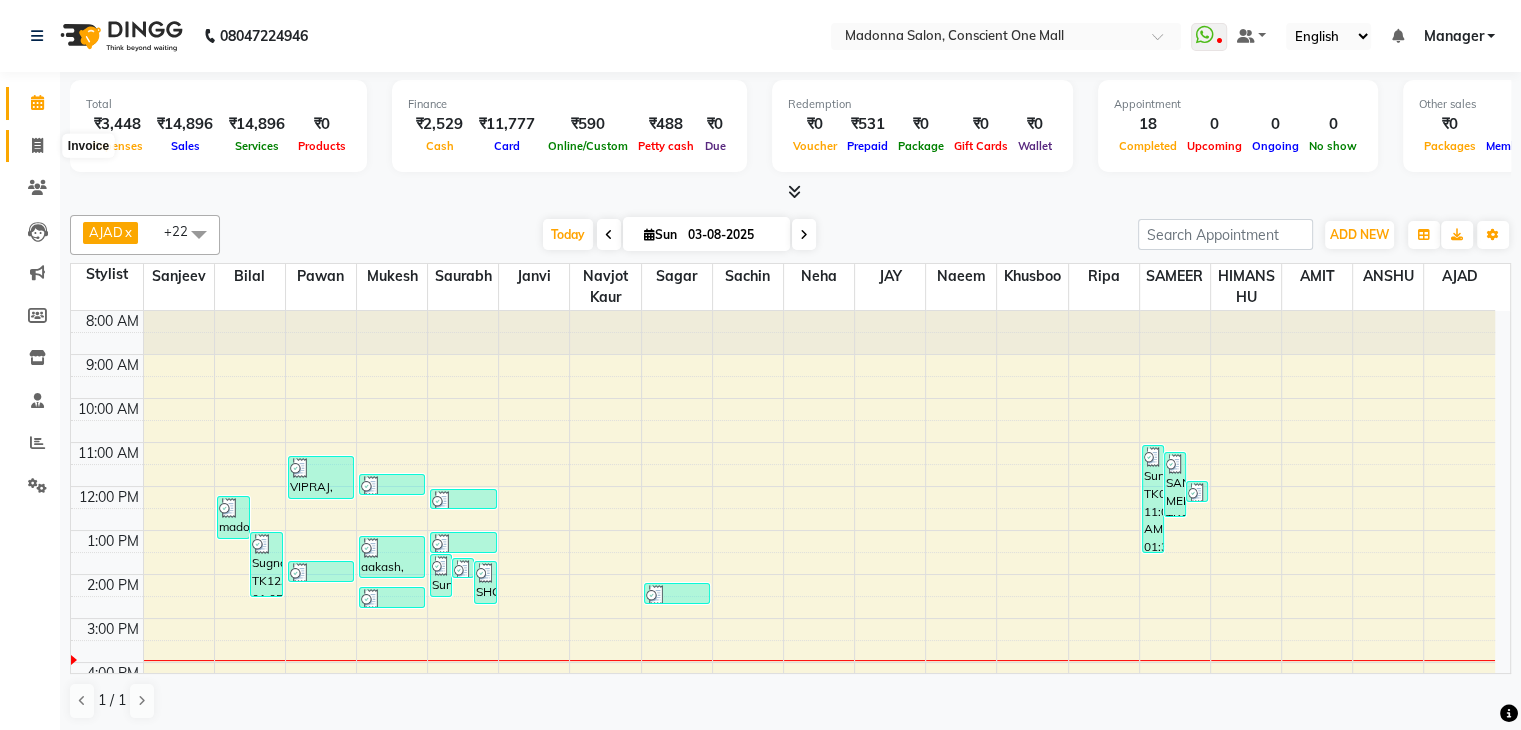 click 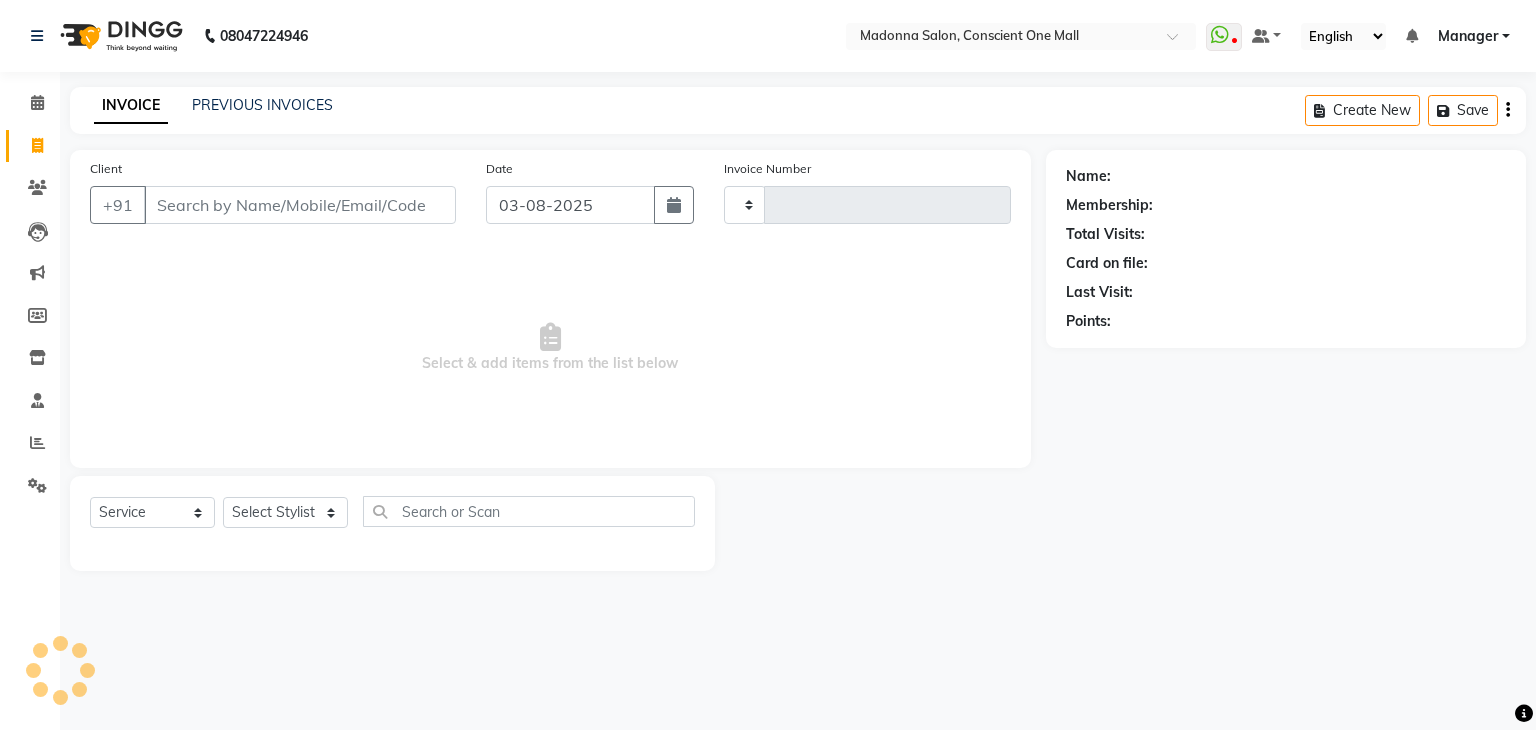 type on "1707" 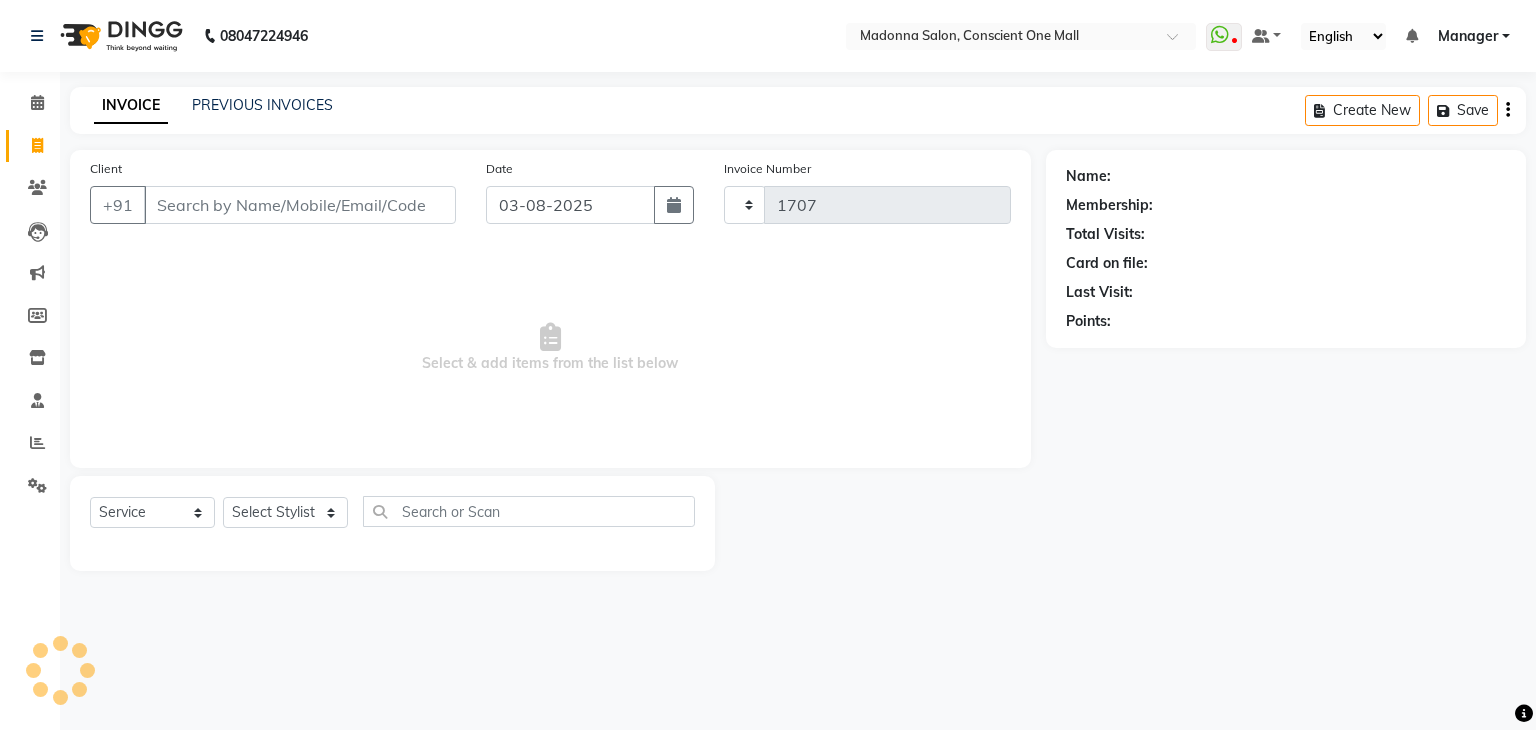 select on "7575" 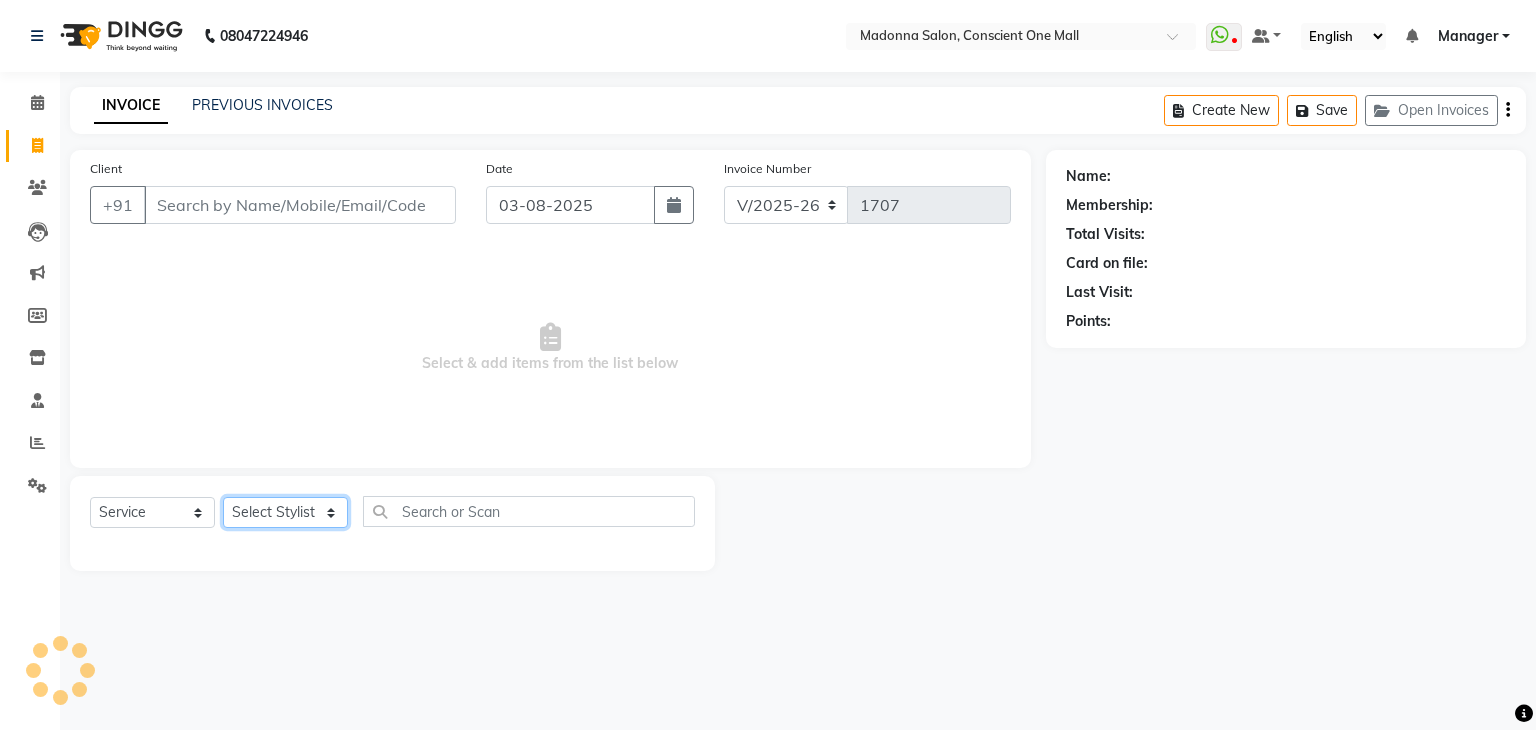 click on "Select Stylist AJAD AMIT ANSHU Bilal Harry himanshi HIMANSHU Janvi JAY Khusboo Manager misty Mukesh Naeem Navjot Kaur neha Pawan RAKHI Ripa Sachin Sagar  SAMEER Sanjeev Saurabh" 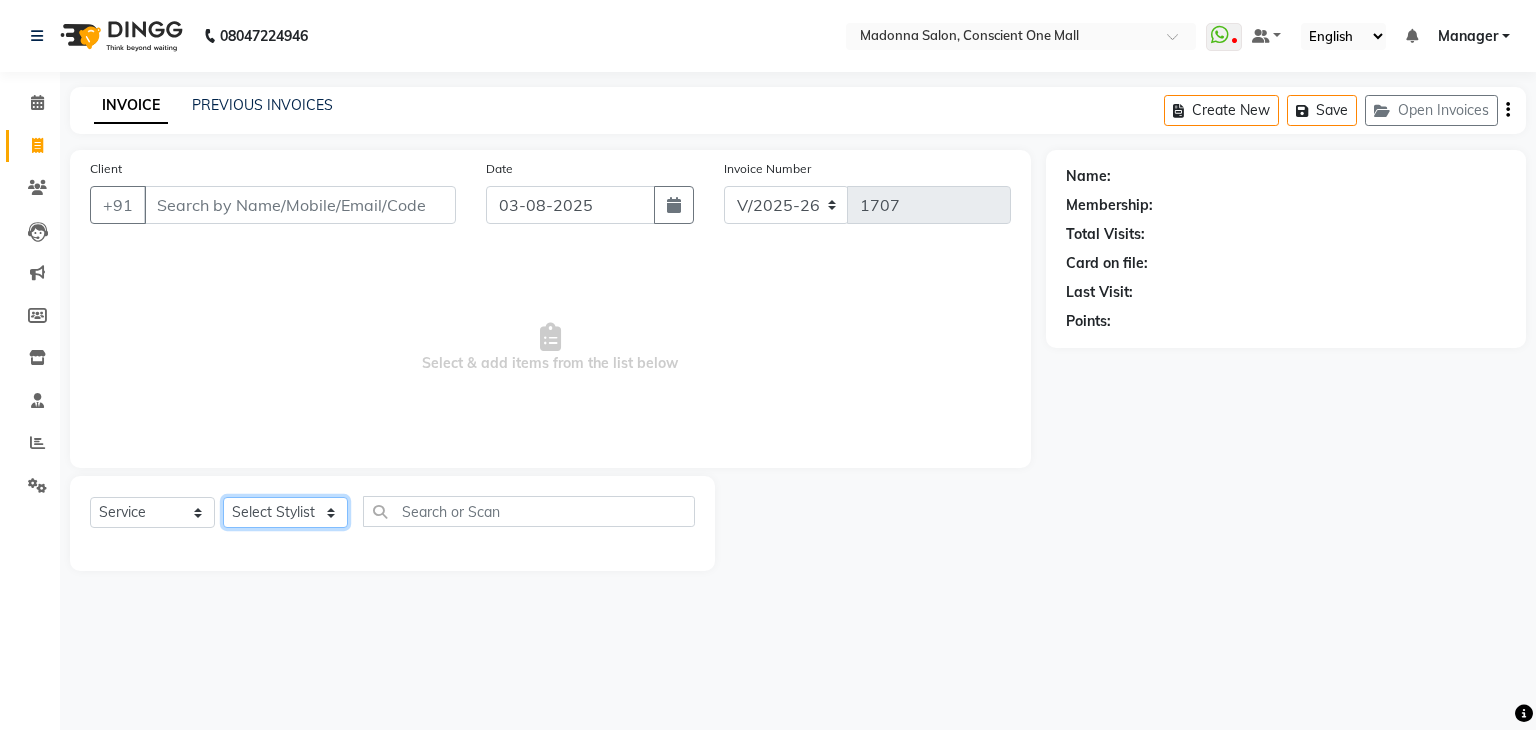 select on "69004" 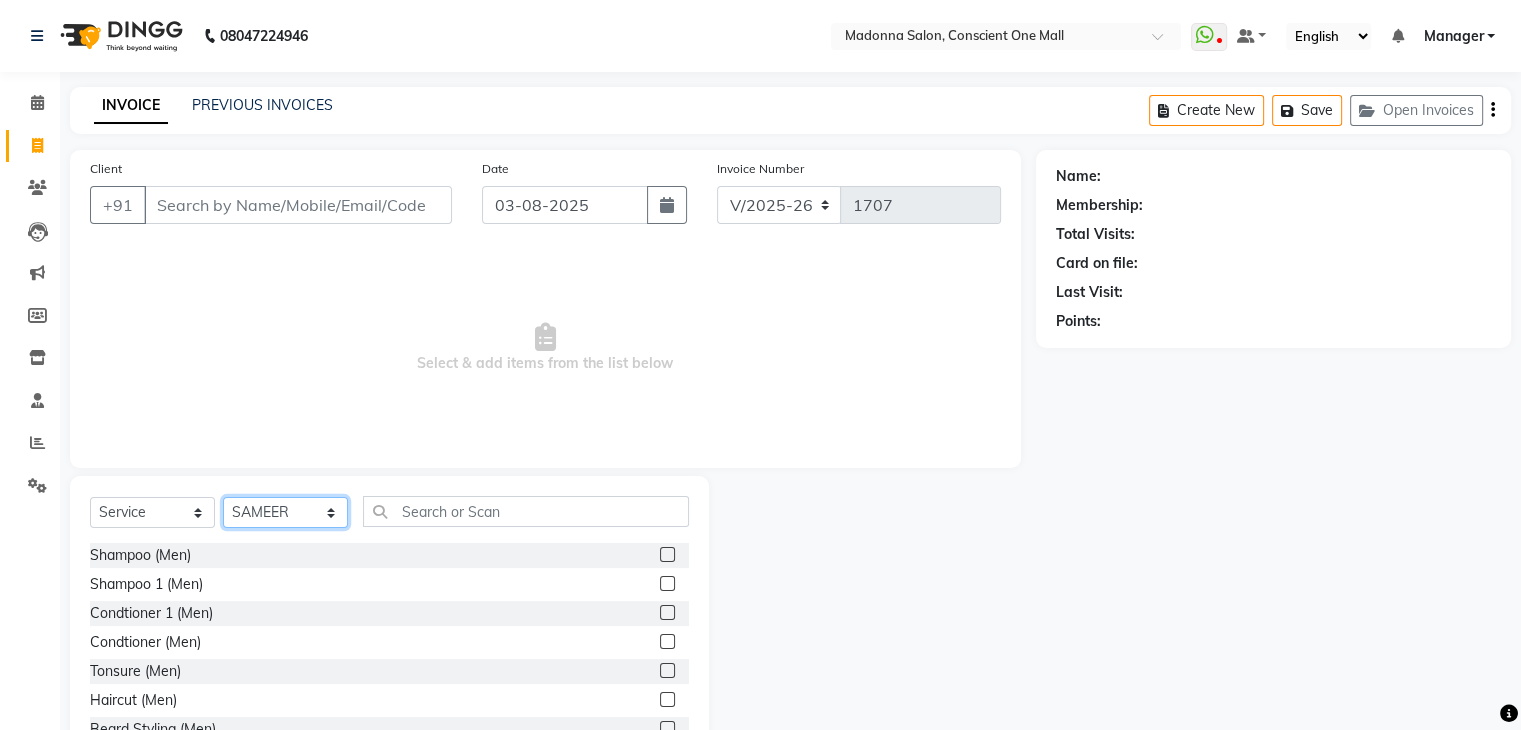 click on "Select Stylist AJAD AMIT ANSHU Bilal Harry himanshi HIMANSHU Janvi JAY Khusboo Manager misty Mukesh Naeem Navjot Kaur neha Pawan RAKHI Ripa Sachin Sagar  SAMEER Sanjeev Saurabh" 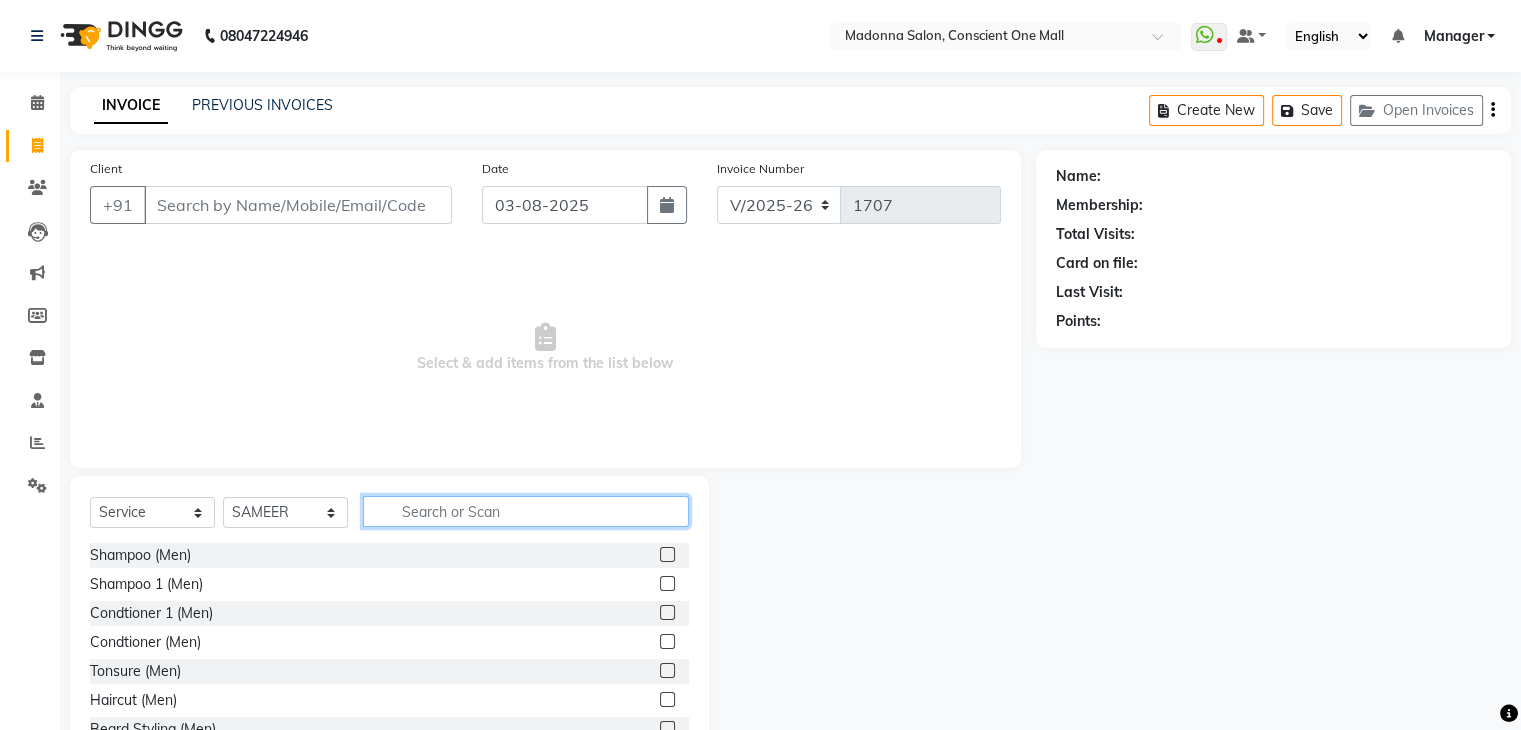 click 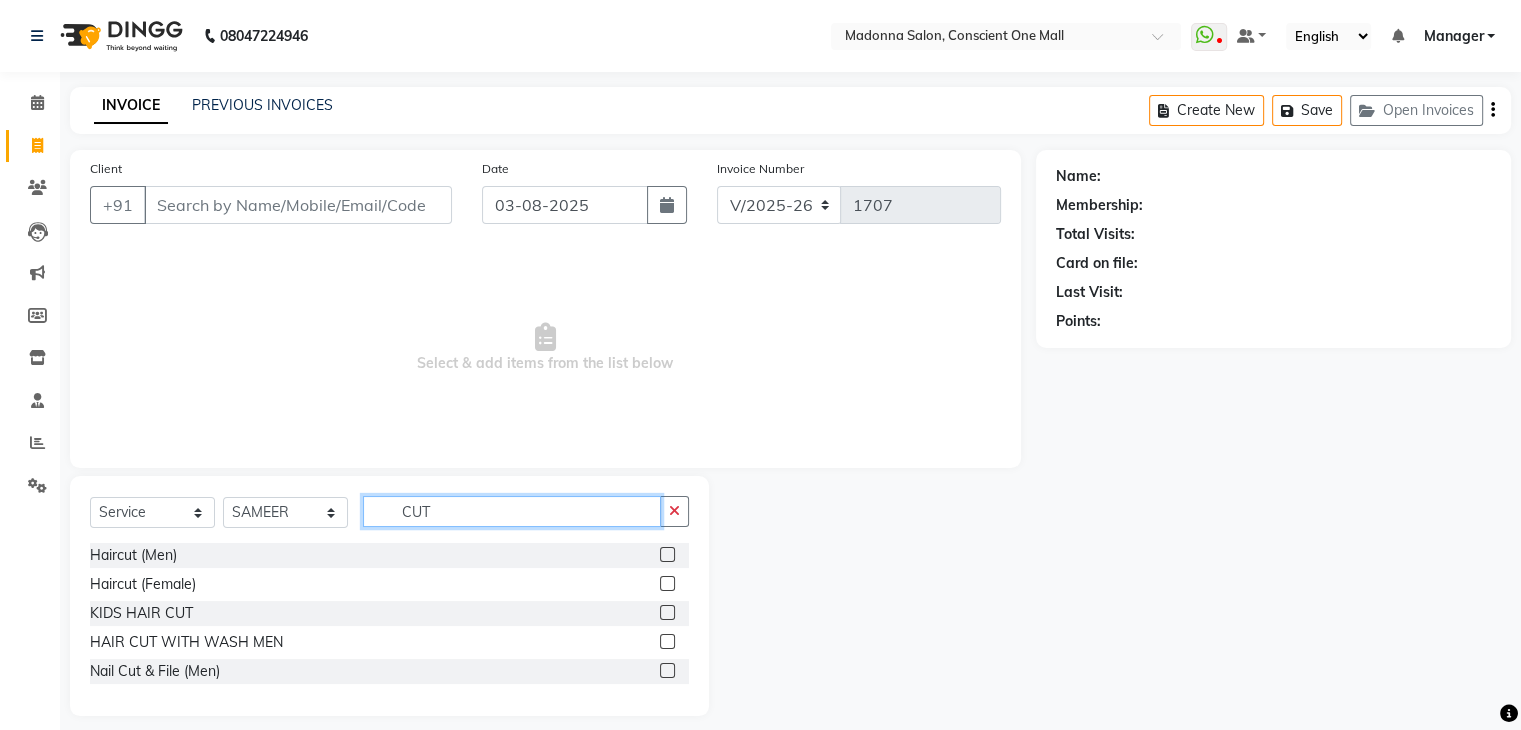 type on "CUT" 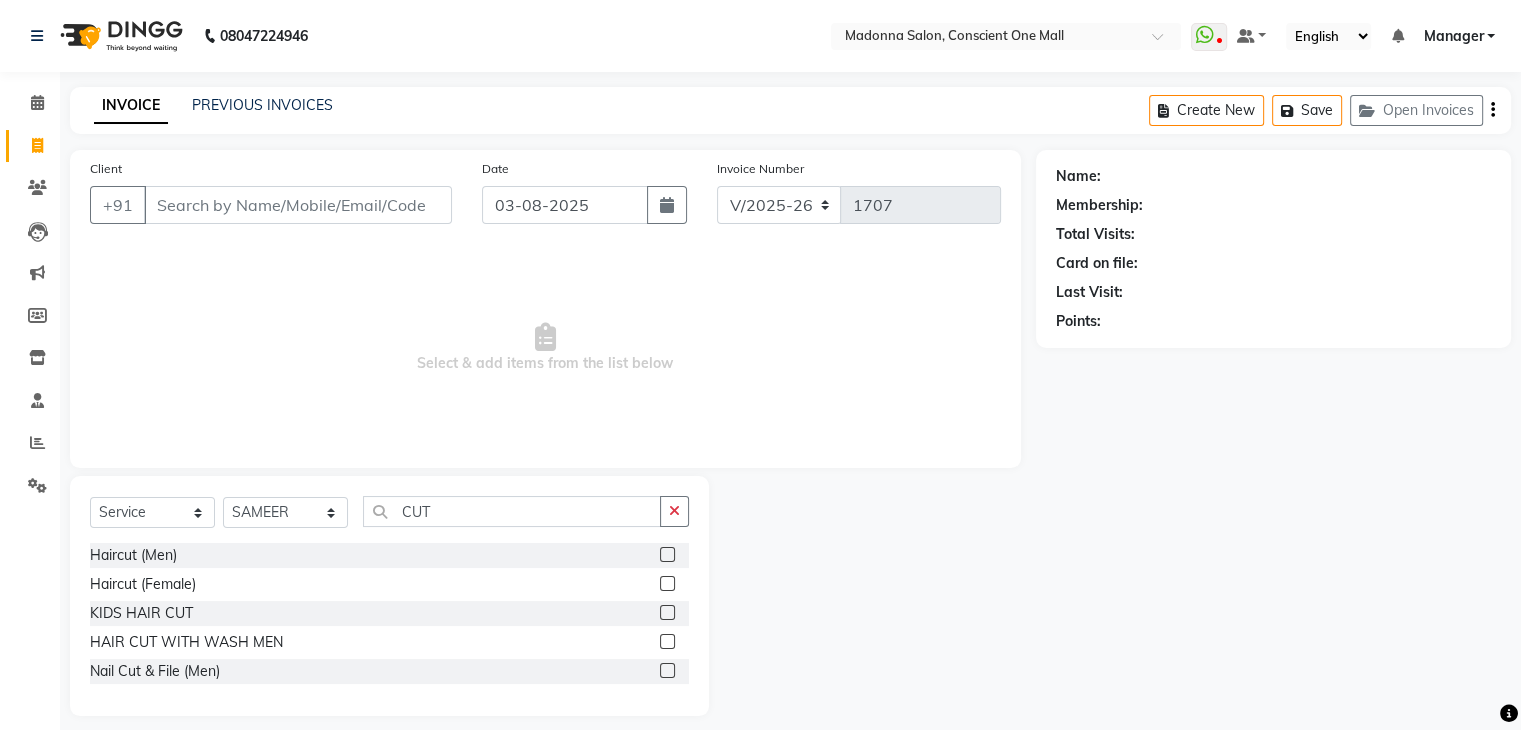click 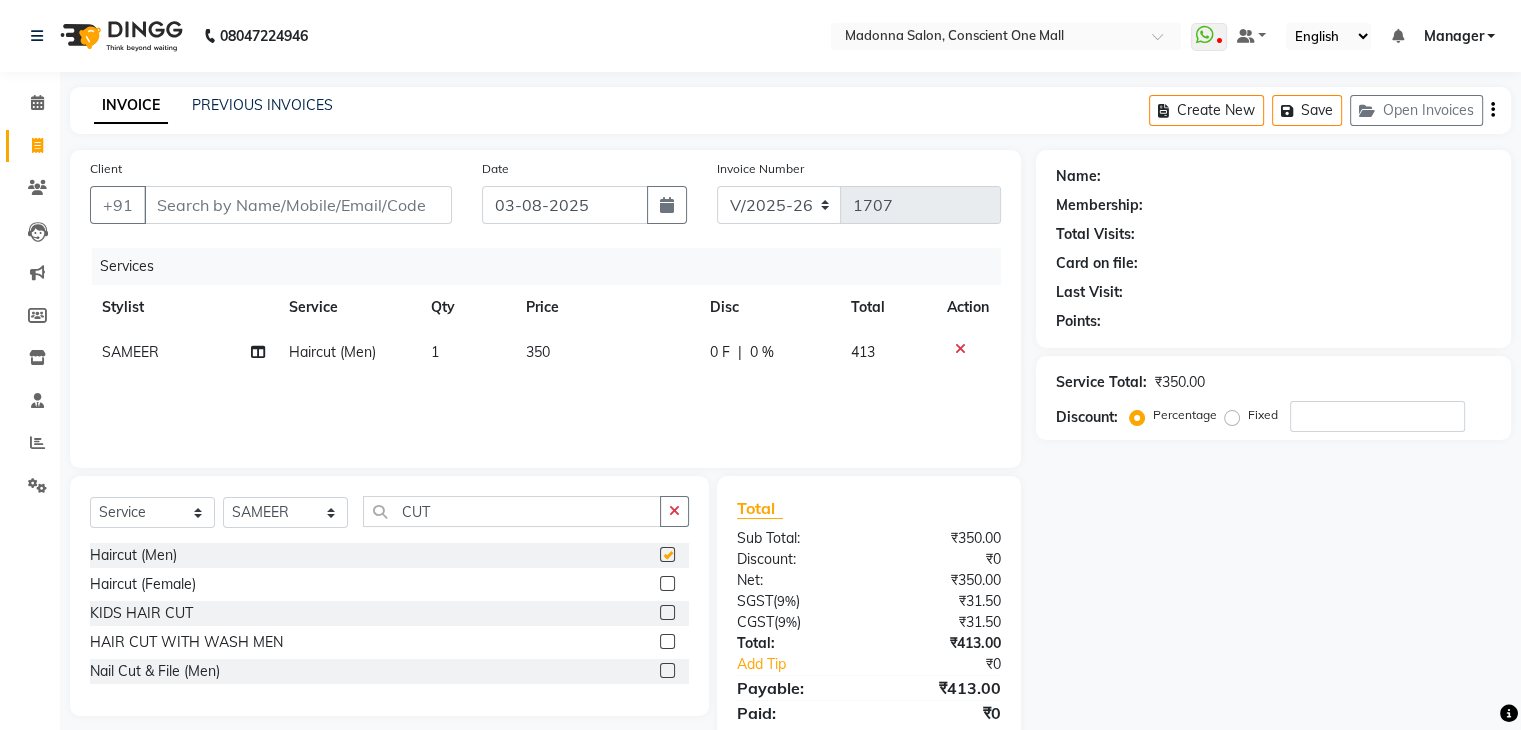 checkbox on "false" 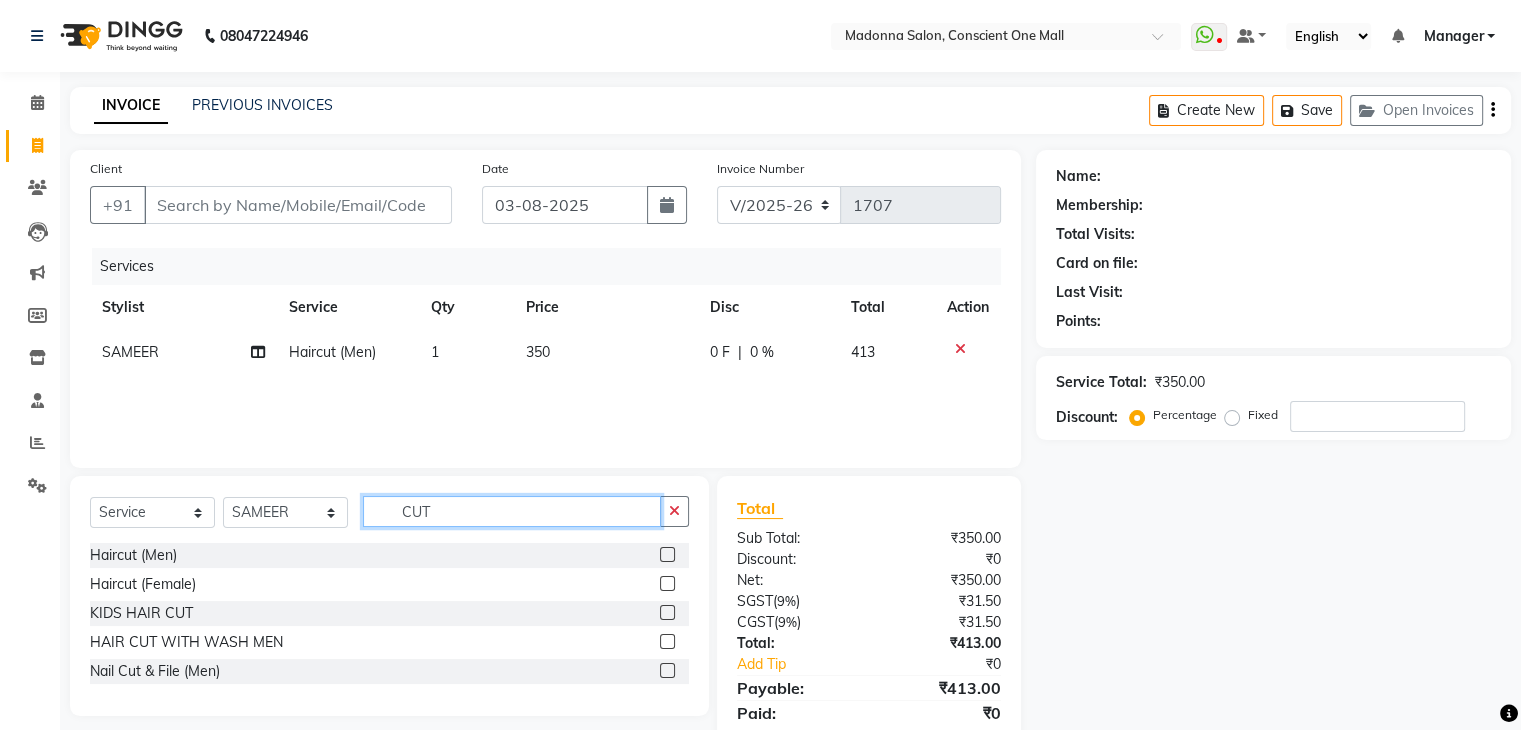 click on "CUT" 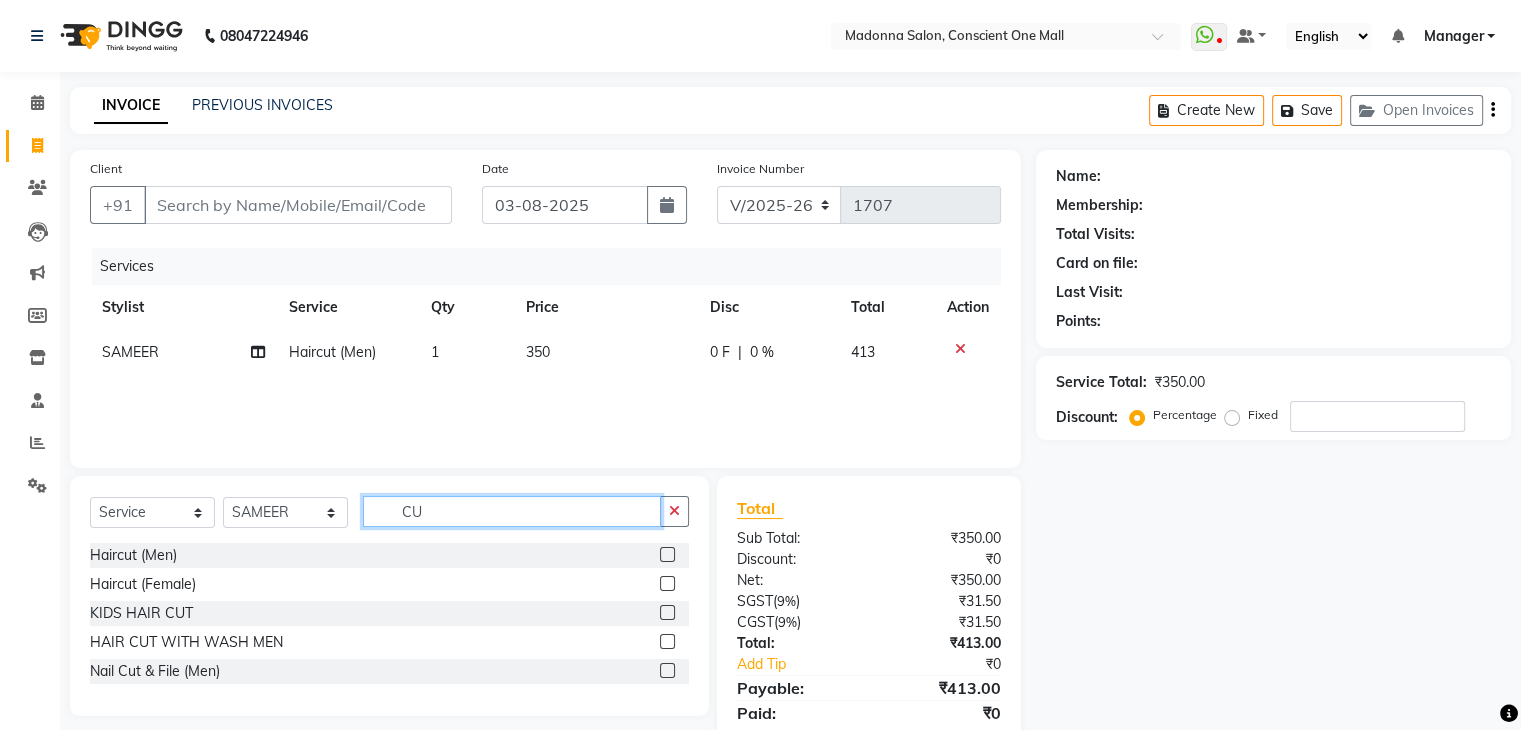 type on "C" 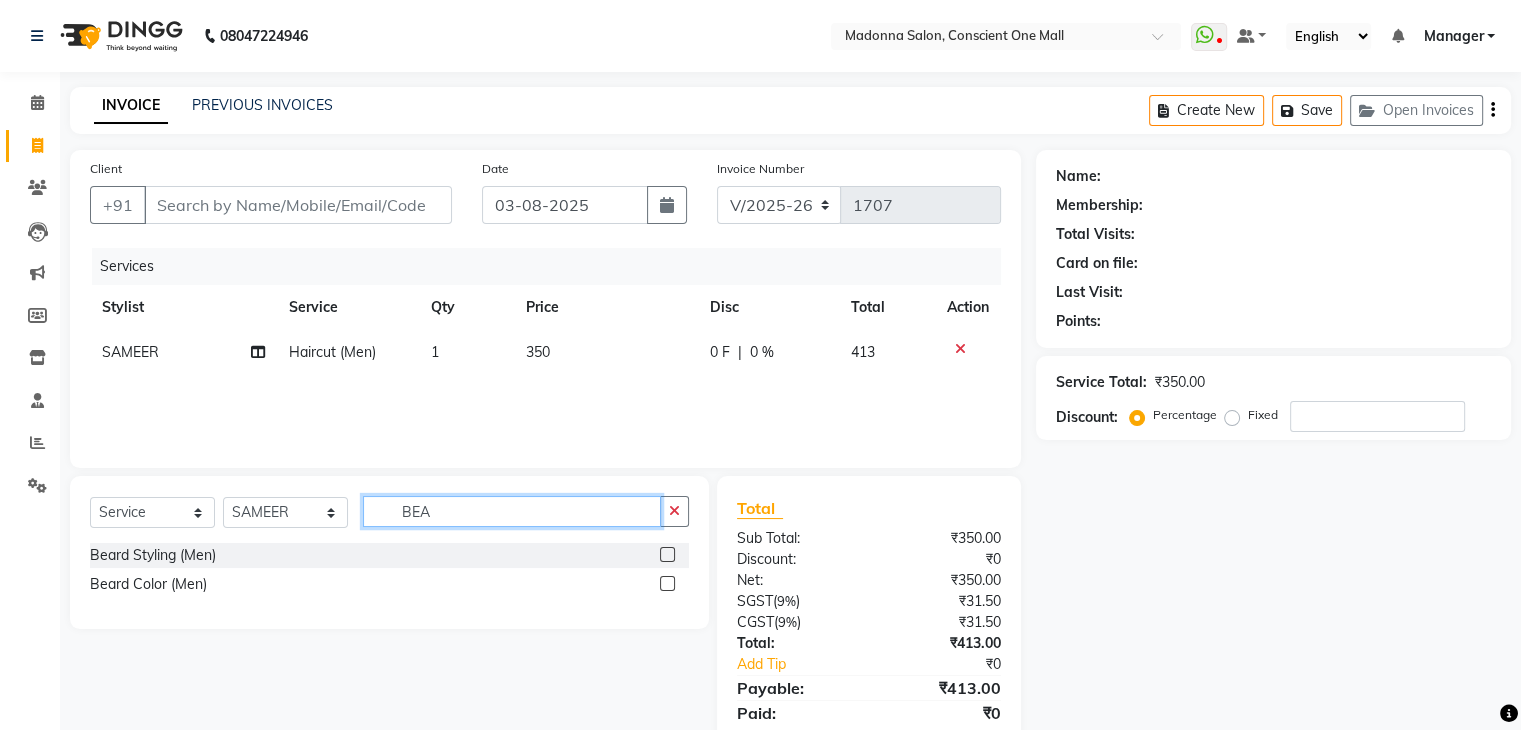 type on "BEA" 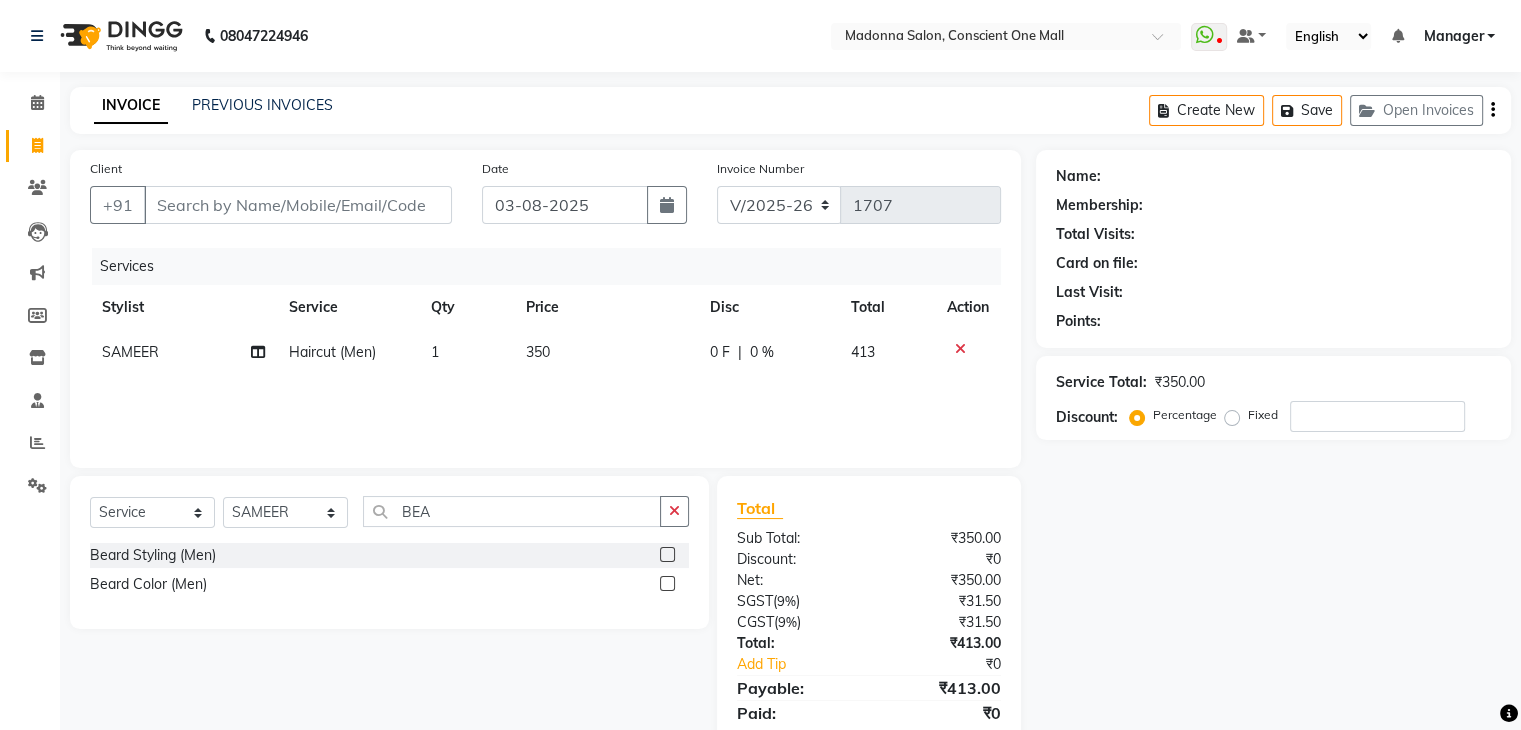 click 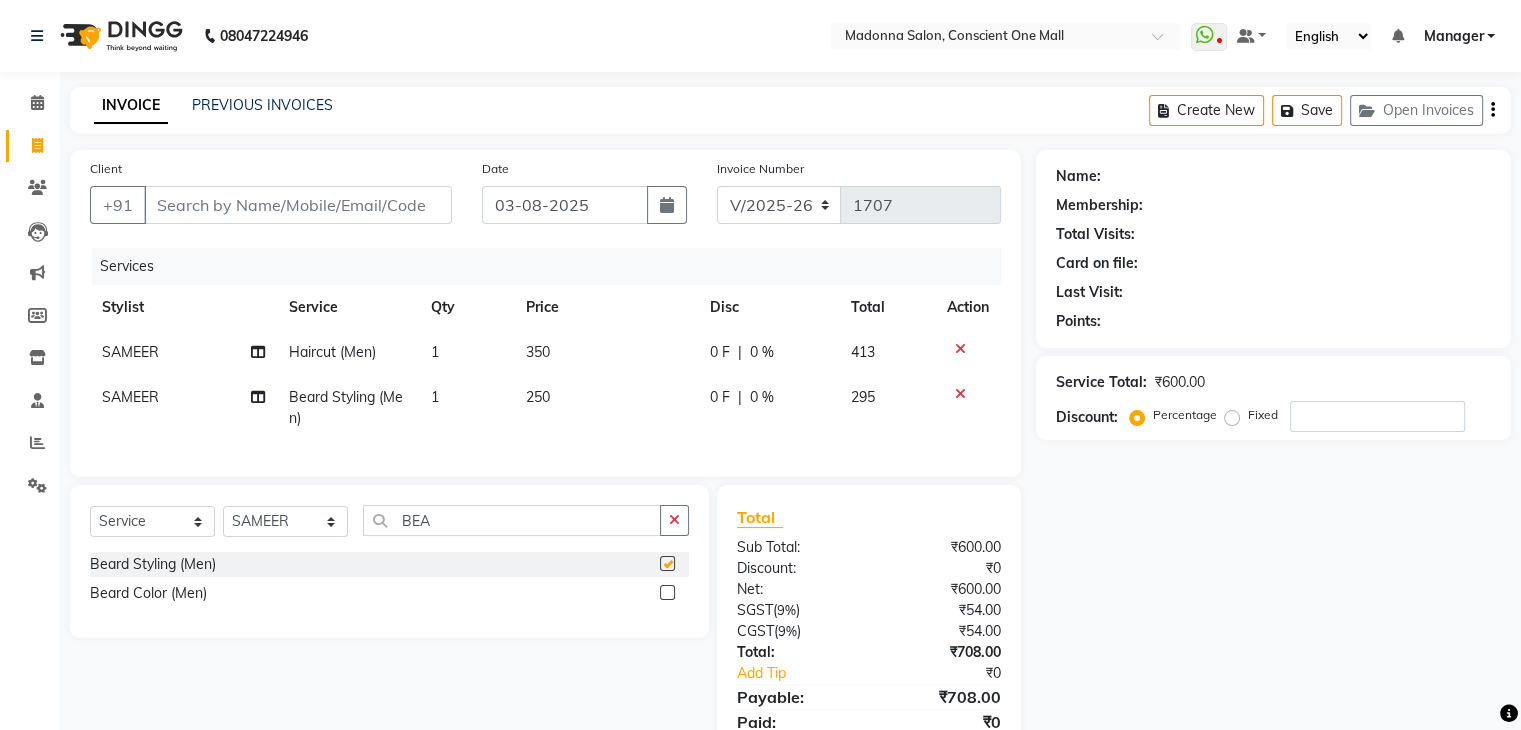 checkbox on "false" 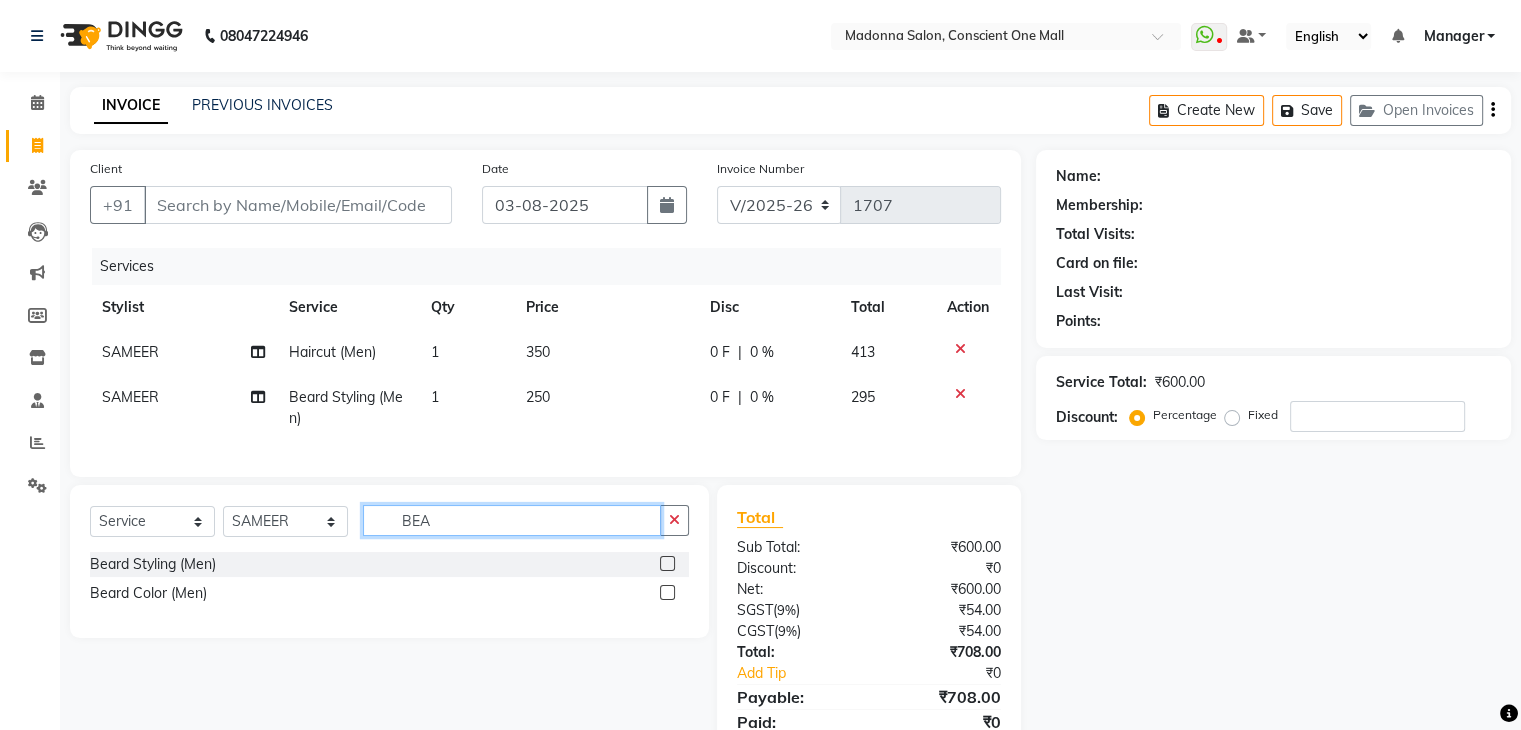 click on "BEA" 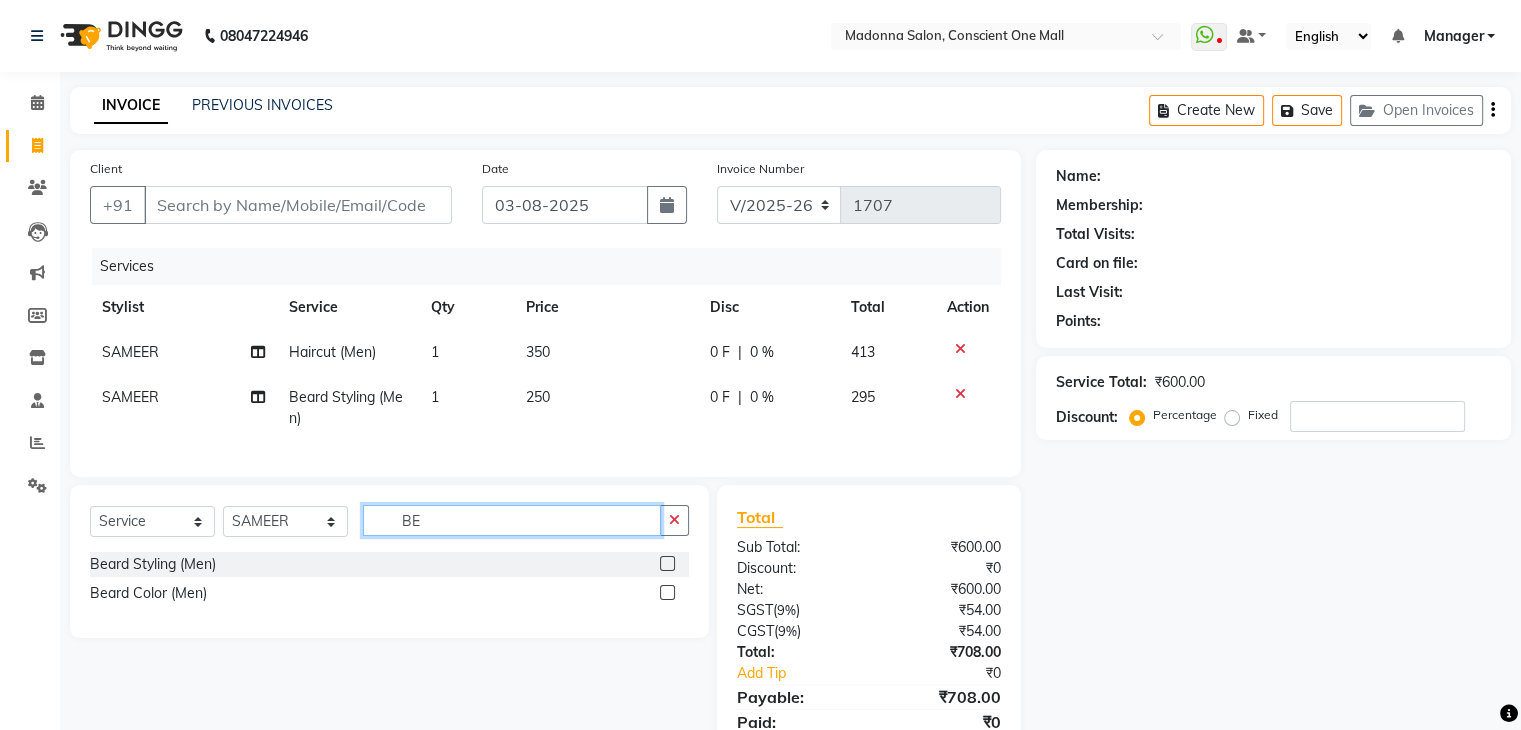 type on "B" 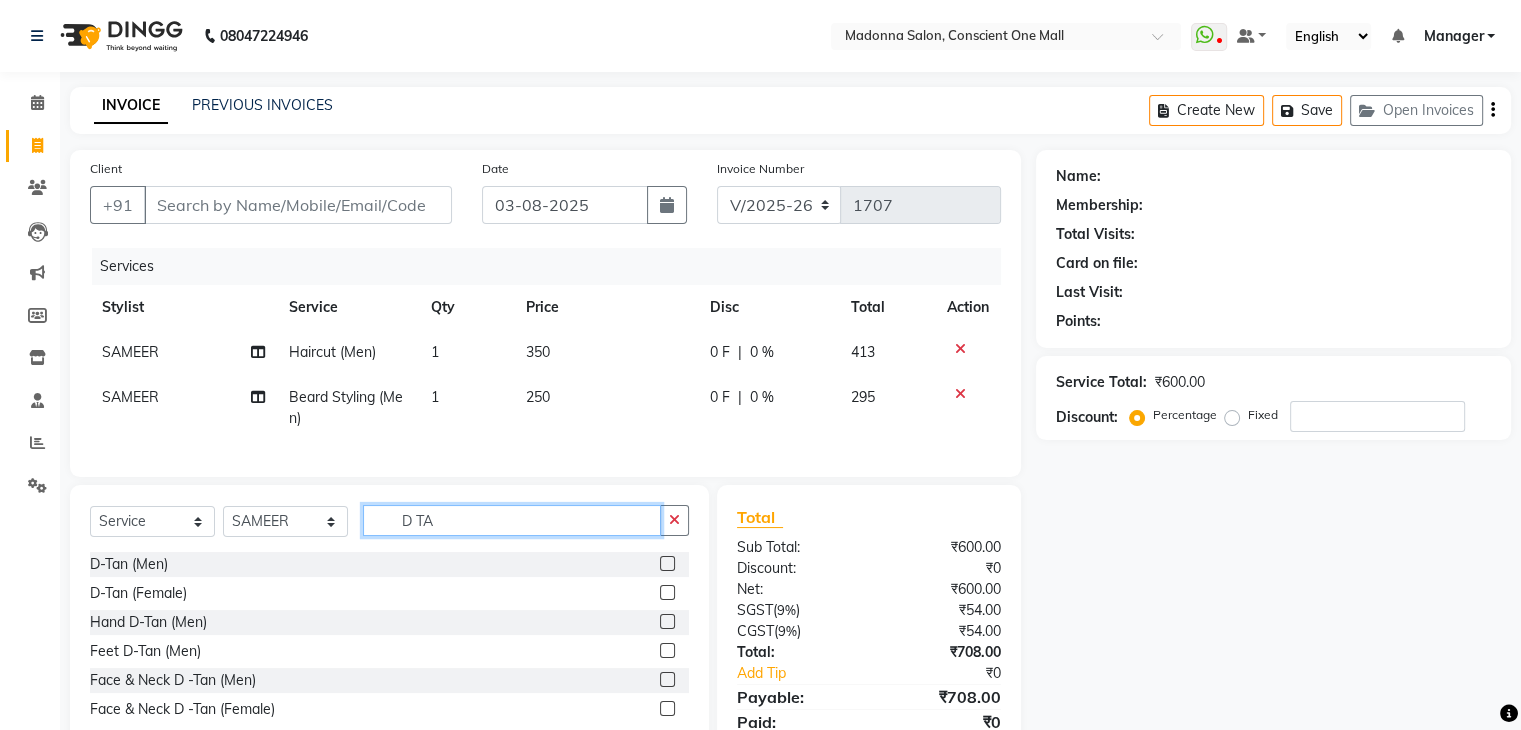 type on "D TA" 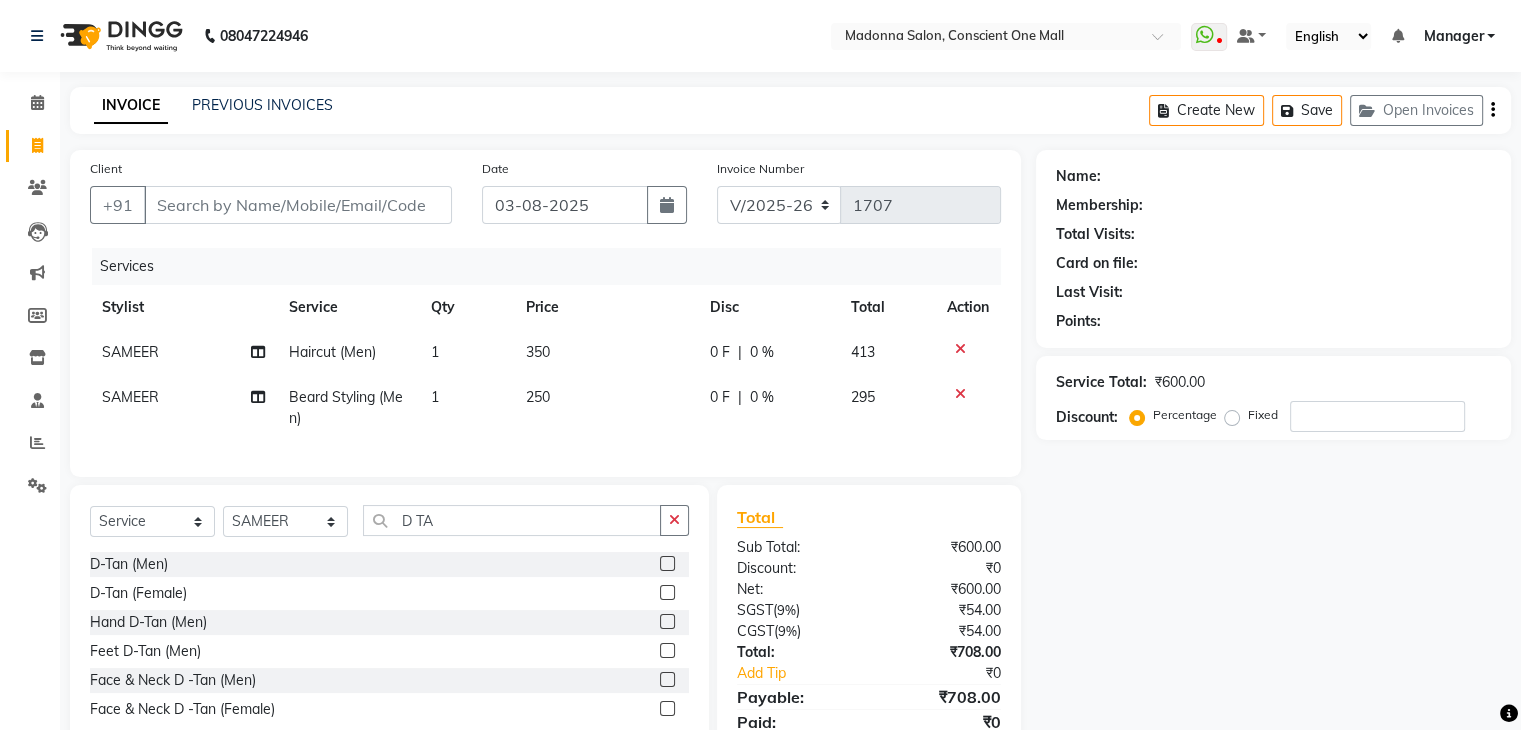 click 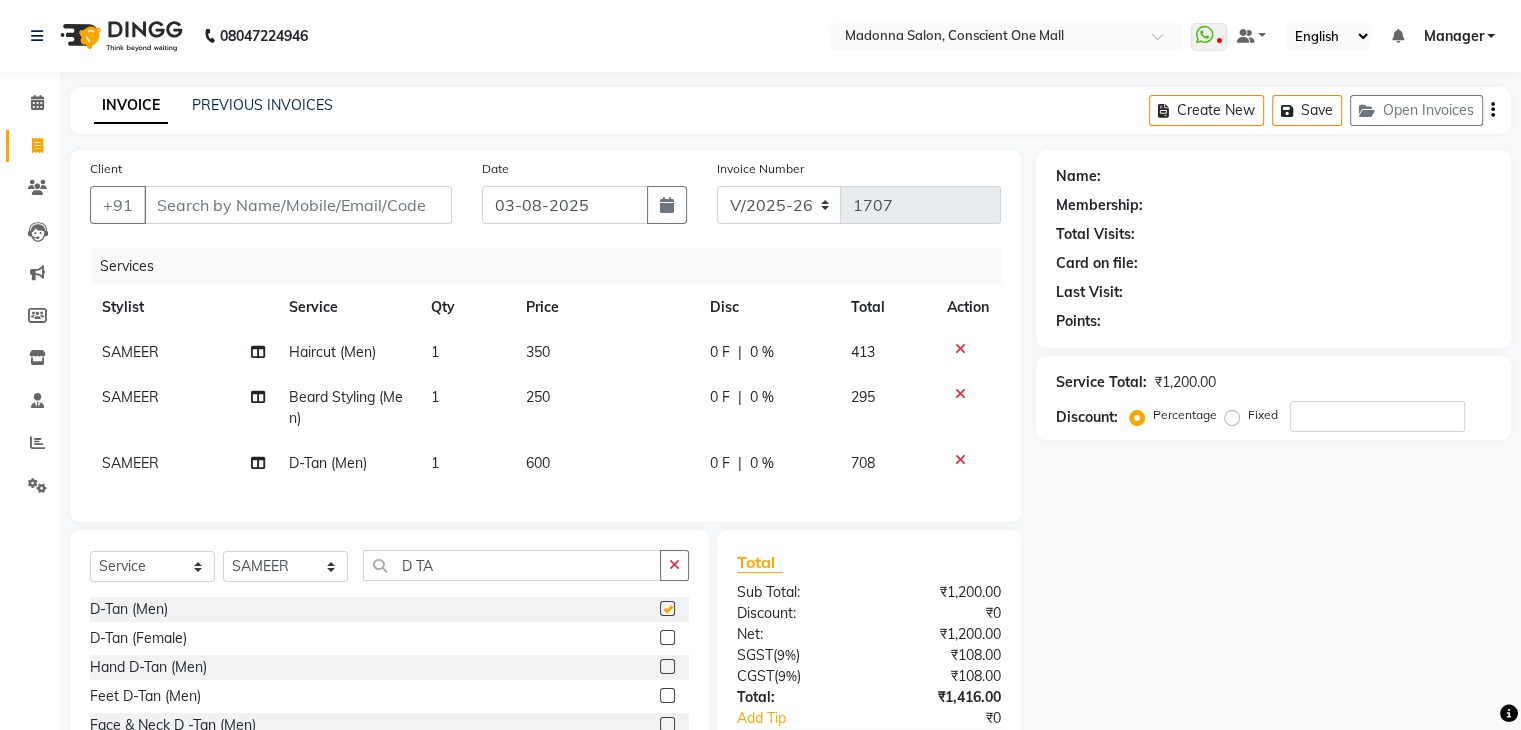 checkbox on "false" 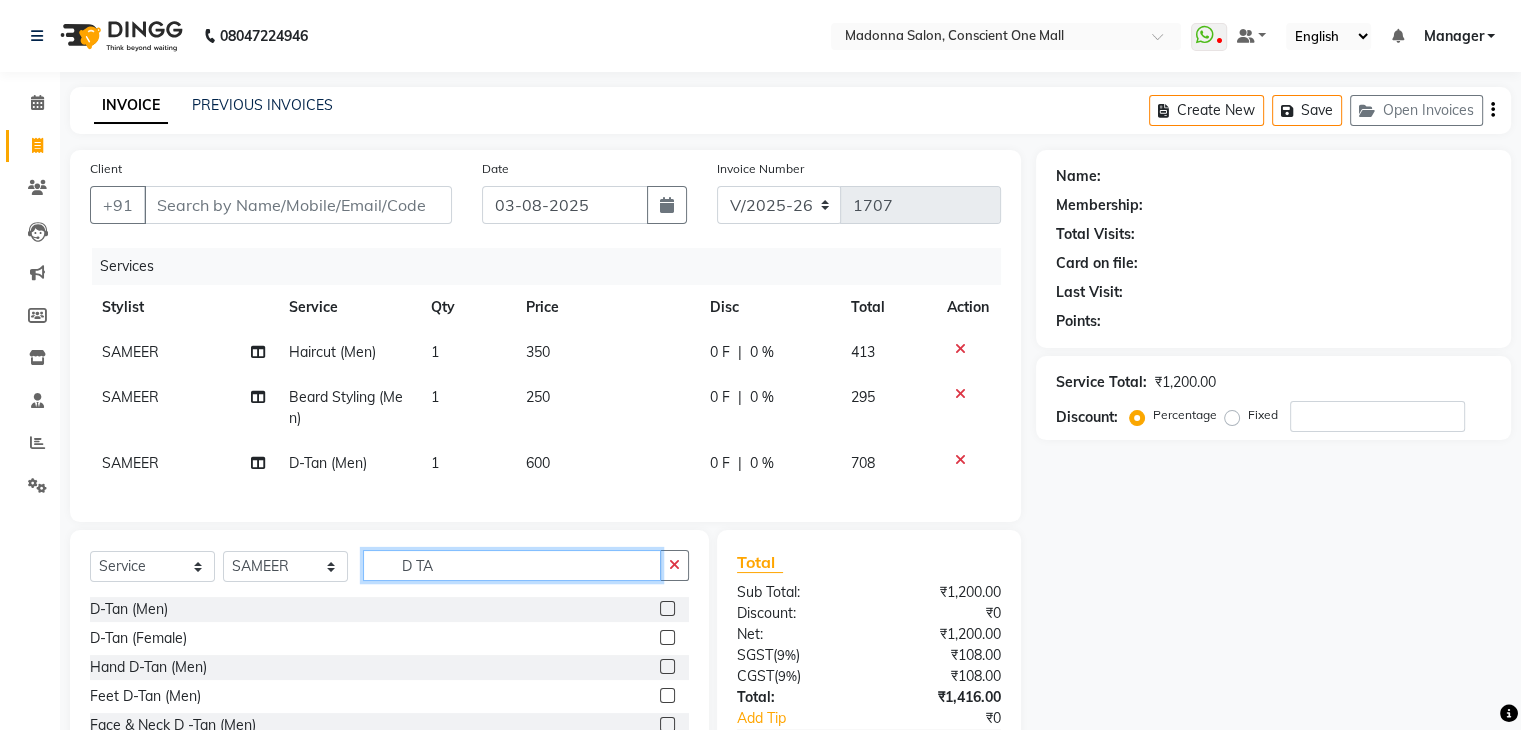 click on "D TA" 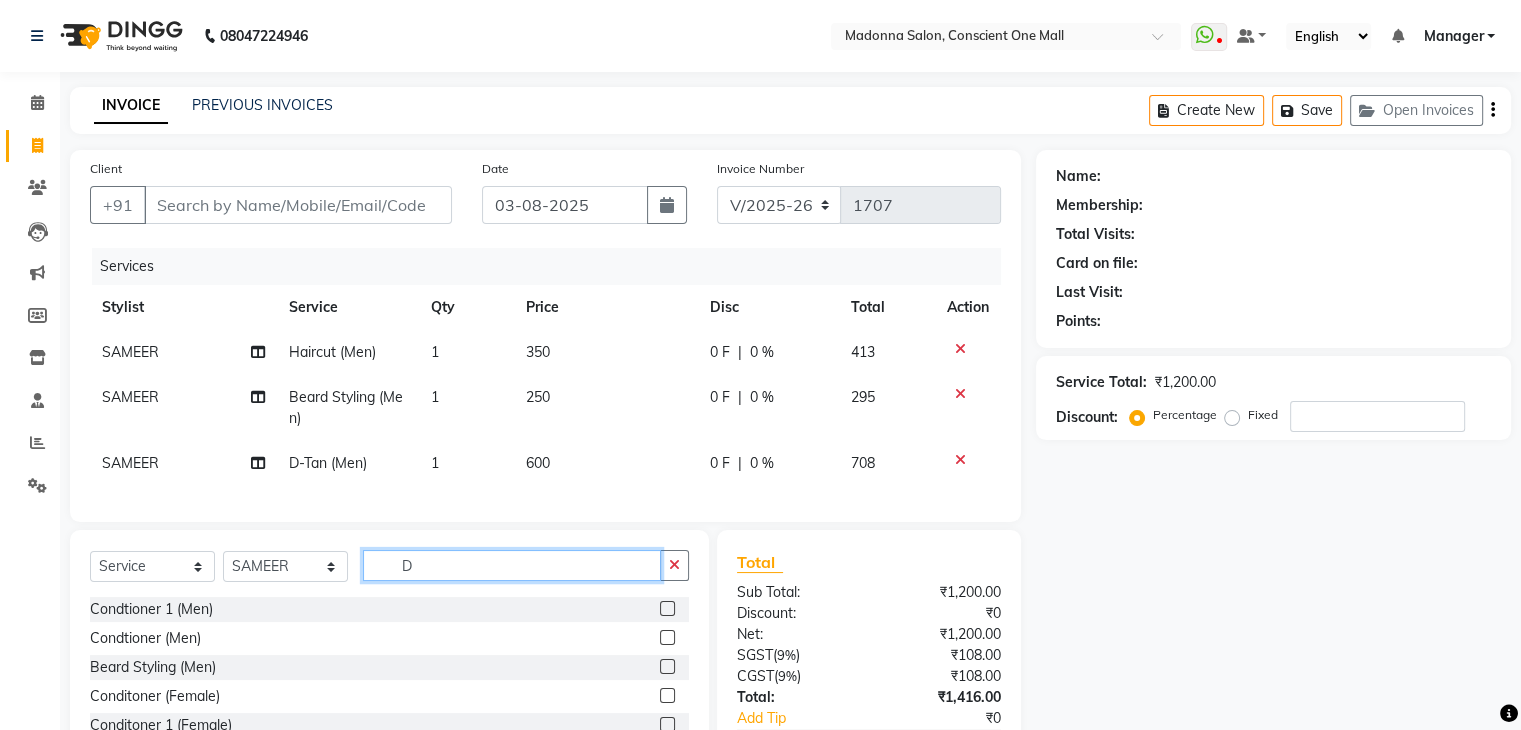 type on "D" 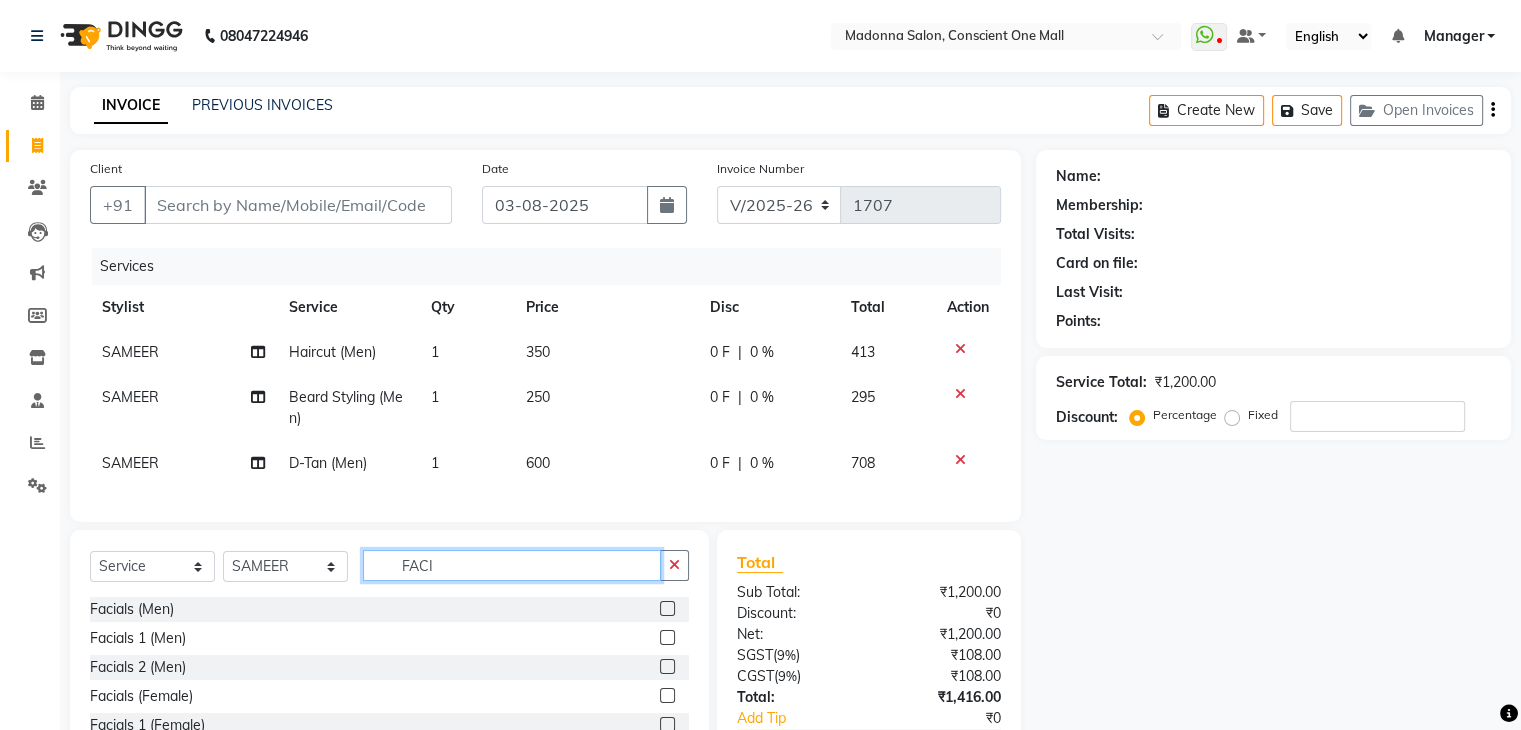 type on "FACI" 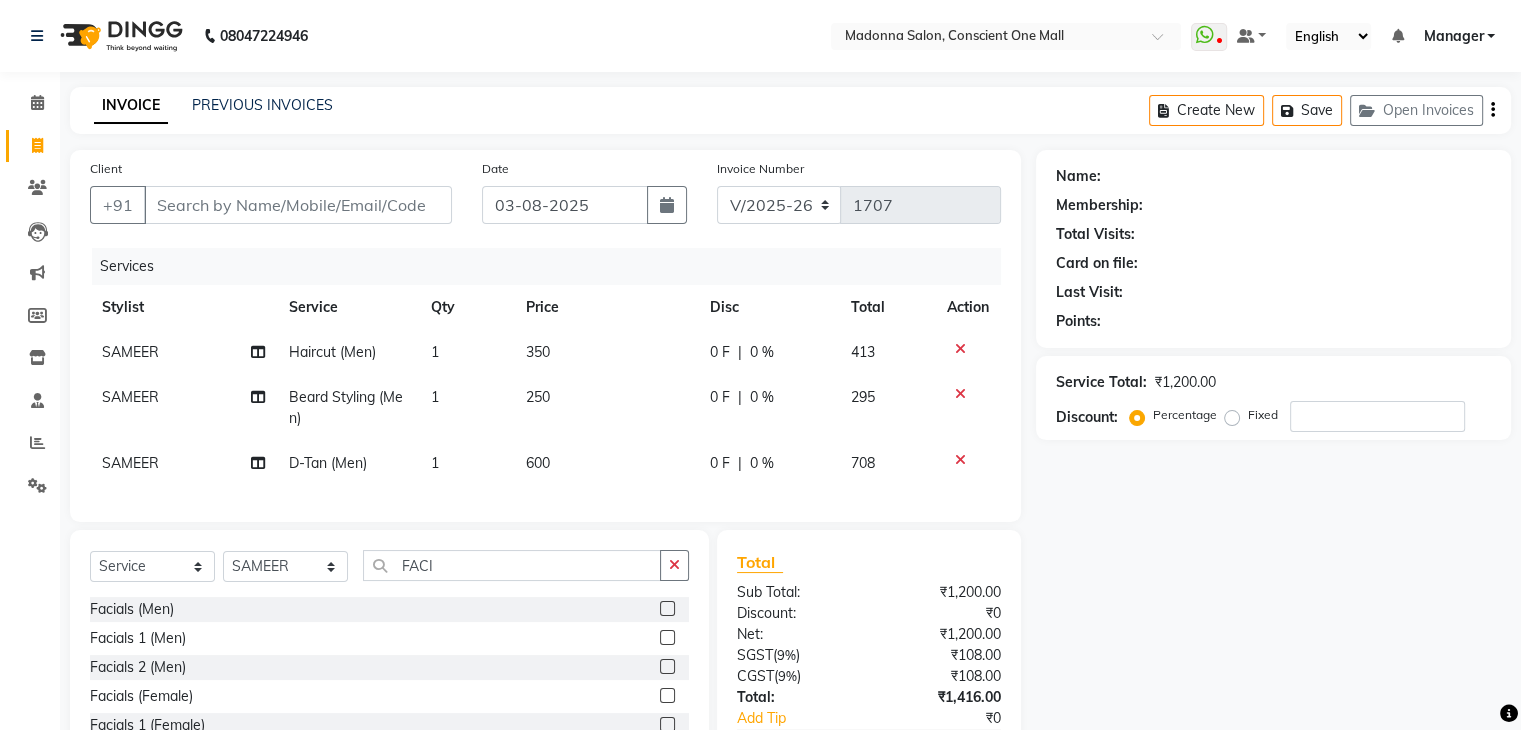 click 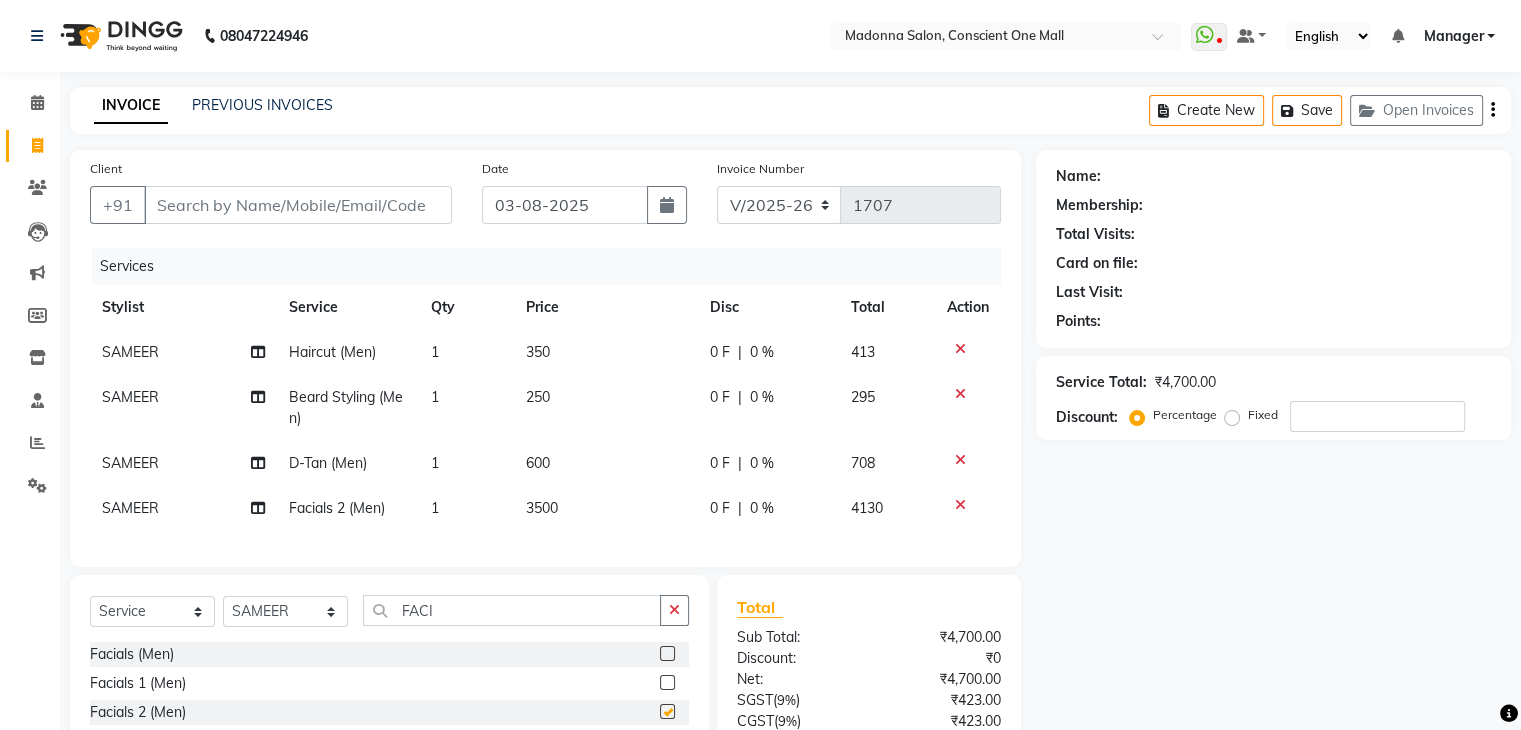 checkbox on "false" 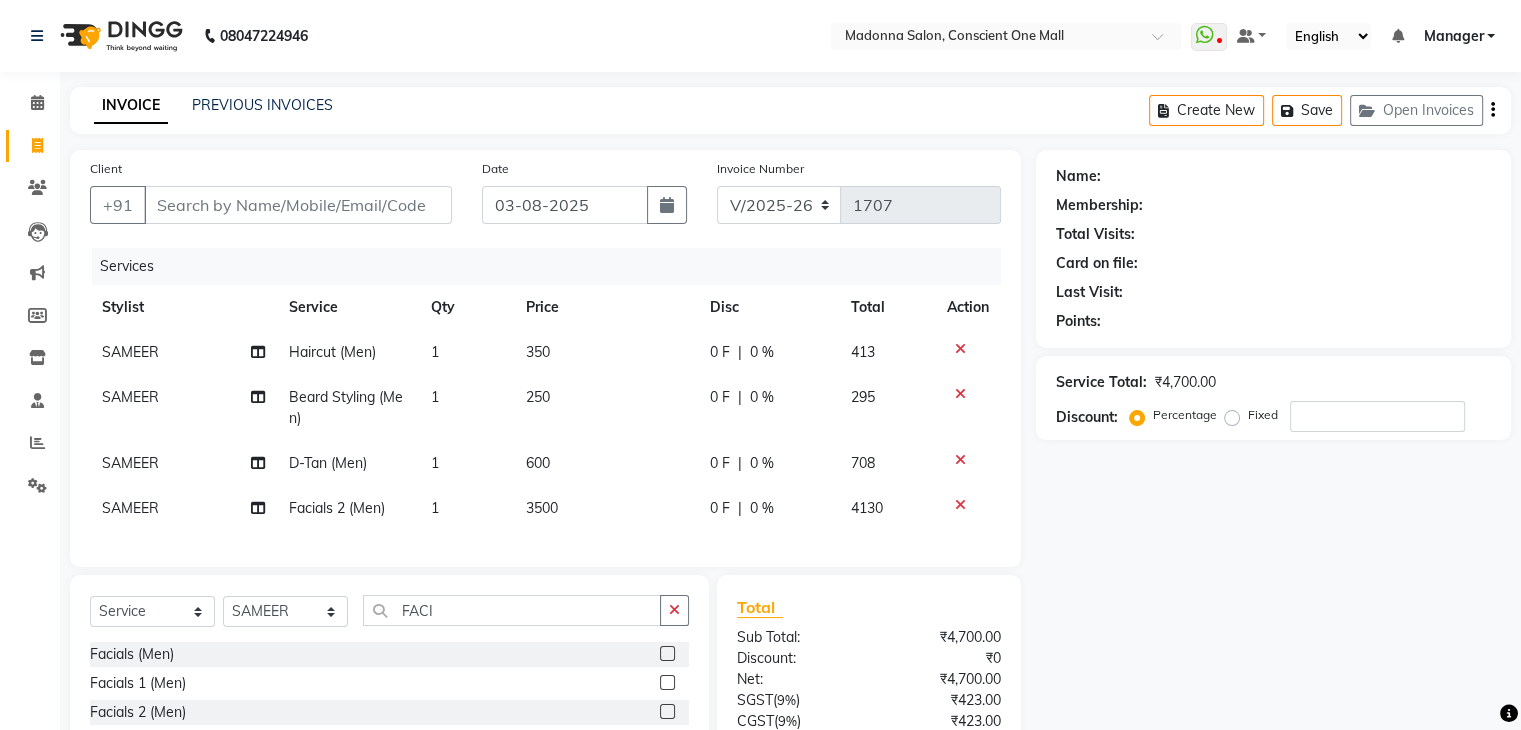 scroll, scrollTop: 186, scrollLeft: 0, axis: vertical 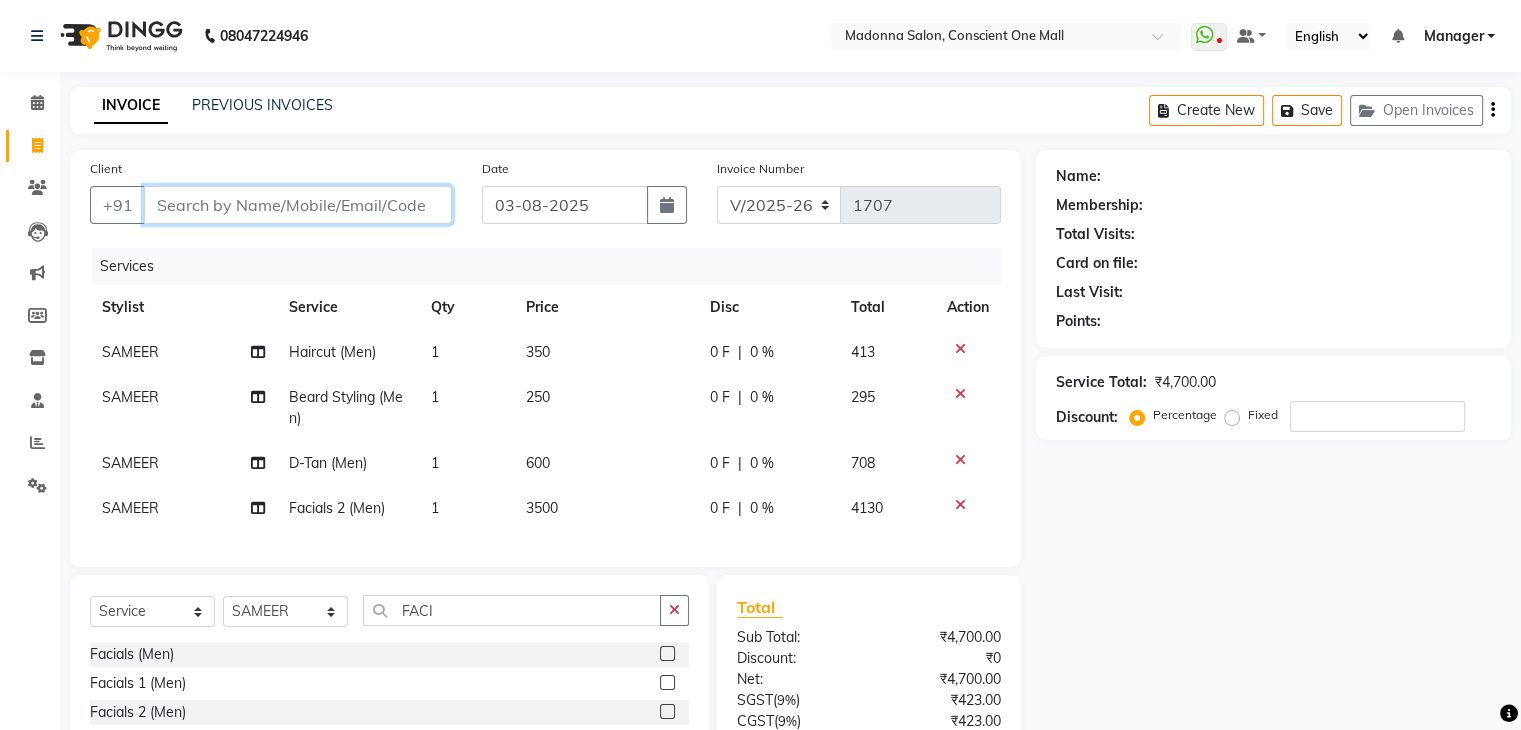 click on "Client" at bounding box center (298, 205) 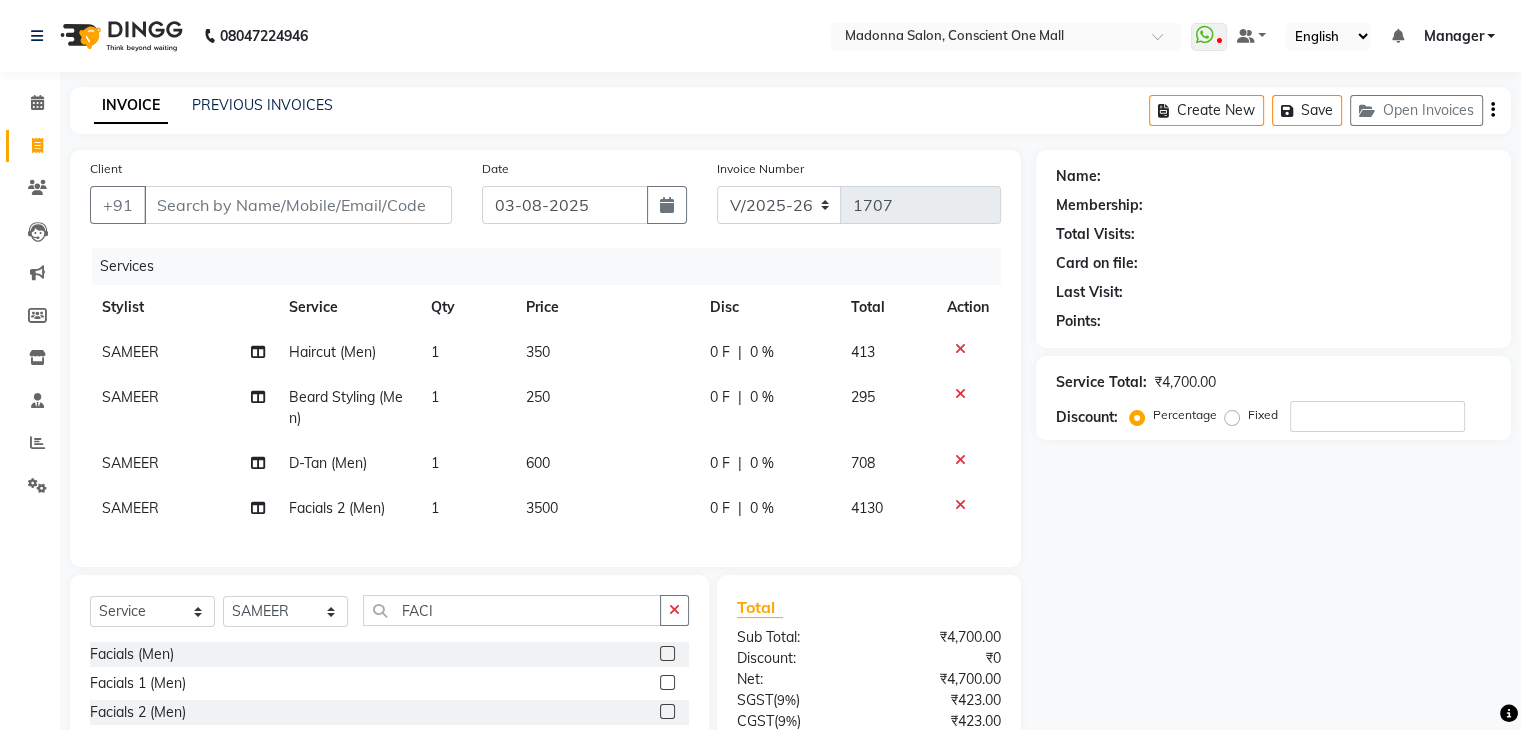 click on "3500" 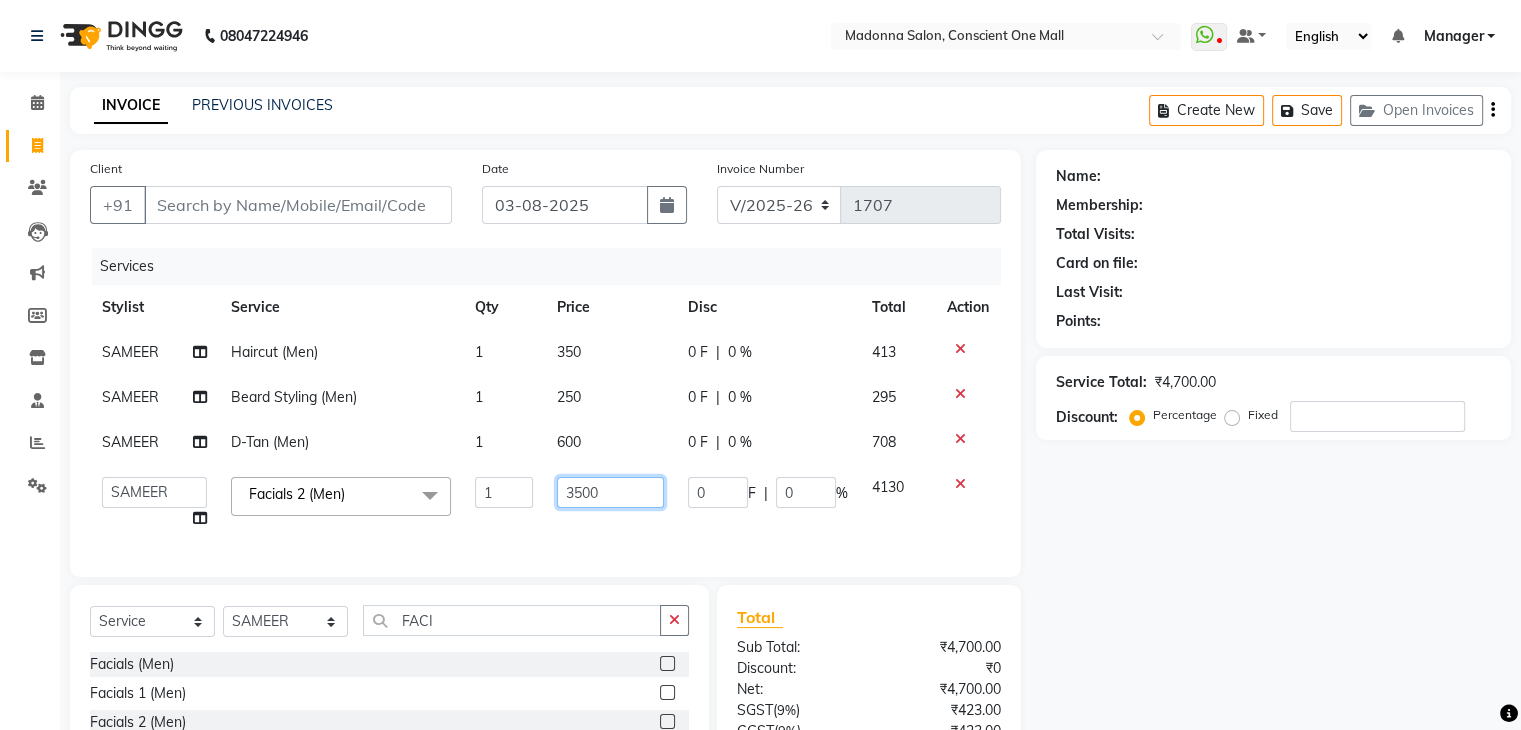 click on "3500" 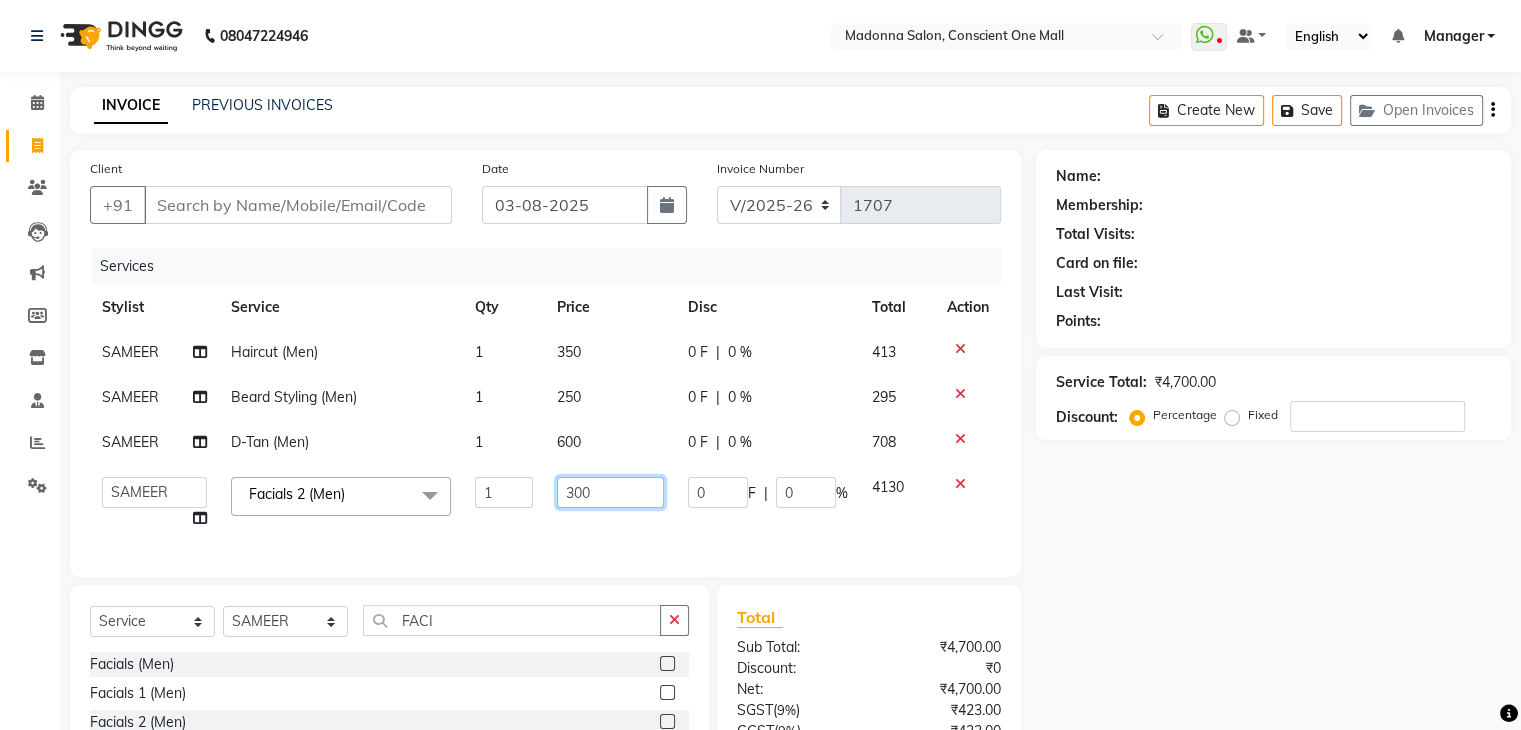 type on "3000" 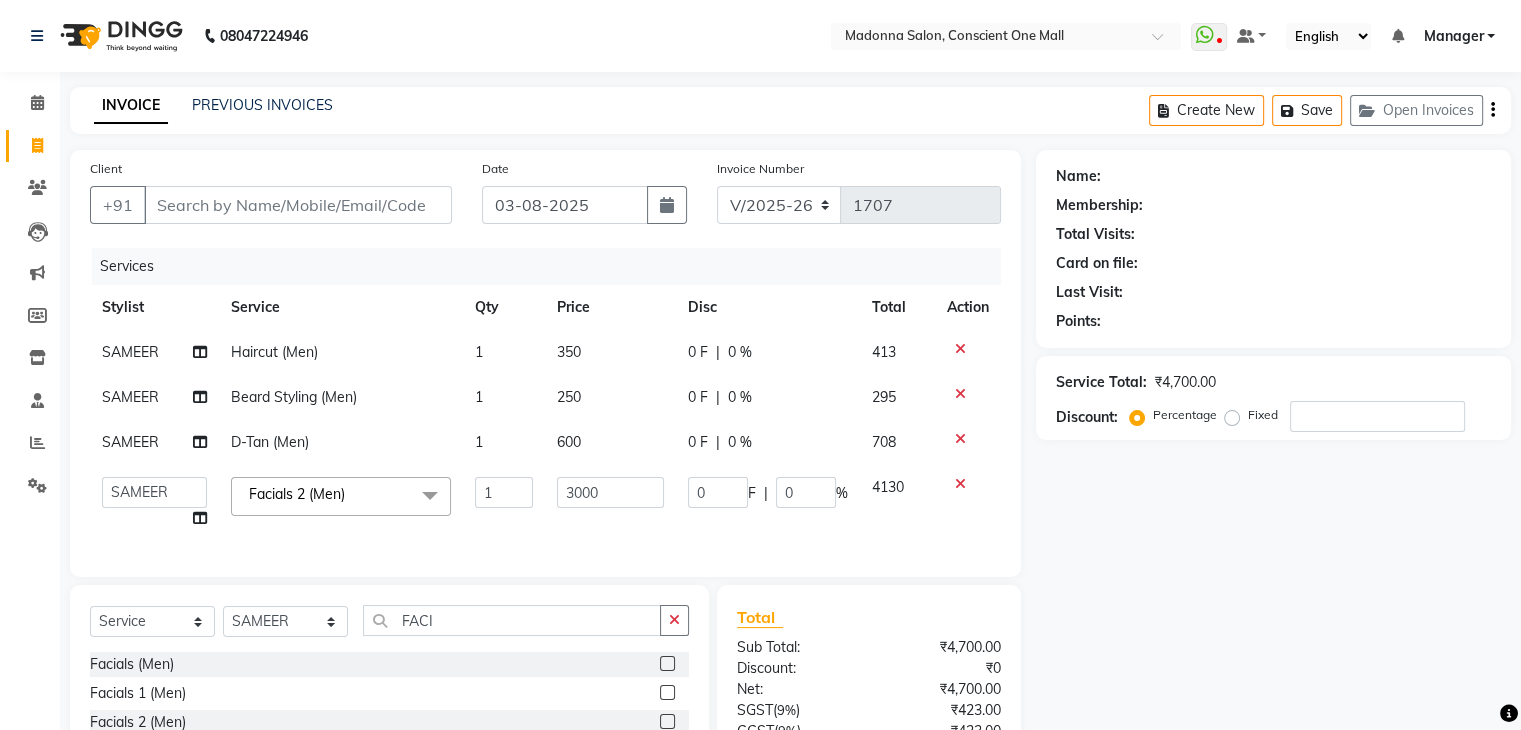 click on "Name: [FIRST] Membership: No Active Membership Total Visits: 7 Card on file: 0 Last Visit: [DATE] Points: 0 Service Total: ₹4,700.00 Discount: Percentage Fixed" 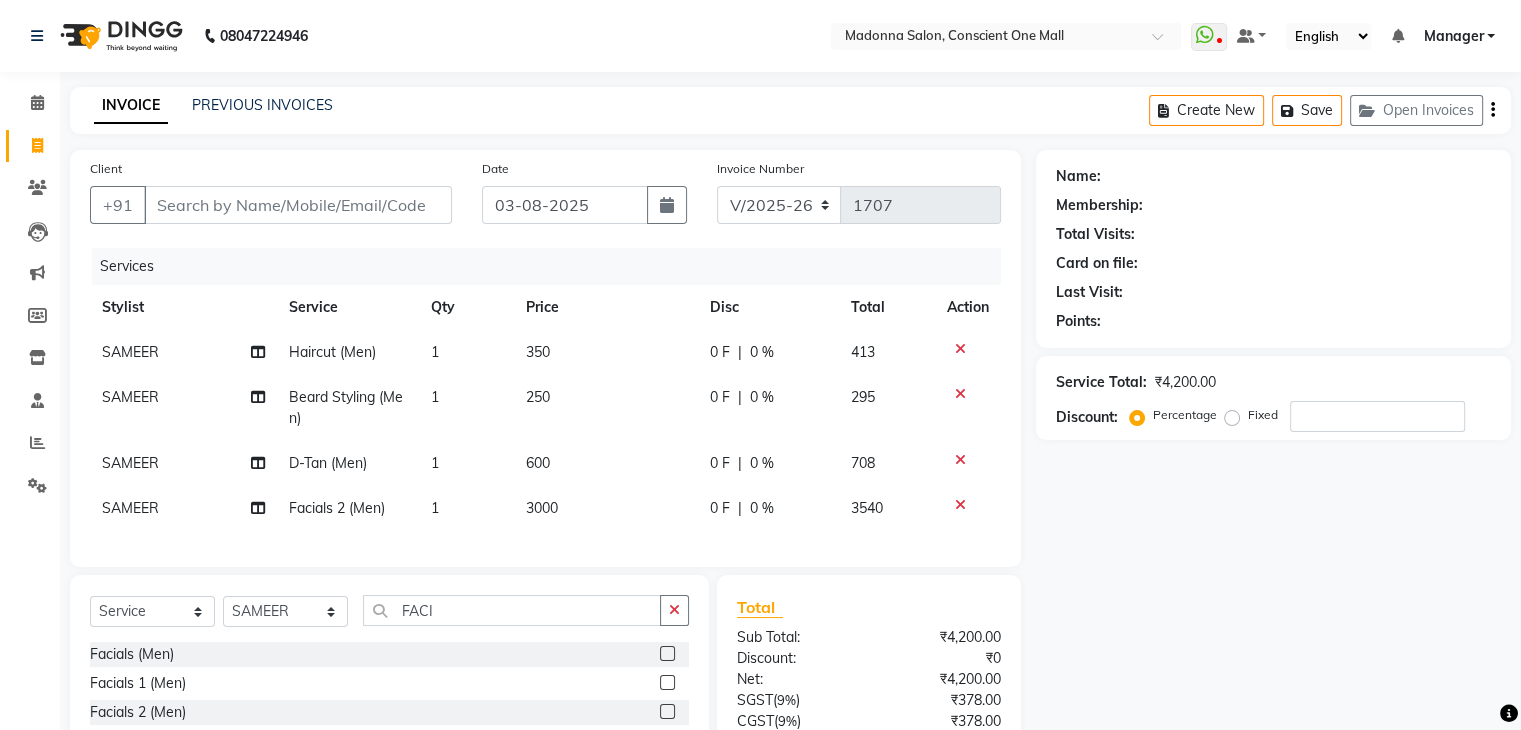 click 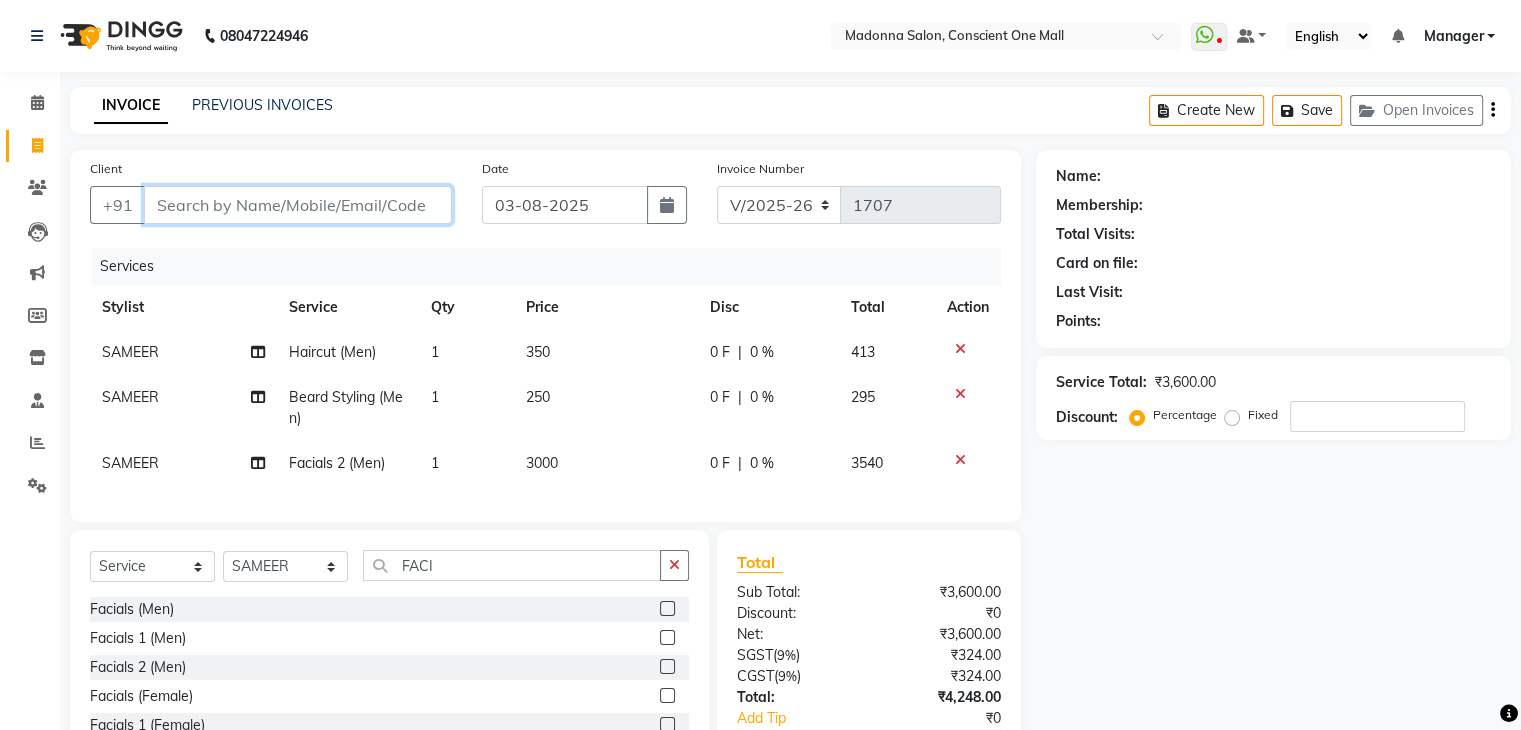 click on "Client" at bounding box center (298, 205) 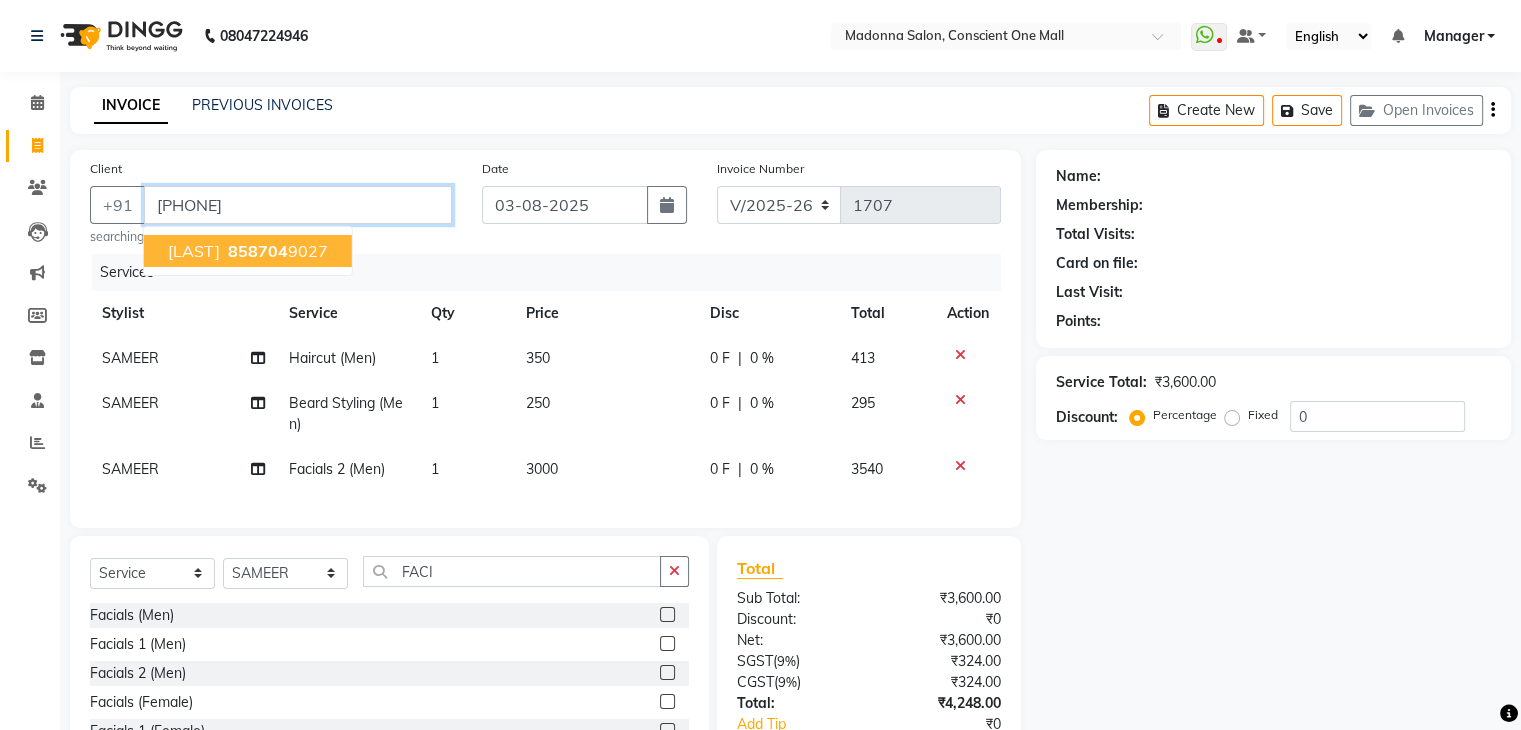 type on "[PHONE]" 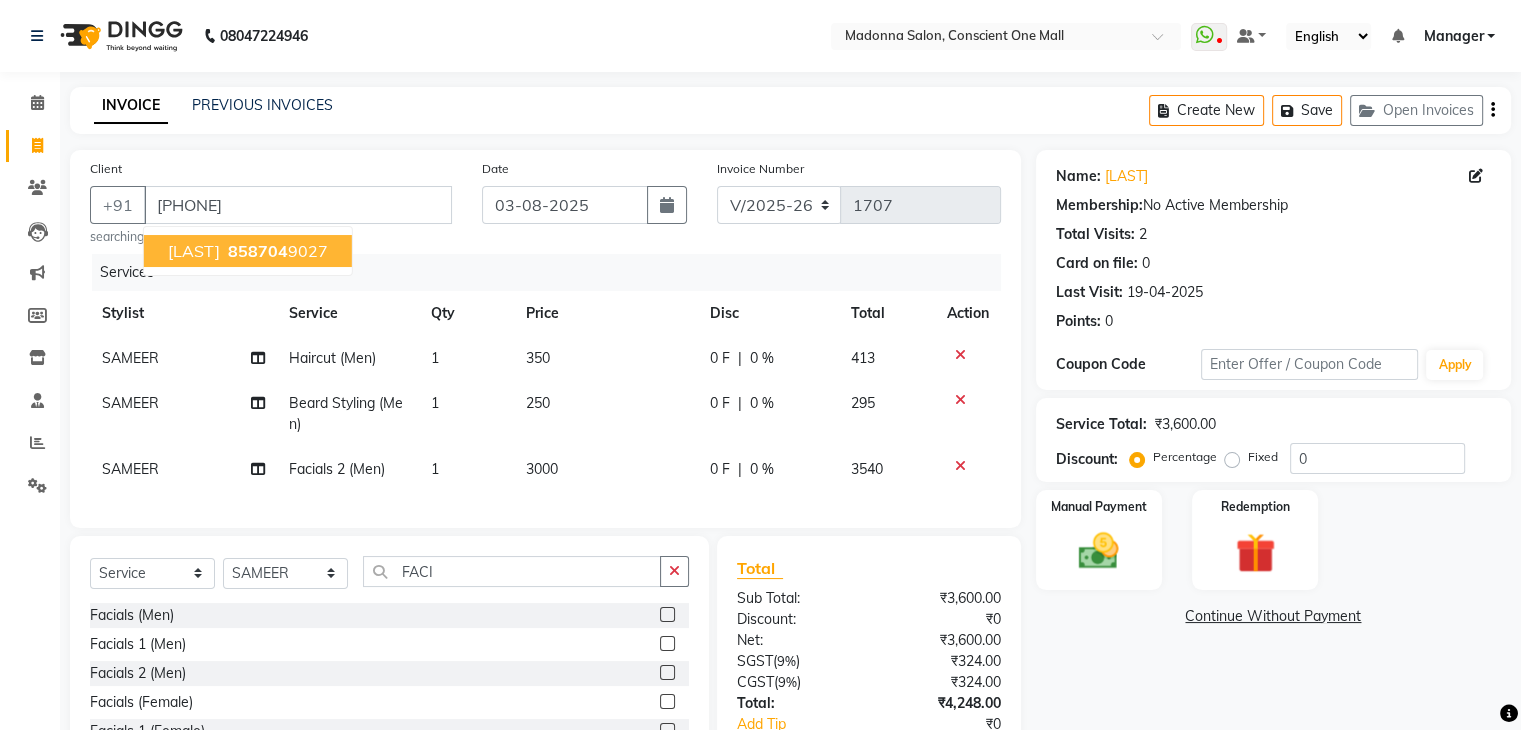 click on "858704" at bounding box center [258, 251] 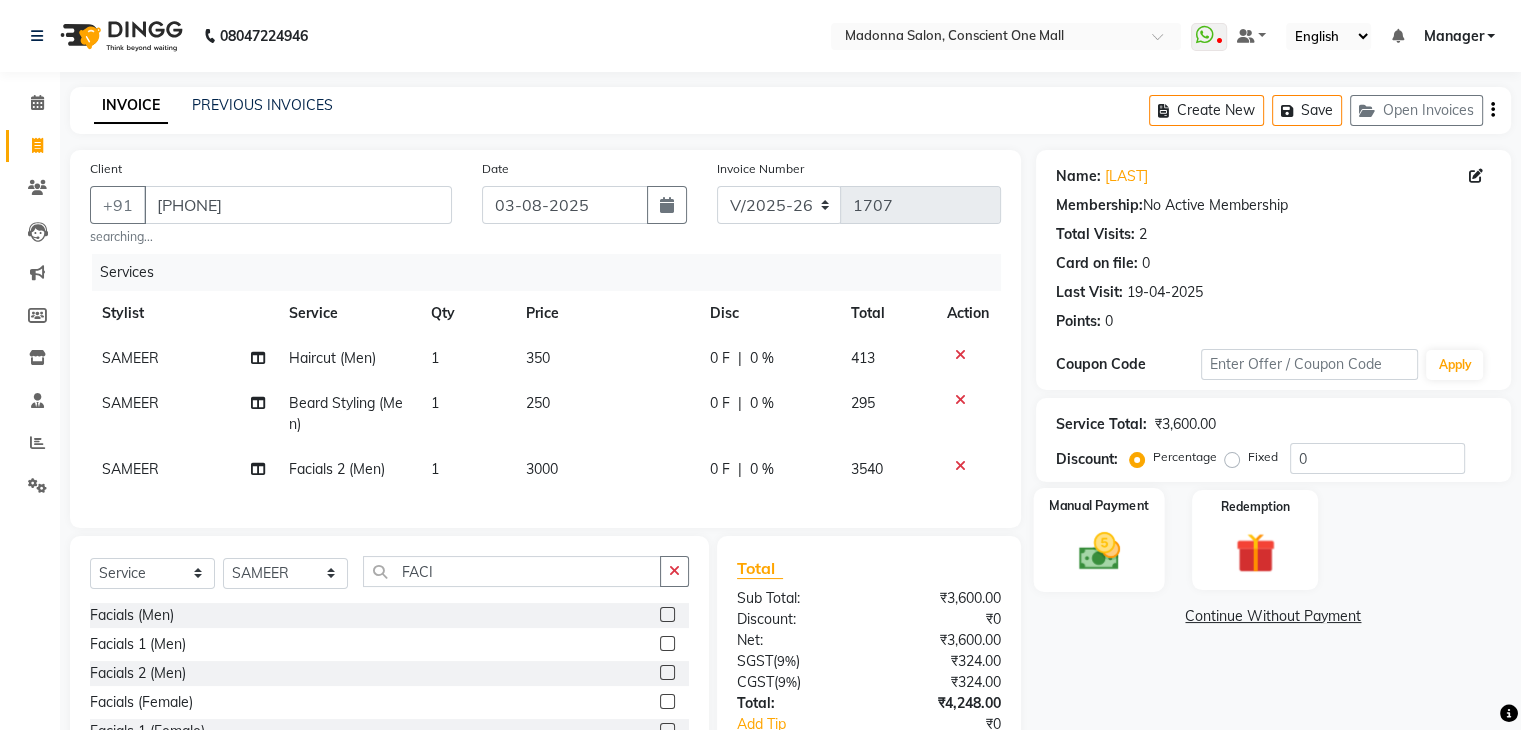 click 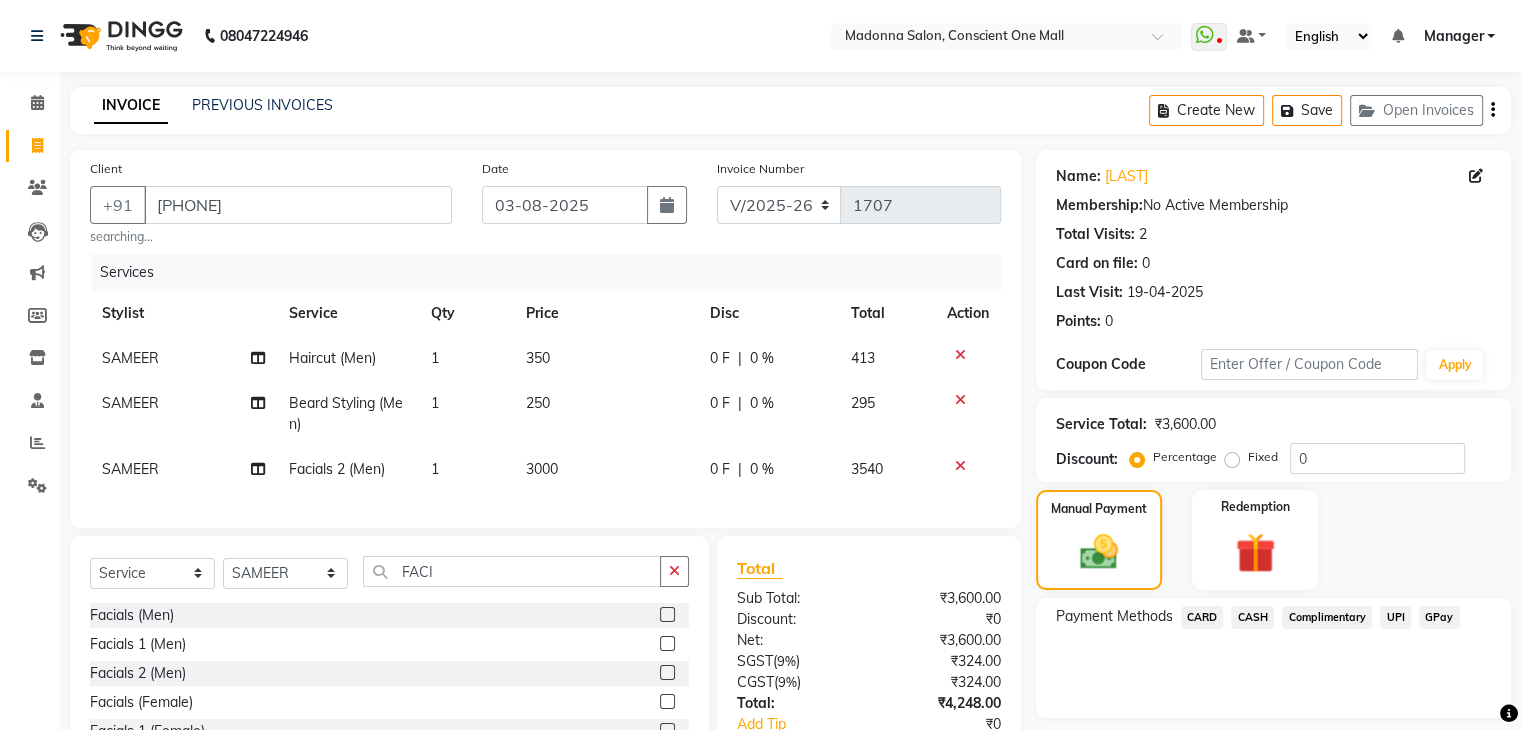 scroll, scrollTop: 148, scrollLeft: 0, axis: vertical 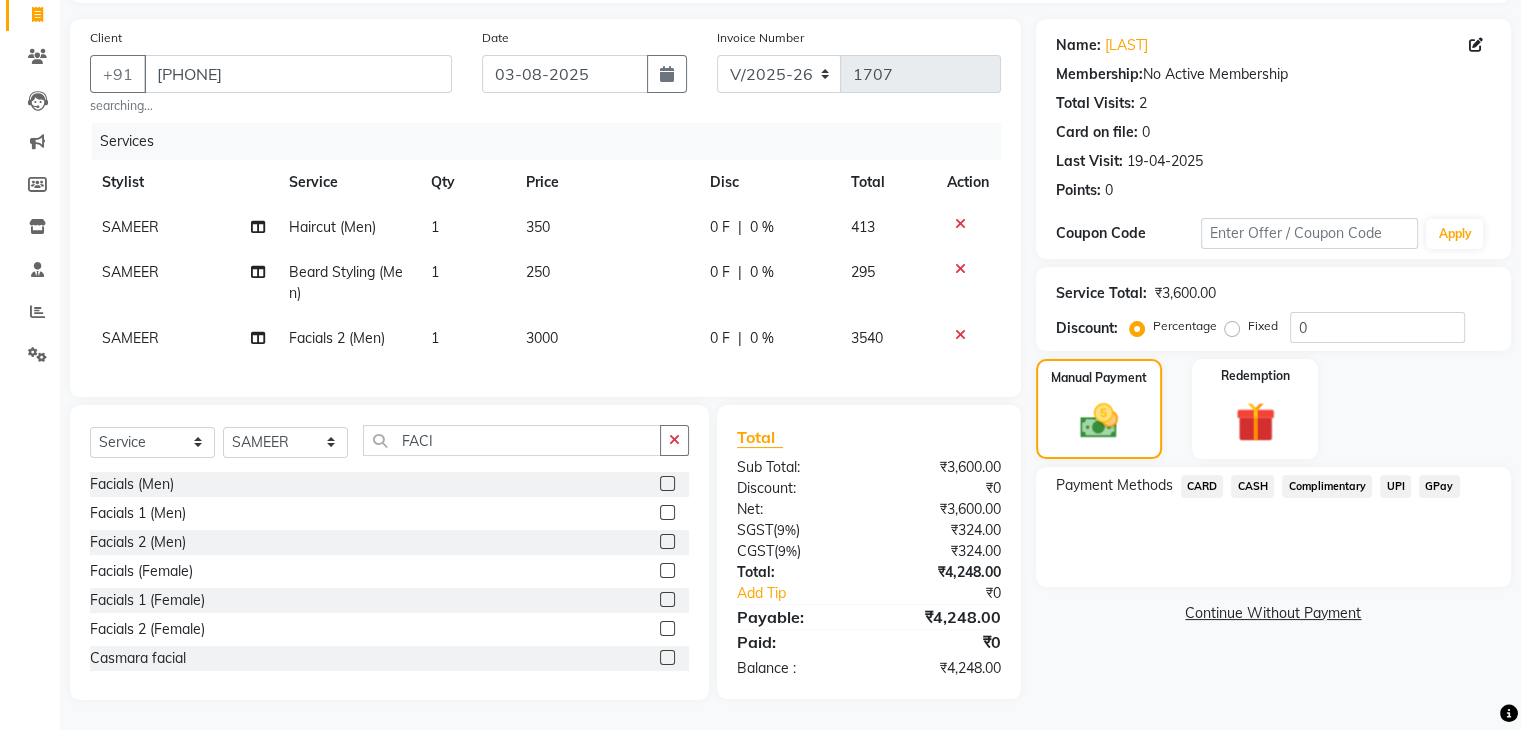 click on "CARD" 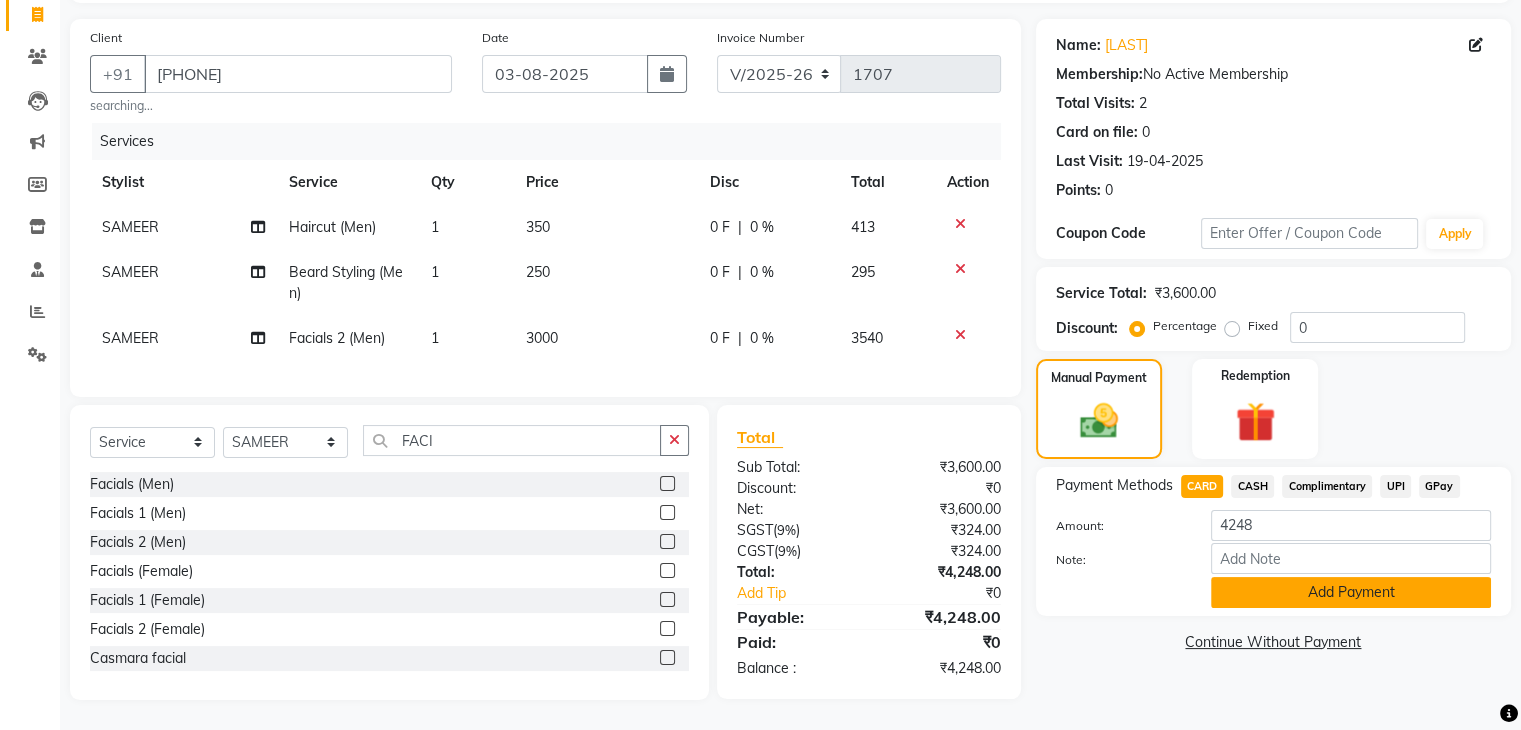 click on "Add Payment" 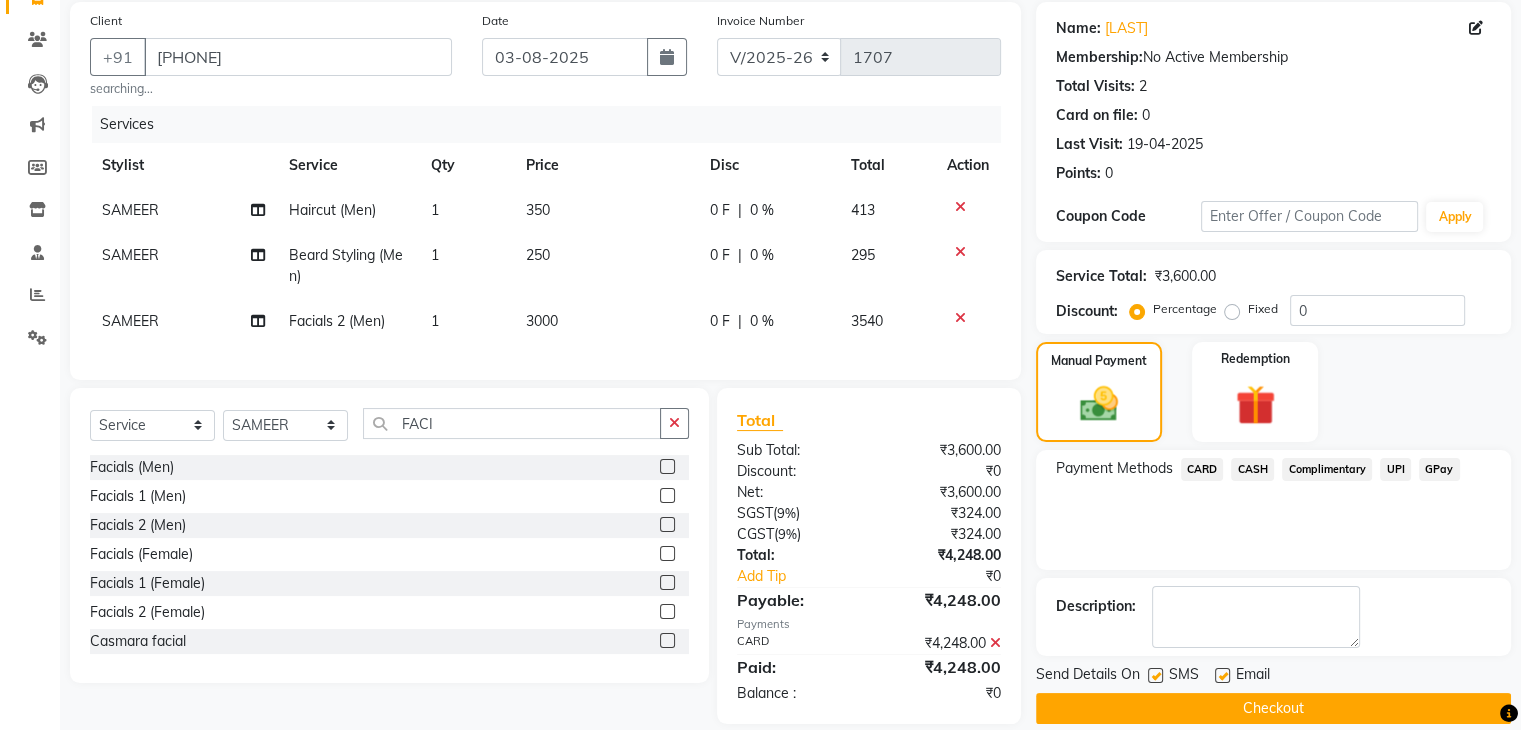 scroll, scrollTop: 188, scrollLeft: 0, axis: vertical 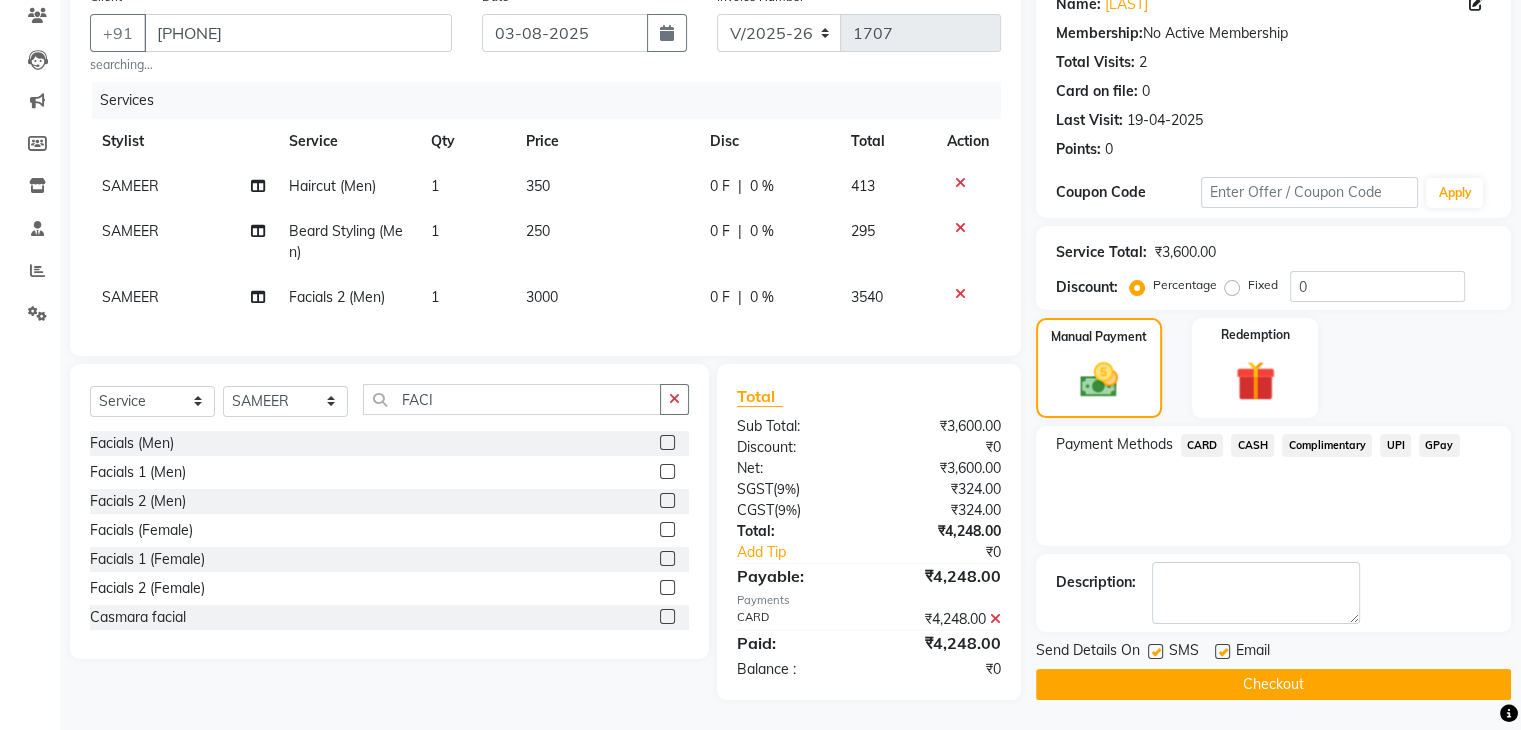click on "Checkout" 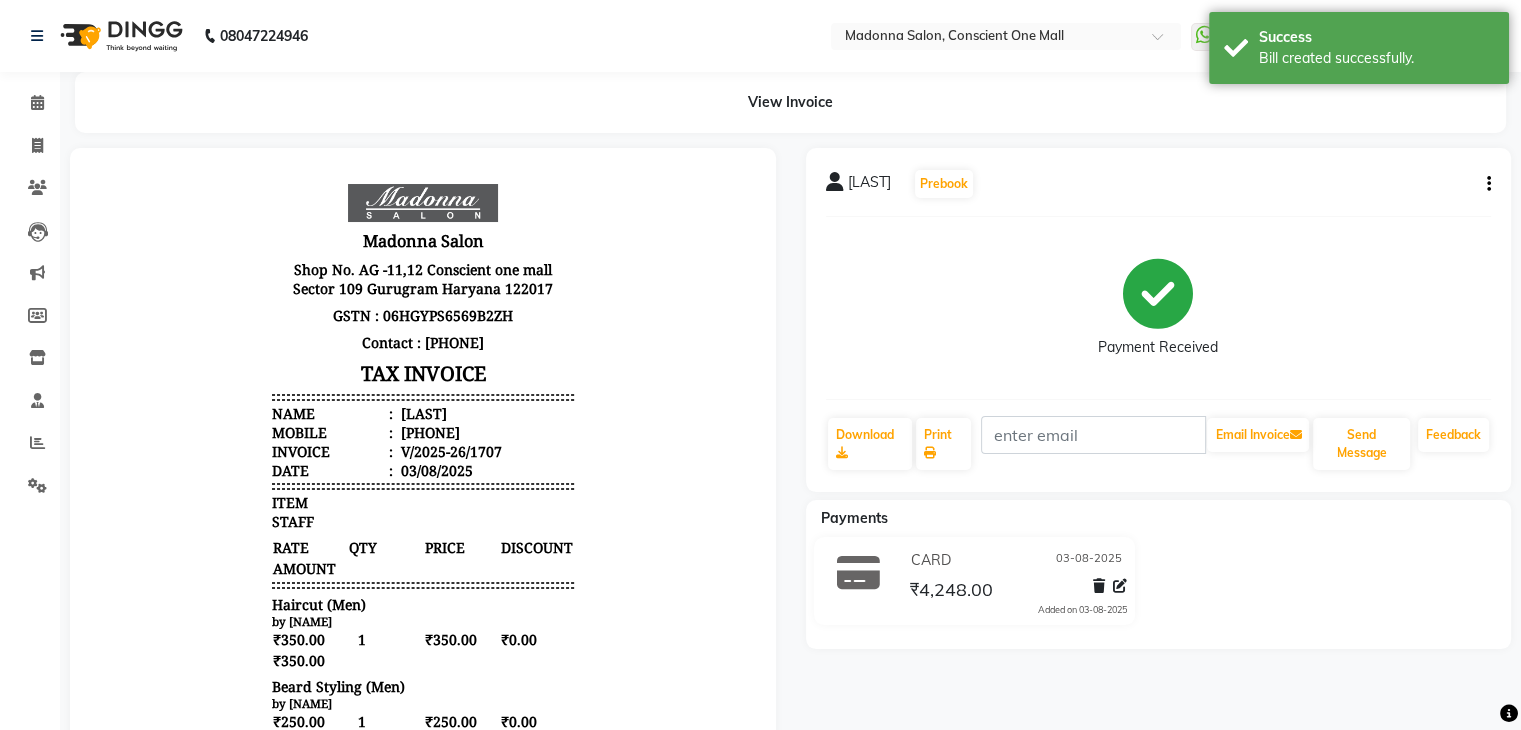 scroll, scrollTop: 0, scrollLeft: 0, axis: both 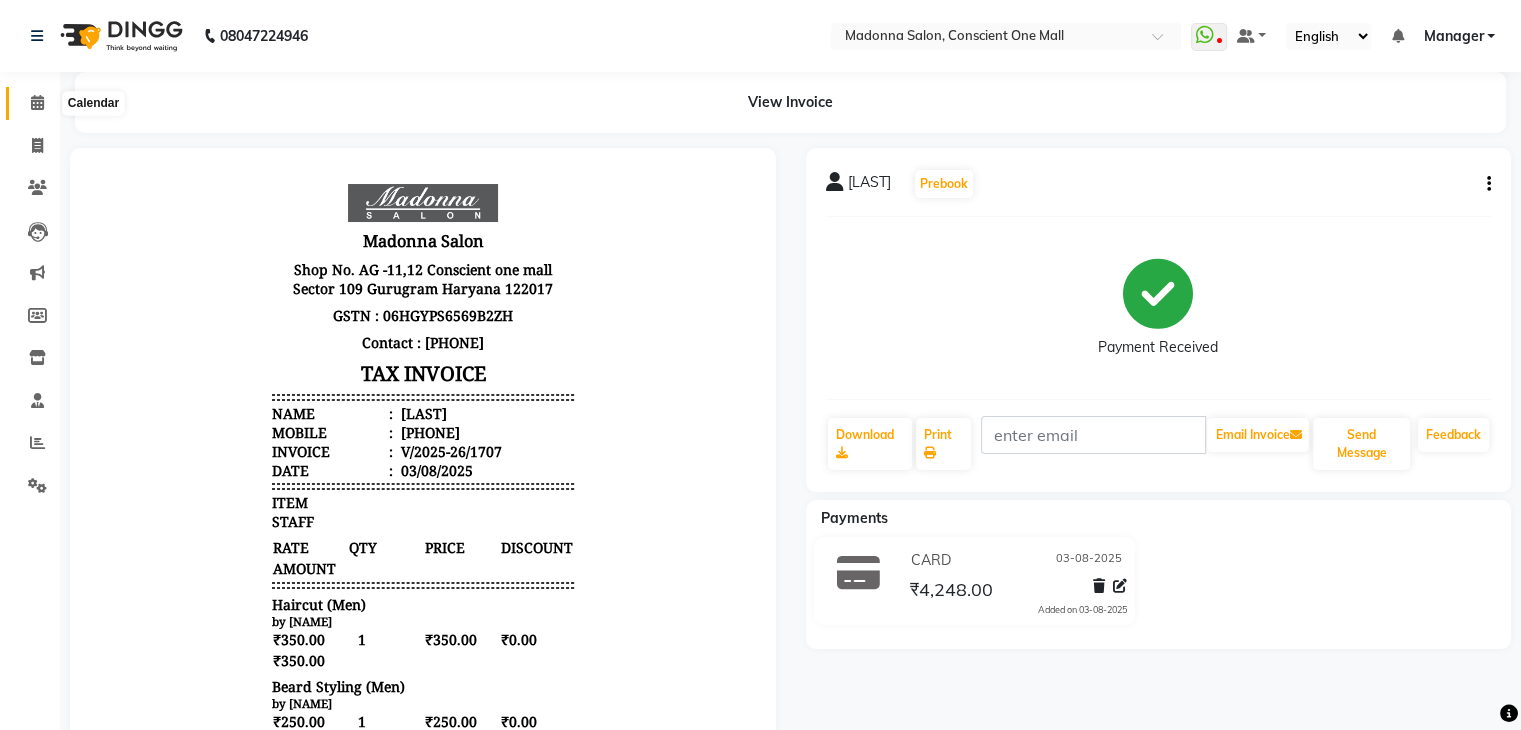 click 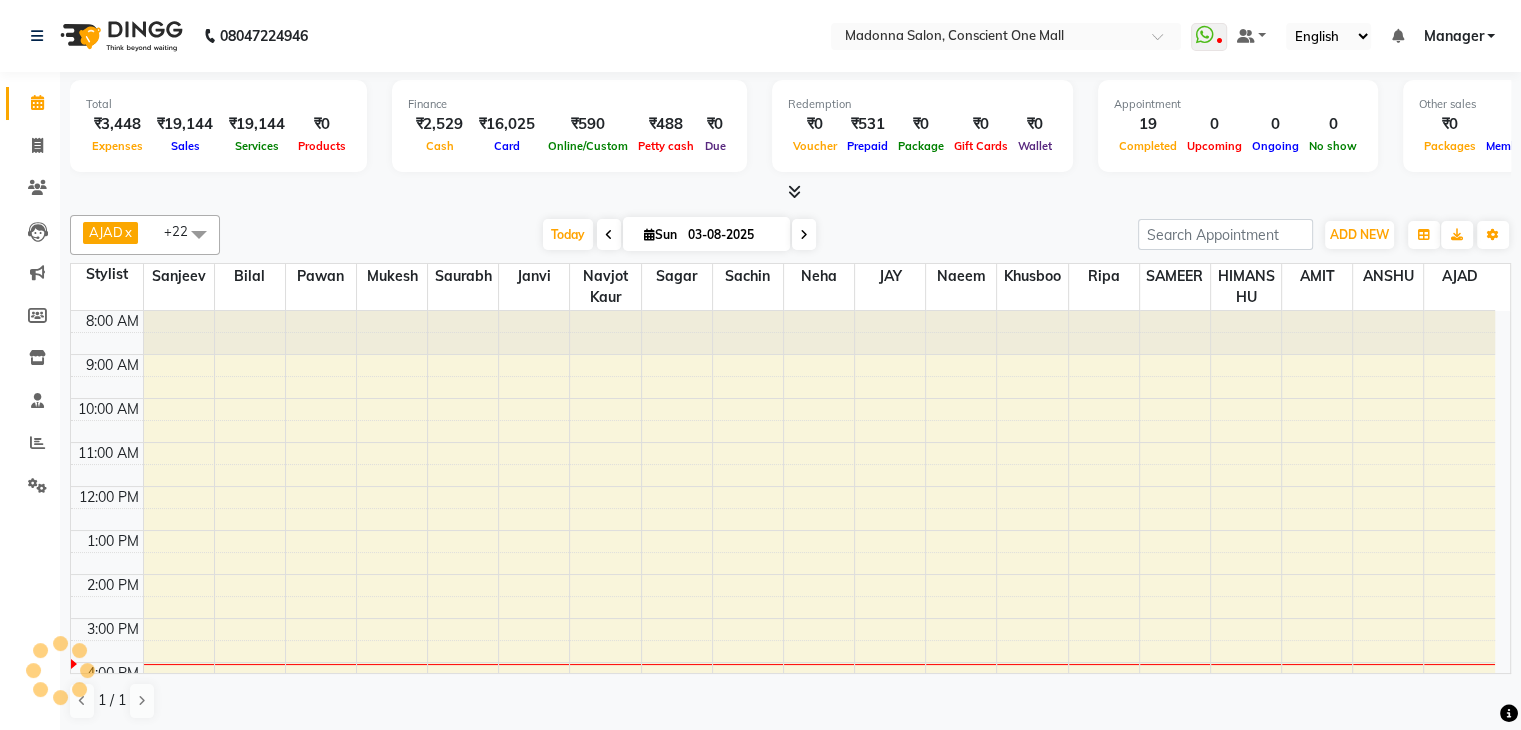 scroll, scrollTop: 0, scrollLeft: 0, axis: both 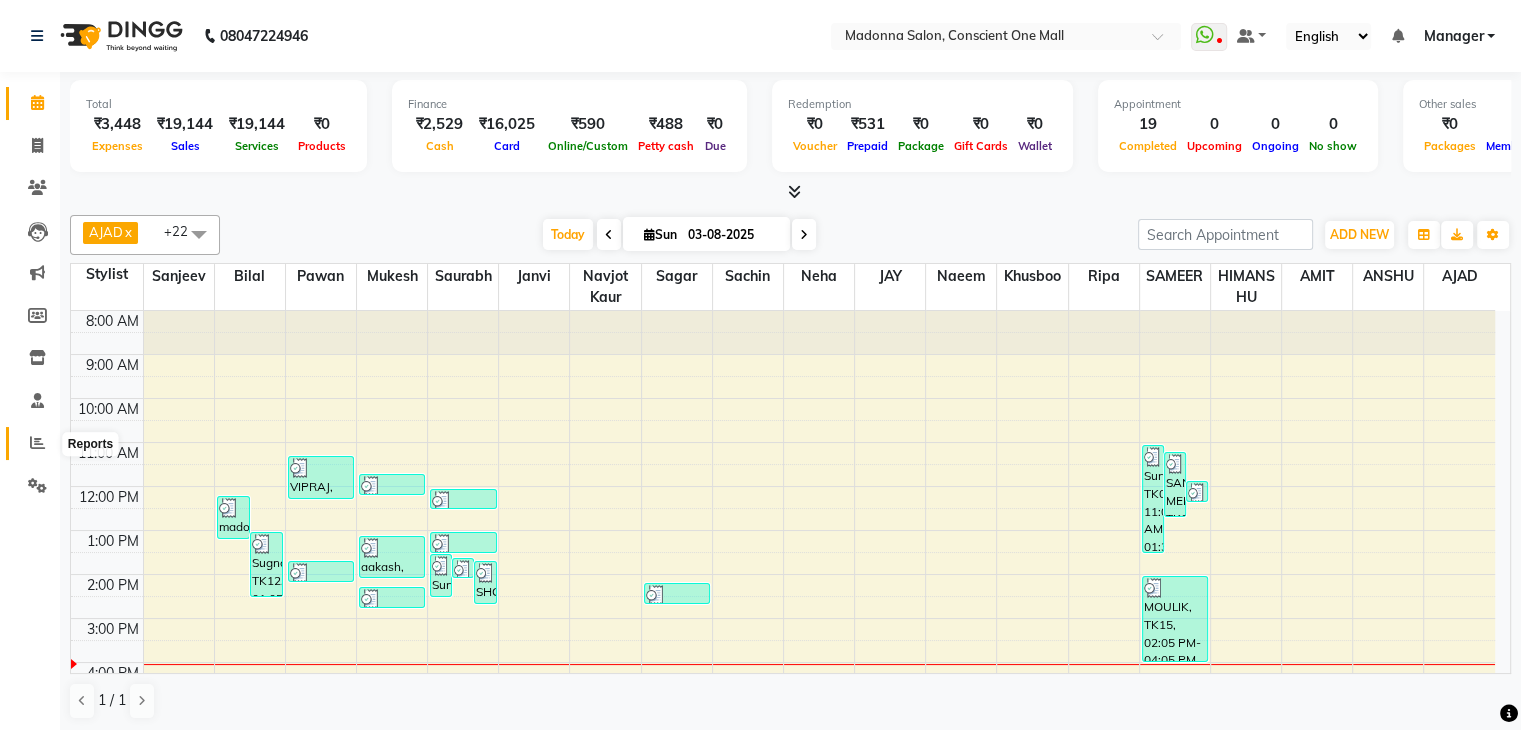click 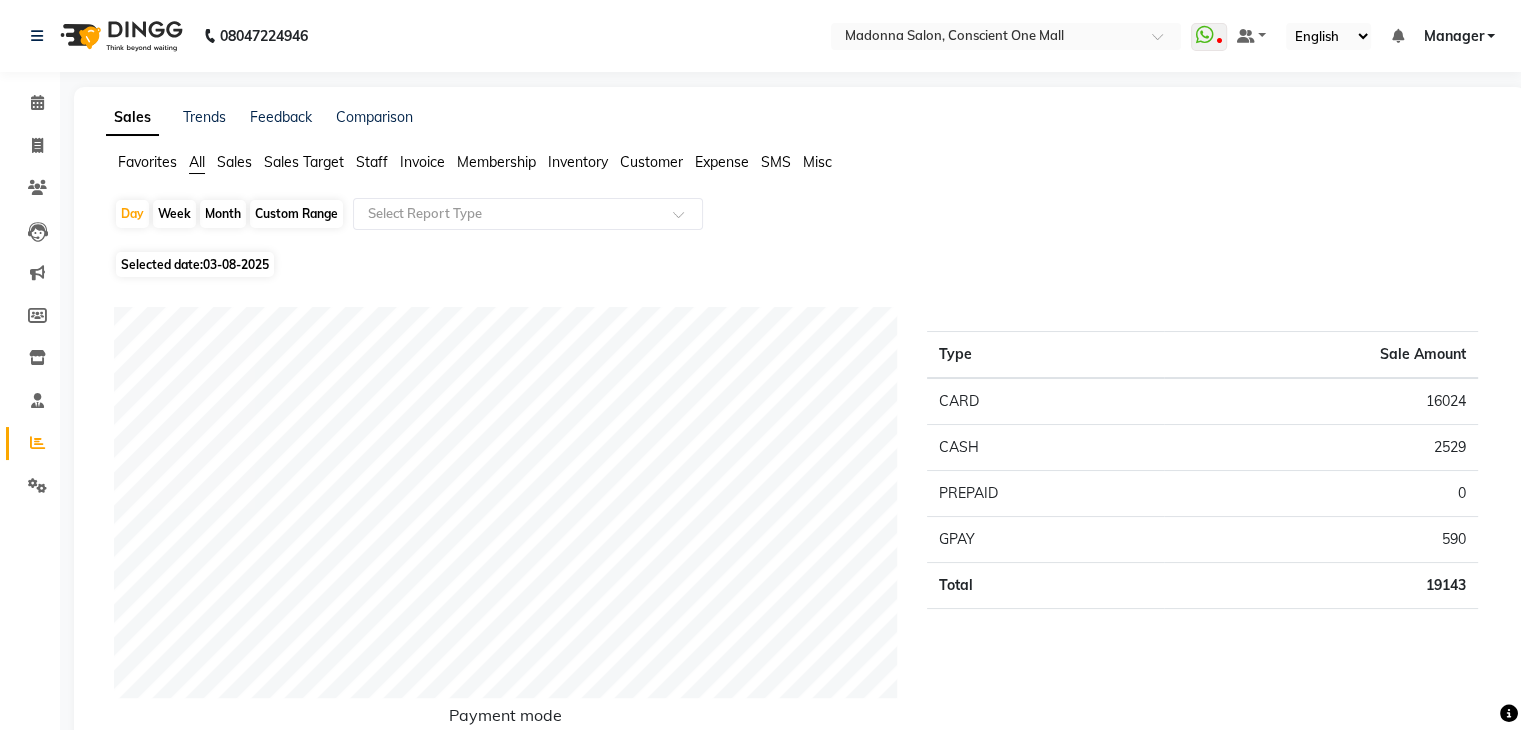 click on "Staff" 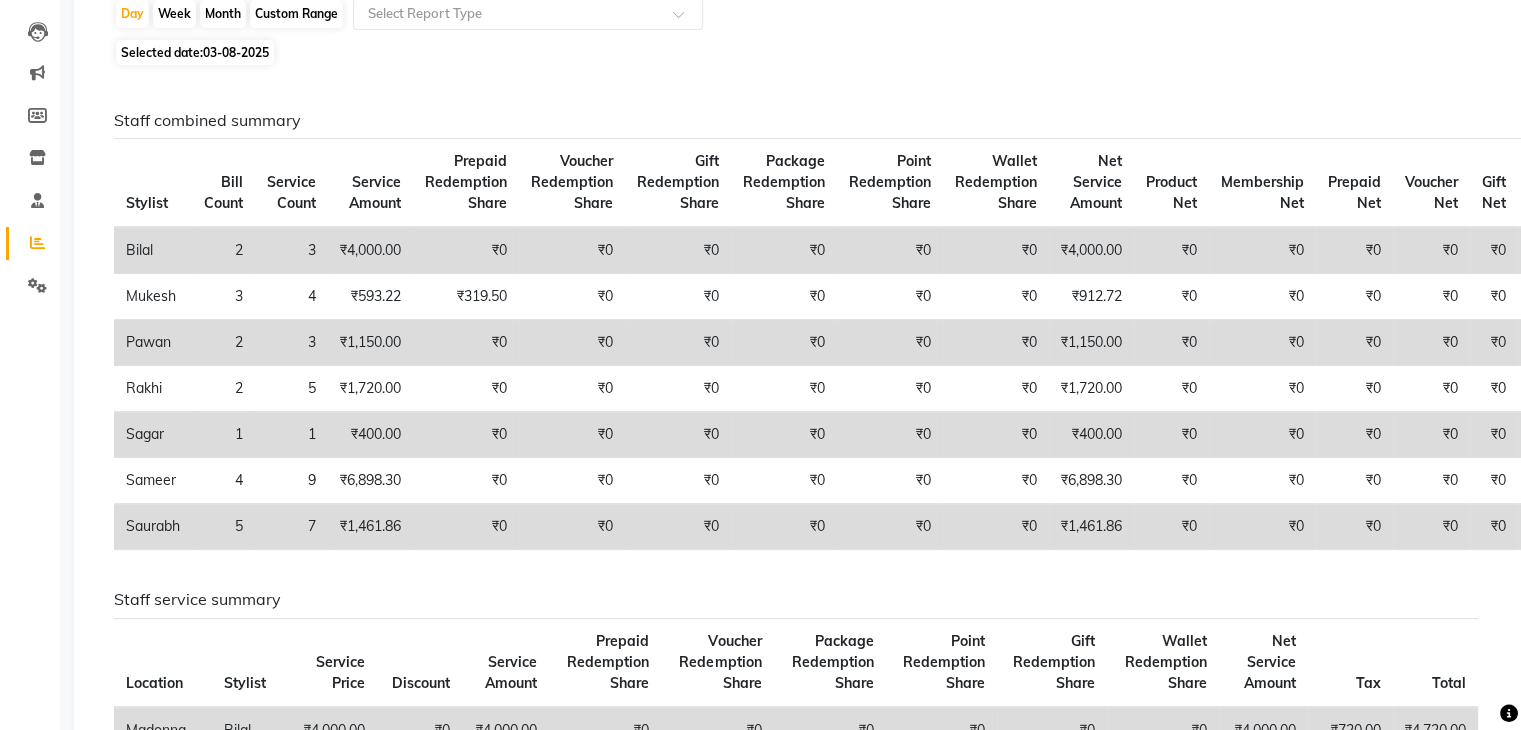 scroll, scrollTop: 0, scrollLeft: 0, axis: both 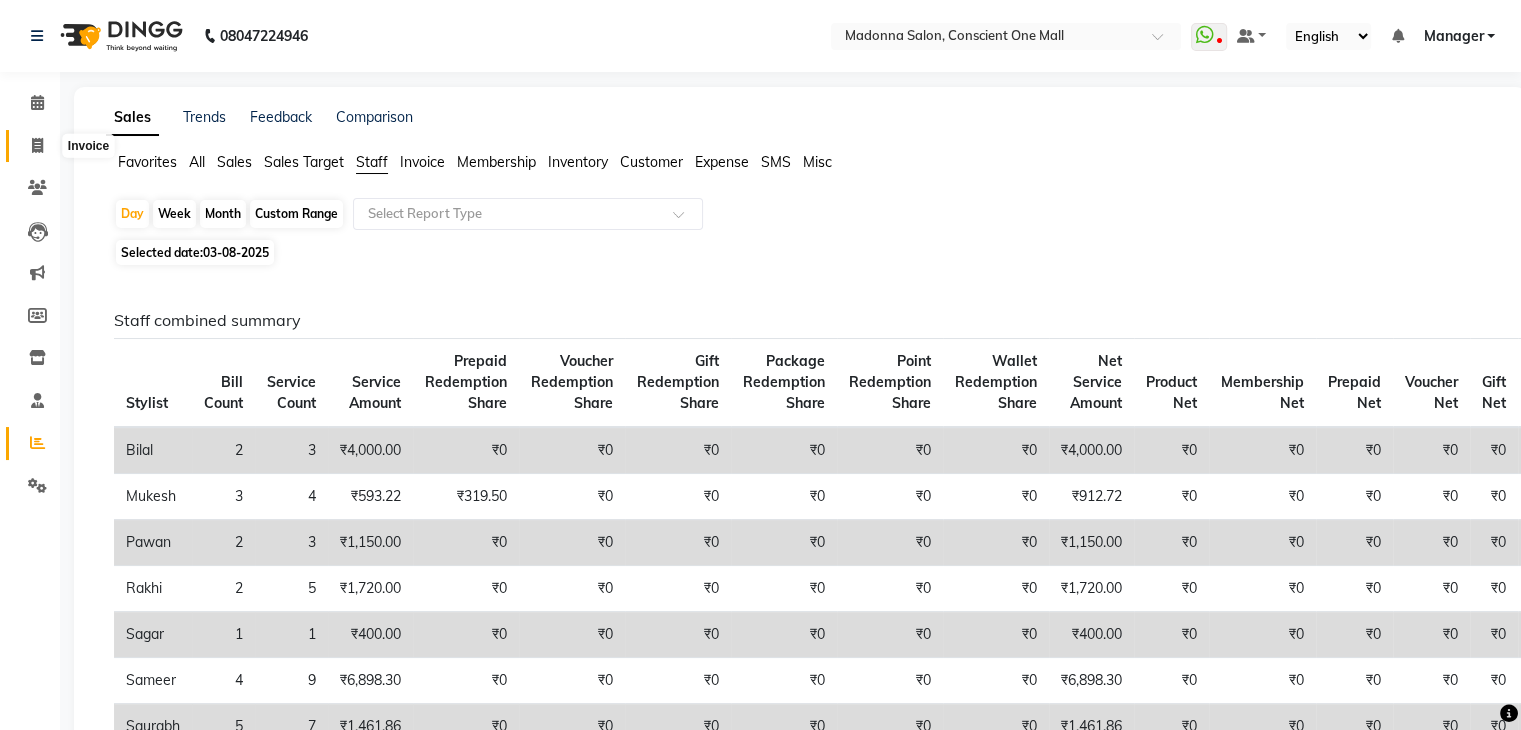 click 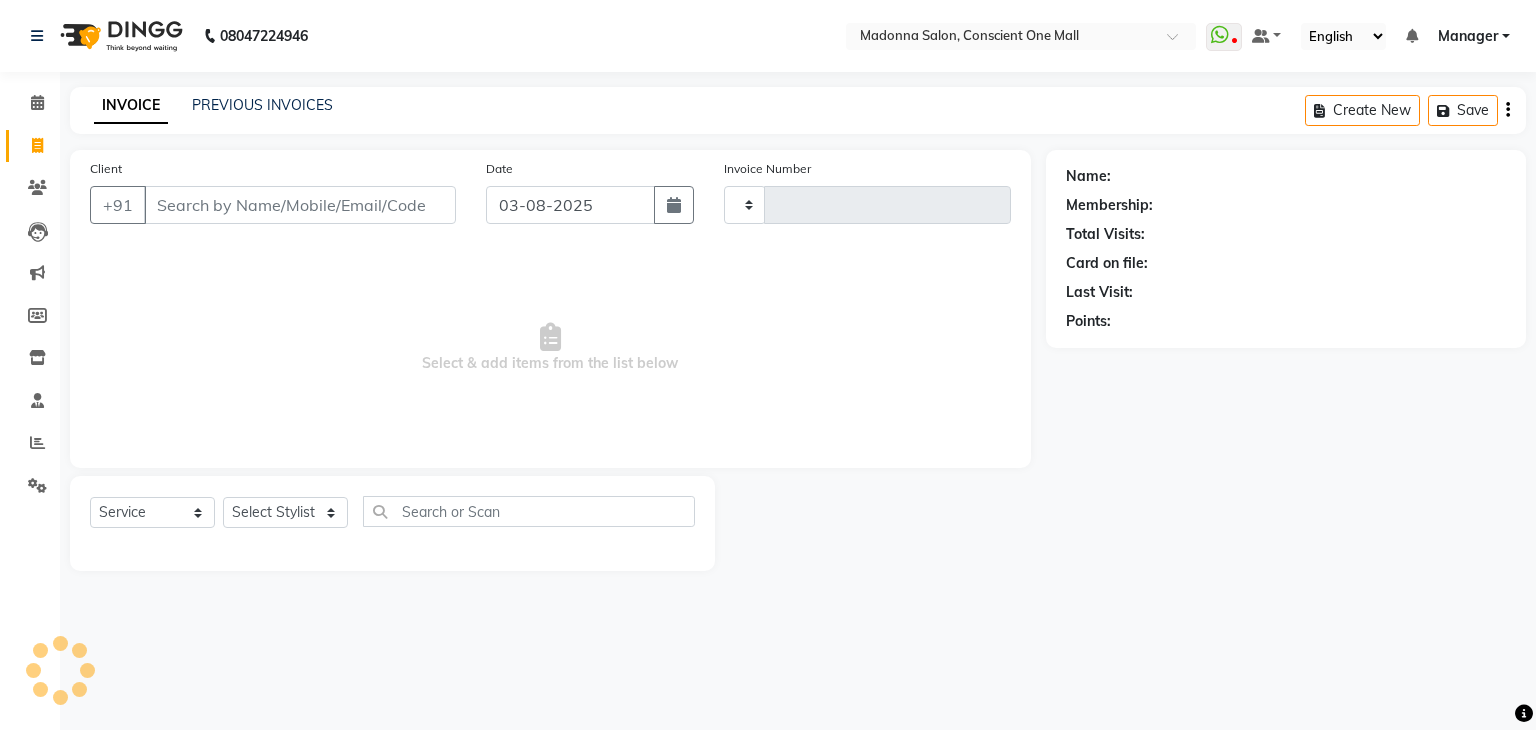 type on "1708" 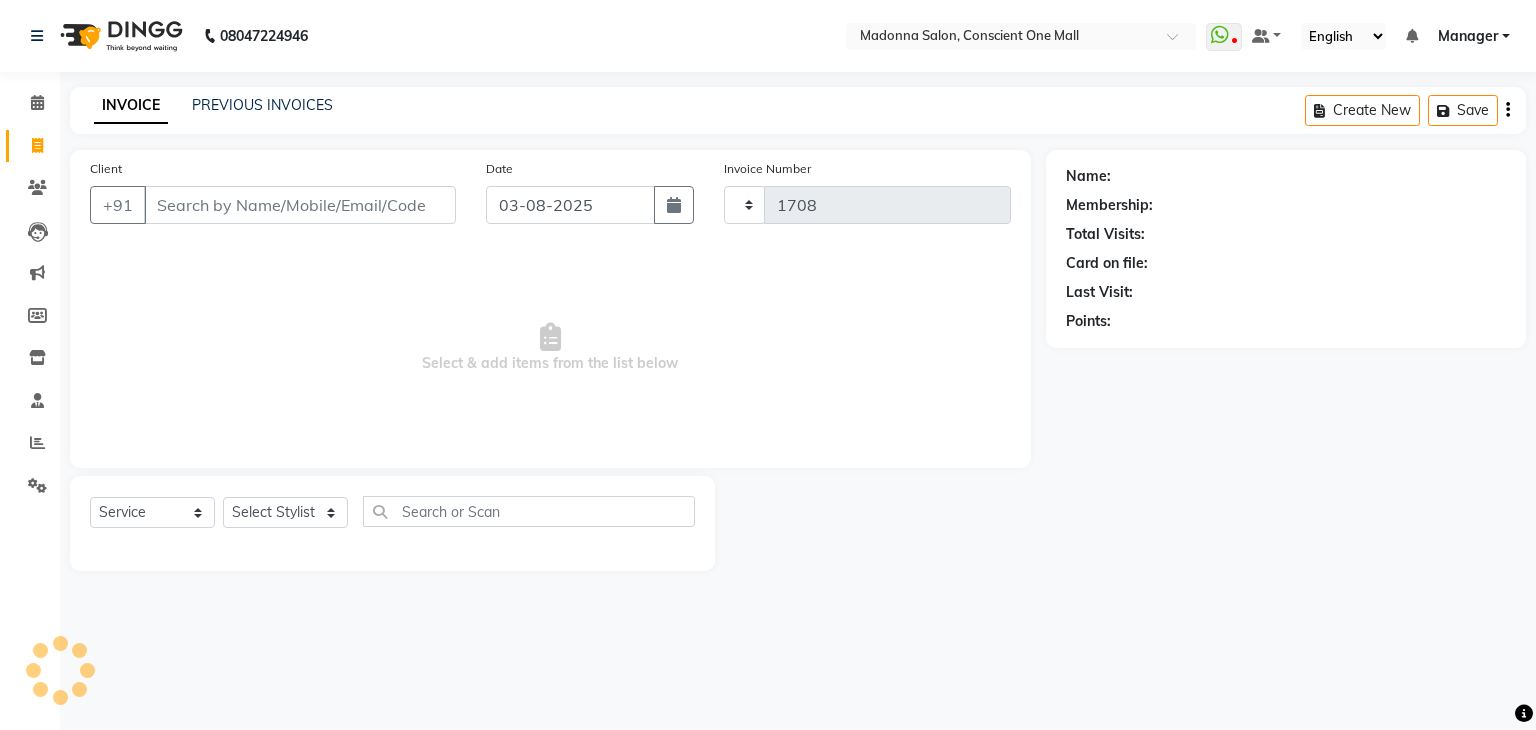 select on "7575" 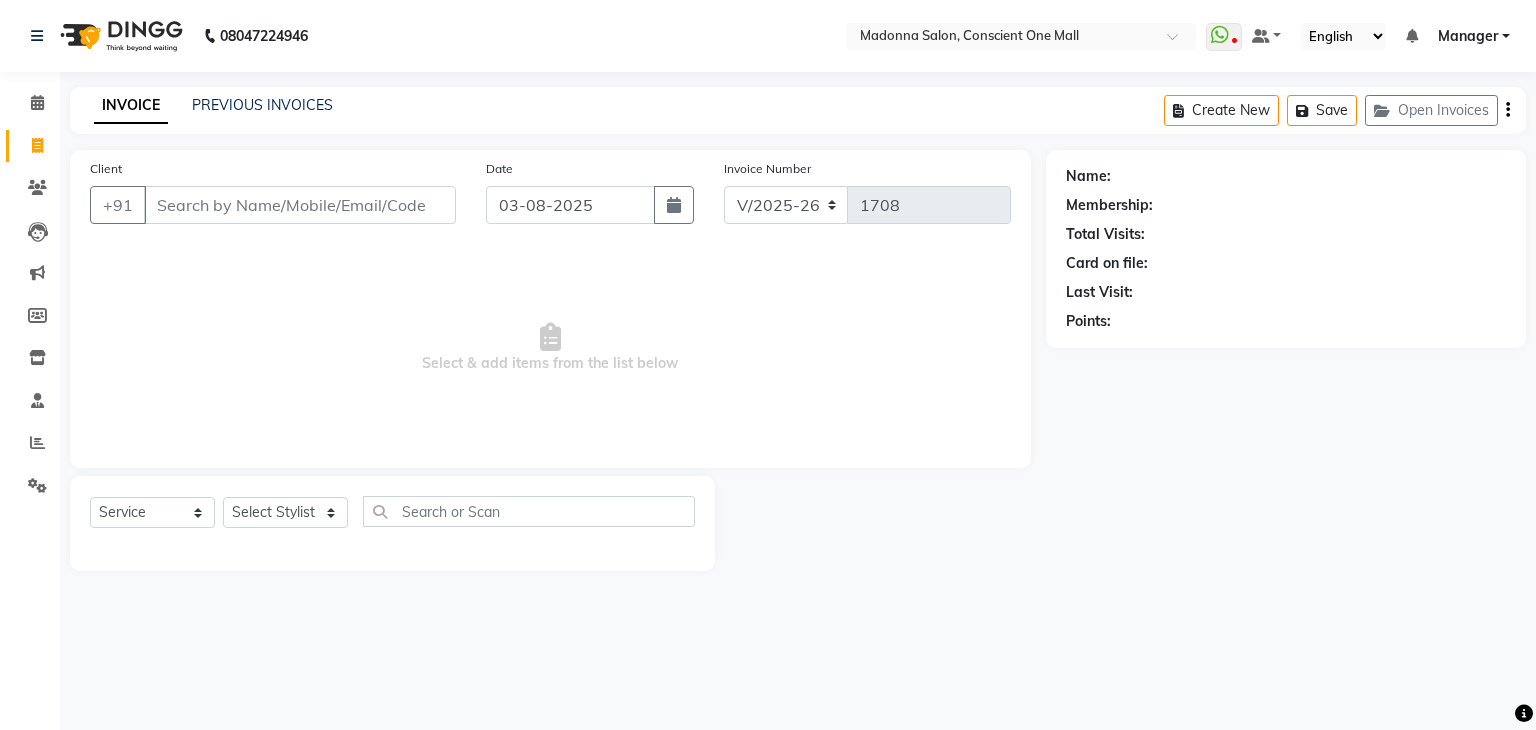 click on "Select & add items from the list below" at bounding box center [550, 348] 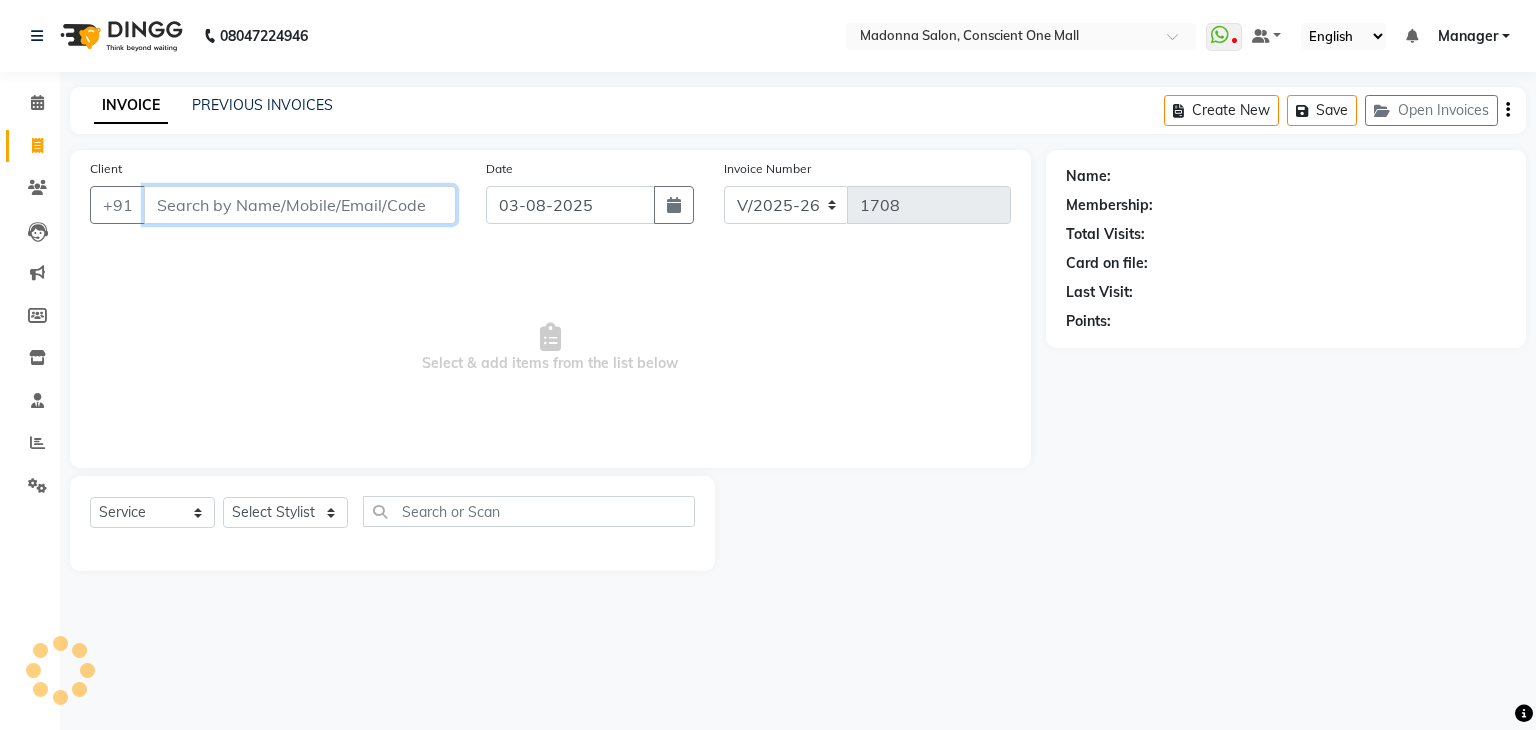 click on "Client" at bounding box center [300, 205] 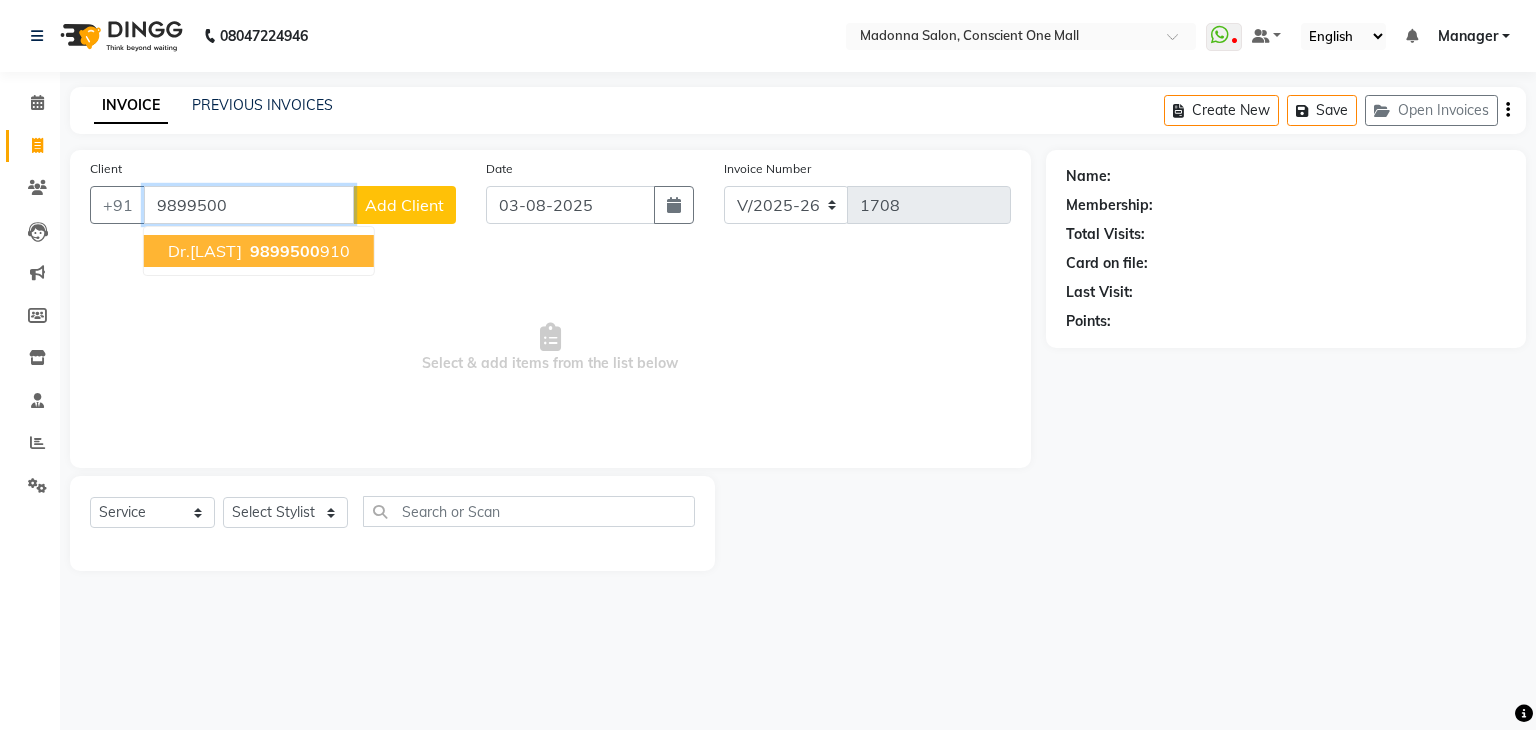 click on "DR.[FIRST]" at bounding box center [205, 251] 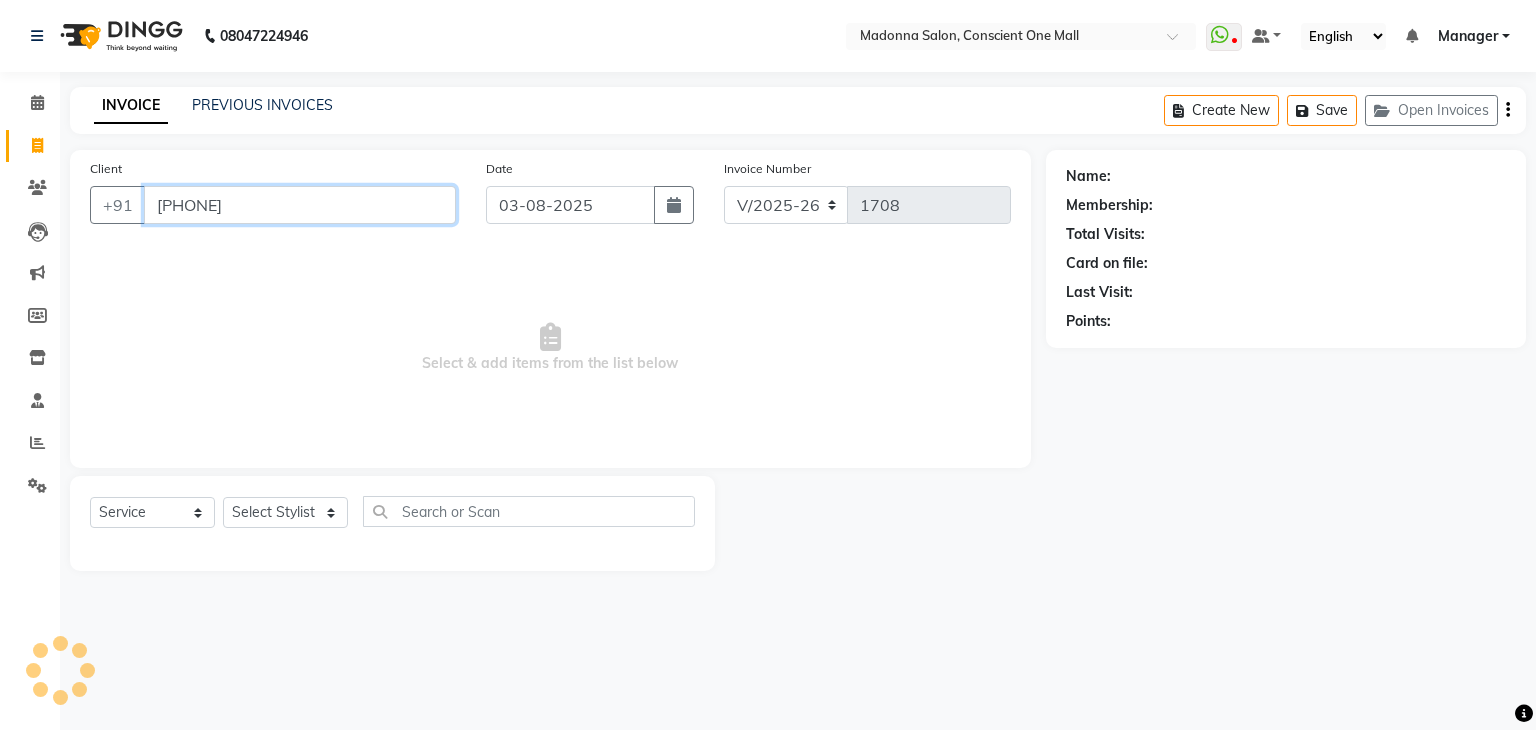 type on "[PHONE]" 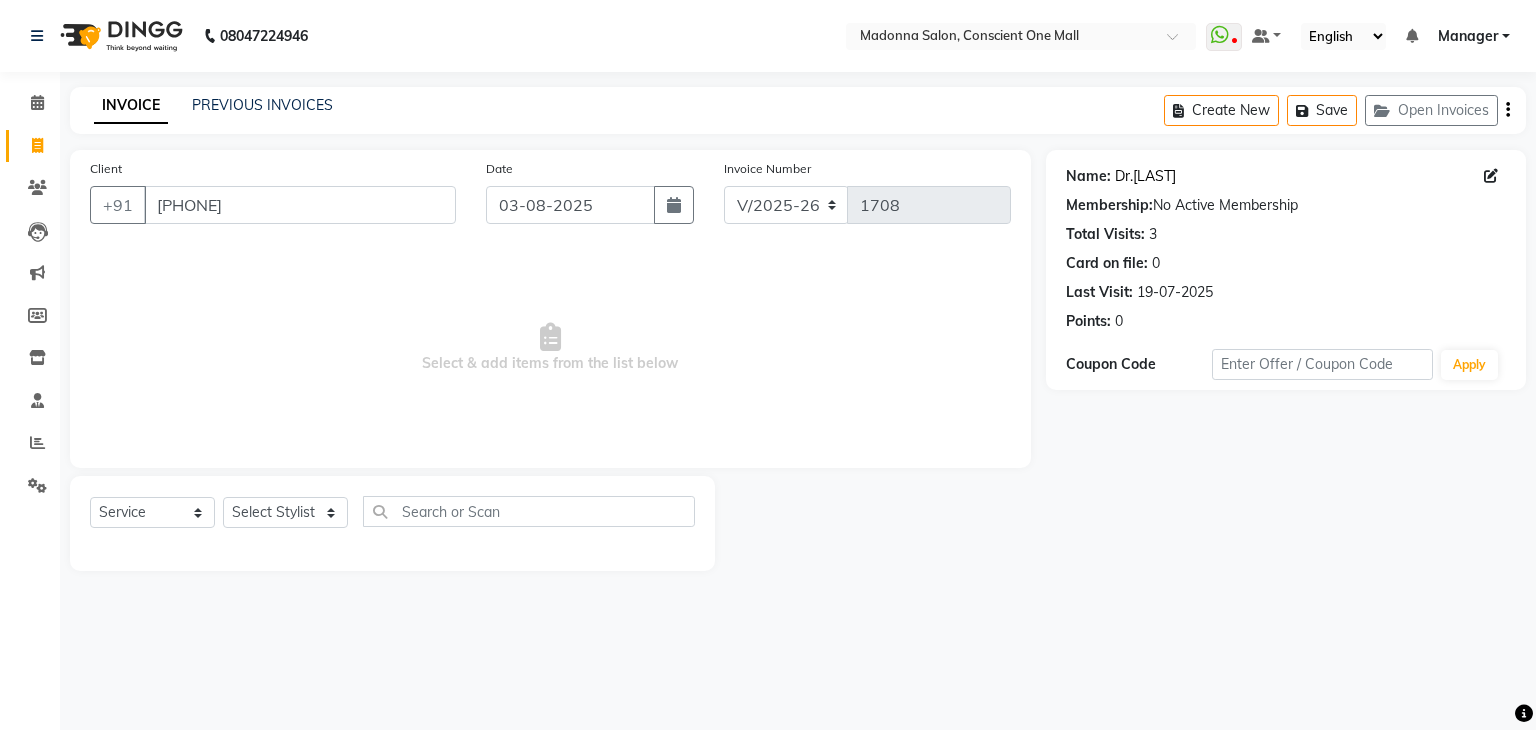 click on "Dr.parveen" 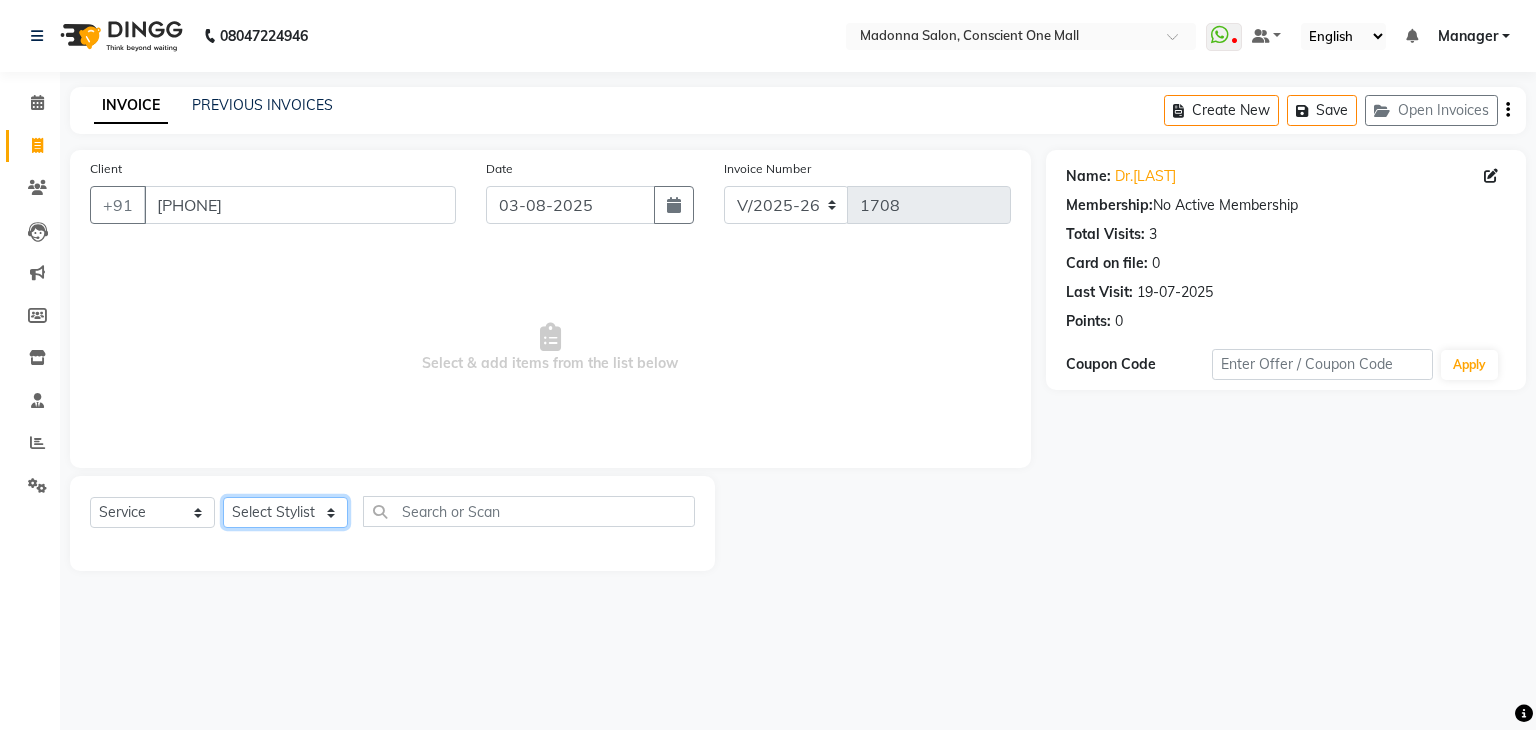 click on "Select Stylist AJAD AMIT ANSHU Bilal Harry himanshi HIMANSHU Janvi JAY Khusboo Manager misty Mukesh Naeem Navjot Kaur neha Pawan RAKHI Ripa Sachin Sagar  SAMEER Sanjeev Saurabh" 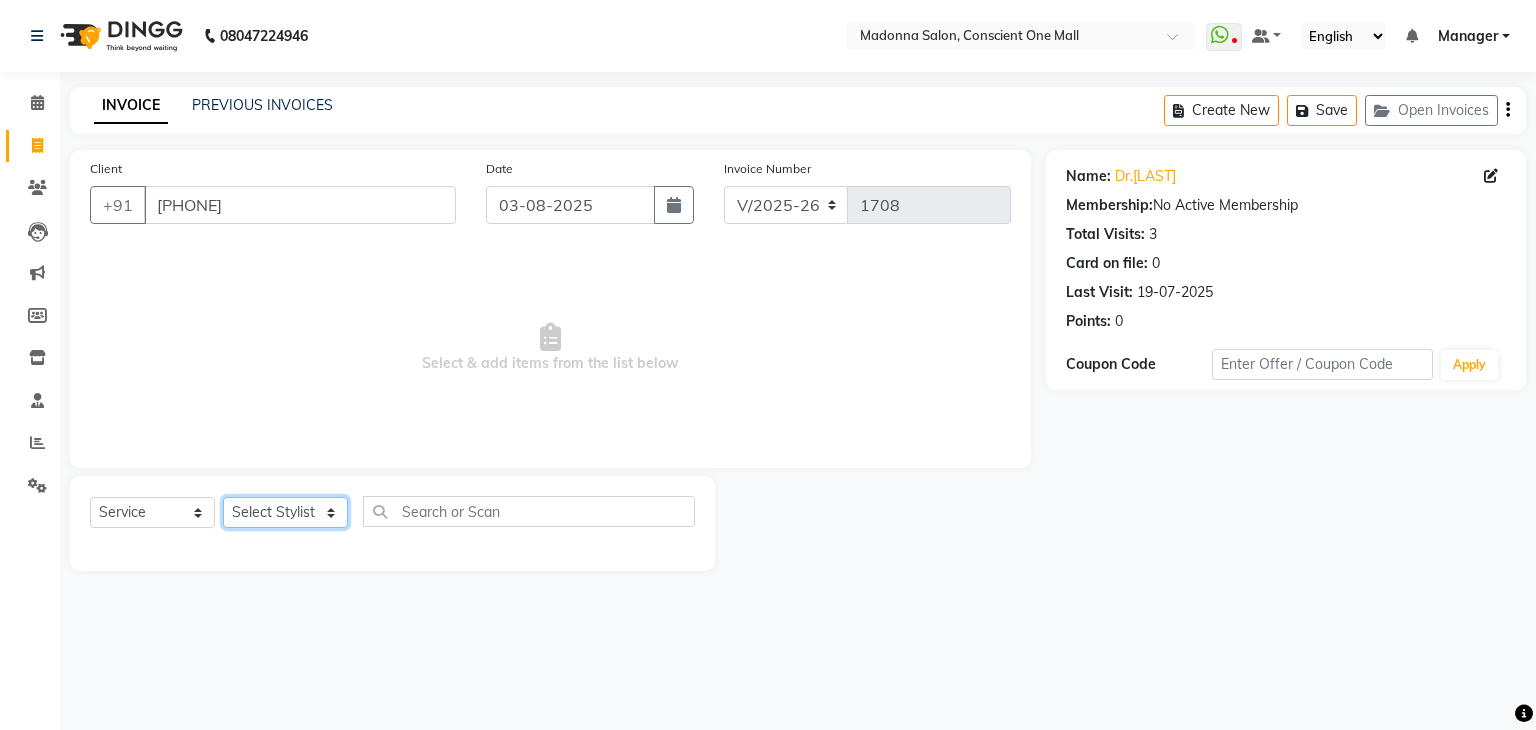 select on "67297" 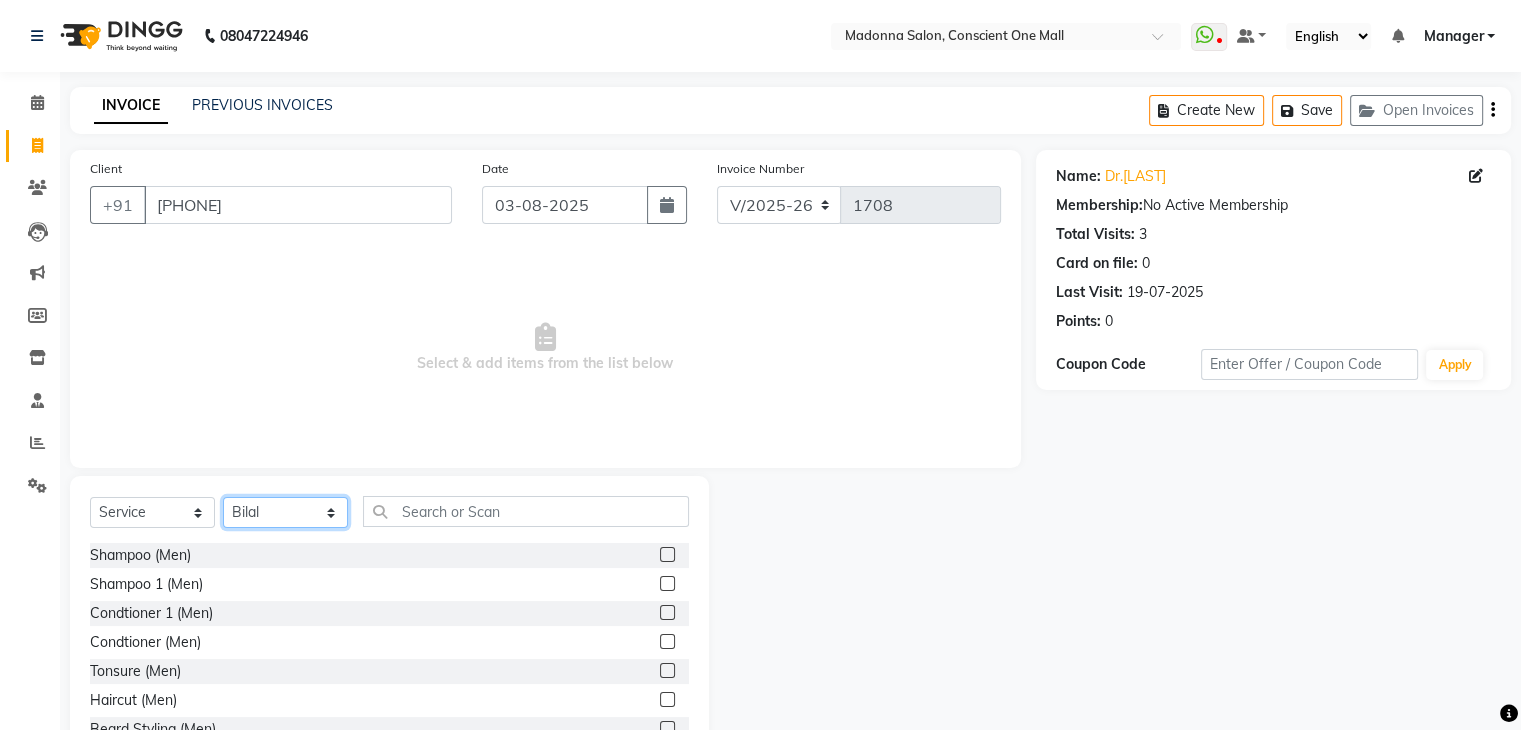 click on "Select Stylist AJAD AMIT ANSHU Bilal Harry himanshi HIMANSHU Janvi JAY Khusboo Manager misty Mukesh Naeem Navjot Kaur neha Pawan RAKHI Ripa Sachin Sagar  SAMEER Sanjeev Saurabh" 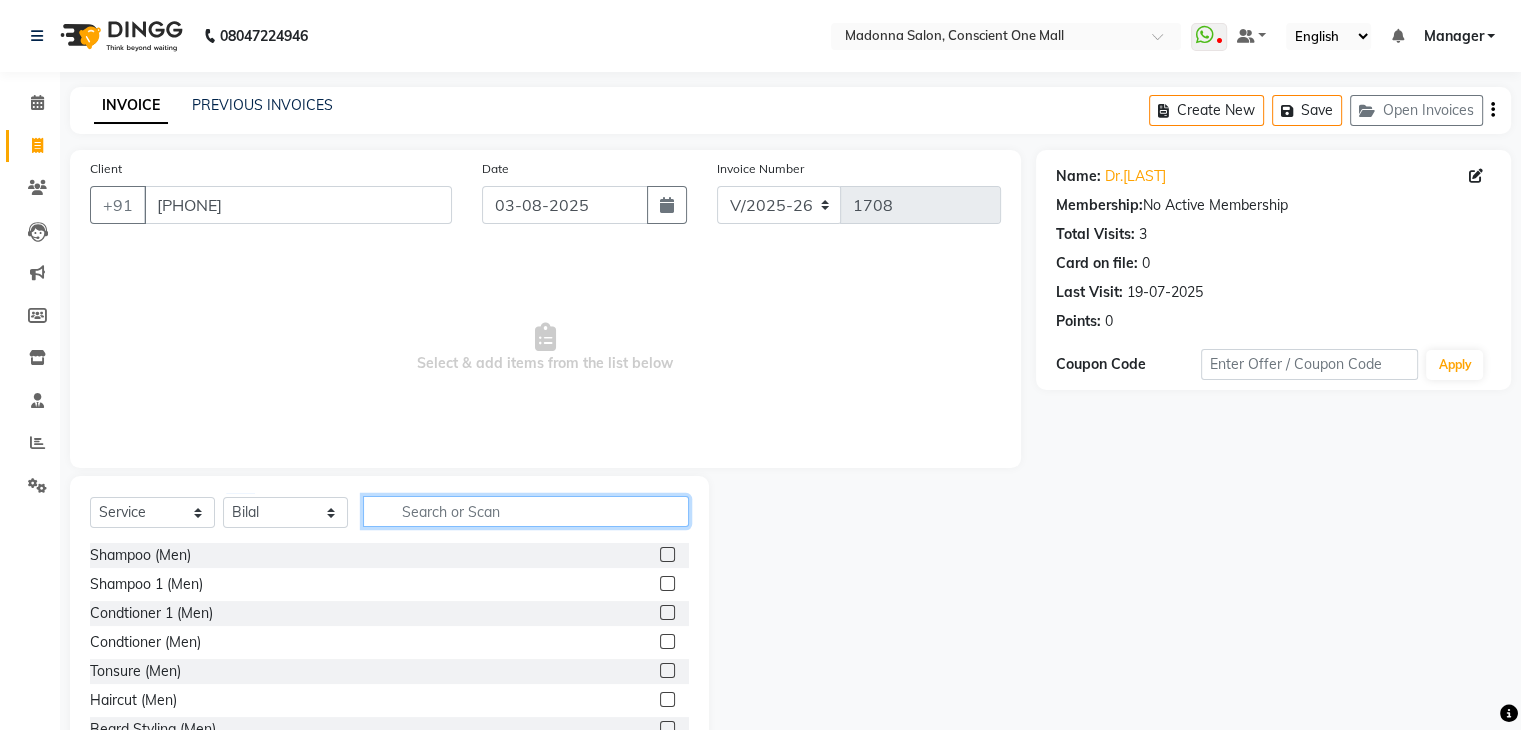 click 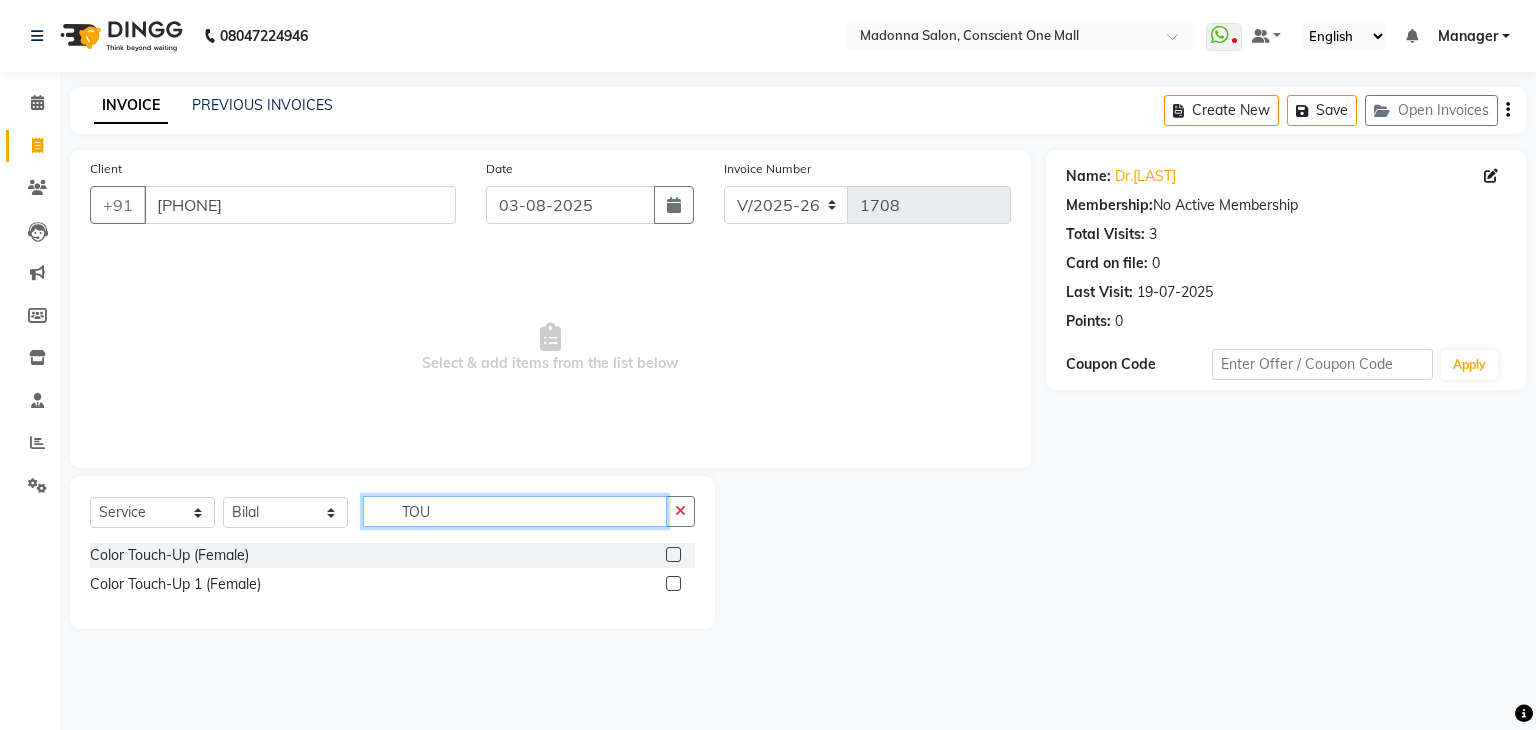 type on "TOU" 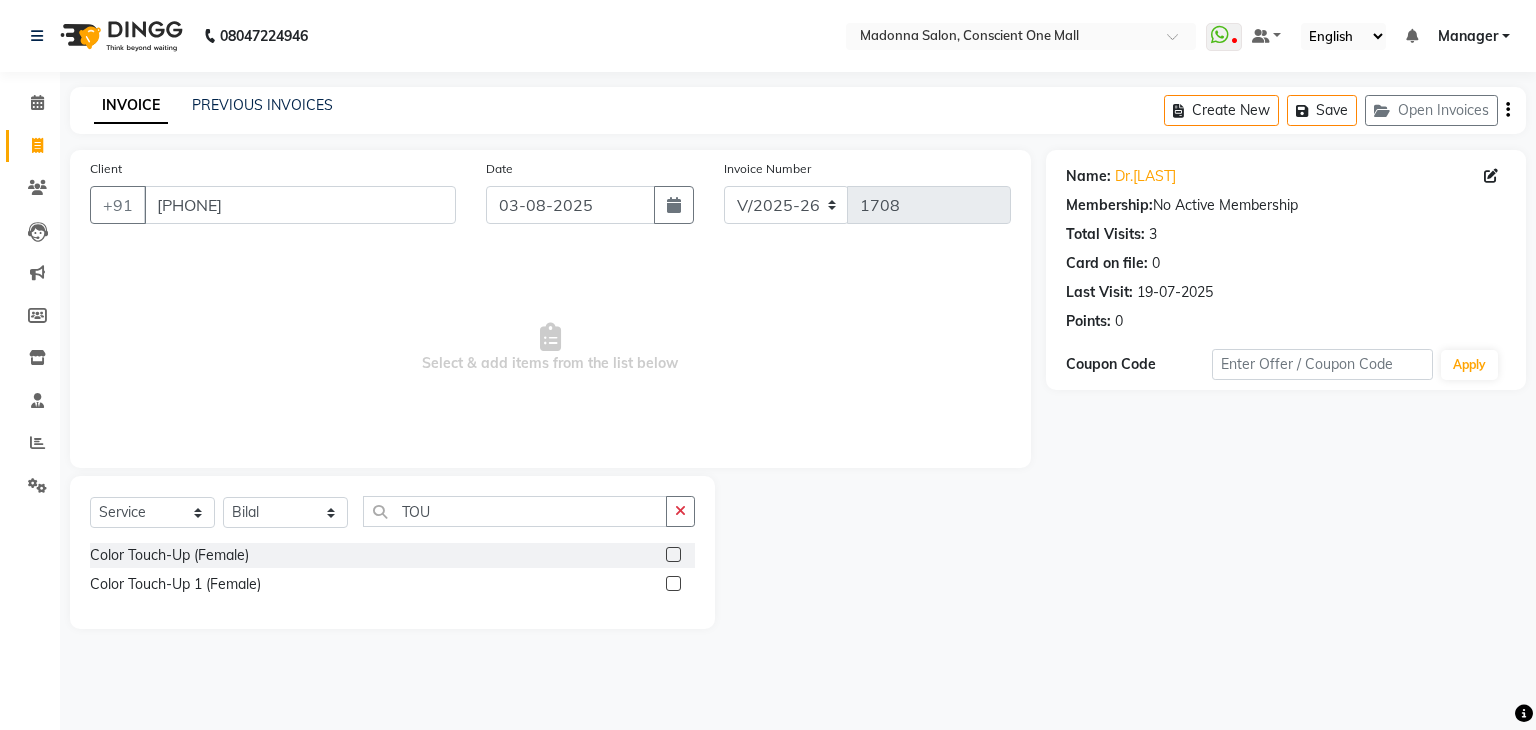 click 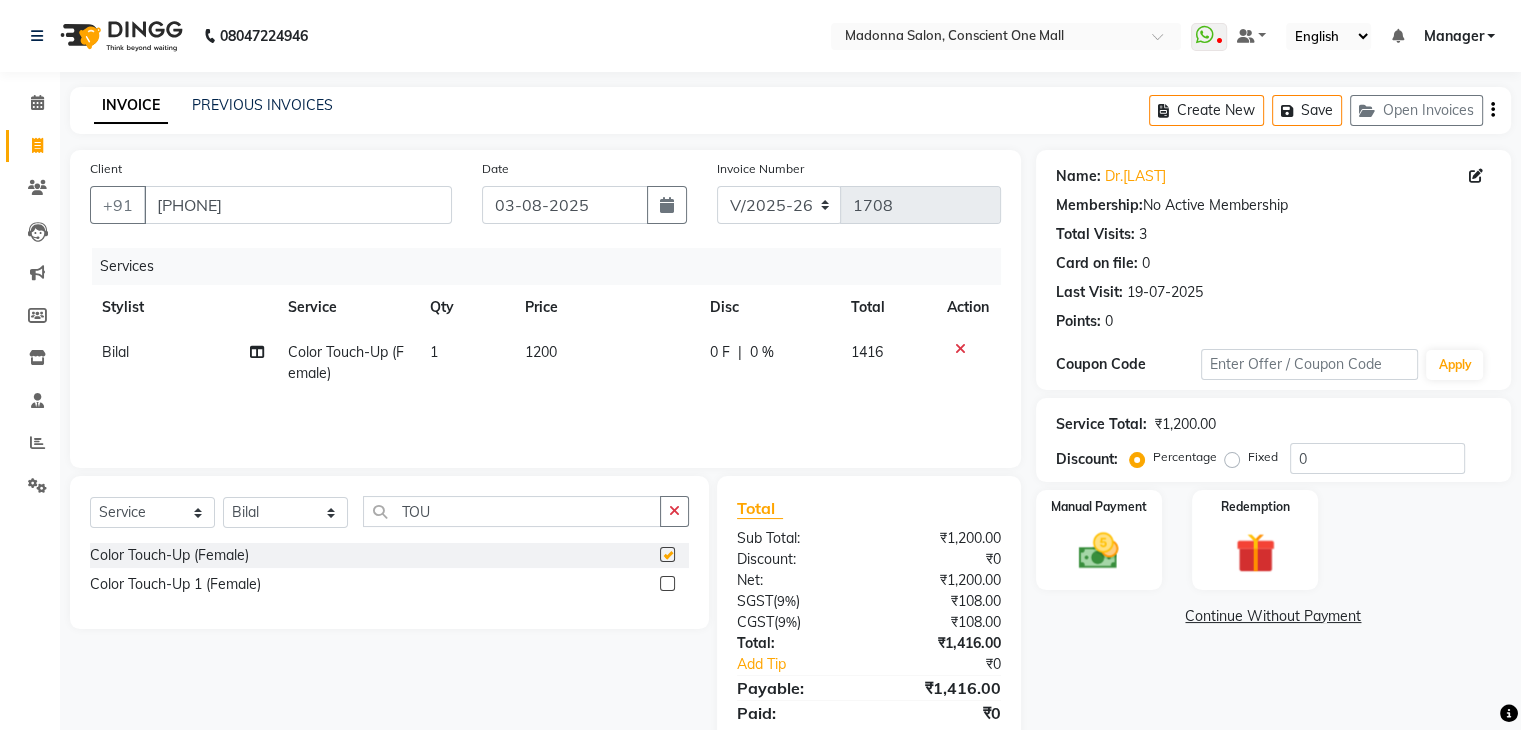checkbox on "false" 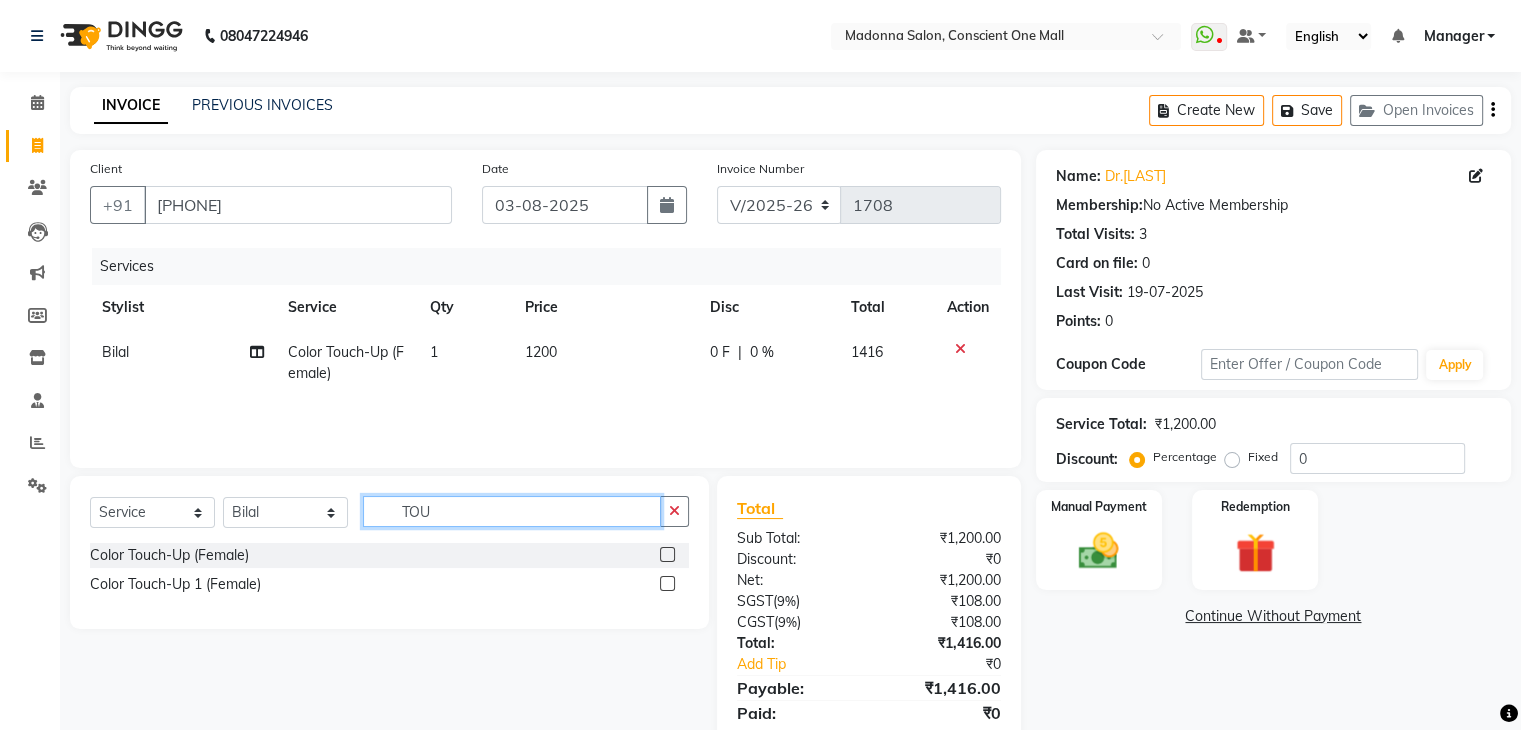click on "TOU" 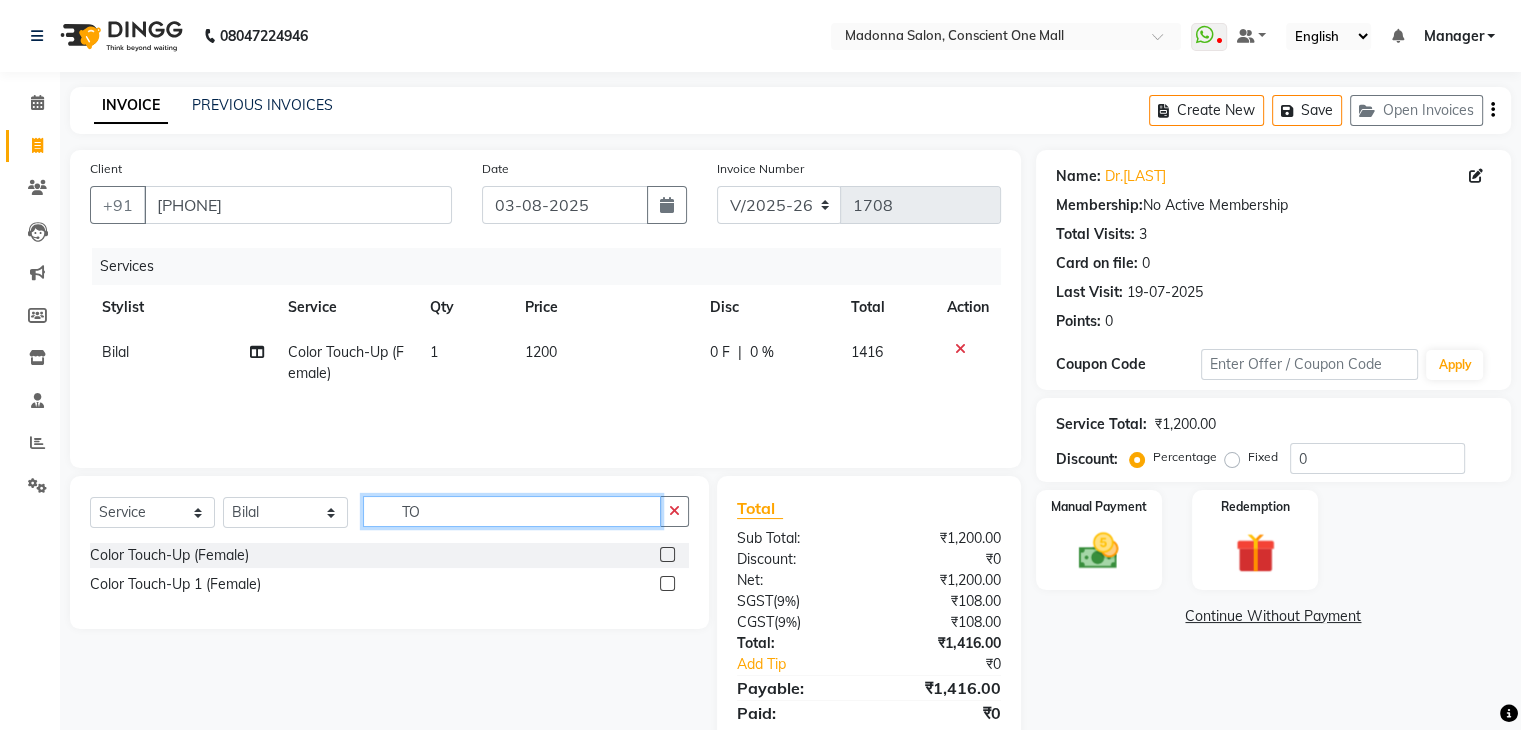 type on "T" 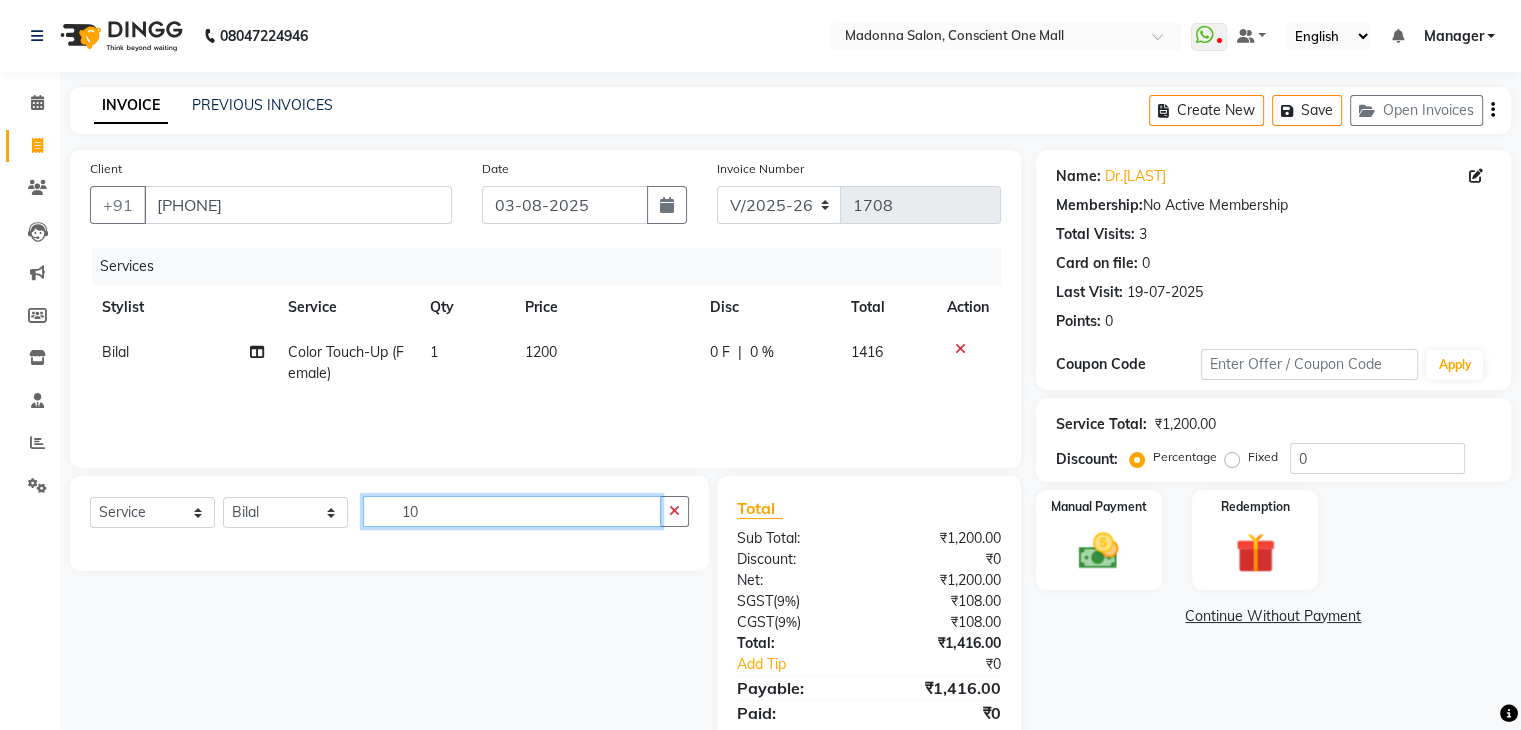 type on "1" 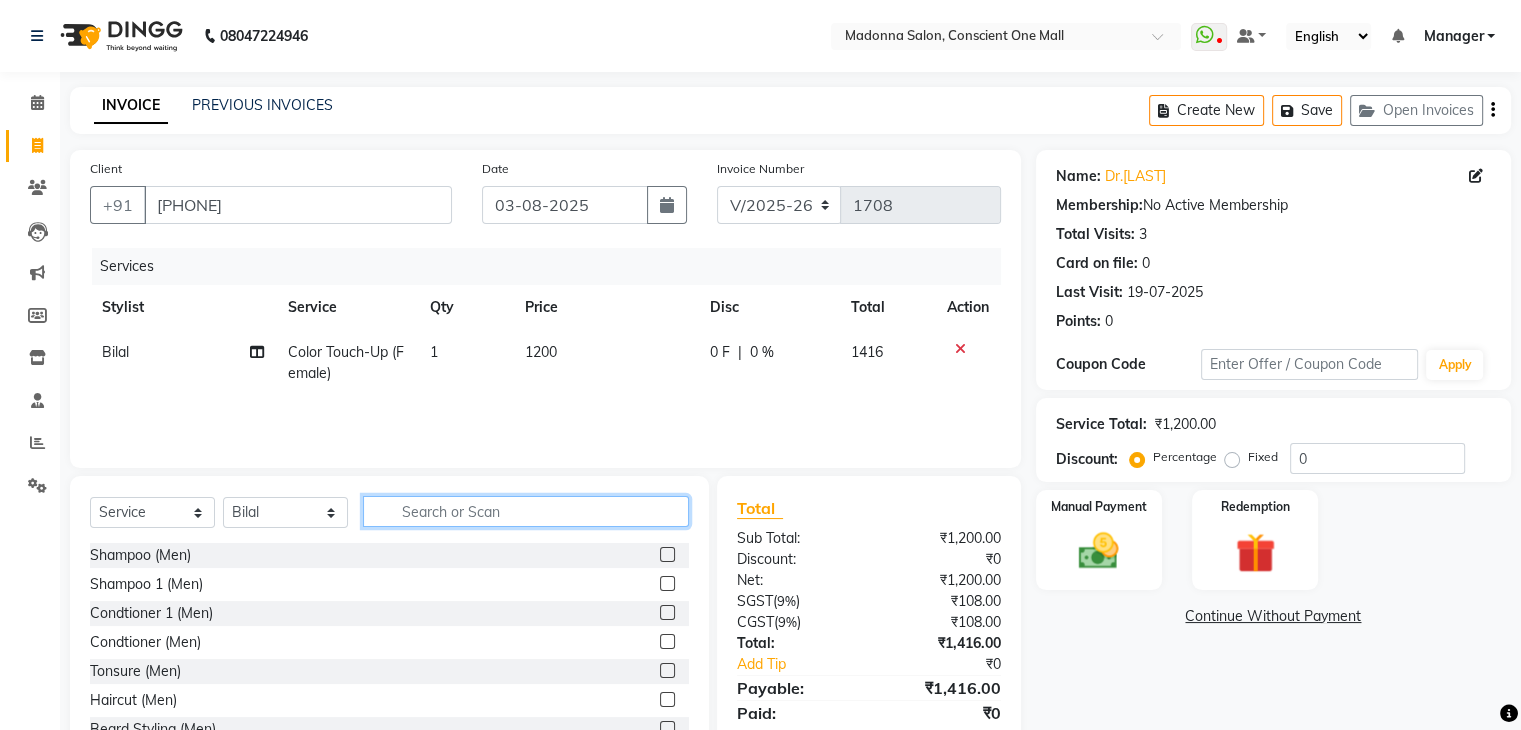 type 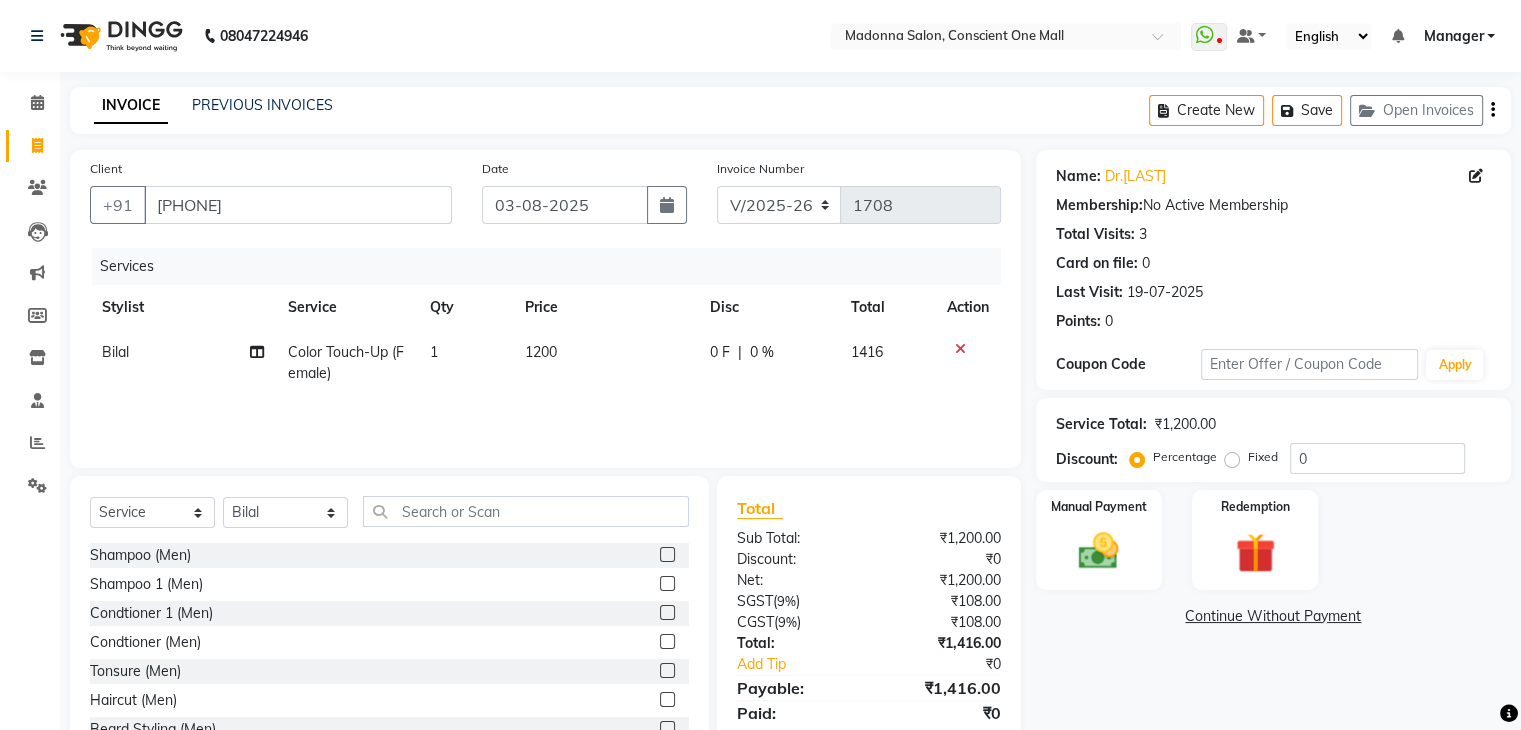 click on "1200" 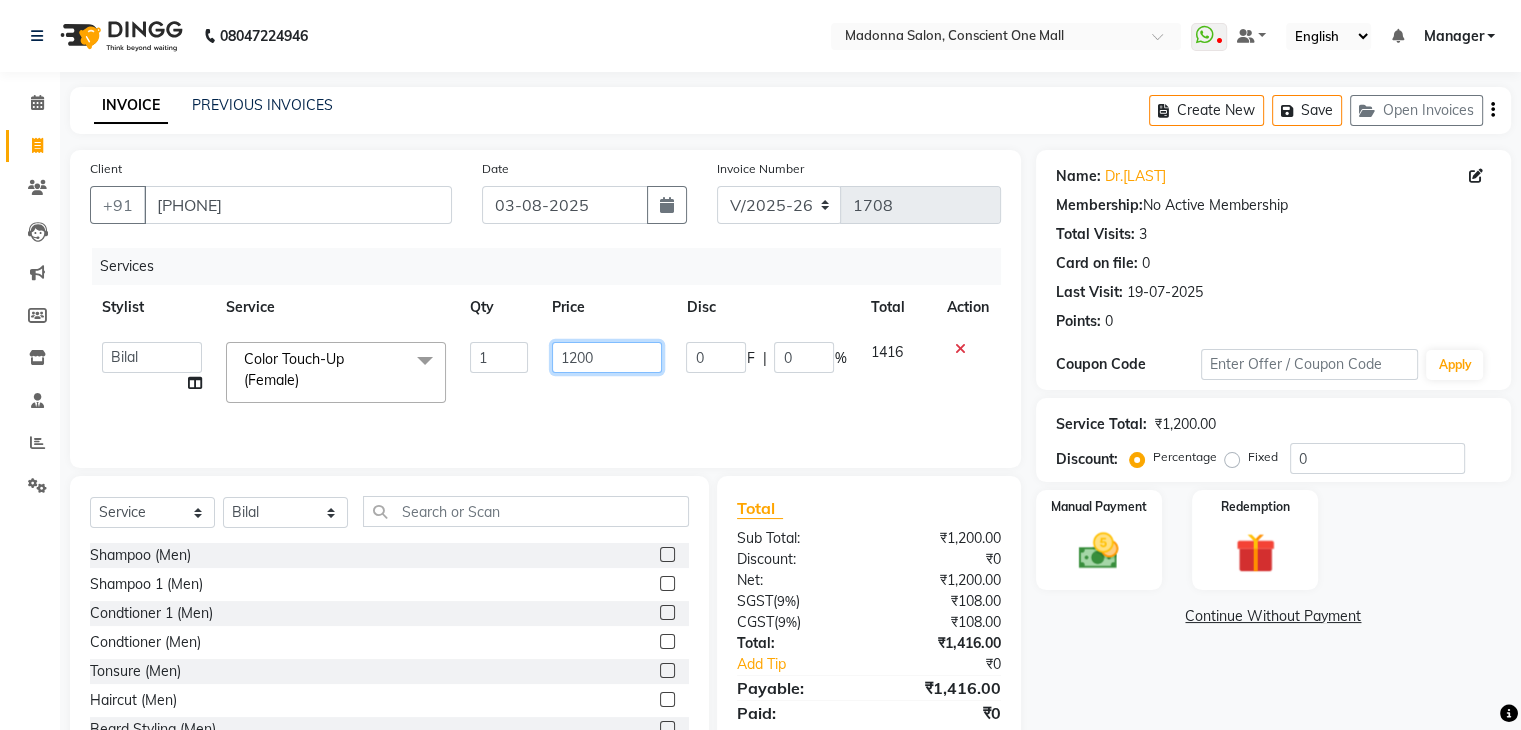 click on "1200" 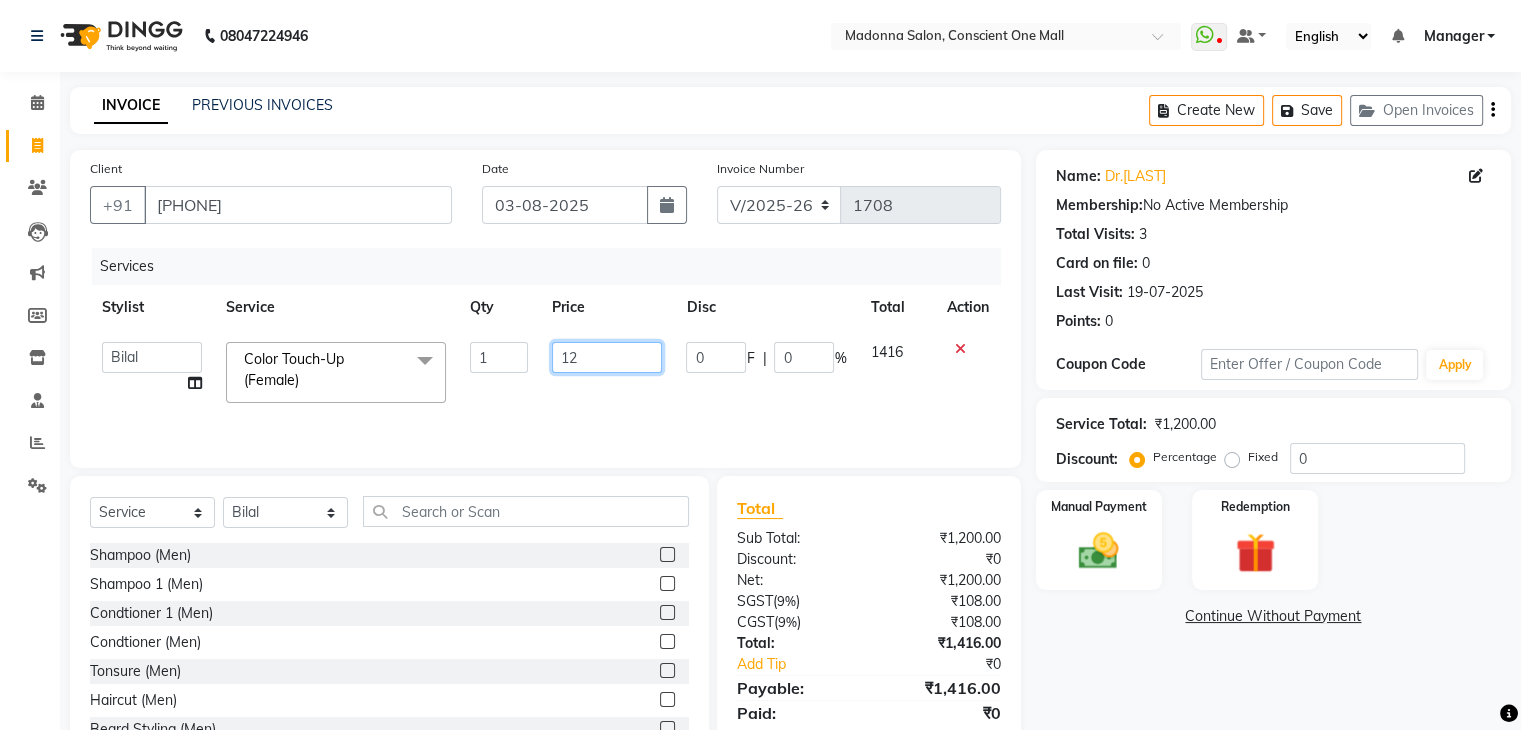 type on "1" 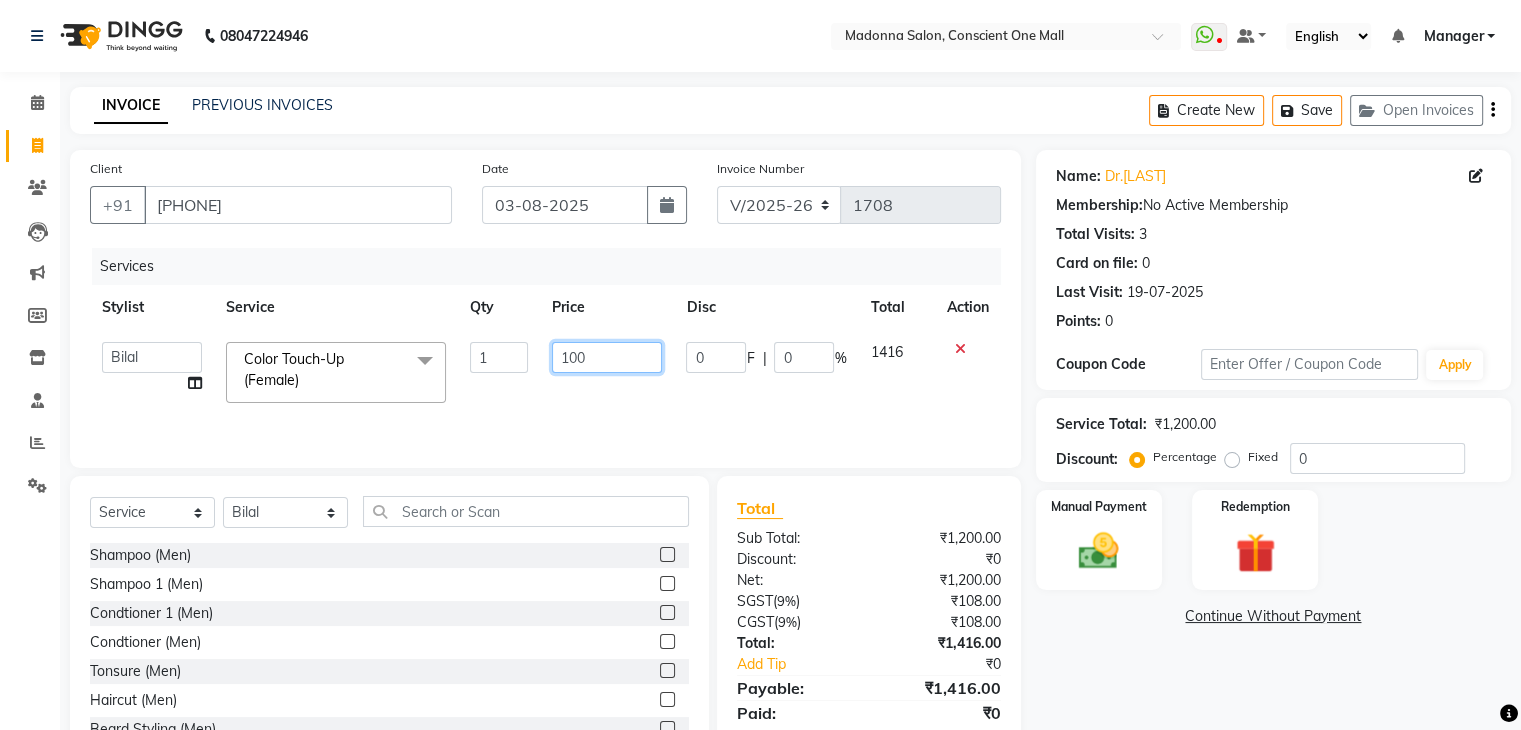 type on "1000" 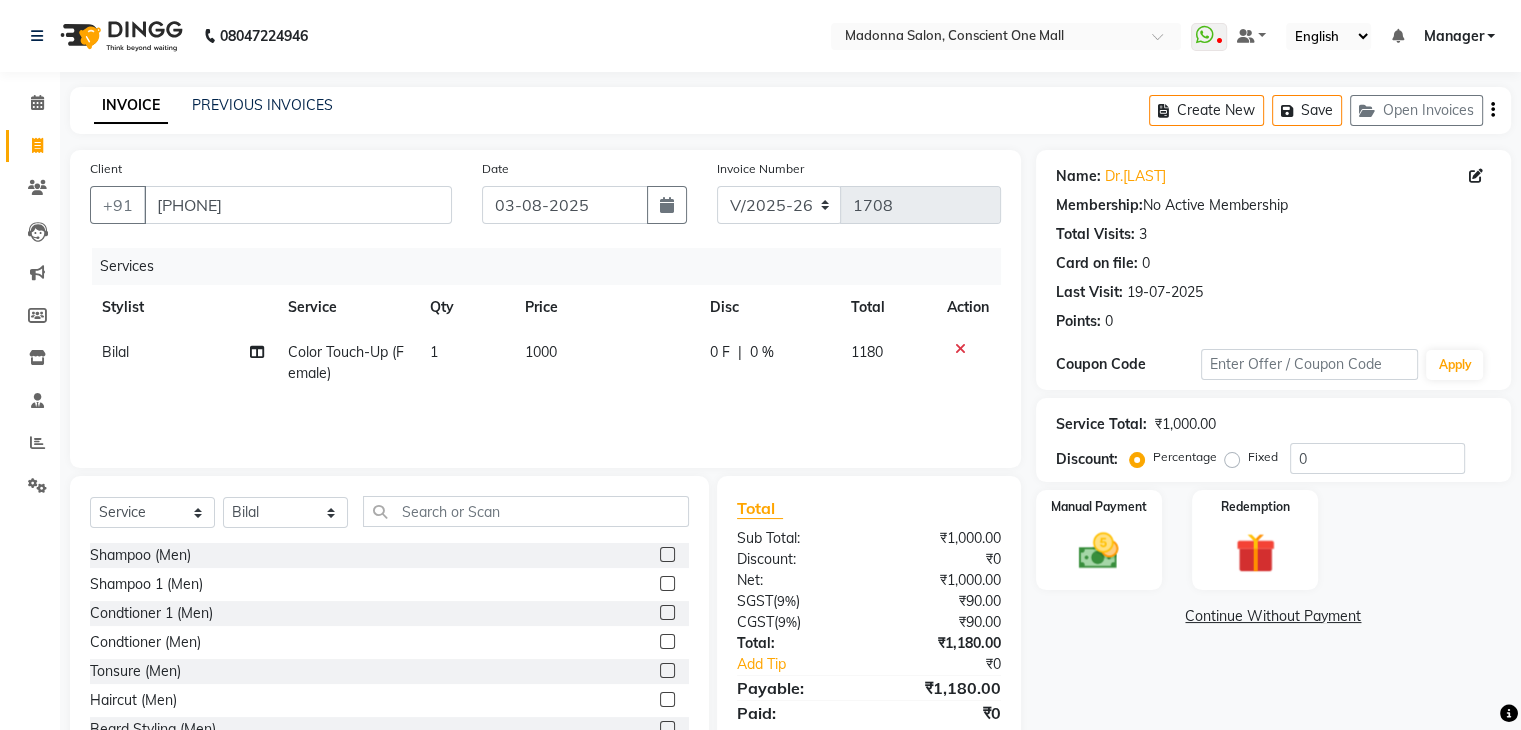 click on "Shampoo (Men)" 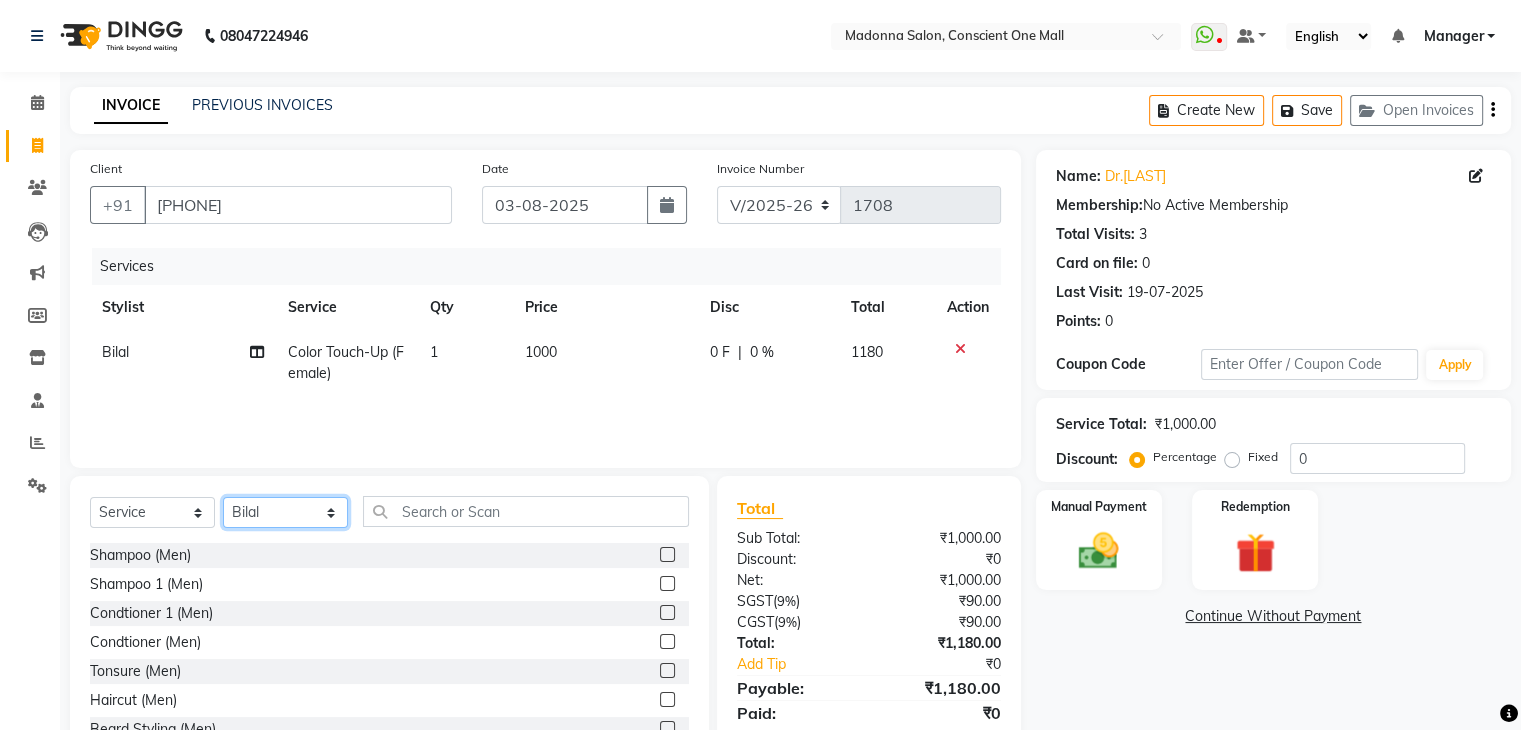 click on "Select Stylist AJAD AMIT ANSHU Bilal Harry himanshi HIMANSHU Janvi JAY Khusboo Manager misty Mukesh Naeem Navjot Kaur neha Pawan RAKHI Ripa Sachin Sagar  SAMEER Sanjeev Saurabh" 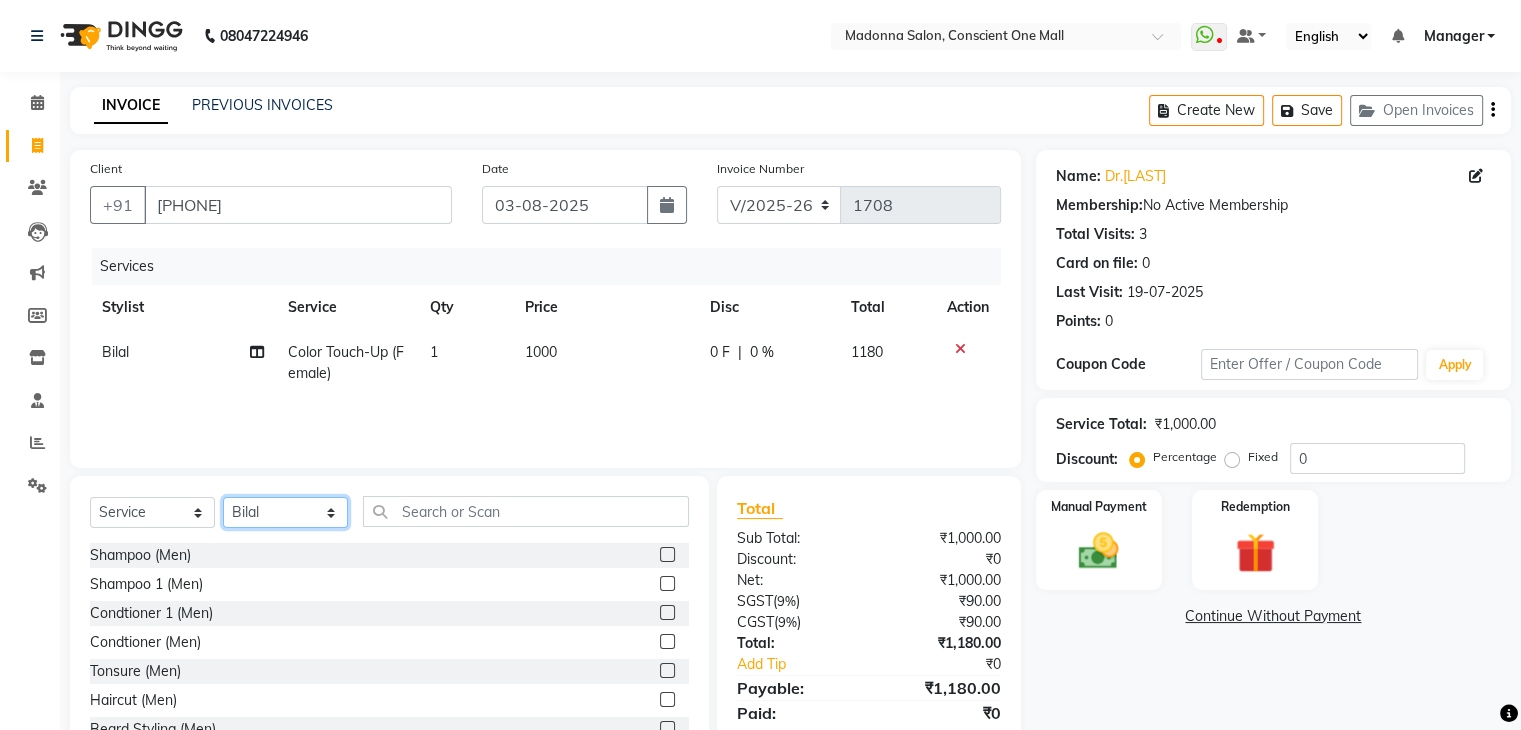 select on "67304" 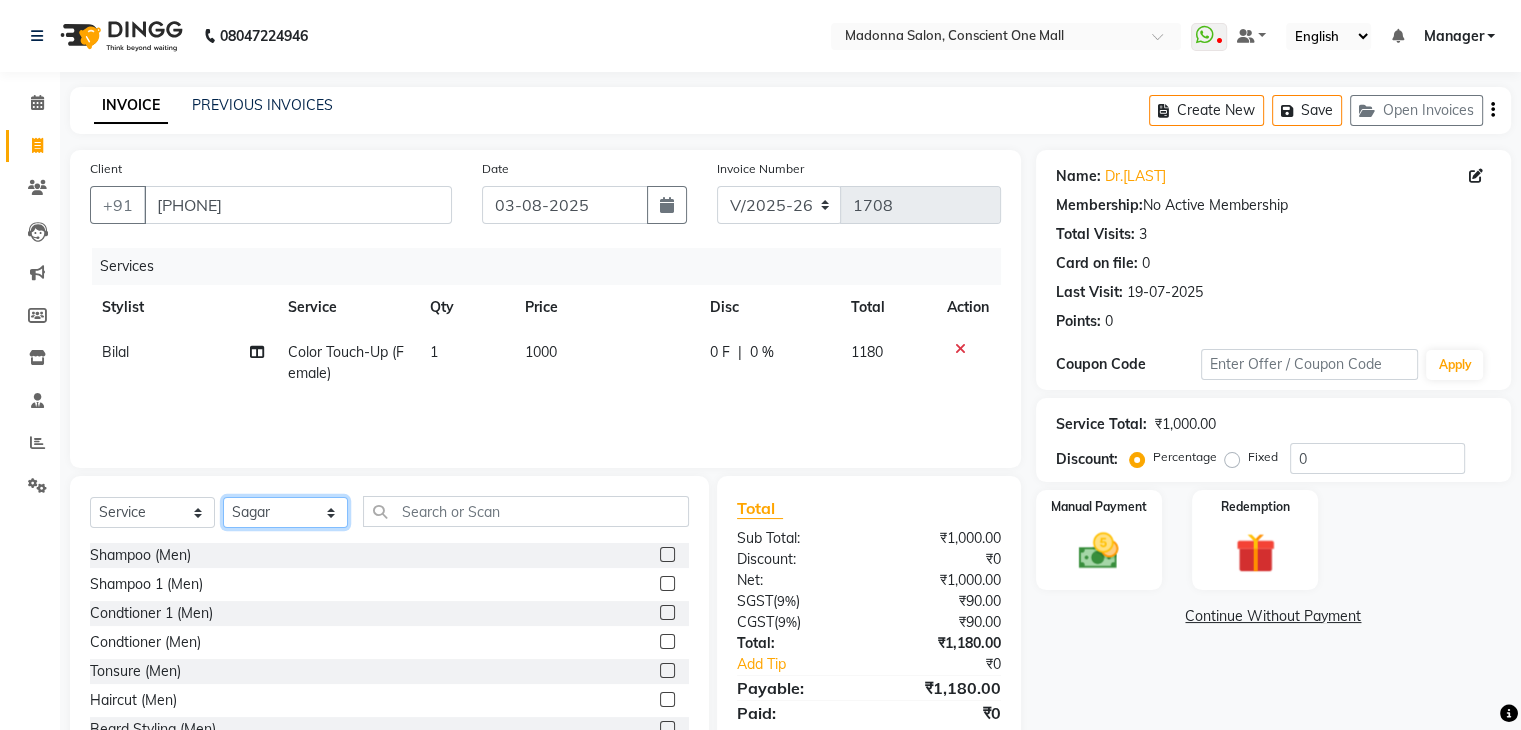 click on "Select Stylist AJAD AMIT ANSHU Bilal Harry himanshi HIMANSHU Janvi JAY Khusboo Manager misty Mukesh Naeem Navjot Kaur neha Pawan RAKHI Ripa Sachin Sagar  SAMEER Sanjeev Saurabh" 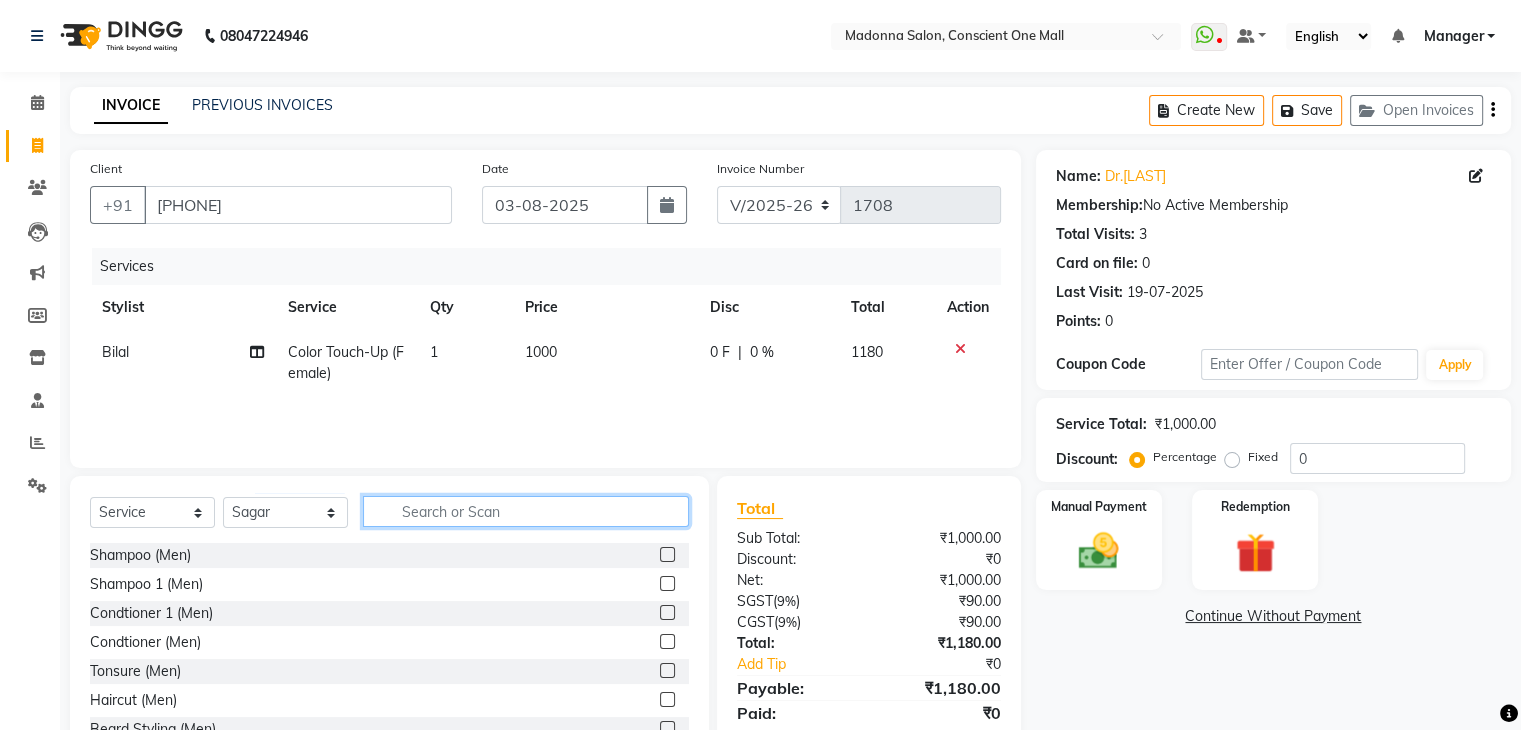 click 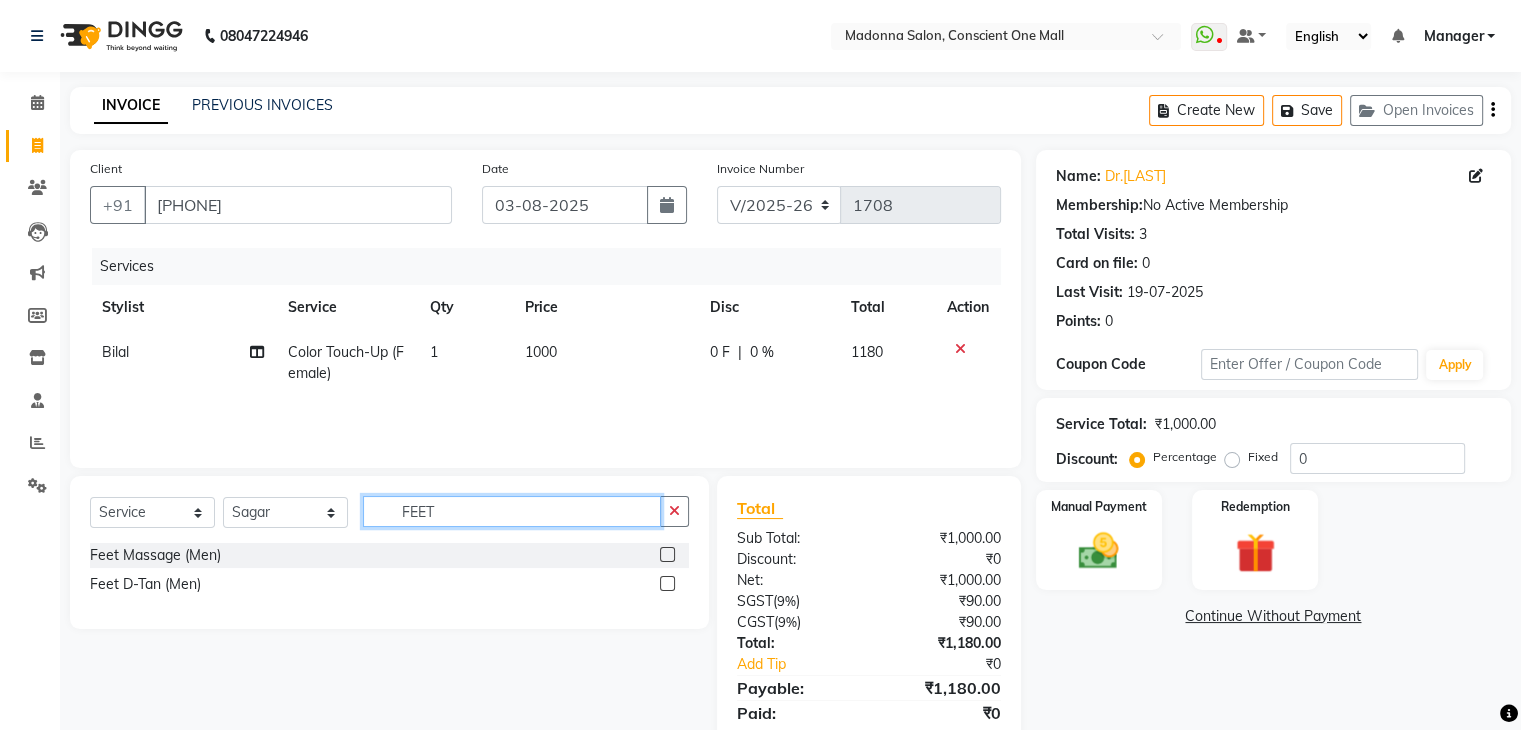 type on "FEET" 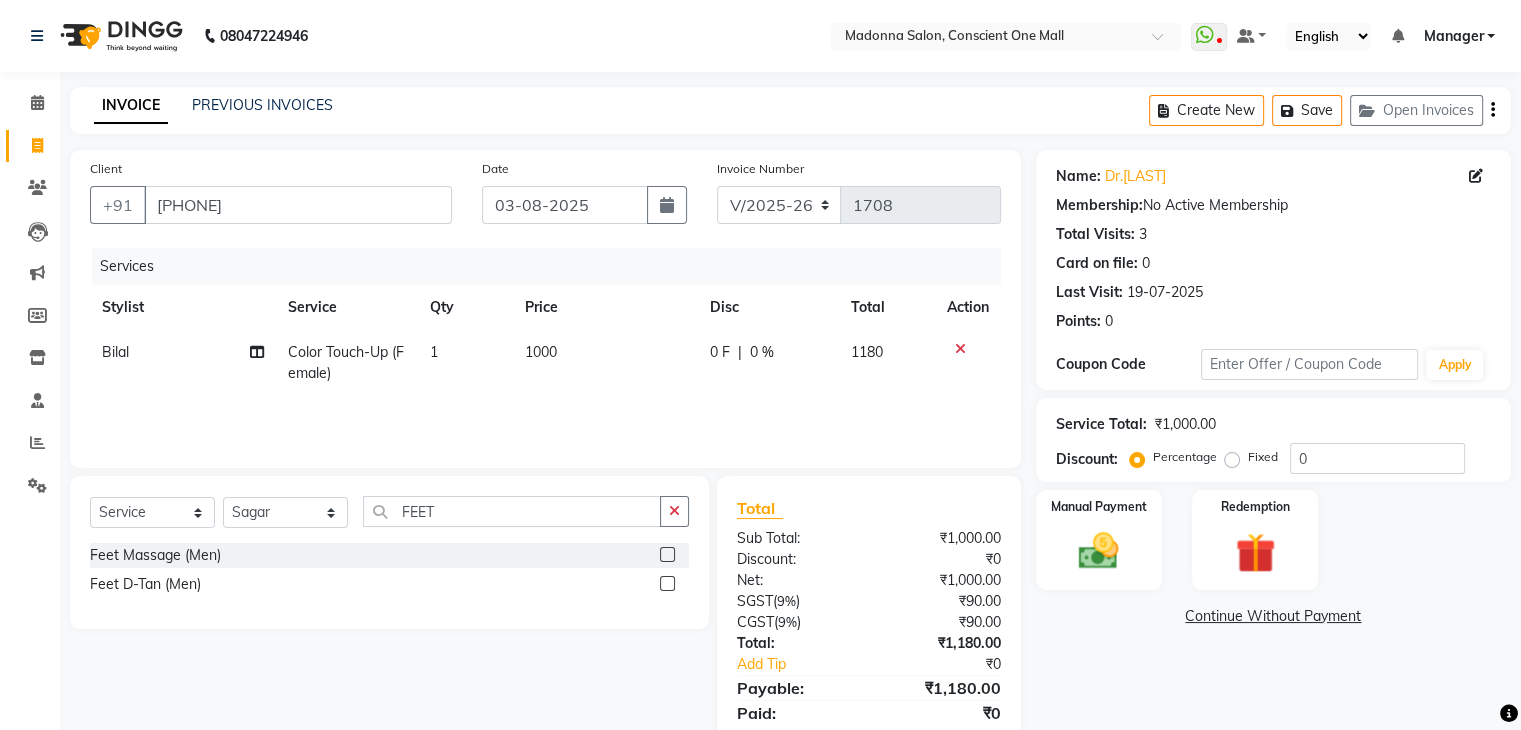 click 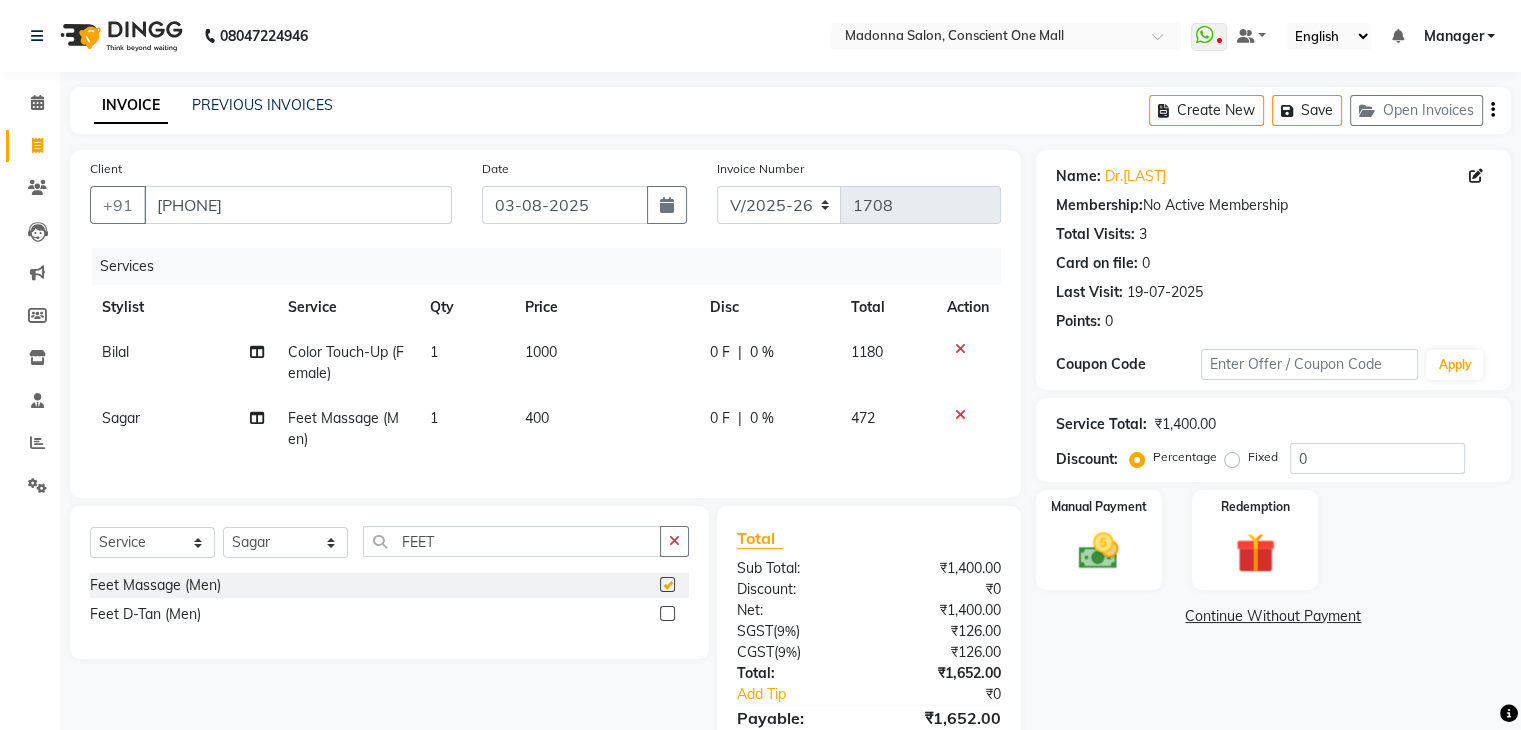 checkbox on "false" 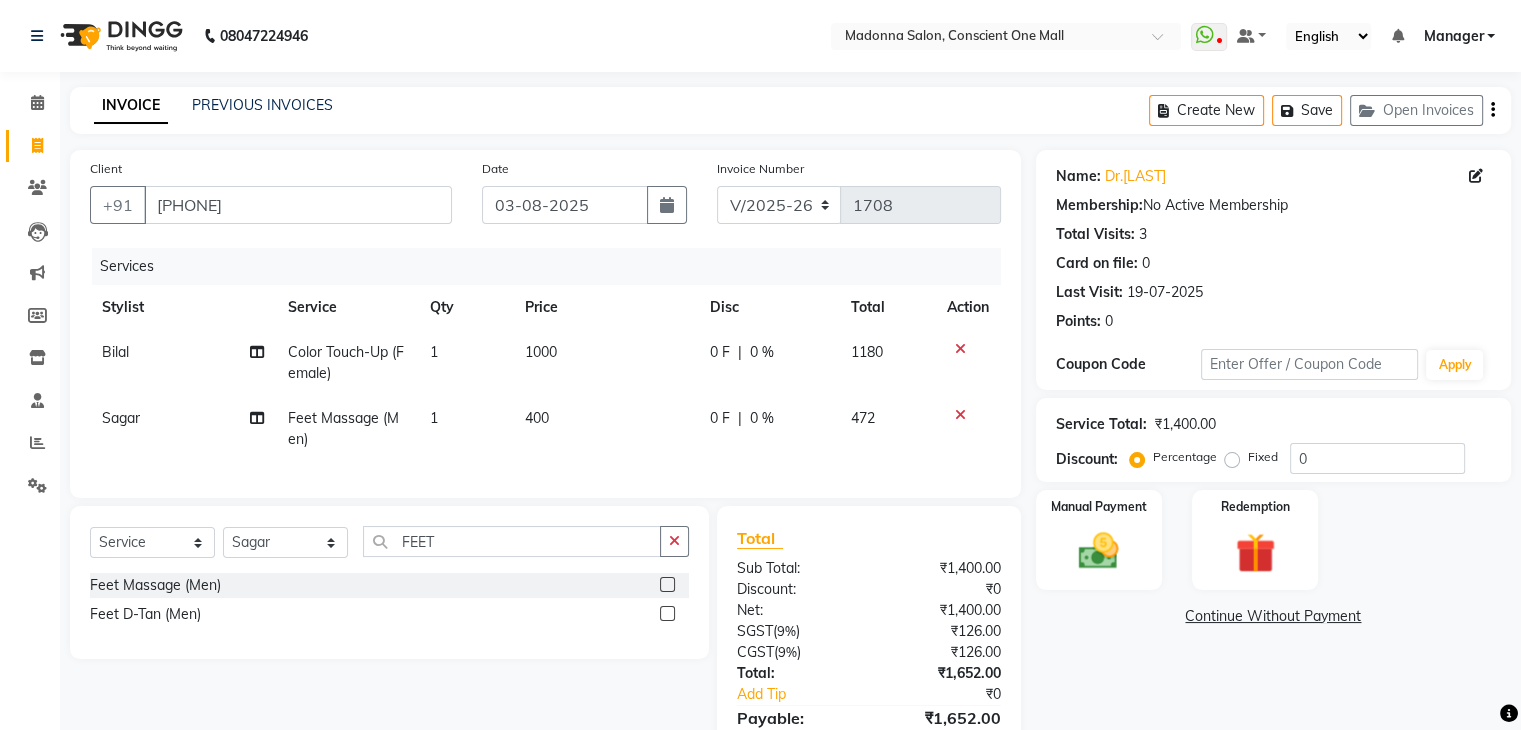 click on "Fixed" 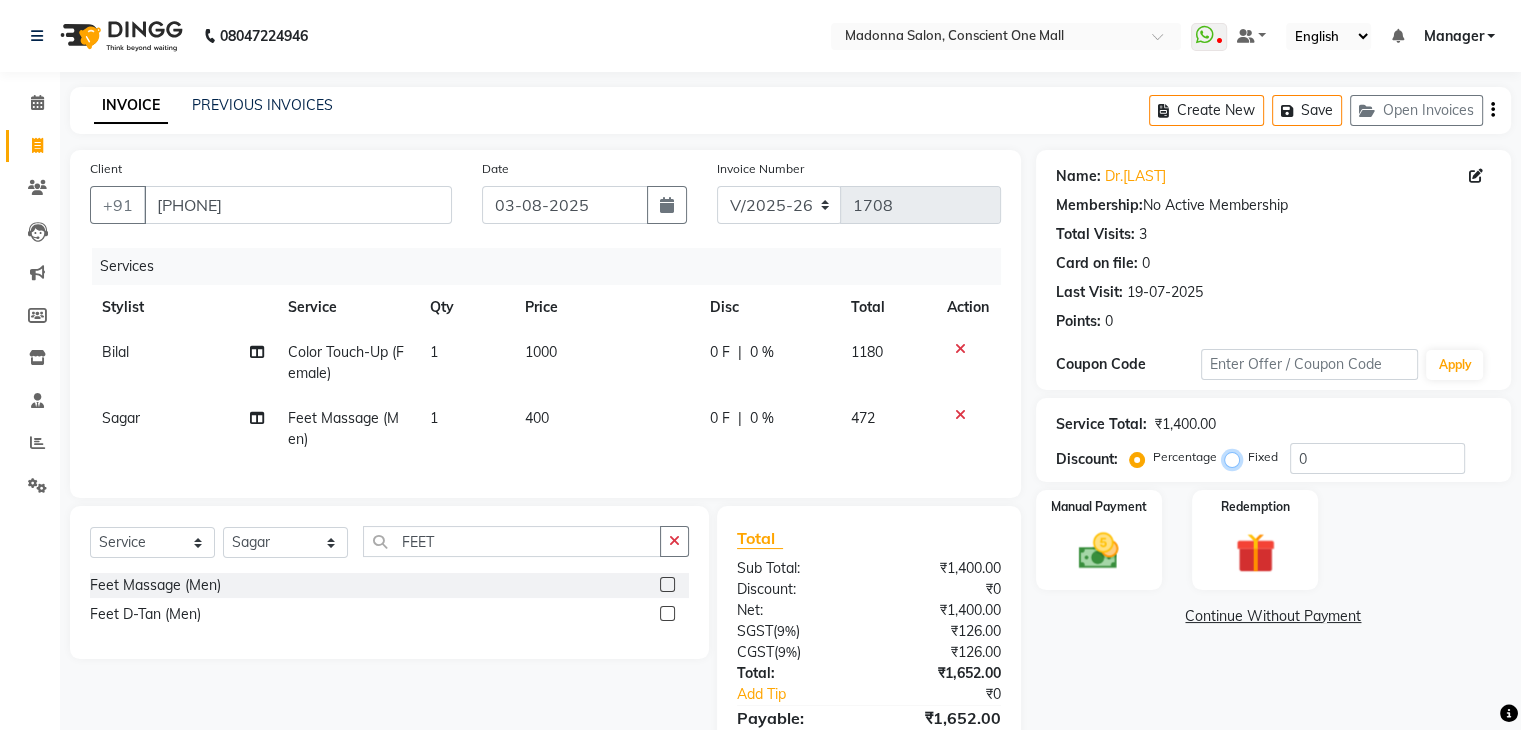 click on "Fixed" at bounding box center (1236, 457) 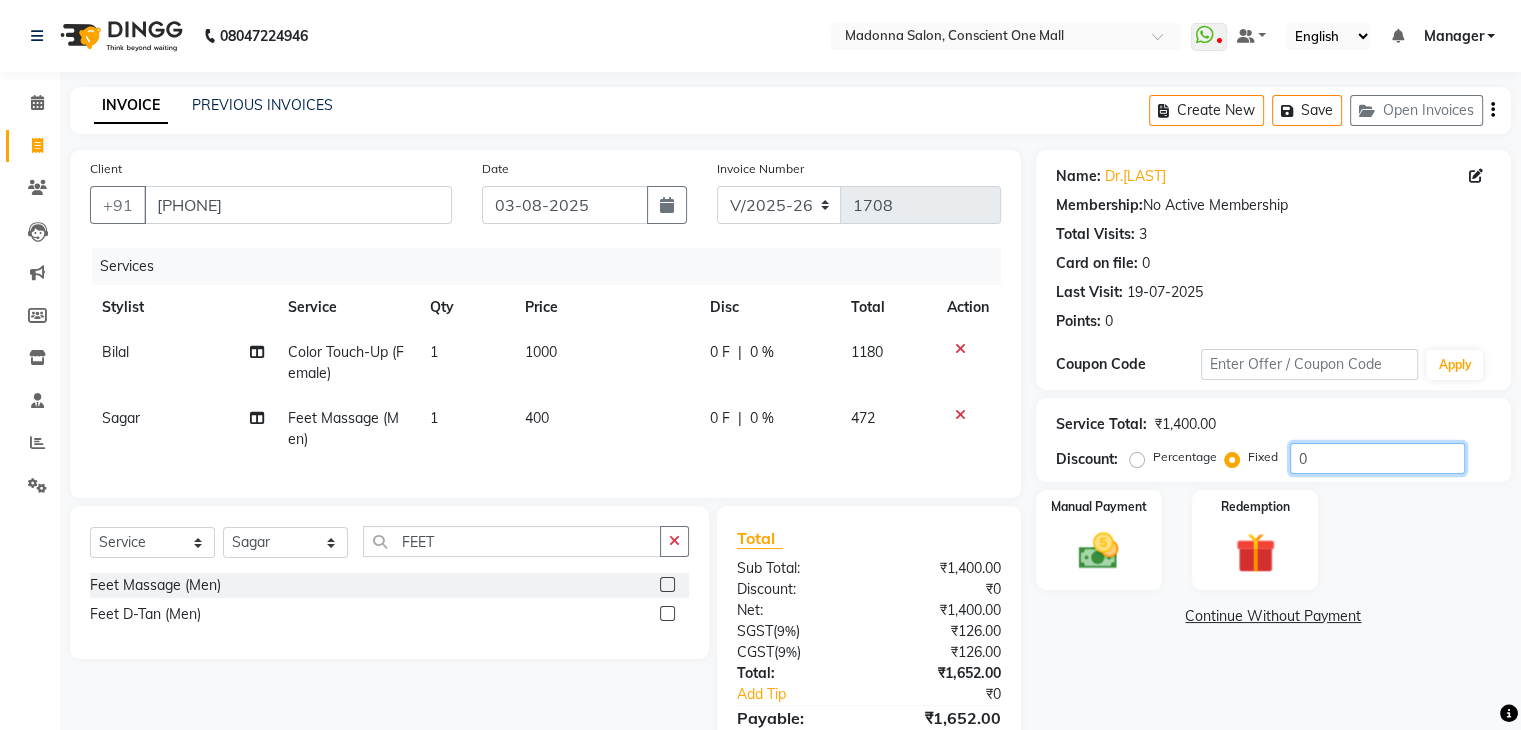 click on "0" 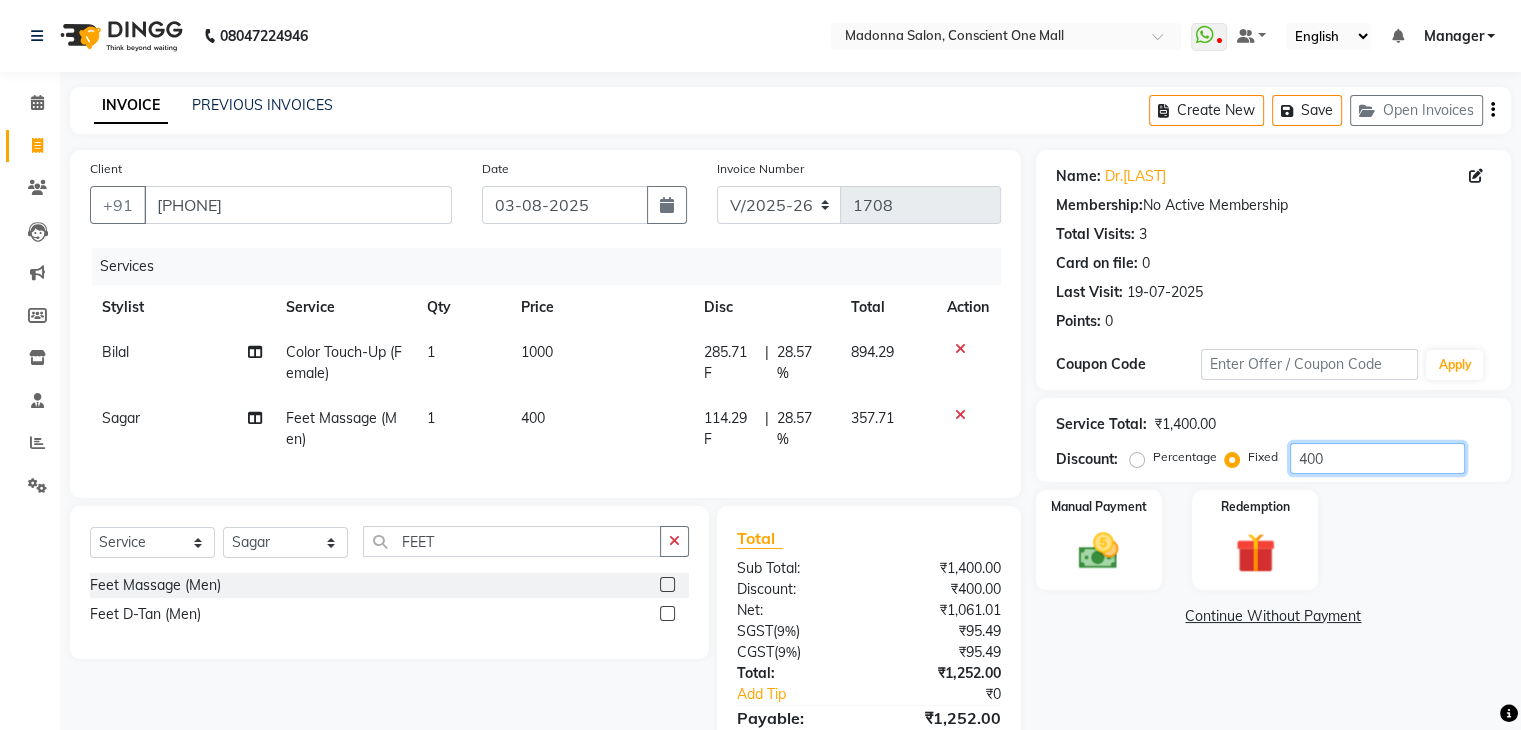scroll, scrollTop: 116, scrollLeft: 0, axis: vertical 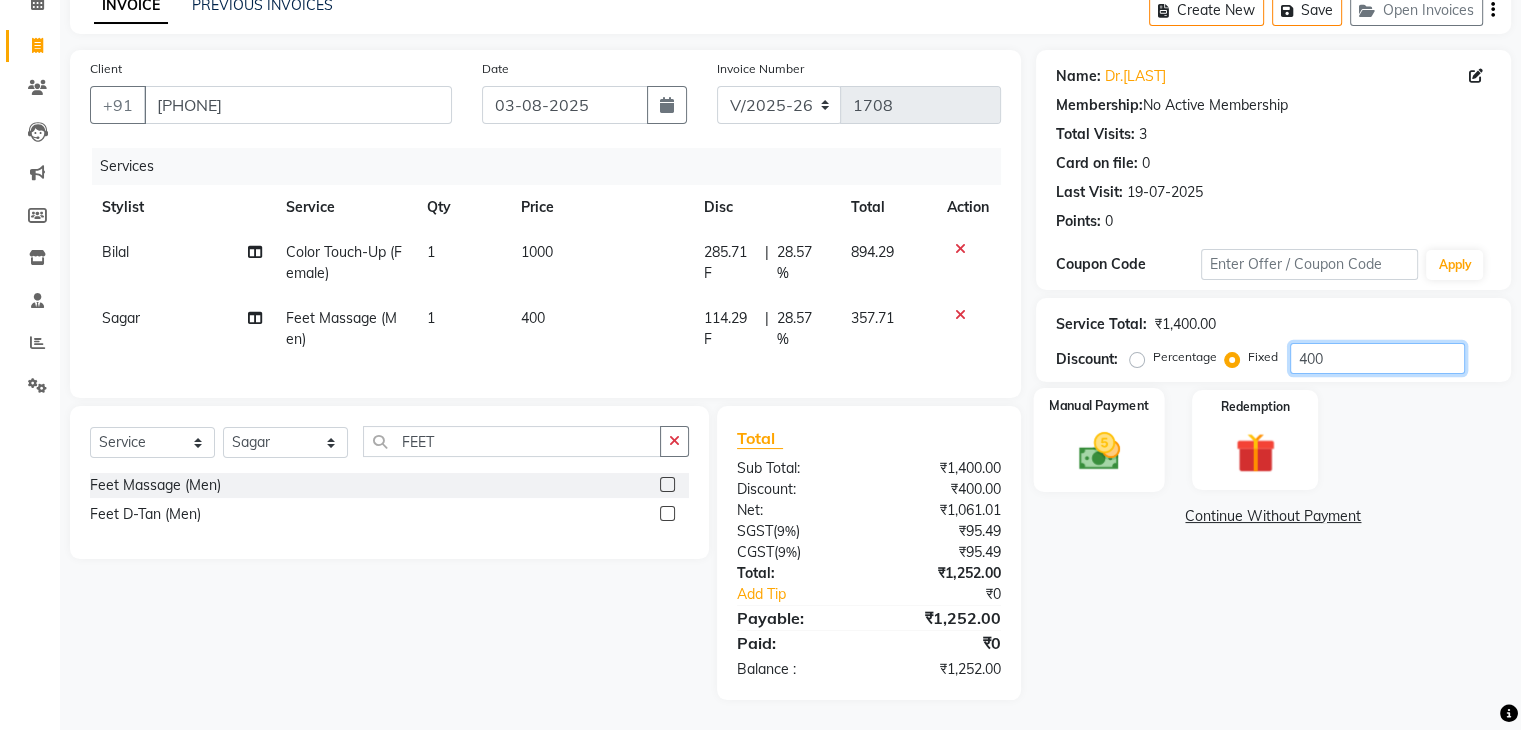 type on "400" 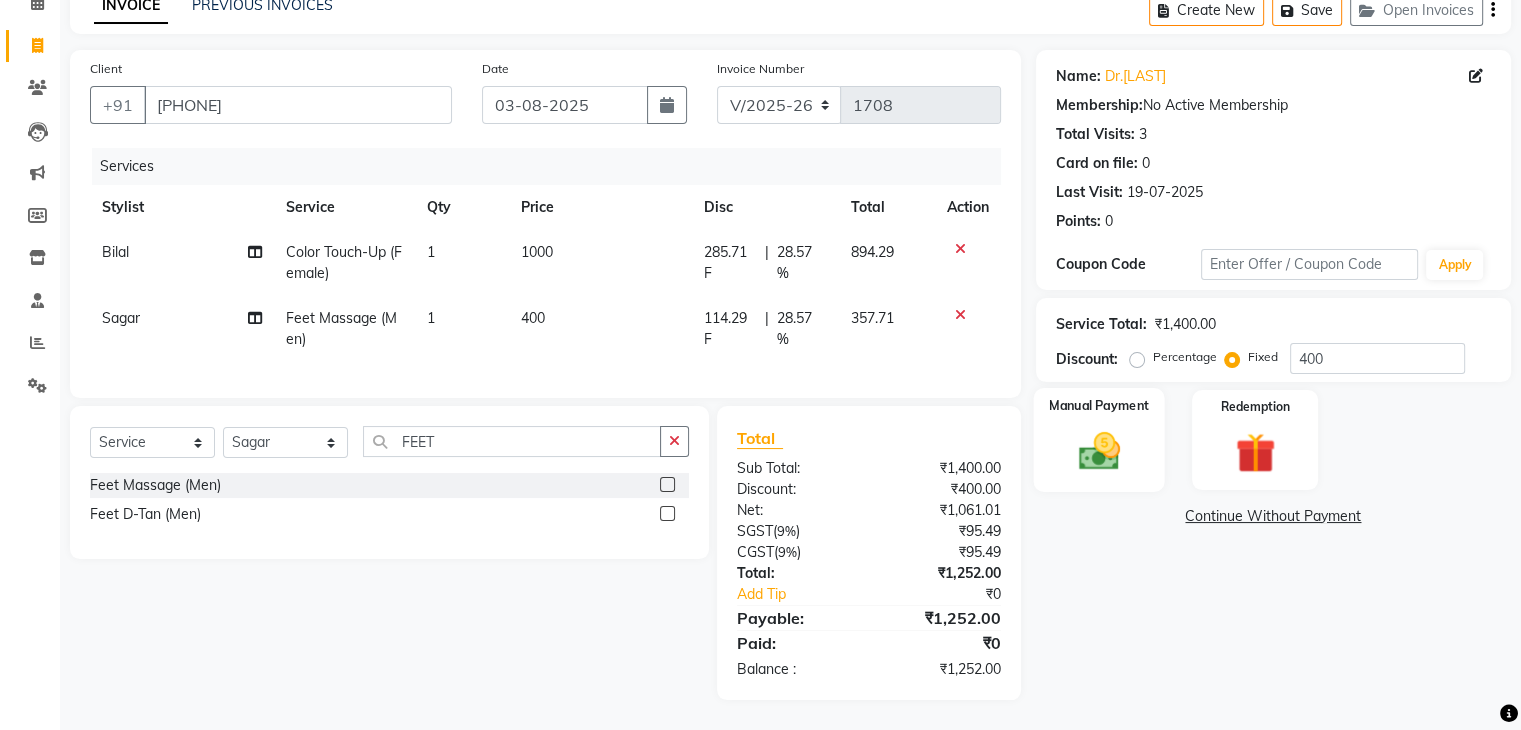 click 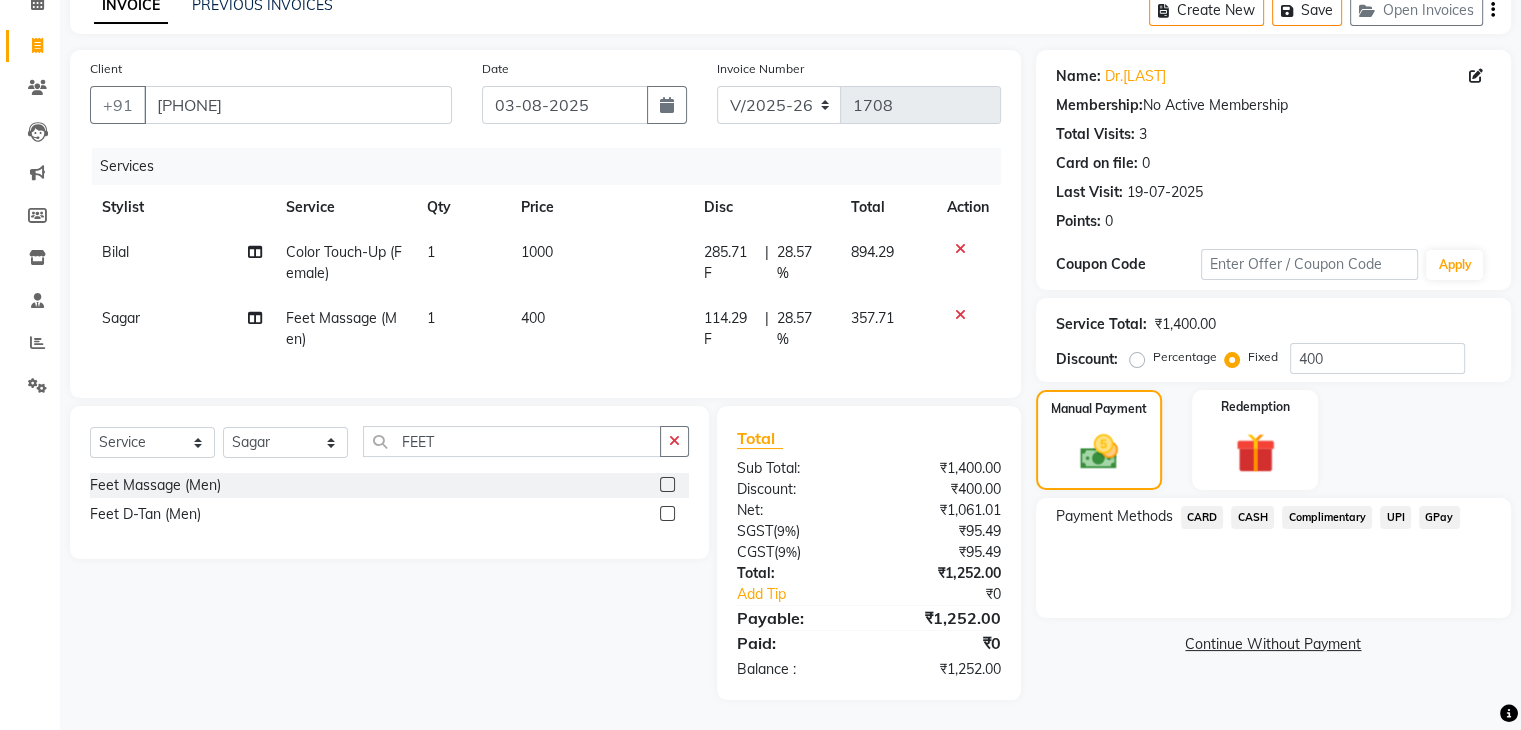click on "CASH" 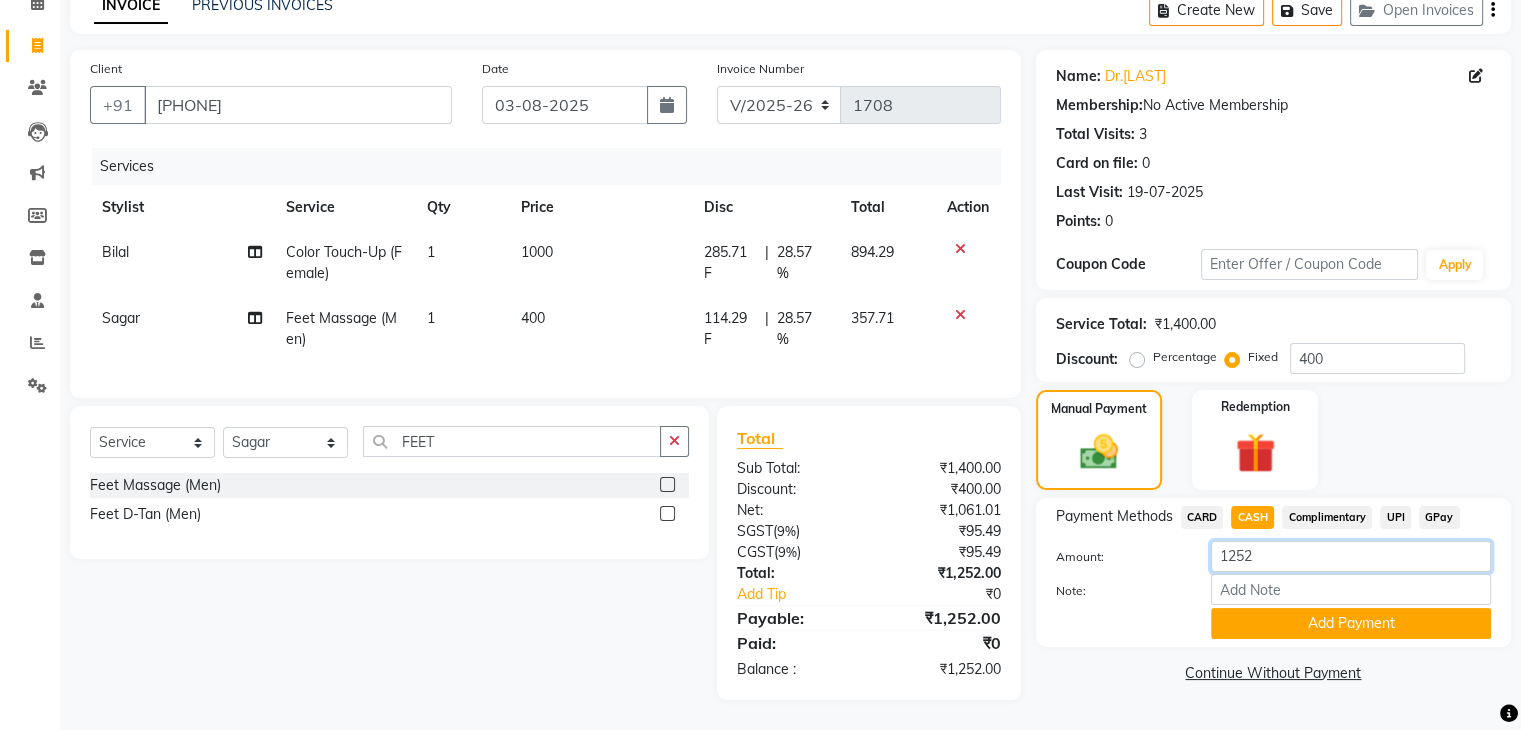 click on "1252" 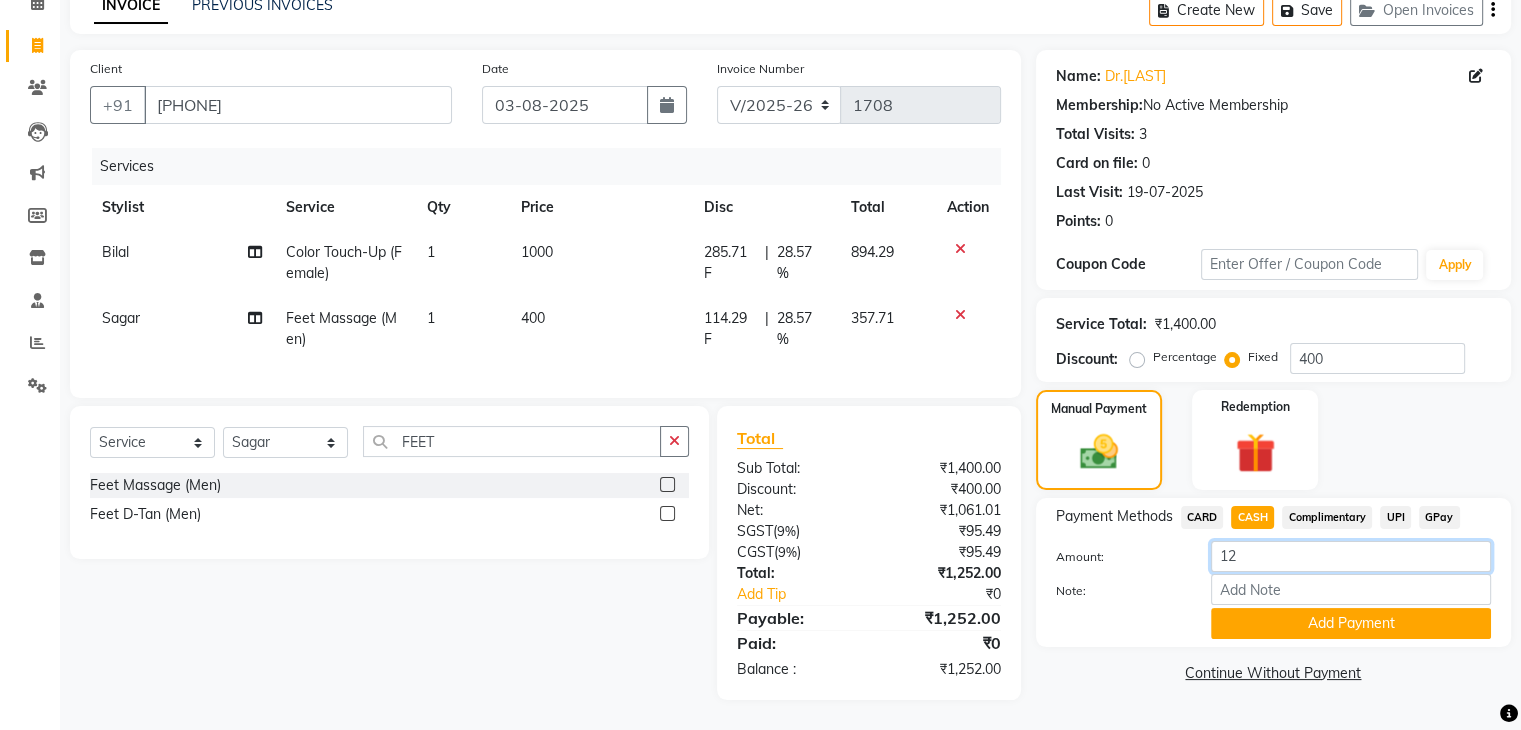 type on "1" 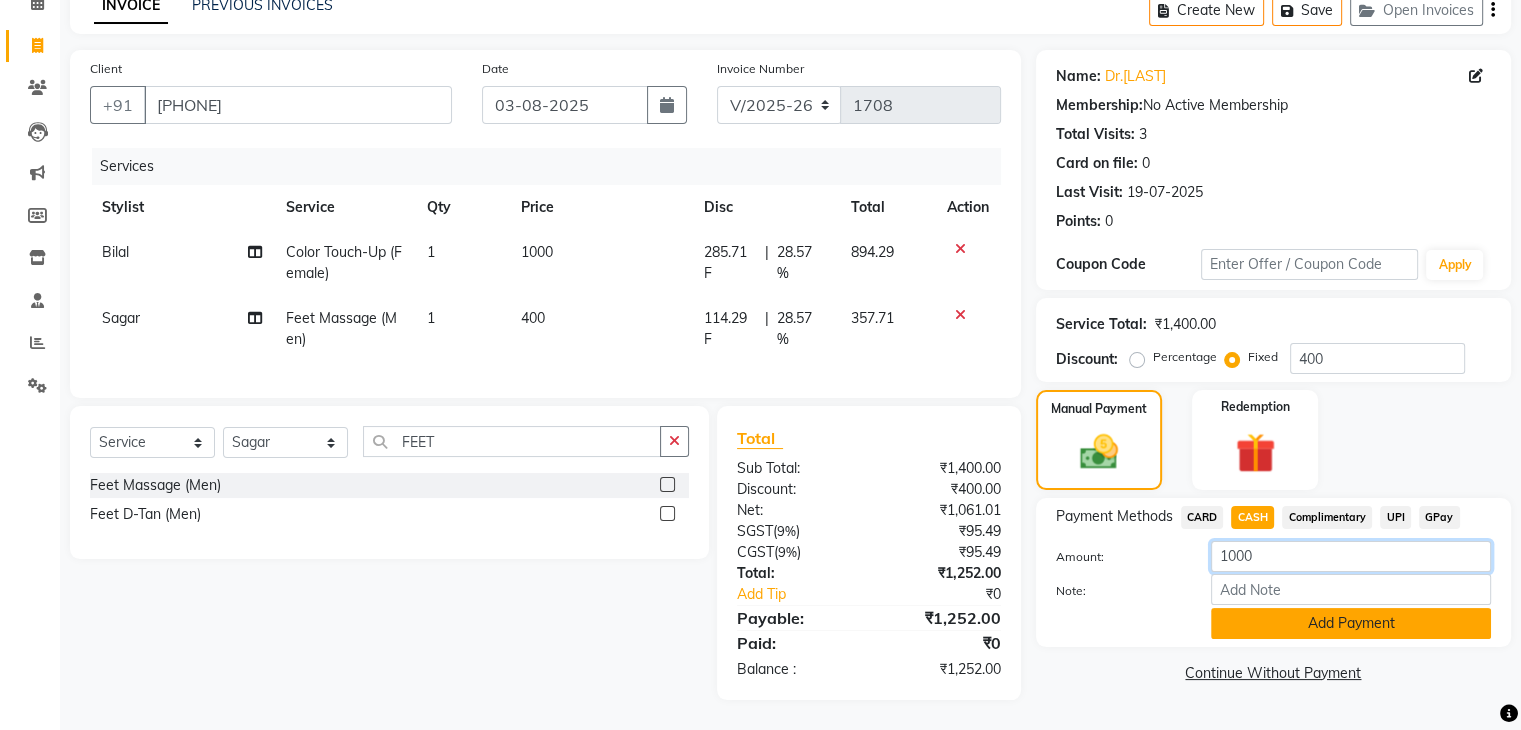 type on "1000" 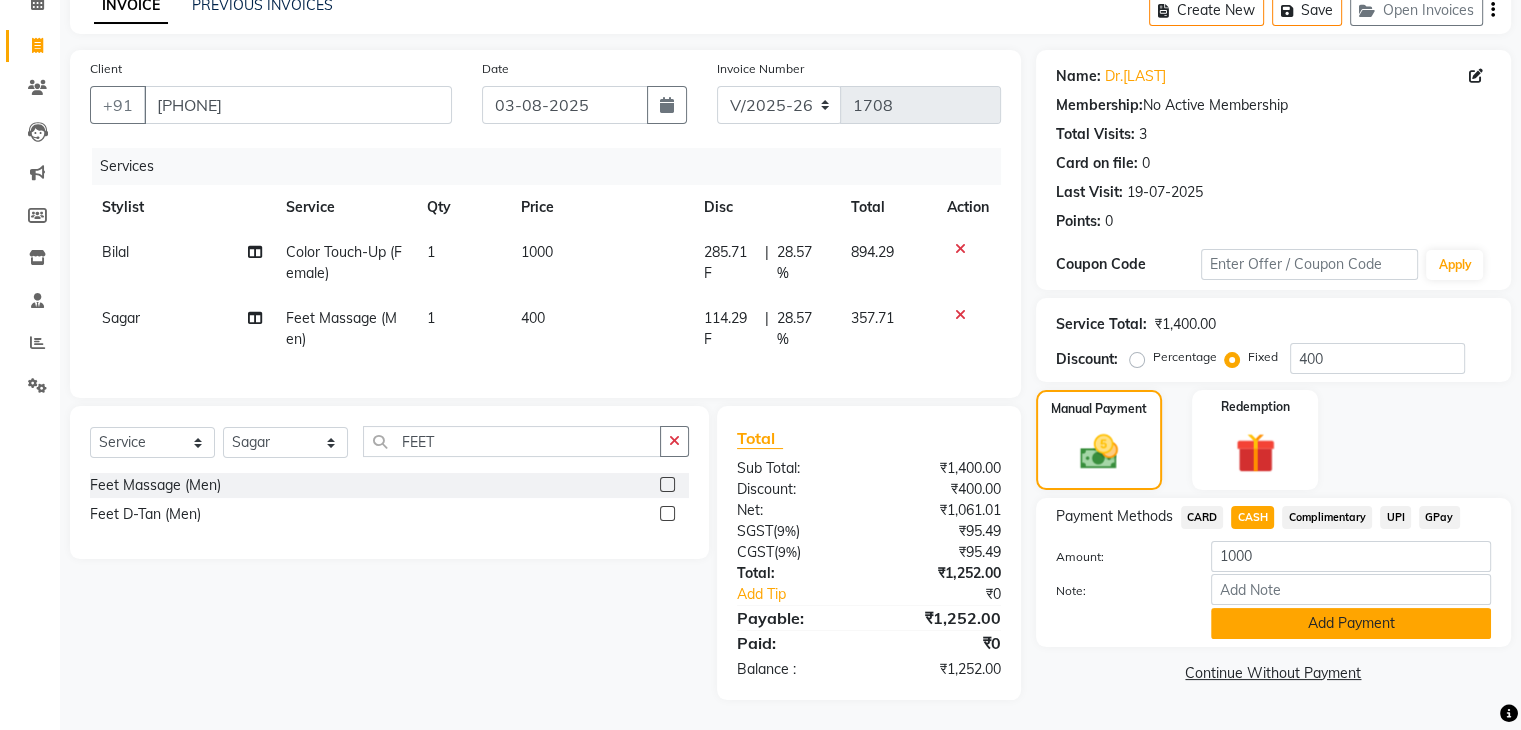 click on "Add Payment" 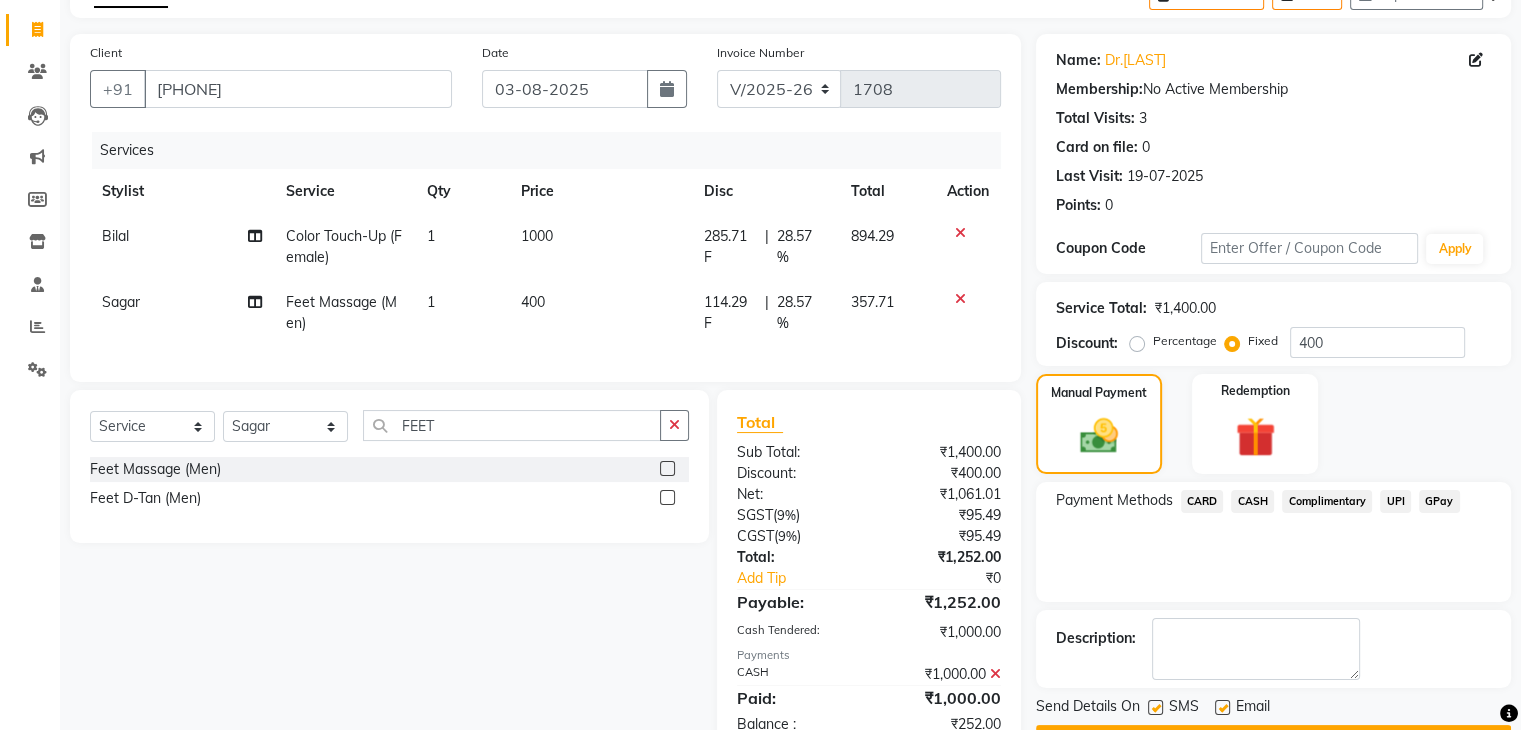 click on "CARD" 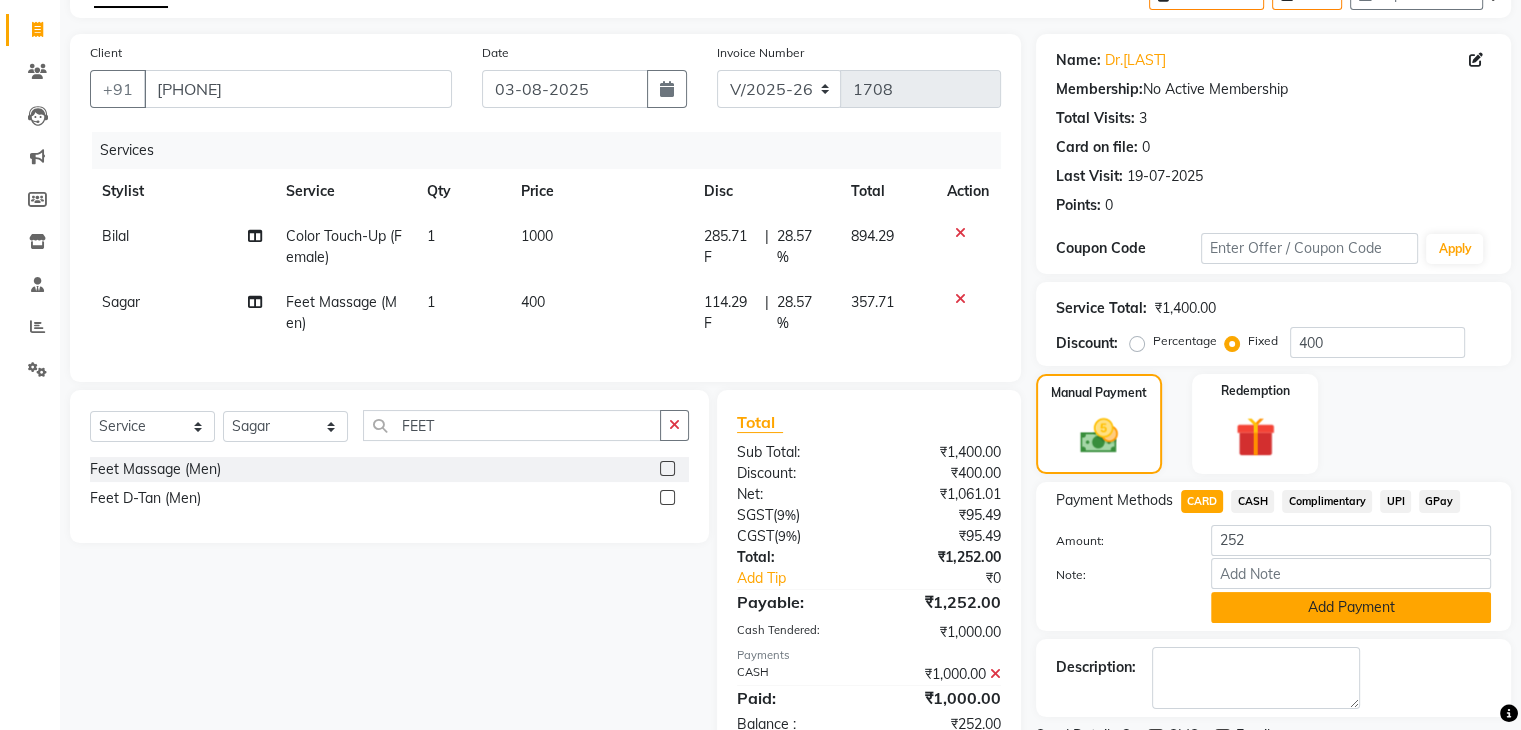 click on "Add Payment" 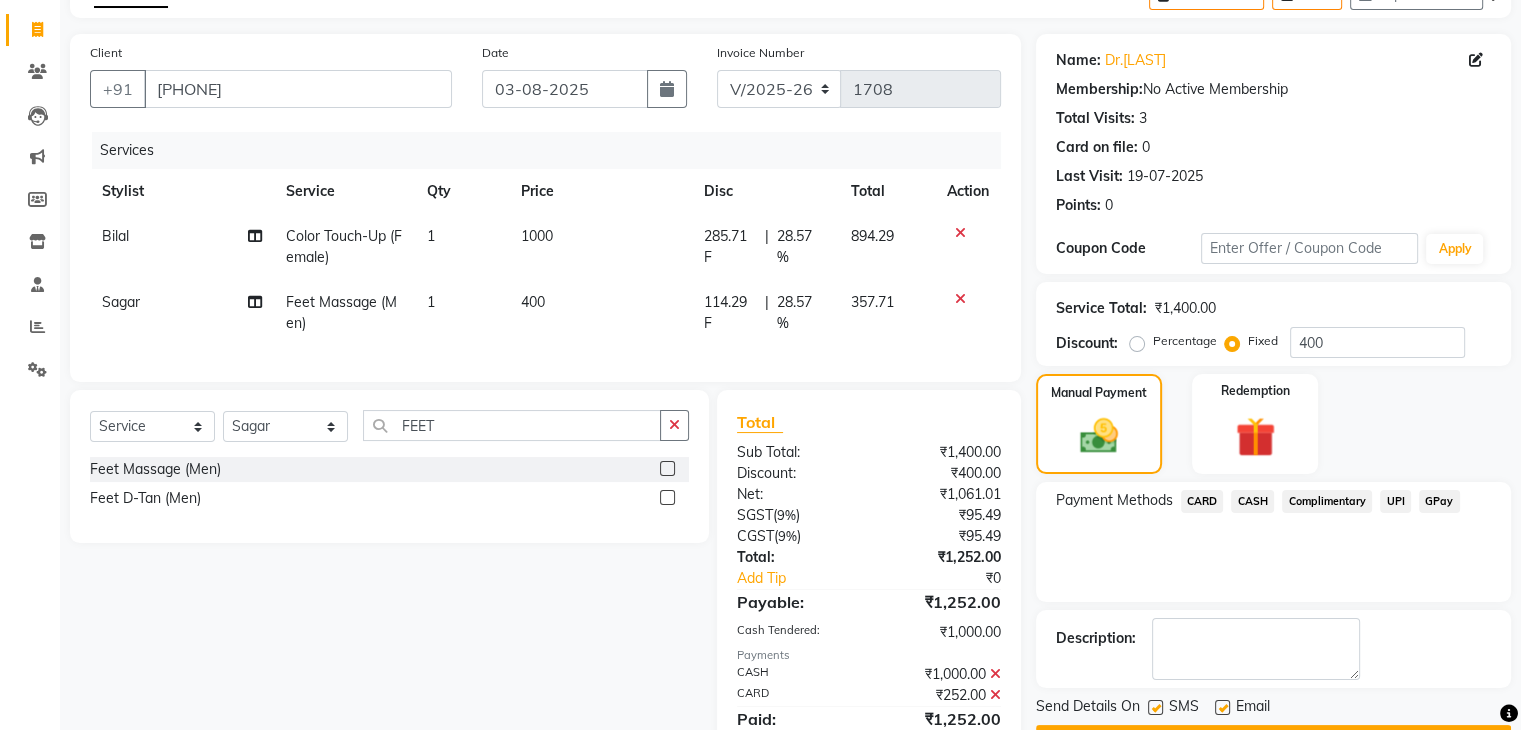 scroll, scrollTop: 208, scrollLeft: 0, axis: vertical 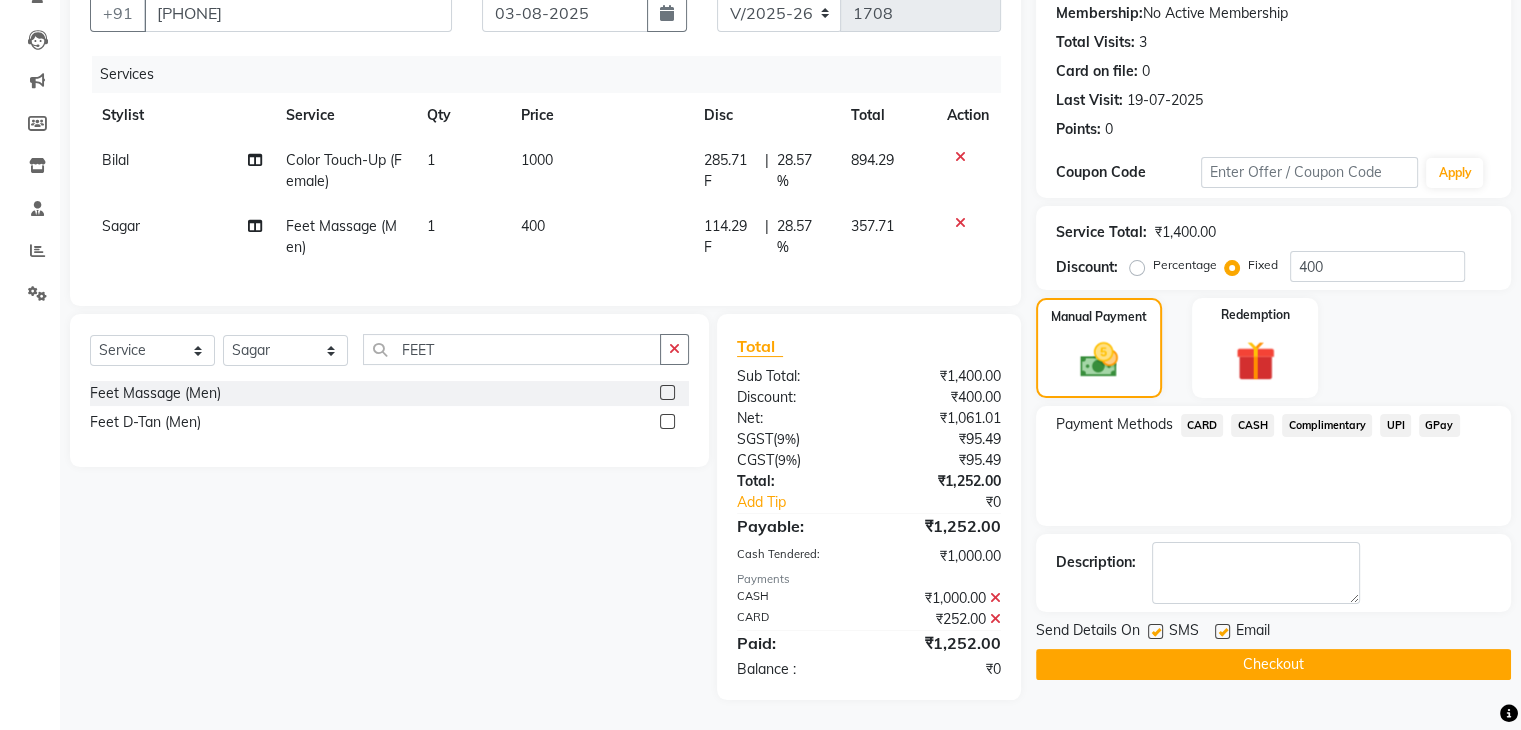 click on "Checkout" 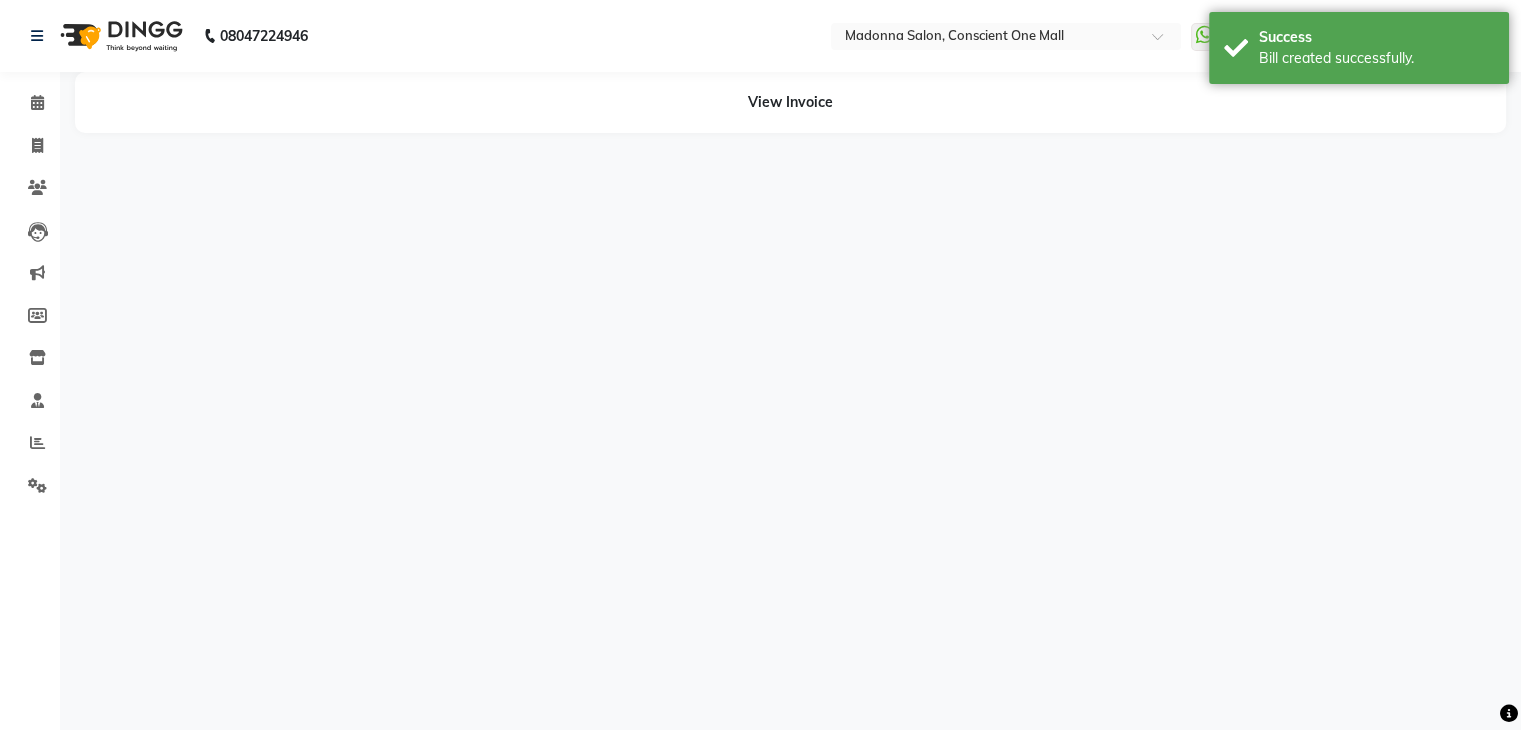 scroll, scrollTop: 0, scrollLeft: 0, axis: both 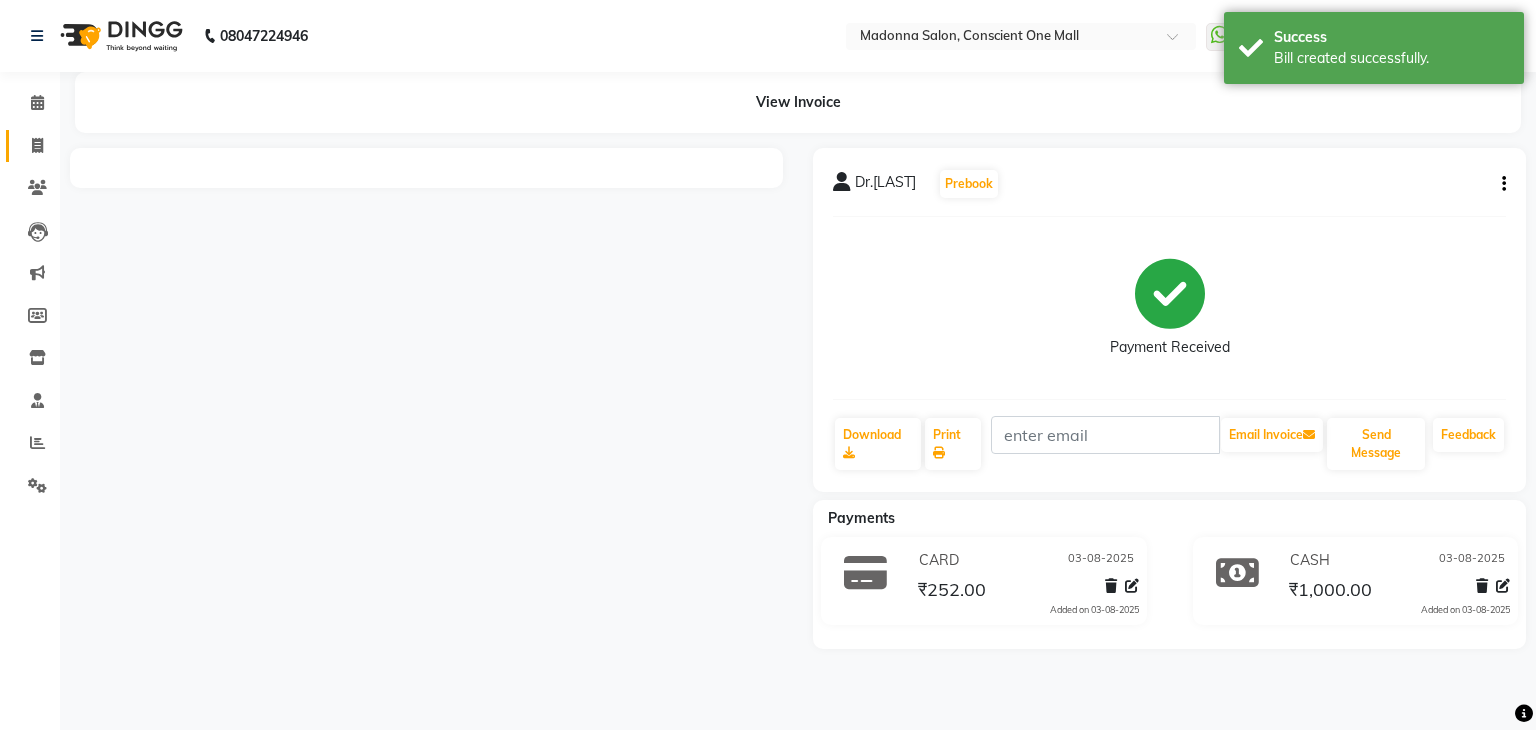 click 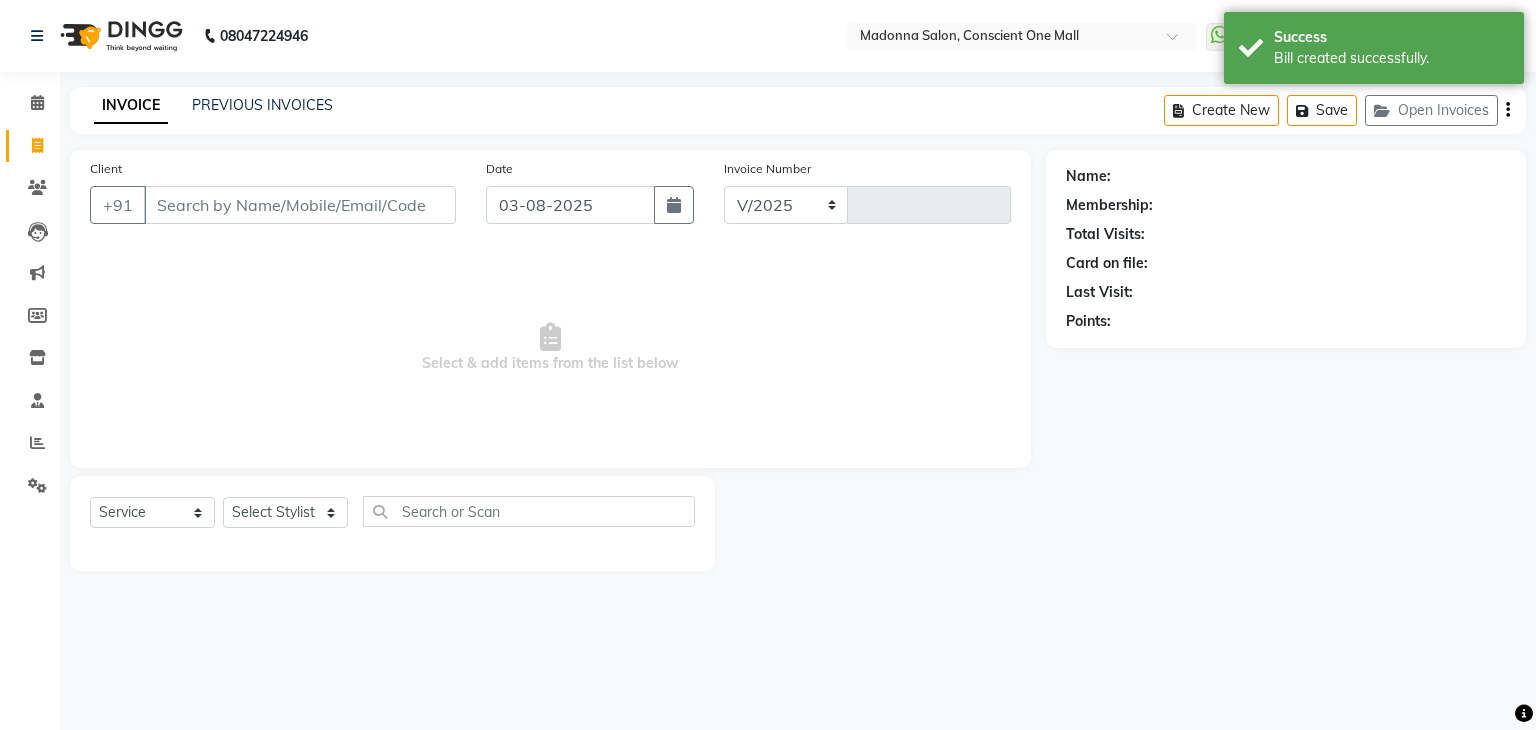 select on "7575" 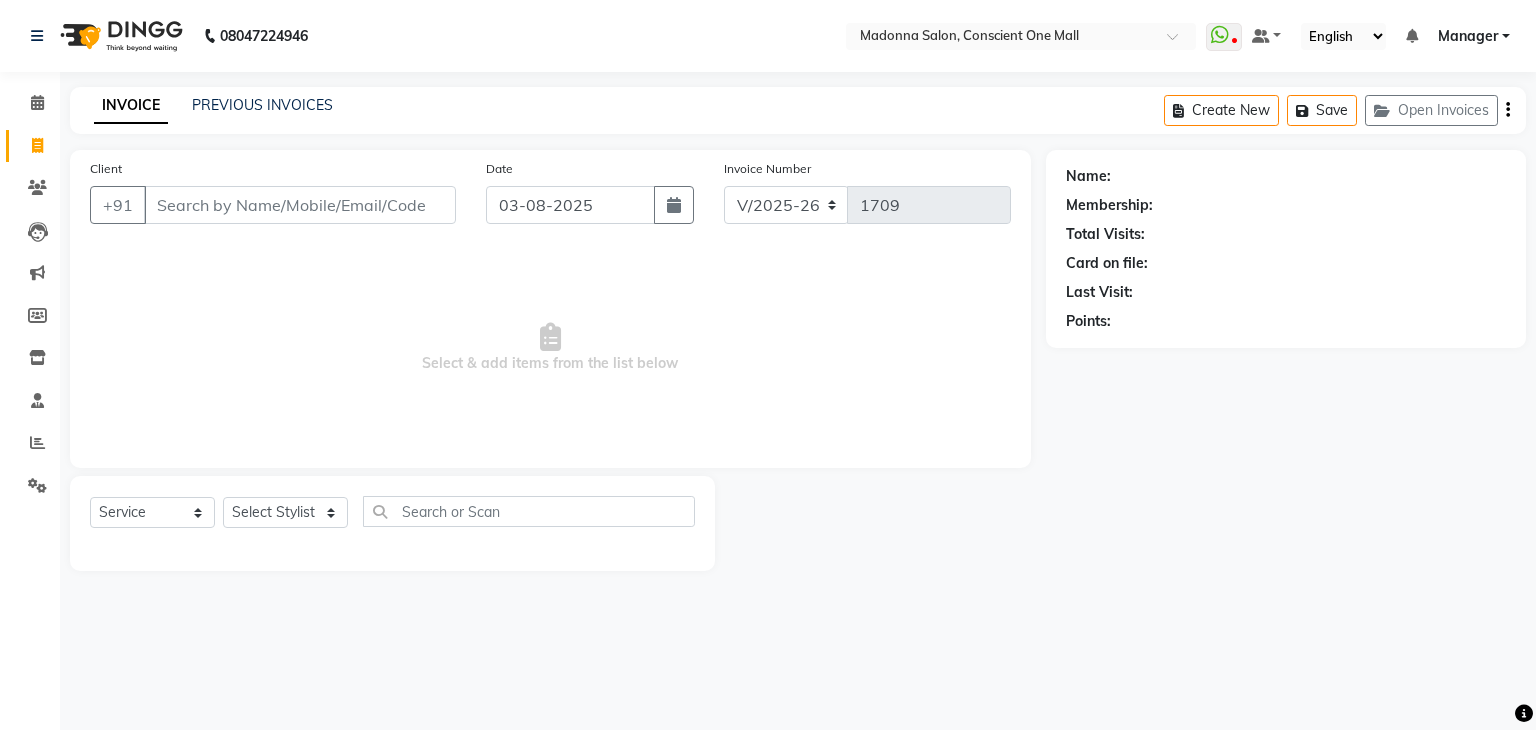click on "Select & add items from the list below" at bounding box center [550, 348] 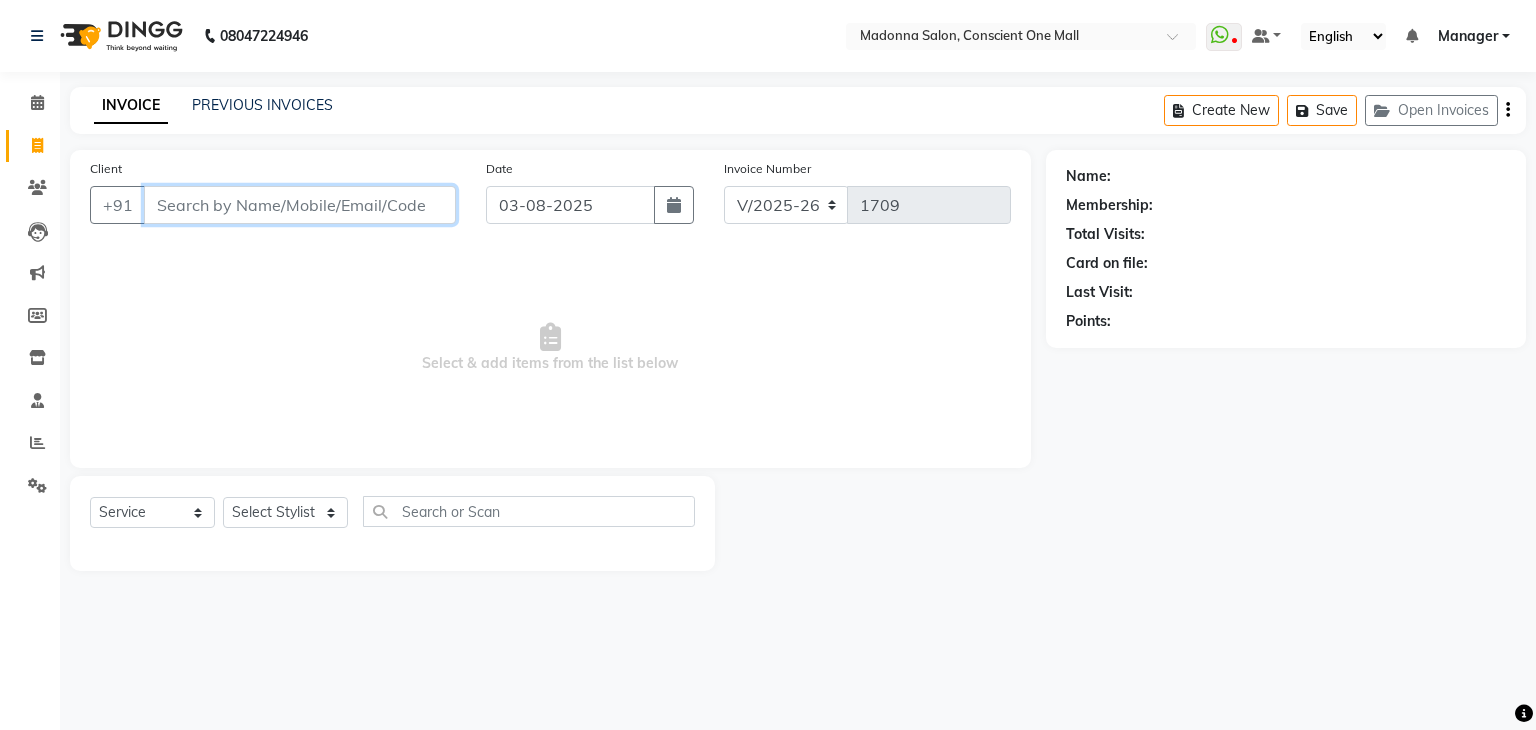 click on "Client" at bounding box center [300, 205] 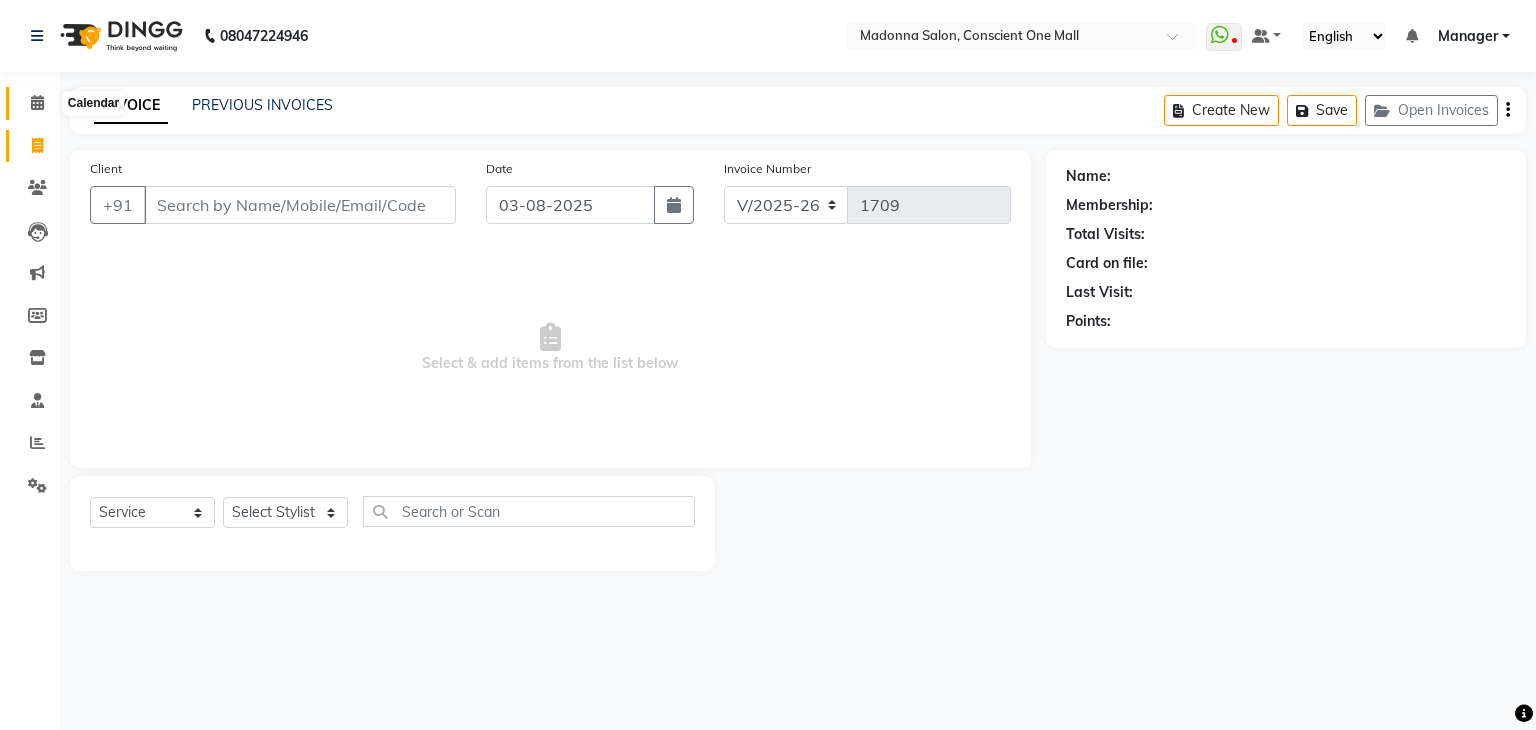 click 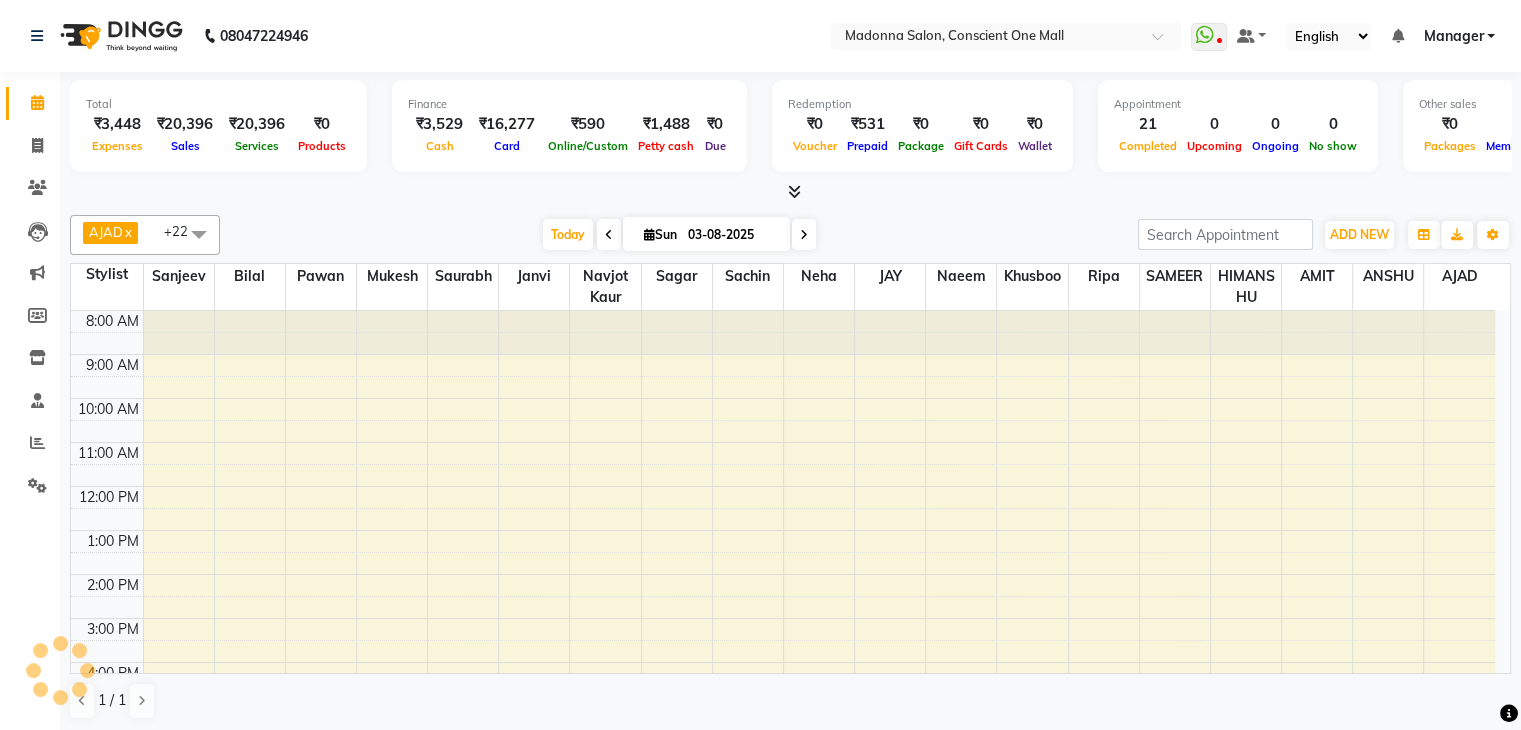 scroll, scrollTop: 165, scrollLeft: 0, axis: vertical 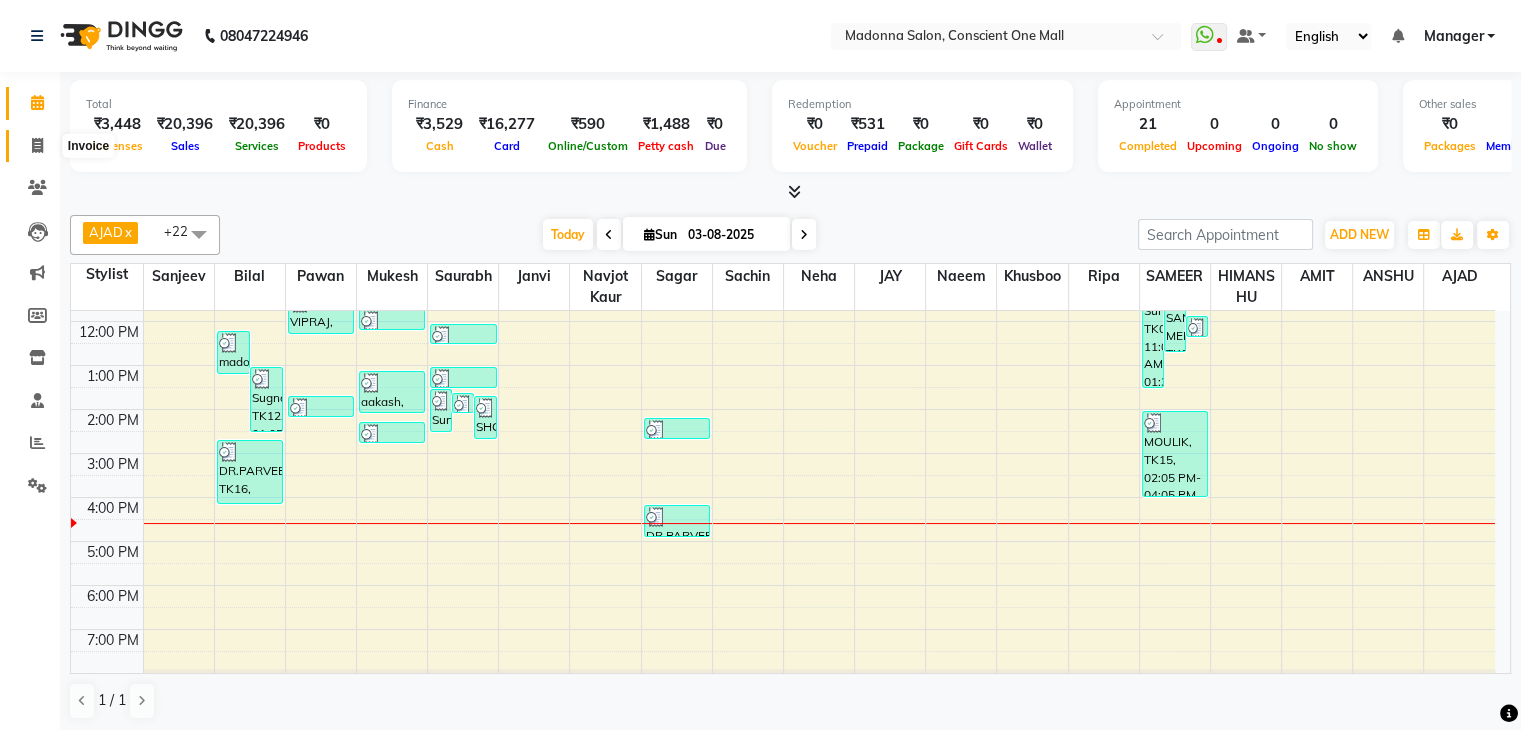 click 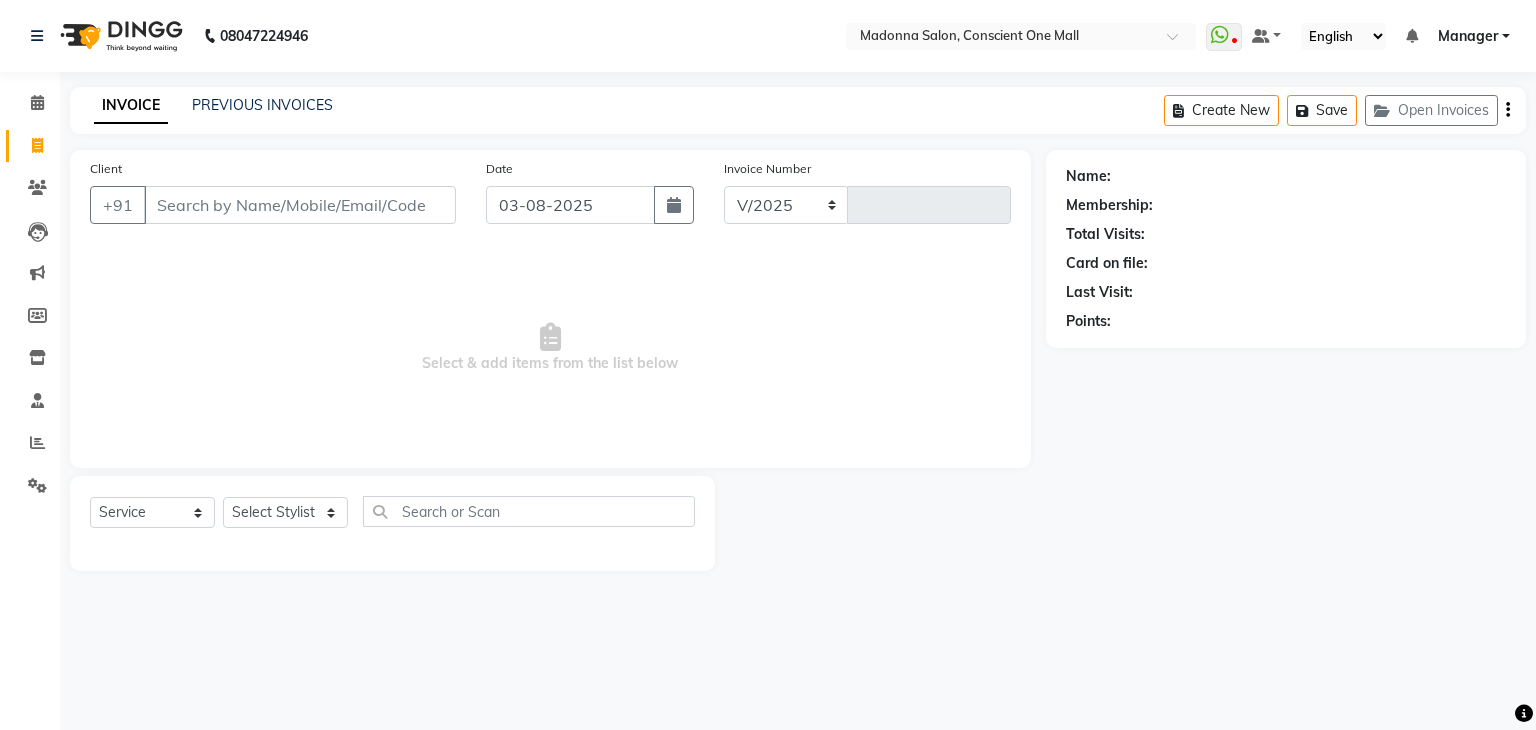 select on "7575" 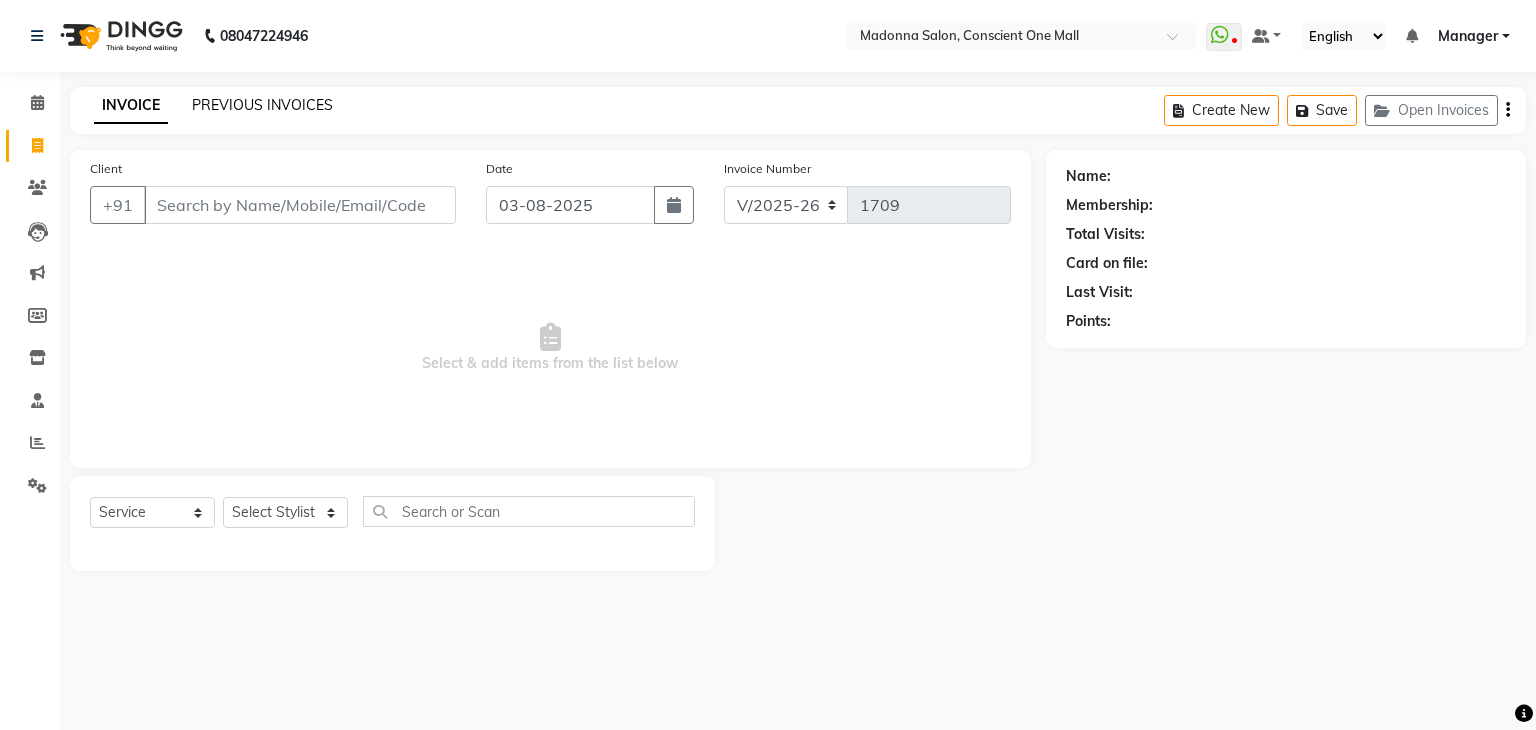 click on "PREVIOUS INVOICES" 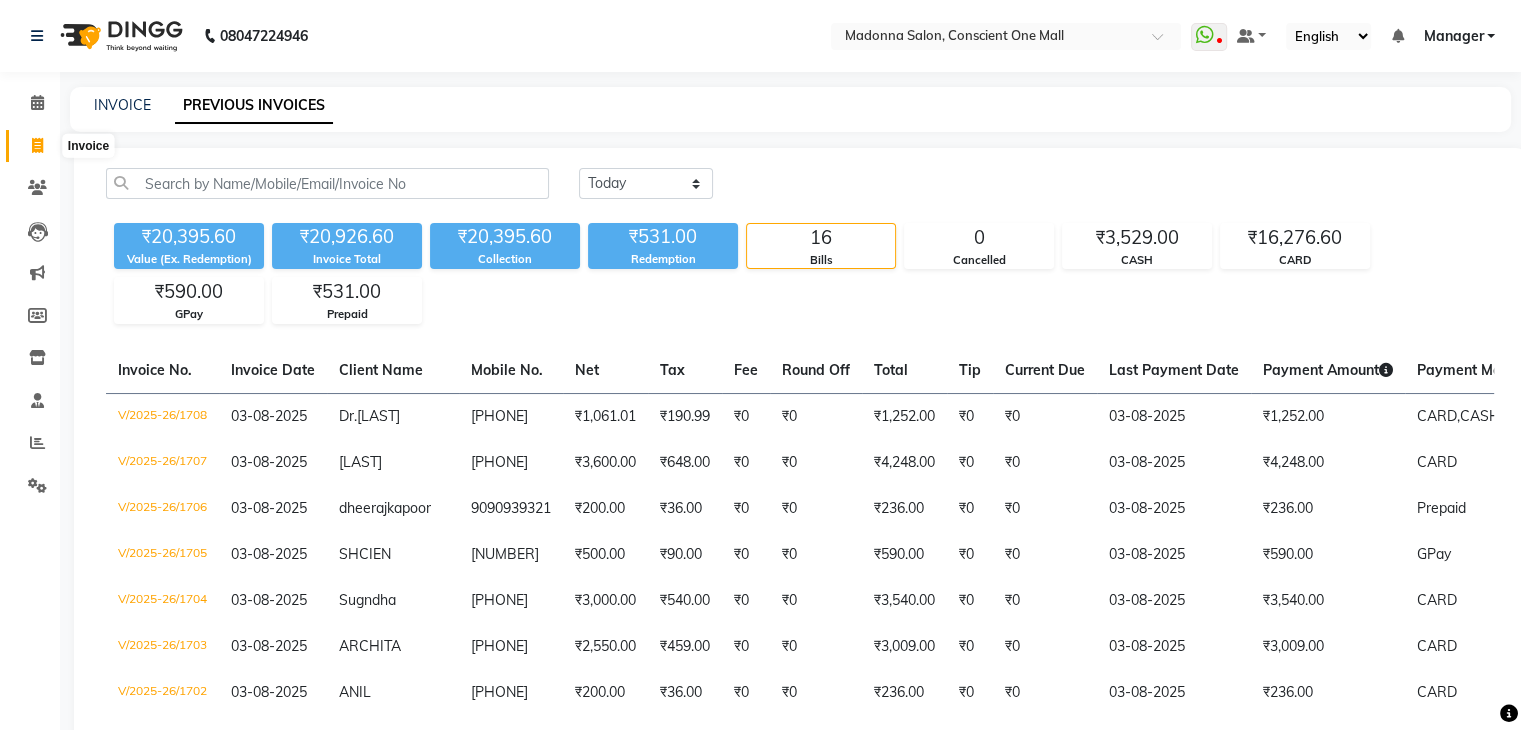 click 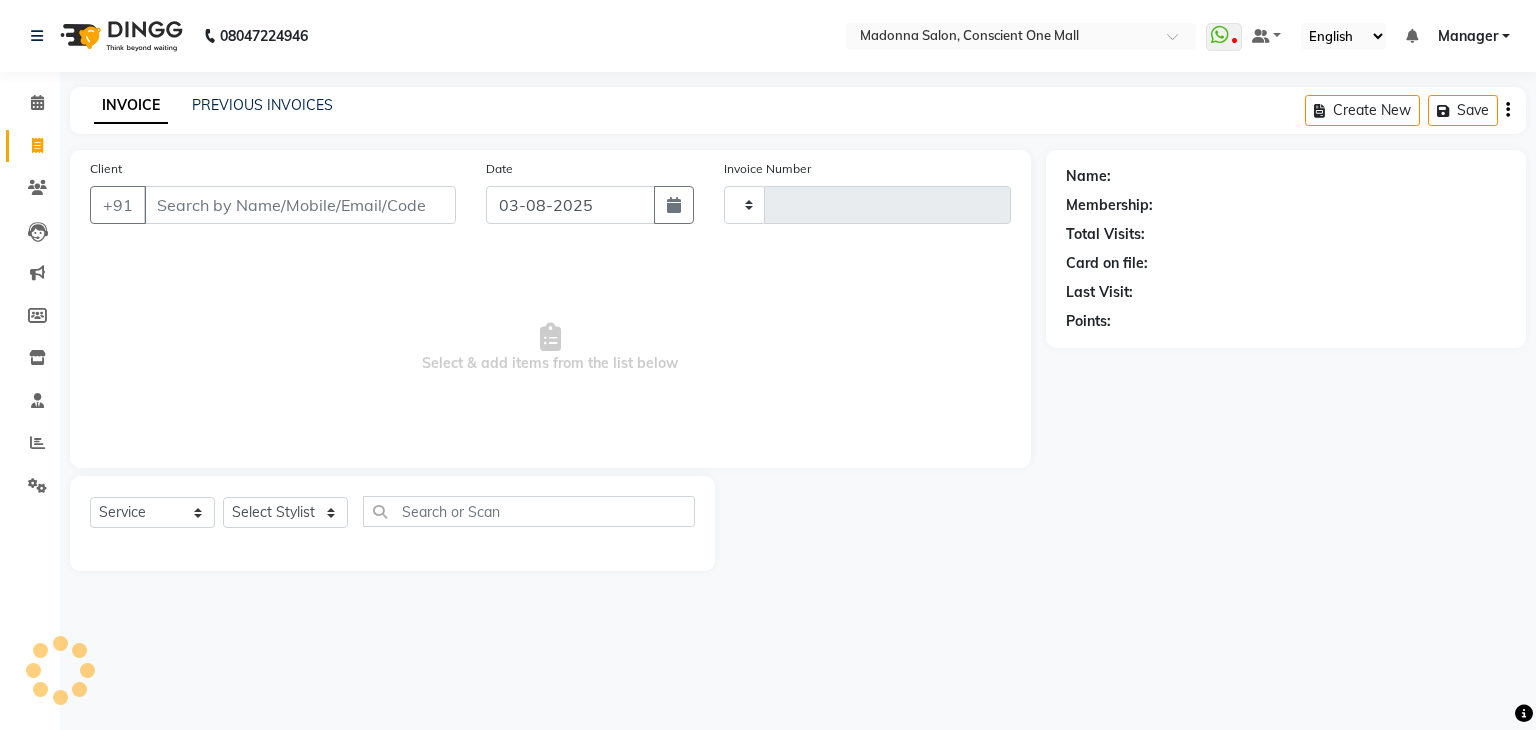 type on "1709" 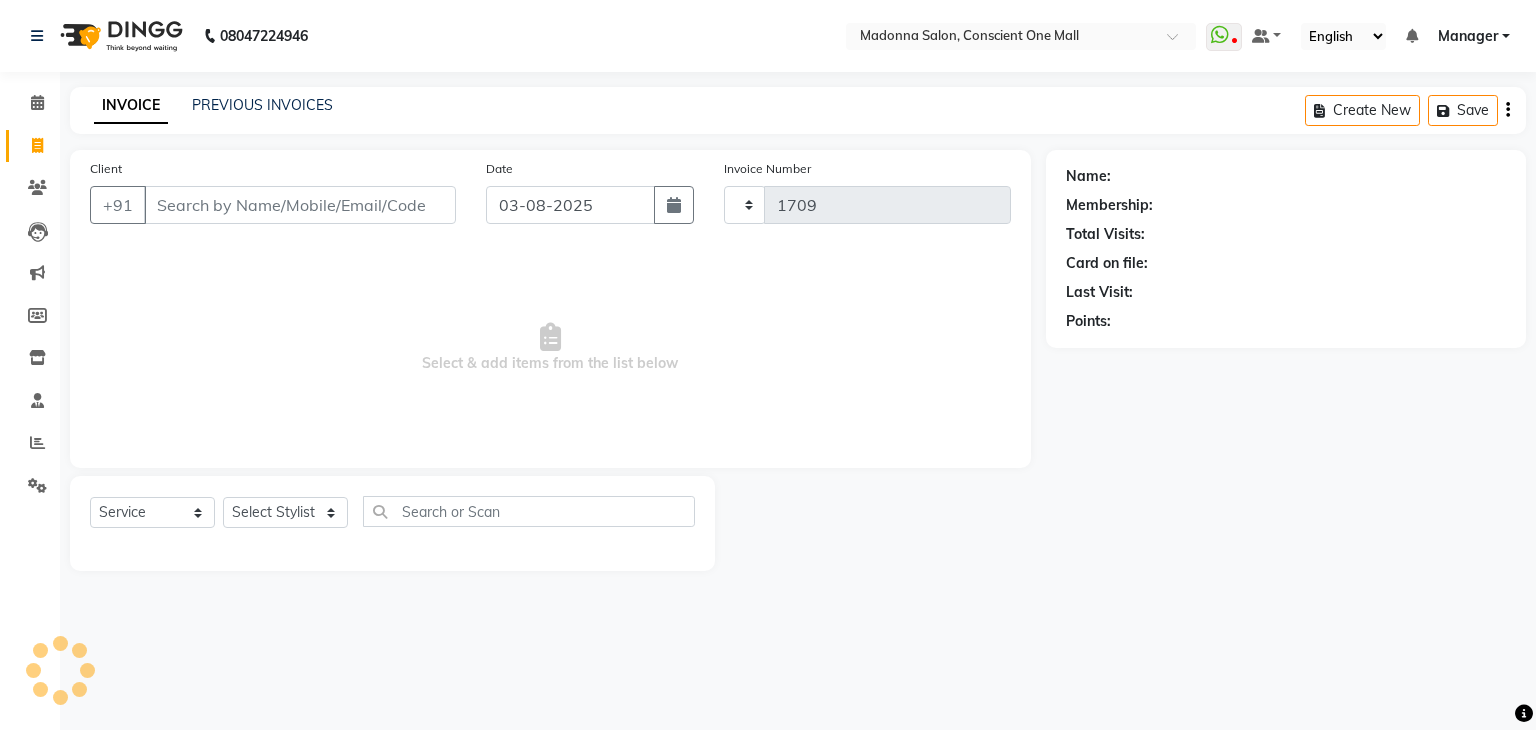 select on "7575" 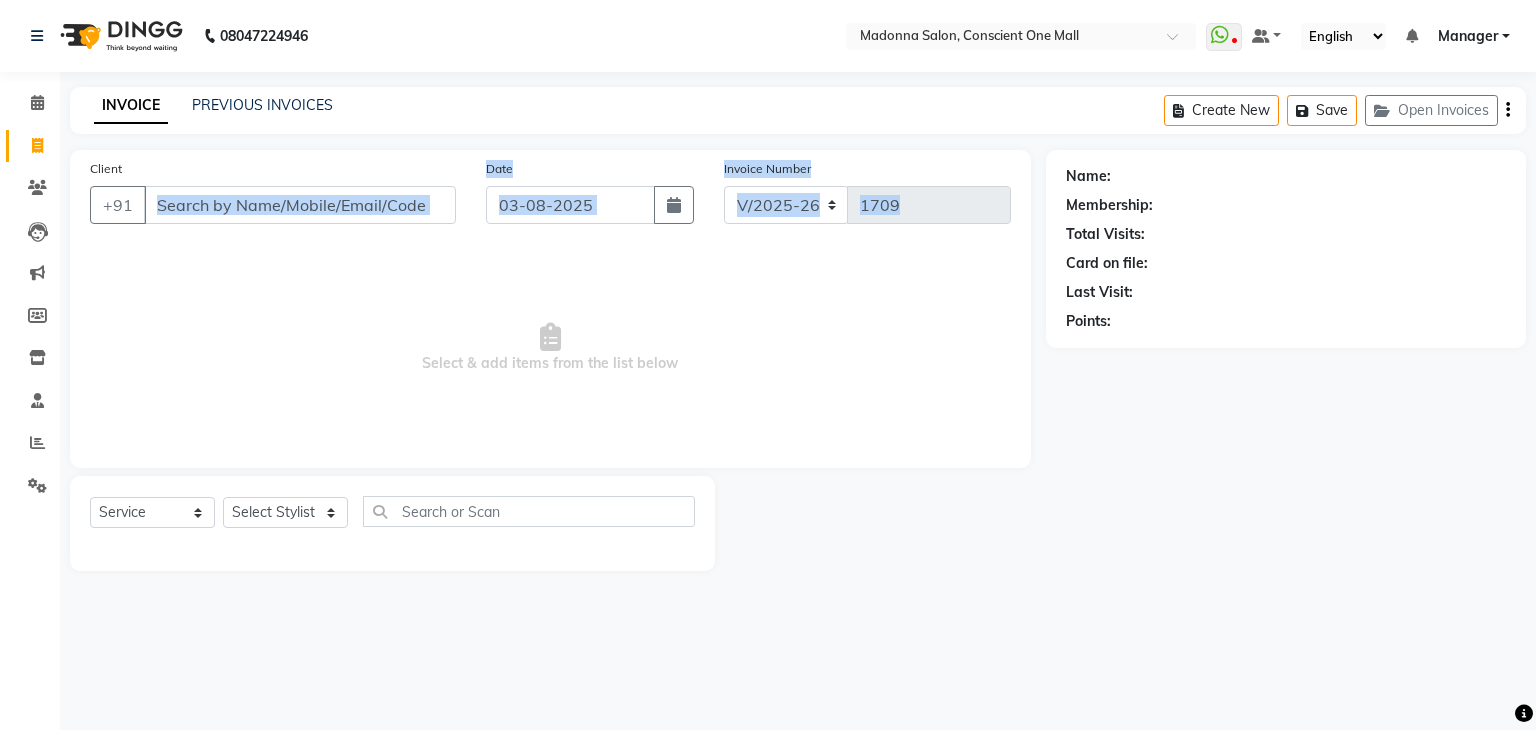 drag, startPoint x: 264, startPoint y: 277, endPoint x: 238, endPoint y: 209, distance: 72.8011 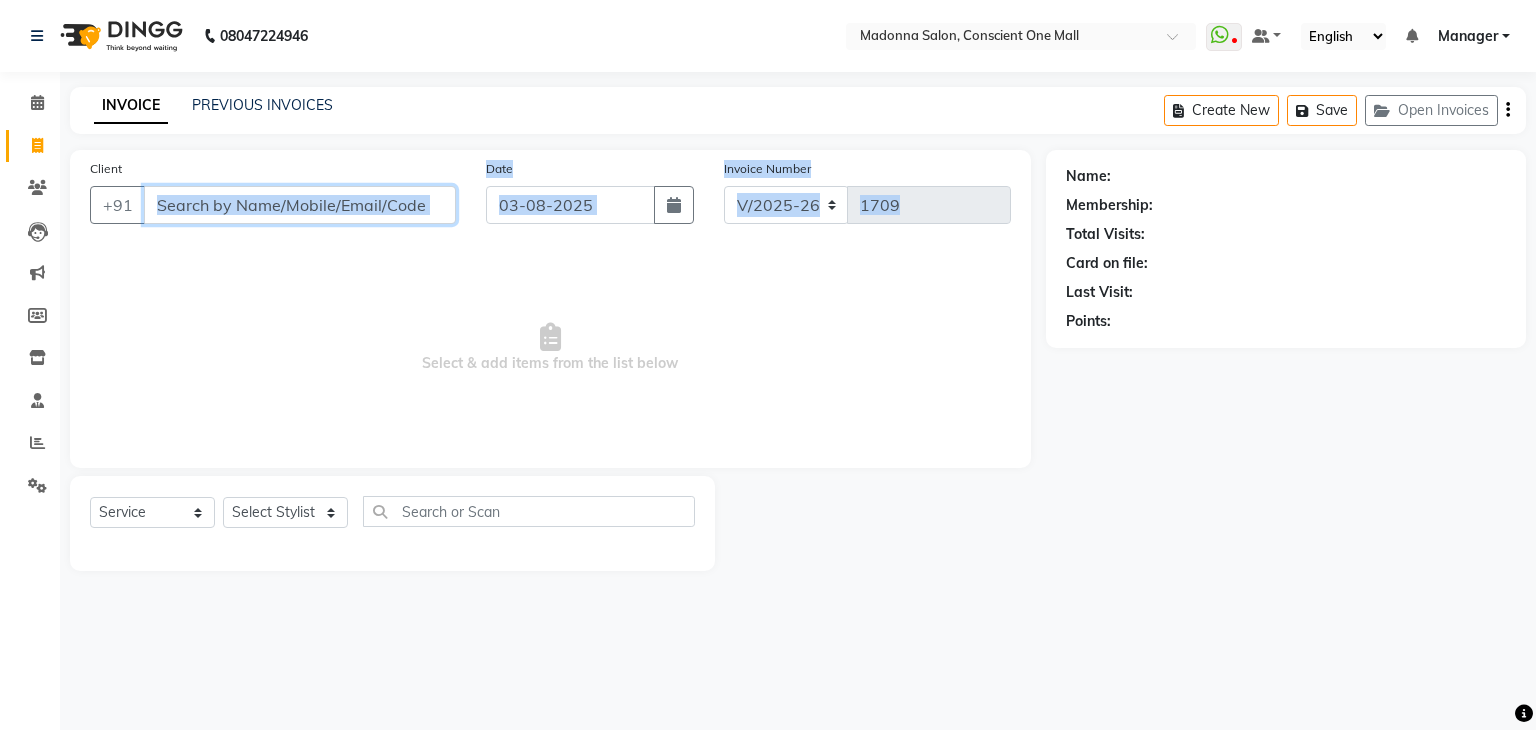 click on "Client" at bounding box center (300, 205) 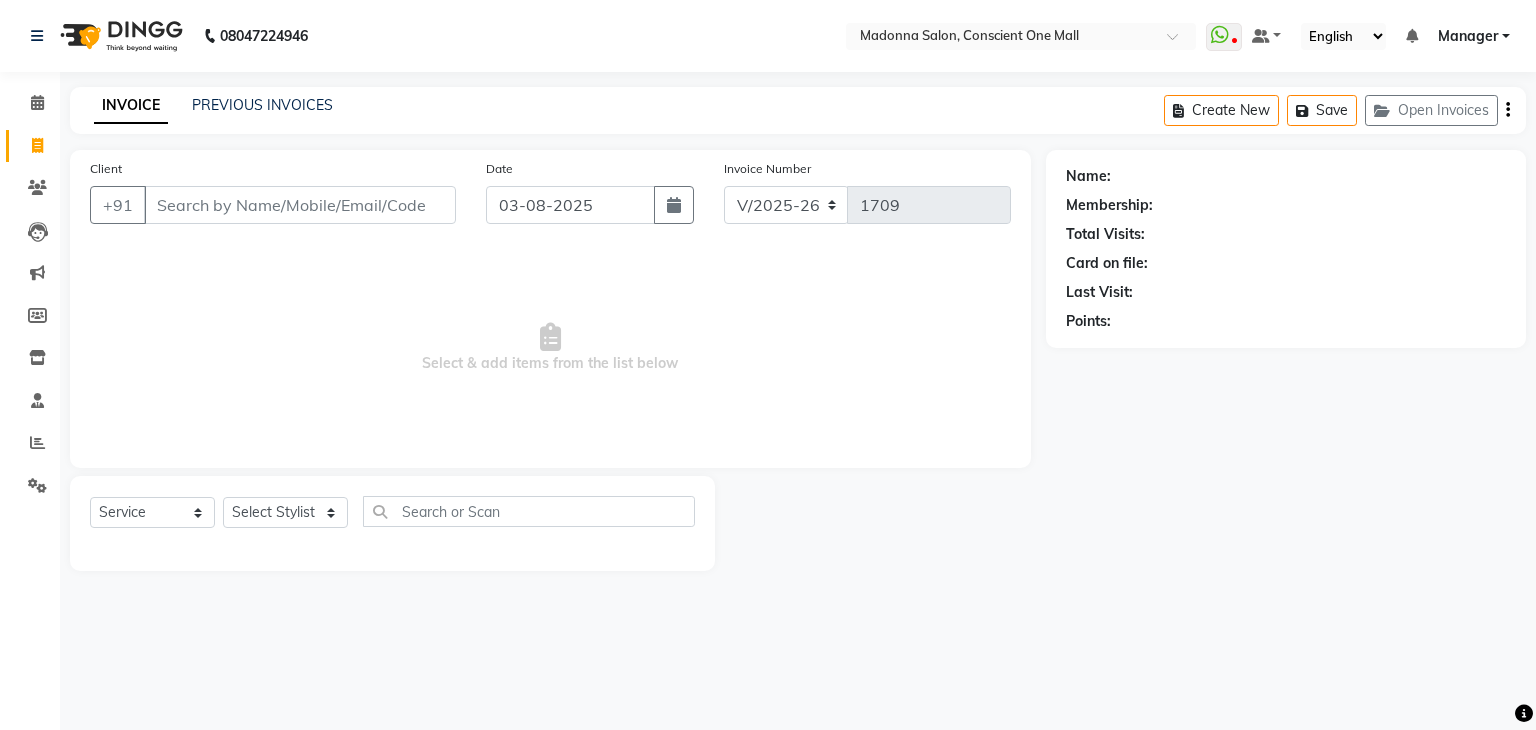 click on "Select & add items from the list below" at bounding box center [550, 348] 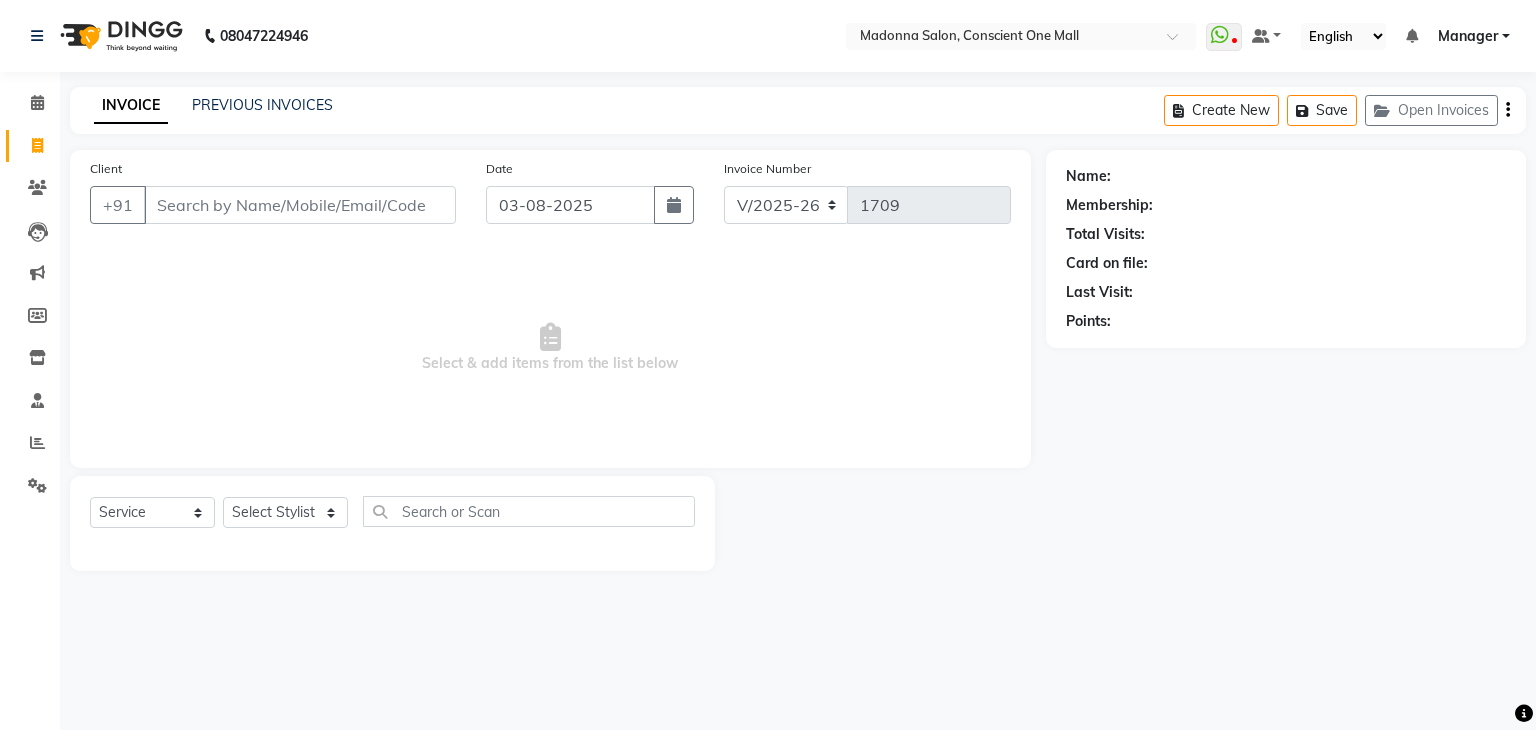 click on "Select & add items from the list below" at bounding box center (550, 348) 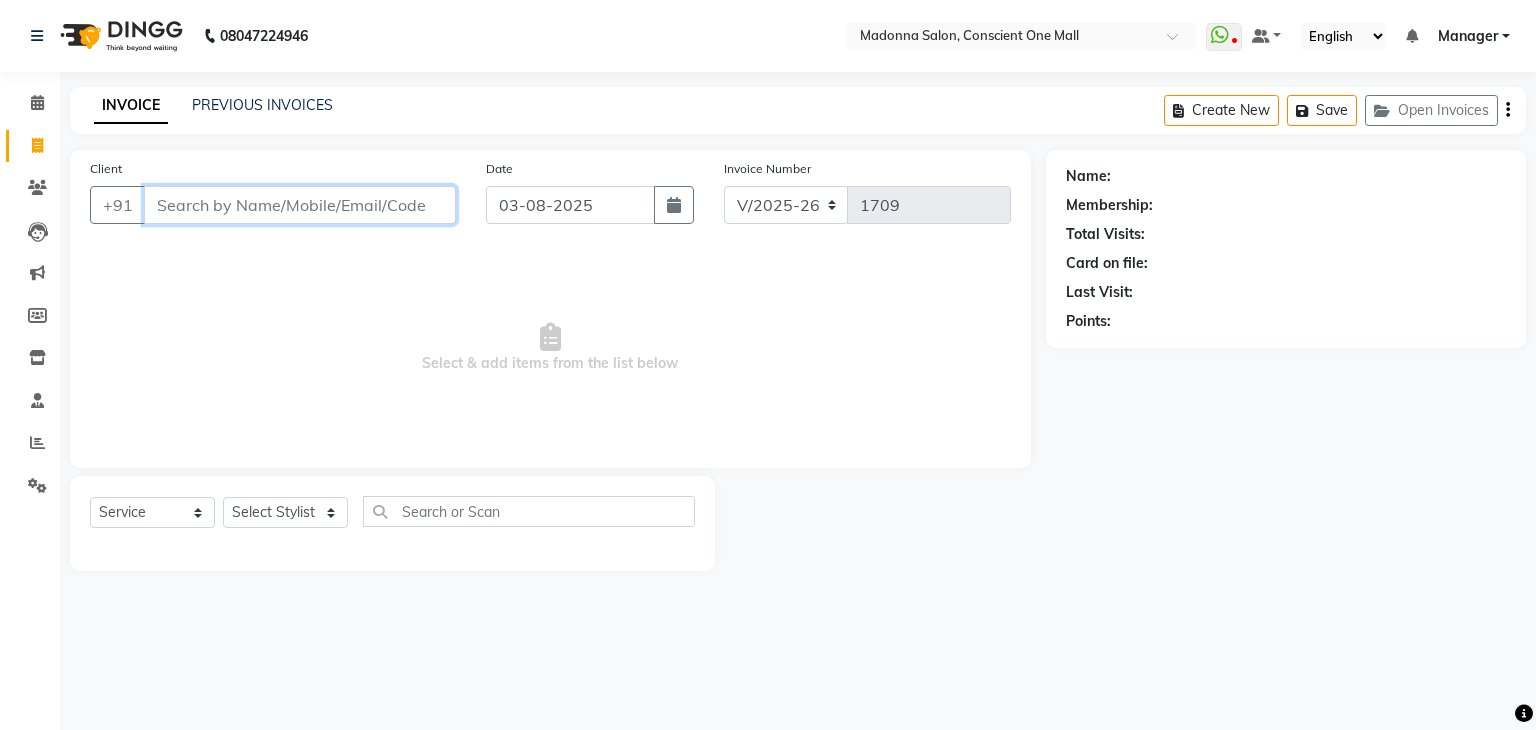 click on "Client" at bounding box center (300, 205) 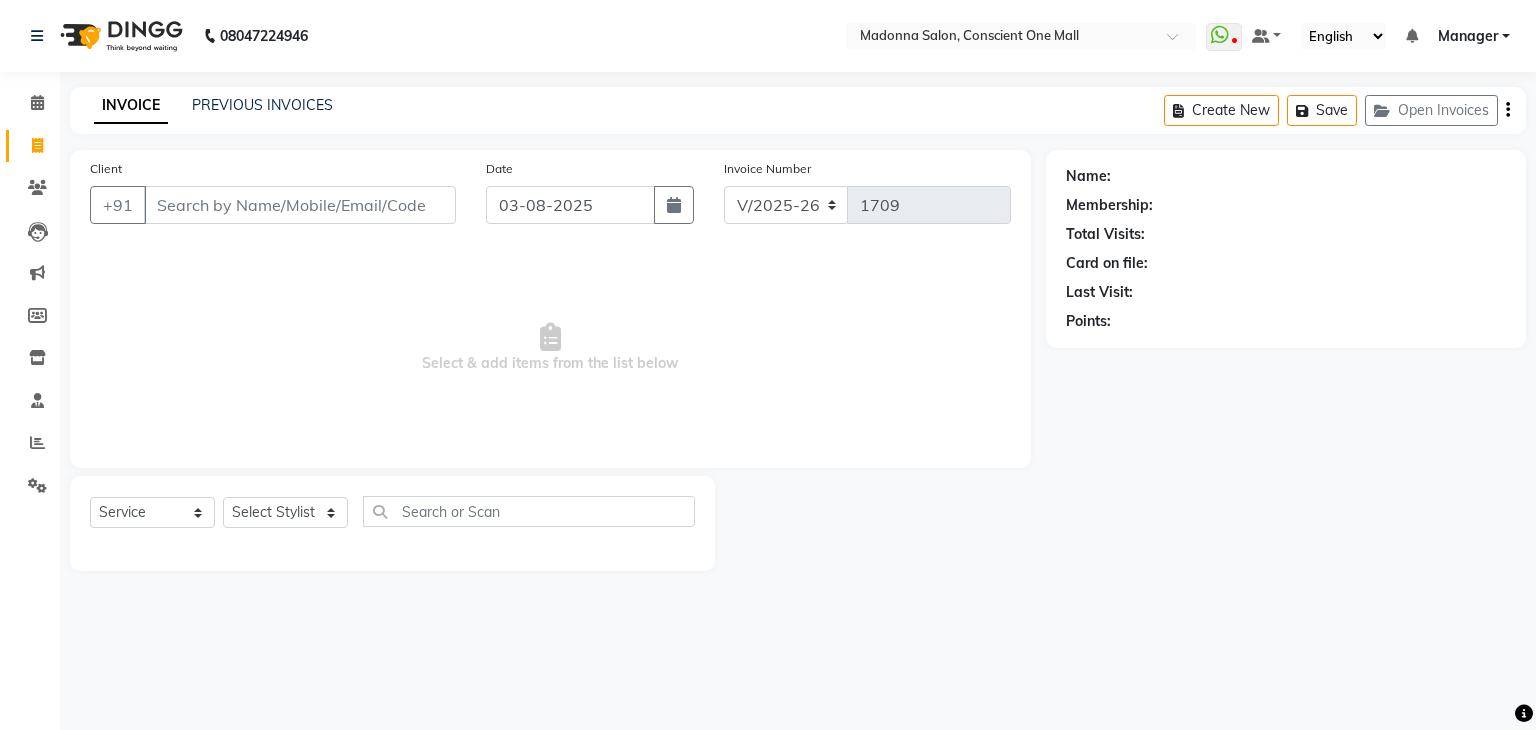 click on "Select & add items from the list below" at bounding box center (550, 348) 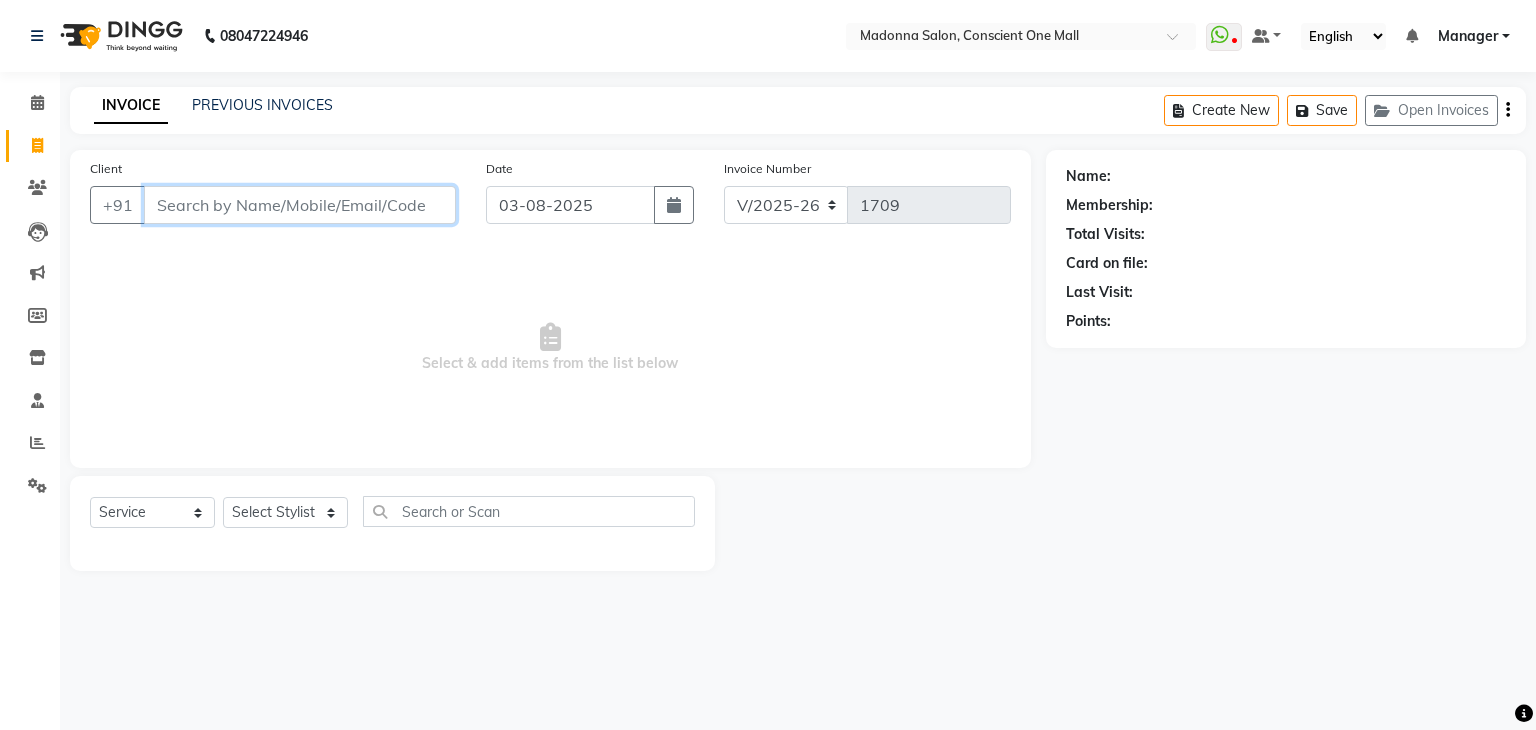 click on "Client" at bounding box center (300, 205) 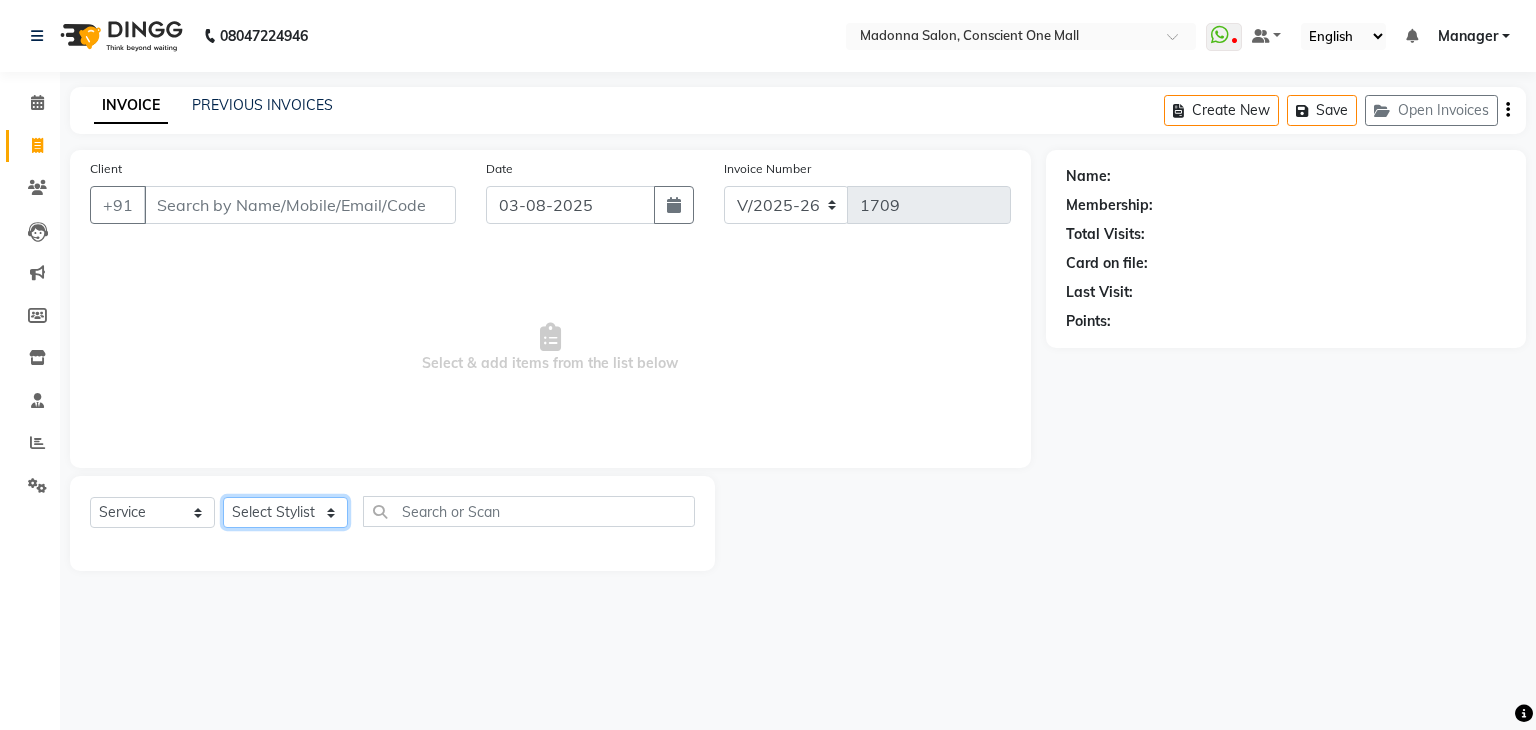 click on "Select Stylist AJAD AMIT ANSHU Bilal Harry himanshi HIMANSHU Janvi JAY Khusboo Manager misty Mukesh Naeem Navjot Kaur neha Pawan RAKHI Ripa Sachin Sagar  SAMEER Sanjeev Saurabh" 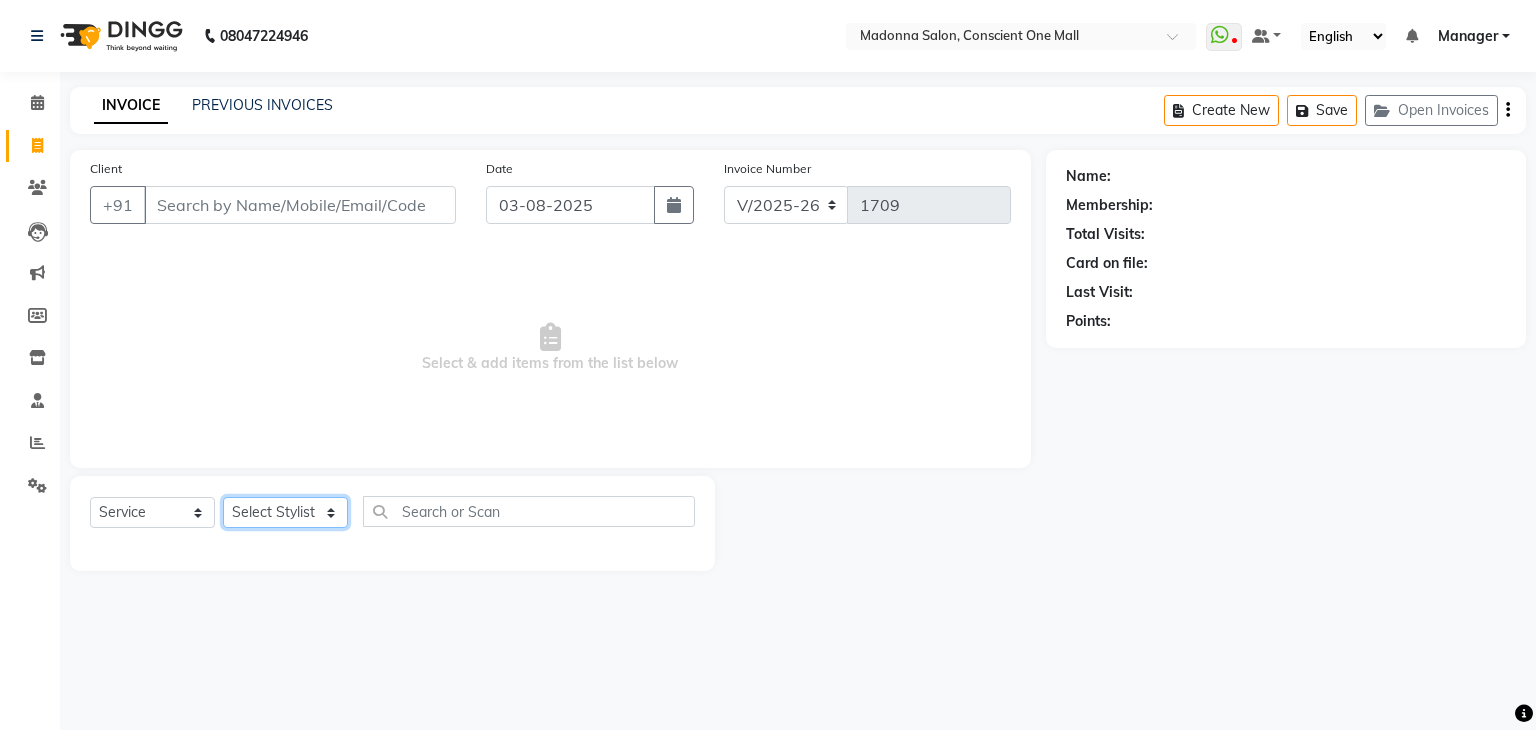 select on "87768" 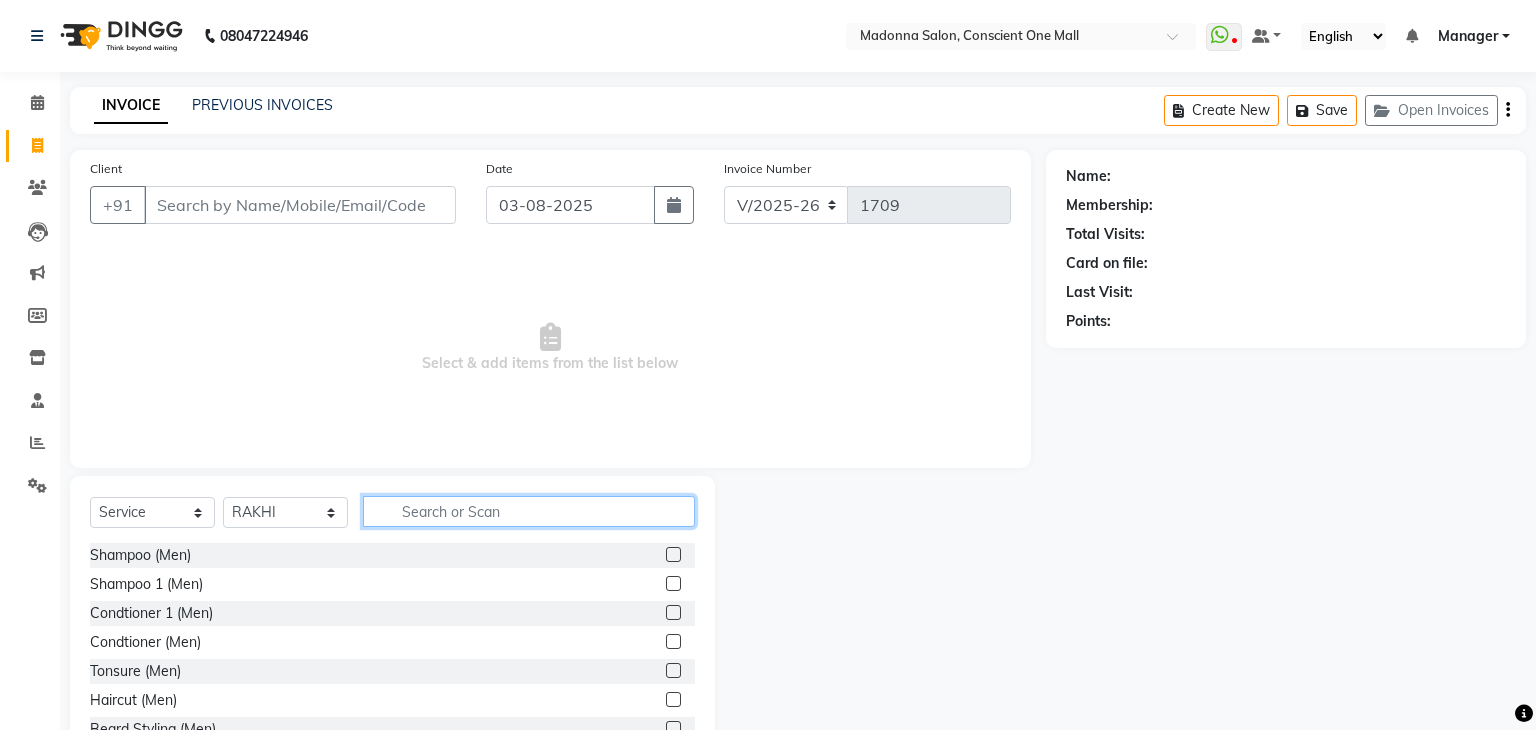 click 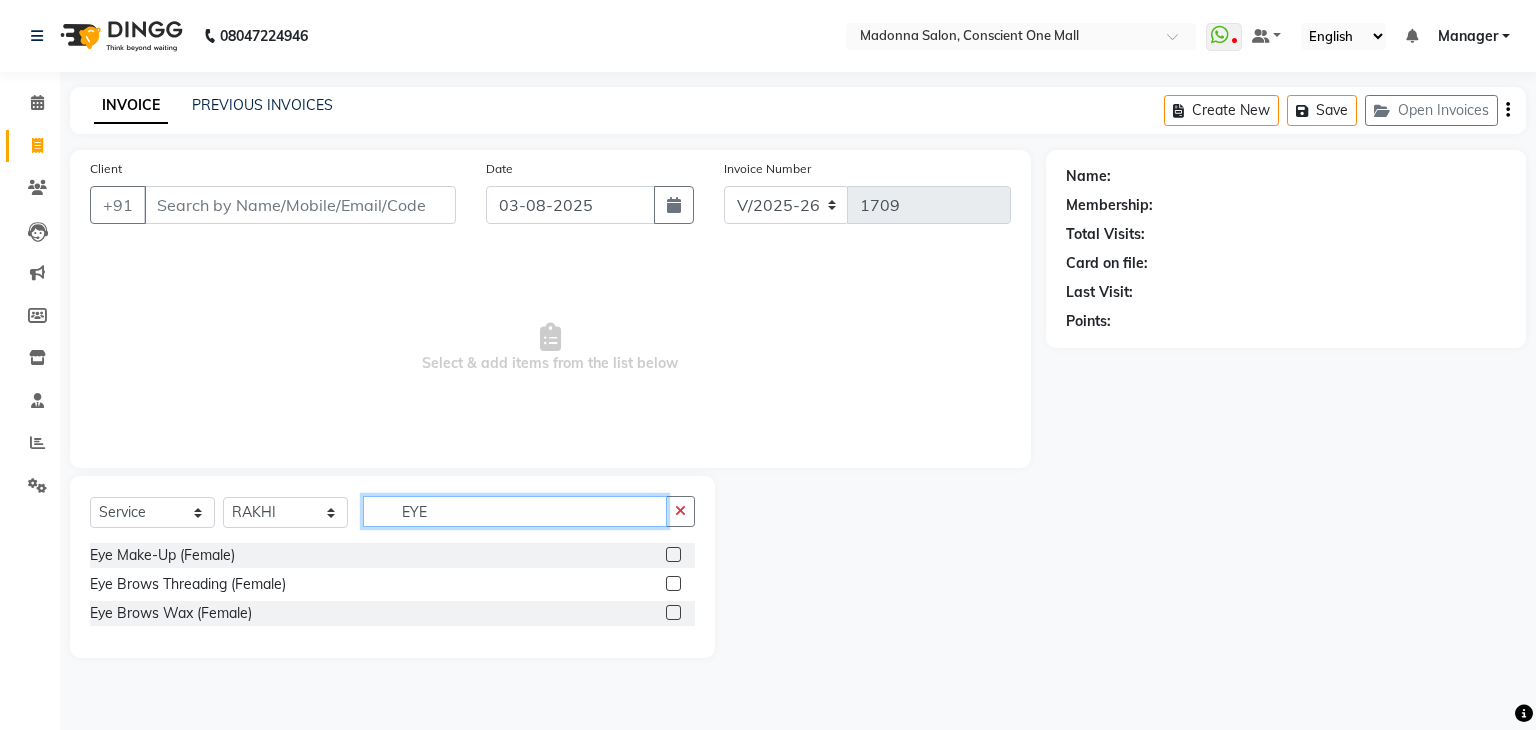 type on "EYE" 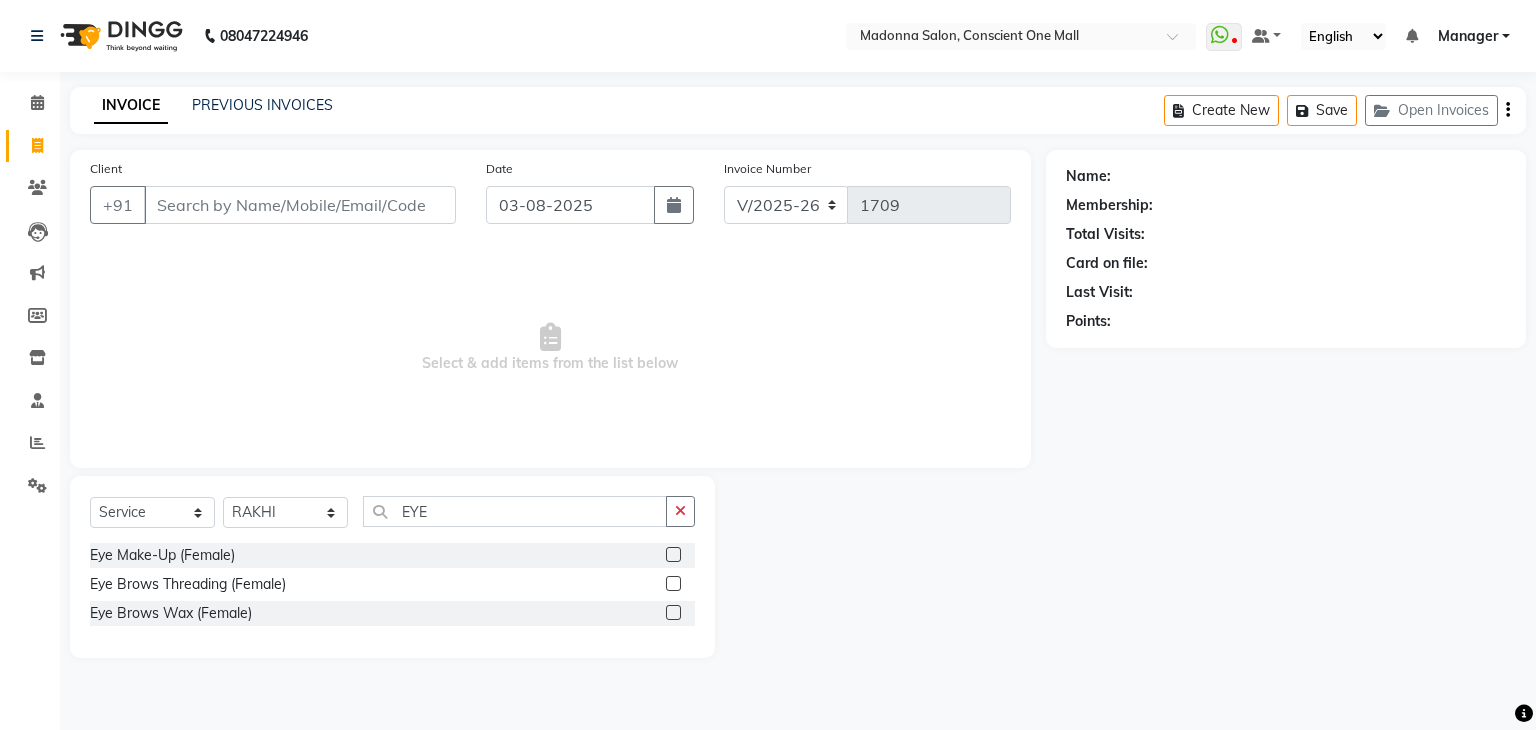 click 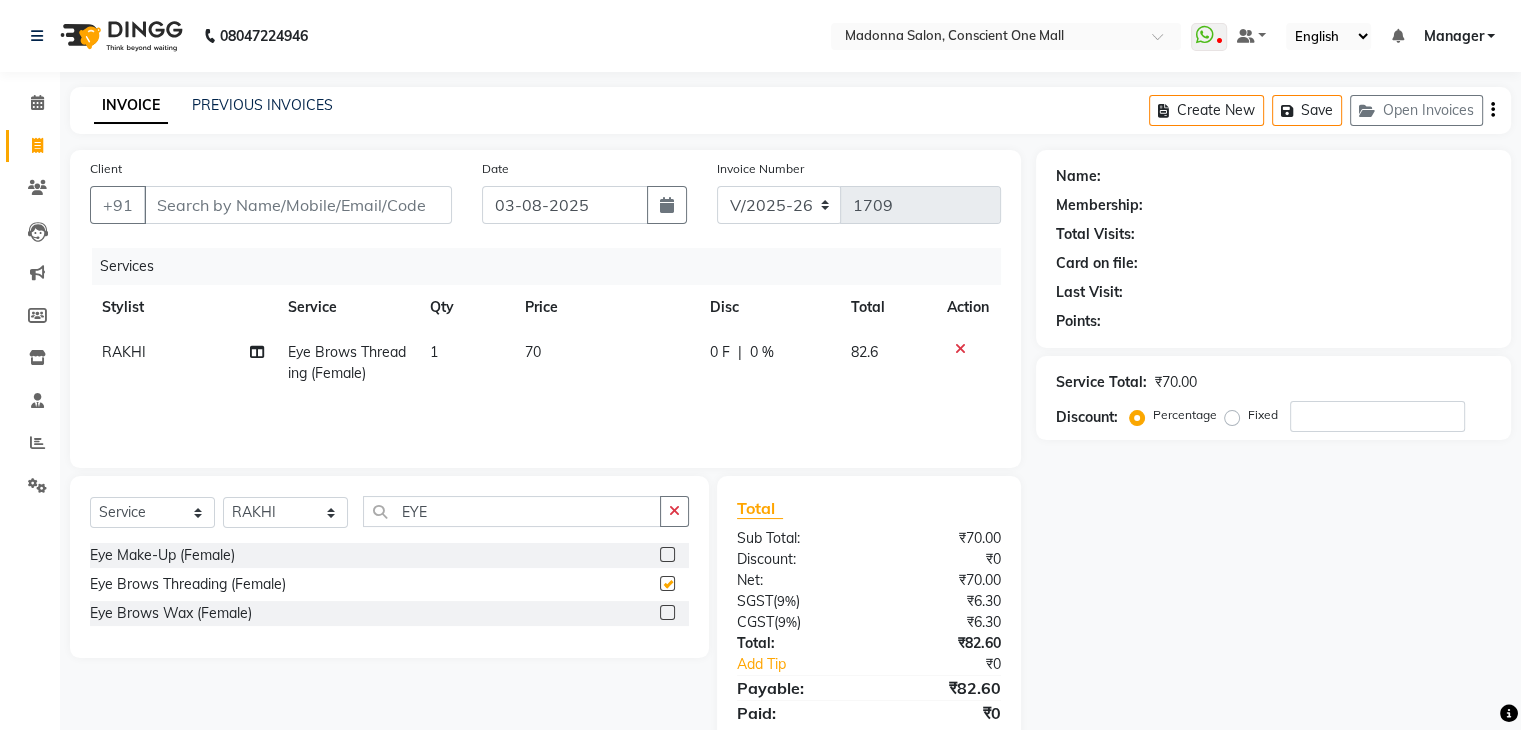checkbox on "false" 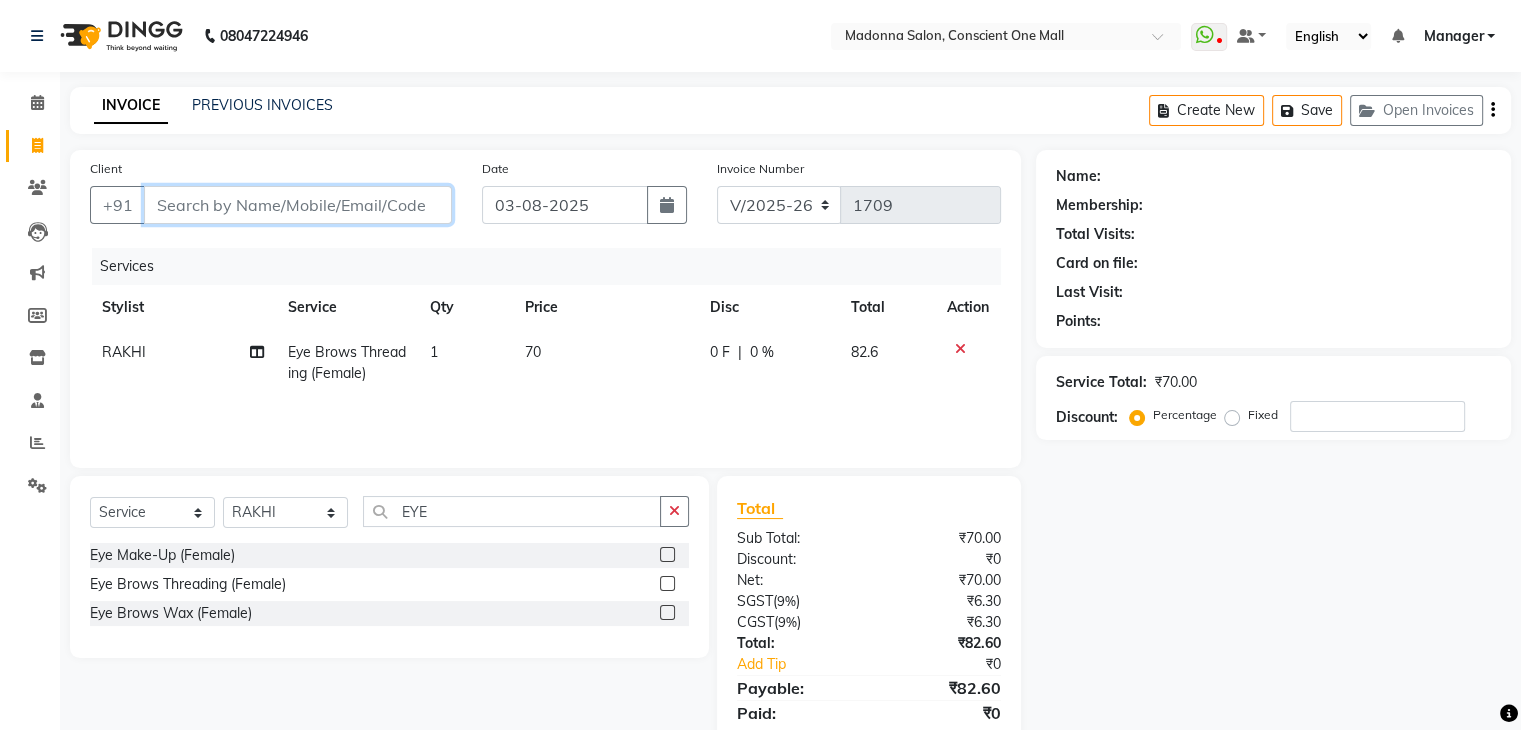 click on "Client" at bounding box center [298, 205] 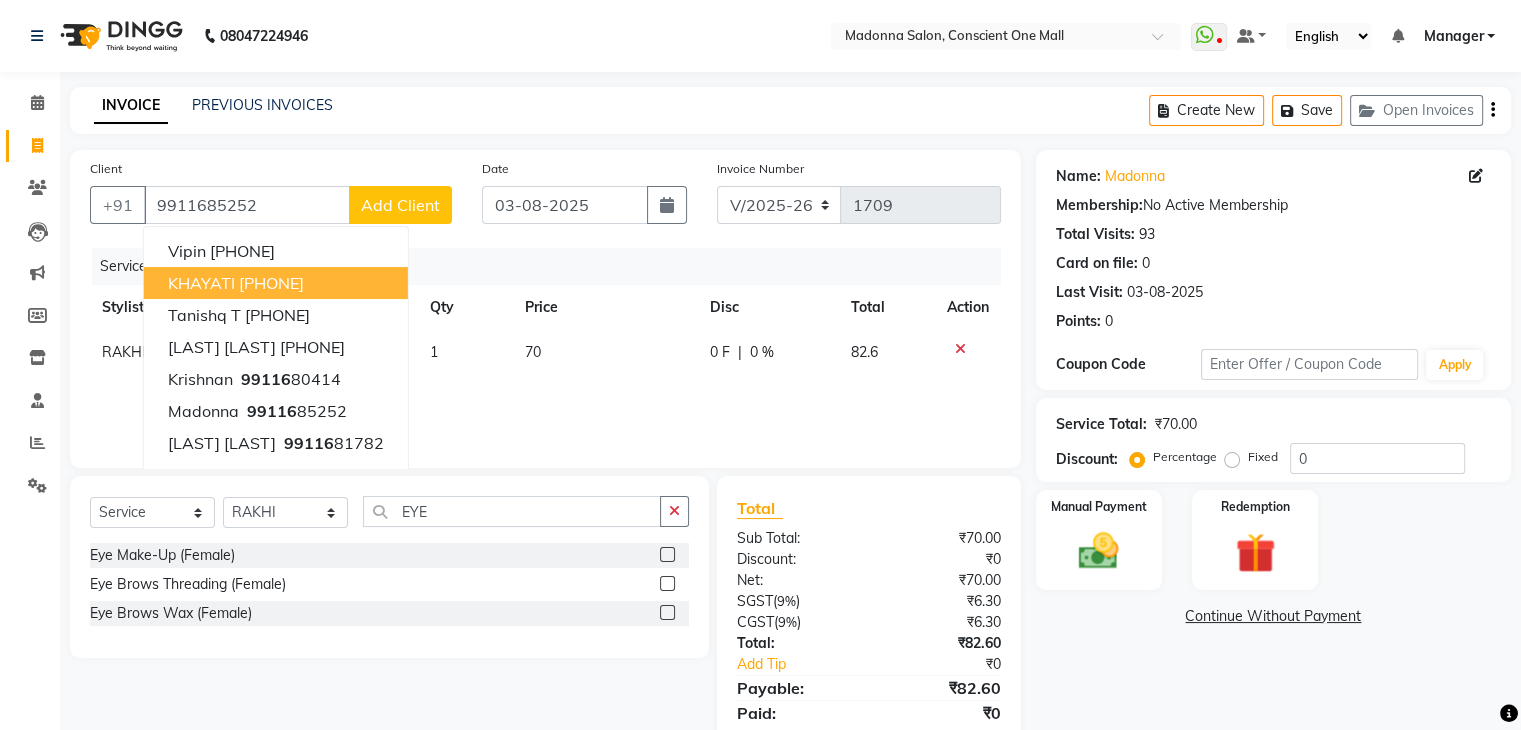 click on "[PHONE]" at bounding box center [271, 283] 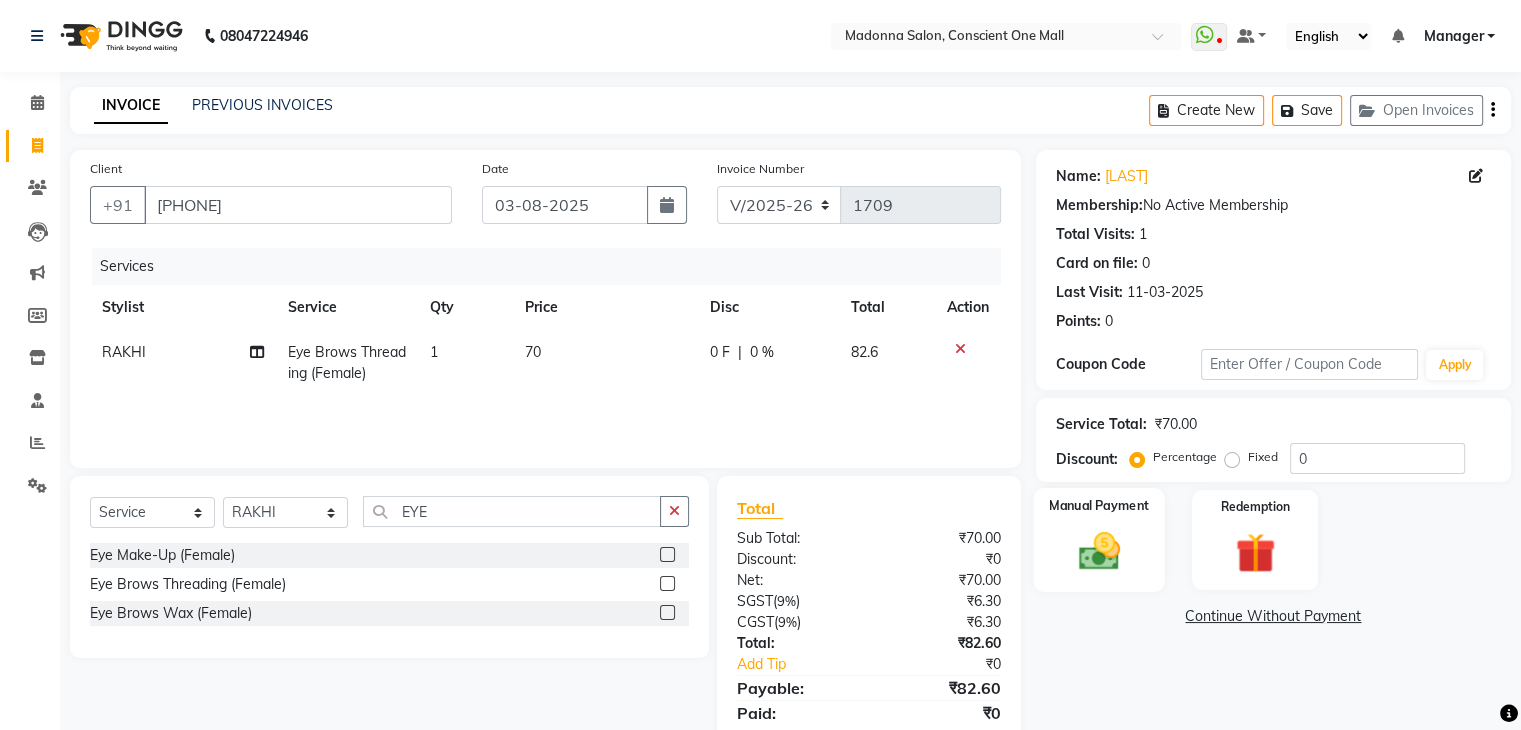 click 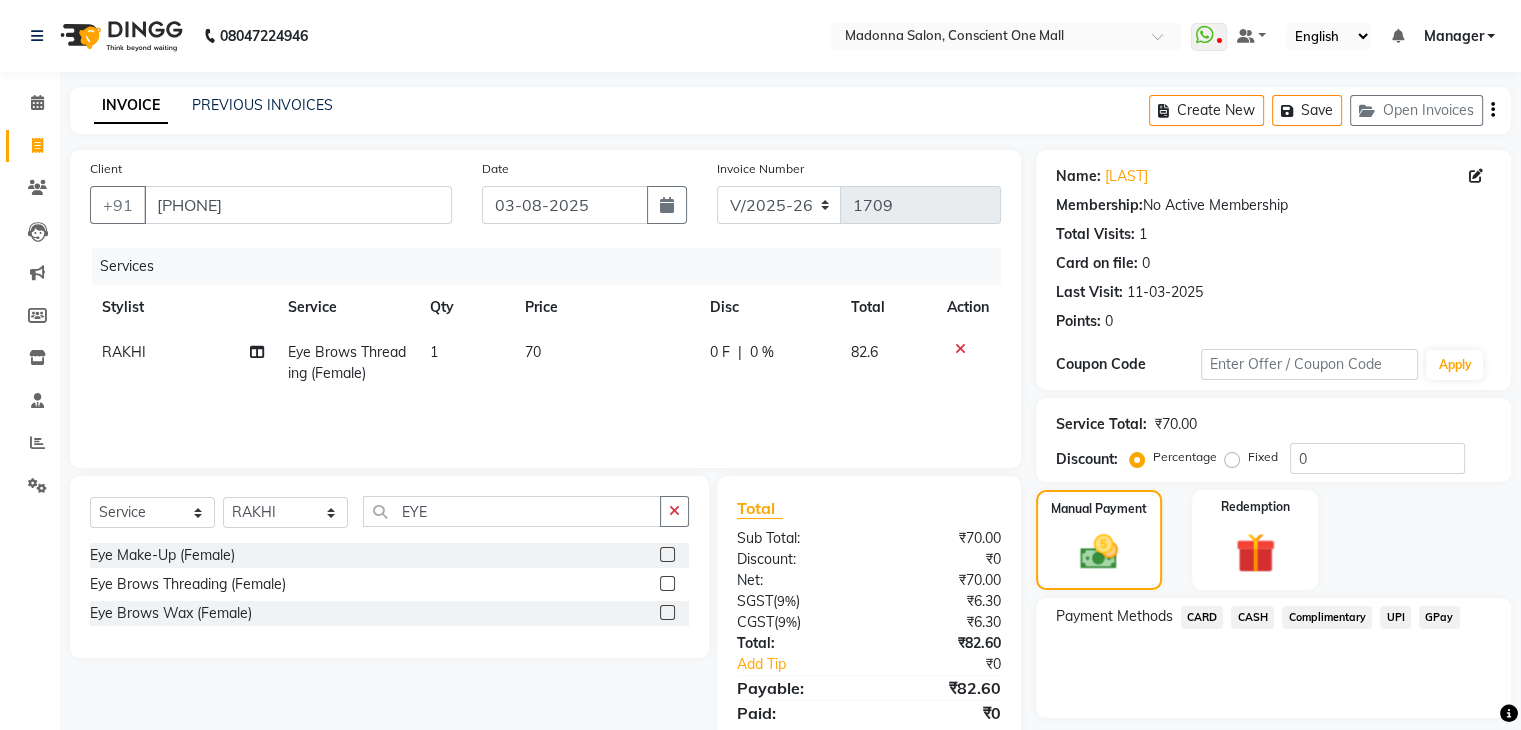 click on "CASH" 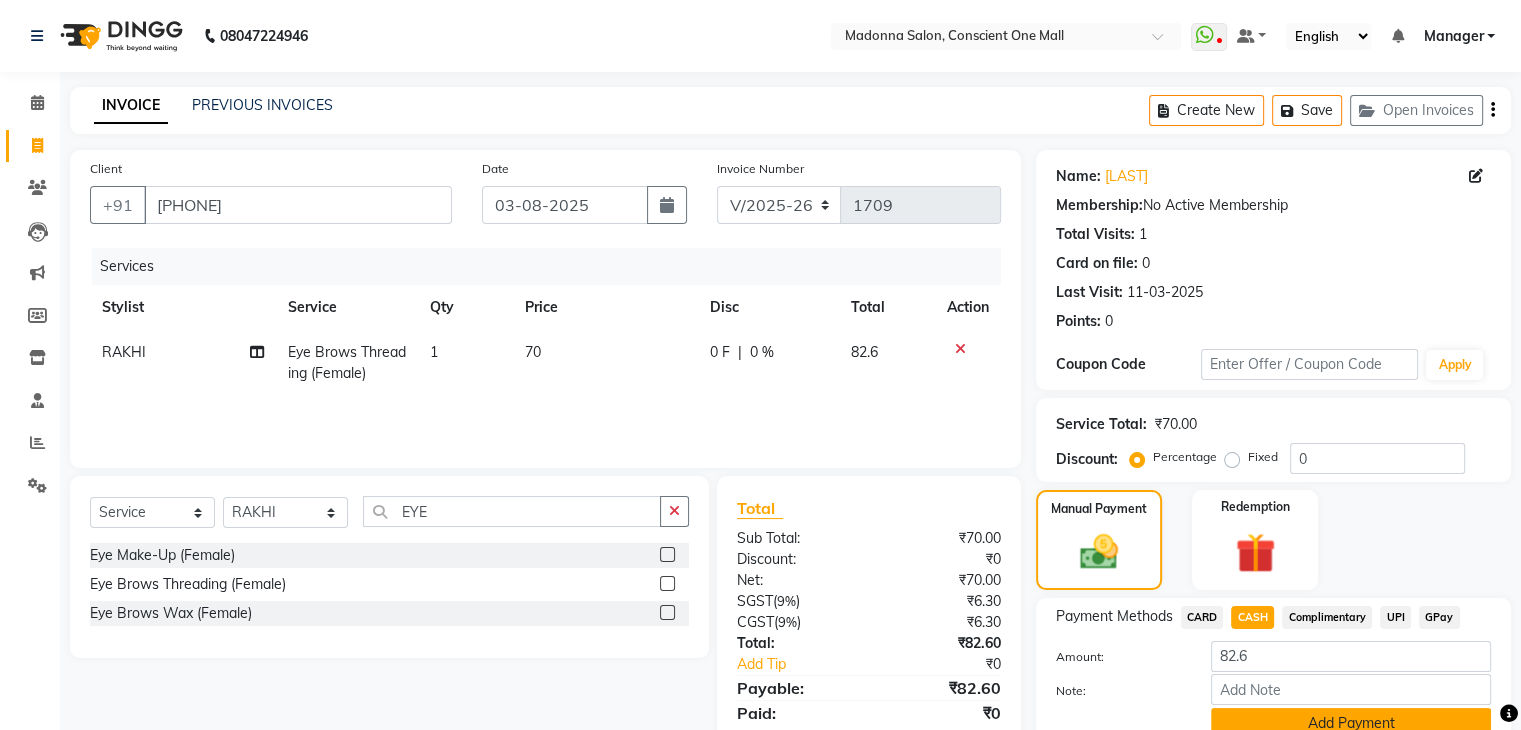 scroll, scrollTop: 89, scrollLeft: 0, axis: vertical 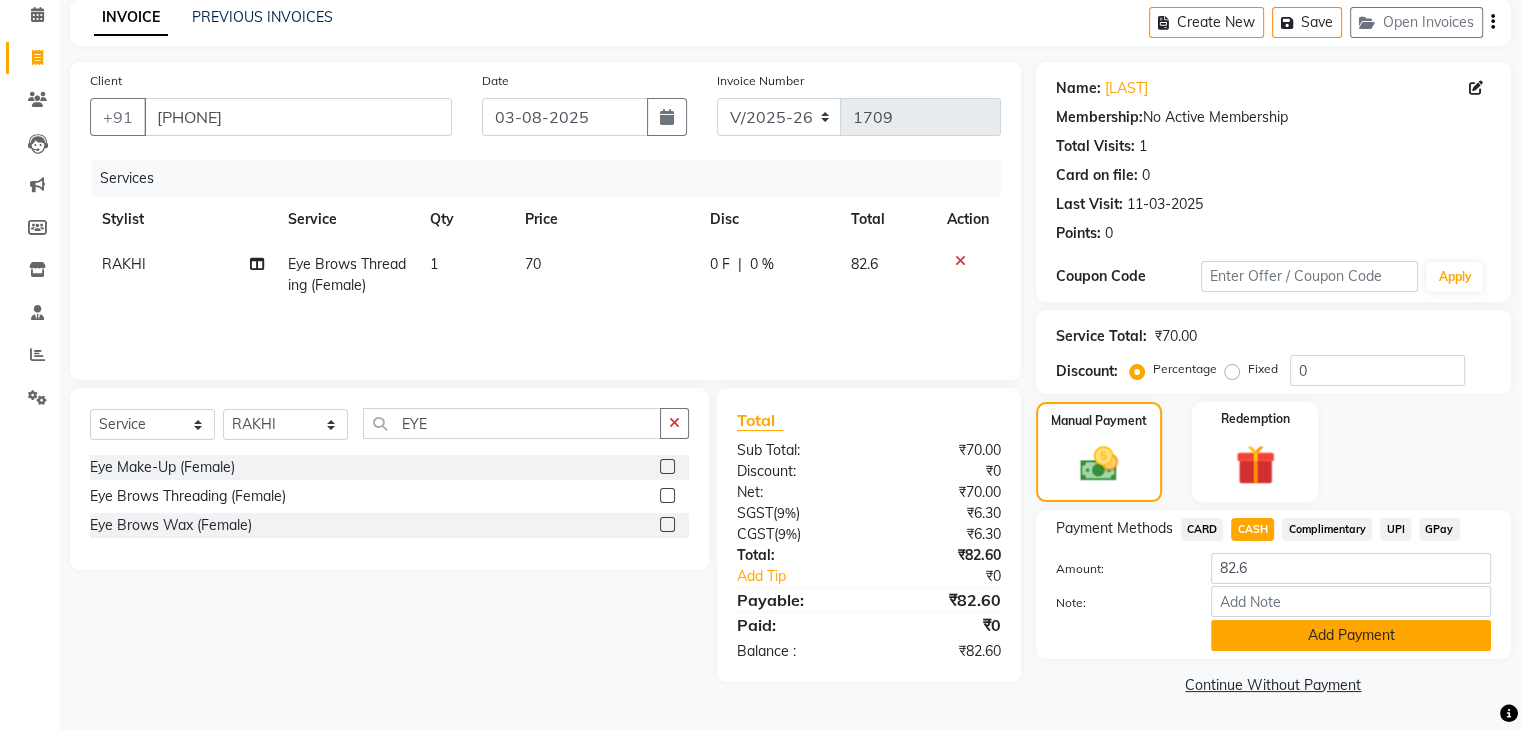 click on "Add Payment" 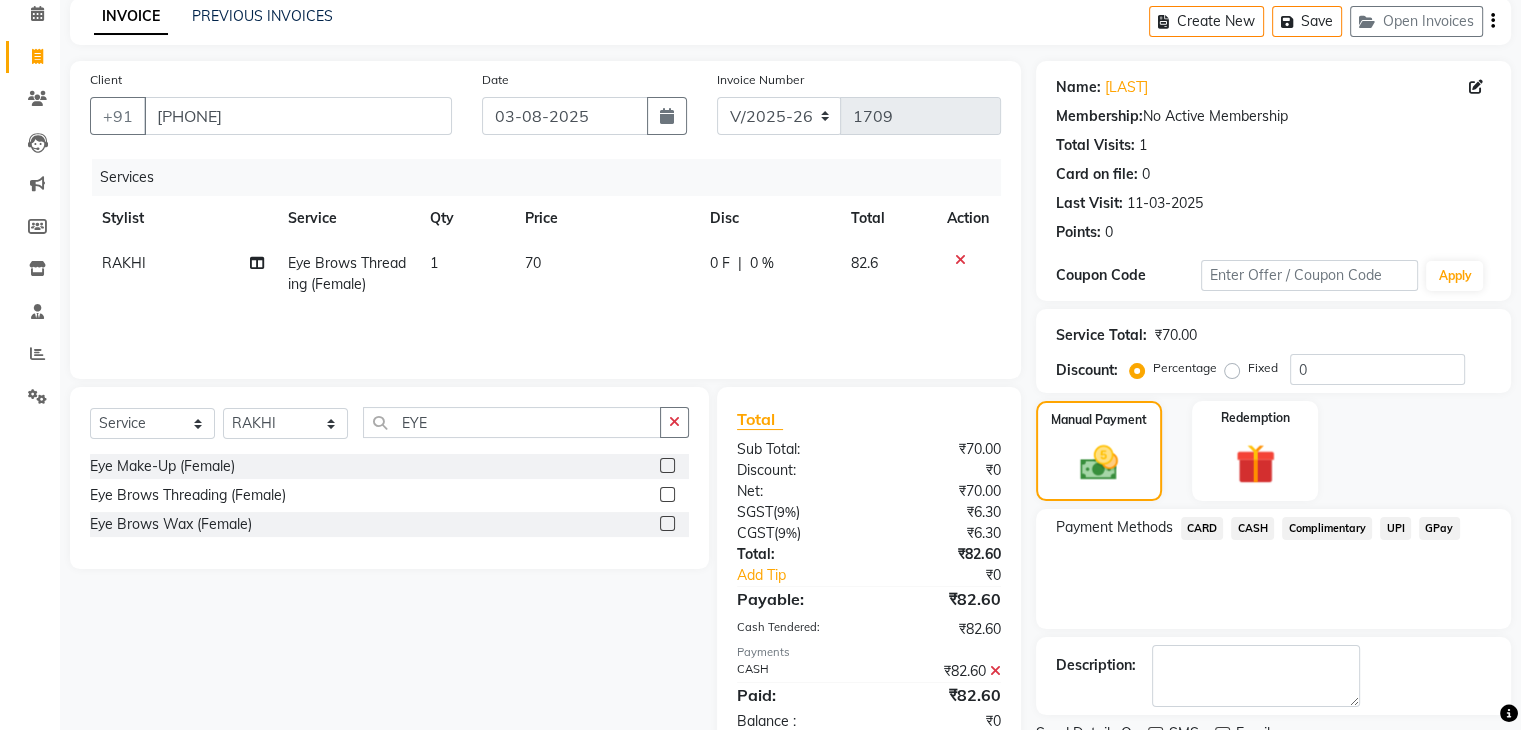 scroll, scrollTop: 171, scrollLeft: 0, axis: vertical 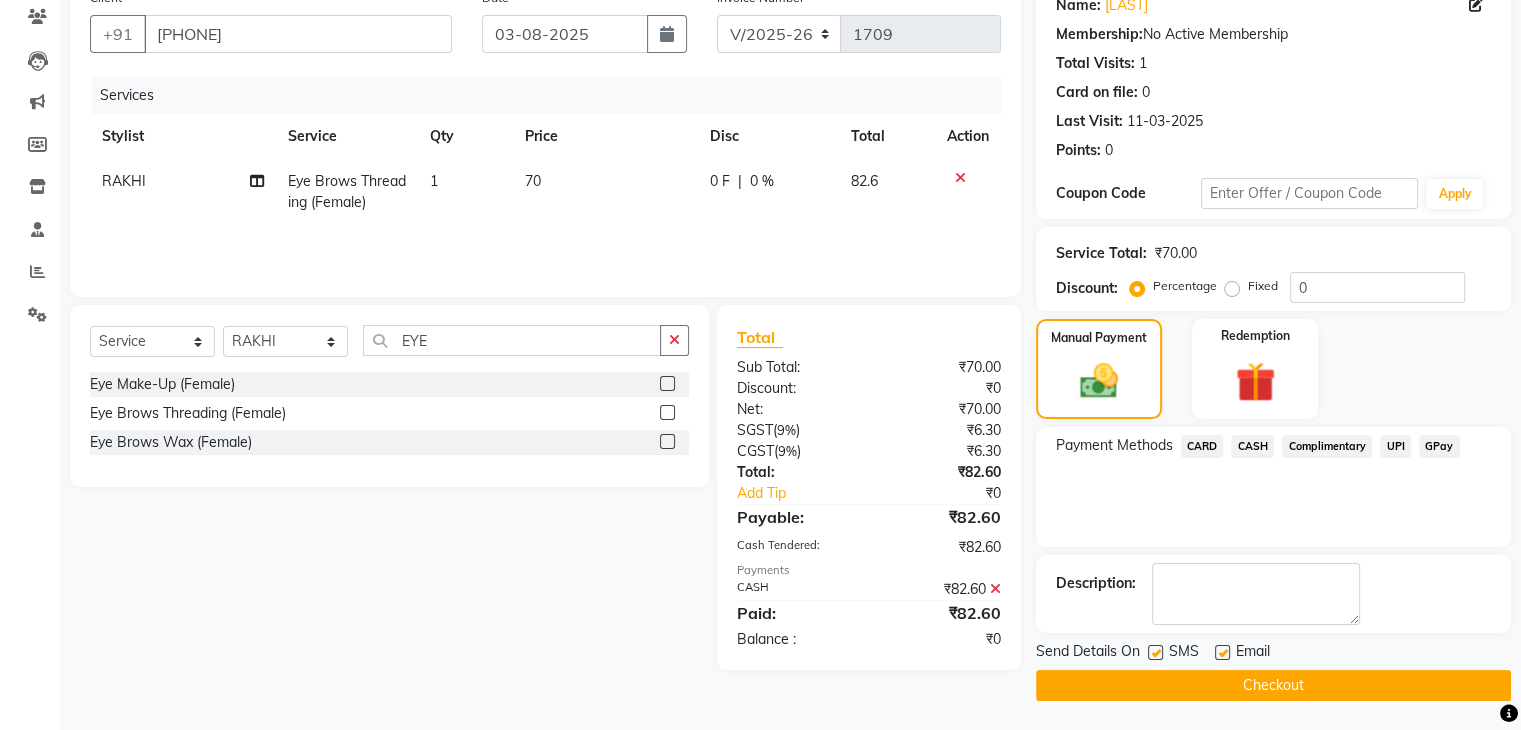 click on "Checkout" 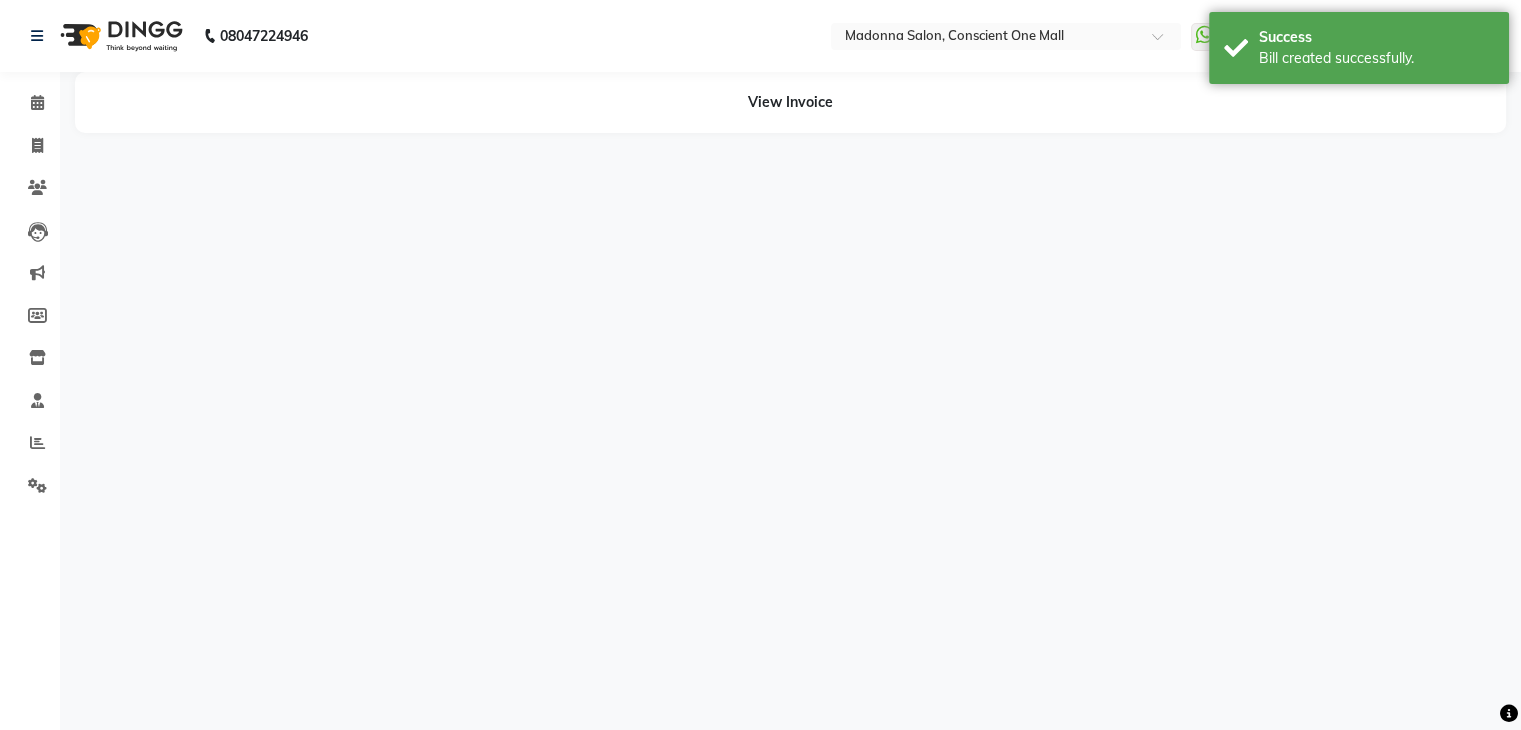 scroll, scrollTop: 0, scrollLeft: 0, axis: both 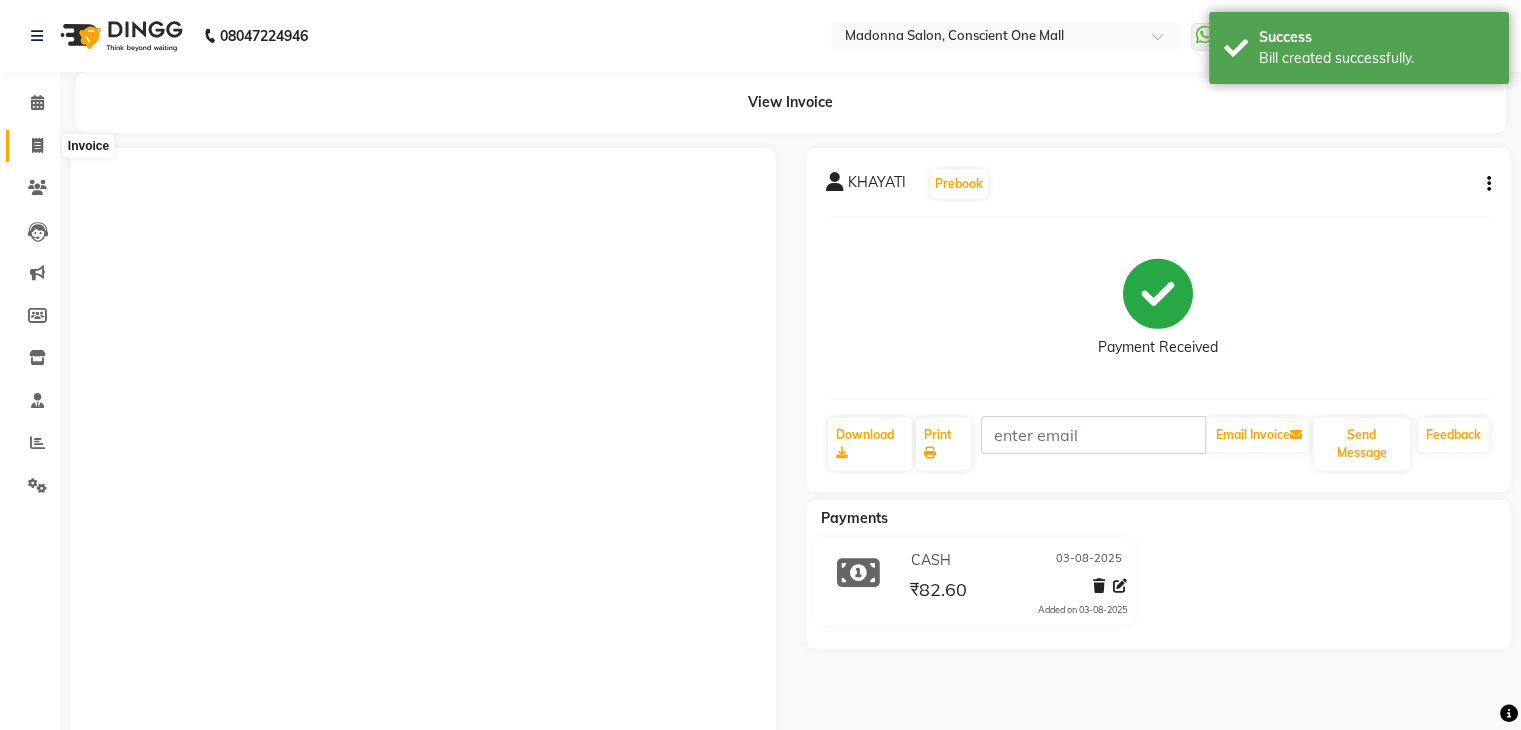 click 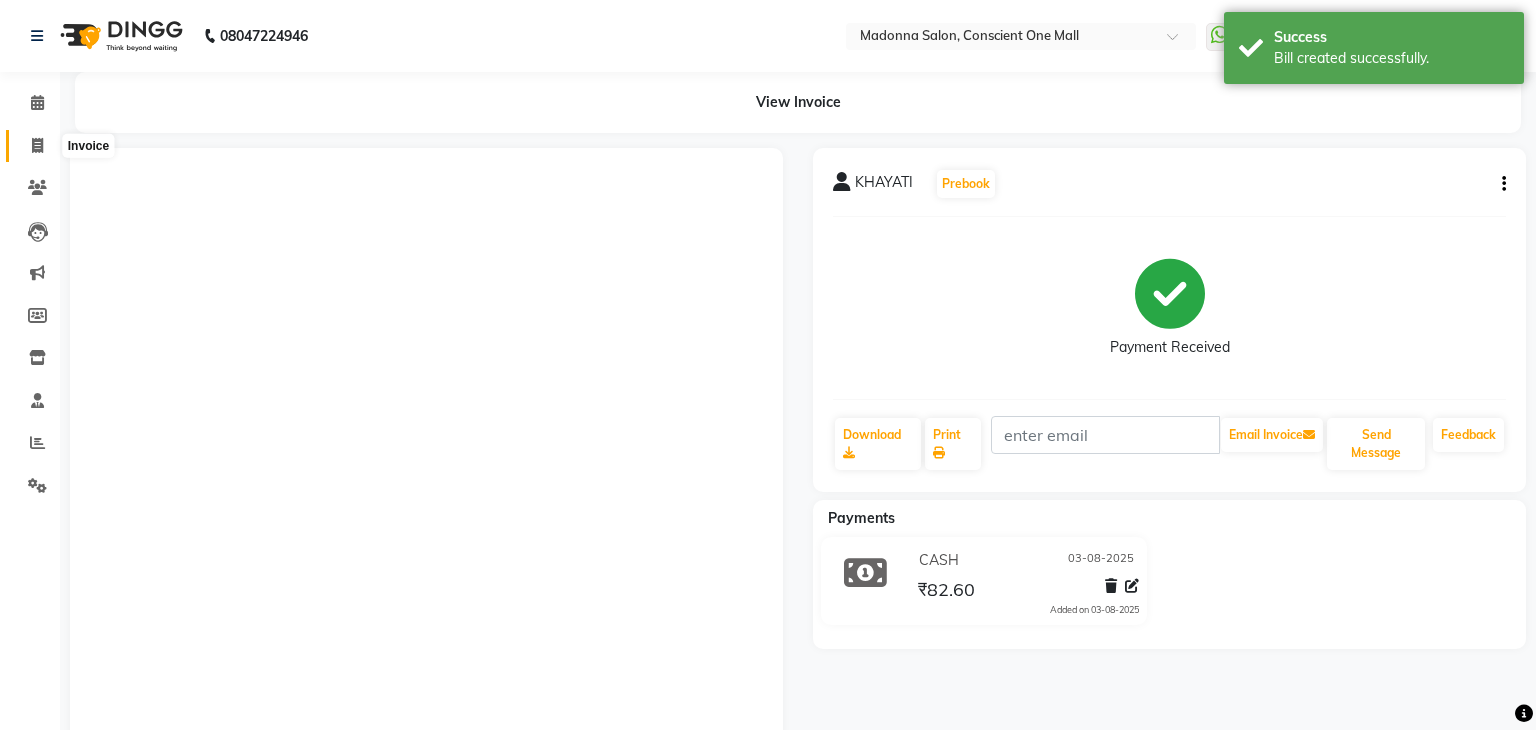 select on "service" 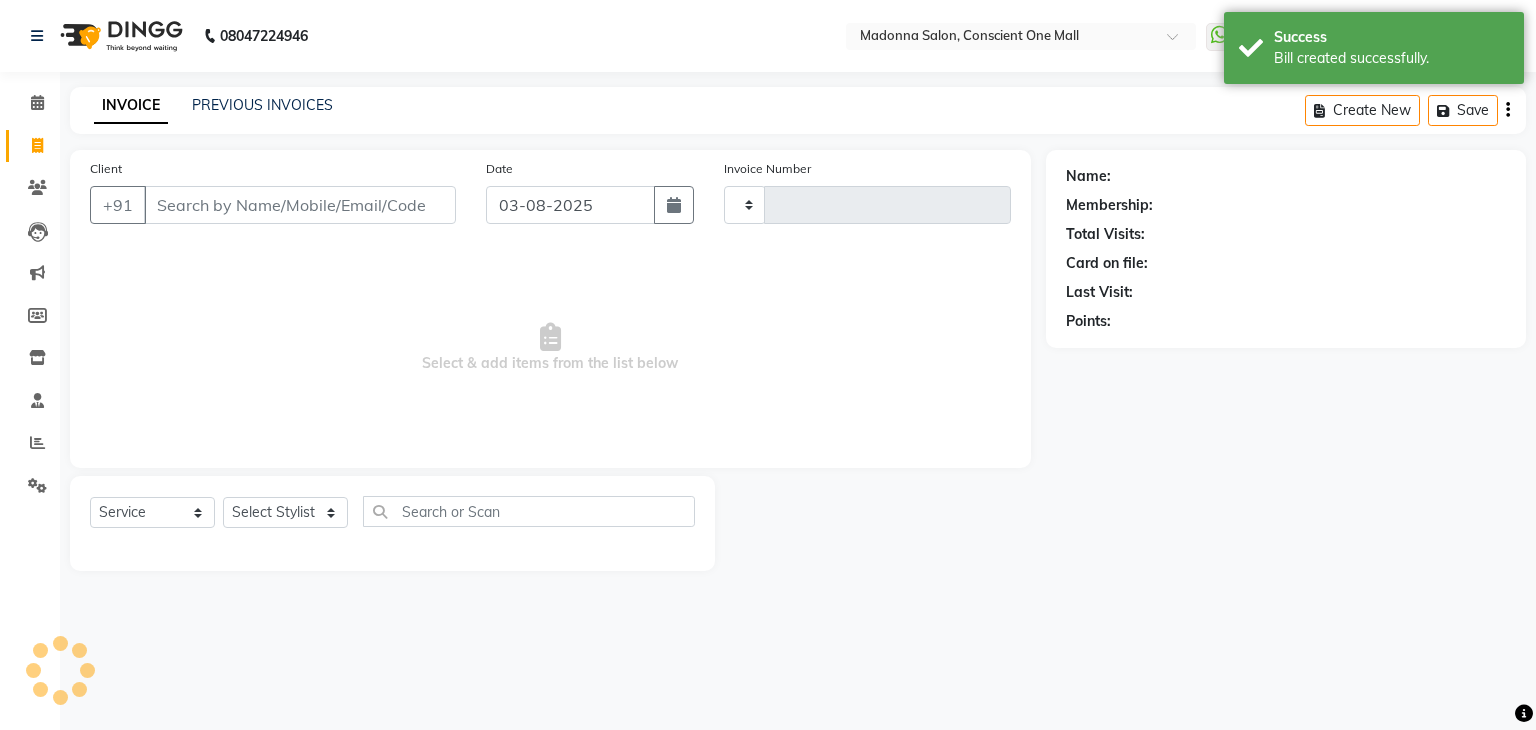 type on "1712" 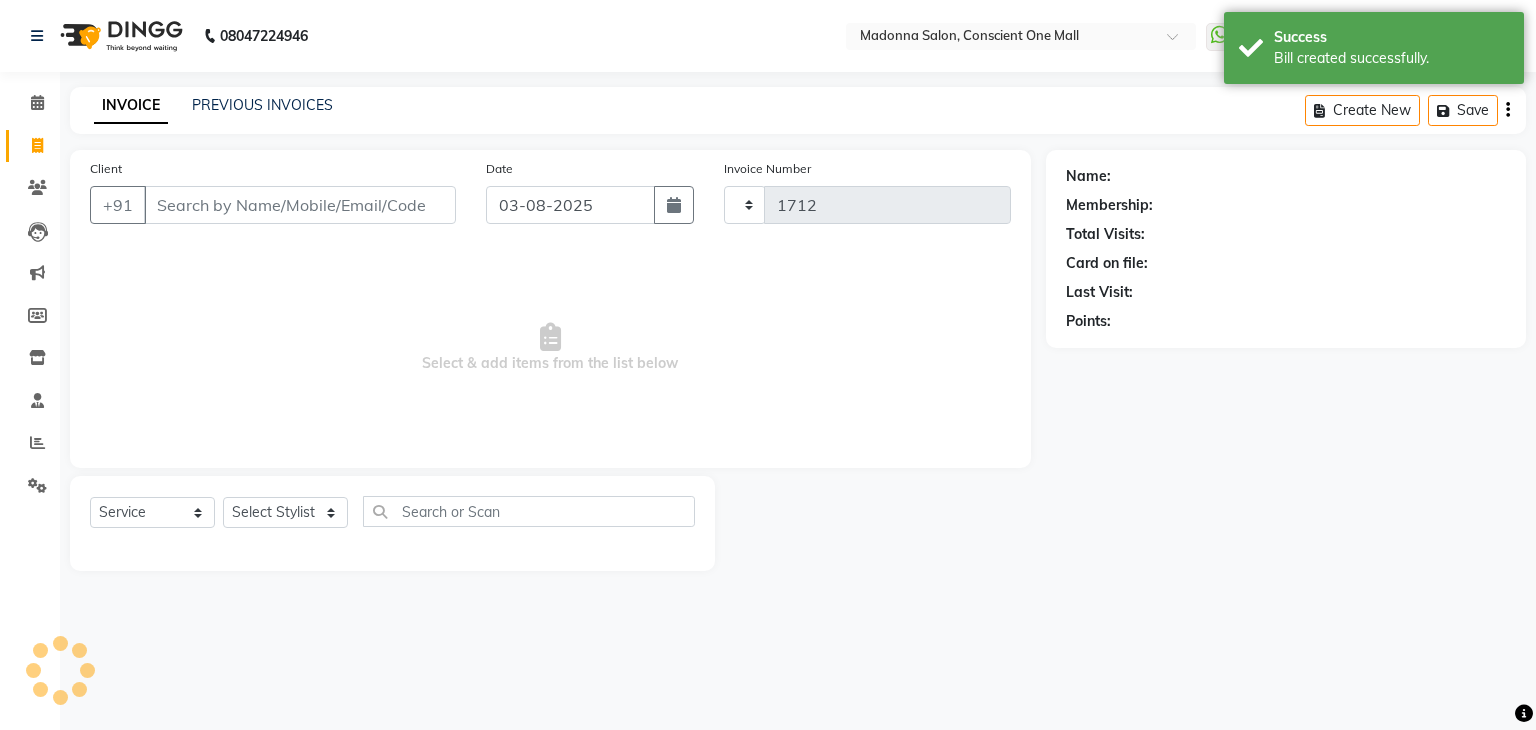 select on "7575" 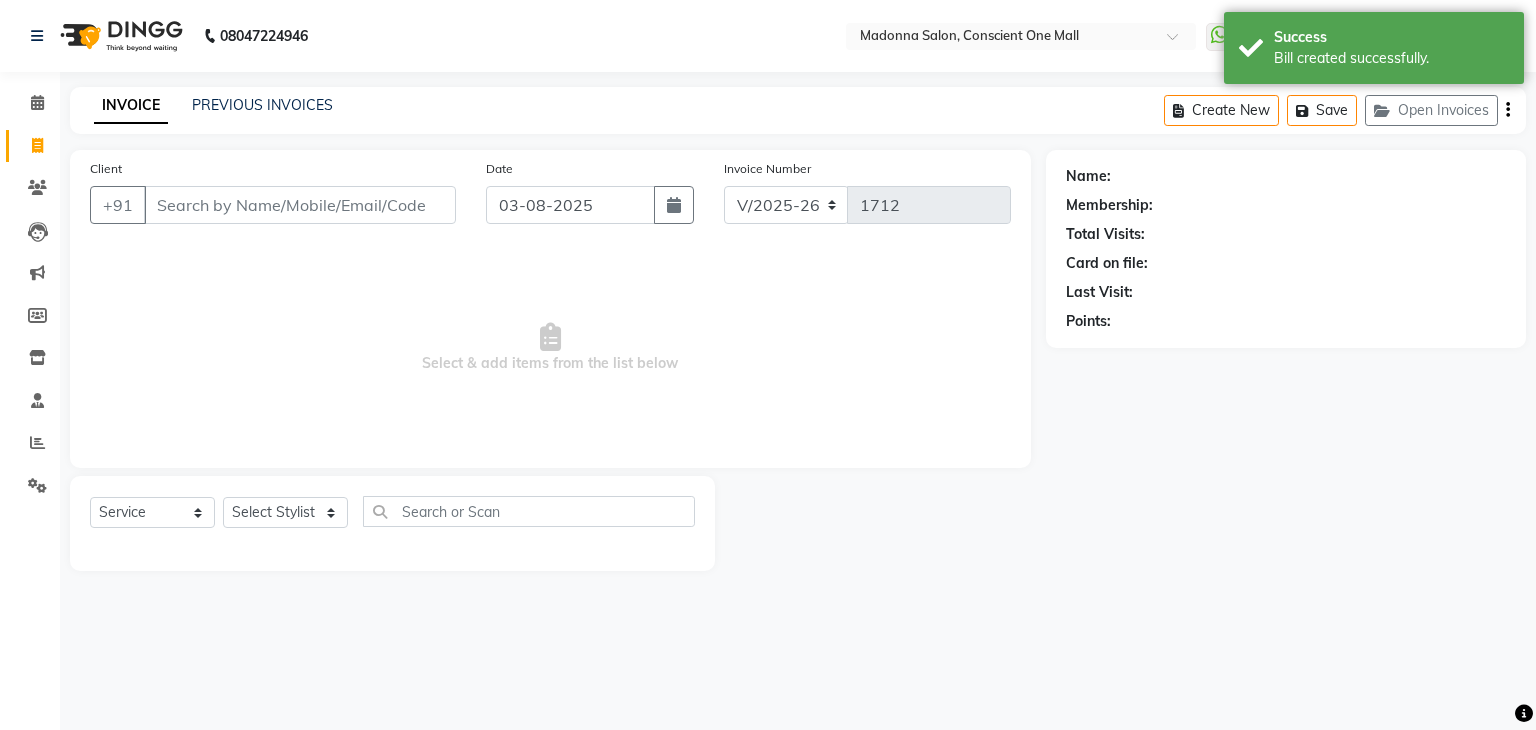 click on "Select & add items from the list below" at bounding box center [550, 348] 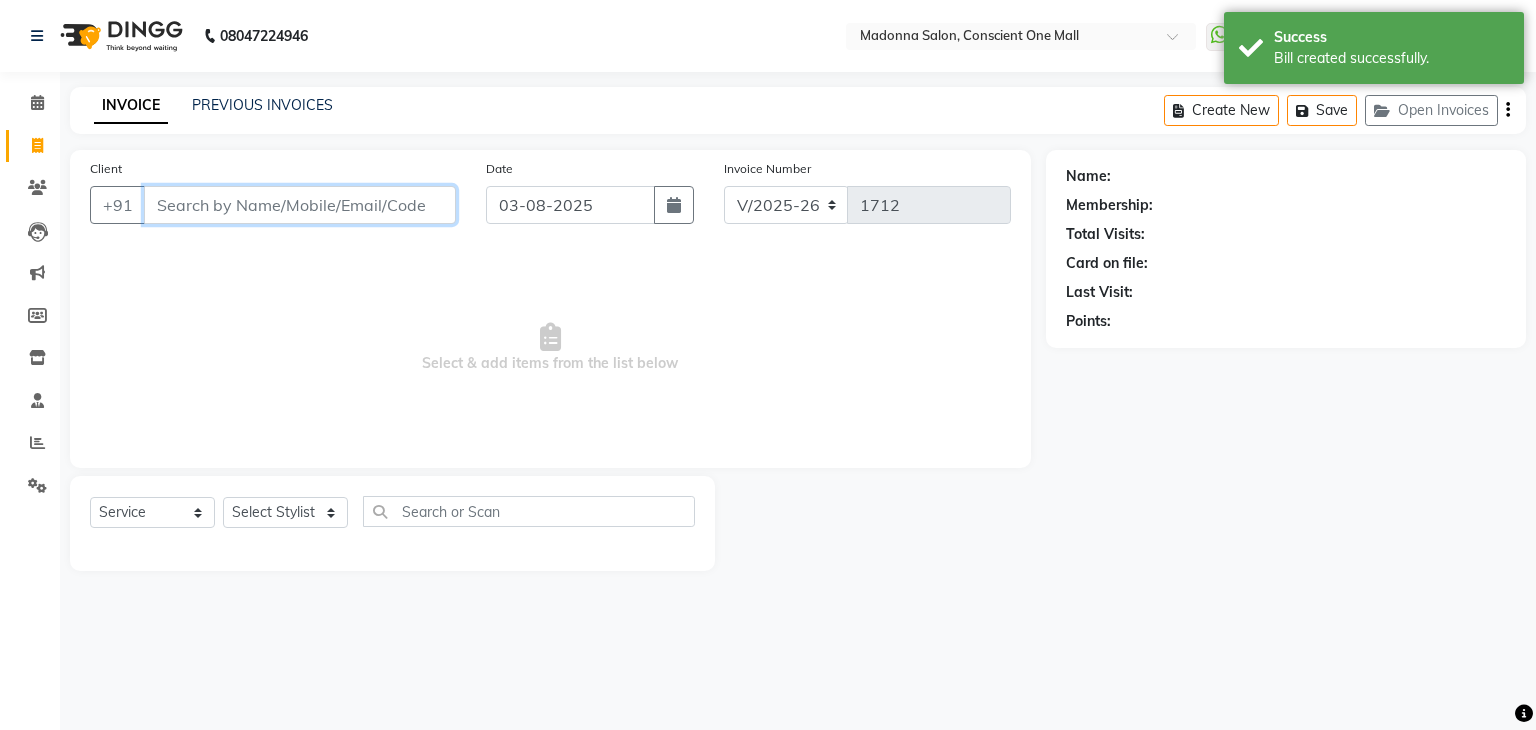 click on "Client" at bounding box center [300, 205] 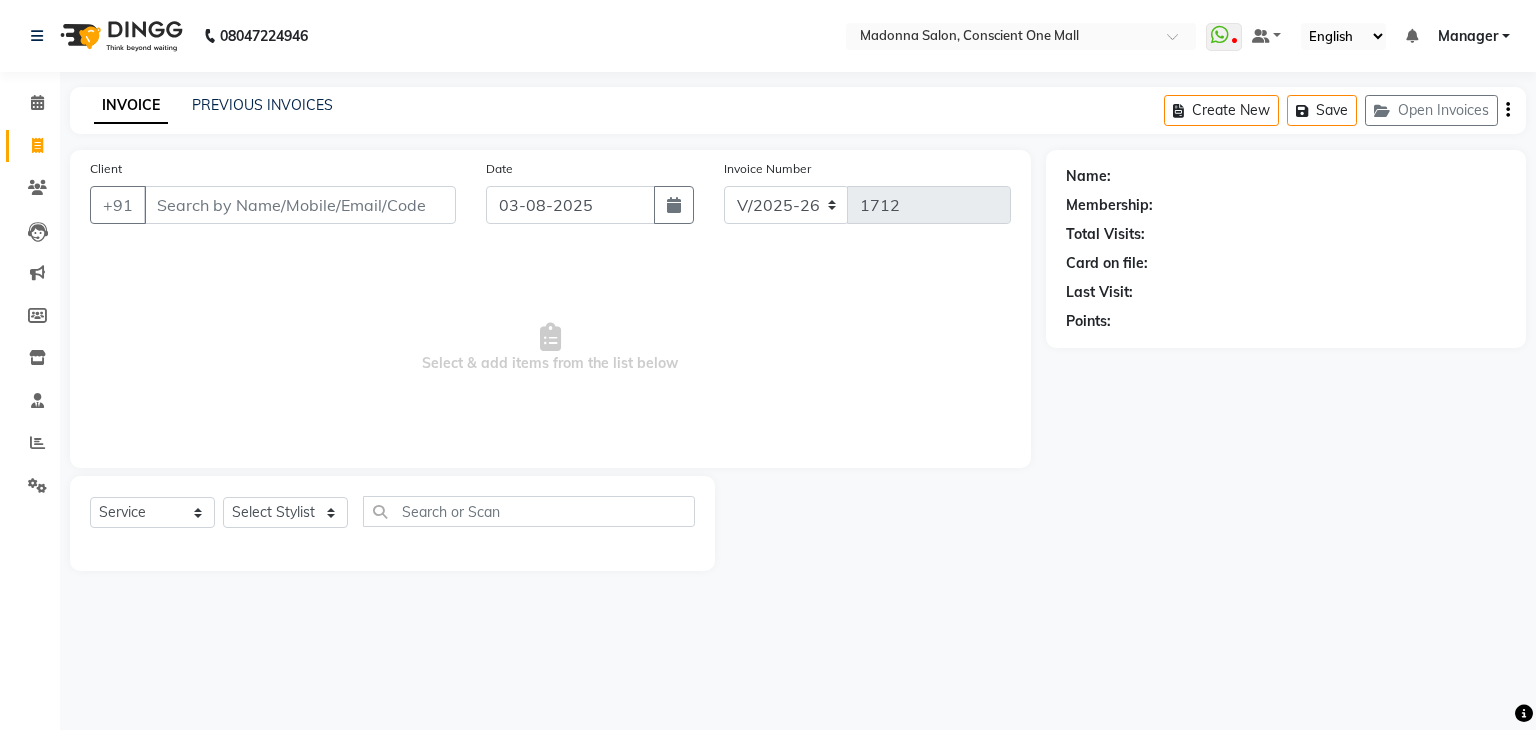 click on "Select & add items from the list below" at bounding box center (550, 348) 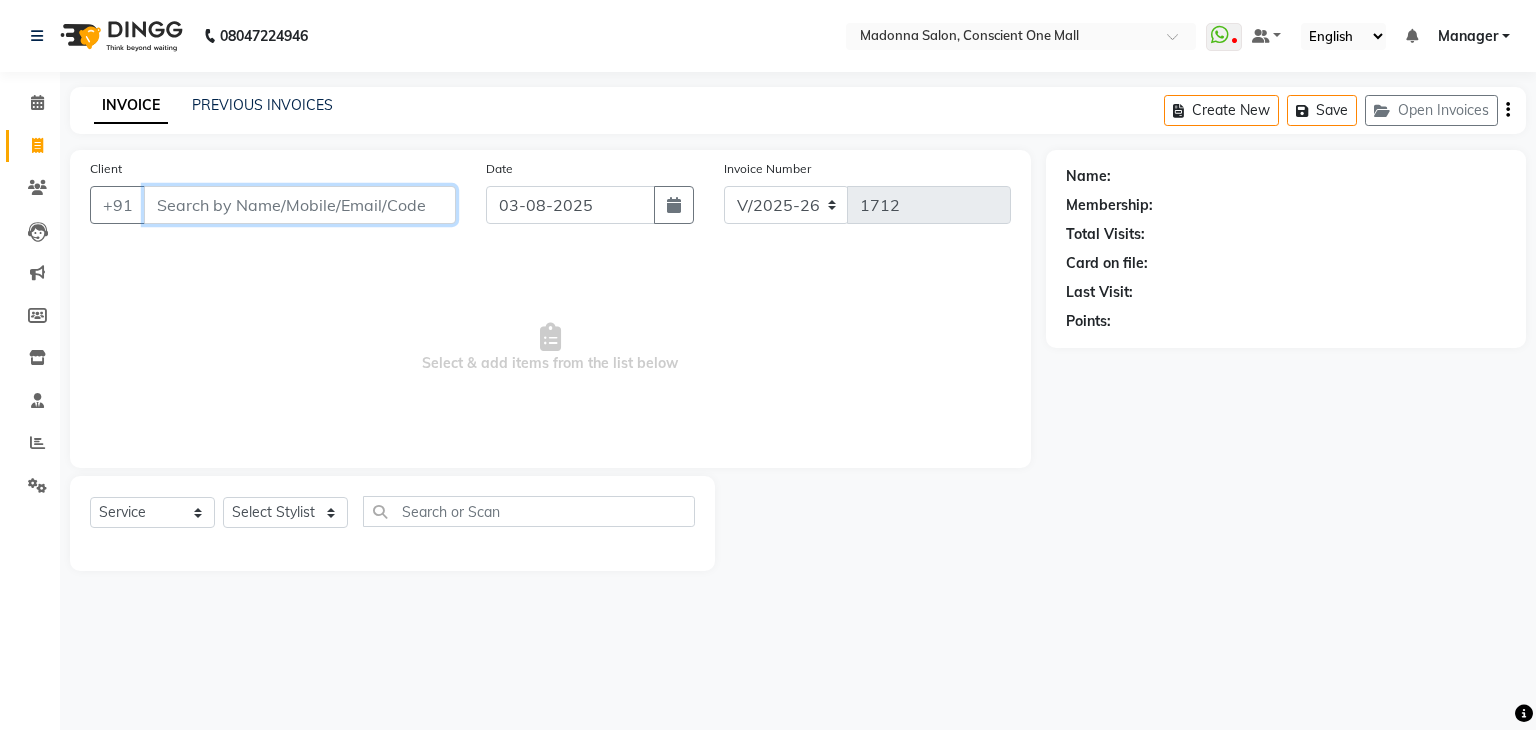 click on "Client" at bounding box center [300, 205] 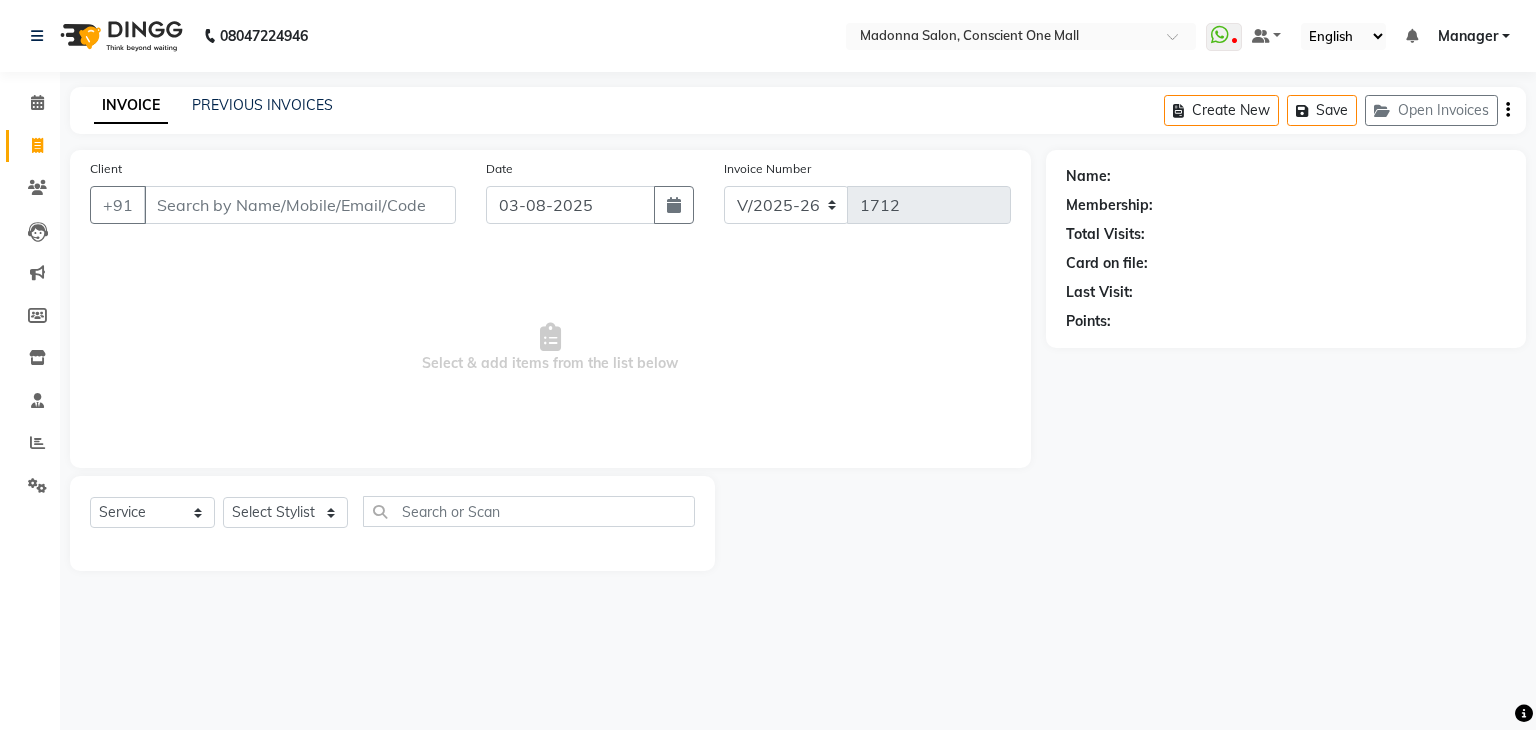 click on "Select & add items from the list below" at bounding box center [550, 348] 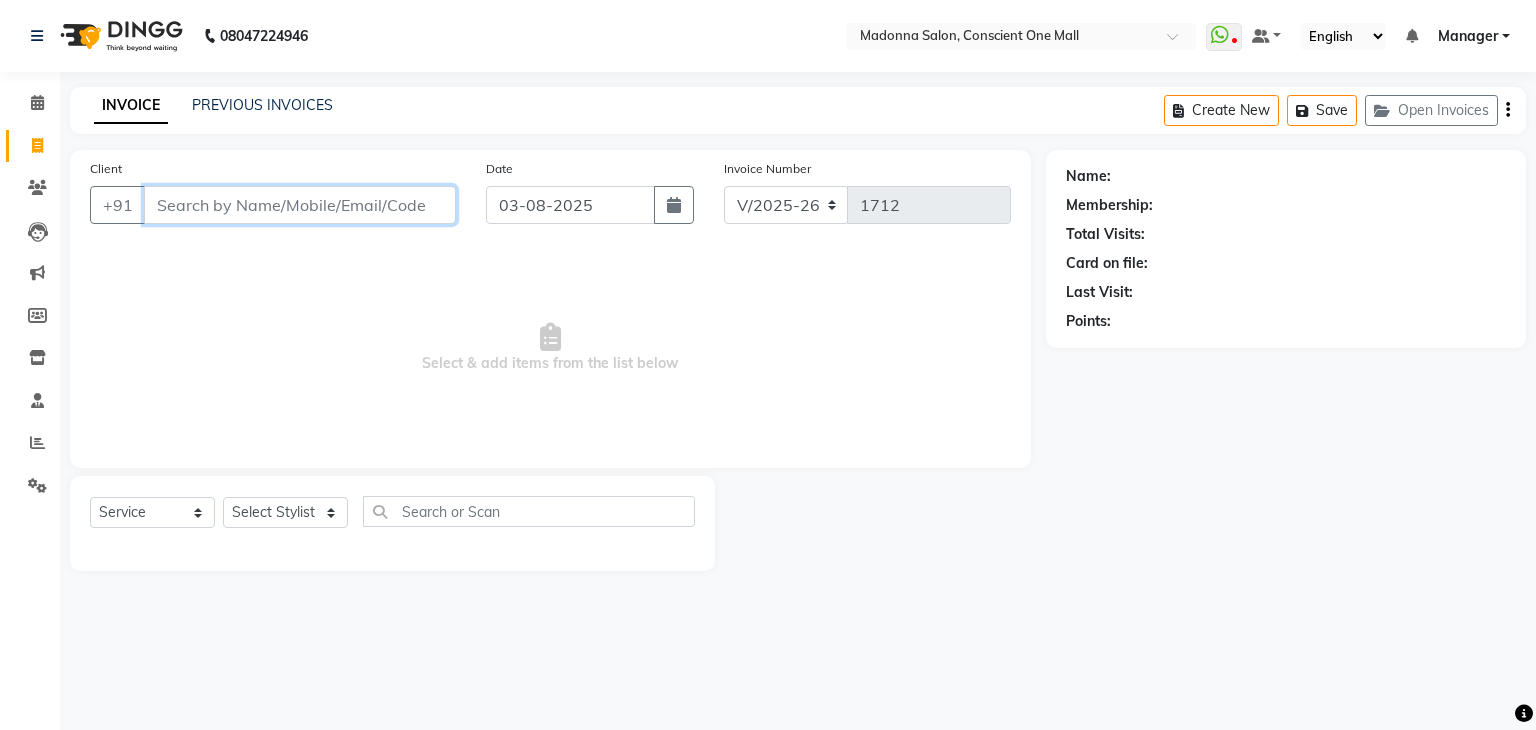 click on "Client" at bounding box center (300, 205) 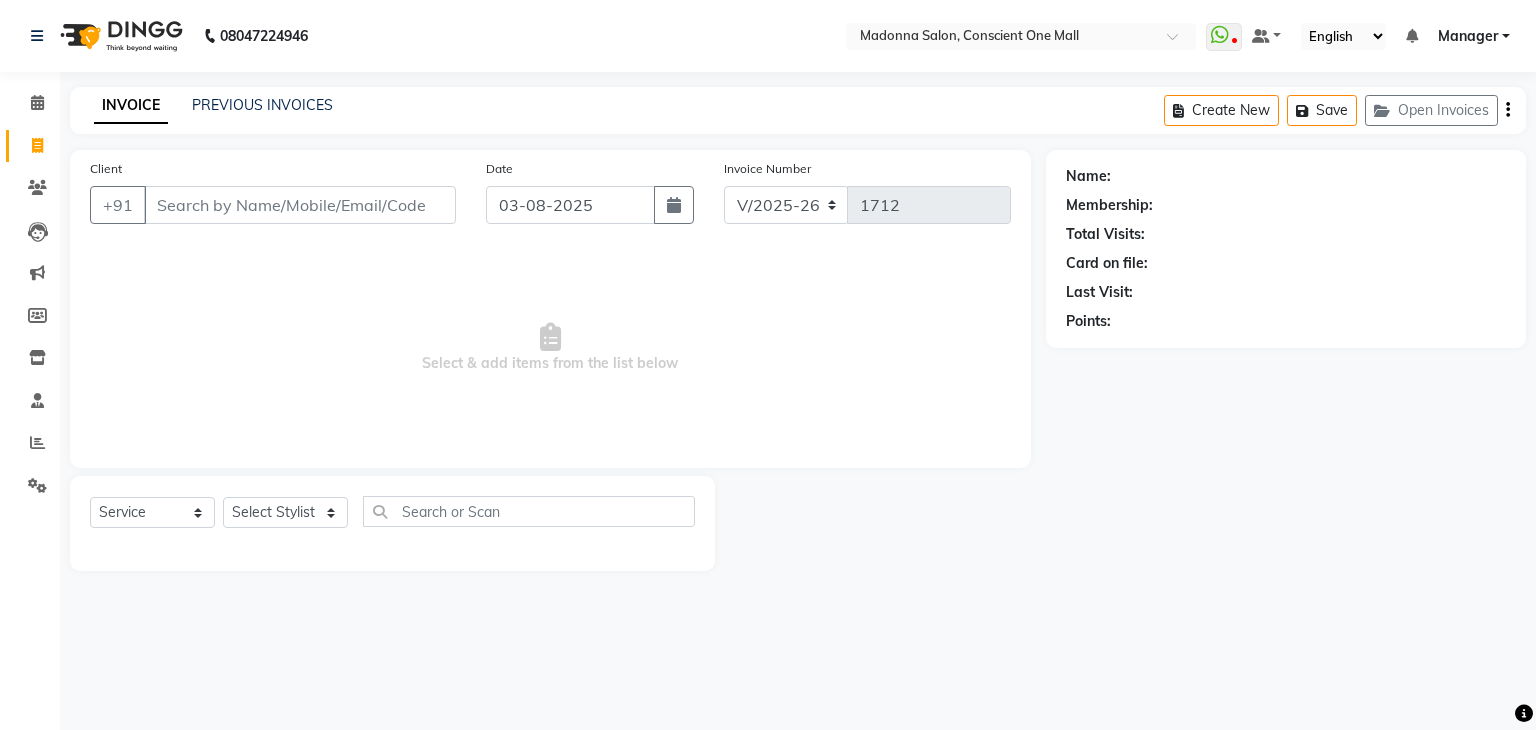click on "Select & add items from the list below" at bounding box center [550, 348] 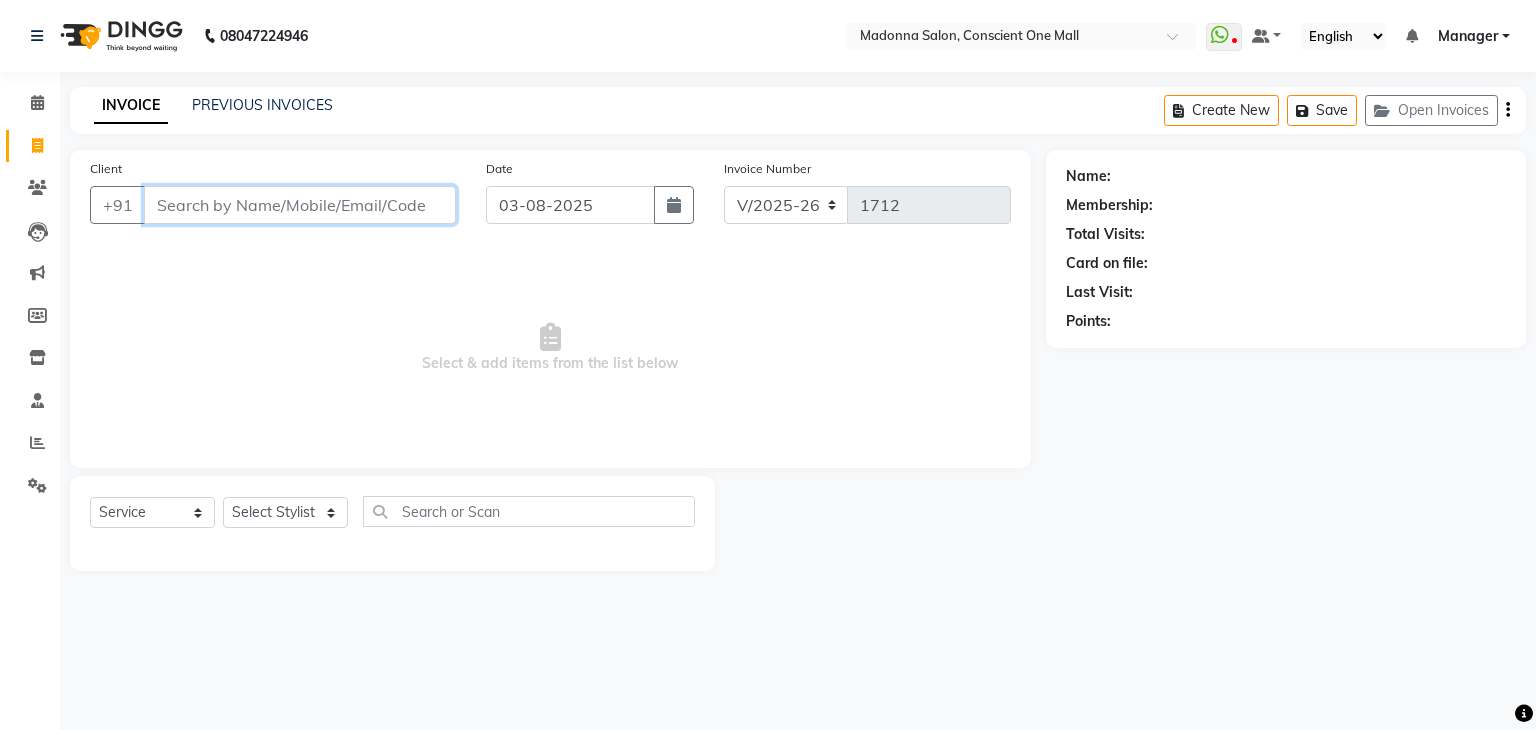 drag, startPoint x: 236, startPoint y: 202, endPoint x: 296, endPoint y: 373, distance: 181.22086 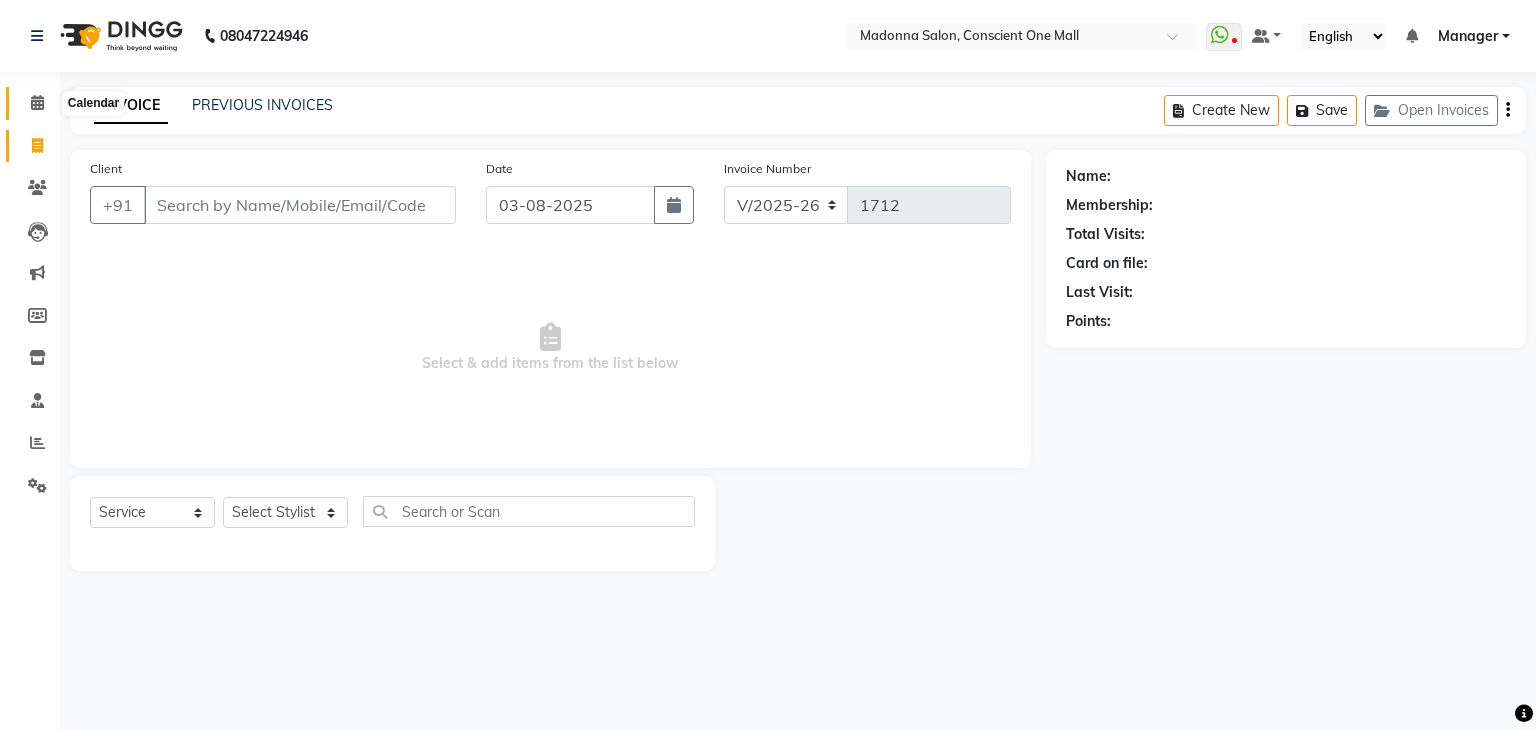 click 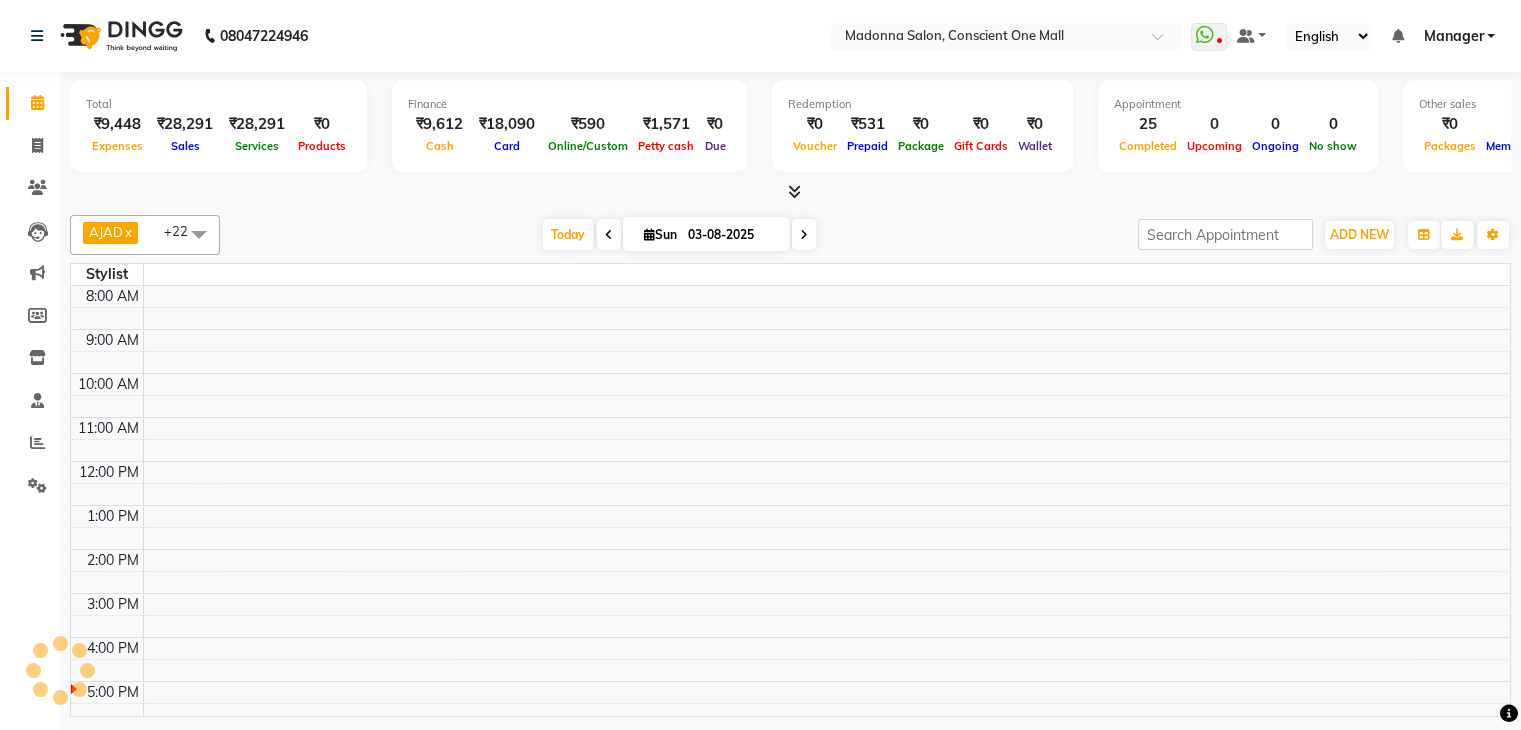 scroll, scrollTop: 0, scrollLeft: 0, axis: both 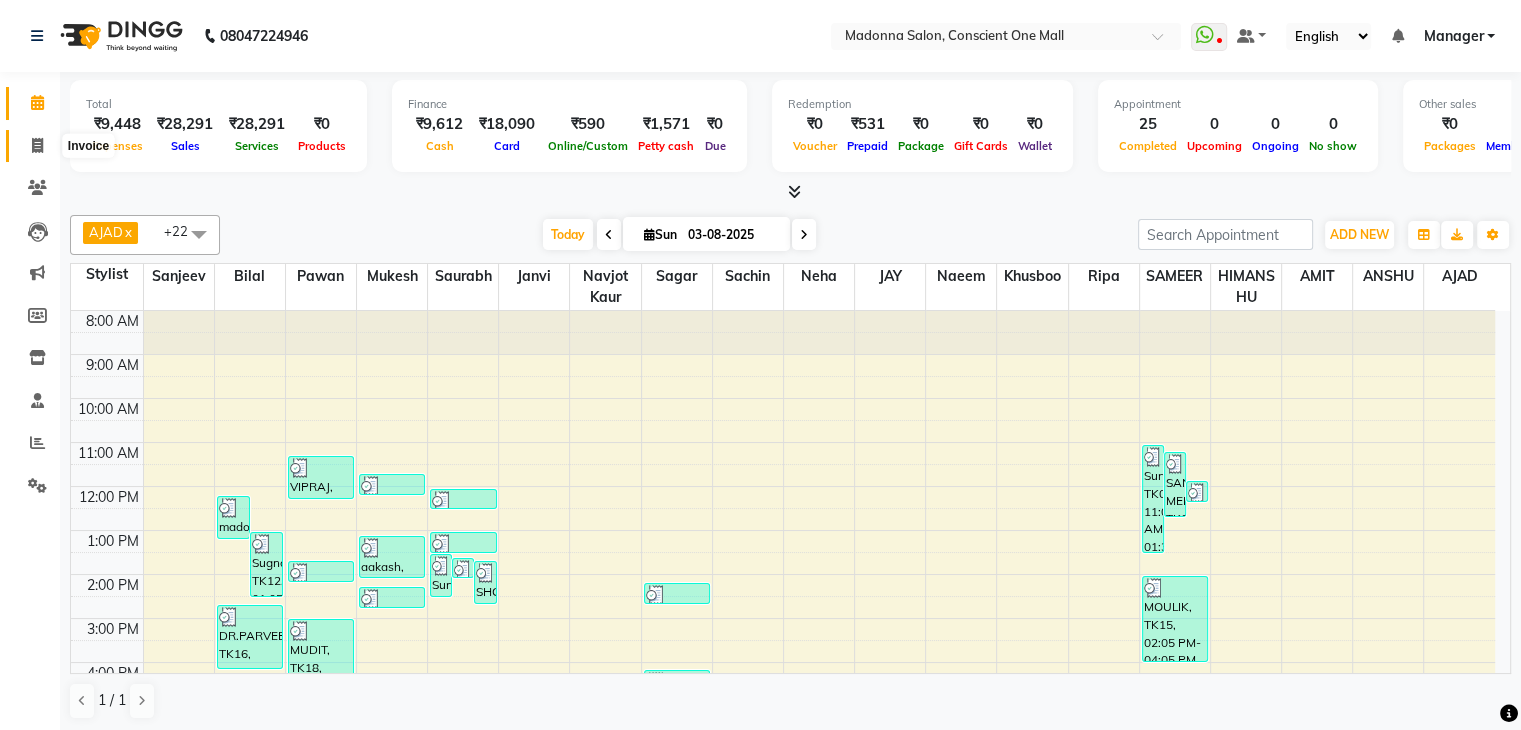 click 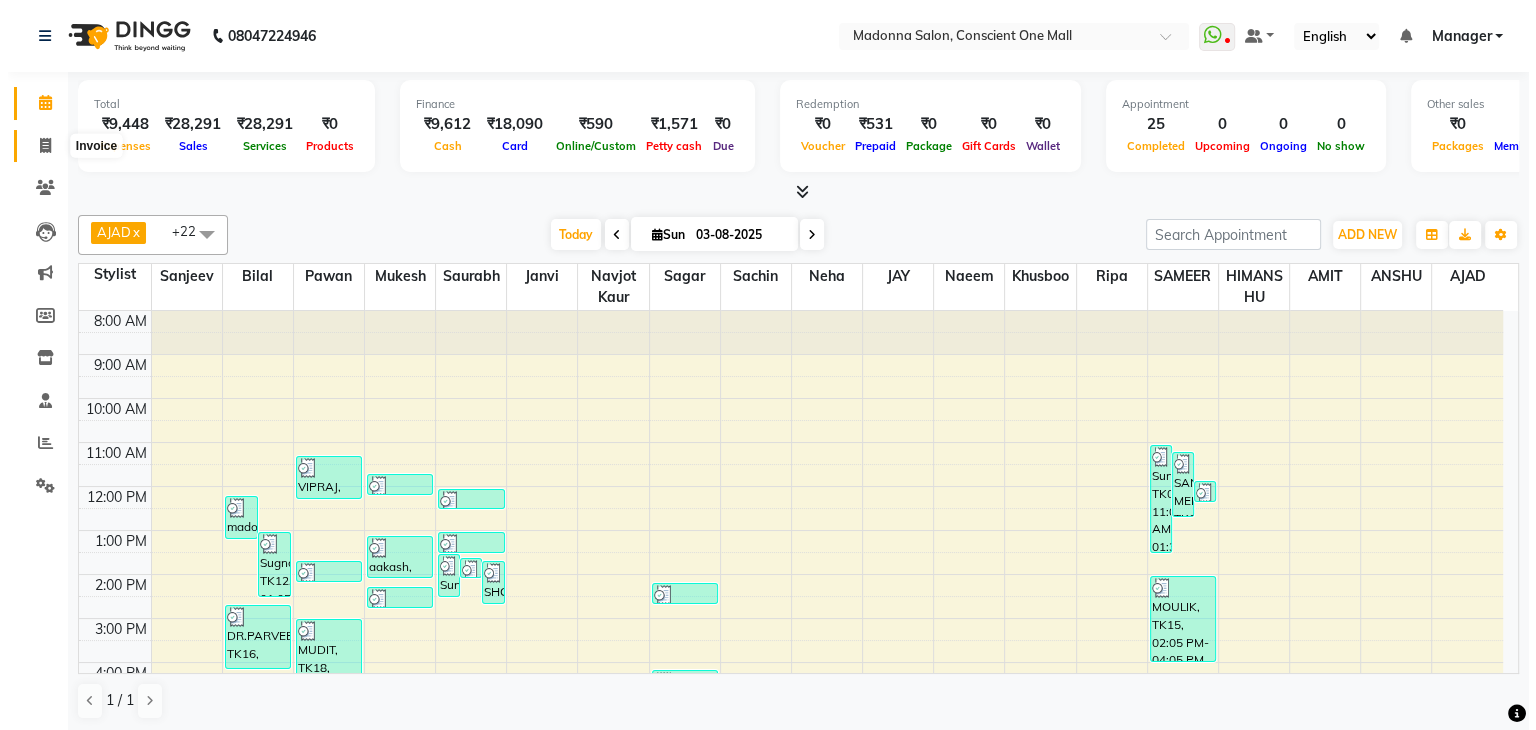 select on "service" 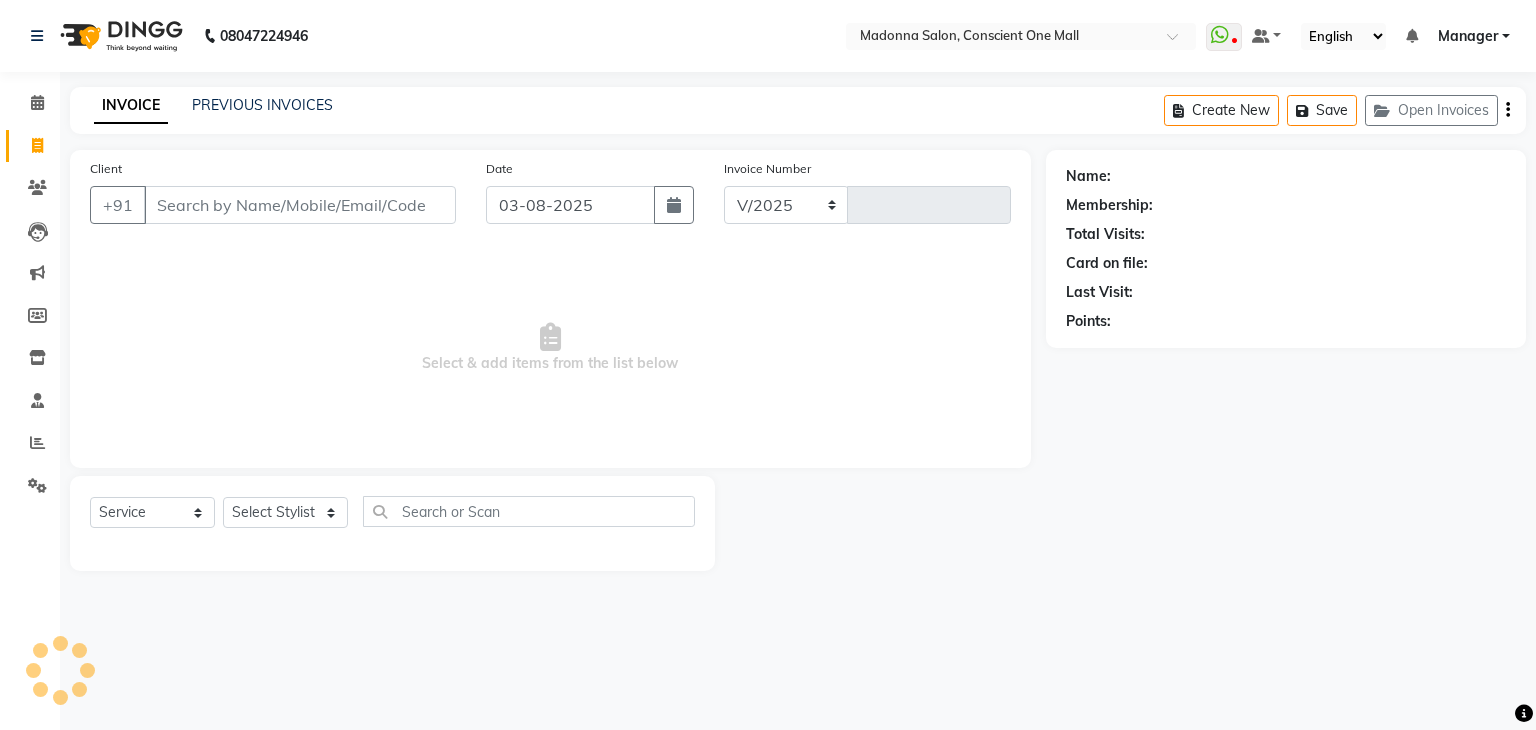 select on "7575" 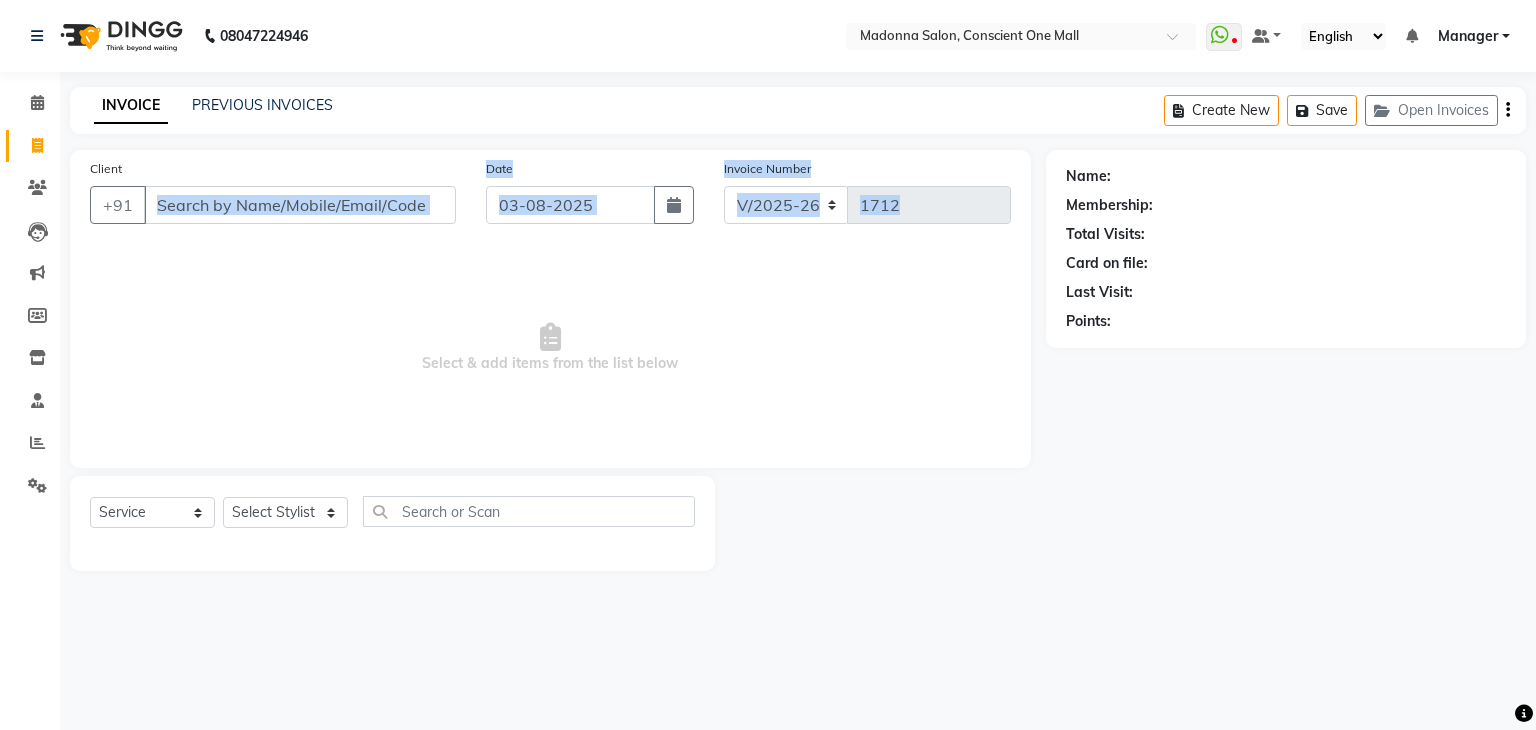 drag, startPoint x: 224, startPoint y: 277, endPoint x: 224, endPoint y: 217, distance: 60 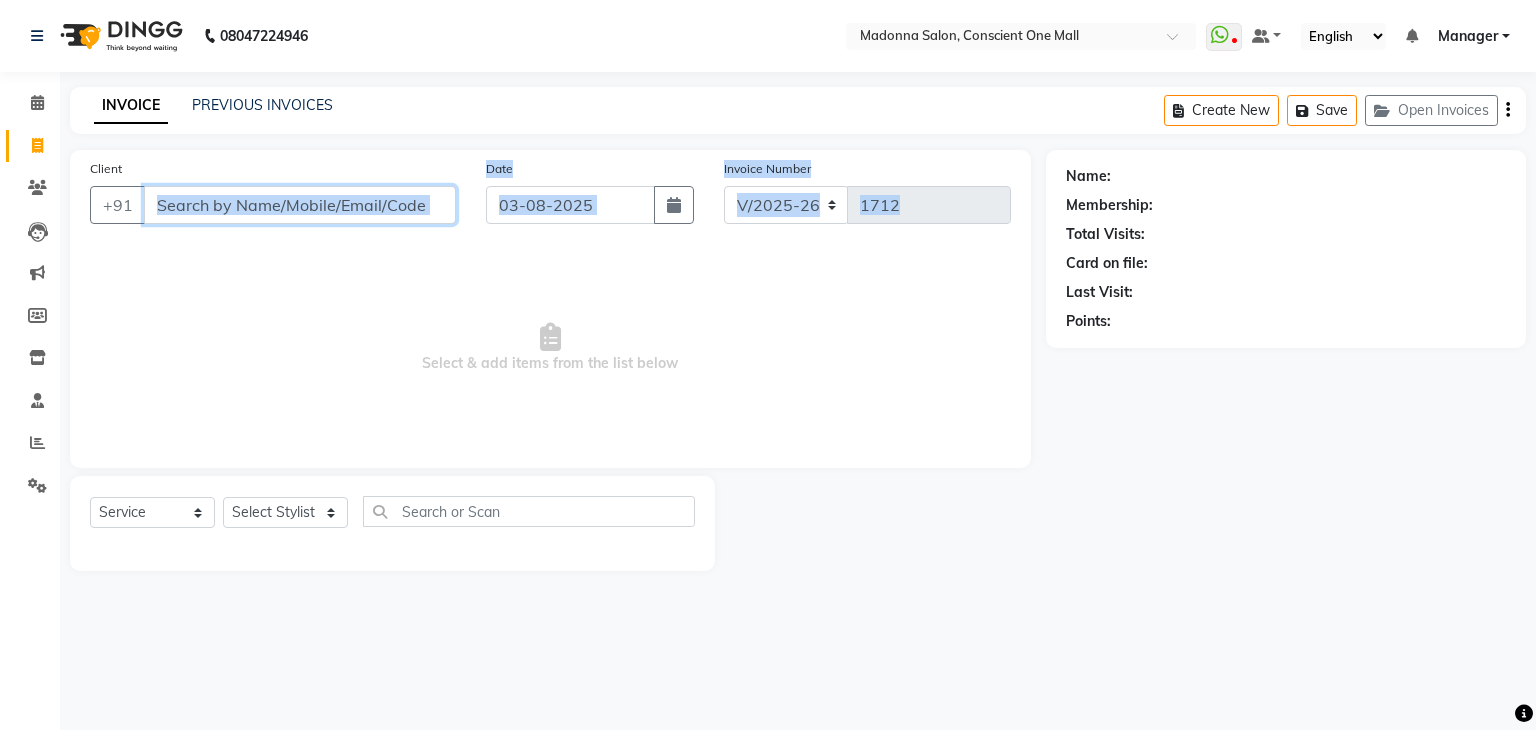 click on "Client" at bounding box center (300, 205) 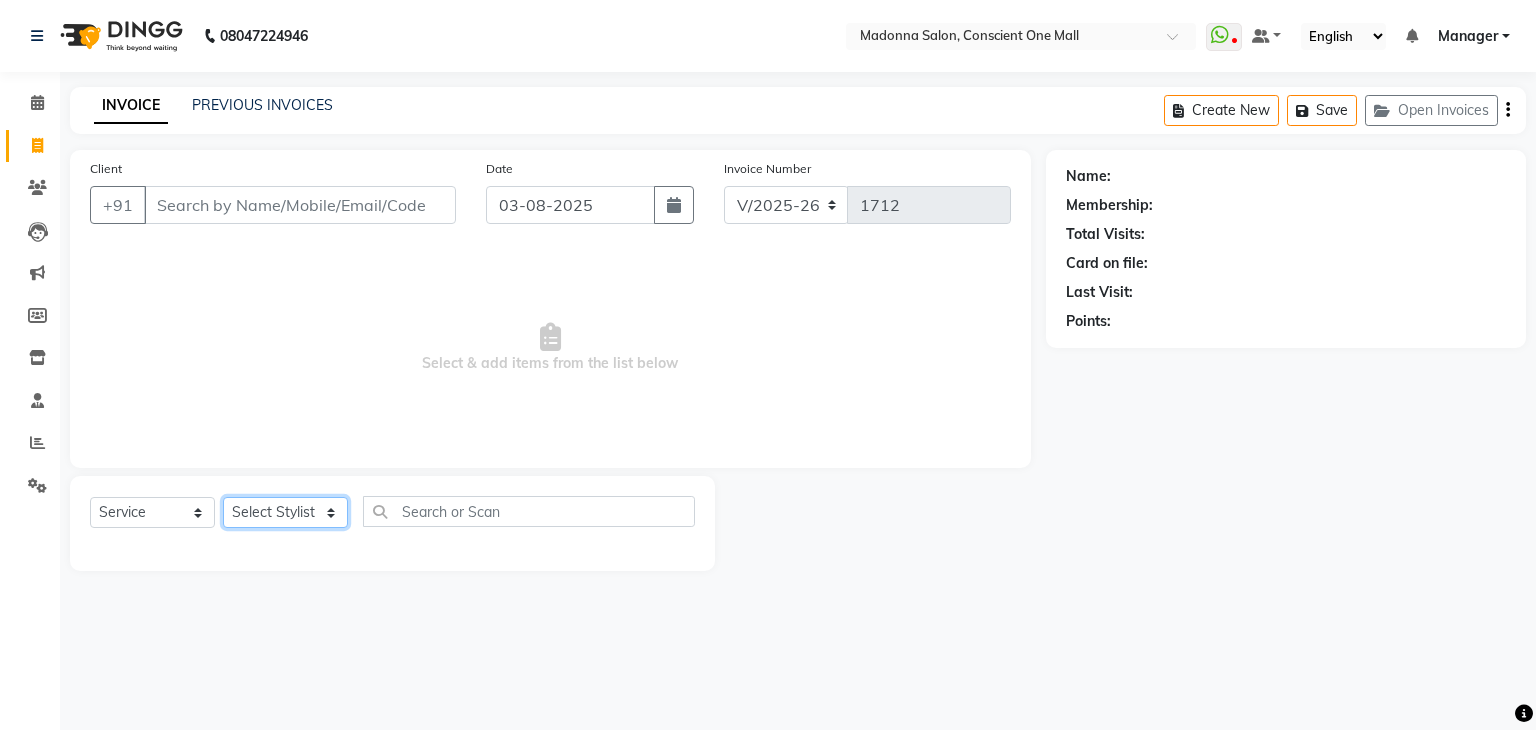 click on "Select Stylist AJAD AMIT ANSHU Bilal Harry himanshi HIMANSHU Janvi JAY Khusboo Manager misty Mukesh Naeem Navjot Kaur neha Pawan RAKHI Ripa Sachin Sagar  SAMEER Sanjeev Saurabh" 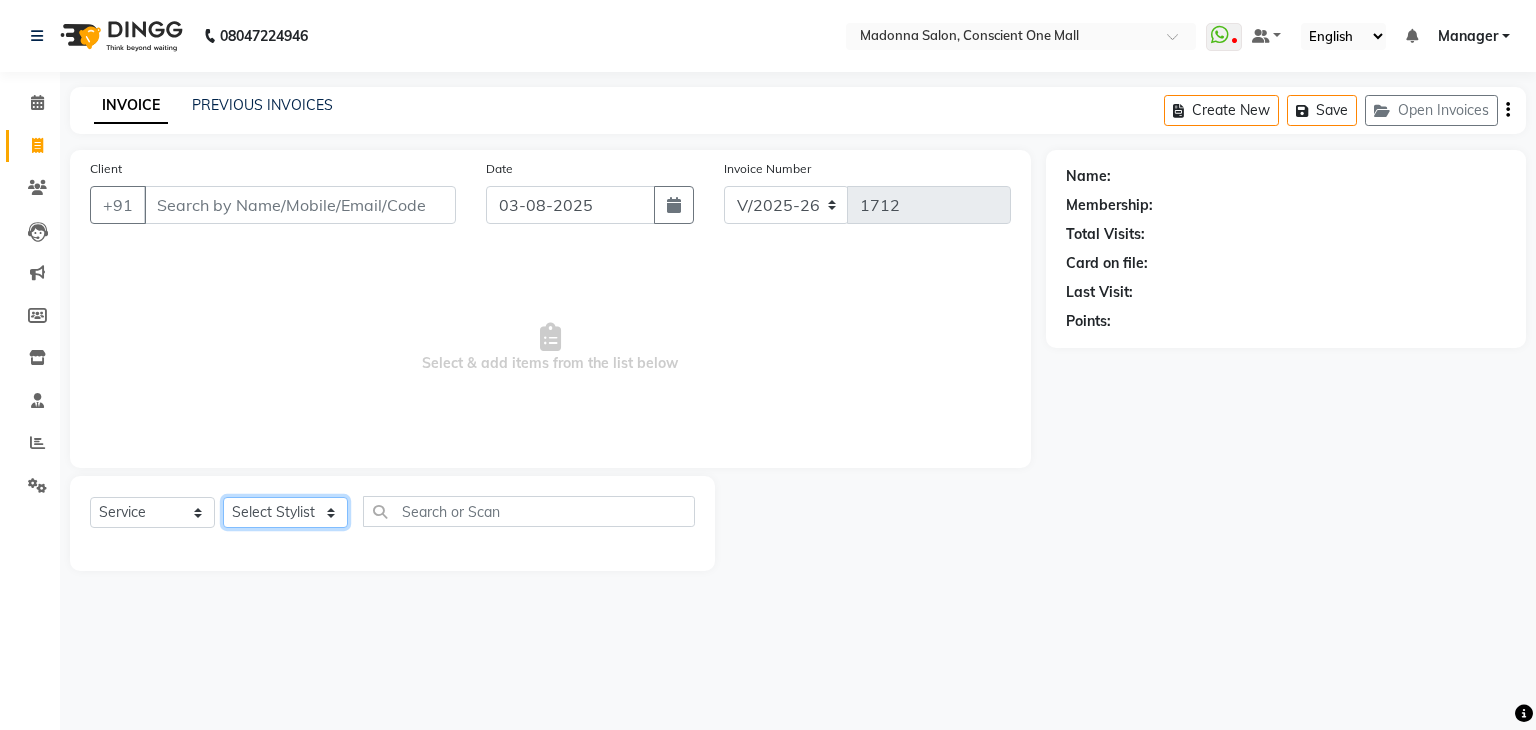 select on "84473" 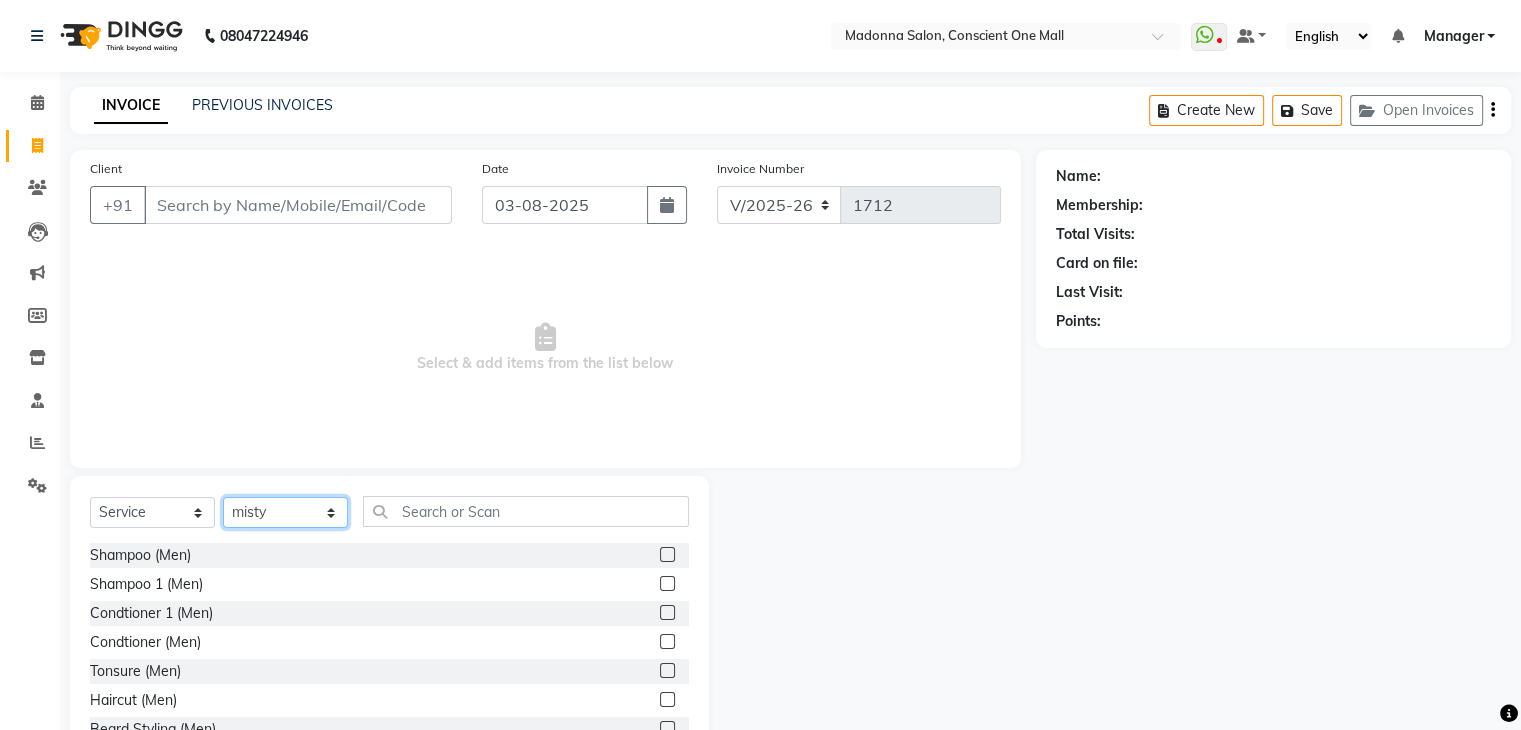 click on "Select Stylist AJAD AMIT ANSHU Bilal Harry himanshi HIMANSHU Janvi JAY Khusboo Manager misty Mukesh Naeem Navjot Kaur neha Pawan RAKHI Ripa Sachin Sagar  SAMEER Sanjeev Saurabh" 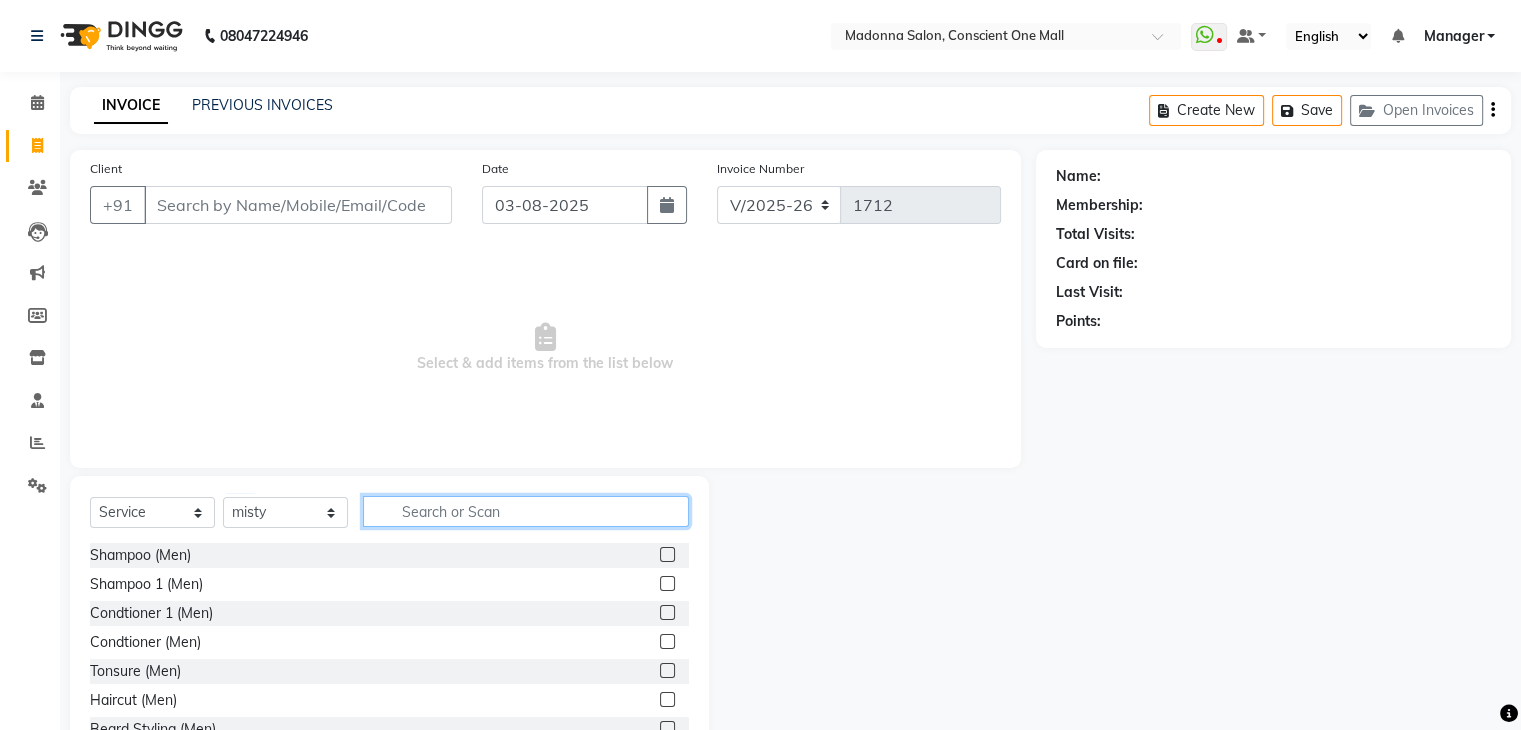 click 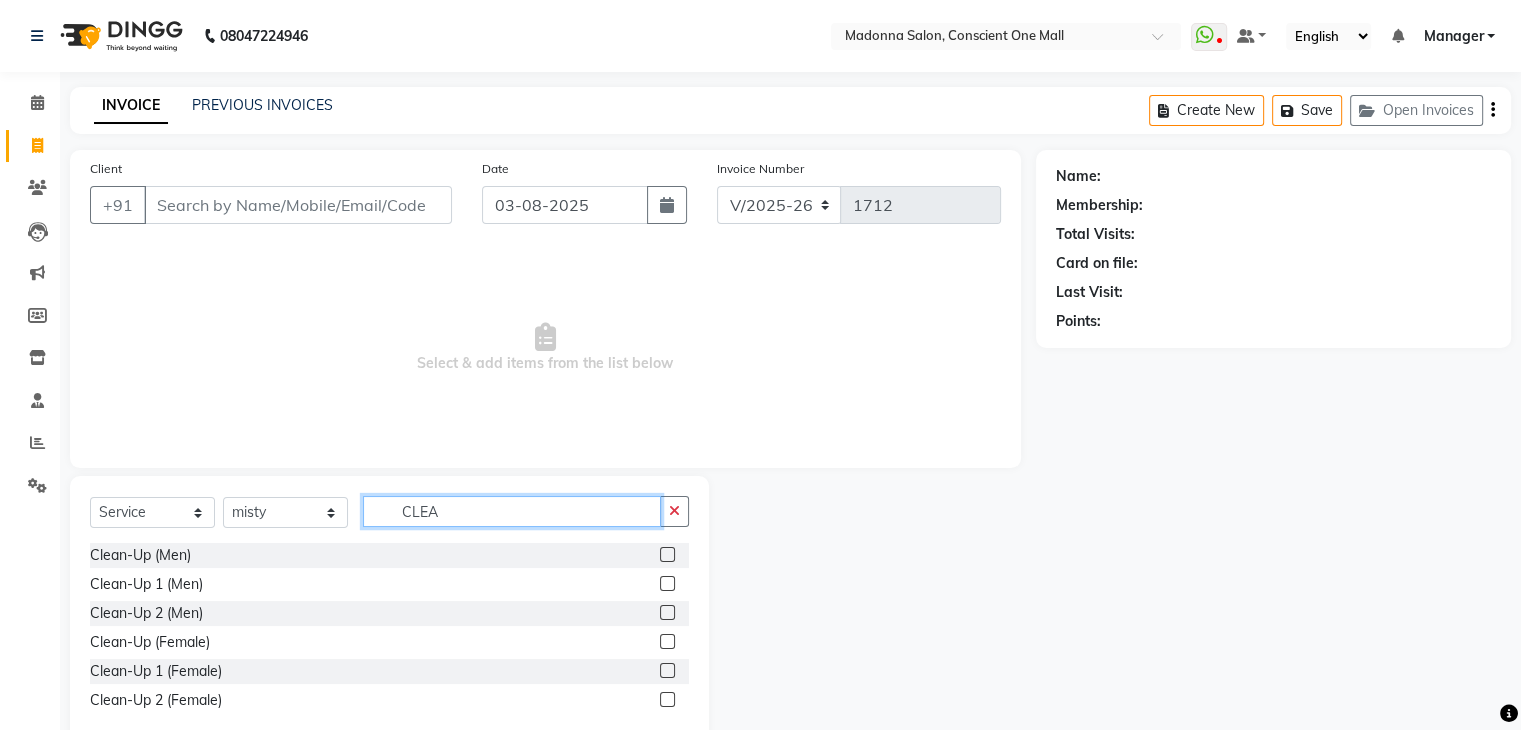 type on "CLEA" 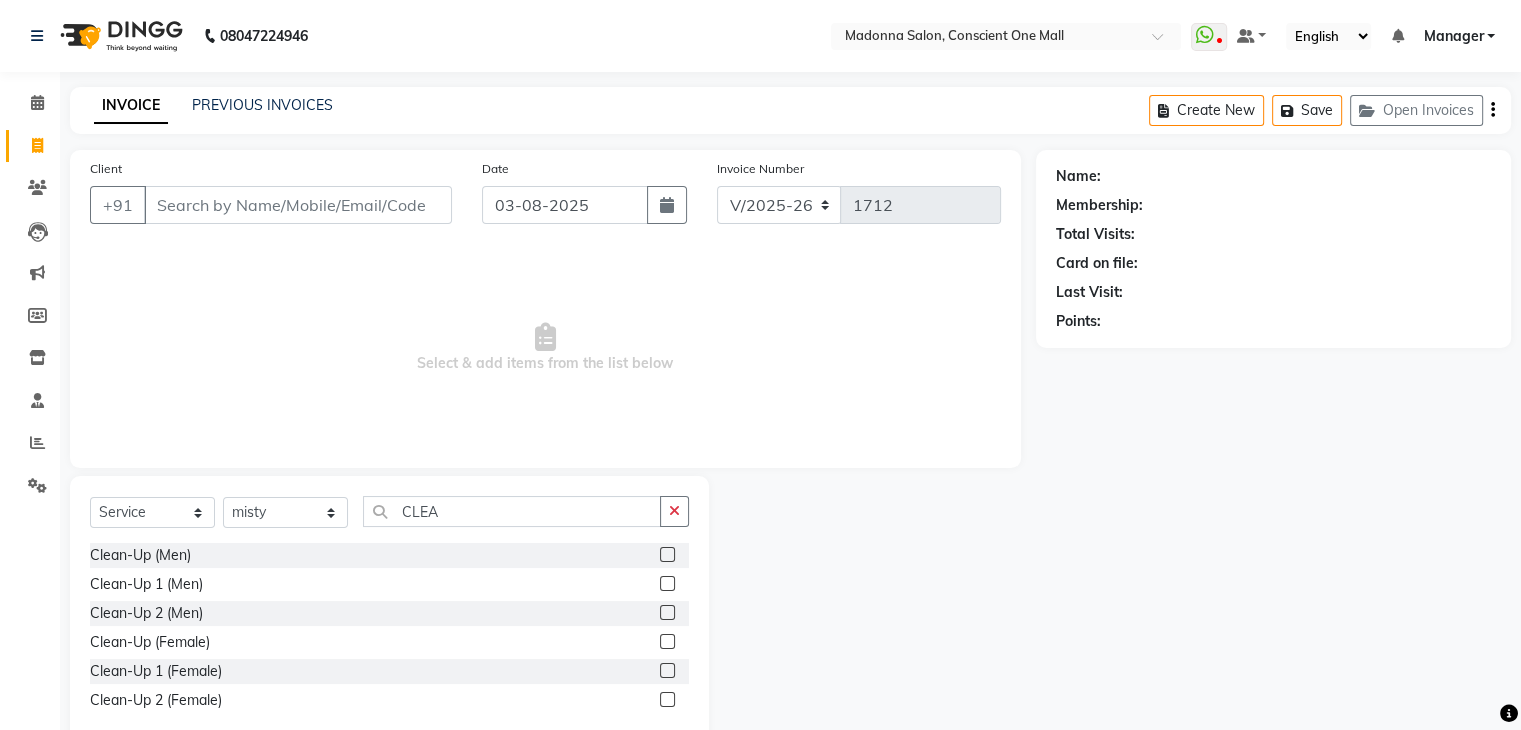 click 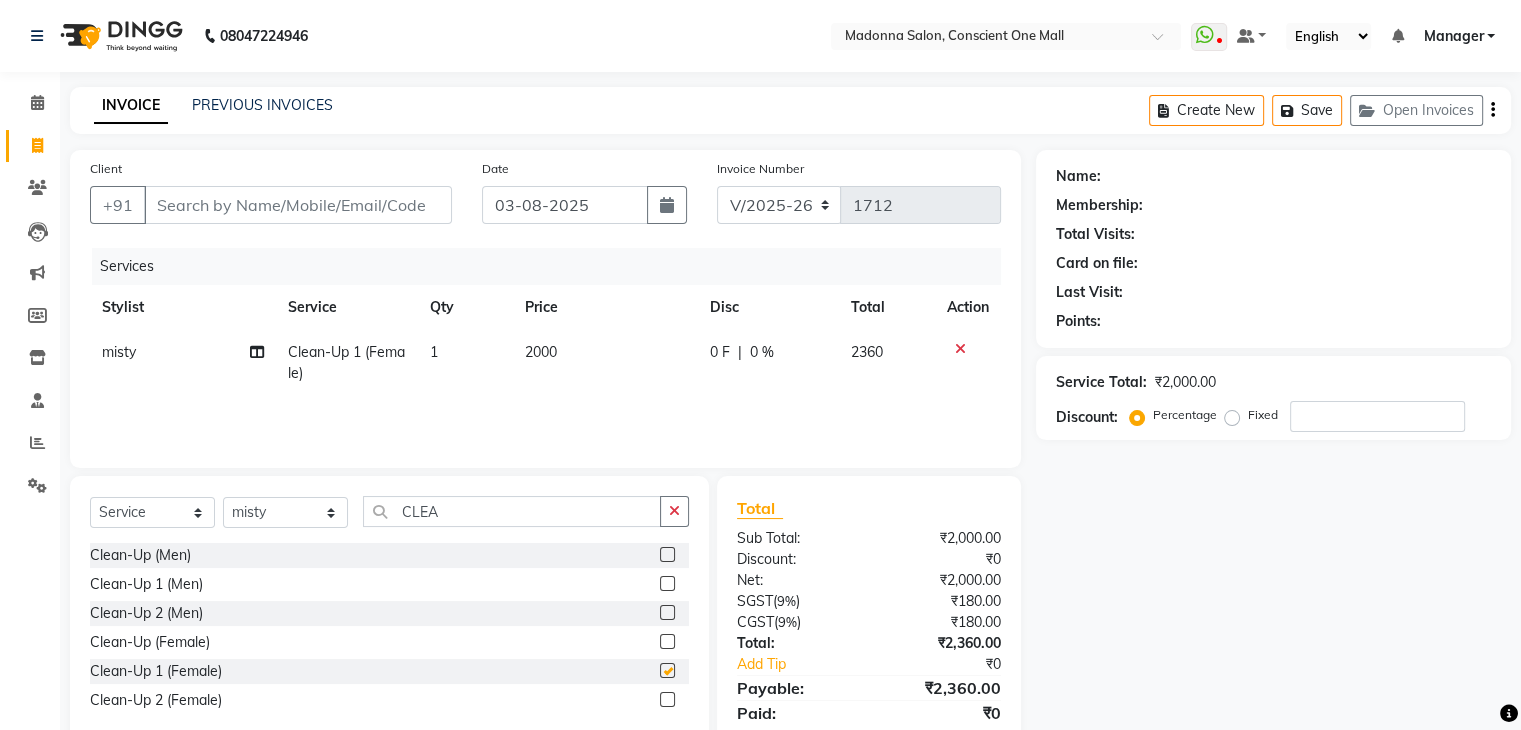 checkbox on "false" 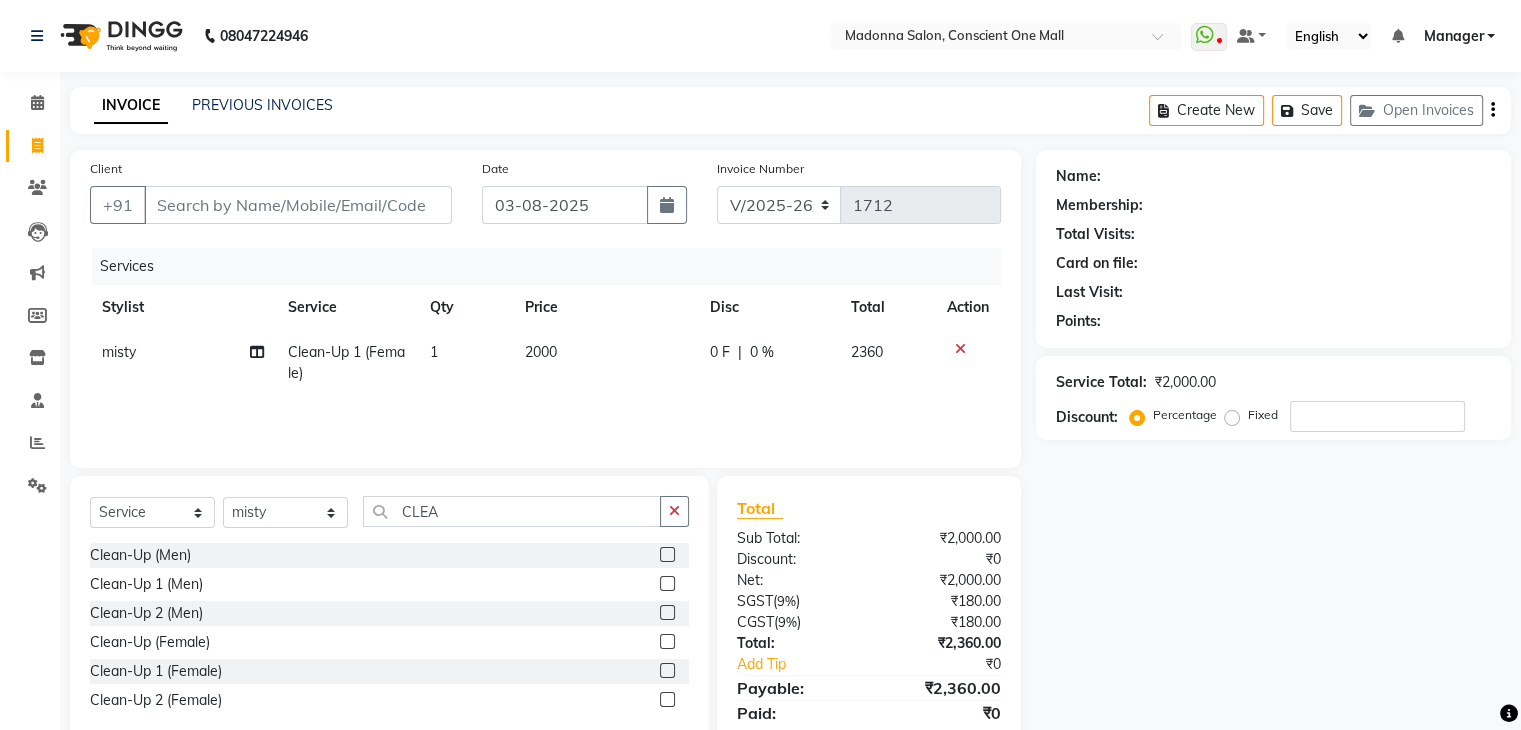 click 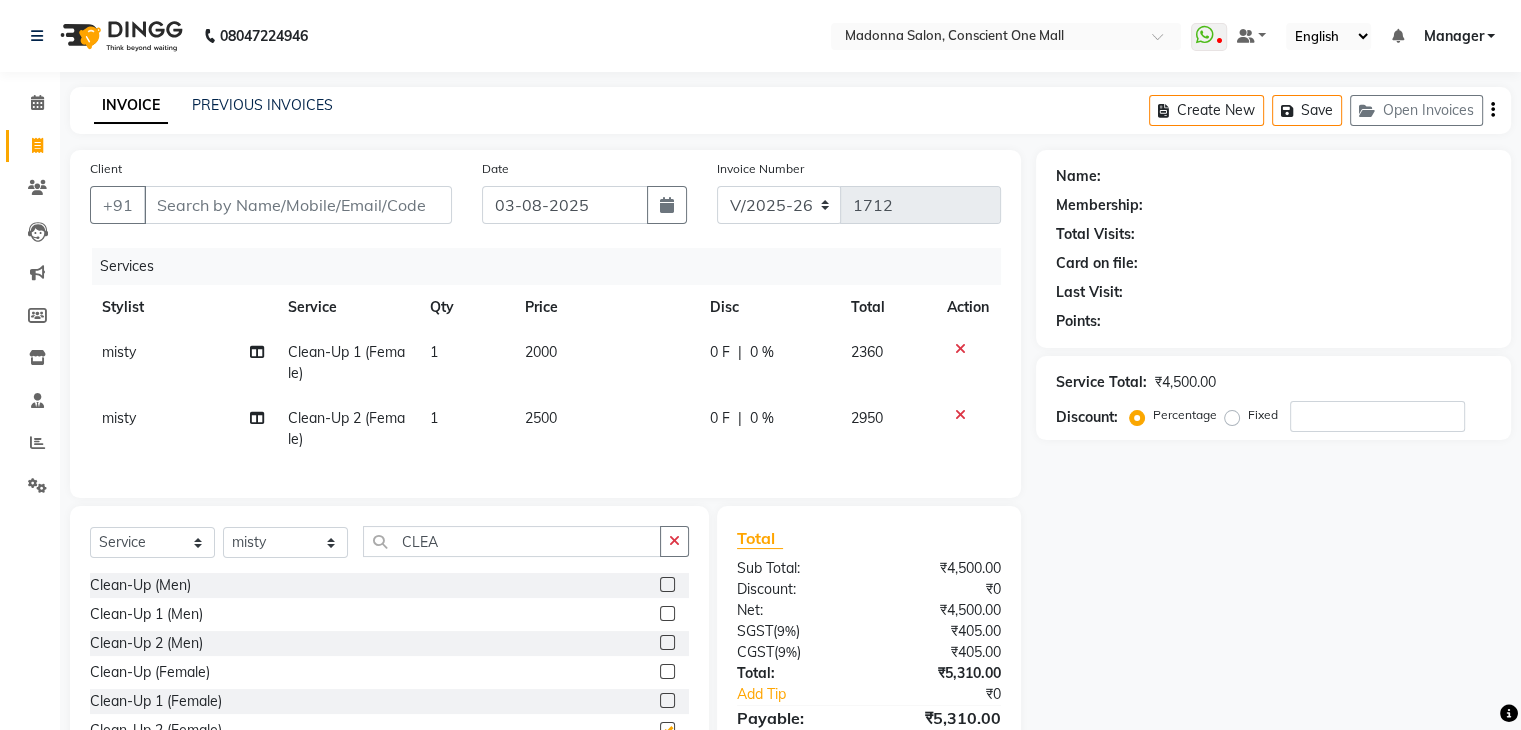 checkbox on "false" 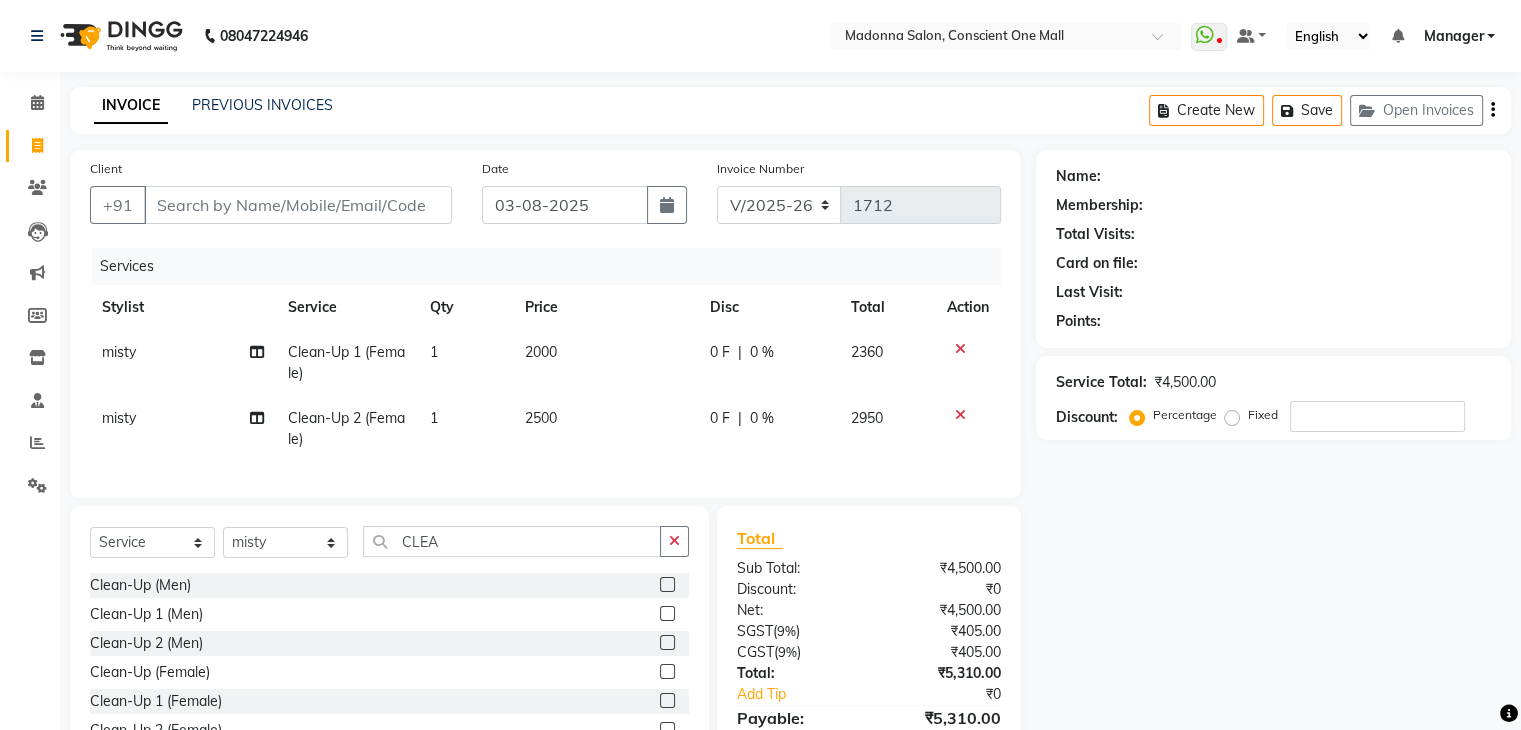 click 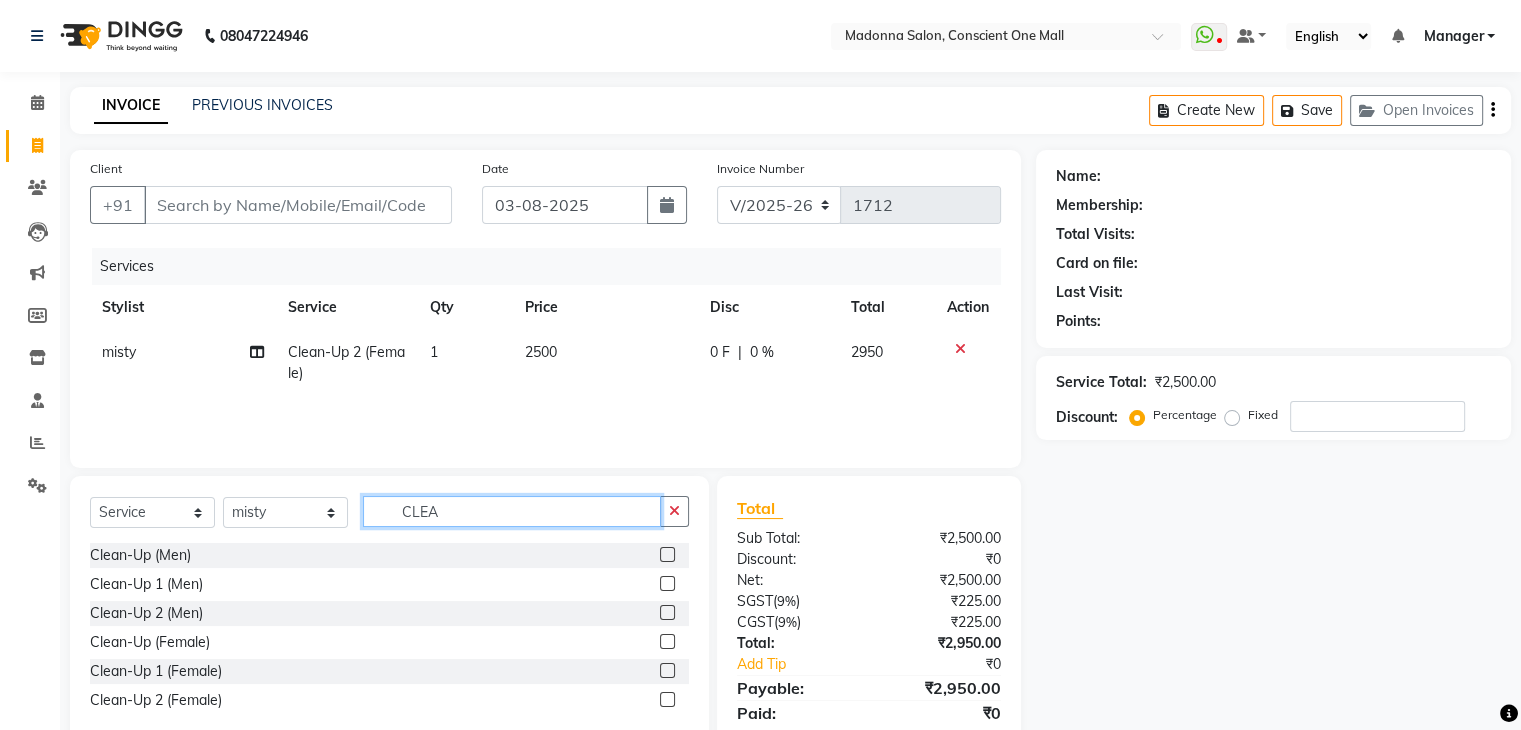 click on "CLEA" 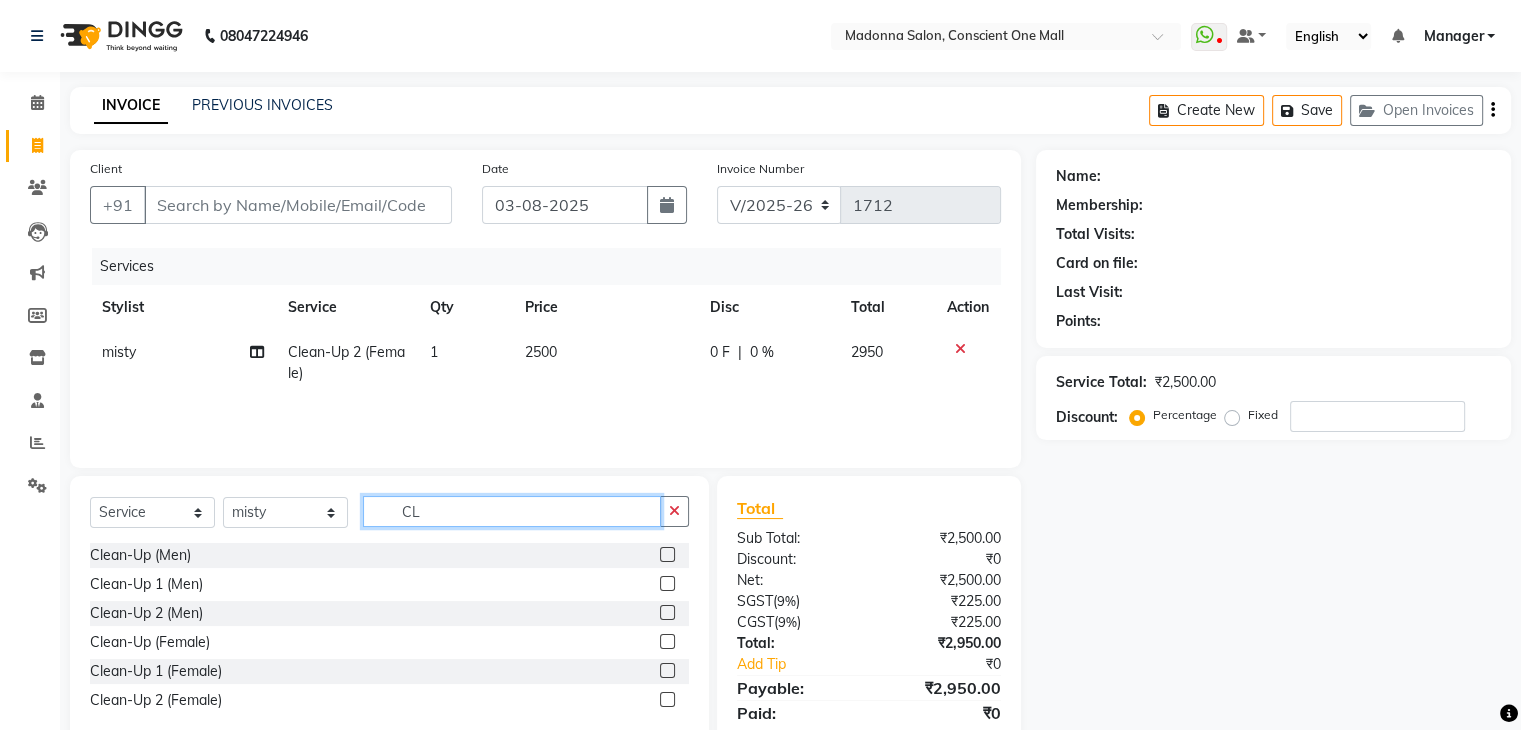 type on "C" 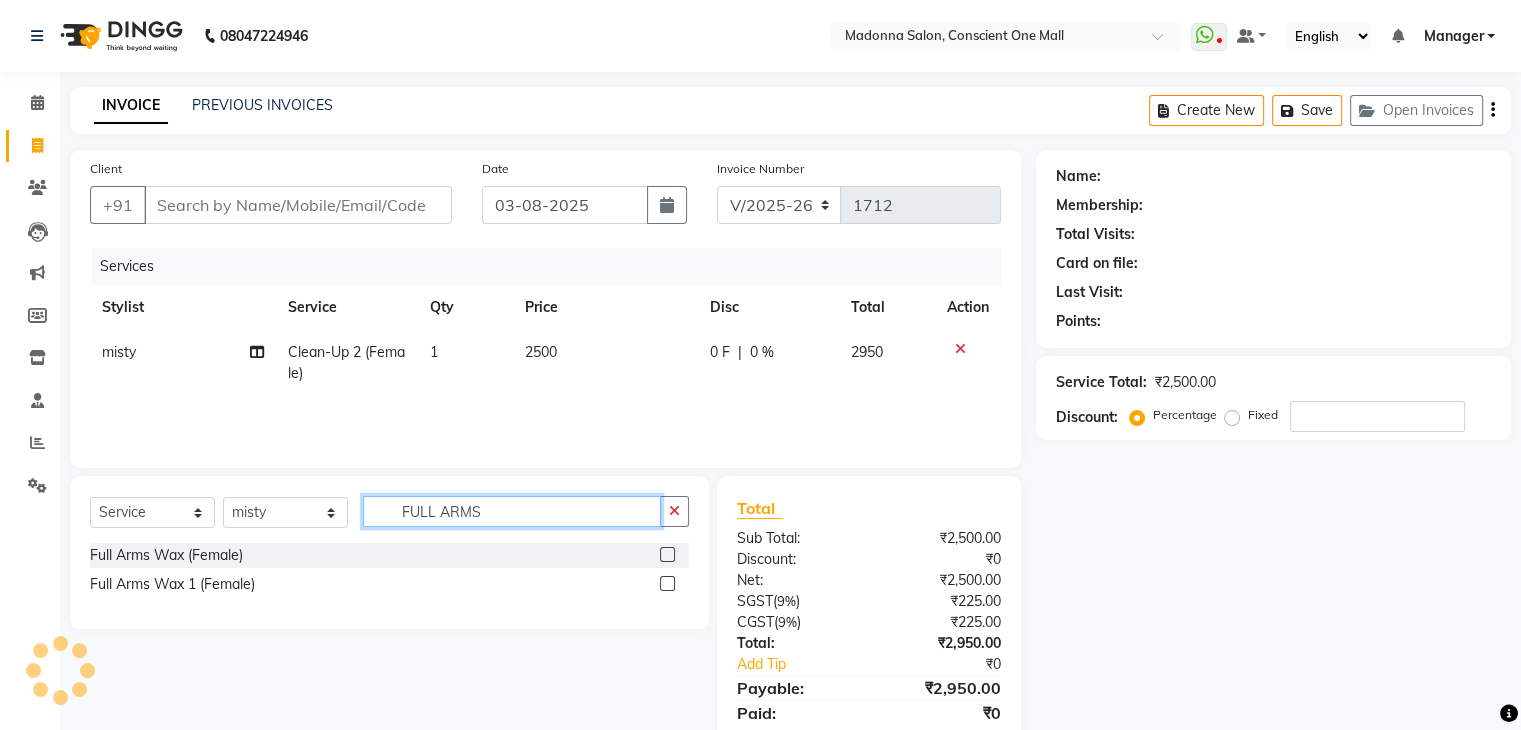 type on "FULL ARMS" 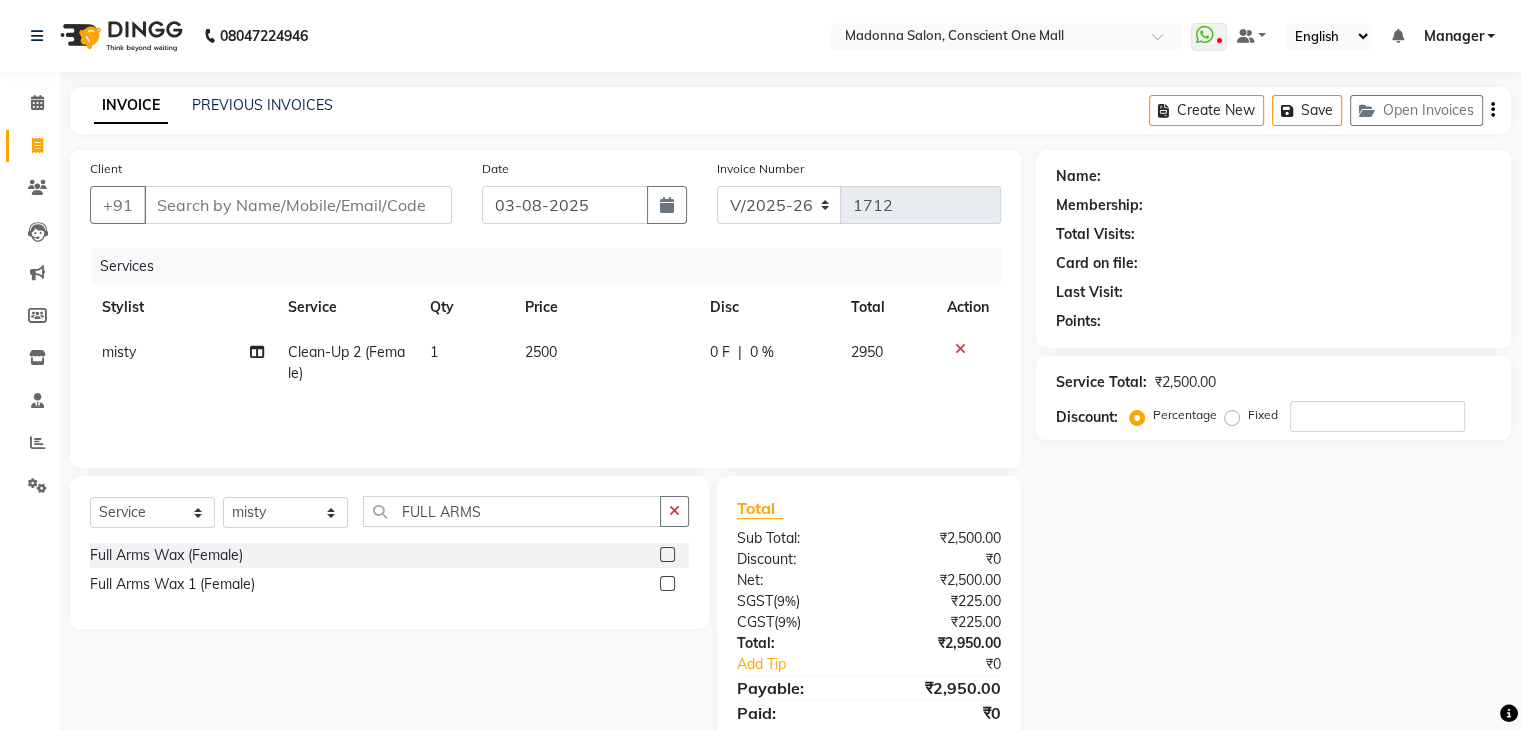 click 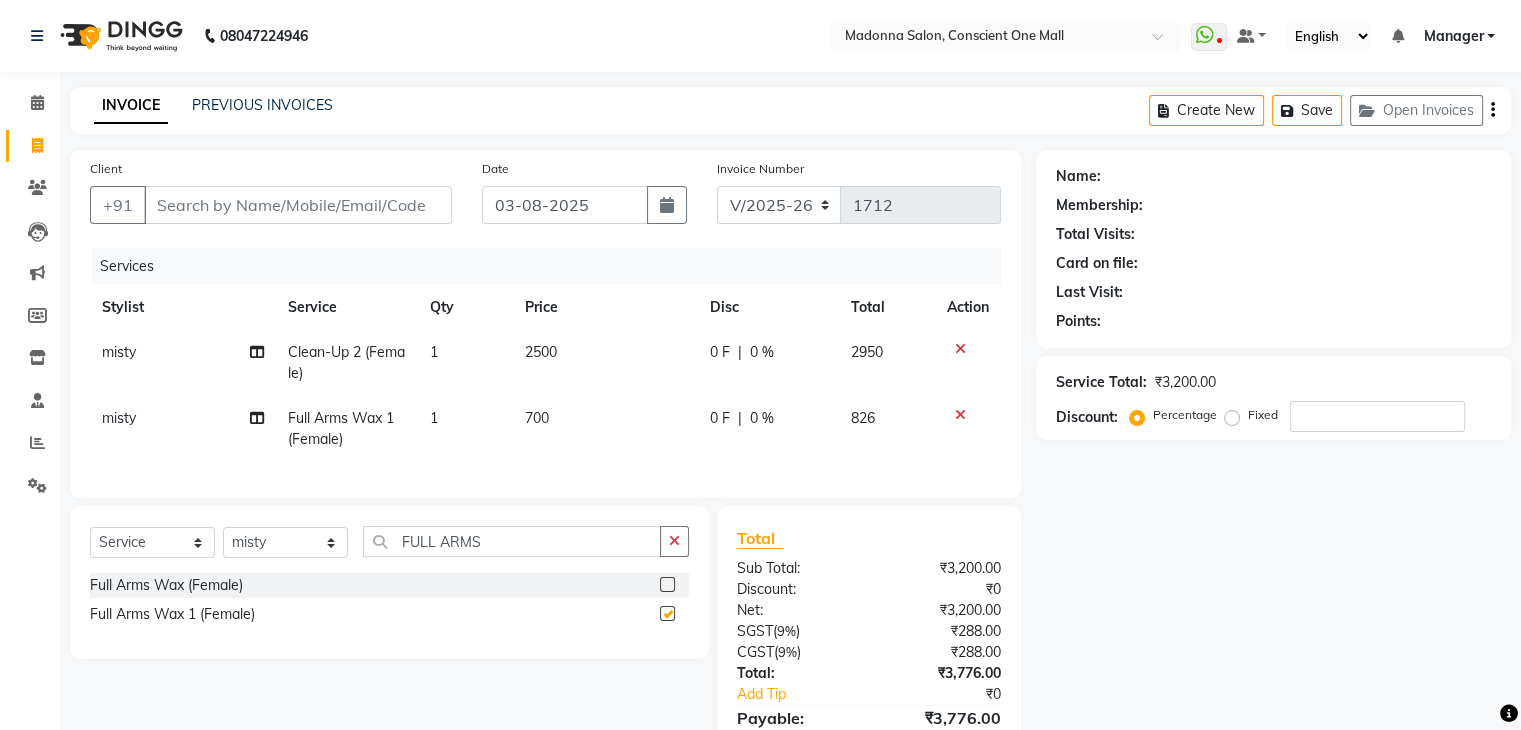 checkbox on "false" 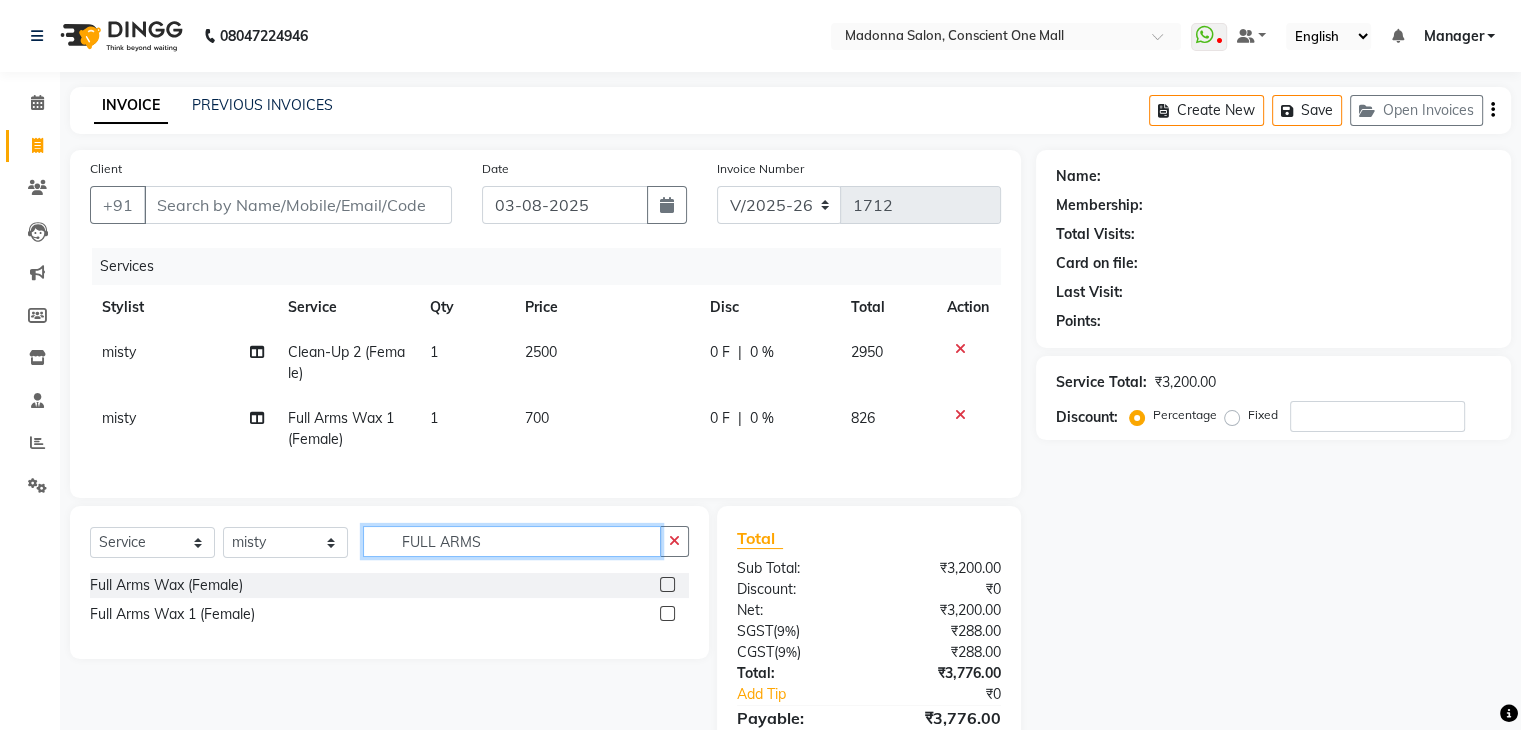 click on "FULL ARMS" 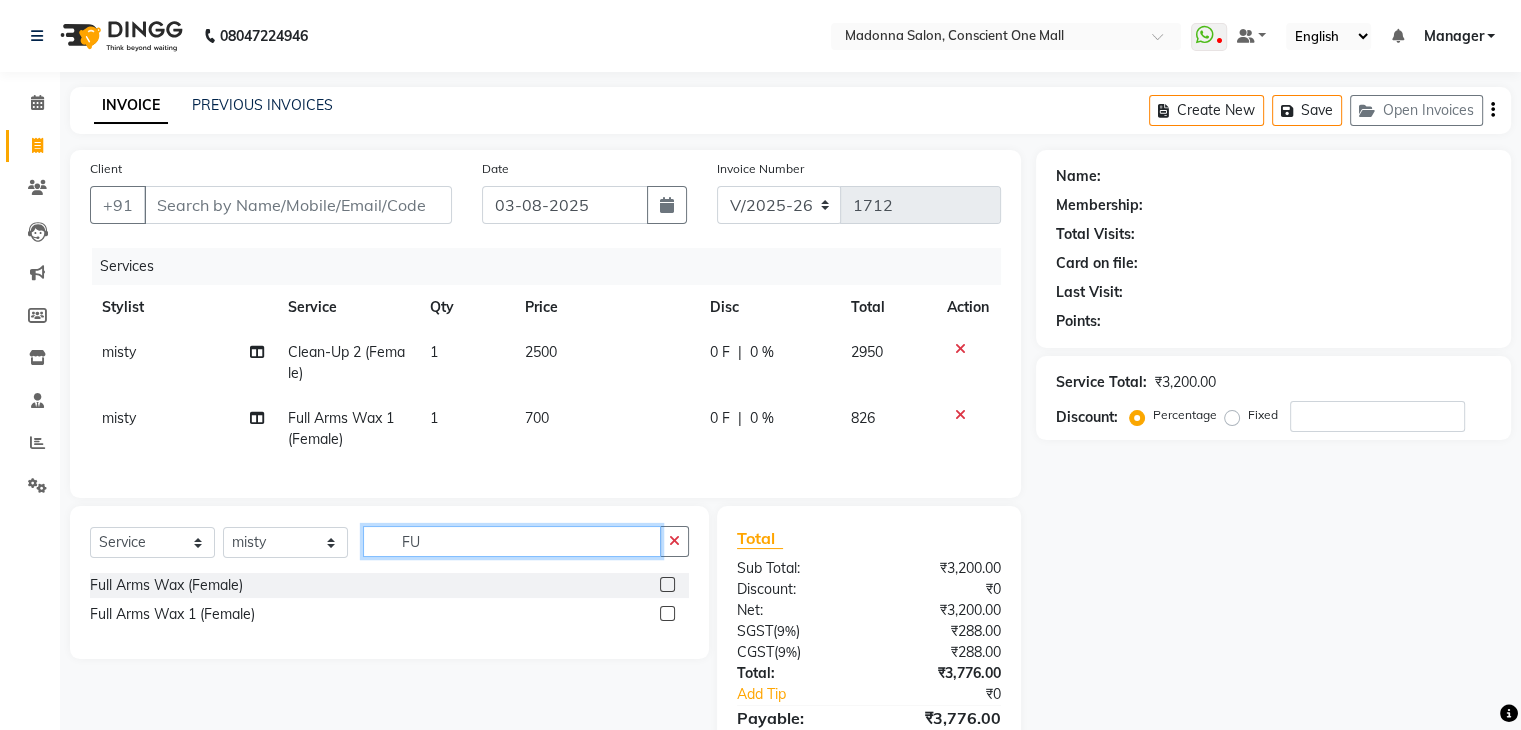 type on "F" 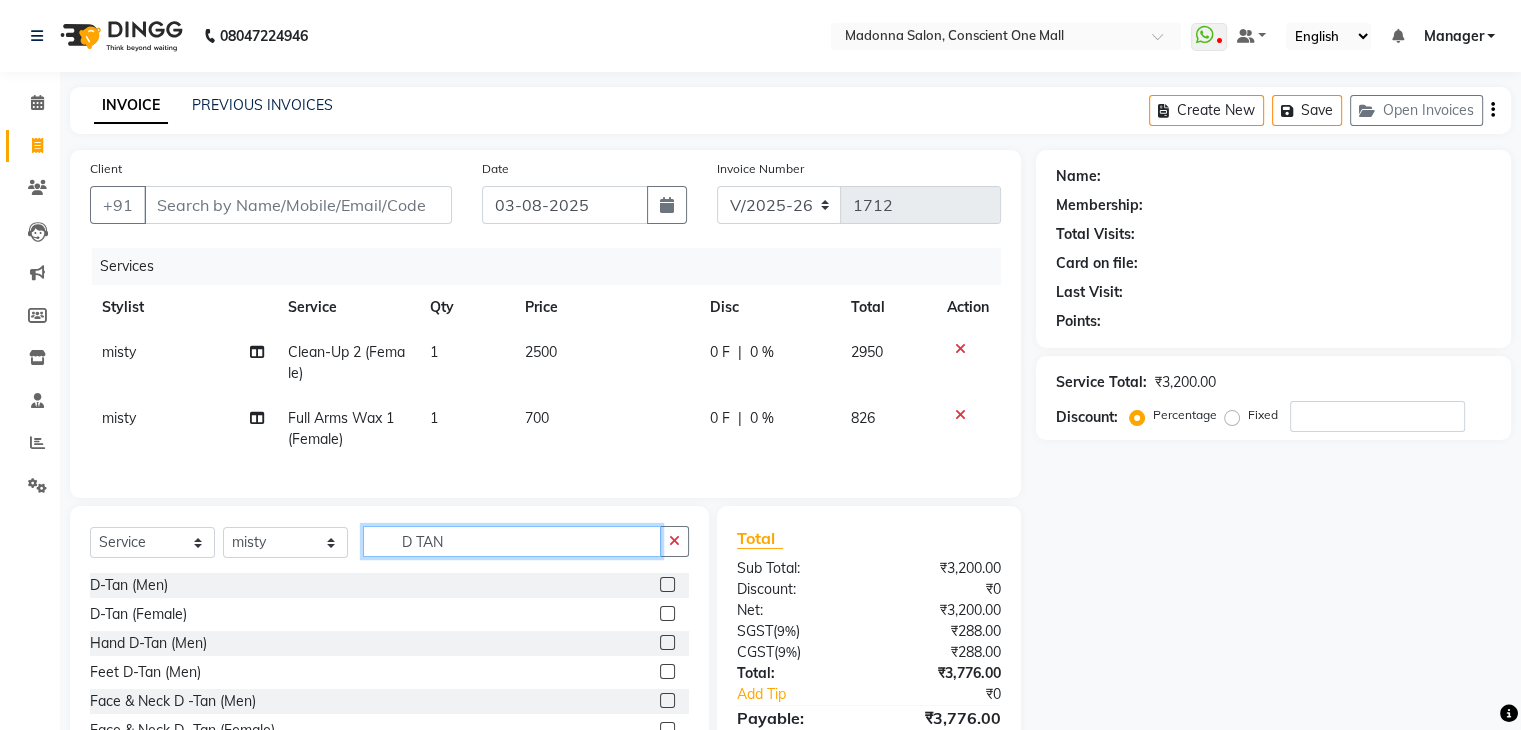type on "D TAN" 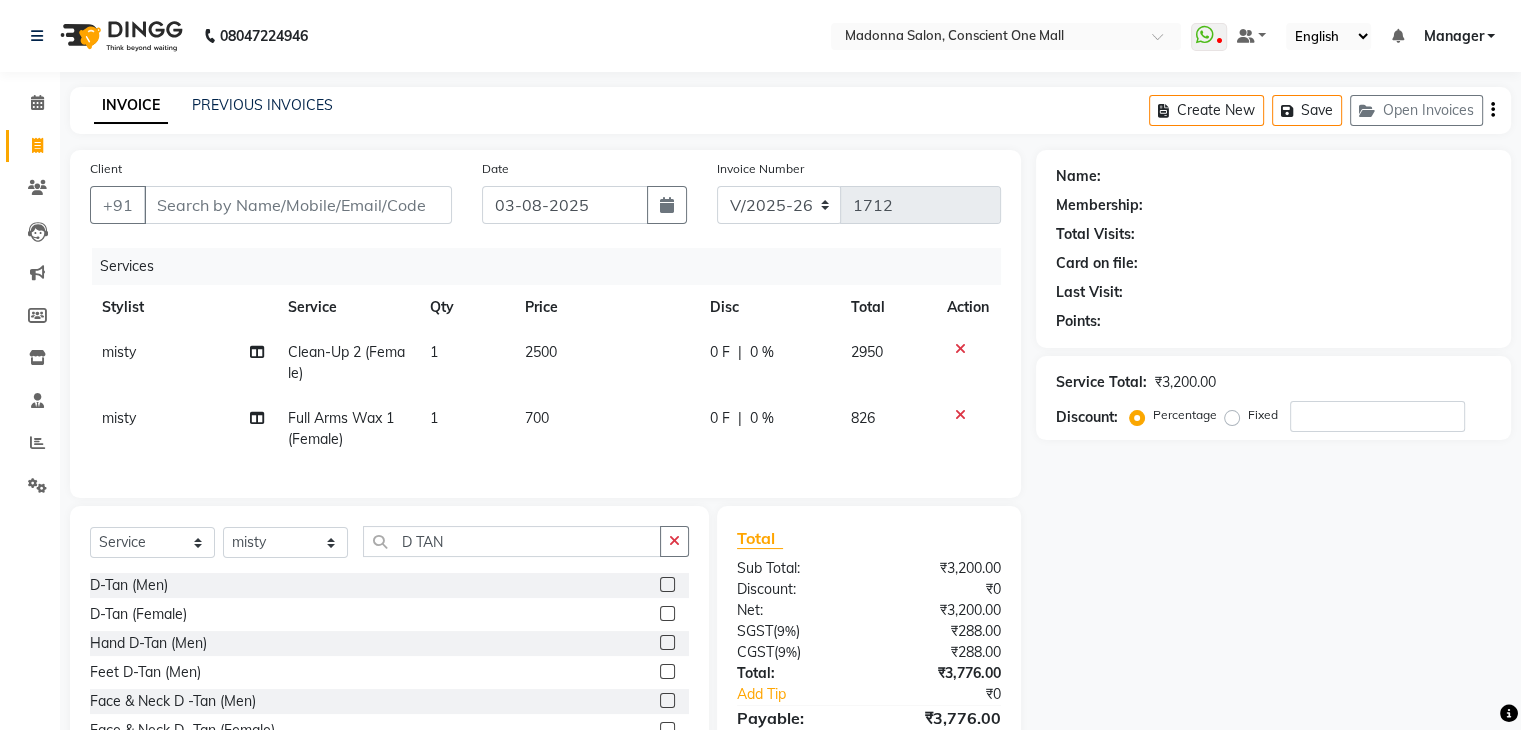 click 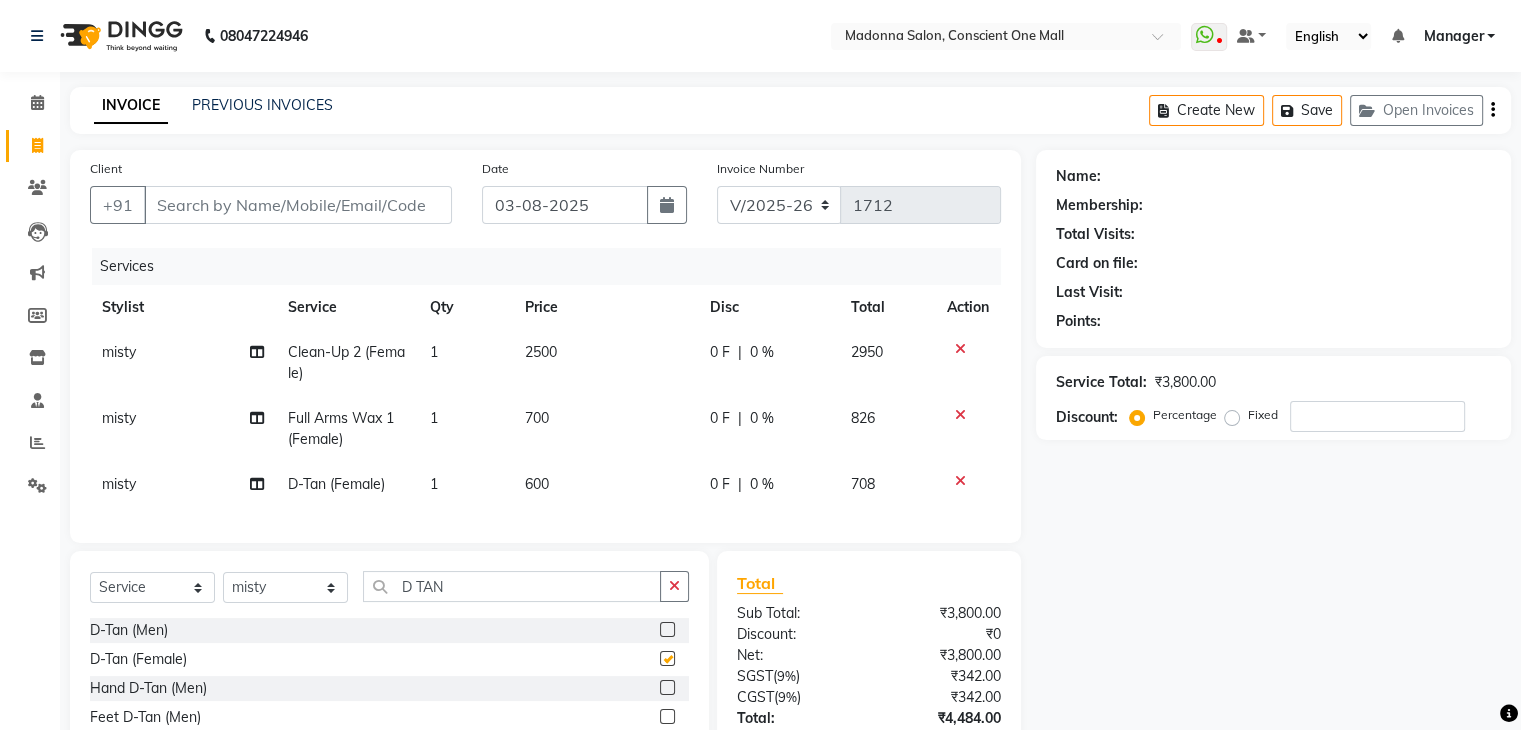 checkbox on "false" 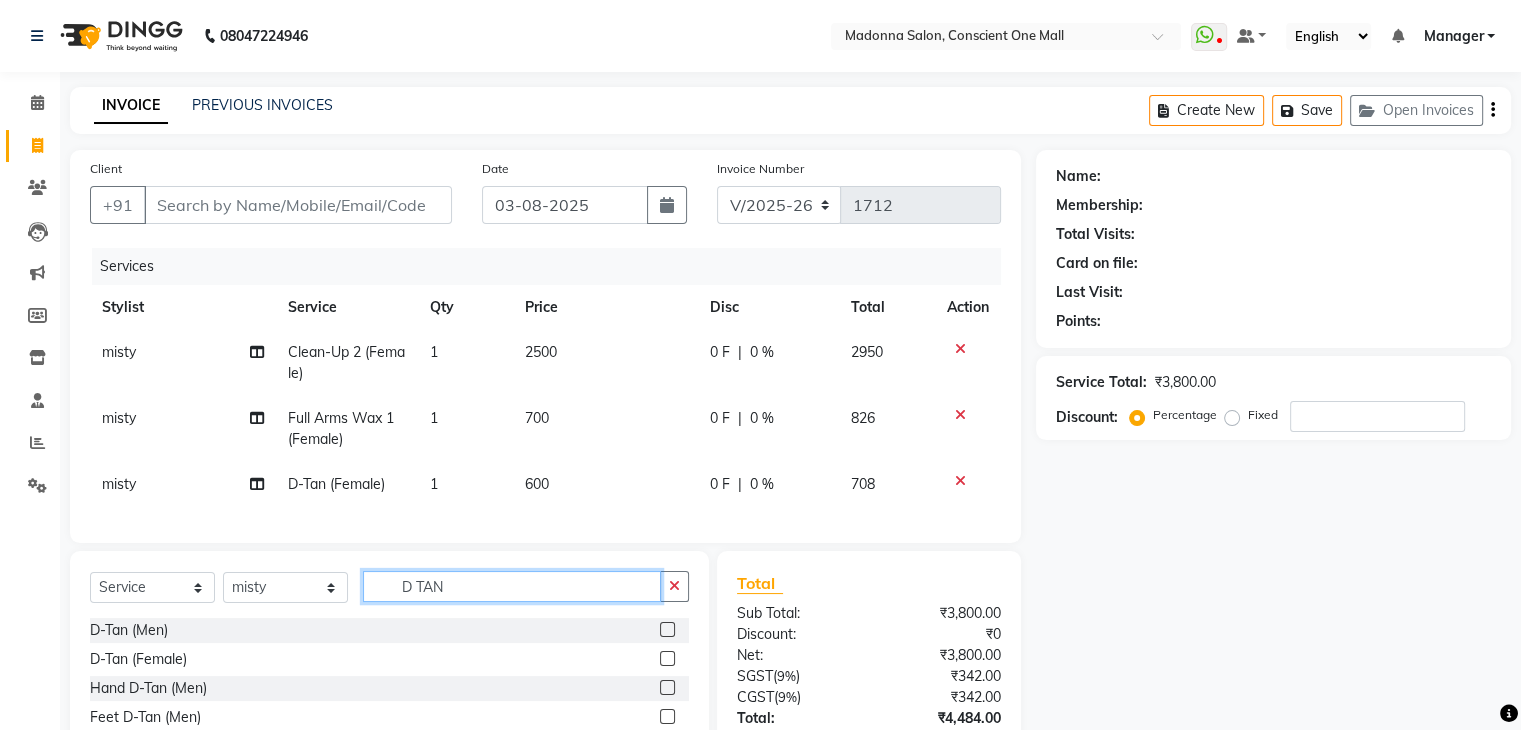 click on "D TAN" 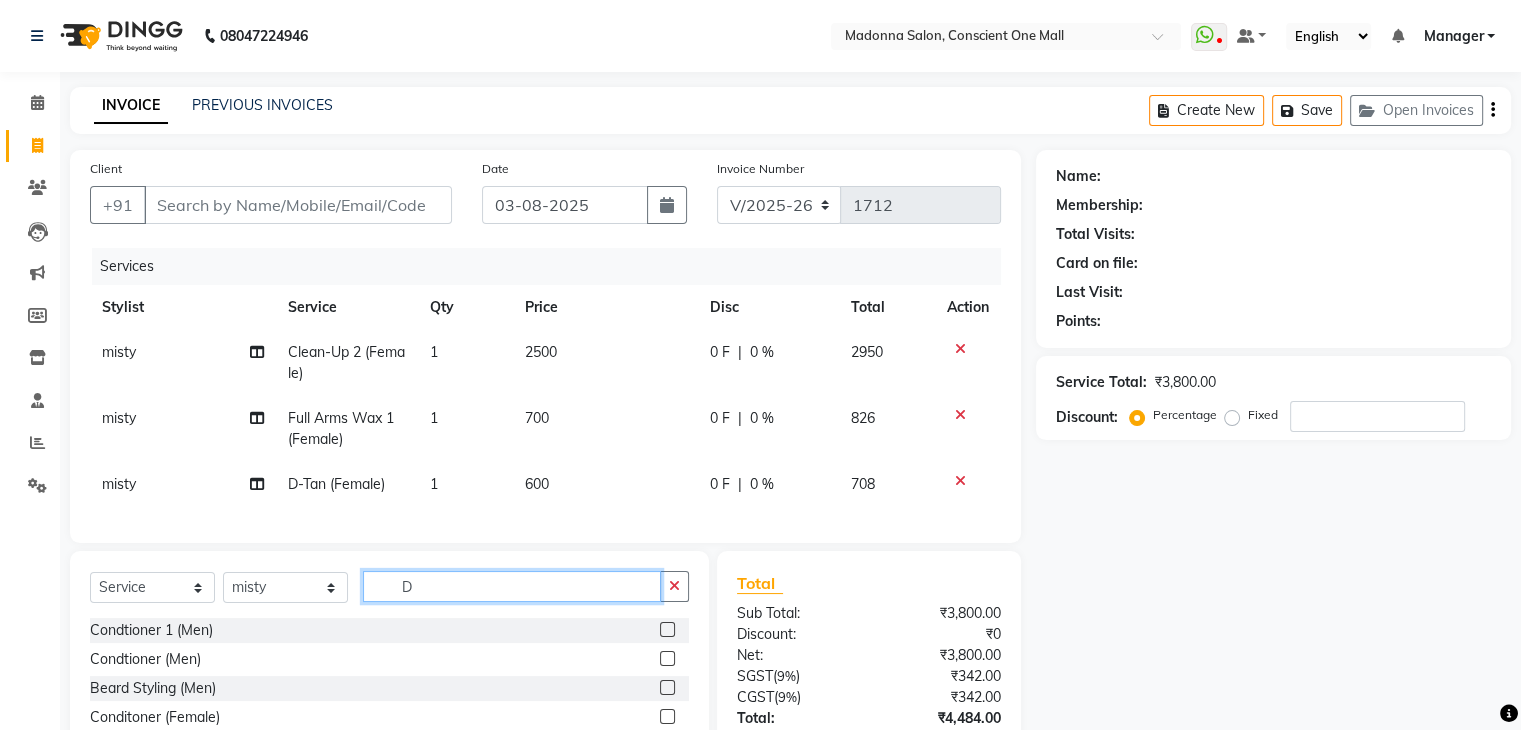 type on "D" 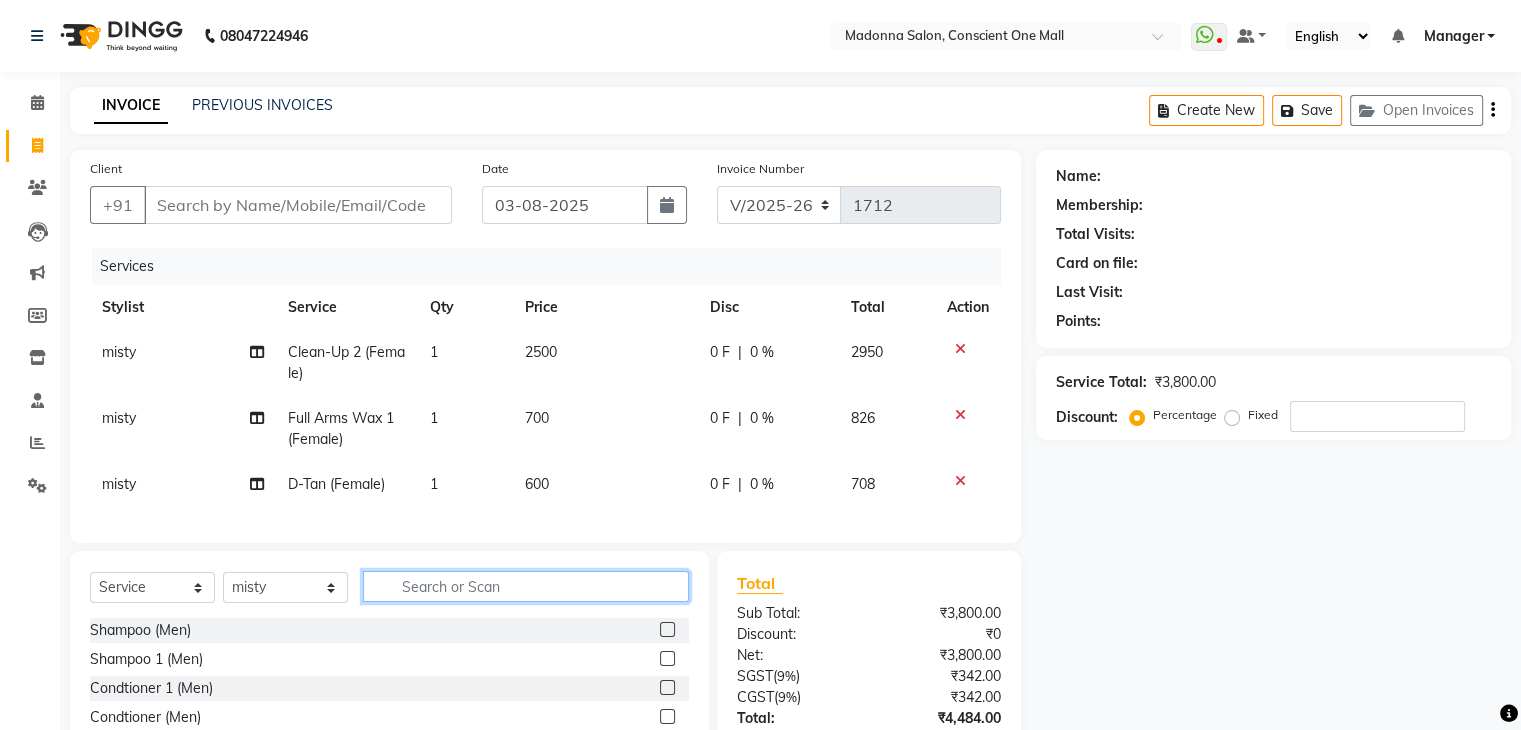 type on "R" 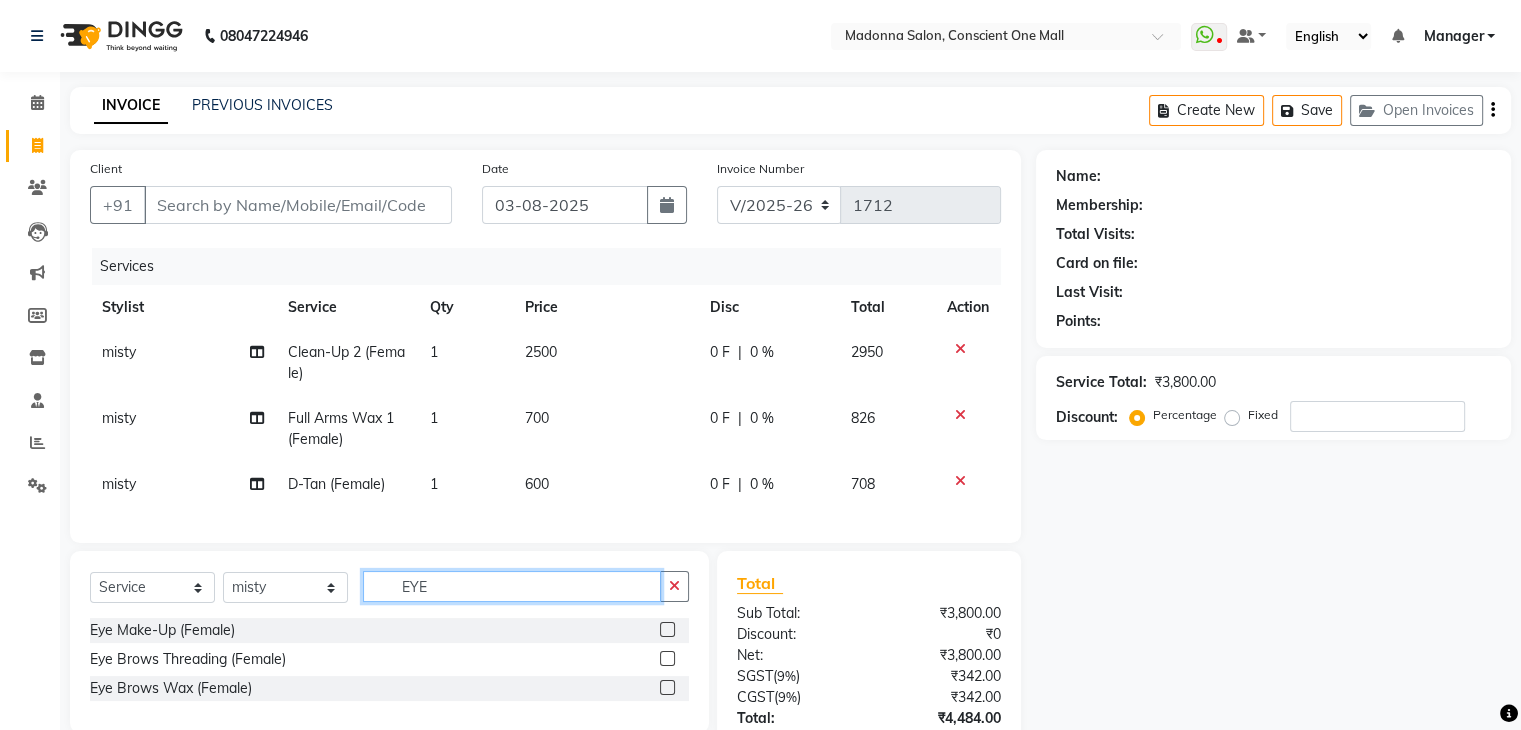 type on "EYE" 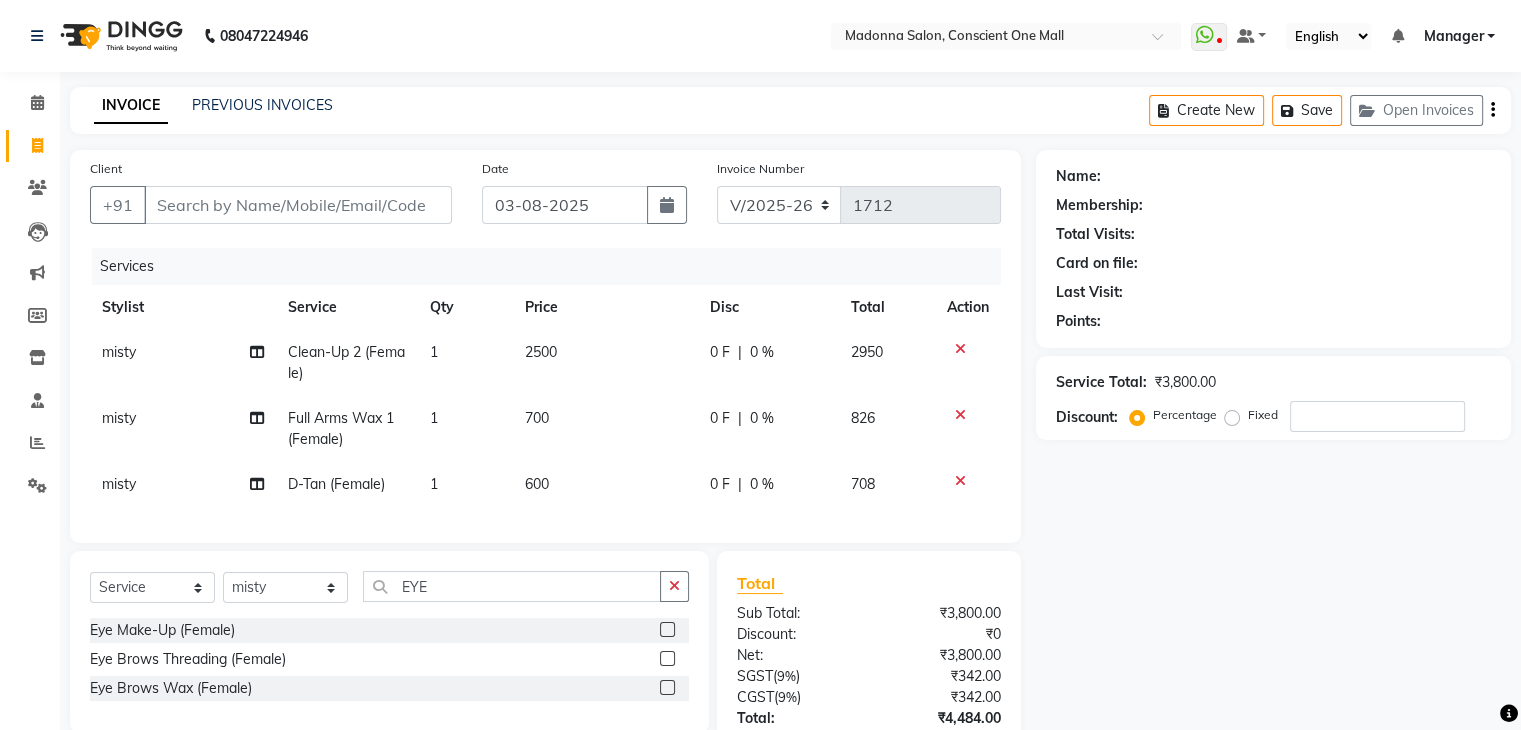 click 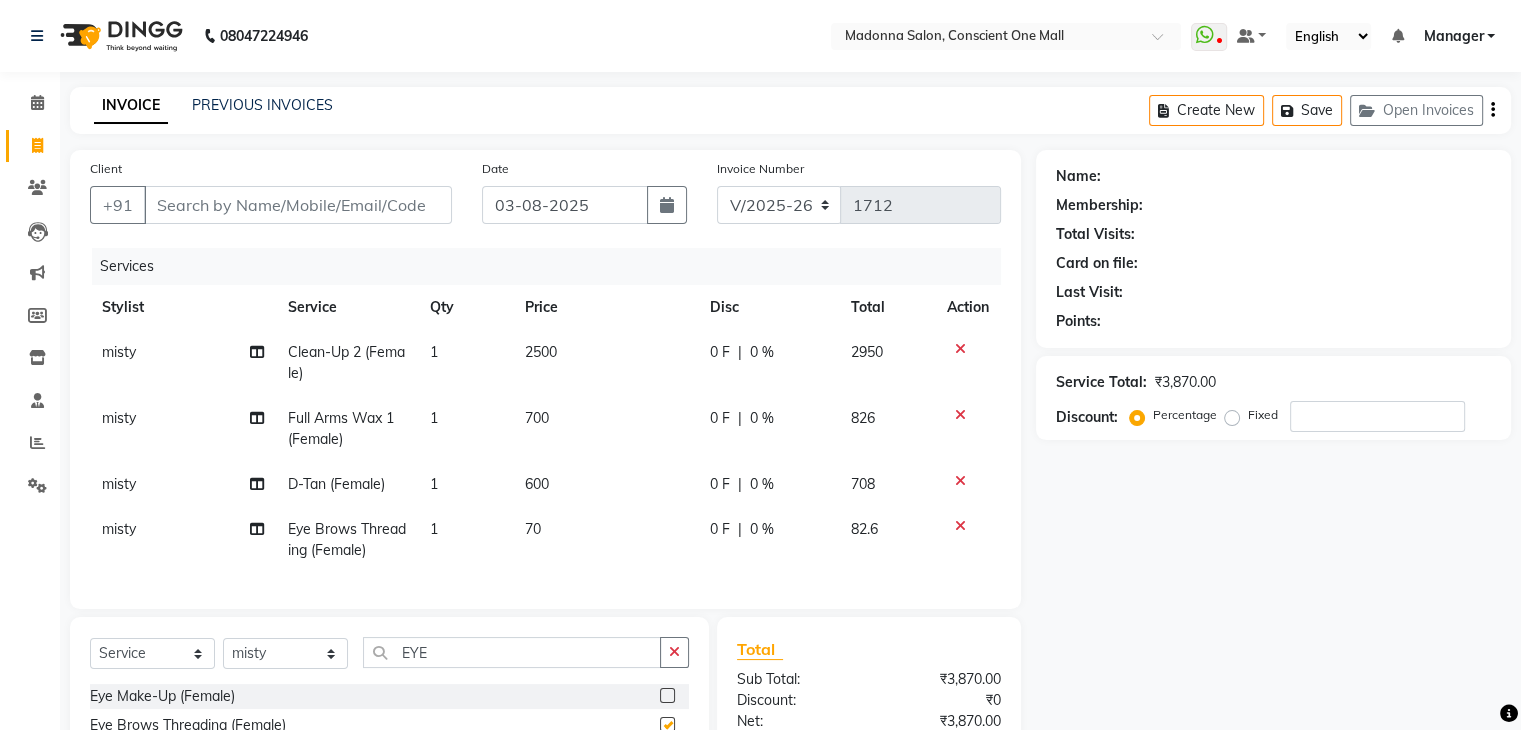 checkbox on "false" 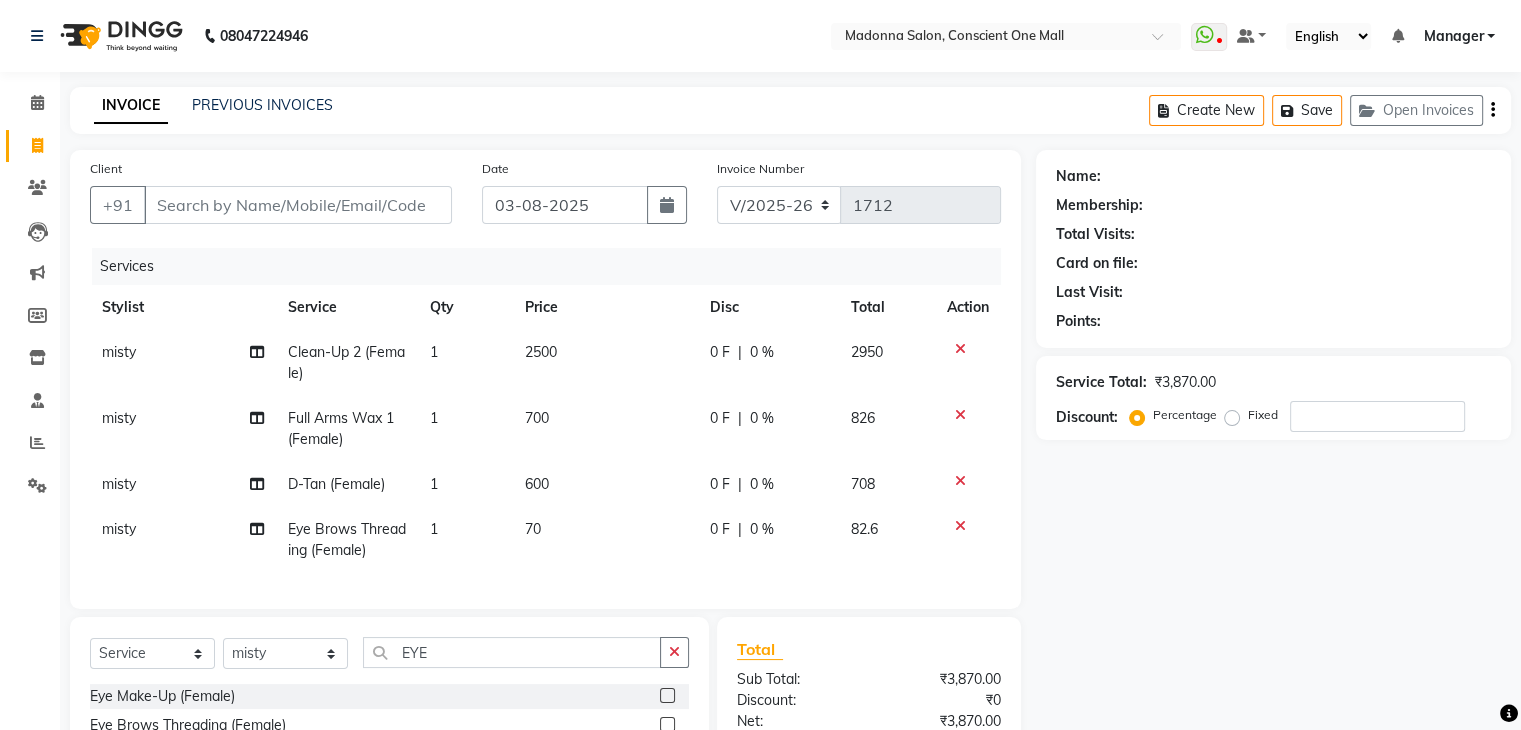 click on "Select  Service  Product  Membership  Package Voucher Prepaid Gift Card  Select Stylist AJAD AMIT ANSHU Bilal Harry himanshi HIMANSHU Janvi JAY Khusboo Manager misty Mukesh Naeem Navjot Kaur neha Pawan RAKHI Ripa Sachin Sagar  SAMEER Sanjeev Saurabh EYE Eye Make-Up (Female)  Eye Brows Threading (Female)  Eye Brows Wax (Female)" 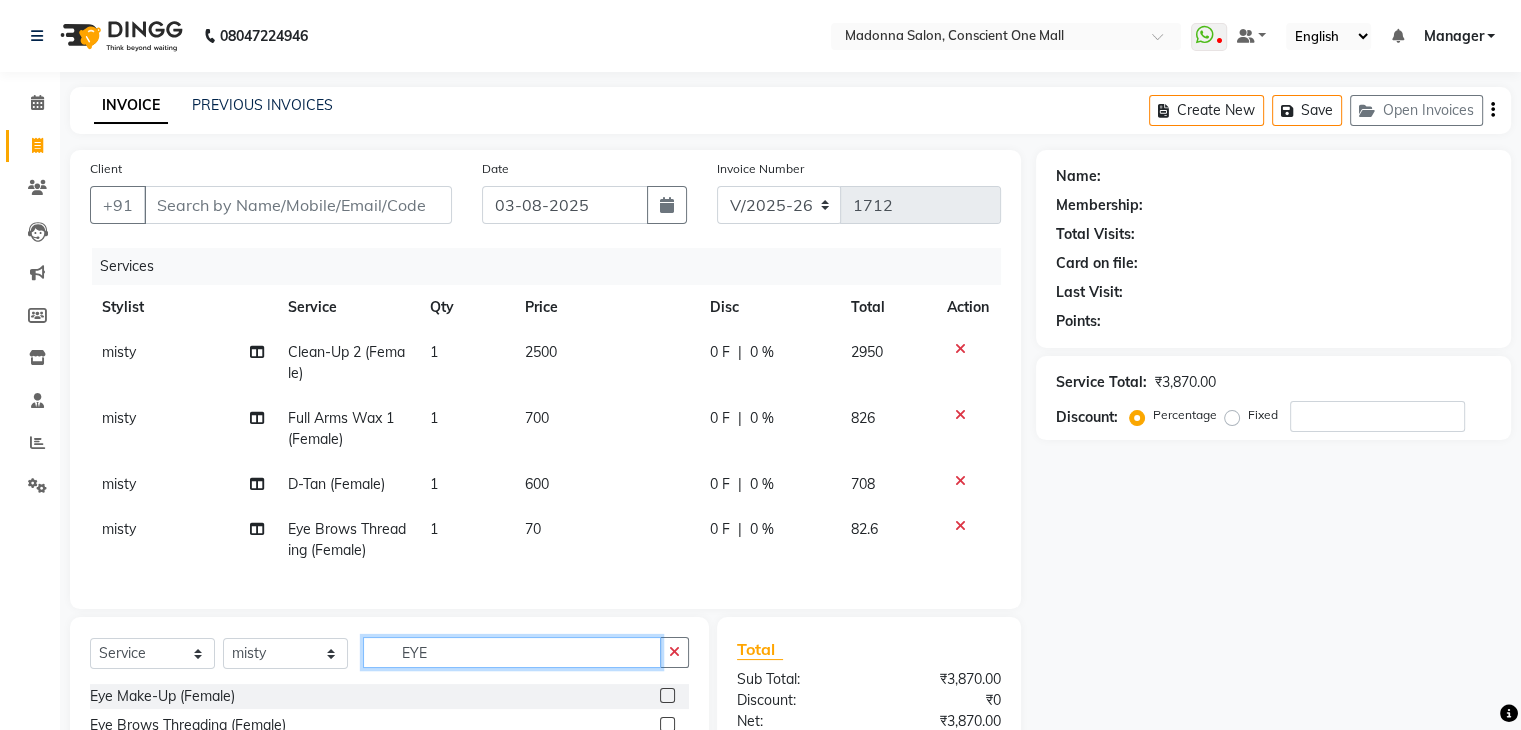 click on "EYE" 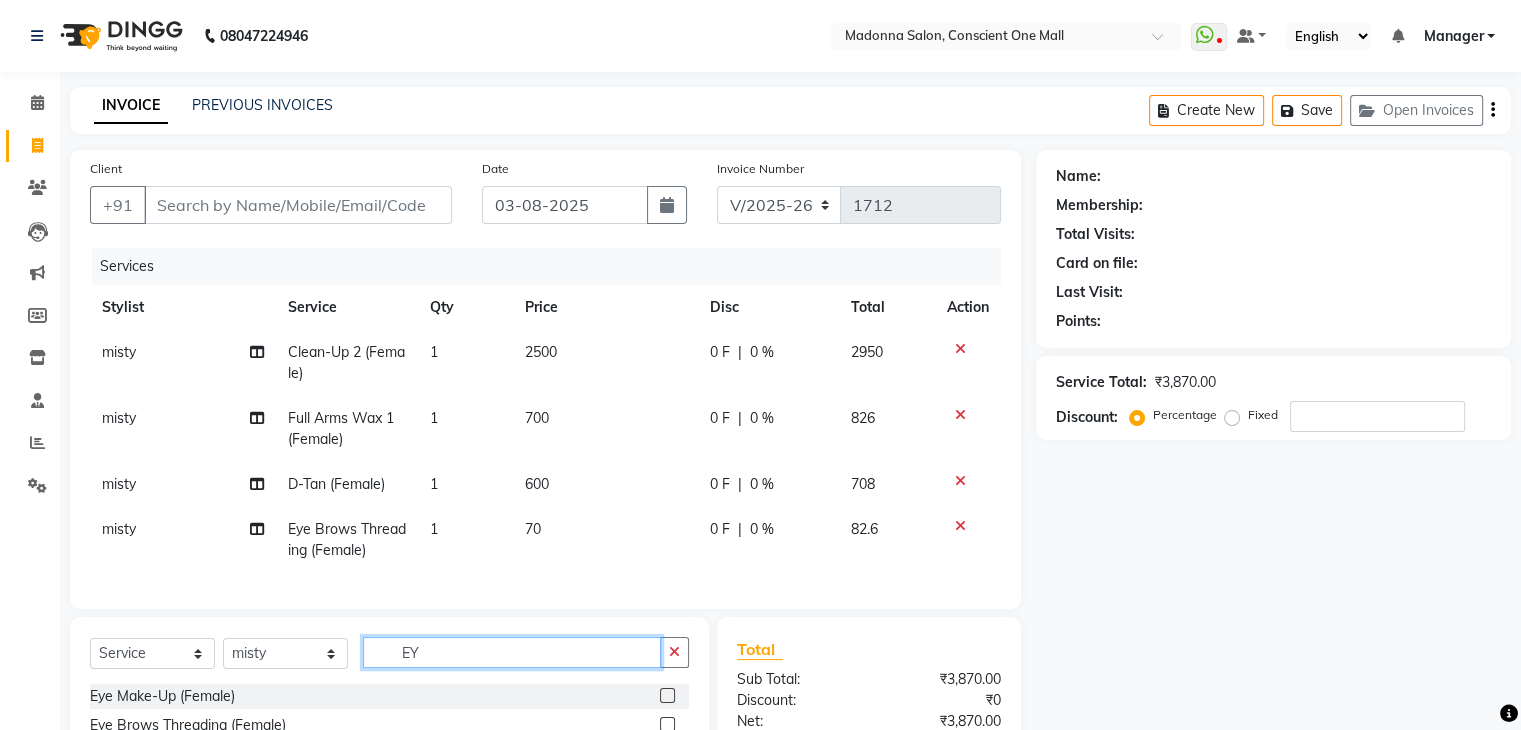 type on "E" 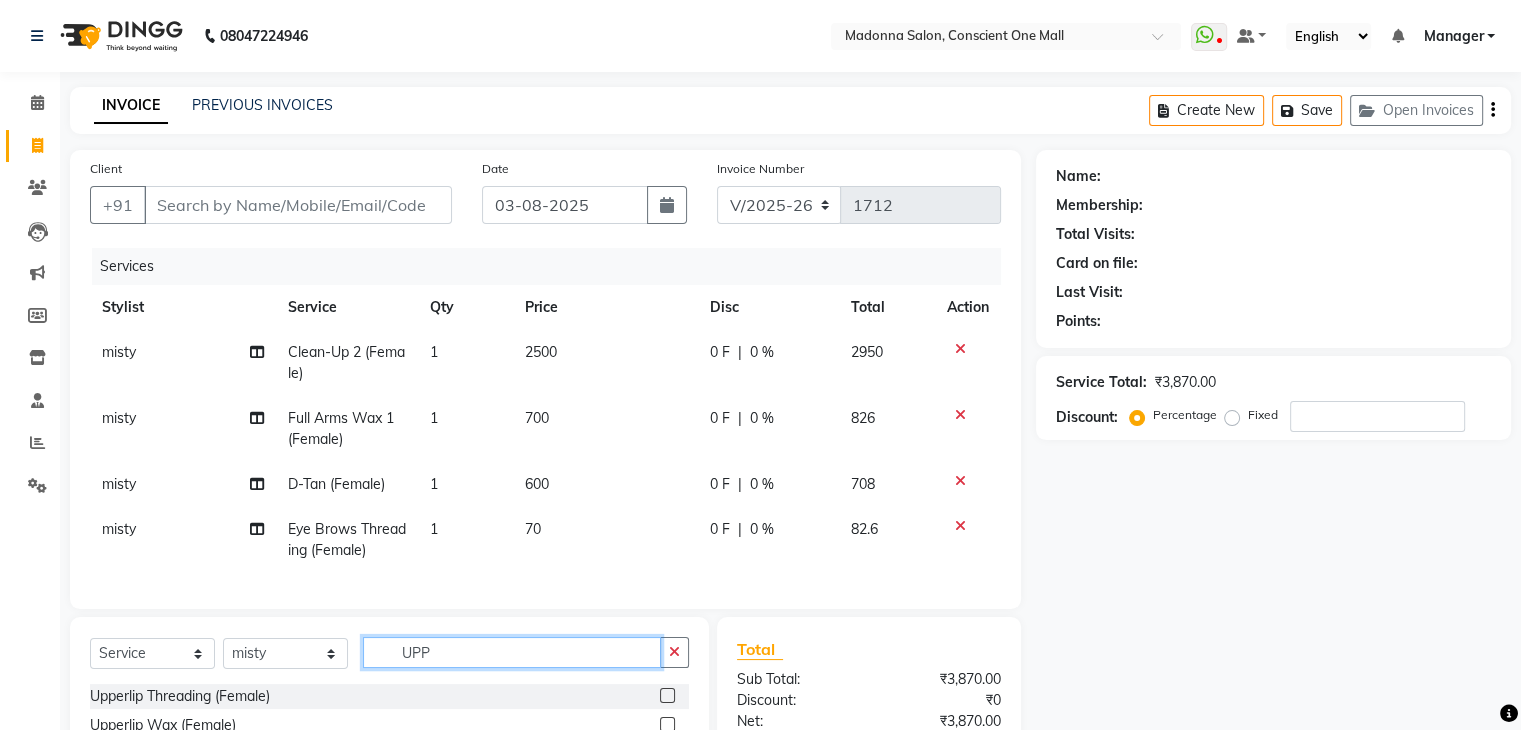 scroll, scrollTop: 227, scrollLeft: 0, axis: vertical 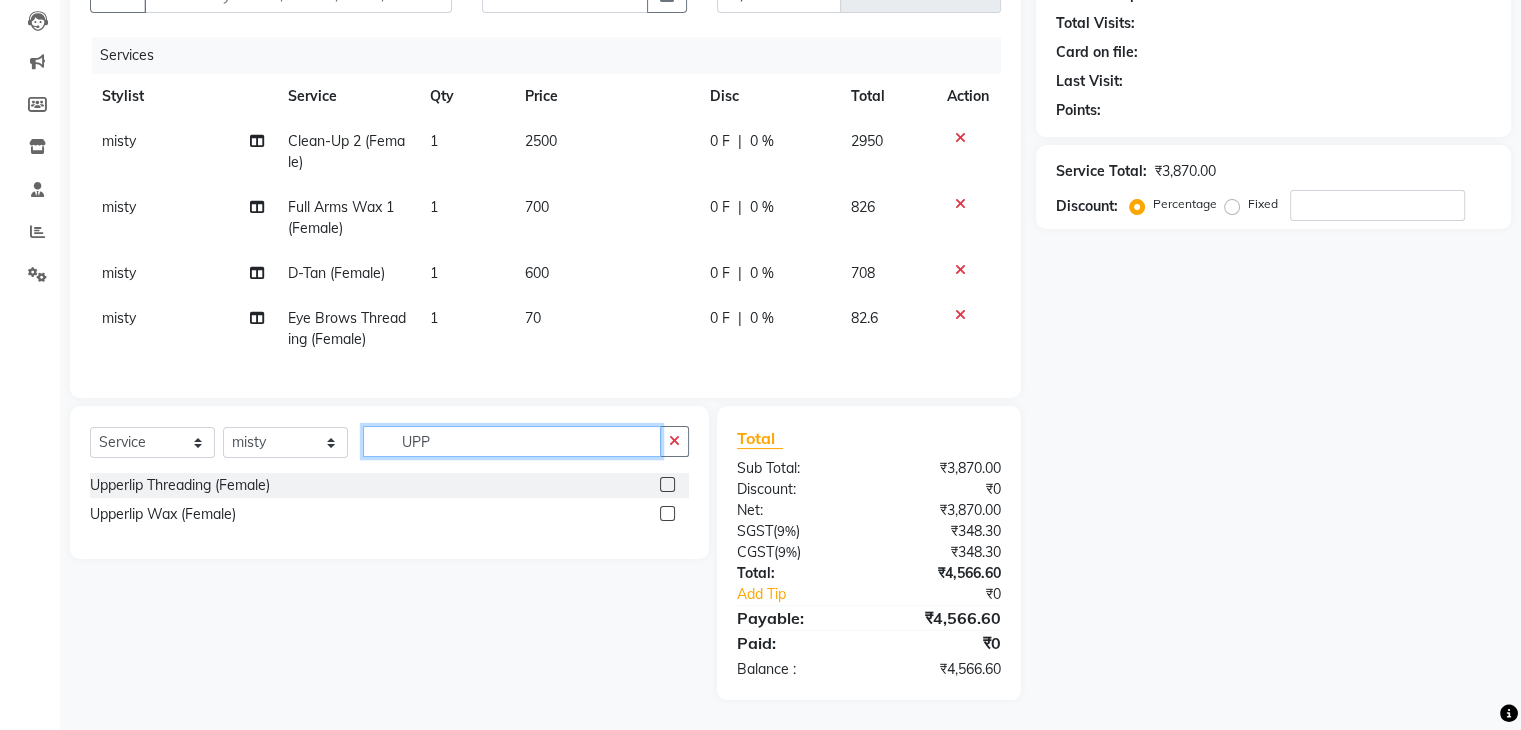 type on "UPP" 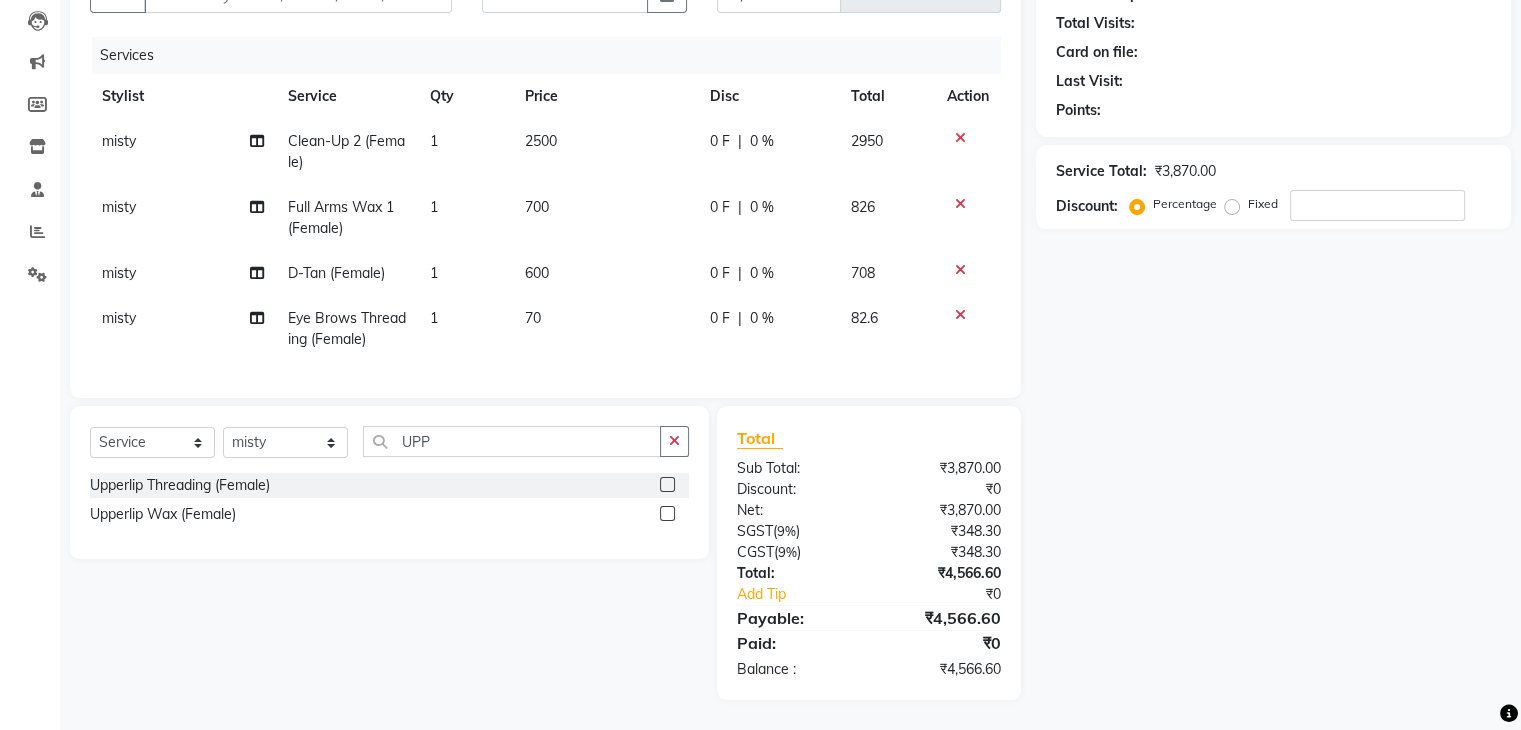 click 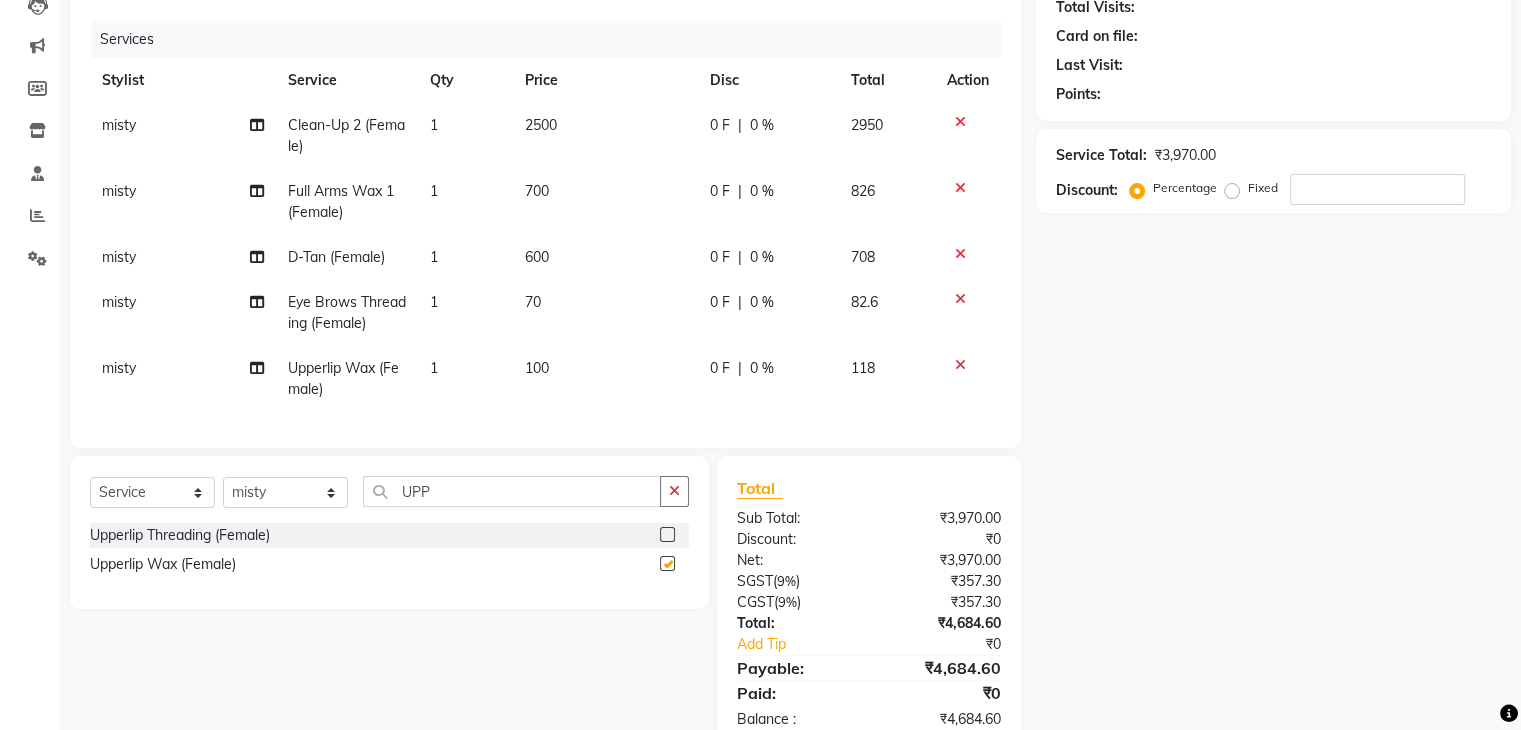 checkbox on "false" 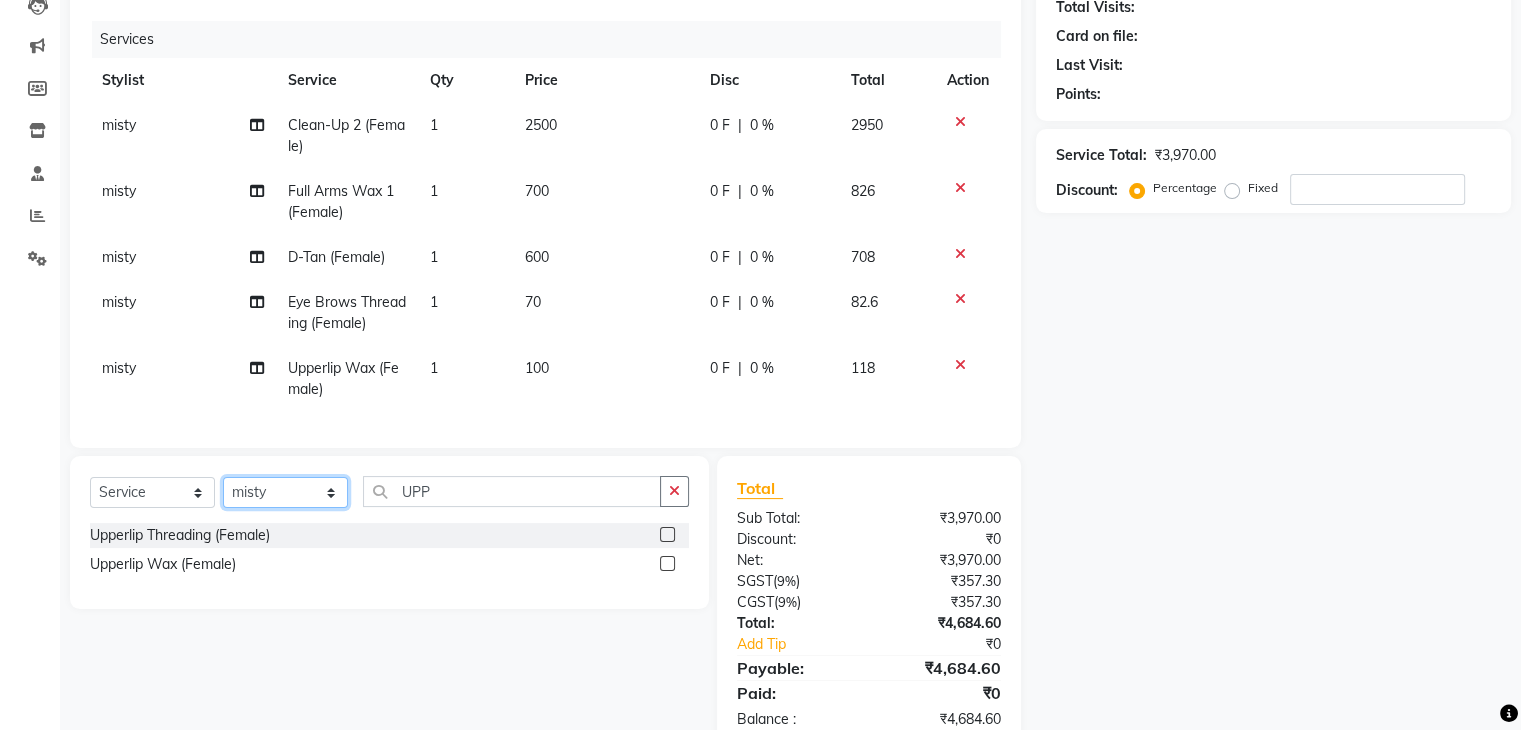 click on "Select Stylist AJAD AMIT ANSHU Bilal Harry himanshi HIMANSHU Janvi JAY Khusboo Manager misty Mukesh Naeem Navjot Kaur neha Pawan RAKHI Ripa Sachin Sagar  SAMEER Sanjeev Saurabh" 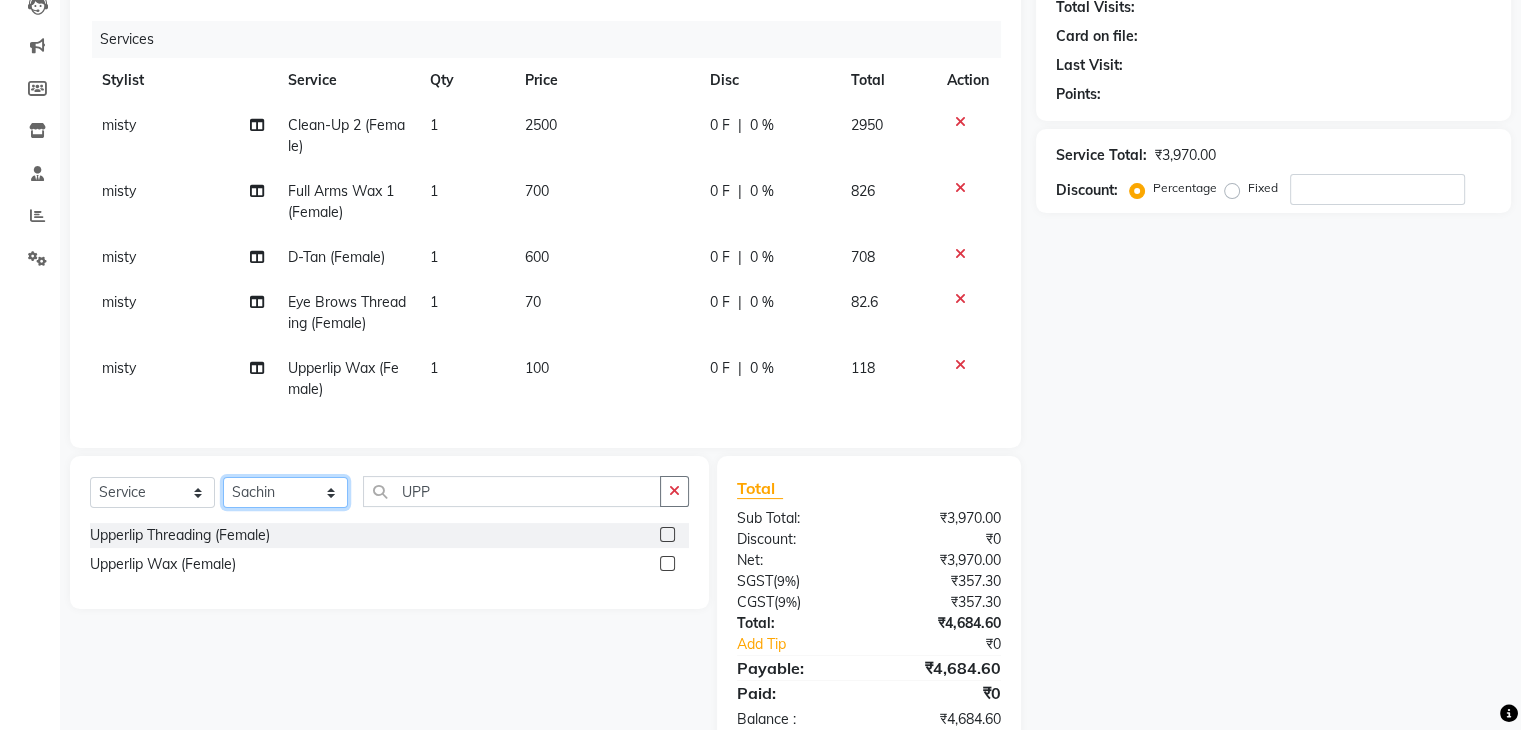click on "Select Stylist AJAD AMIT ANSHU Bilal Harry himanshi HIMANSHU Janvi JAY Khusboo Manager misty Mukesh Naeem Navjot Kaur neha Pawan RAKHI Ripa Sachin Sagar  SAMEER Sanjeev Saurabh" 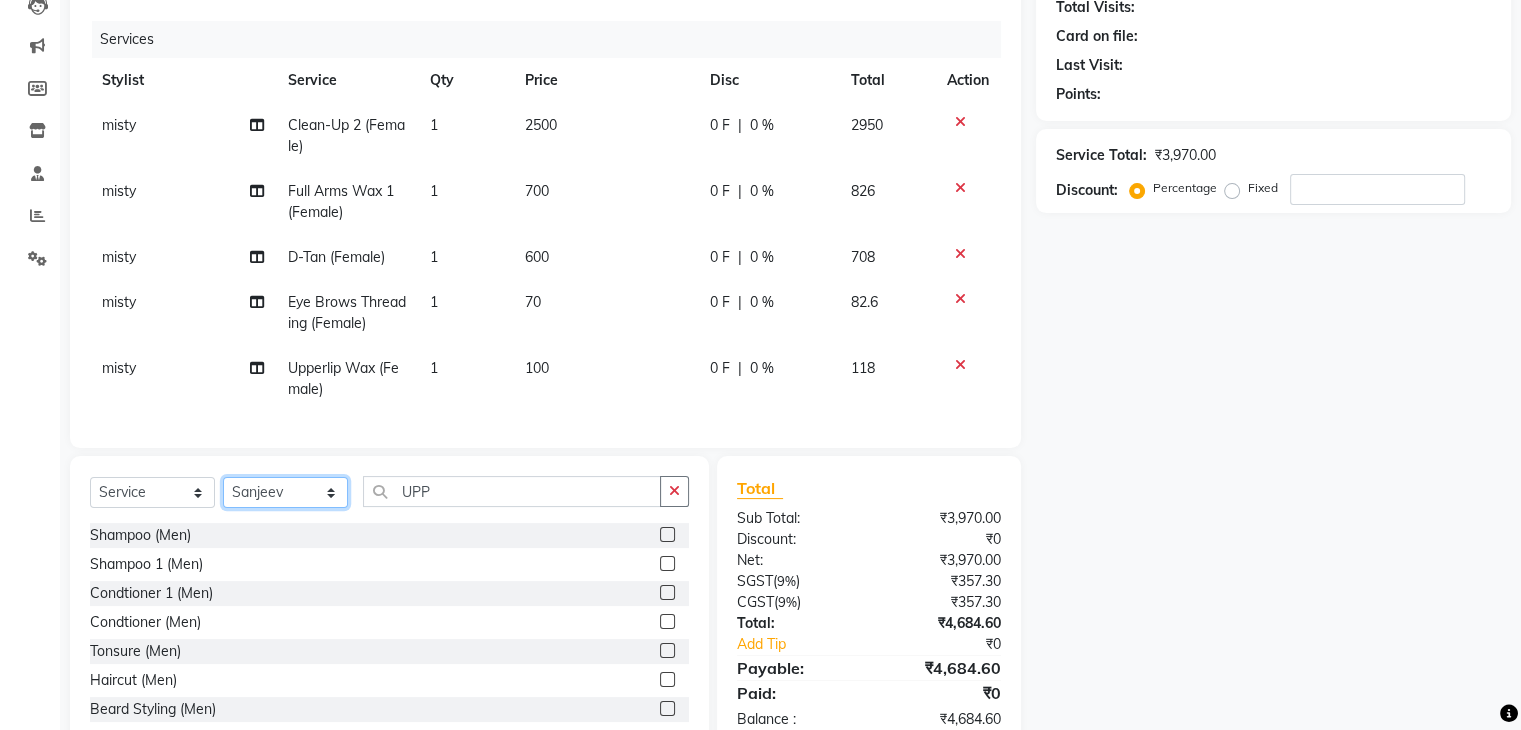 select on "67300" 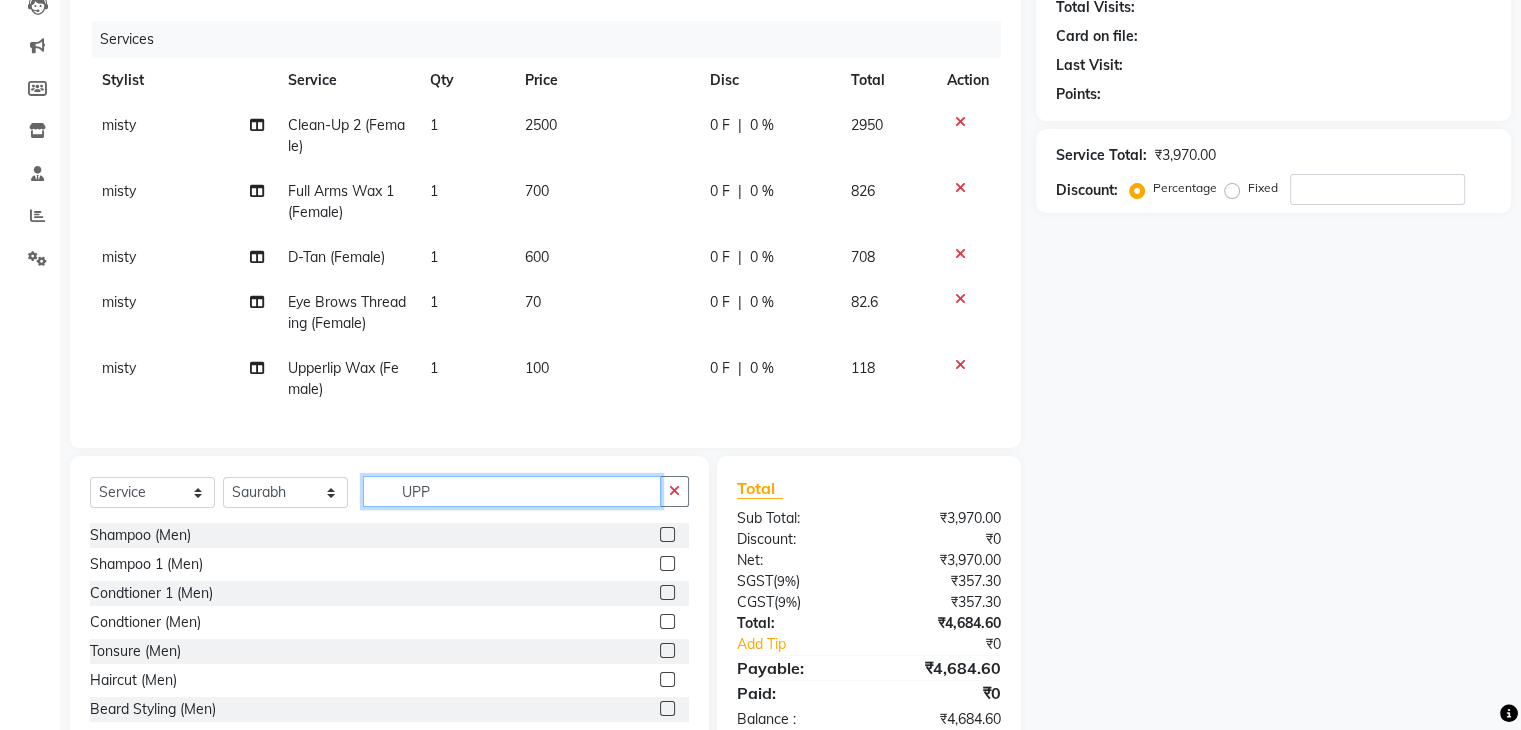 click on "UPP" 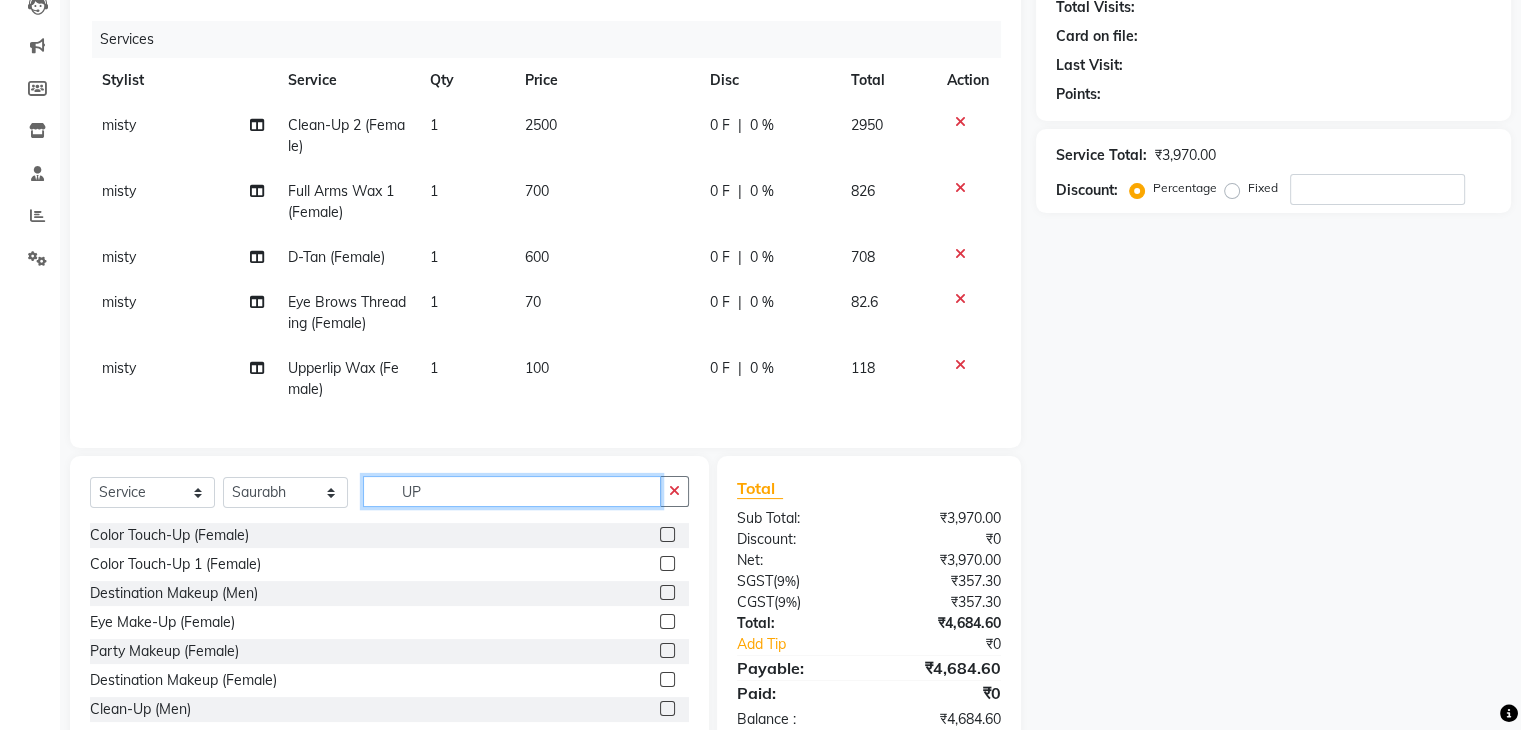 type on "U" 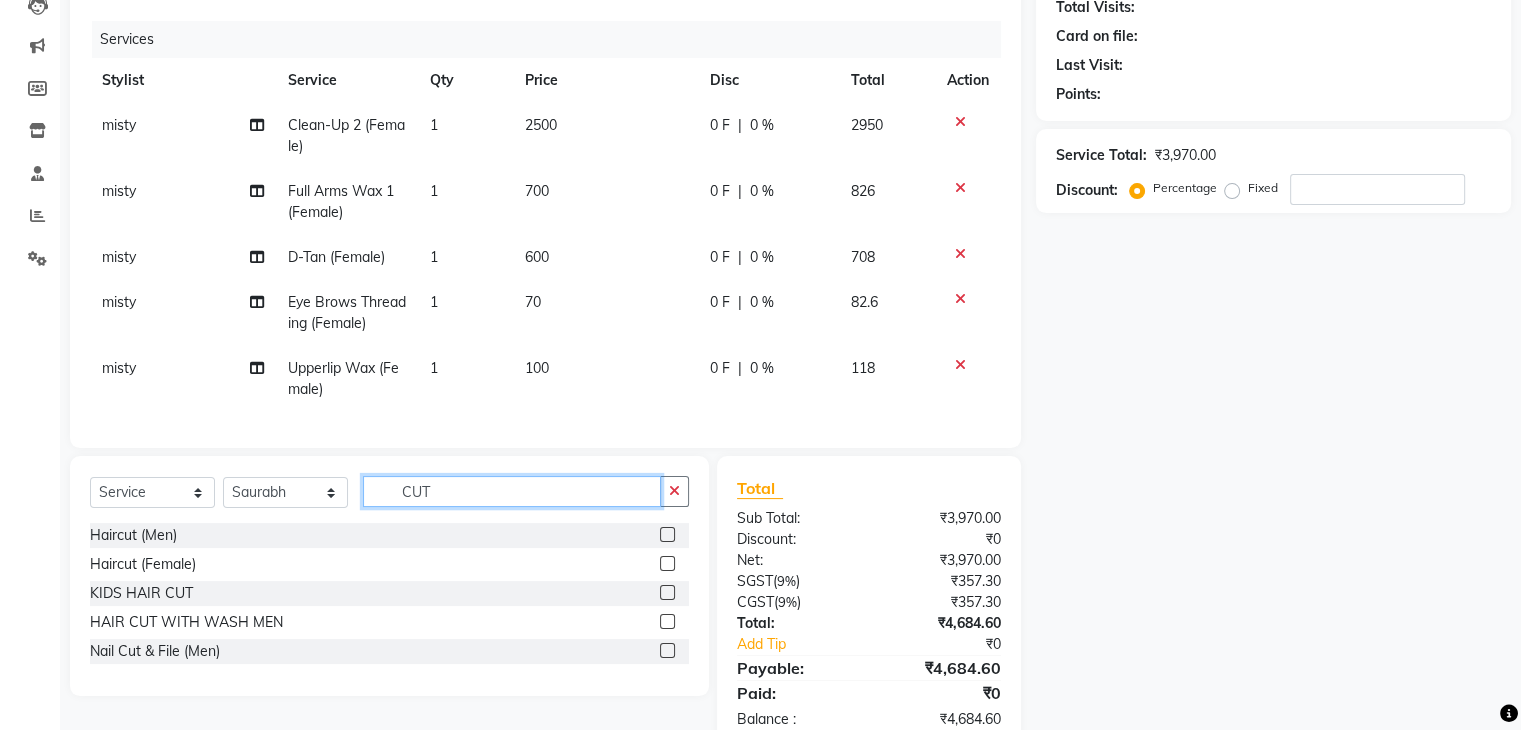 type on "CUT" 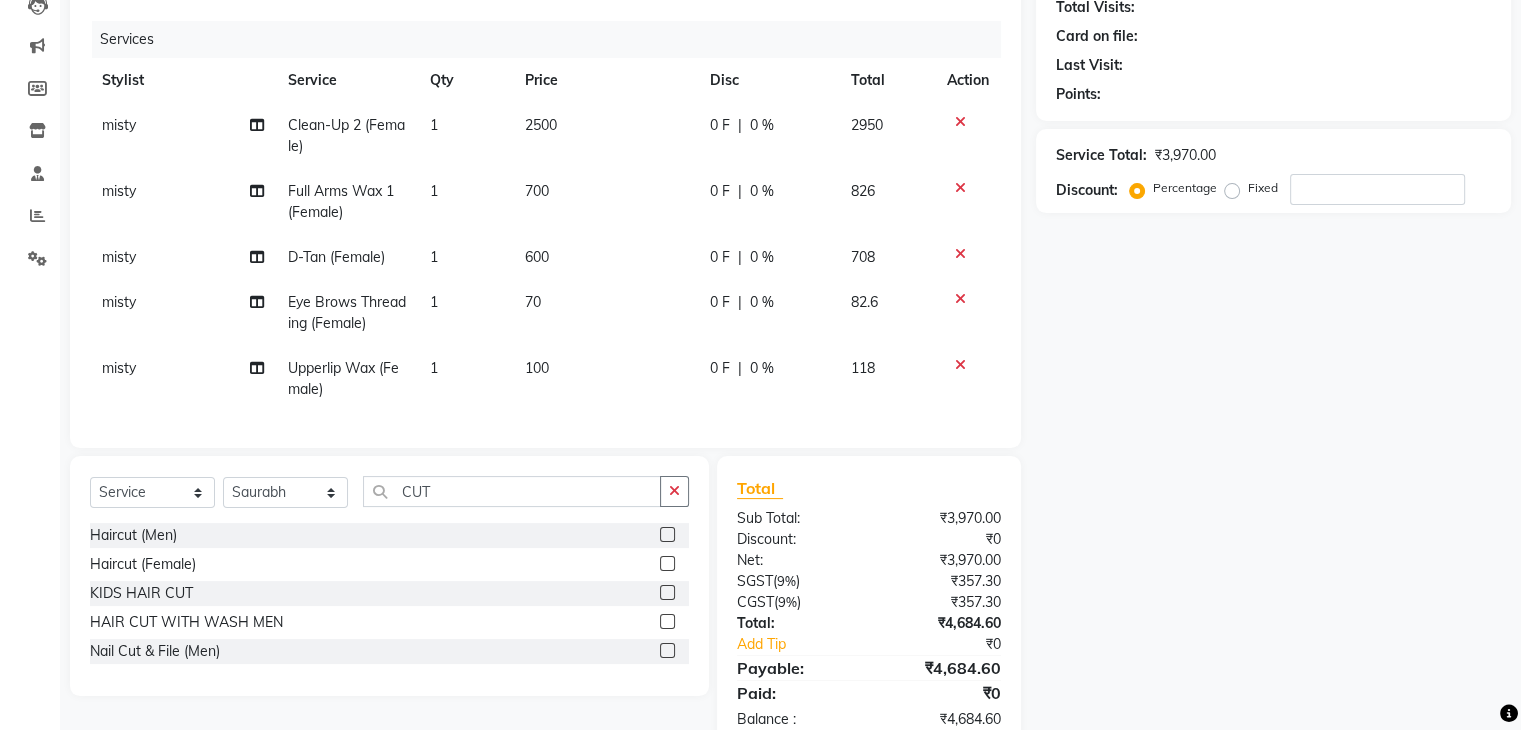 click 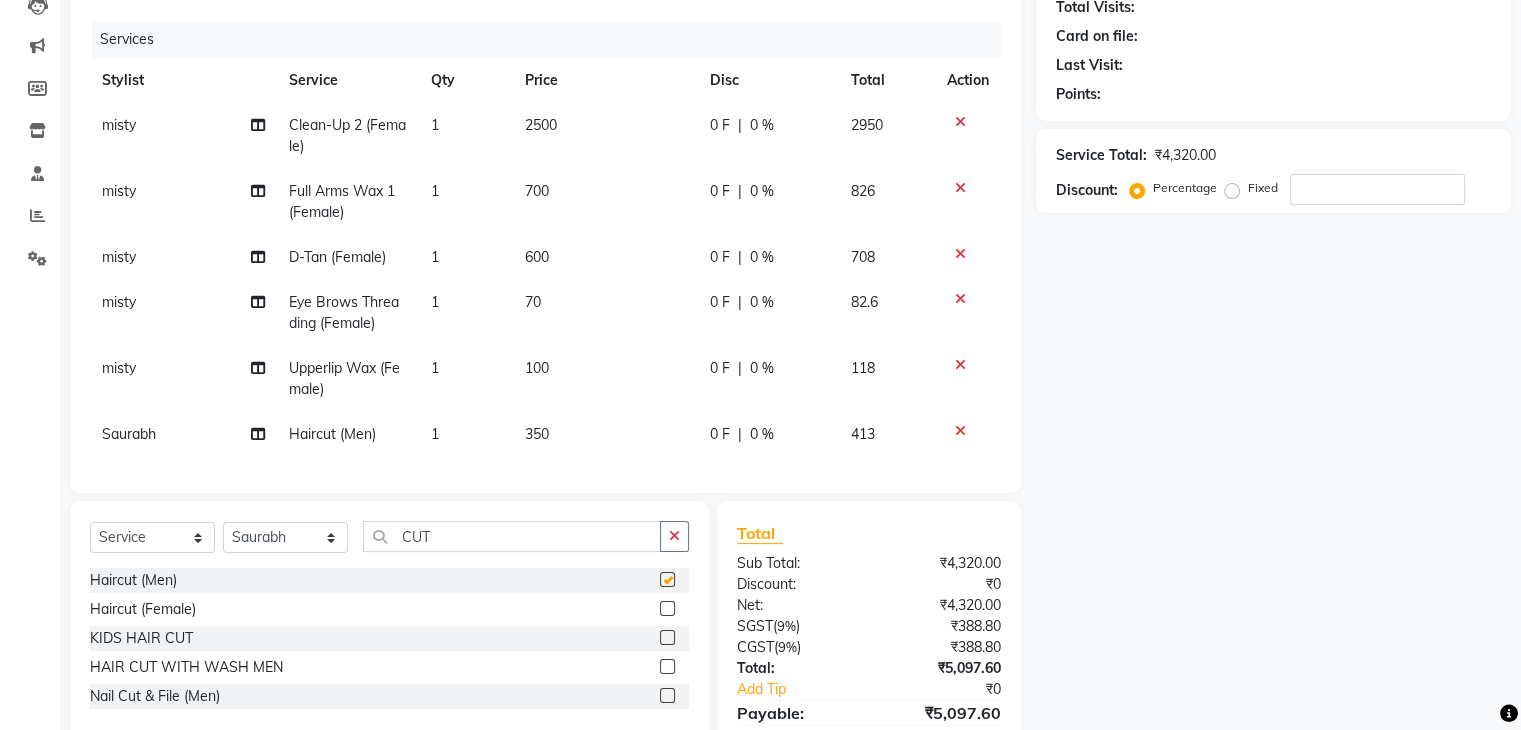 checkbox on "false" 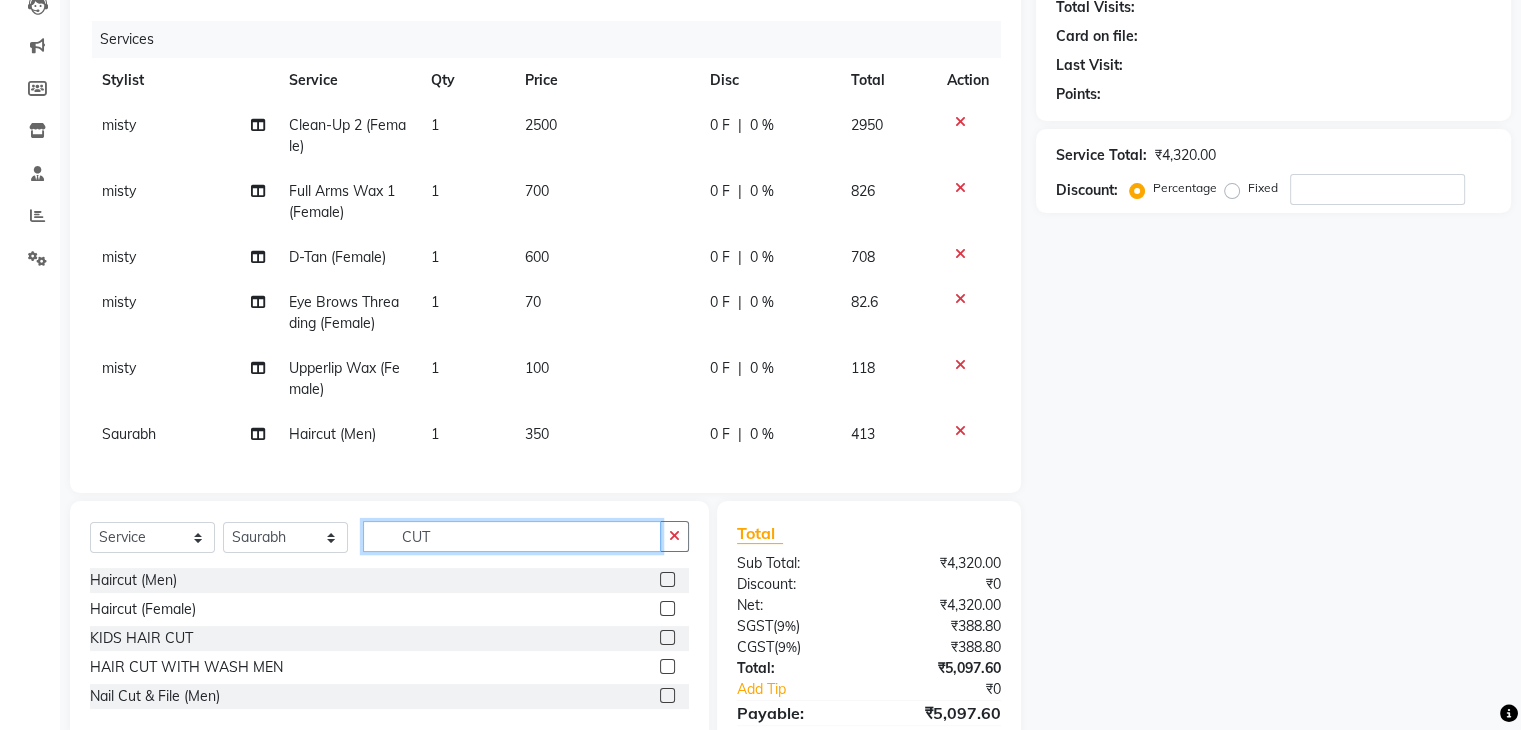 click on "CUT" 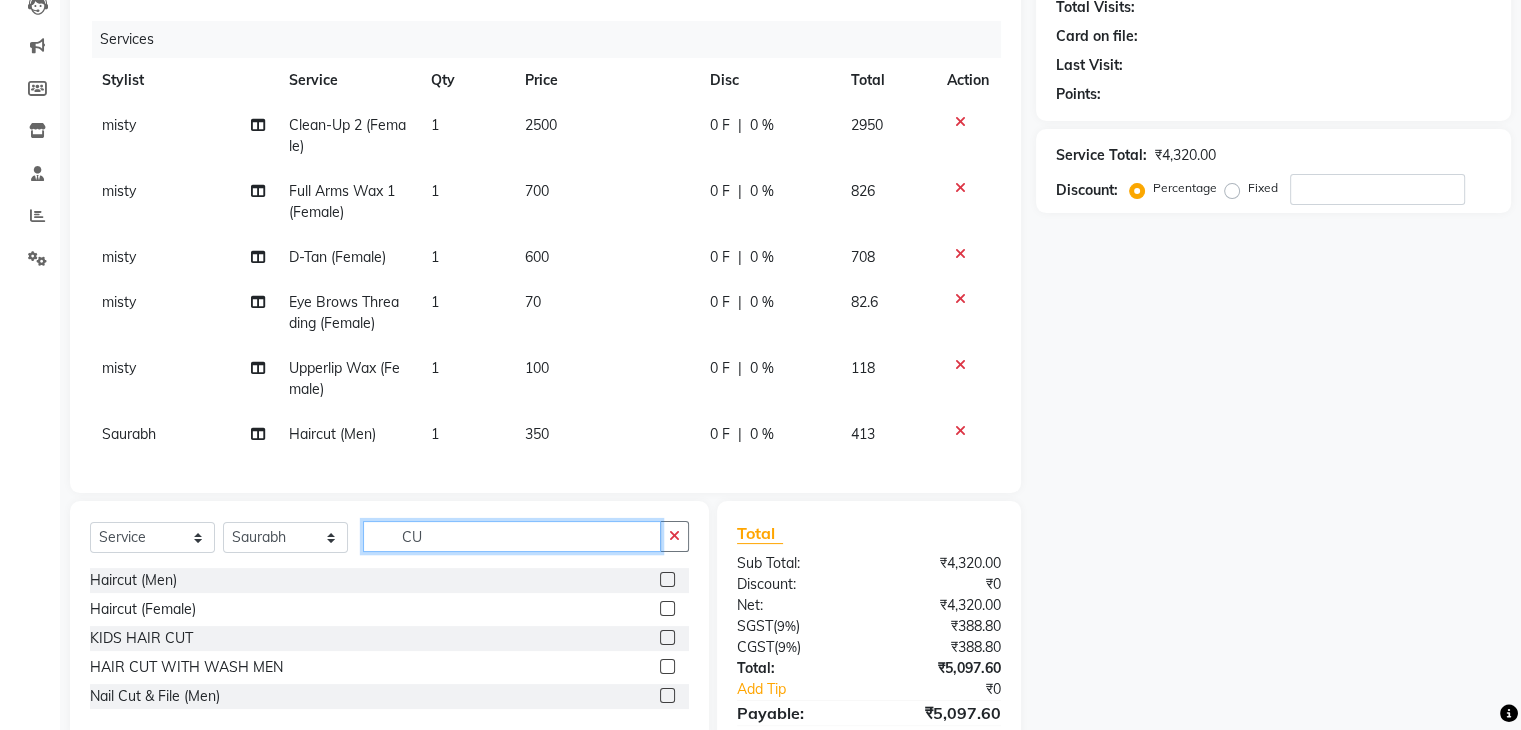 type on "C" 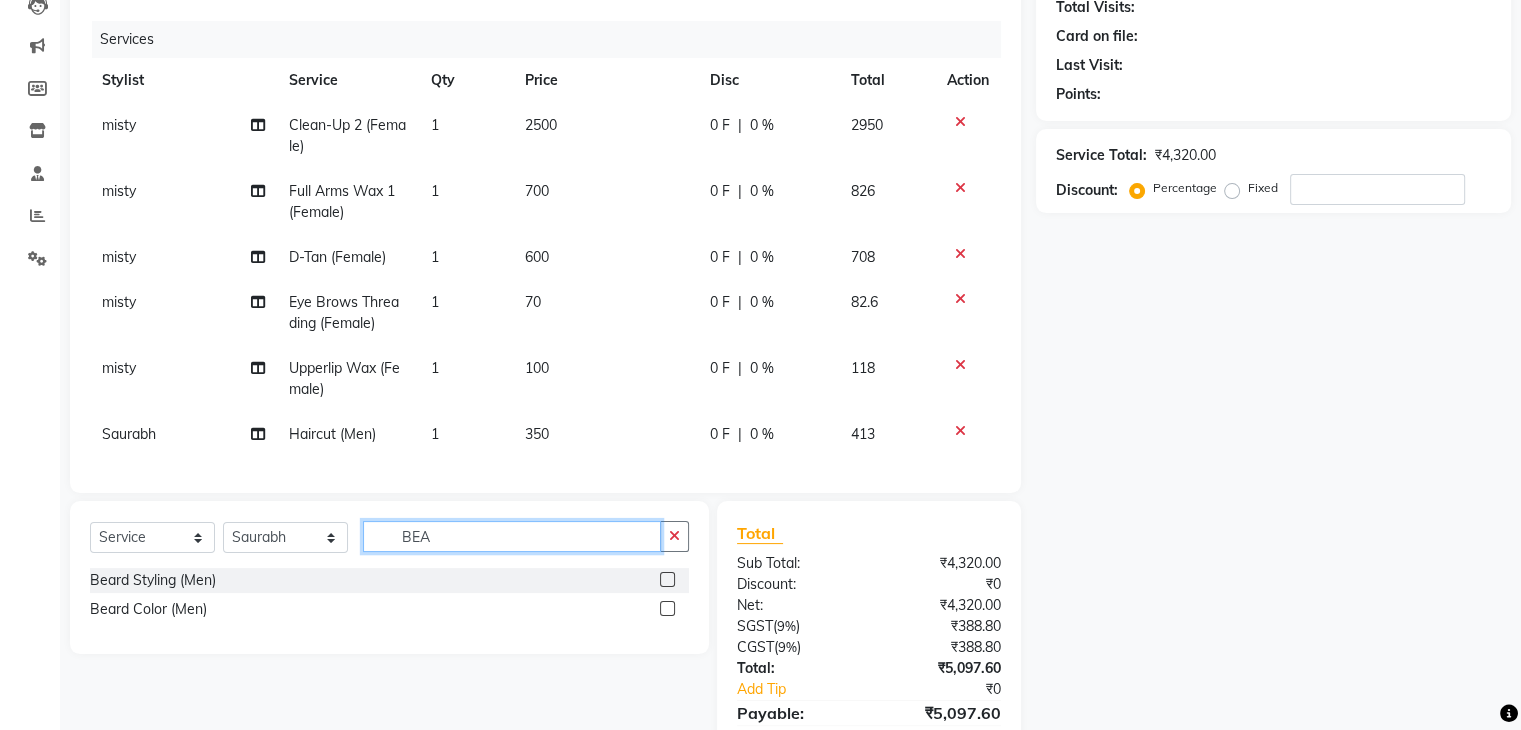 type on "BEA" 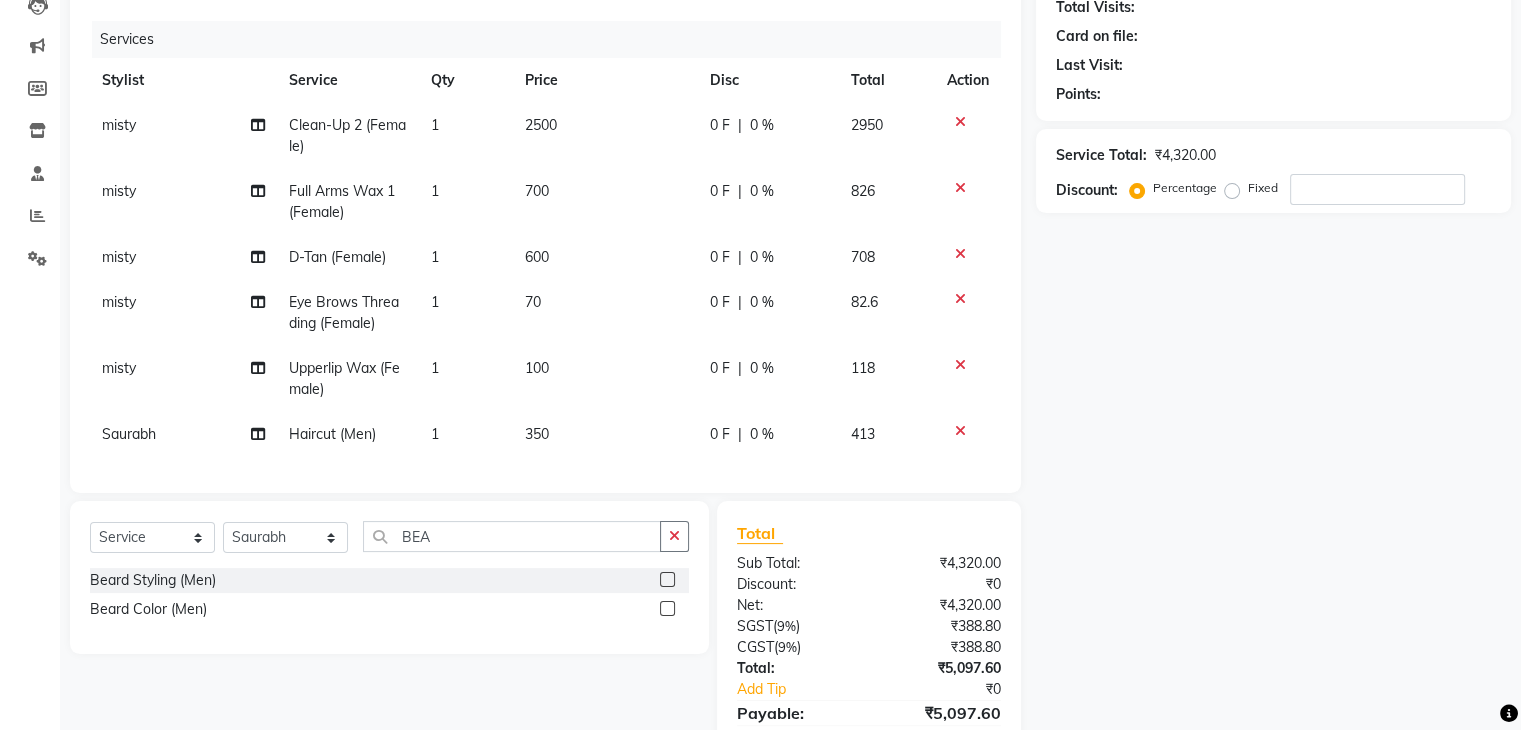 click 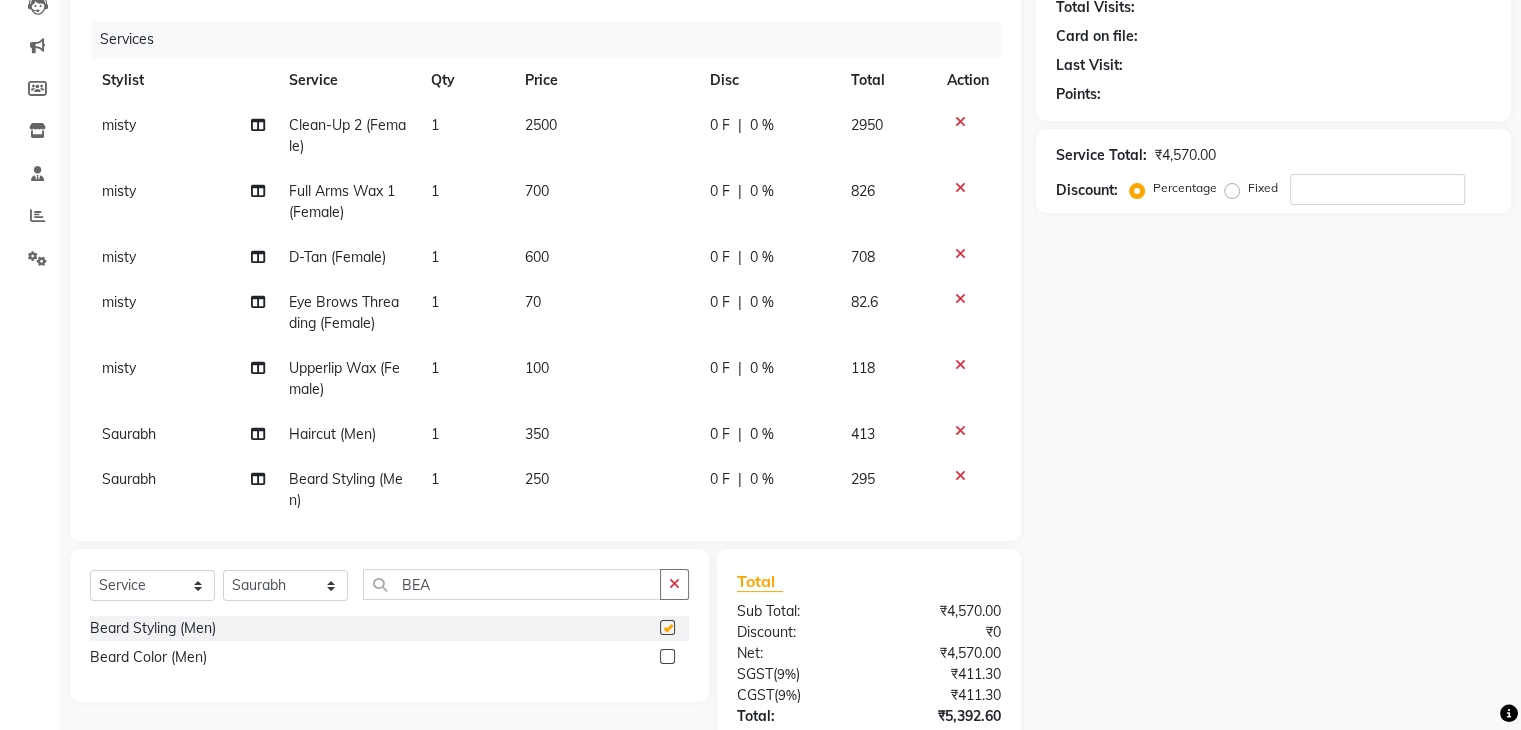 checkbox on "false" 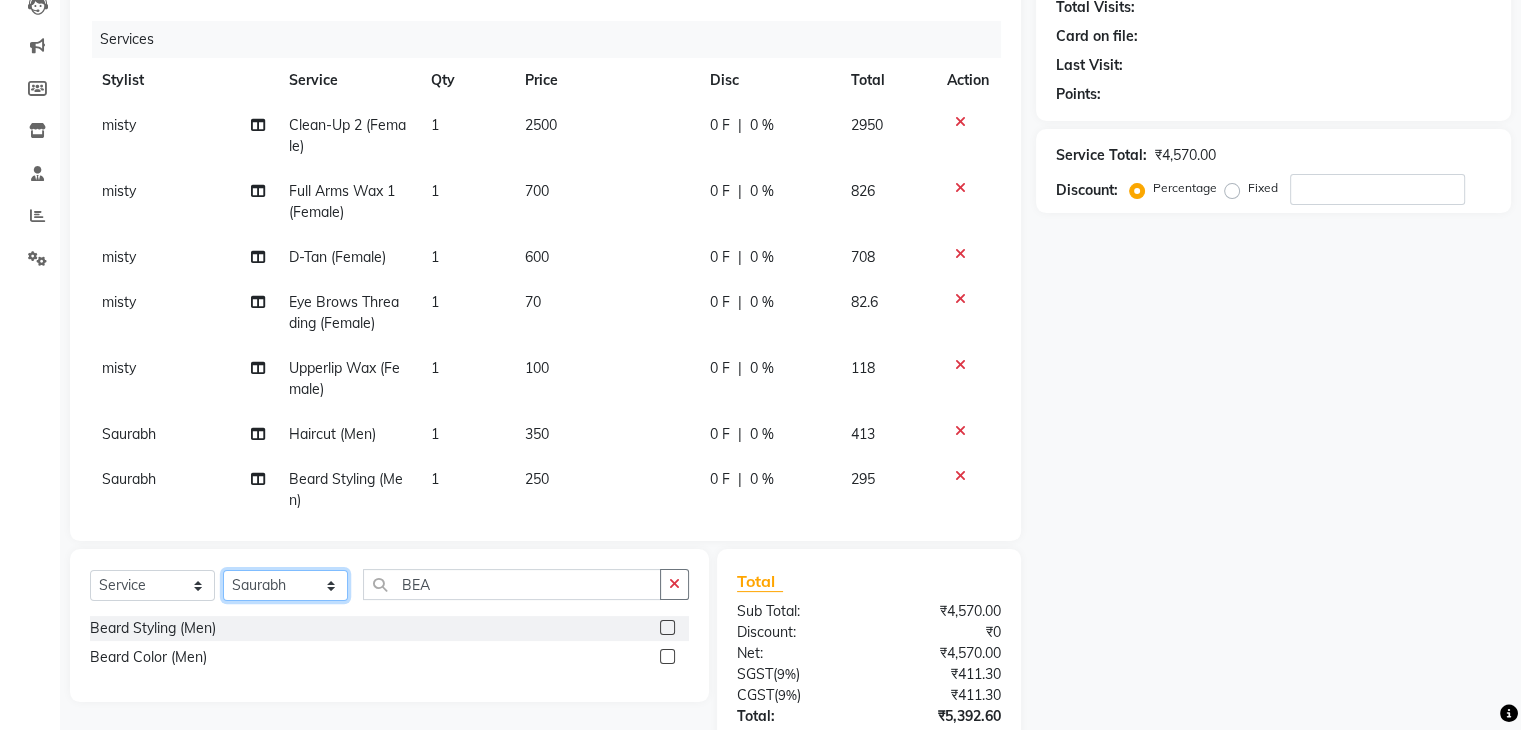 click on "Select Stylist AJAD AMIT ANSHU Bilal Harry himanshi HIMANSHU Janvi JAY Khusboo Manager misty Mukesh Naeem Navjot Kaur neha Pawan RAKHI Ripa Sachin Sagar  SAMEER Sanjeev Saurabh" 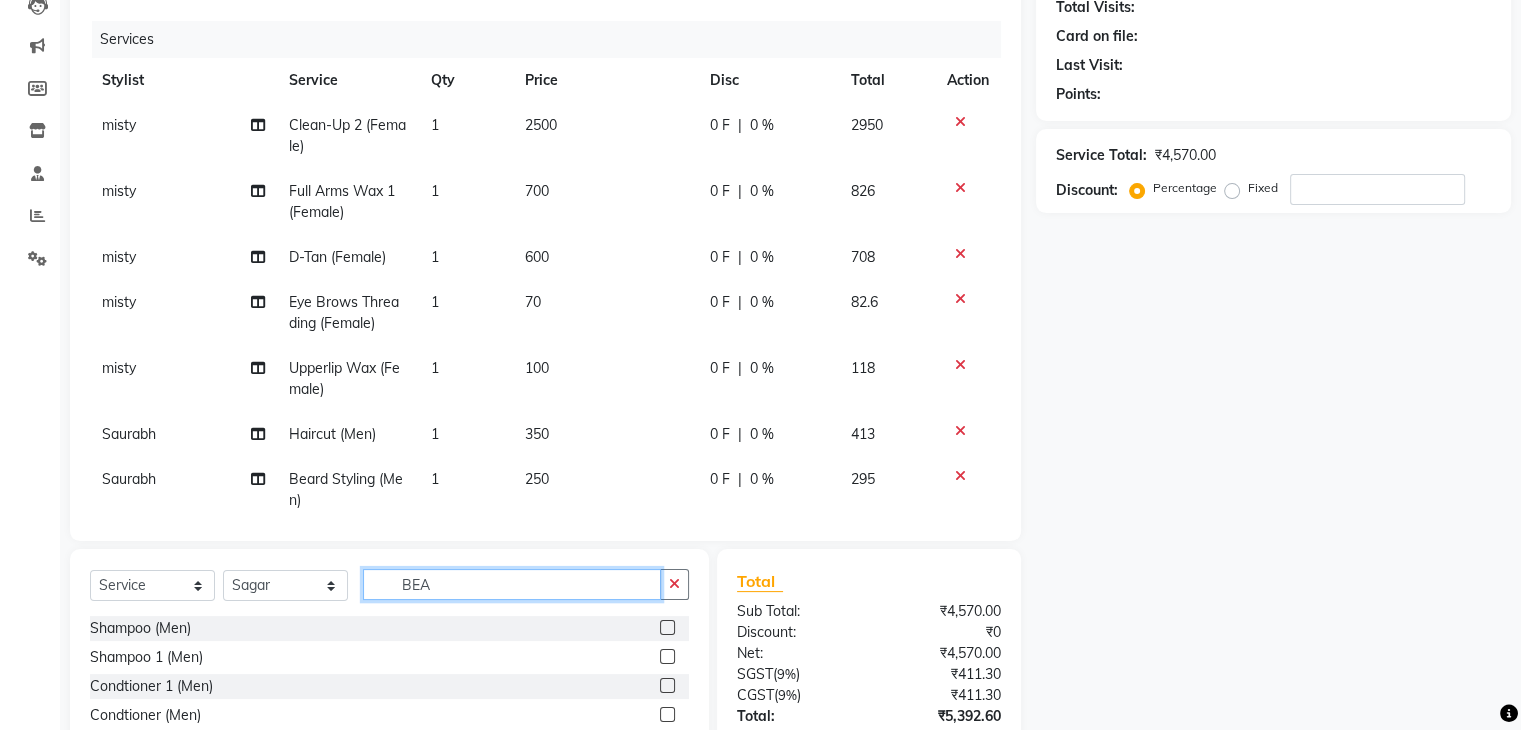 click on "BEA" 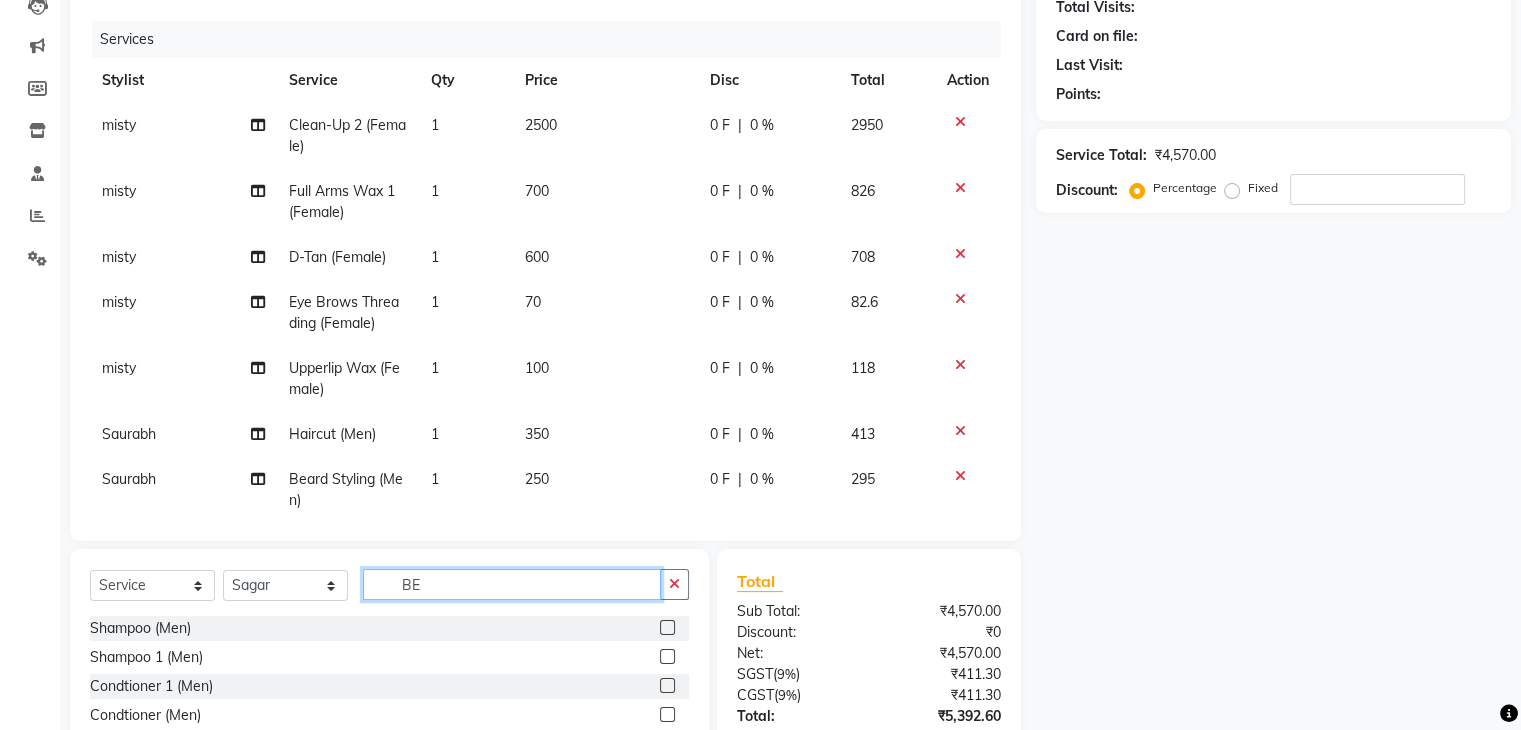 type on "B" 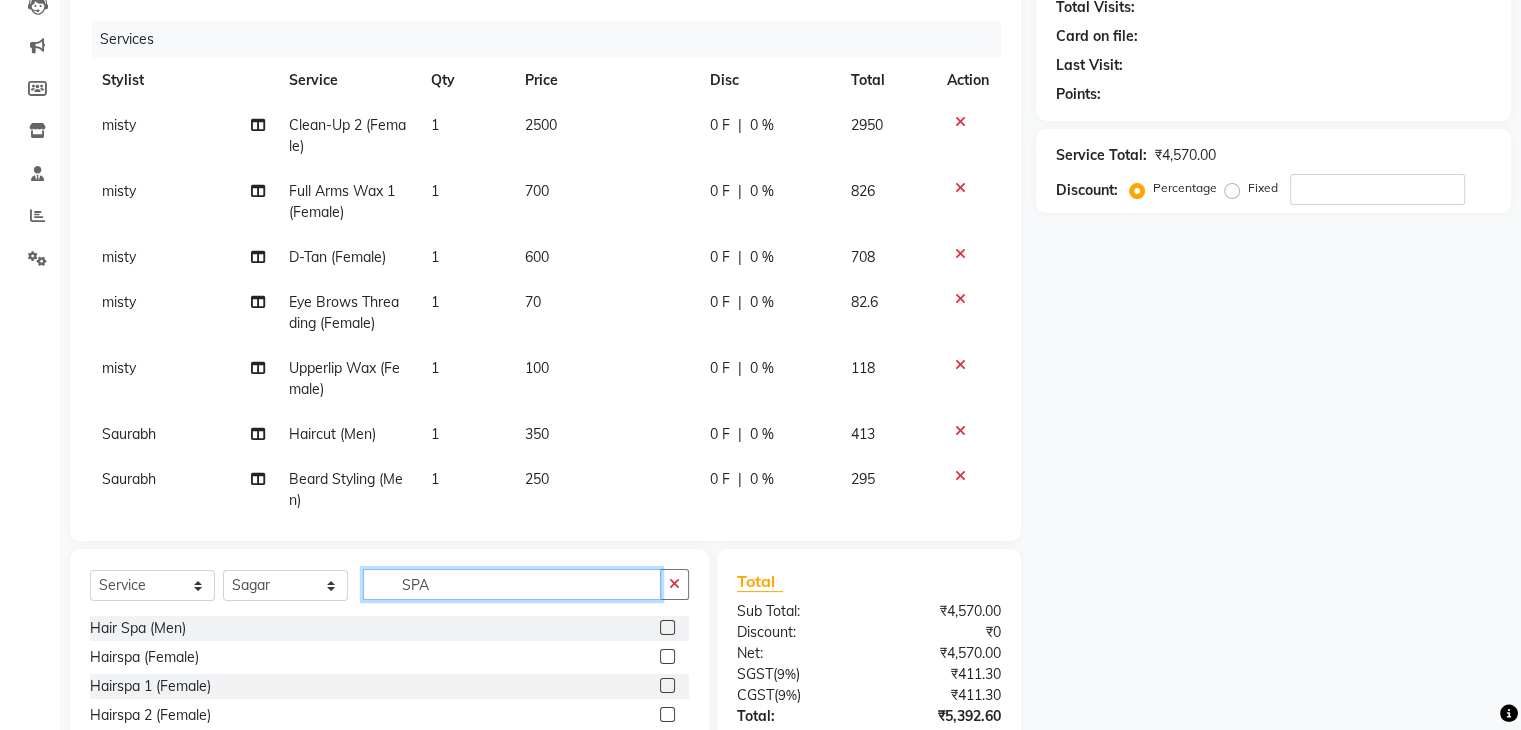 type on "SPA" 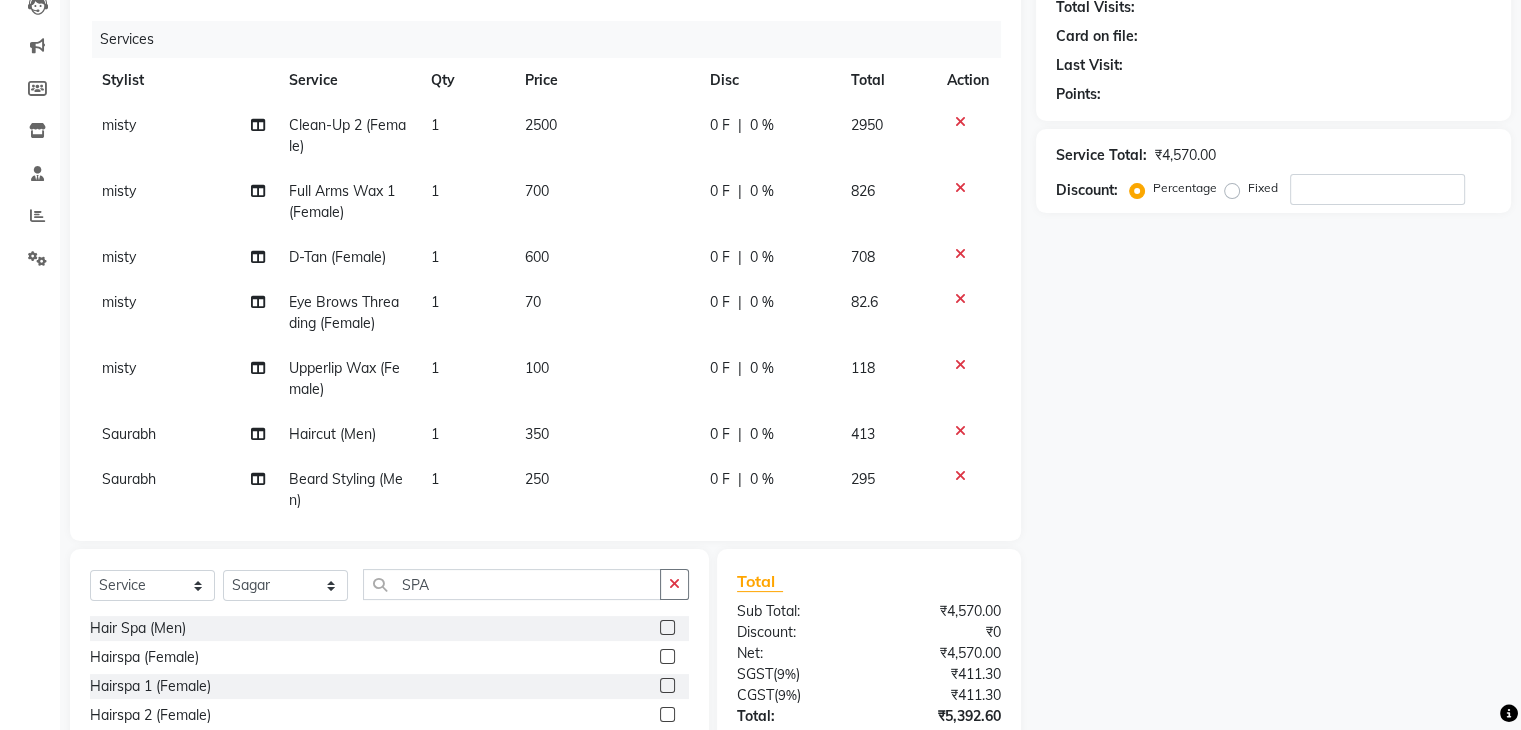 click 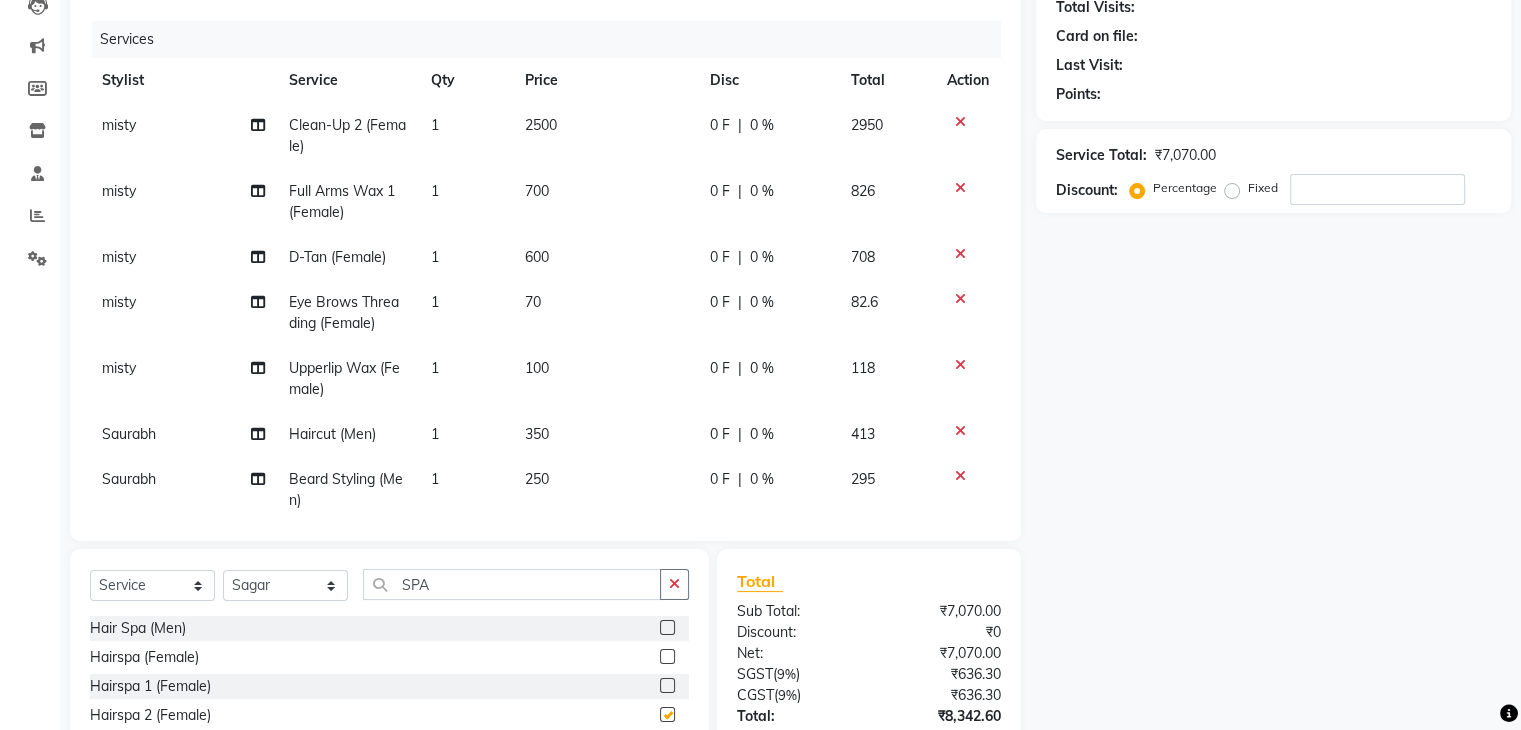 checkbox on "false" 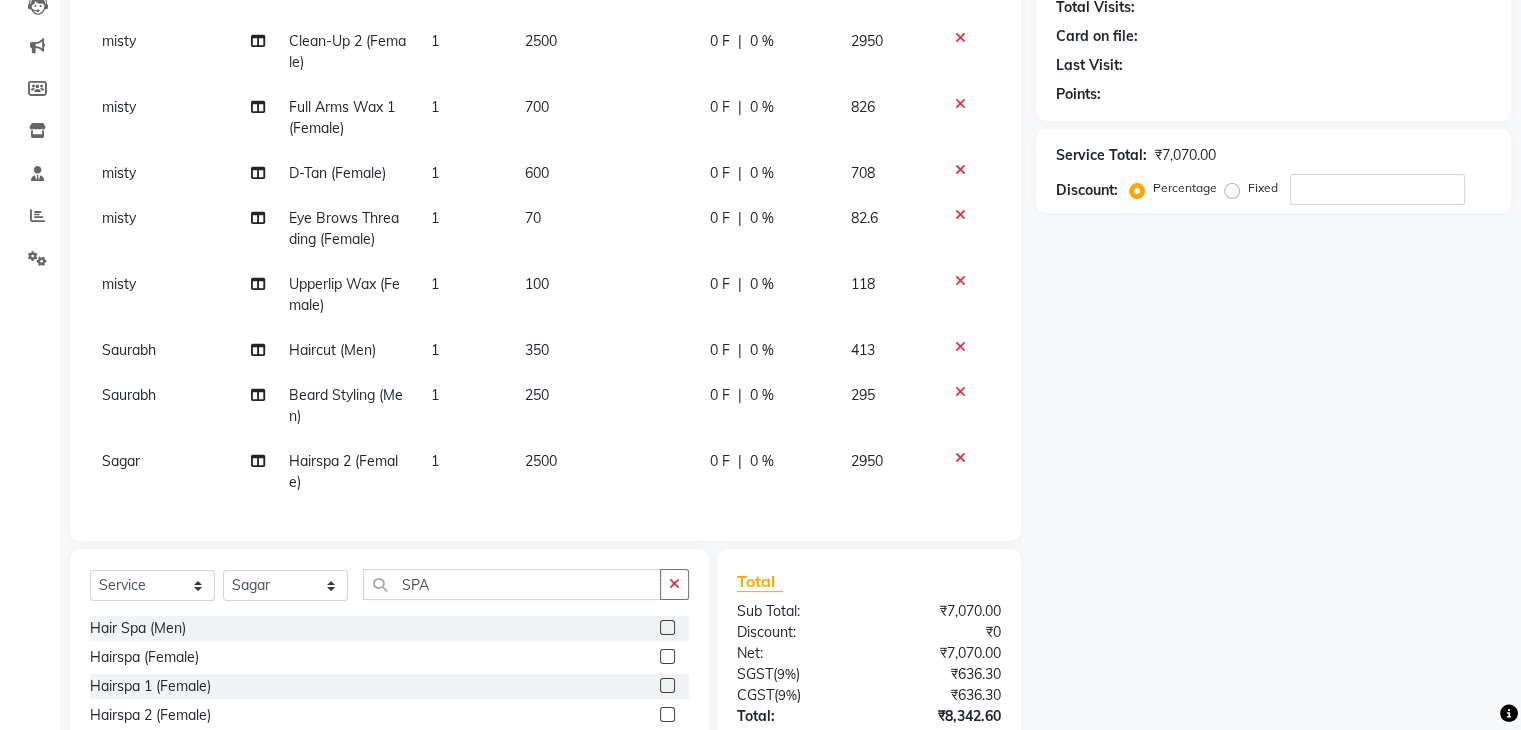 scroll, scrollTop: 99, scrollLeft: 0, axis: vertical 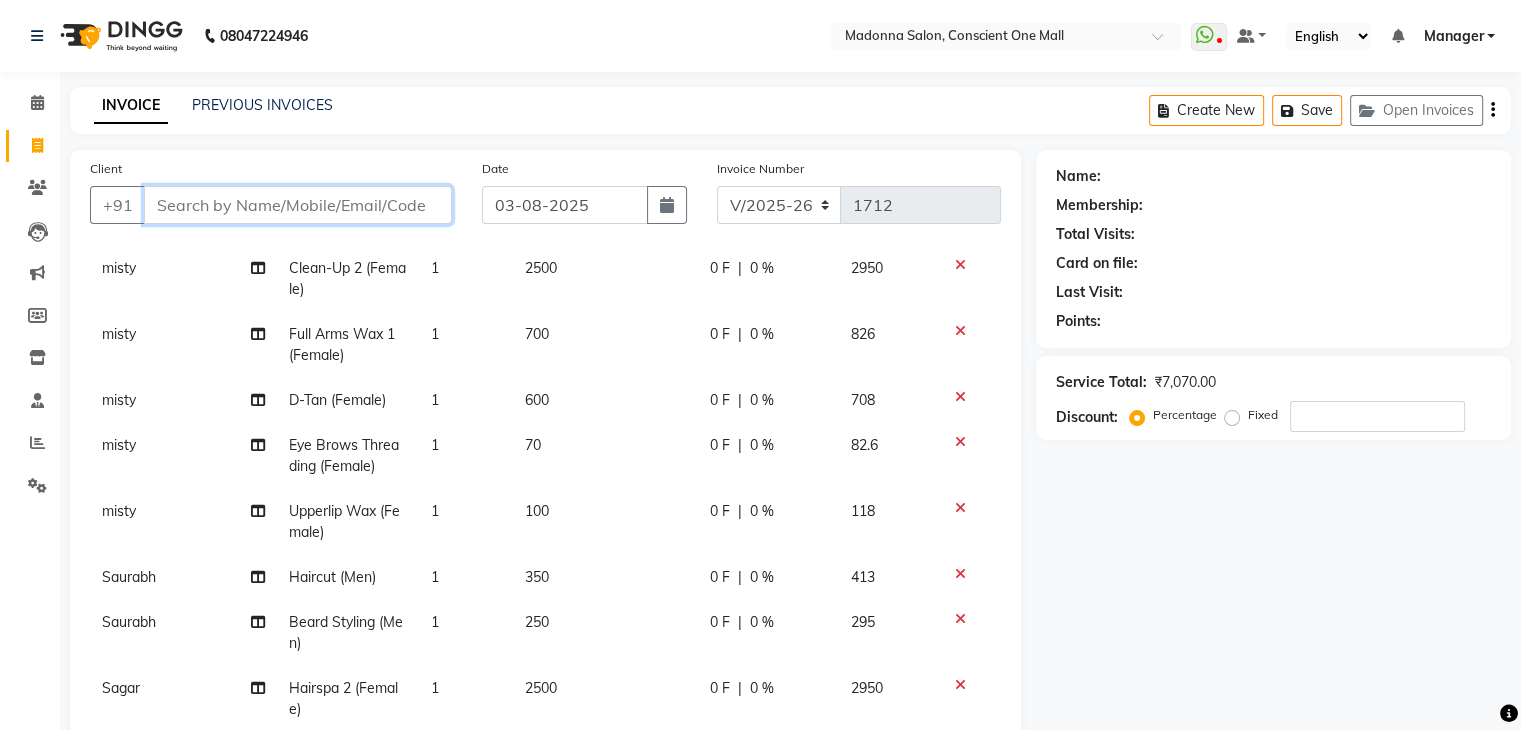 click on "Client" at bounding box center (298, 205) 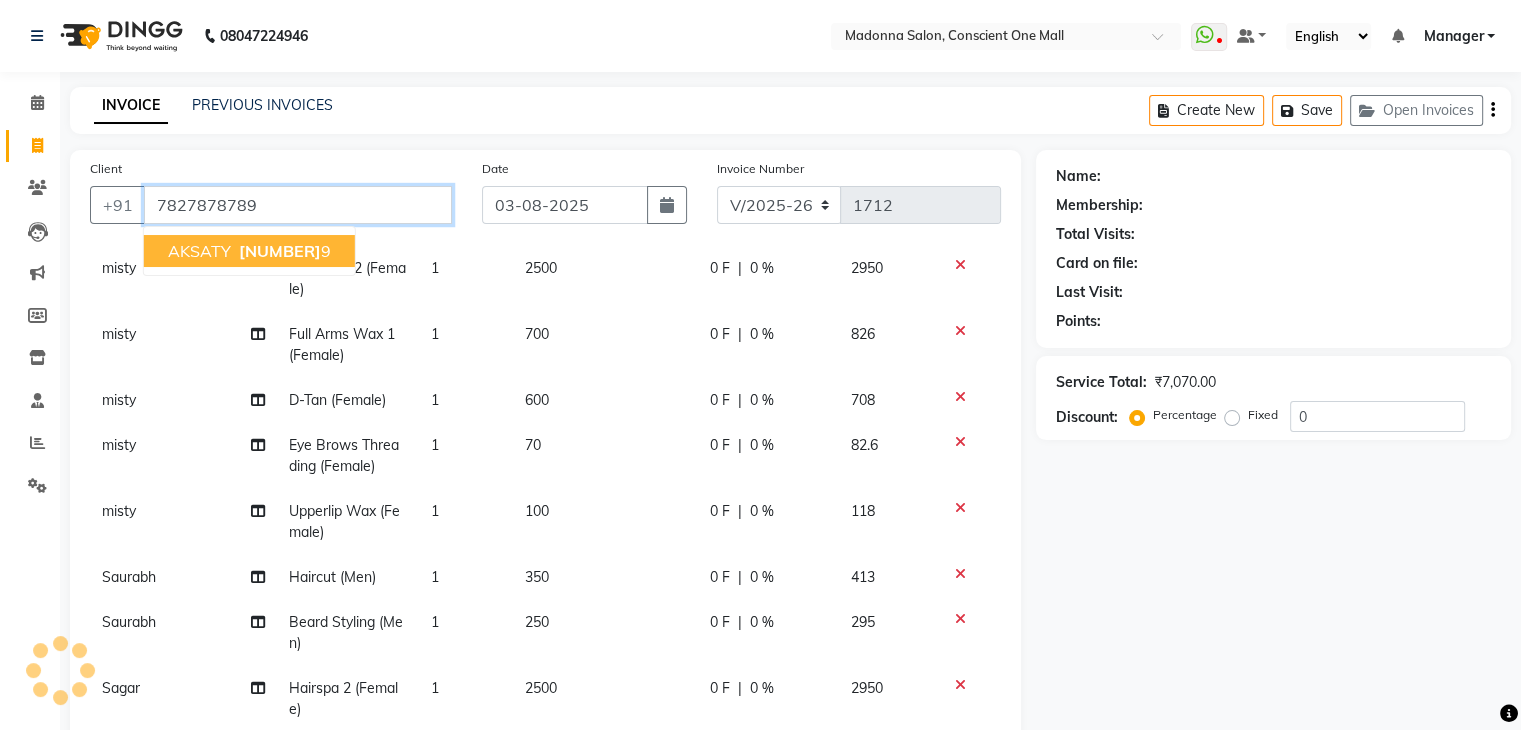 type on "7827878789" 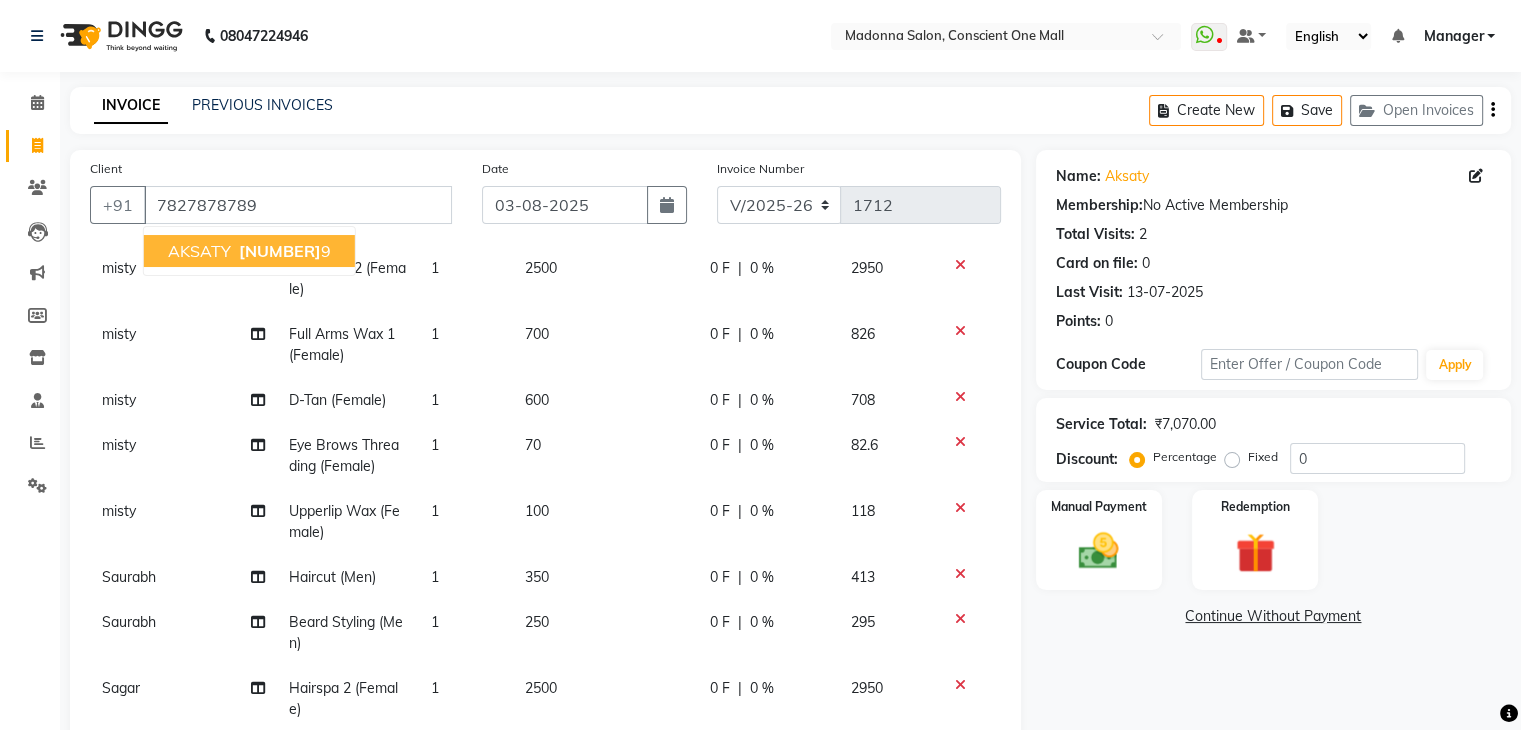 click on "782787878" at bounding box center [280, 251] 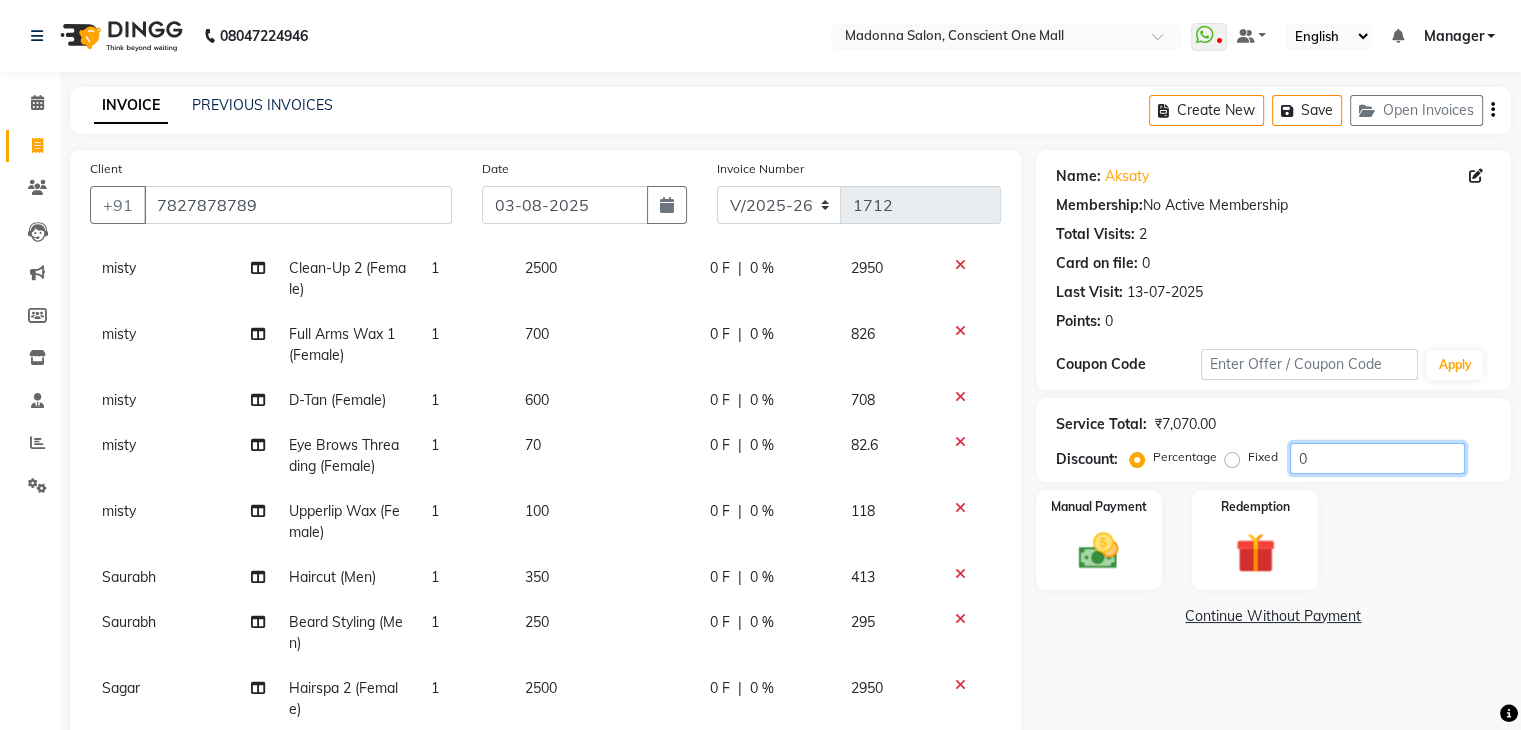 click on "0" 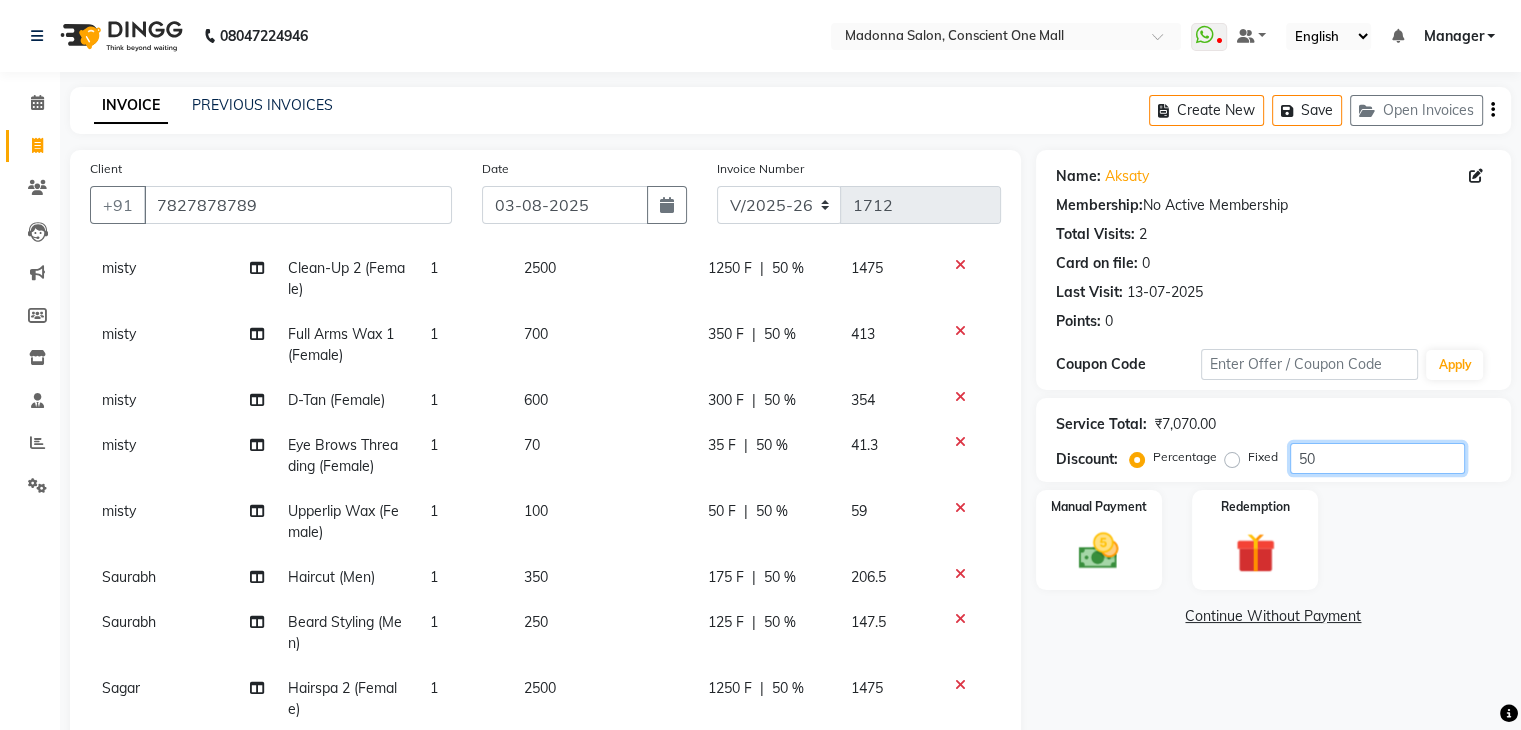 scroll, scrollTop: 371, scrollLeft: 0, axis: vertical 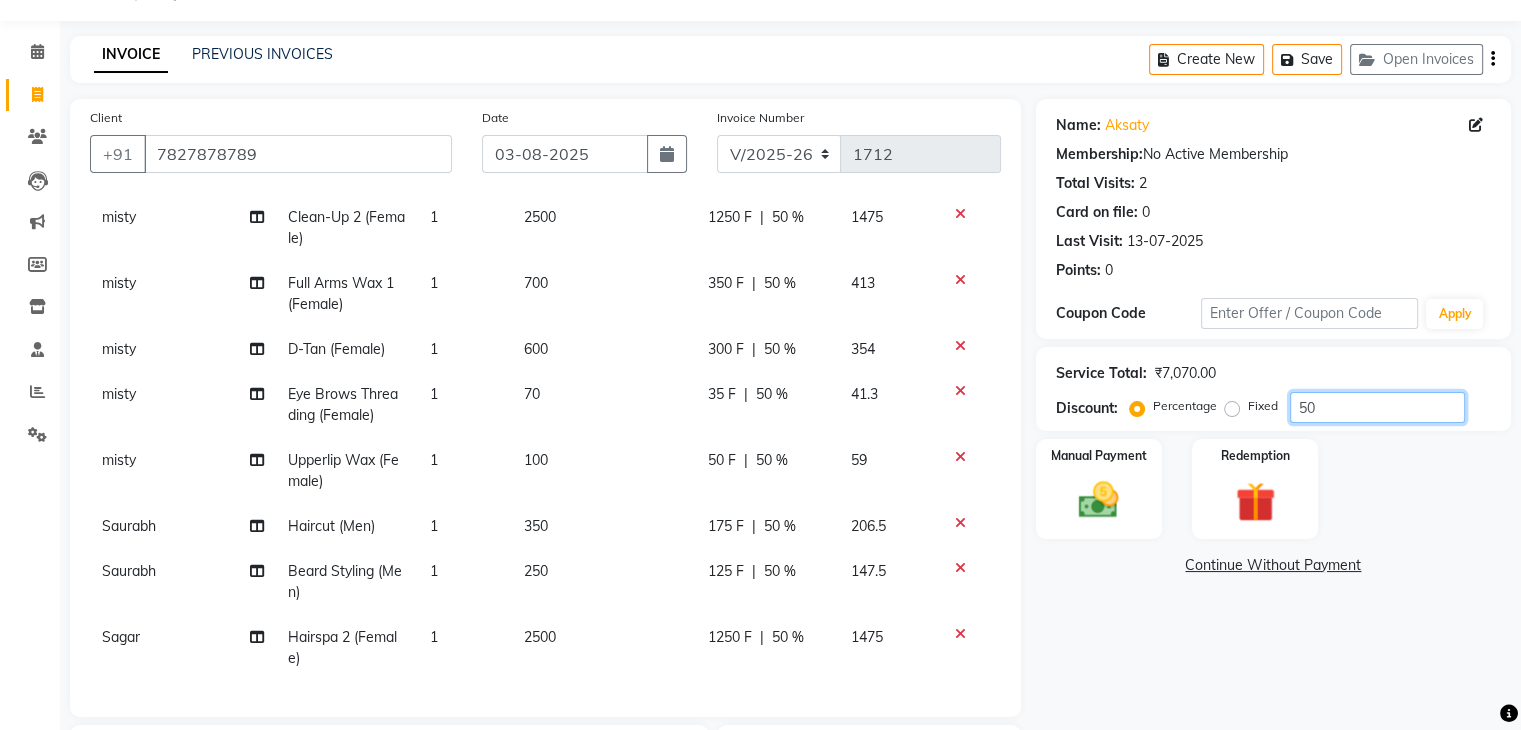click on "50" 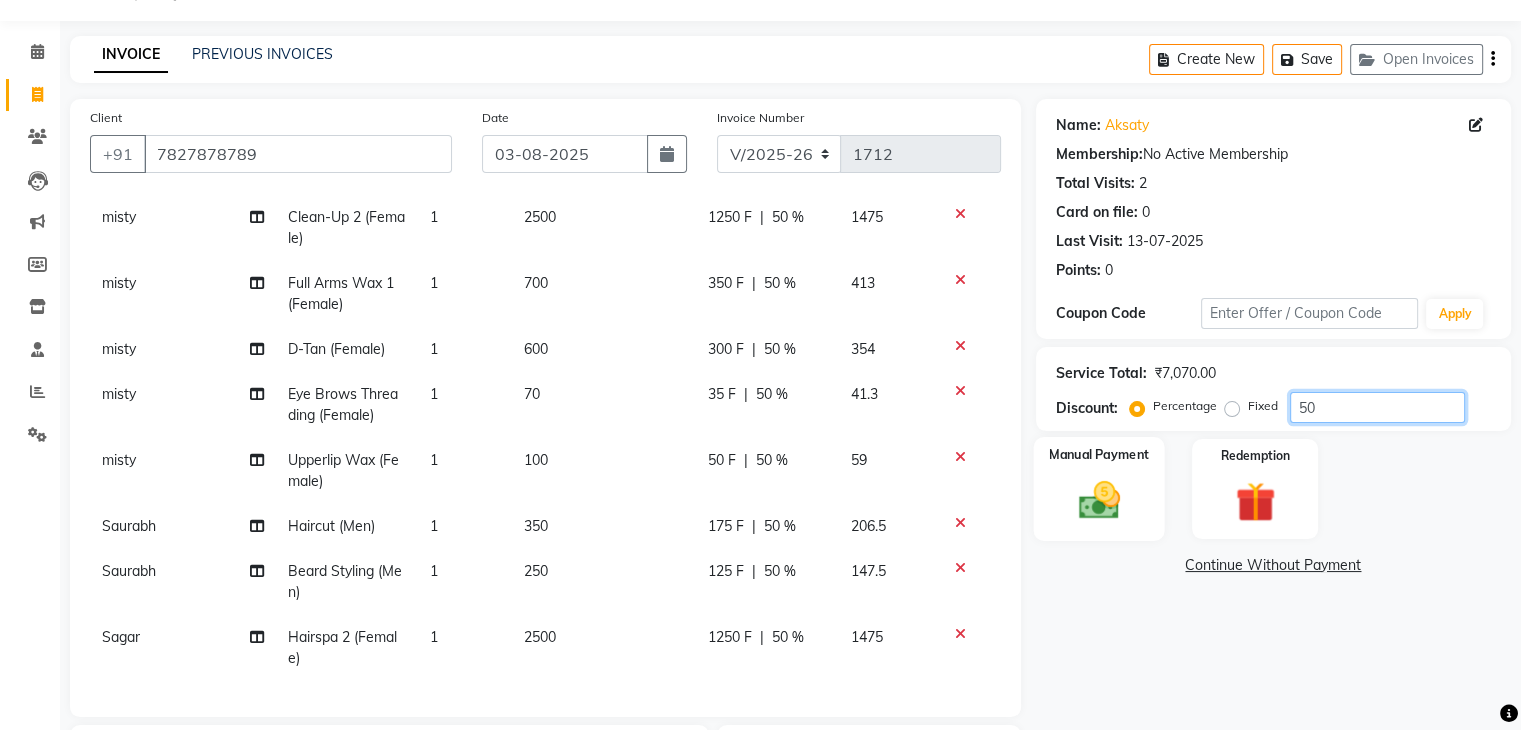 type on "50" 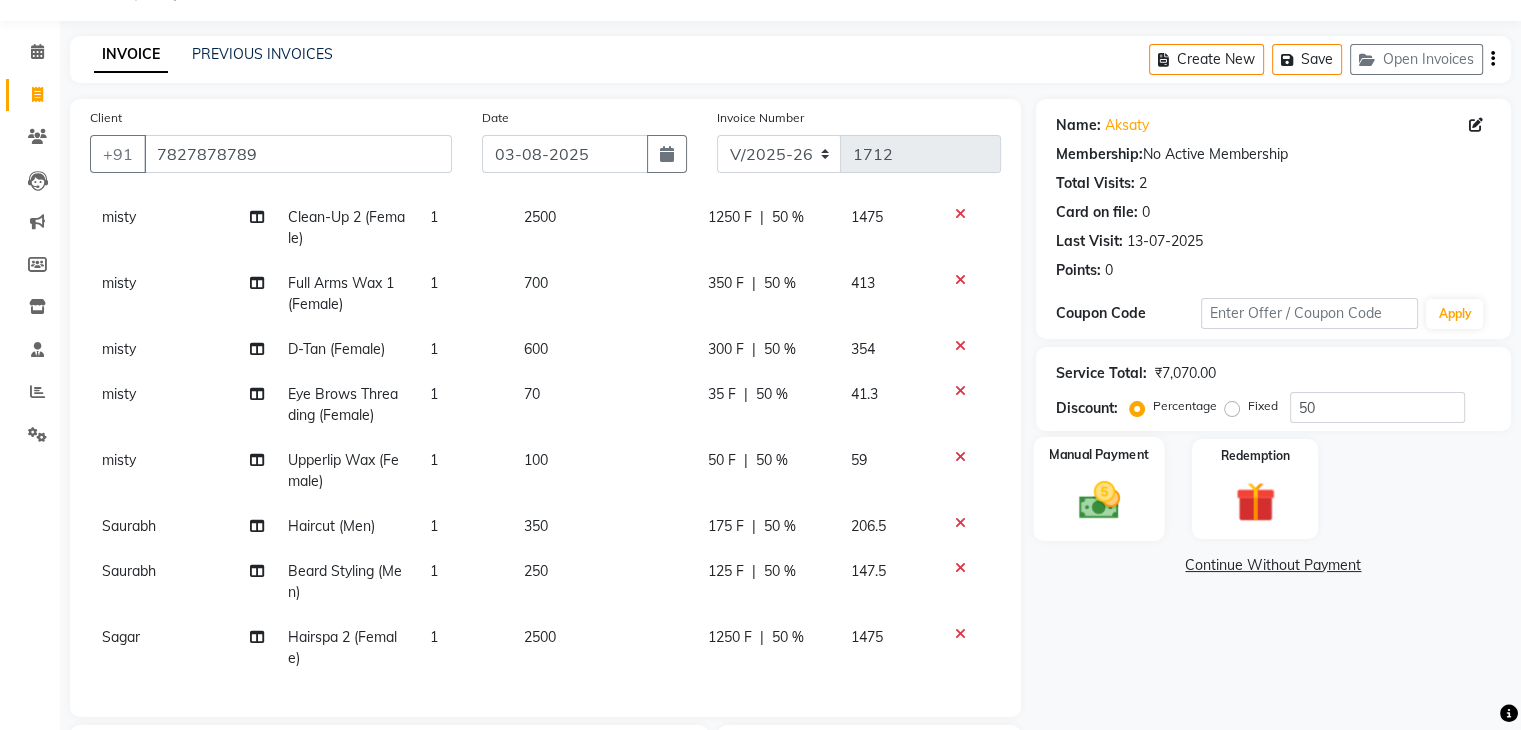 click 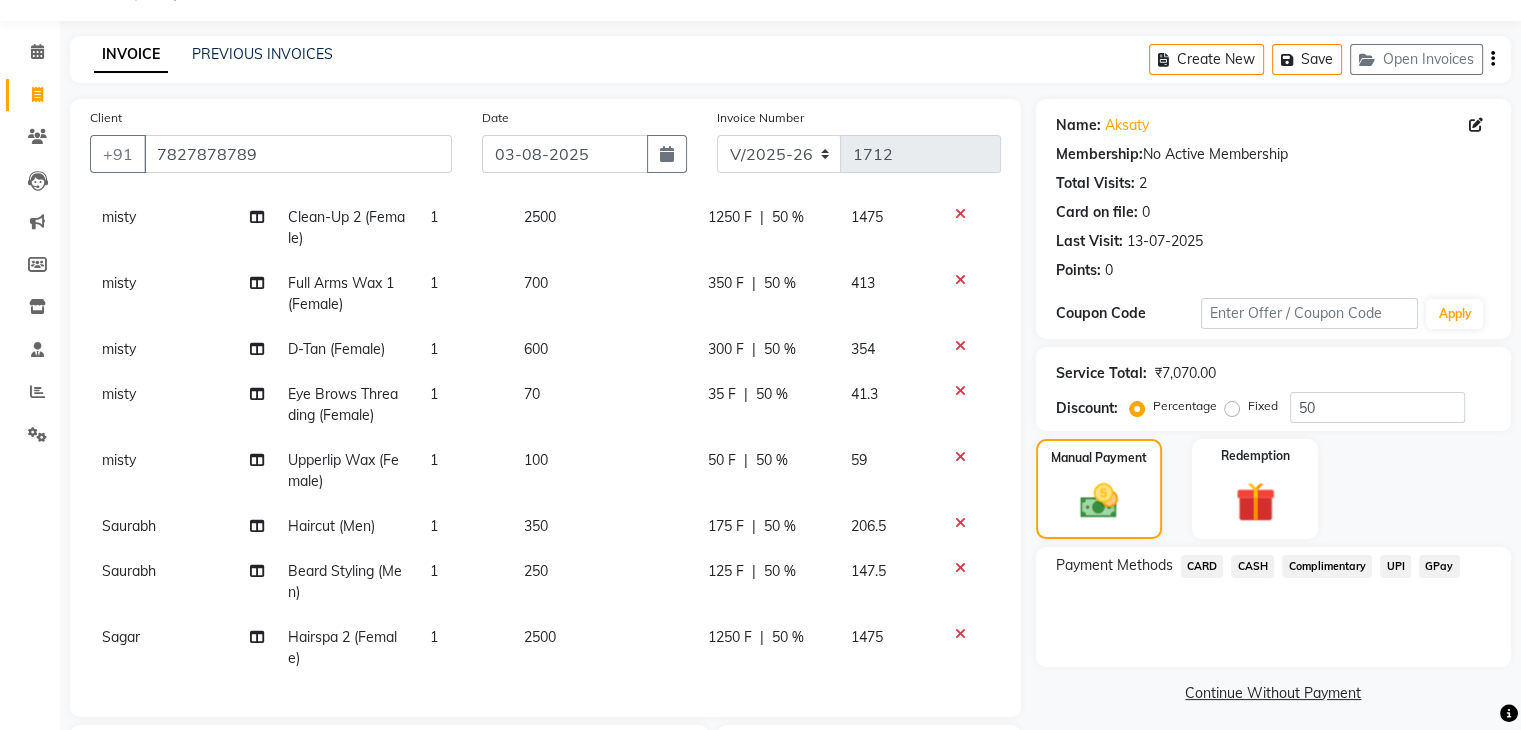 click on "CARD" 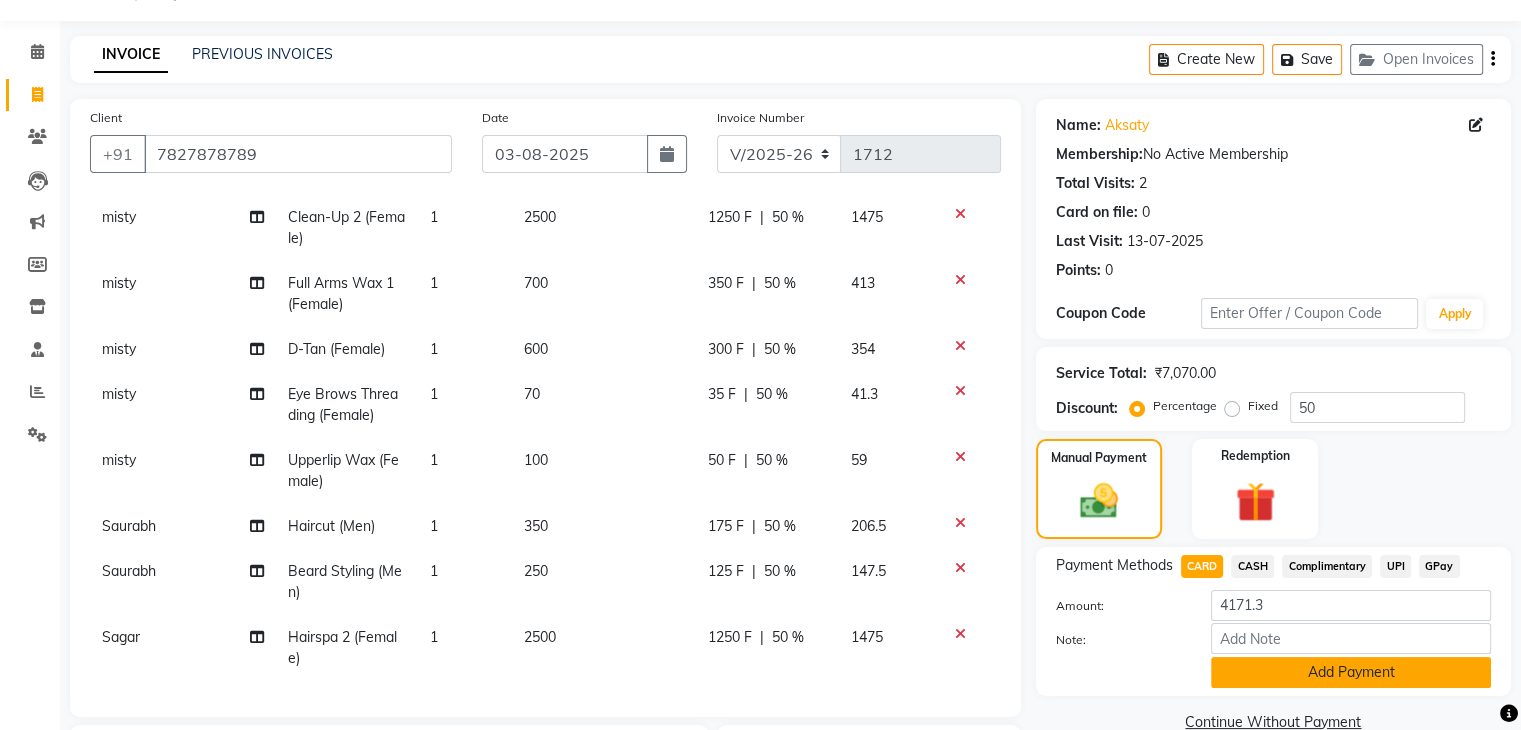 click on "Add Payment" 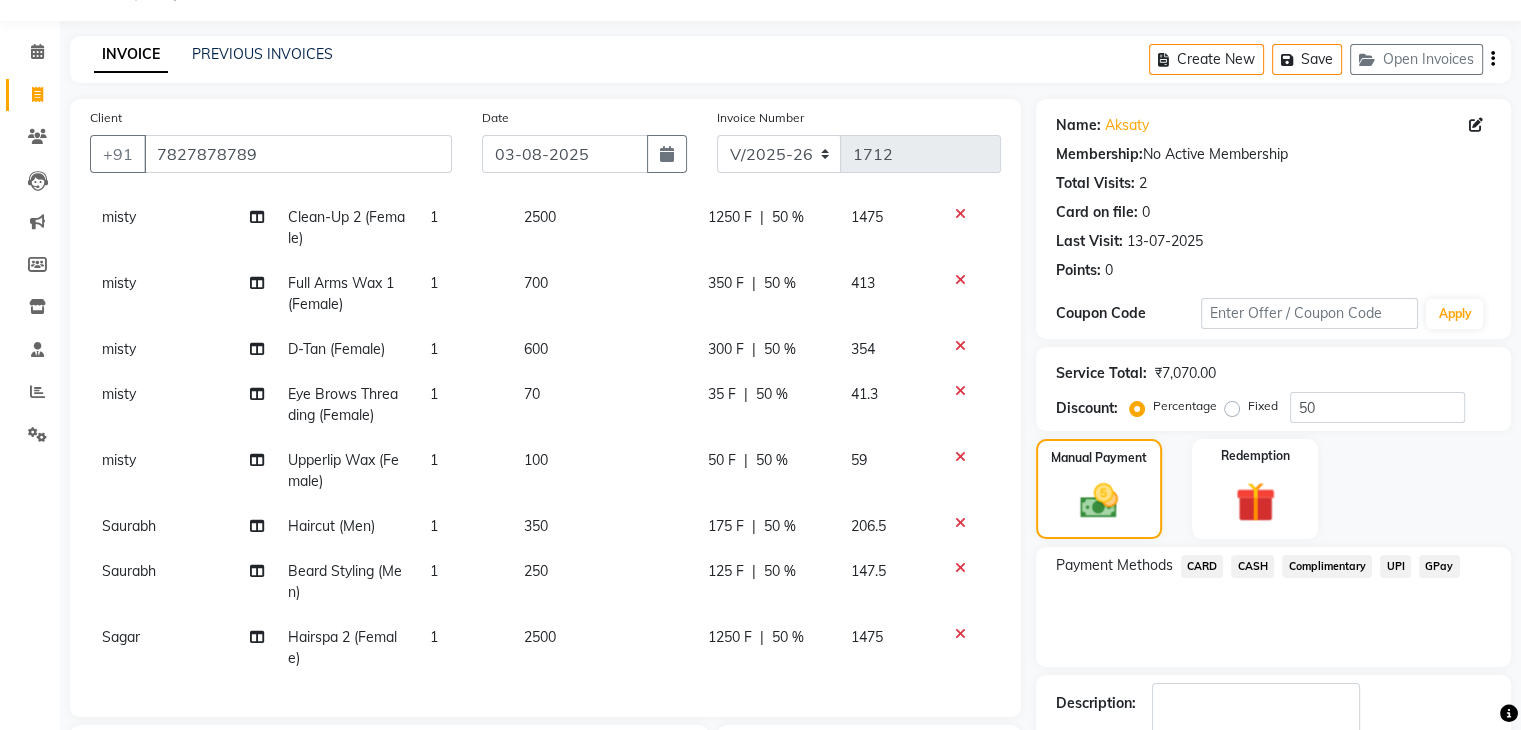scroll, scrollTop: 291, scrollLeft: 0, axis: vertical 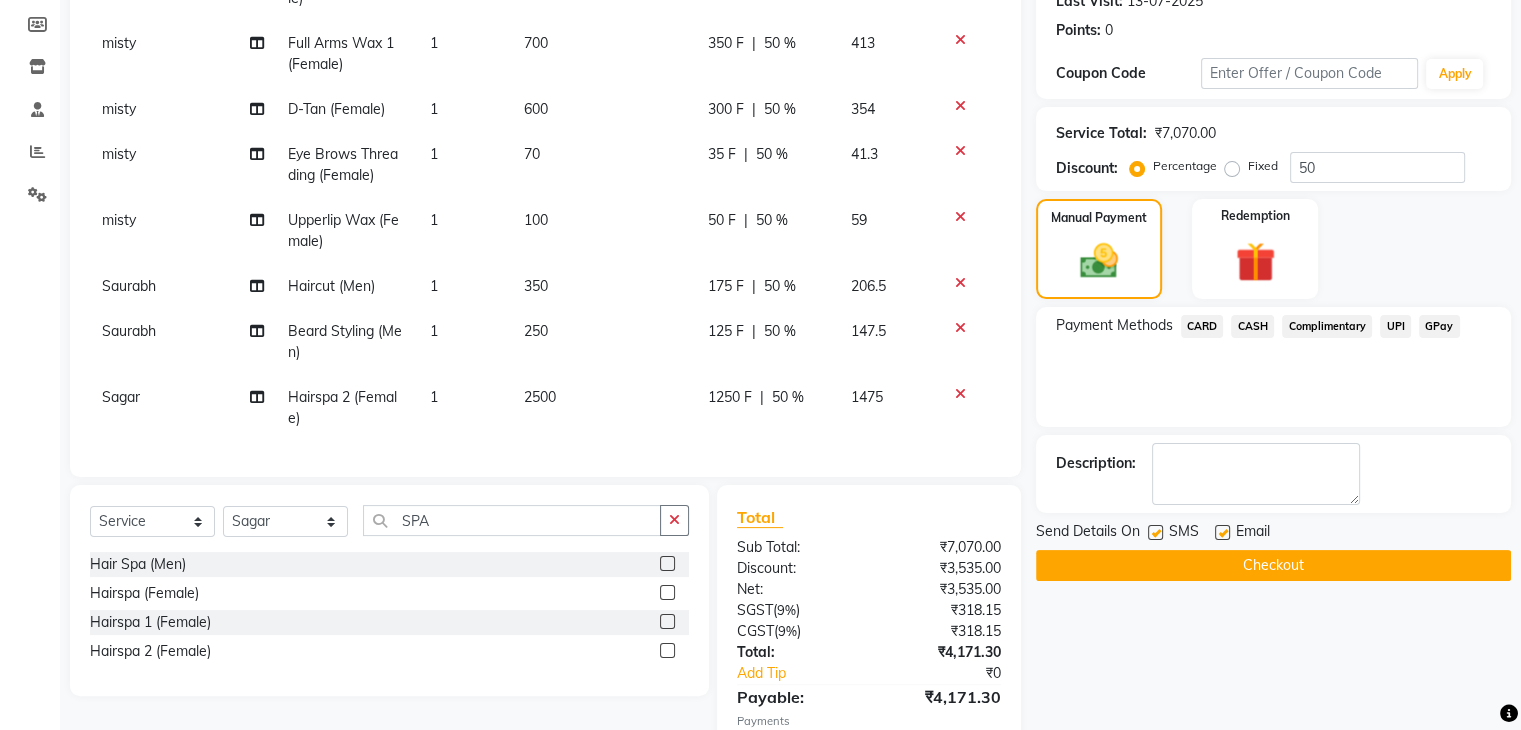 click on "Checkout" 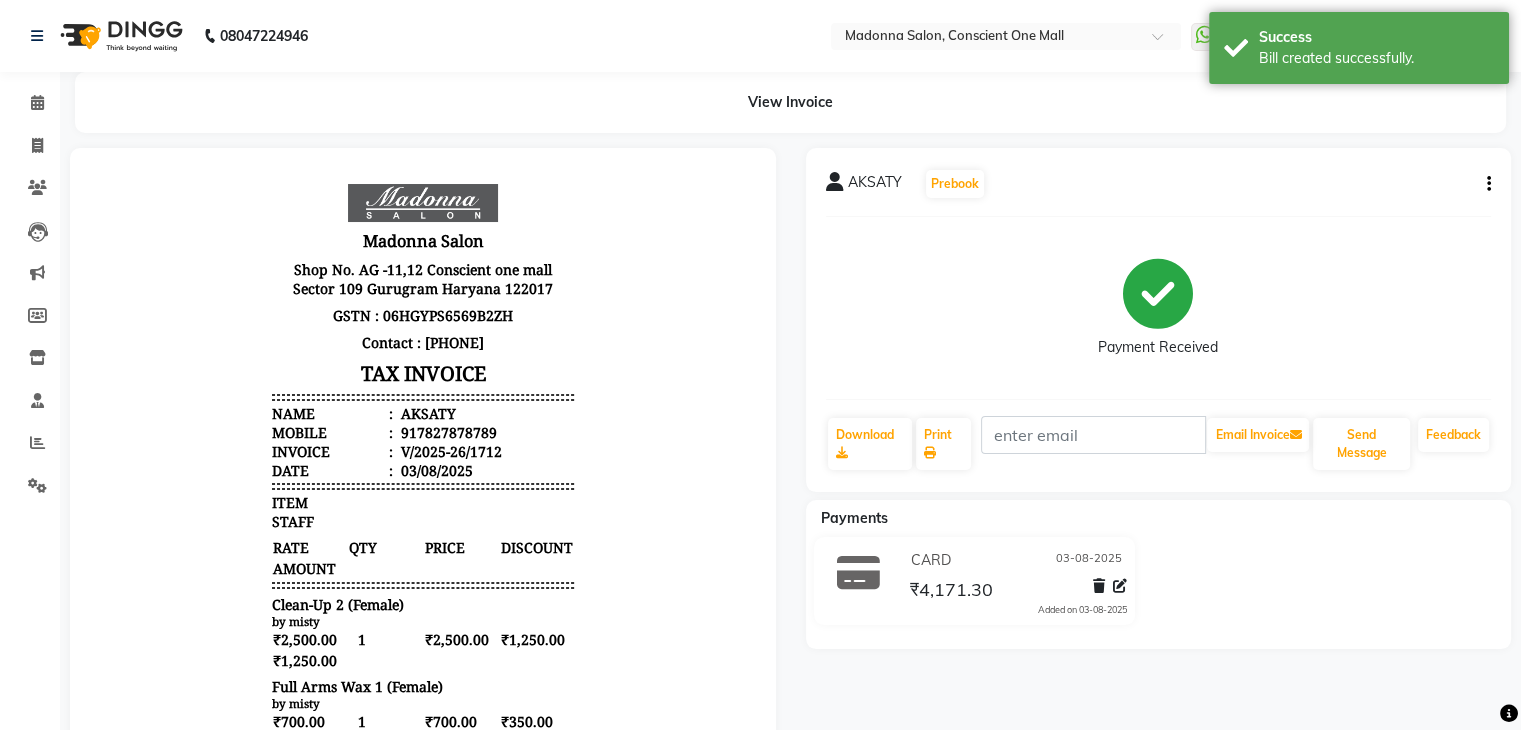 scroll, scrollTop: 0, scrollLeft: 0, axis: both 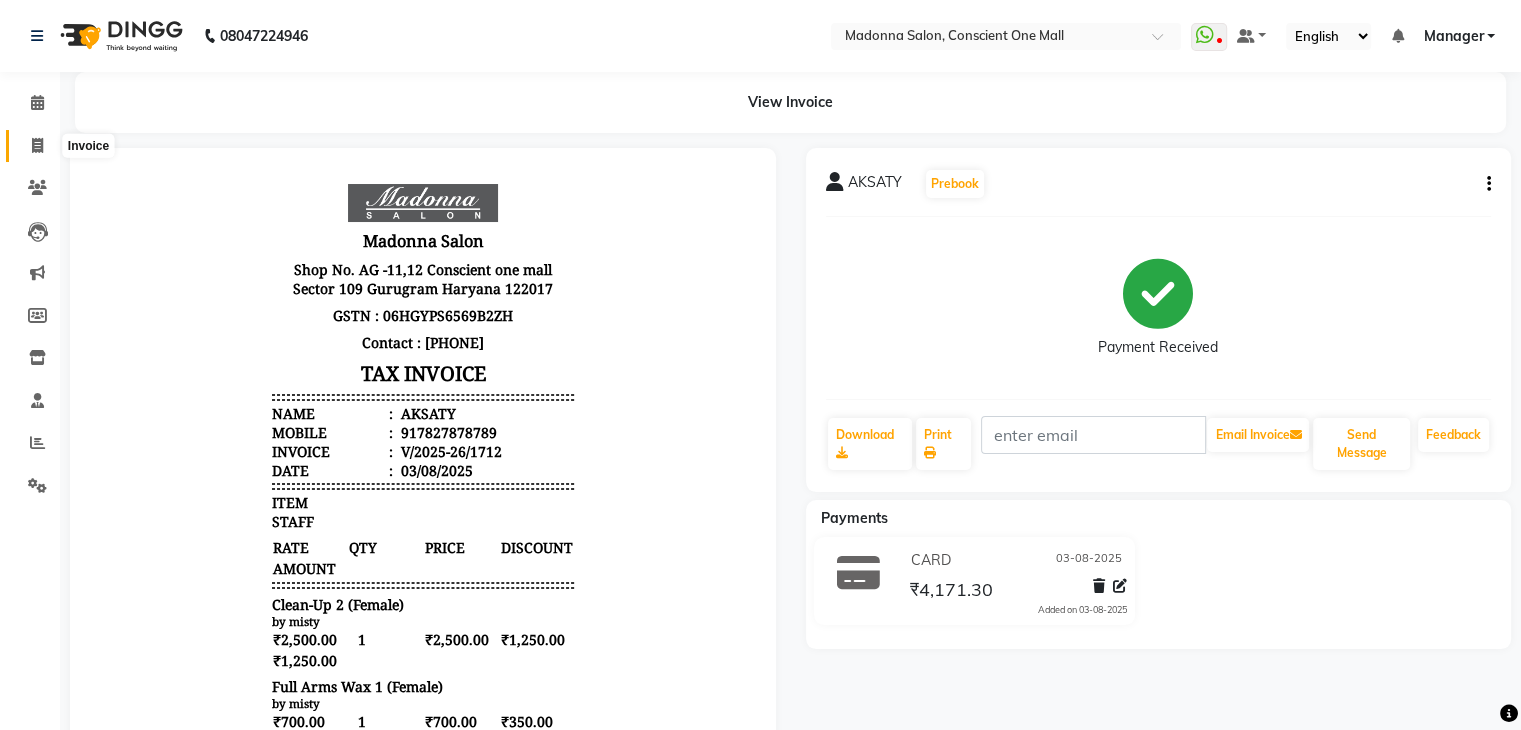 click 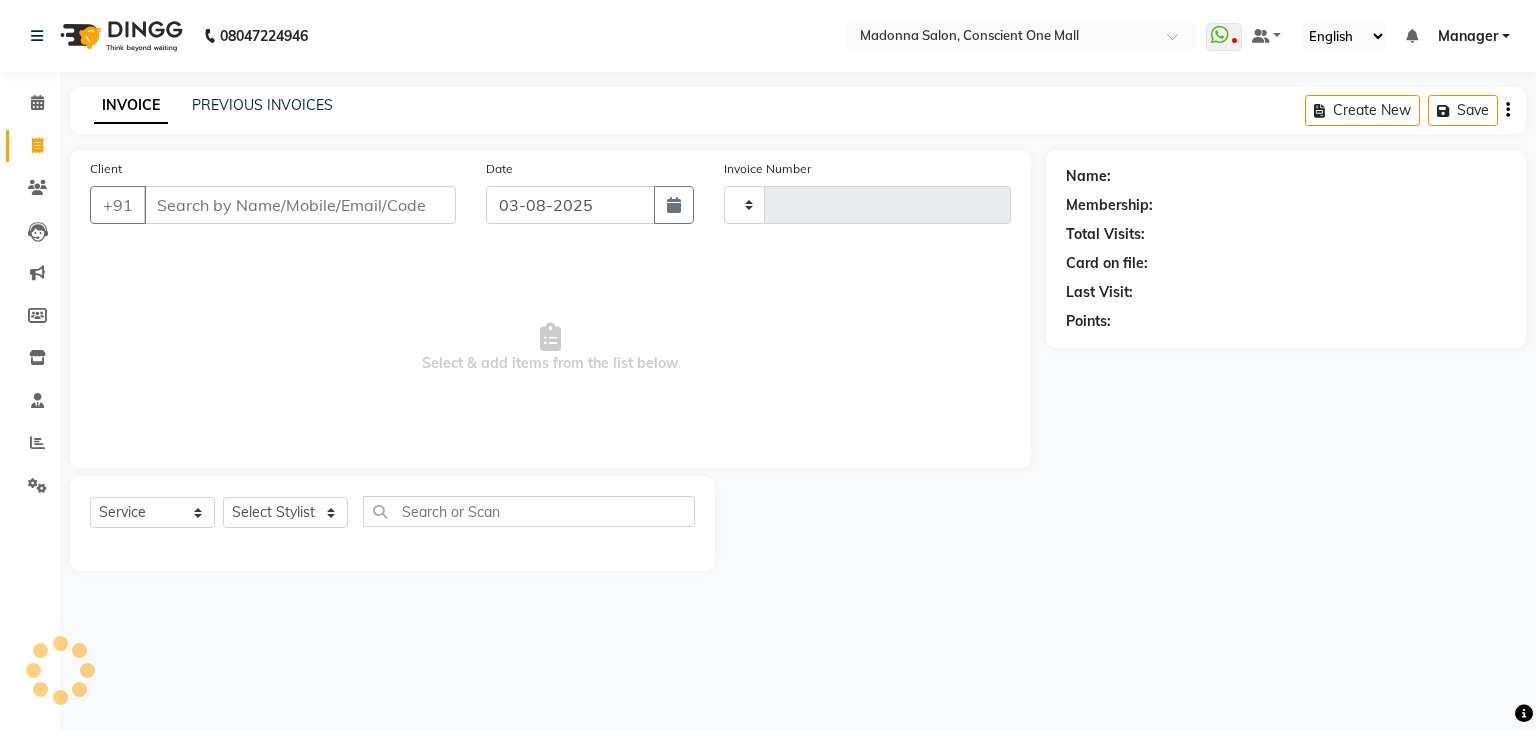 type on "1713" 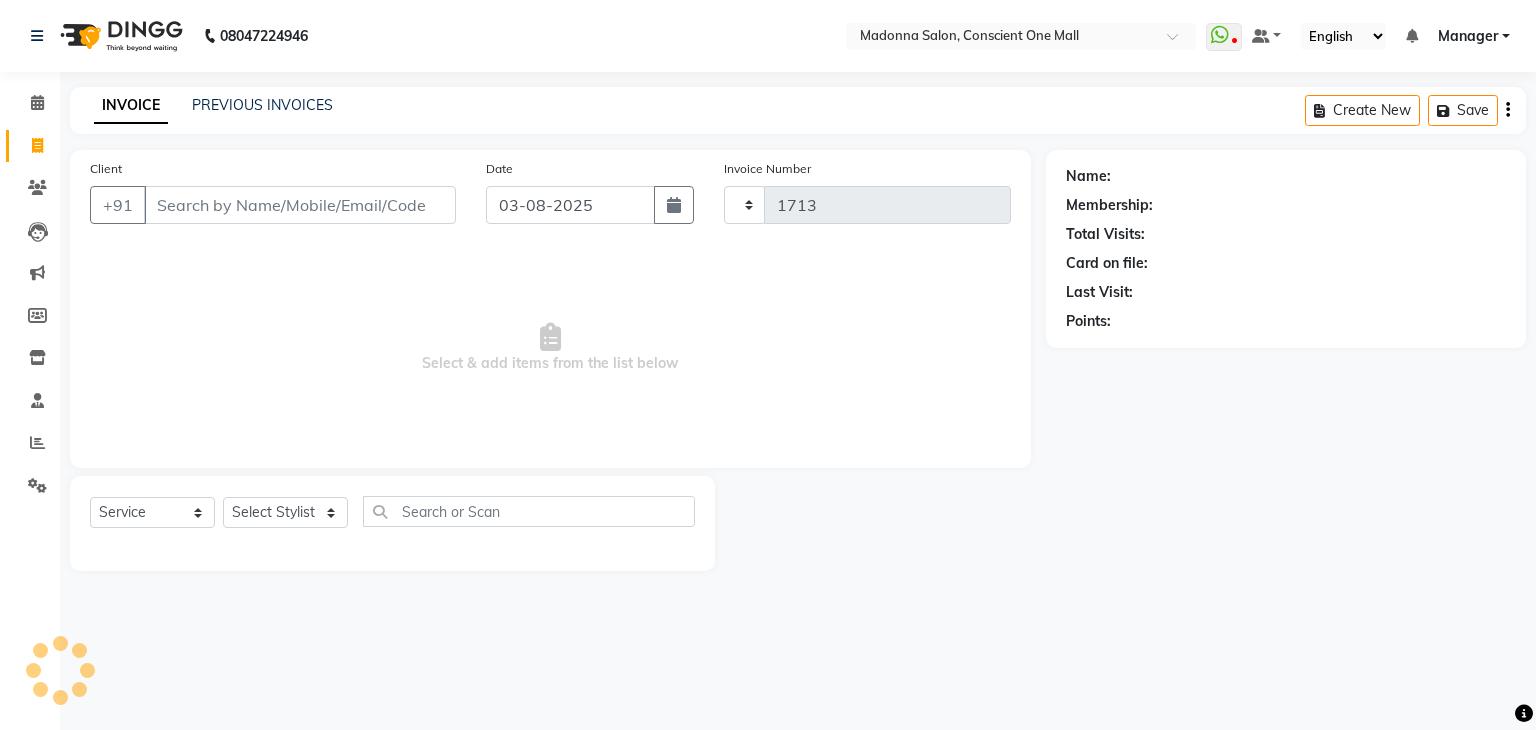 select on "7575" 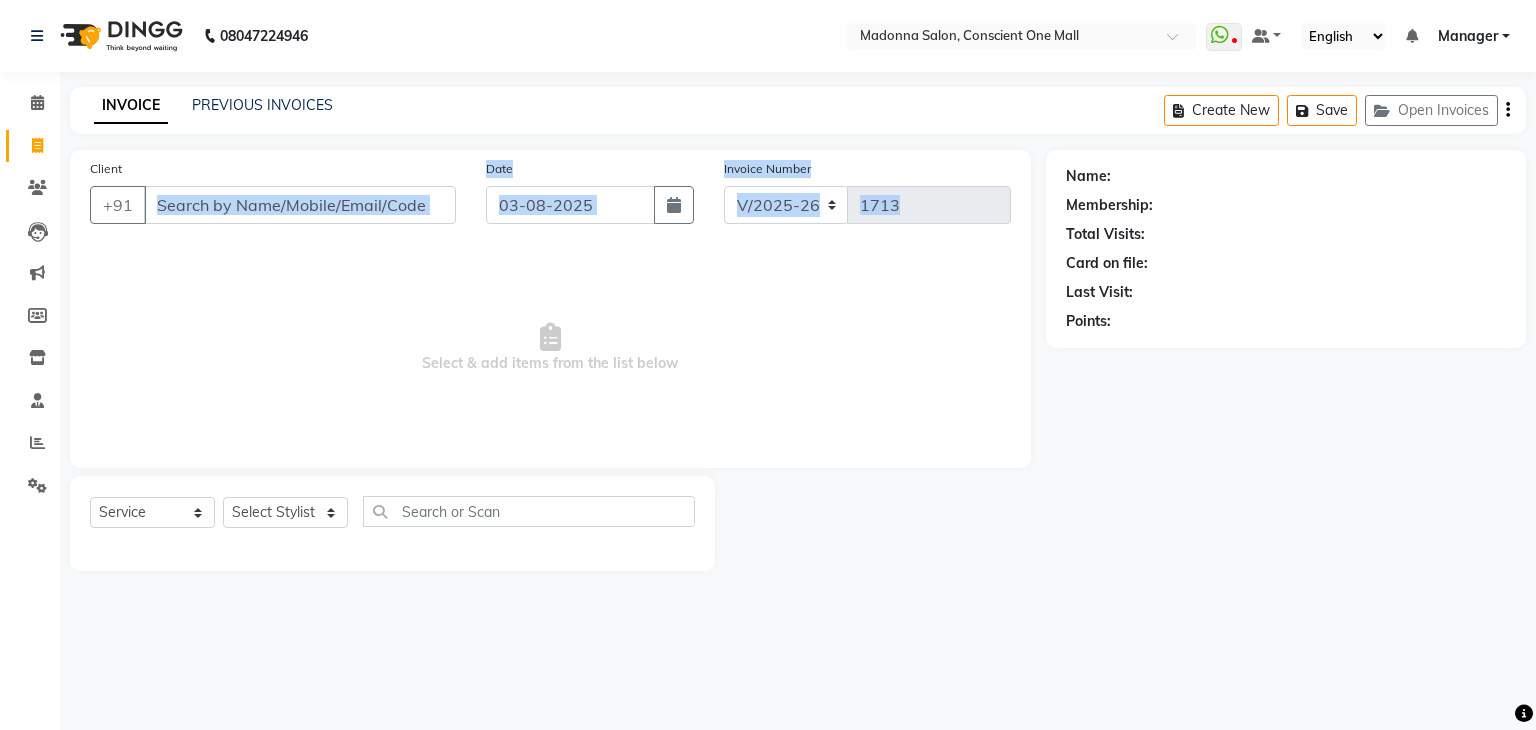 drag, startPoint x: 226, startPoint y: 305, endPoint x: 242, endPoint y: 208, distance: 98.31073 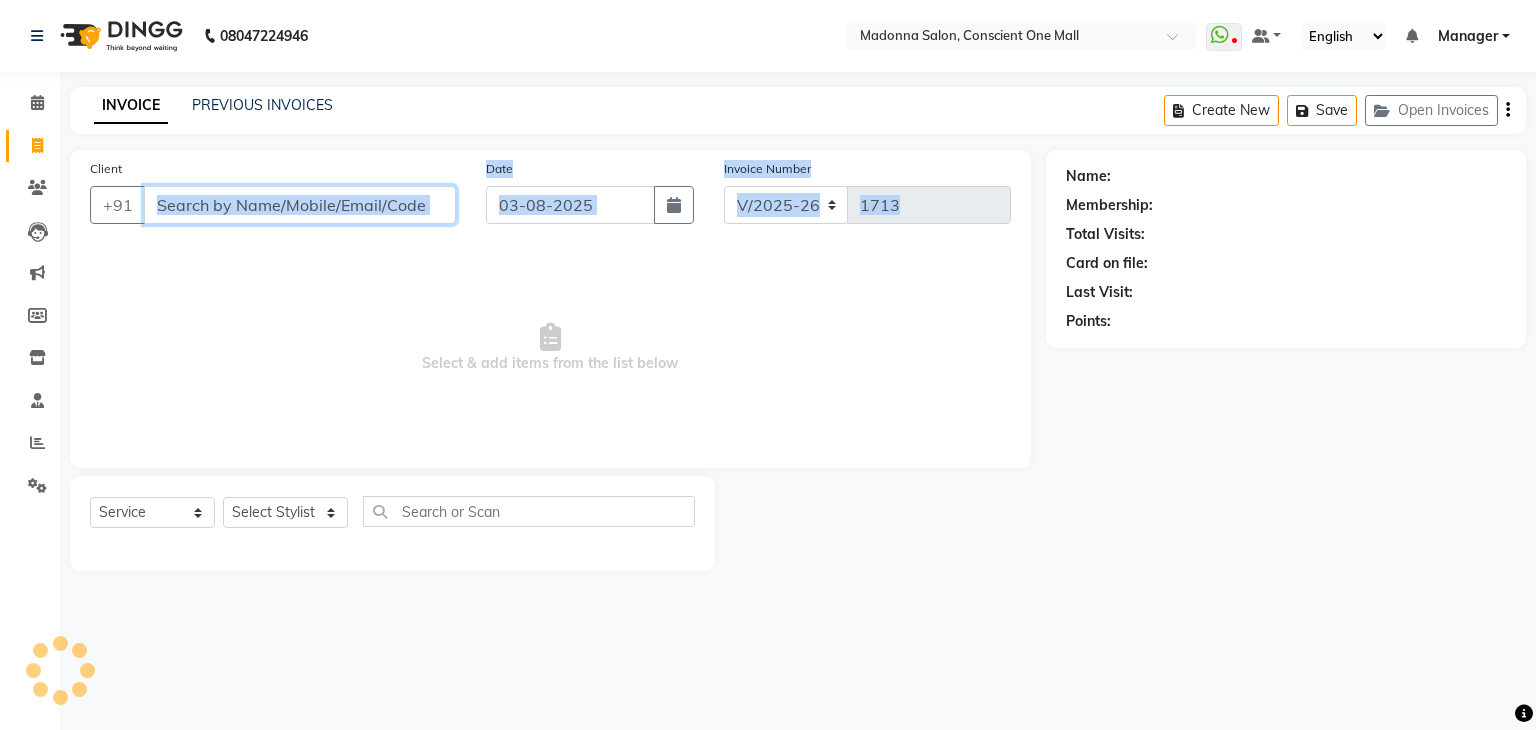 click on "Client" at bounding box center [300, 205] 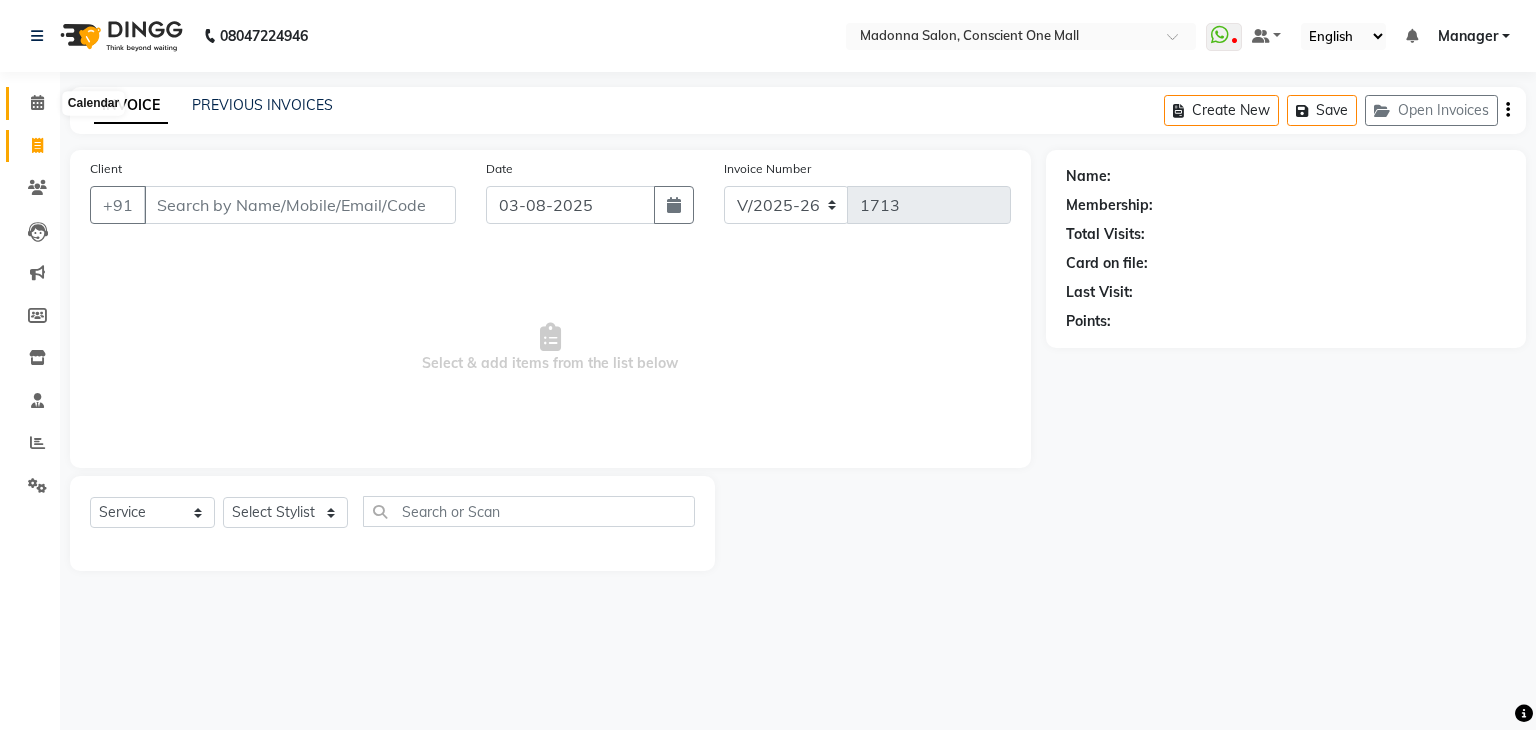 click 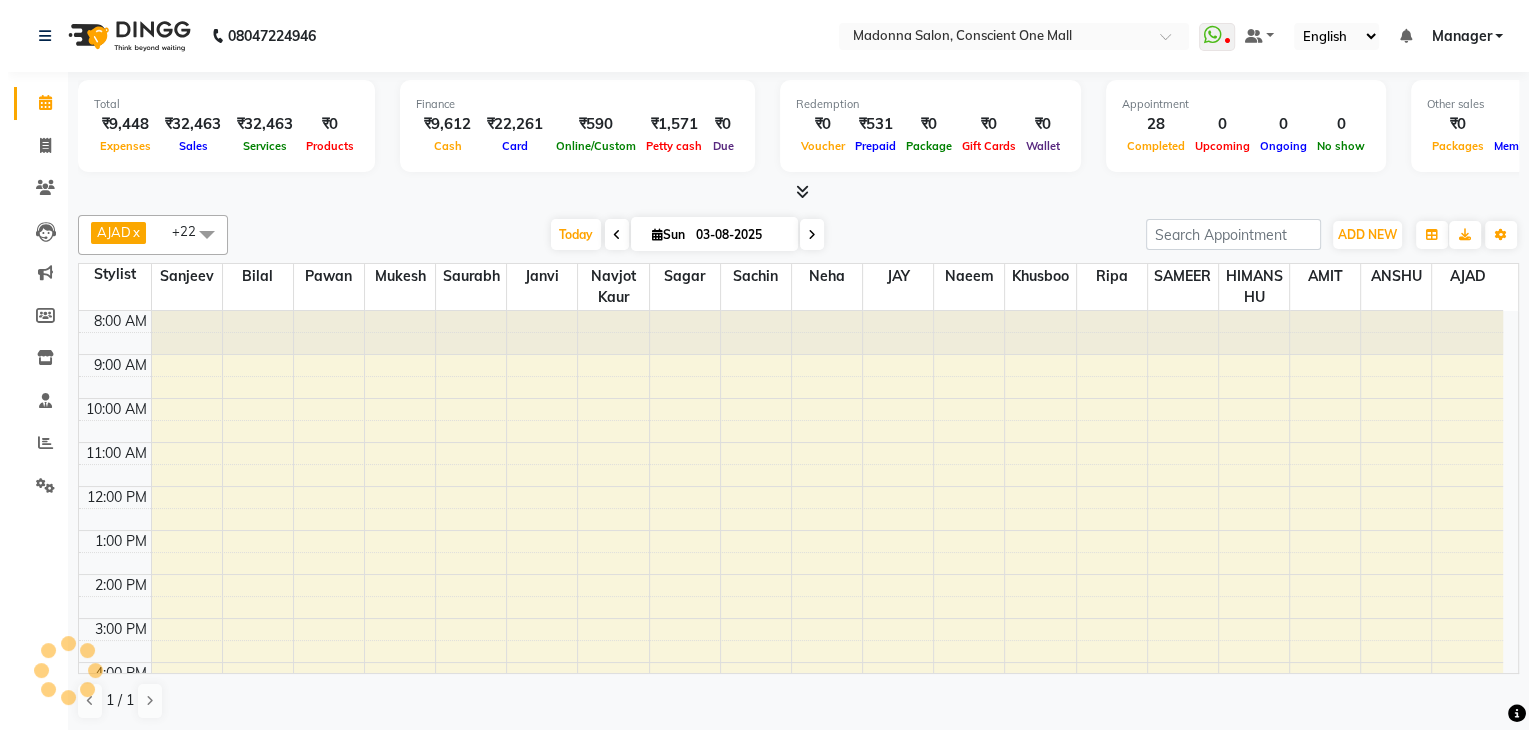scroll, scrollTop: 165, scrollLeft: 0, axis: vertical 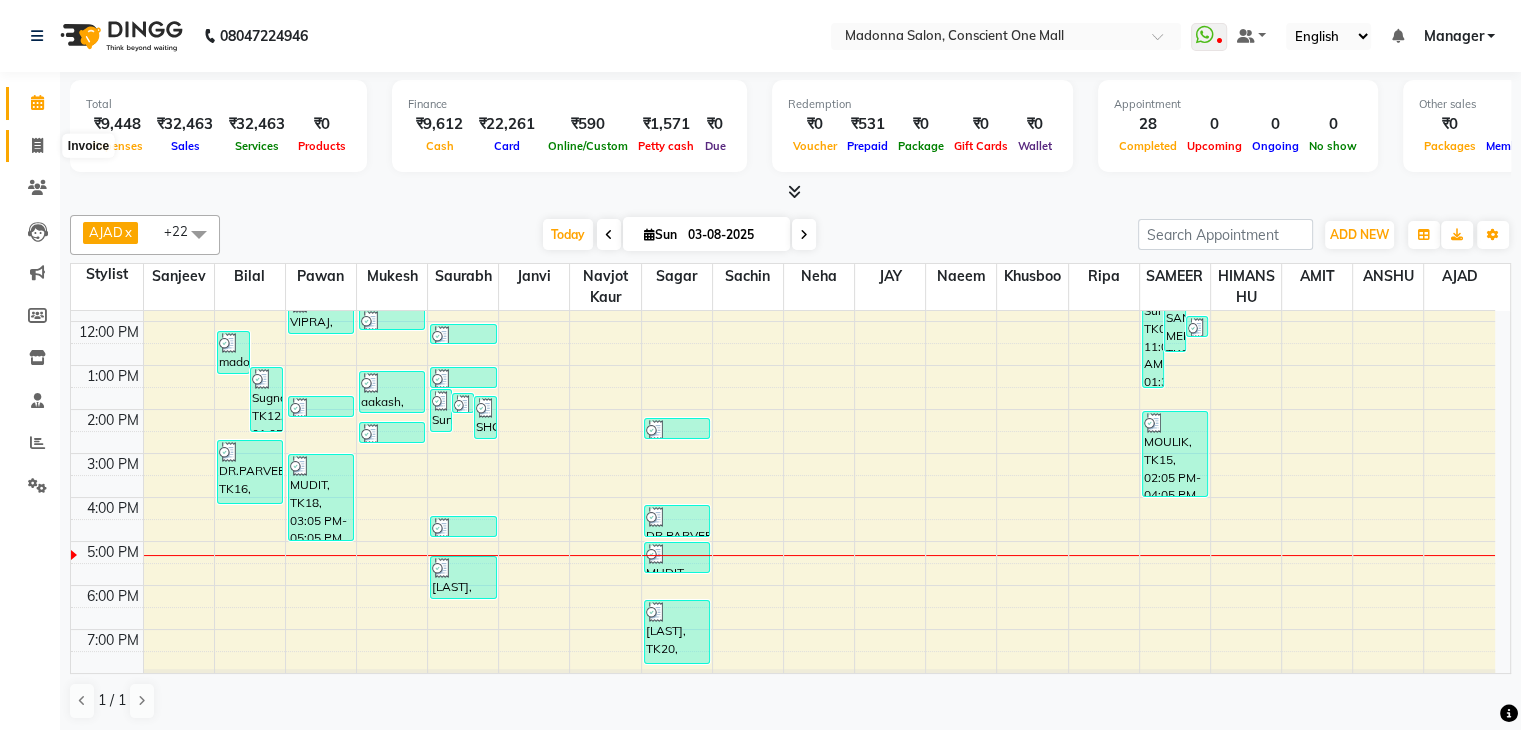 click 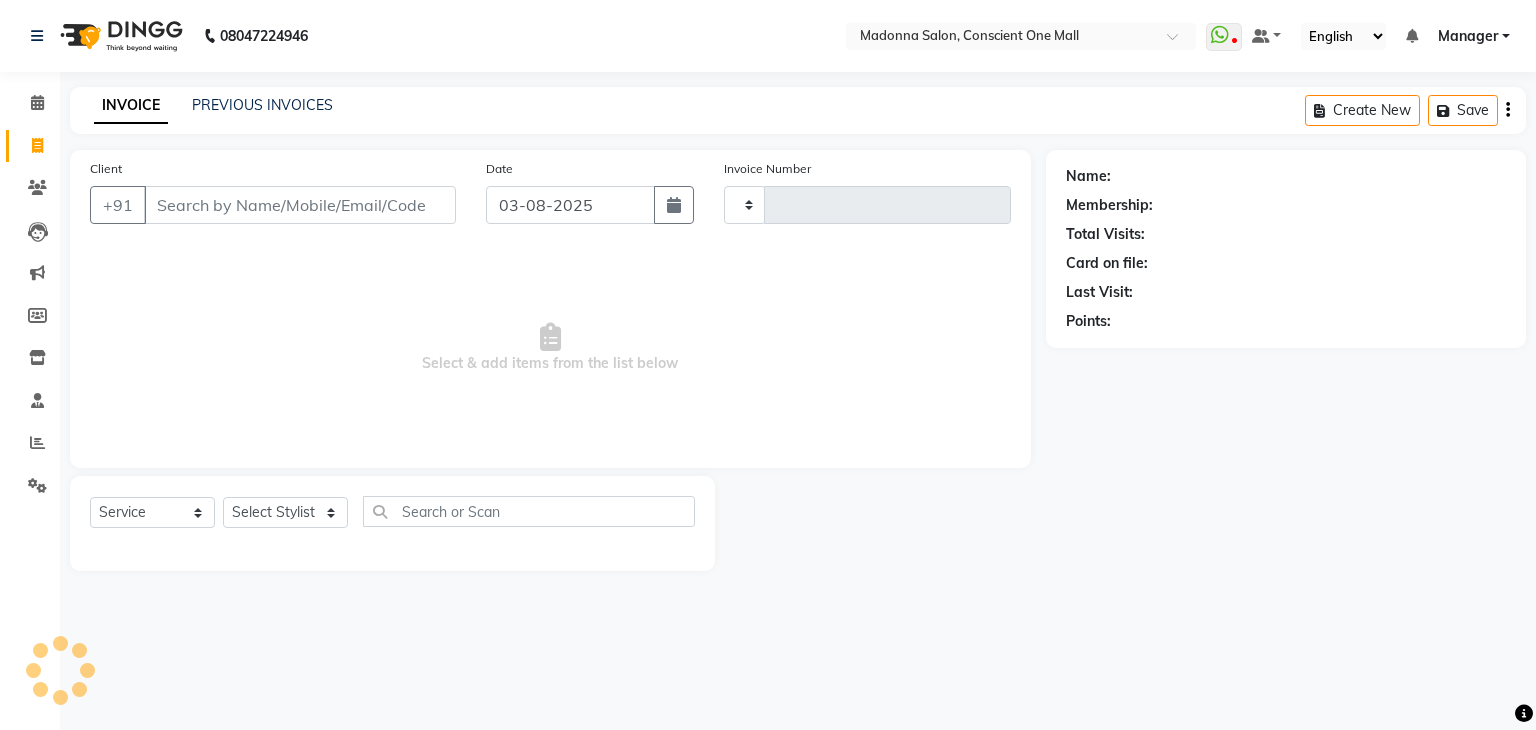 type on "1713" 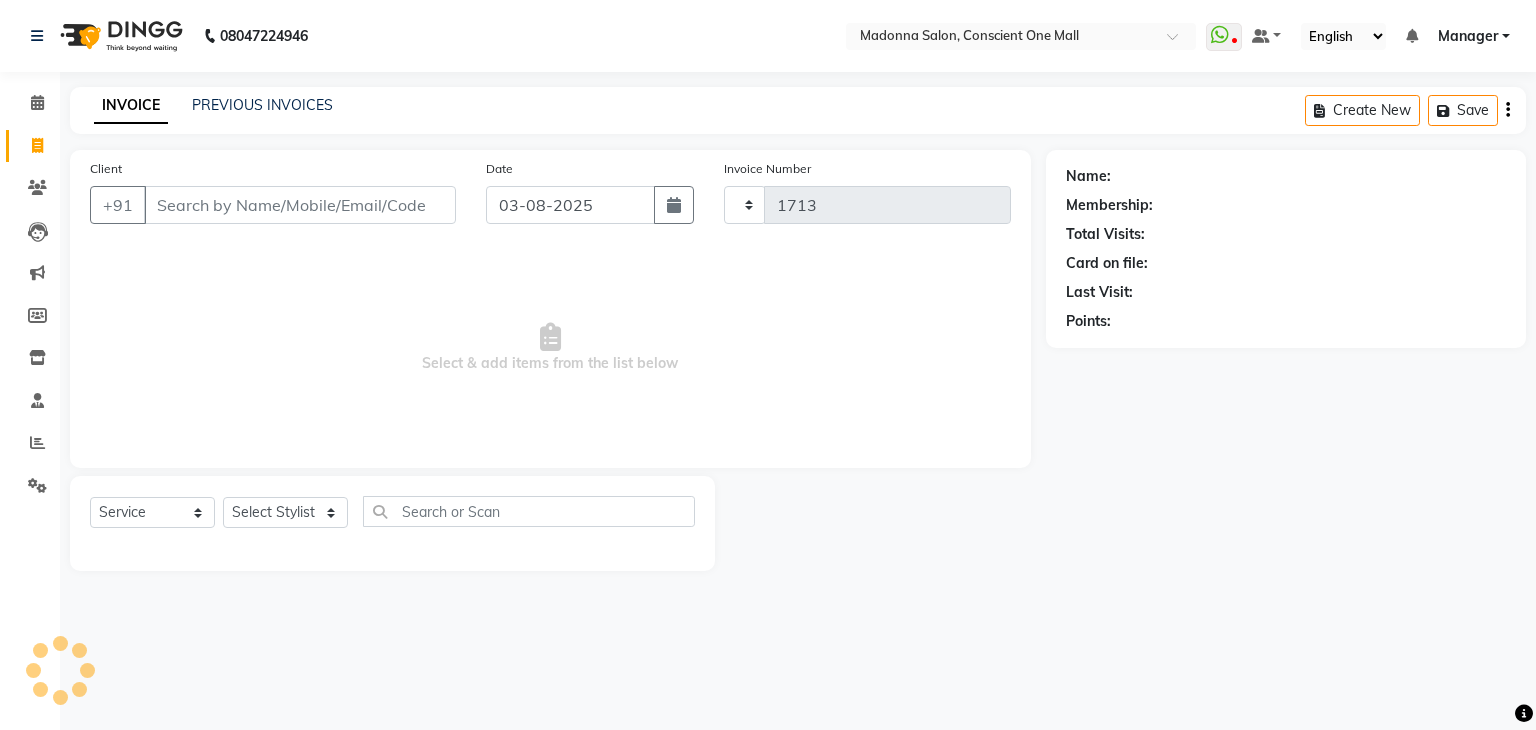 select on "7575" 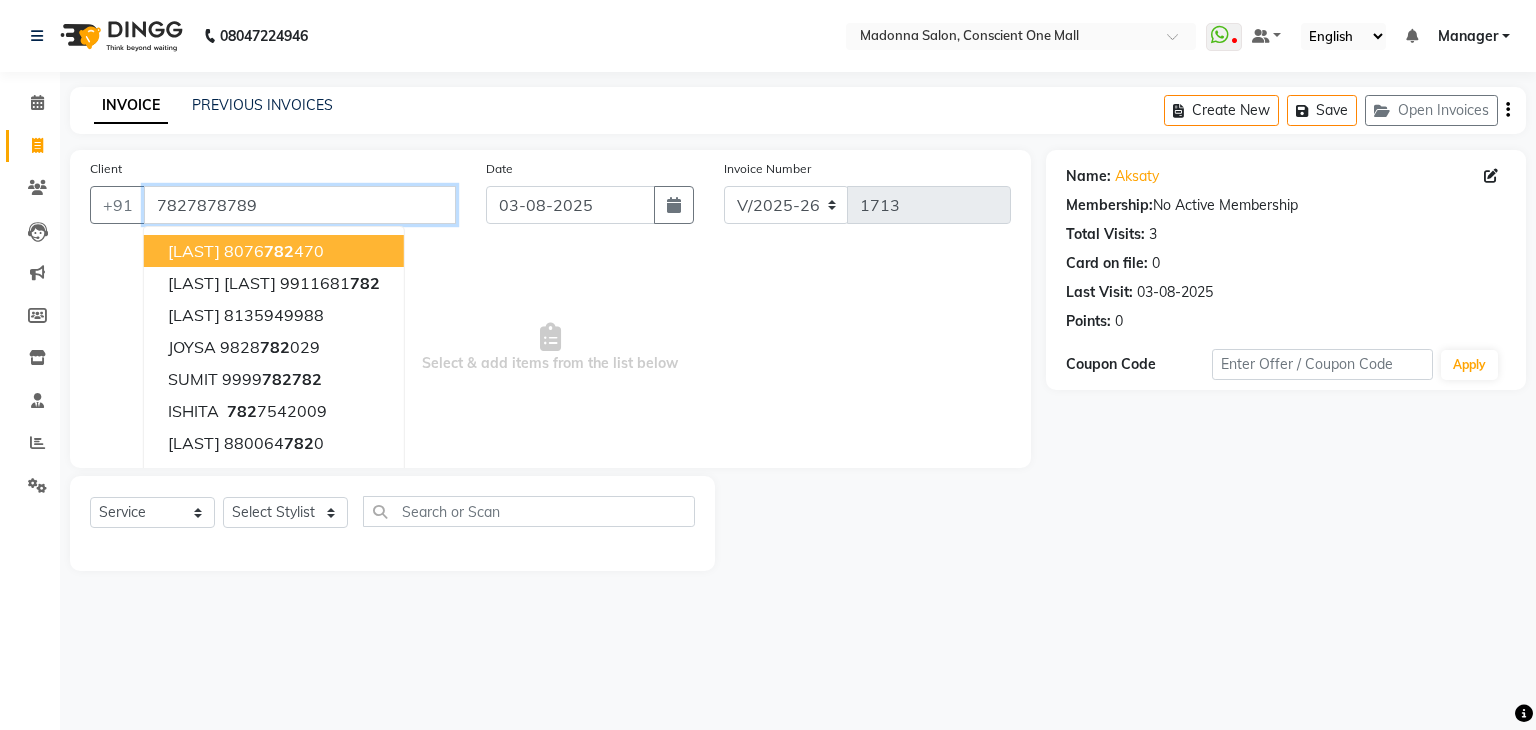 click on "7827878789" at bounding box center [300, 205] 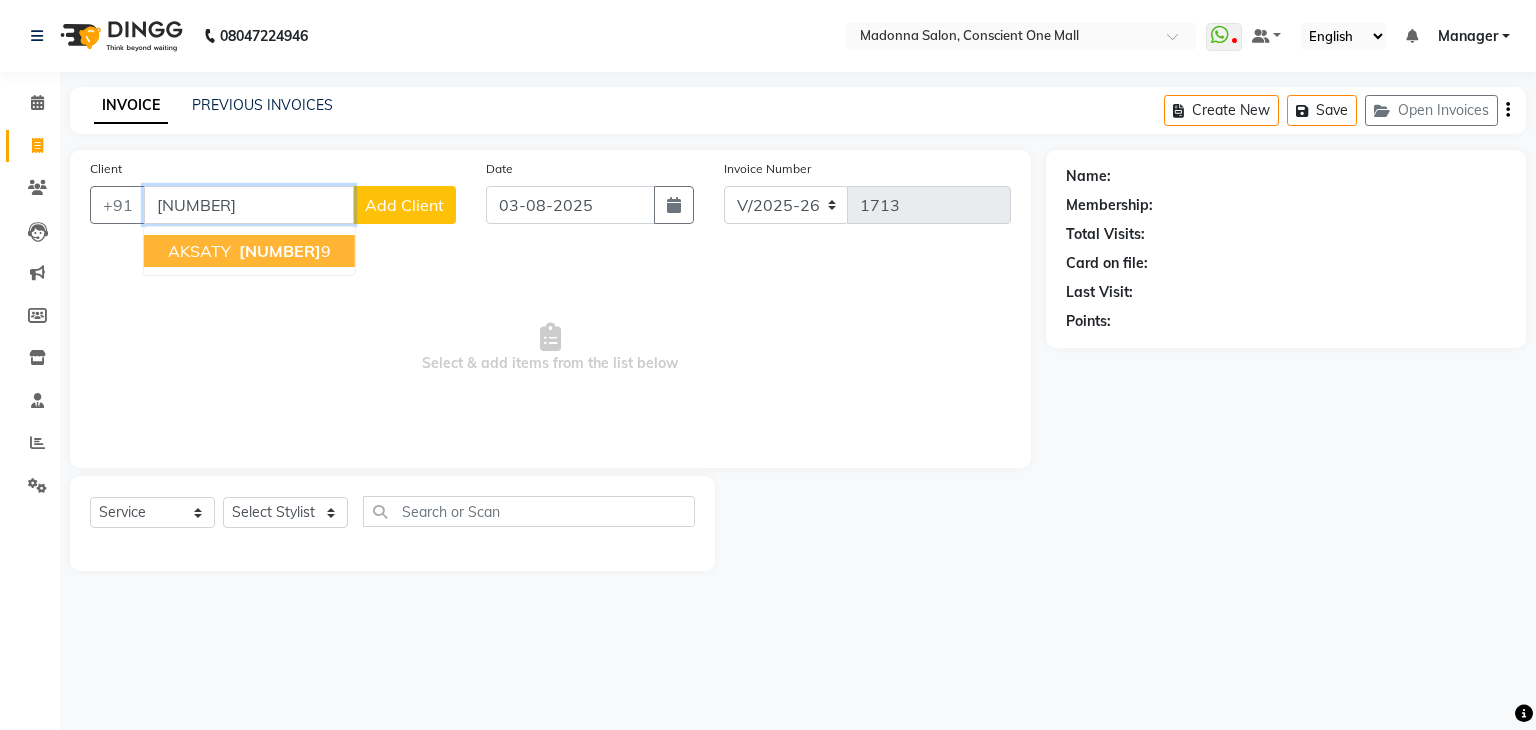 click on "782787878" at bounding box center (280, 251) 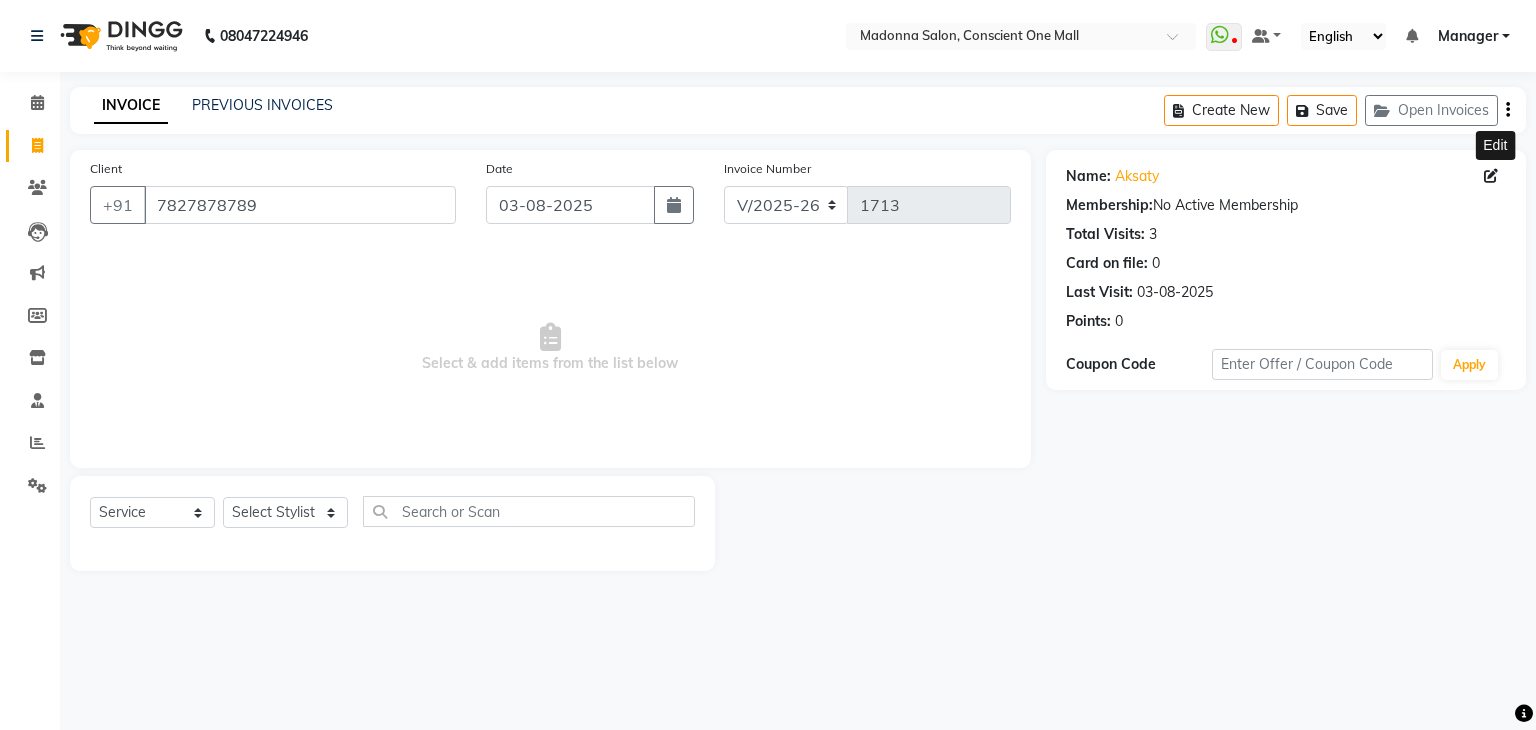 click 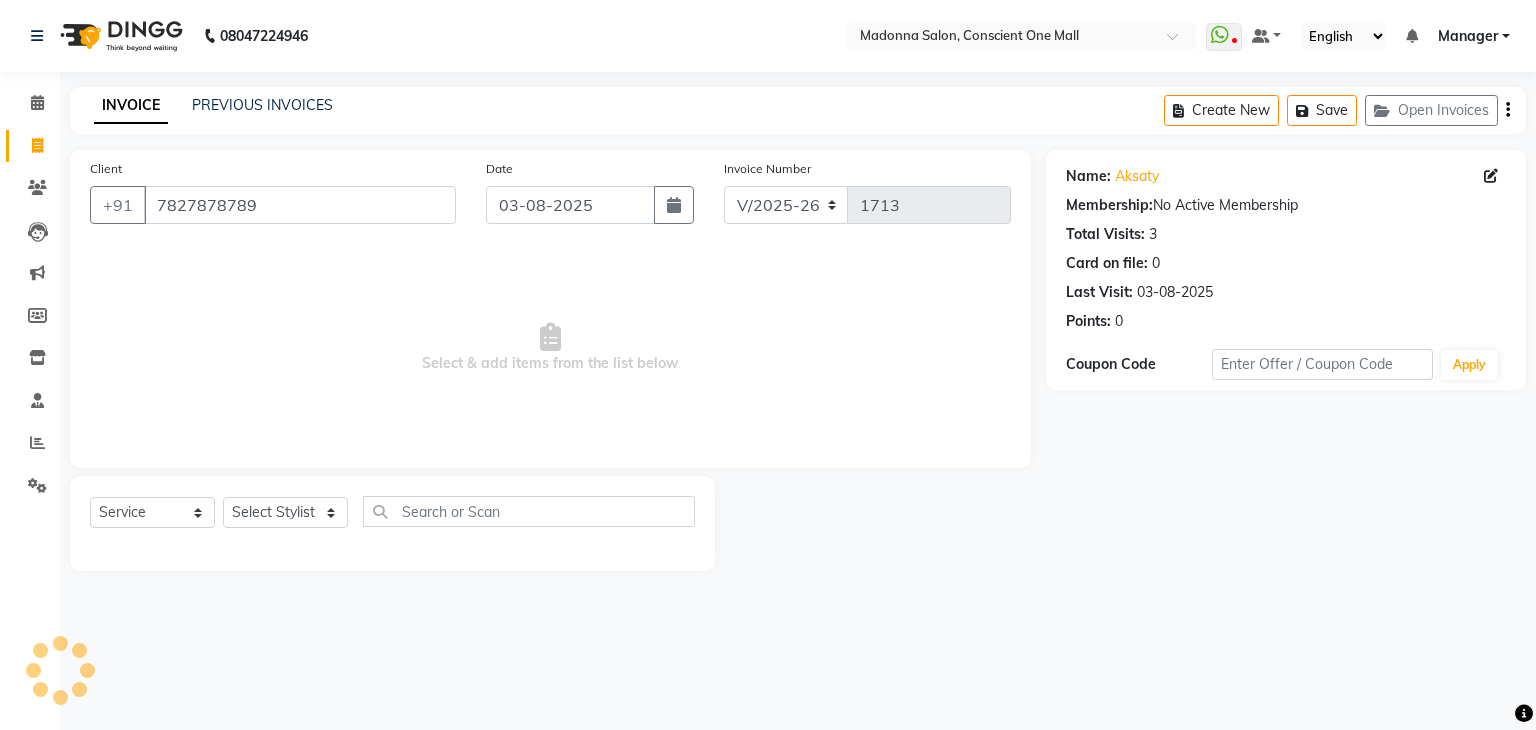 select on "male" 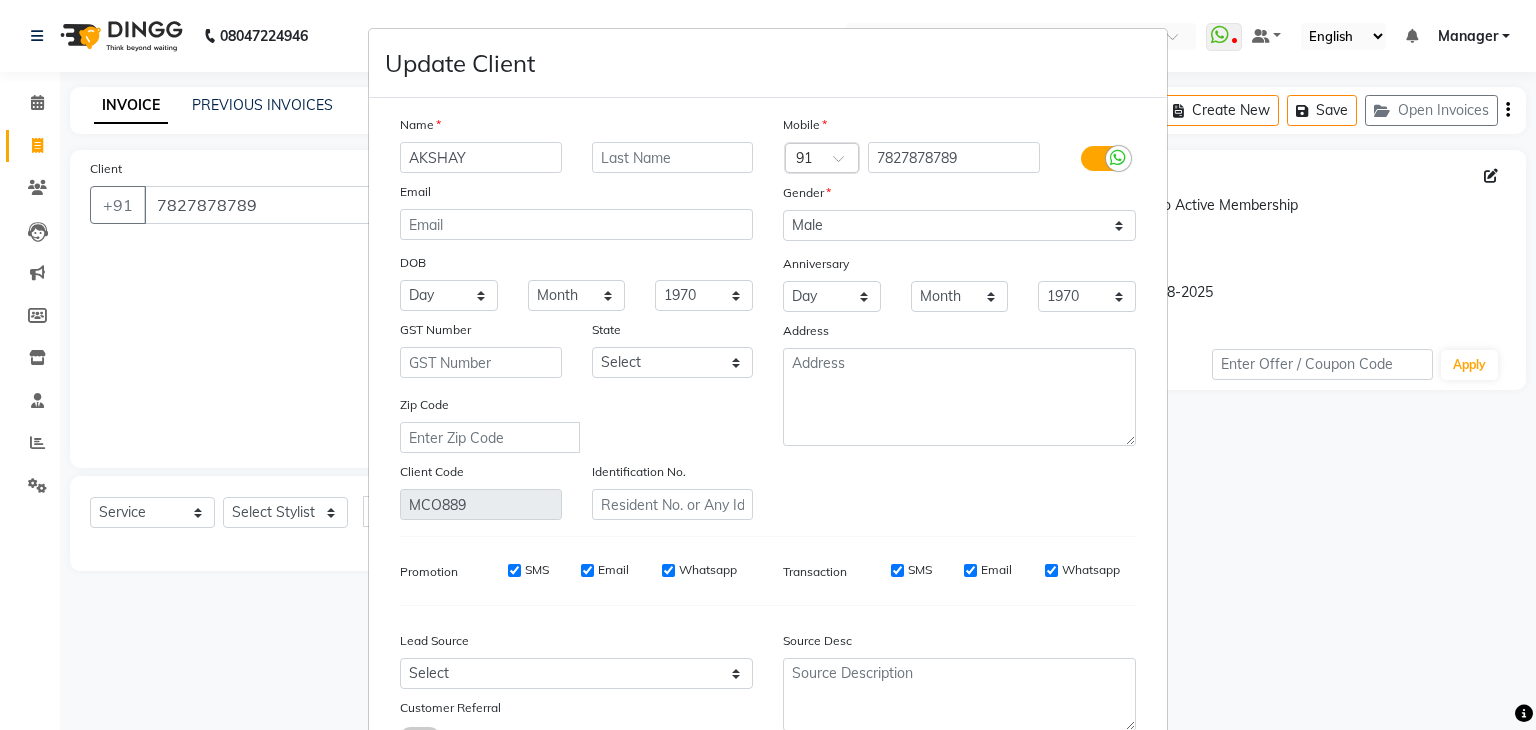 type on "AKSHAY" 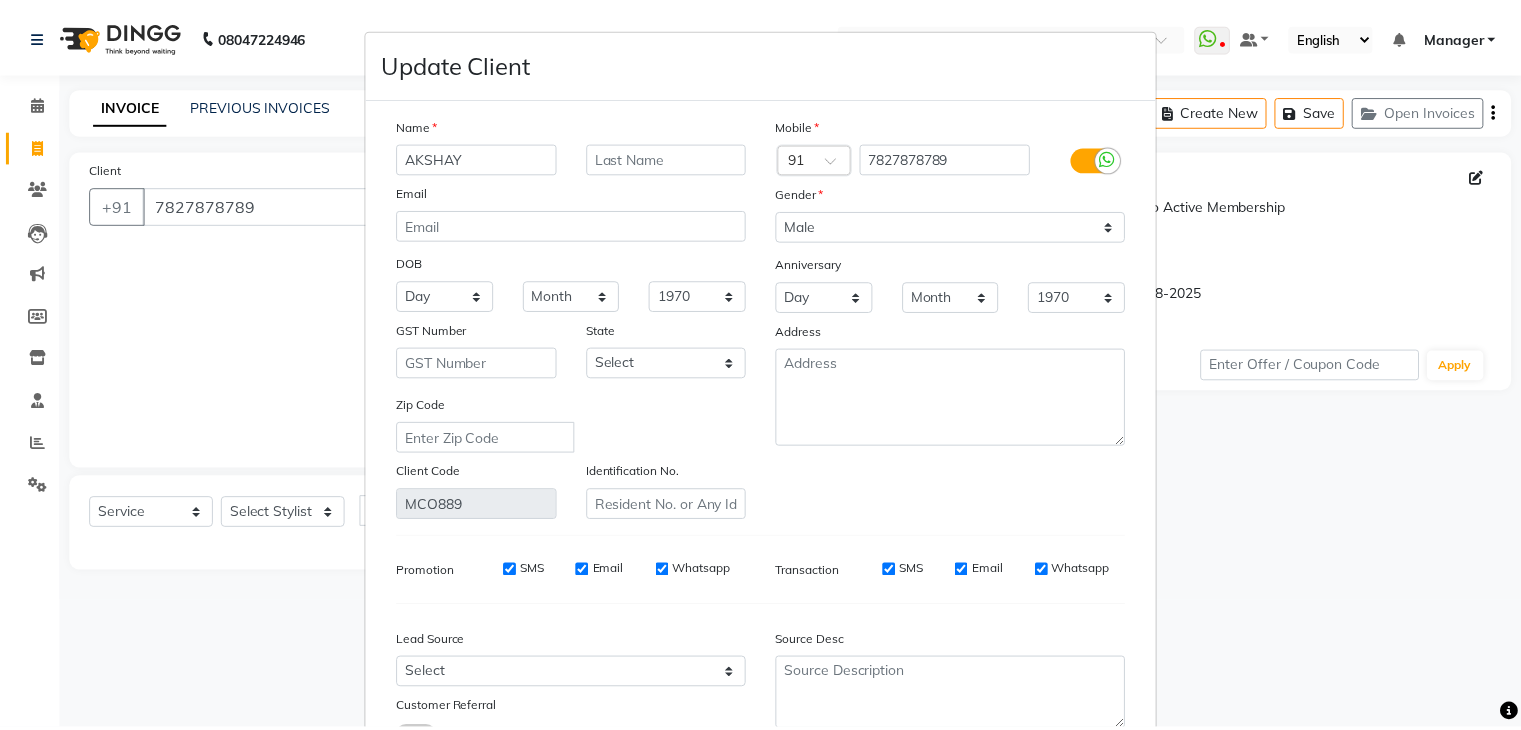 scroll, scrollTop: 168, scrollLeft: 0, axis: vertical 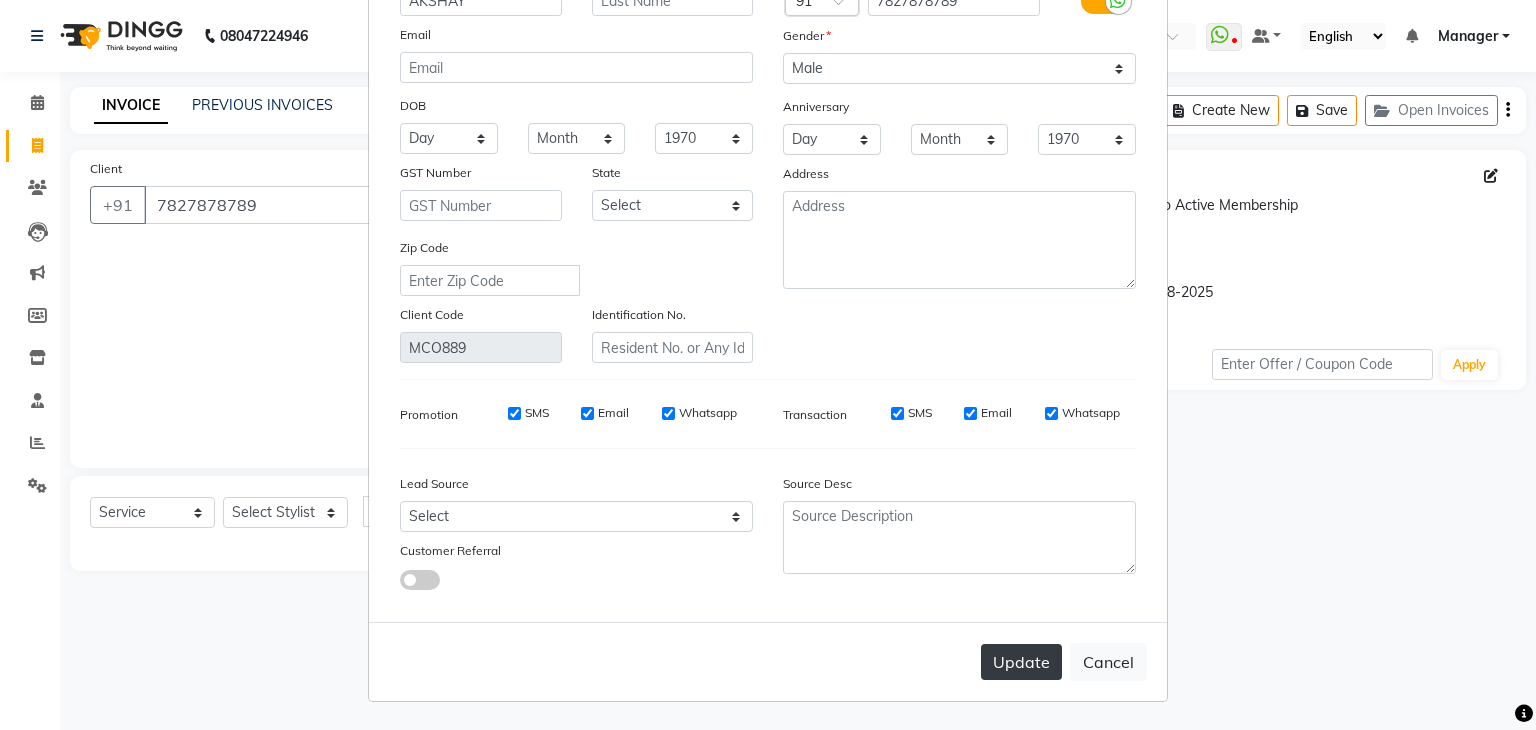 click on "Update" at bounding box center [1021, 662] 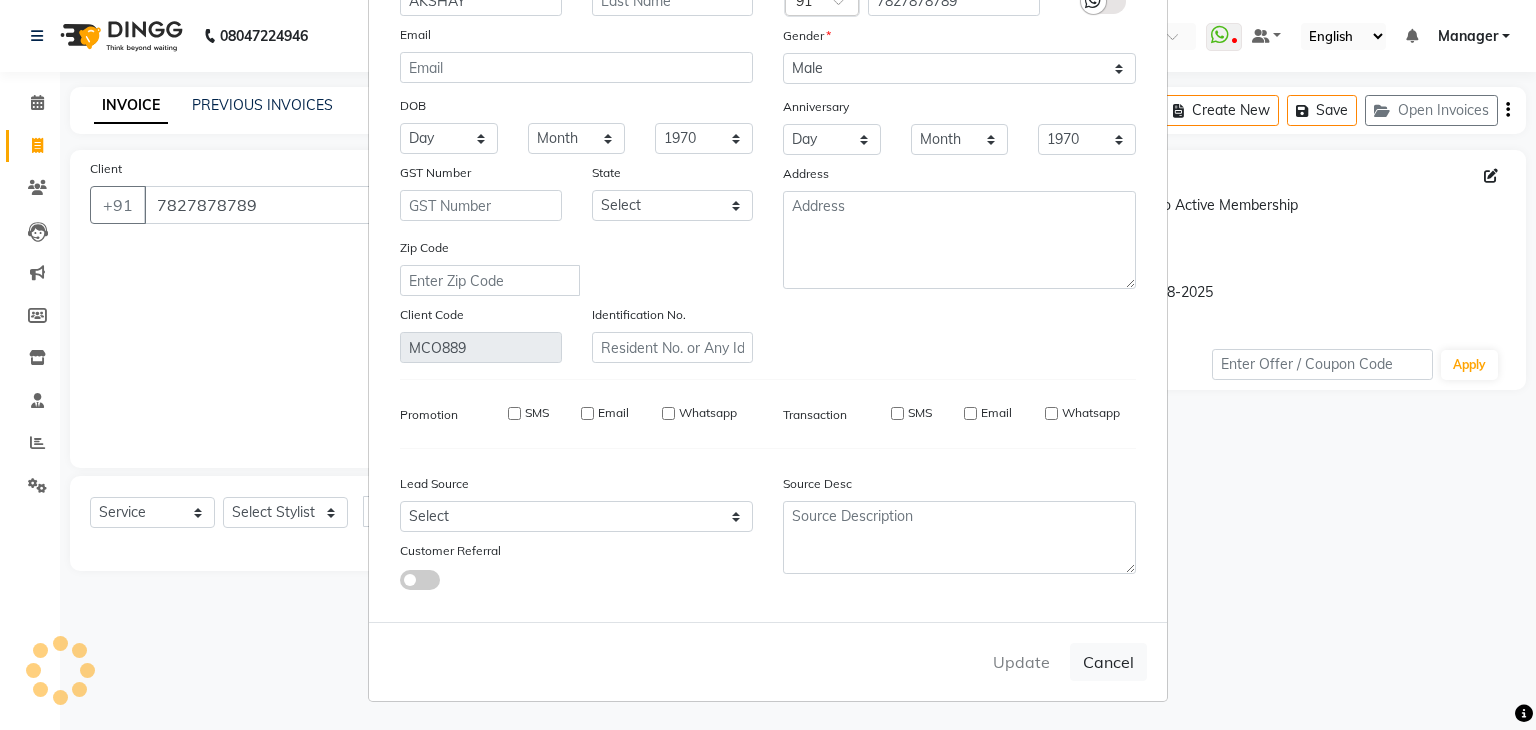 type 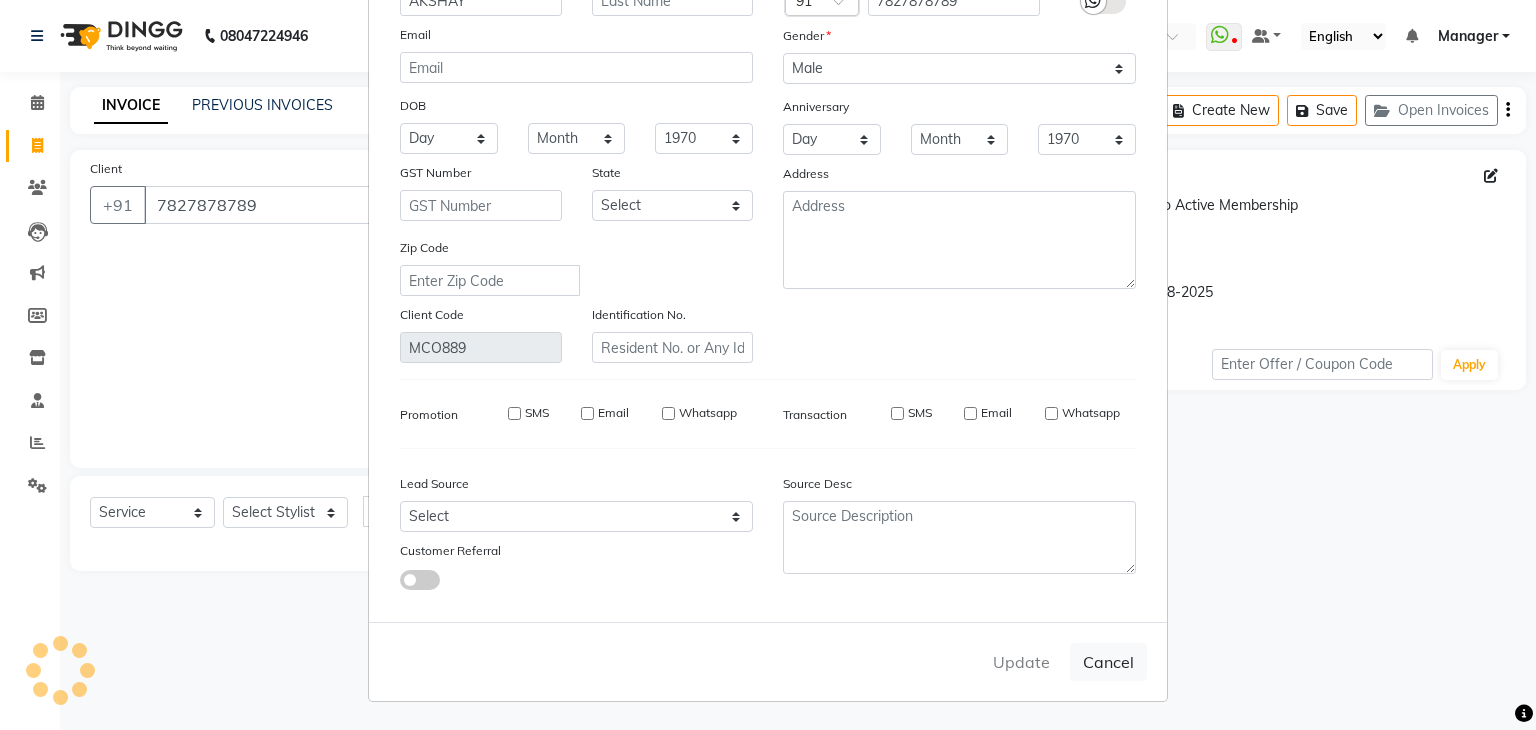 select 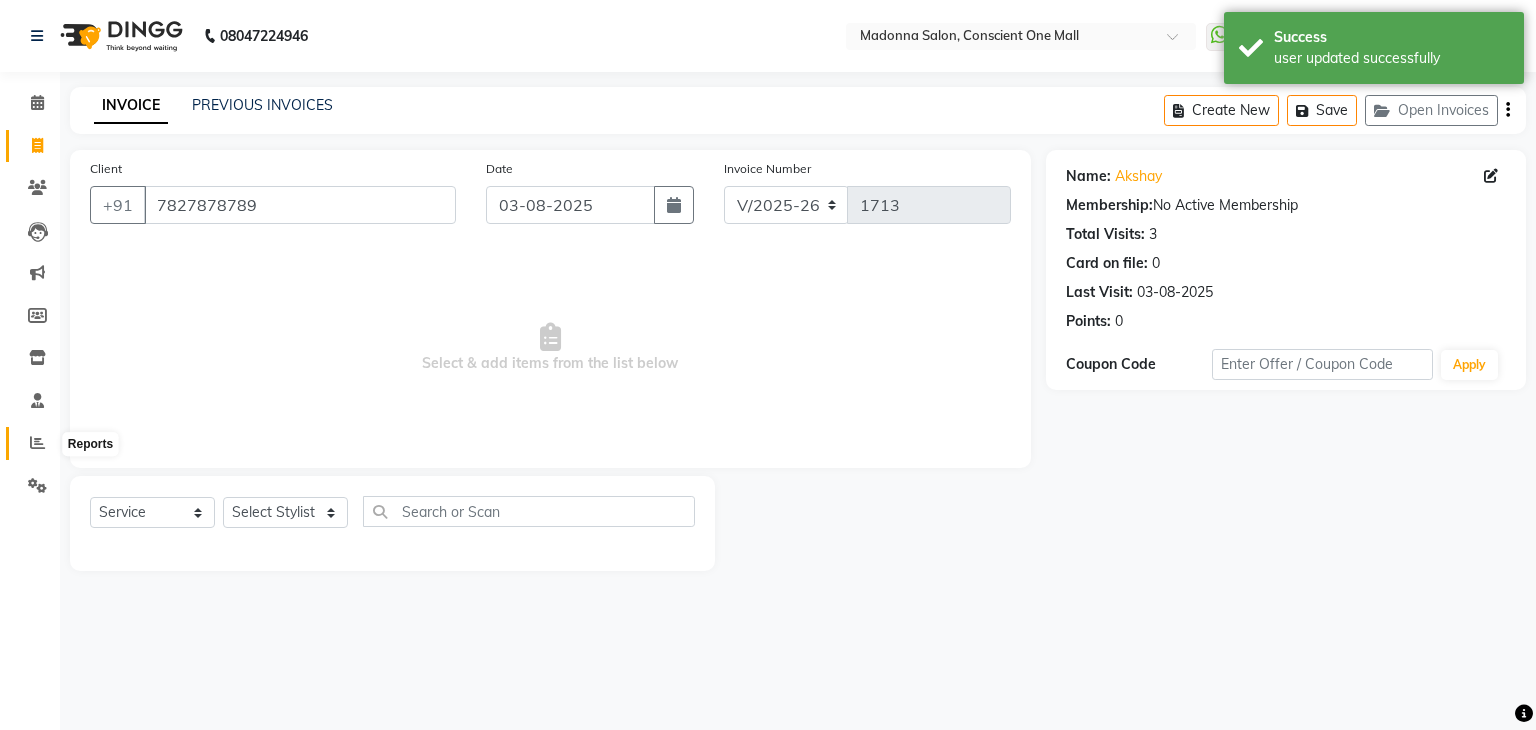 click 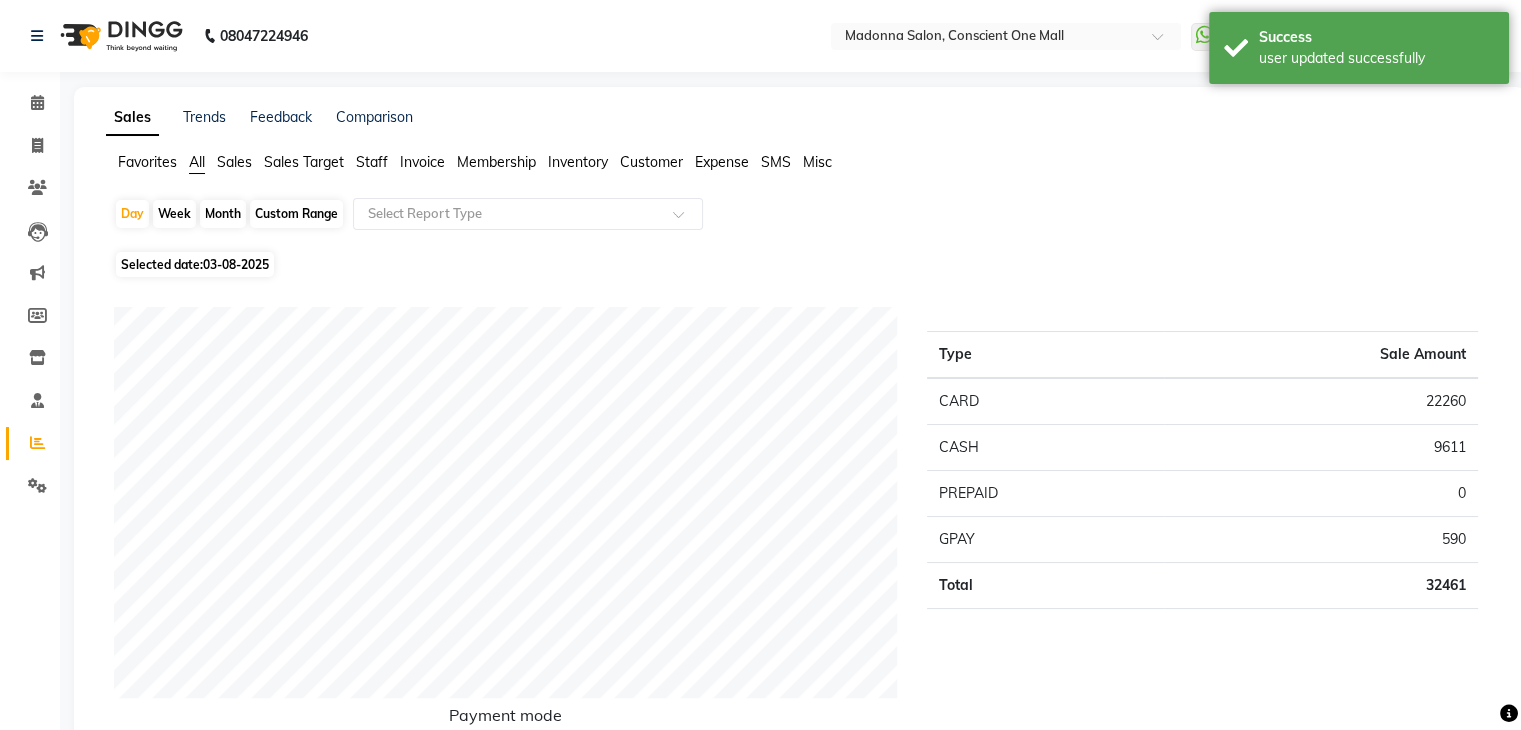 click on "Staff" 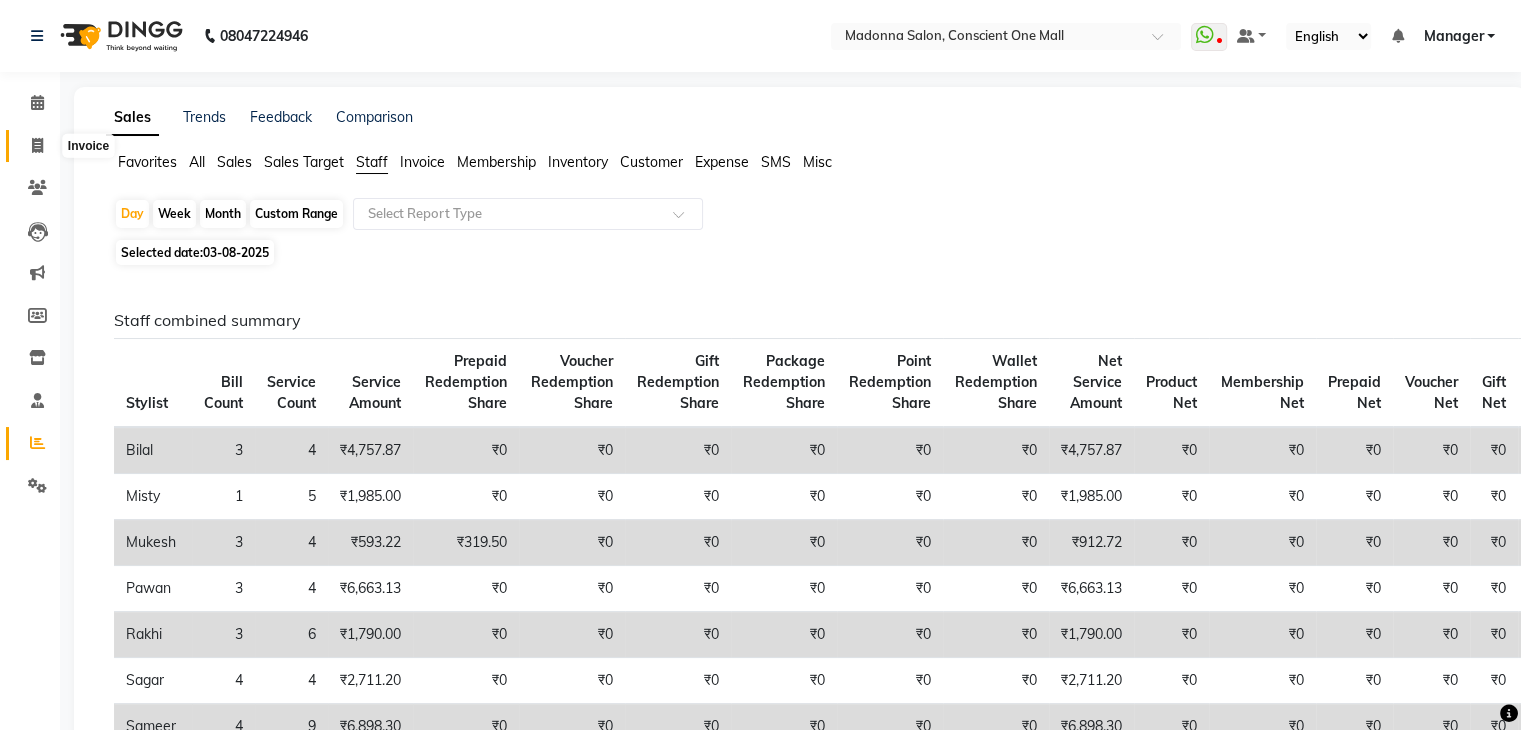 click 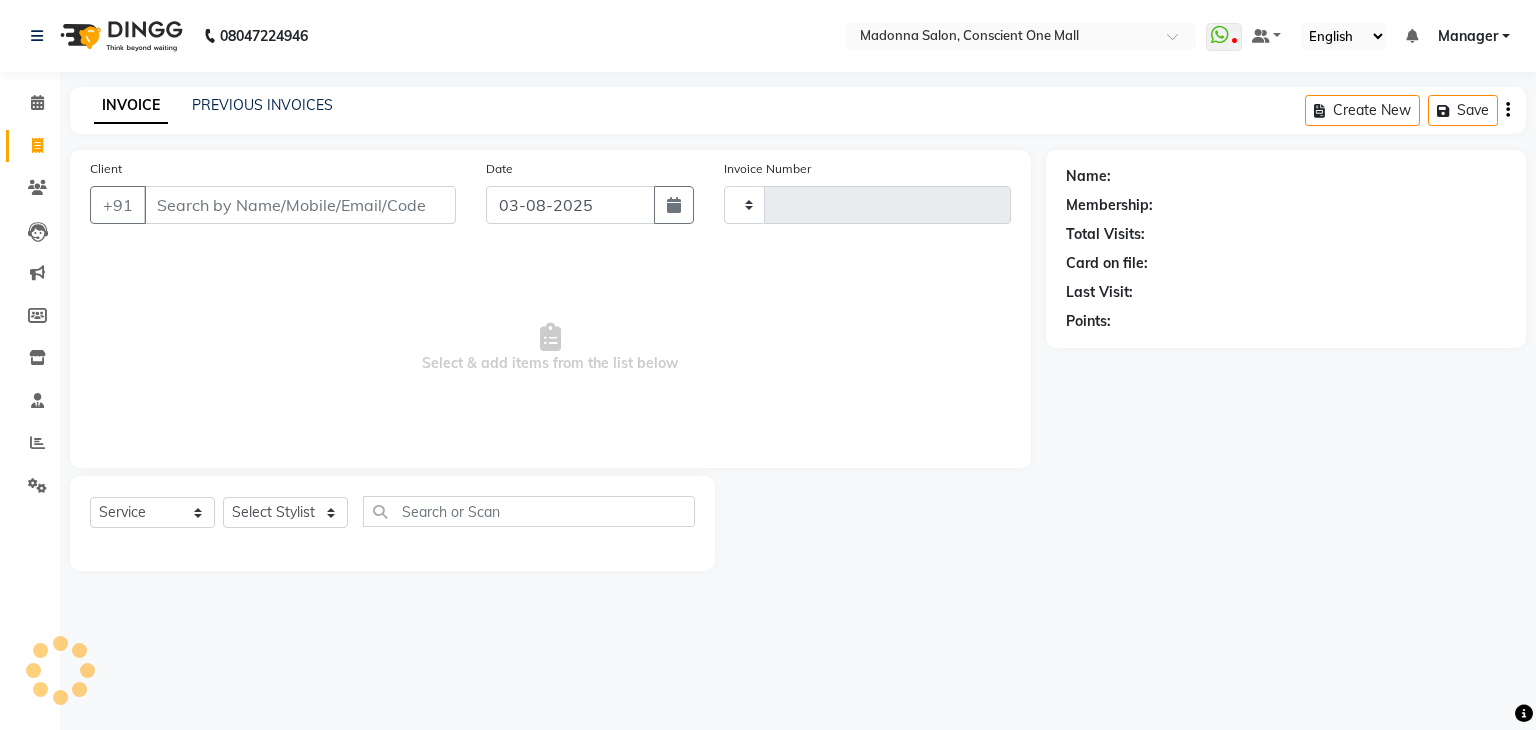 type on "1713" 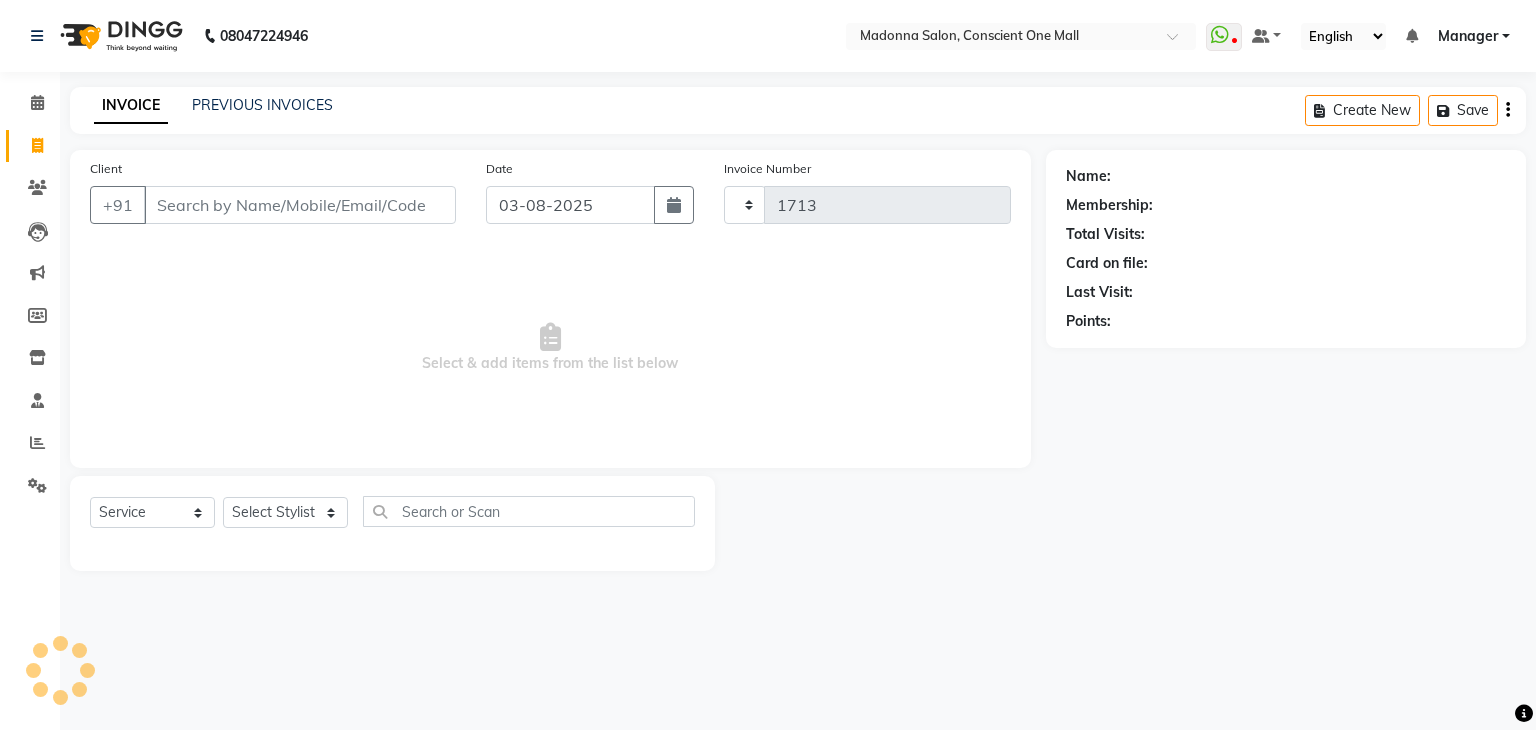select on "7575" 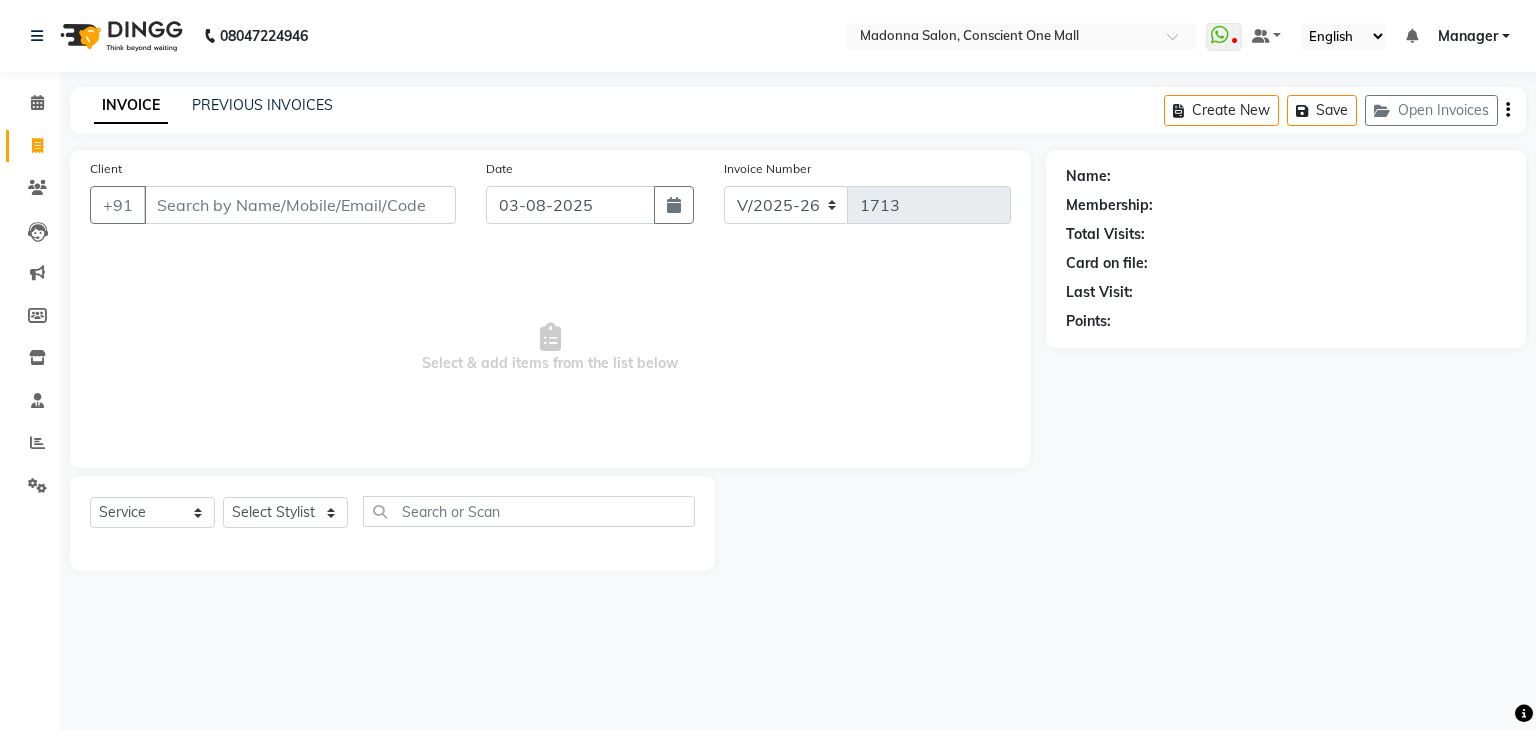 click on "Select & add items from the list below" at bounding box center (550, 348) 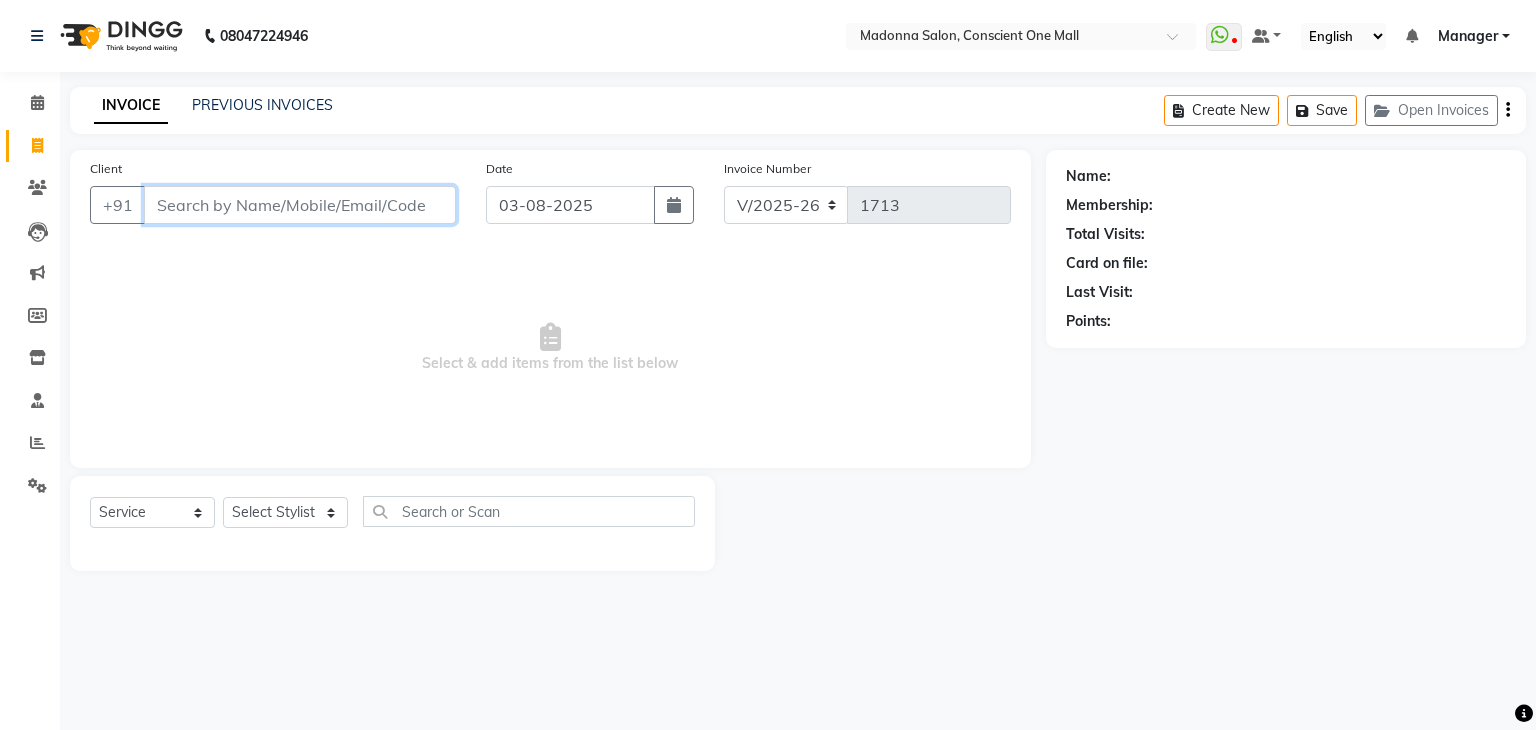 click on "Client" at bounding box center [300, 205] 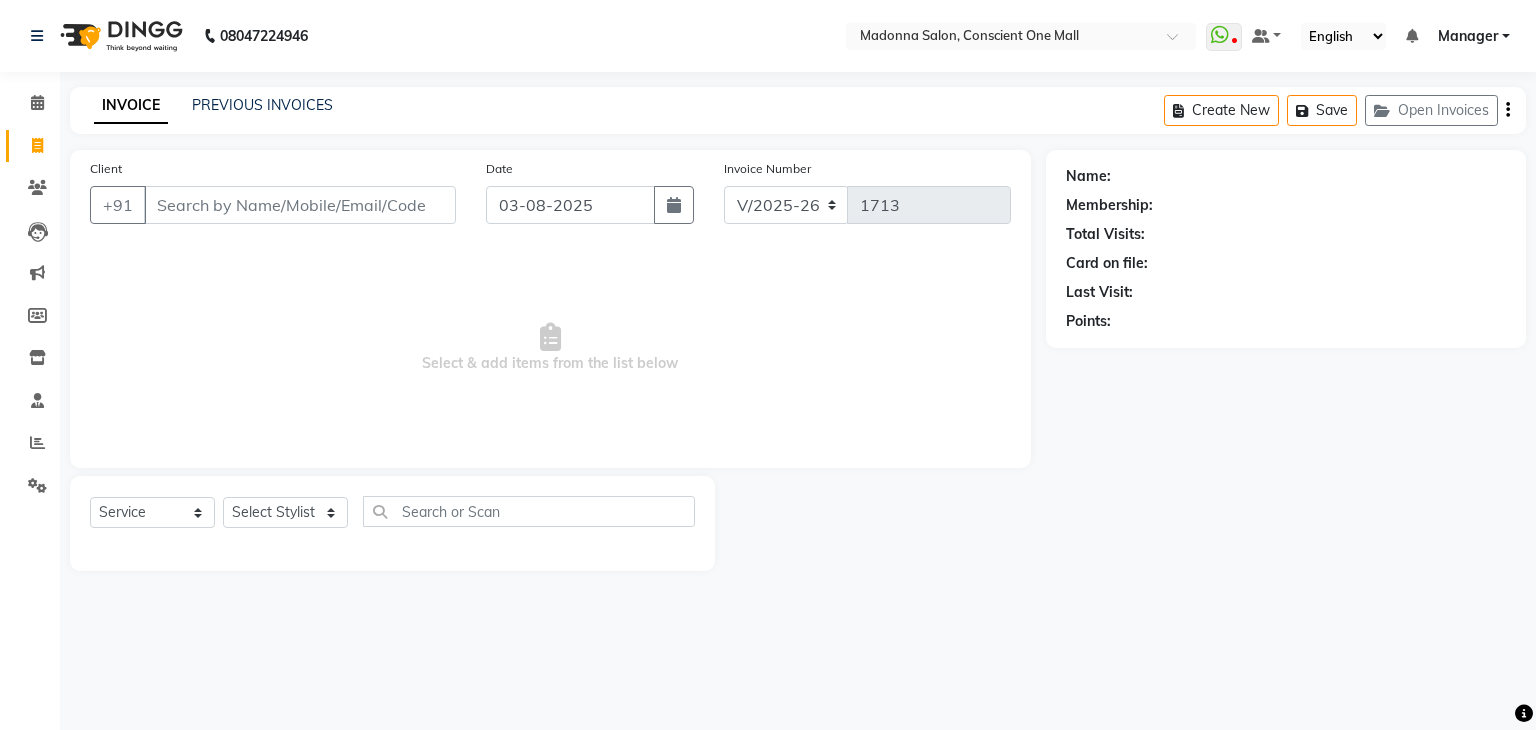 click on "Select & add items from the list below" at bounding box center (550, 348) 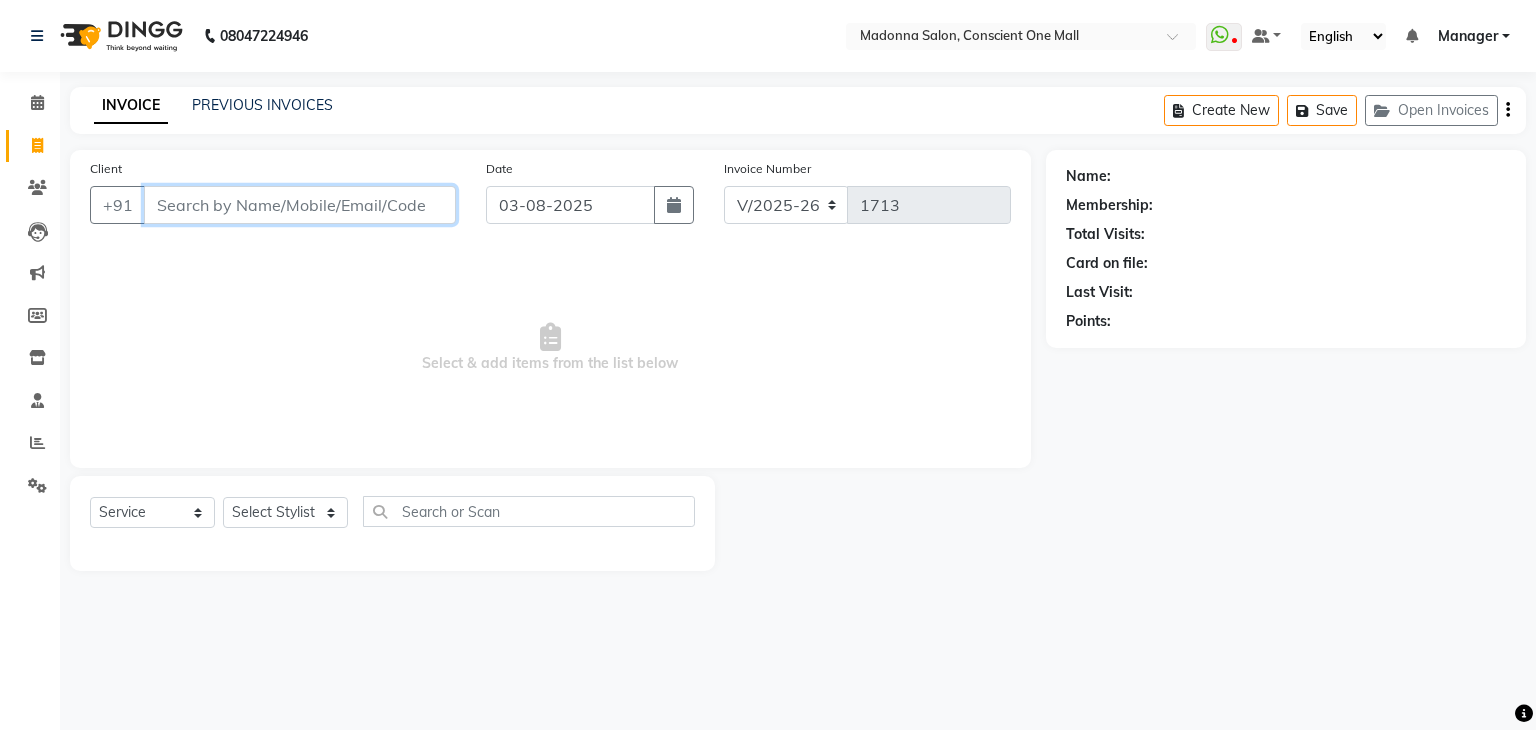 click on "Client" at bounding box center [300, 205] 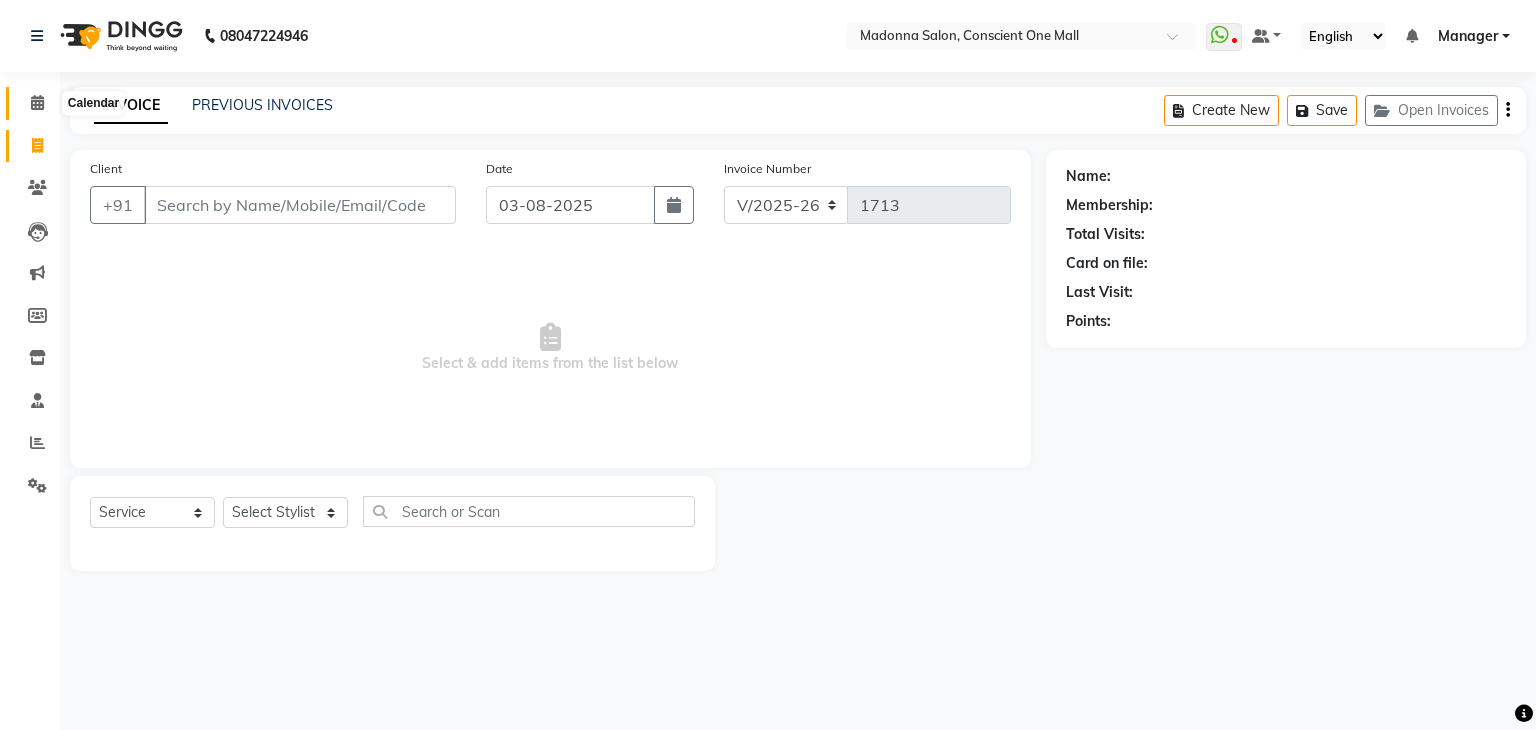click 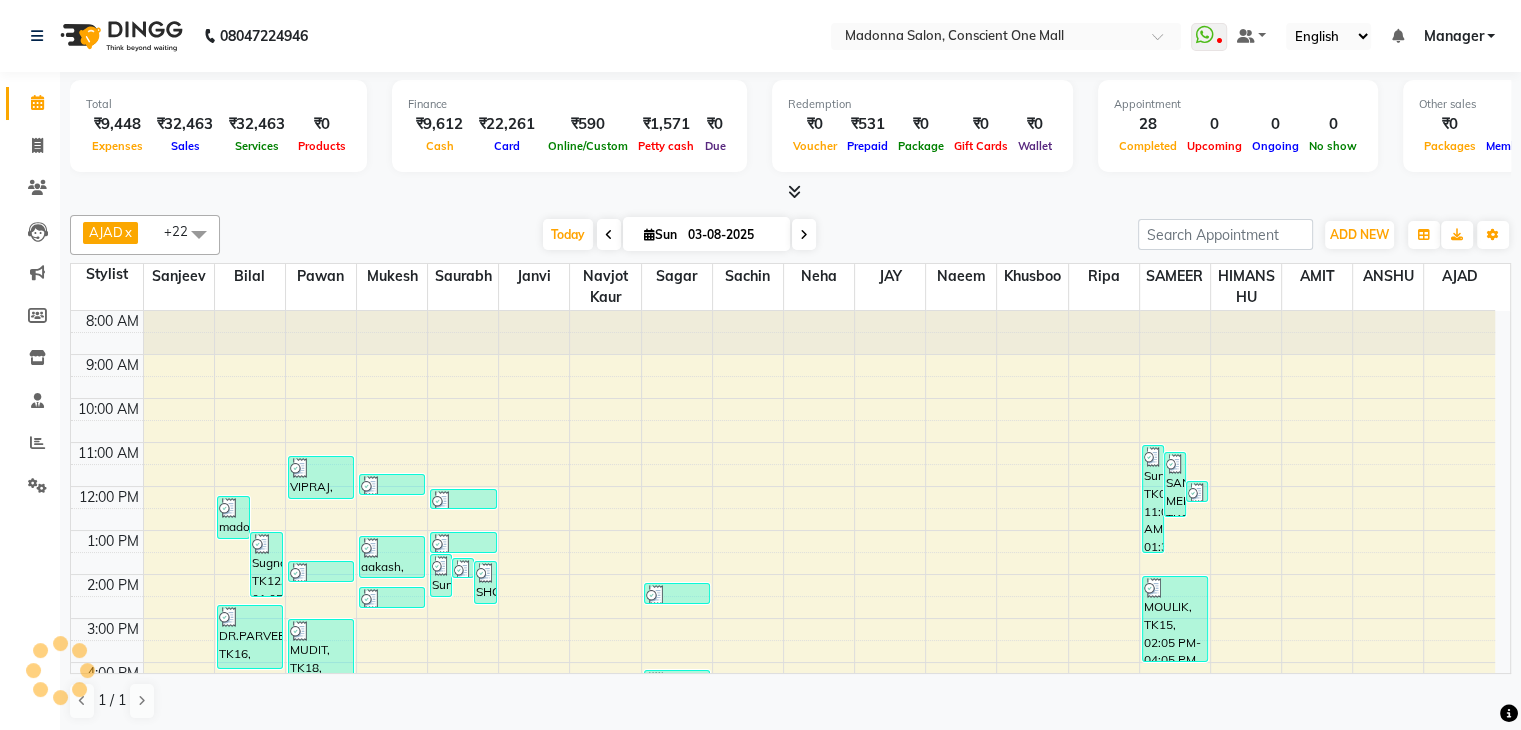 scroll, scrollTop: 0, scrollLeft: 0, axis: both 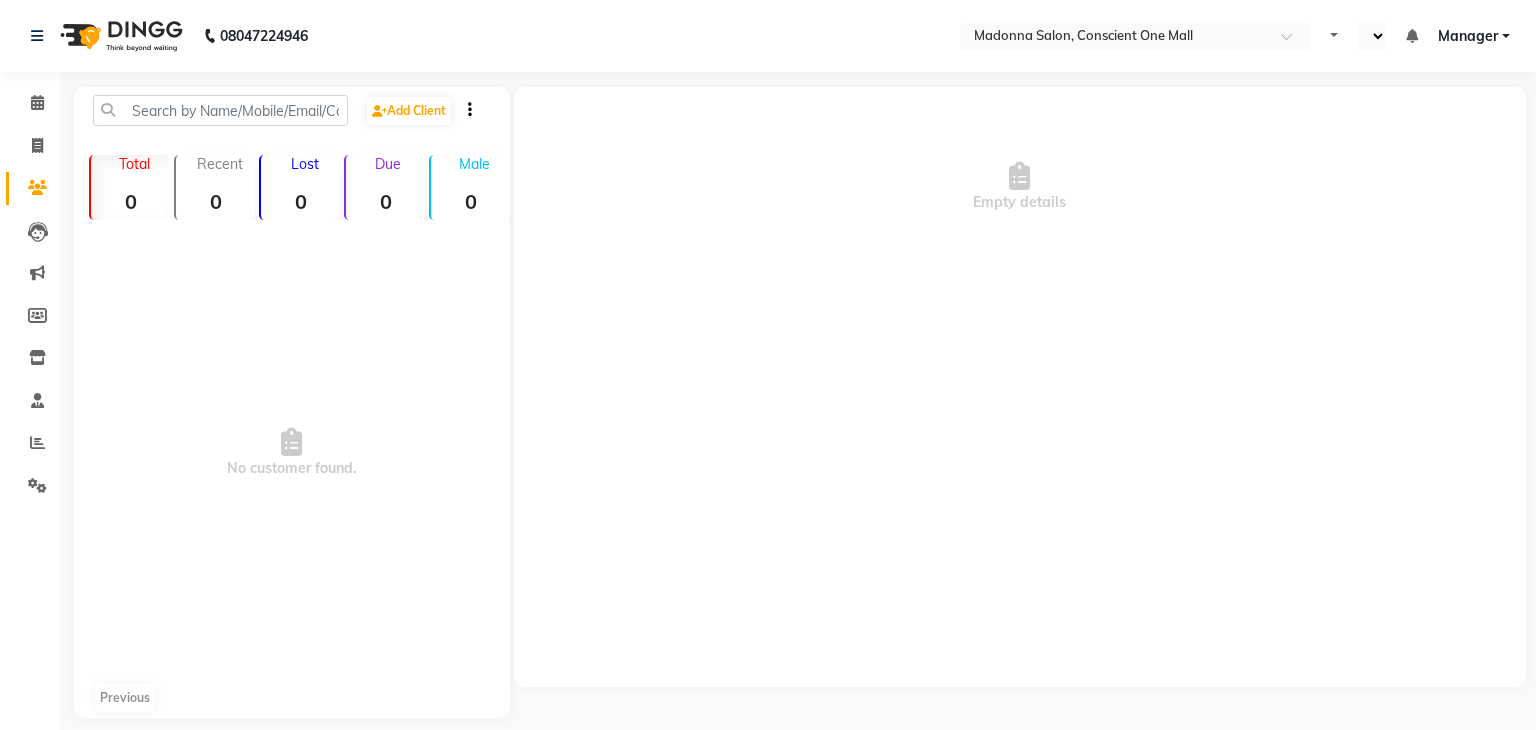 select on "en" 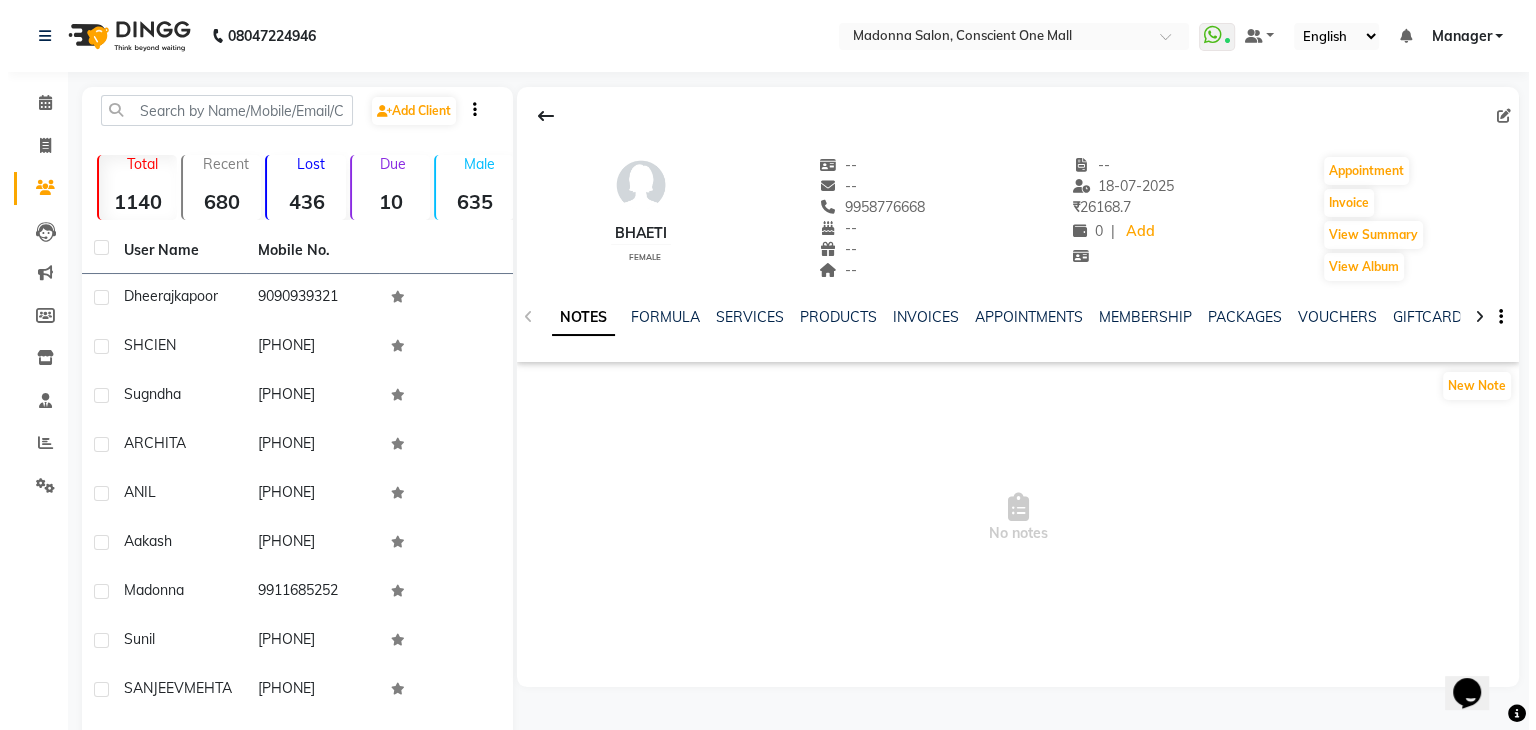 scroll, scrollTop: 0, scrollLeft: 0, axis: both 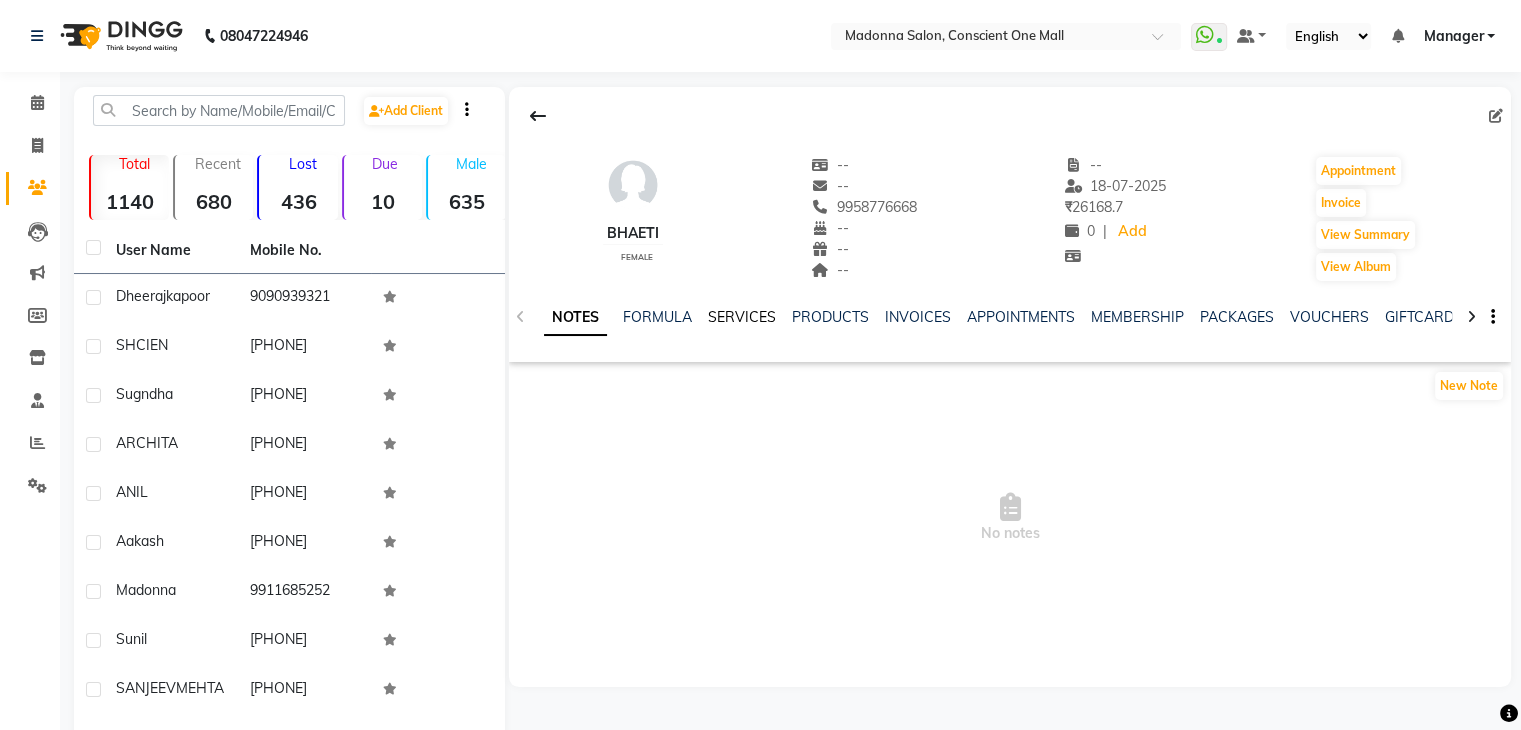 click on "SERVICES" 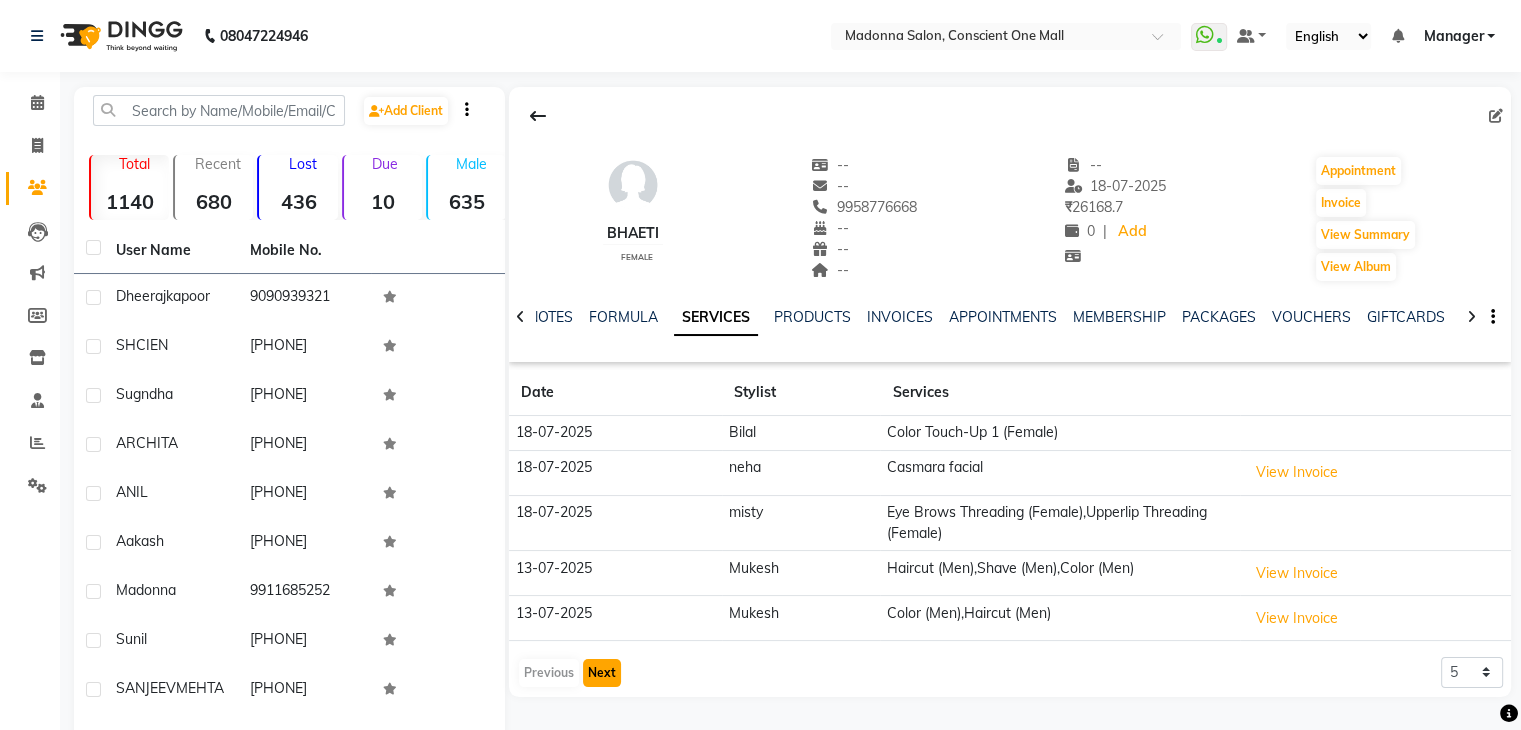 click on "Next" 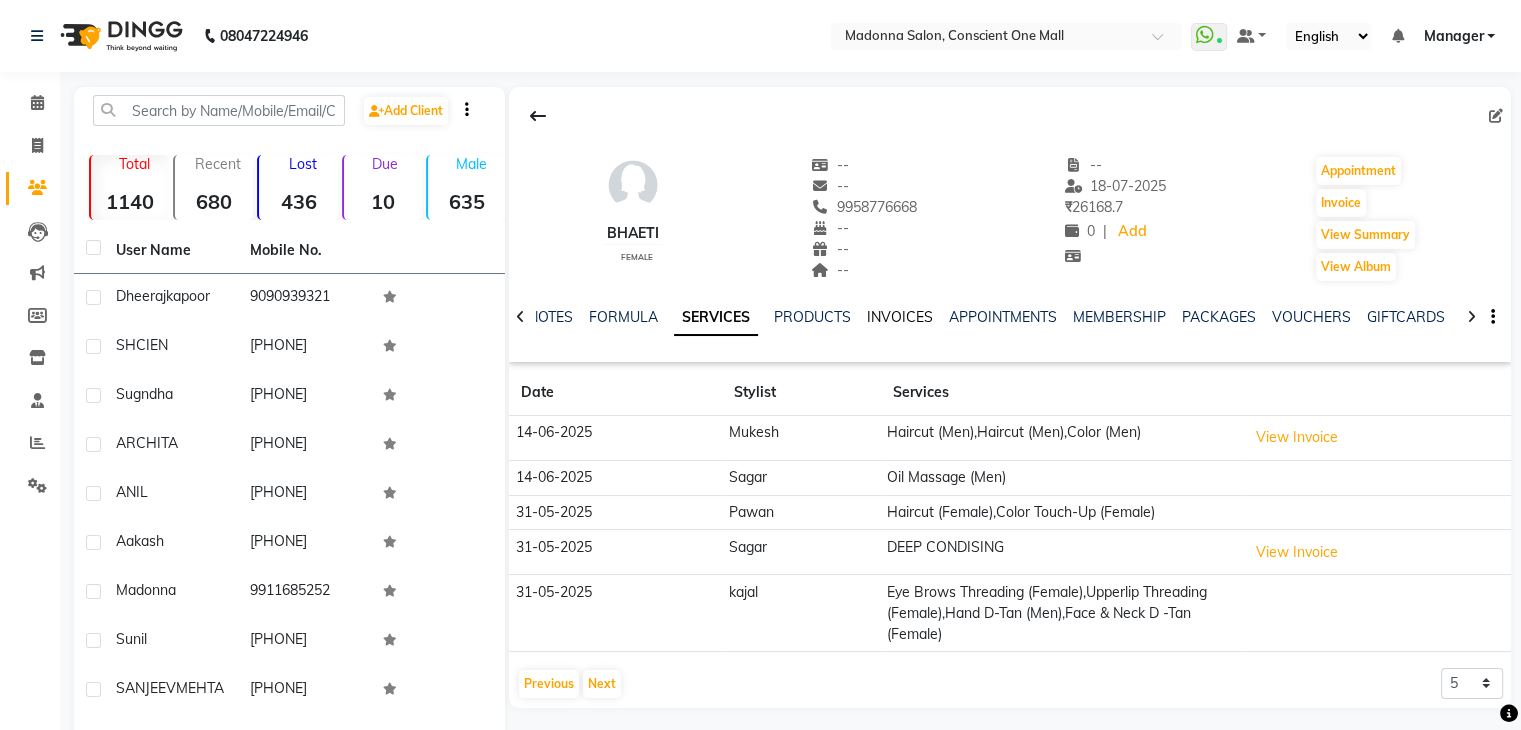 click on "INVOICES" 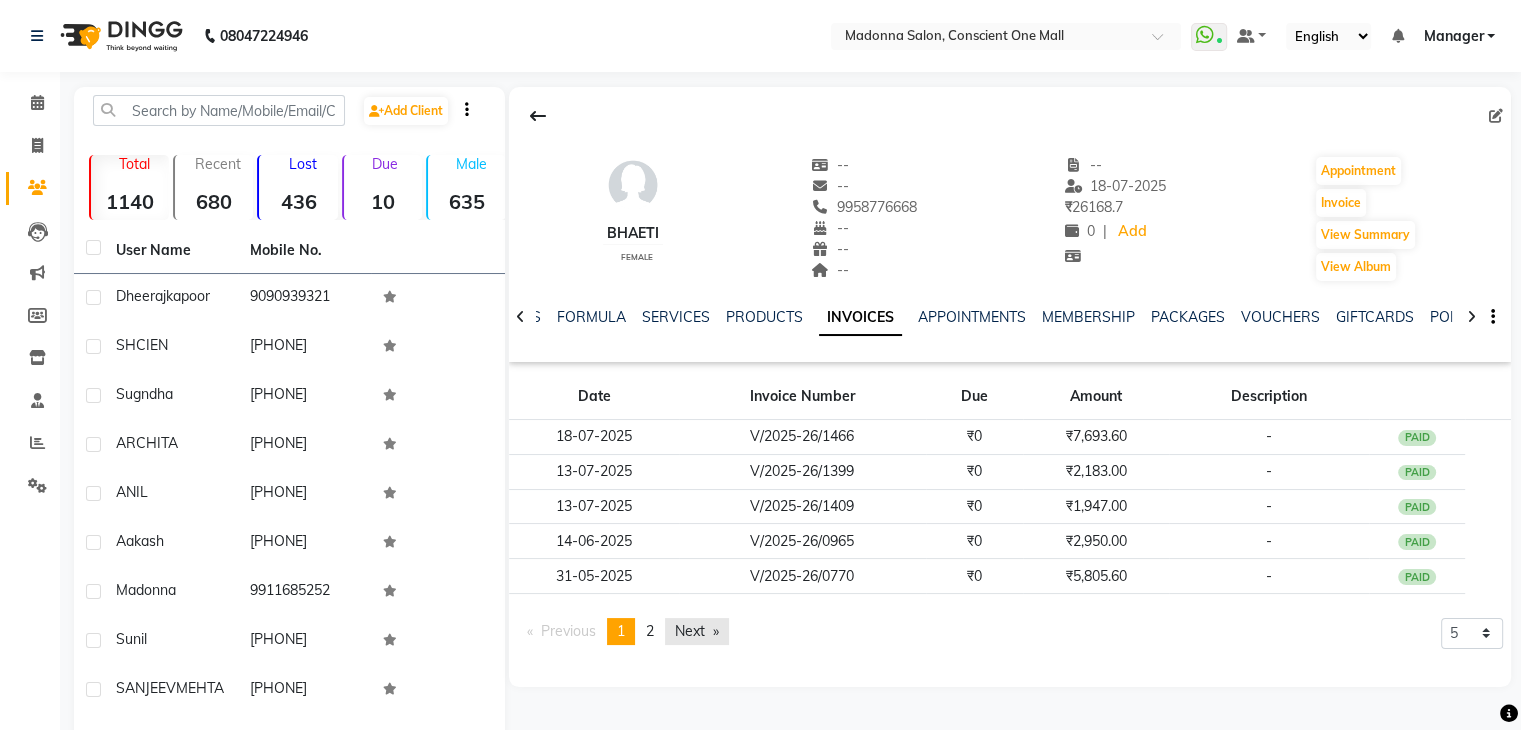 click on "Next  page" 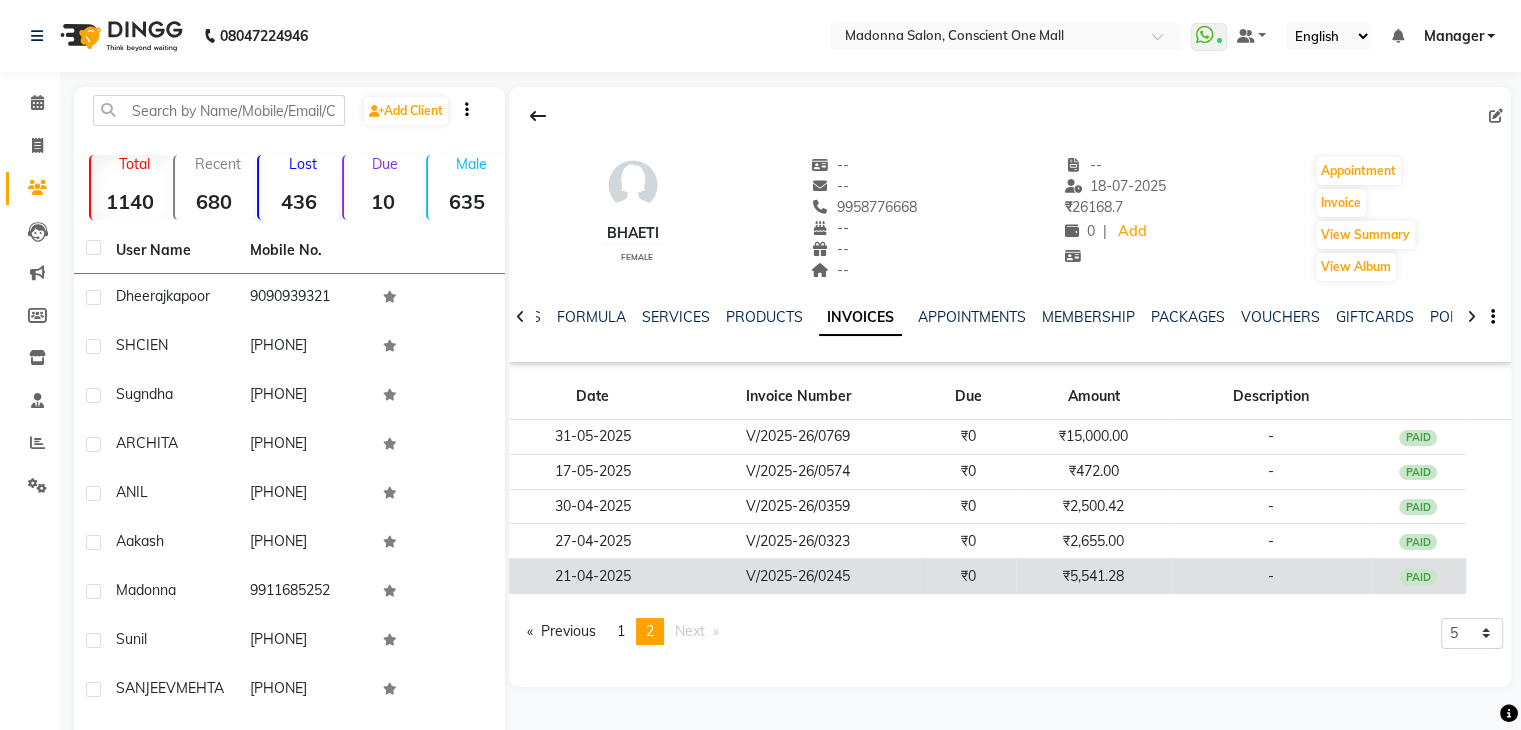click on "₹0" 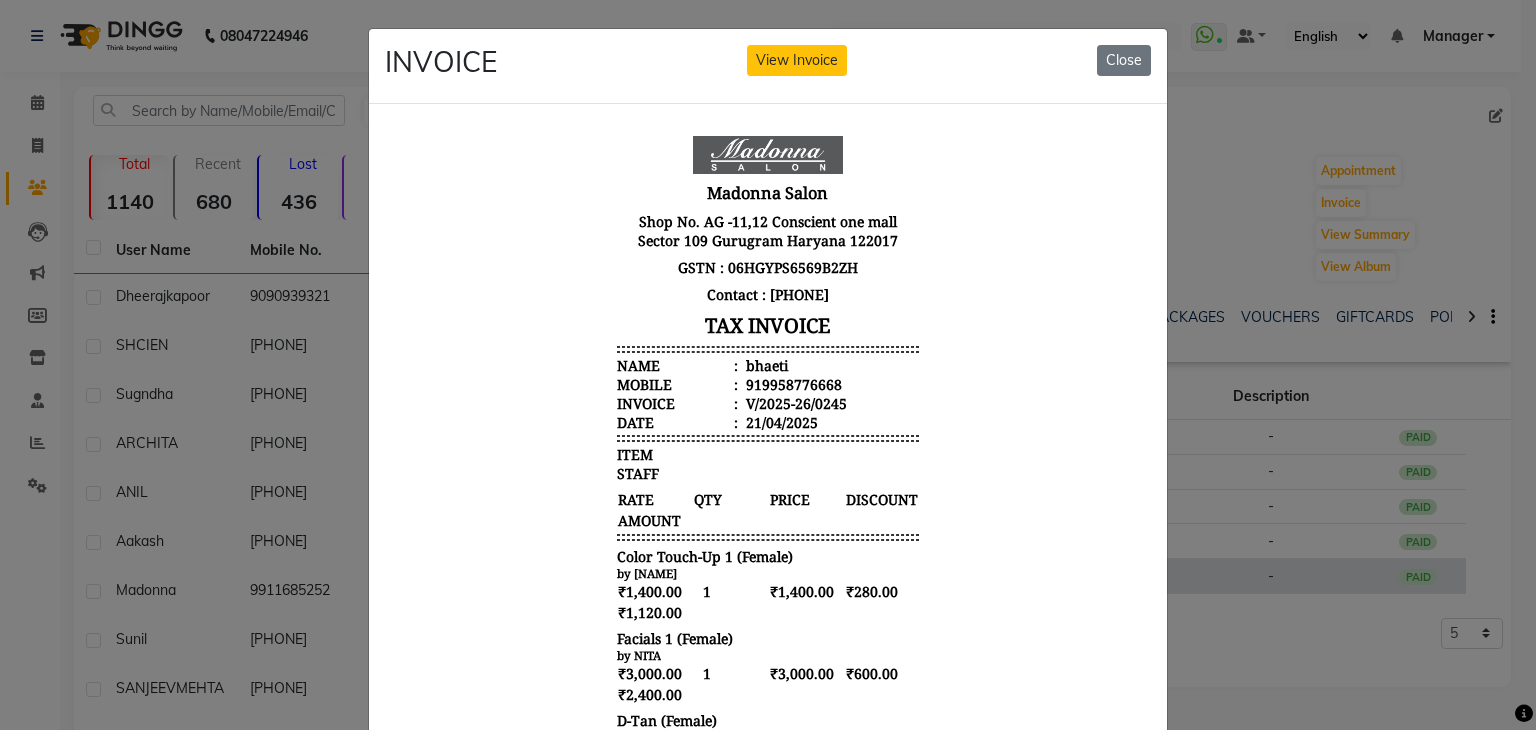 scroll, scrollTop: 0, scrollLeft: 0, axis: both 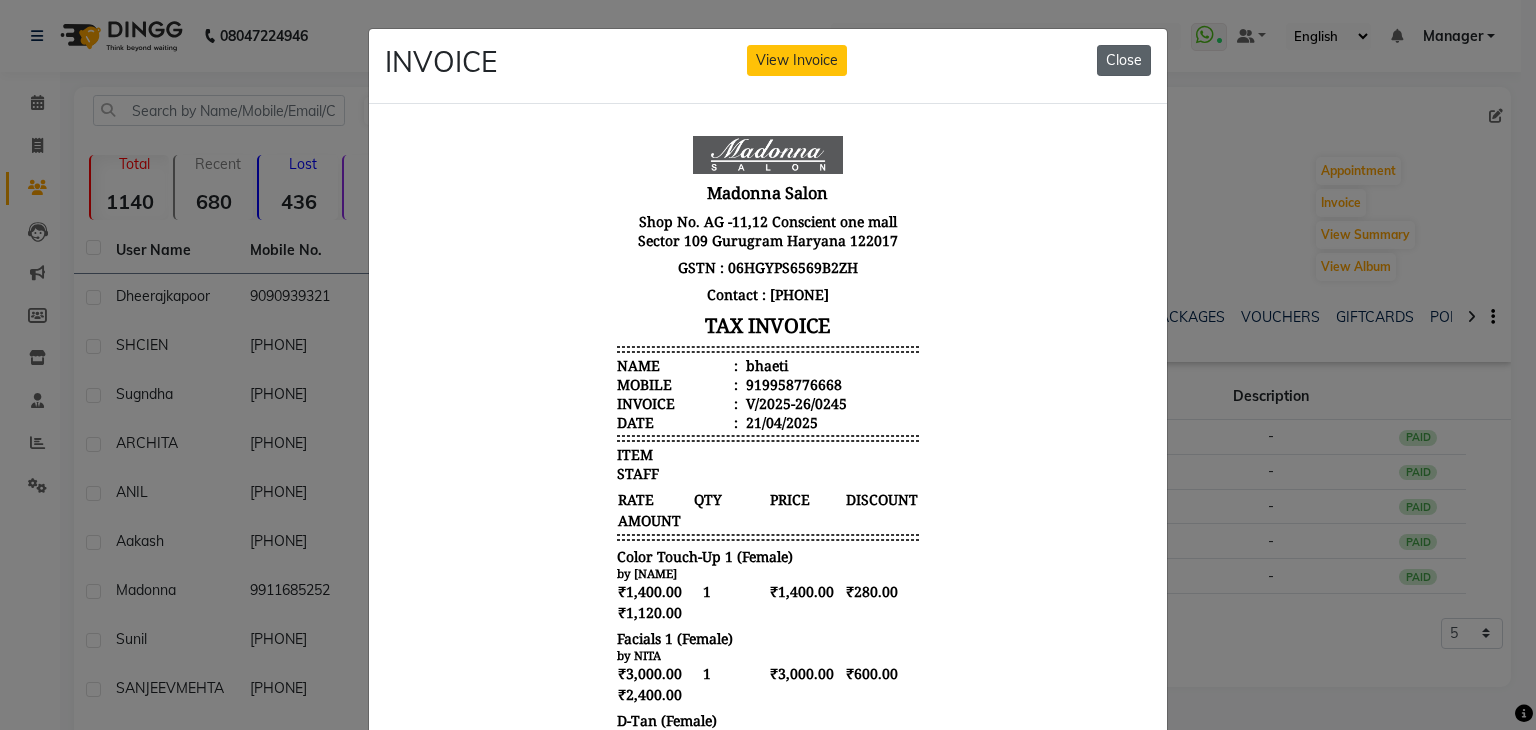 click on "Close" 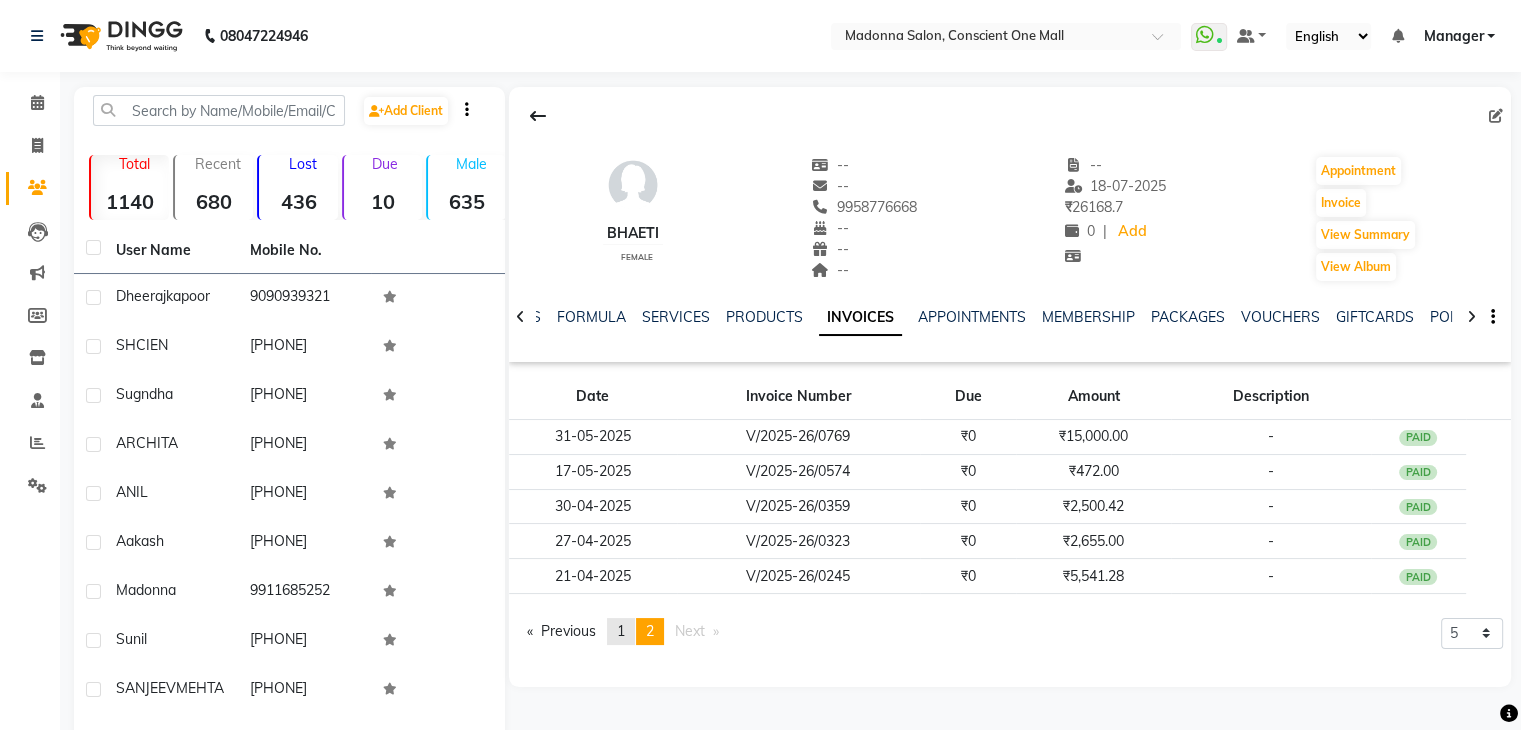 click on "1" 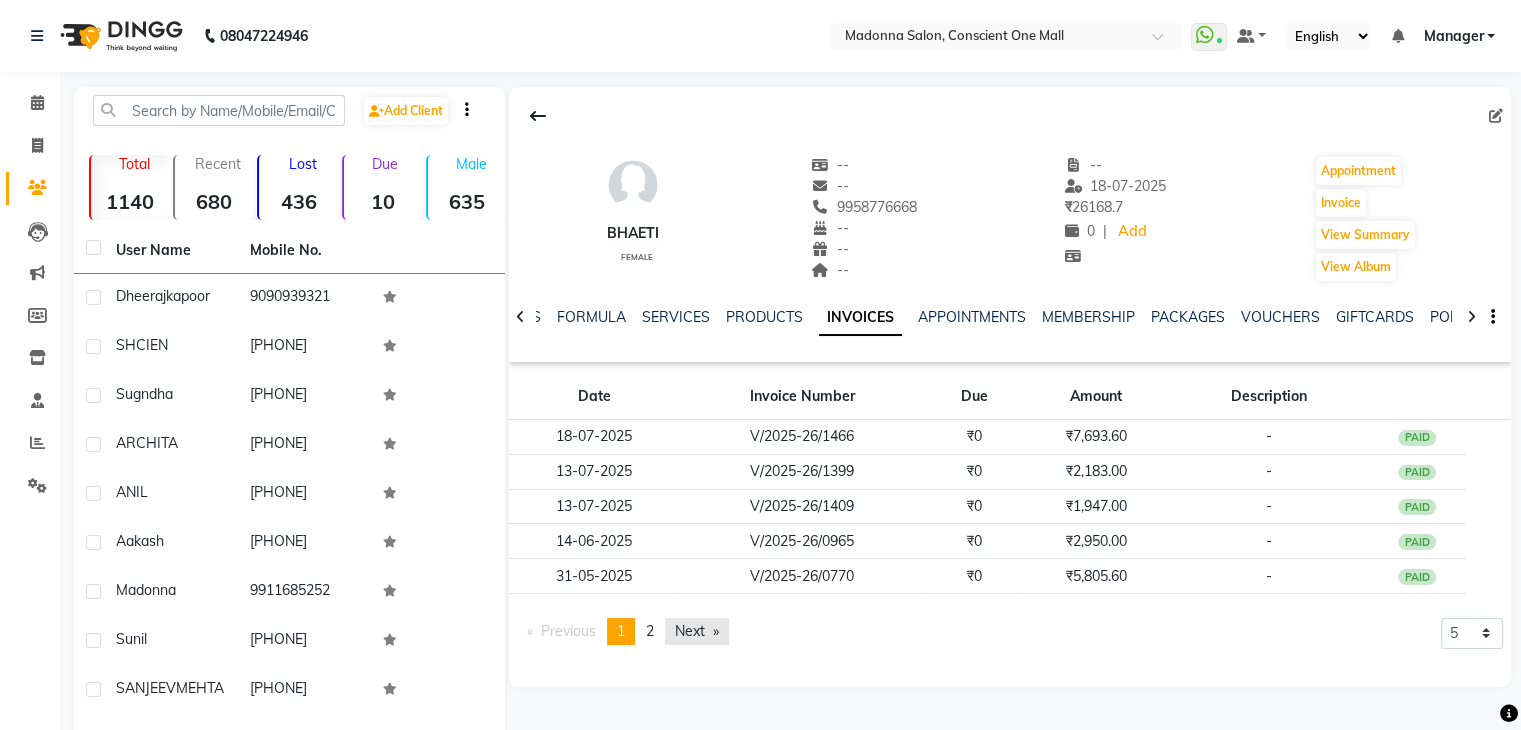 click on "Next  page" 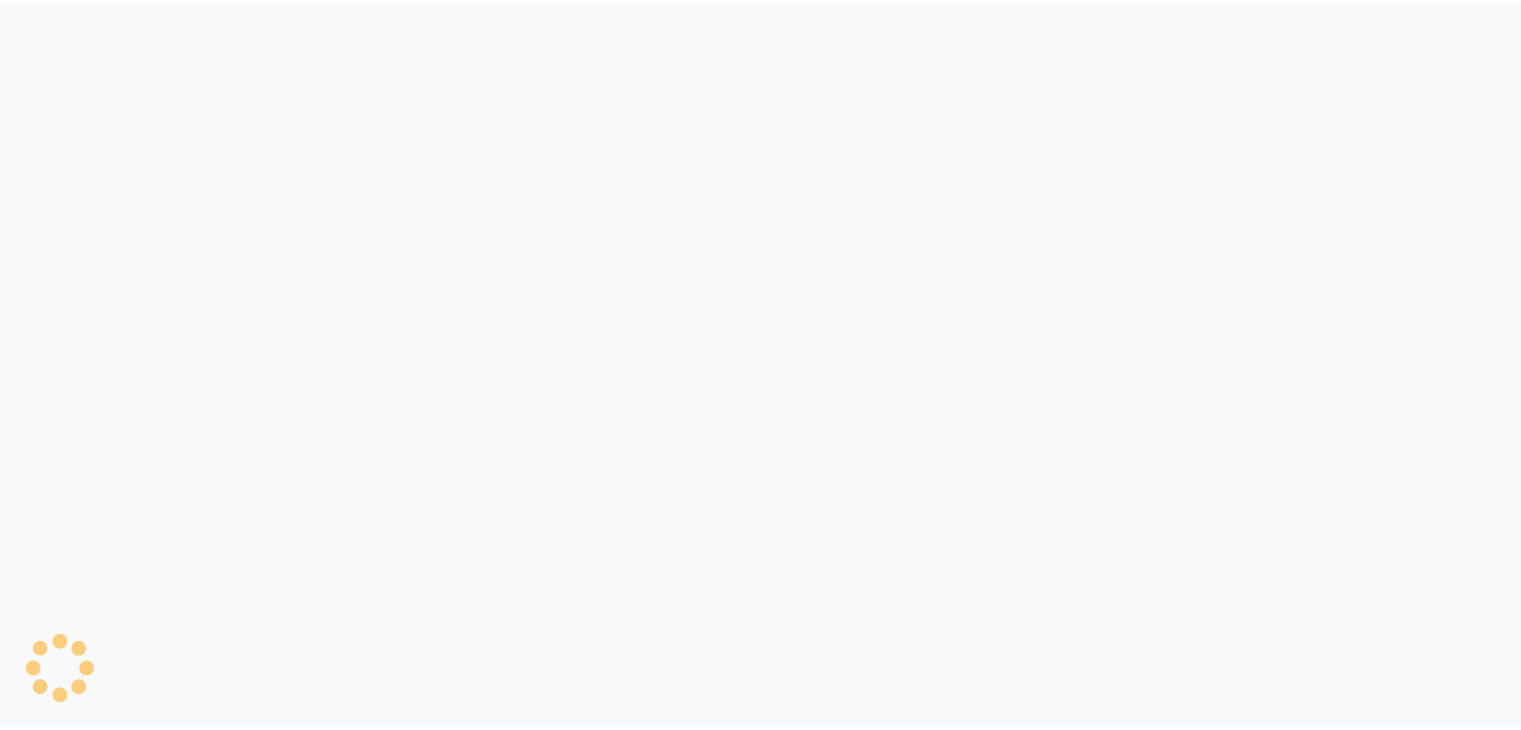 scroll, scrollTop: 0, scrollLeft: 0, axis: both 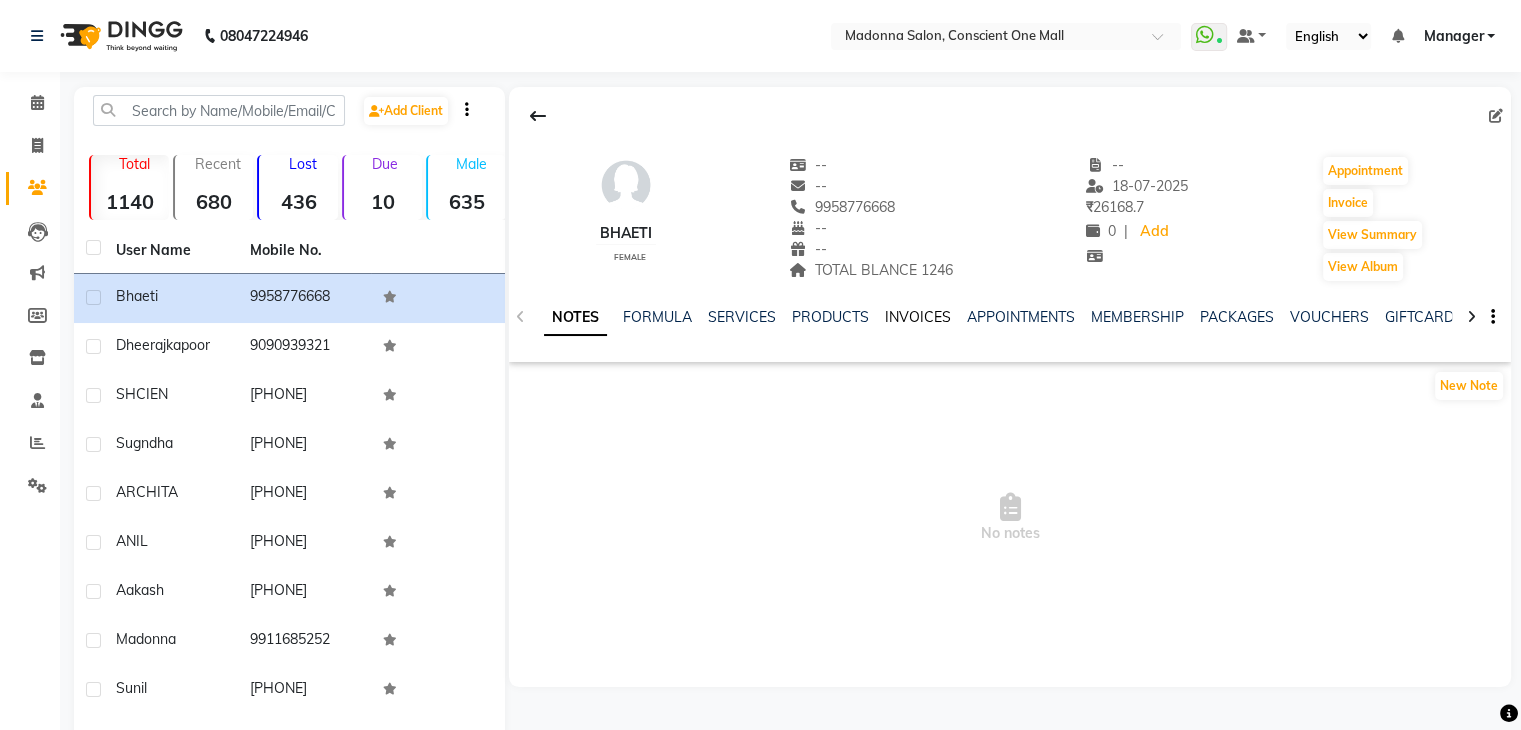 click on "INVOICES" 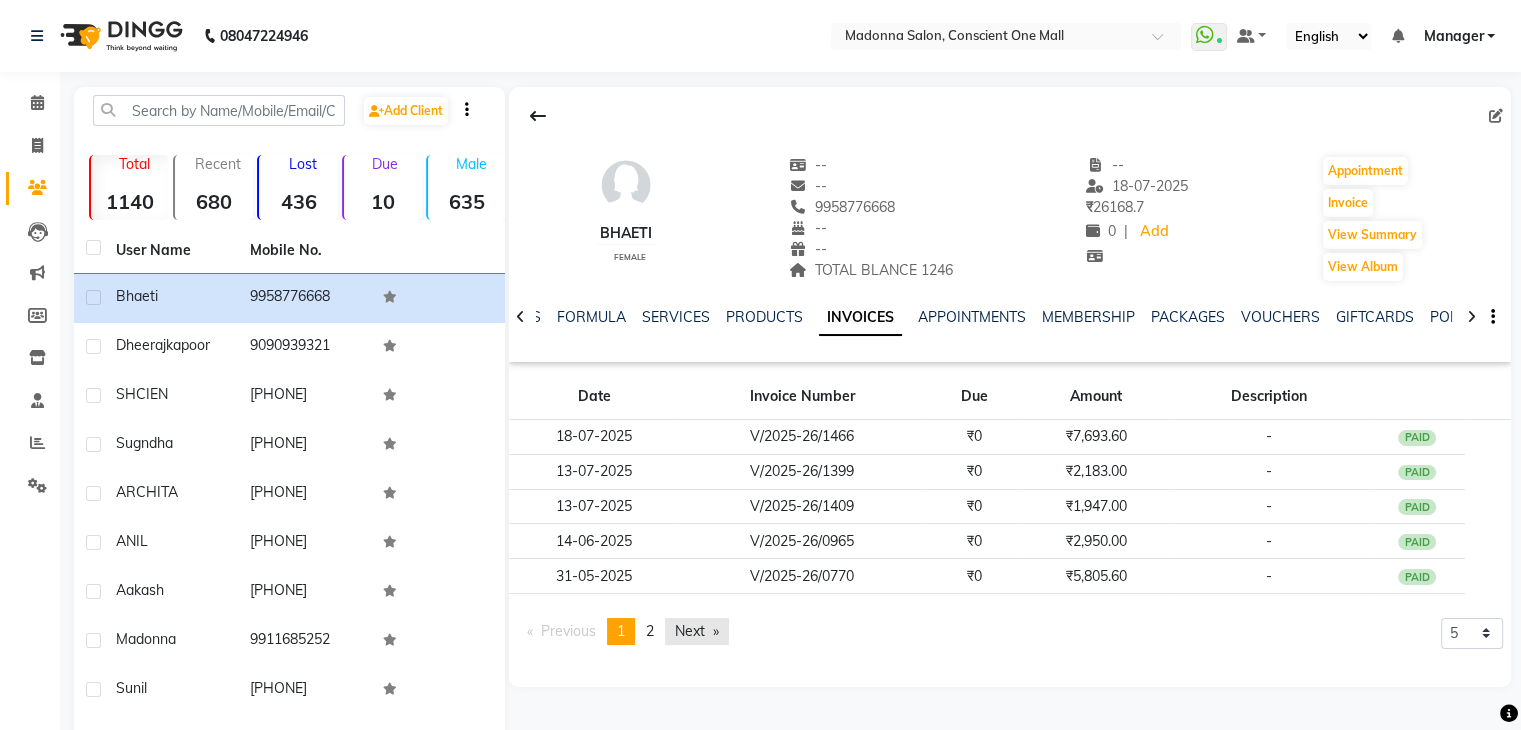 click on "Next  page" 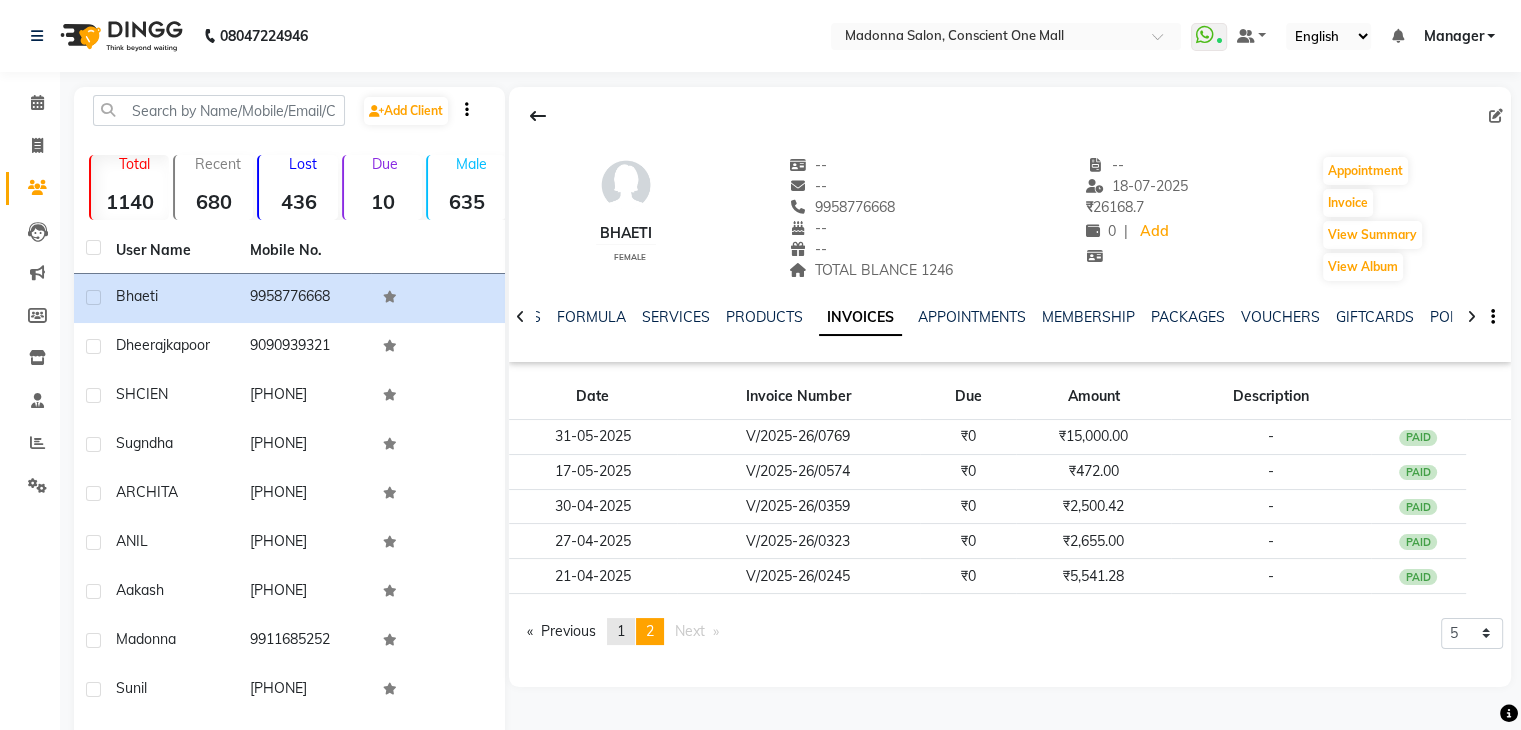 click on "1" 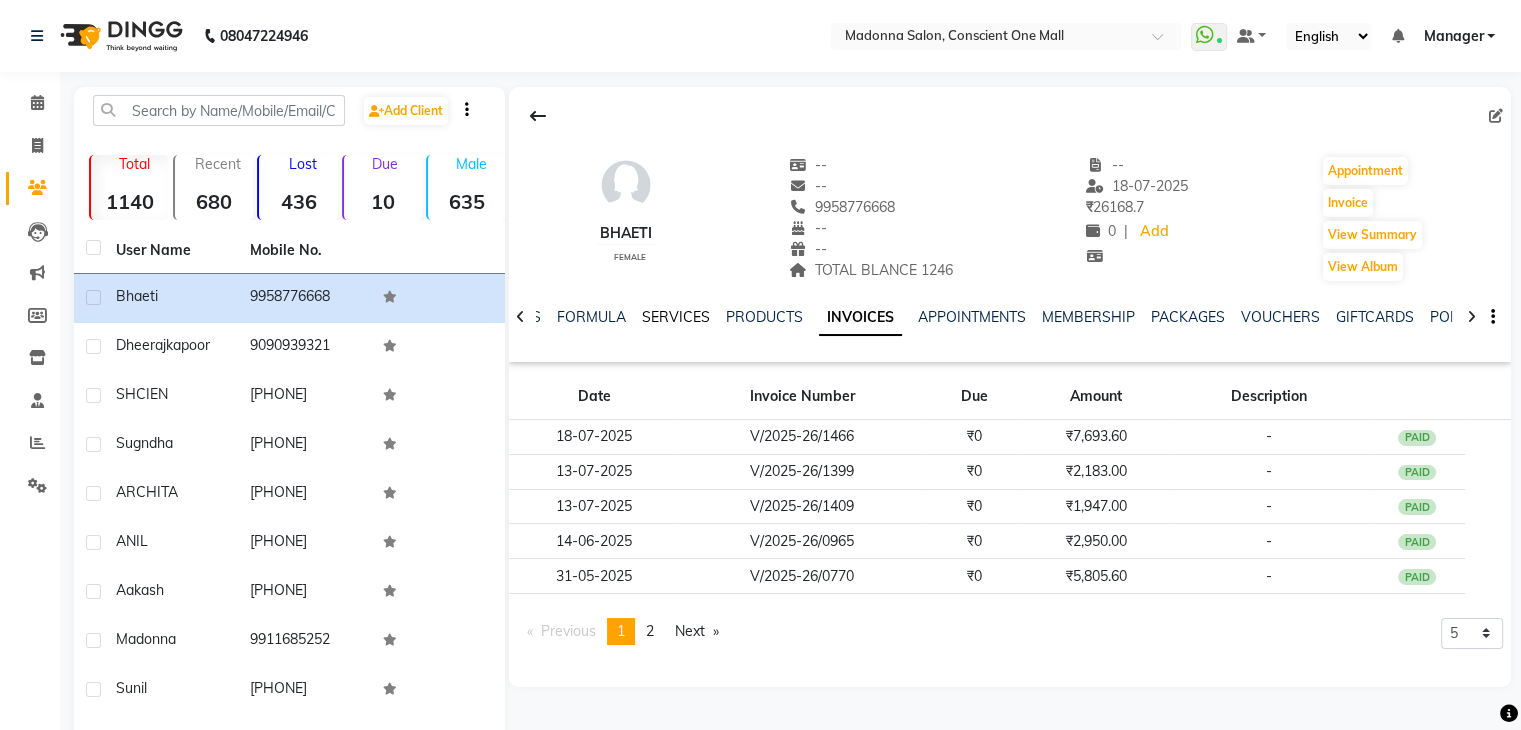 click on "SERVICES" 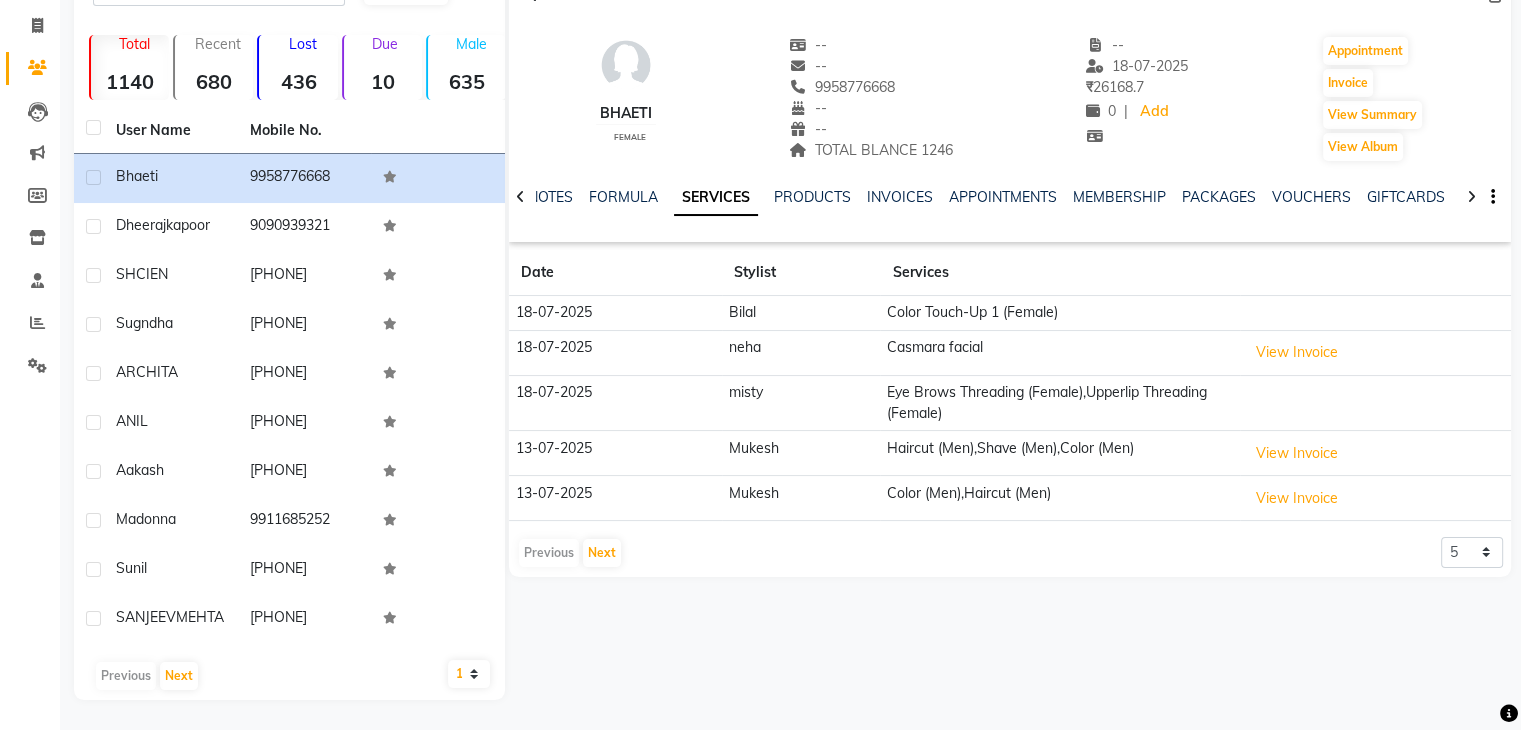 scroll, scrollTop: 137, scrollLeft: 0, axis: vertical 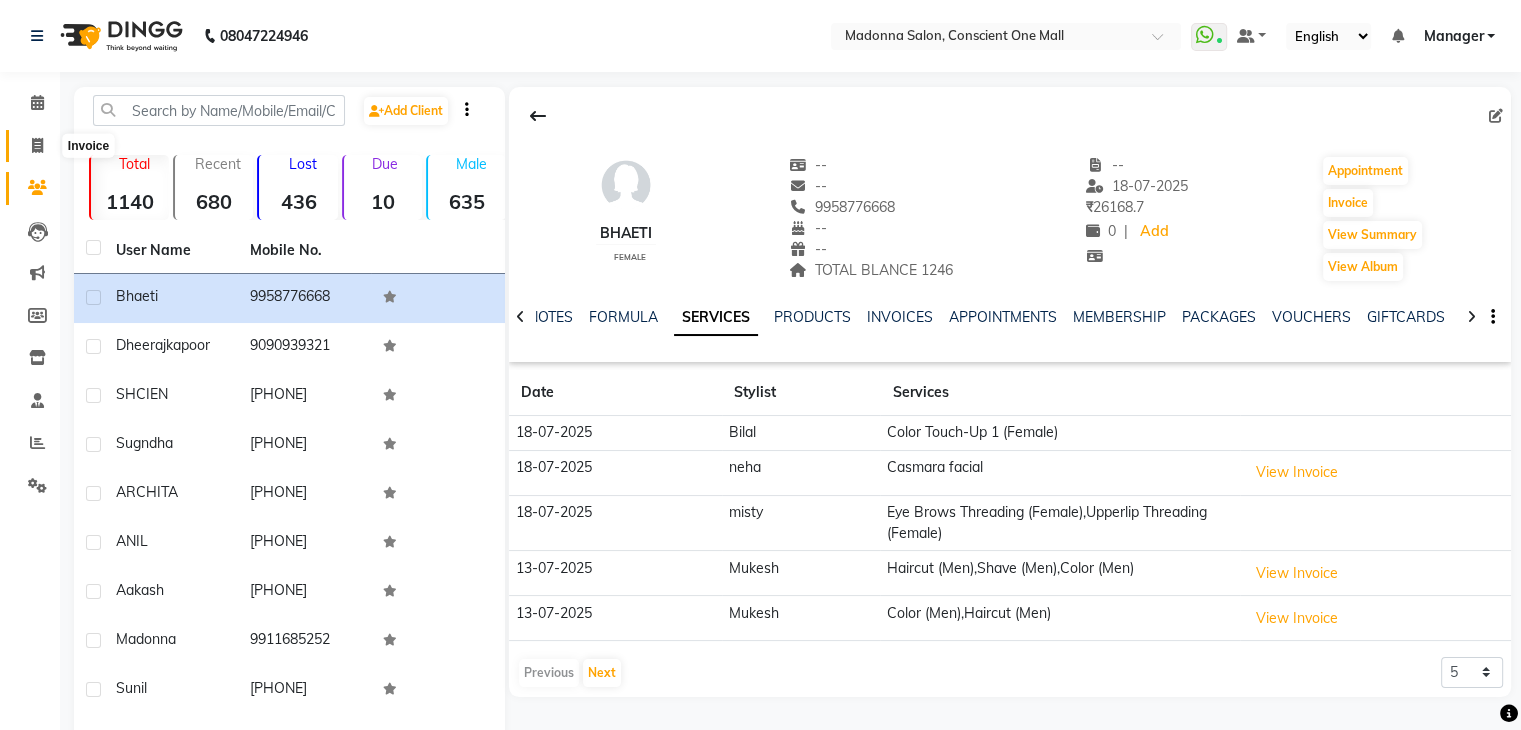click 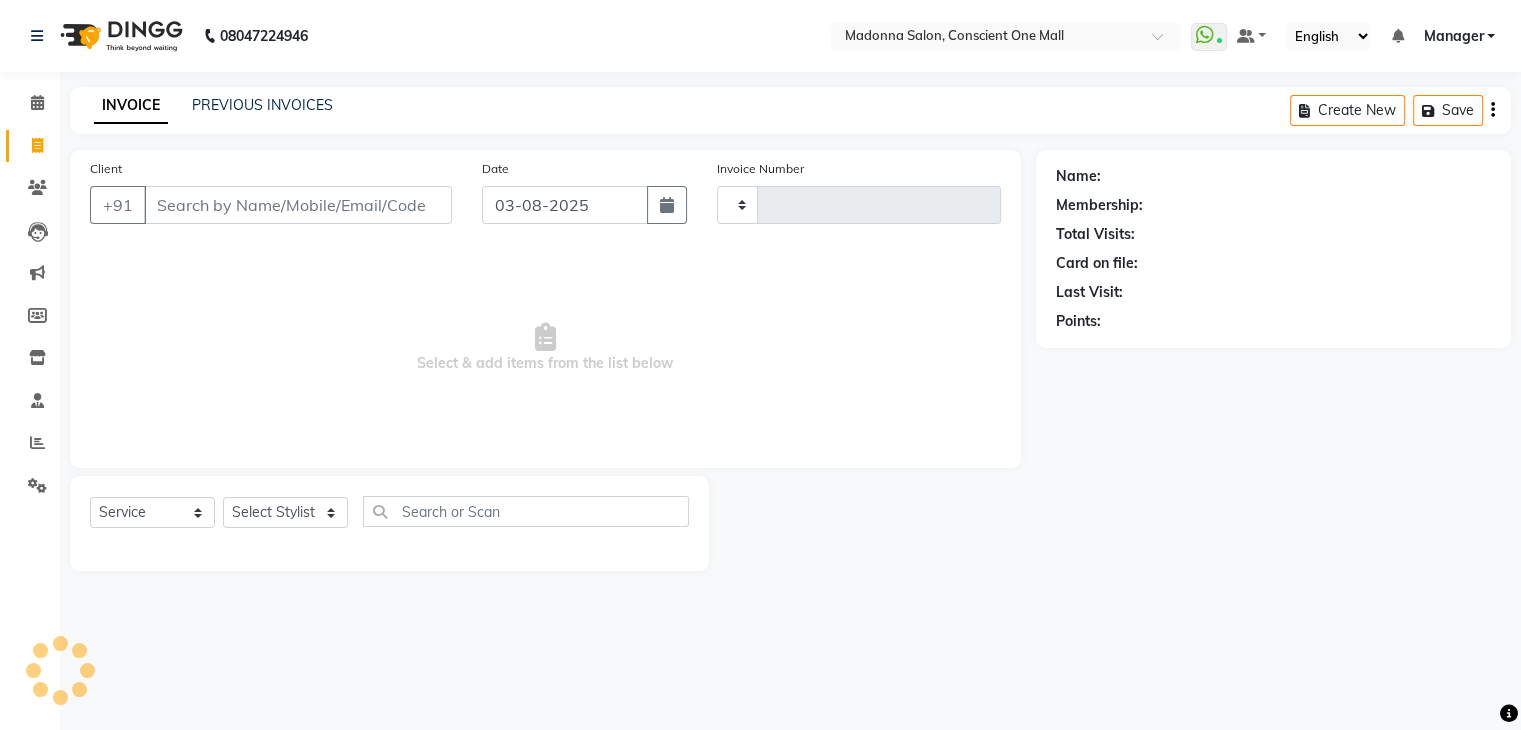 type on "1707" 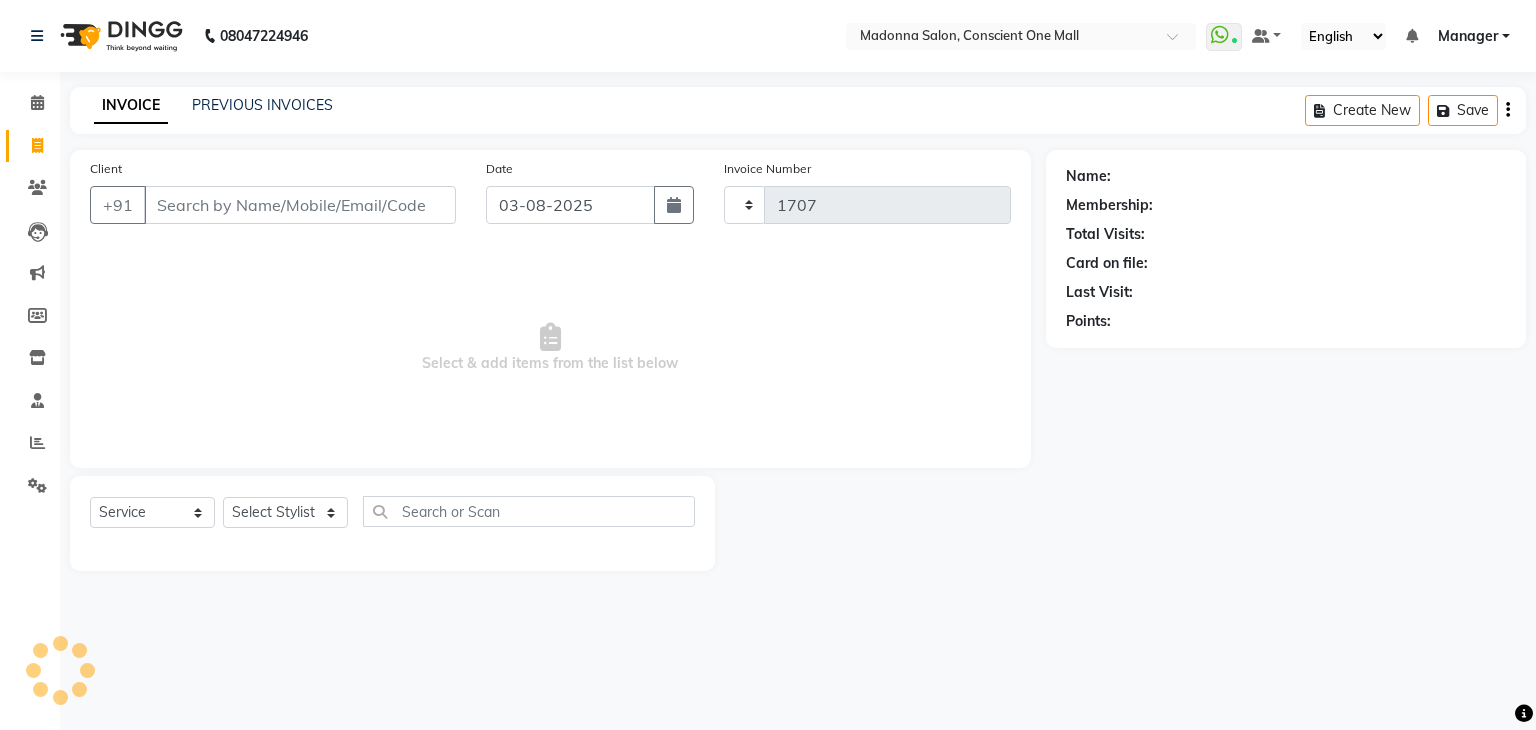 select on "7575" 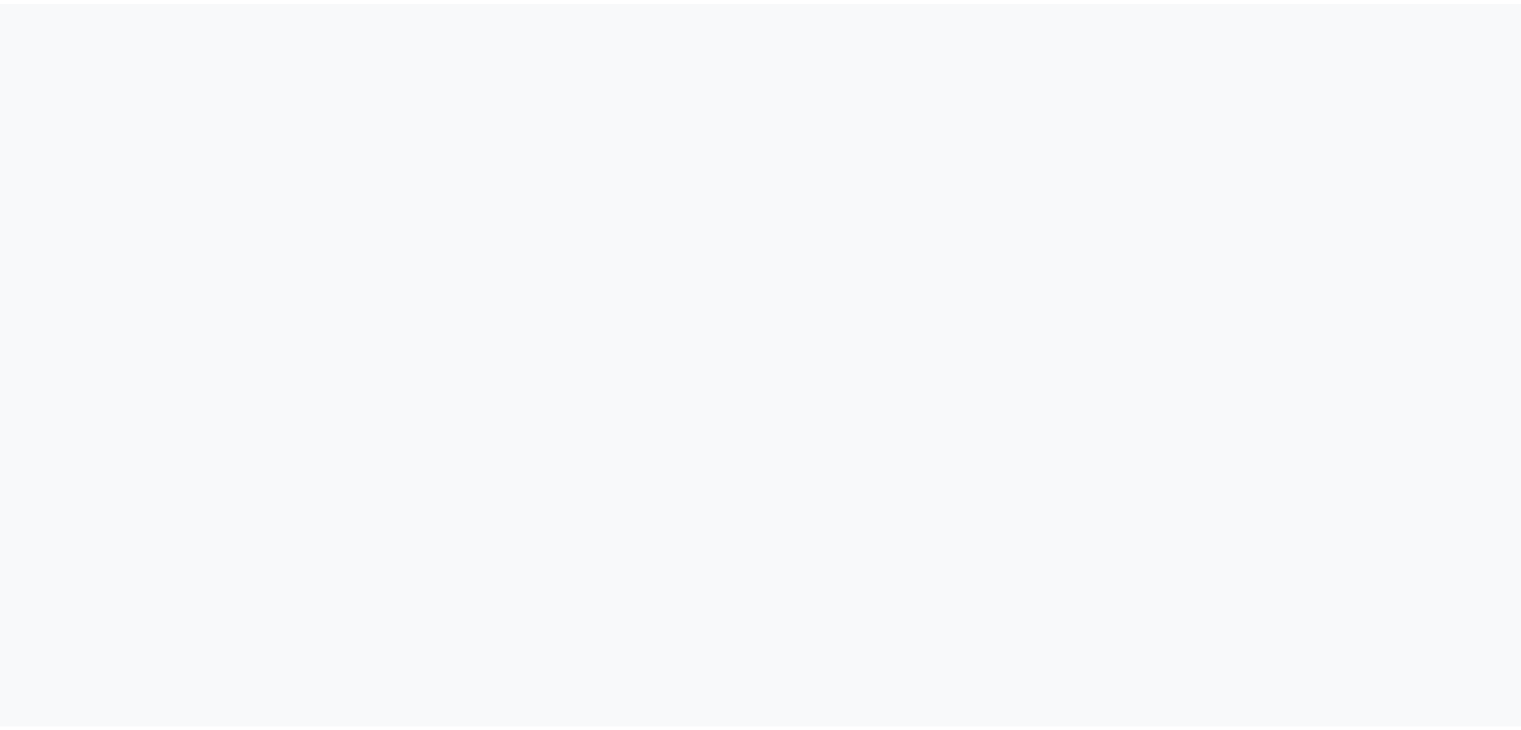 scroll, scrollTop: 0, scrollLeft: 0, axis: both 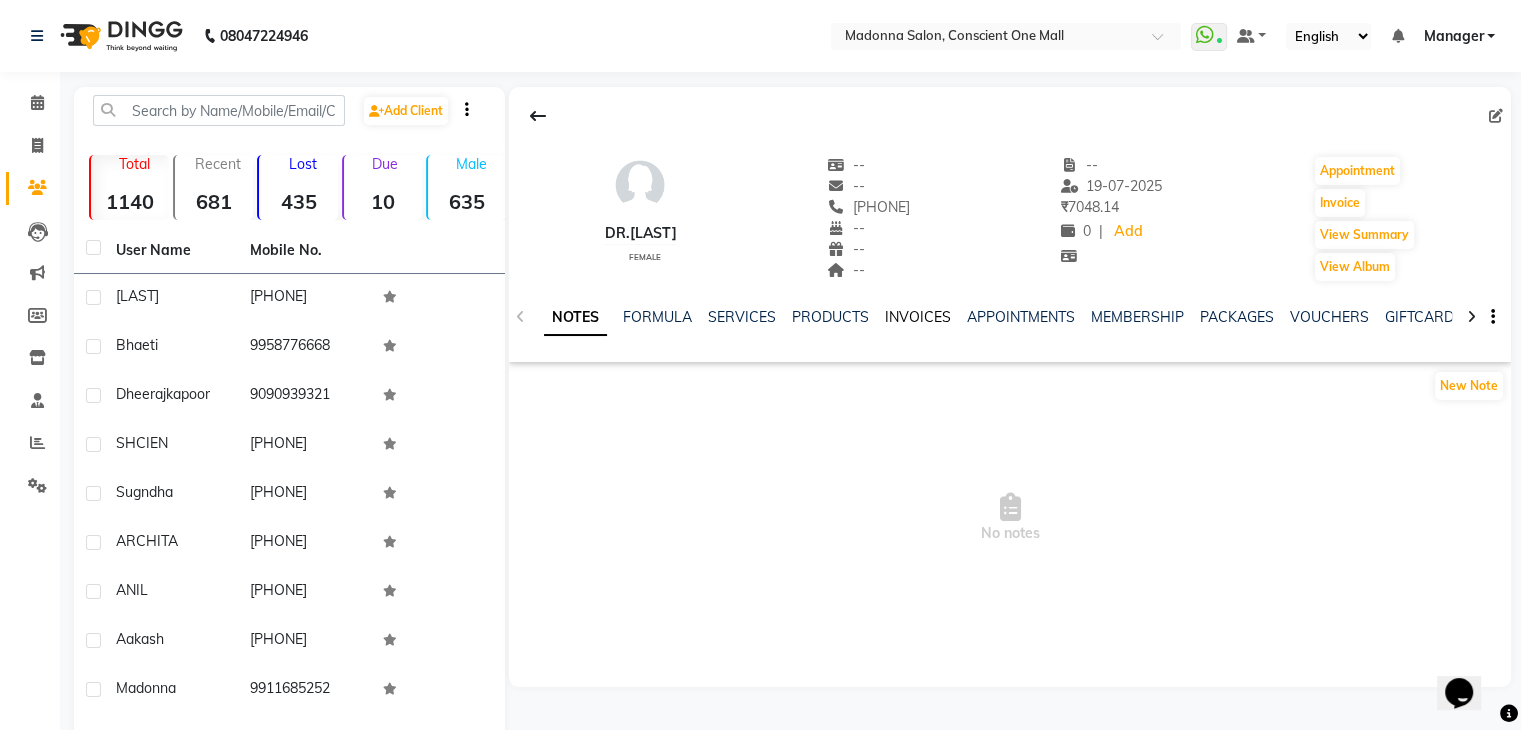 click on "INVOICES" 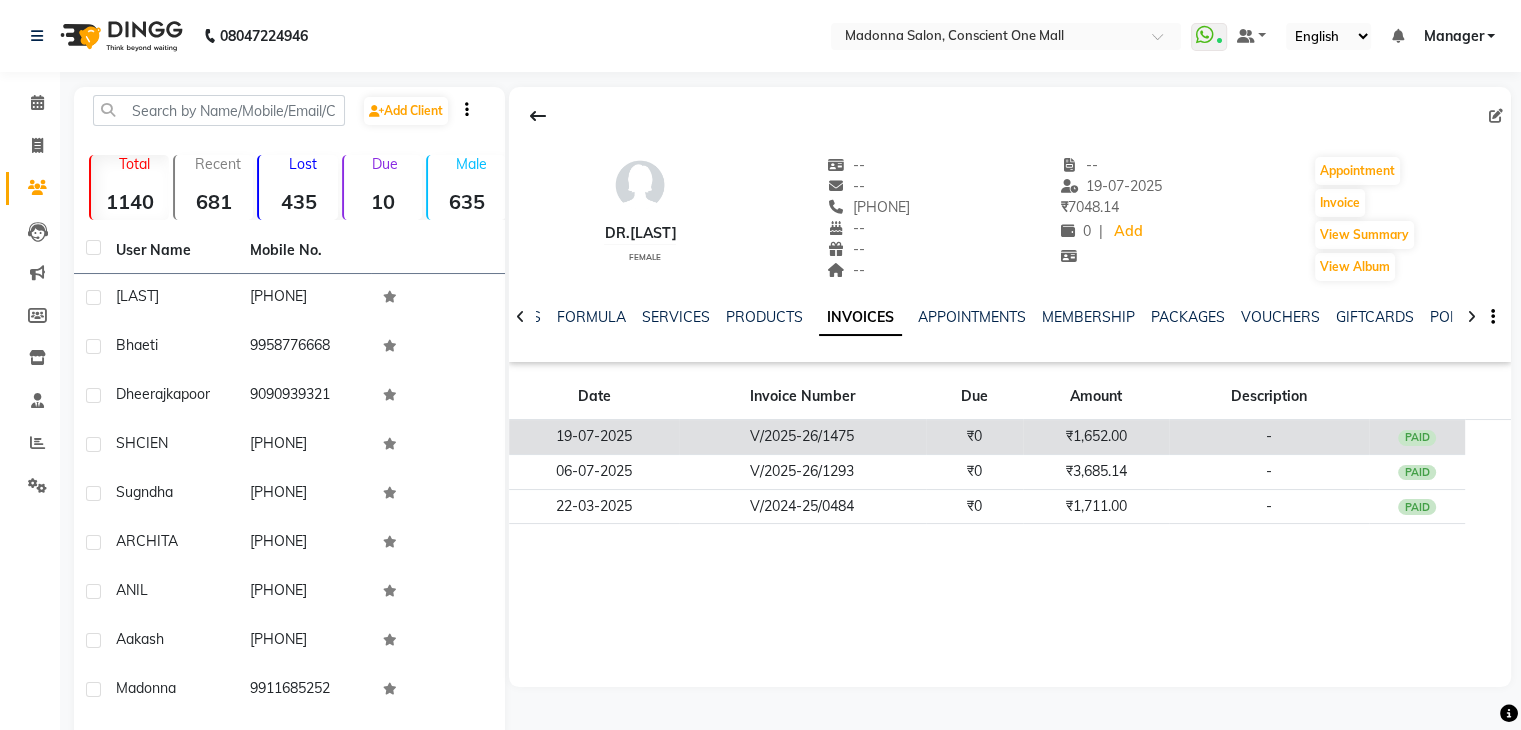click on "₹0" 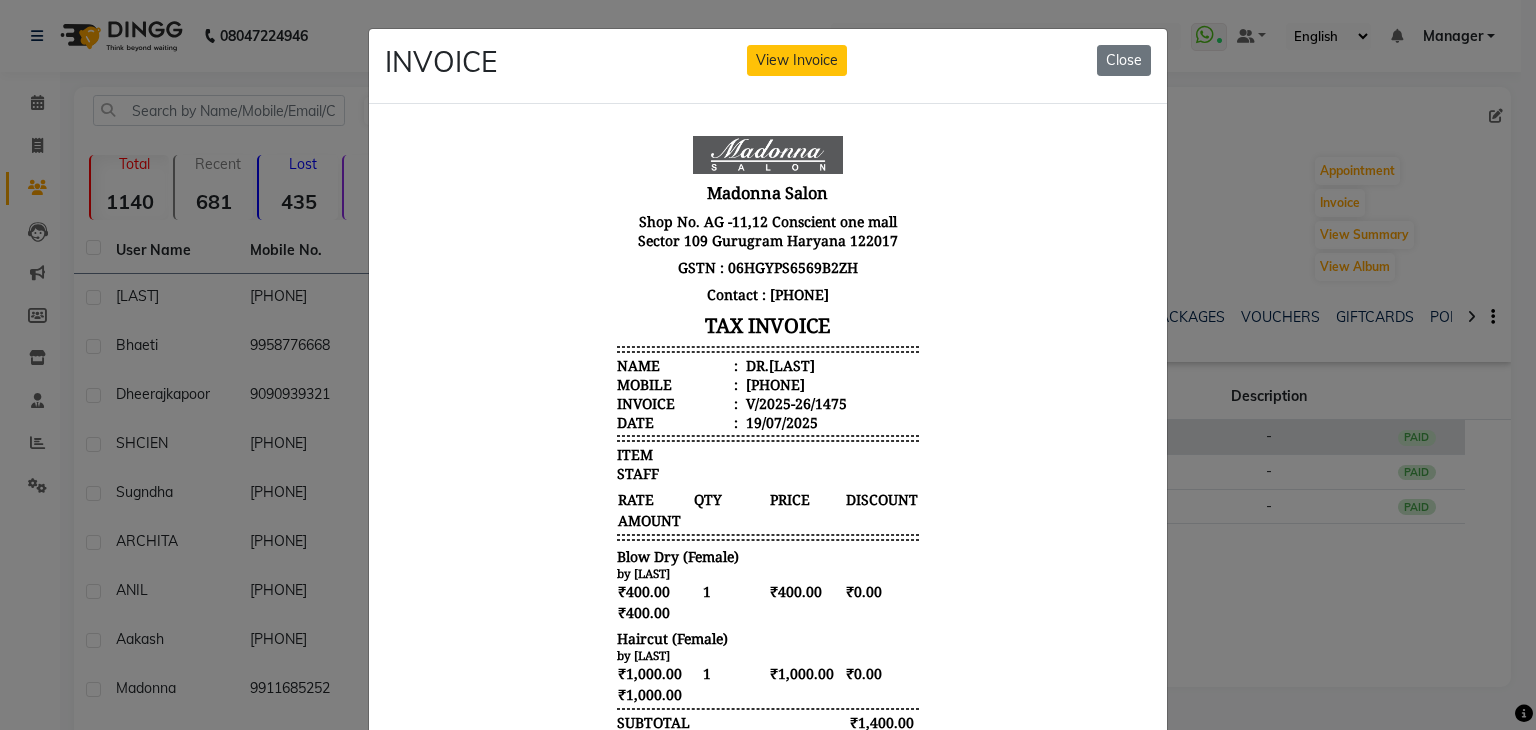 scroll, scrollTop: 0, scrollLeft: 0, axis: both 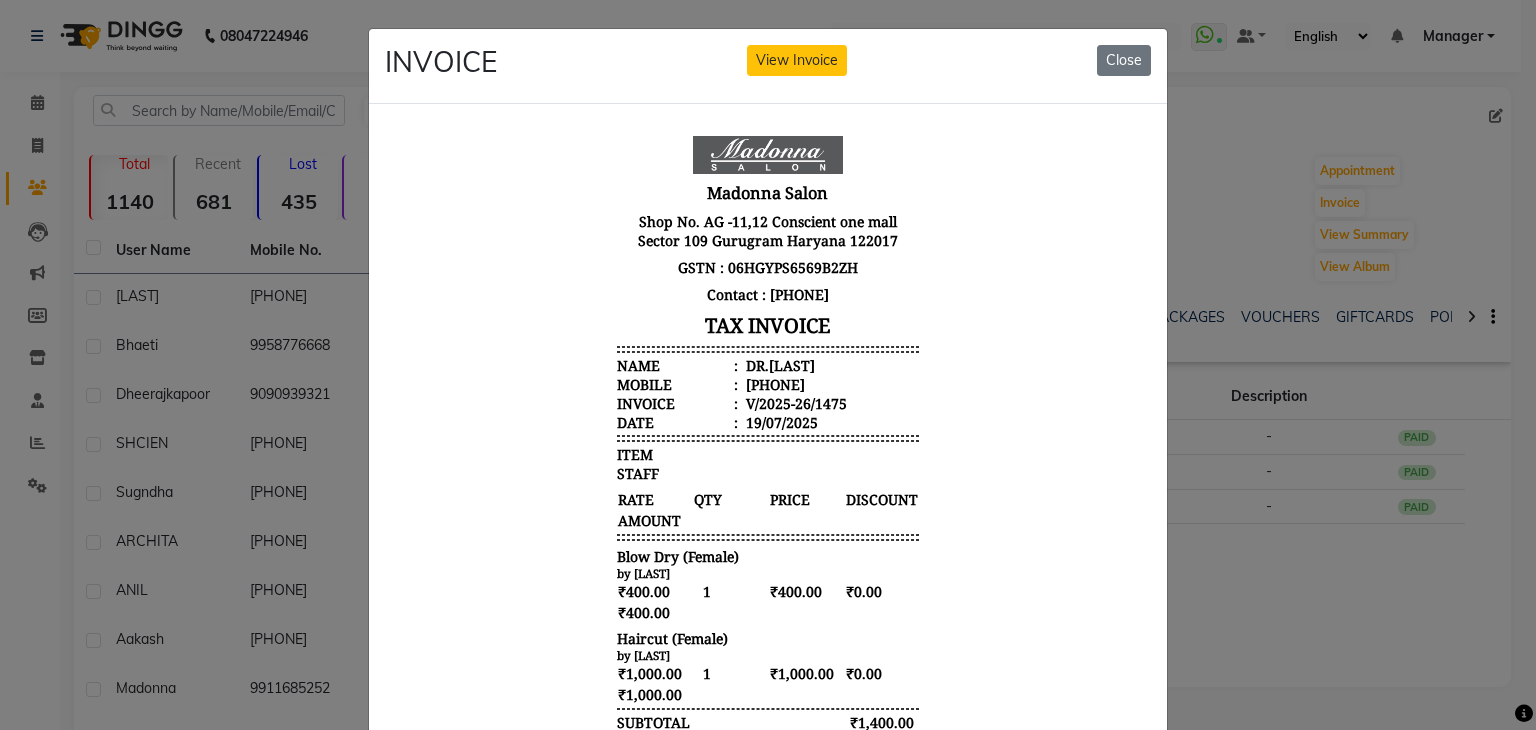 click on "INVOICE View Invoice Close" 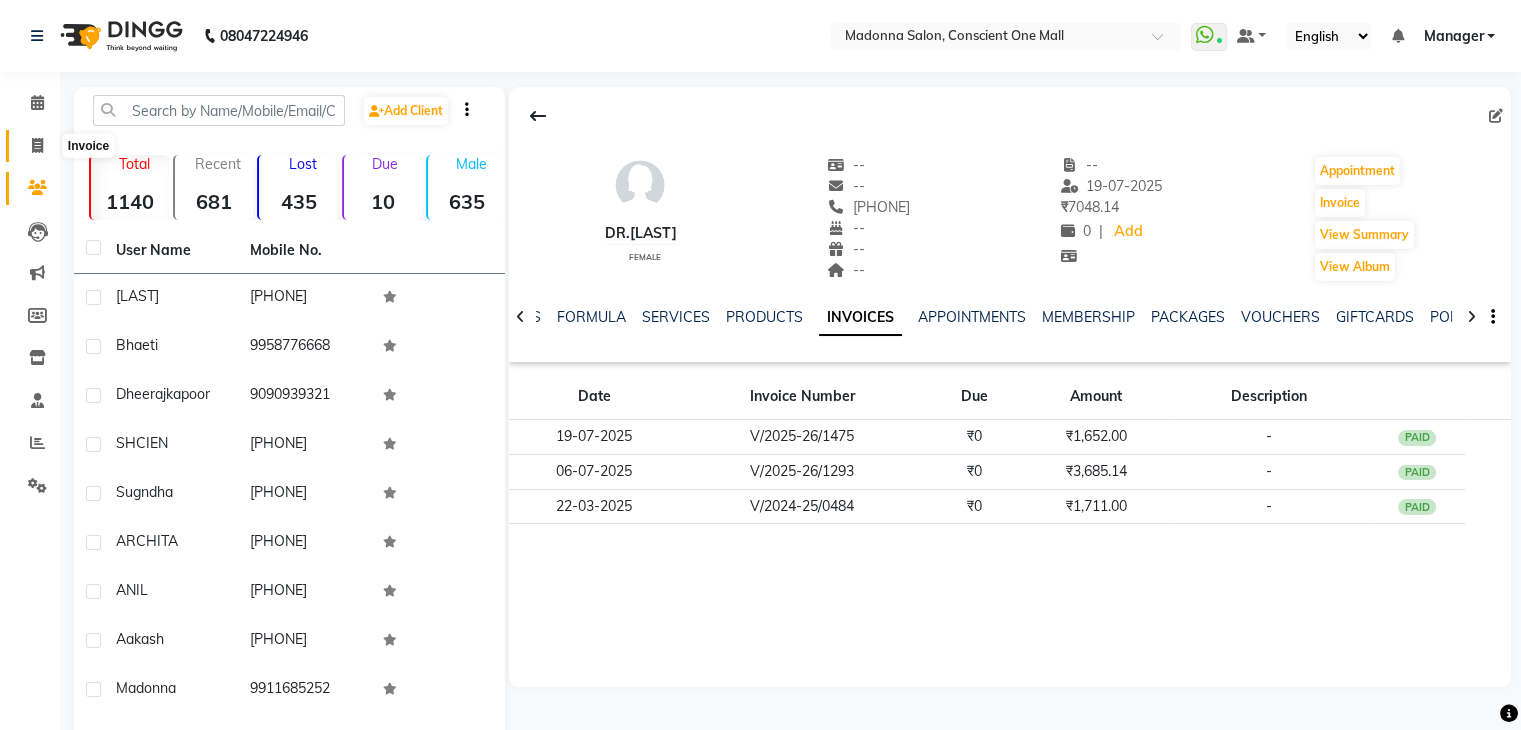 click 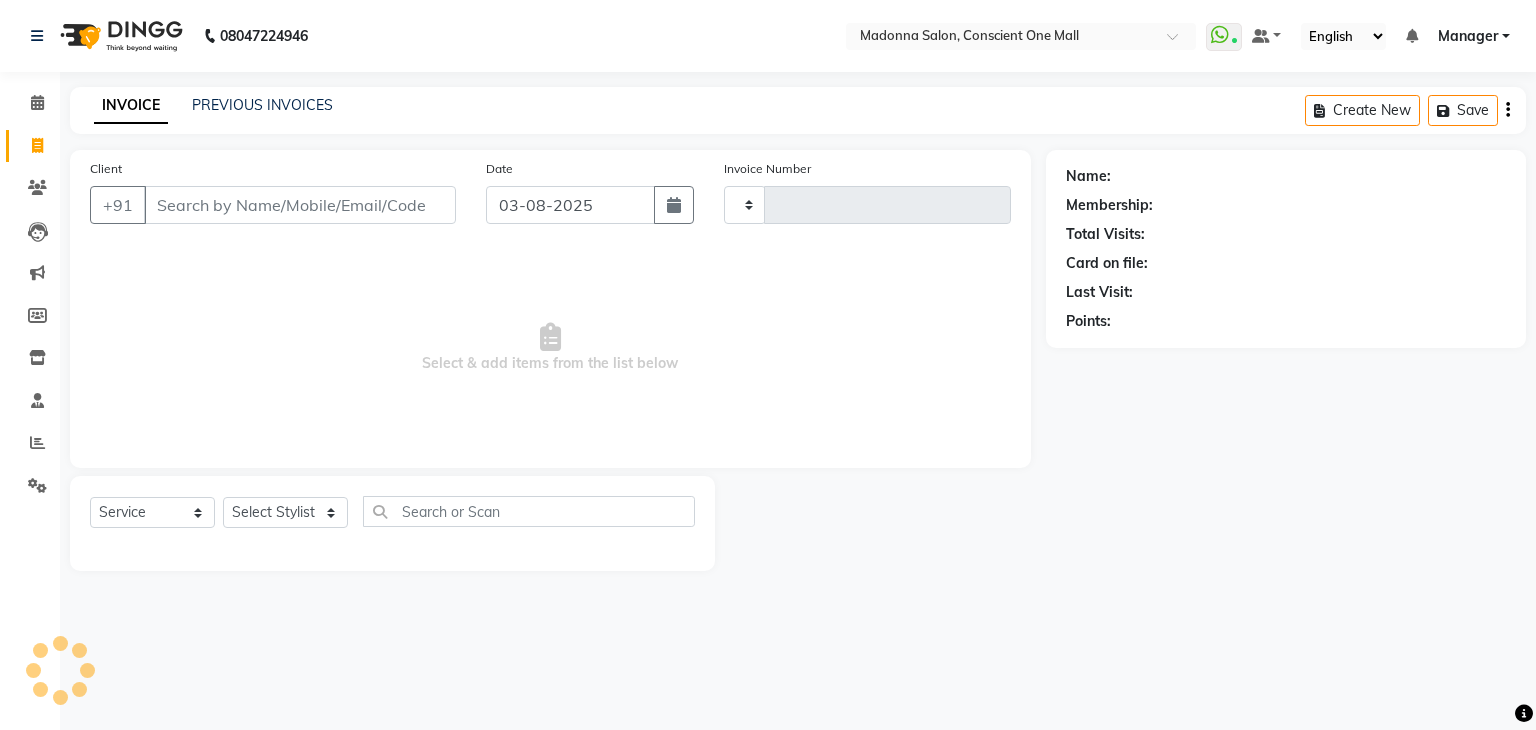 type on "1708" 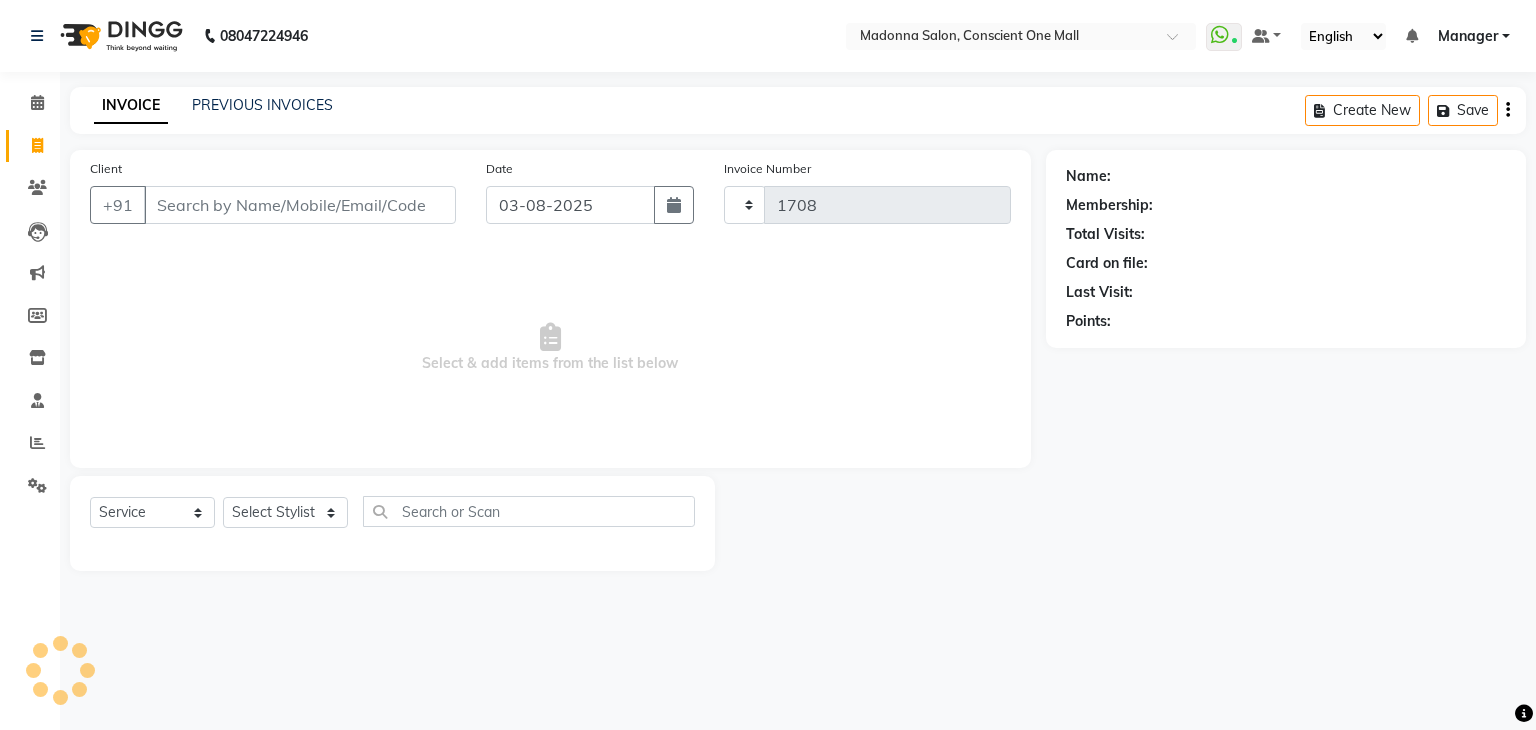 select on "7575" 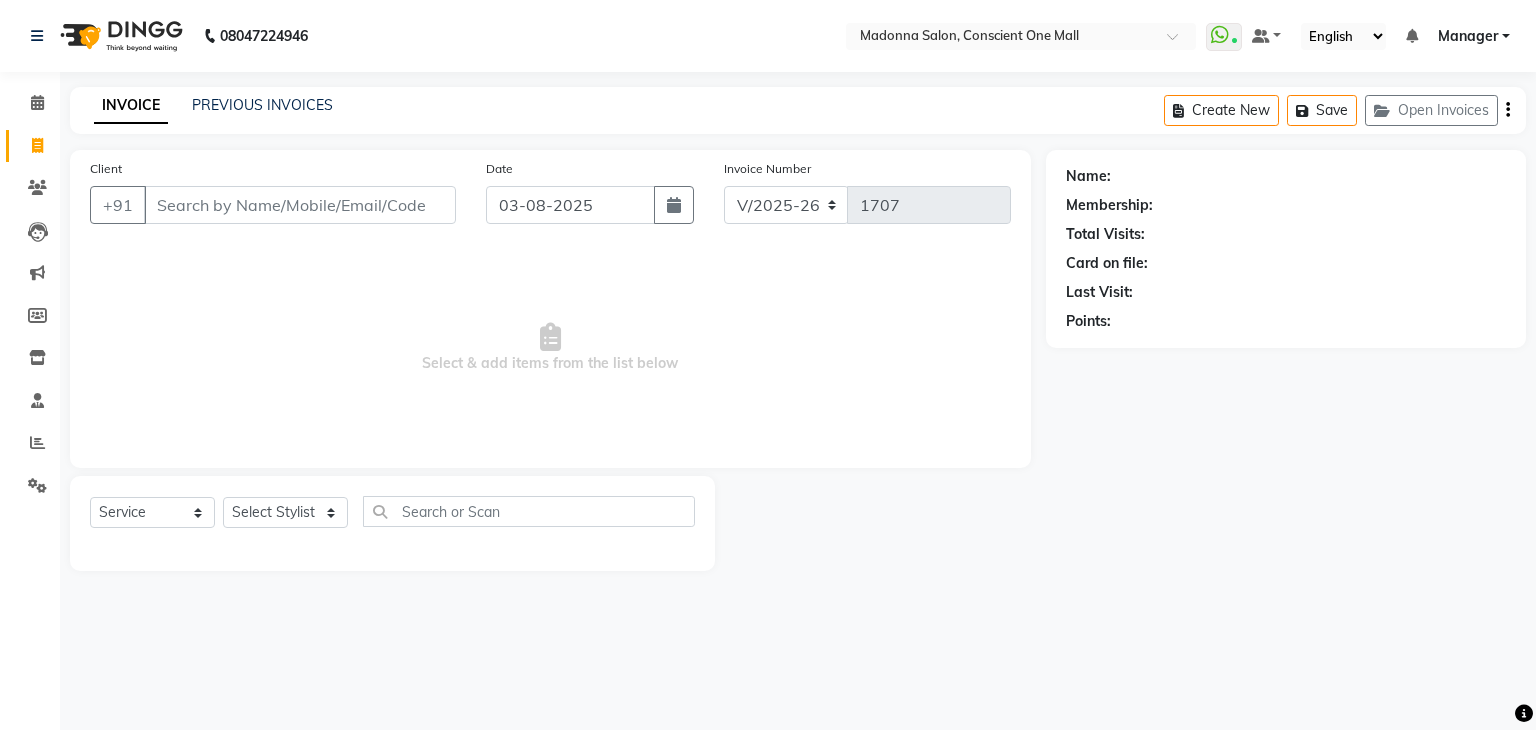 select on "7575" 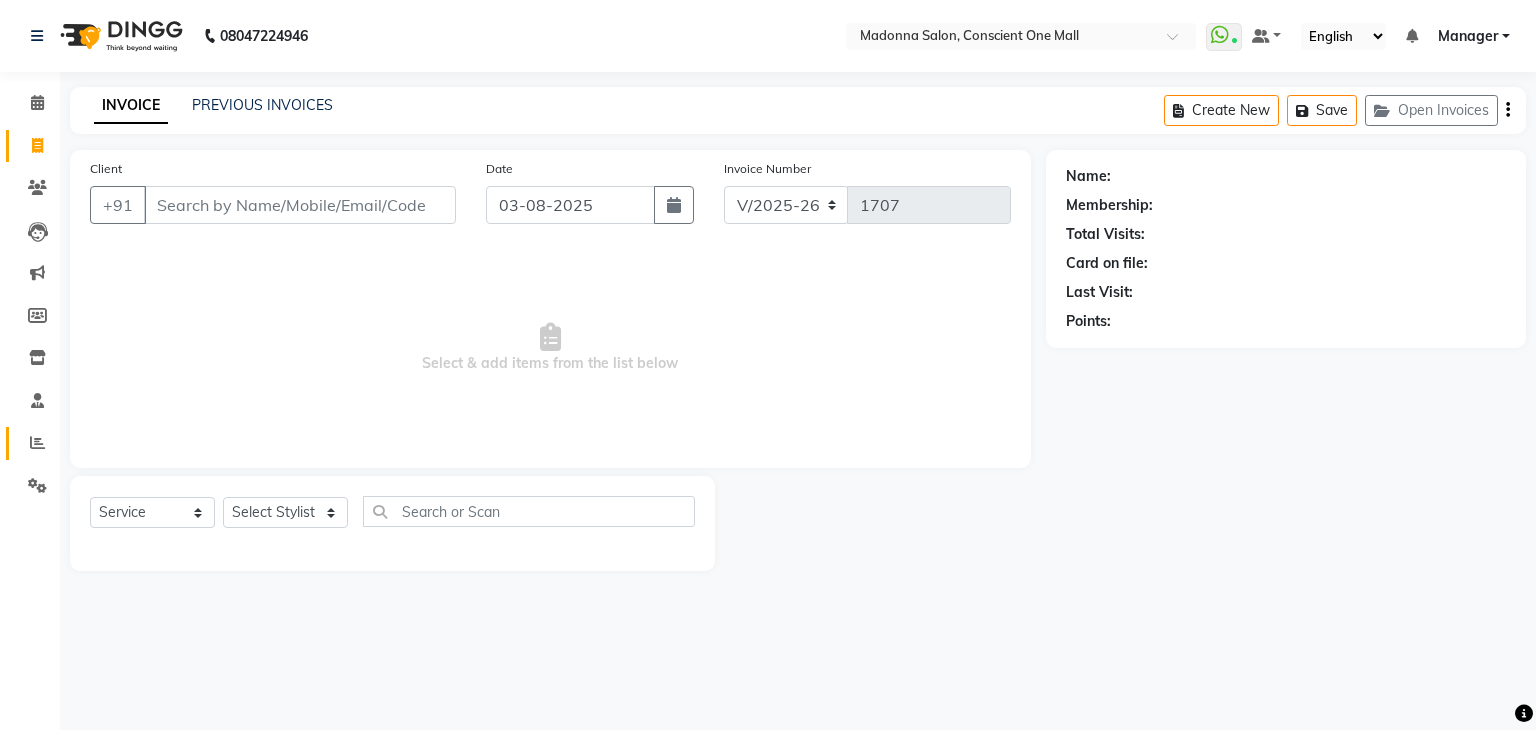 scroll, scrollTop: 0, scrollLeft: 0, axis: both 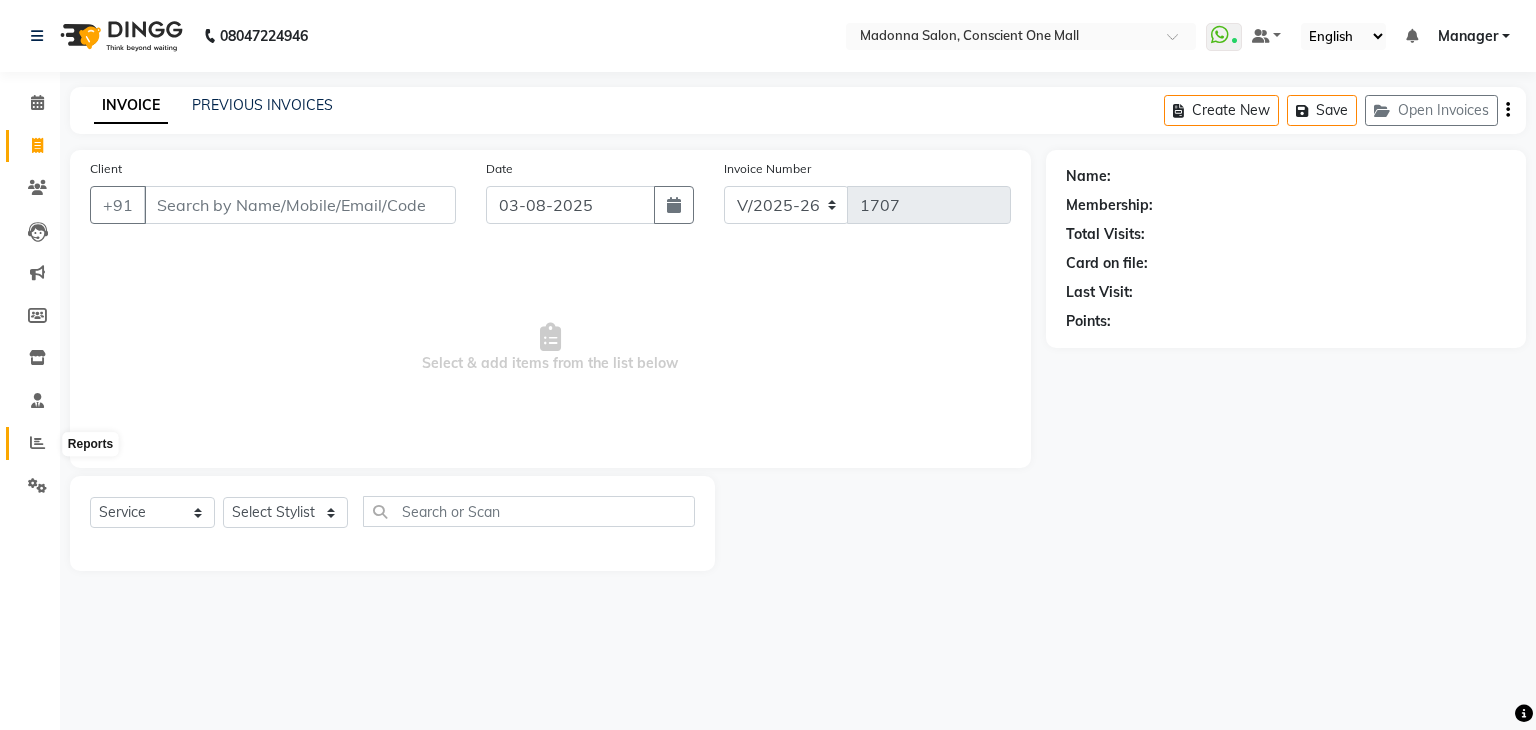 click 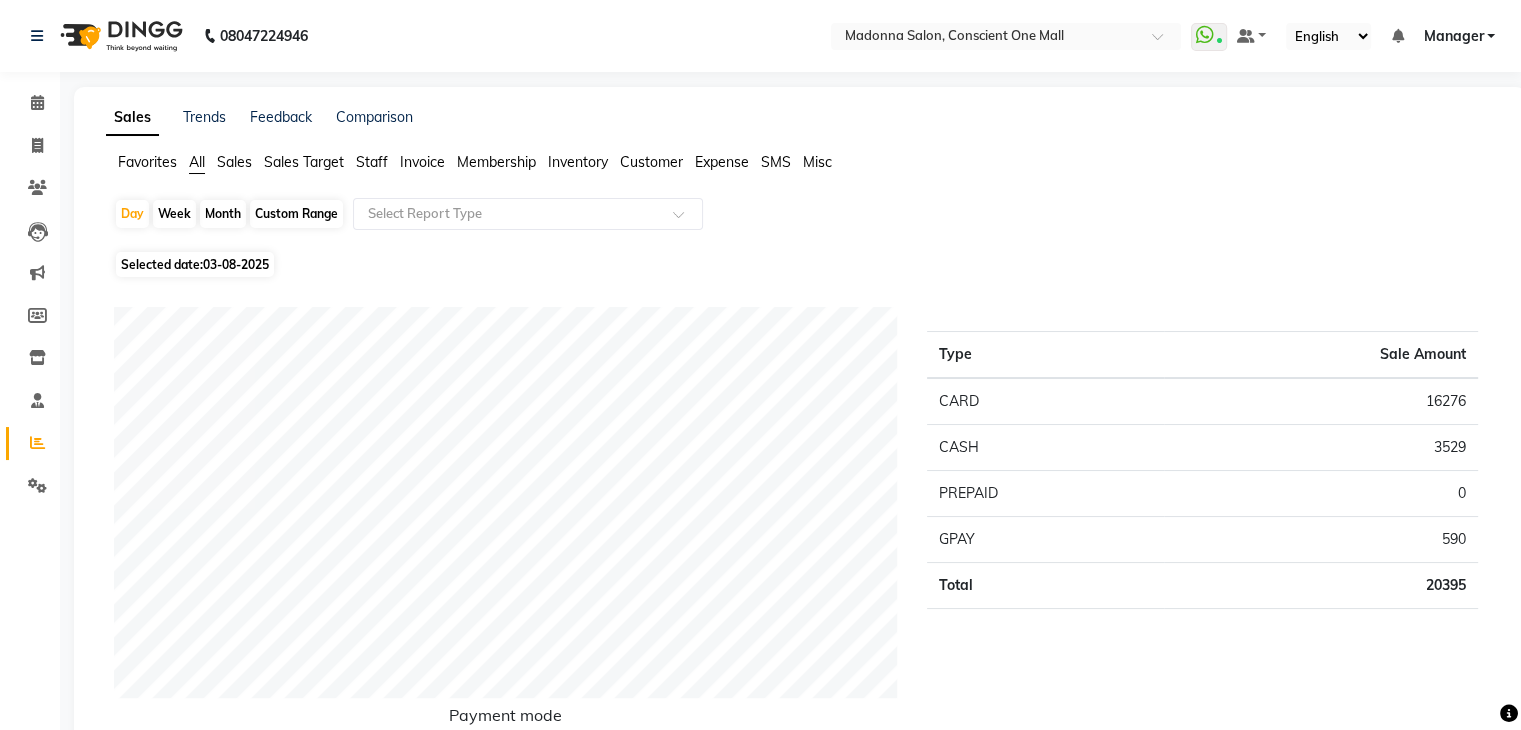 click on "Staff" 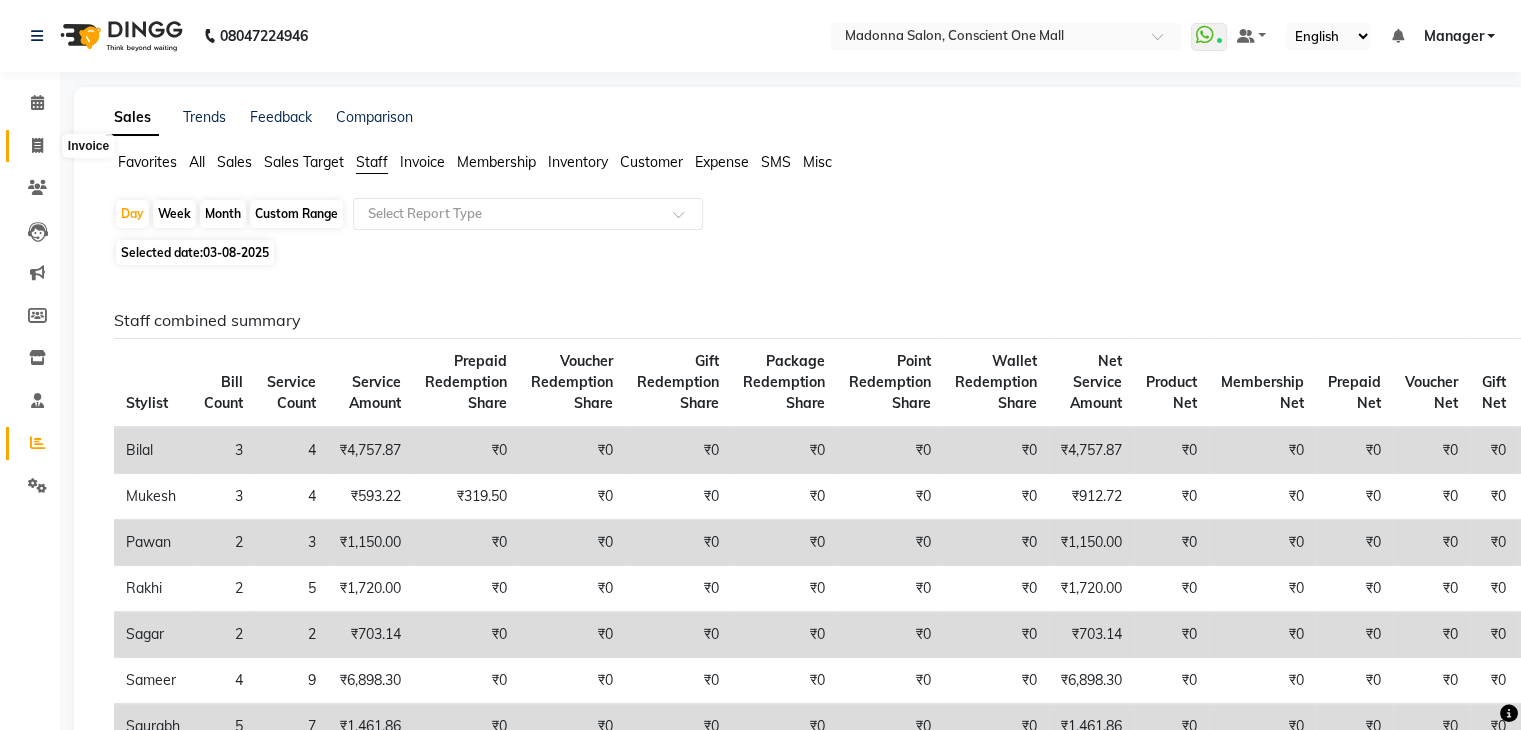 click 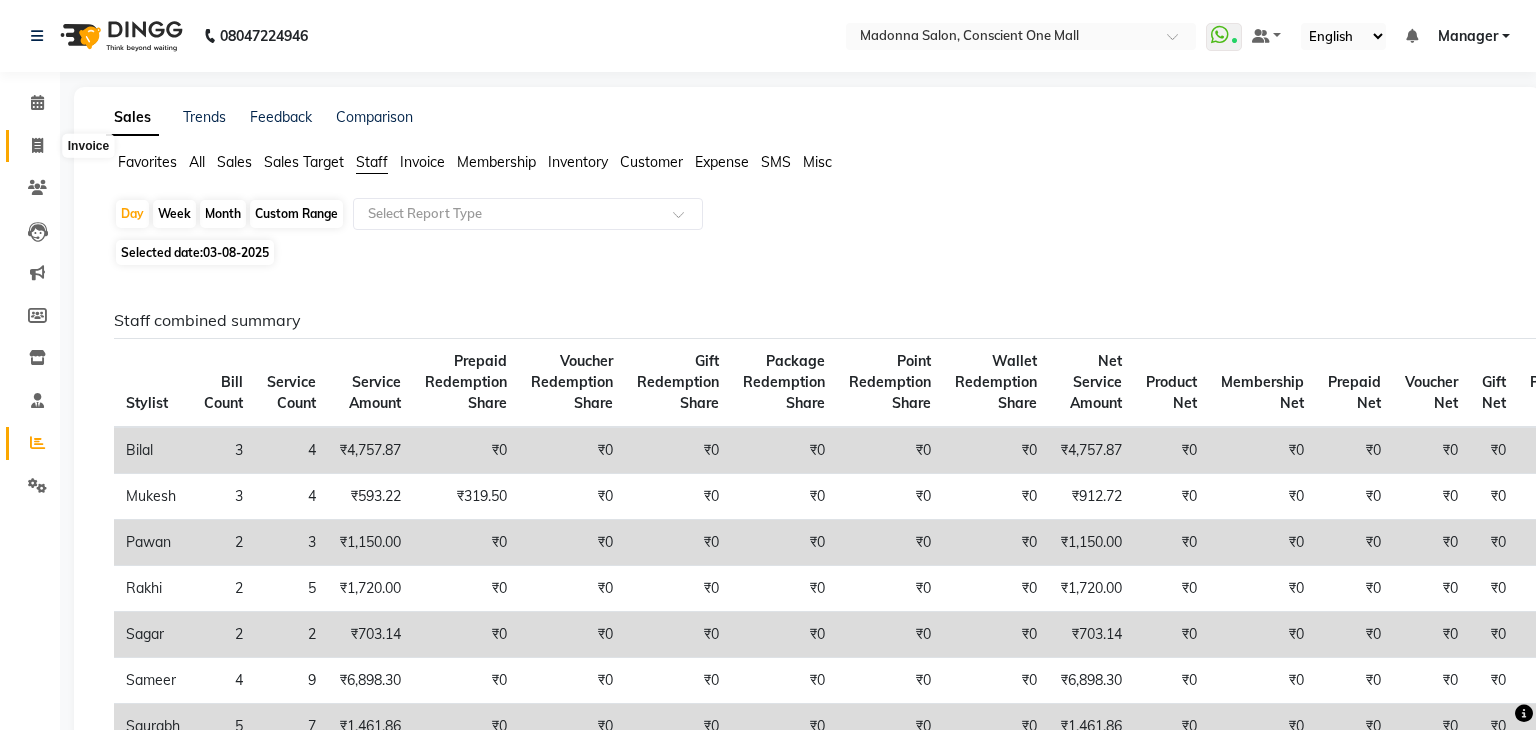 select on "service" 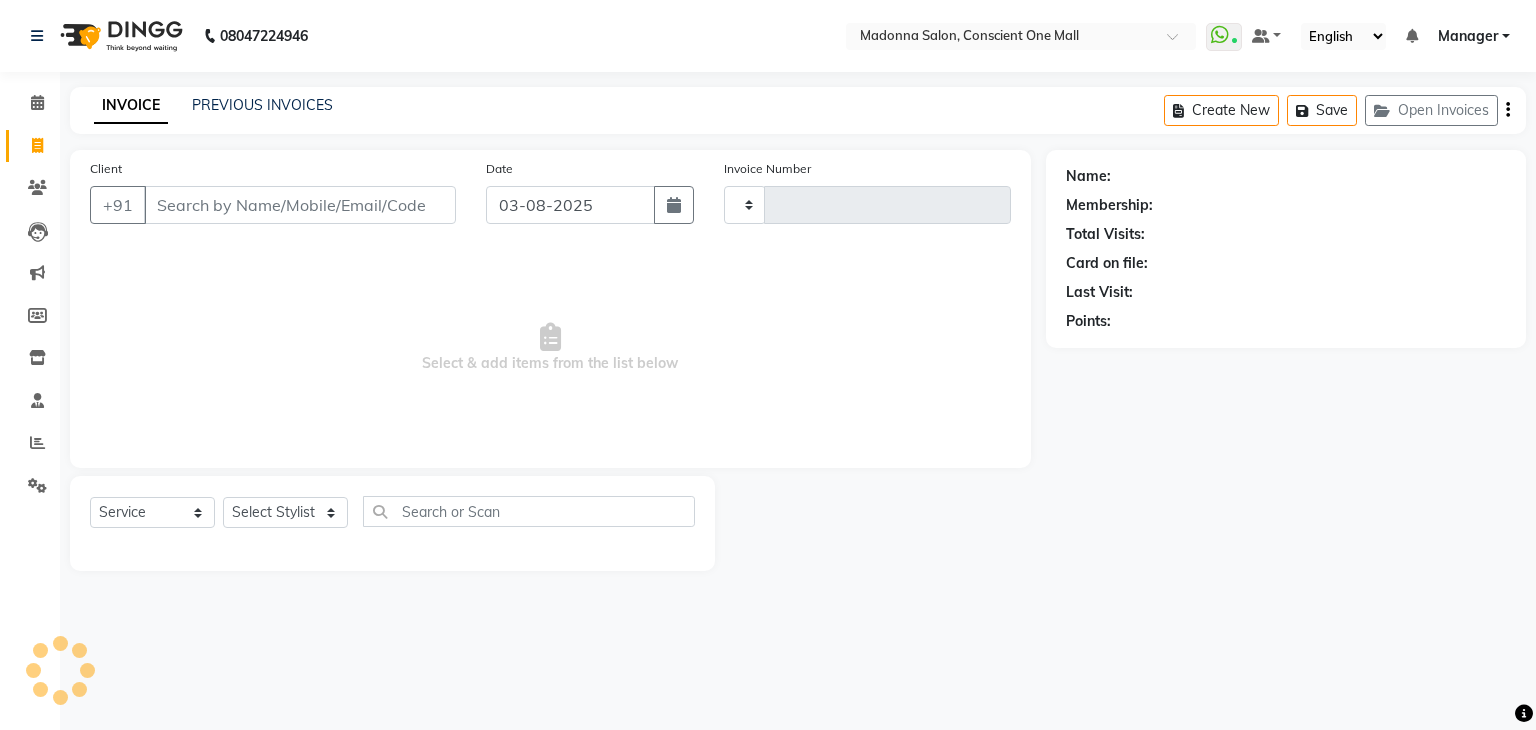 type on "1709" 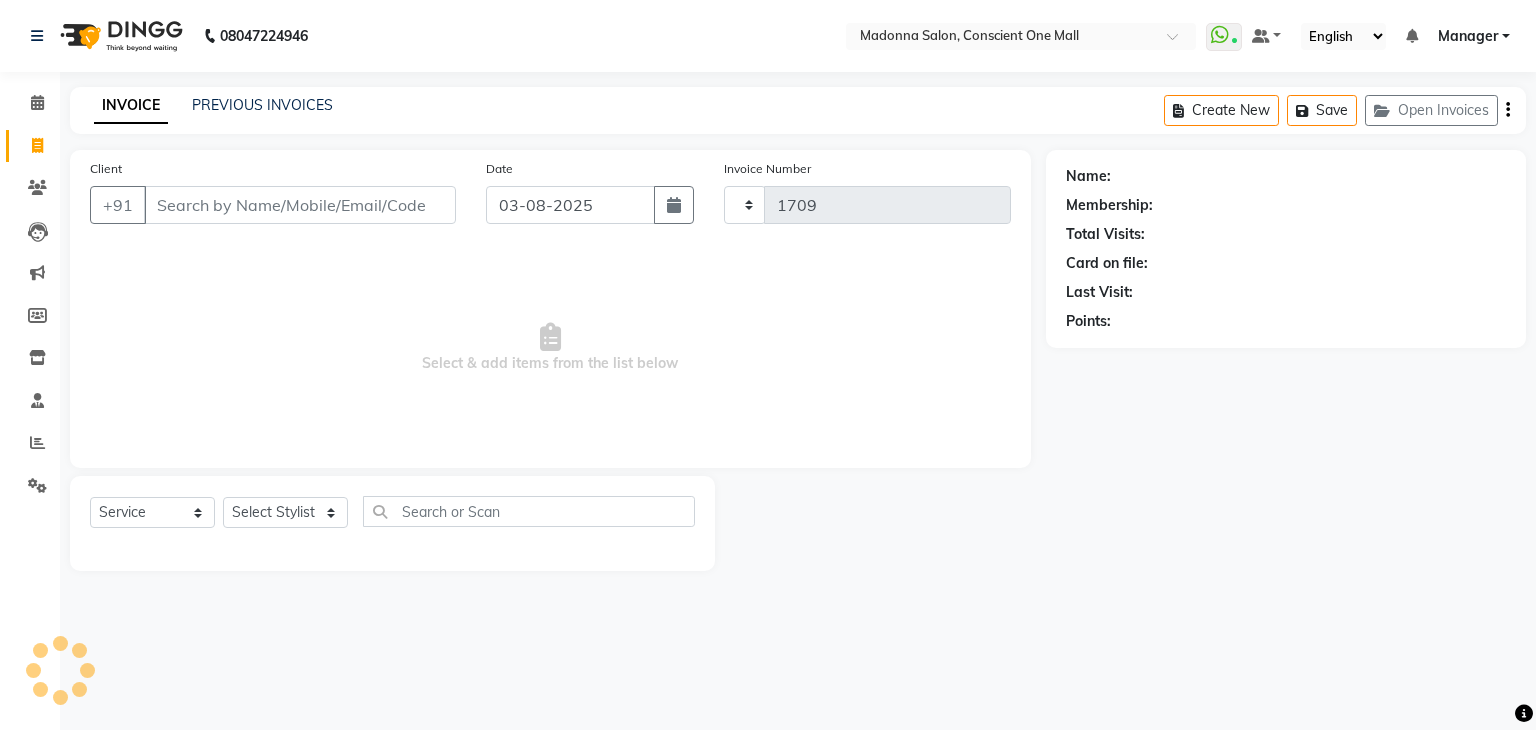 select on "7575" 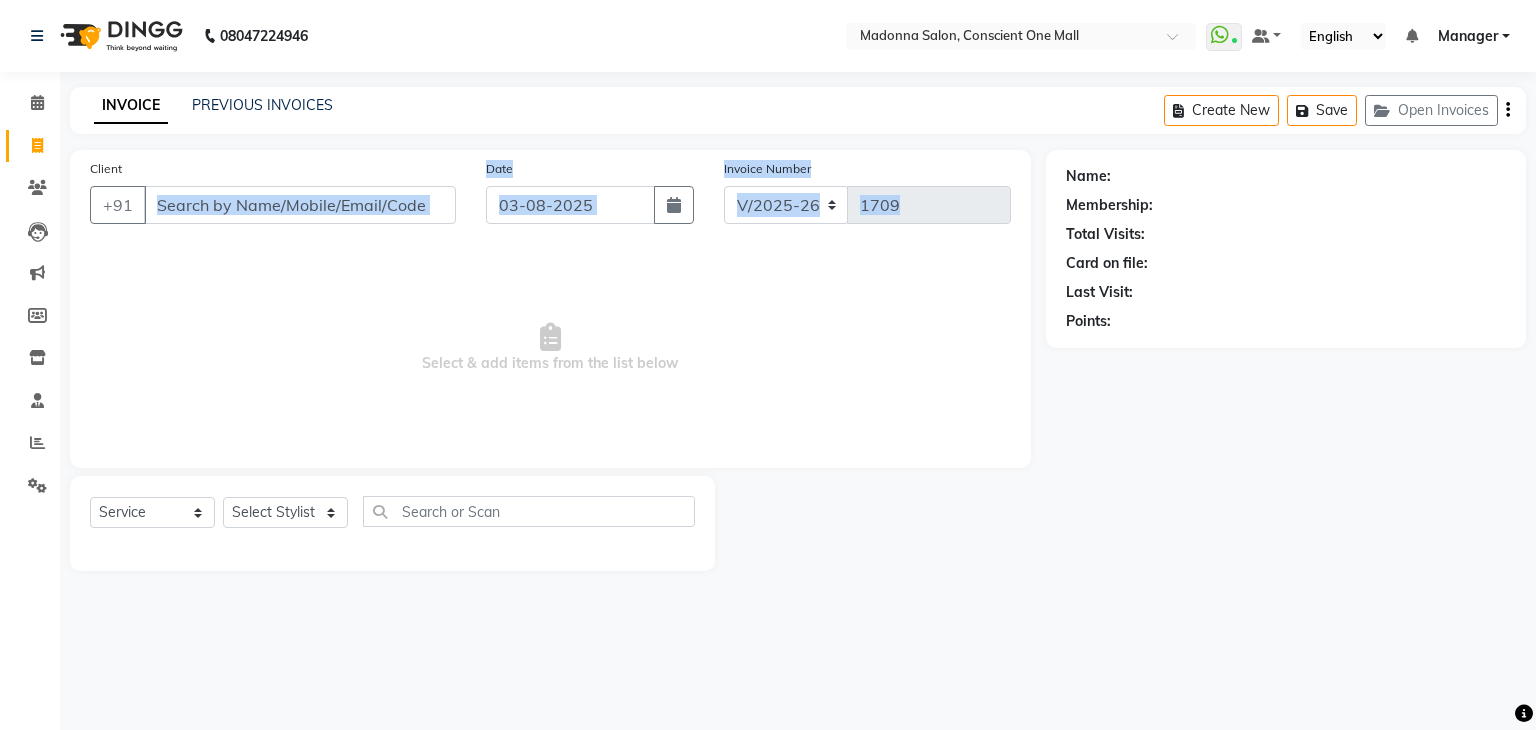 drag, startPoint x: 295, startPoint y: 300, endPoint x: 215, endPoint y: 209, distance: 121.16518 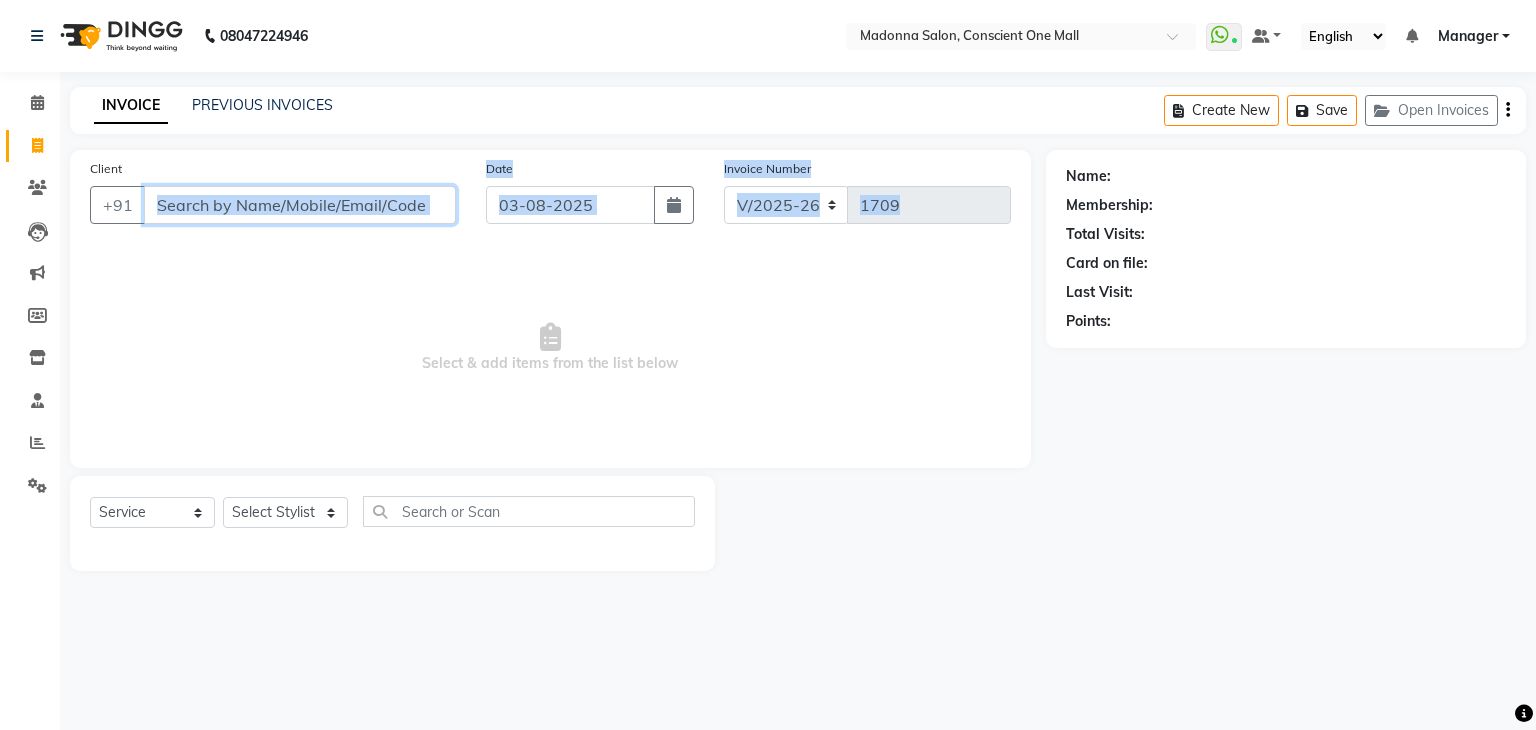 click on "Client" at bounding box center [300, 205] 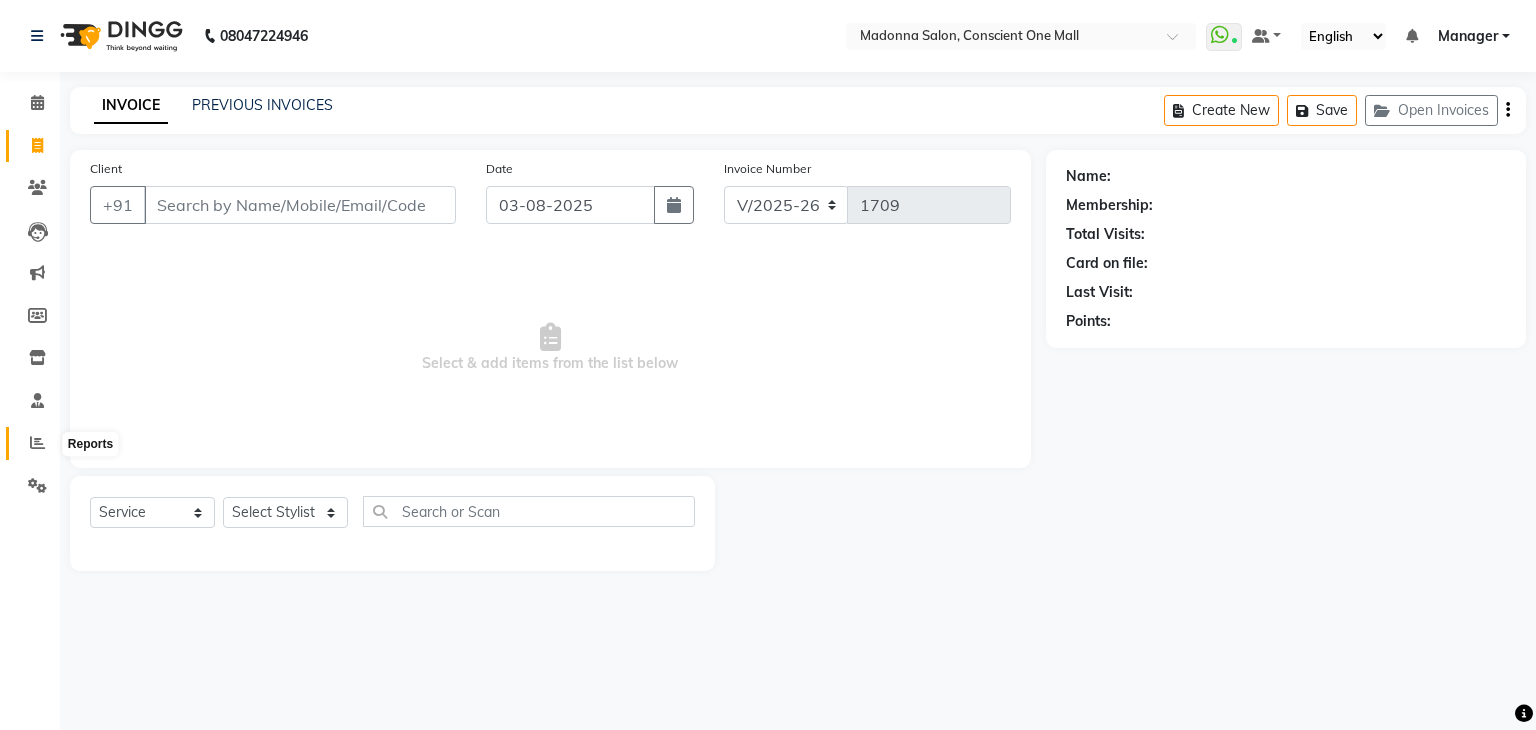 click 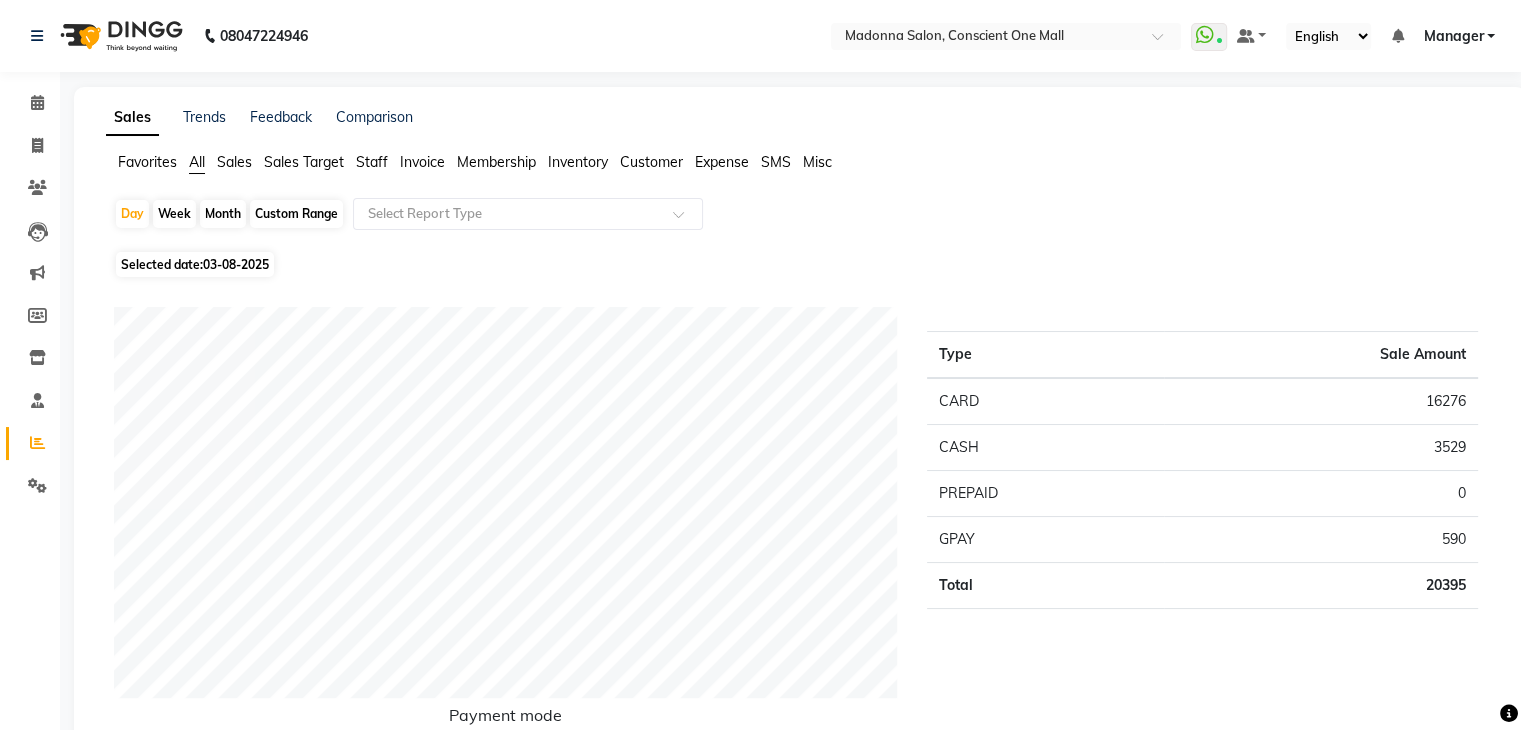 click on "Staff" 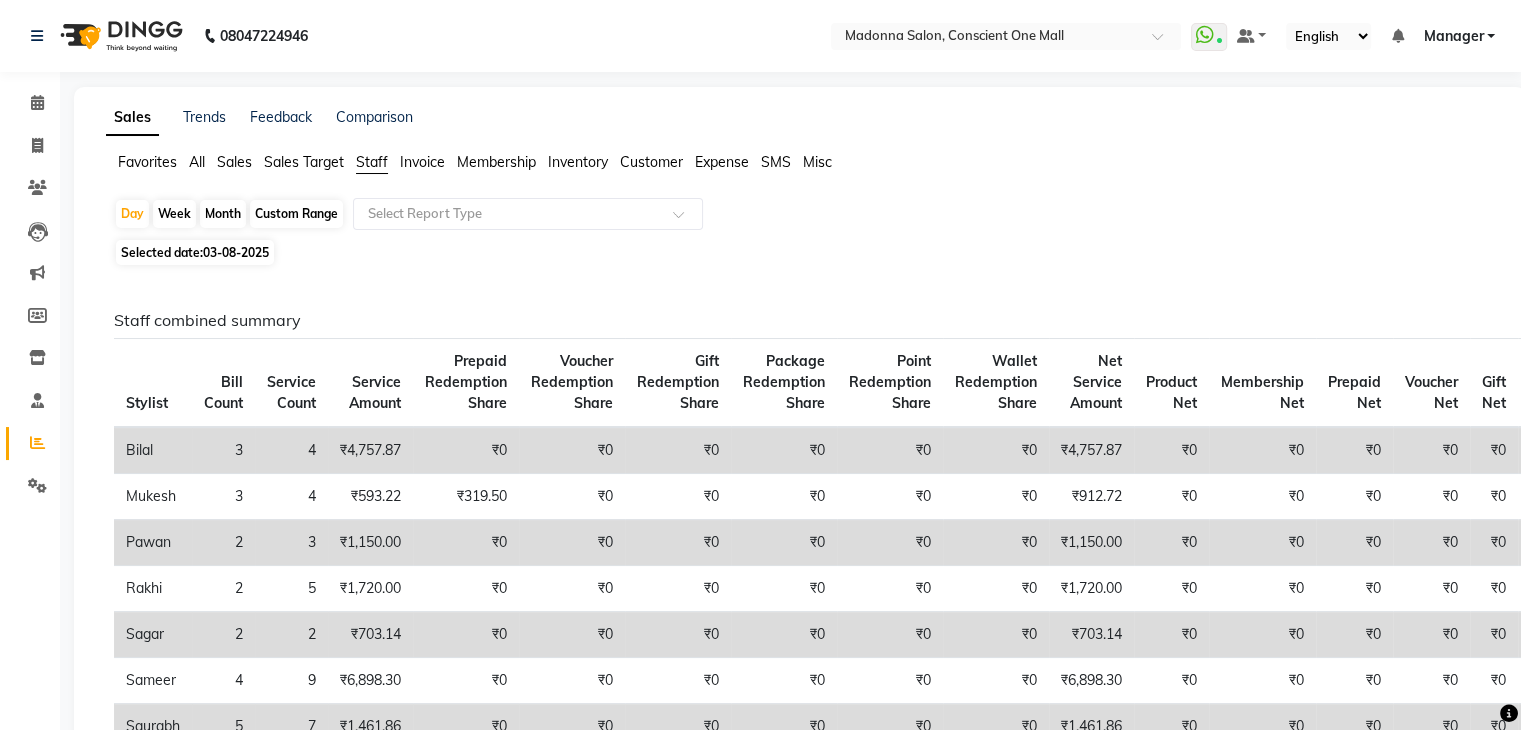 click on "Week" 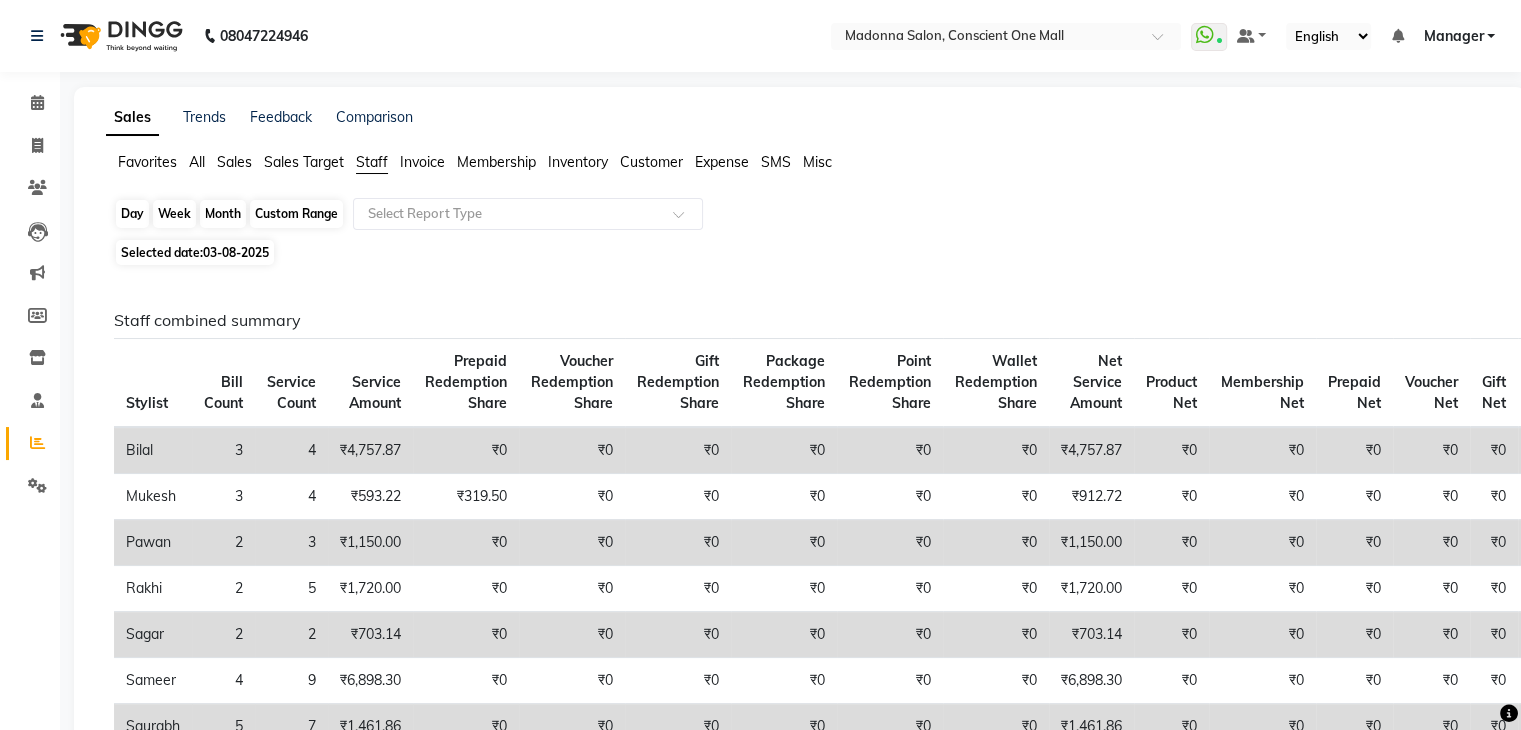 click on "Week" 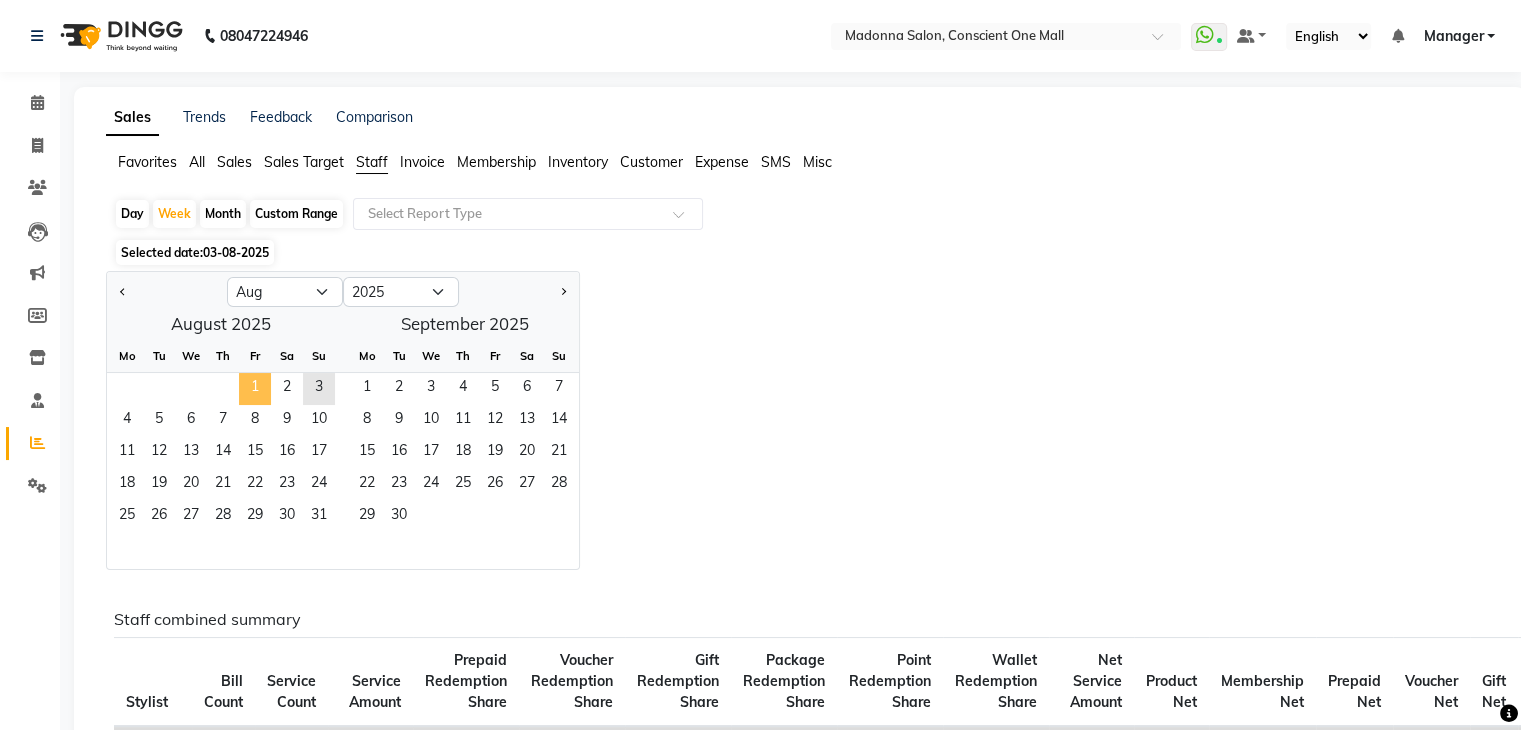 click on "1" 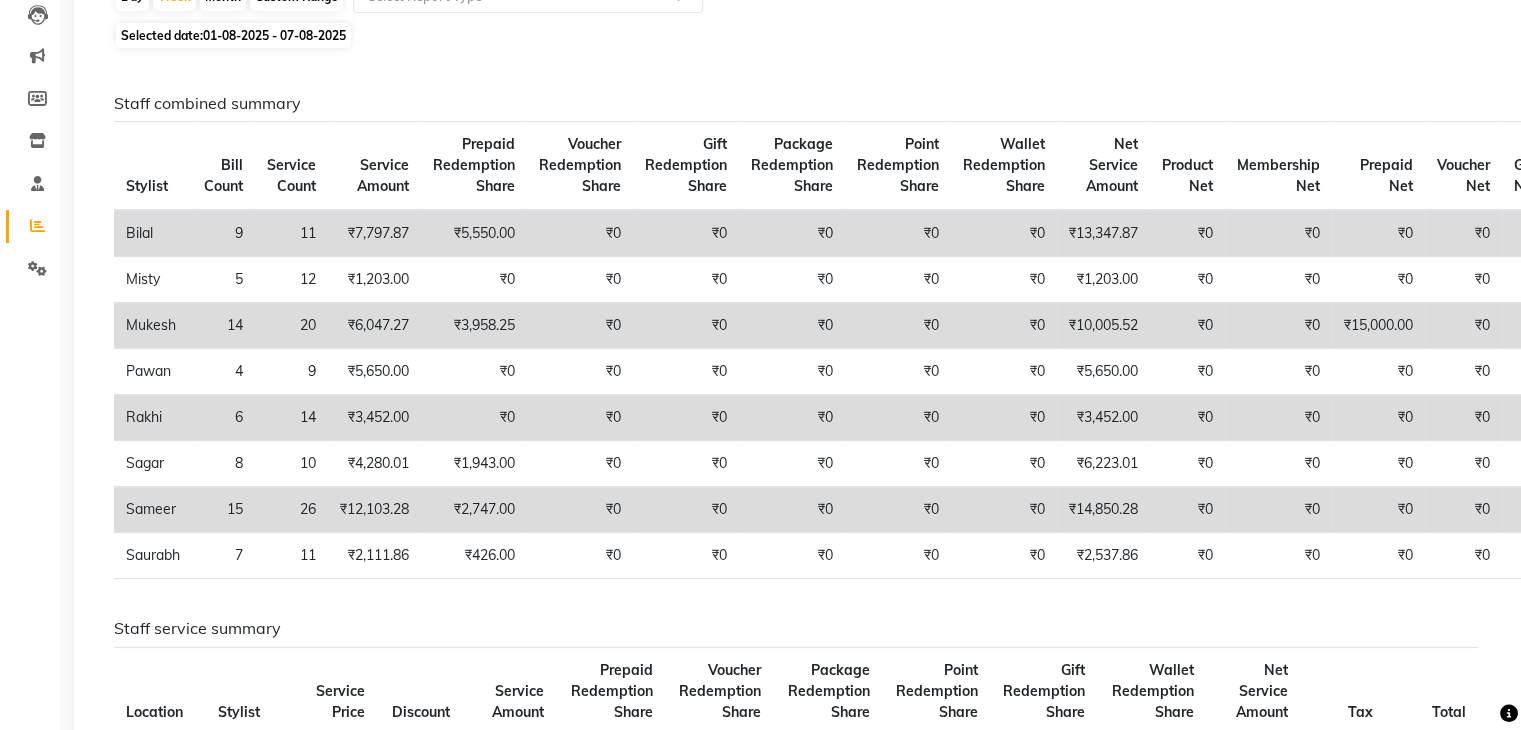 scroll, scrollTop: 240, scrollLeft: 0, axis: vertical 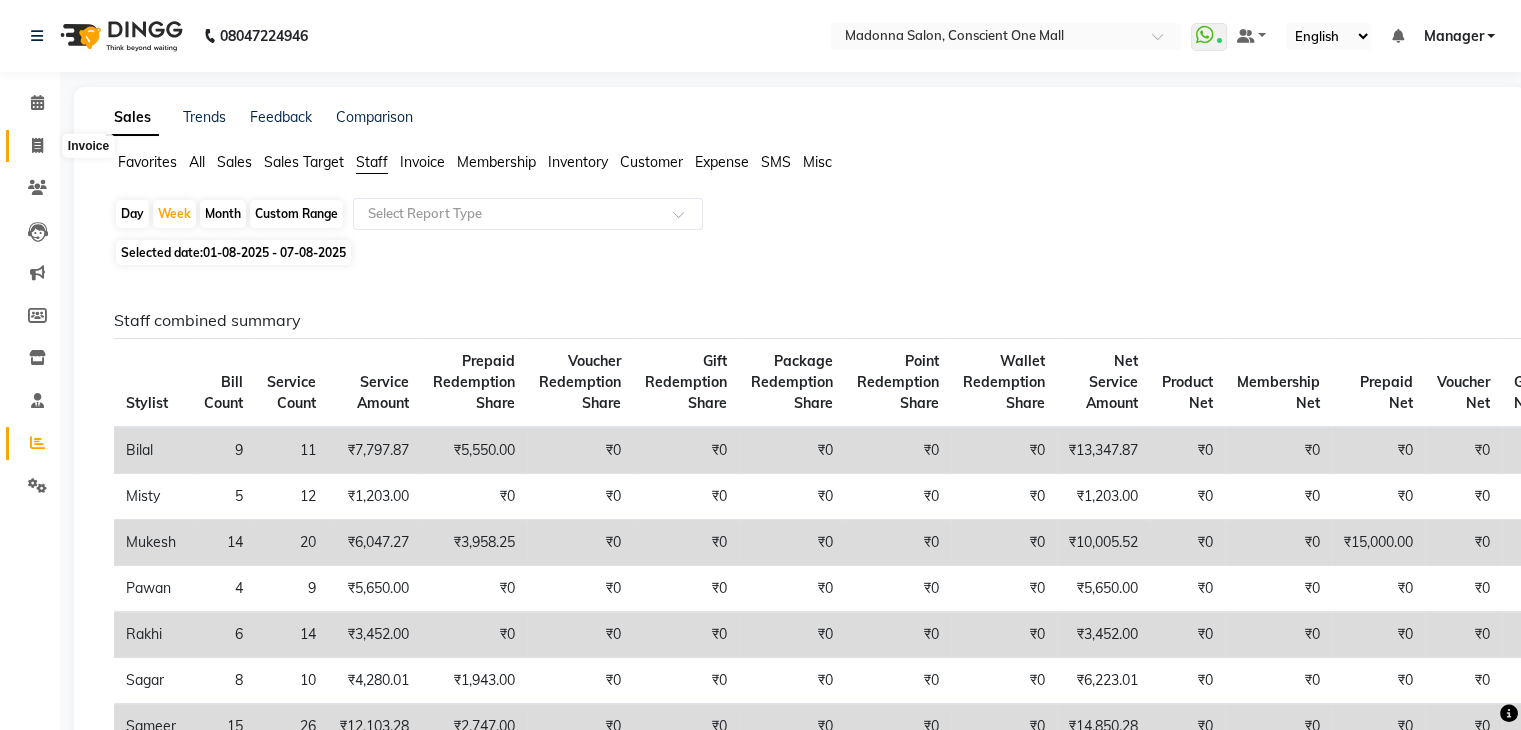 click 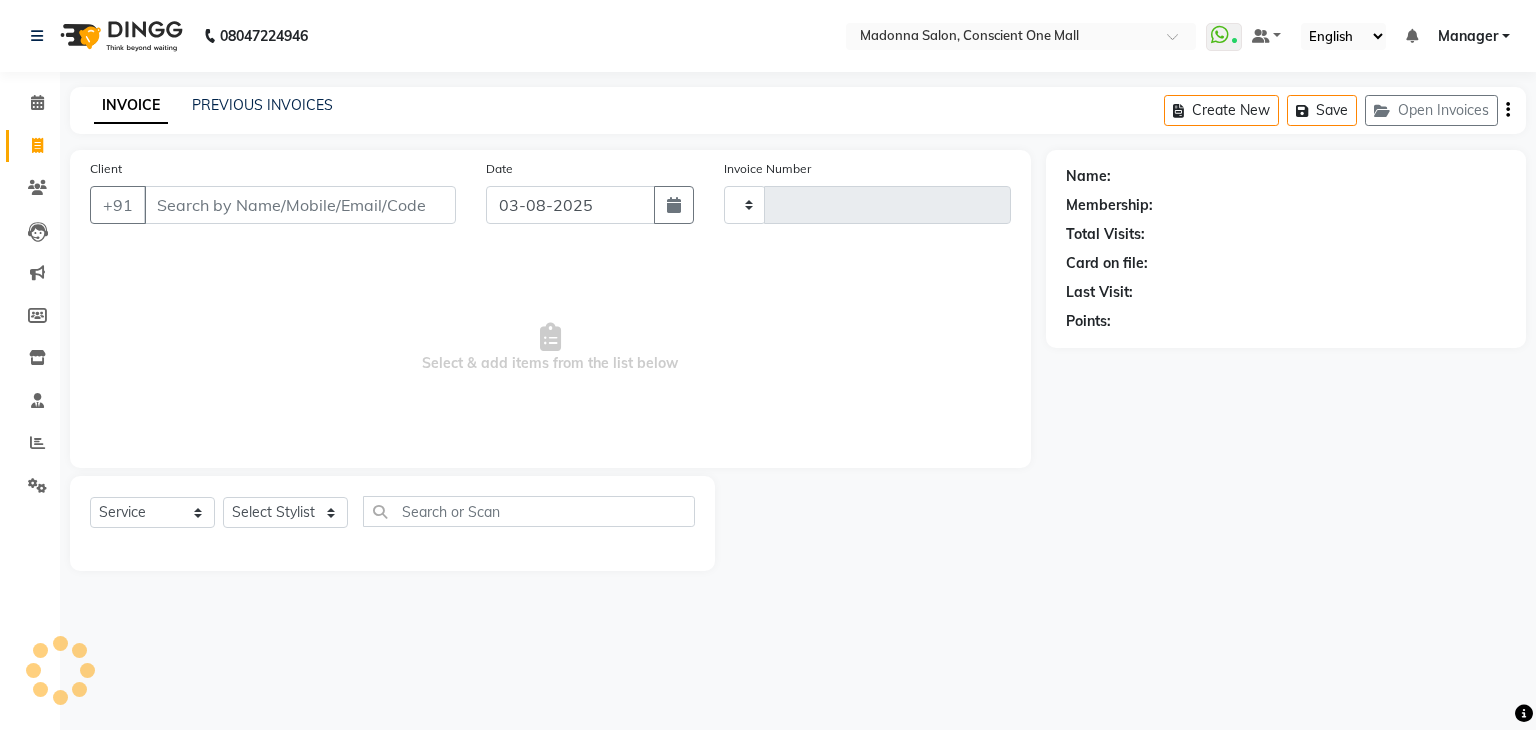 type on "1709" 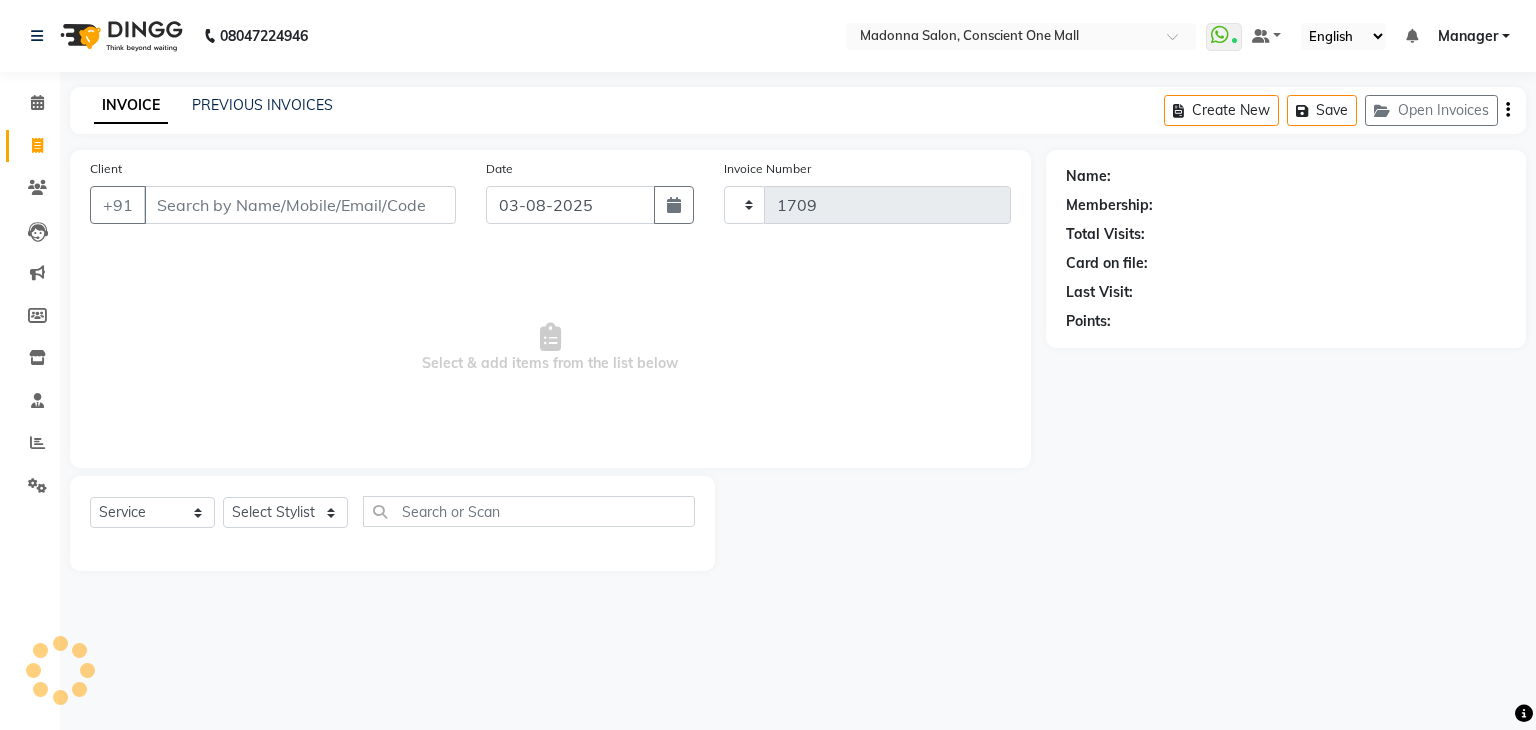select on "7575" 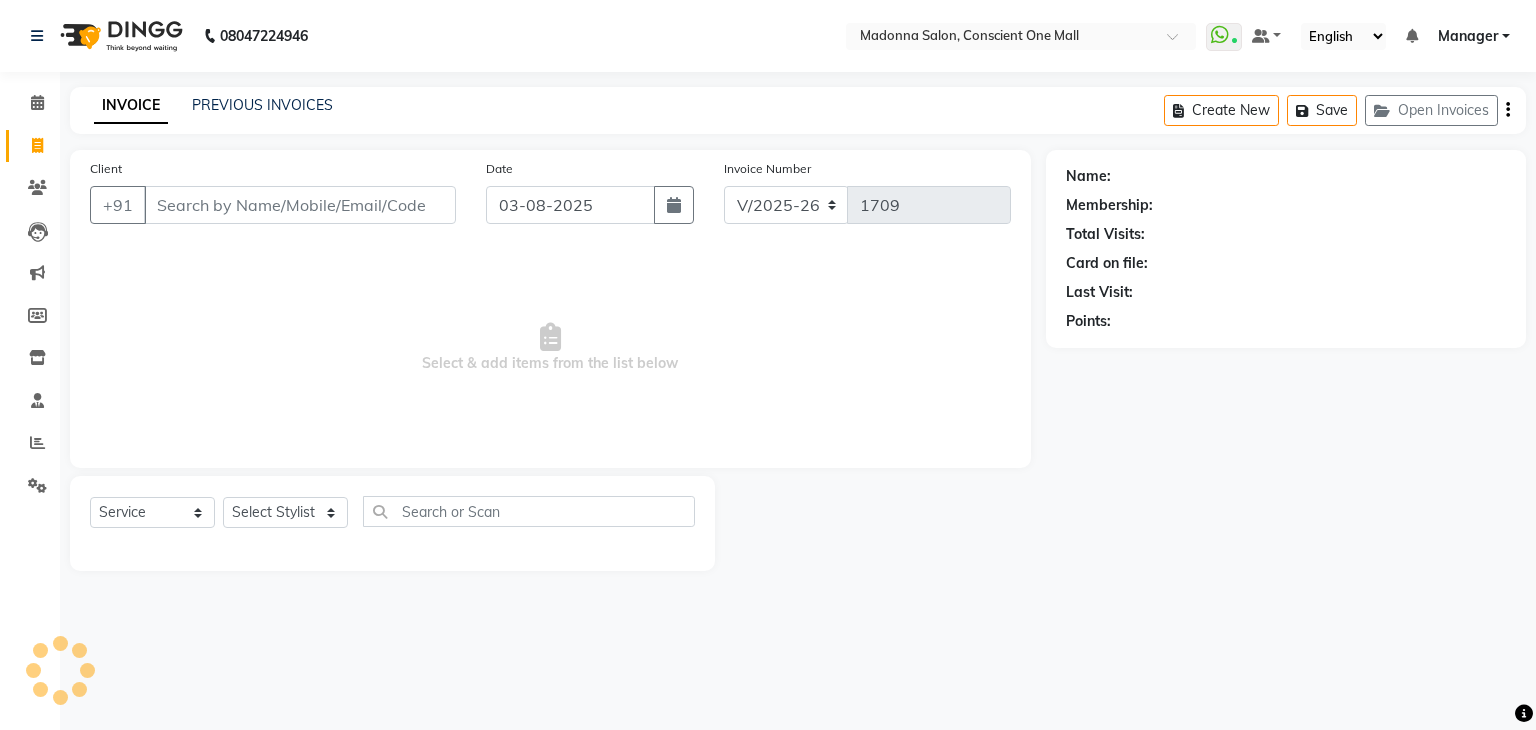 click on "Select & add items from the list below" at bounding box center (550, 348) 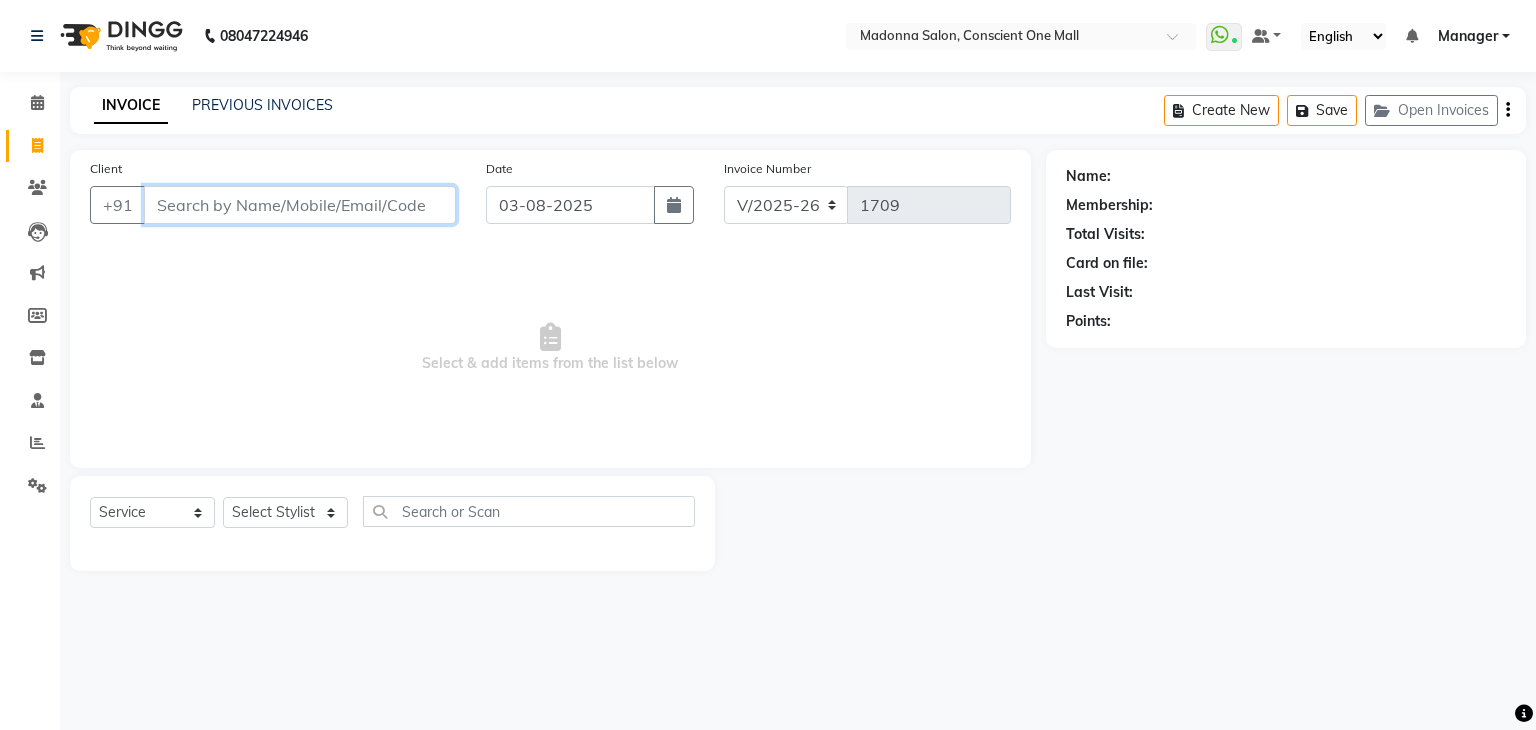 drag, startPoint x: 246, startPoint y: 213, endPoint x: 270, endPoint y: 376, distance: 164.7574 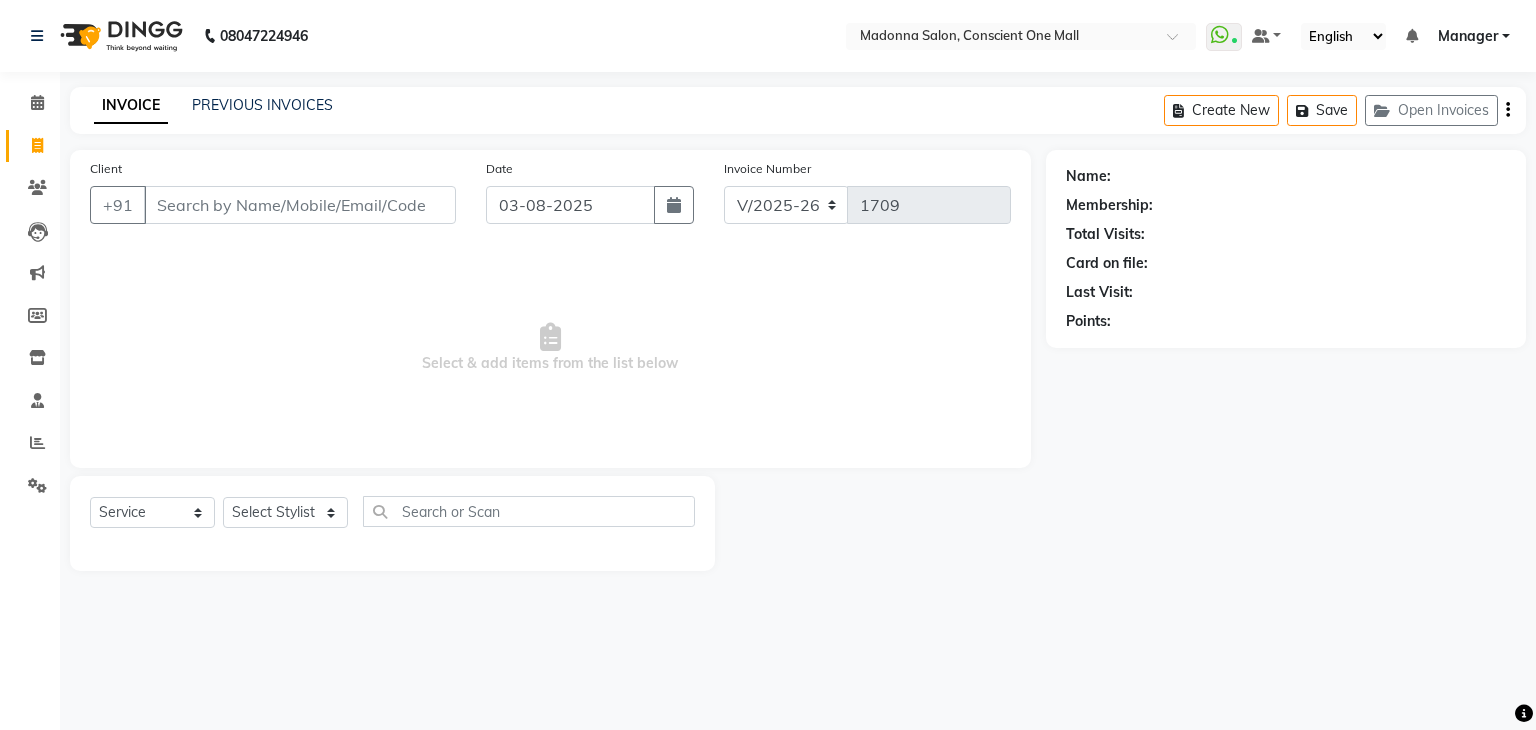 click on "Select & add items from the list below" at bounding box center [550, 348] 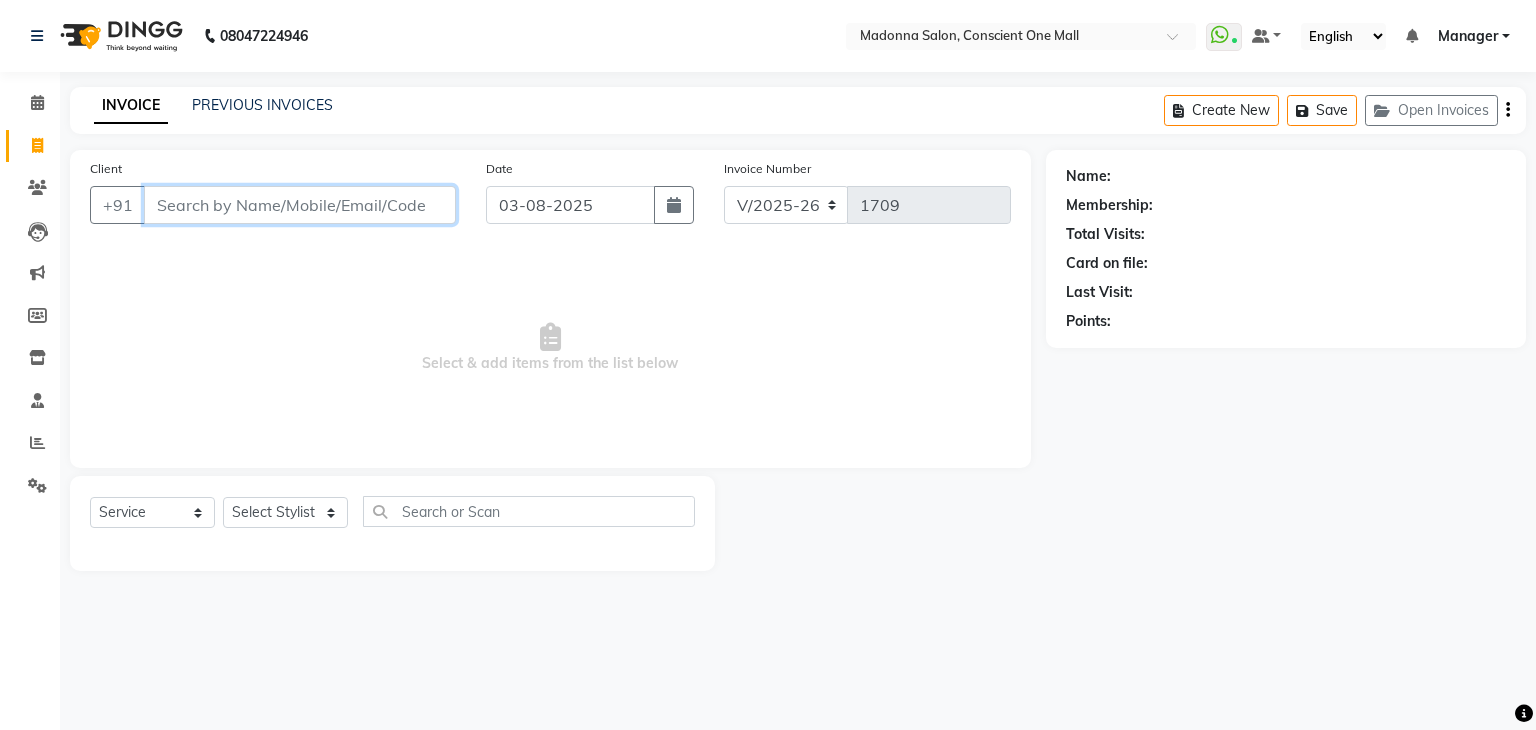 click on "Client" at bounding box center (300, 205) 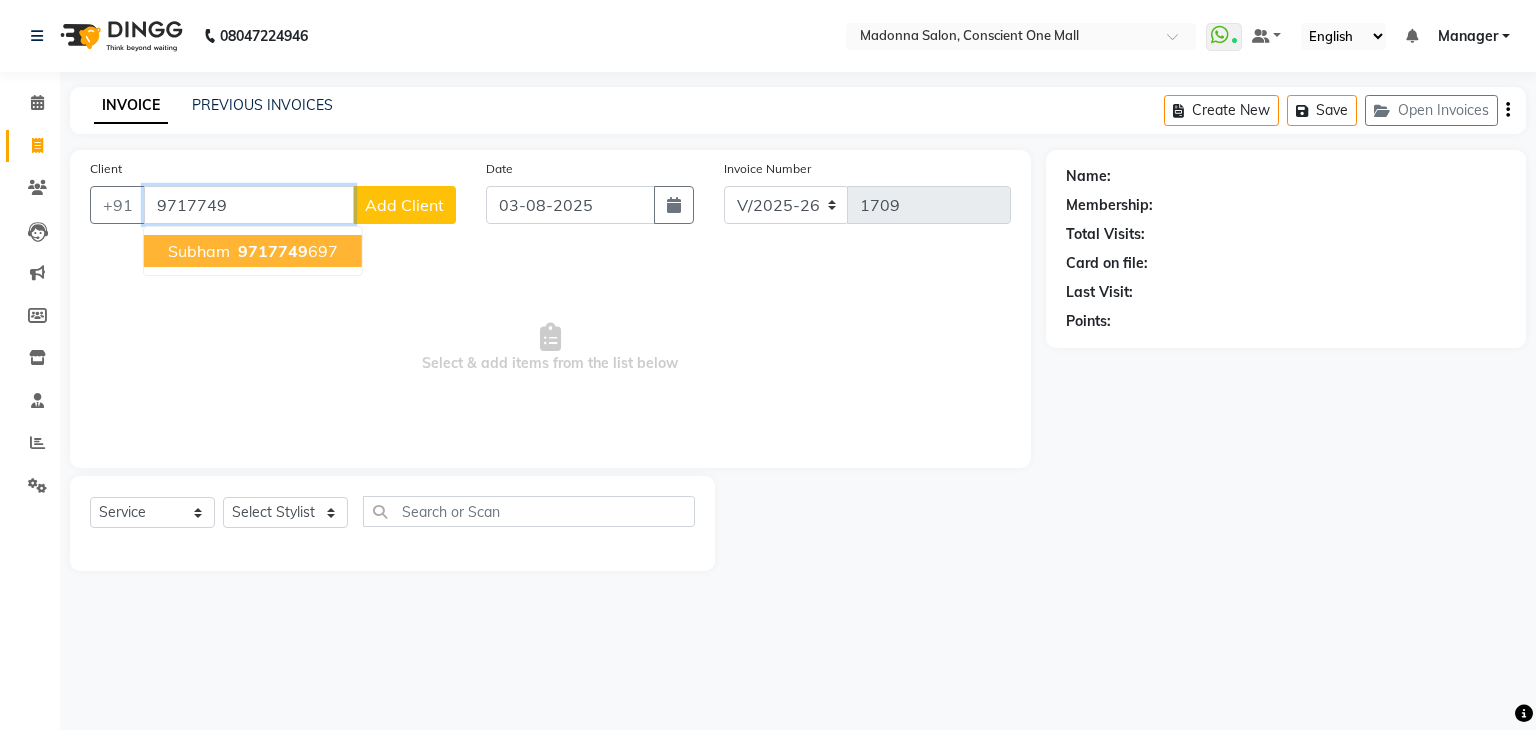 click on "9717749" at bounding box center (273, 251) 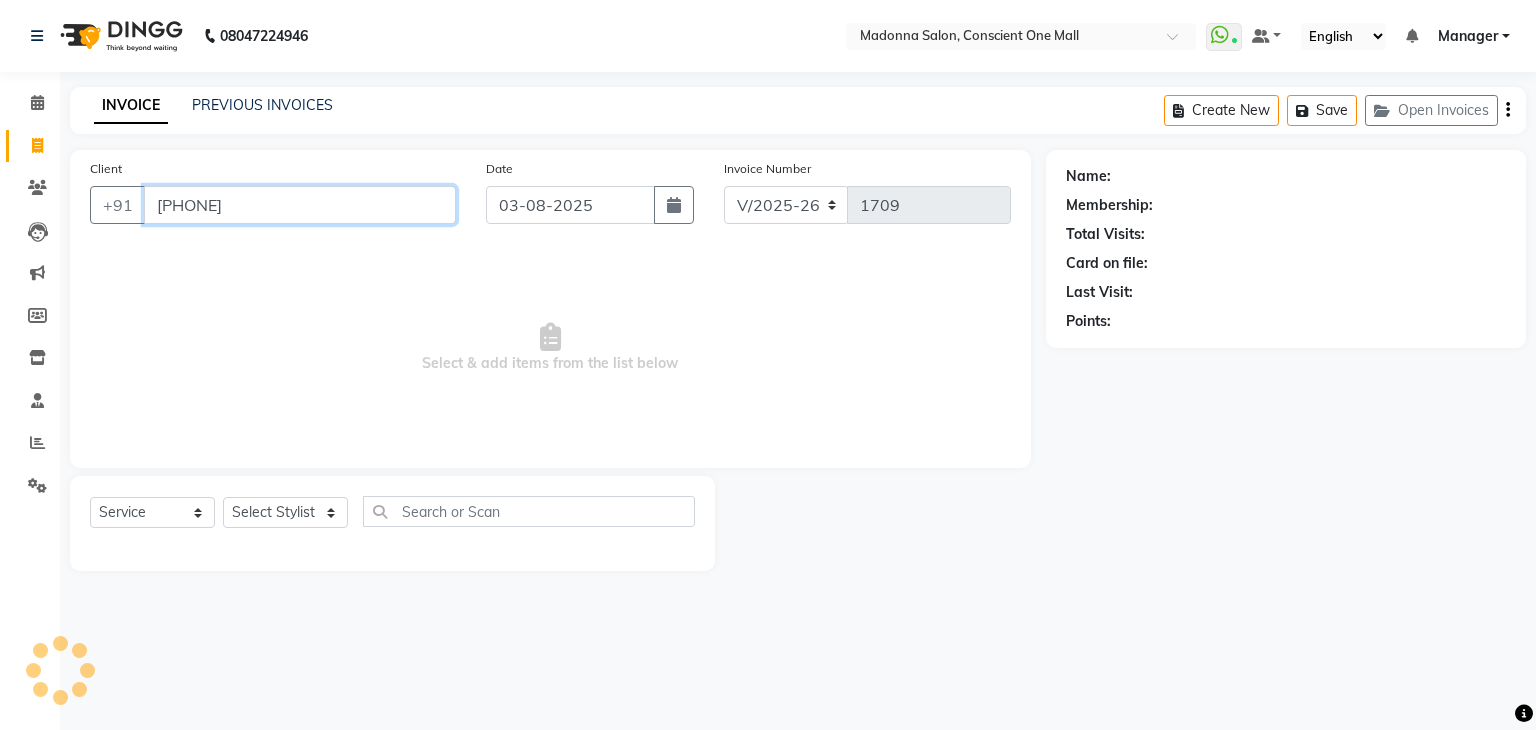 type on "[PHONE]" 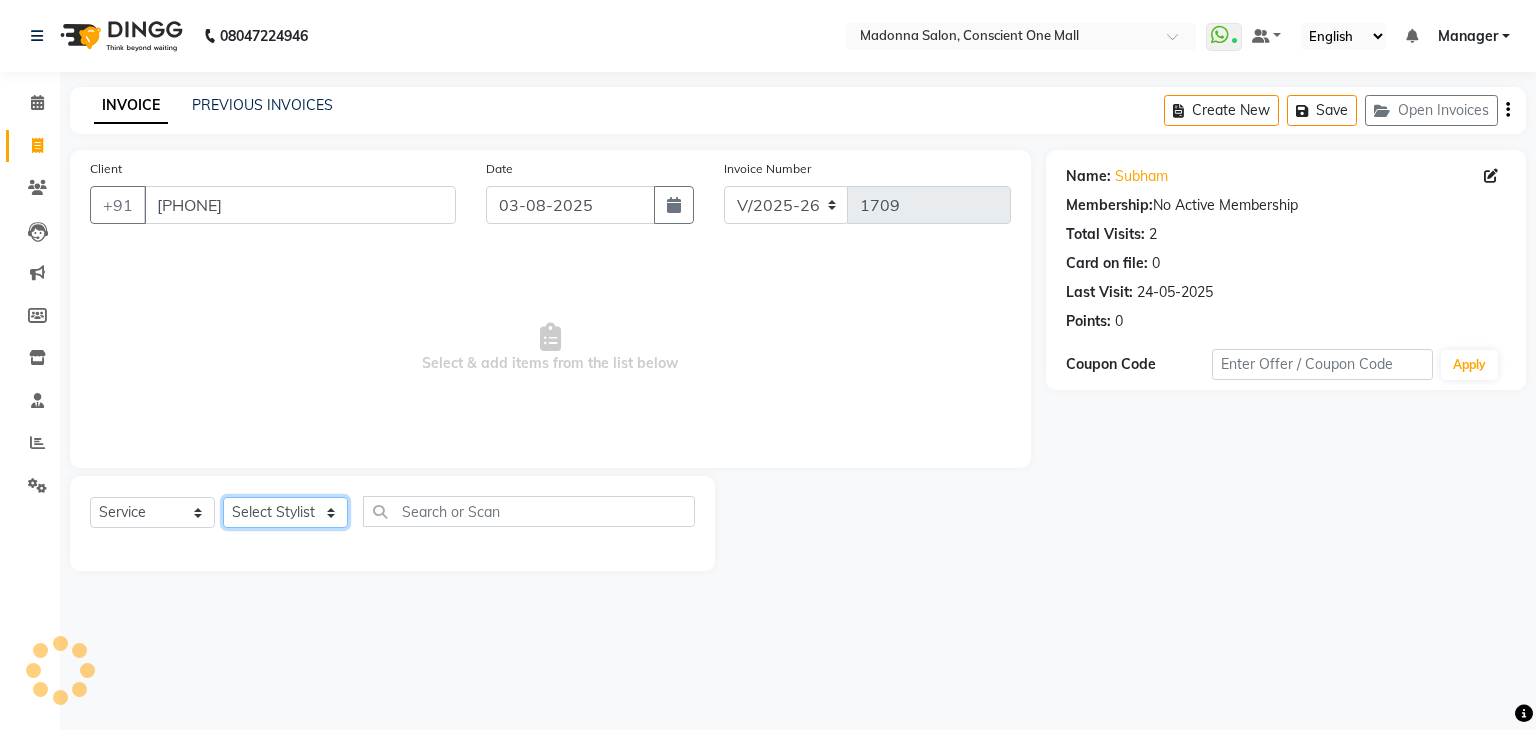 click on "Select Stylist AJAD AMIT ANSHU Bilal Harry himanshi HIMANSHU Janvi JAY Khusboo Manager misty Mukesh Naeem Navjot Kaur neha Pawan RAKHI Ripa Sachin Sagar  SAMEER Sanjeev Saurabh" 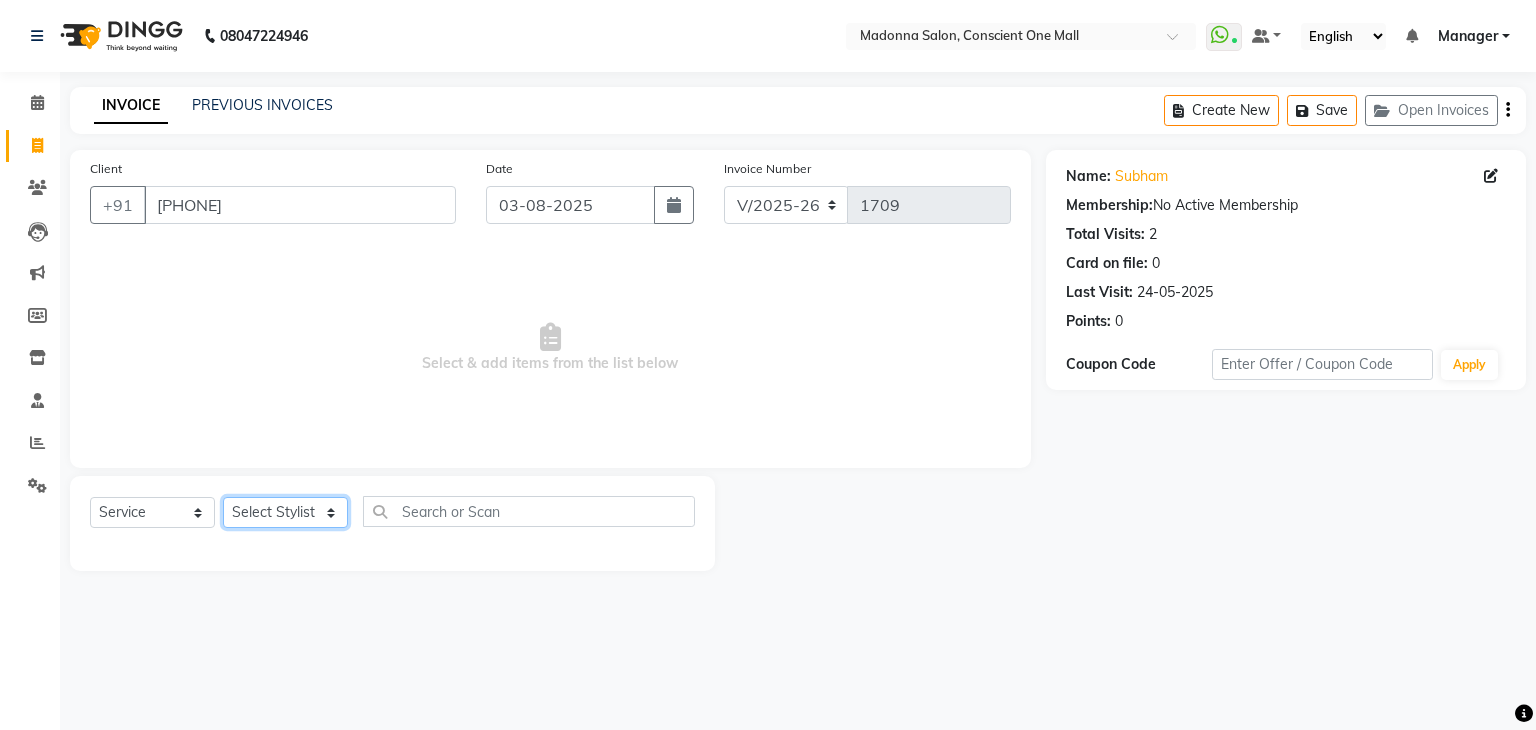 click on "Select Stylist AJAD AMIT ANSHU Bilal Harry himanshi HIMANSHU Janvi JAY Khusboo Manager misty Mukesh Naeem Navjot Kaur neha Pawan RAKHI Ripa Sachin Sagar  SAMEER Sanjeev Saurabh" 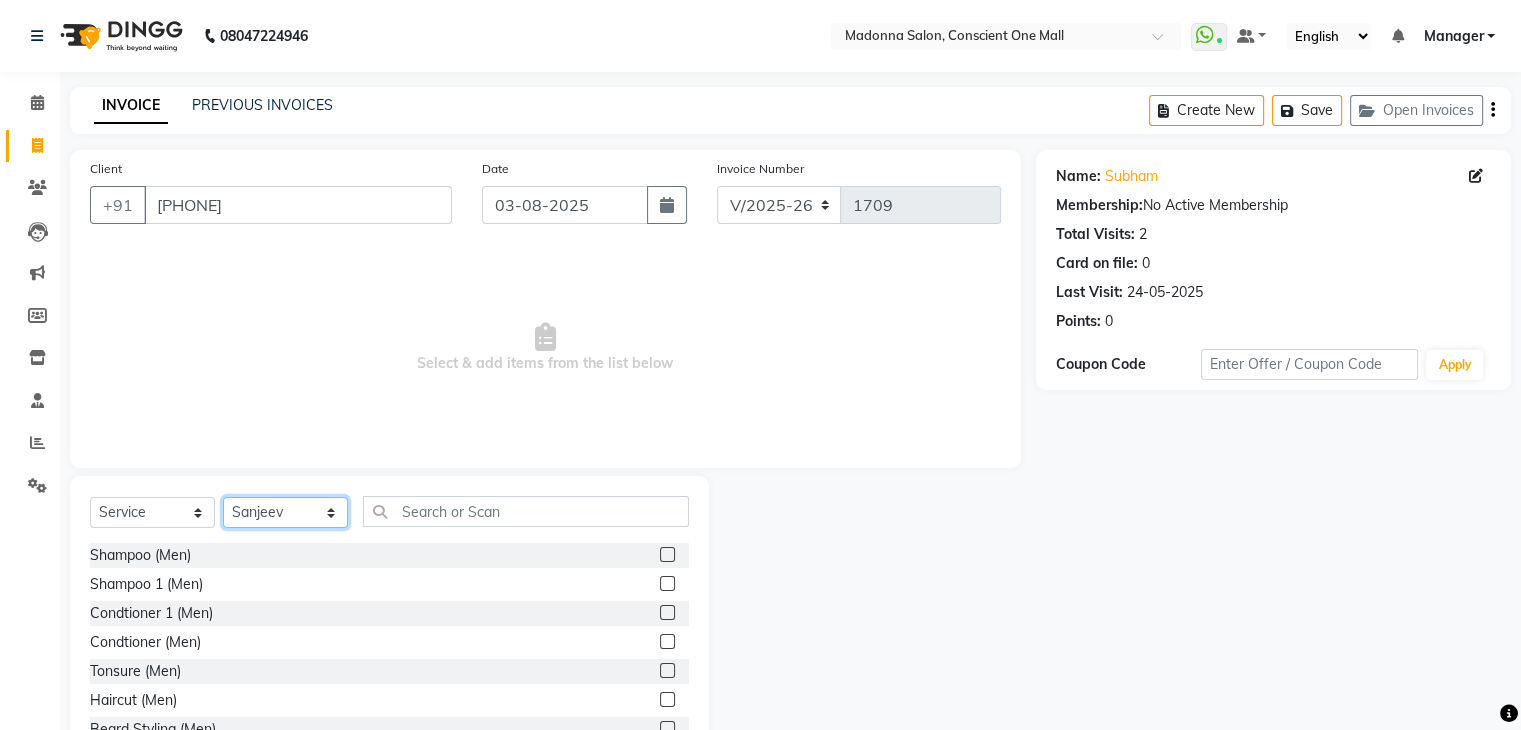 select on "67300" 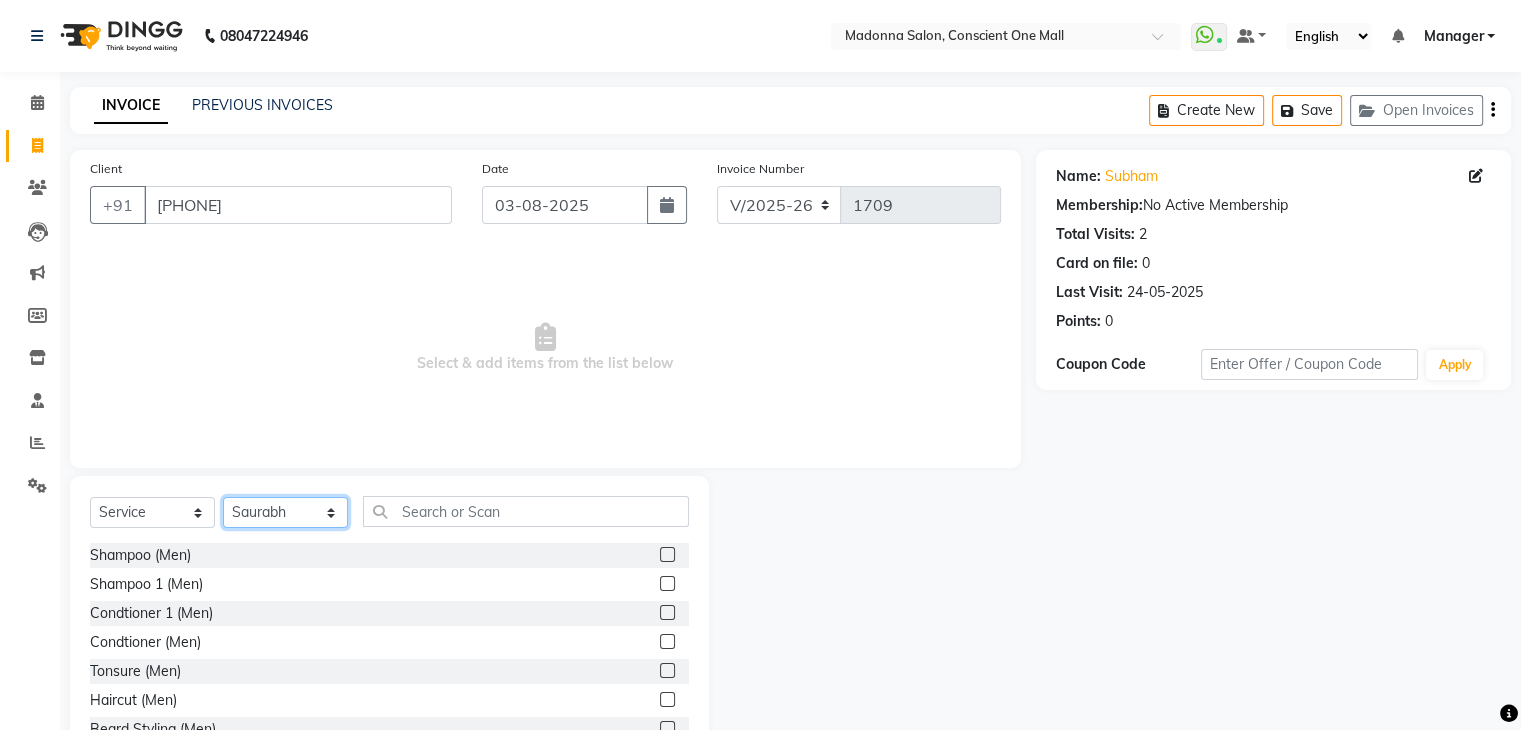 click on "Select Stylist AJAD AMIT ANSHU Bilal Harry himanshi HIMANSHU Janvi JAY Khusboo Manager misty Mukesh Naeem Navjot Kaur neha Pawan RAKHI Ripa Sachin Sagar  SAMEER Sanjeev Saurabh" 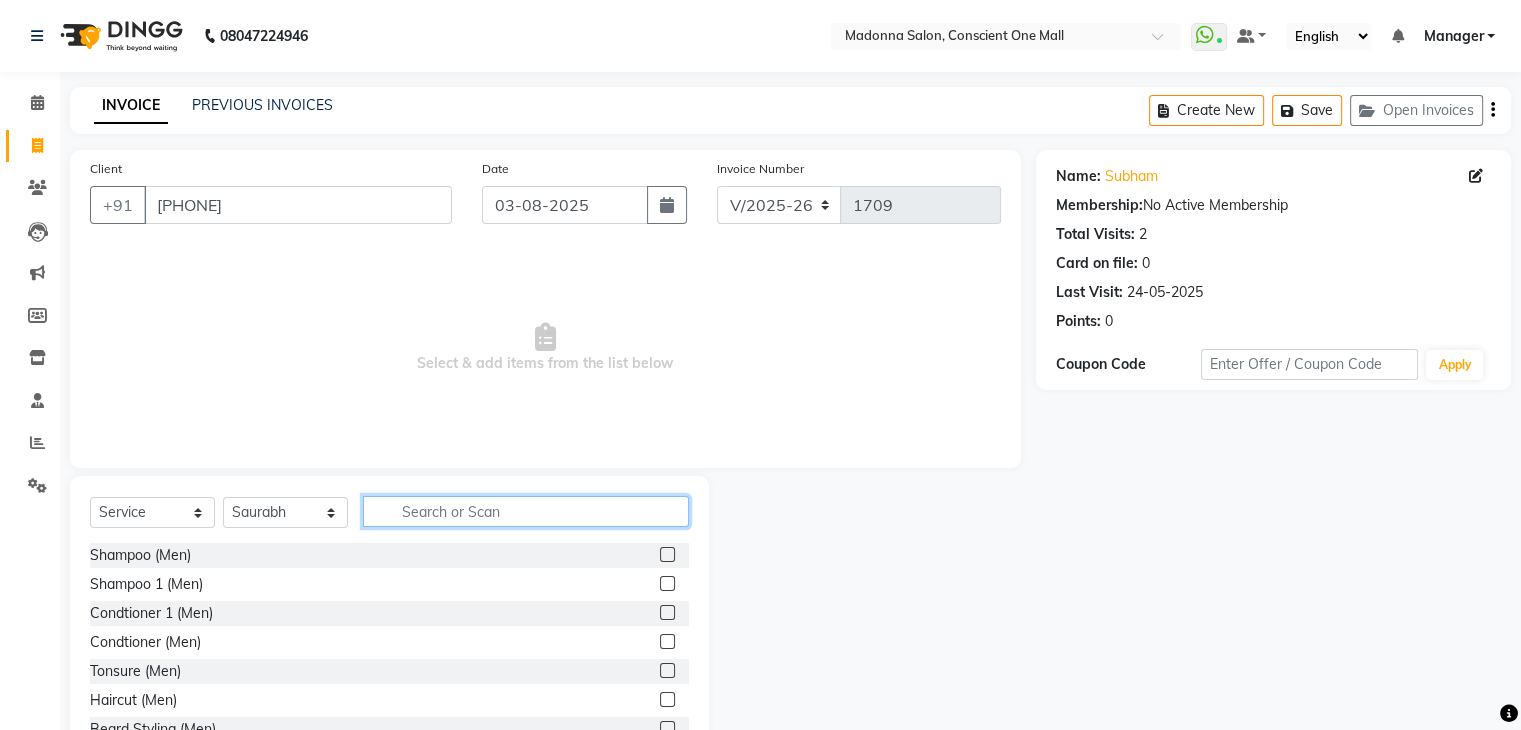 click 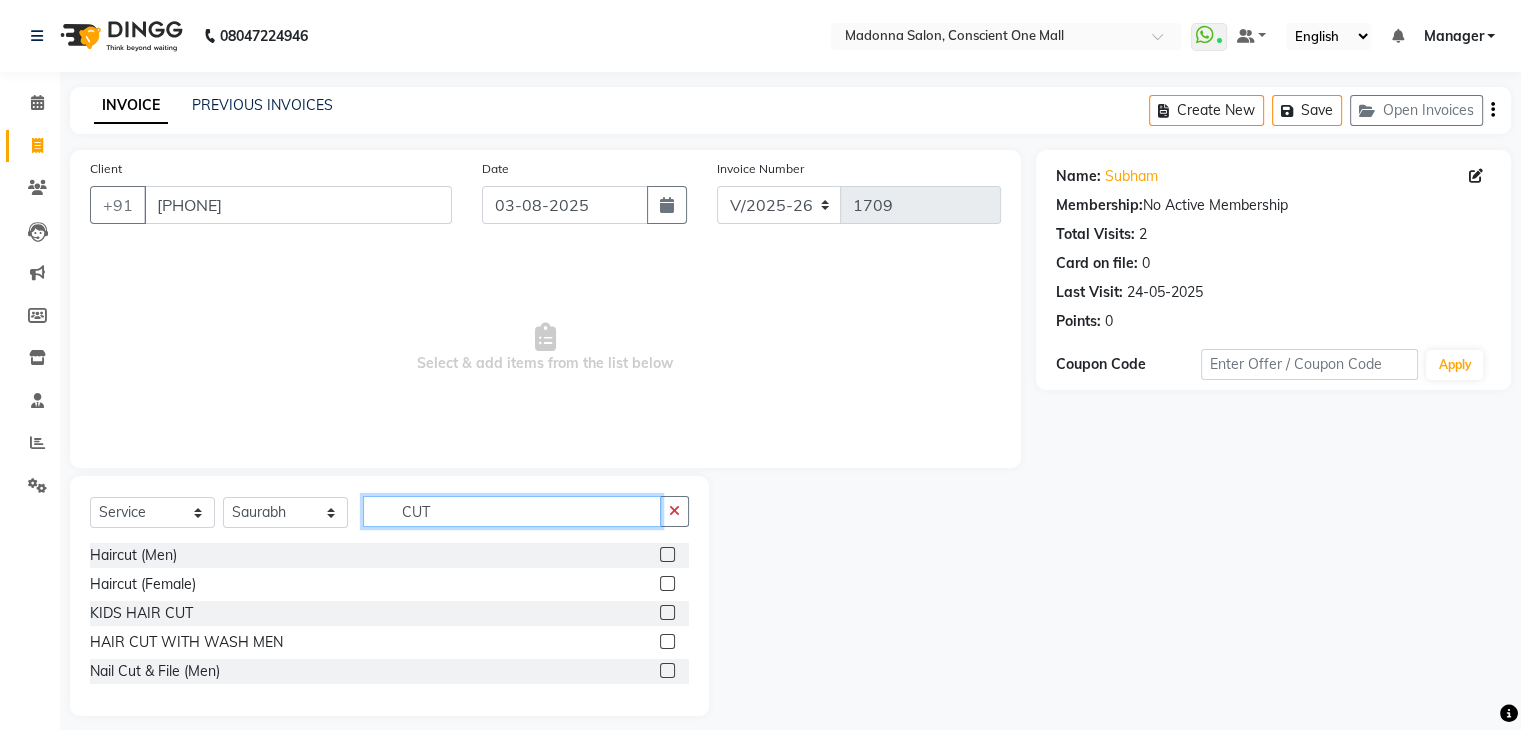 type on "CUT" 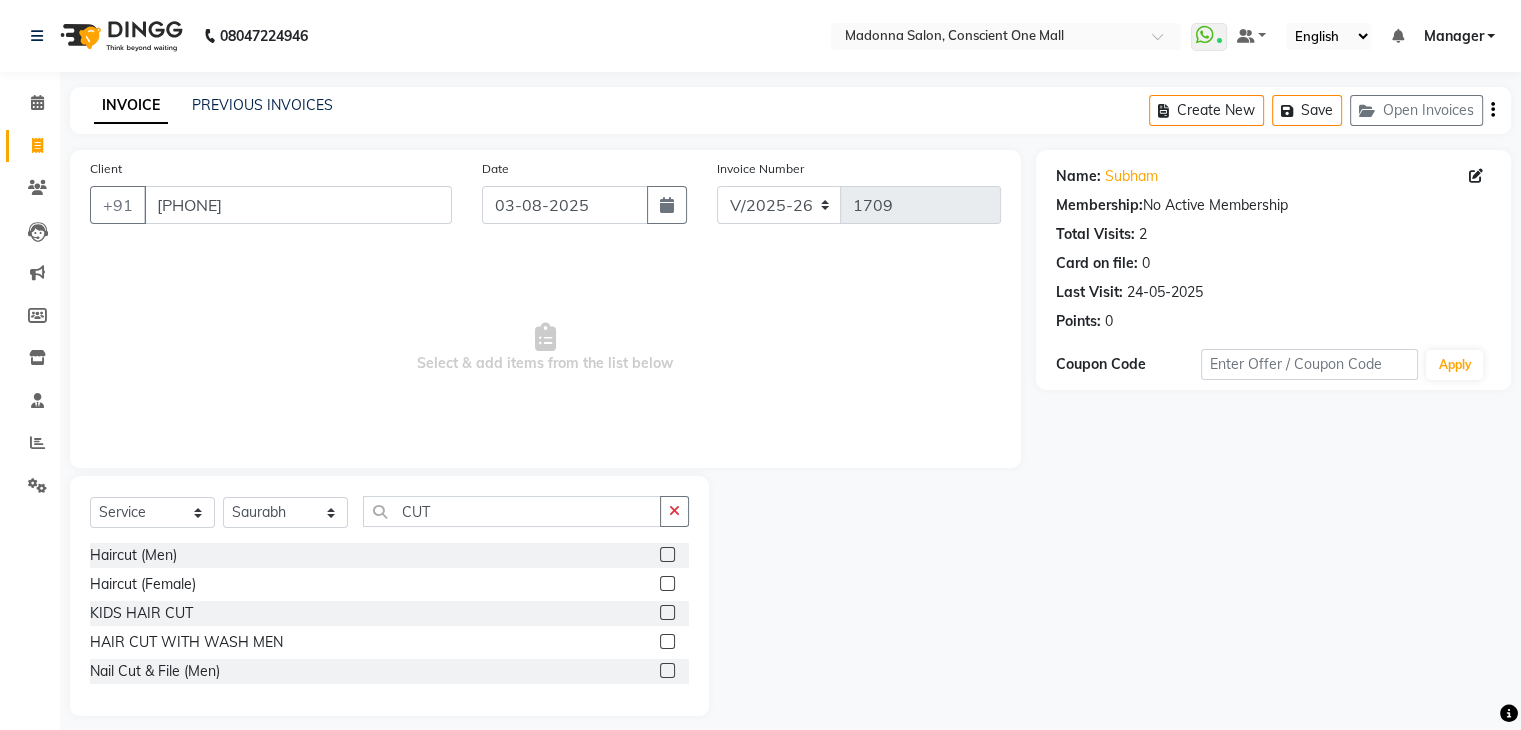 click 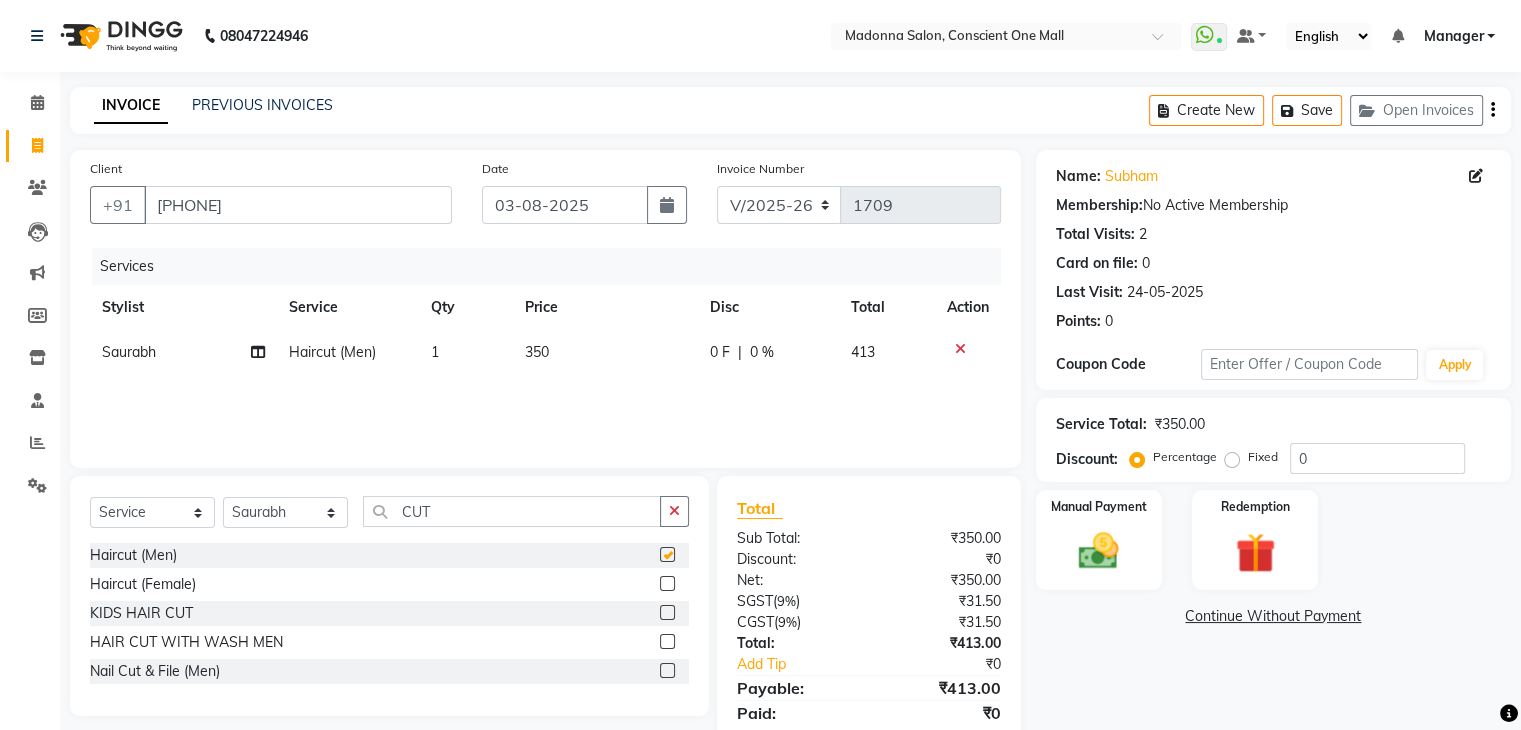 checkbox on "false" 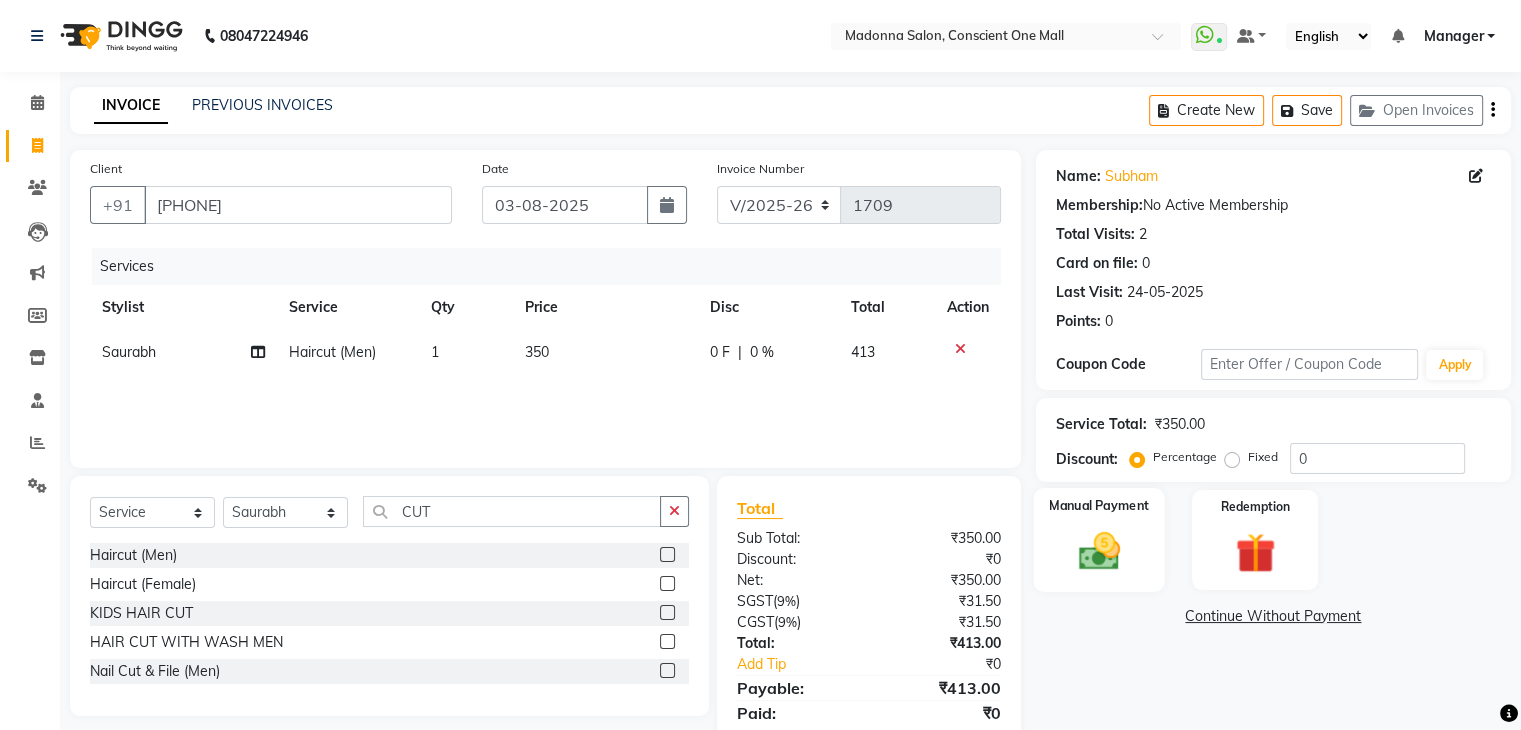 click 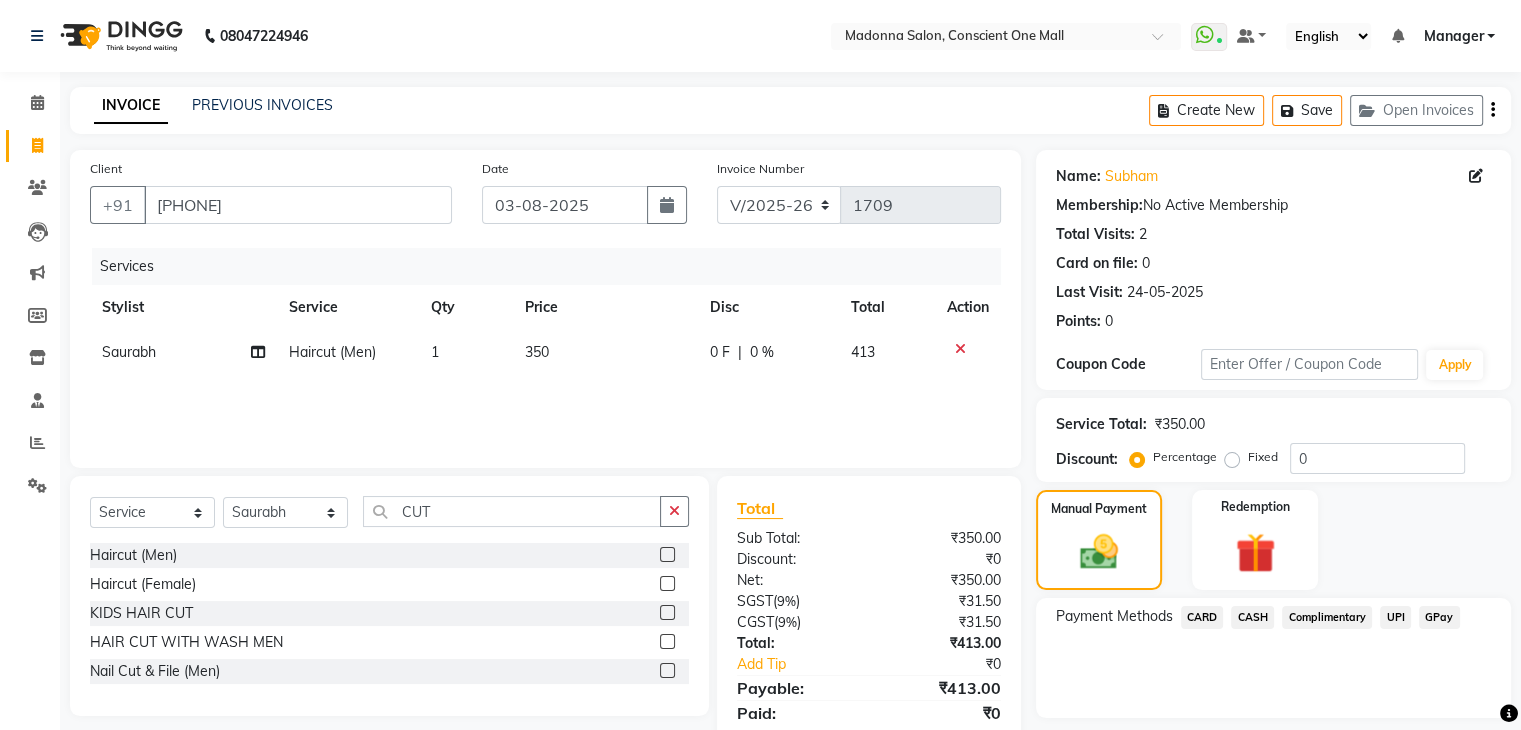 click on "CARD" 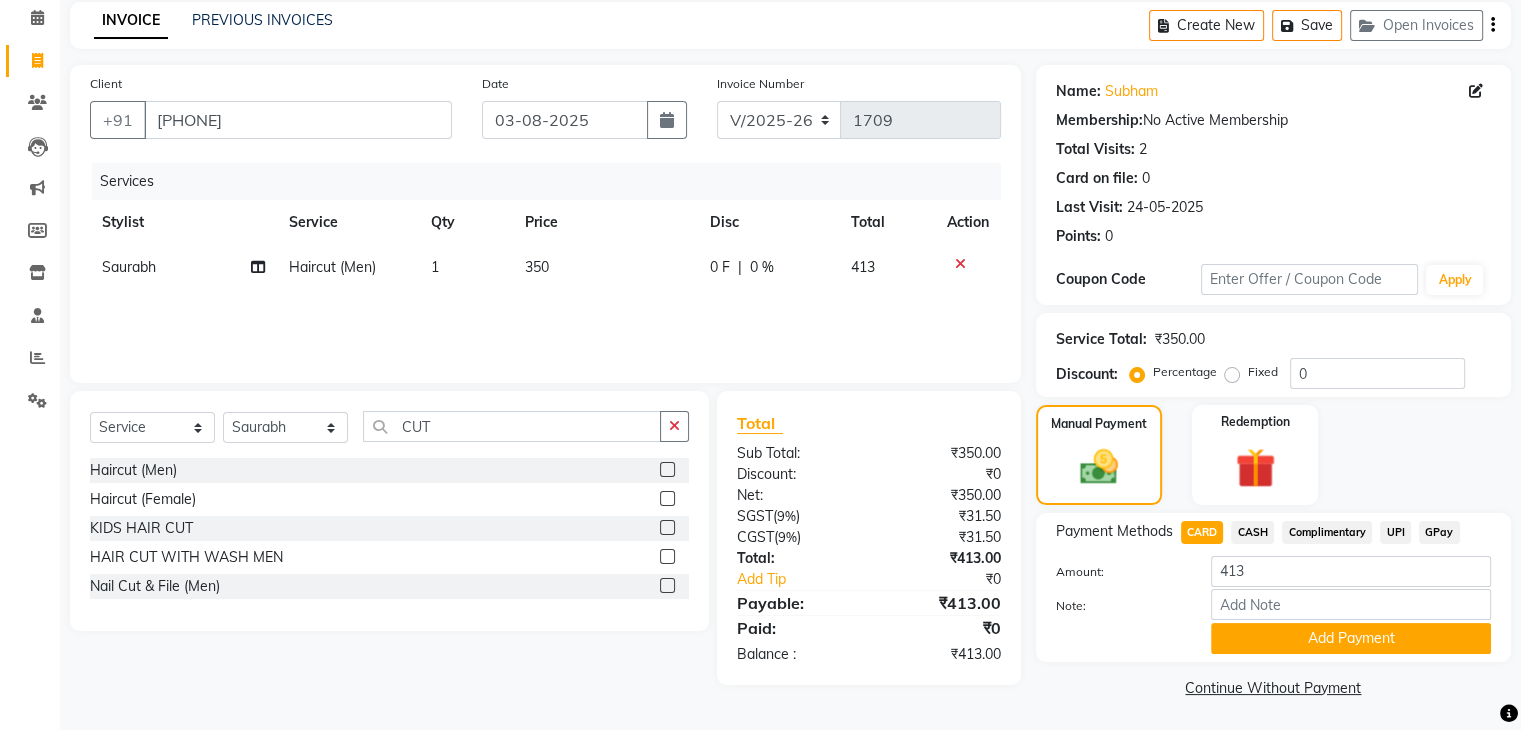 scroll, scrollTop: 89, scrollLeft: 0, axis: vertical 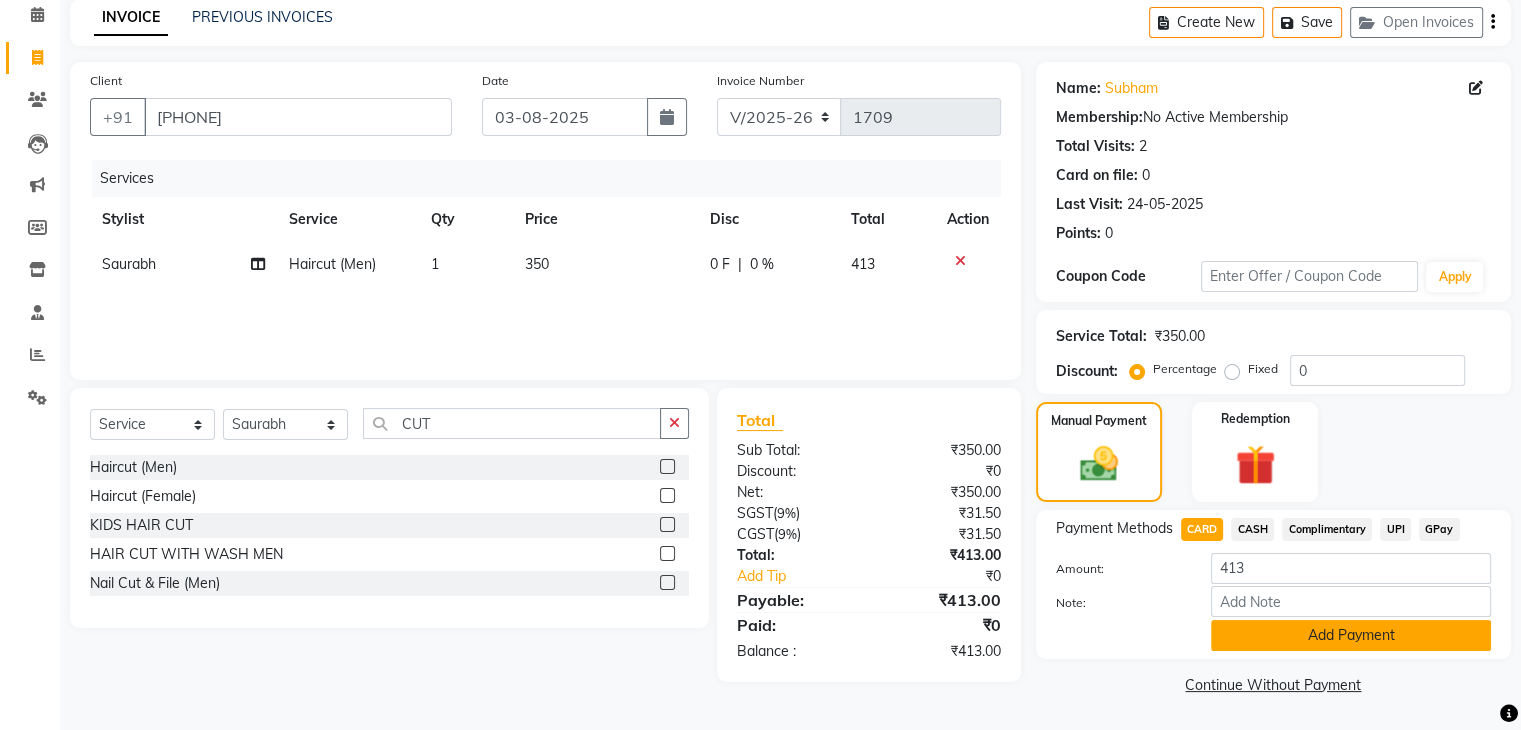 click on "Add Payment" 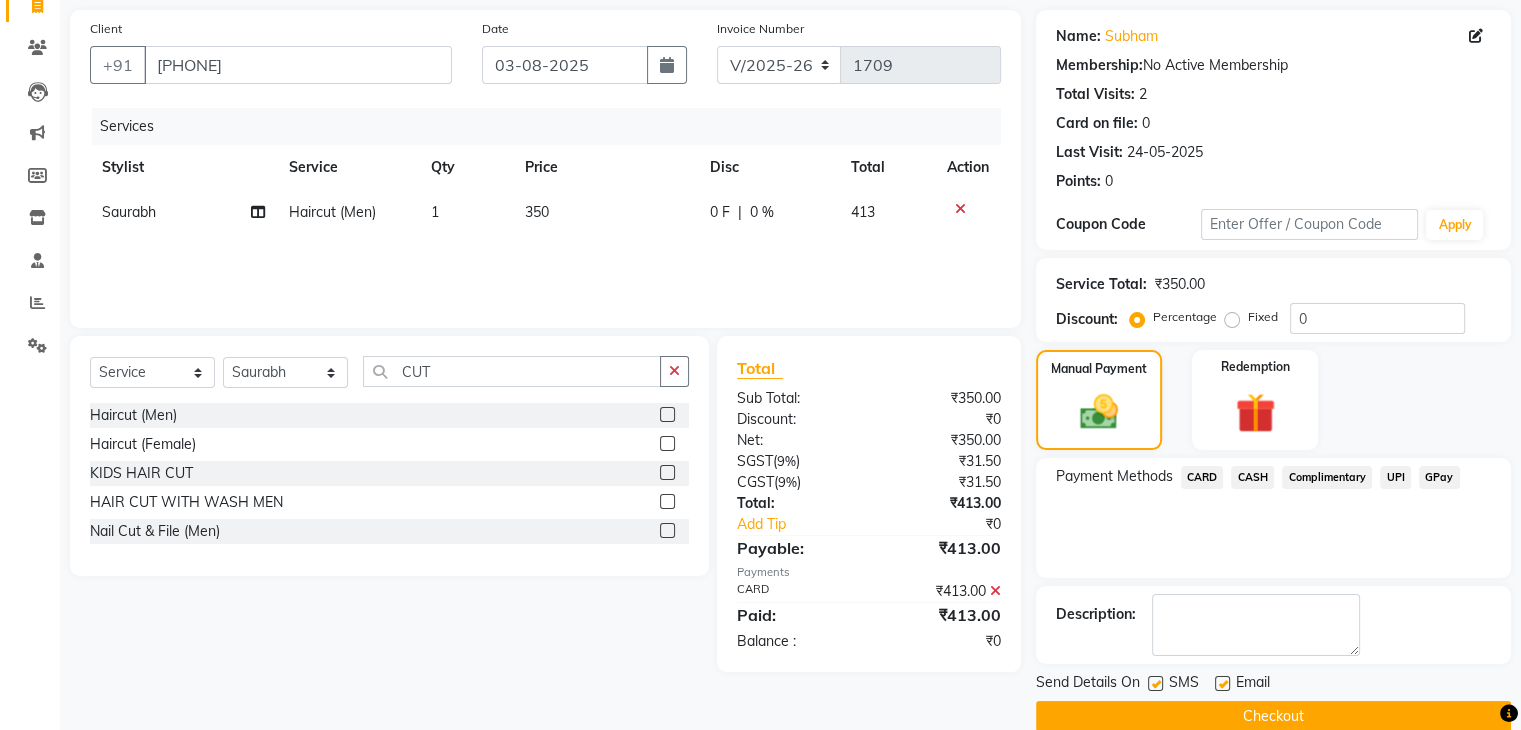 scroll, scrollTop: 171, scrollLeft: 0, axis: vertical 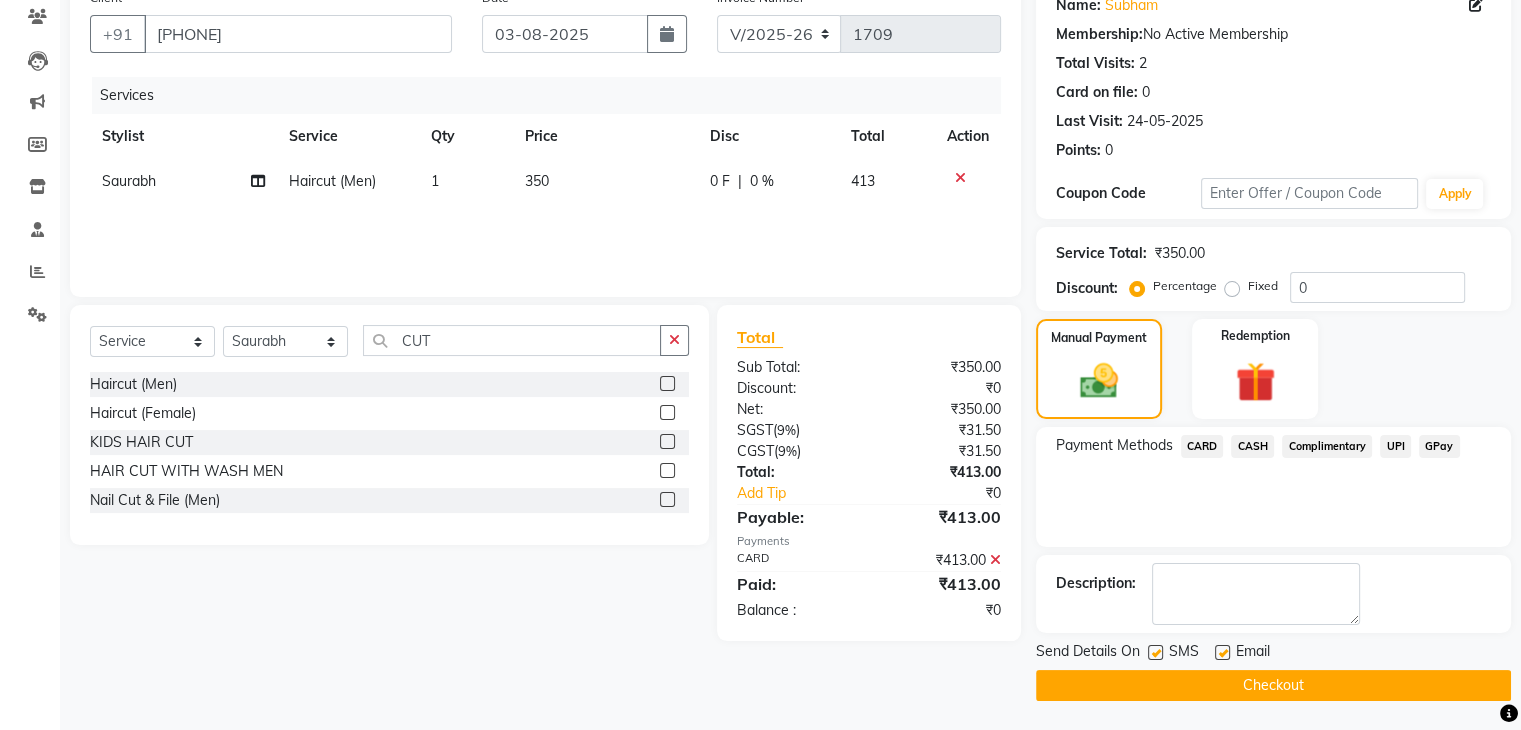 click on "Checkout" 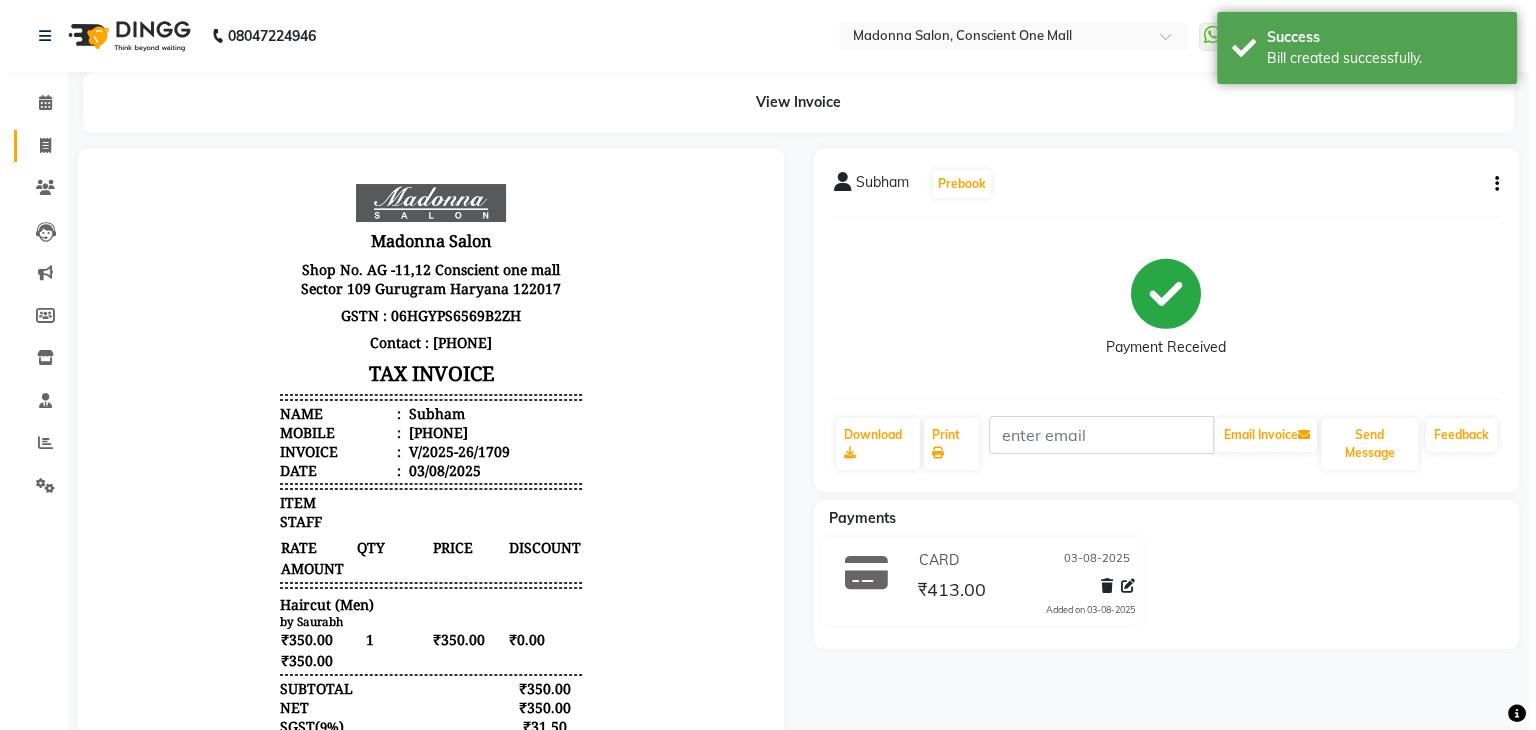 scroll, scrollTop: 0, scrollLeft: 0, axis: both 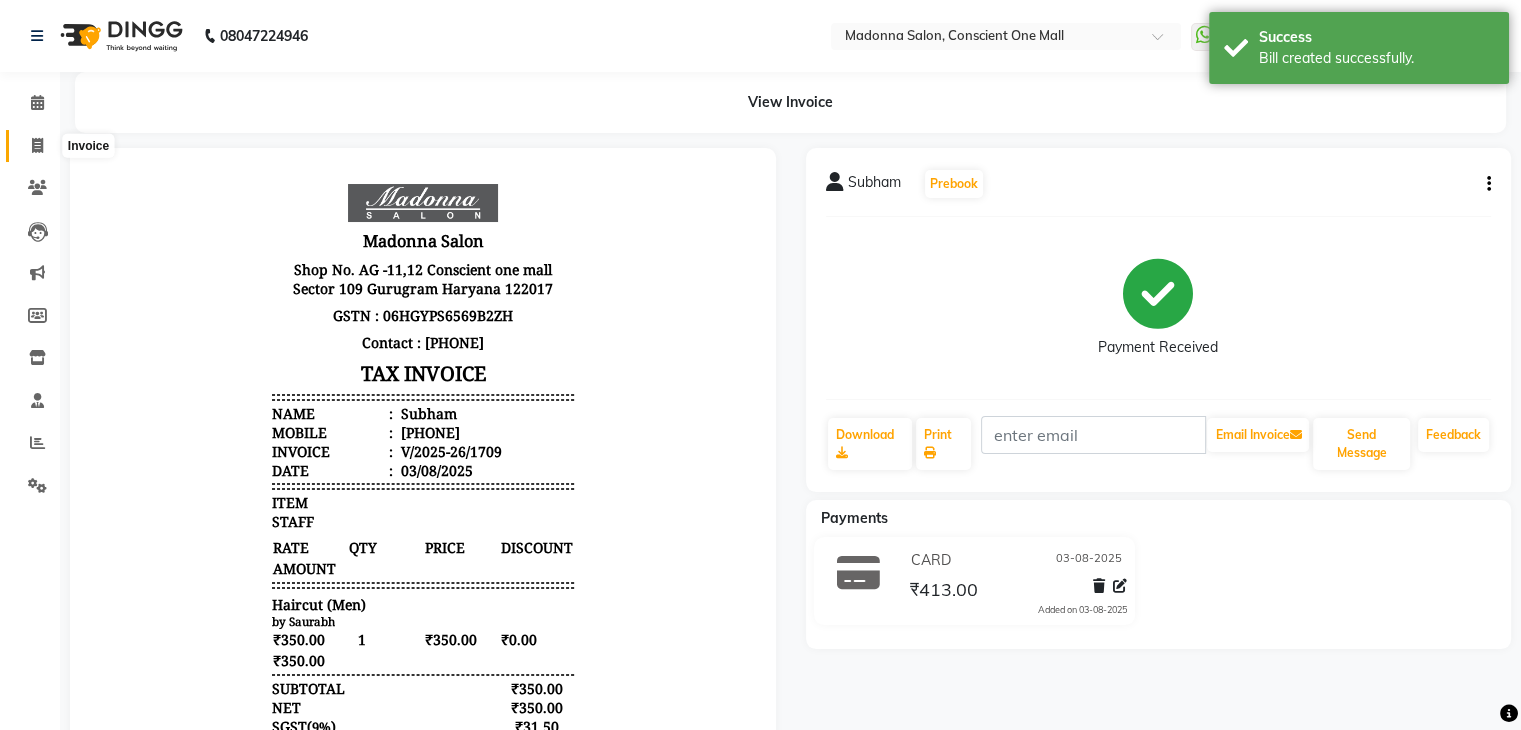 click 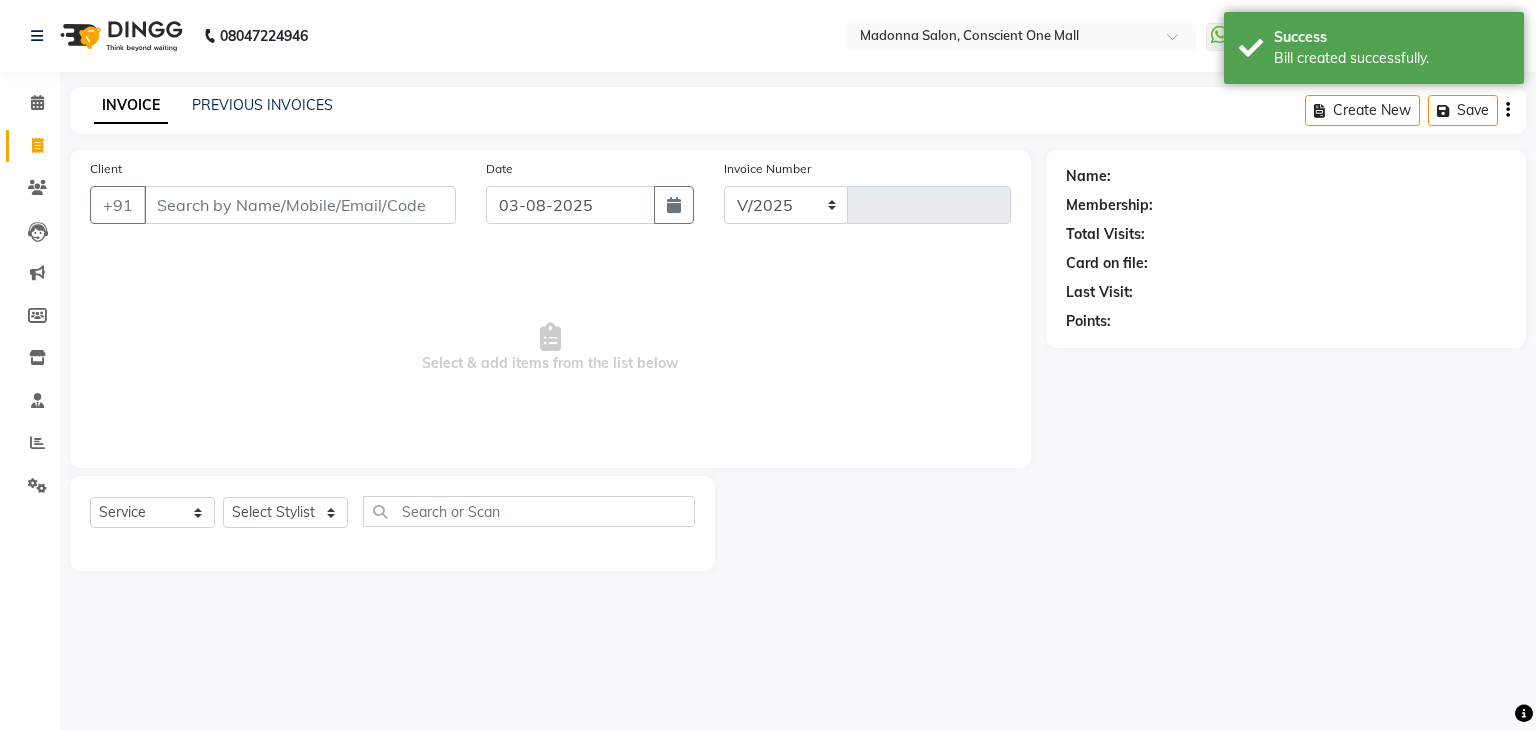 select on "7575" 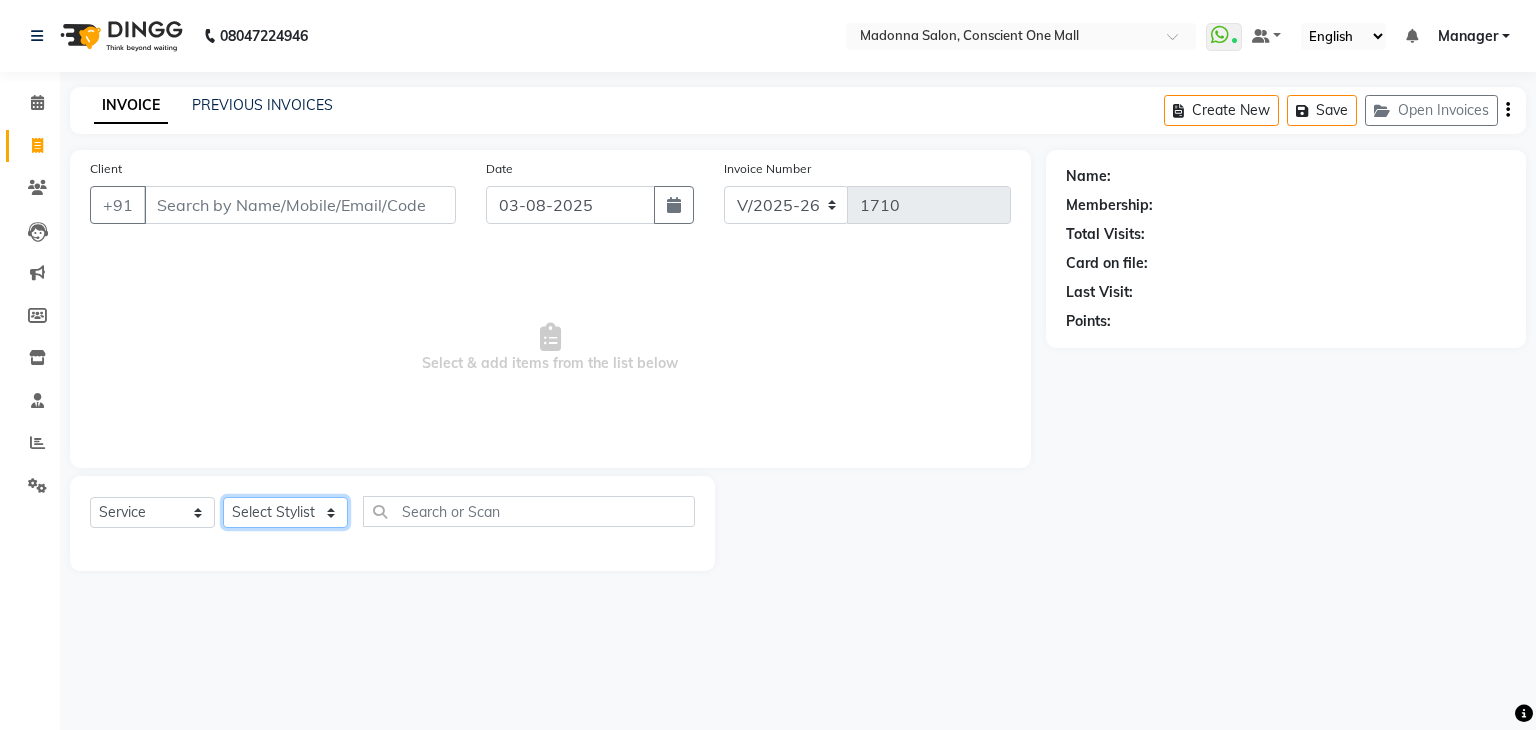 click on "Select Stylist AJAD AMIT ANSHU Bilal Harry himanshi HIMANSHU Janvi JAY Khusboo Manager misty Mukesh Naeem Navjot Kaur neha Pawan RAKHI Ripa Sachin Sagar  SAMEER Sanjeev Saurabh" 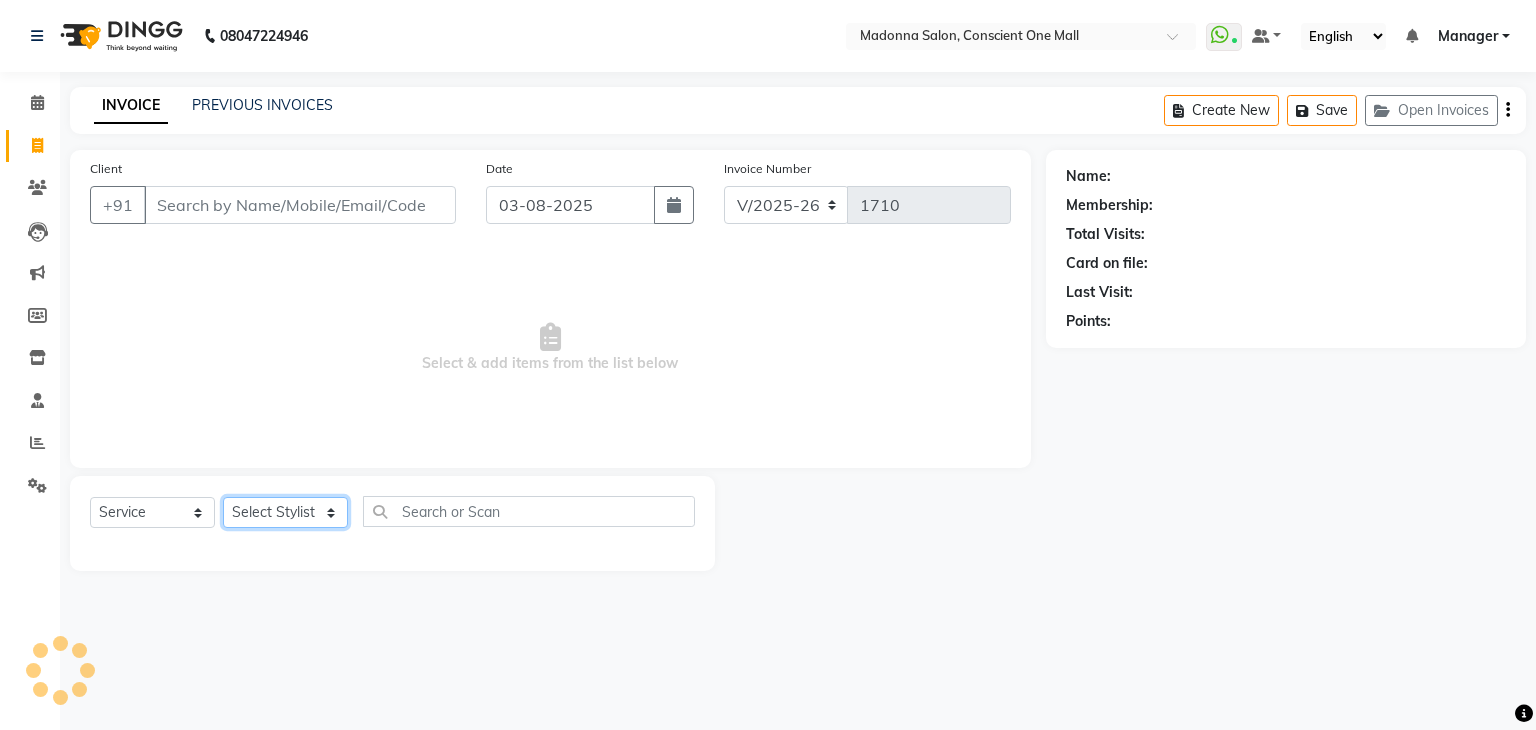 select on "67298" 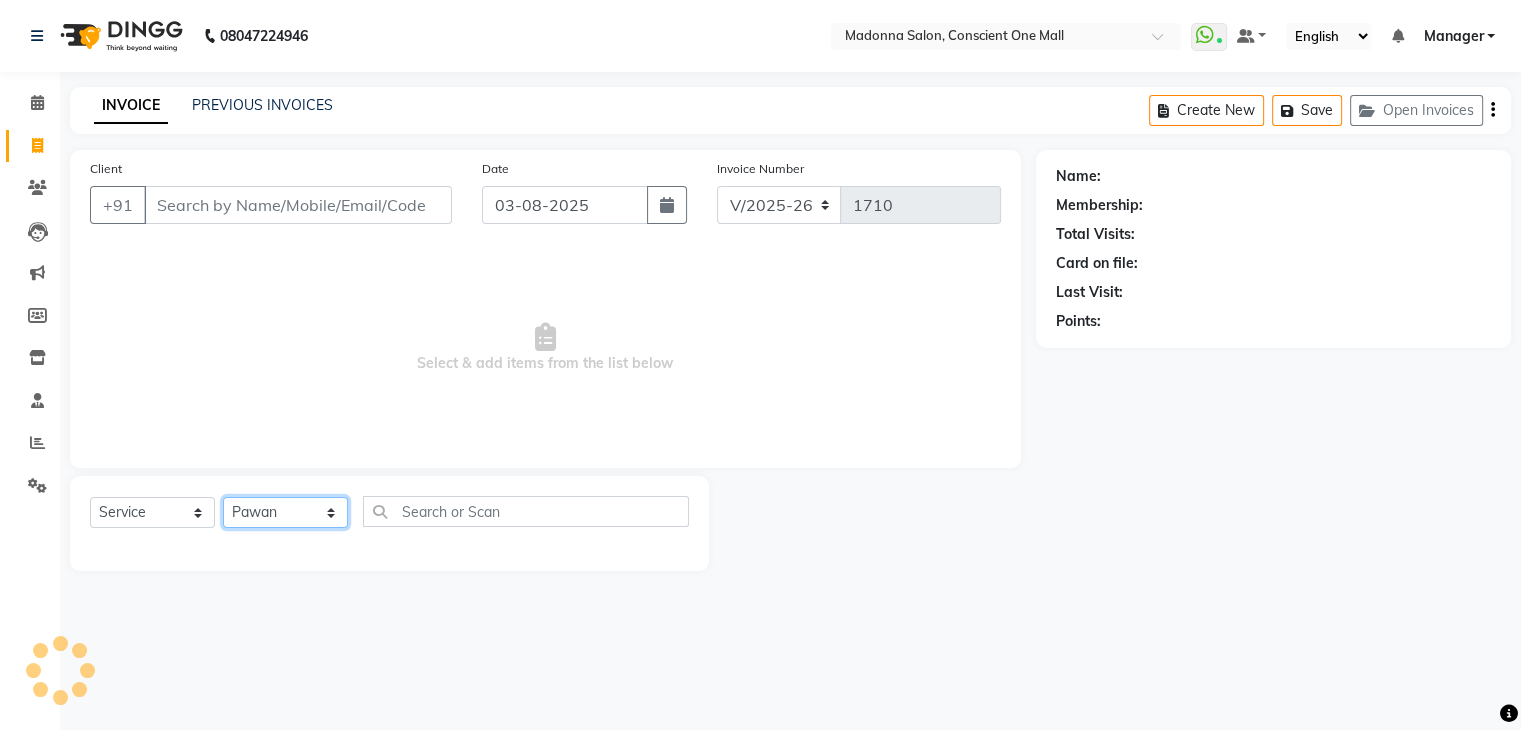 click on "Select Stylist AJAD AMIT ANSHU Bilal Harry himanshi HIMANSHU Janvi JAY Khusboo Manager misty Mukesh Naeem Navjot Kaur neha Pawan RAKHI Ripa Sachin Sagar  SAMEER Sanjeev Saurabh" 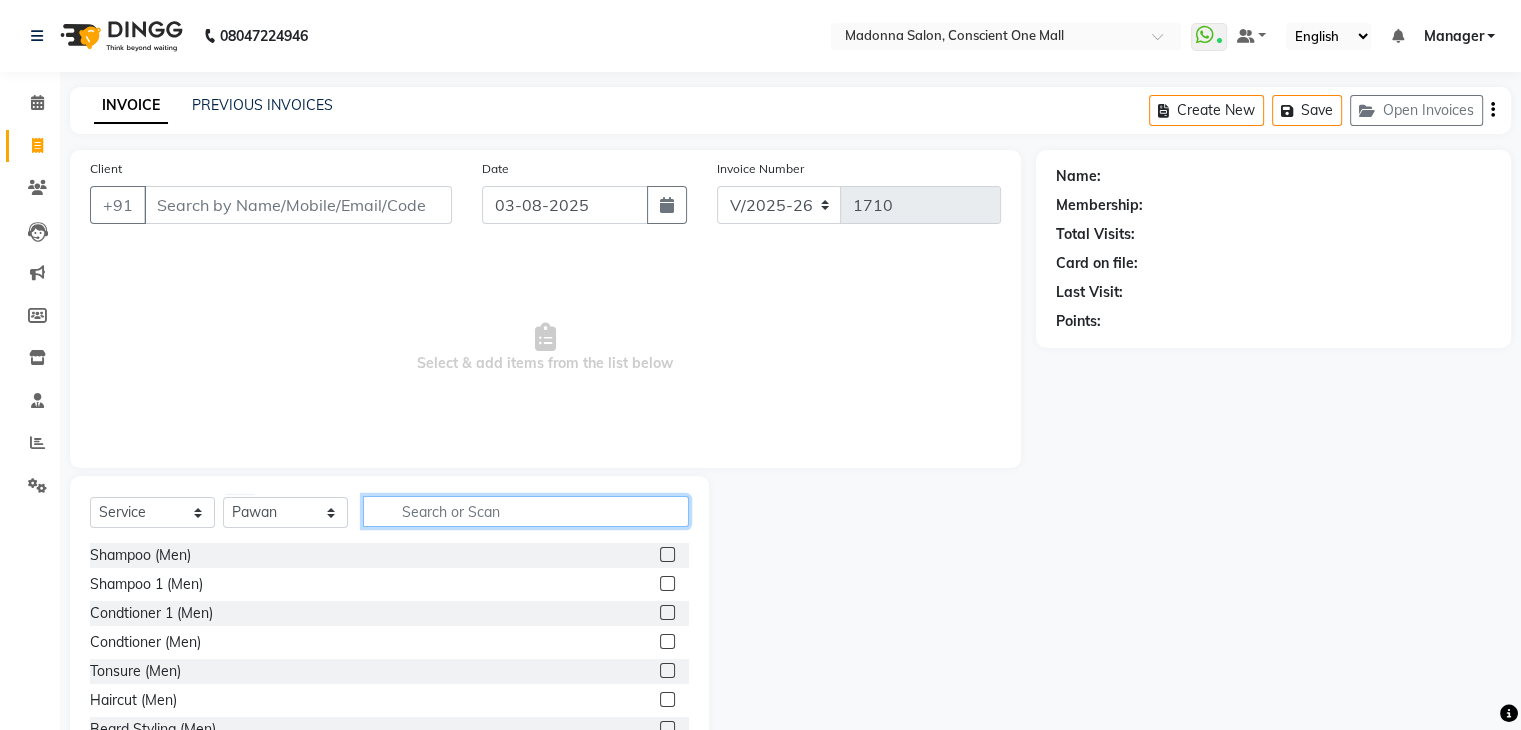 click 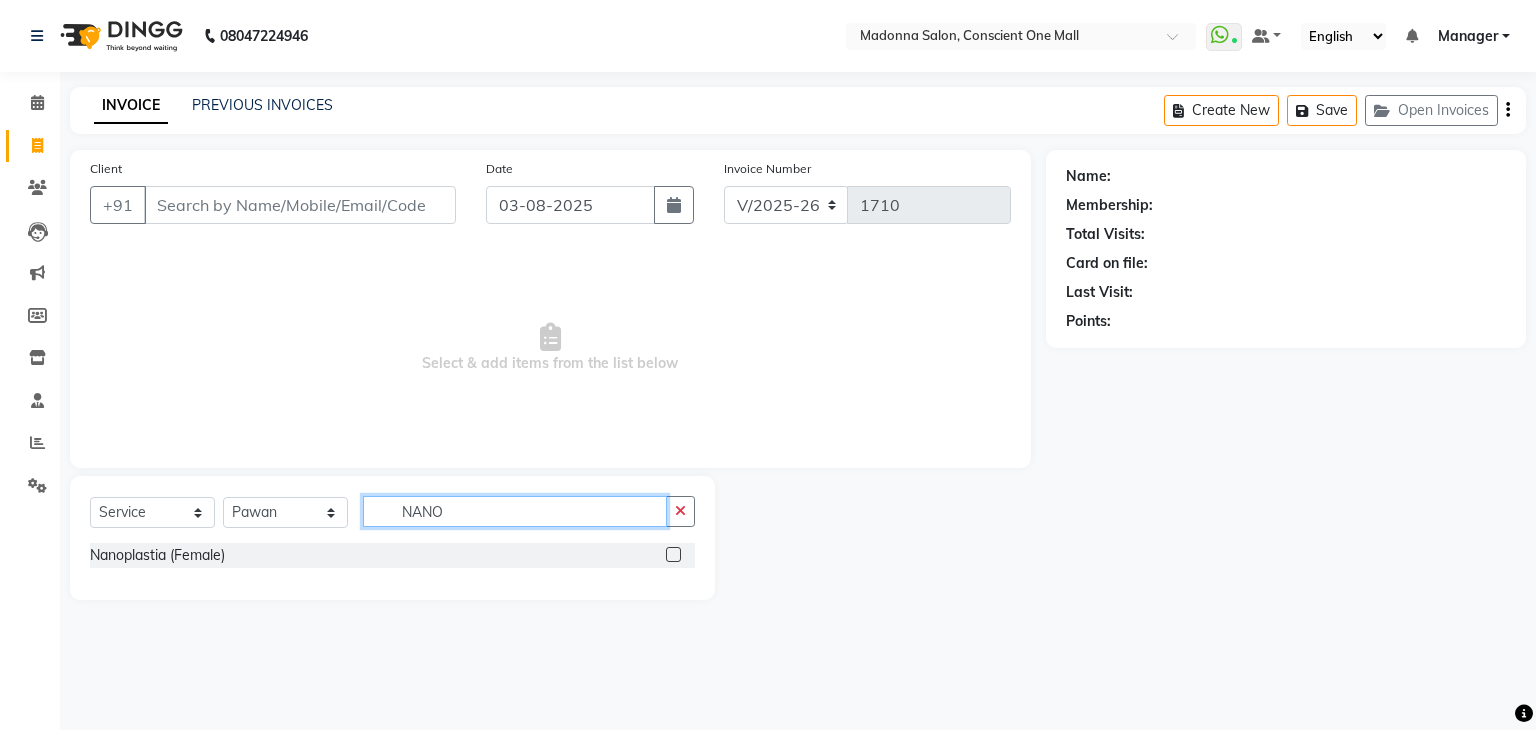 type on "NANO" 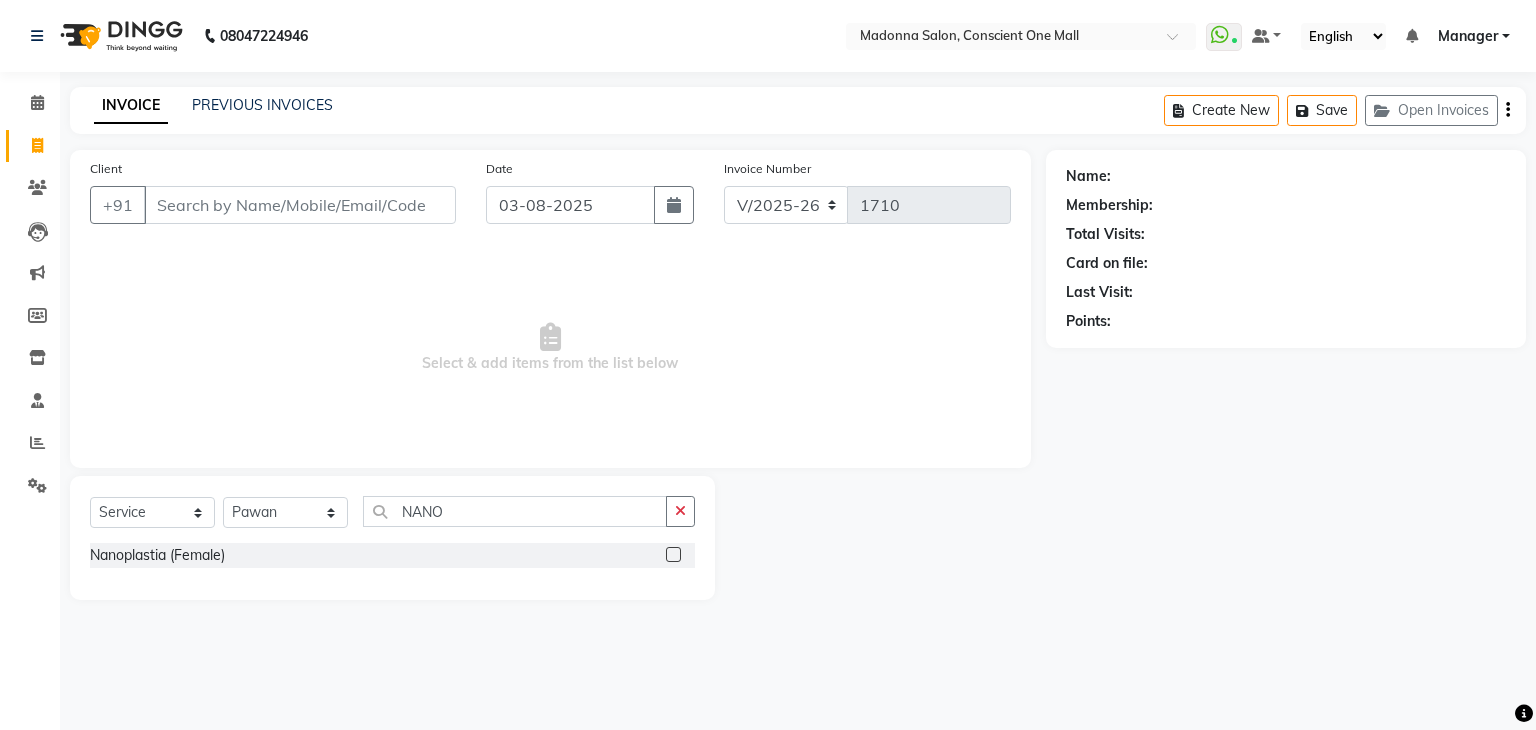 click 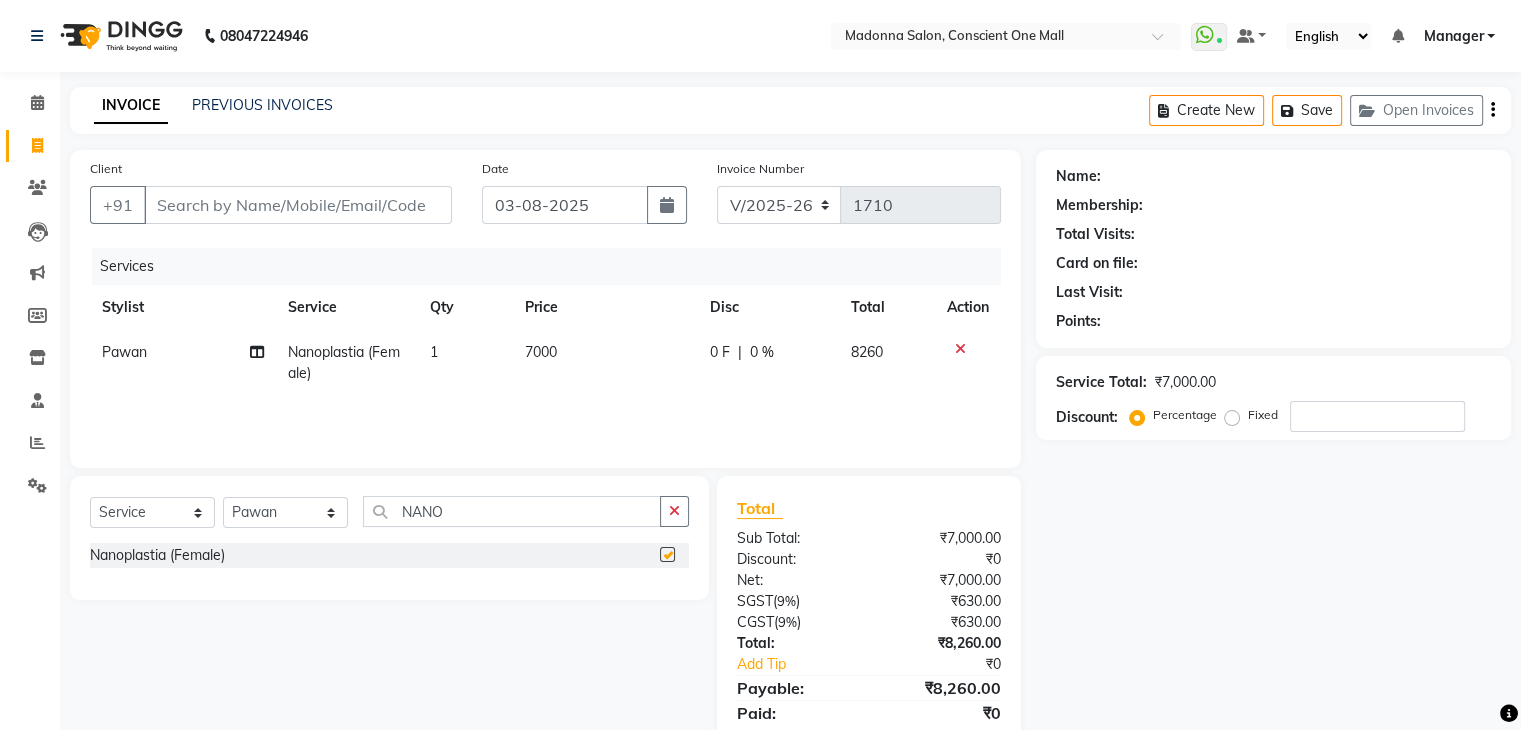 checkbox on "false" 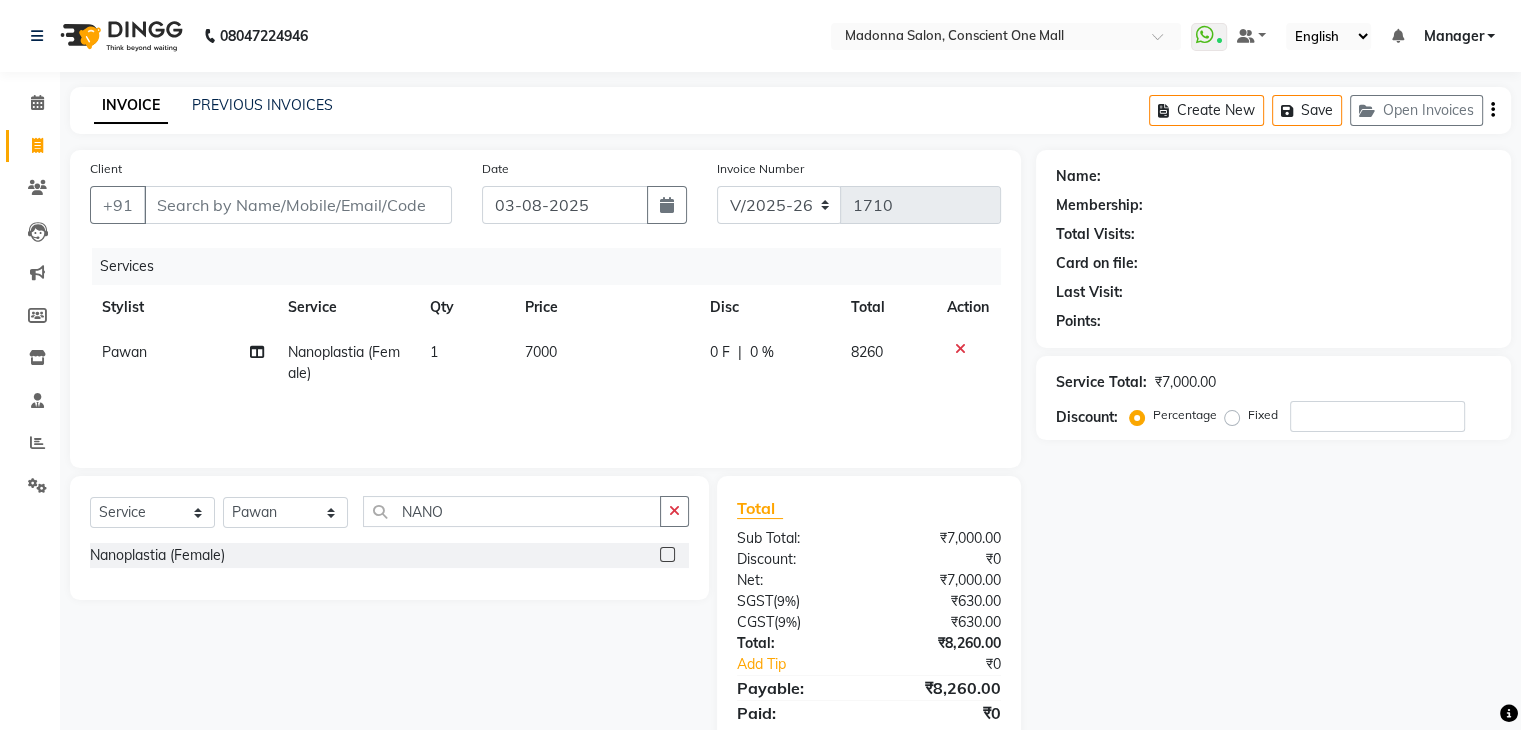 click on "7000" 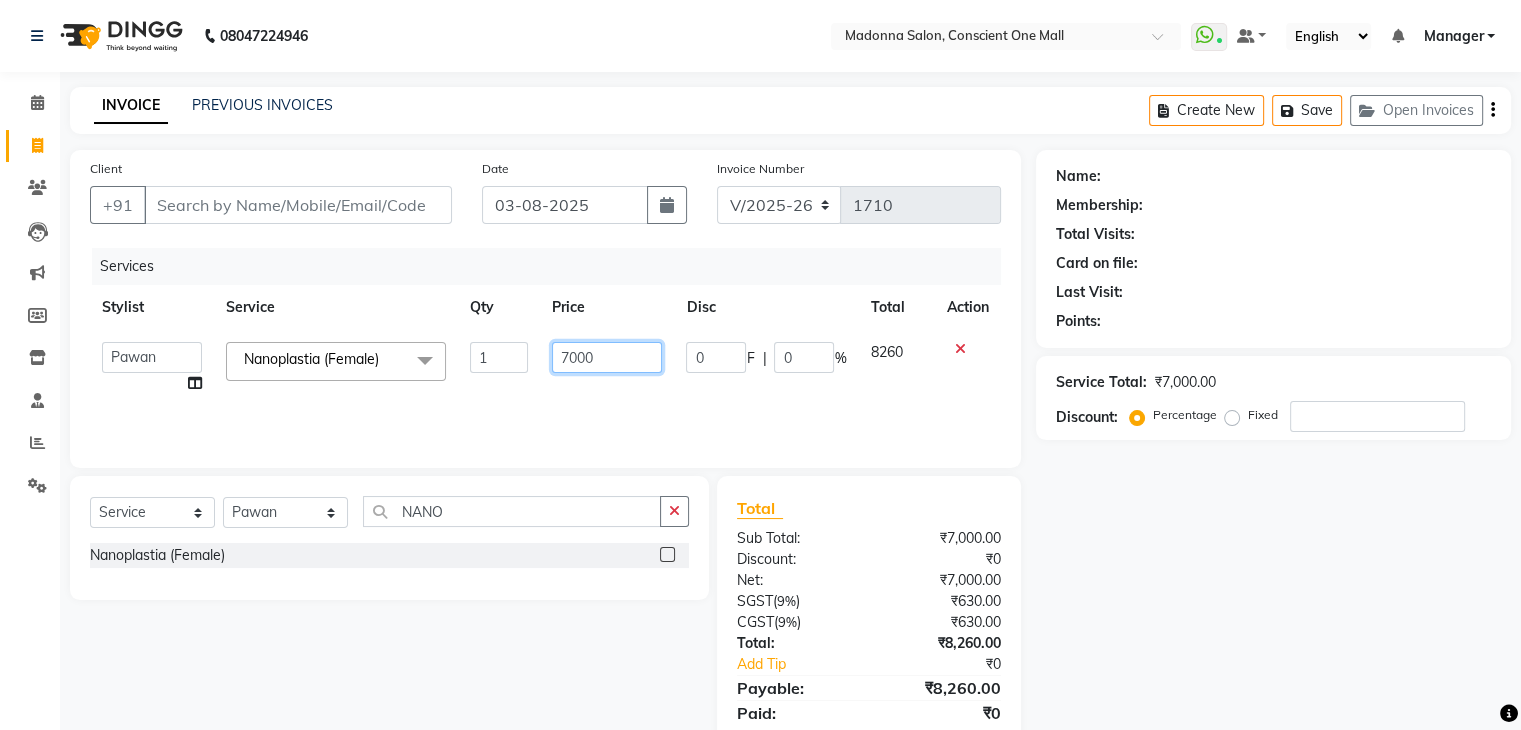 click on "7000" 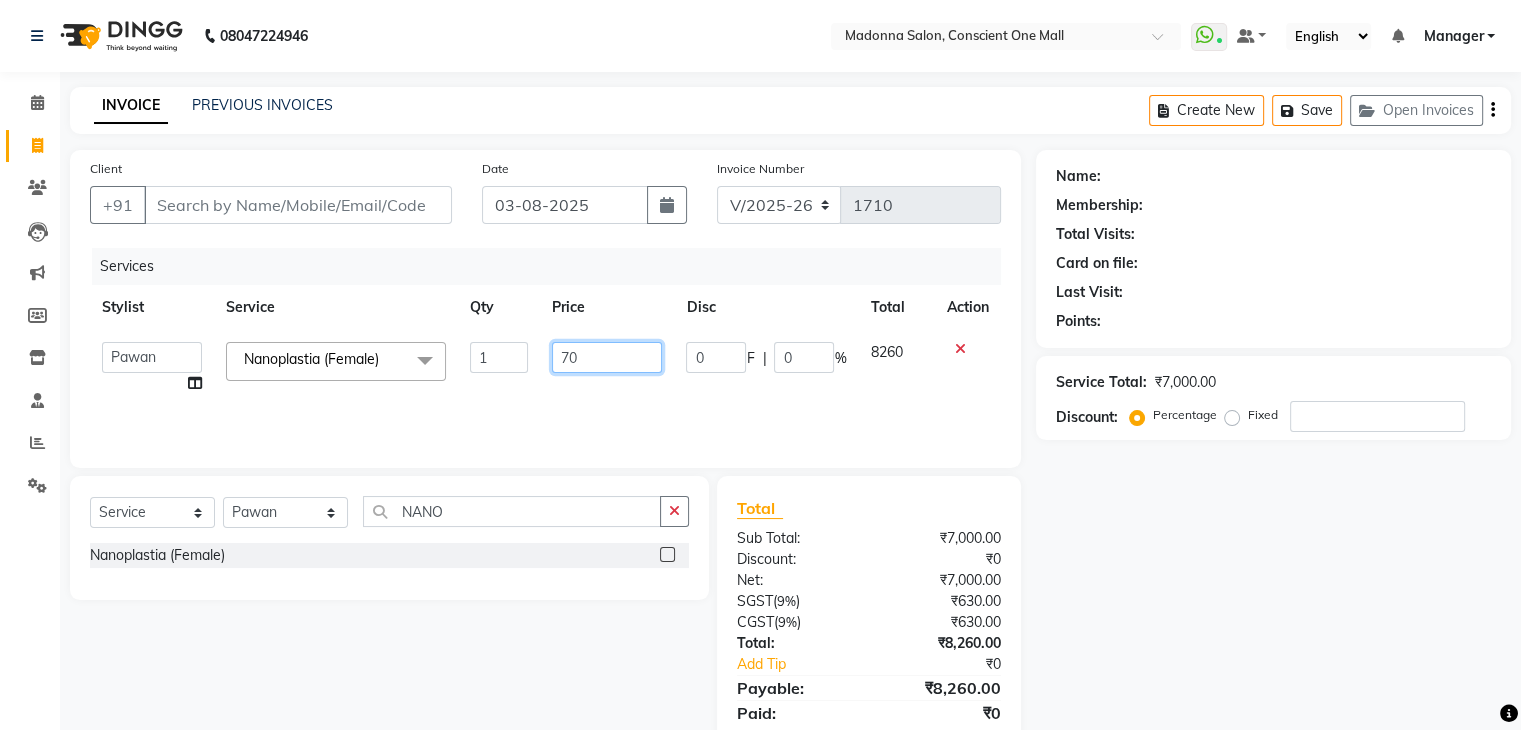 type on "7" 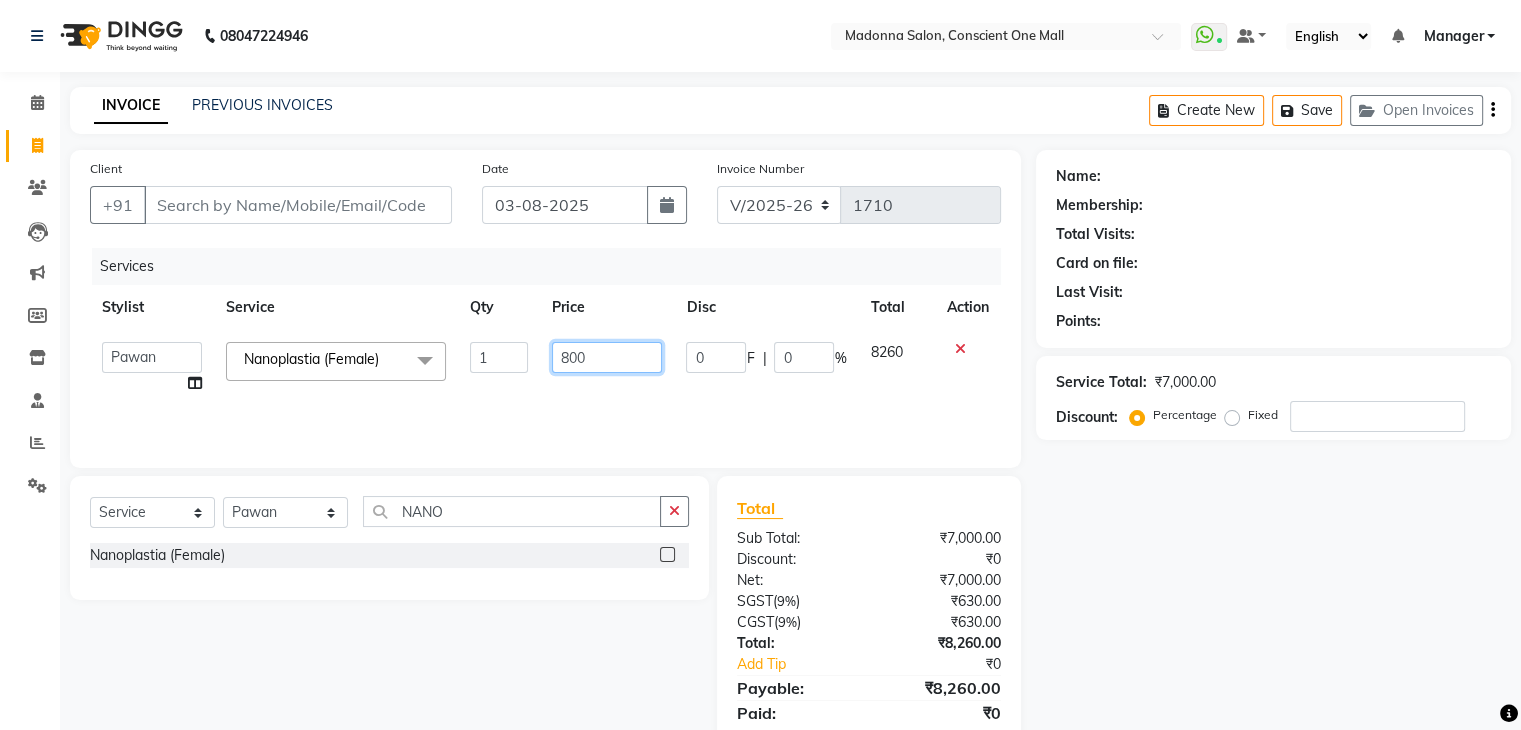 type on "8000" 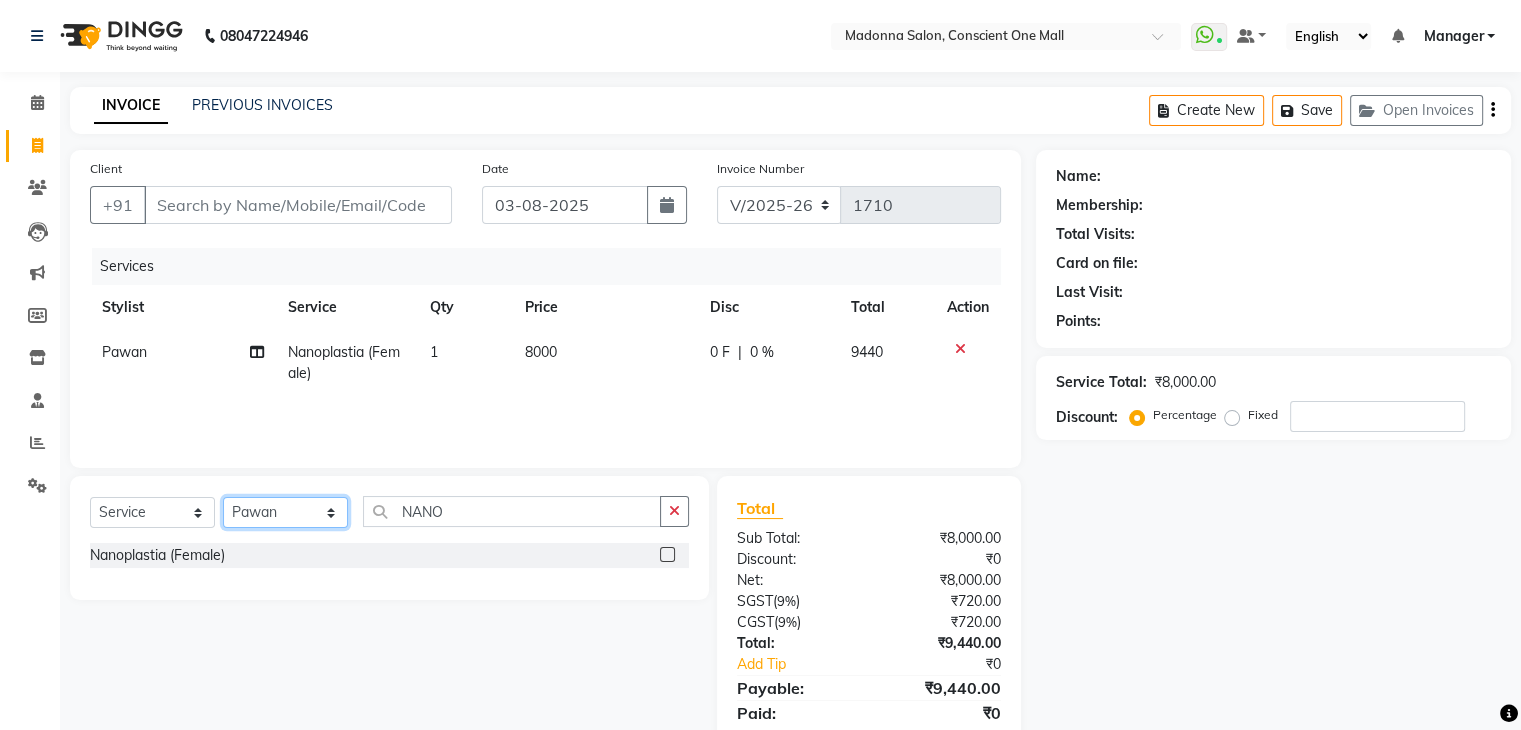 click on "Select Stylist AJAD AMIT ANSHU Bilal Harry himanshi HIMANSHU Janvi JAY Khusboo Manager misty Mukesh Naeem Navjot Kaur neha Pawan RAKHI Ripa Sachin Sagar  SAMEER Sanjeev Saurabh" 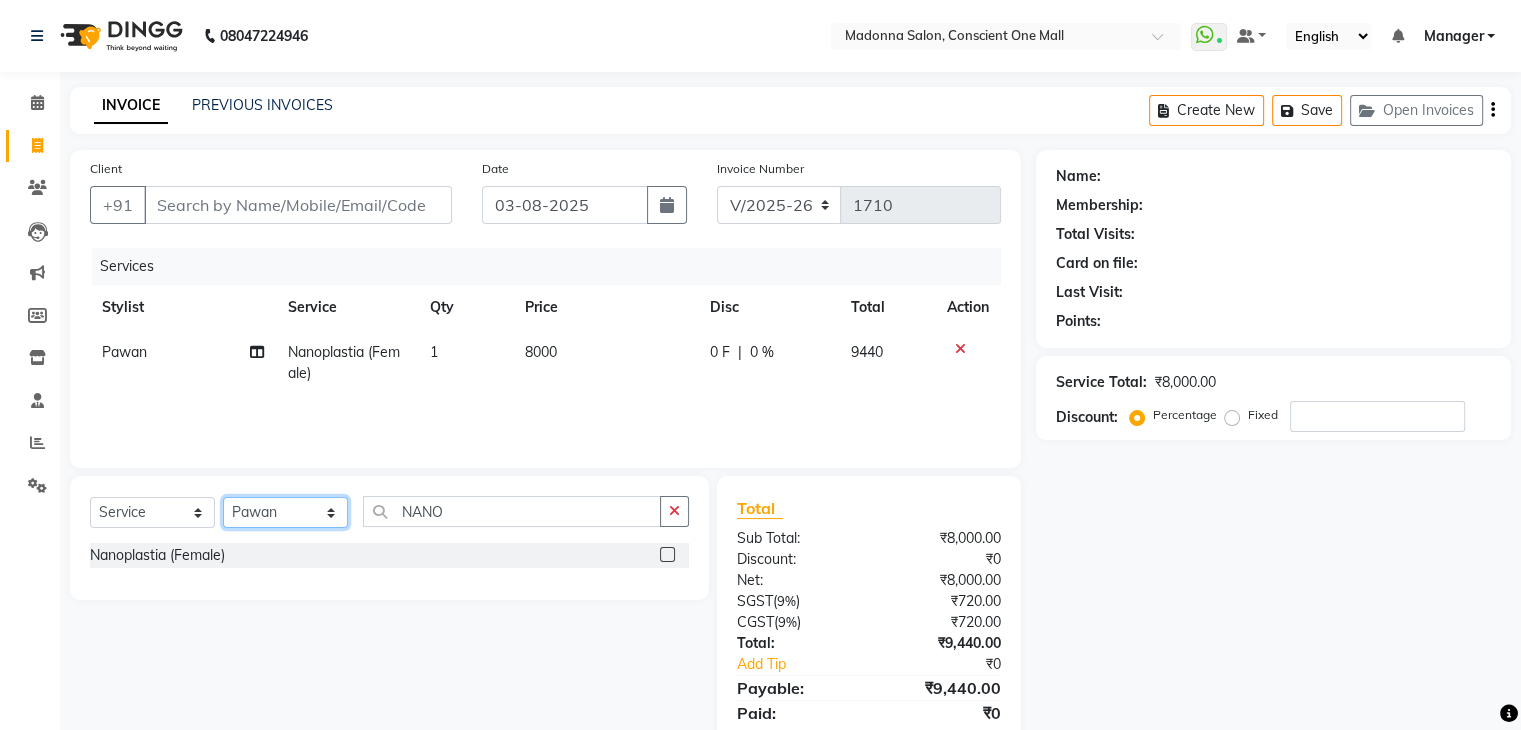 select on "67304" 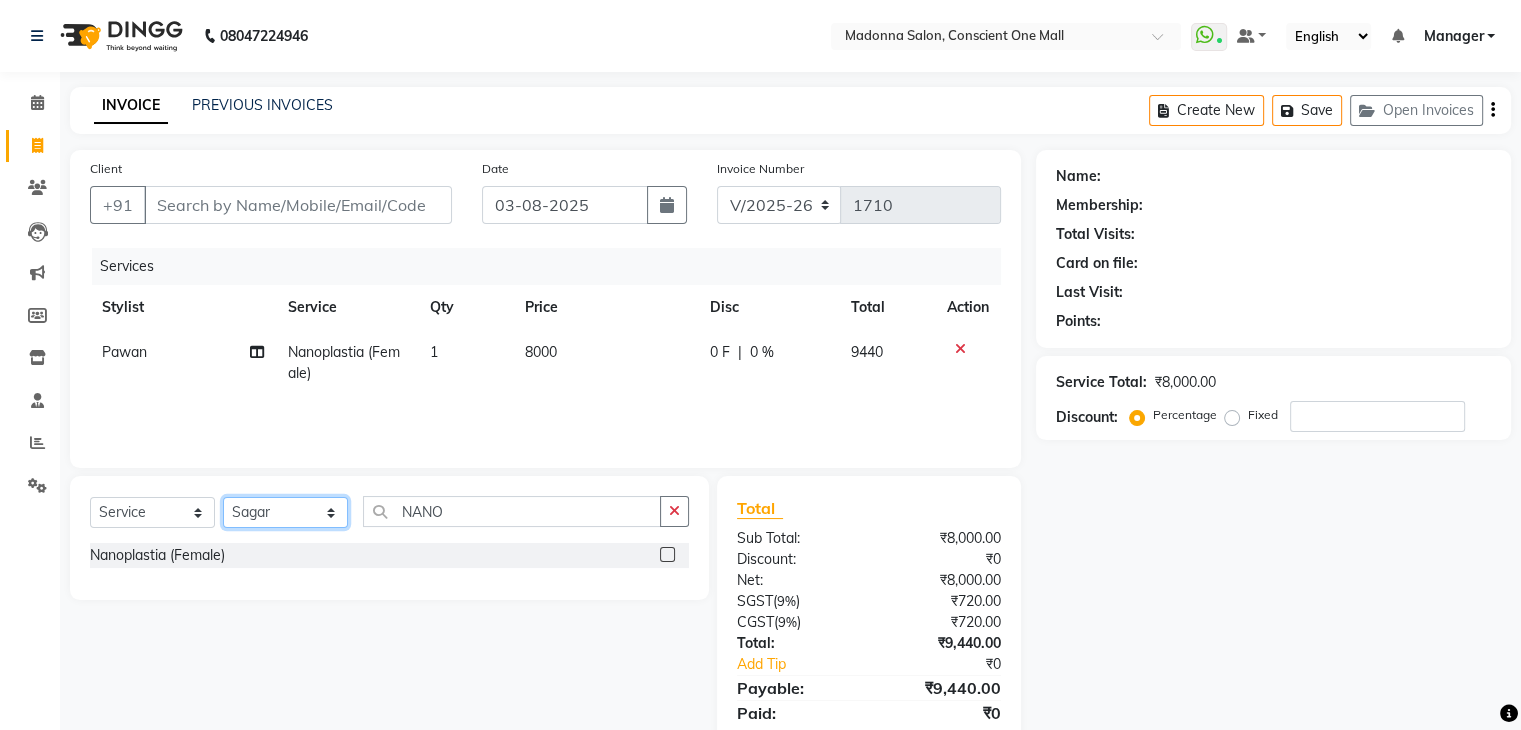 click on "Select Stylist AJAD AMIT ANSHU Bilal Harry himanshi HIMANSHU Janvi JAY Khusboo Manager misty Mukesh Naeem Navjot Kaur neha Pawan RAKHI Ripa Sachin Sagar  SAMEER Sanjeev Saurabh" 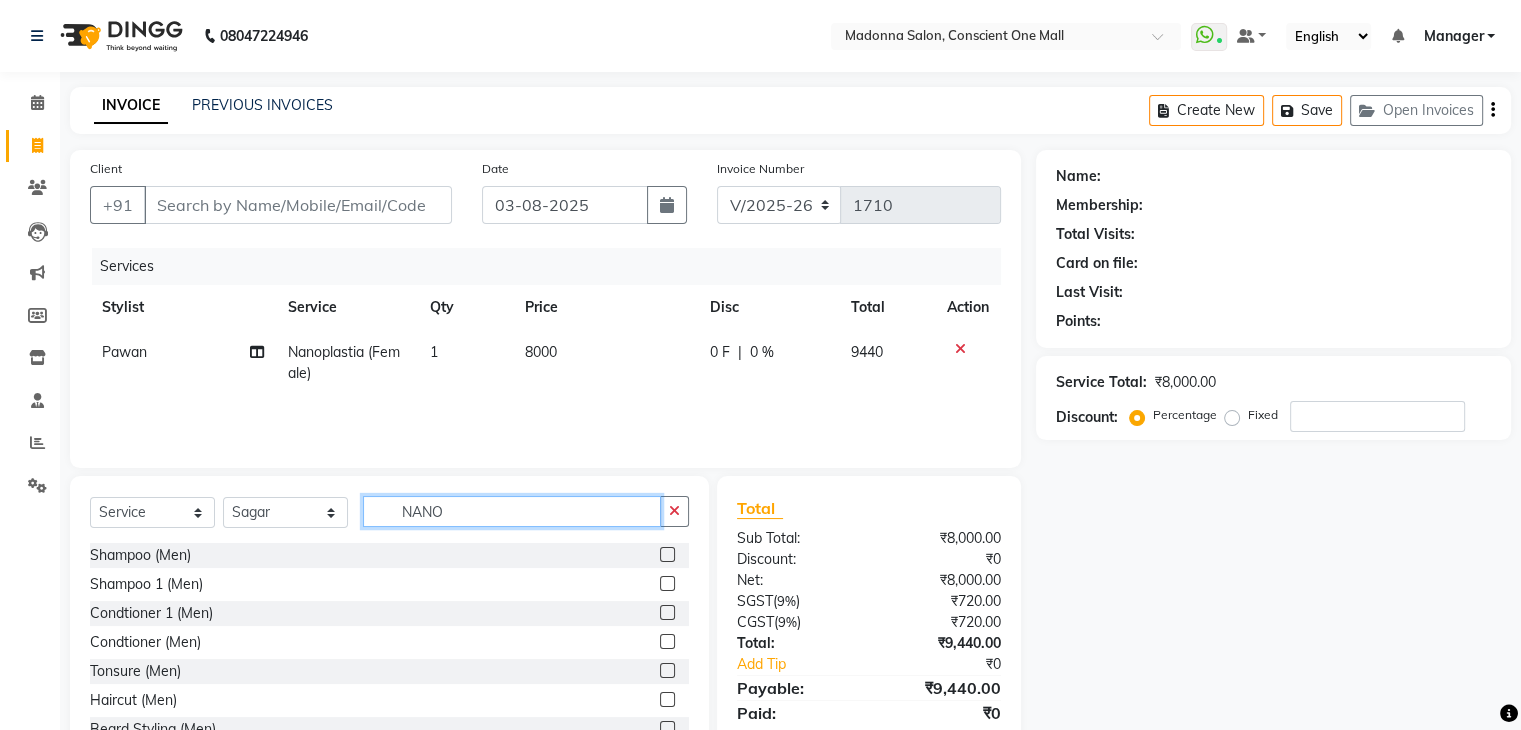click on "NANO" 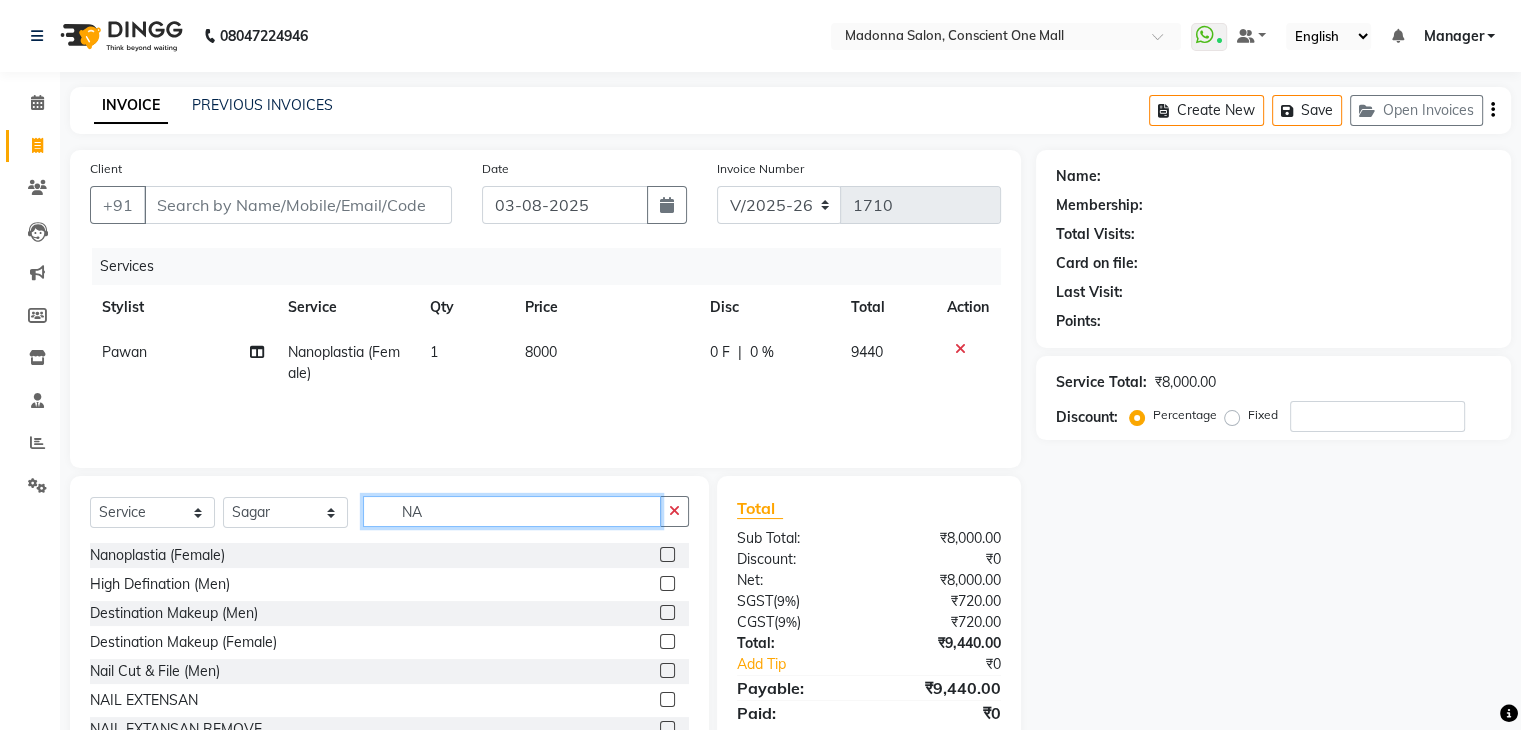 type on "N" 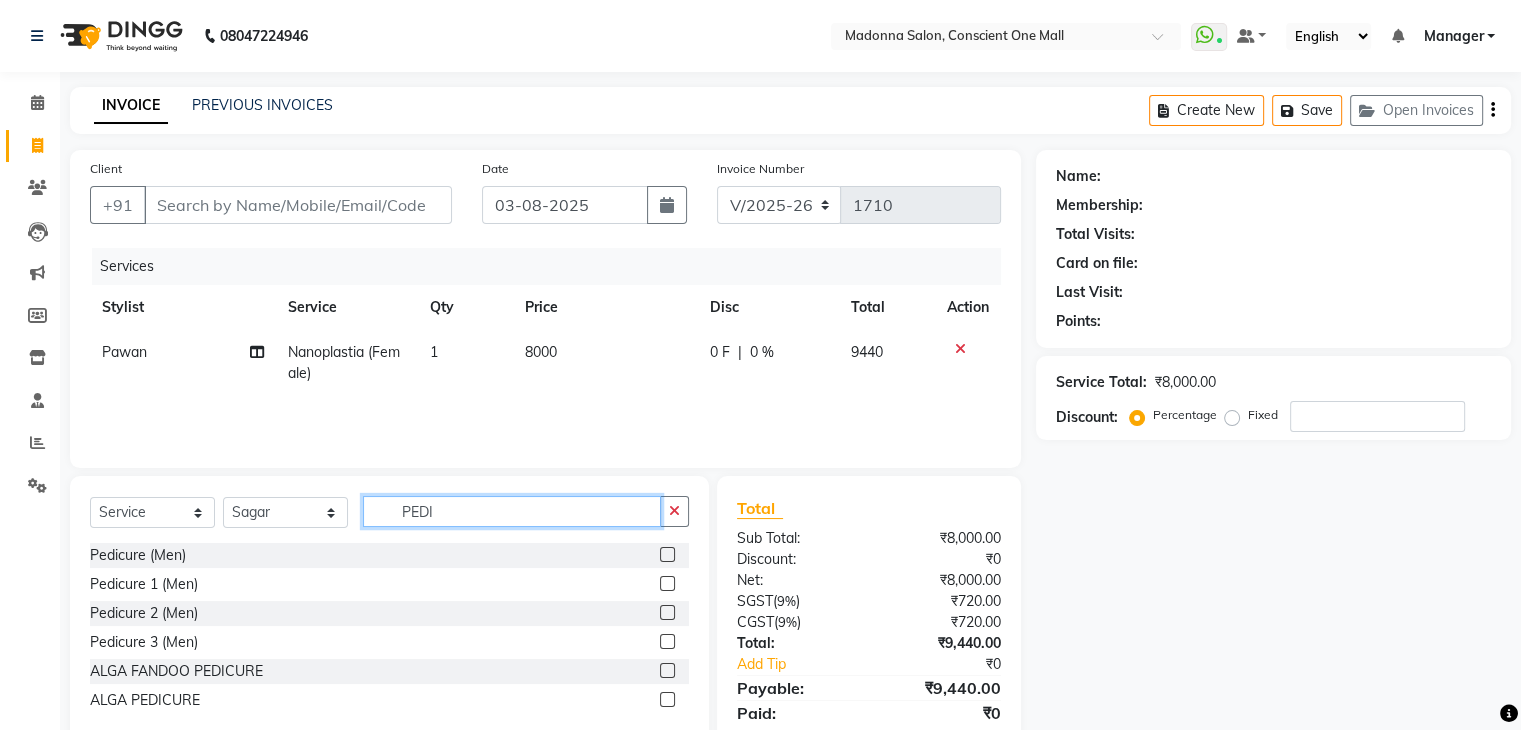 type on "PEDI" 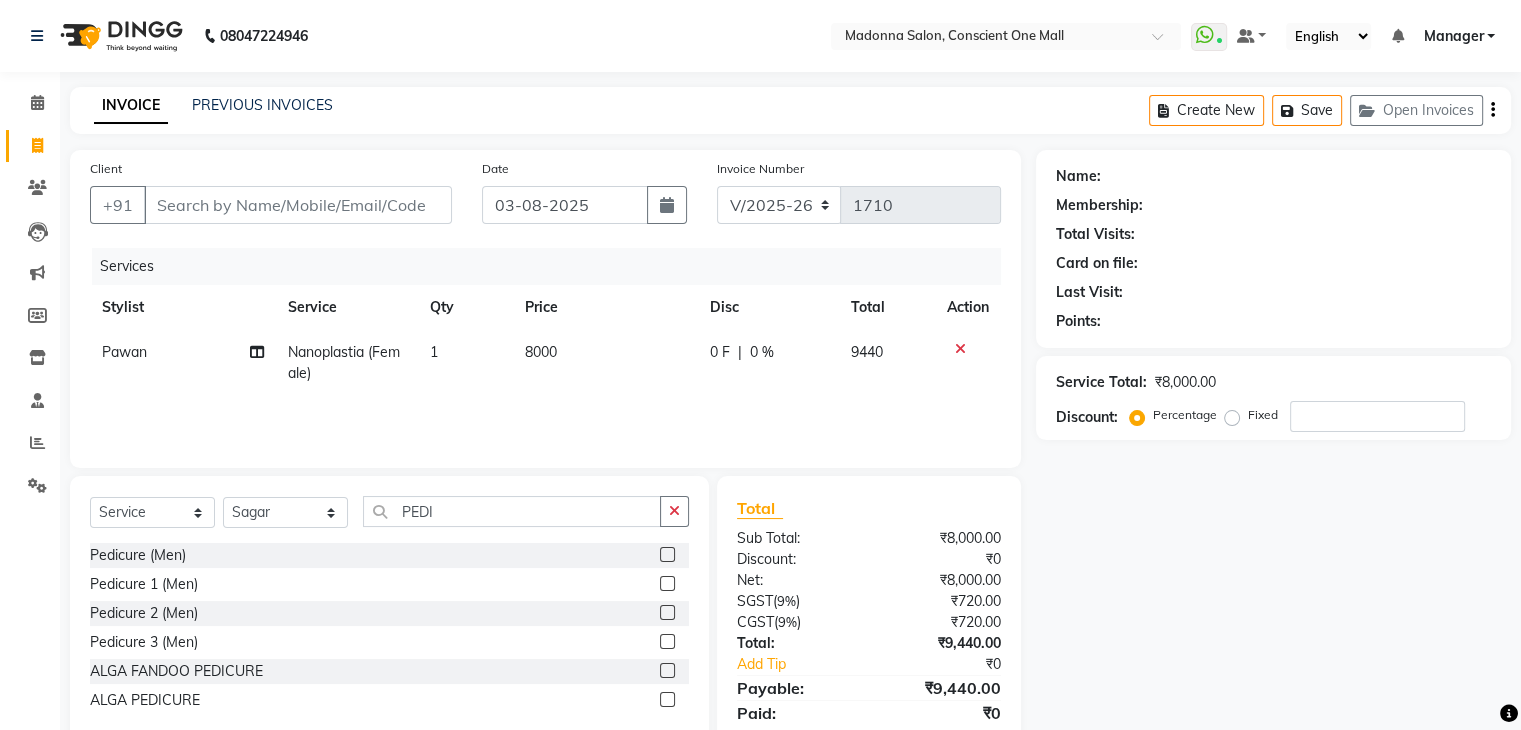 click 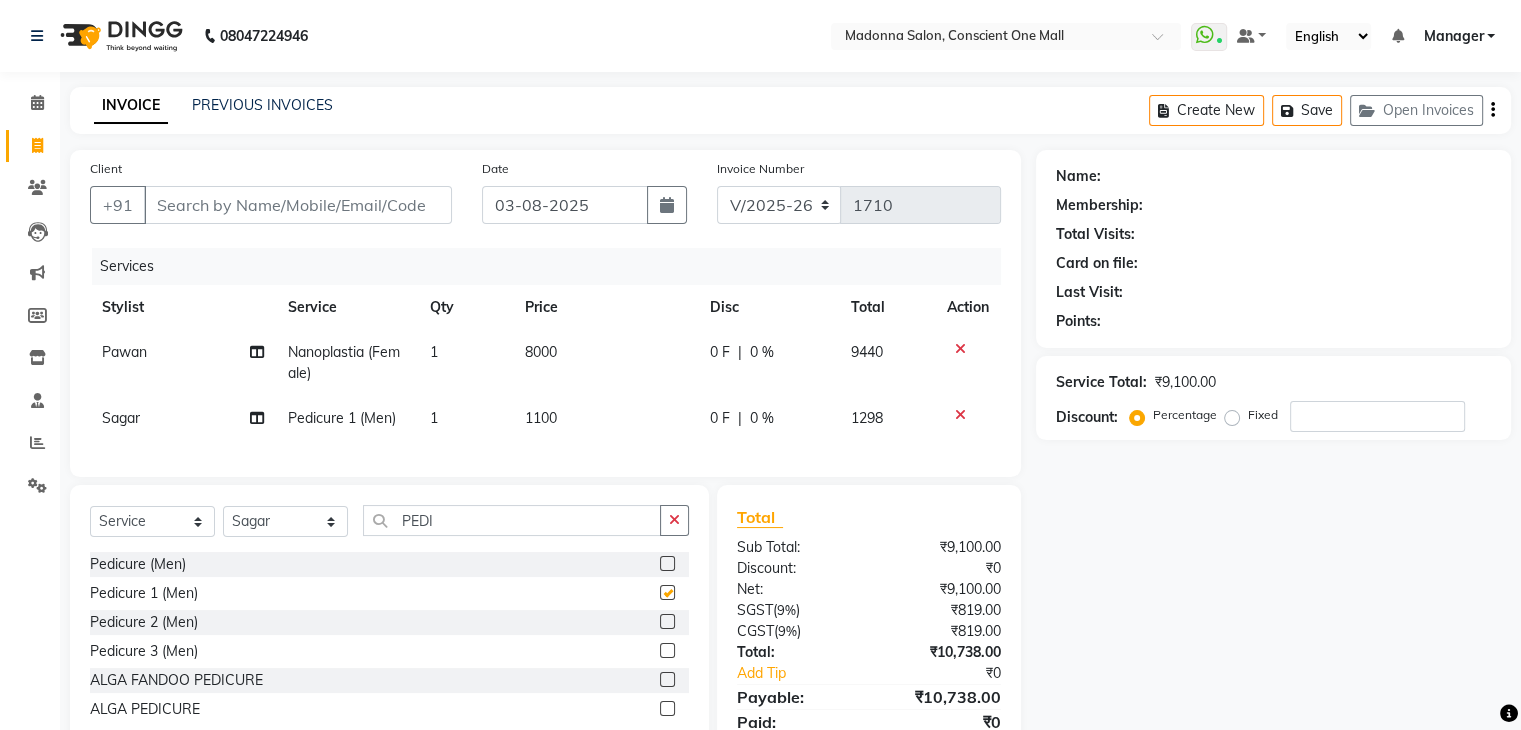 checkbox on "false" 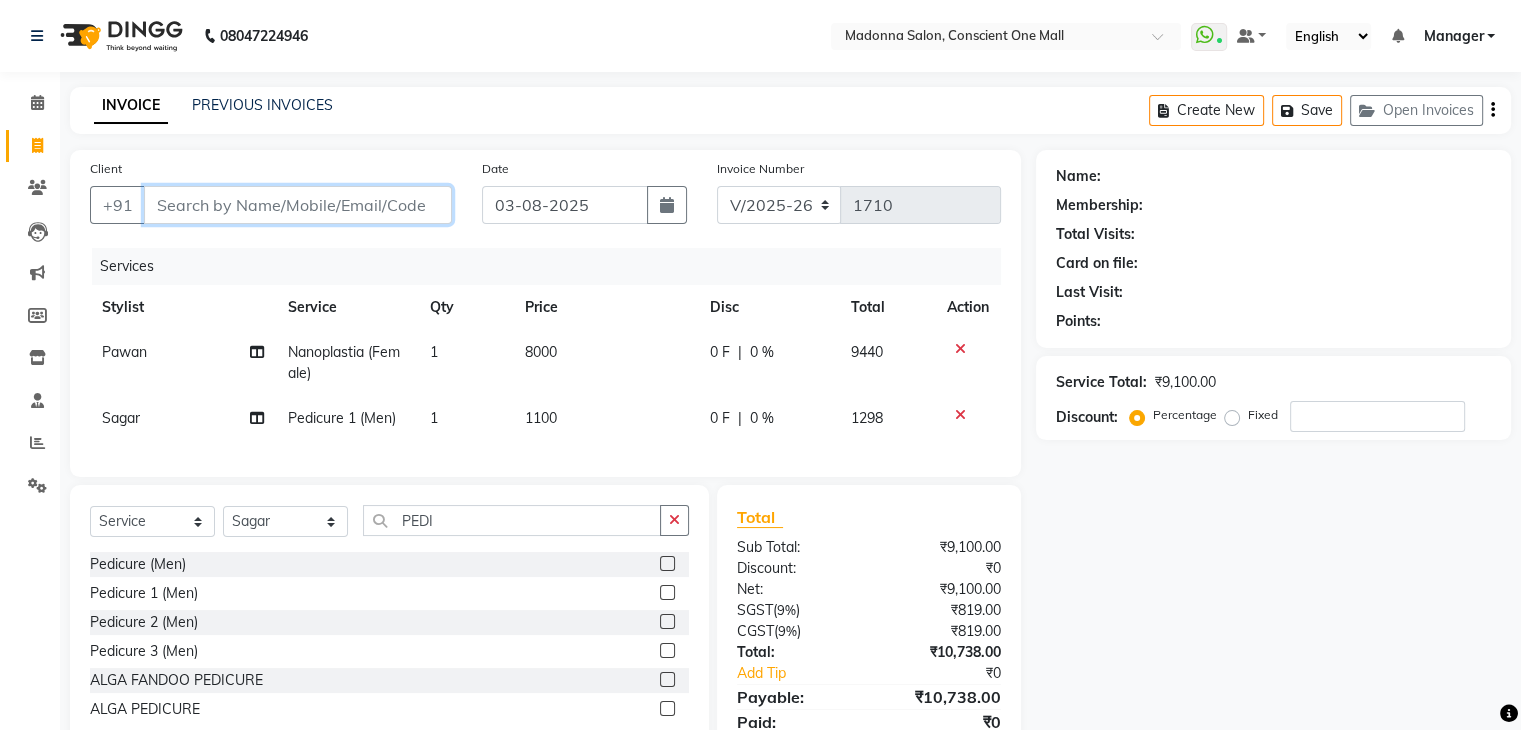 click on "Client" at bounding box center [298, 205] 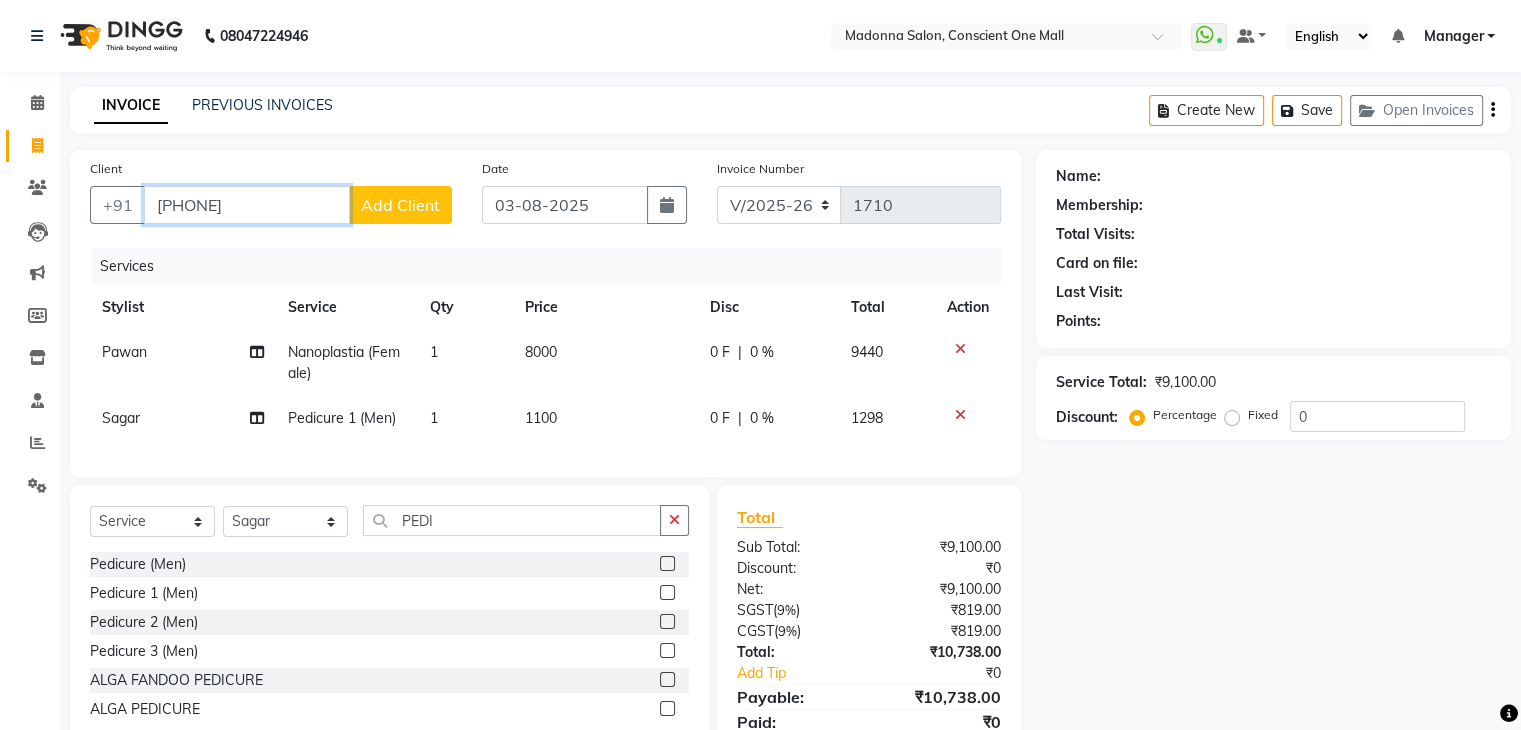 type on "[PHONE]" 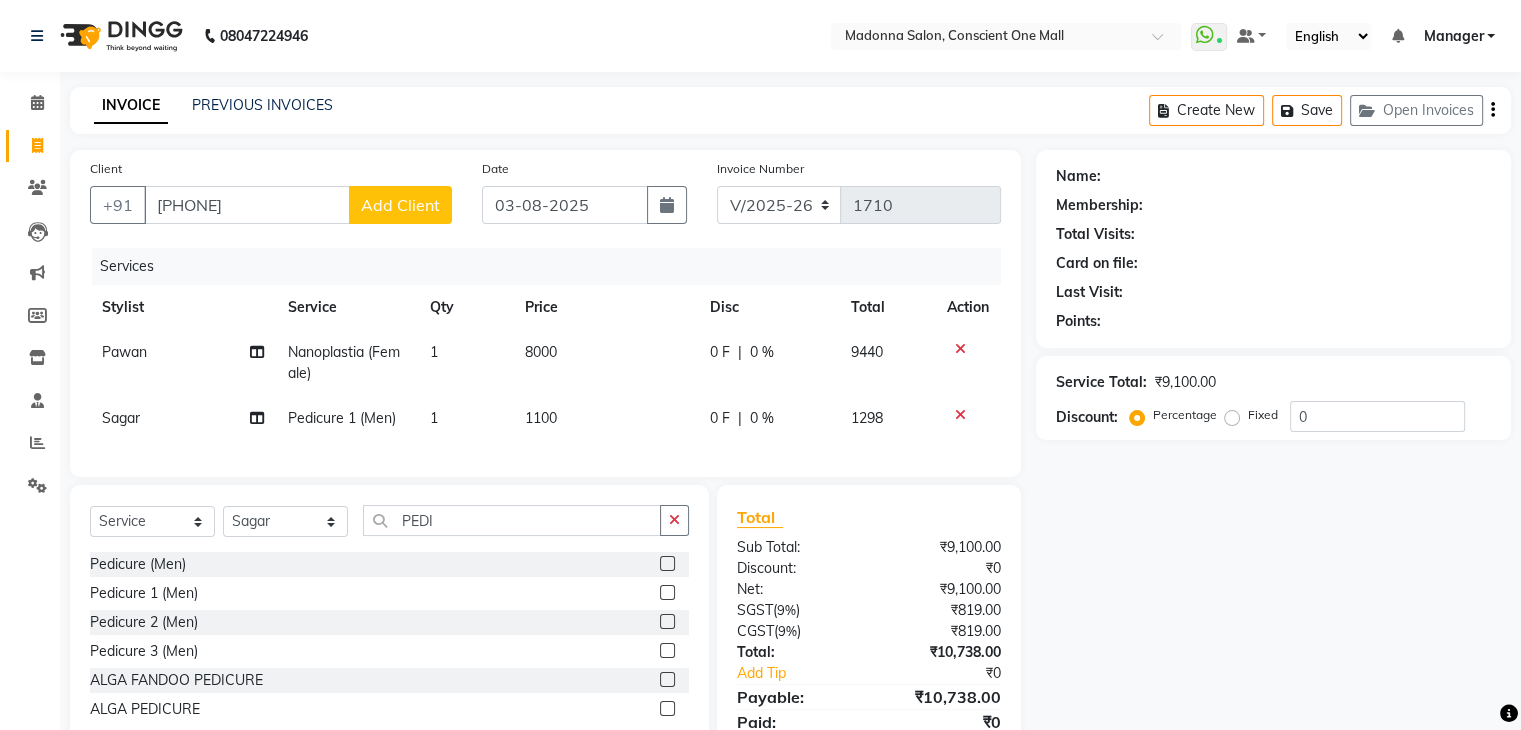 click on "Add Client" 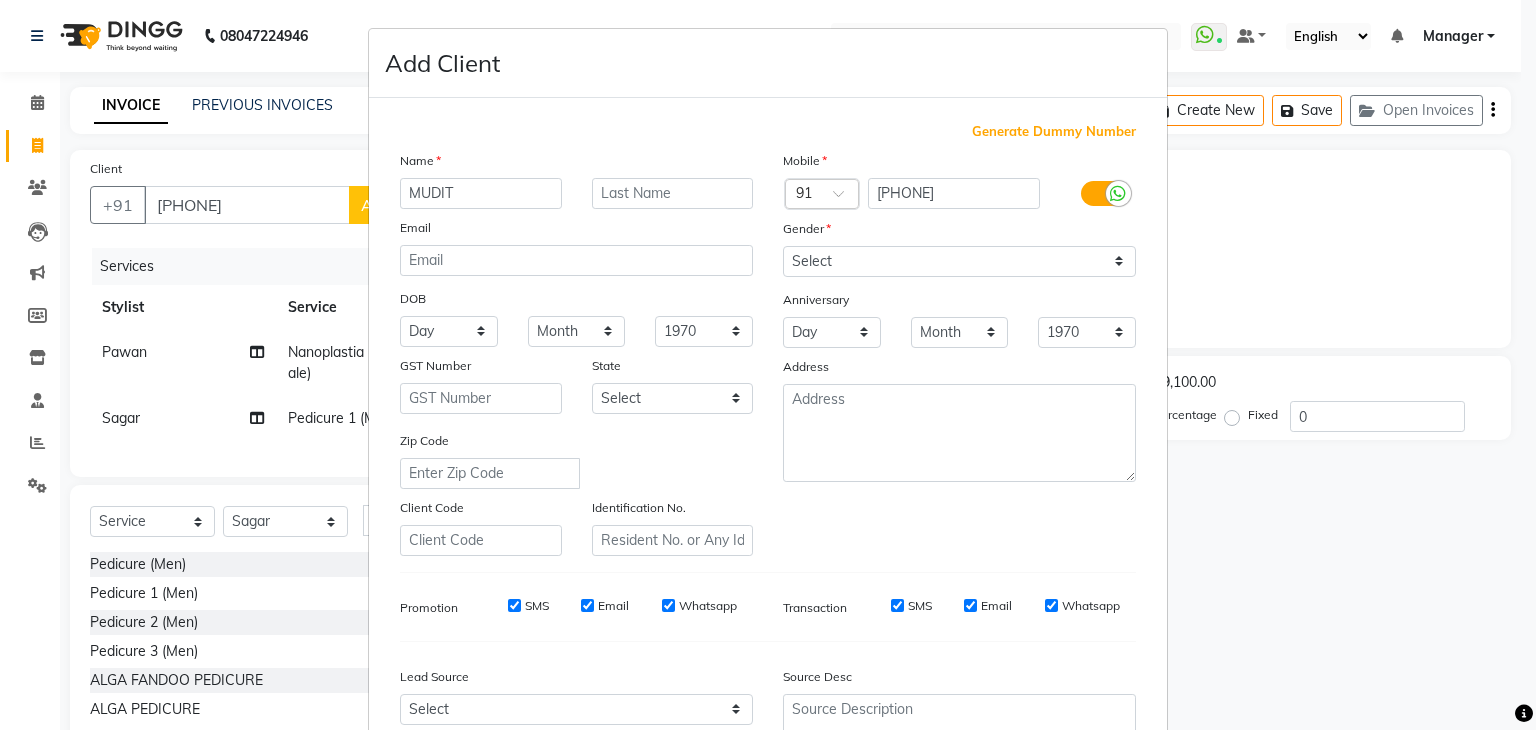 type on "MUDIT" 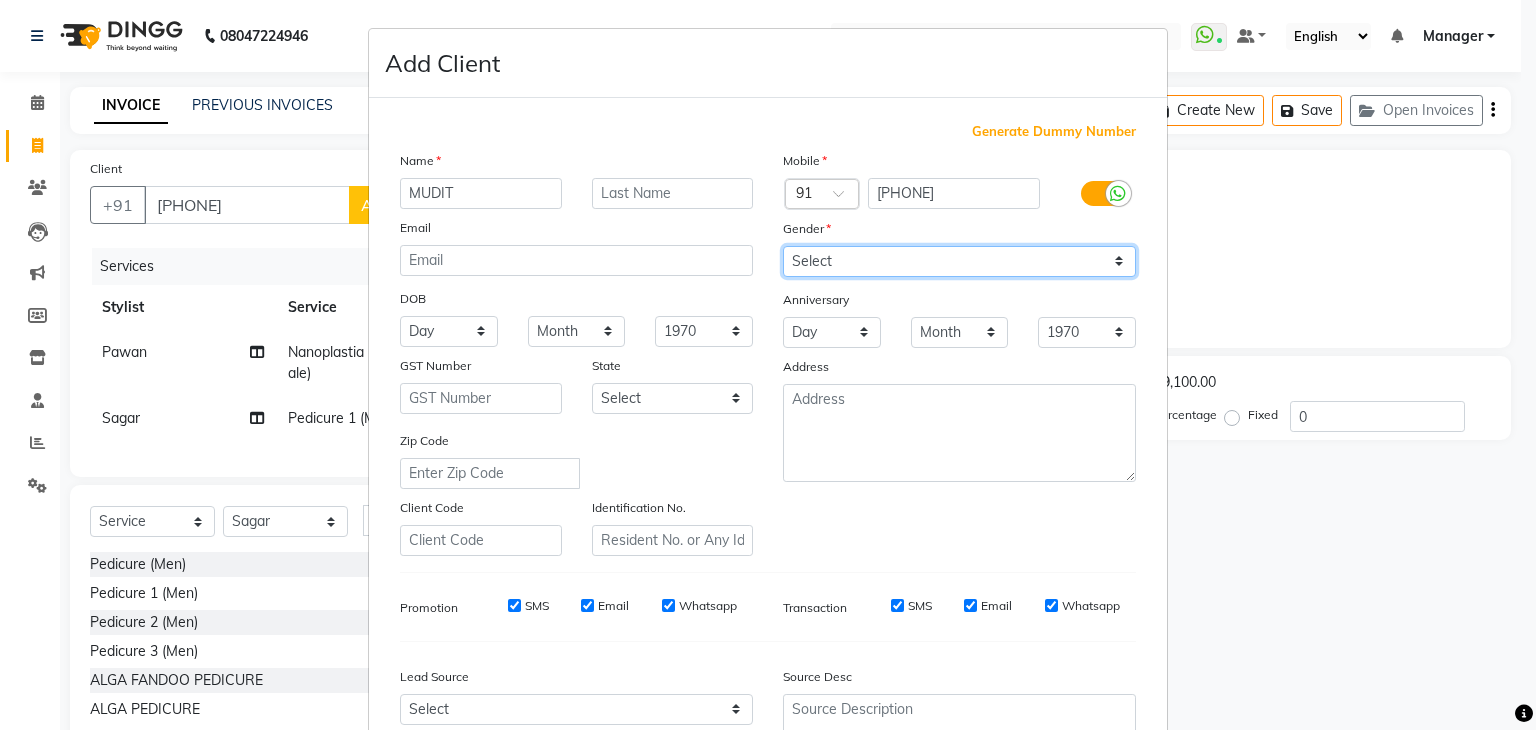 click on "Select Male Female Other Prefer Not To Say" at bounding box center [959, 261] 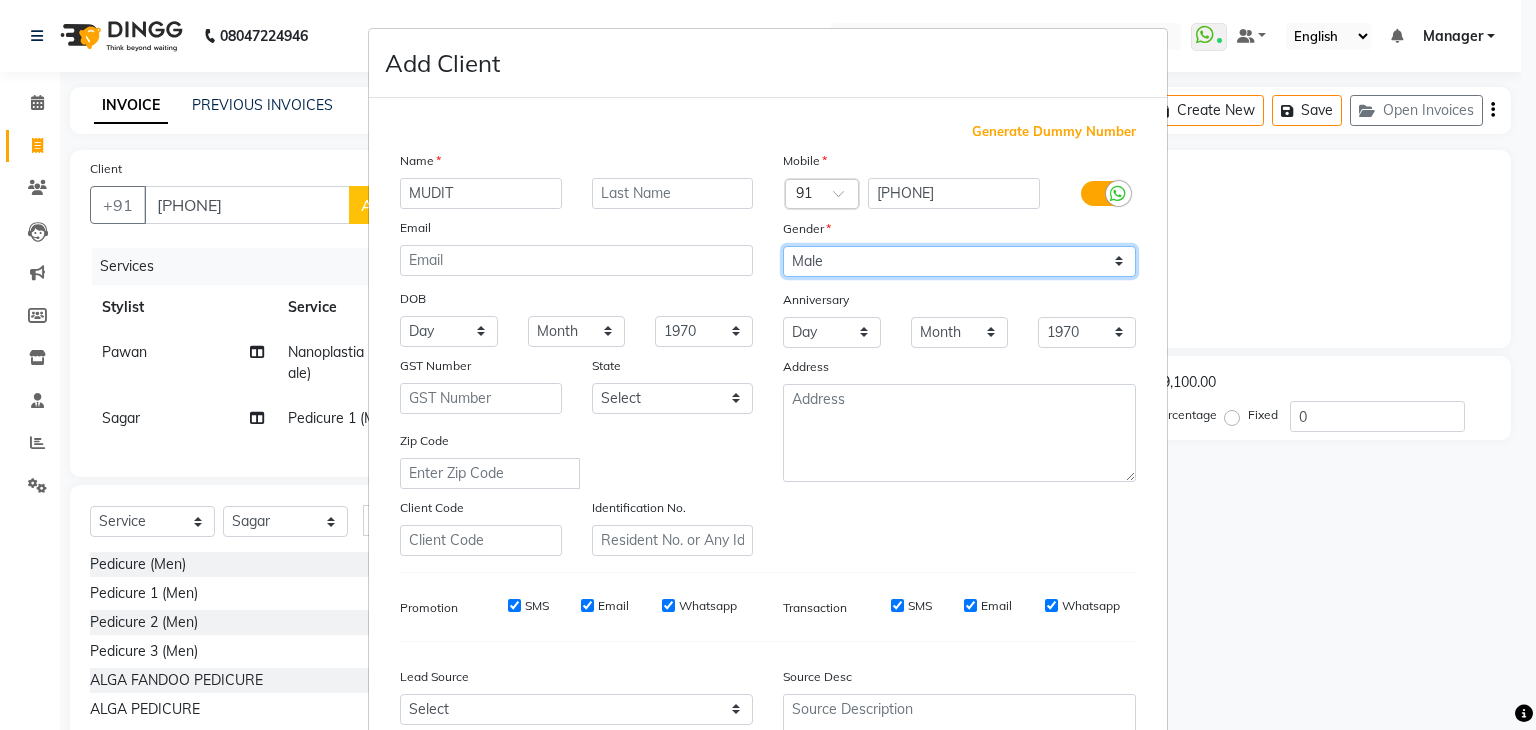 click on "Select Male Female Other Prefer Not To Say" at bounding box center [959, 261] 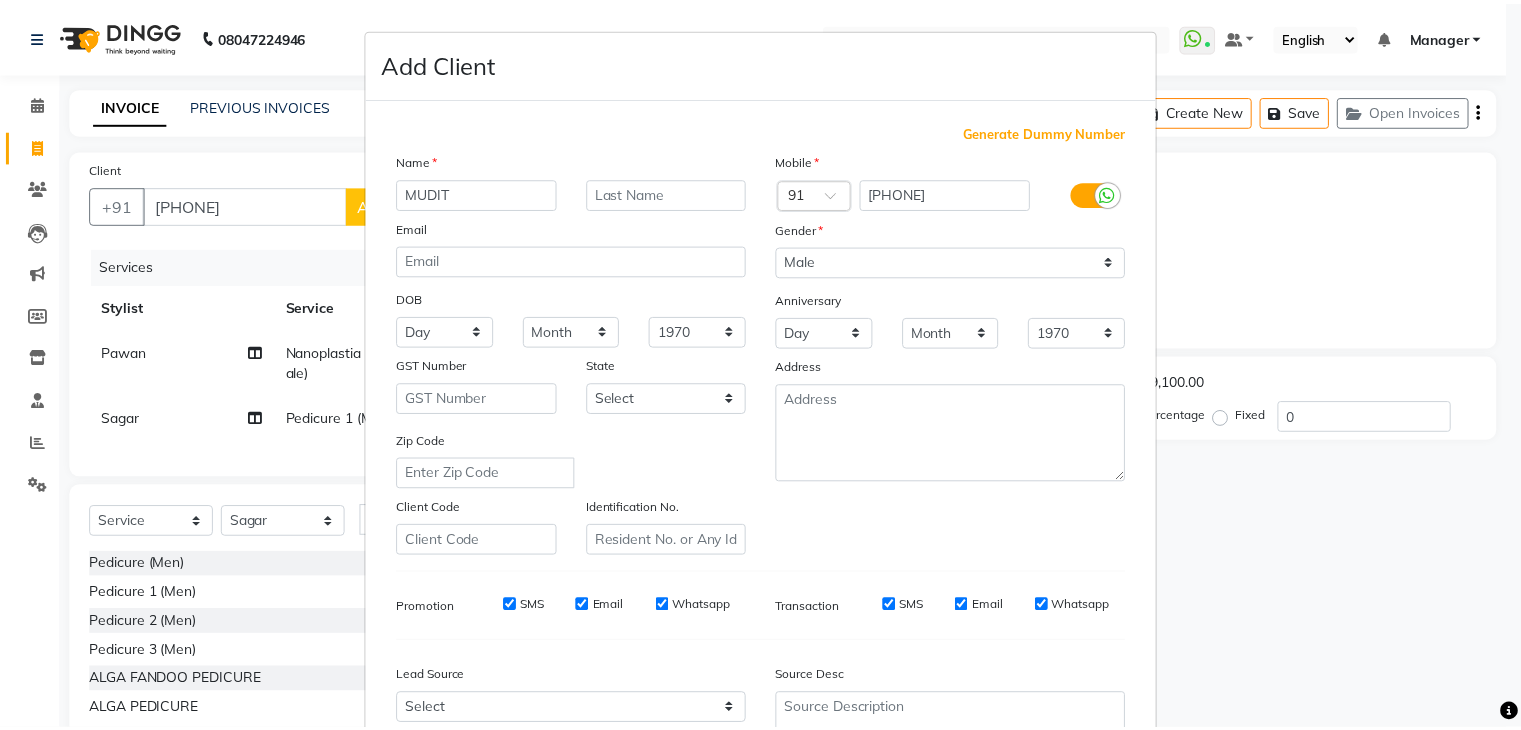 scroll, scrollTop: 203, scrollLeft: 0, axis: vertical 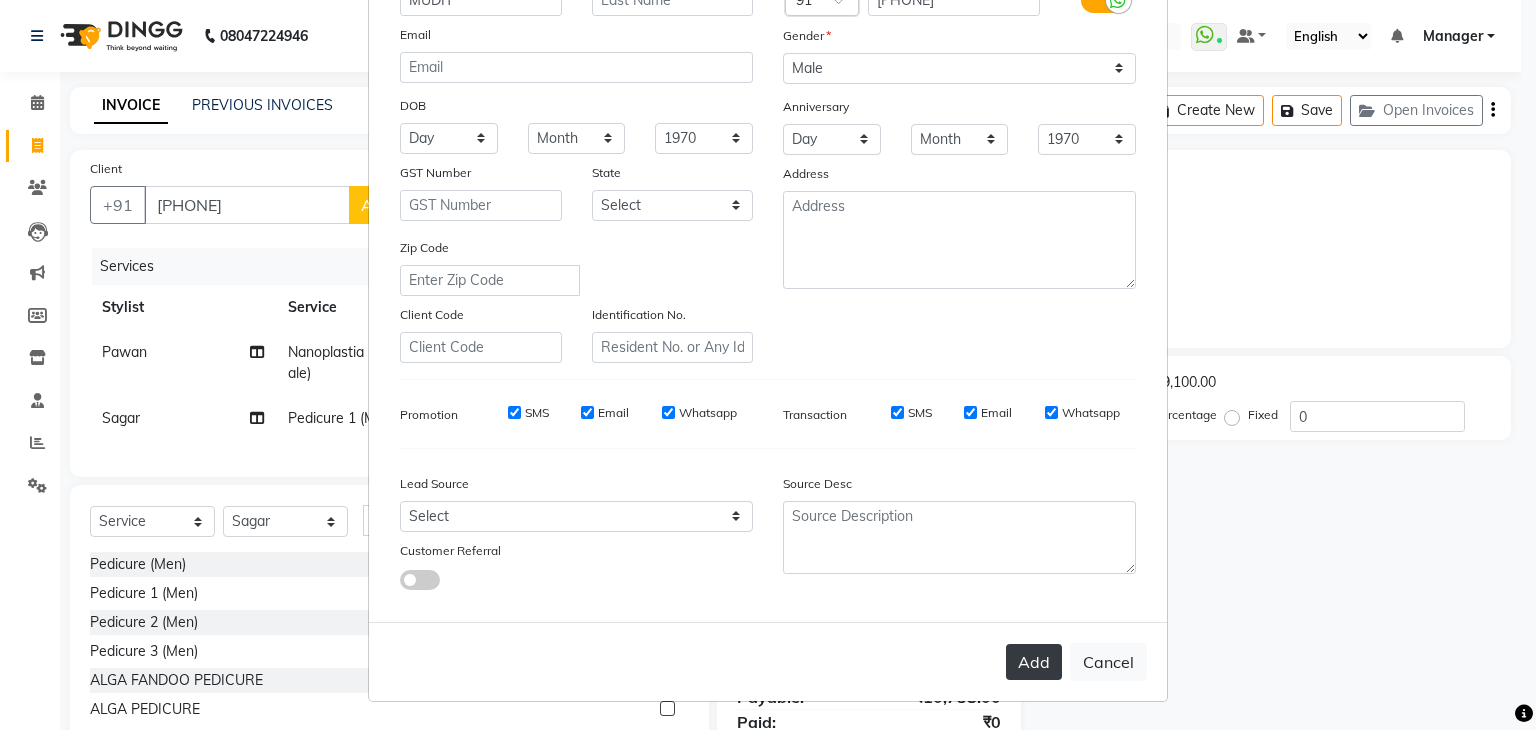 click on "Add" at bounding box center [1034, 662] 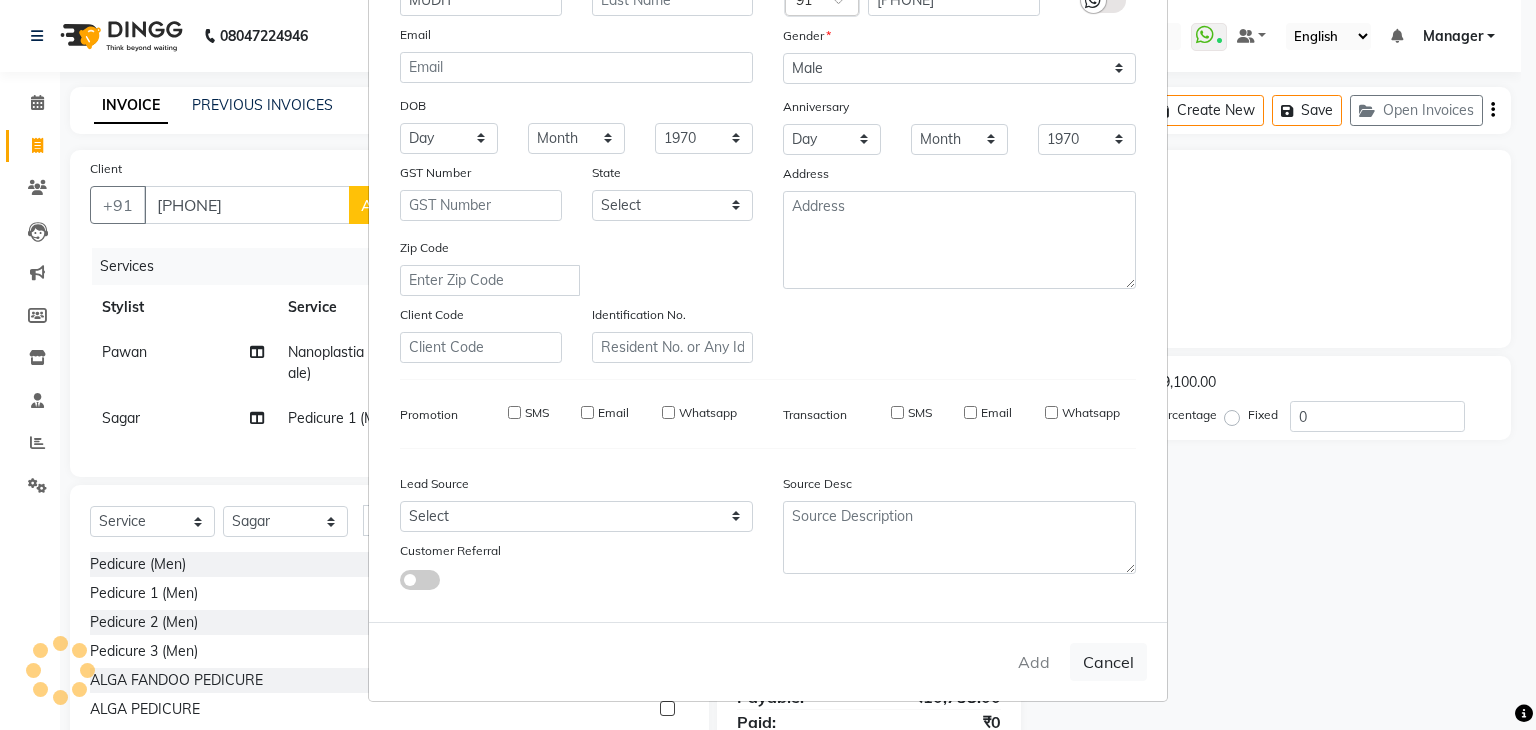 type 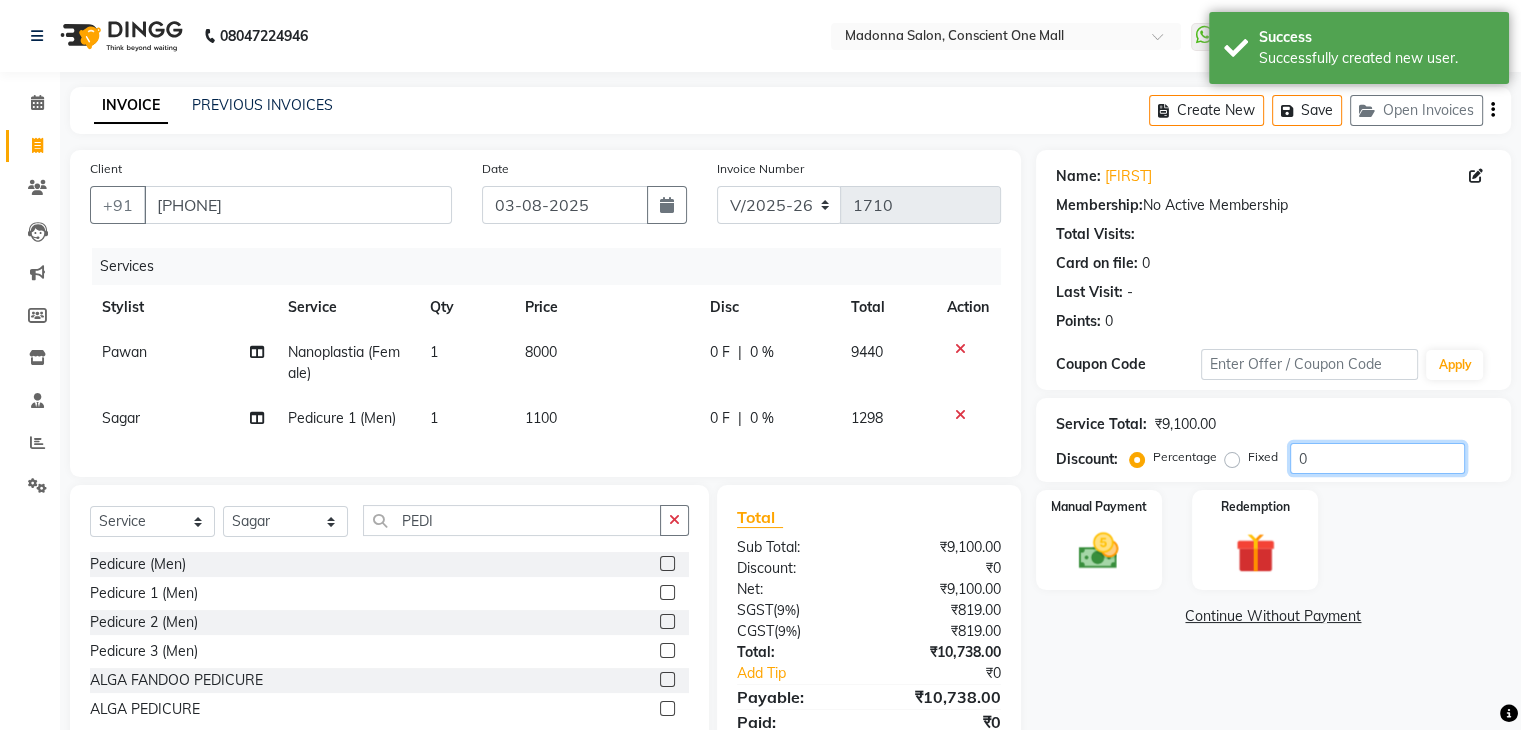 click on "0" 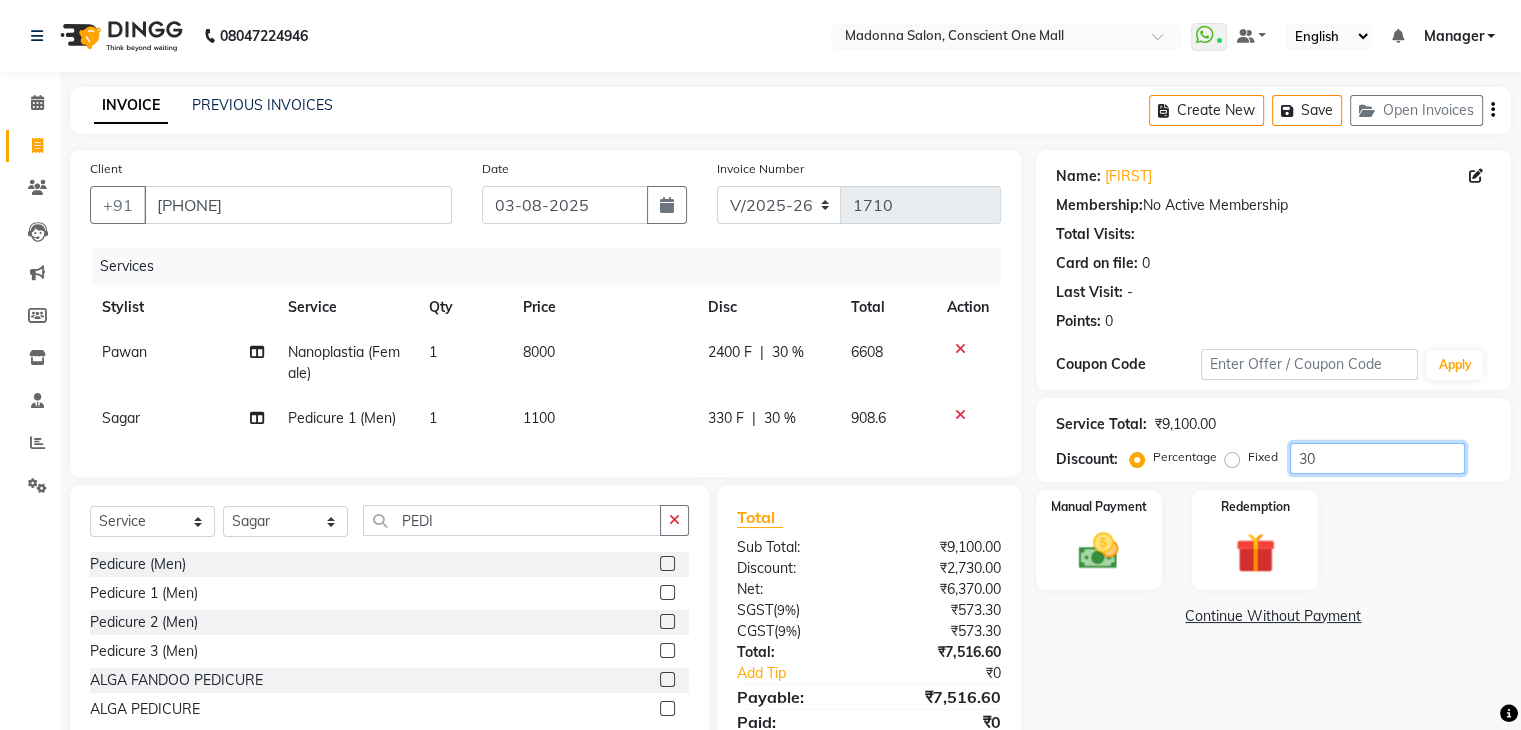 click on "30" 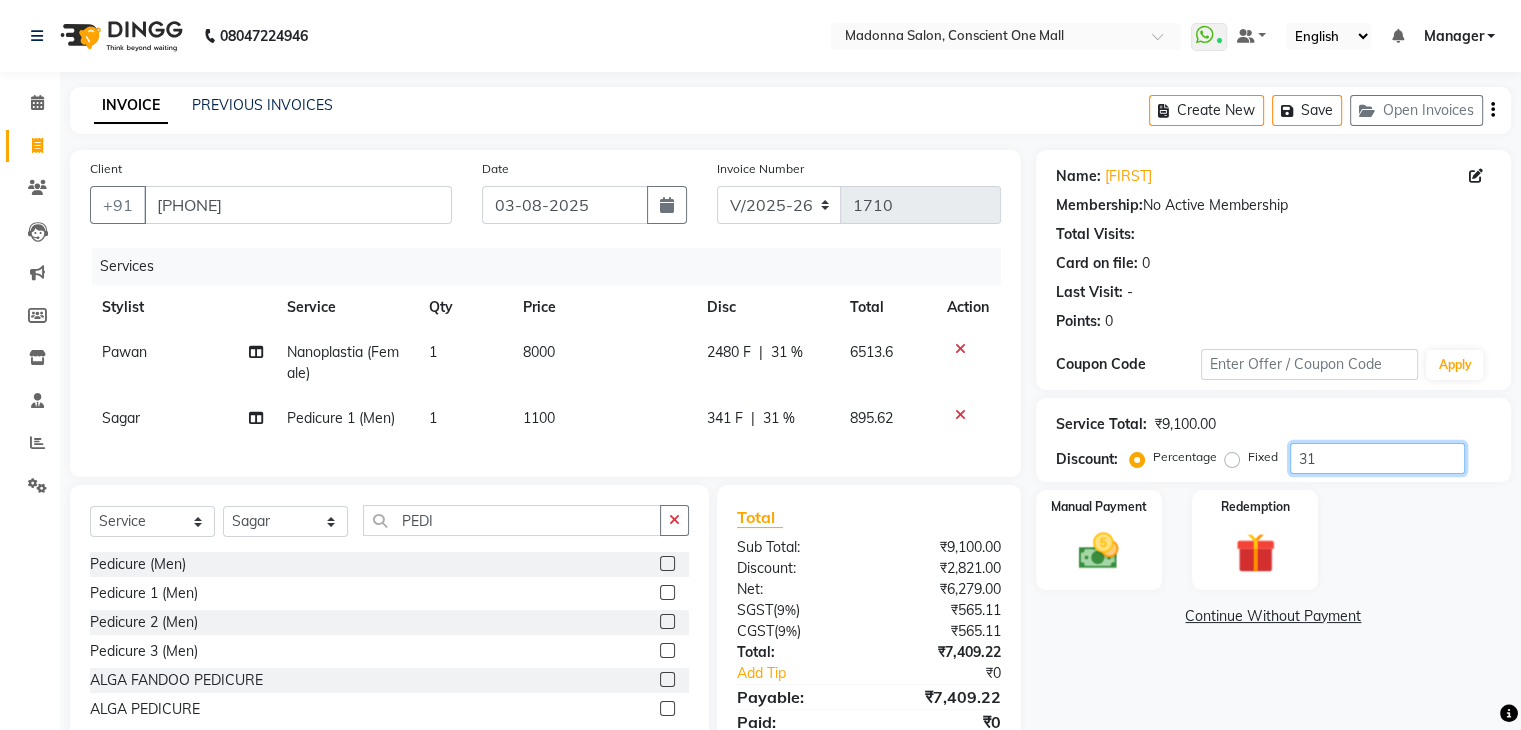 type on "3" 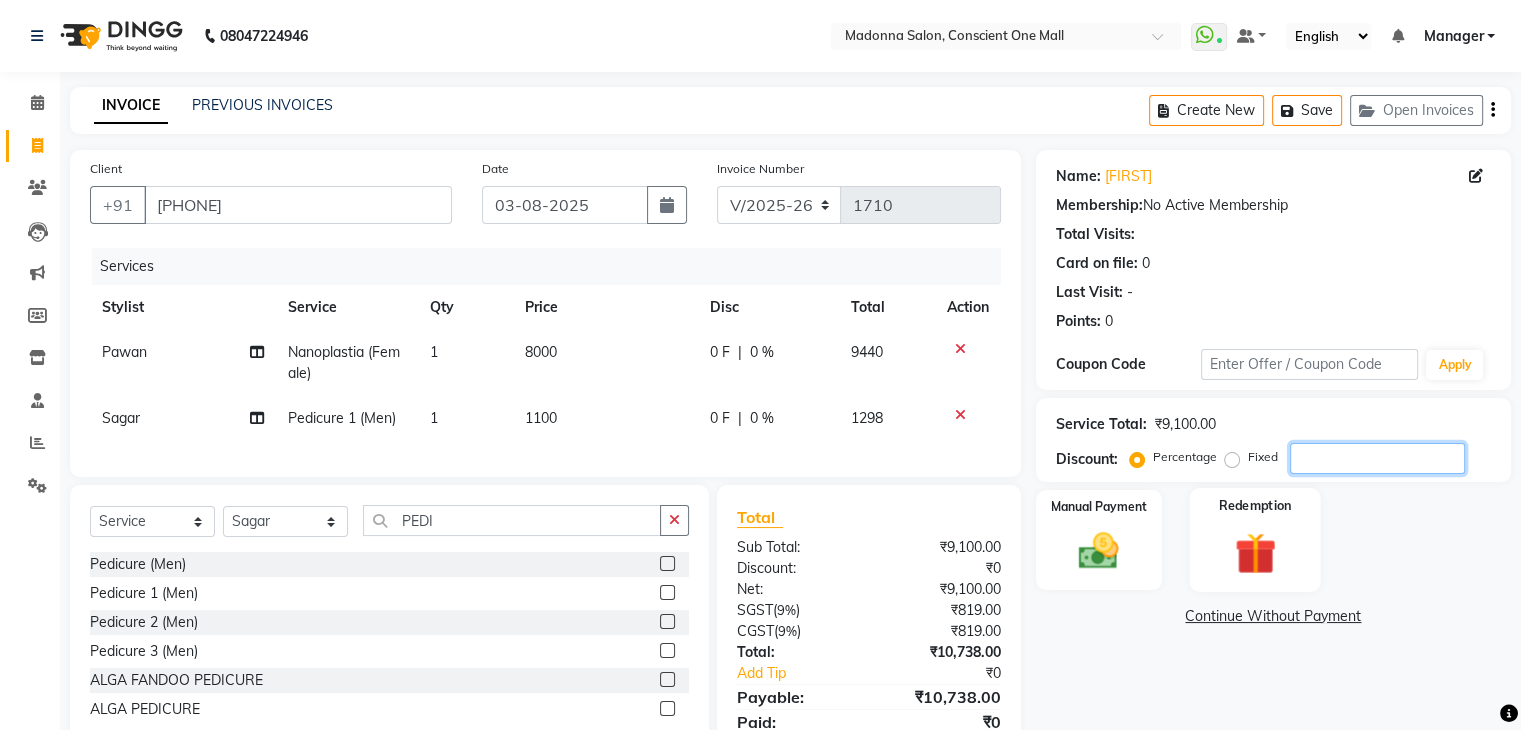 type 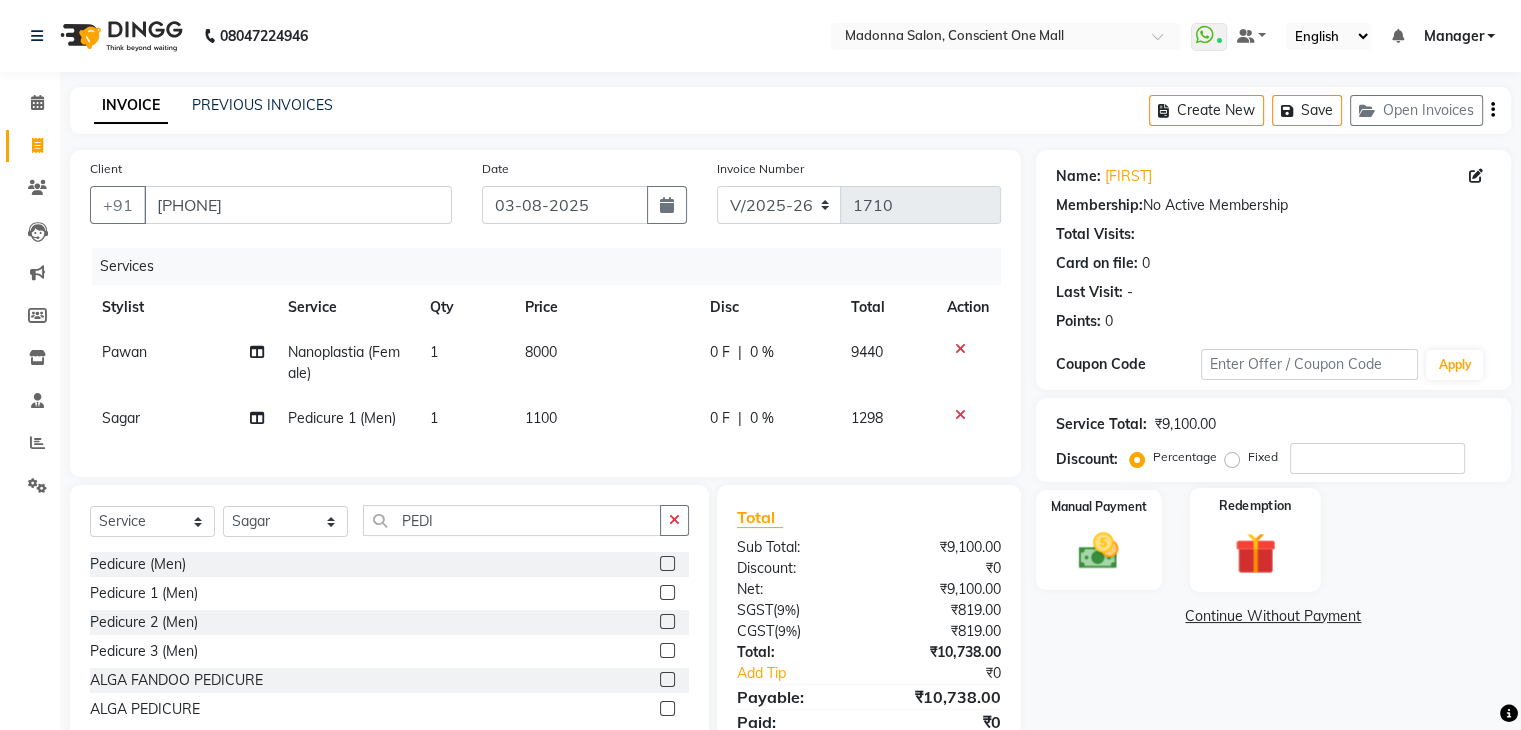 click on "Redemption" 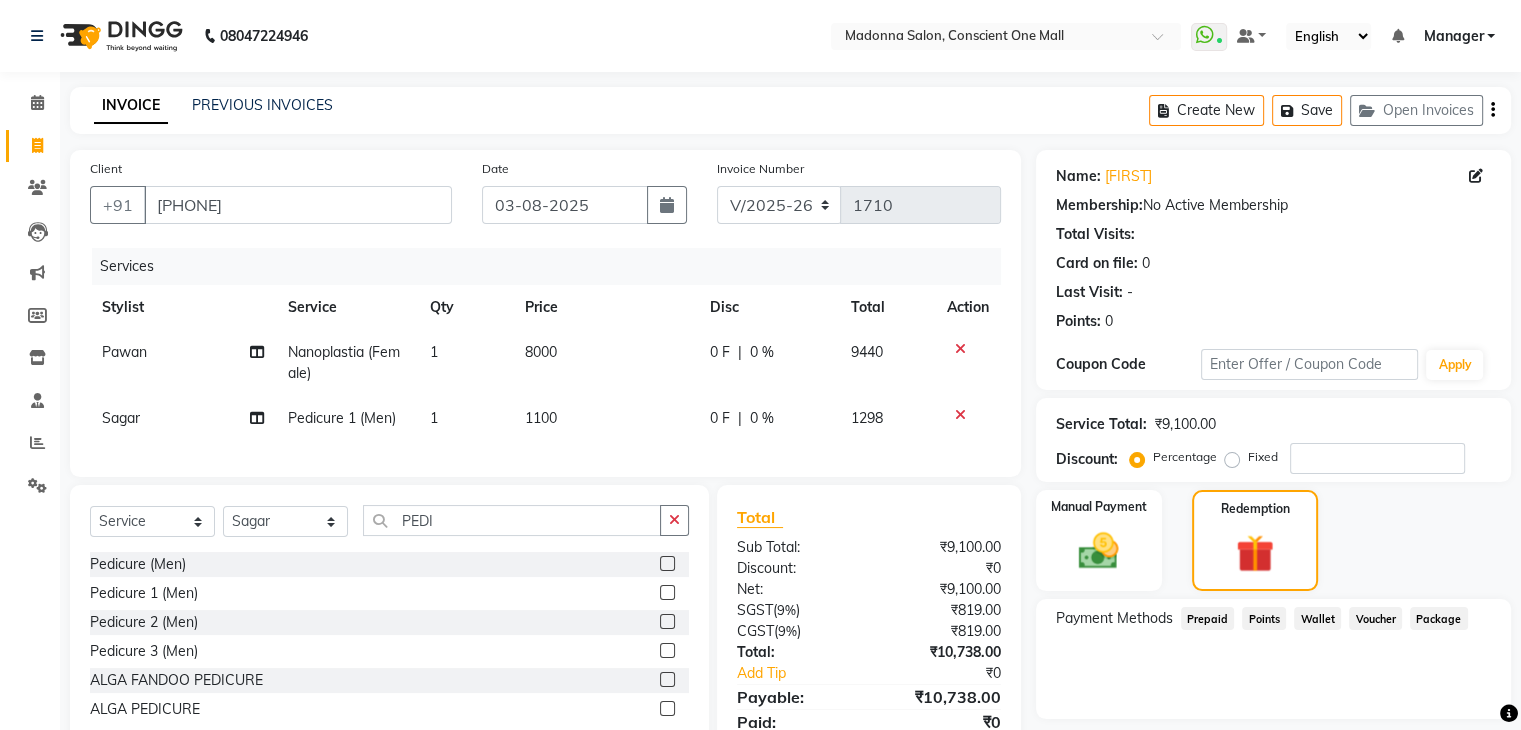 click on "Fixed" 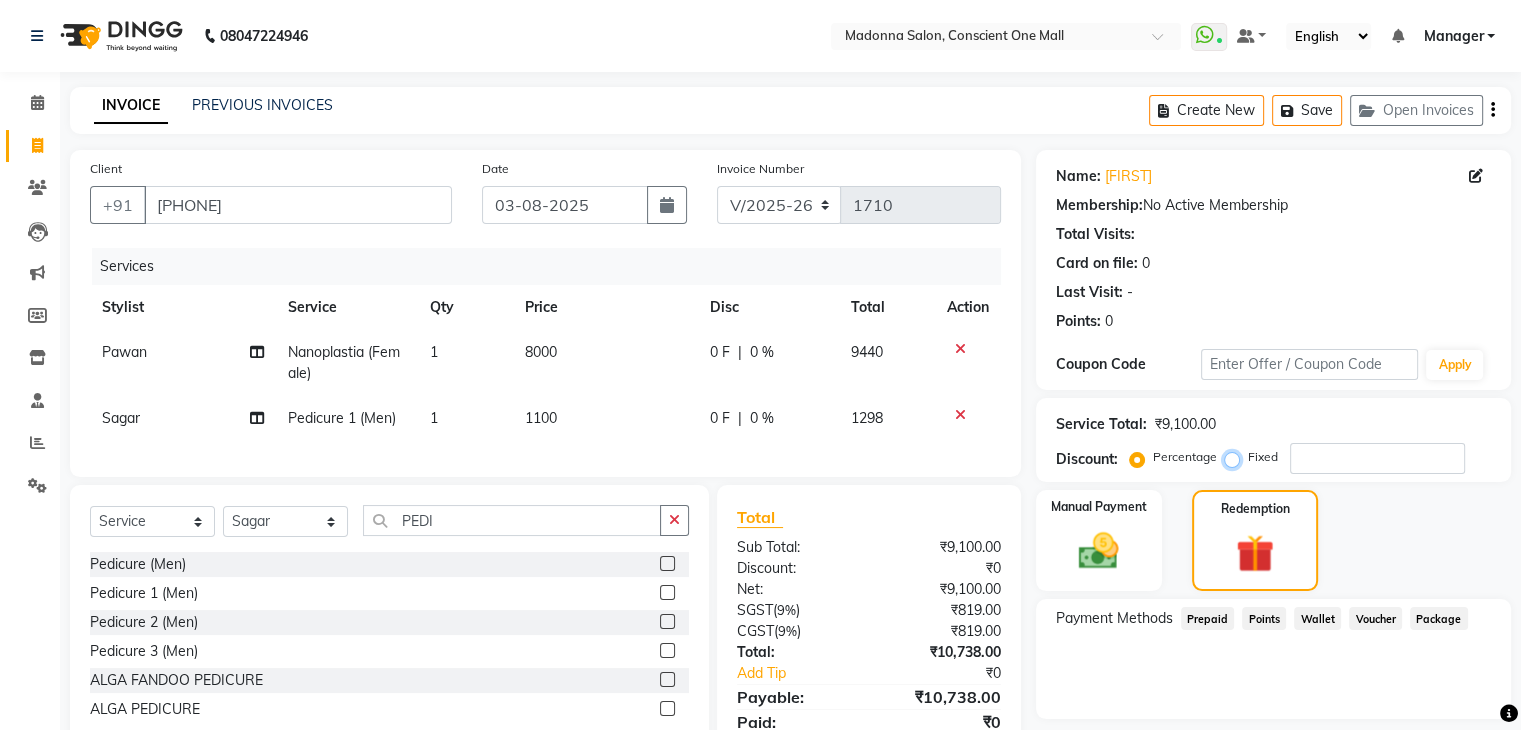 click on "Fixed" at bounding box center (1236, 457) 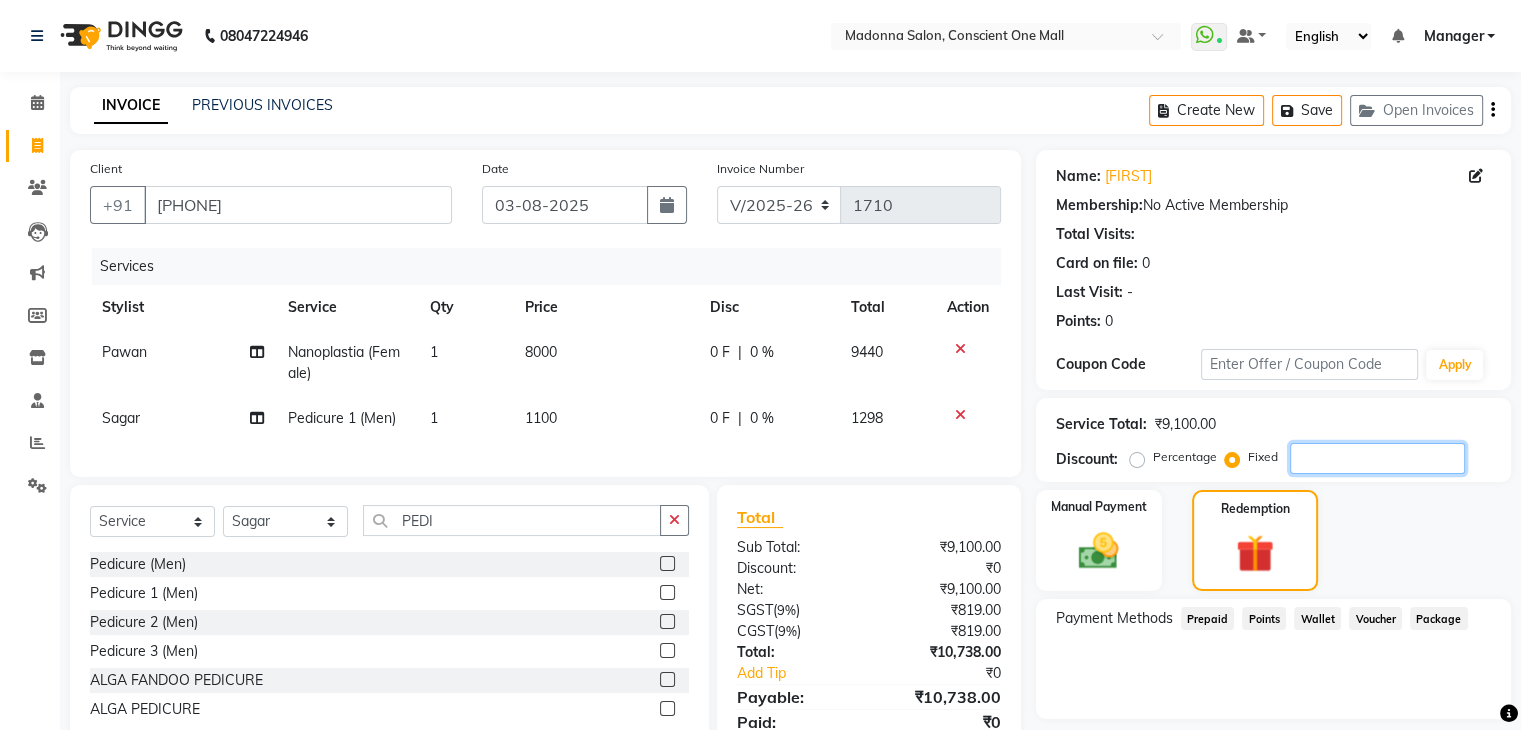 click 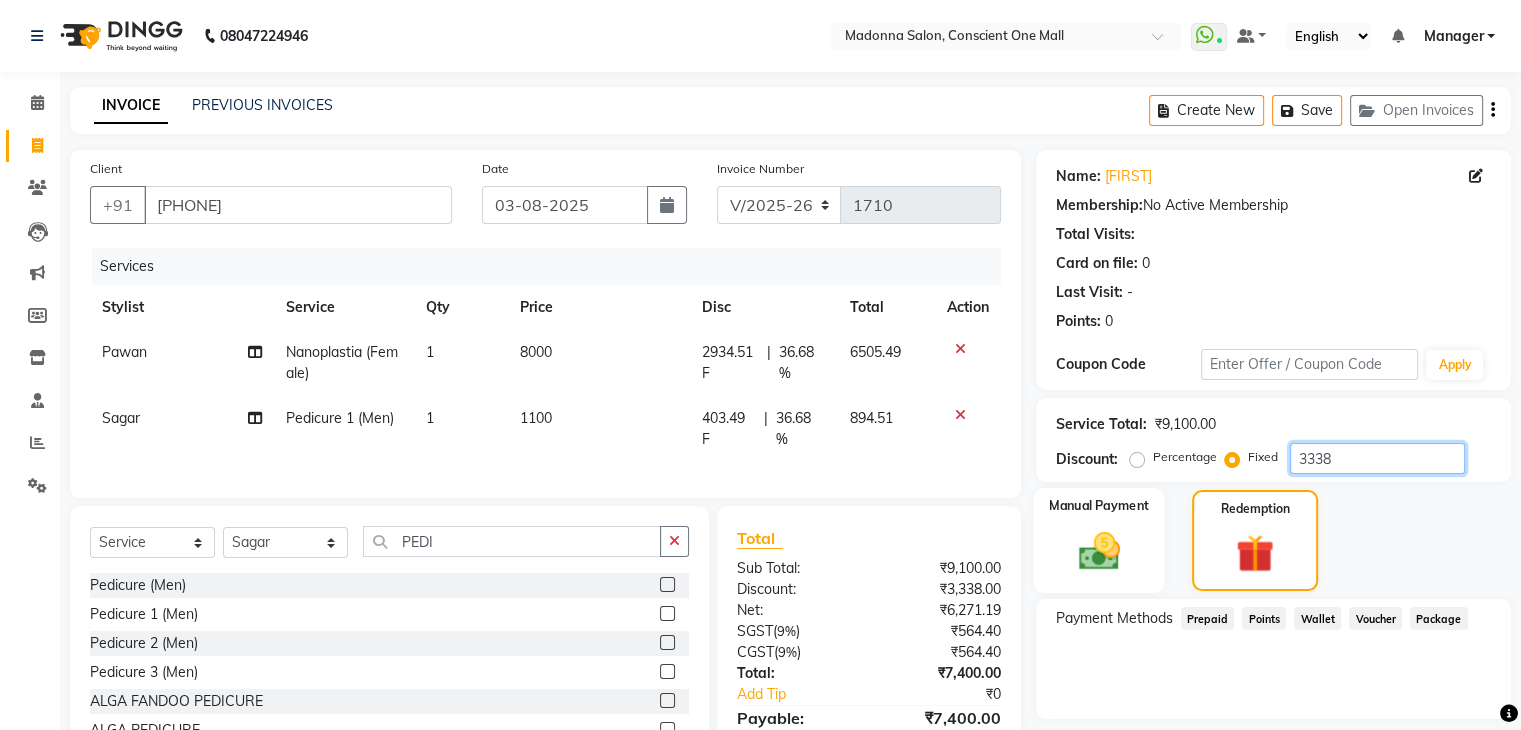 type on "3338" 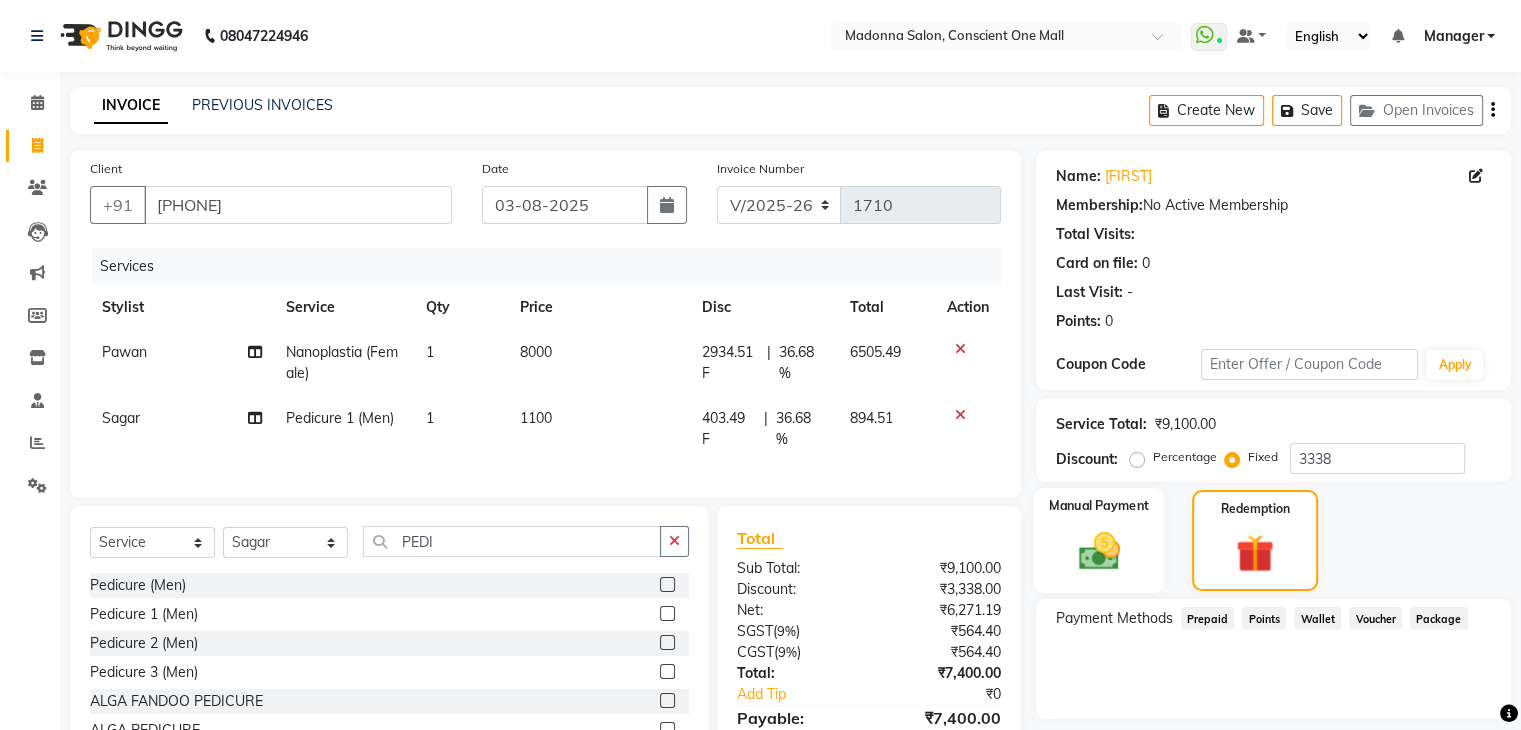 click 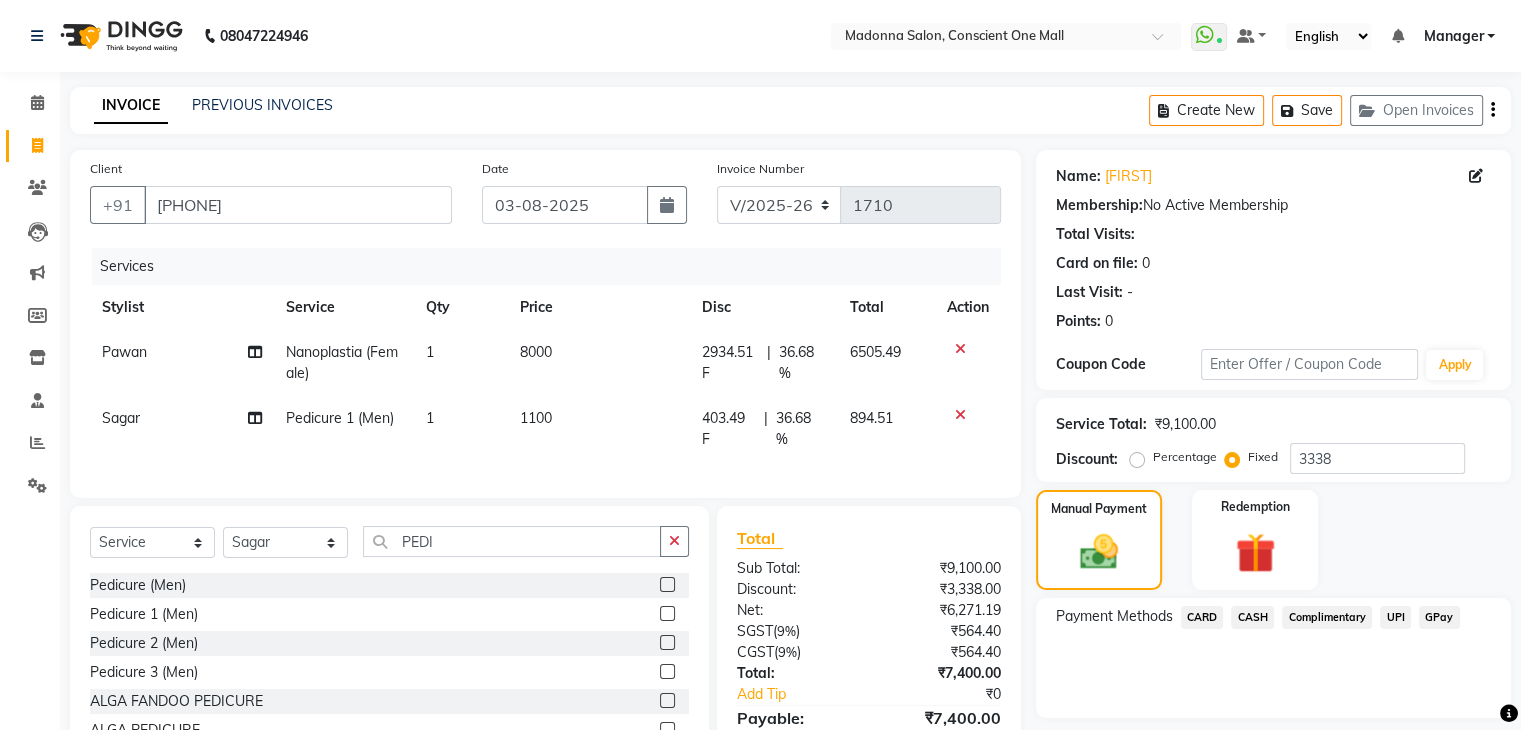 click on "CASH" 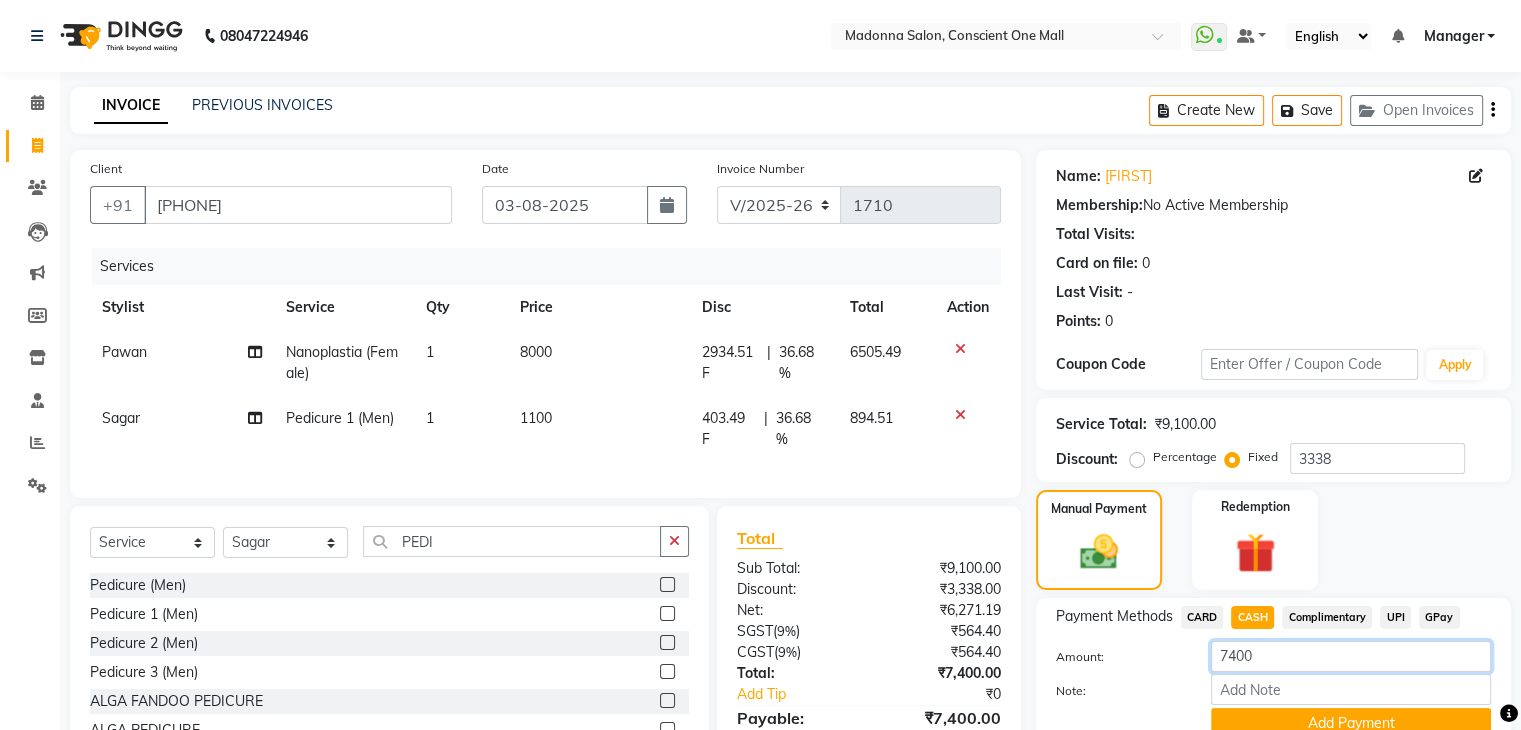 click on "7400" 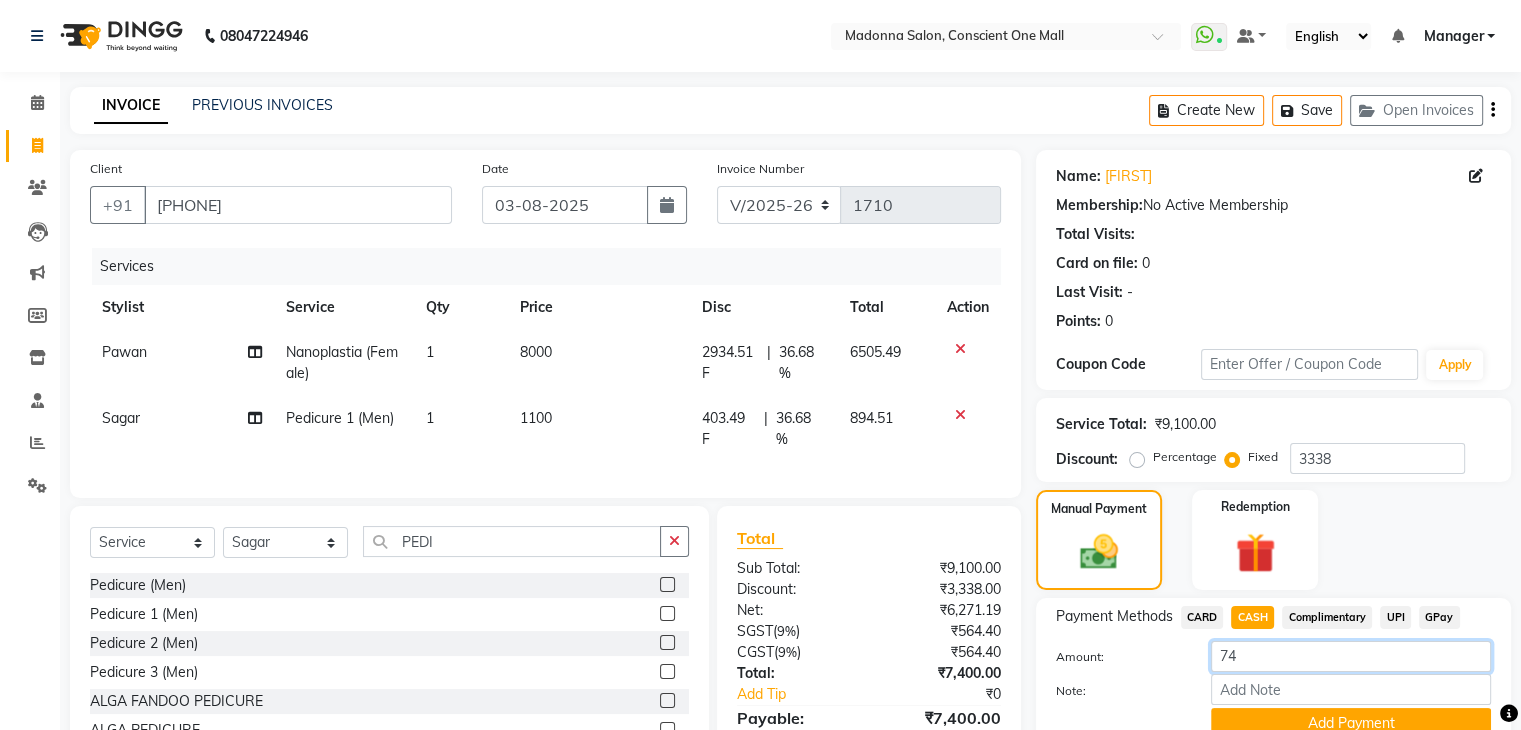 type on "7" 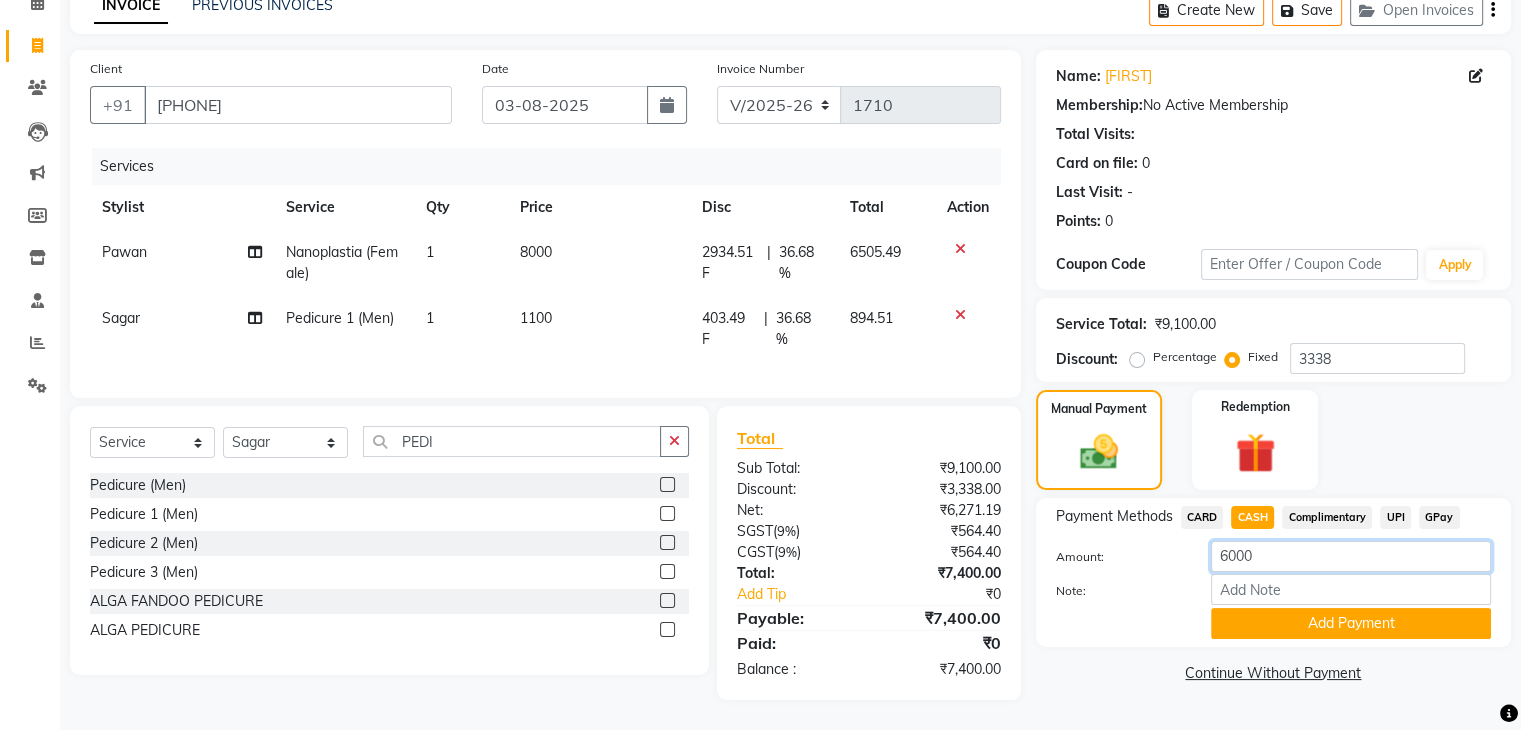 scroll, scrollTop: 116, scrollLeft: 0, axis: vertical 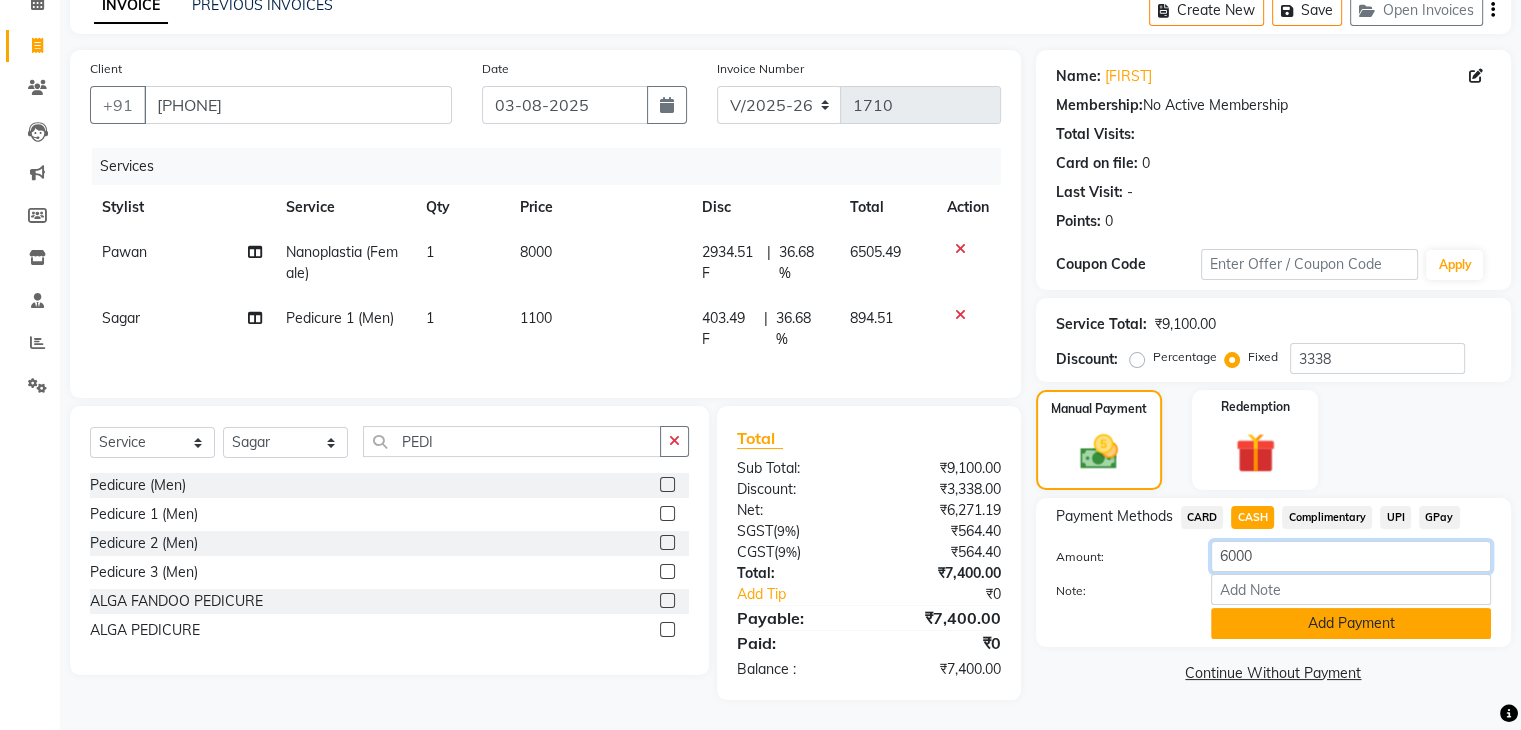 type on "6000" 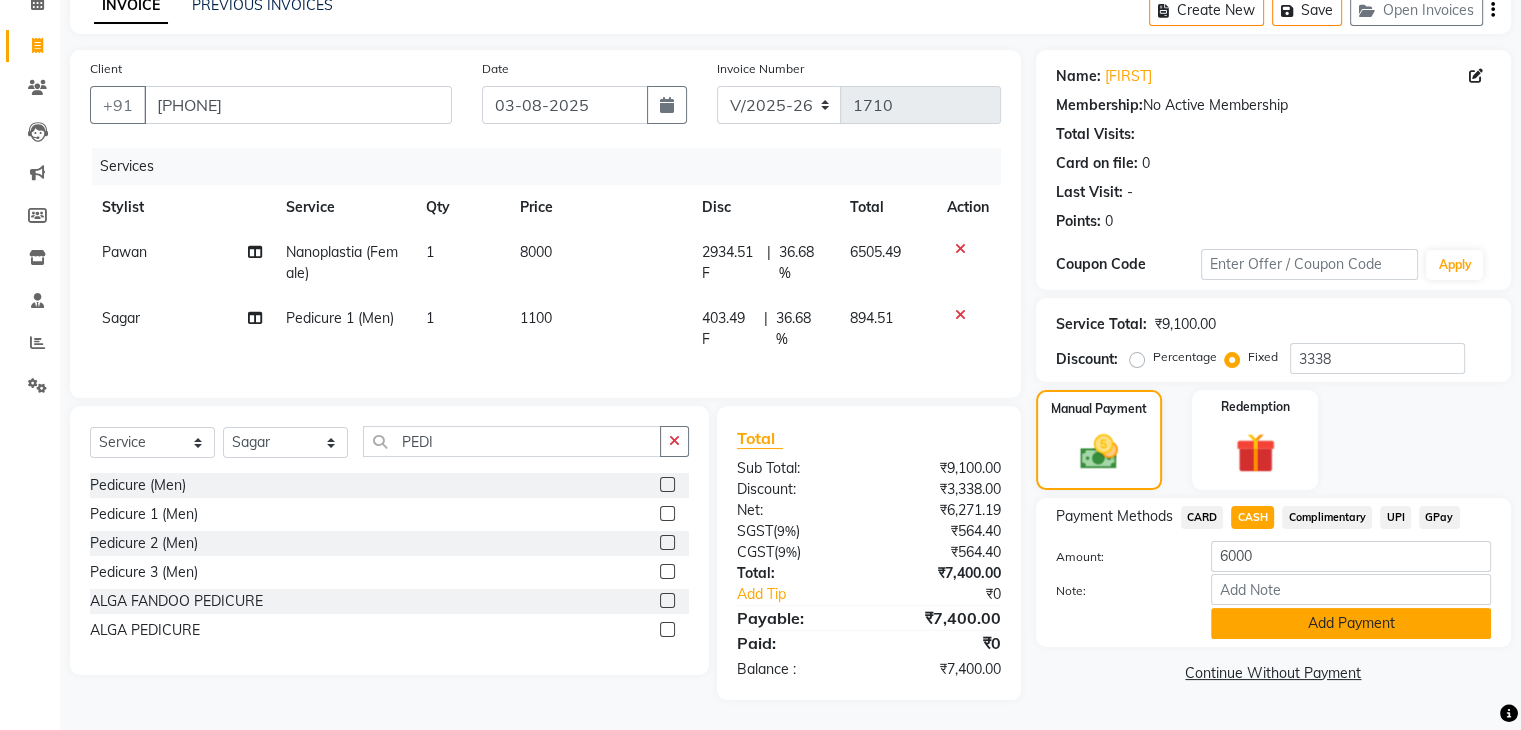 click on "Add Payment" 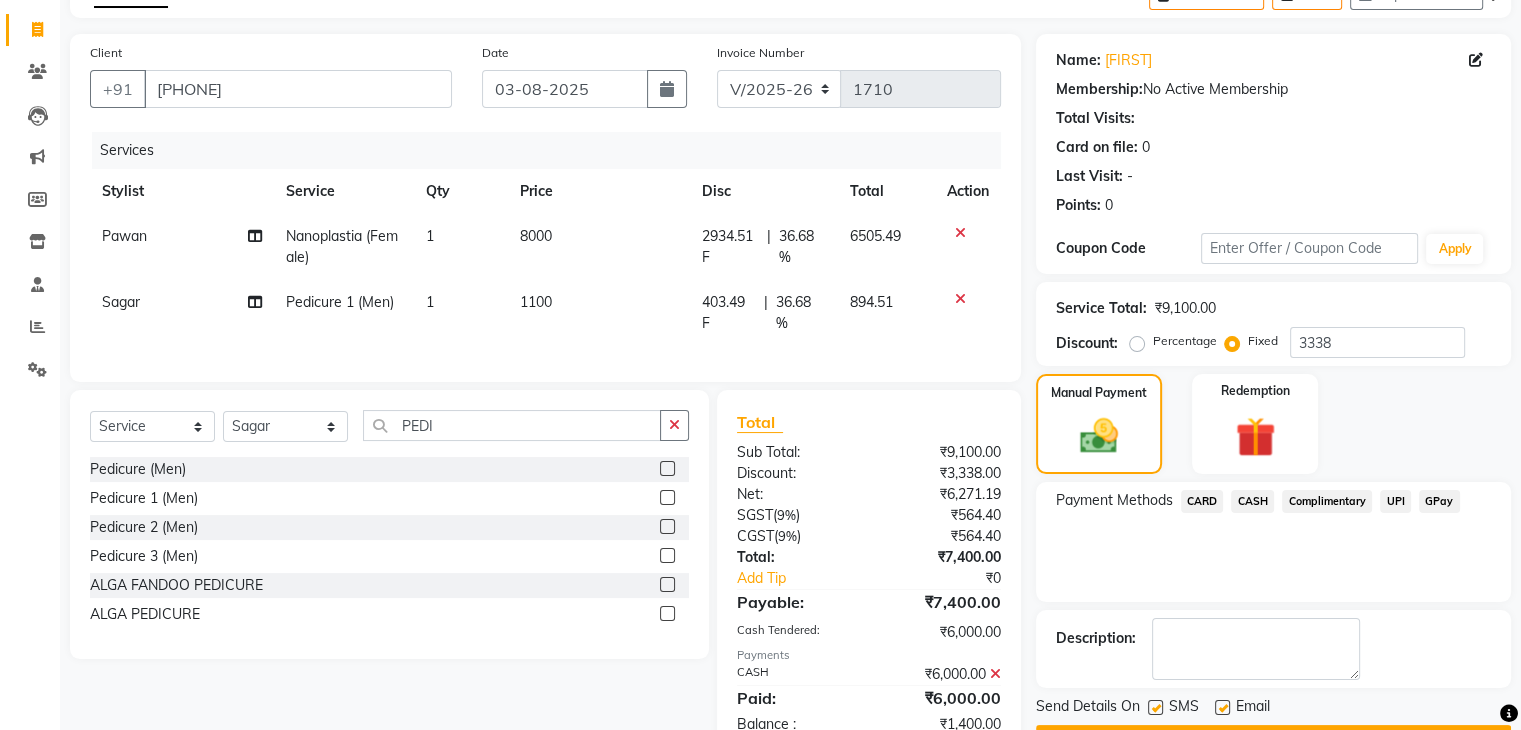 click on "CARD" 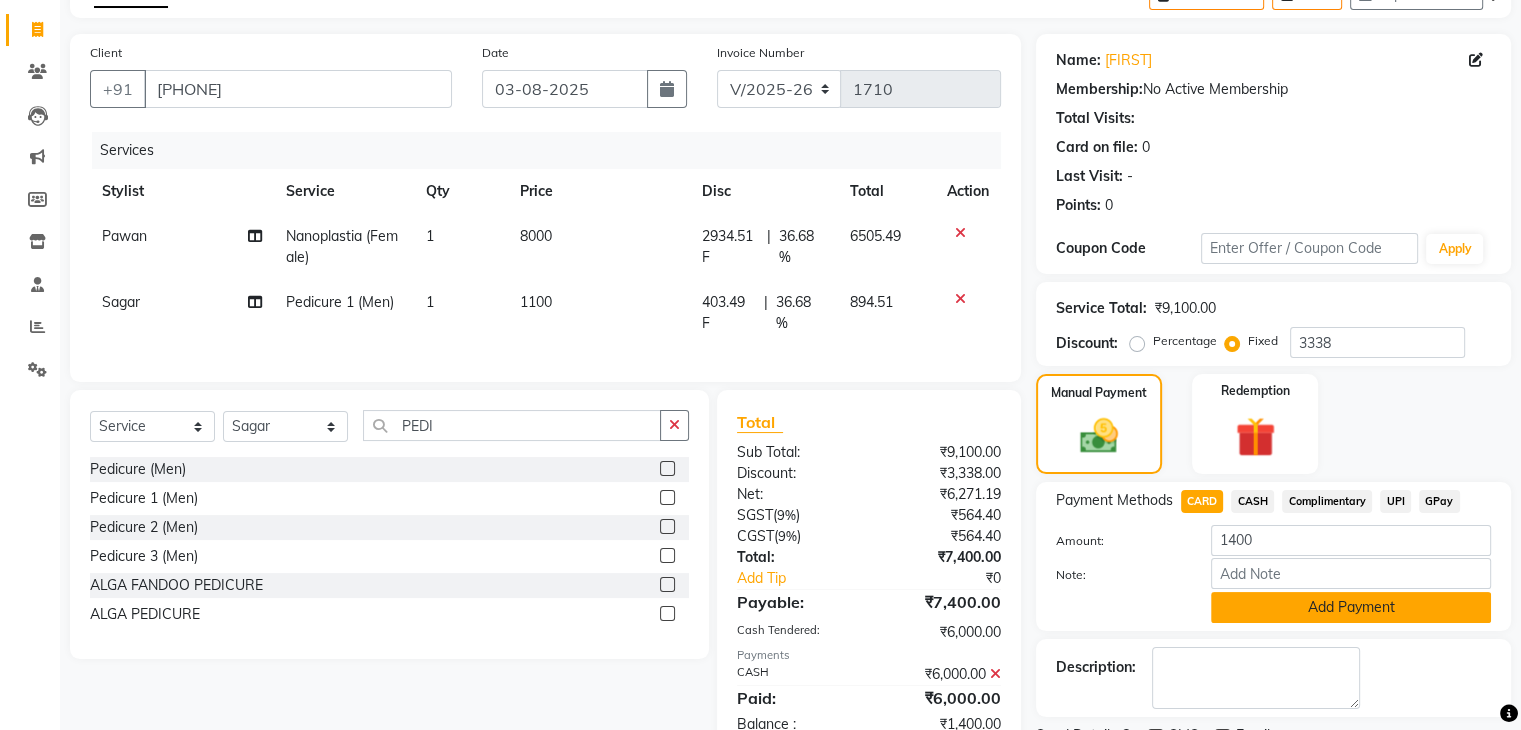 click on "Add Payment" 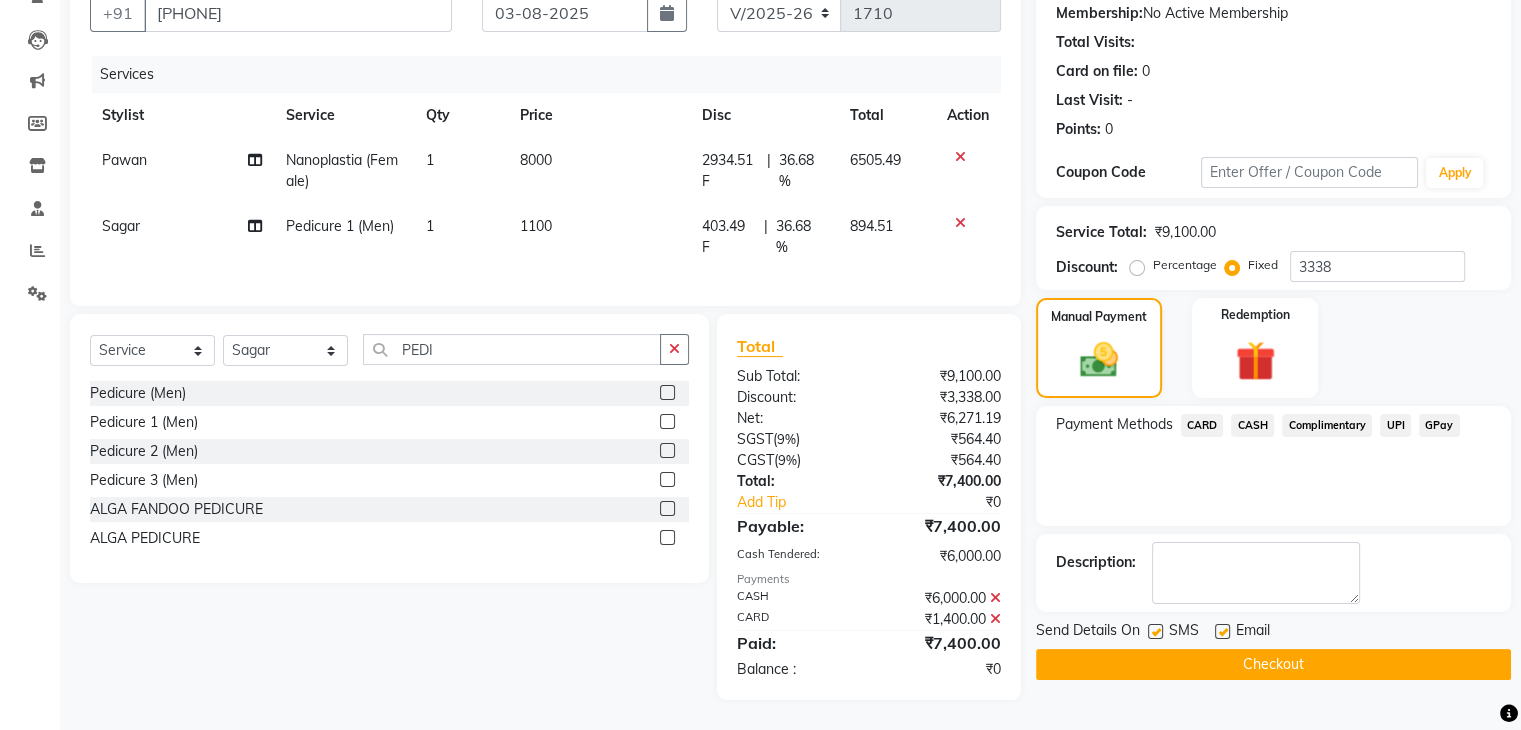 scroll, scrollTop: 208, scrollLeft: 0, axis: vertical 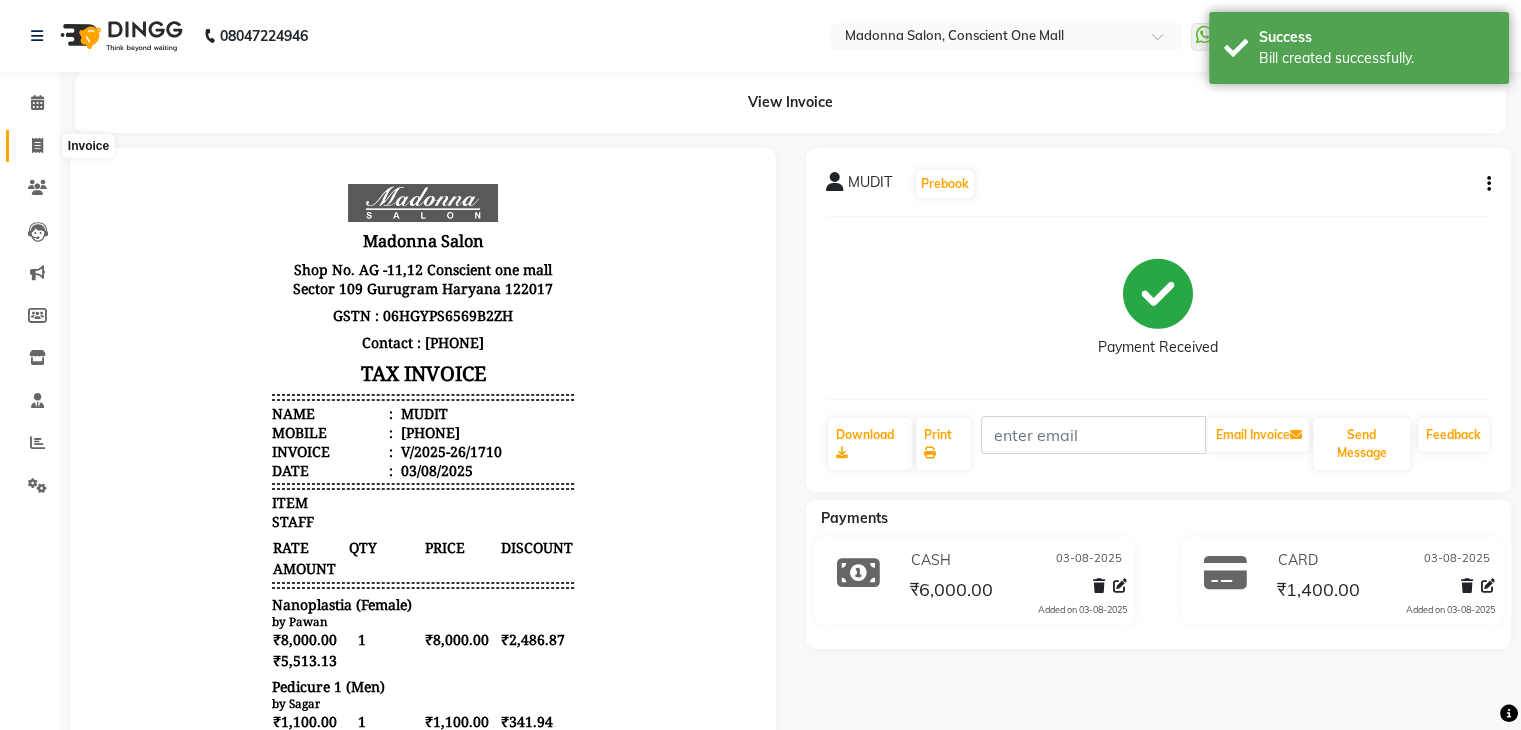 click 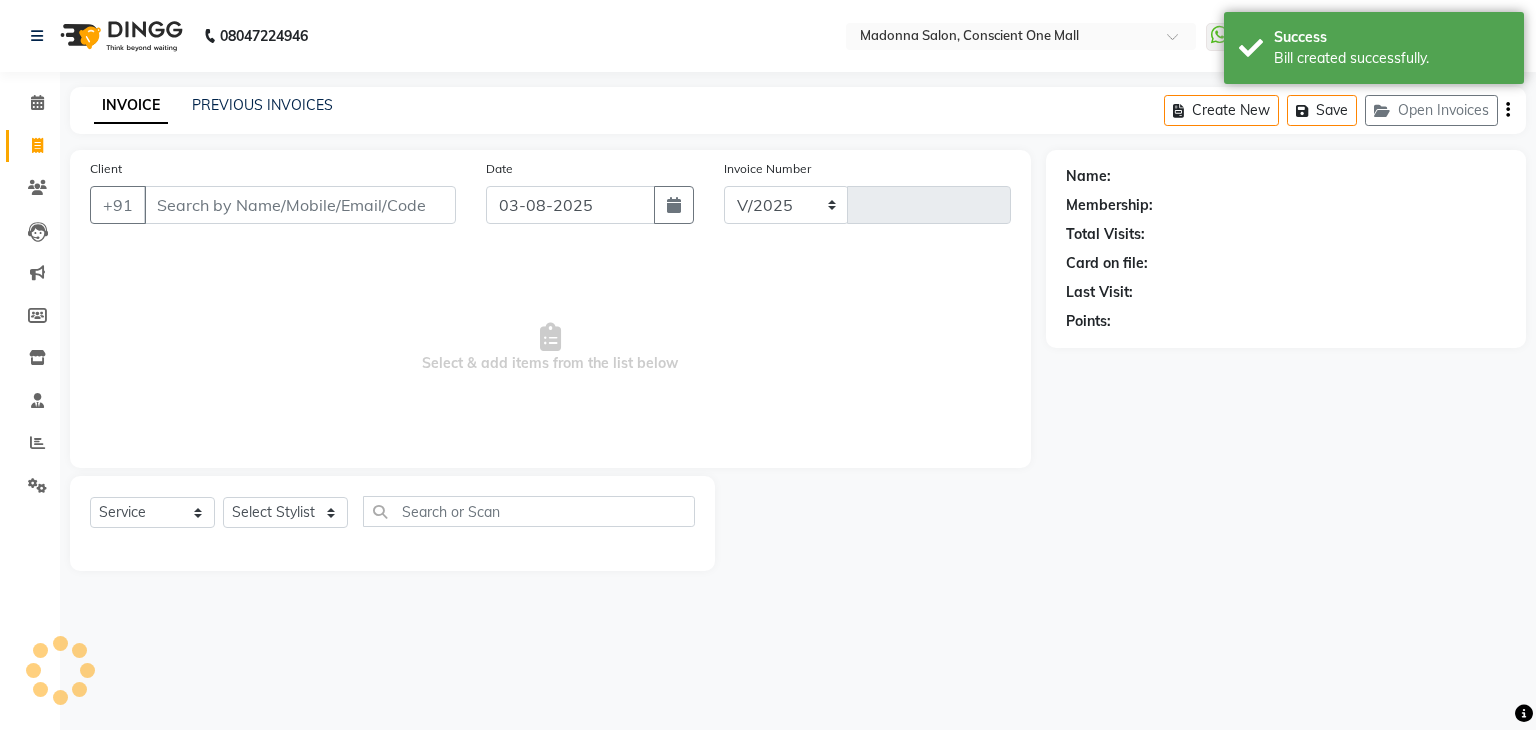 select on "7575" 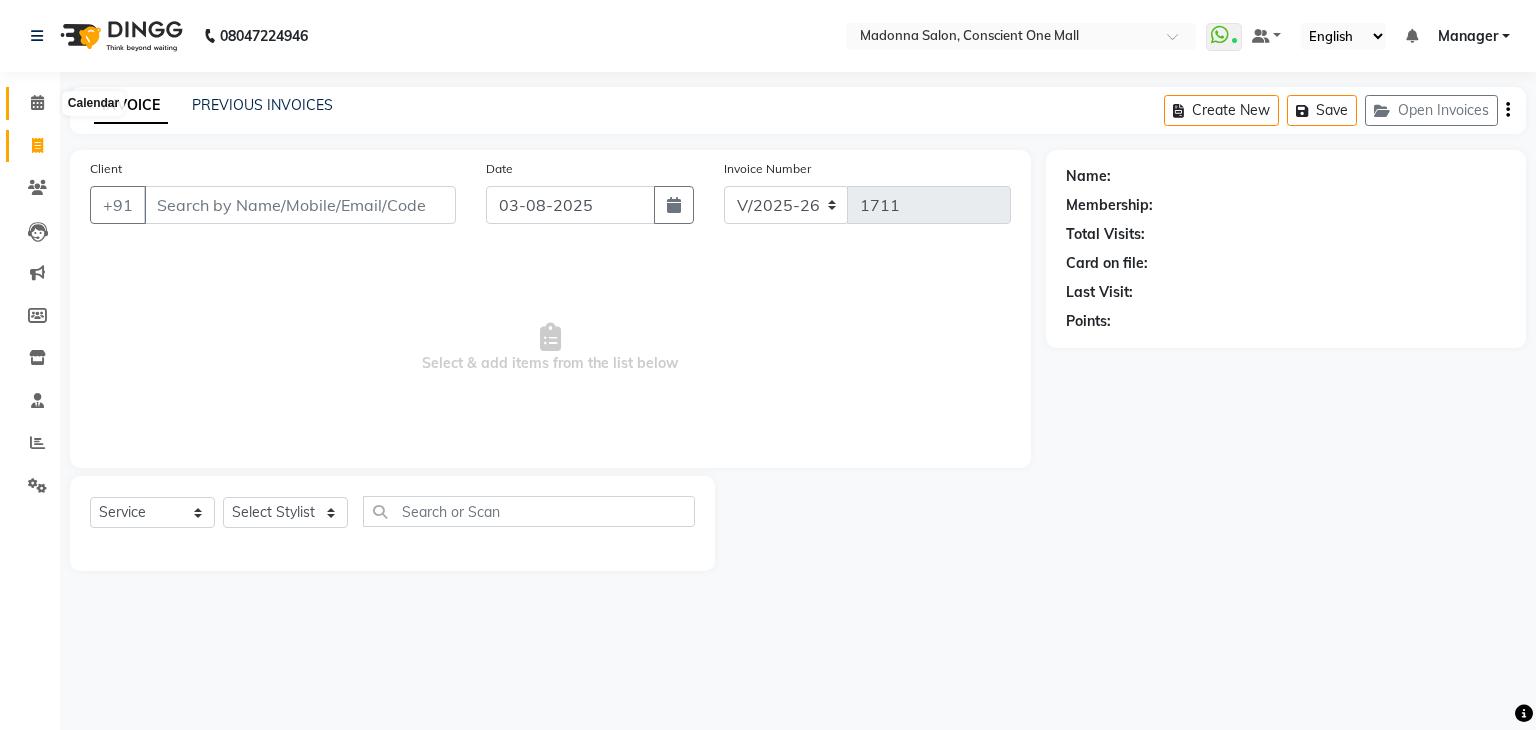 click 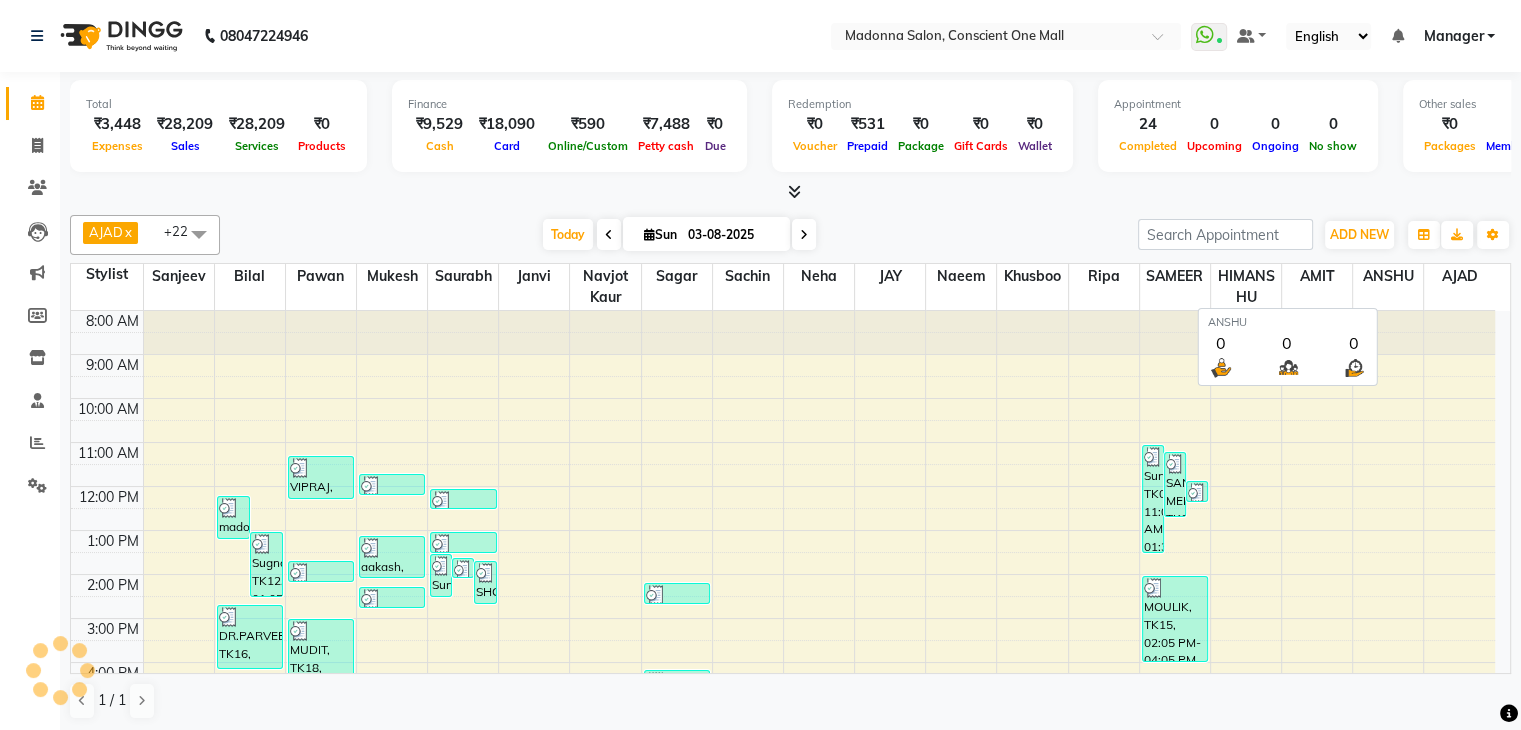 scroll, scrollTop: 0, scrollLeft: 0, axis: both 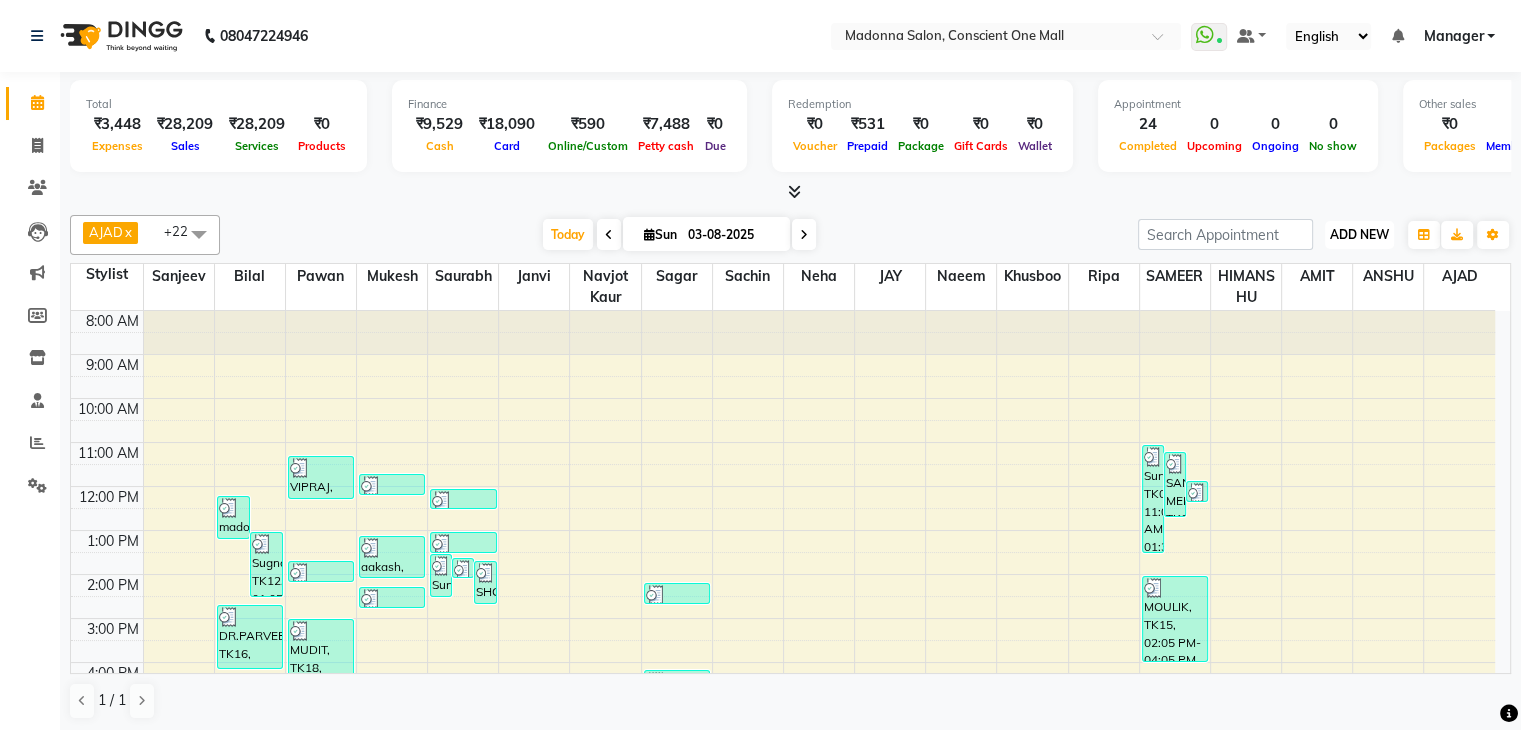 click on "ADD NEW" at bounding box center (1359, 234) 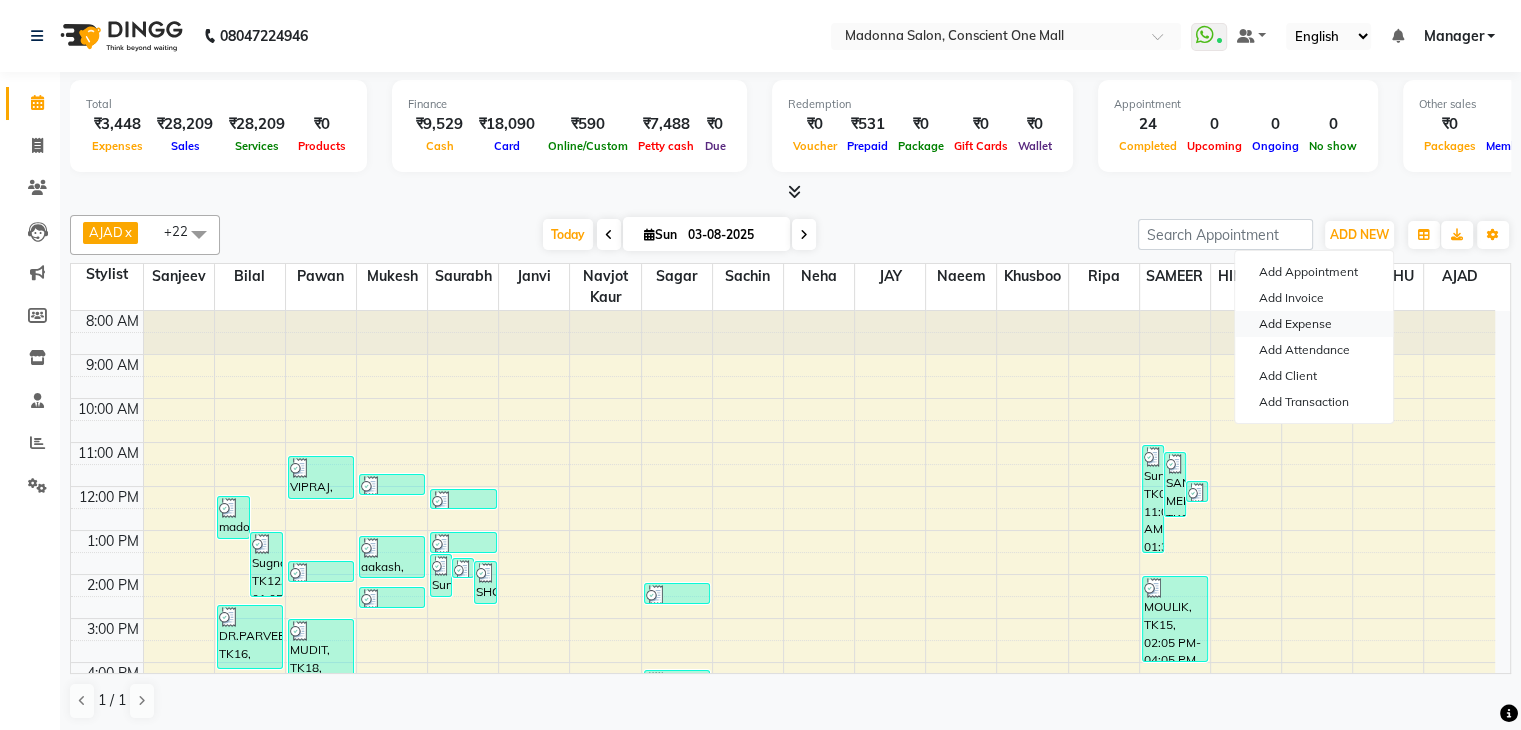 click on "Add Expense" at bounding box center [1314, 324] 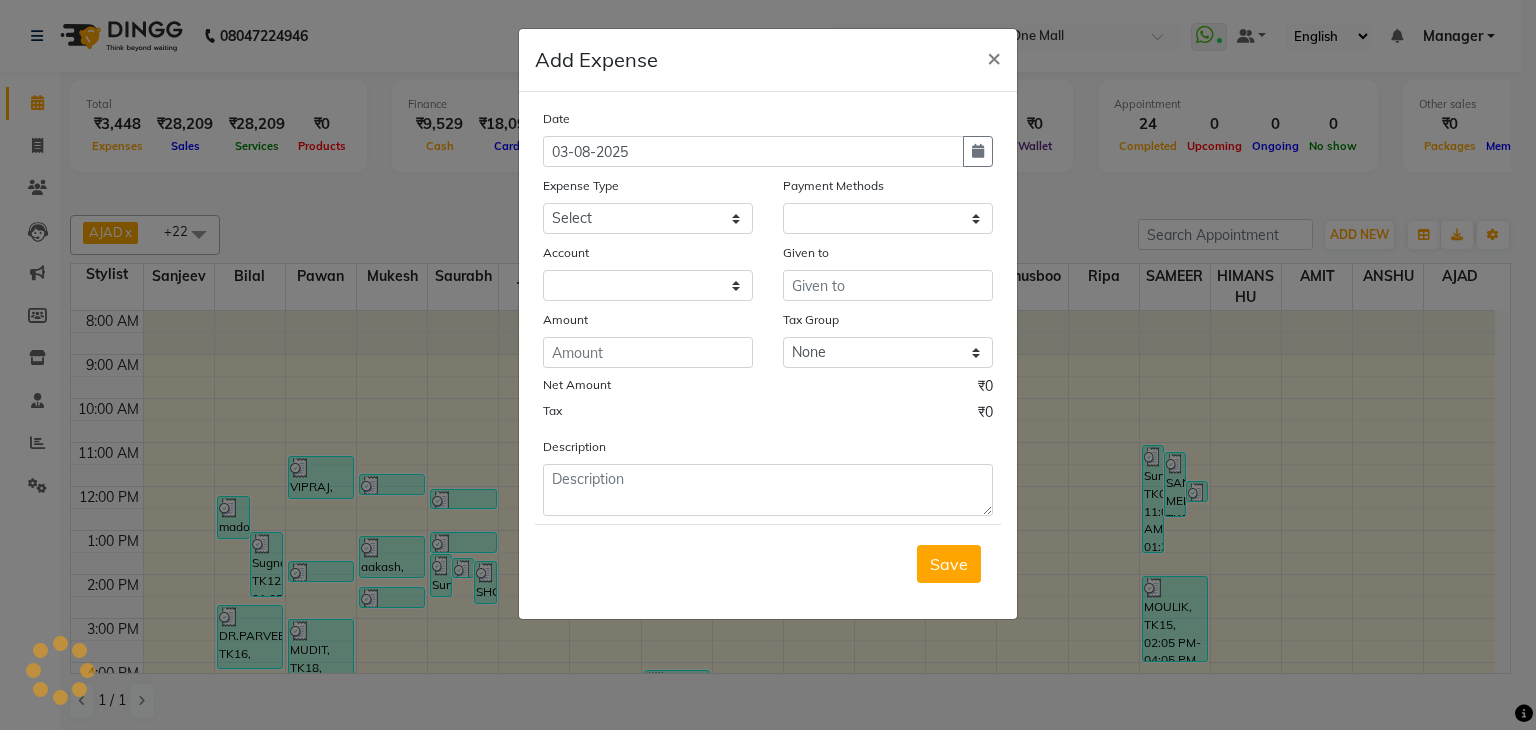 select on "1" 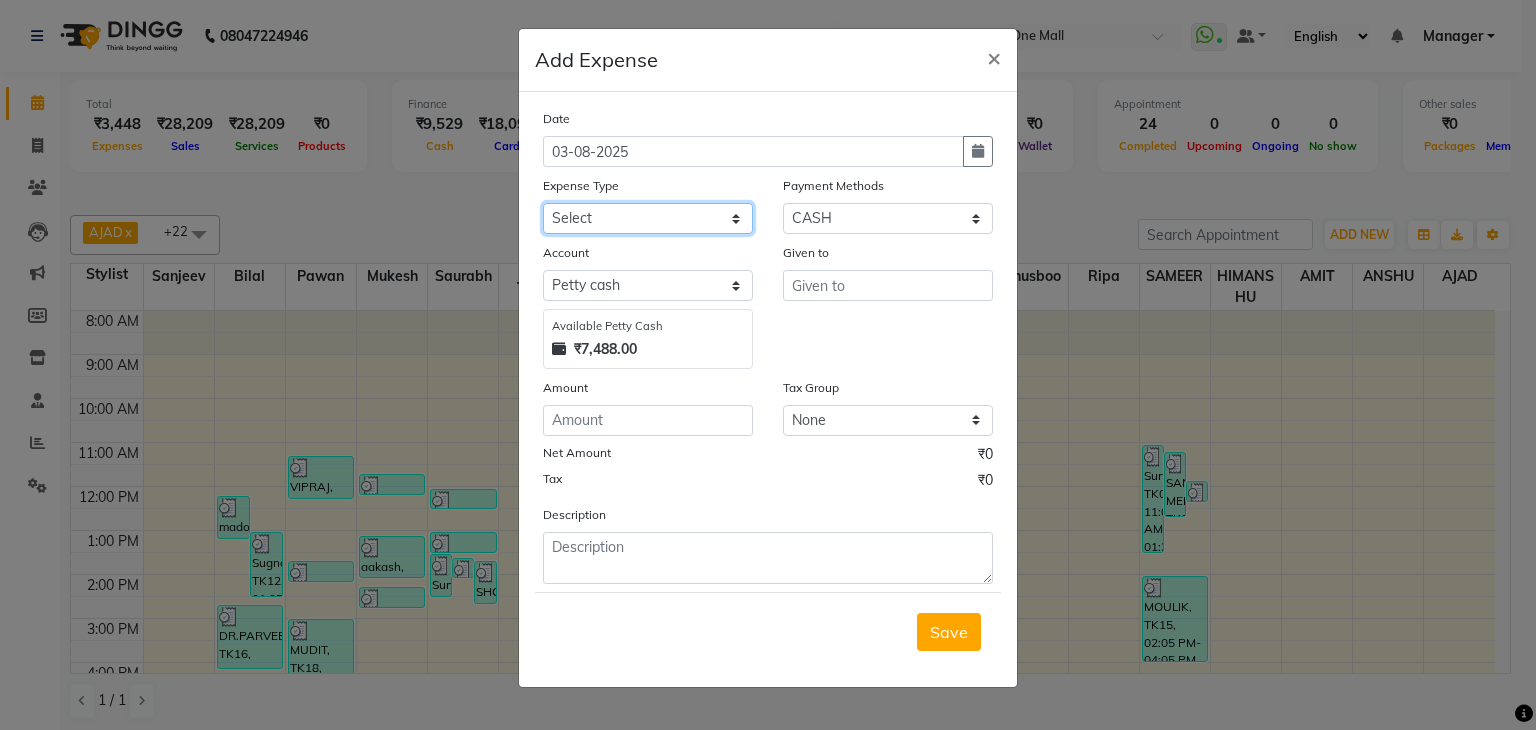click on "Select 99 STORE Advance Salary BILLS CARDAMOM client change paytm Client Snacks Coffee CONVEYANCE cookies Day book Donation ELECTRICIAN Electricity Bill FARE FOOD EXPENSE Garbage Monthly Expense Ginger Hit Incentive INSTAMART JALJIRA POWDER JEERA POWDER LAUNDARY Lemon Marketing Medical MEMBERSHIP COMISSON milk Misc MOBILE RECHARGE MONEY CHANGE M S COMI Nimbu Payment Other Pantry PAYMENT paytm Tip PLUMBER PRINT ROLL Product PRODUCT iNCENTIVE PURCHASING Recive cash SAFAIWALA Salary salon use SALT staff incentive Staff Snacks SUGAR Tea TIP VISHAL MART WATER ZEPTO" 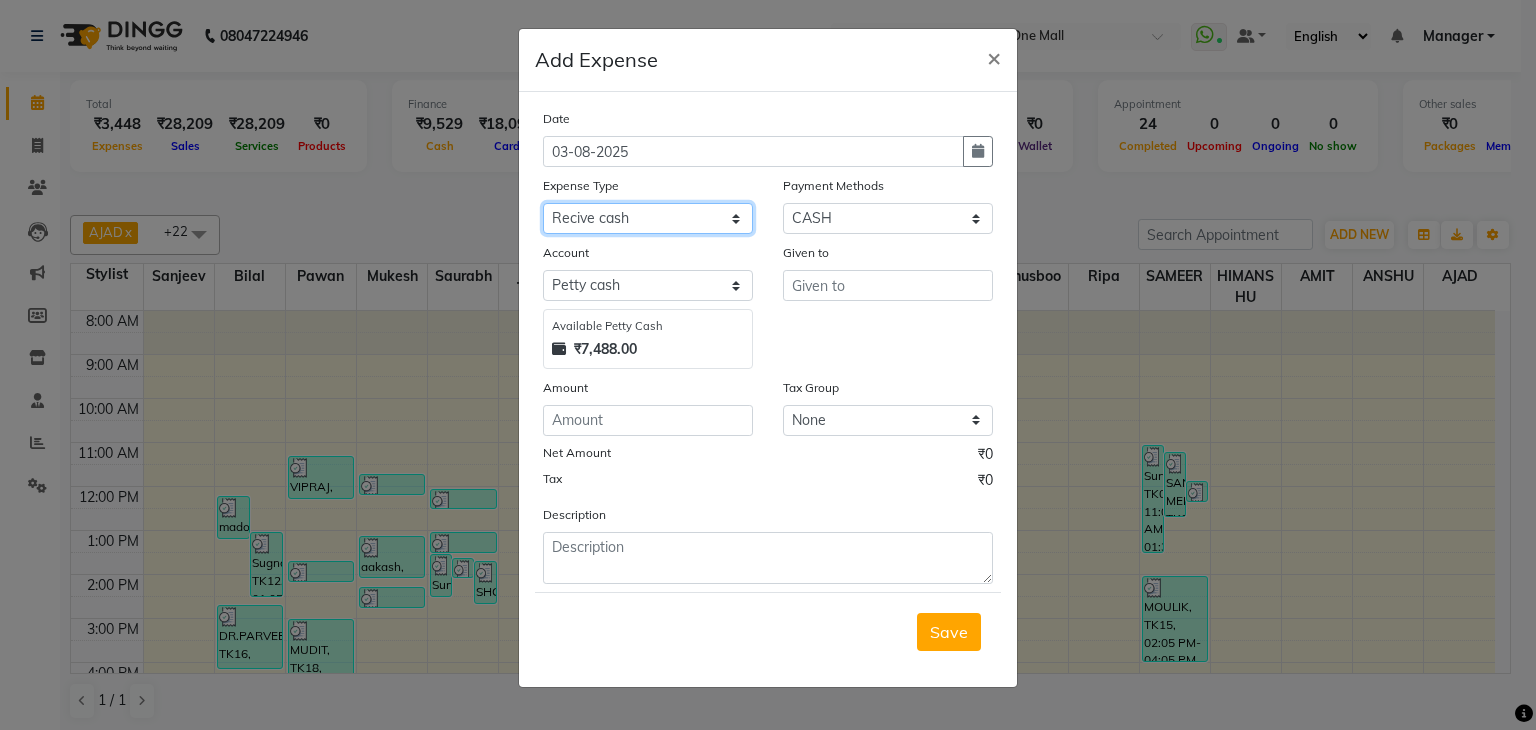 click on "Select 99 STORE Advance Salary BILLS CARDAMOM client change paytm Client Snacks Coffee CONVEYANCE cookies Day book Donation ELECTRICIAN Electricity Bill FARE FOOD EXPENSE Garbage Monthly Expense Ginger Hit Incentive INSTAMART JALJIRA POWDER JEERA POWDER LAUNDARY Lemon Marketing Medical MEMBERSHIP COMISSON milk Misc MOBILE RECHARGE MONEY CHANGE M S COMI Nimbu Payment Other Pantry PAYMENT paytm Tip PLUMBER PRINT ROLL Product PRODUCT iNCENTIVE PURCHASING Recive cash SAFAIWALA Salary salon use SALT staff incentive Staff Snacks SUGAR Tea TIP VISHAL MART WATER ZEPTO" 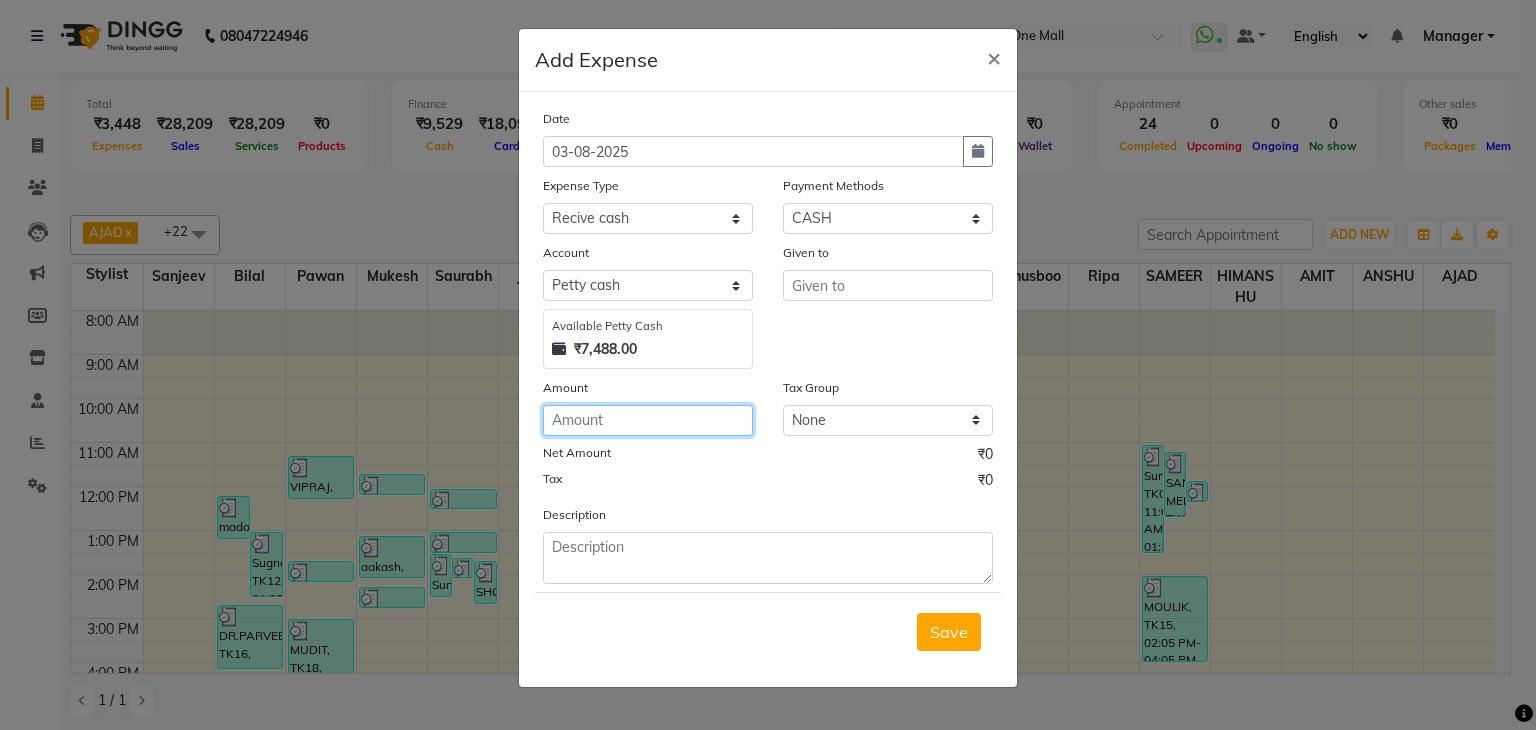 click 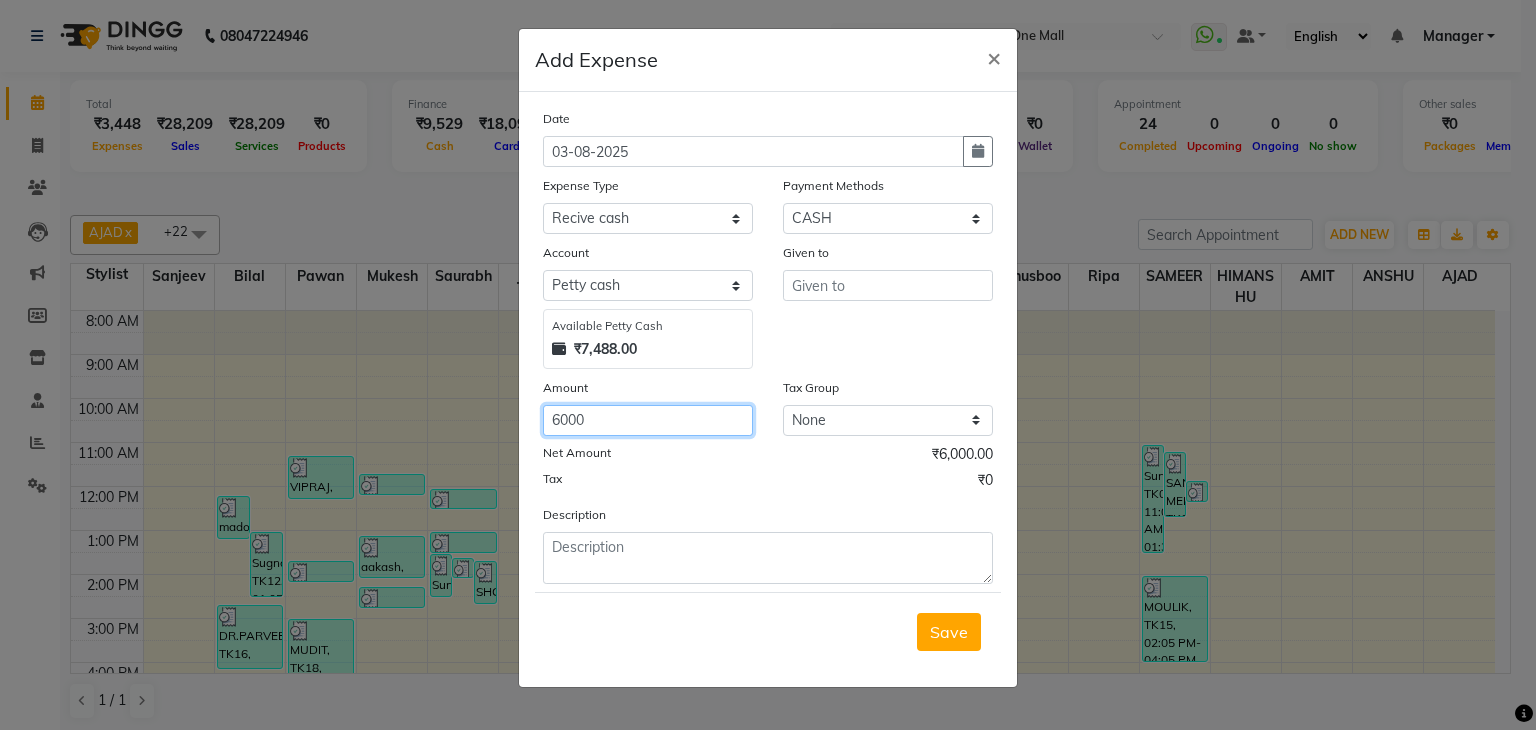 type on "6000" 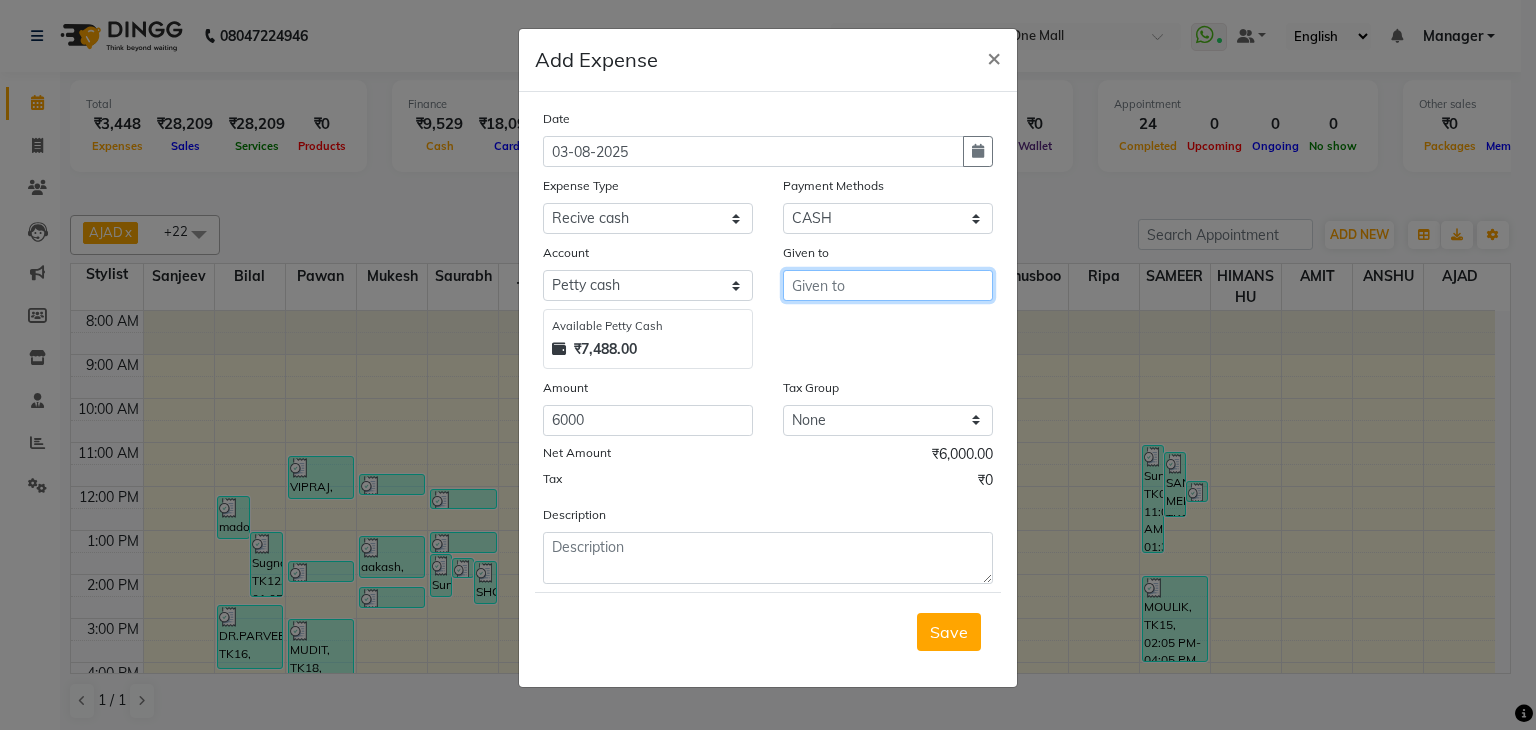 click at bounding box center (888, 285) 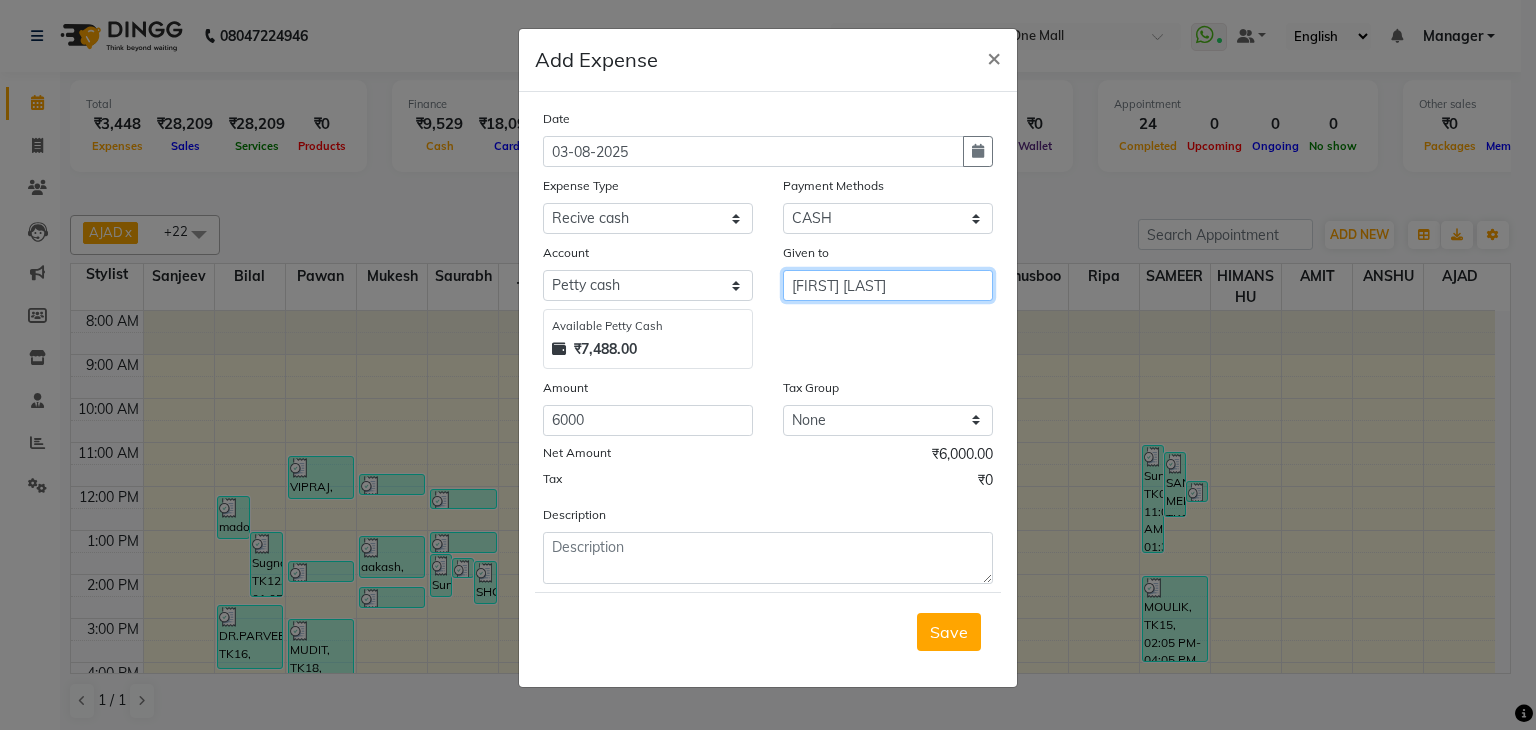 type on "HARRY SIR" 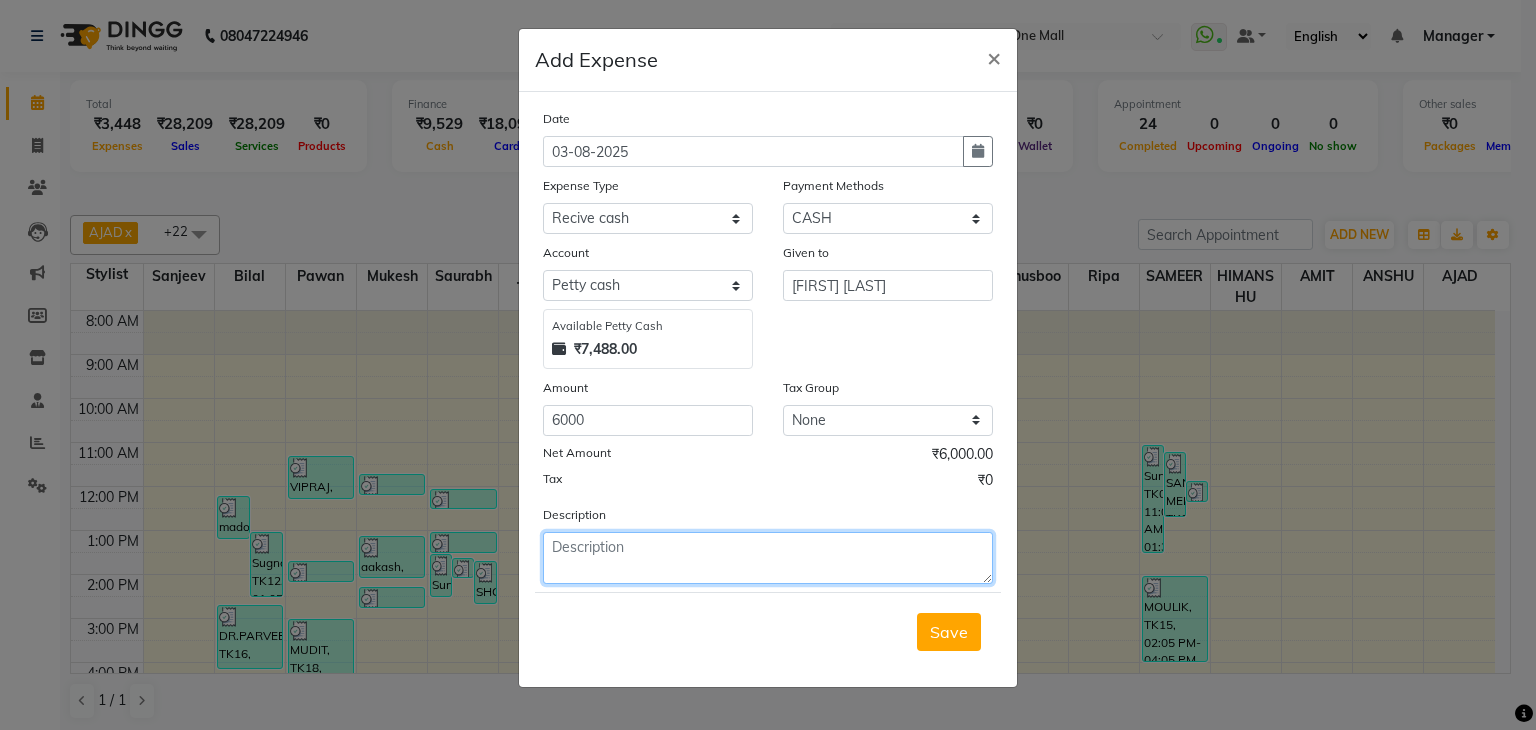 click 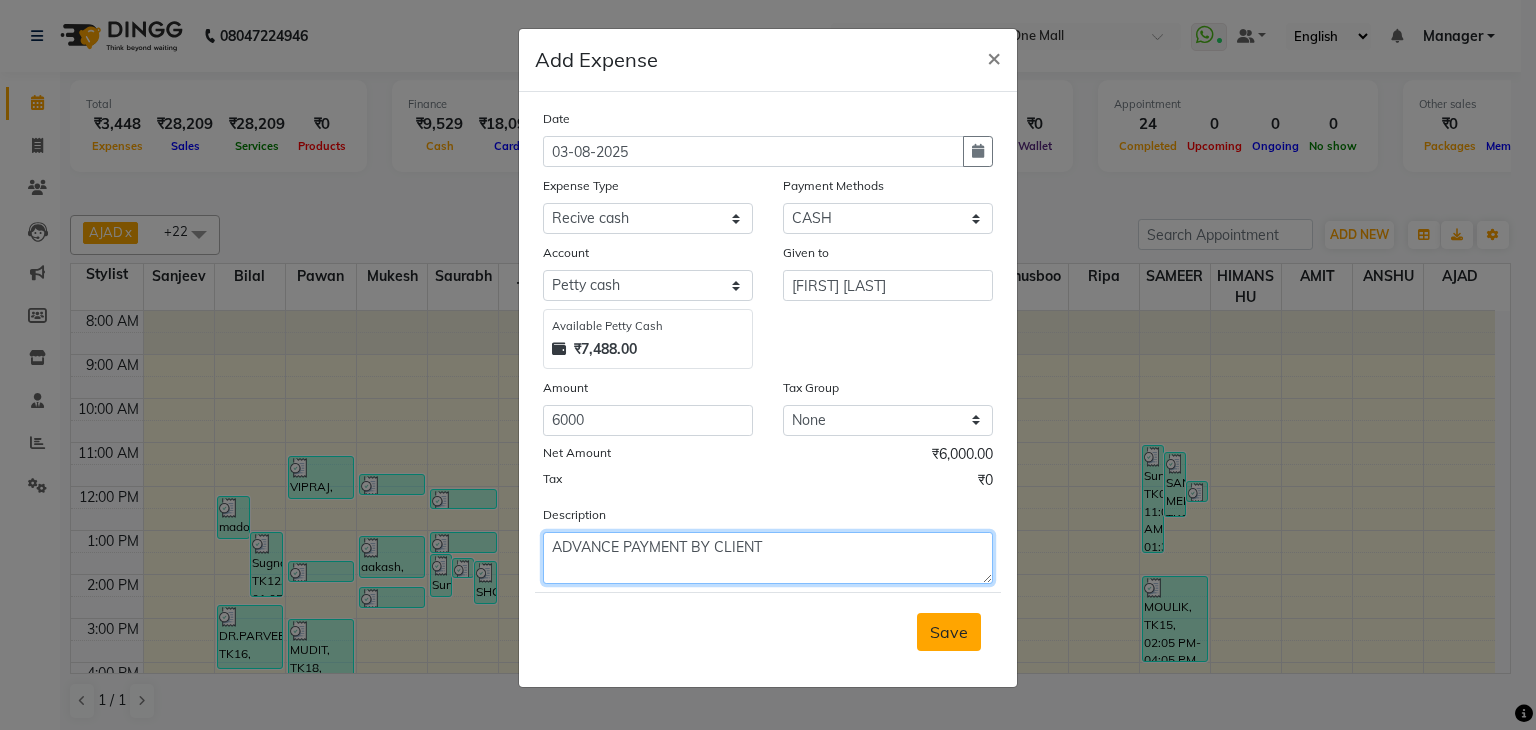 type on "ADVANCE PAYMENT BY CLIENT" 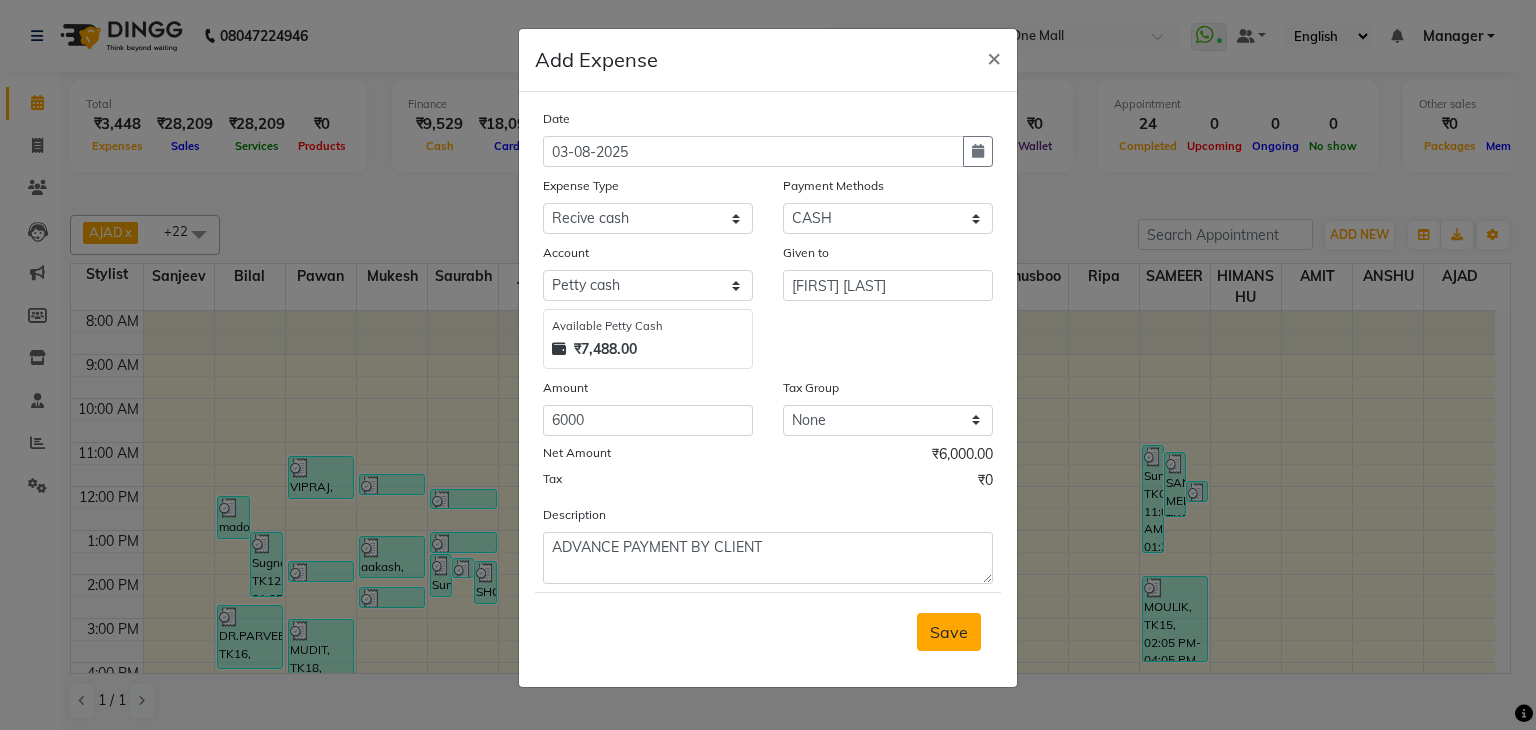 click on "Save" at bounding box center (949, 632) 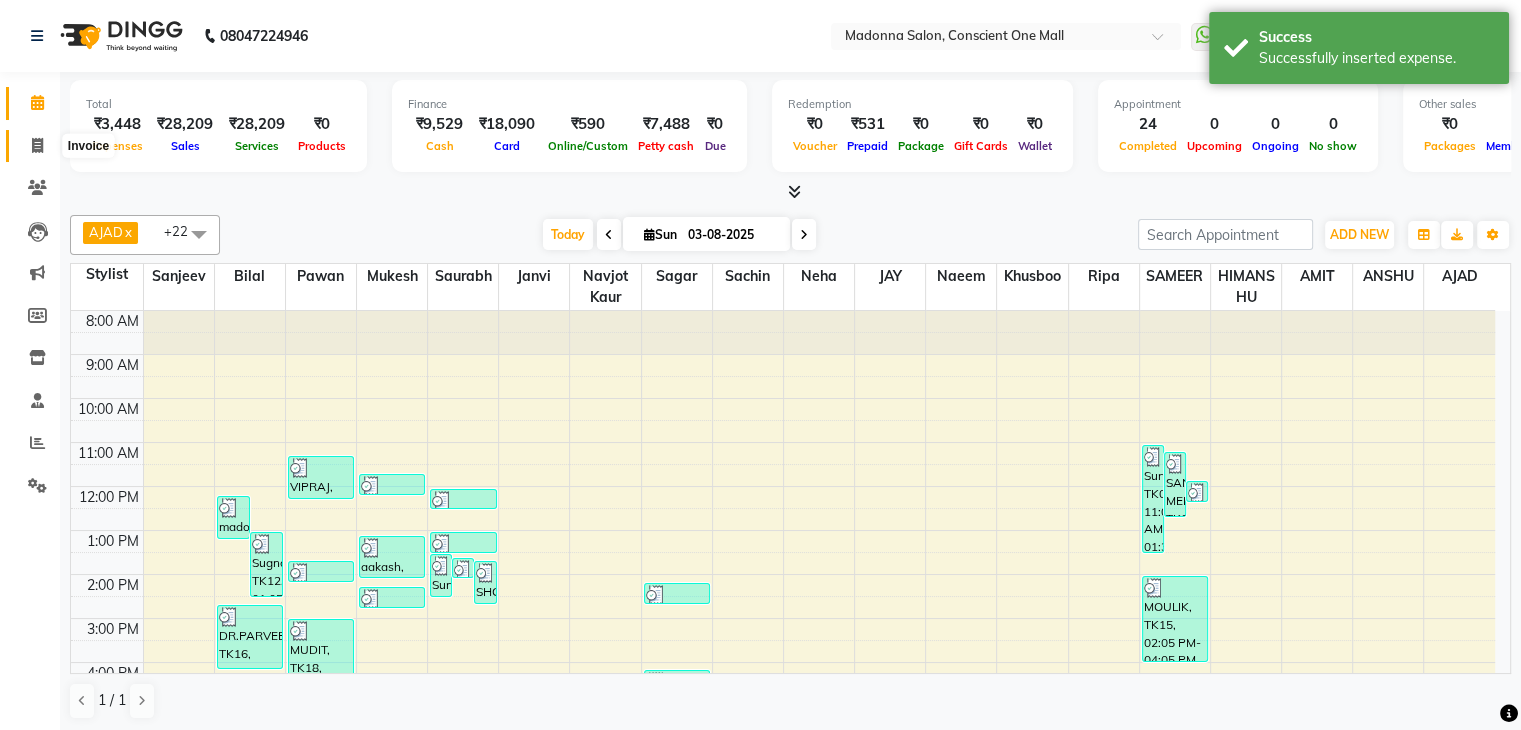 click 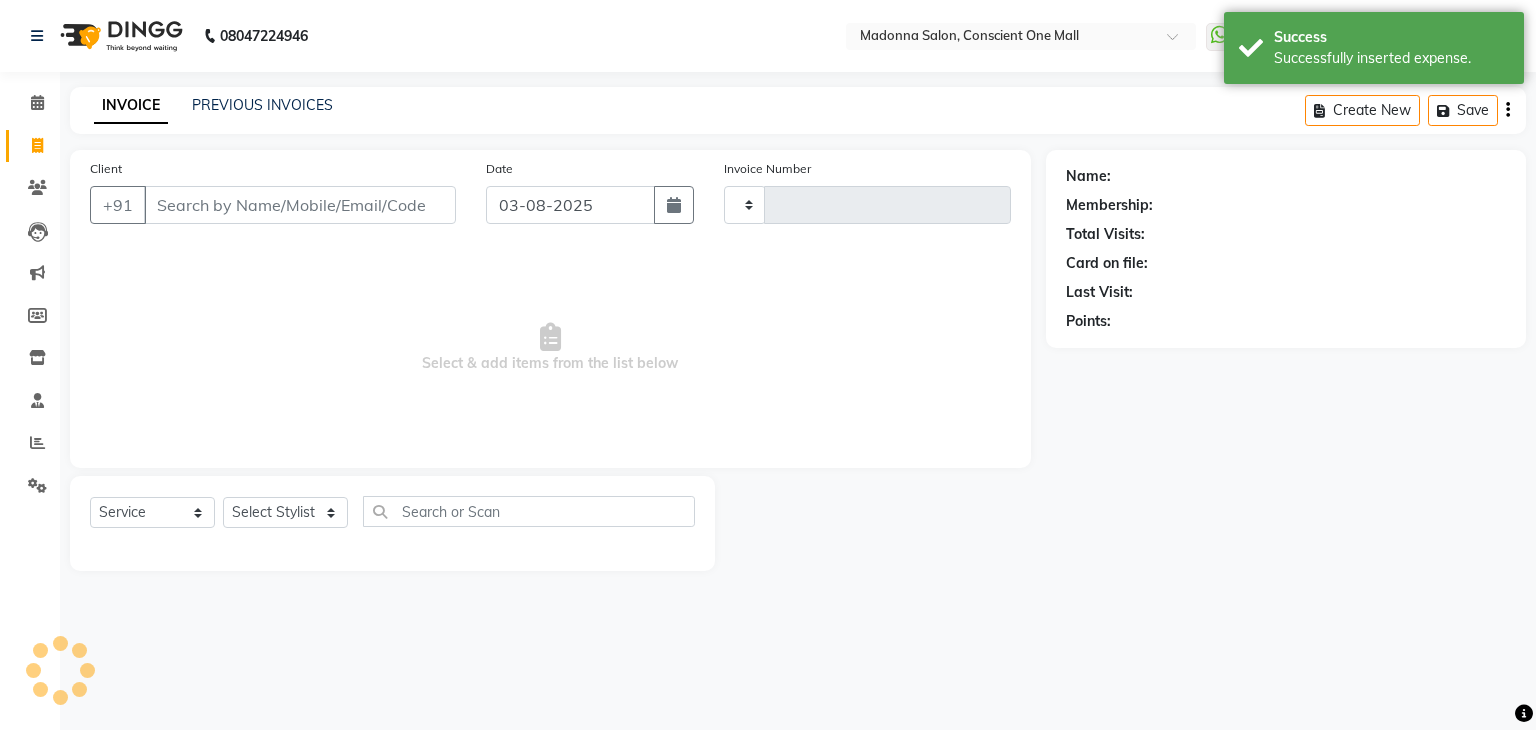 type on "1711" 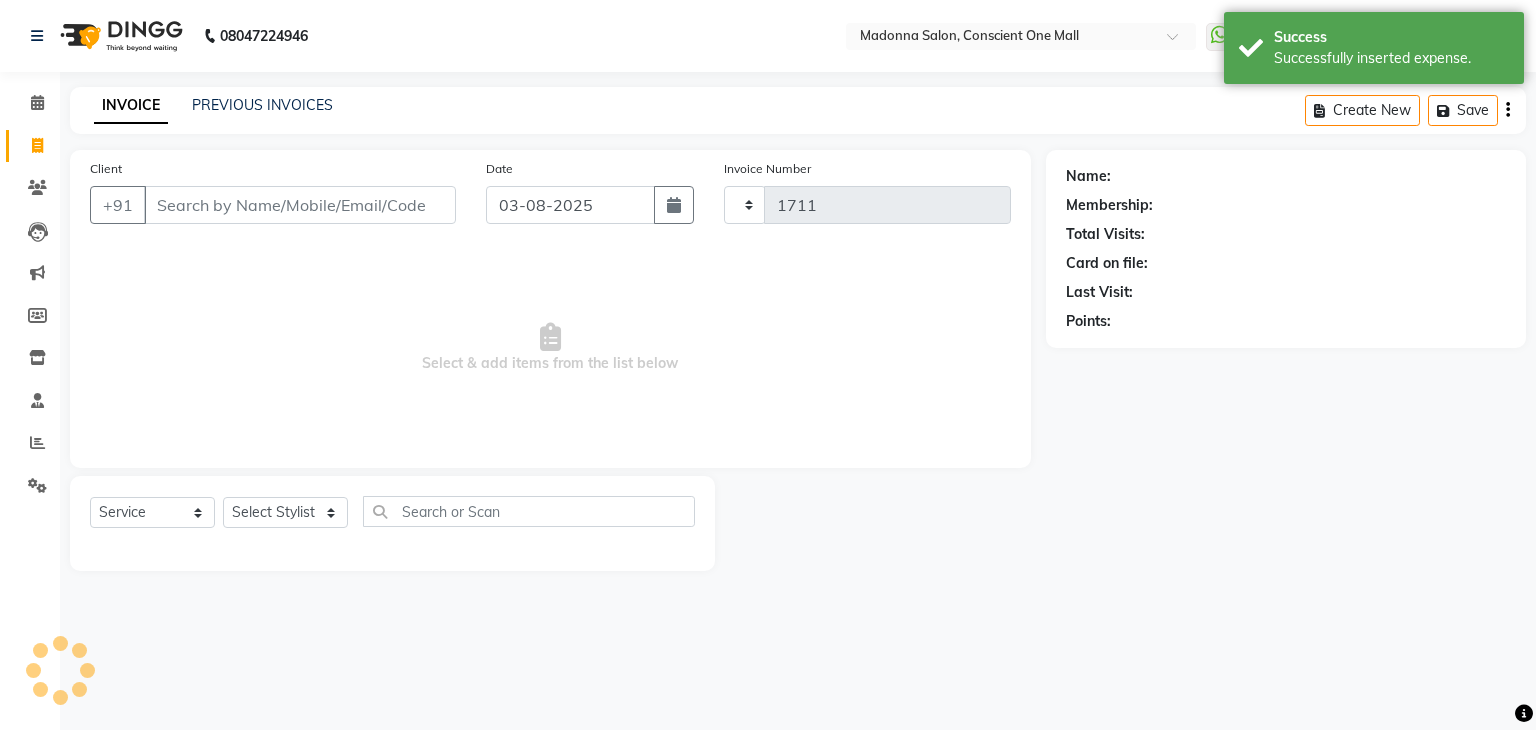 select on "7575" 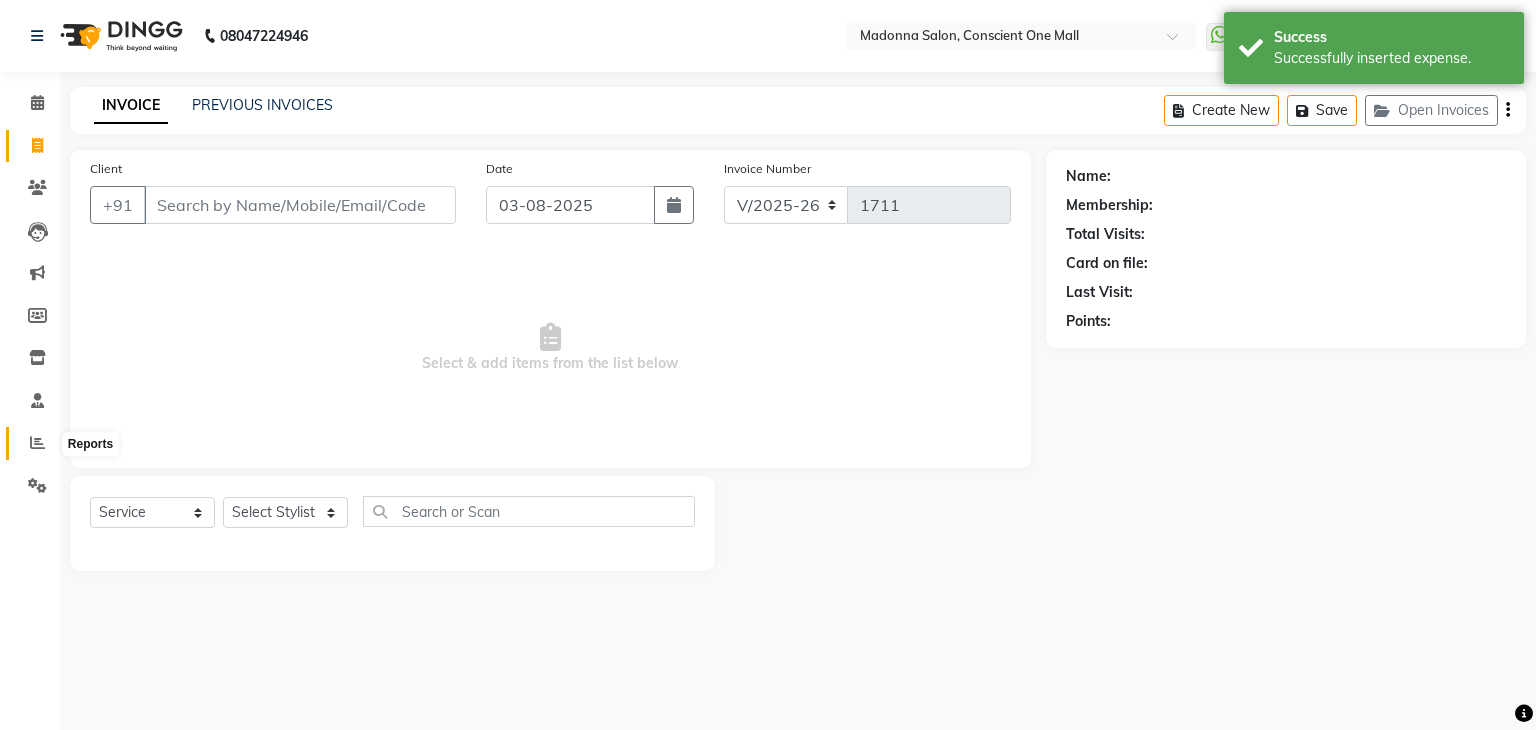 click 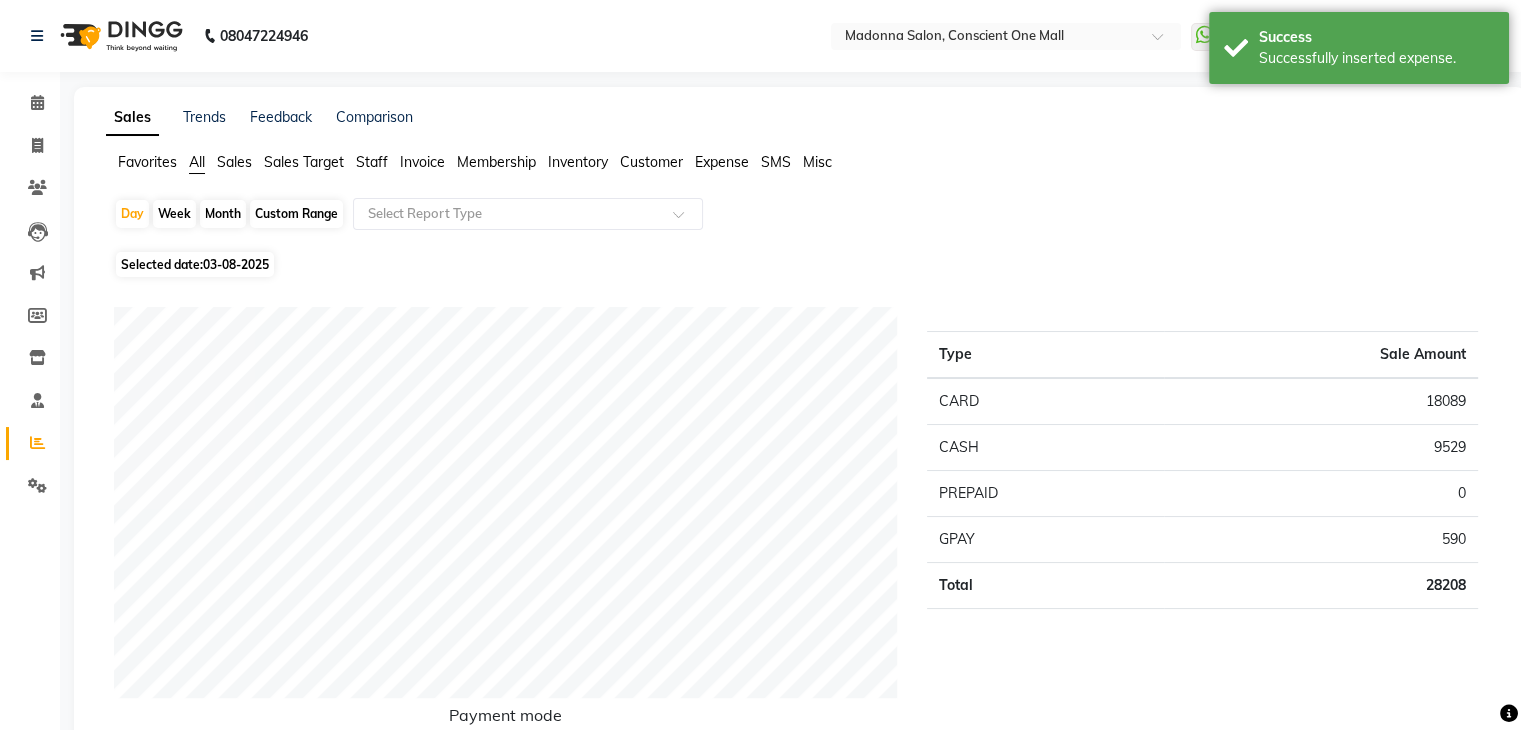 click on "Staff" 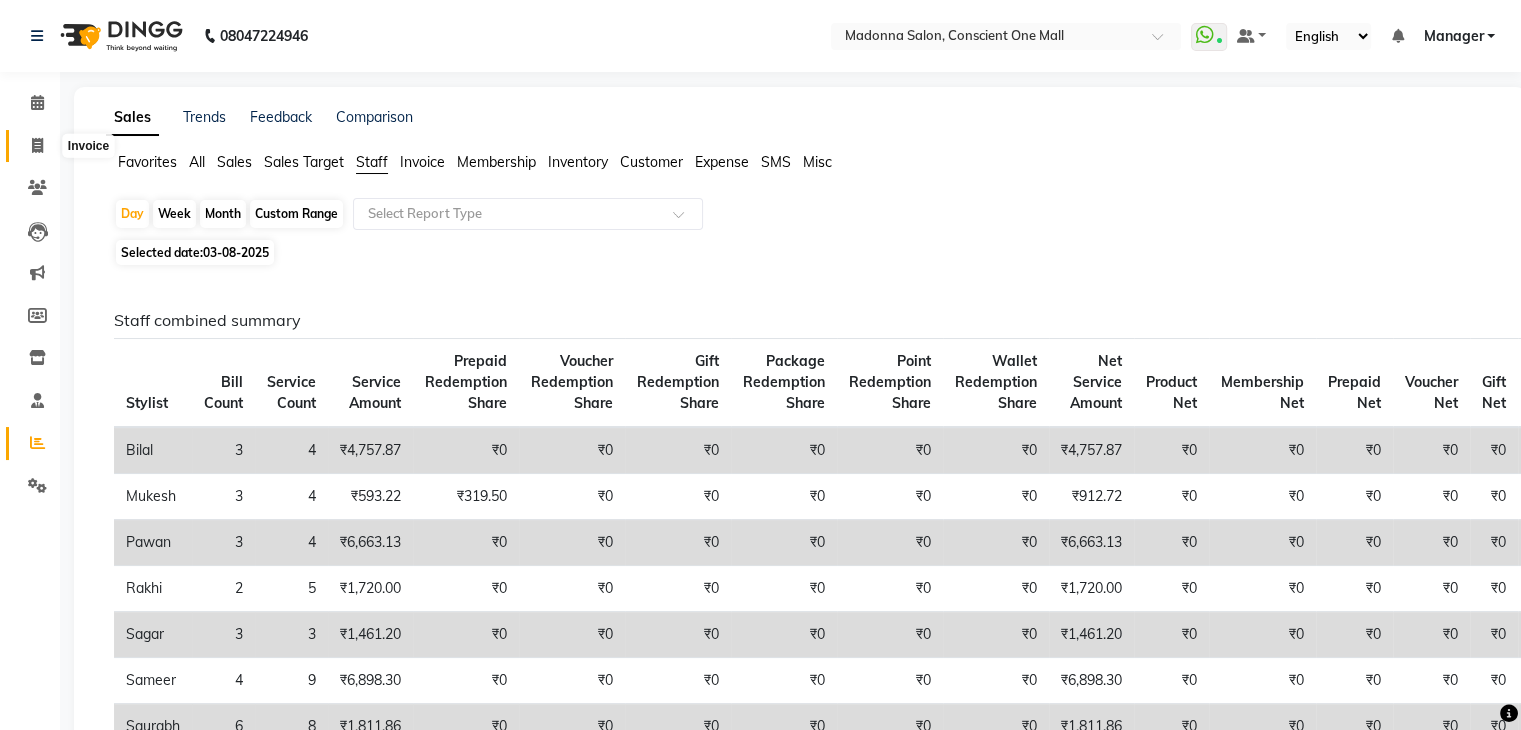 click 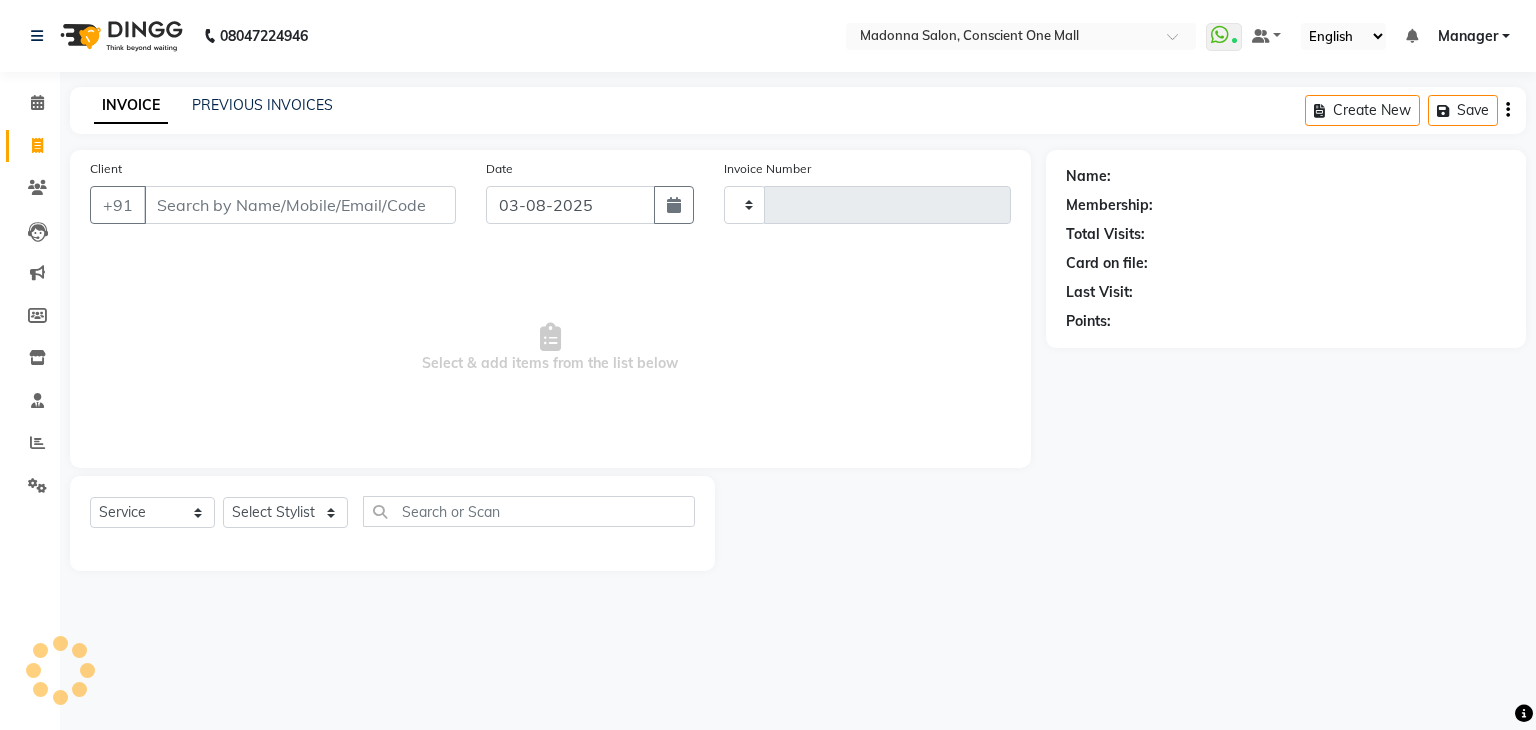 type on "1711" 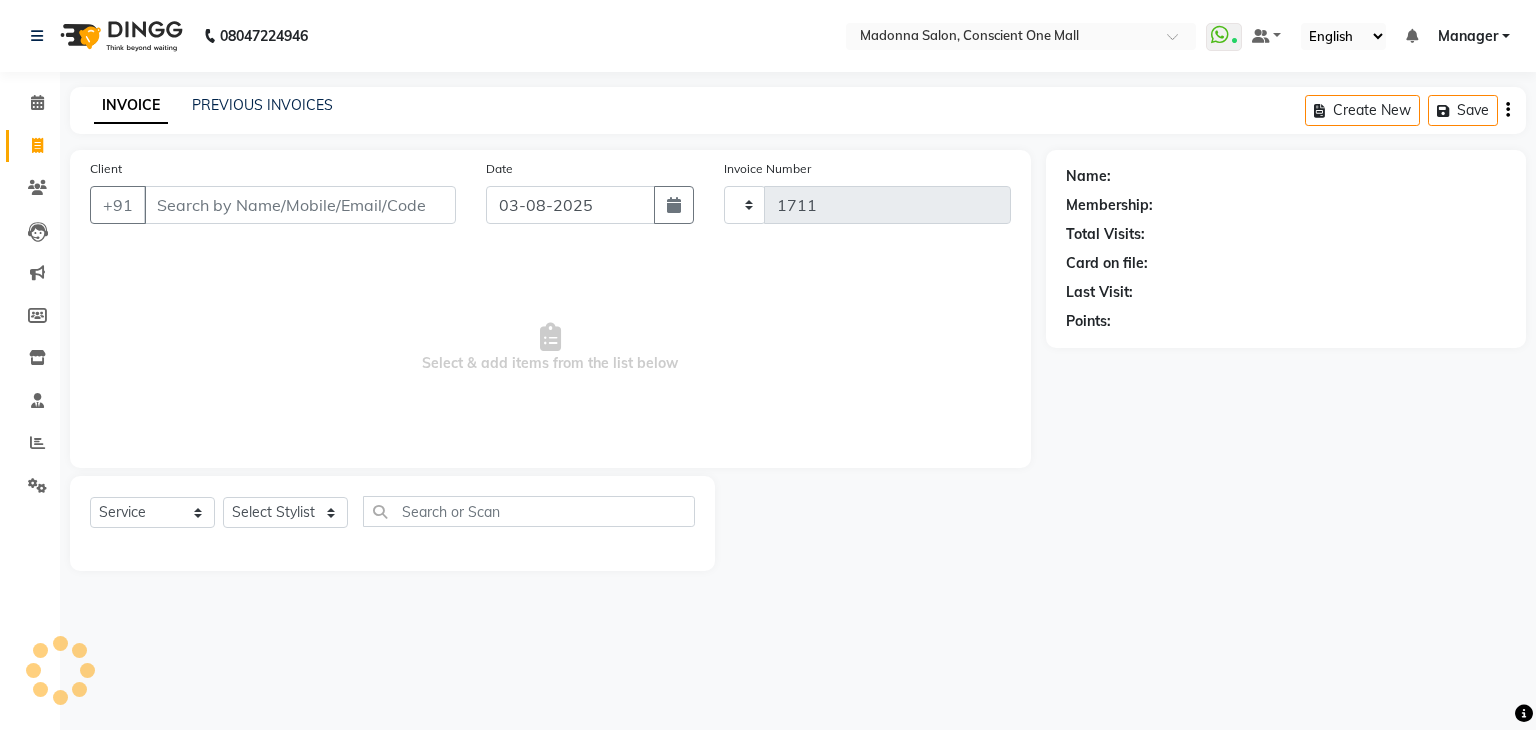 select on "7575" 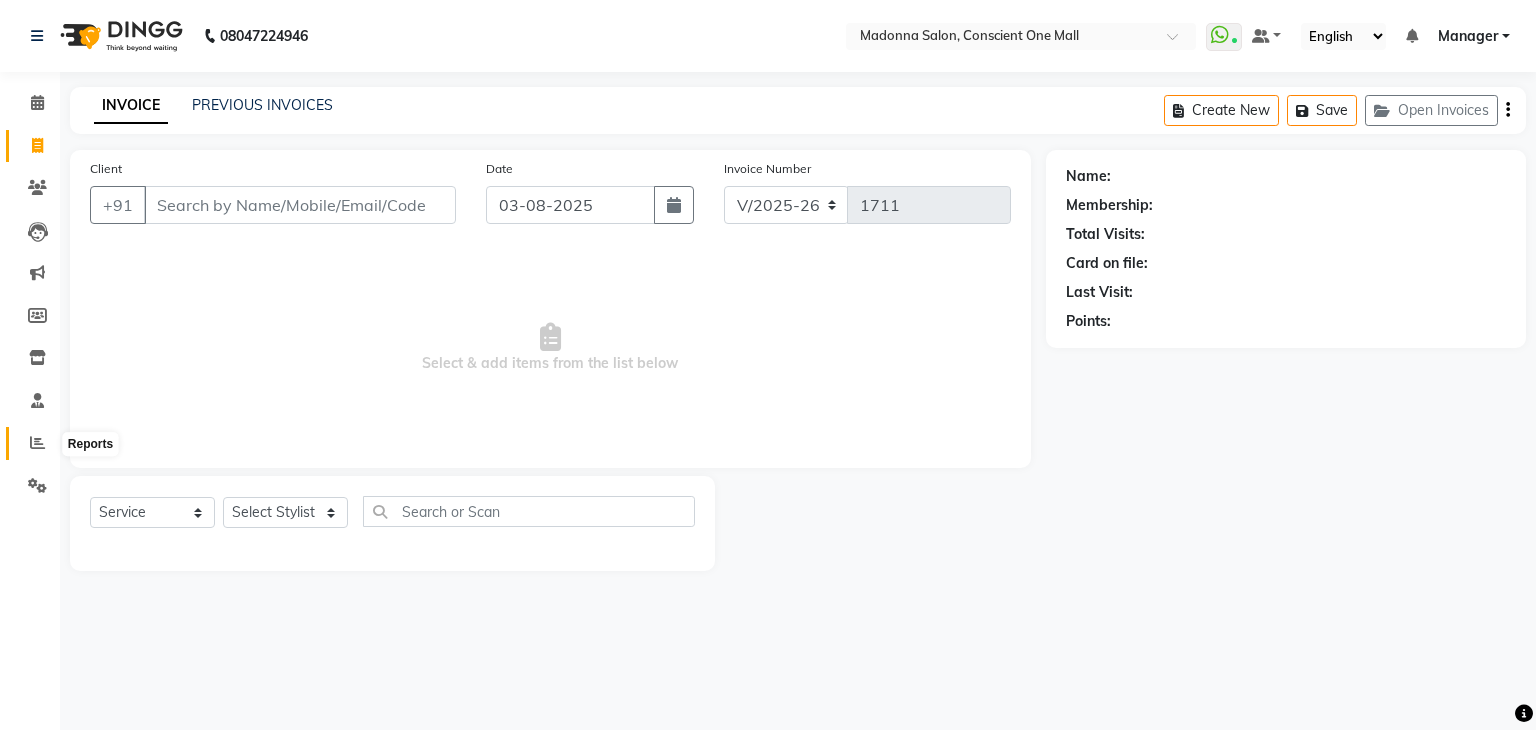 click 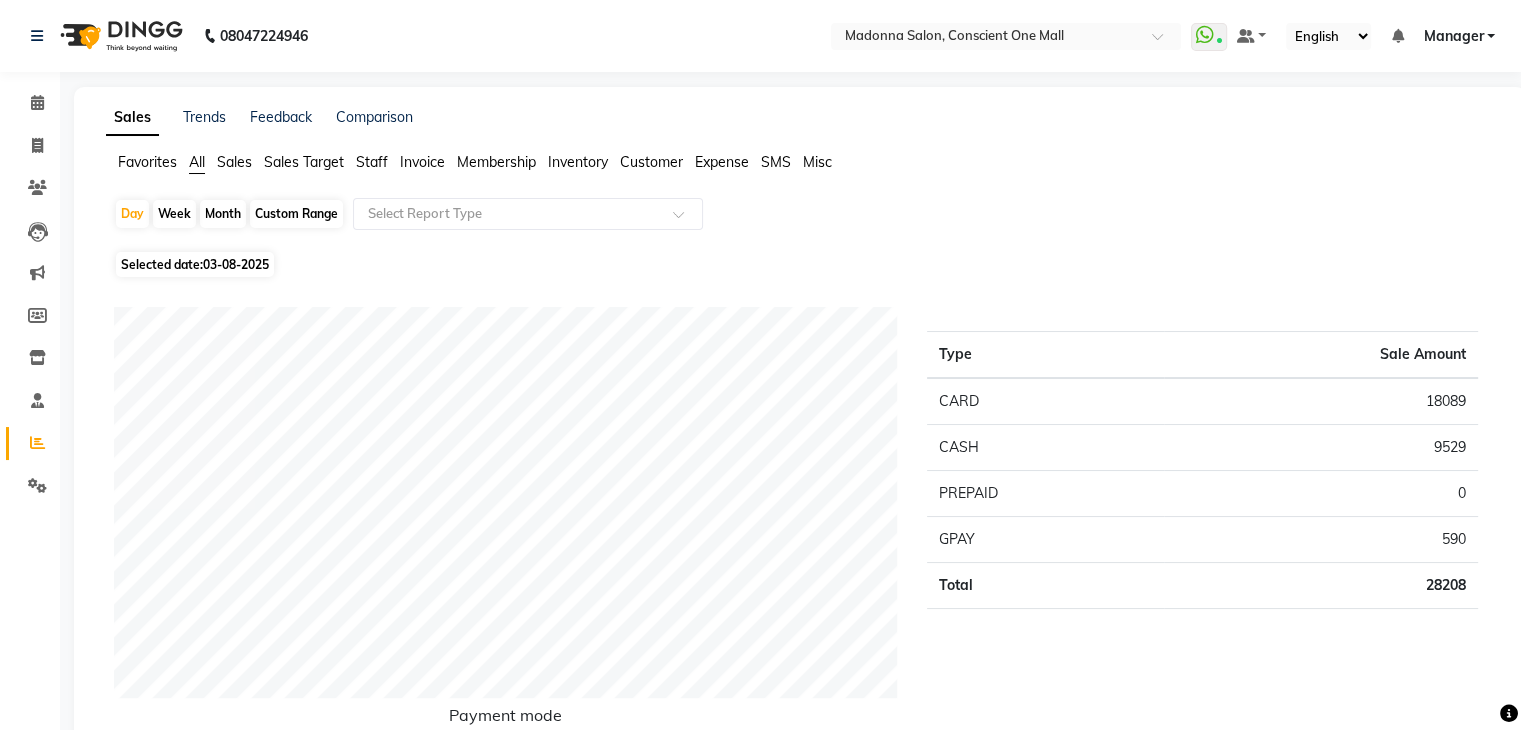 click on "Staff" 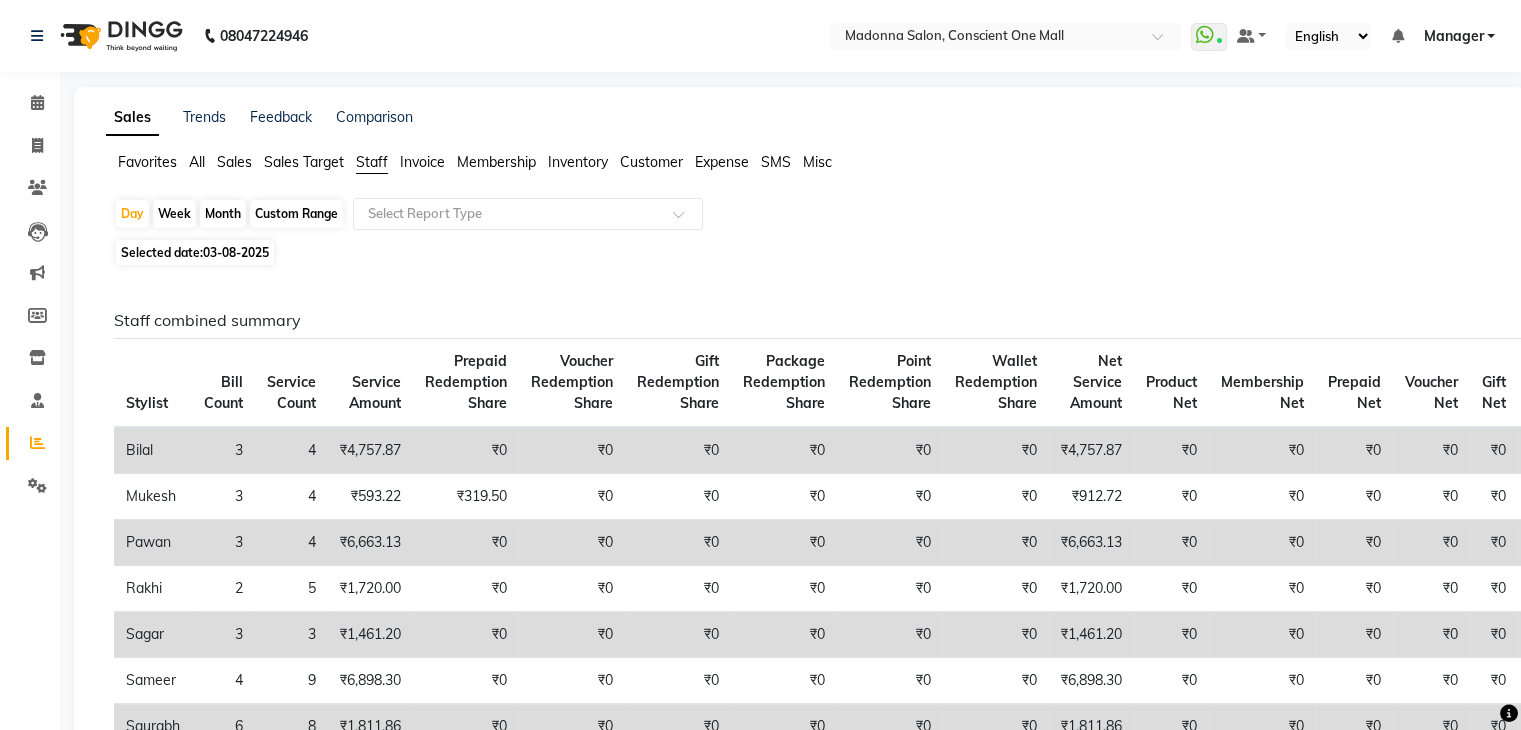 click on "Week" 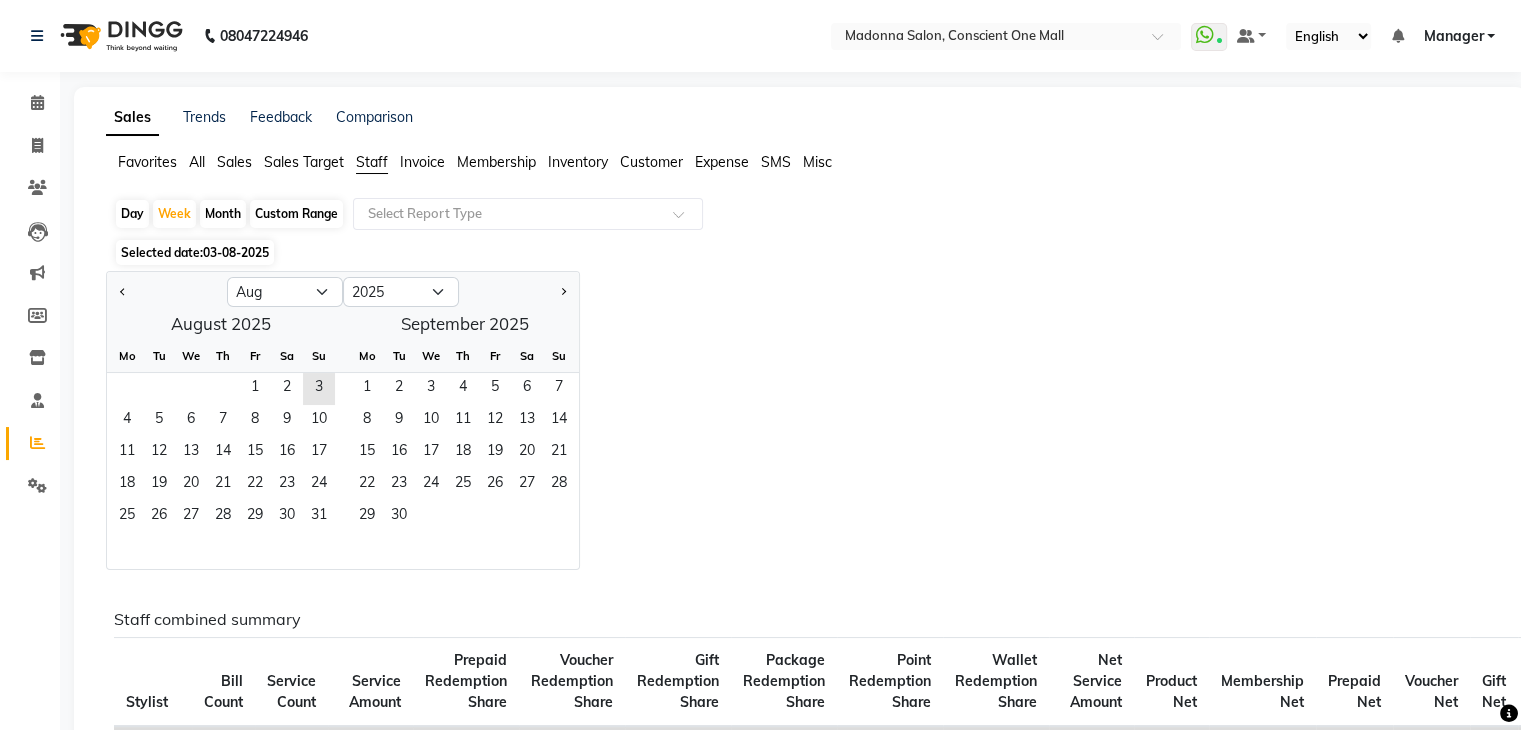 click on "1   2   3" 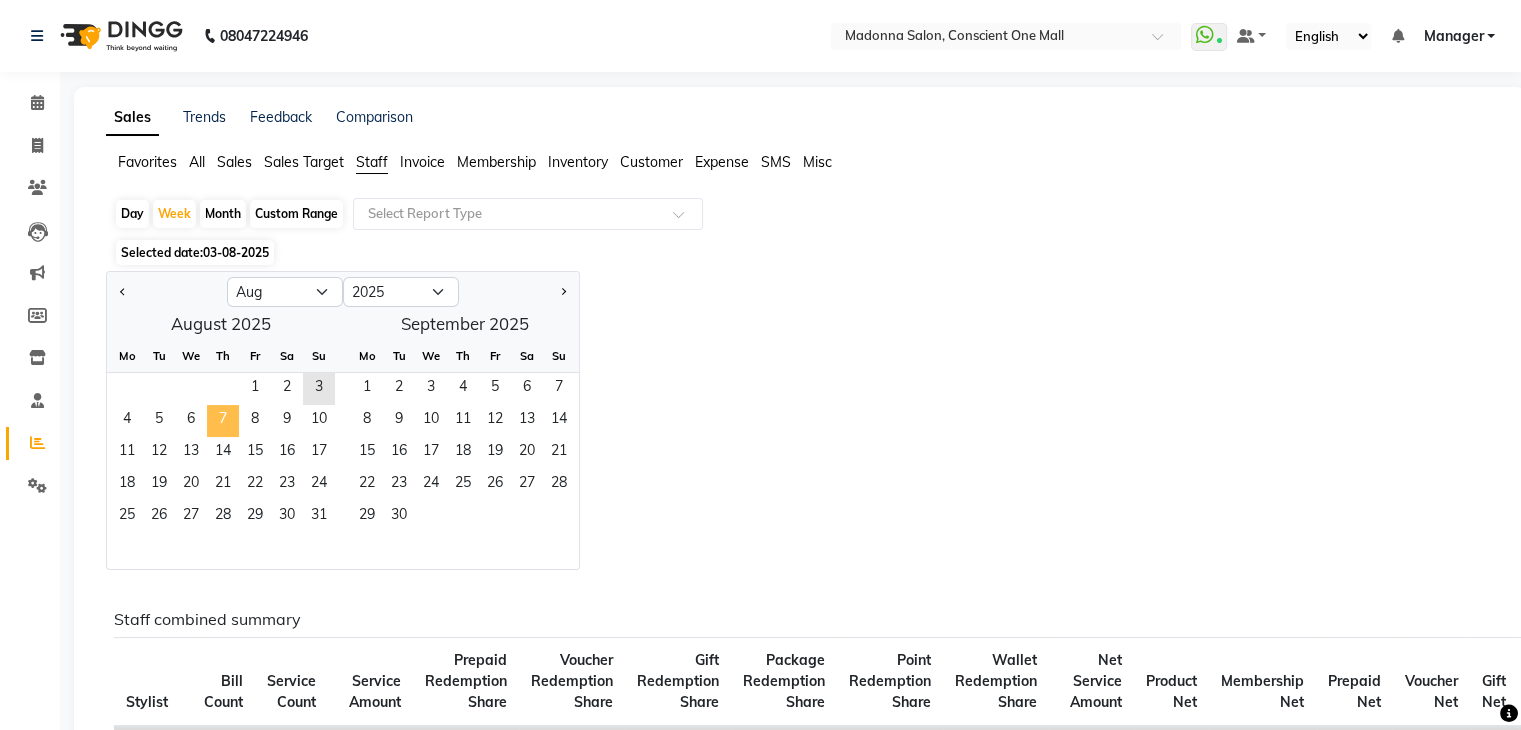 click on "7" 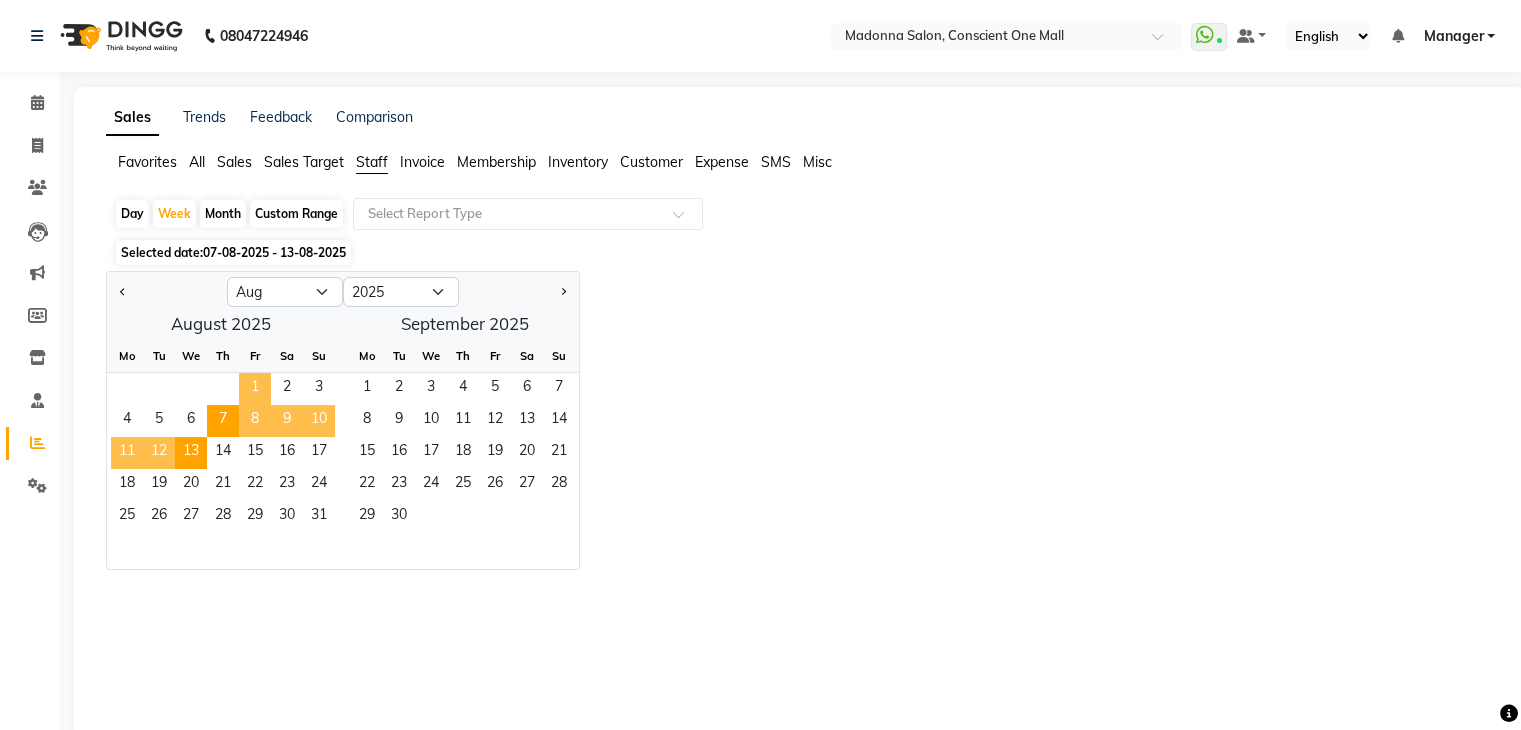 click on "1" 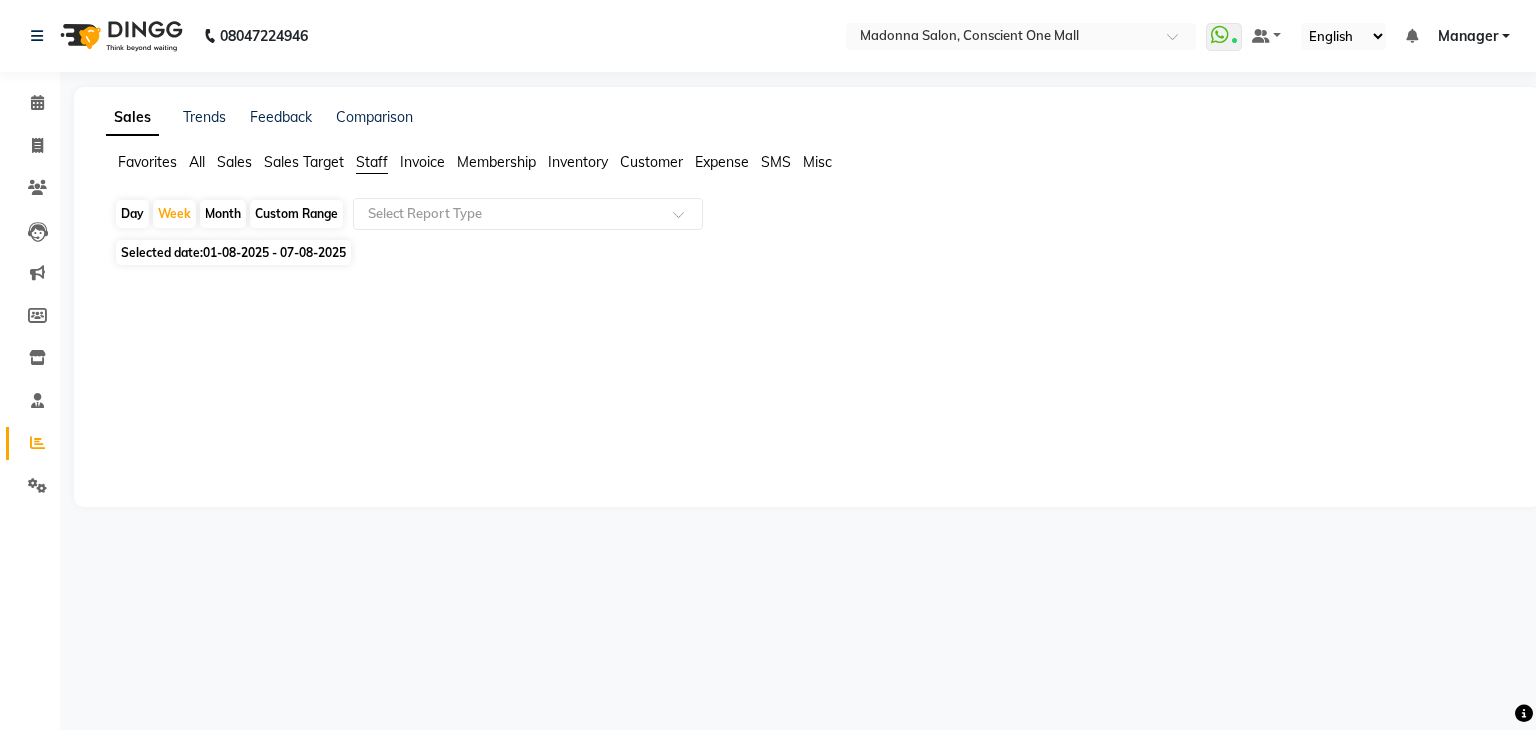 click on "Staff" 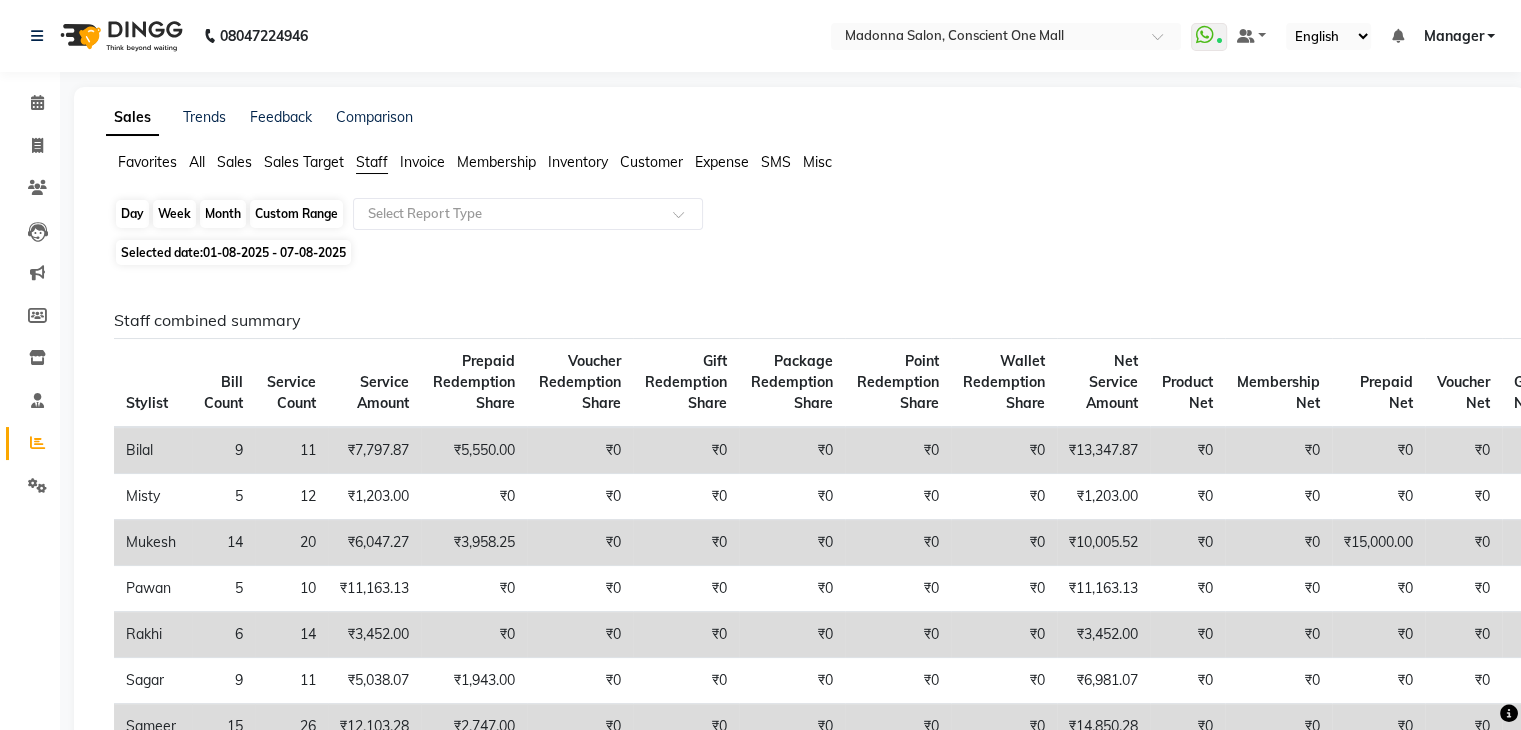 click on "Week" 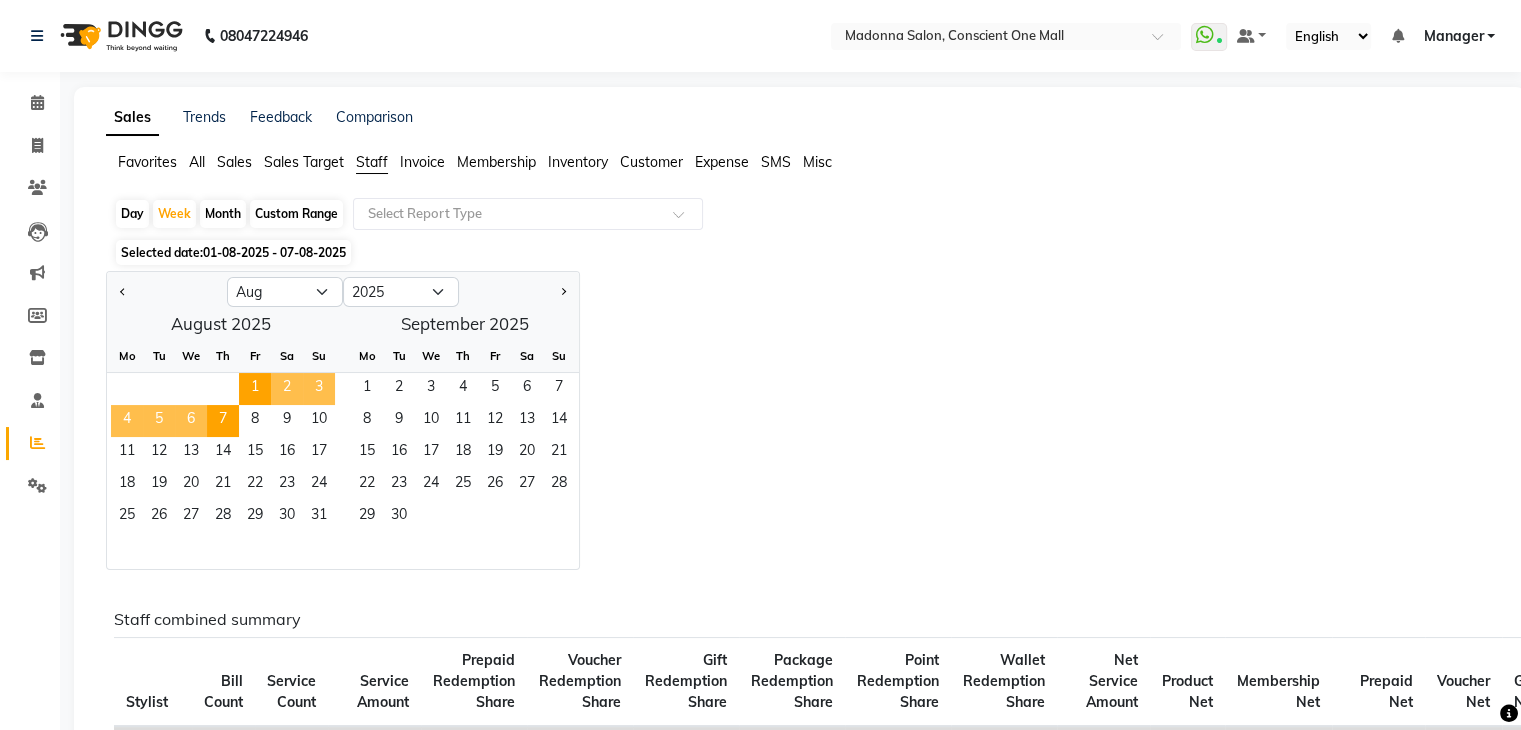 click on "Jan Feb Mar Apr May Jun Jul Aug Sep Oct Nov Dec 2015 2016 2017 2018 2019 2020 2021 2022 2023 2024 2025 2026 2027 2028 2029 2030 2031 2032 2033 2034 2035  August 2025  Mo Tu We Th Fr Sa Su  1   2   3   4   5   6   7   8   9   10   11   12   13   14   15   16   17   18   19   20   21   22   23   24   25   26   27   28   29   30   31   September 2025  Mo Tu We Th Fr Sa Su  1   2   3   4   5   6   7   8   9   10   11   12   13   14   15   16   17   18   19   20   21   22   23   24   25   26   27   28   29   30" 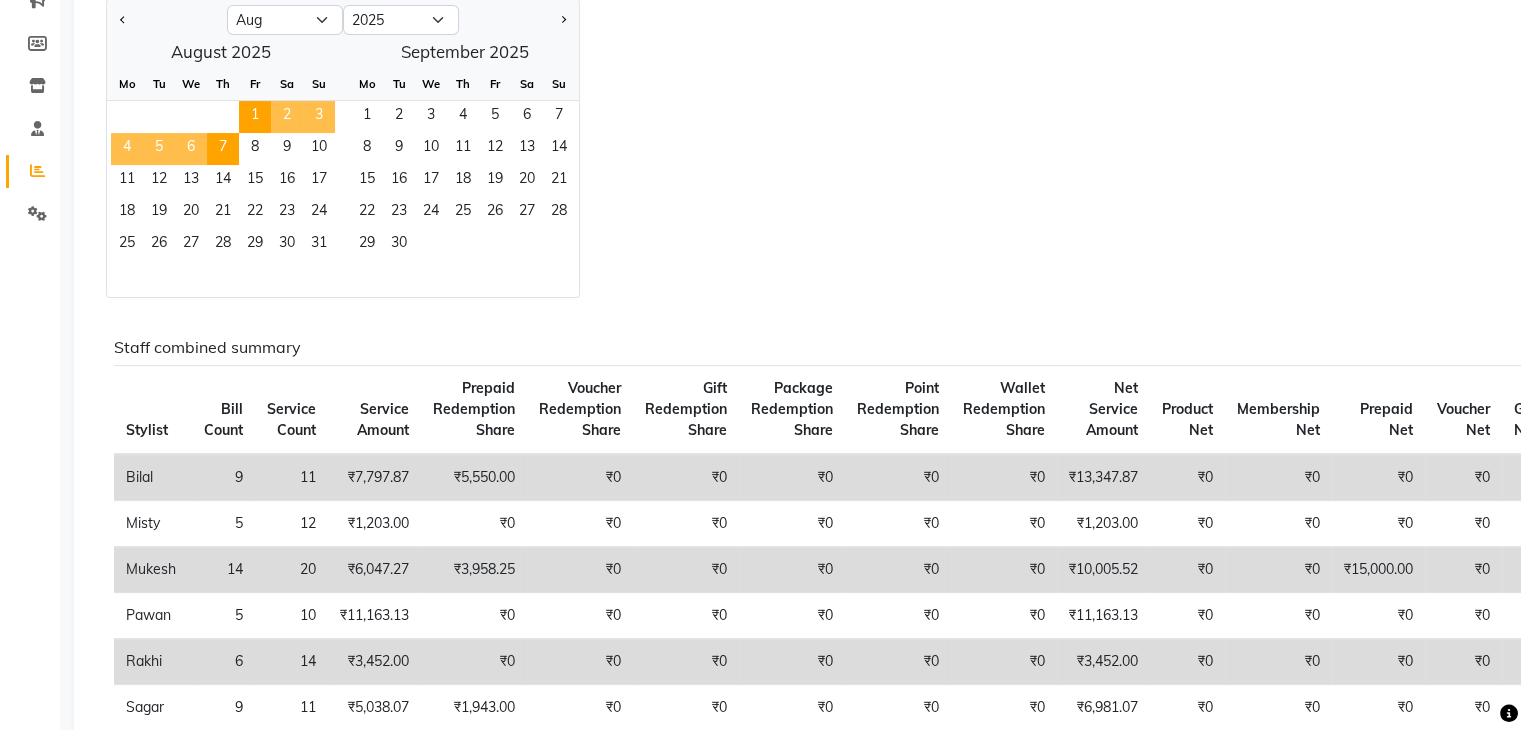 scroll, scrollTop: 320, scrollLeft: 0, axis: vertical 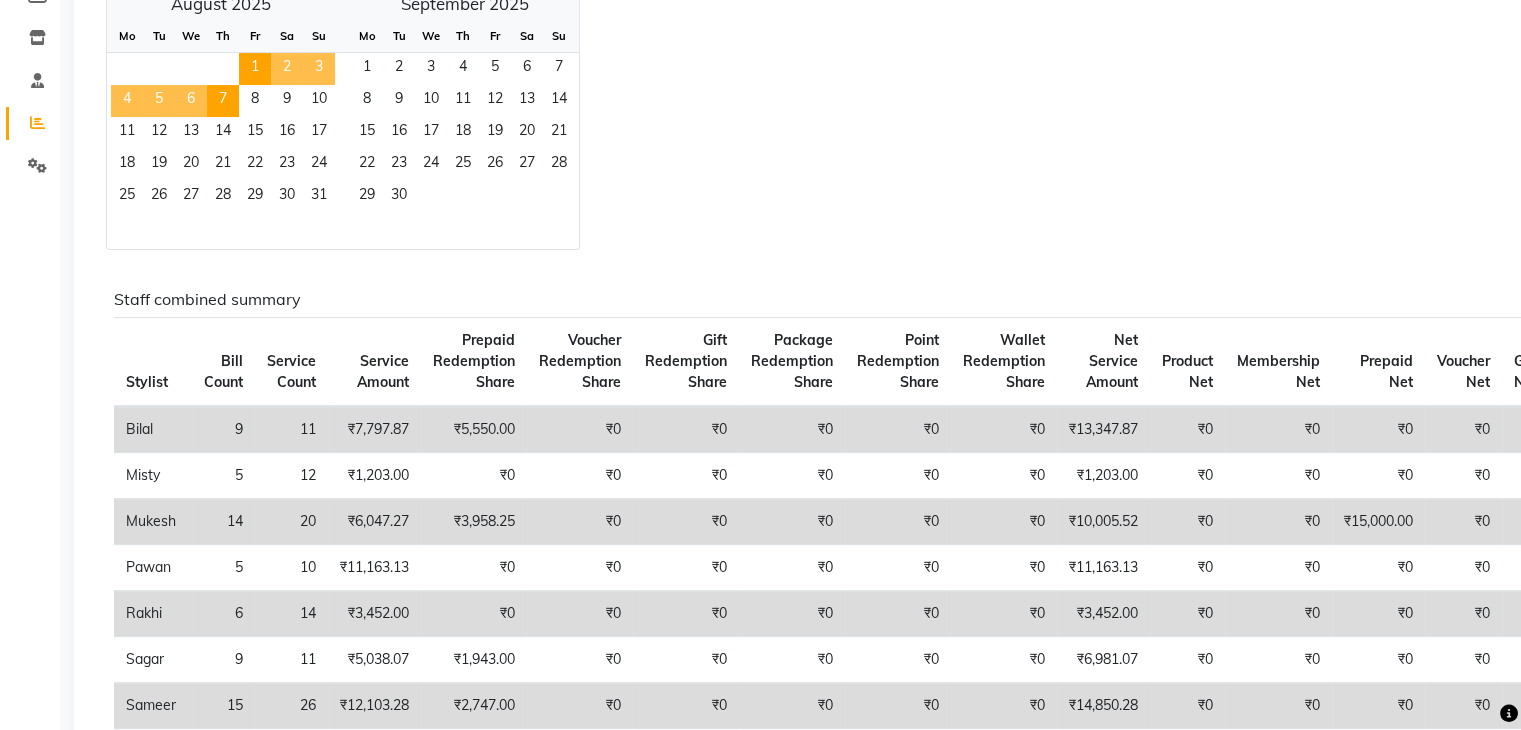 click on "Jan Feb Mar Apr May Jun Jul Aug Sep Oct Nov Dec 2015 2016 2017 2018 2019 2020 2021 2022 2023 2024 2025 2026 2027 2028 2029 2030 2031 2032 2033 2034 2035  August 2025  Mo Tu We Th Fr Sa Su  1   2   3   4   5   6   7   8   9   10   11   12   13   14   15   16   17   18   19   20   21   22   23   24   25   26   27   28   29   30   31   September 2025  Mo Tu We Th Fr Sa Su  1   2   3   4   5   6   7   8   9   10   11   12   13   14   15   16   17   18   19   20   21   22   23   24   25   26   27   28   29   30" 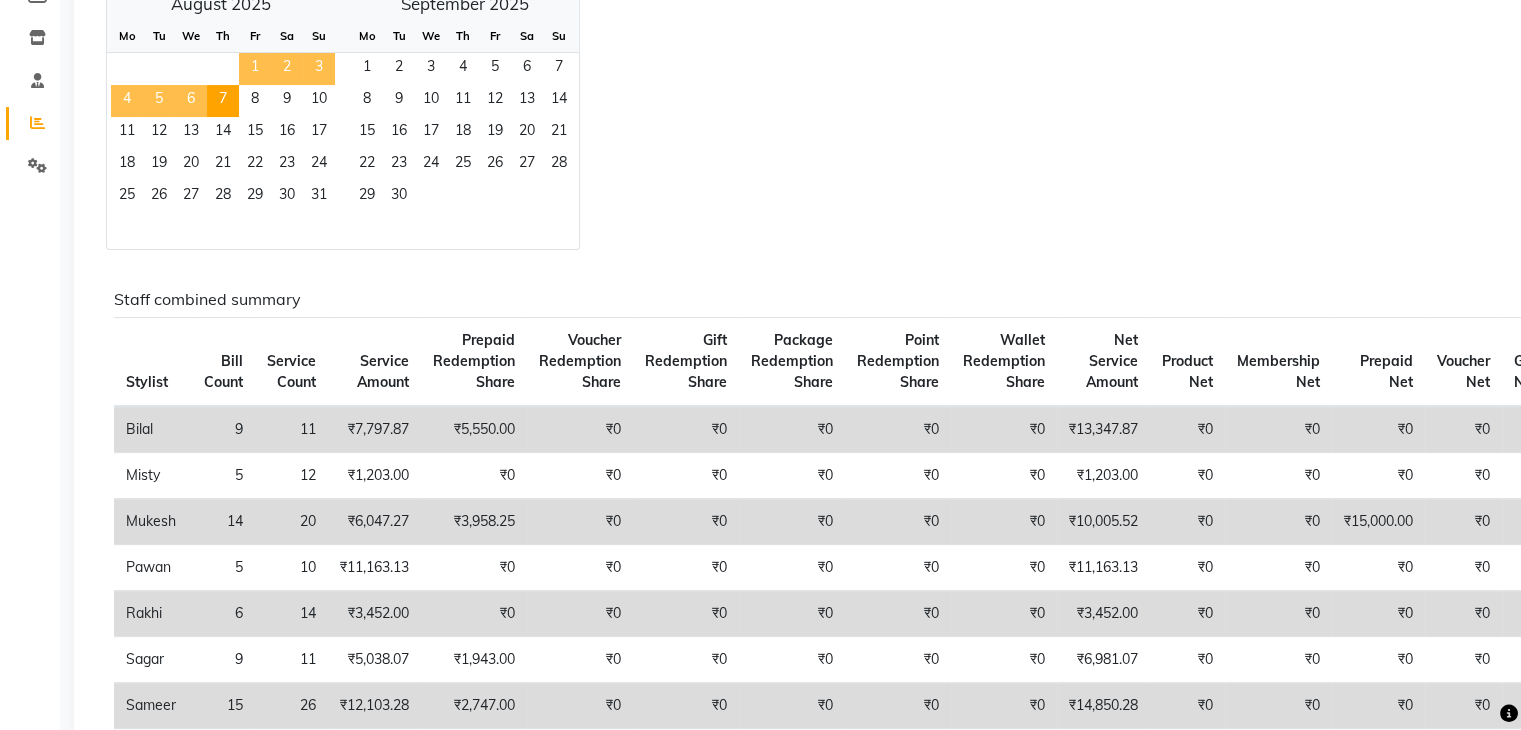 click on "1" 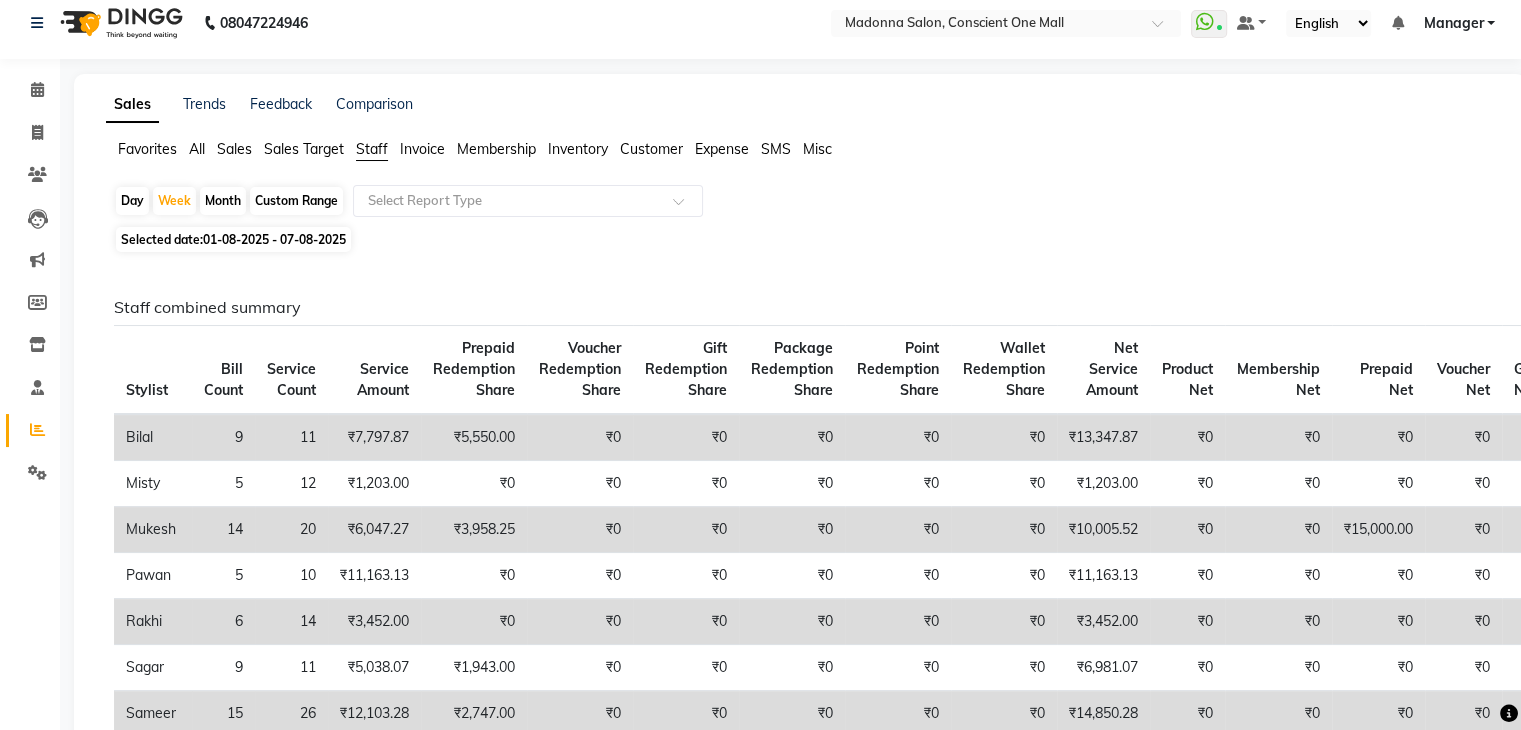 scroll, scrollTop: 0, scrollLeft: 0, axis: both 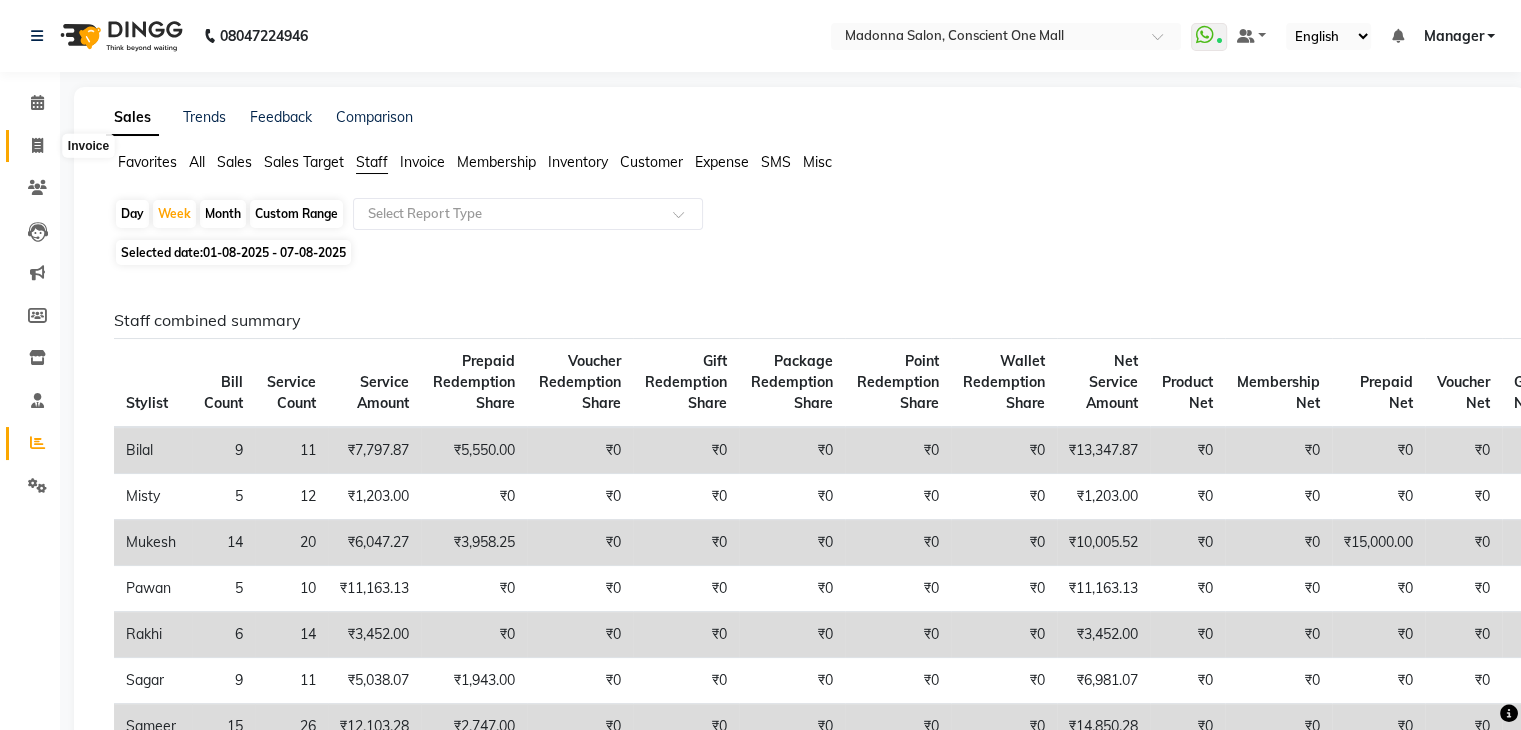 click 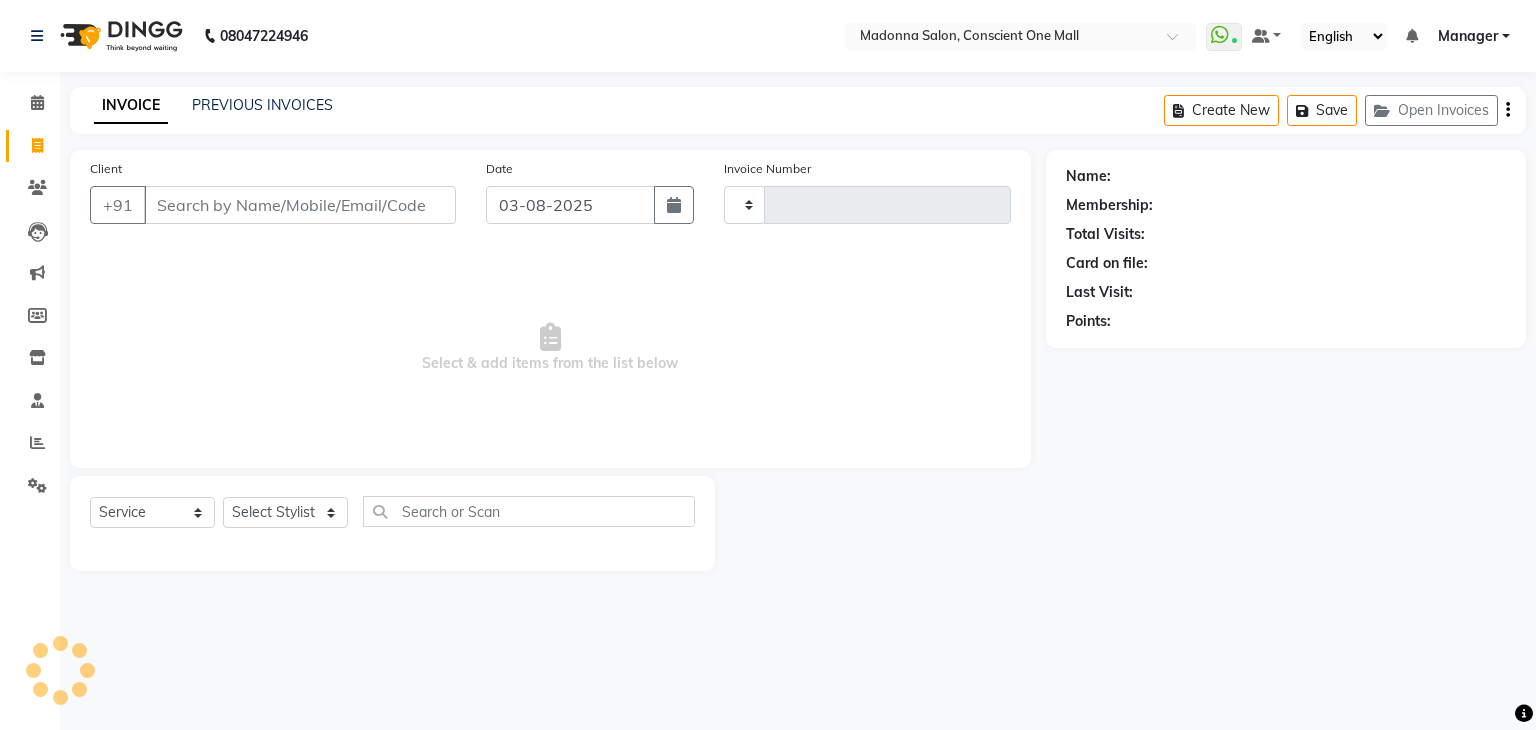 type on "1711" 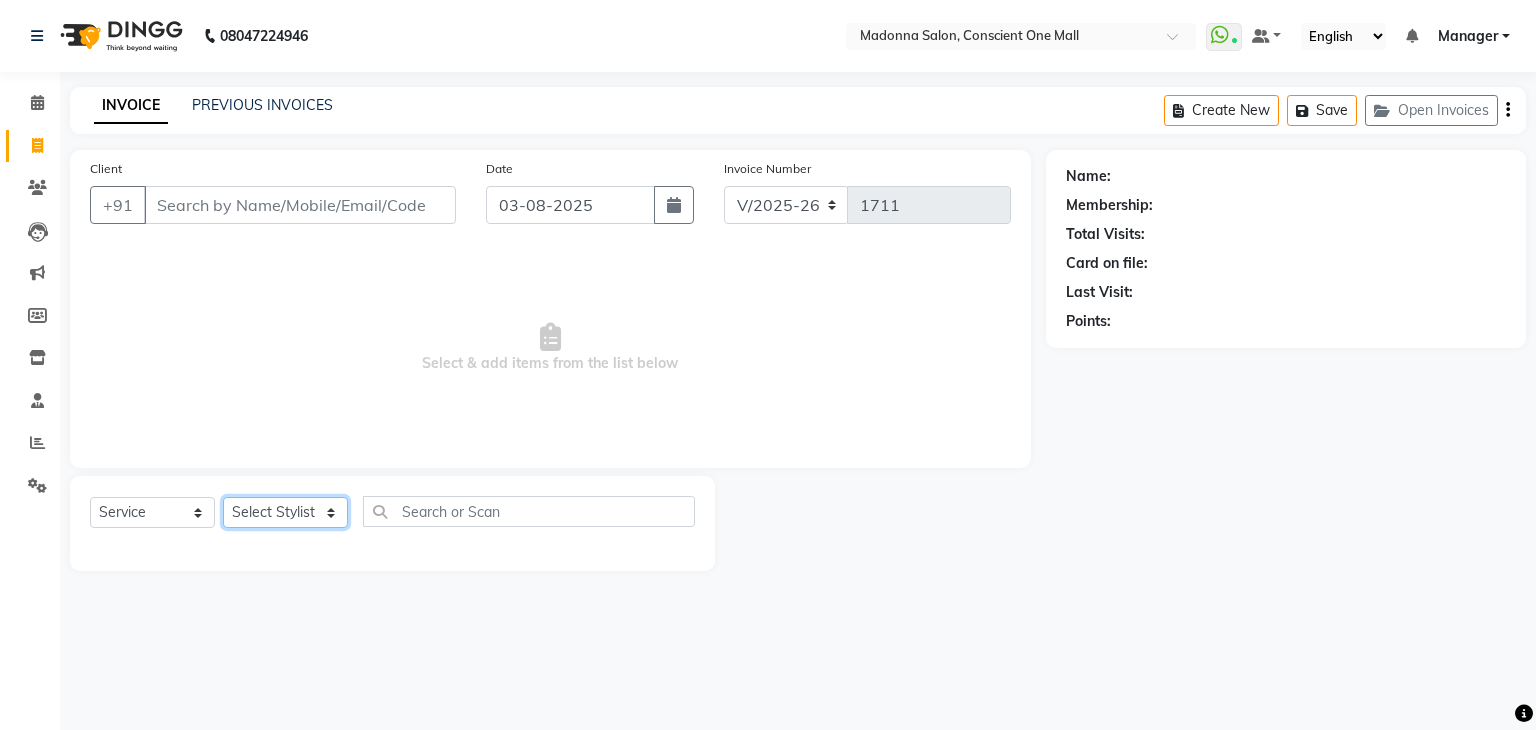 click on "Select Stylist AJAD AMIT ANSHU Bilal Harry himanshi HIMANSHU Janvi JAY Khusboo Manager misty Mukesh Naeem Navjot Kaur neha Pawan RAKHI Ripa Sachin Sagar  SAMEER Sanjeev Saurabh" 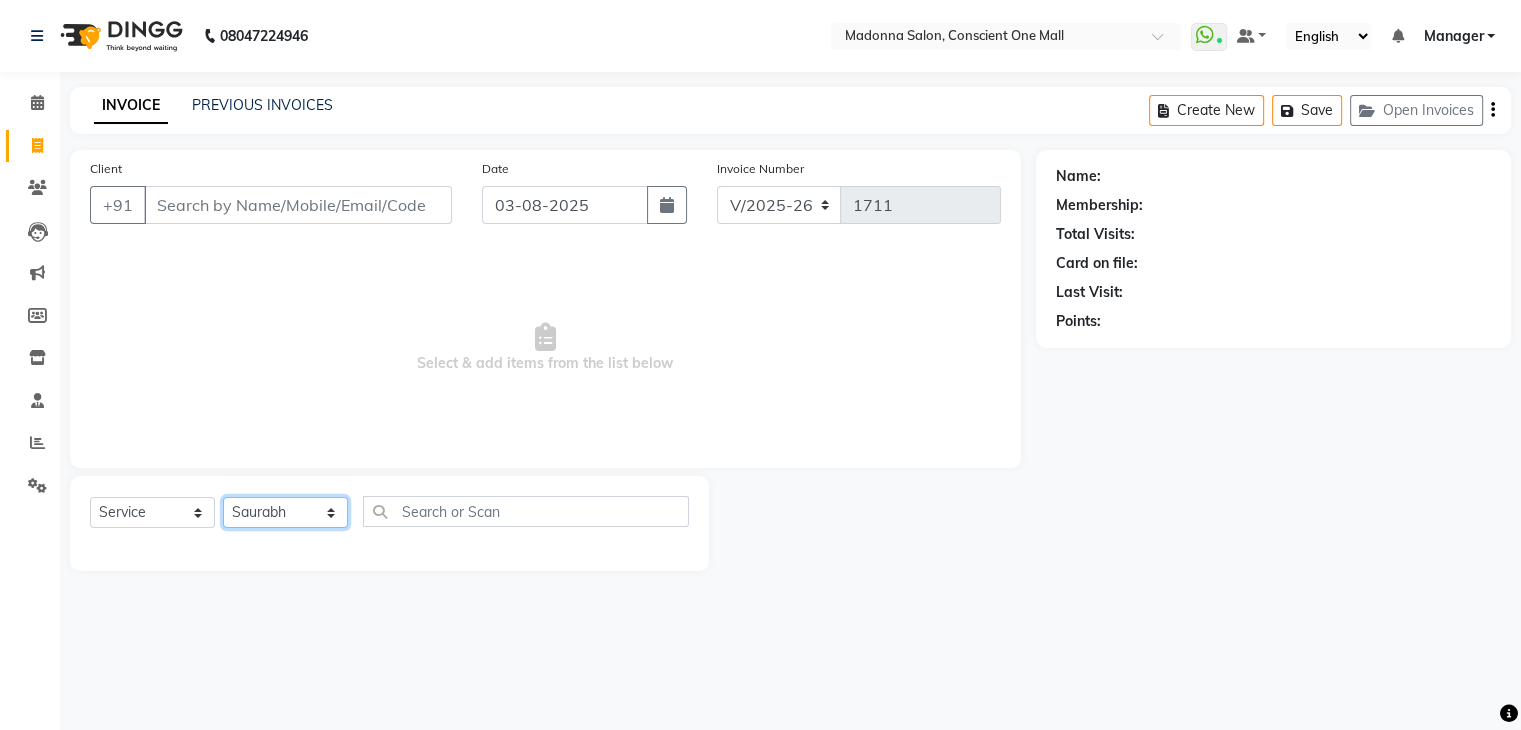 click on "Select Stylist AJAD AMIT ANSHU Bilal Harry himanshi HIMANSHU Janvi JAY Khusboo Manager misty Mukesh Naeem Navjot Kaur neha Pawan RAKHI Ripa Sachin Sagar  SAMEER Sanjeev Saurabh" 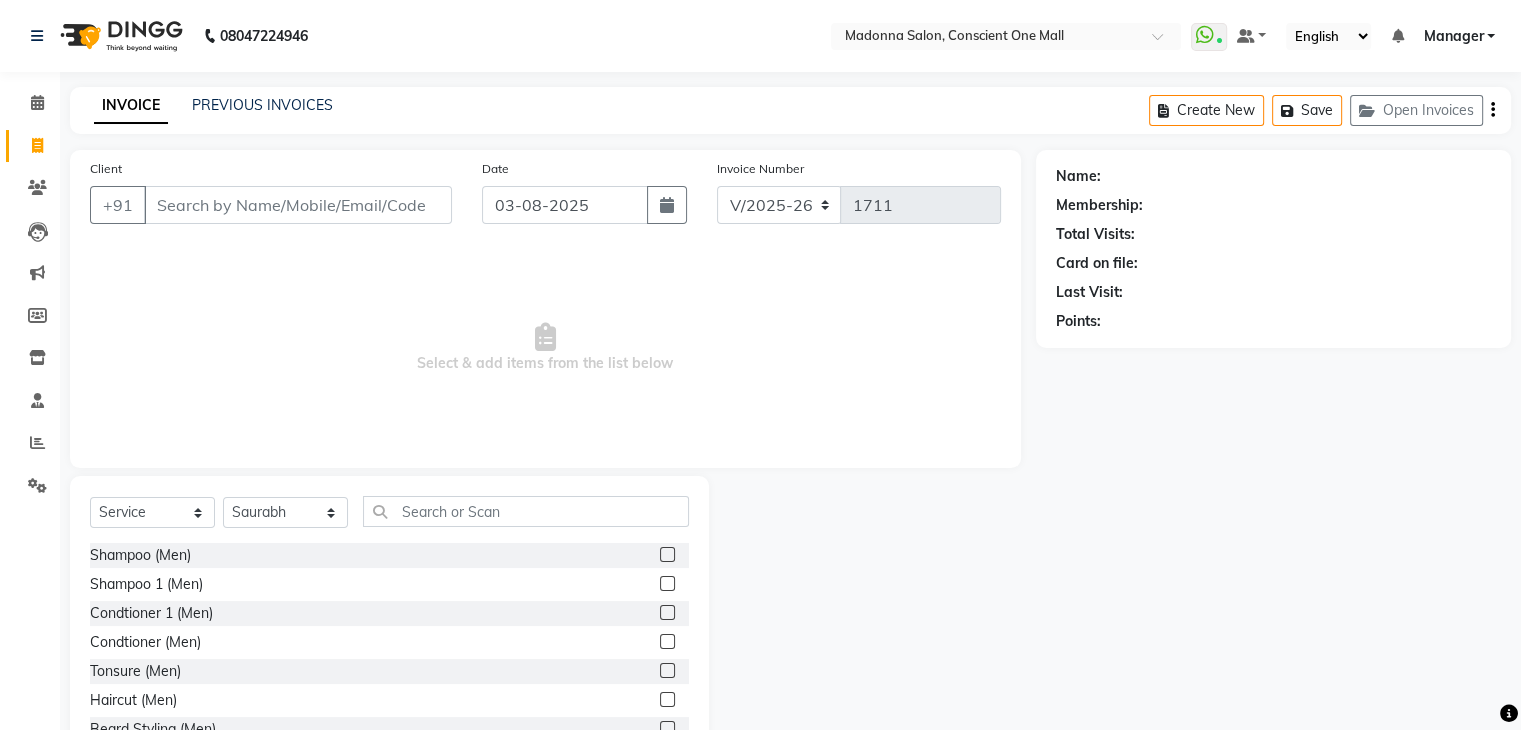 click on "Select Service Product Membership Package Voucher Prepaid Gift Card Select Stylist AJAD AMIT ANSHU Bilal Harry himanshi HIMANSHU Janvi JAY Khusboo Manager misty Mukesh Naeem Navjot Kaur neha Pawan RAKHI Ripa Sachin Sagar SAMEER Sanjeev Saurabh" 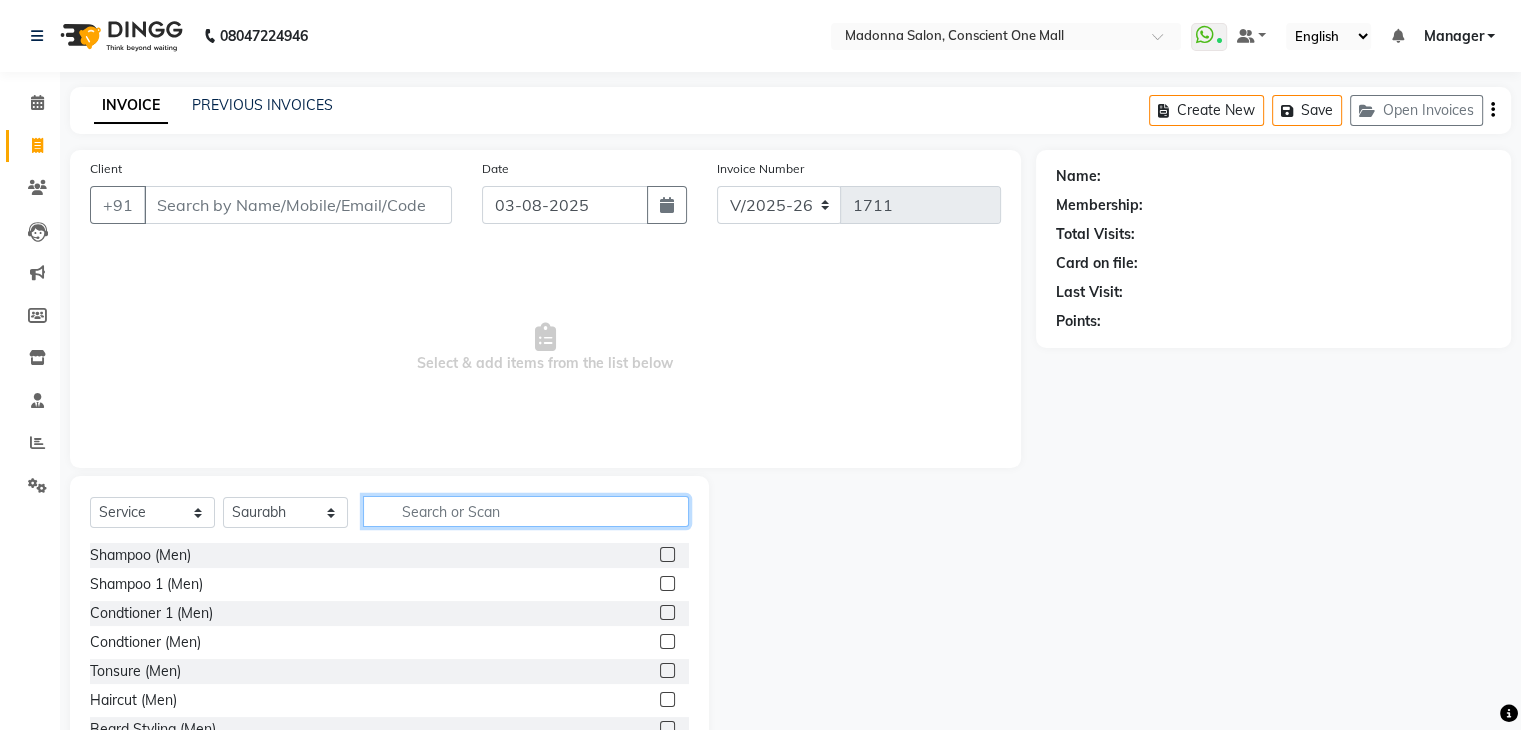 click 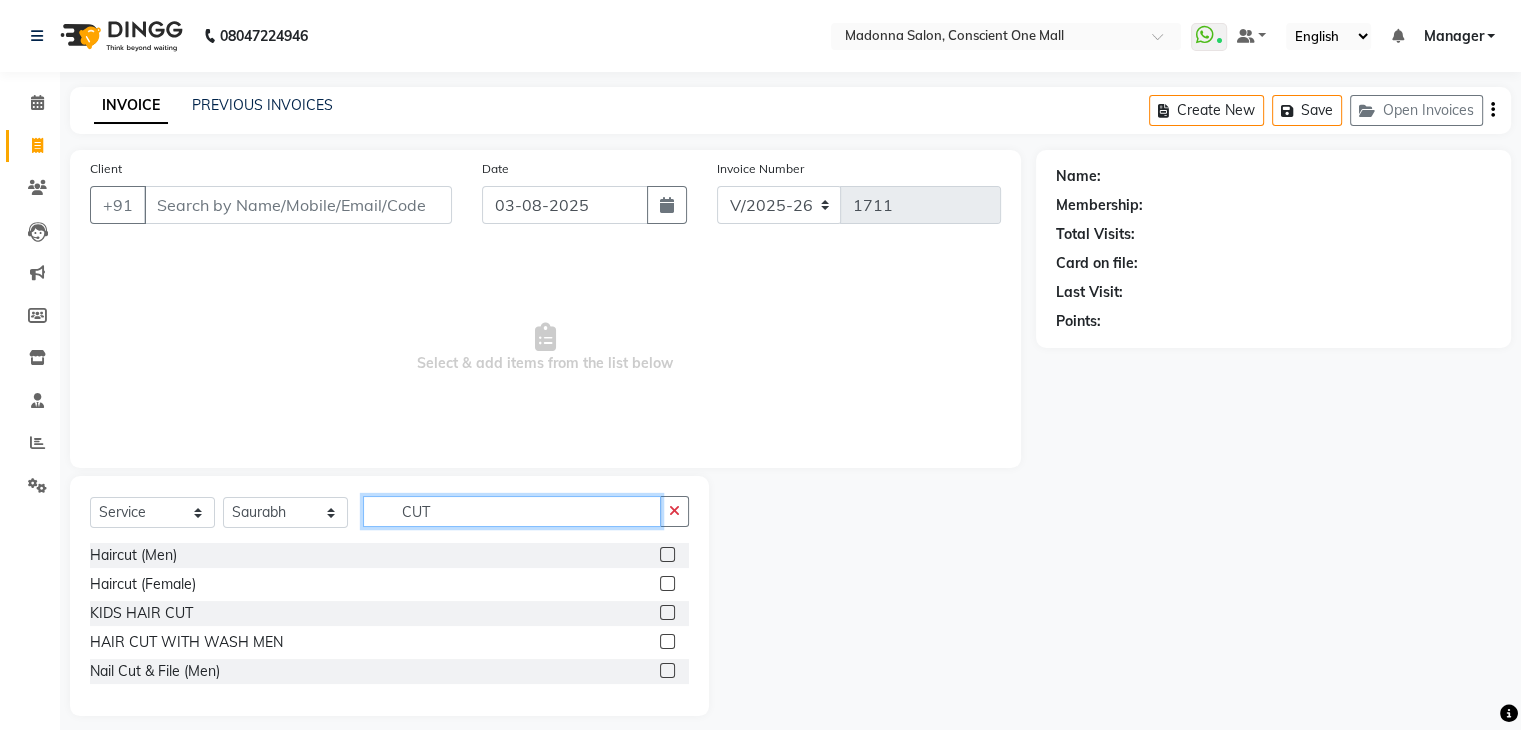 type on "CUT" 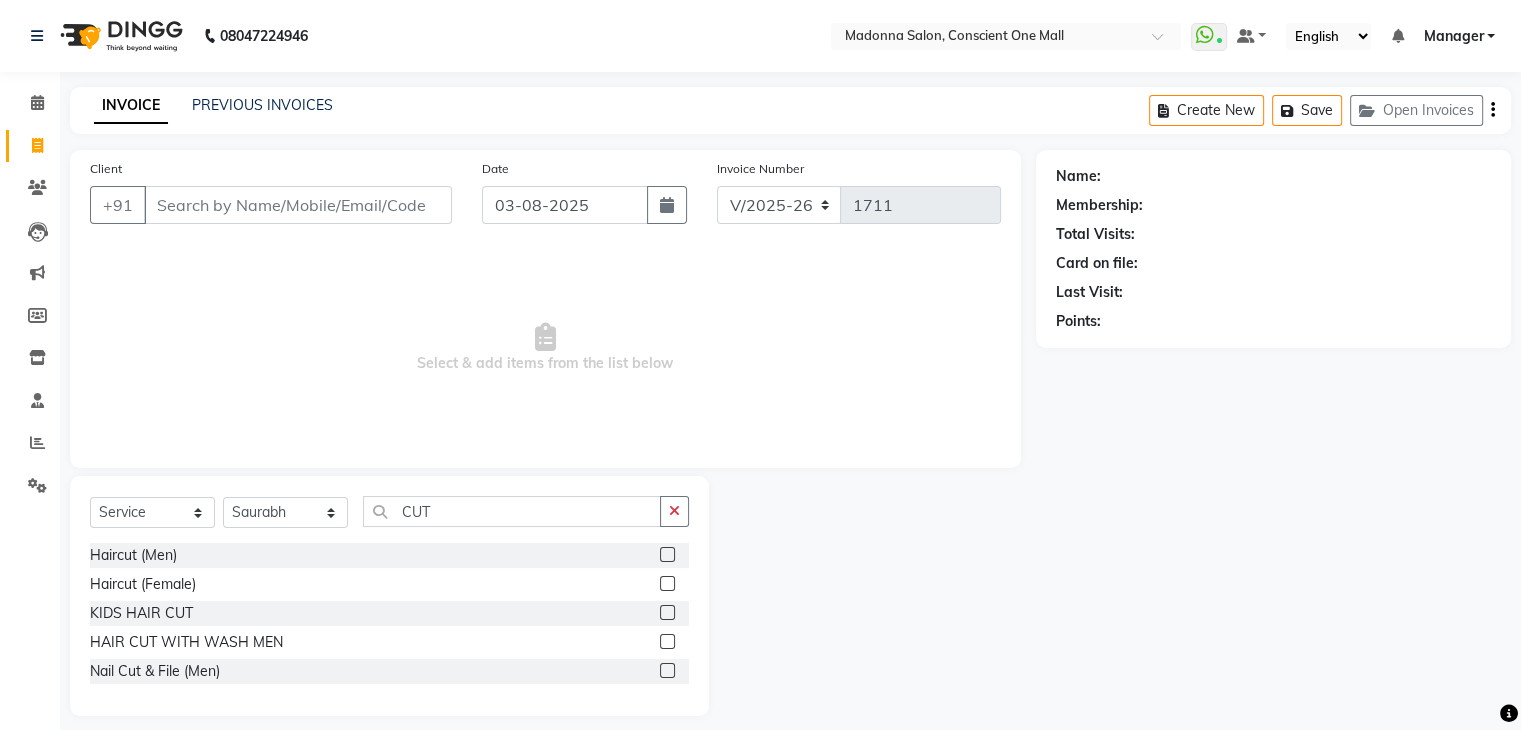 click 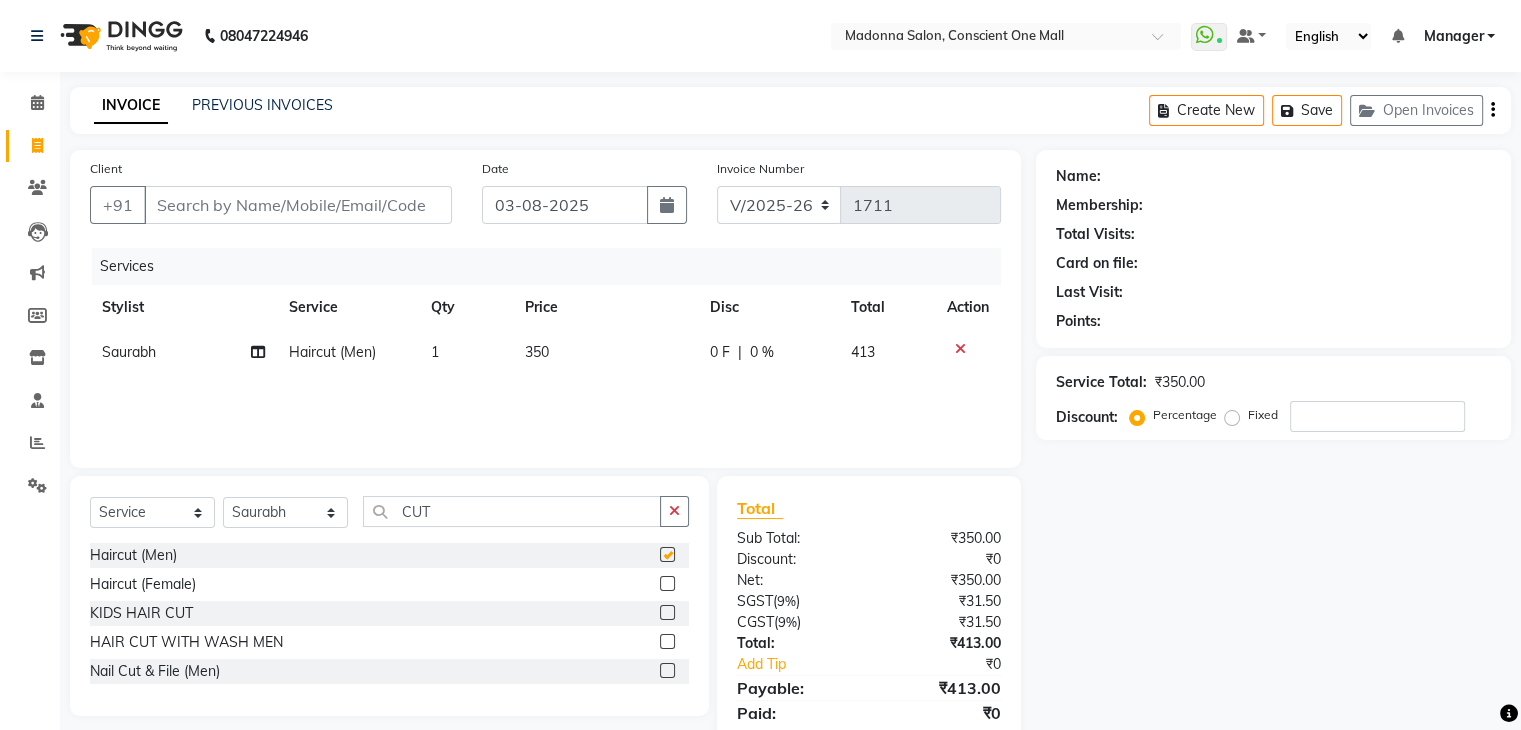 checkbox on "false" 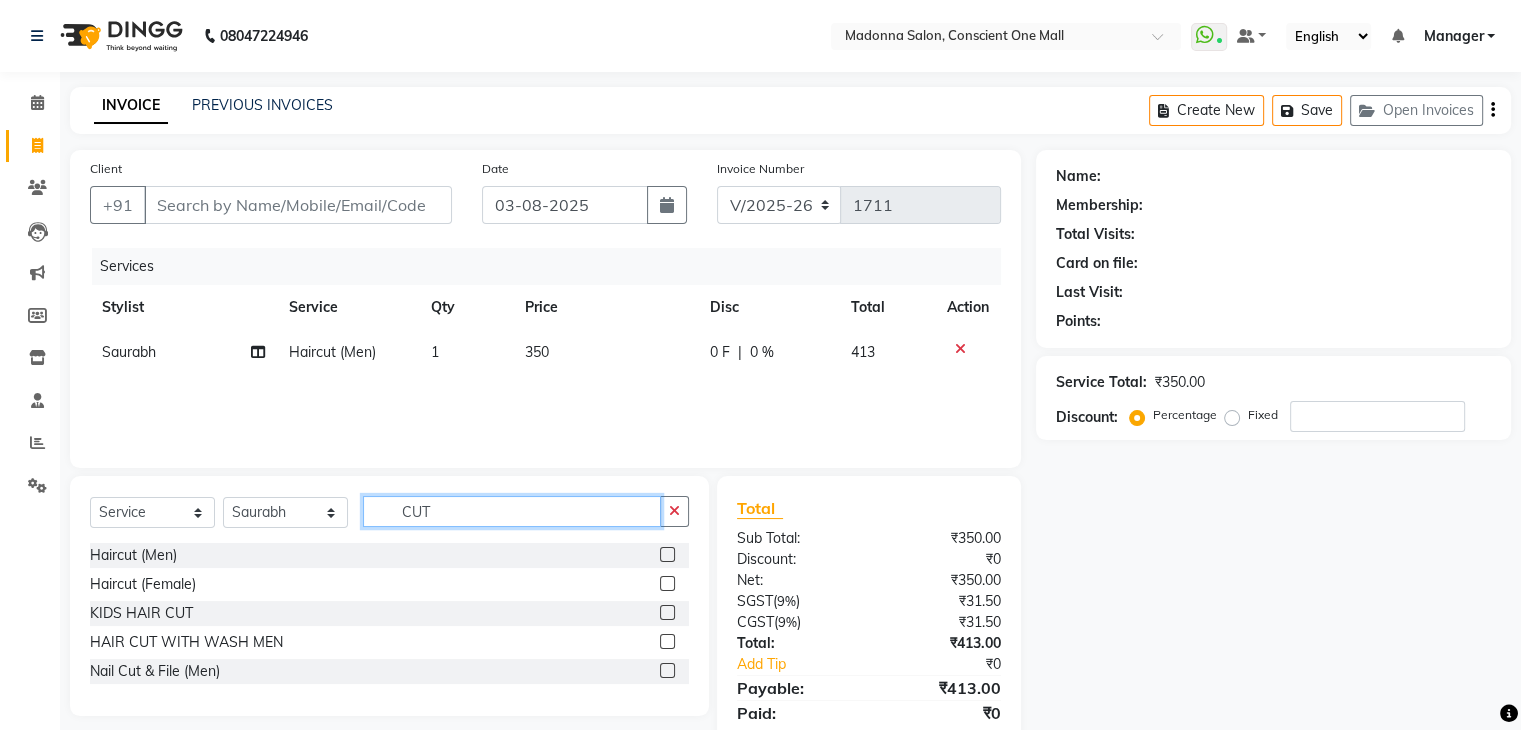 click on "CUT" 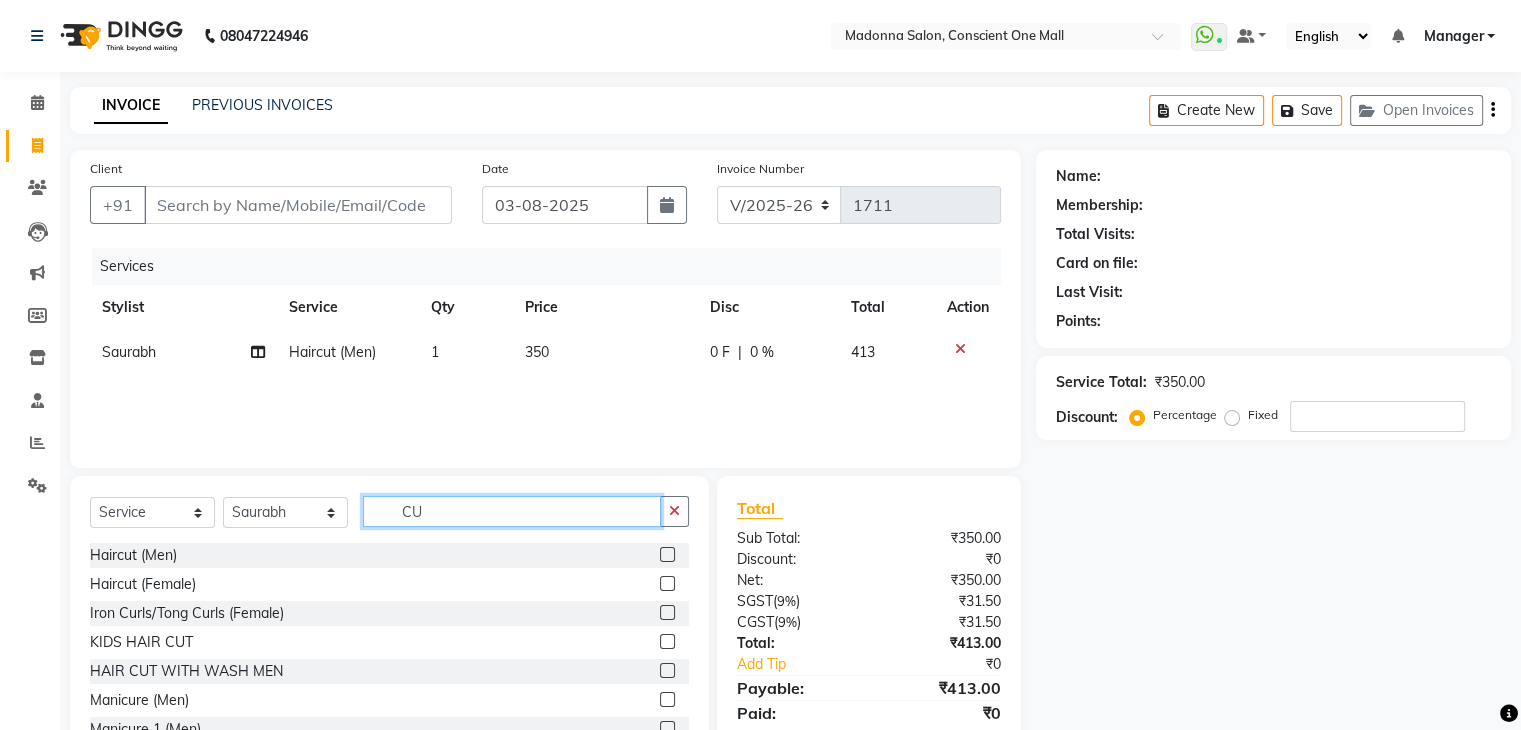 type on "C" 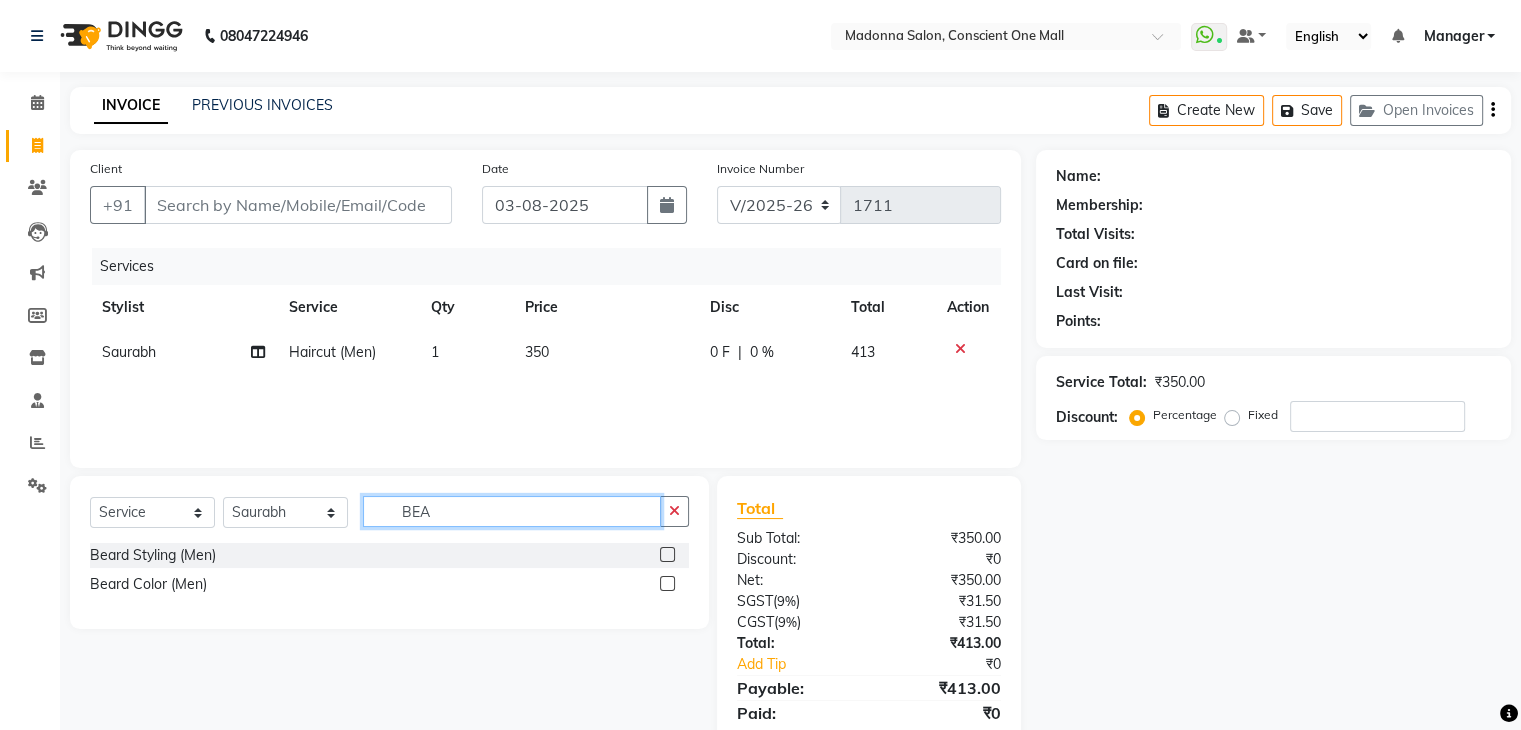 type on "BEA" 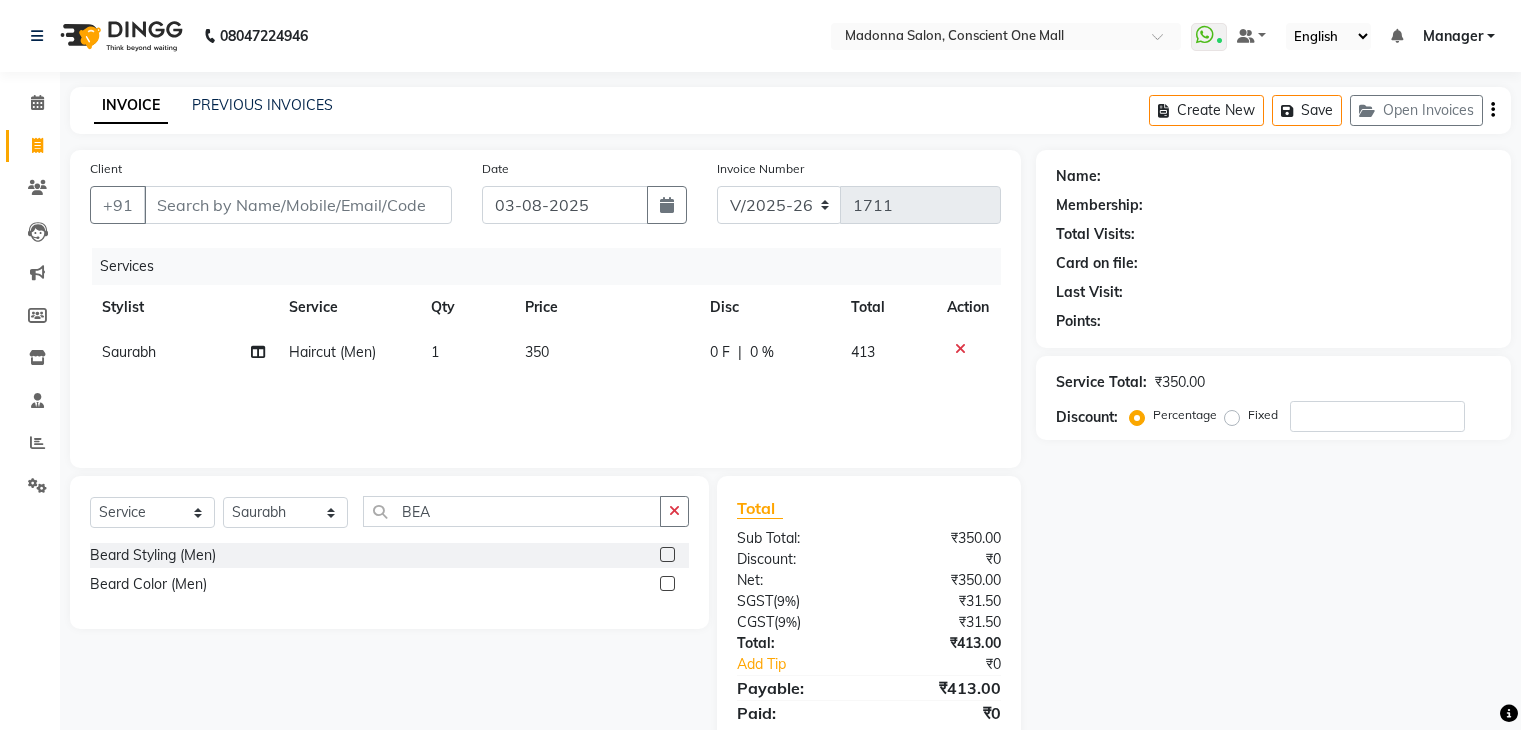 select on "7575" 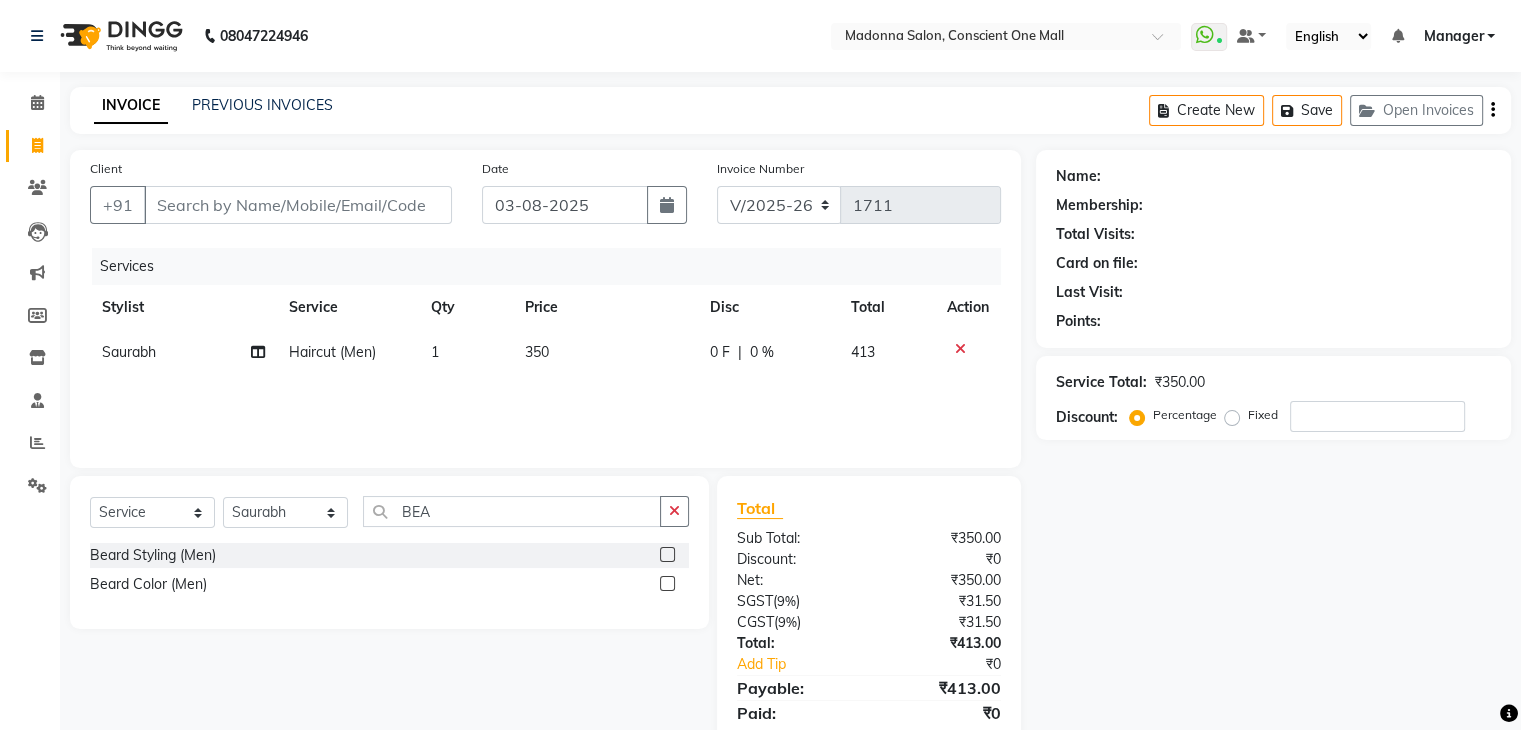 scroll, scrollTop: 0, scrollLeft: 0, axis: both 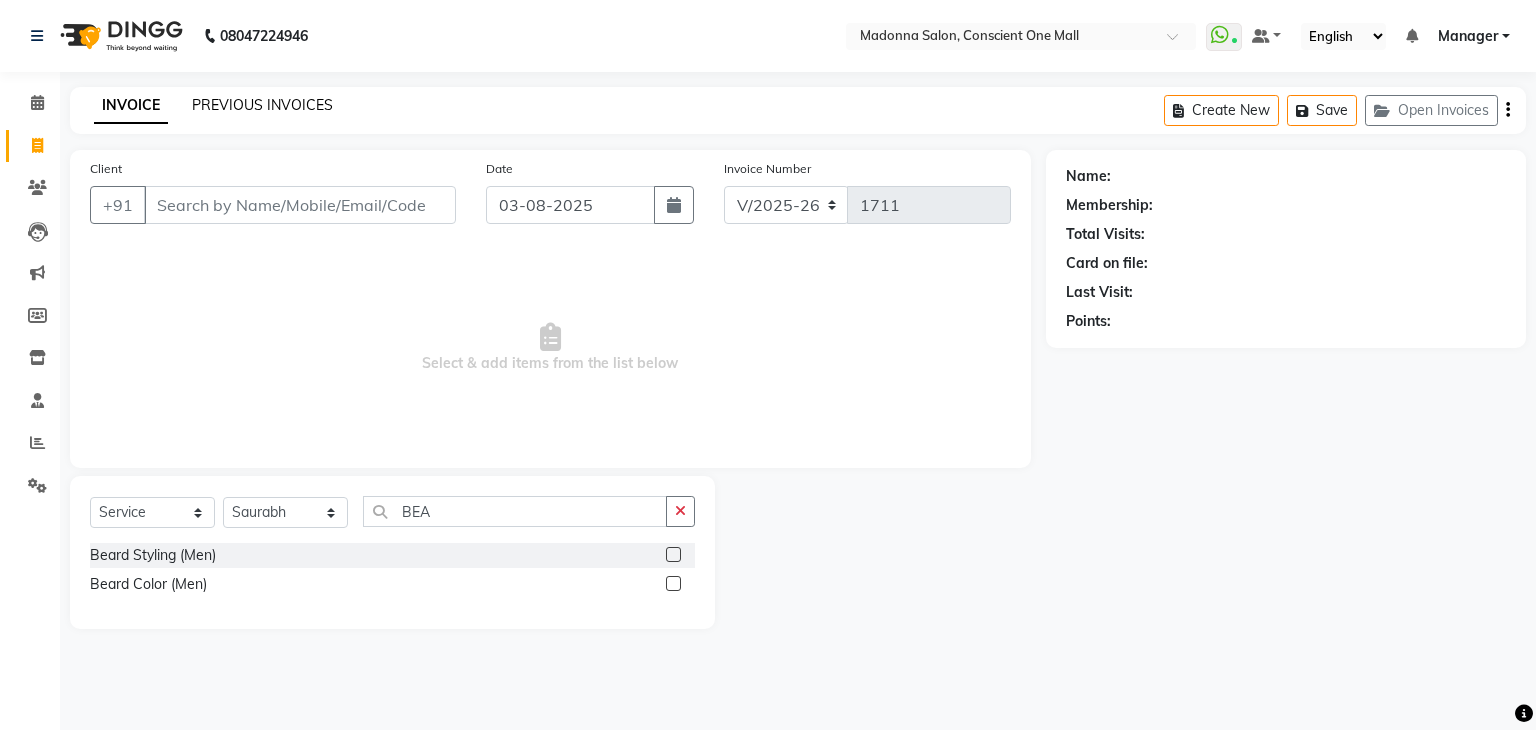 click on "PREVIOUS INVOICES" 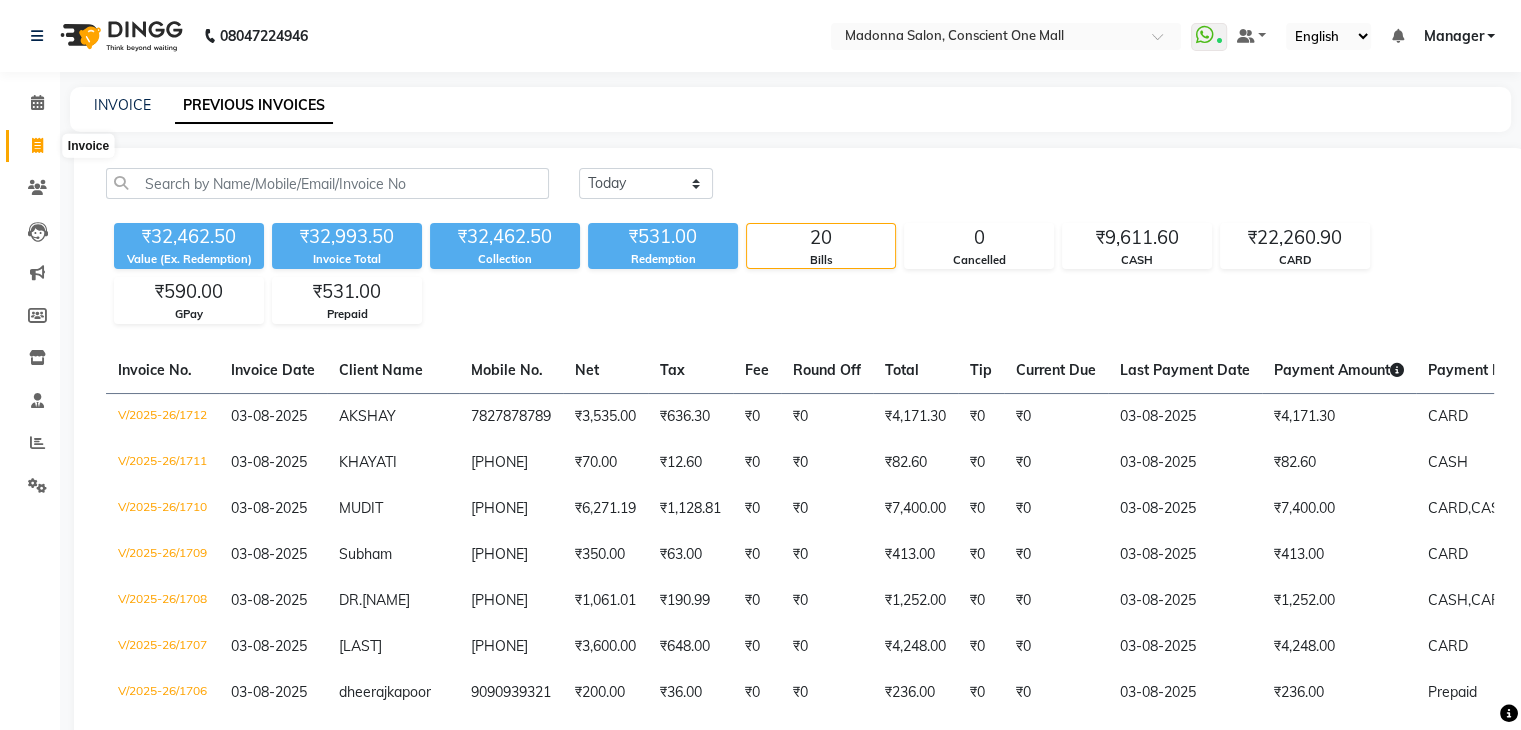 click 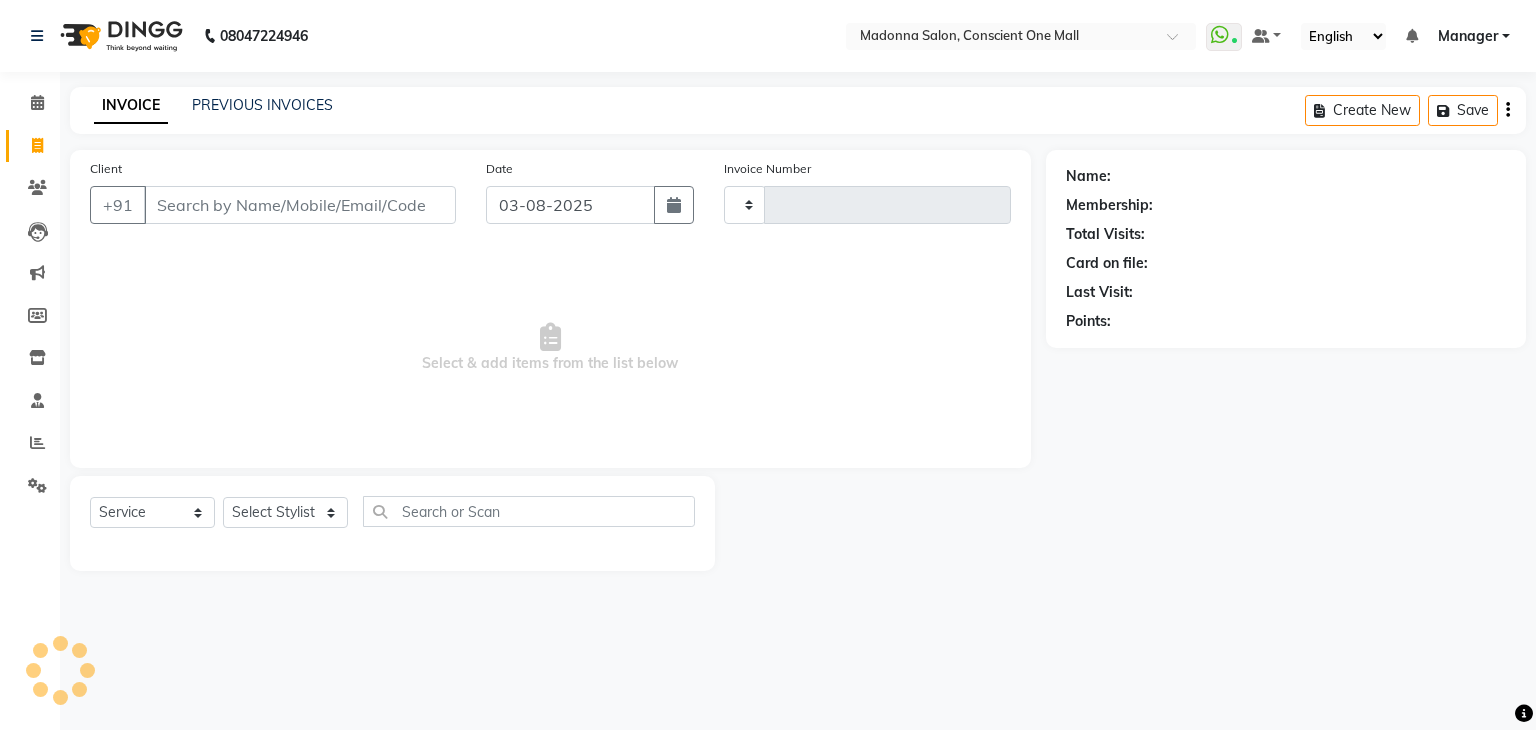 type on "1713" 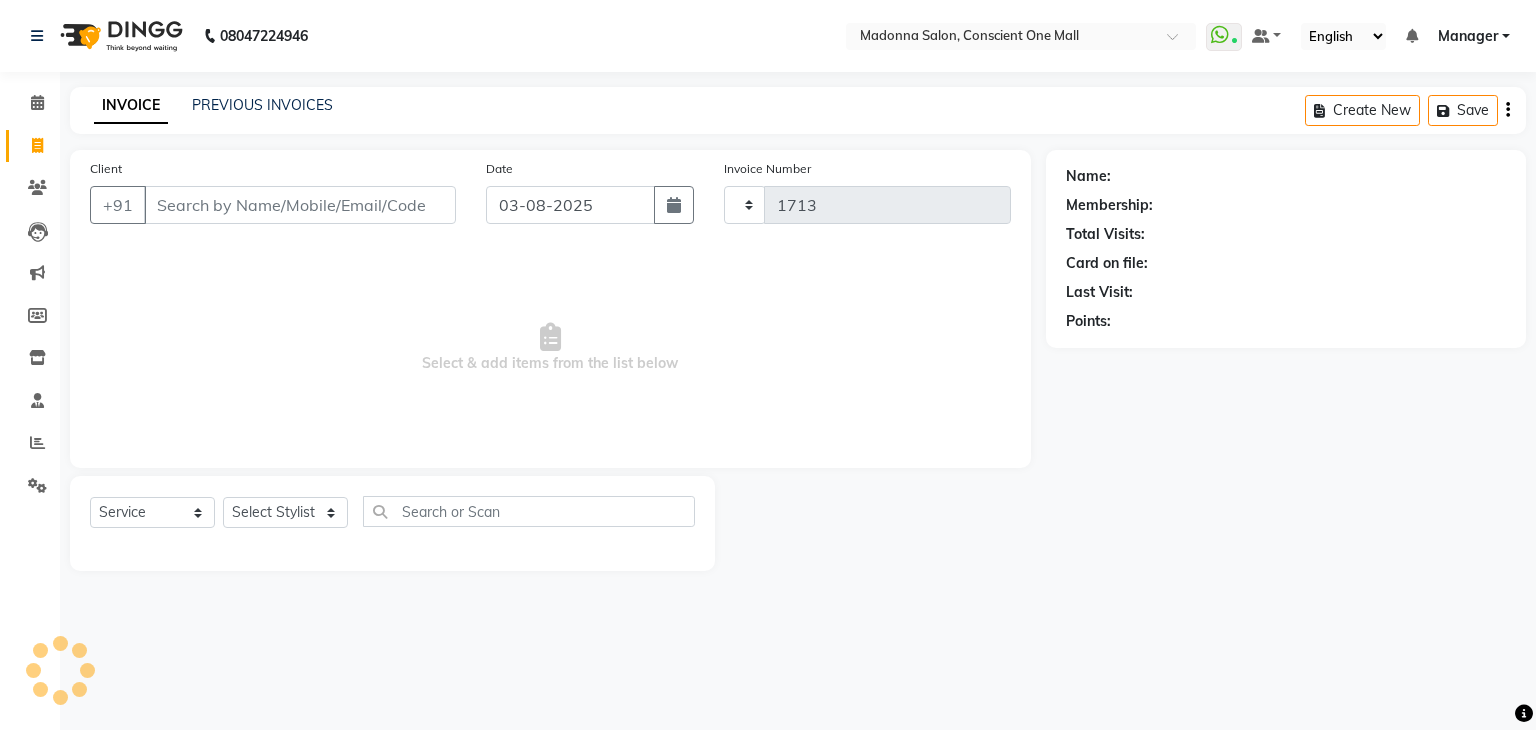 select on "7575" 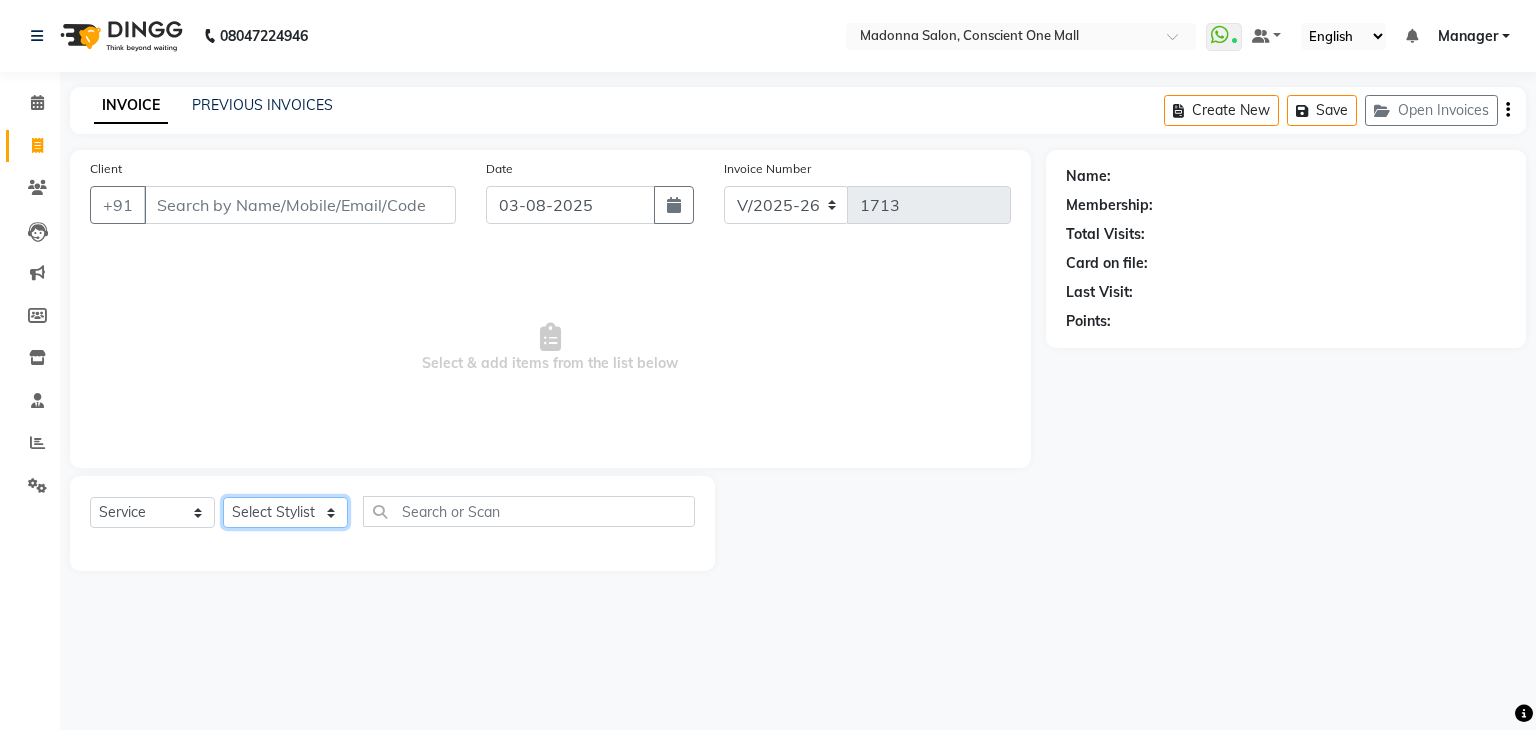 click on "Select Stylist AJAD AMIT ANSHU Bilal Harry himanshi HIMANSHU Janvi JAY Khusboo Manager misty Mukesh Naeem Navjot Kaur neha Pawan RAKHI Ripa Sachin Sagar  SAMEER Sanjeev Saurabh" 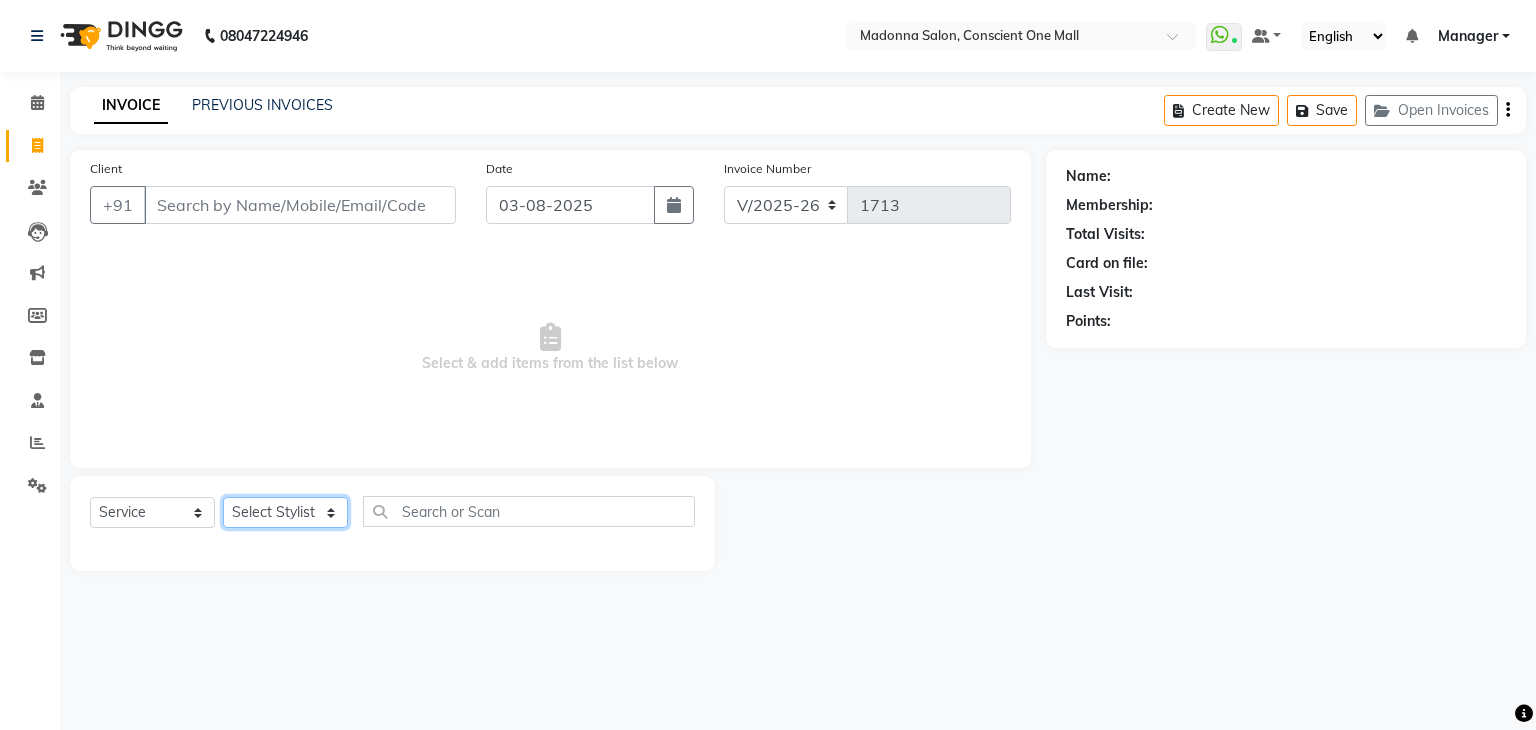 select on "69004" 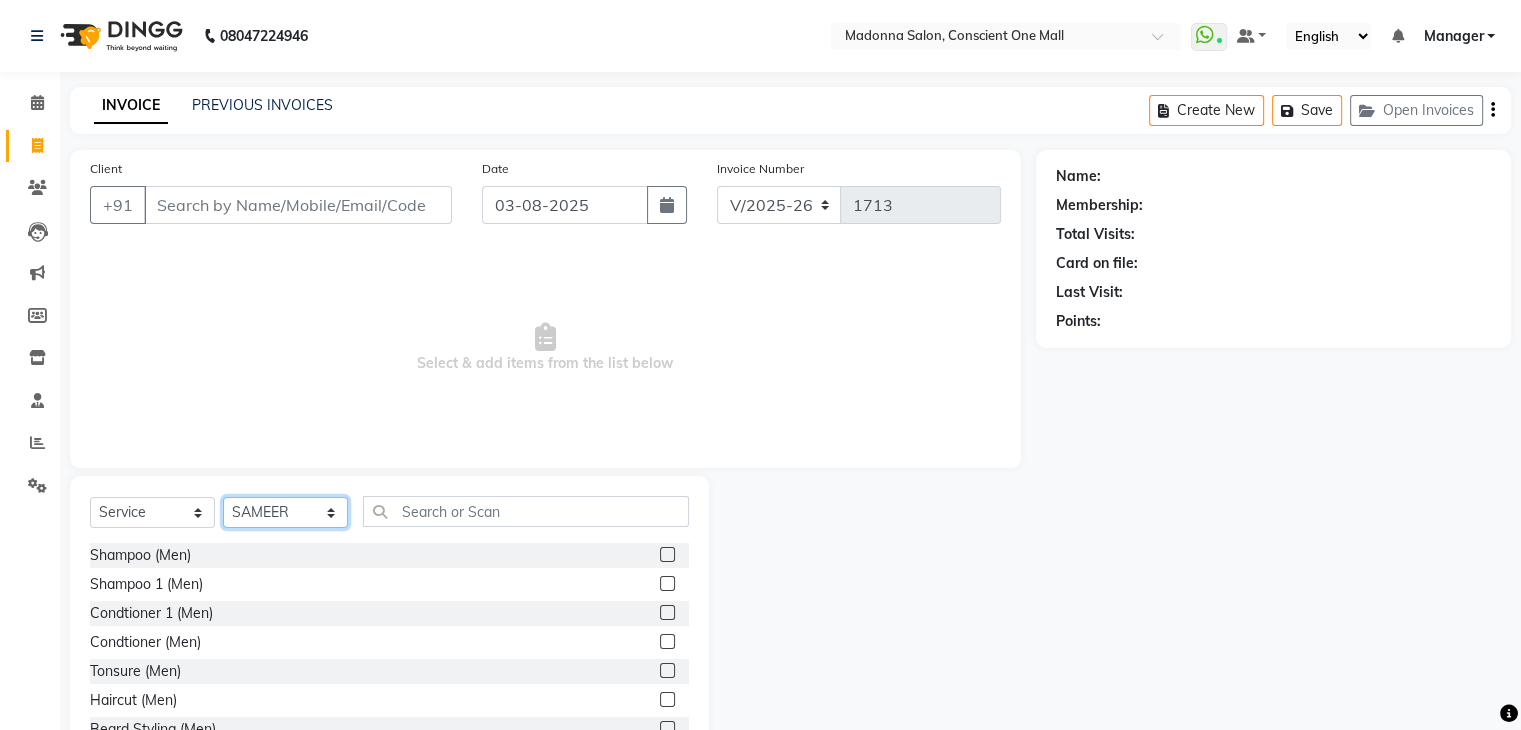 click on "Select Stylist AJAD AMIT ANSHU Bilal Harry himanshi HIMANSHU Janvi JAY Khusboo Manager misty Mukesh Naeem Navjot Kaur neha Pawan RAKHI Ripa Sachin Sagar  SAMEER Sanjeev Saurabh" 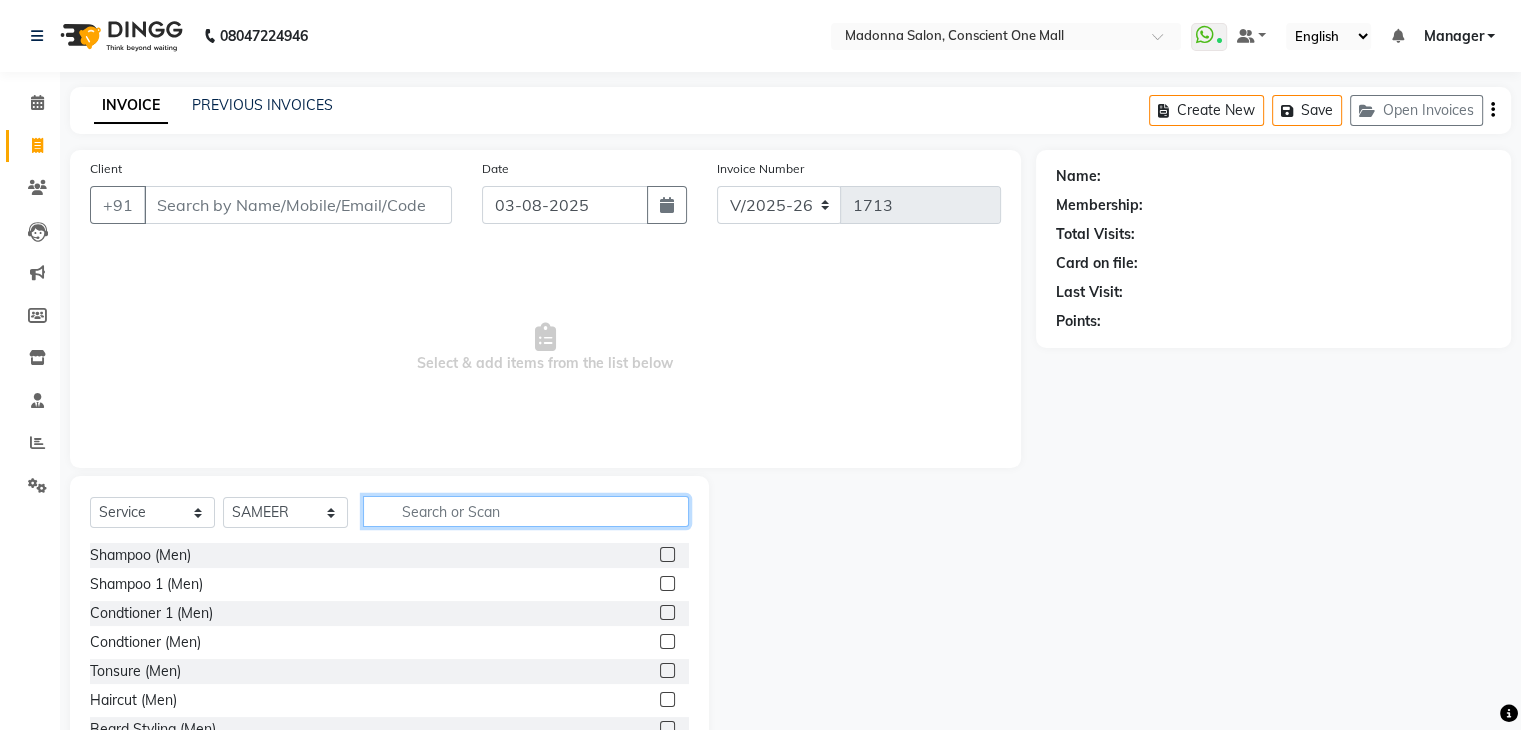 click 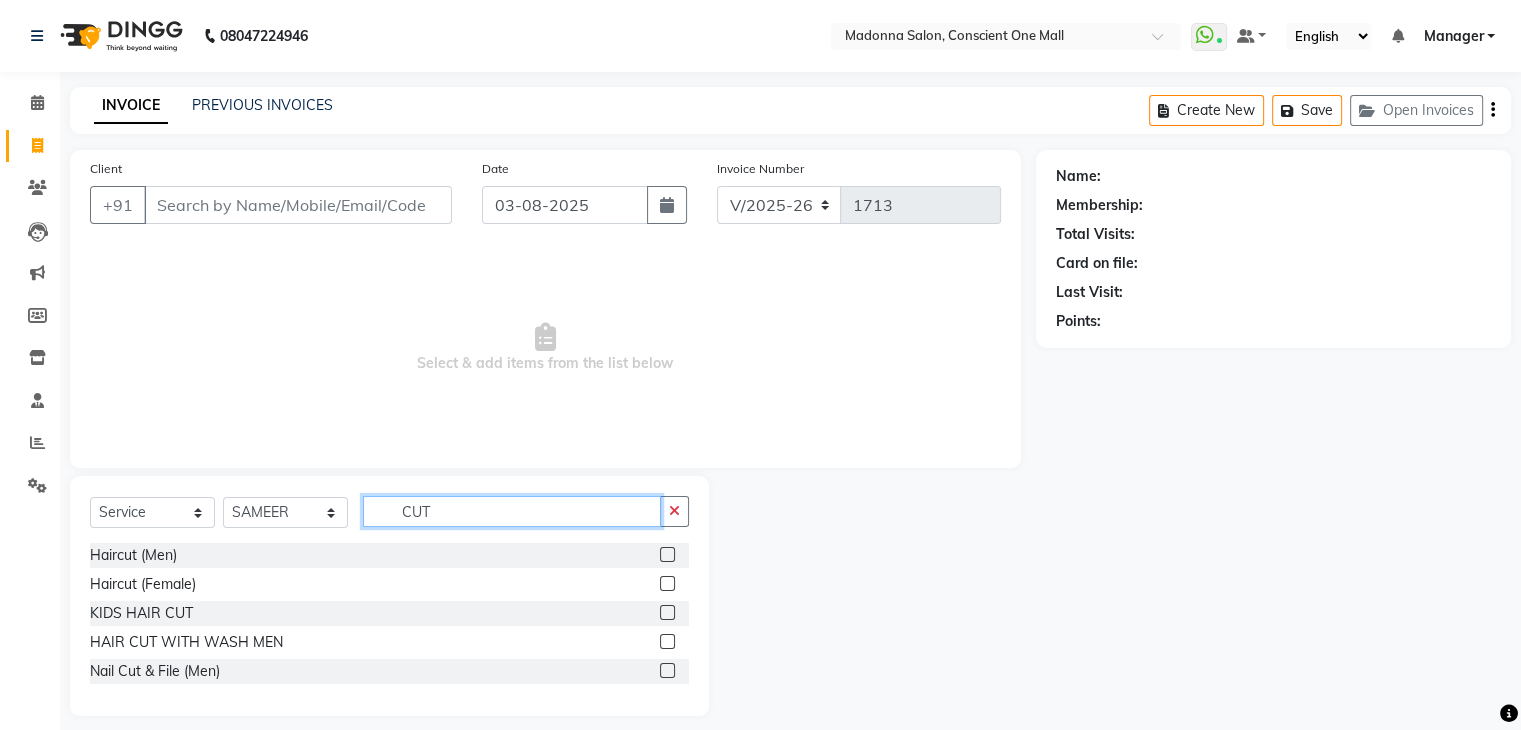 type on "CUT" 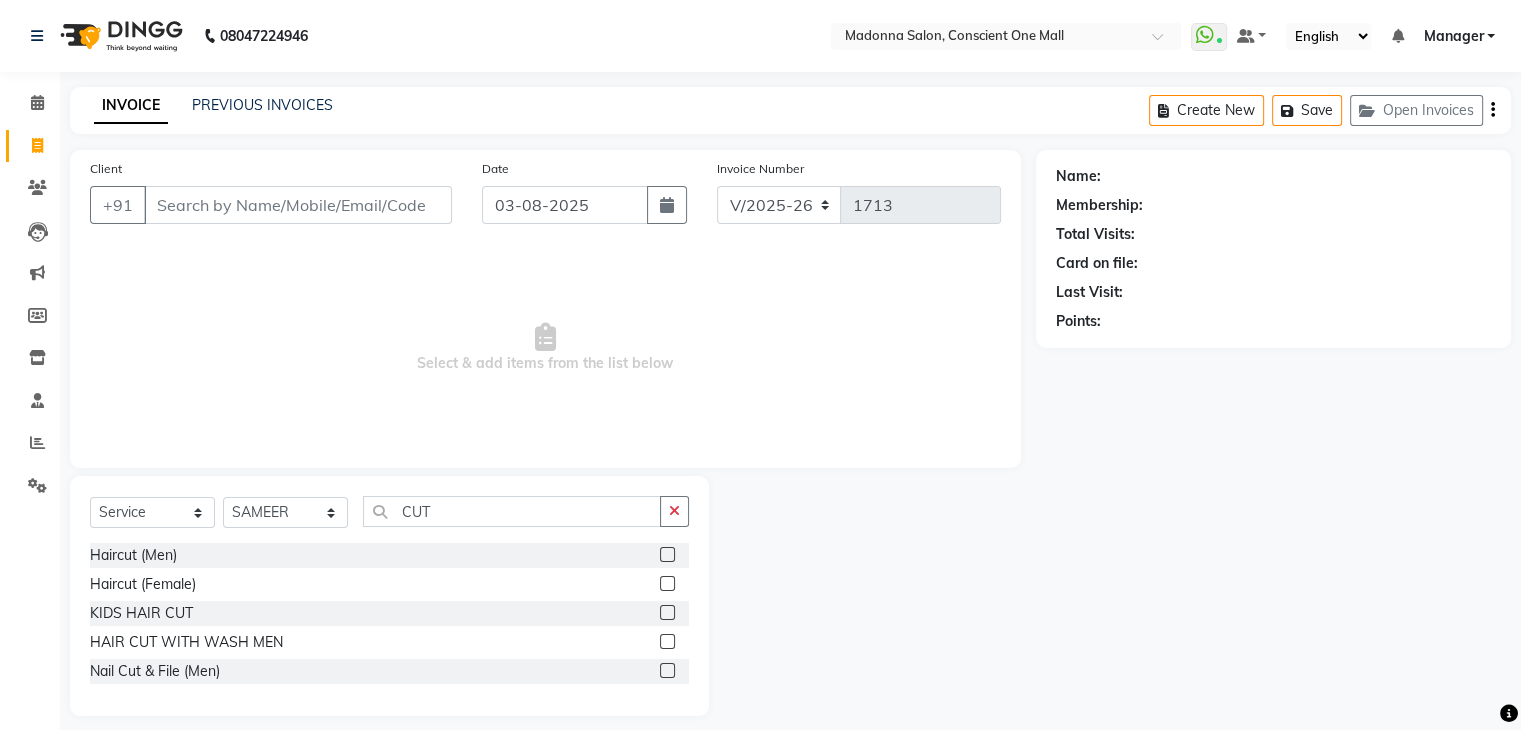 click 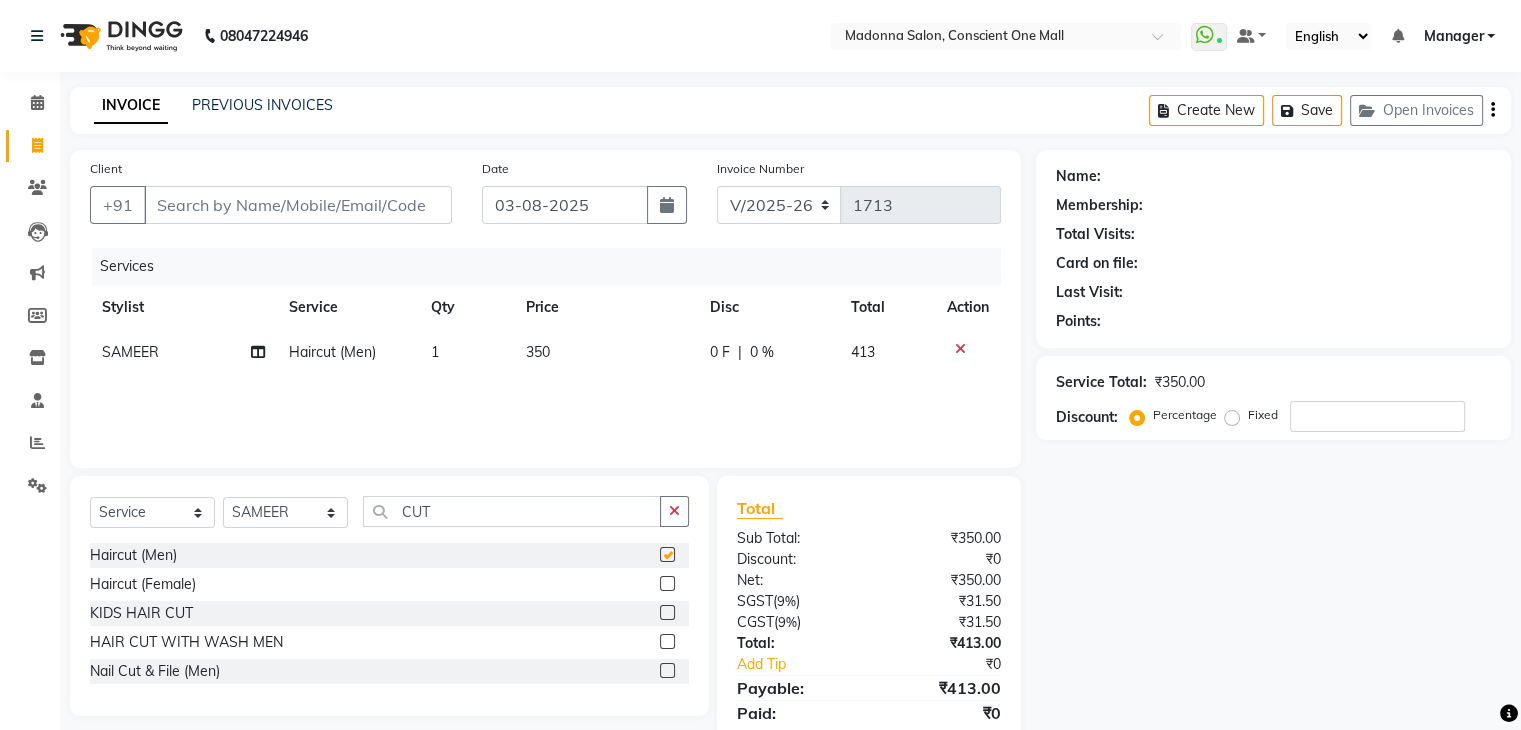 checkbox on "false" 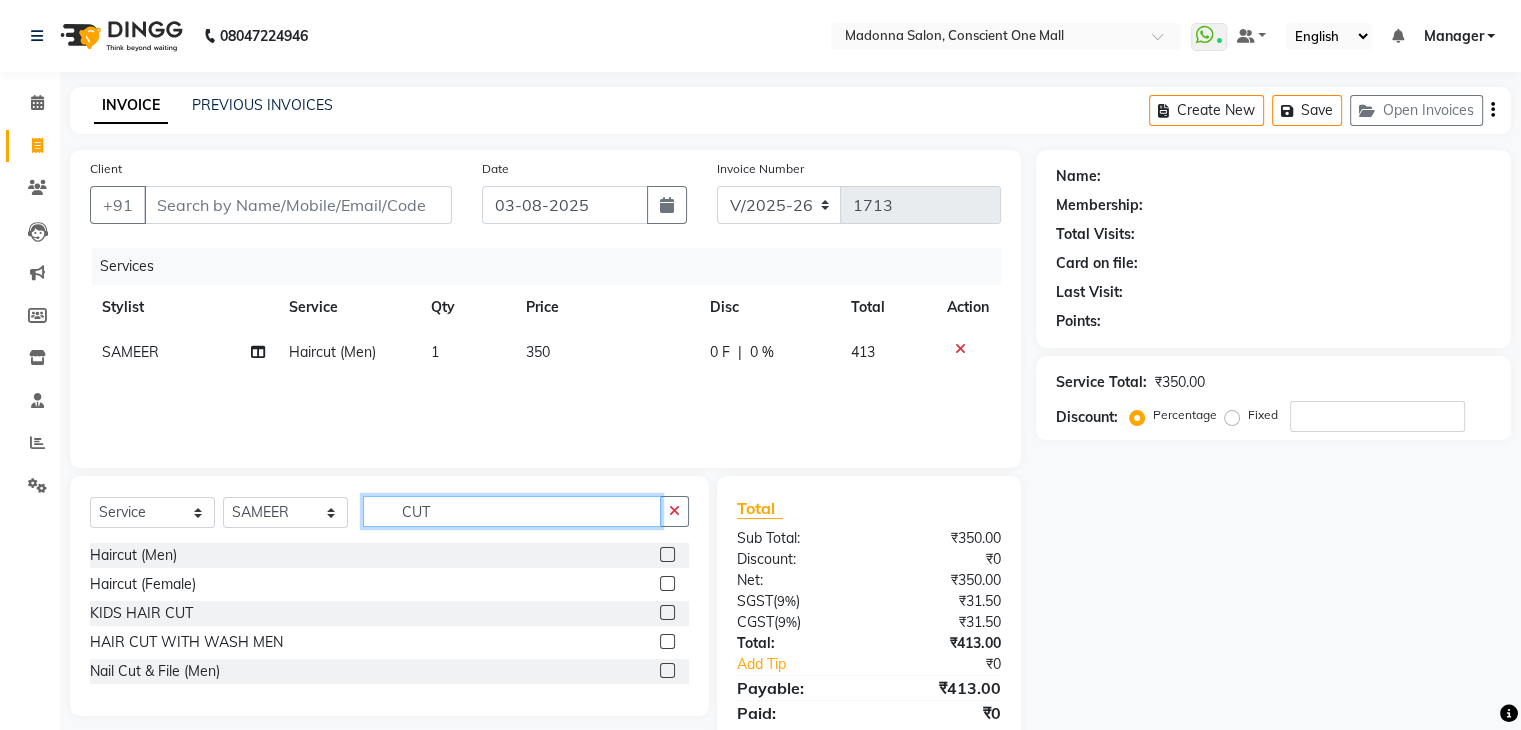 click on "CUT" 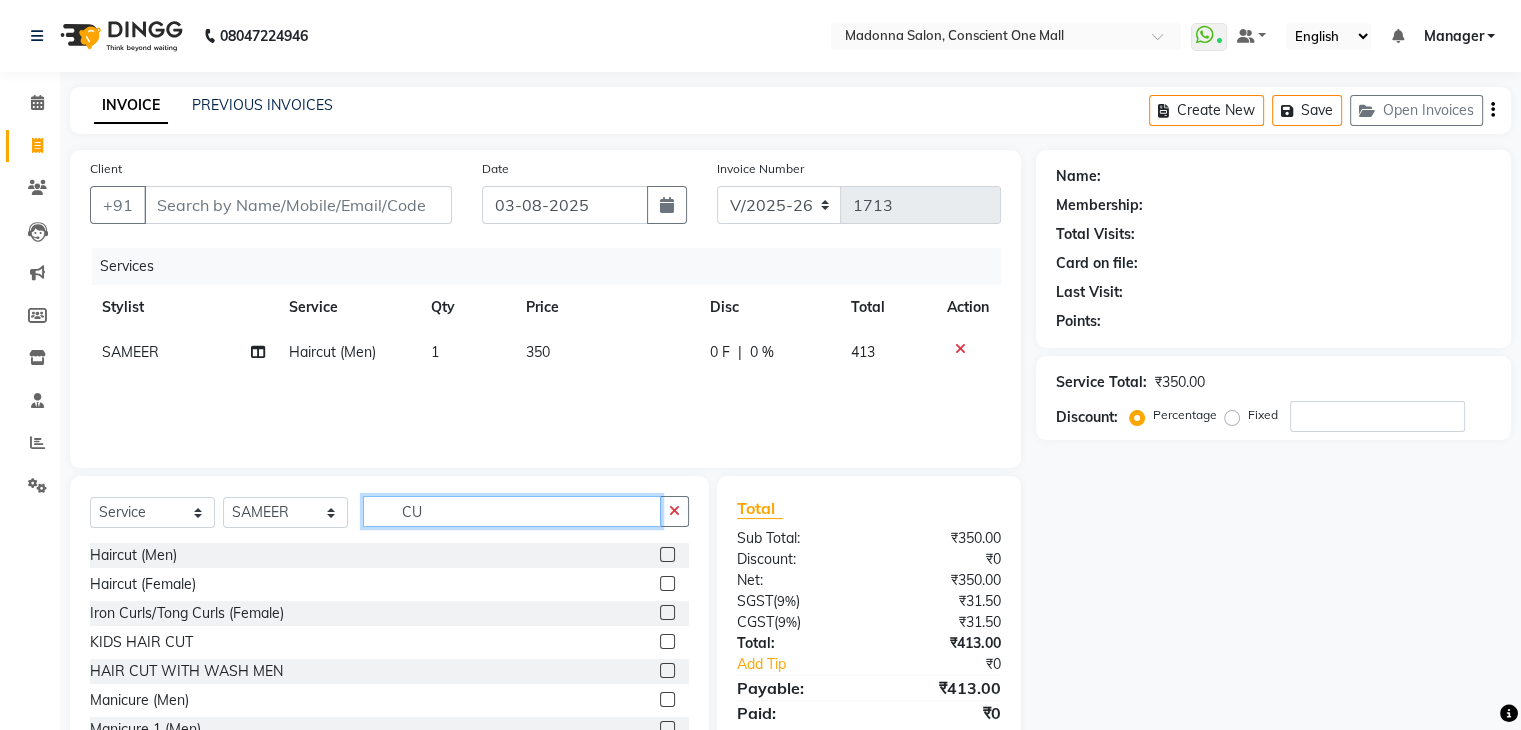 type on "C" 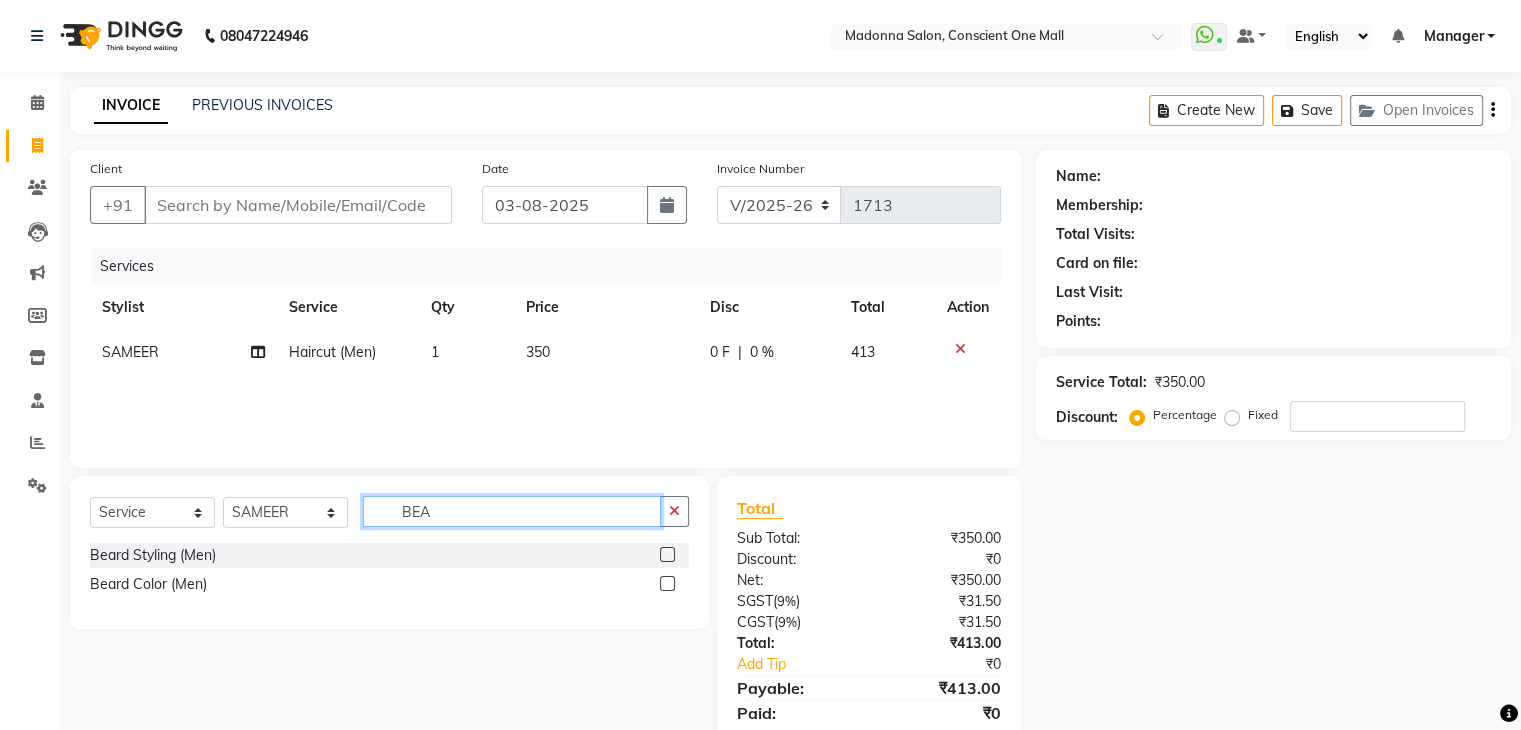type on "BEA" 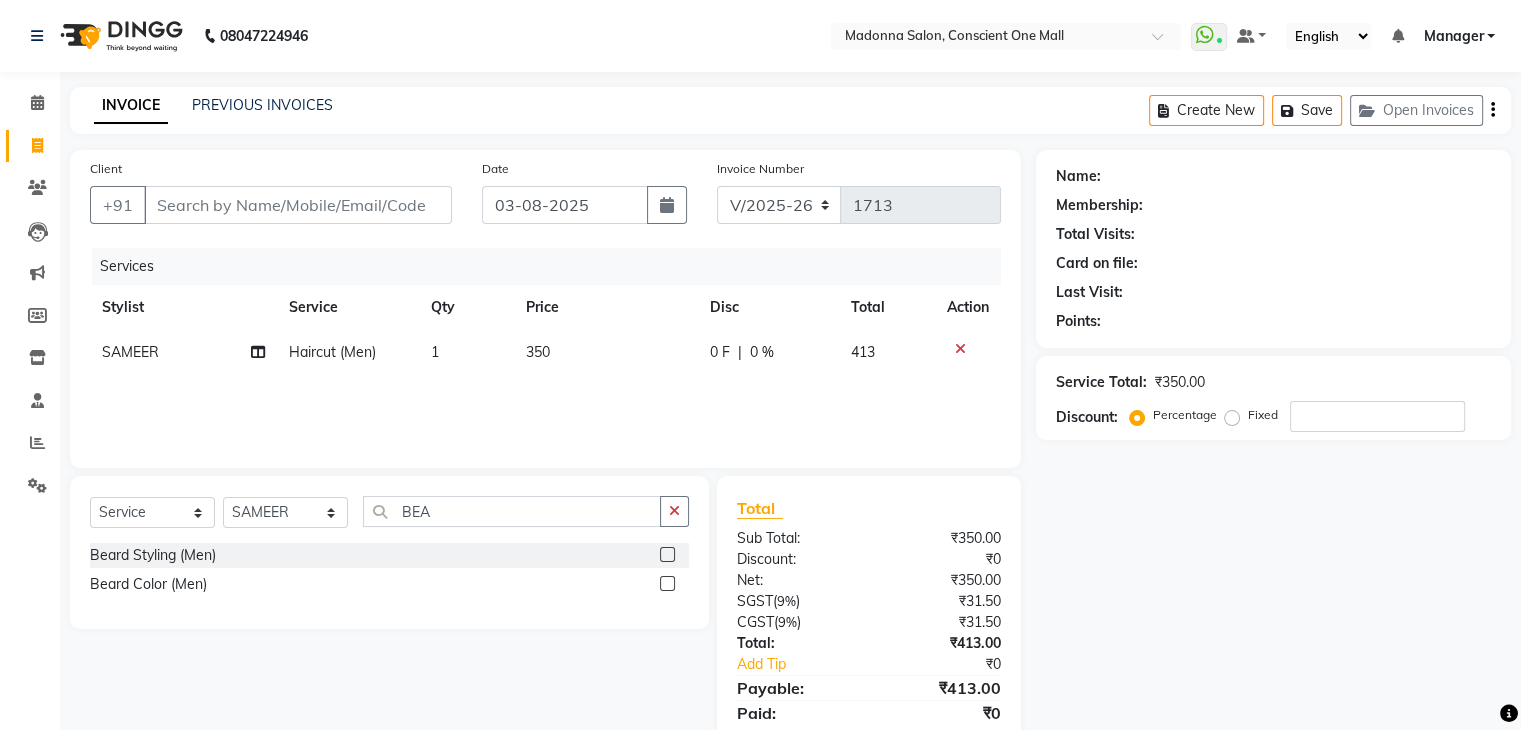 click 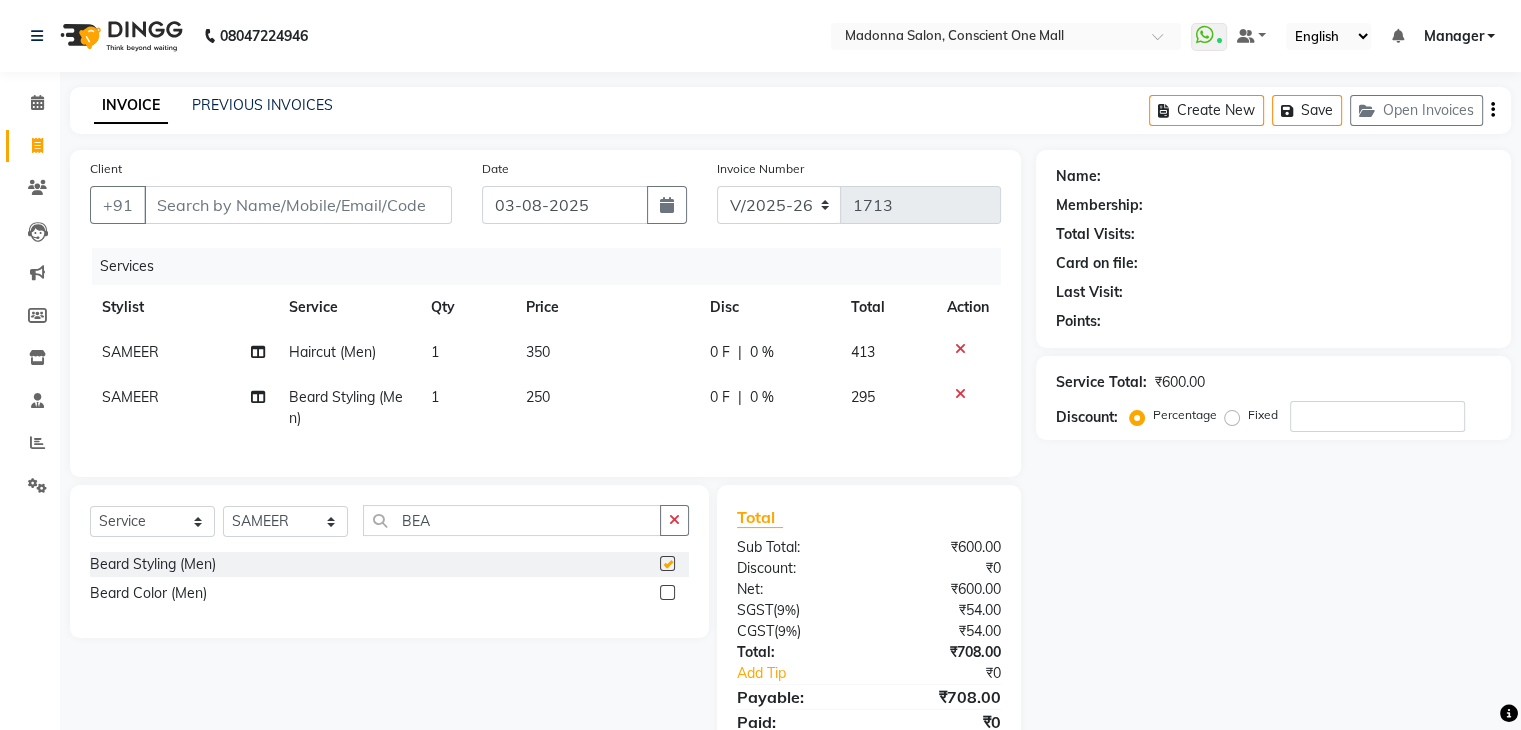 checkbox on "false" 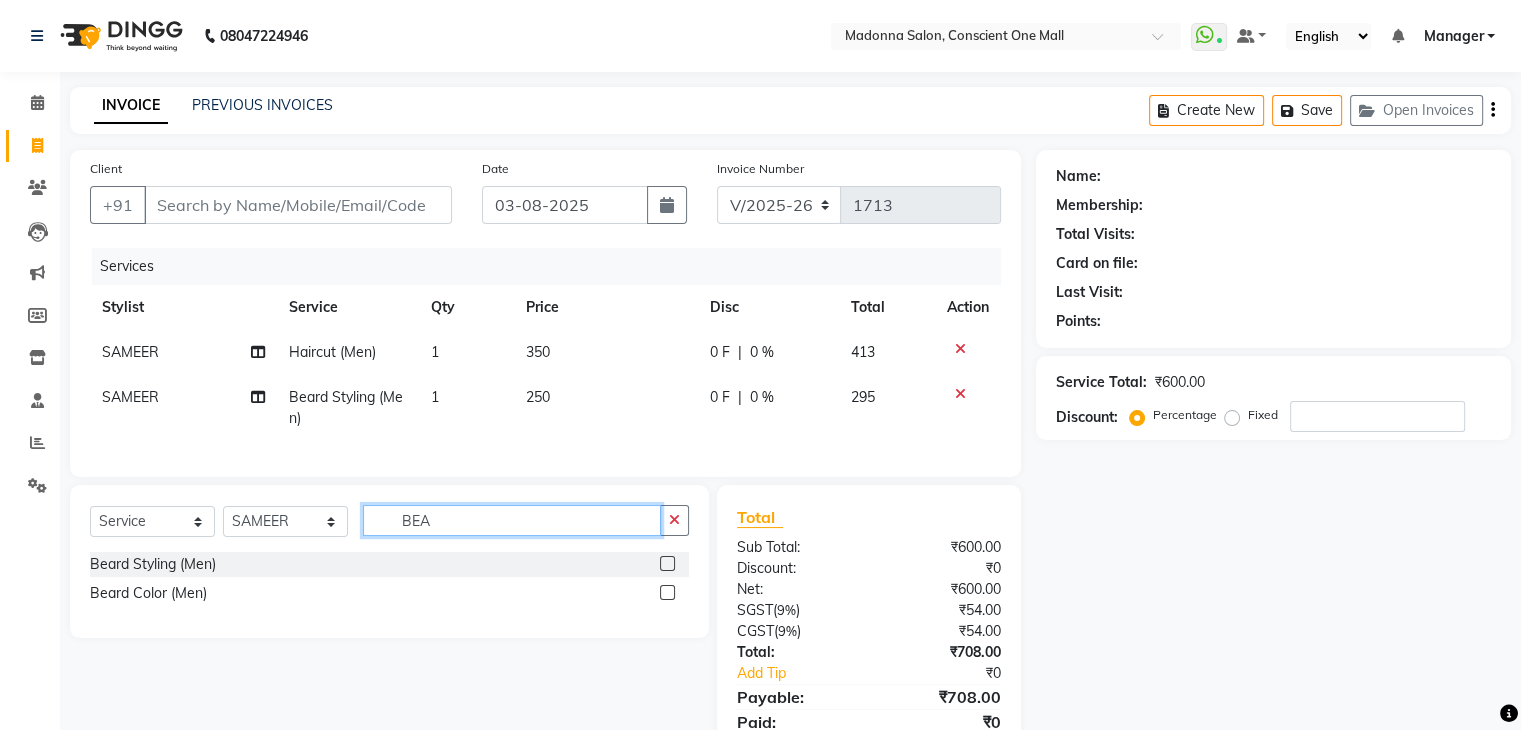 click on "BEA" 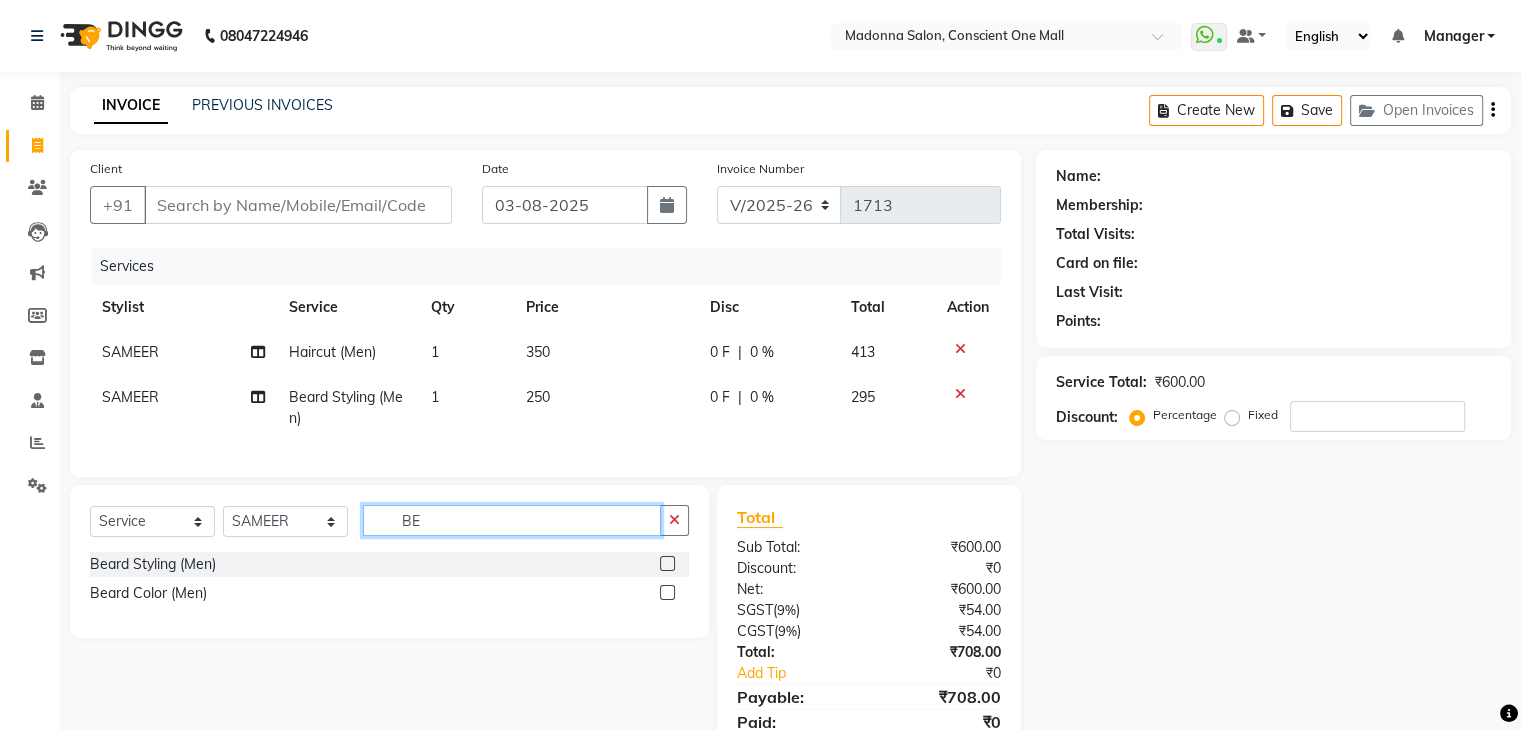 type on "B" 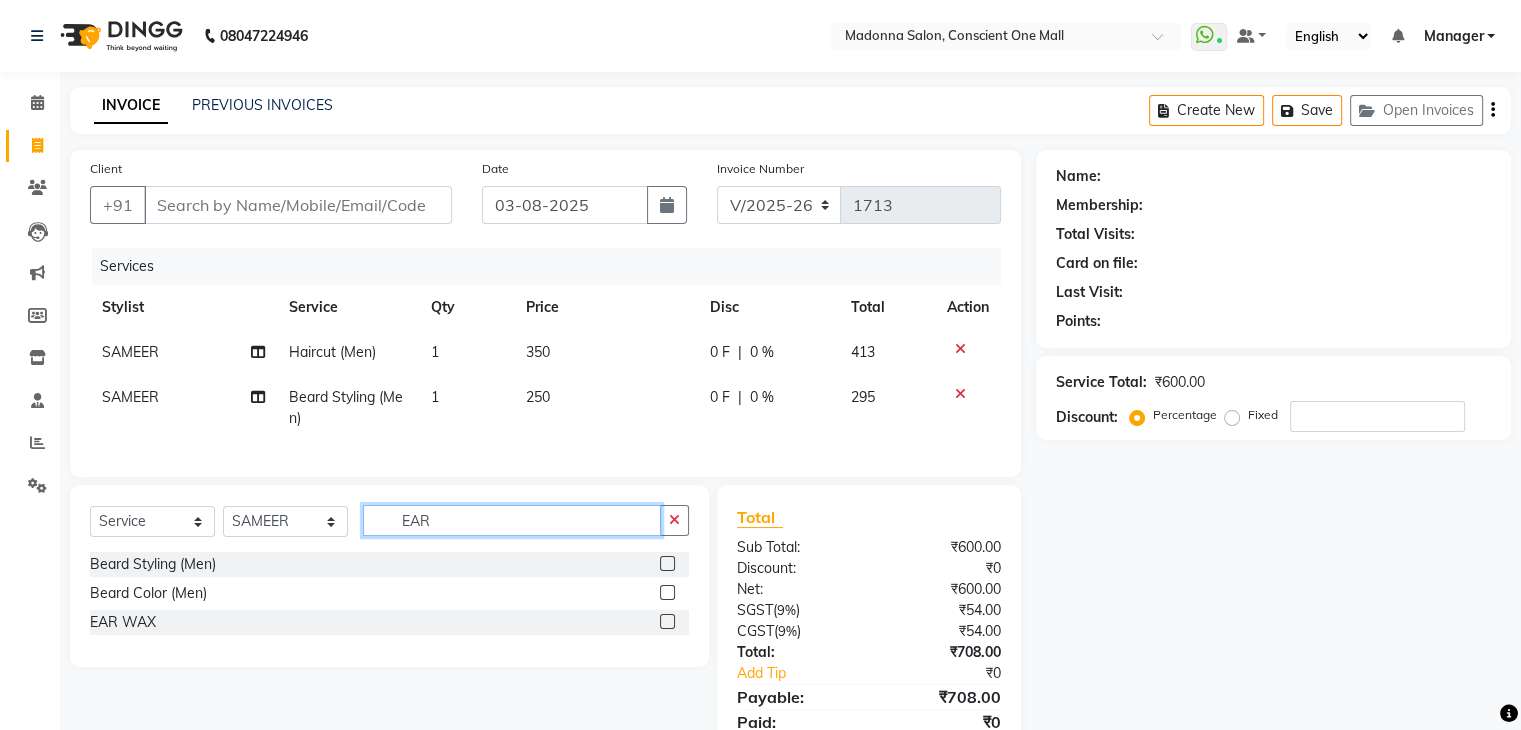 type on "EAR" 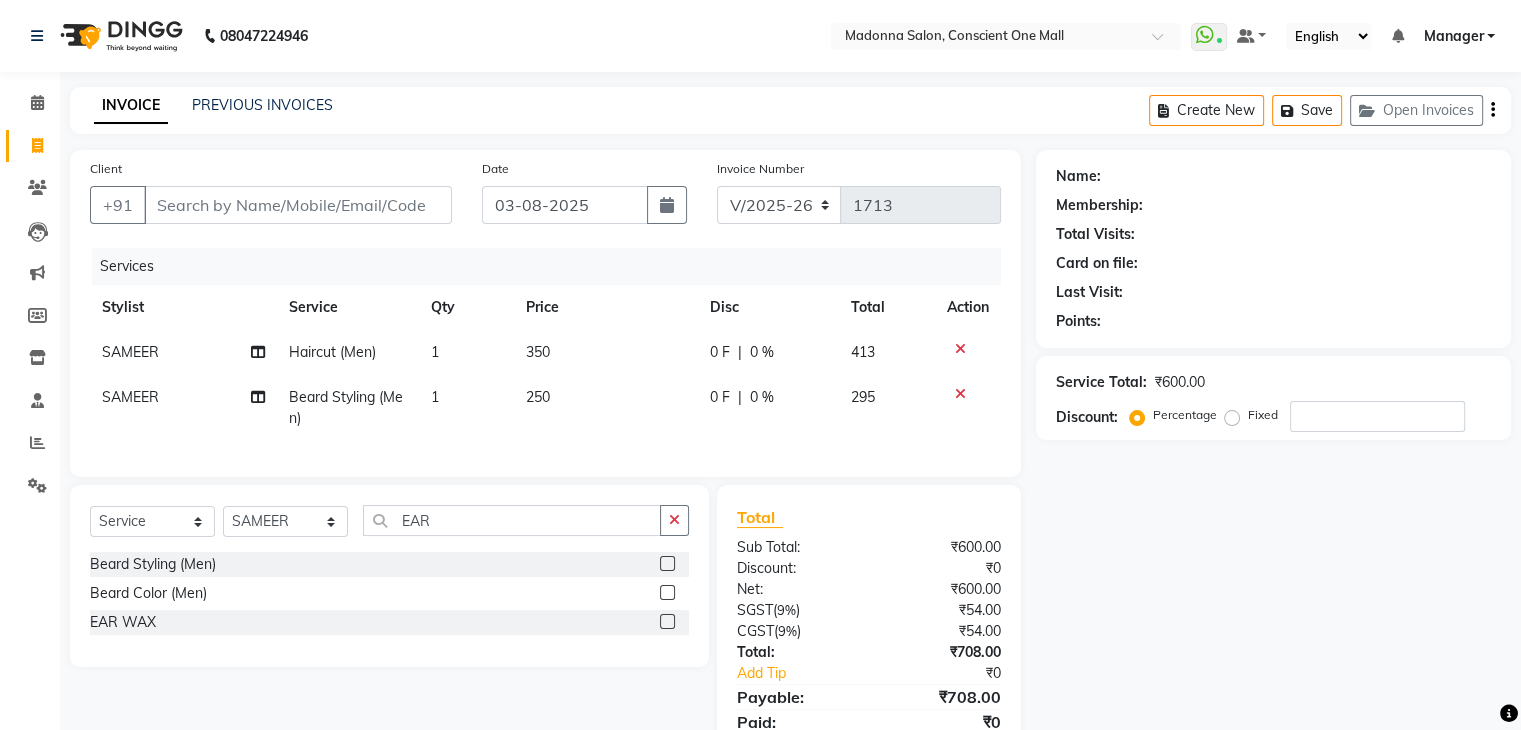 click 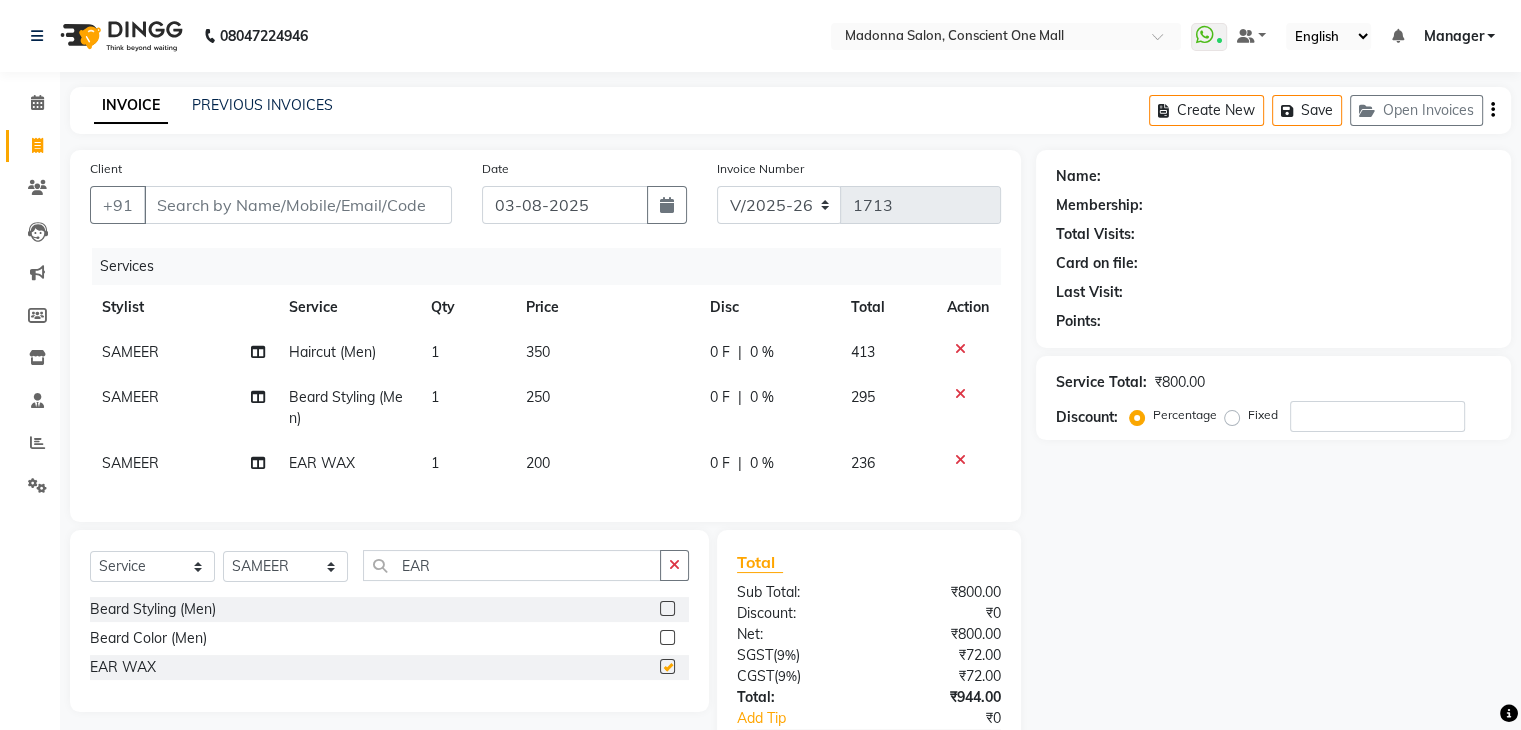 checkbox on "false" 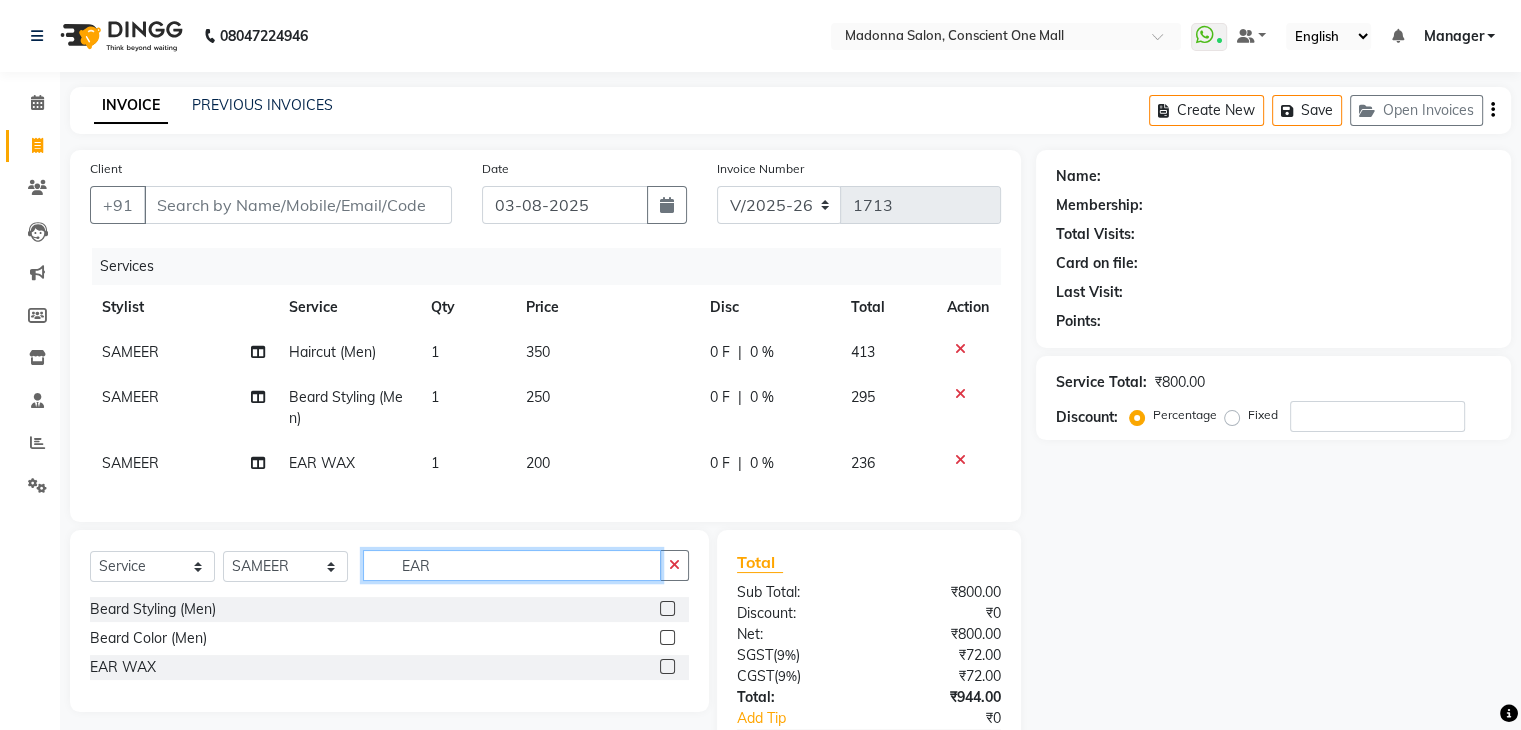 click on "EAR" 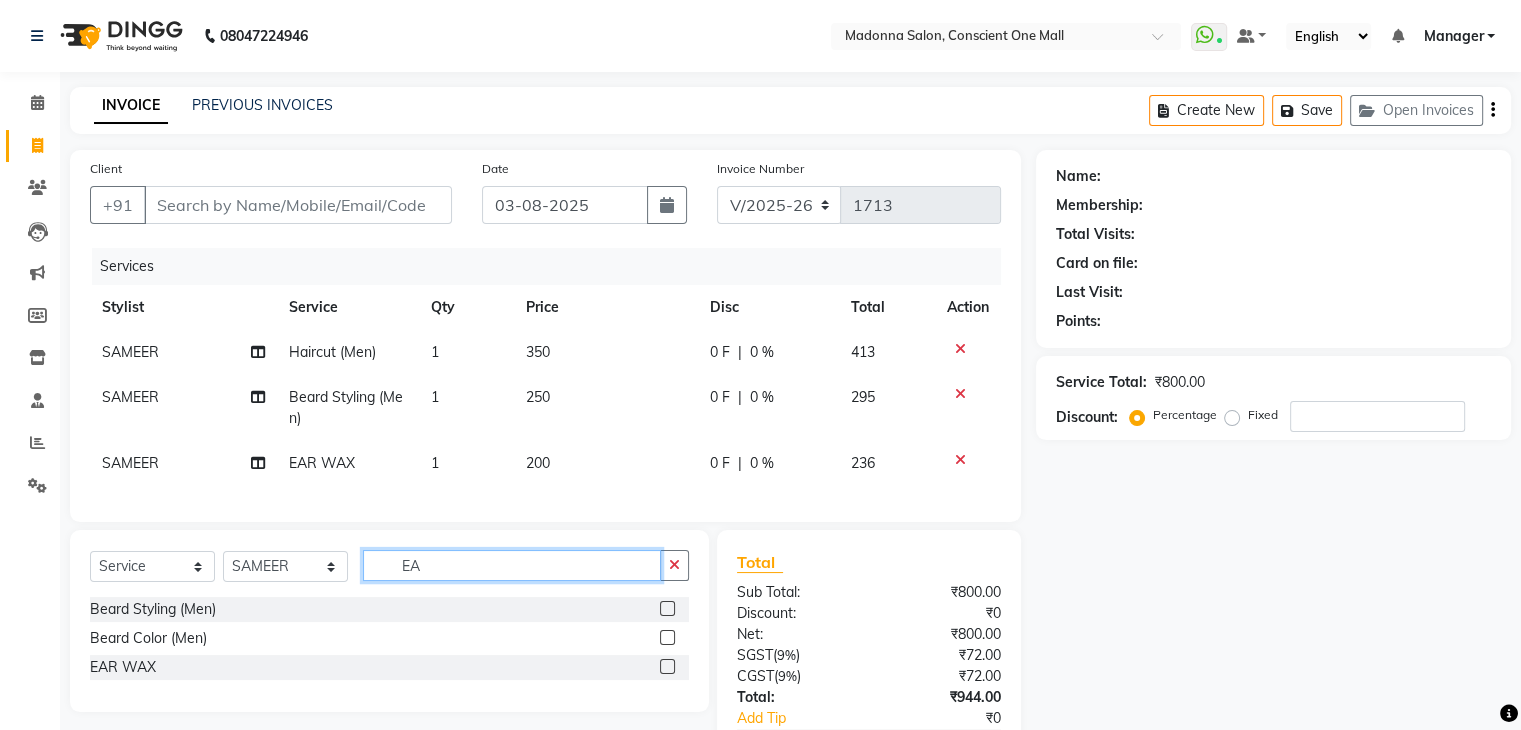 type on "E" 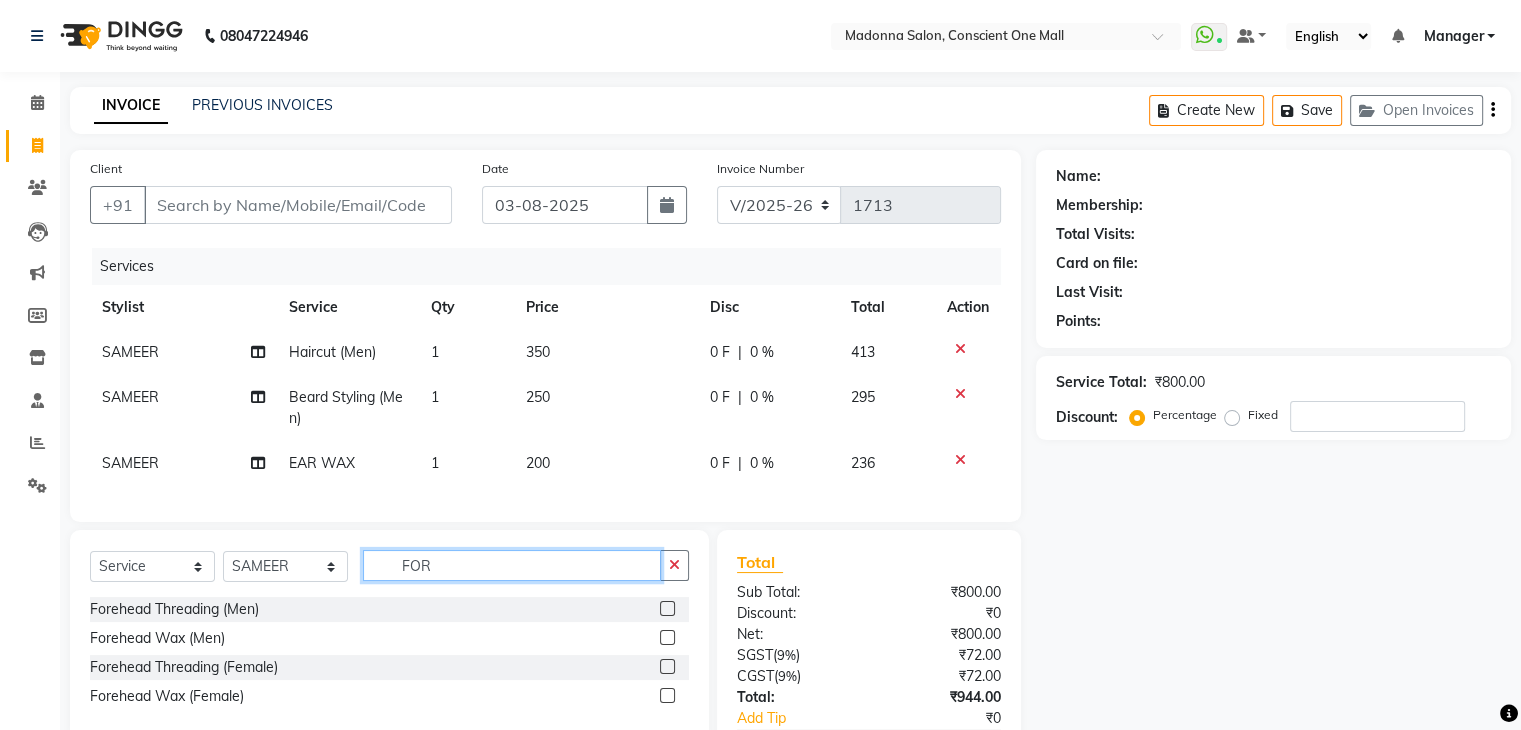 type on "FOR" 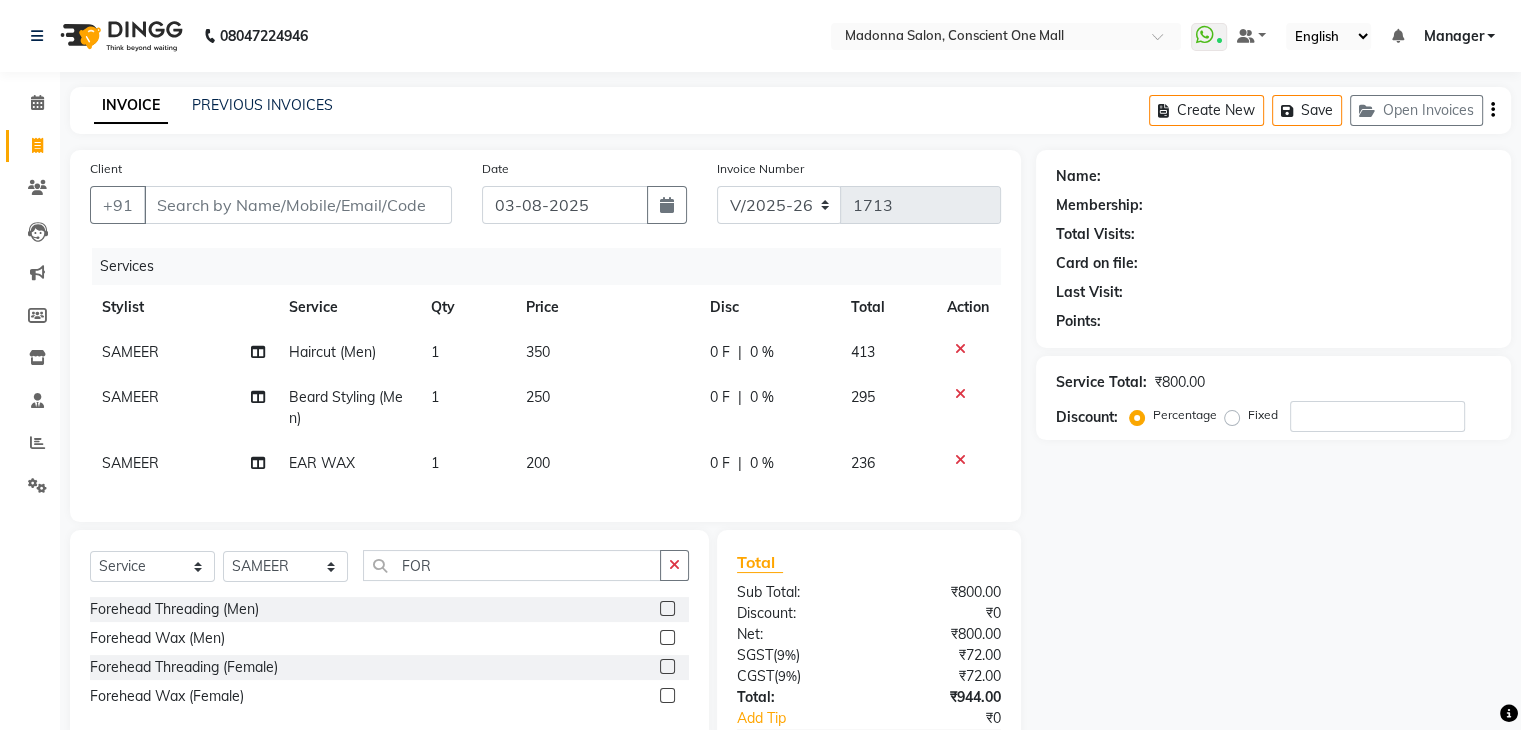 click 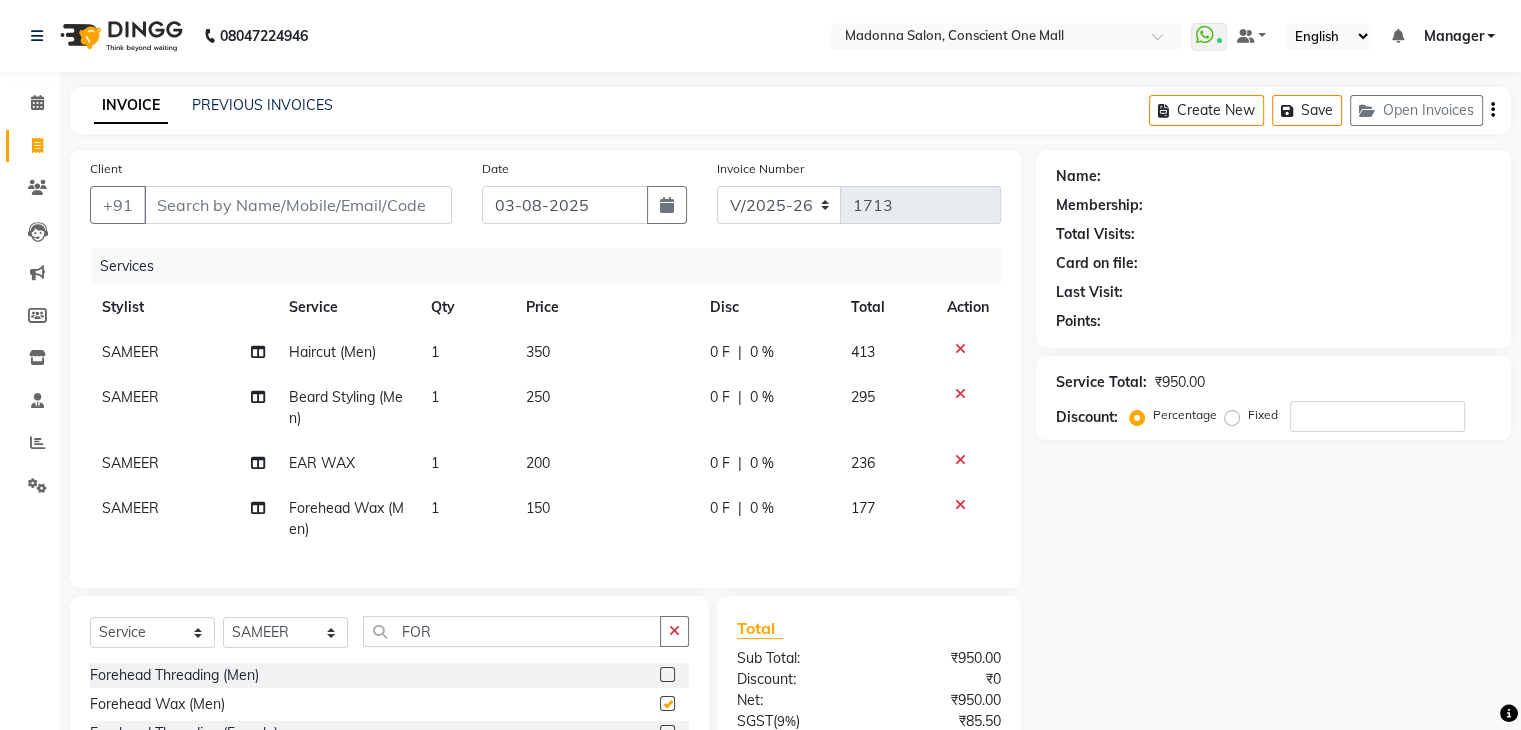 checkbox on "false" 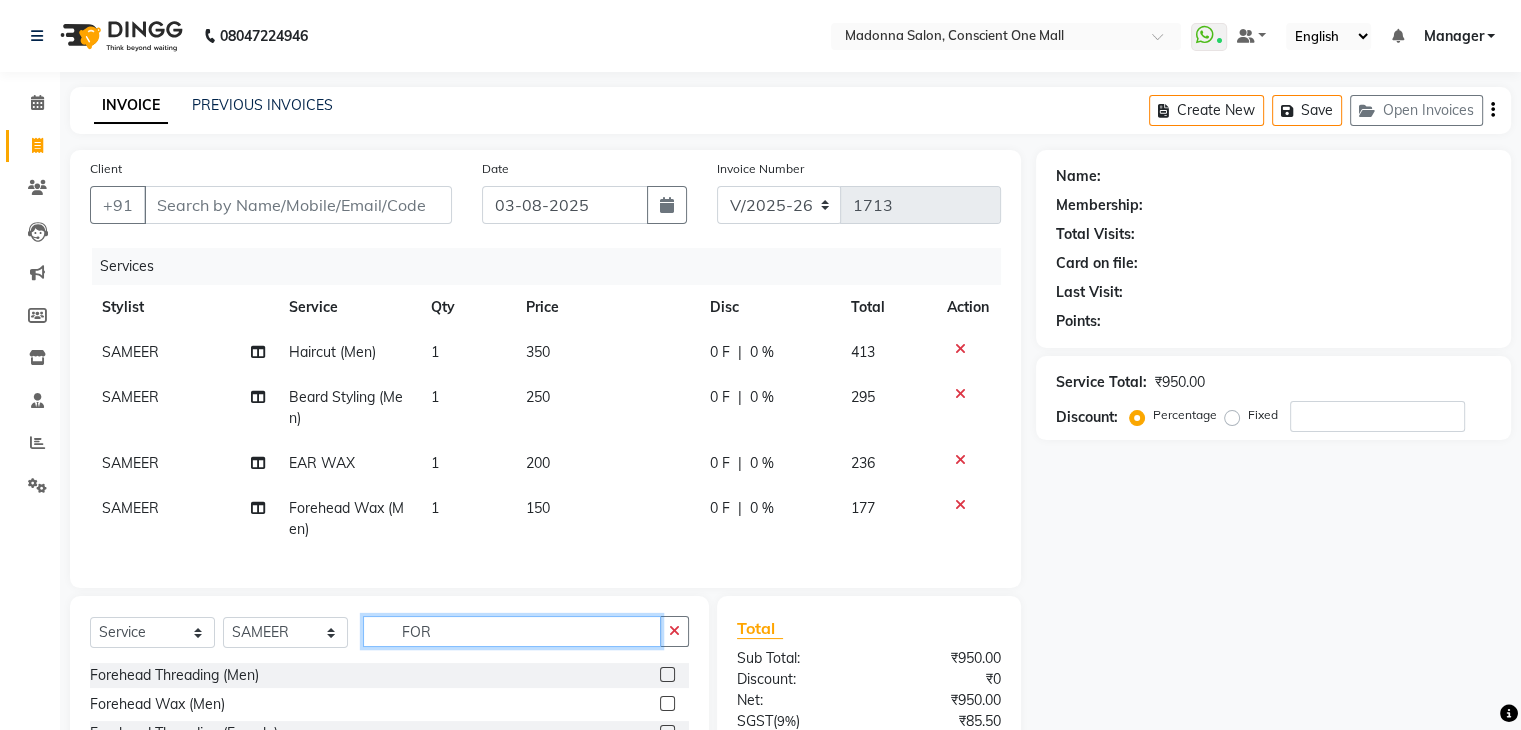 click on "FOR" 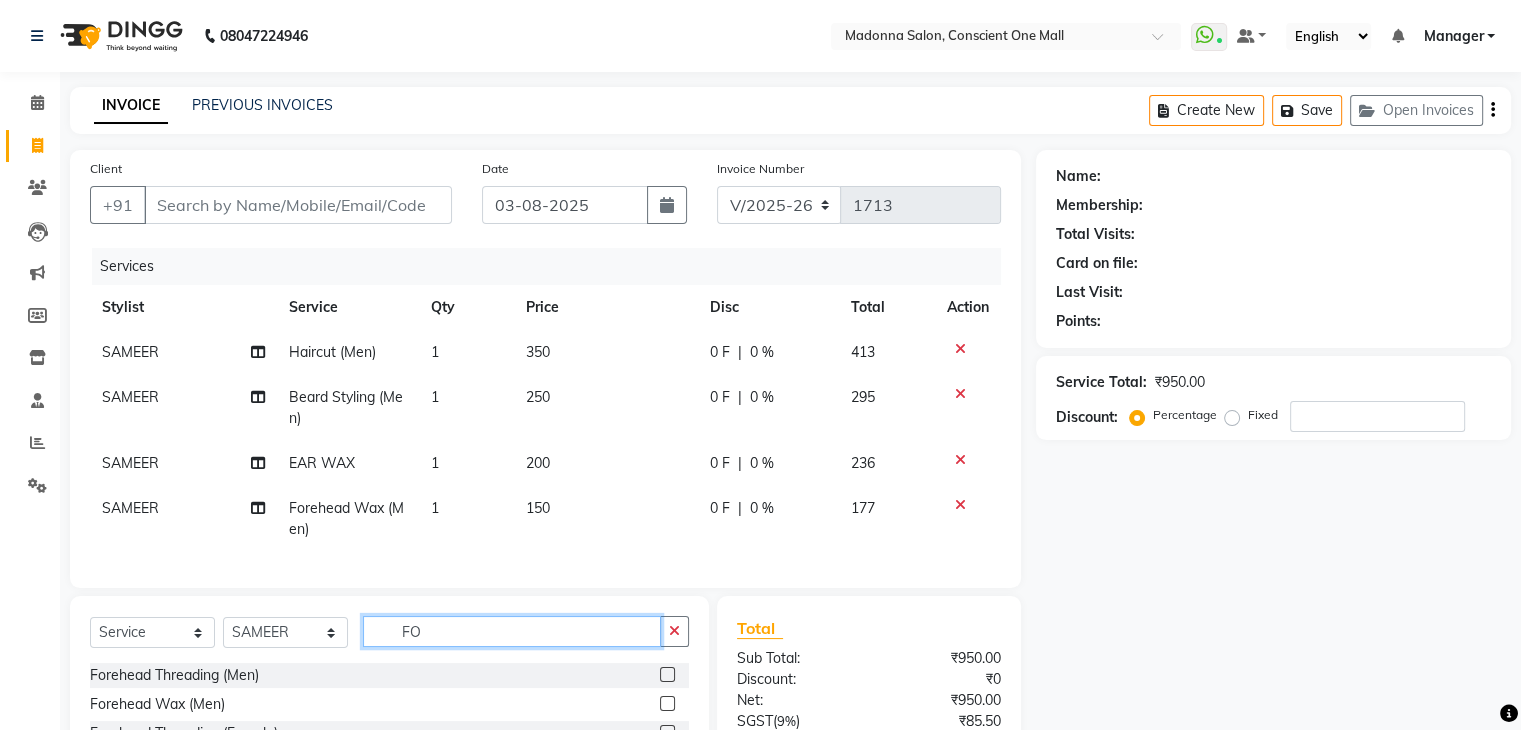 type on "F" 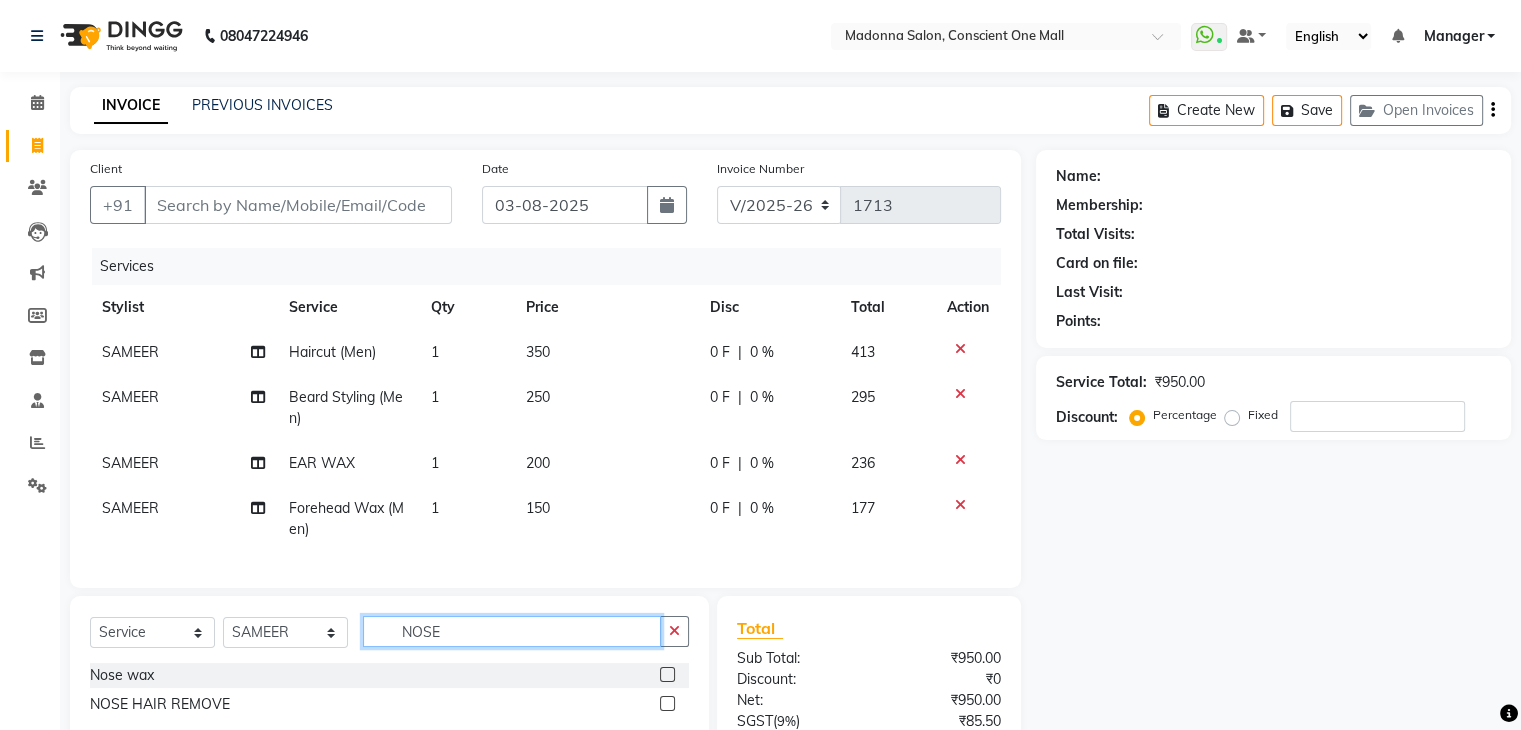 scroll, scrollTop: 206, scrollLeft: 0, axis: vertical 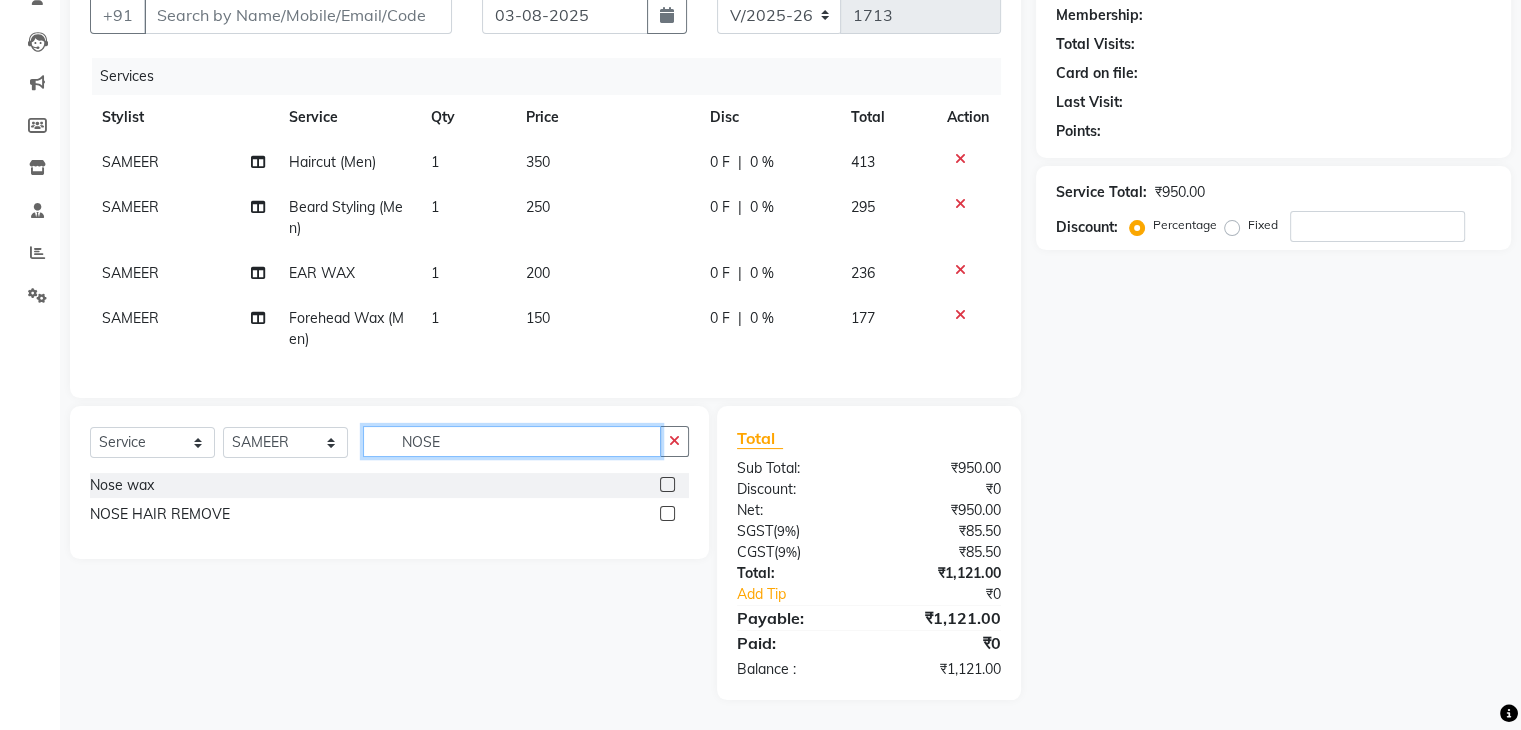 type on "NOSE" 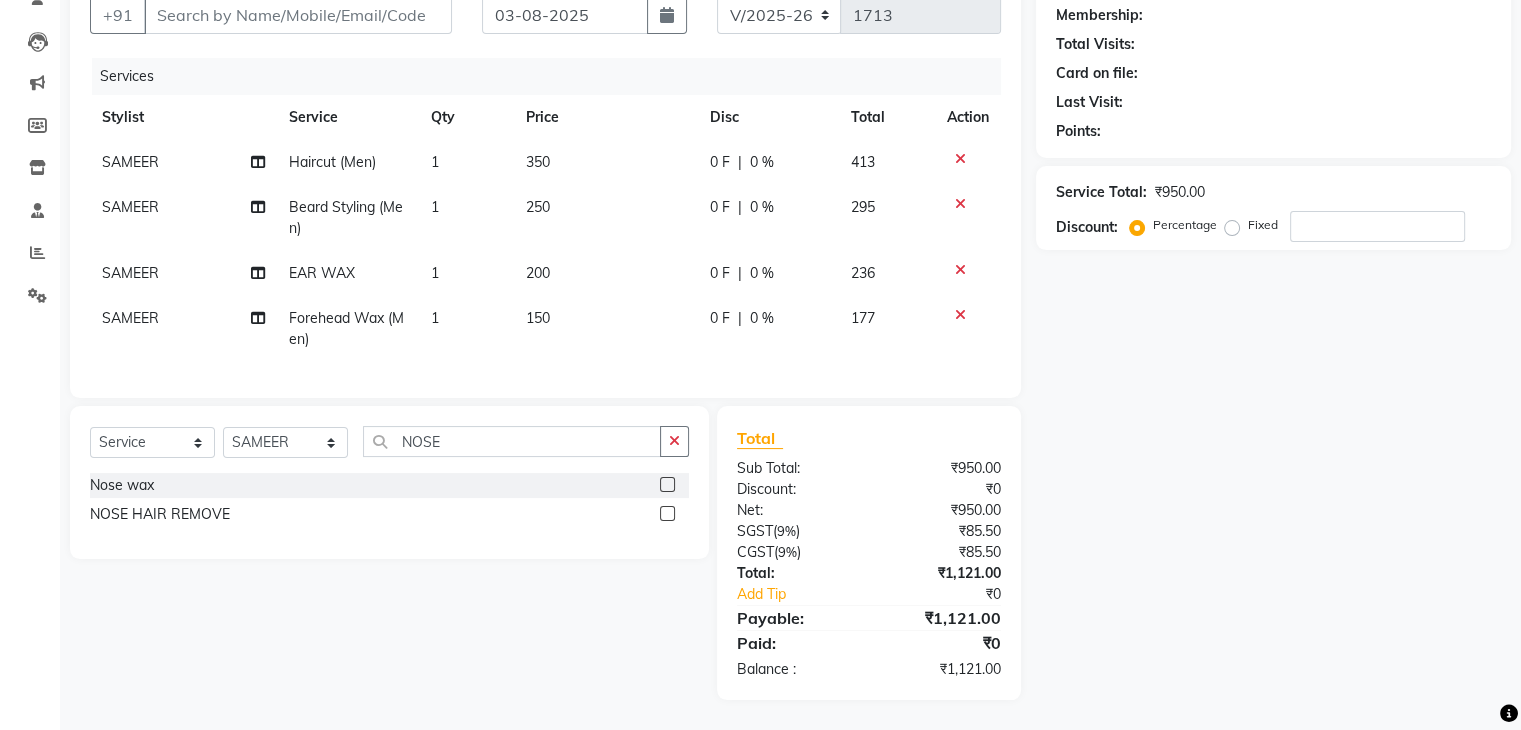 click 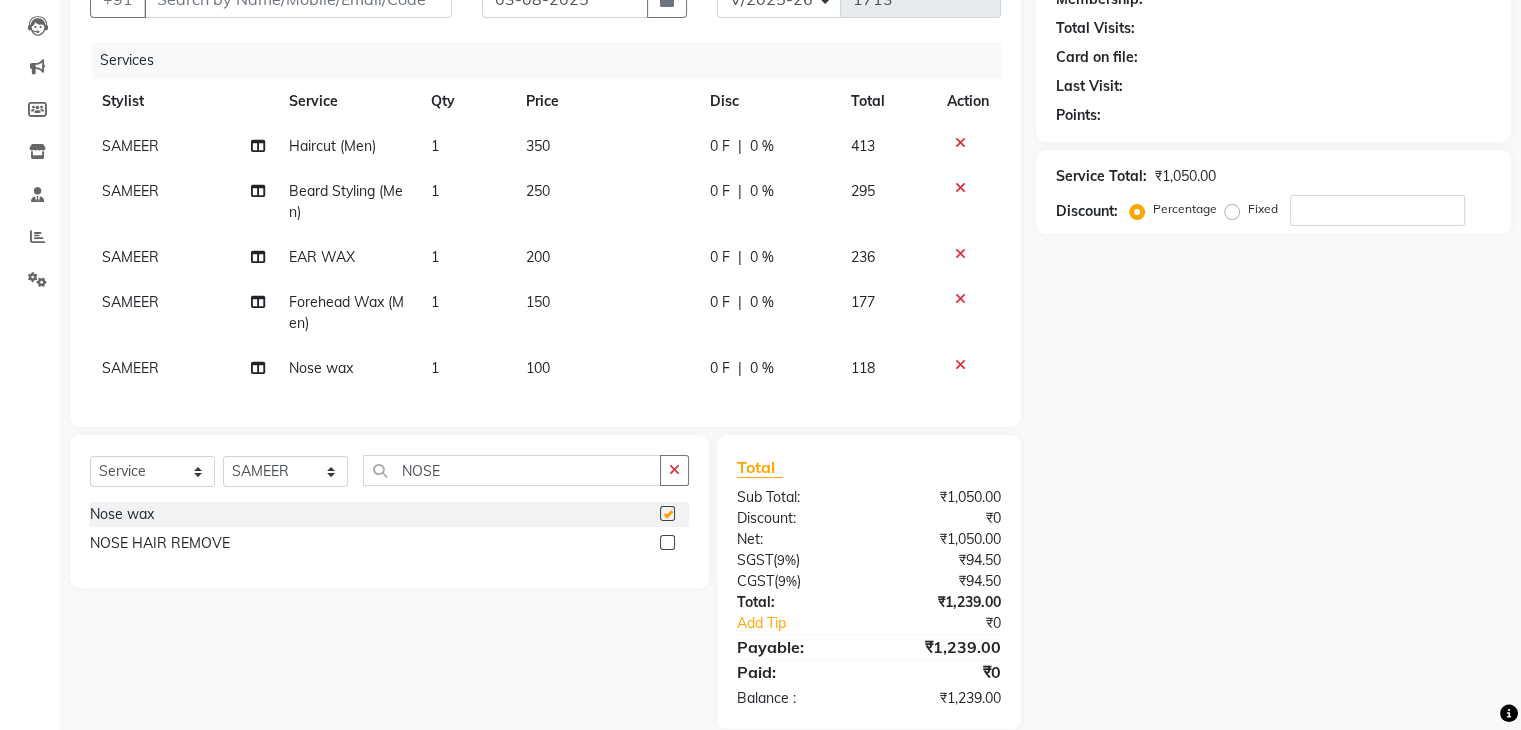 checkbox on "false" 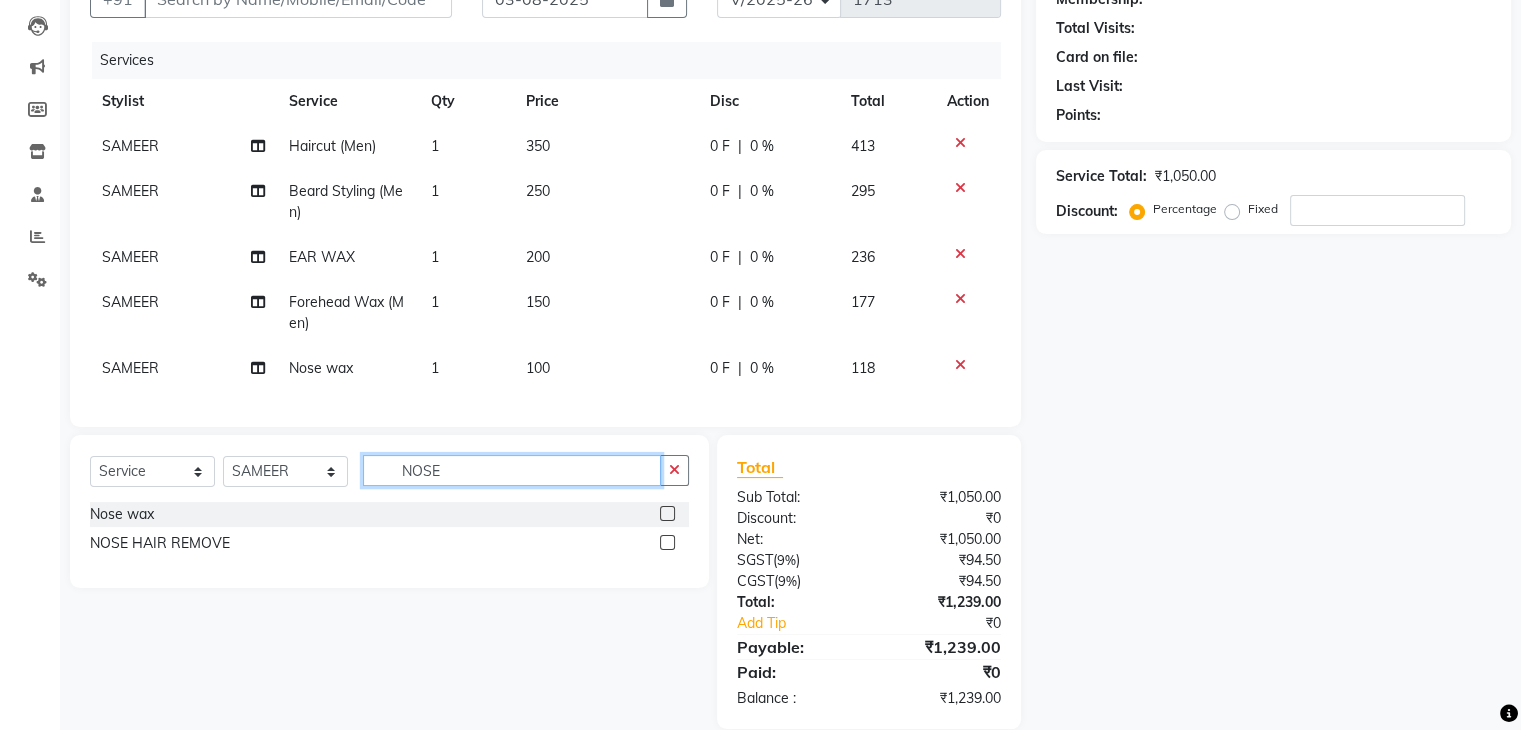 click on "NOSE" 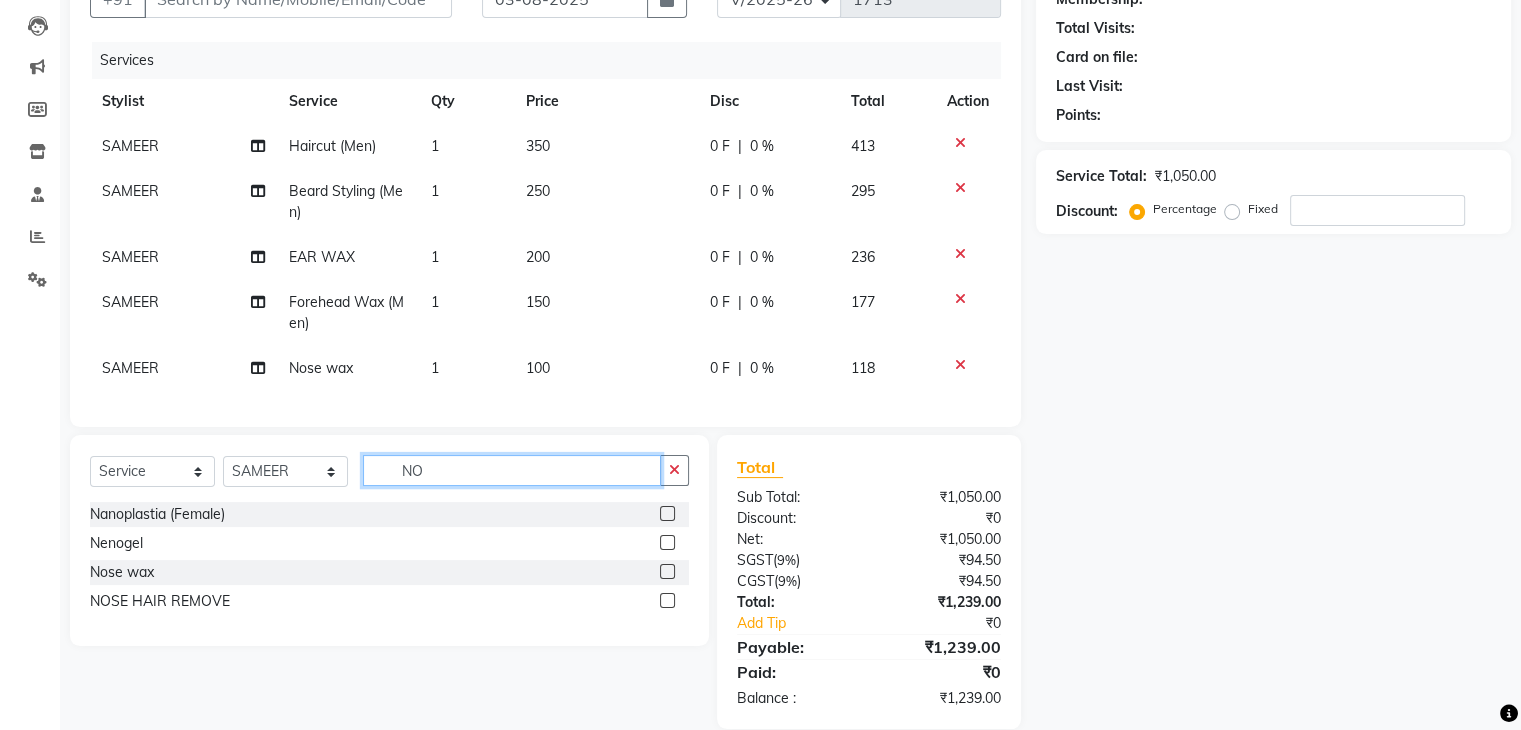type on "N" 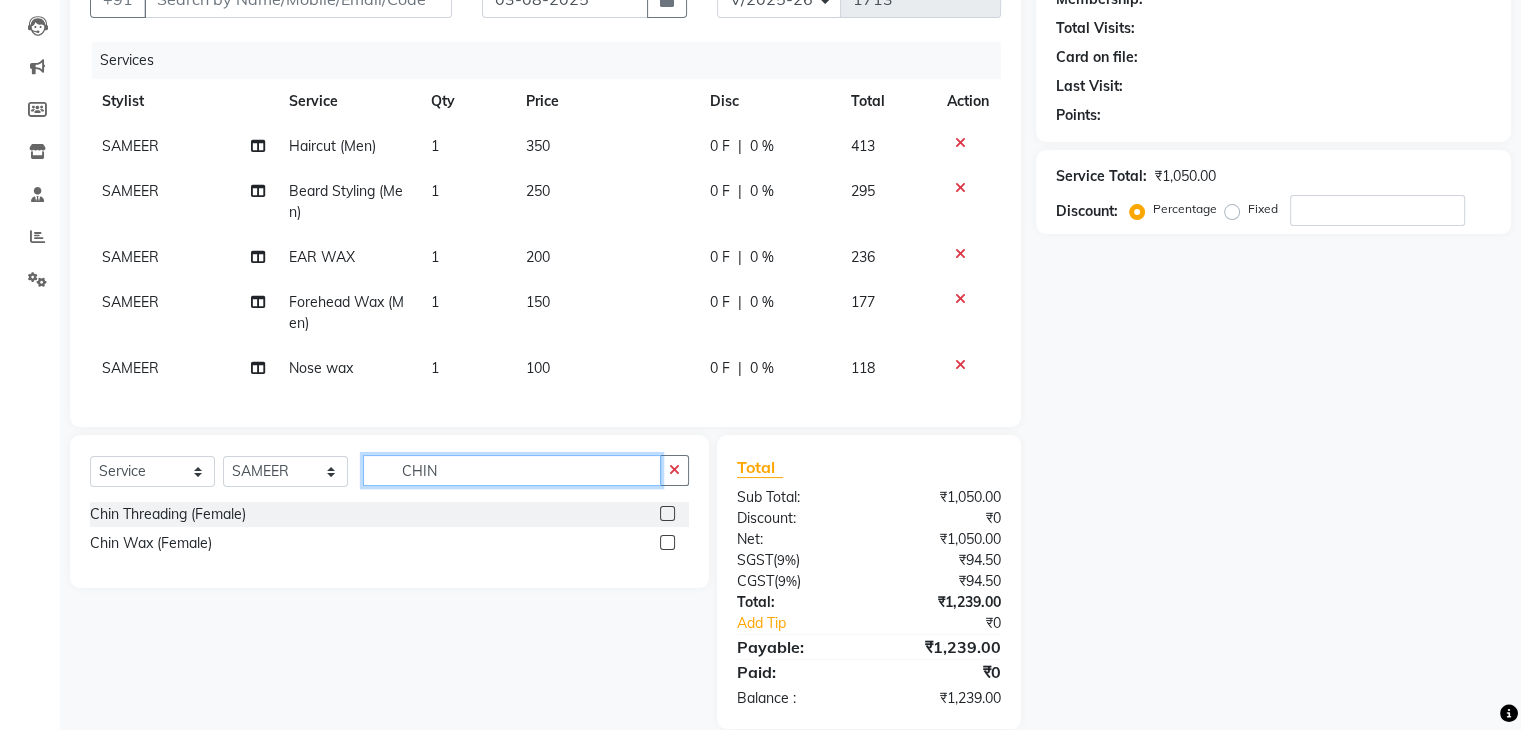 type on "CHIN" 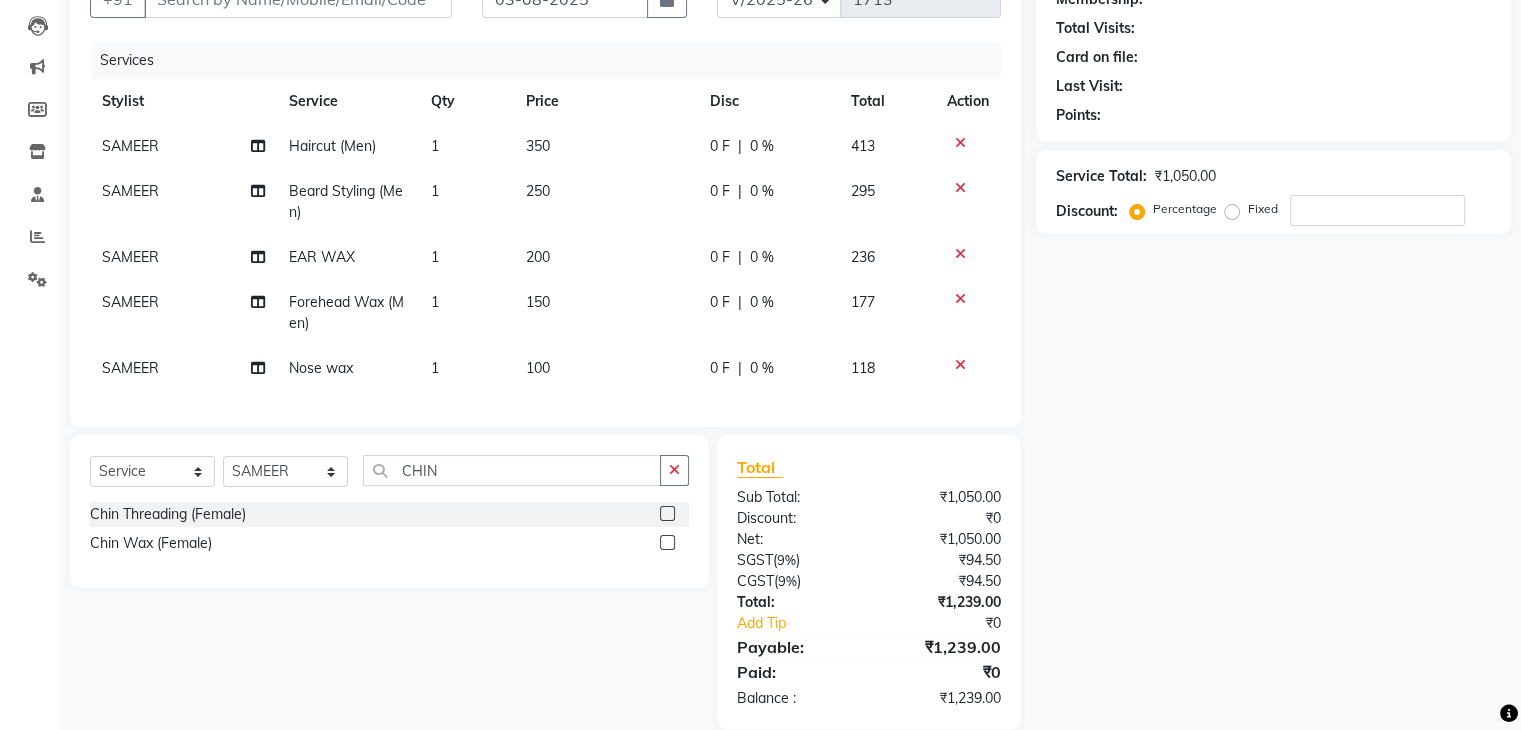click 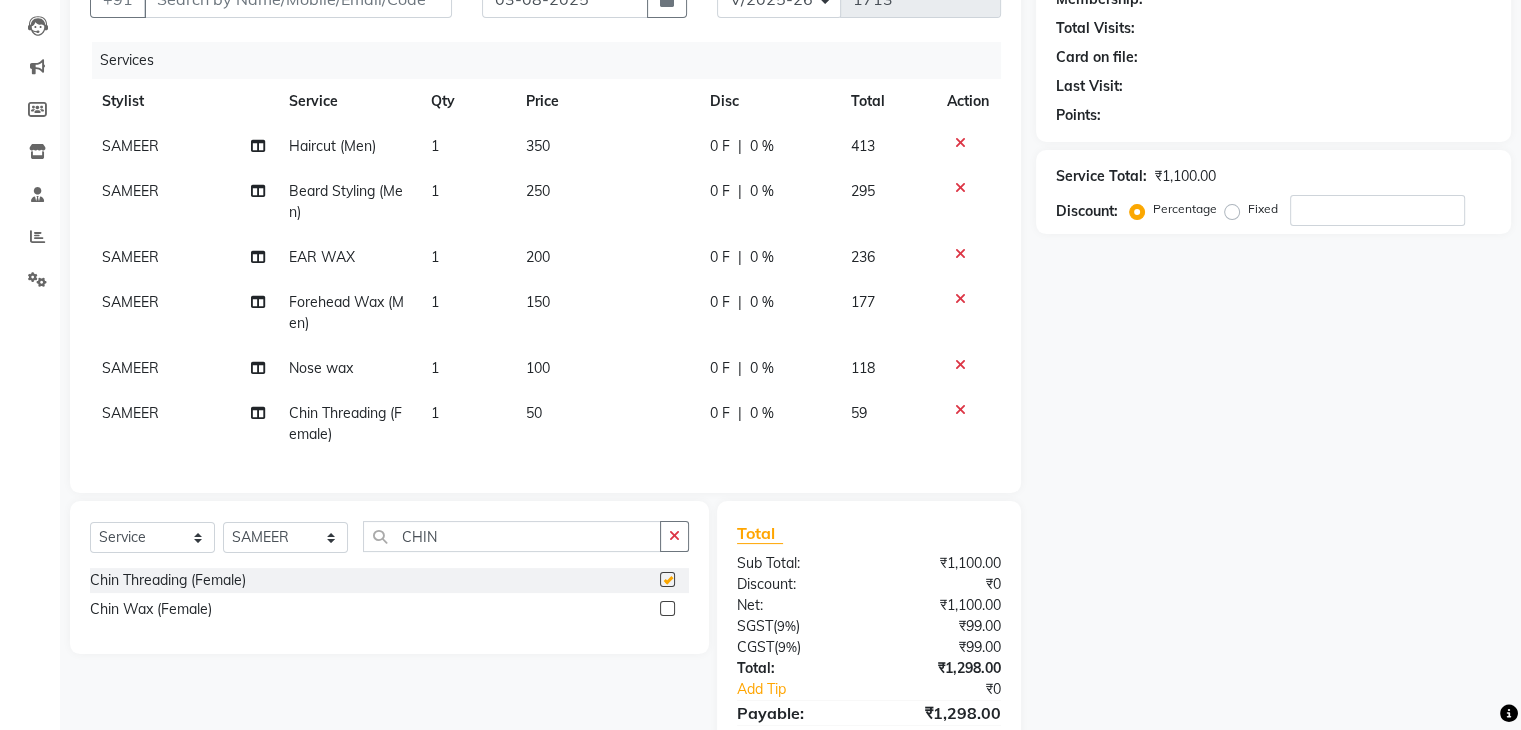 checkbox on "false" 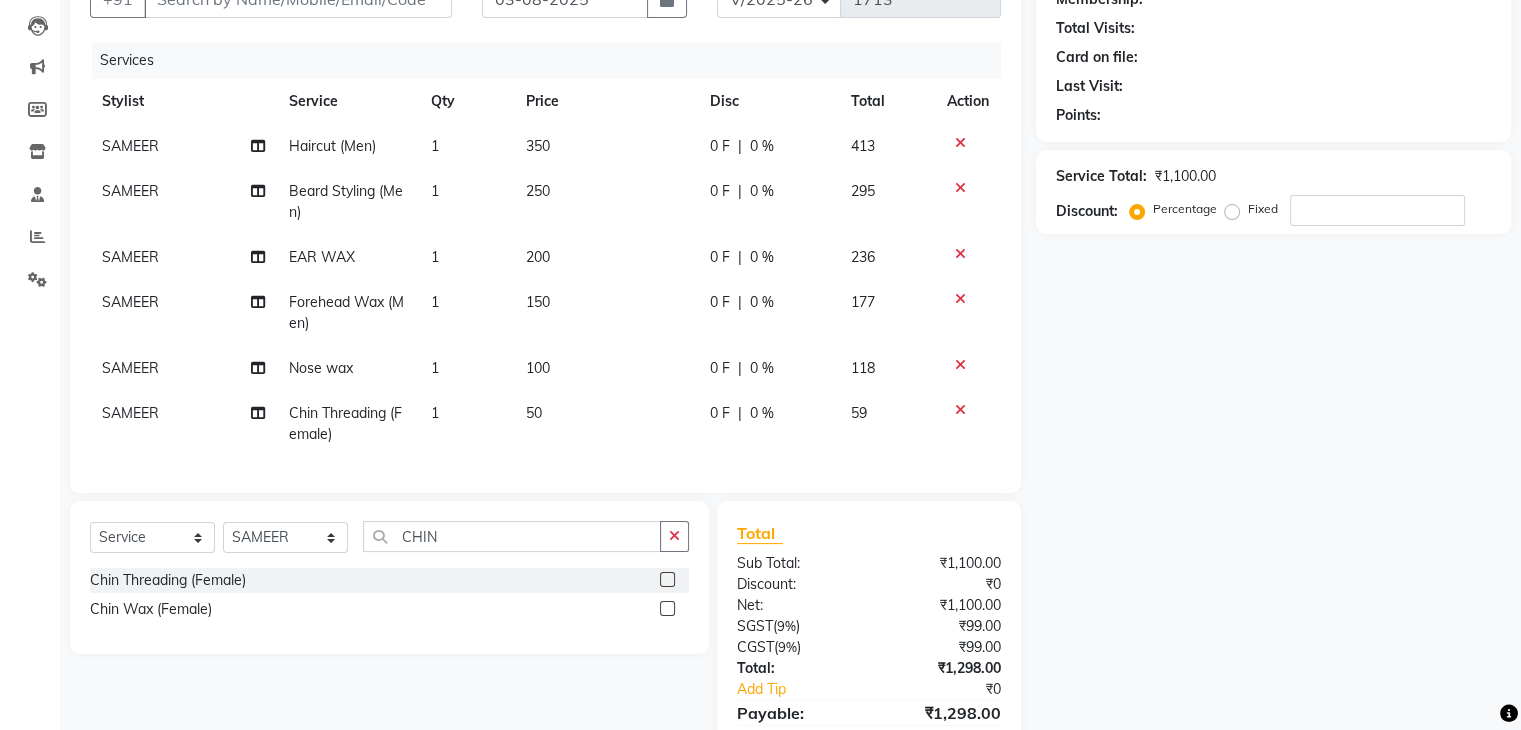 click on "50" 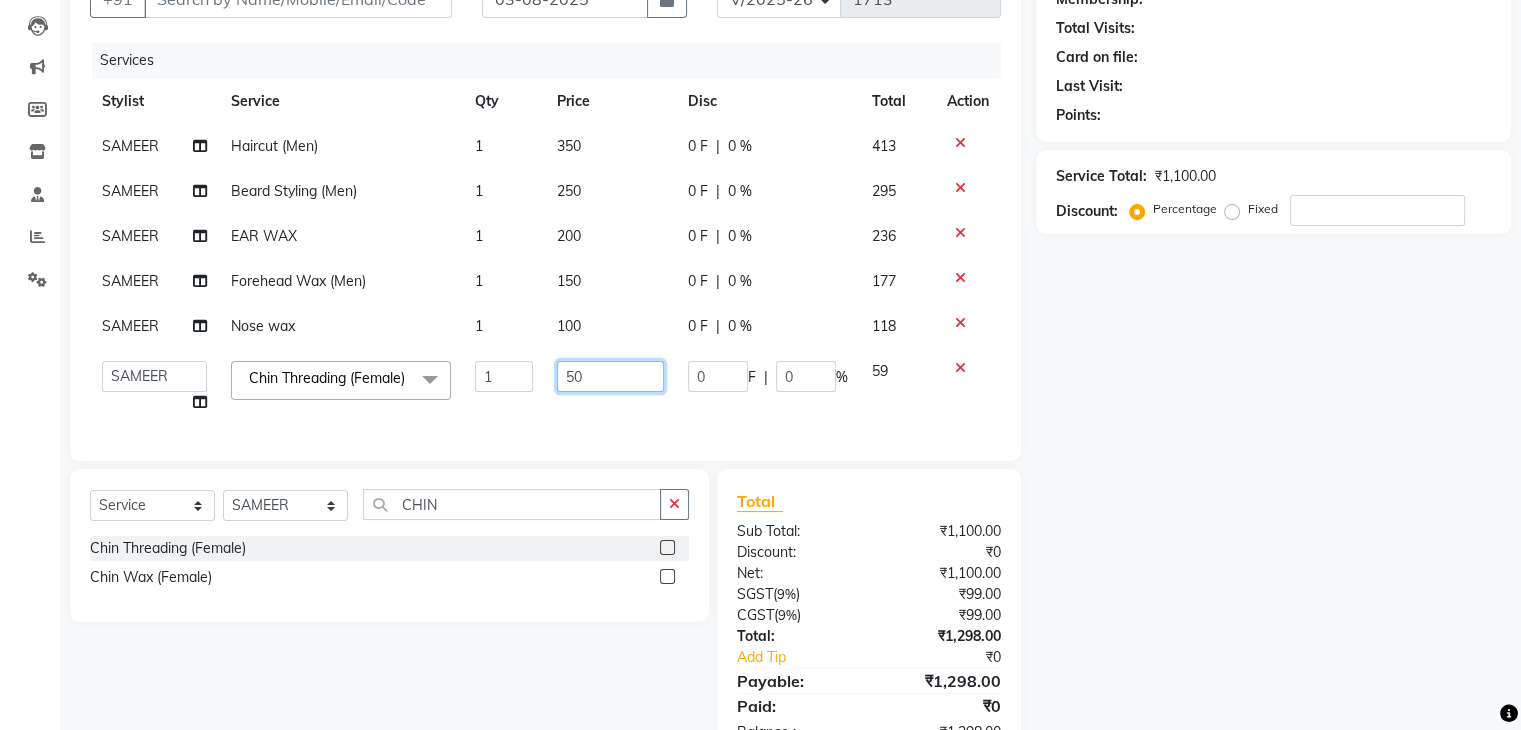 click on "50" 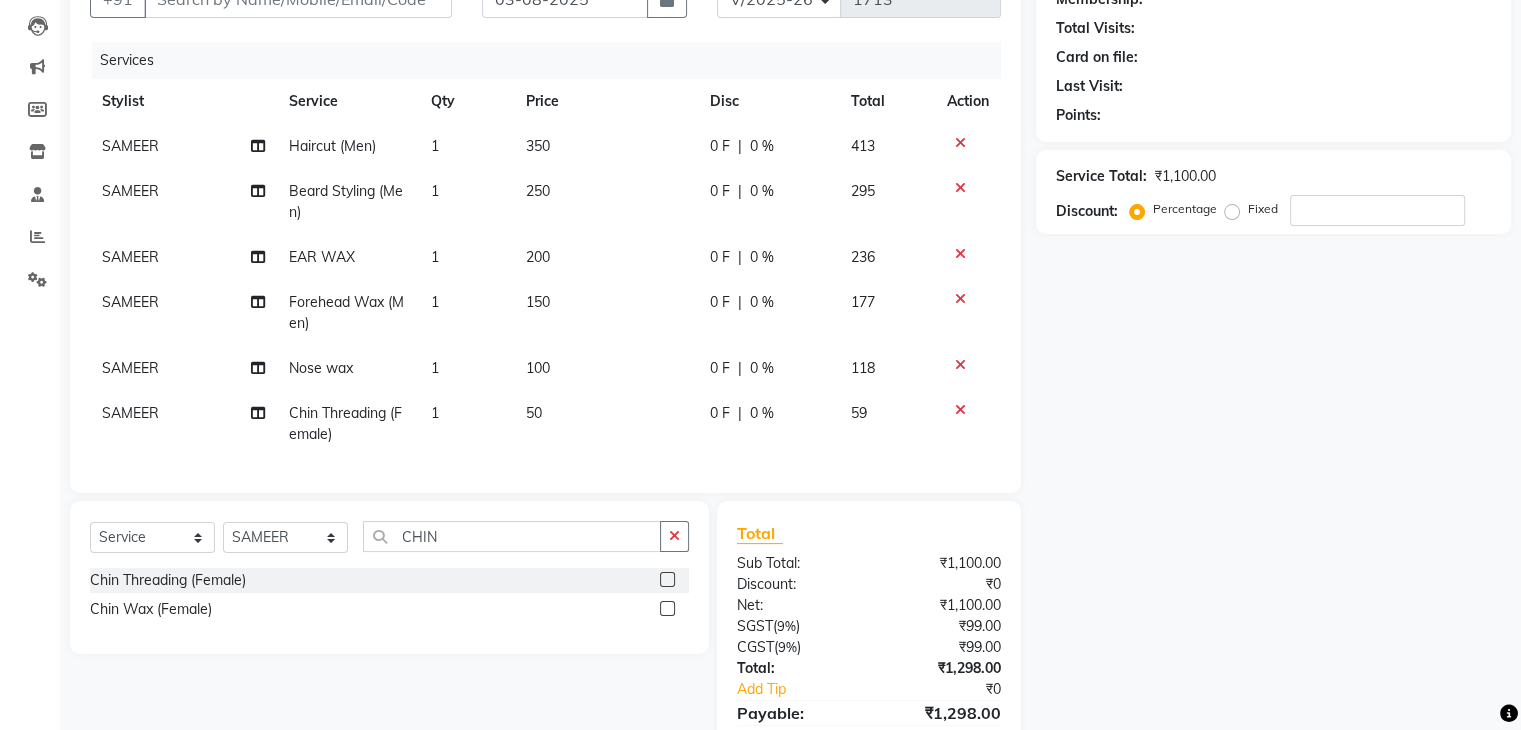 click on "Chin Threading (Female)  Chin Wax (Female)" 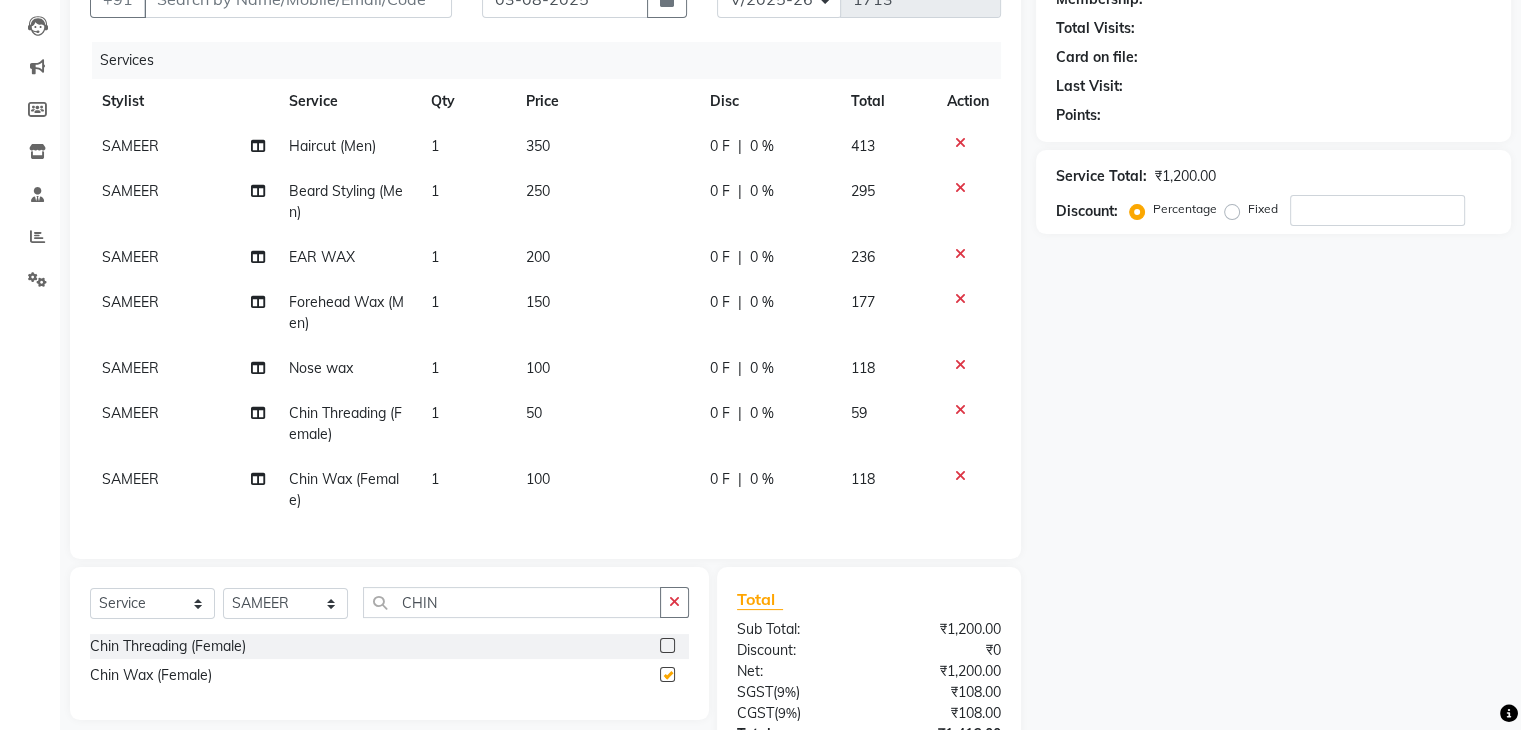 checkbox on "false" 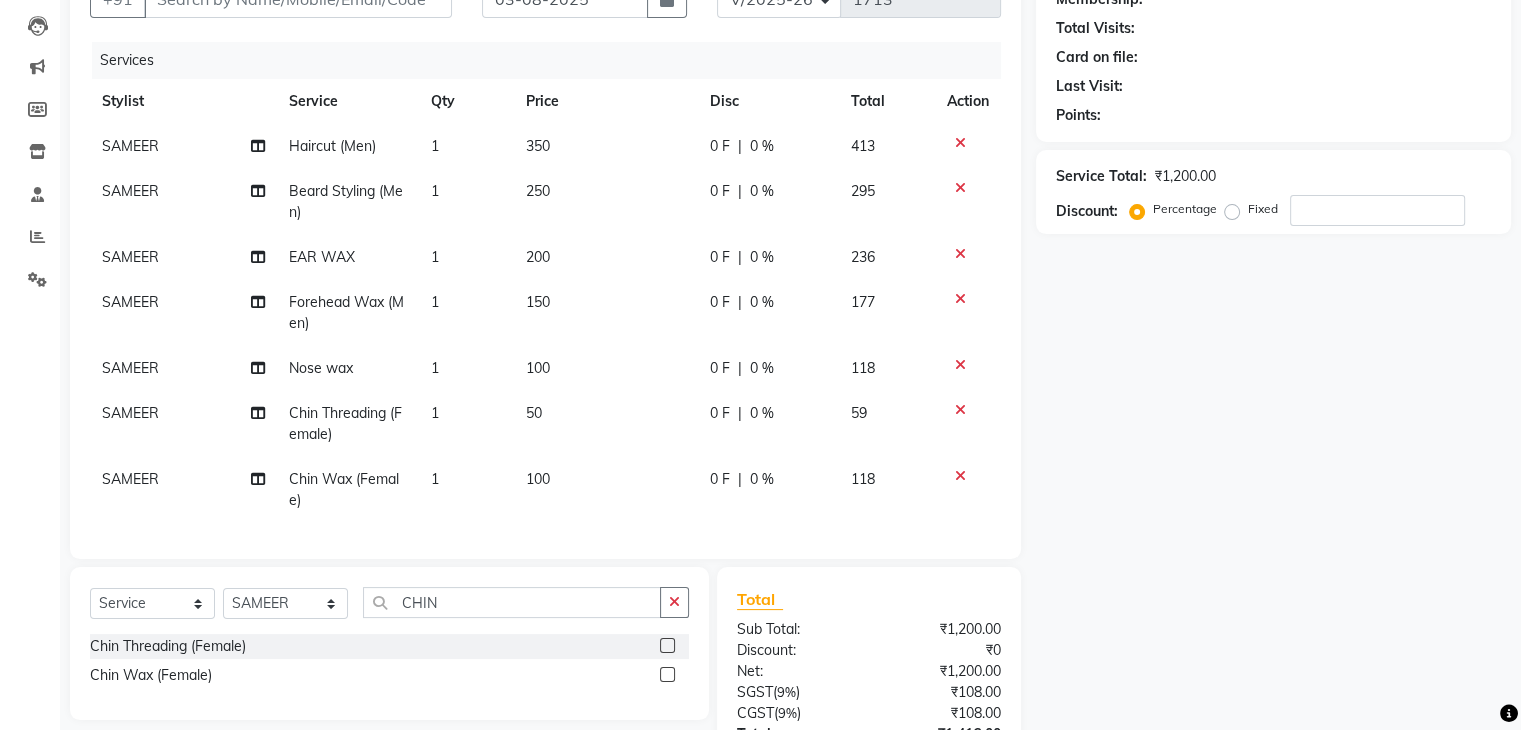 scroll, scrollTop: 12, scrollLeft: 0, axis: vertical 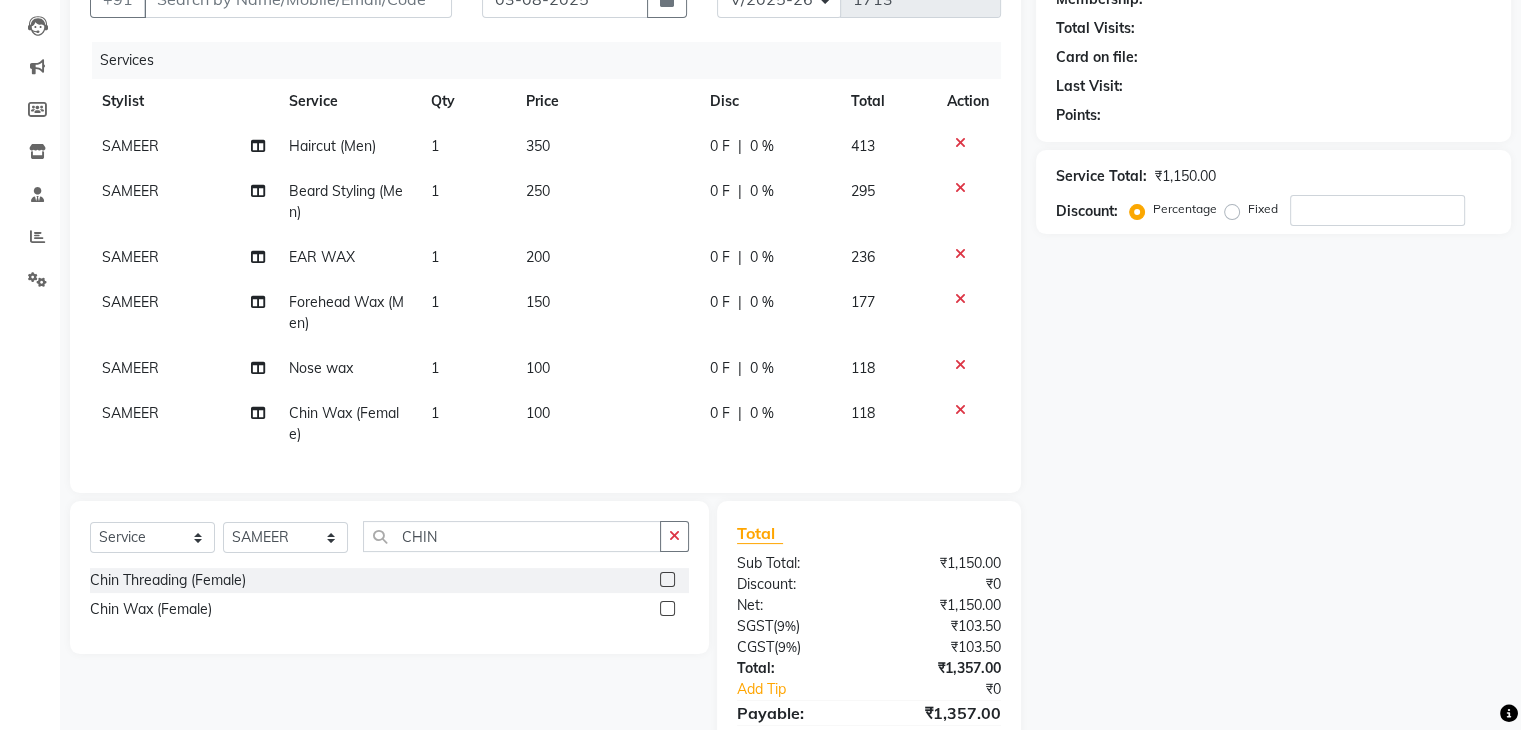 click on "100" 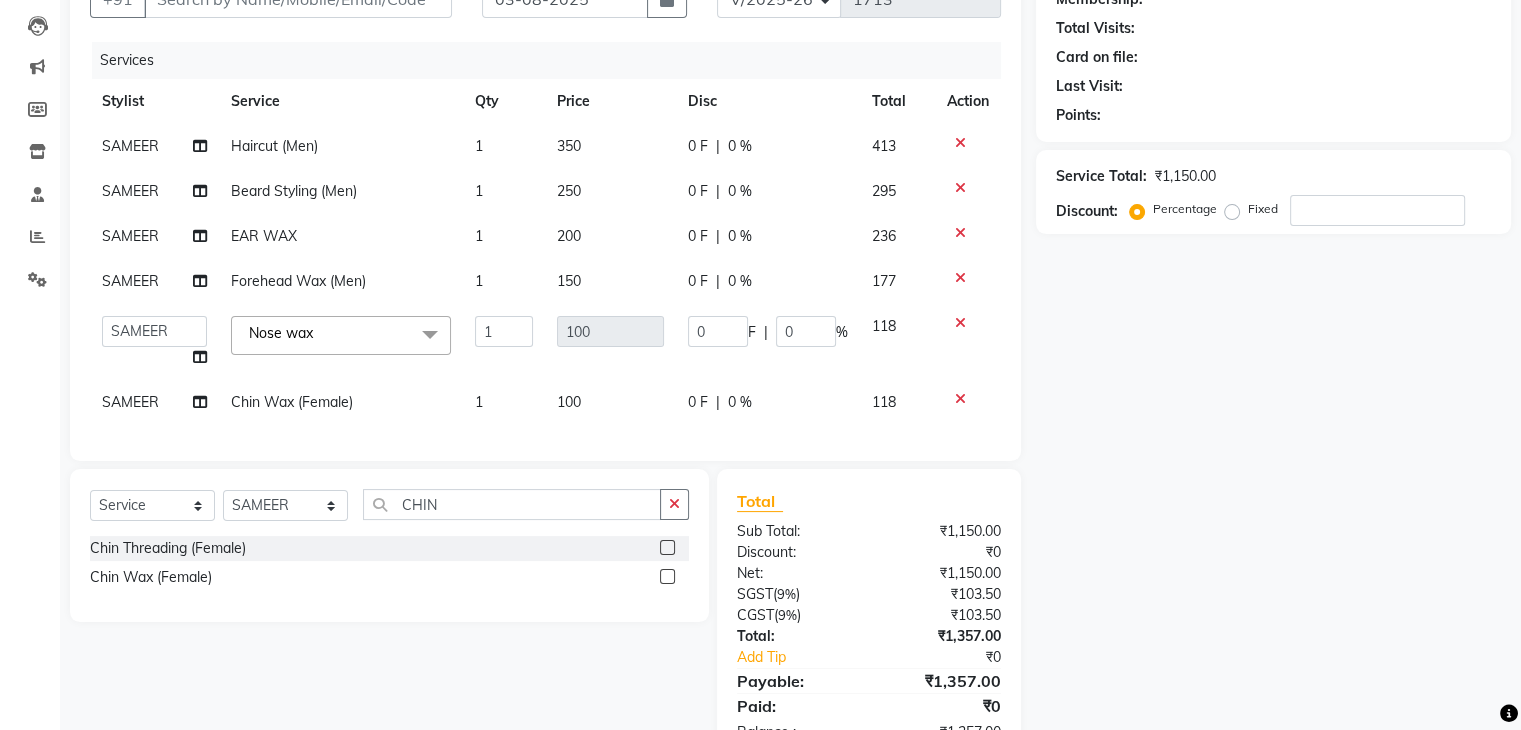 click on "100" 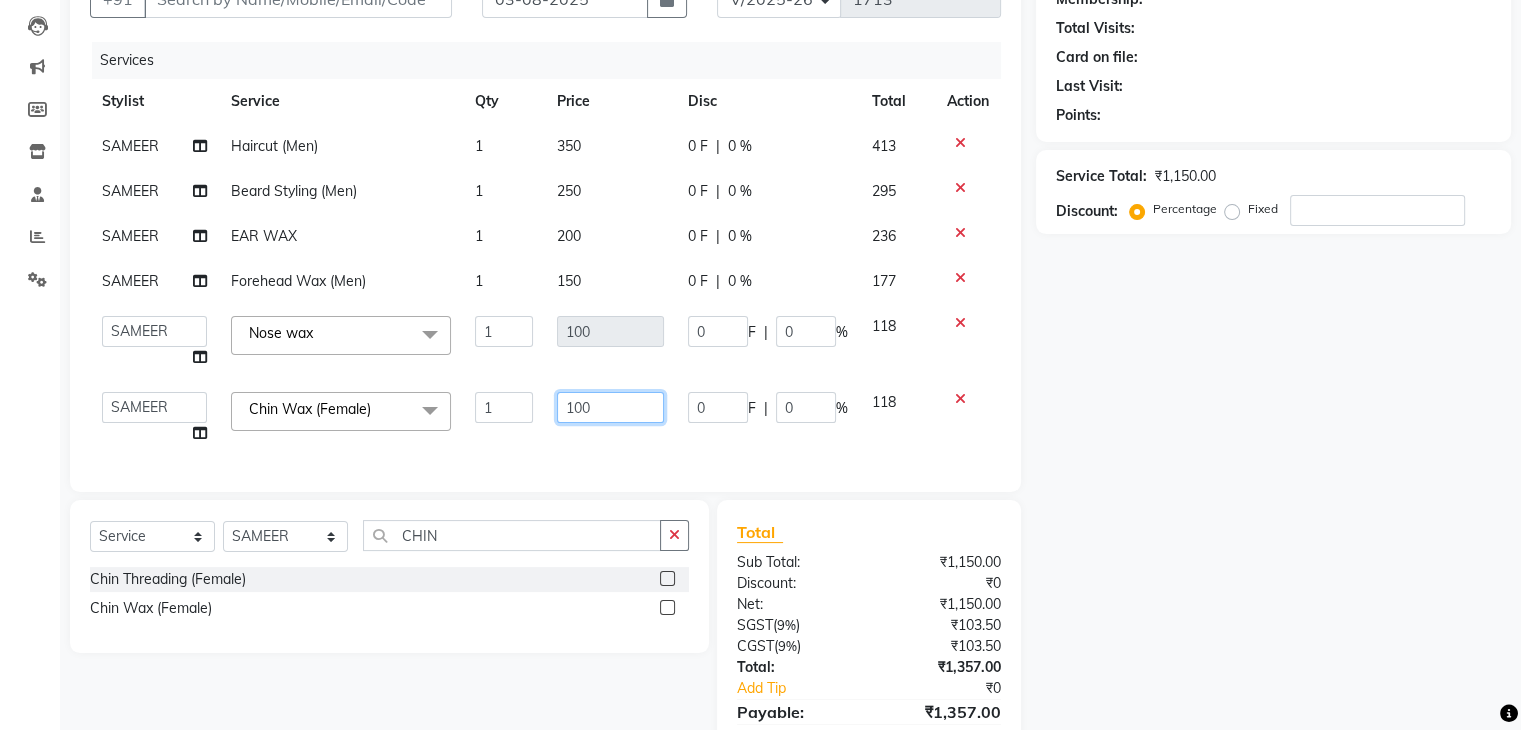 click on "100" 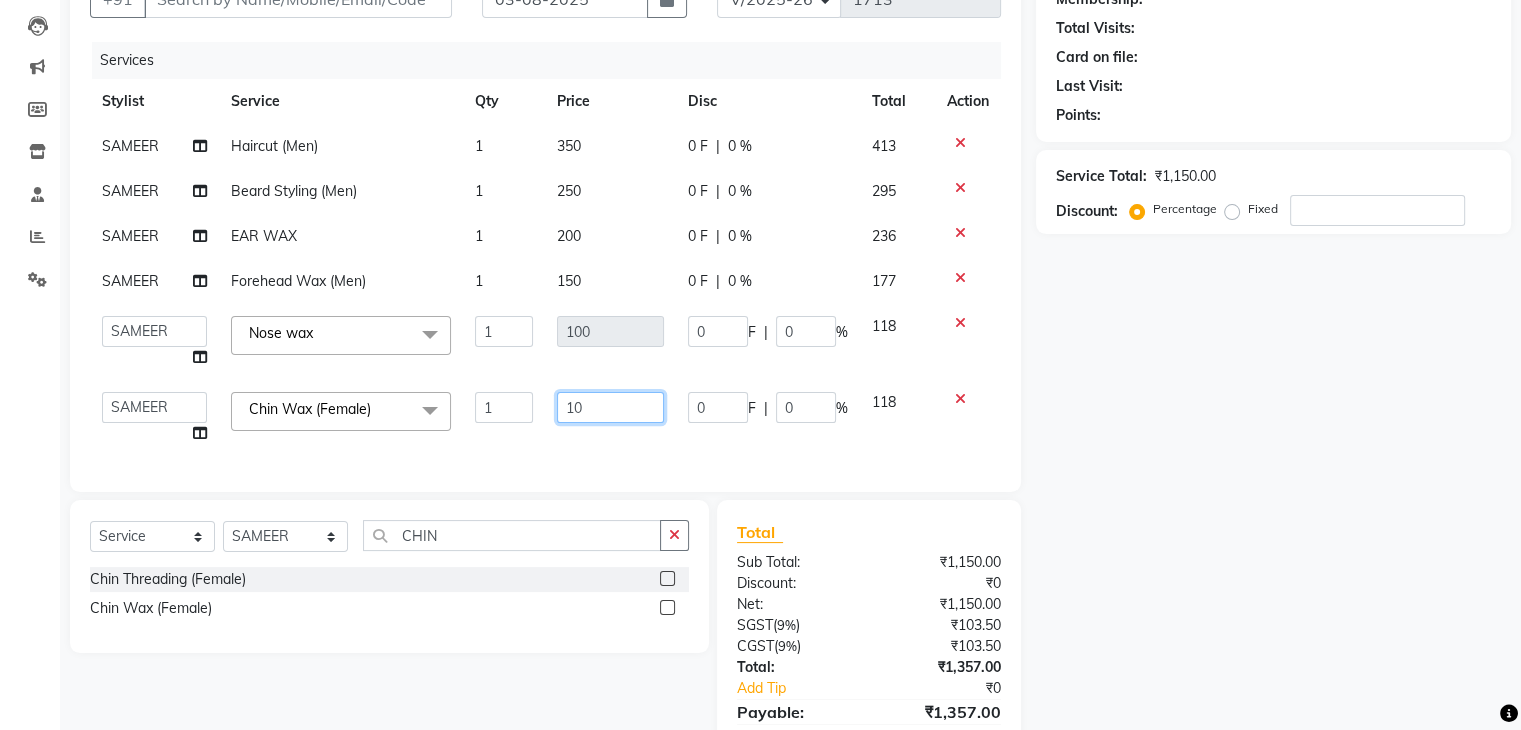 type on "1" 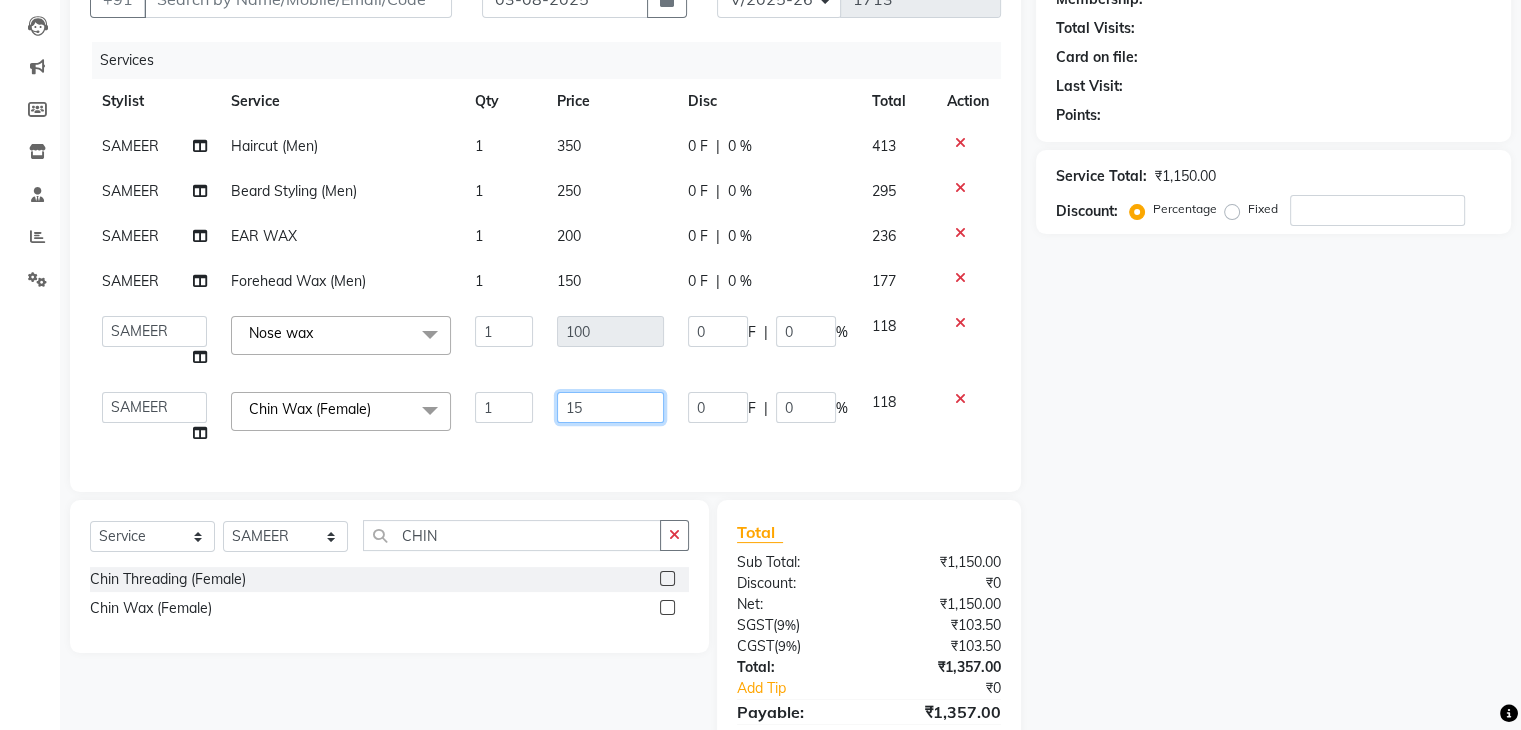 type on "150" 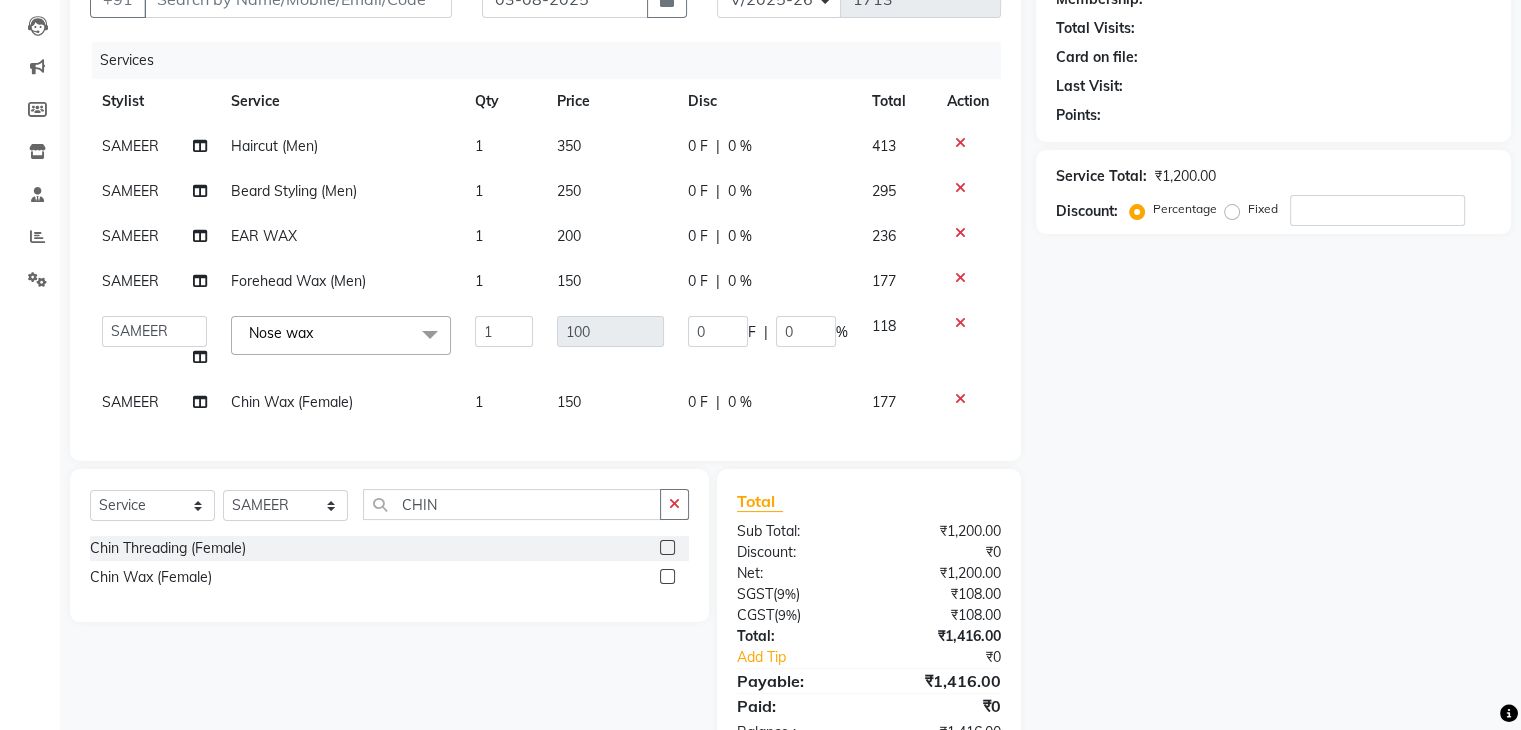click on "Name: Membership: Total Visits: Card on file: Last Visit:  Points:  Service Total:  ₹1,200.00  Discount:  Percentage   Fixed" 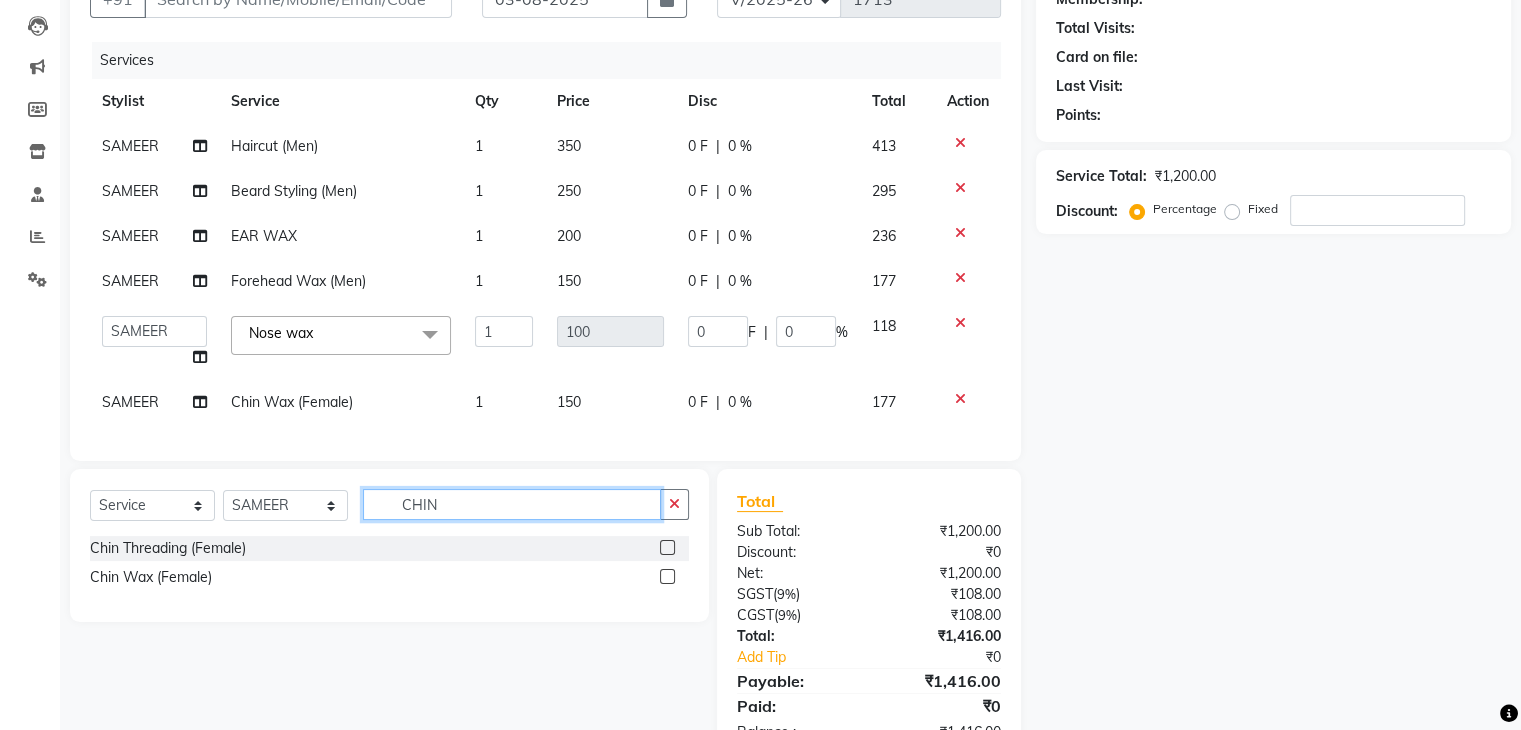 click on "CHIN" 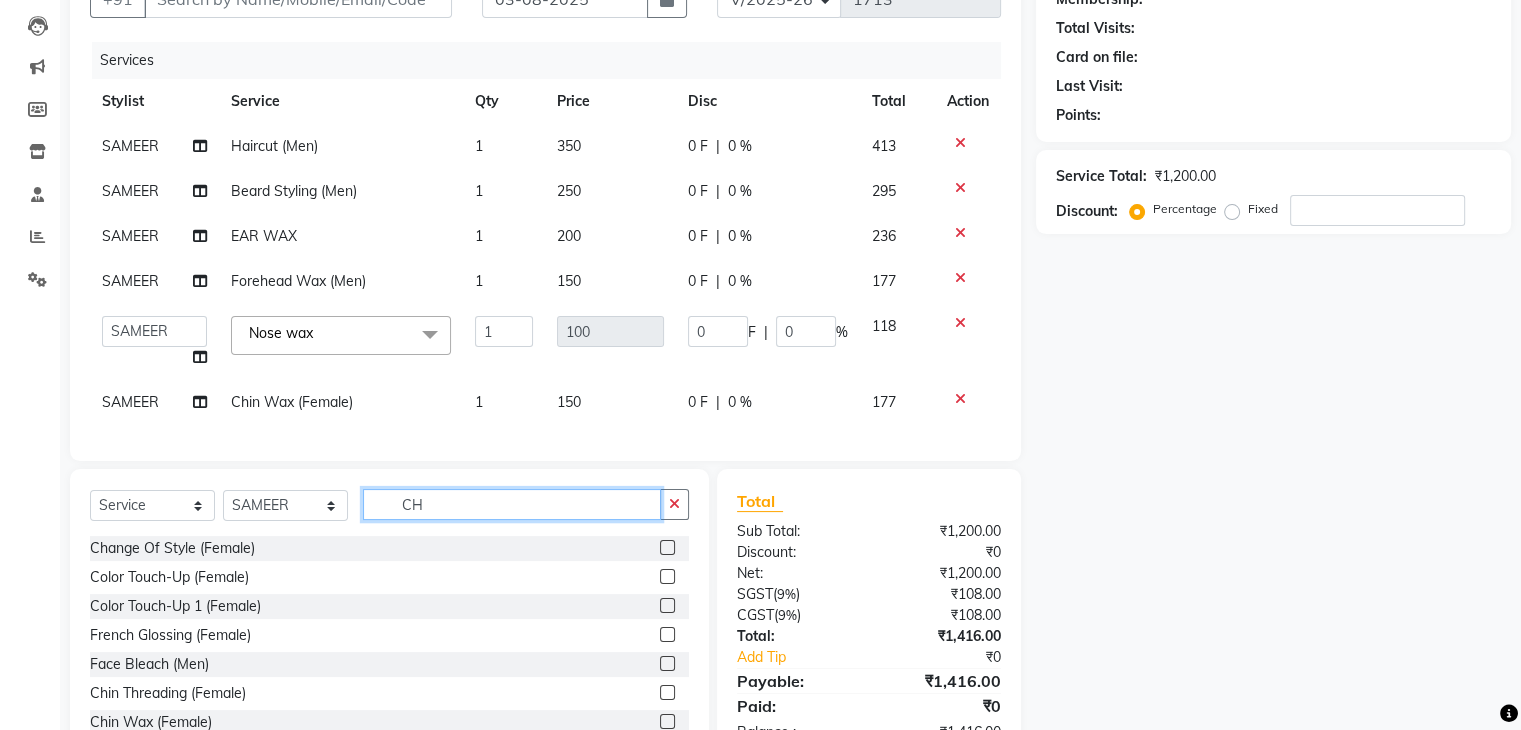 type on "C" 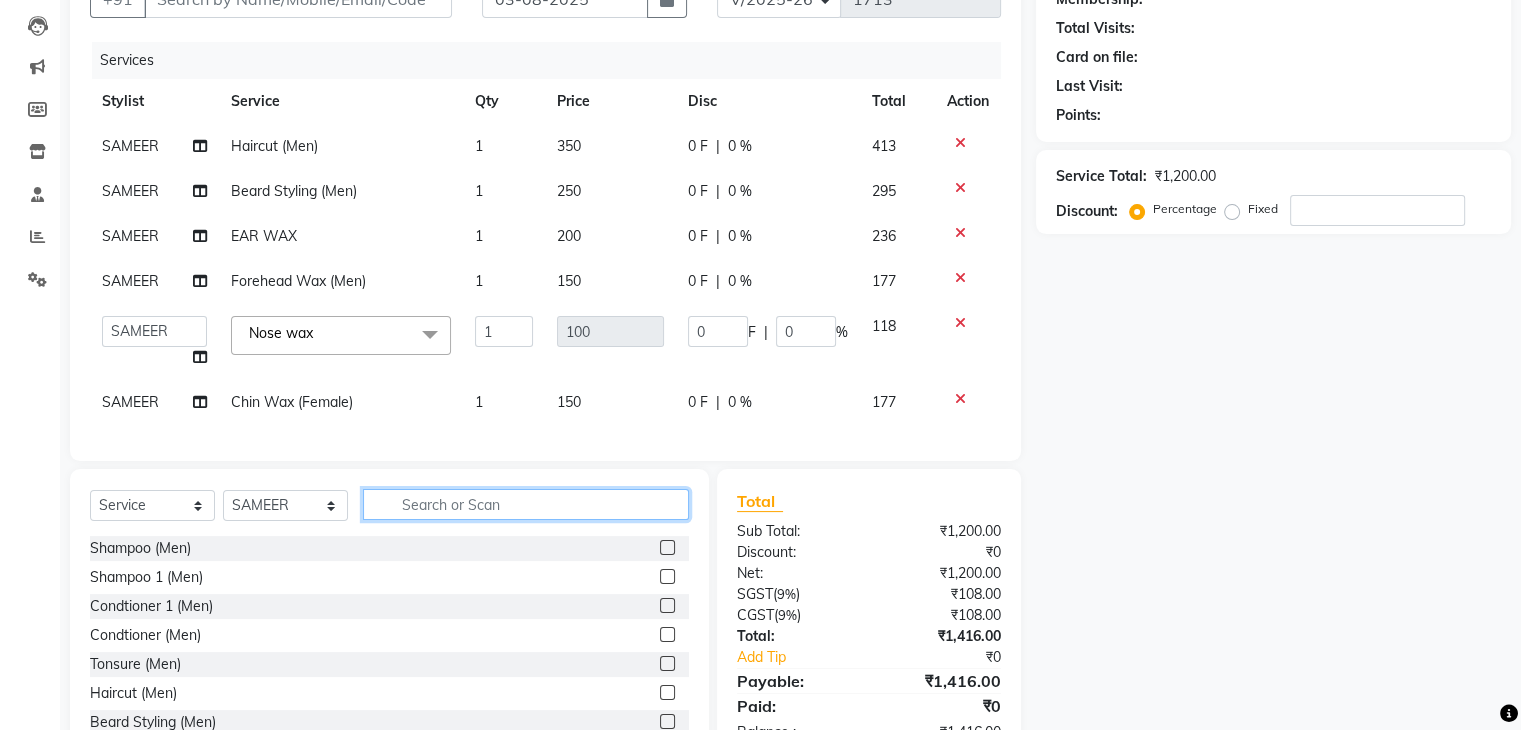 type 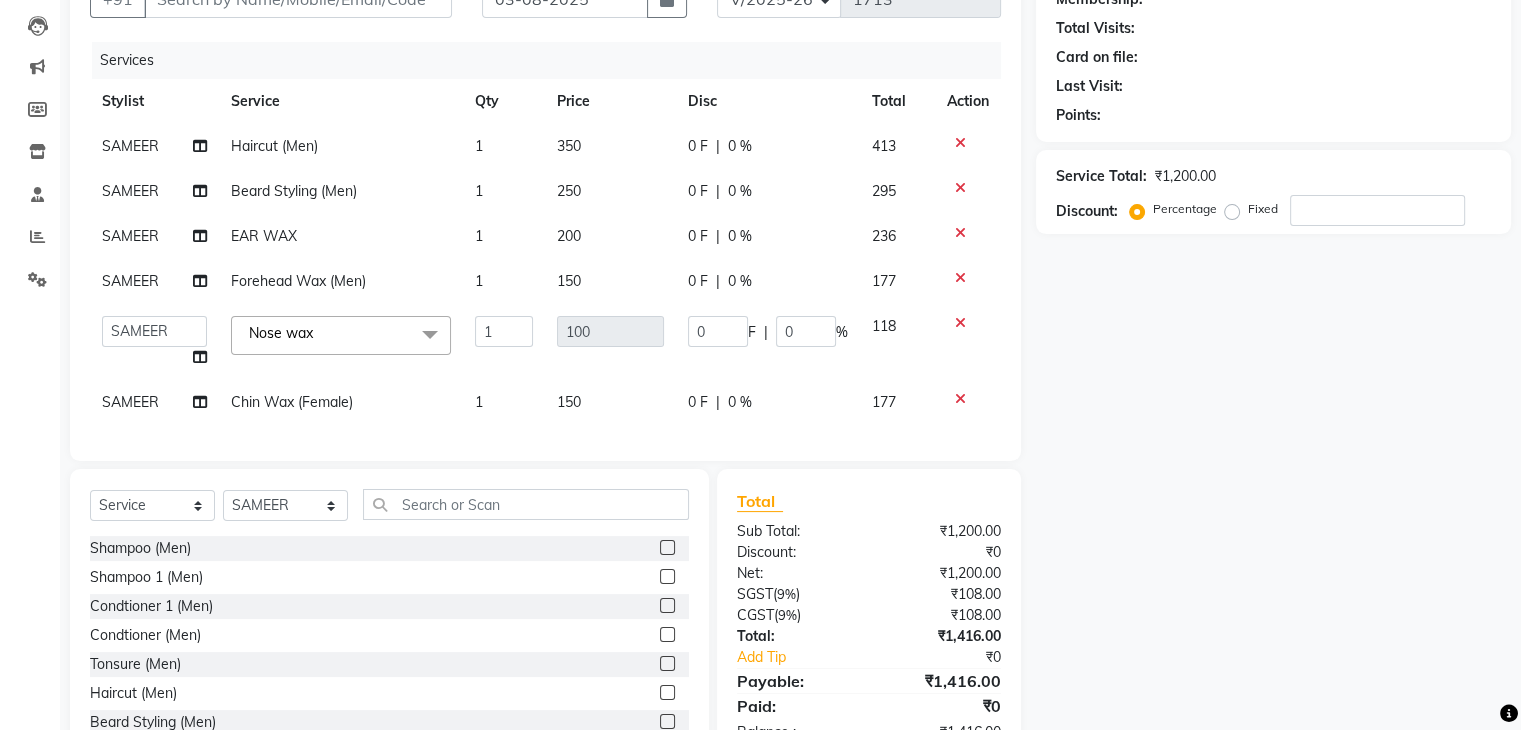 click on "Name: Membership: Total Visits: Card on file: Last Visit:  Points:  Service Total:  ₹1,200.00  Discount:  Percentage   Fixed" 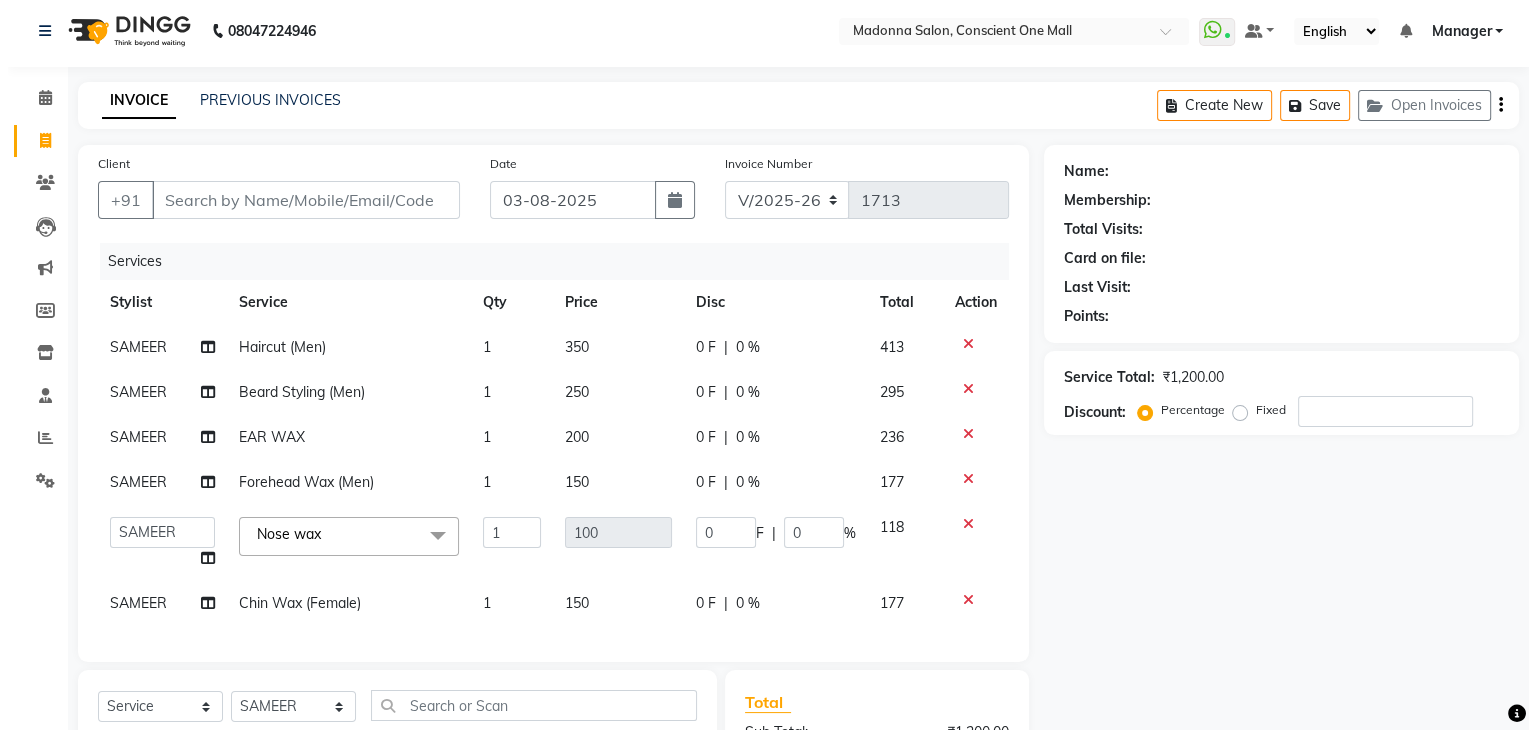 scroll, scrollTop: 0, scrollLeft: 0, axis: both 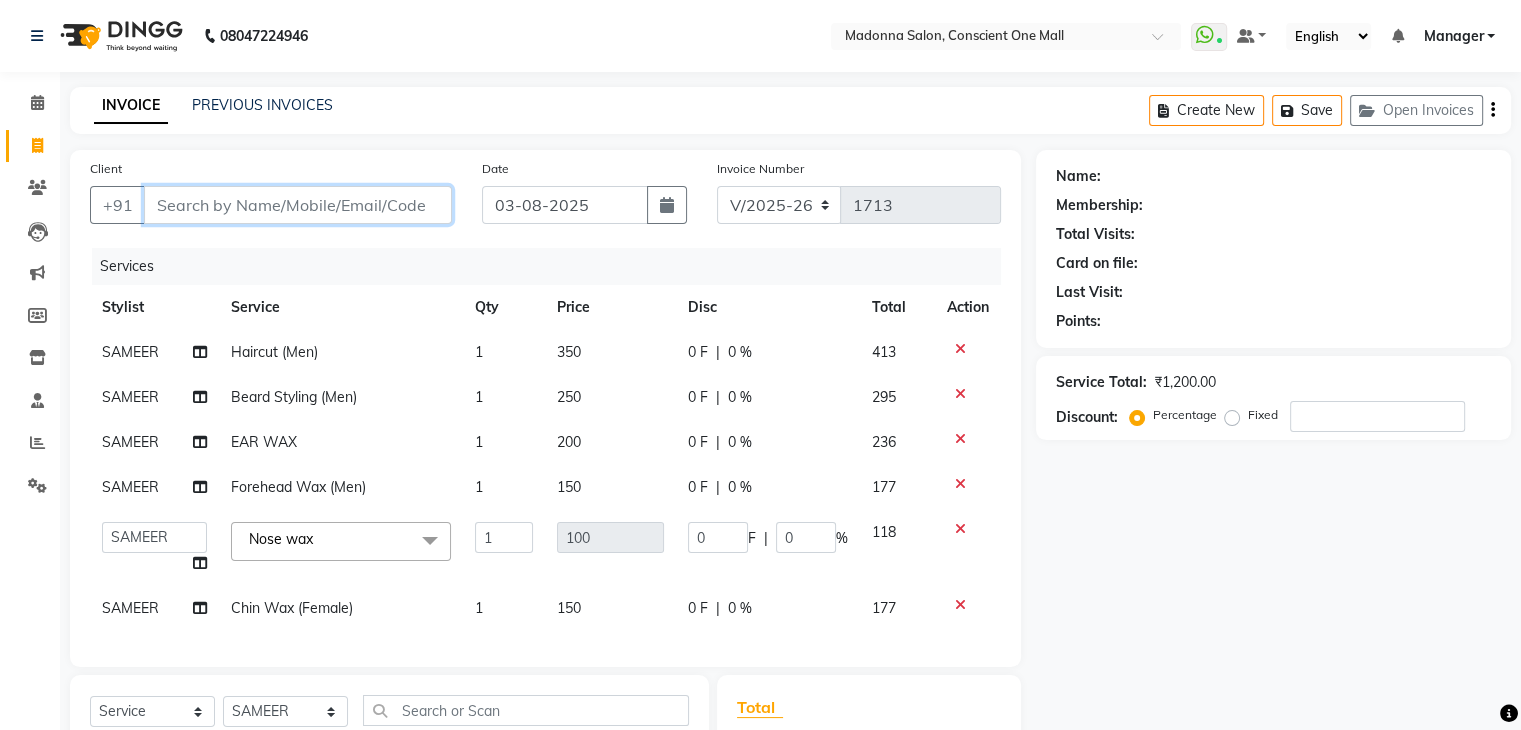 click on "Client" at bounding box center (298, 205) 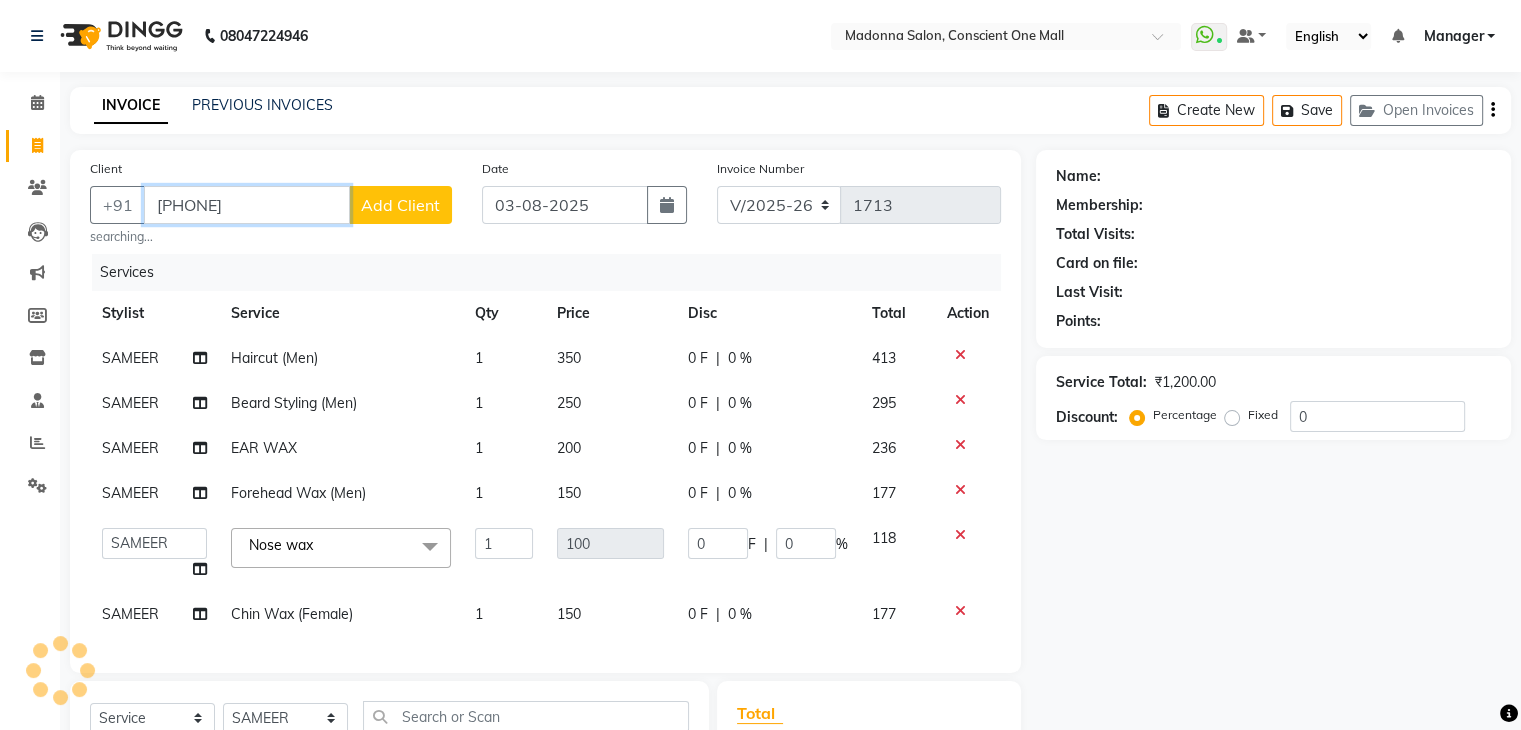 type on "[PHONE]" 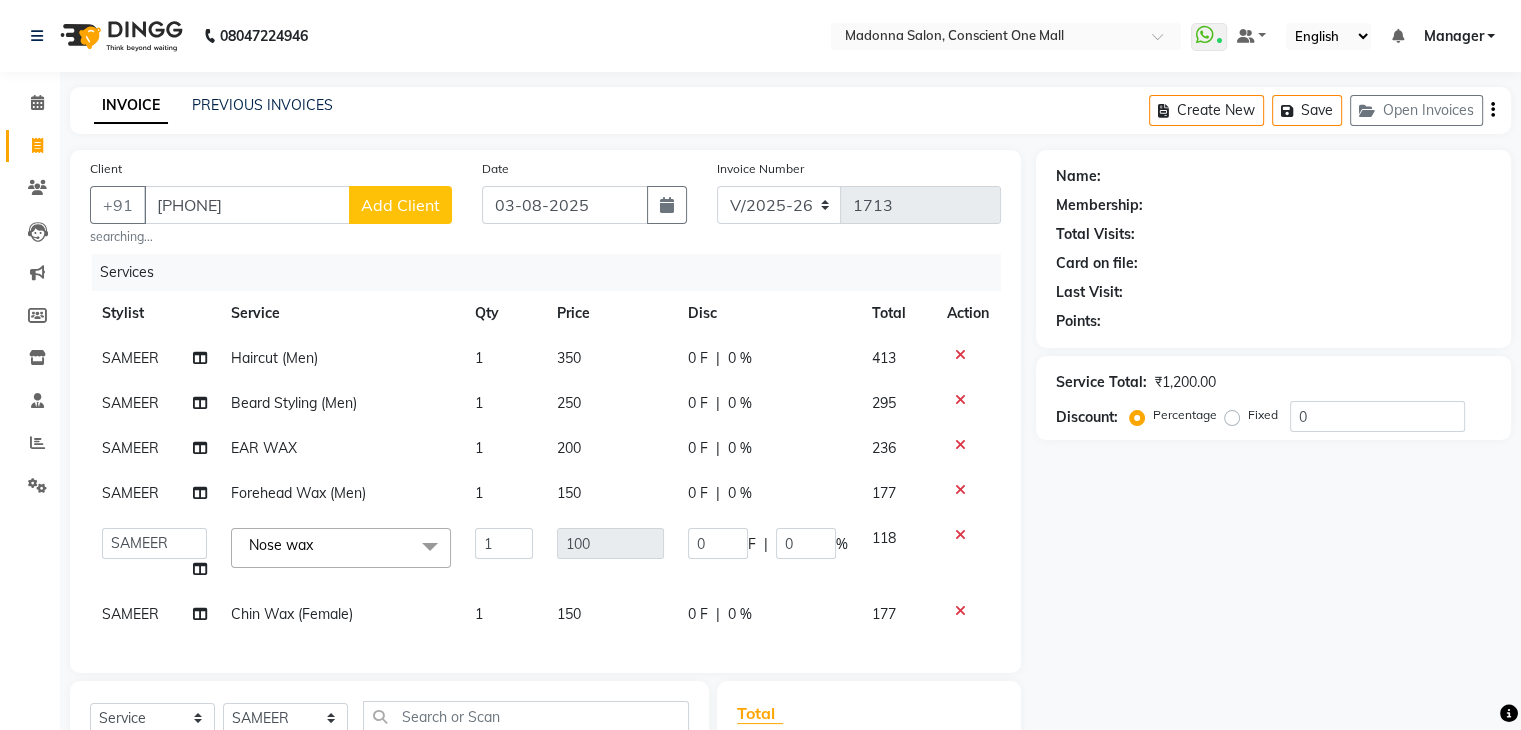 click on "Add Client" 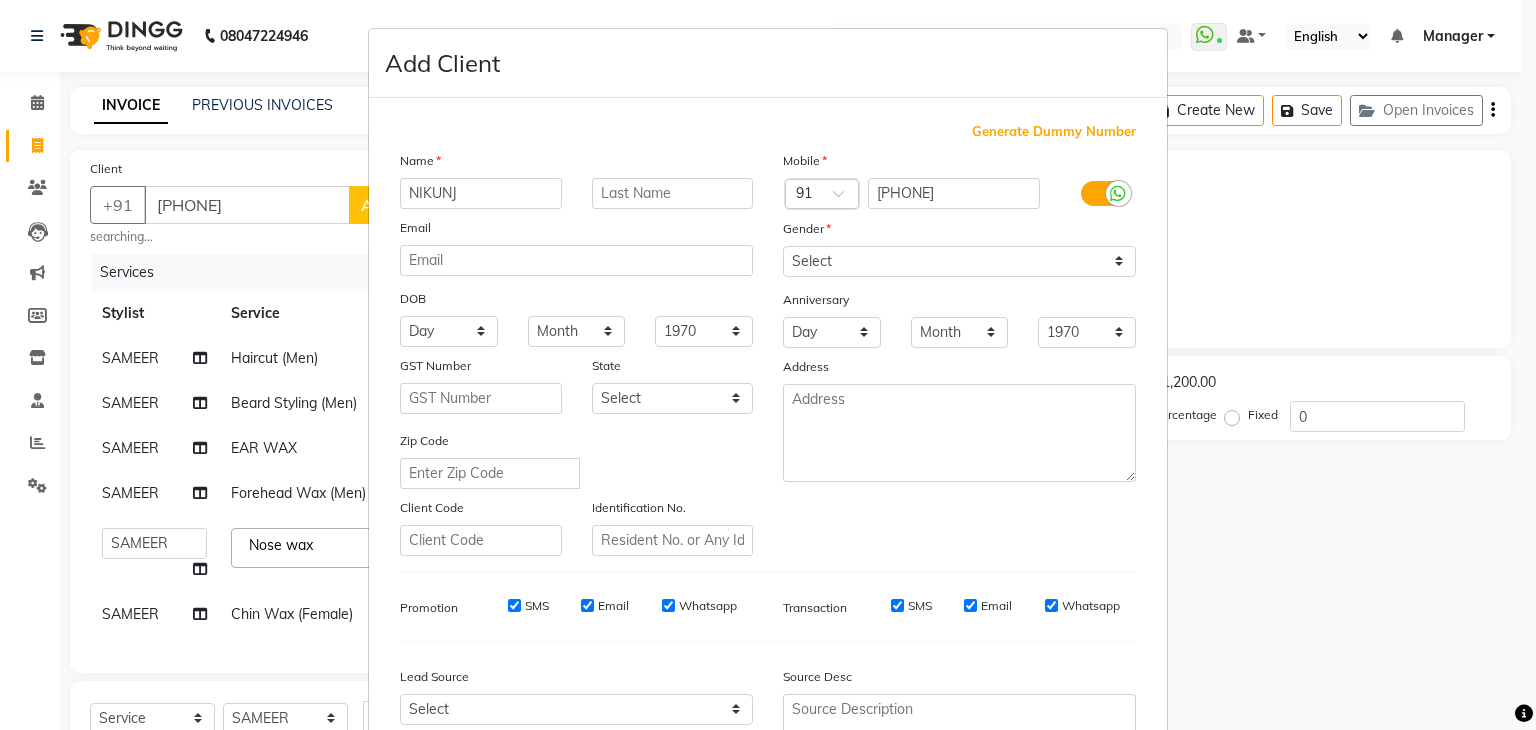 type on "NIKUNJ" 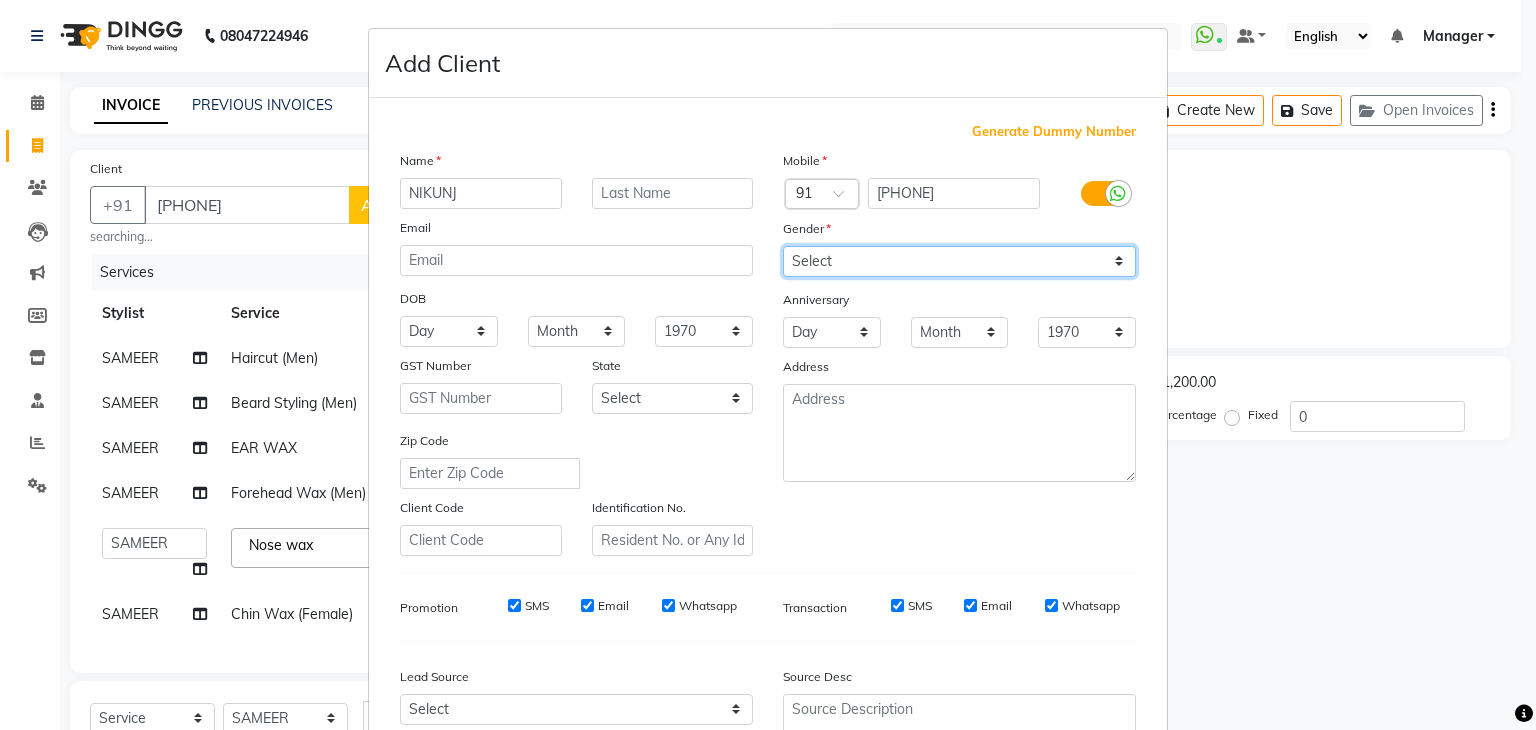 drag, startPoint x: 845, startPoint y: 260, endPoint x: 843, endPoint y: 274, distance: 14.142136 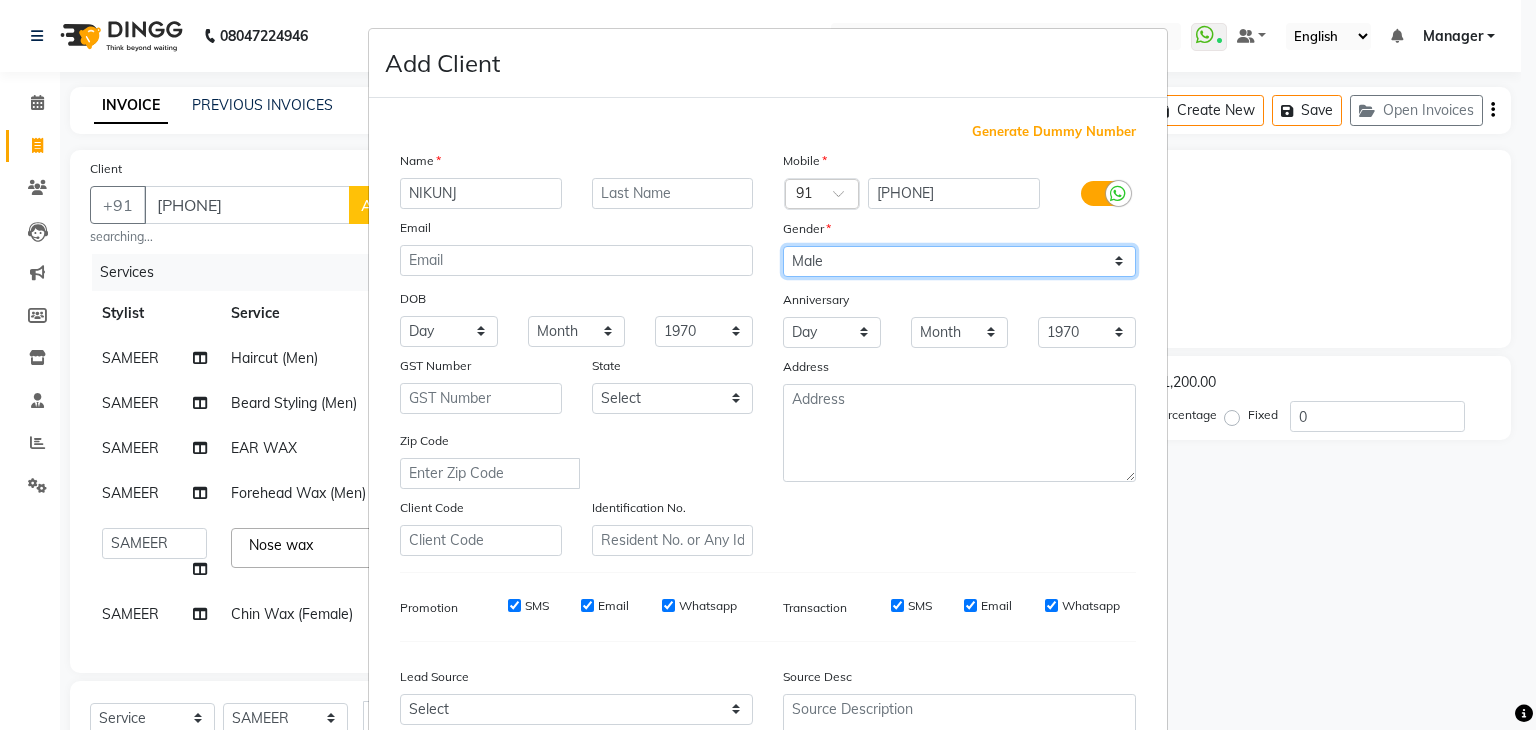 click on "Select Male Female Other Prefer Not To Say" at bounding box center (959, 261) 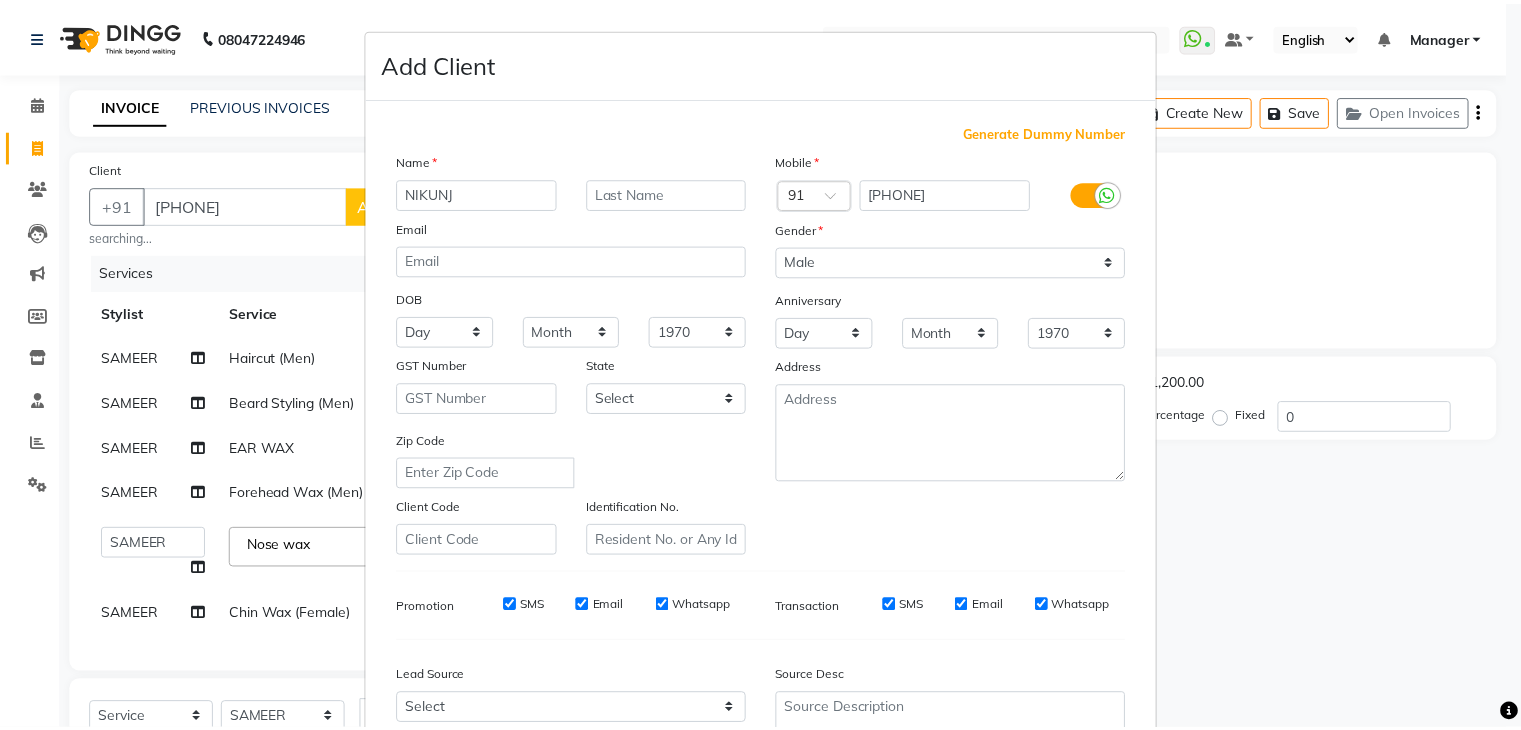 scroll, scrollTop: 203, scrollLeft: 0, axis: vertical 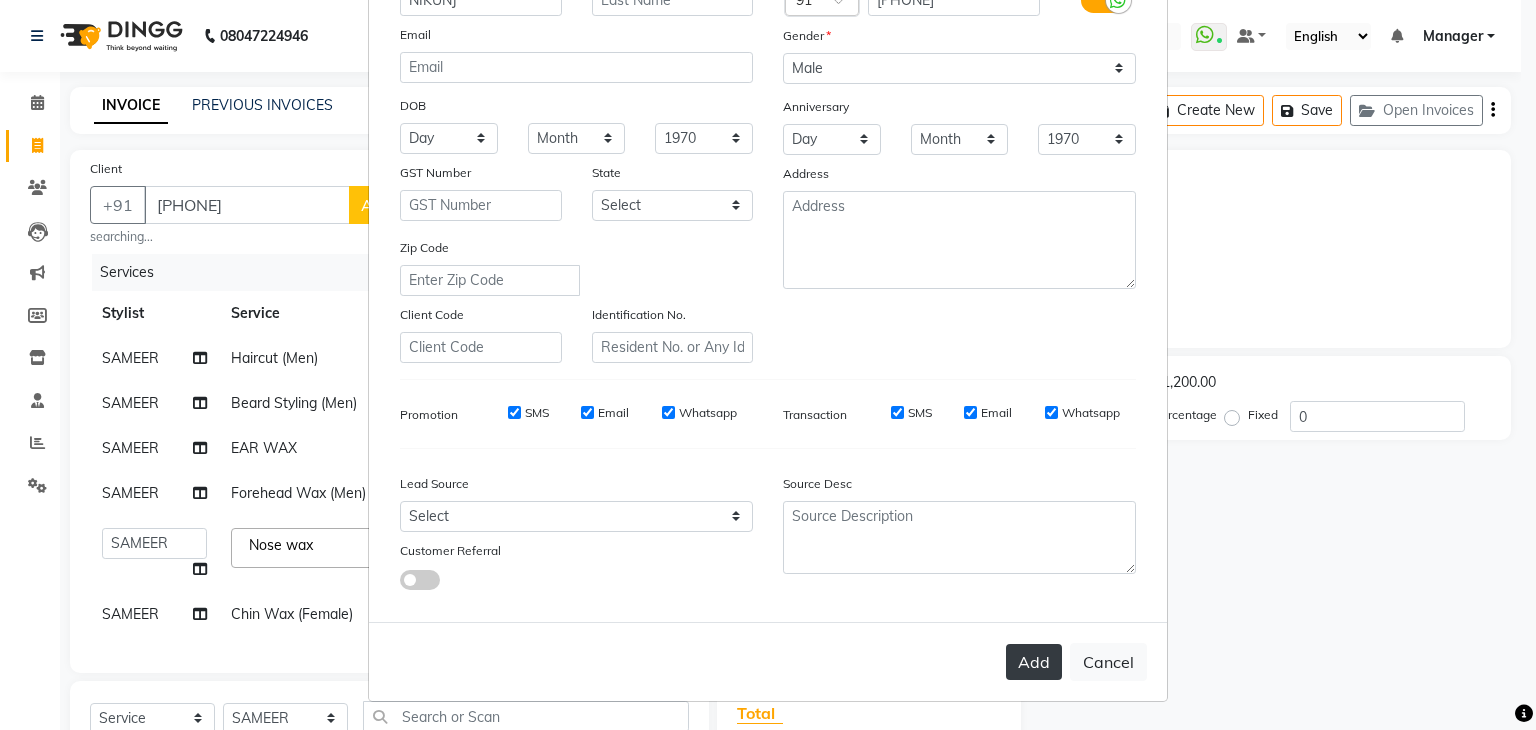 click on "Add" at bounding box center (1034, 662) 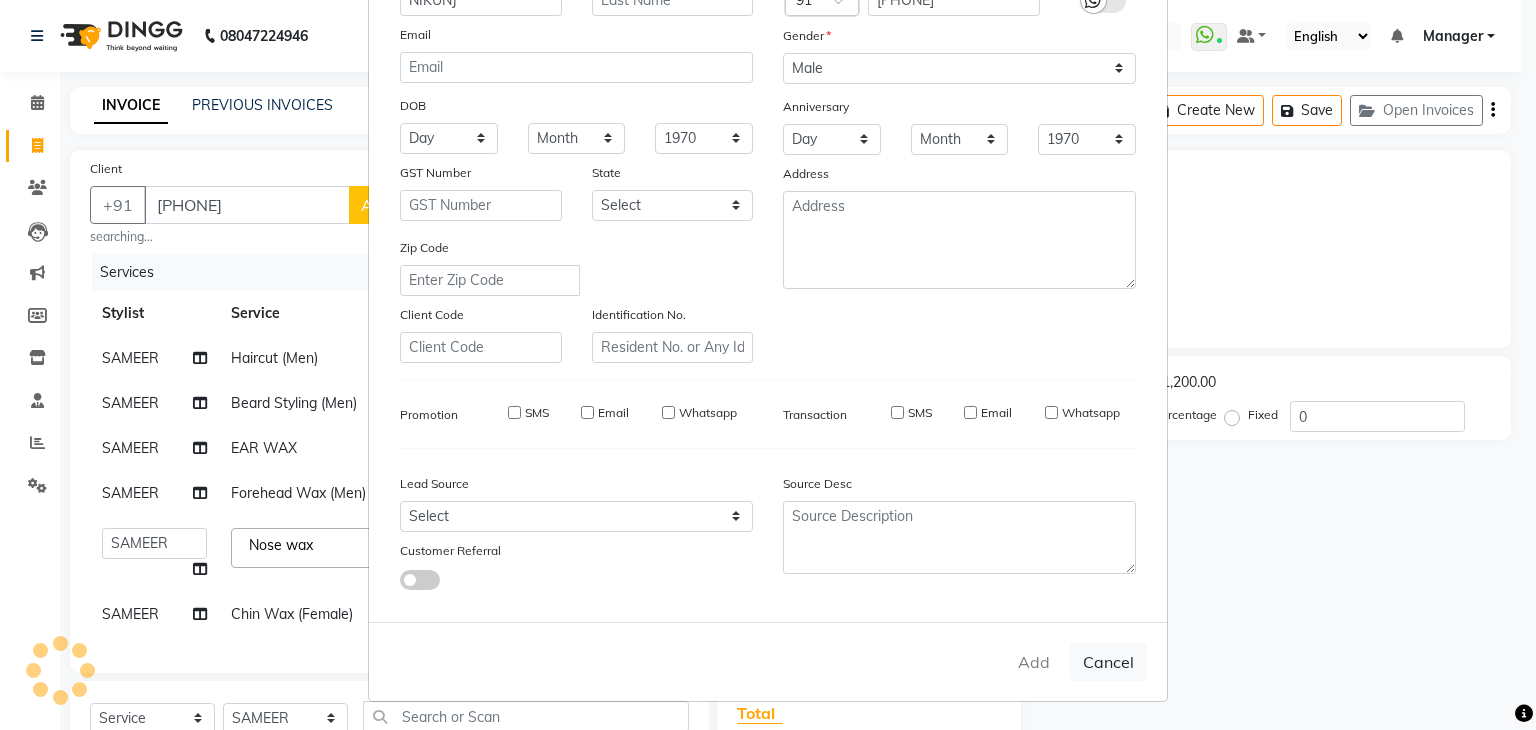 type 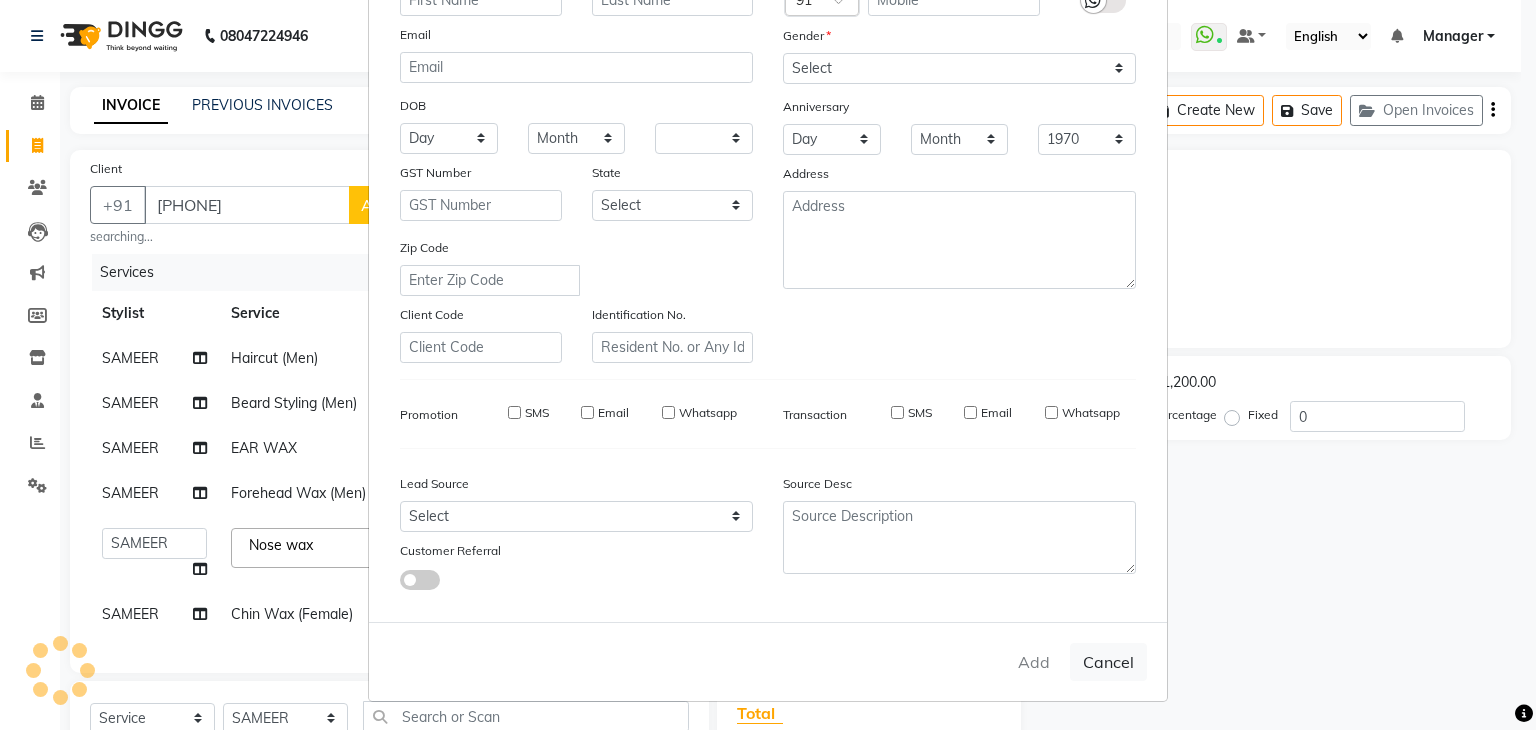 select 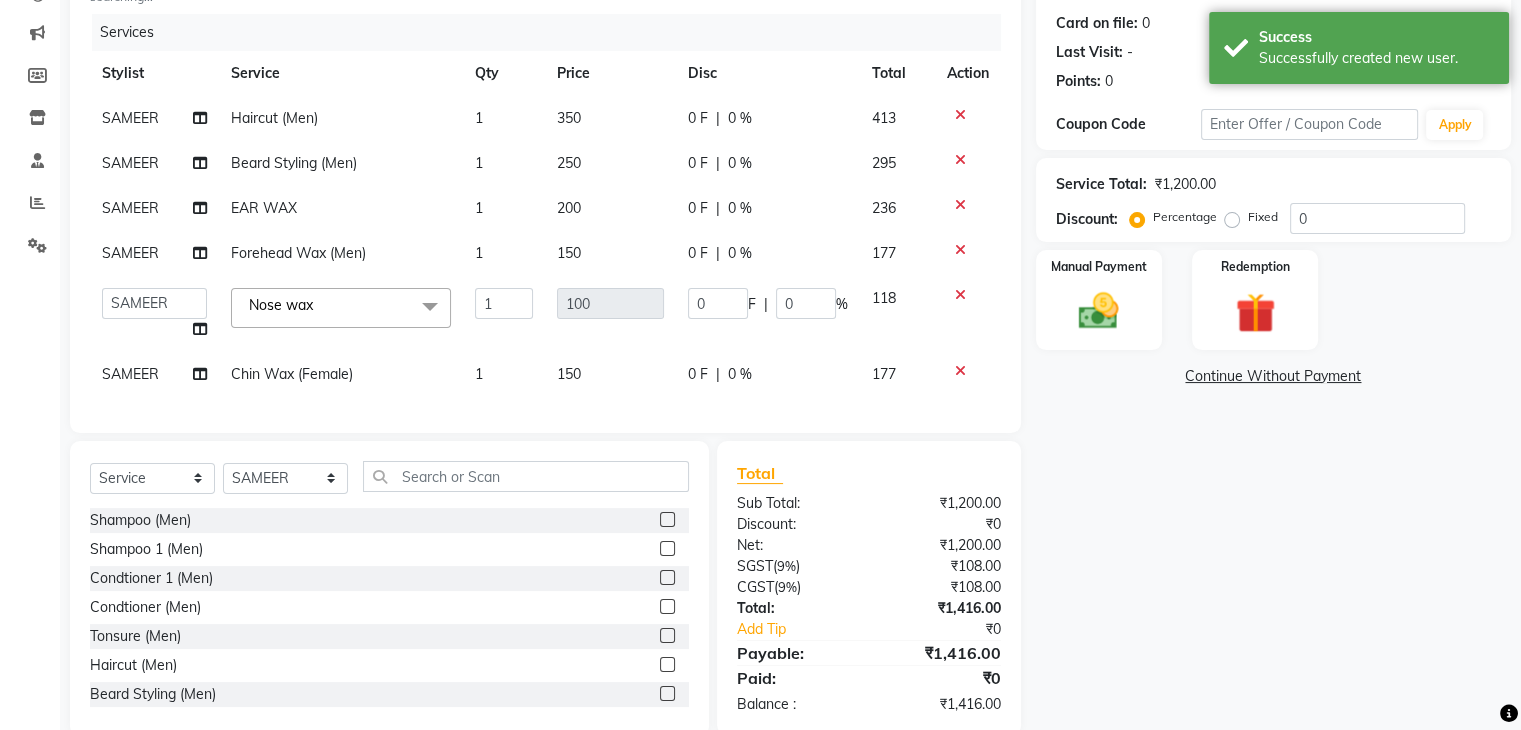 scroll, scrollTop: 292, scrollLeft: 0, axis: vertical 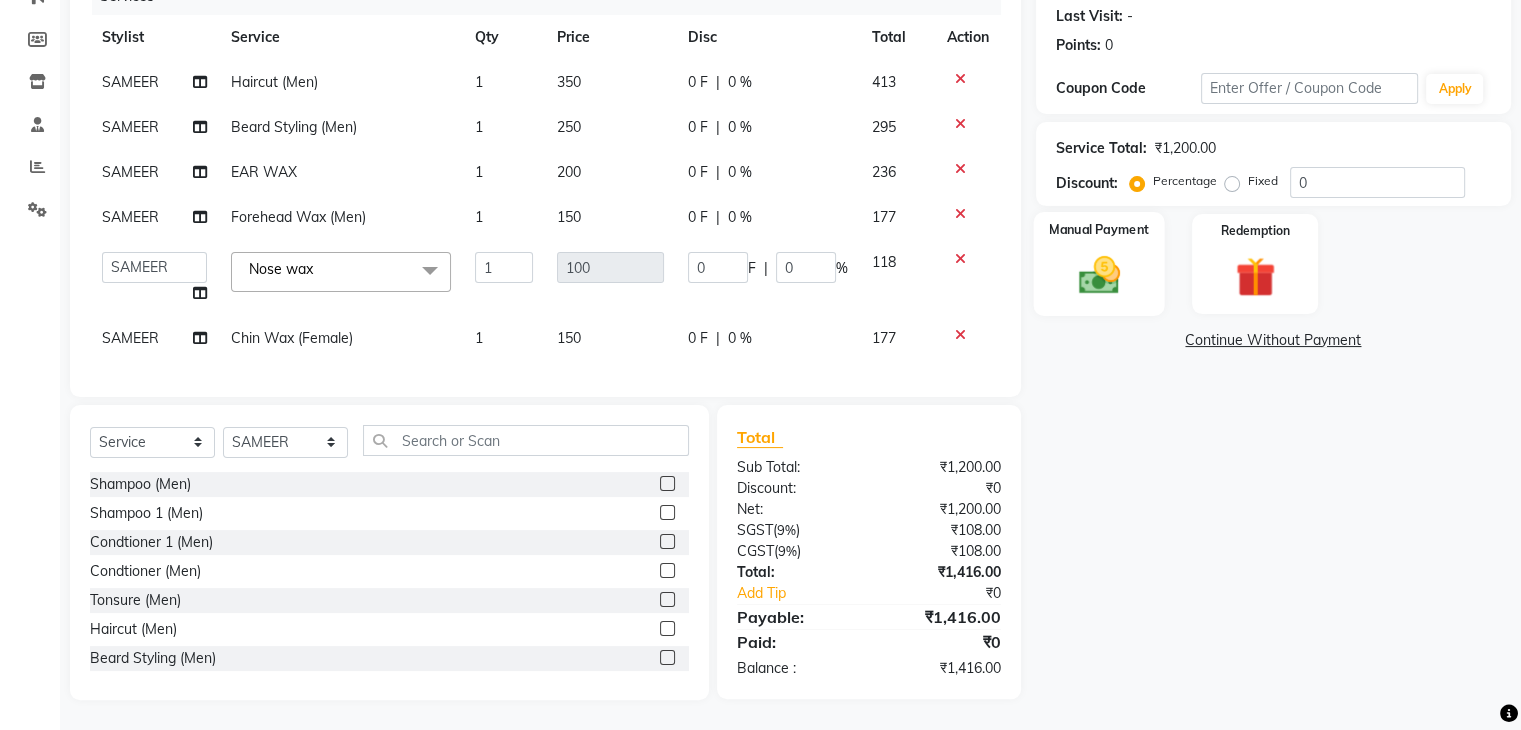 click 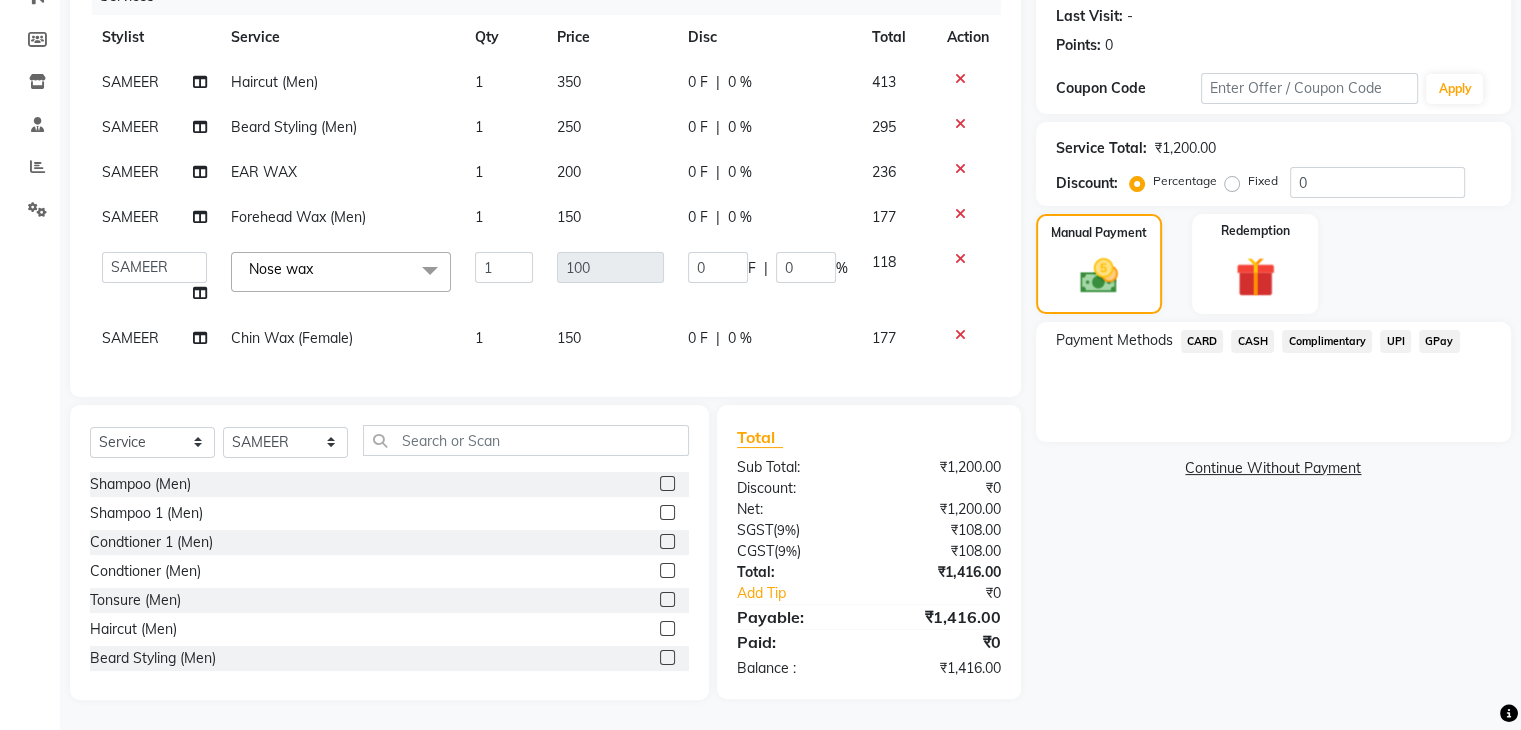 click on "CARD" 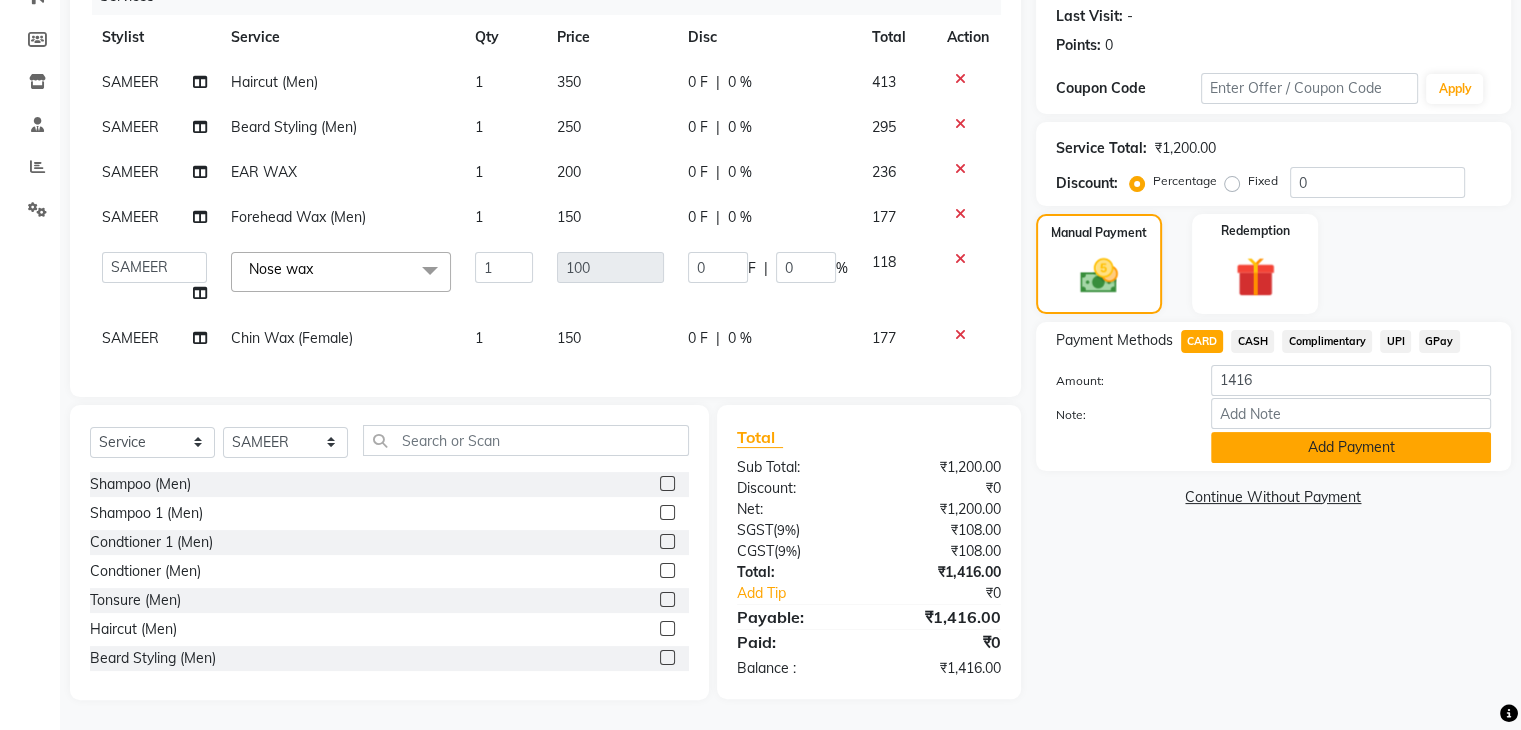 click on "Add Payment" 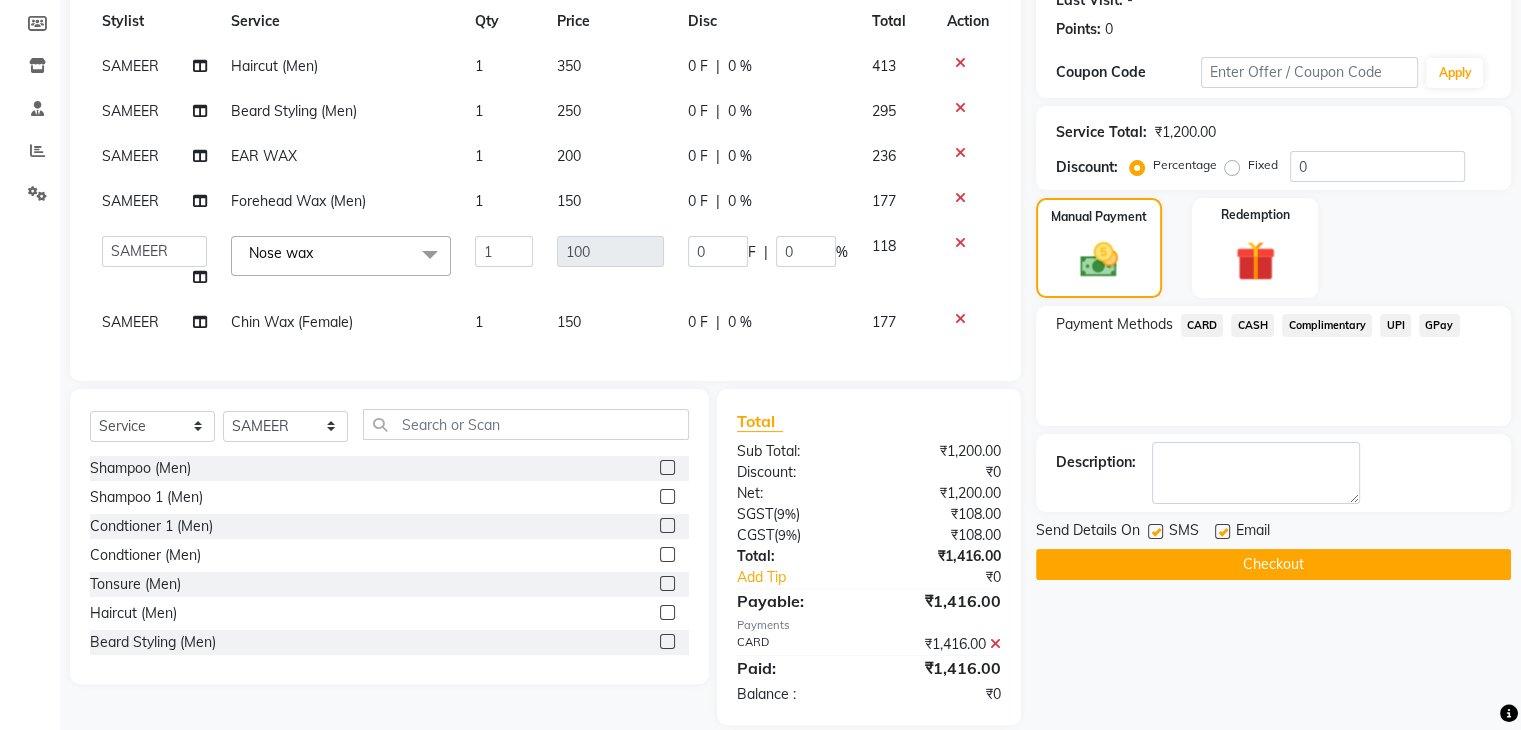 click on "Checkout" 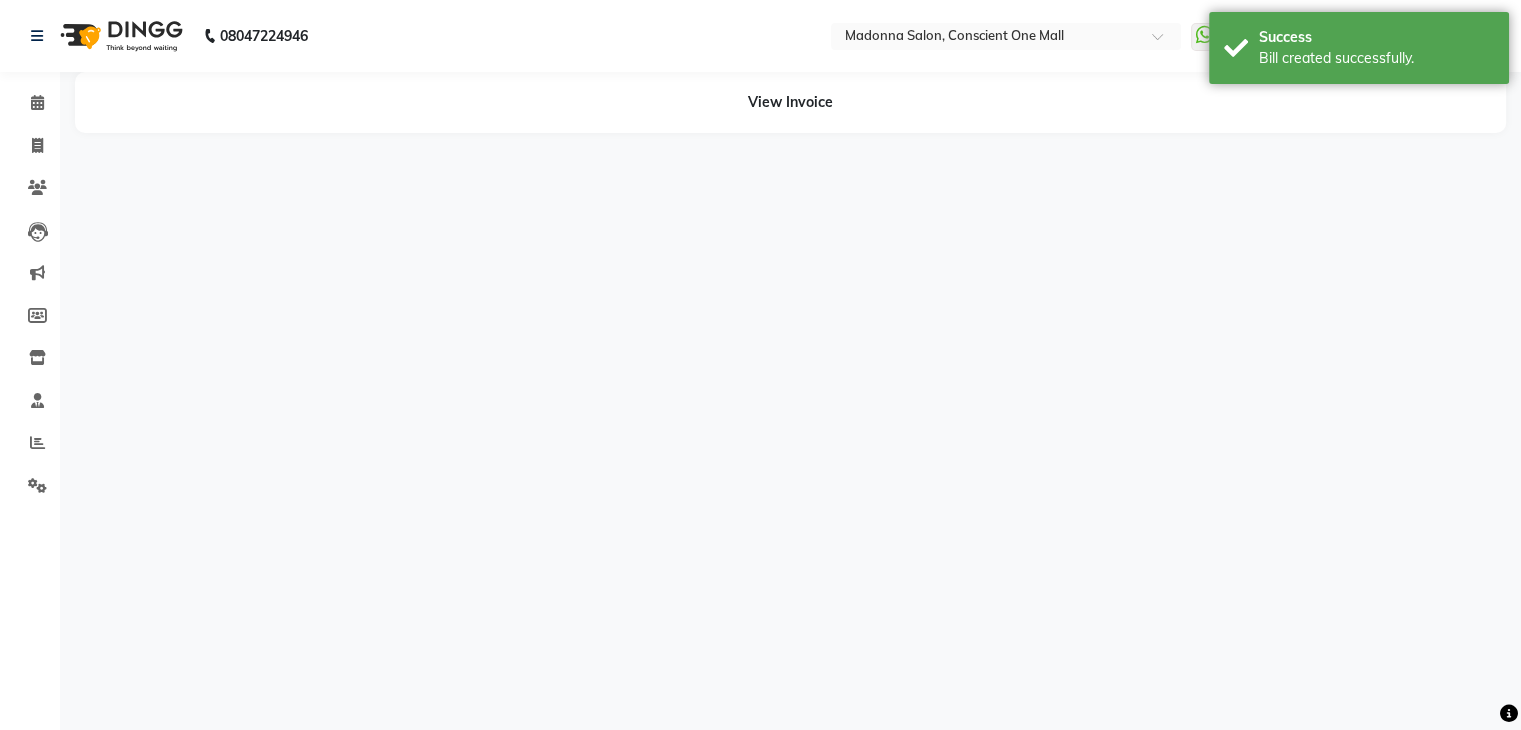 scroll, scrollTop: 0, scrollLeft: 0, axis: both 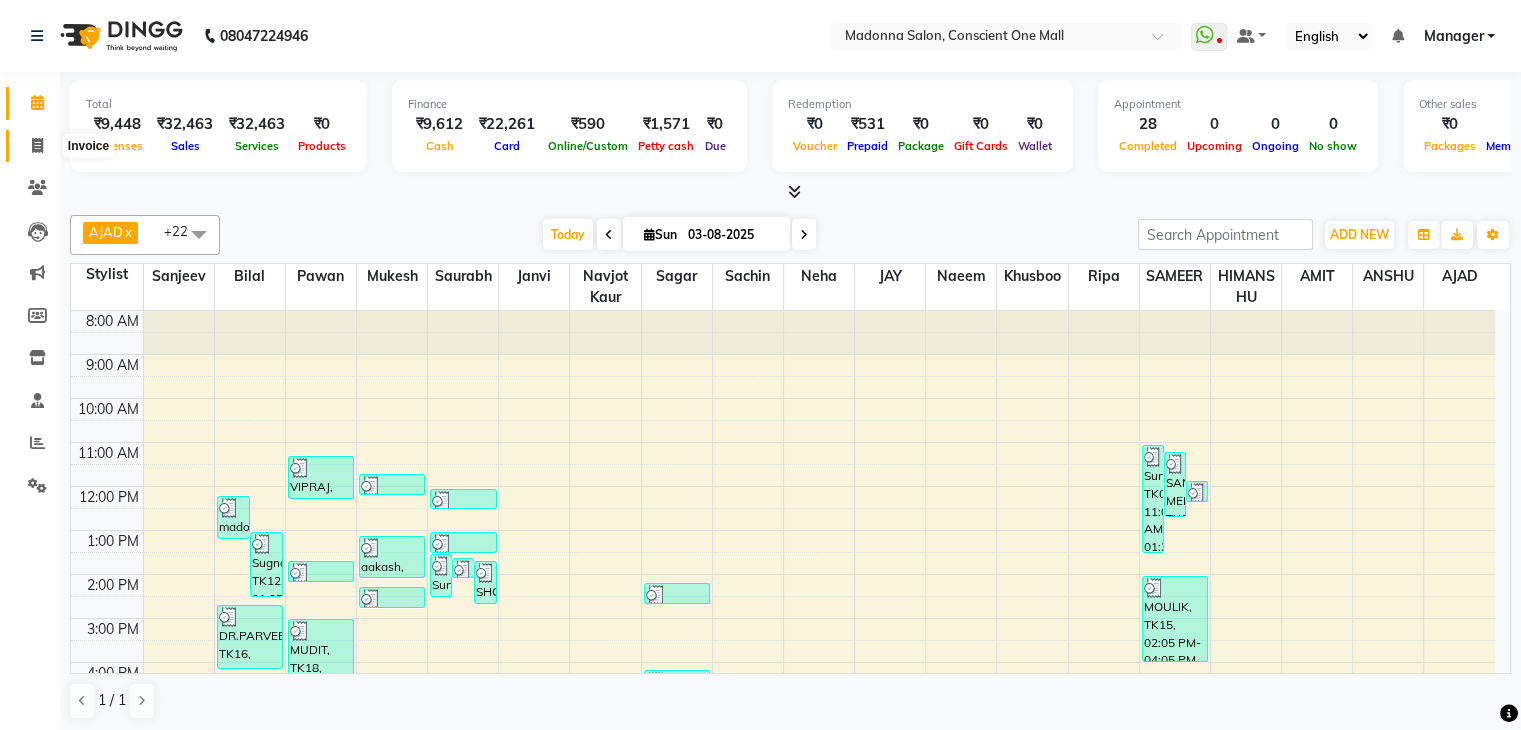 click 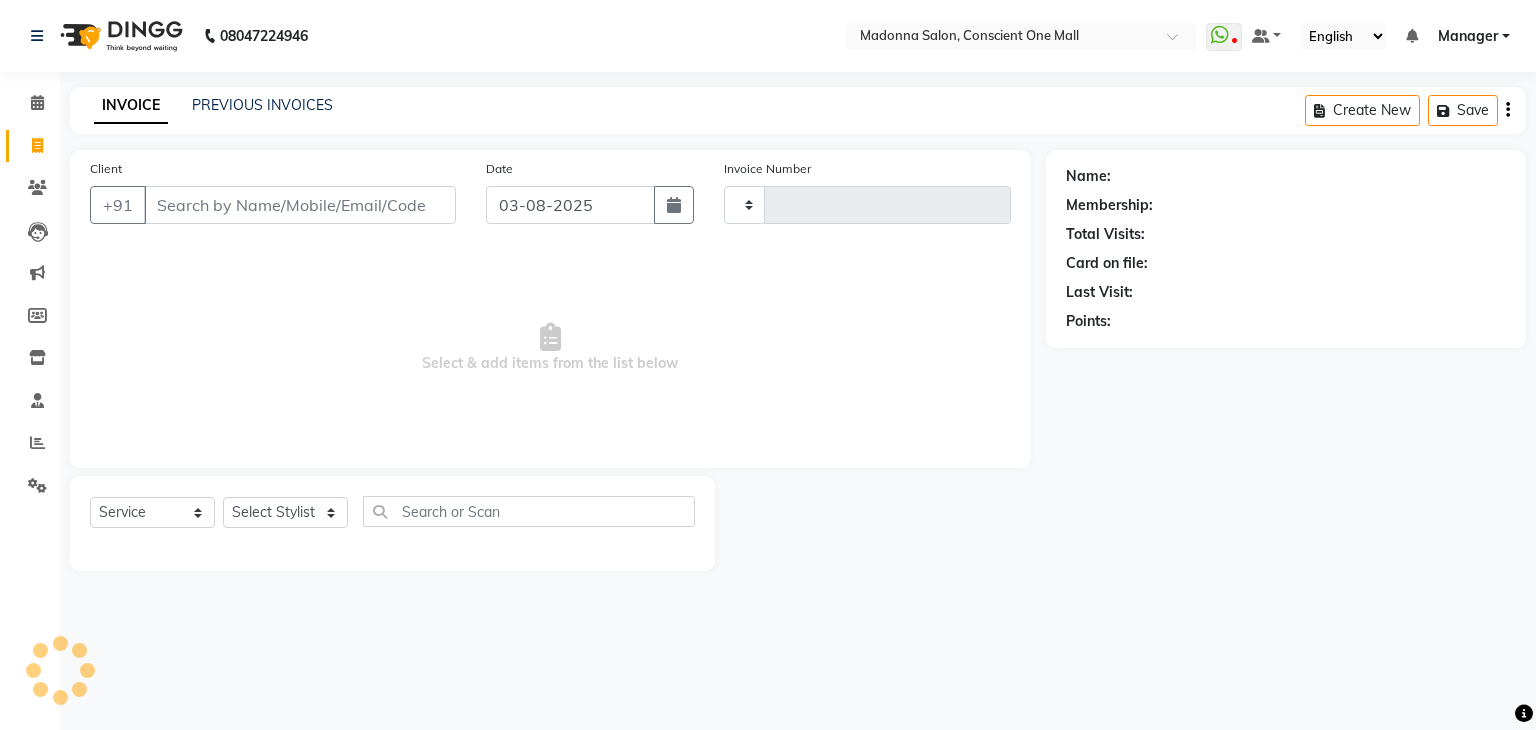 type on "1713" 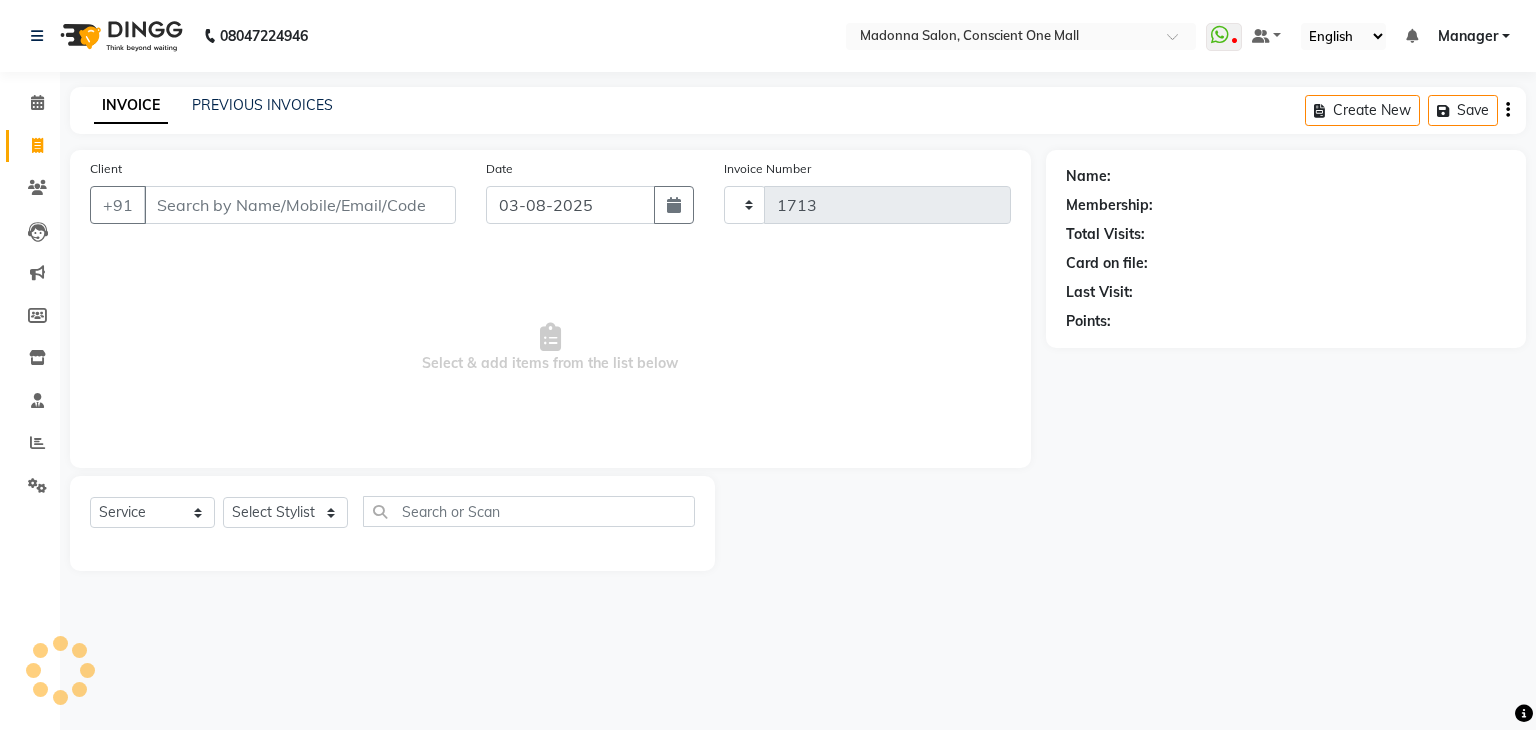 select on "7575" 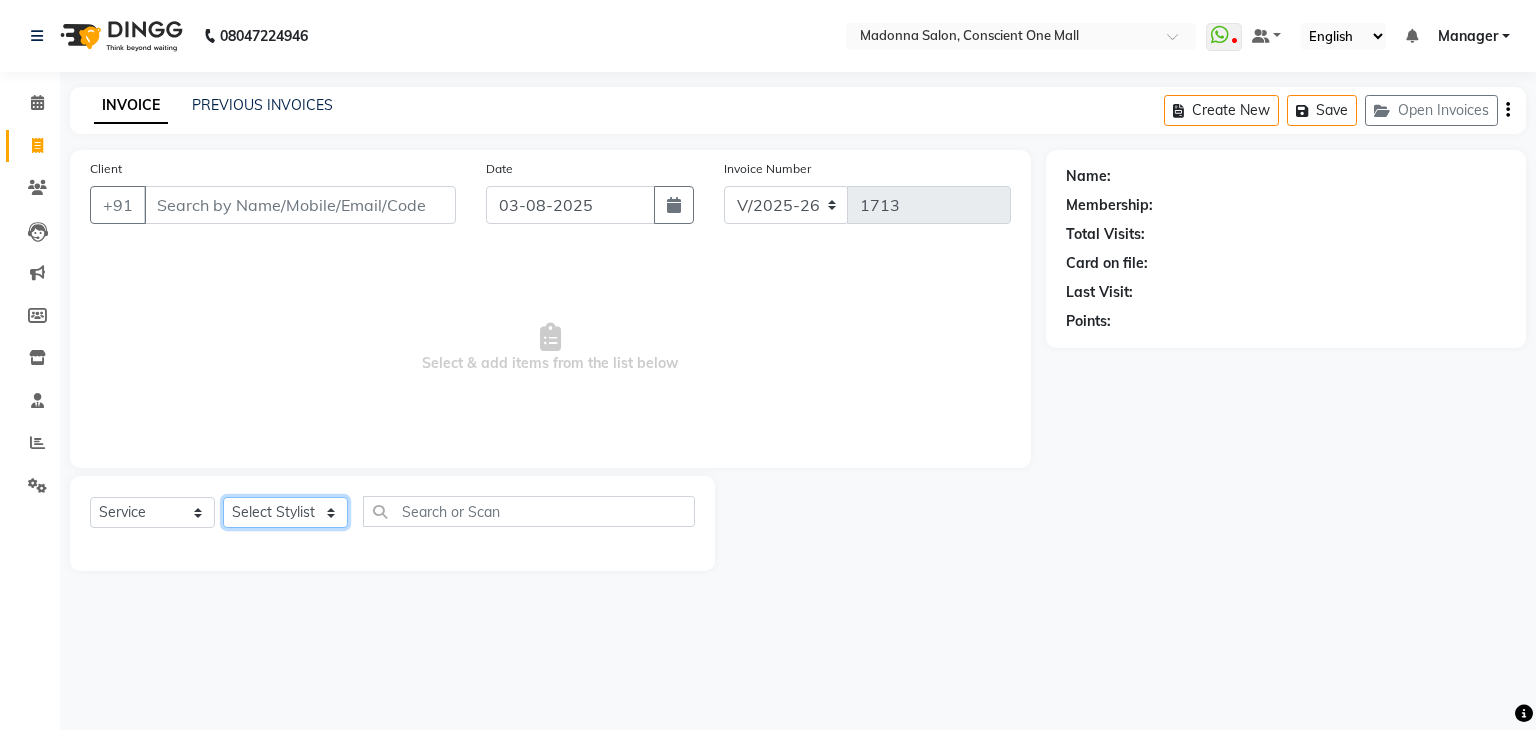 click on "Select Stylist AJAD AMIT ANSHU Bilal Harry himanshi HIMANSHU Janvi JAY Khusboo Manager misty Mukesh Naeem Navjot Kaur neha Pawan RAKHI Ripa Sachin Sagar  SAMEER Sanjeev Saurabh" 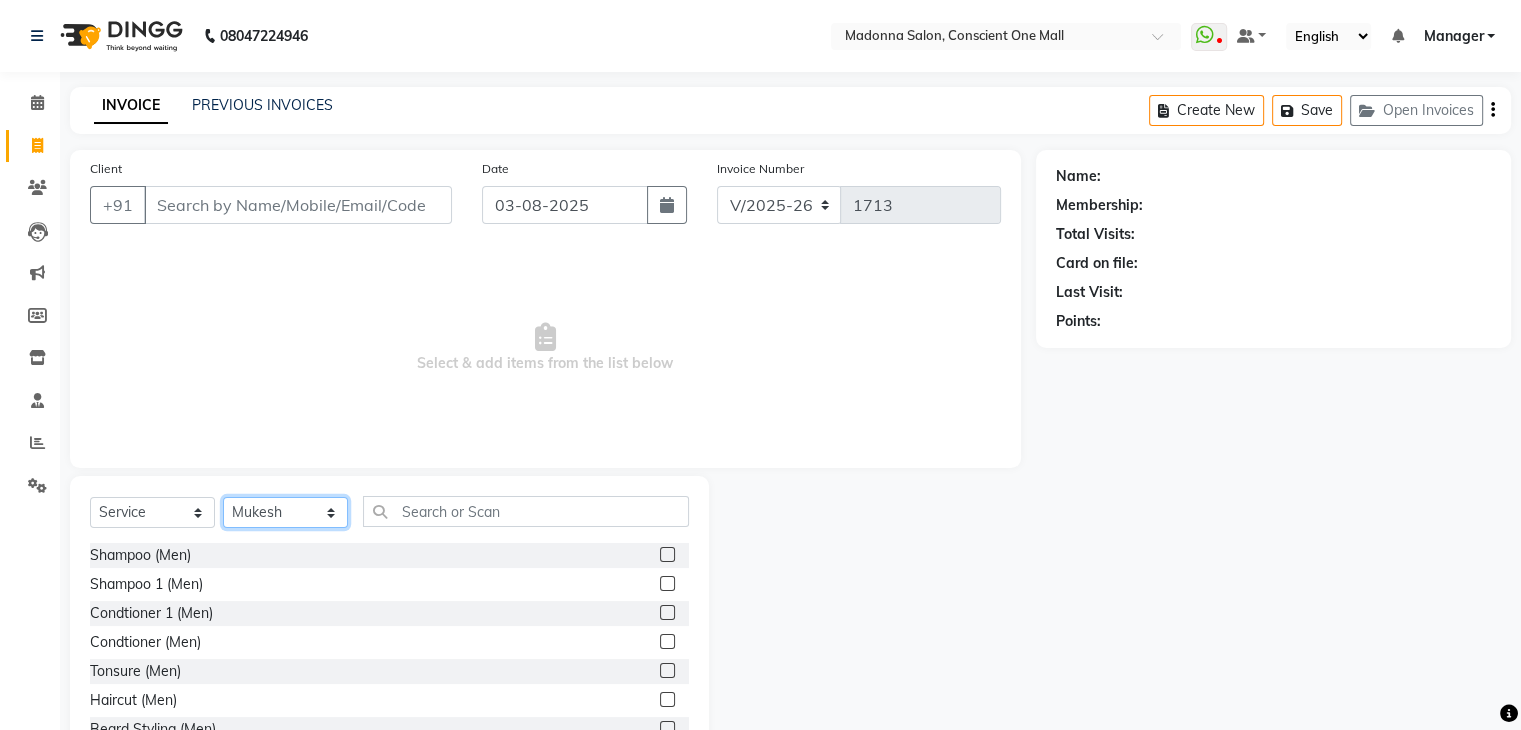 click on "Select Stylist AJAD AMIT ANSHU Bilal Harry himanshi HIMANSHU Janvi JAY Khusboo Manager misty Mukesh Naeem Navjot Kaur neha Pawan RAKHI Ripa Sachin Sagar  SAMEER Sanjeev Saurabh" 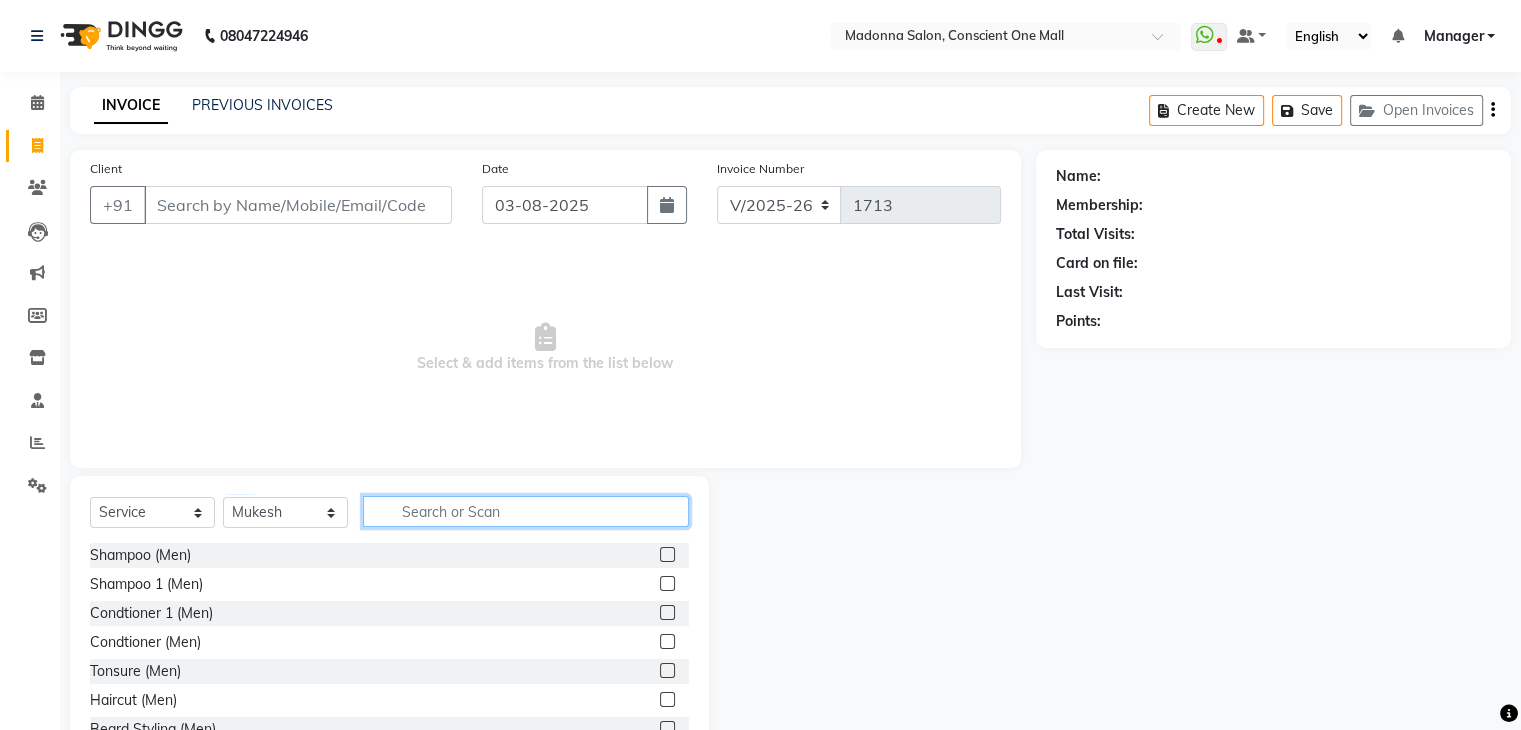 click 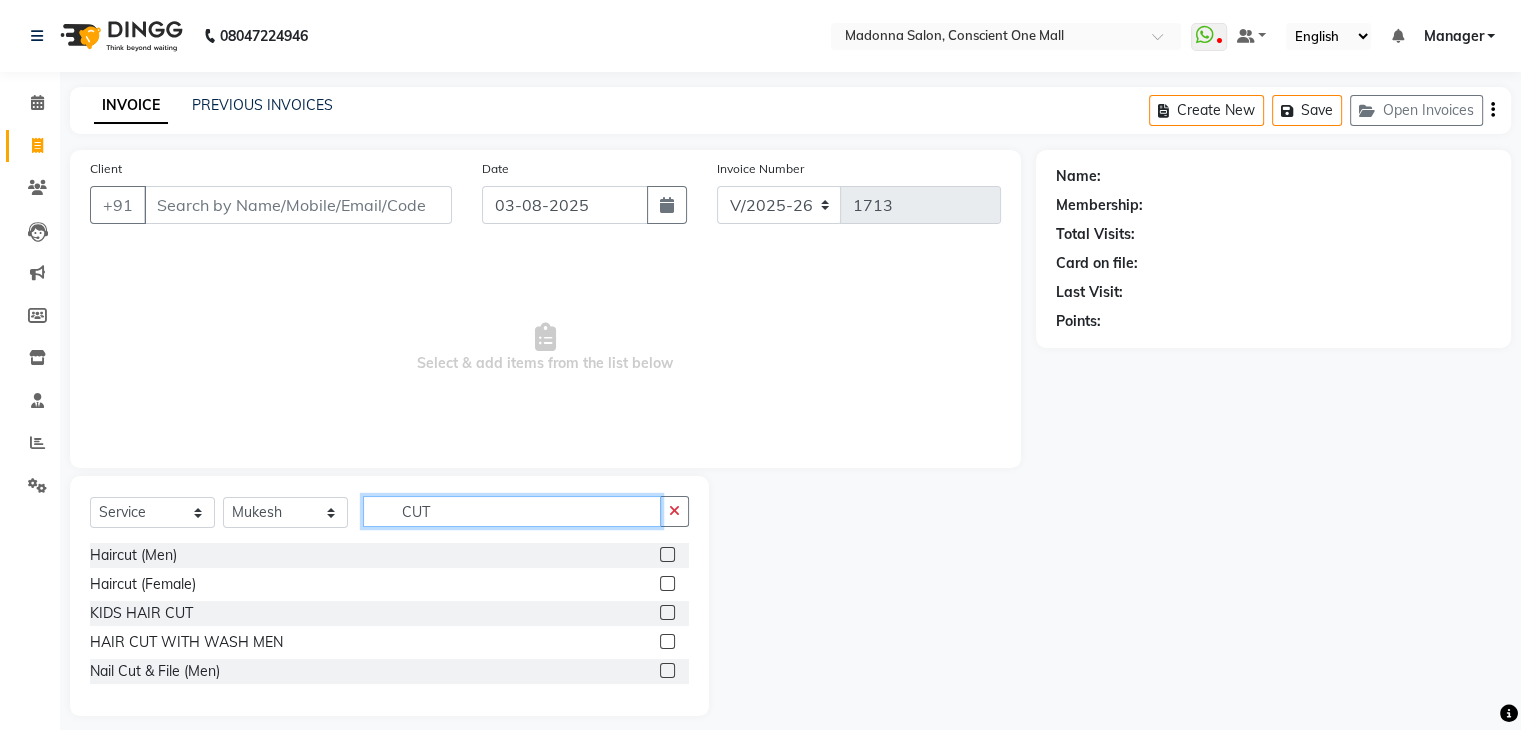 type on "CUT" 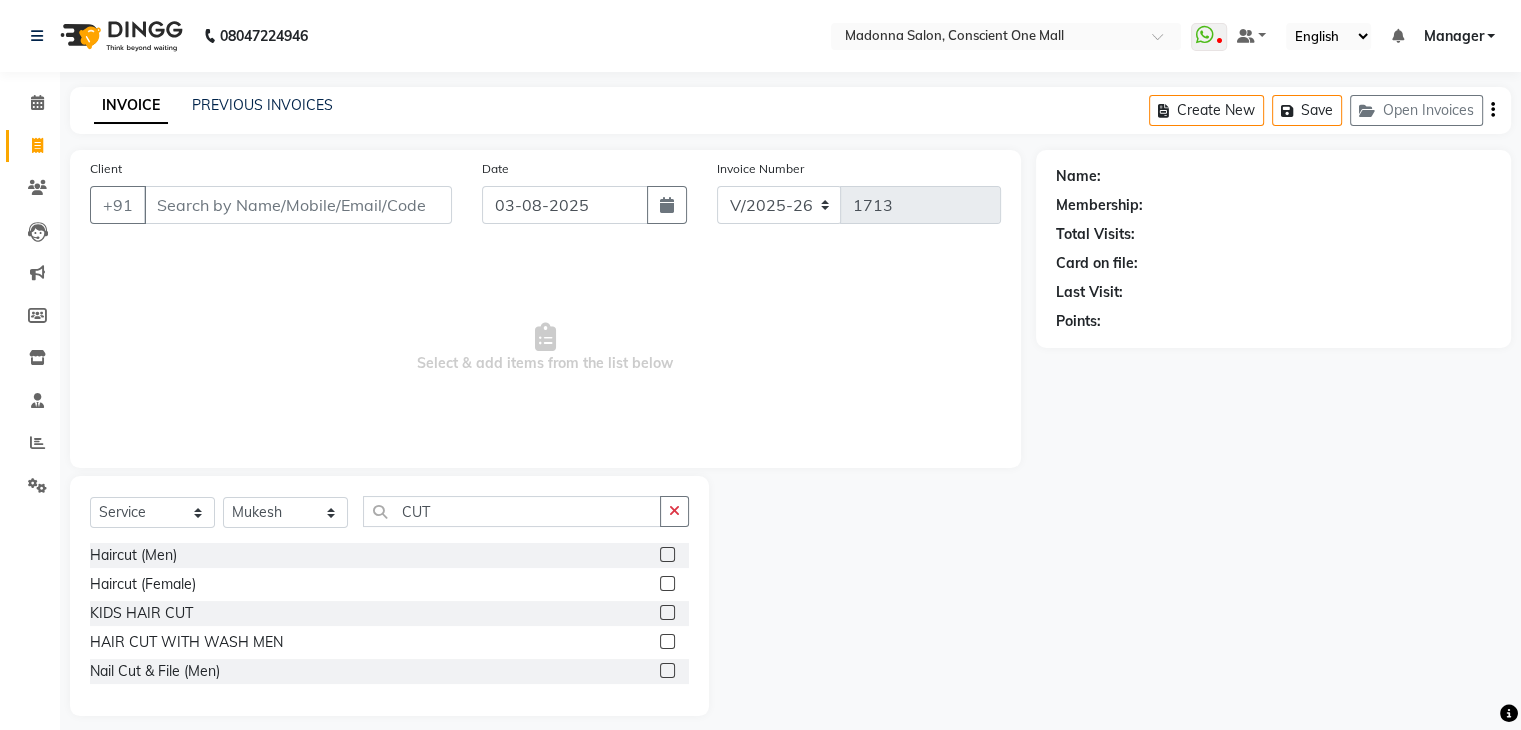 click 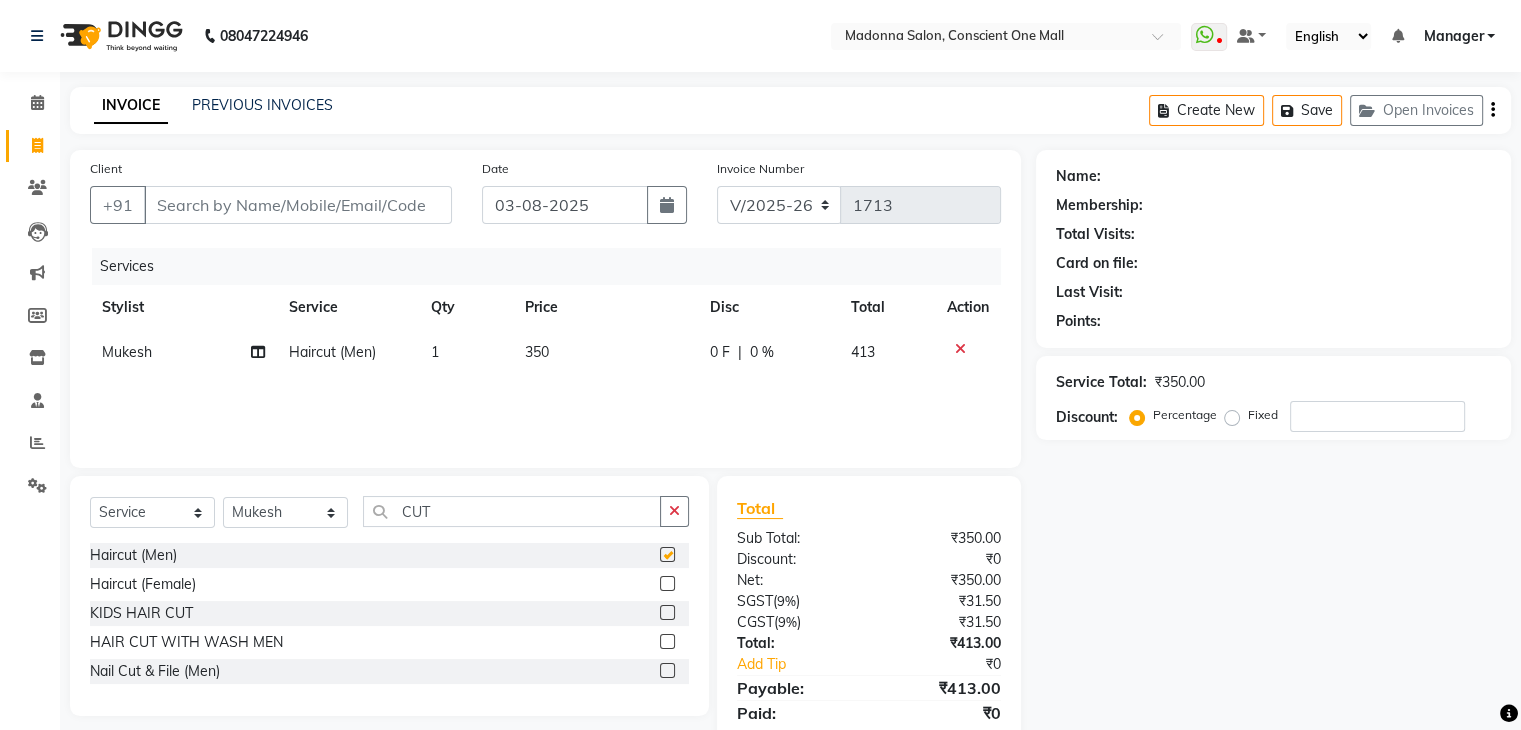 checkbox on "false" 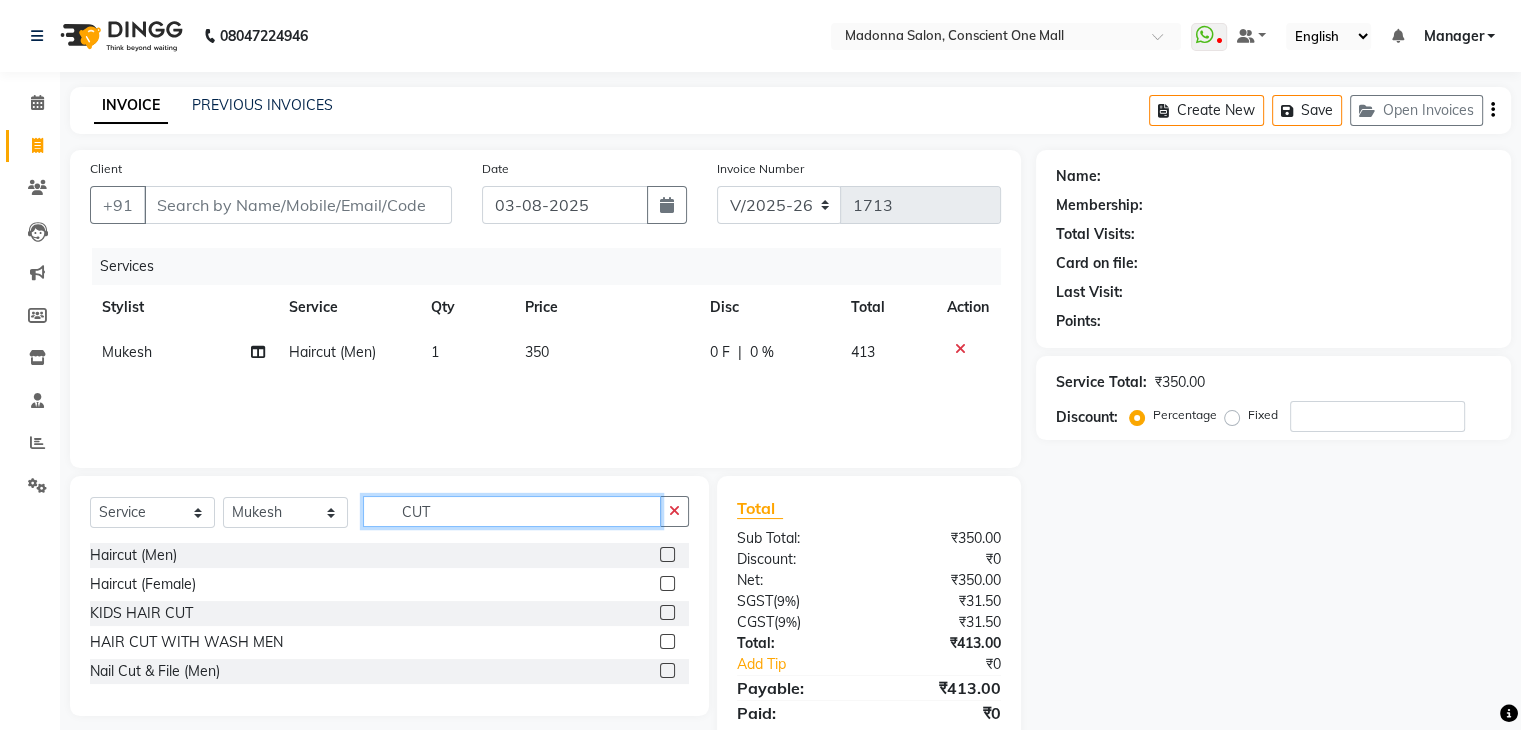 click on "CUT" 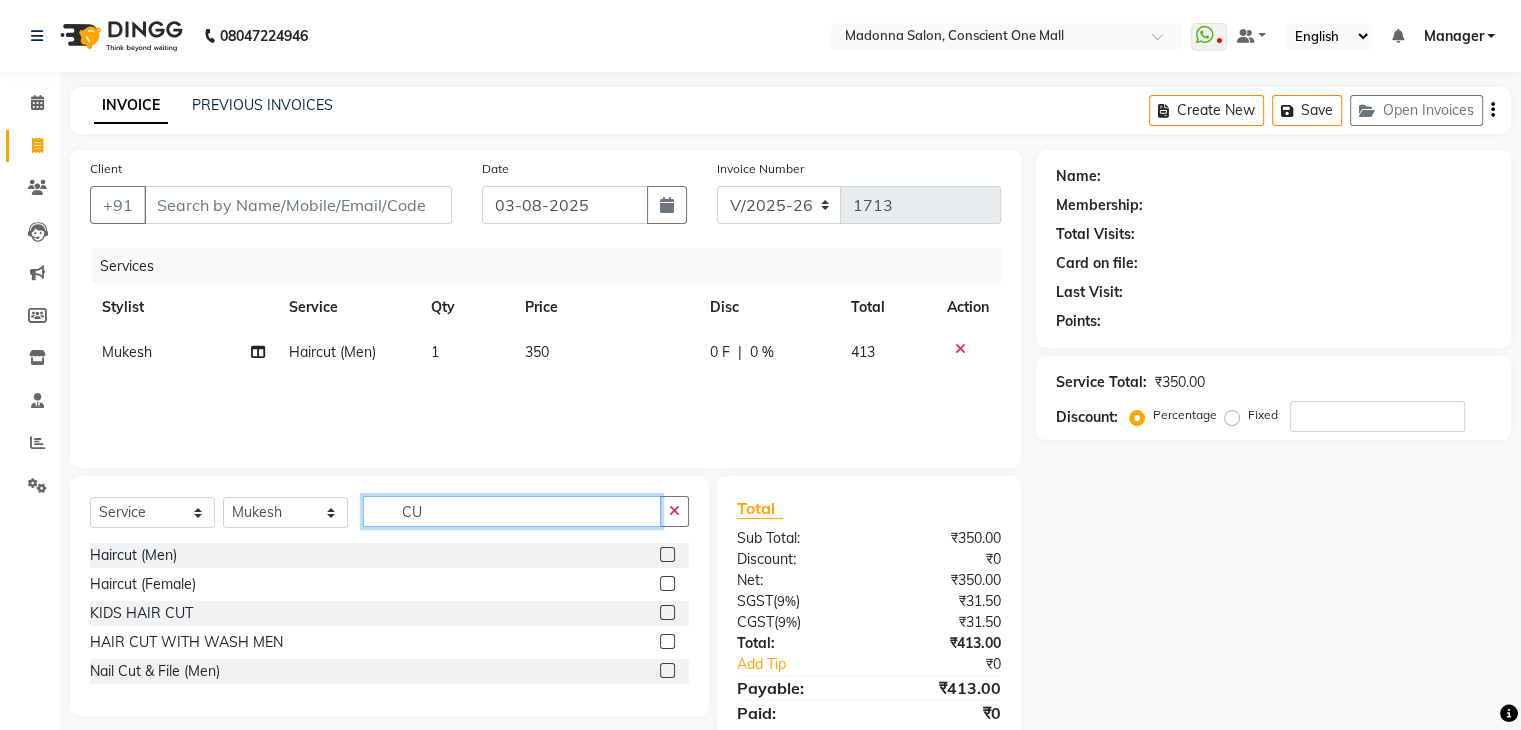 type on "C" 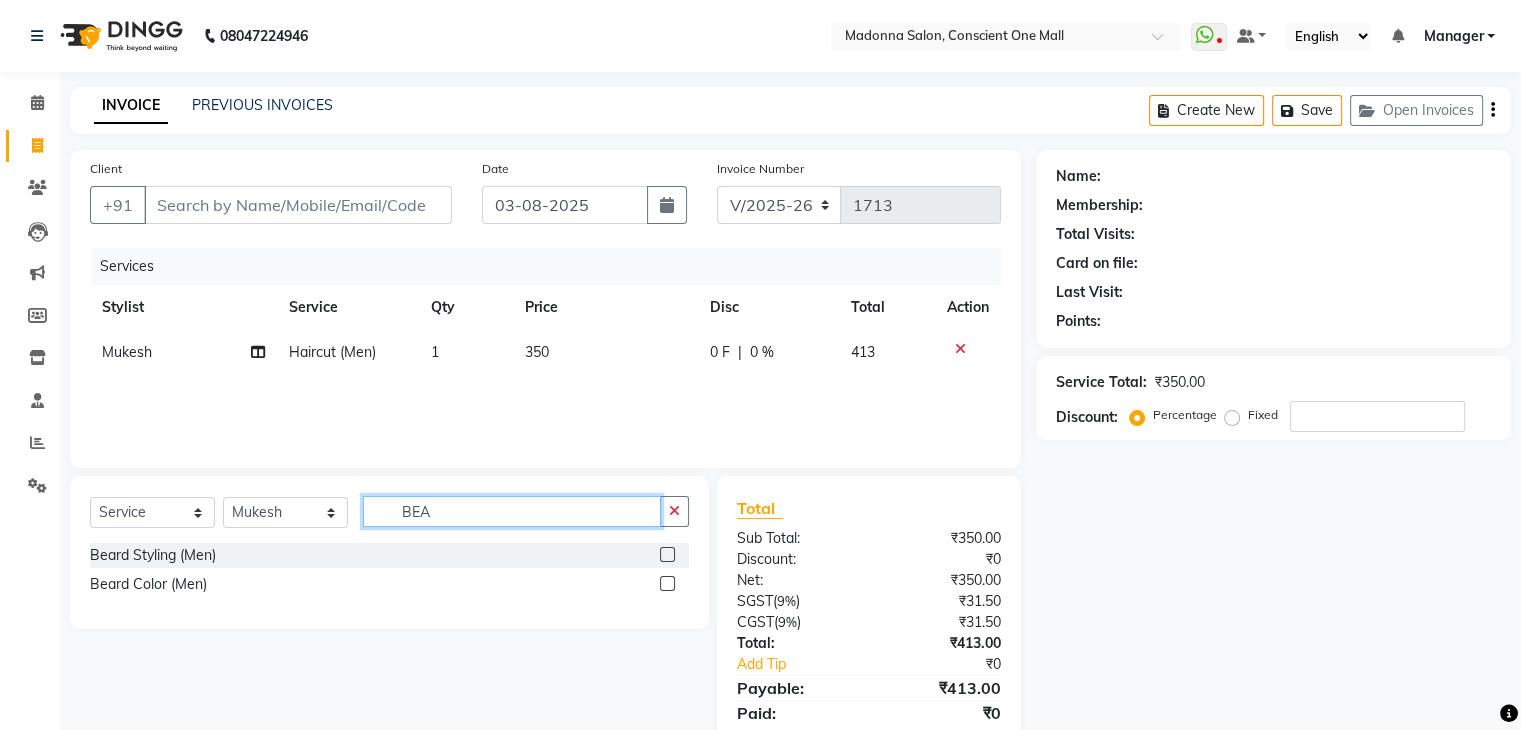 type on "BEA" 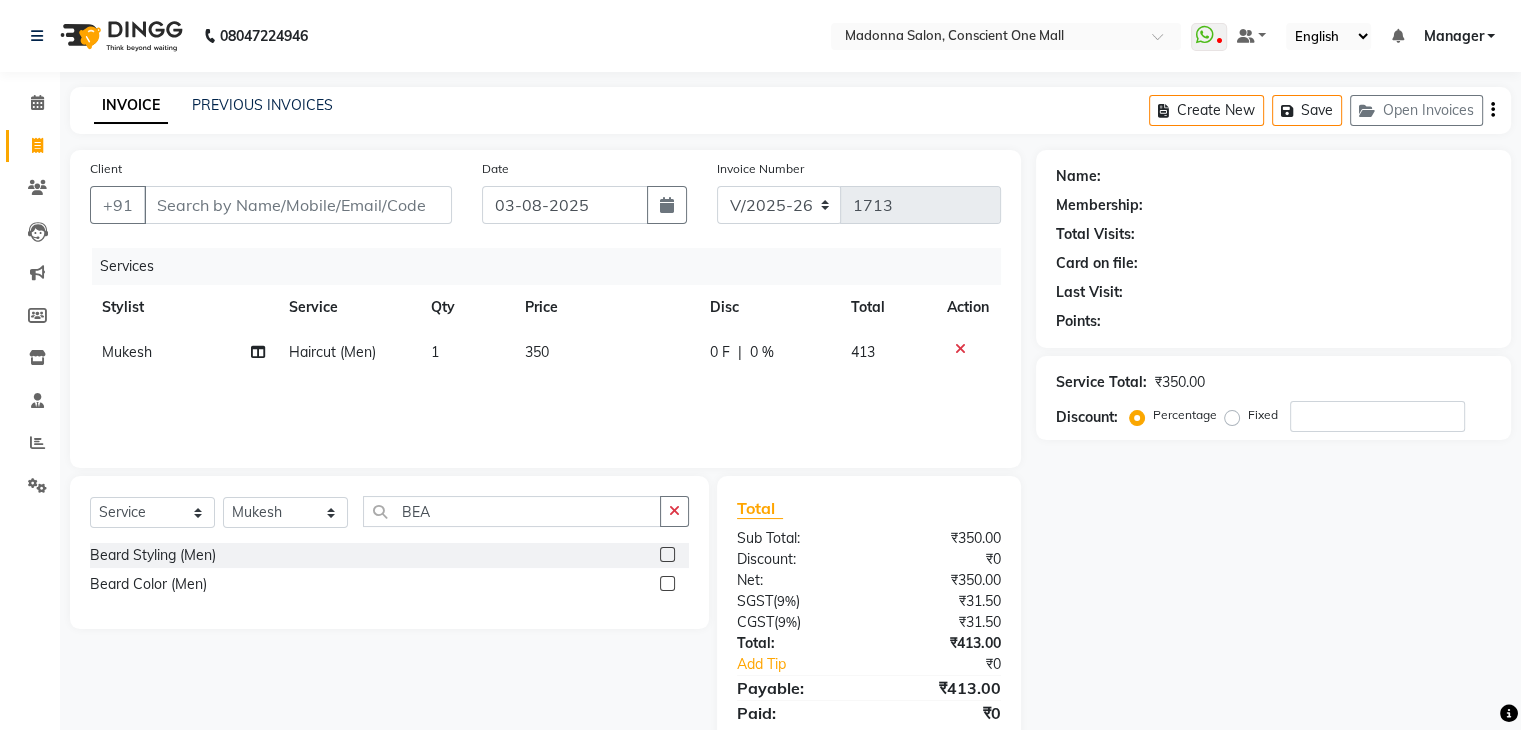 click 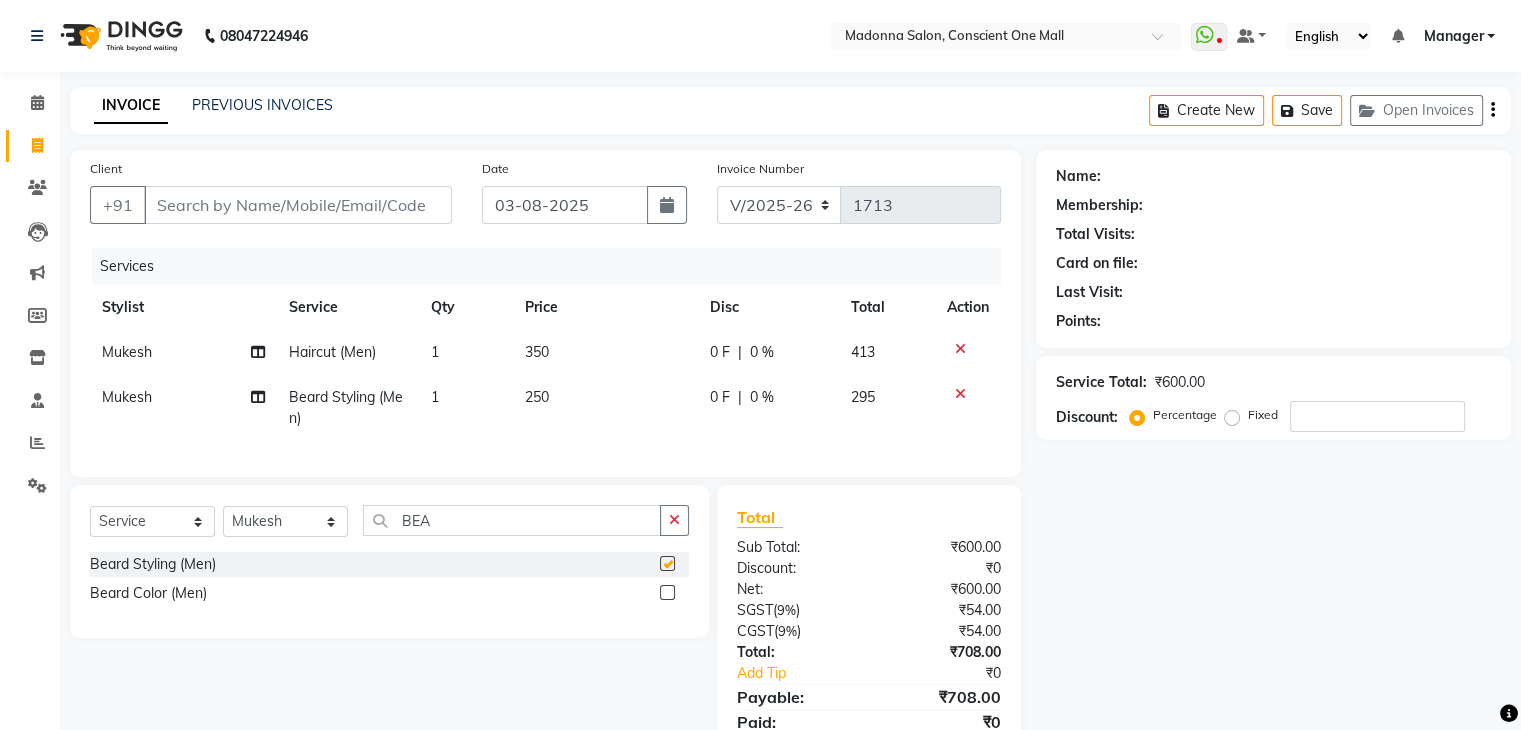 checkbox on "false" 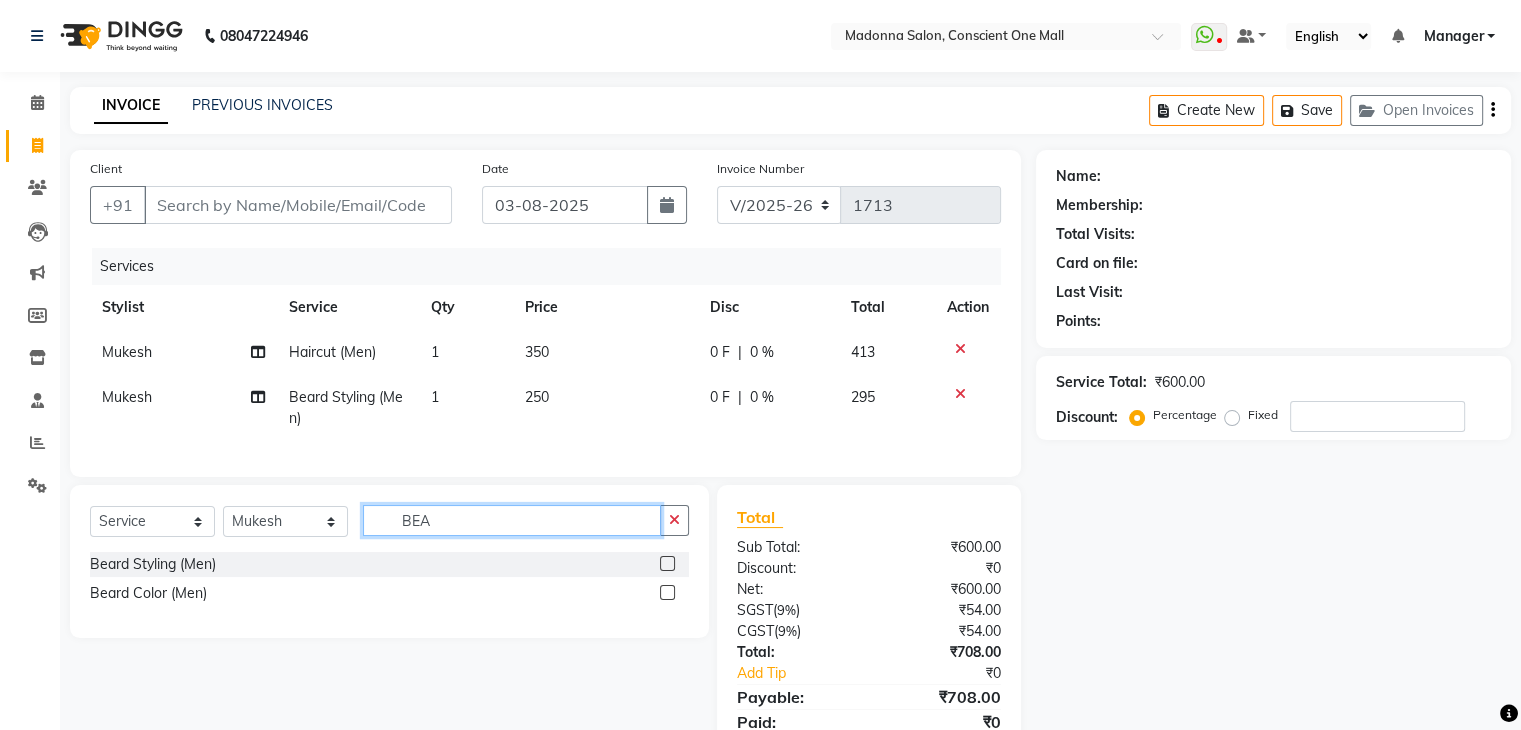 click on "BEA" 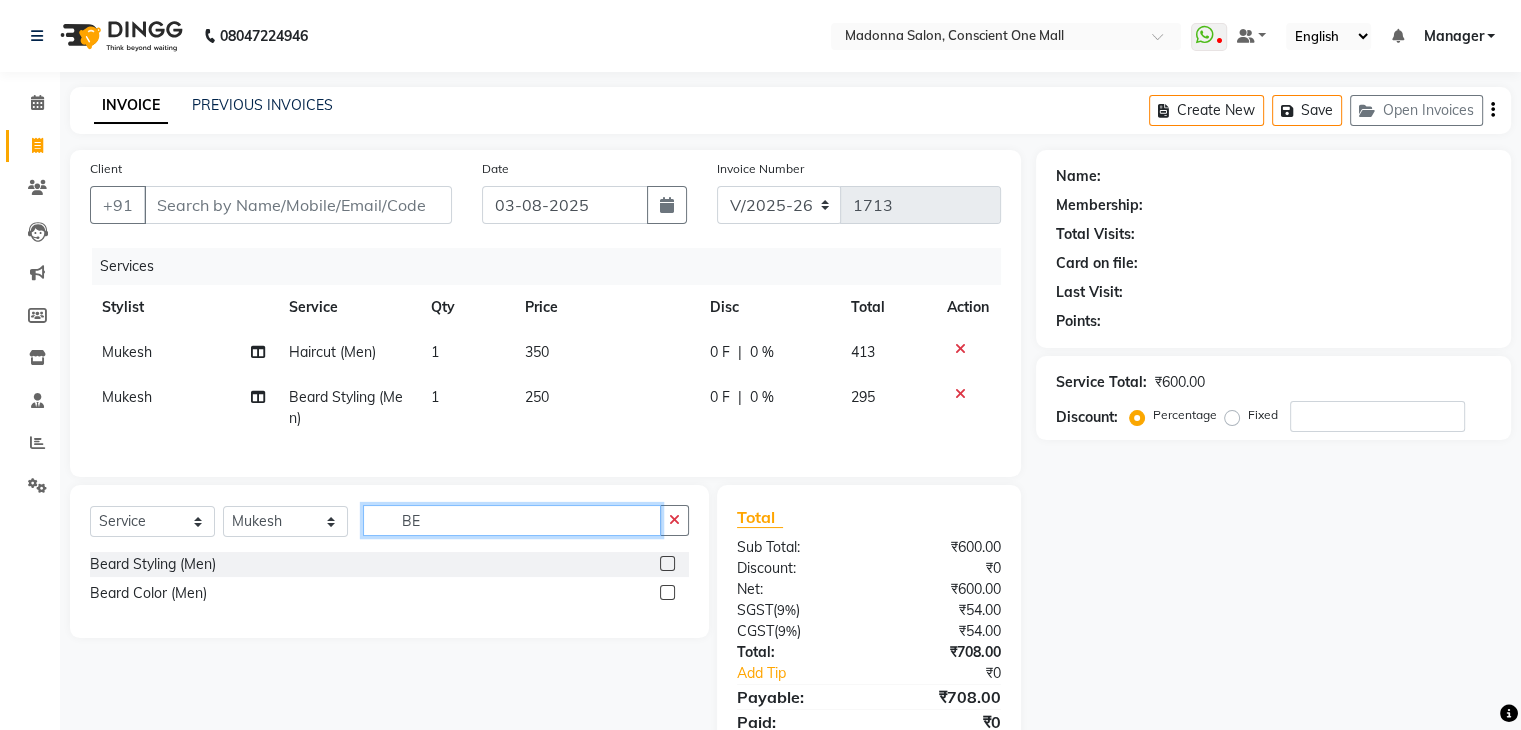 type on "B" 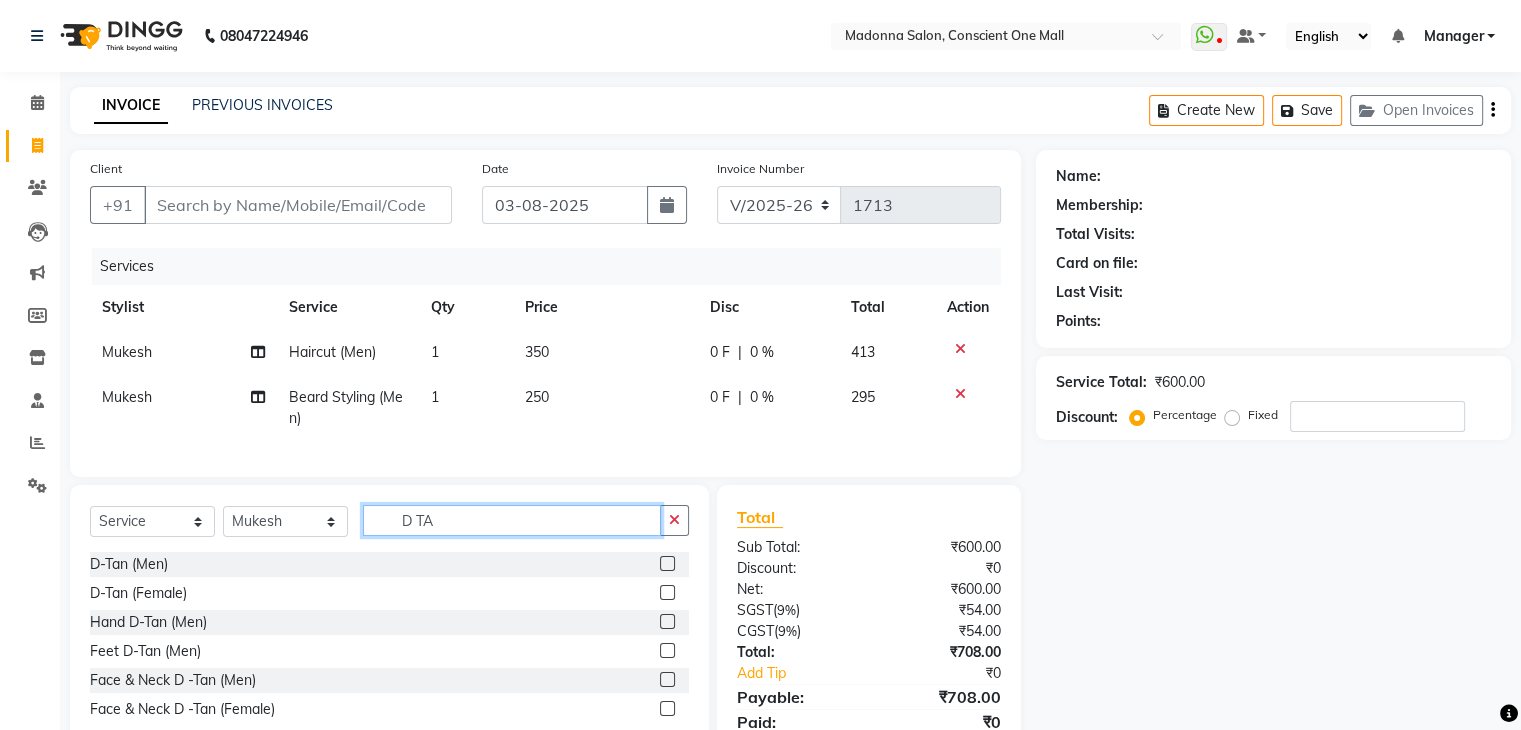 type on "D TA" 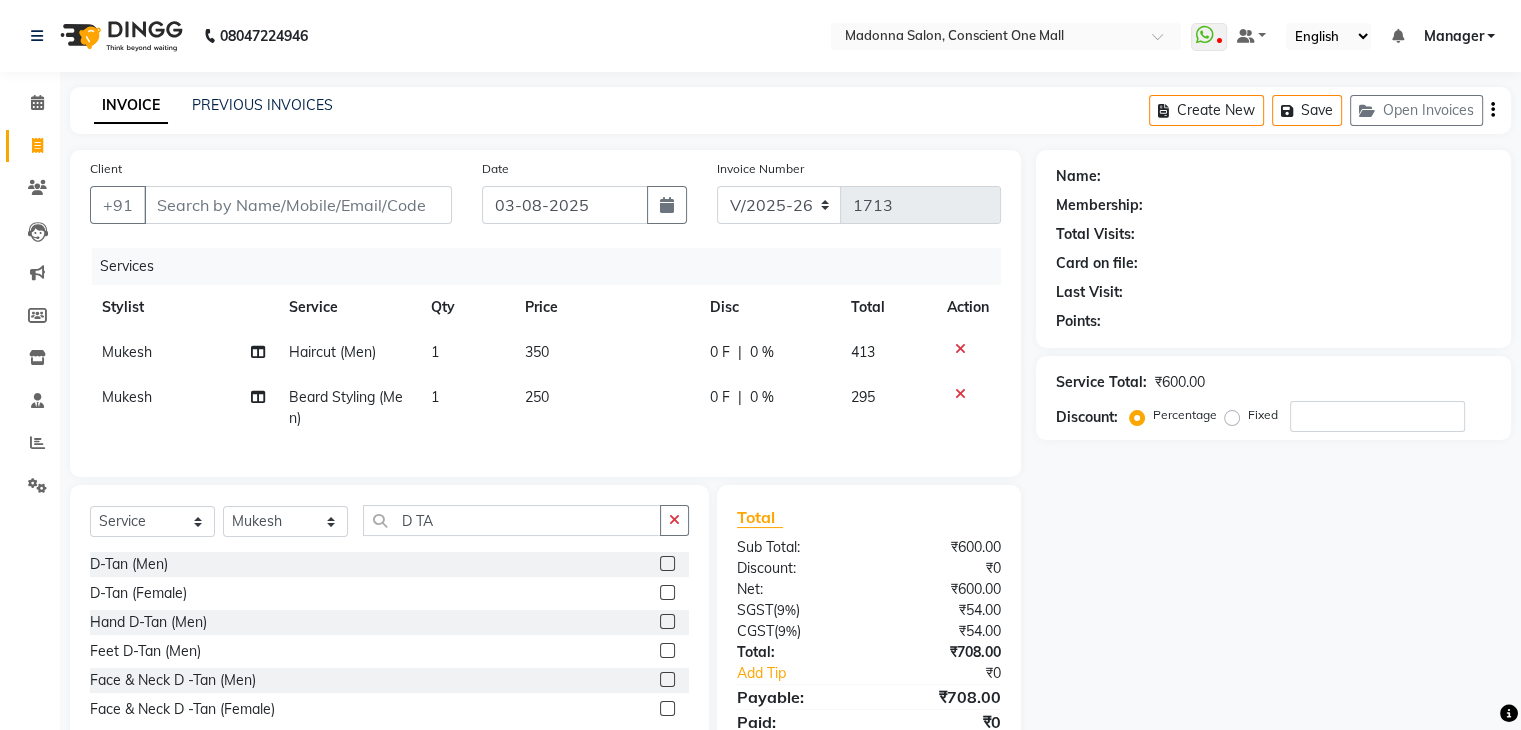 click 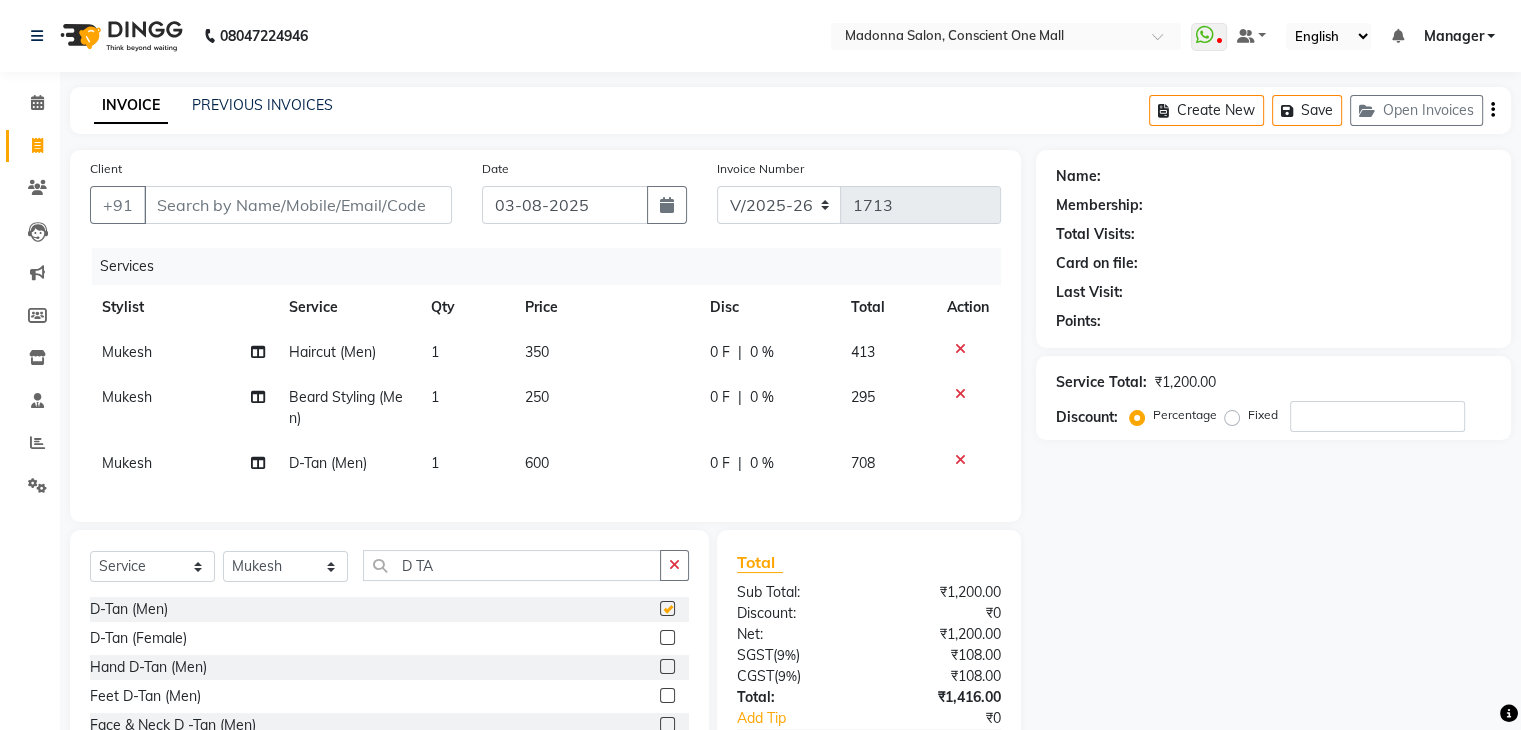 checkbox on "false" 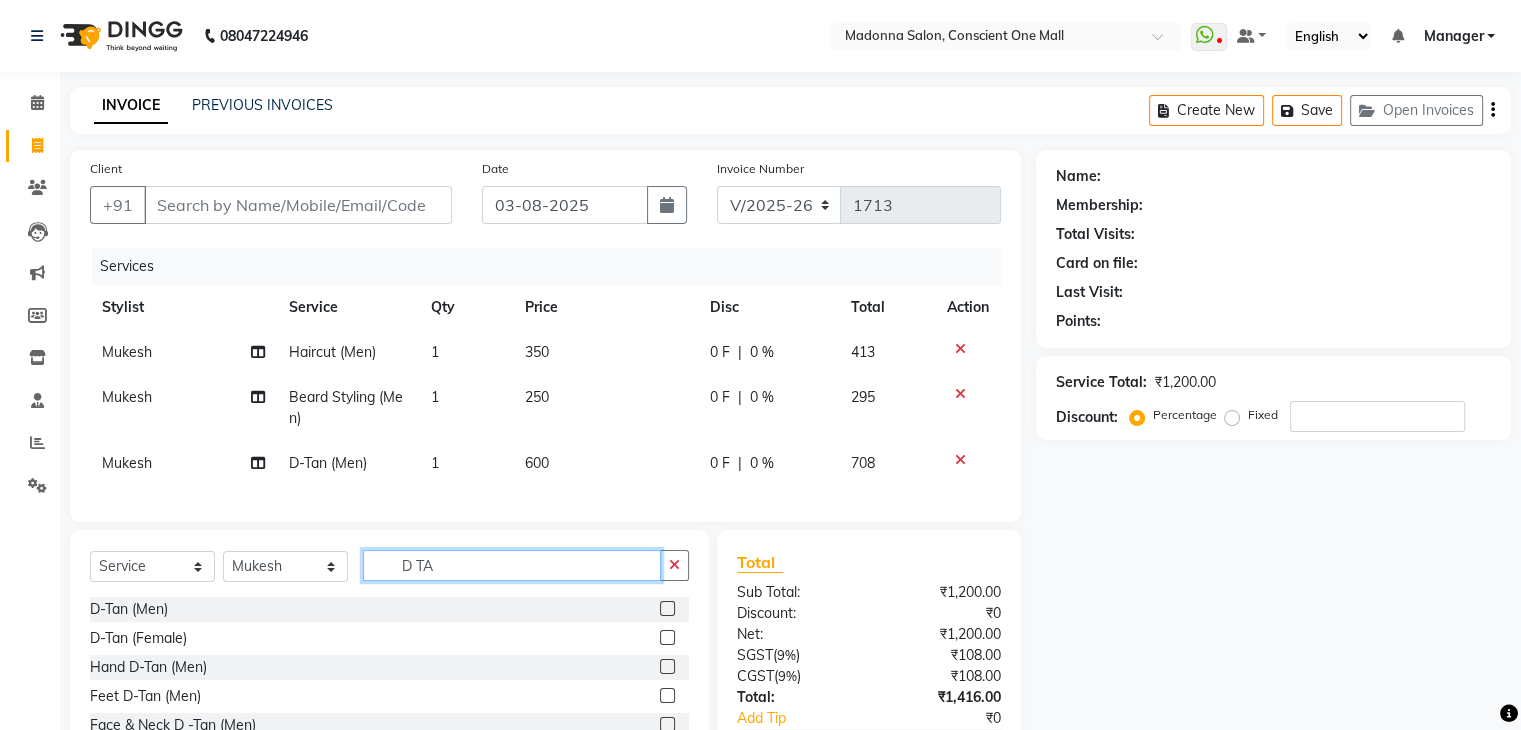click on "D TA" 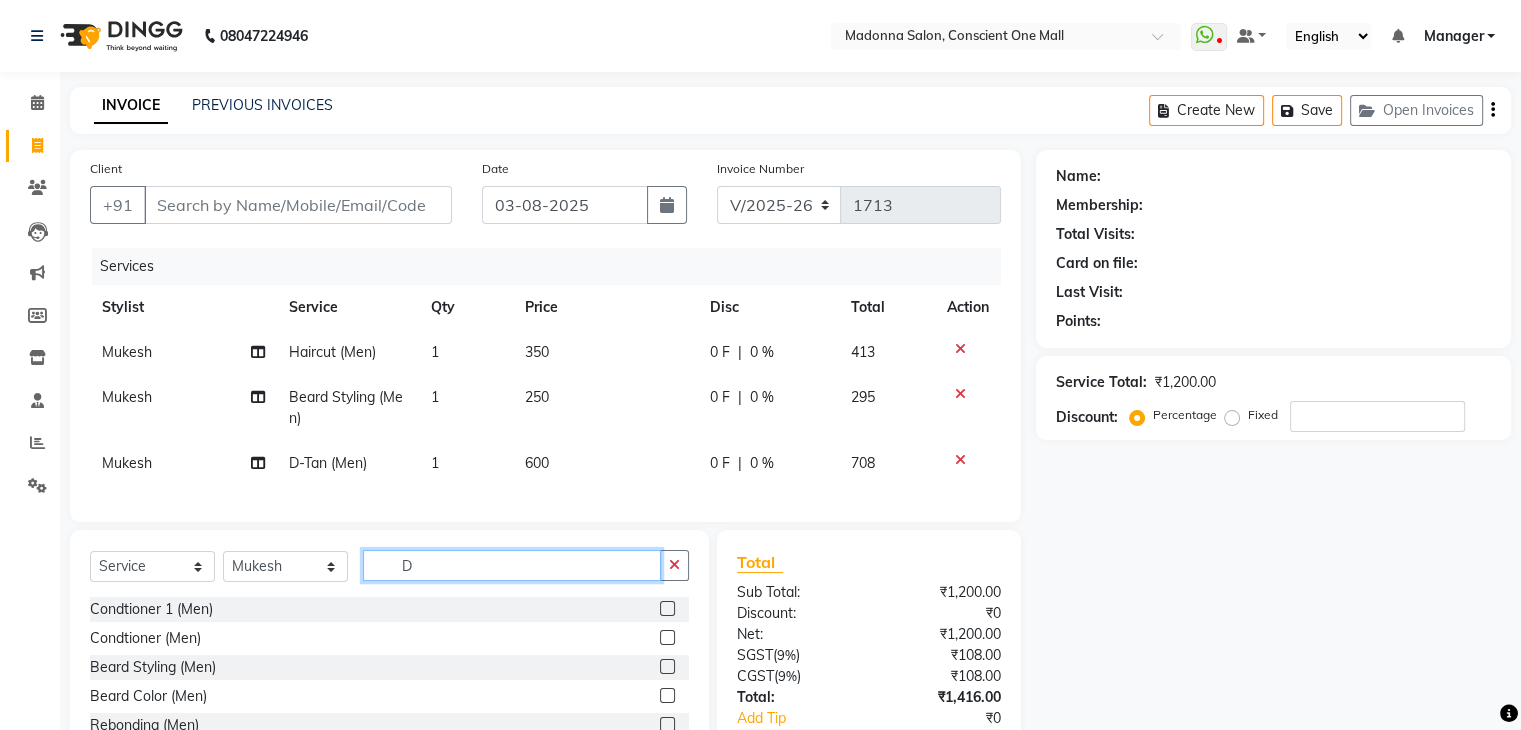 type on "D" 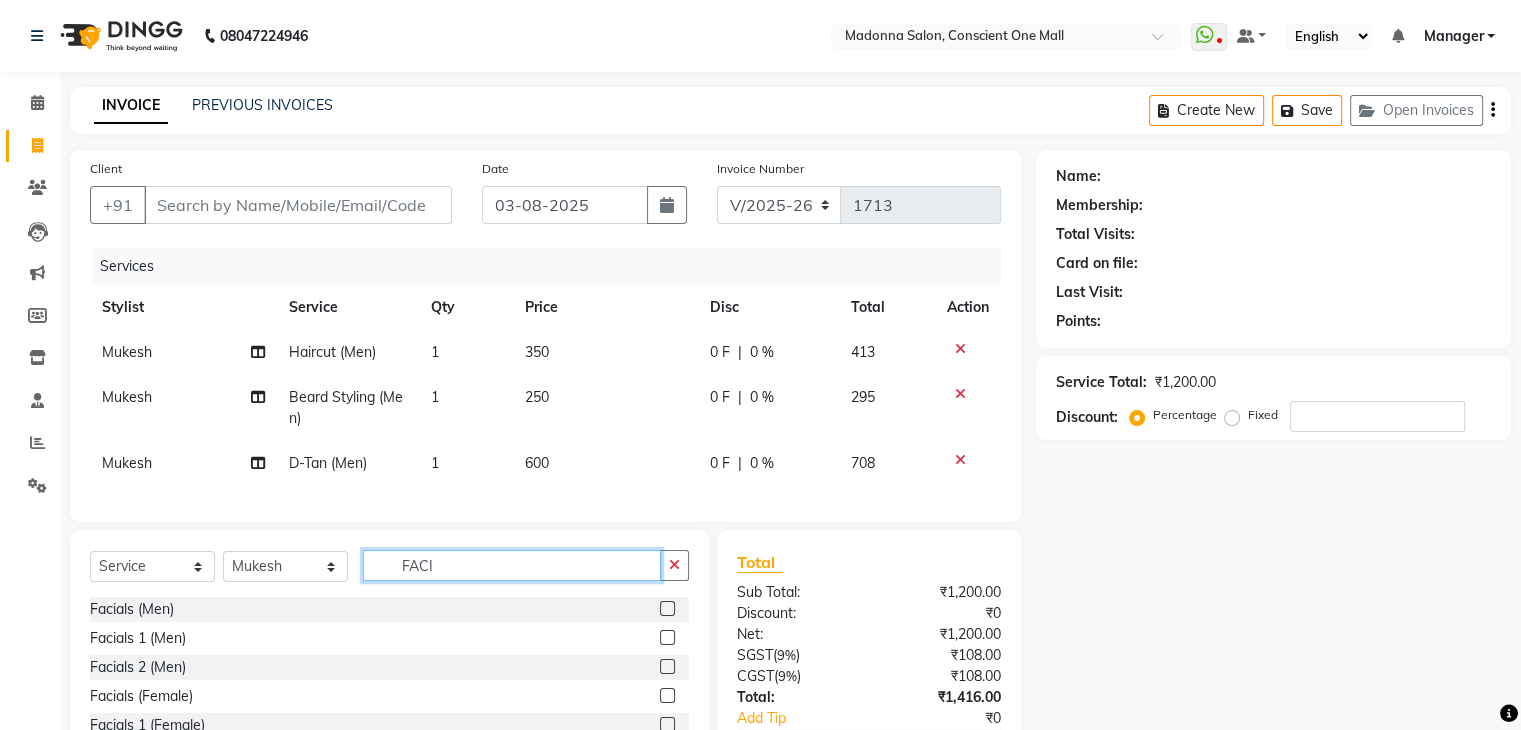 type on "FACI" 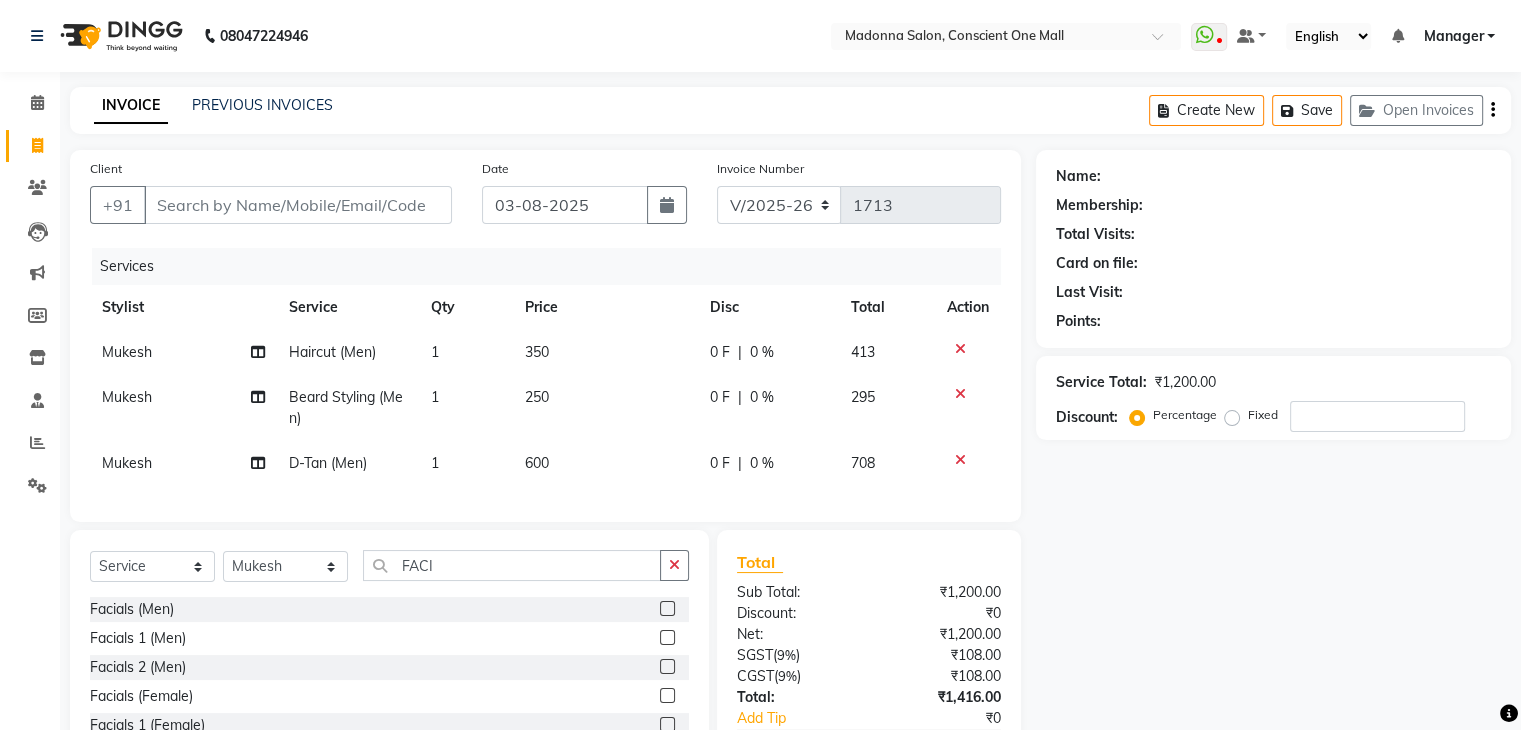 click 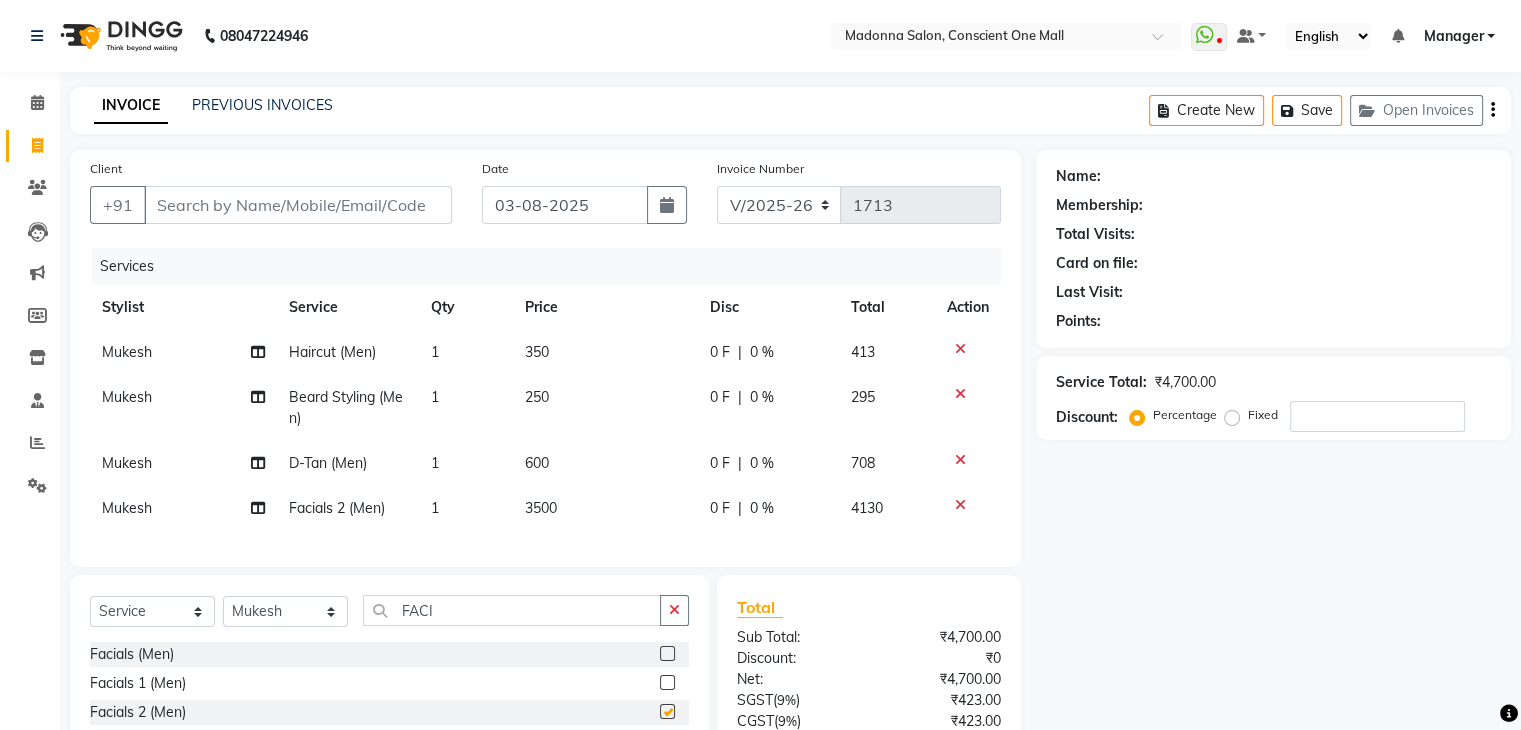 checkbox on "false" 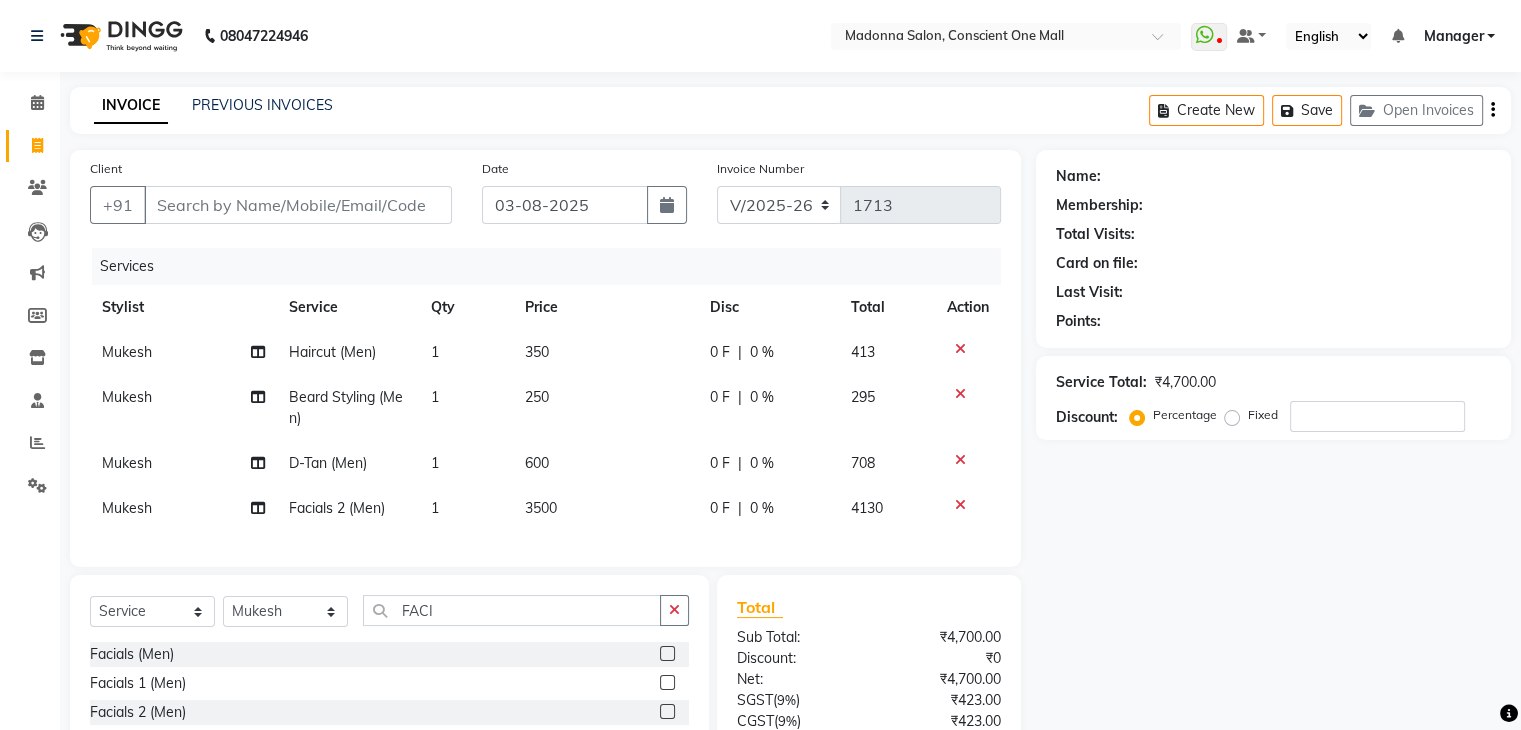 click on "Name: [FIRST] Membership: No Active Membership Total Visits: 7 Card on file: 0 Last Visit: [DATE] Points: 0 Service Total: ₹4,700.00 Discount: Percentage Fixed" 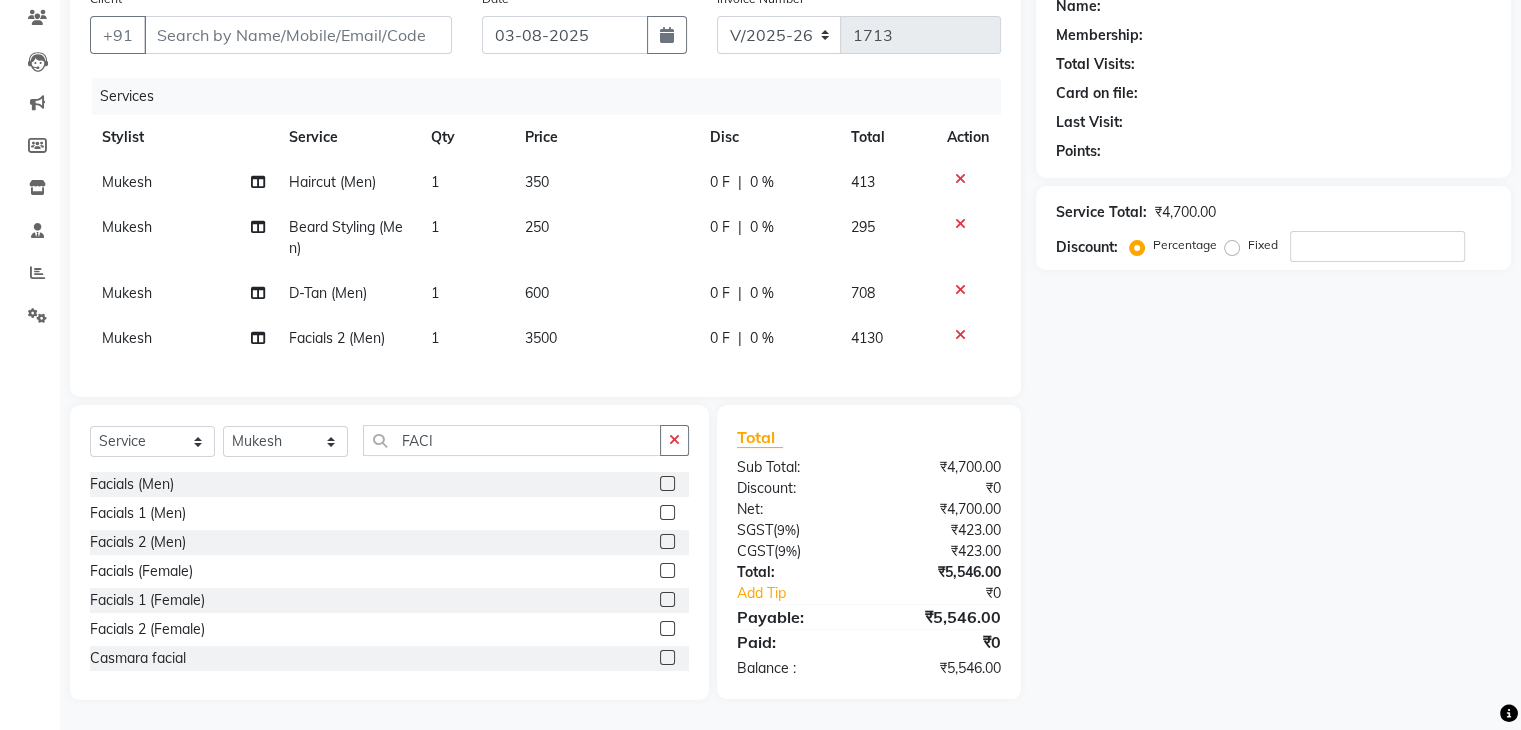 click 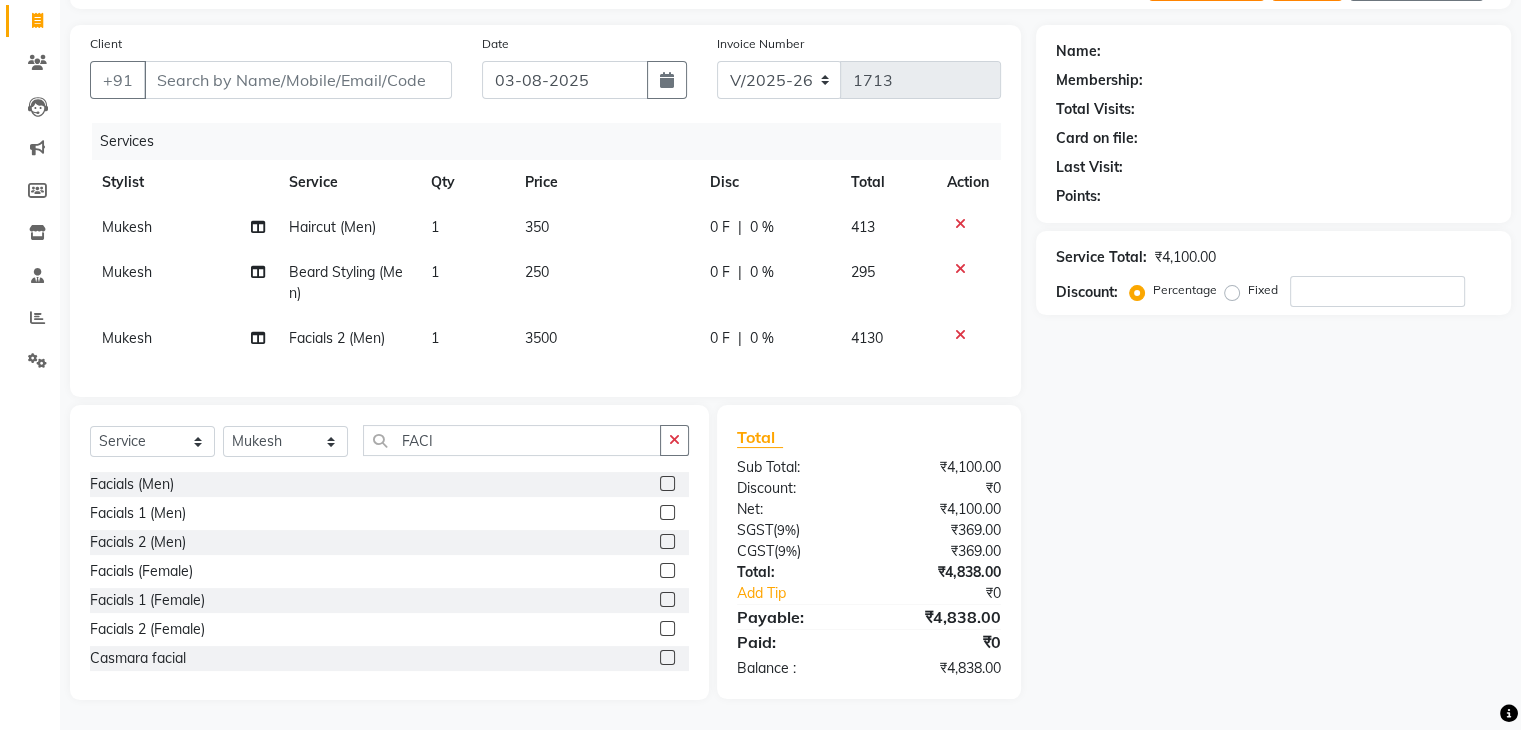 scroll, scrollTop: 141, scrollLeft: 0, axis: vertical 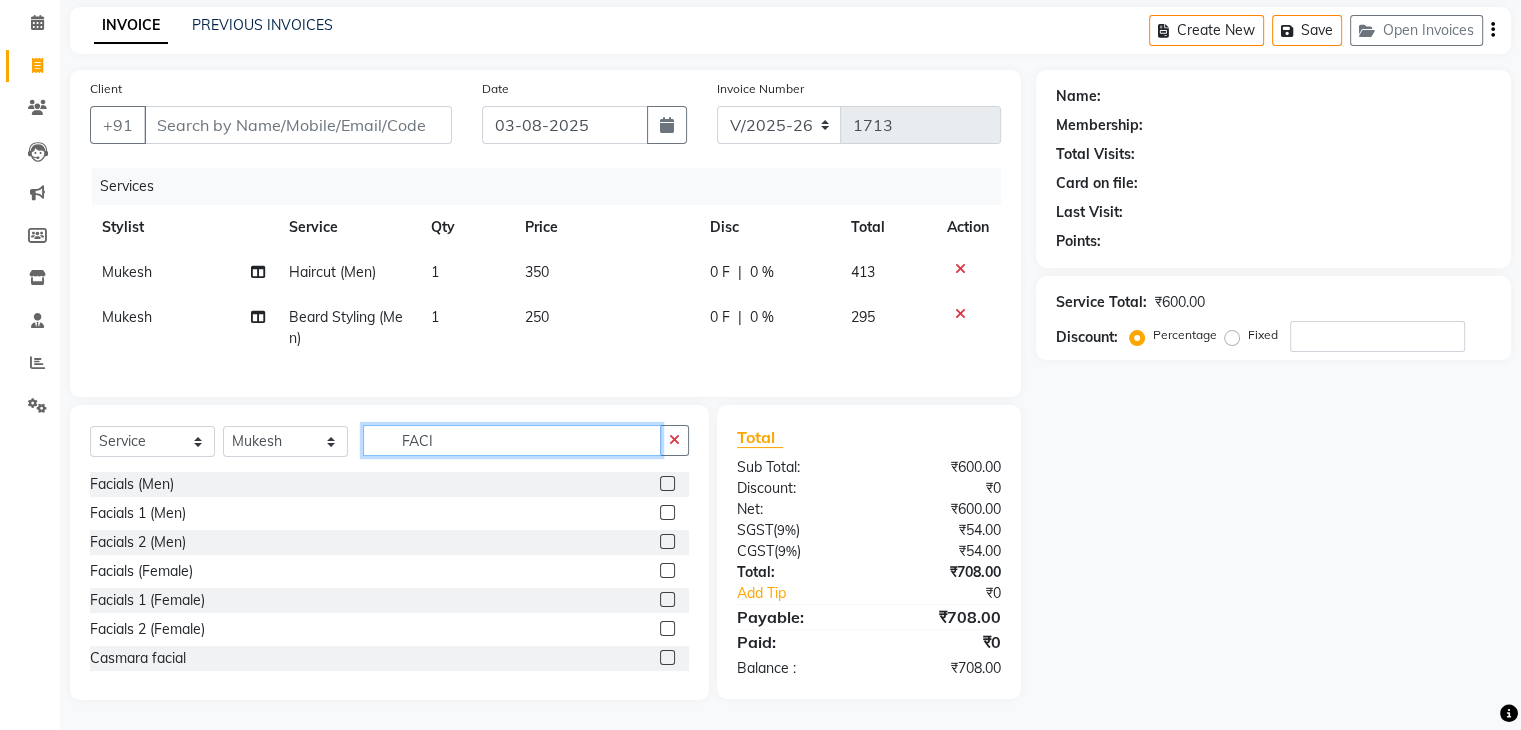 click on "FACI" 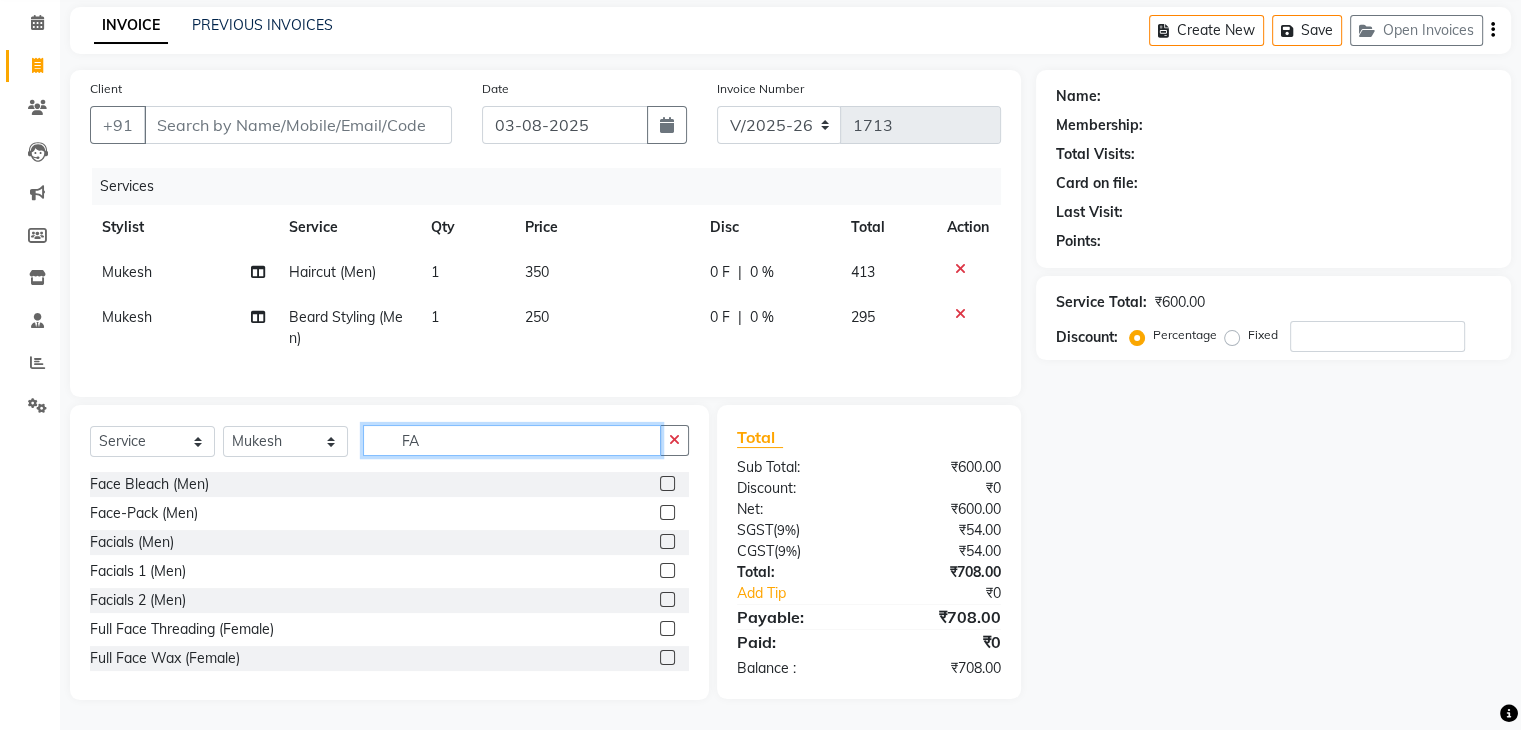 type on "F" 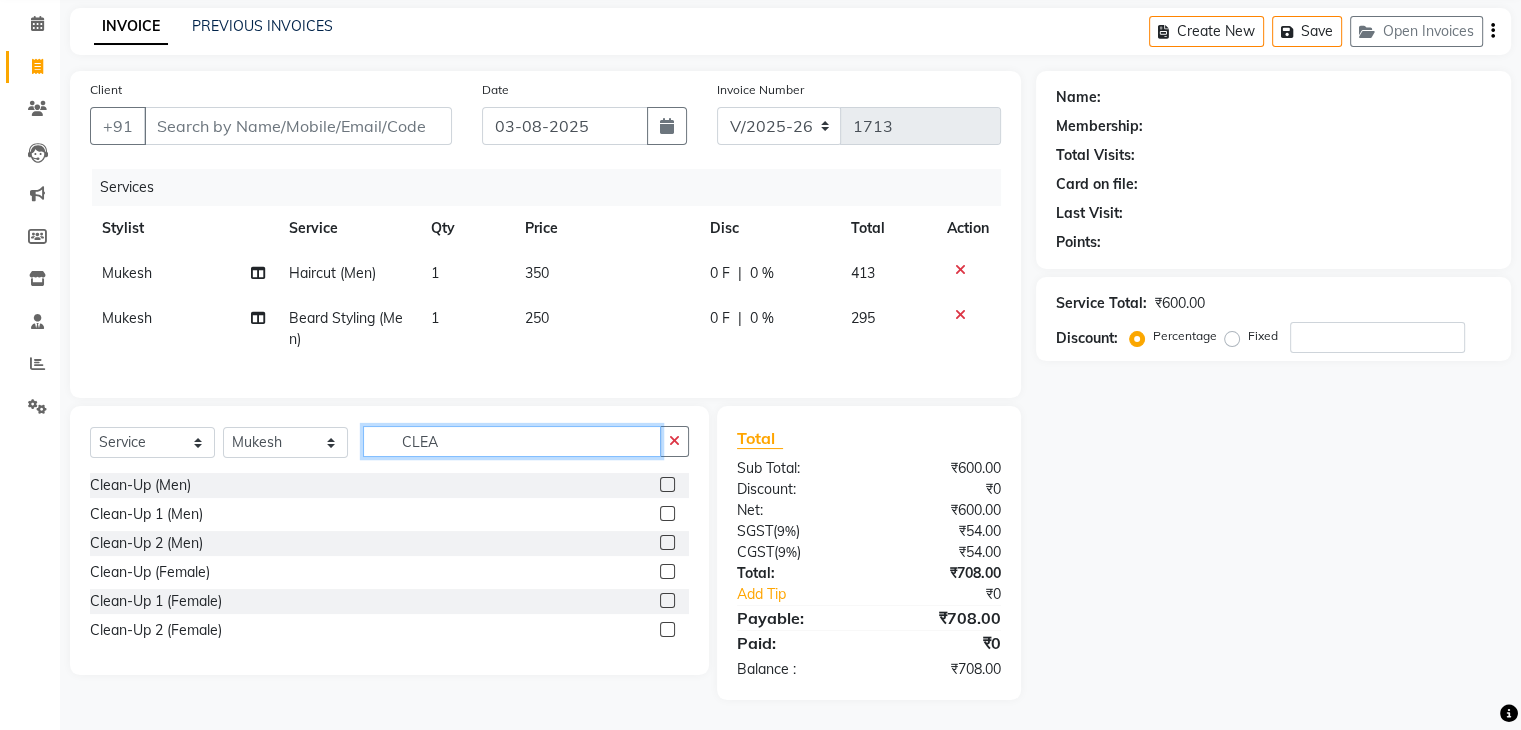 scroll, scrollTop: 95, scrollLeft: 0, axis: vertical 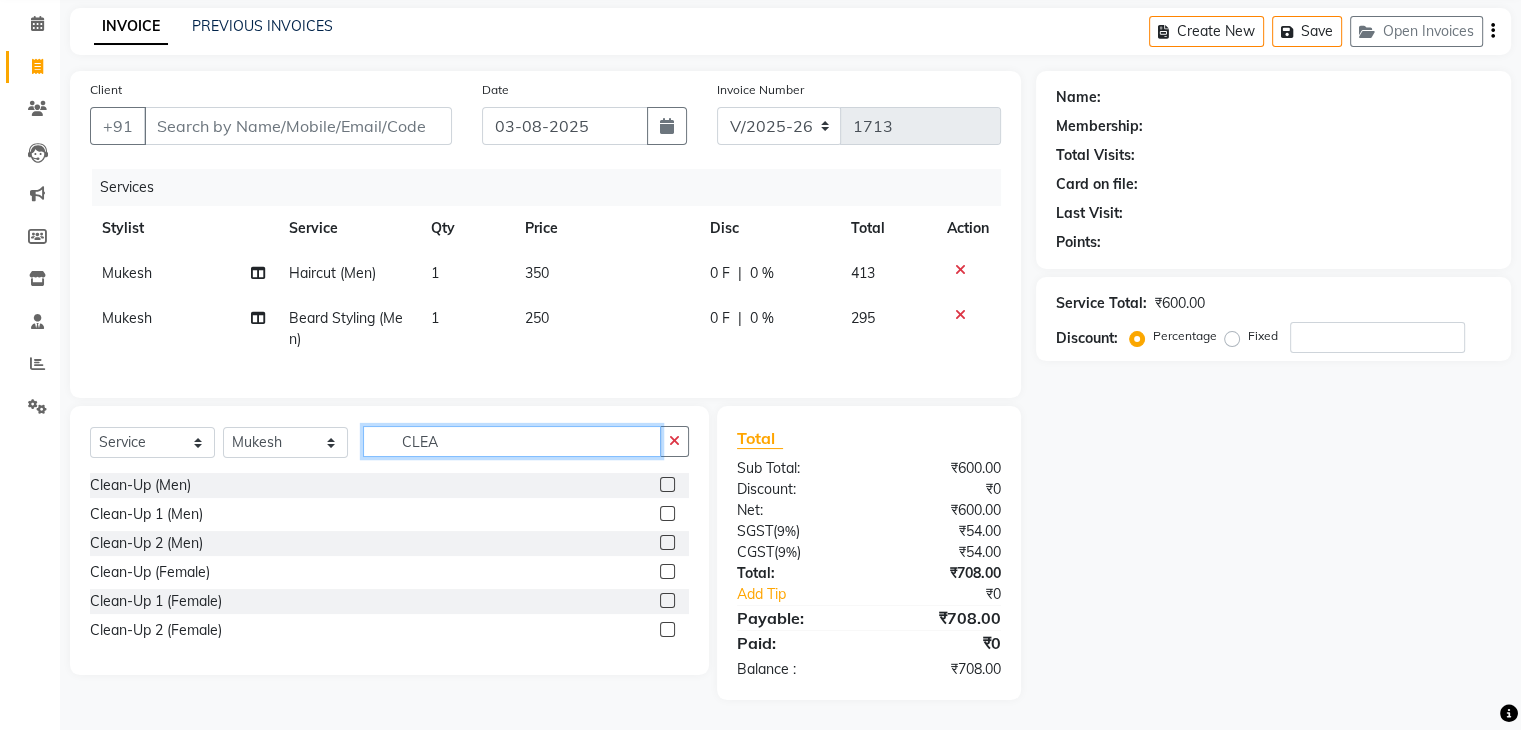 type on "CLEA" 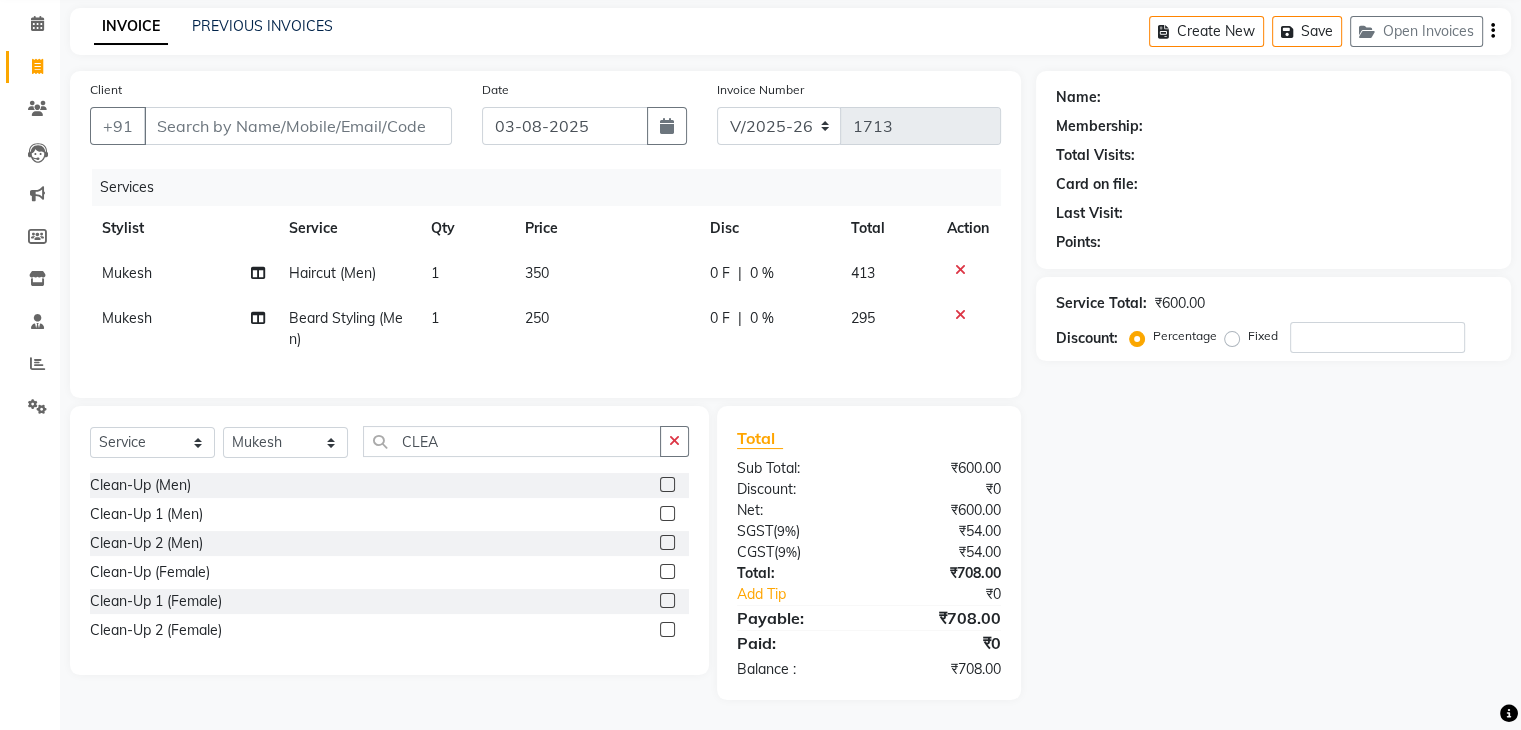 click 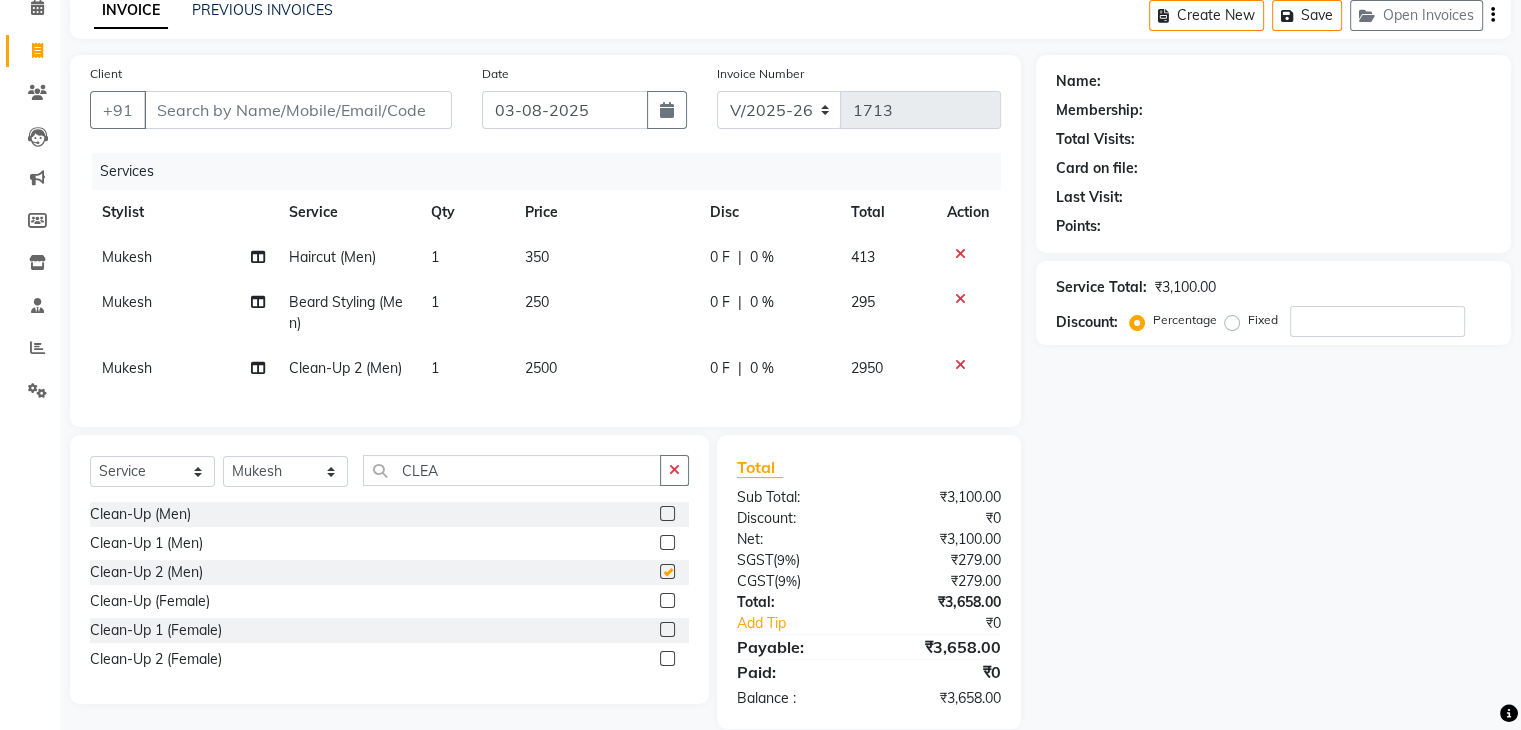 checkbox on "false" 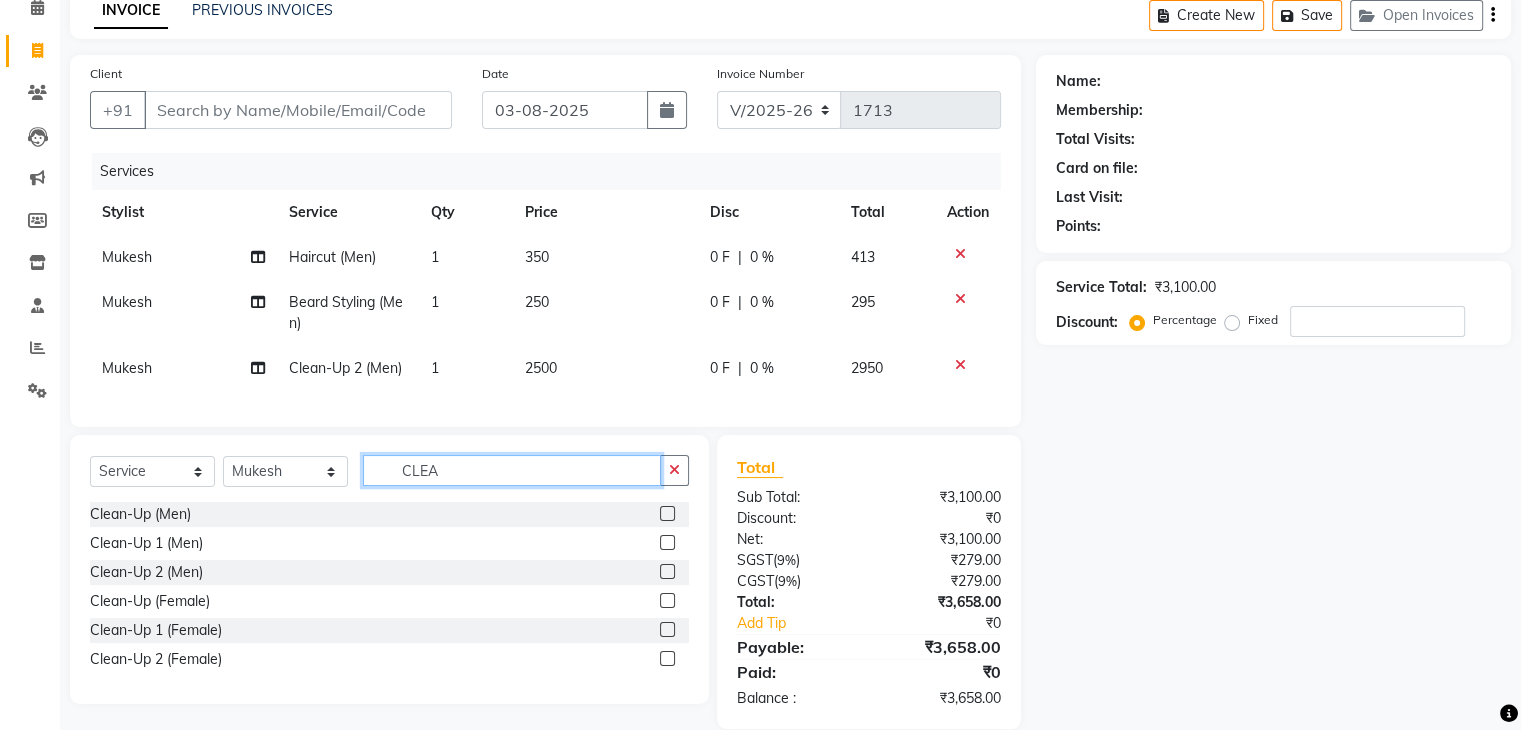 click on "CLEA" 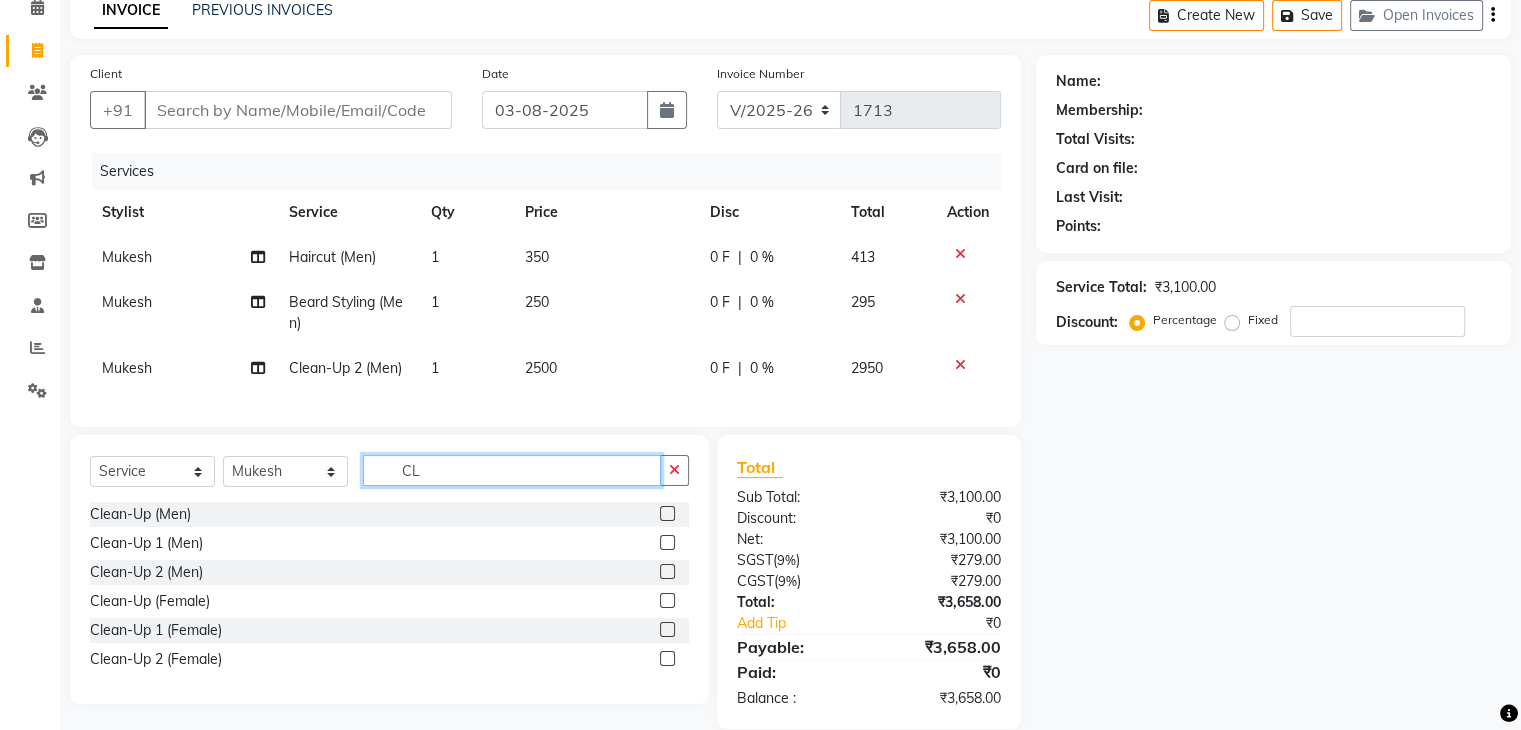 type on "C" 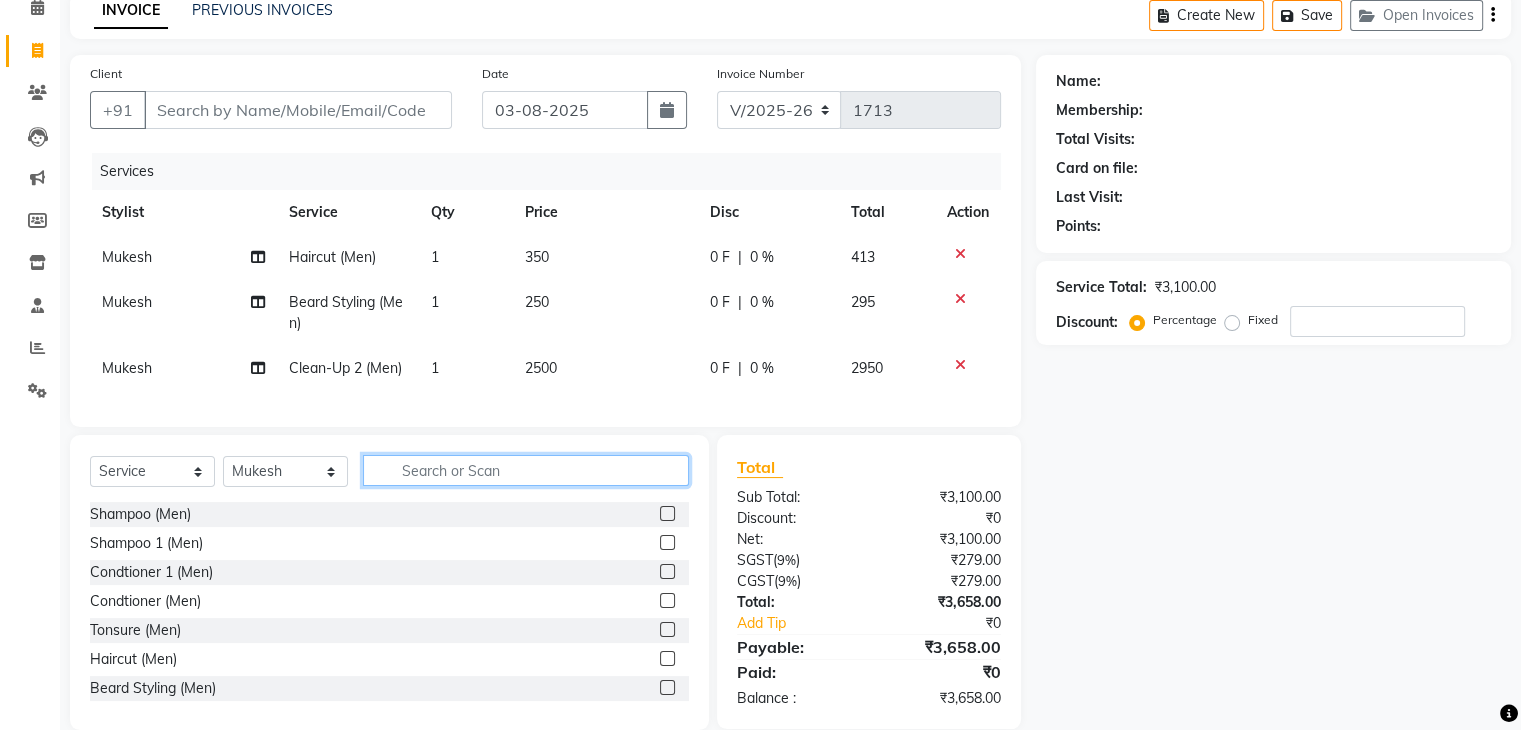 type 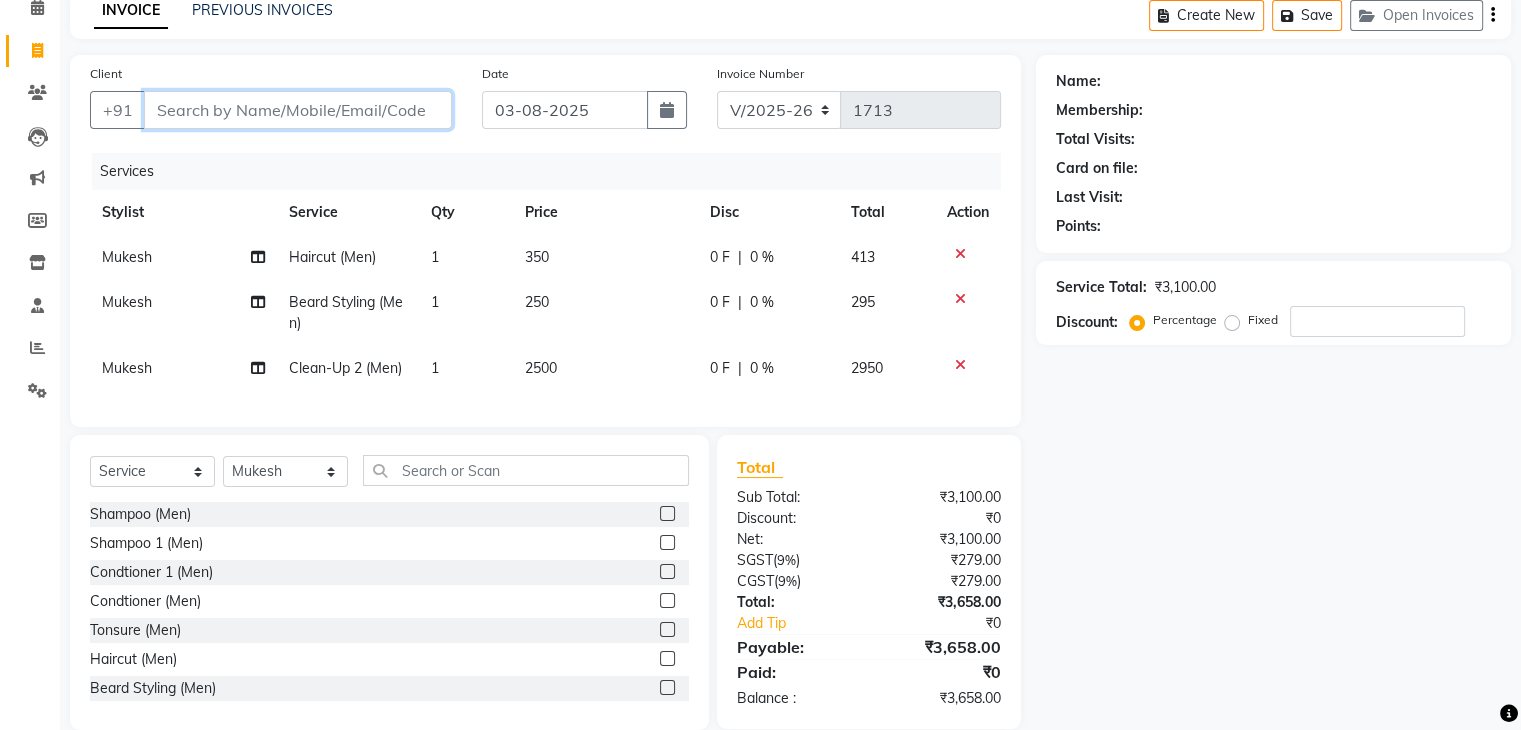 click on "Client" at bounding box center (298, 110) 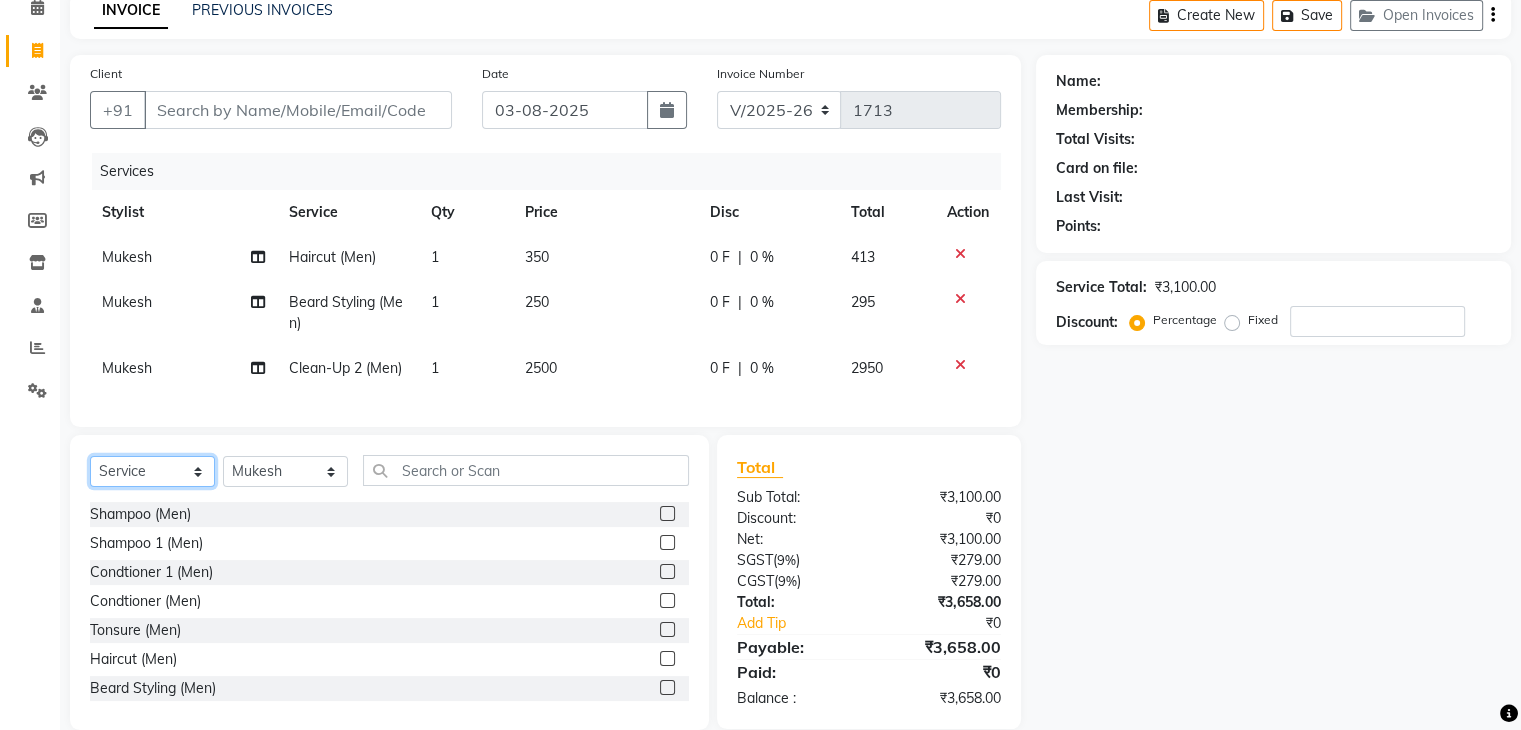 click on "Select  Service  Product  Membership  Package Voucher Prepaid Gift Card" 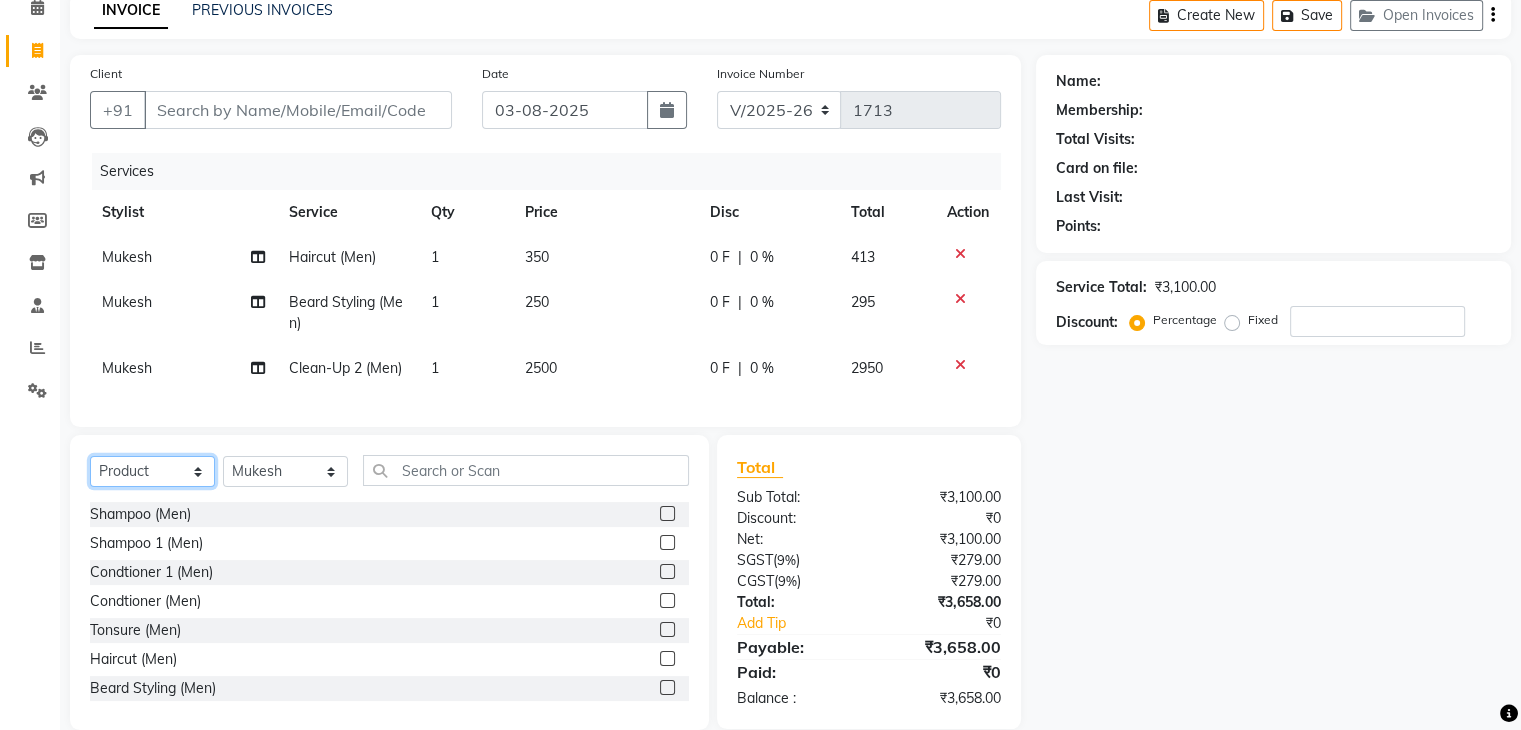 click on "Select  Service  Product  Membership  Package Voucher Prepaid Gift Card" 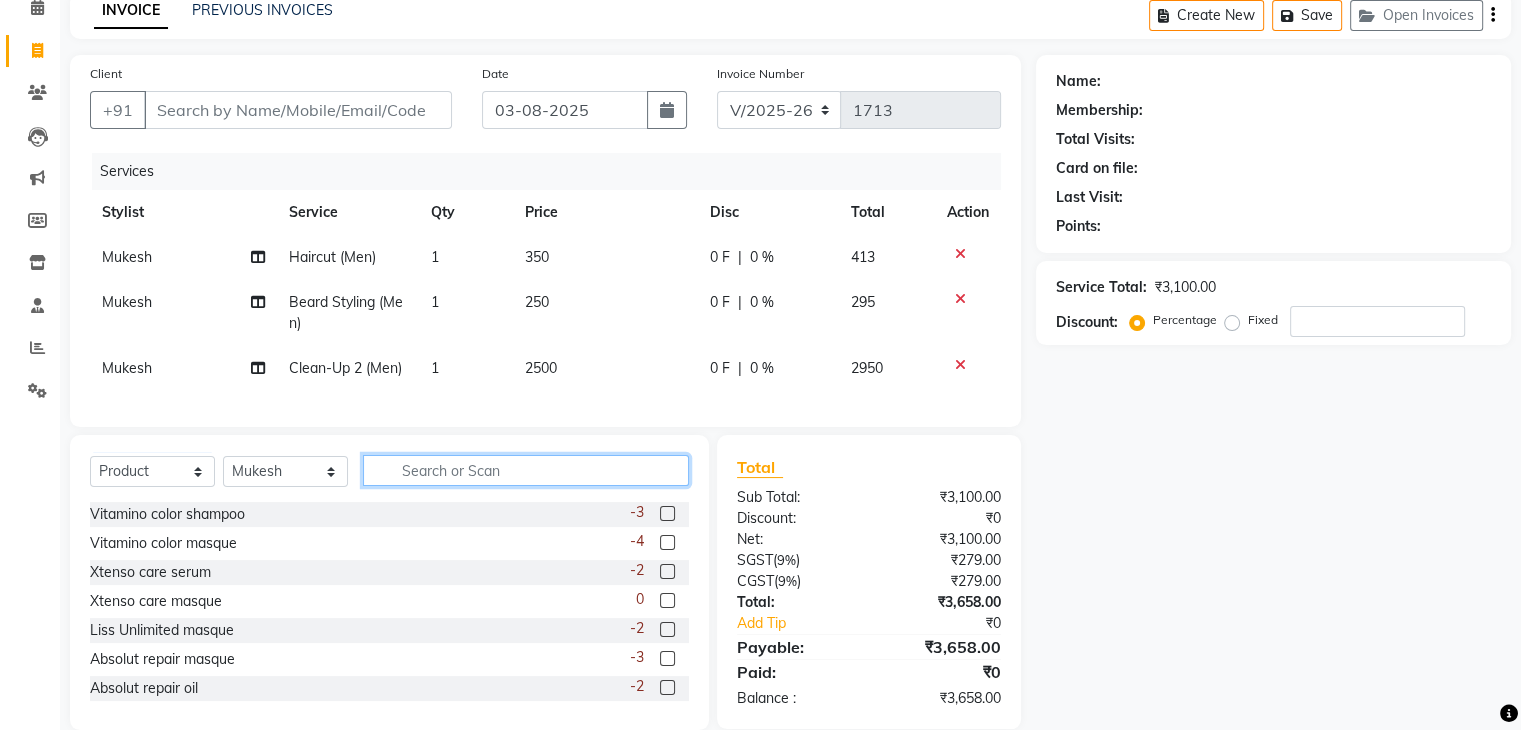 click 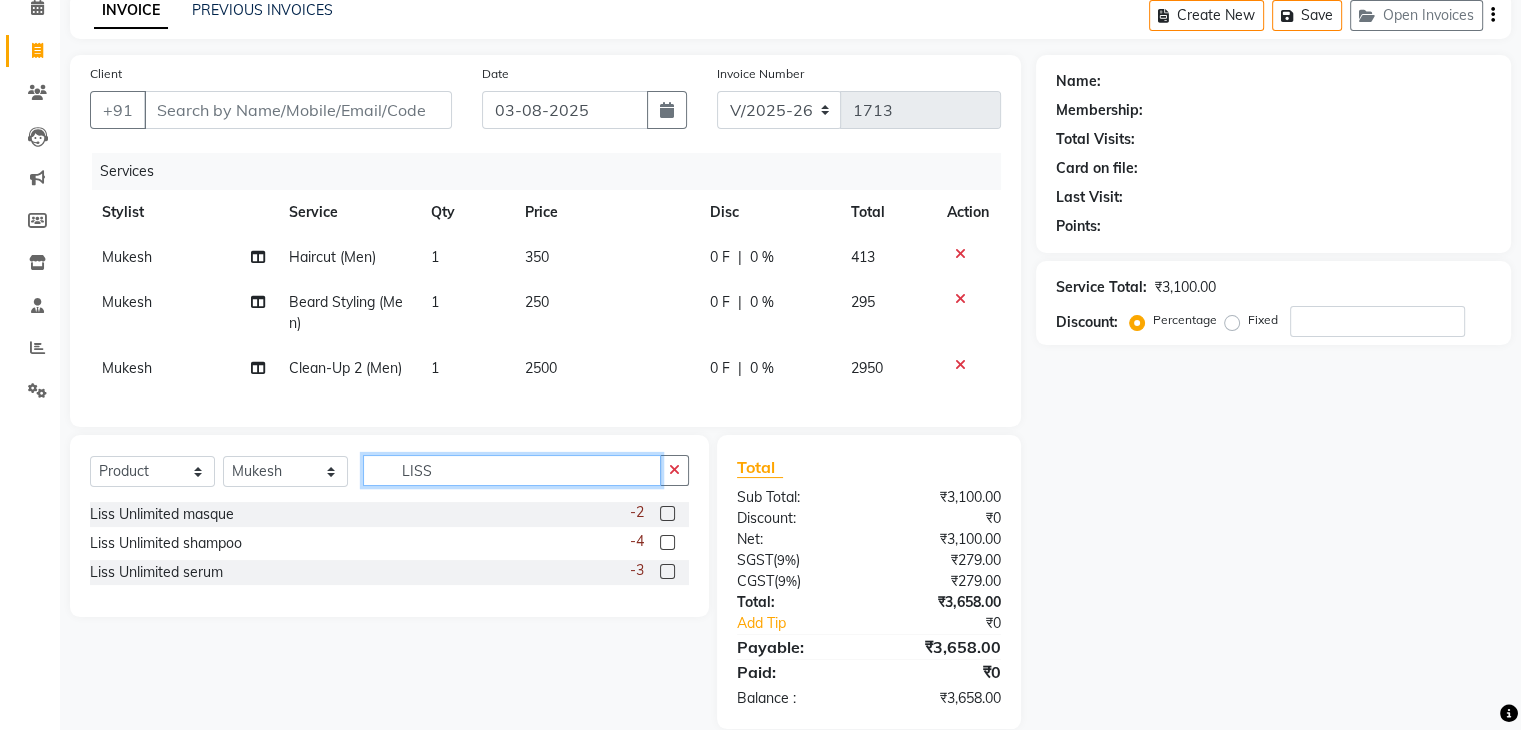 type on "LISS" 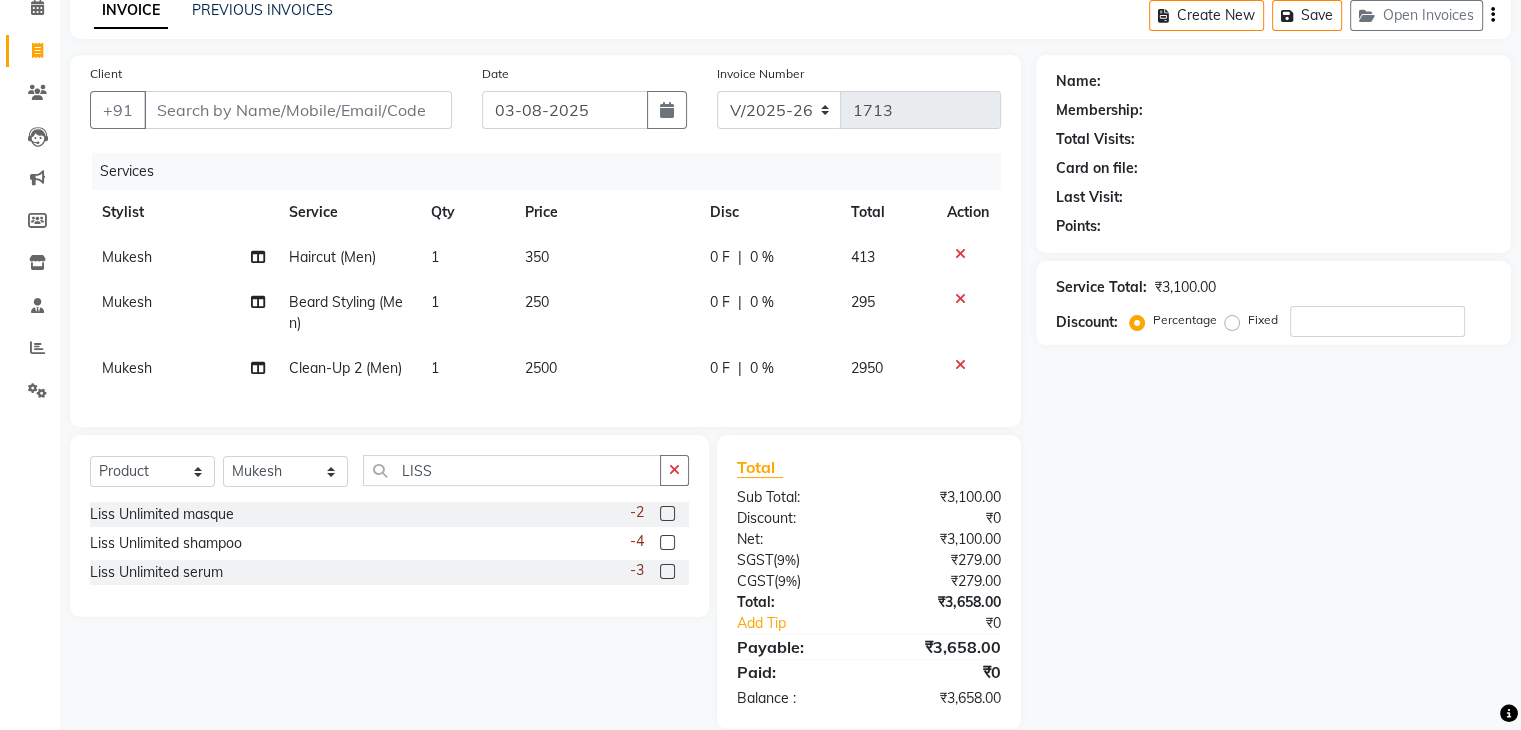 click 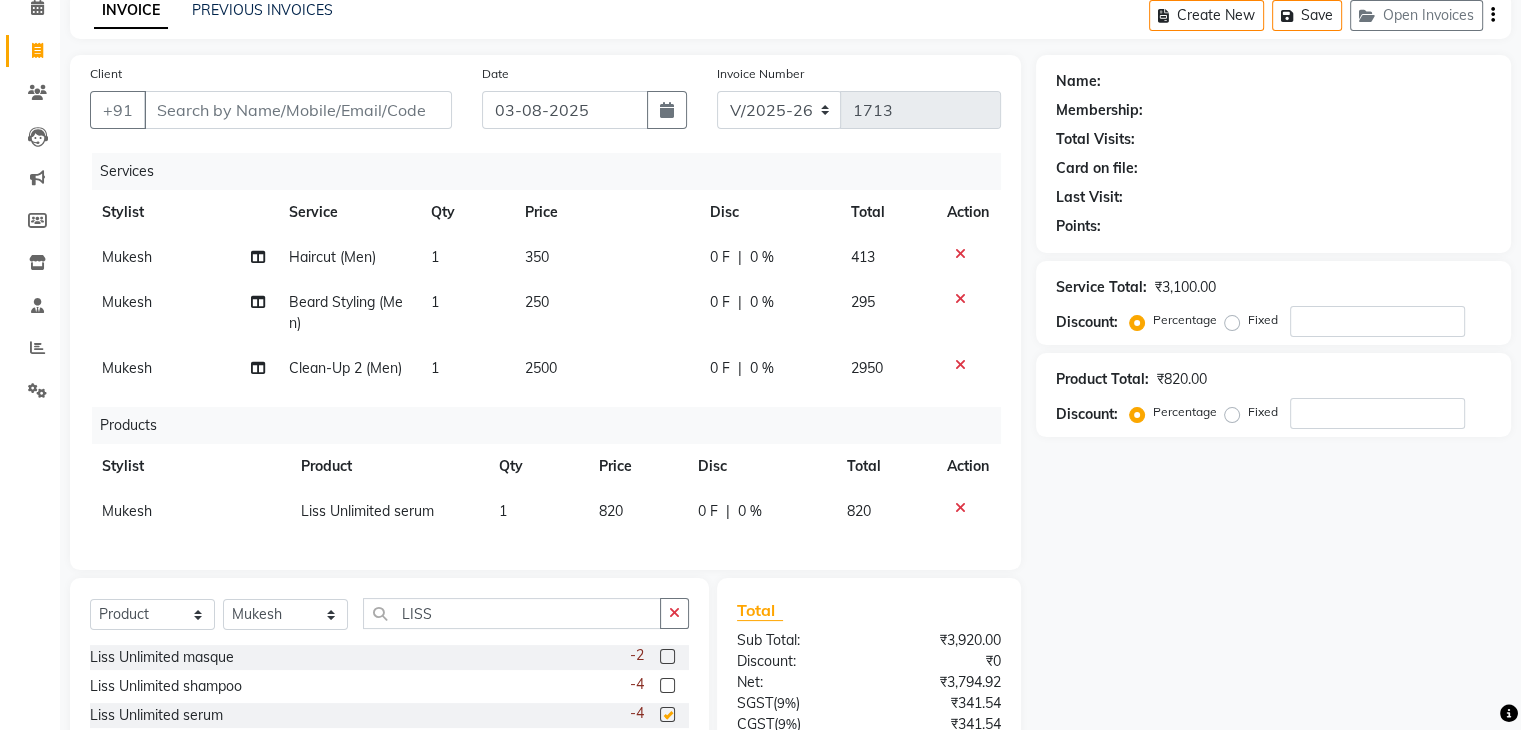 checkbox on "false" 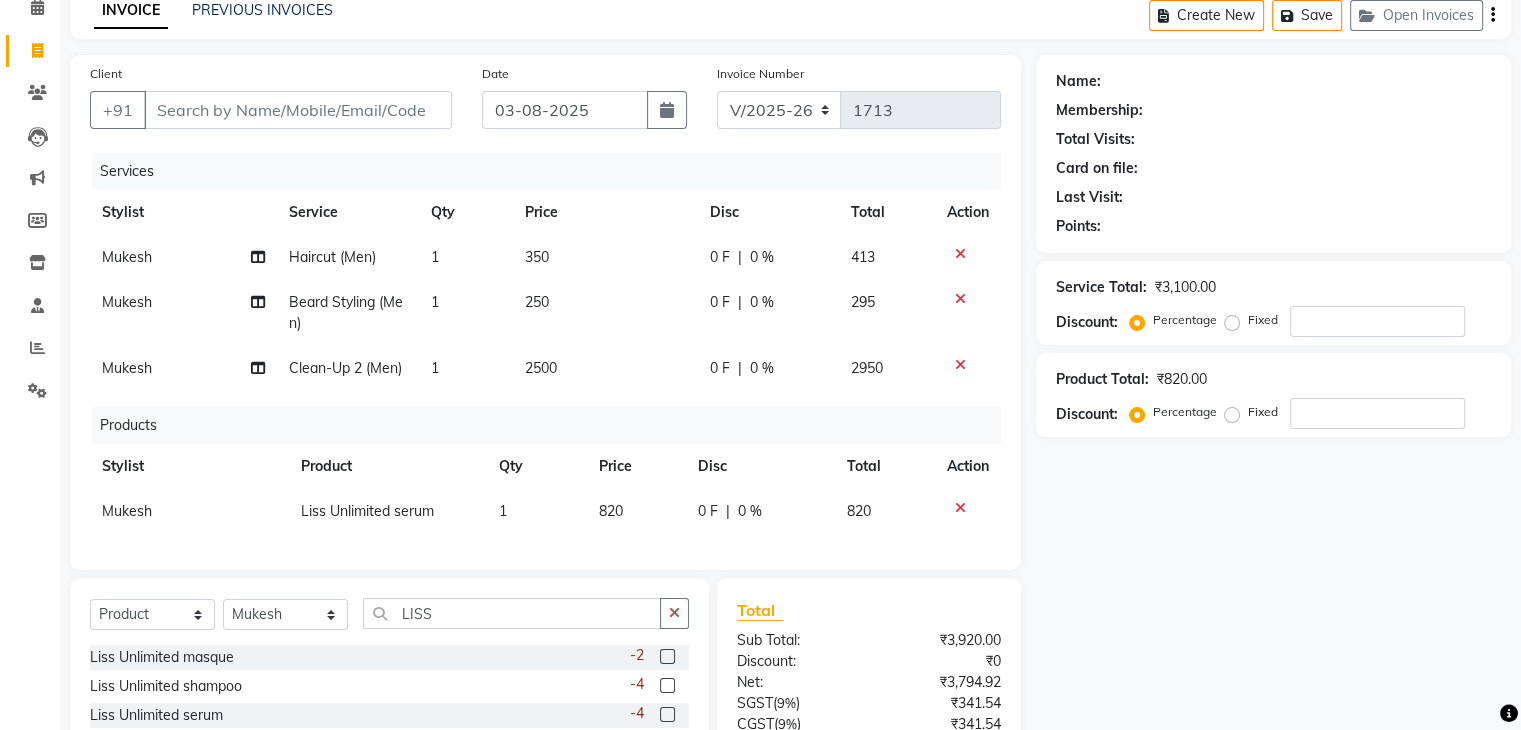 click on "820" 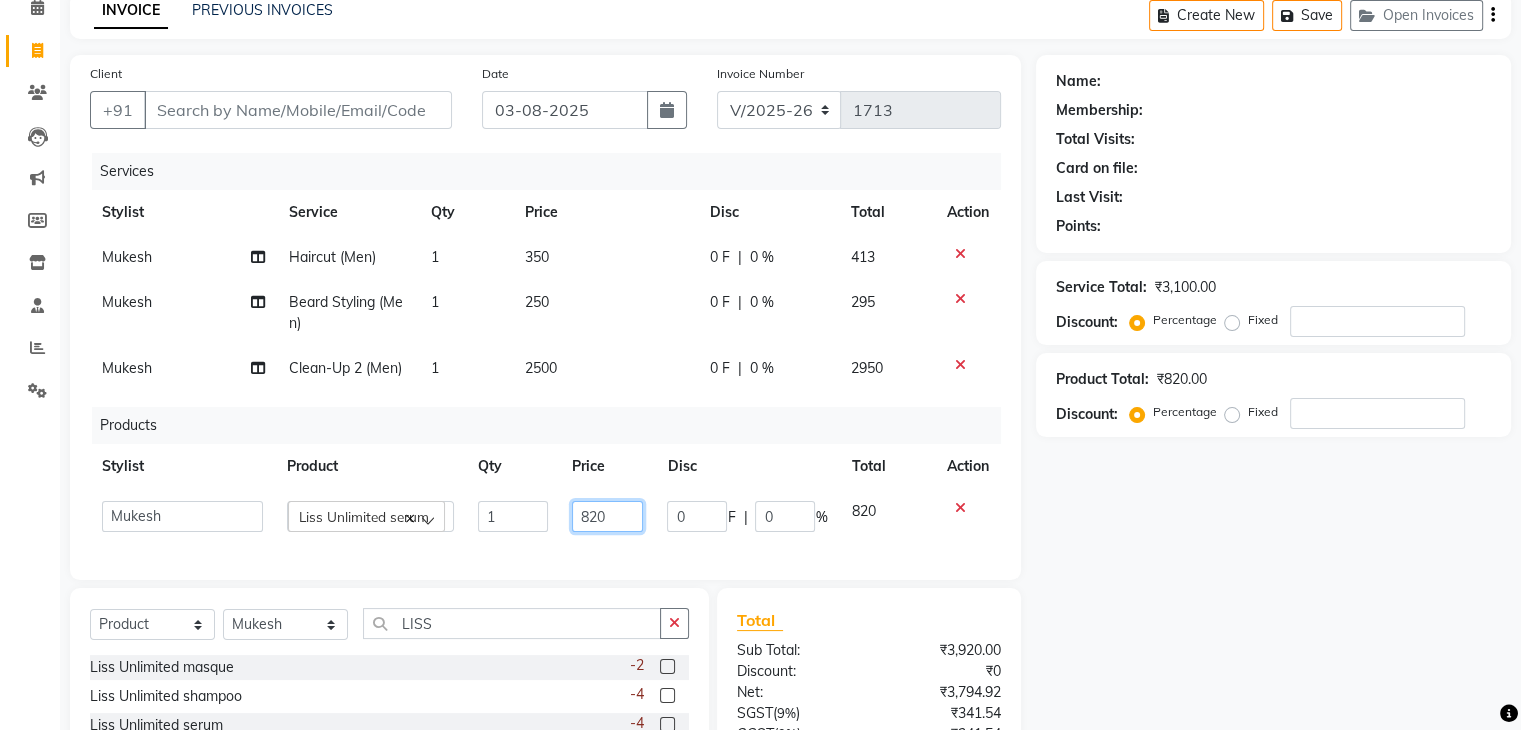 click on "820" 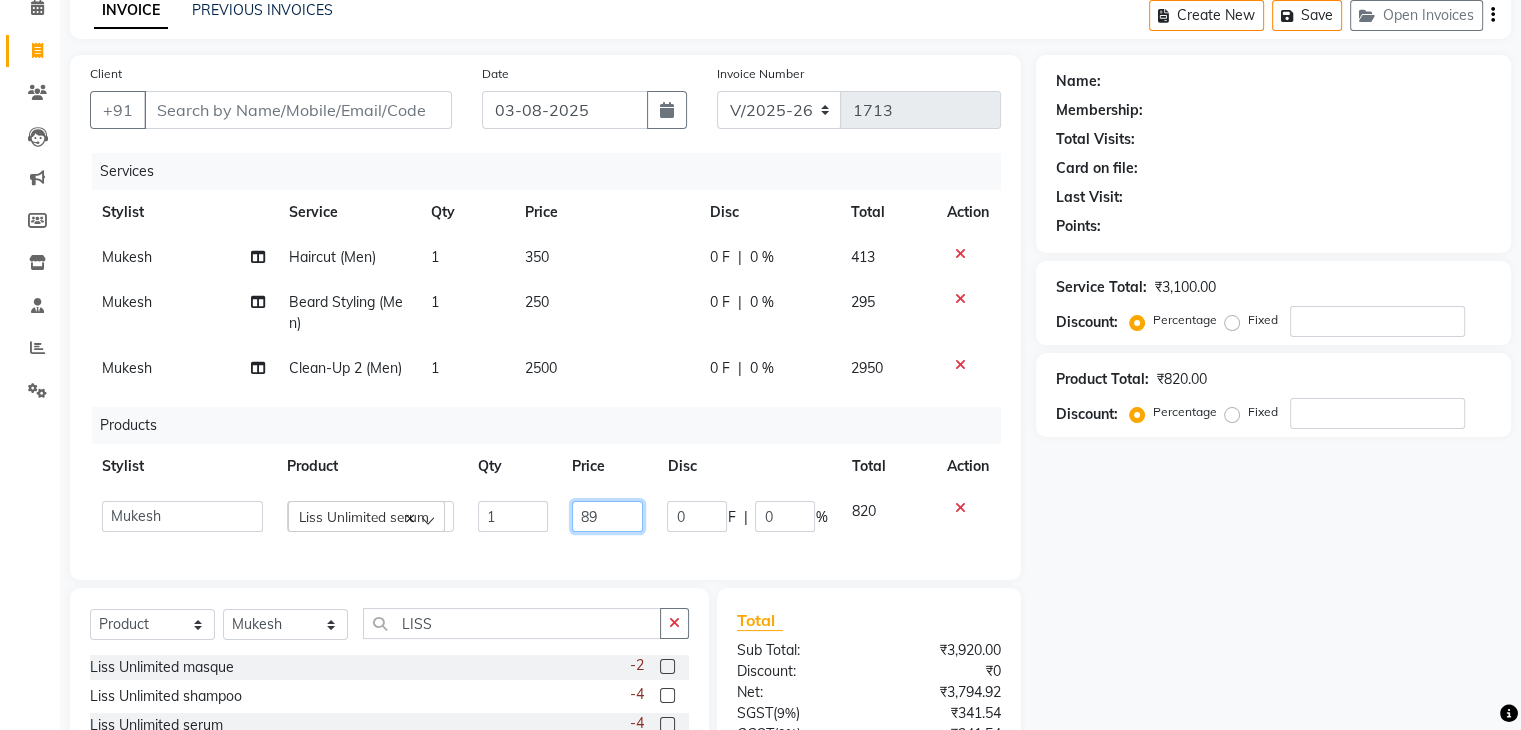 type on "890" 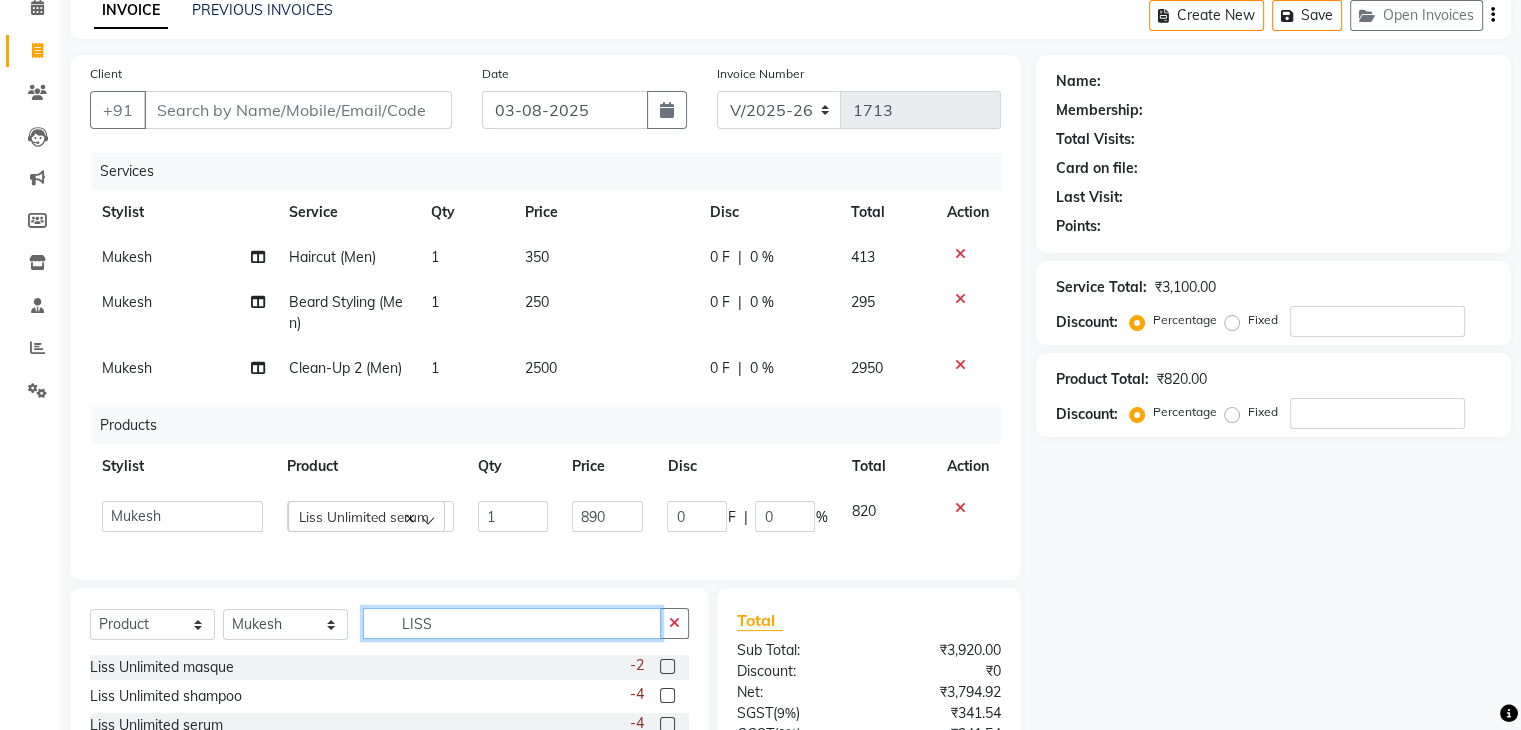 click on "LISS" 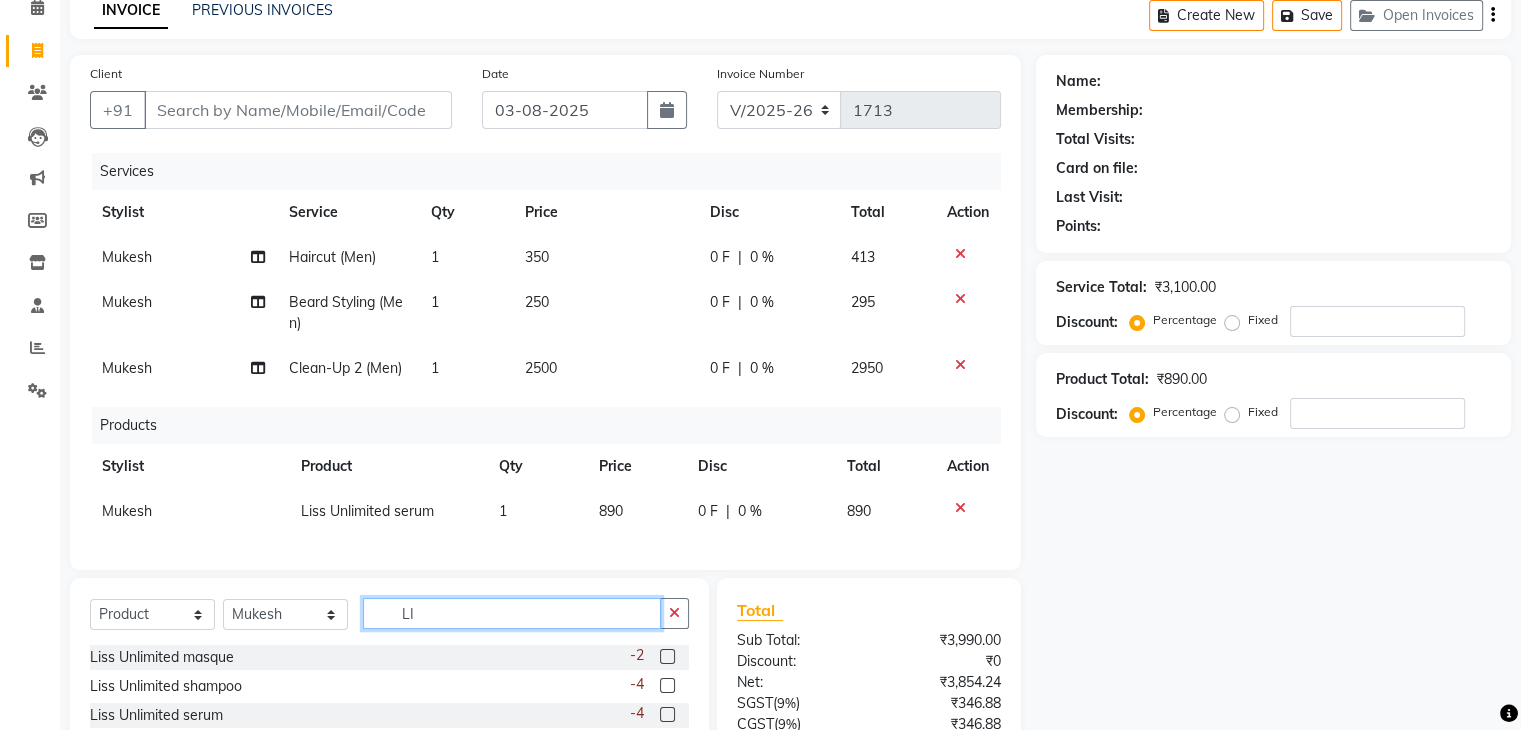 type on "L" 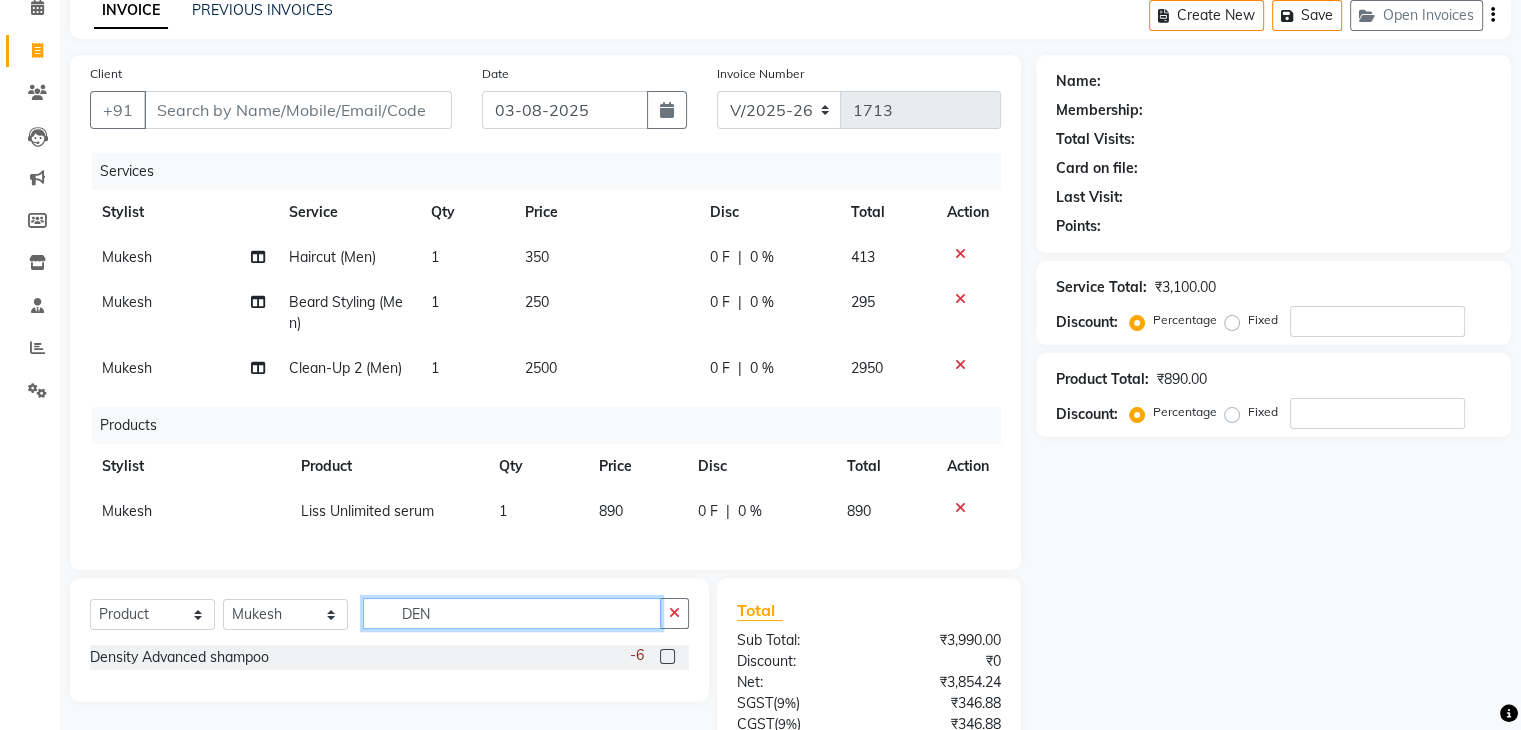 type on "DEN" 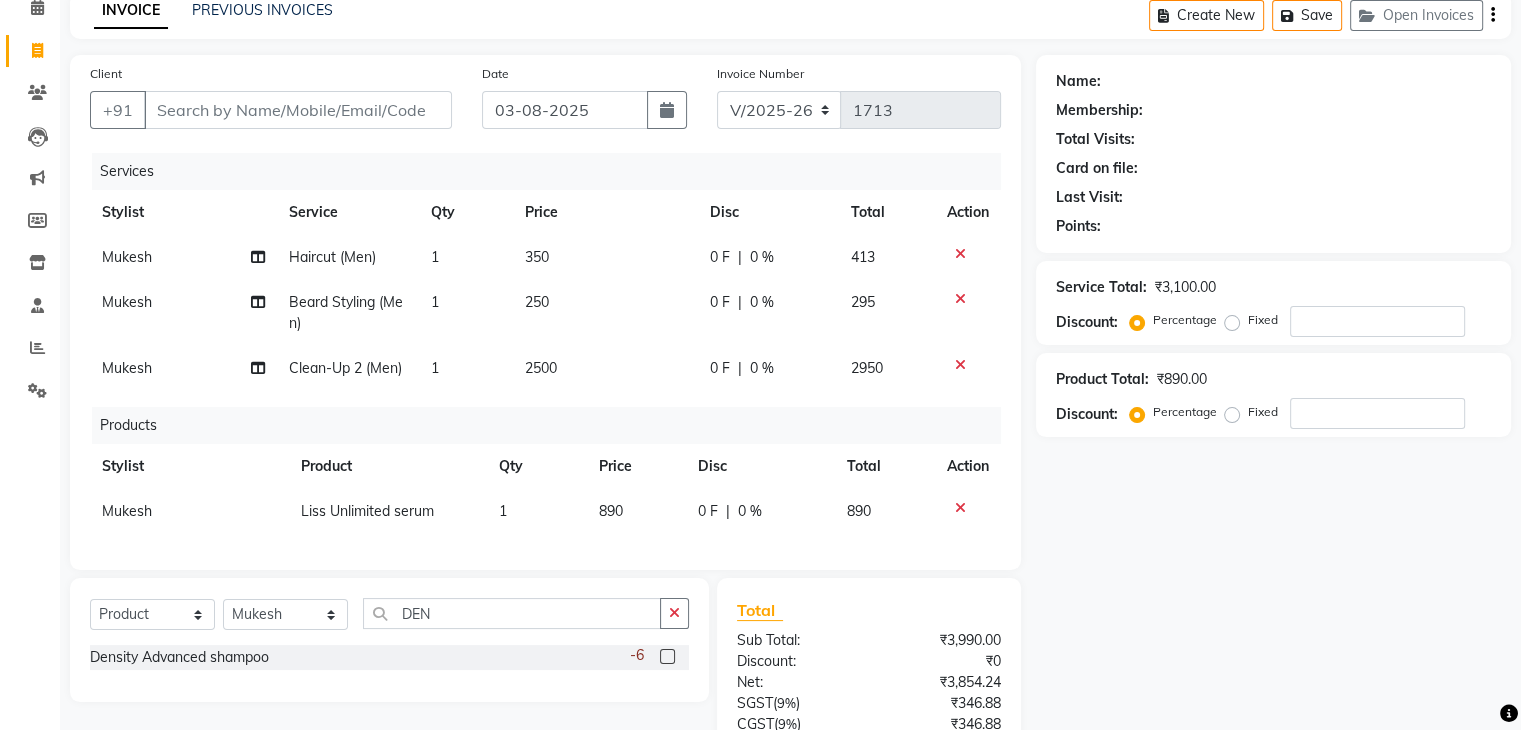 click 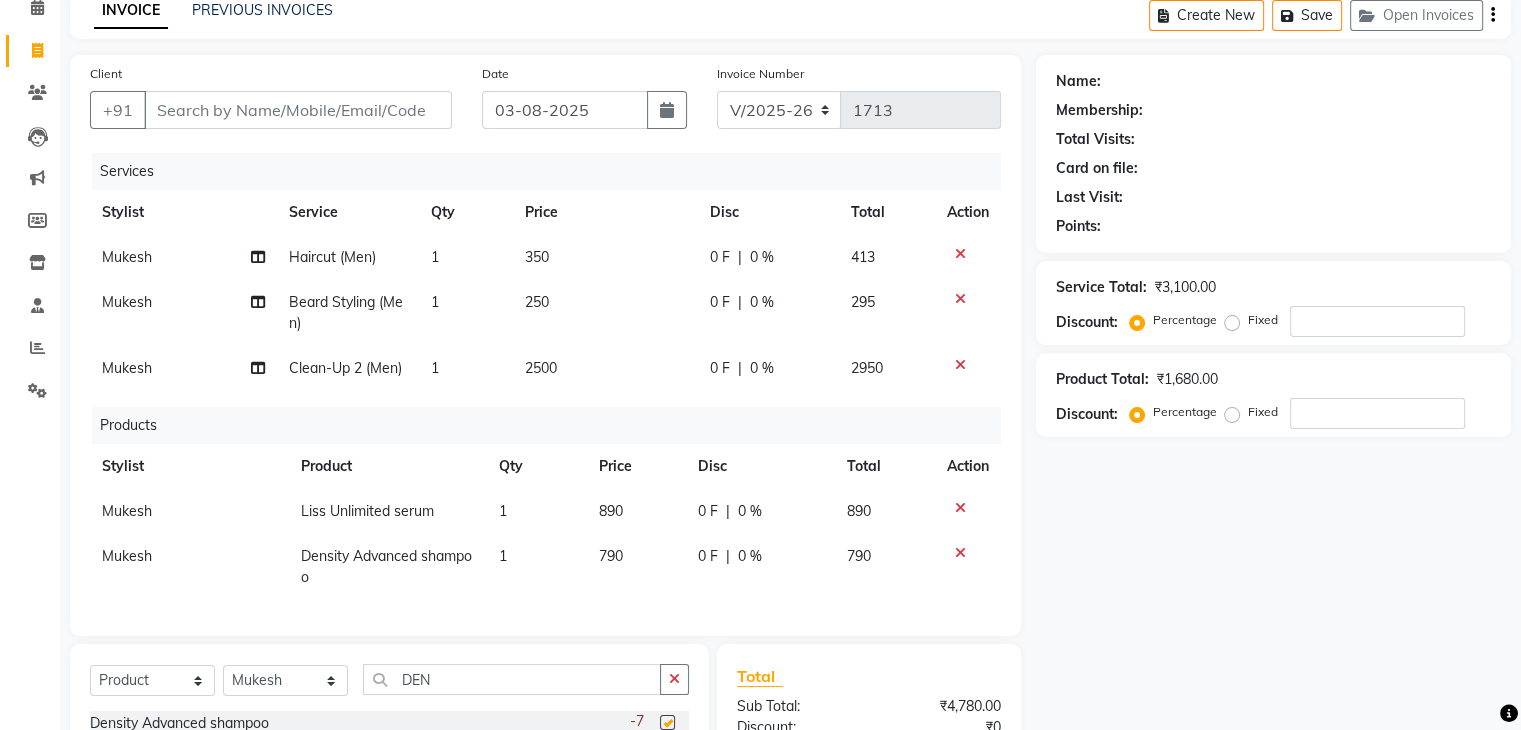checkbox on "false" 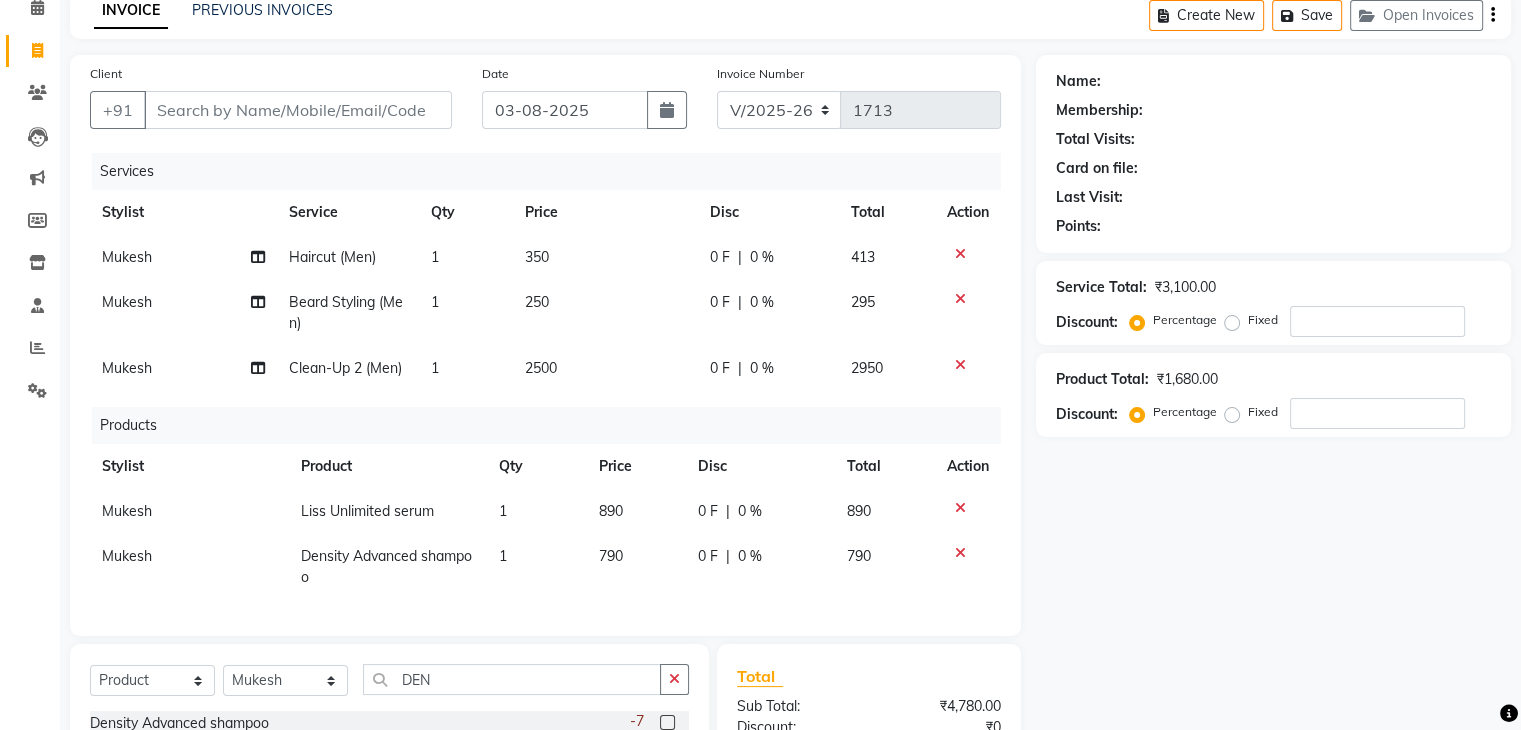scroll, scrollTop: 335, scrollLeft: 0, axis: vertical 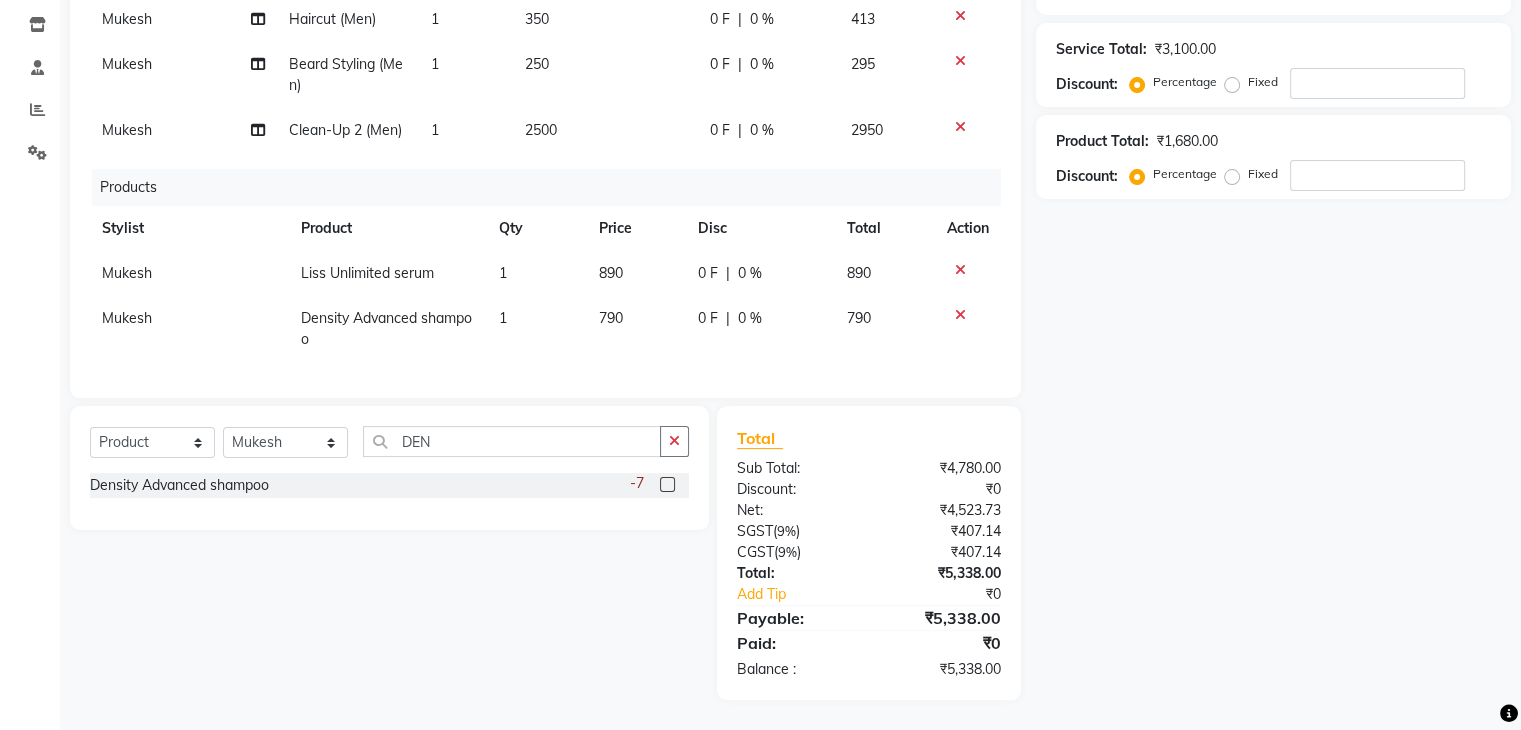 click on "350" 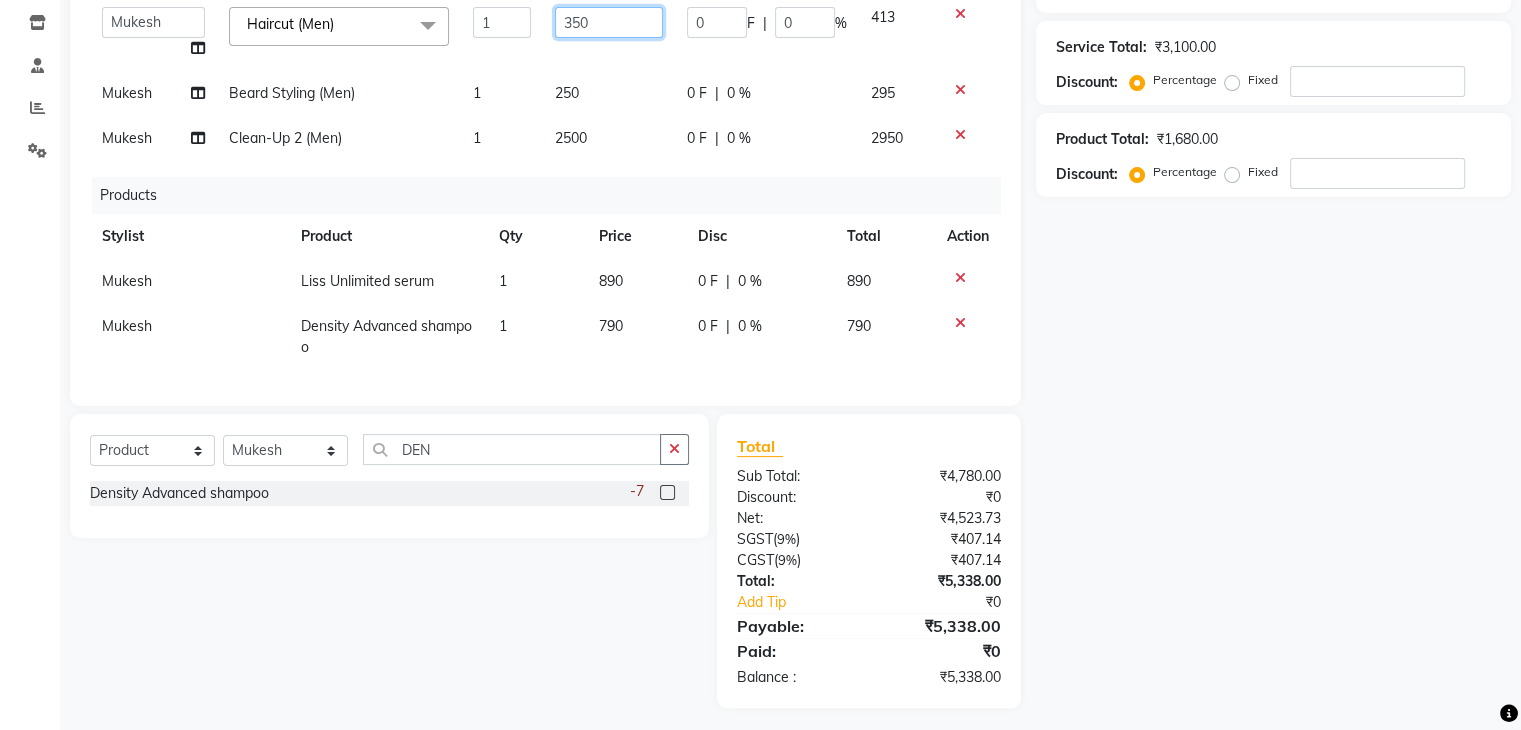click on "350" 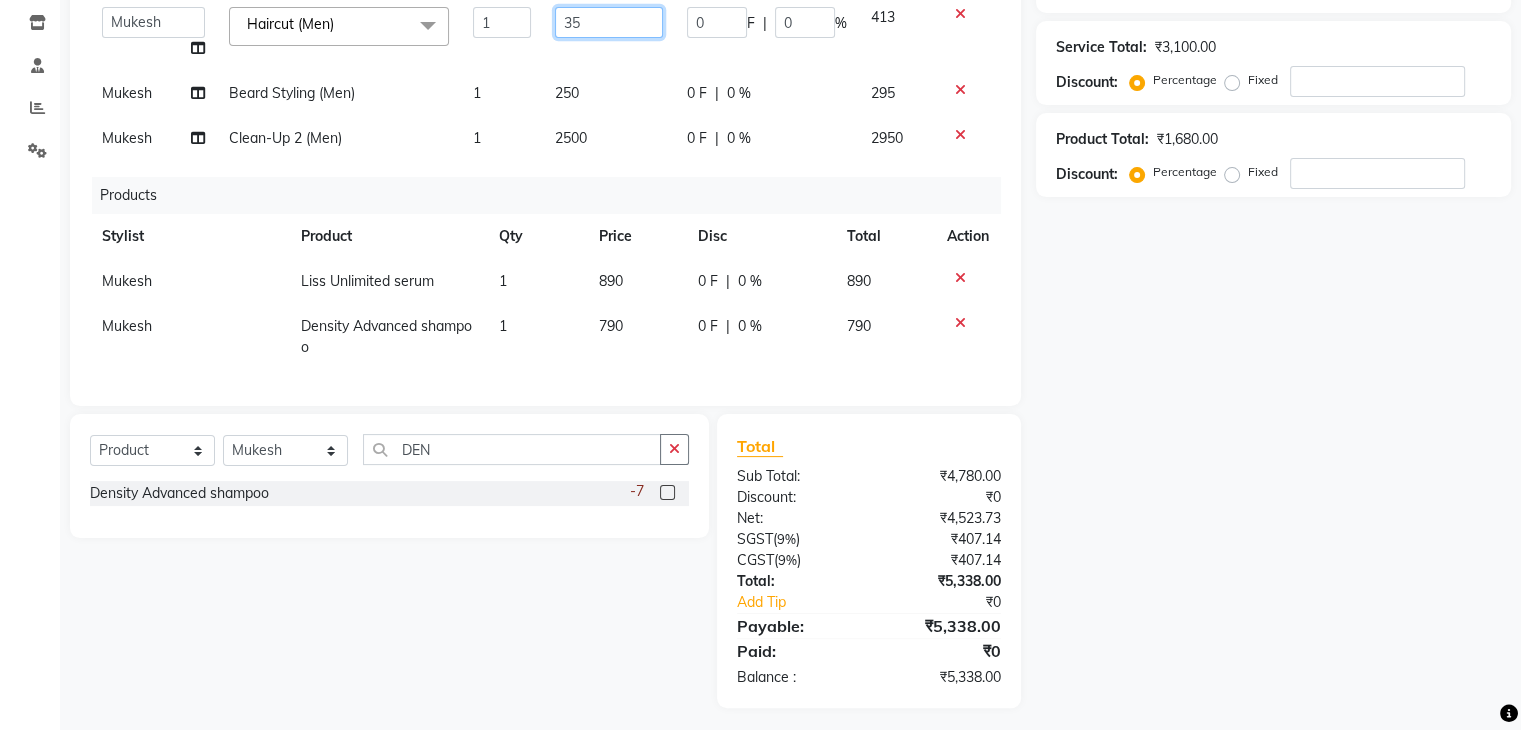 type on "3" 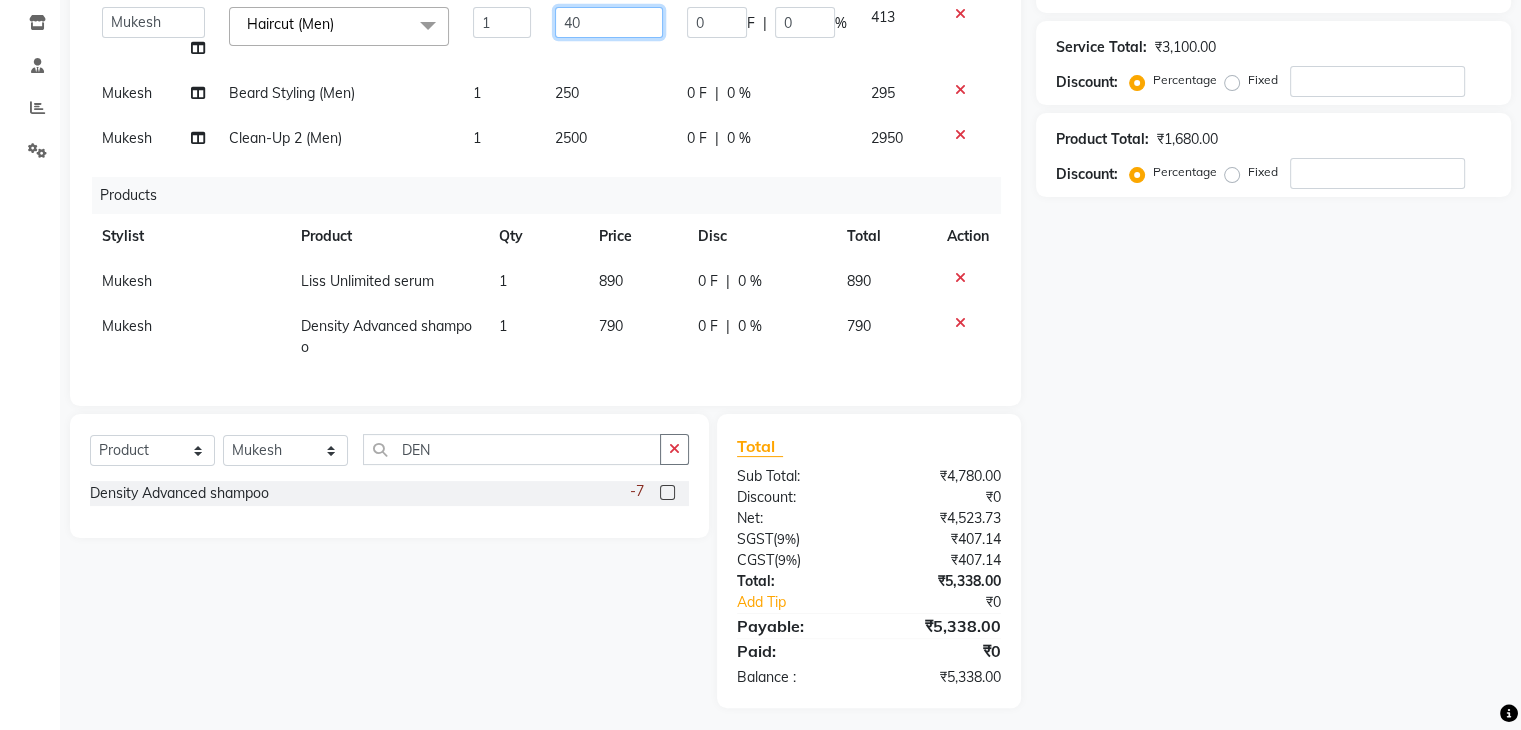 type on "400" 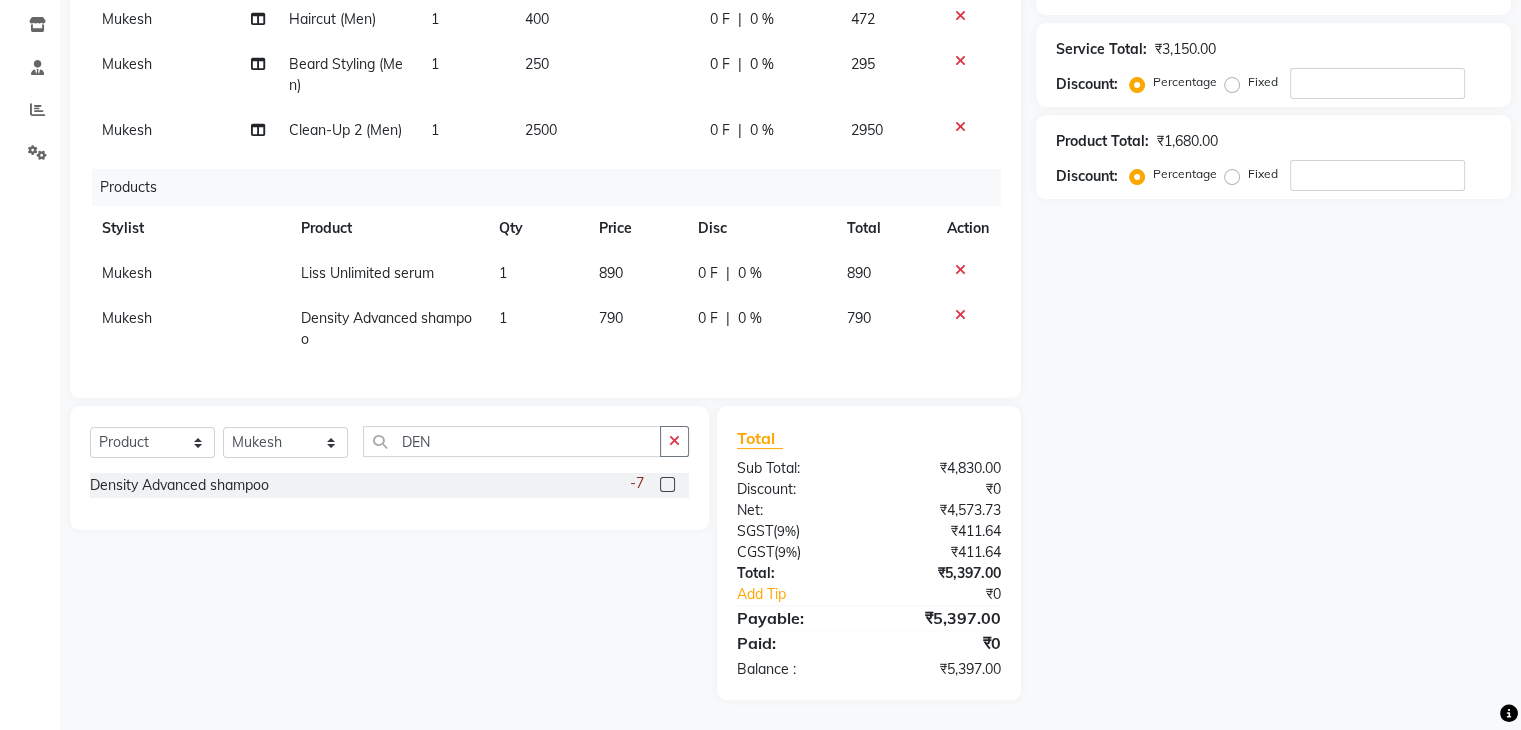 click on "Name: [FIRST] Membership: No Active Membership Total Visits: 7 Card on file: 0 Last Visit: [DATE] Points: 0 Service Total: ₹3,150.00 Discount: Percentage Fixed Product Total: ₹1,680.00 Discount: Percentage Fixed" 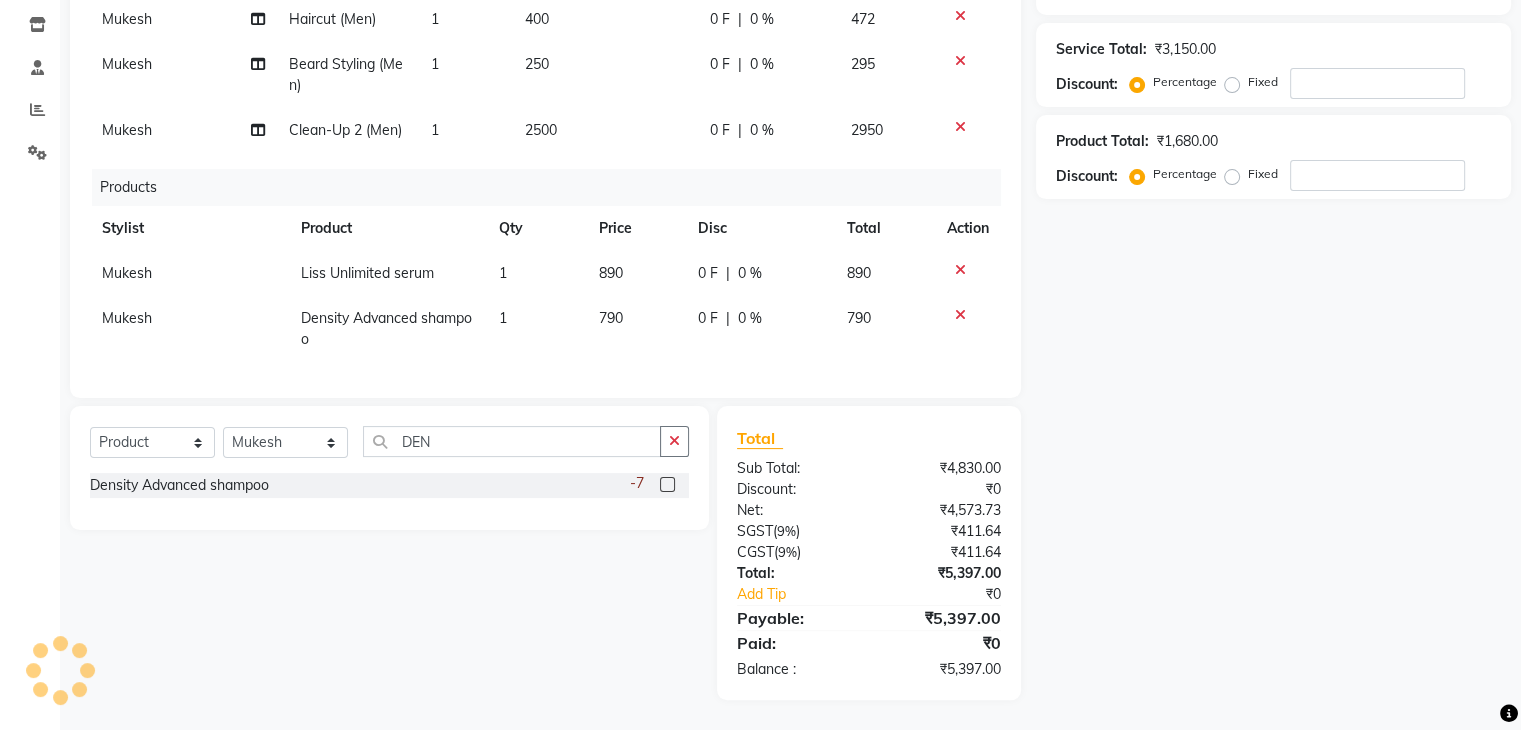 scroll, scrollTop: 0, scrollLeft: 0, axis: both 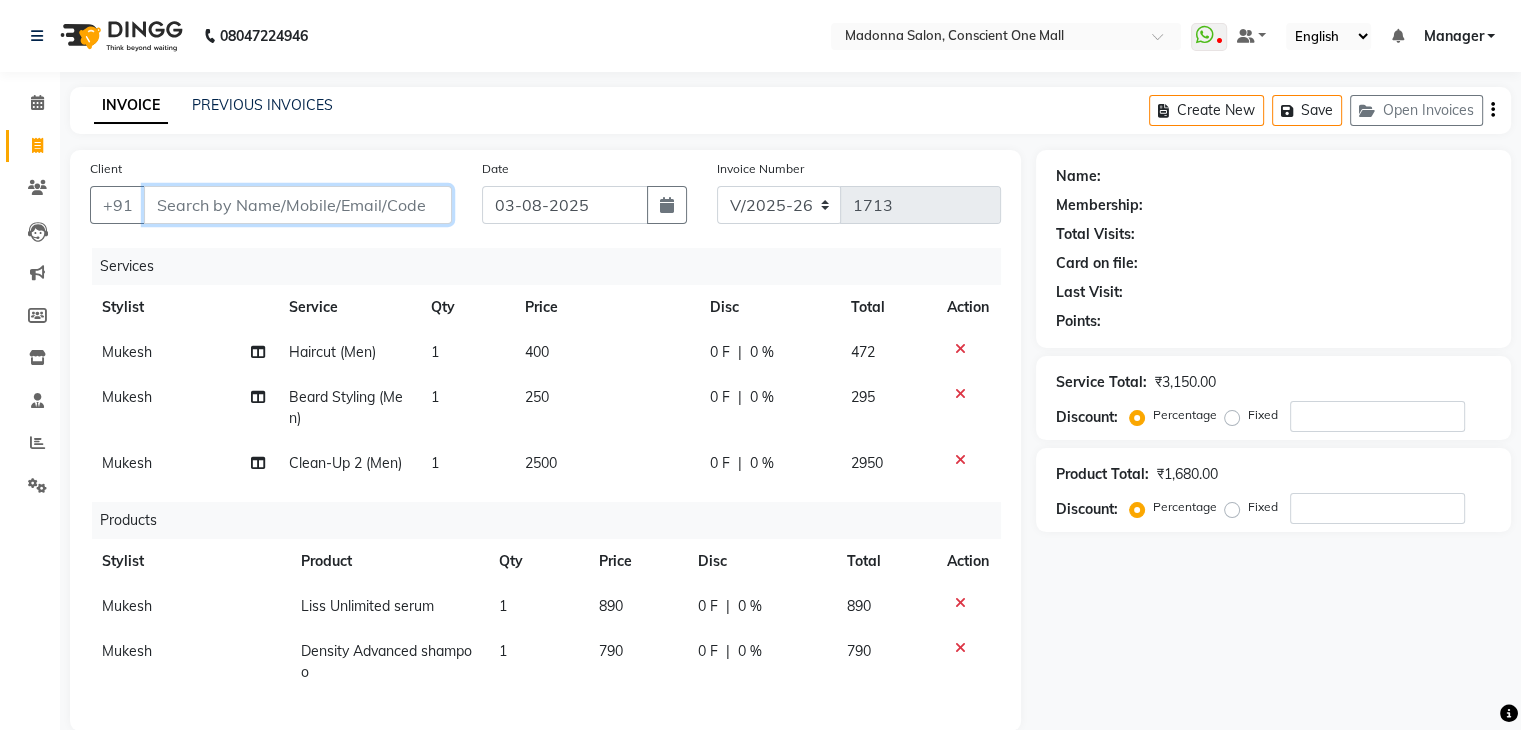 click on "Client" at bounding box center (298, 205) 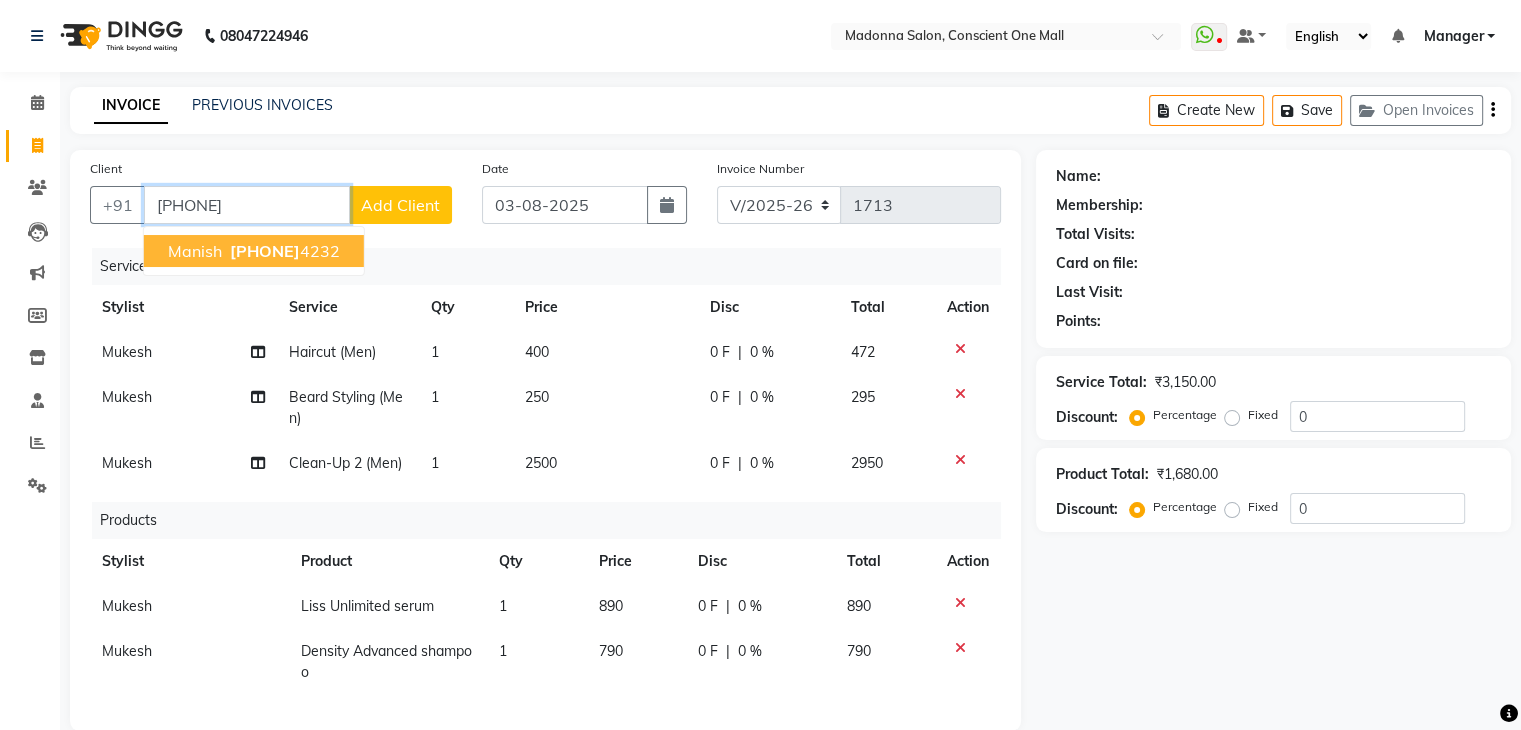 click on "manish" at bounding box center [195, 251] 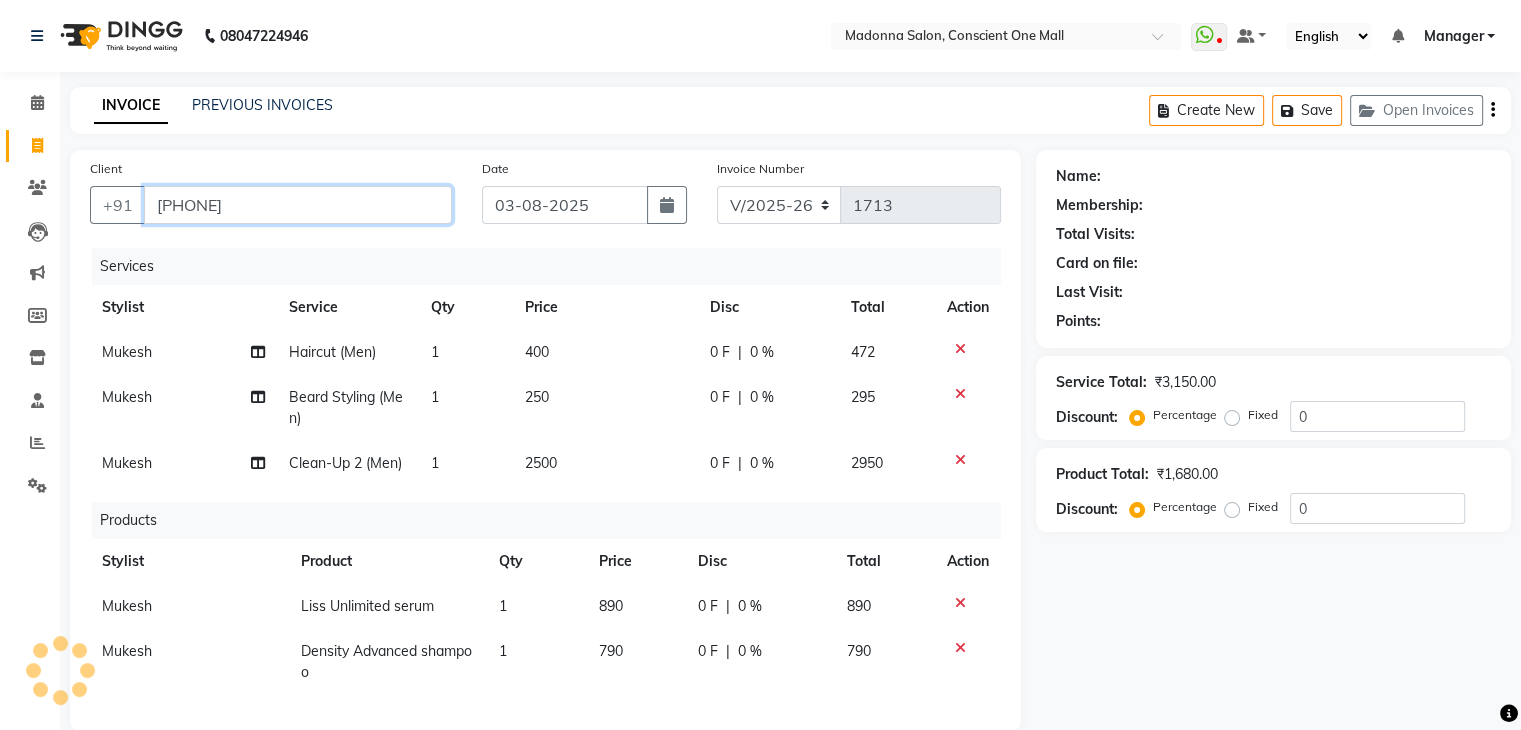 type on "[PHONE]" 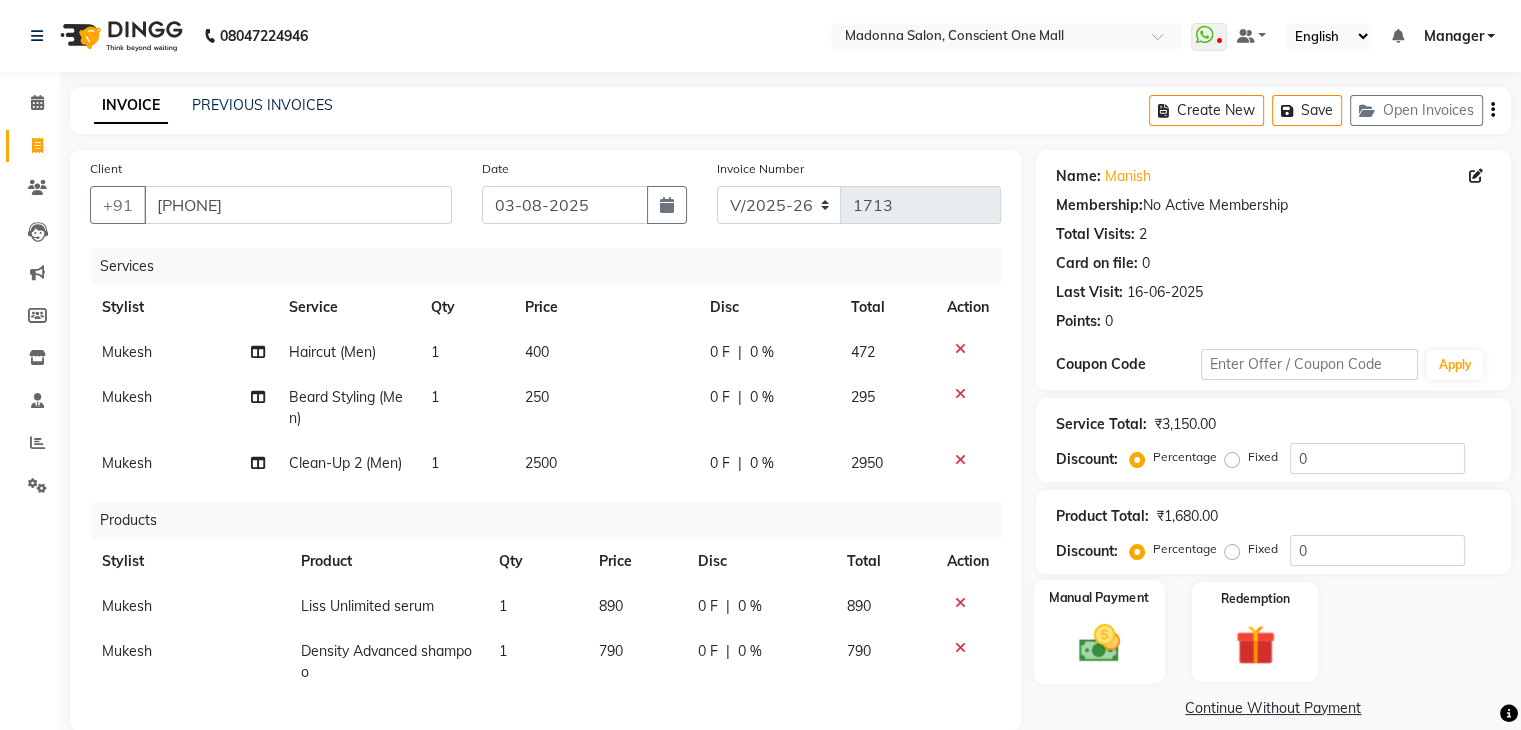 click 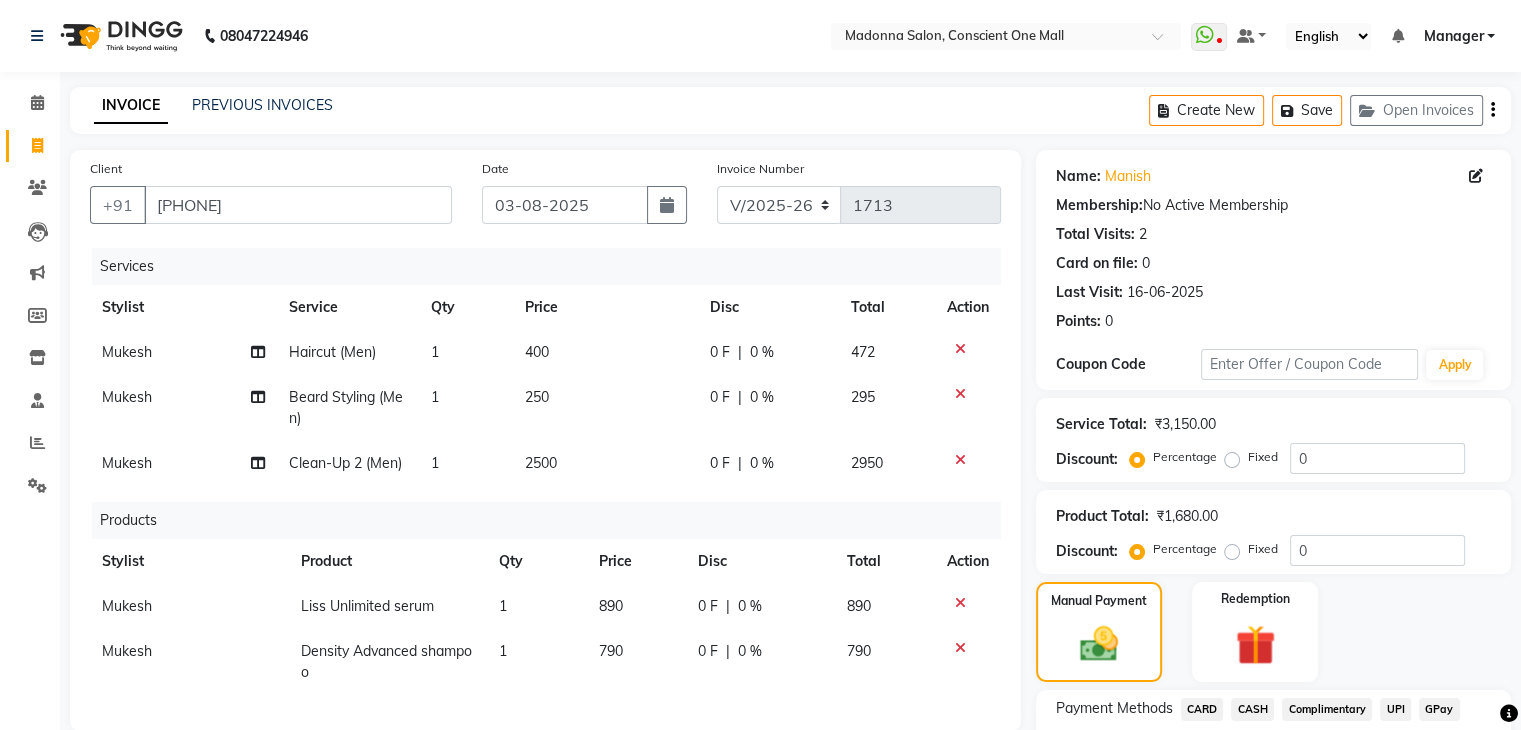 click on "CARD" 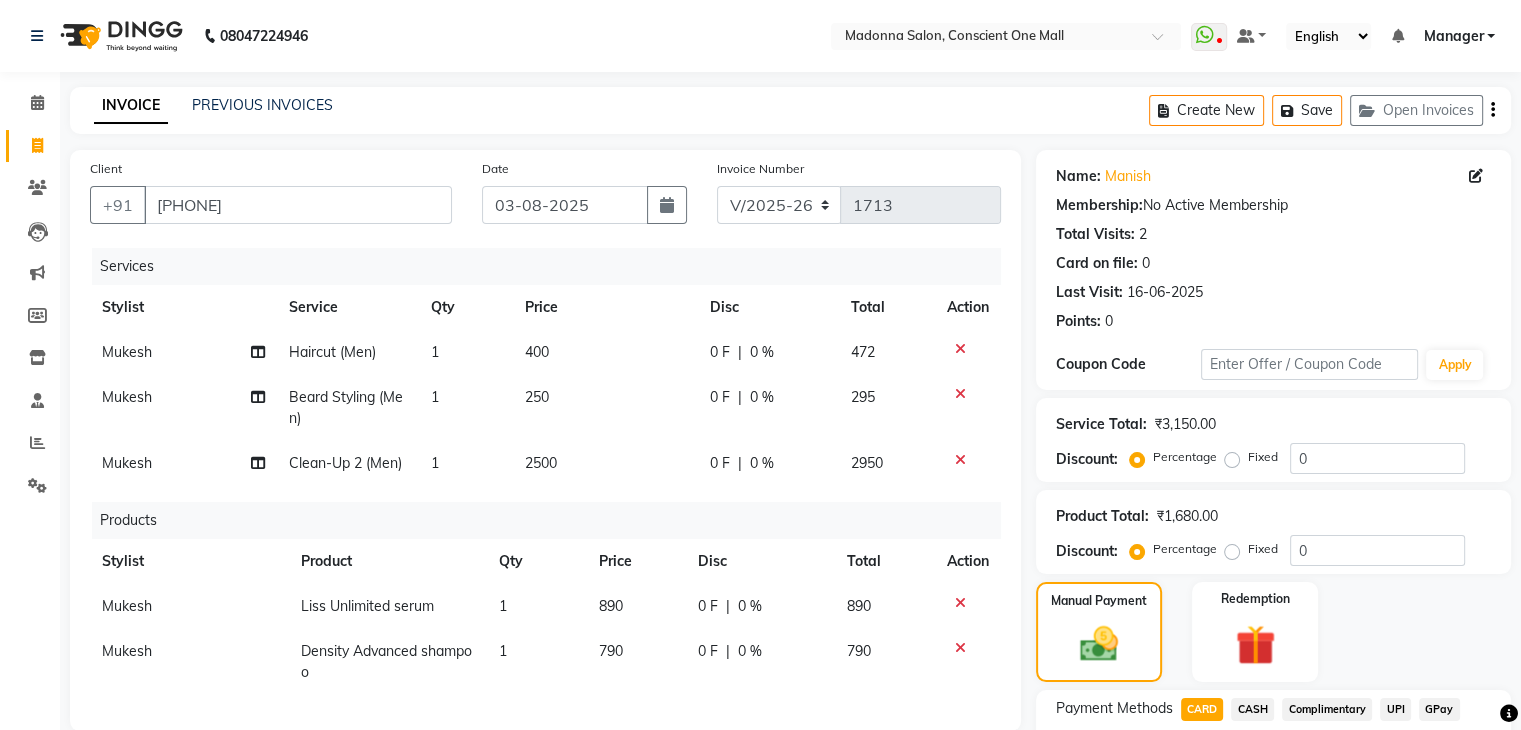 click on "Add Payment" 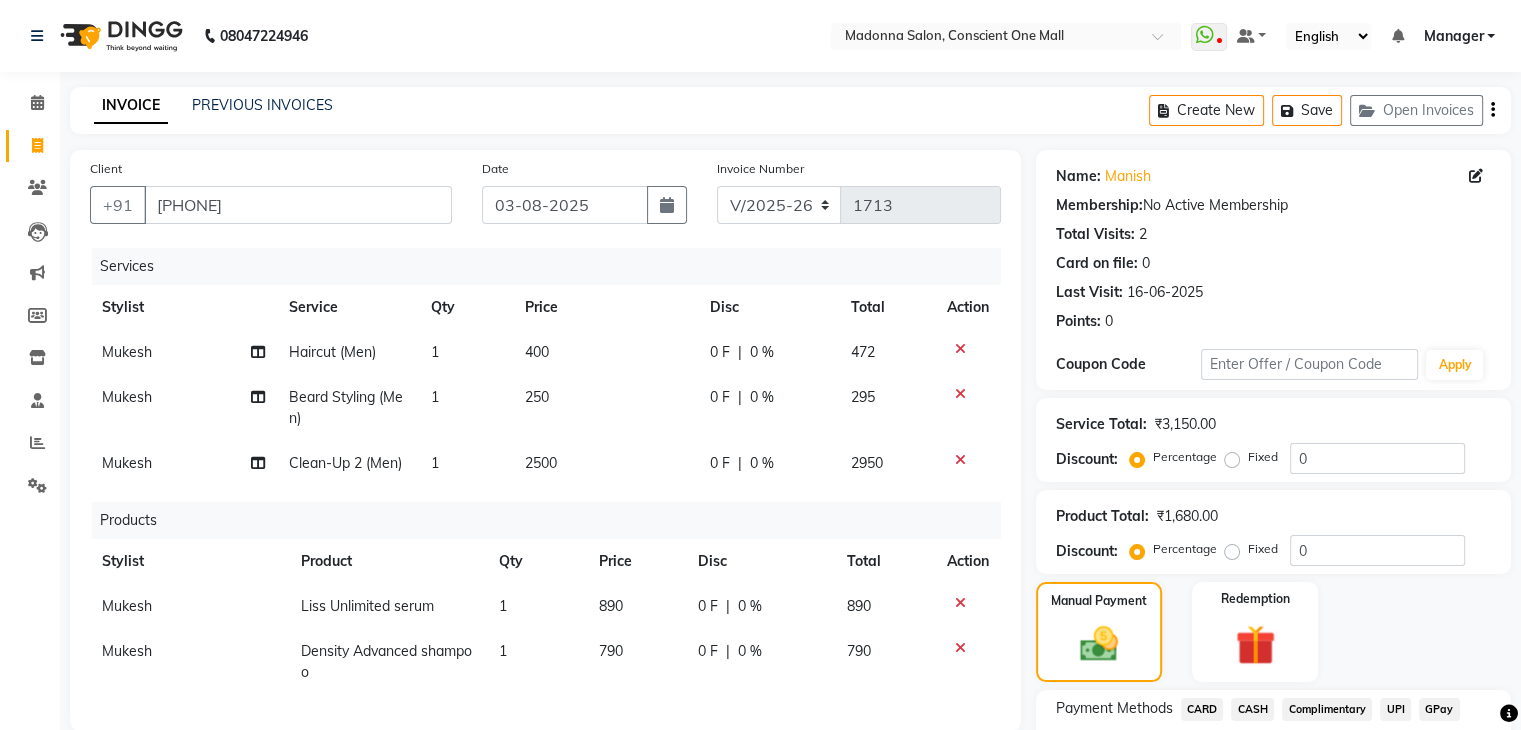 scroll, scrollTop: 200, scrollLeft: 0, axis: vertical 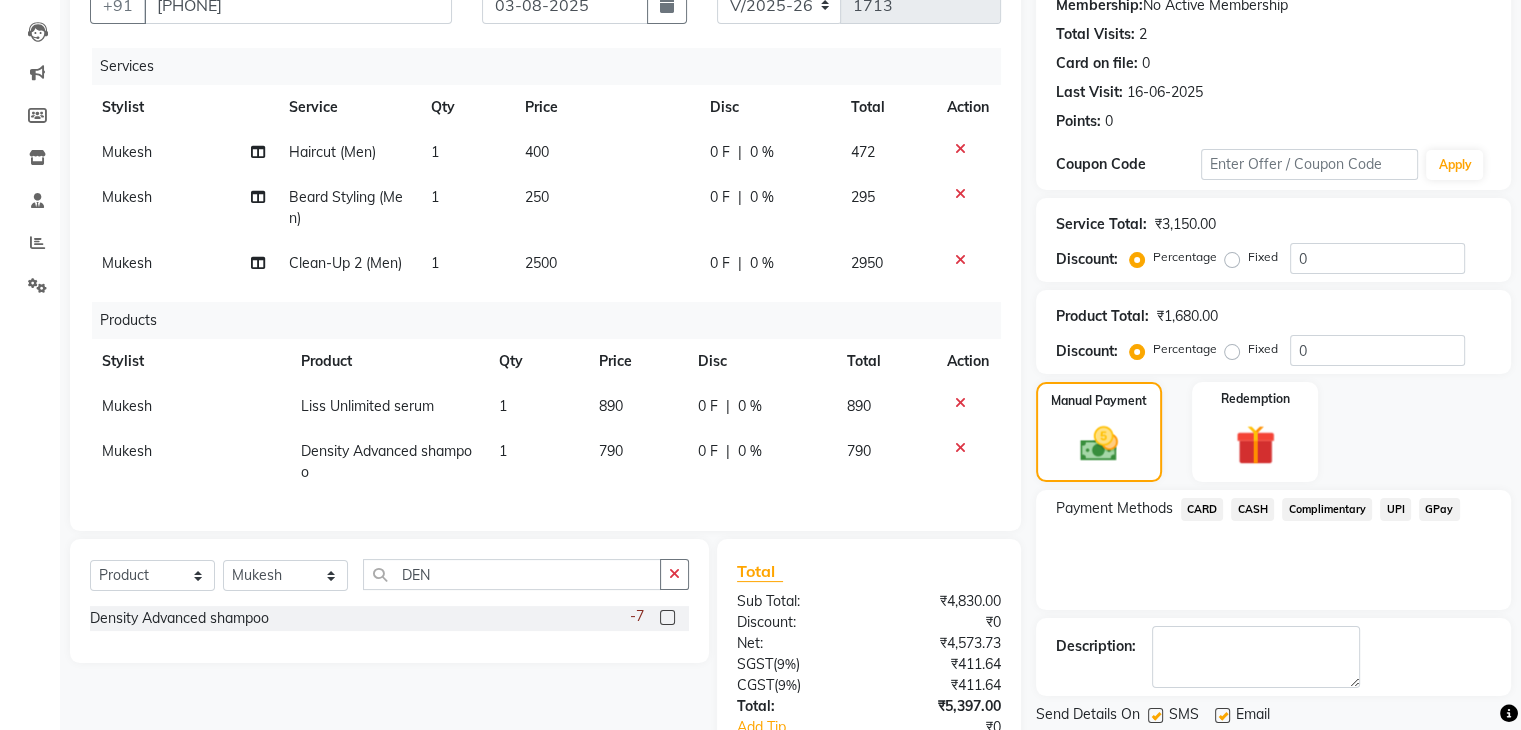 click on "Checkout" 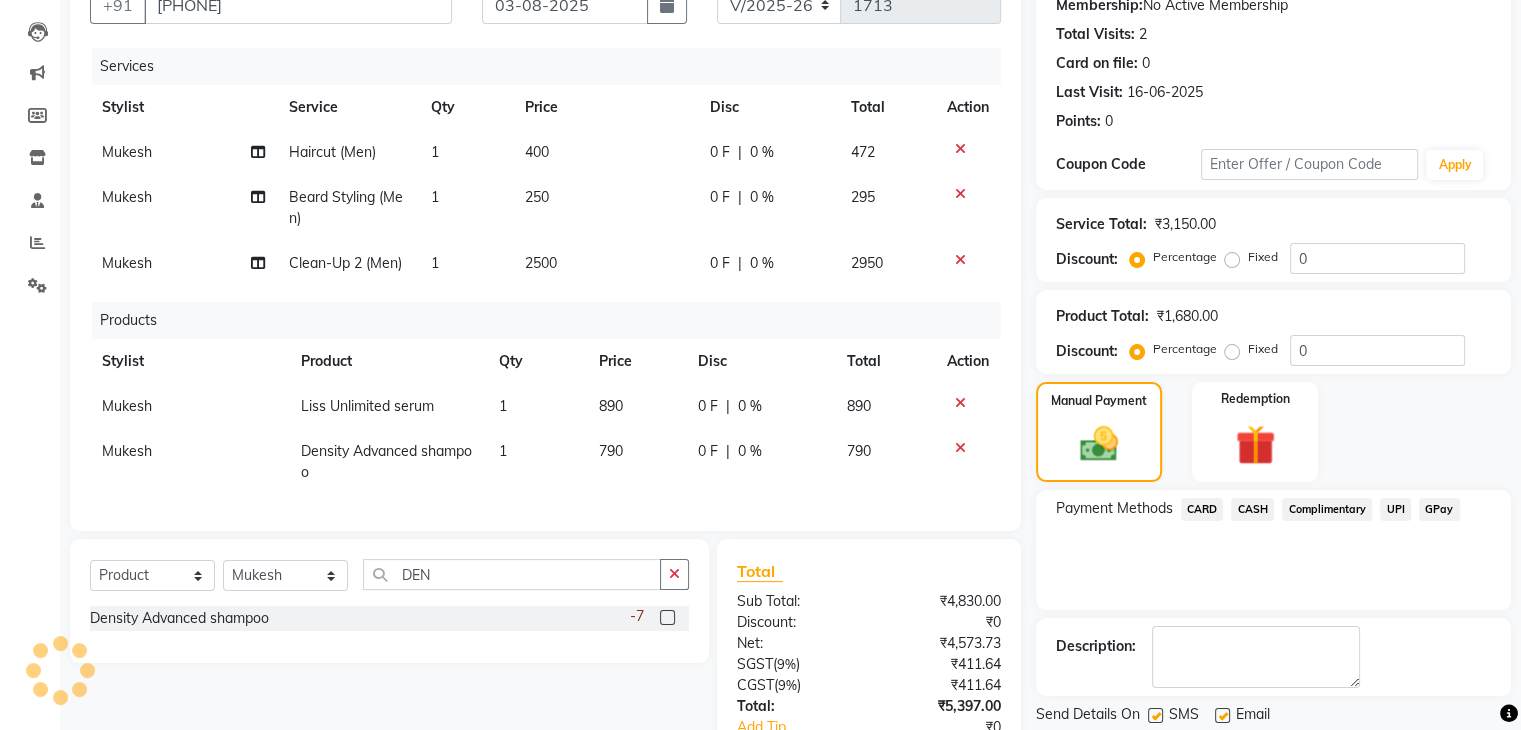 scroll, scrollTop: 360, scrollLeft: 0, axis: vertical 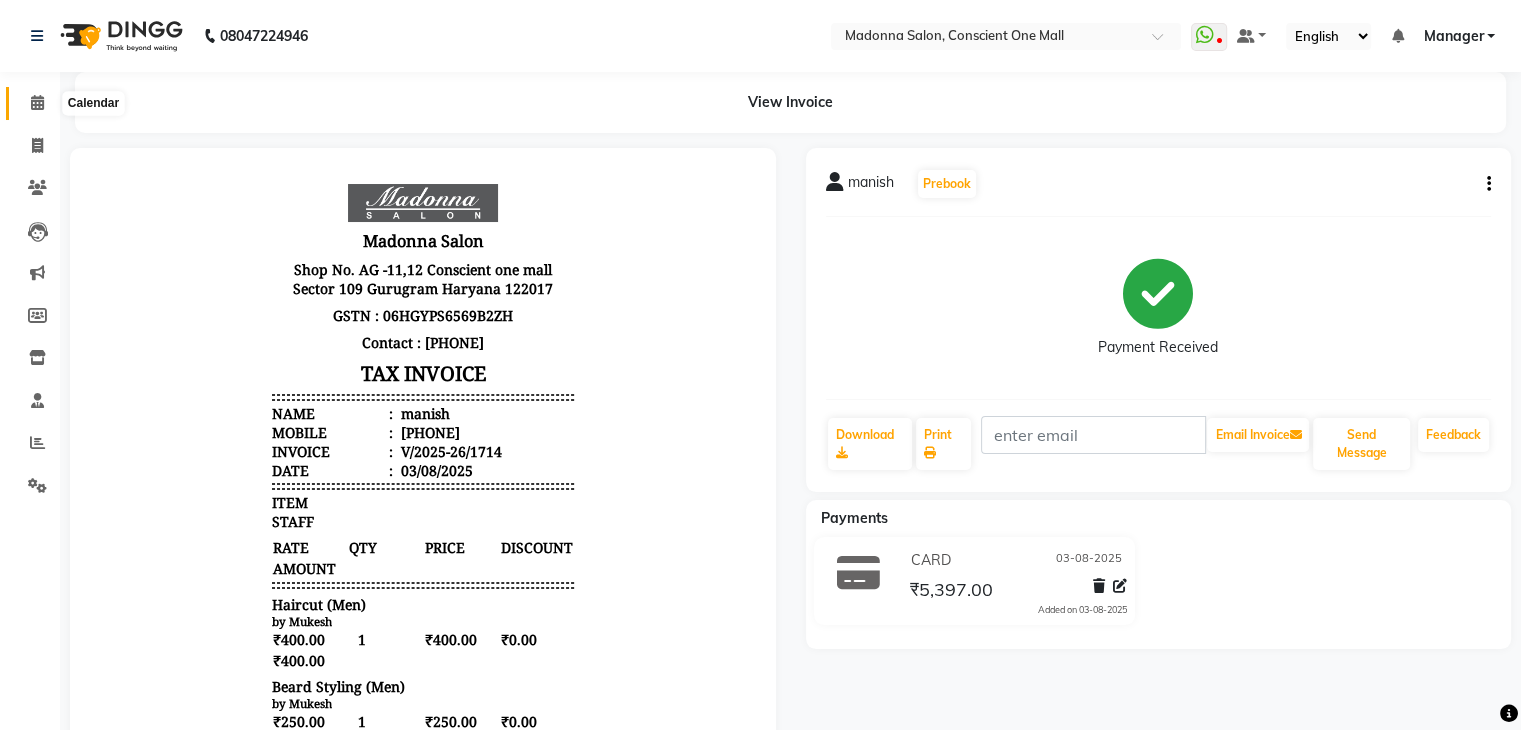 click 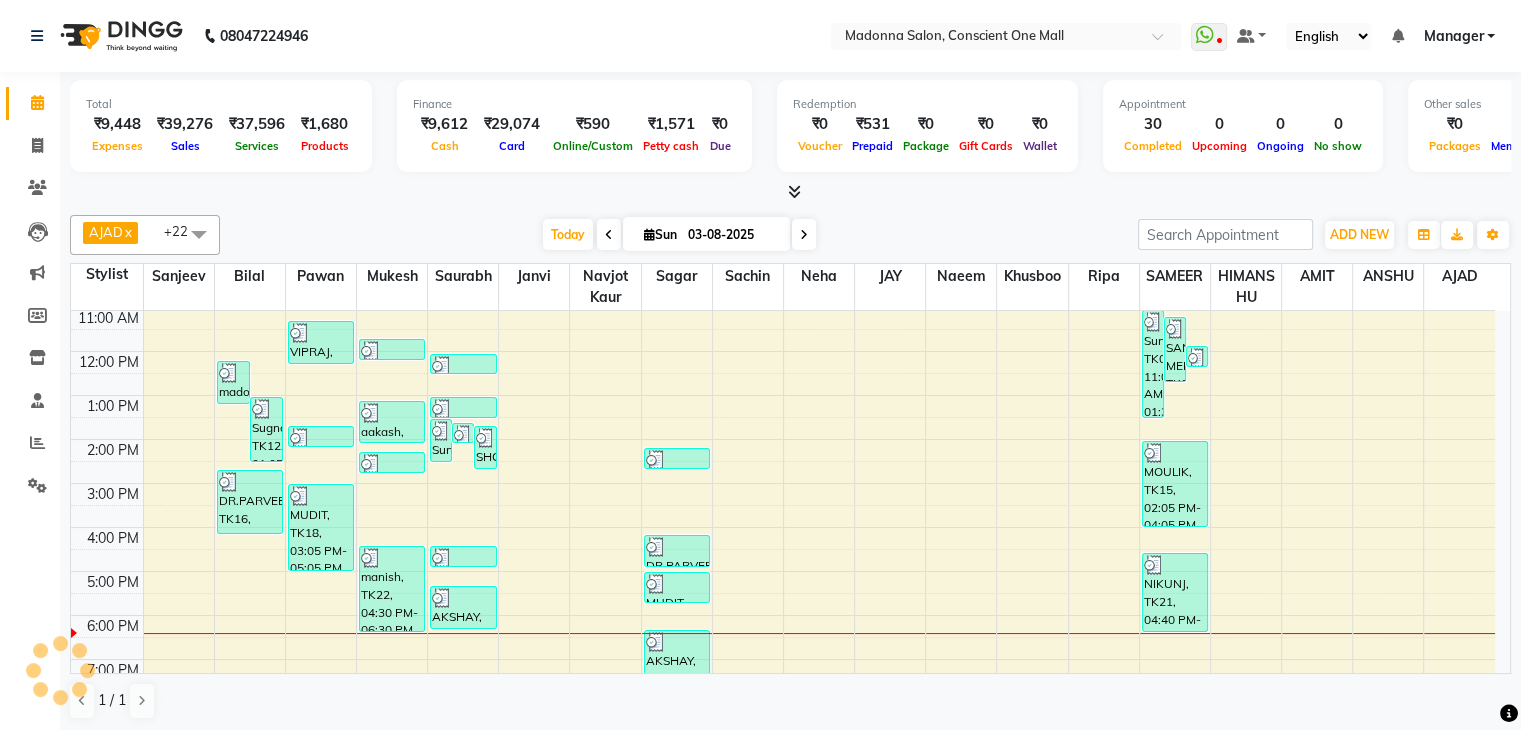 scroll, scrollTop: 0, scrollLeft: 0, axis: both 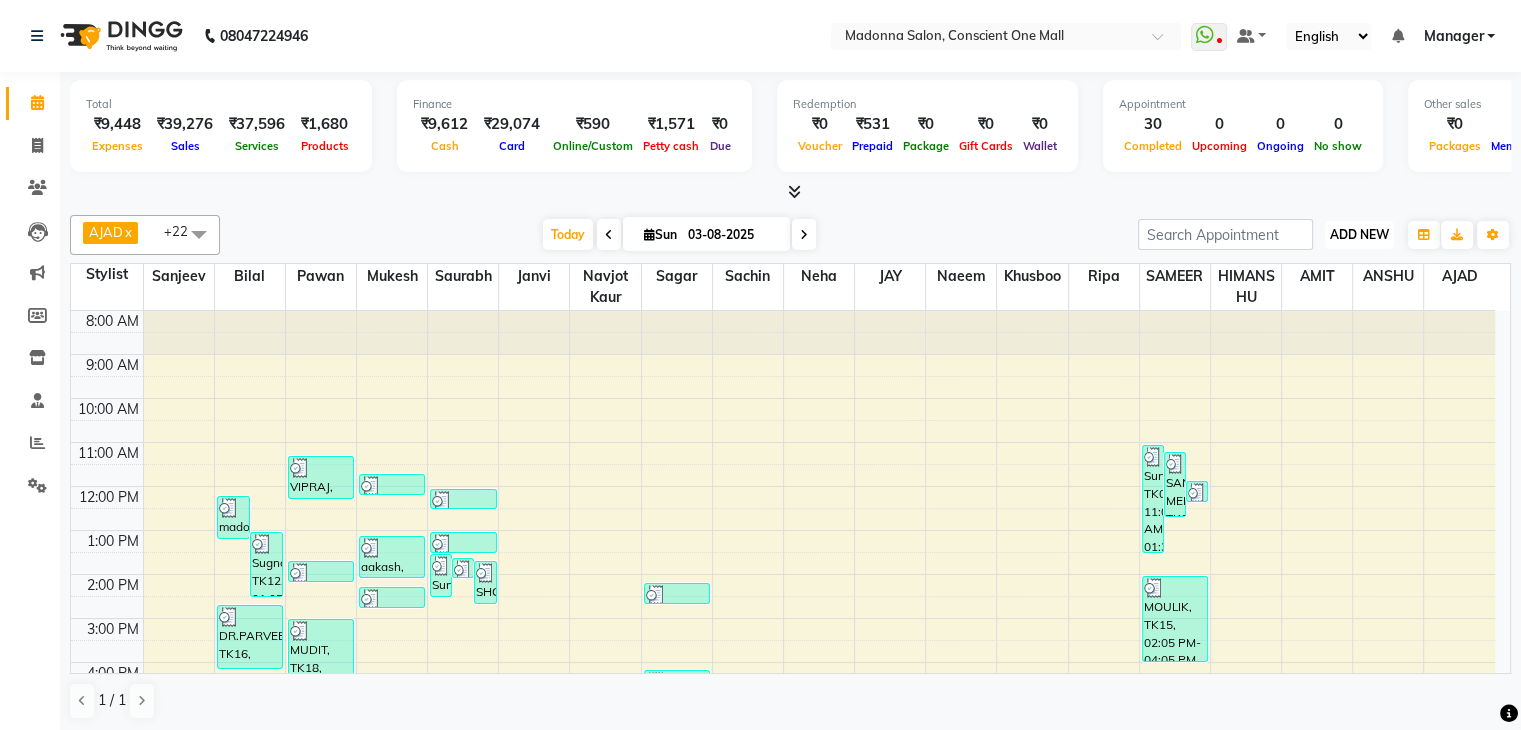 click on "ADD NEW" at bounding box center [1359, 234] 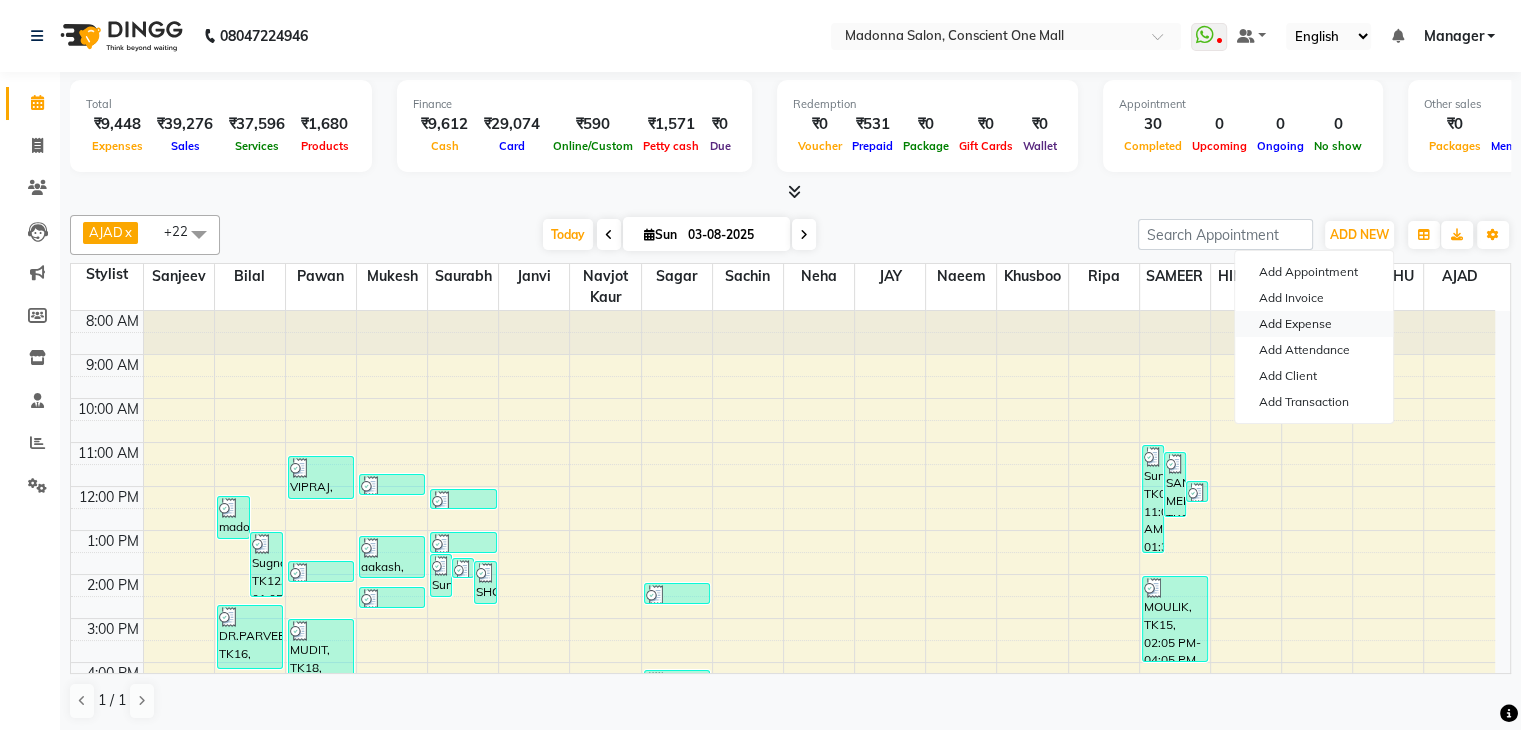 click on "Add Expense" at bounding box center (1314, 324) 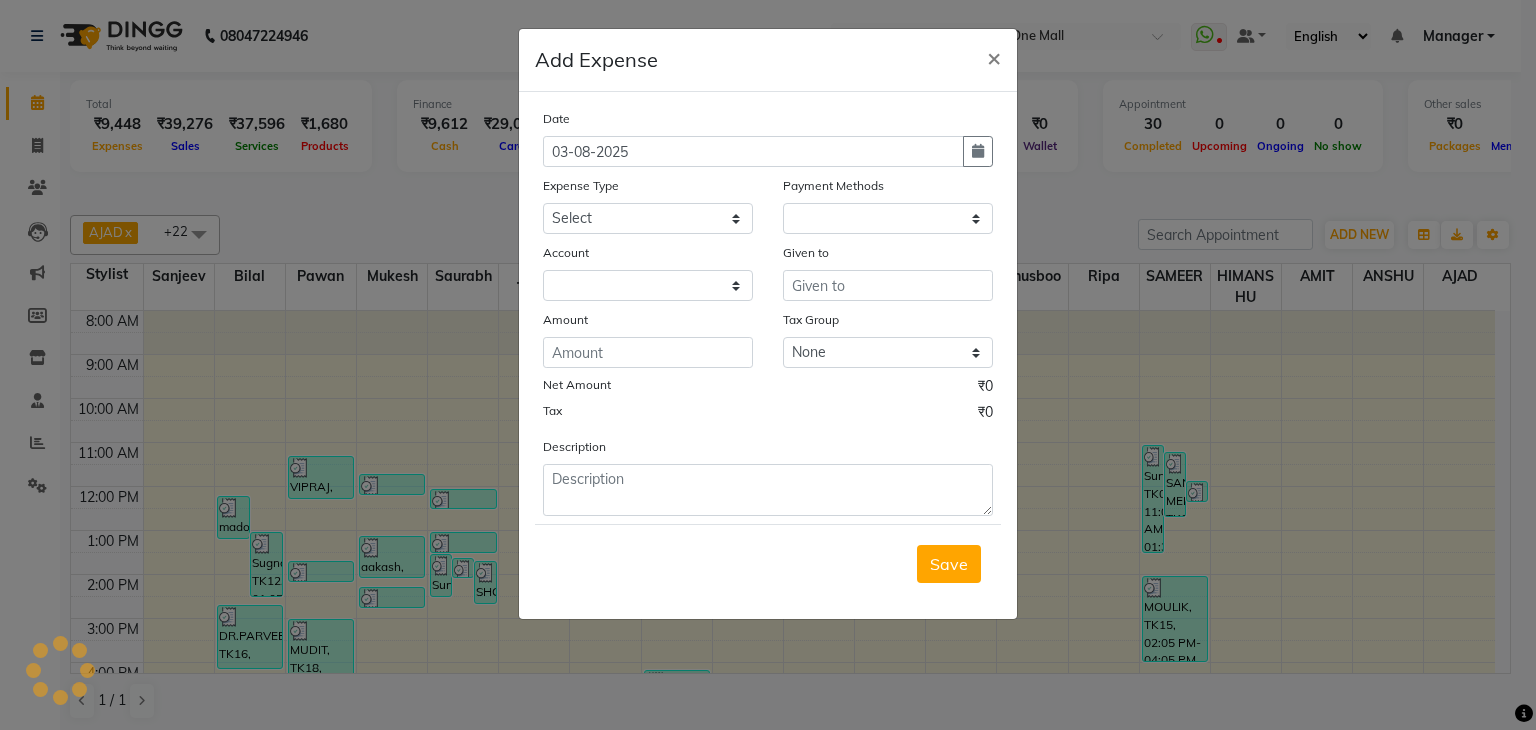 select on "1" 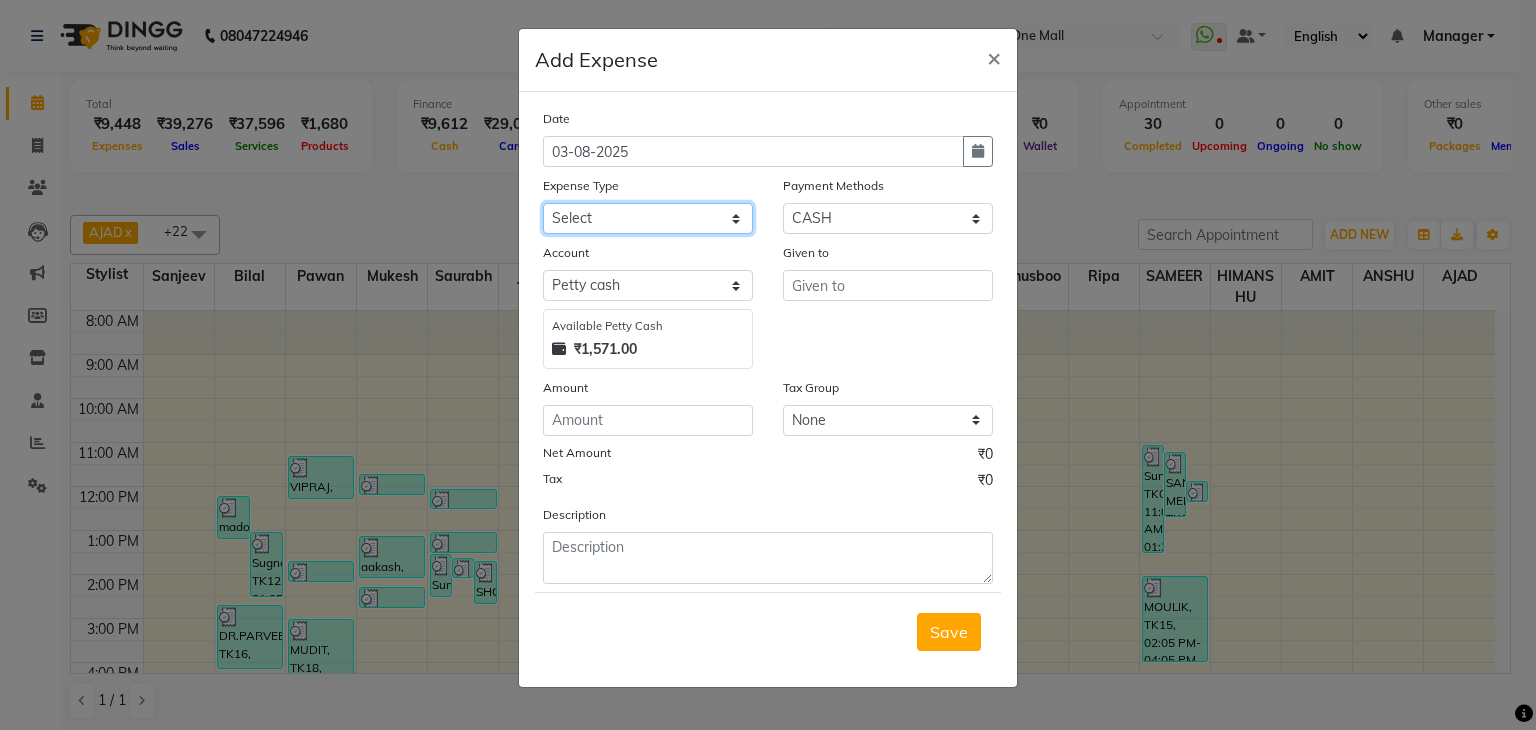 click on "Select 99 STORE Advance Salary BILLS CARDAMOM client change paytm Client Snacks Coffee CONVEYANCE cookies Day book Donation ELECTRICIAN Electricity Bill FARE FOOD EXPENSE Garbage Monthly Expense Ginger Hit Incentive INSTAMART JALJIRA POWDER JEERA POWDER LAUNDARY Lemon Marketing Medical MEMBERSHIP COMISSON milk Misc MOBILE RECHARGE MONEY CHANGE M S COMI Nimbu Payment Other Pantry PAYMENT paytm Tip PLUMBER PRINT ROLL Product PRODUCT iNCENTIVE PURCHASING Recive cash SAFAIWALA Salary salon use SALT staff incentive Staff Snacks SUGAR Tea TIP VISHAL MART WATER ZEPTO" 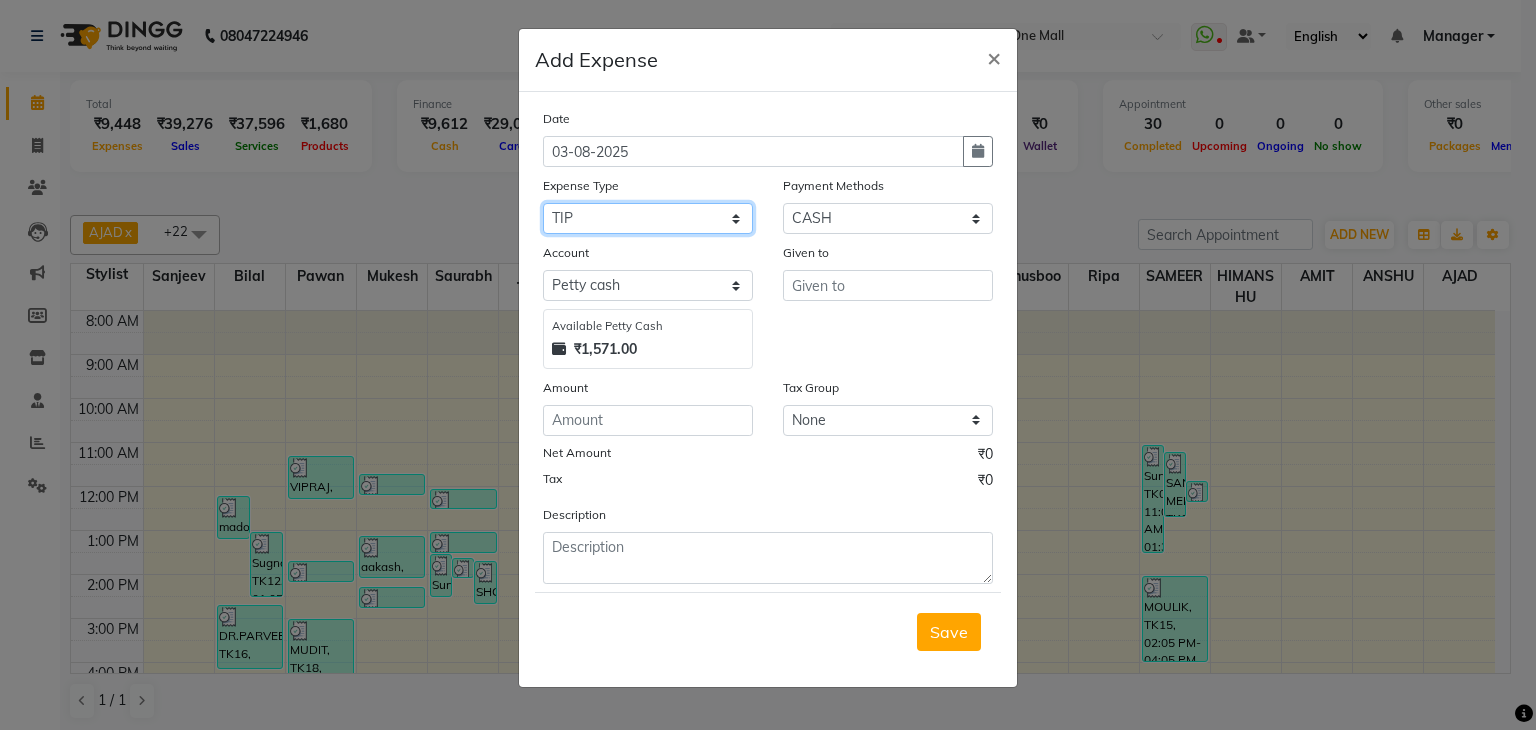 click on "Select 99 STORE Advance Salary BILLS CARDAMOM client change paytm Client Snacks Coffee CONVEYANCE cookies Day book Donation ELECTRICIAN Electricity Bill FARE FOOD EXPENSE Garbage Monthly Expense Ginger Hit Incentive INSTAMART JALJIRA POWDER JEERA POWDER LAUNDARY Lemon Marketing Medical MEMBERSHIP COMISSON milk Misc MOBILE RECHARGE MONEY CHANGE M S COMI Nimbu Payment Other Pantry PAYMENT paytm Tip PLUMBER PRINT ROLL Product PRODUCT iNCENTIVE PURCHASING Recive cash SAFAIWALA Salary salon use SALT staff incentive Staff Snacks SUGAR Tea TIP VISHAL MART WATER ZEPTO" 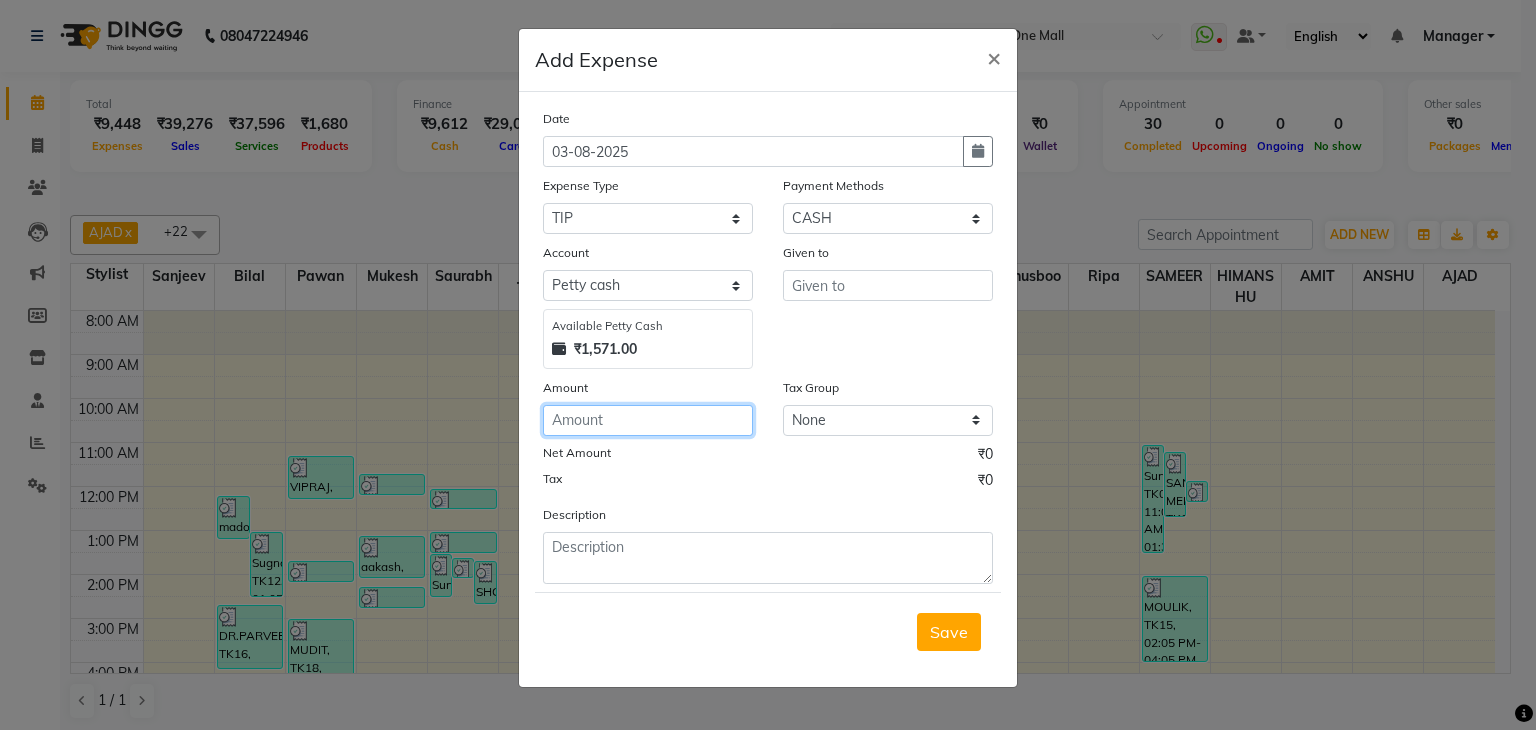 click 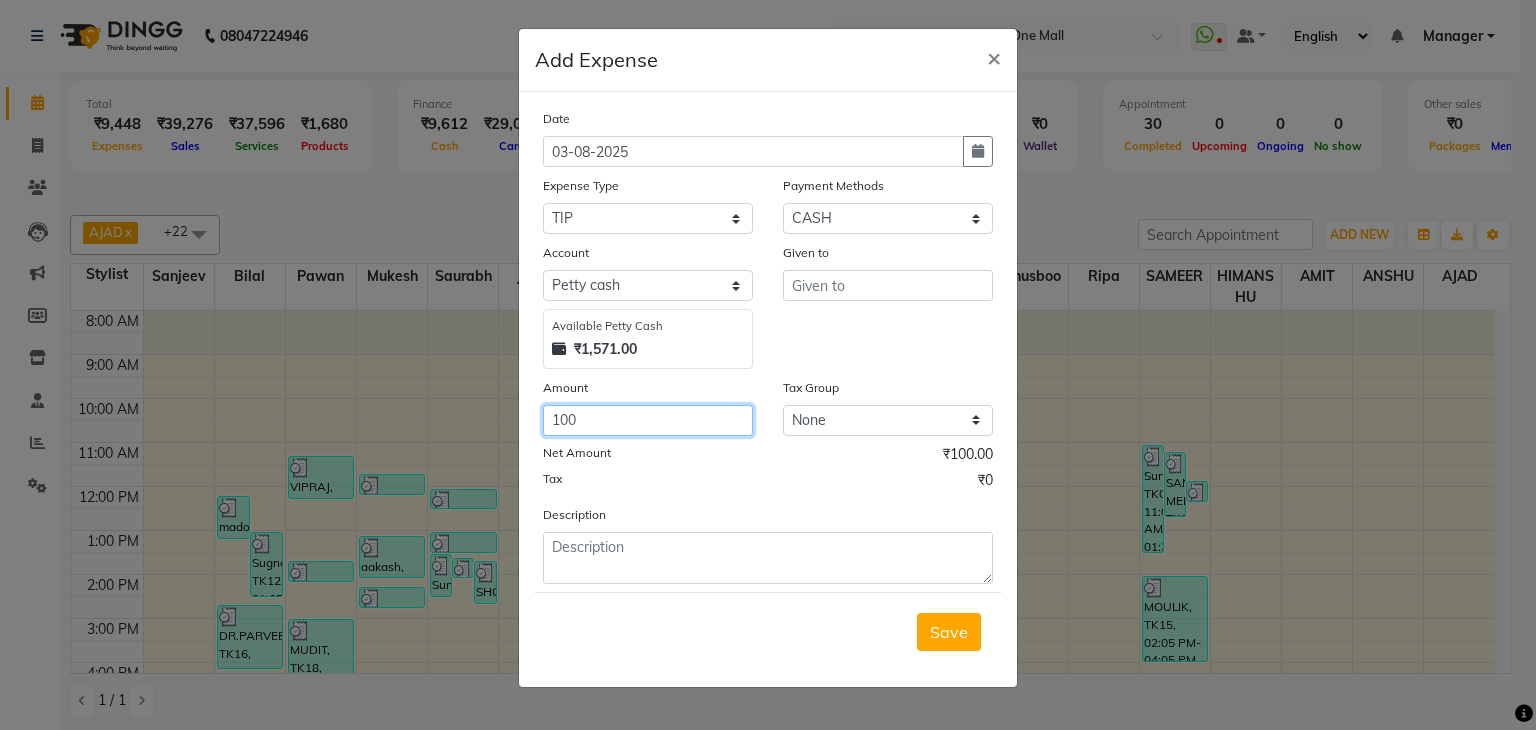 type on "100" 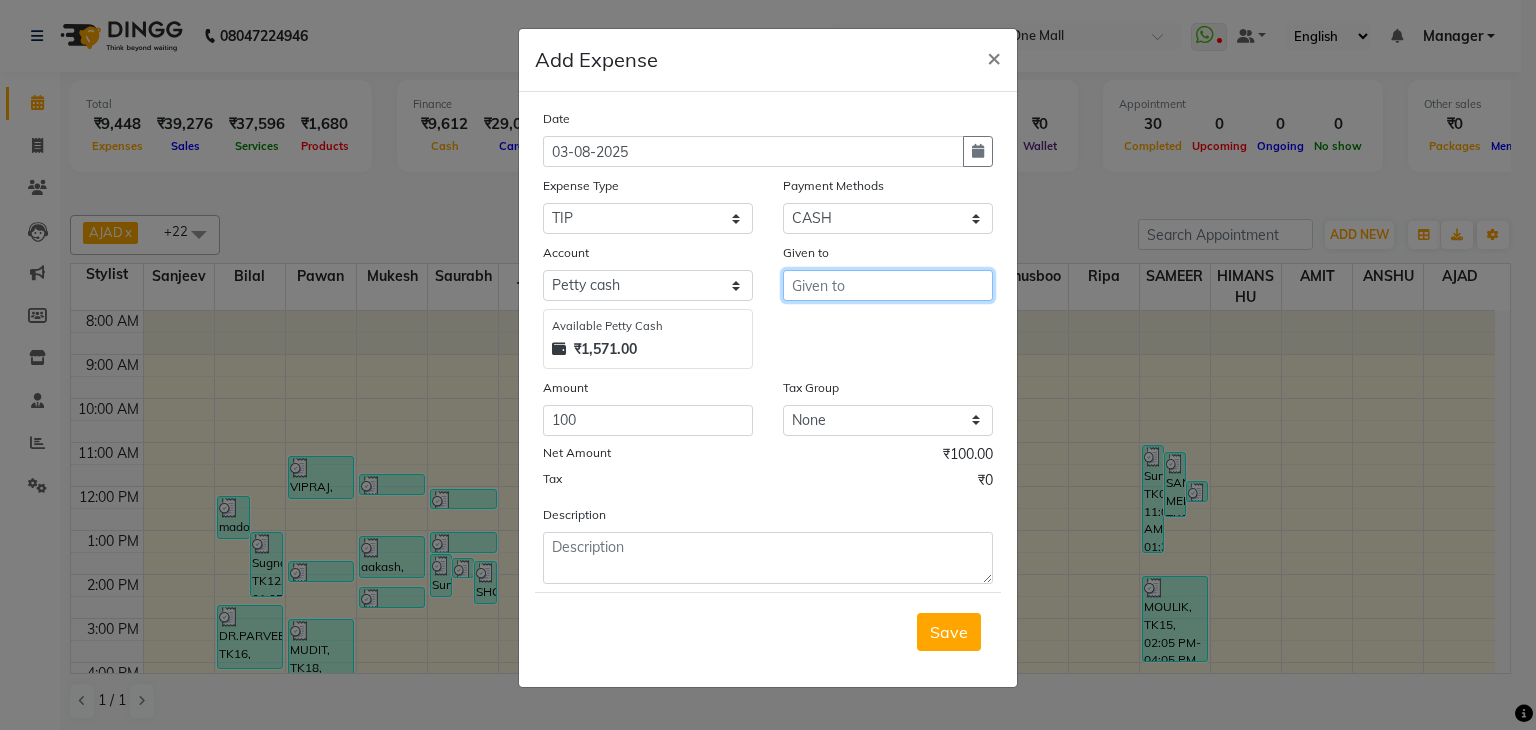 click at bounding box center (888, 285) 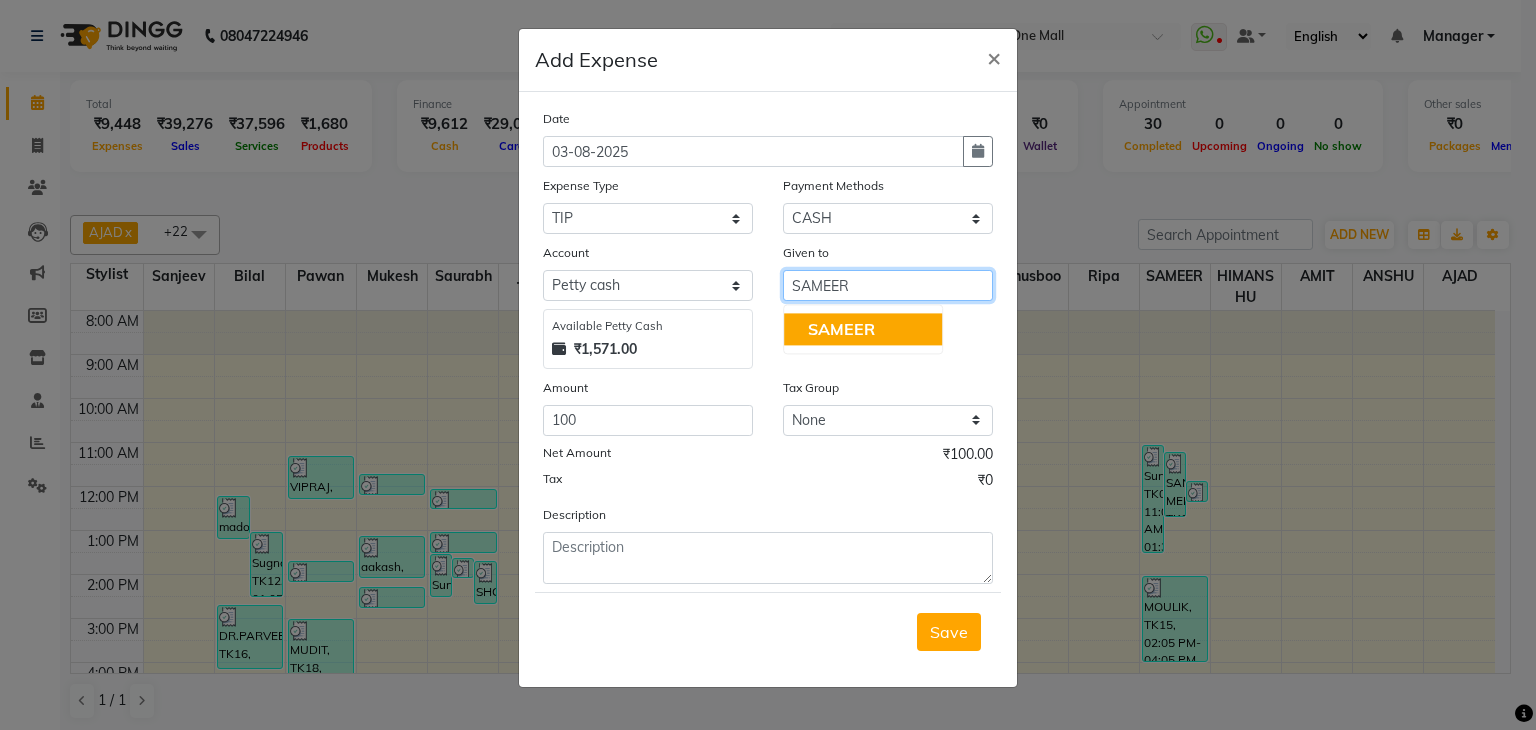 click on "SAMEER" 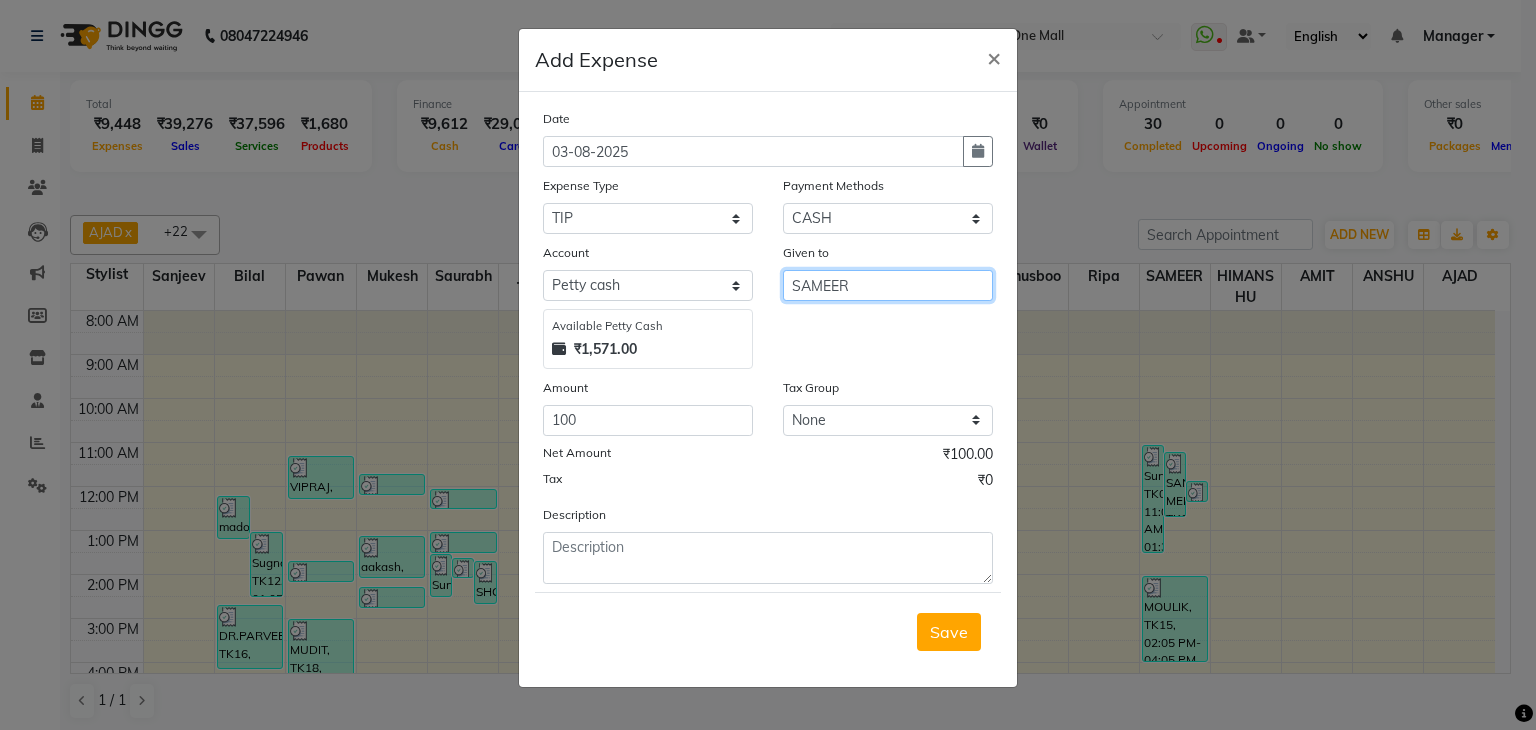 type on "SAMEER" 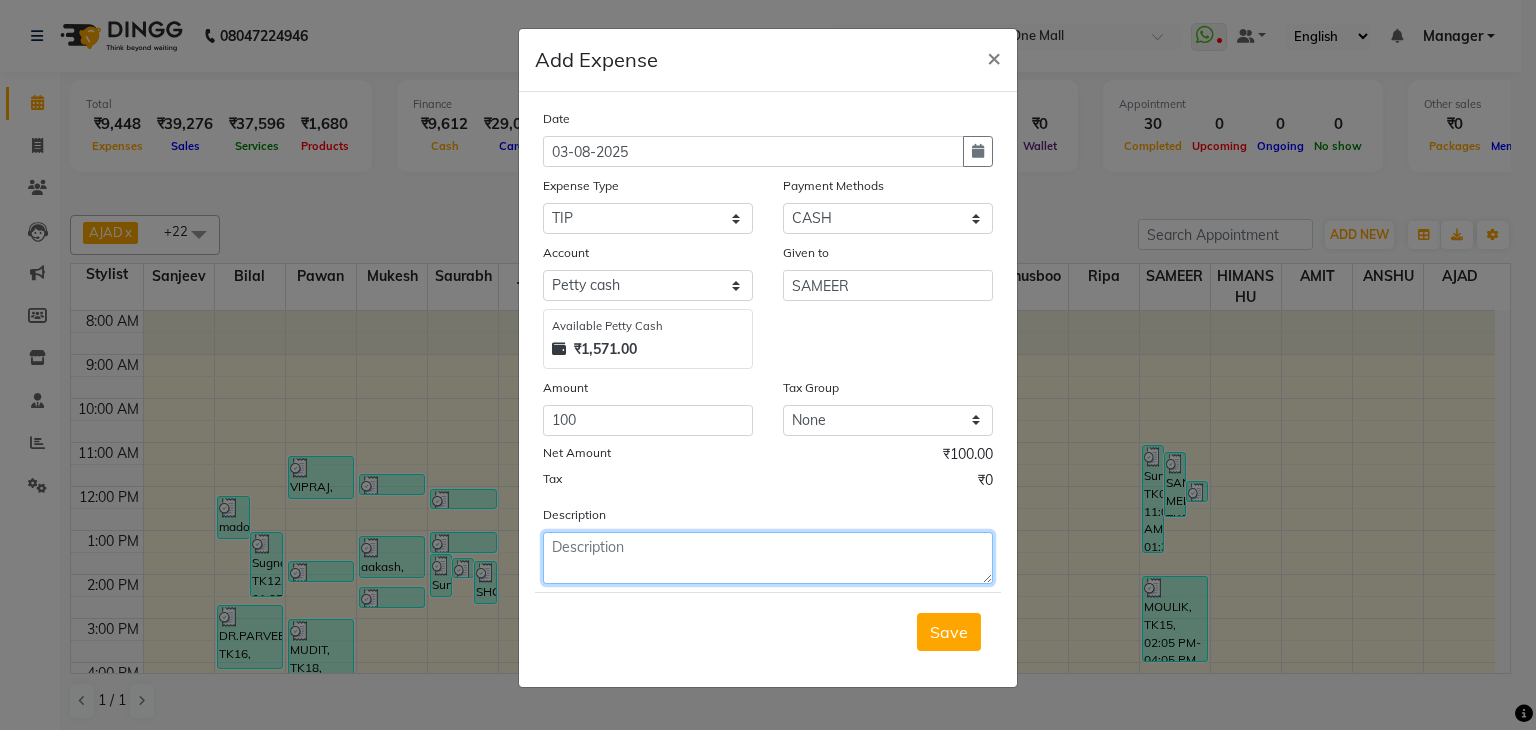 click 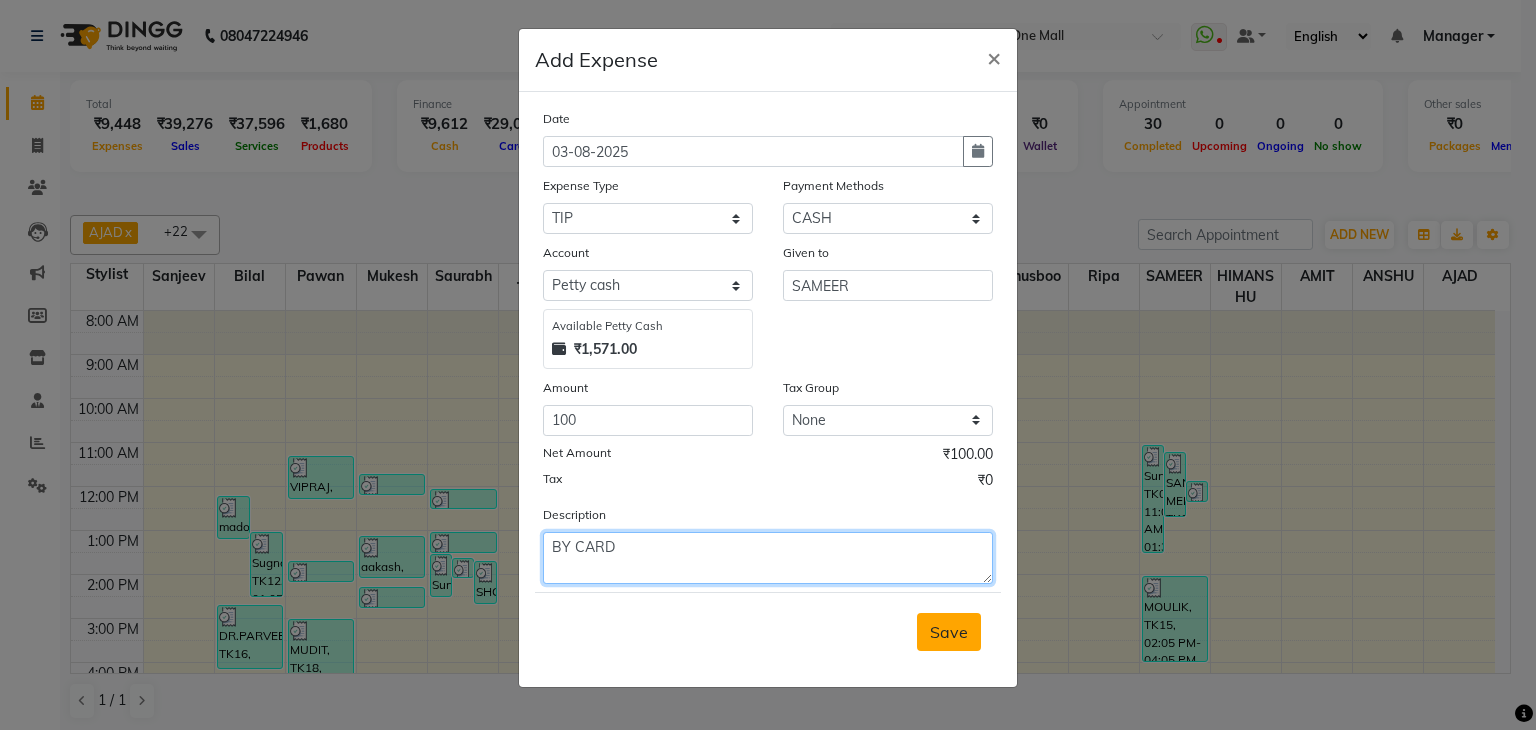 type on "BY CARD" 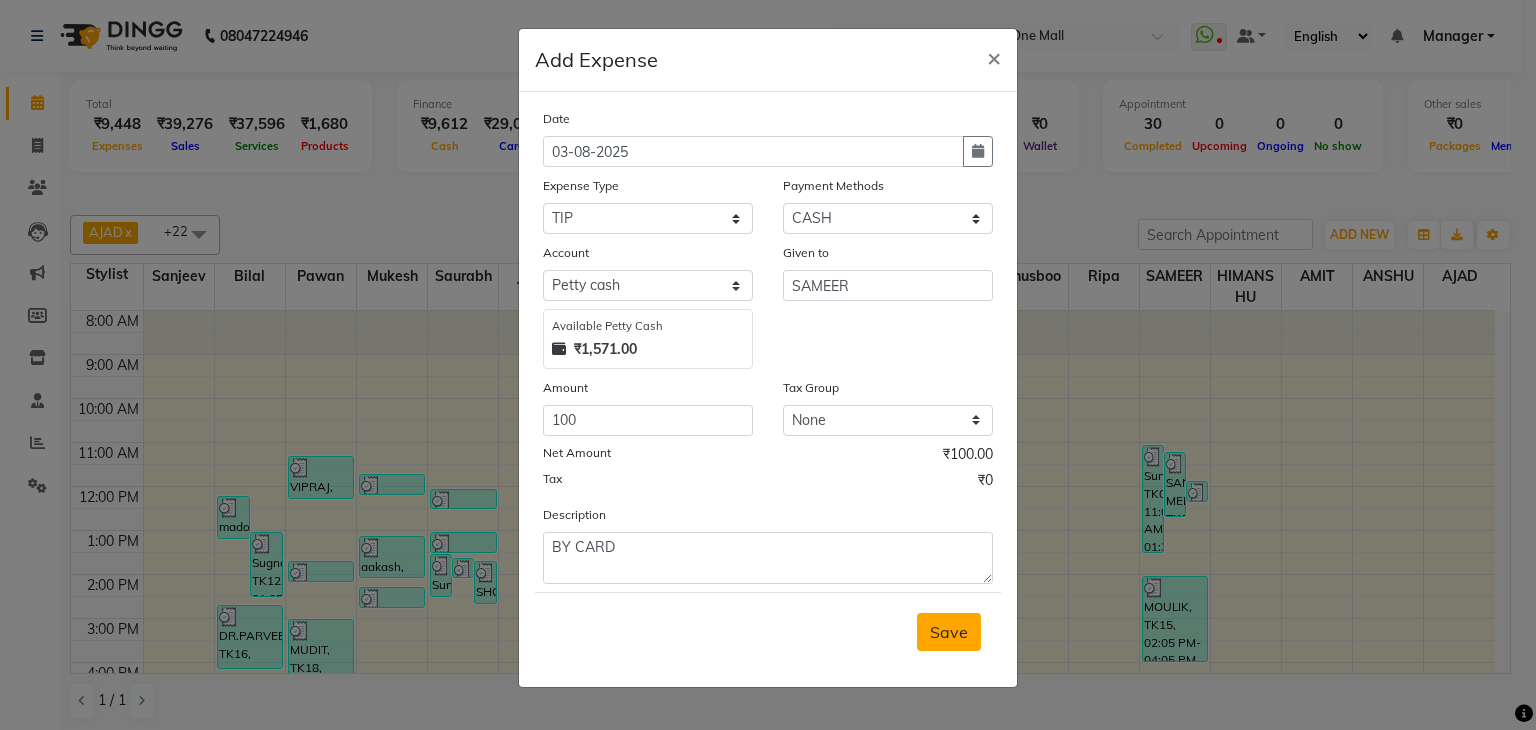 click on "Save" at bounding box center [949, 632] 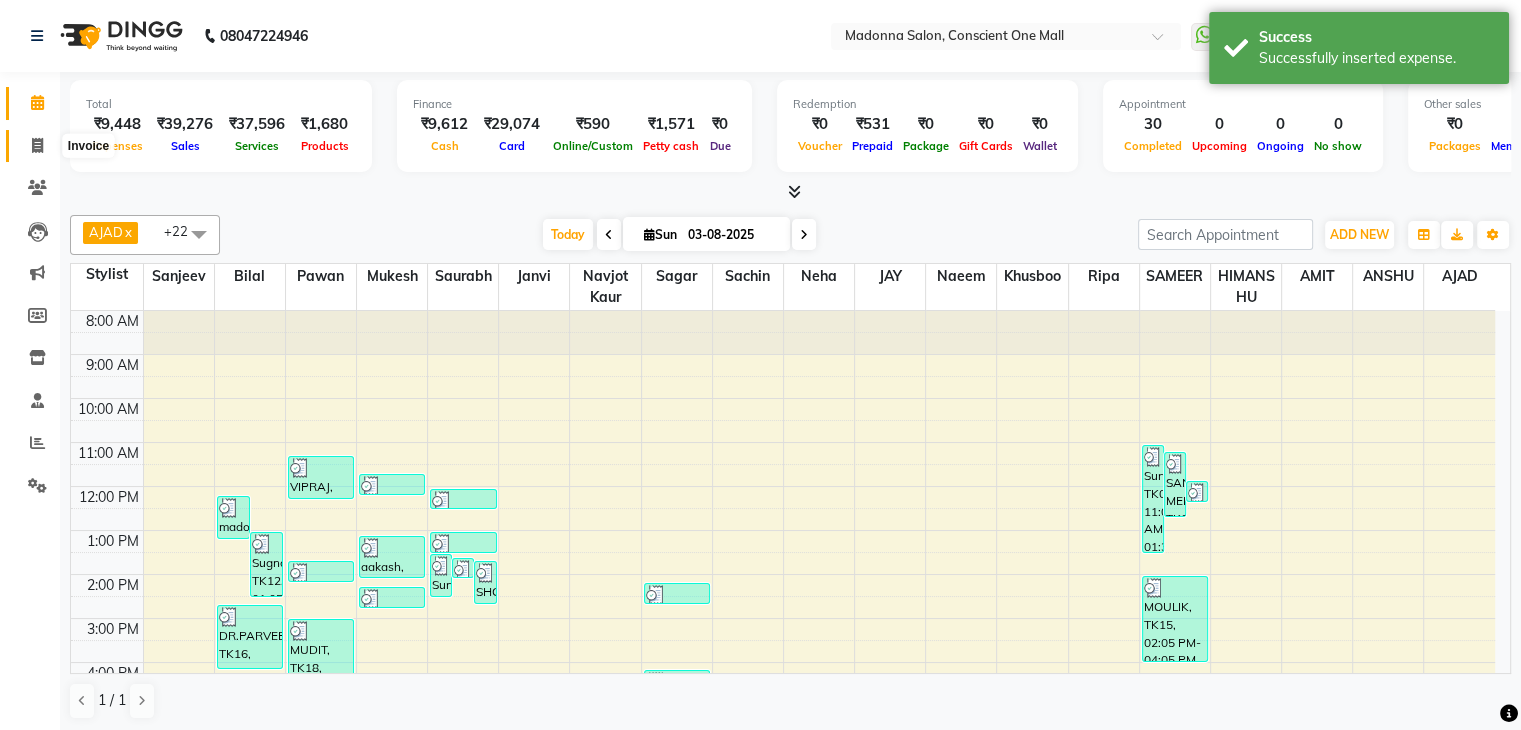 click 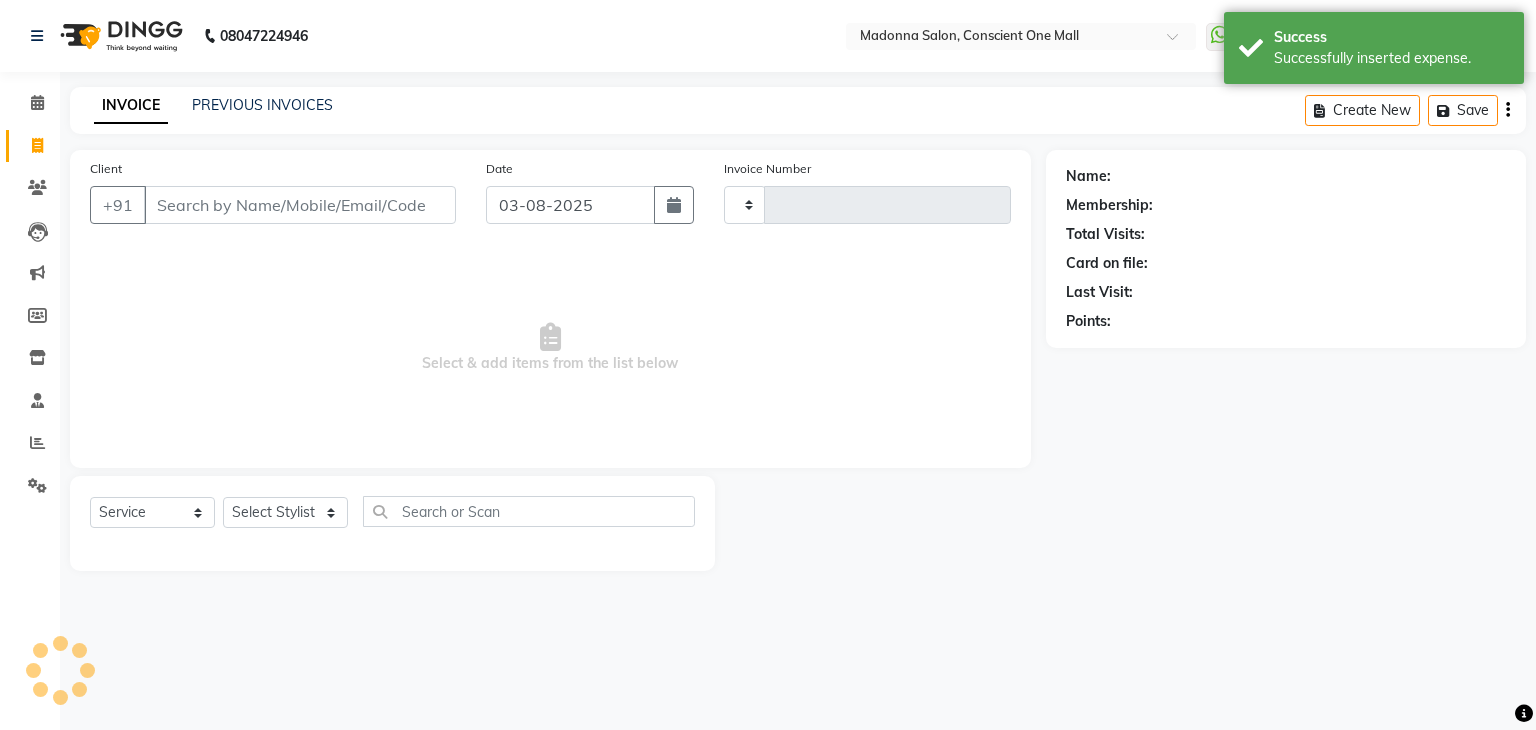 type on "1715" 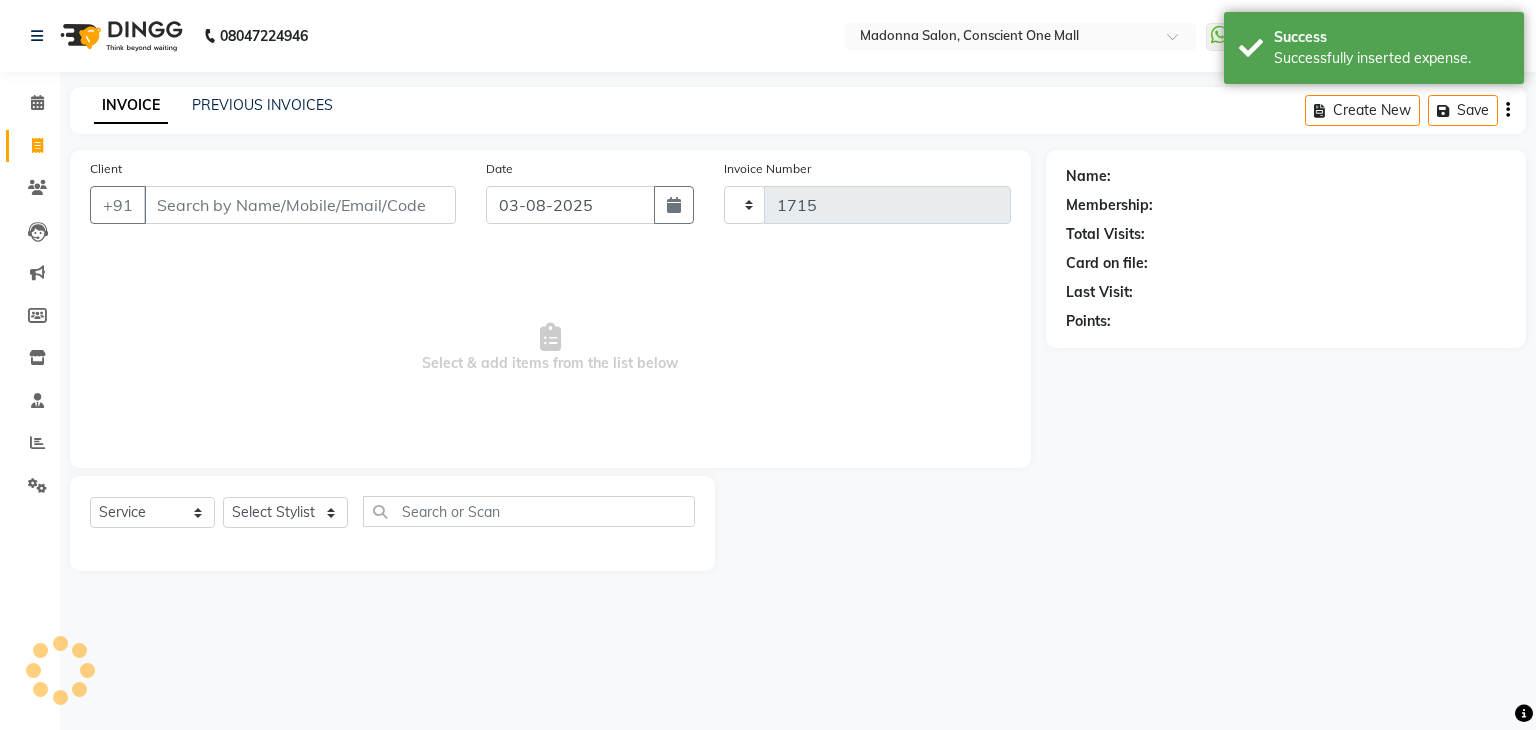 select on "7575" 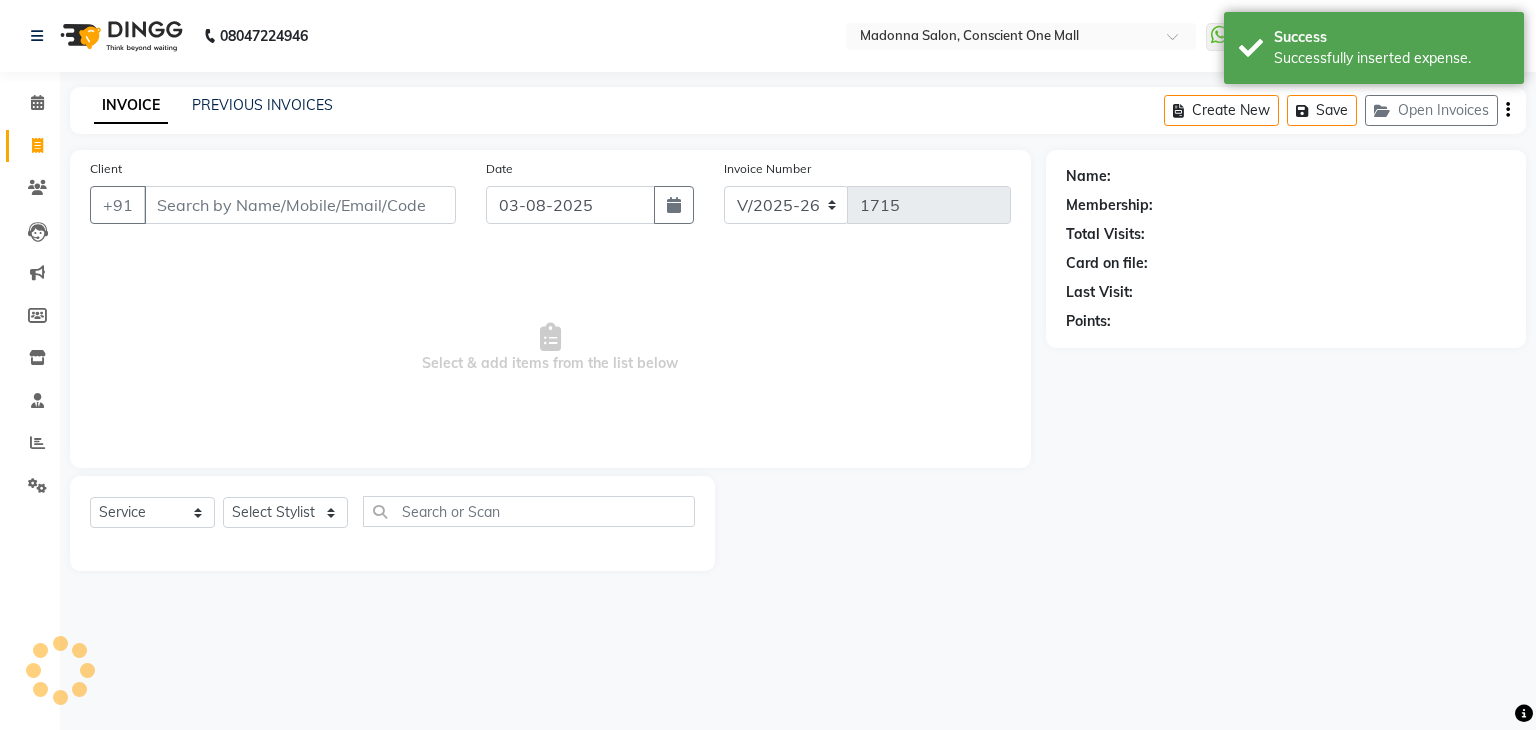 click on "Select & add items from the list below" at bounding box center [550, 348] 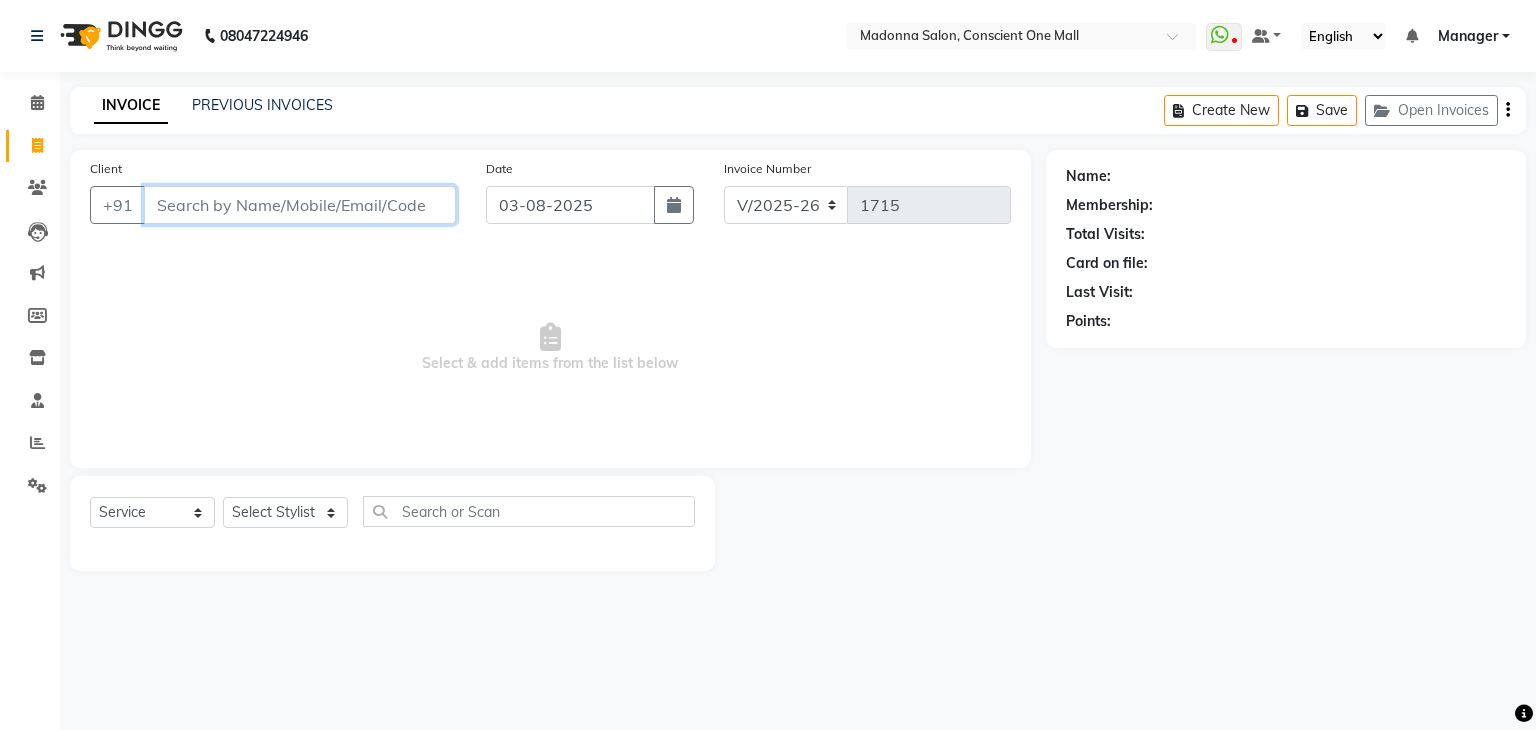 click on "Client" at bounding box center [300, 205] 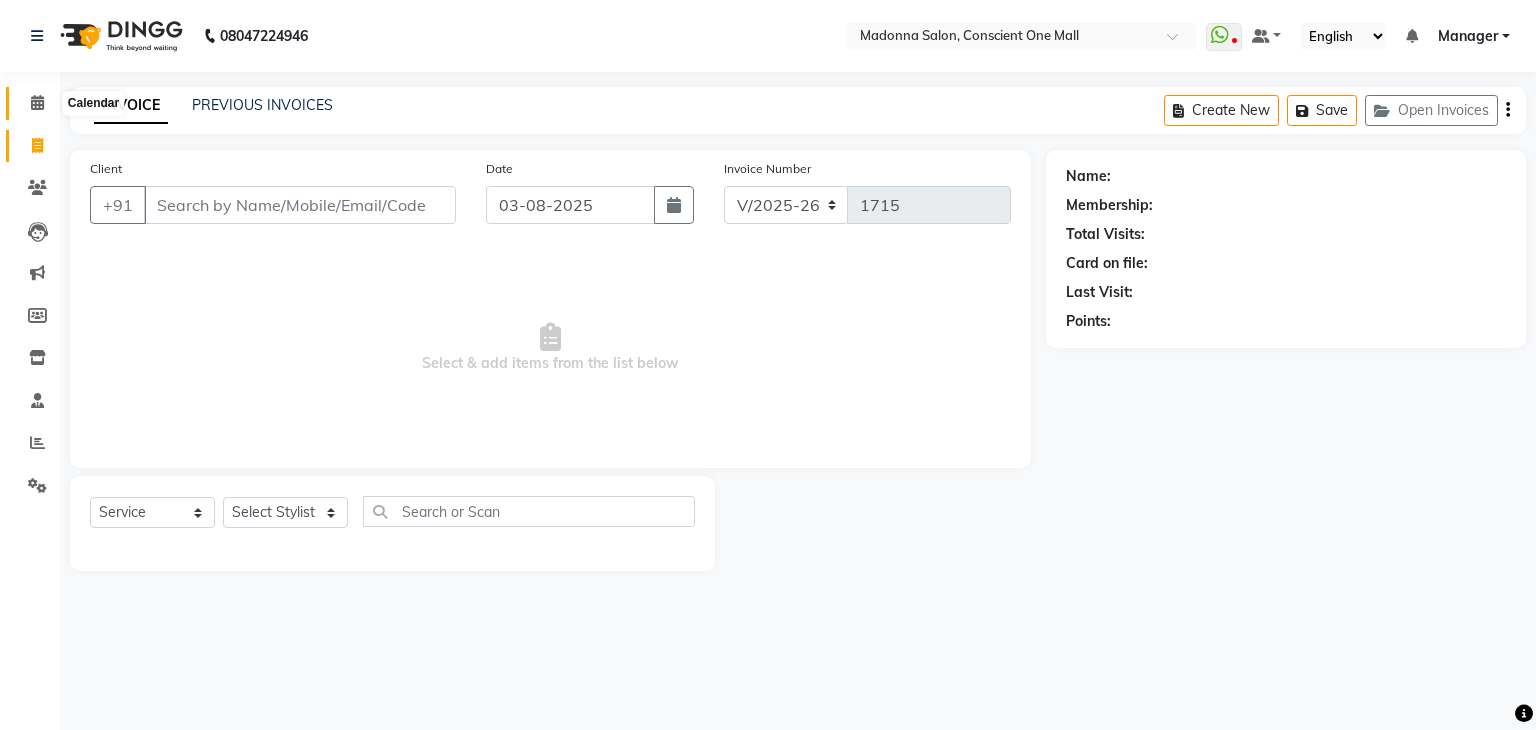 click 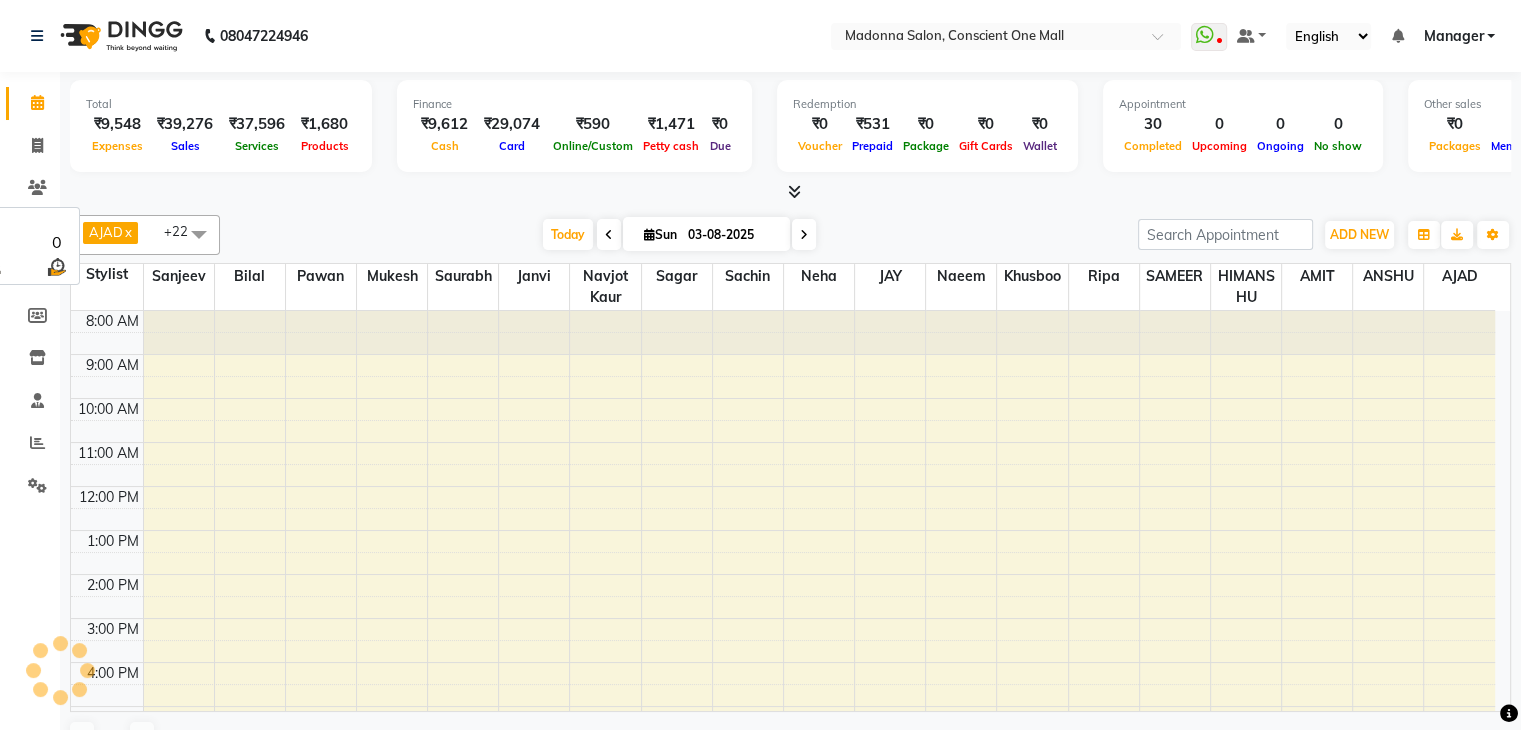 scroll, scrollTop: 0, scrollLeft: 0, axis: both 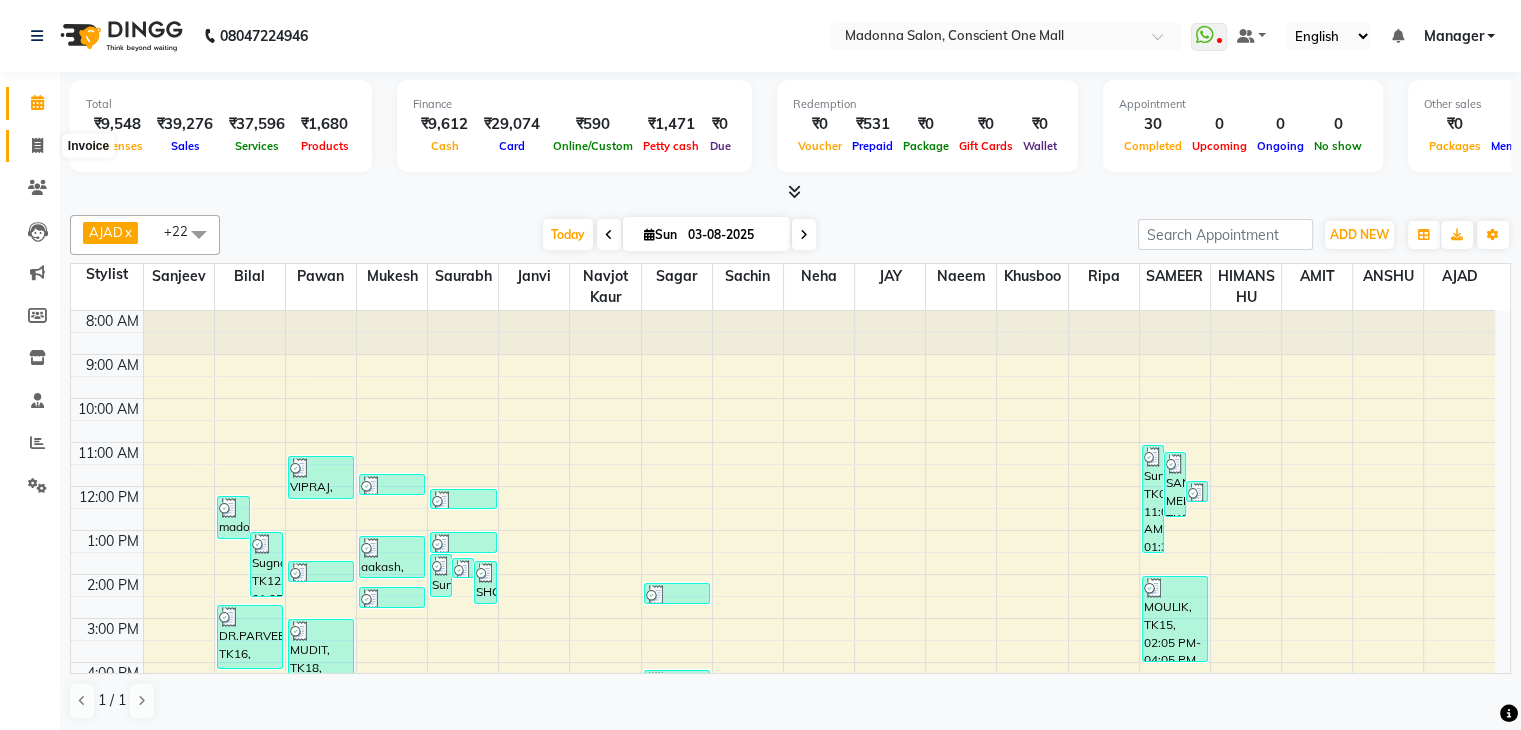 click 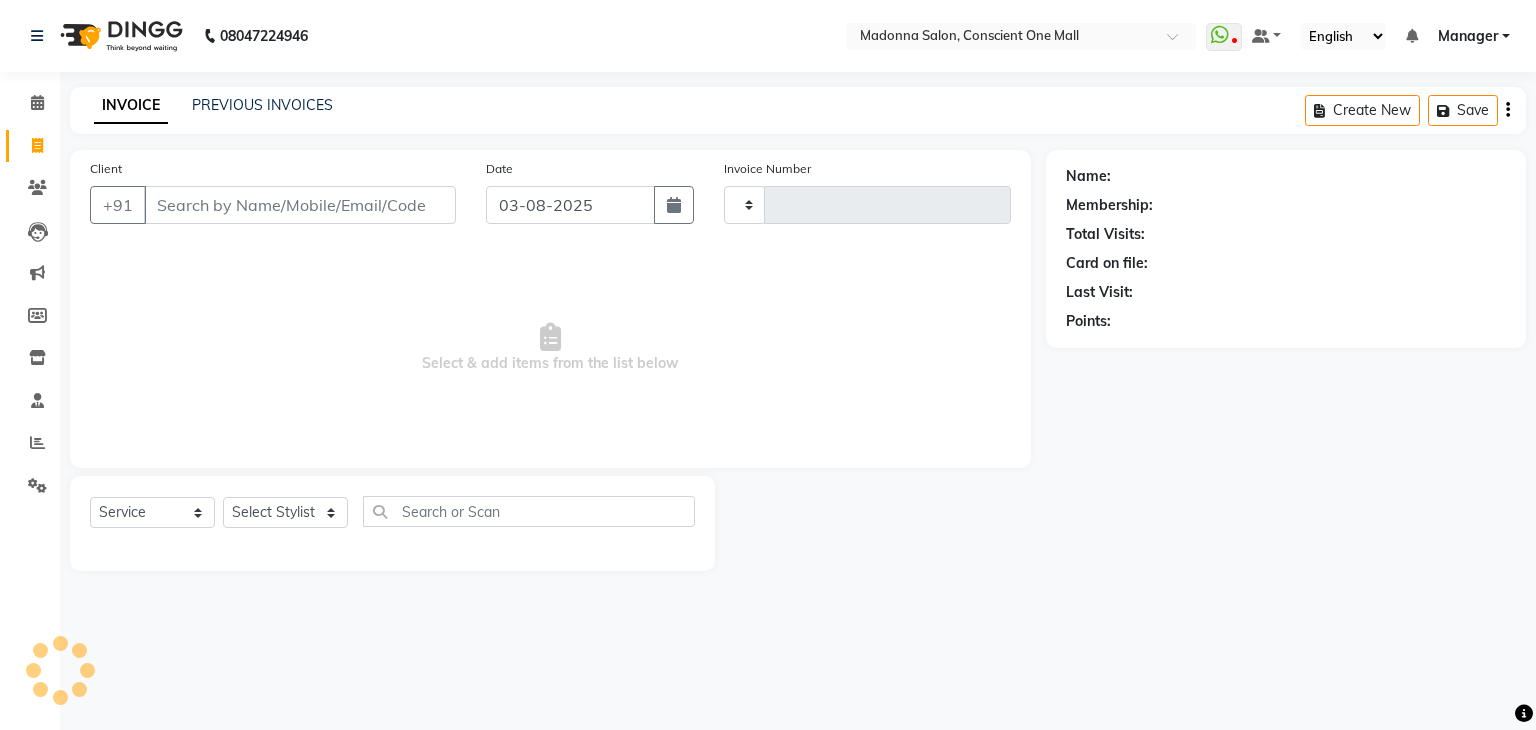 type on "1715" 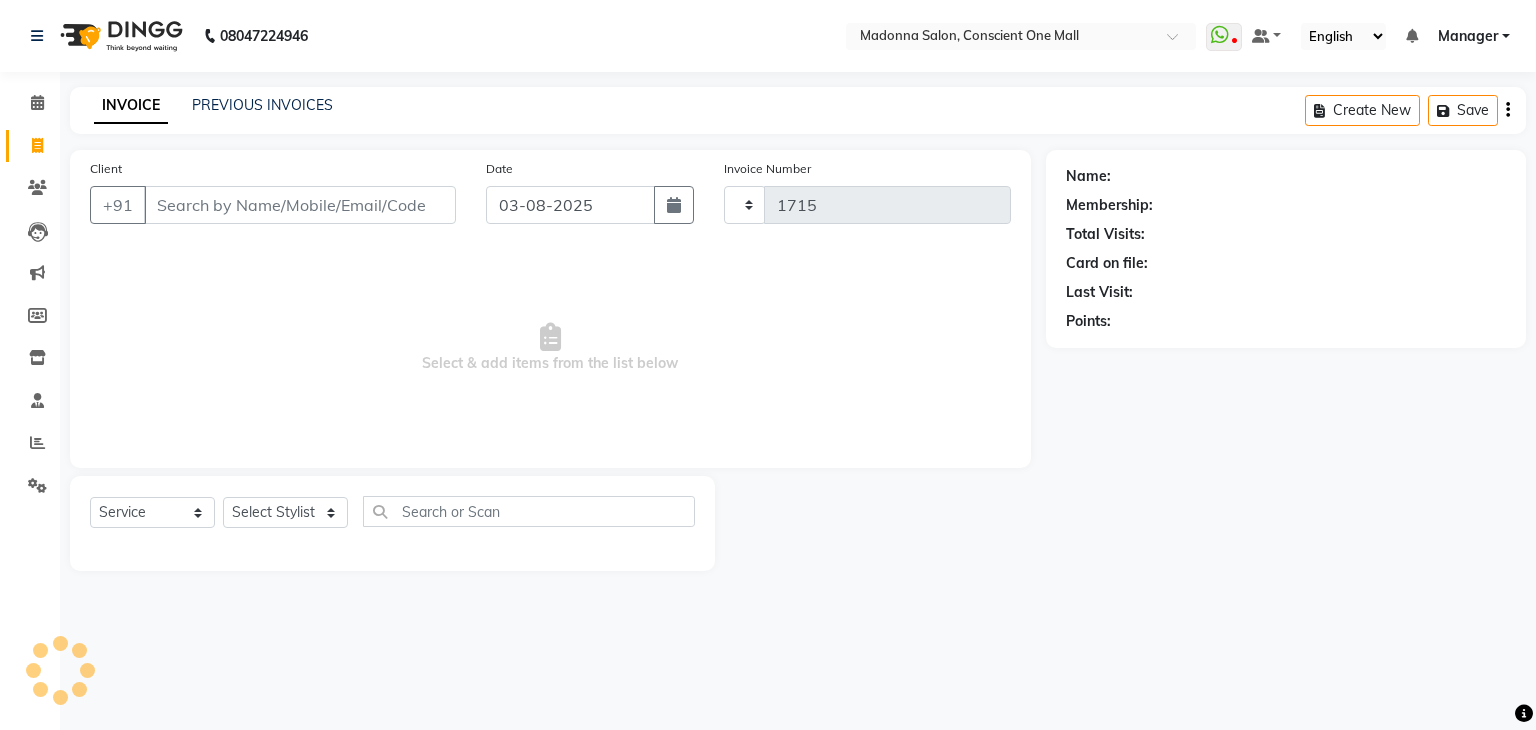 select on "7575" 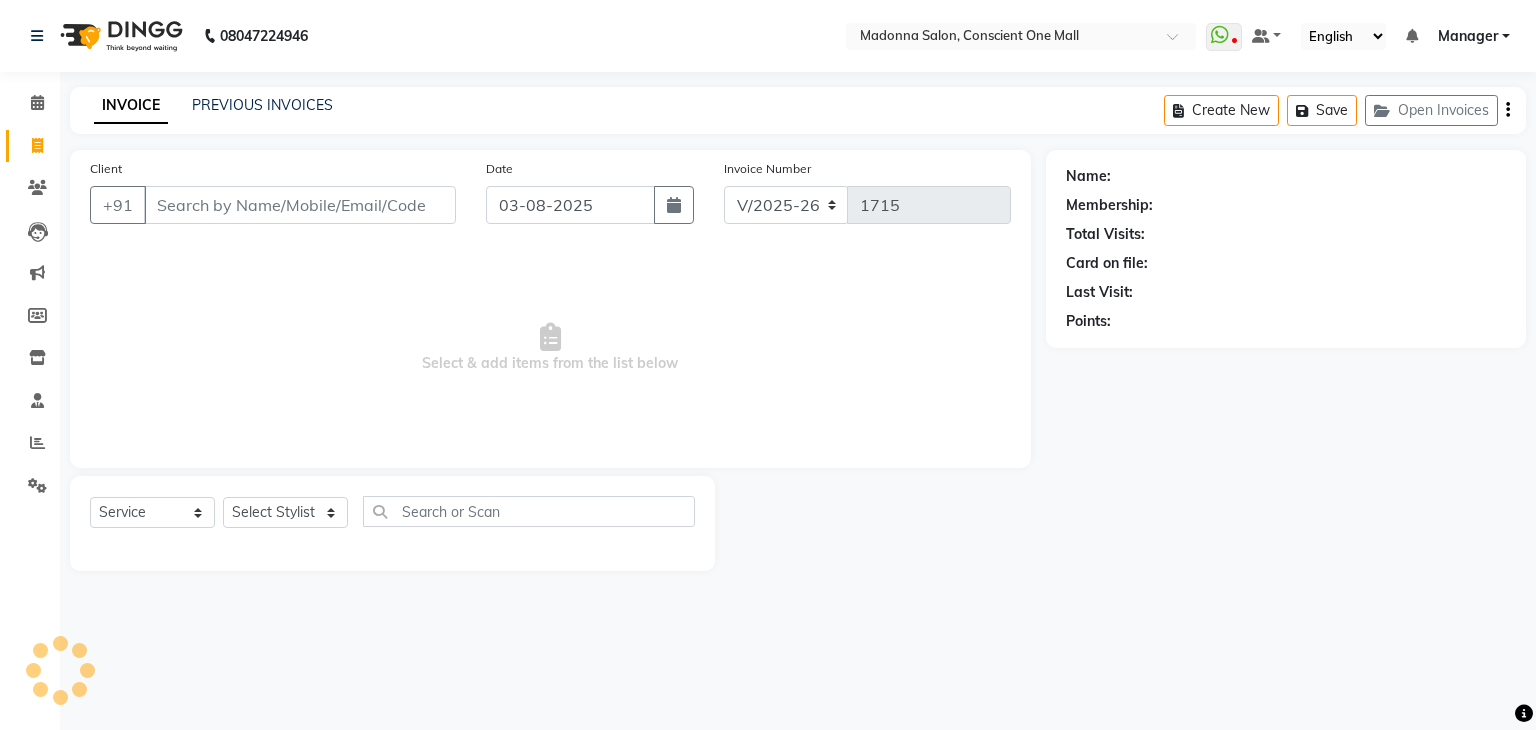 click on "Select & add items from the list below" at bounding box center (550, 348) 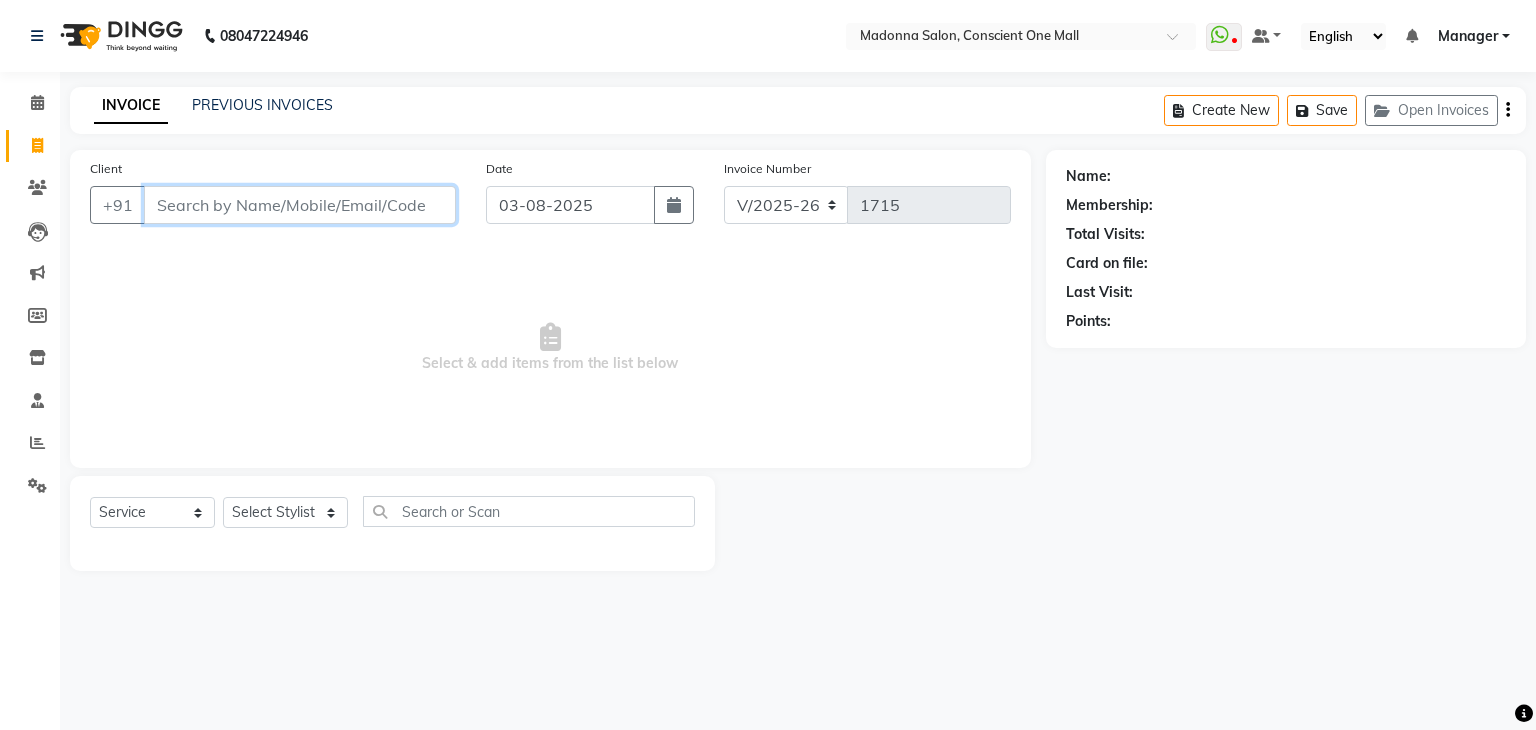 click on "Client" at bounding box center (300, 205) 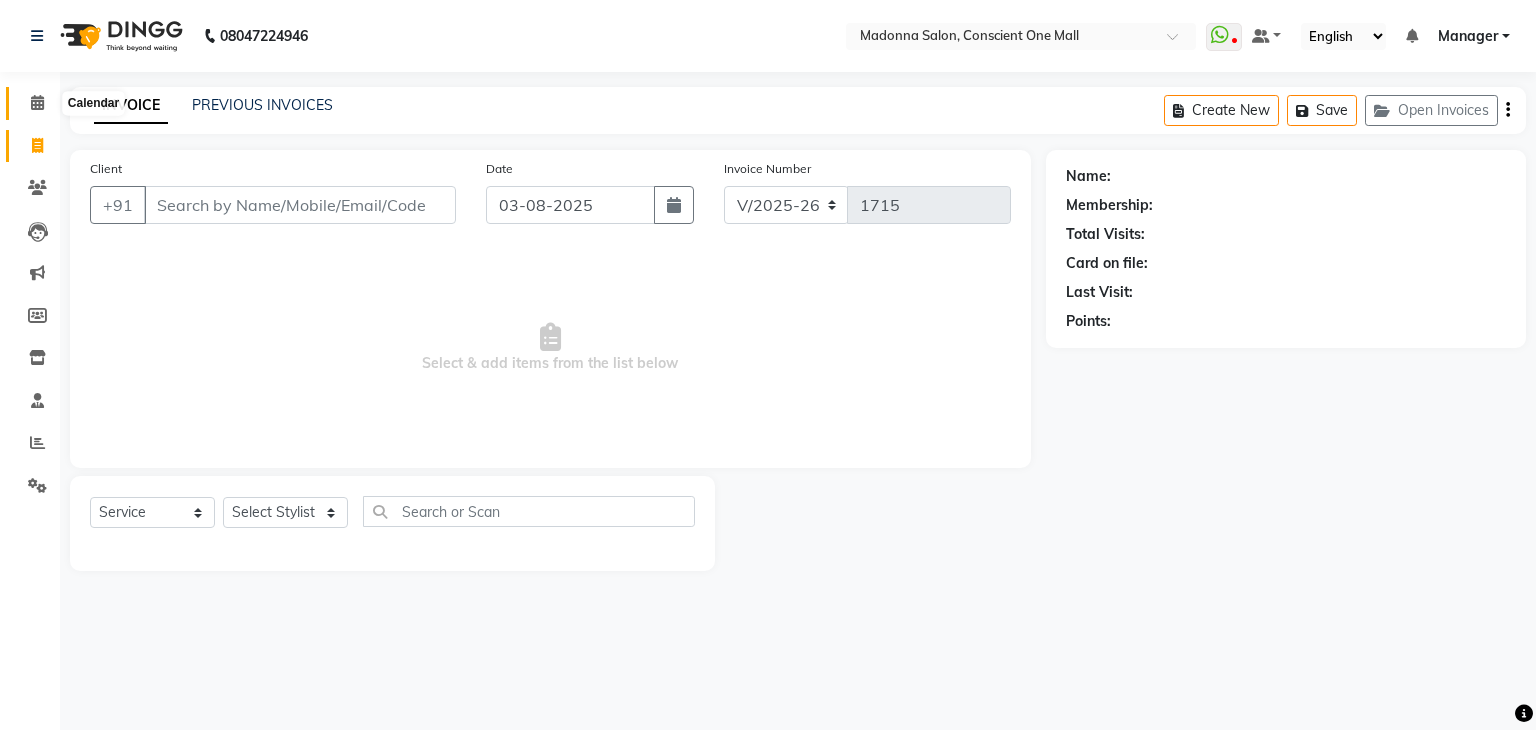 click 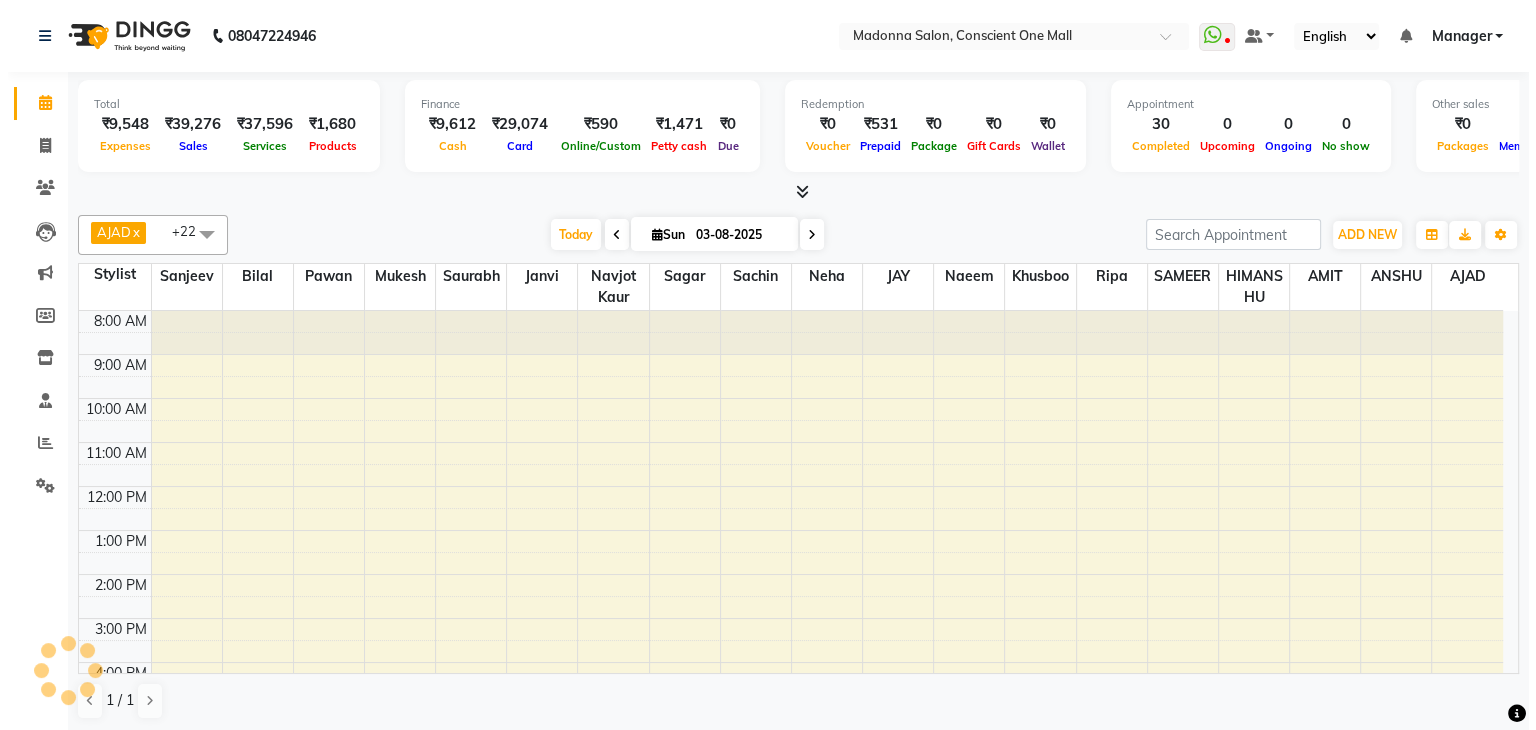 scroll, scrollTop: 165, scrollLeft: 0, axis: vertical 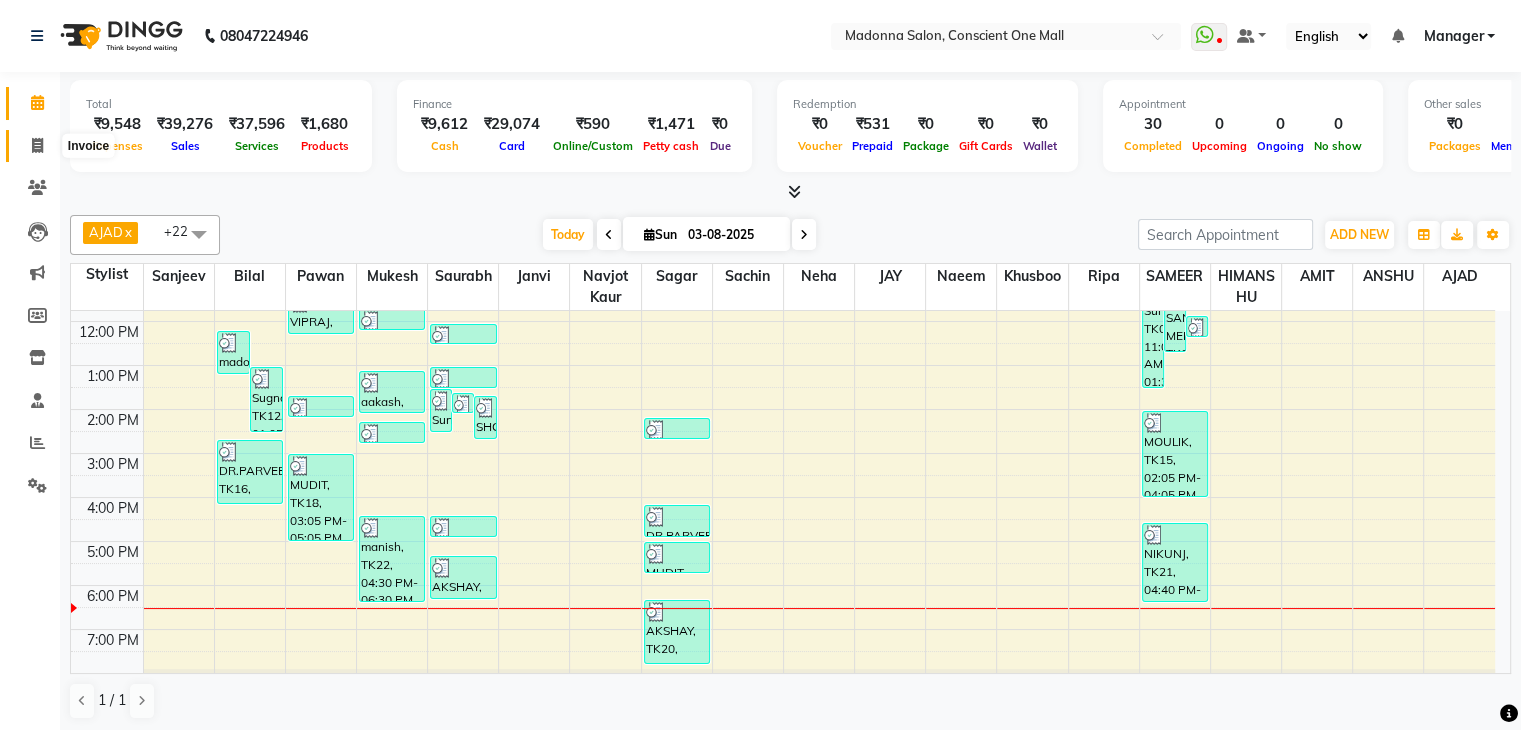 click 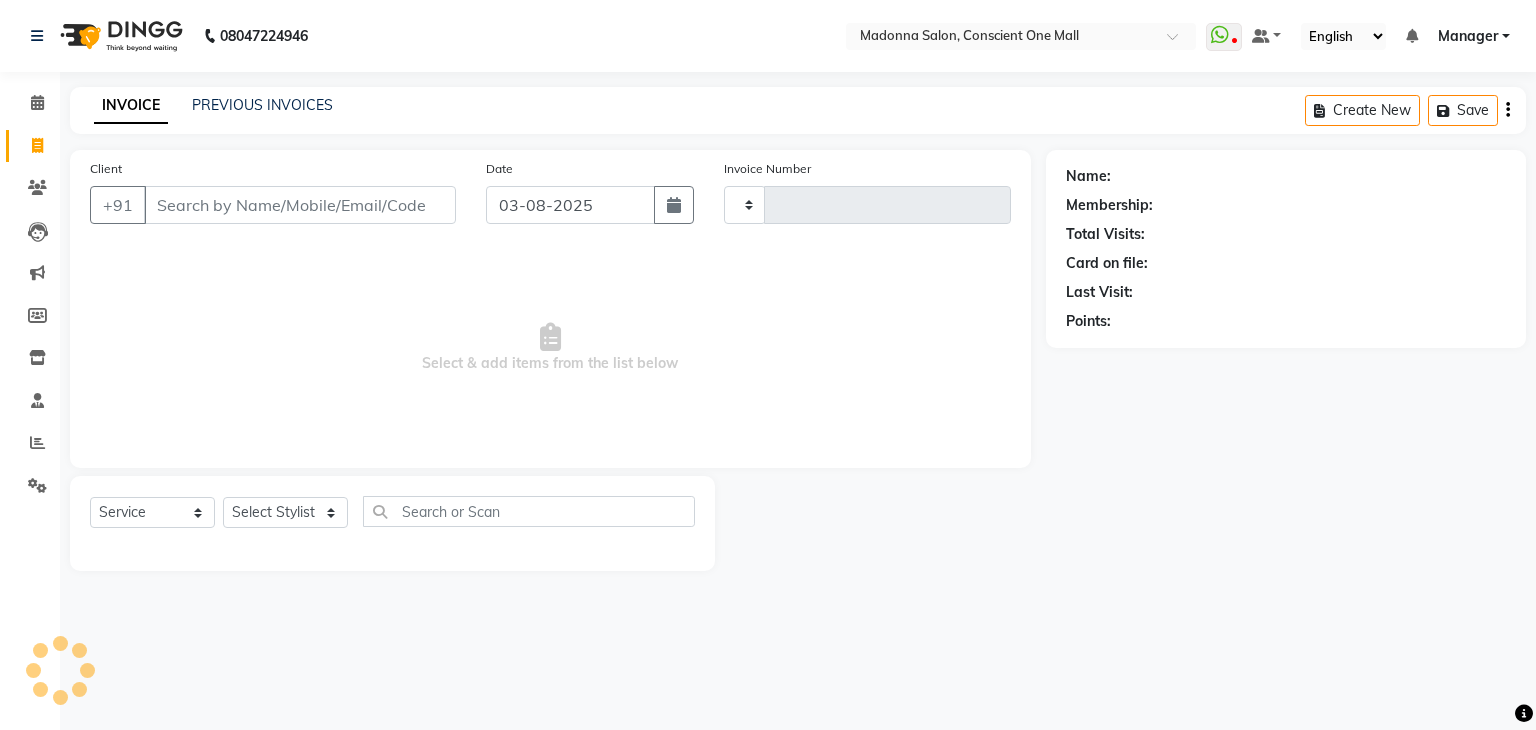 type on "1715" 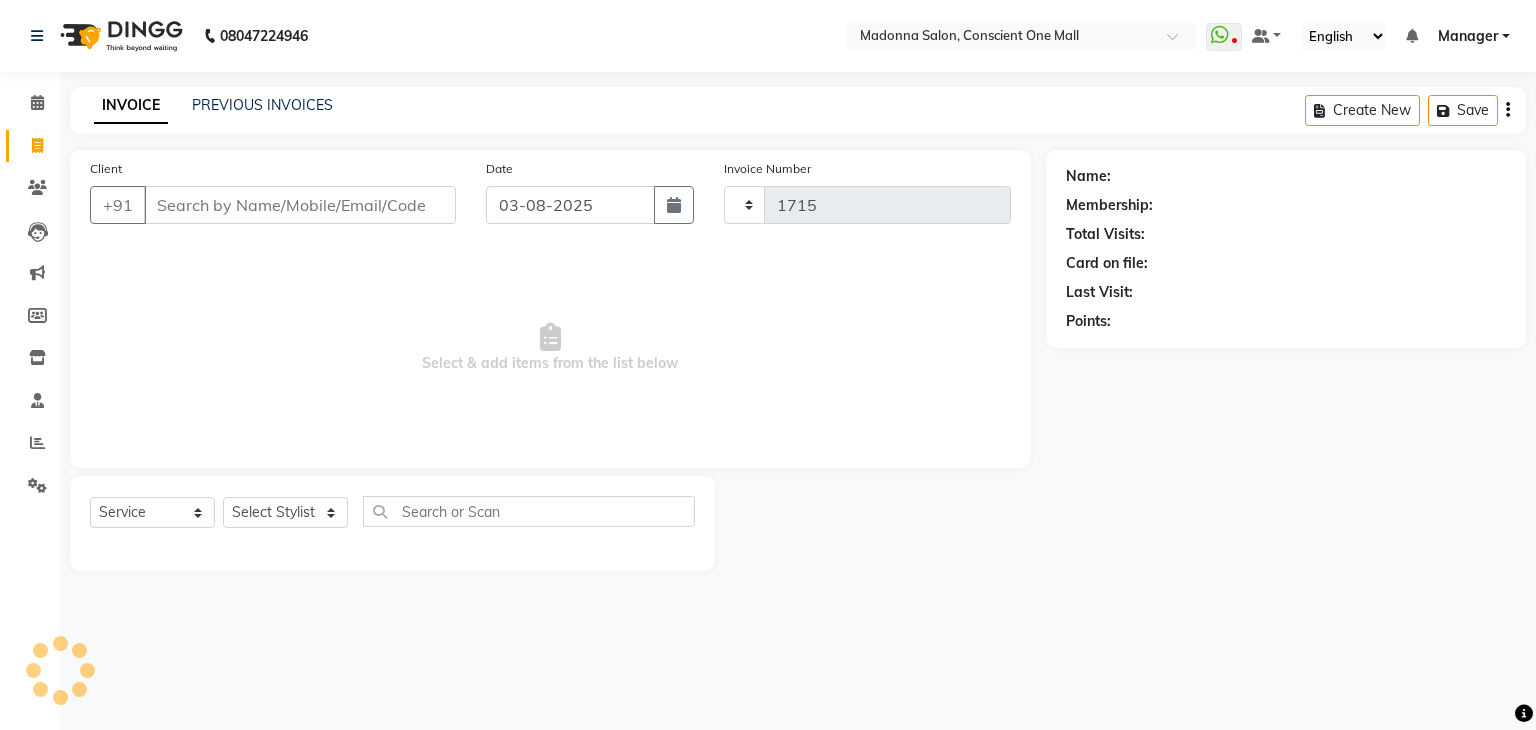 select on "7575" 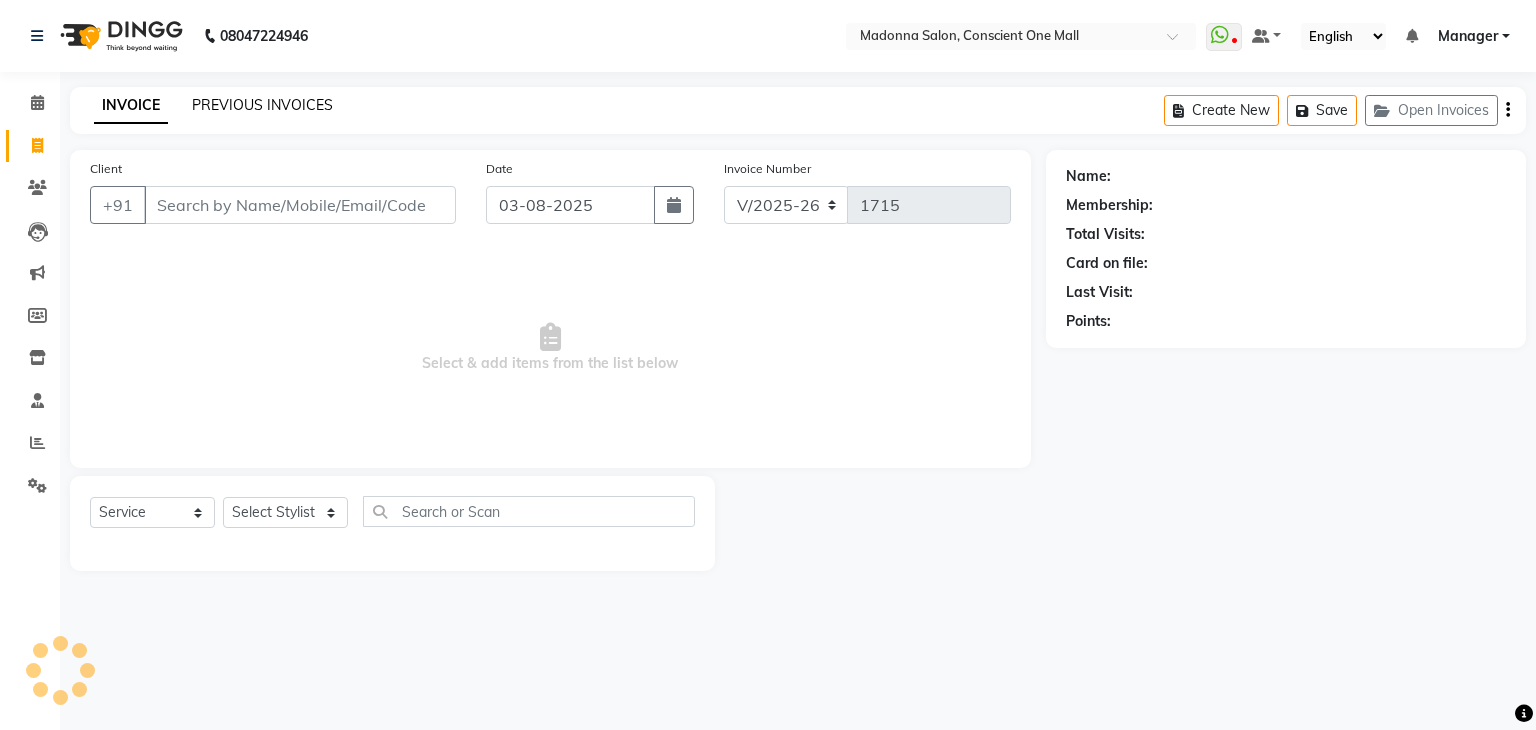 click on "PREVIOUS INVOICES" 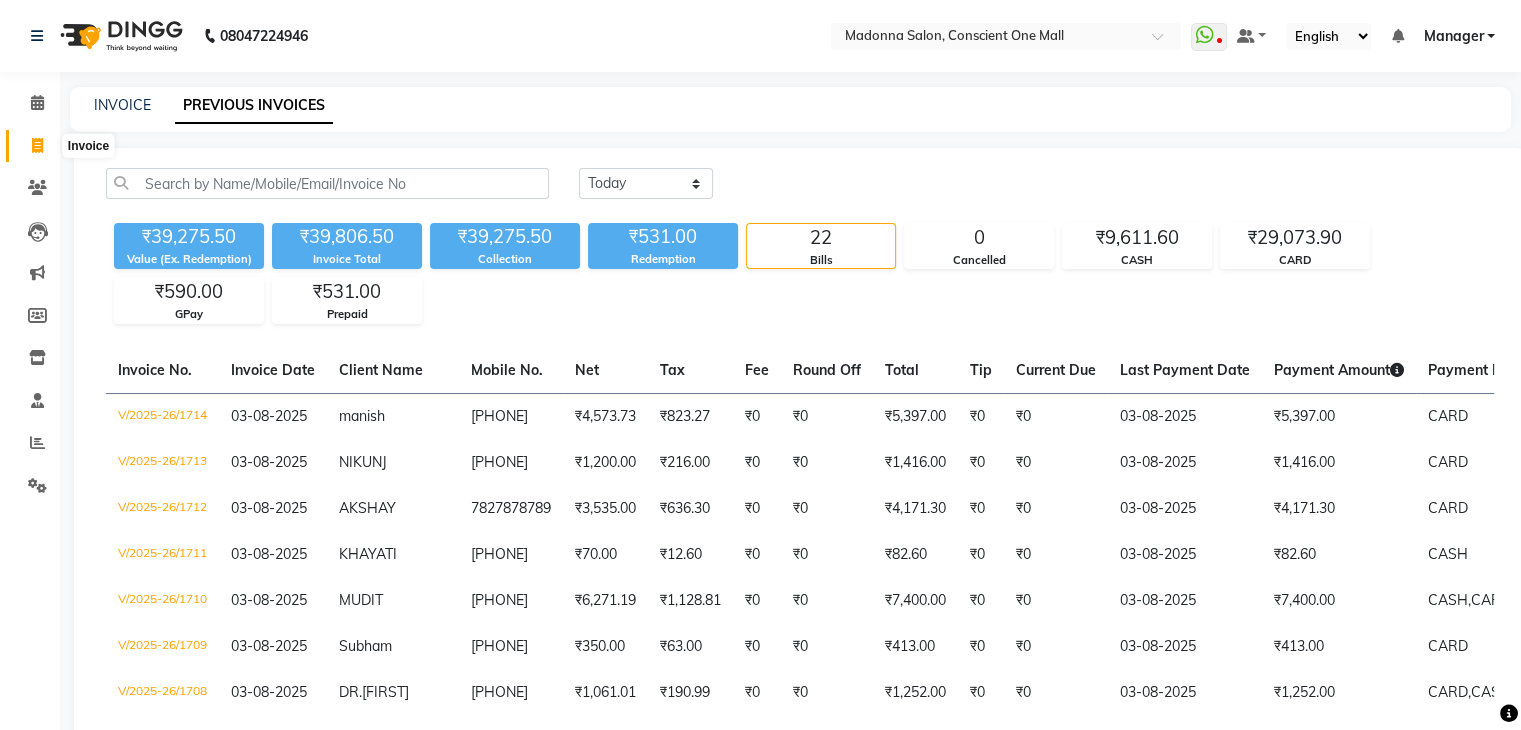 click 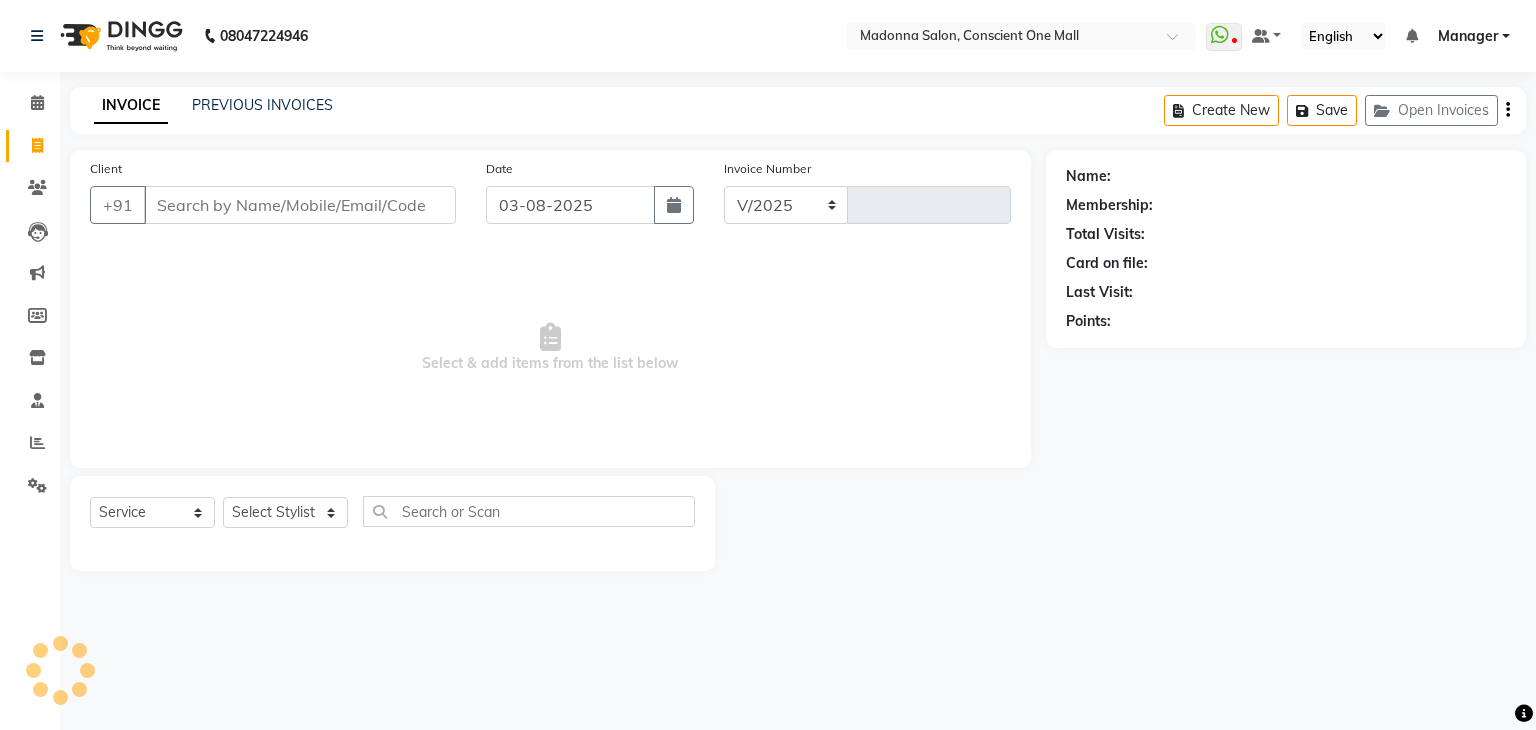 select on "7575" 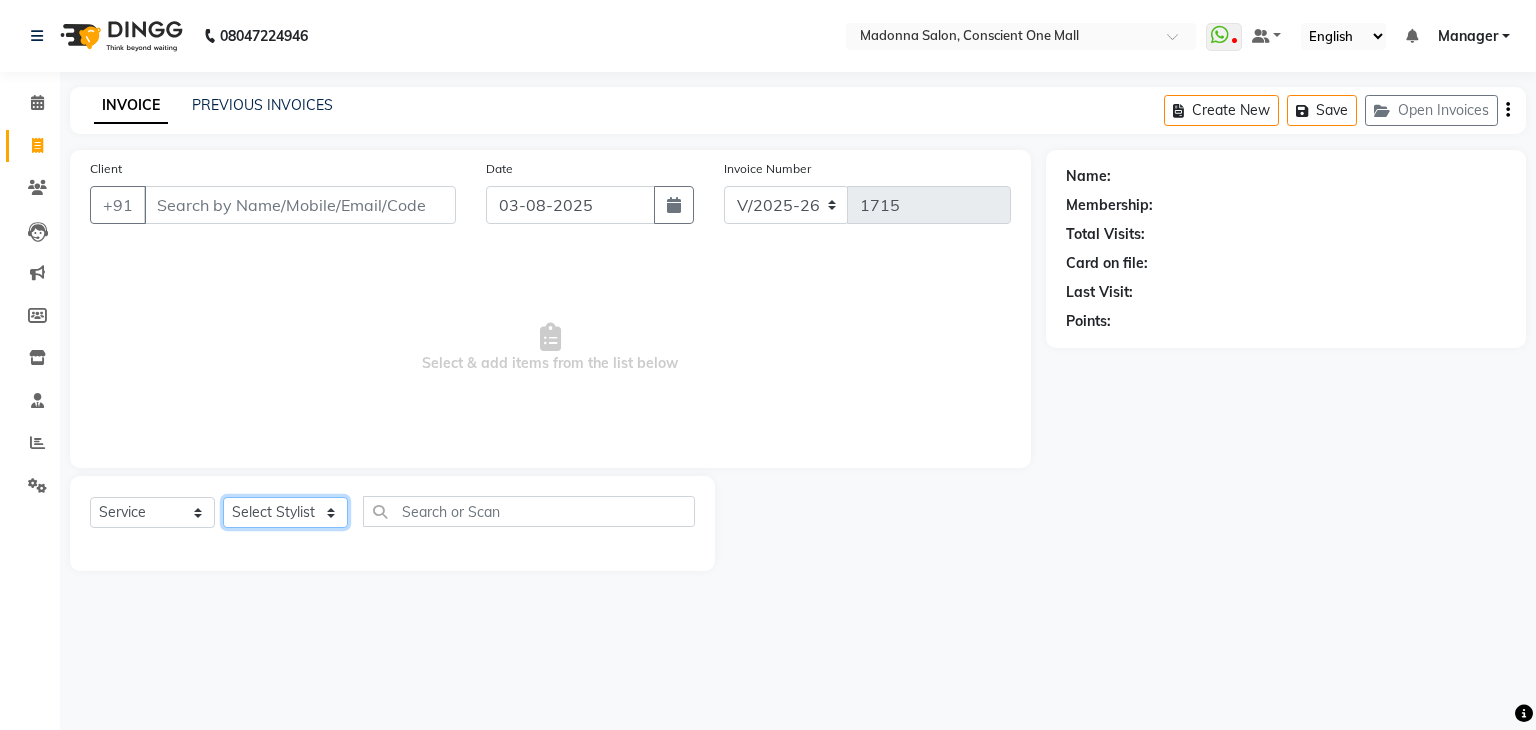 click on "Select Stylist AJAD AMIT ANSHU Bilal Harry himanshi HIMANSHU Janvi JAY Khusboo Manager misty Mukesh Naeem Navjot Kaur neha Pawan RAKHI Ripa Sachin Sagar  SAMEER Sanjeev Saurabh" 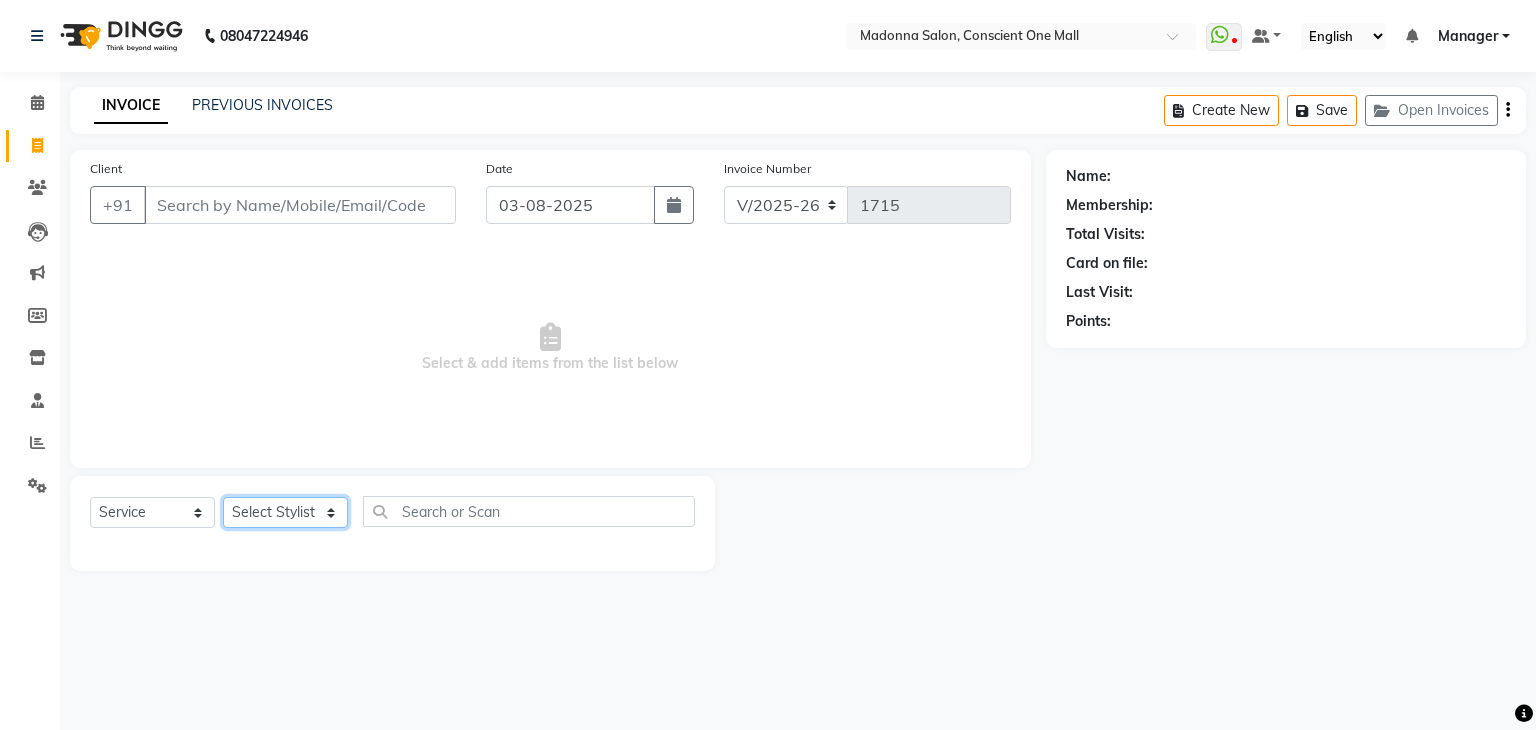 select on "67300" 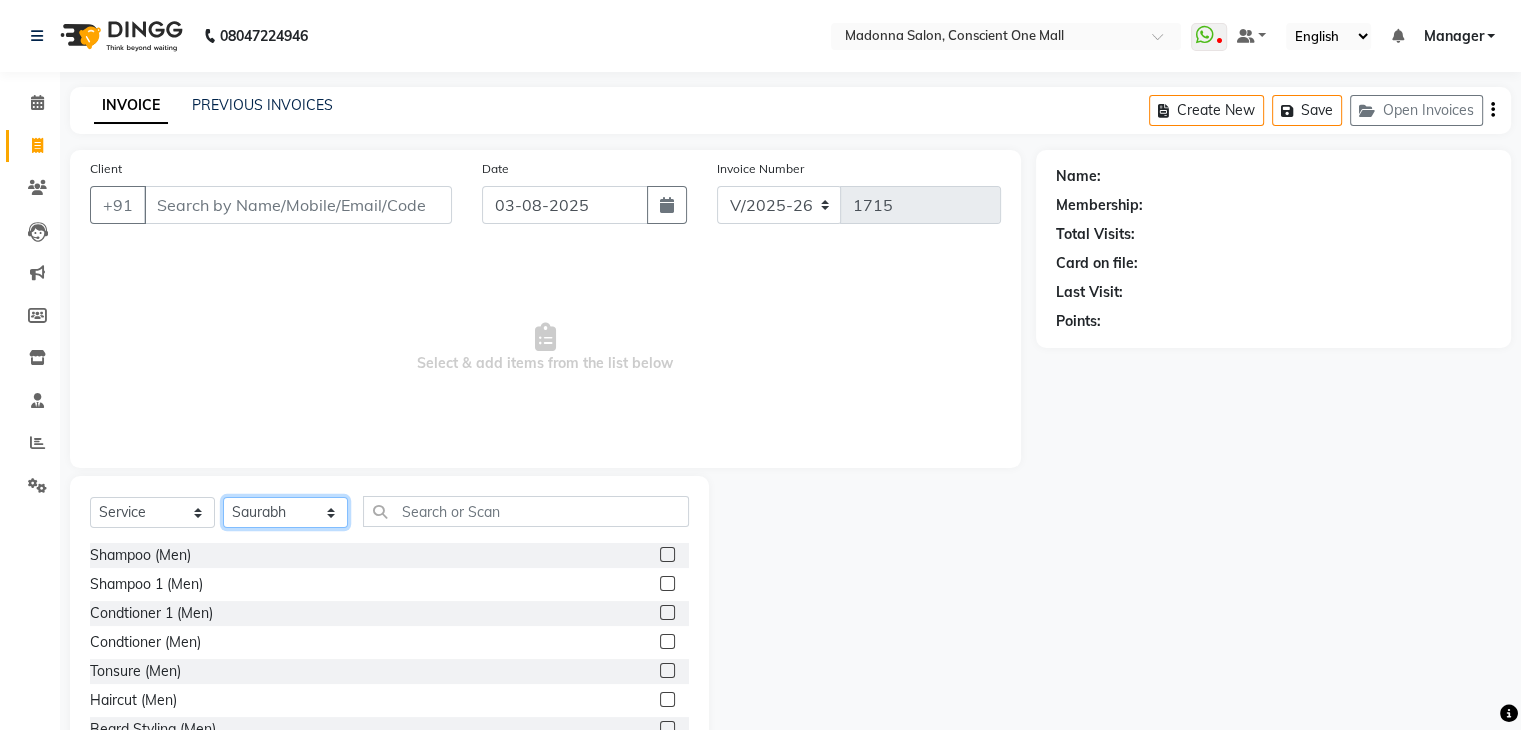 click on "Select Stylist AJAD AMIT ANSHU Bilal Harry himanshi HIMANSHU Janvi JAY Khusboo Manager misty Mukesh Naeem Navjot Kaur neha Pawan RAKHI Ripa Sachin Sagar  SAMEER Sanjeev Saurabh" 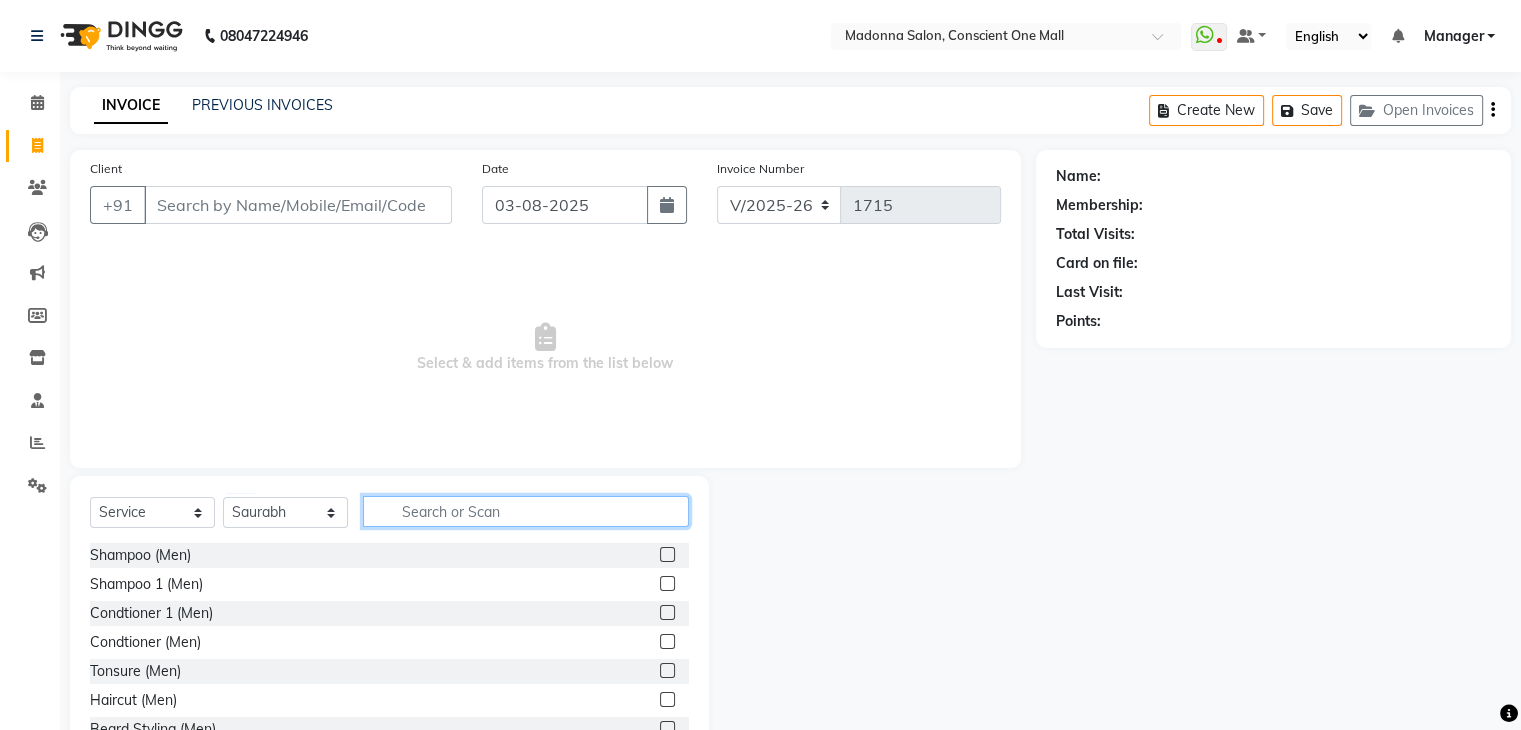 click 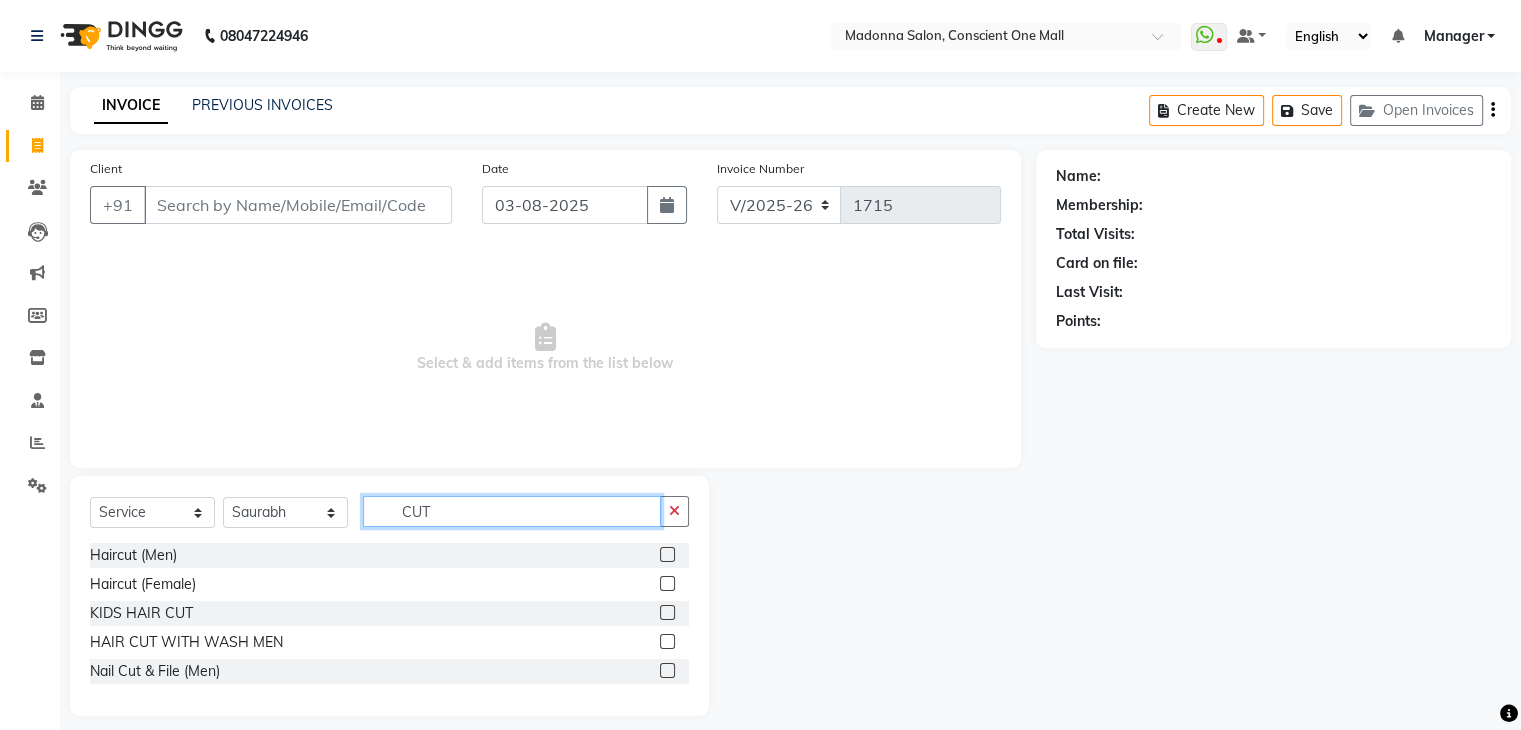 type on "CUT" 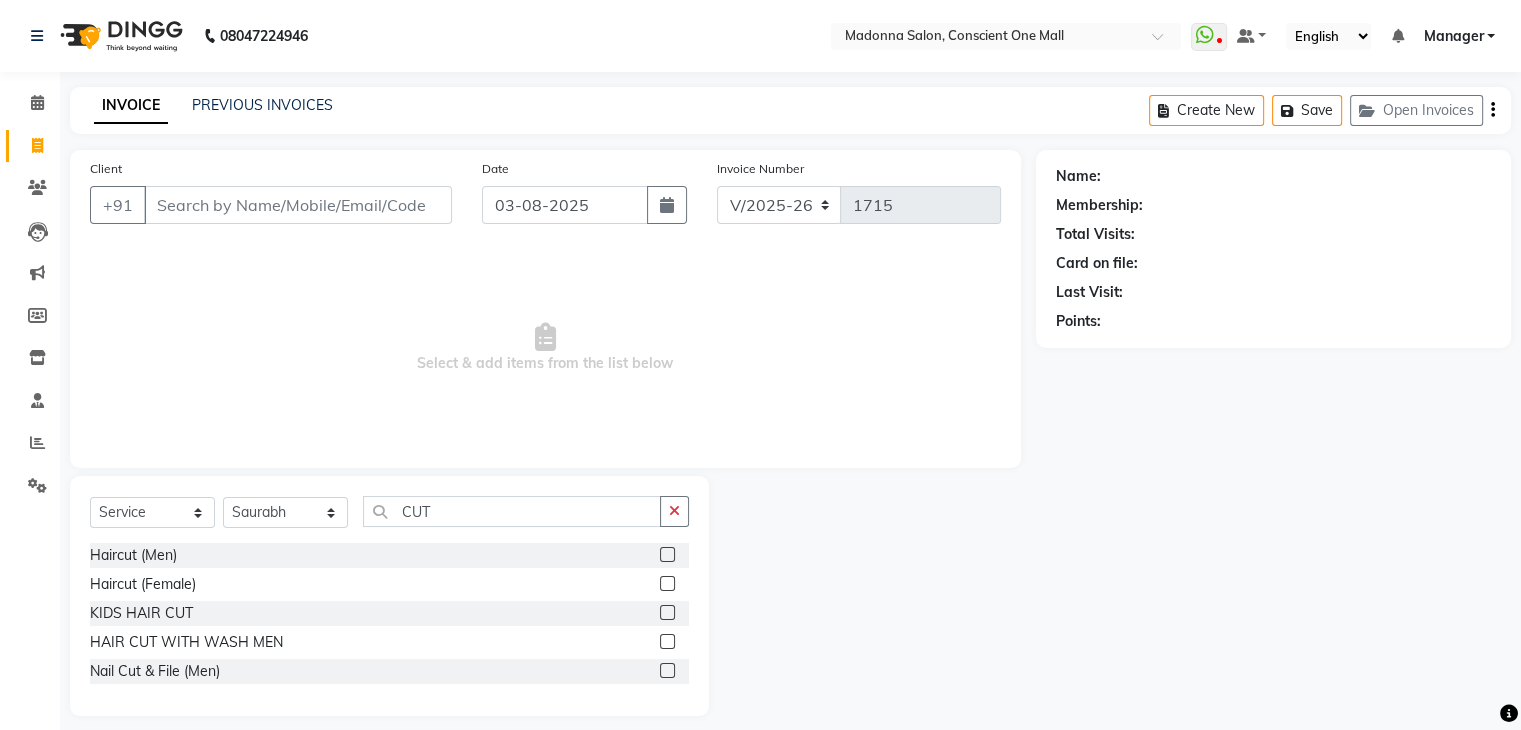 click 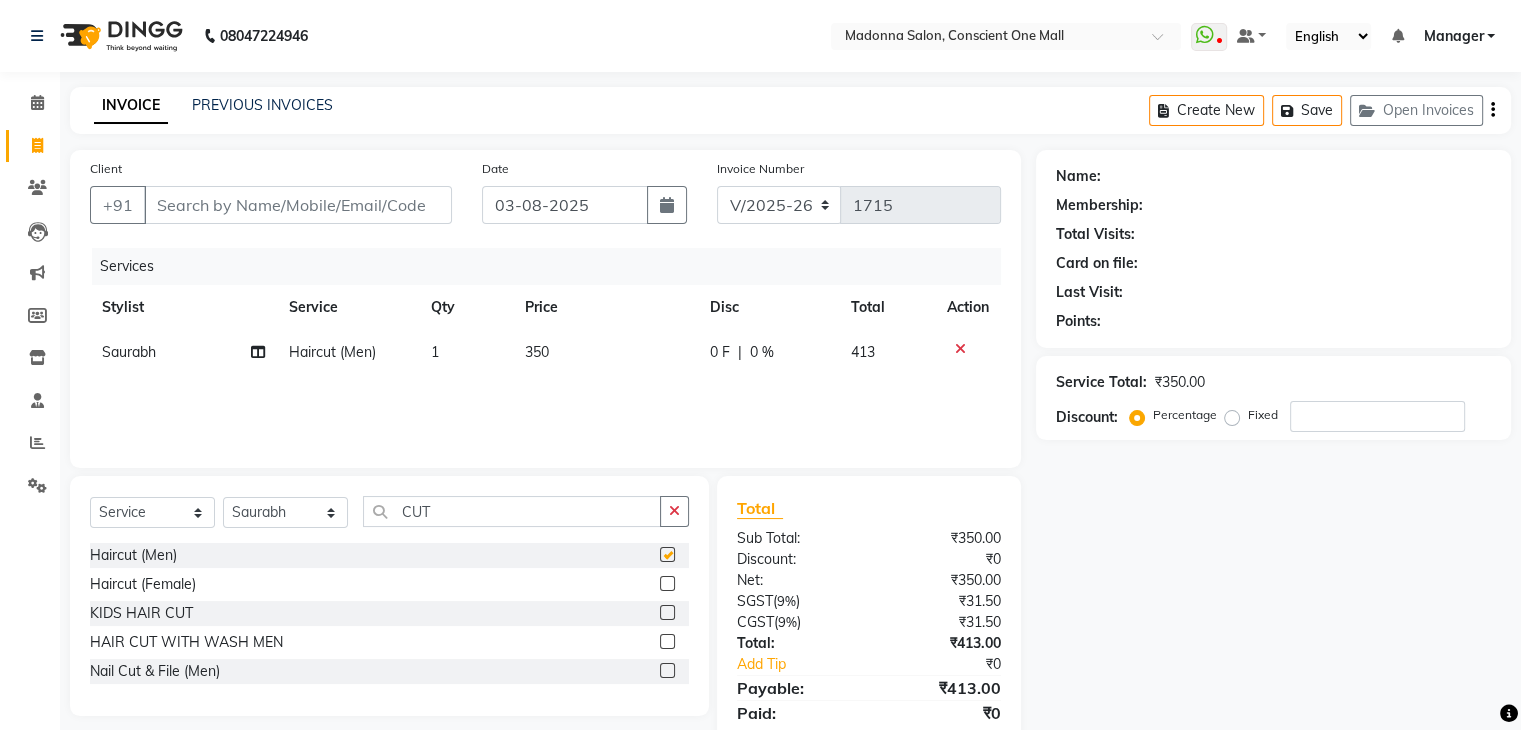 checkbox on "false" 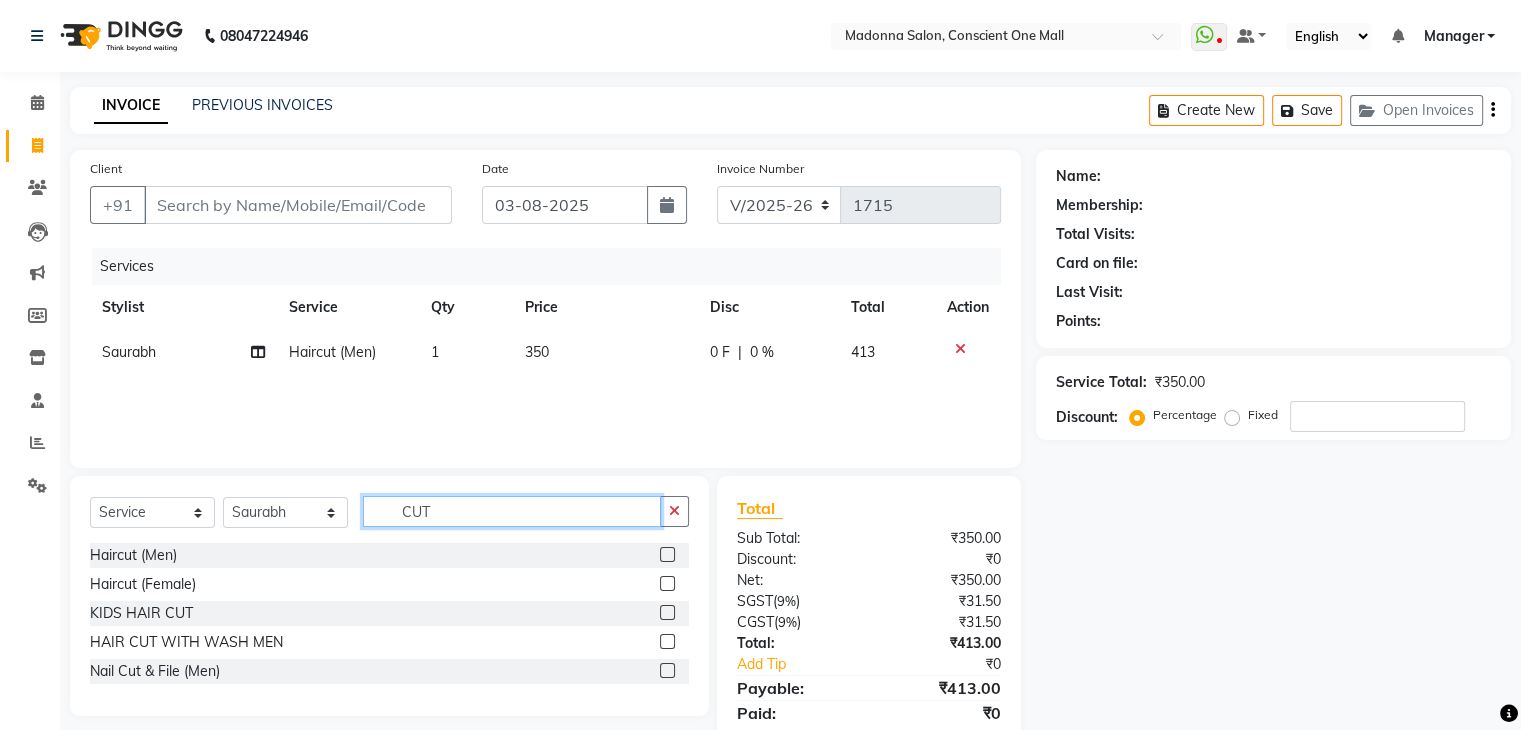 click on "CUT" 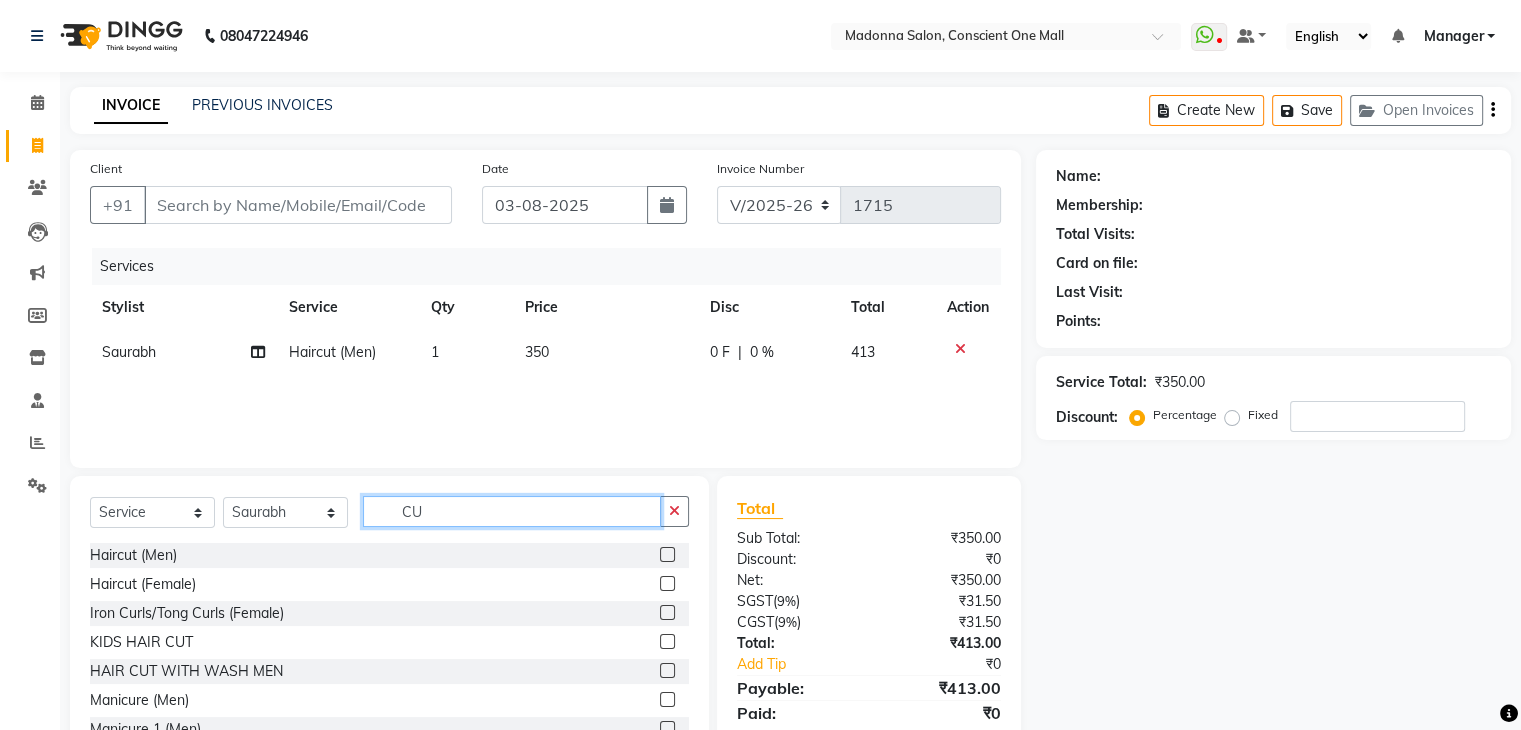type on "C" 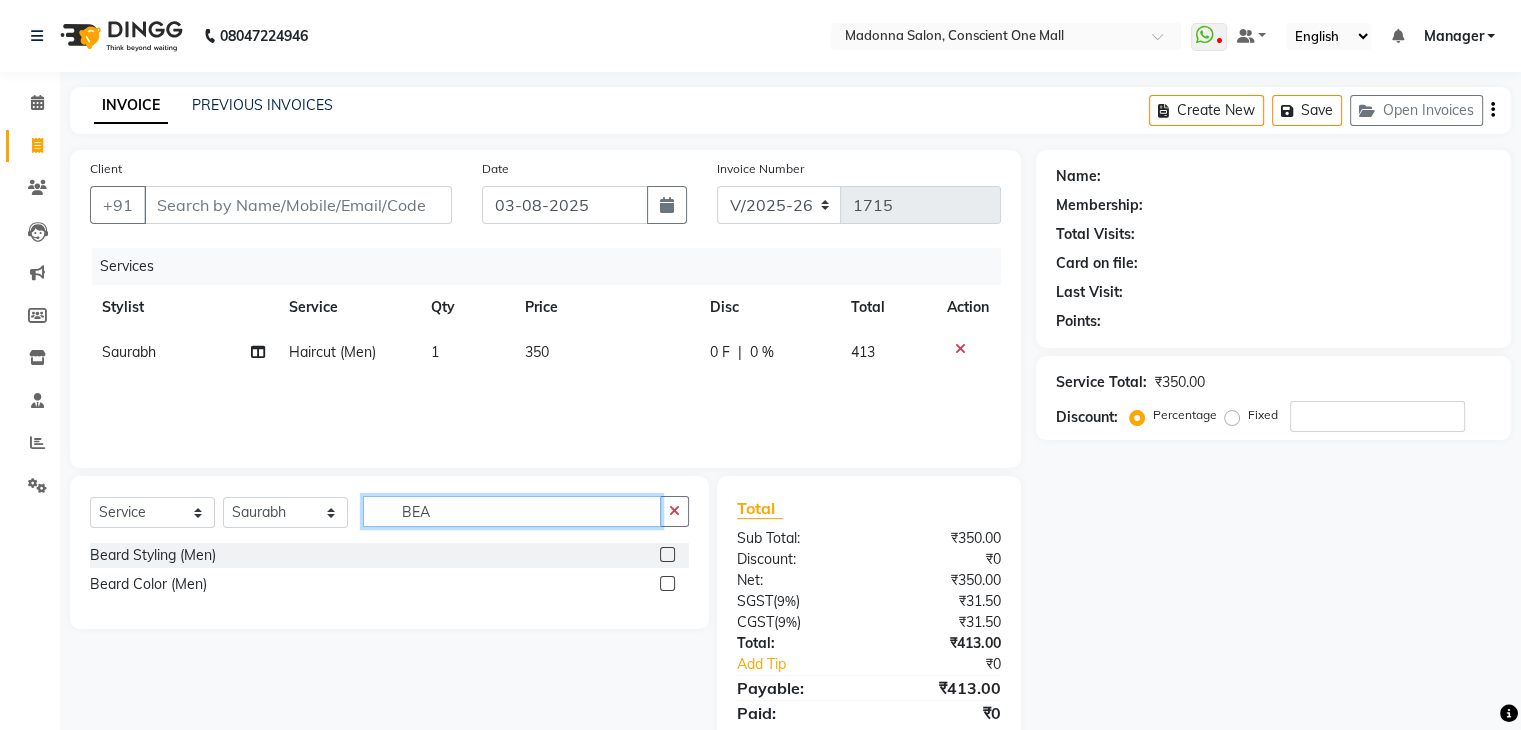 type on "BEA" 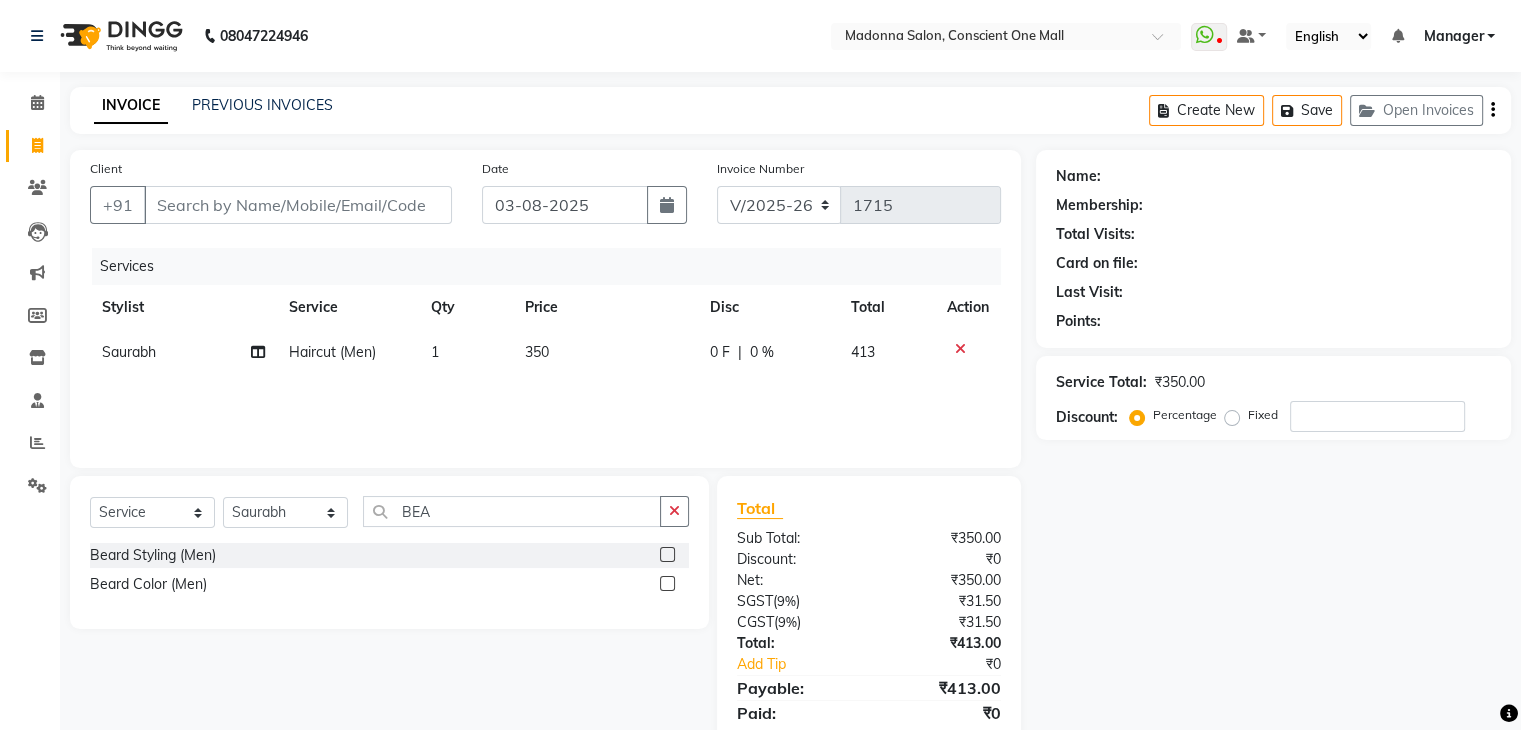 click 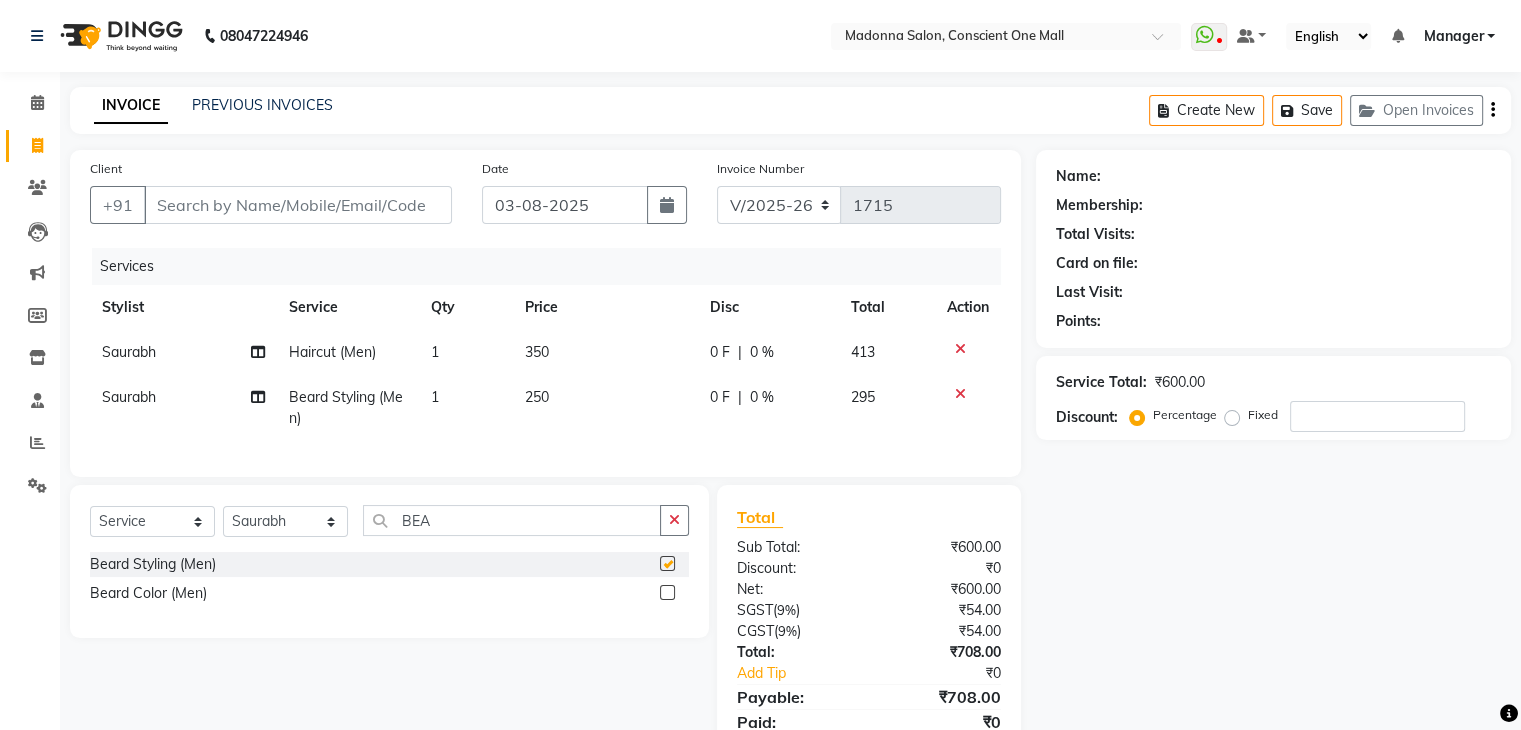 checkbox on "false" 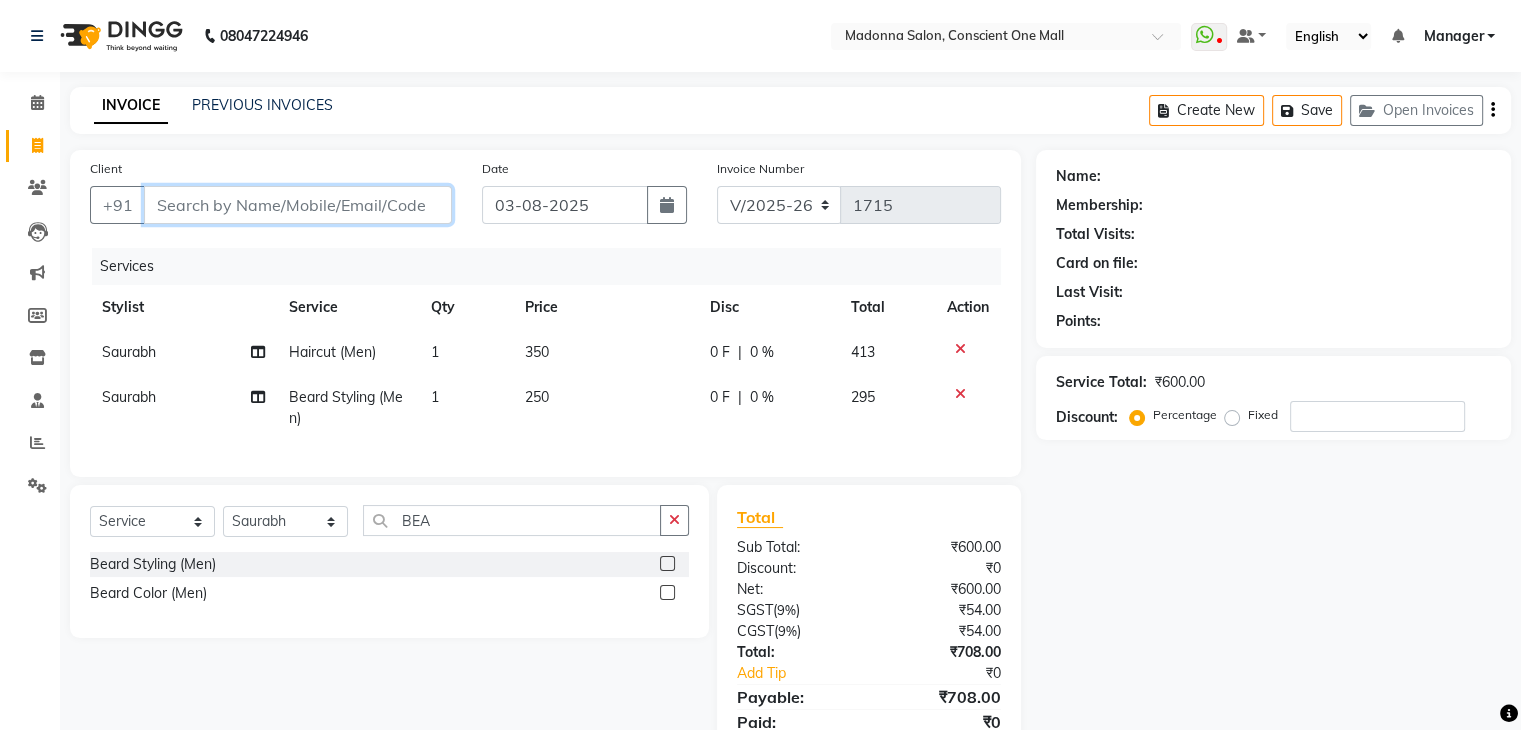 click on "Client" at bounding box center [298, 205] 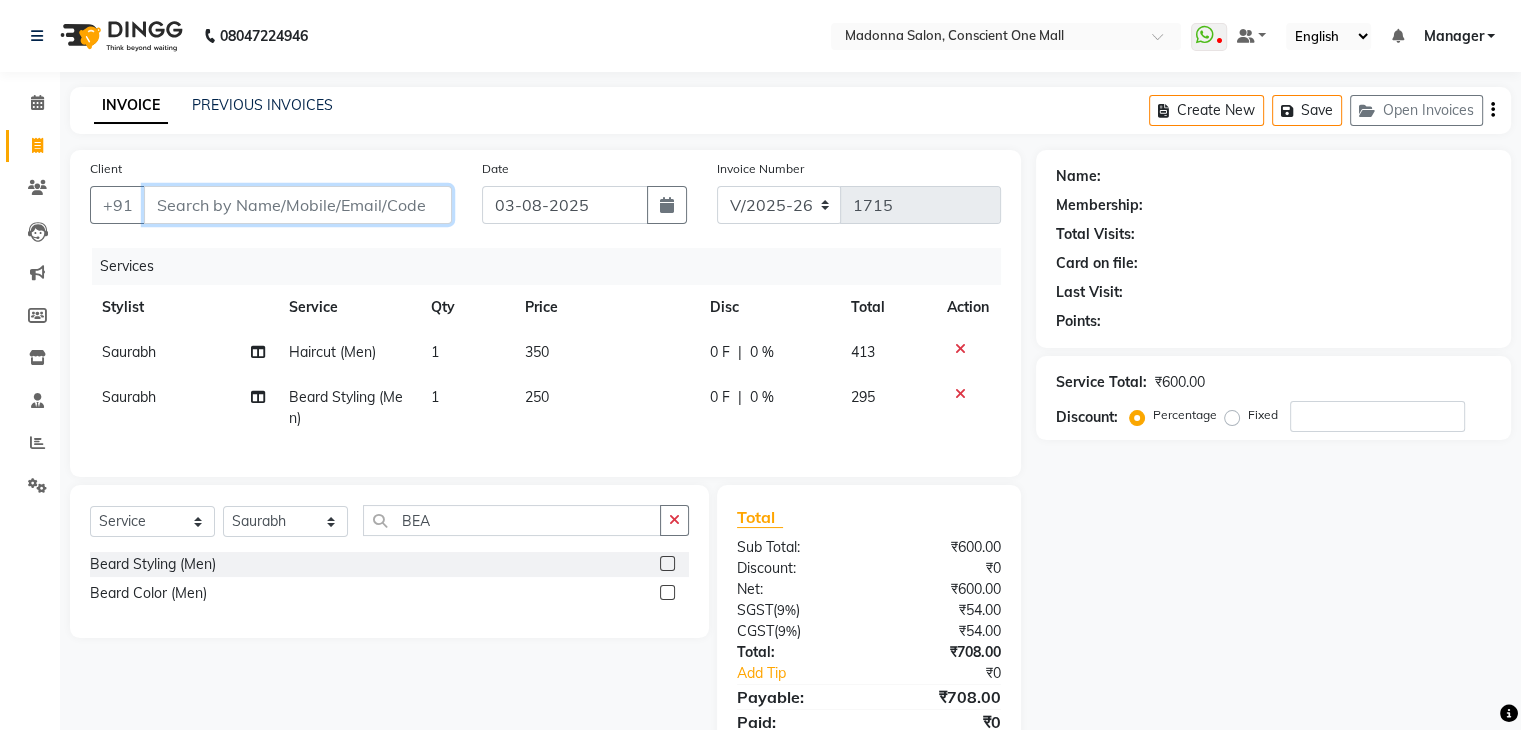type on "8" 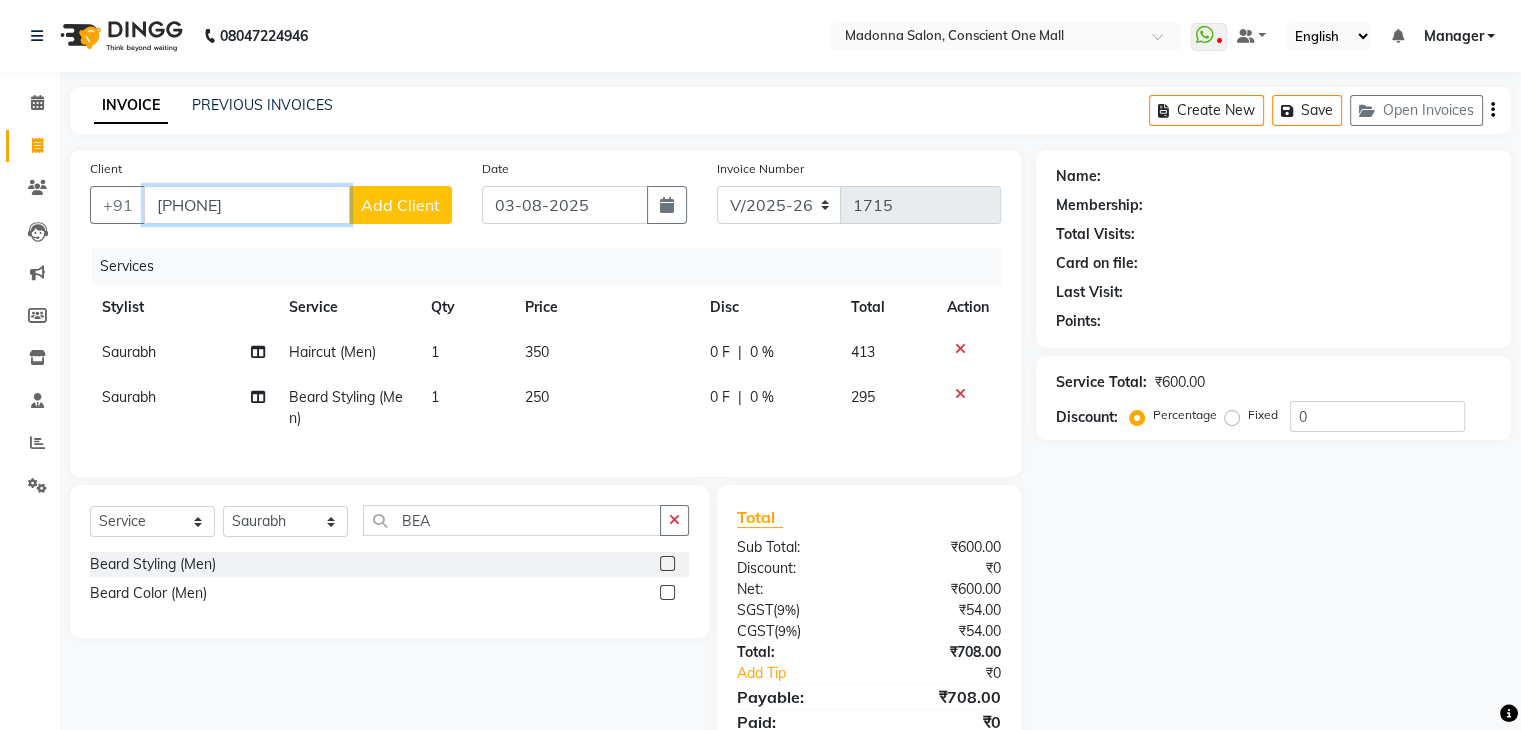 click on "[PHONE]" at bounding box center [247, 205] 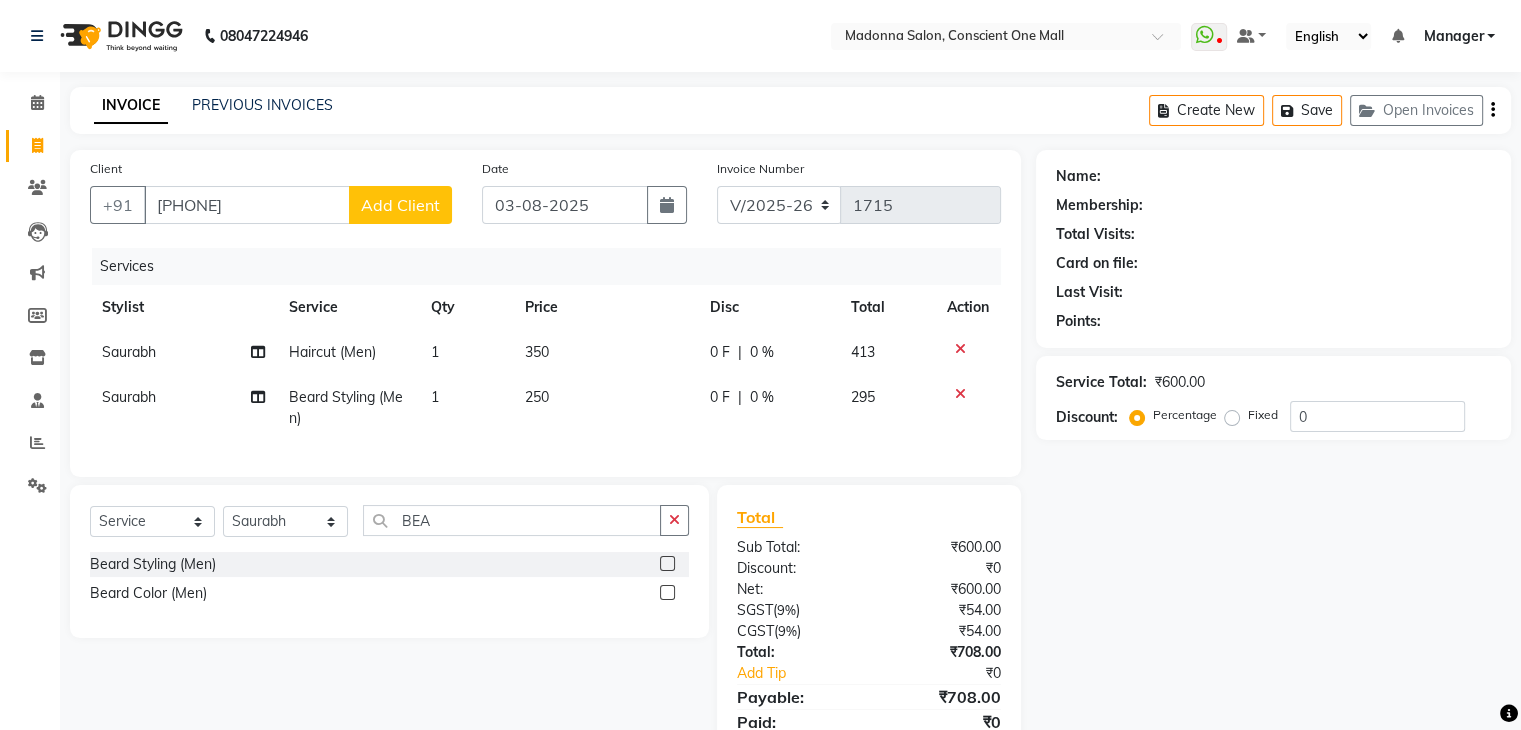 click on "Add Client" 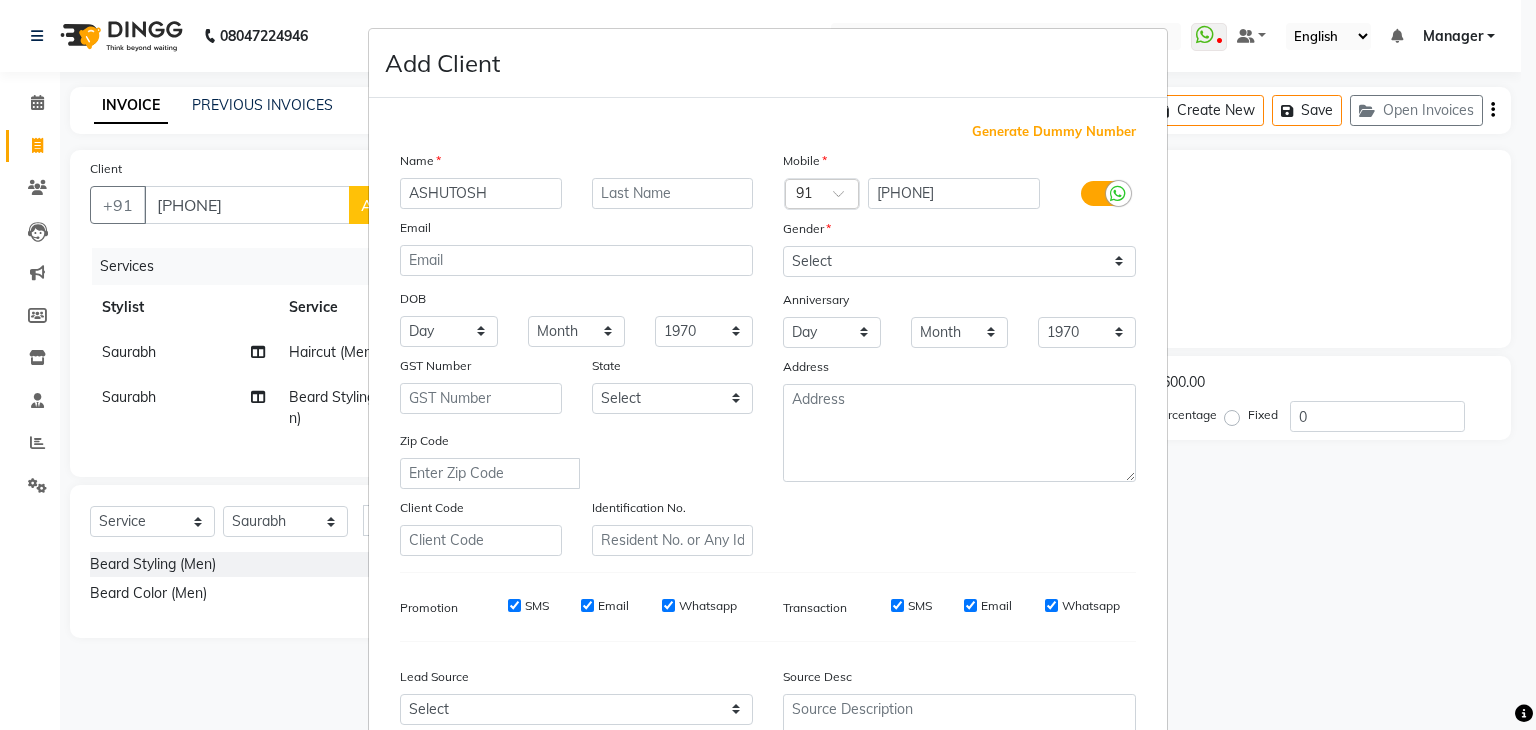 type on "ASHUTOSH" 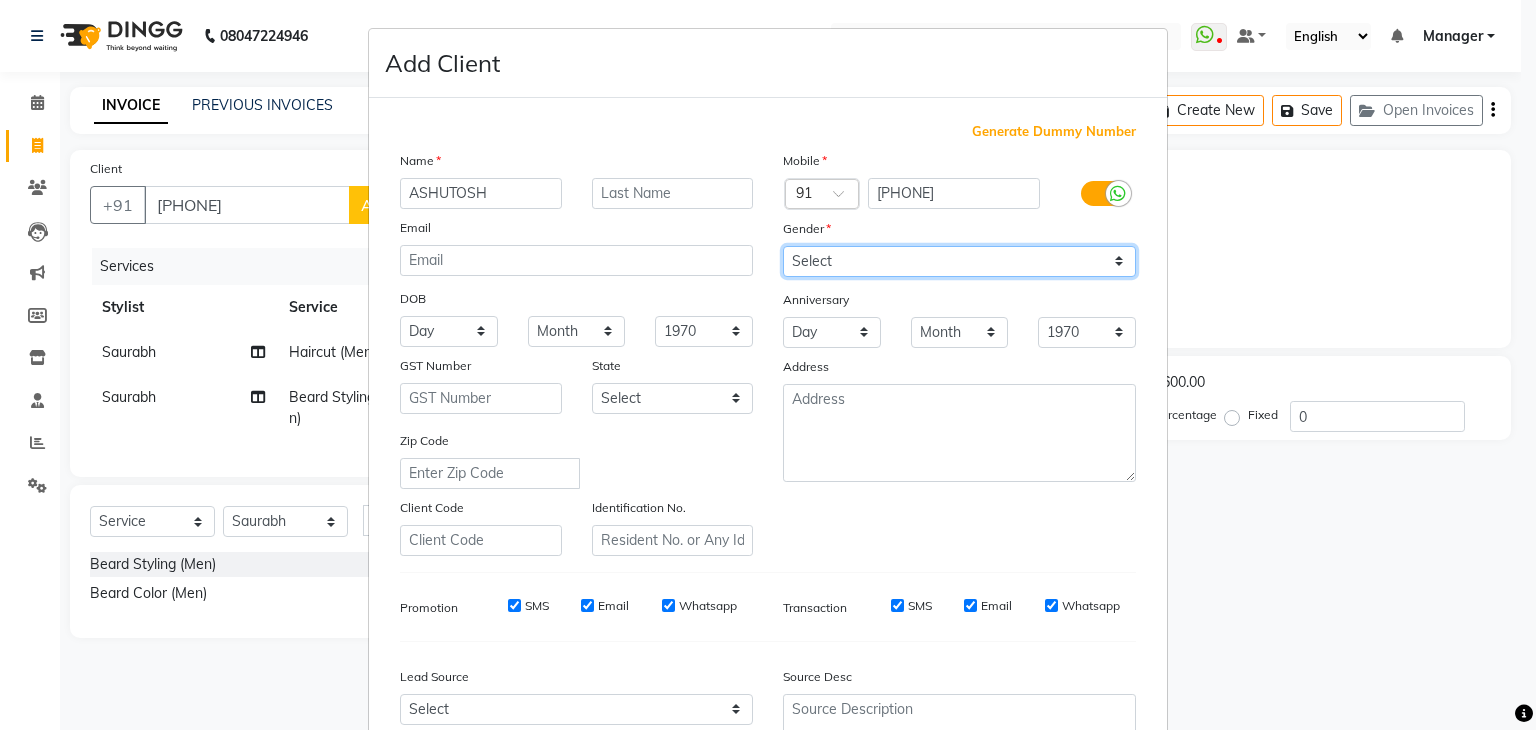 click on "Select Male Female Other Prefer Not To Say" at bounding box center [959, 261] 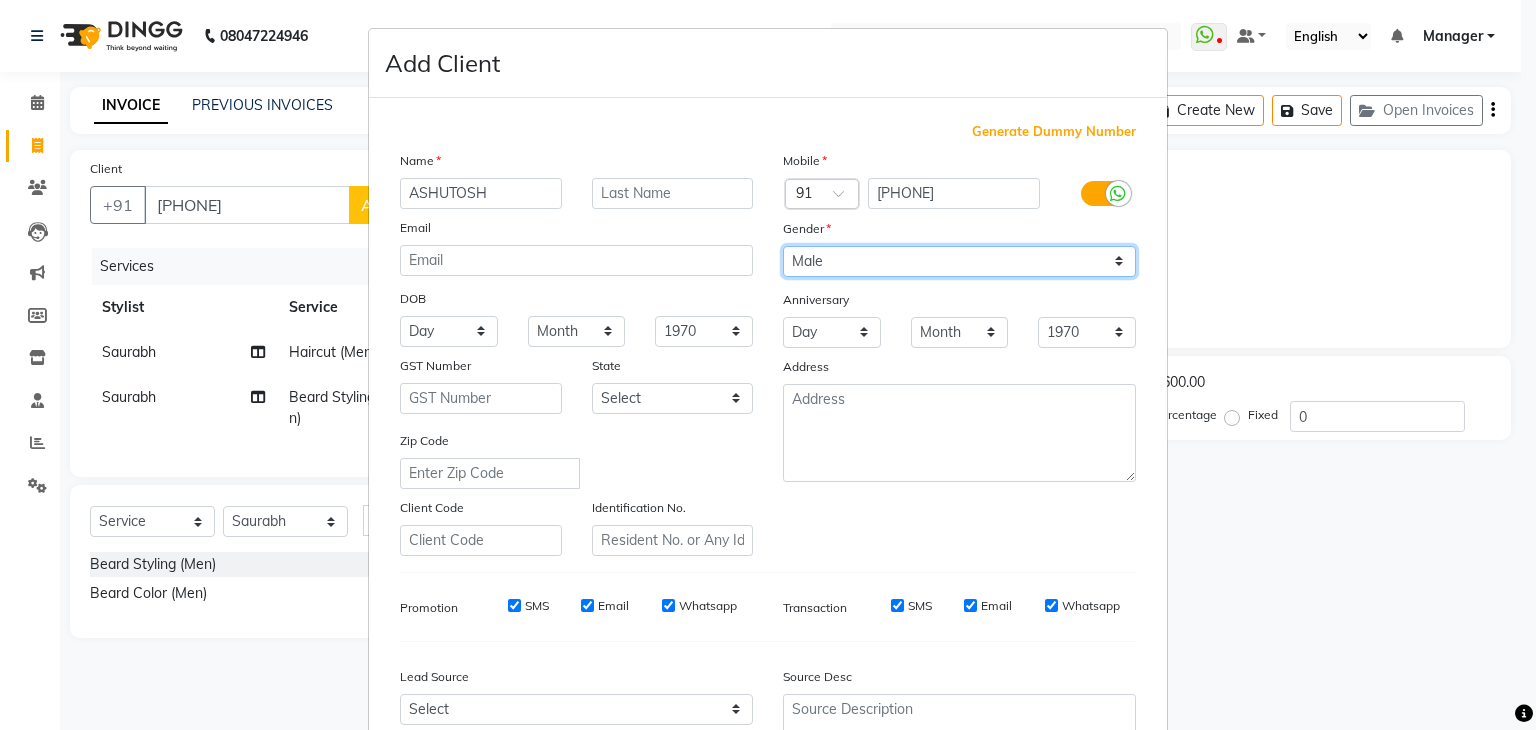 click on "Select Male Female Other Prefer Not To Say" at bounding box center (959, 261) 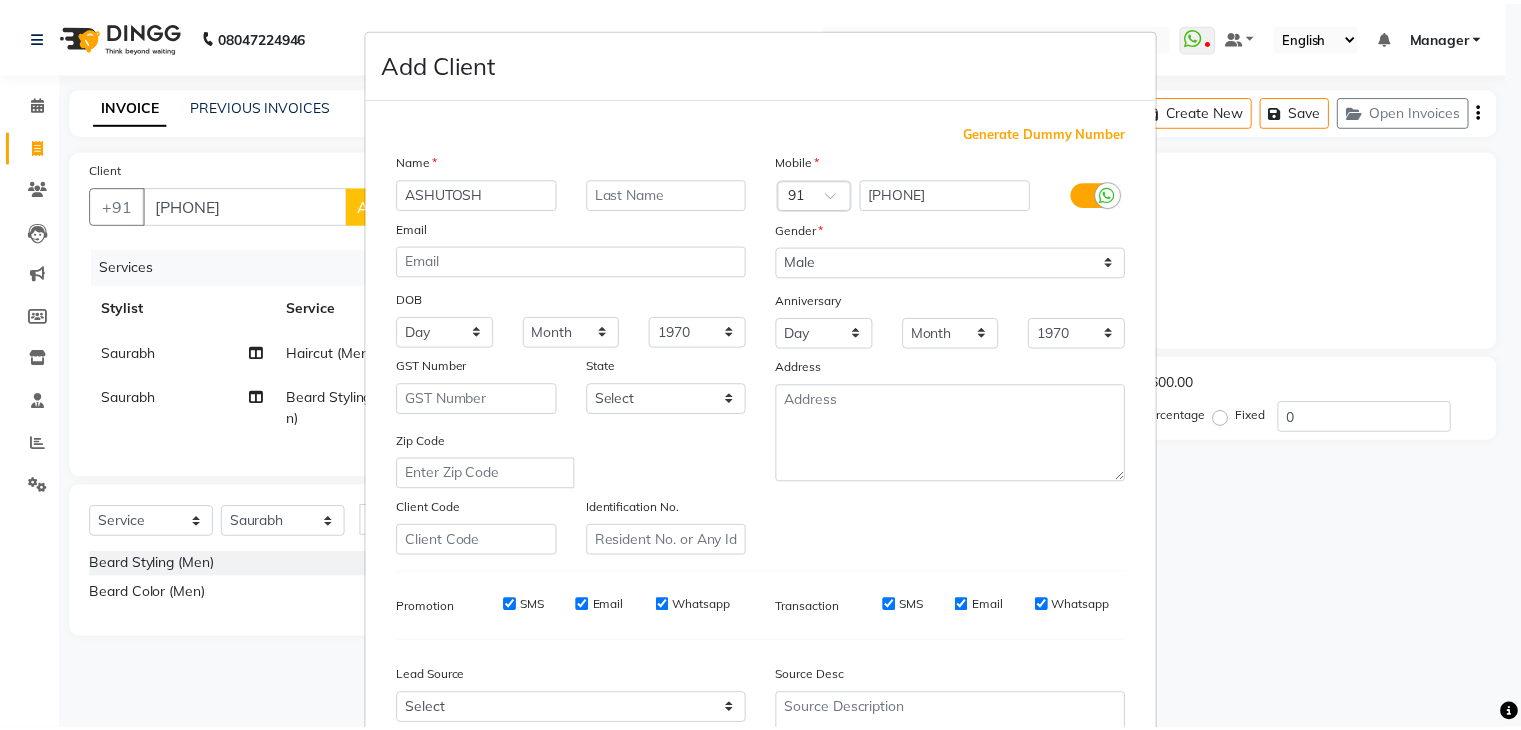 scroll, scrollTop: 203, scrollLeft: 0, axis: vertical 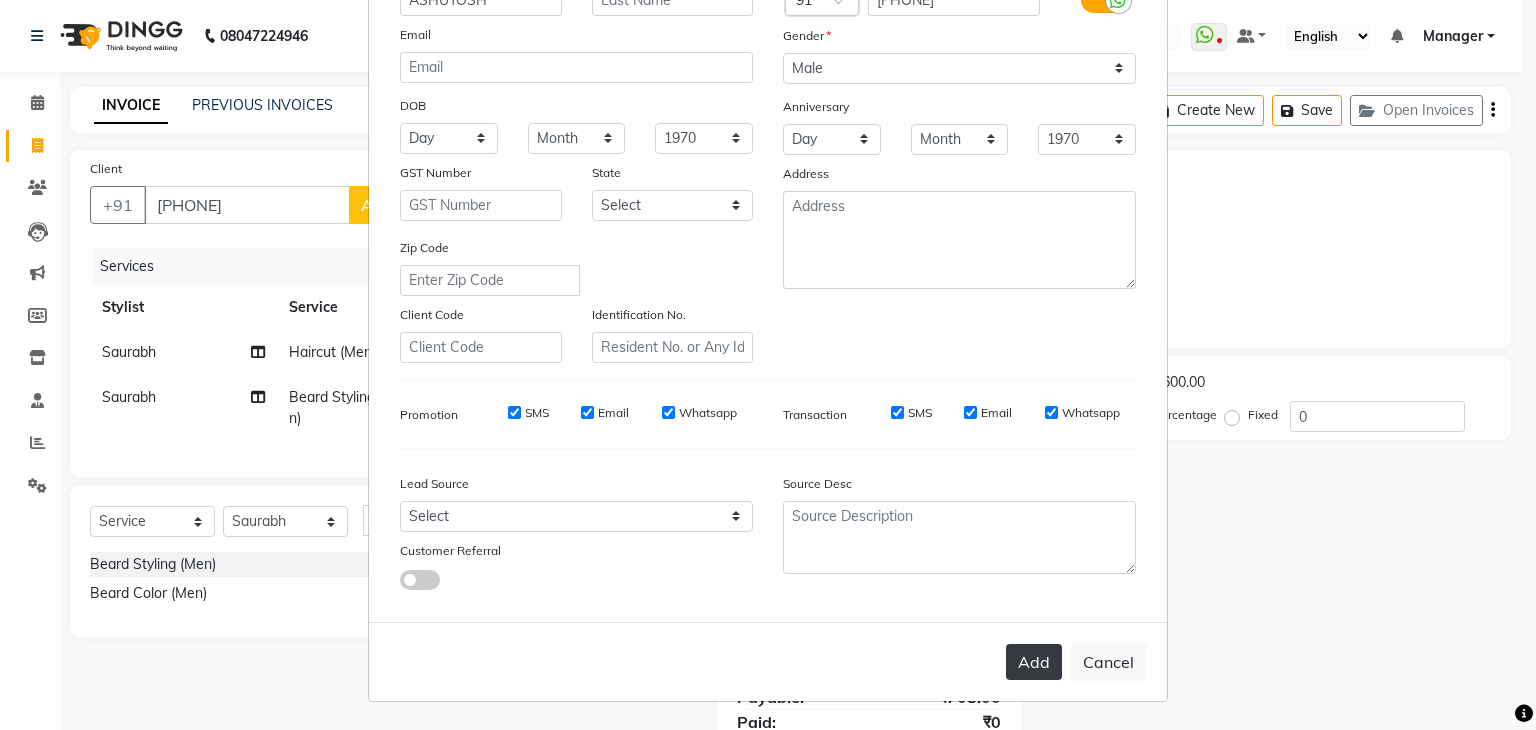 click on "Add" at bounding box center (1034, 662) 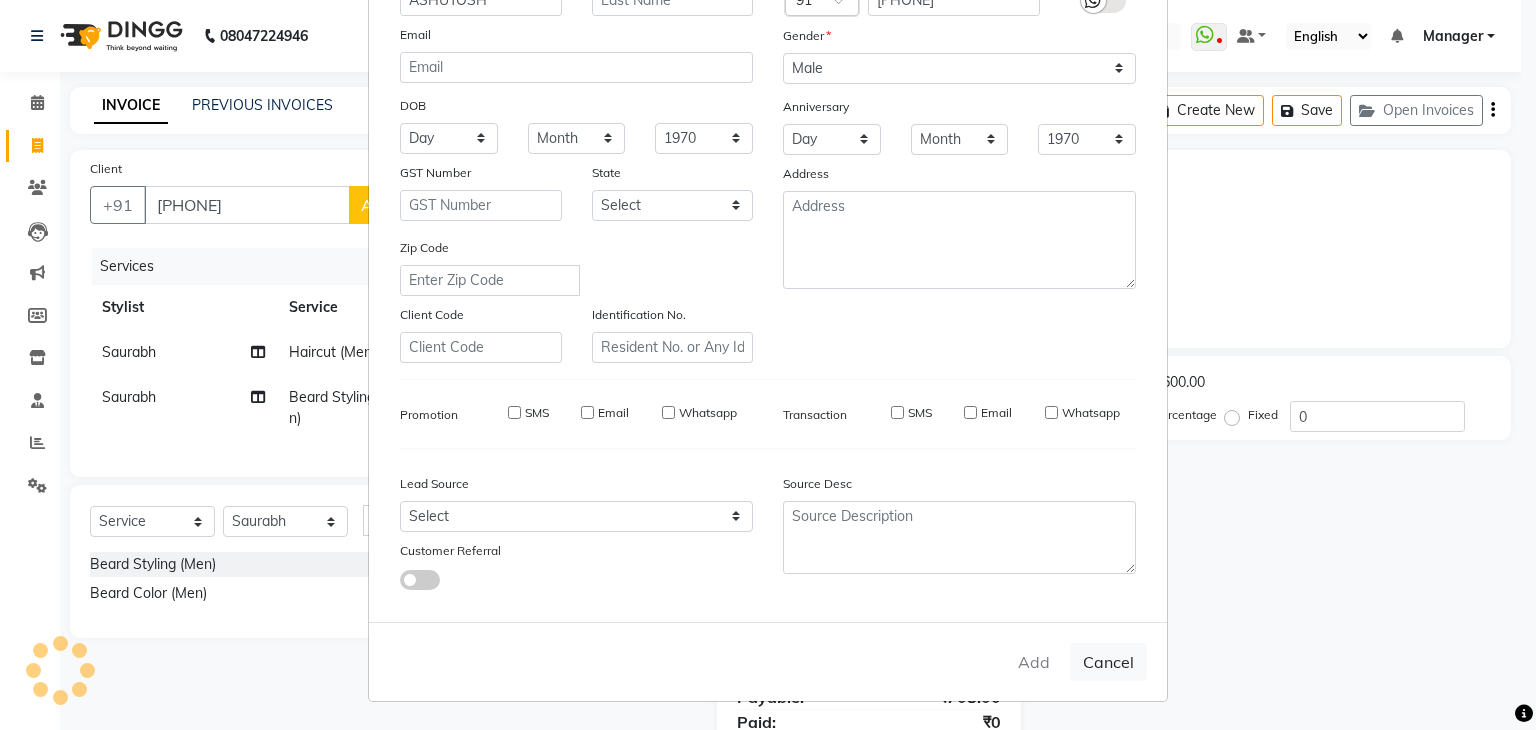 type 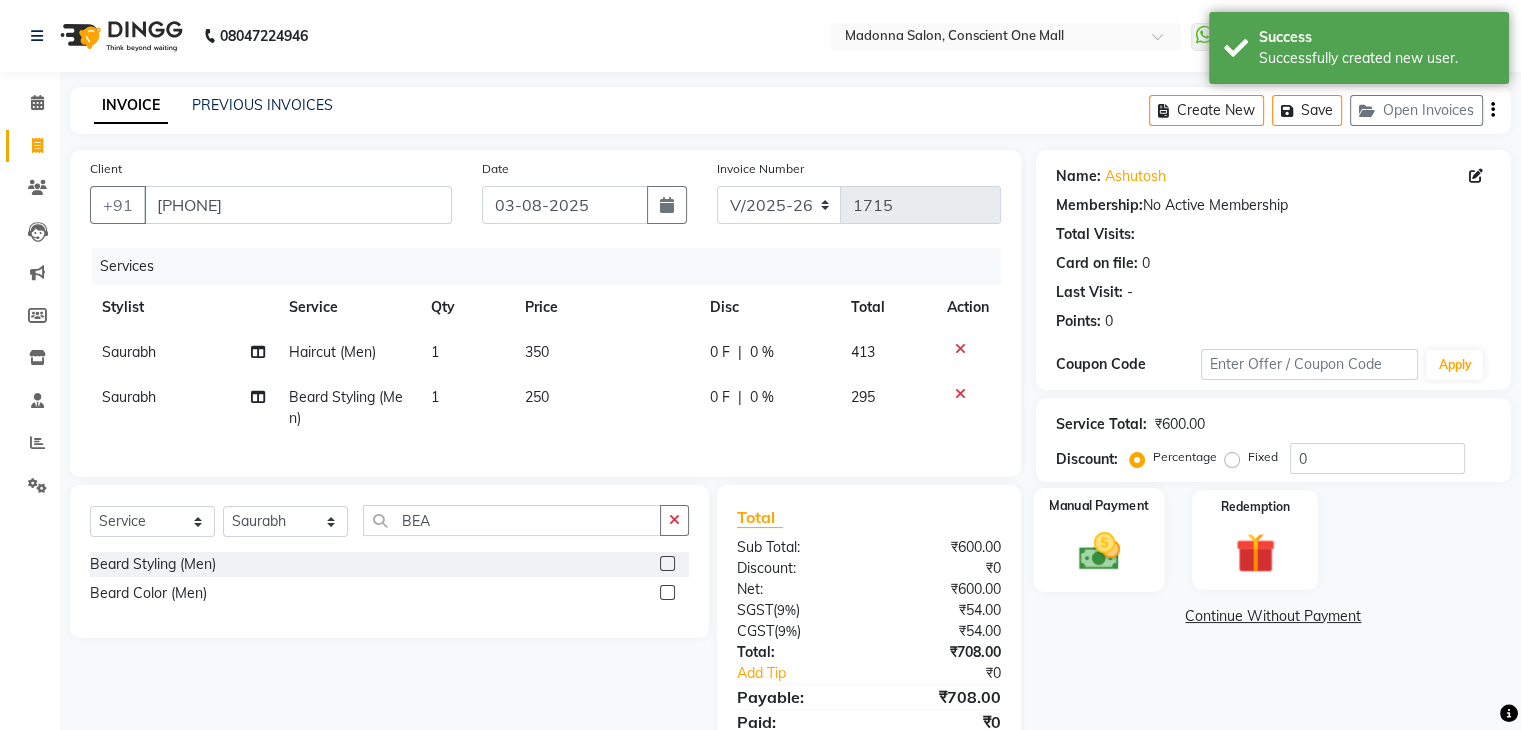 click 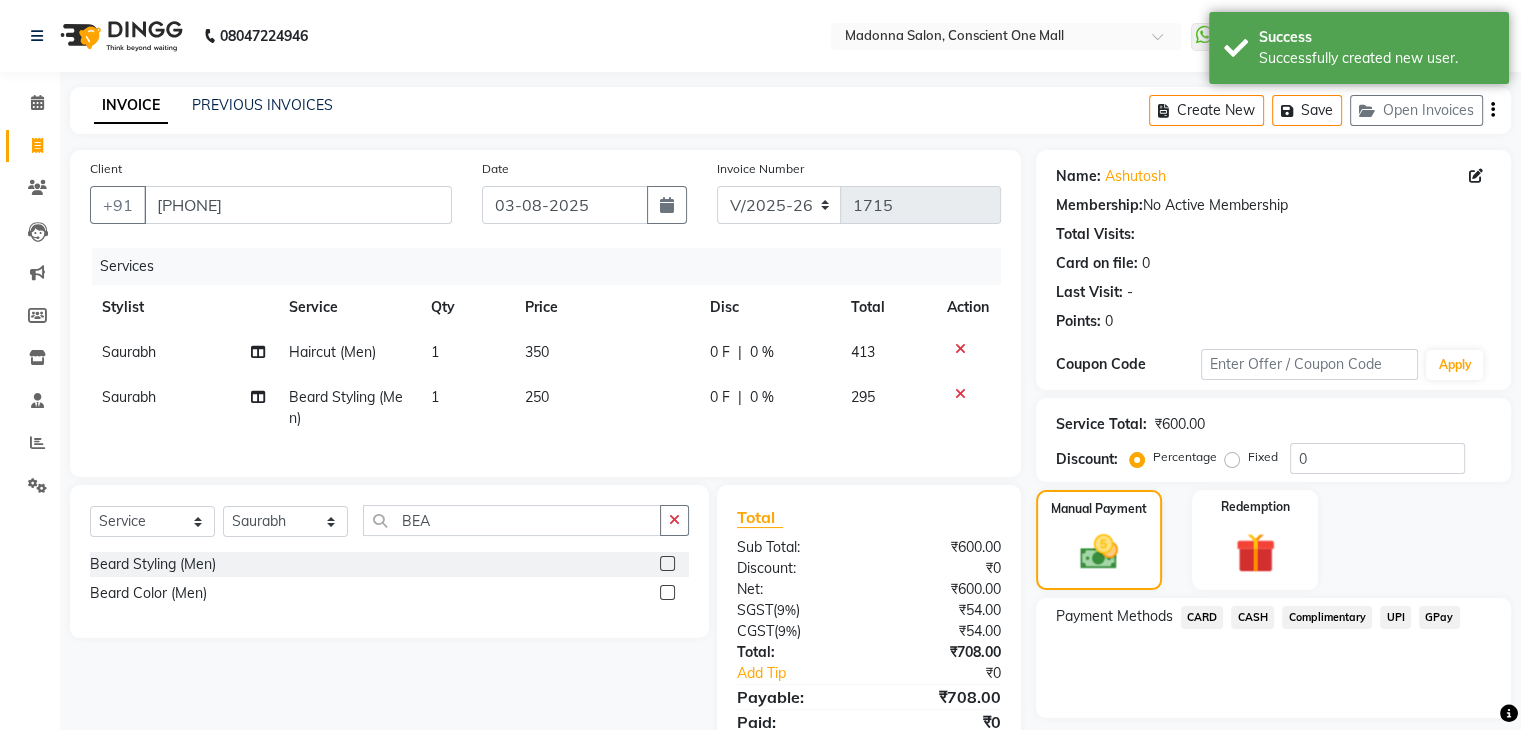 click on "CARD" 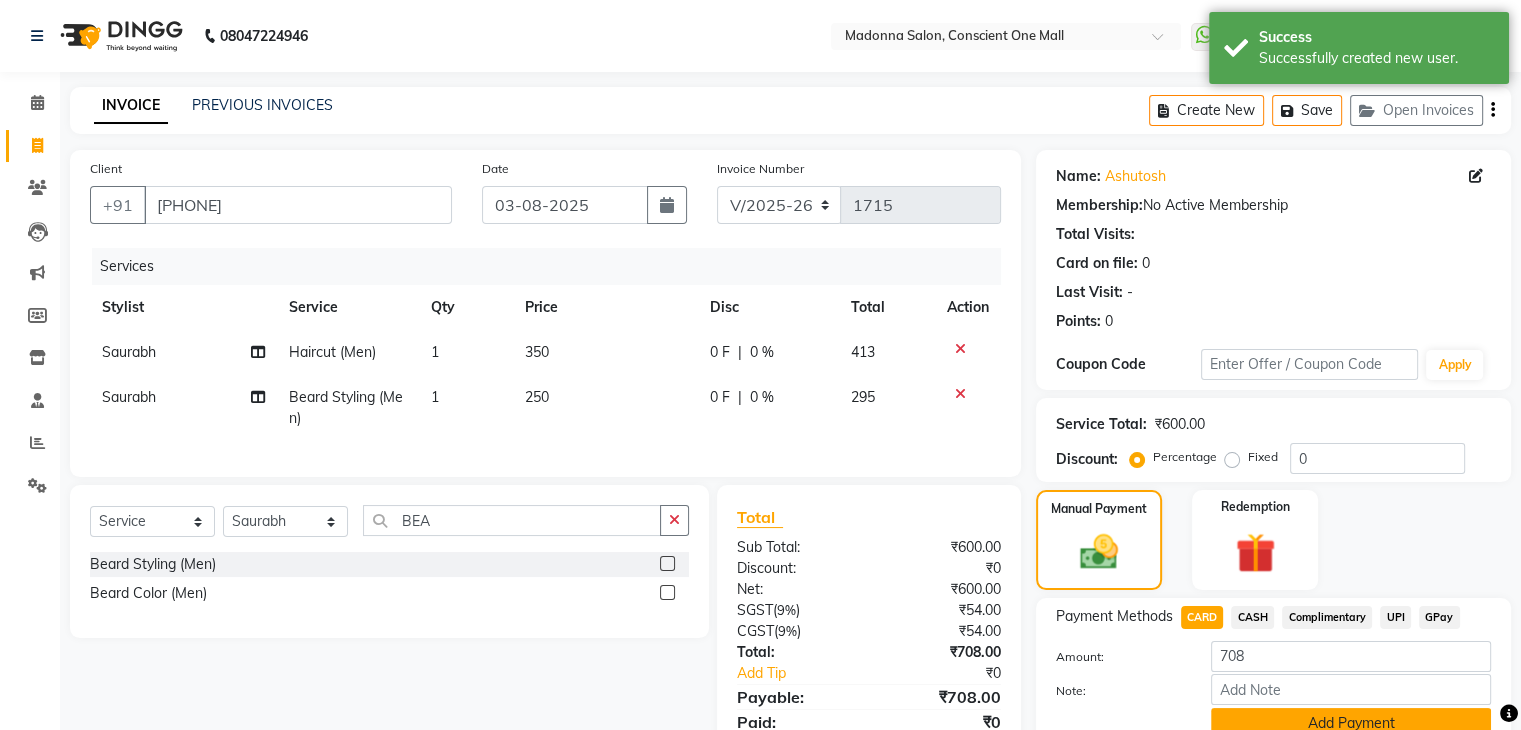 click on "Add Payment" 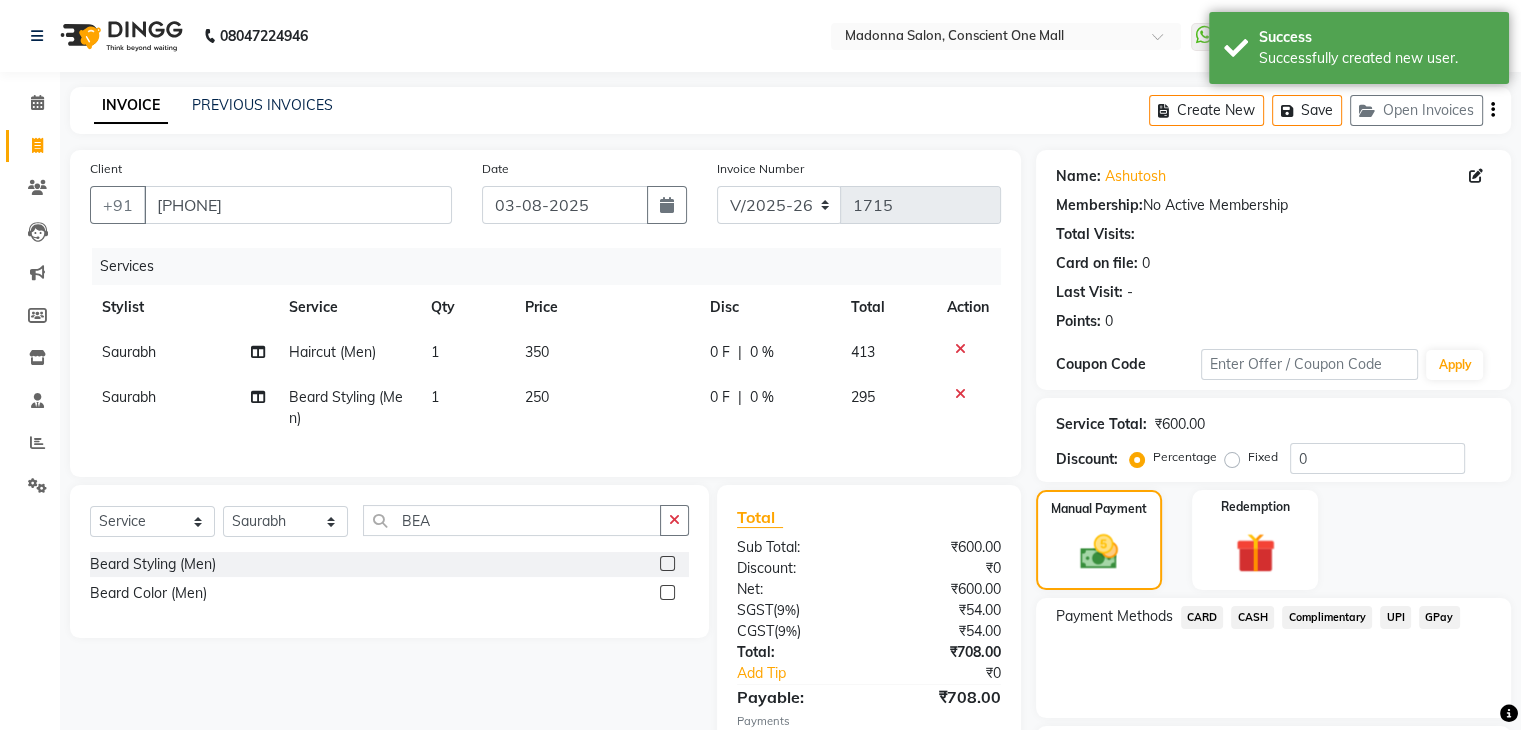 scroll, scrollTop: 95, scrollLeft: 0, axis: vertical 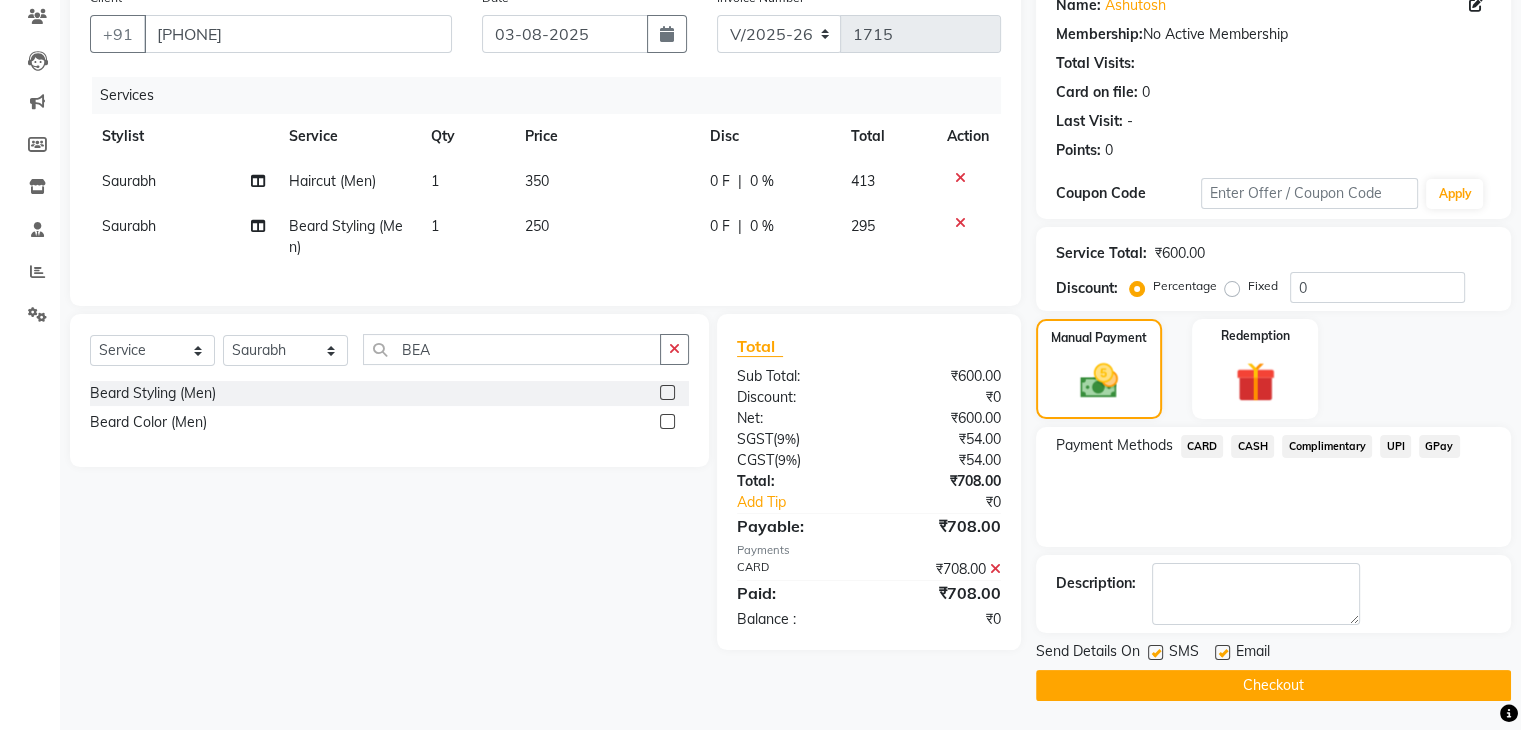 click on "Checkout" 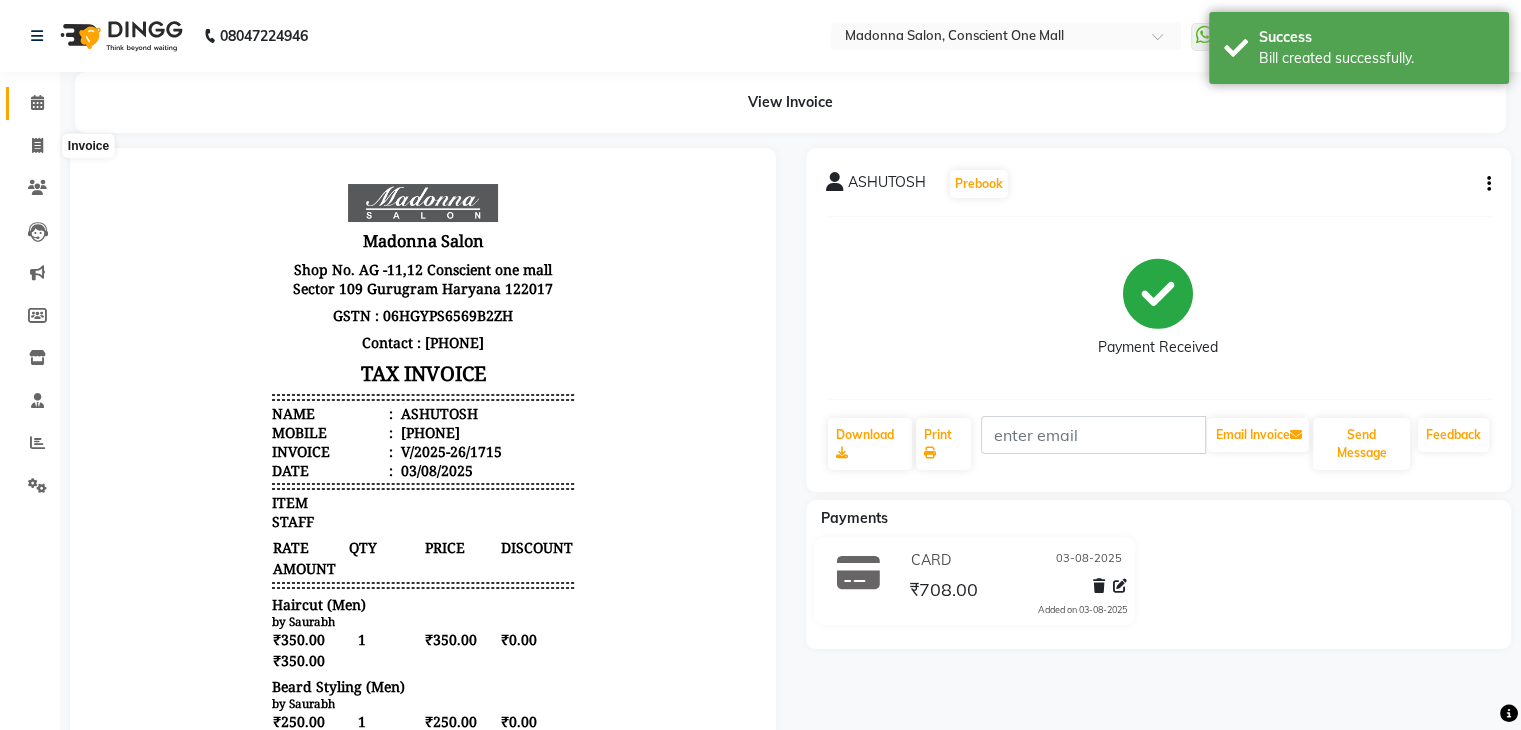 scroll, scrollTop: 0, scrollLeft: 0, axis: both 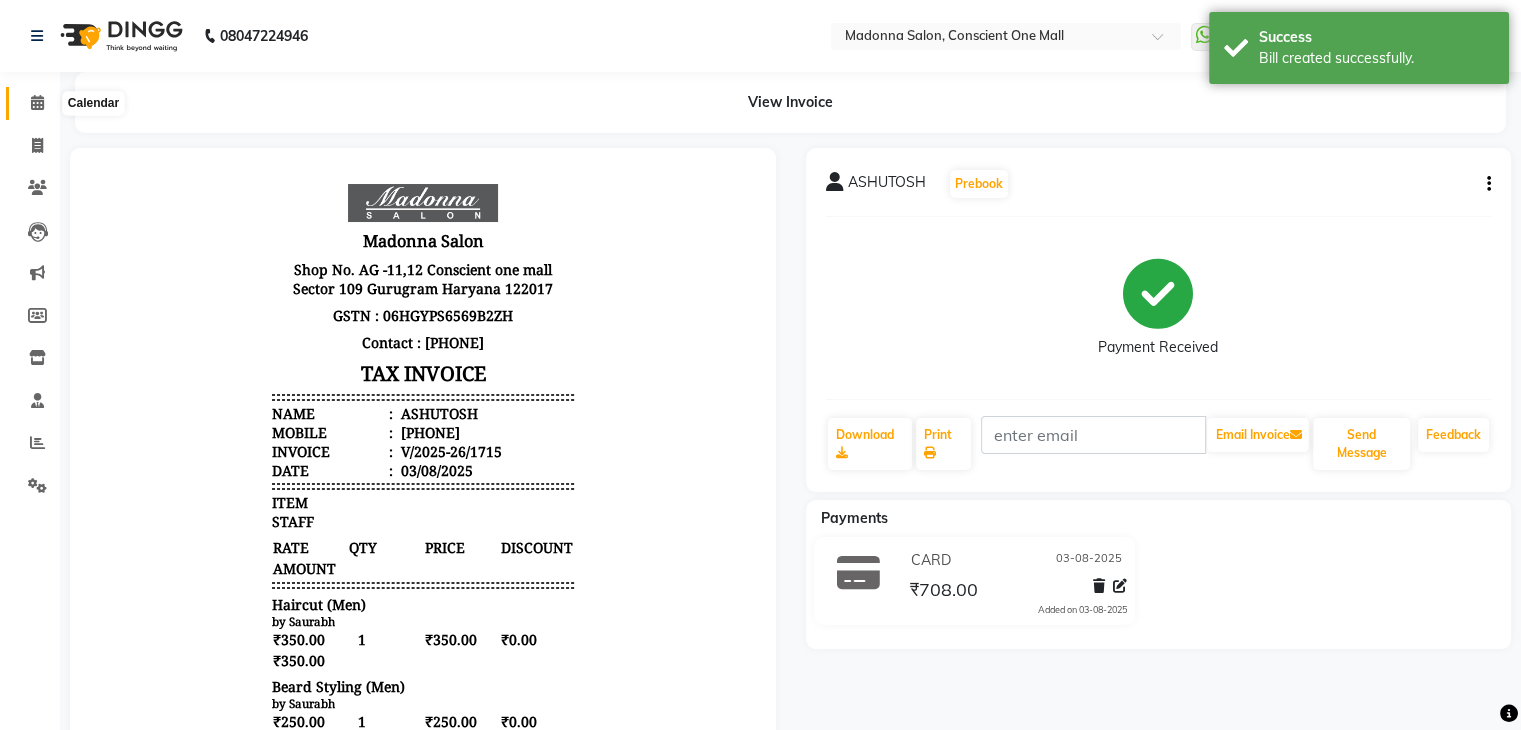 click 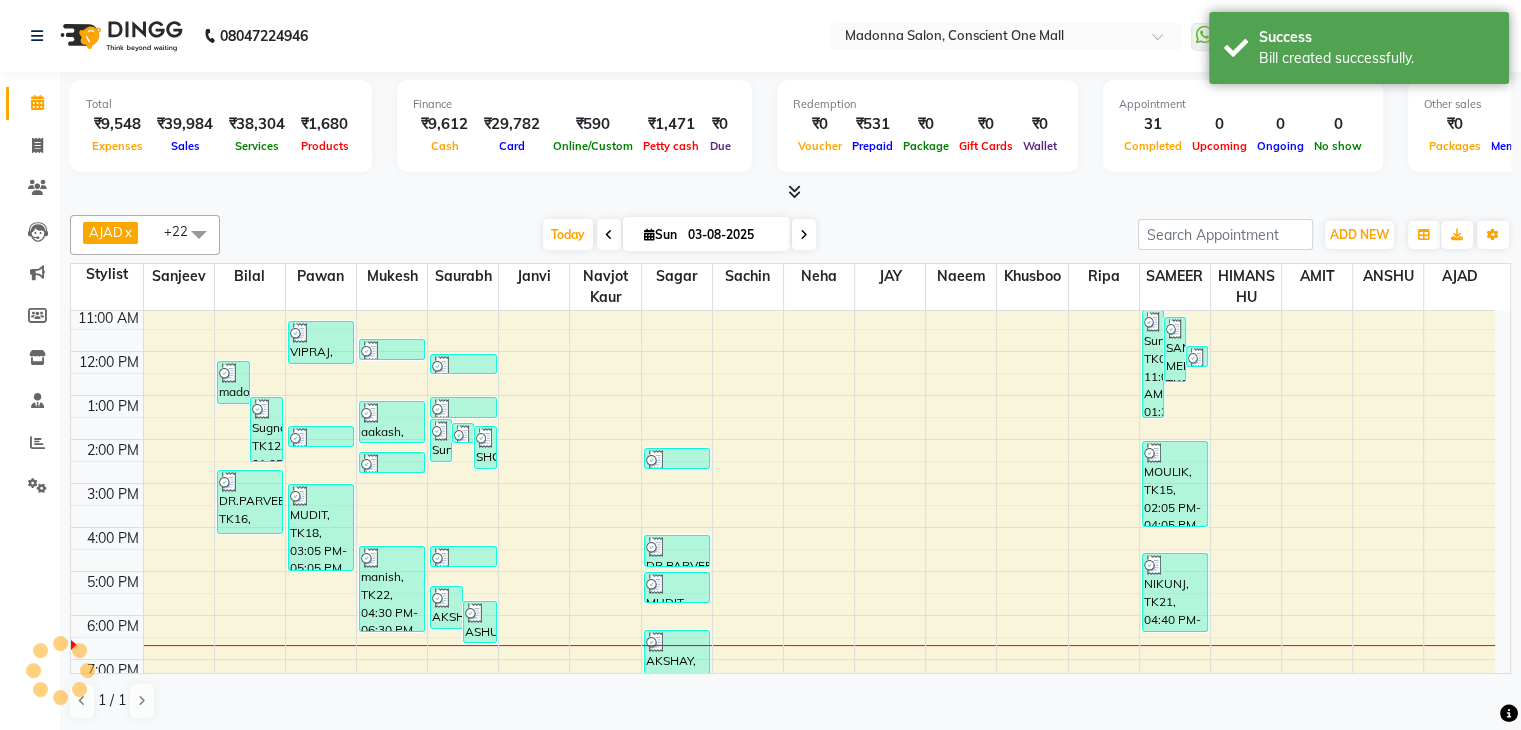 scroll, scrollTop: 0, scrollLeft: 0, axis: both 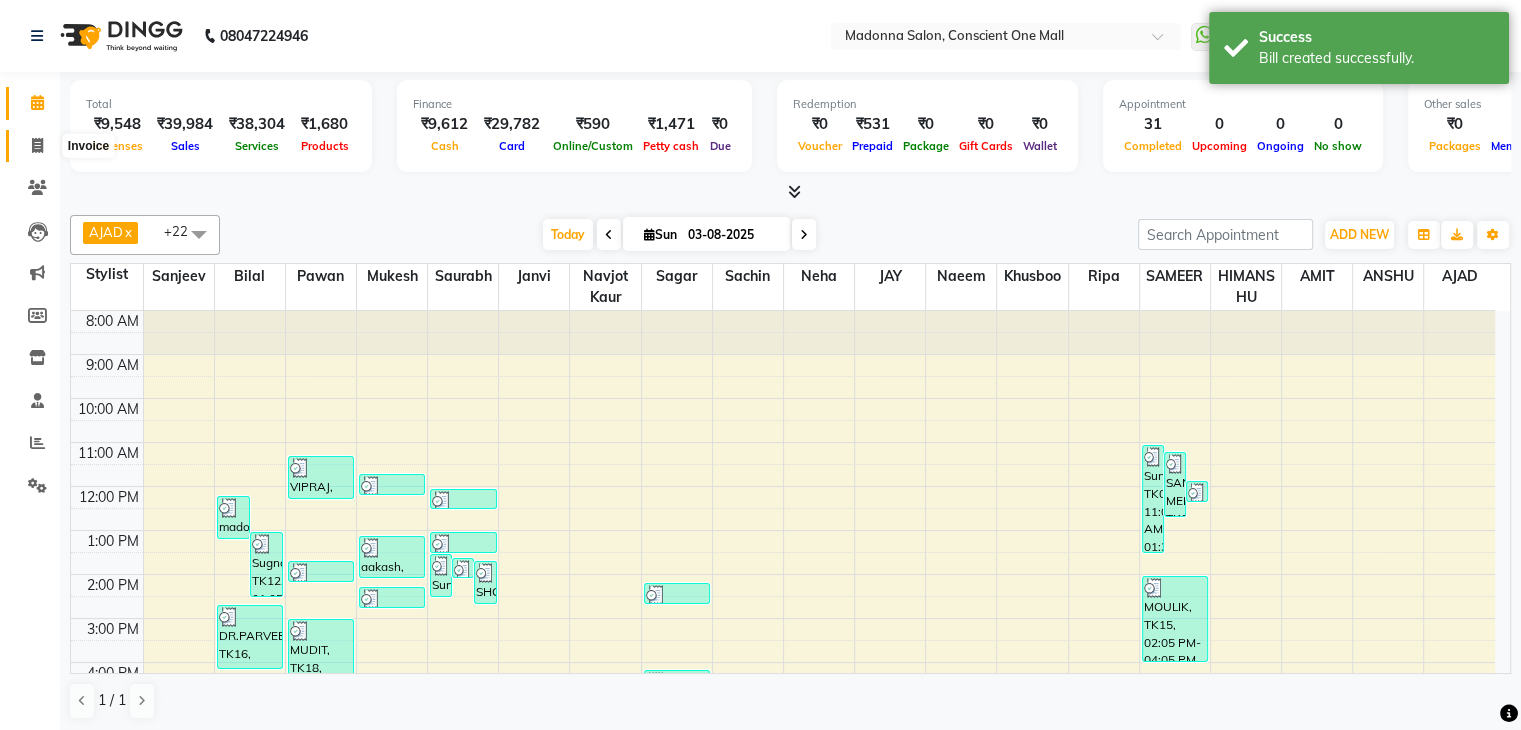 click 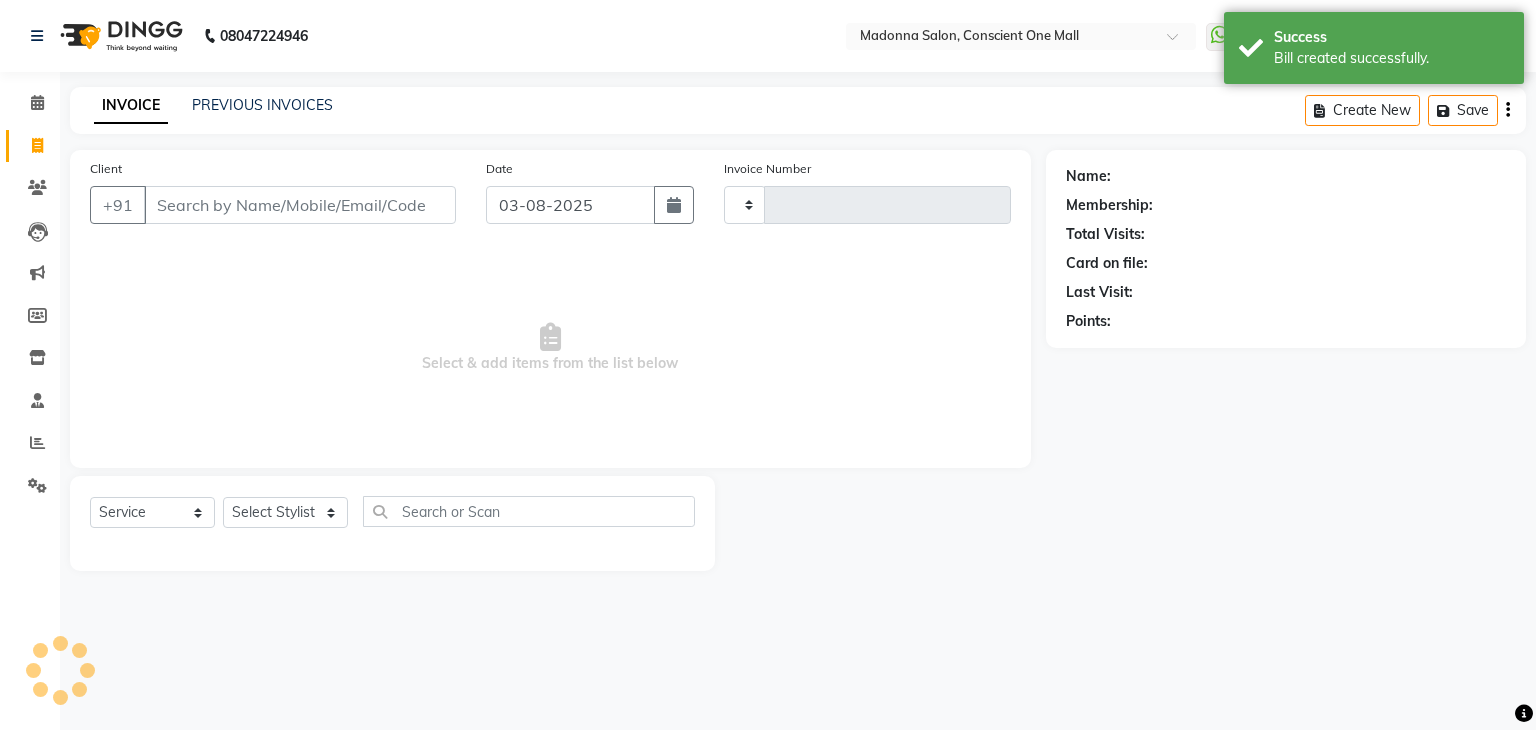 type on "1716" 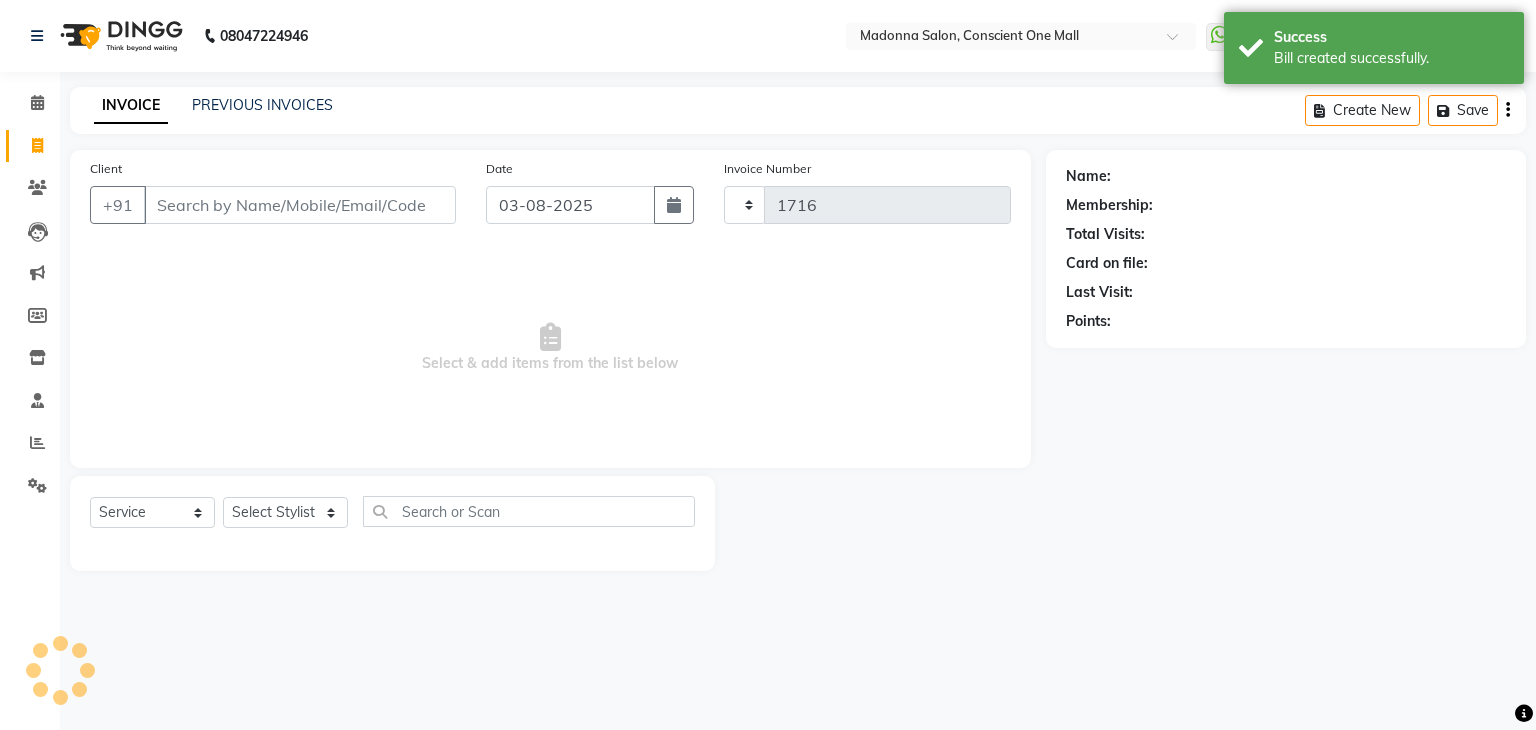 select on "7575" 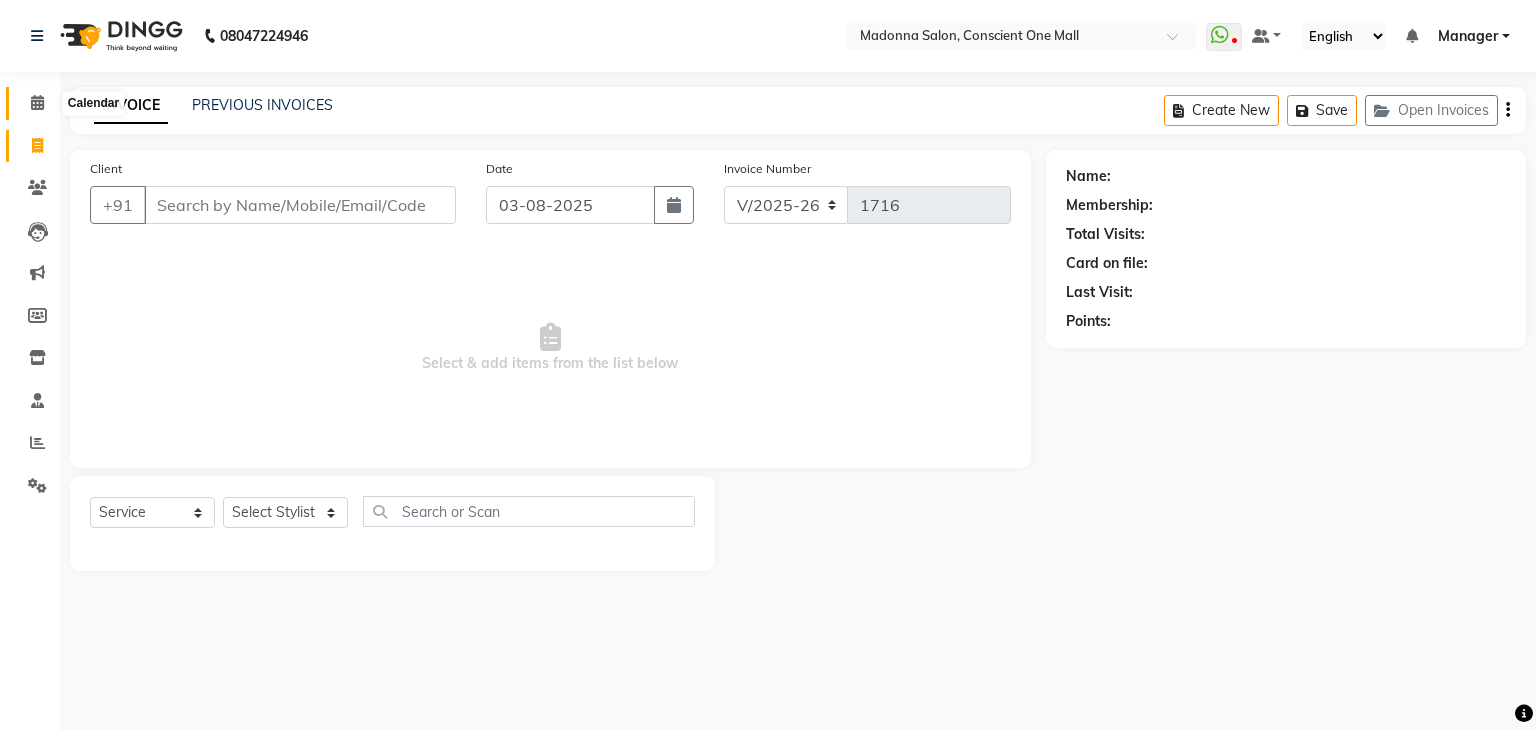 click 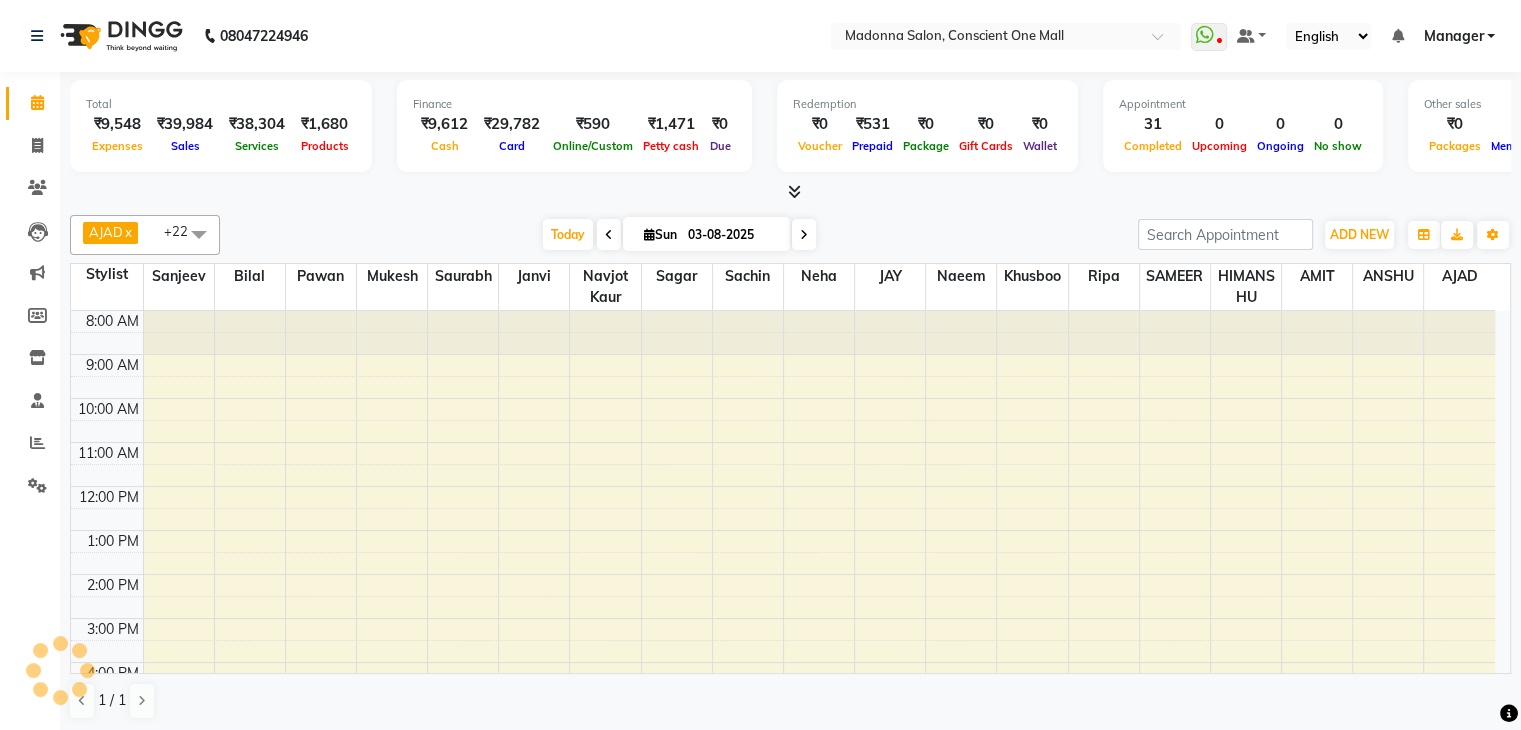 scroll, scrollTop: 0, scrollLeft: 0, axis: both 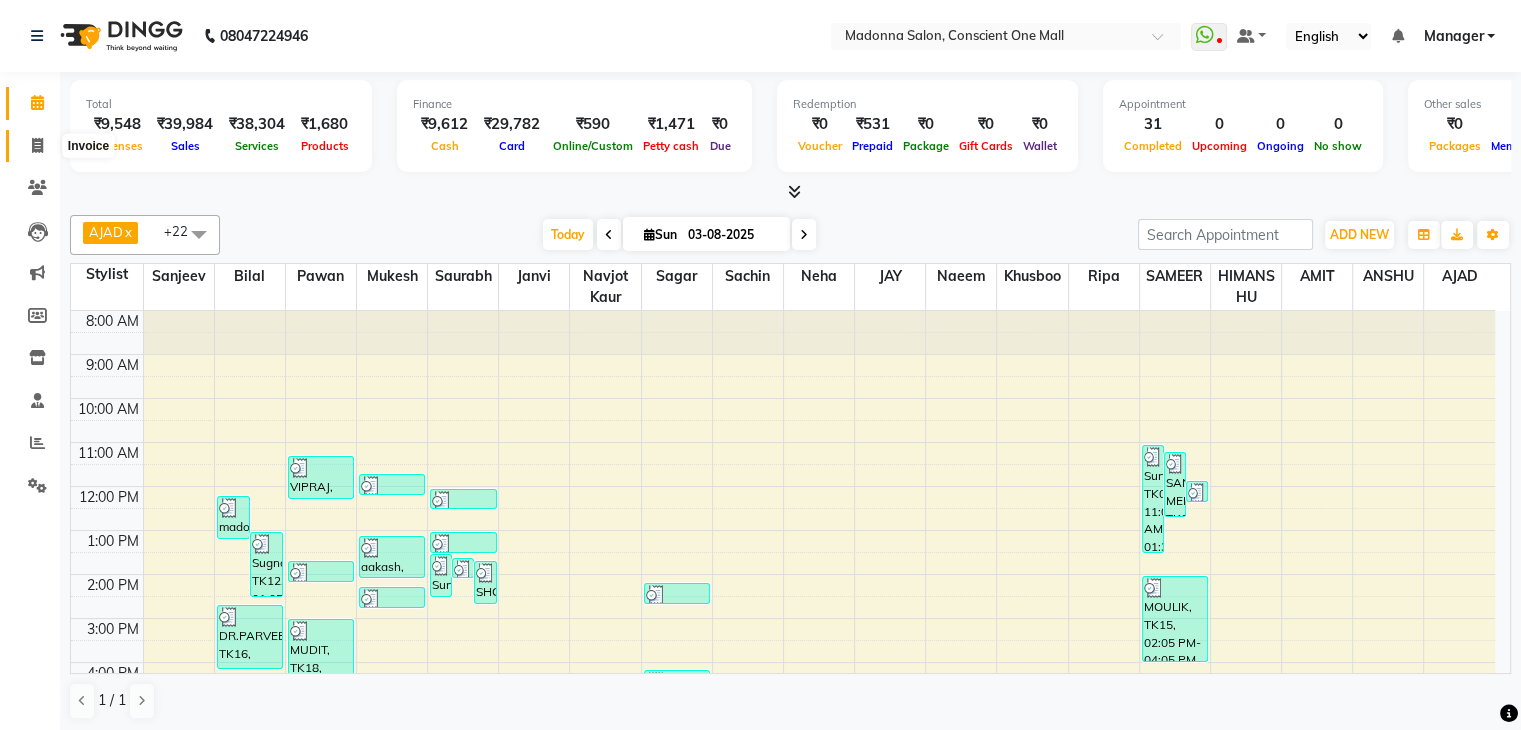 click 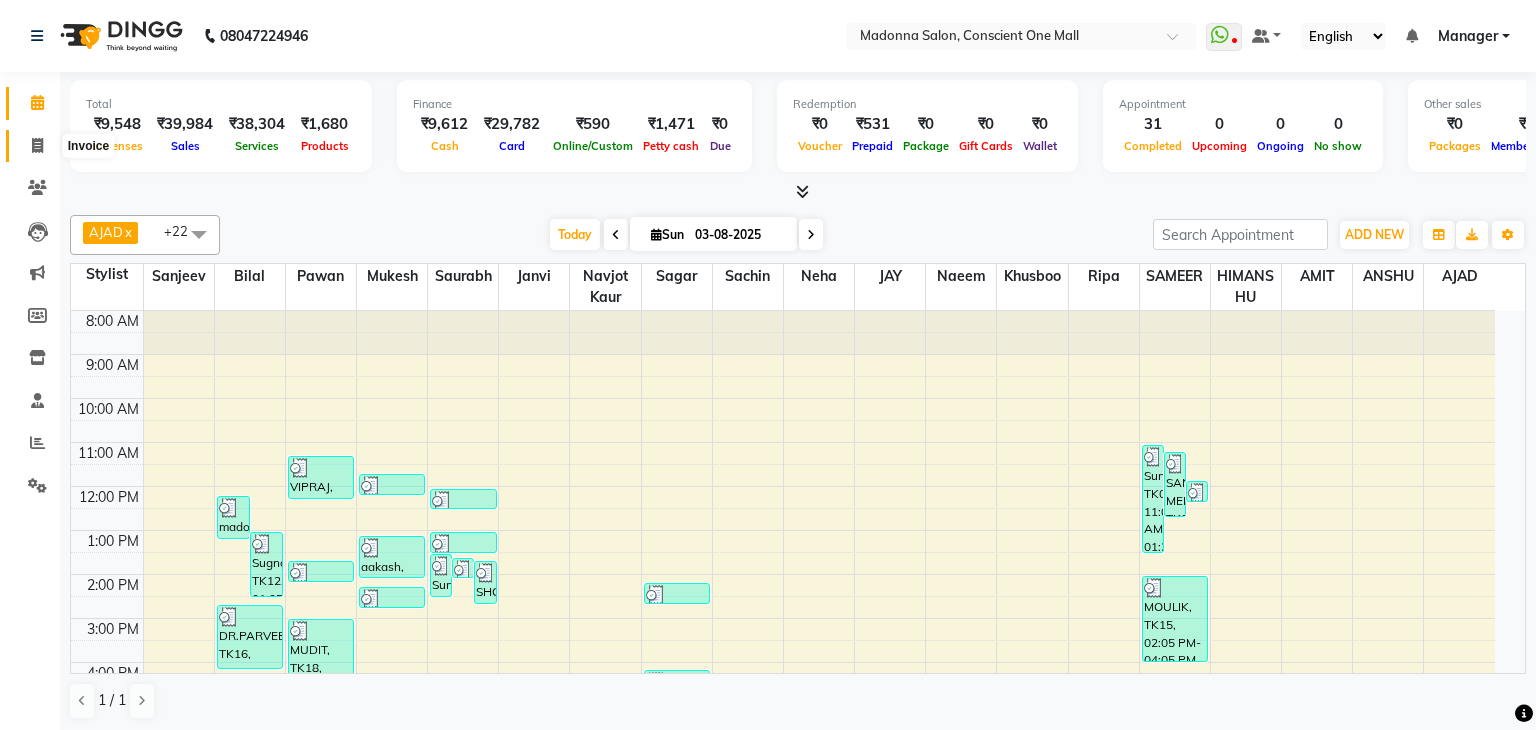 select on "service" 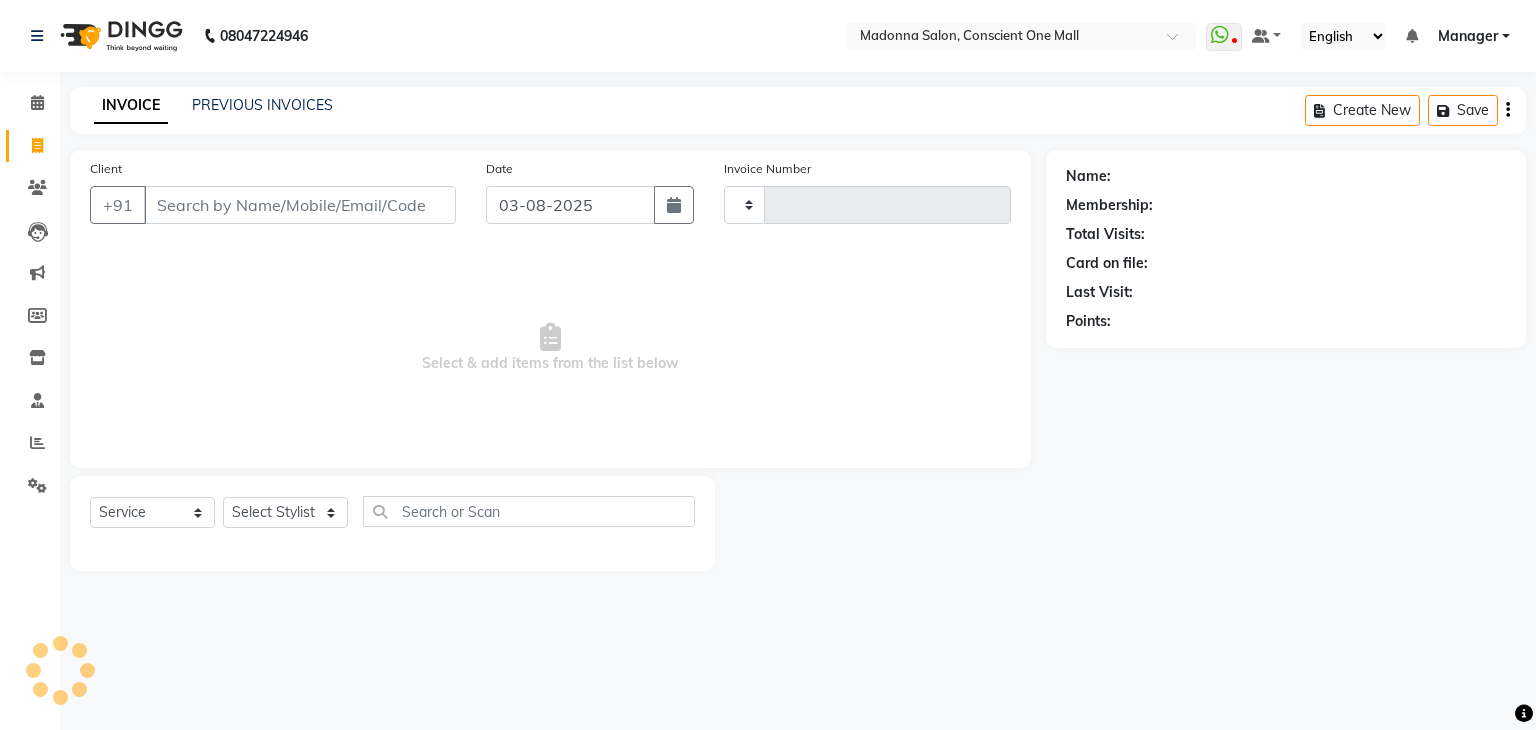 type on "1716" 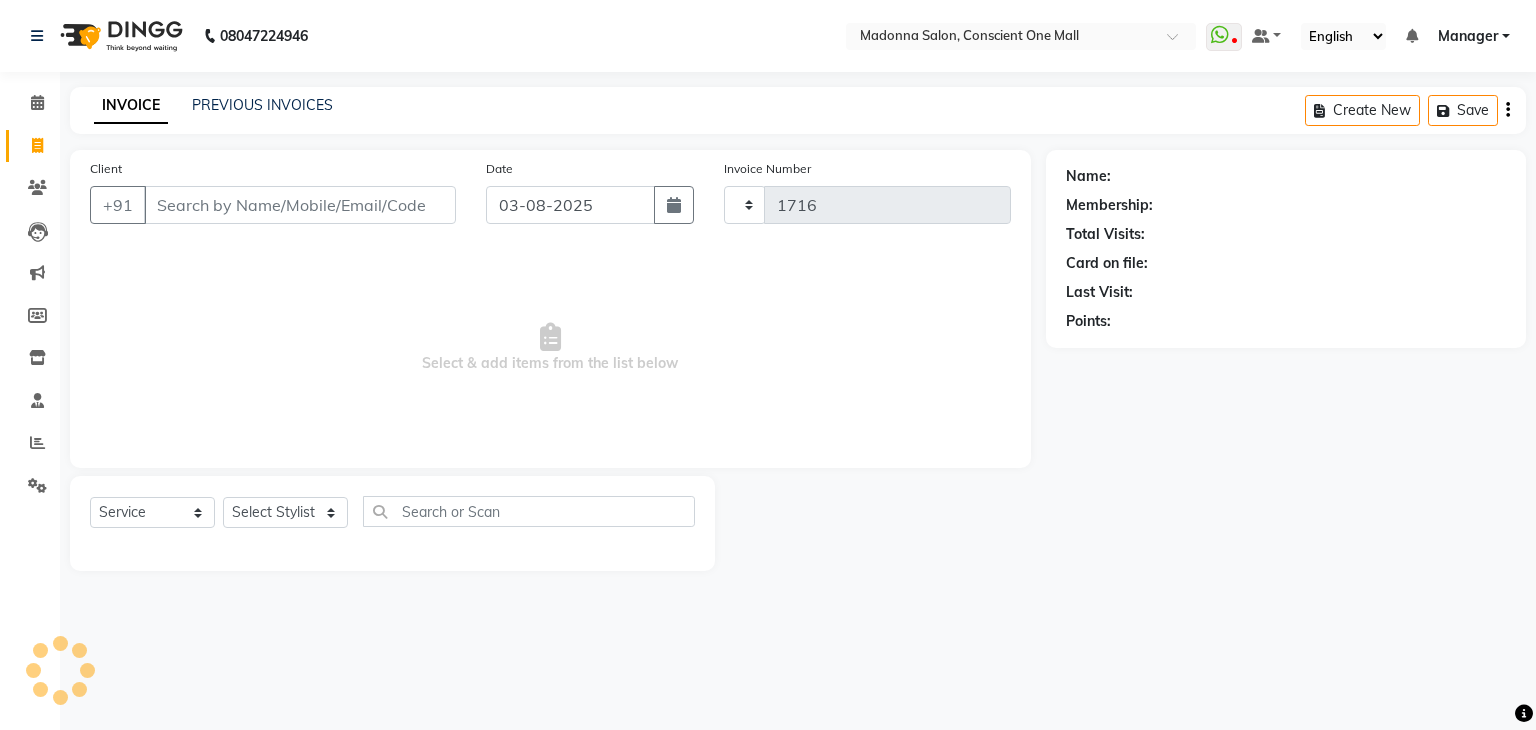 select on "7575" 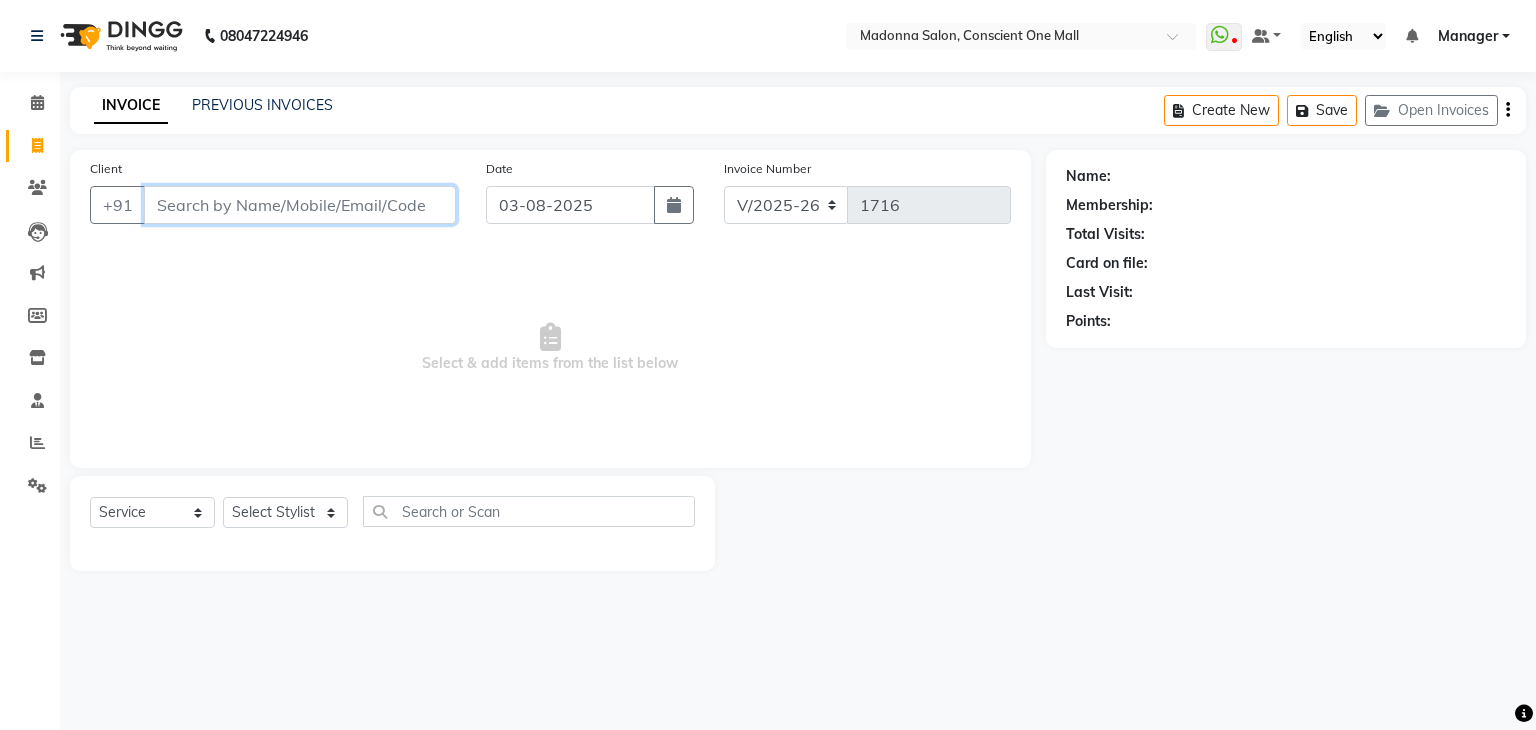click on "Client" at bounding box center [300, 205] 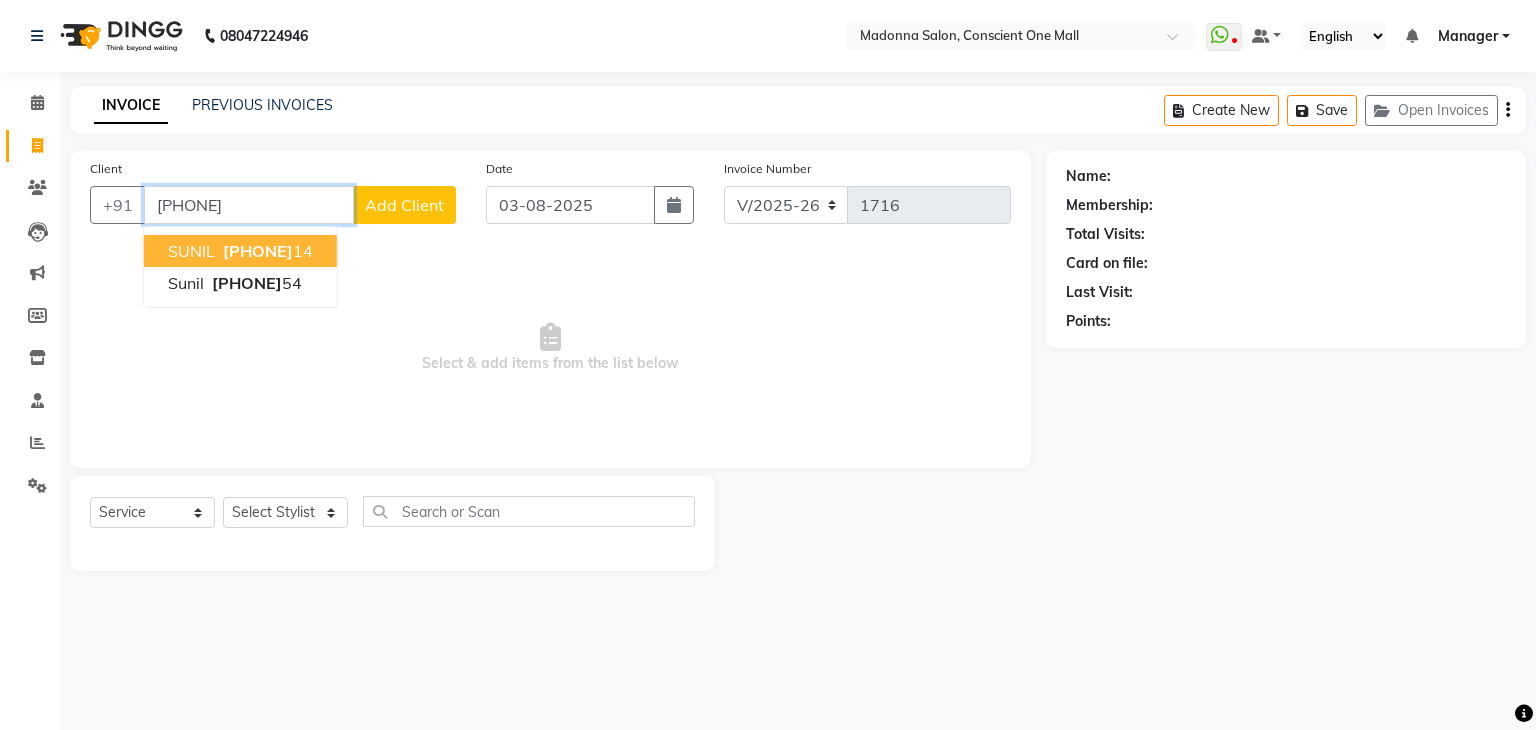 click on "[PHONE]" at bounding box center [258, 251] 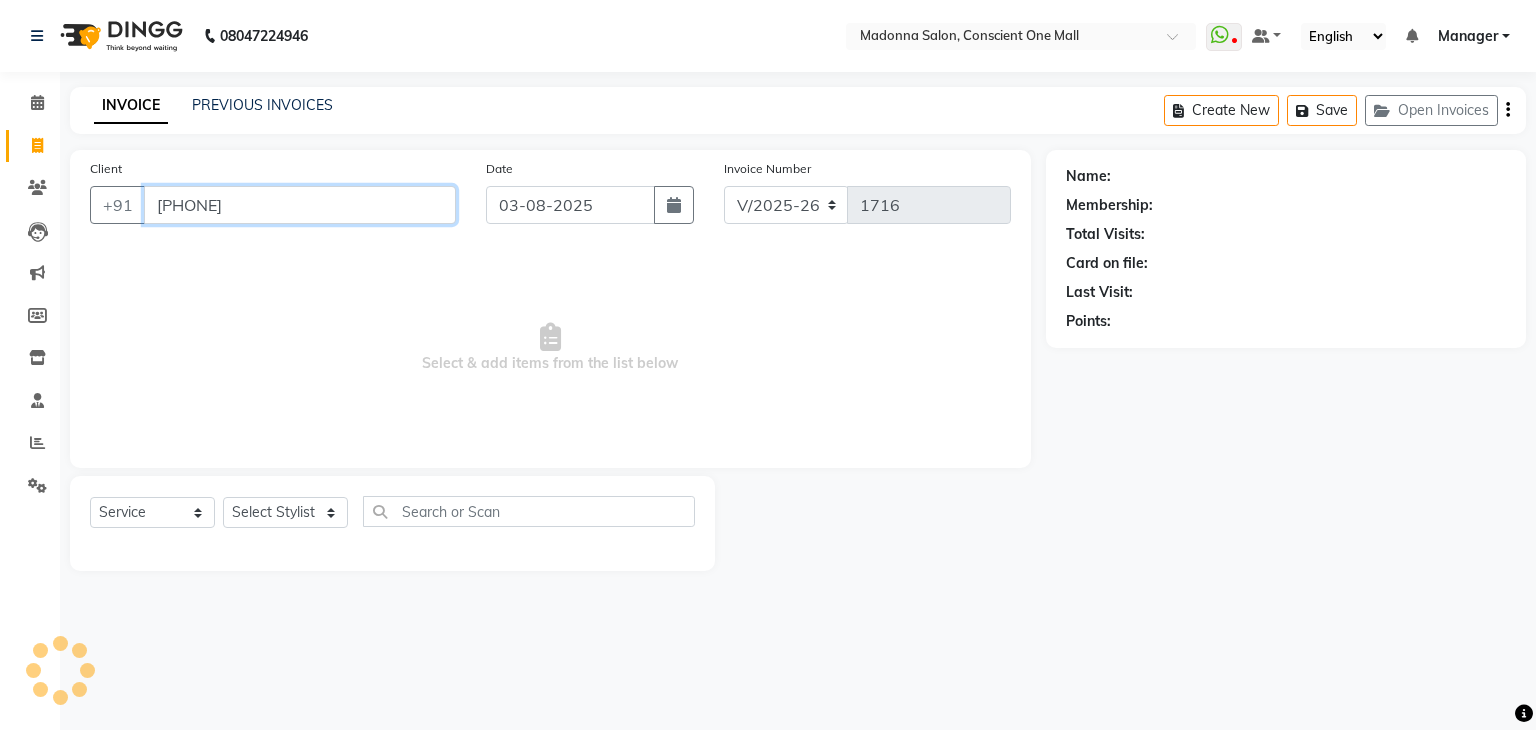 type on "[PHONE]" 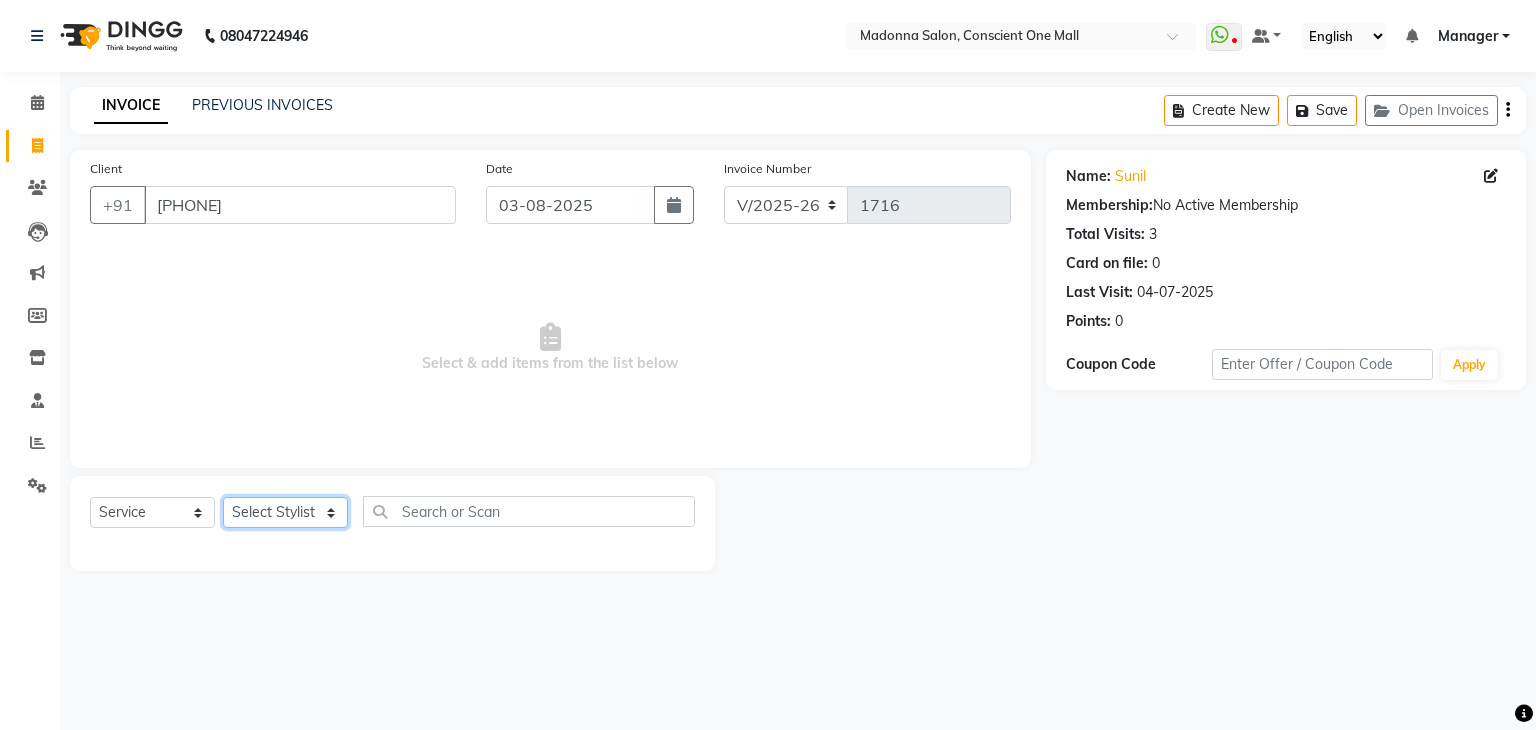 click on "Select Stylist AJAD AMIT ANSHU Bilal Harry himanshi HIMANSHU Janvi JAY Khusboo Manager misty Mukesh Naeem Navjot Kaur neha Pawan RAKHI Ripa Sachin Sagar  SAMEER Sanjeev Saurabh" 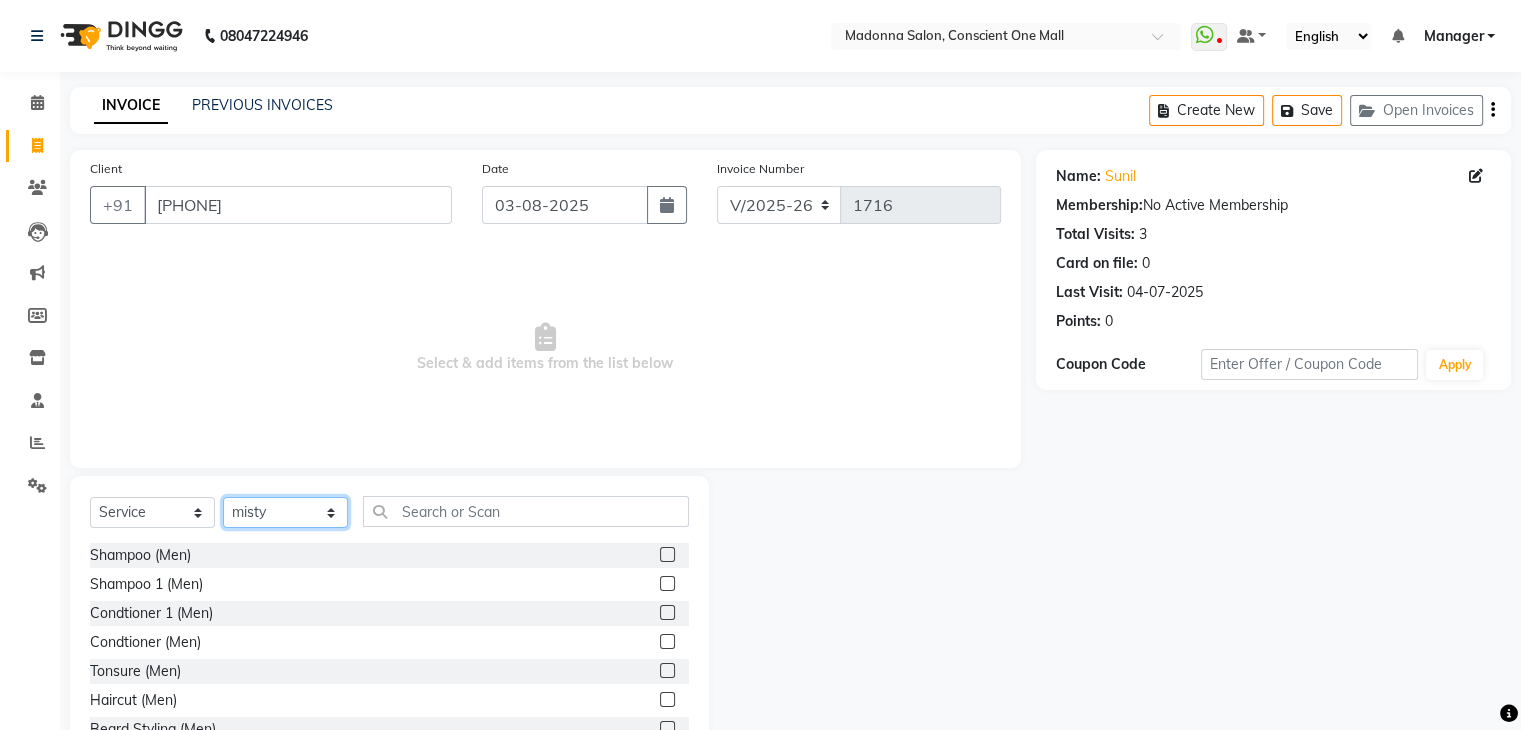 select on "67299" 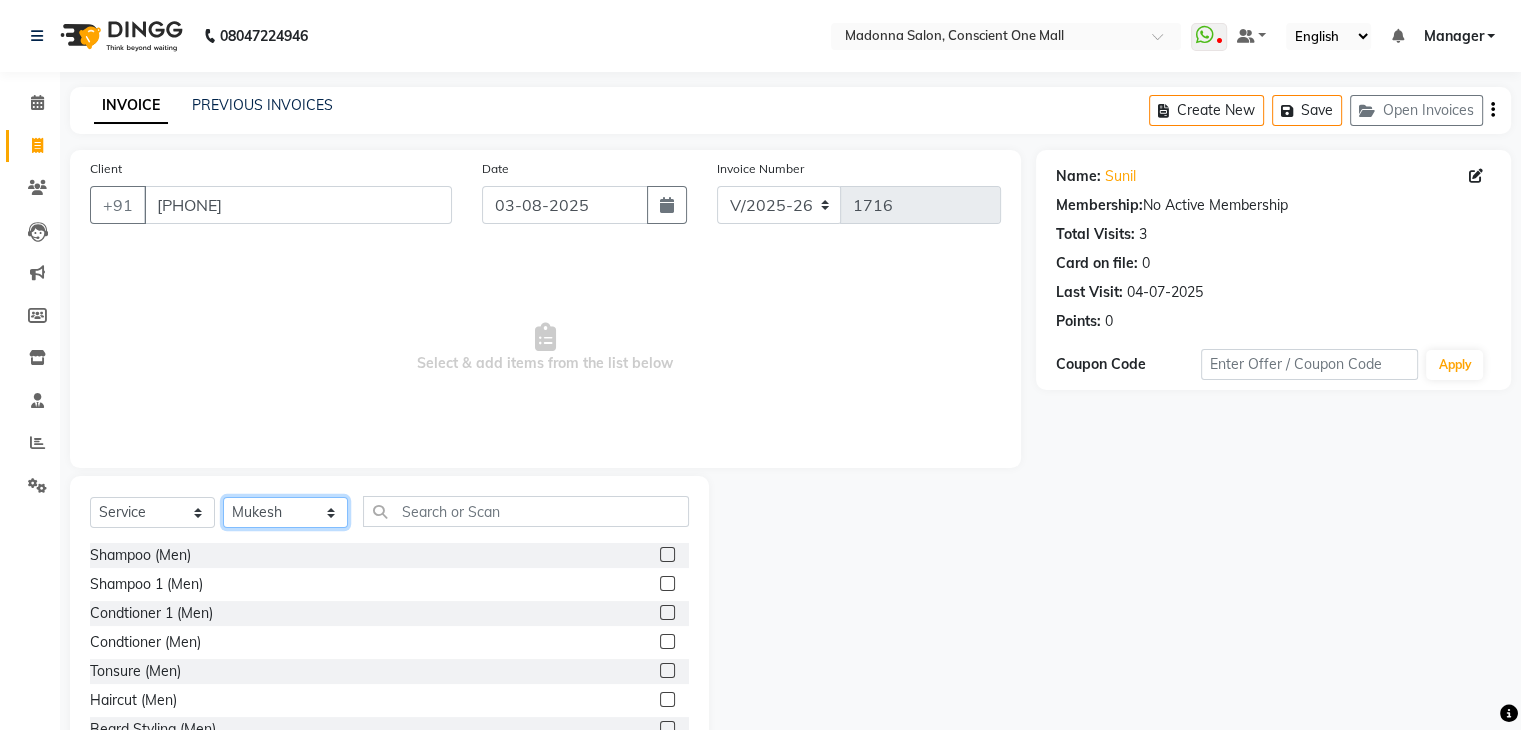 drag, startPoint x: 289, startPoint y: 517, endPoint x: 438, endPoint y: 513, distance: 149.05368 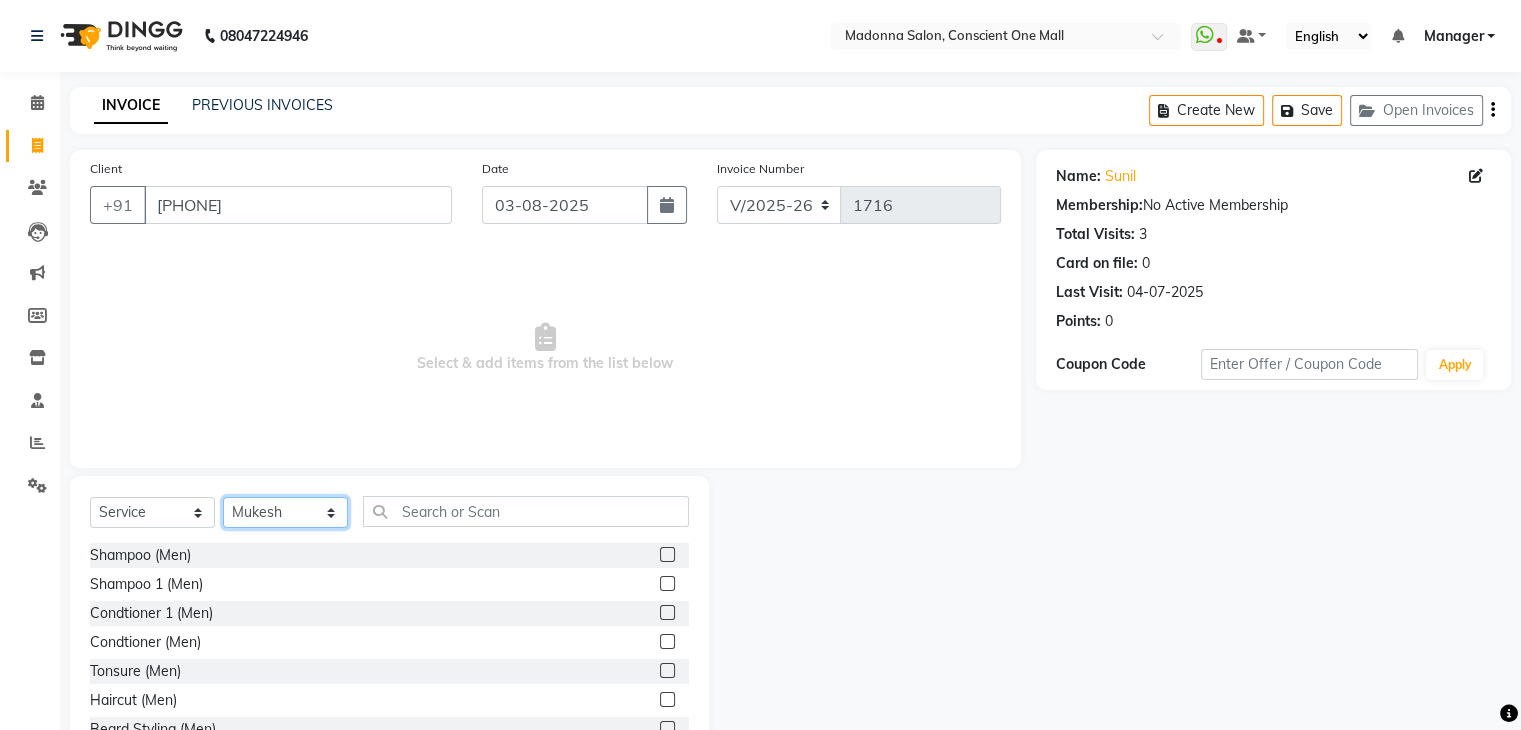 click on "Select Service Product Membership Package Voucher Prepaid Gift Card Select Stylist AJAD AMIT ANSHU Bilal Harry himanshi HIMANSHU Janvi JAY Khusboo Manager misty Mukesh Naeem Navjot Kaur neha Pawan RAKHI Ripa Sachin Sagar SAMEER Sanjeev Saurabh" 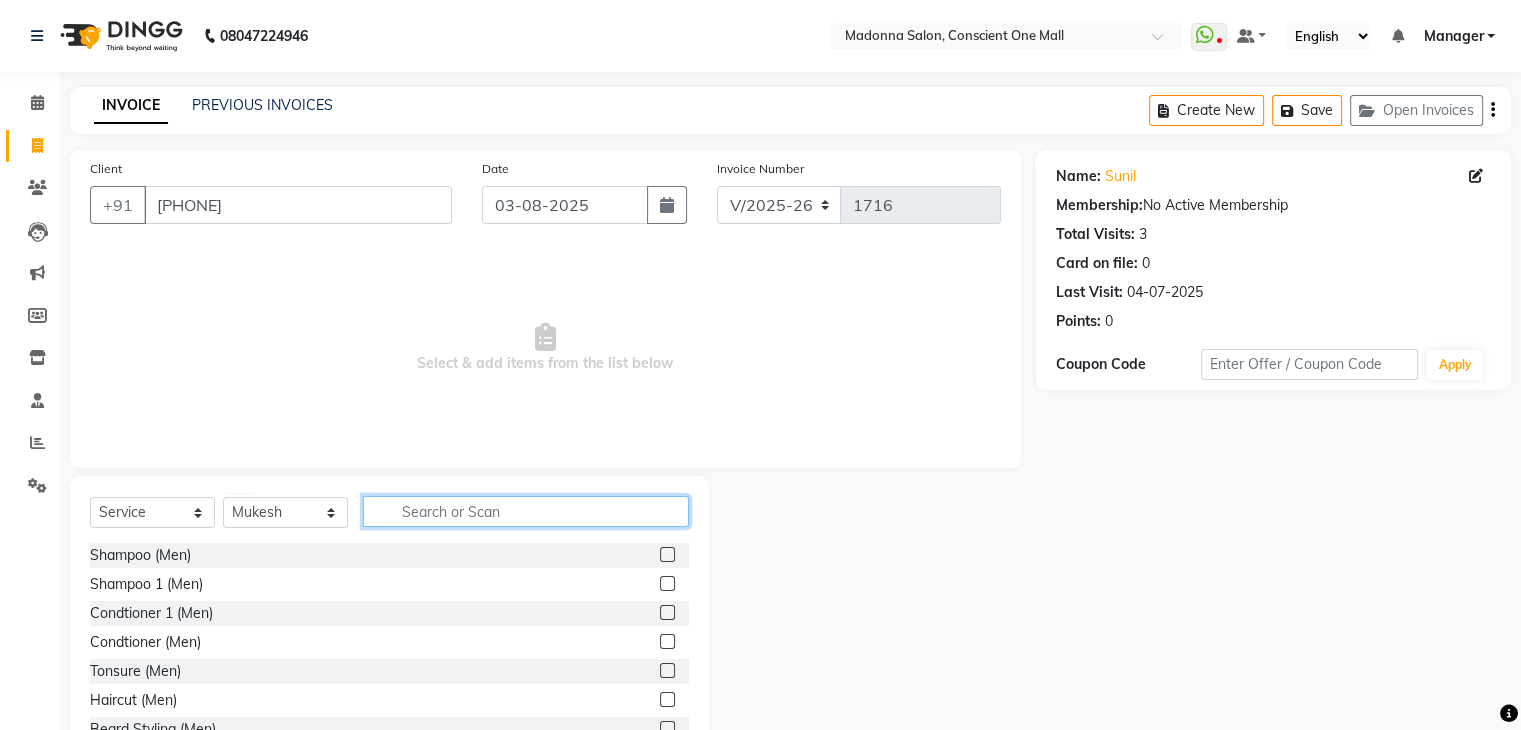 click 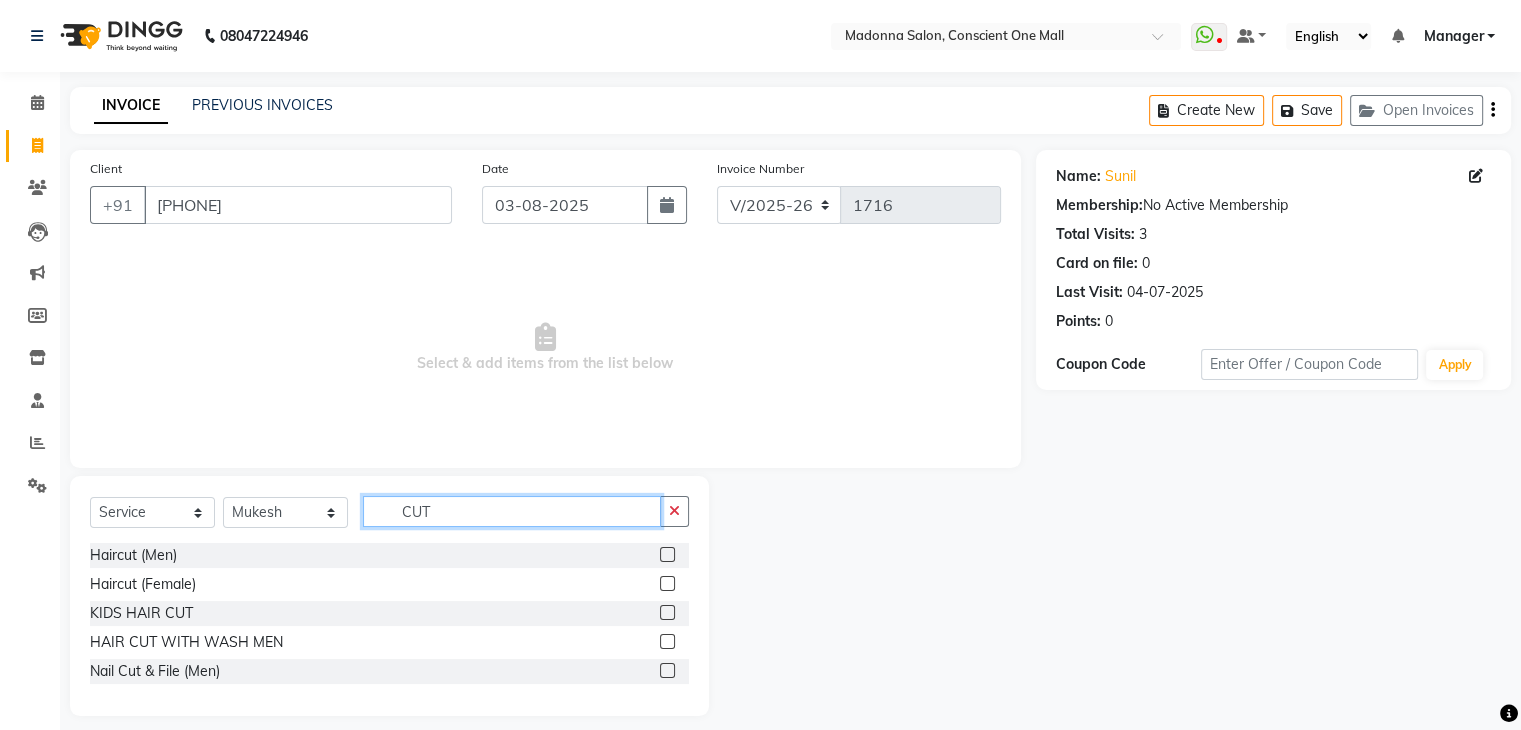 type on "CUT" 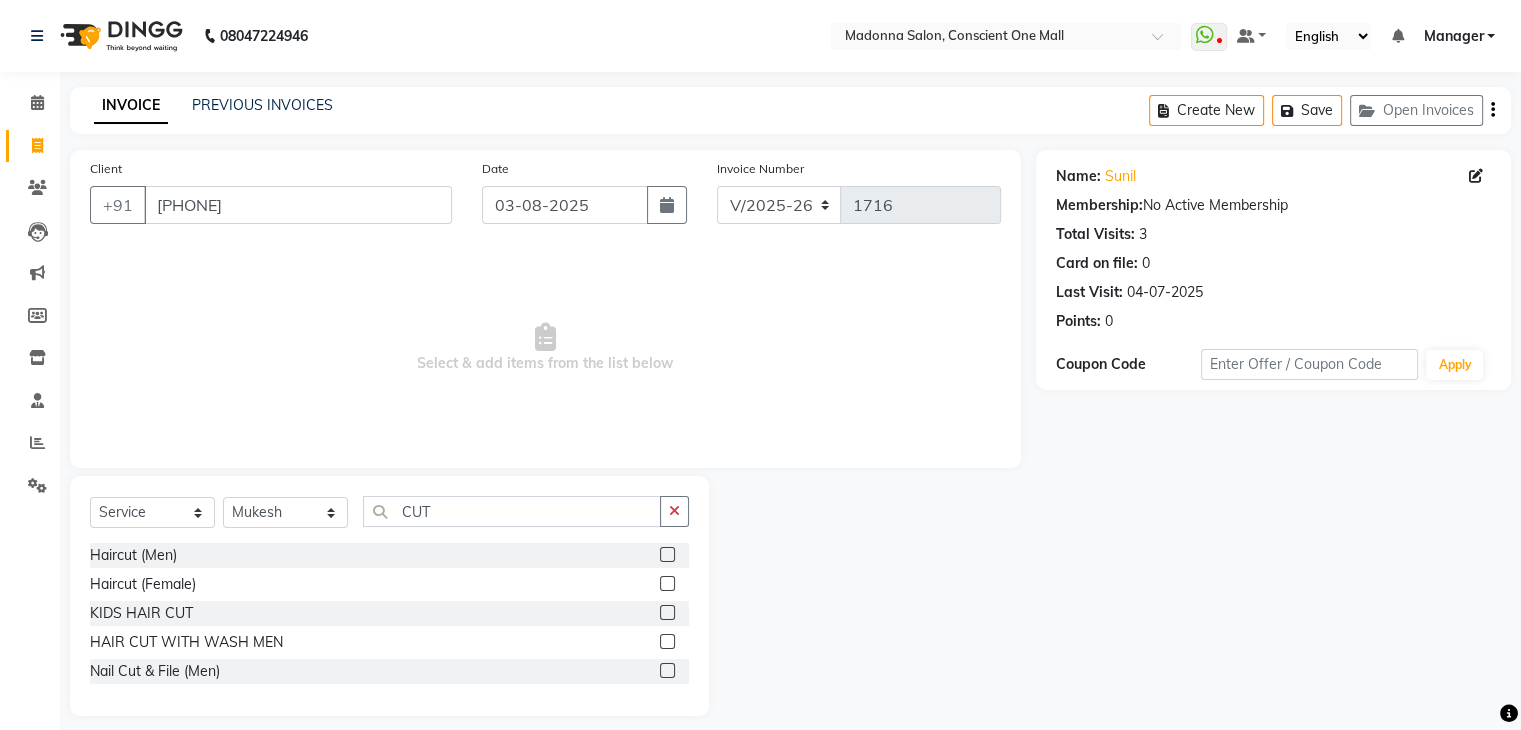 click 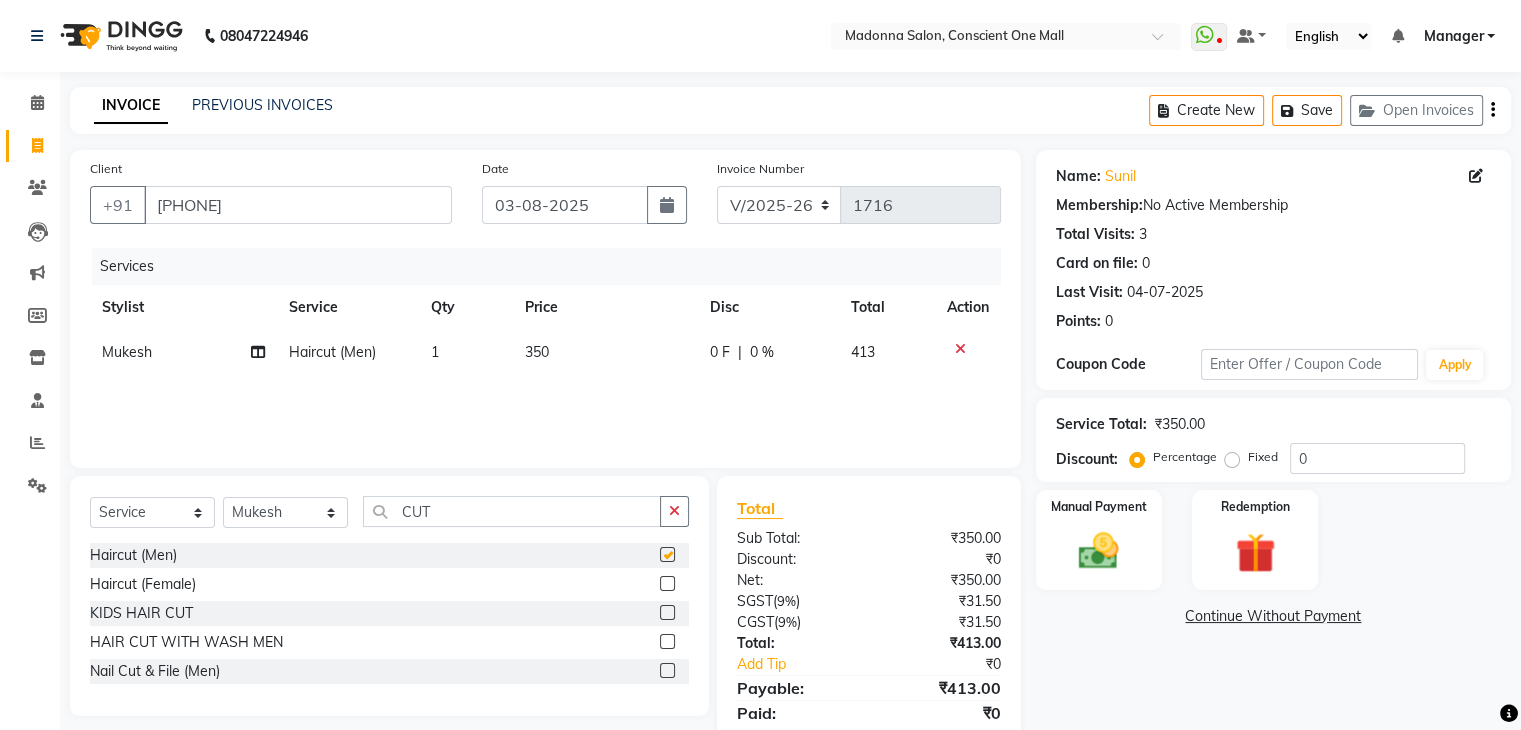 checkbox on "false" 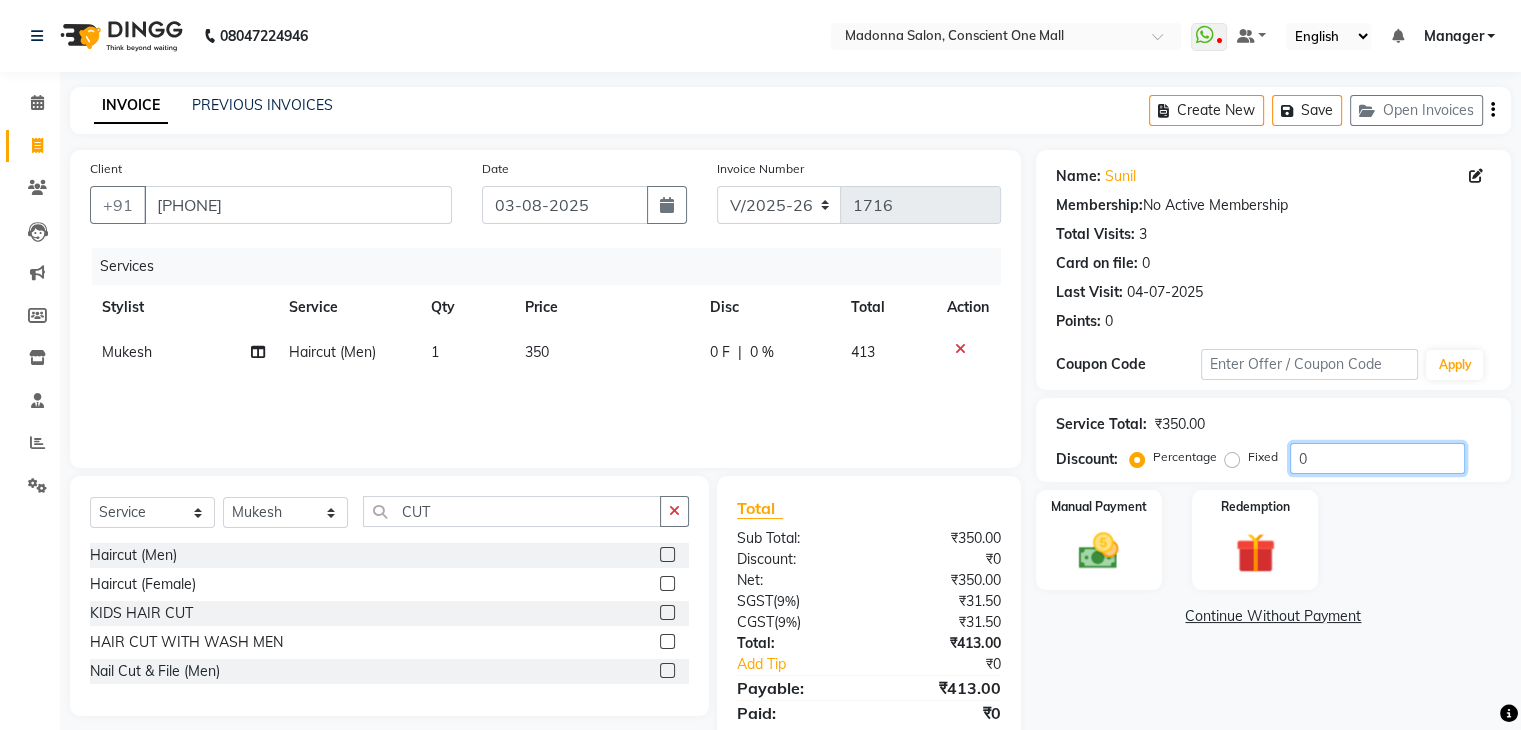 click on "0" 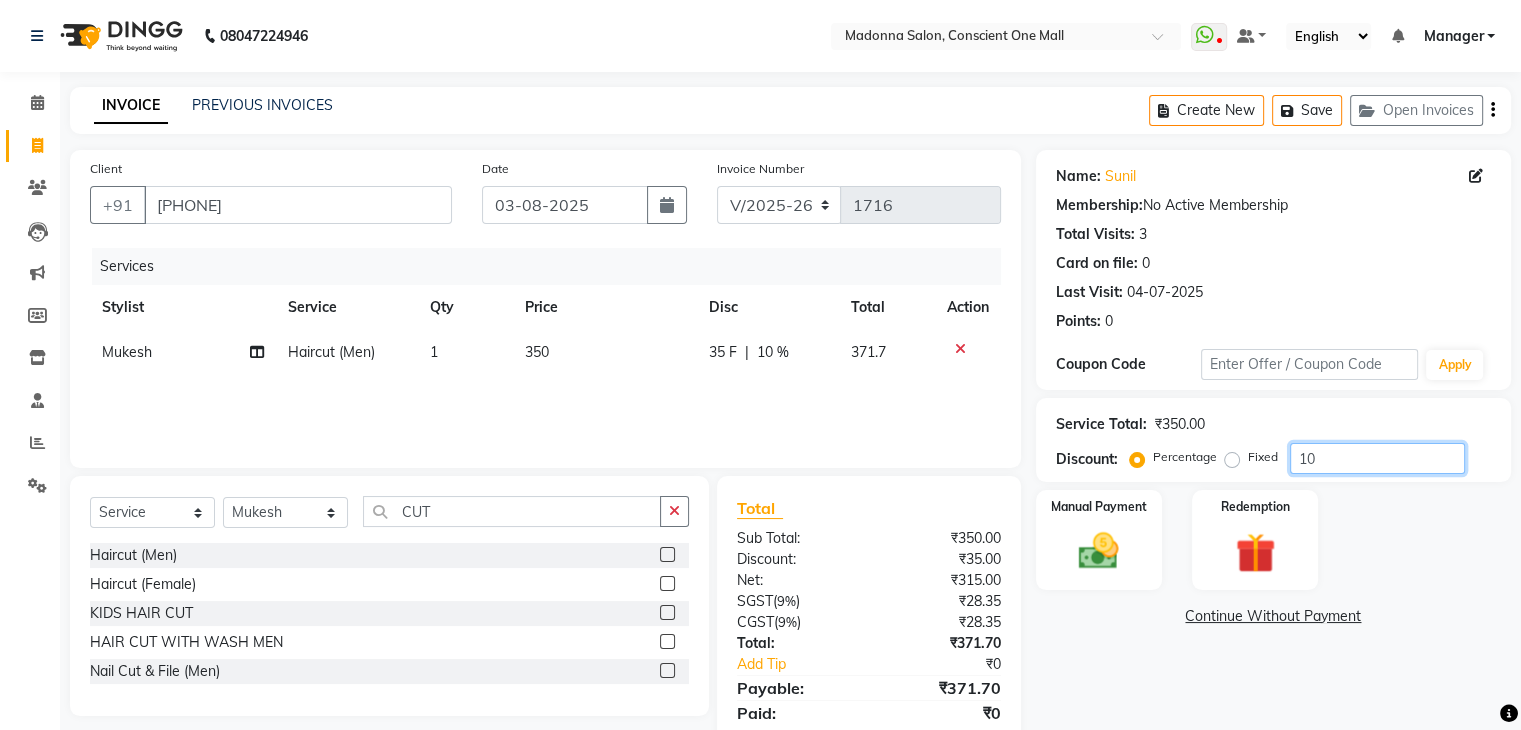scroll, scrollTop: 71, scrollLeft: 0, axis: vertical 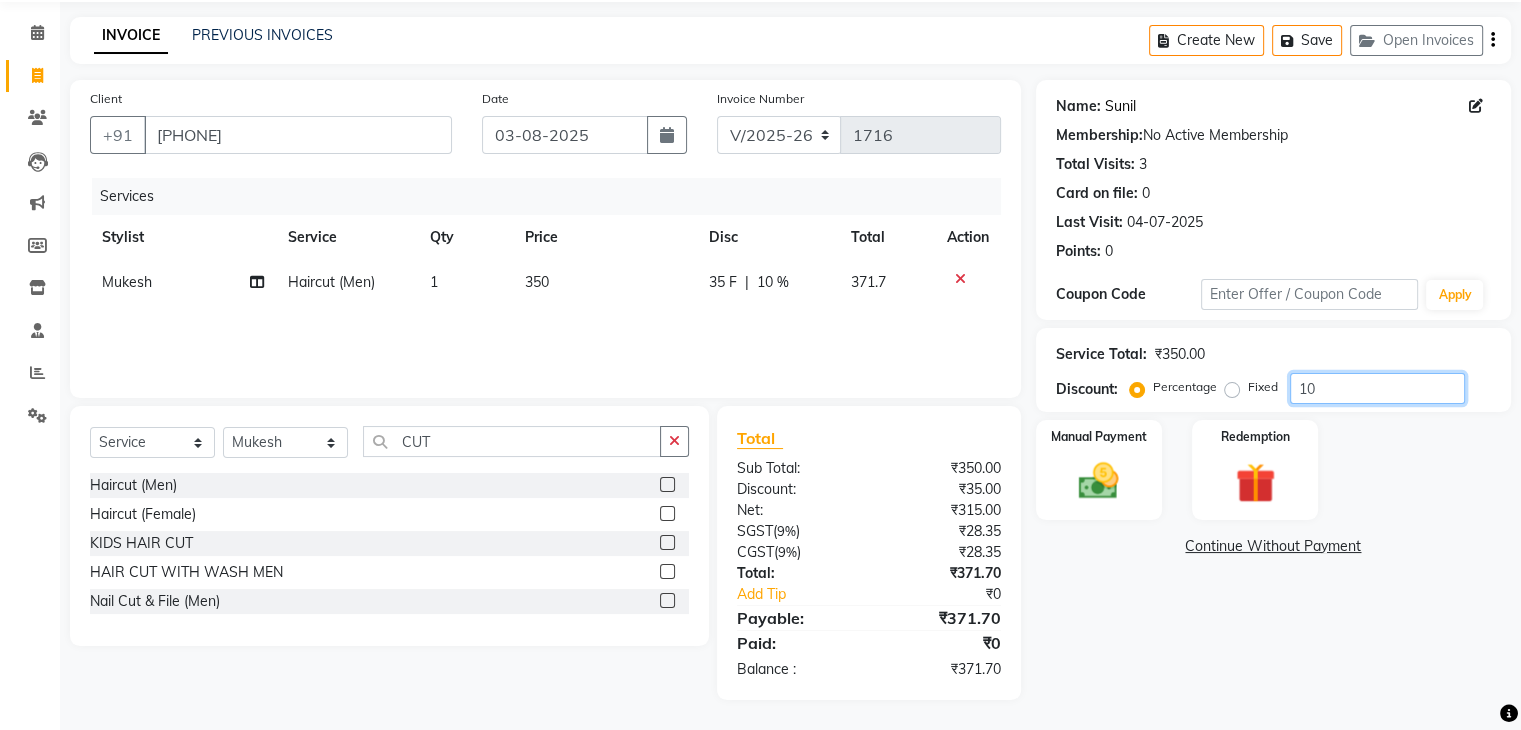 type on "10" 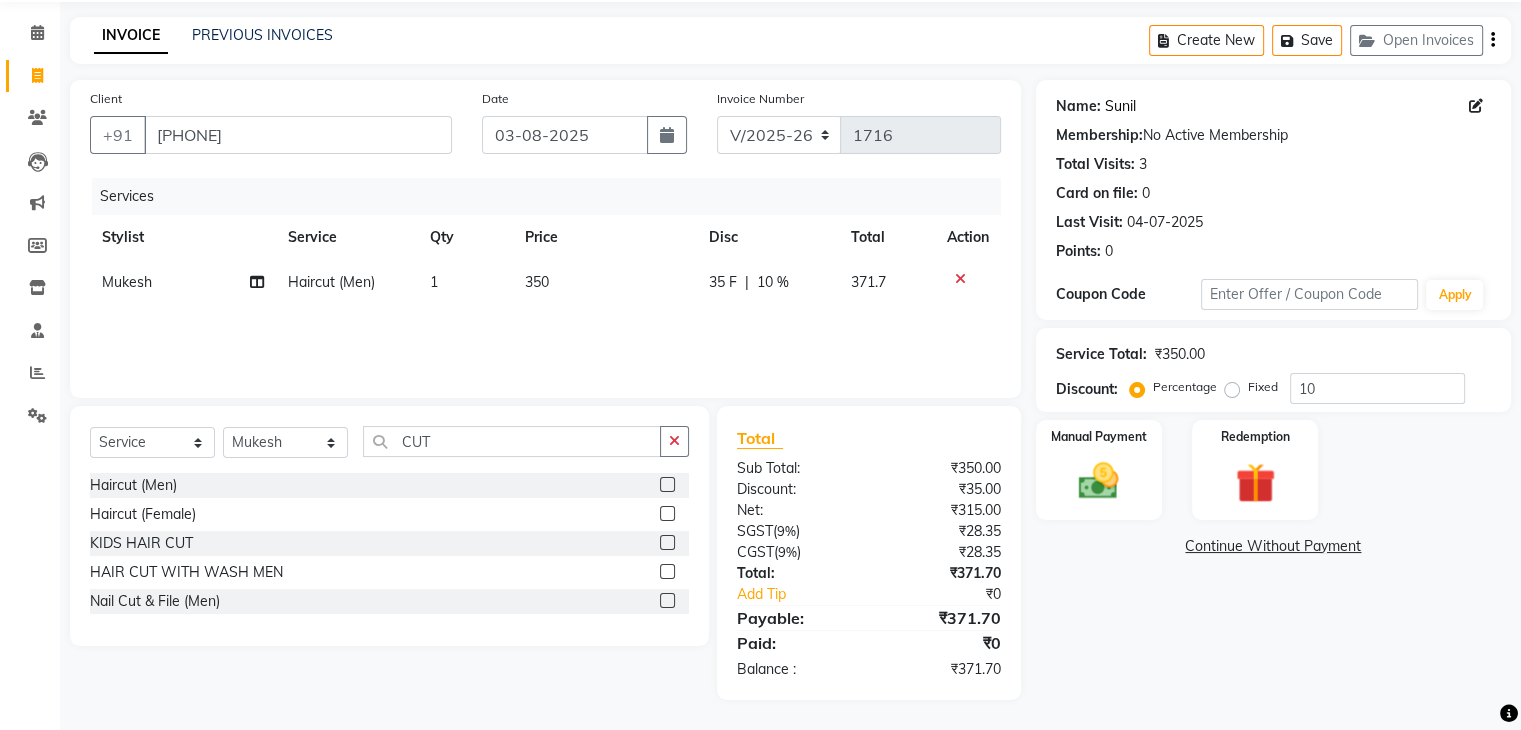 click on "Sunil" 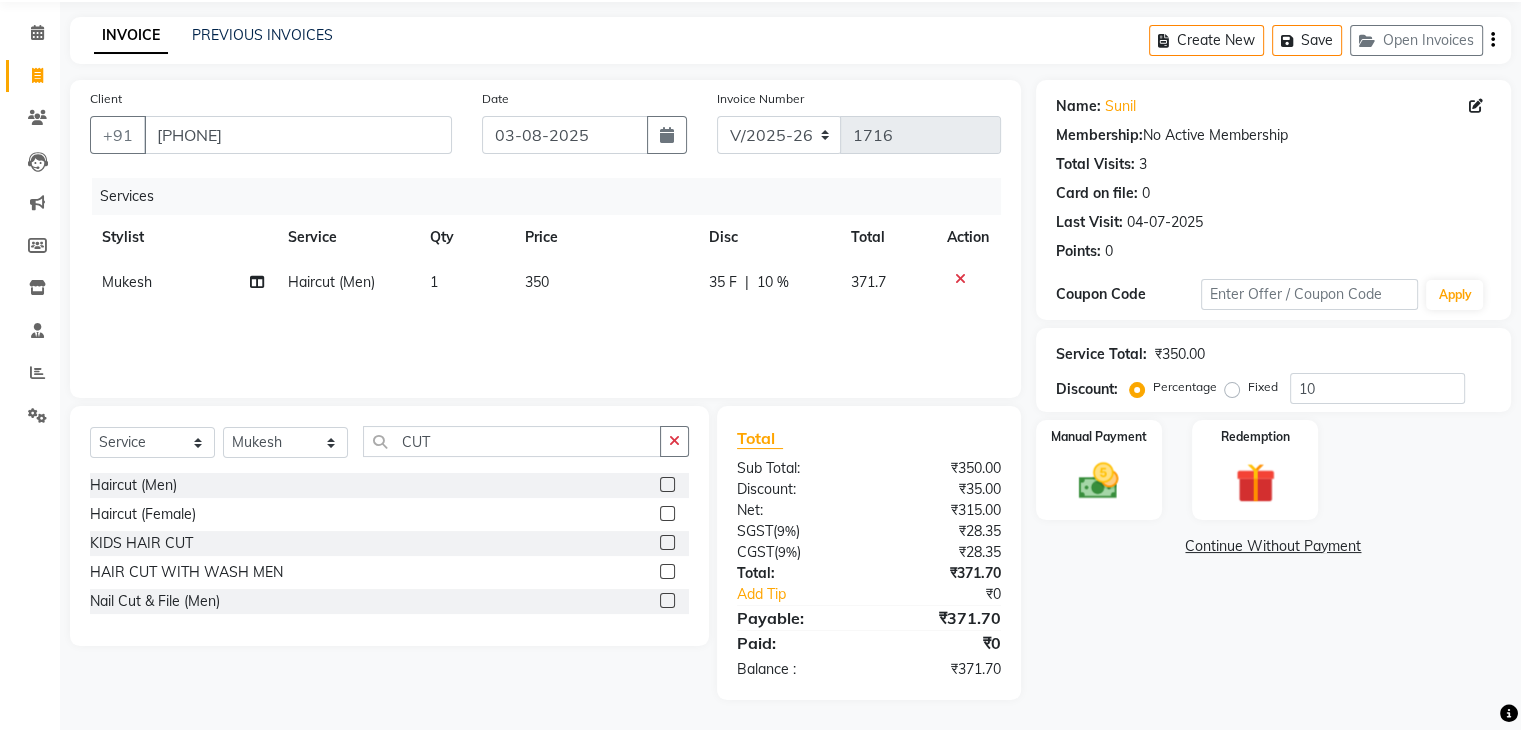 click on "Fixed" 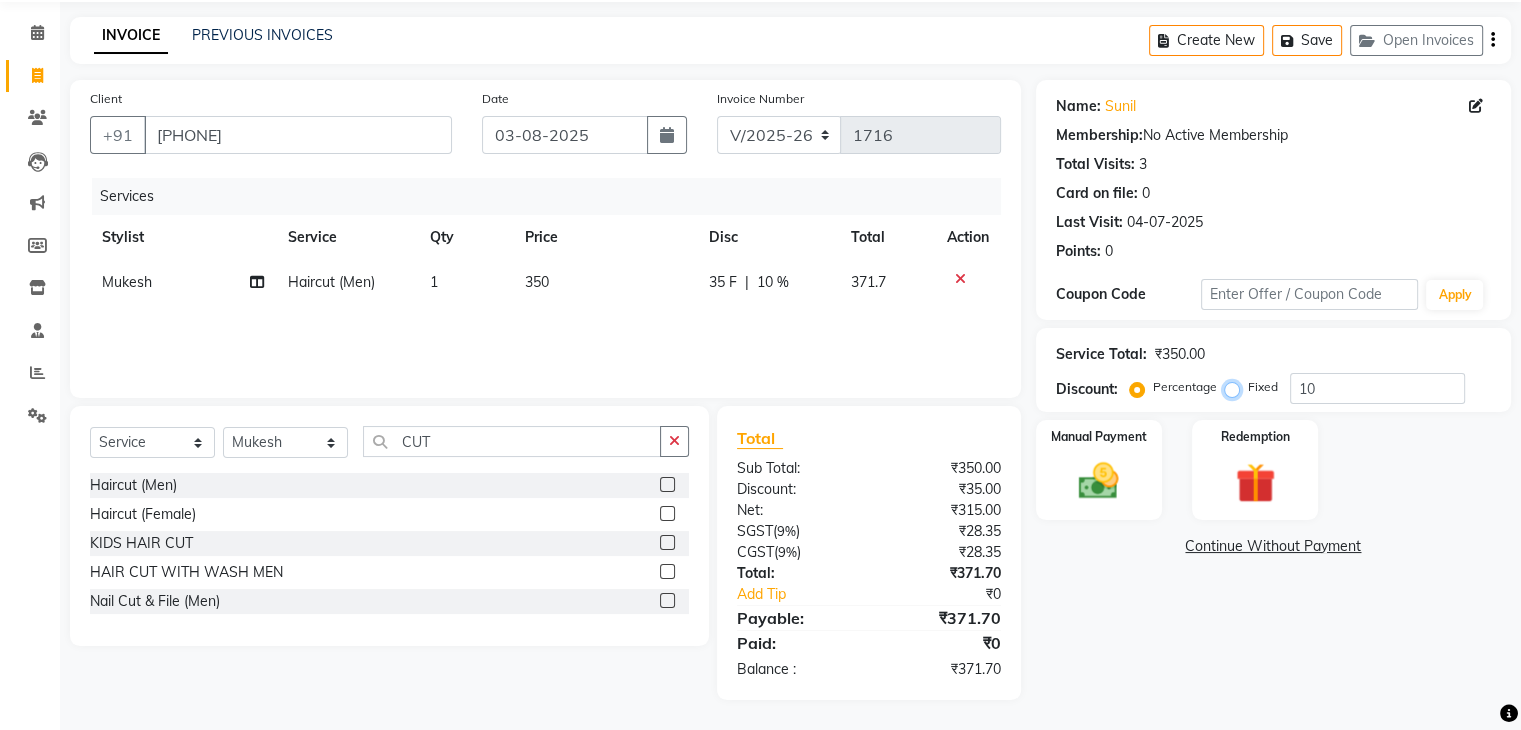 click on "Fixed" at bounding box center [1236, 387] 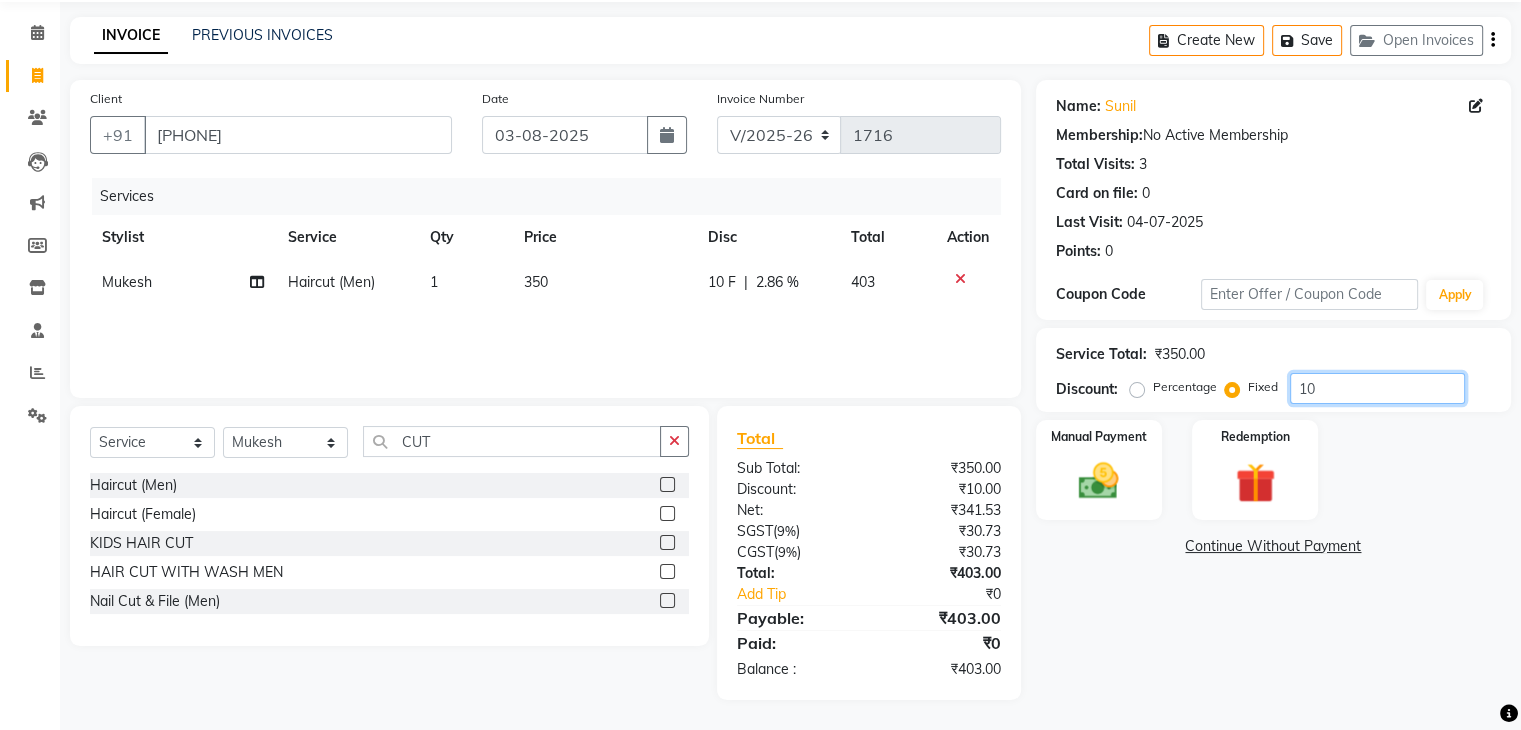 click on "10" 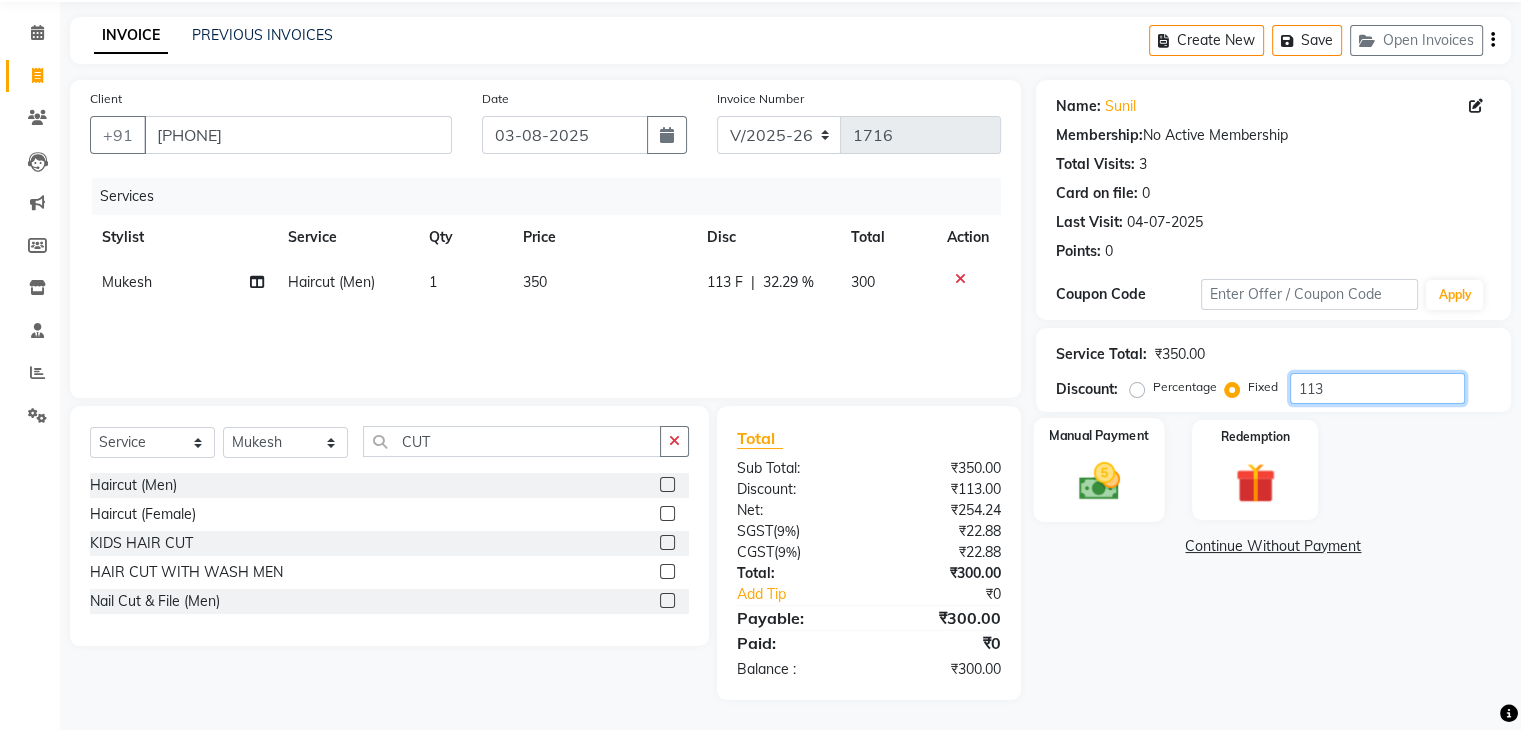 type on "113" 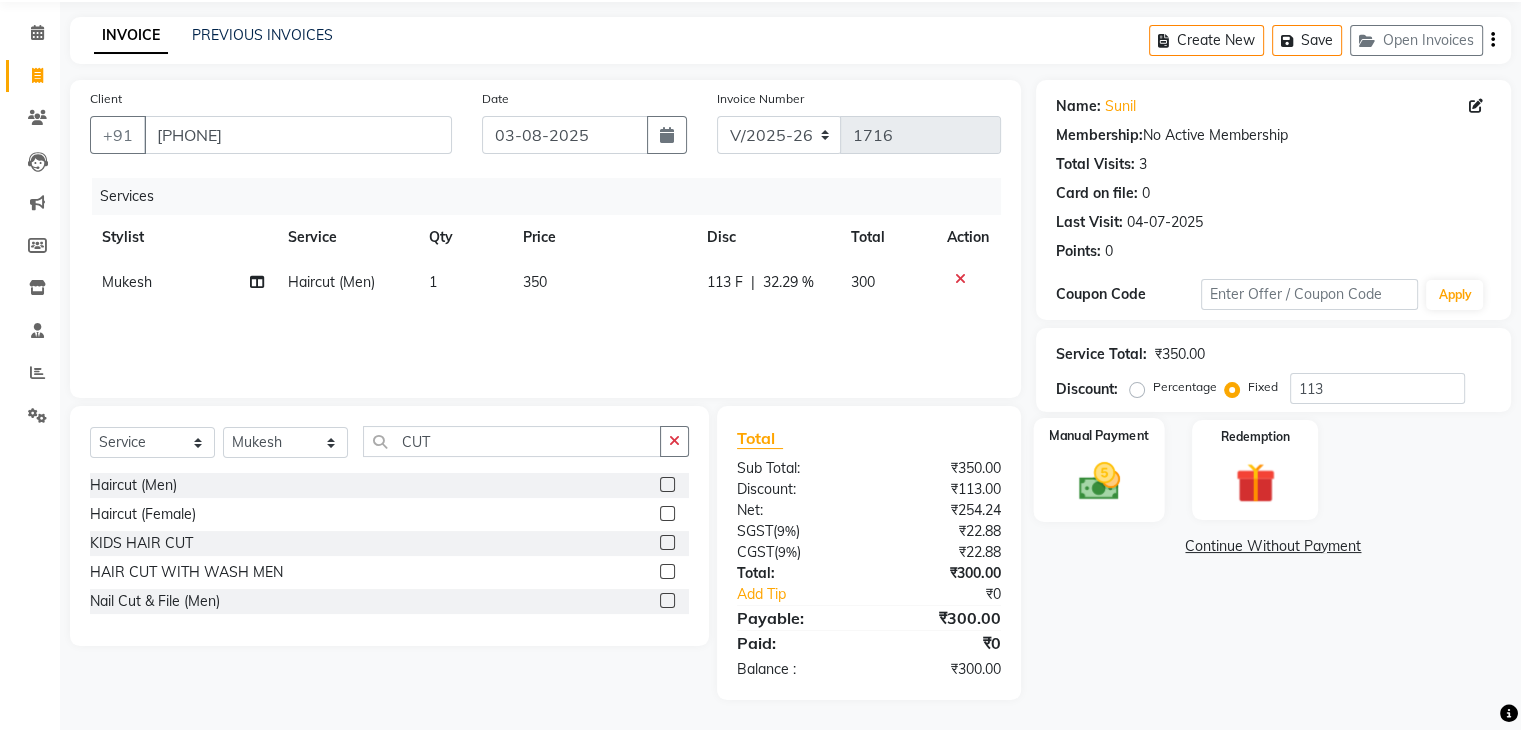click 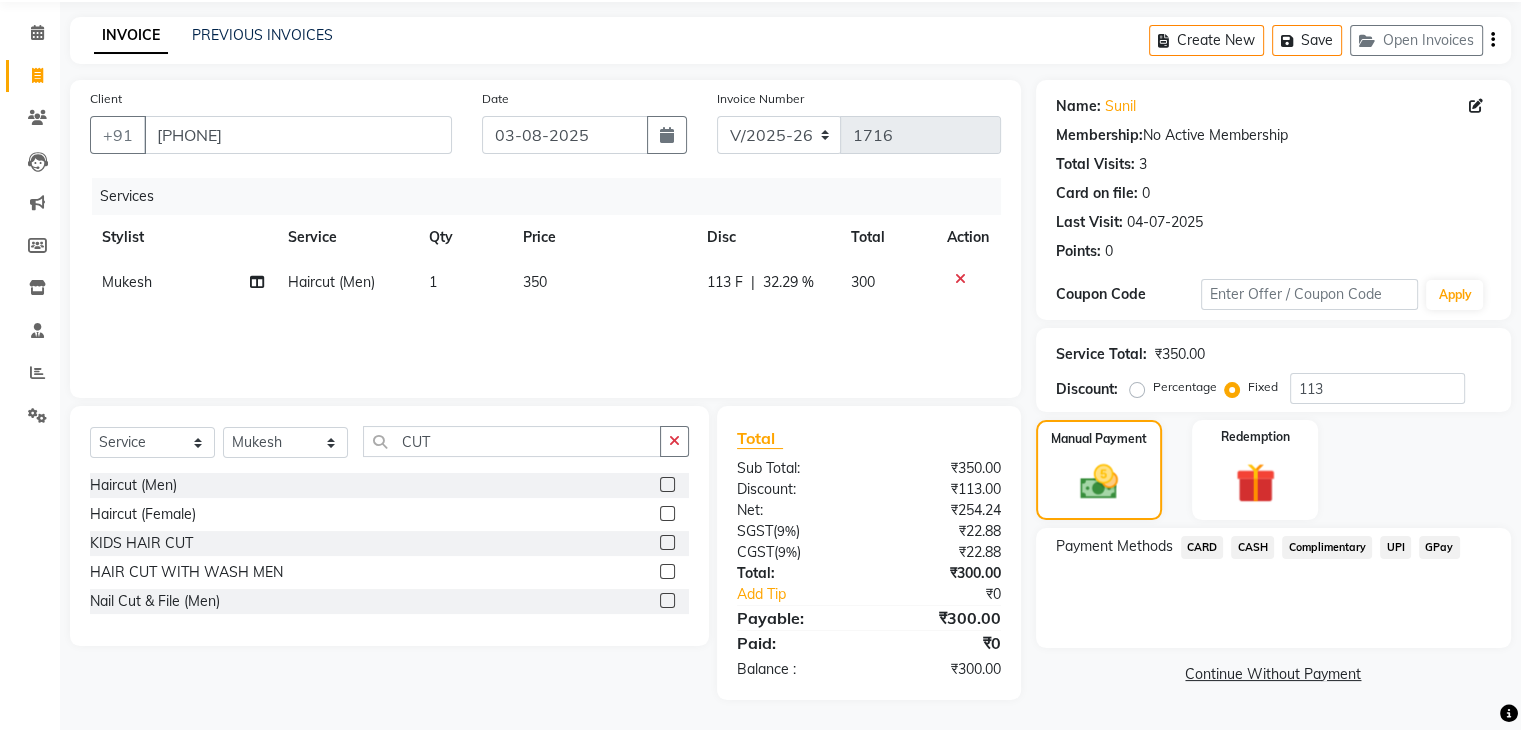 click on "CASH" 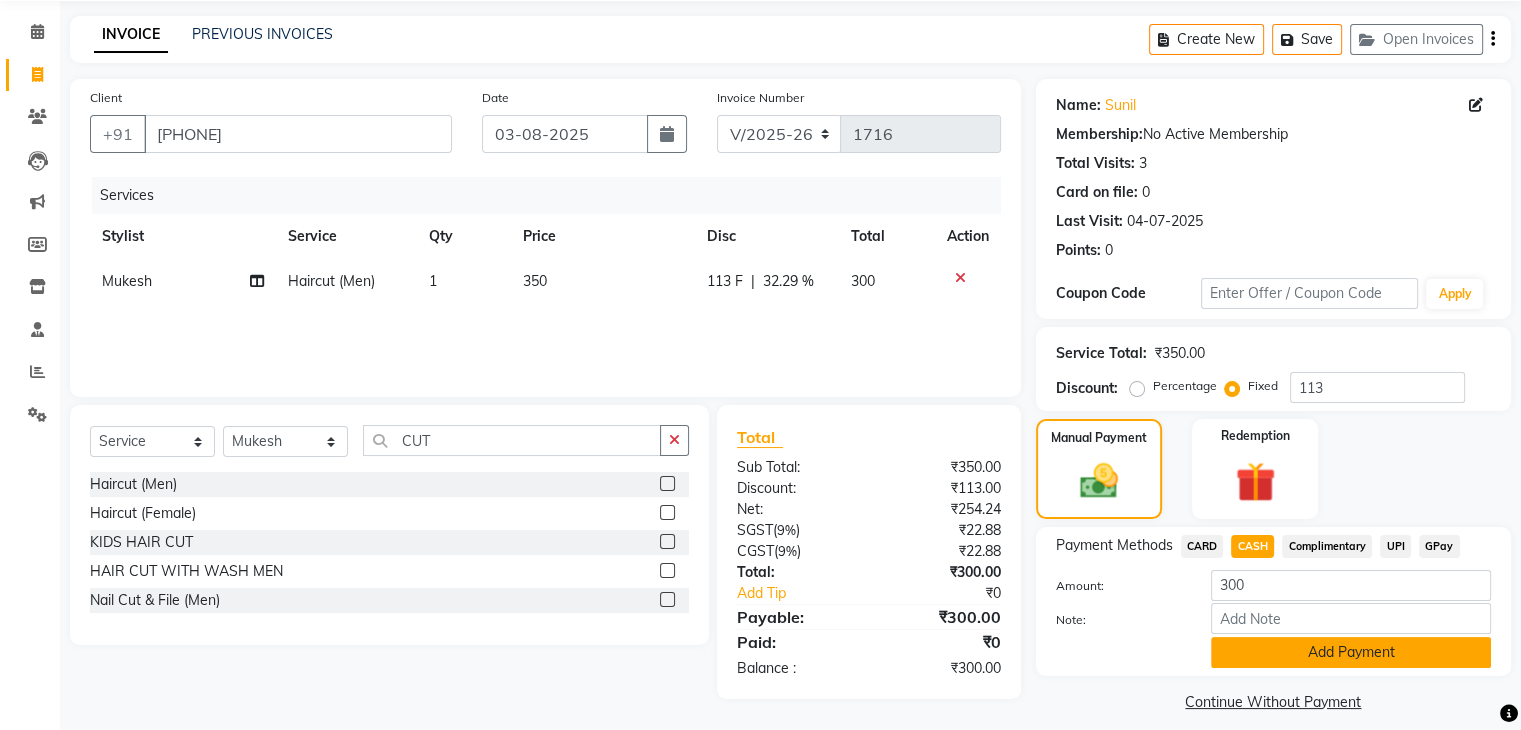 click on "Add Payment" 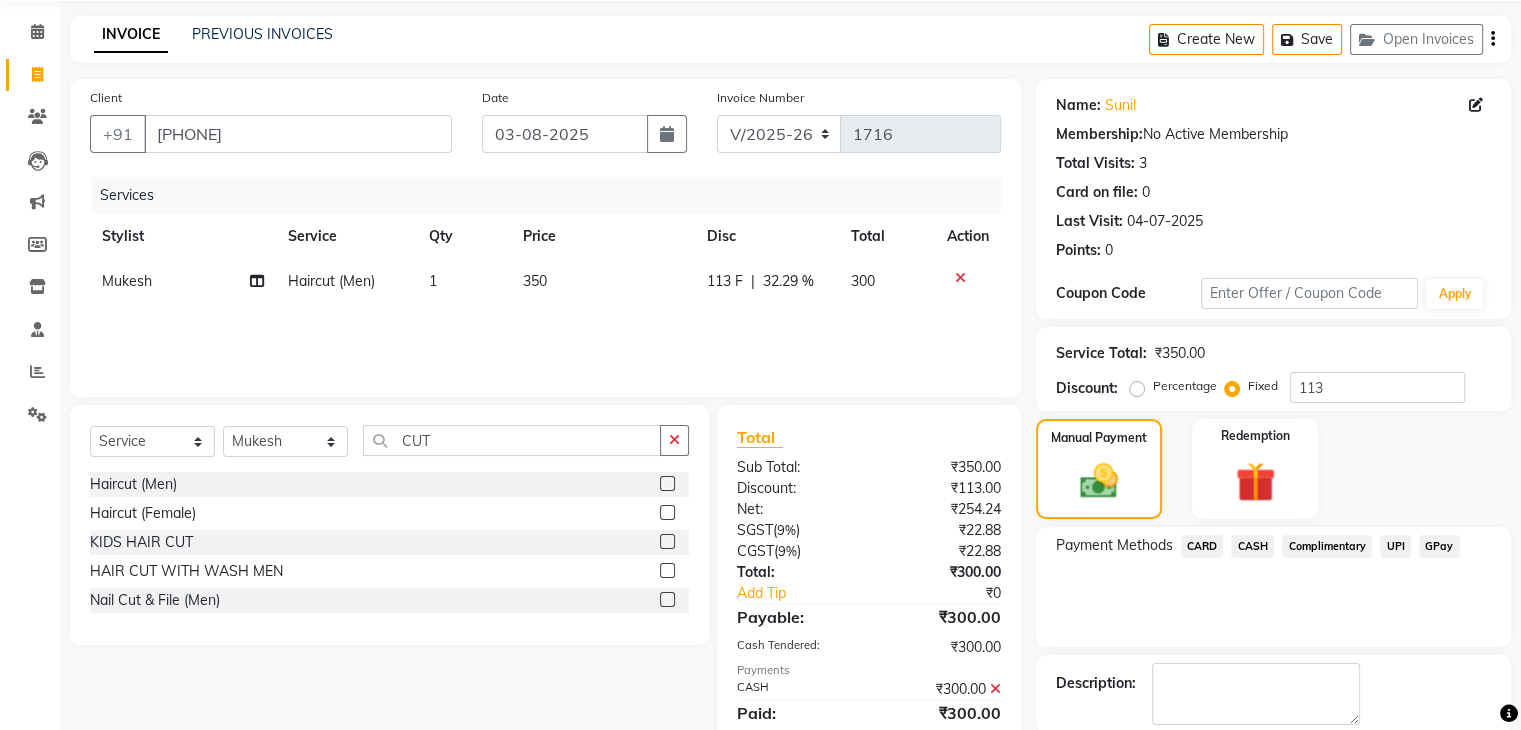 scroll, scrollTop: 171, scrollLeft: 0, axis: vertical 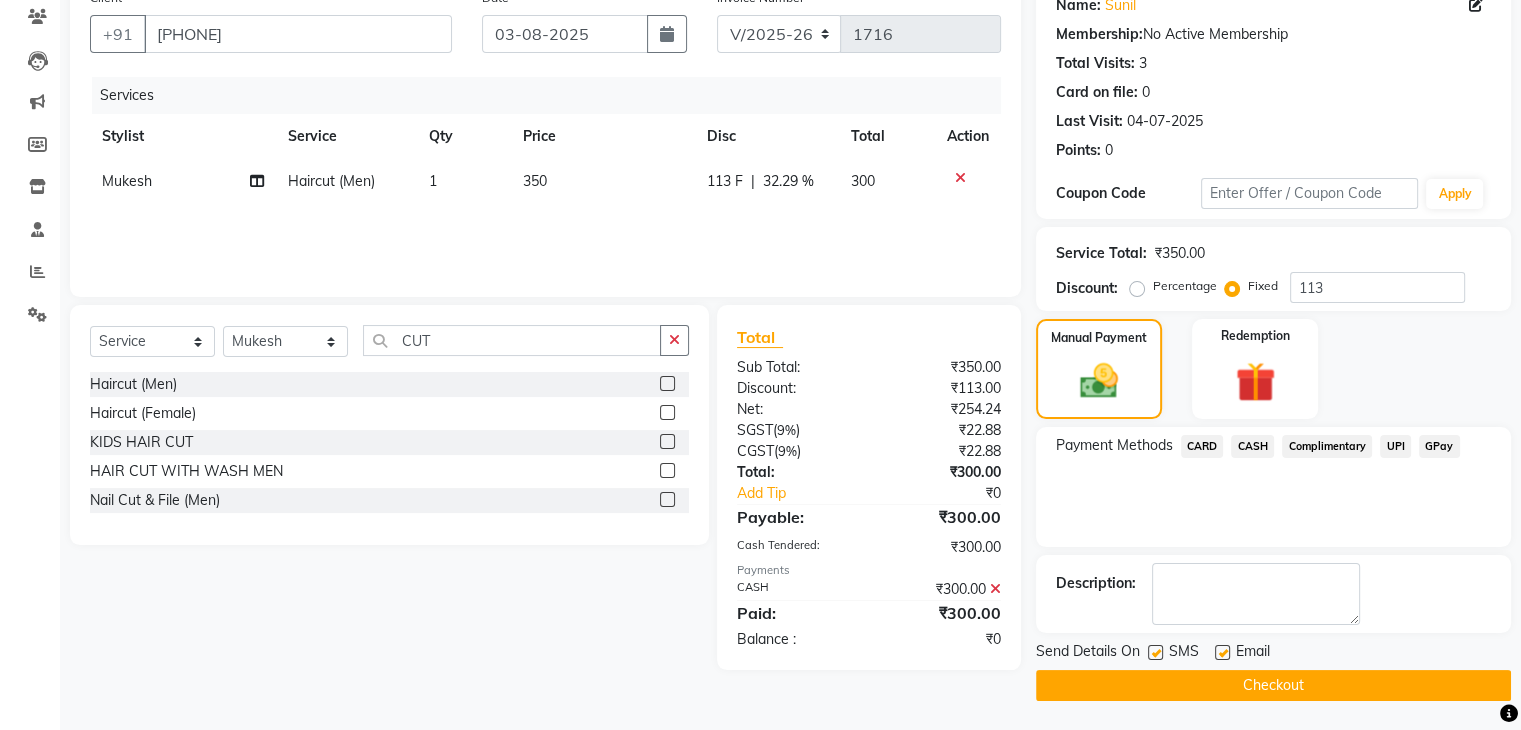 click on "Checkout" 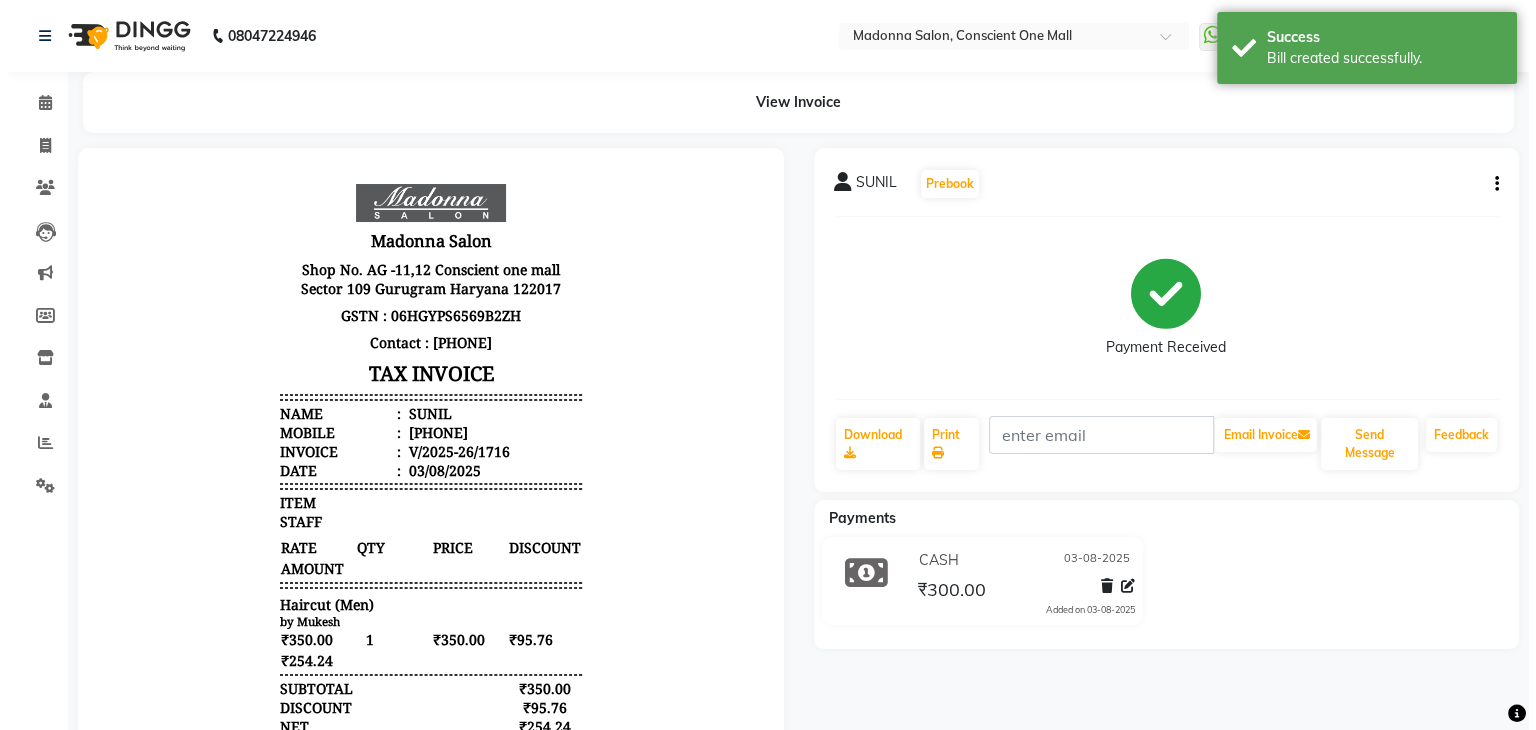 scroll, scrollTop: 0, scrollLeft: 0, axis: both 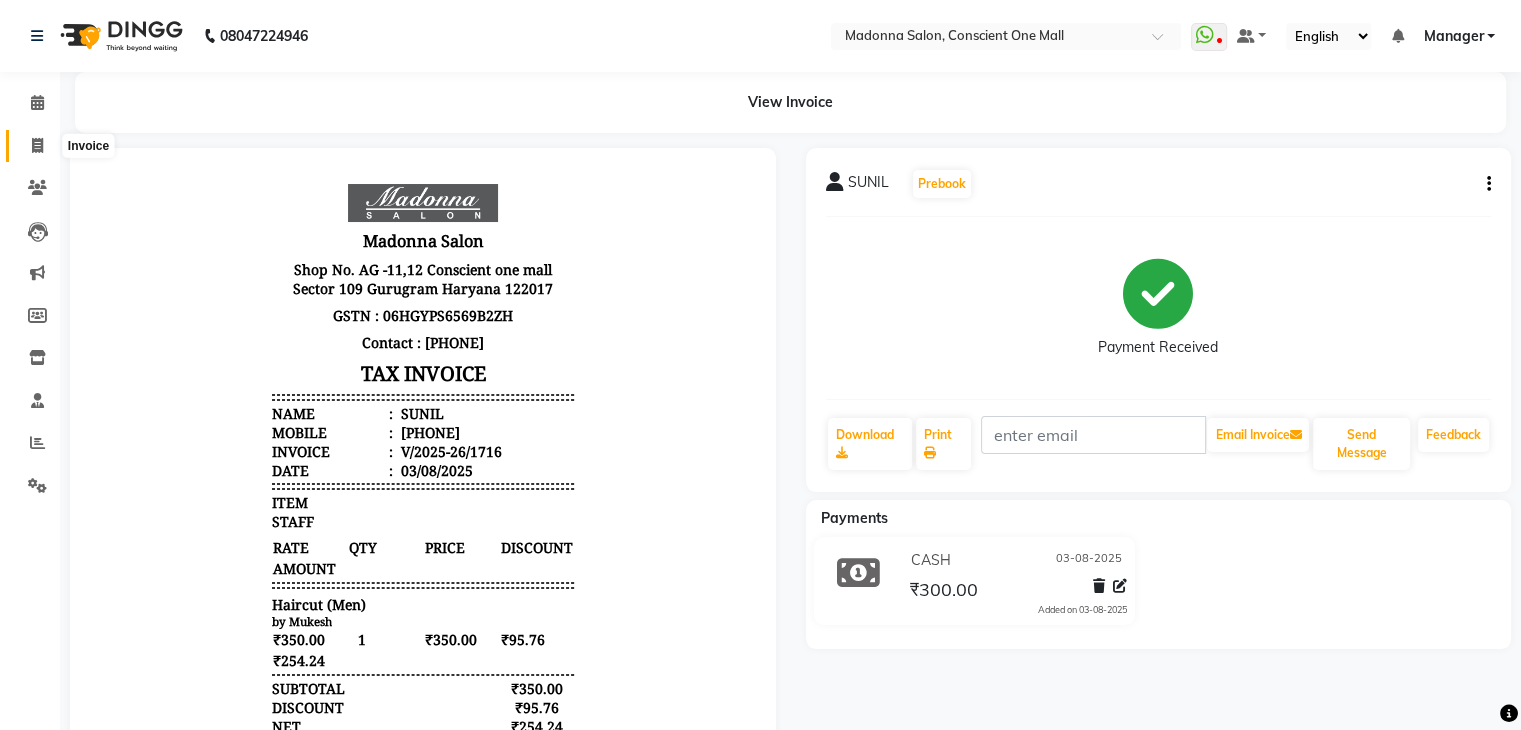 click 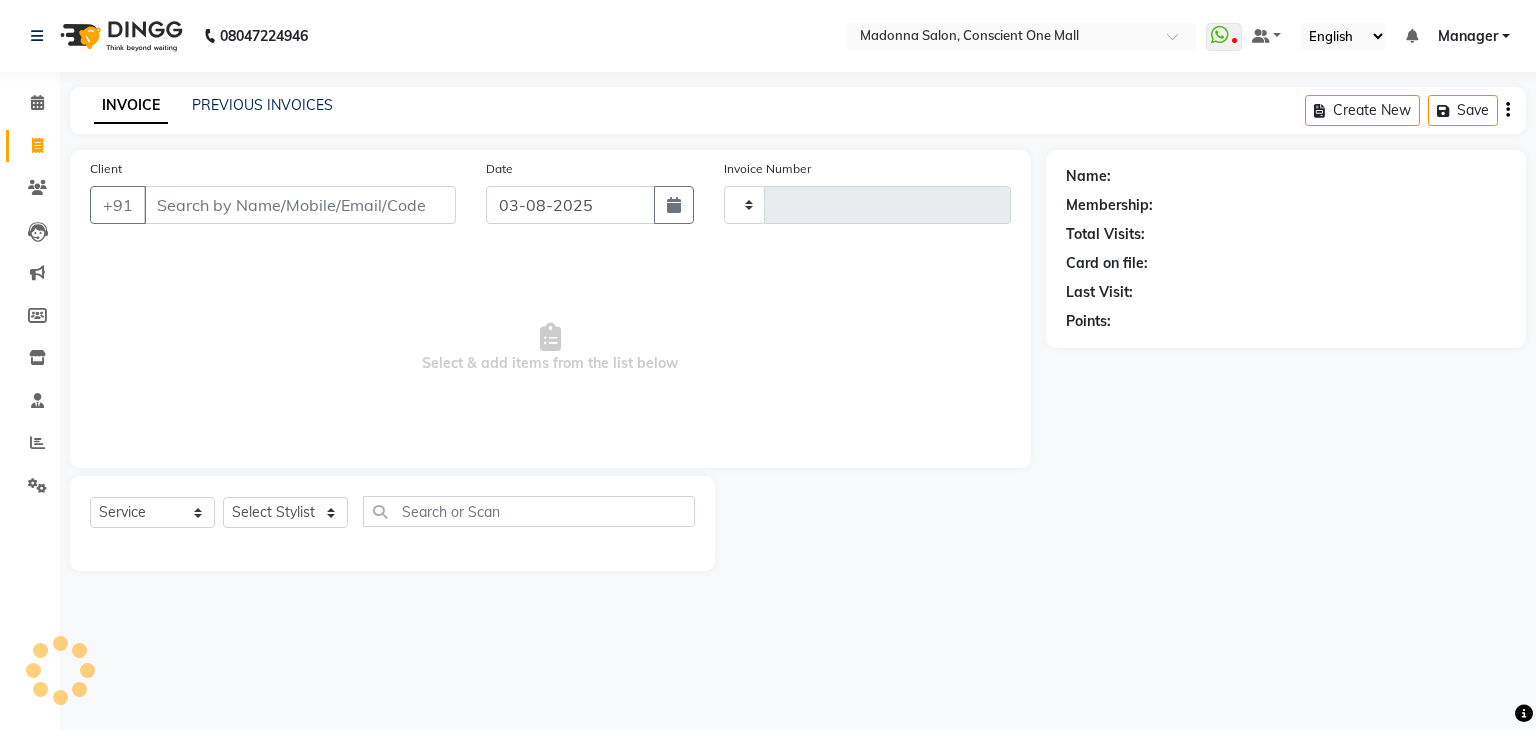 click 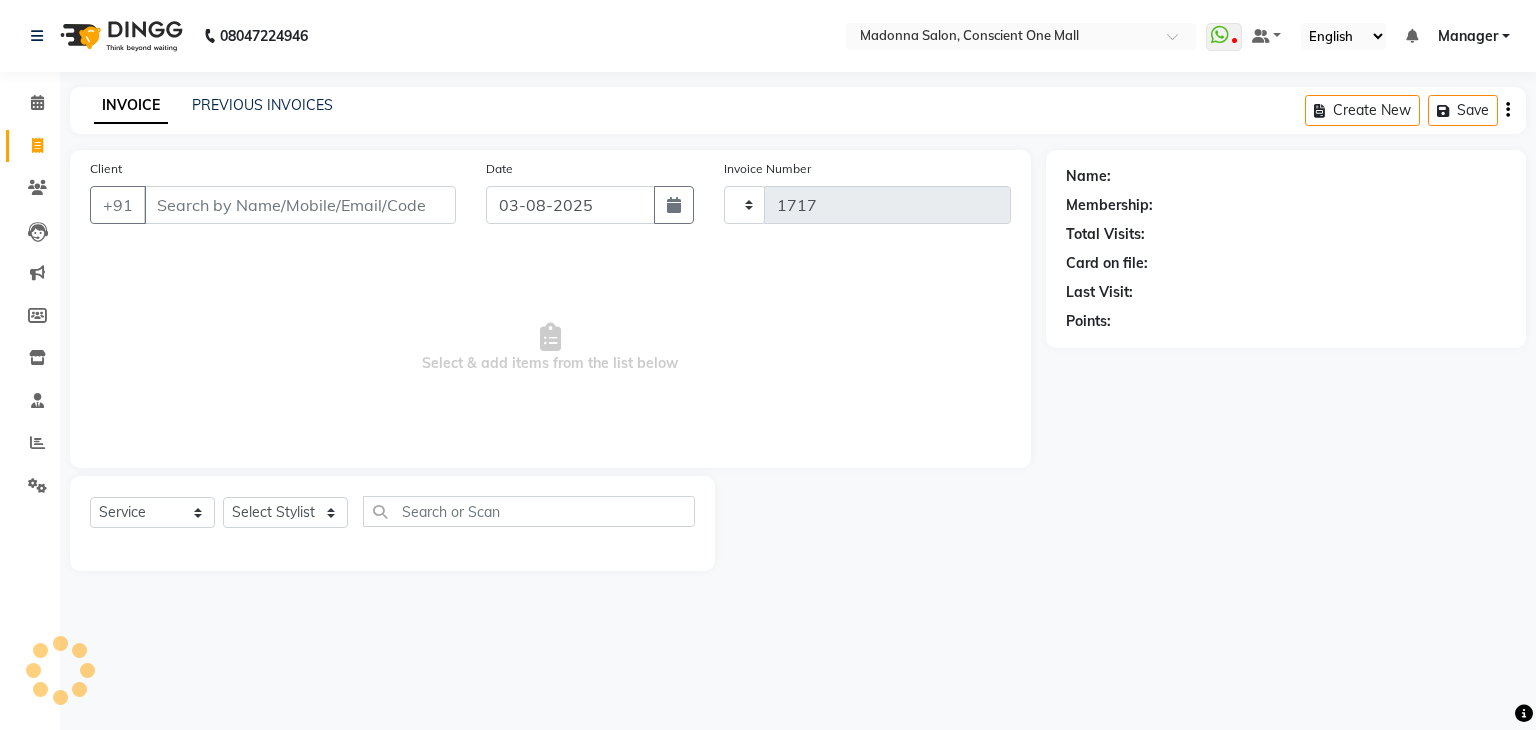 select on "7575" 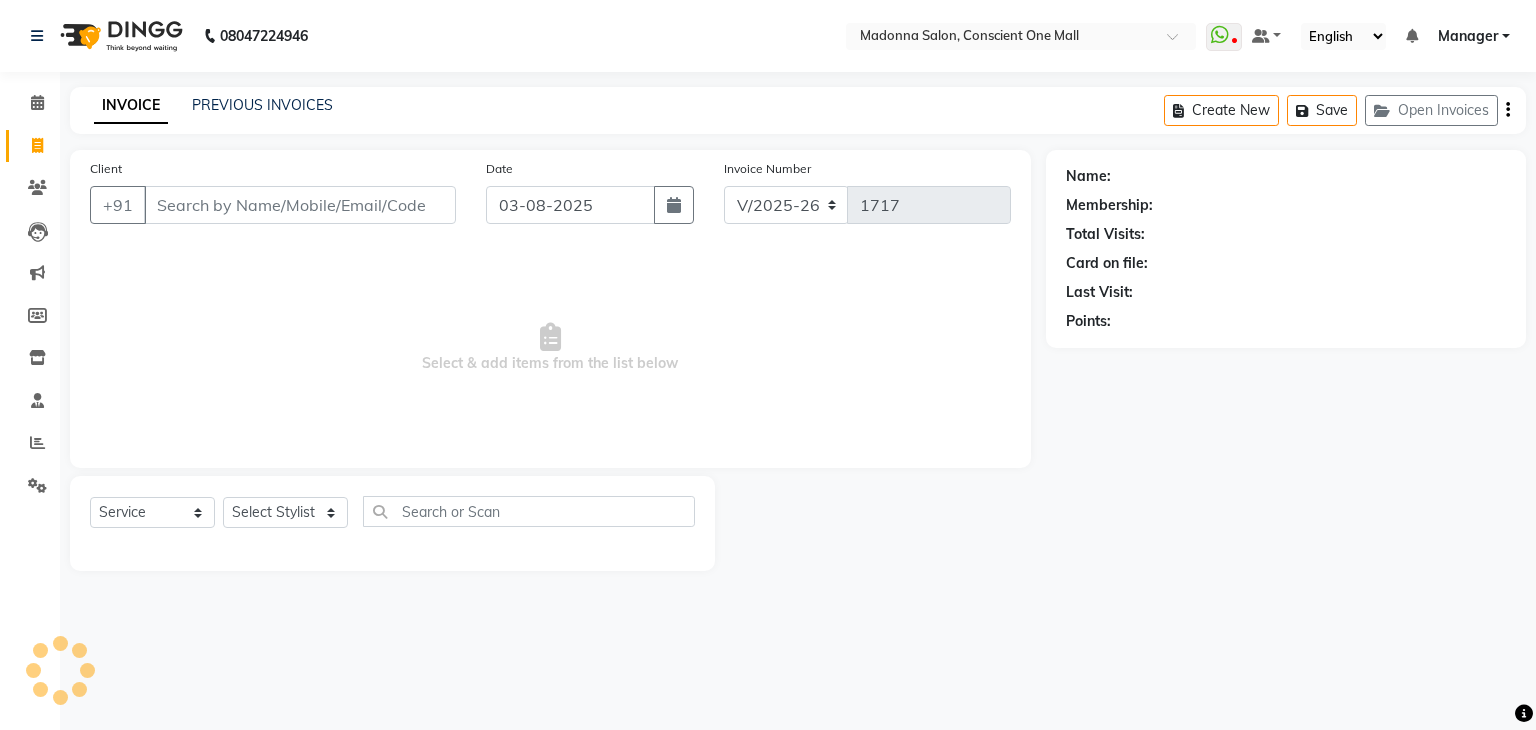 click on "Client" at bounding box center (300, 205) 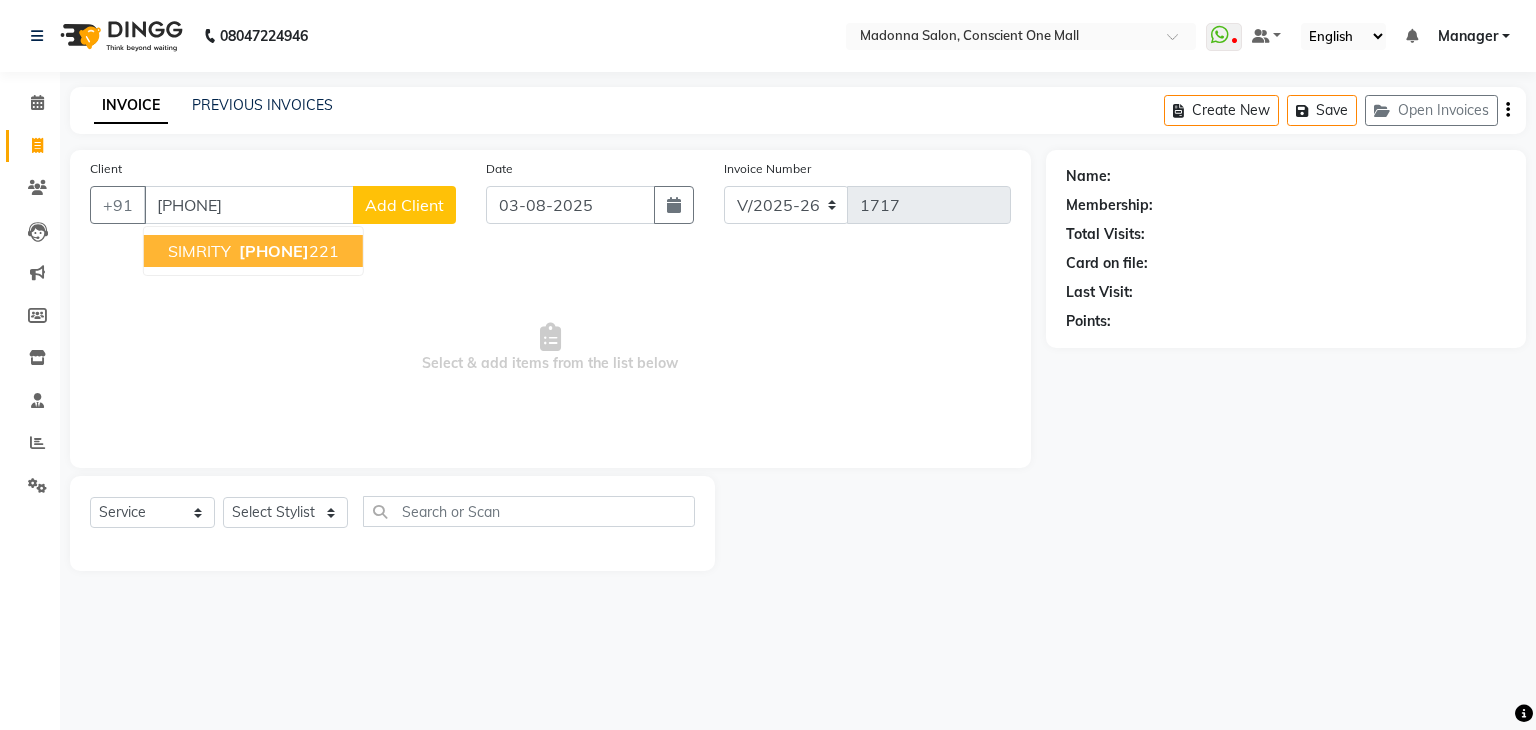 click on "SIMRITY" at bounding box center [199, 251] 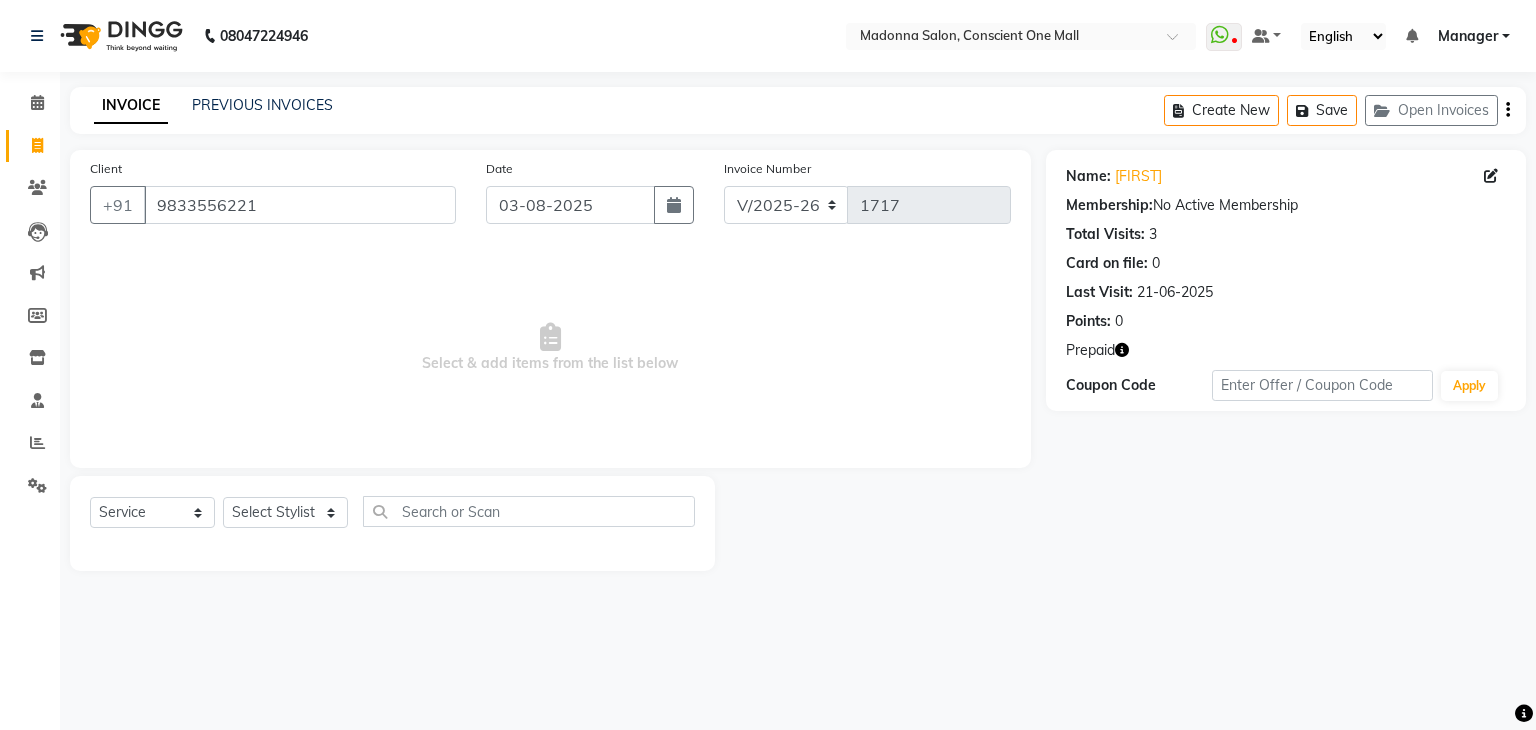 click 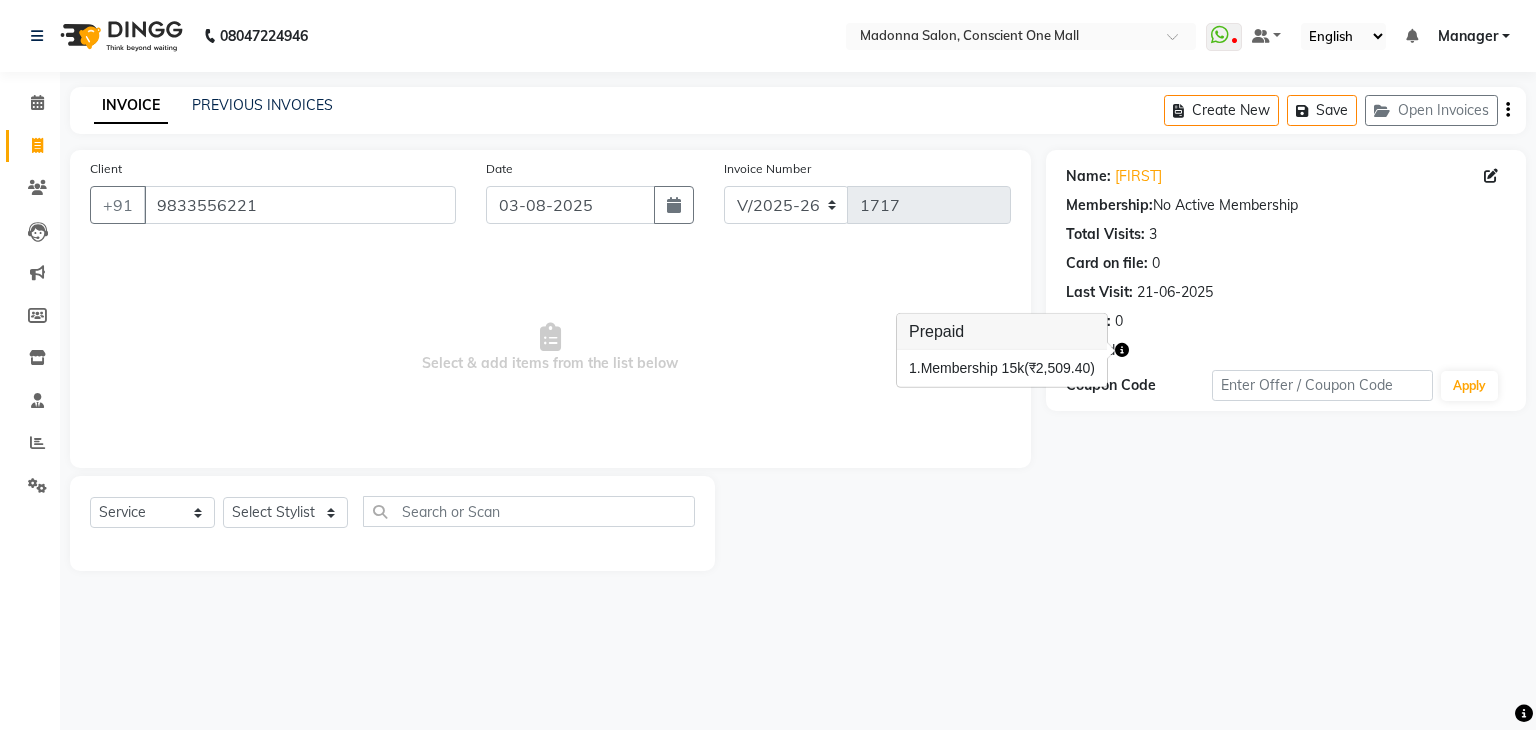 click on "Select & add items from the list below" at bounding box center (550, 348) 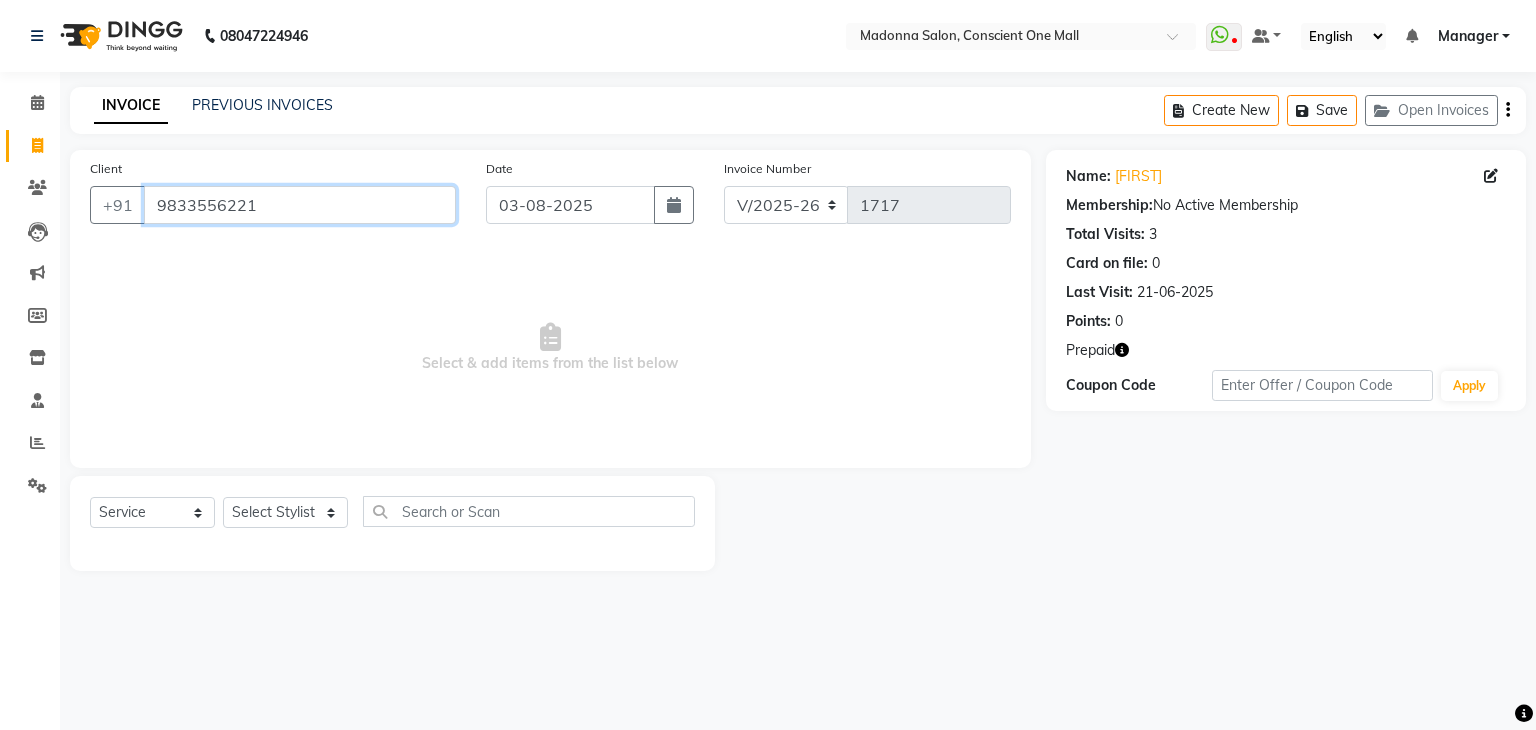 click on "9833556221" at bounding box center (300, 205) 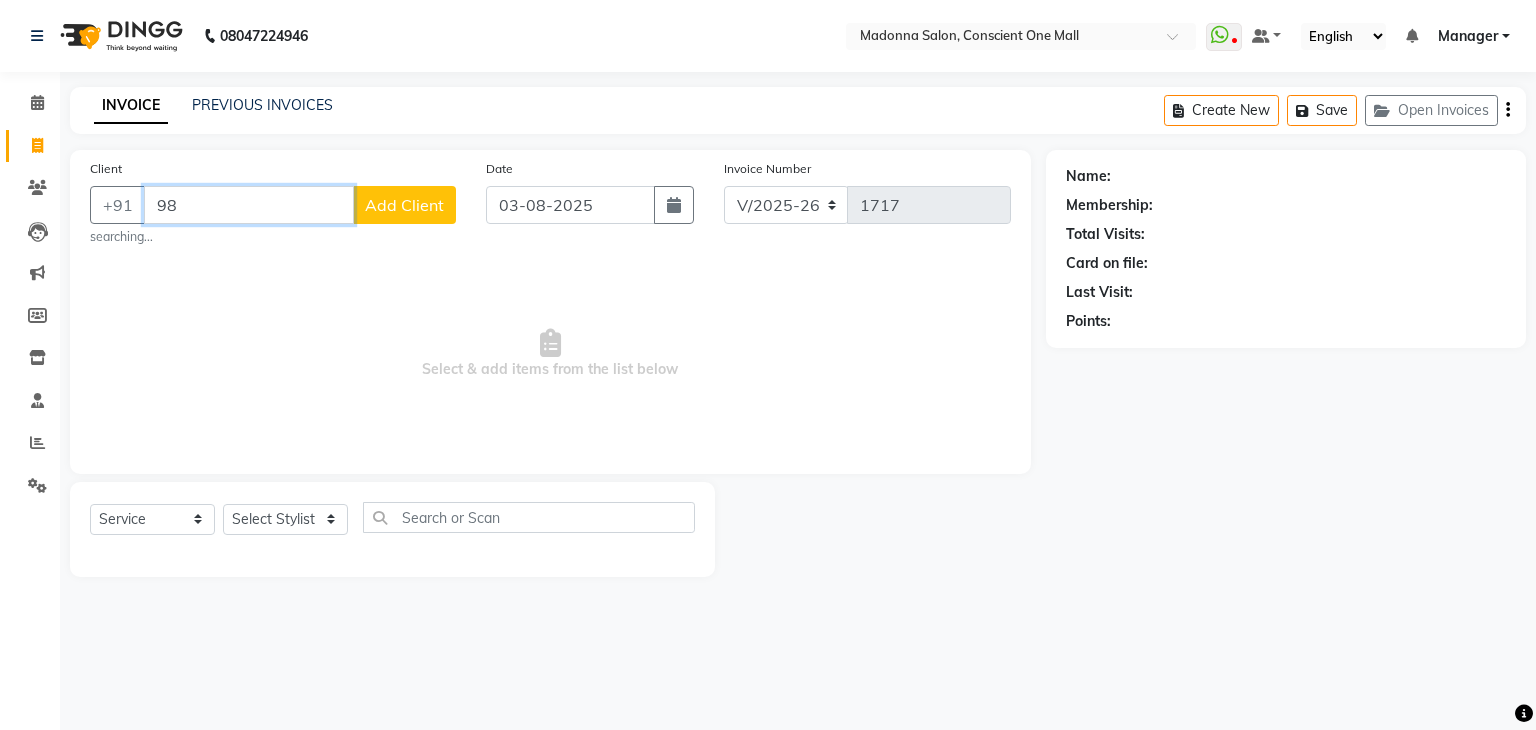type on "9" 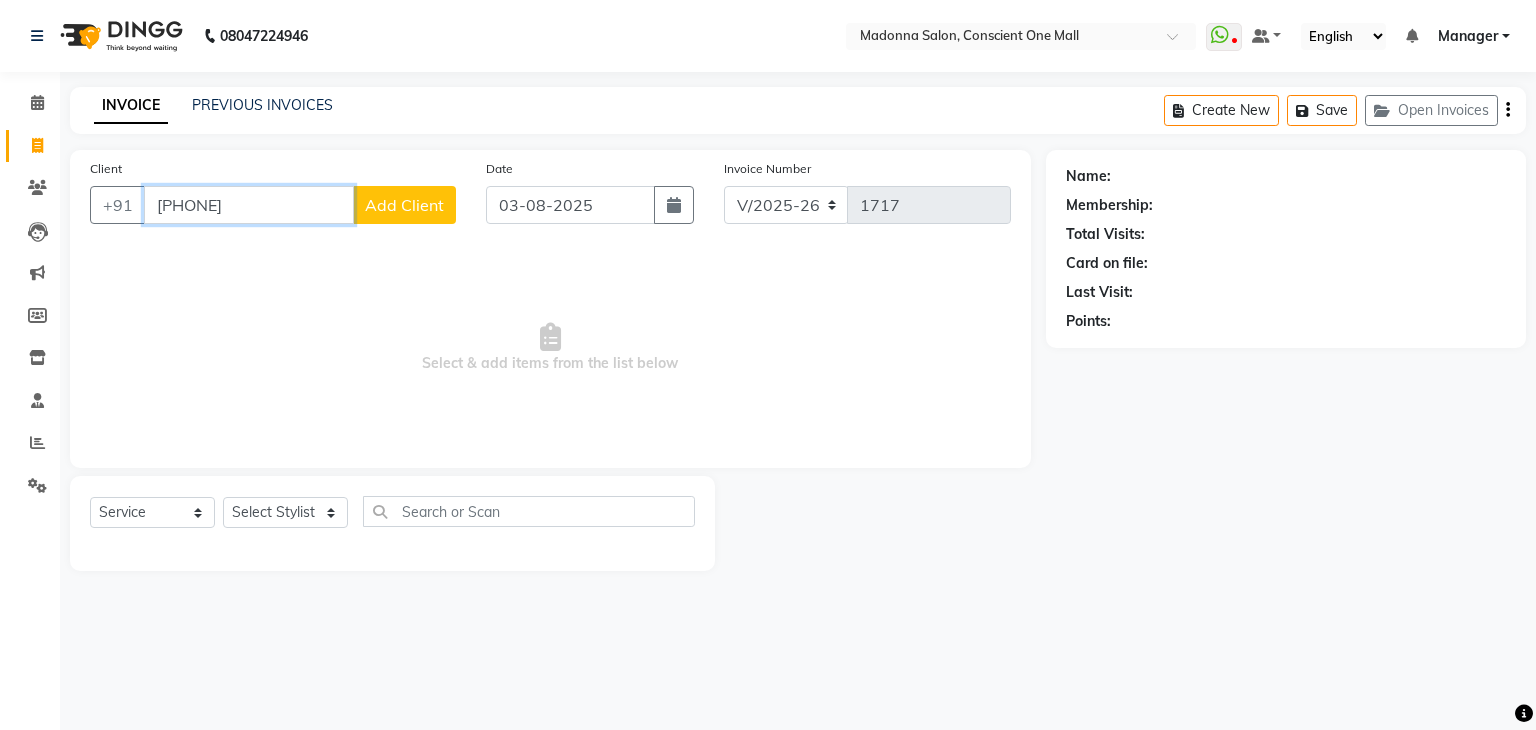type on "[PHONE]" 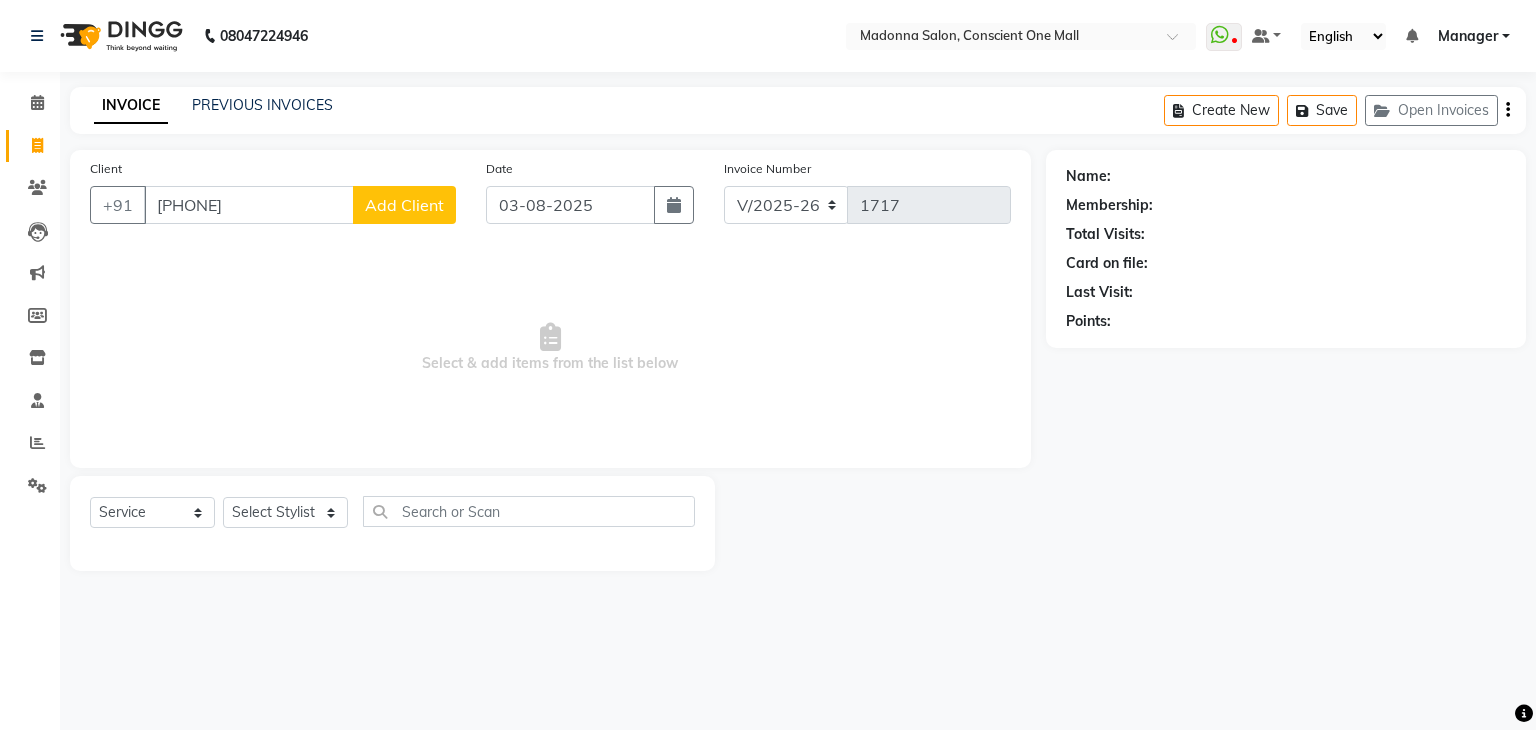 click on "Add Client" 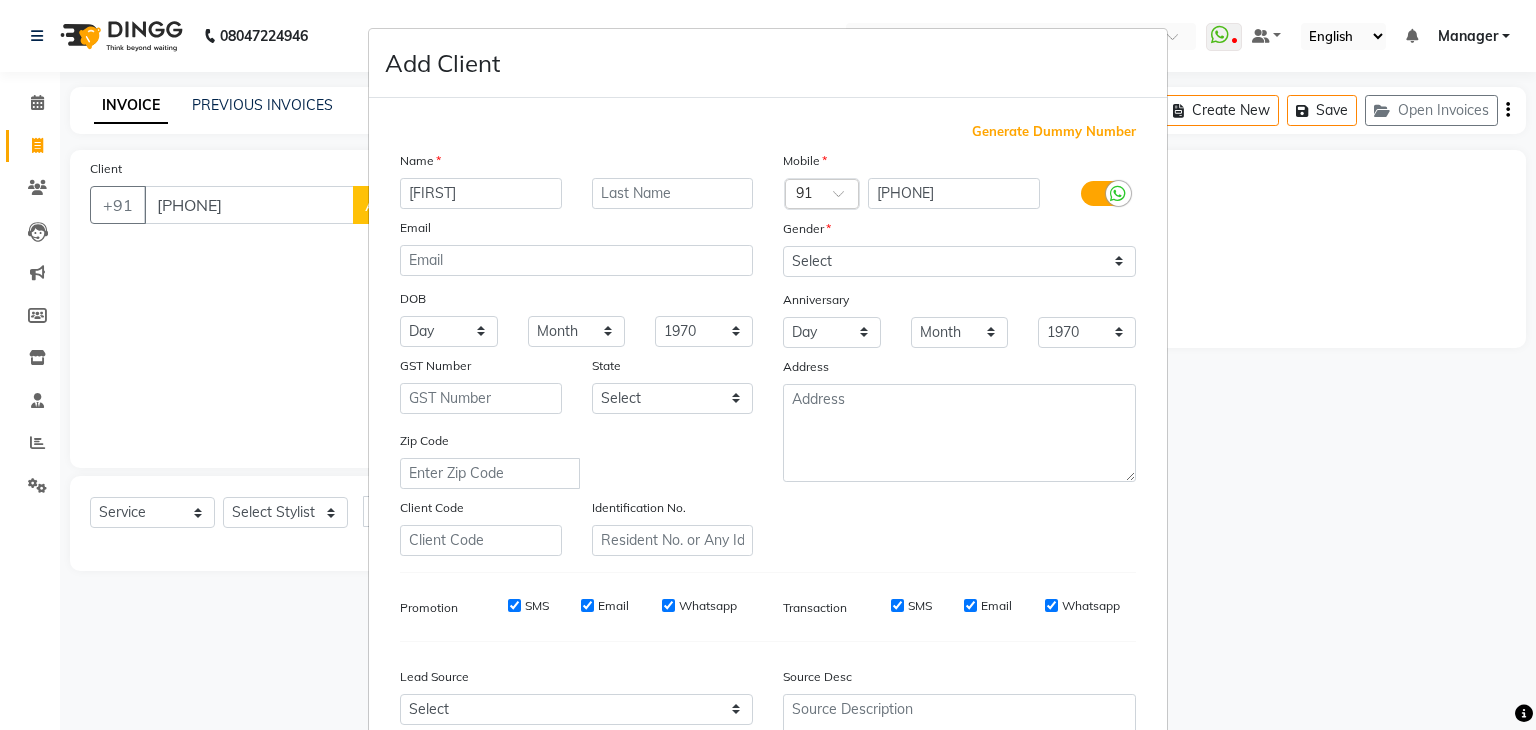 type on "[FIRST]" 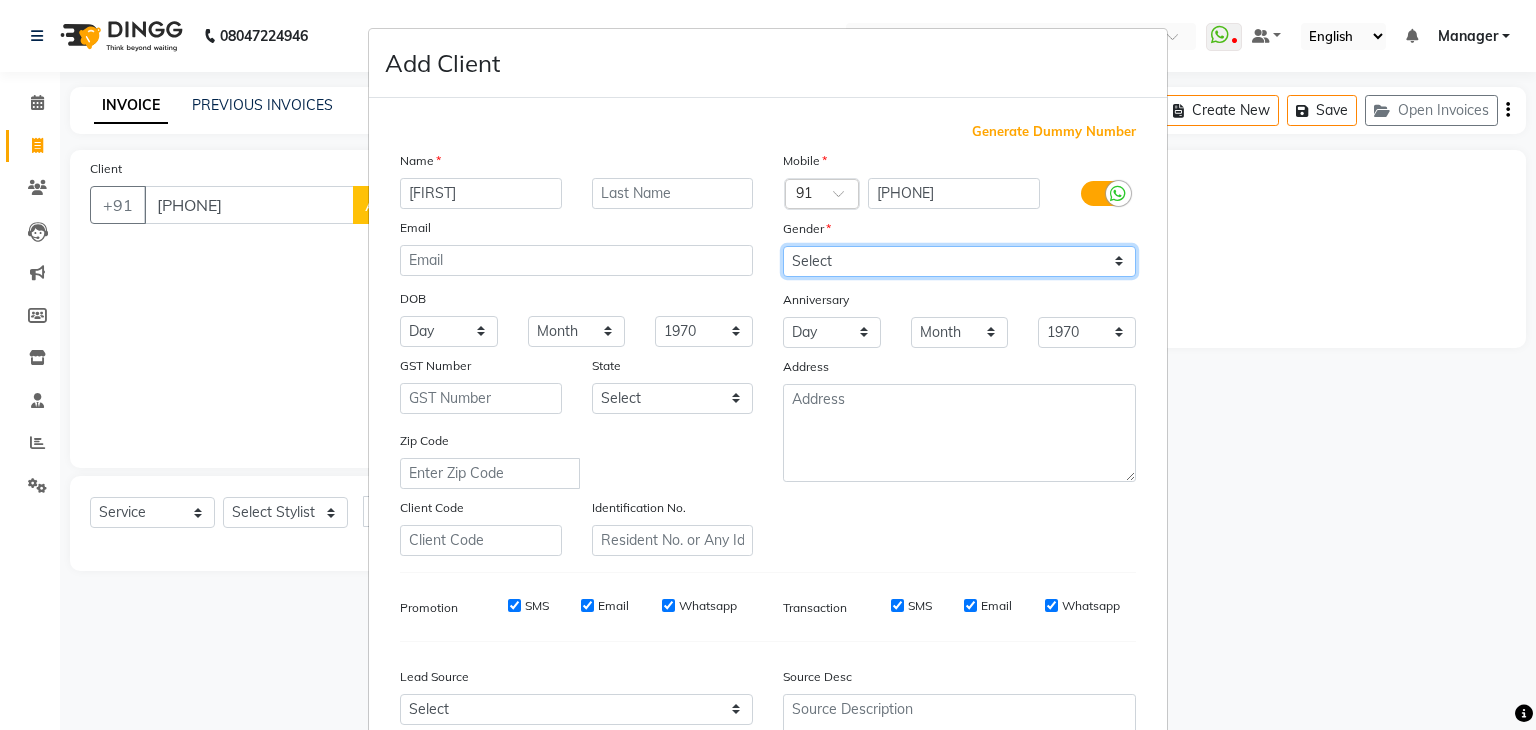 click on "Select Male Female Other Prefer Not To Say" at bounding box center (959, 261) 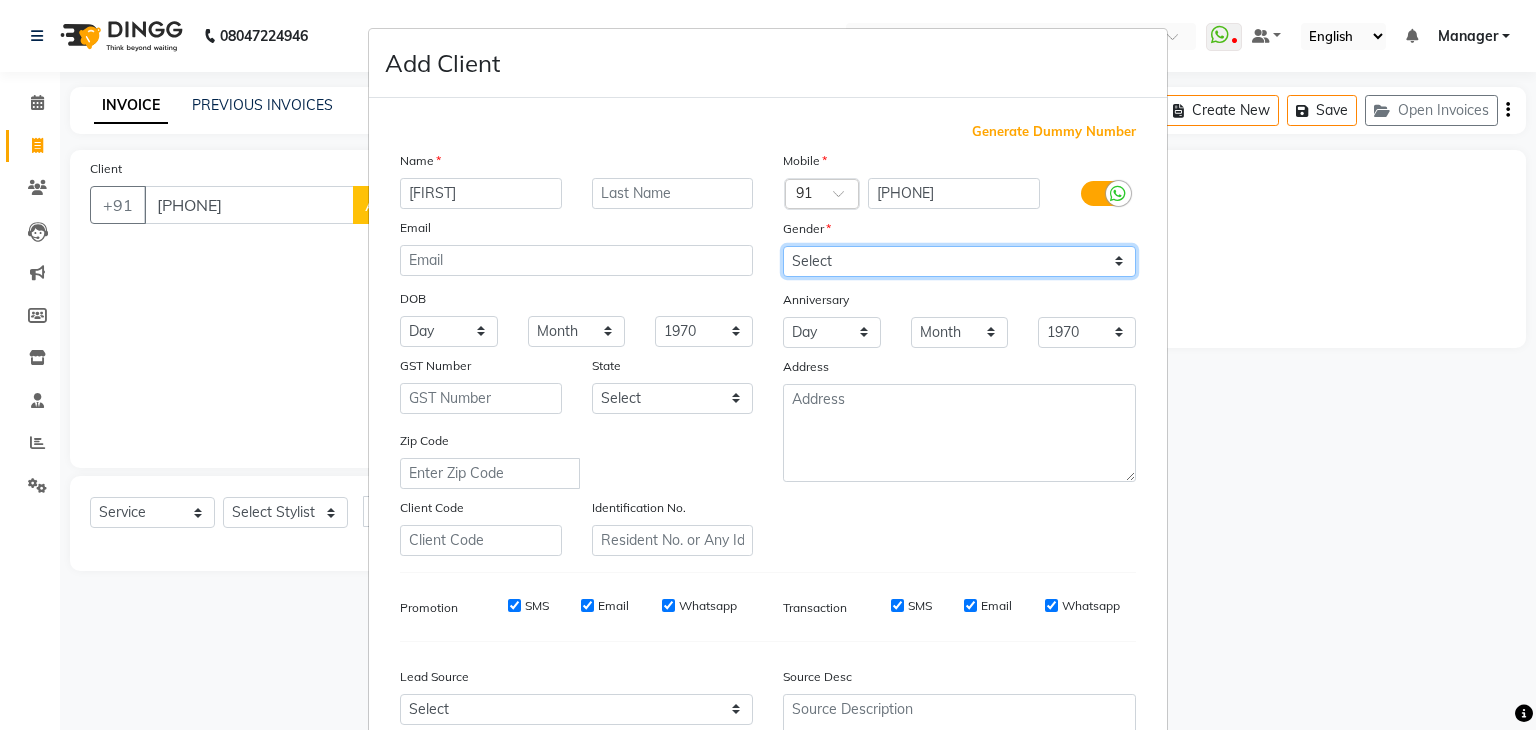 select on "female" 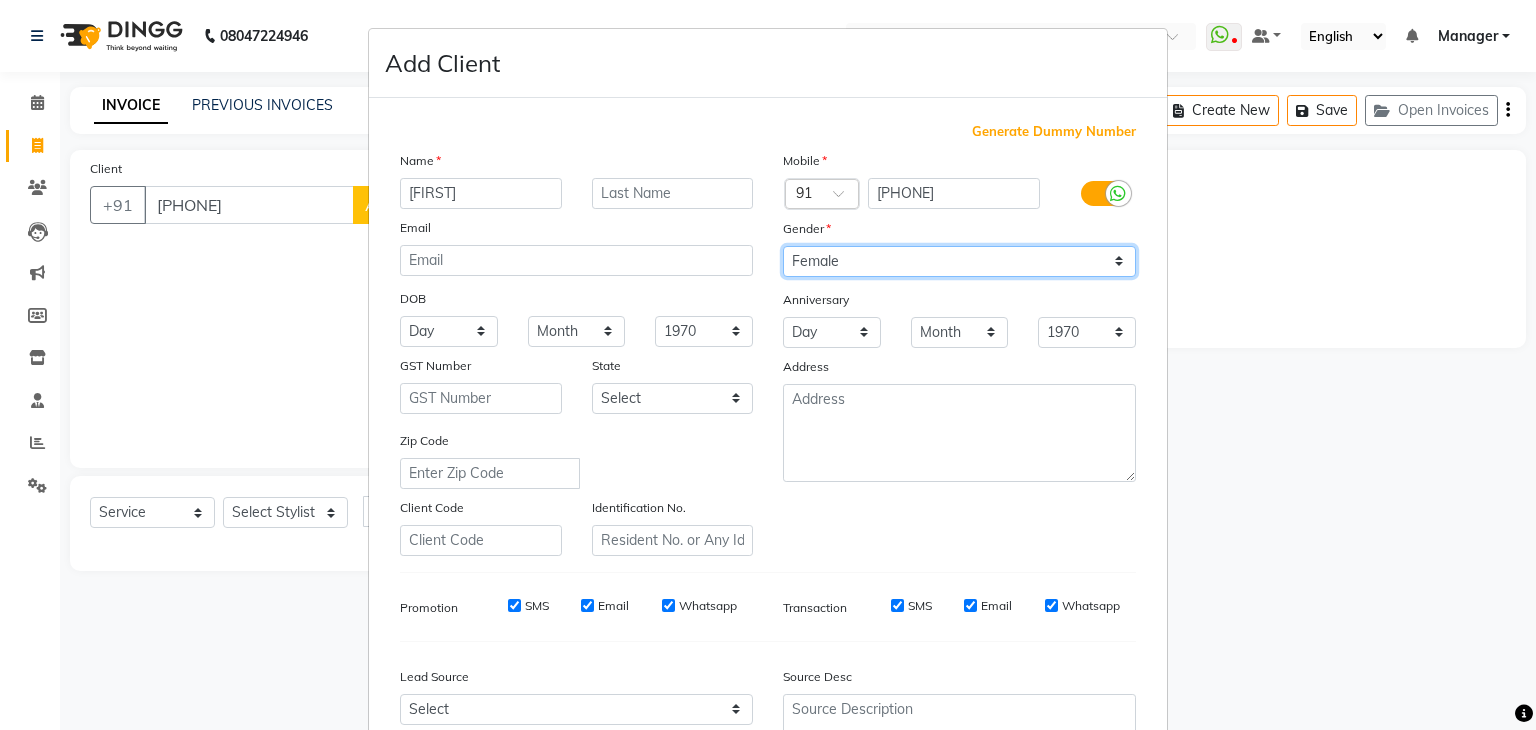 click on "Select Male Female Other Prefer Not To Say" at bounding box center (959, 261) 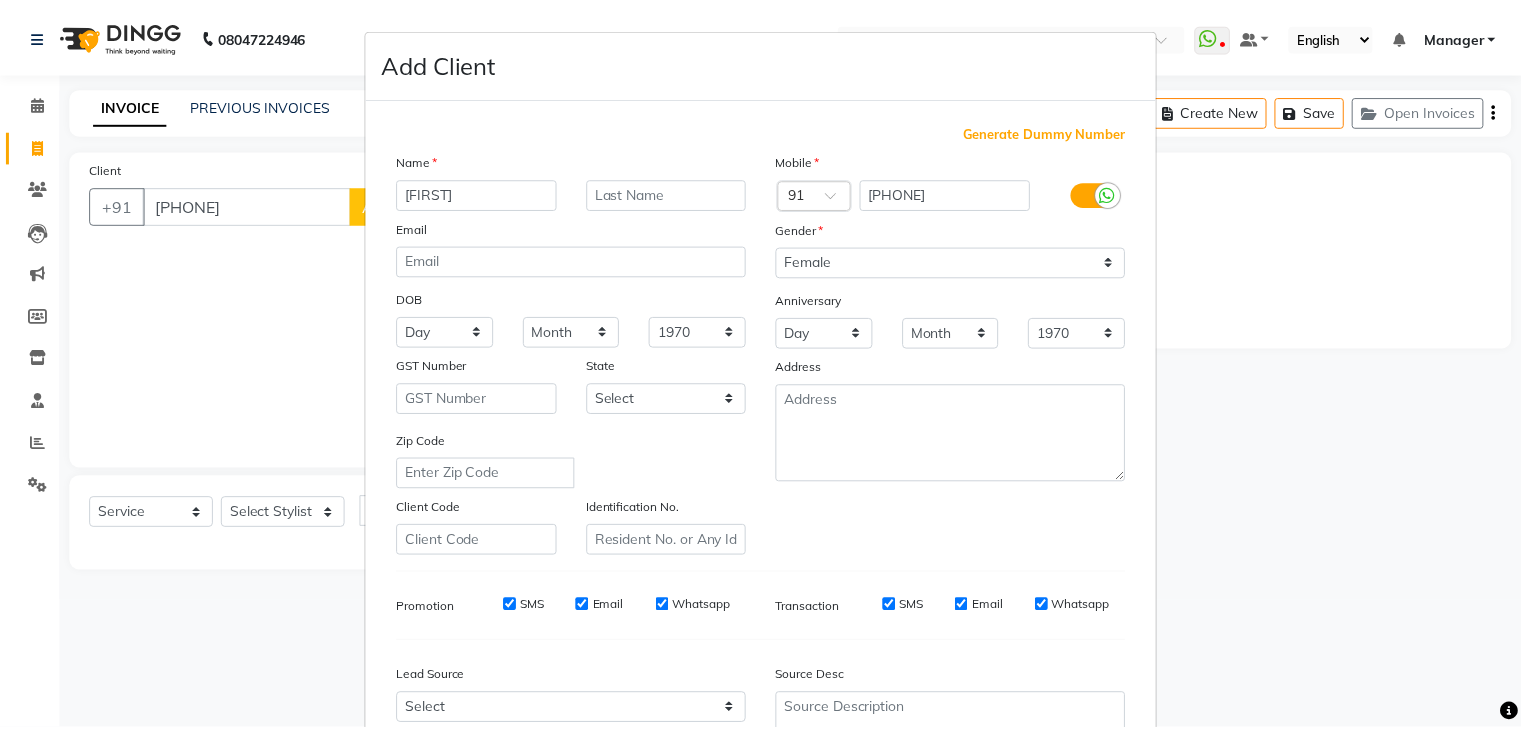 scroll, scrollTop: 203, scrollLeft: 0, axis: vertical 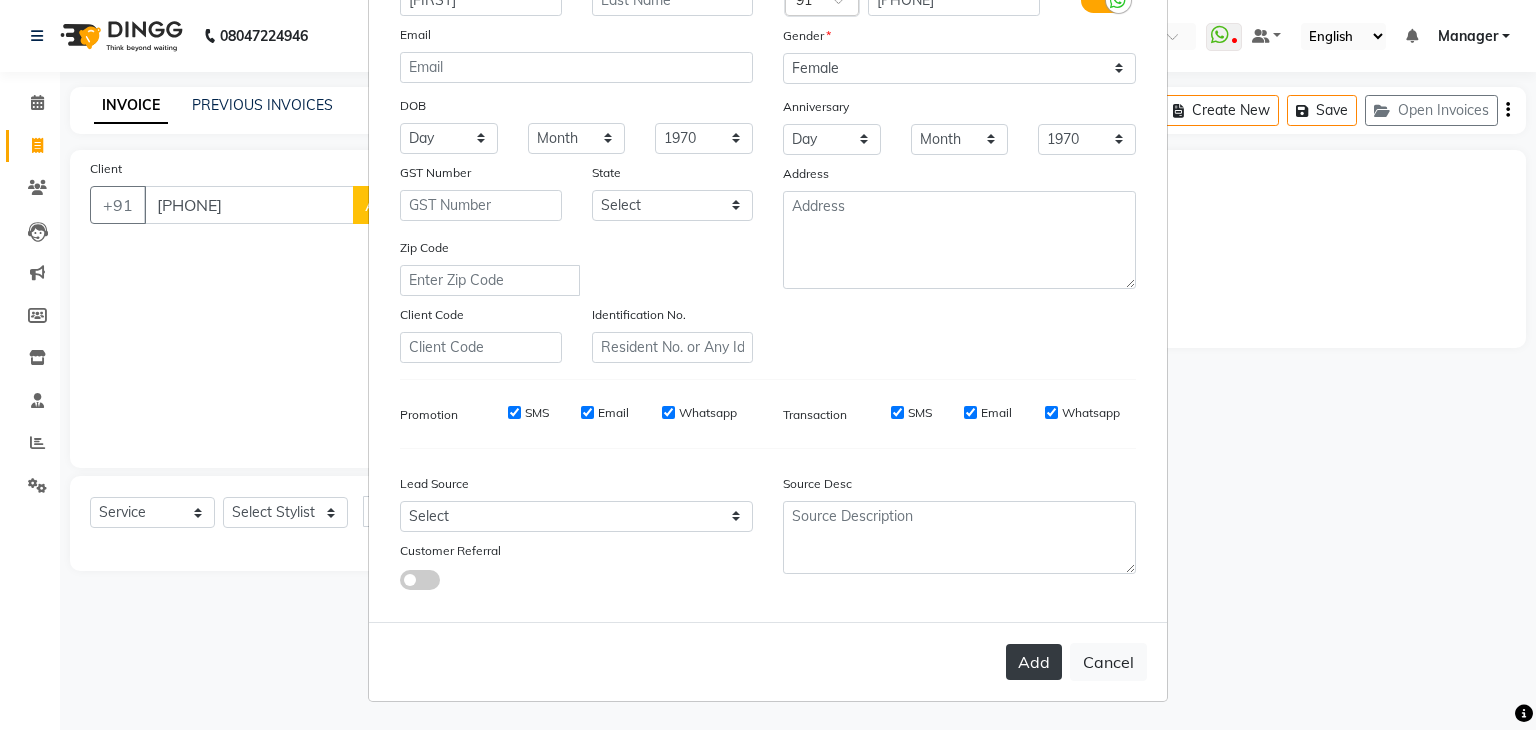 click on "Add" at bounding box center [1034, 662] 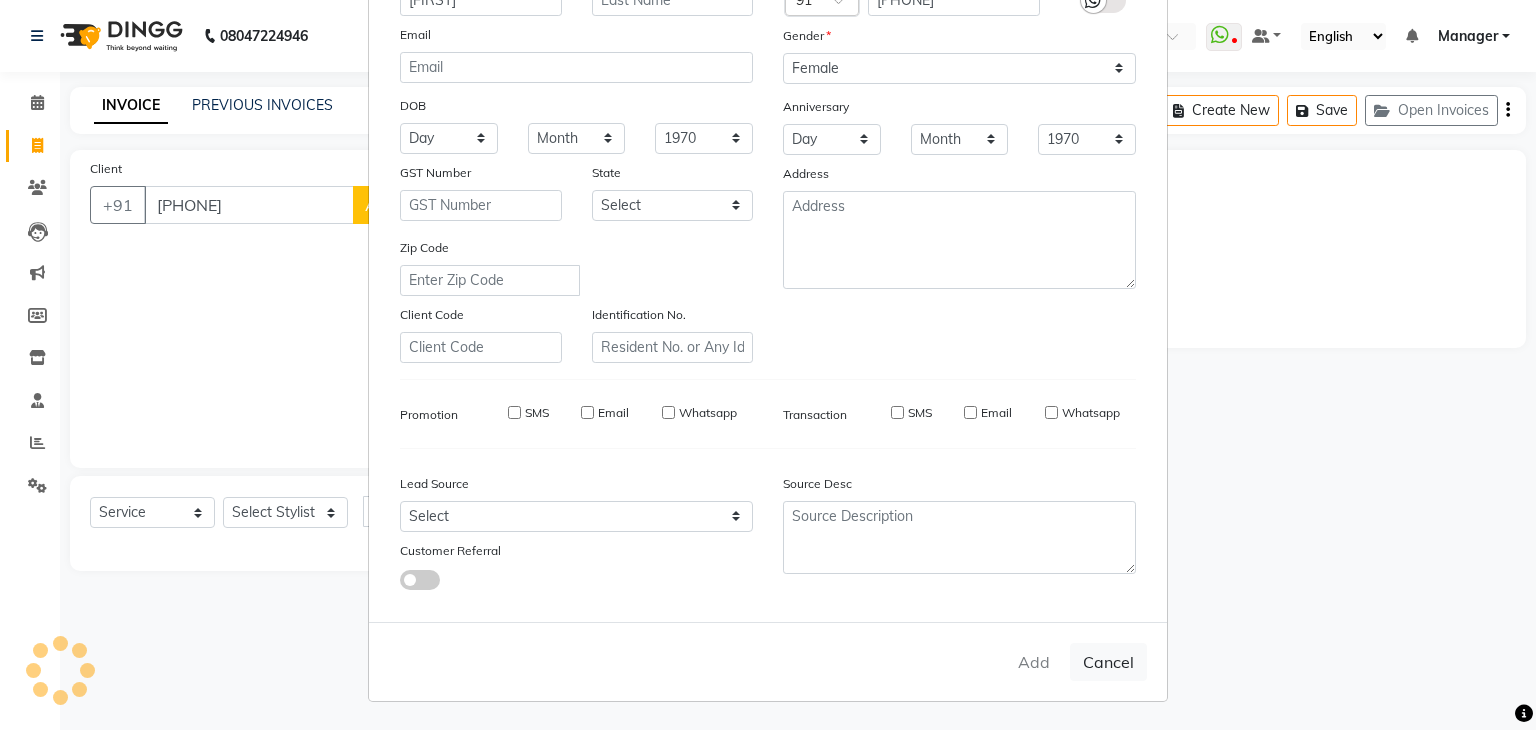 type 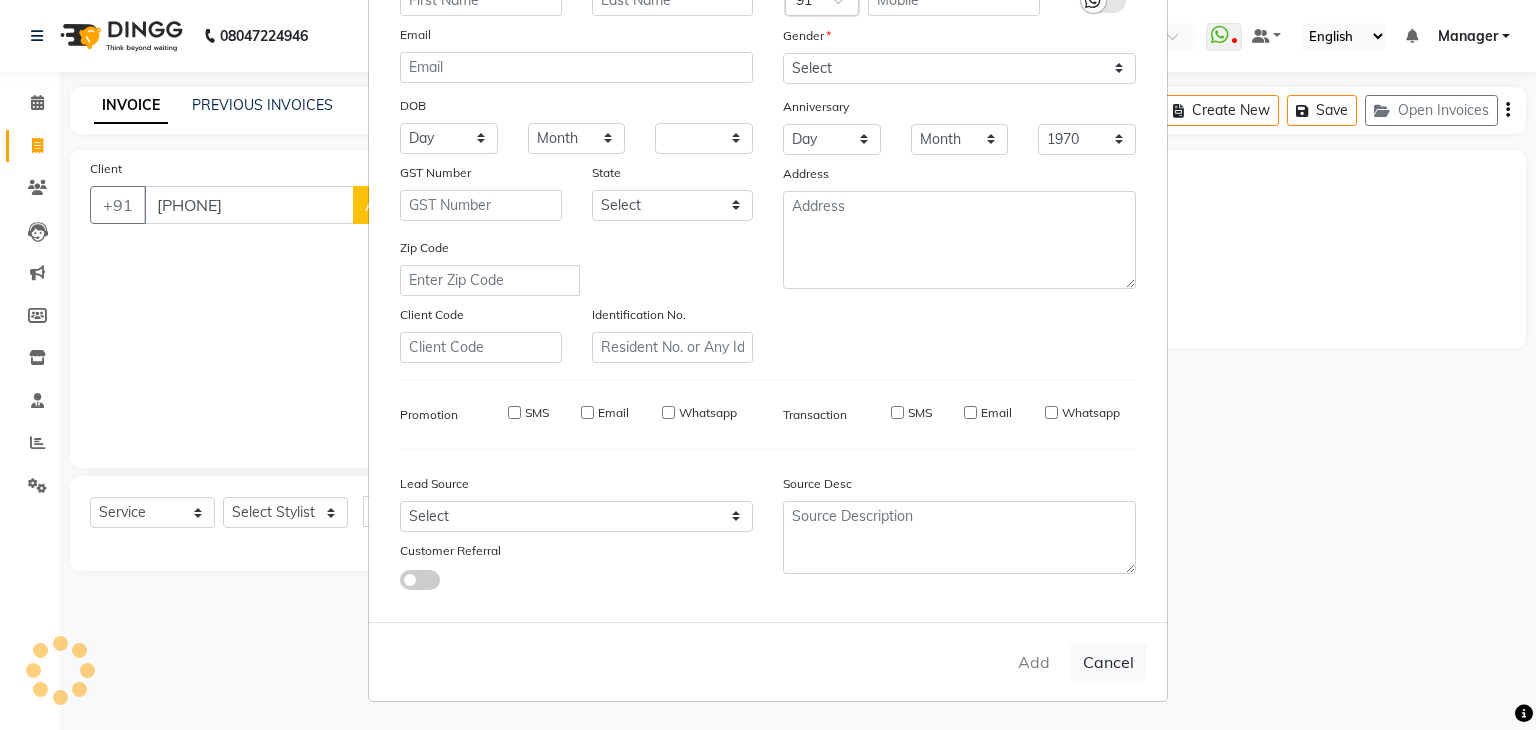 select 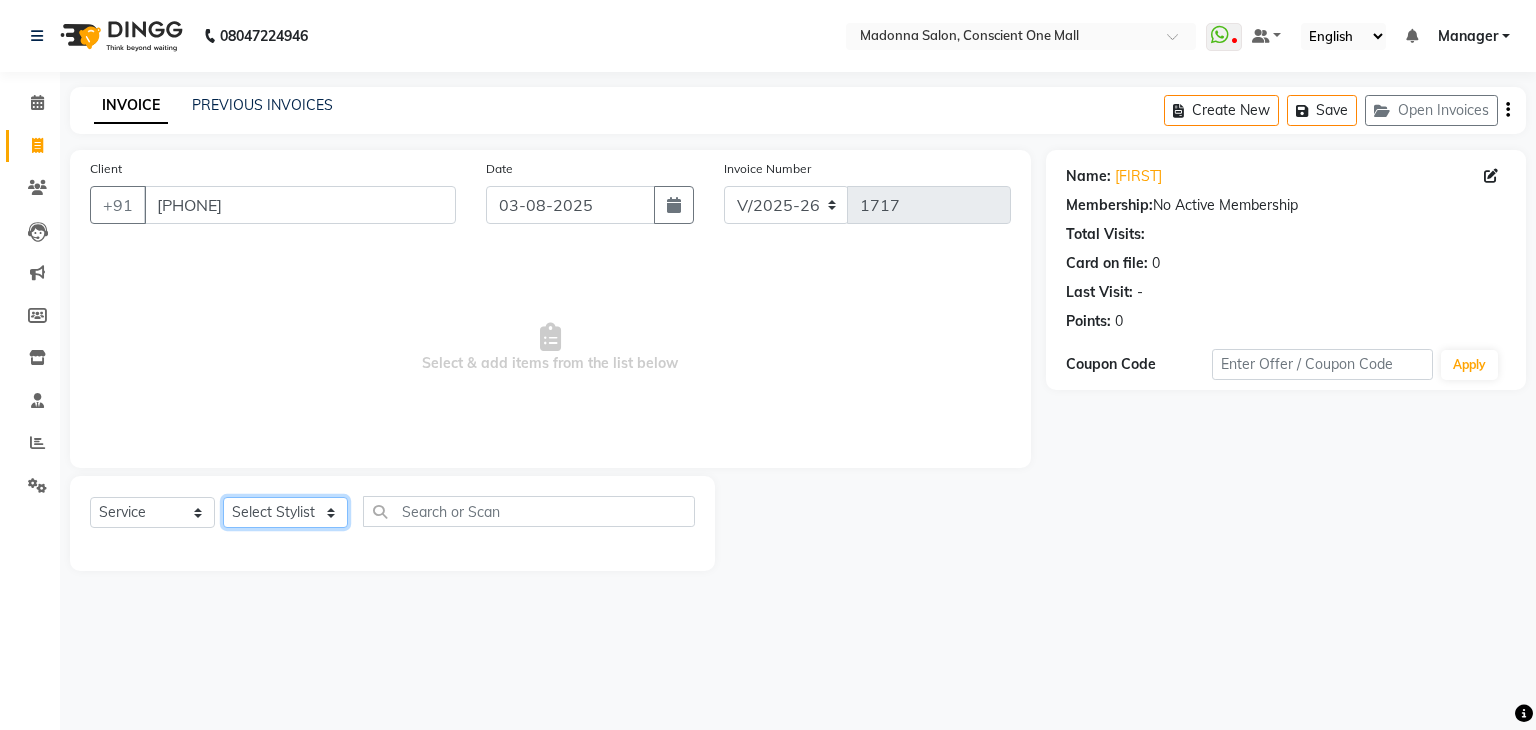 click on "Select Stylist AJAD AMIT ANSHU Bilal Harry himanshi HIMANSHU Janvi JAY Khusboo Manager misty Mukesh Naeem Navjot Kaur neha Pawan RAKHI Ripa Sachin Sagar  SAMEER Sanjeev Saurabh" 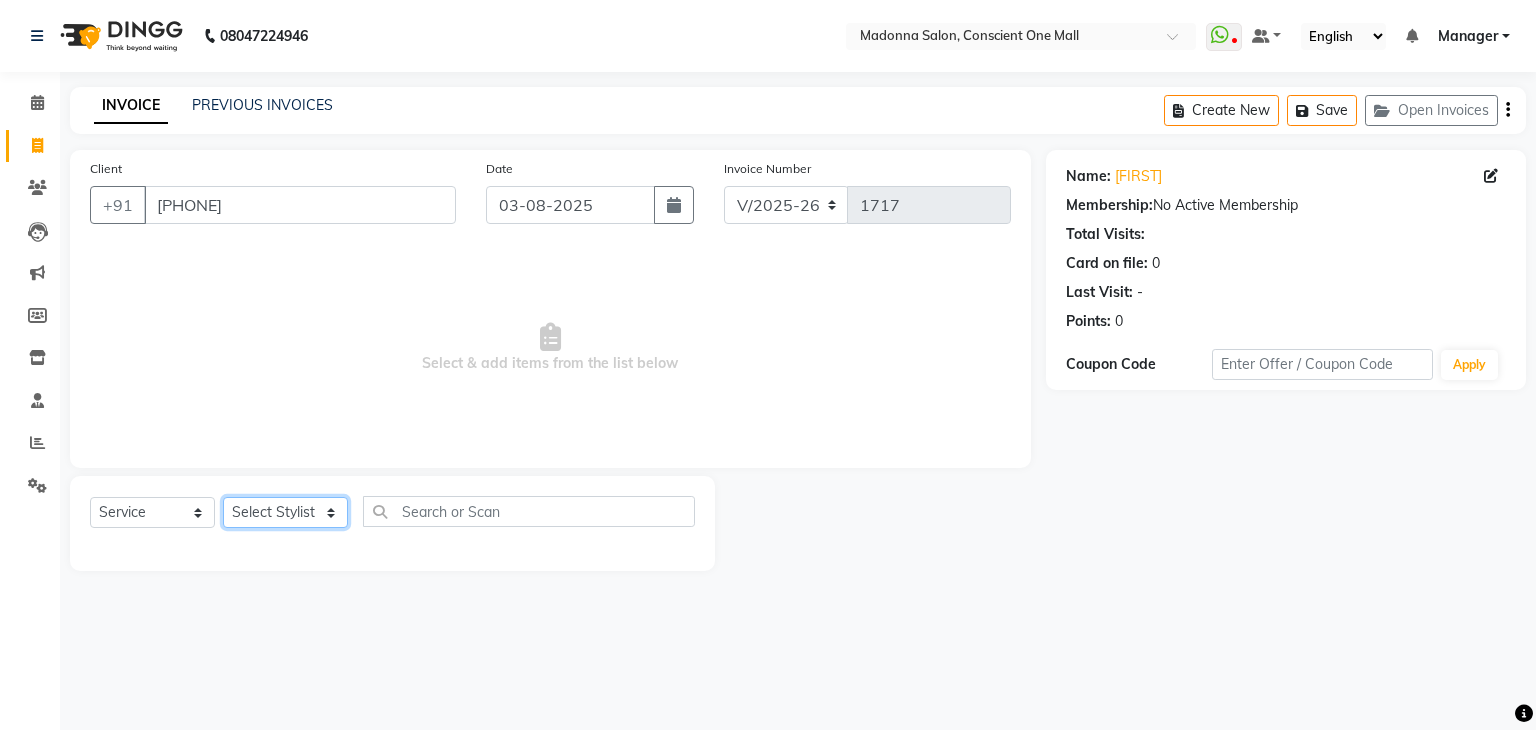 select on "69004" 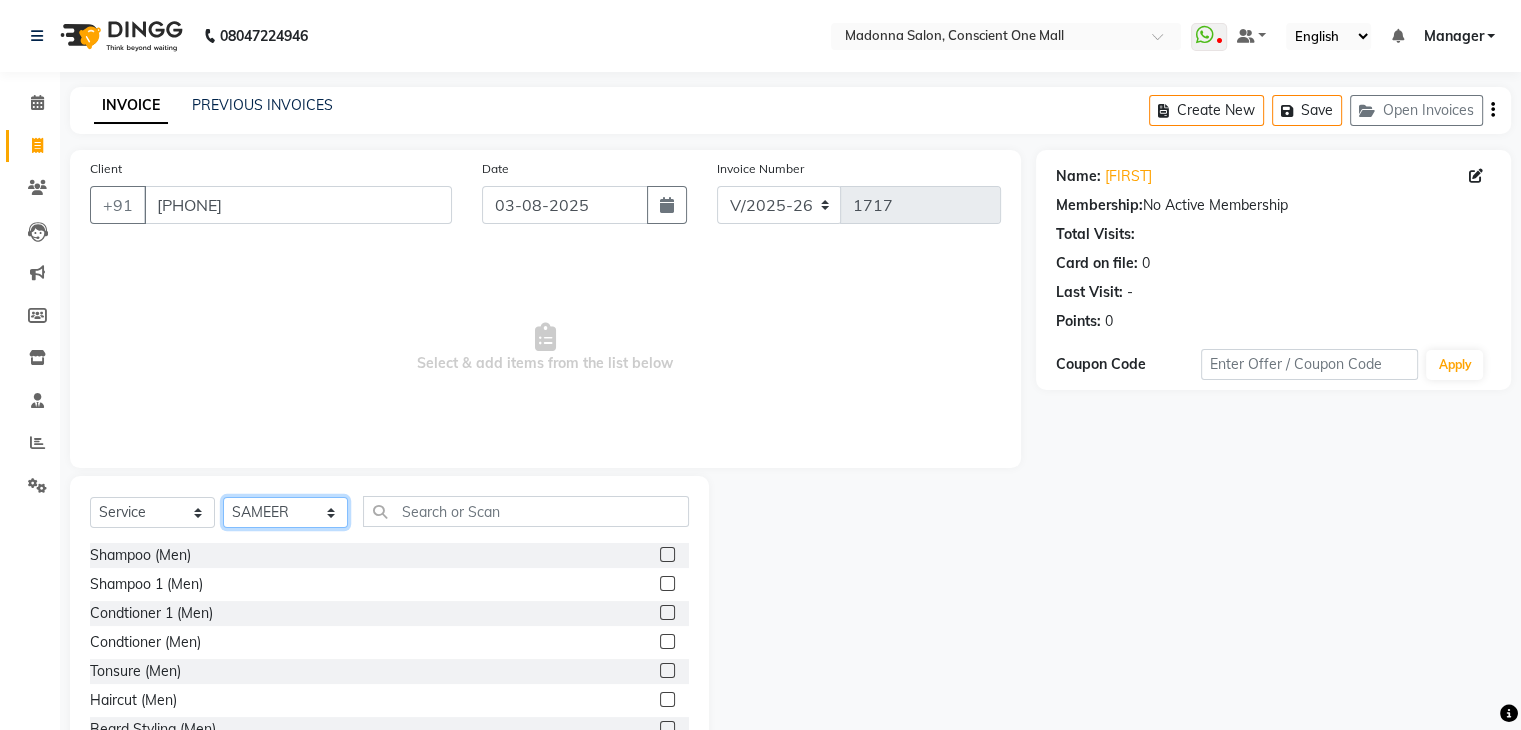 click on "Select Stylist AJAD AMIT ANSHU Bilal Harry himanshi HIMANSHU Janvi JAY Khusboo Manager misty Mukesh Naeem Navjot Kaur neha Pawan RAKHI Ripa Sachin Sagar  SAMEER Sanjeev Saurabh" 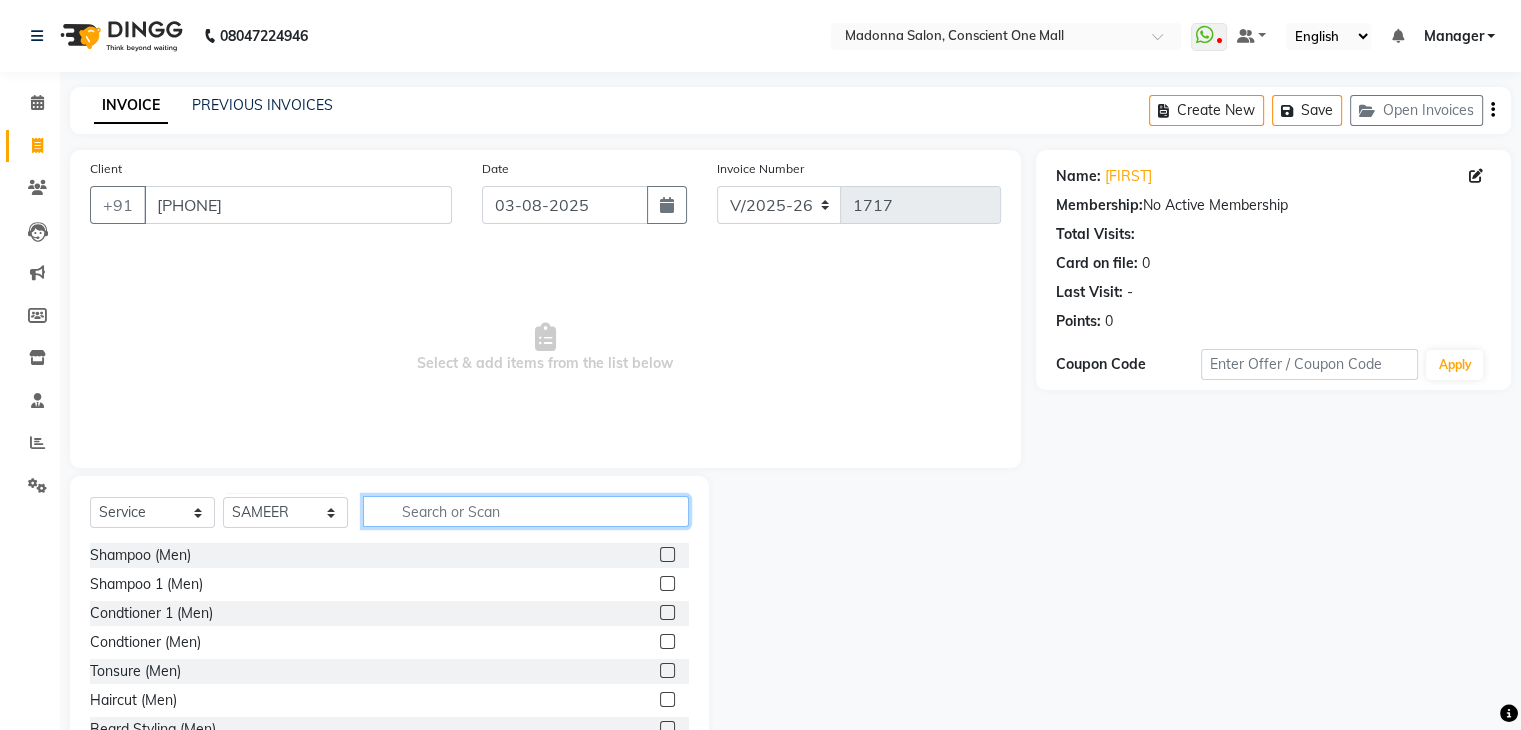 click 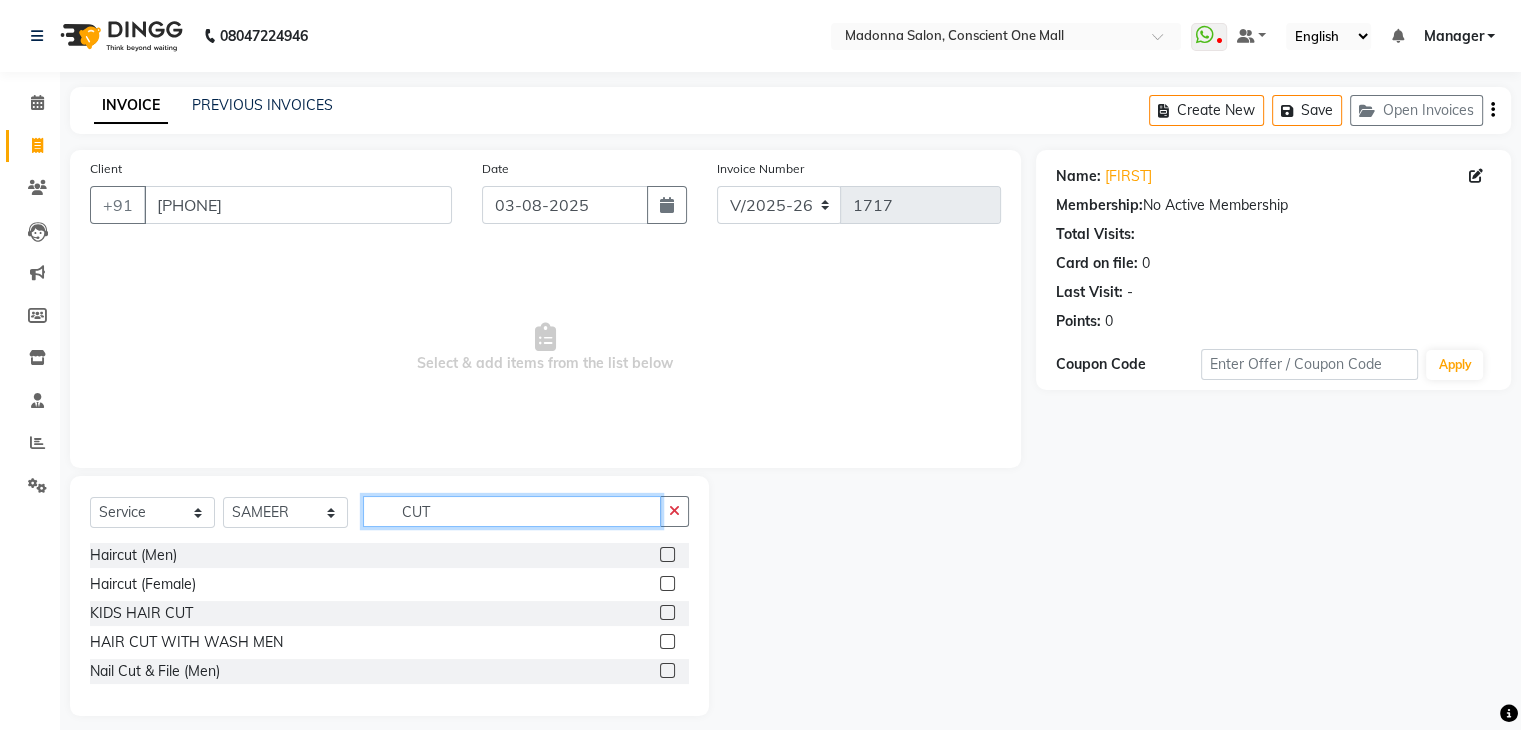 type on "CUT" 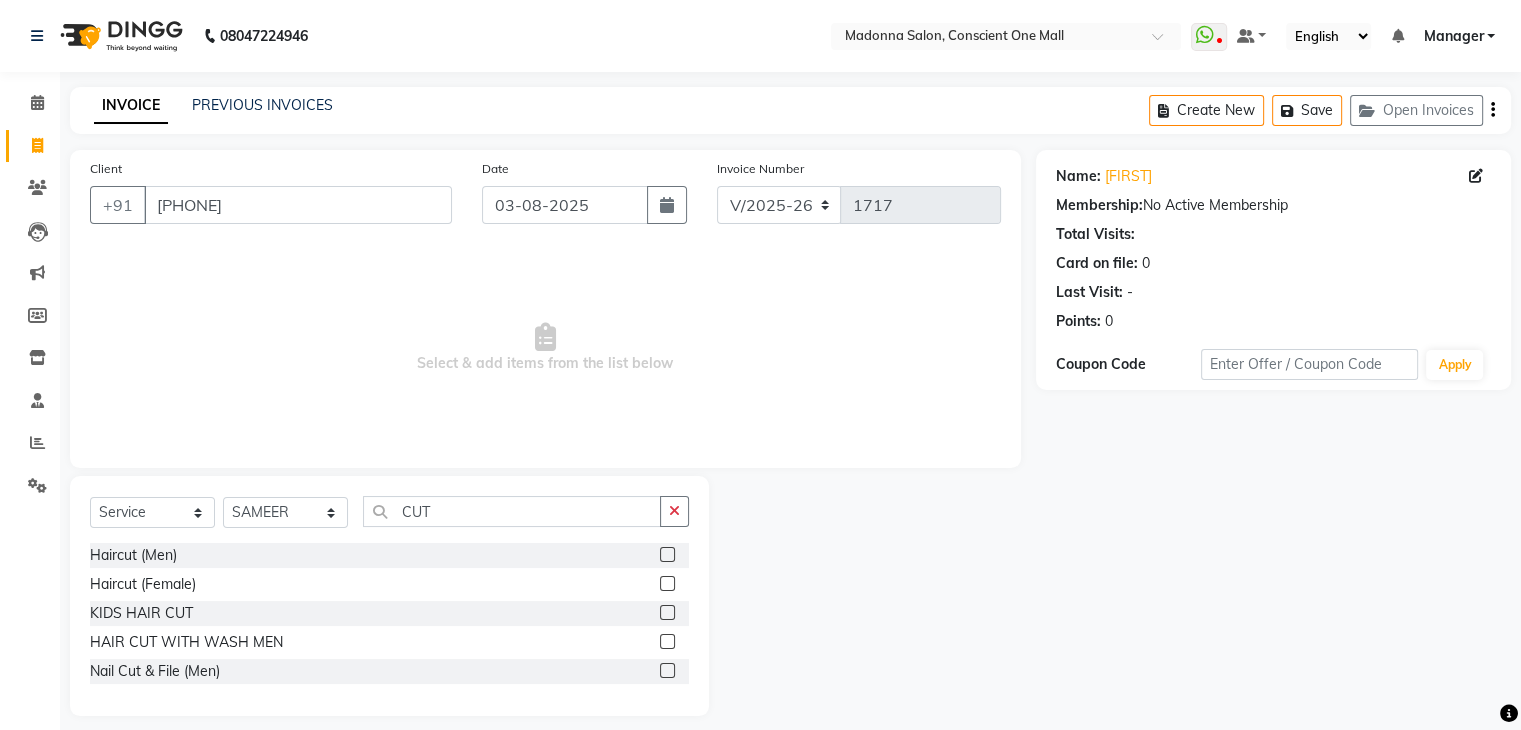 click 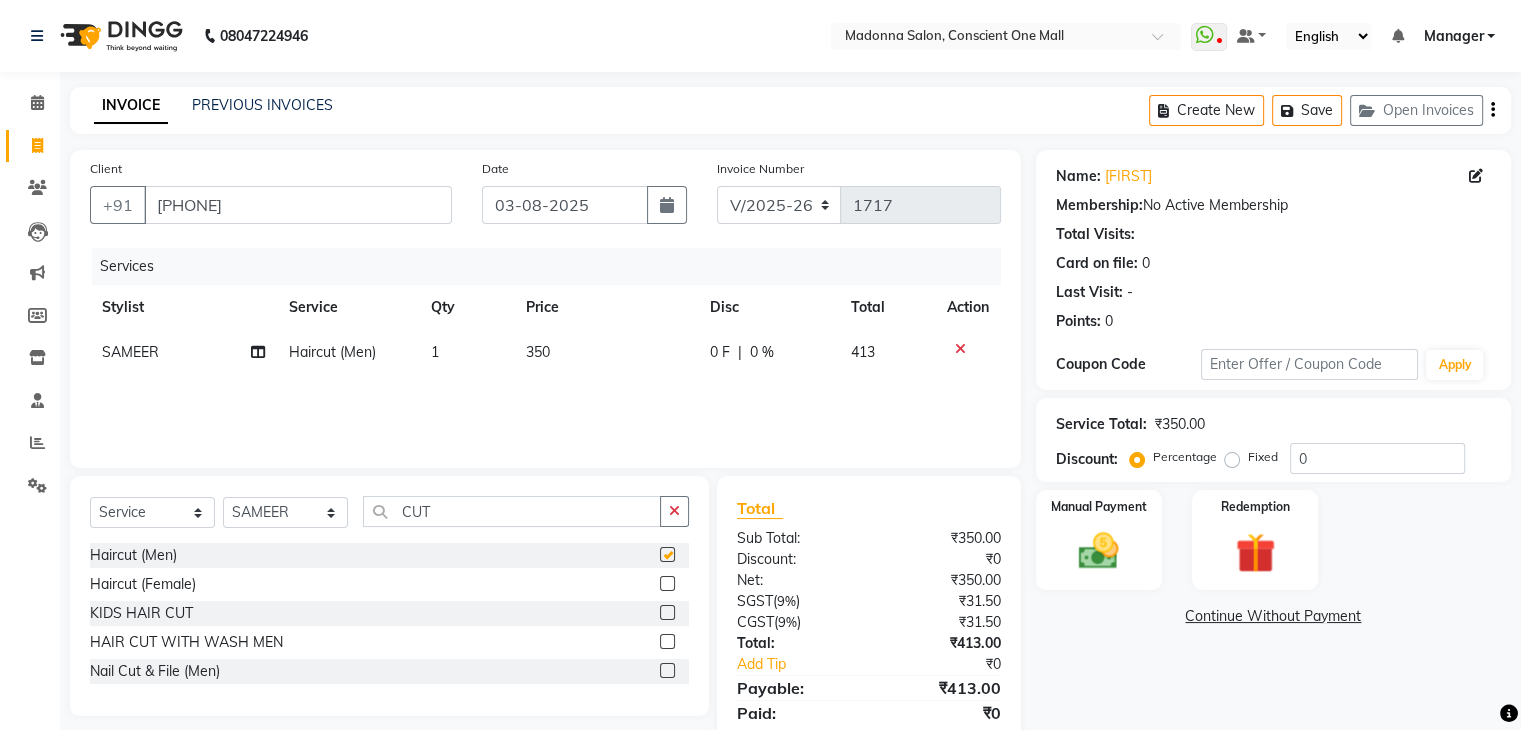 checkbox on "false" 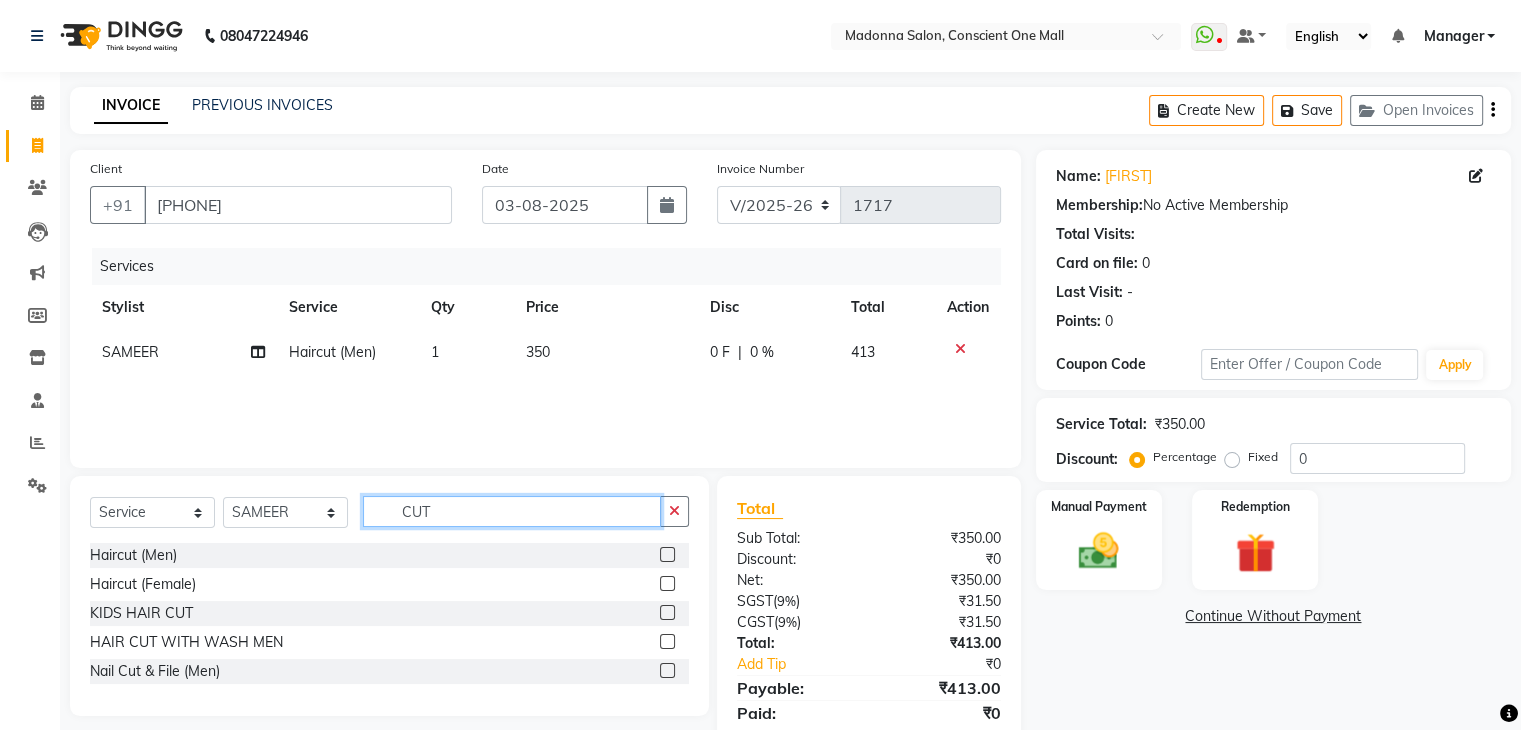 click on "CUT" 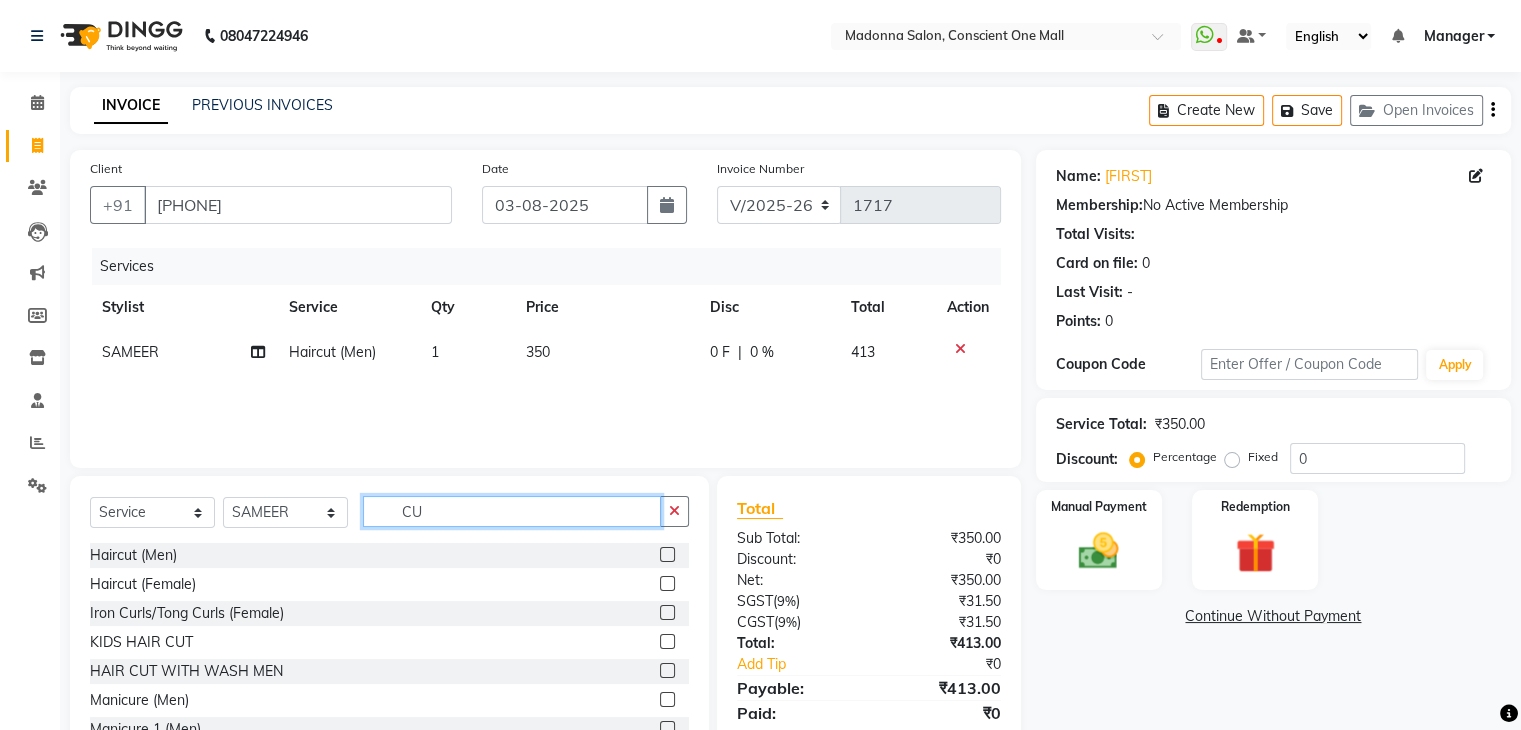 type on "C" 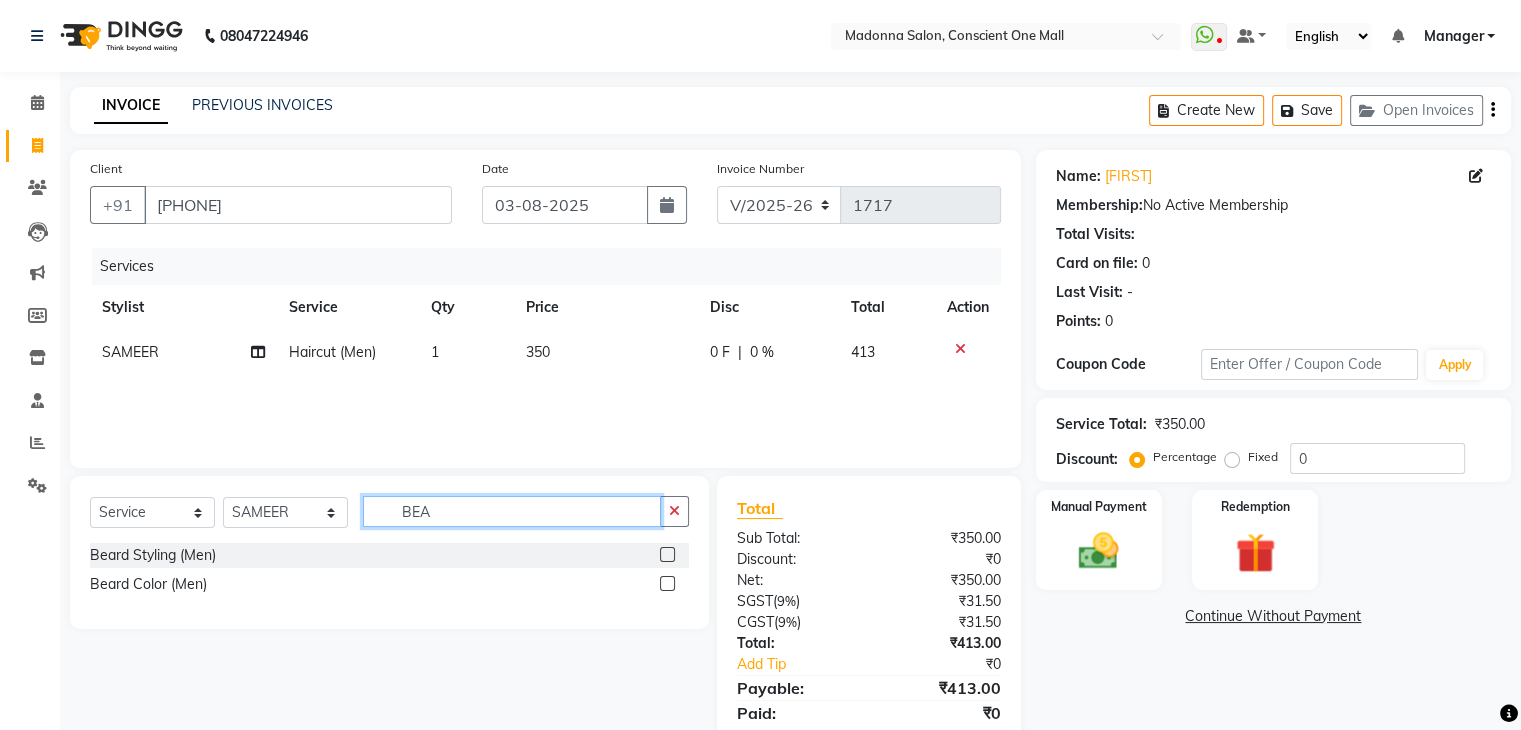 type on "BEA" 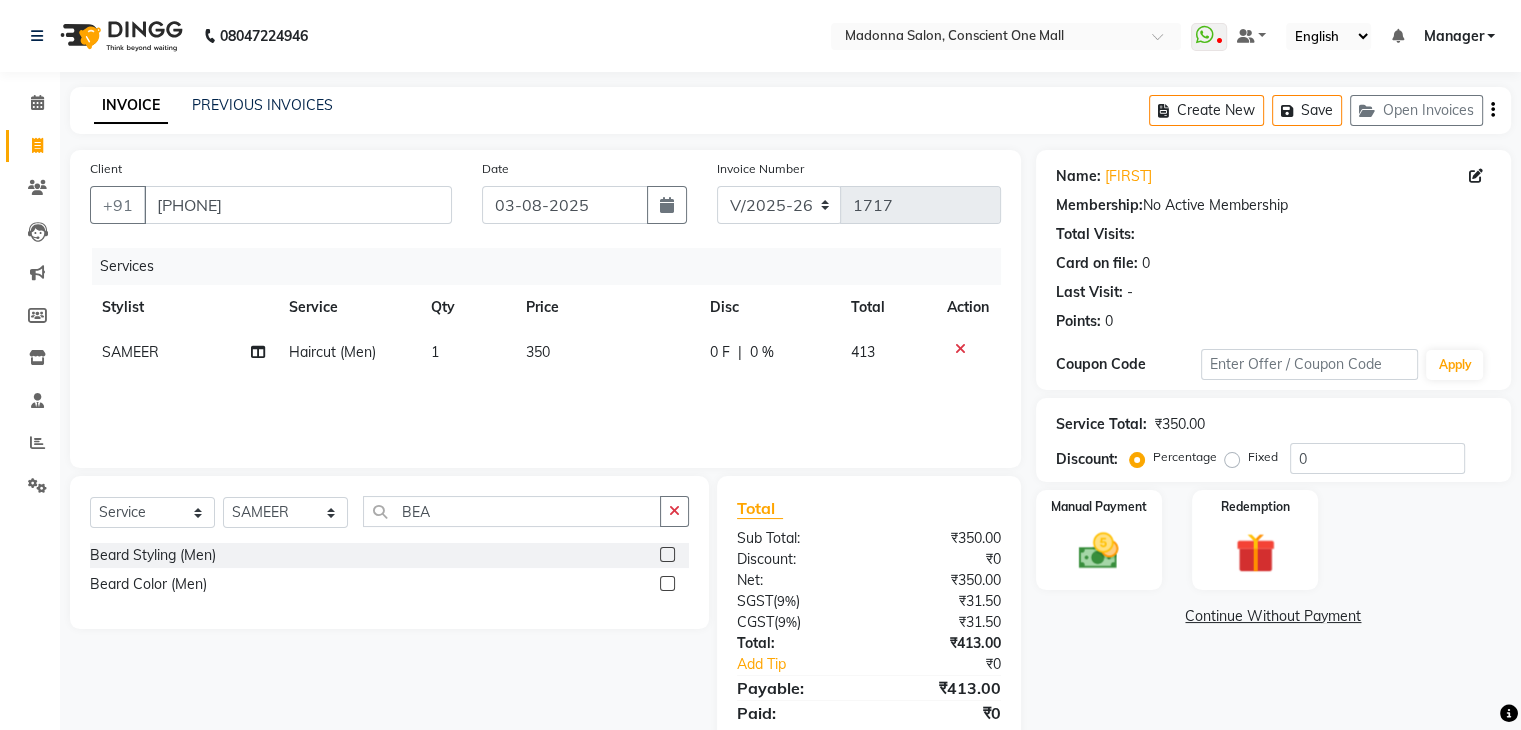 click 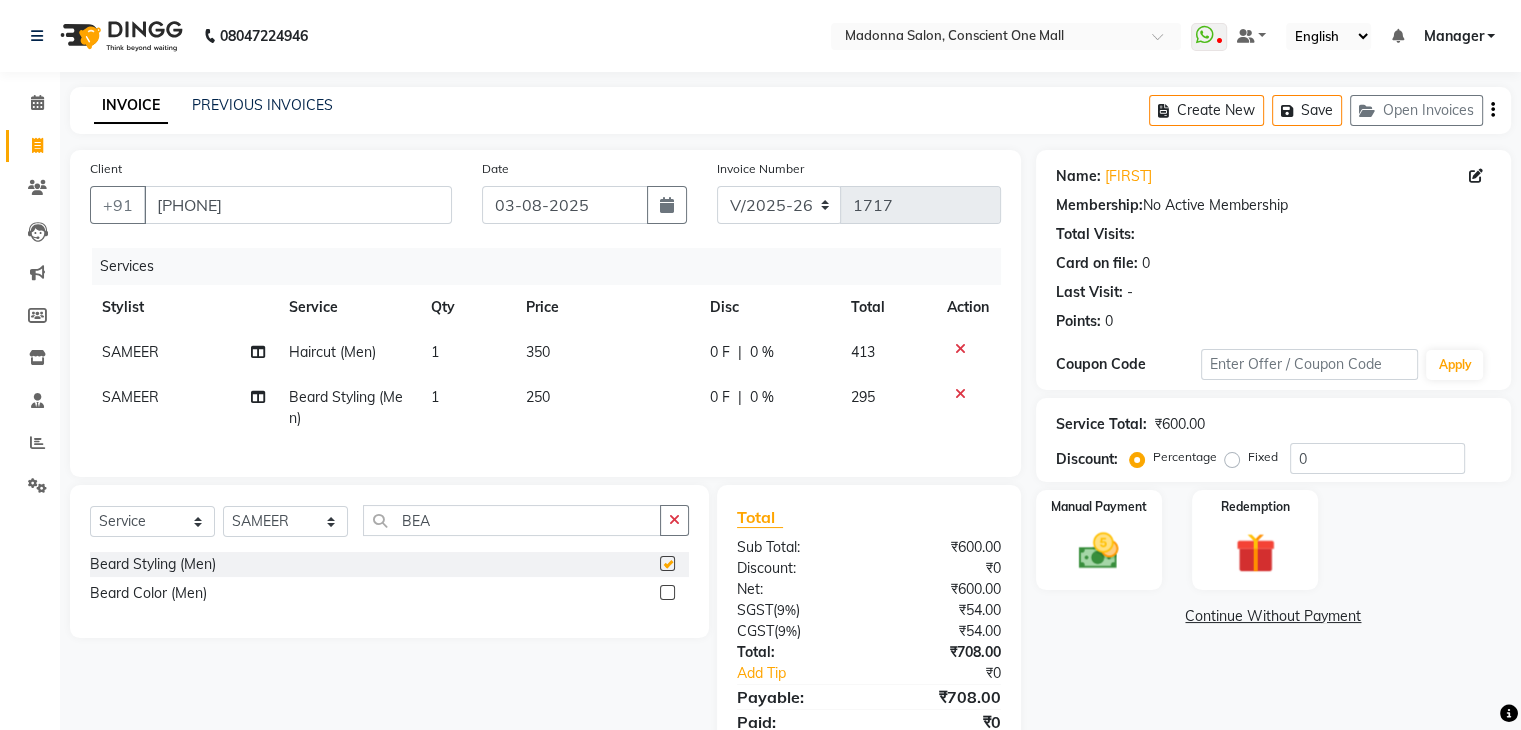 checkbox on "false" 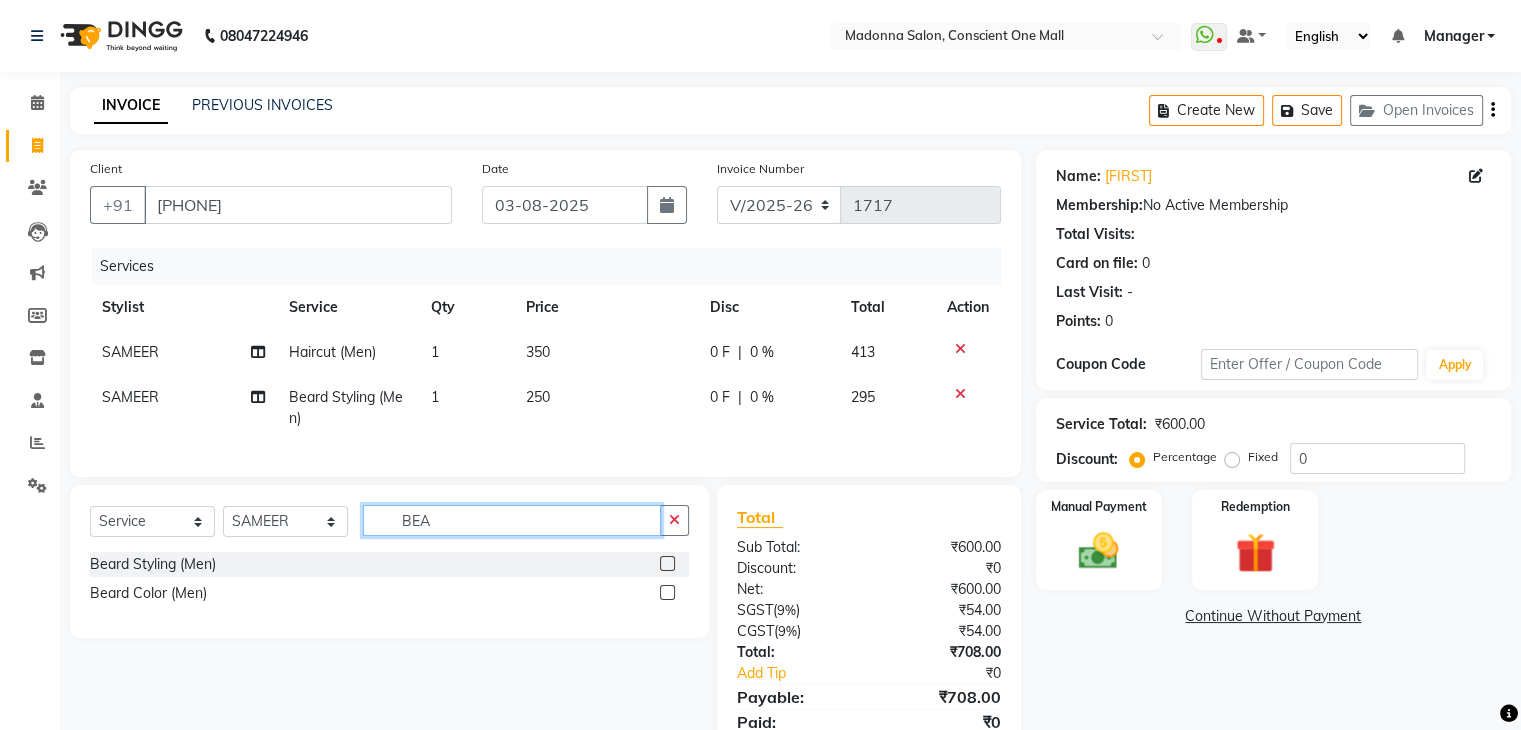 click on "BEA" 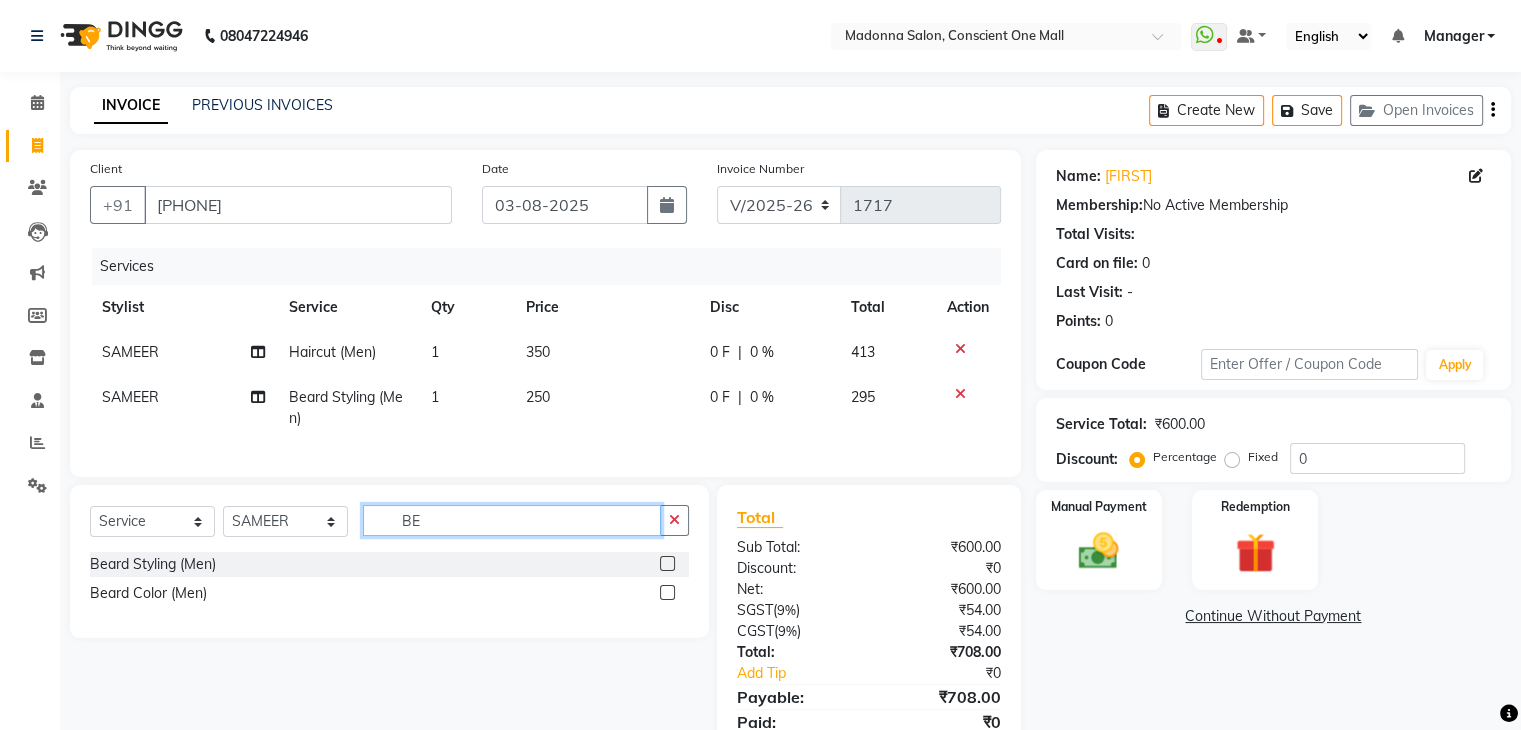 type on "B" 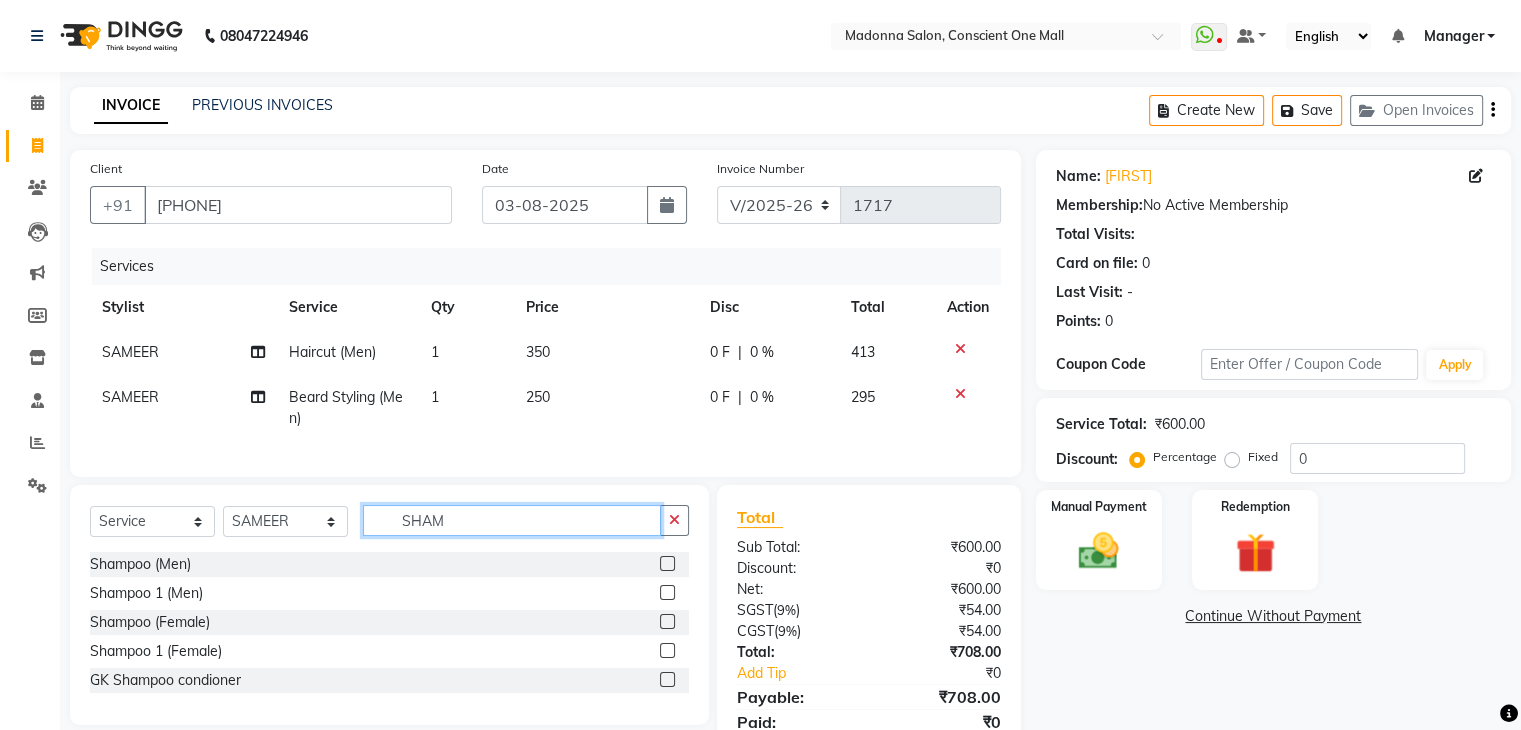 type on "SHAM" 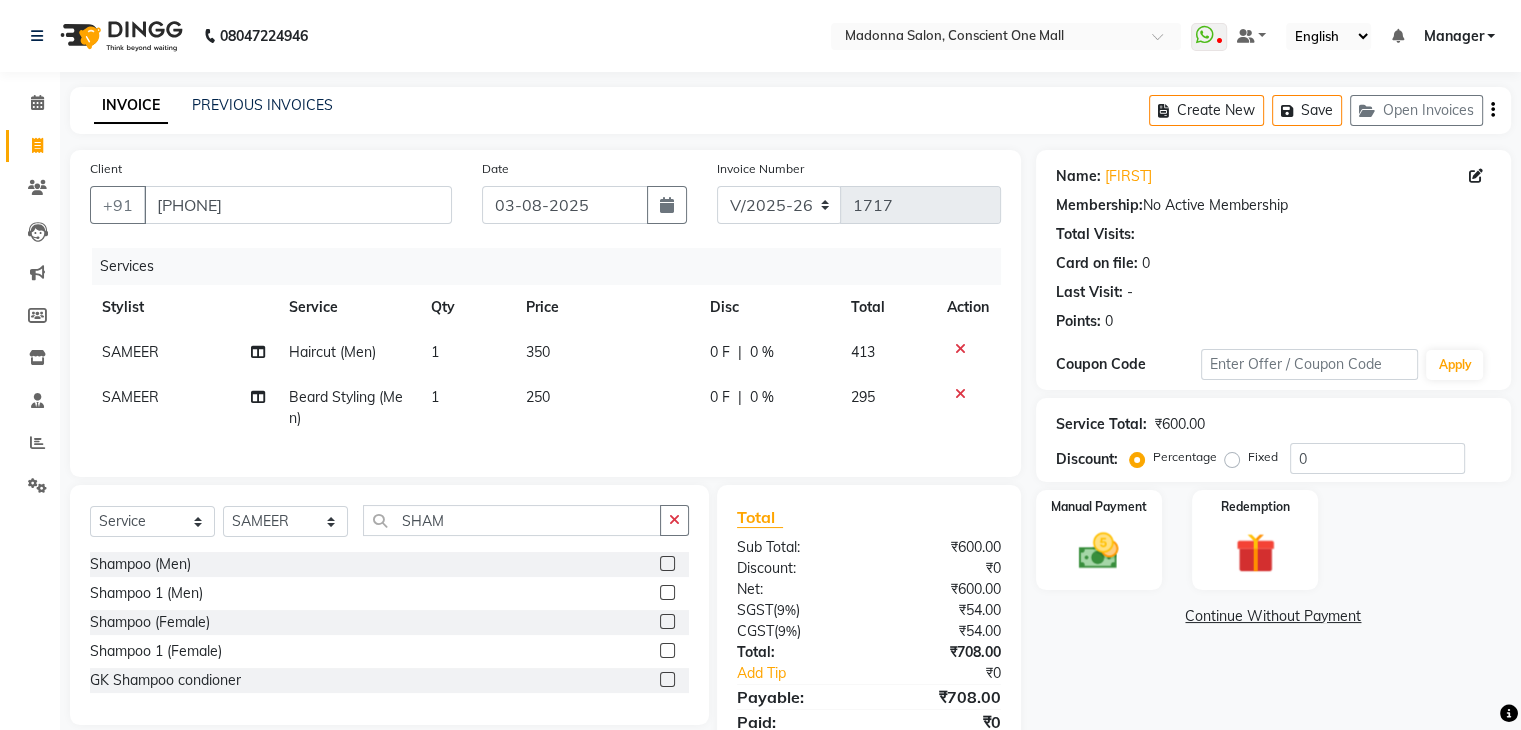 click 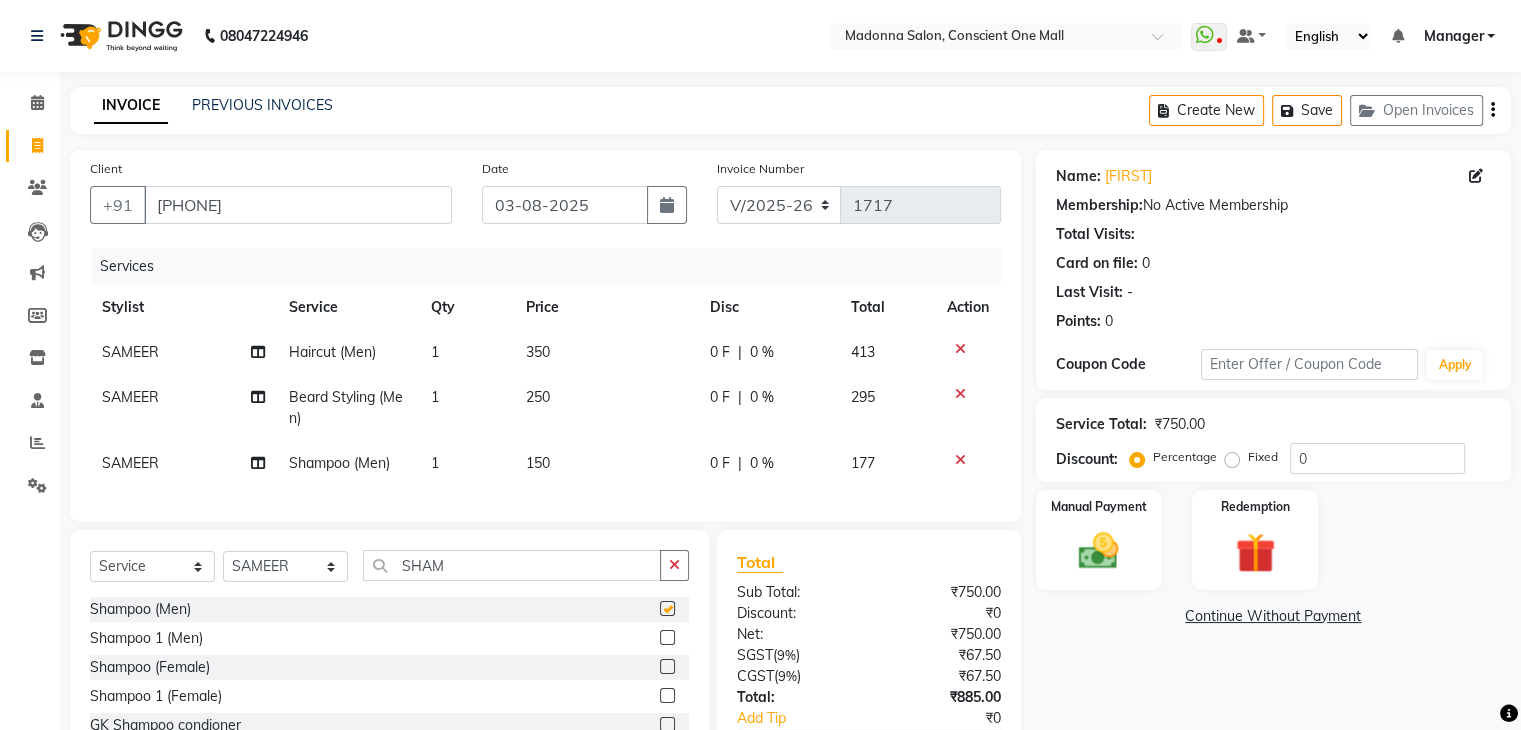 checkbox on "false" 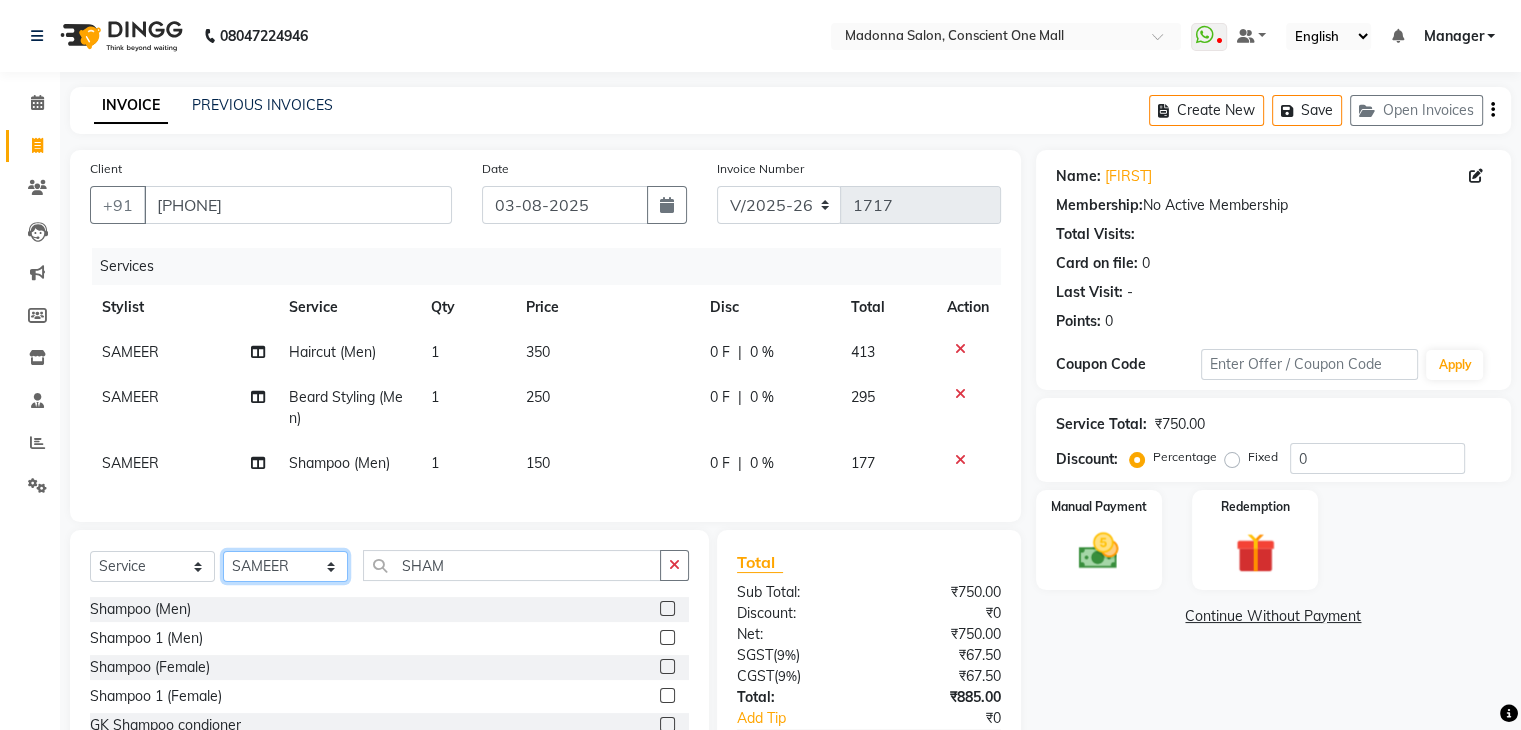 click on "Select Stylist AJAD AMIT ANSHU Bilal Harry himanshi HIMANSHU Janvi JAY Khusboo Manager misty Mukesh Naeem Navjot Kaur neha Pawan RAKHI Ripa Sachin Sagar  SAMEER Sanjeev Saurabh" 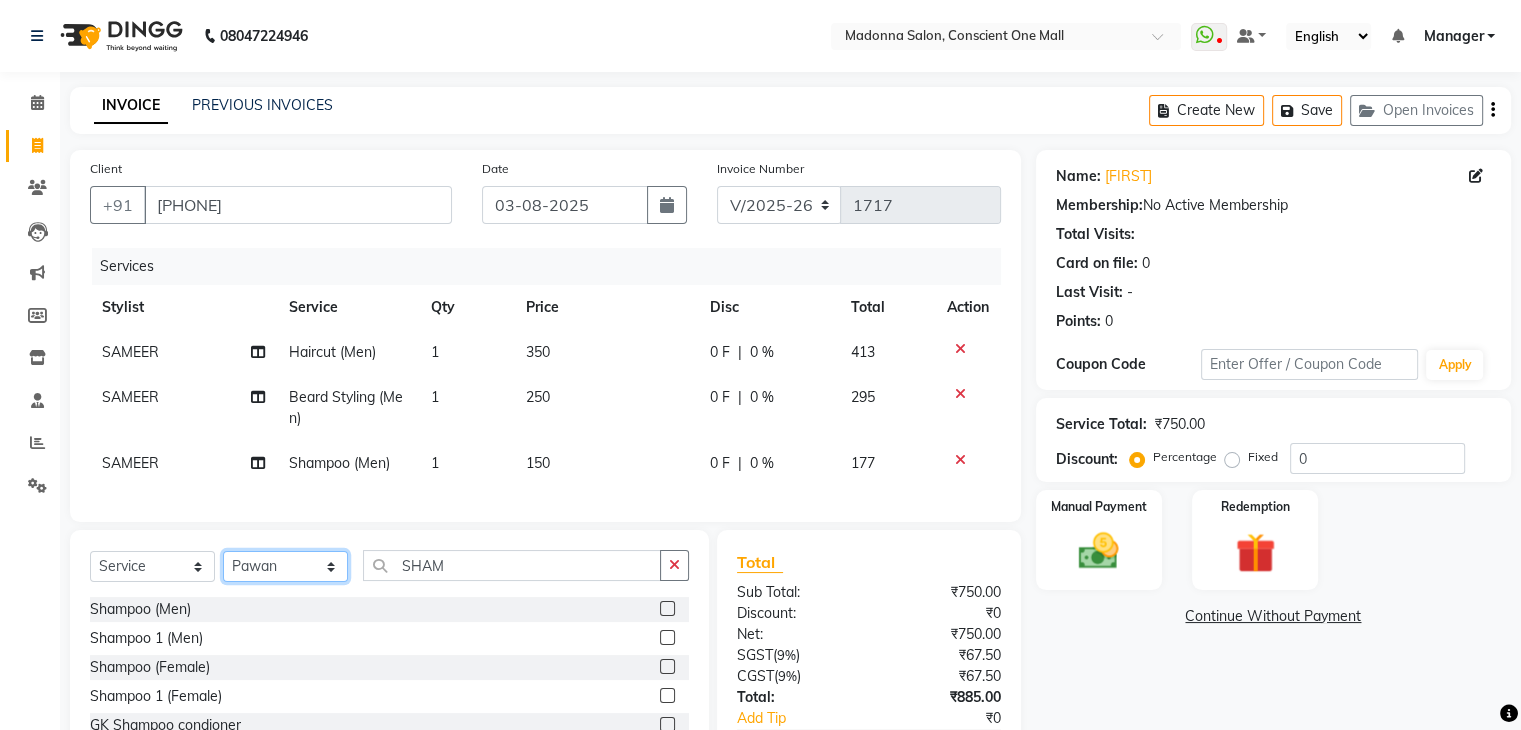 click on "Select Stylist AJAD AMIT ANSHU Bilal Harry himanshi HIMANSHU Janvi JAY Khusboo Manager misty Mukesh Naeem Navjot Kaur neha Pawan RAKHI Ripa Sachin Sagar  SAMEER Sanjeev Saurabh" 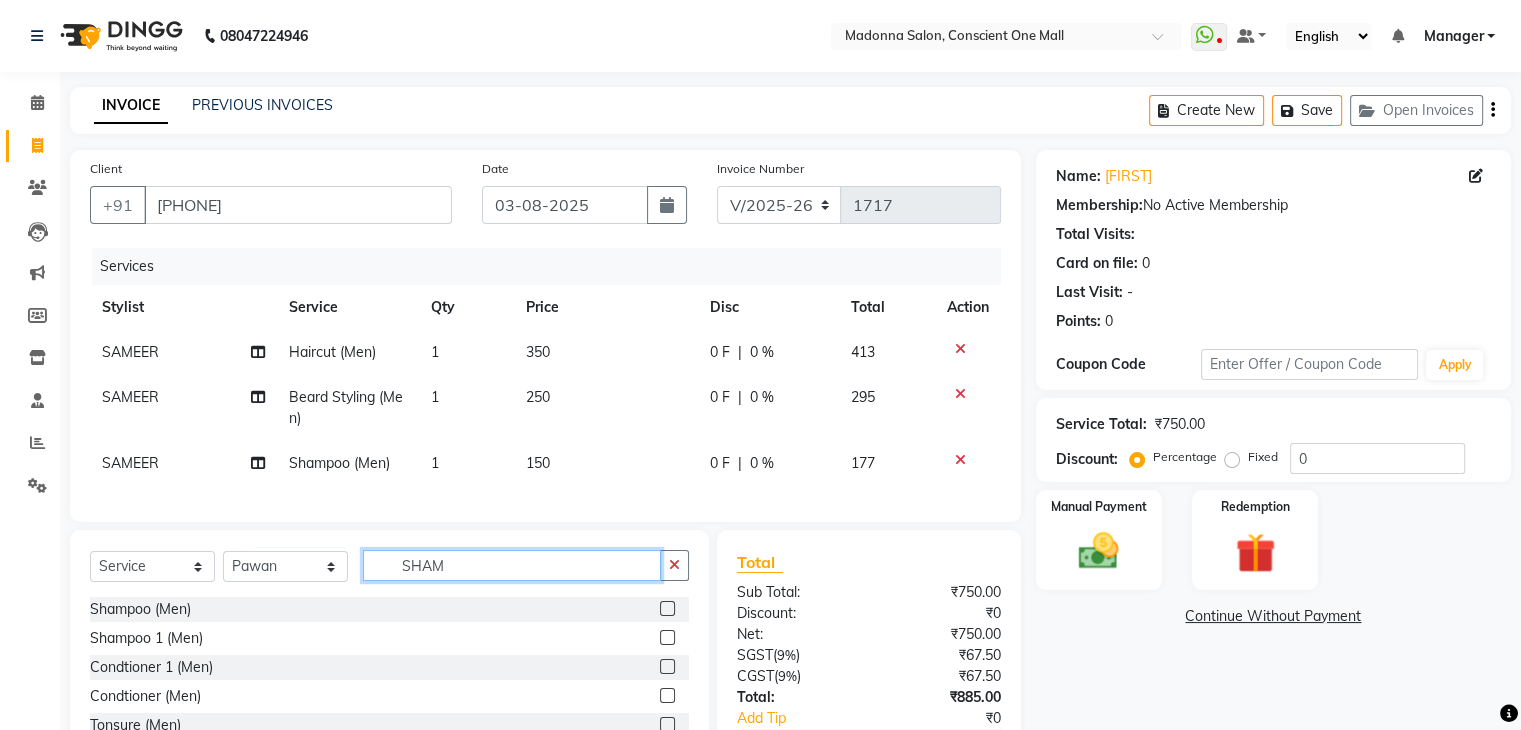 click on "SHAM" 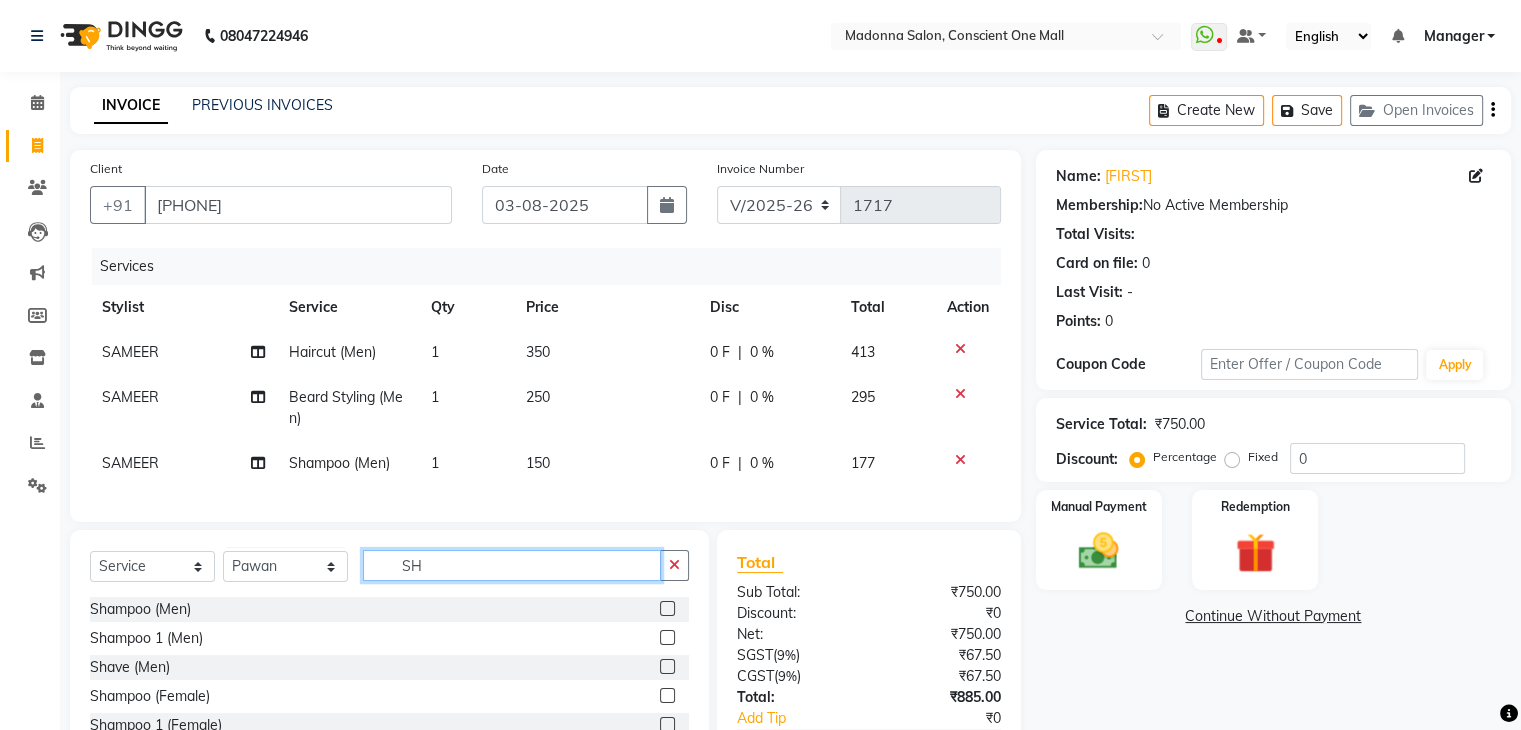 type on "S" 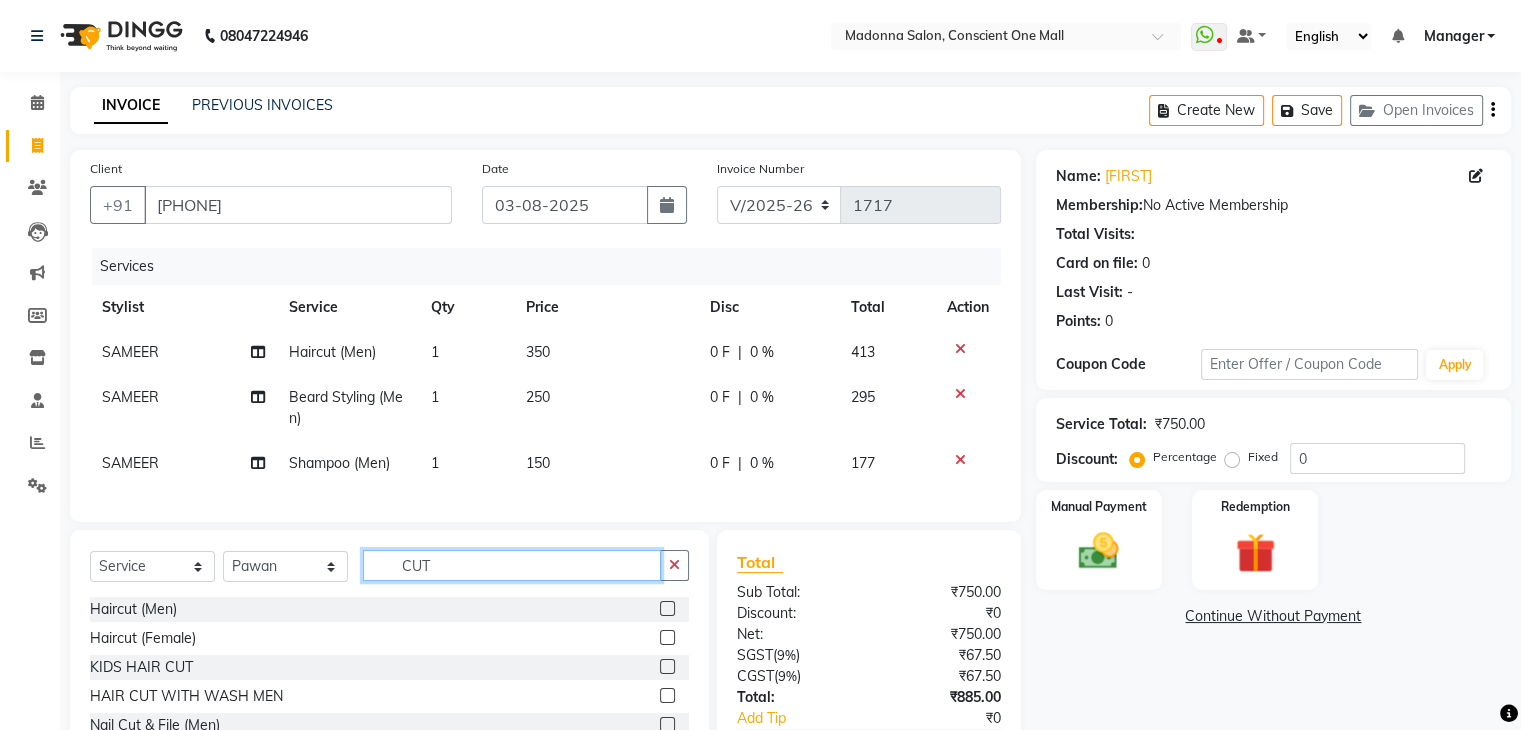 type on "CUT" 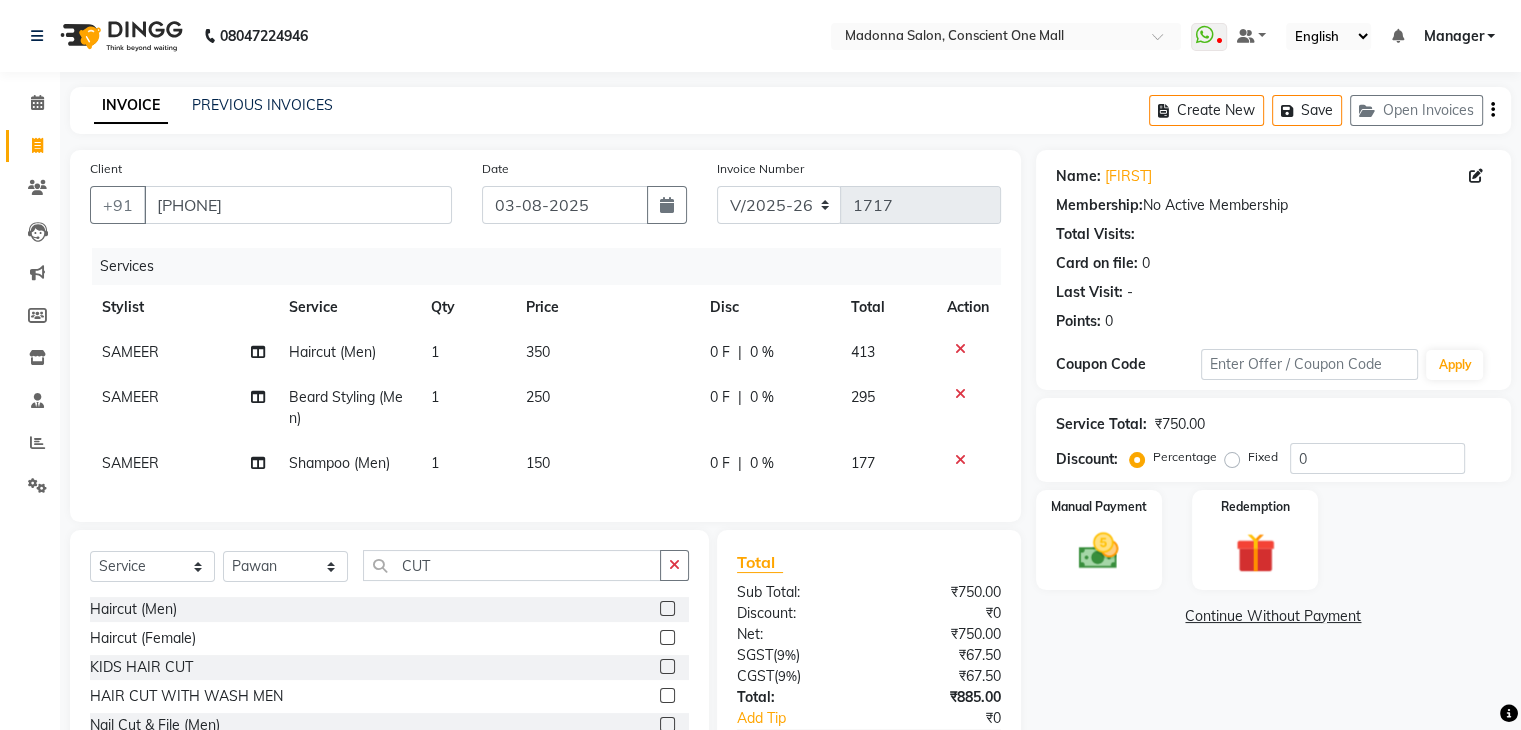 click 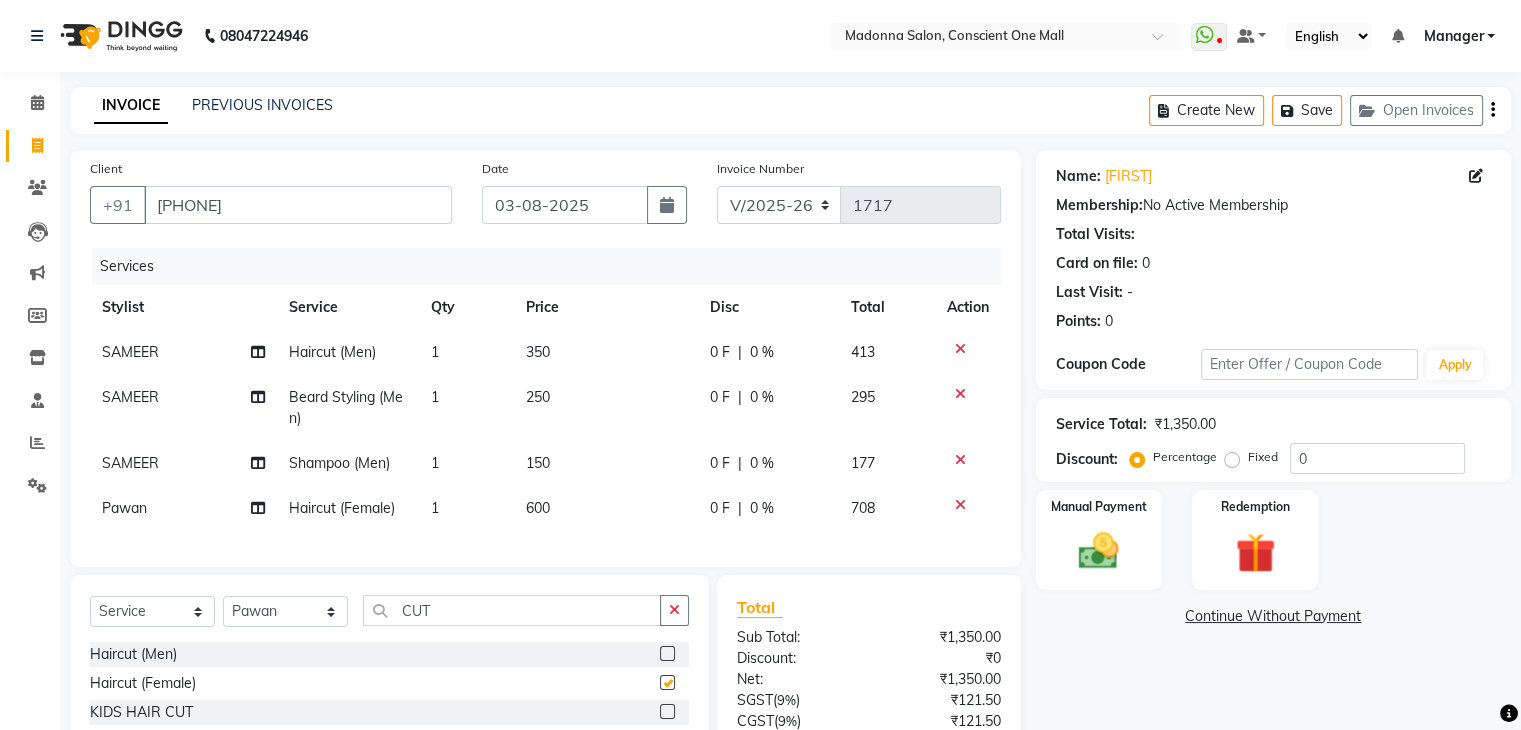 checkbox on "false" 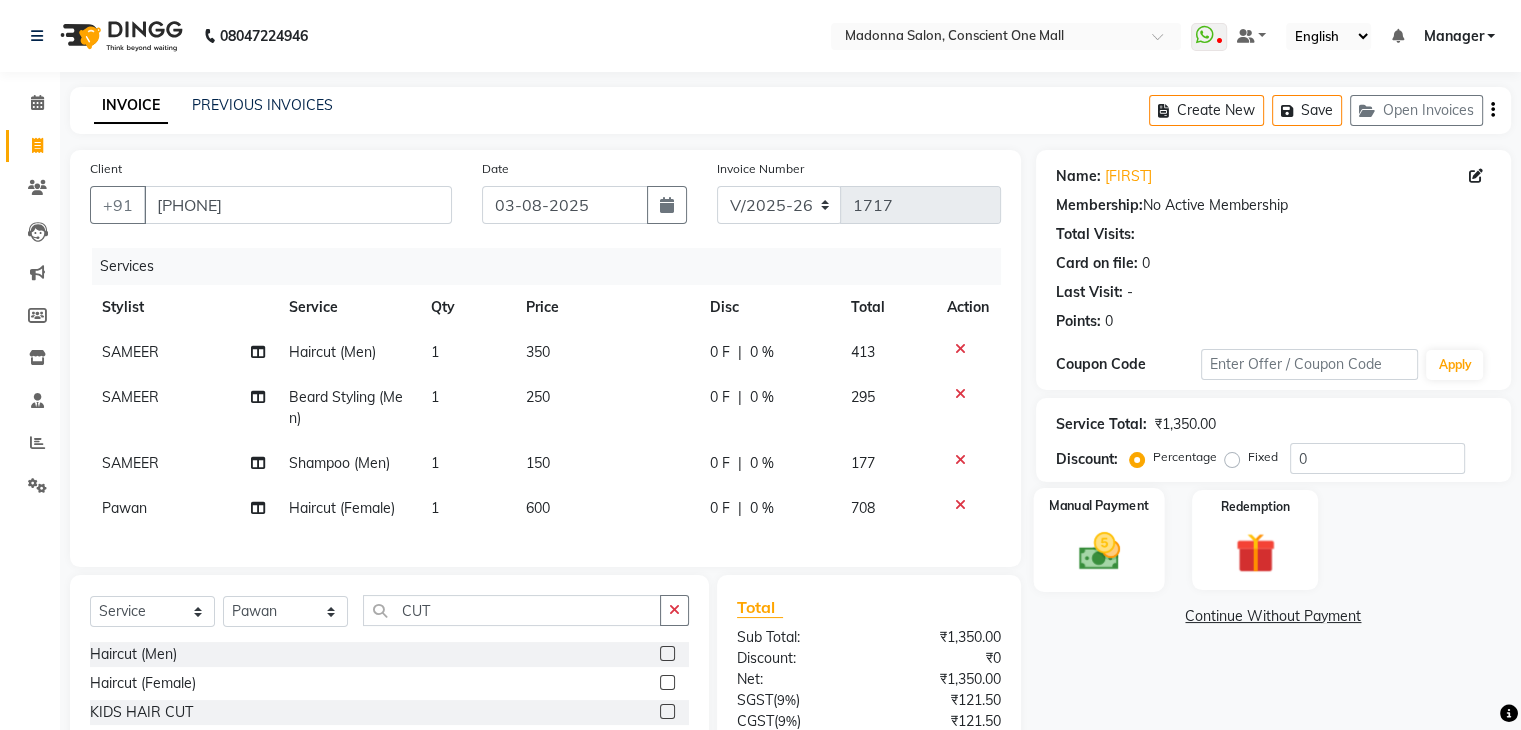scroll, scrollTop: 185, scrollLeft: 0, axis: vertical 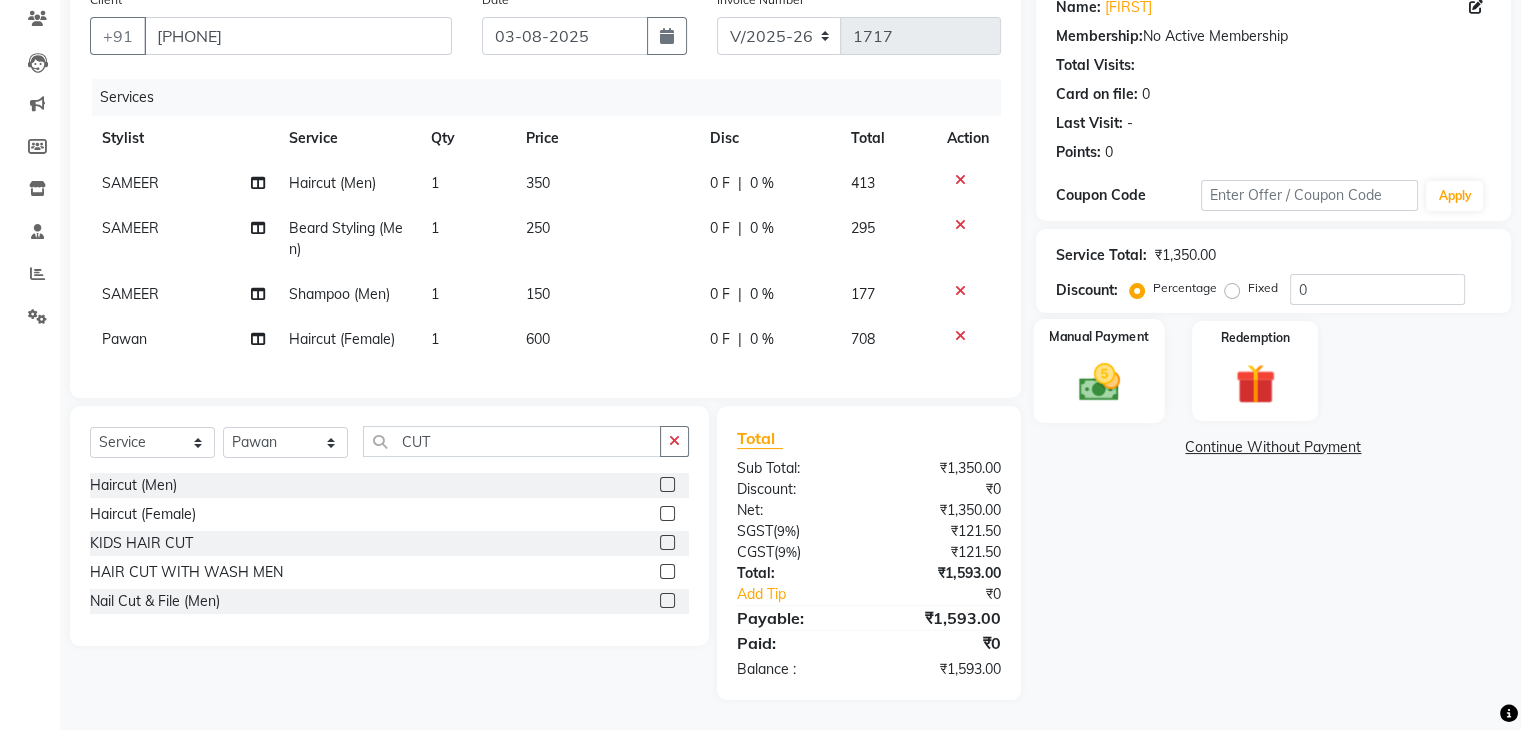 click 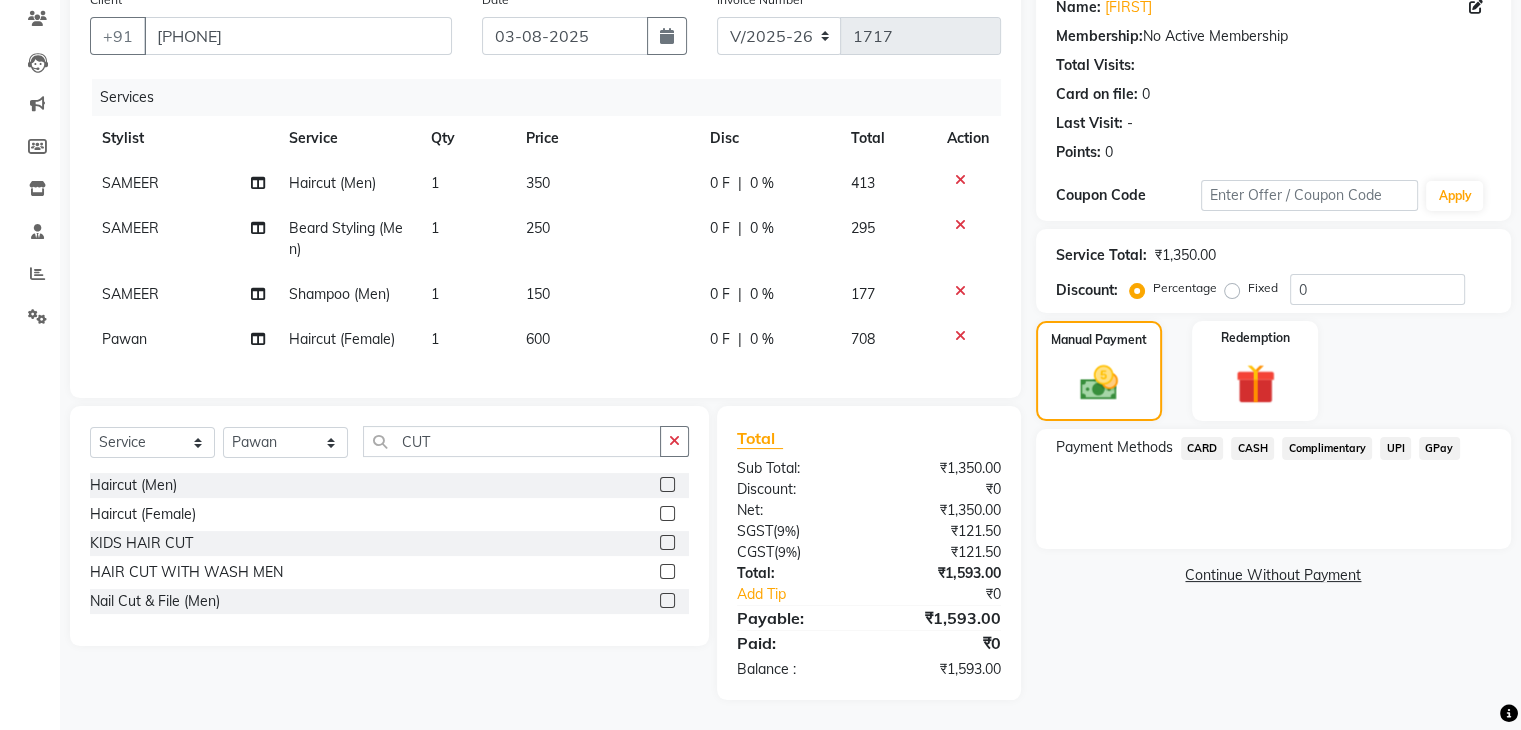 click on "CARD" 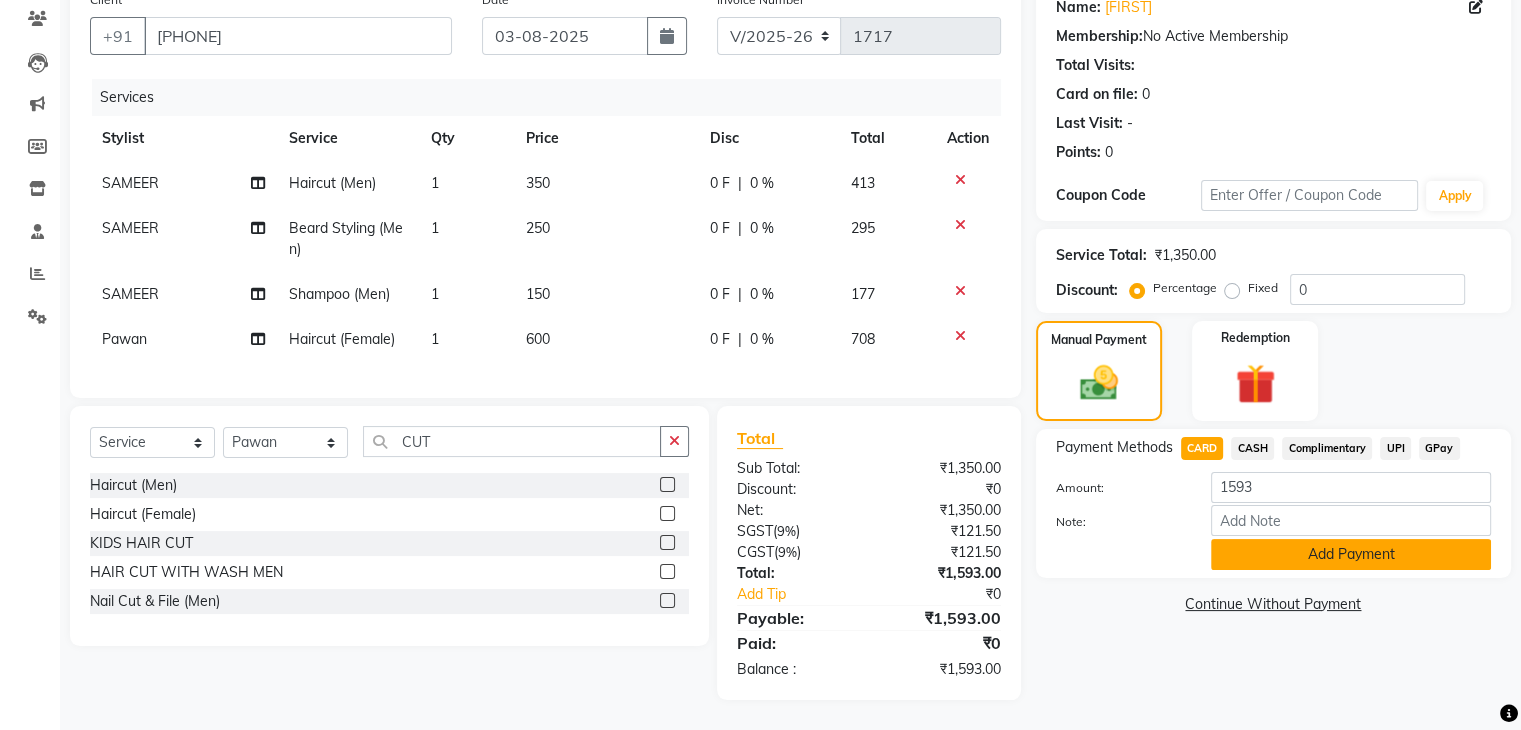 click on "Add Payment" 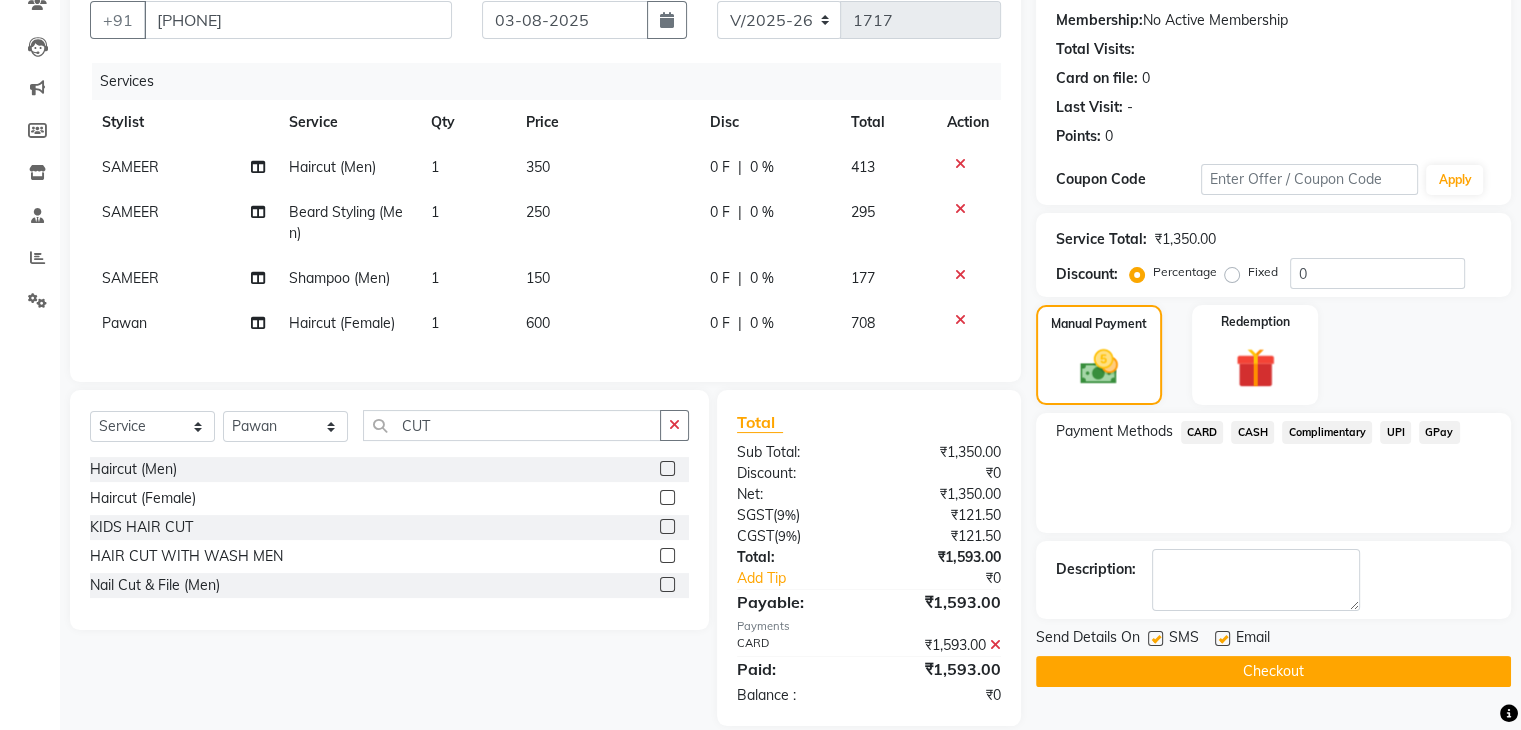 scroll, scrollTop: 227, scrollLeft: 0, axis: vertical 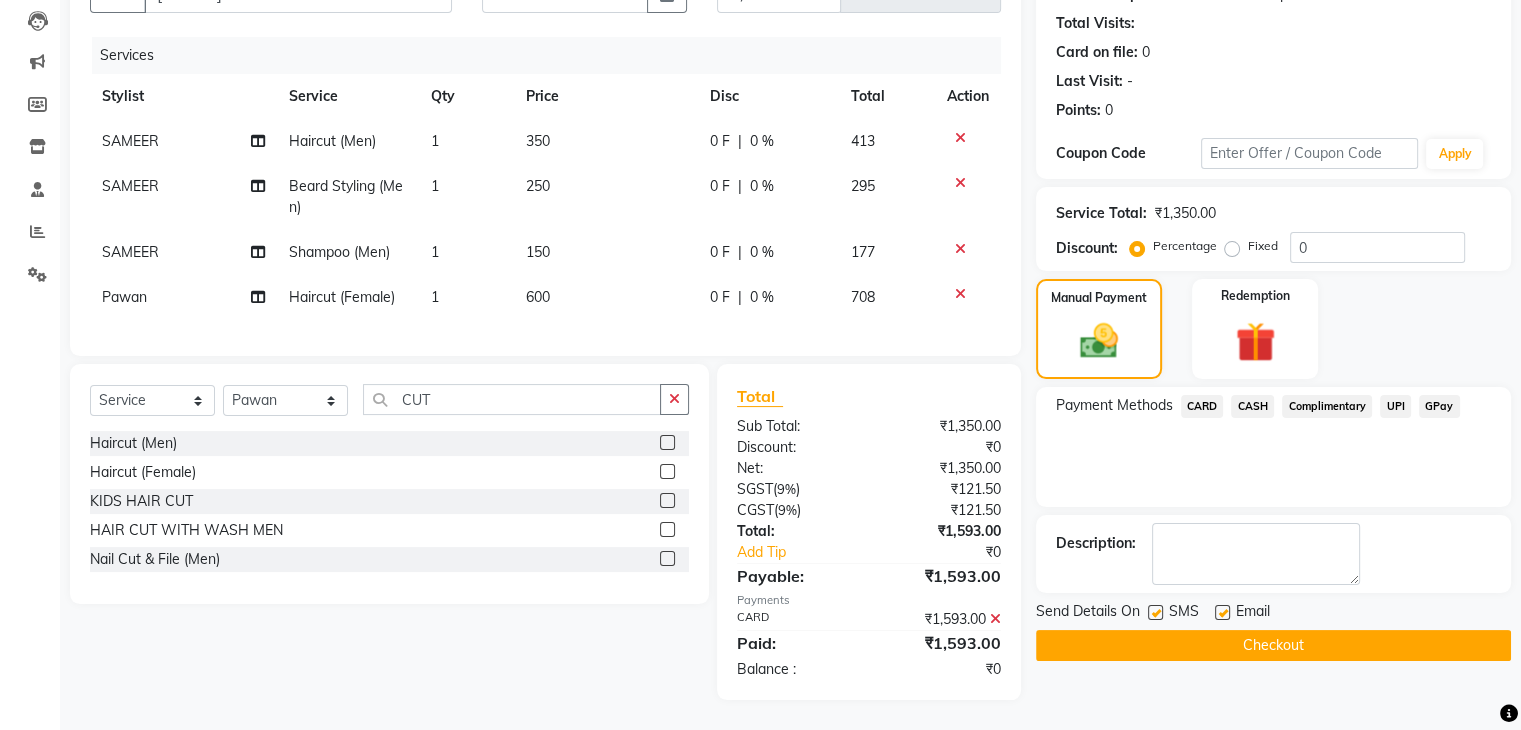 click on "Checkout" 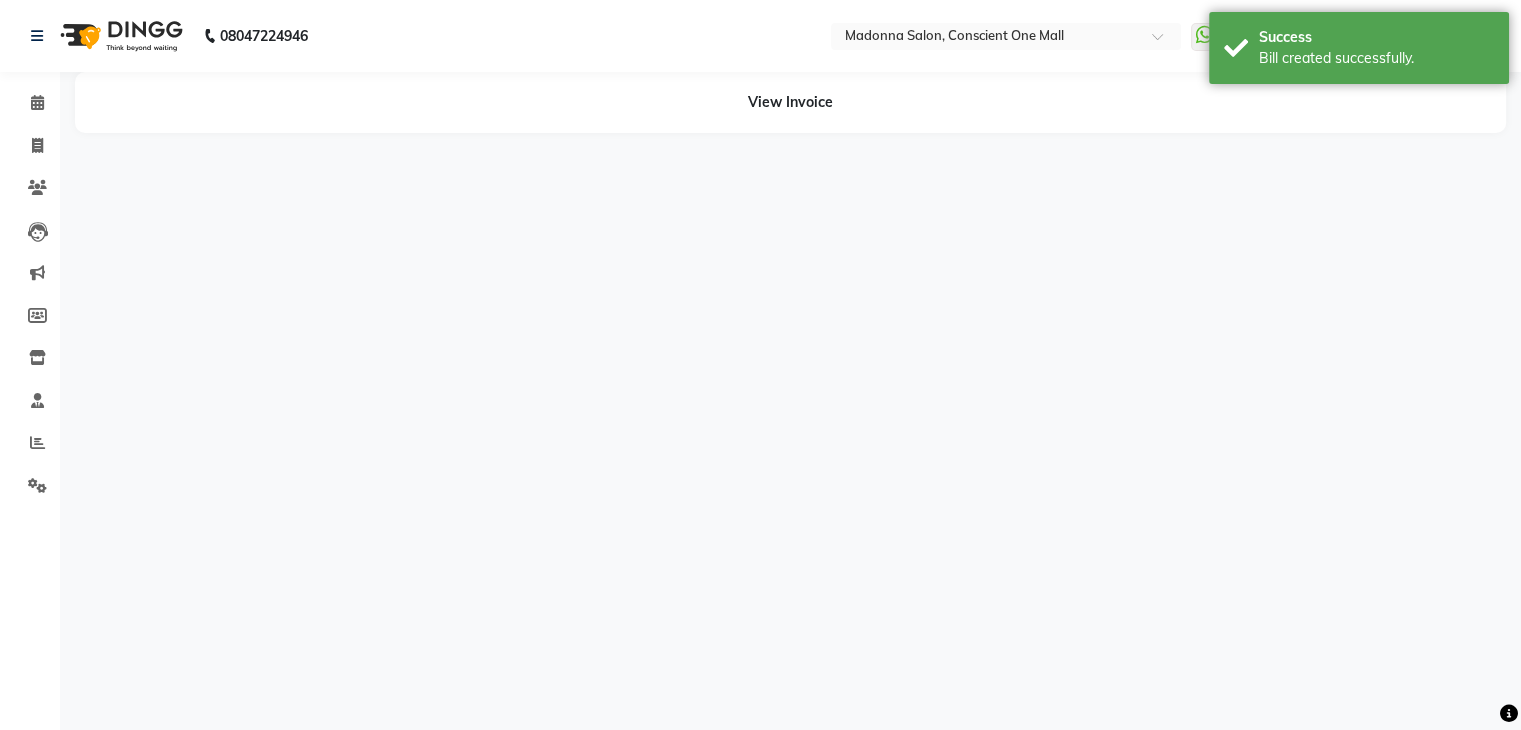 scroll, scrollTop: 0, scrollLeft: 0, axis: both 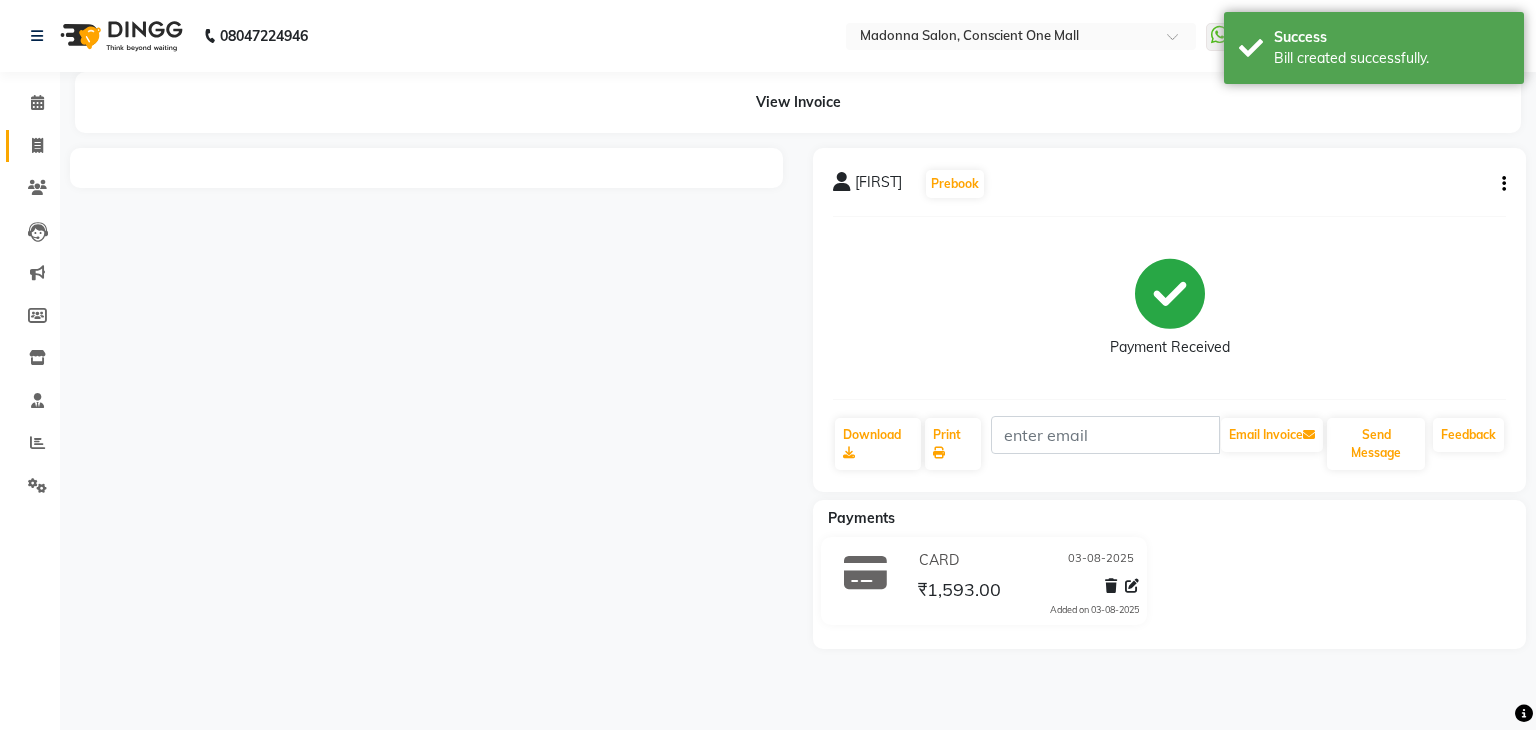 click 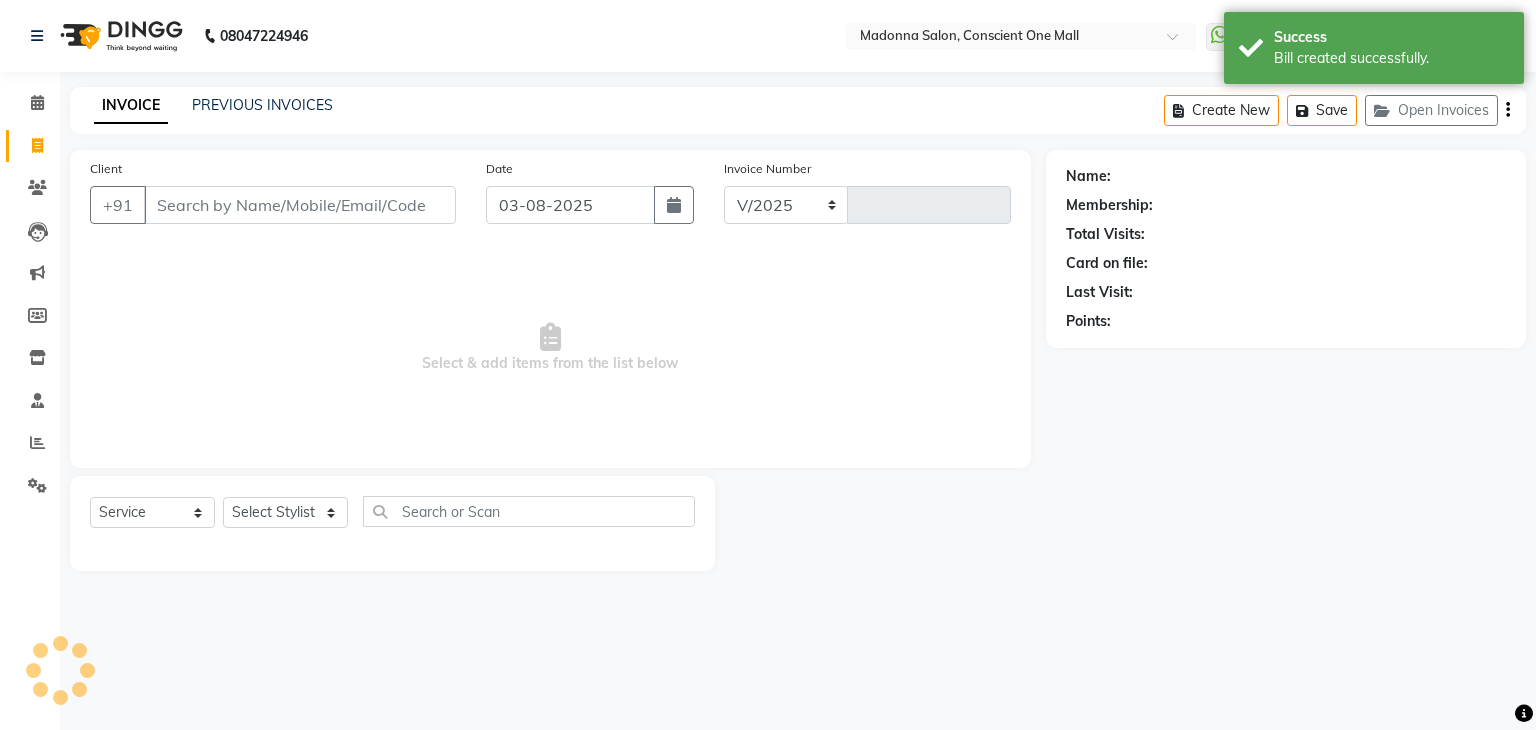 select on "7575" 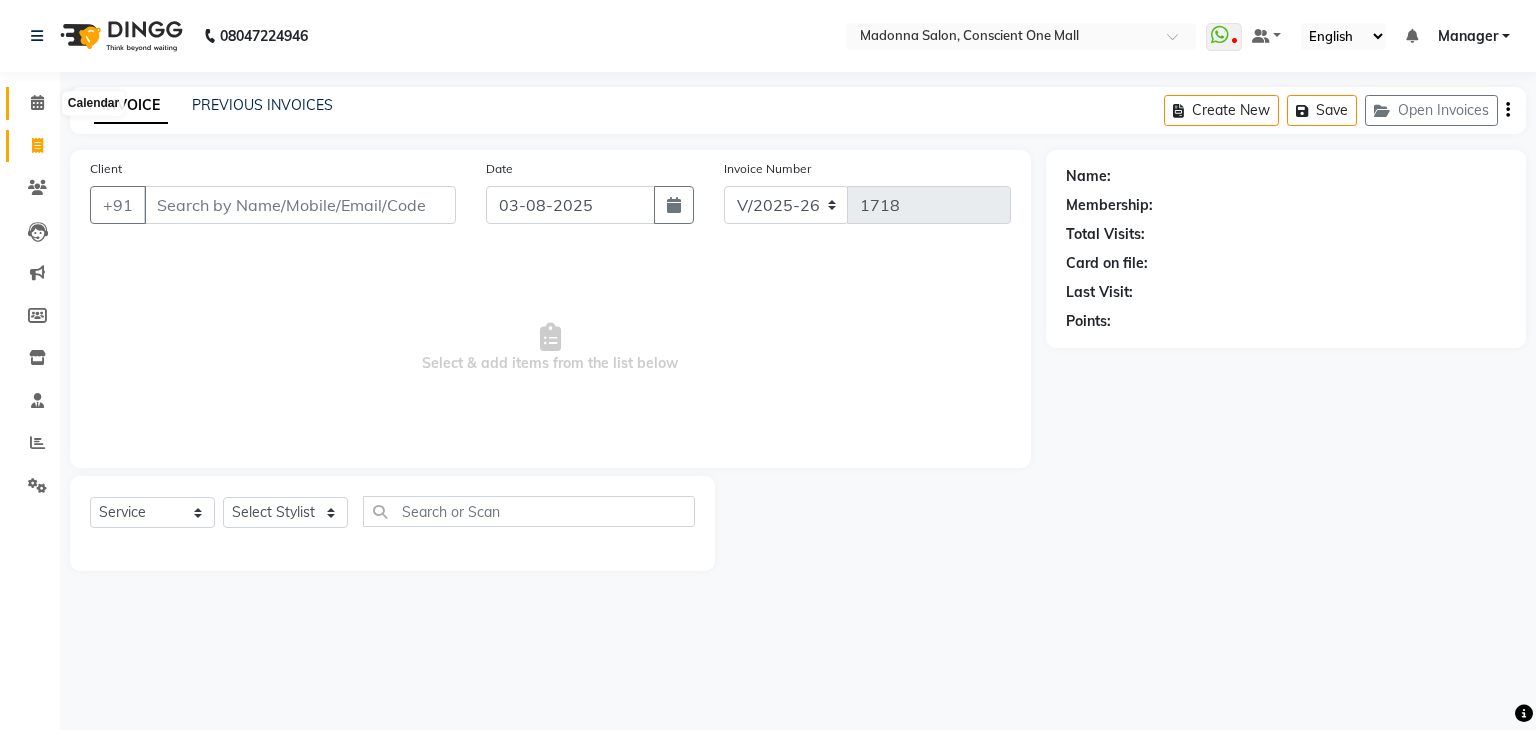 click 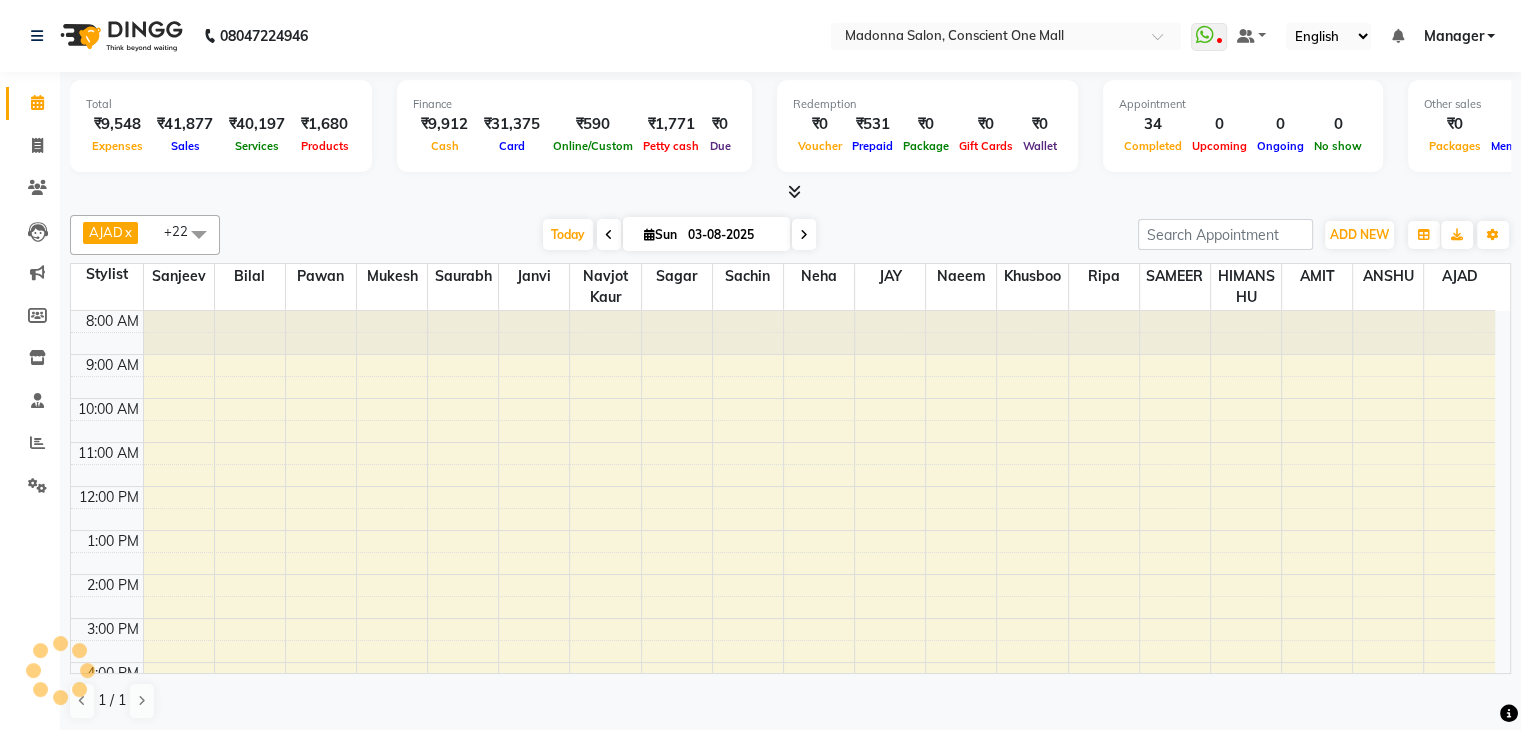 scroll, scrollTop: 165, scrollLeft: 0, axis: vertical 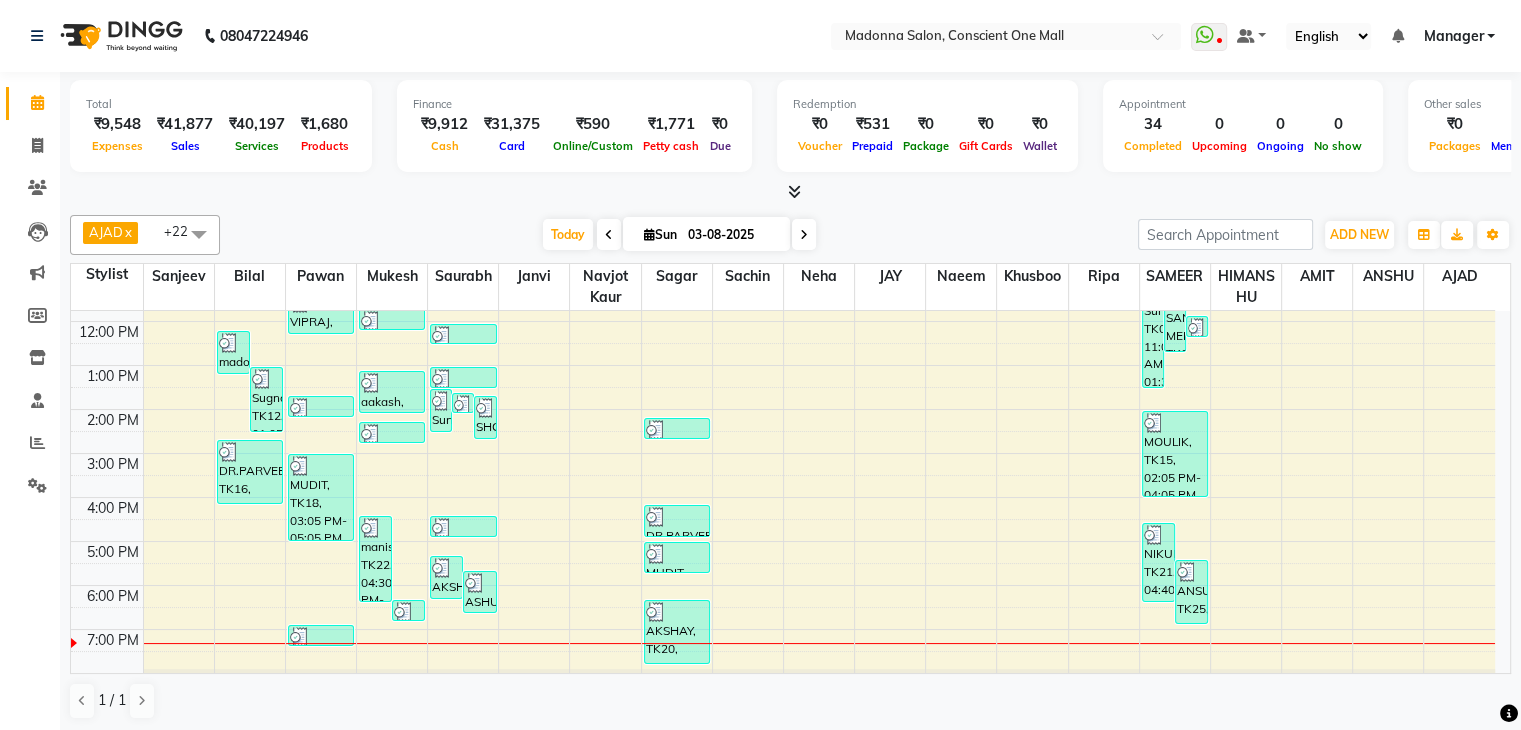 click at bounding box center (794, 191) 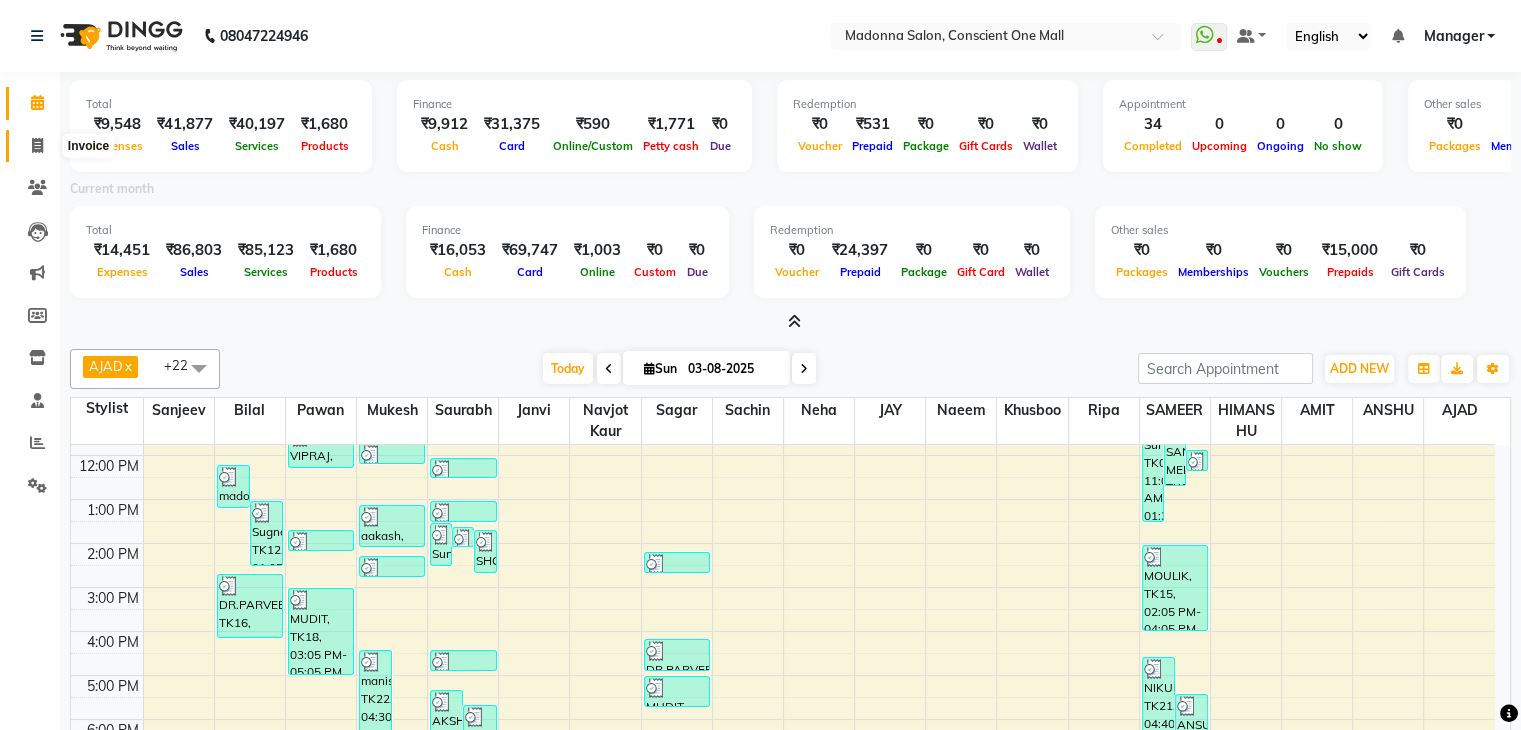 click 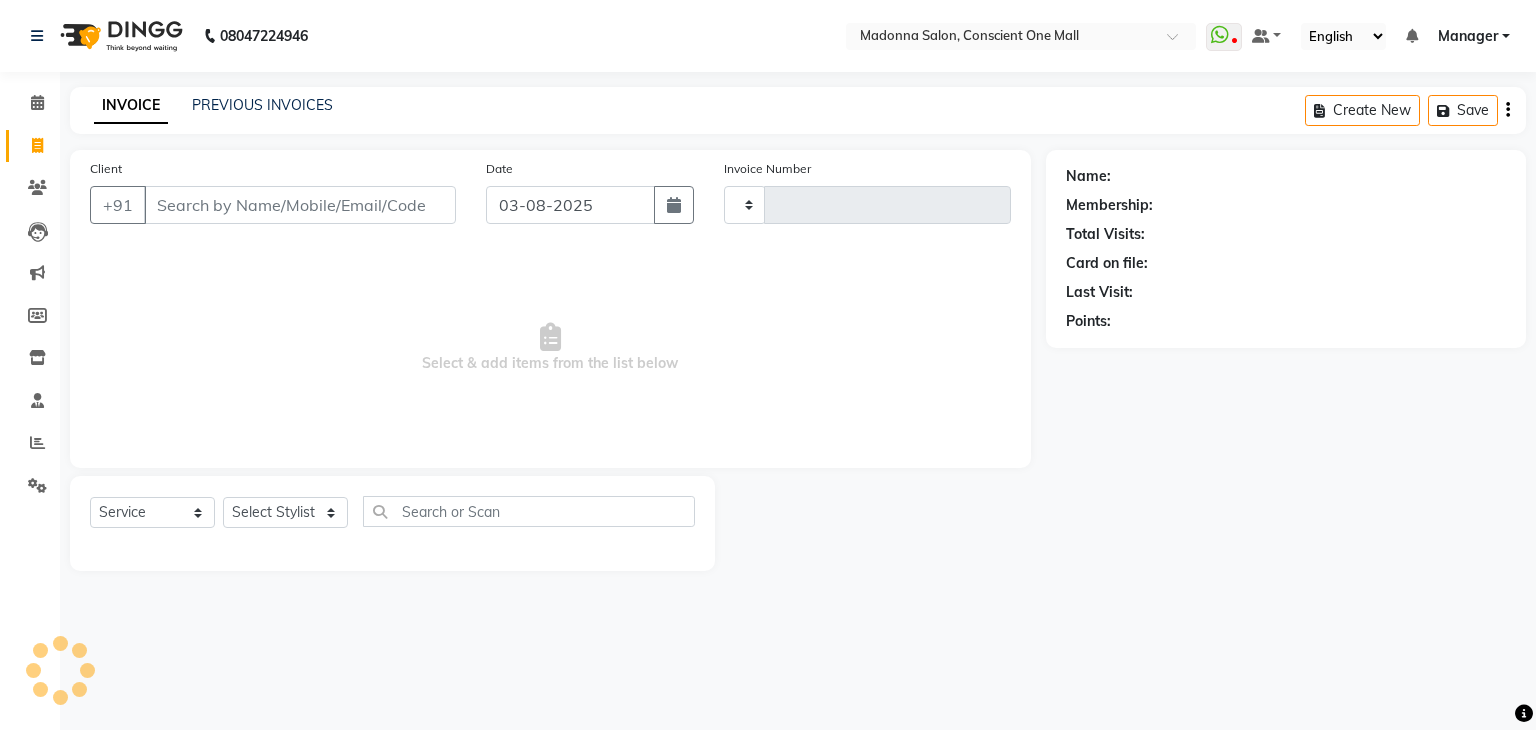 type on "1718" 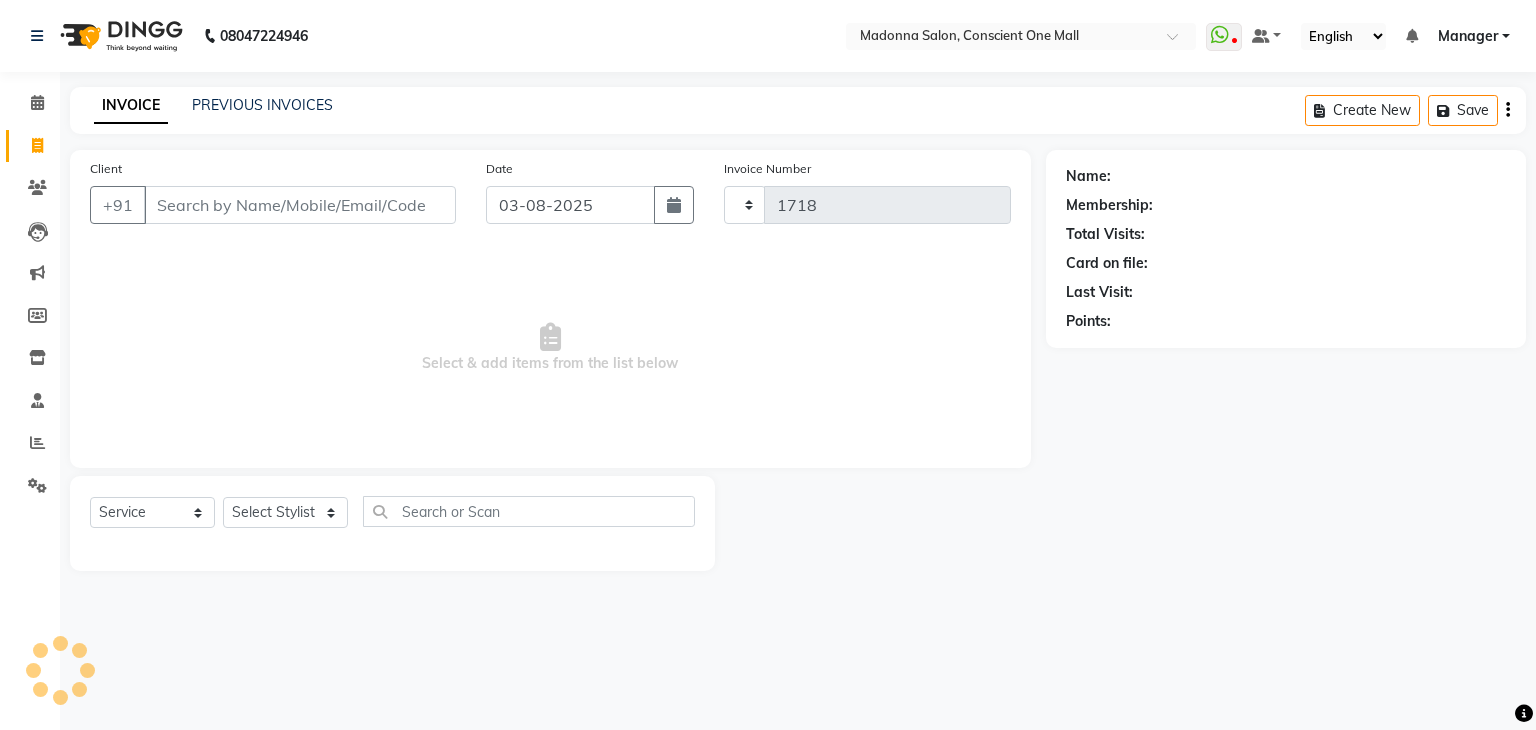 select on "7575" 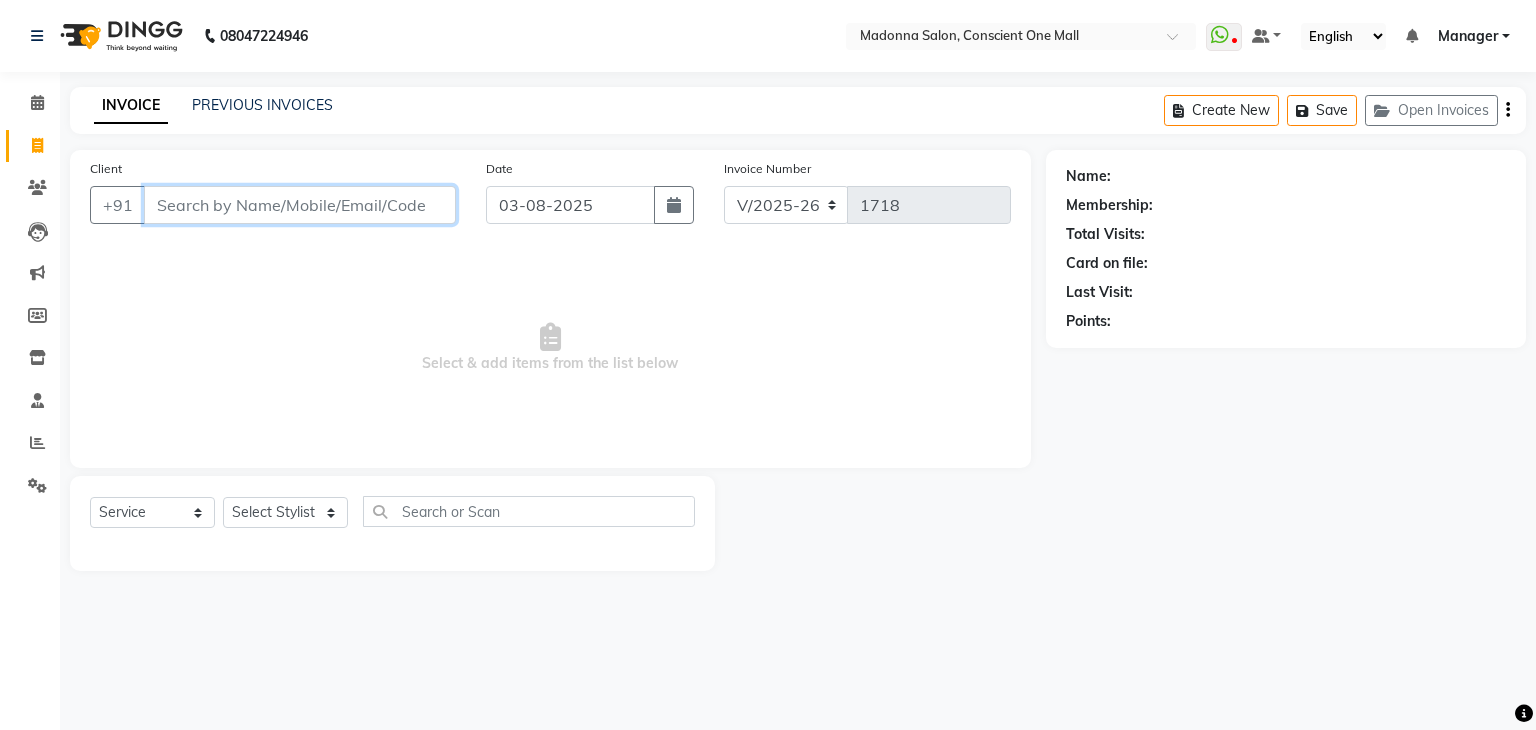 click on "Client" at bounding box center (300, 205) 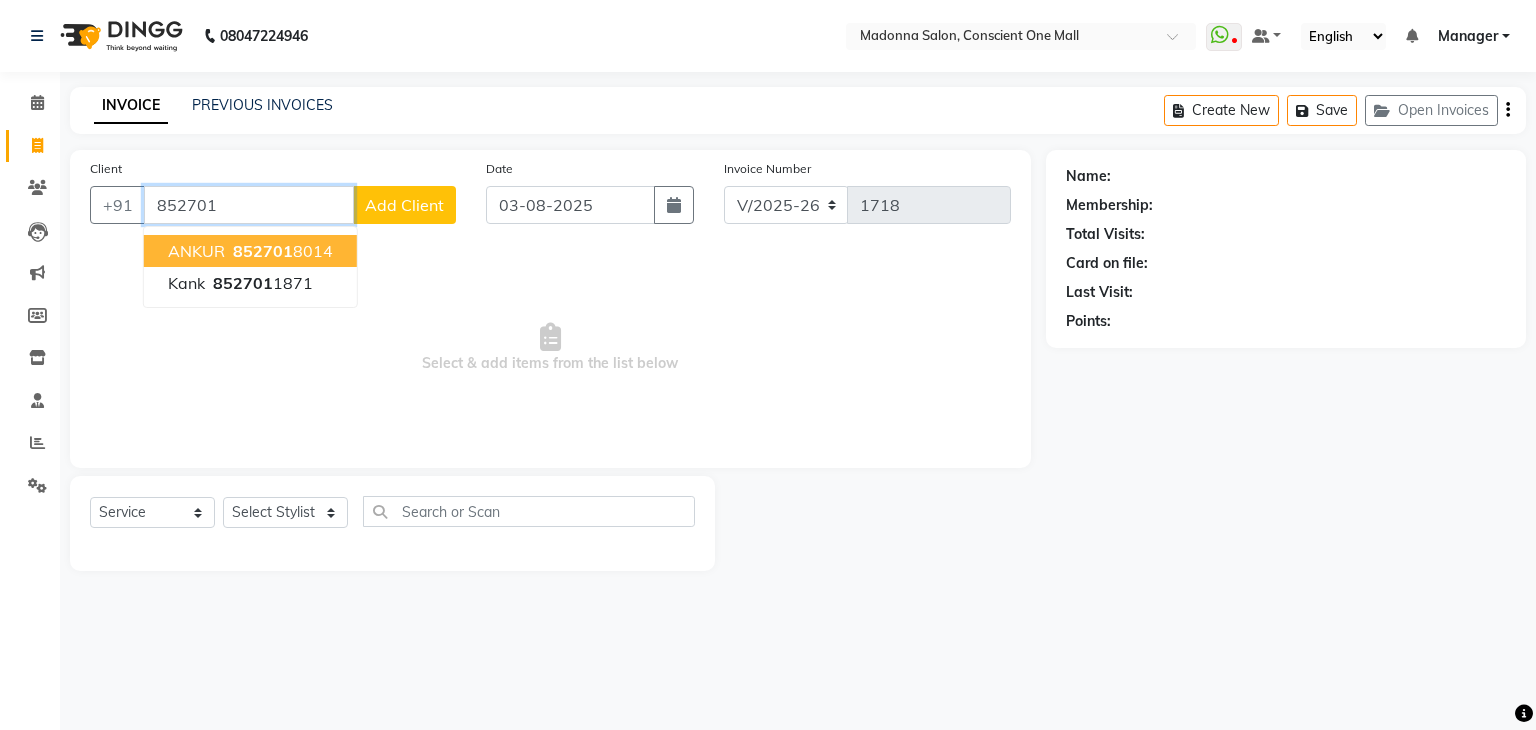 click on "[FIRST]   [PHONE]" at bounding box center [250, 251] 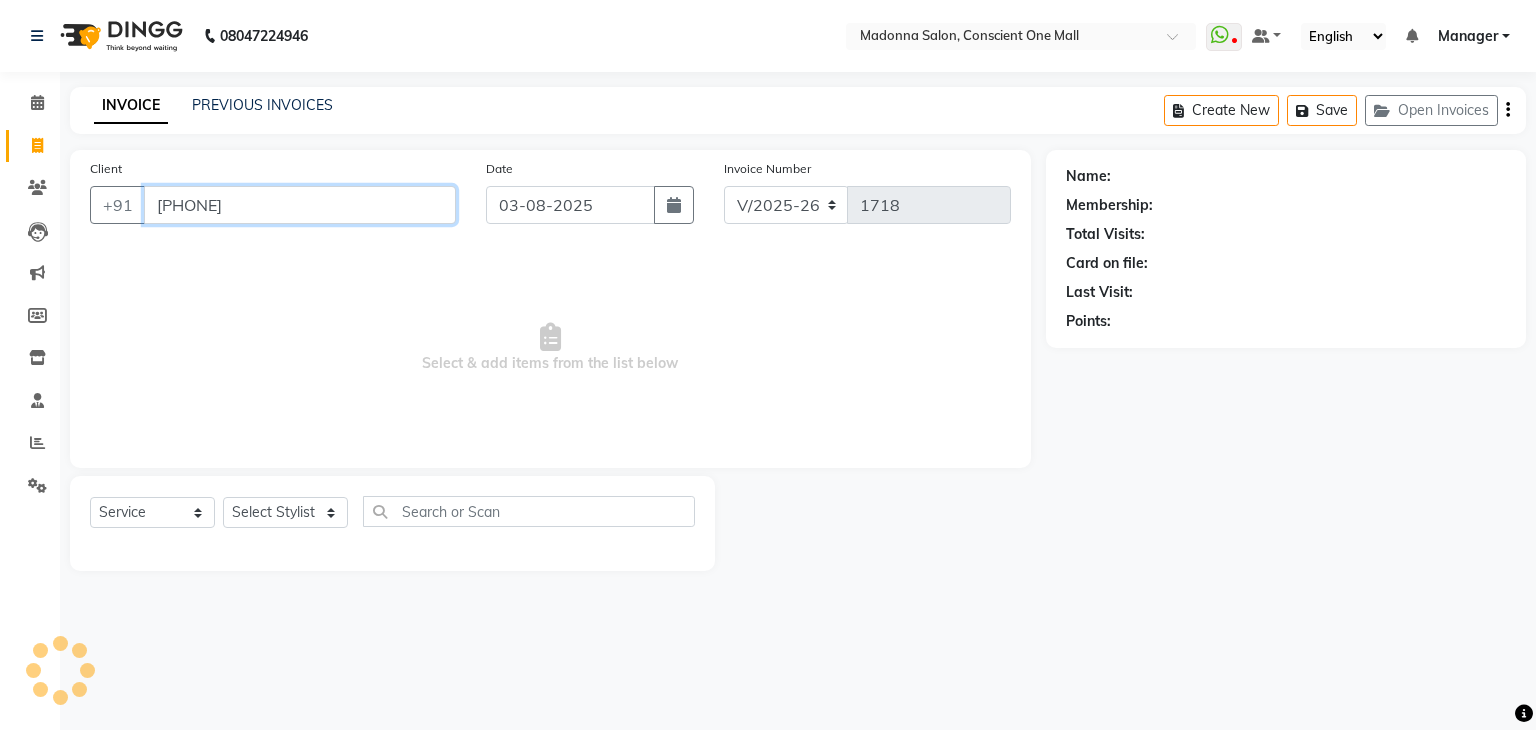 type on "[PHONE]" 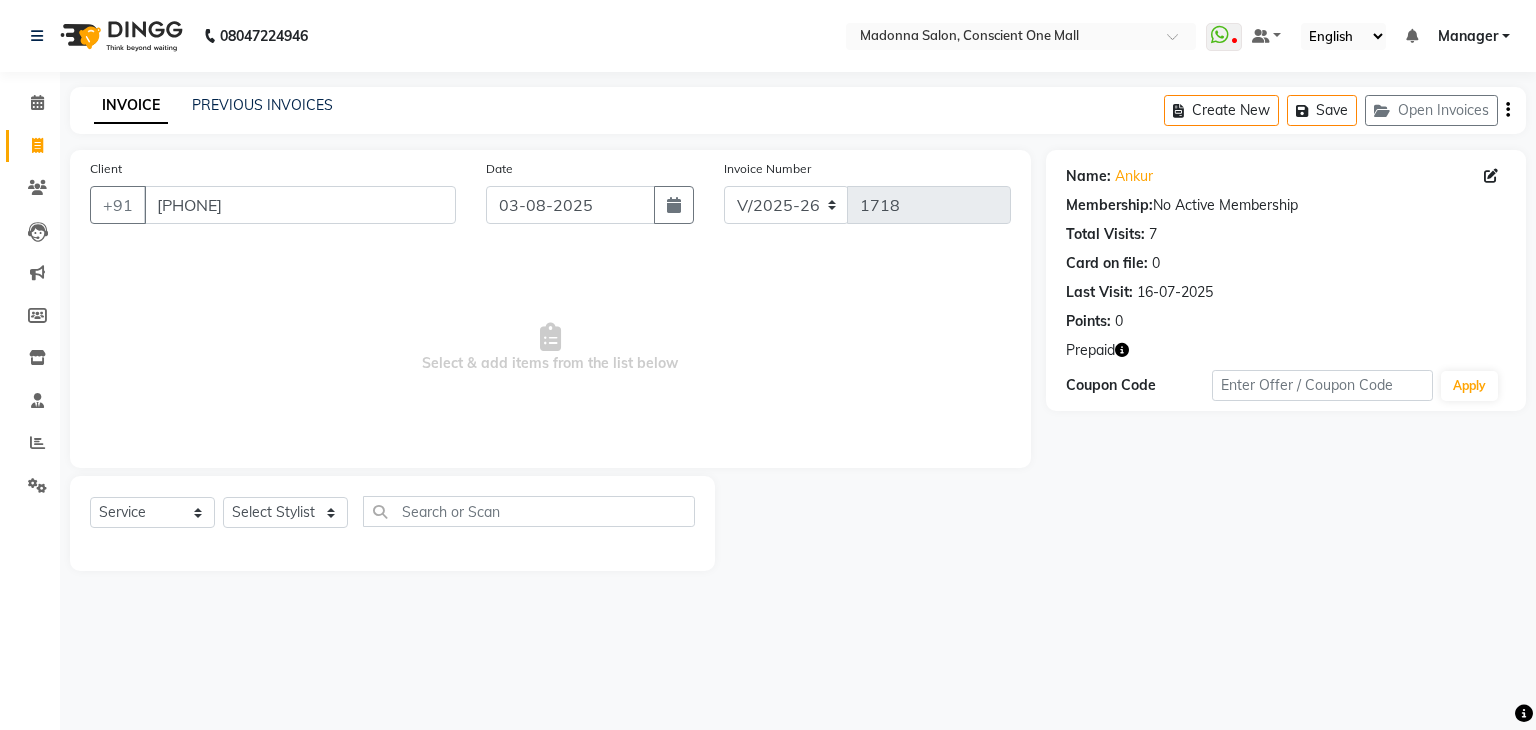 click 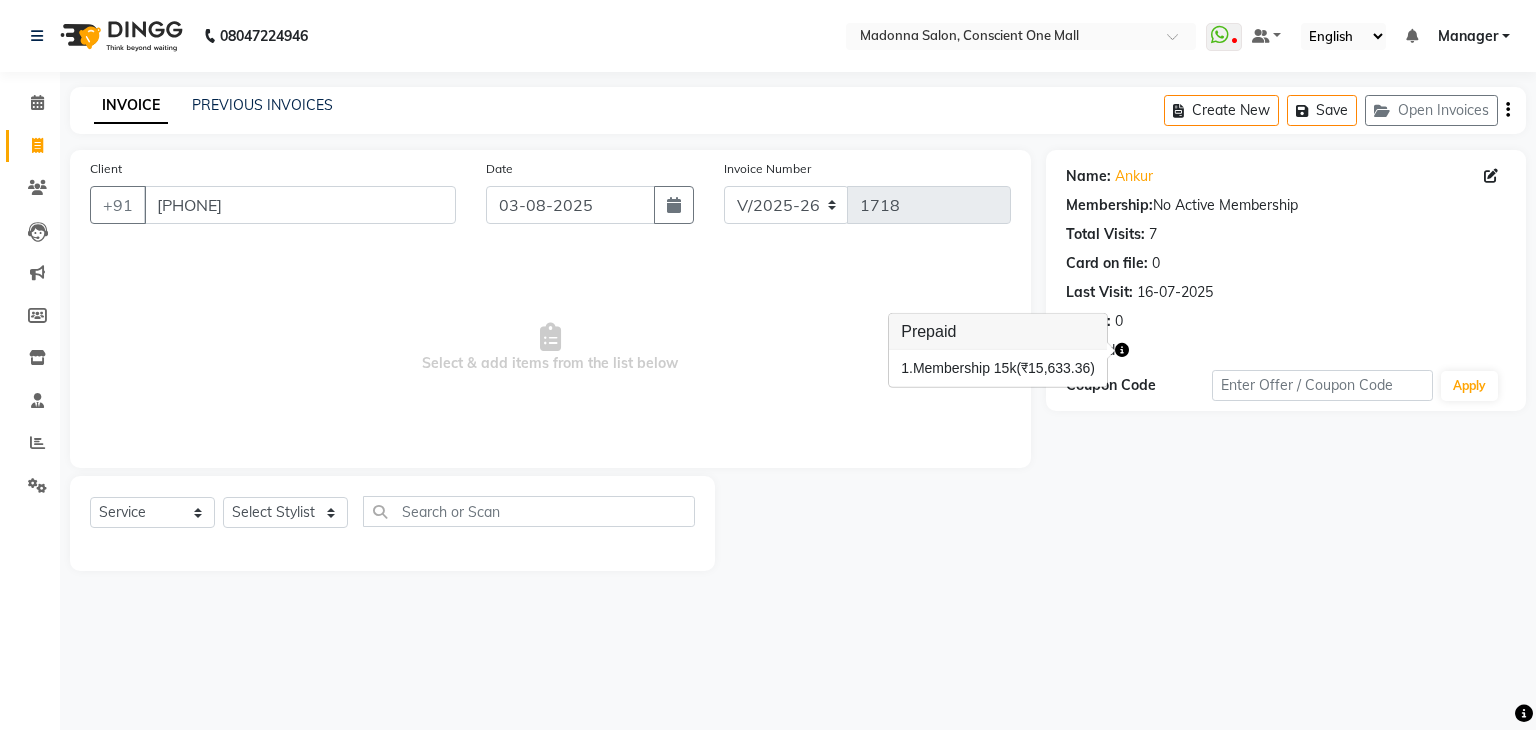 click on "Name: [FIRST]  Membership:  No Active Membership  Total Visits:   7 Card on file:  0 Last Visit:   [DATE] Points:   0  Prepaid Coupon Code Apply" 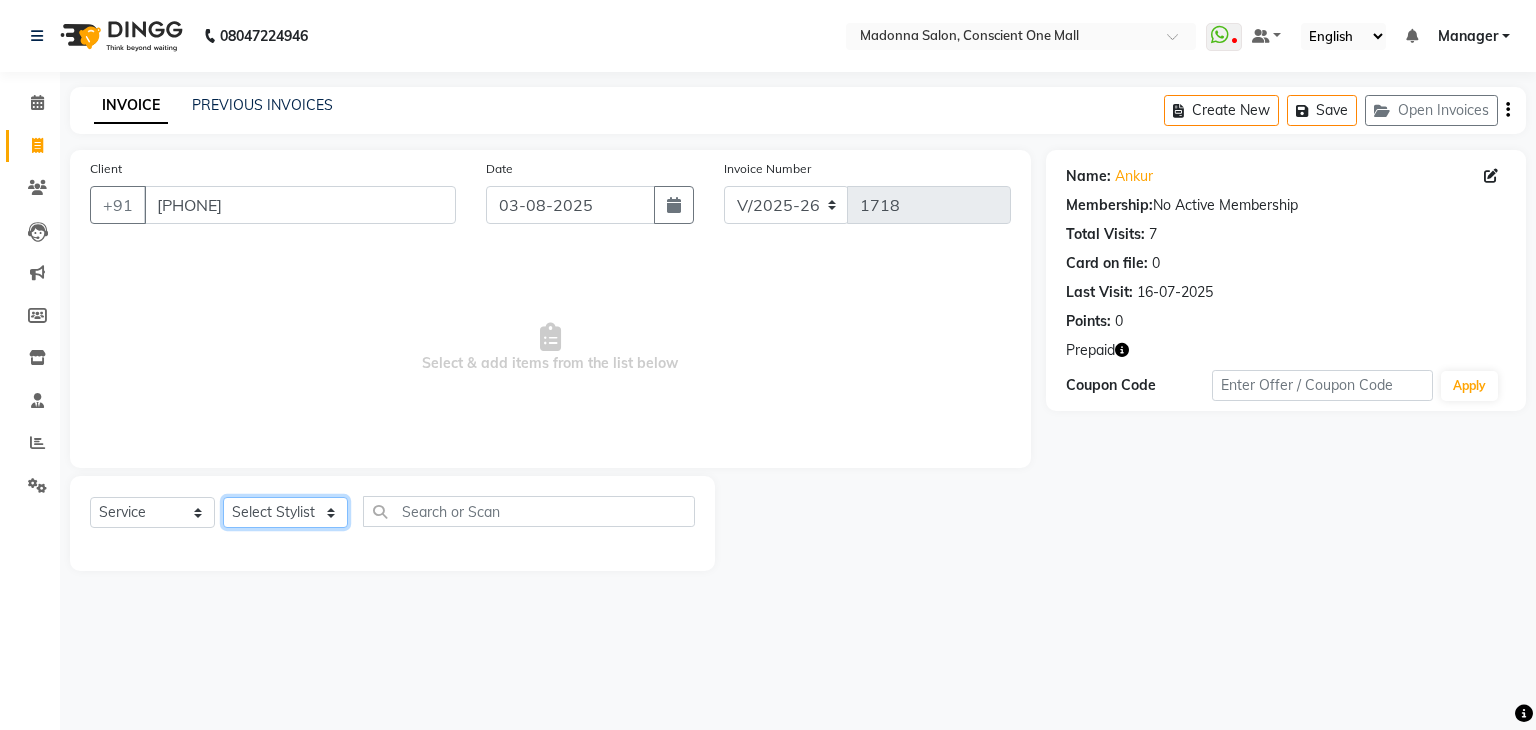 click on "Select Stylist AJAD AMIT ANSHU Bilal Harry himanshi HIMANSHU Janvi JAY Khusboo Manager misty Mukesh Naeem Navjot Kaur neha Pawan RAKHI Ripa Sachin Sagar  SAMEER Sanjeev Saurabh" 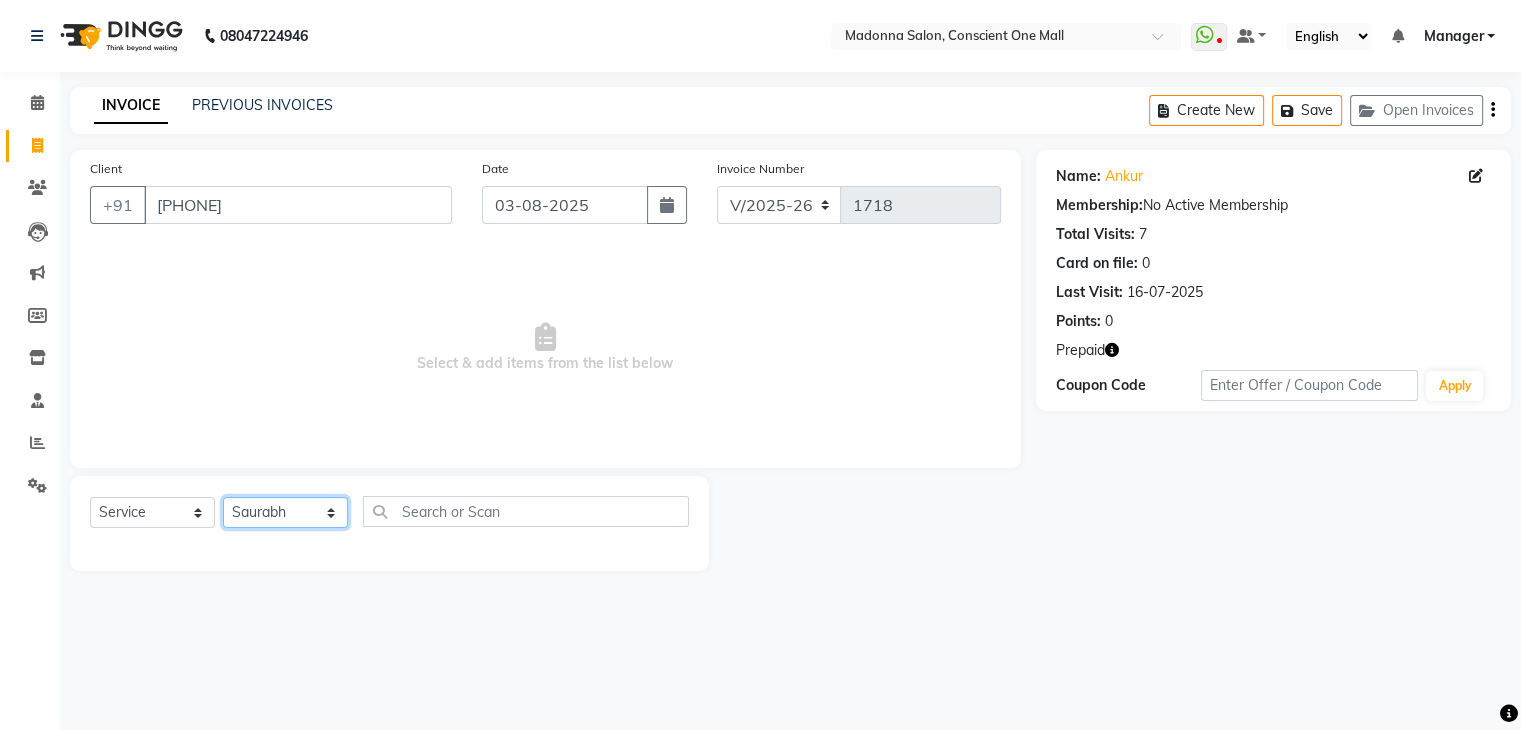 click on "Select Stylist AJAD AMIT ANSHU Bilal Harry himanshi HIMANSHU Janvi JAY Khusboo Manager misty Mukesh Naeem Navjot Kaur neha Pawan RAKHI Ripa Sachin Sagar  SAMEER Sanjeev Saurabh" 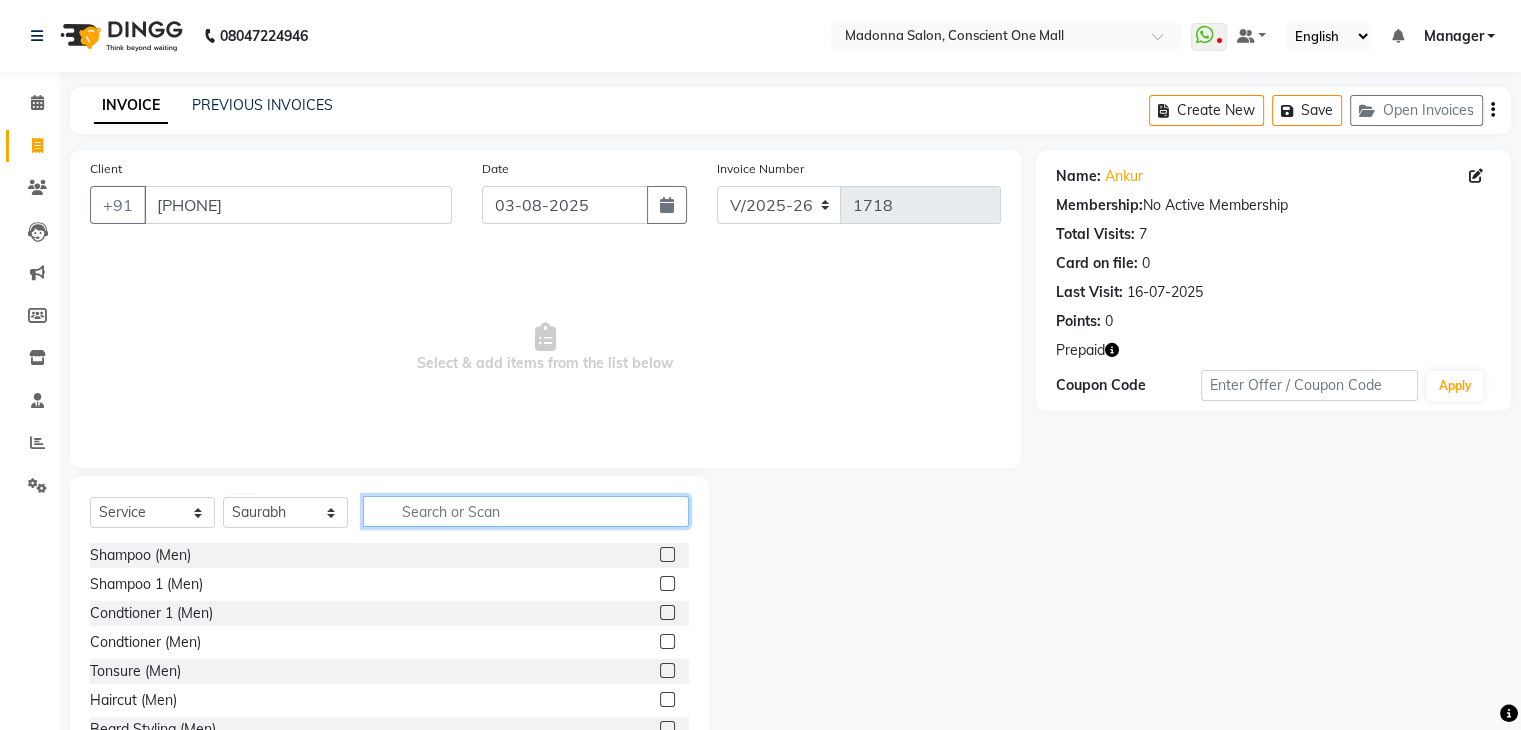click 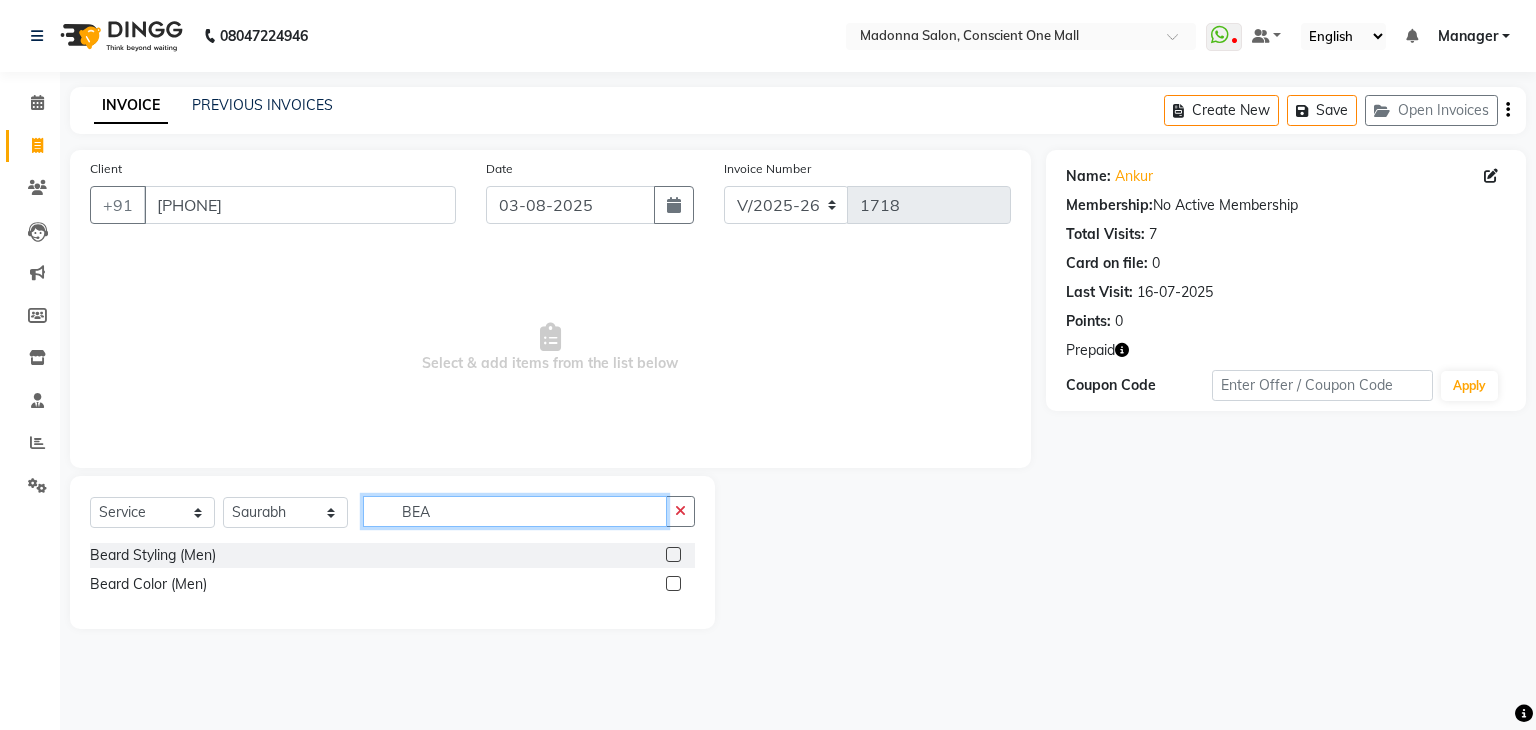 type on "BEA" 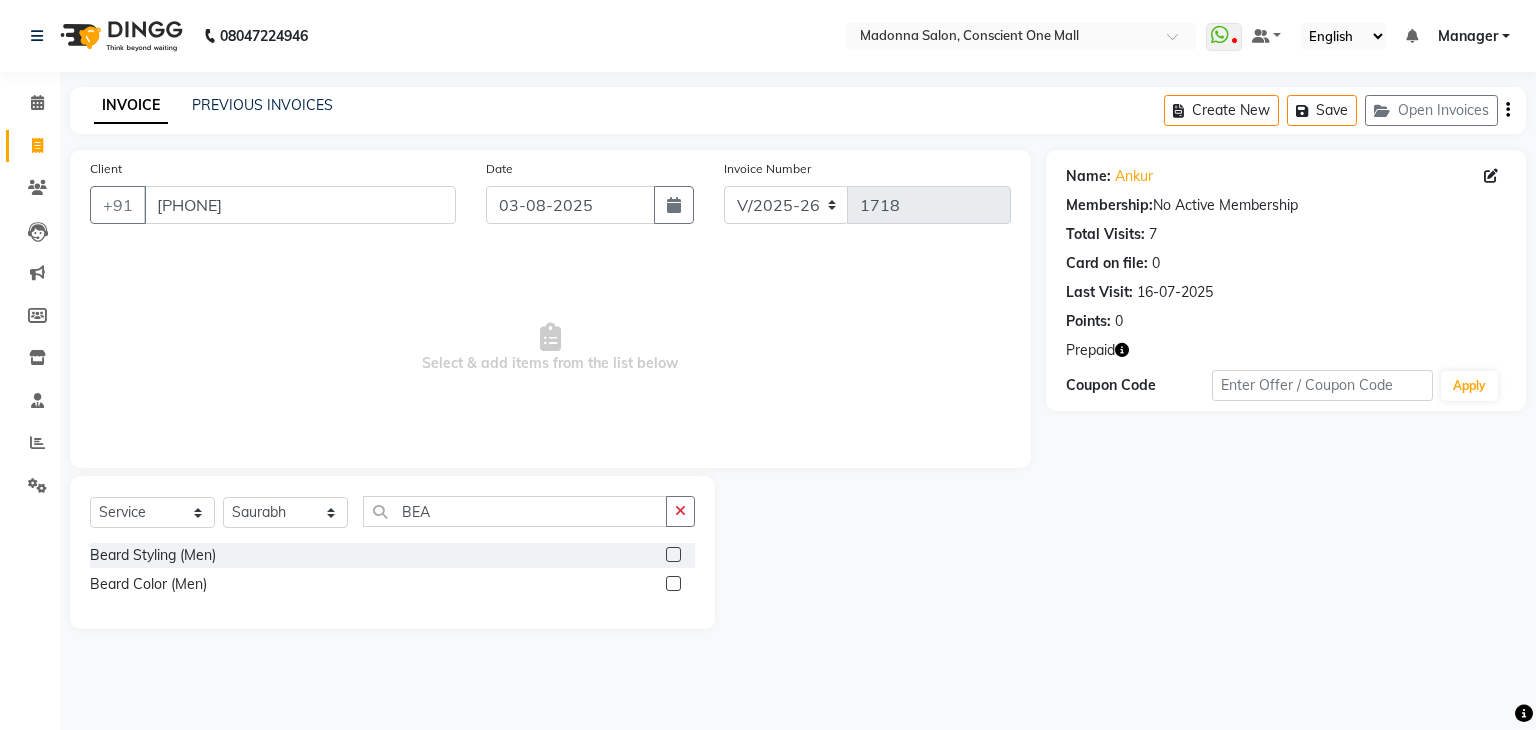click 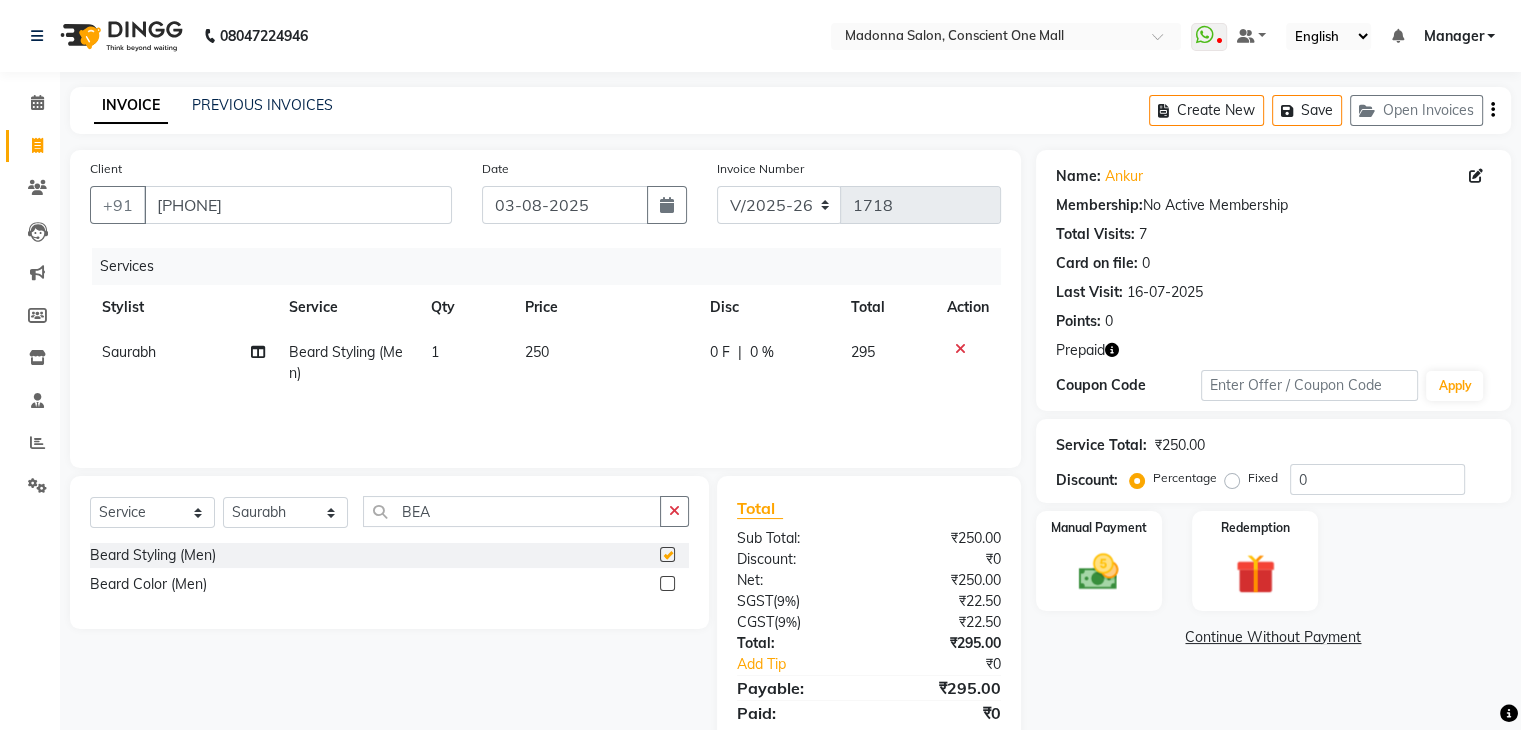 checkbox on "false" 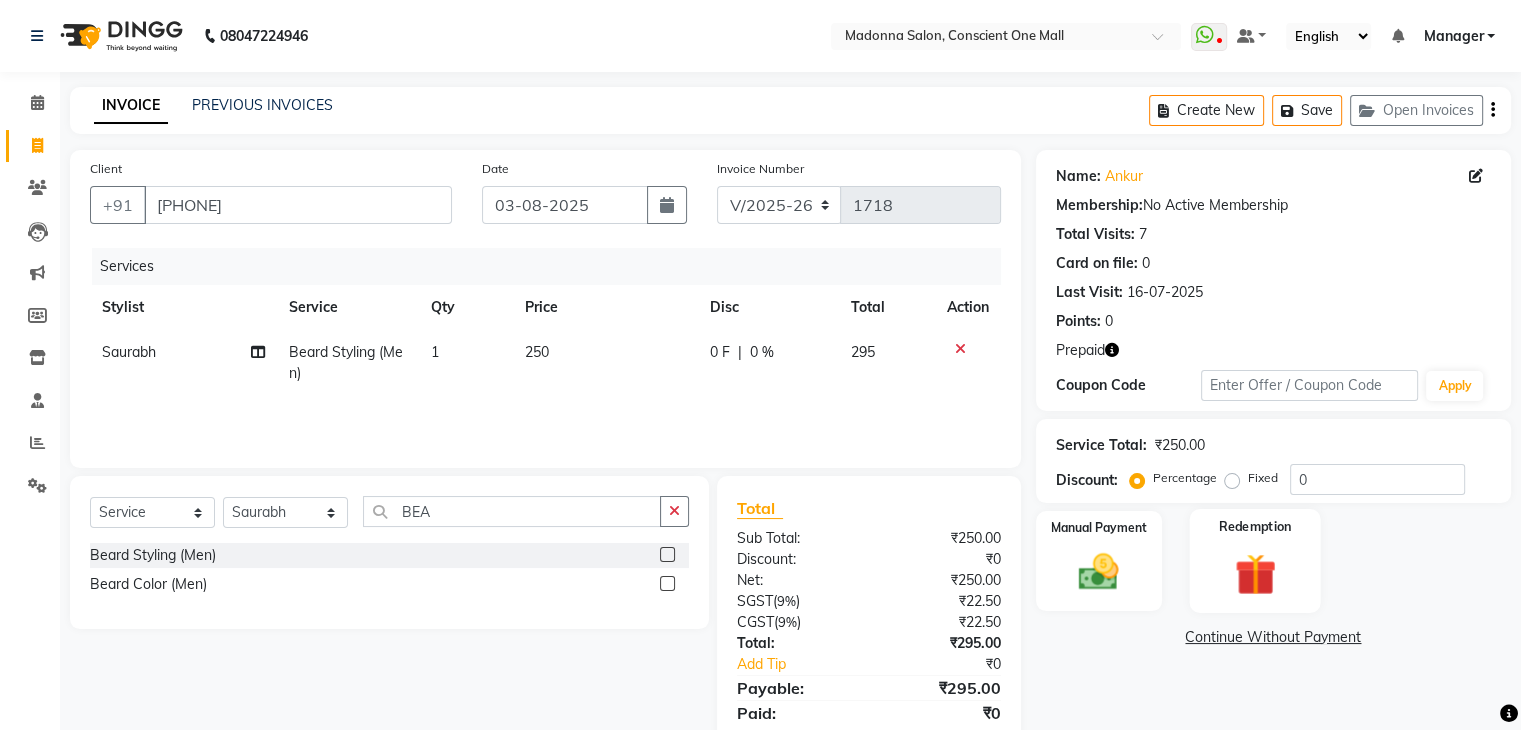 click 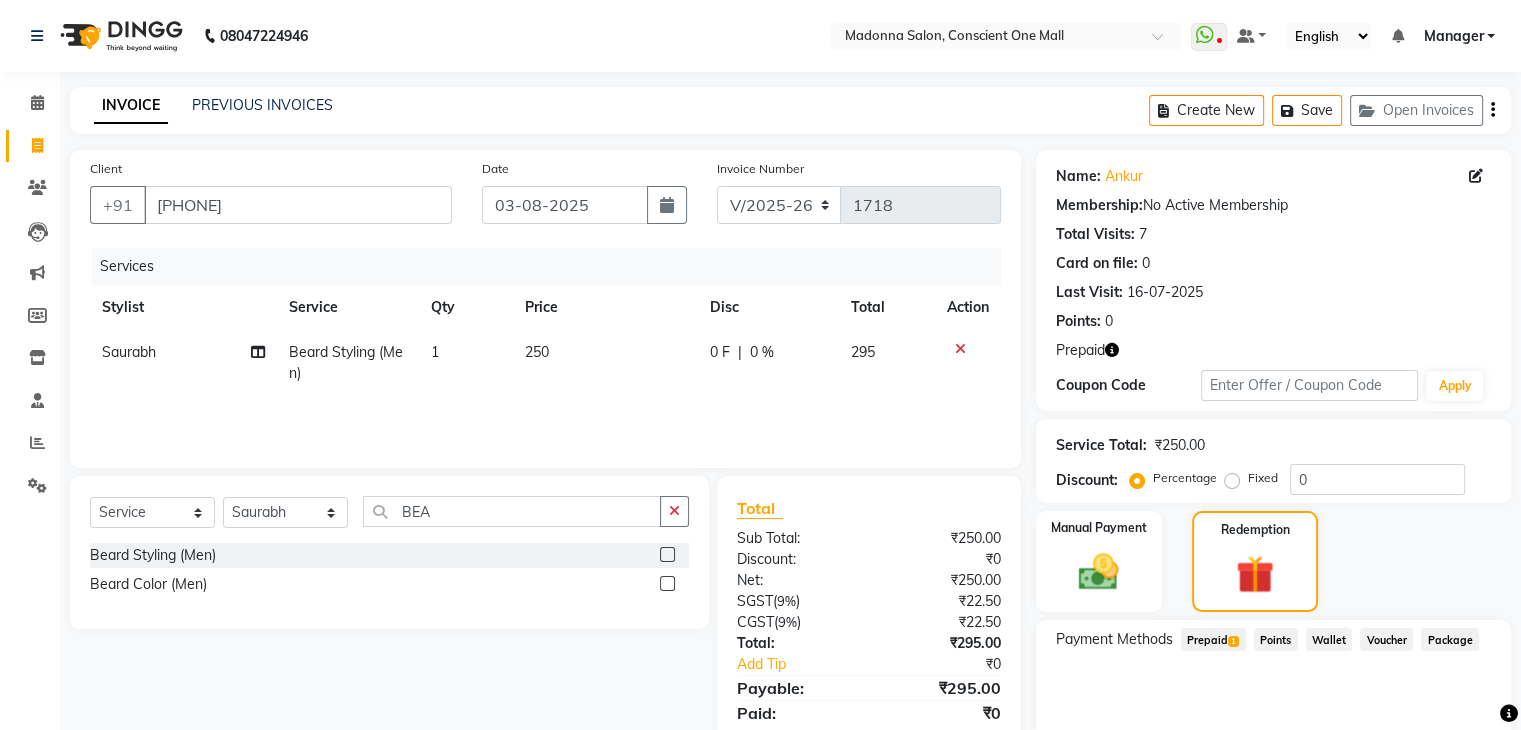 click on "Prepaid  1" 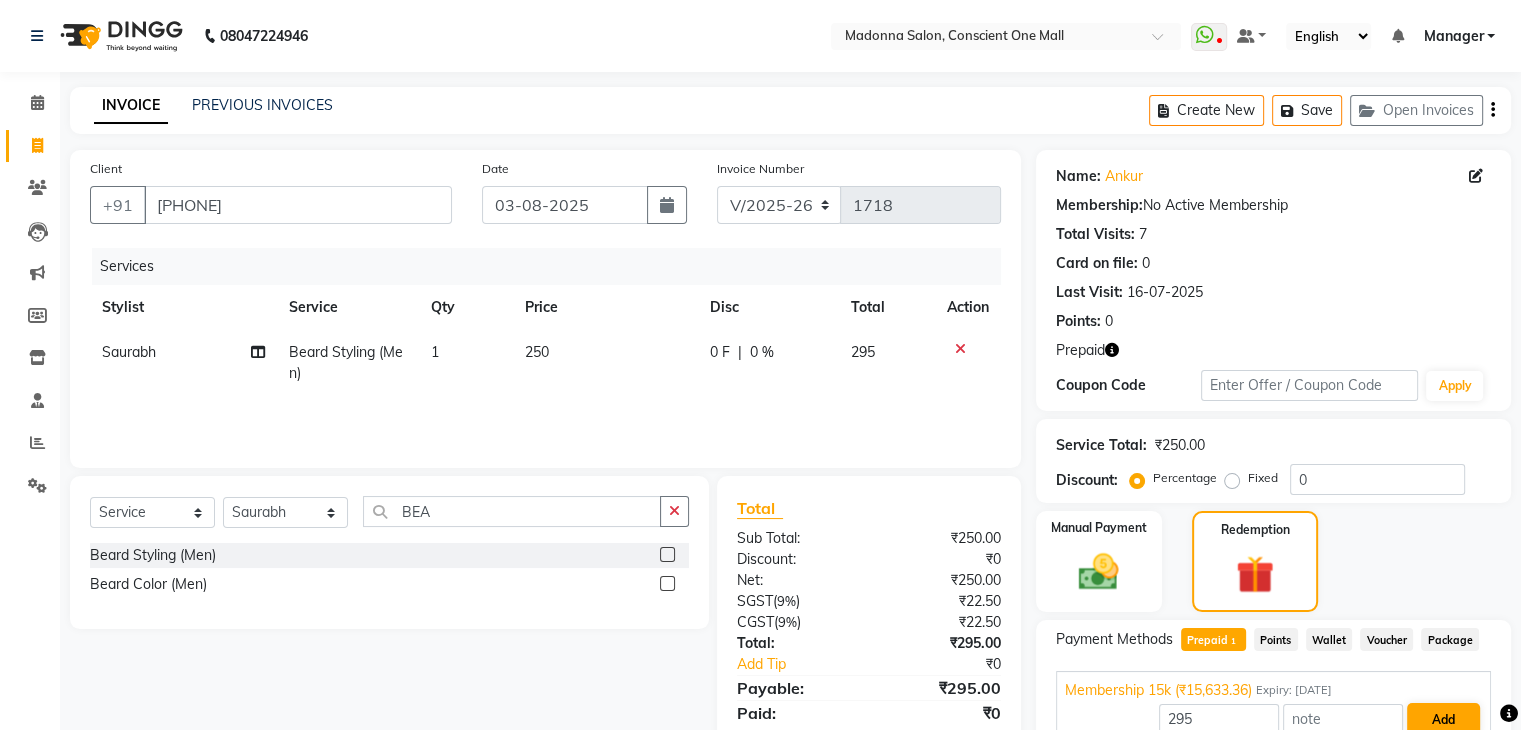 scroll, scrollTop: 97, scrollLeft: 0, axis: vertical 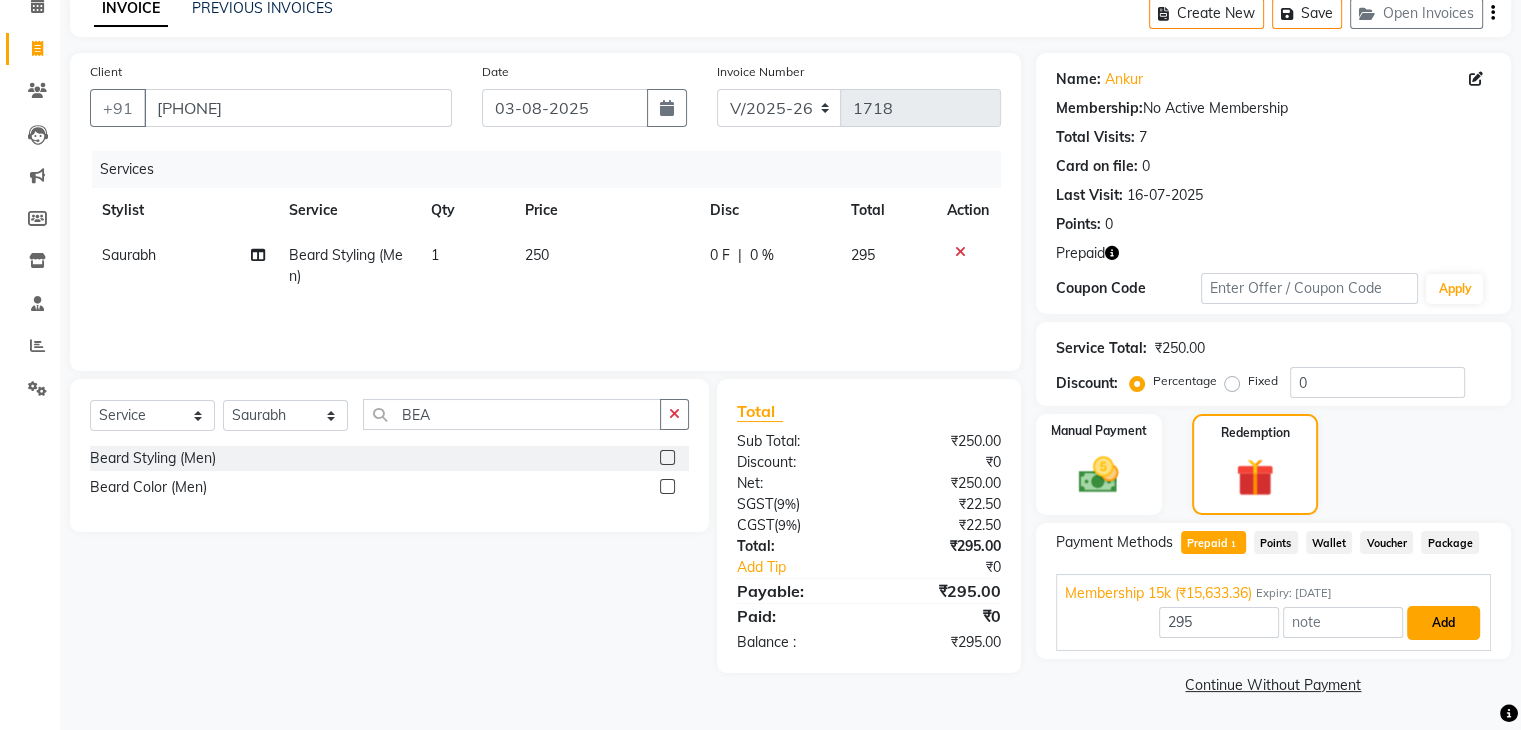 click on "Add" at bounding box center [1443, 623] 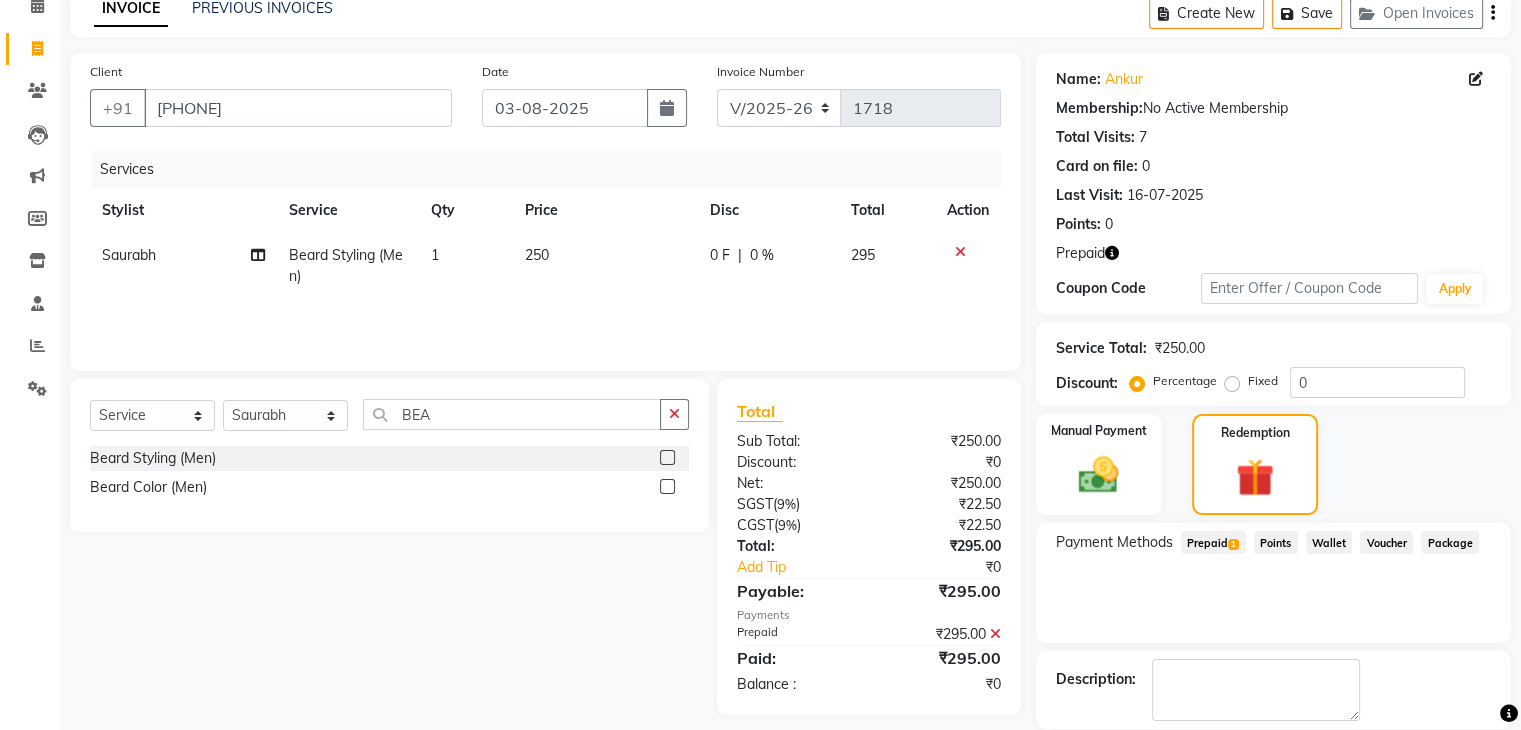 scroll, scrollTop: 193, scrollLeft: 0, axis: vertical 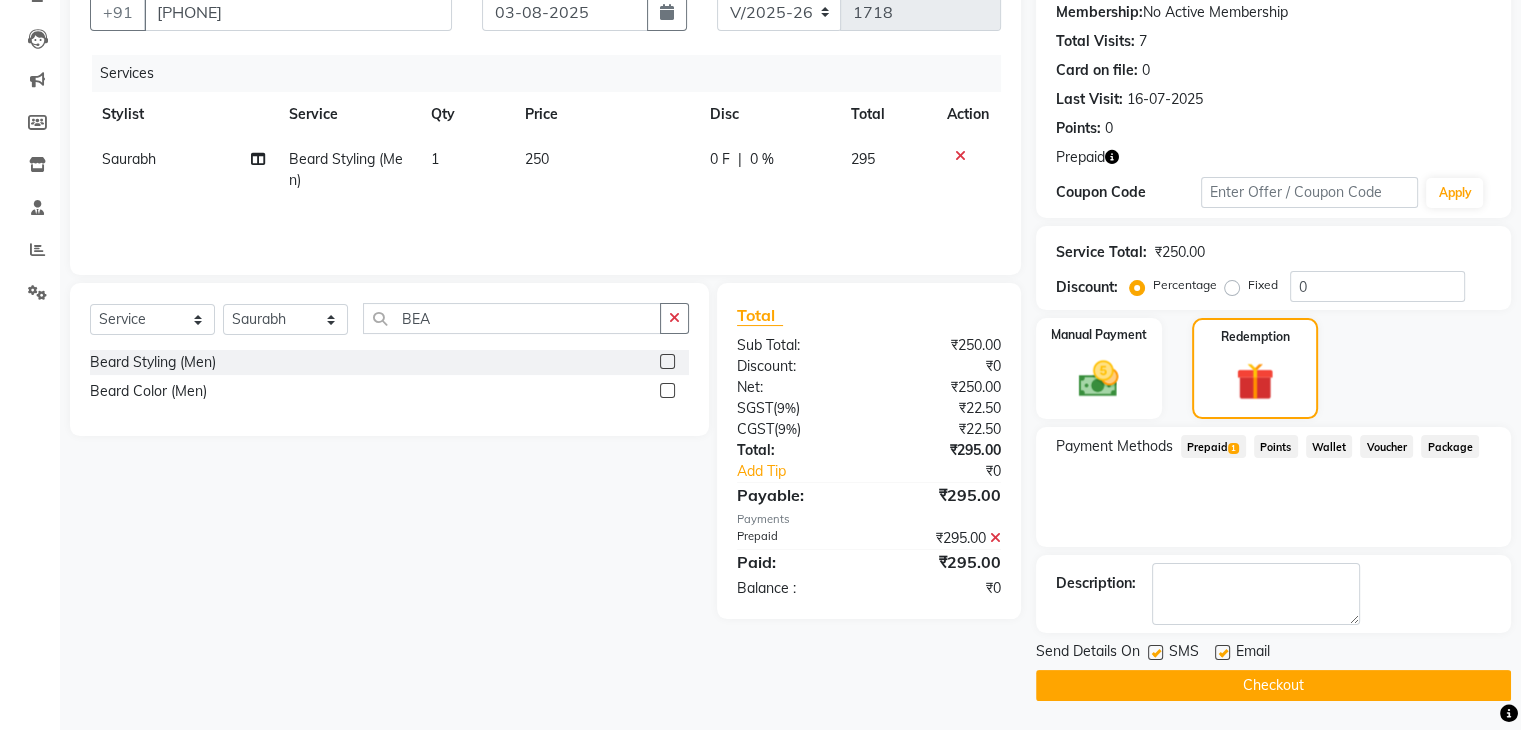 click on "Checkout" 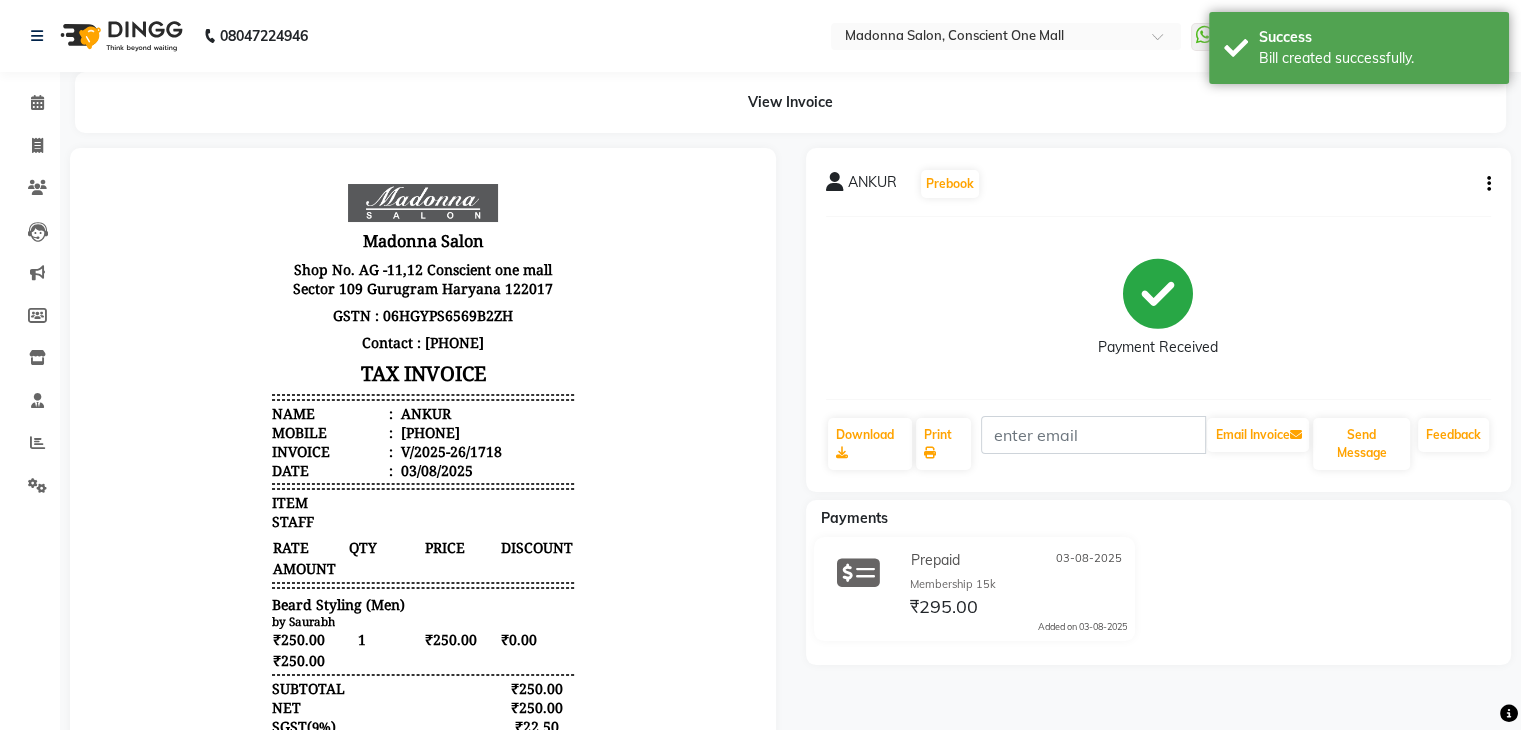 scroll, scrollTop: 0, scrollLeft: 0, axis: both 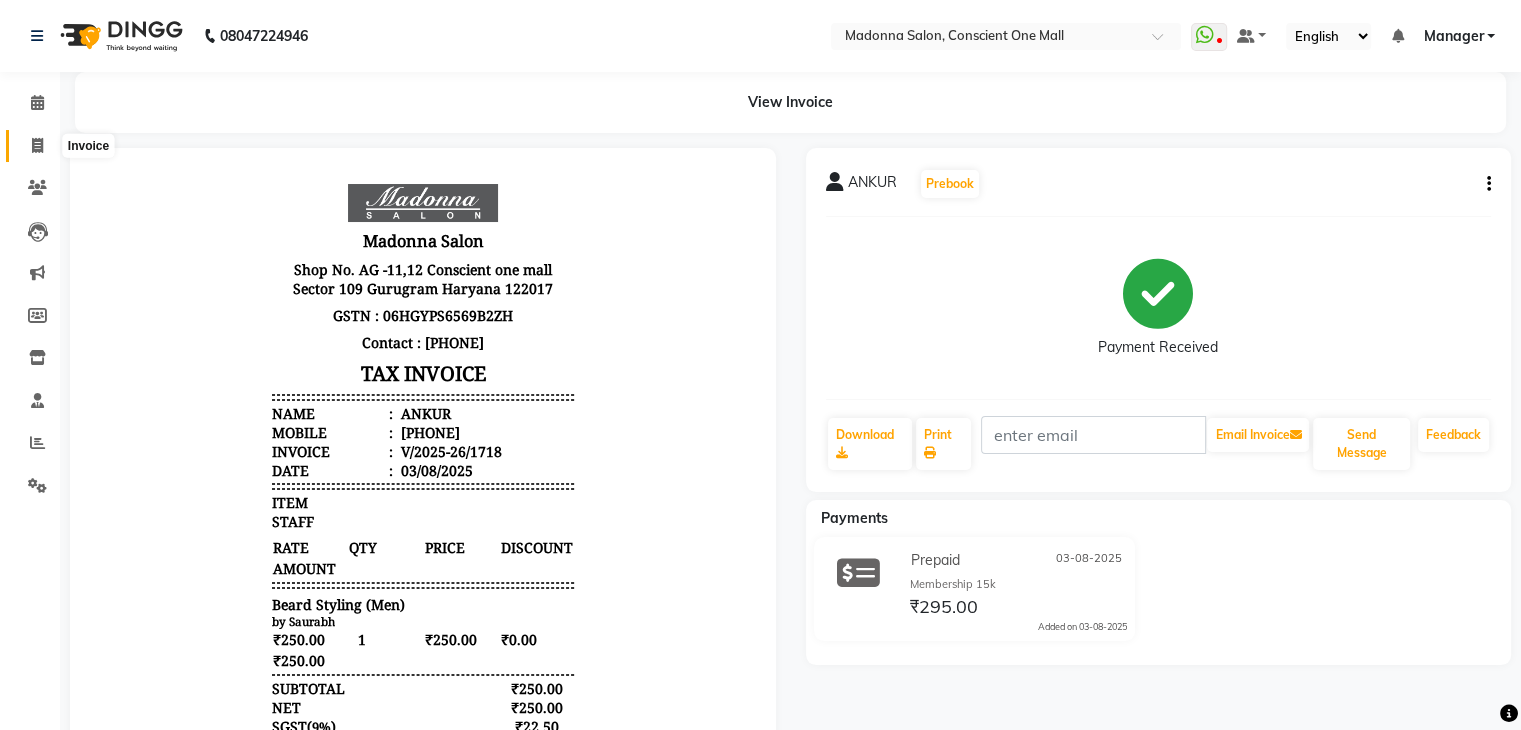 click 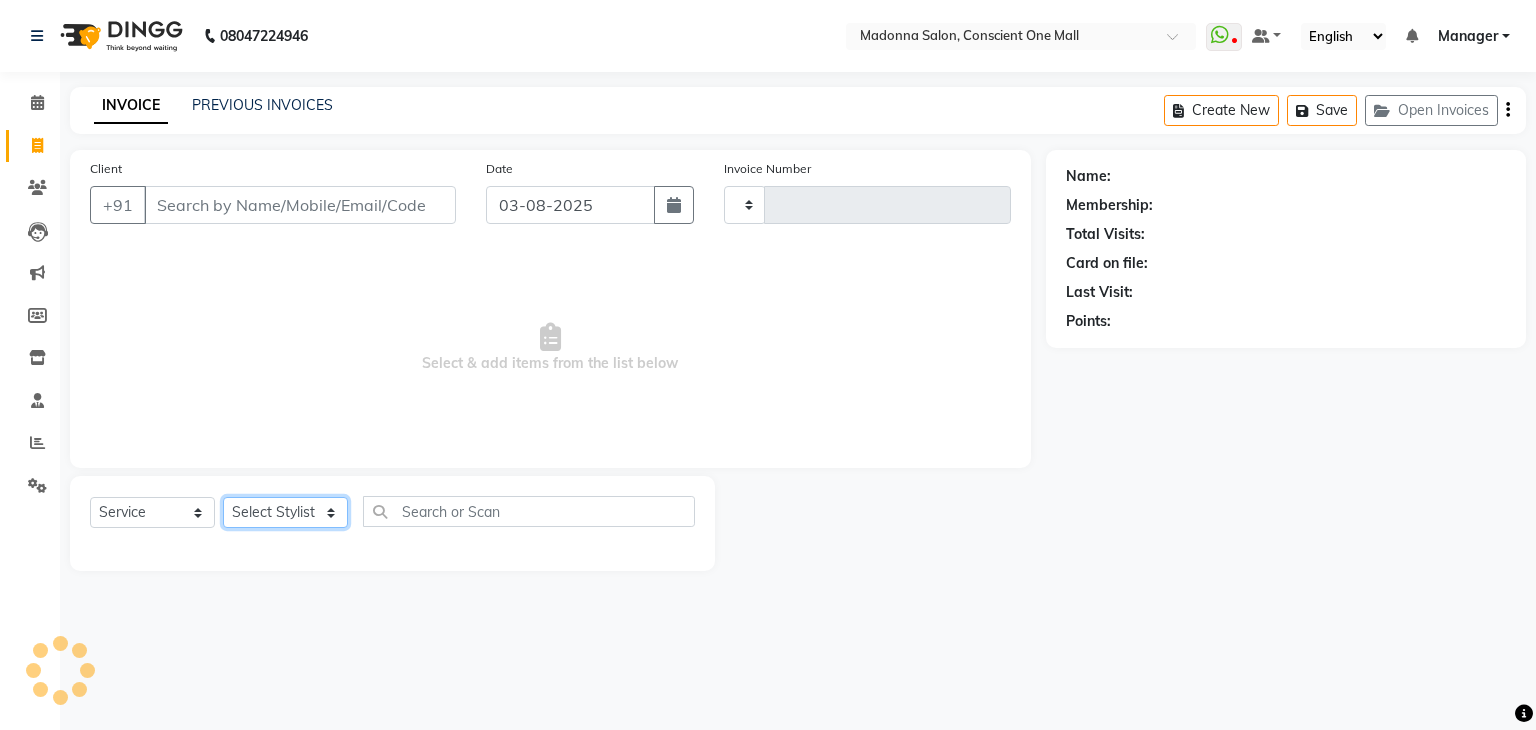 click on "Select Stylist" 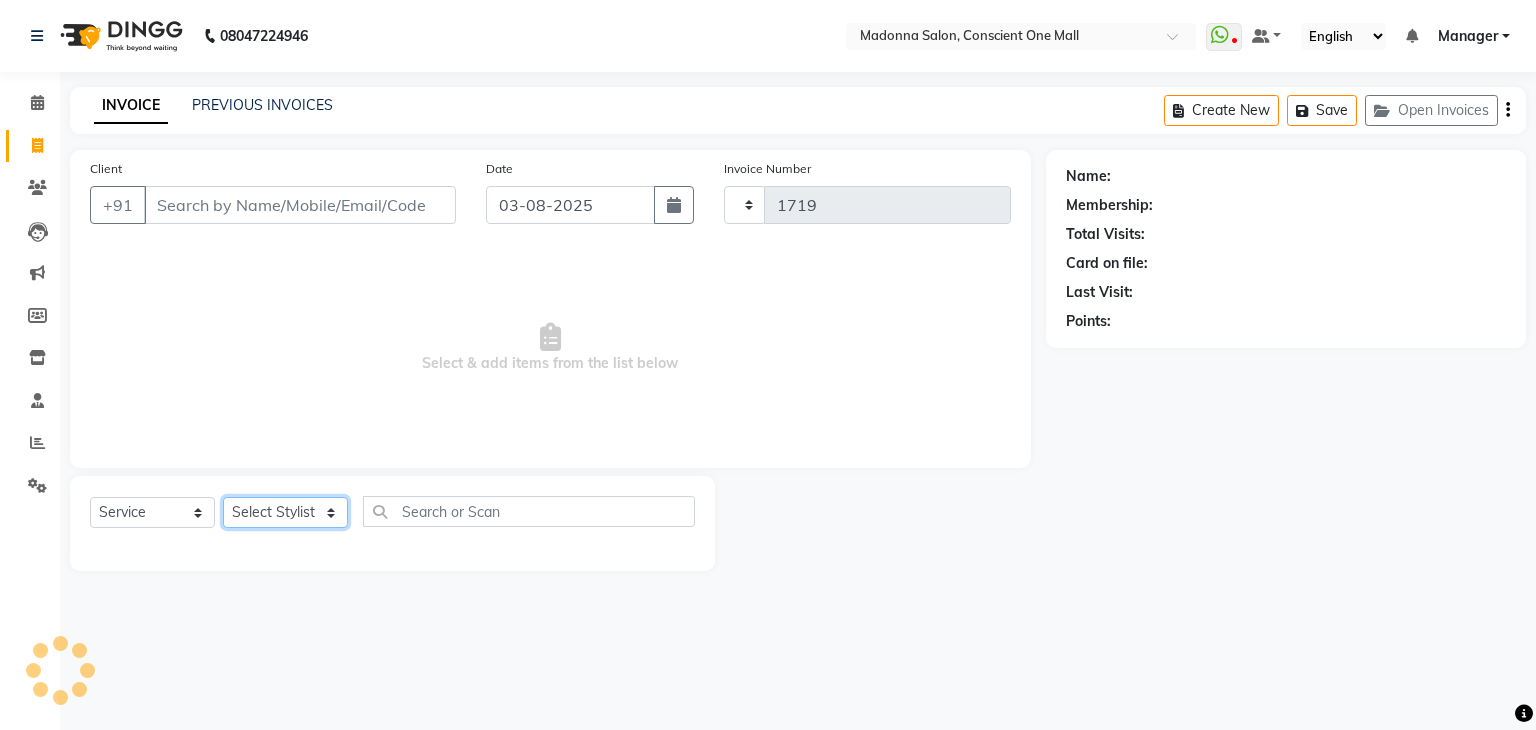 select on "7575" 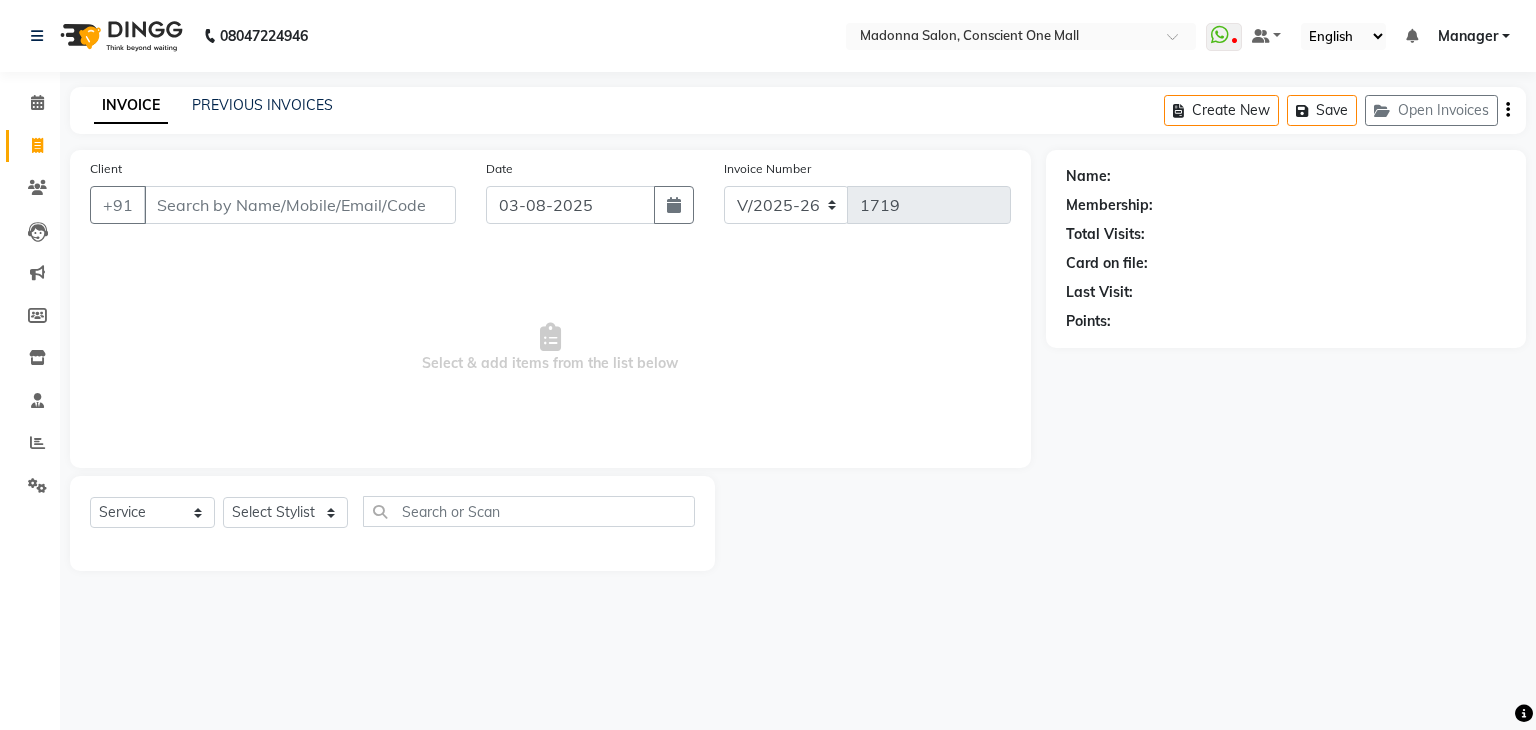 click on "Select & add items from the list below" at bounding box center (550, 348) 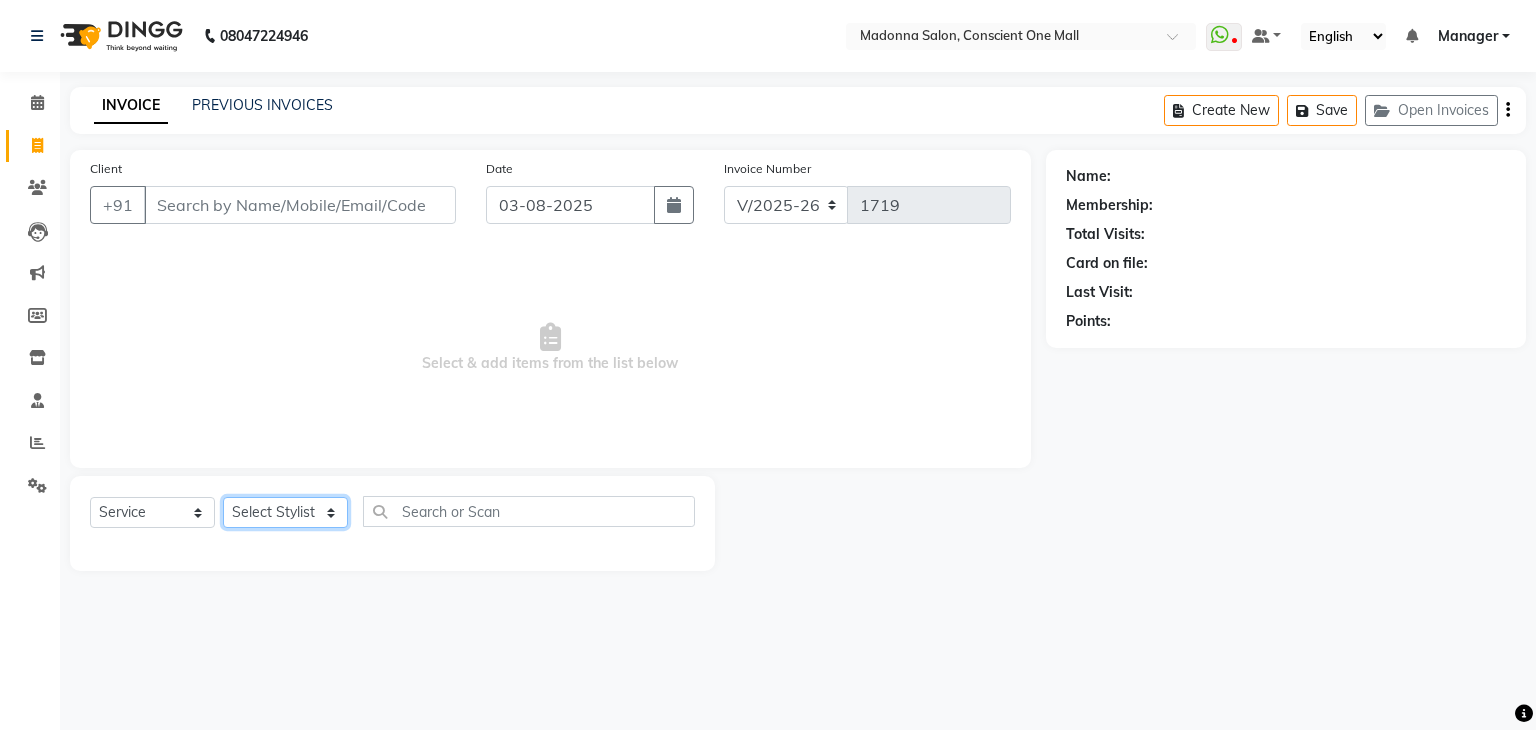 click on "Select Stylist" 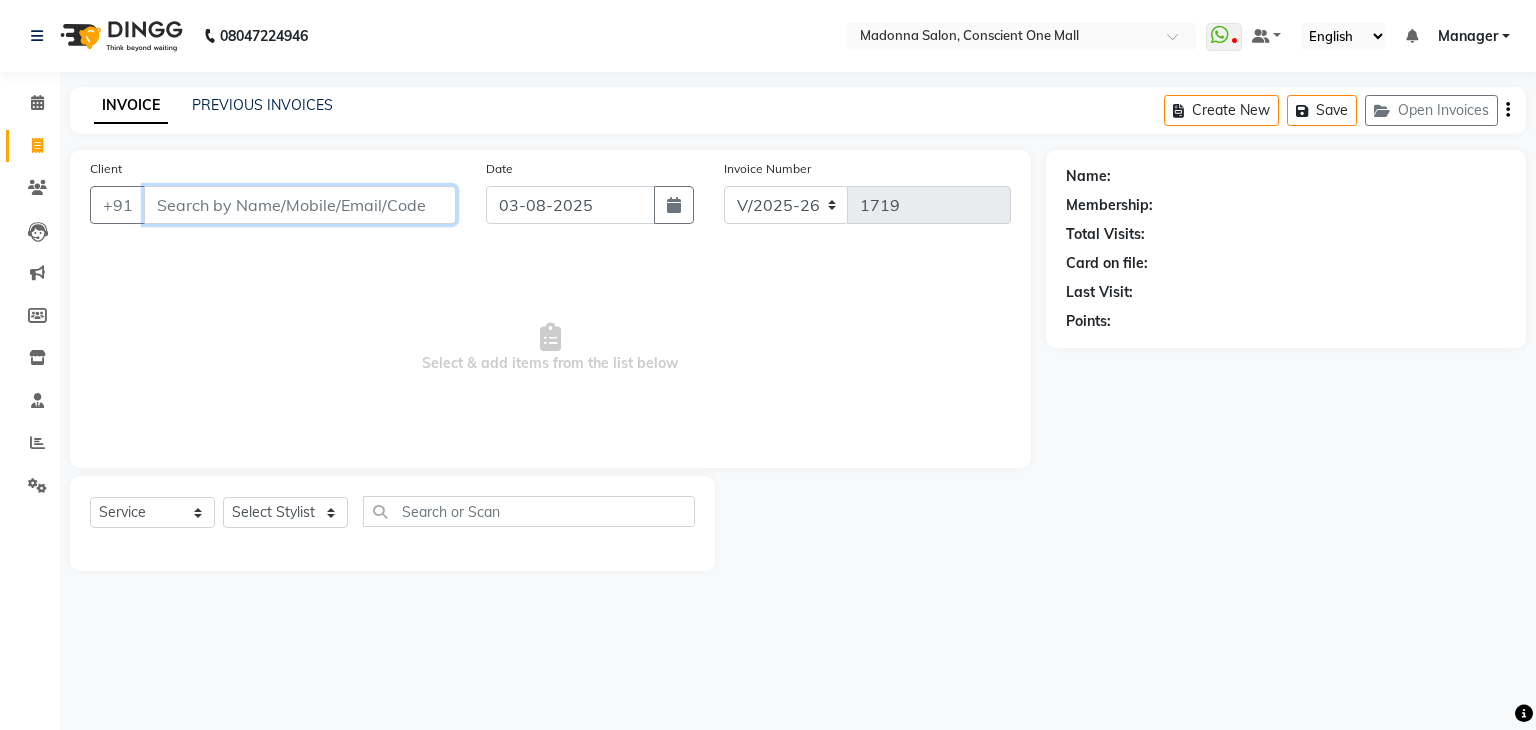 click on "Client" at bounding box center [300, 205] 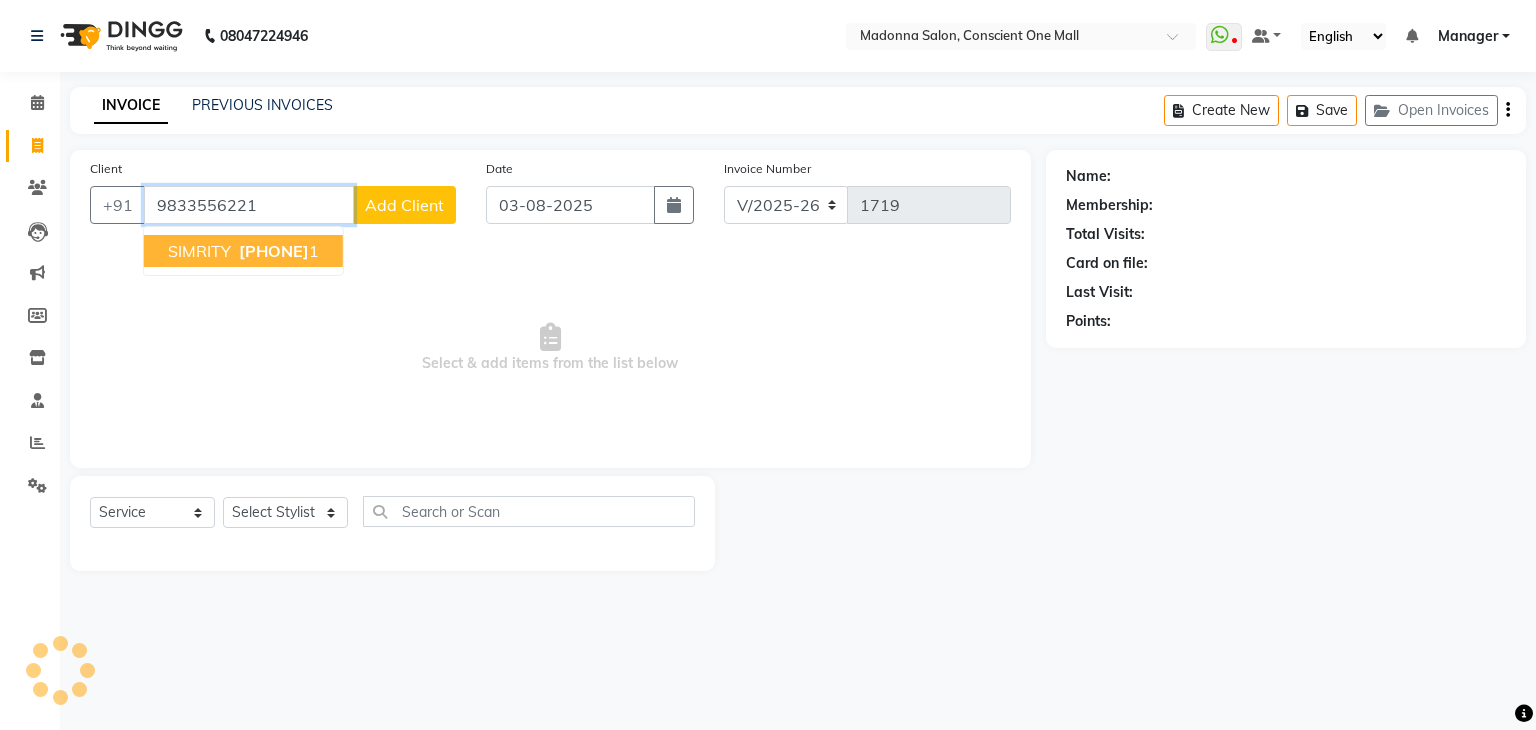 type on "9833556221" 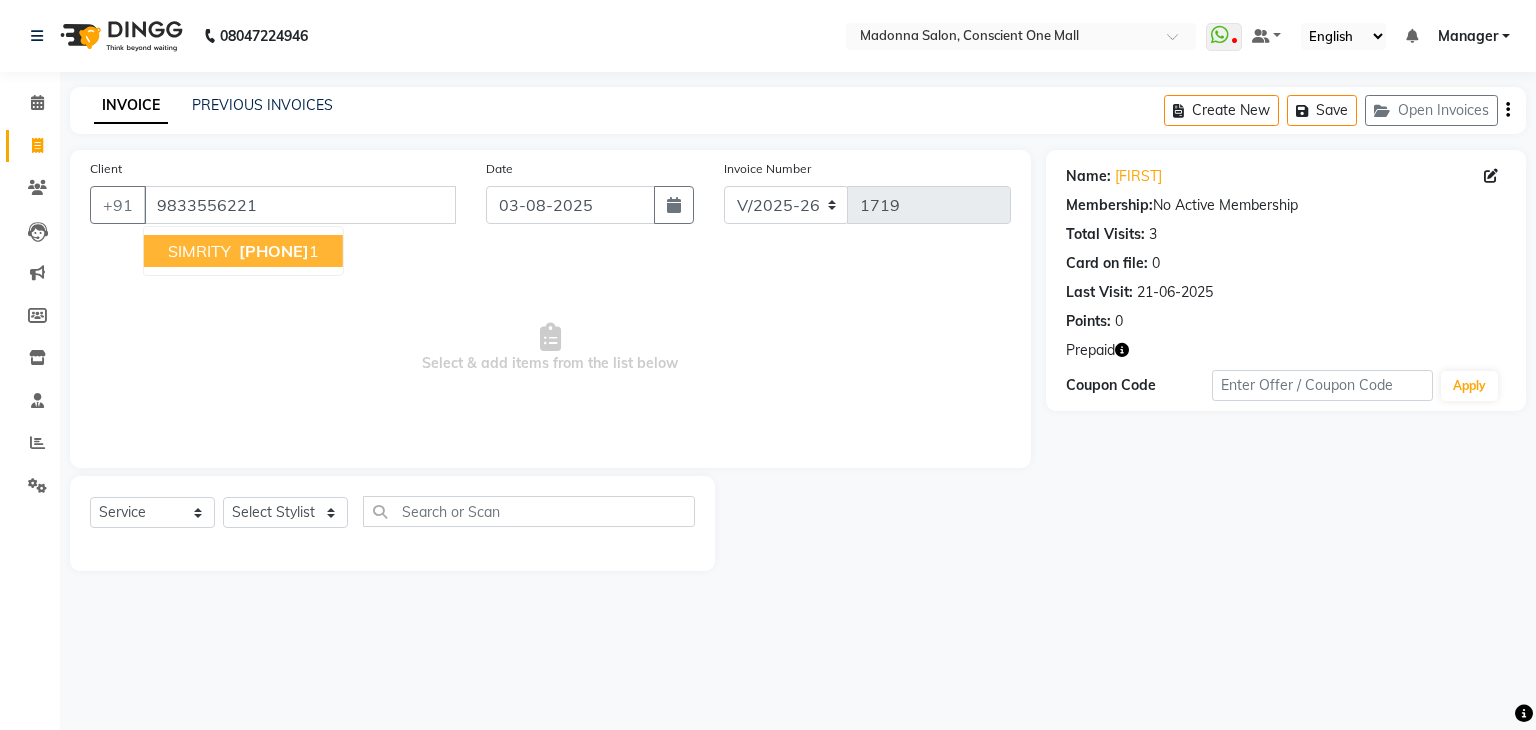 click on "[PHONE]" at bounding box center (274, 251) 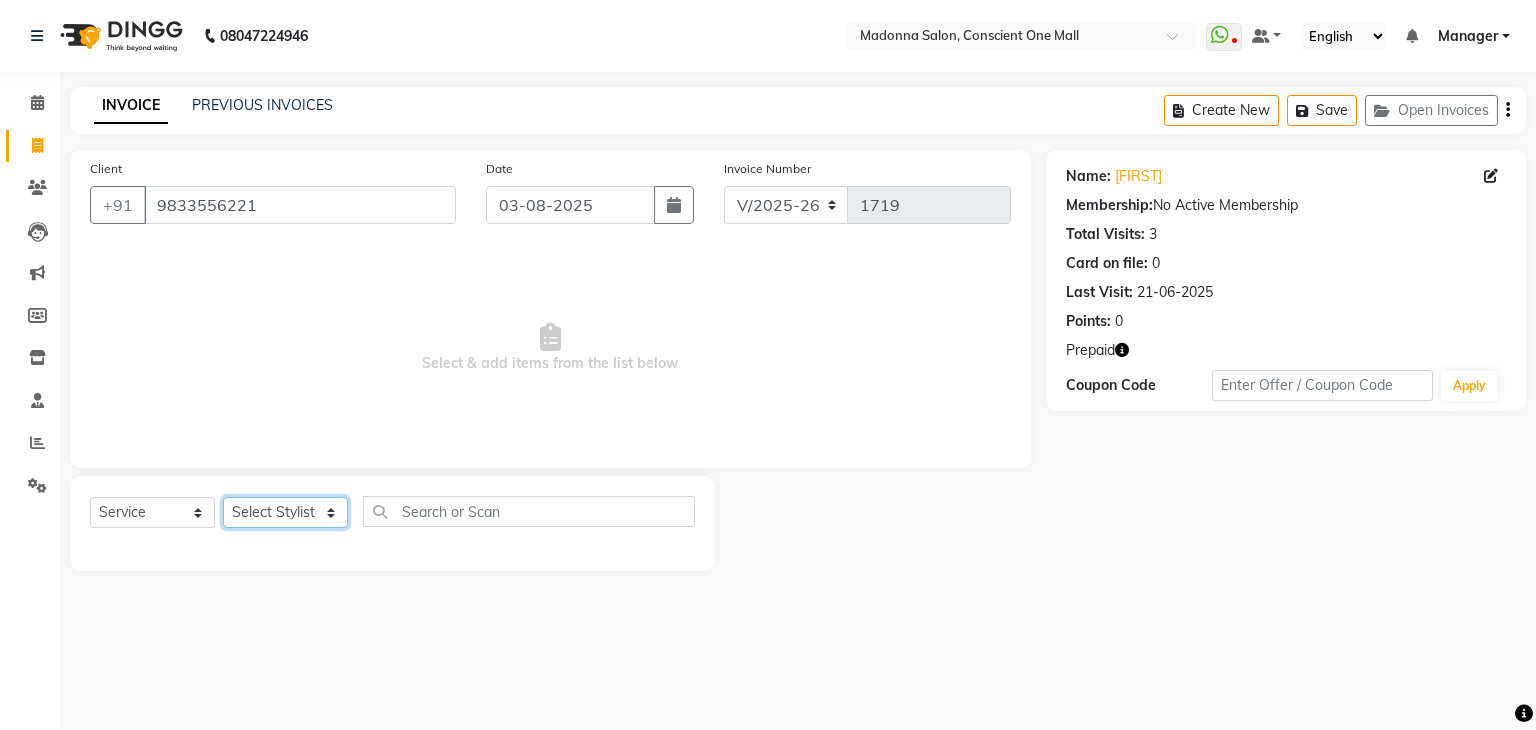 click on "Select Stylist" 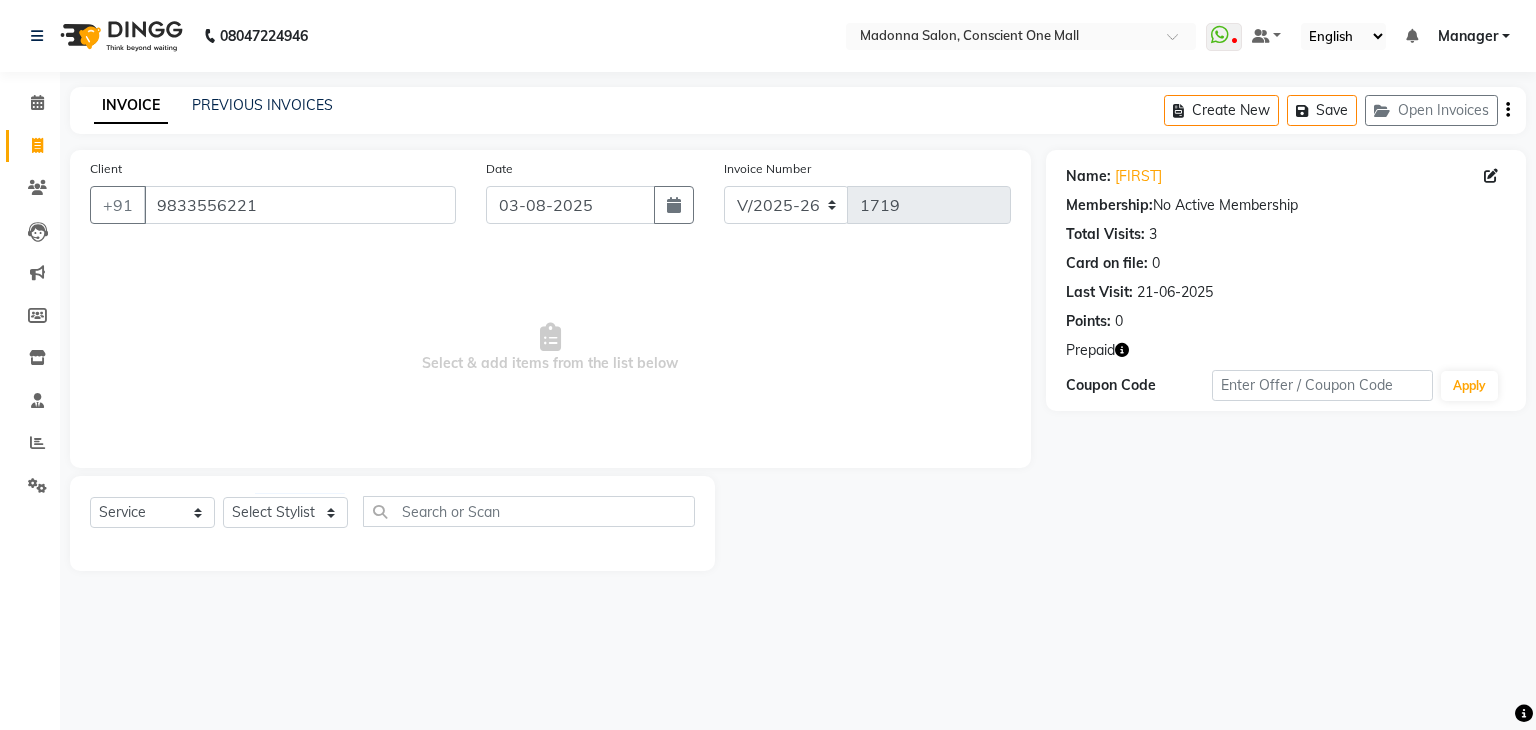 click on "Select & add items from the list below" at bounding box center [550, 348] 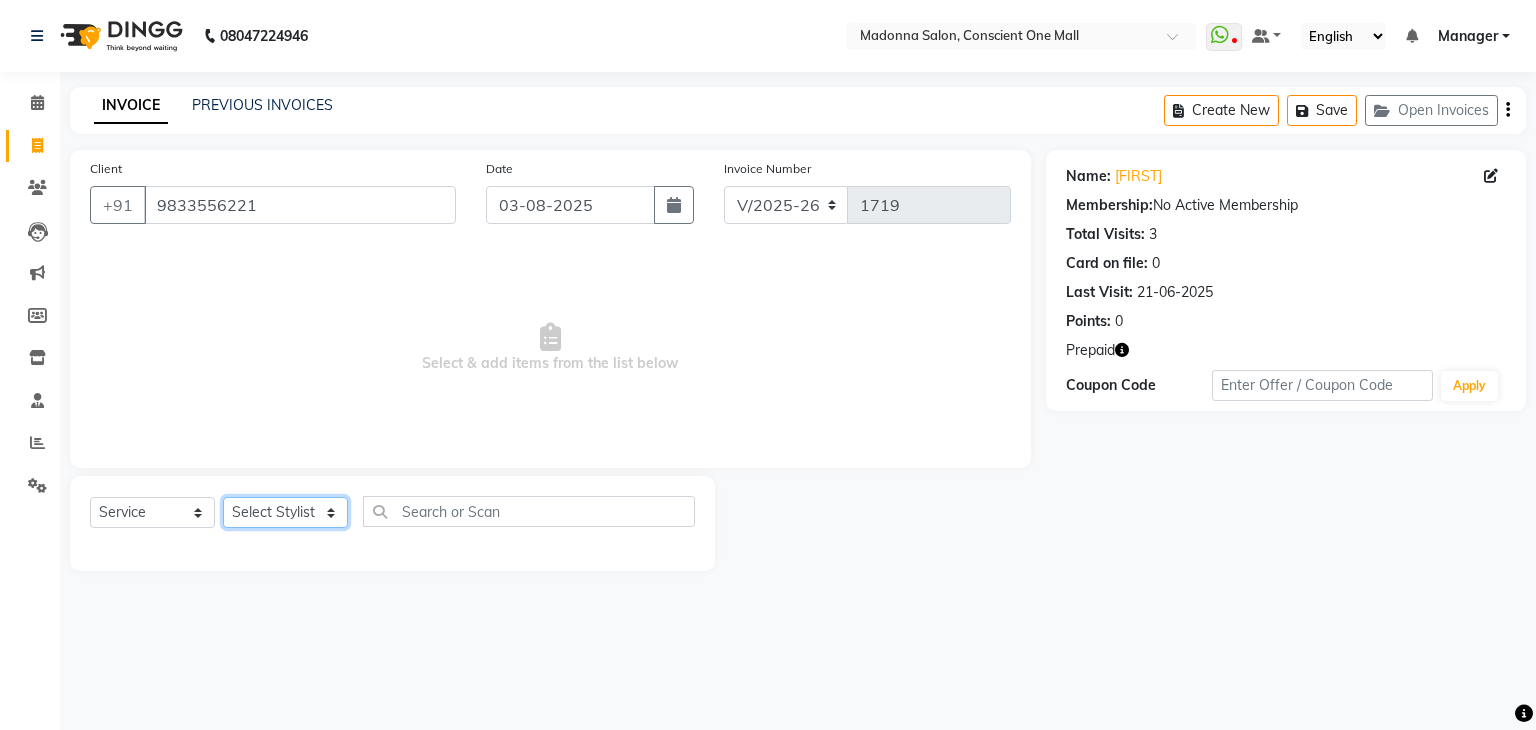 click on "Select Stylist" 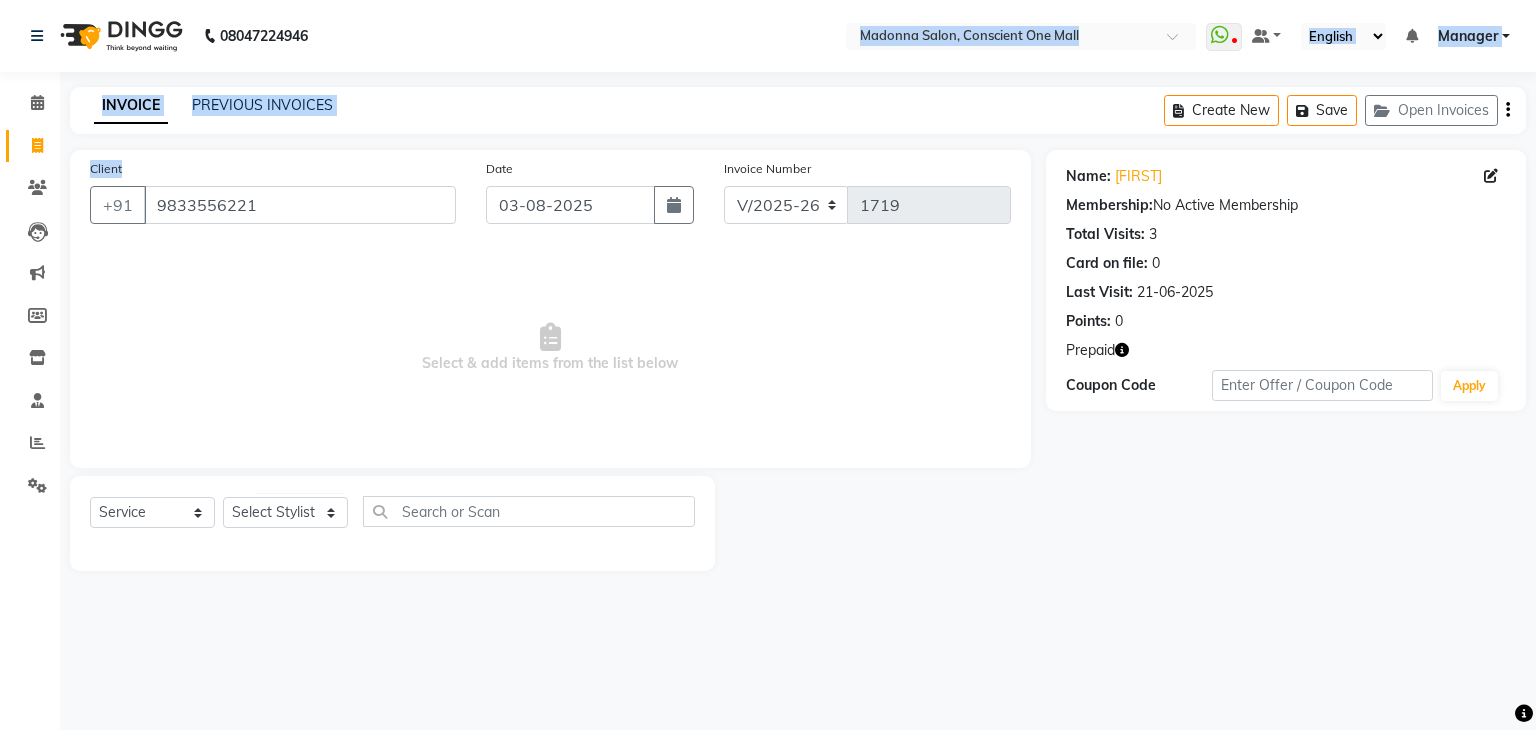 drag, startPoint x: 427, startPoint y: 17, endPoint x: 351, endPoint y: 204, distance: 201.85391 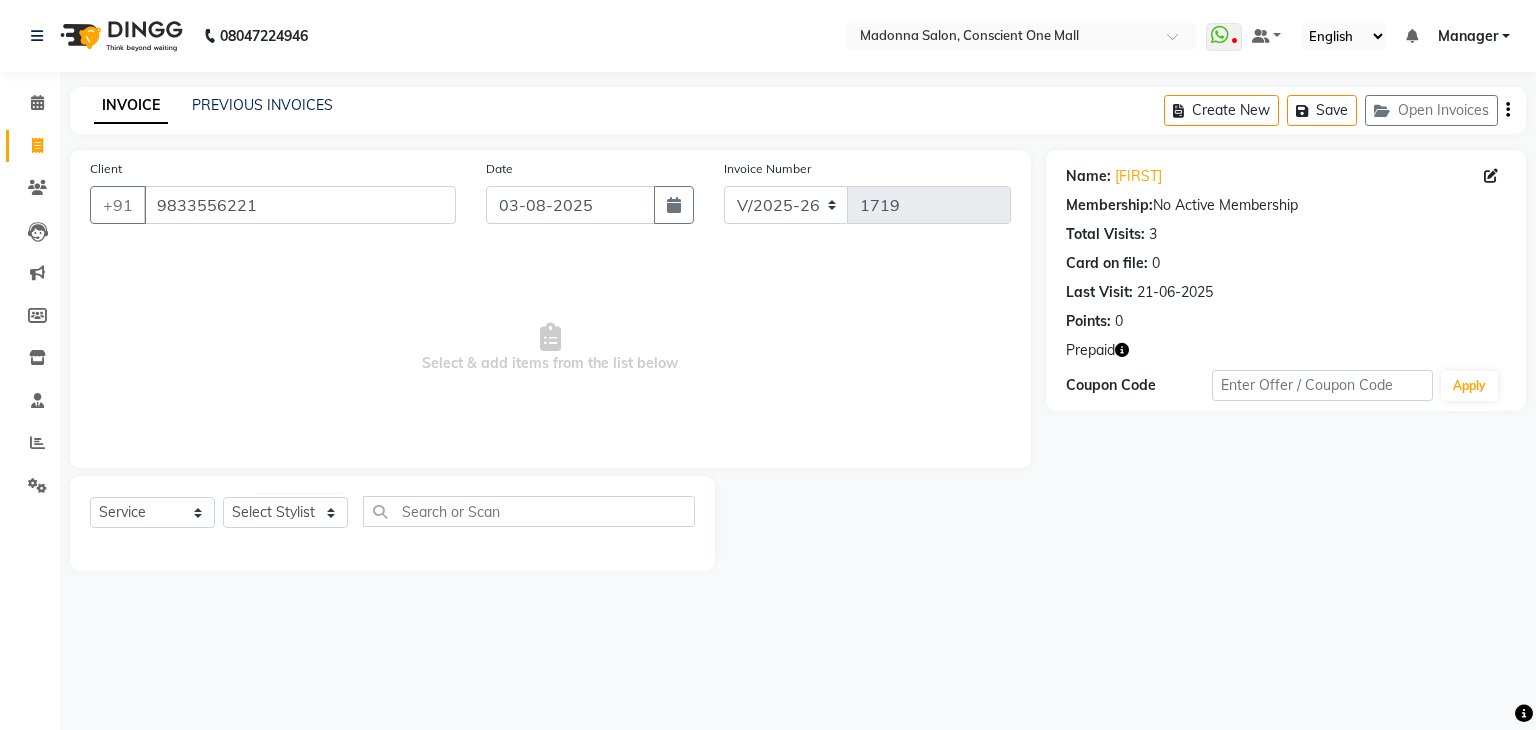 click on "Select & add items from the list below" at bounding box center (550, 348) 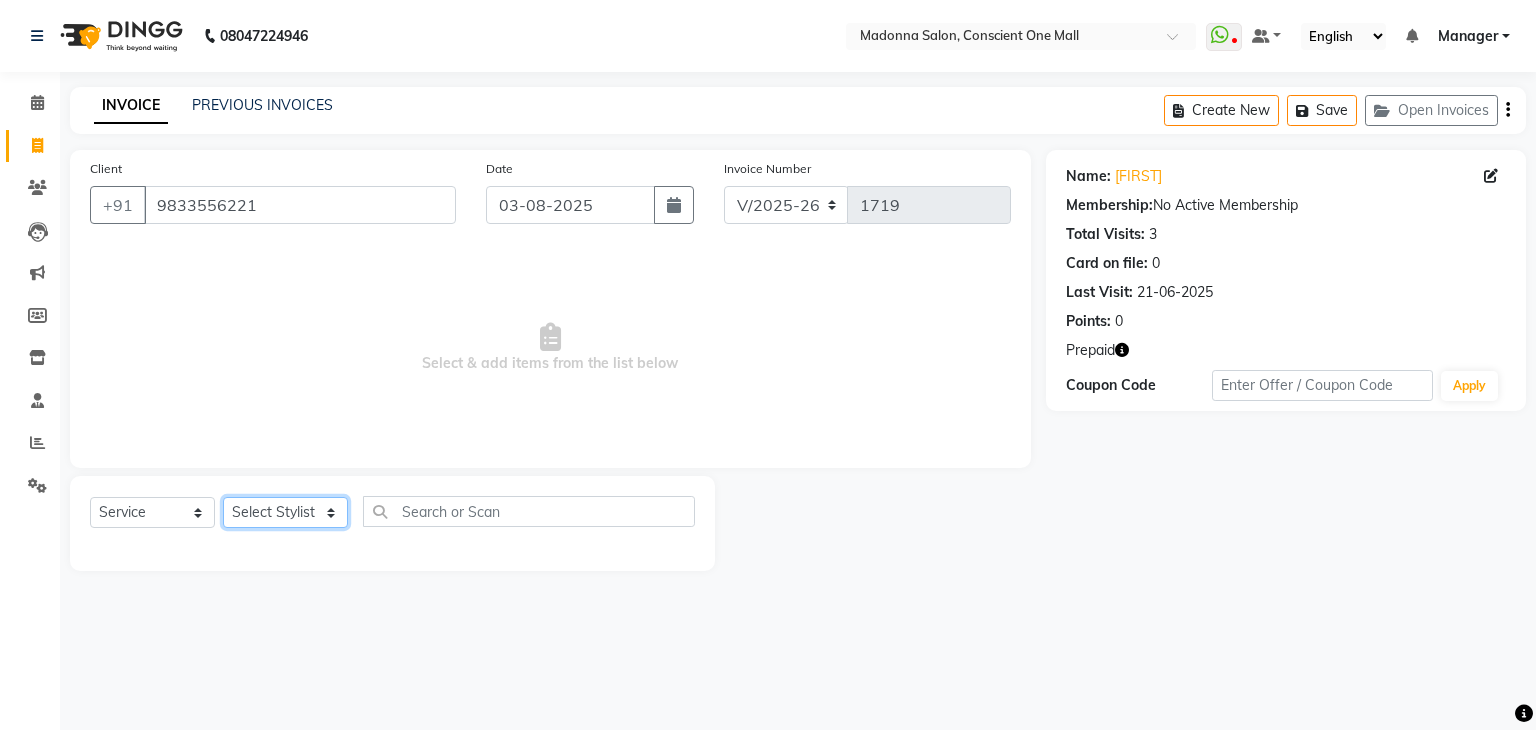 click on "Select Stylist" 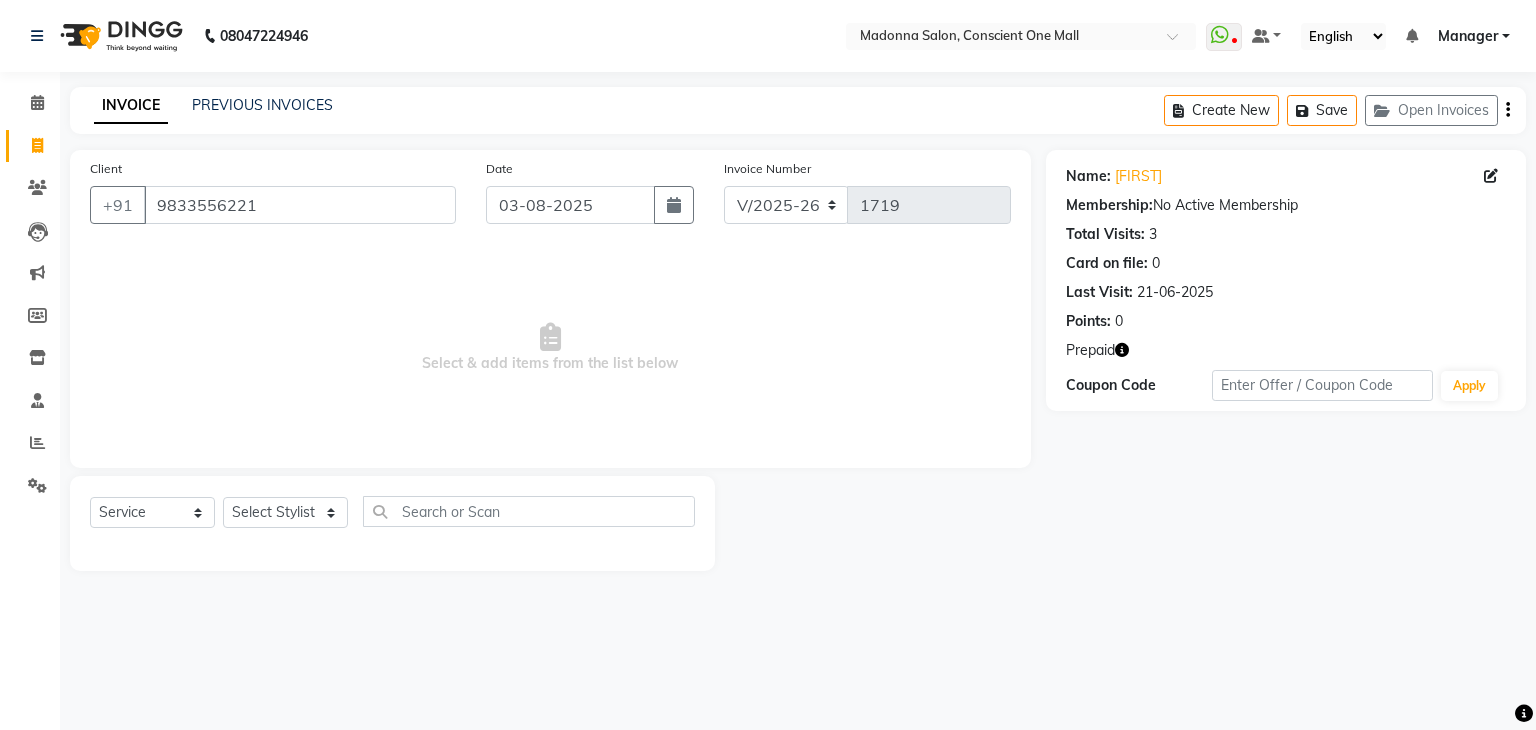 click on "Select & add items from the list below" at bounding box center (550, 348) 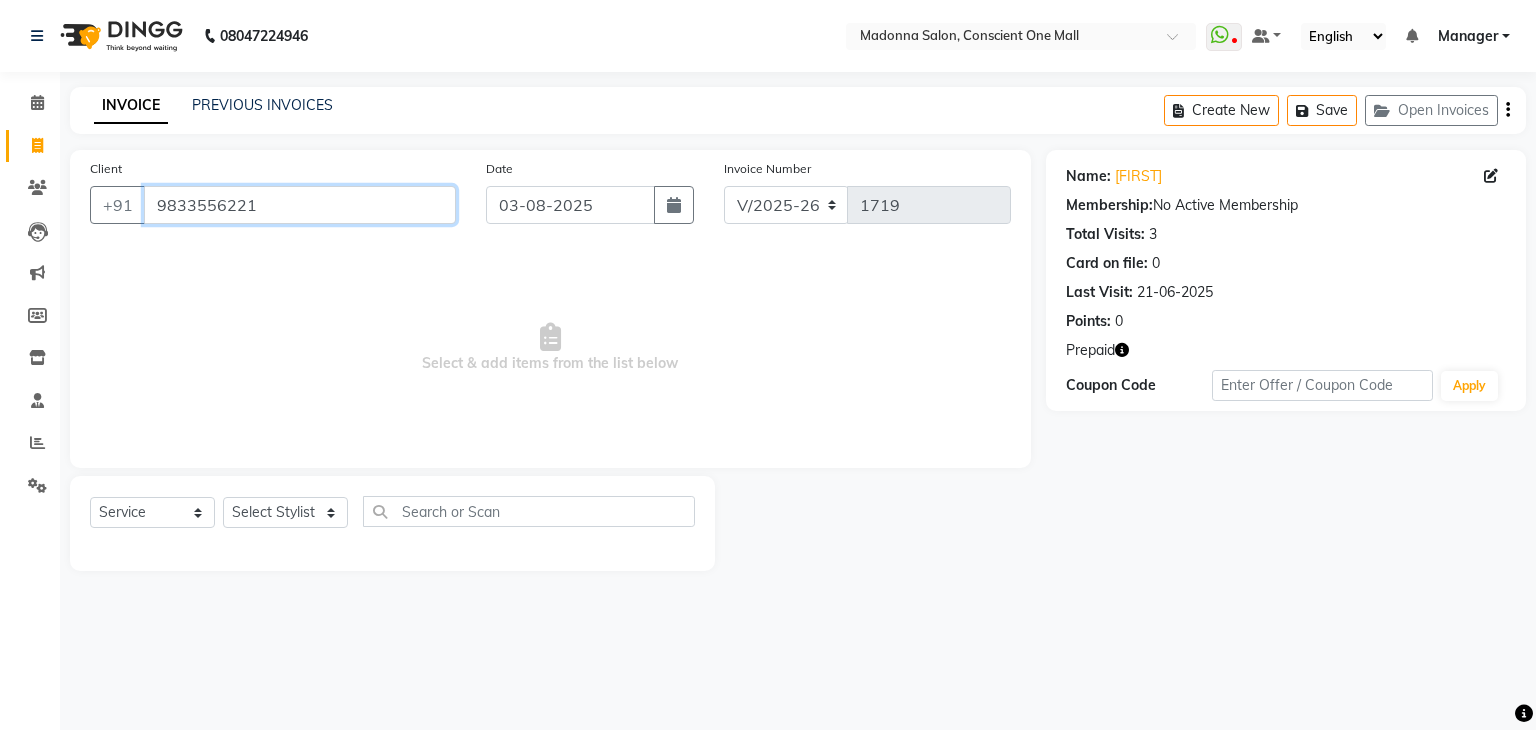 click on "9833556221" at bounding box center (300, 205) 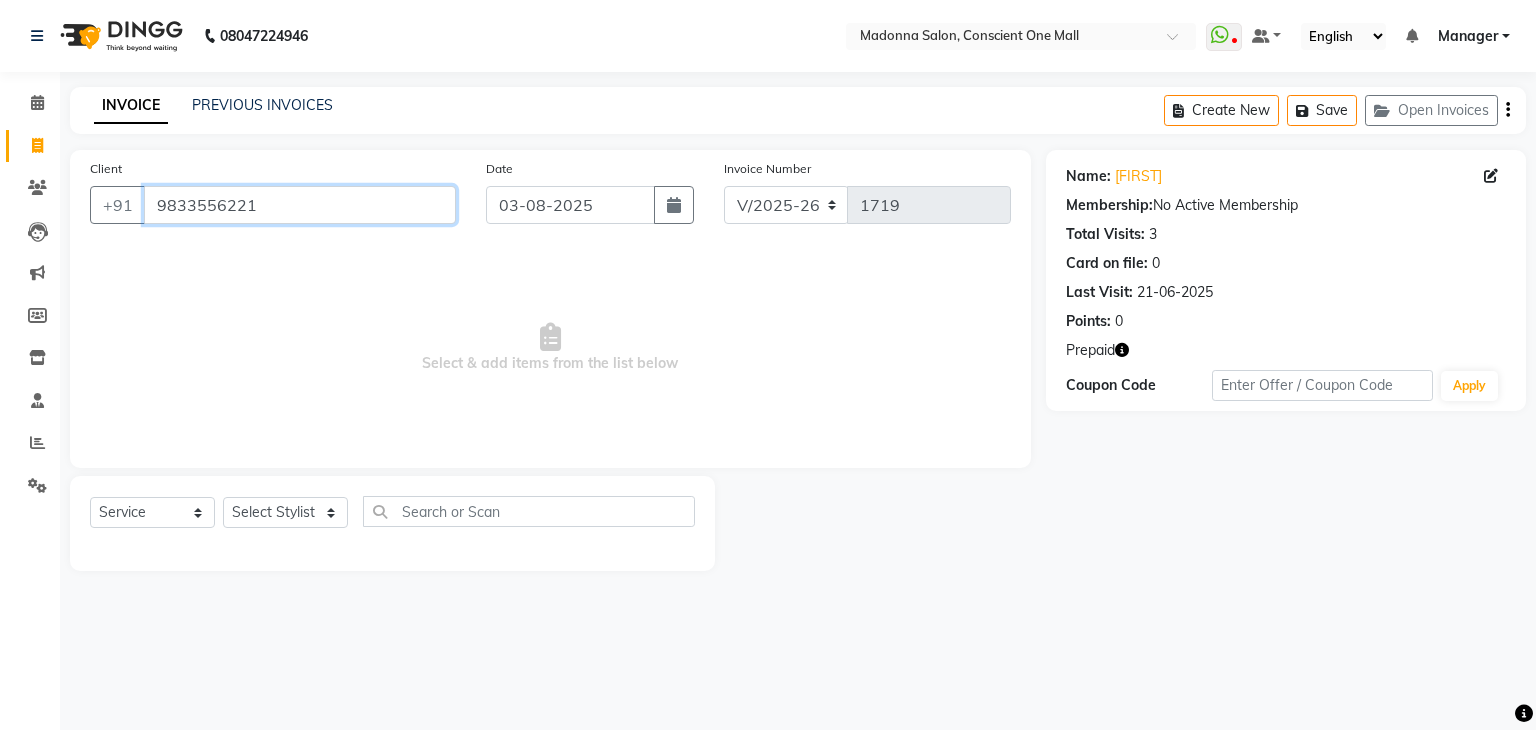 drag, startPoint x: 284, startPoint y: 204, endPoint x: 56, endPoint y: 198, distance: 228.07893 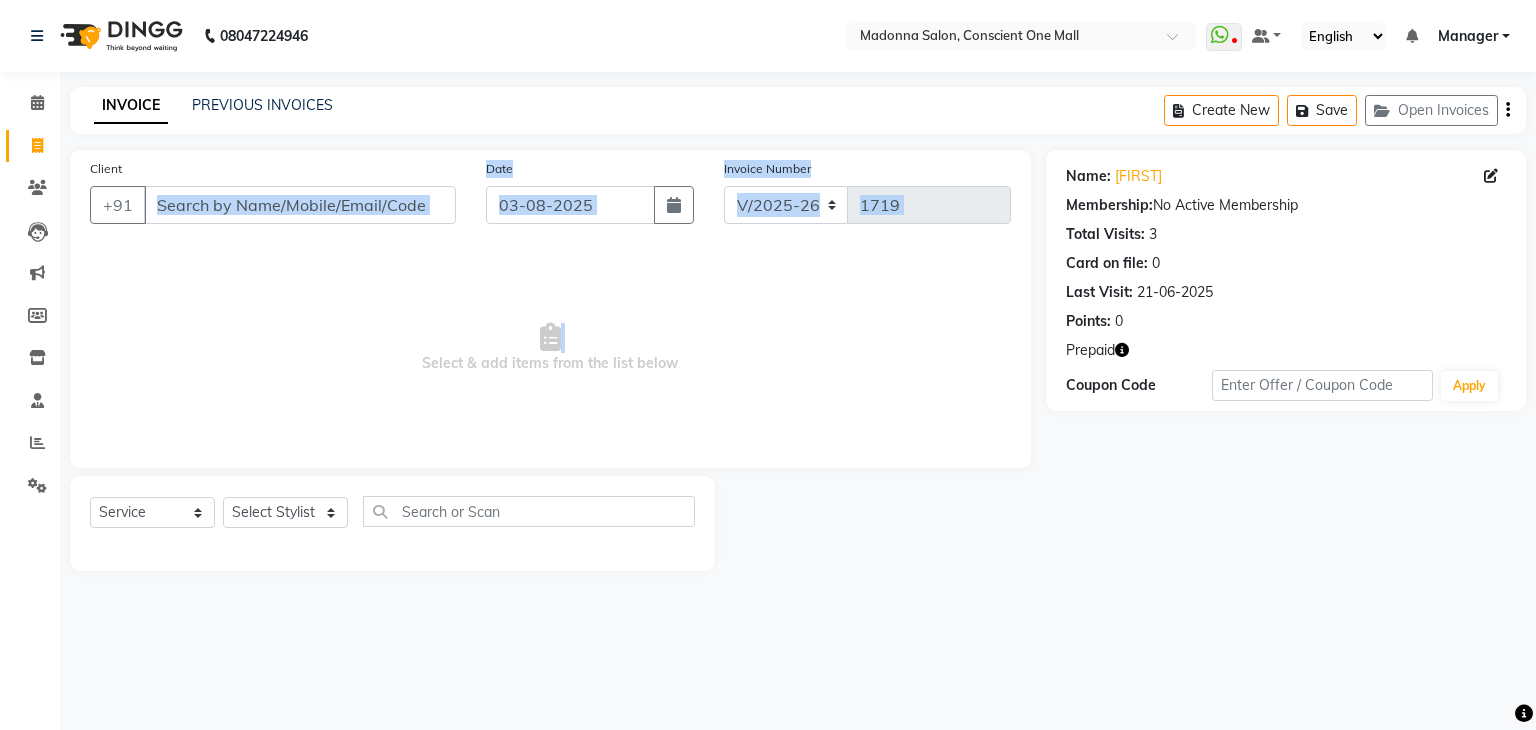 drag, startPoint x: 213, startPoint y: 369, endPoint x: 231, endPoint y: 210, distance: 160.01562 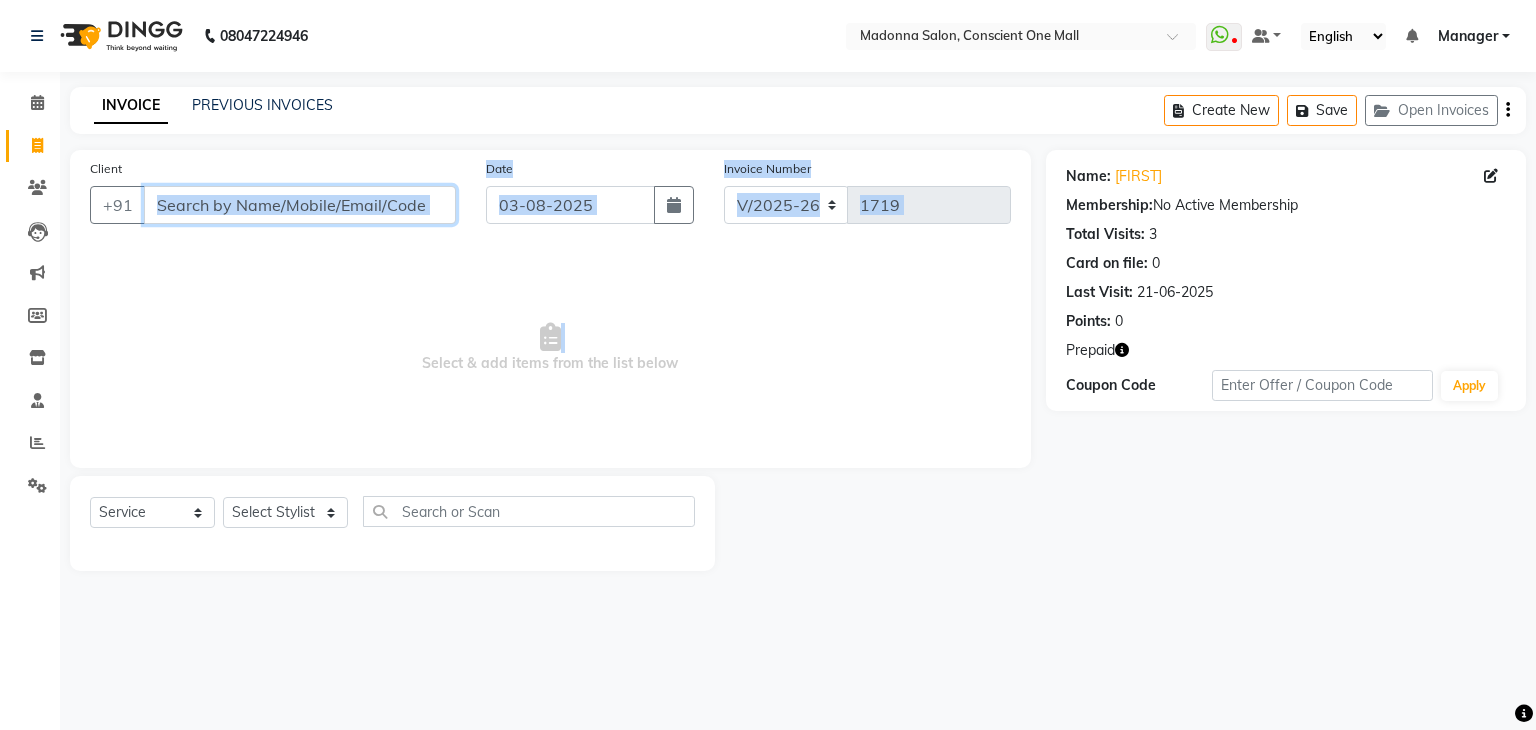 click on "Client" at bounding box center (300, 205) 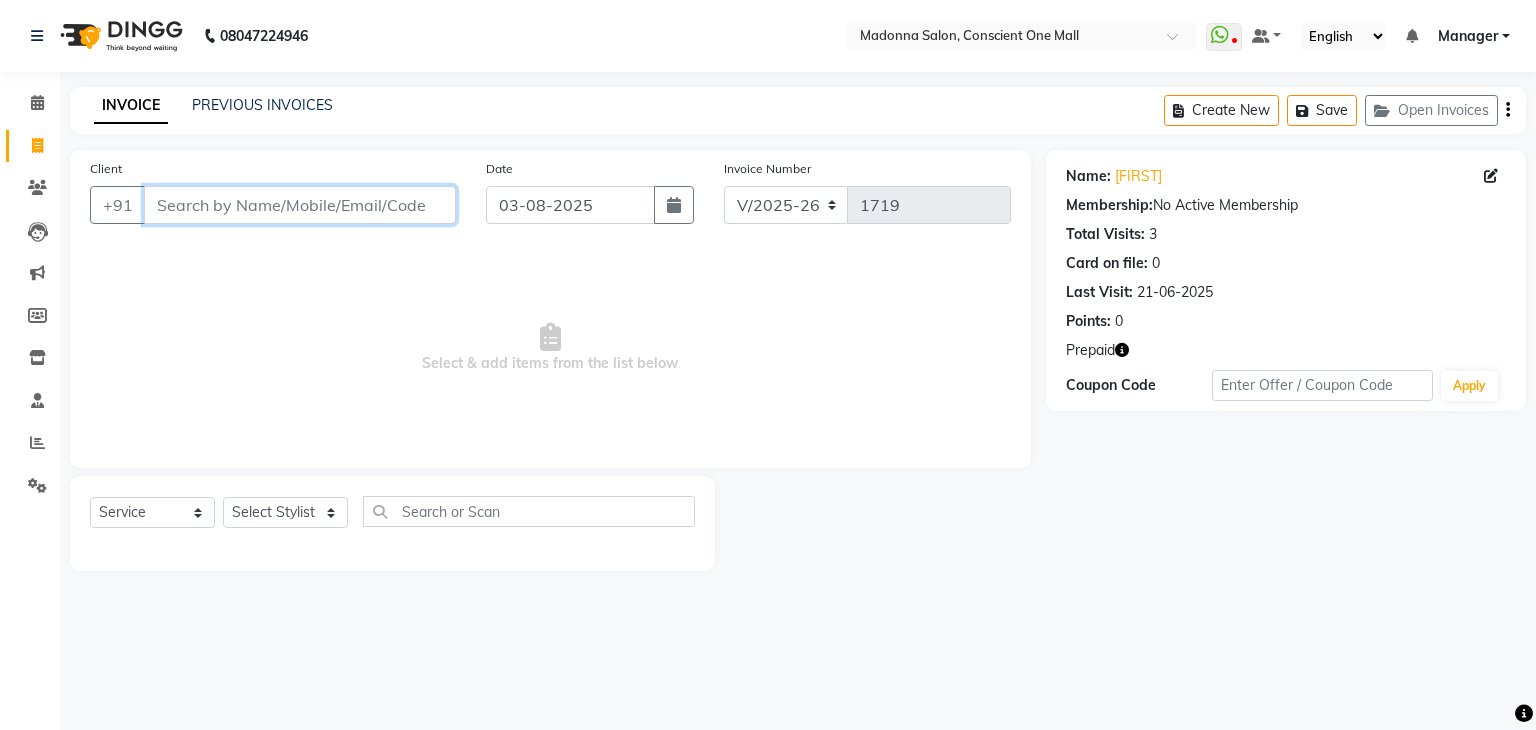 paste on "[PHONE]" 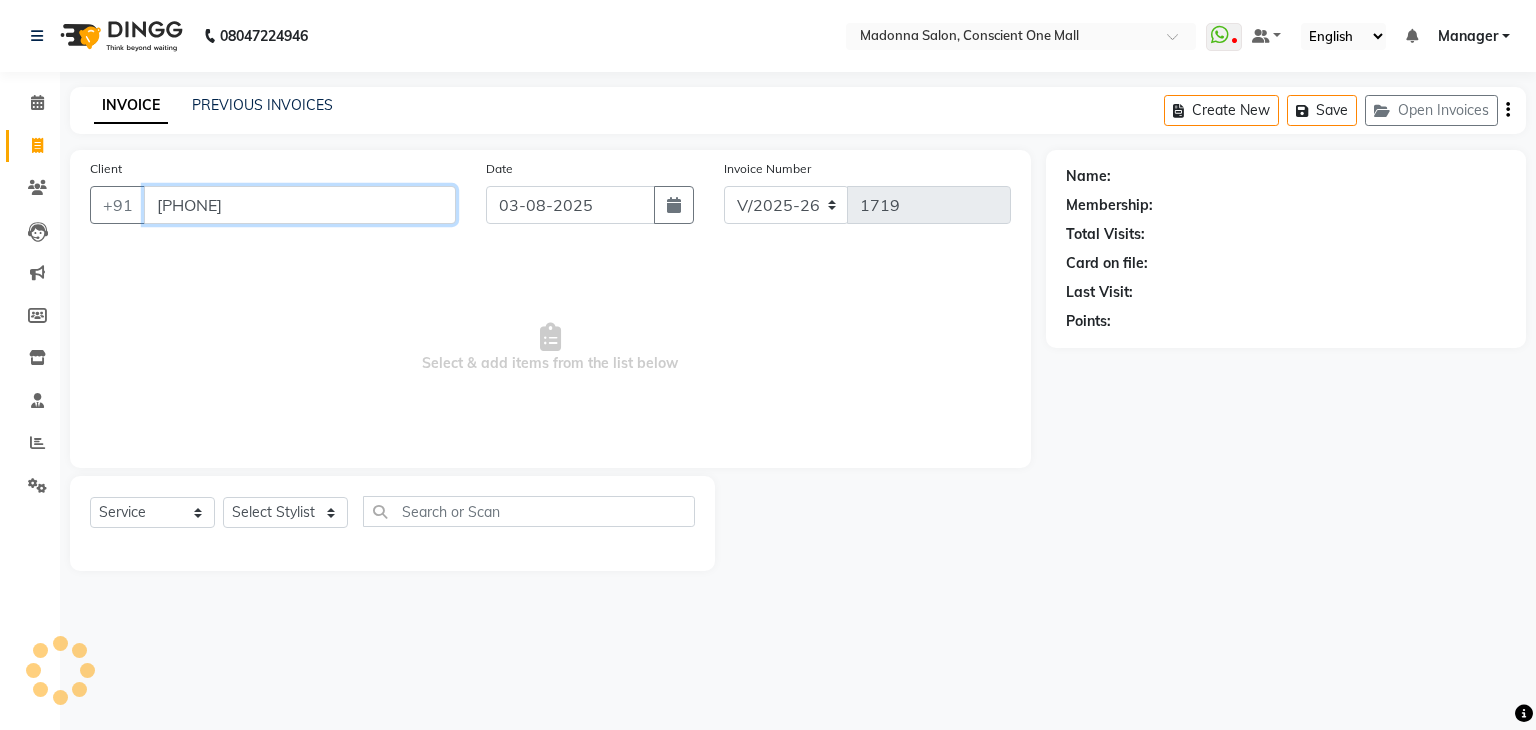 type on "[PHONE]" 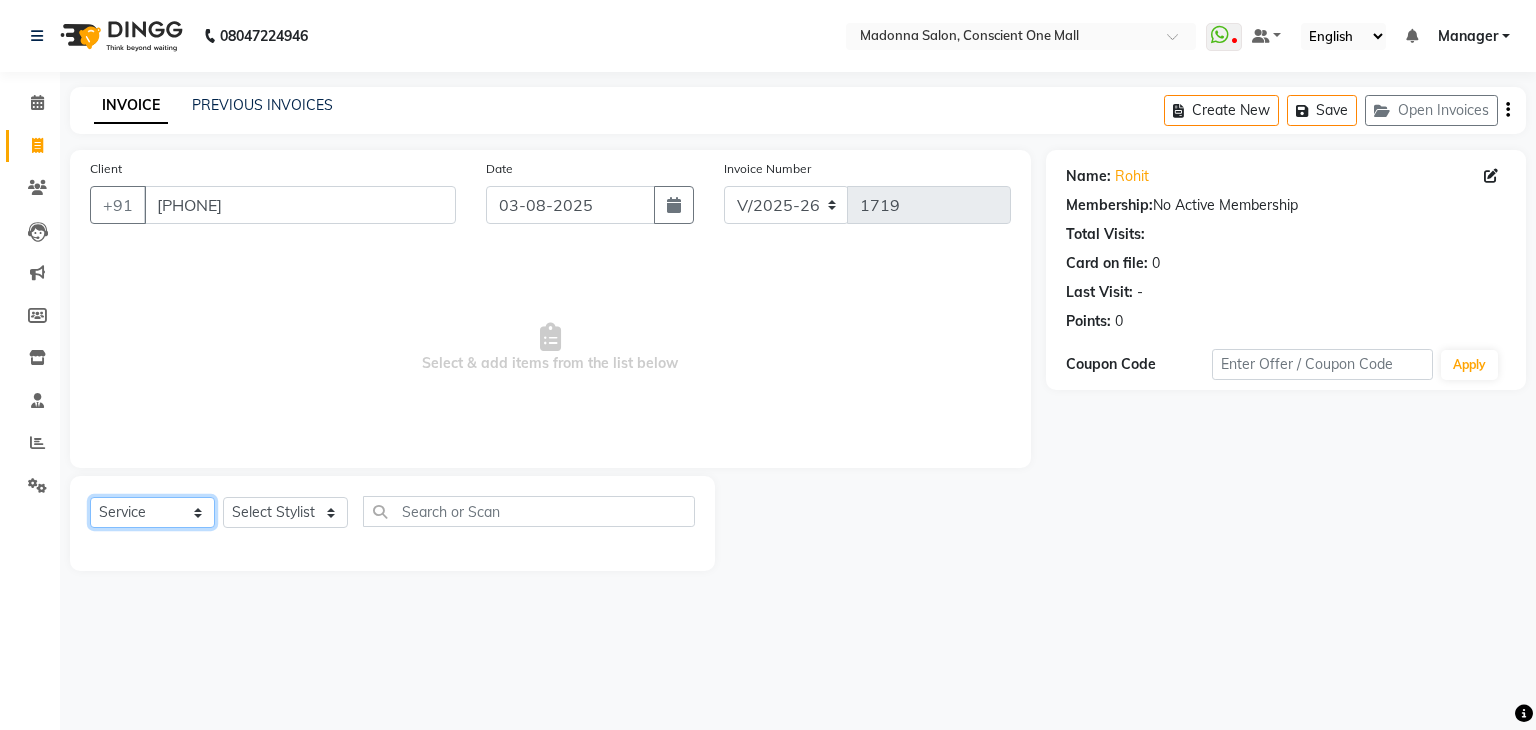 click on "Select  Service  Product  Membership  Package Voucher Prepaid Gift Card" 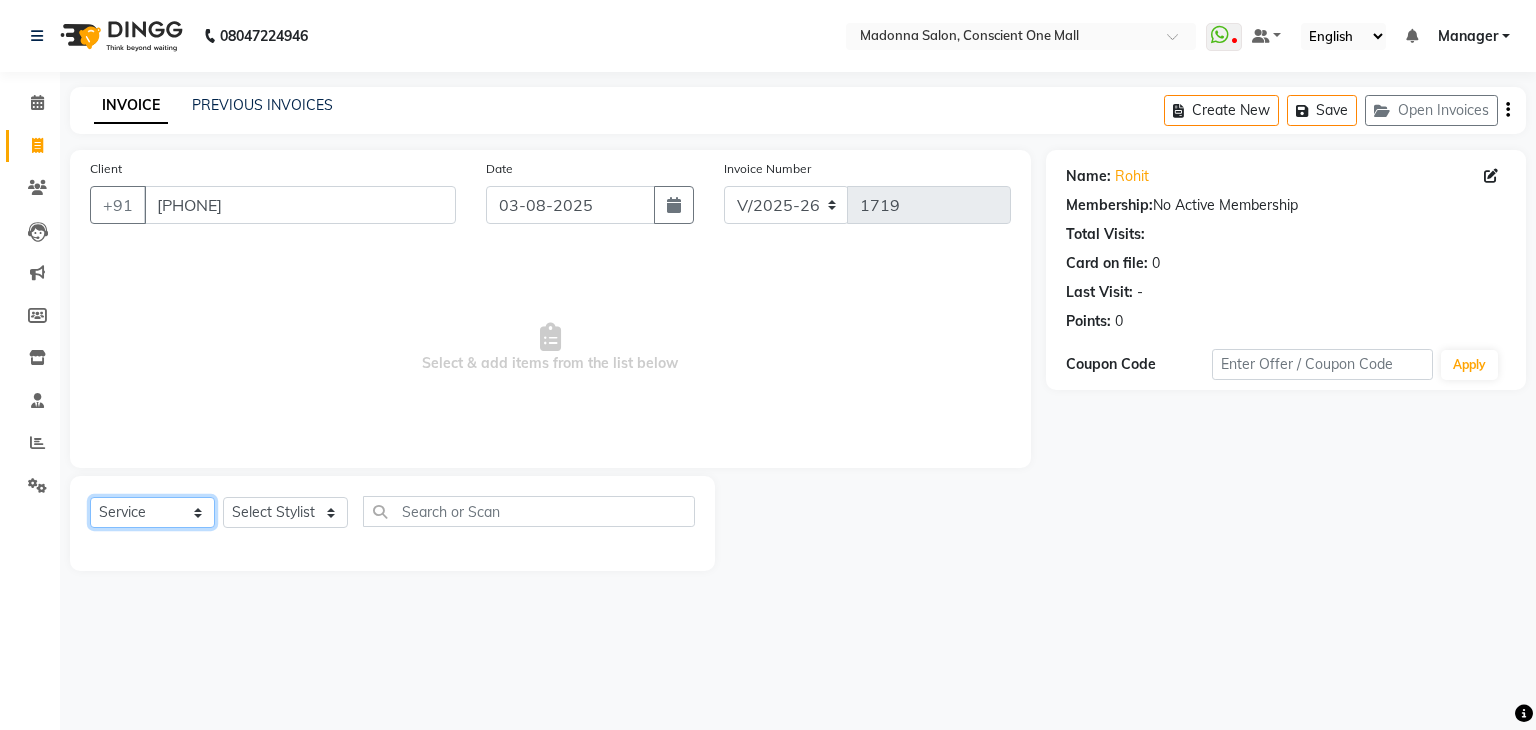 select on "product" 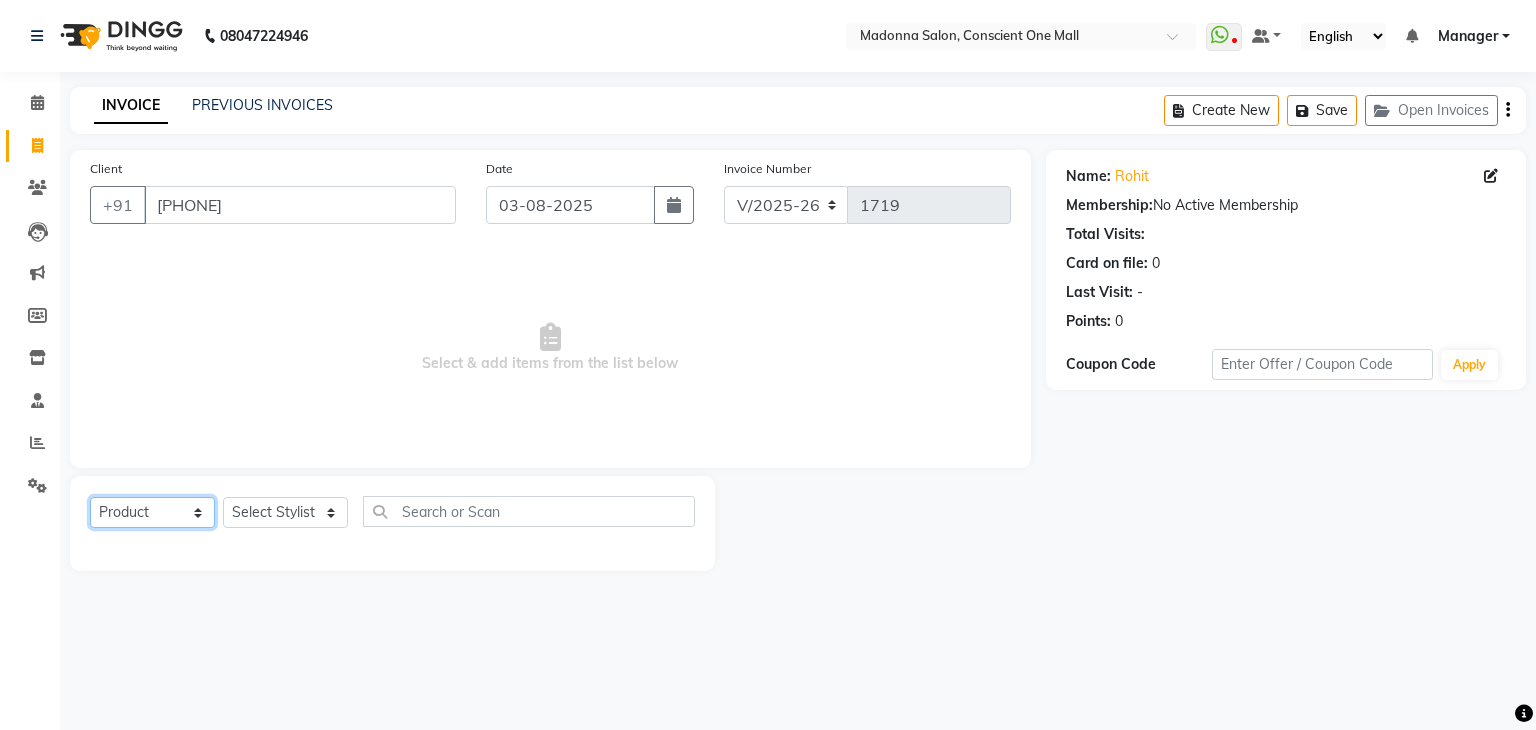 click on "Select  Service  Product  Membership  Package Voucher Prepaid Gift Card" 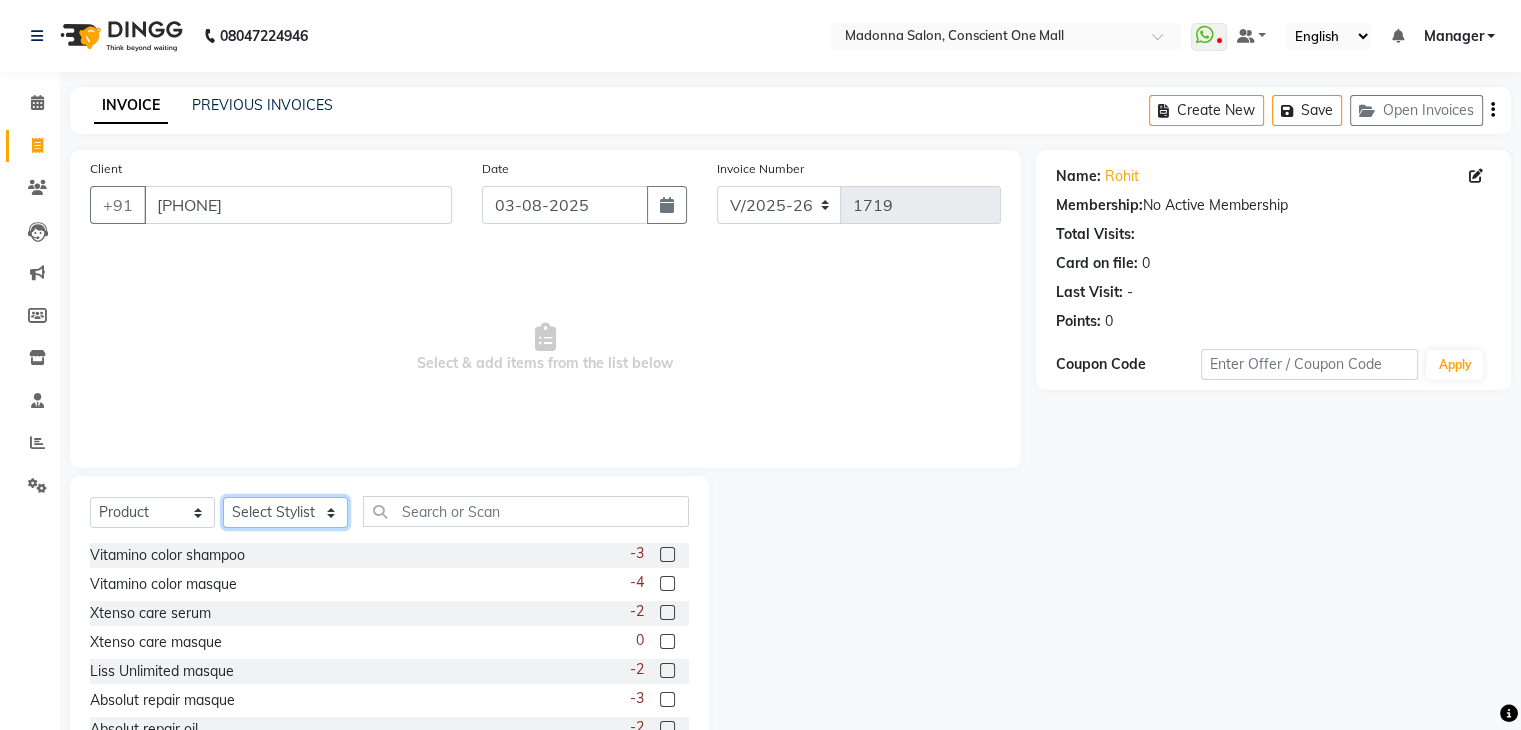 click on "Select Stylist" 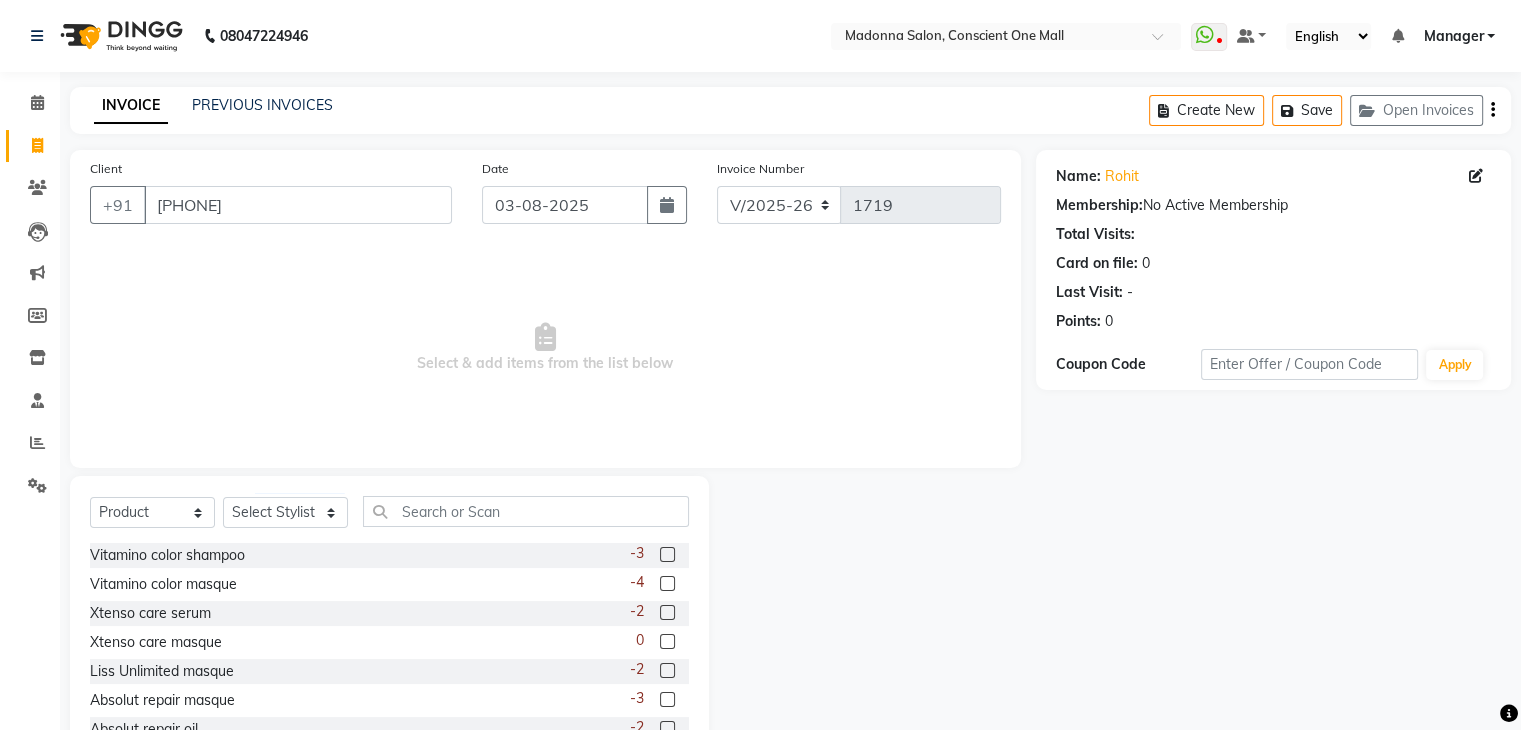 click on "Select & add items from the list below" at bounding box center [545, 348] 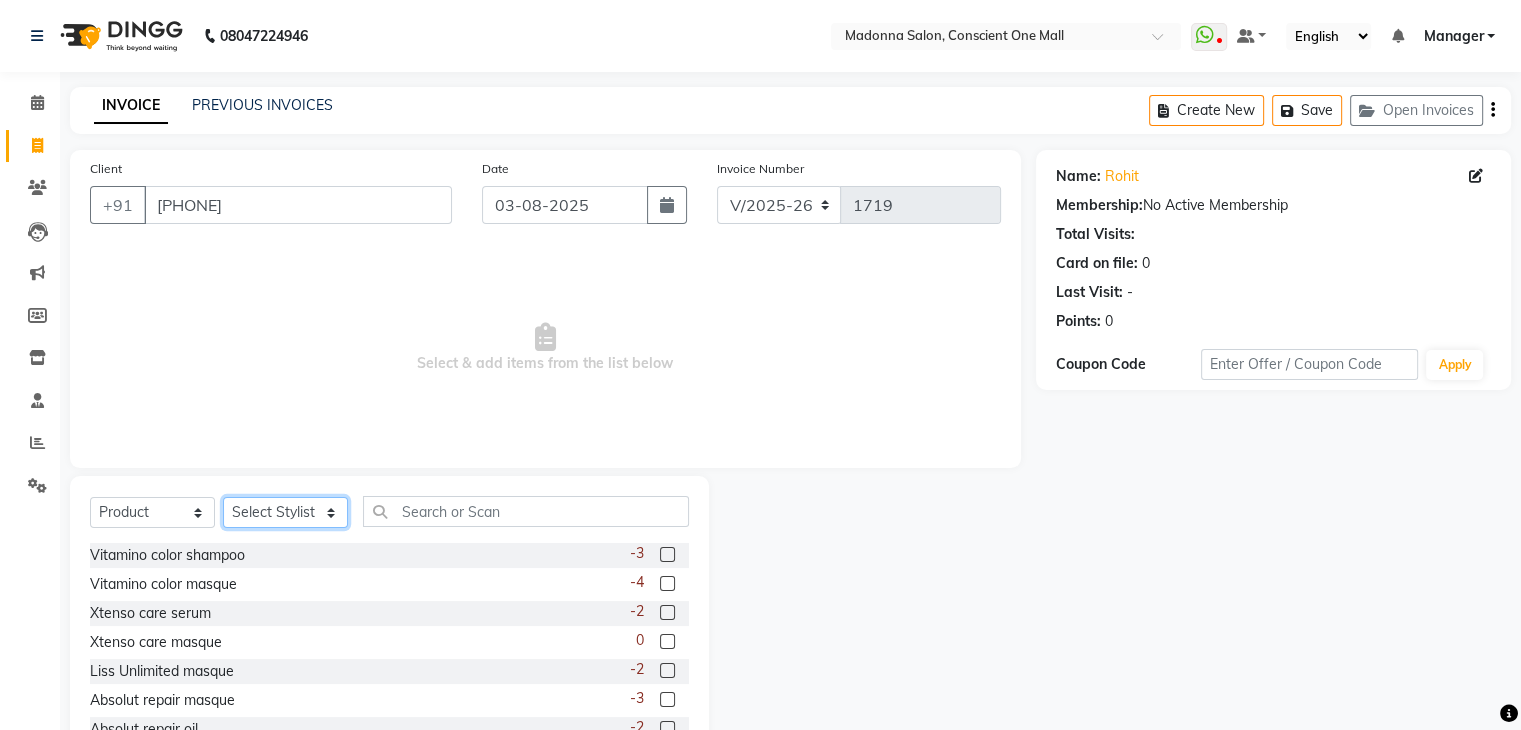 click on "Select Stylist" 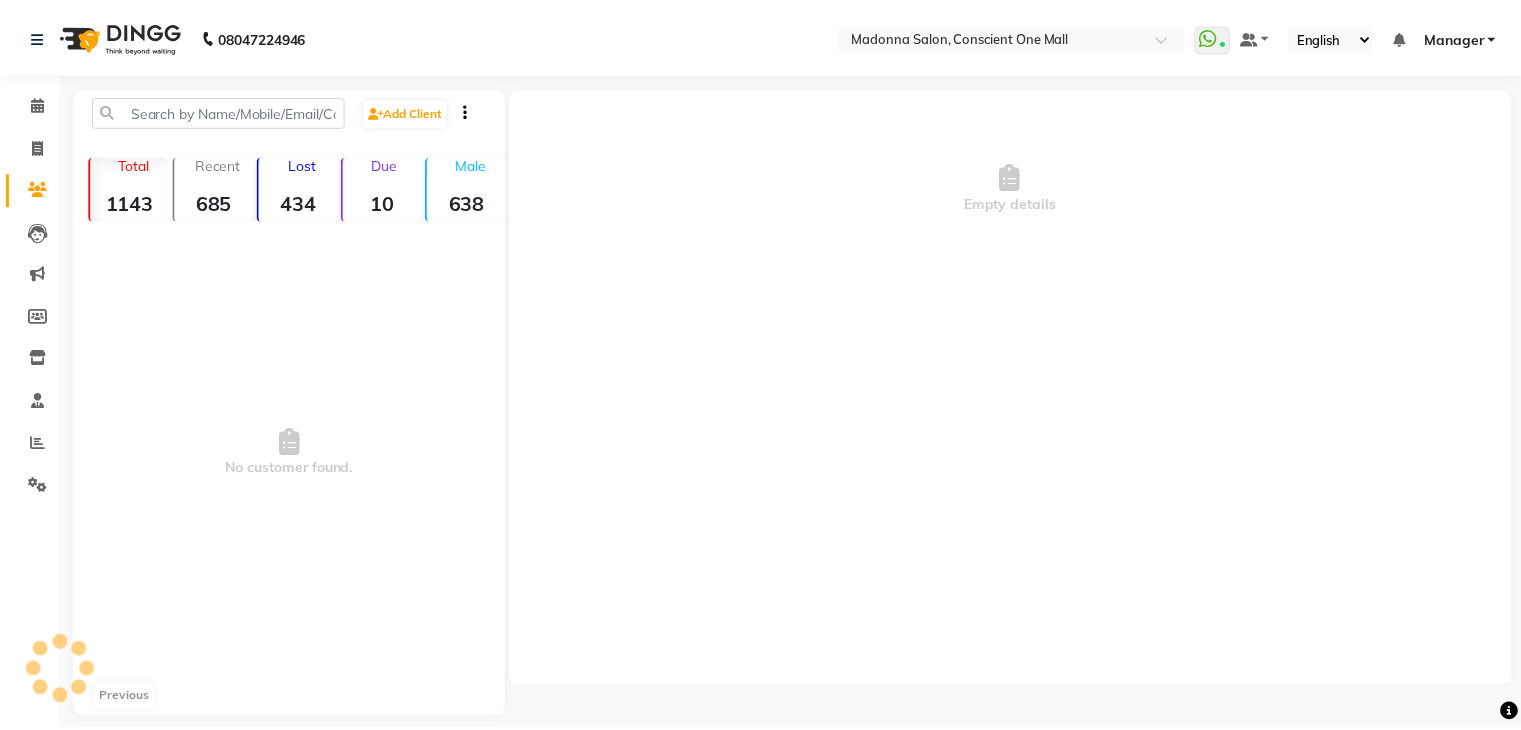 scroll, scrollTop: 0, scrollLeft: 0, axis: both 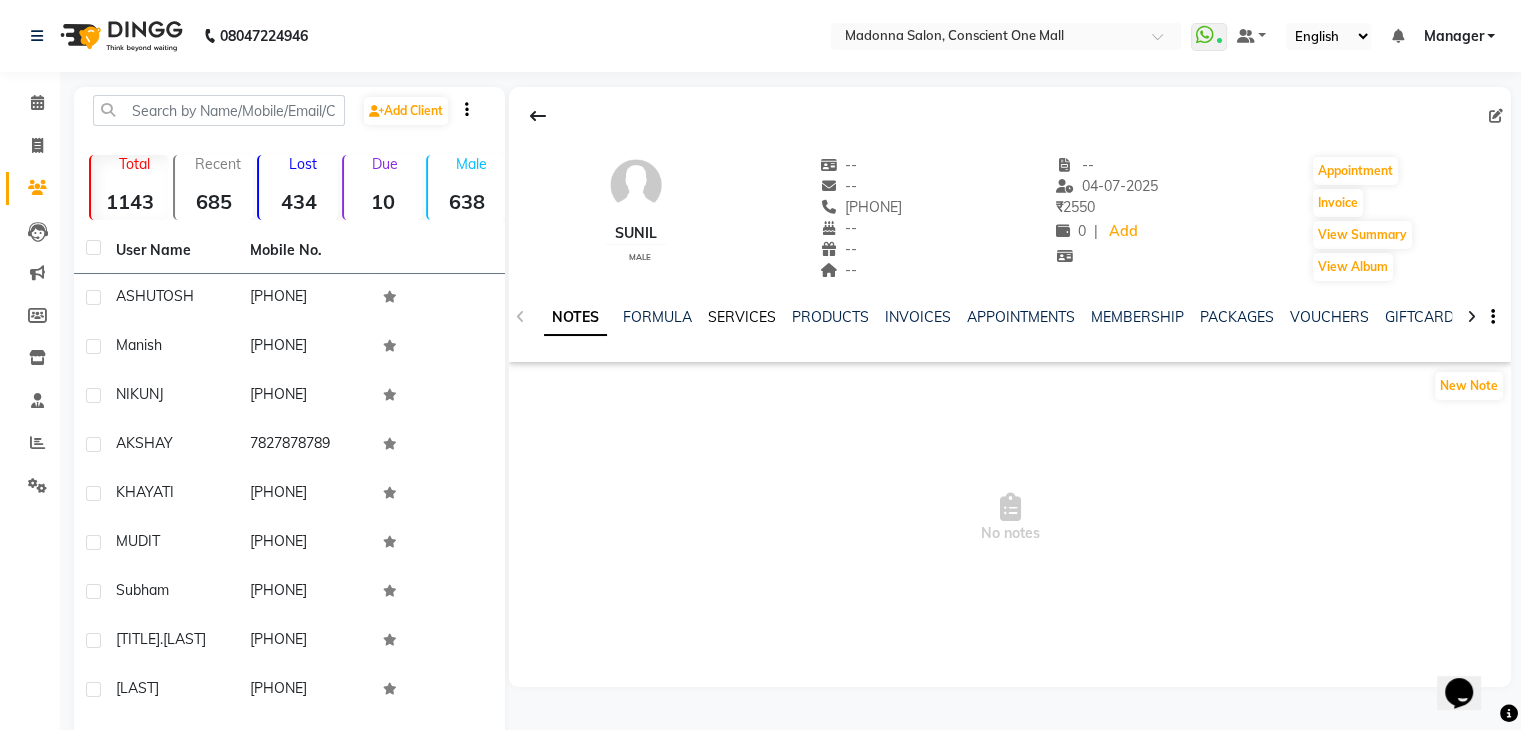 click on "SERVICES" 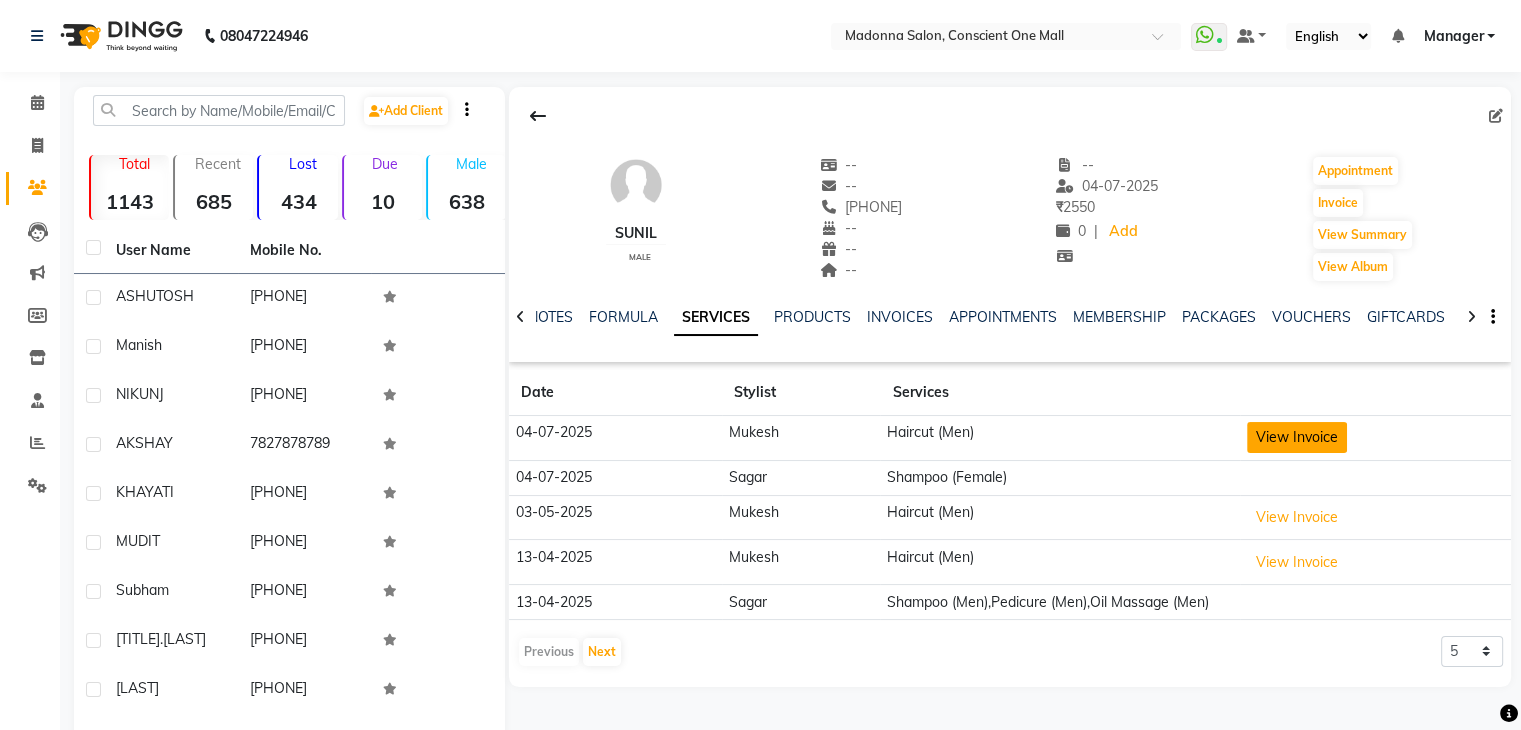 click on "View Invoice" 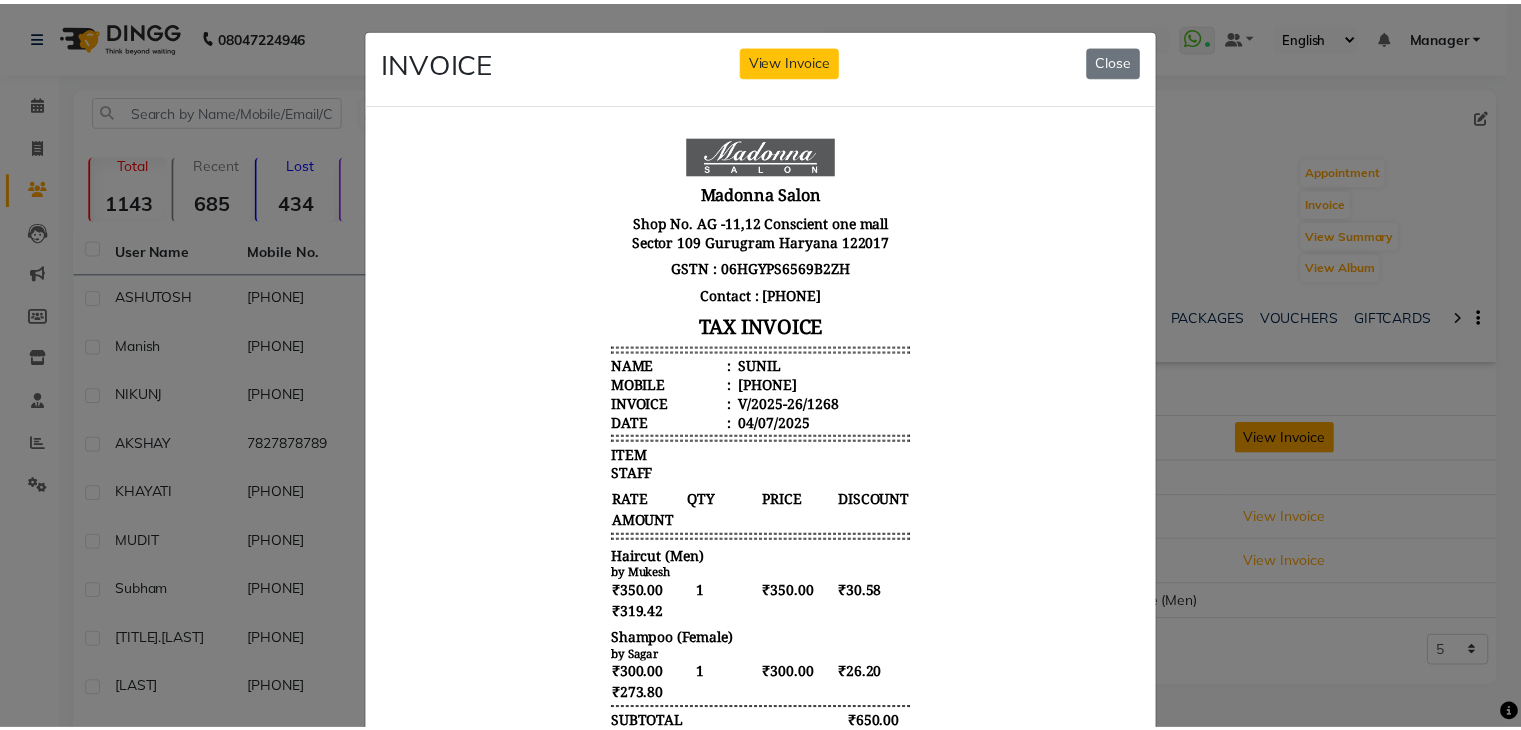 scroll, scrollTop: 0, scrollLeft: 0, axis: both 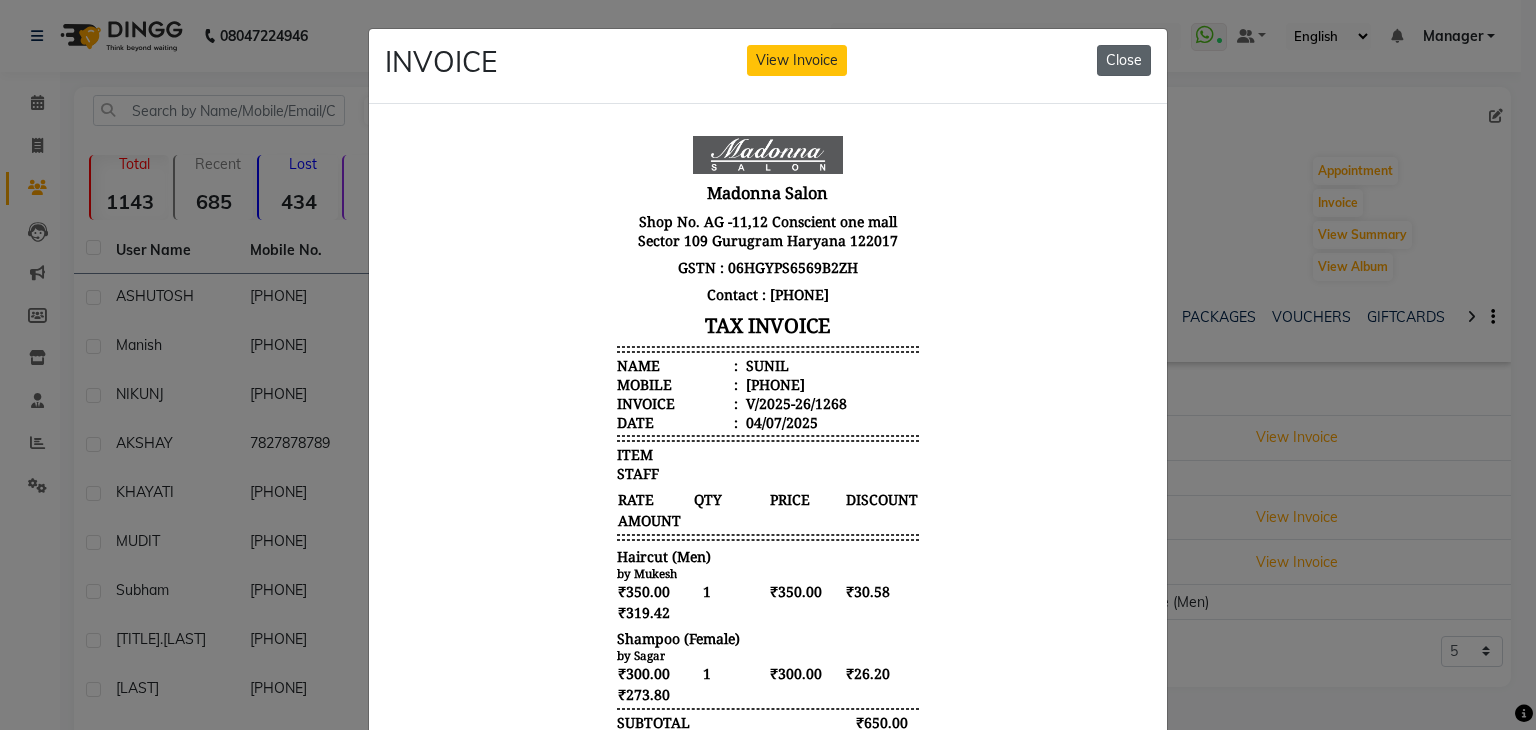 click on "Close" 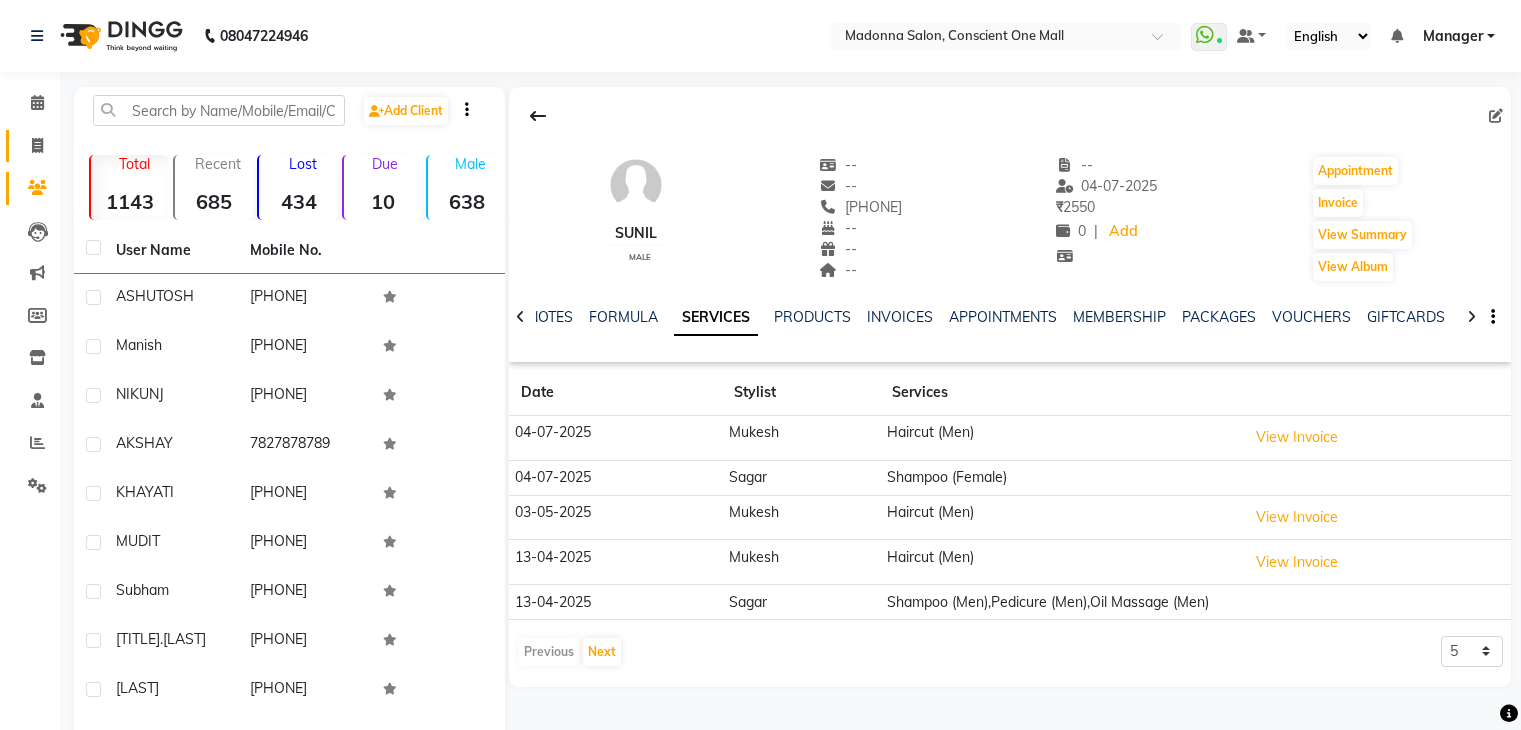 scroll, scrollTop: 0, scrollLeft: 0, axis: both 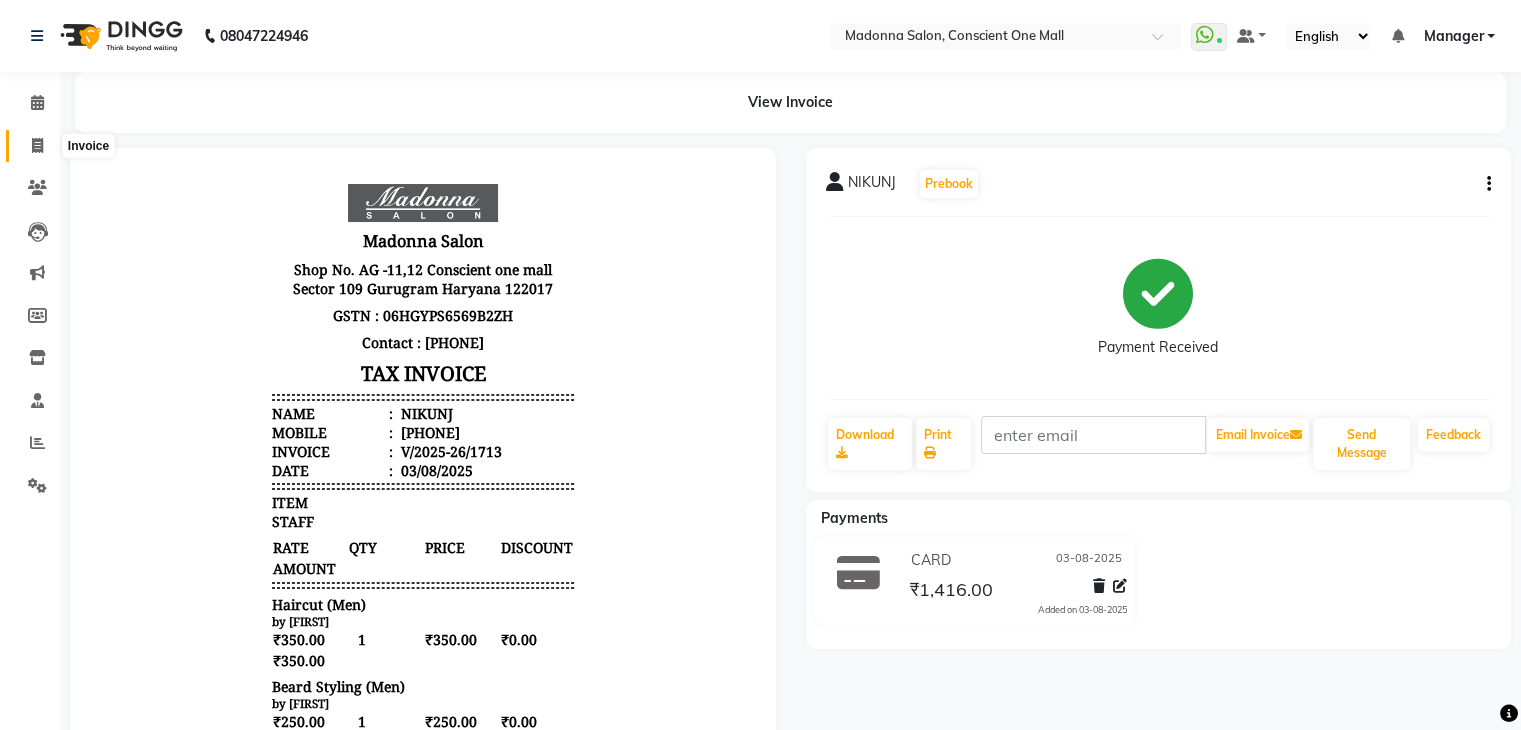 click 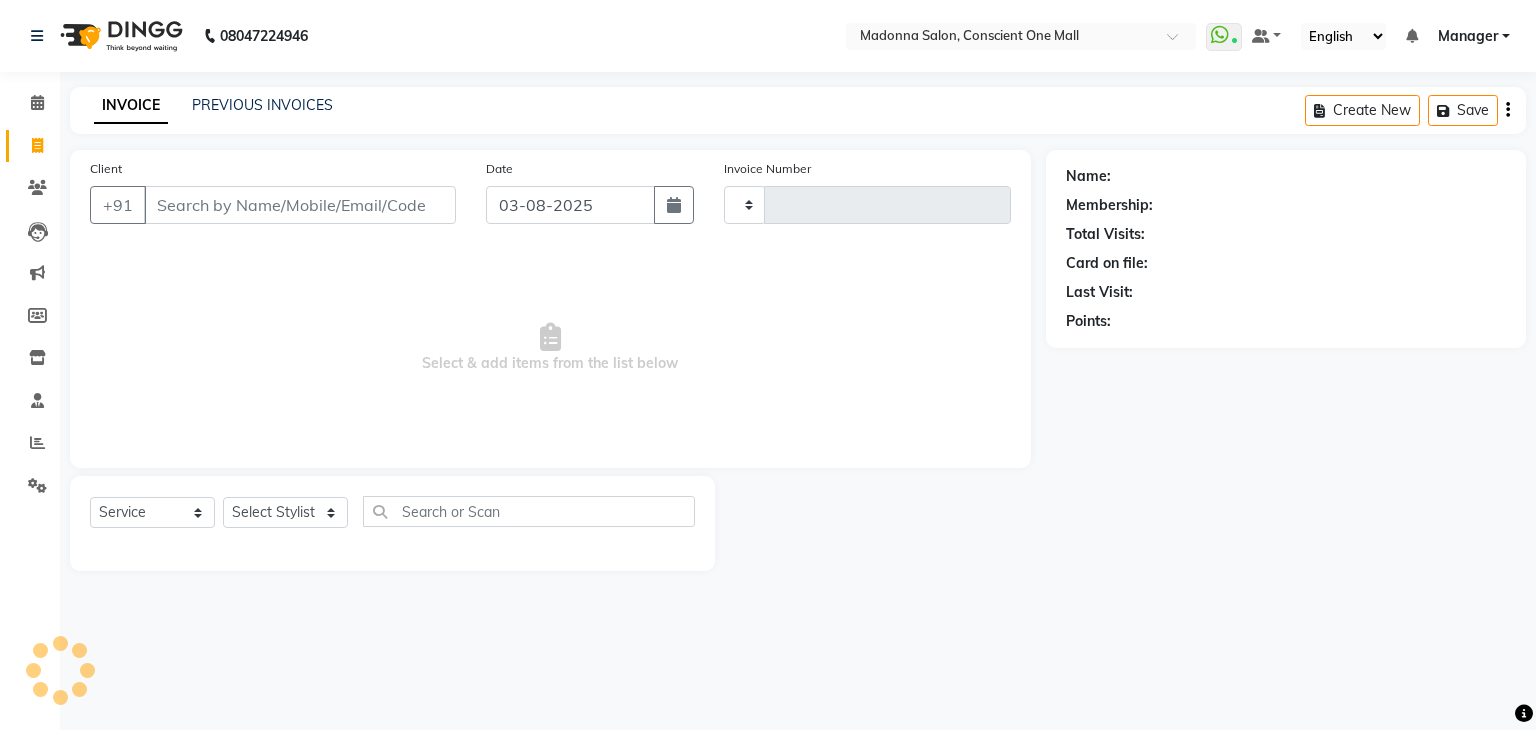 type on "1719" 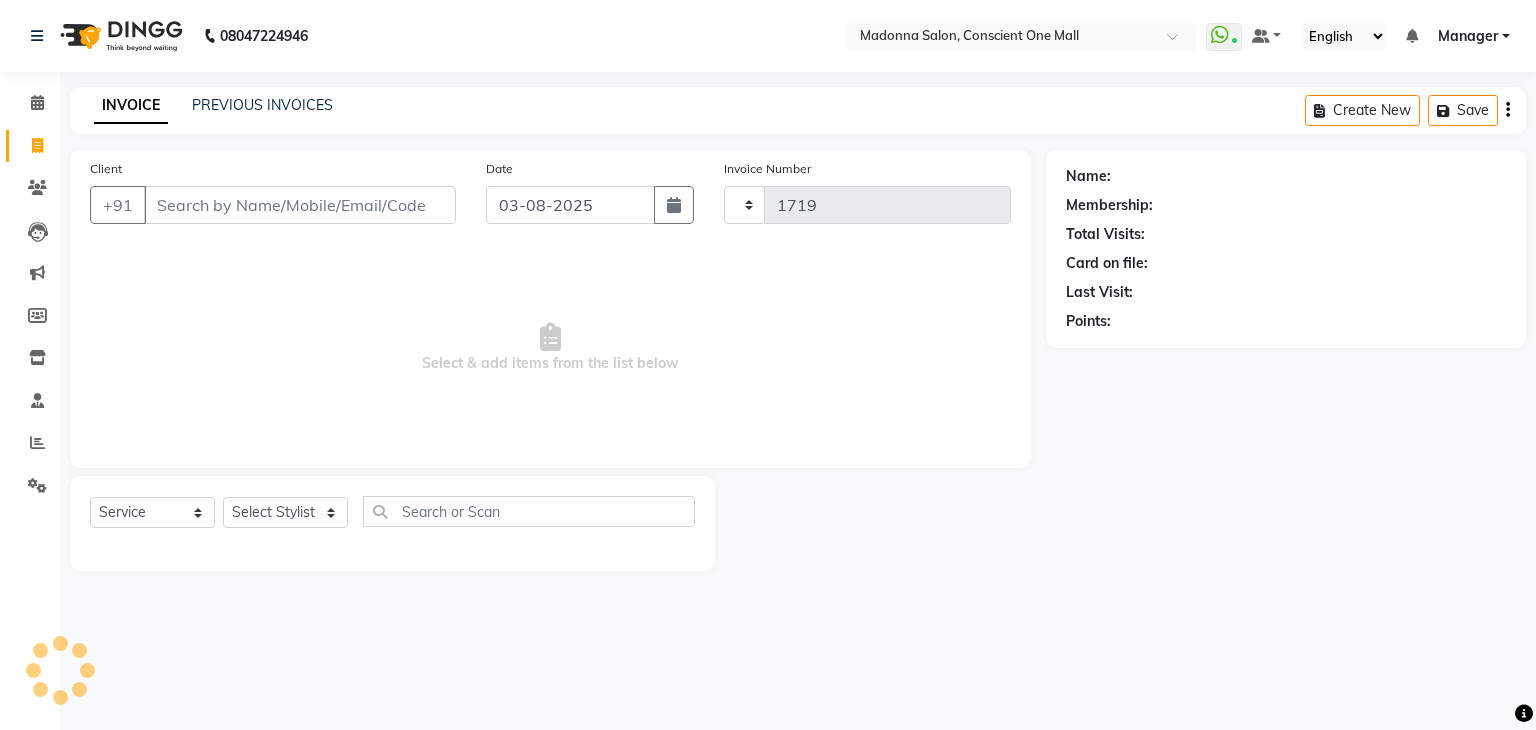 select on "7575" 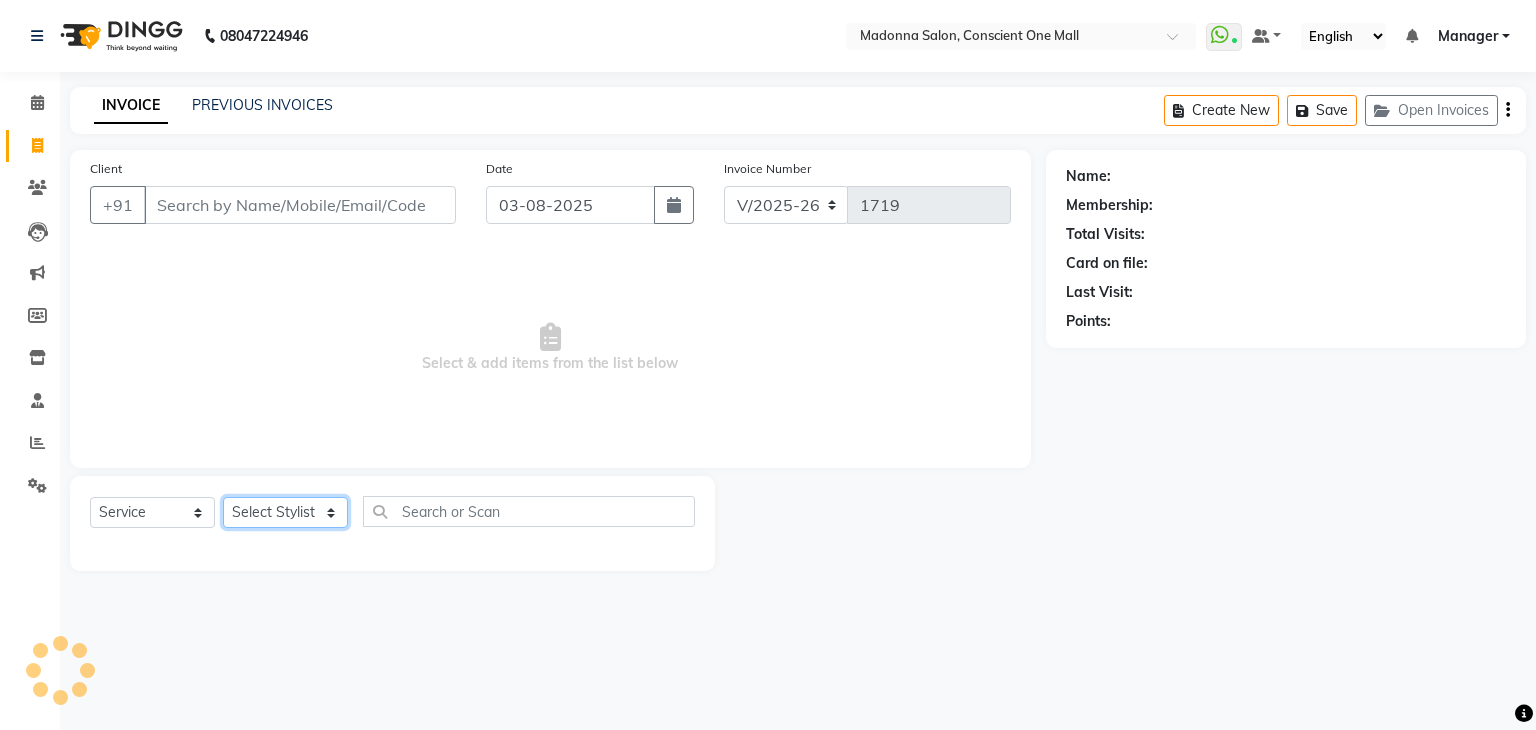 click on "Select Stylist" 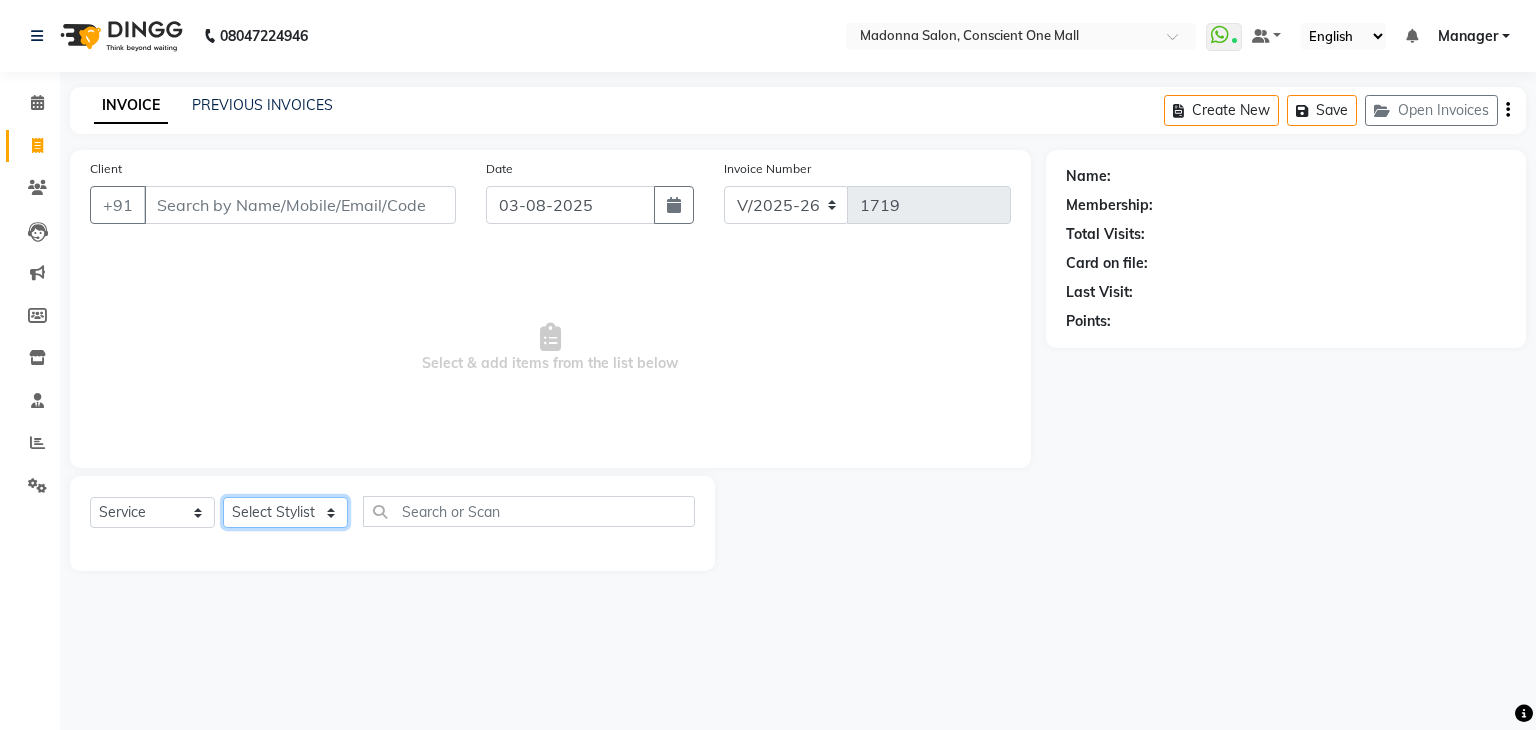 select on "67297" 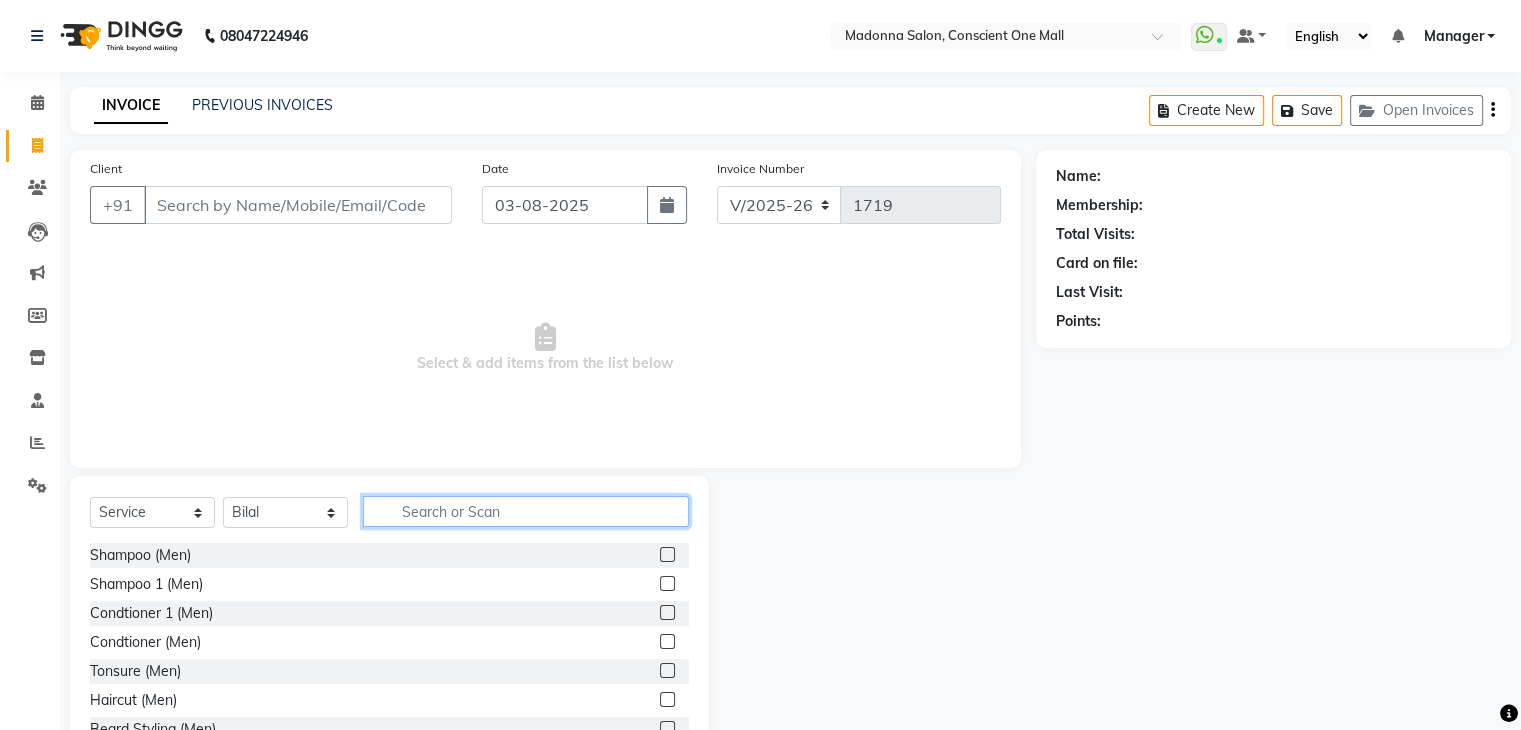 click 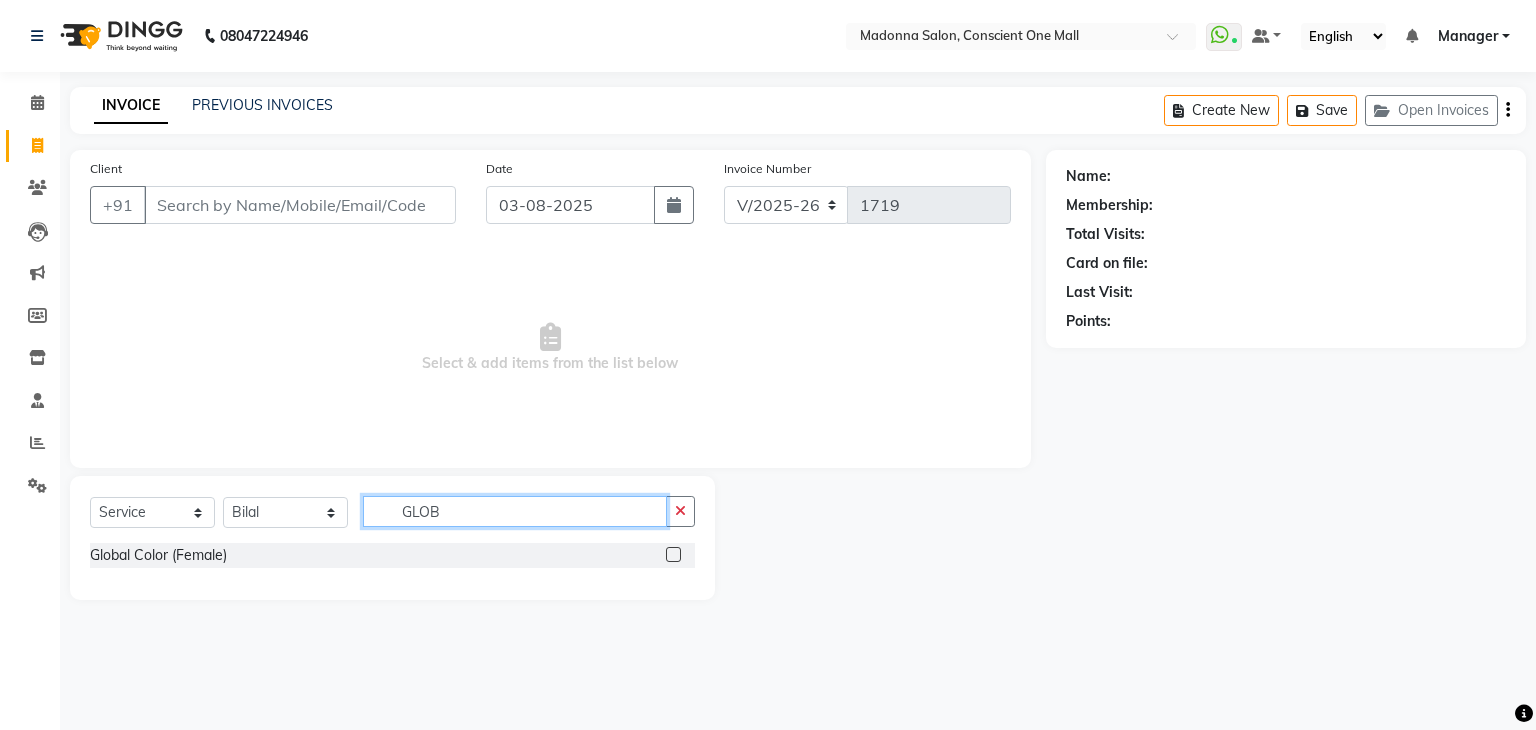 type on "GLOB" 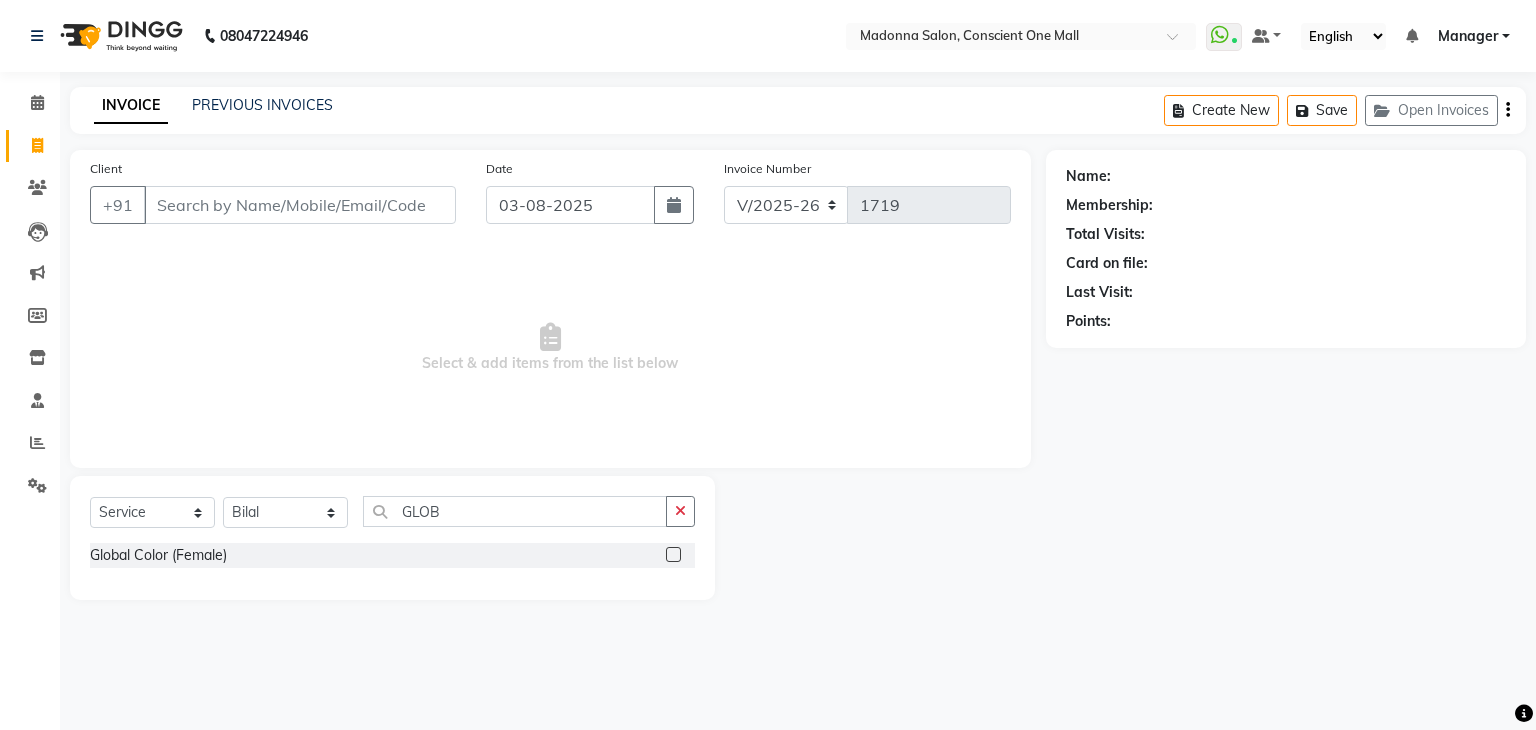 click 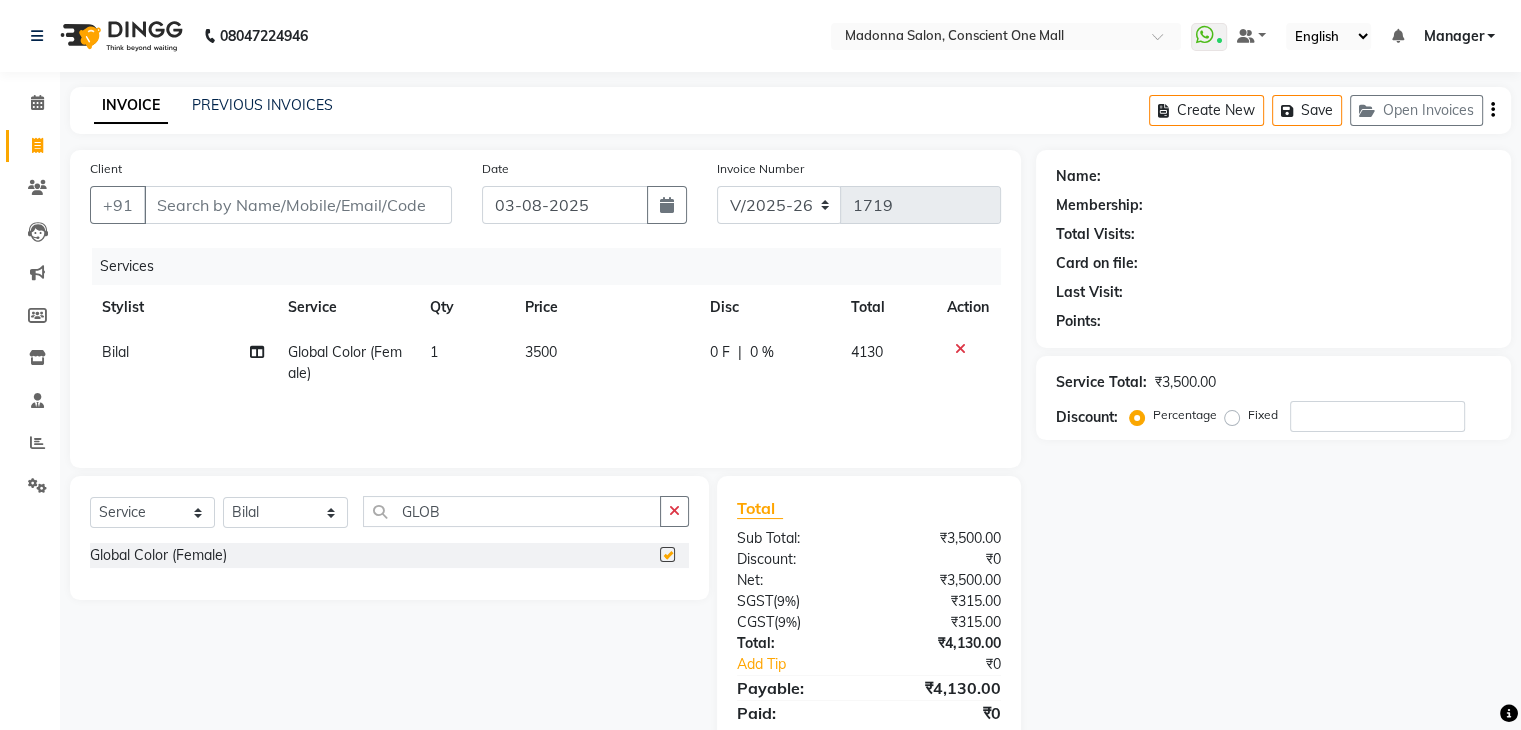 checkbox on "false" 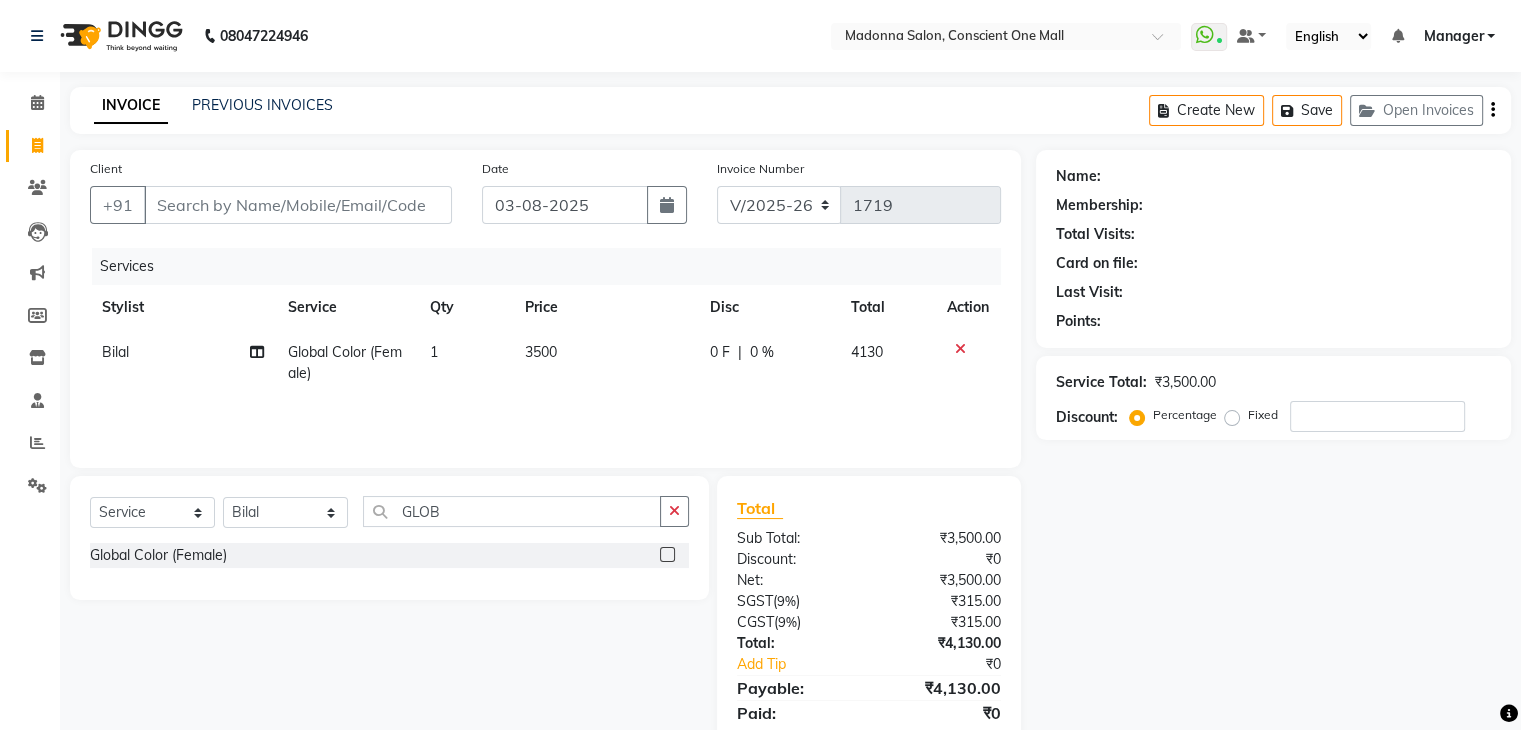 click on "3500" 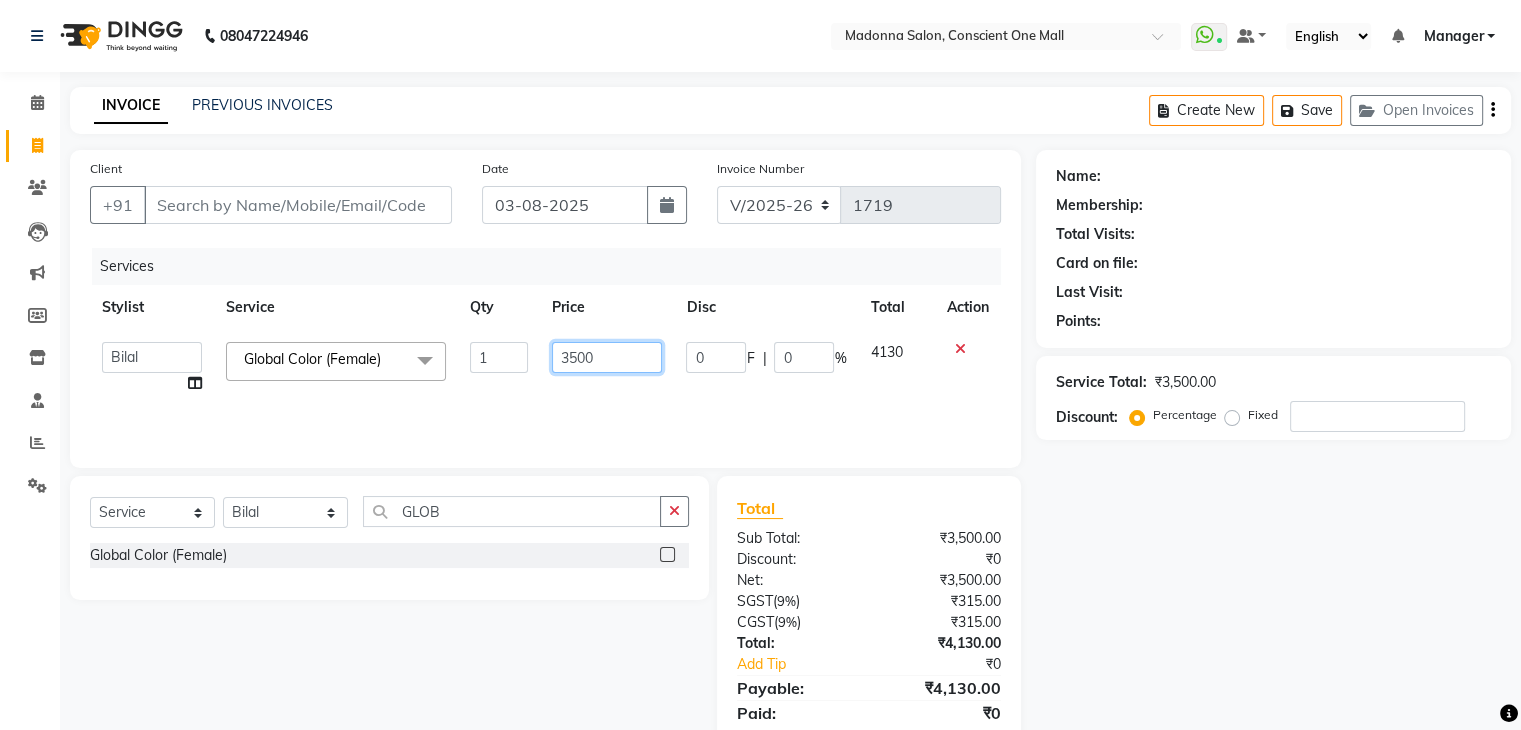 click on "3500" 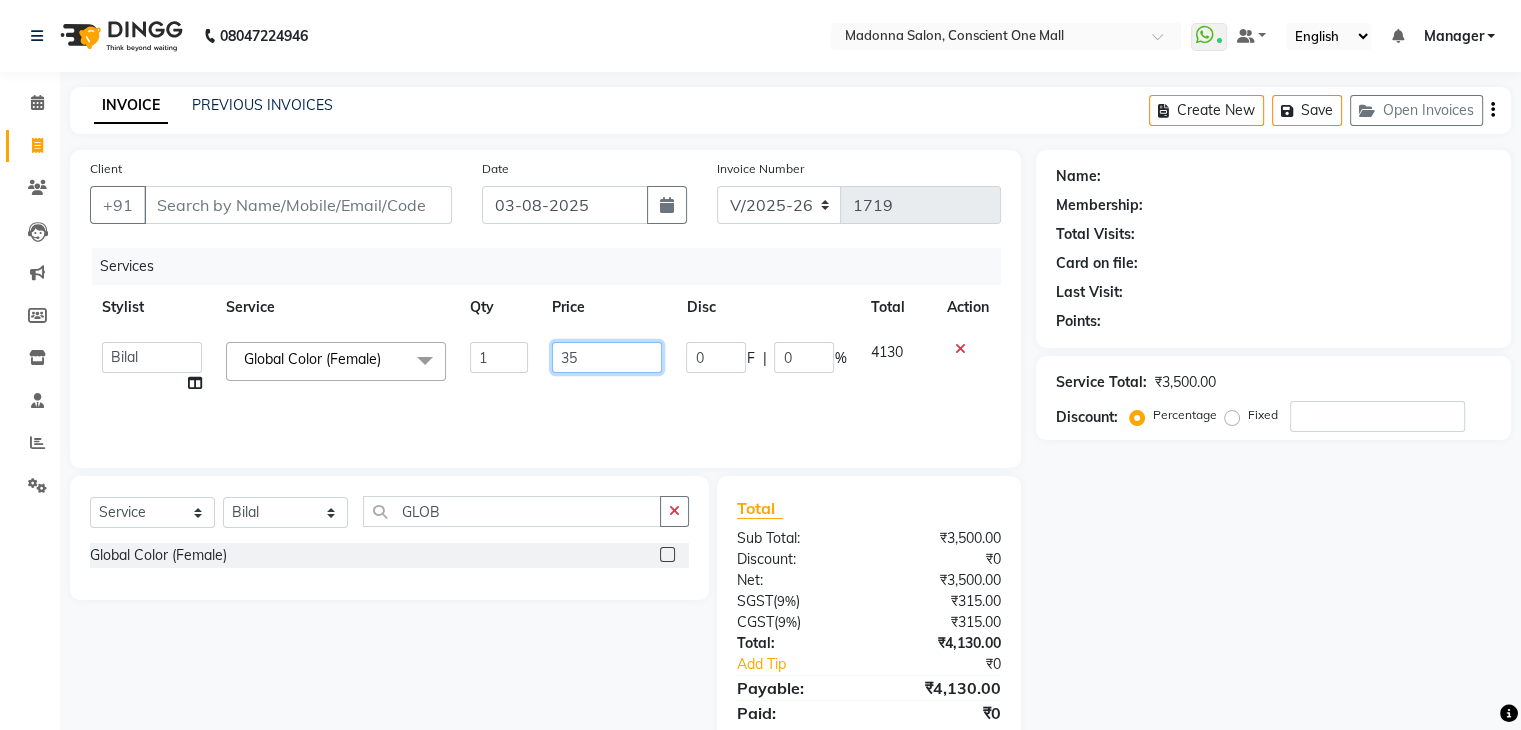 type on "3" 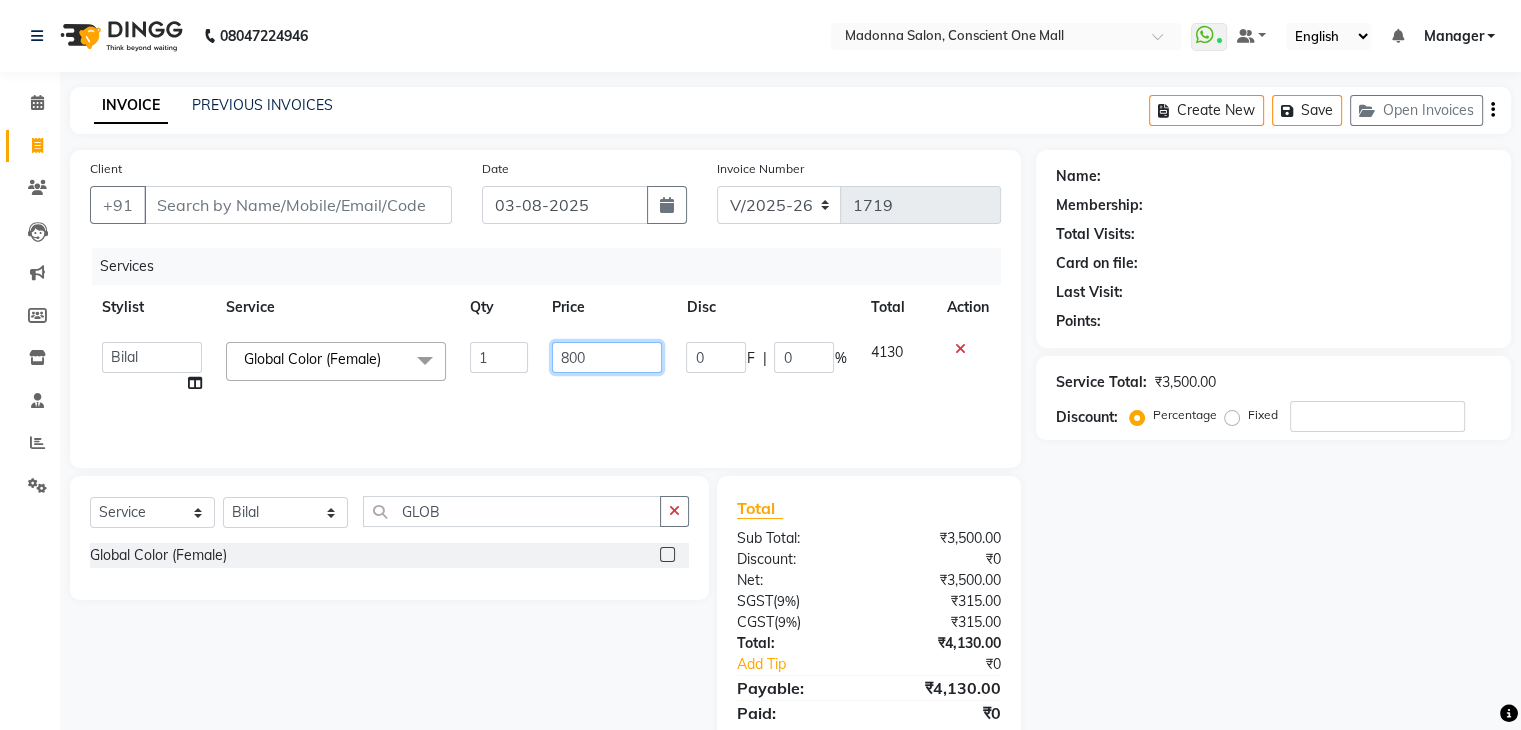 type on "8000" 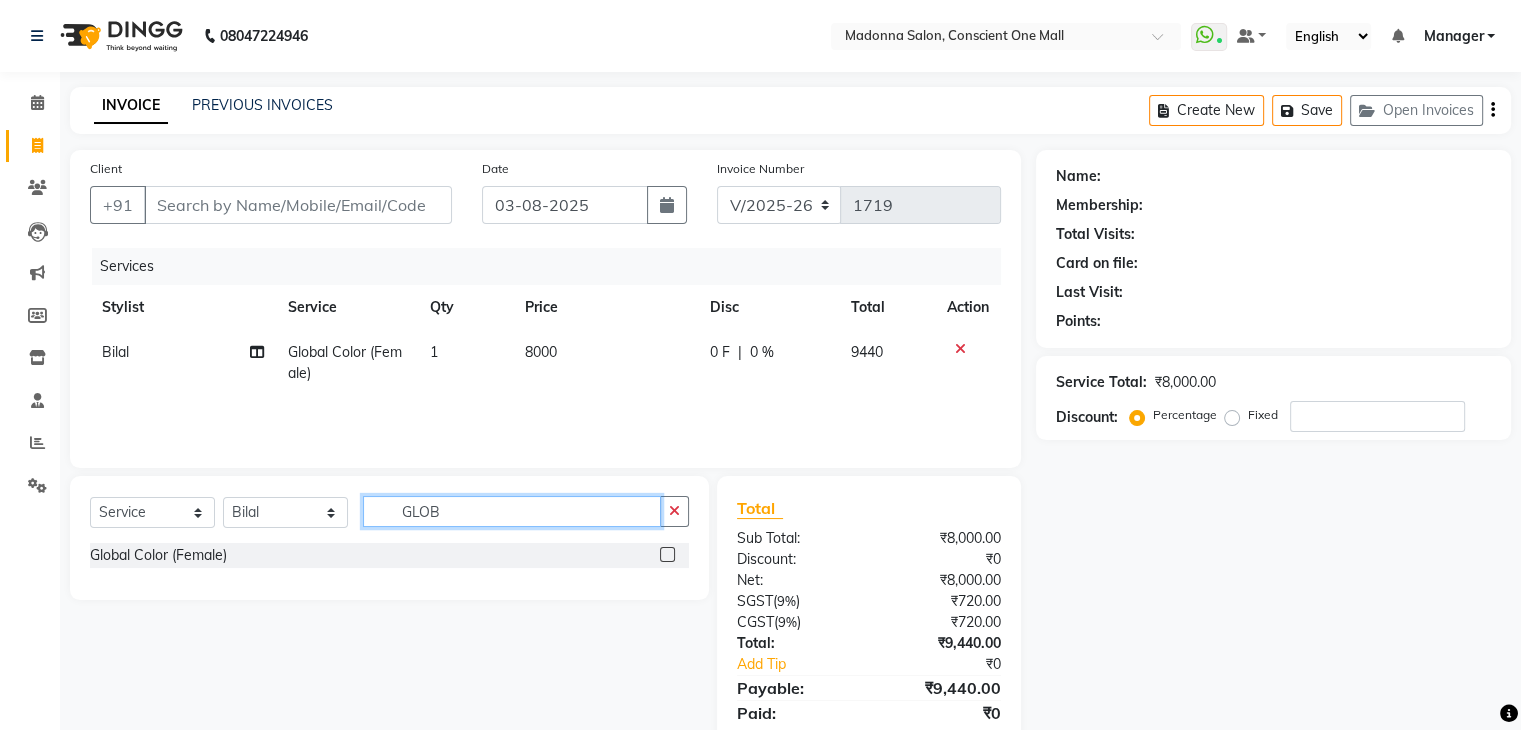 click on "GLOB" 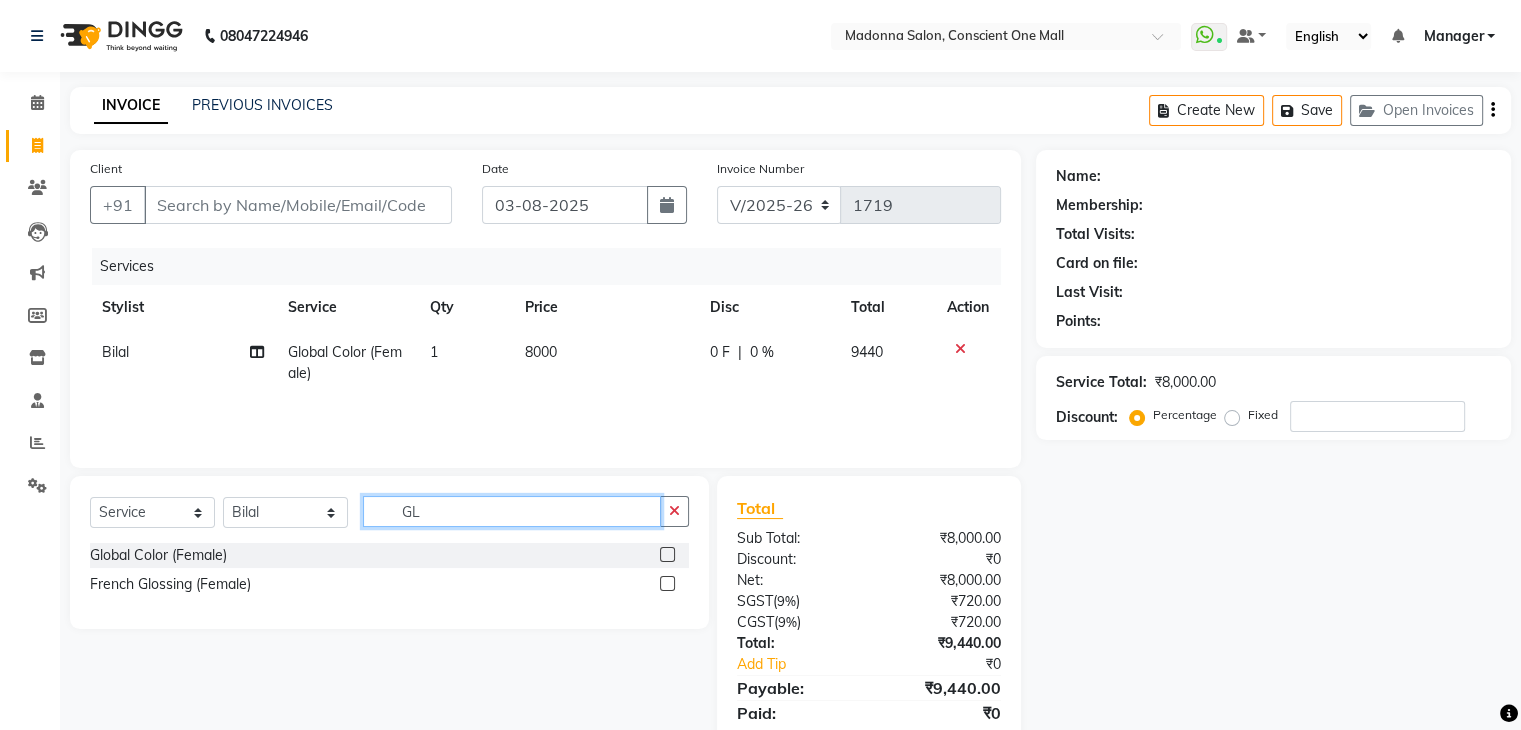 type on "G" 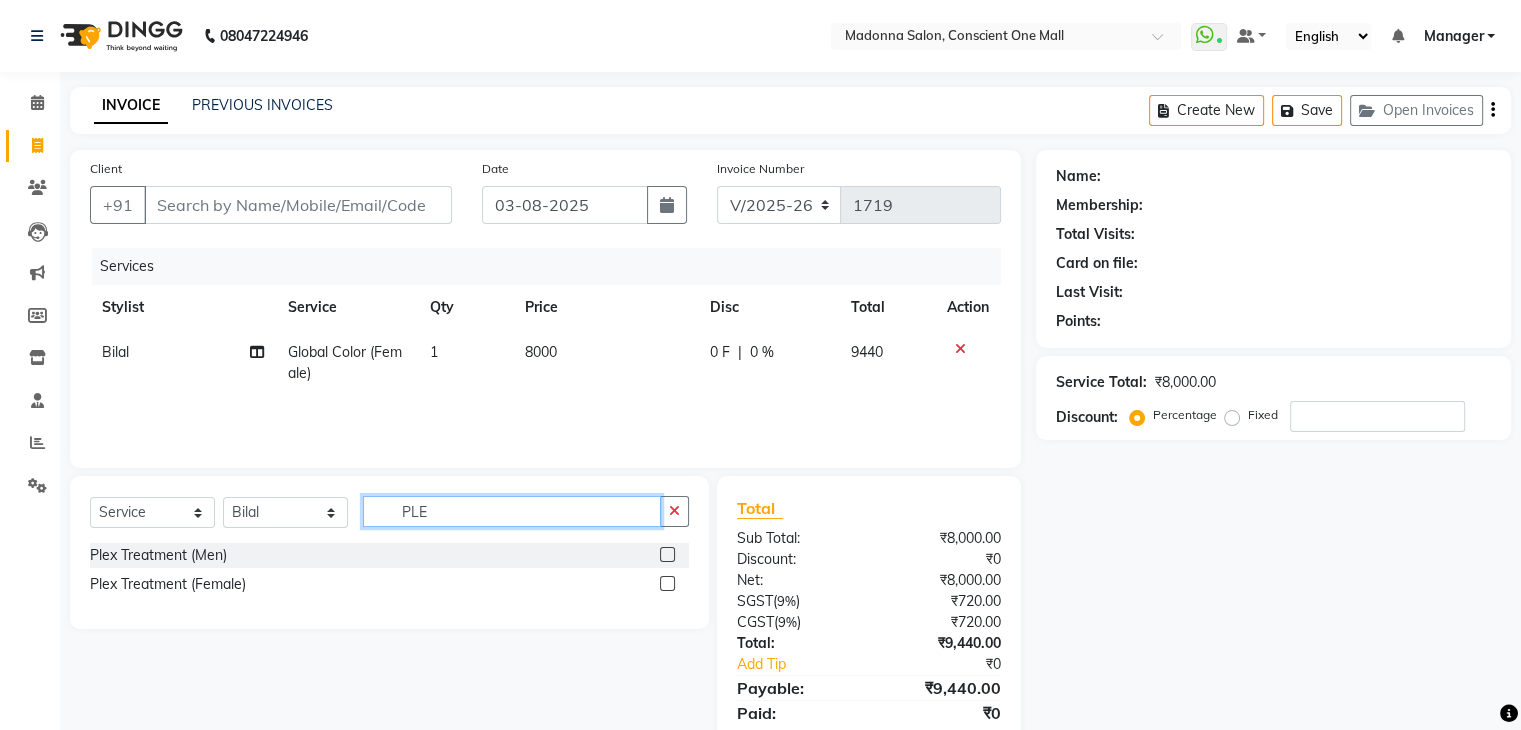 type on "PLE" 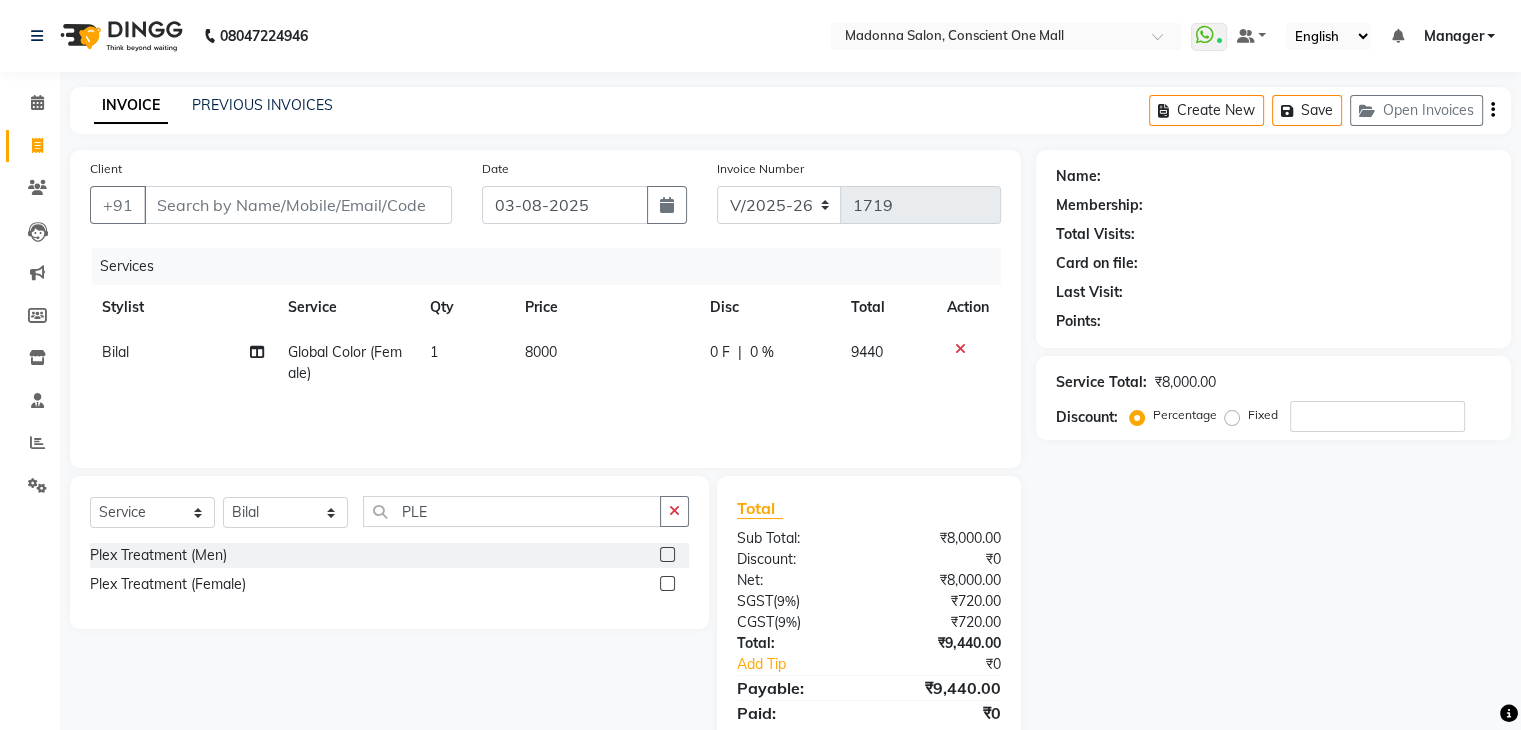 click 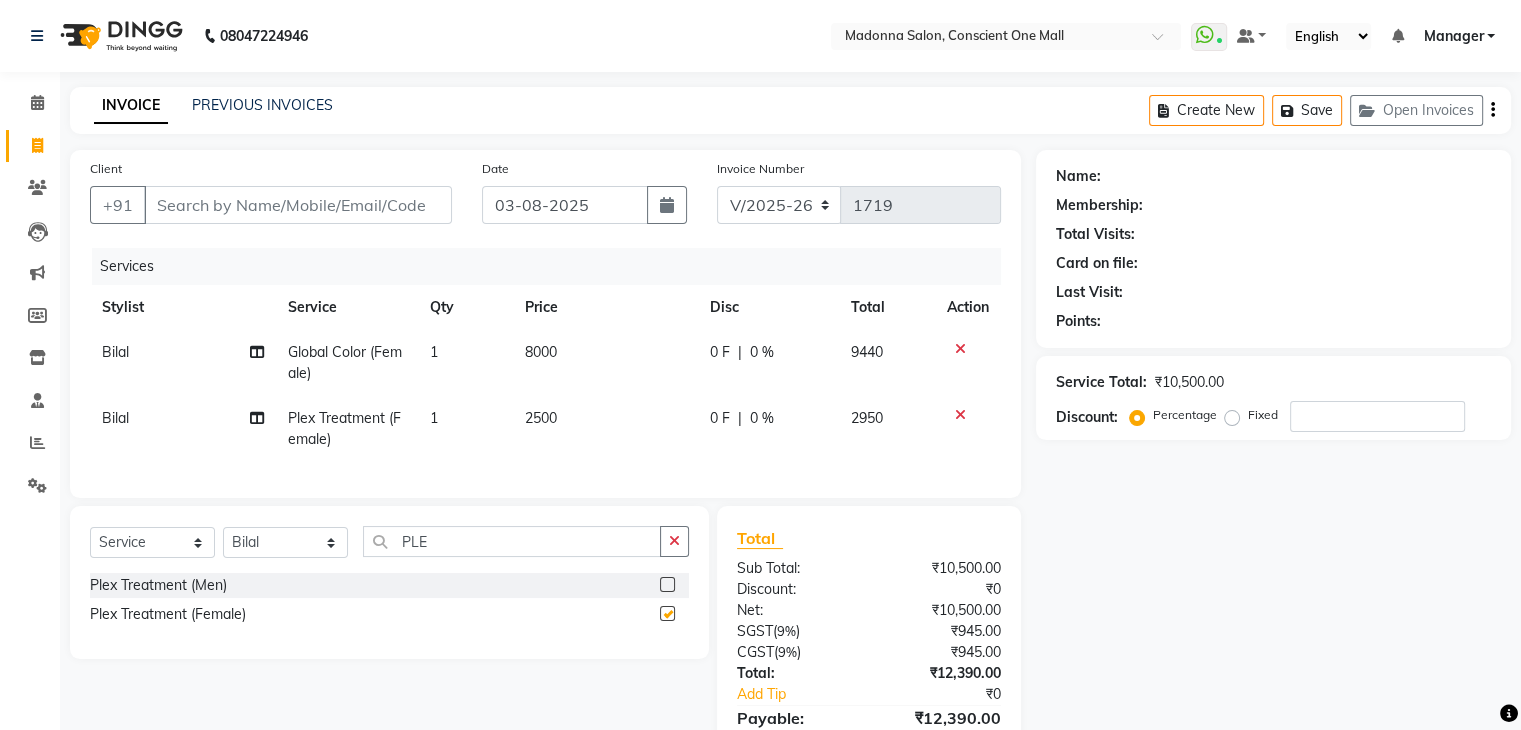 checkbox on "false" 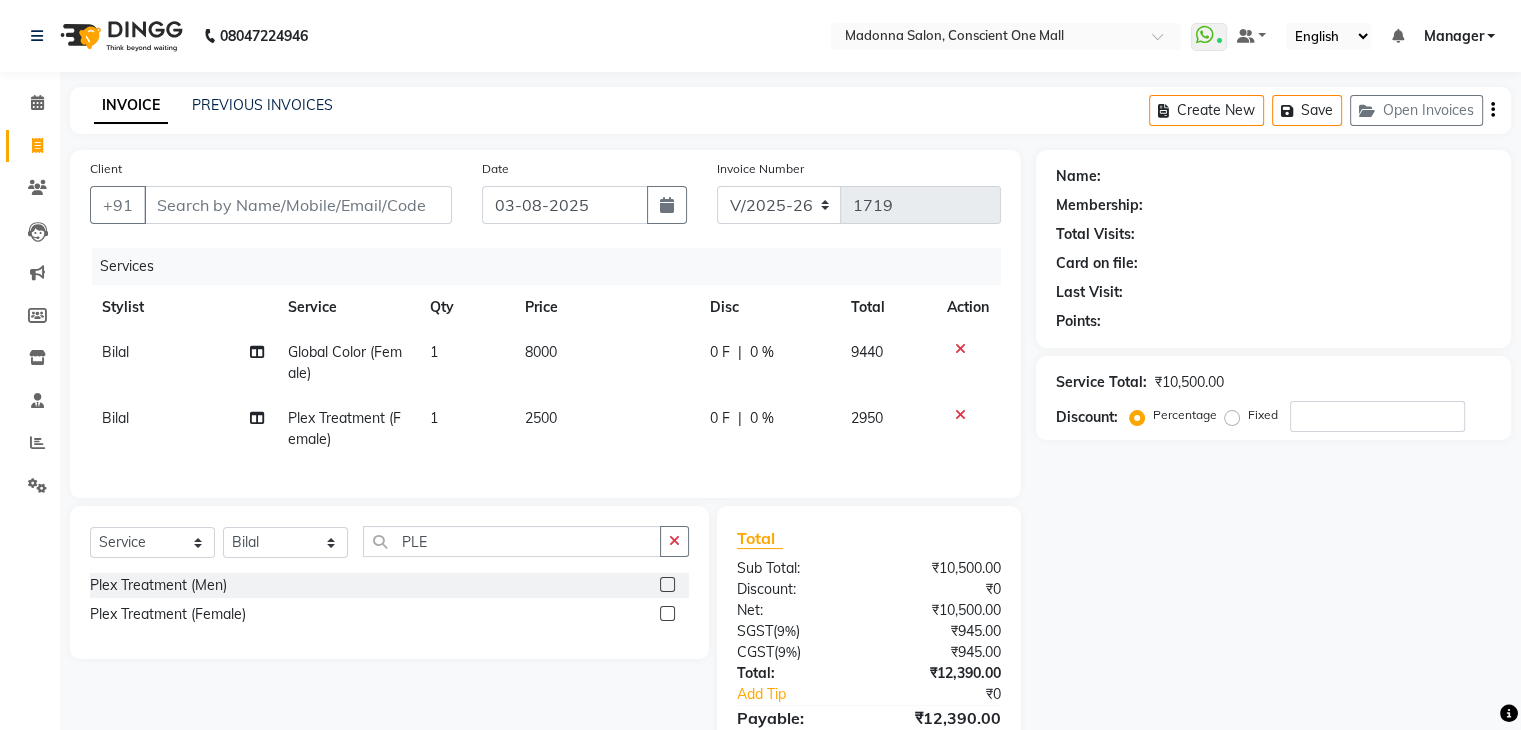 click on "2500" 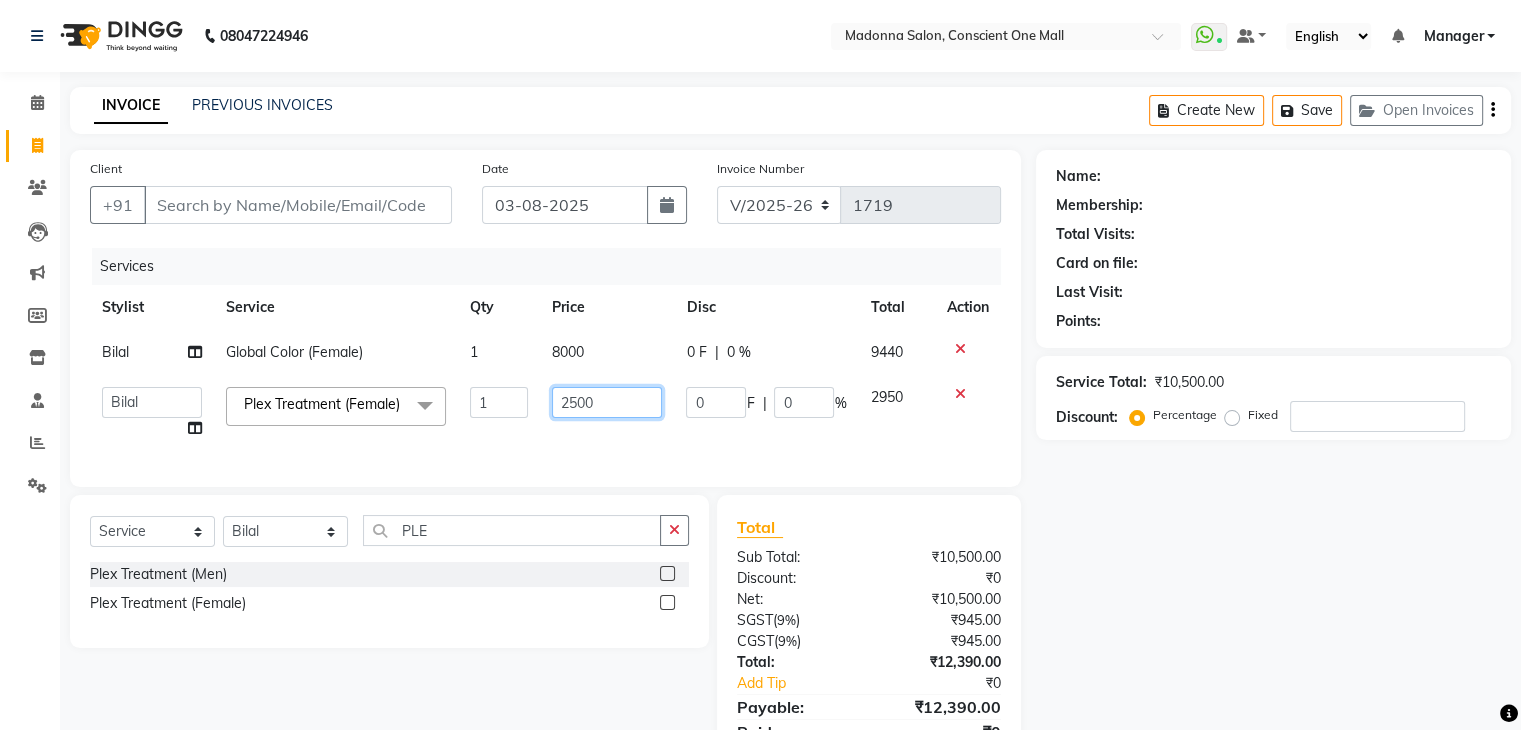 click on "2500" 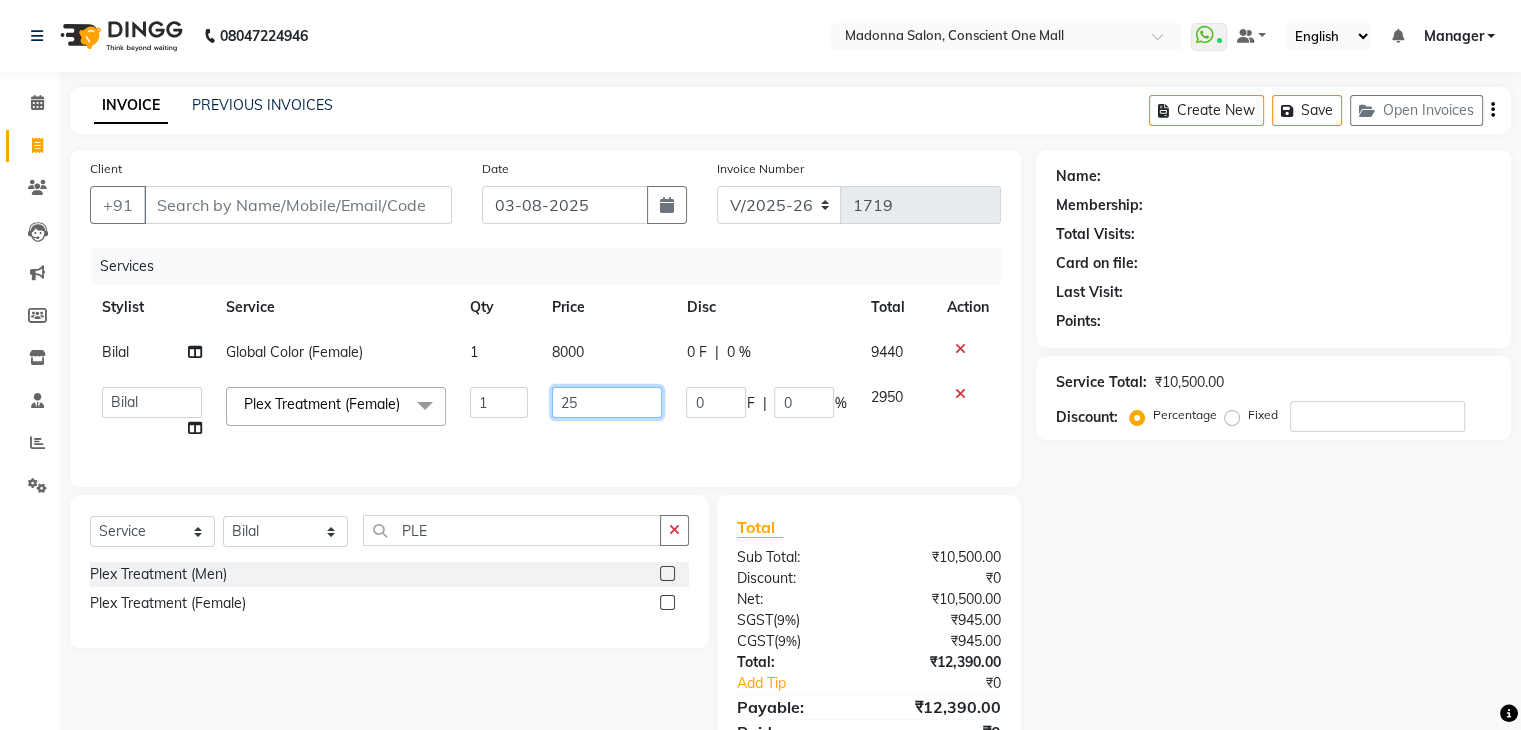 type on "2" 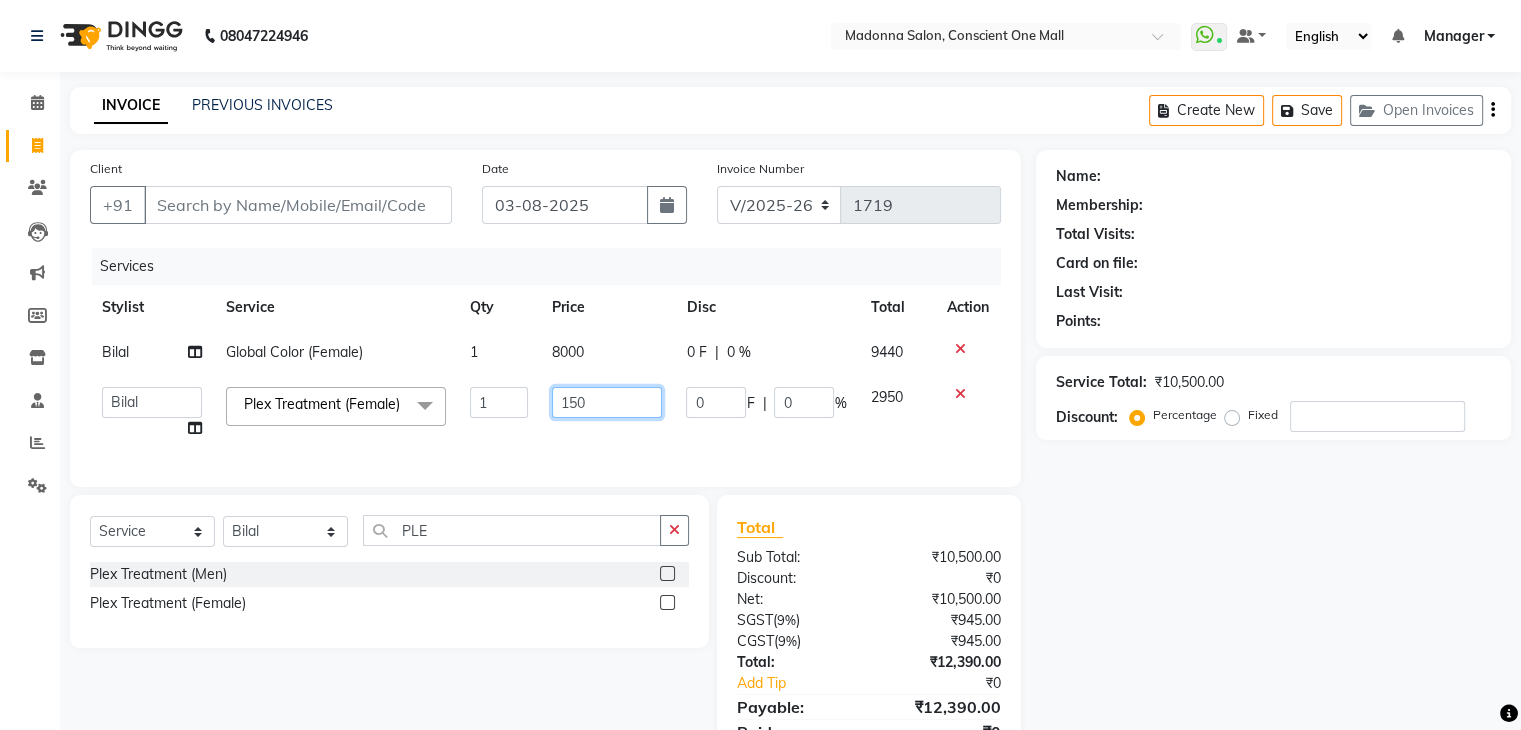 type on "1500" 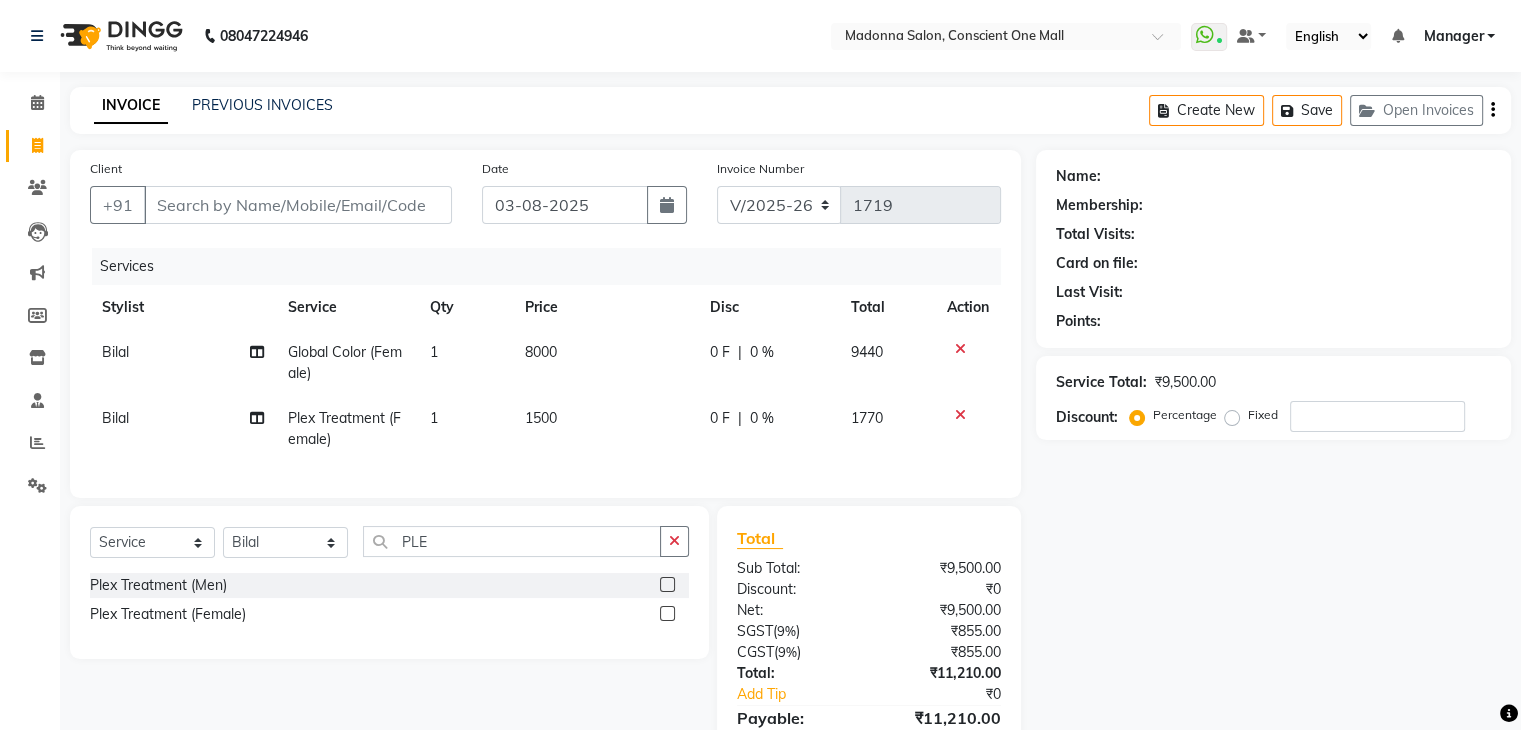 click on "Name: Membership: Total Visits: Card on file: Last Visit:  Points:  Service Total:  ₹9,500.00  Discount:  Percentage   Fixed" 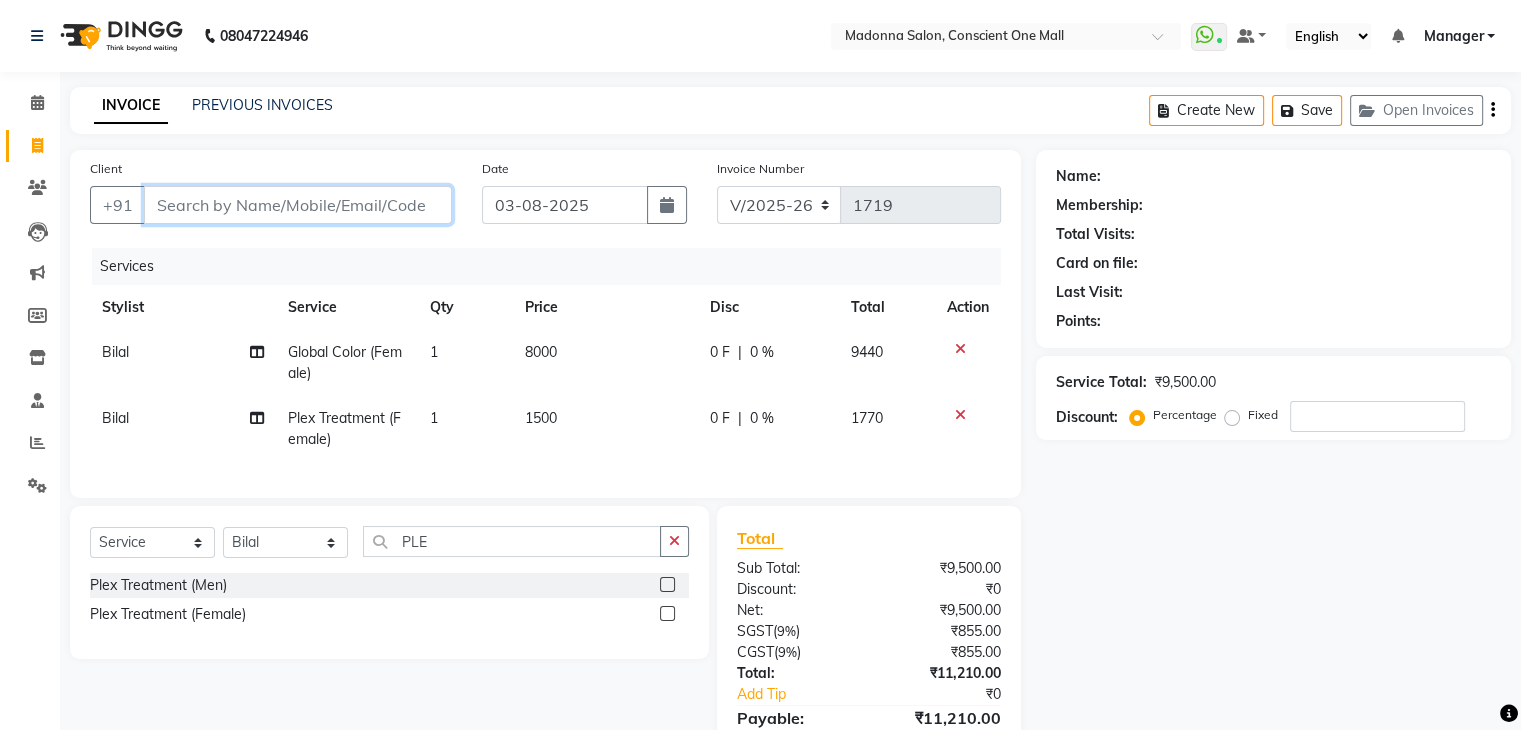 click on "Client" at bounding box center [298, 205] 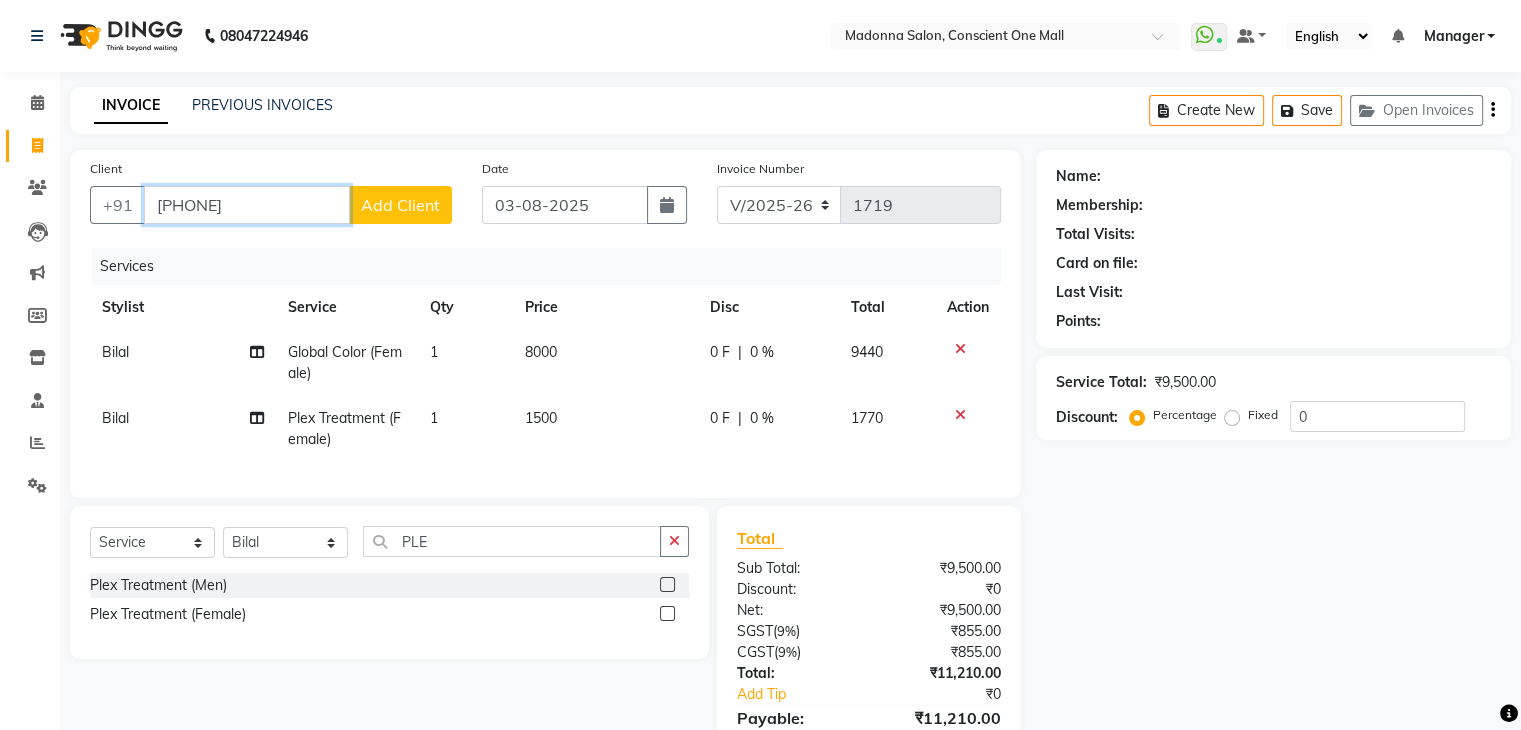 type on "[PHONE]" 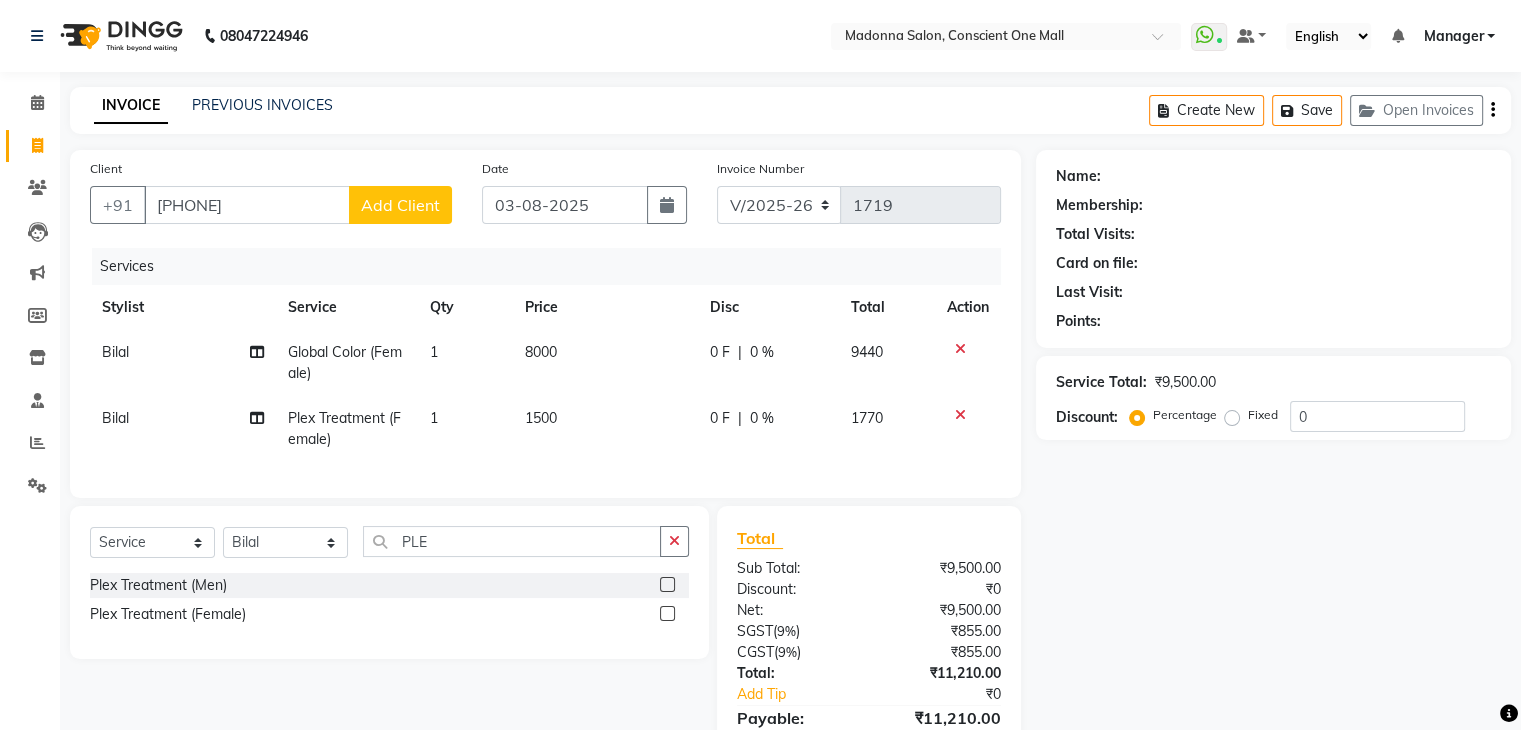 click on "Add Client" 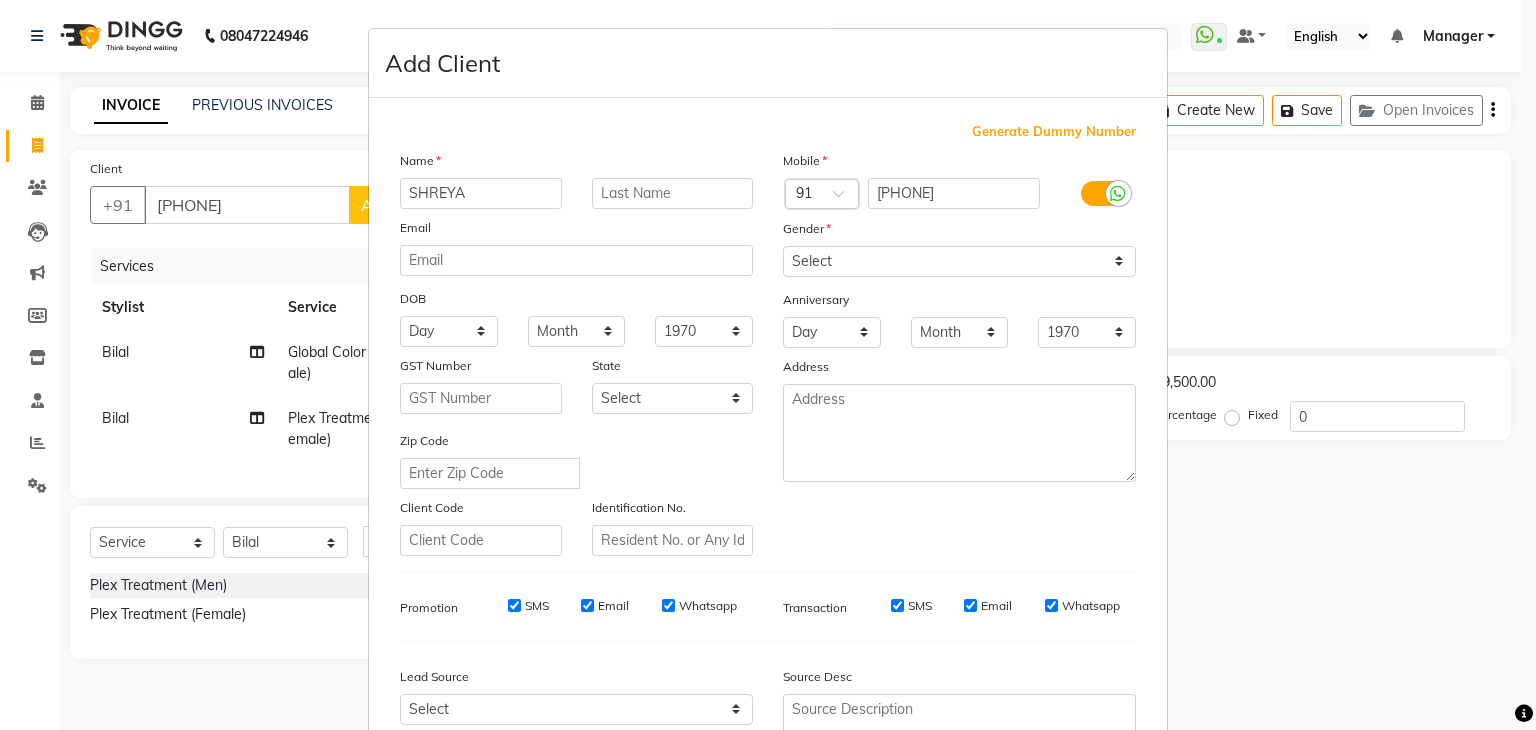 type on "SHREYA" 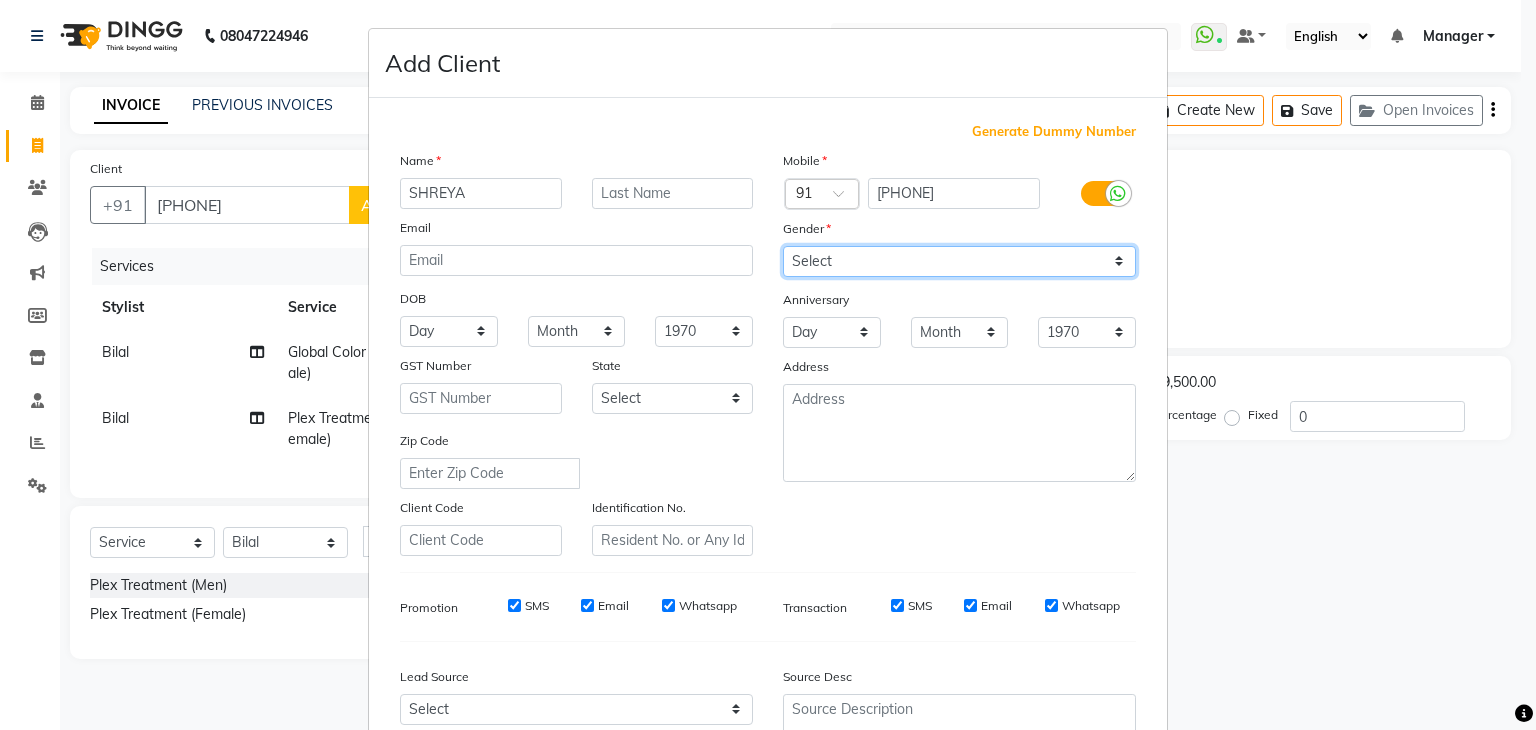 click on "Select Male Female Other Prefer Not To Say" at bounding box center [959, 261] 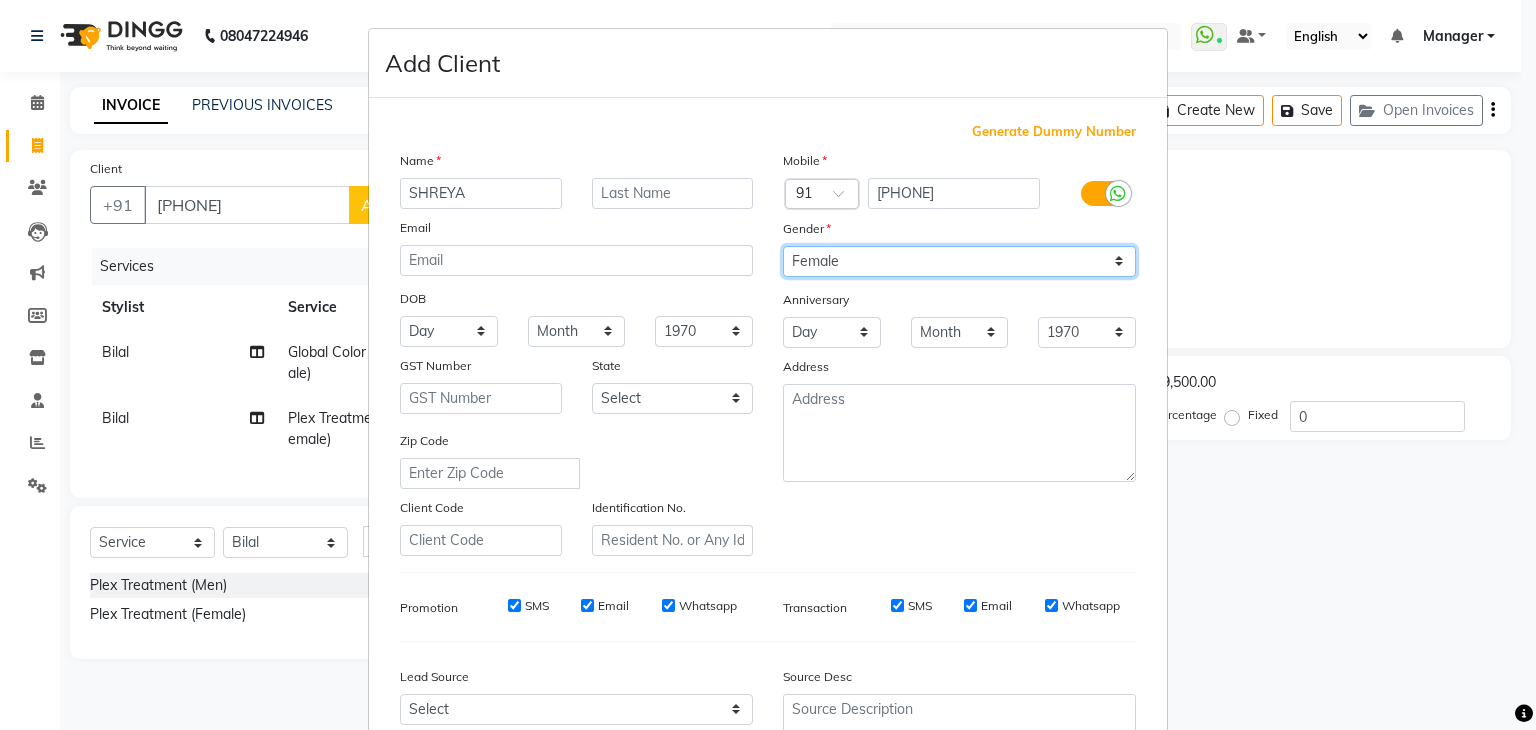 click on "Select Male Female Other Prefer Not To Say" at bounding box center (959, 261) 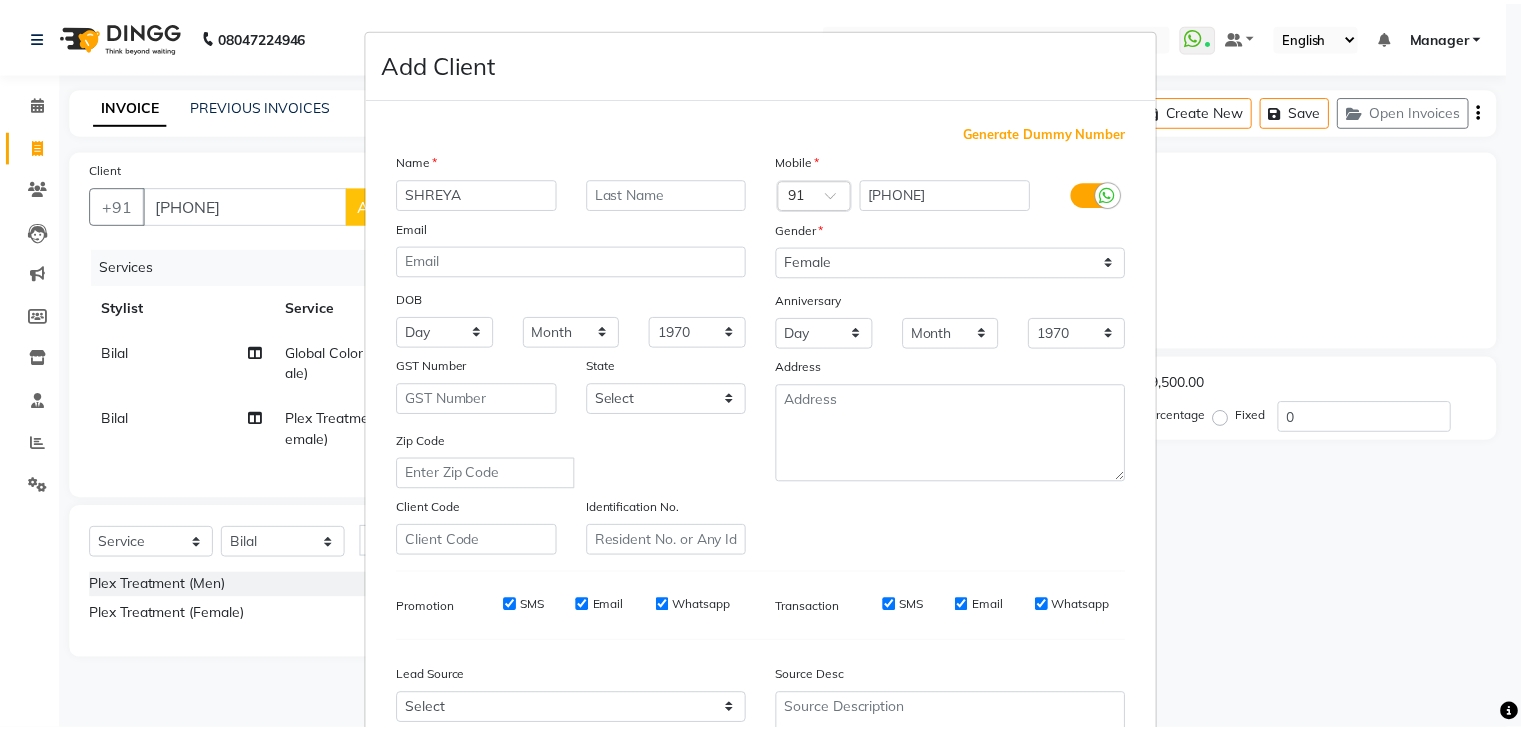 scroll, scrollTop: 203, scrollLeft: 0, axis: vertical 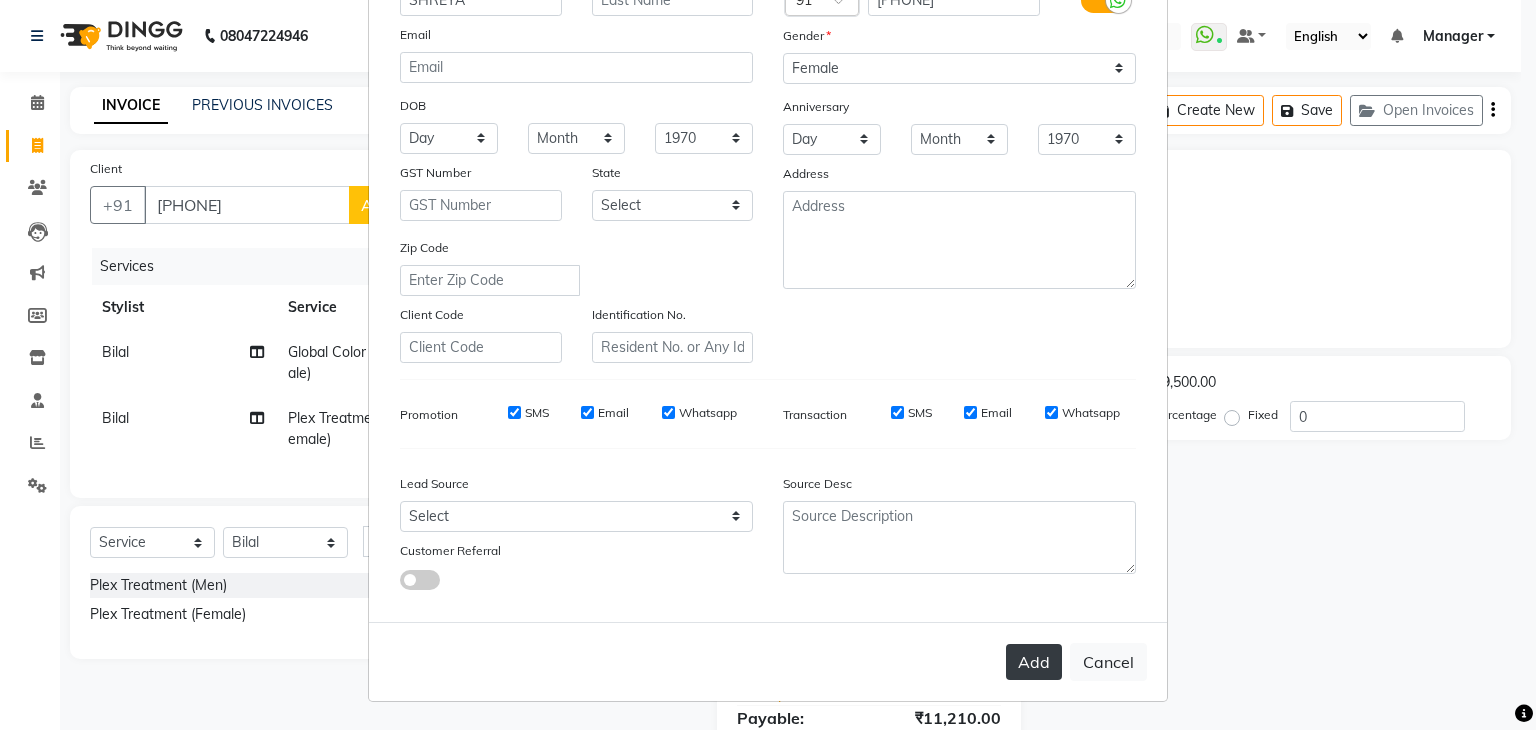 click on "Add" at bounding box center (1034, 662) 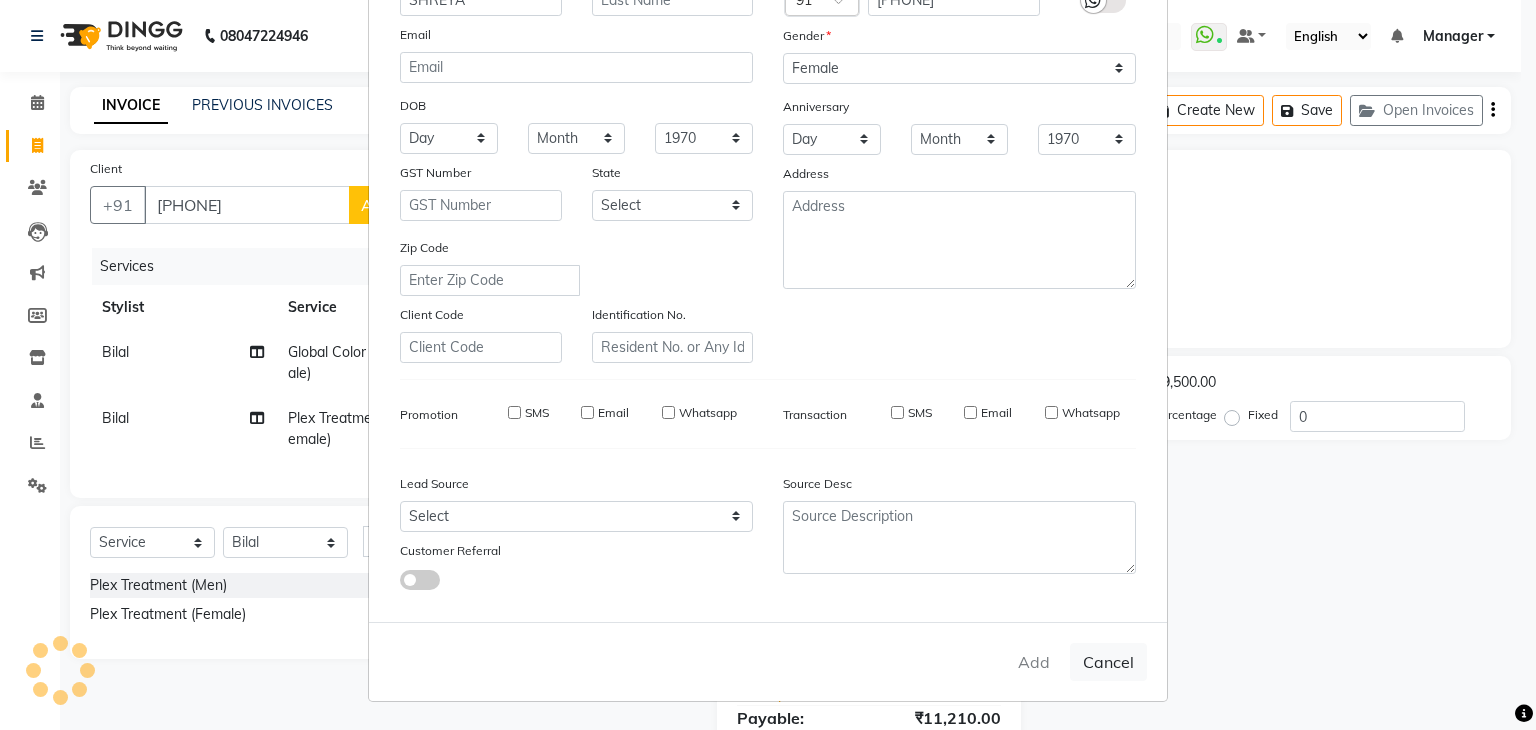 type 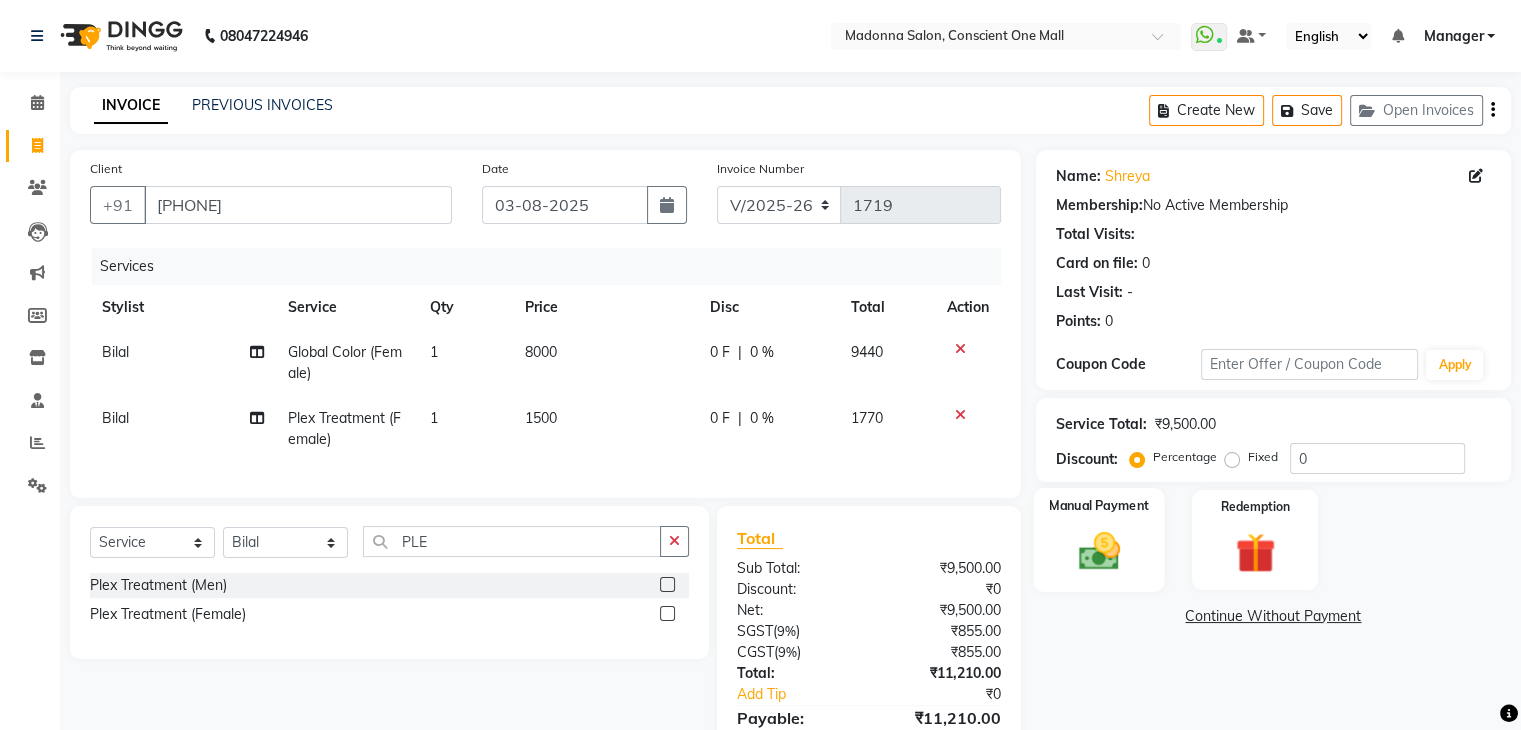 click 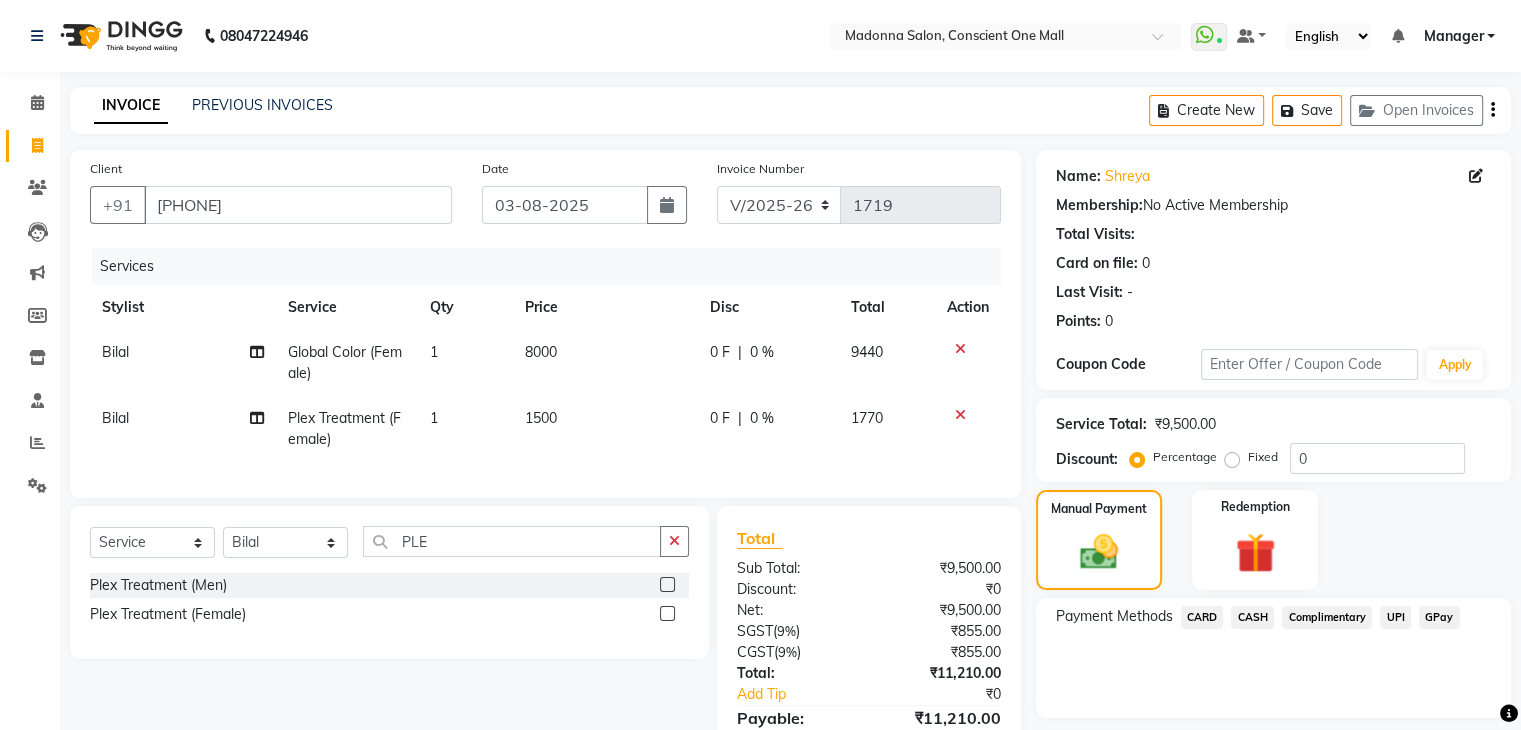 click on "CARD" 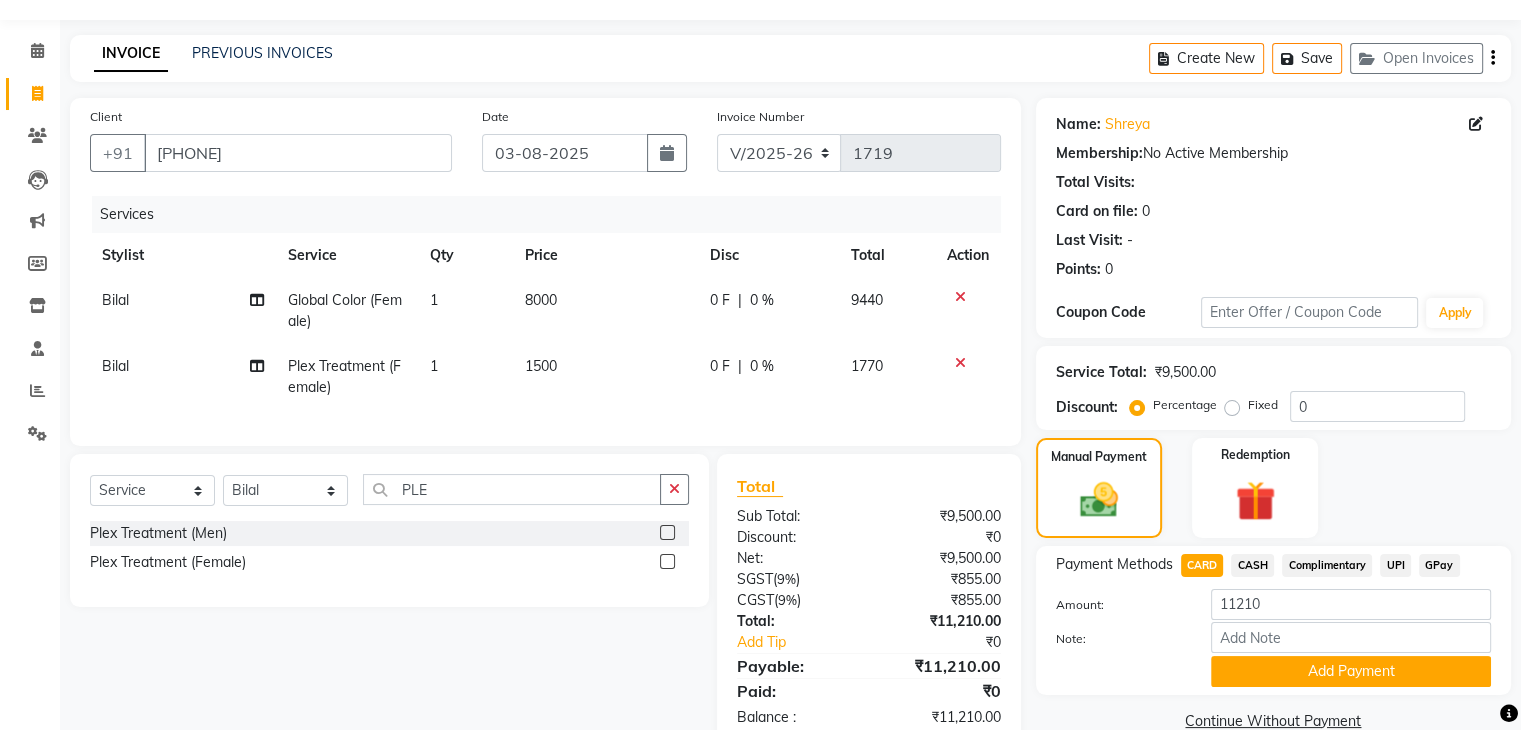 scroll, scrollTop: 116, scrollLeft: 0, axis: vertical 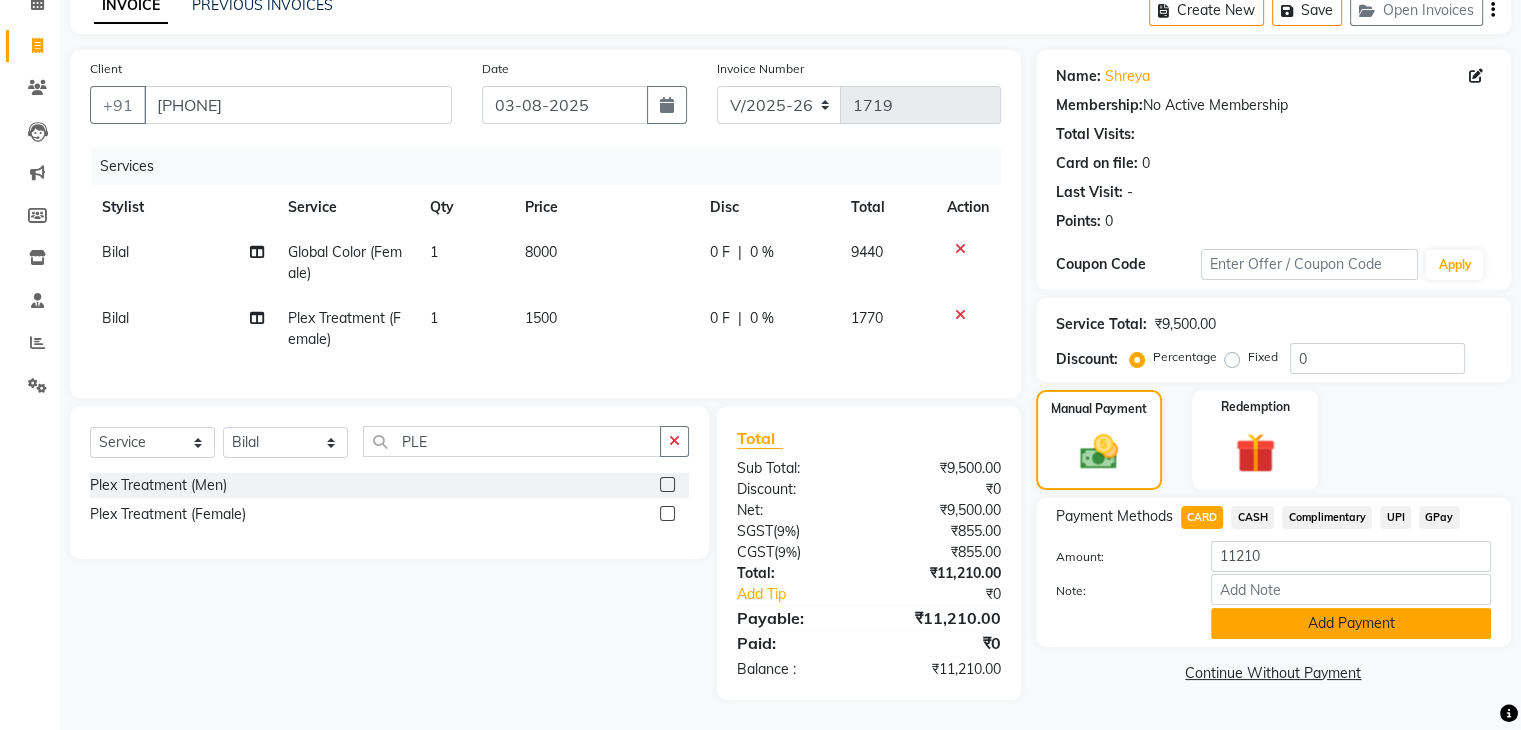click on "Add Payment" 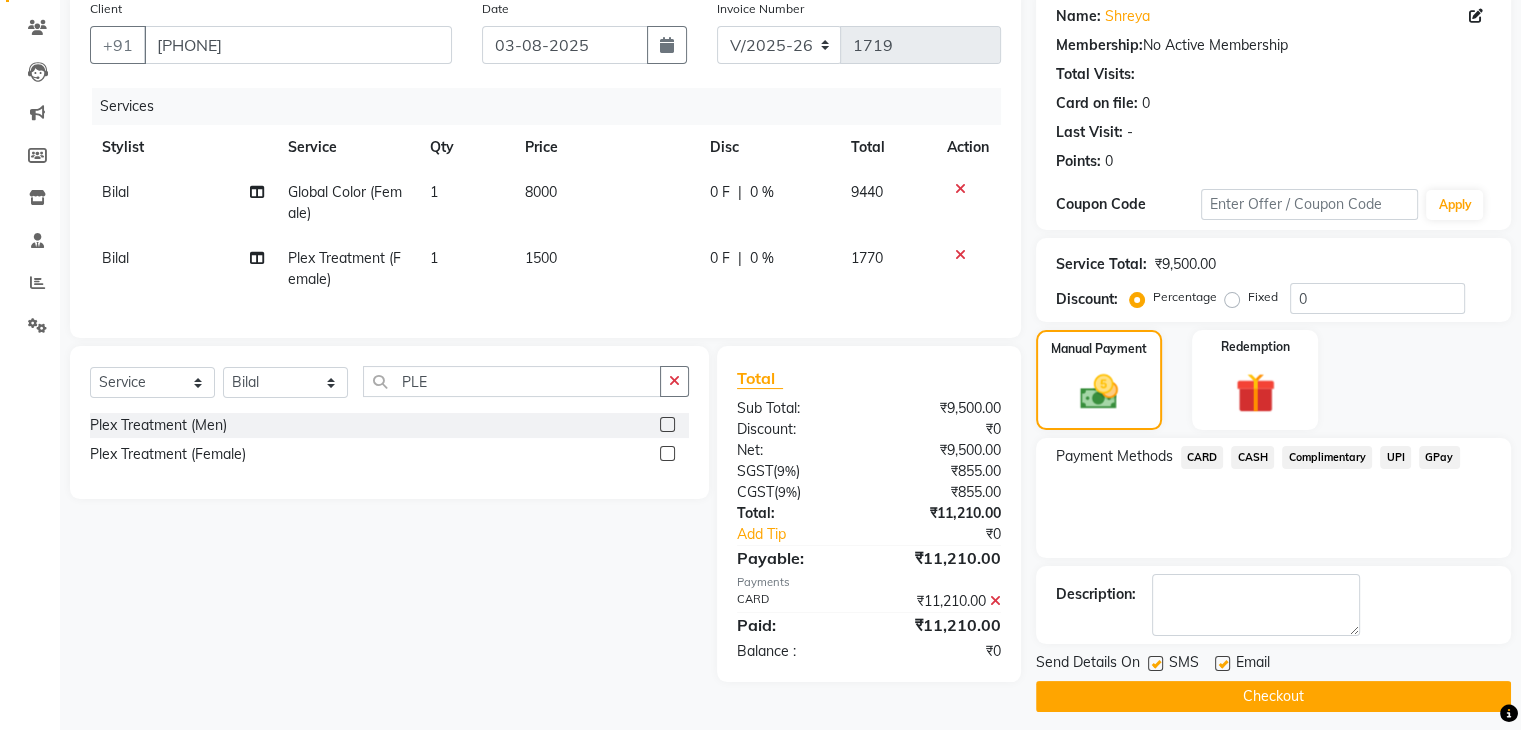 scroll, scrollTop: 171, scrollLeft: 0, axis: vertical 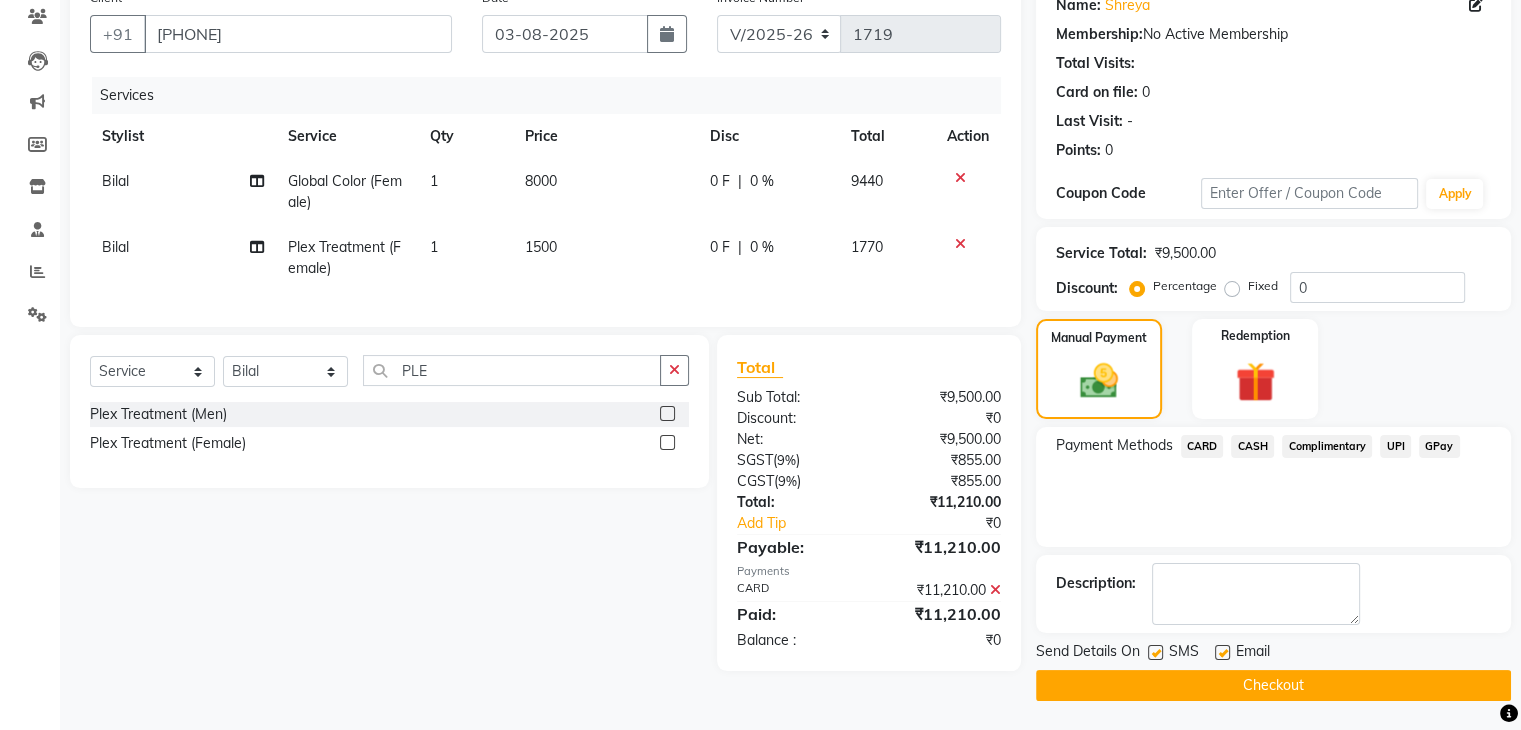 click on "Checkout" 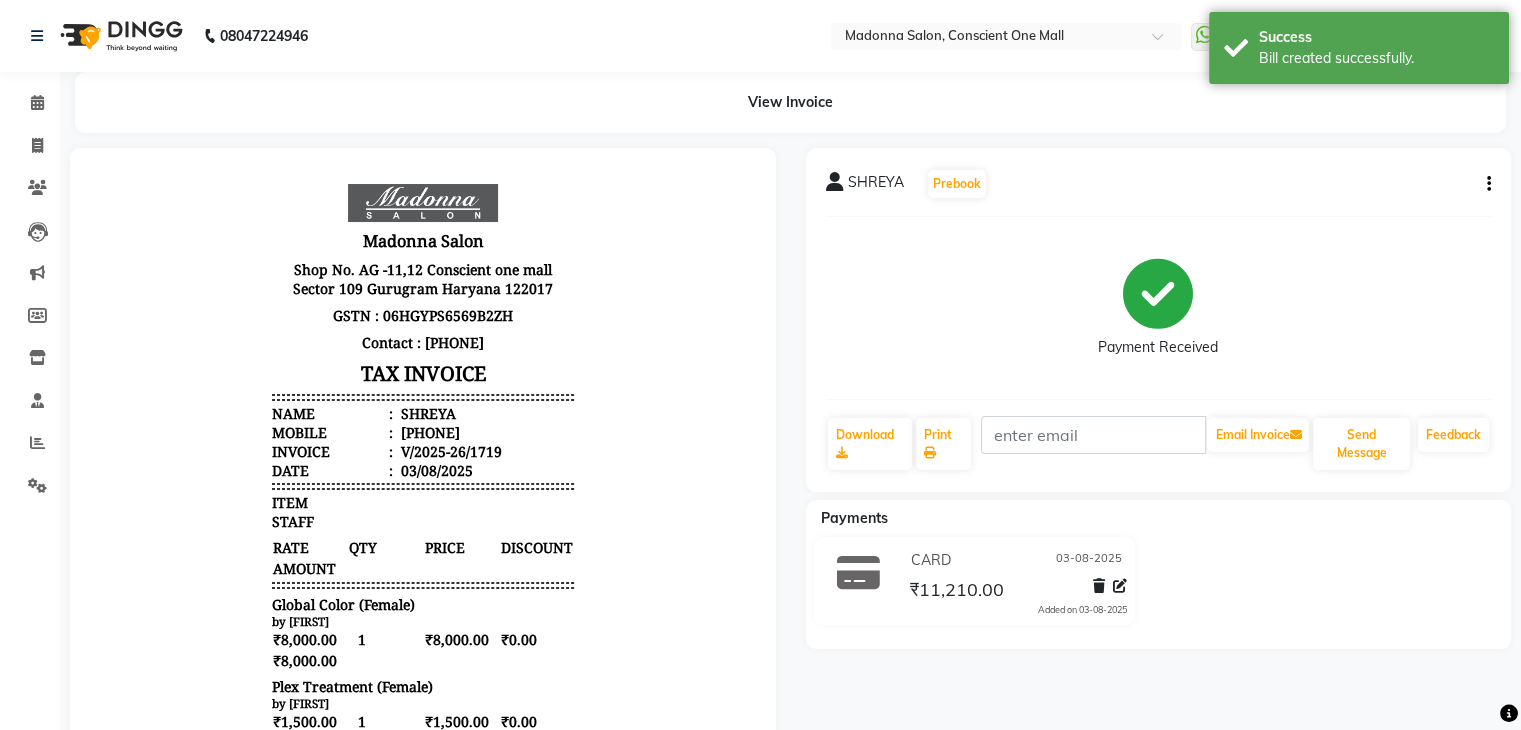 scroll, scrollTop: 0, scrollLeft: 0, axis: both 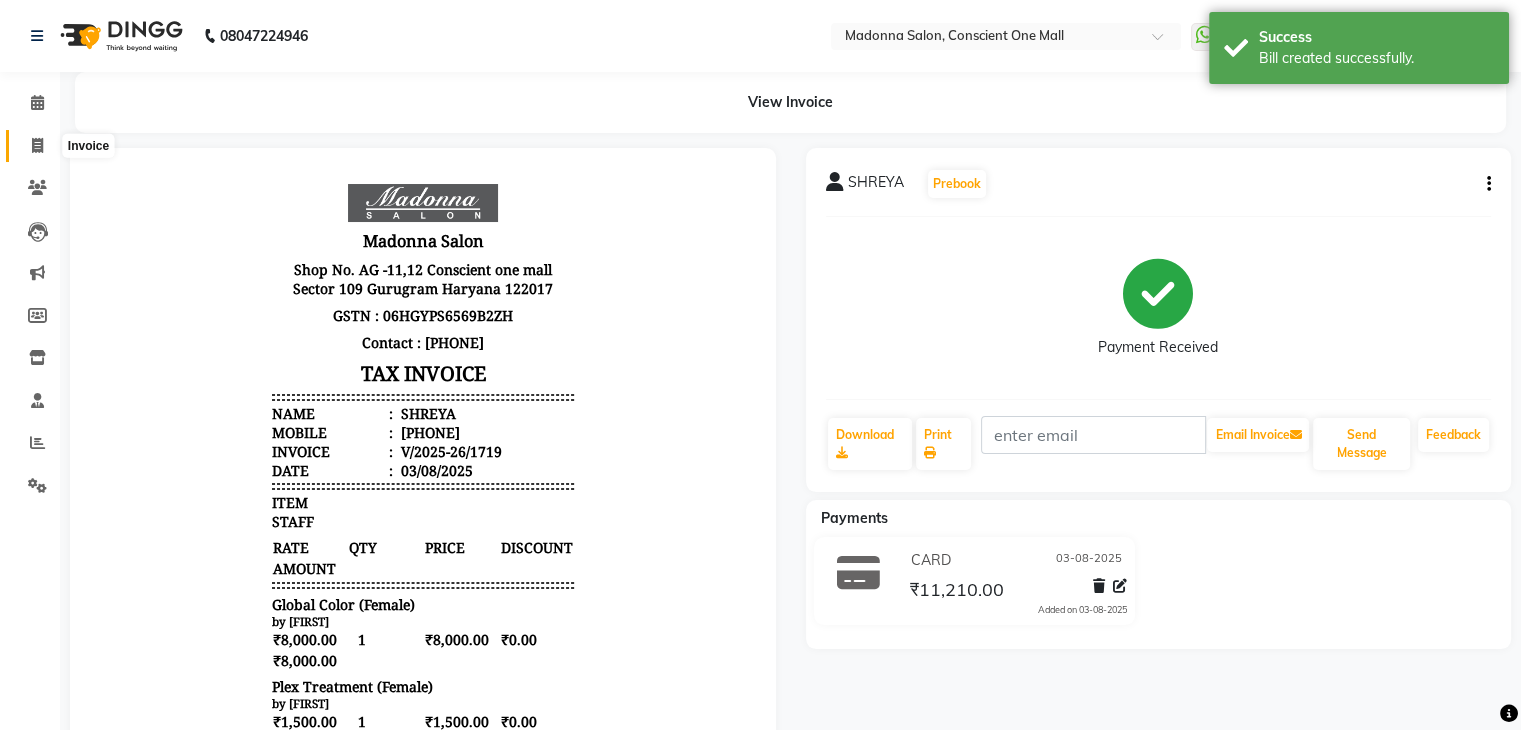 click 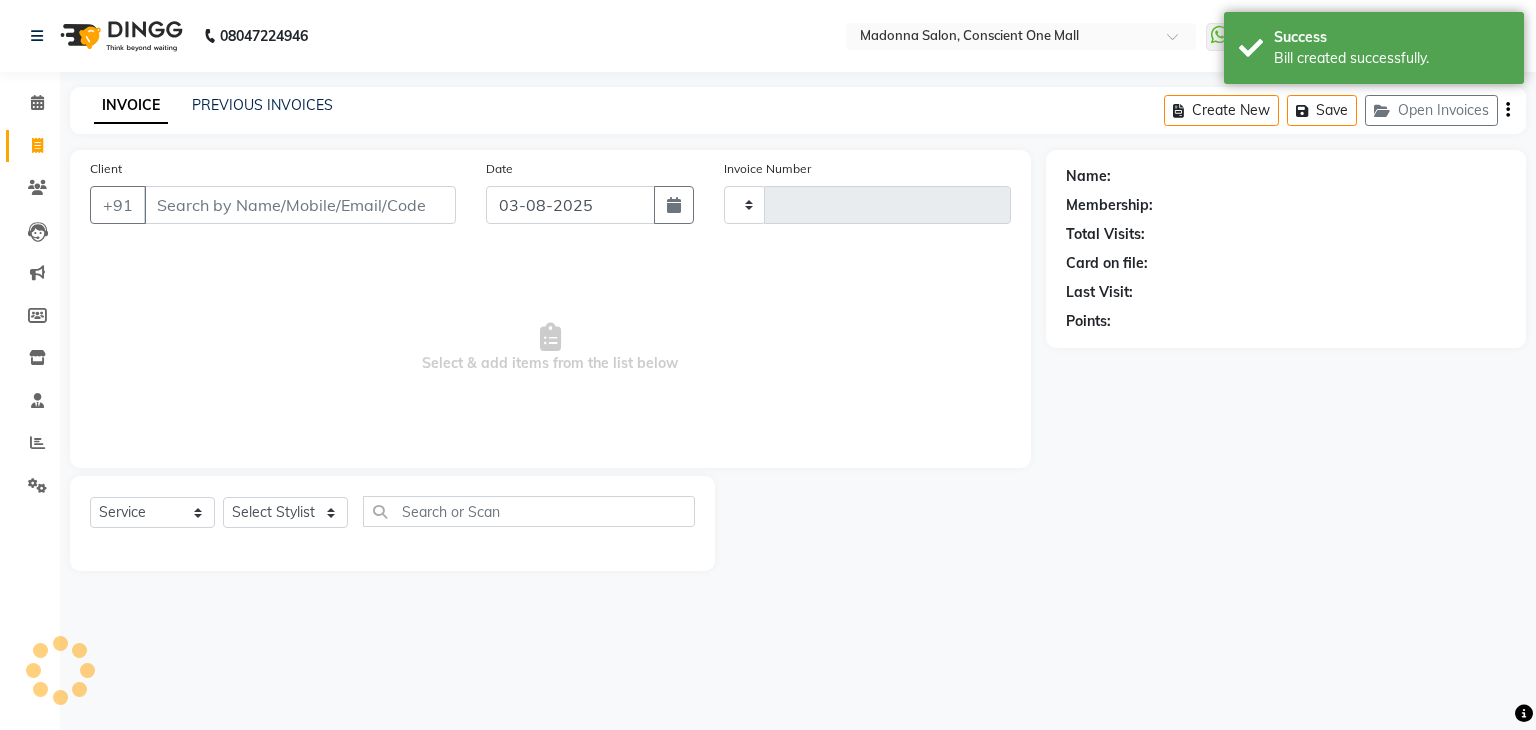 type on "1720" 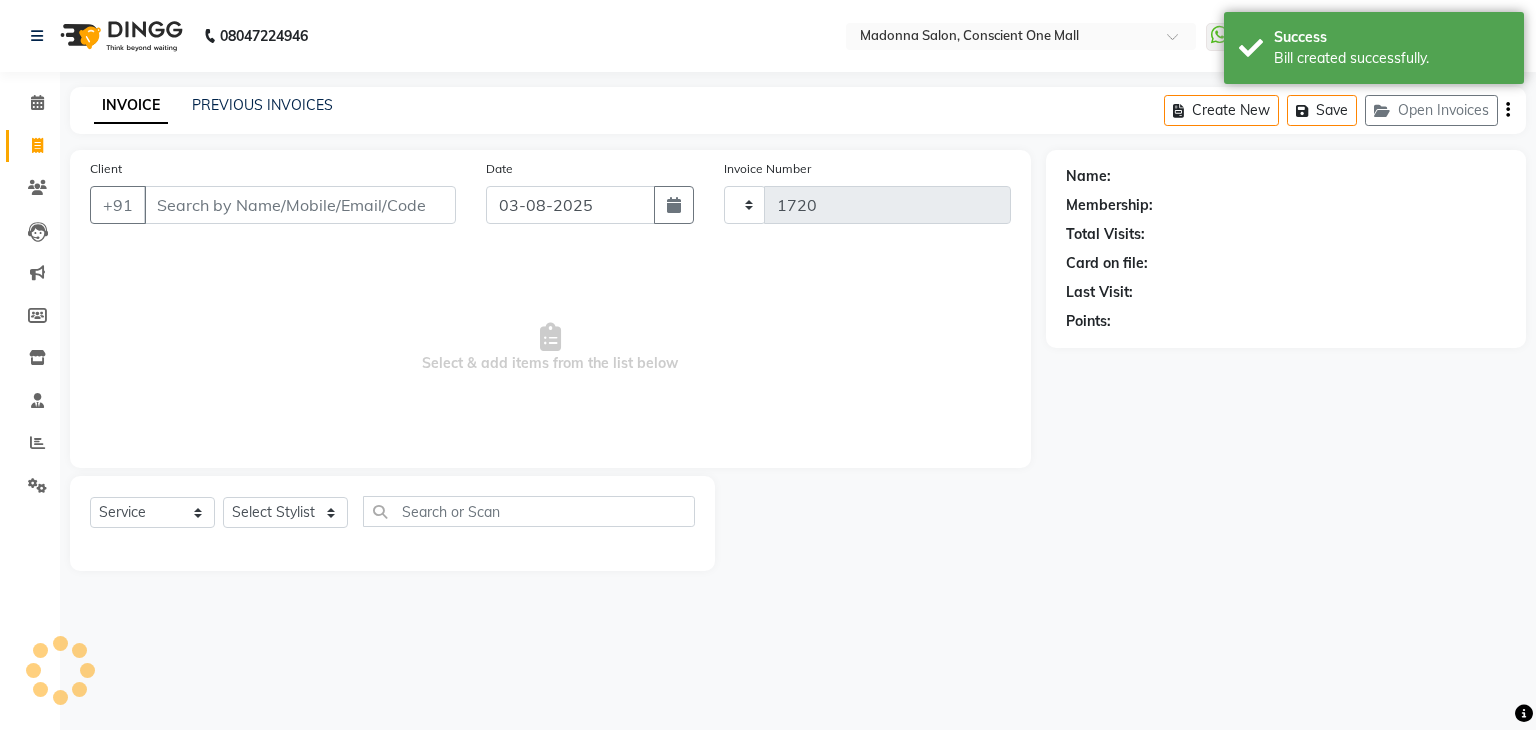 select on "7575" 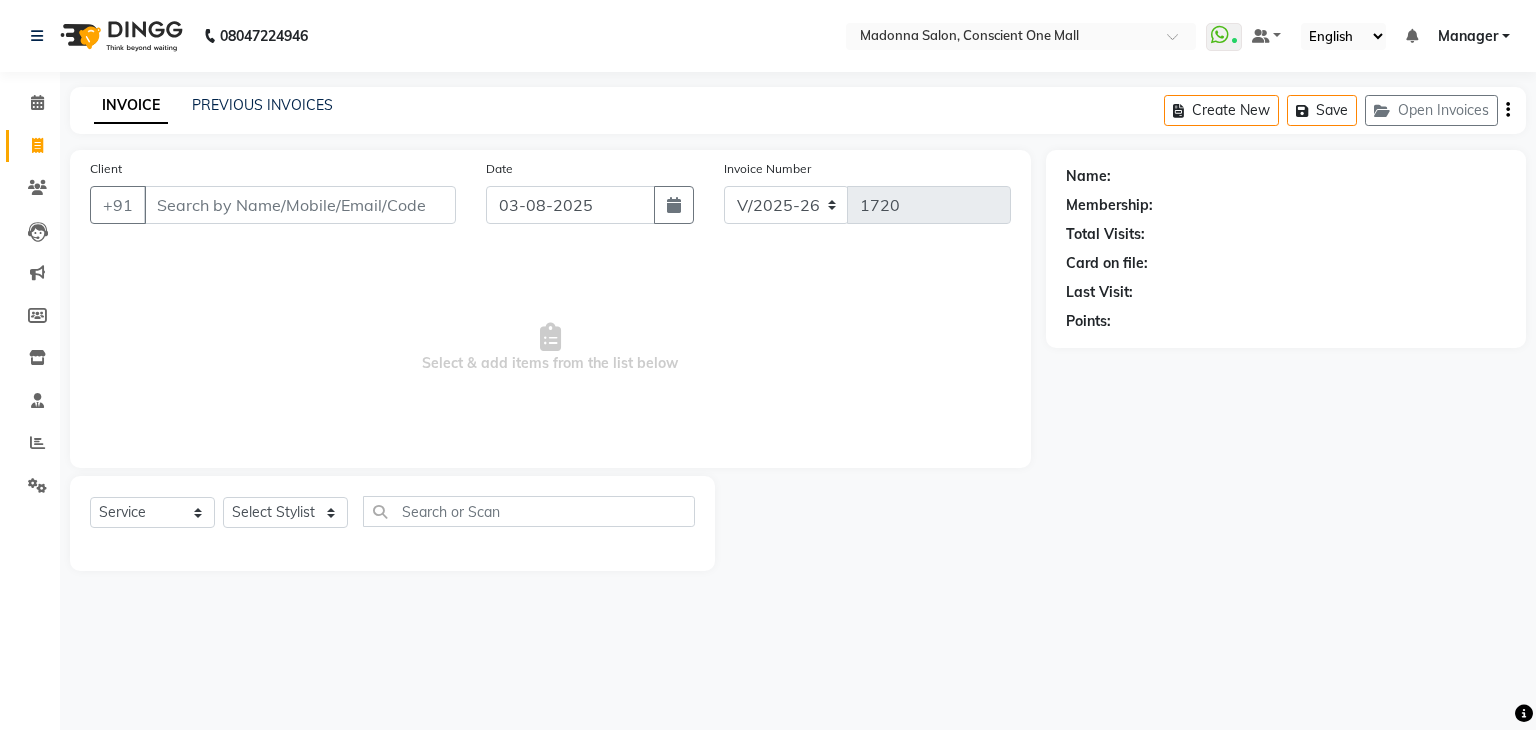 click on "Calendar" 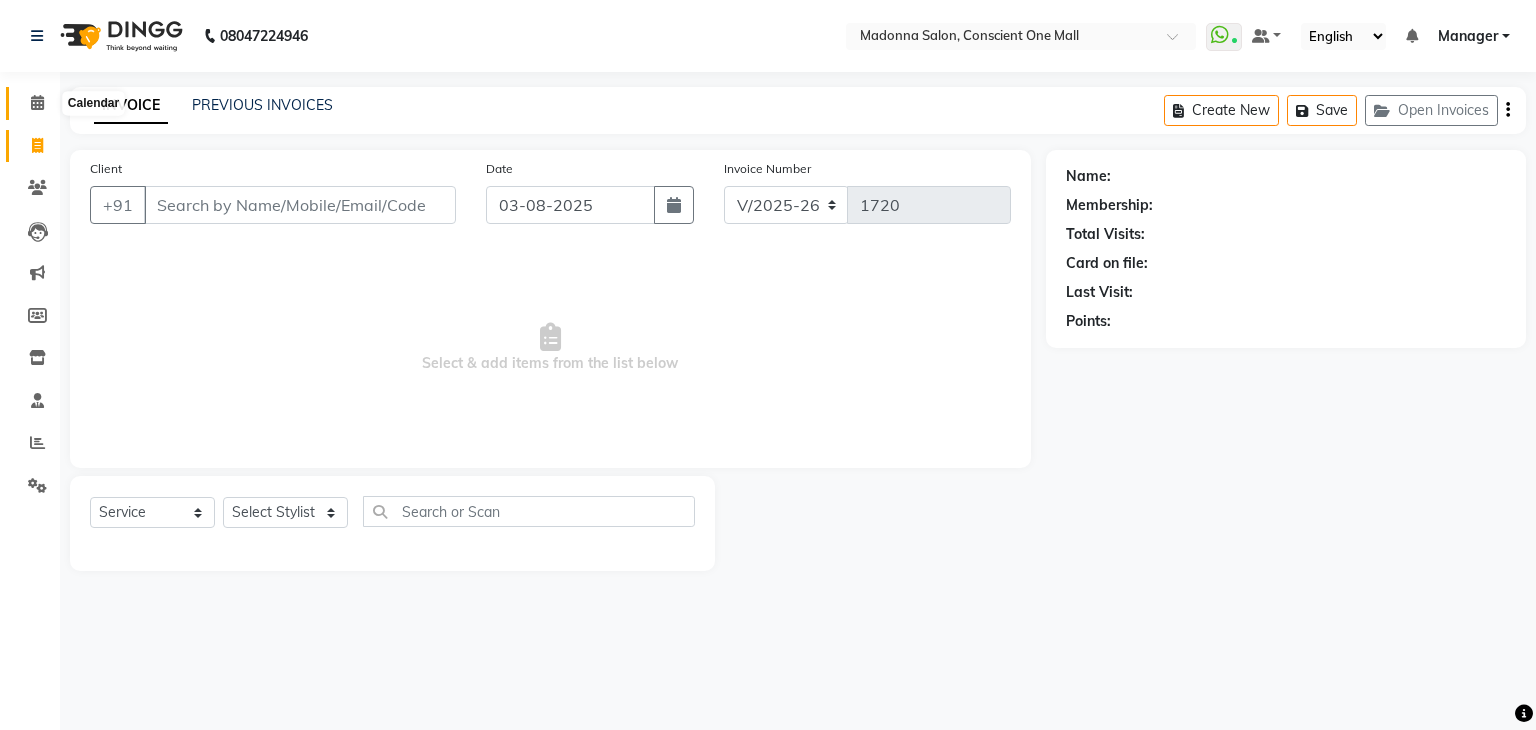 click 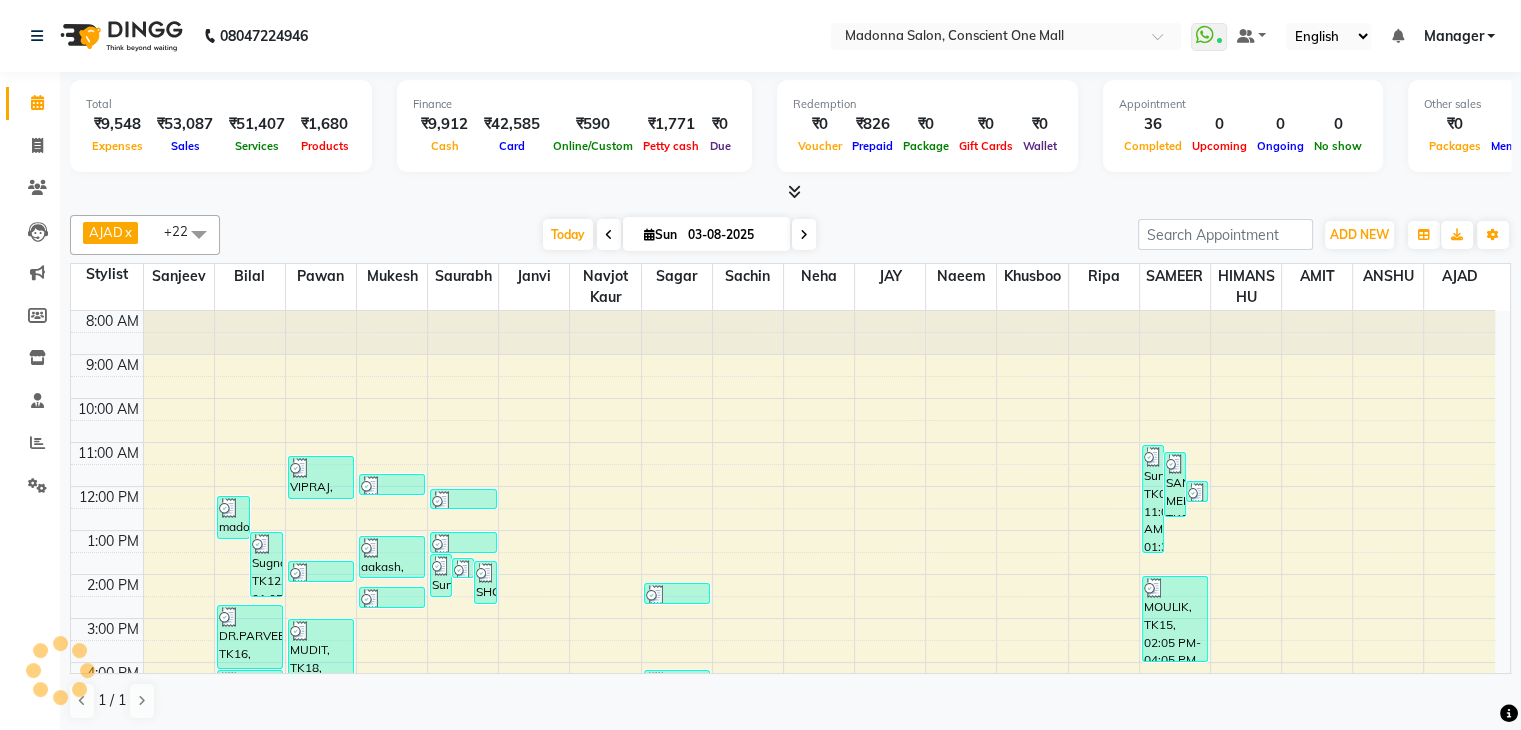 scroll, scrollTop: 0, scrollLeft: 0, axis: both 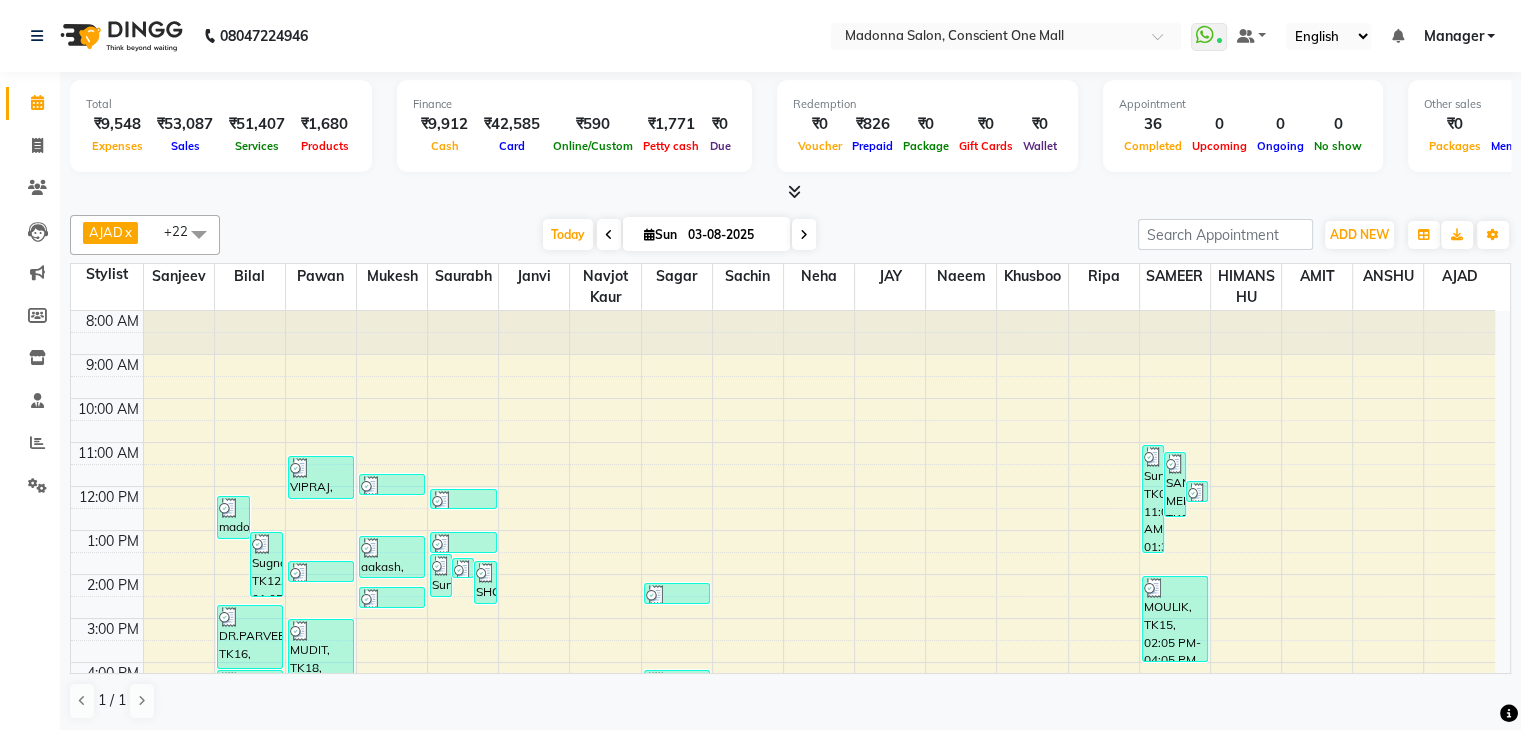 click at bounding box center (794, 191) 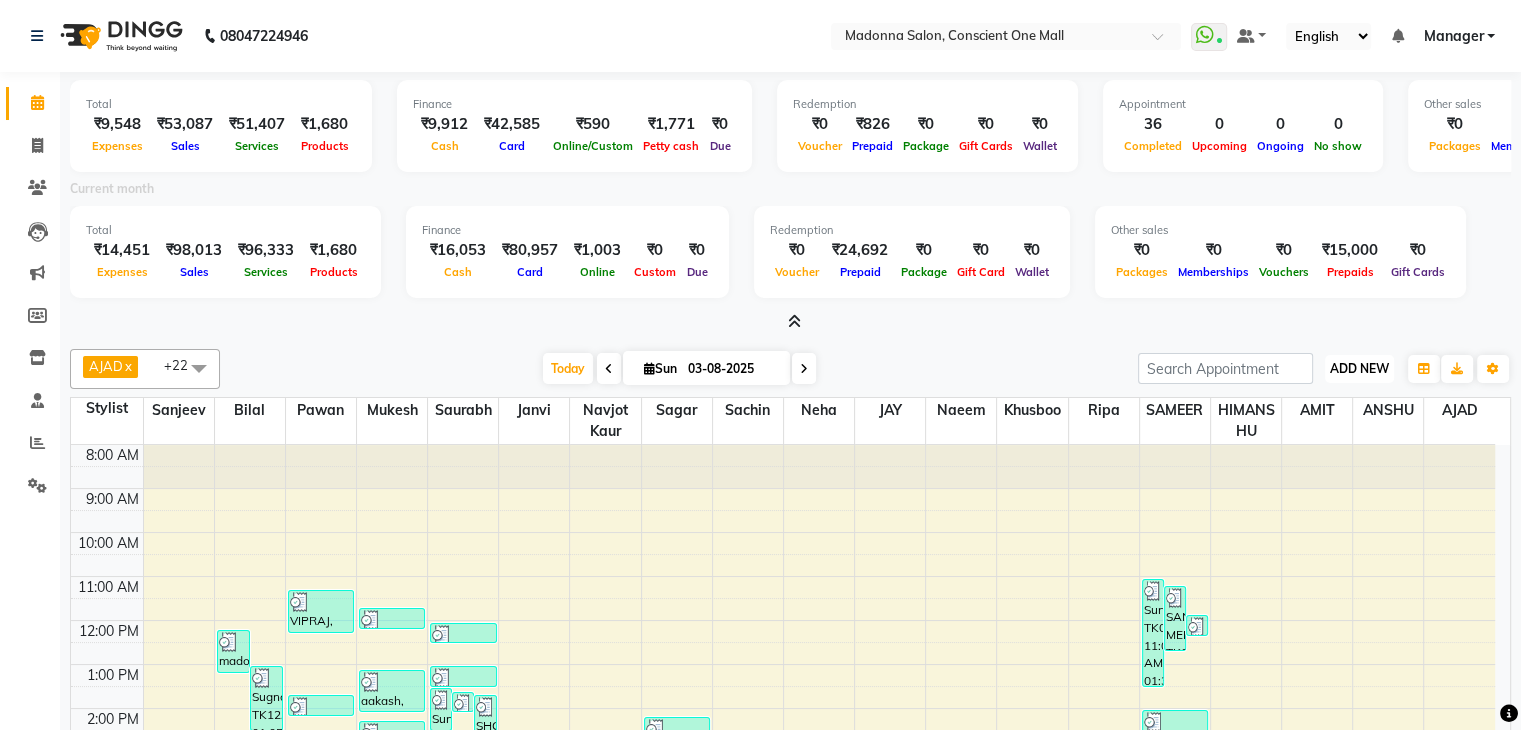 click on "ADD NEW" at bounding box center (1359, 368) 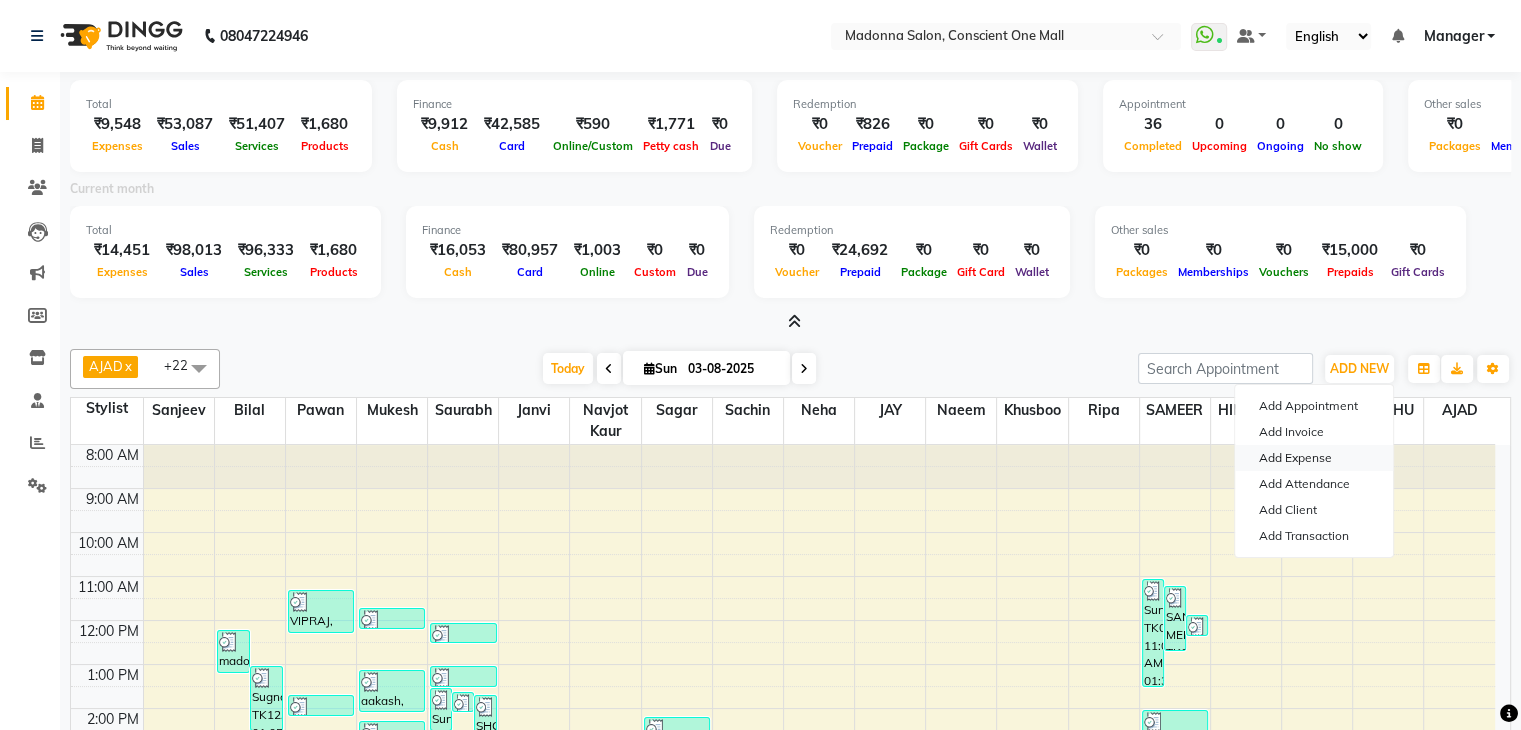 click on "Add Expense" at bounding box center [1314, 458] 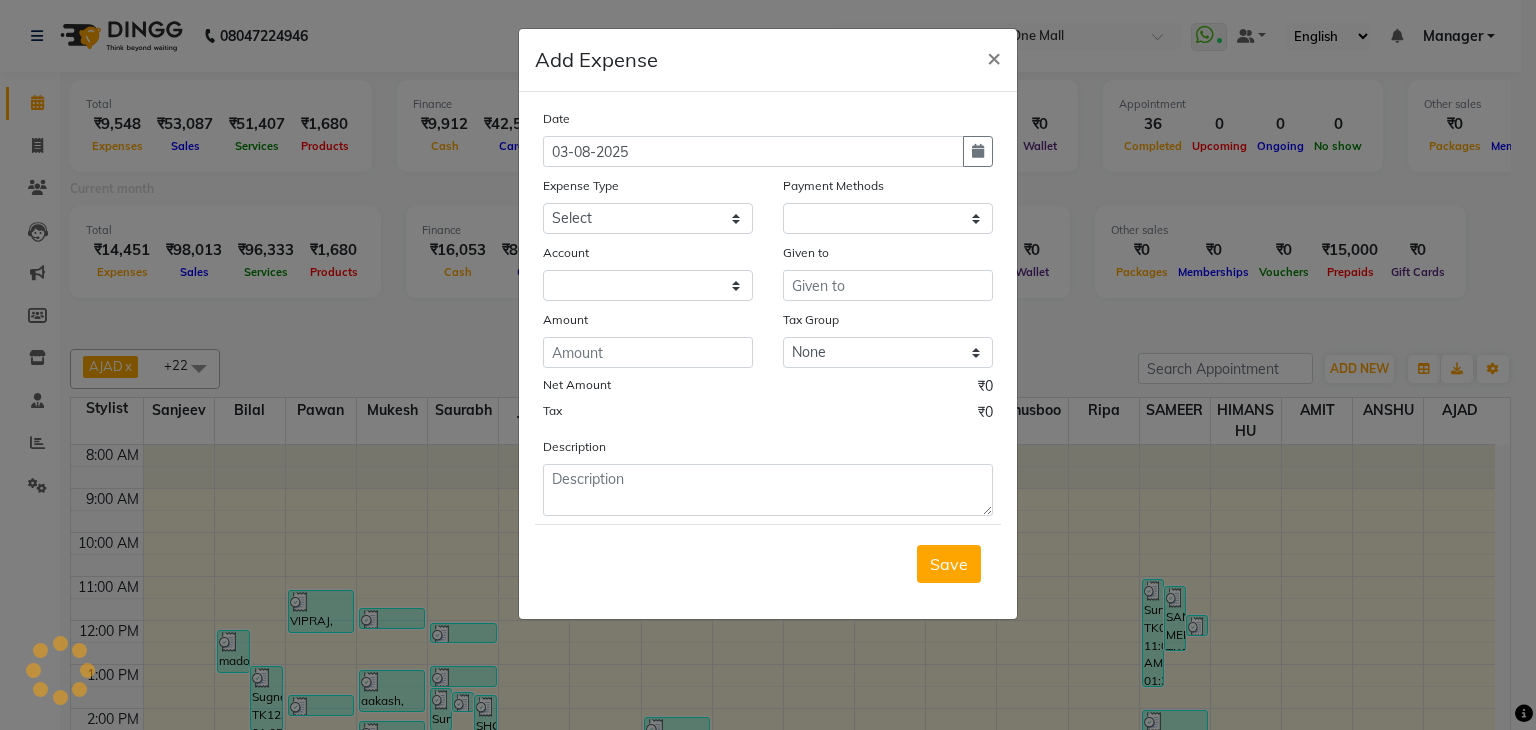 select on "1" 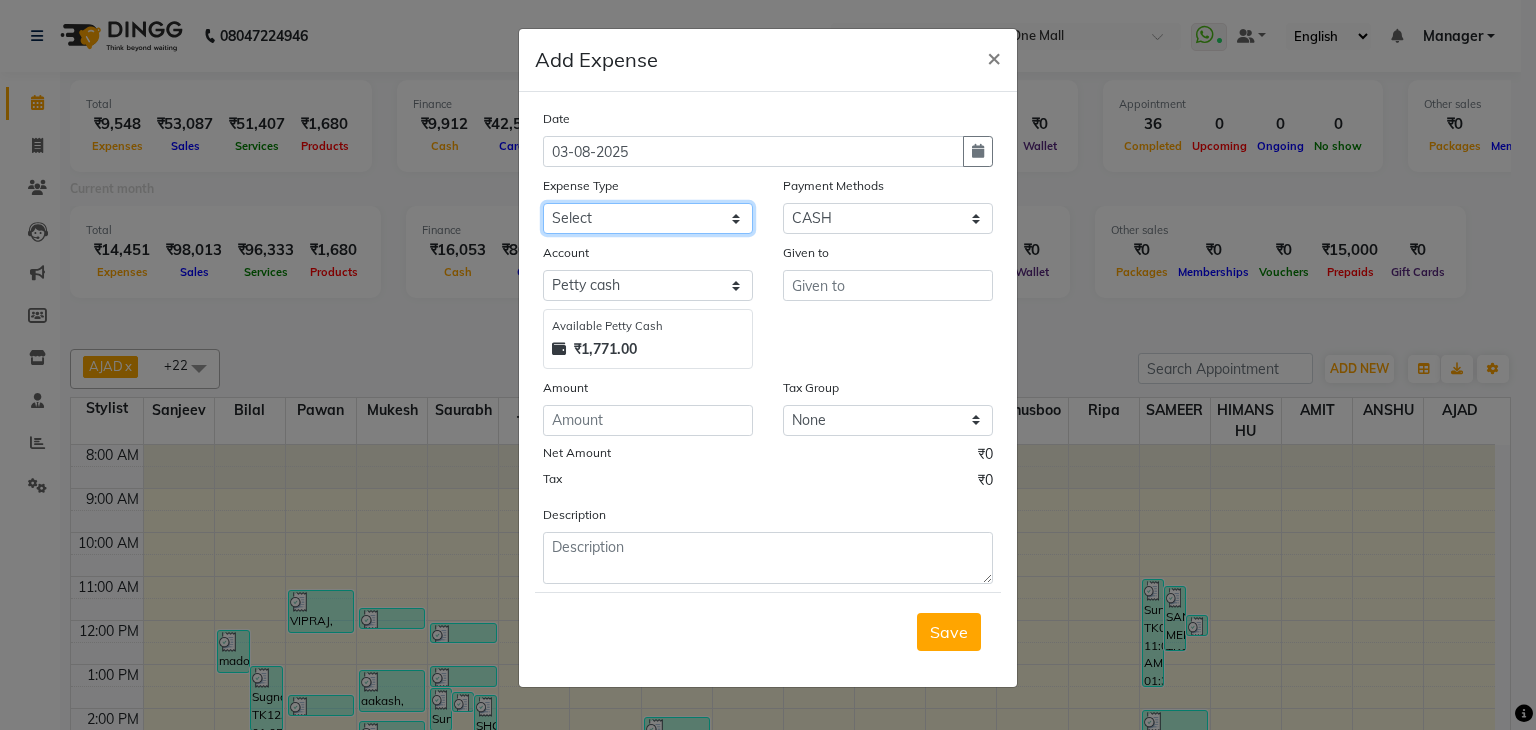 click on "Select 99 STORE Advance Salary BILLS CARDAMOM client change paytm Client Snacks Coffee CONVEYANCE cookies Day book Donation ELECTRICIAN Electricity Bill FARE FOOD EXPENSE Garbage Monthly Expense Ginger Hit Incentive INSTAMART JALJIRA POWDER JEERA POWDER LAUNDARY Lemon Marketing Medical MEMBERSHIP COMISSON milk Misc MOBILE RECHARGE MONEY CHANGE M S COMI Nimbu Payment Other Pantry PAYMENT paytm Tip PLUMBER PRINT ROLL Product PRODUCT iNCENTIVE PURCHASING Recive cash SAFAIWALA Salary salon use SALT staff incentive Staff Snacks SUGAR Tea TIP VISHAL MART WATER ZEPTO" 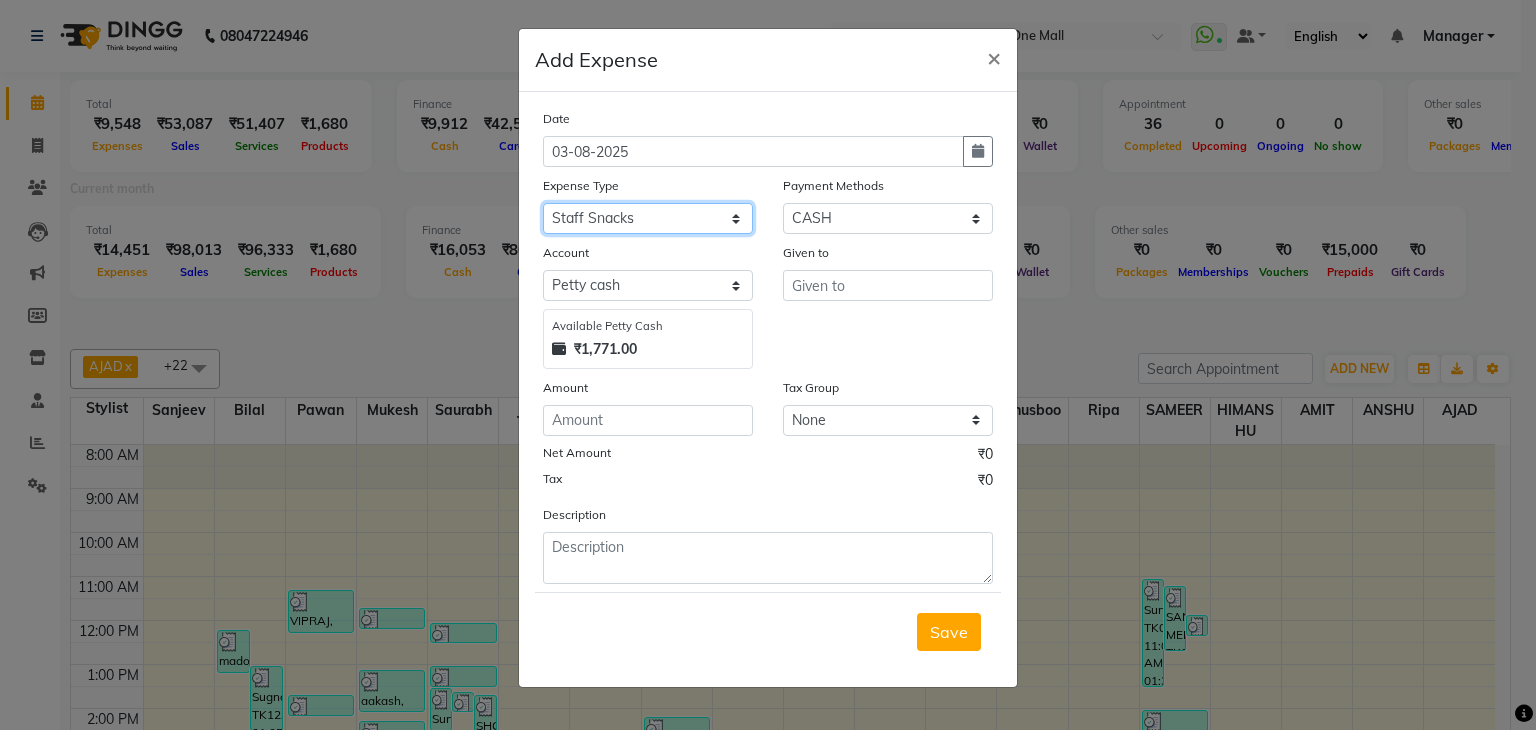 click on "Select 99 STORE Advance Salary BILLS CARDAMOM client change paytm Client Snacks Coffee CONVEYANCE cookies Day book Donation ELECTRICIAN Electricity Bill FARE FOOD EXPENSE Garbage Monthly Expense Ginger Hit Incentive INSTAMART JALJIRA POWDER JEERA POWDER LAUNDARY Lemon Marketing Medical MEMBERSHIP COMISSON milk Misc MOBILE RECHARGE MONEY CHANGE M S COMI Nimbu Payment Other Pantry PAYMENT paytm Tip PLUMBER PRINT ROLL Product PRODUCT iNCENTIVE PURCHASING Recive cash SAFAIWALA Salary salon use SALT staff incentive Staff Snacks SUGAR Tea TIP VISHAL MART WATER ZEPTO" 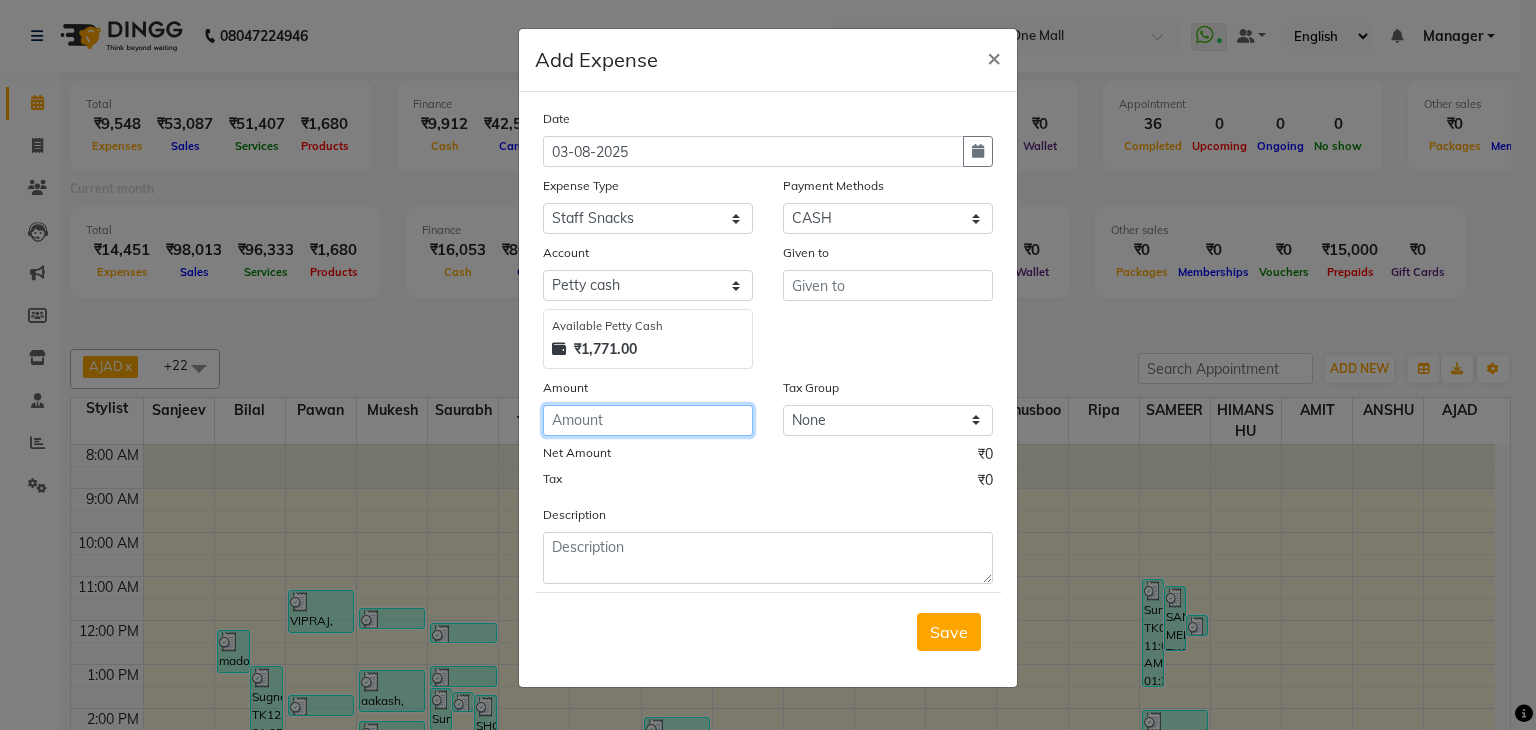 click 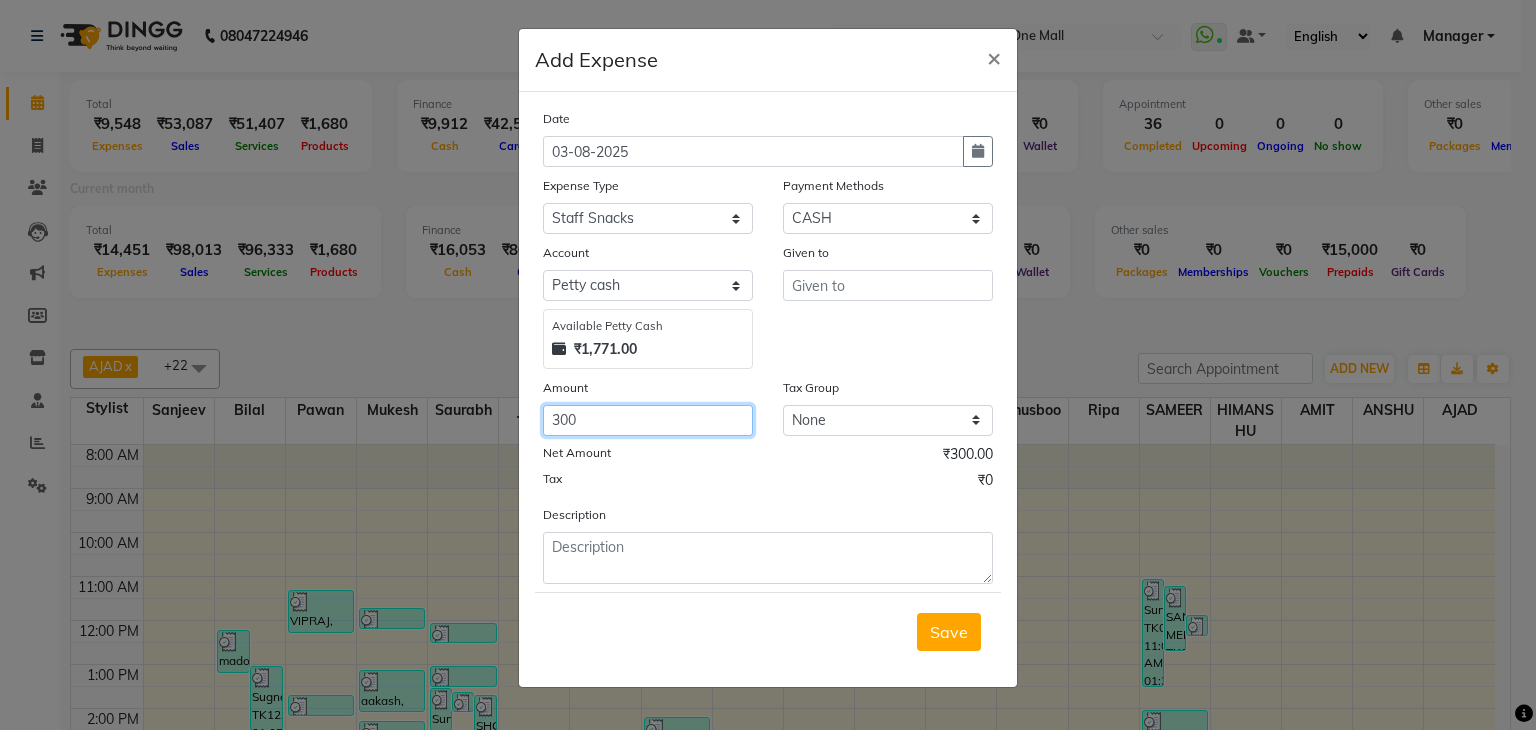 type on "300" 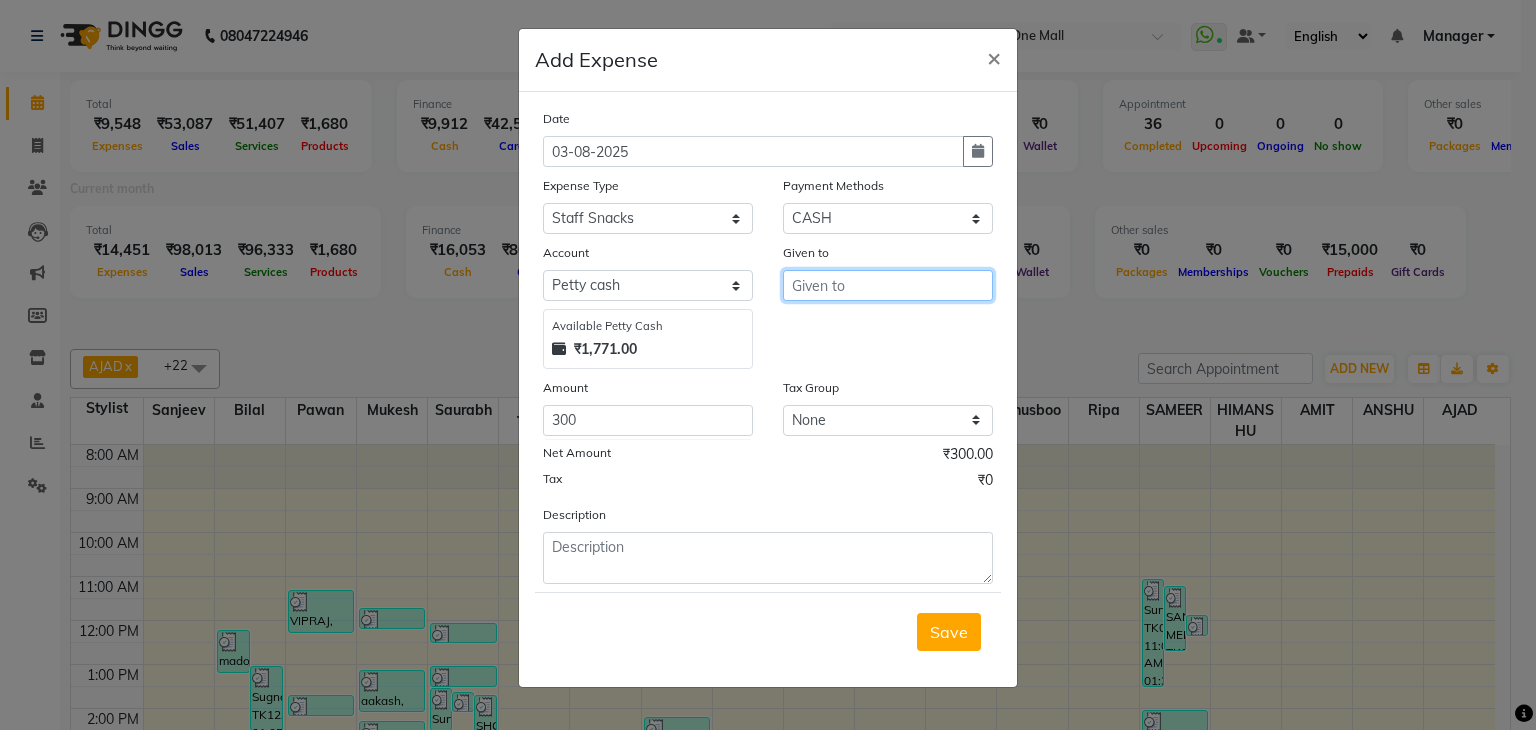 click at bounding box center [888, 285] 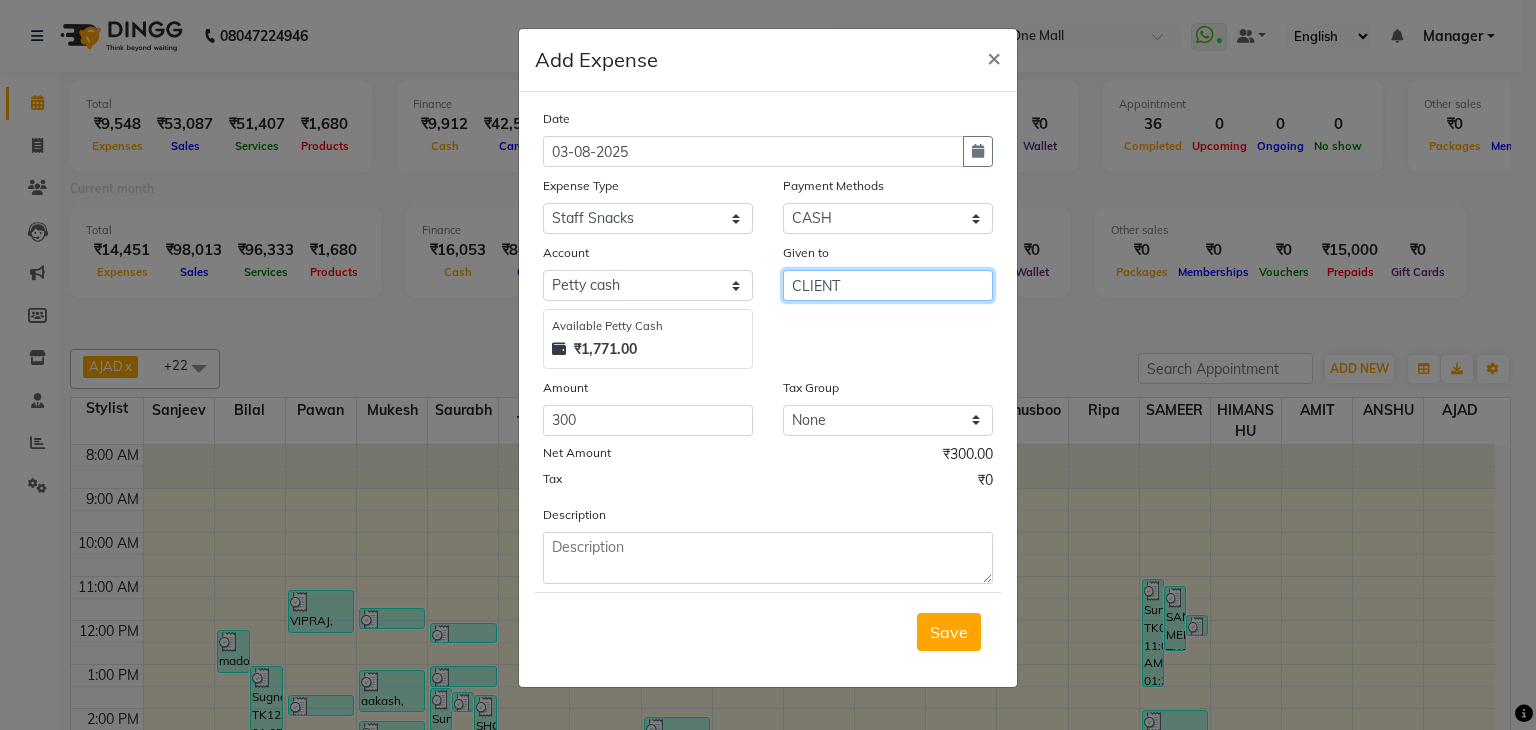 type on "CLIENT" 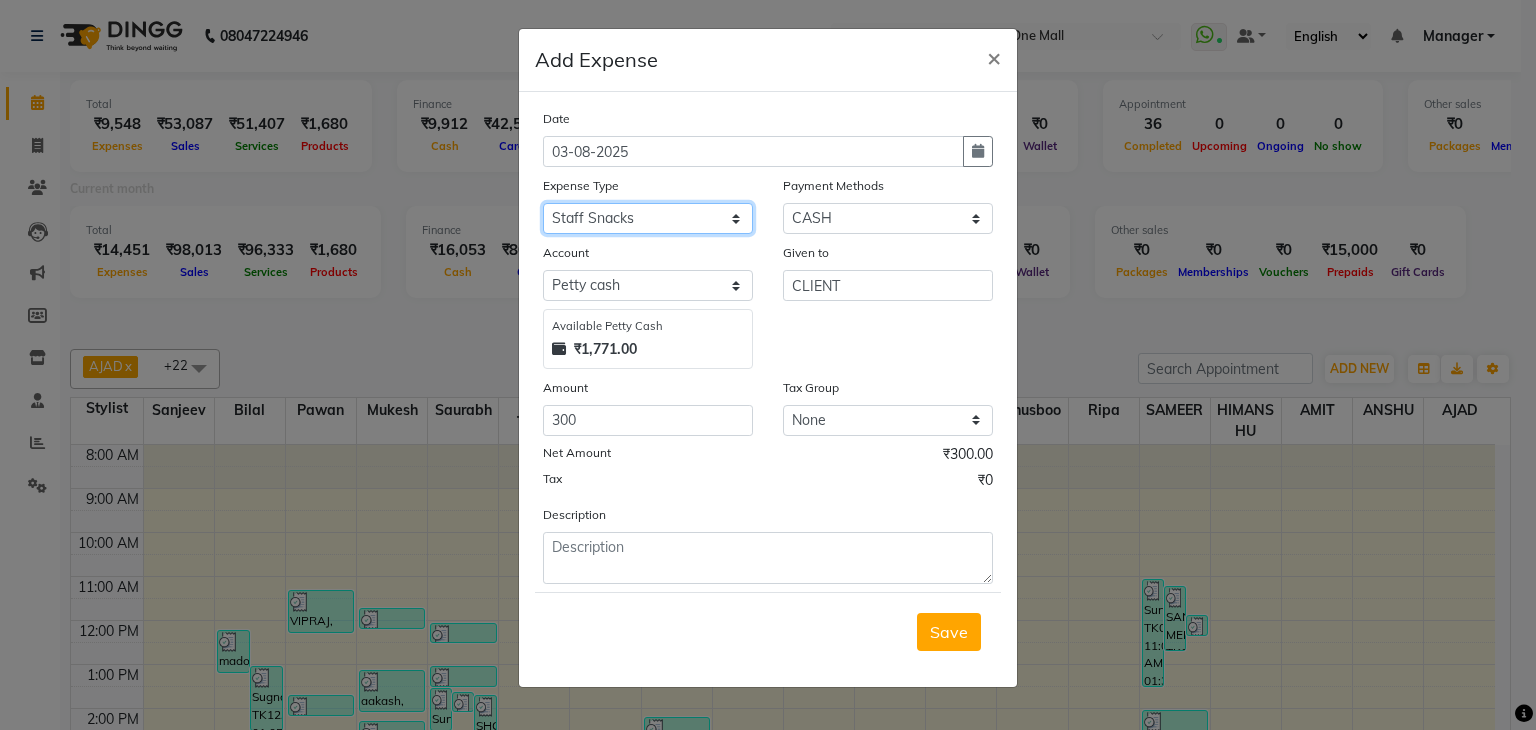 click on "Select 99 STORE Advance Salary BILLS CARDAMOM client change paytm Client Snacks Coffee CONVEYANCE cookies Day book Donation ELECTRICIAN Electricity Bill FARE FOOD EXPENSE Garbage Monthly Expense Ginger Hit Incentive INSTAMART JALJIRA POWDER JEERA POWDER LAUNDARY Lemon Marketing Medical MEMBERSHIP COMISSON milk Misc MOBILE RECHARGE MONEY CHANGE M S COMI Nimbu Payment Other Pantry PAYMENT paytm Tip PLUMBER PRINT ROLL Product PRODUCT iNCENTIVE PURCHASING Recive cash SAFAIWALA Salary salon use SALT staff incentive Staff Snacks SUGAR Tea TIP VISHAL MART WATER ZEPTO" 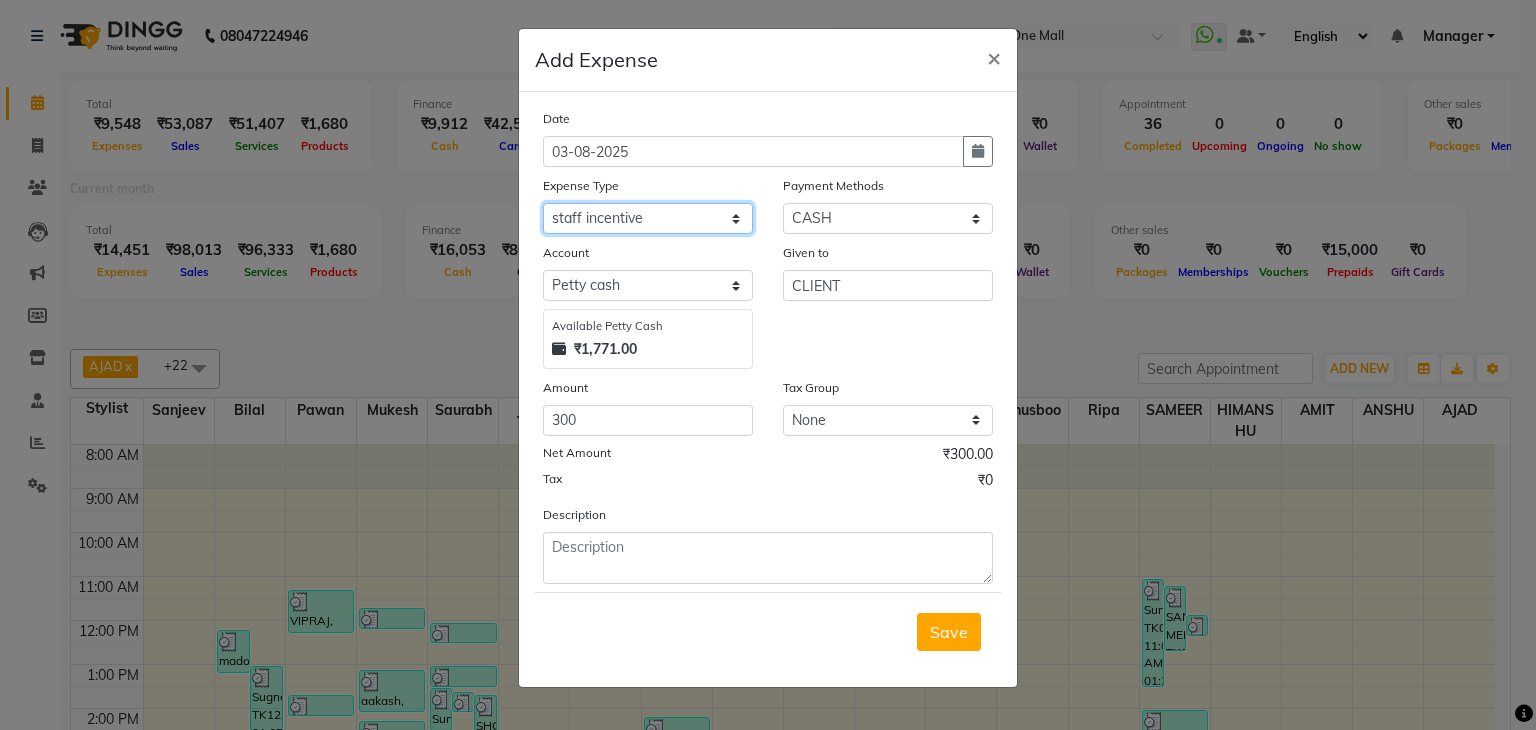 click on "Select 99 STORE Advance Salary BILLS CARDAMOM client change paytm Client Snacks Coffee CONVEYANCE cookies Day book Donation ELECTRICIAN Electricity Bill FARE FOOD EXPENSE Garbage Monthly Expense Ginger Hit Incentive INSTAMART JALJIRA POWDER JEERA POWDER LAUNDARY Lemon Marketing Medical MEMBERSHIP COMISSON milk Misc MOBILE RECHARGE MONEY CHANGE M S COMI Nimbu Payment Other Pantry PAYMENT paytm Tip PLUMBER PRINT ROLL Product PRODUCT iNCENTIVE PURCHASING Recive cash SAFAIWALA Salary salon use SALT staff incentive Staff Snacks SUGAR Tea TIP VISHAL MART WATER ZEPTO" 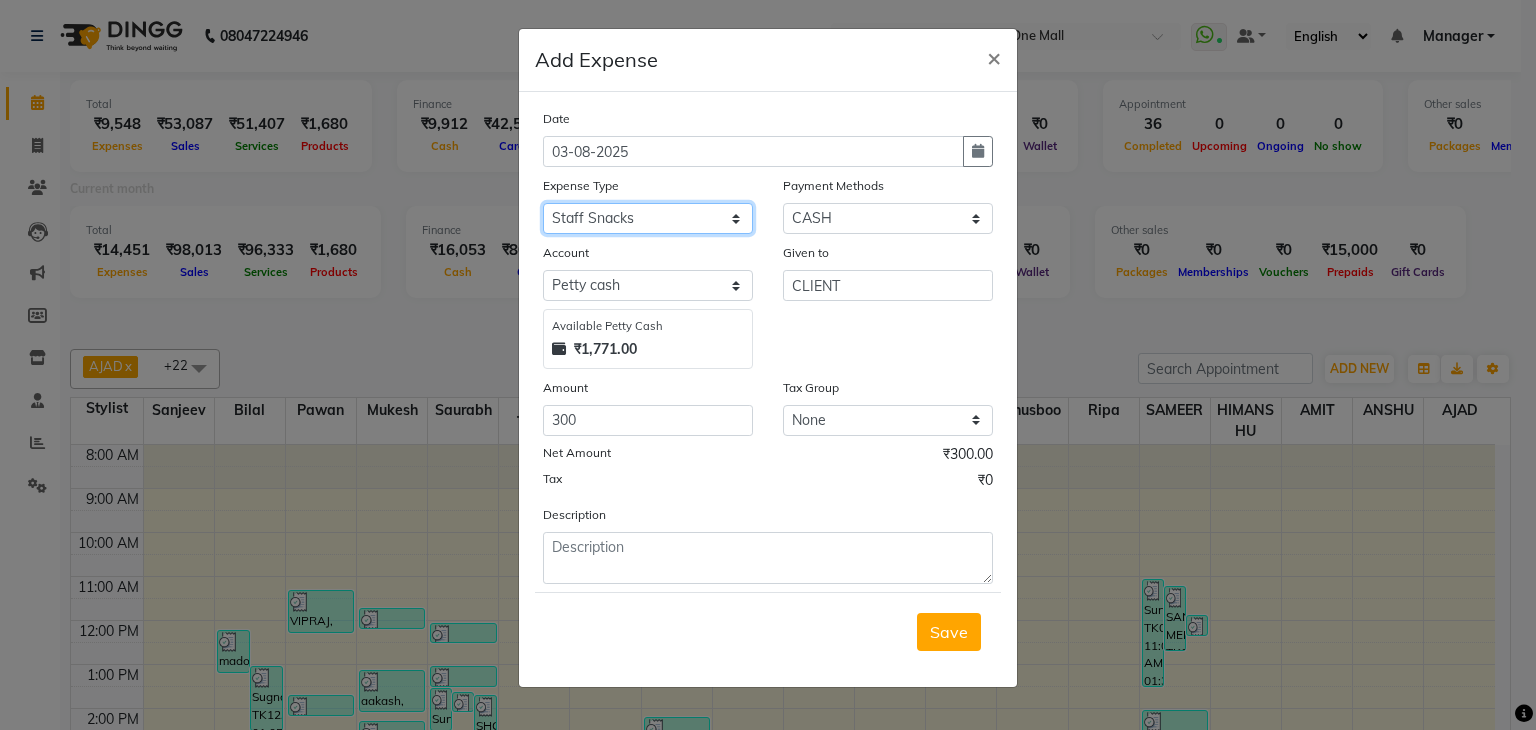 select on "19545" 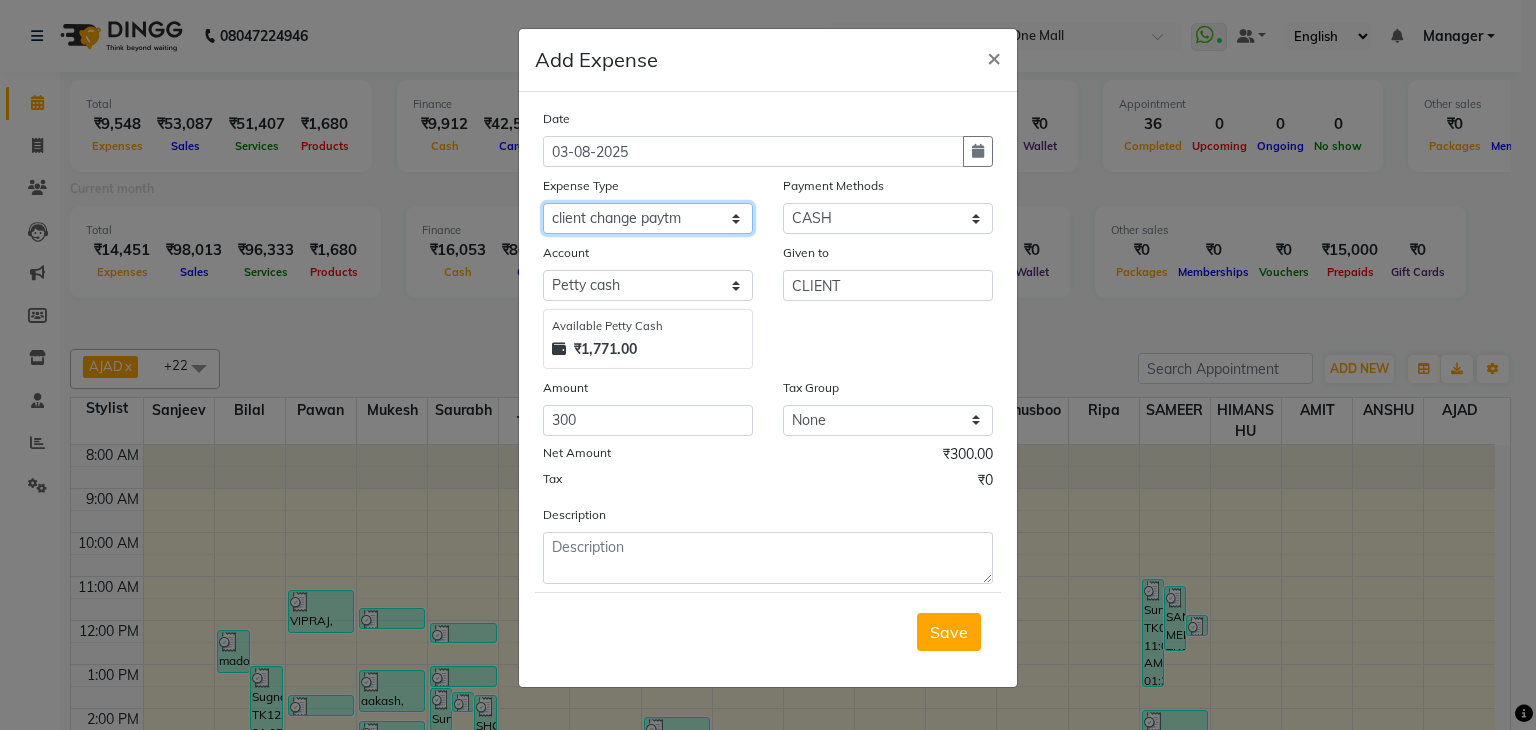 select on "19551" 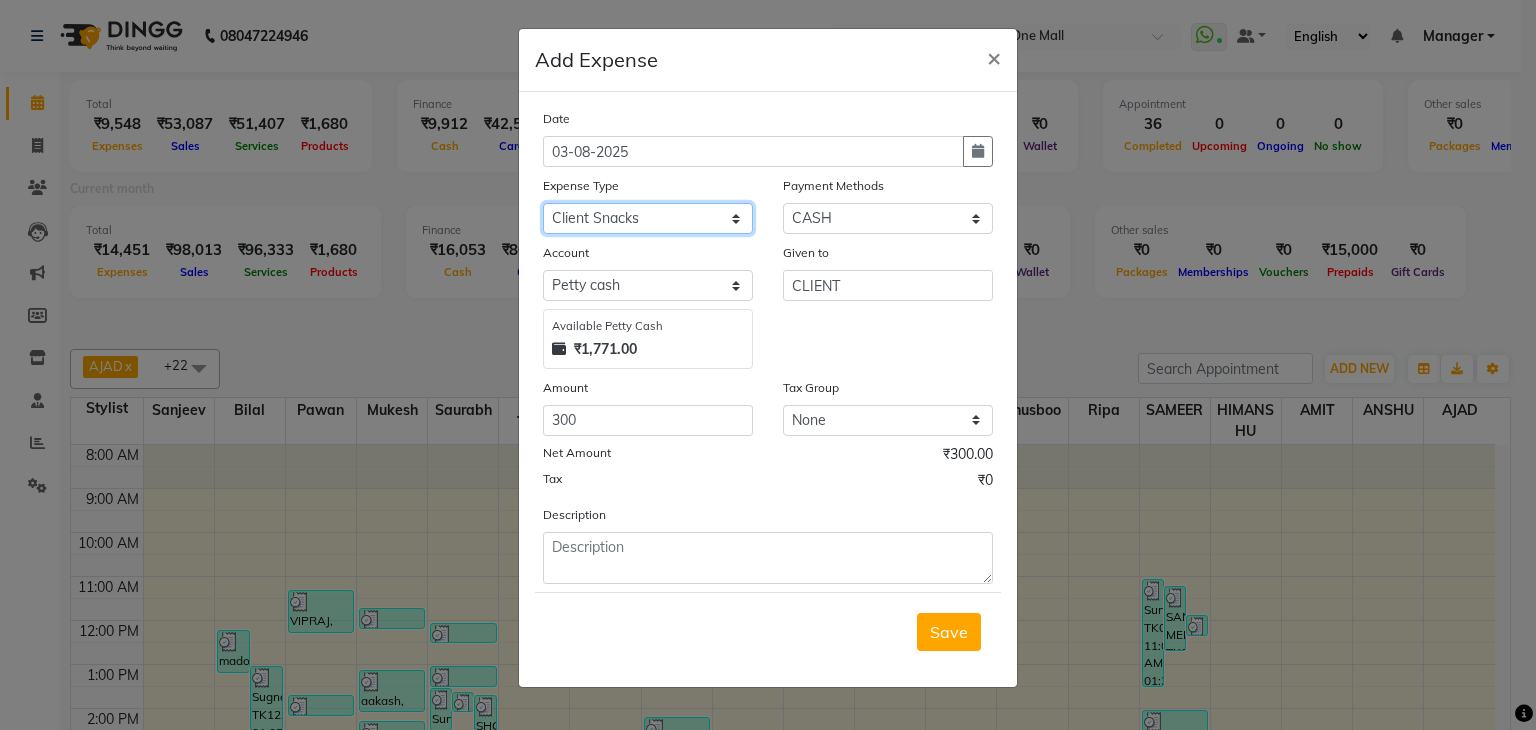 click on "Select 99 STORE Advance Salary BILLS CARDAMOM client change paytm Client Snacks Coffee CONVEYANCE cookies Day book Donation ELECTRICIAN Electricity Bill FARE FOOD EXPENSE Garbage Monthly Expense Ginger Hit Incentive INSTAMART JALJIRA POWDER JEERA POWDER LAUNDARY Lemon Marketing Medical MEMBERSHIP COMISSON milk Misc MOBILE RECHARGE MONEY CHANGE M S COMI Nimbu Payment Other Pantry PAYMENT paytm Tip PLUMBER PRINT ROLL Product PRODUCT iNCENTIVE PURCHASING Recive cash SAFAIWALA Salary salon use SALT staff incentive Staff Snacks SUGAR Tea TIP VISHAL MART WATER ZEPTO" 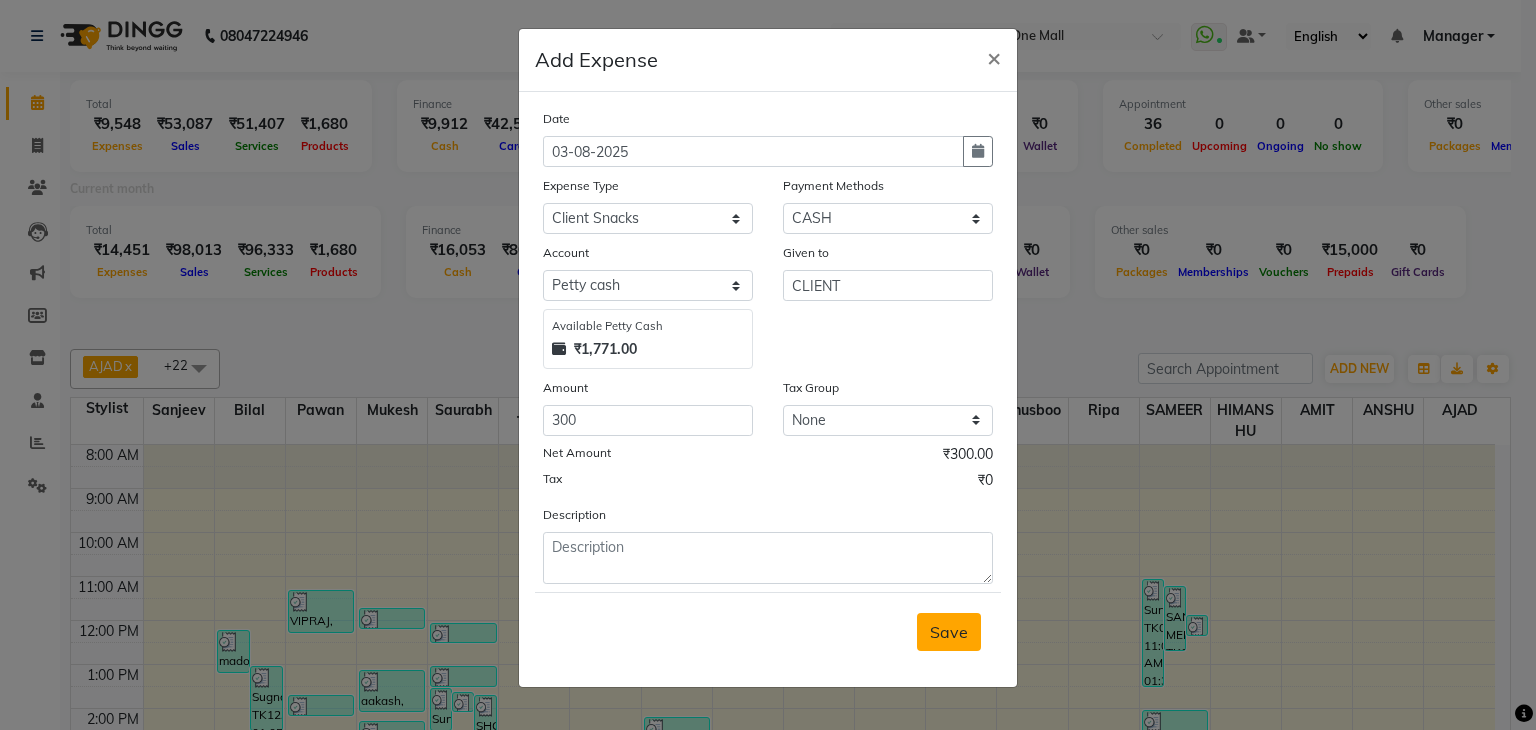 click on "Save" at bounding box center [949, 632] 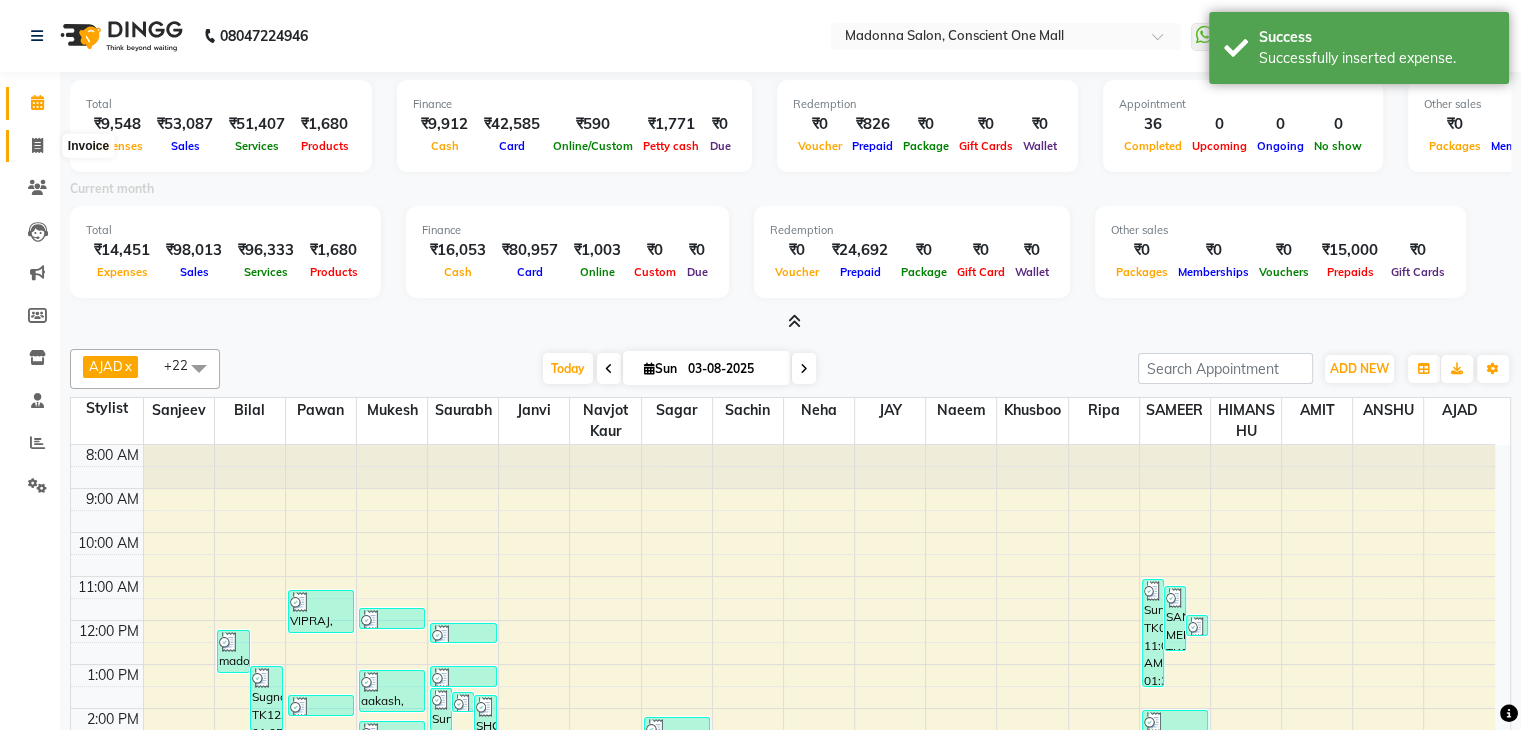 click 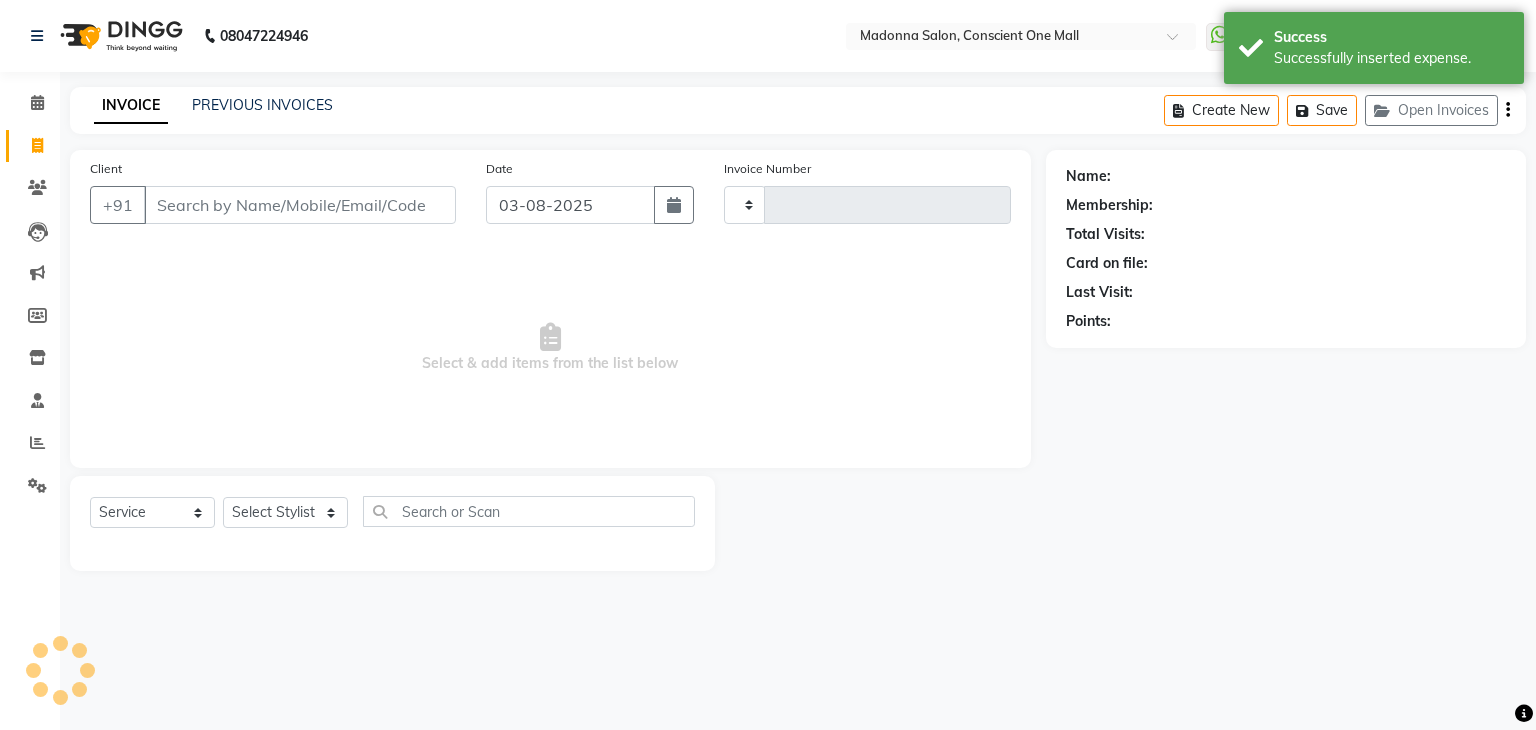 type on "1720" 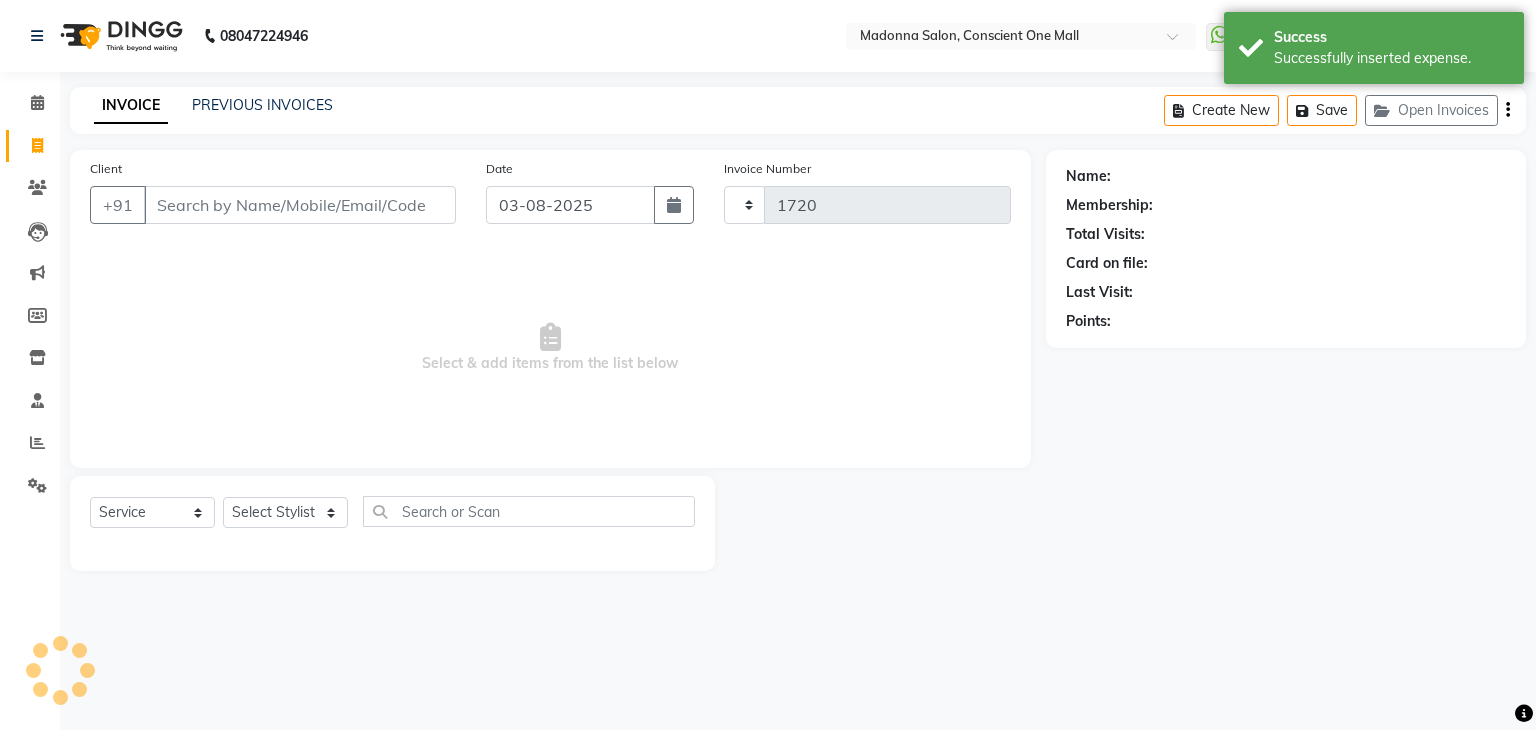 select on "7575" 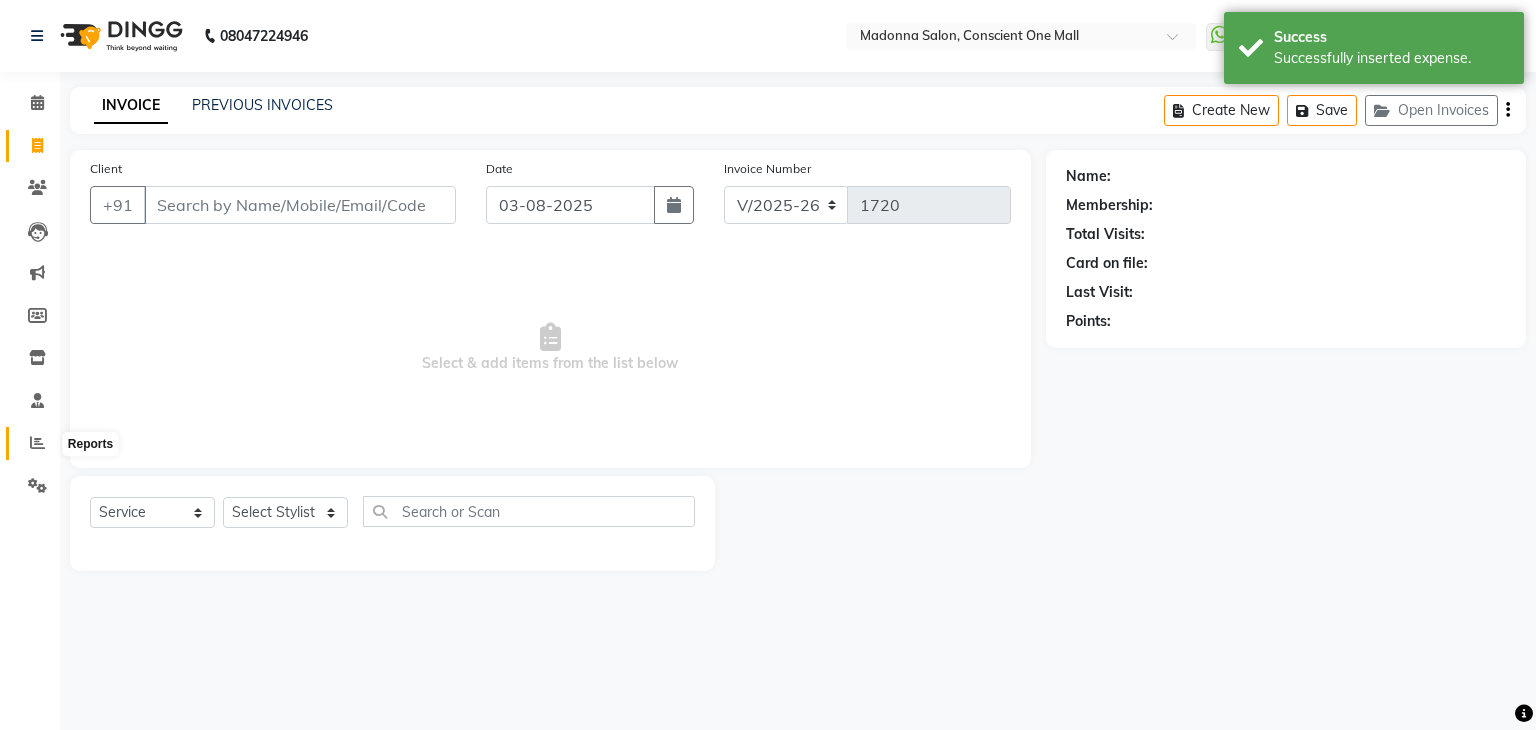 click 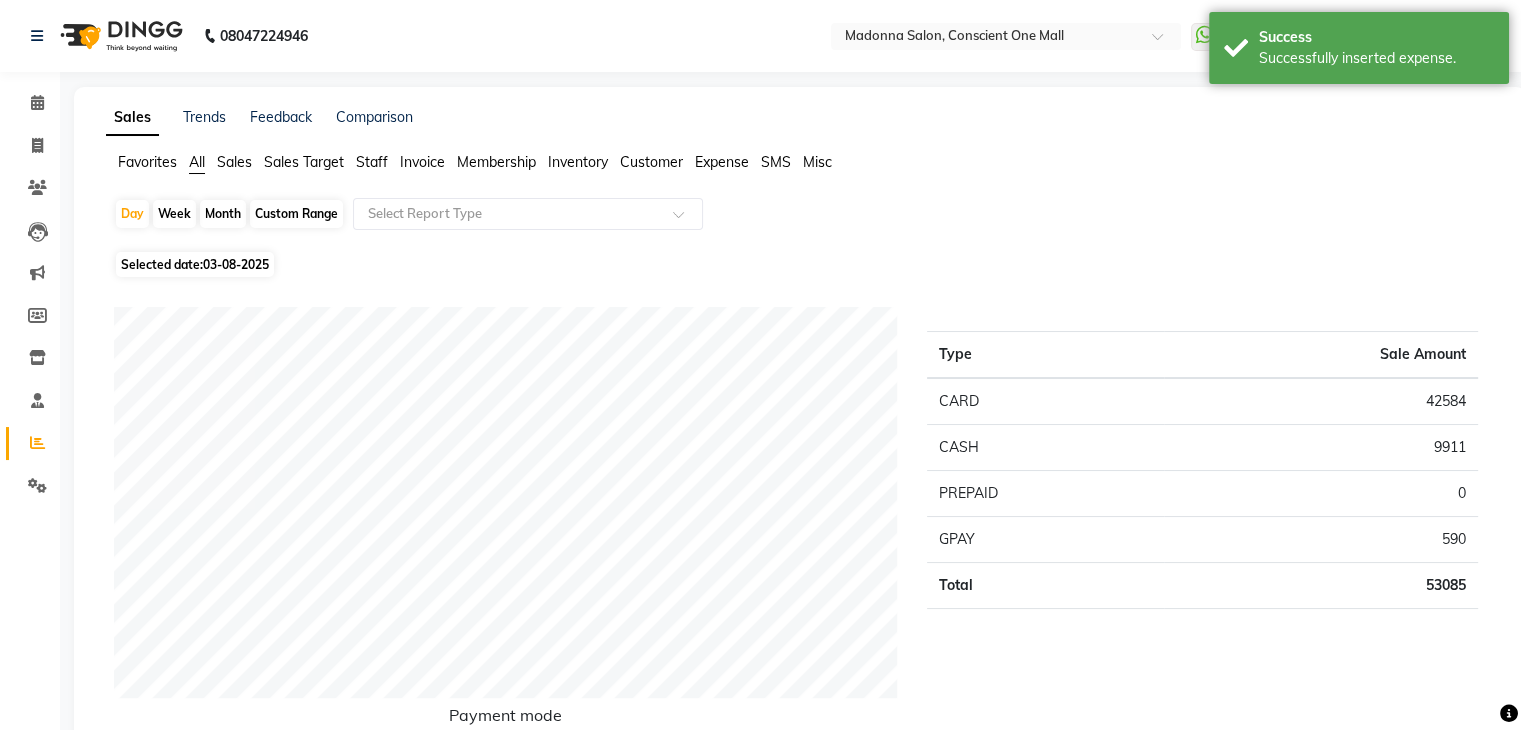 click on "Staff" 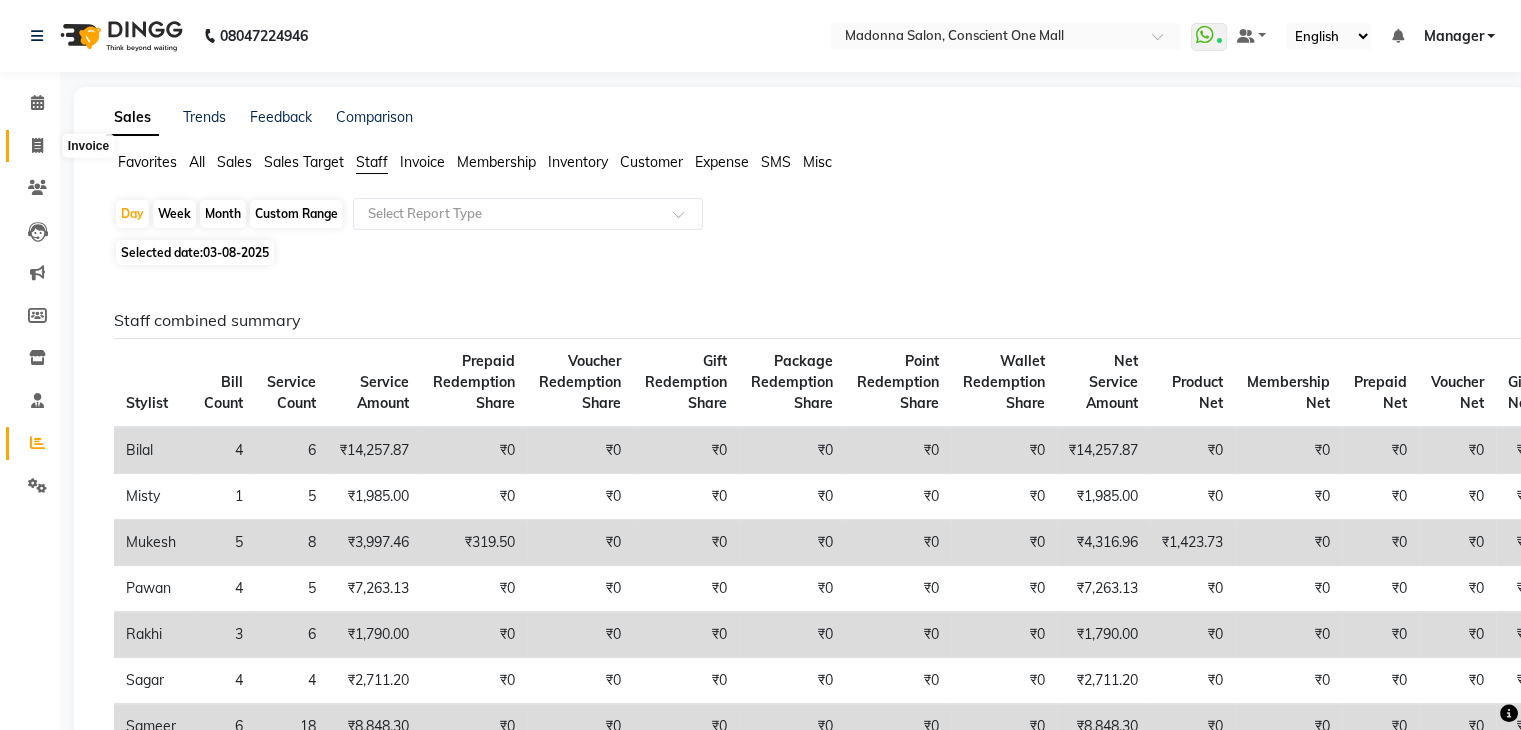 click 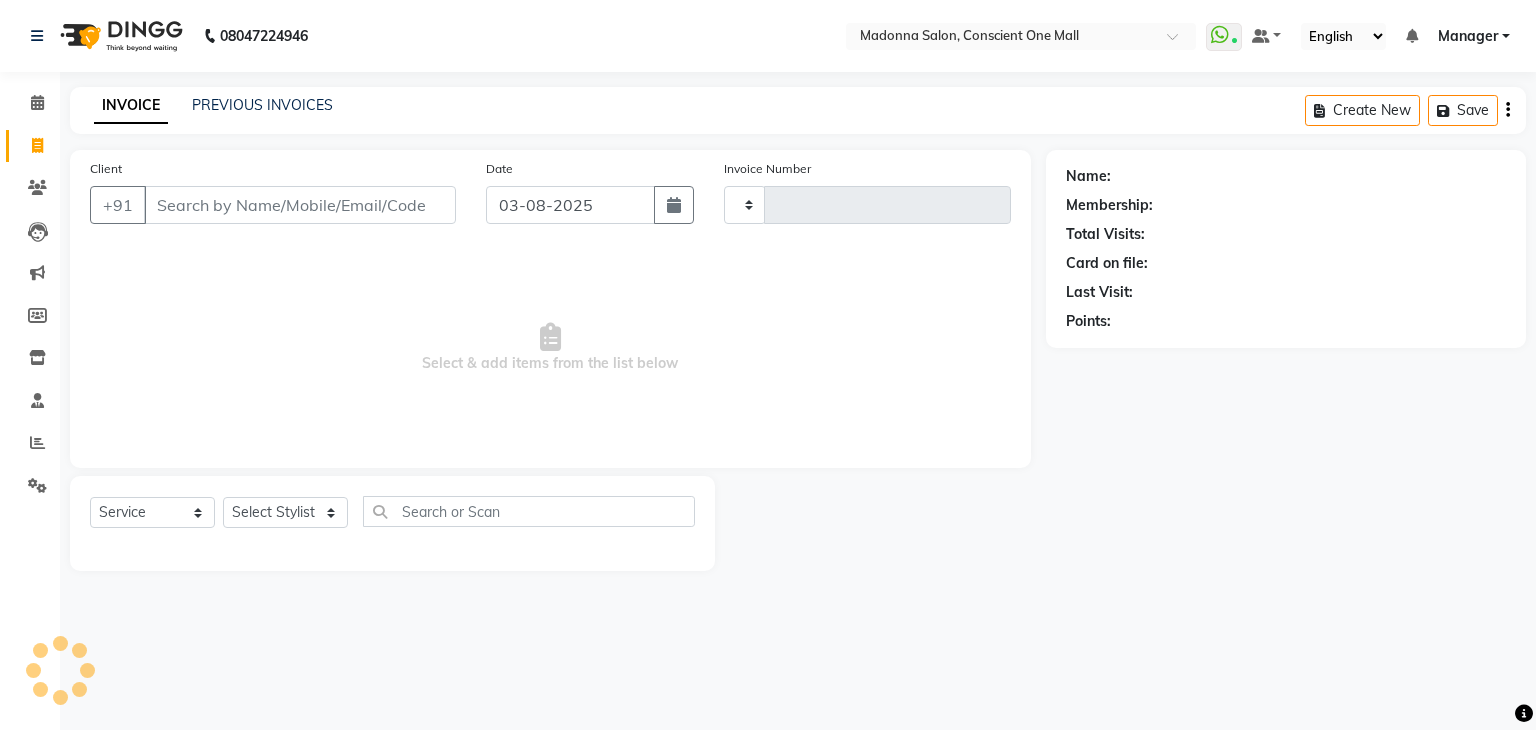 type on "1720" 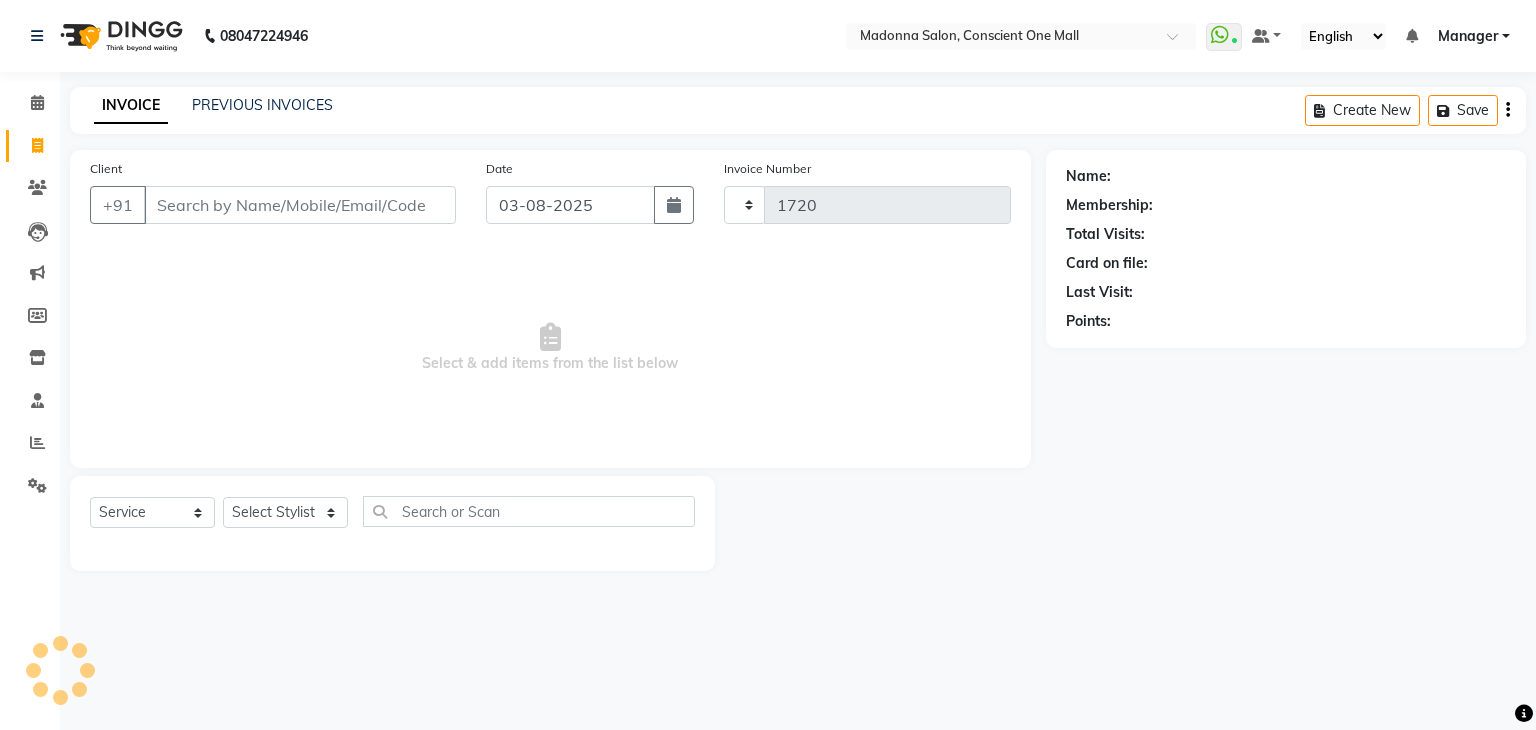 select on "7575" 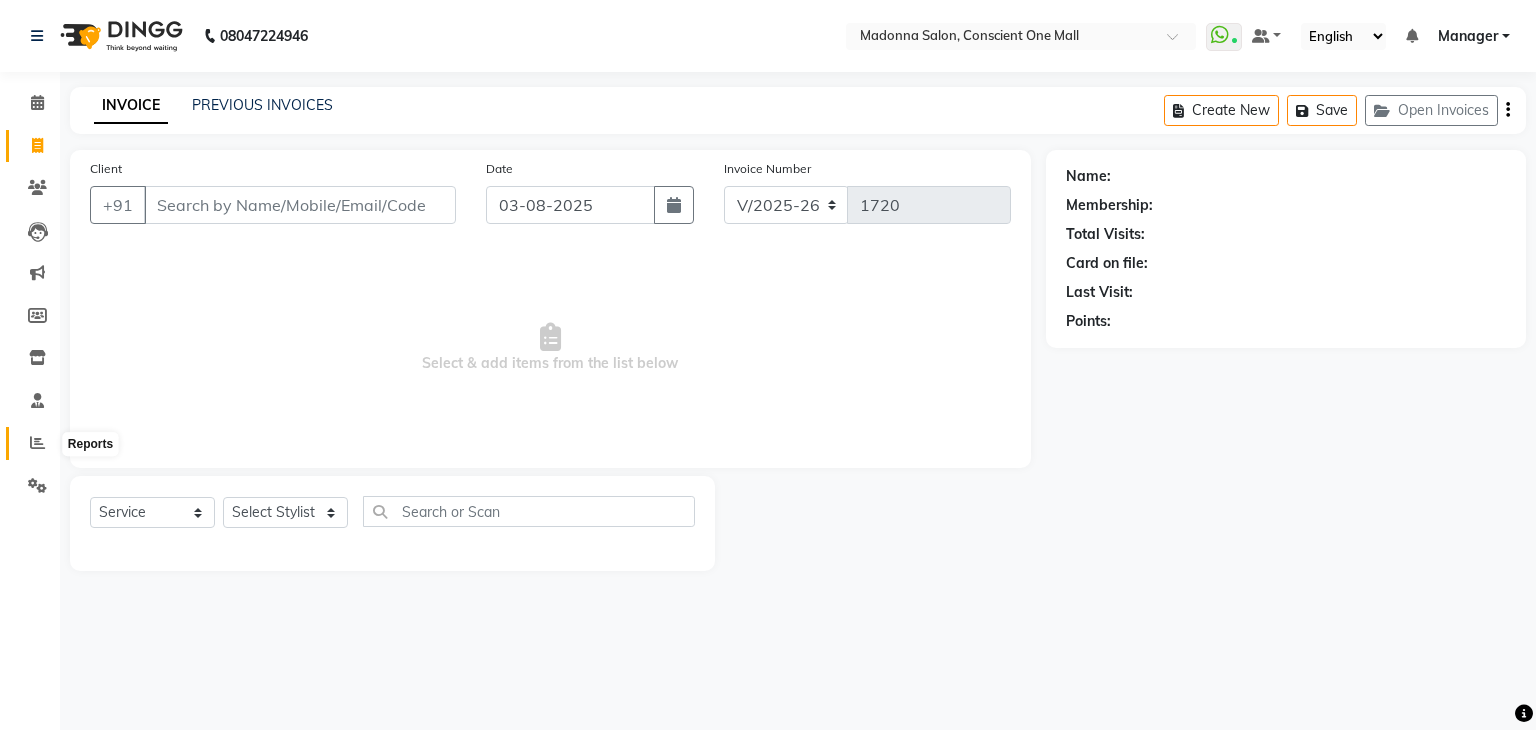 click 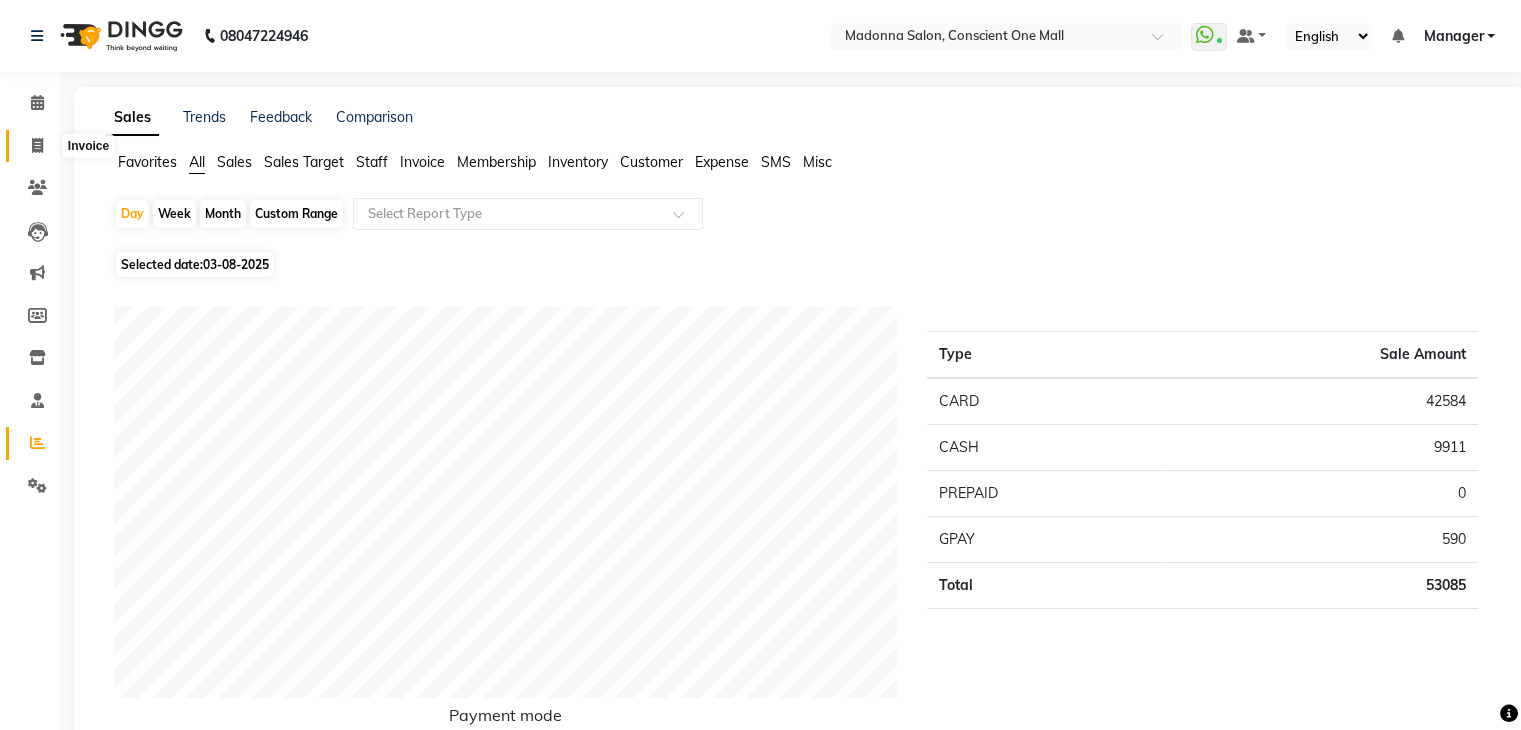 click 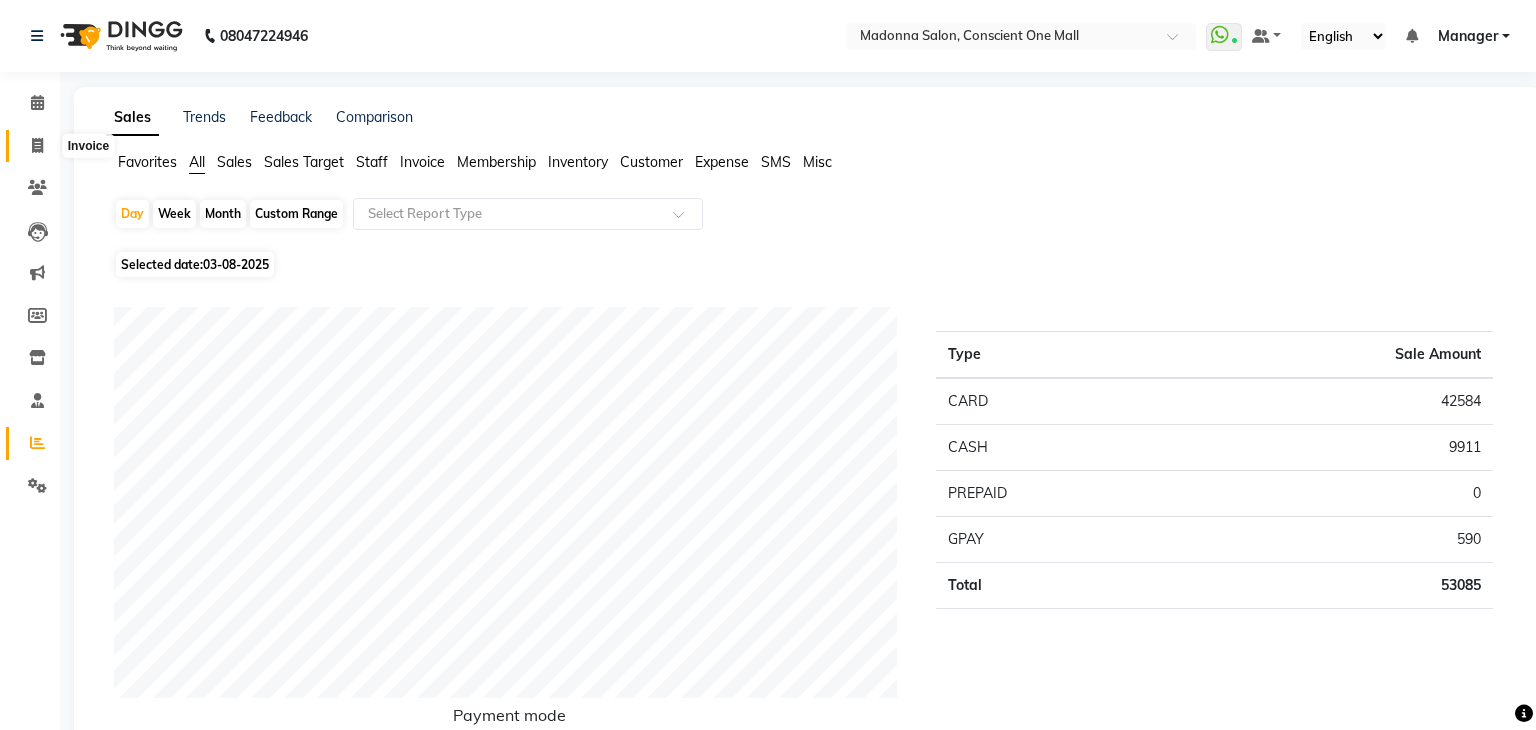 select on "service" 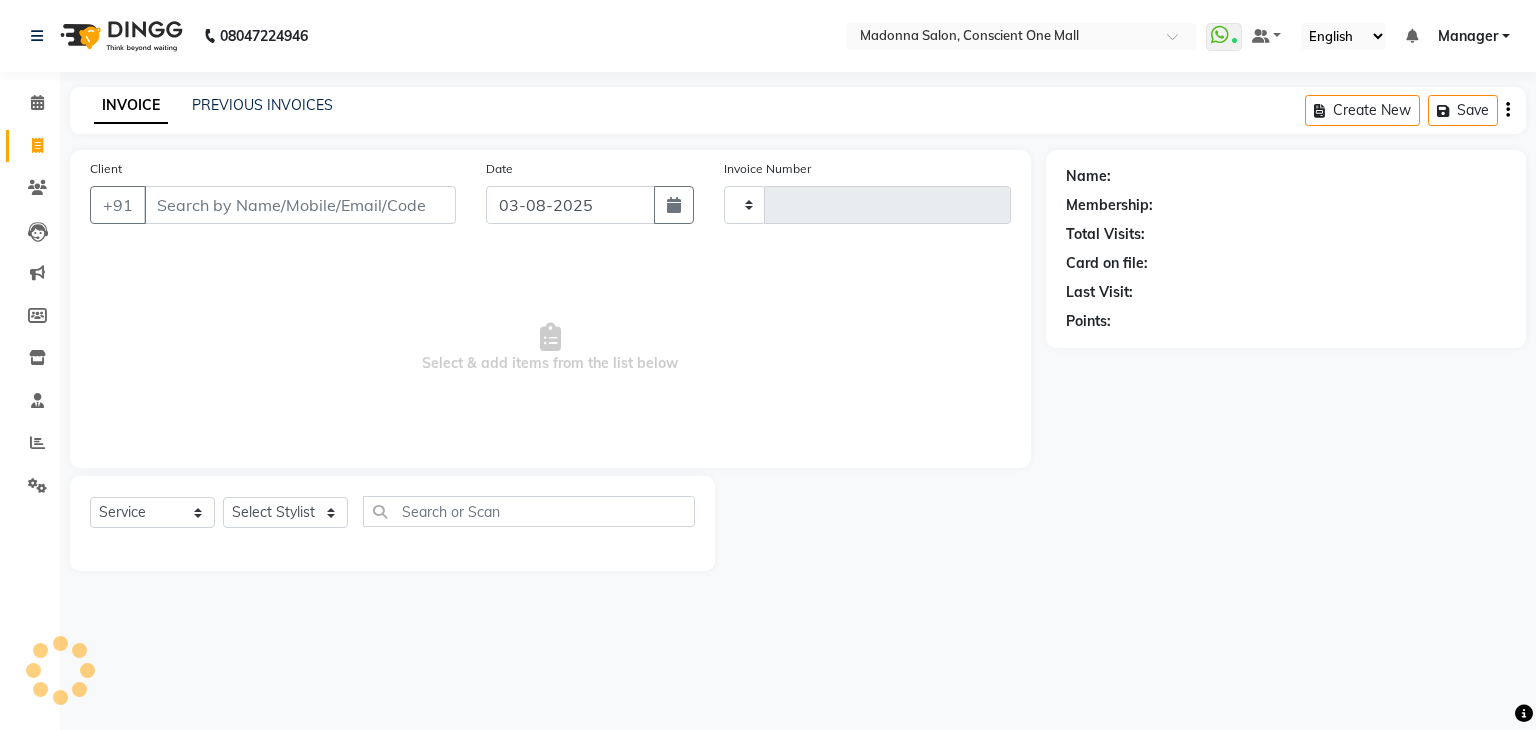 type on "1720" 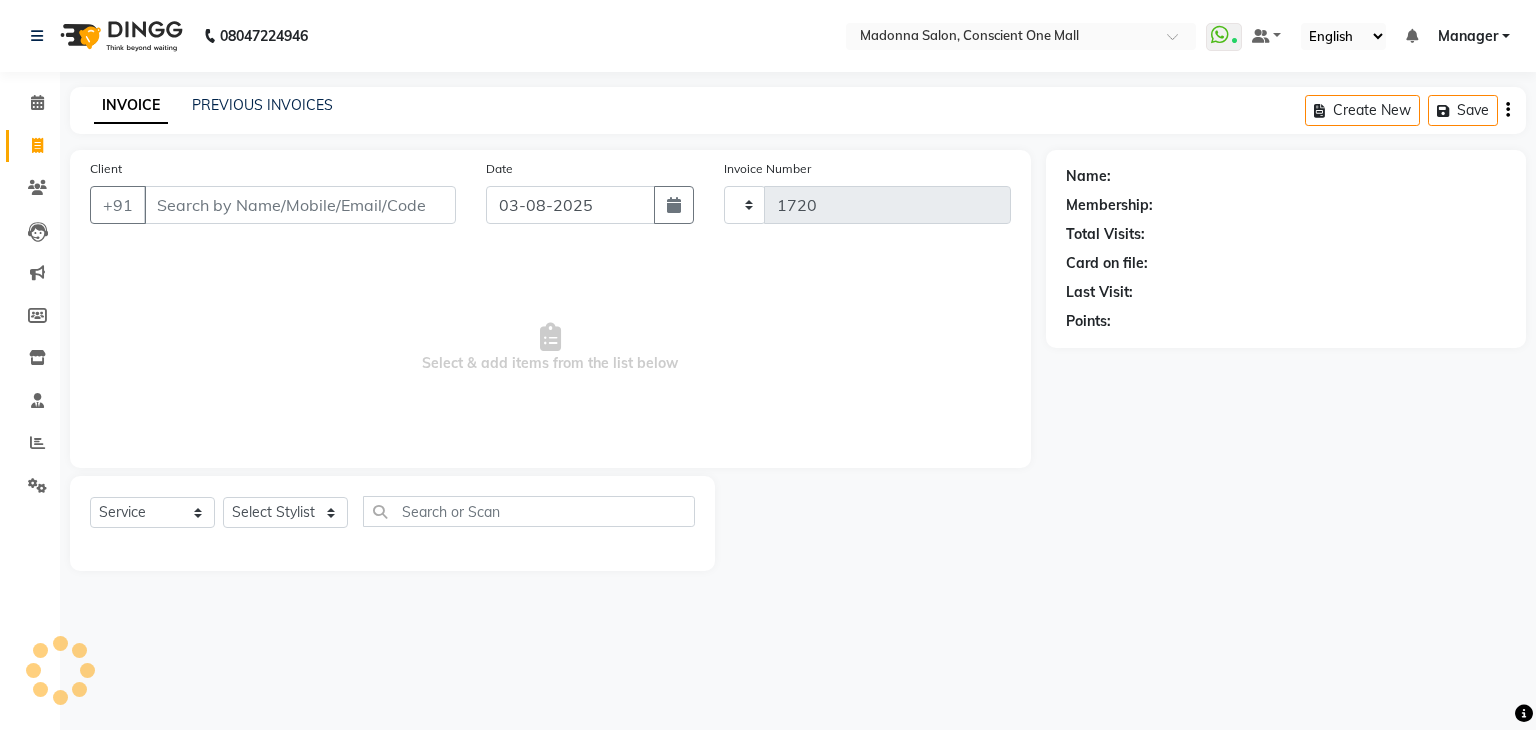 select on "7575" 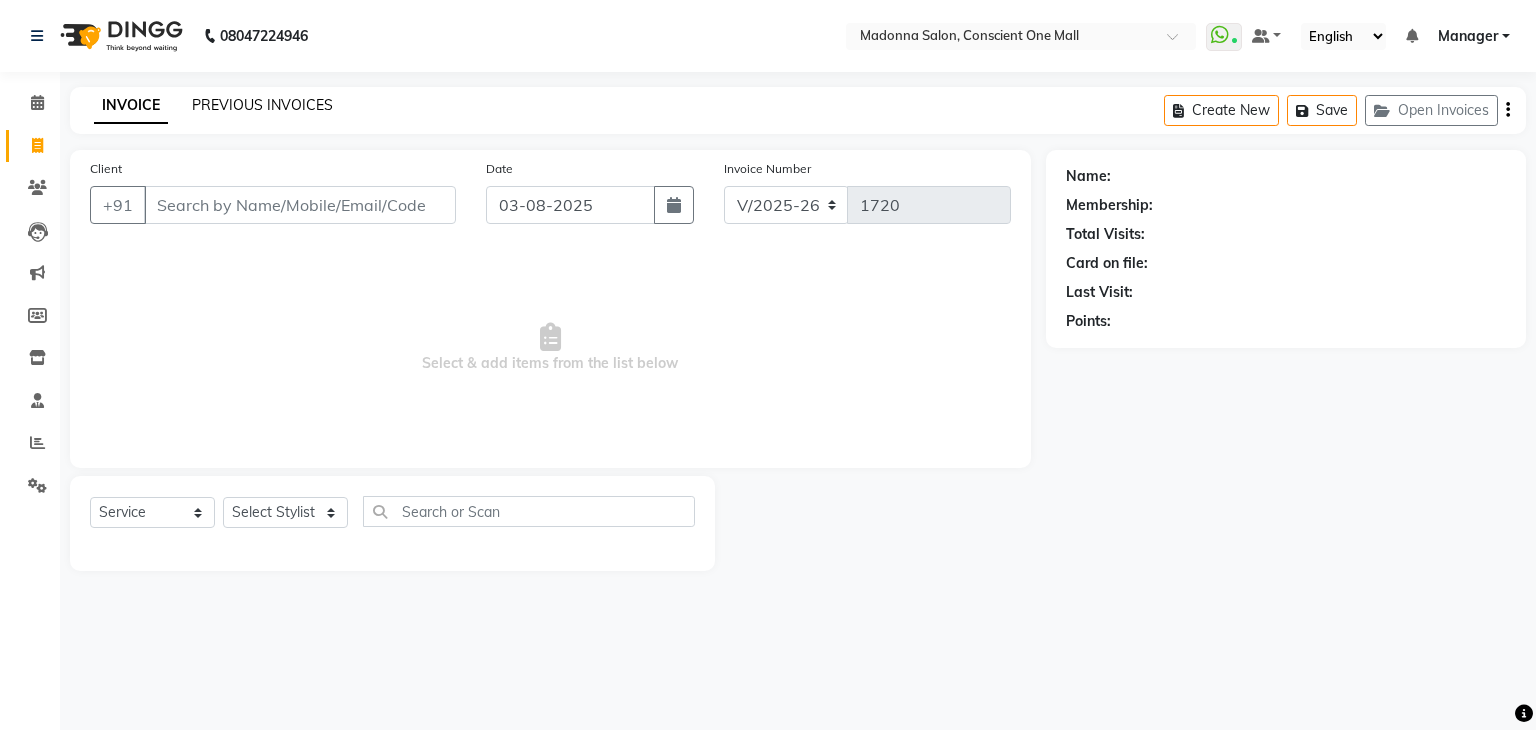 click on "PREVIOUS INVOICES" 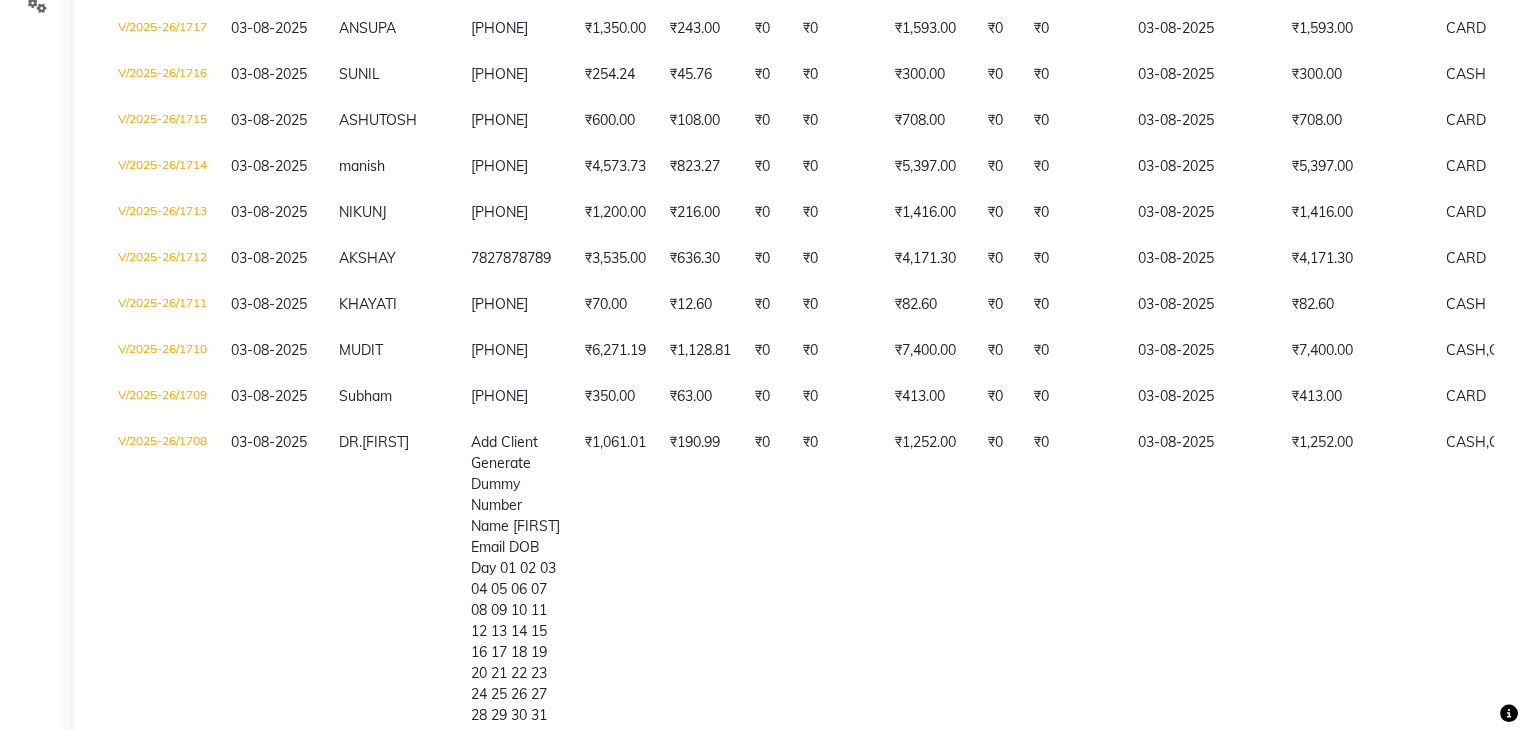scroll, scrollTop: 520, scrollLeft: 0, axis: vertical 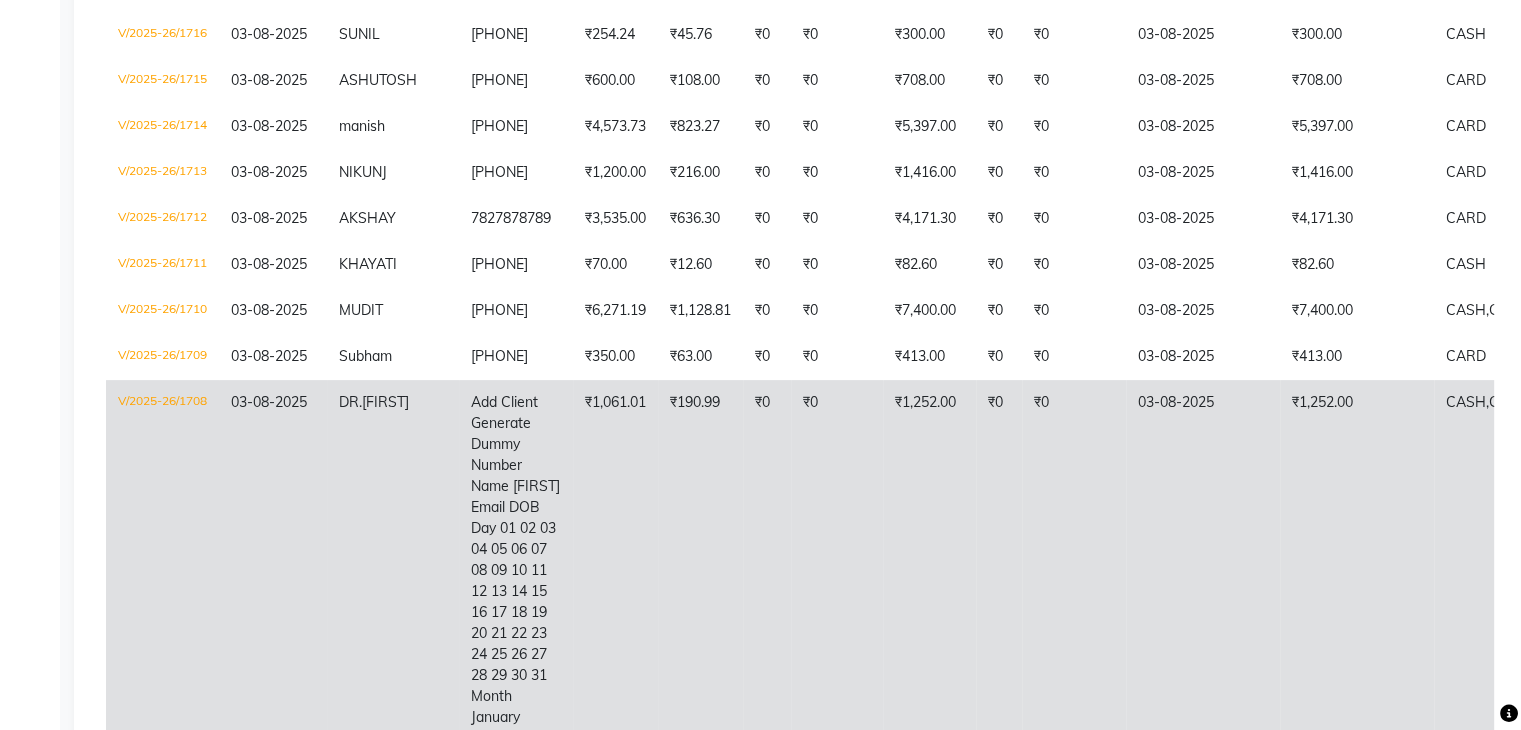 click on "₹0" 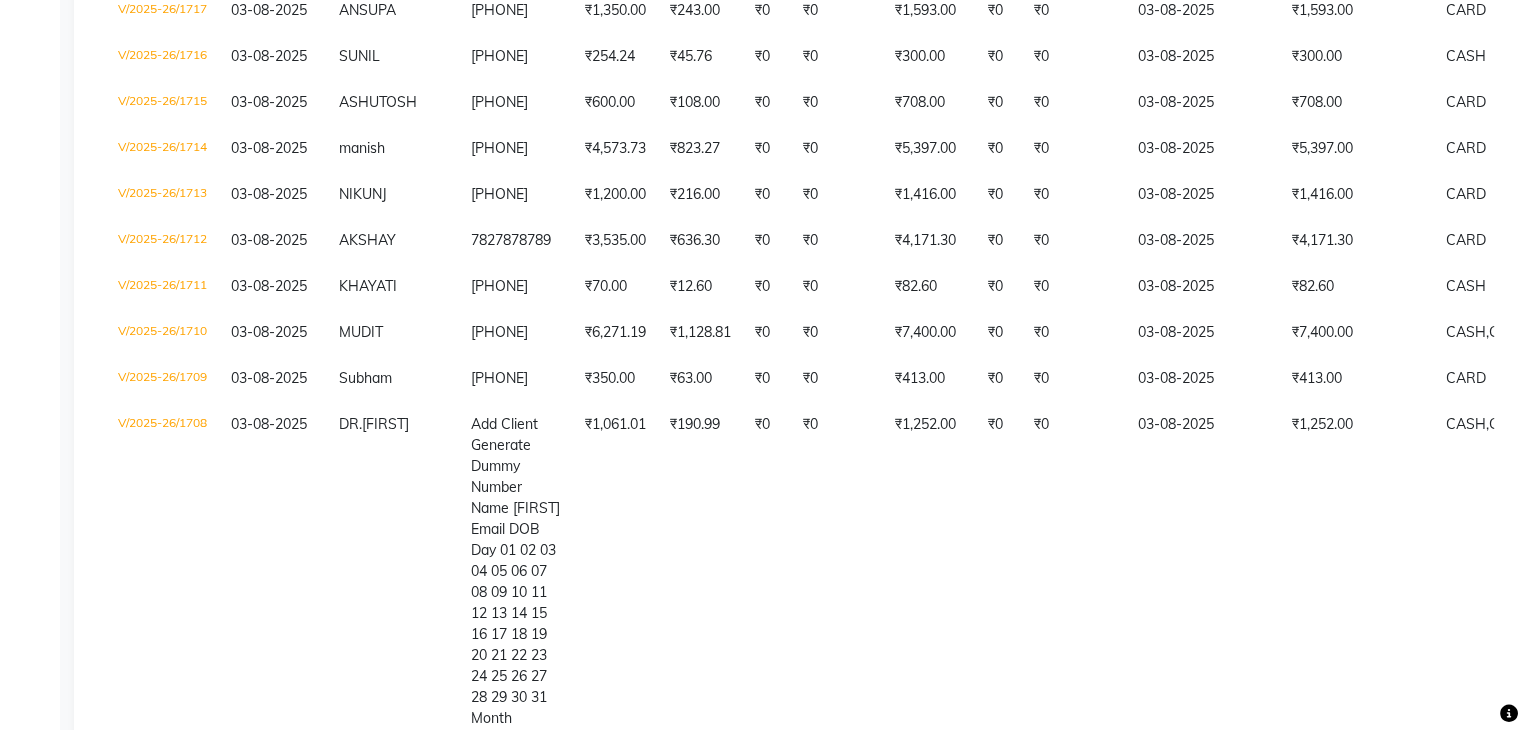 scroll, scrollTop: 480, scrollLeft: 0, axis: vertical 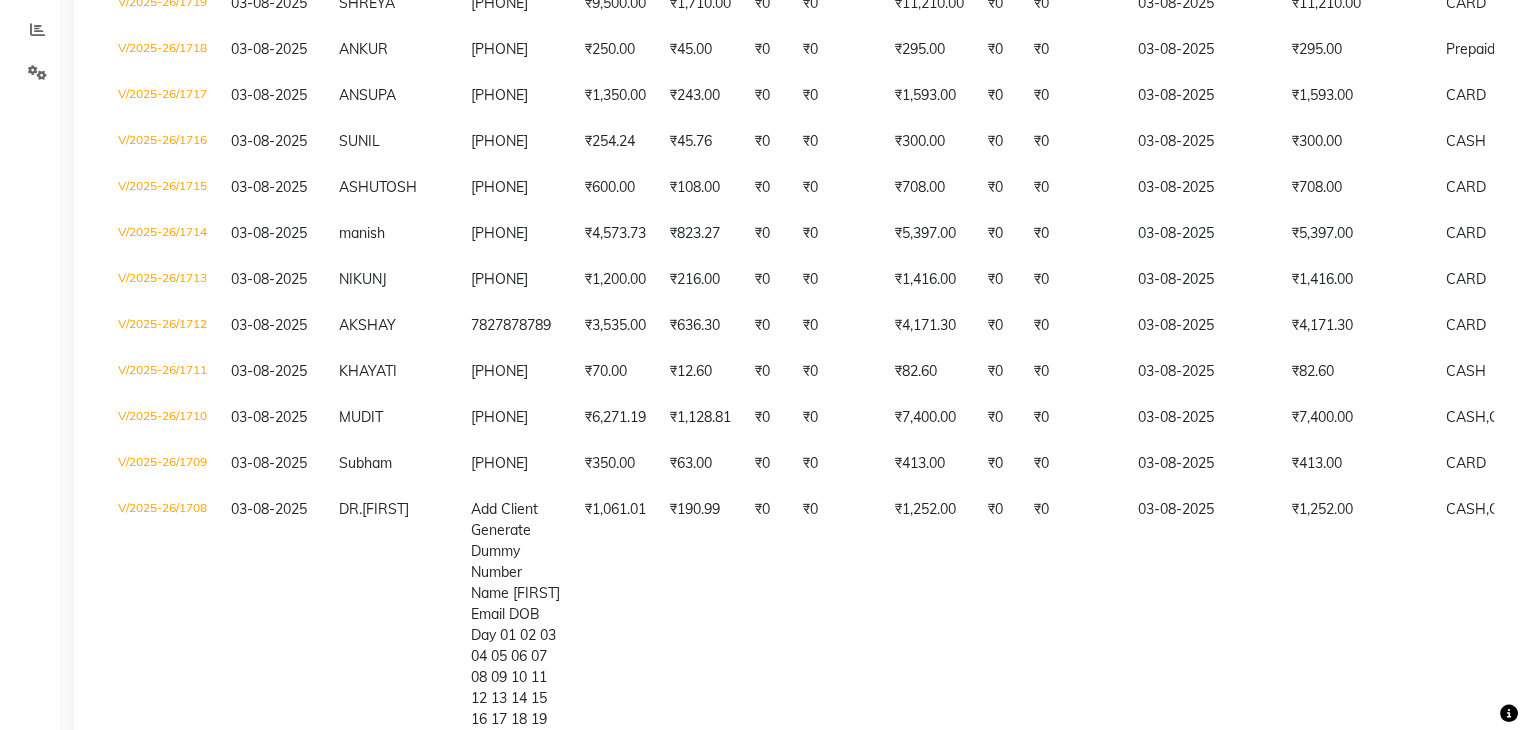 click on "Today Yesterday Custom Range ₹53,086.50 Value (Ex. Redemption) ₹53,912.50 Invoice Total  ₹53,086.50 Collection ₹826.00 Redemption 27 Bills 0 Cancelled ₹9,911.60 CASH ₹42,584.90 CARD ₹590.00 GPay ₹826.00 Prepaid  Invoice No.   Invoice Date   Client Name   Mobile No.   Net   Tax   Fee   Round Off   Total   Tip   Current Due   Last Payment Date   Payment Amount   Payment Methods   Cancel Reason   Status   V/2025-26/1719  03-08-2025 SHREYA   7070994473 ₹9,500.00 ₹1,710.00  ₹0  ₹0 ₹11,210.00 ₹0 ₹0 03-08-2025 ₹11,210.00  CARD - PAID  V/2025-26/1718  03-08-2025 ANKUR   8527018014 ₹250.00 ₹45.00  ₹0  ₹0 ₹295.00 ₹0 ₹0 03-08-2025 ₹295.00  Prepaid - PAID  V/2025-26/1717  03-08-2025 ANSUPA   9073069044 ₹1,350.00 ₹243.00  ₹0  ₹0 ₹1,593.00 ₹0 ₹0 03-08-2025 ₹1,593.00  CARD - PAID  V/2025-26/1716  03-08-2025 SUNIL   9810923414 ₹254.24 ₹45.76  ₹0  ₹0 ₹300.00 ₹0 ₹0 03-08-2025 ₹300.00  CASH - PAID  V/2025-26/1715  03-08-2025 ASHUTOSH   8877944449 -" 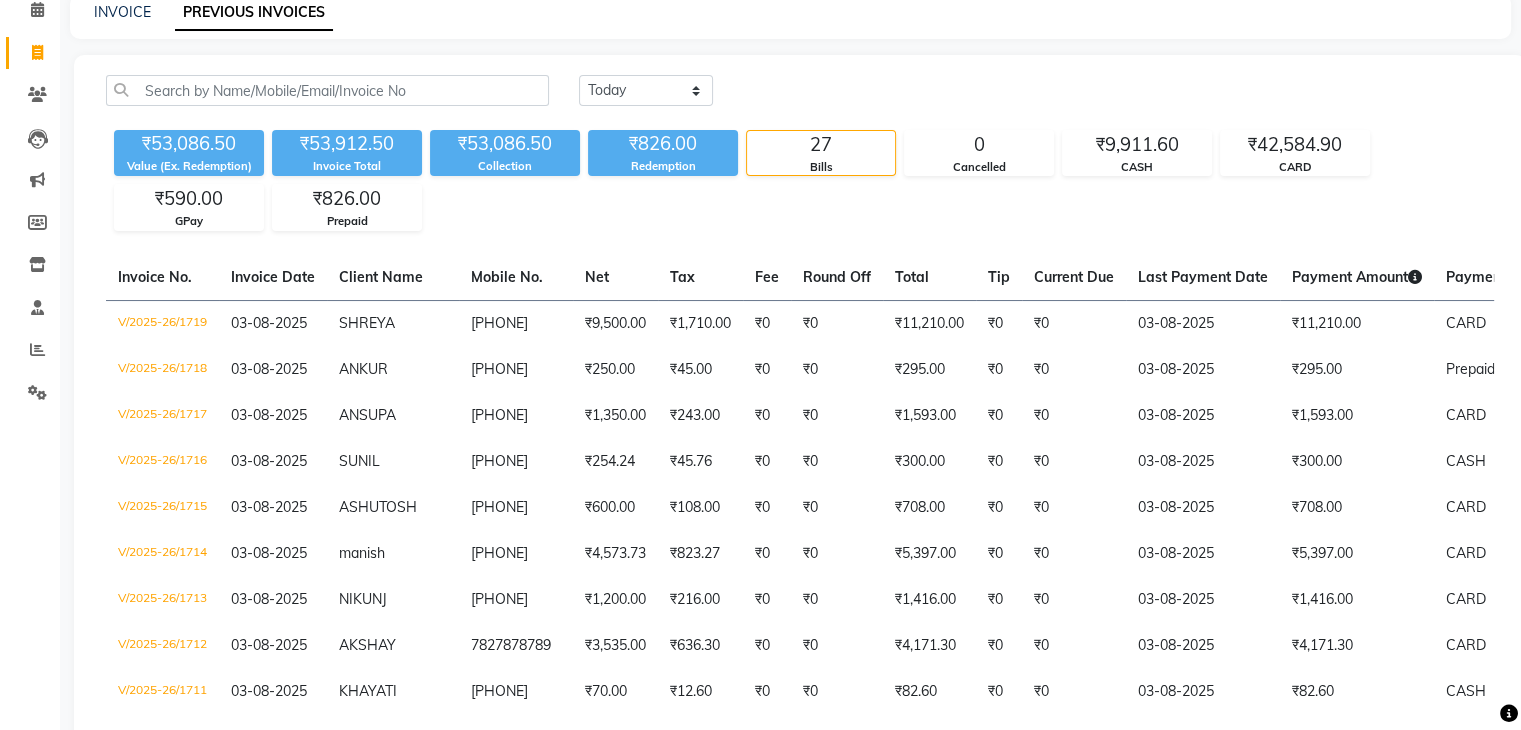 scroll, scrollTop: 0, scrollLeft: 0, axis: both 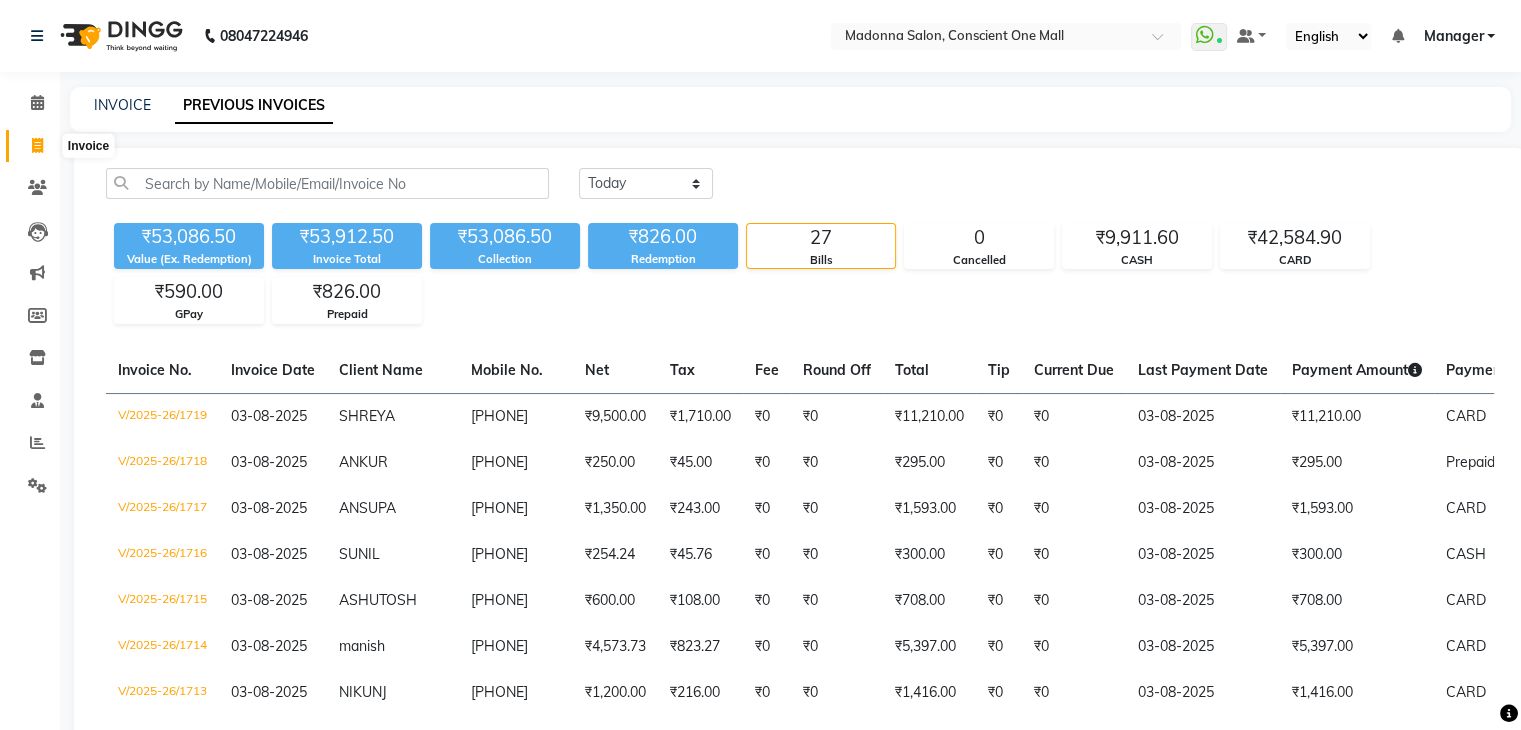 click 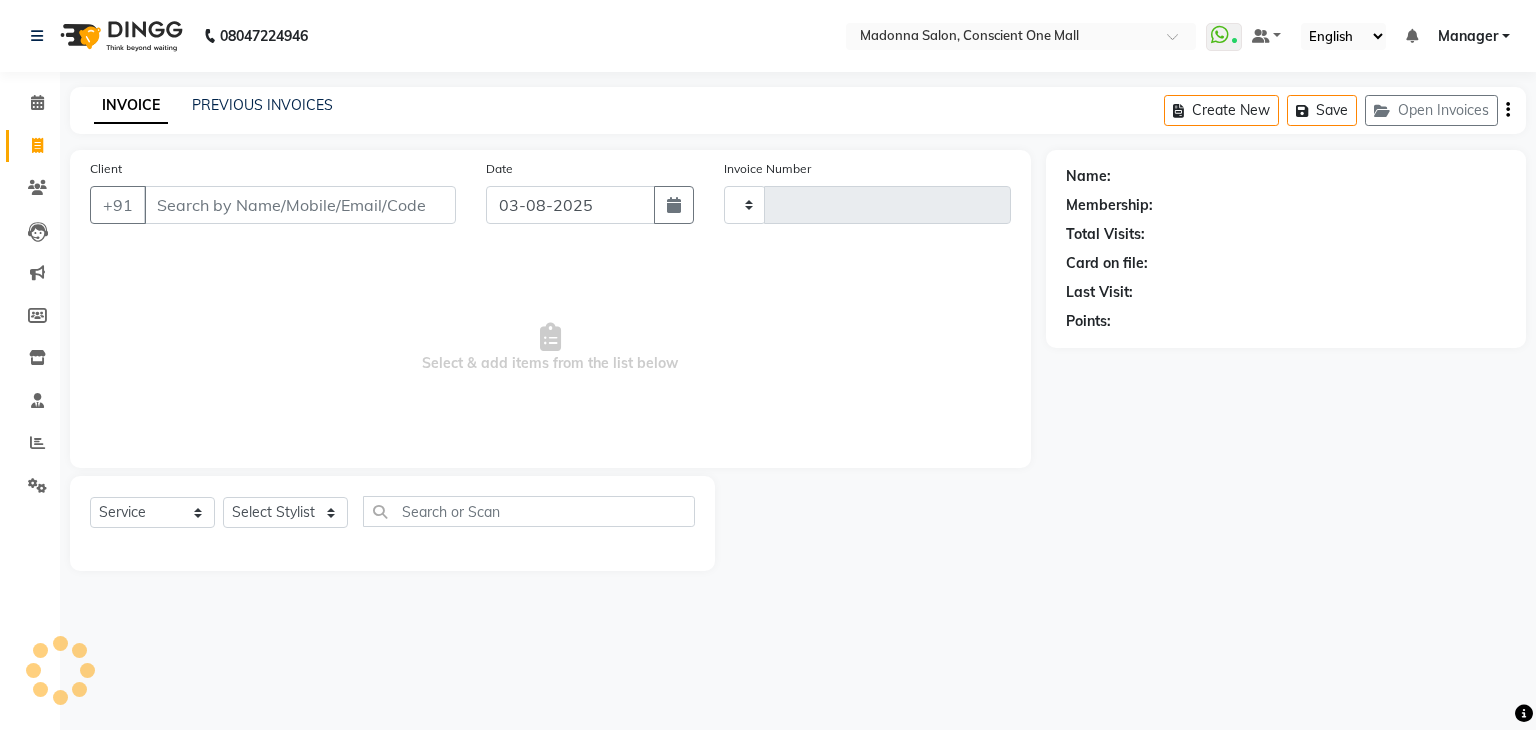 type on "1720" 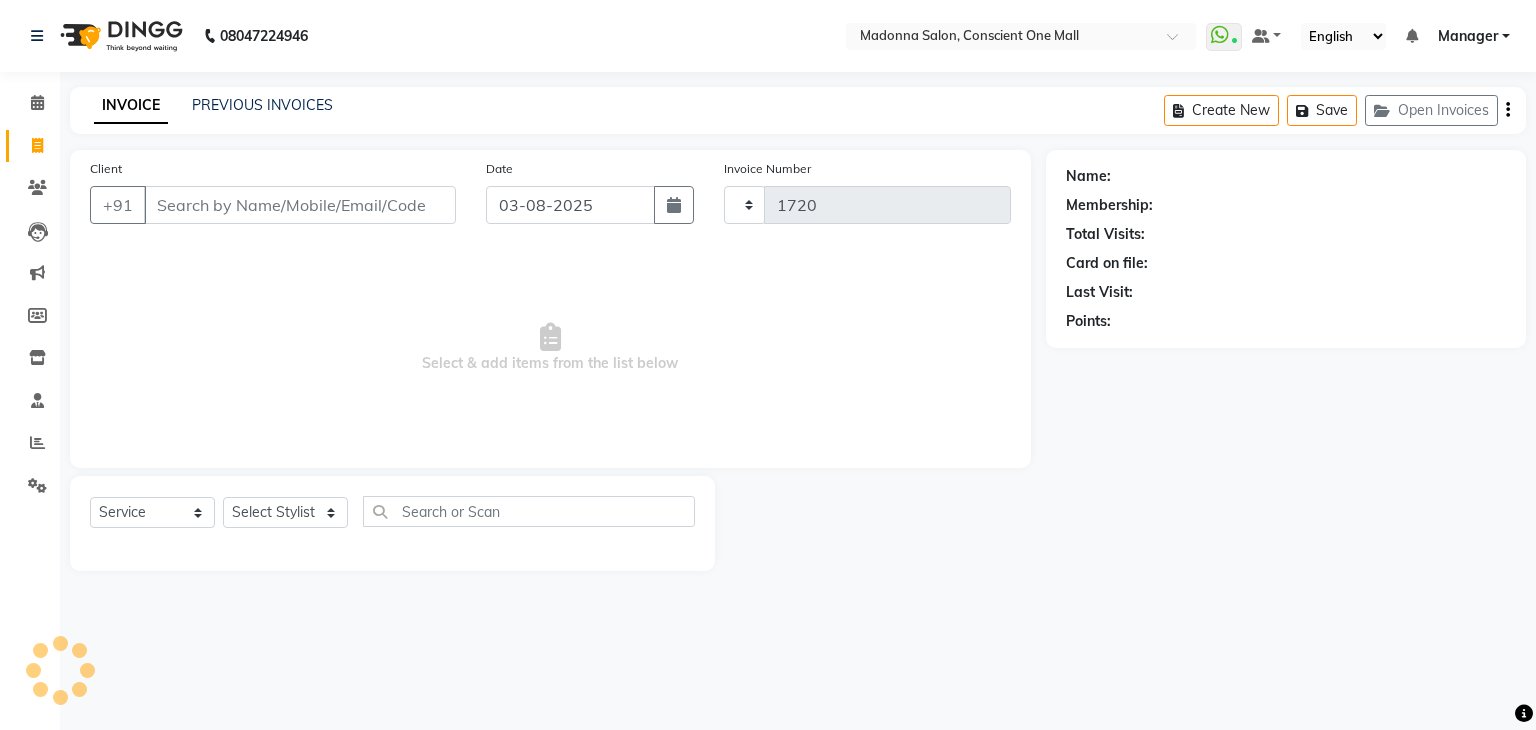 select on "7575" 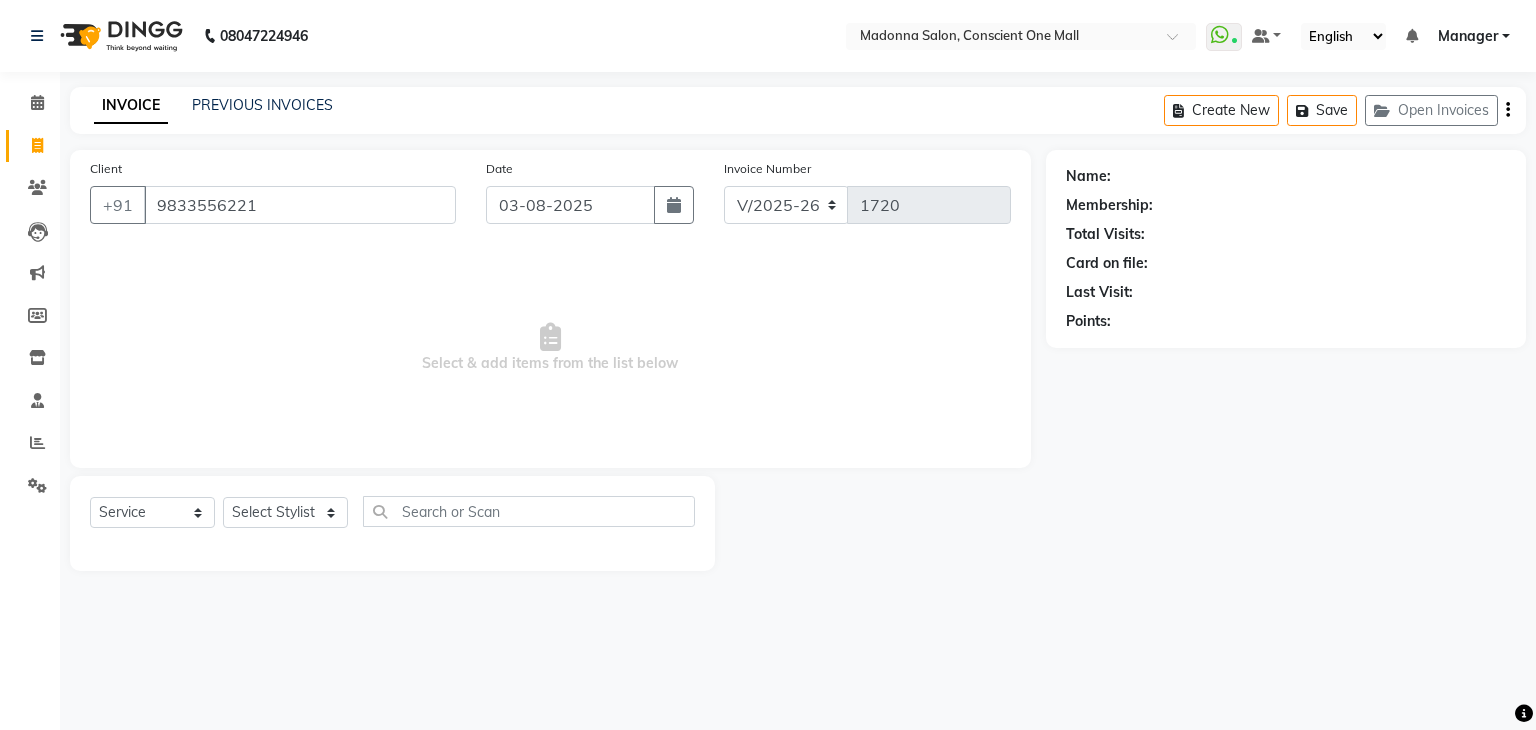 type on "9833556221" 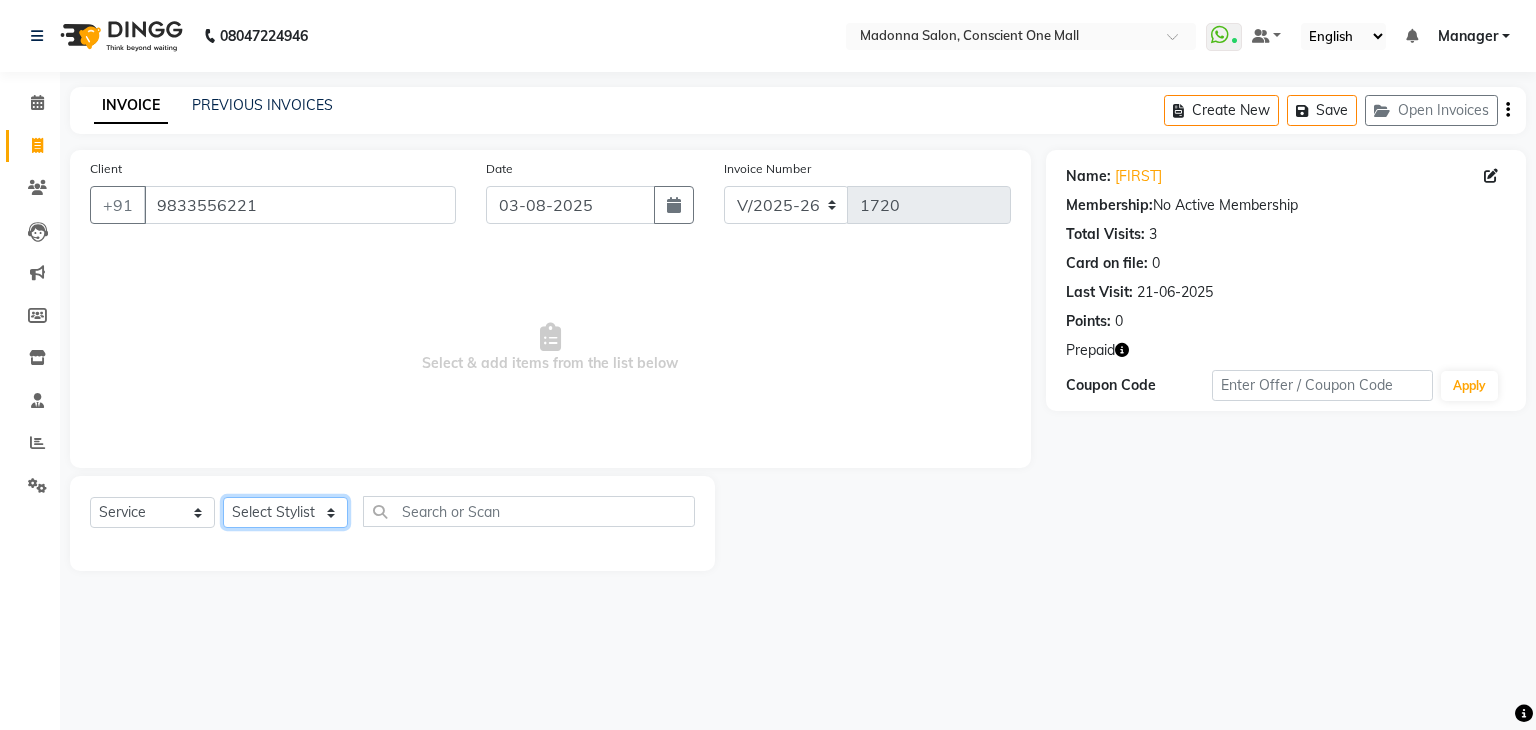 click on "Select Stylist AJAD AMIT ANSHU Bilal Harry himanshi HIMANSHU Janvi JAY Khusboo Manager misty Mukesh Naeem Navjot Kaur neha Pawan RAKHI Ripa Sachin Sagar  SAMEER Sanjeev Saurabh" 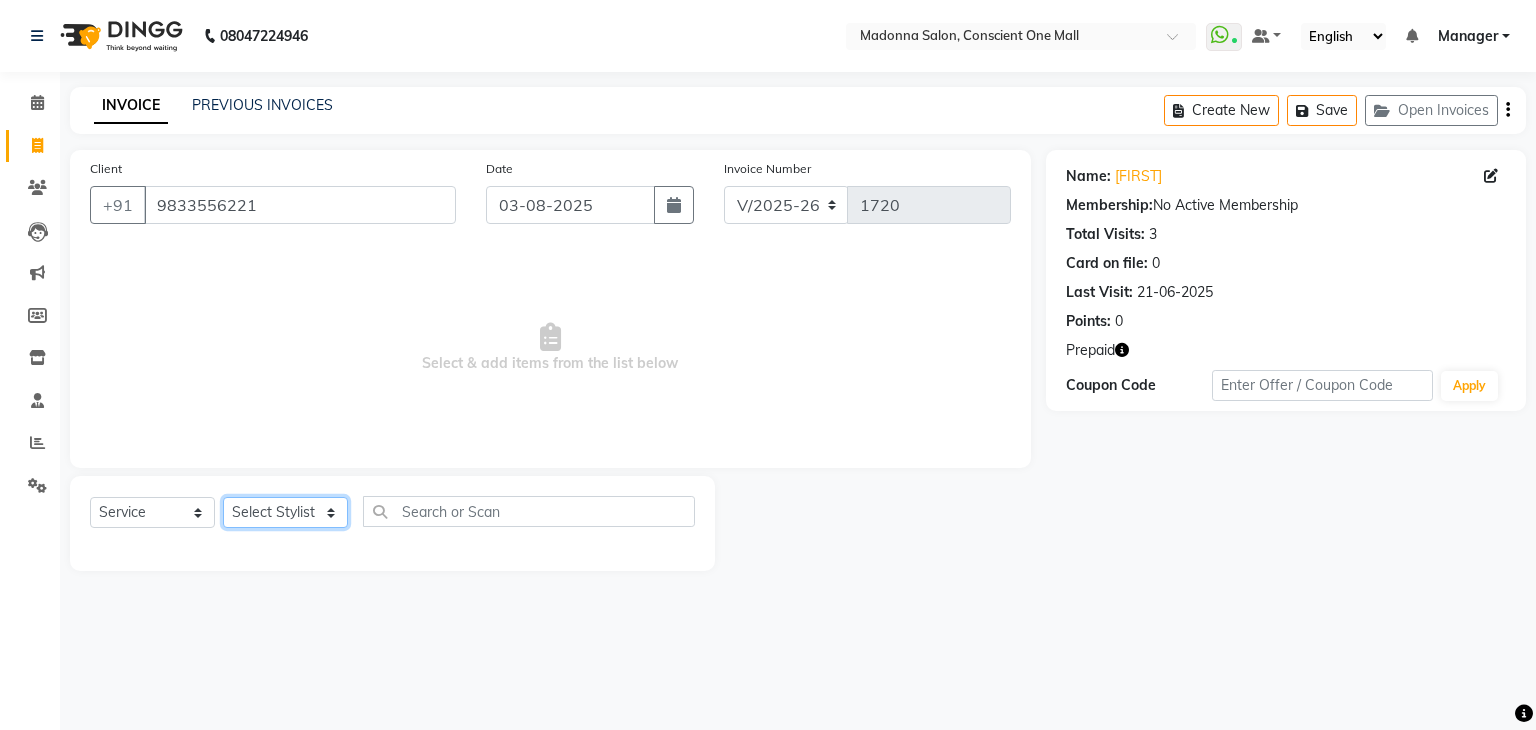 select on "67298" 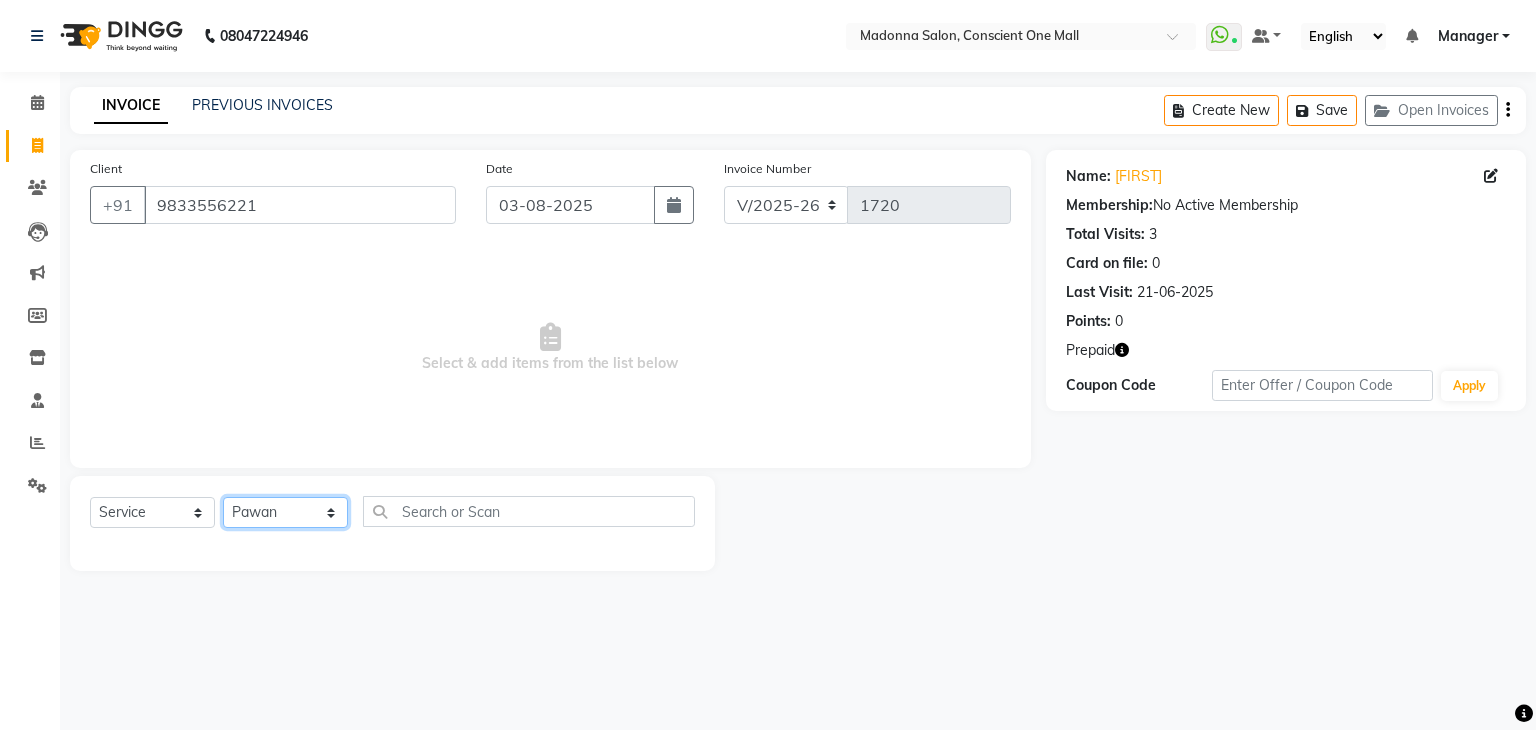 click on "Select Stylist AJAD AMIT ANSHU Bilal Harry himanshi HIMANSHU Janvi JAY Khusboo Manager misty Mukesh Naeem Navjot Kaur neha Pawan RAKHI Ripa Sachin Sagar  SAMEER Sanjeev Saurabh" 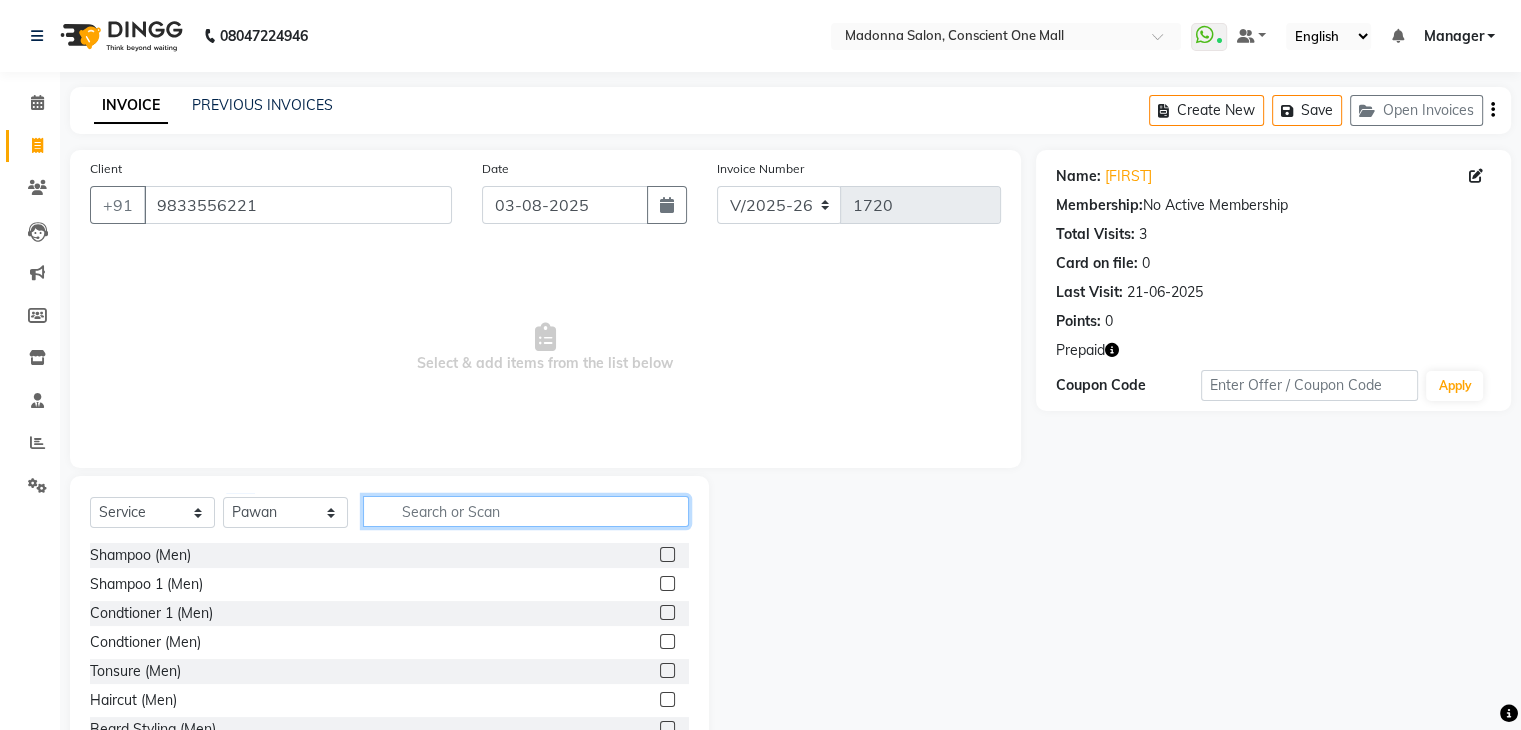 click 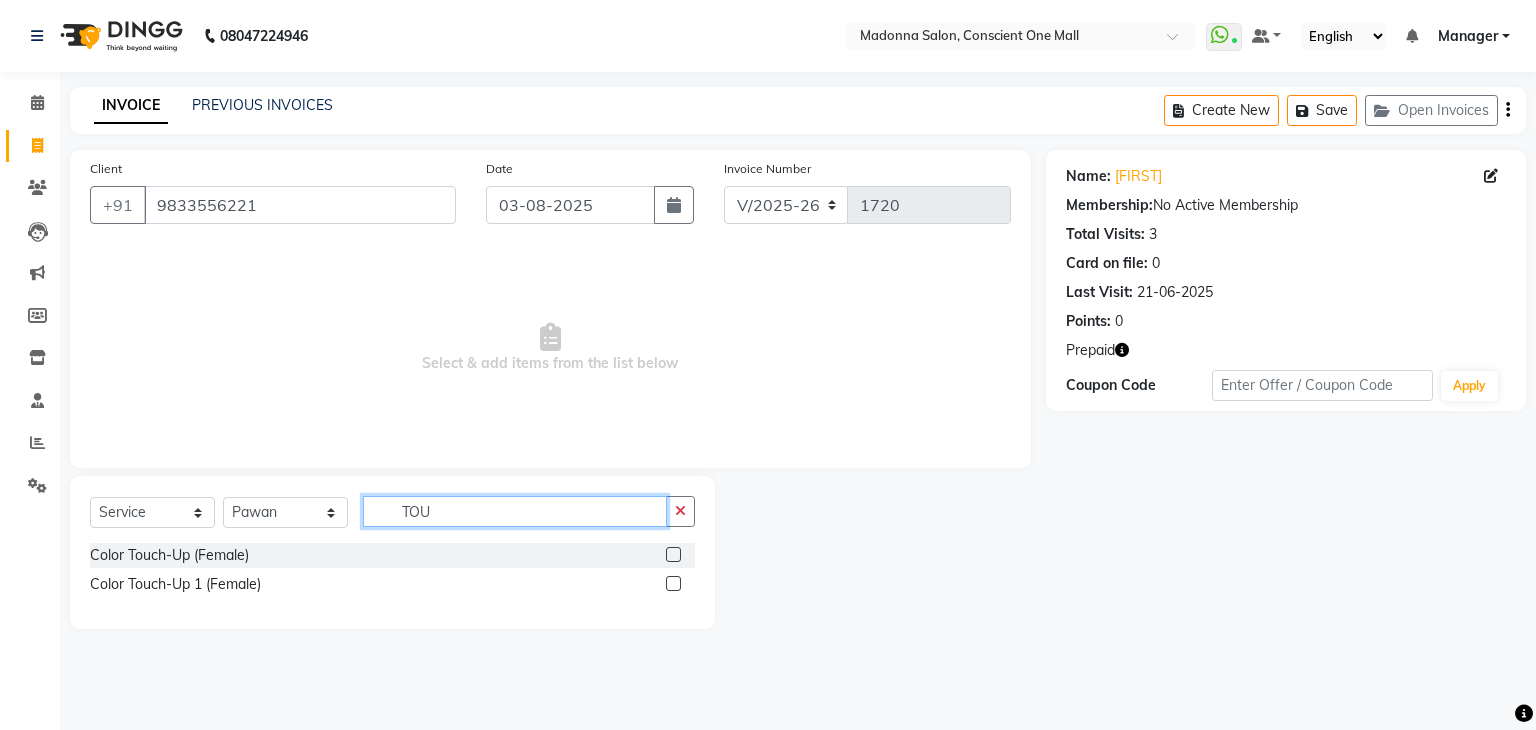 type on "TOU" 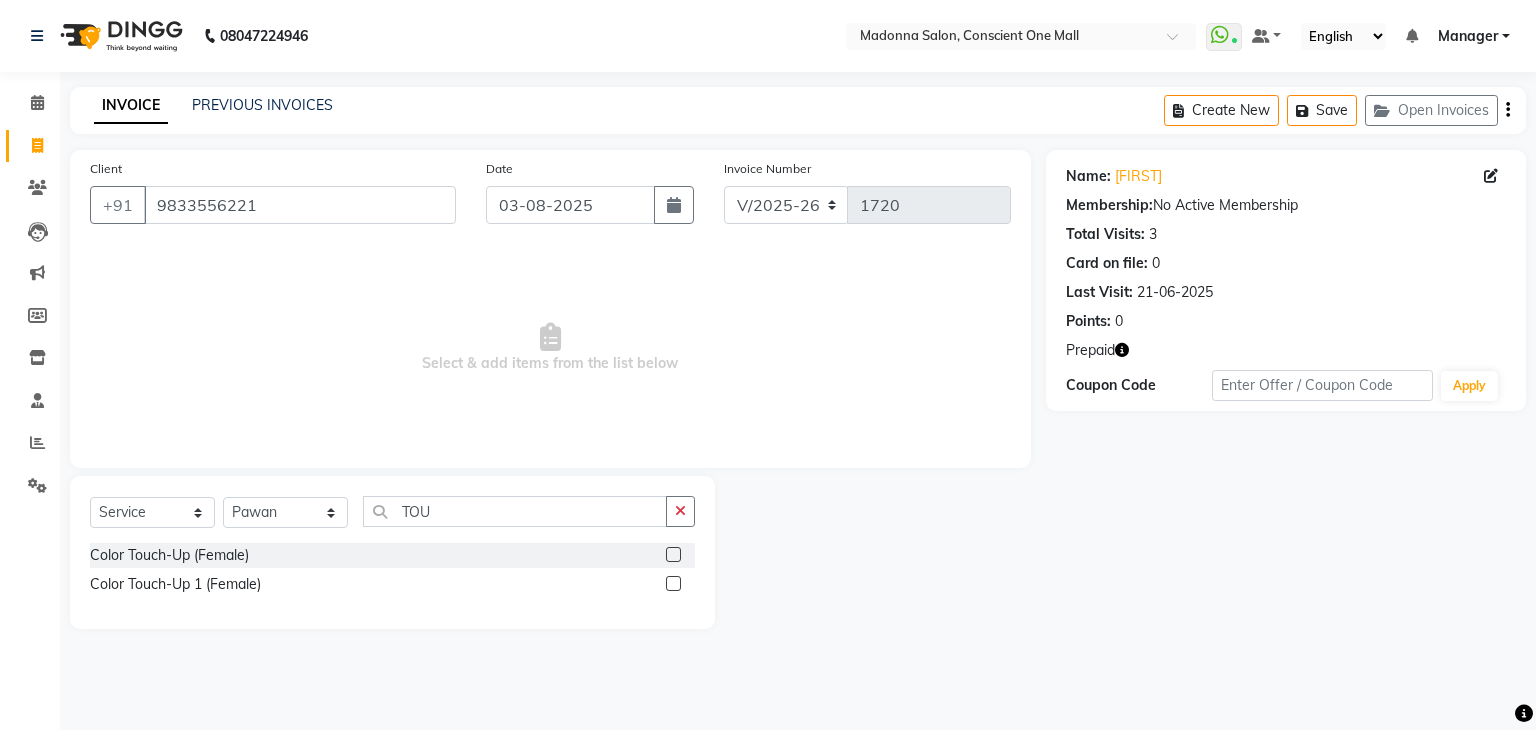 click 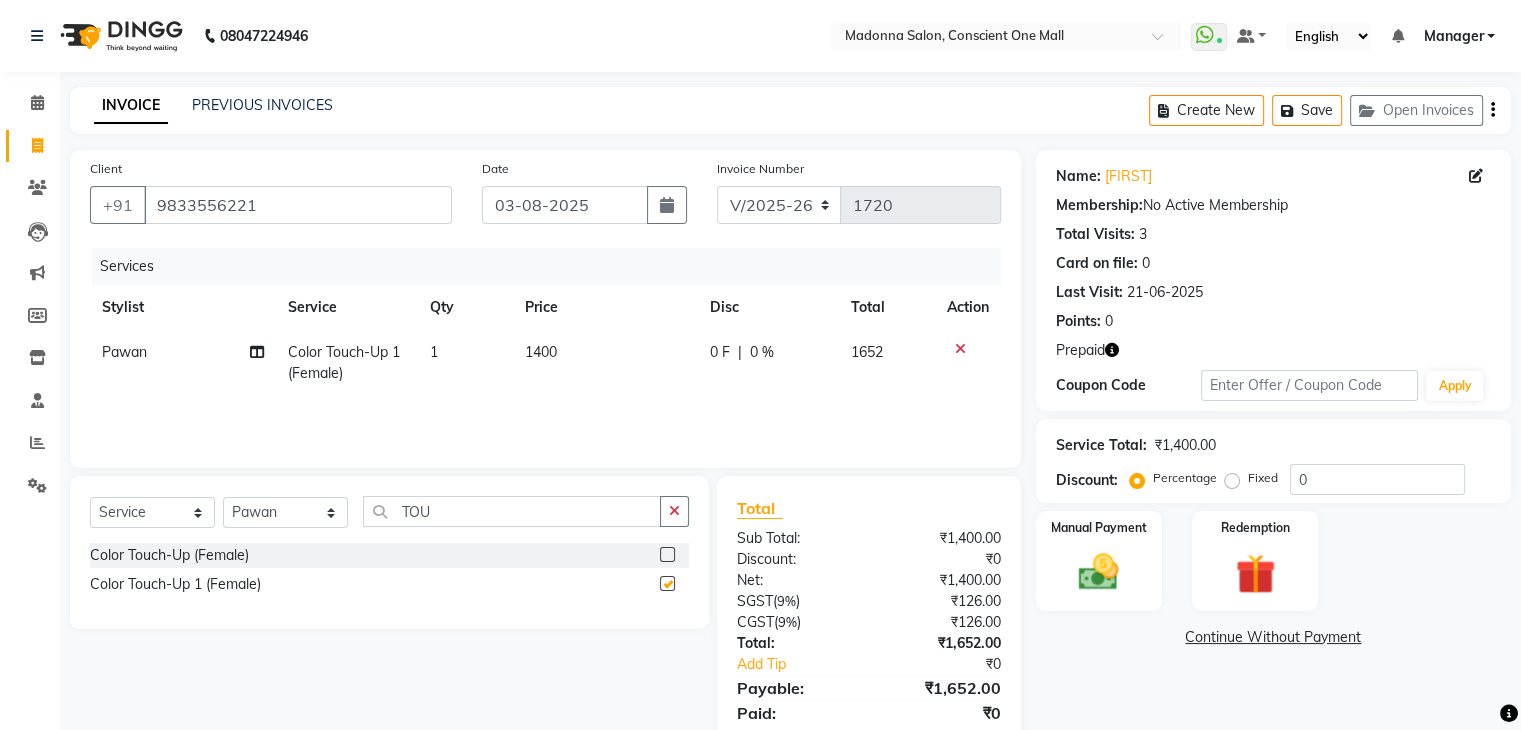 checkbox on "false" 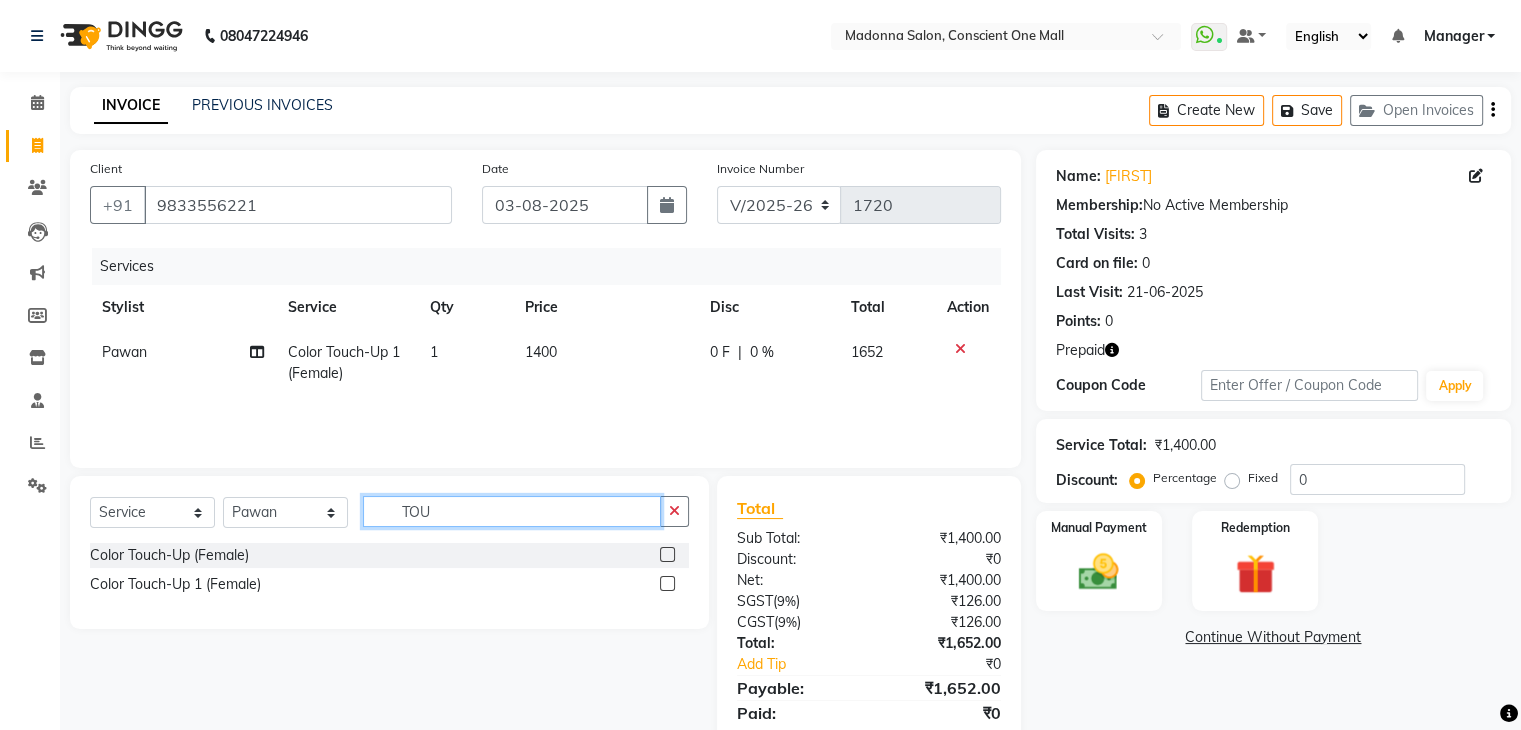 click on "TOU" 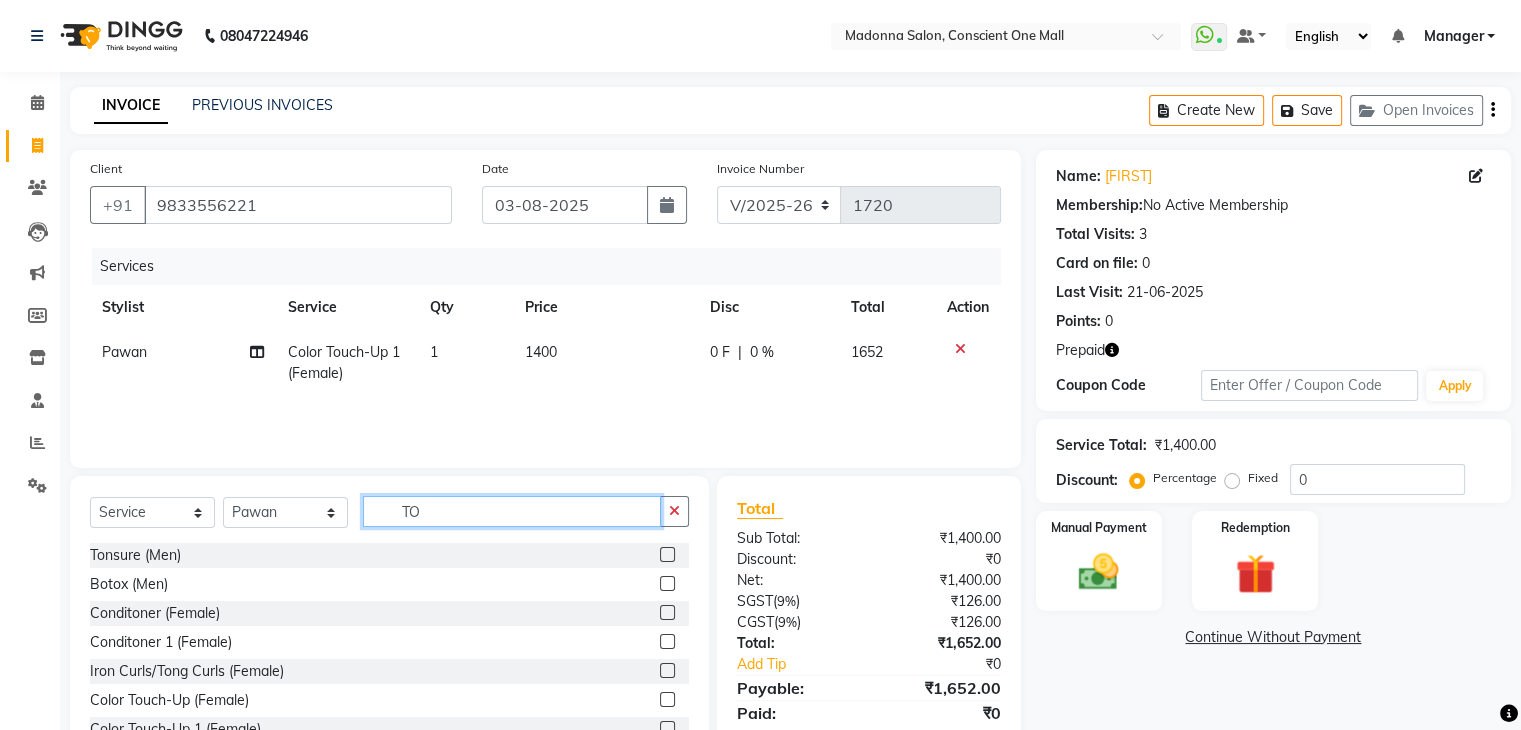 type on "T" 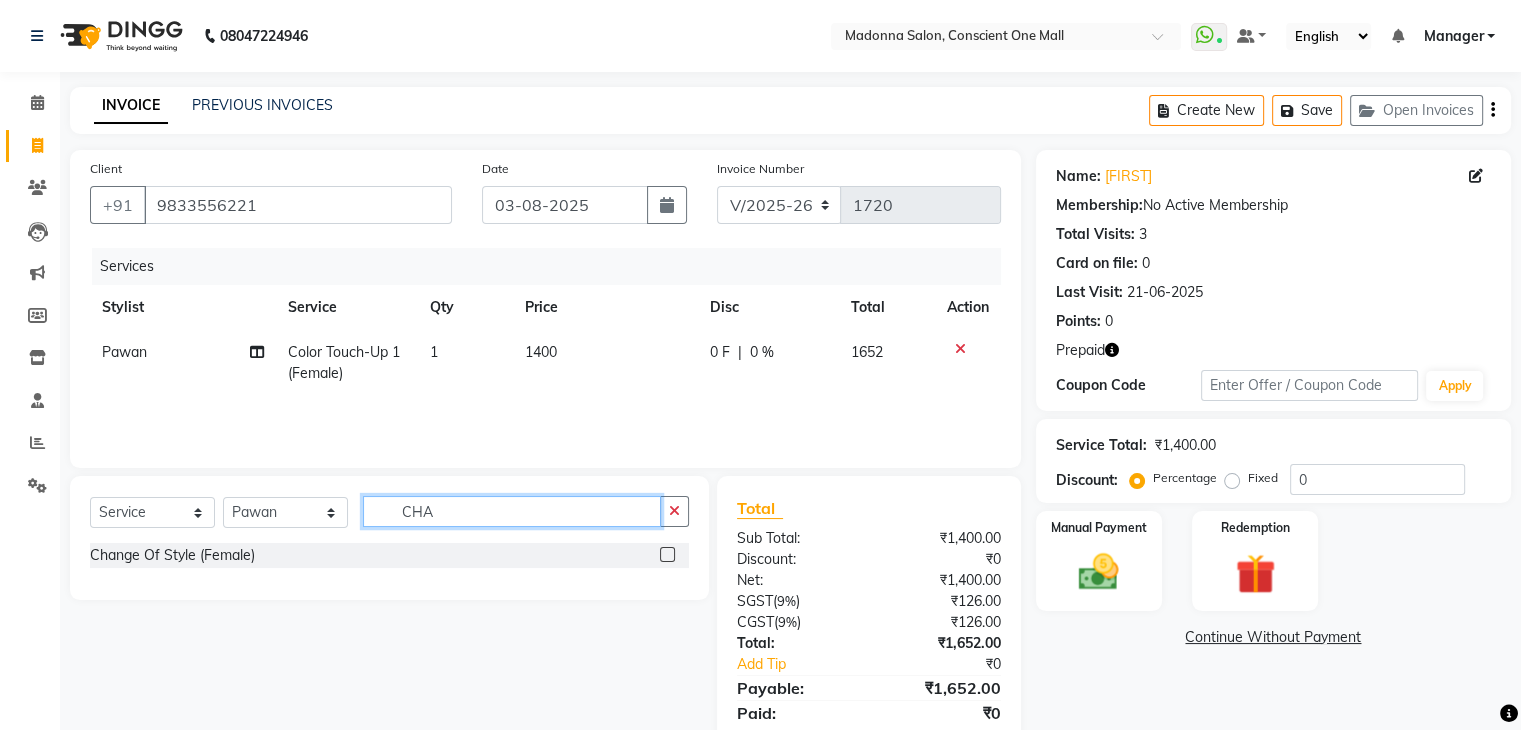 type on "CHA" 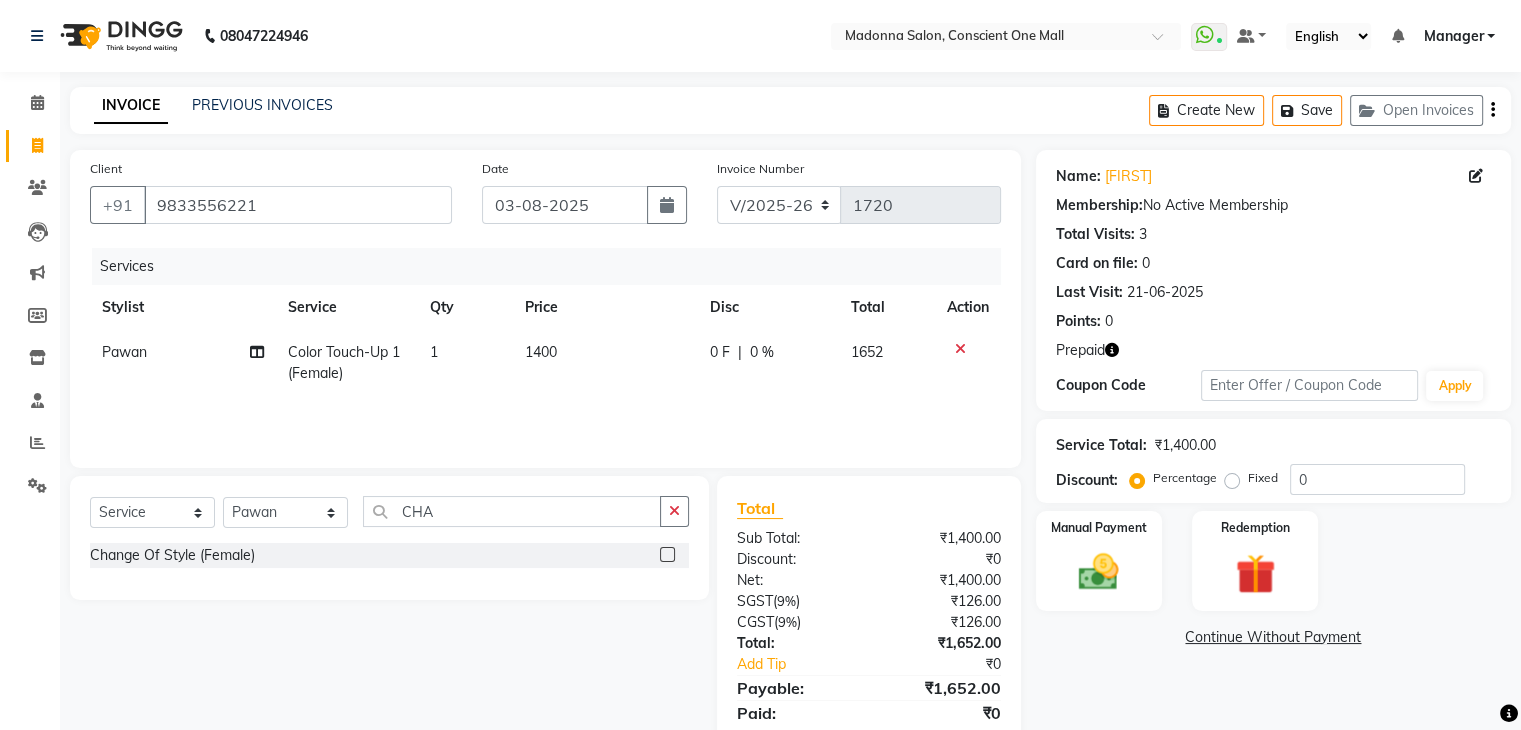 click 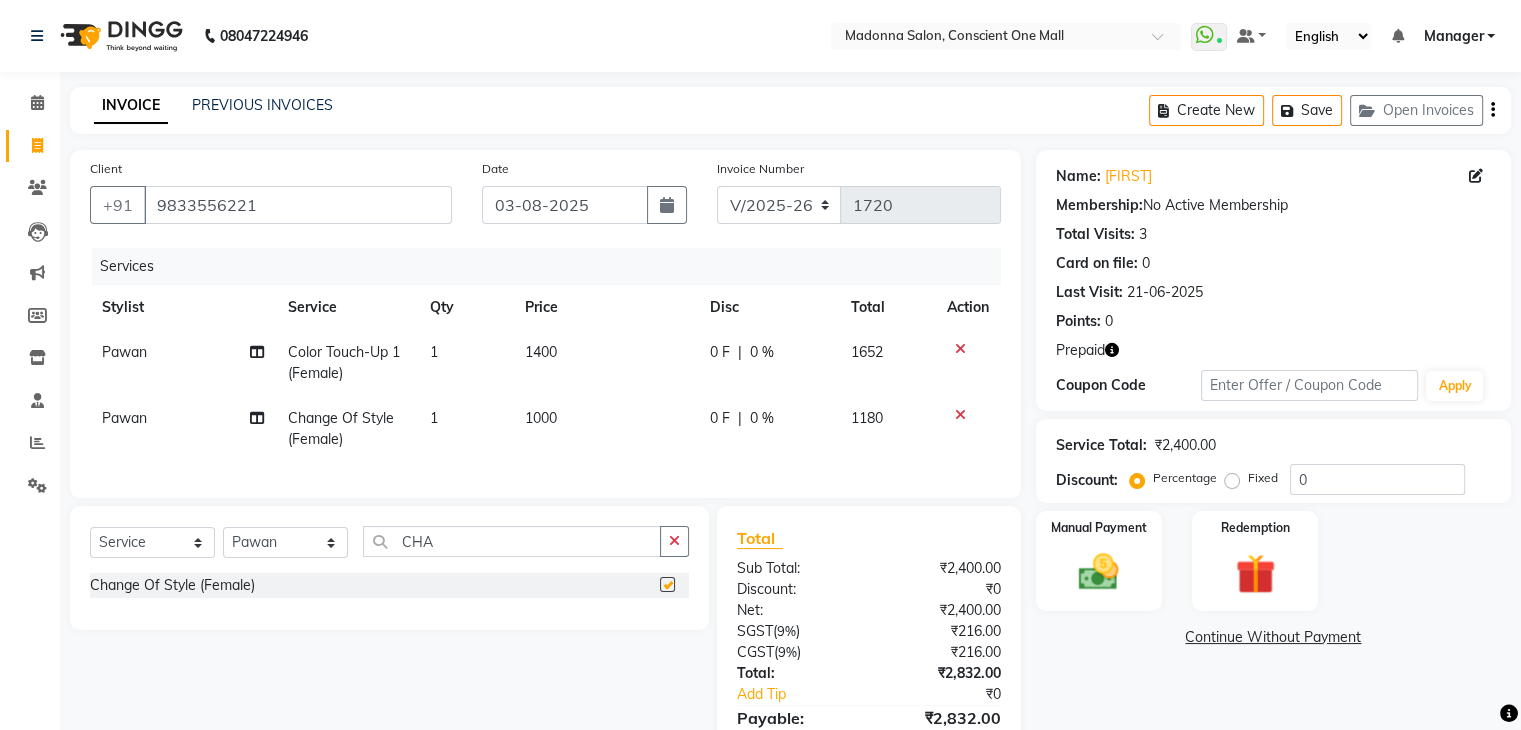 checkbox on "false" 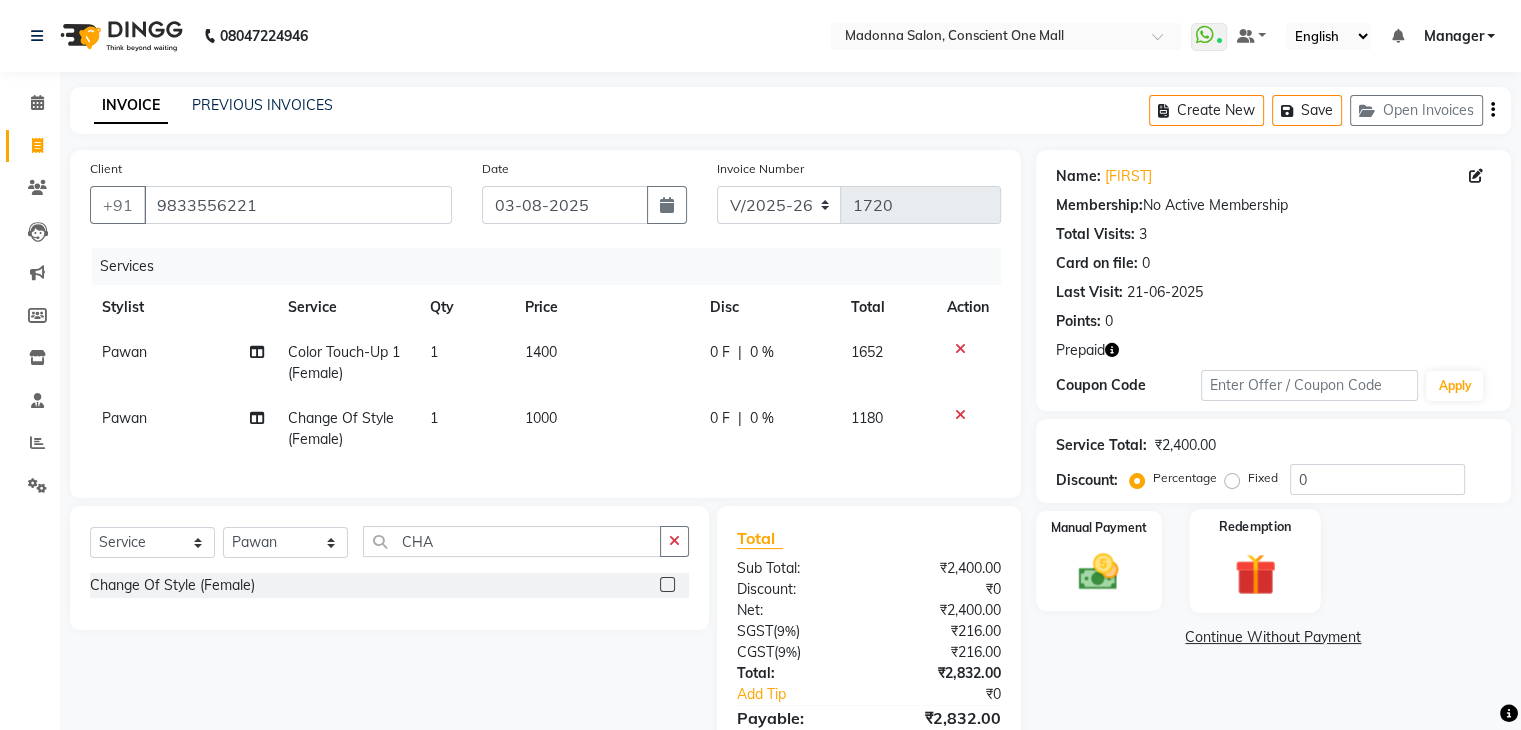 click on "Redemption" 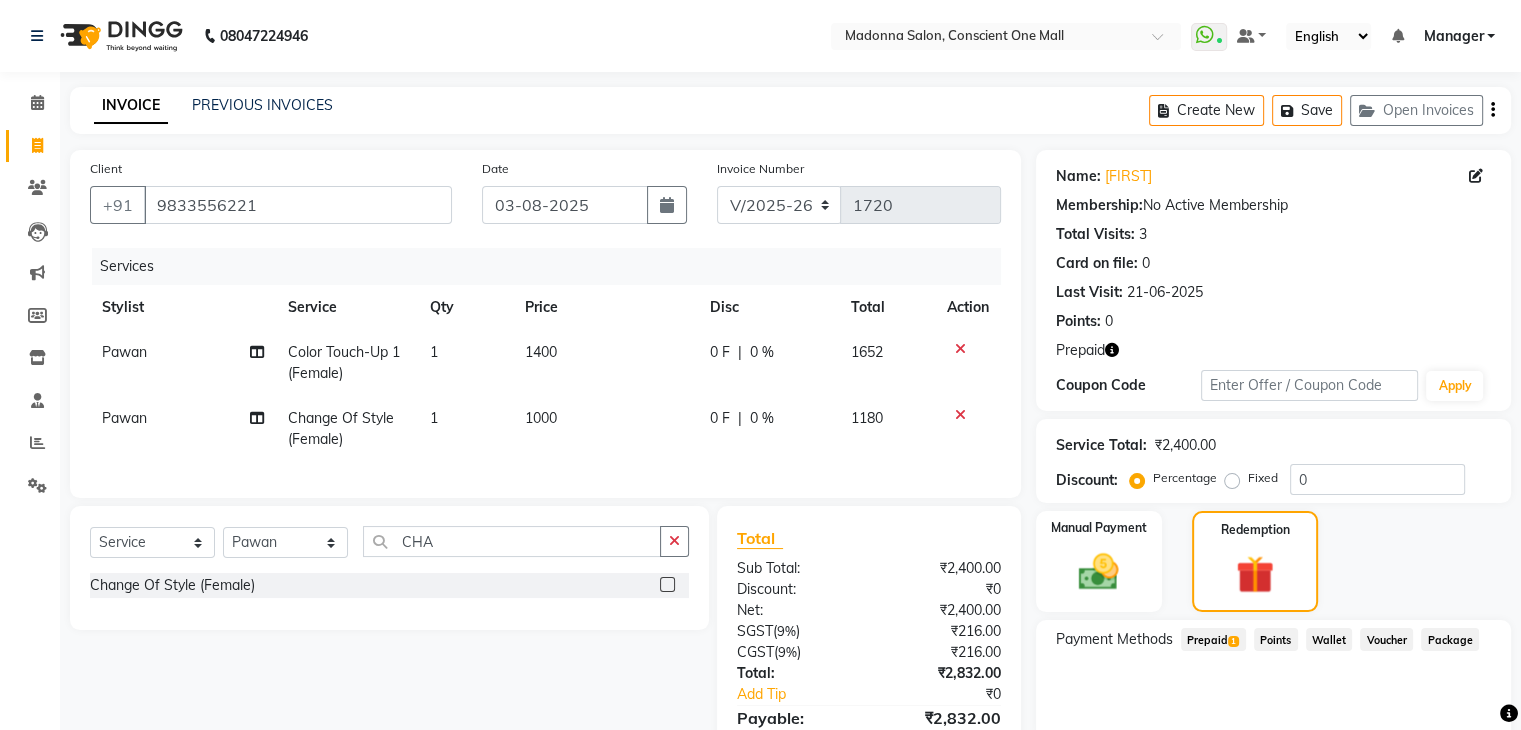 click on "1" 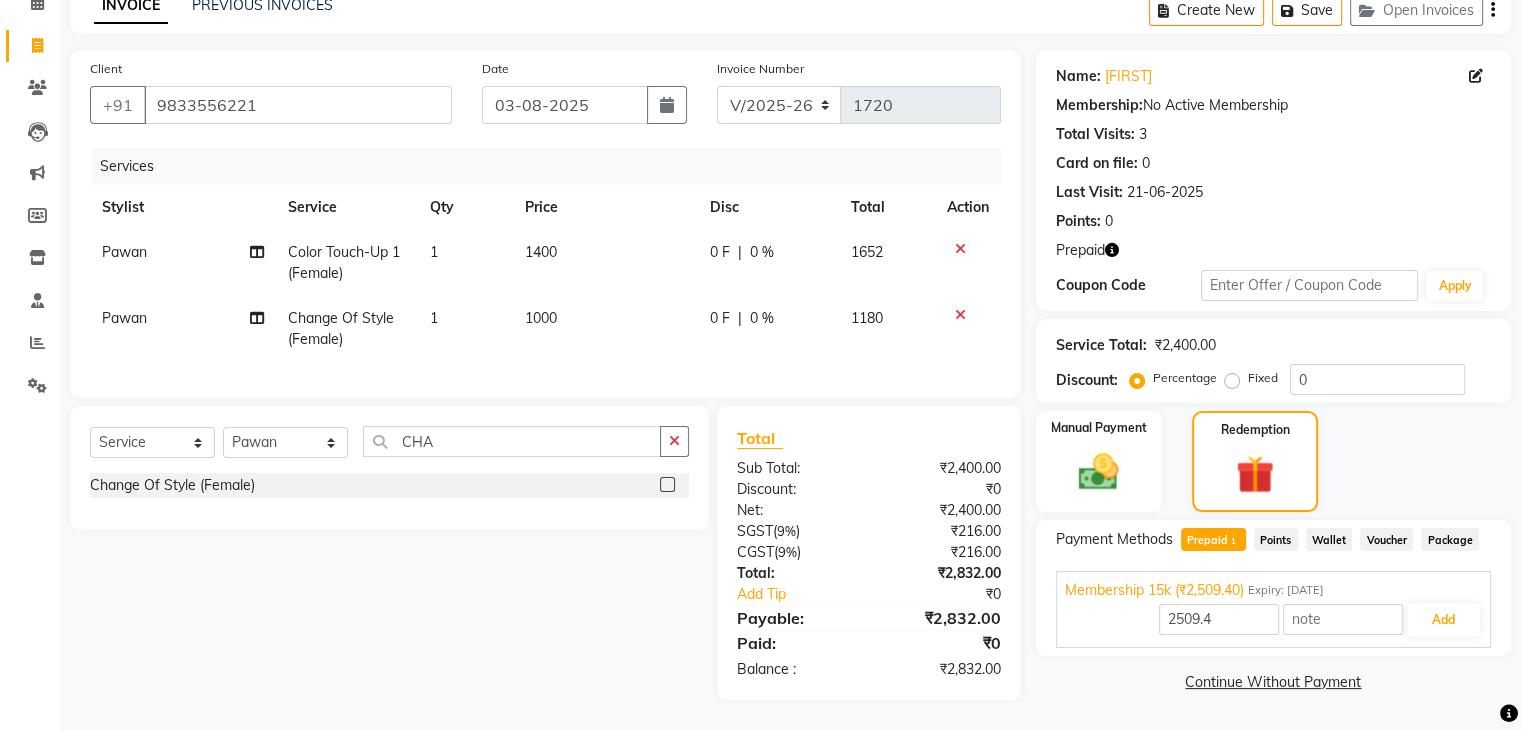 scroll, scrollTop: 116, scrollLeft: 0, axis: vertical 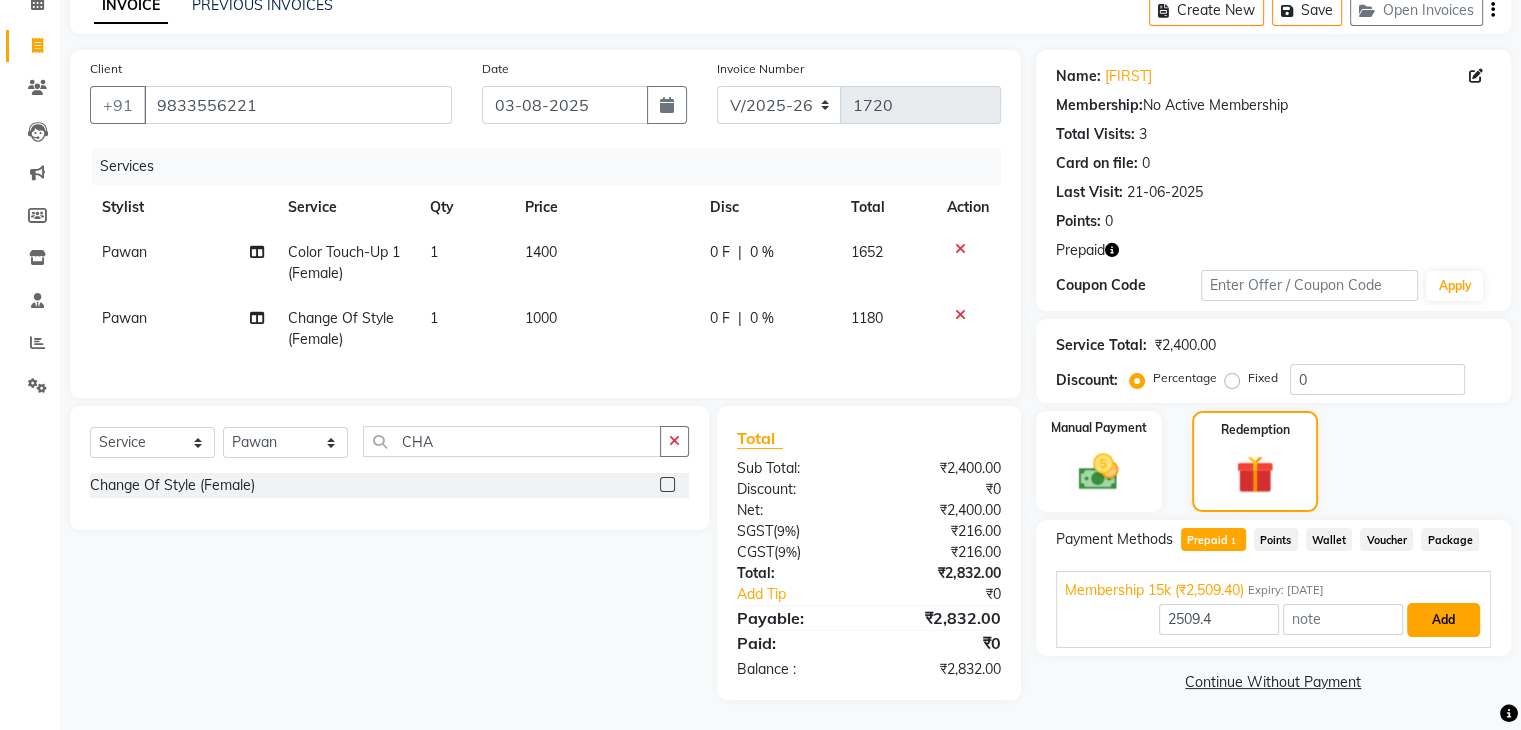 click on "Add" at bounding box center (1443, 620) 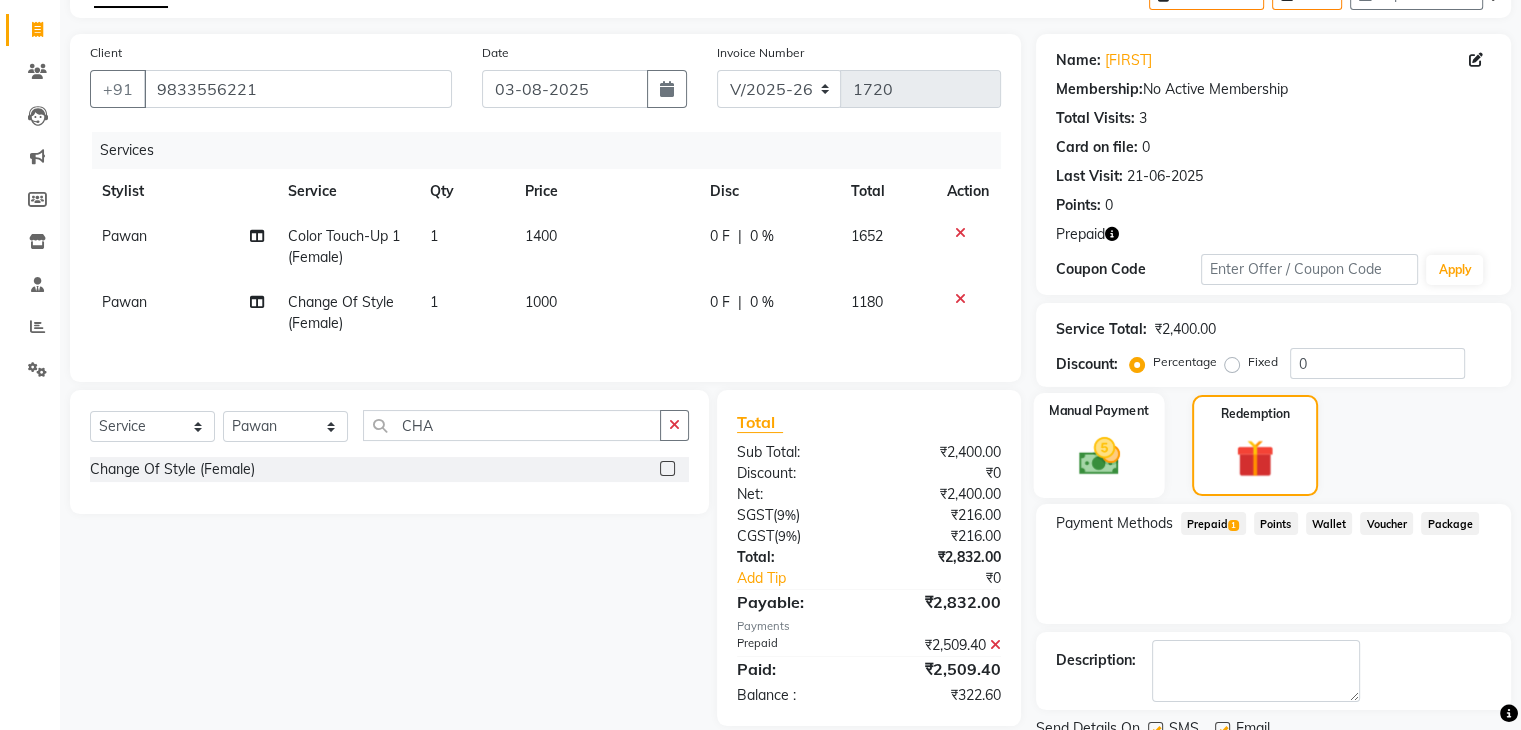 click 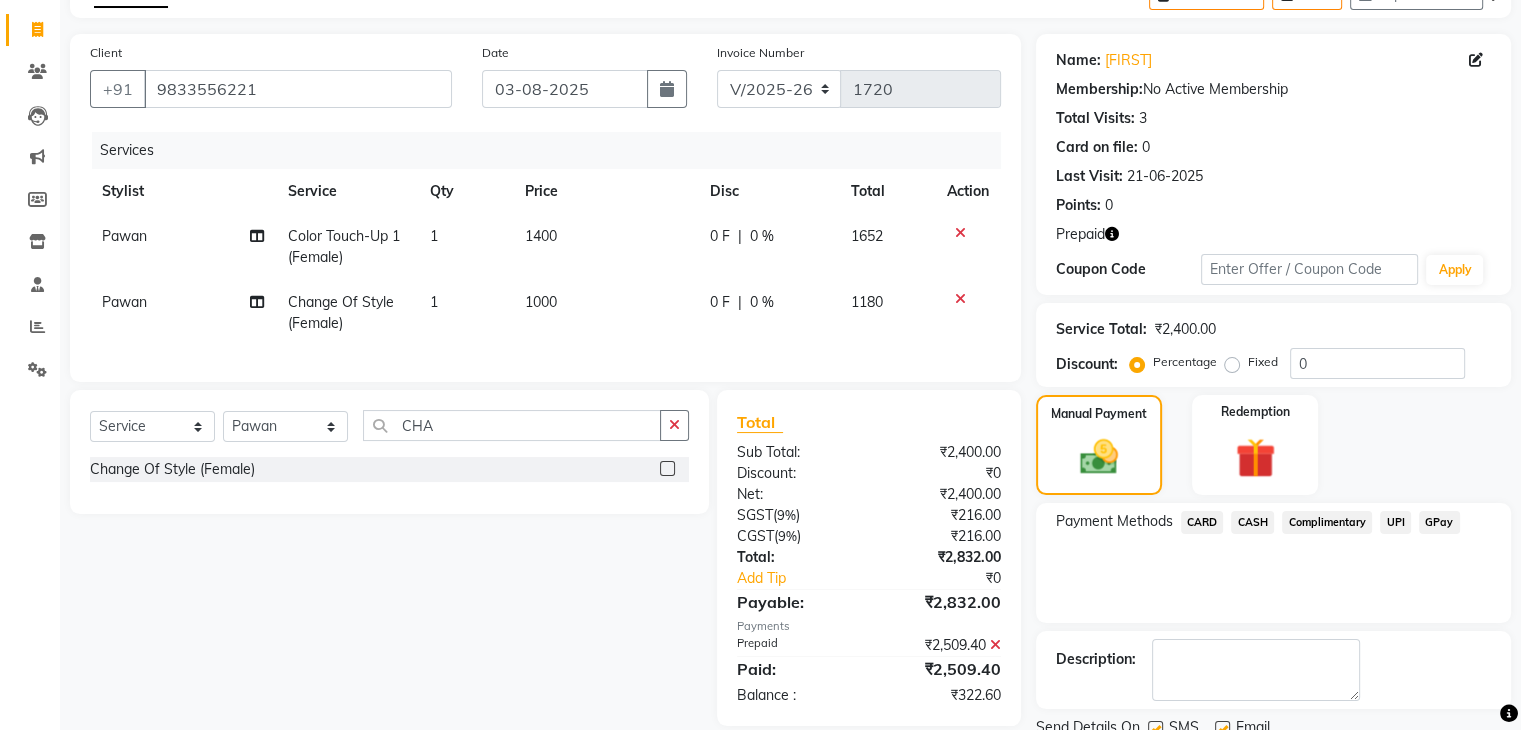 click on "CASH" 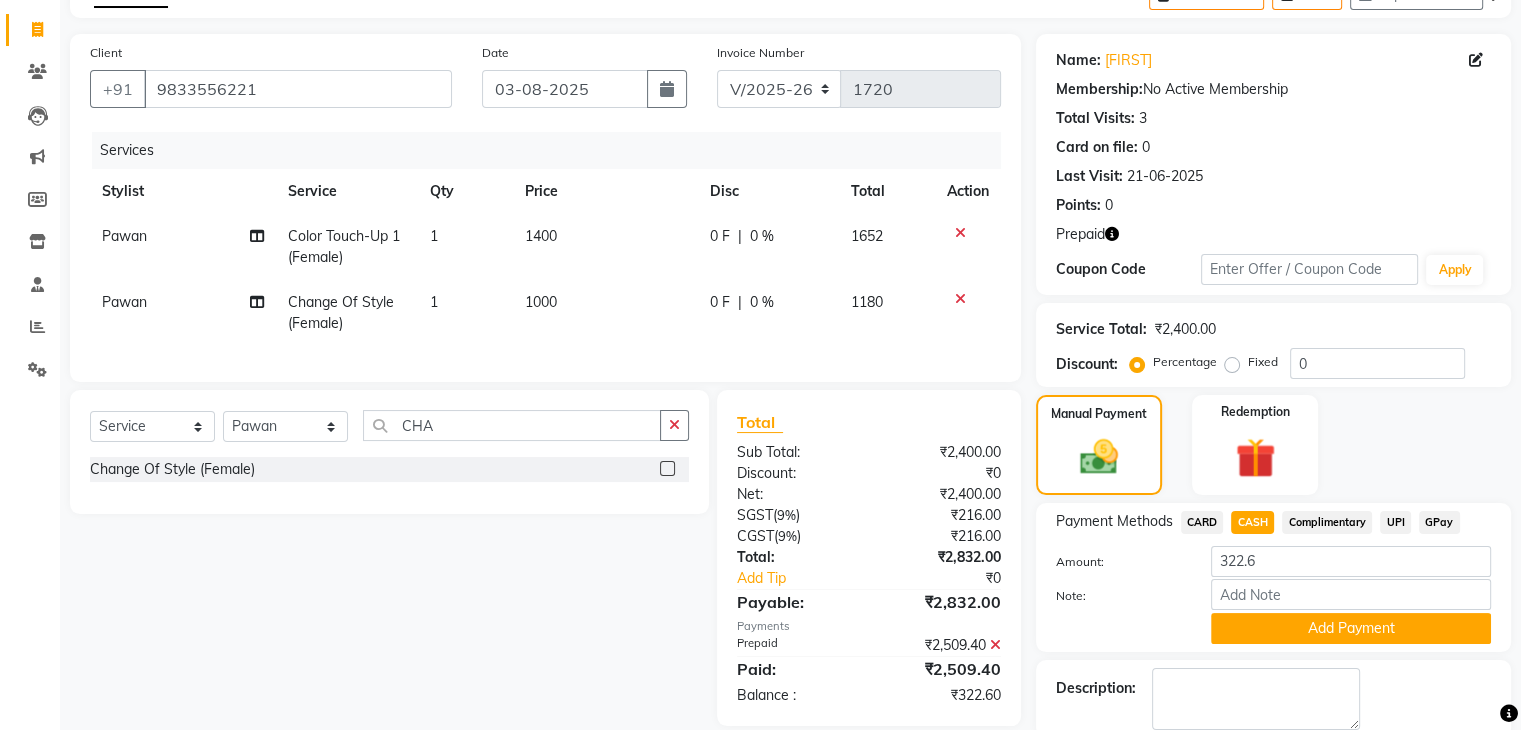 click on "1000" 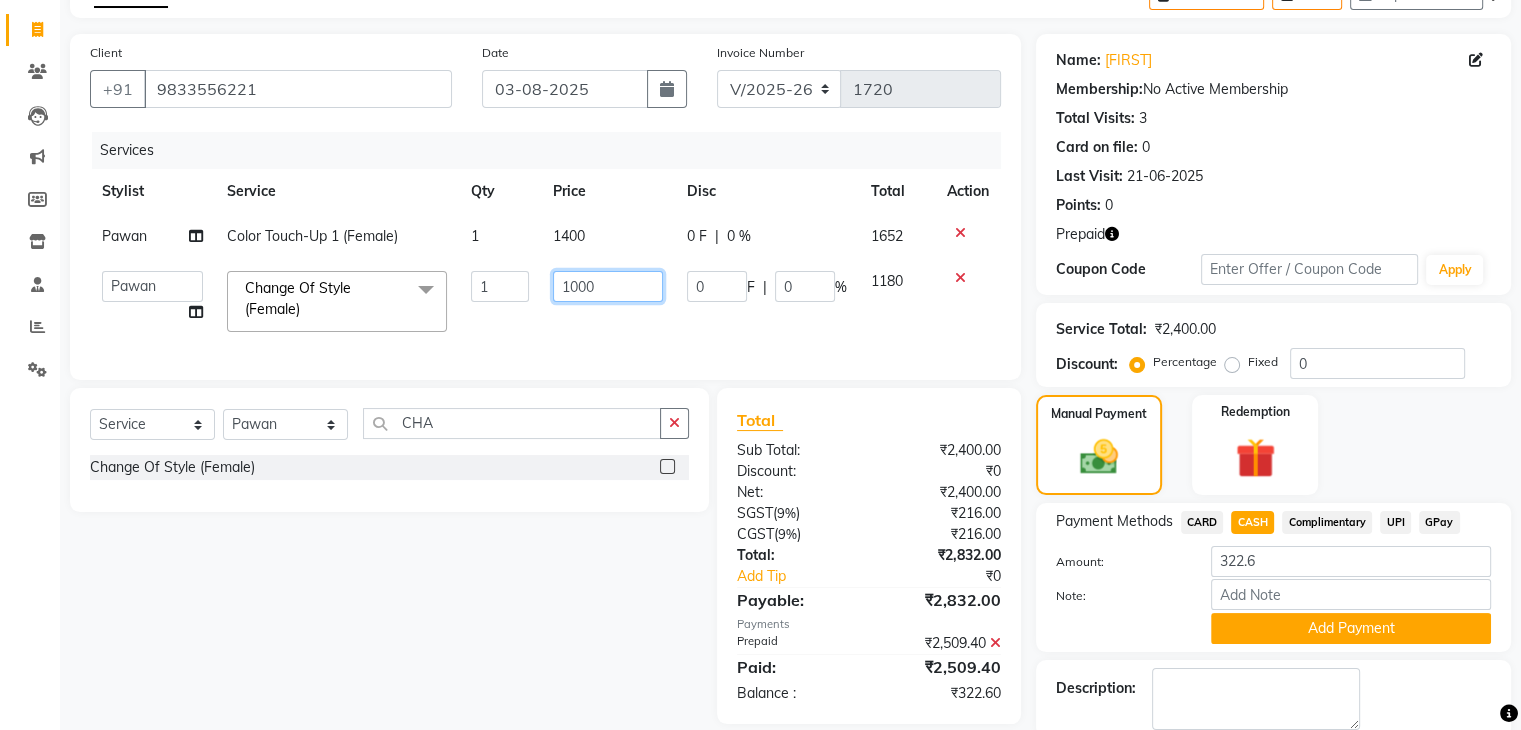 click on "1000" 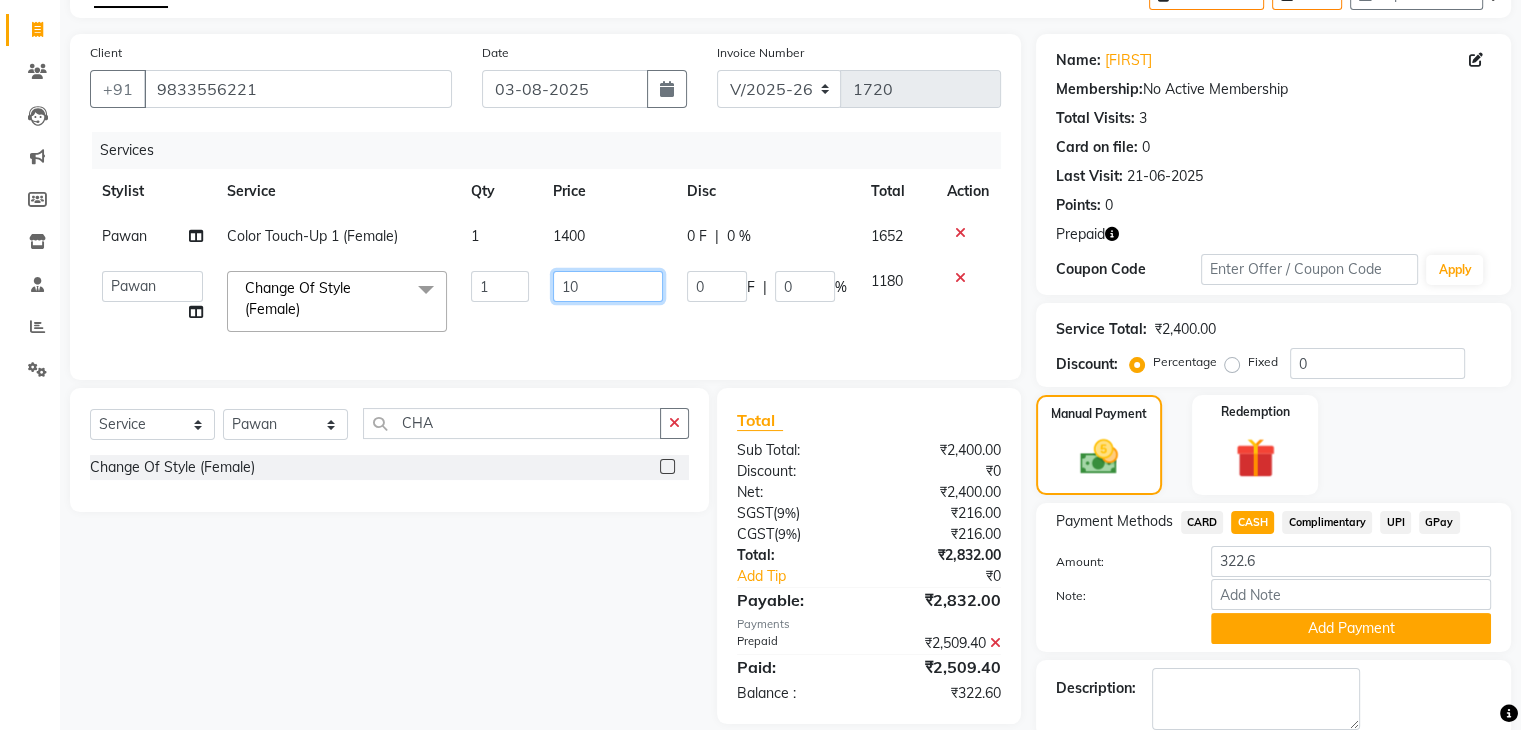 type on "1" 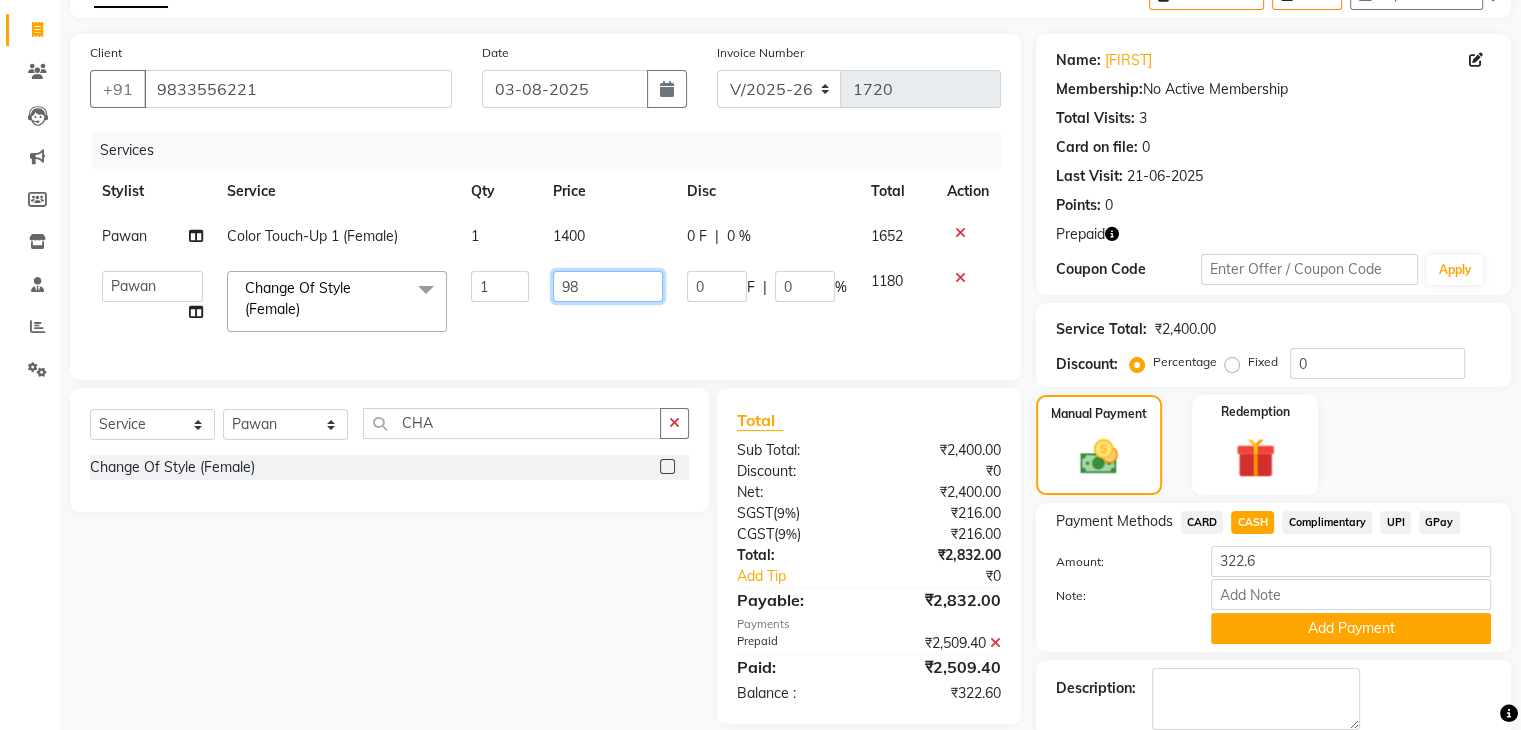 type on "985" 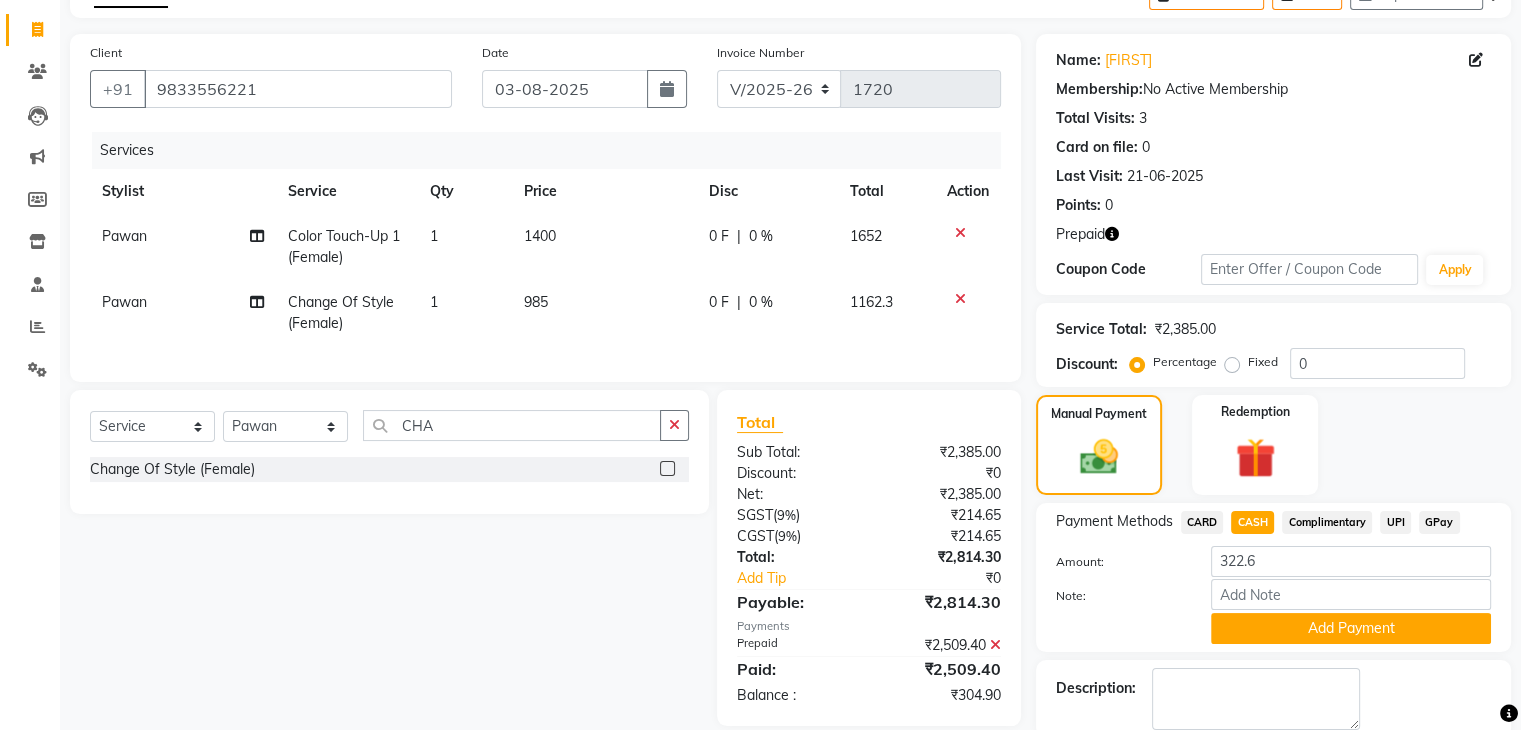 click on "Manual Payment Redemption" 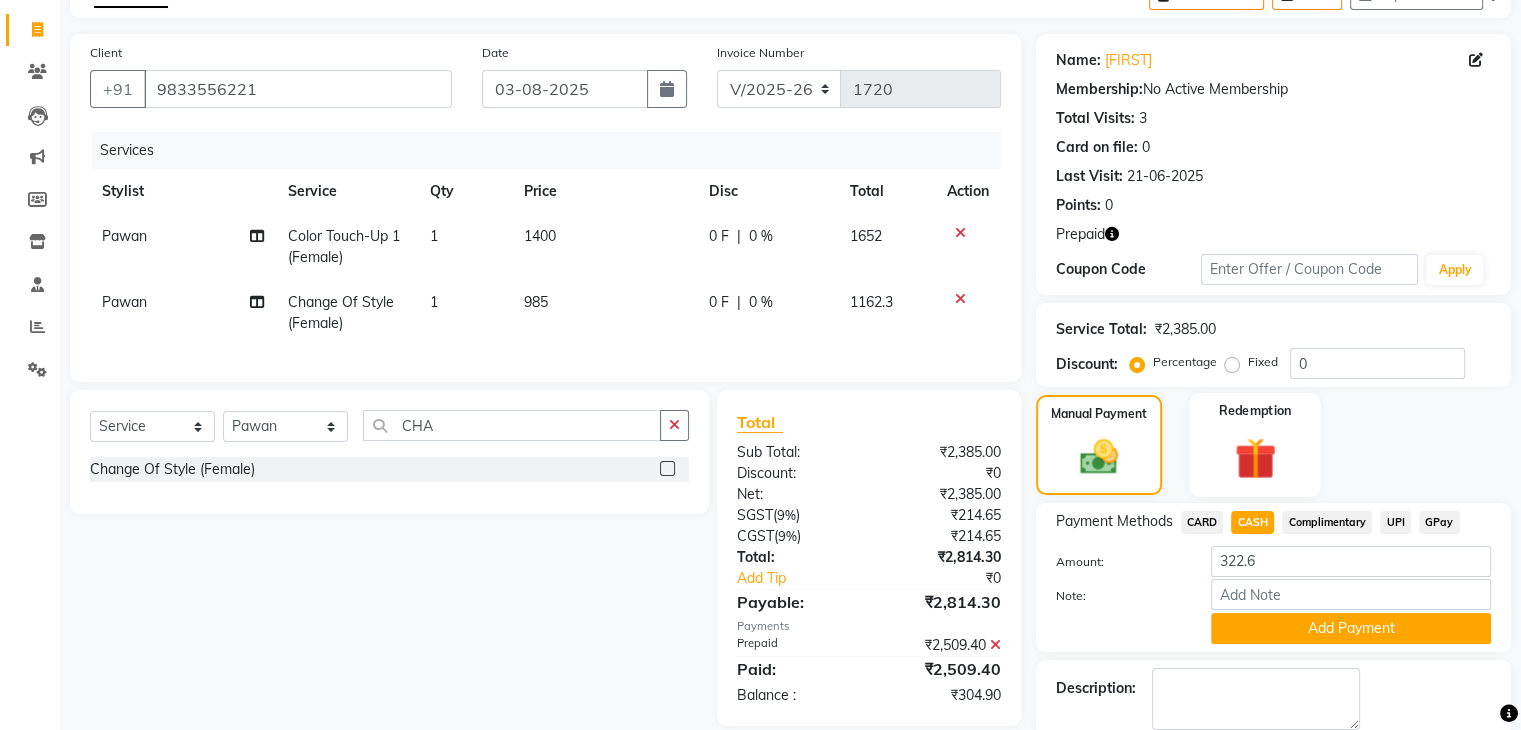click 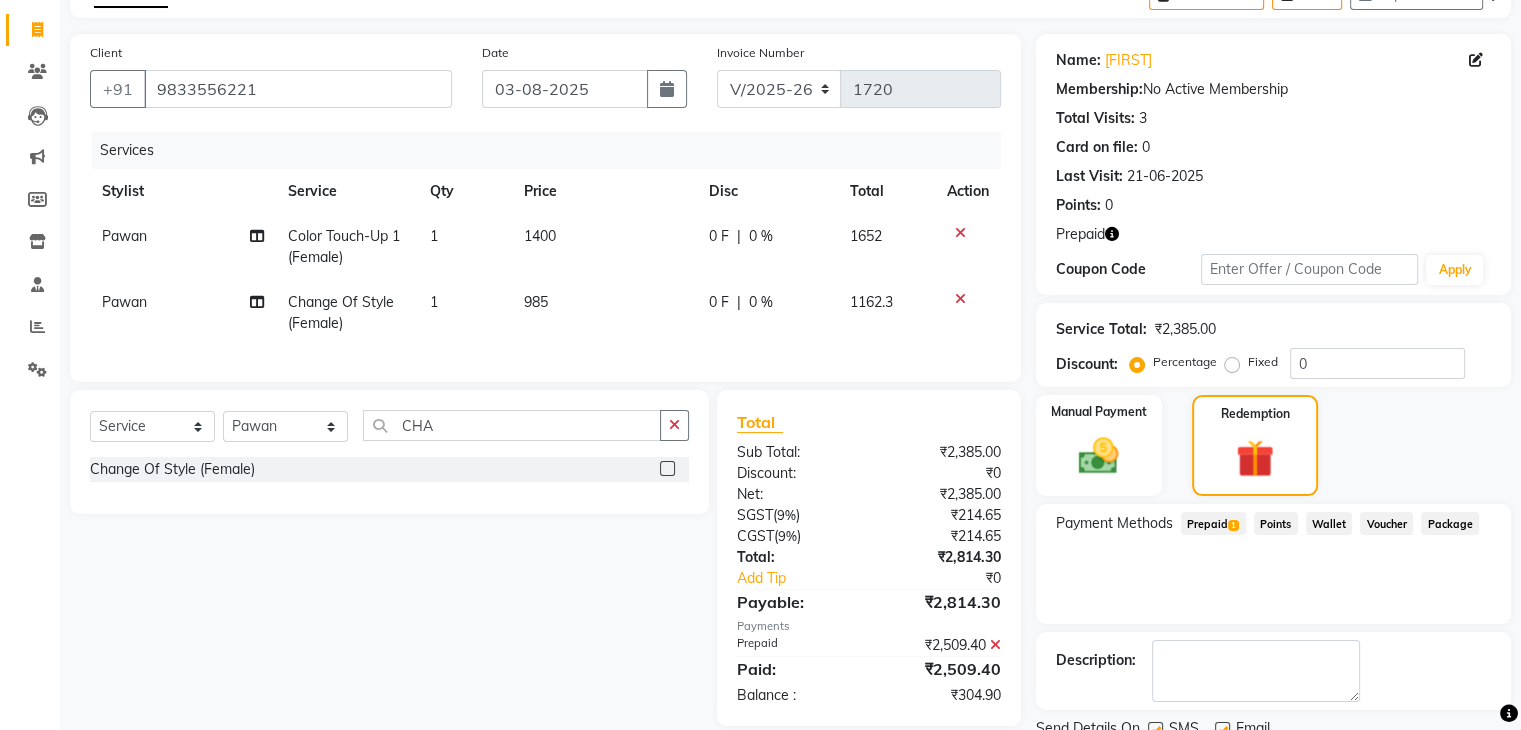 scroll, scrollTop: 193, scrollLeft: 0, axis: vertical 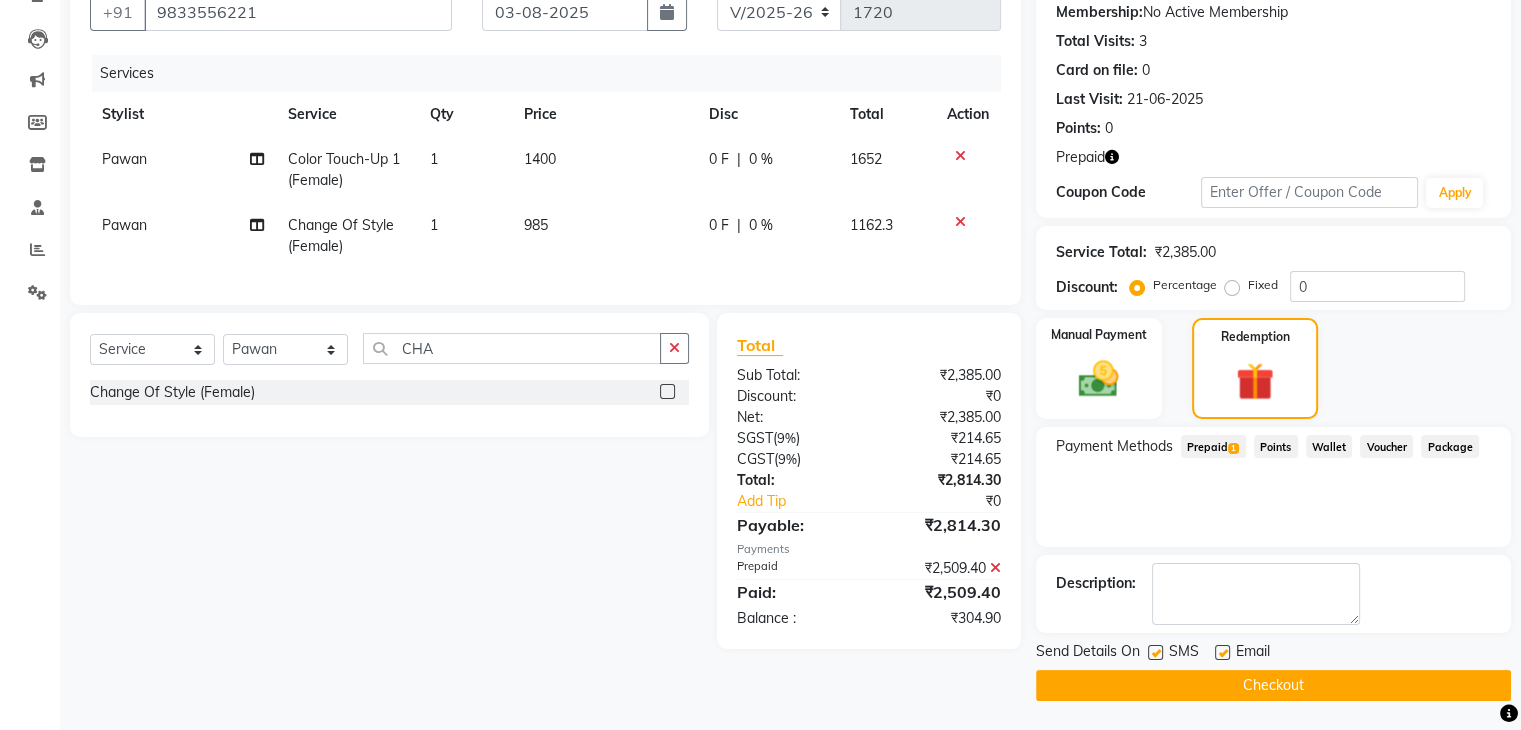 click on "Prepaid  1" 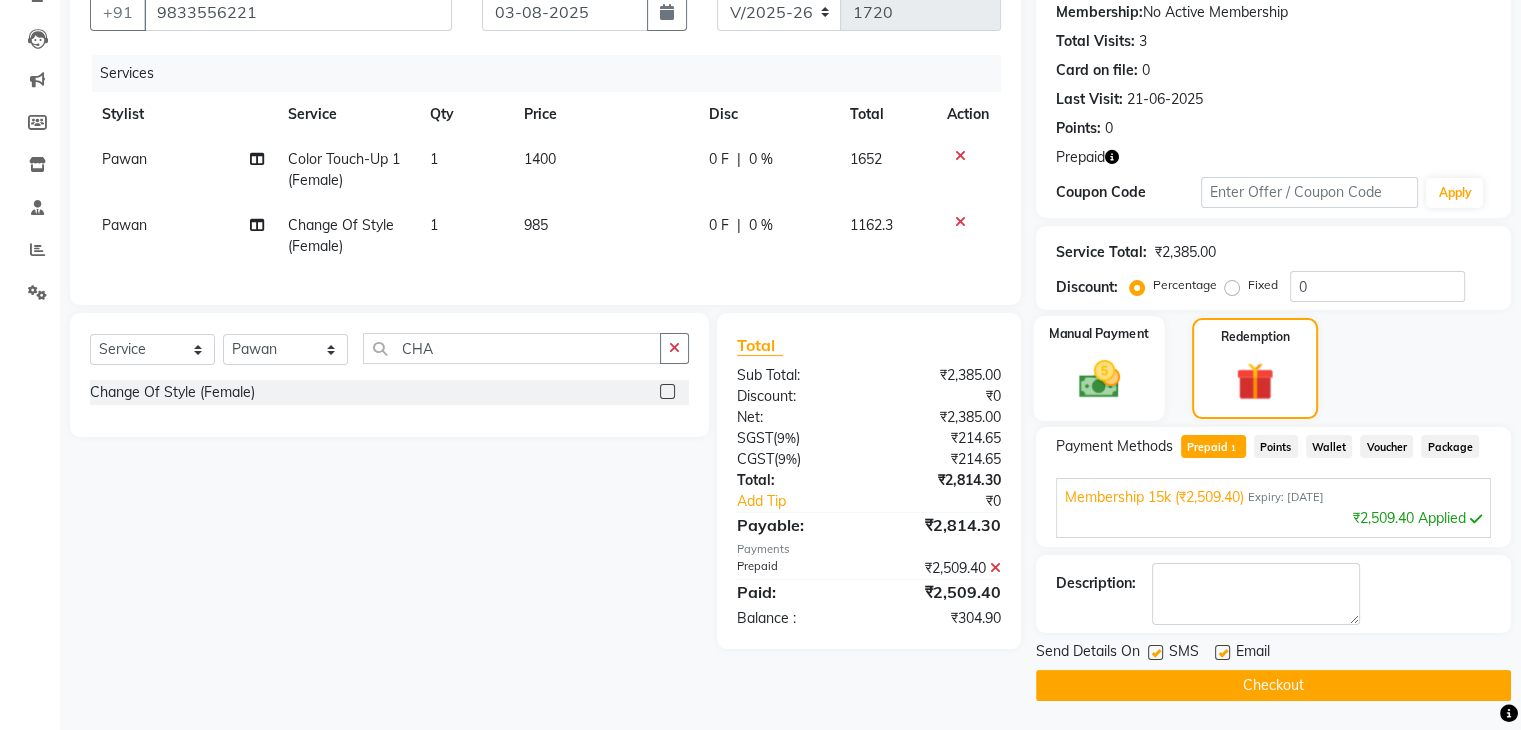 click 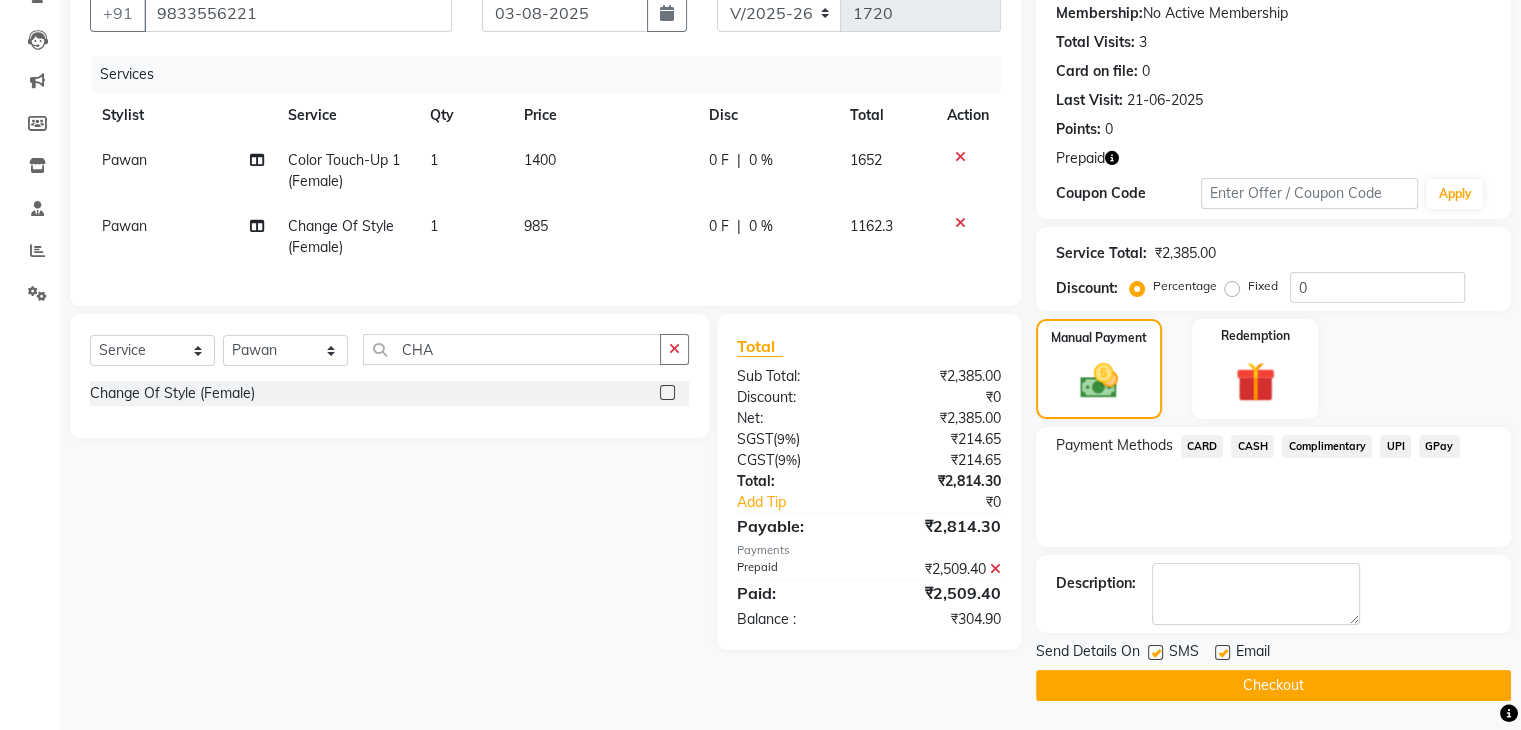 click on "CASH" 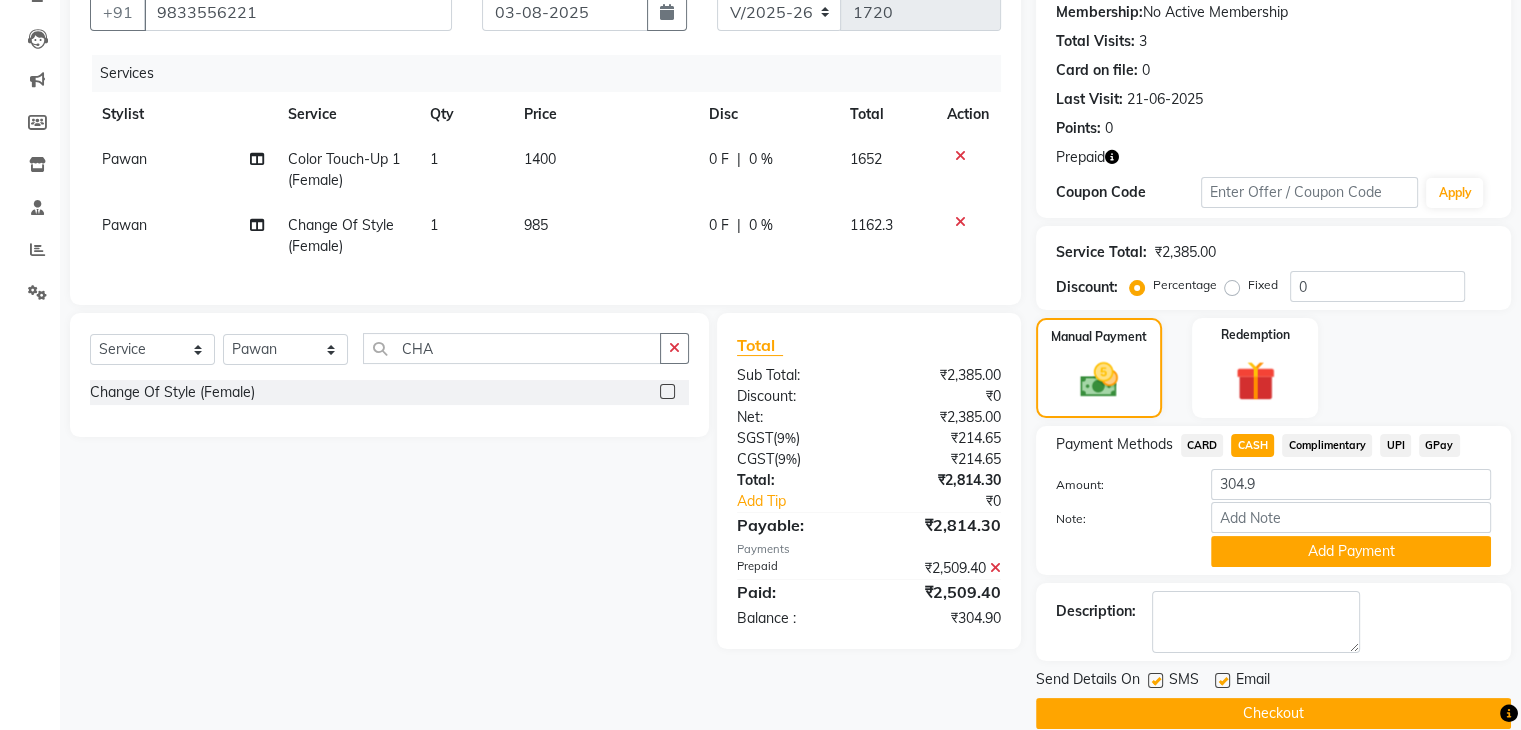 click on "985" 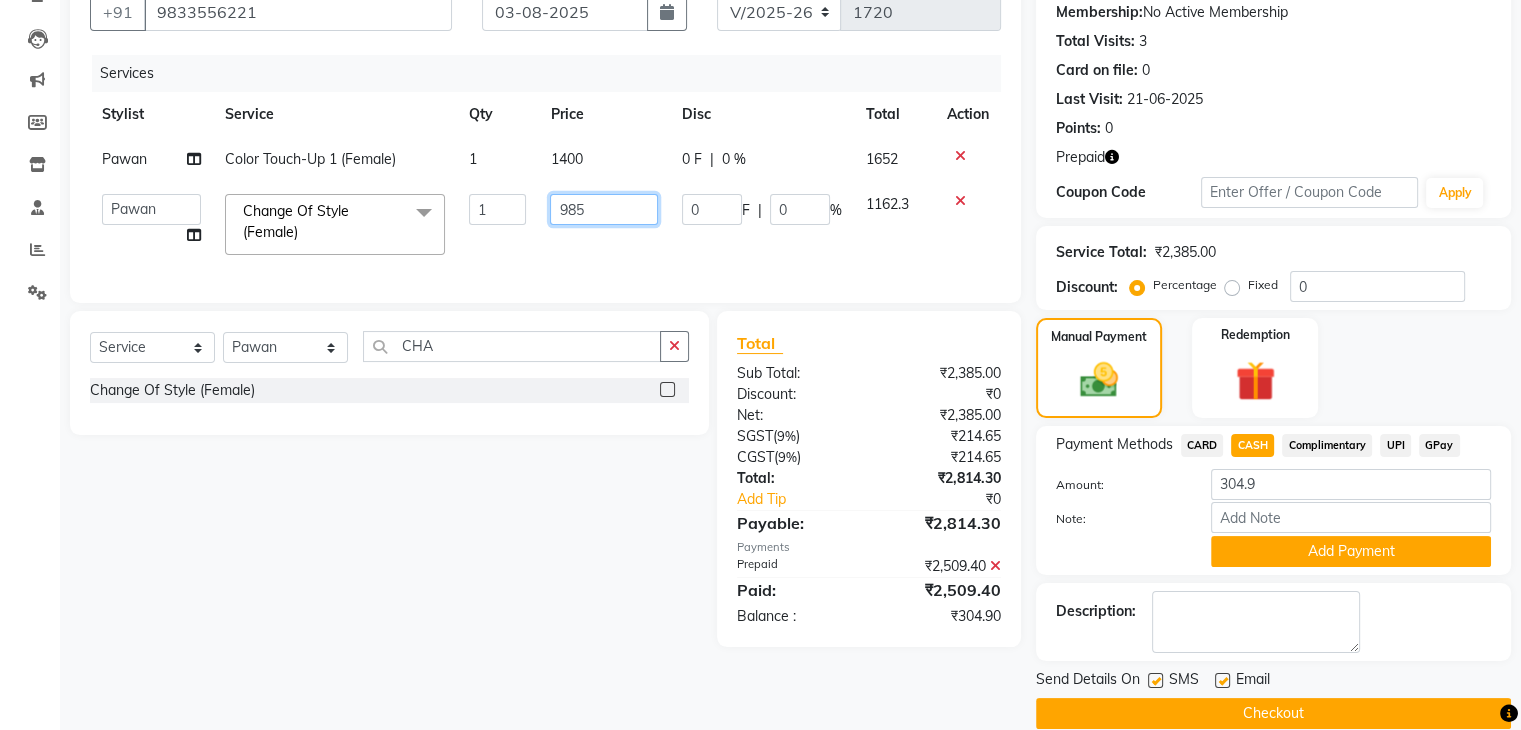 click on "985" 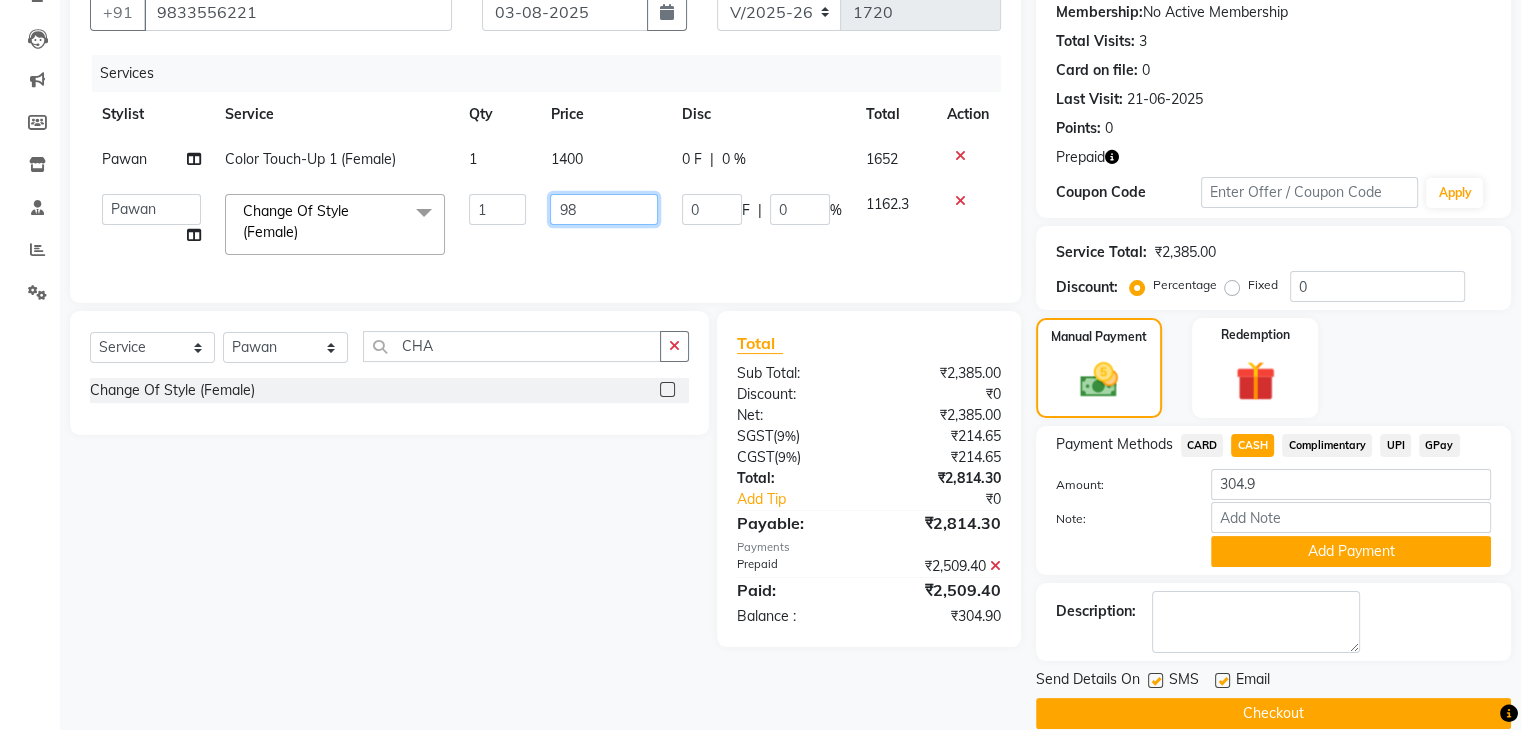 type on "982" 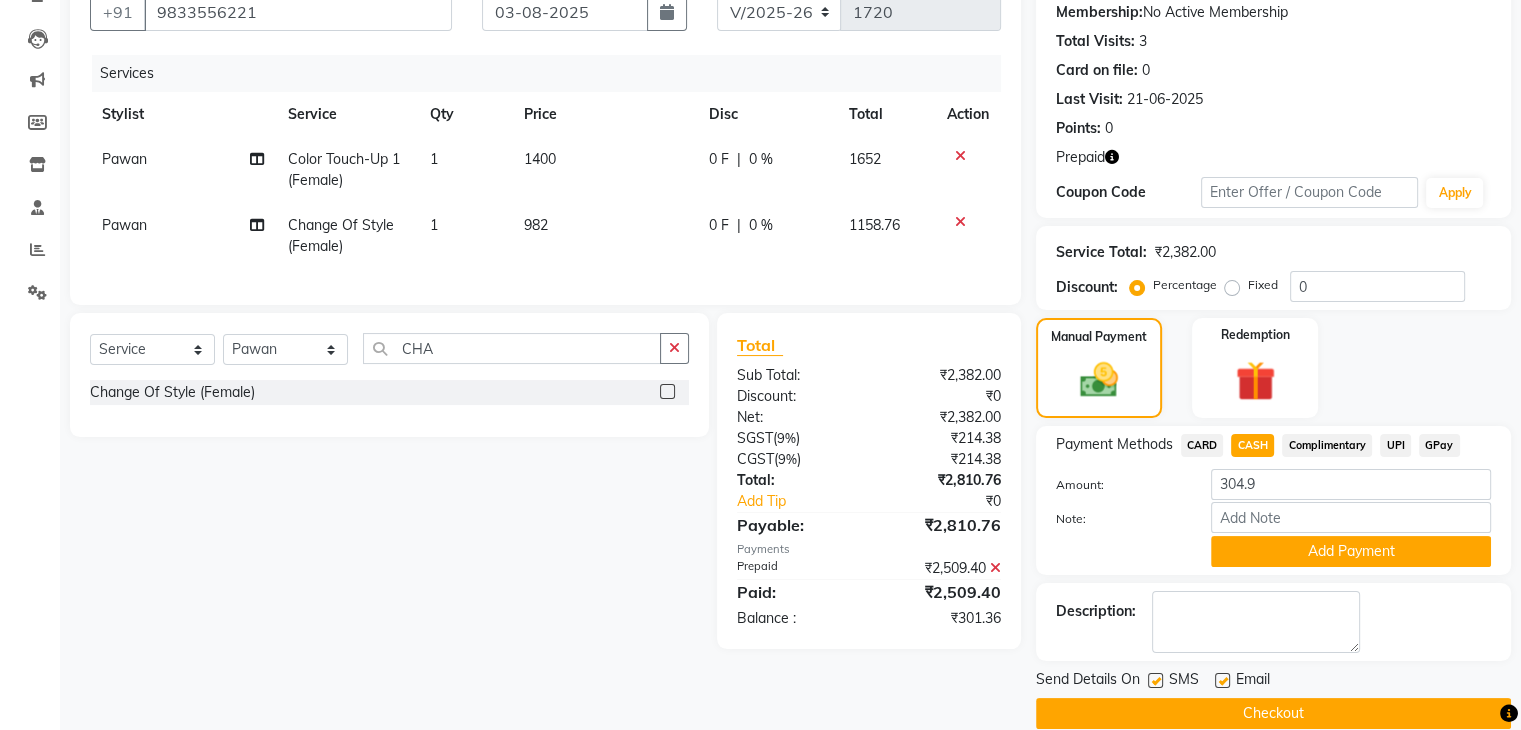 click on "Manual Payment Redemption" 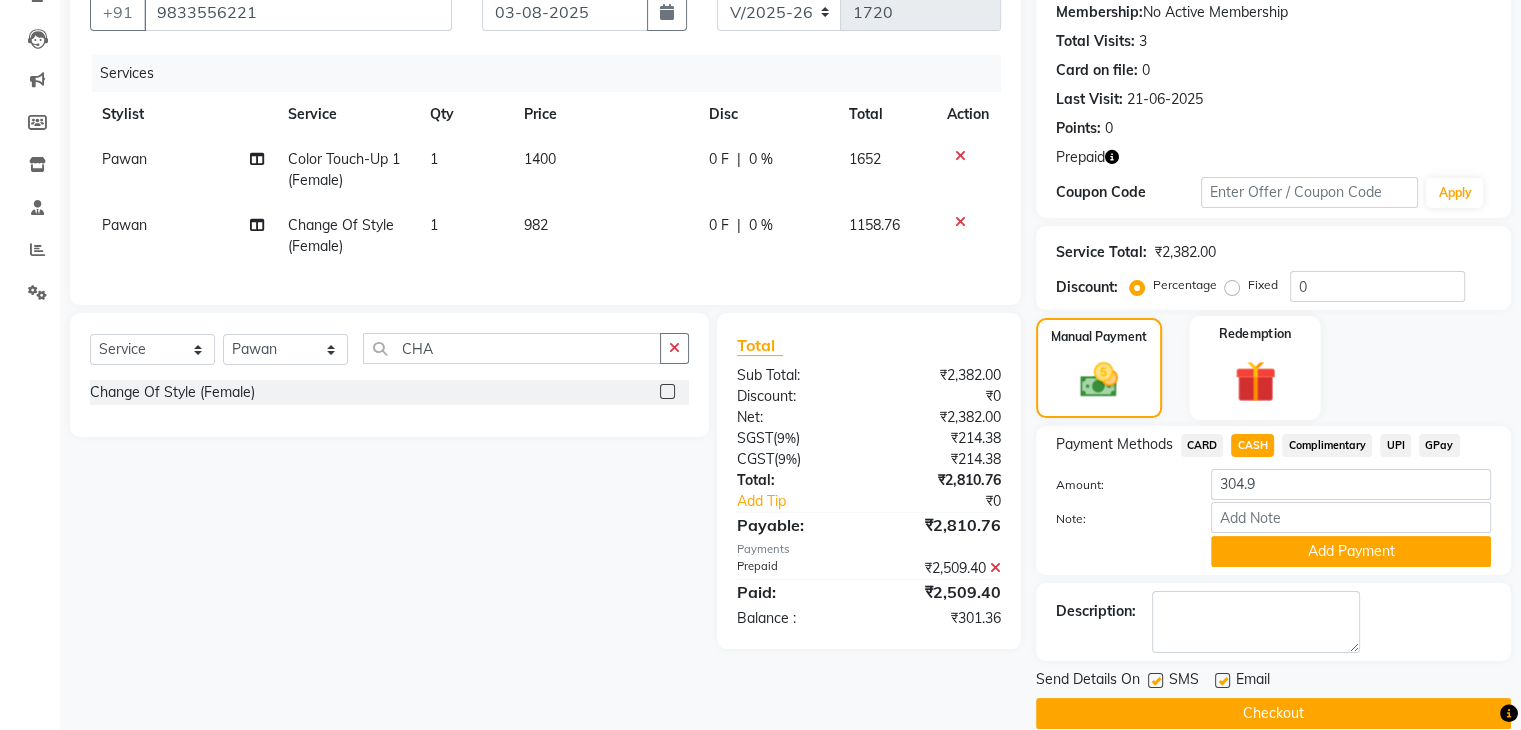 click 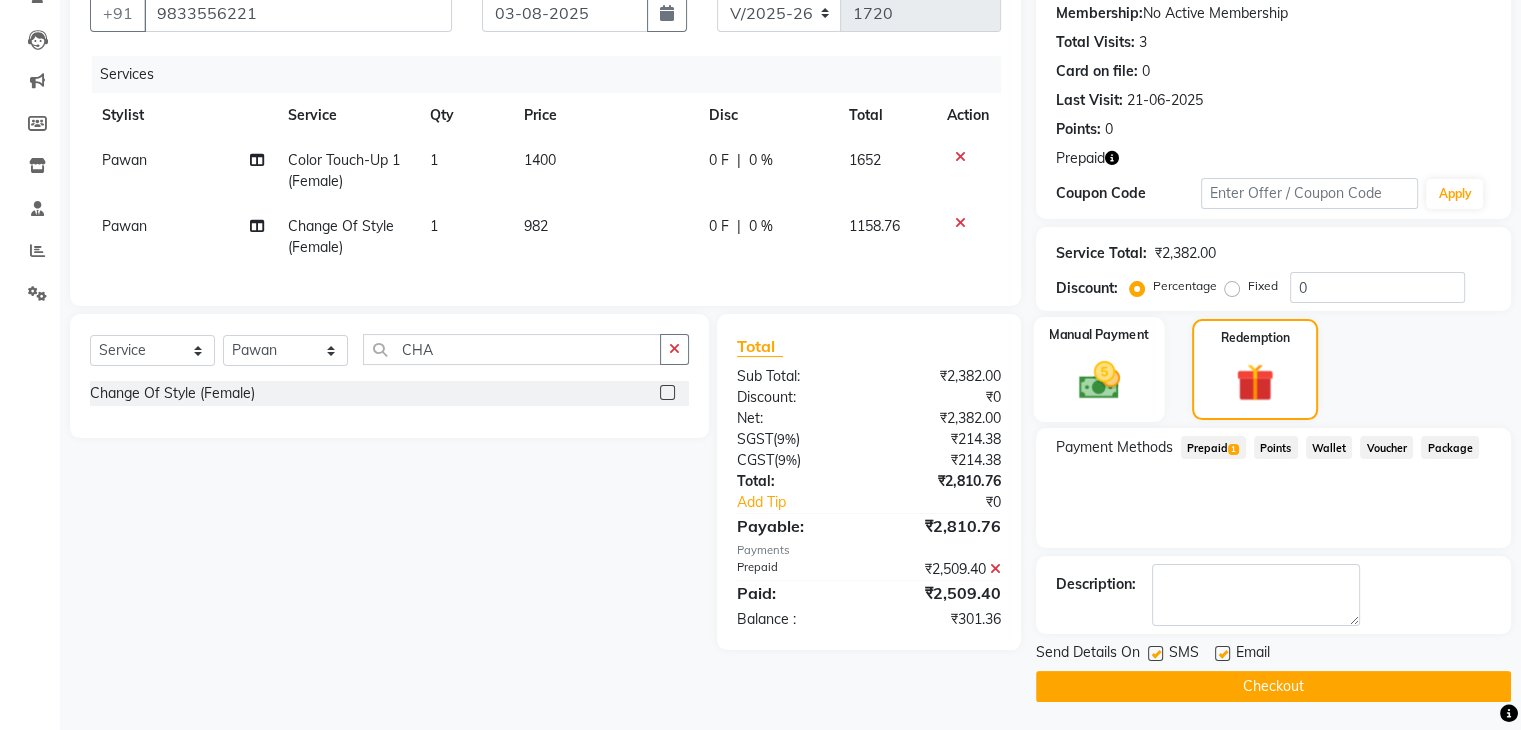 scroll, scrollTop: 193, scrollLeft: 0, axis: vertical 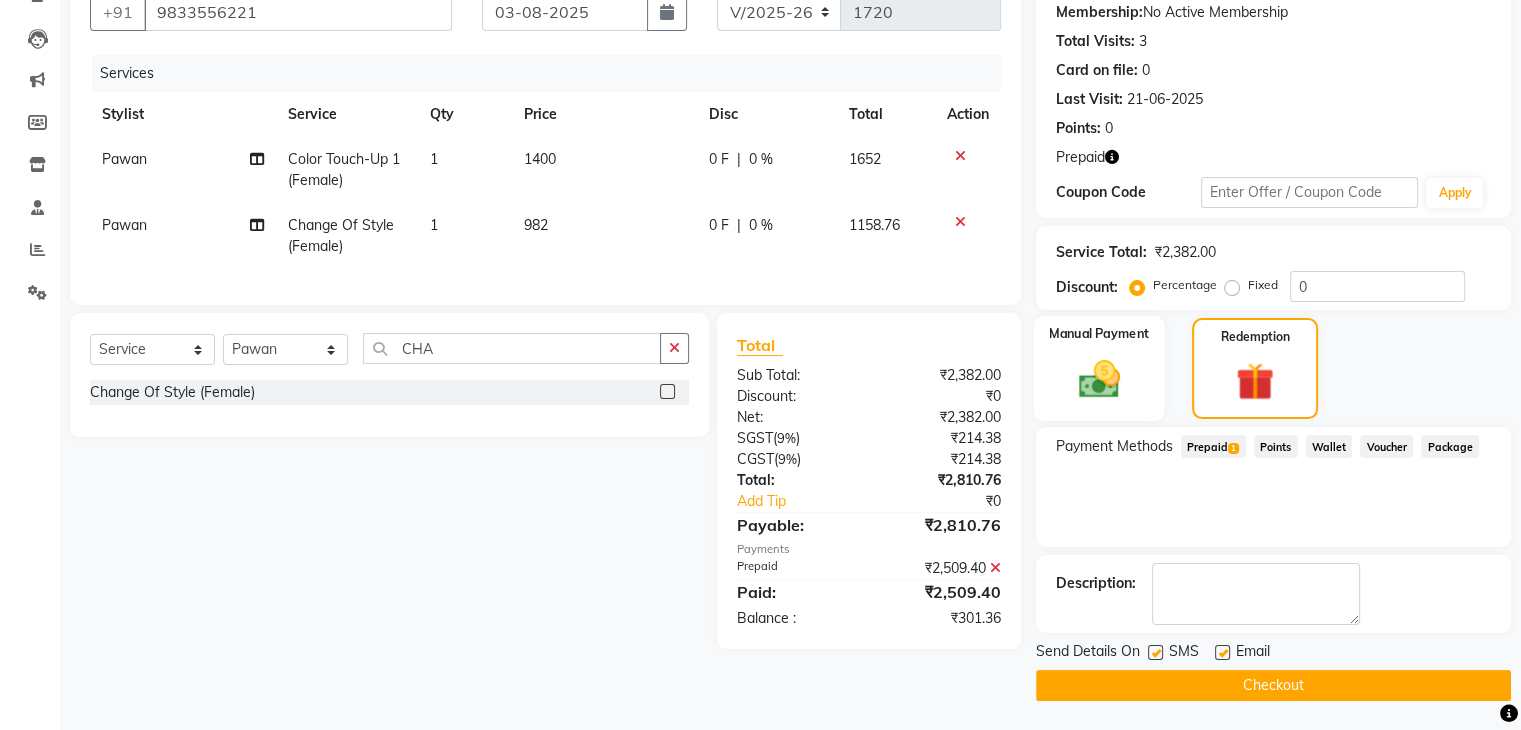 click 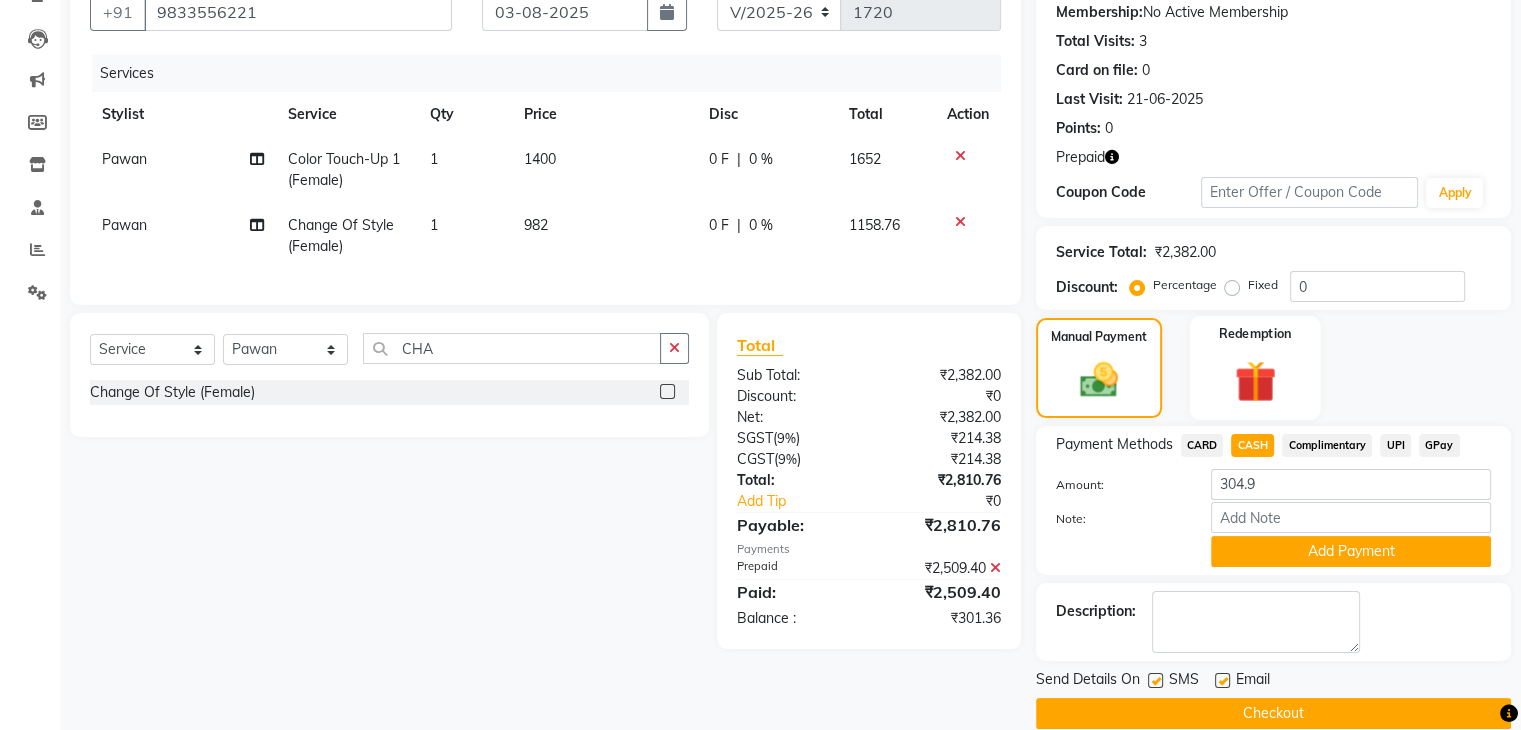 click 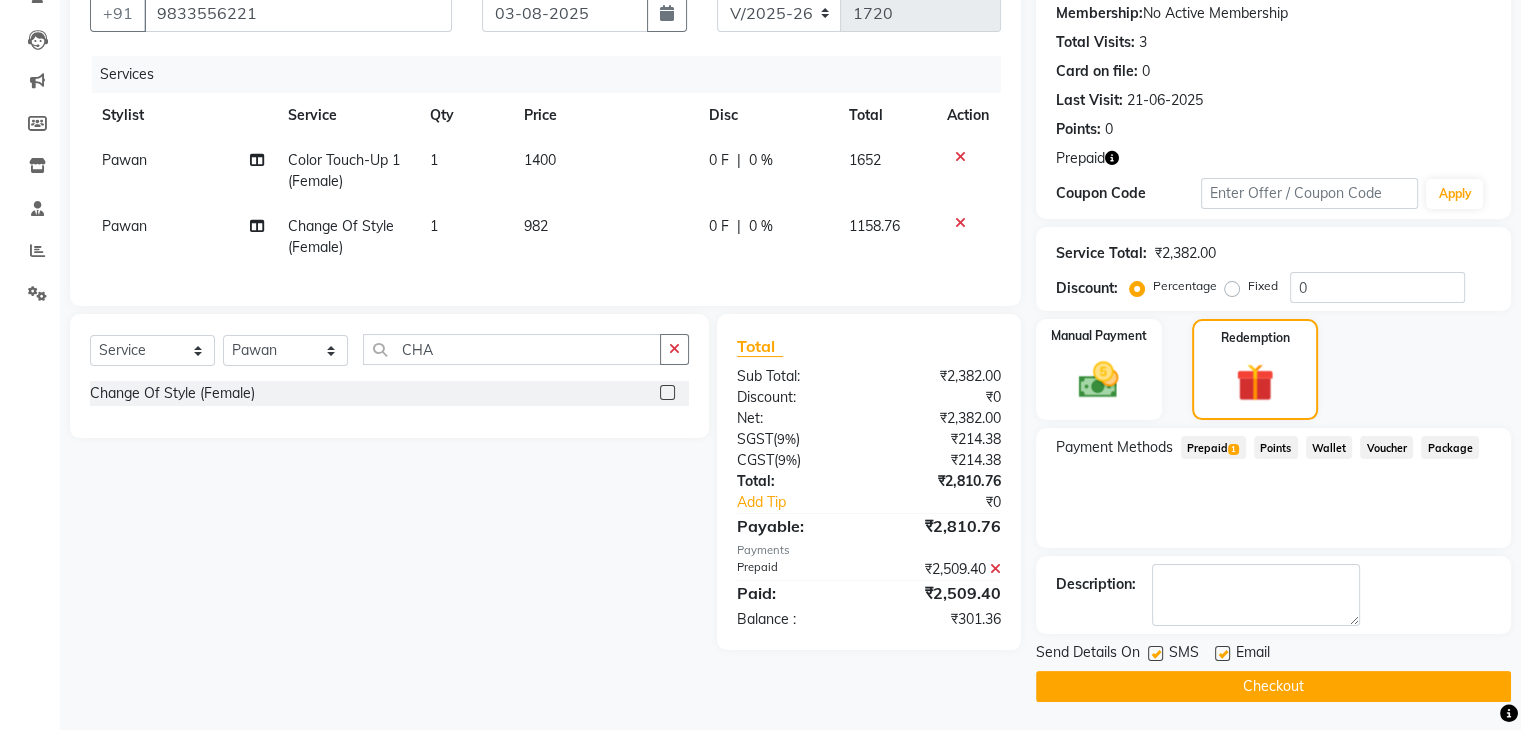 scroll, scrollTop: 193, scrollLeft: 0, axis: vertical 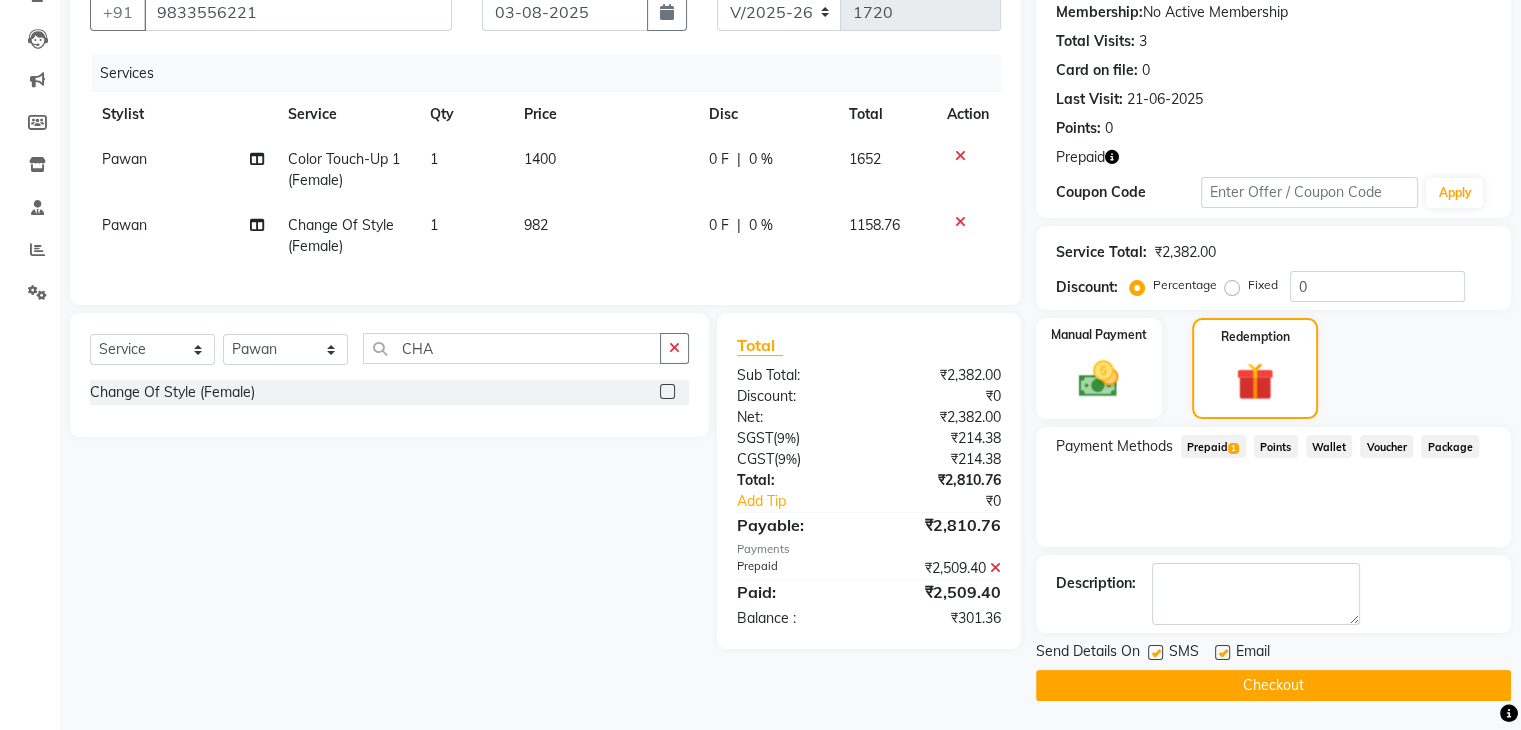 click on "Prepaid  1" 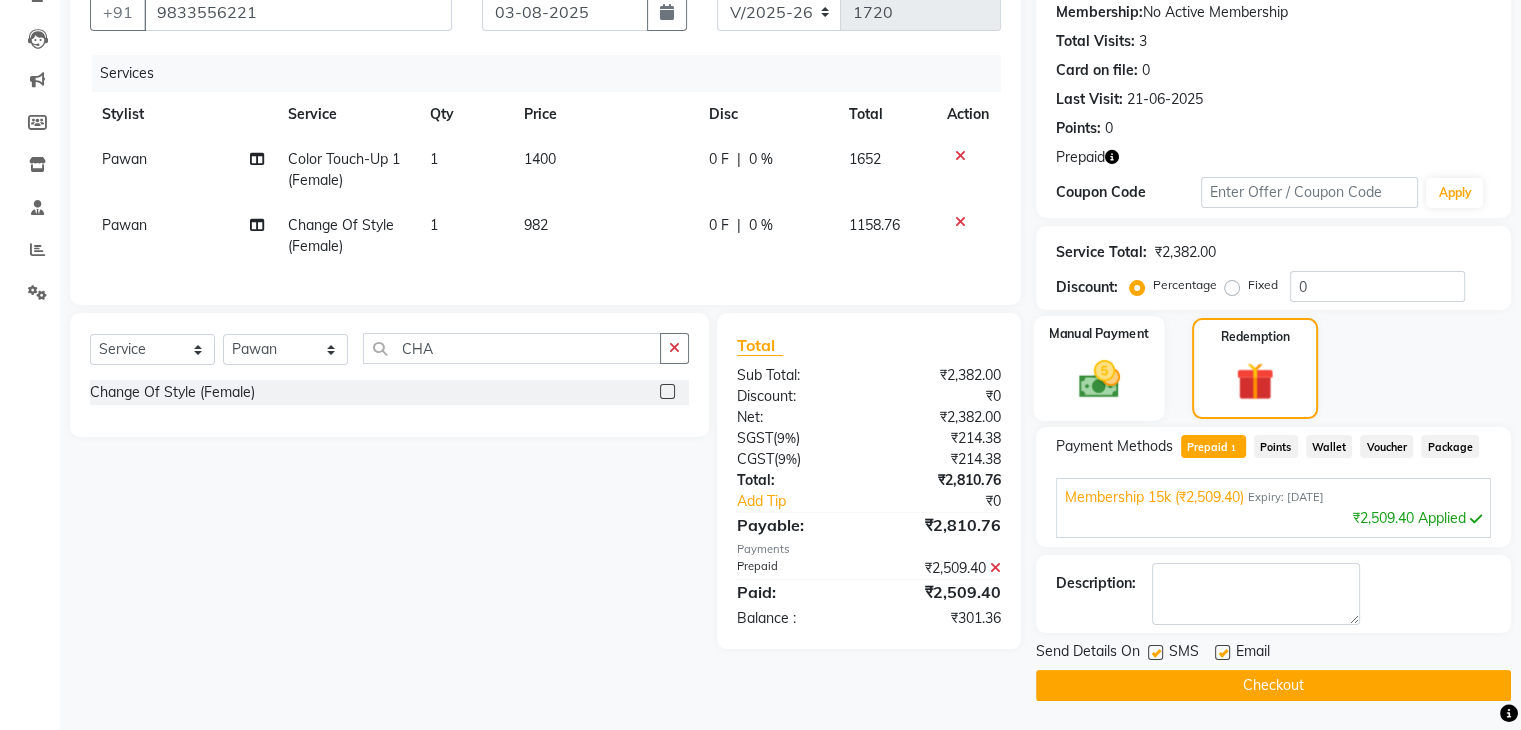 click 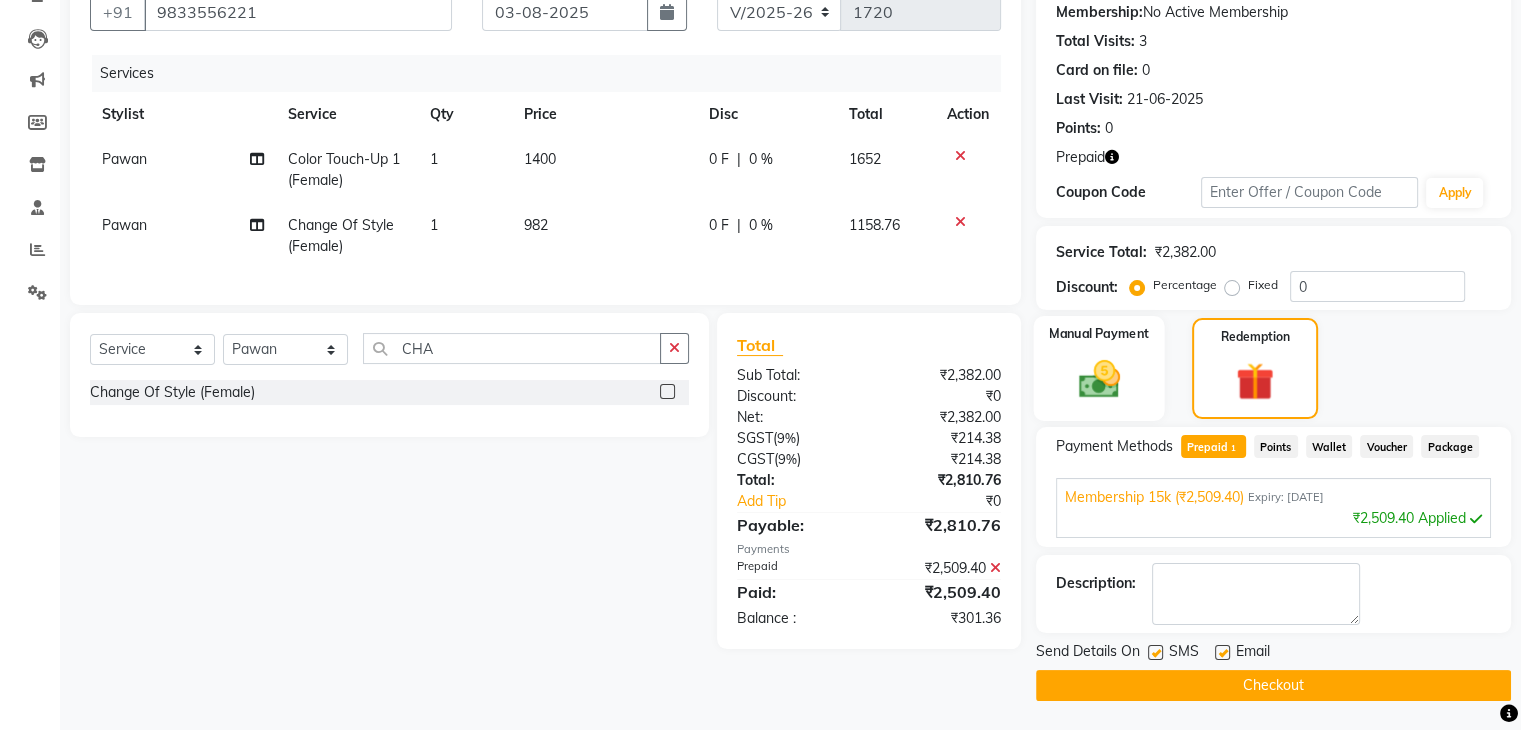 scroll, scrollTop: 192, scrollLeft: 0, axis: vertical 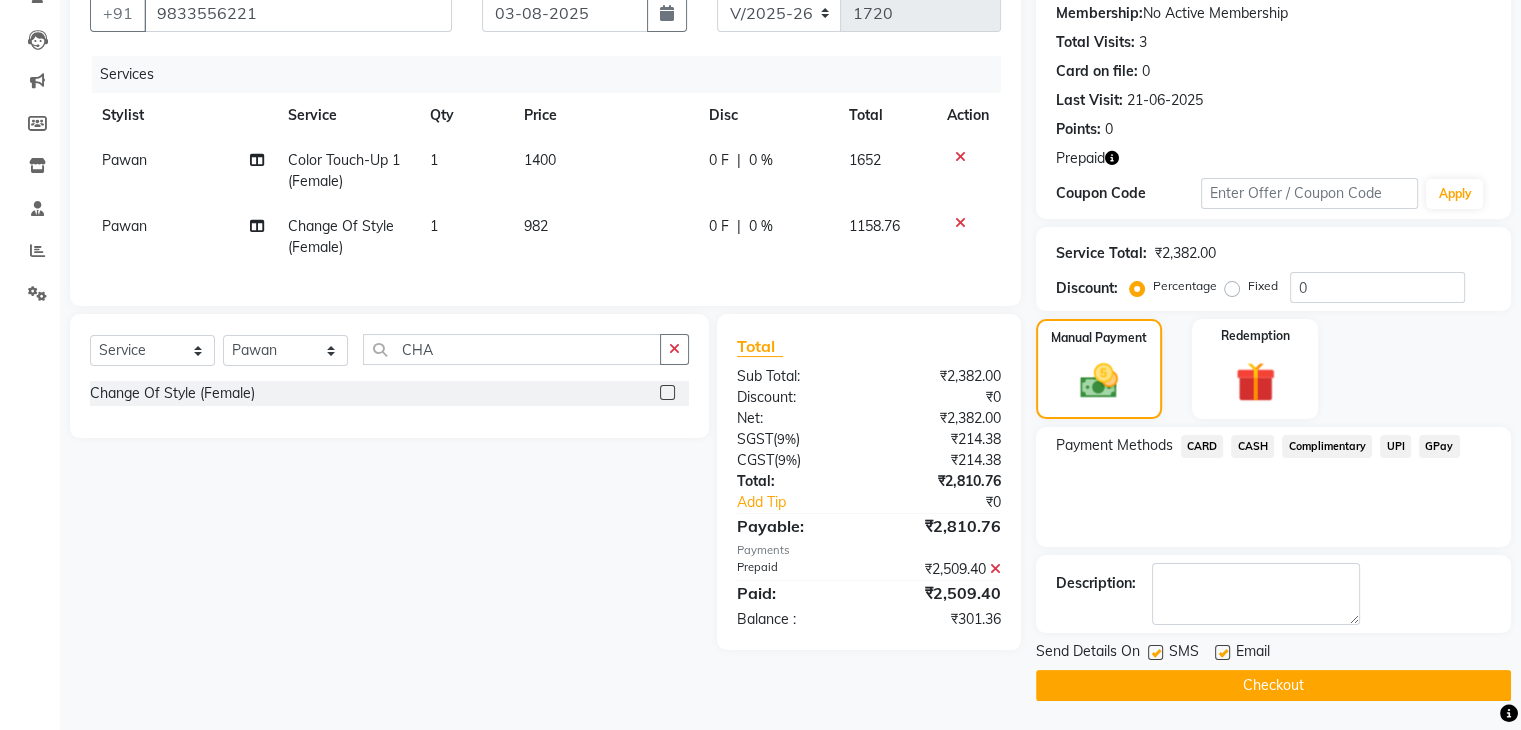 click on "CASH" 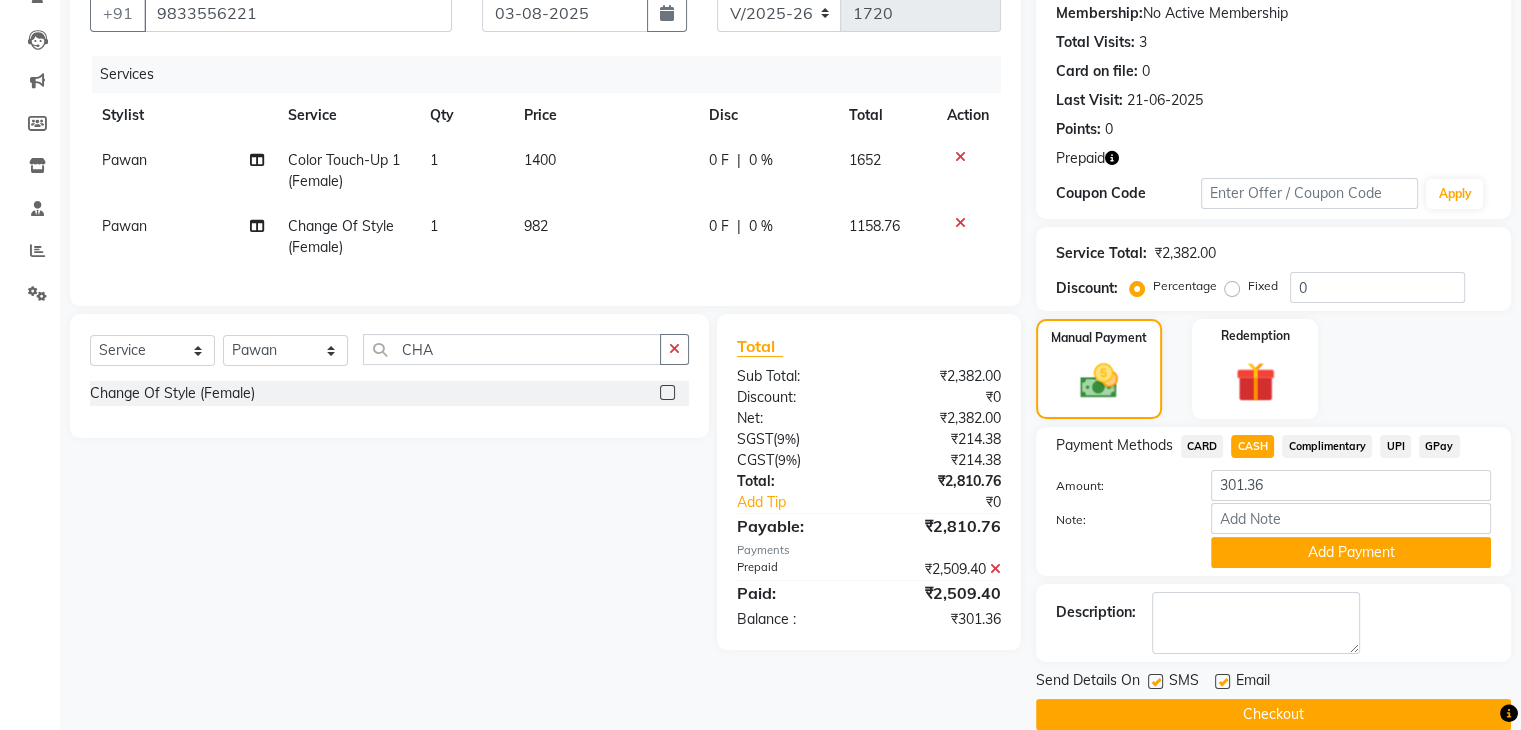 scroll, scrollTop: 193, scrollLeft: 0, axis: vertical 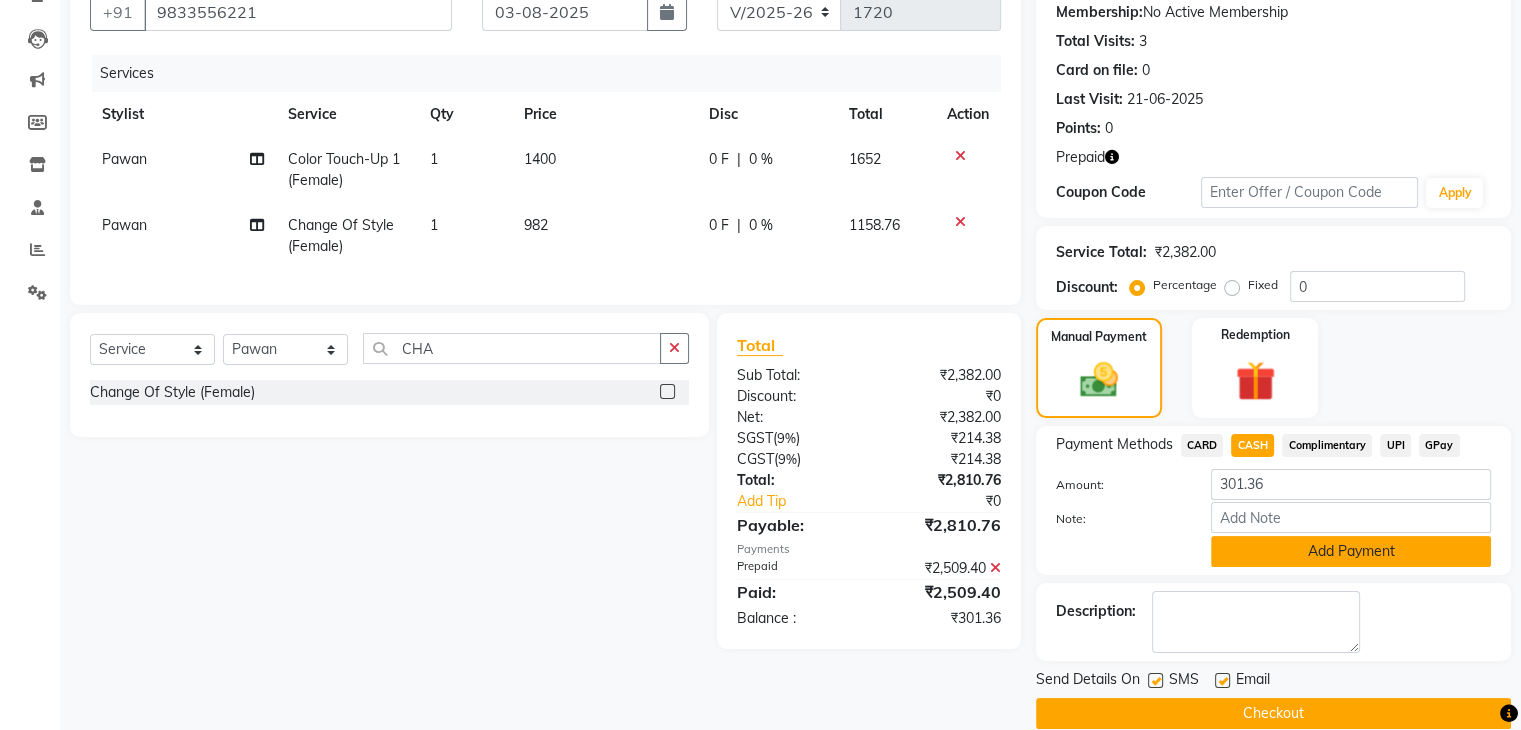 click on "Add Payment" 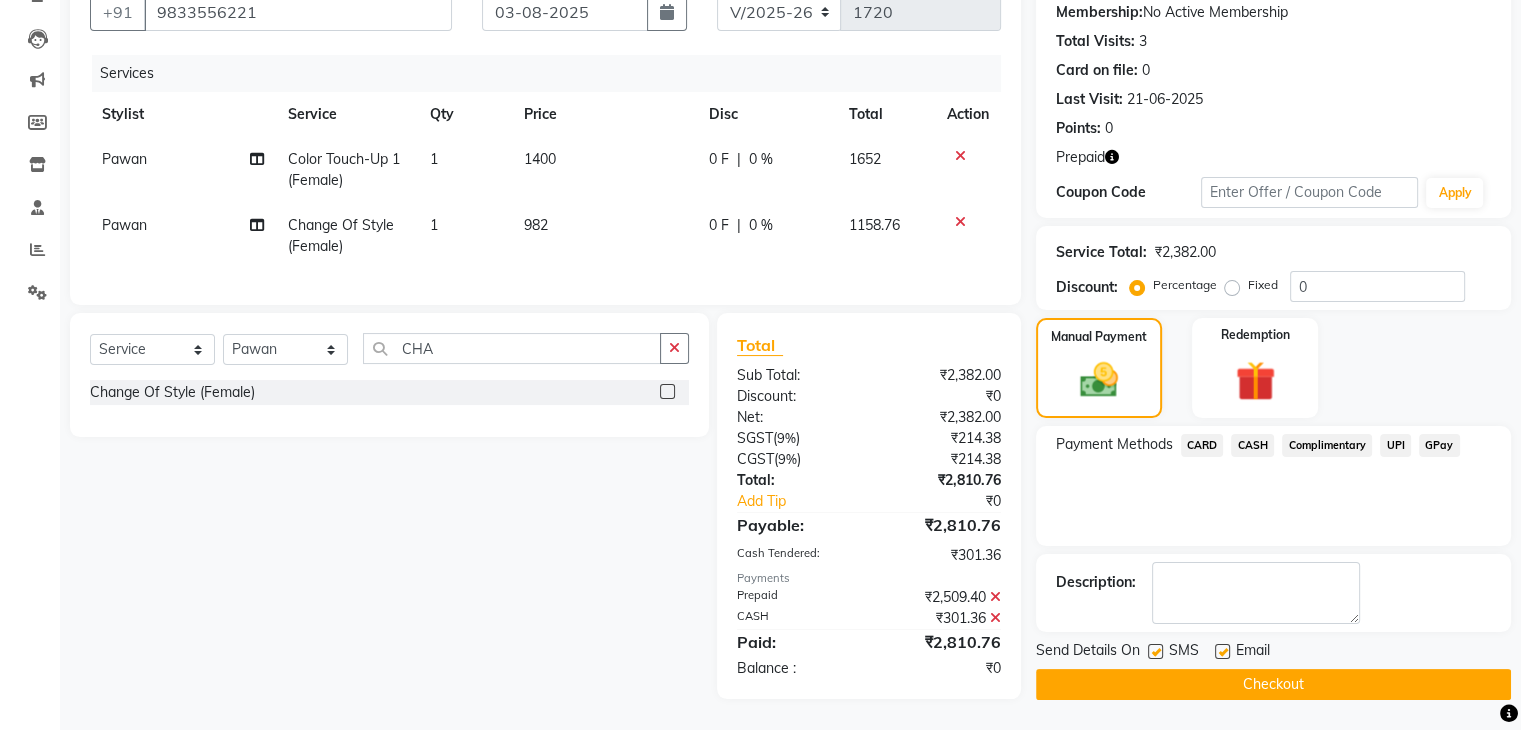 click on "Checkout" 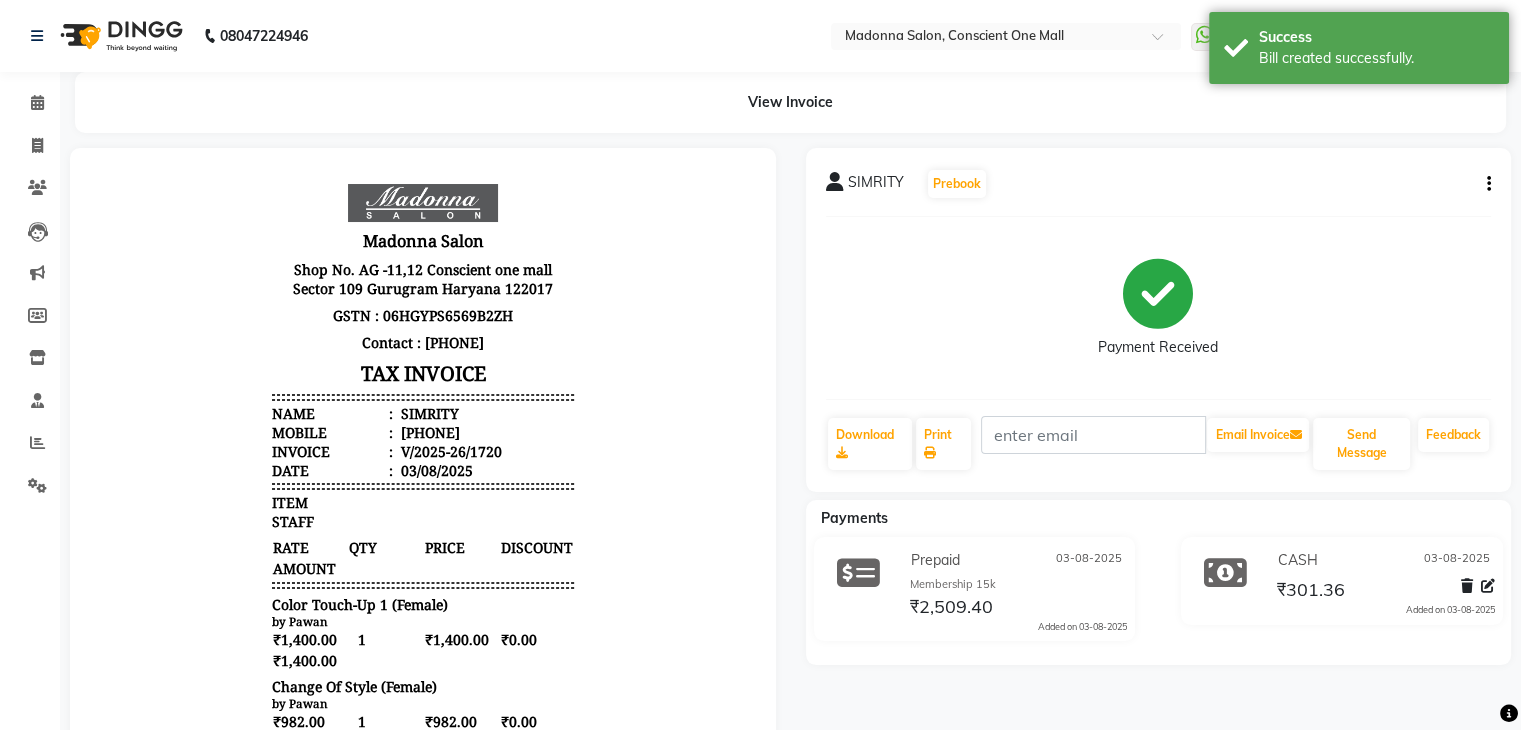scroll, scrollTop: 0, scrollLeft: 0, axis: both 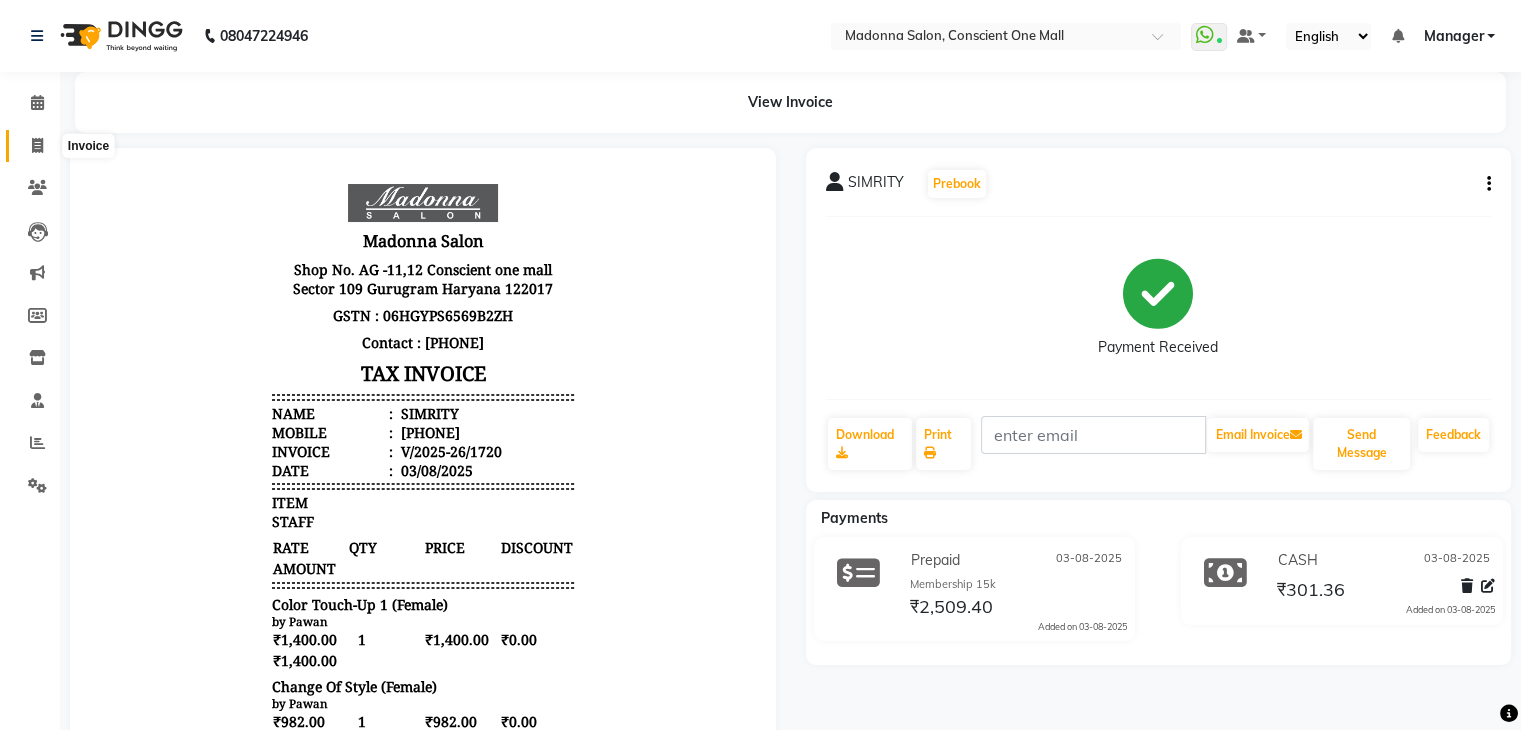 click 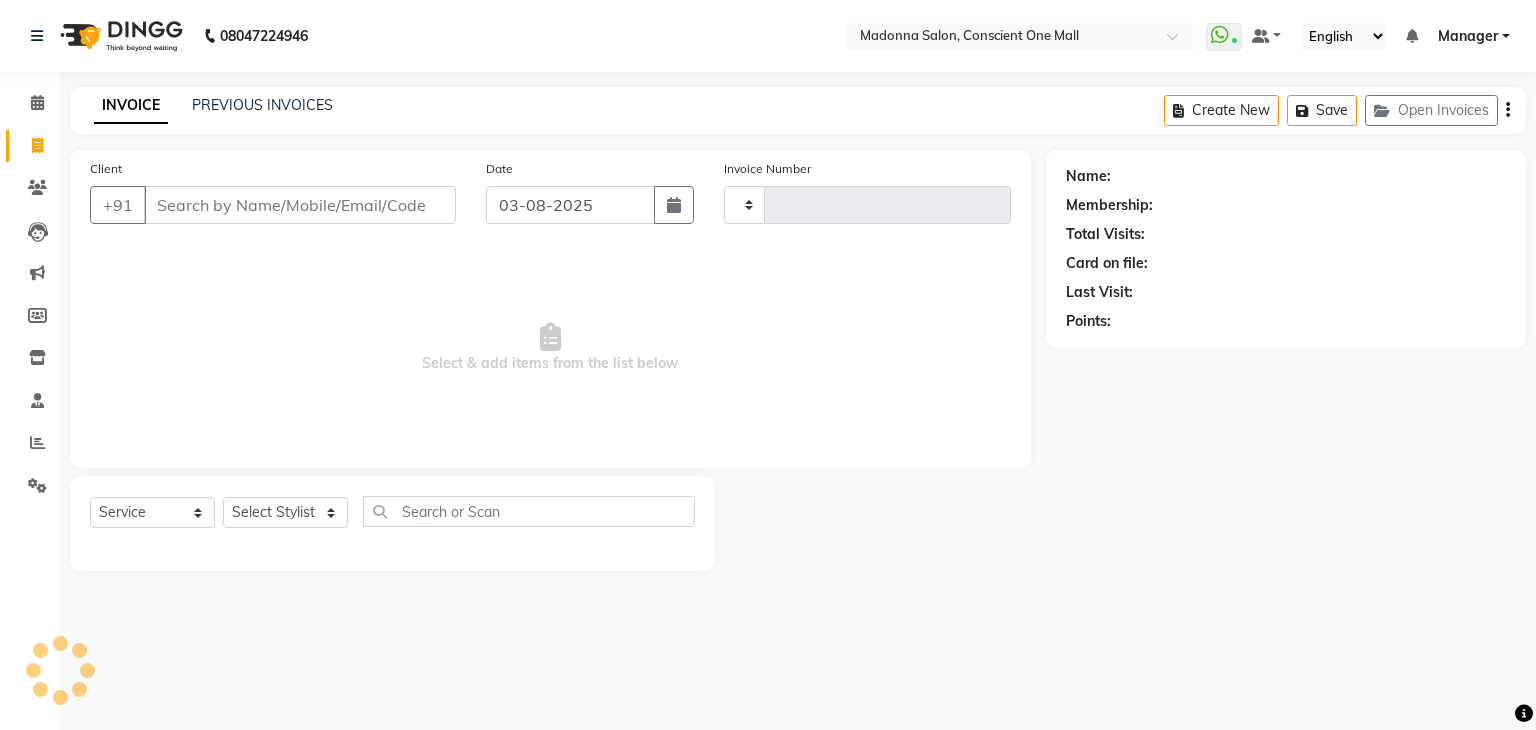 type on "1721" 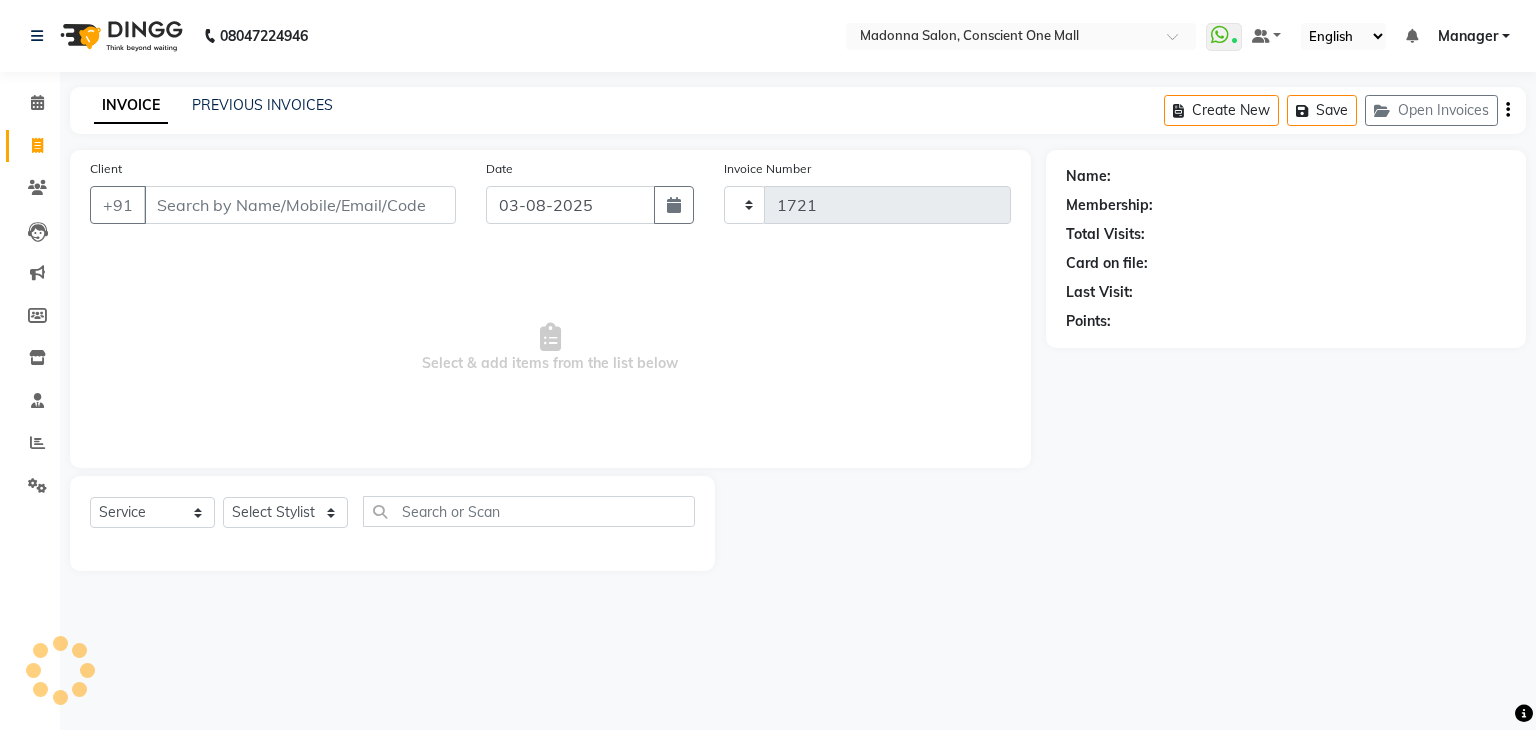 select on "7575" 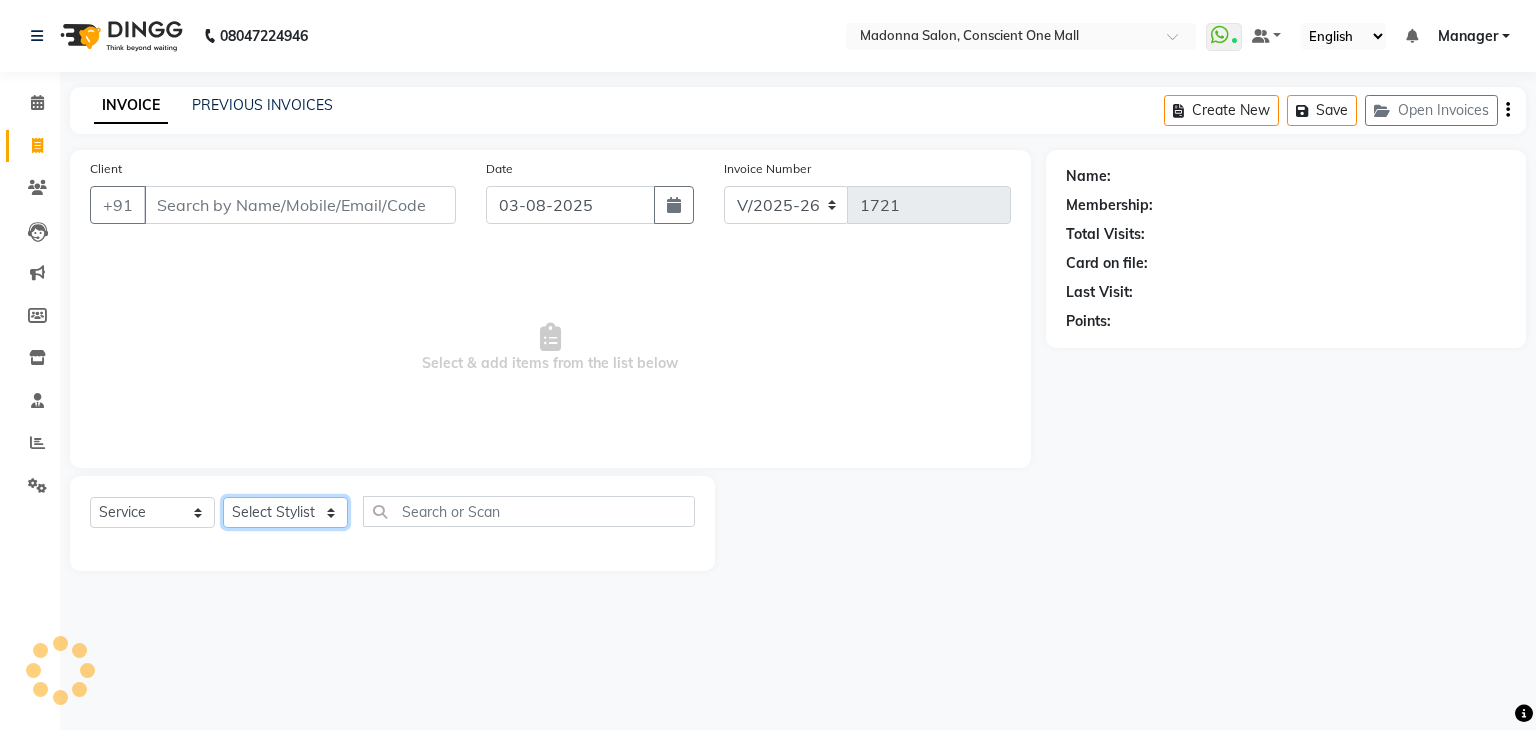 click on "Select Stylist AJAD AMIT ANSHU Bilal Harry himanshi HIMANSHU Janvi JAY Khusboo Manager misty Mukesh Naeem Navjot Kaur neha Pawan RAKHI Ripa Sachin Sagar  SAMEER Sanjeev Saurabh" 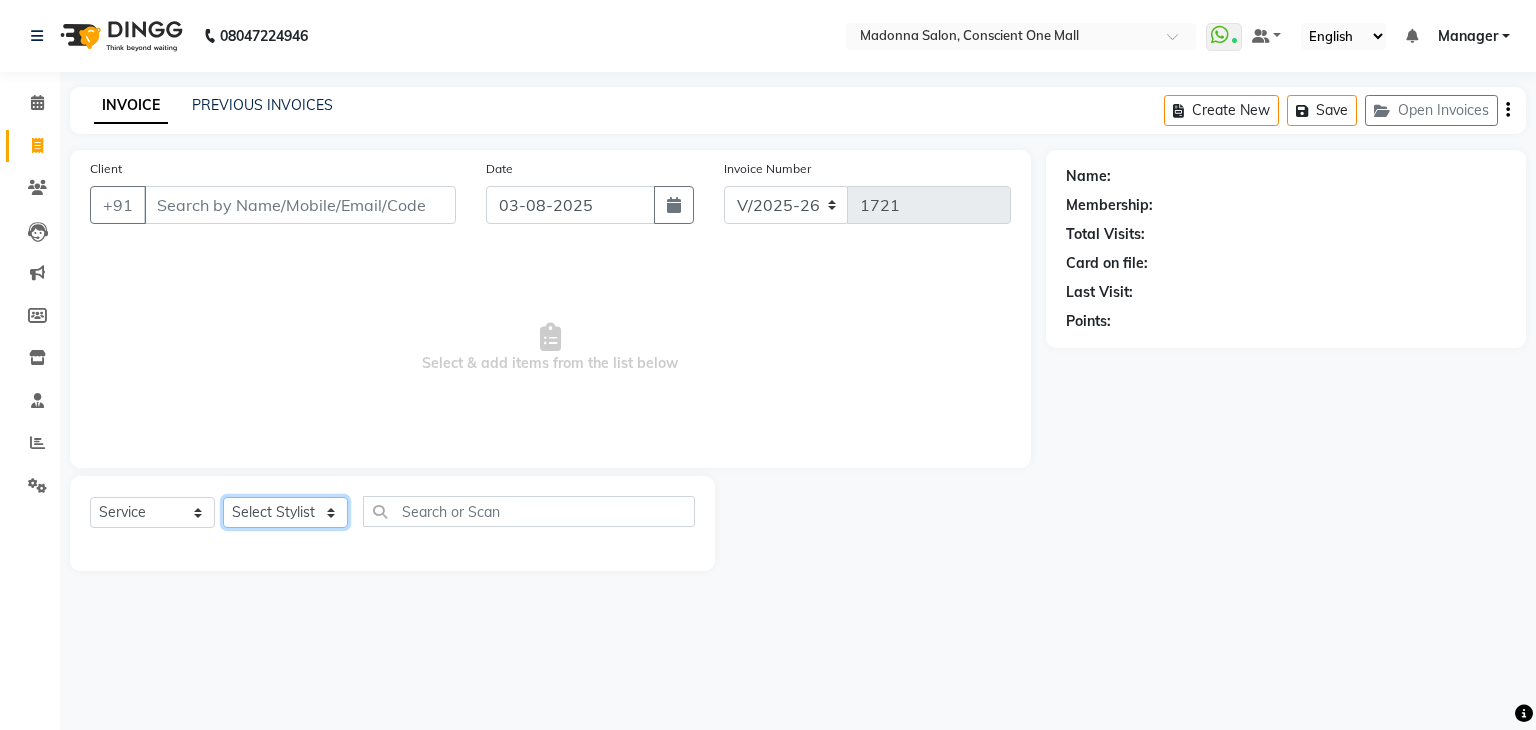 select on "67299" 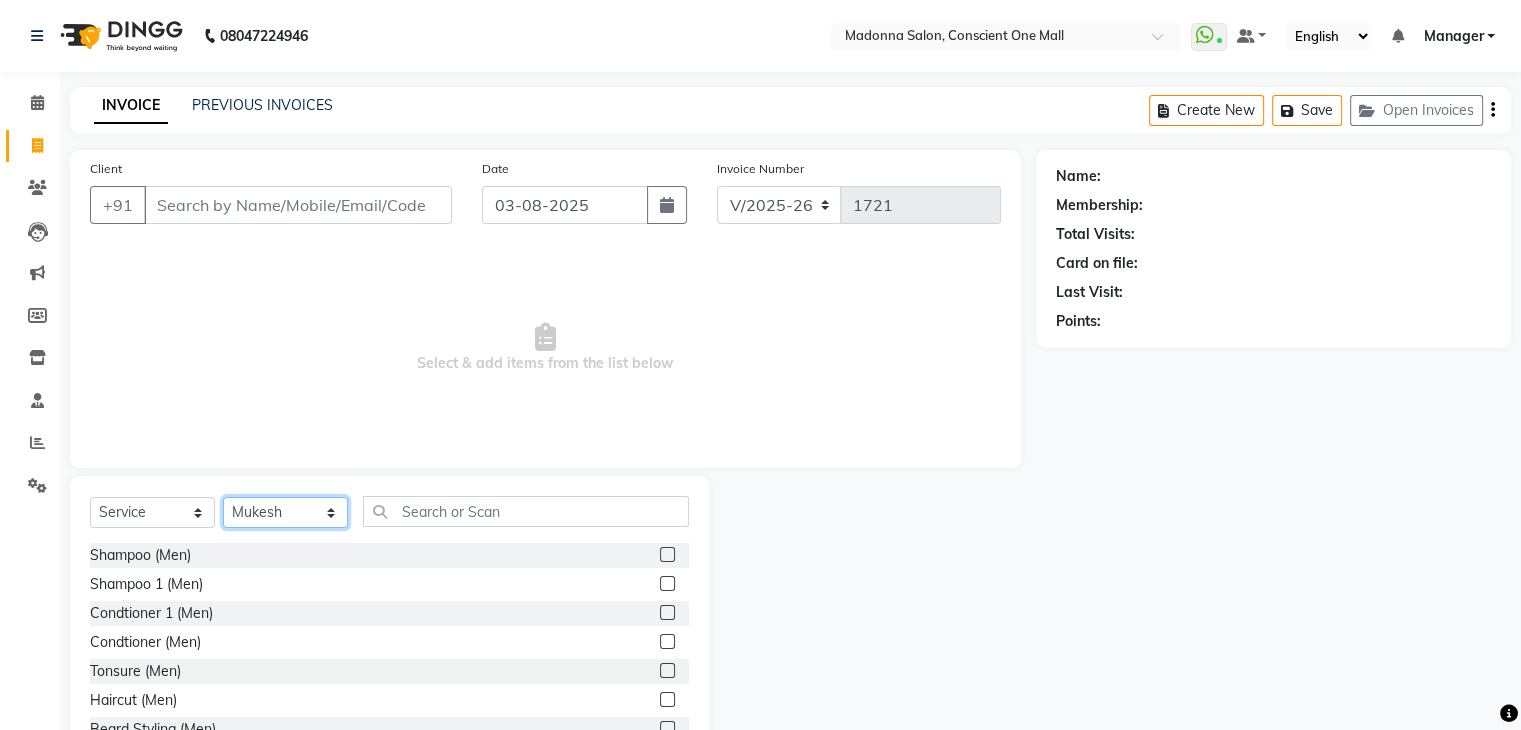 click on "Select Stylist AJAD AMIT ANSHU Bilal Harry himanshi HIMANSHU Janvi JAY Khusboo Manager misty Mukesh Naeem Navjot Kaur neha Pawan RAKHI Ripa Sachin Sagar  SAMEER Sanjeev Saurabh" 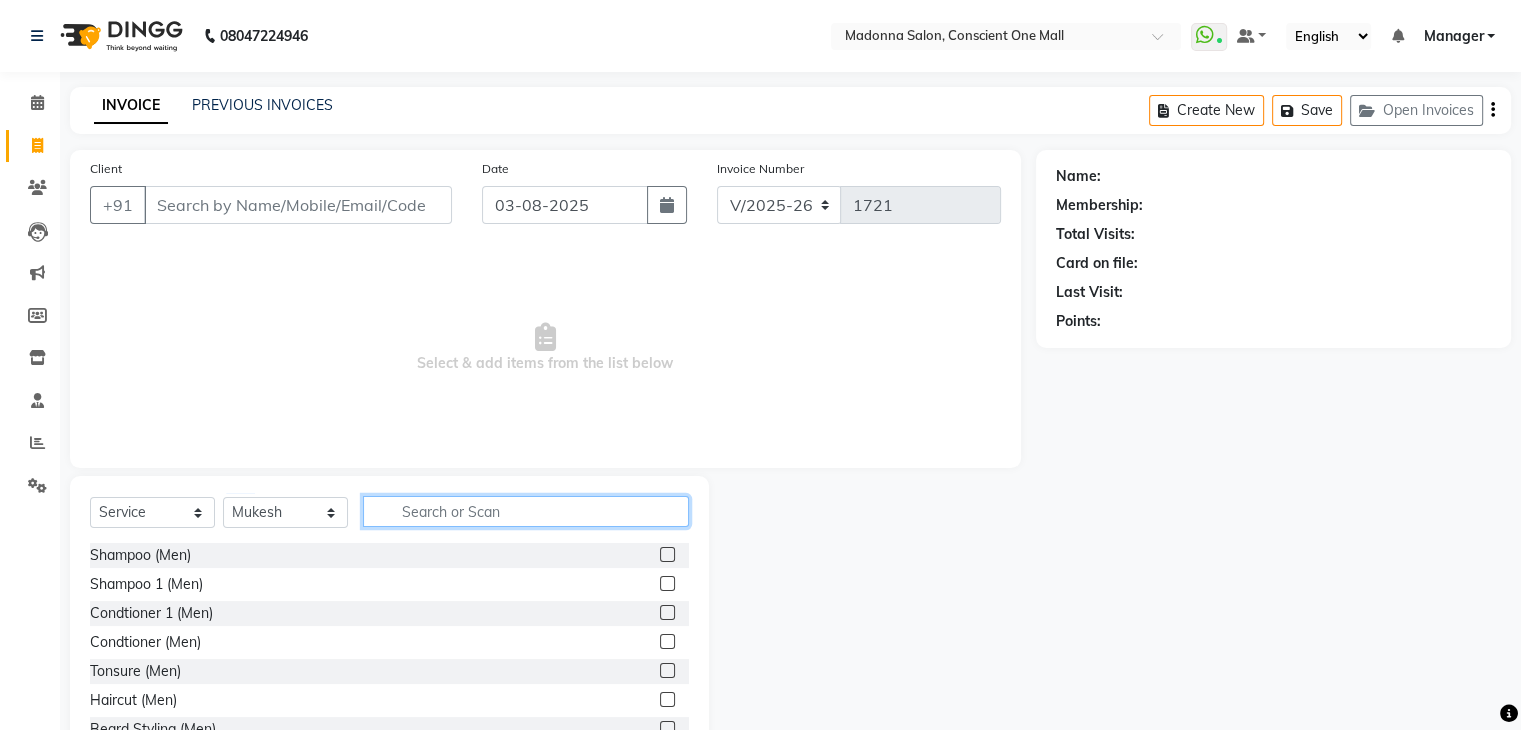 click 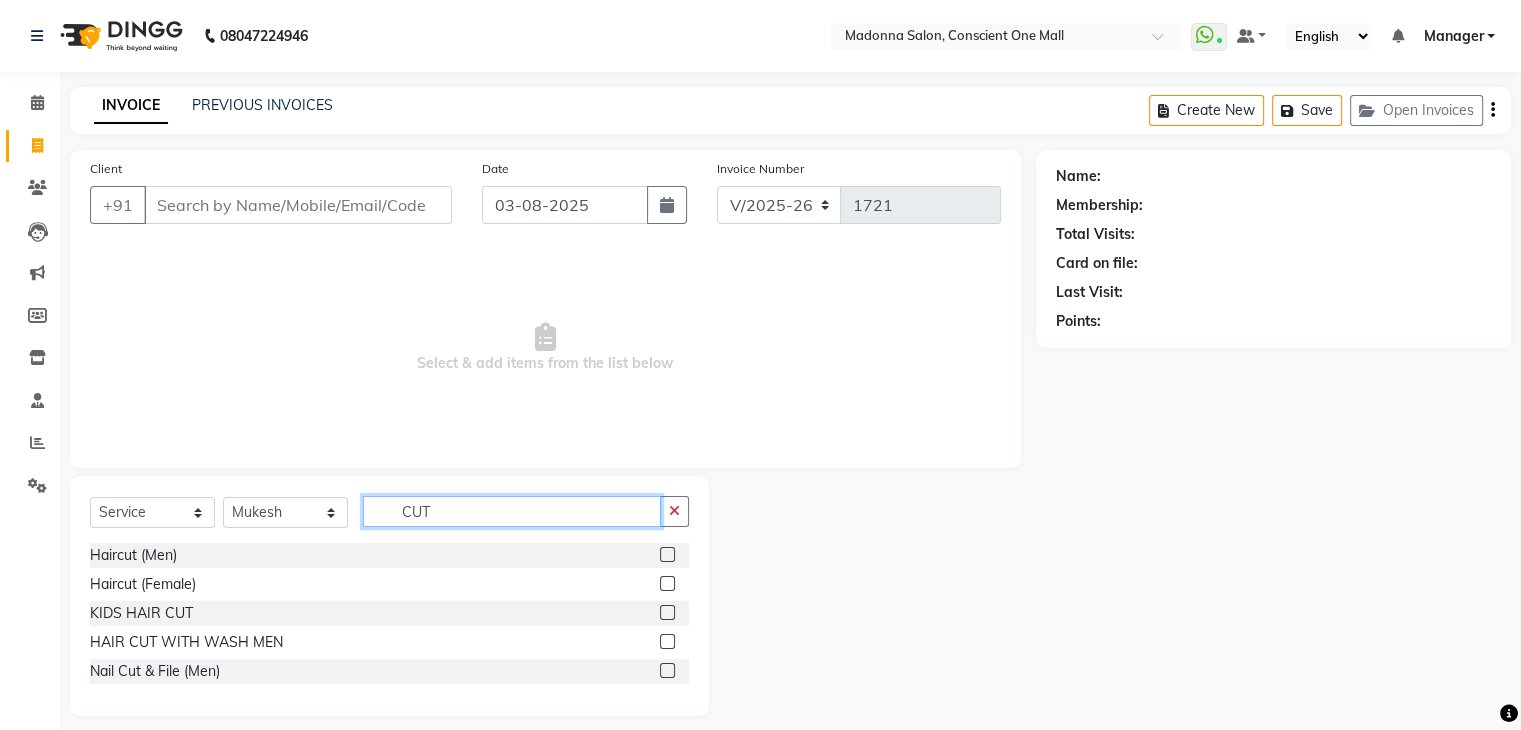 type on "CUT" 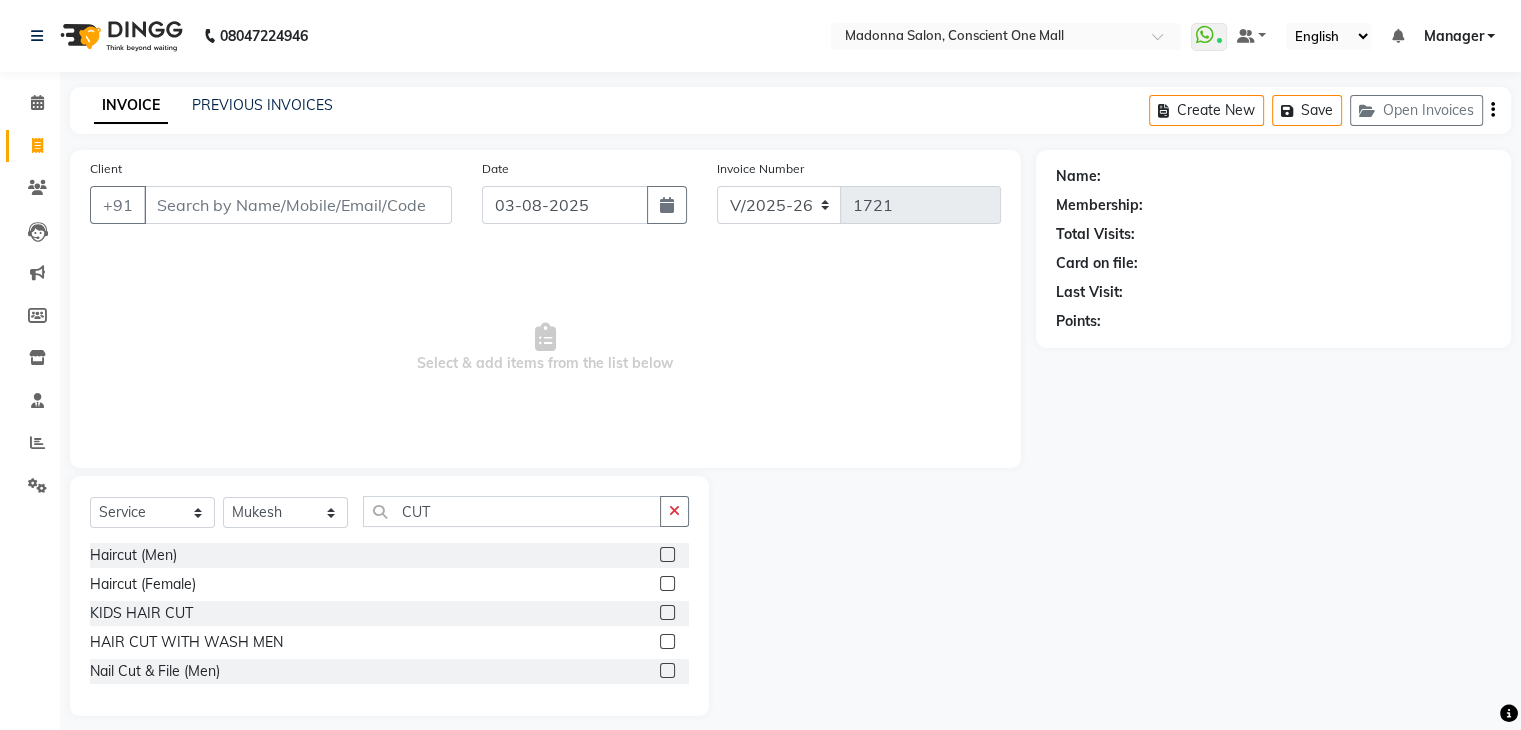 click 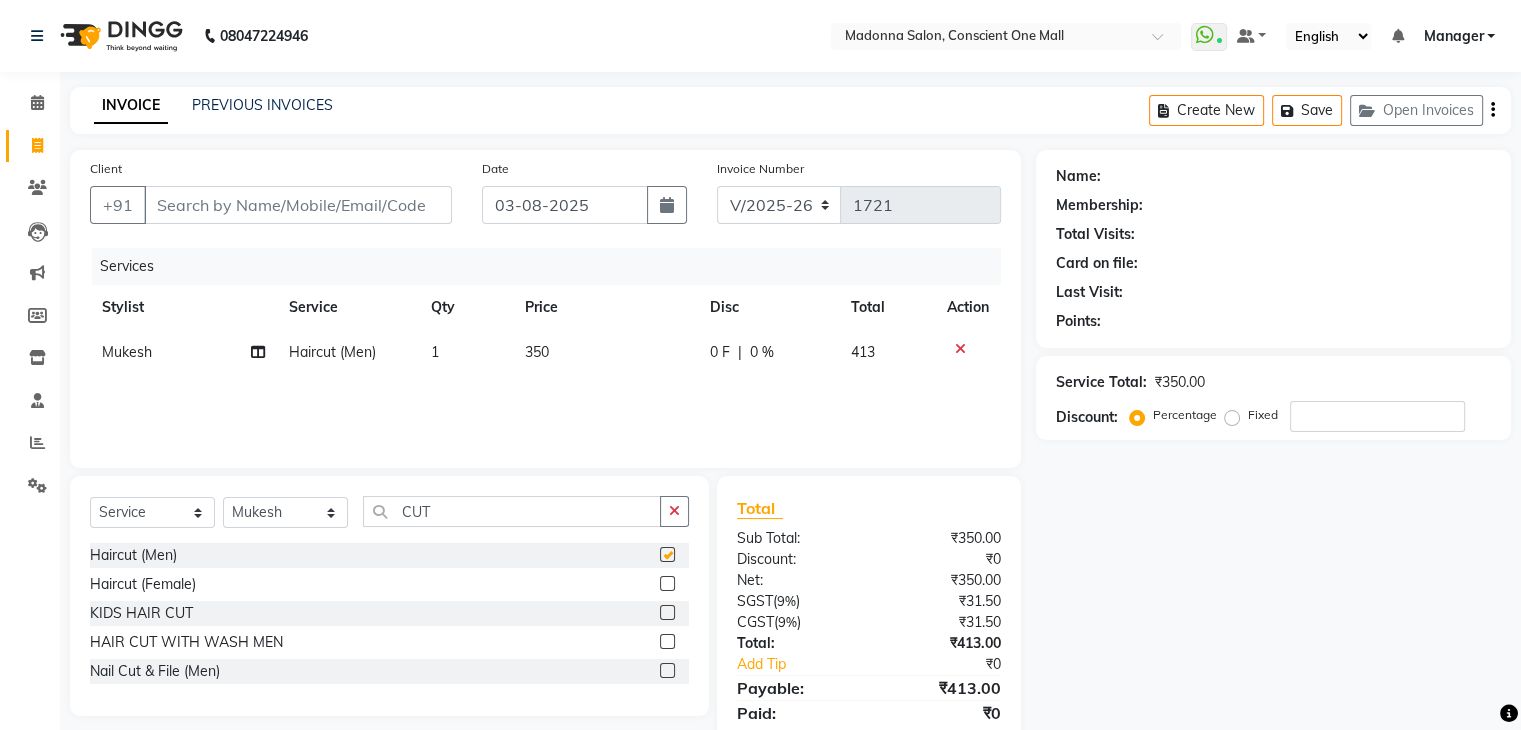 checkbox on "false" 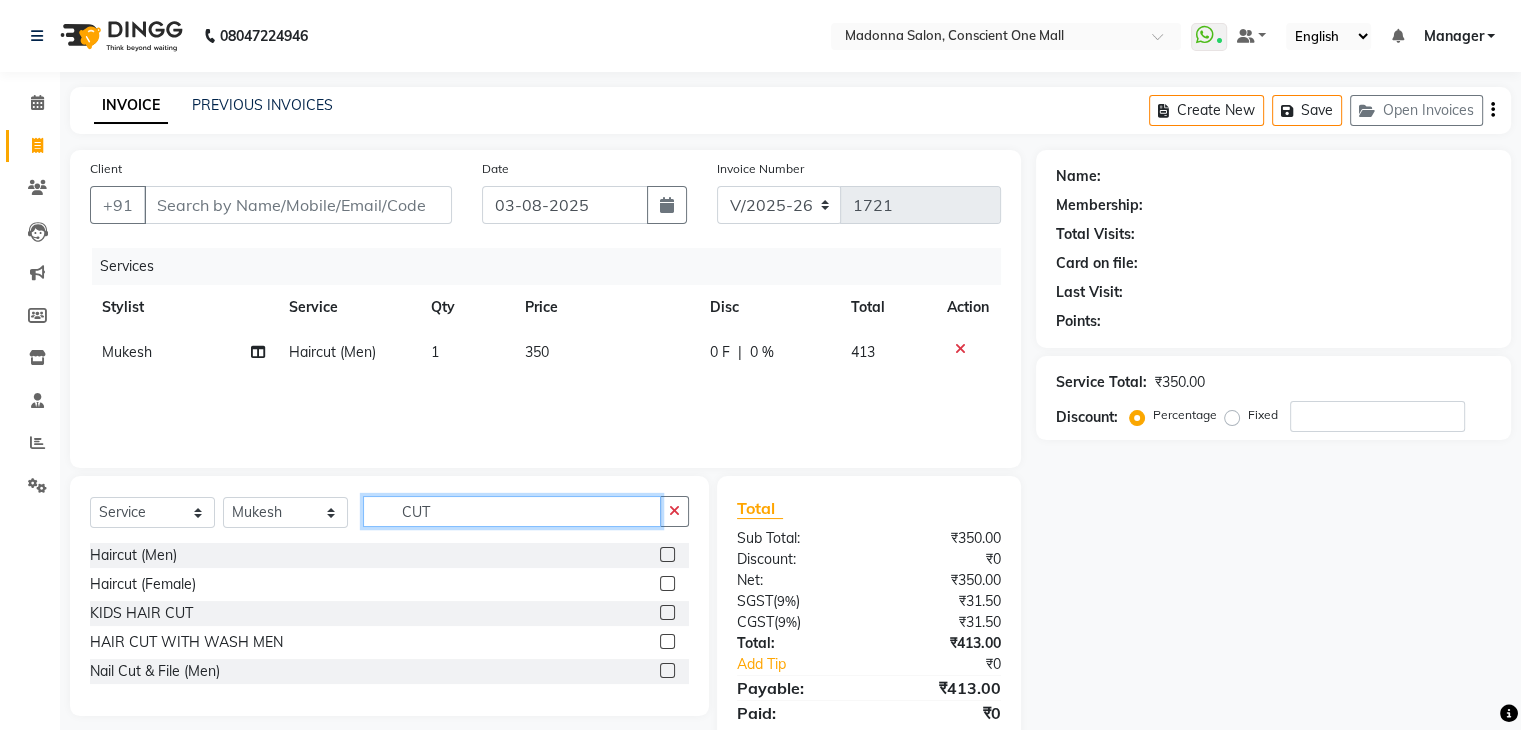 click on "CUT" 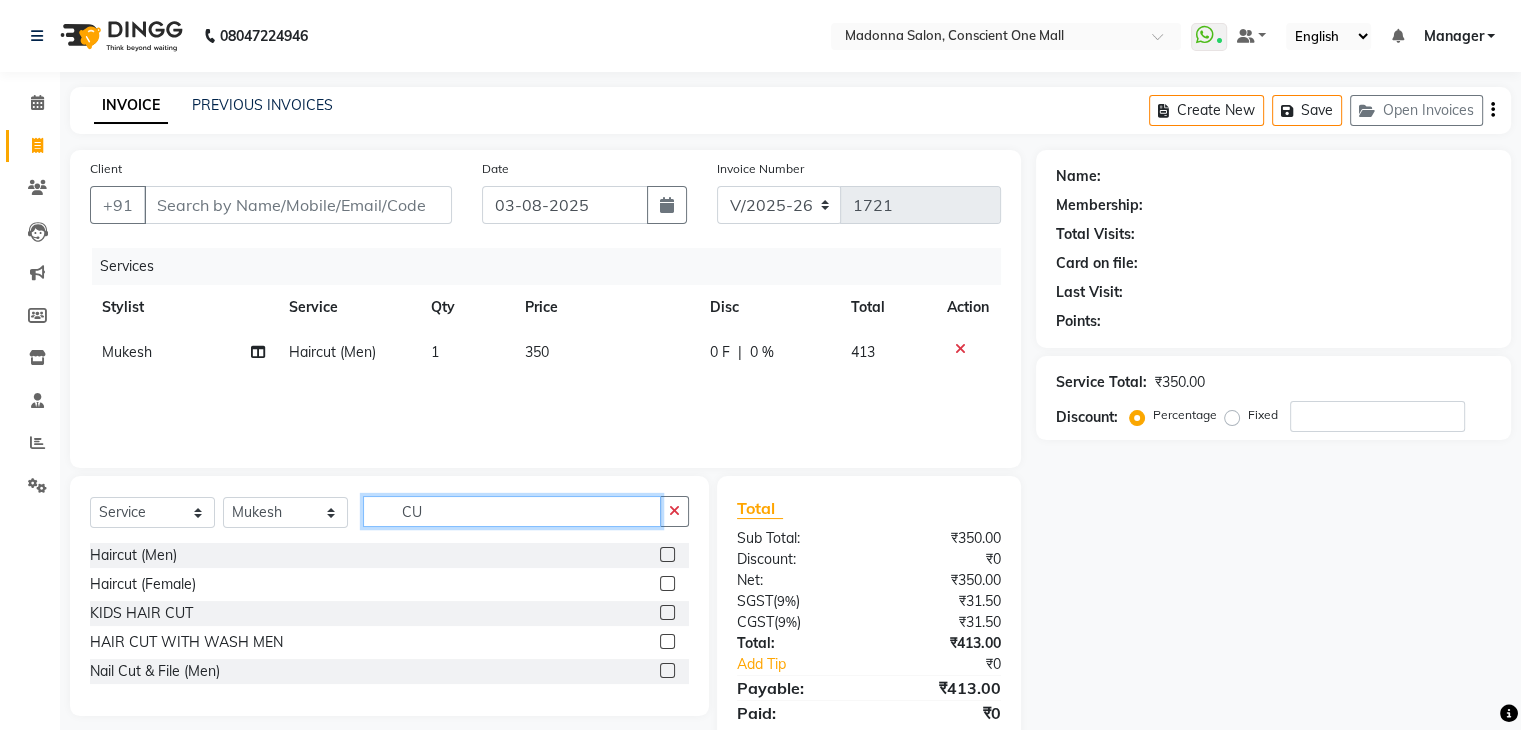 type on "C" 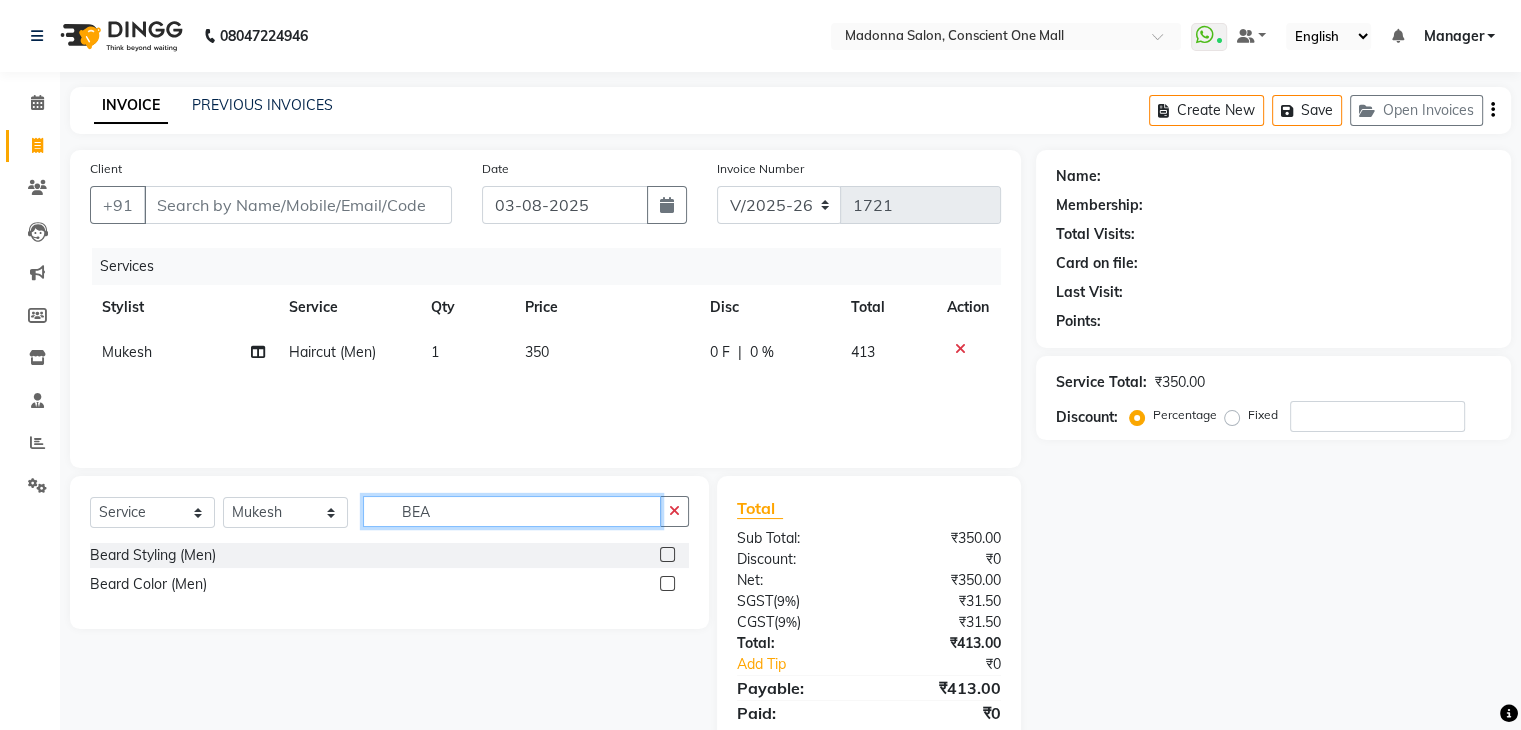 type on "BEA" 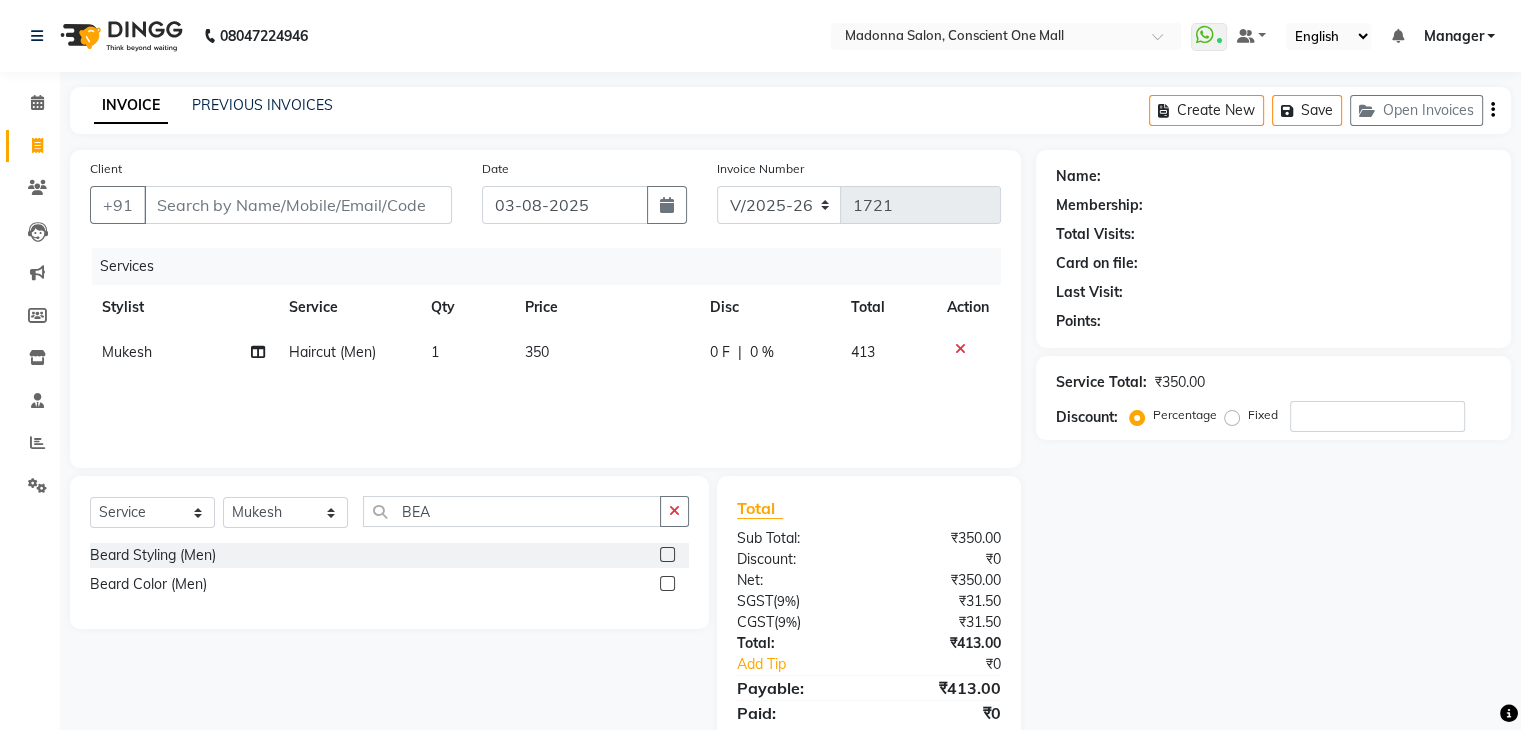 click 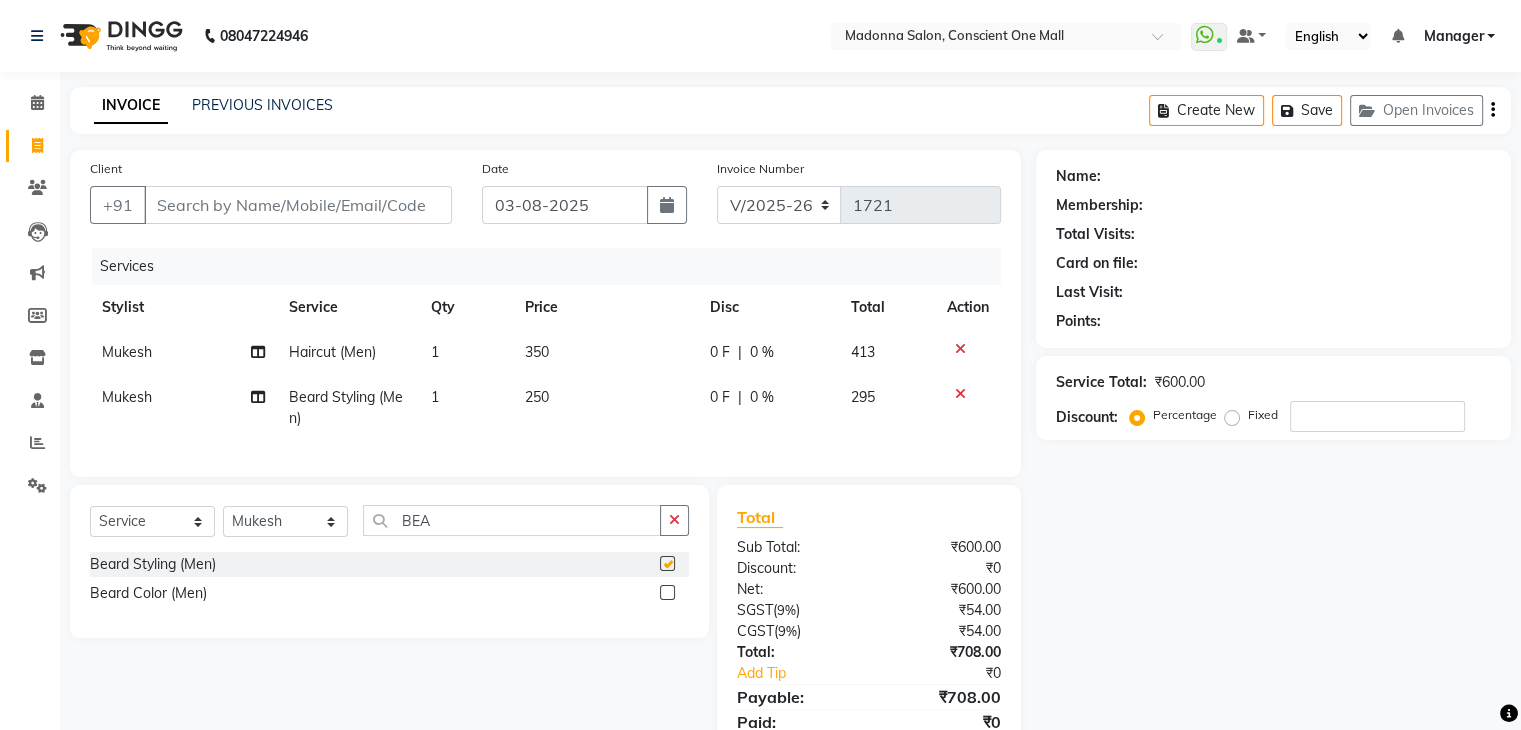 checkbox on "false" 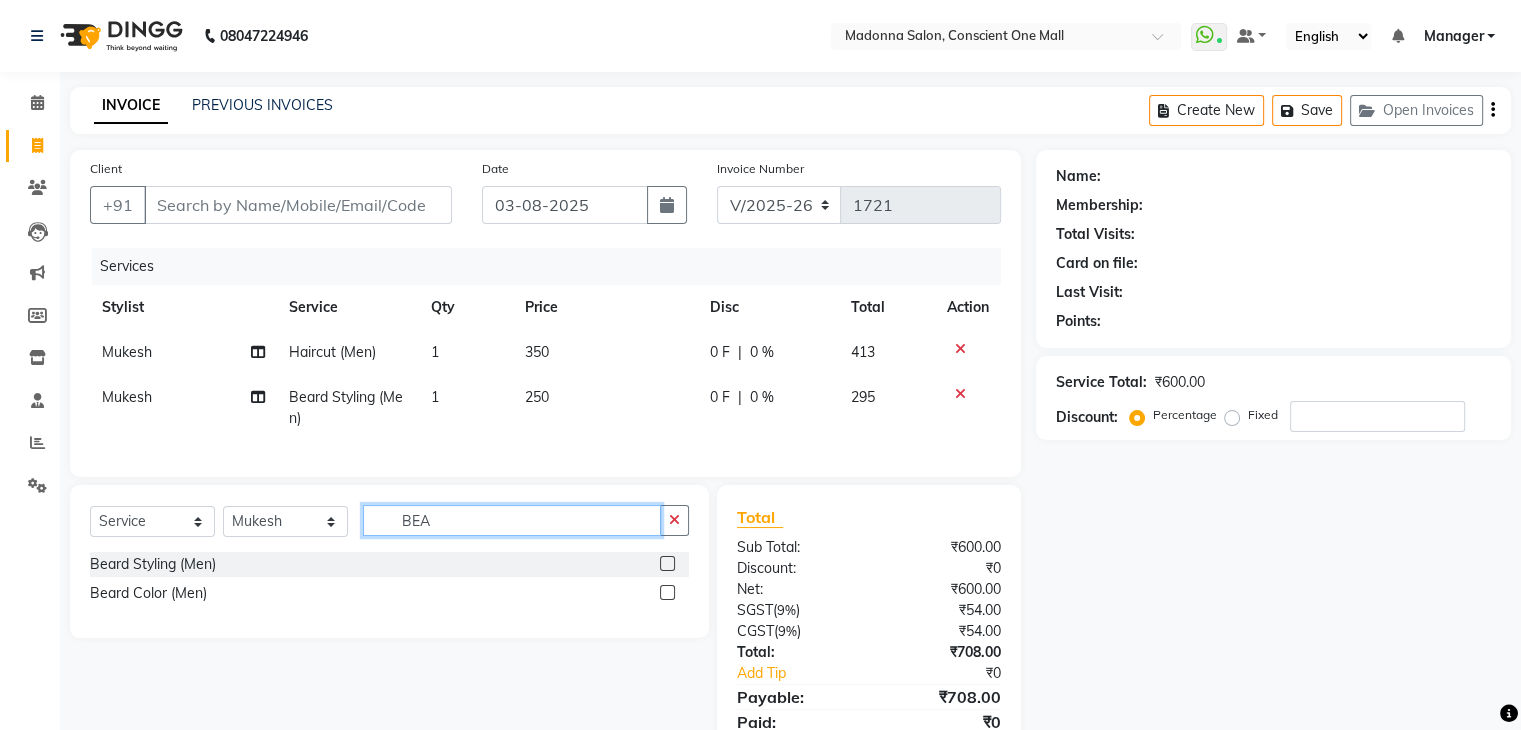 click on "BEA" 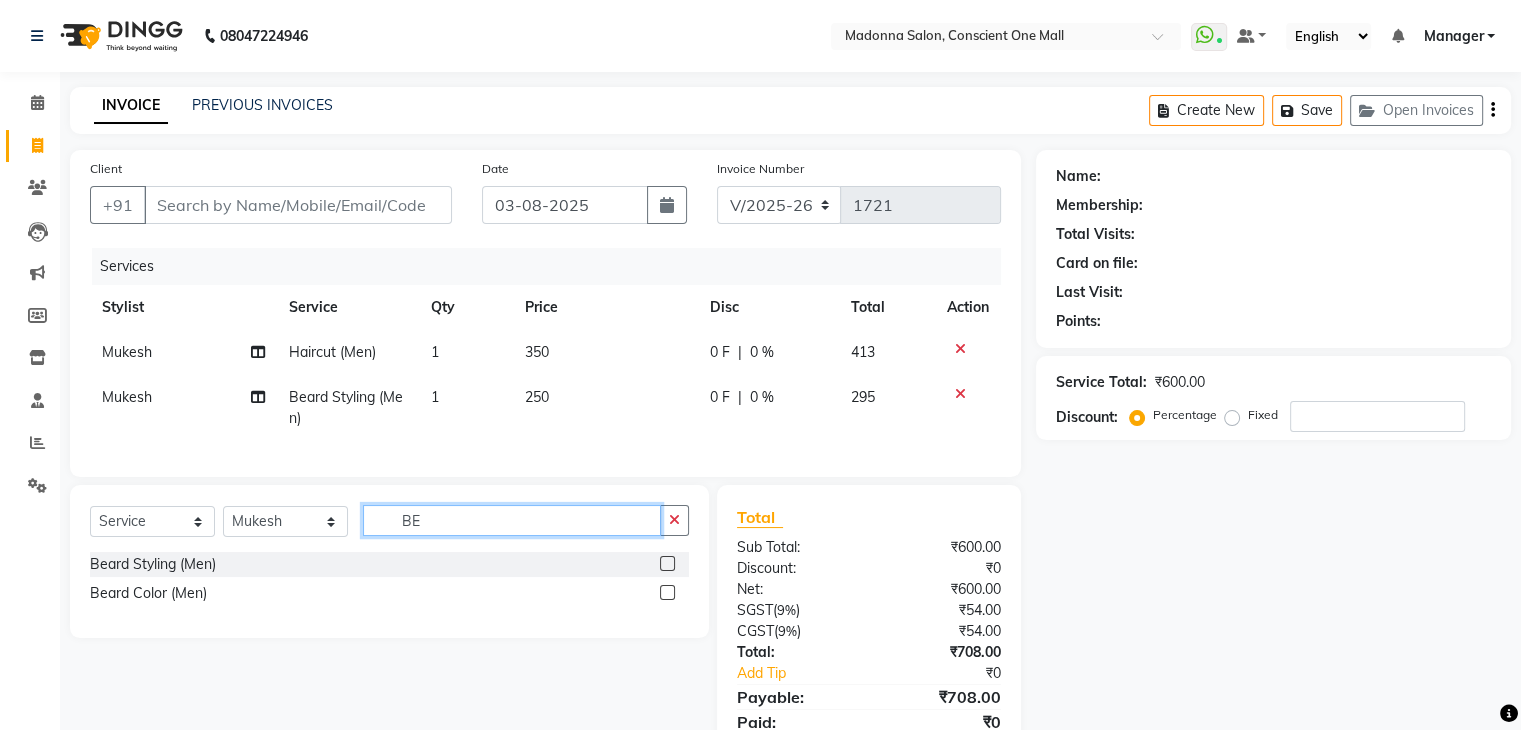 type on "B" 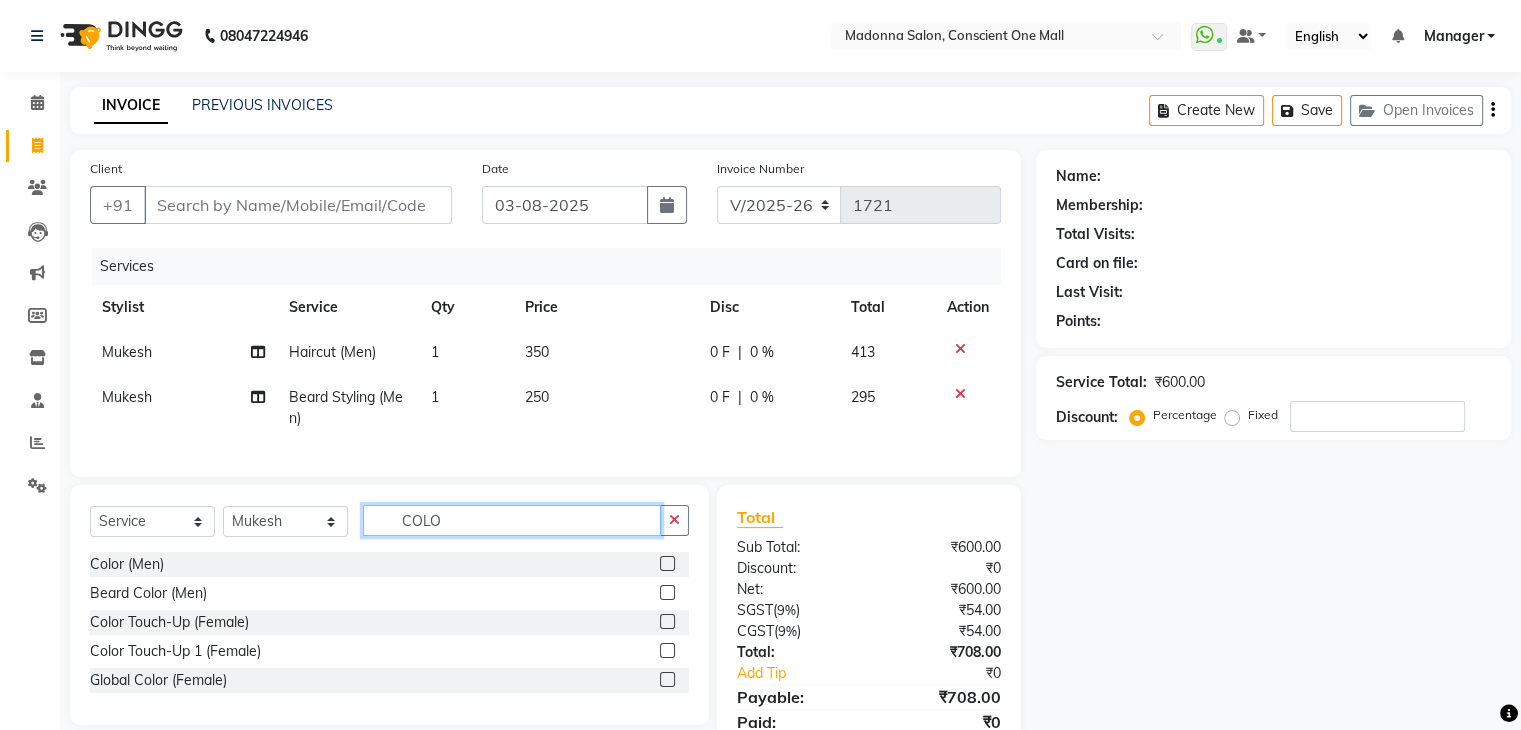 type on "COLO" 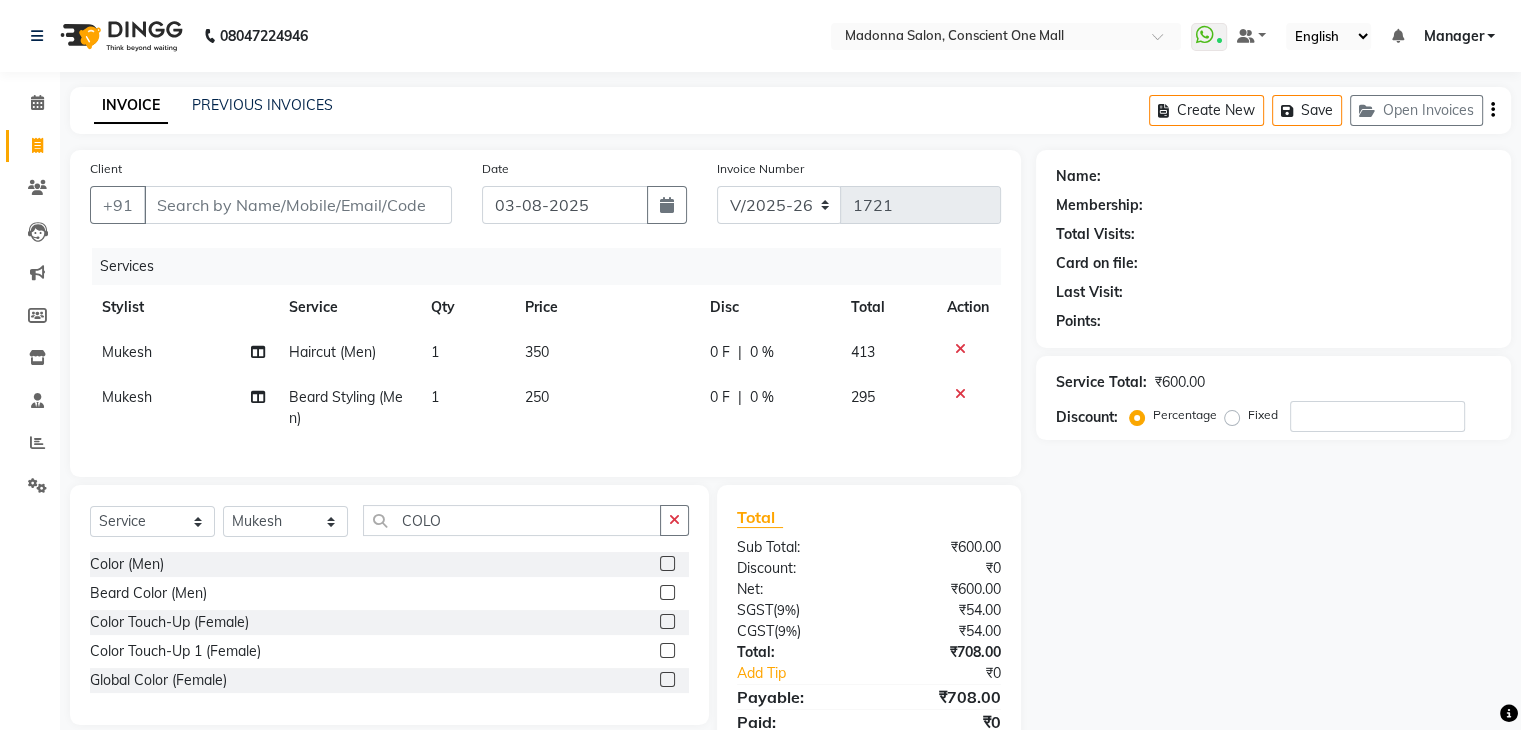 click 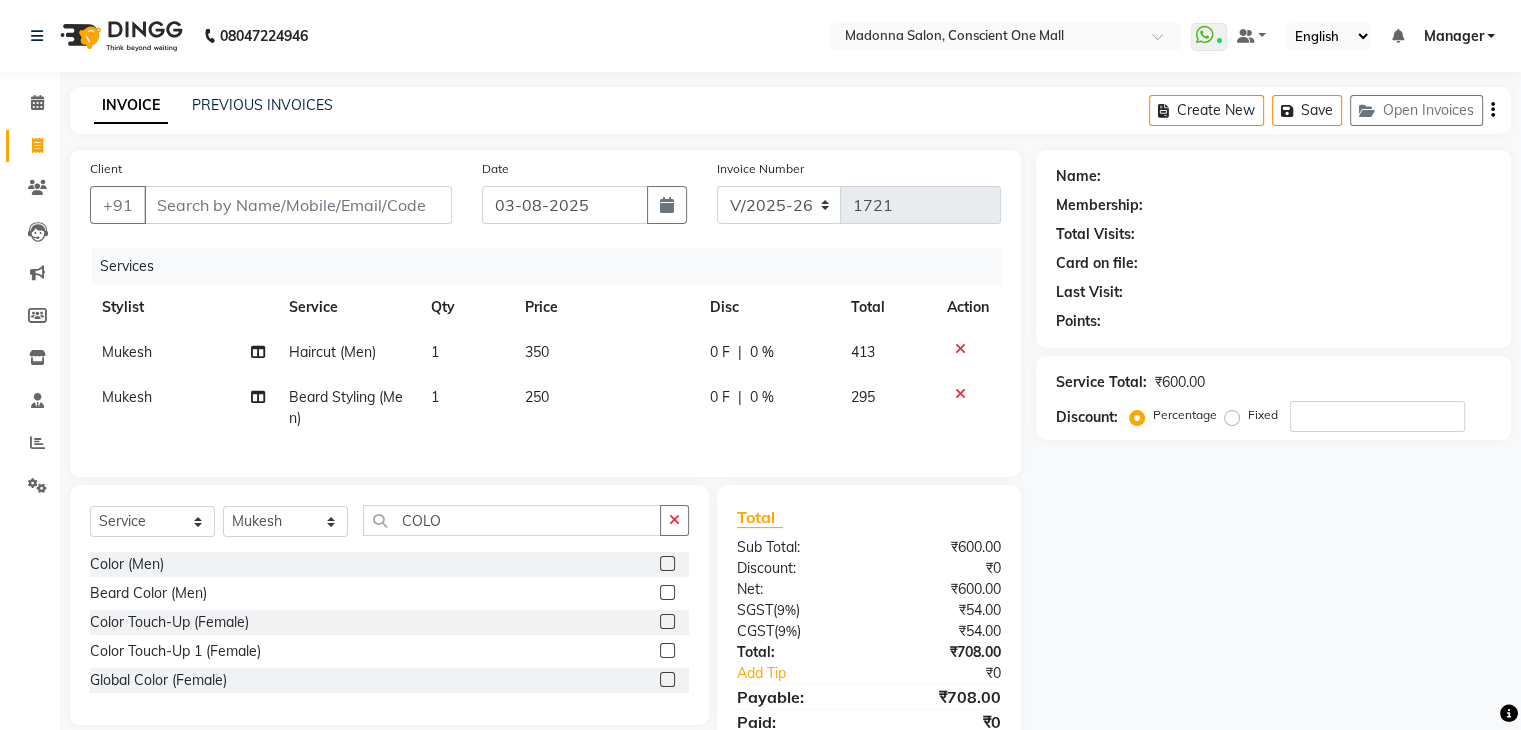 click at bounding box center (666, 564) 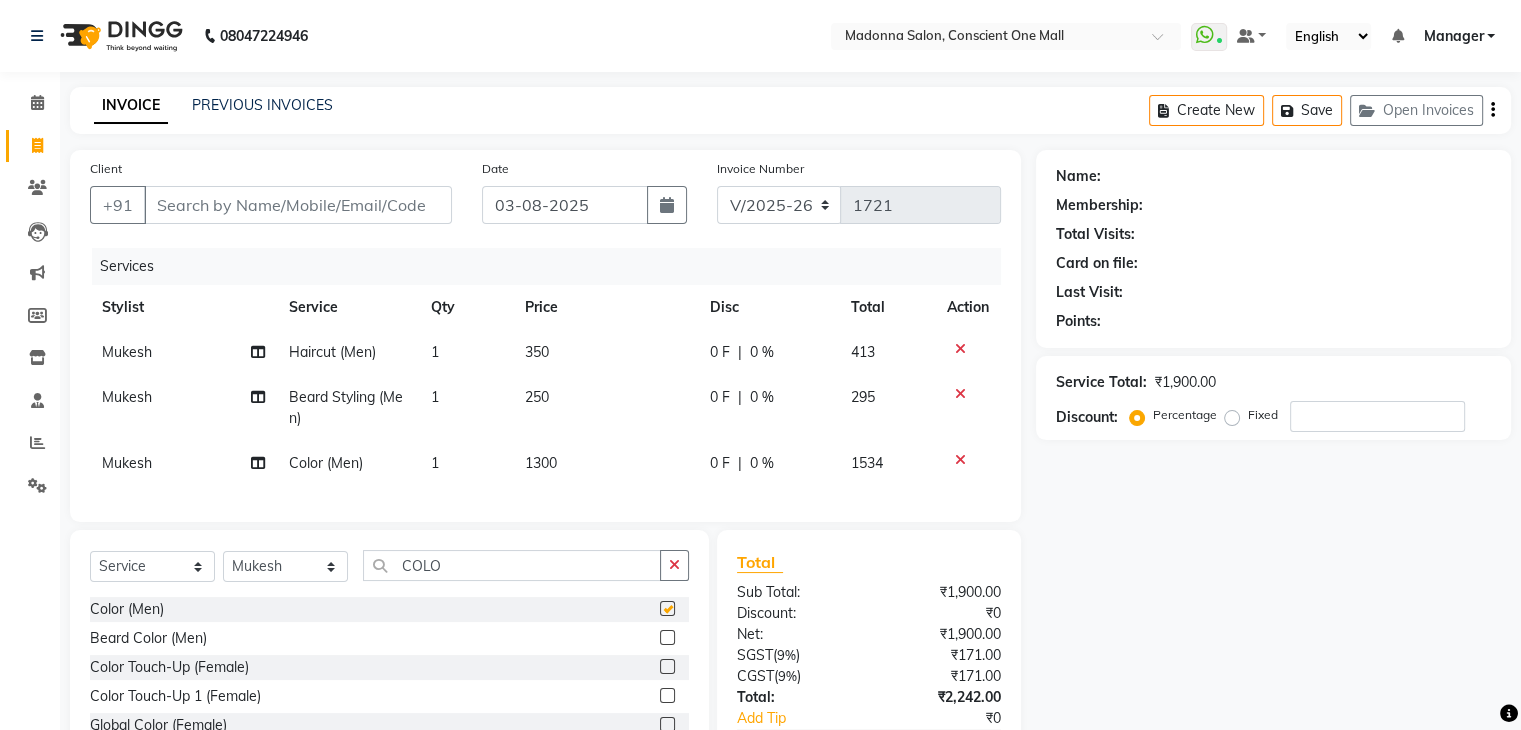 checkbox on "false" 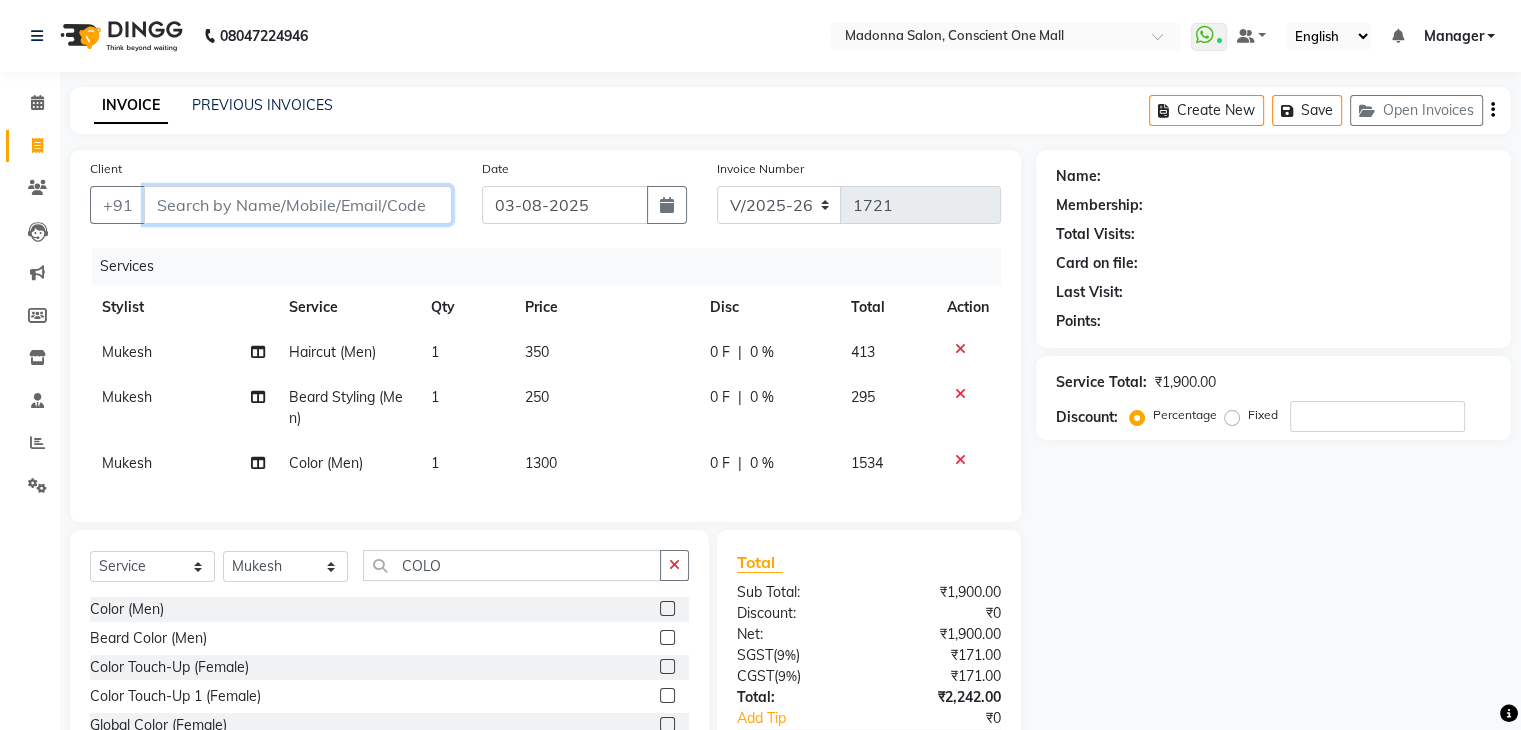 click on "Client" at bounding box center [298, 205] 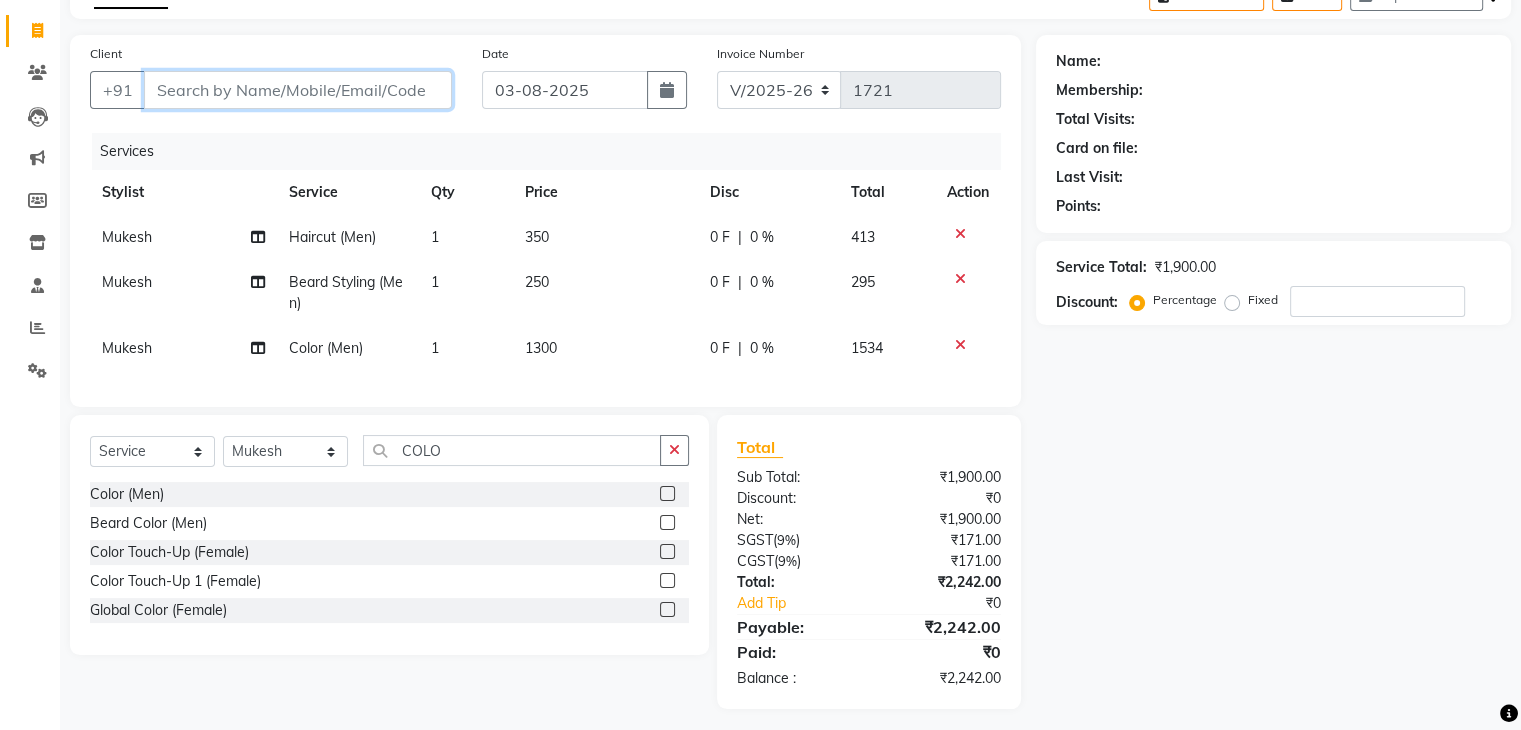 scroll, scrollTop: 120, scrollLeft: 0, axis: vertical 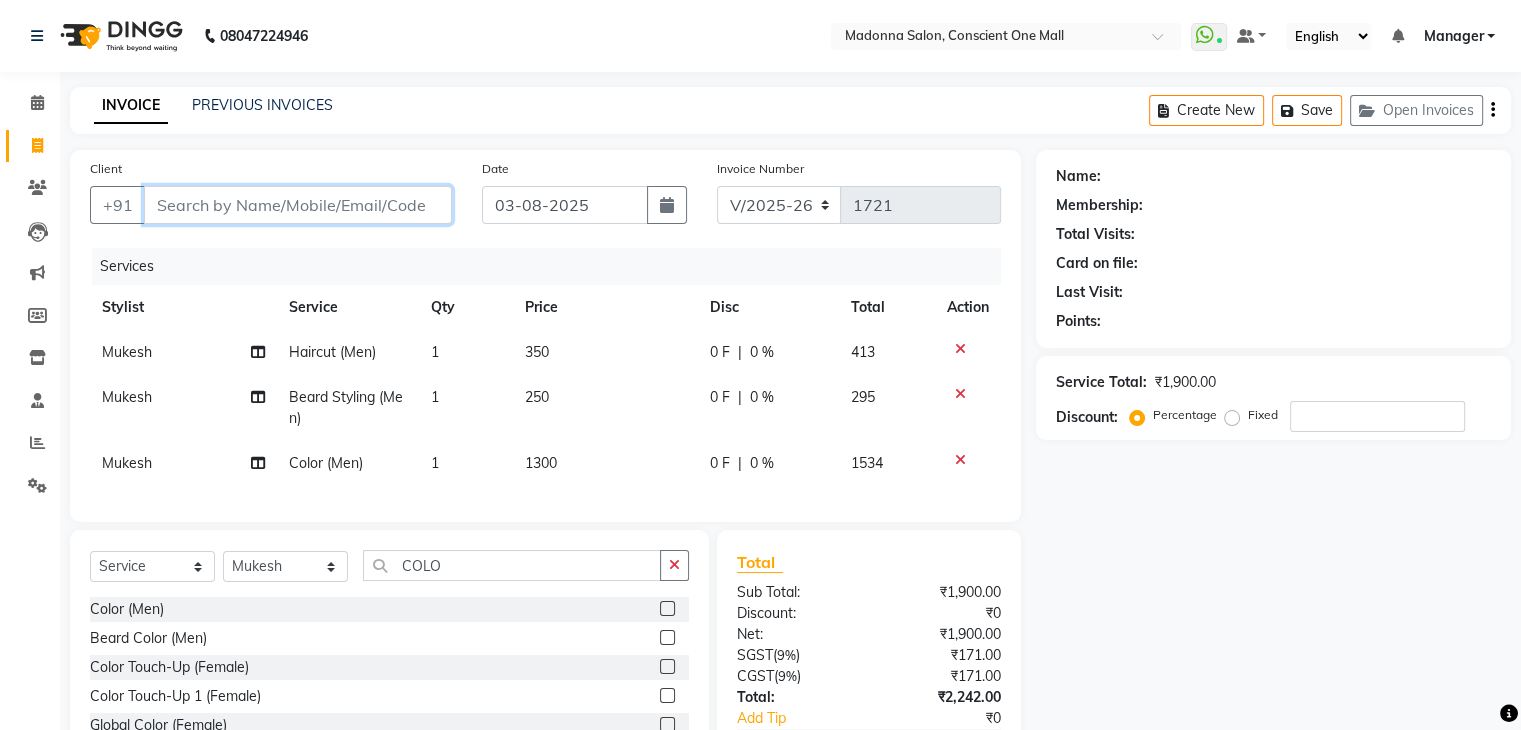 click on "Client" at bounding box center [298, 205] 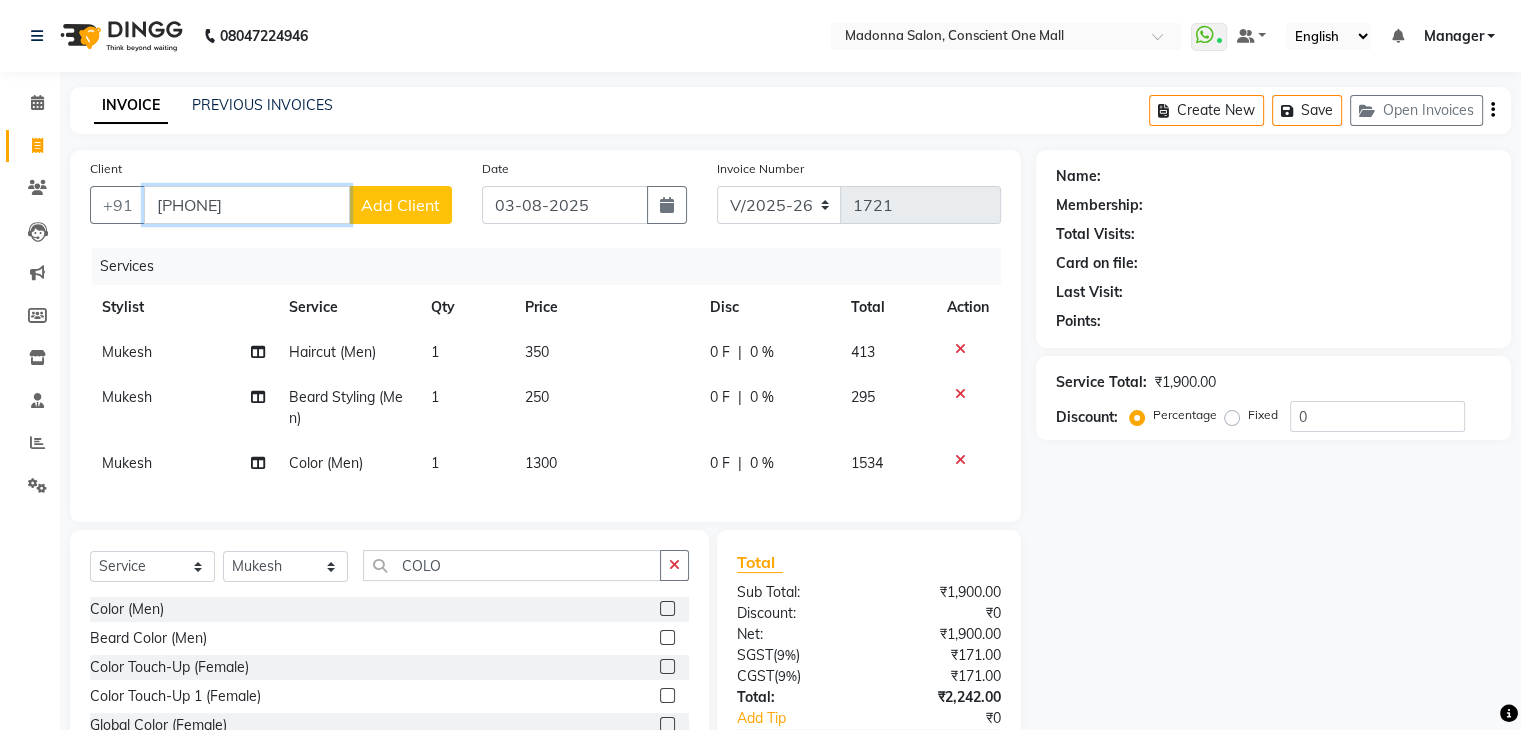 type on "8588002145" 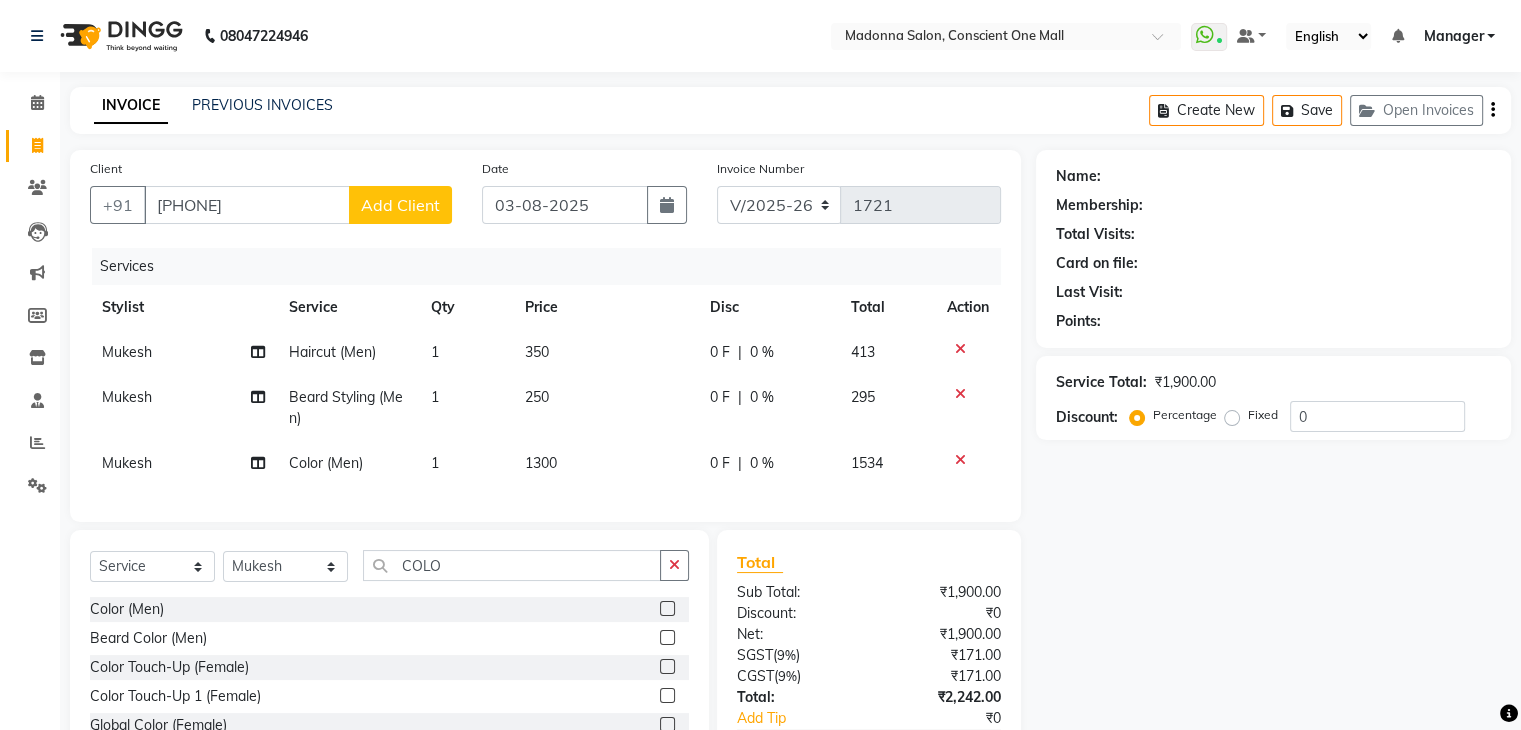 click on "Add Client" 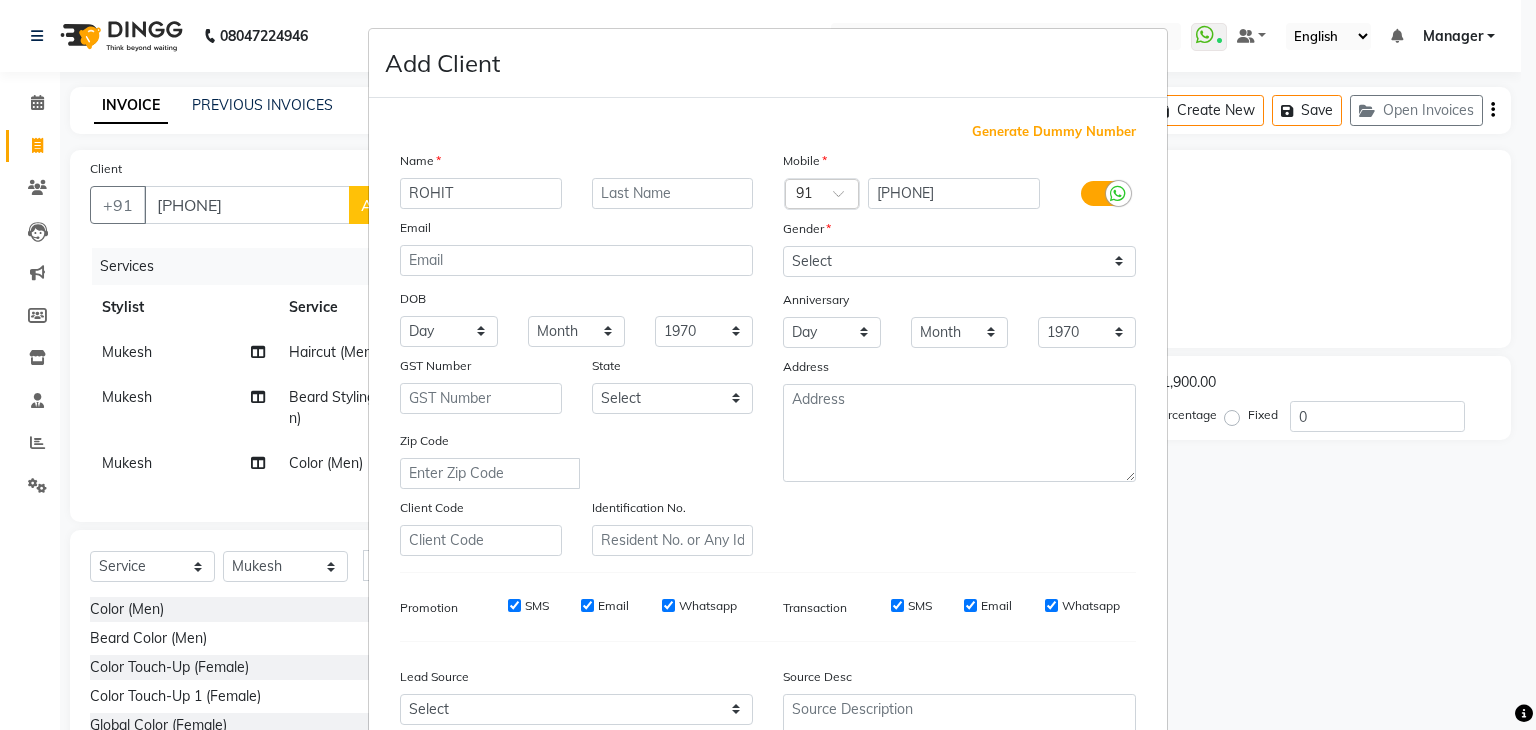 type on "ROHIT" 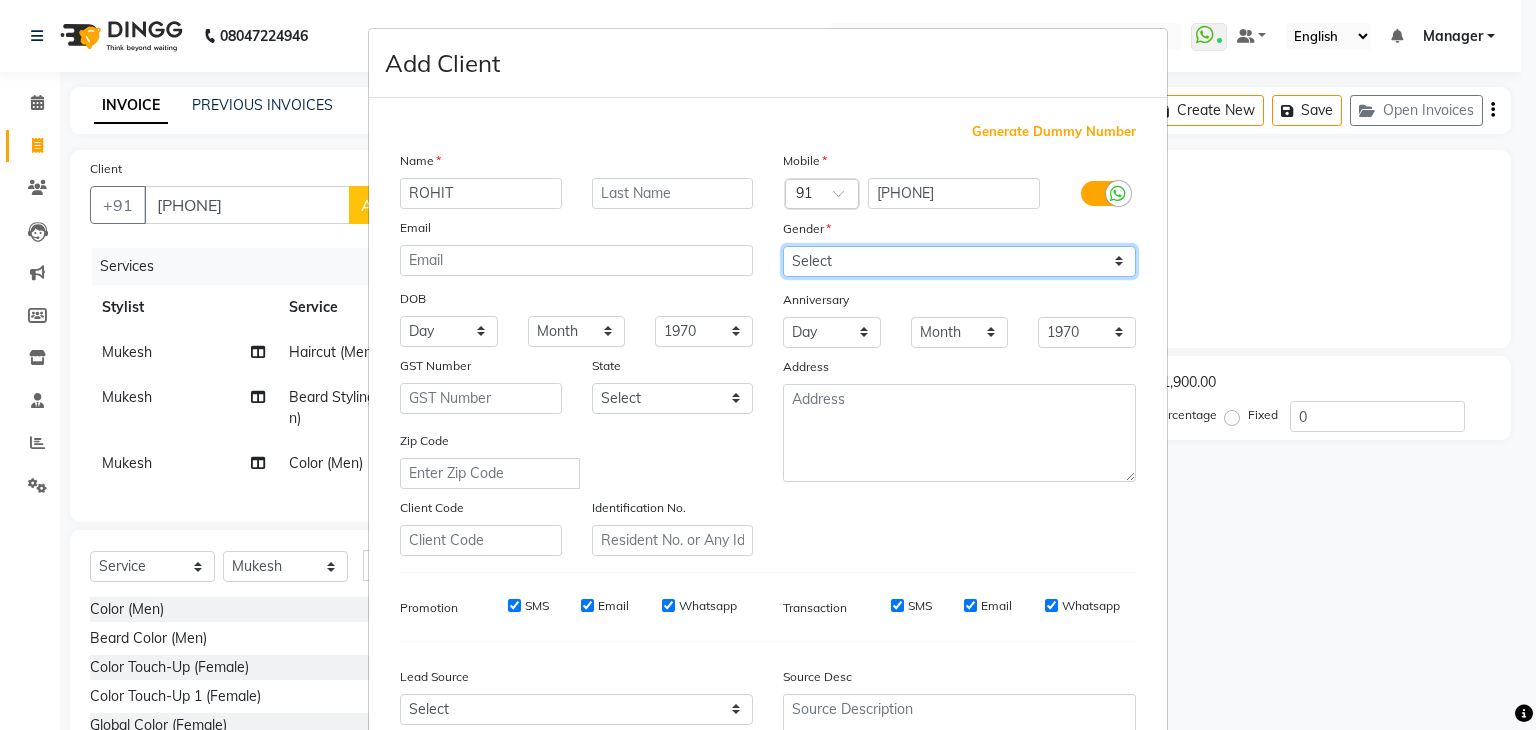 click on "Select Male Female Other Prefer Not To Say" at bounding box center (959, 261) 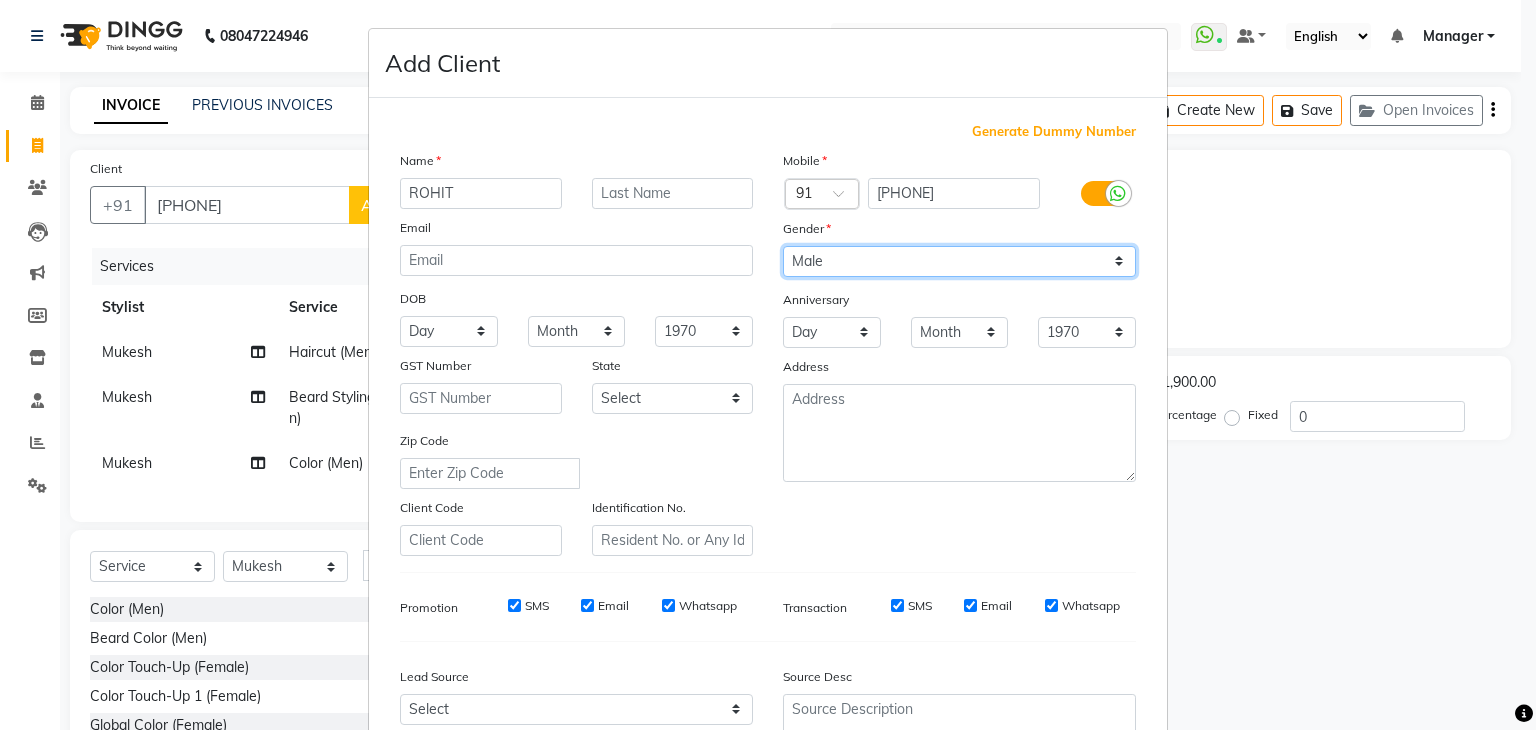 click on "Select Male Female Other Prefer Not To Say" at bounding box center (959, 261) 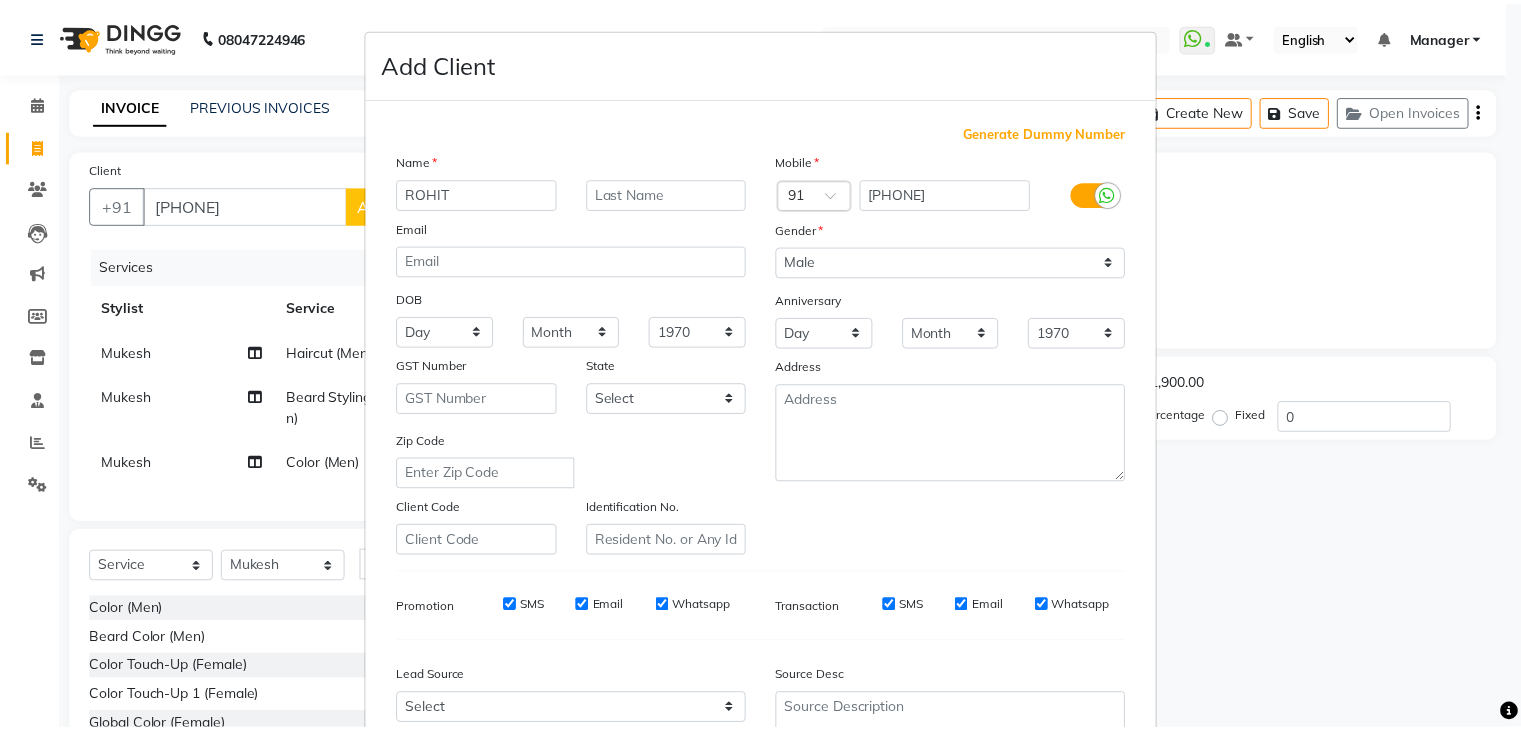 scroll, scrollTop: 203, scrollLeft: 0, axis: vertical 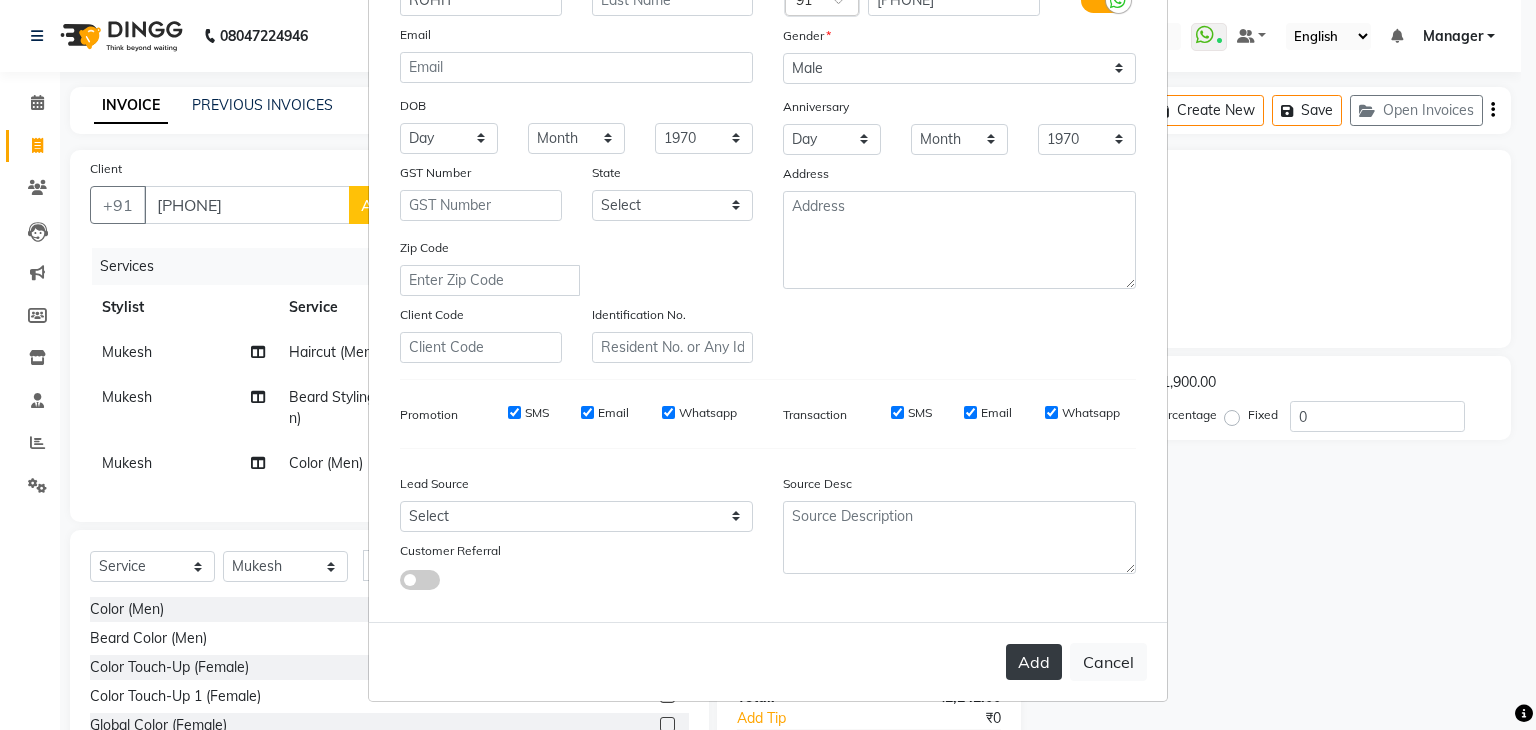 click on "Add" at bounding box center (1034, 662) 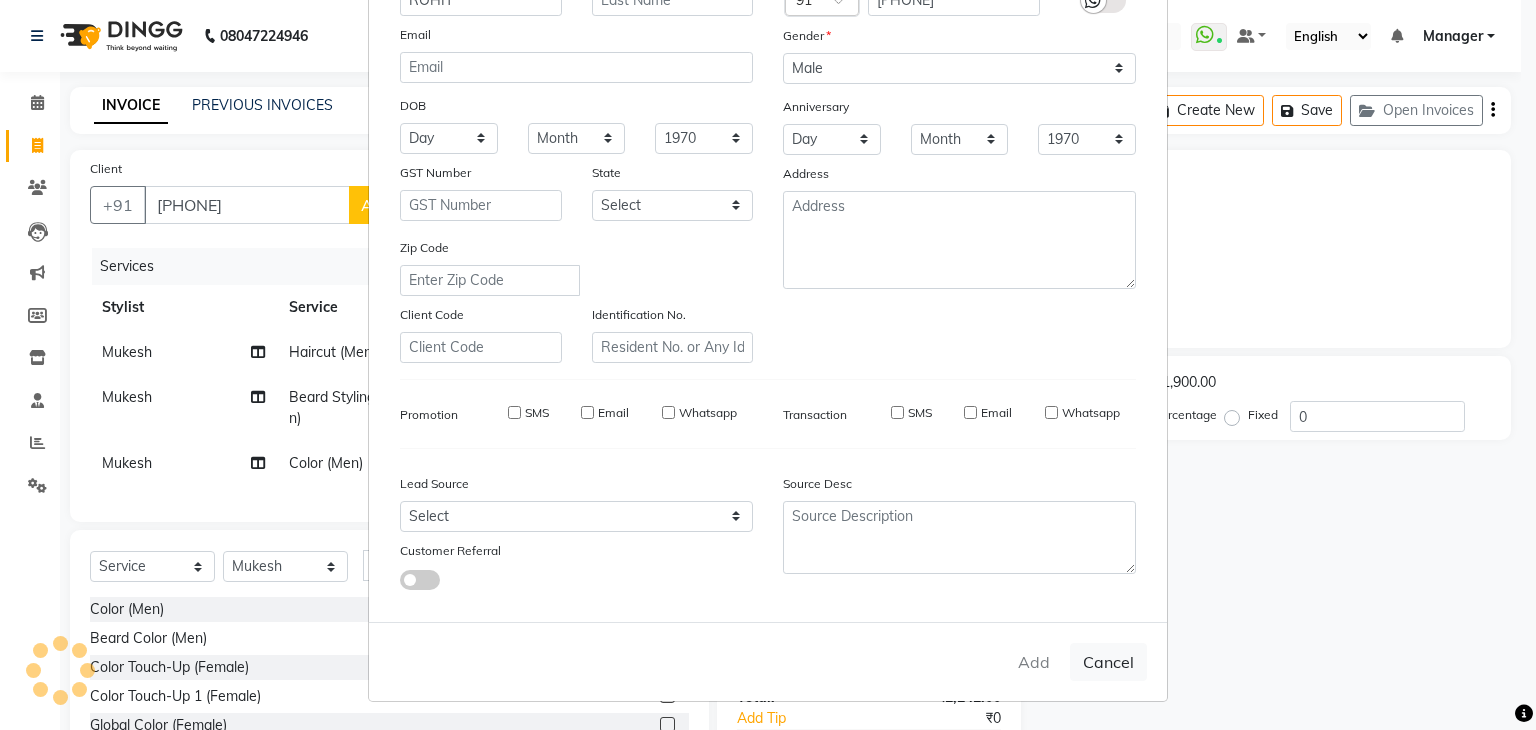 type 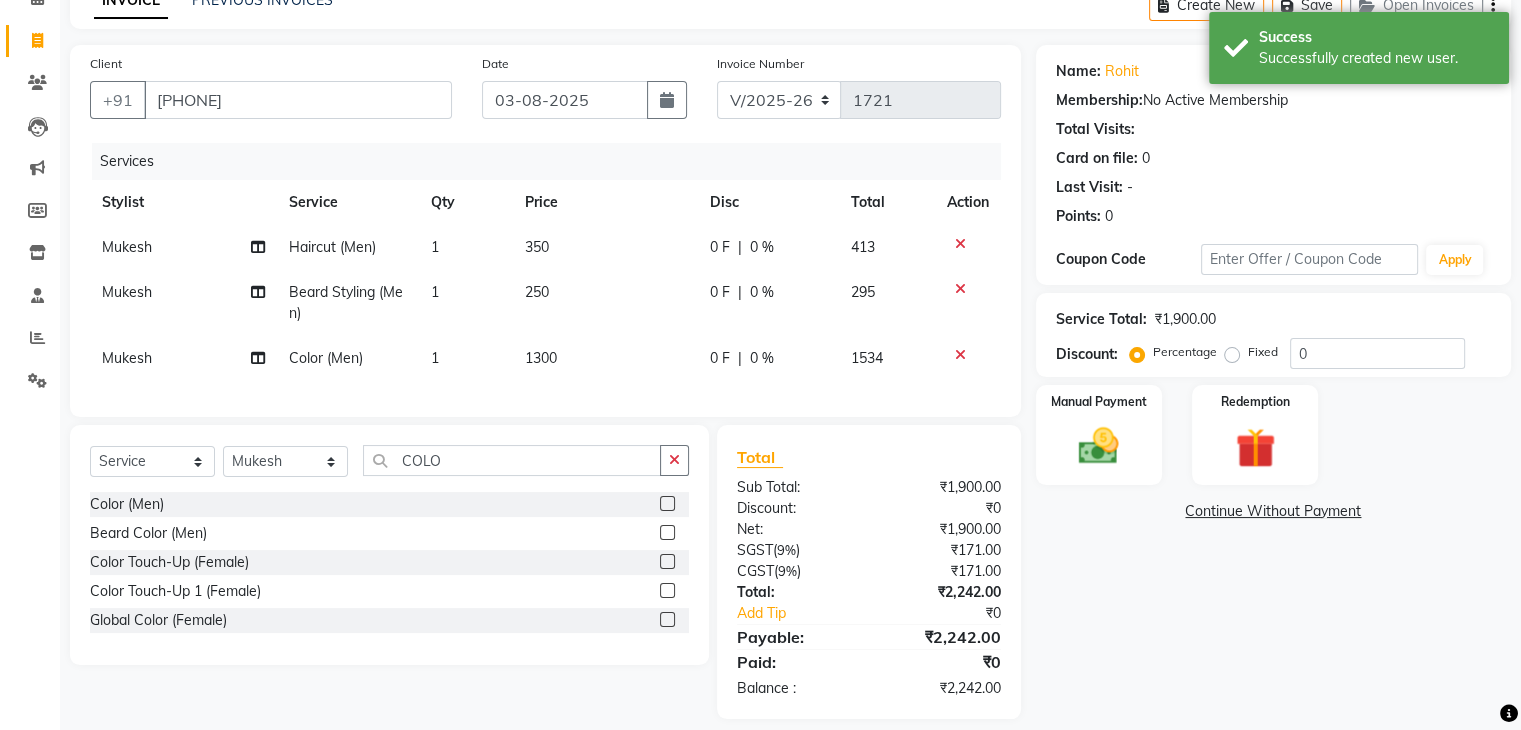 scroll, scrollTop: 120, scrollLeft: 0, axis: vertical 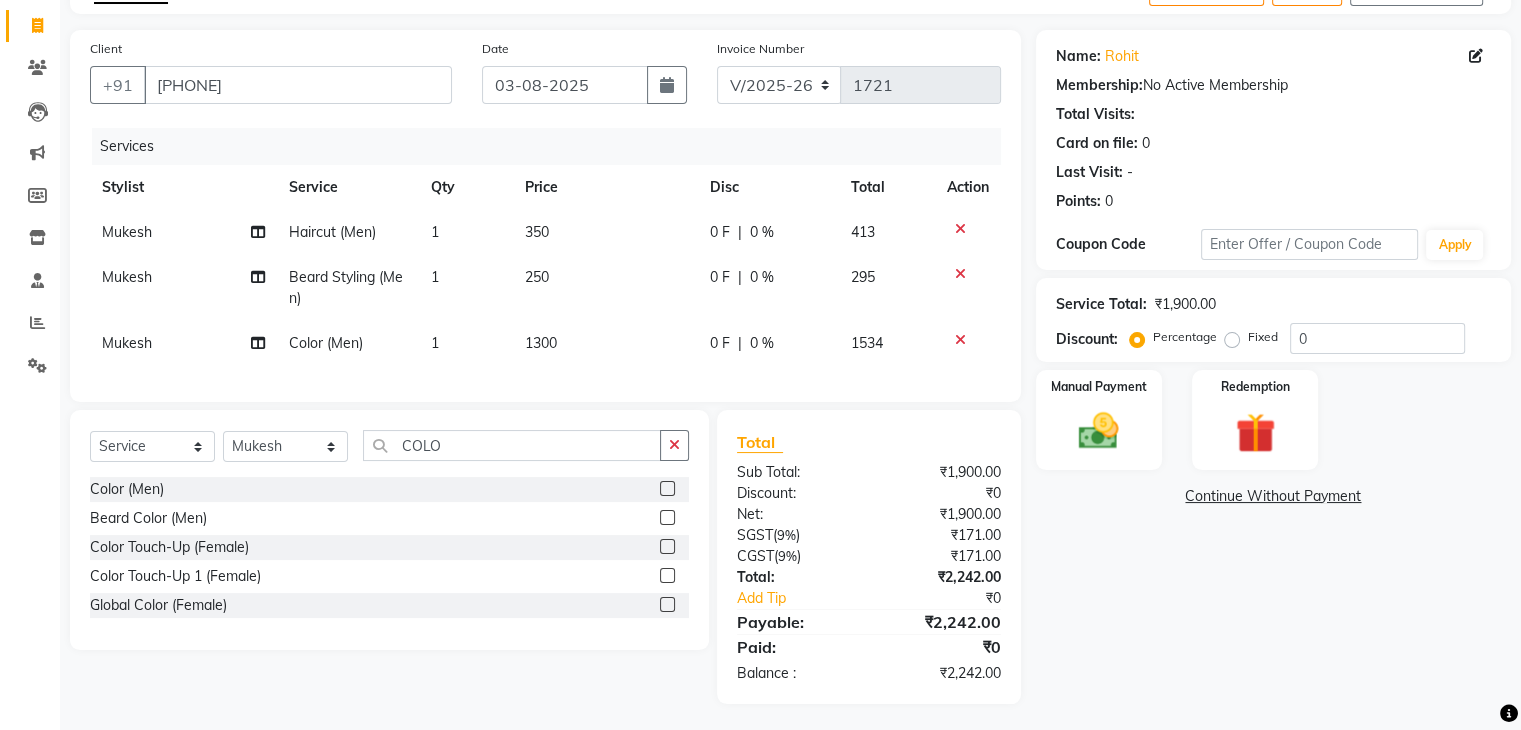 click on "1534" 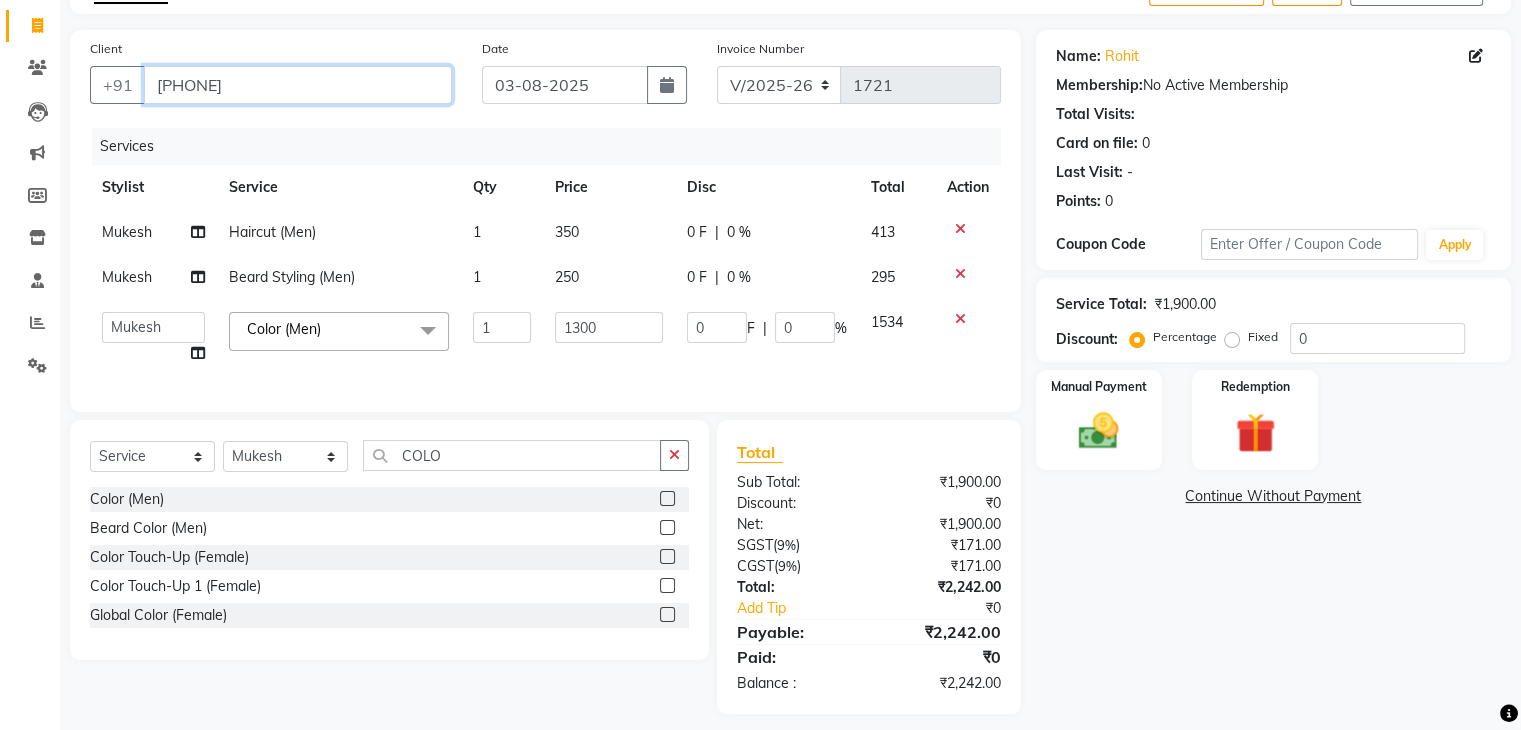 click on "8588002145" at bounding box center (298, 85) 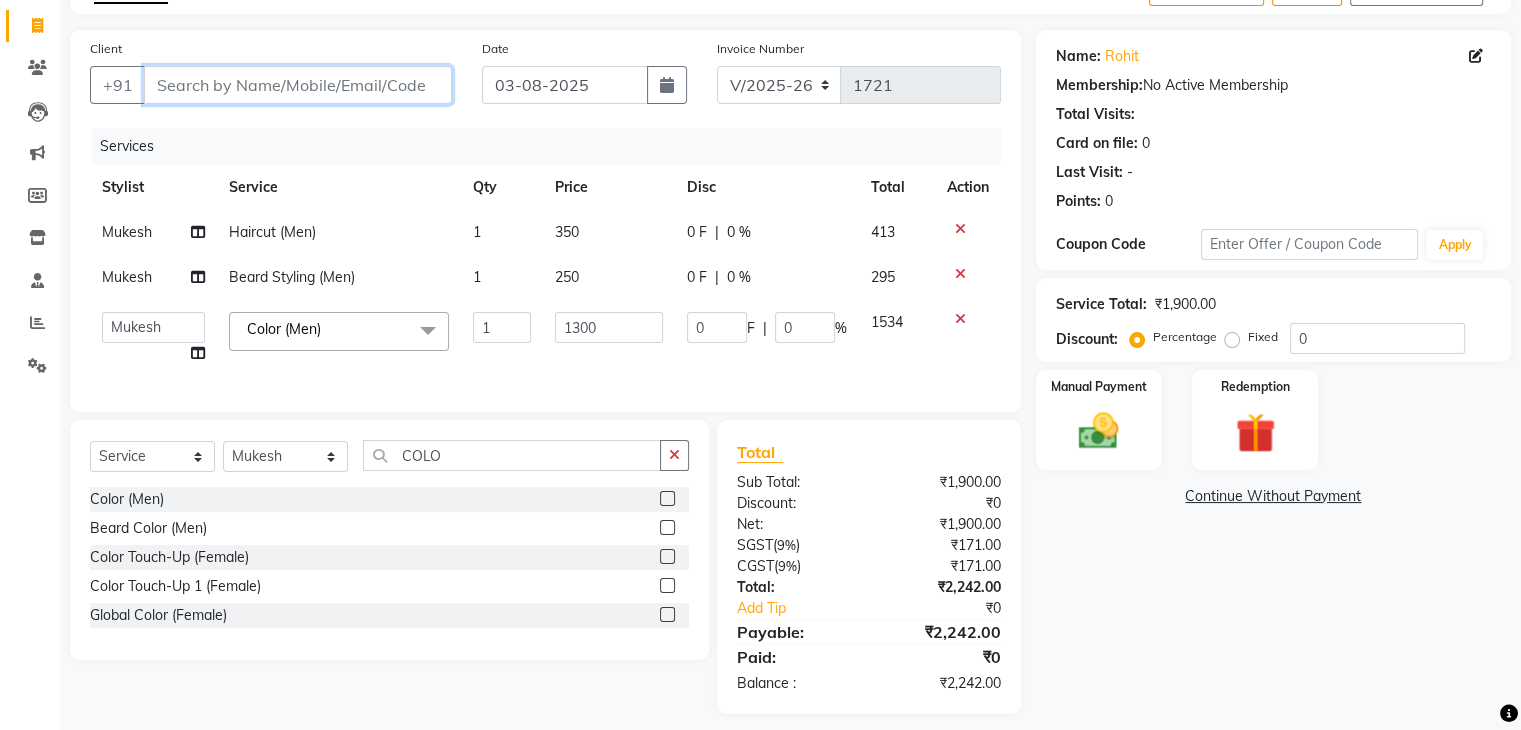 paste on "8588002145" 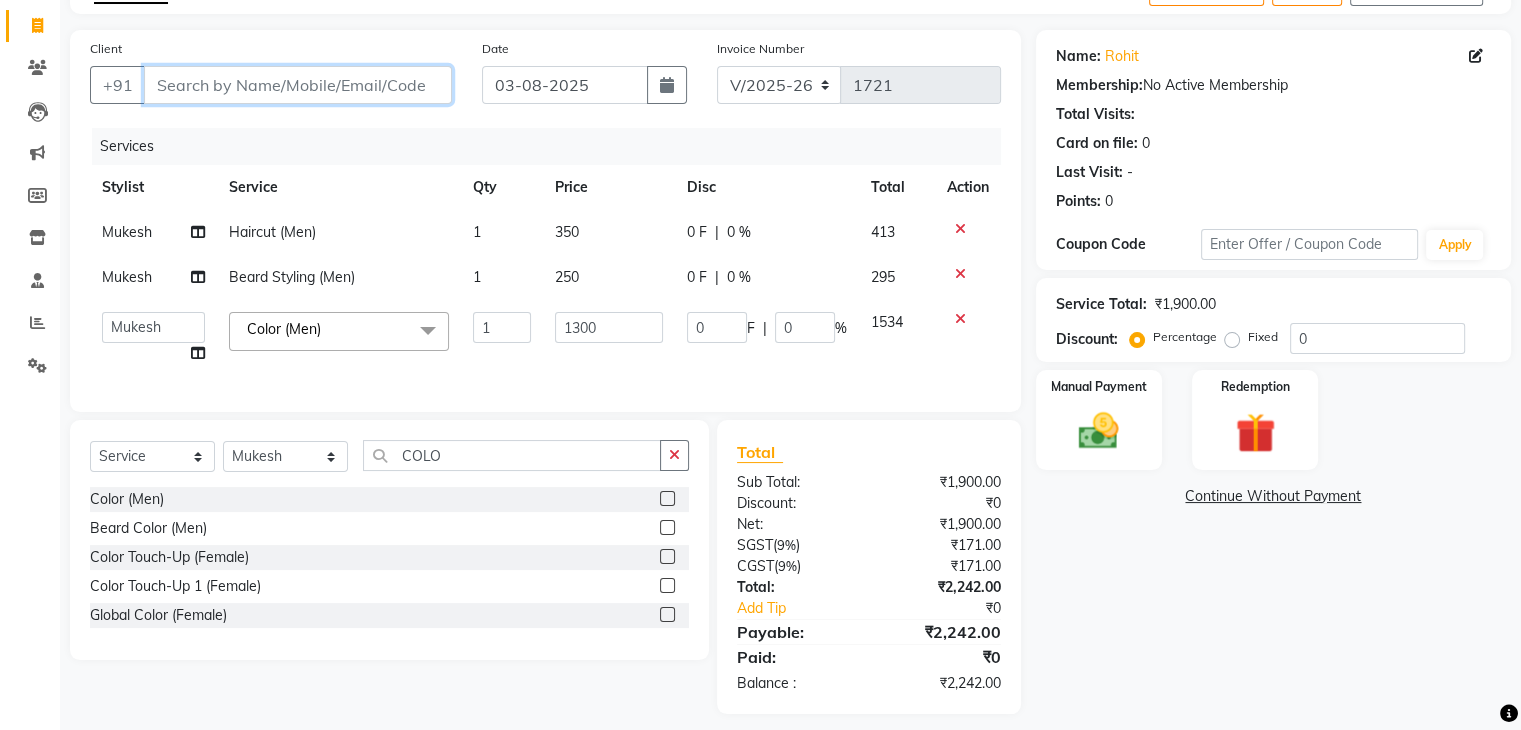 type on "8588002145" 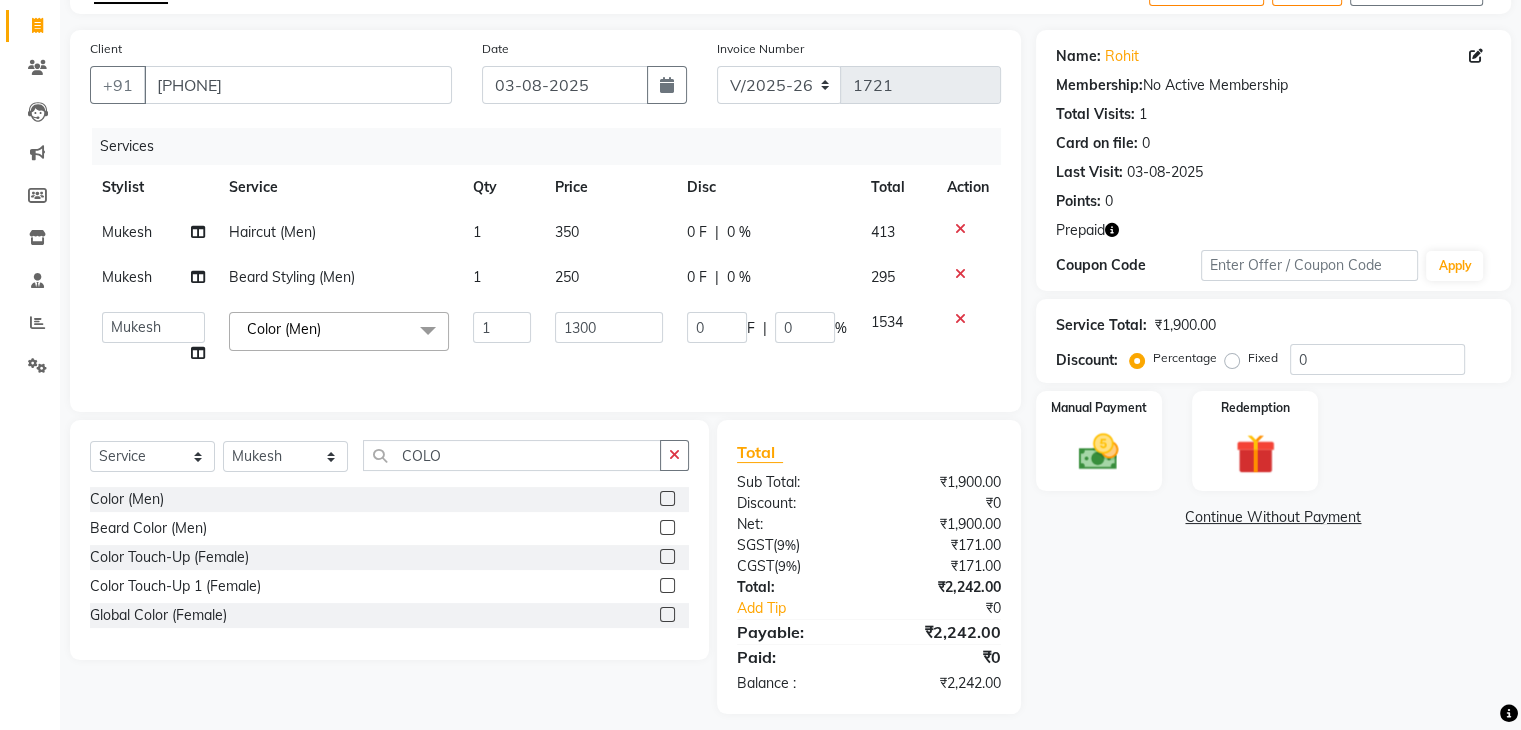 click 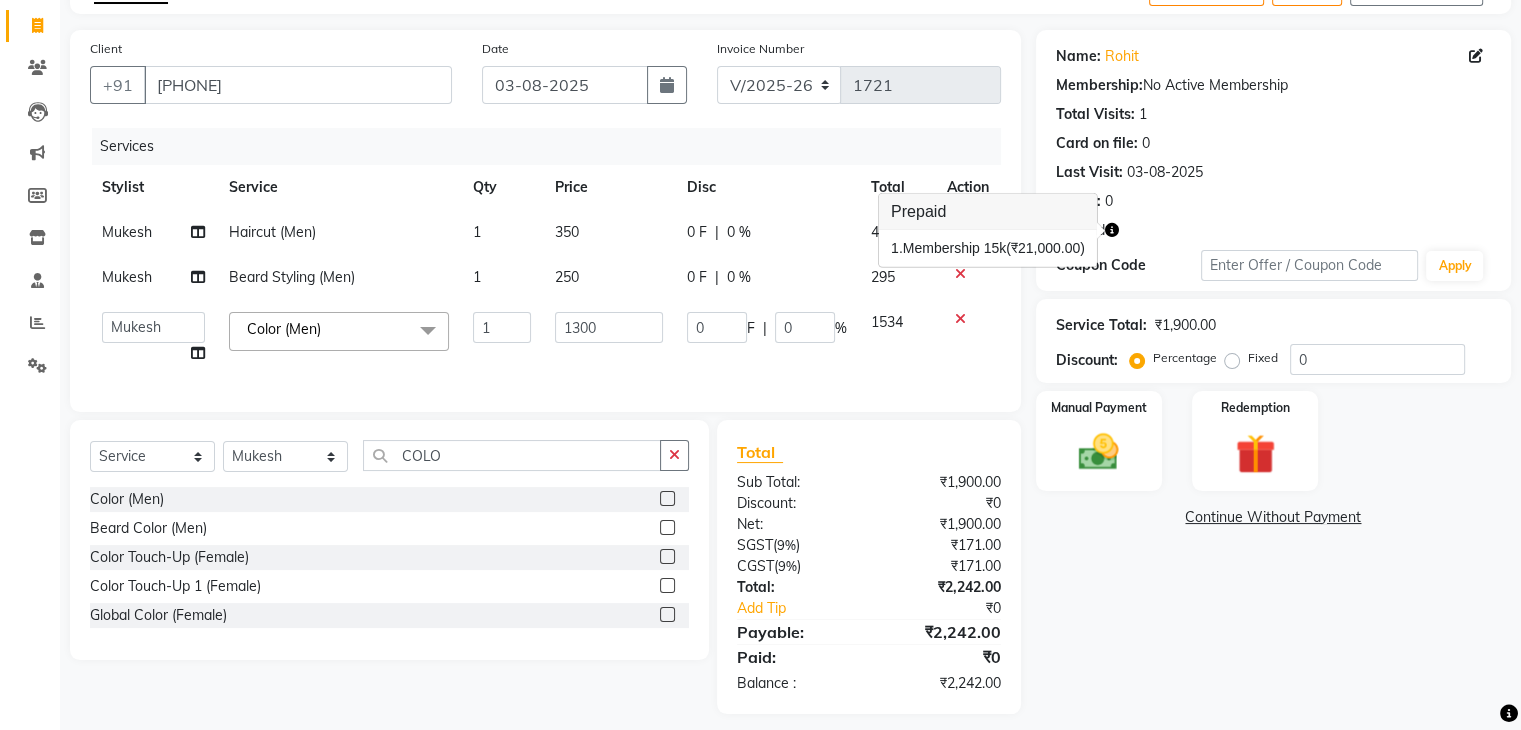 click 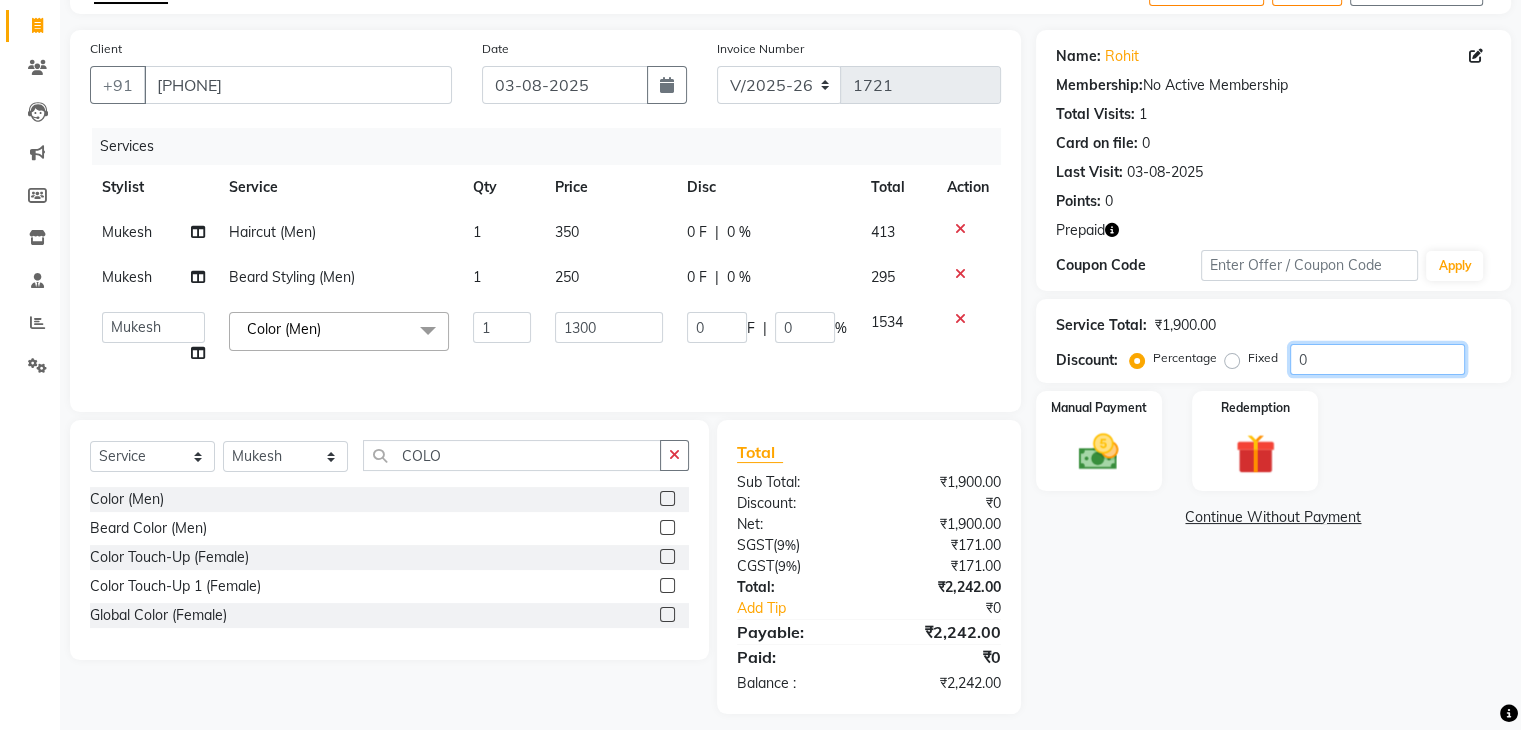 click on "0" 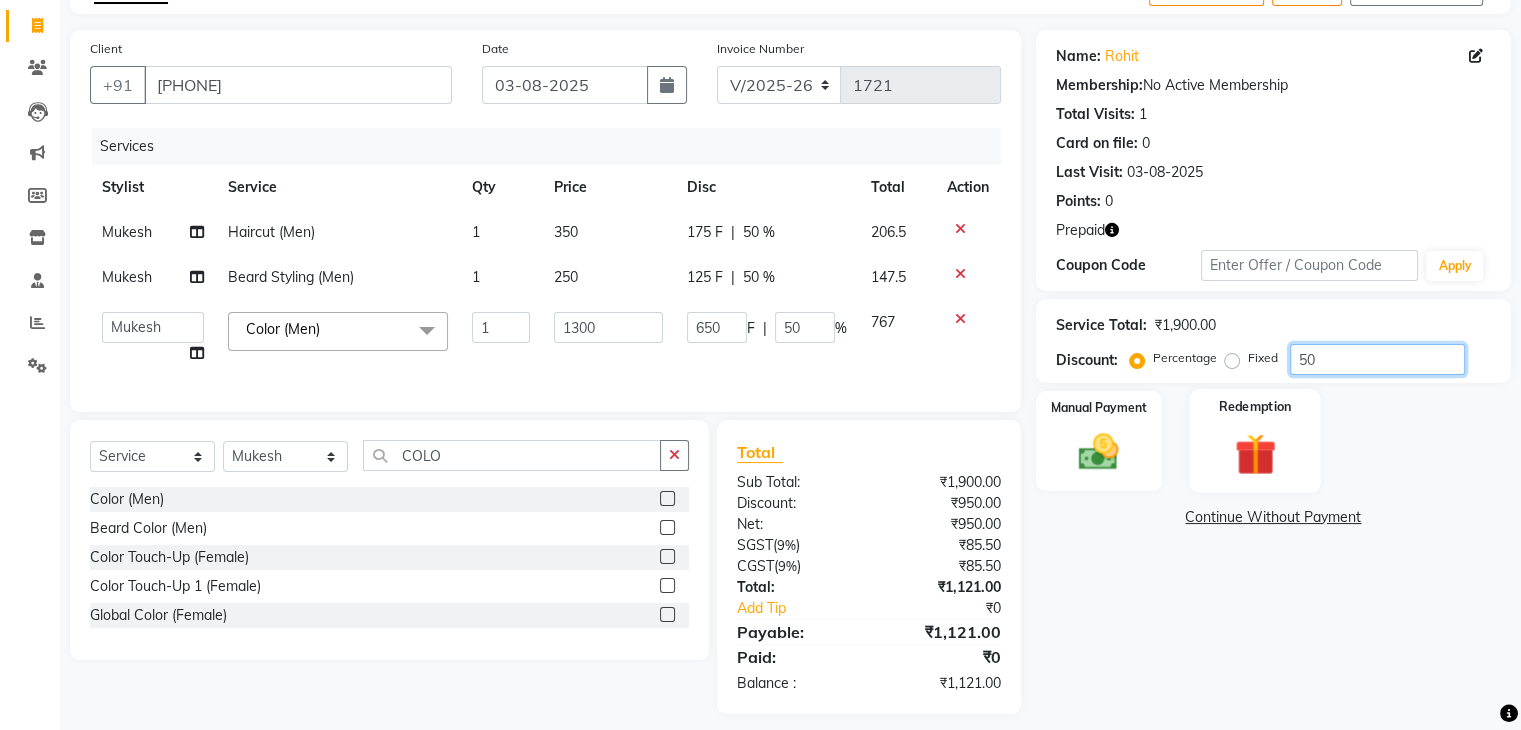 type on "50" 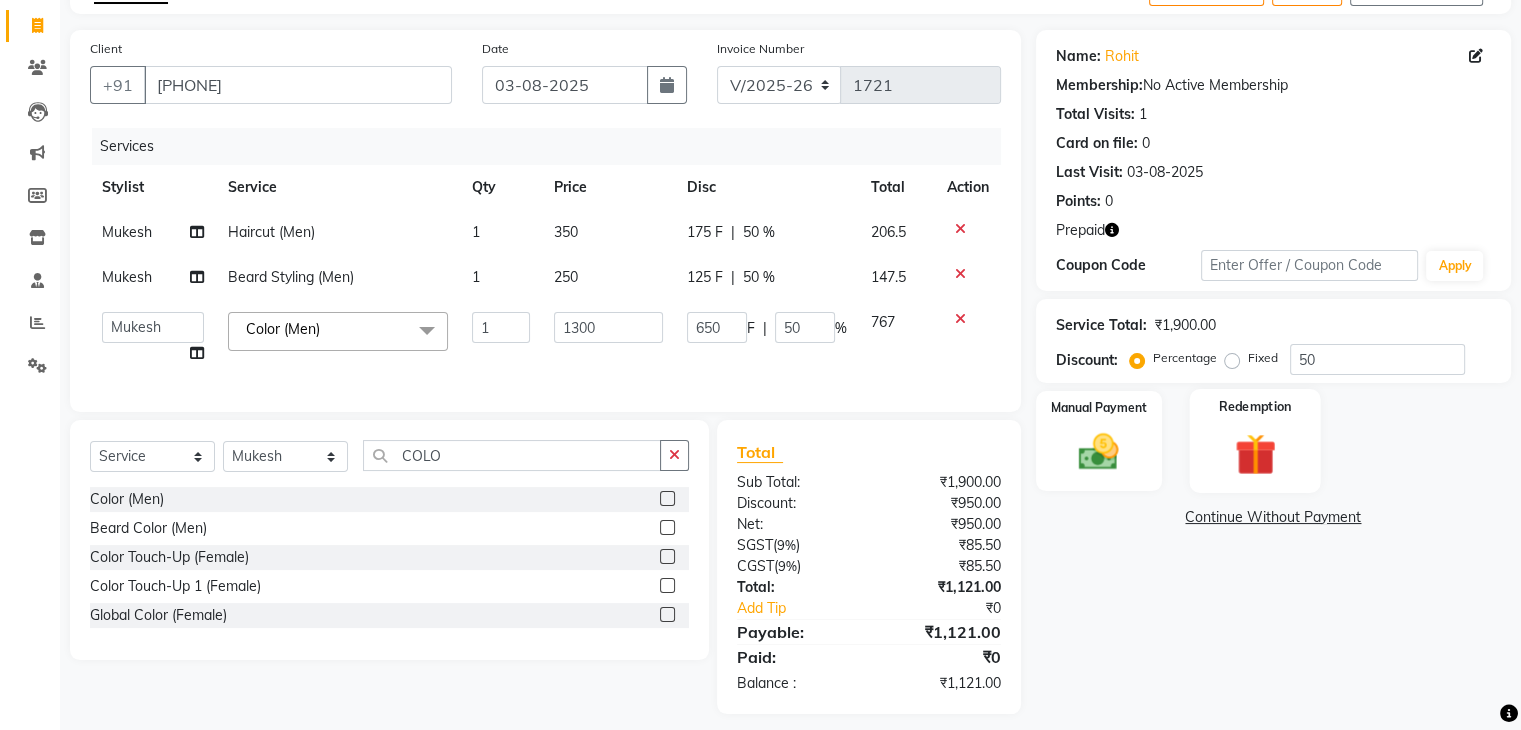 click 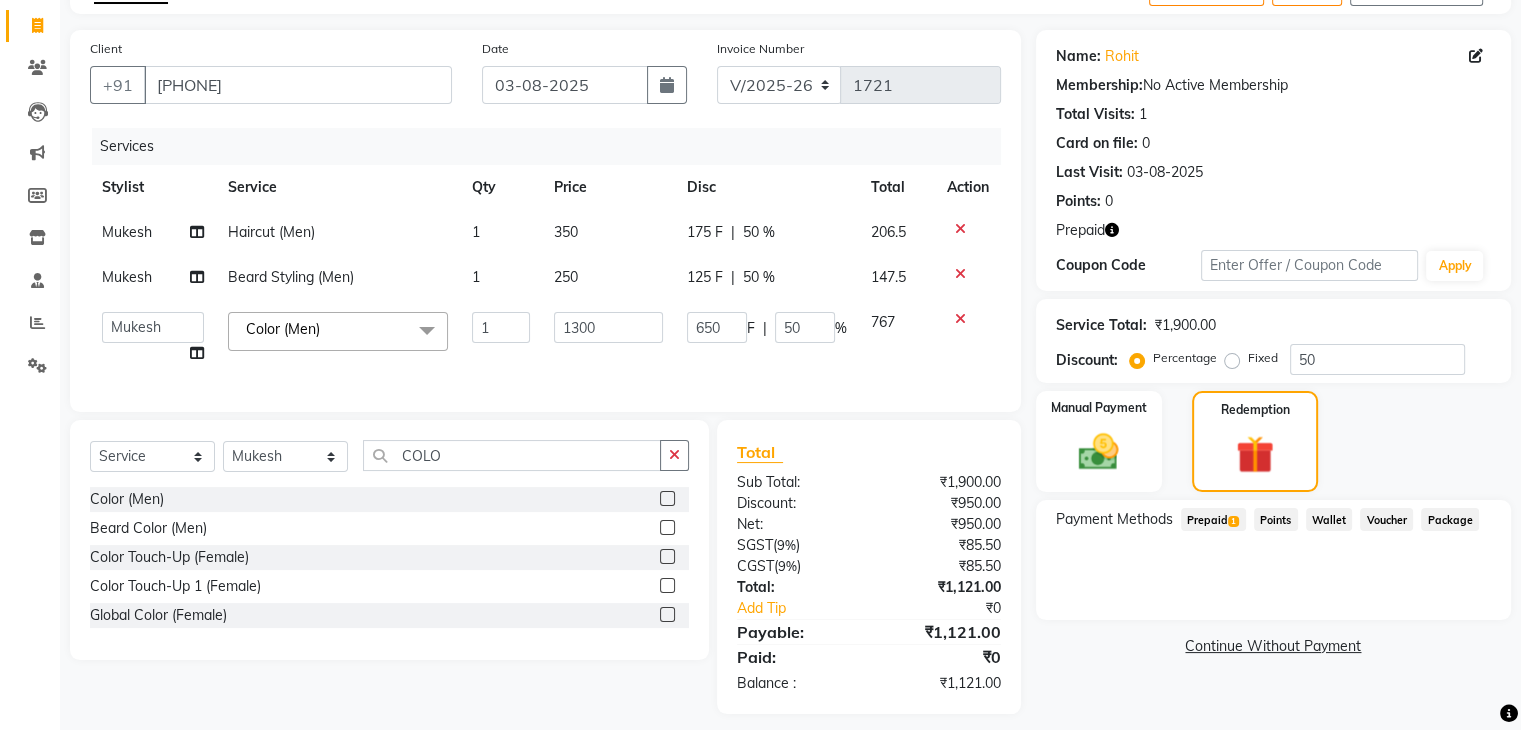 click on "Prepaid  1" 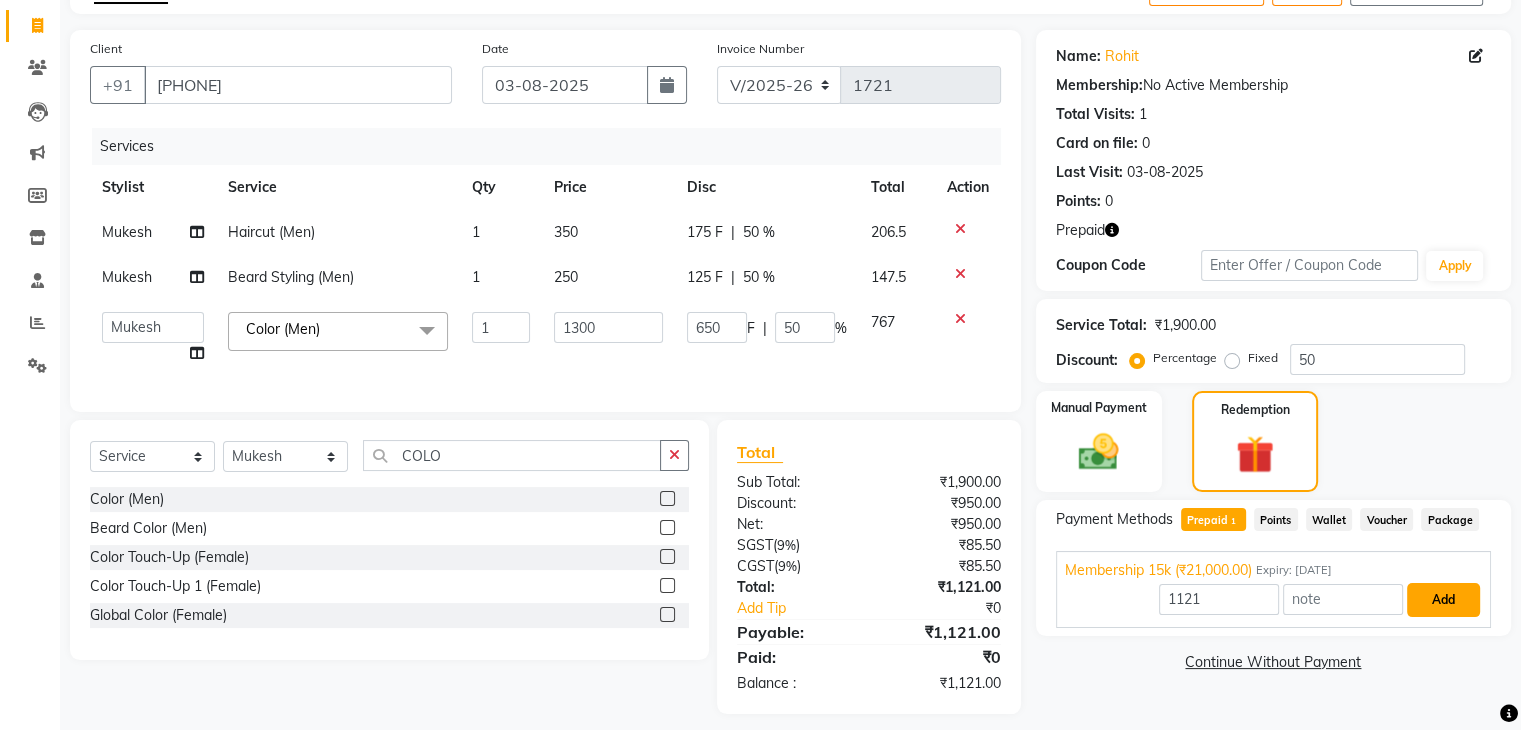 click on "Add" at bounding box center (1443, 600) 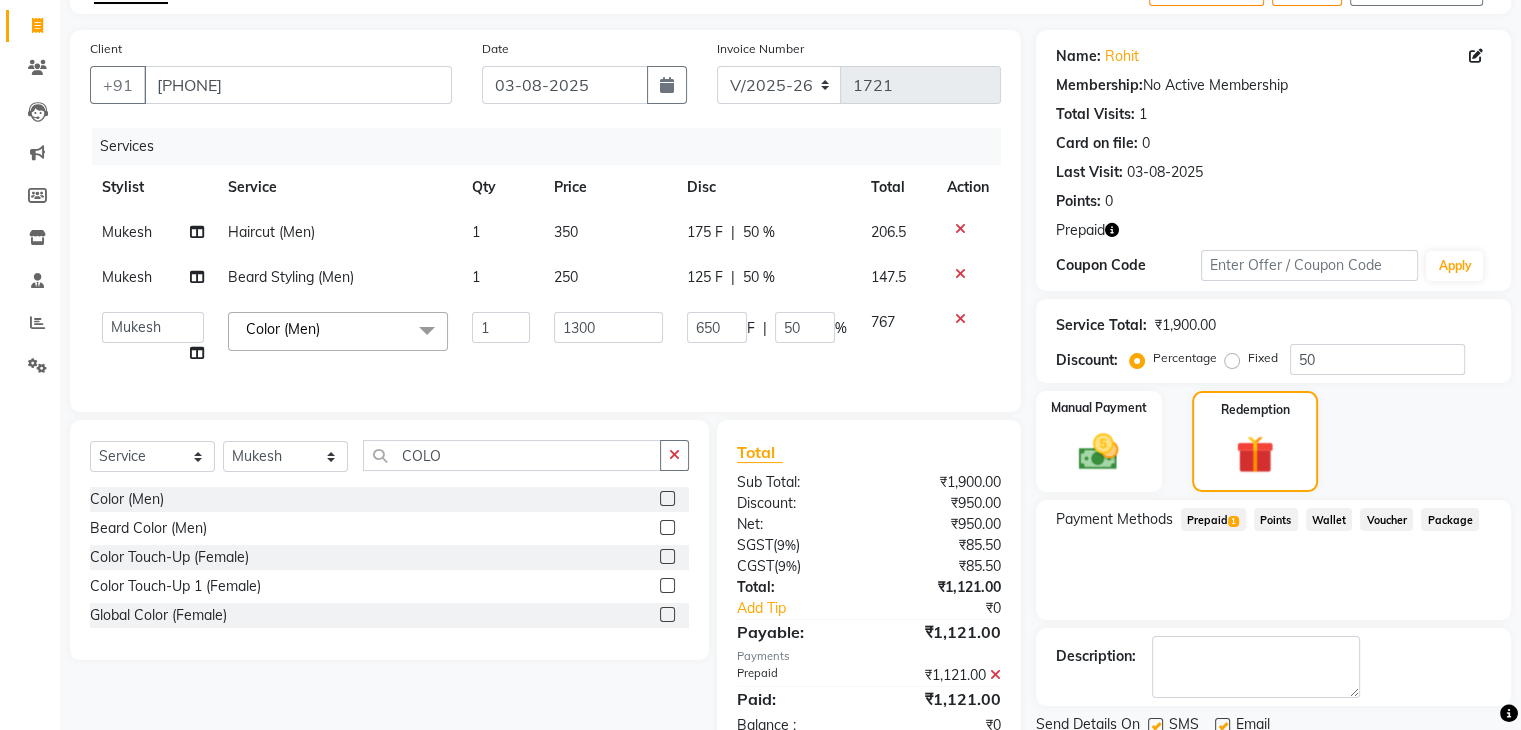 scroll, scrollTop: 193, scrollLeft: 0, axis: vertical 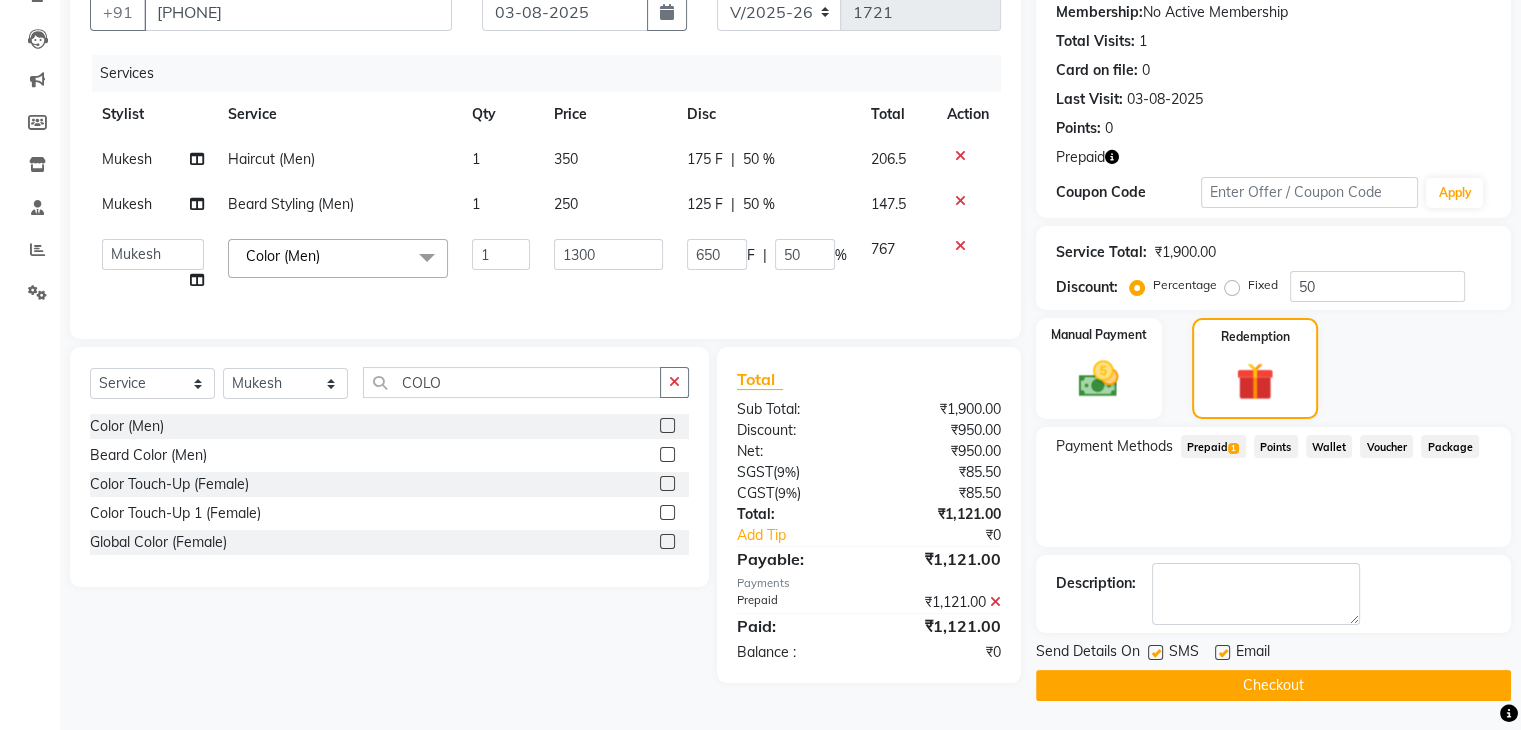 click on "Checkout" 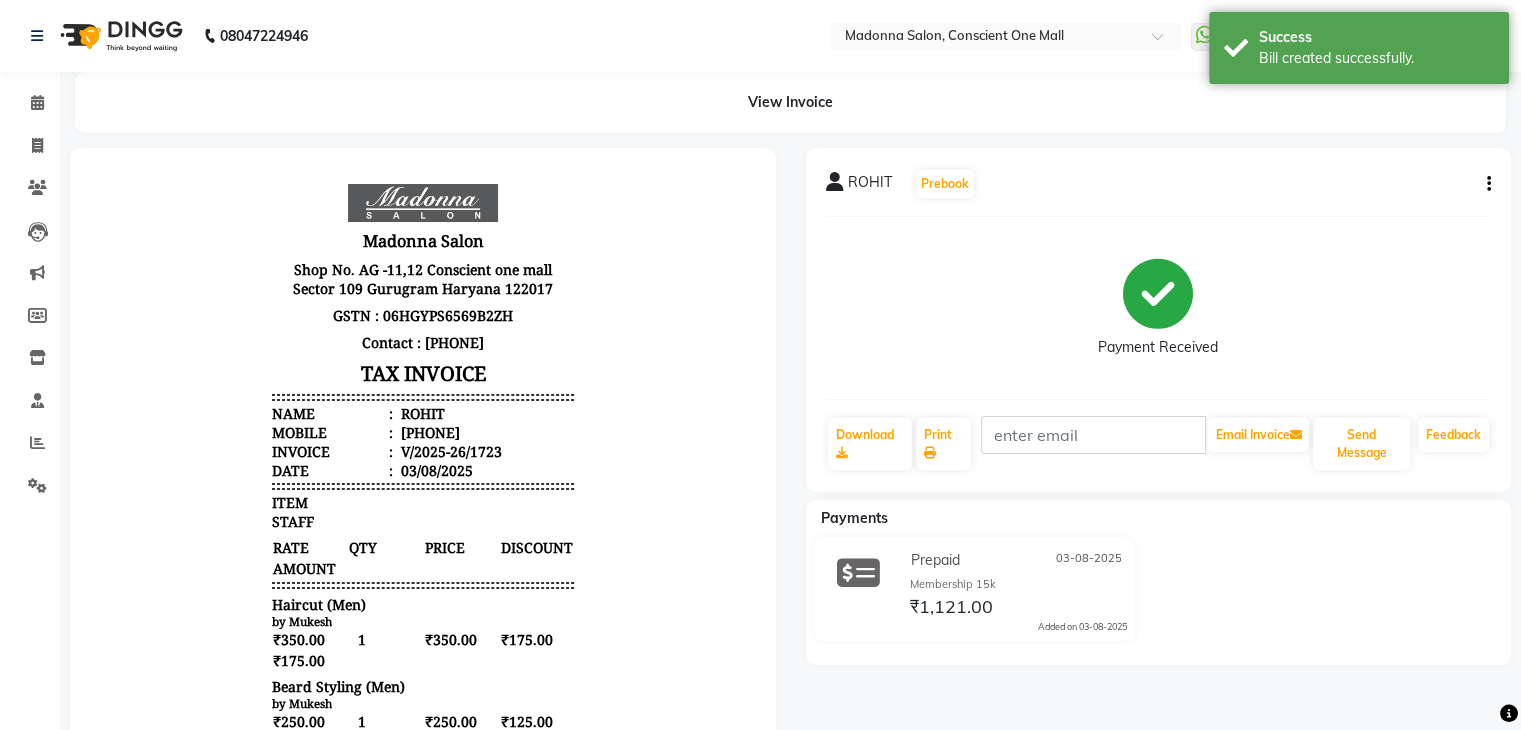 scroll, scrollTop: 0, scrollLeft: 0, axis: both 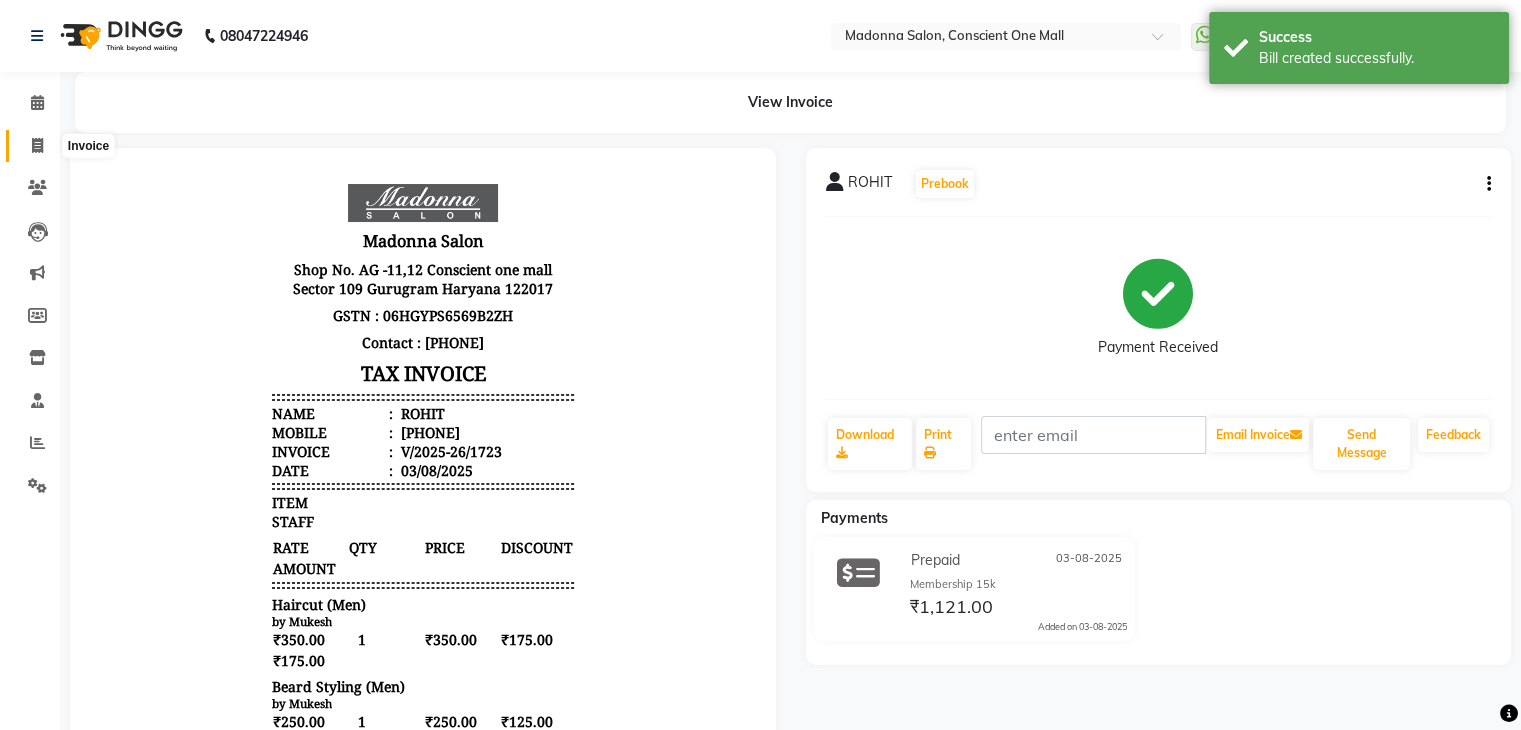 click 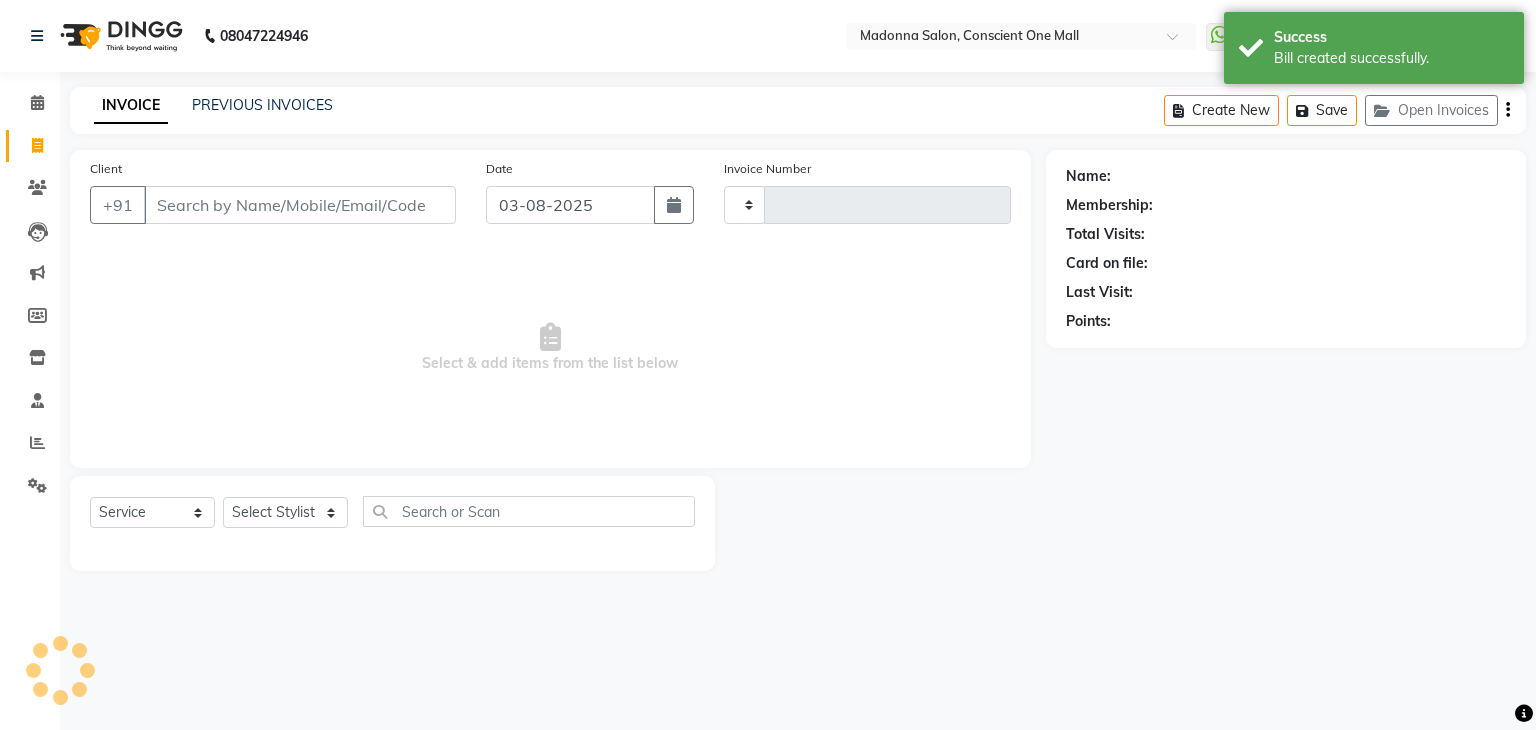 type on "1724" 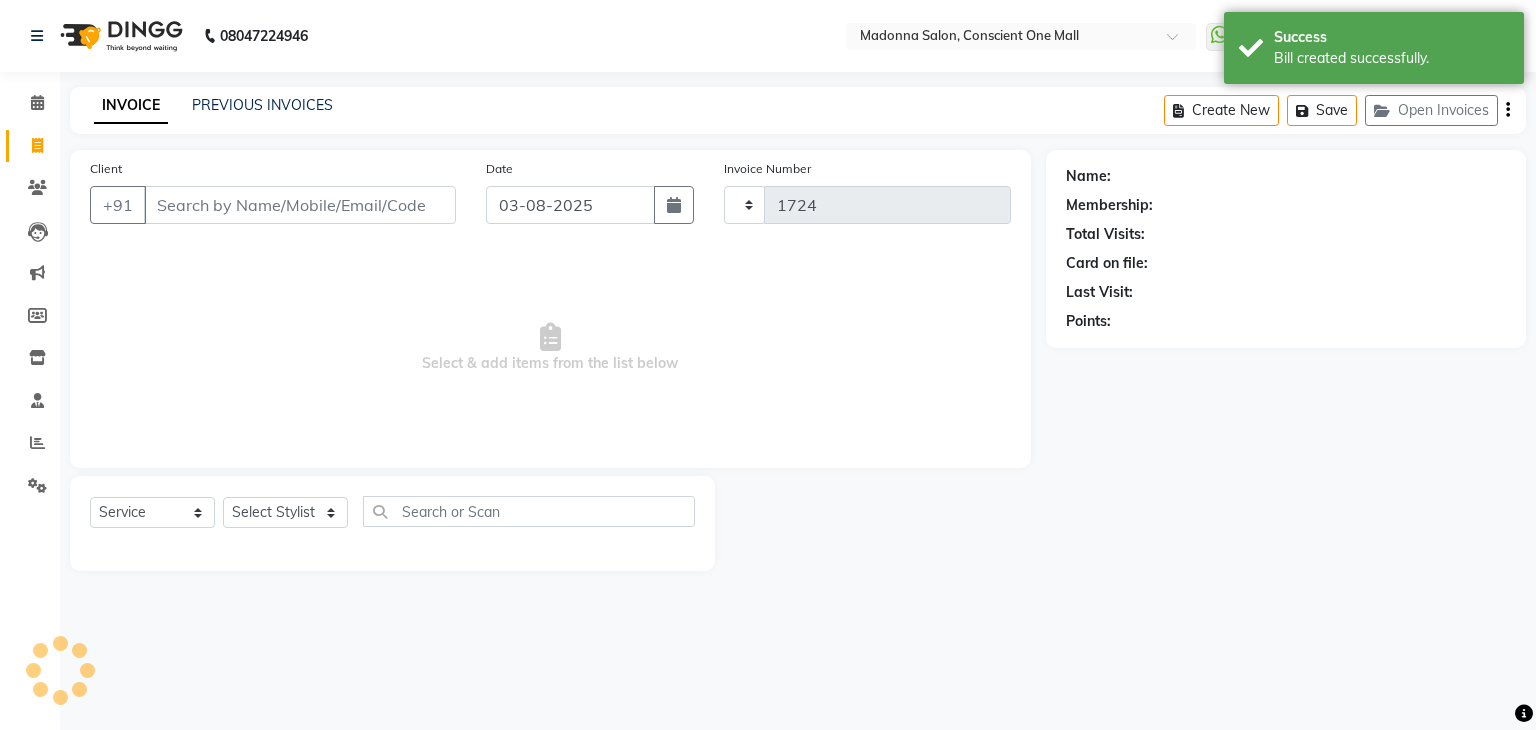 select on "7575" 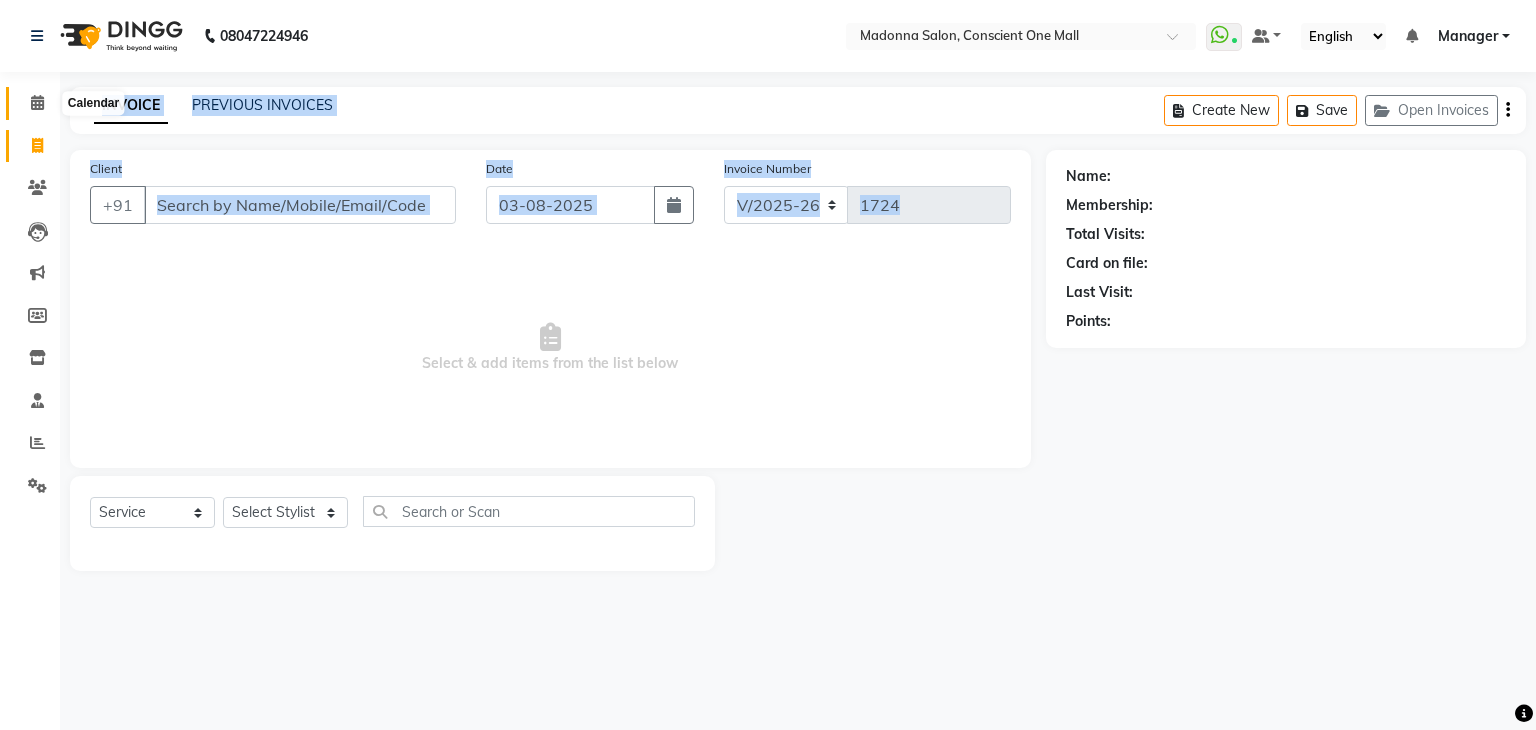 drag, startPoint x: 237, startPoint y: 262, endPoint x: 40, endPoint y: 105, distance: 251.9087 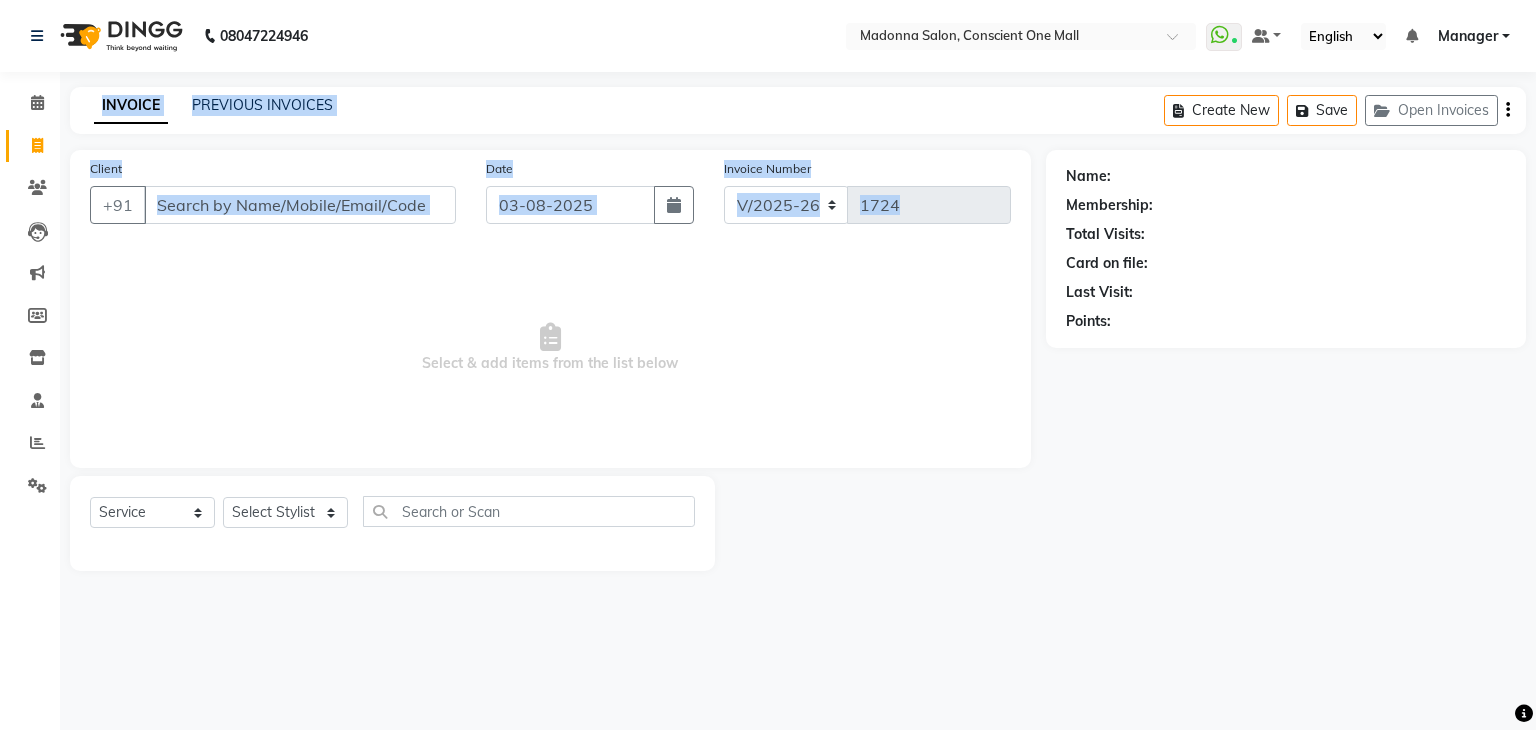 click on "Select & add items from the list below" at bounding box center (550, 348) 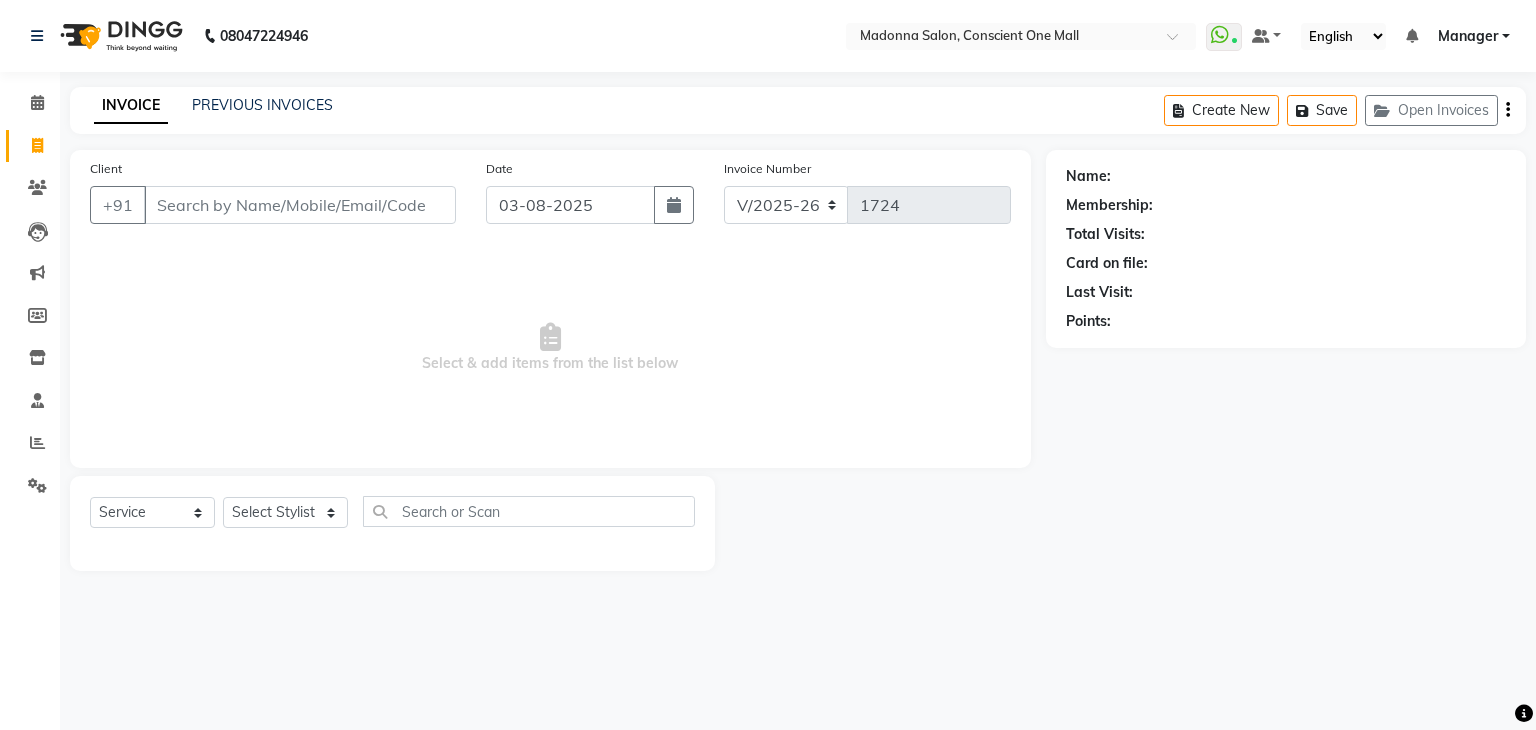 click on "Select & add items from the list below" at bounding box center [550, 348] 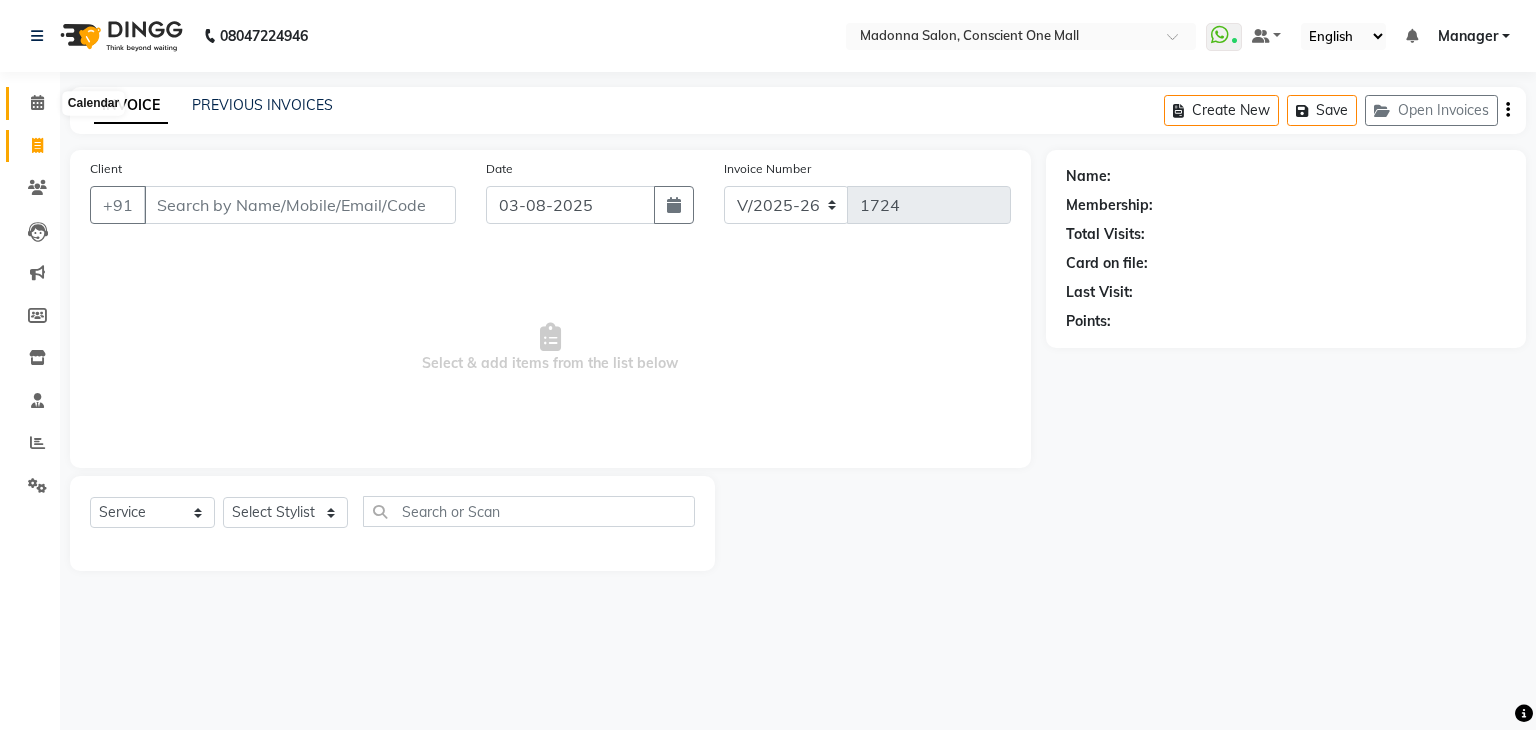 click 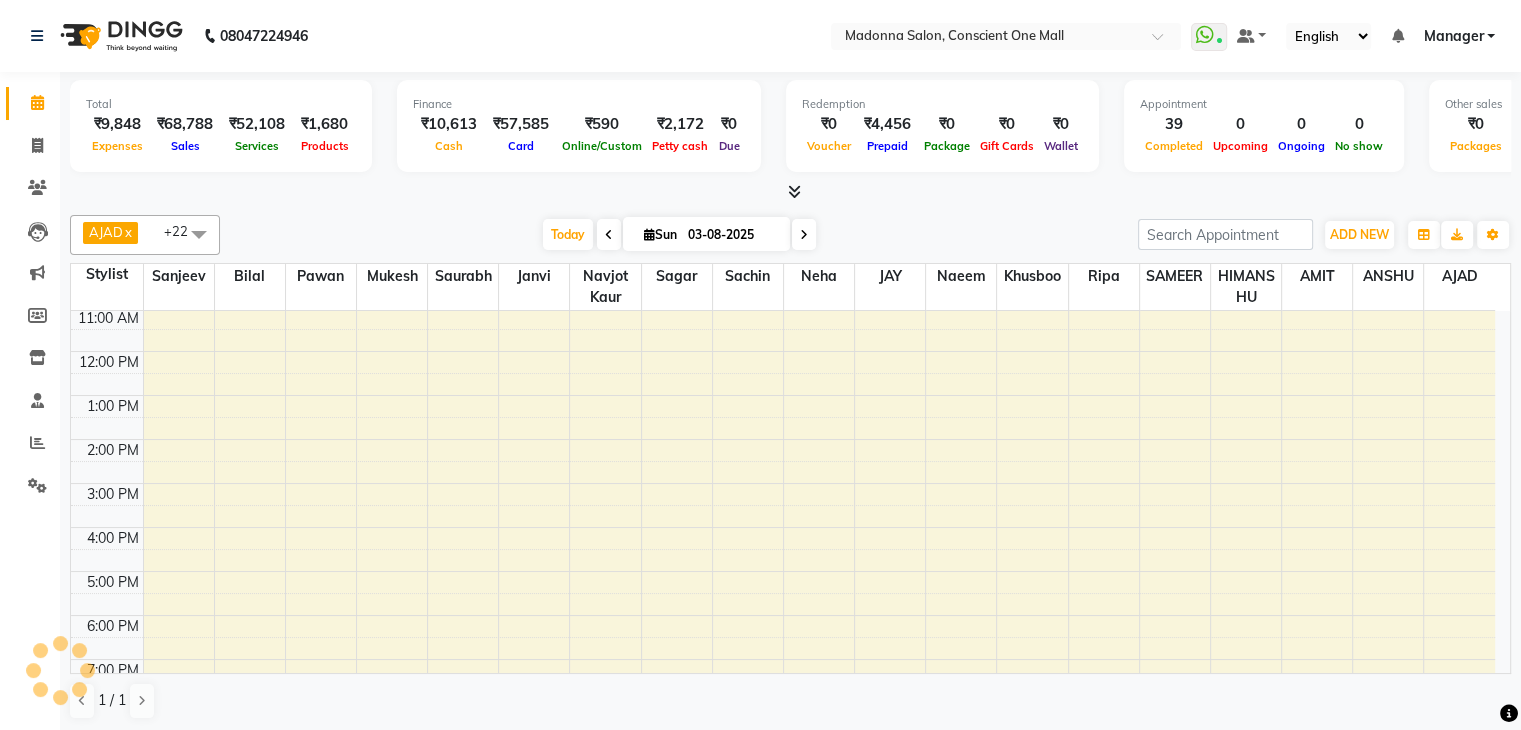 scroll, scrollTop: 0, scrollLeft: 0, axis: both 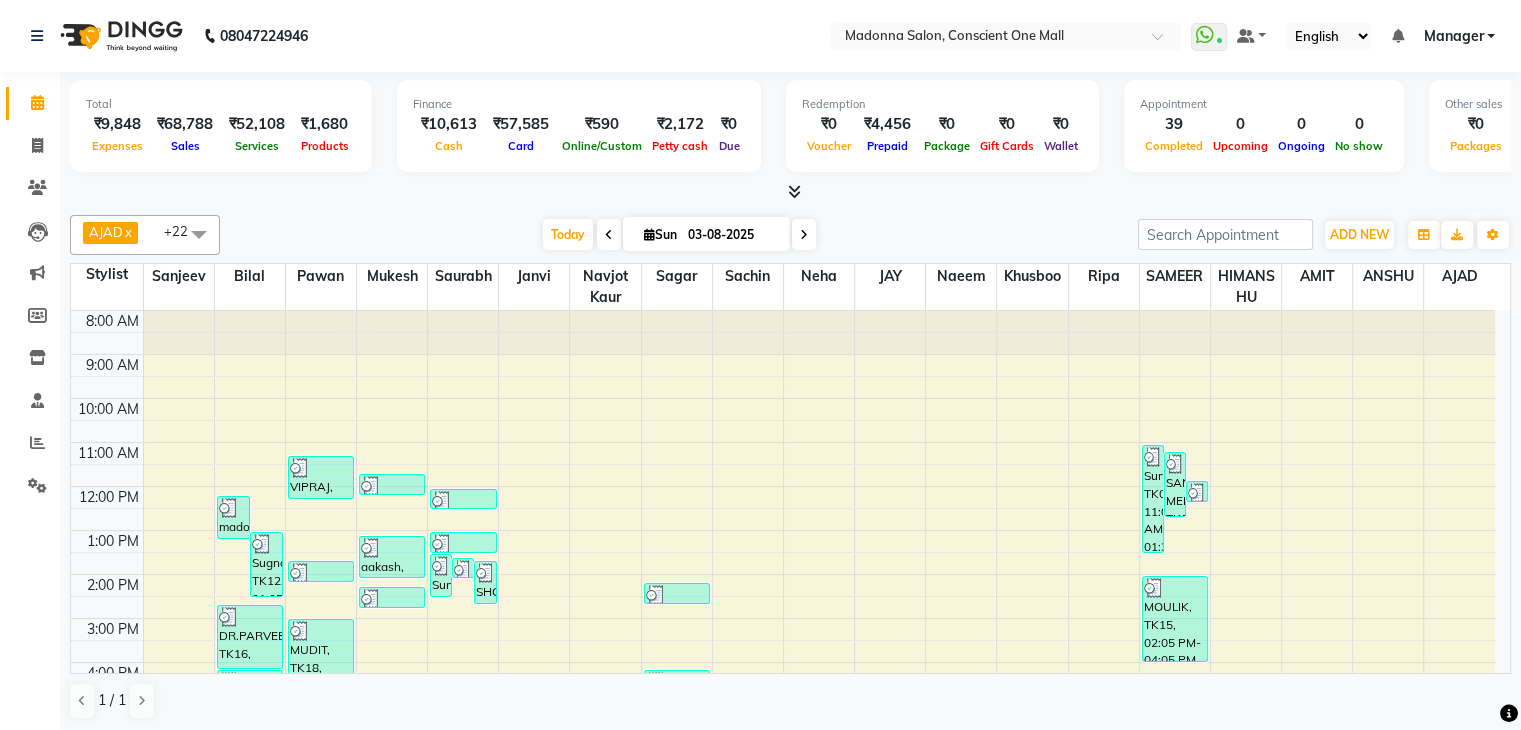 click at bounding box center (794, 191) 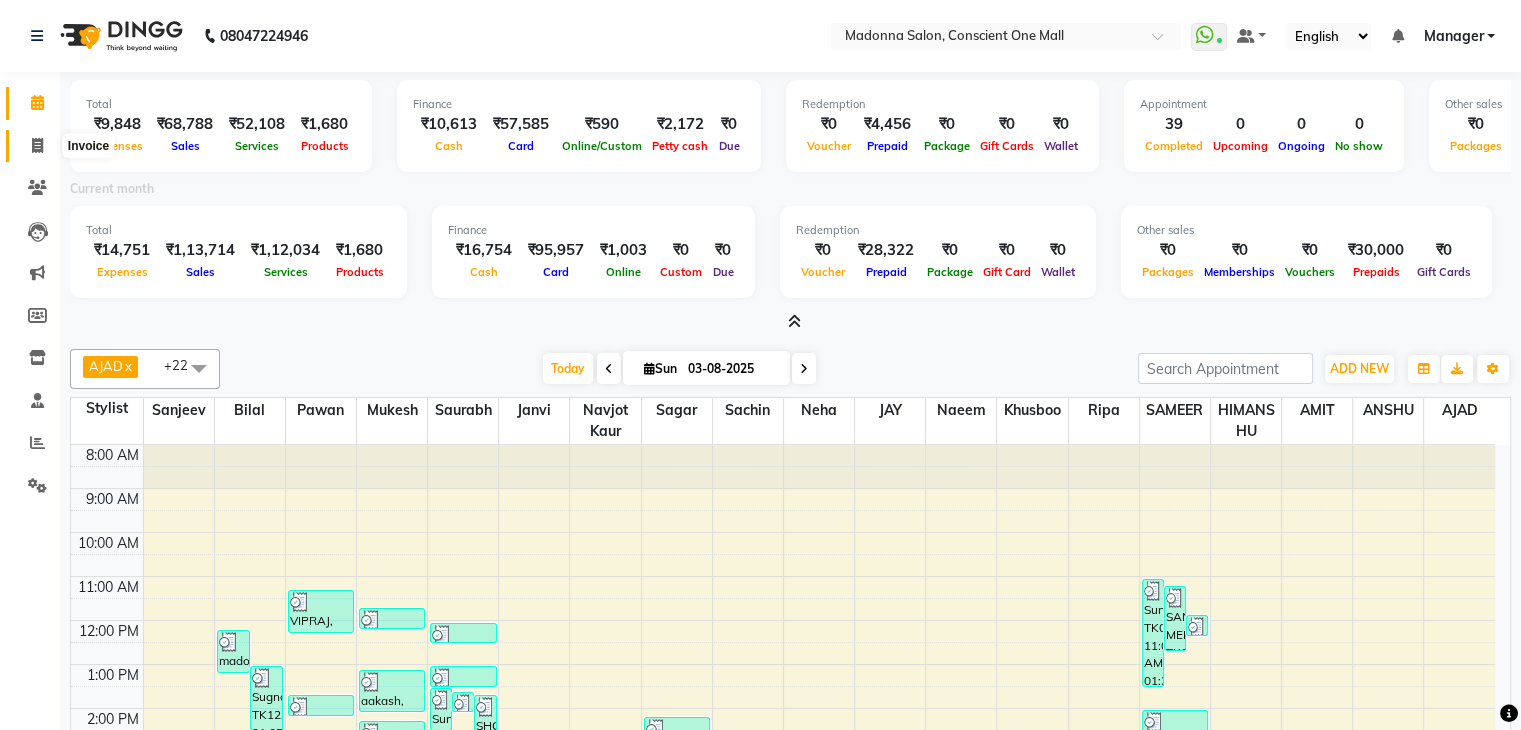 click 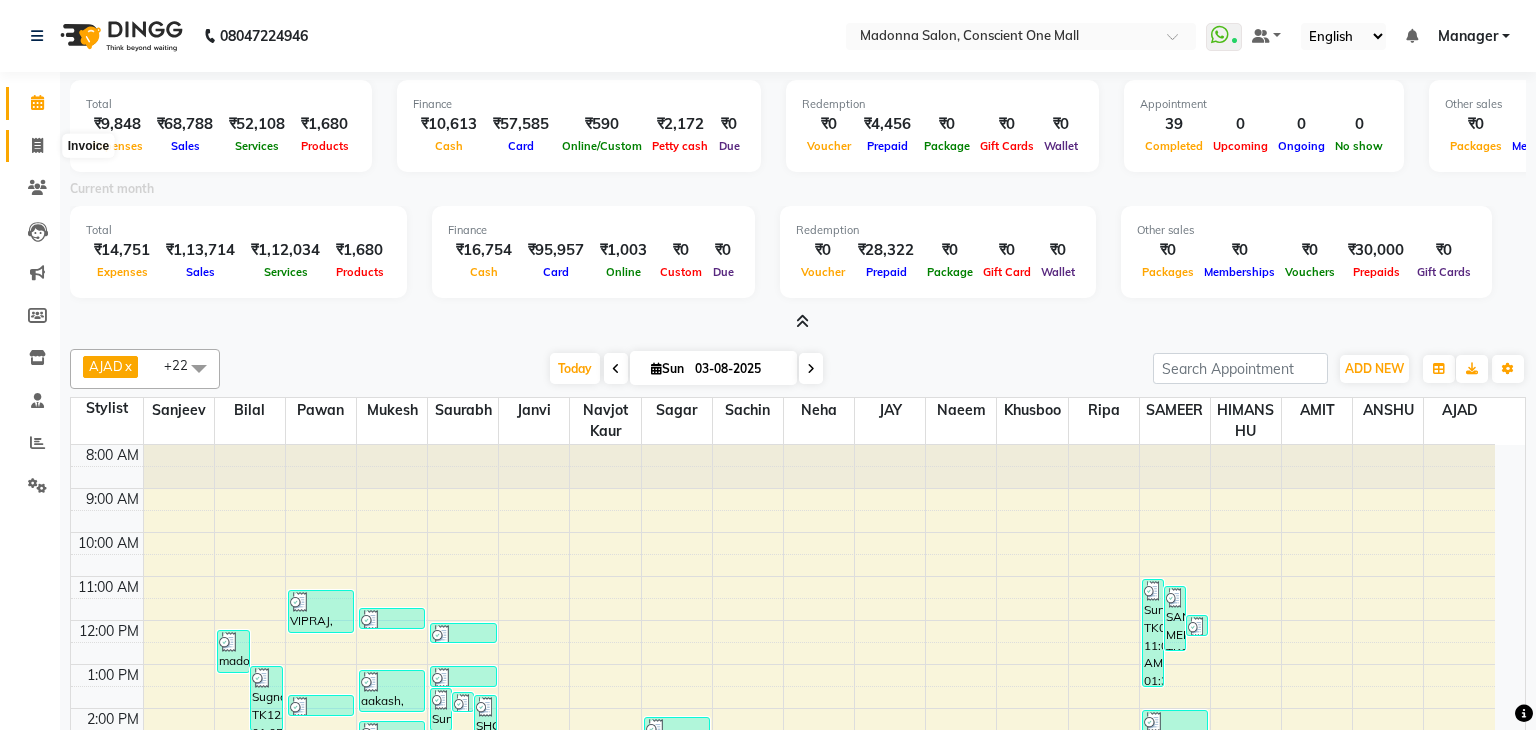 select on "service" 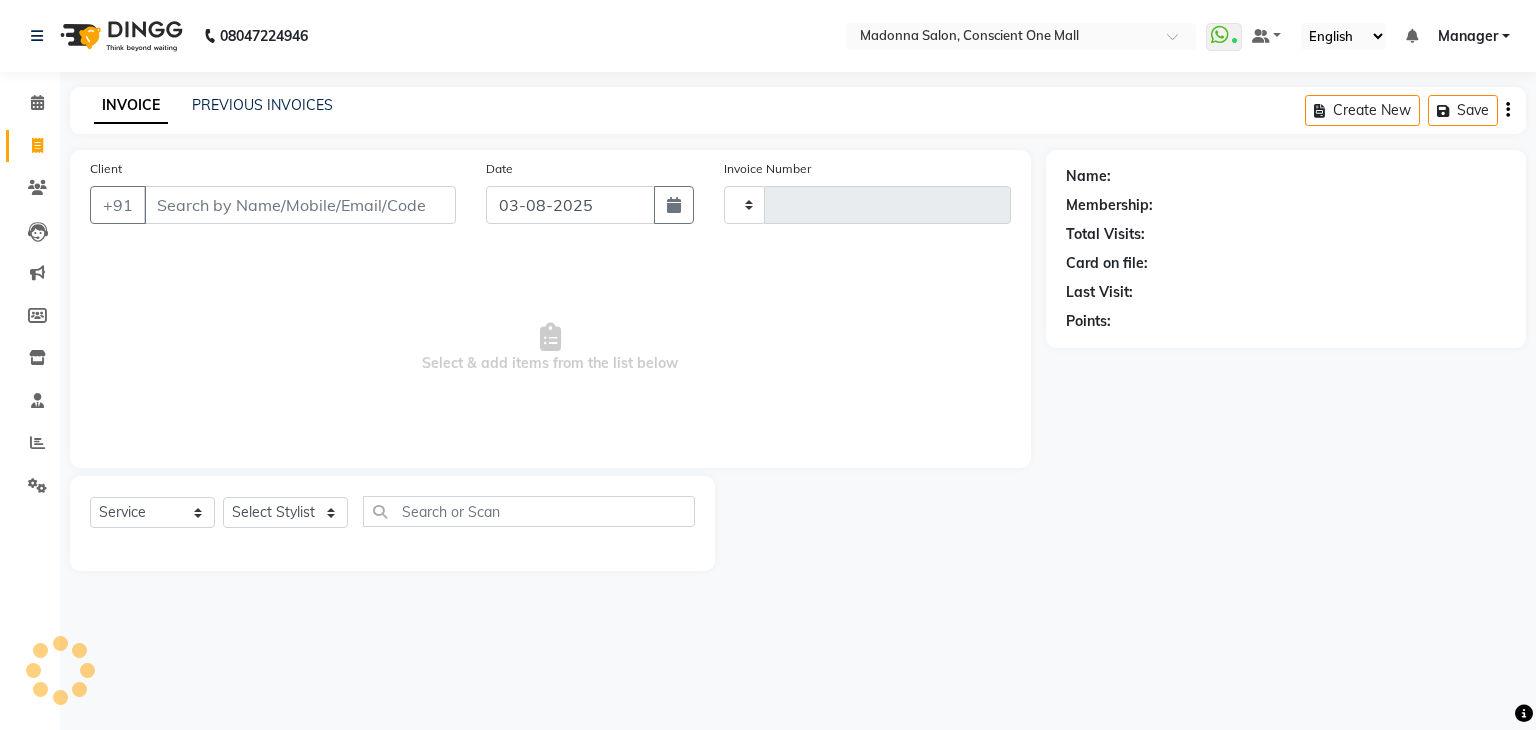 type on "1724" 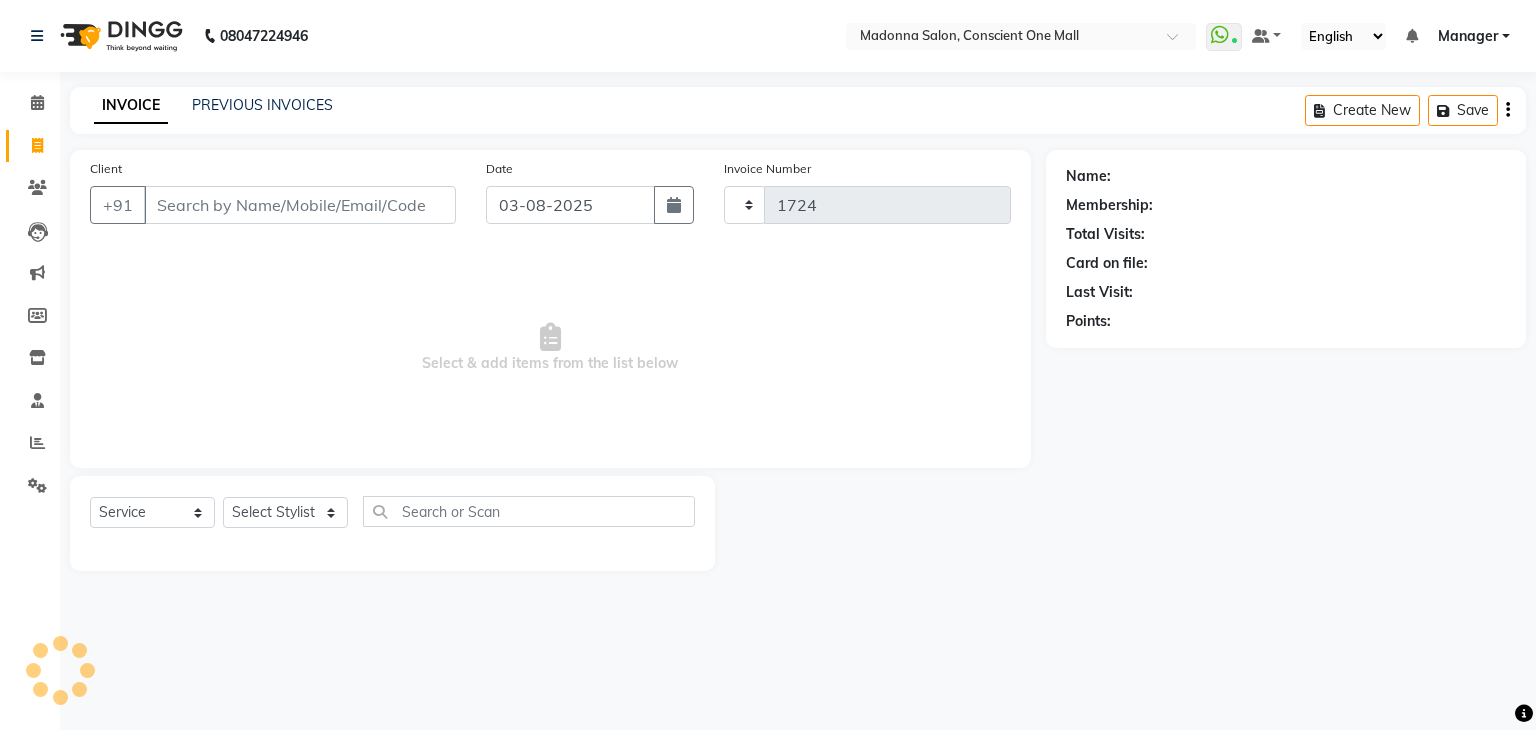 select on "7575" 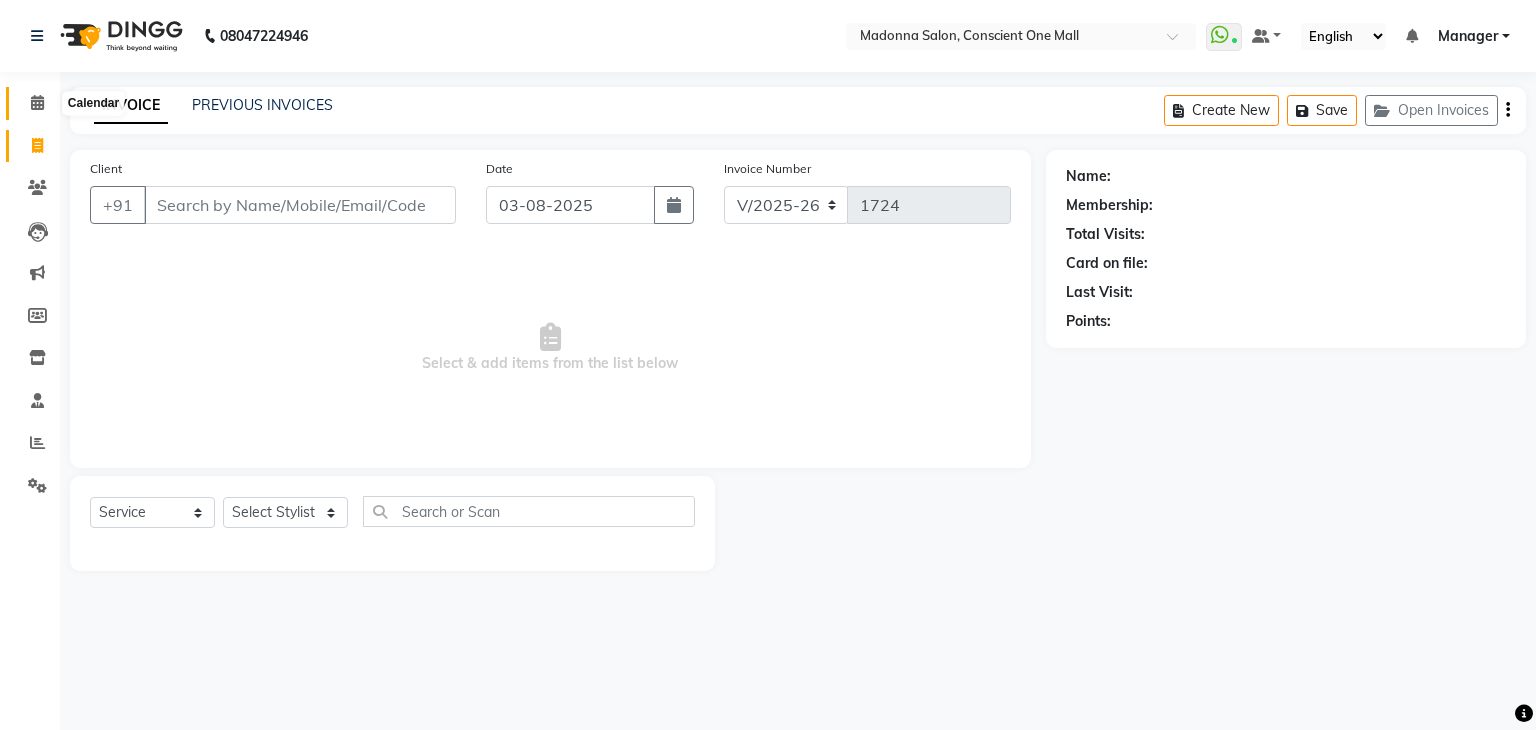 click 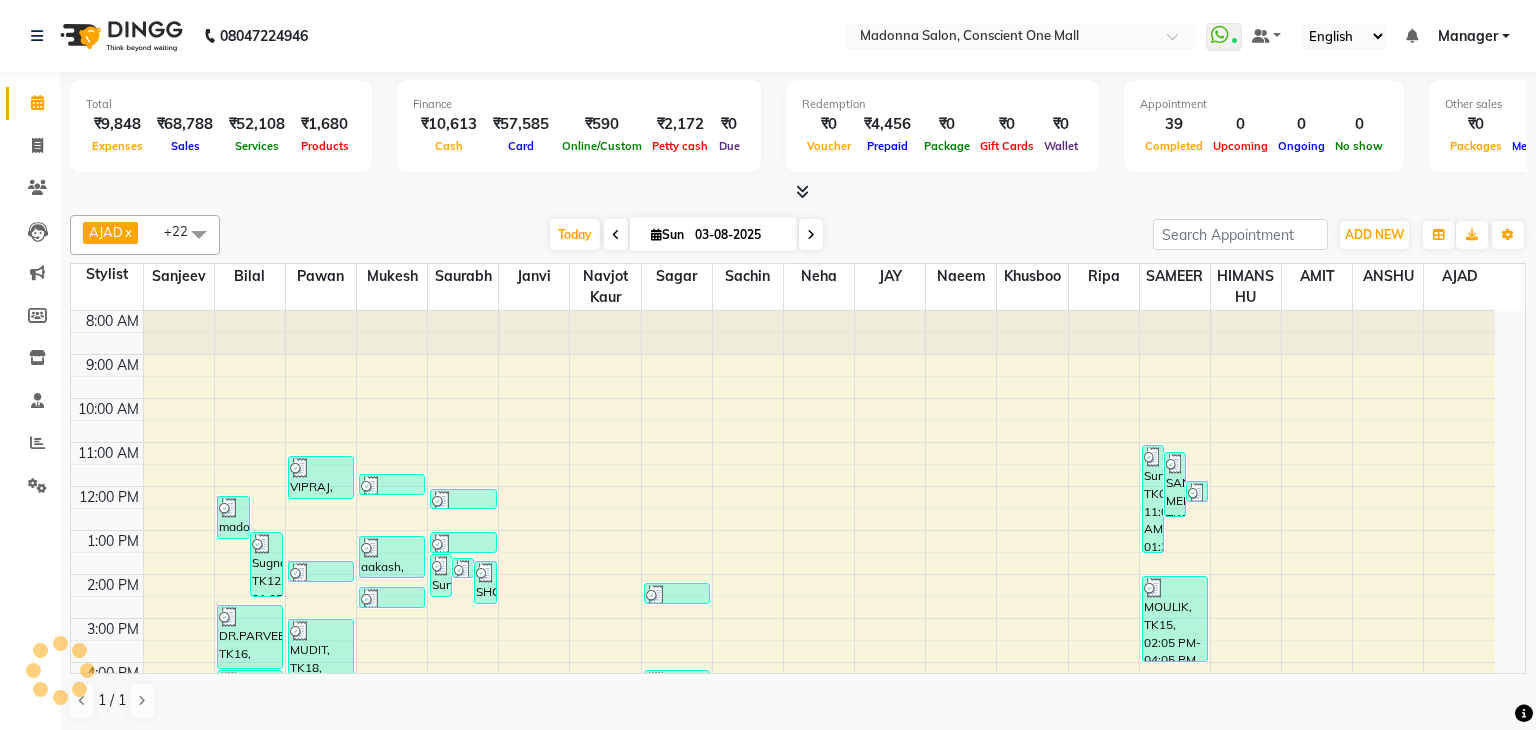 scroll, scrollTop: 0, scrollLeft: 0, axis: both 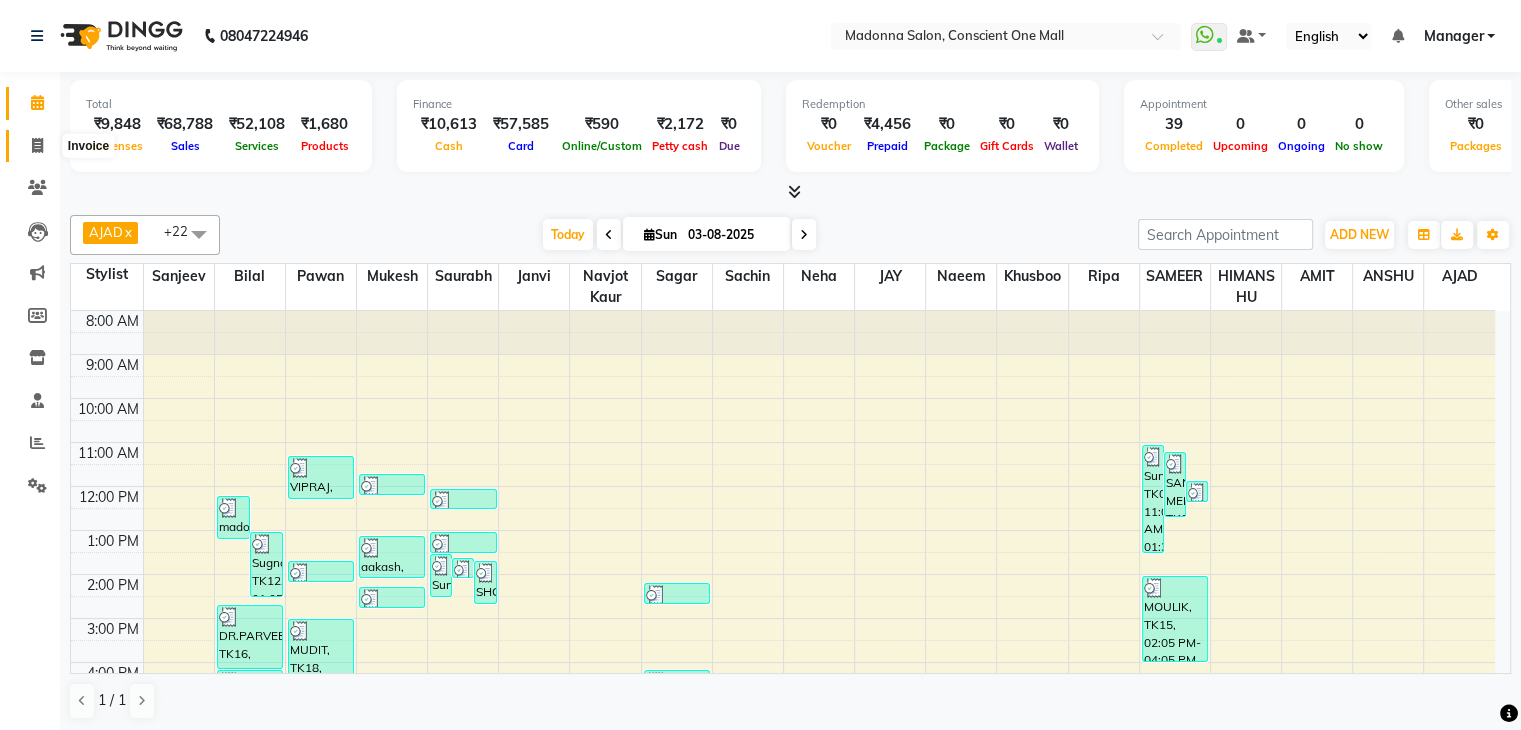 click 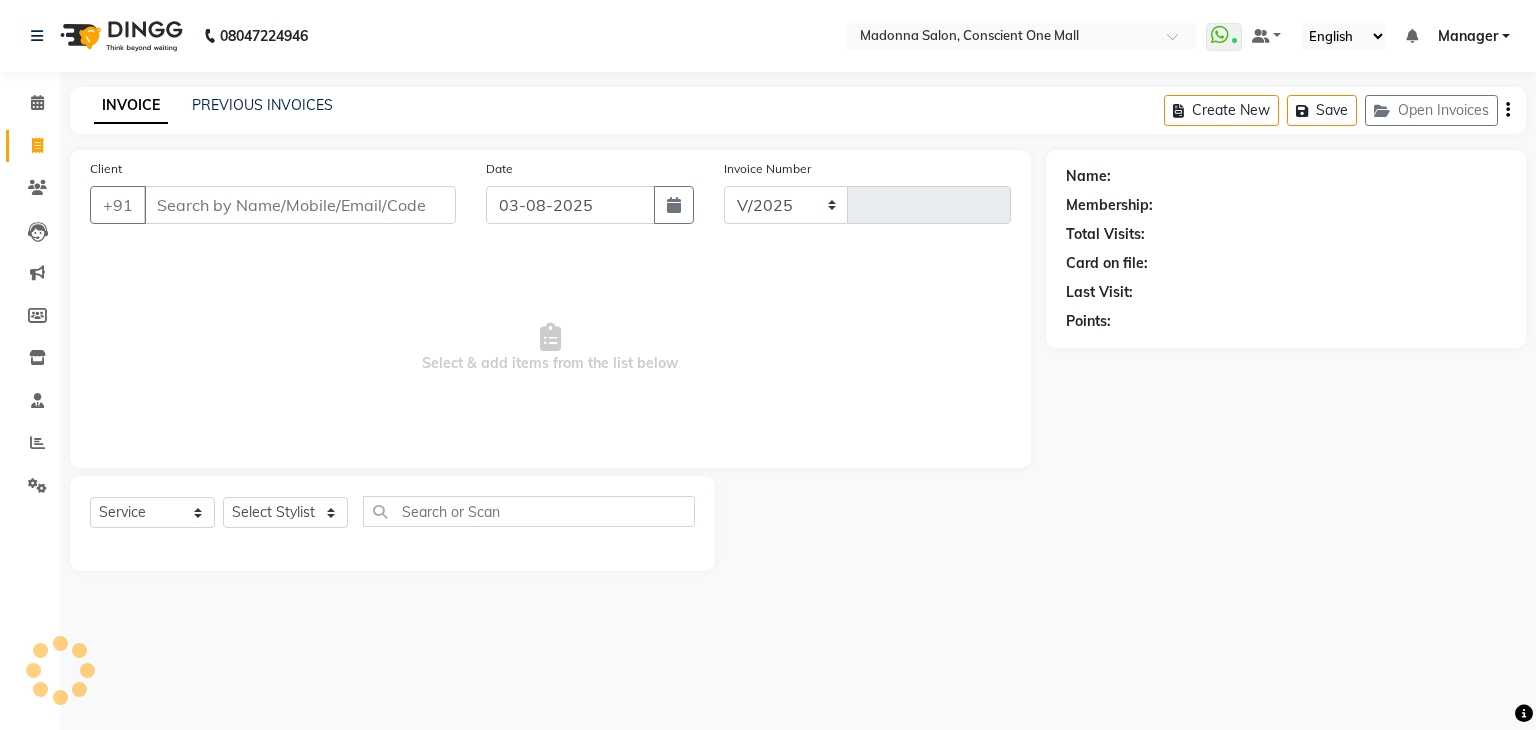 select on "7575" 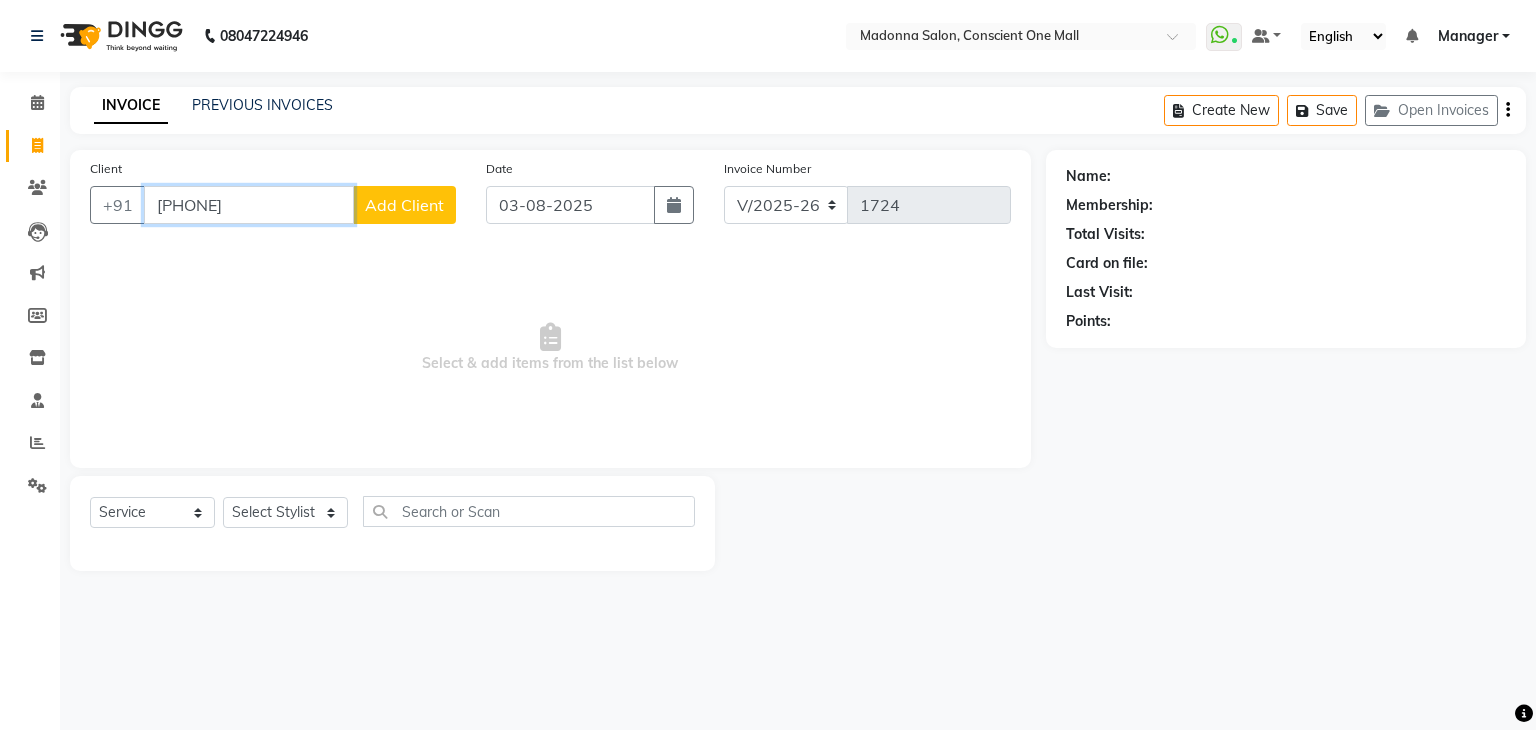 type on "8979671727" 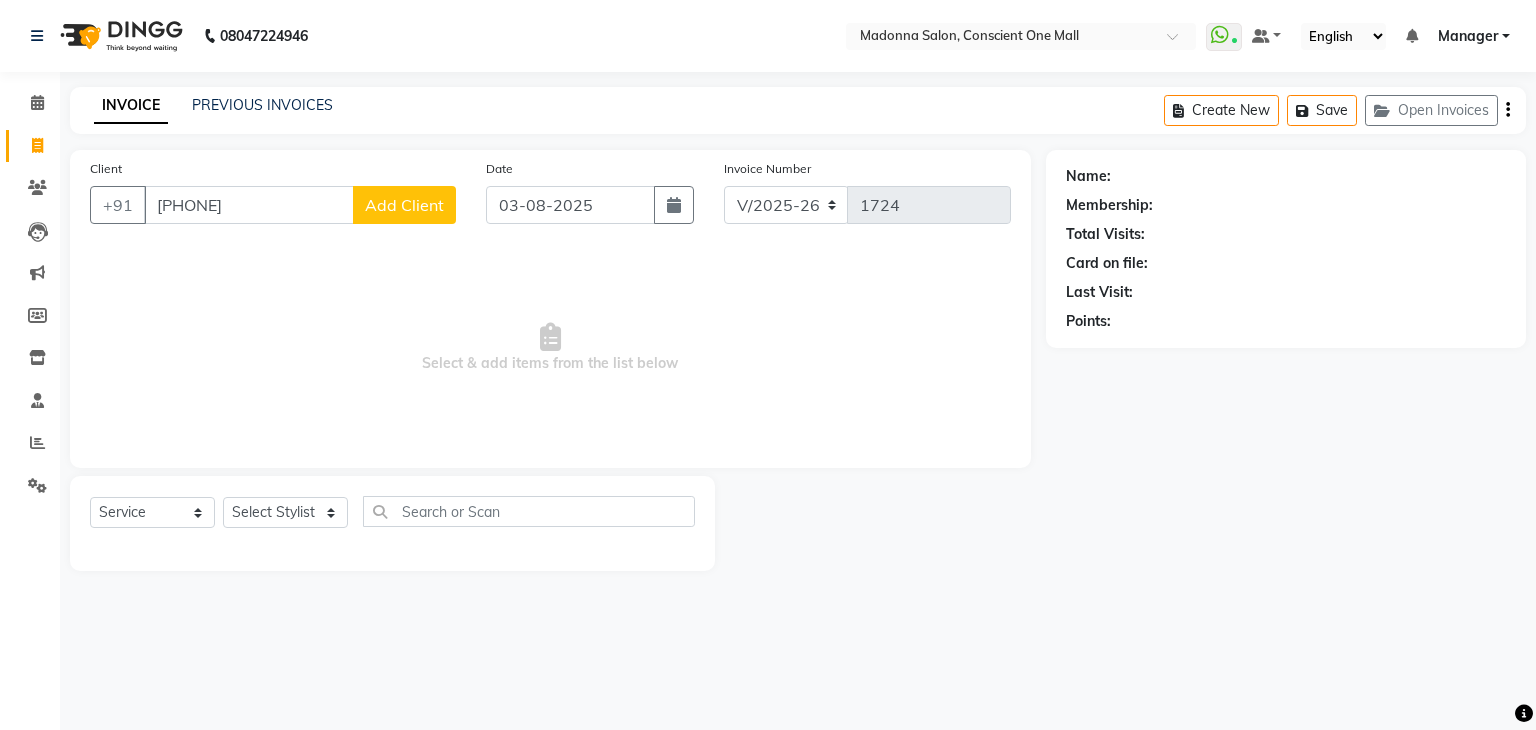 click on "Add Client" 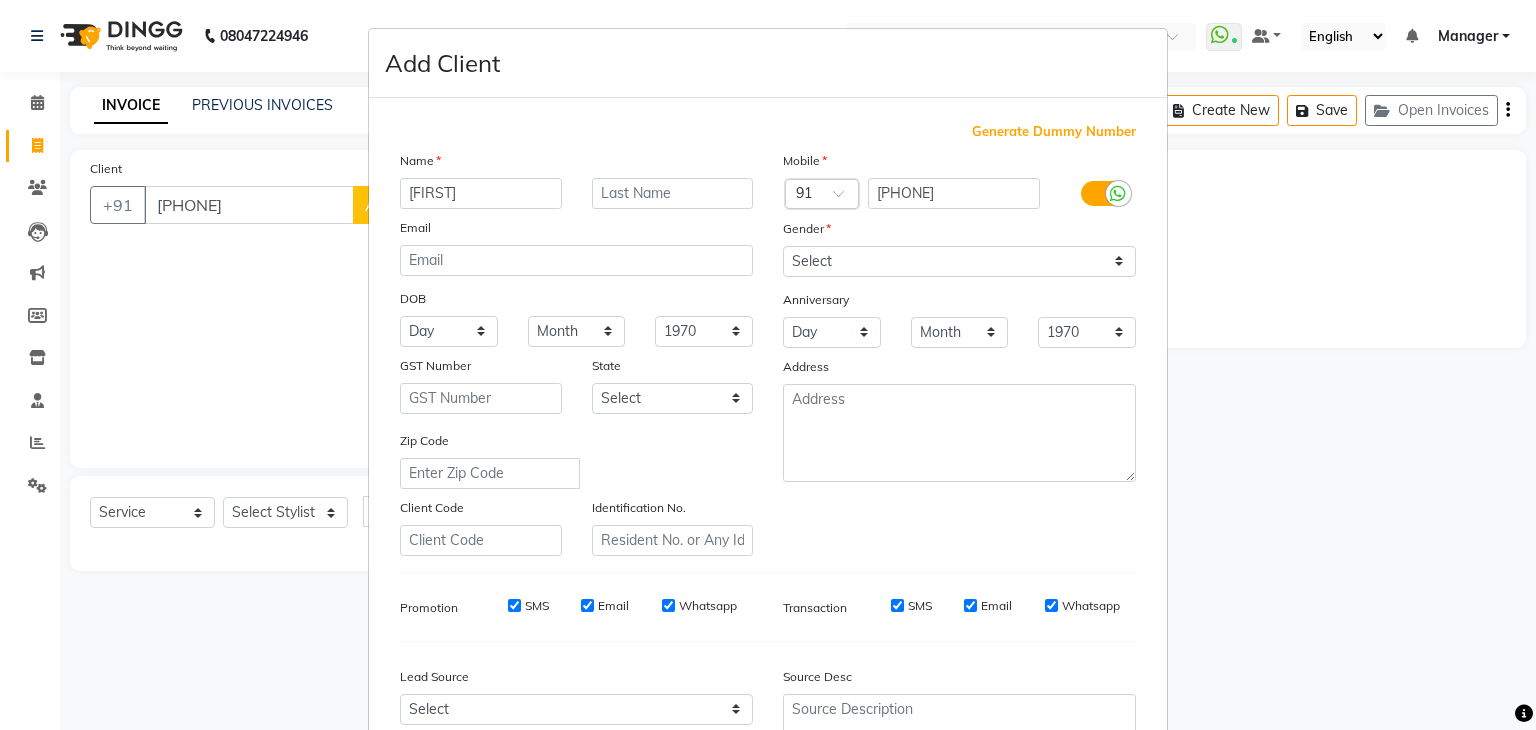 type on "RISHAM" 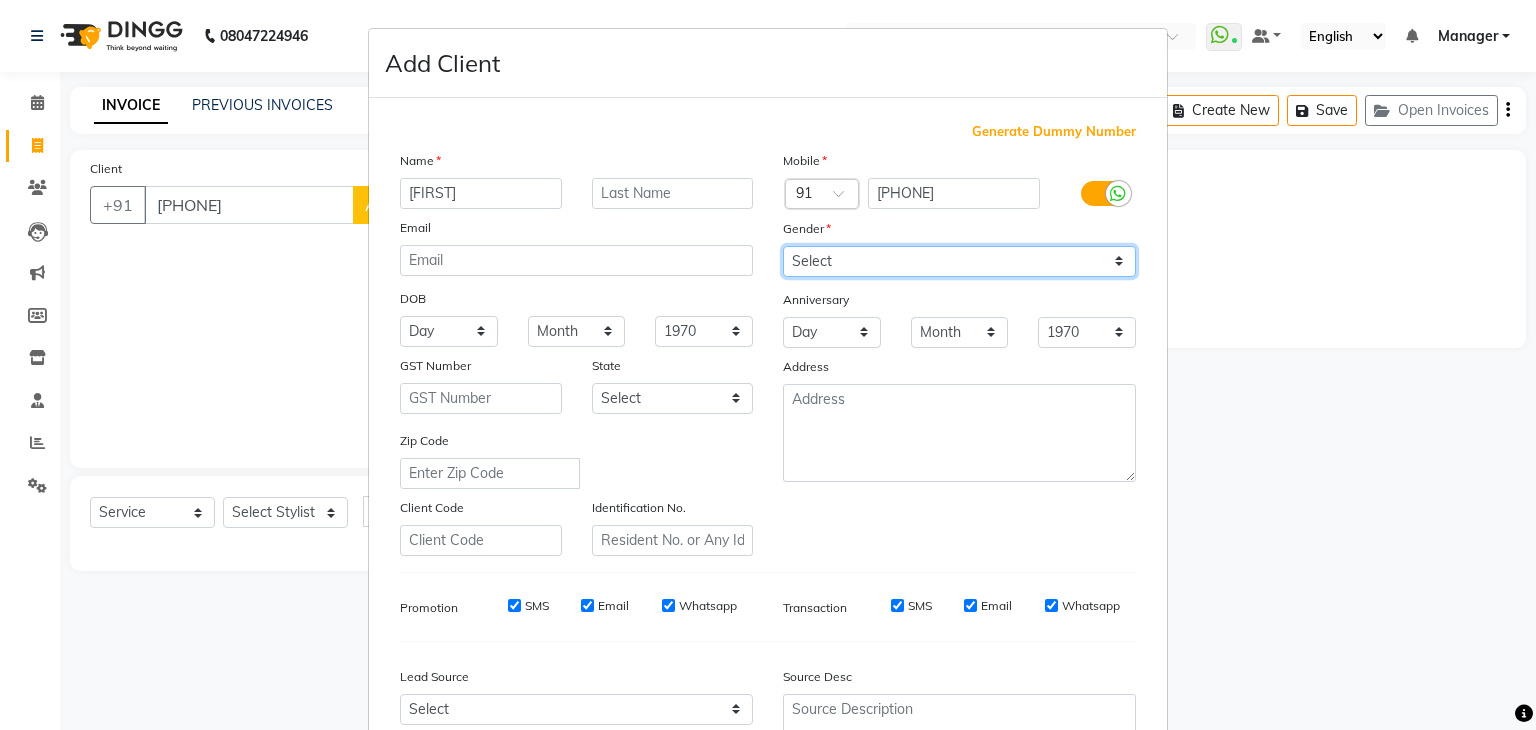drag, startPoint x: 851, startPoint y: 258, endPoint x: 819, endPoint y: 341, distance: 88.95505 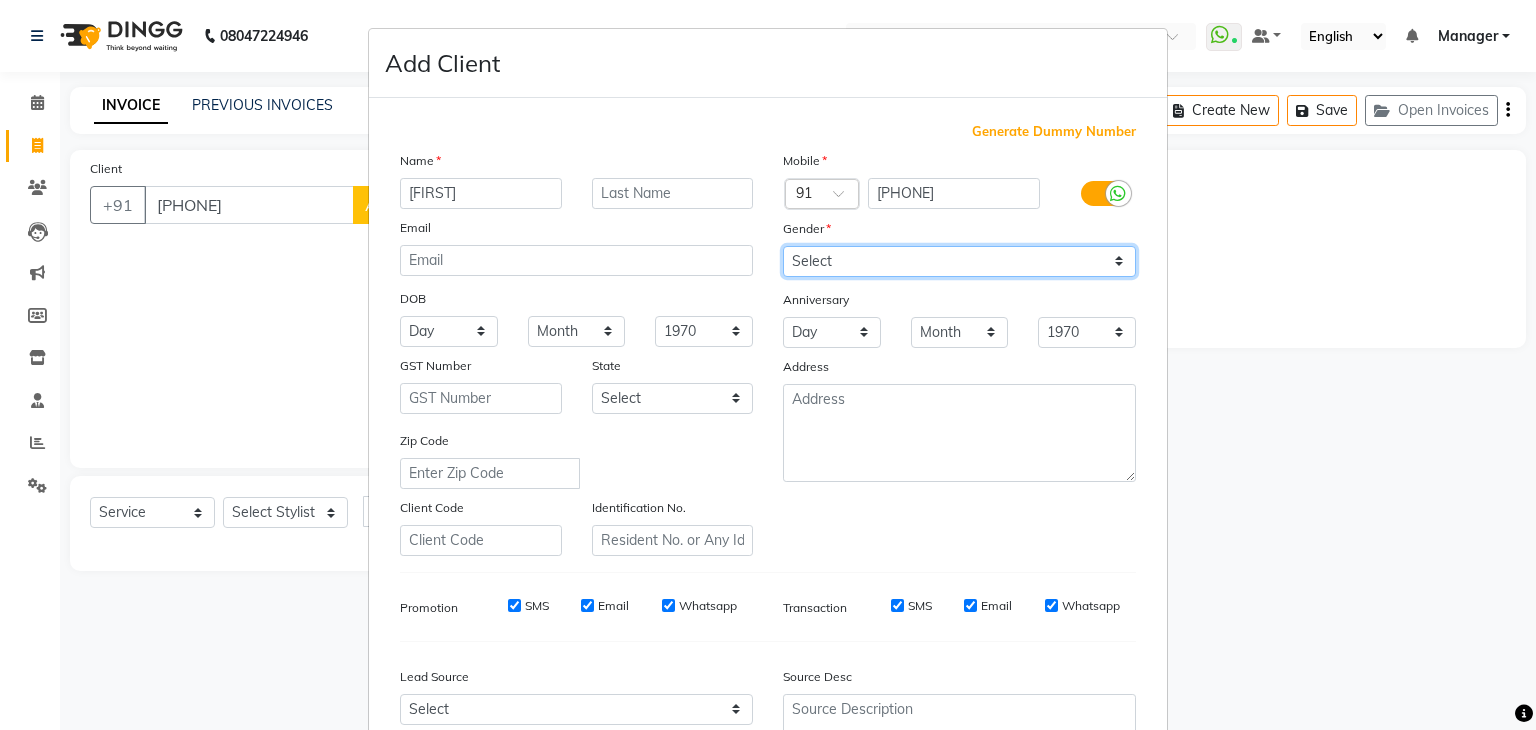 click on "Mobile Country Code × 91 8979671727 Gender Select Male Female Other Prefer Not To Say Anniversary Day 01 02 03 04 05 06 07 08 09 10 11 12 13 14 15 16 17 18 19 20 21 22 23 24 25 26 27 28 29 30 31 Month January February March April May June July August September October November December 1970 1971 1972 1973 1974 1975 1976 1977 1978 1979 1980 1981 1982 1983 1984 1985 1986 1987 1988 1989 1990 1991 1992 1993 1994 1995 1996 1997 1998 1999 2000 2001 2002 2003 2004 2005 2006 2007 2008 2009 2010 2011 2012 2013 2014 2015 2016 2017 2018 2019 2020 2021 2022 2023 2024 2025 Address" at bounding box center (959, 353) 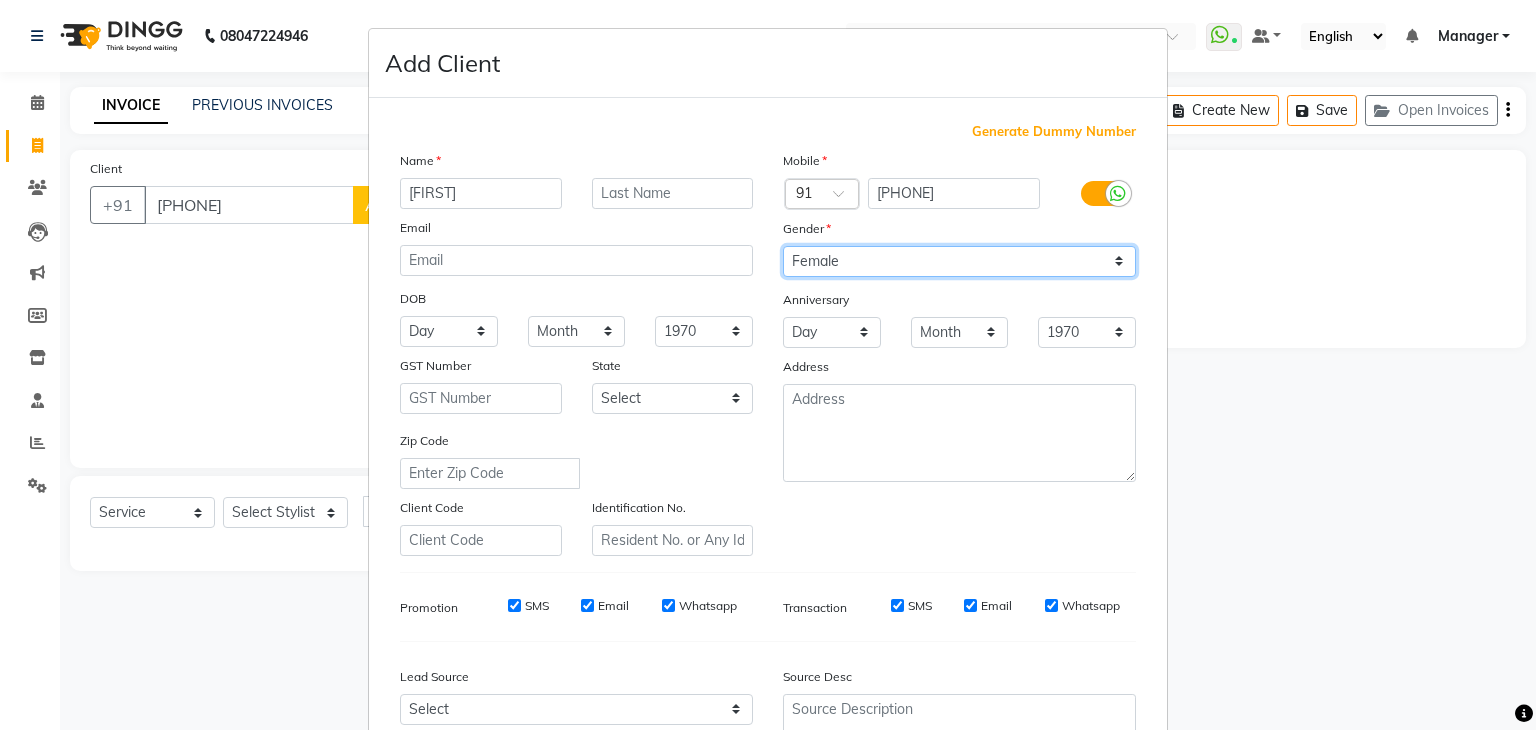 click on "Select Male Female Other Prefer Not To Say" at bounding box center (959, 261) 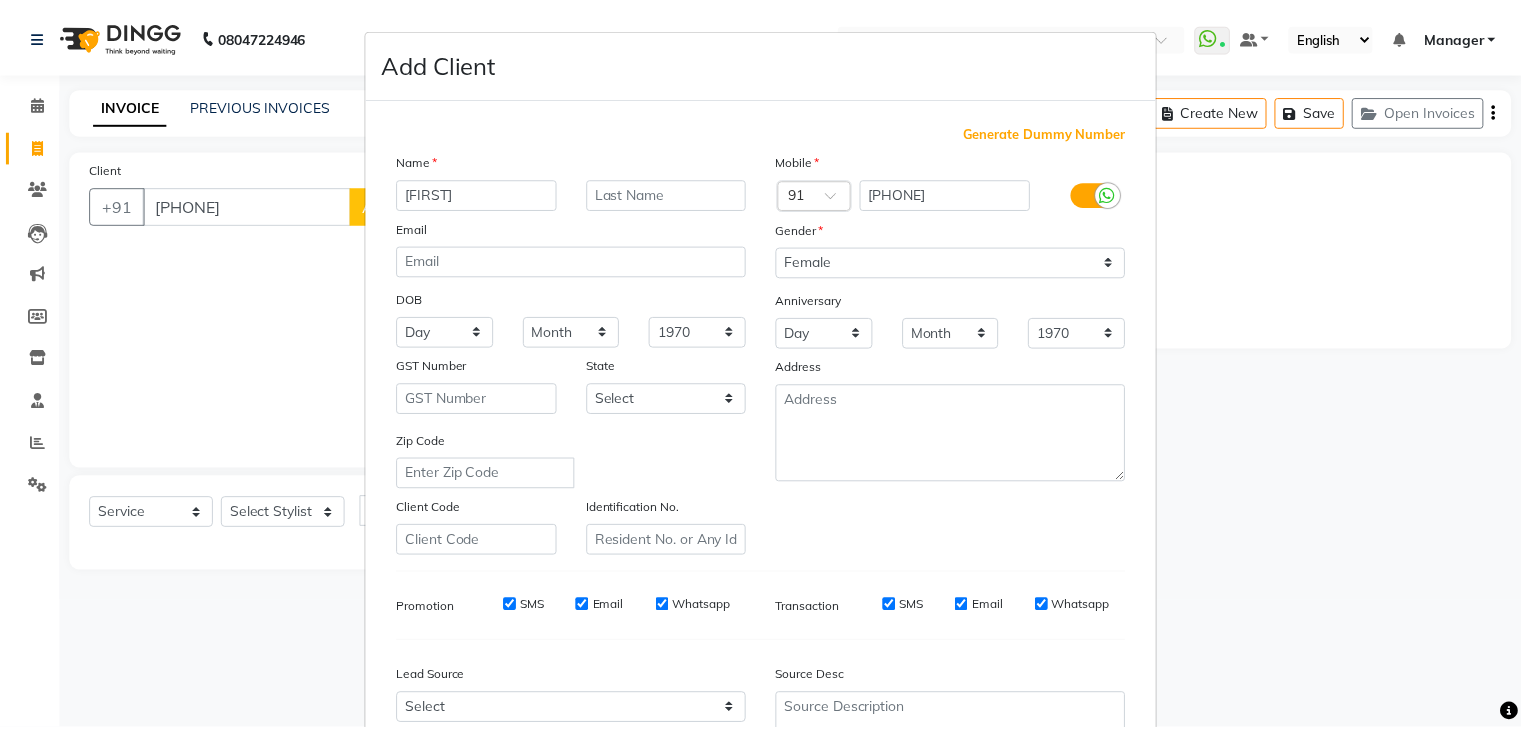 scroll, scrollTop: 203, scrollLeft: 0, axis: vertical 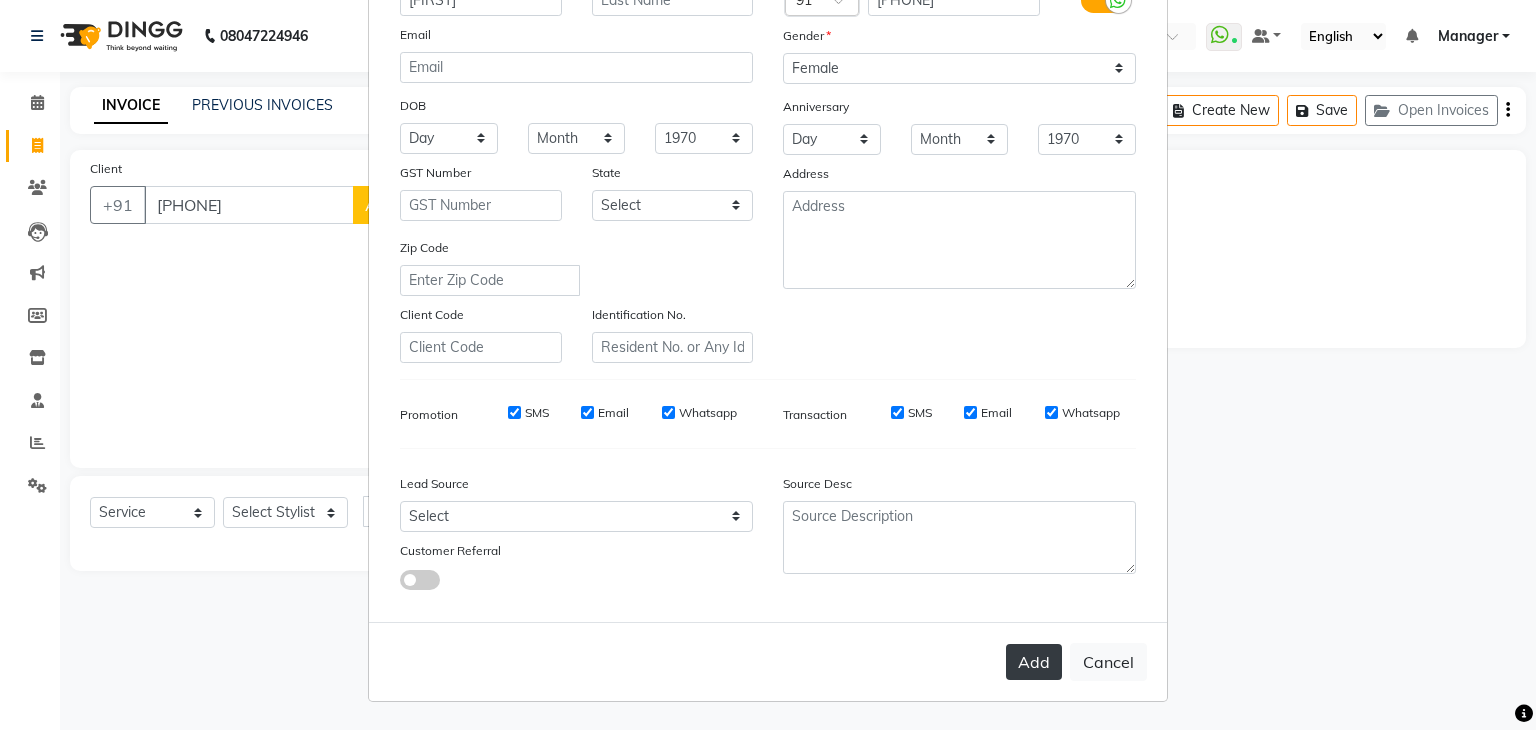 click on "Add" at bounding box center [1034, 662] 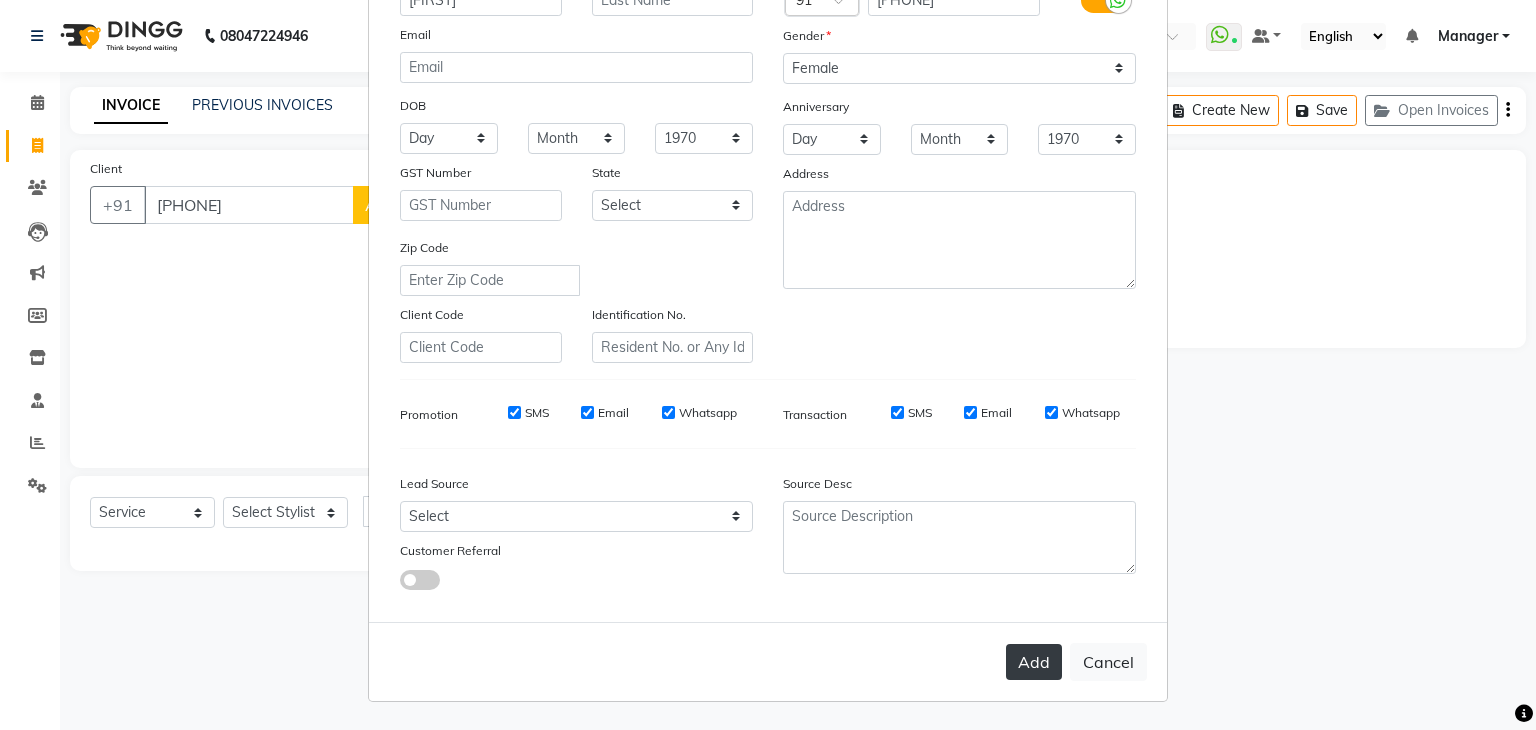 click on "Add" at bounding box center [1034, 662] 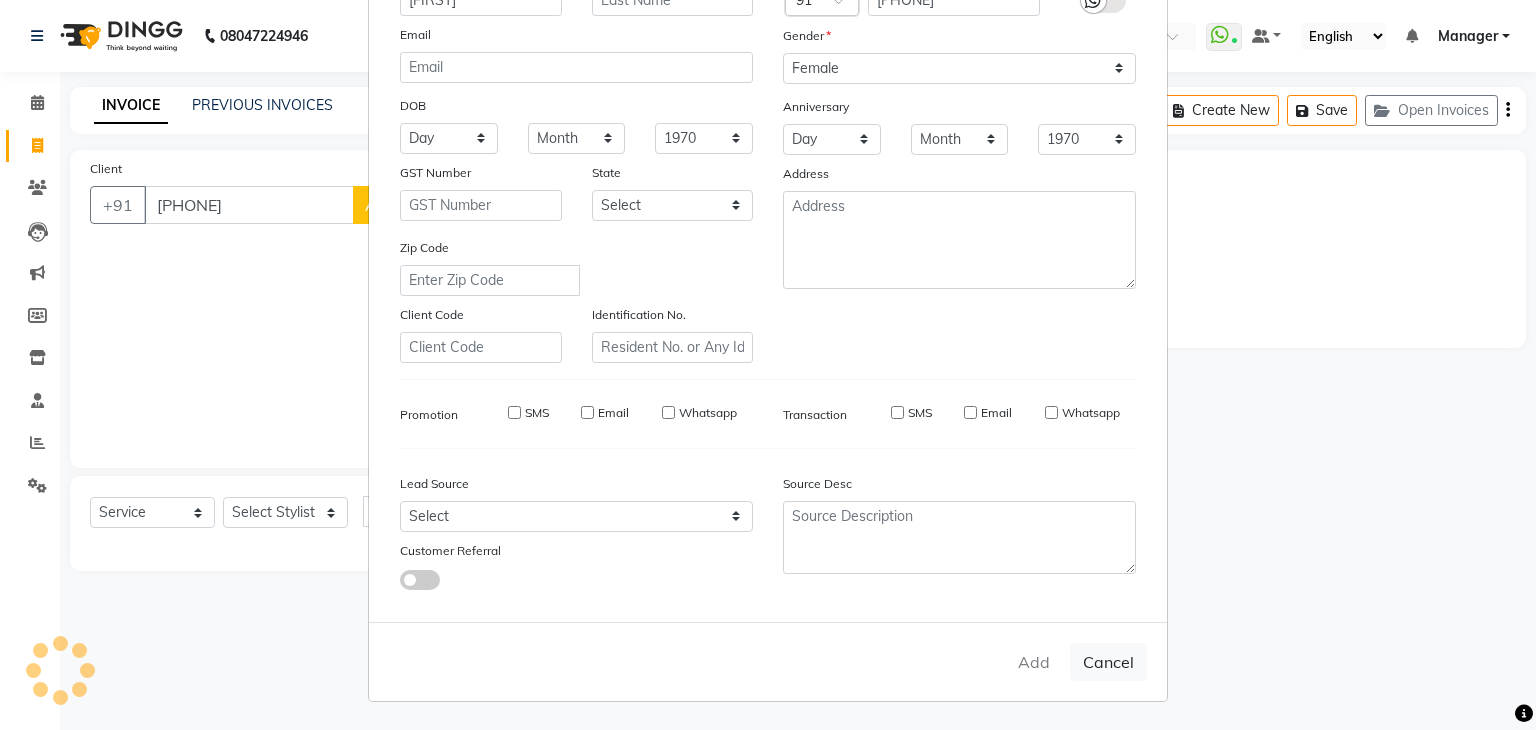 type 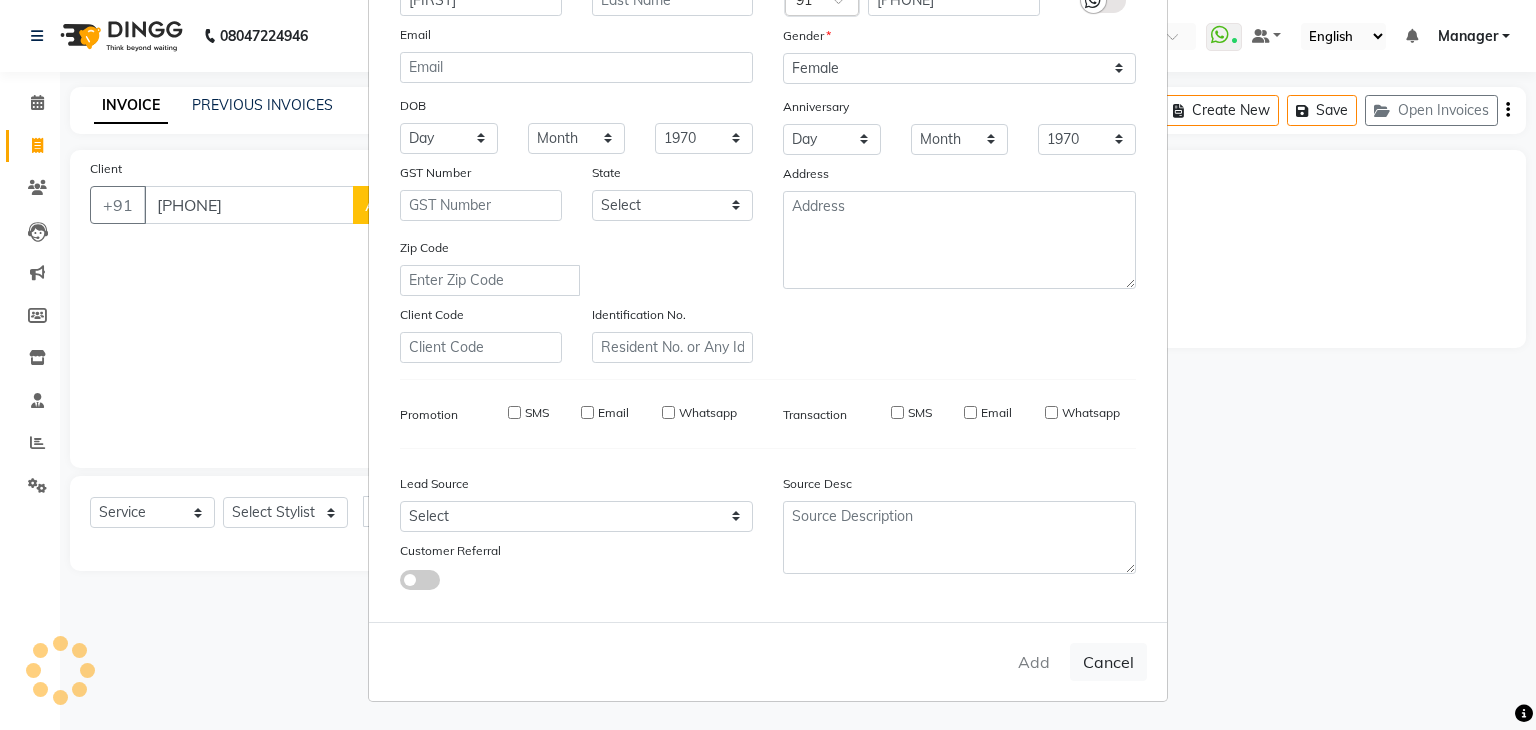 select 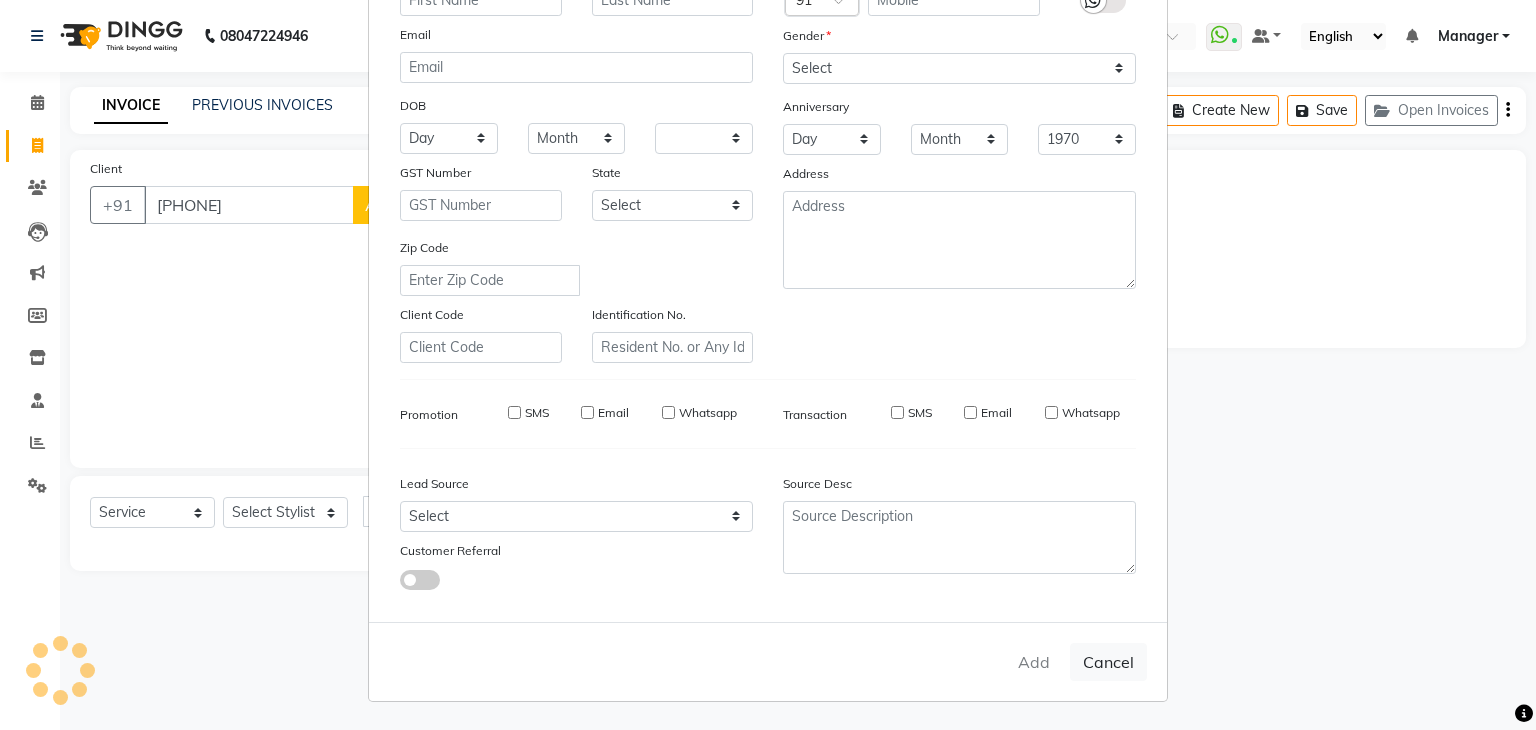 select 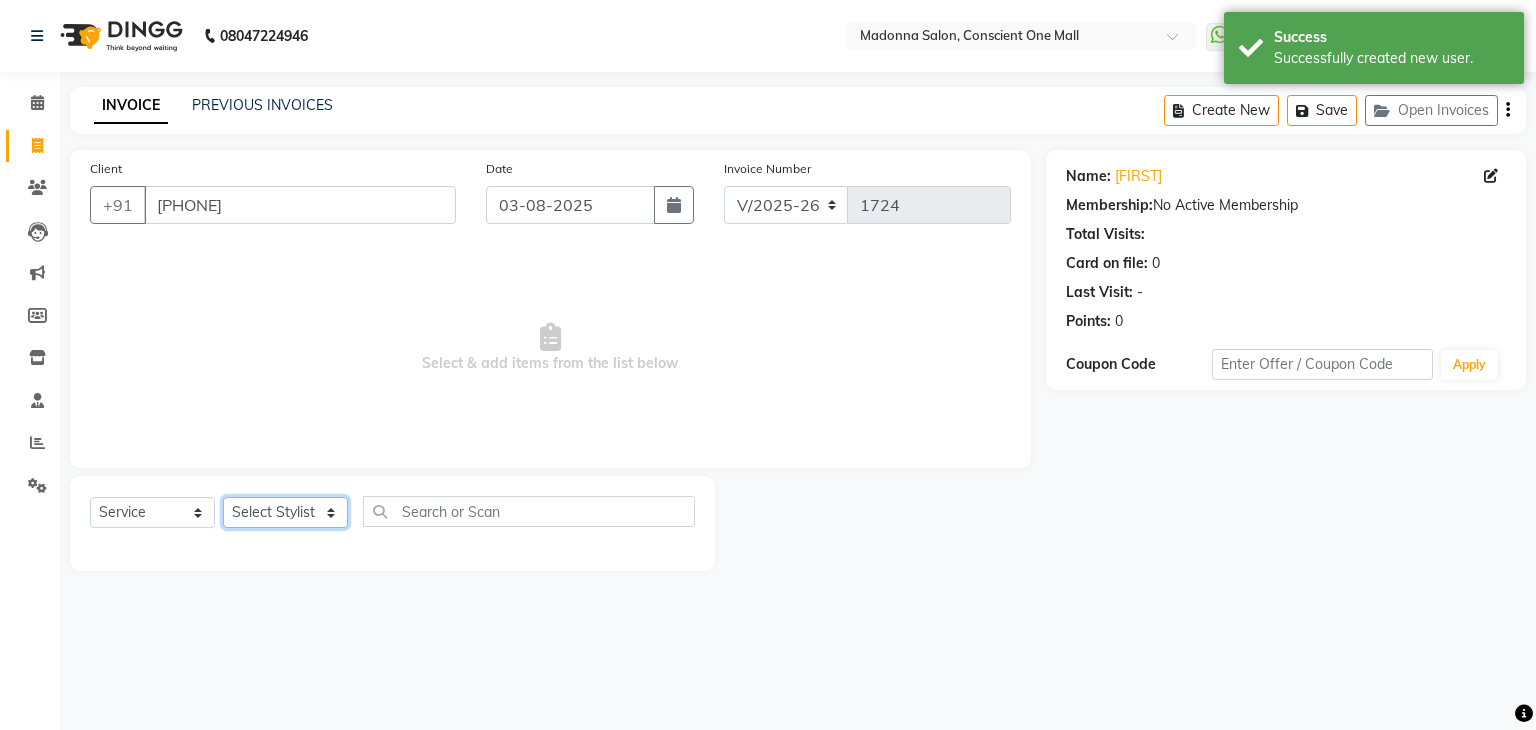 click on "Select Stylist AJAD AMIT ANSHU Bilal Harry himanshi HIMANSHU Janvi JAY Khusboo Manager misty Mukesh Naeem Navjot Kaur neha Pawan RAKHI Ripa Sachin Sagar  SAMEER Sanjeev Saurabh" 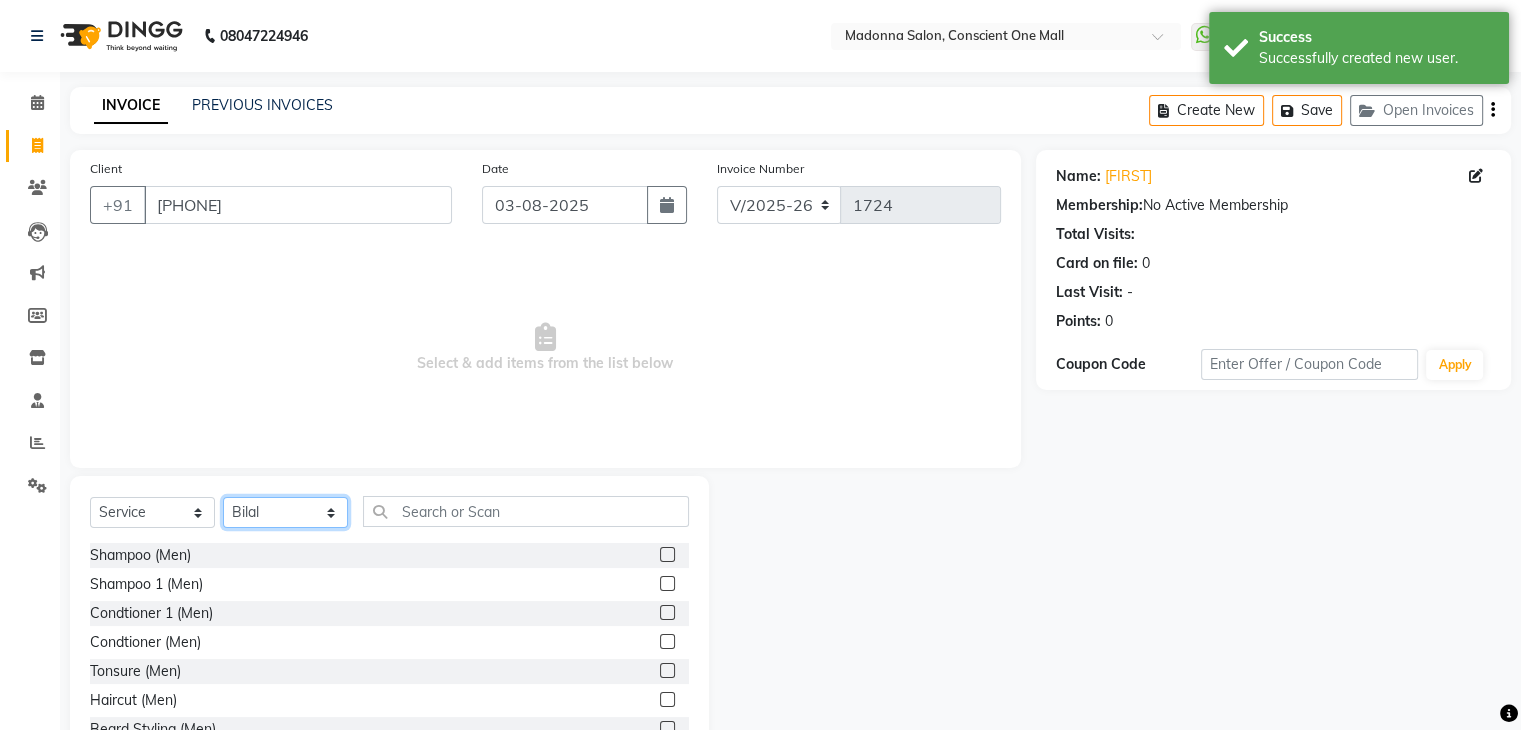 click on "Select Stylist AJAD AMIT ANSHU Bilal Harry himanshi HIMANSHU Janvi JAY Khusboo Manager misty Mukesh Naeem Navjot Kaur neha Pawan RAKHI Ripa Sachin Sagar  SAMEER Sanjeev Saurabh" 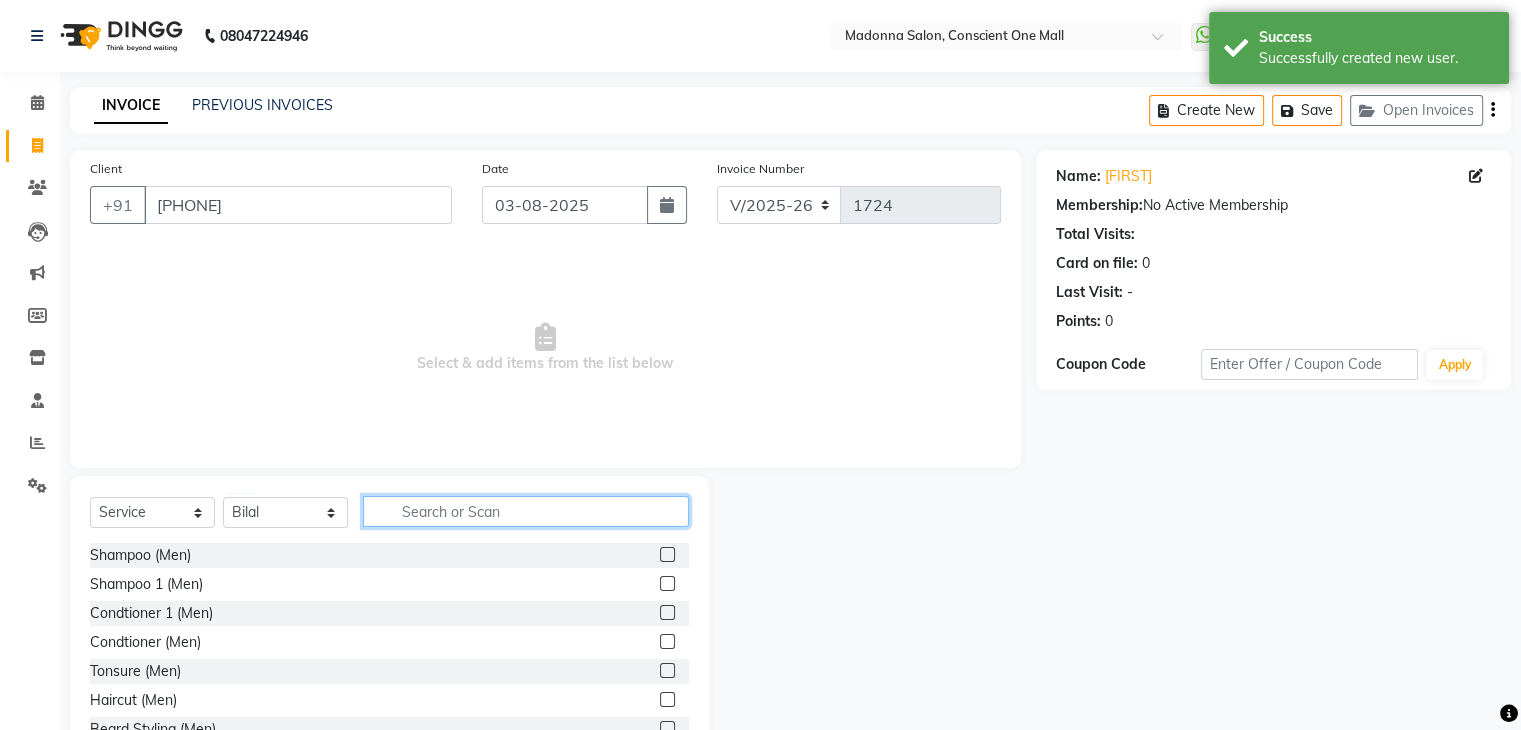 click 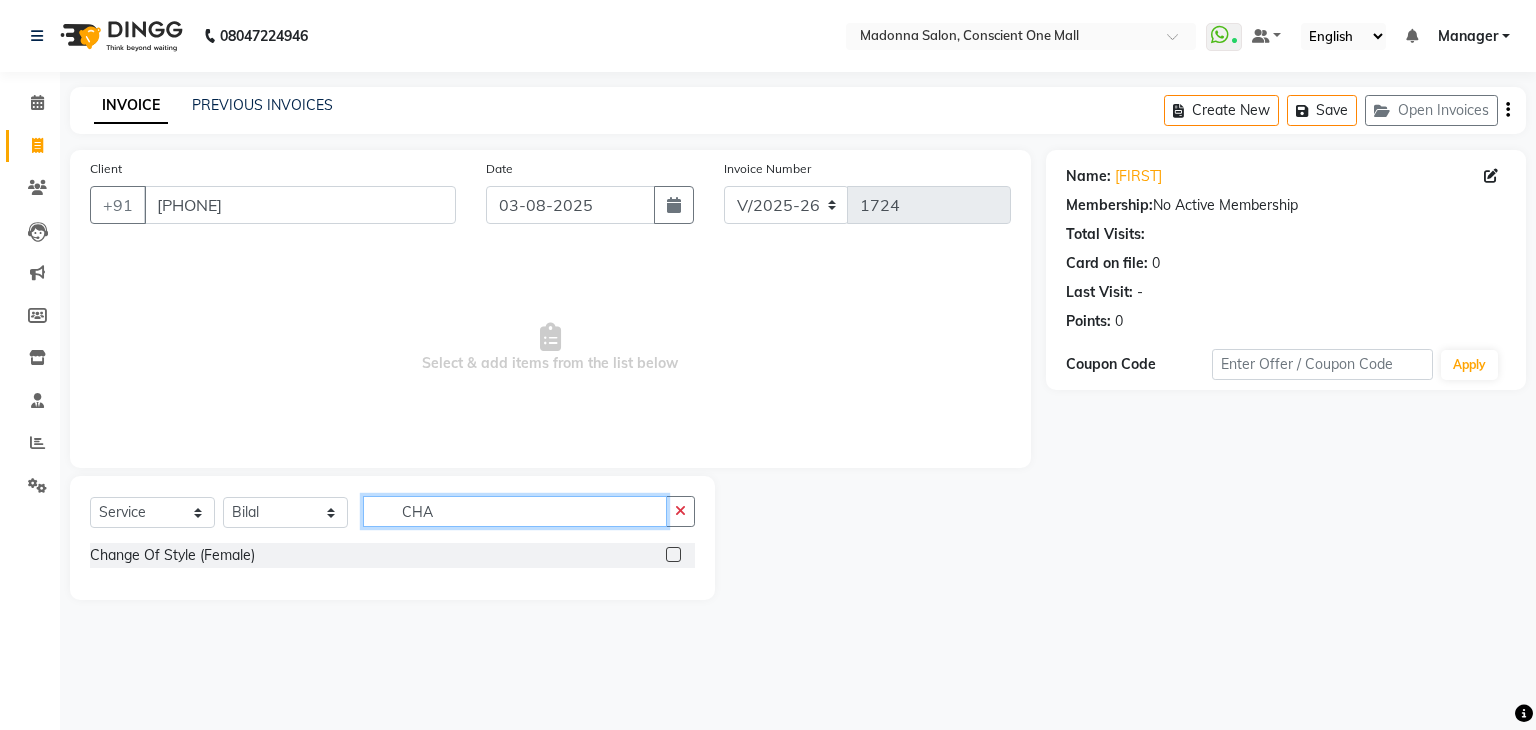 type on "CHA" 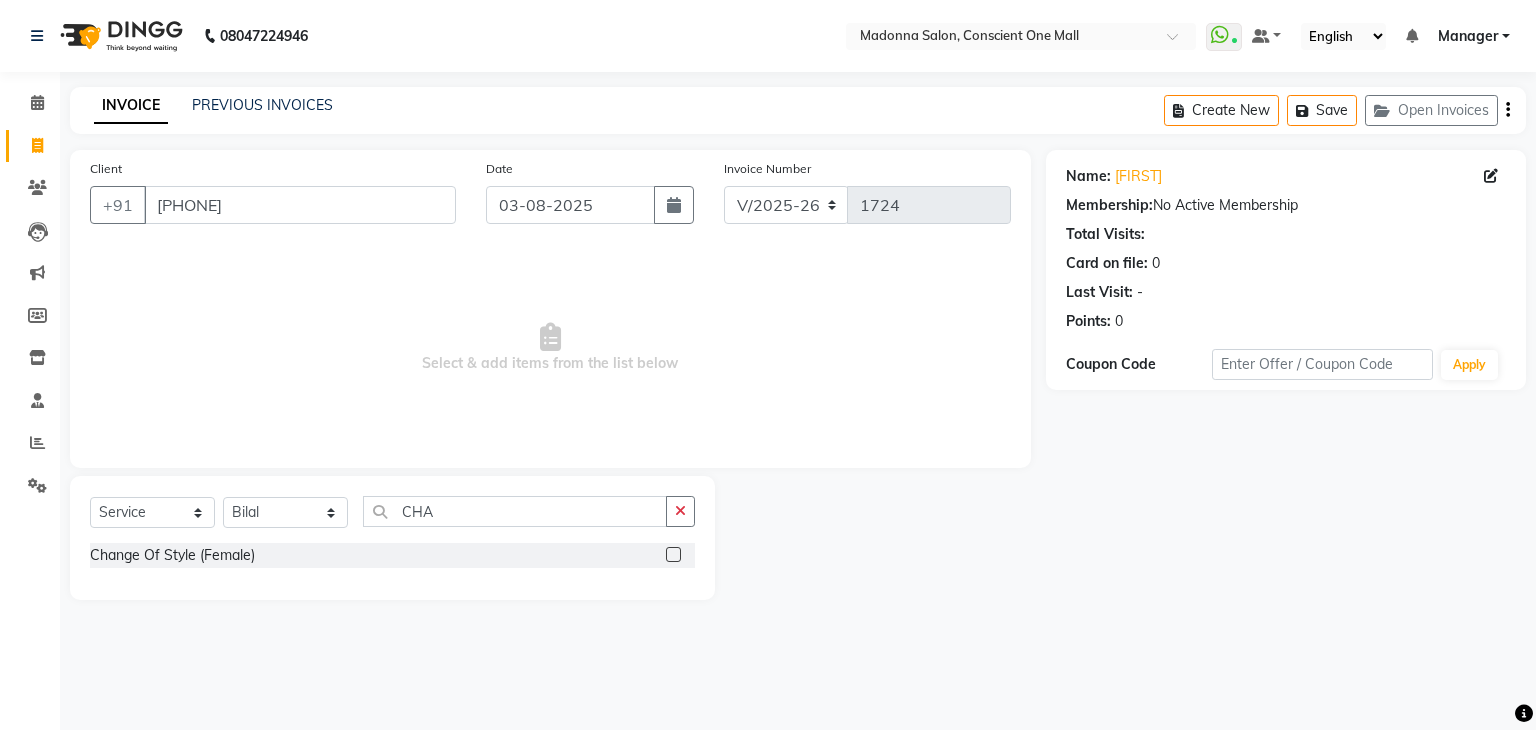 click 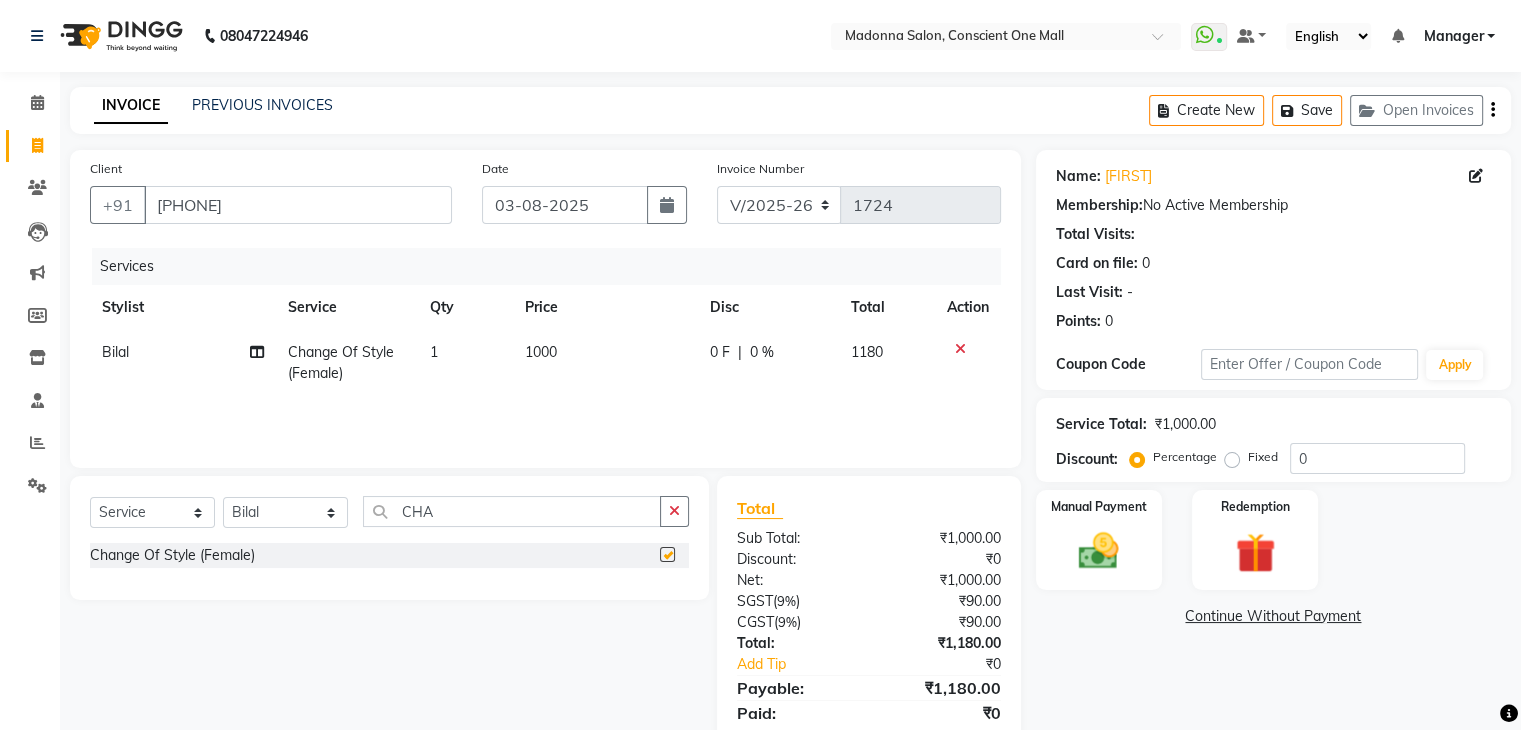 checkbox on "false" 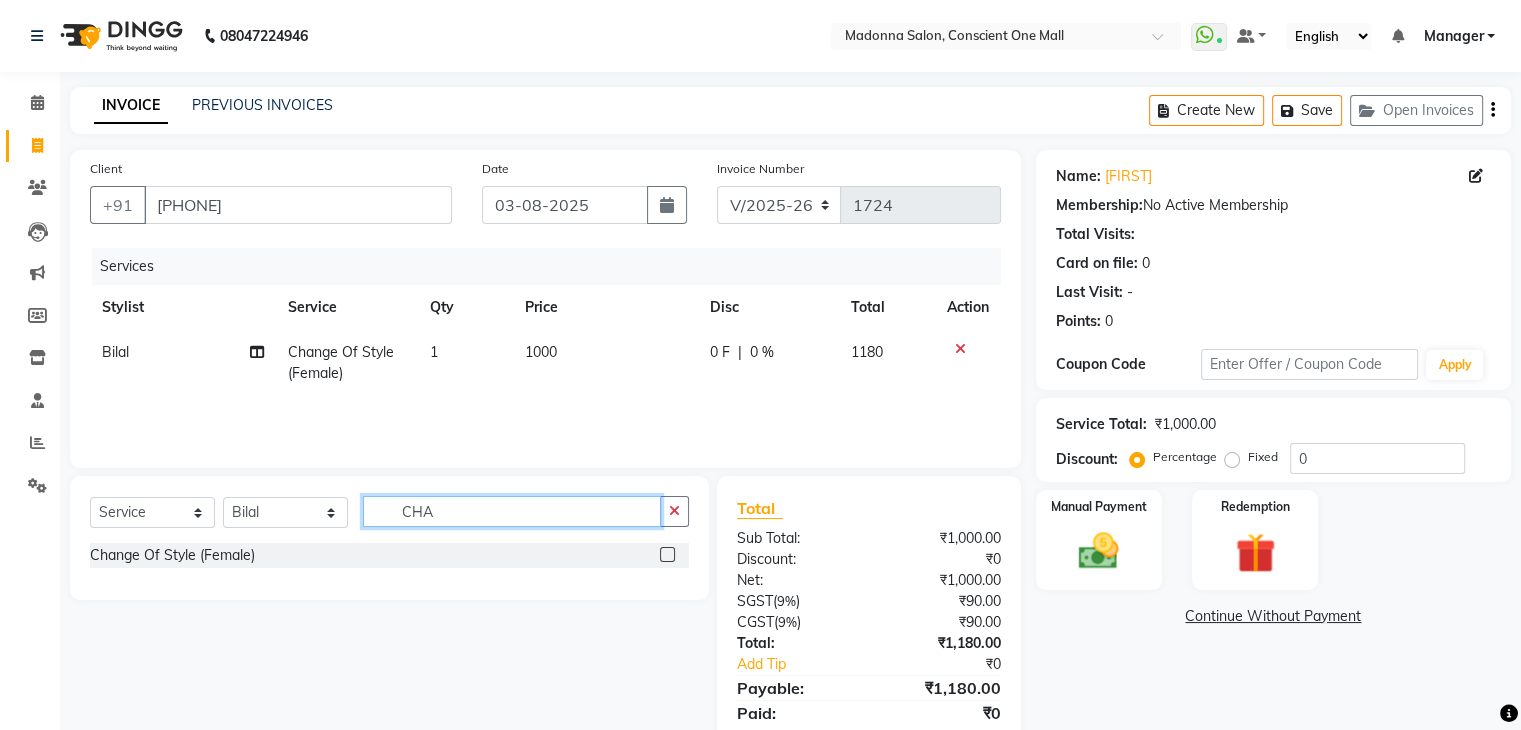 click on "CHA" 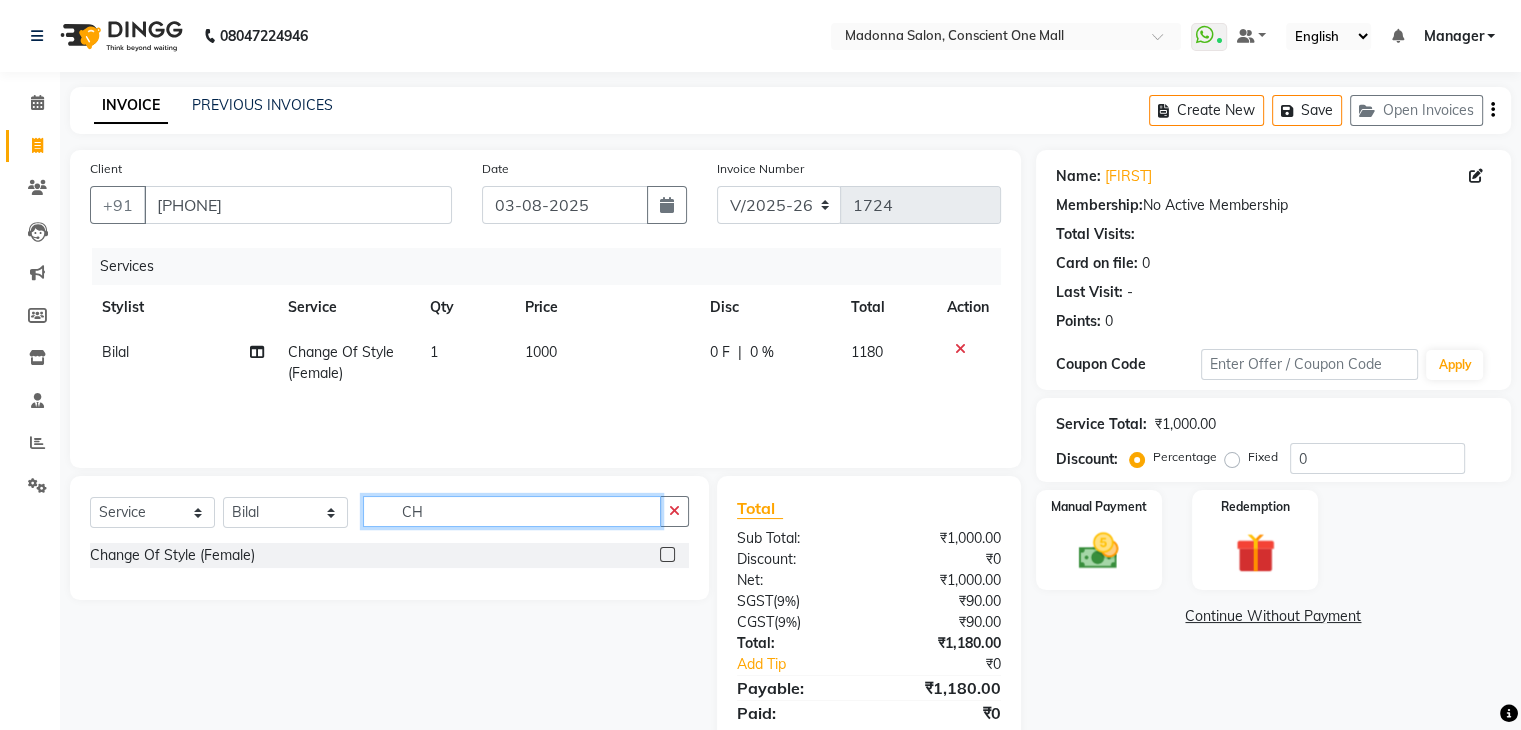 type on "C" 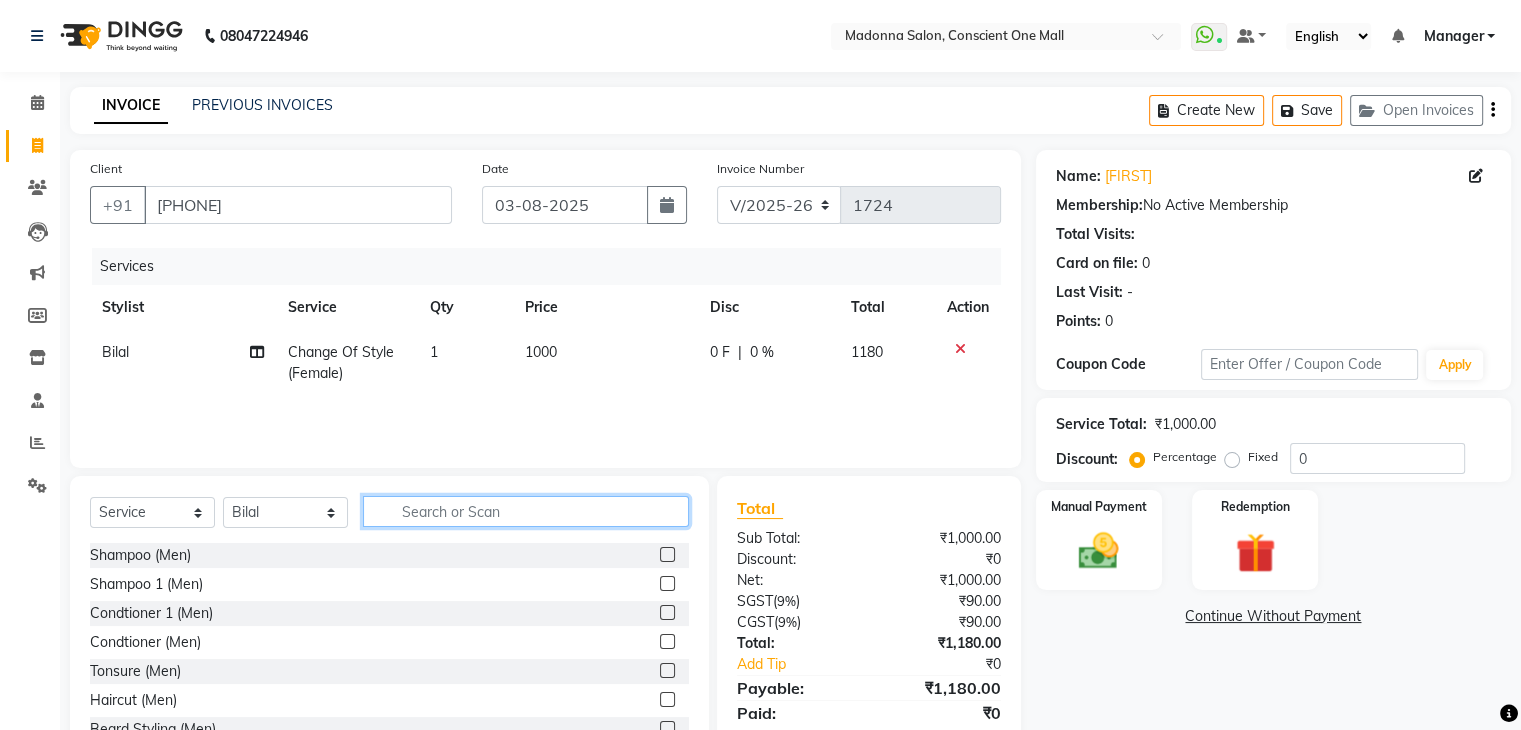 type 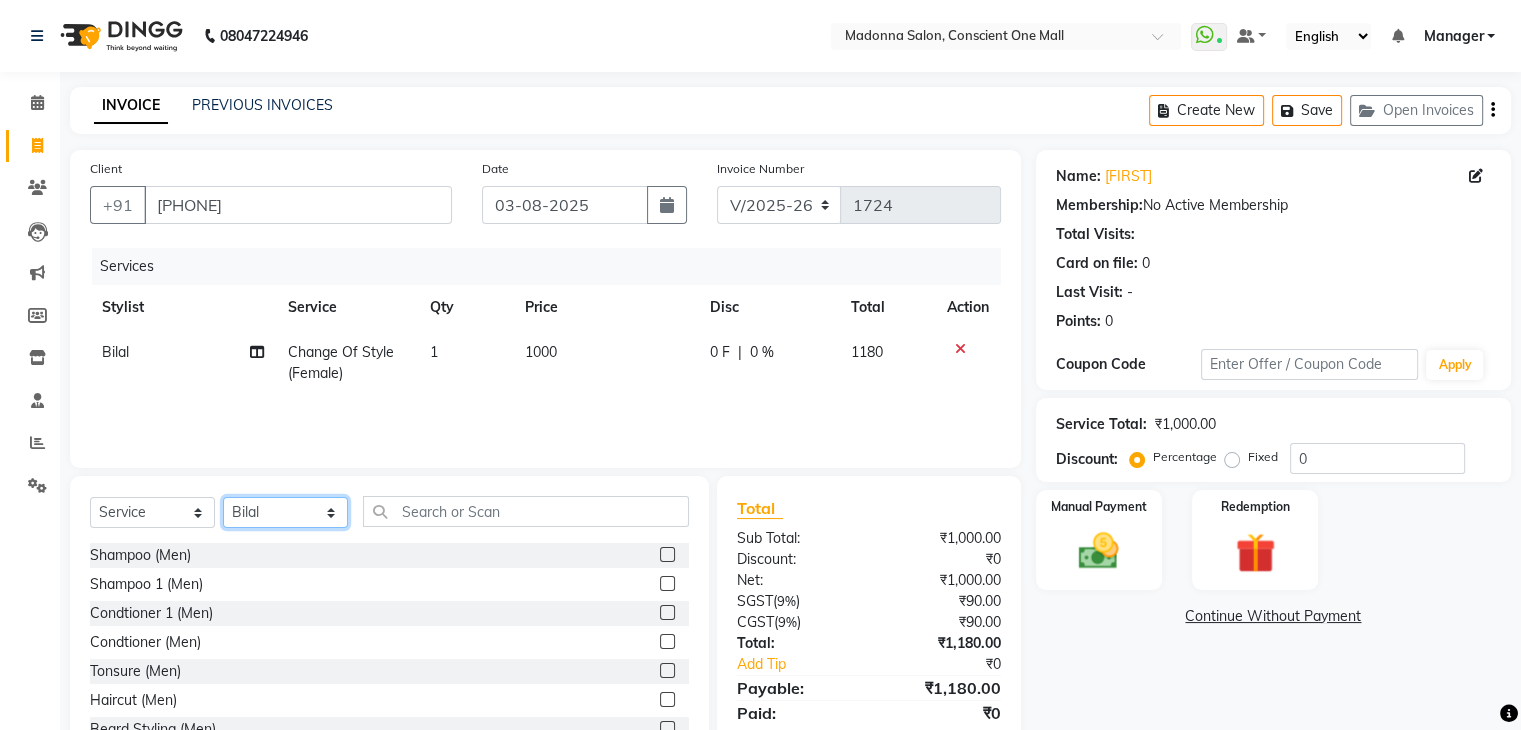 click on "Select Stylist AJAD AMIT ANSHU Bilal Harry himanshi HIMANSHU Janvi JAY Khusboo Manager misty Mukesh Naeem Navjot Kaur neha Pawan RAKHI Ripa Sachin Sagar  SAMEER Sanjeev Saurabh" 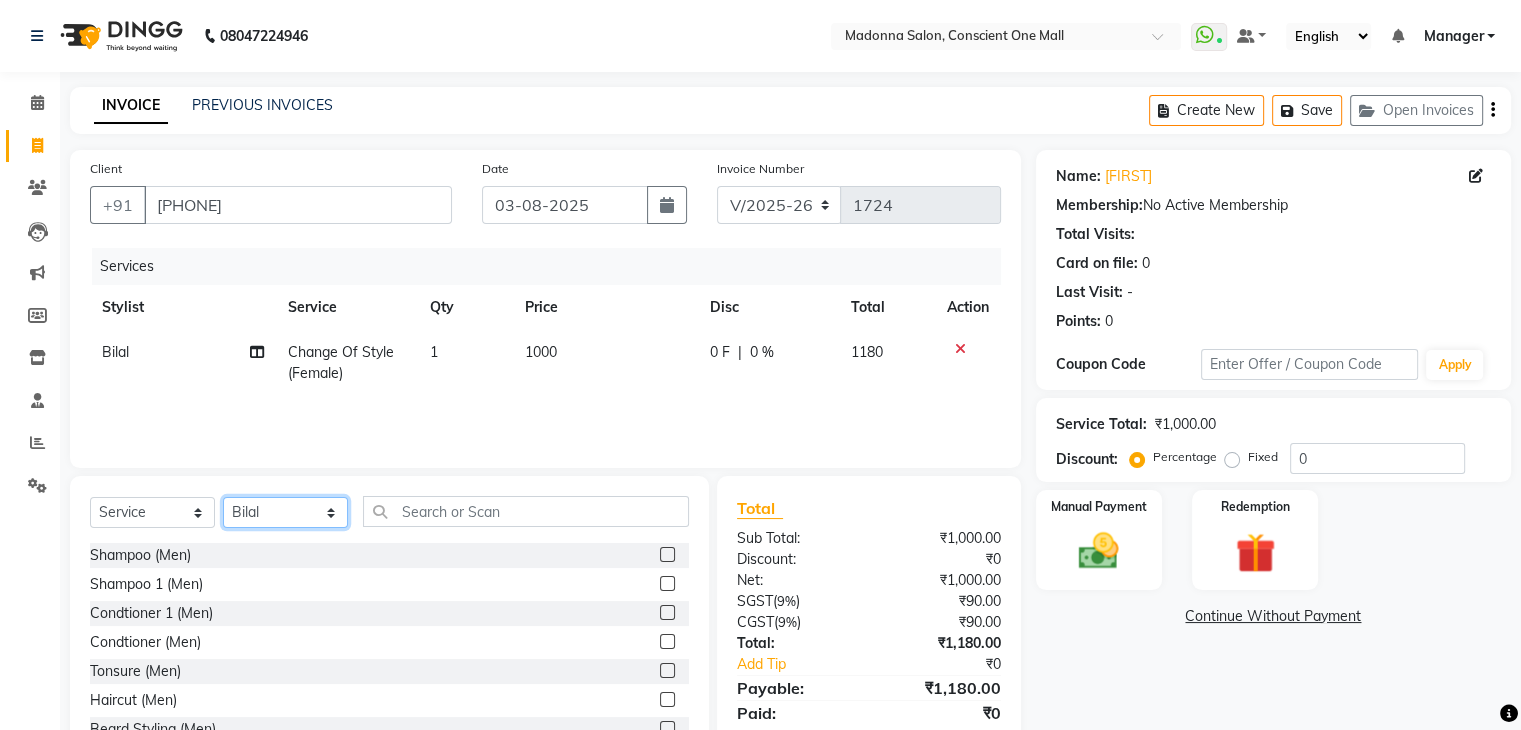 select on "69004" 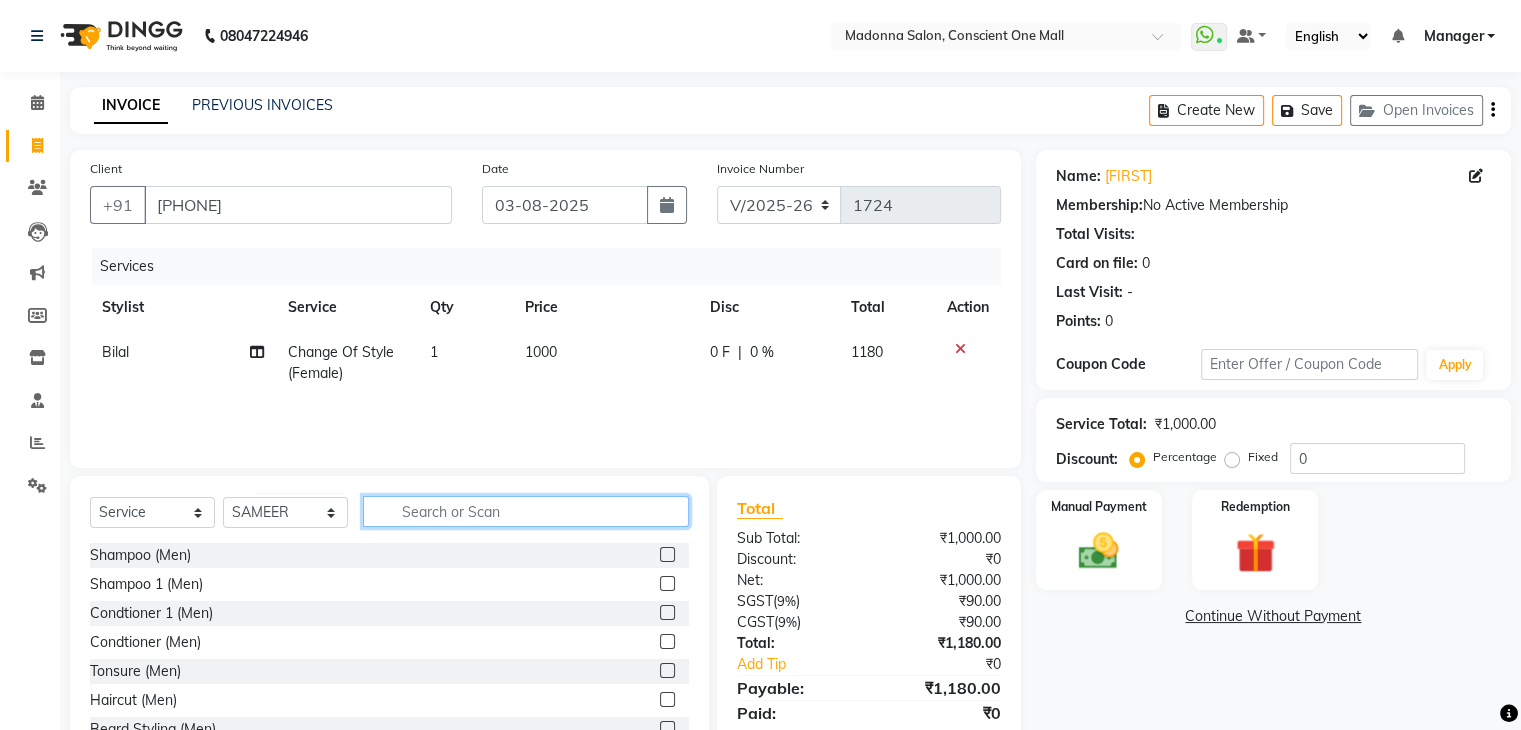 click 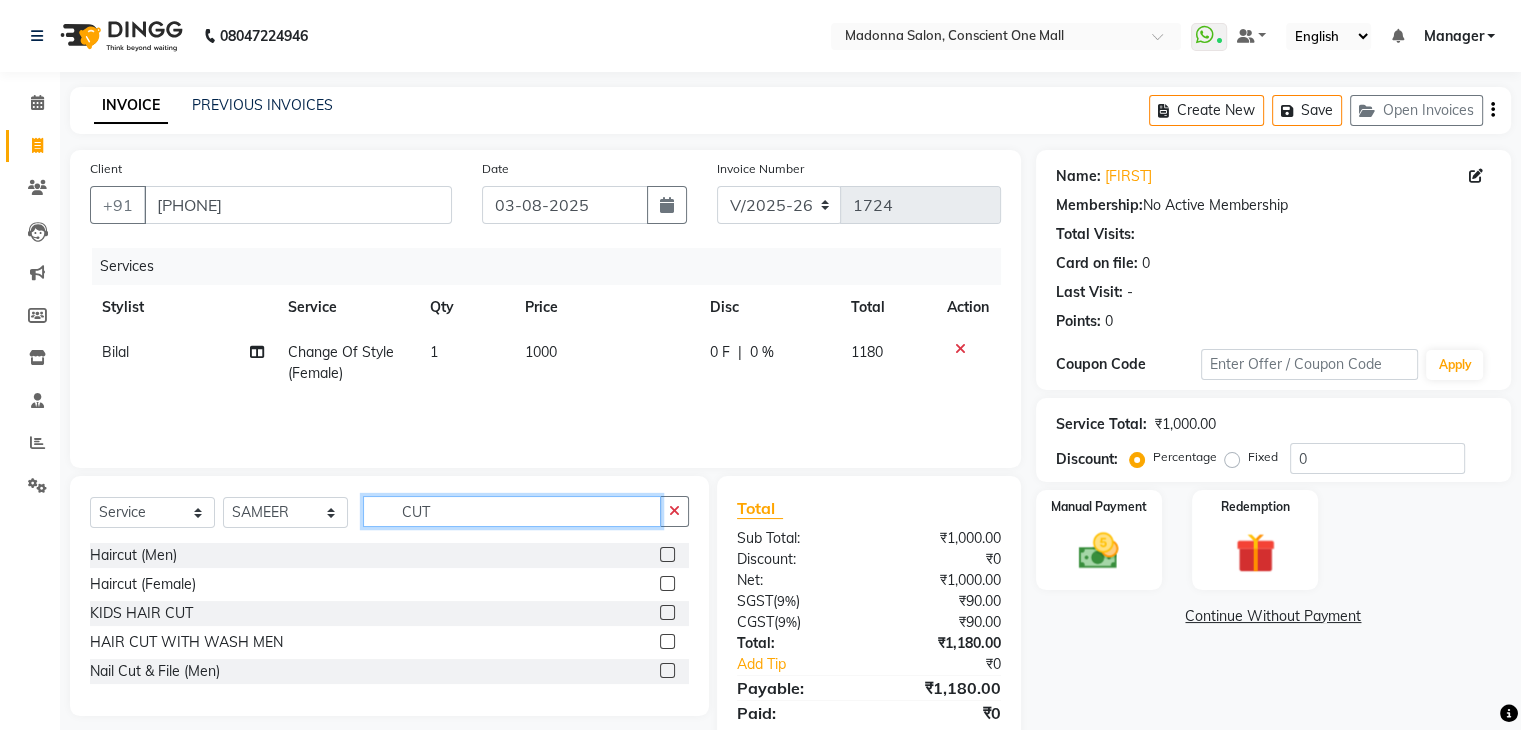 type on "CUT" 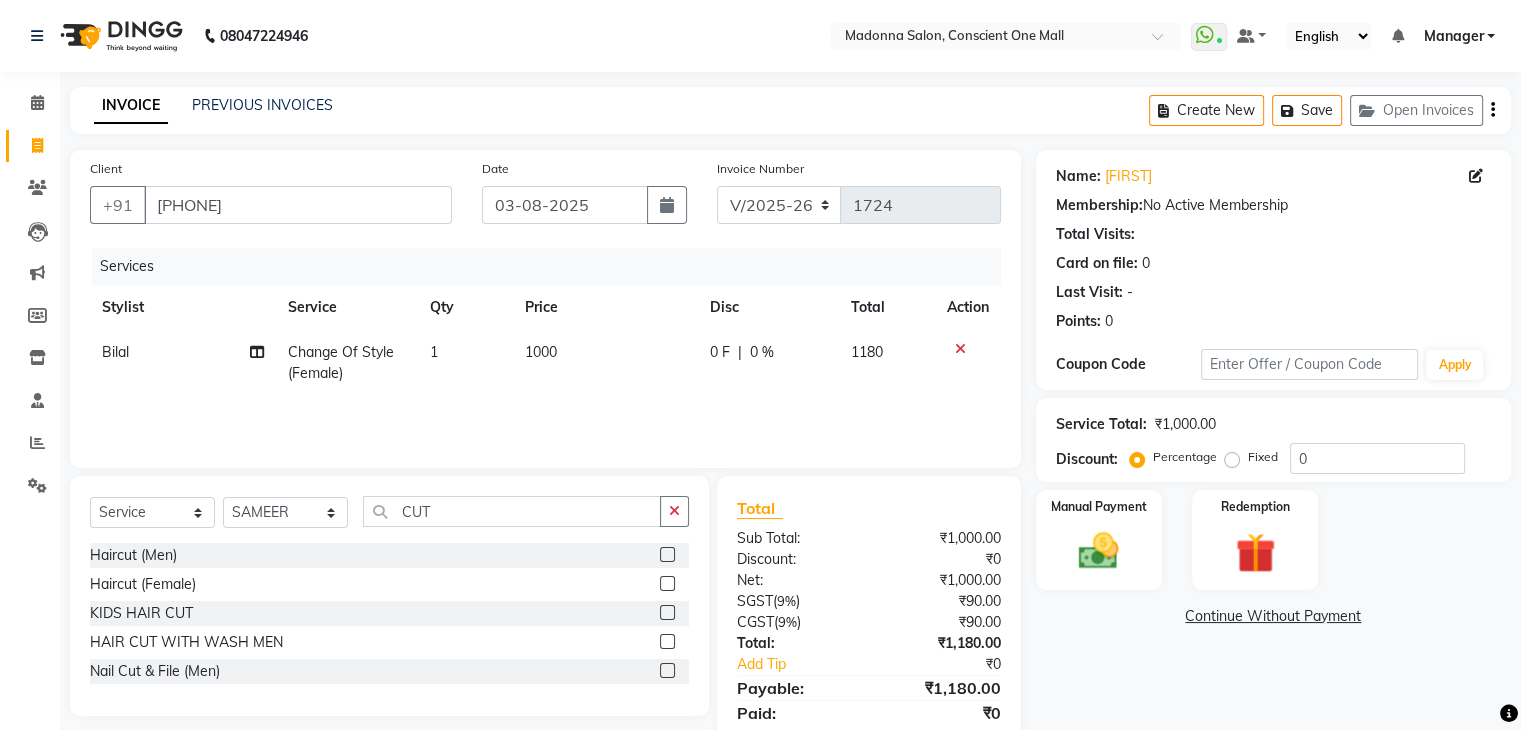 click 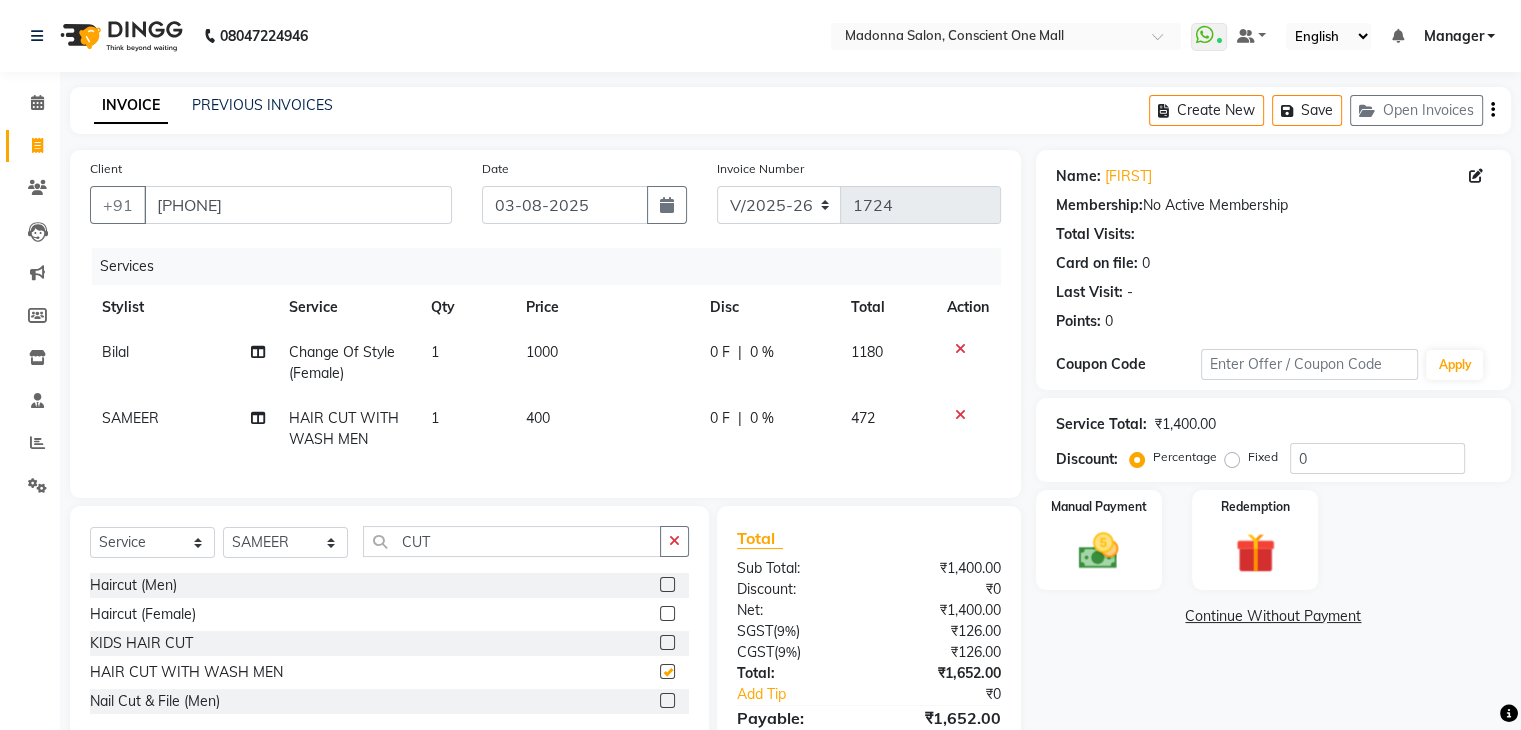 checkbox on "false" 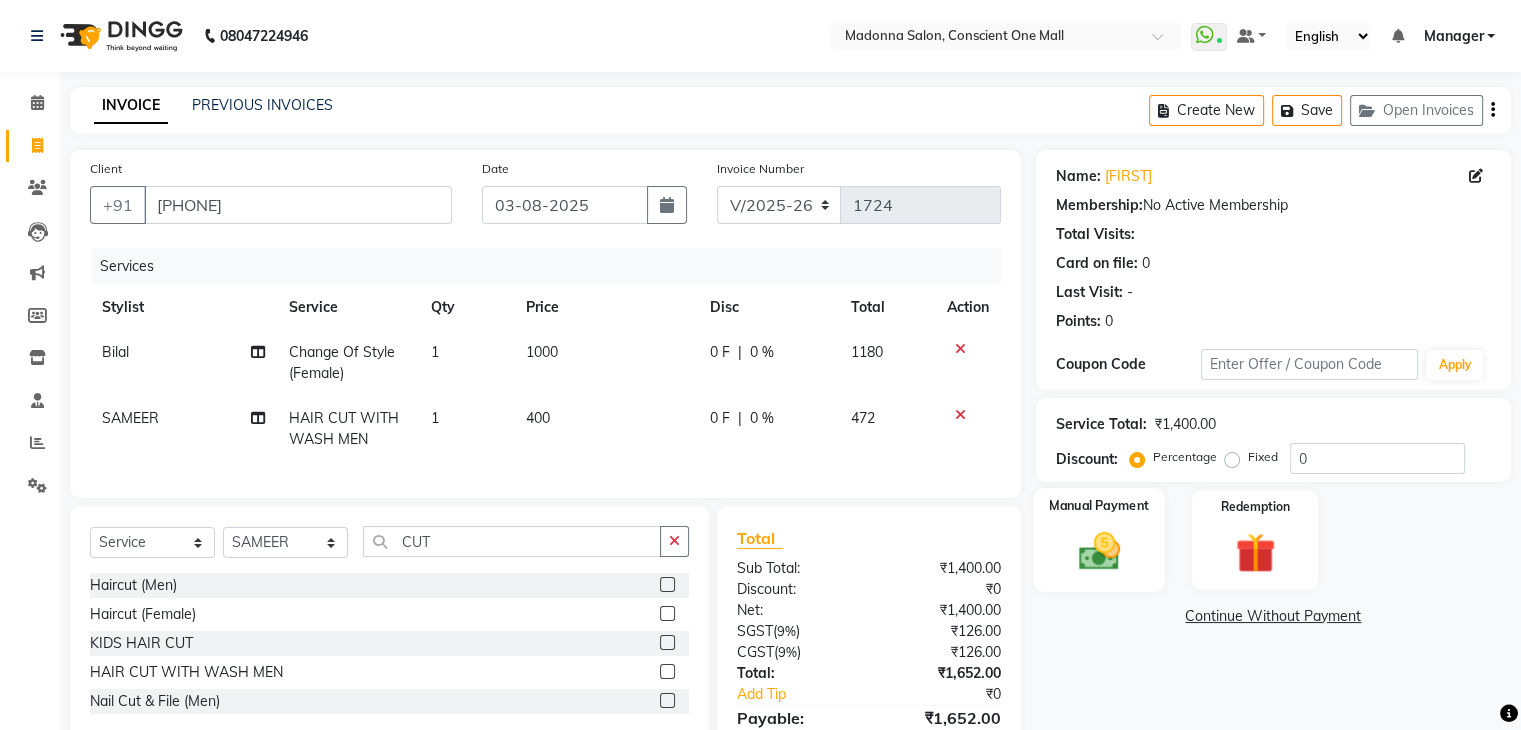 click 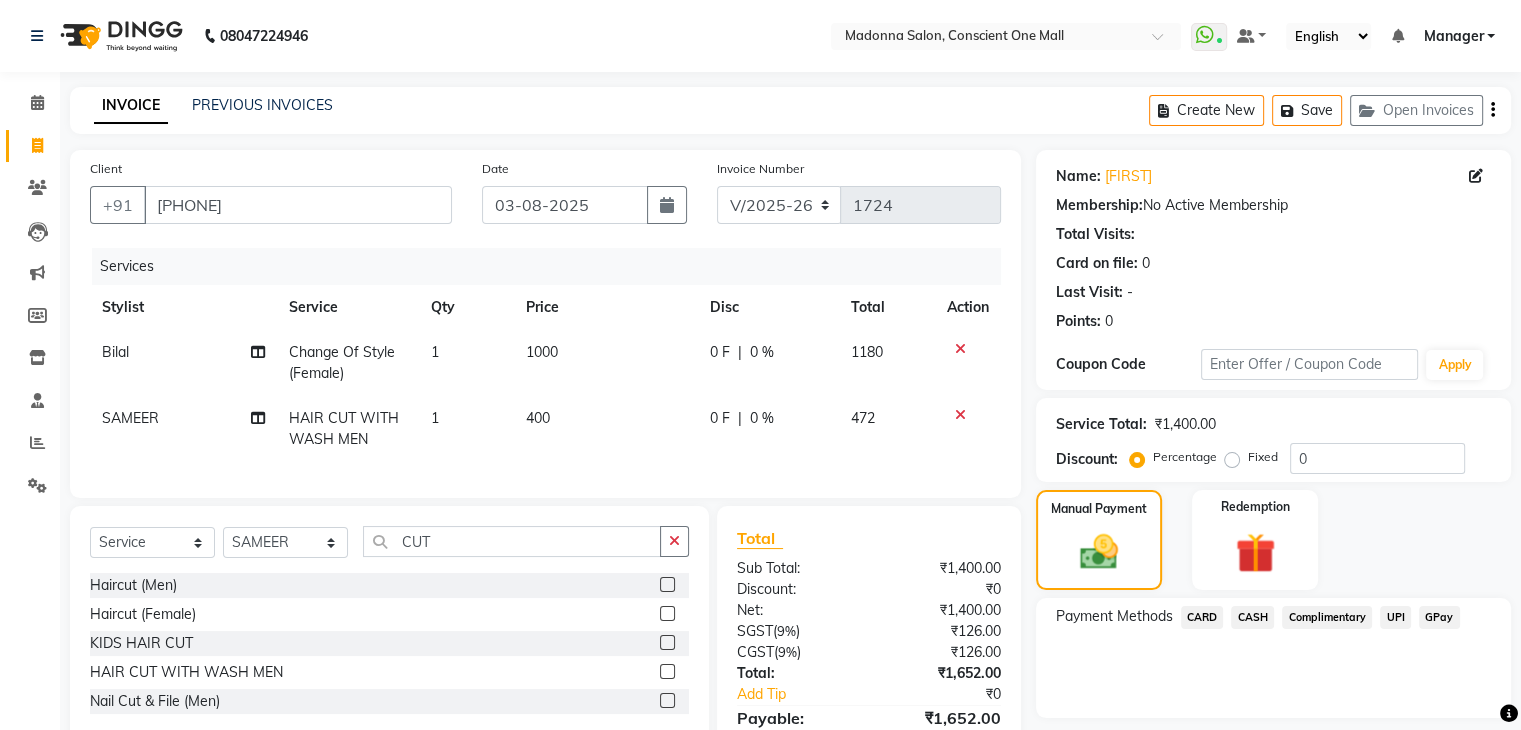 click on "CARD" 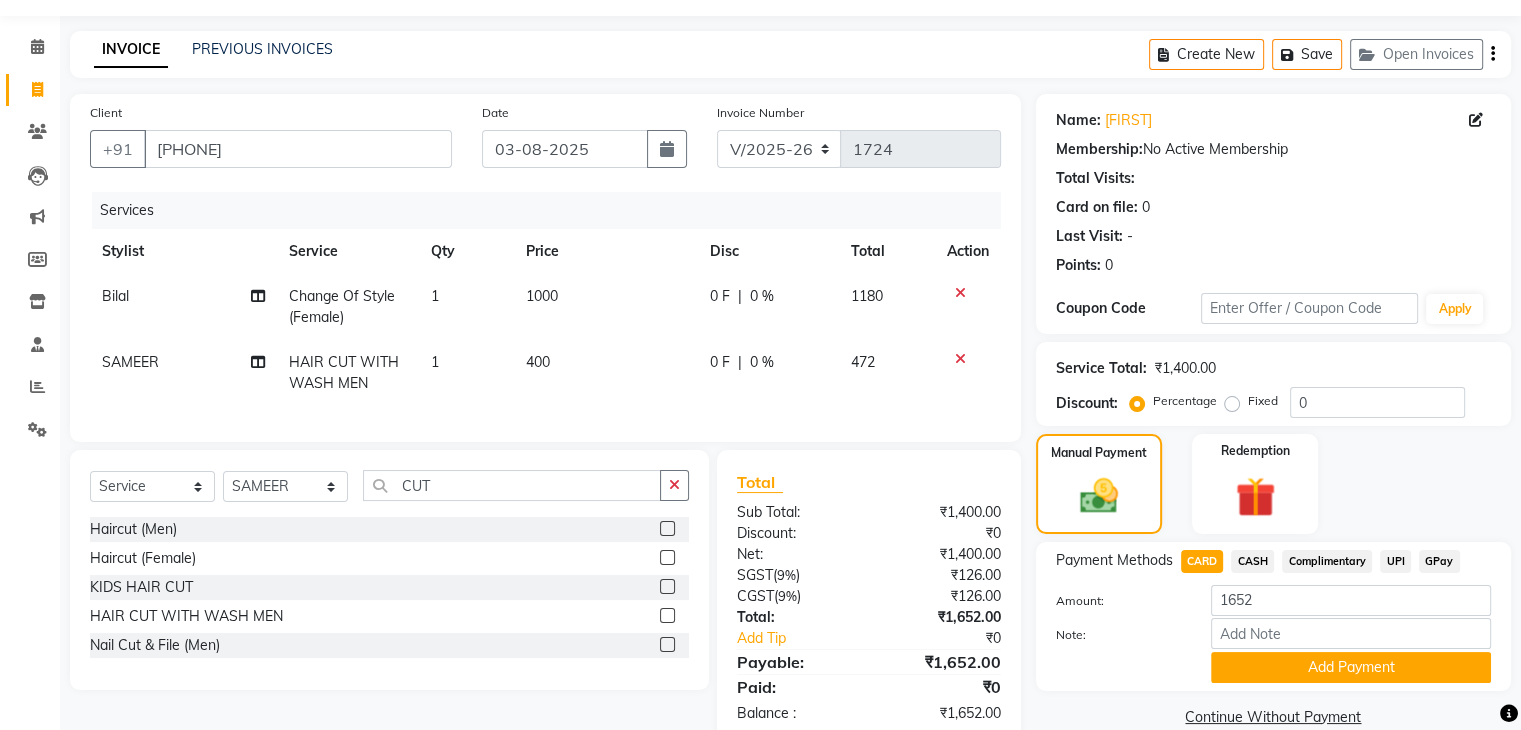 scroll, scrollTop: 80, scrollLeft: 0, axis: vertical 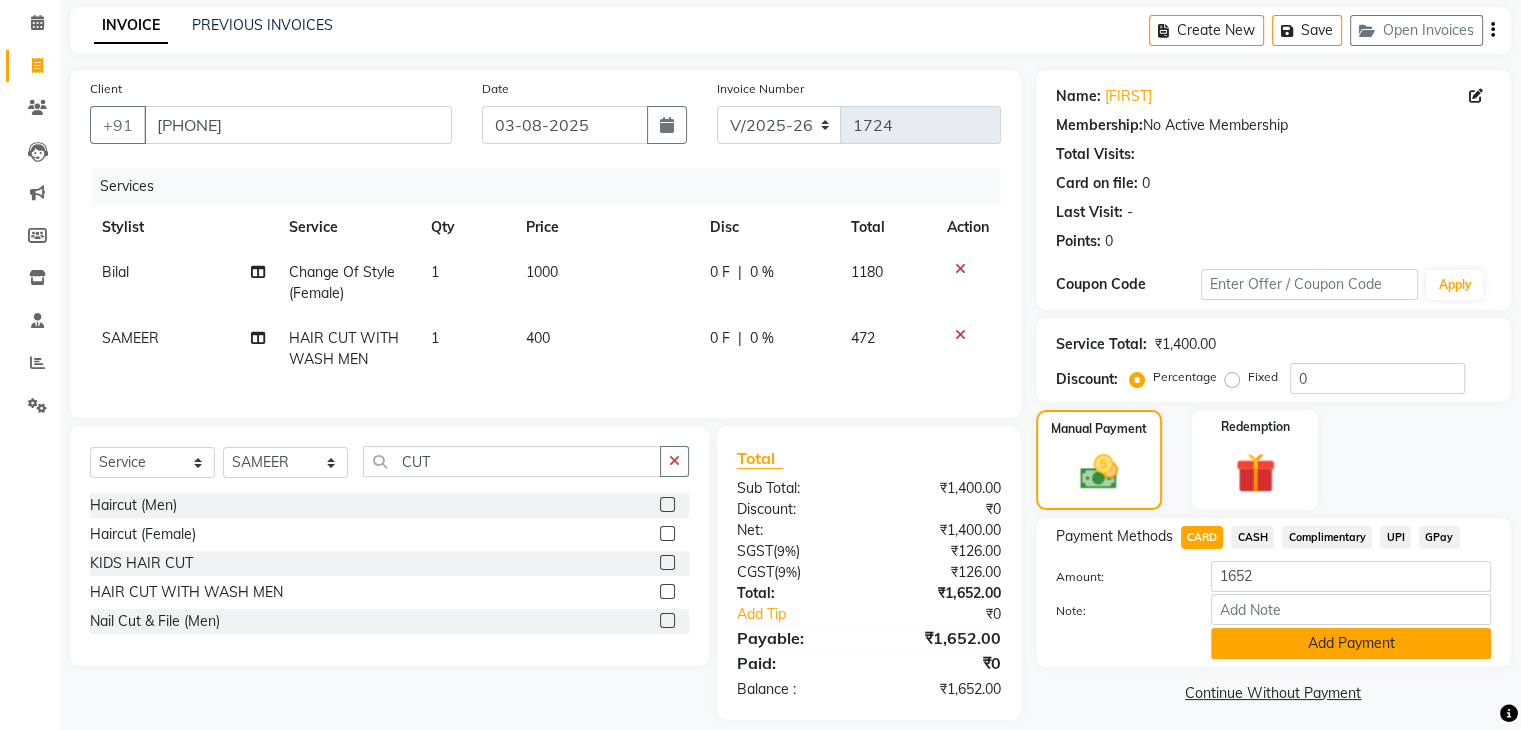 click on "Add Payment" 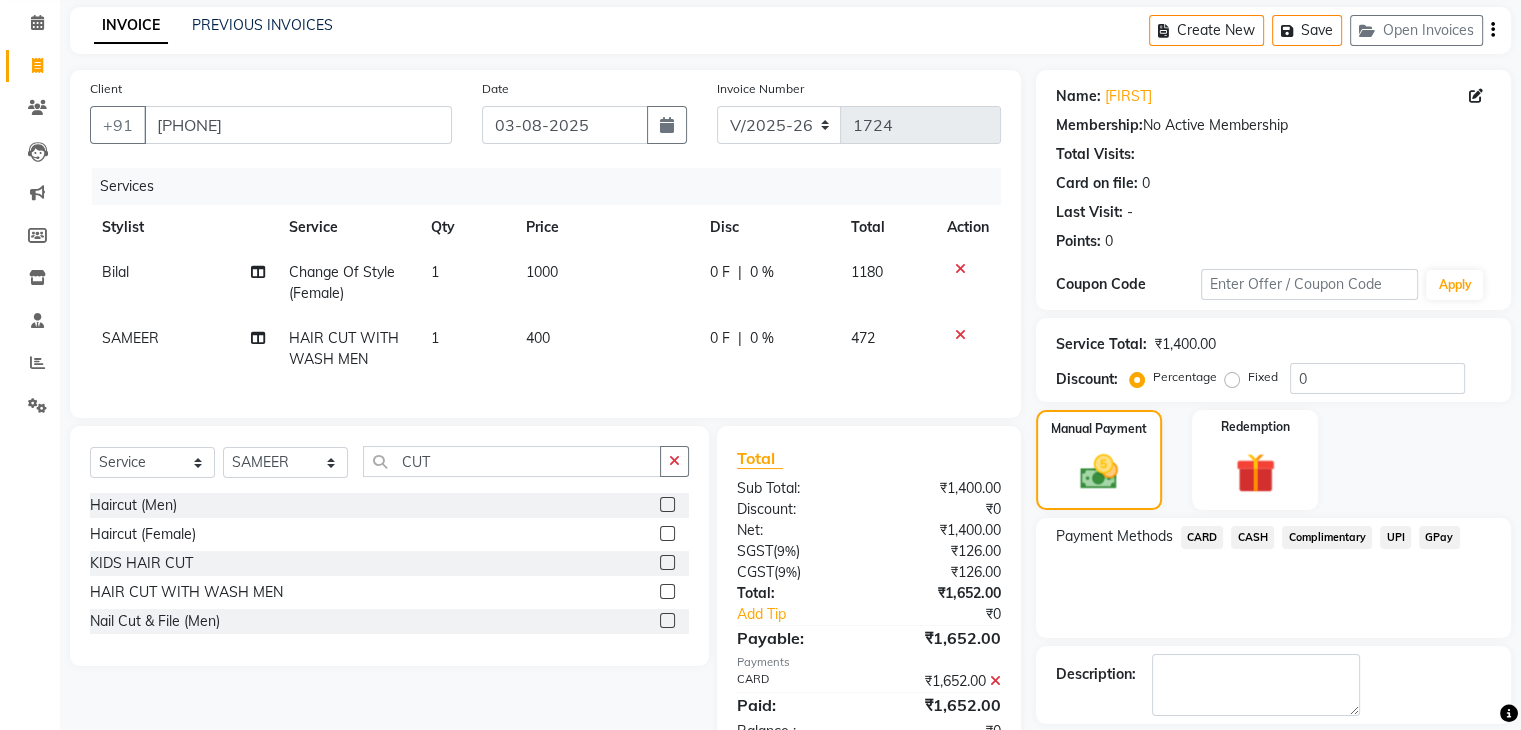 scroll, scrollTop: 171, scrollLeft: 0, axis: vertical 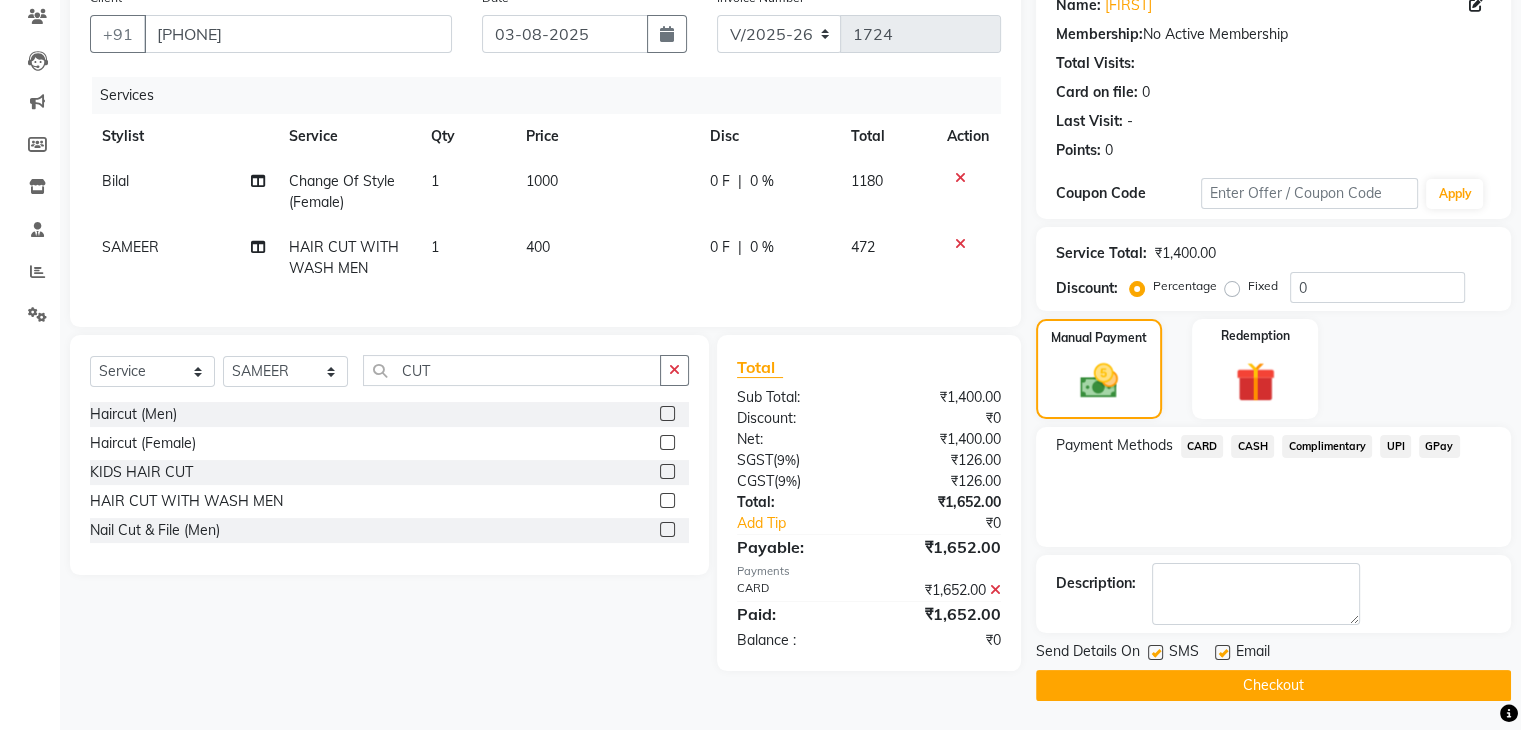 click on "Checkout" 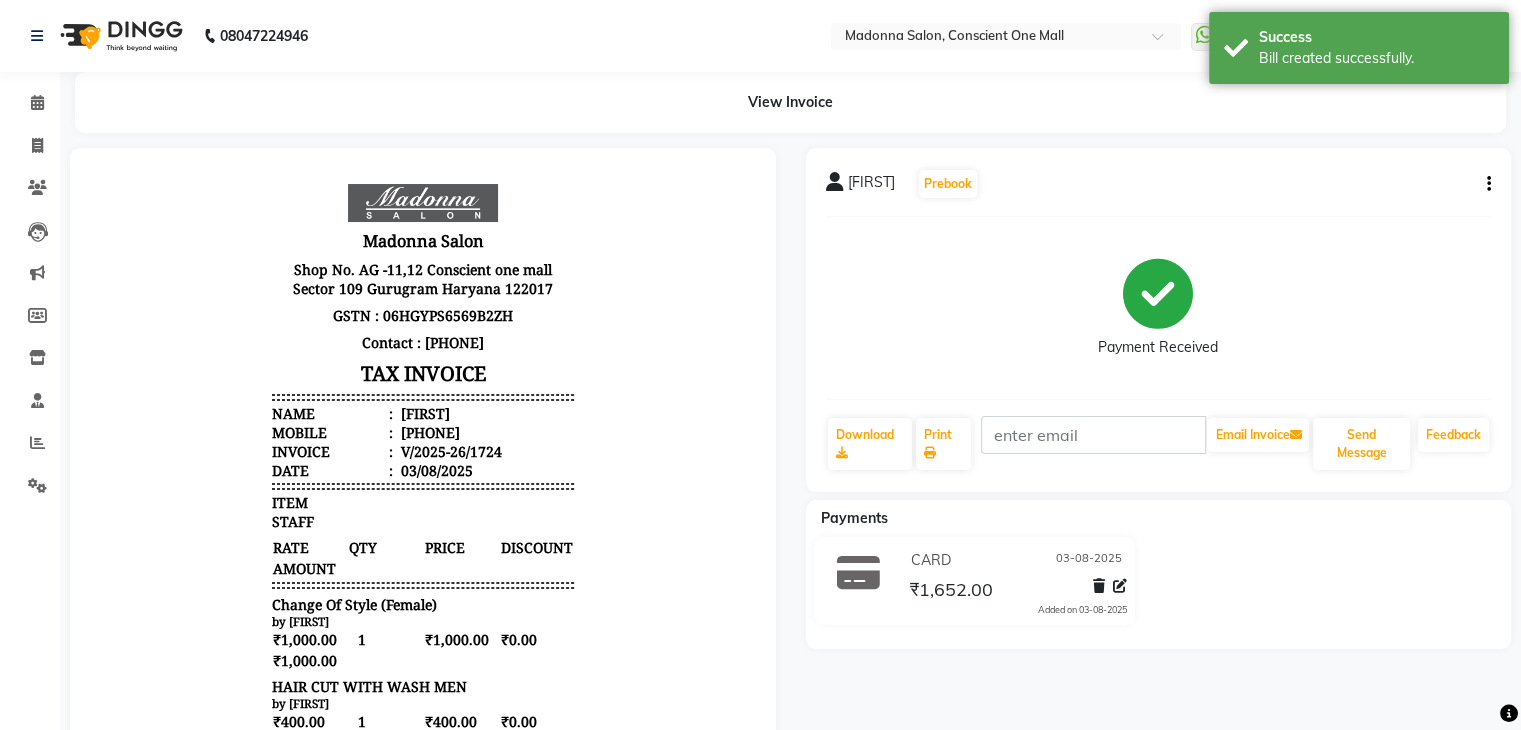 scroll, scrollTop: 0, scrollLeft: 0, axis: both 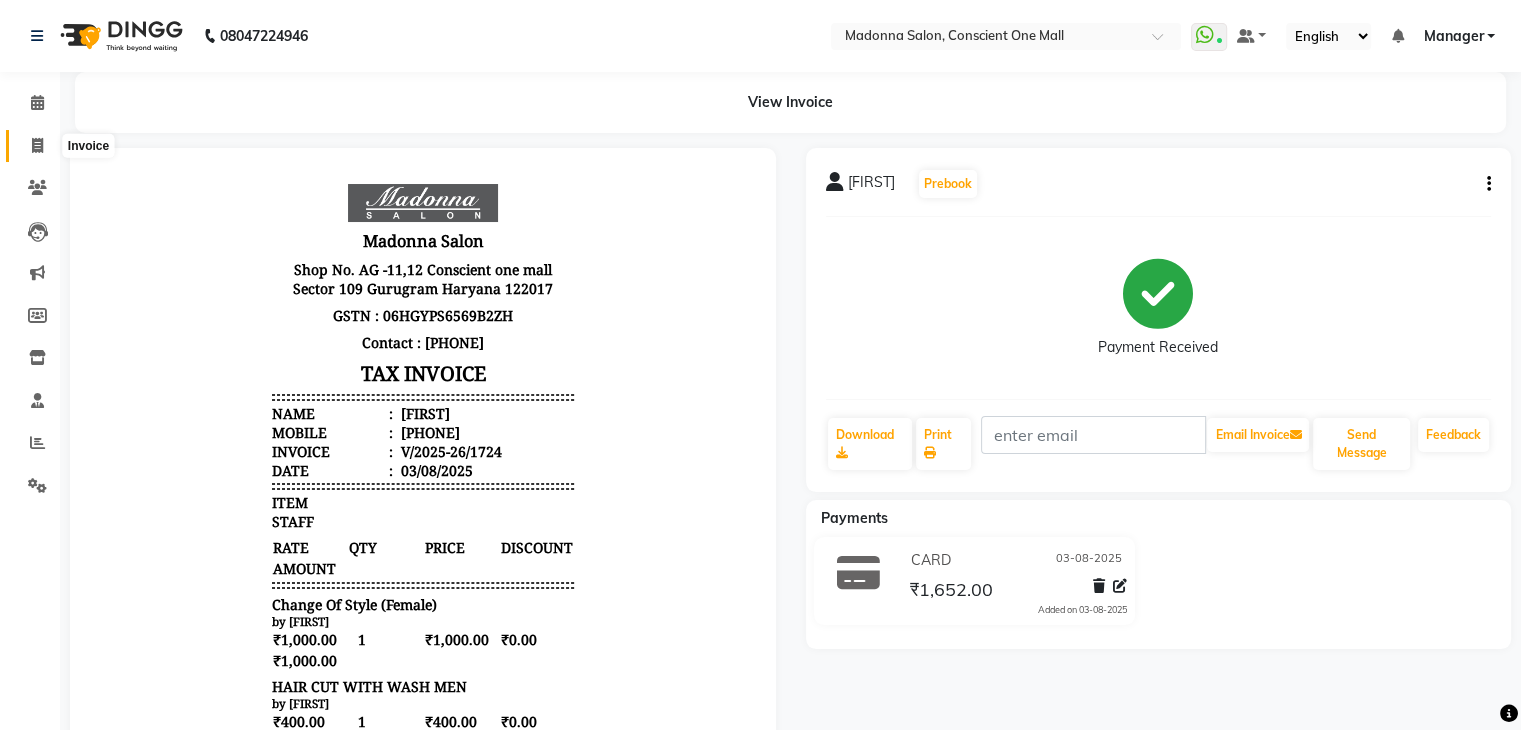 click 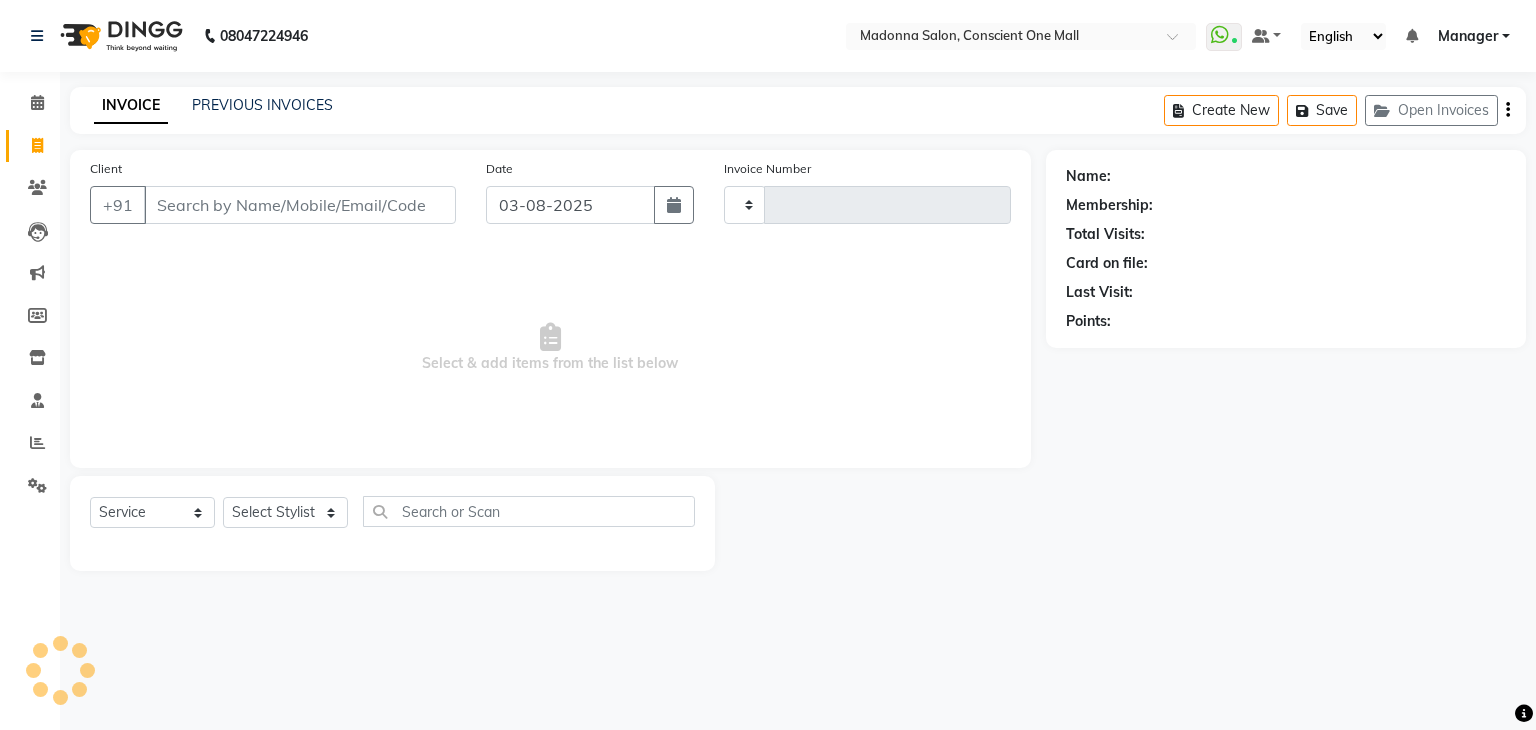 type on "1725" 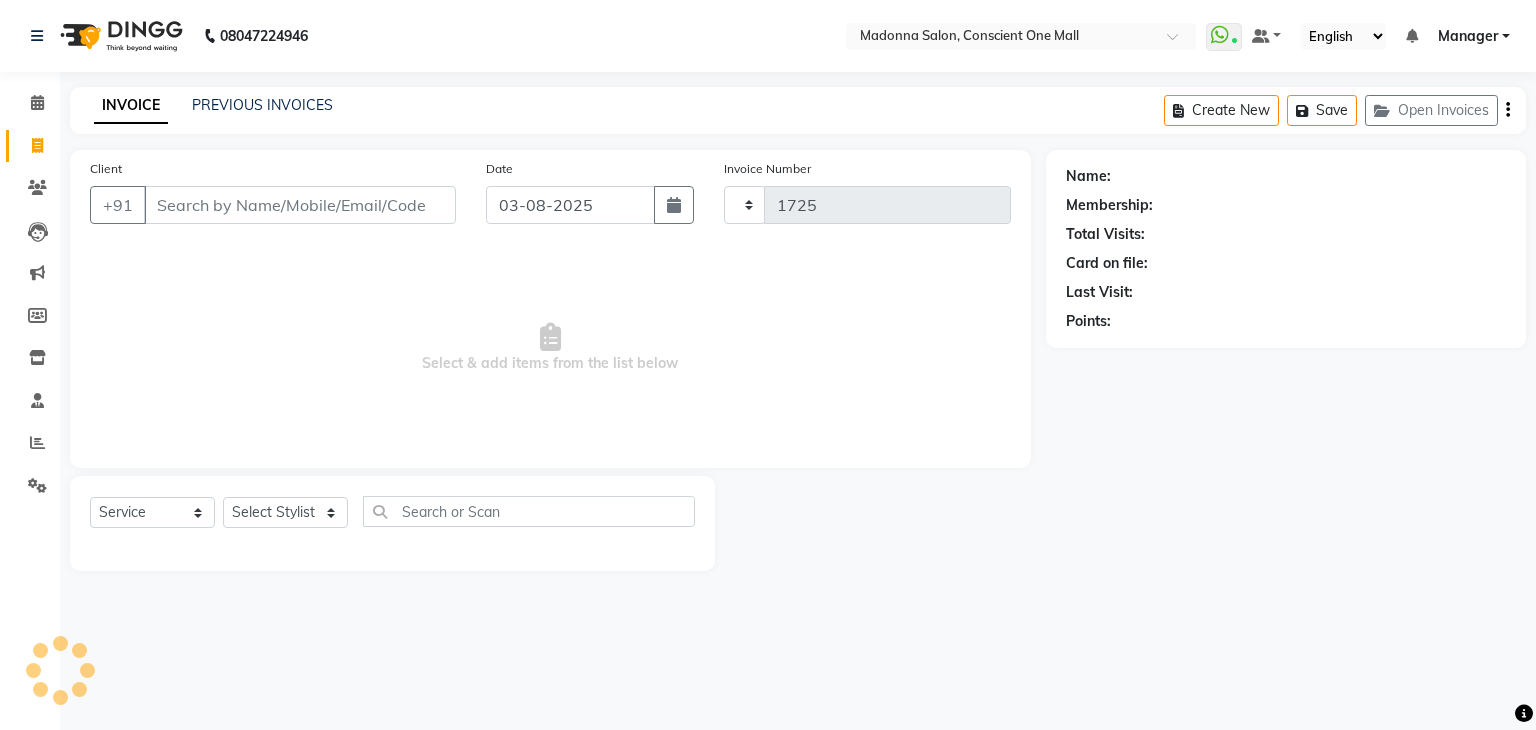 select on "7575" 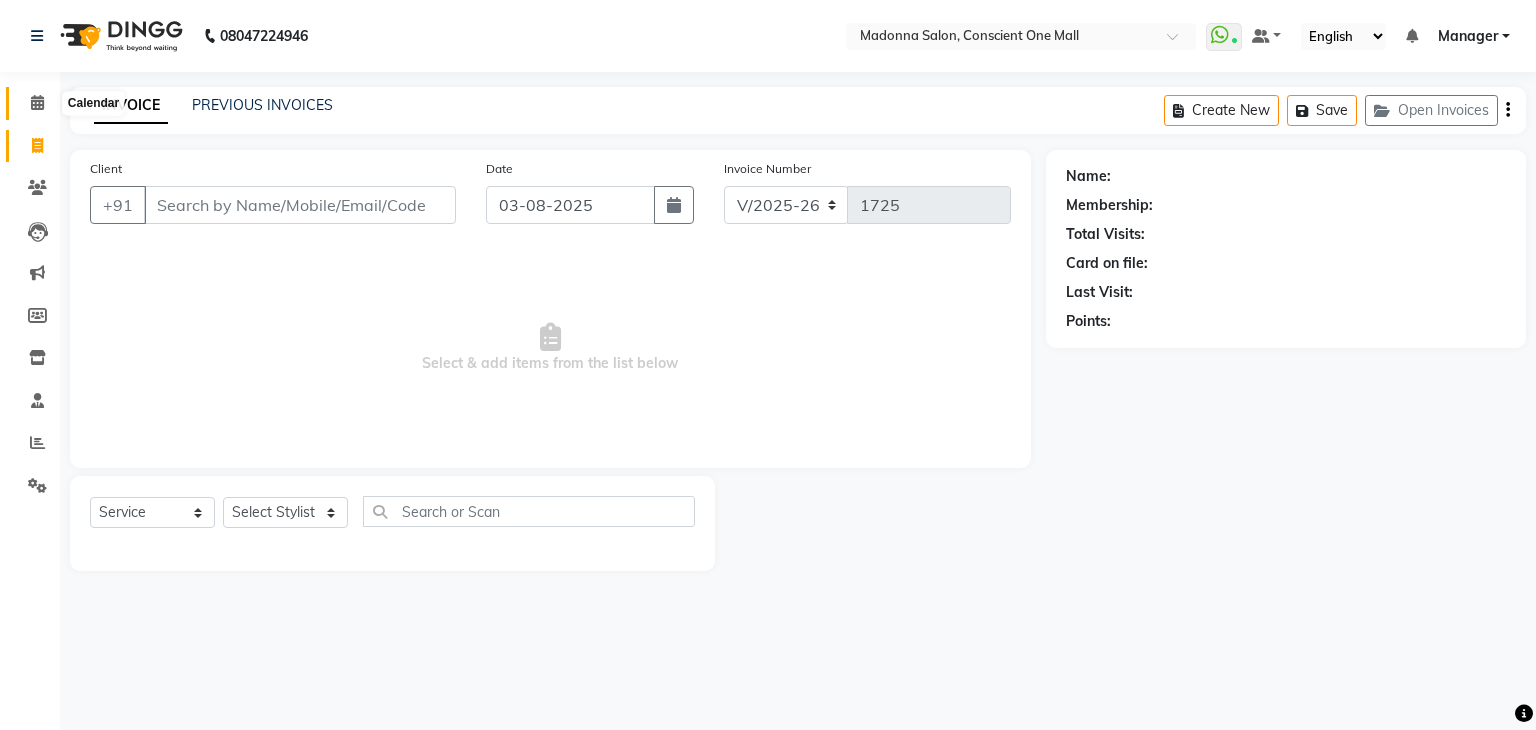 click 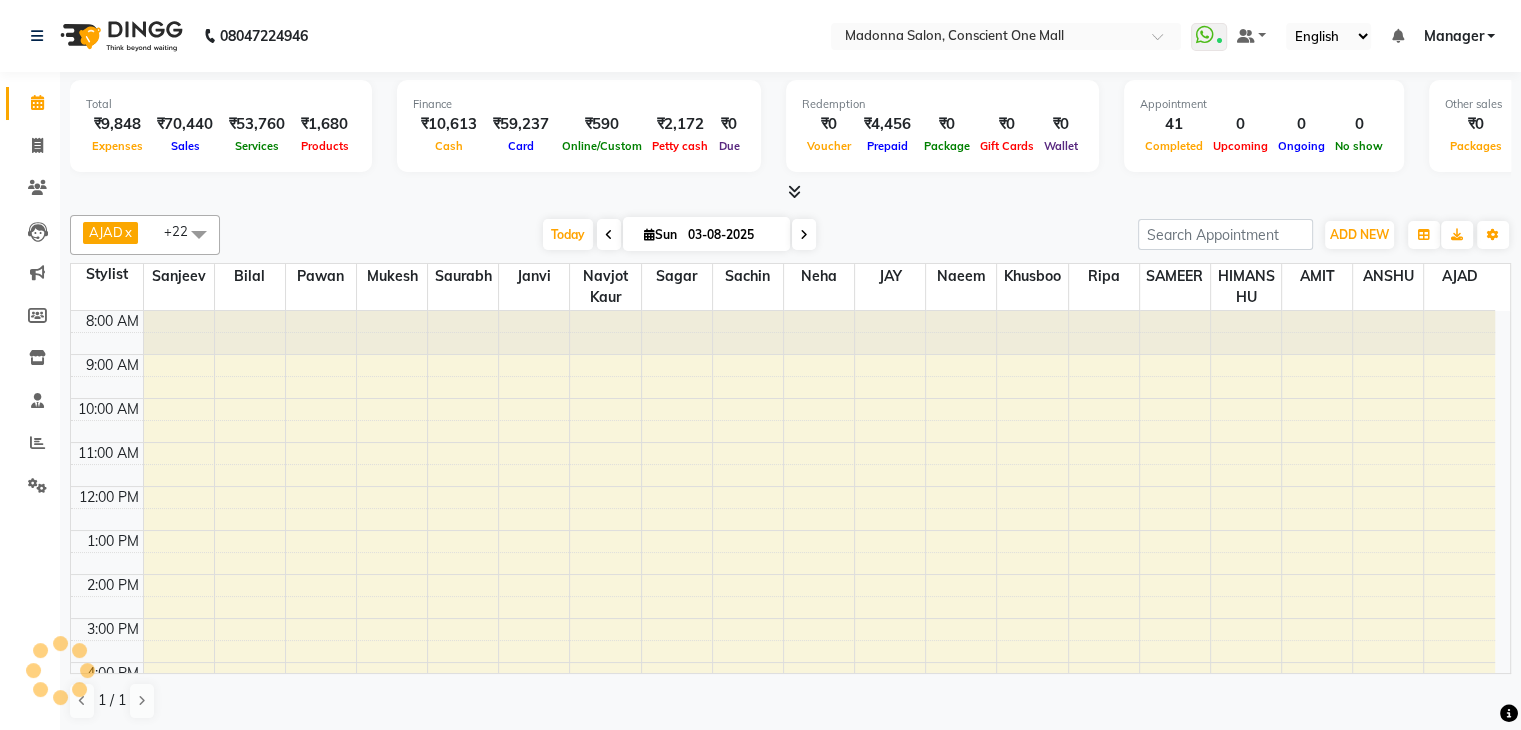 scroll, scrollTop: 0, scrollLeft: 0, axis: both 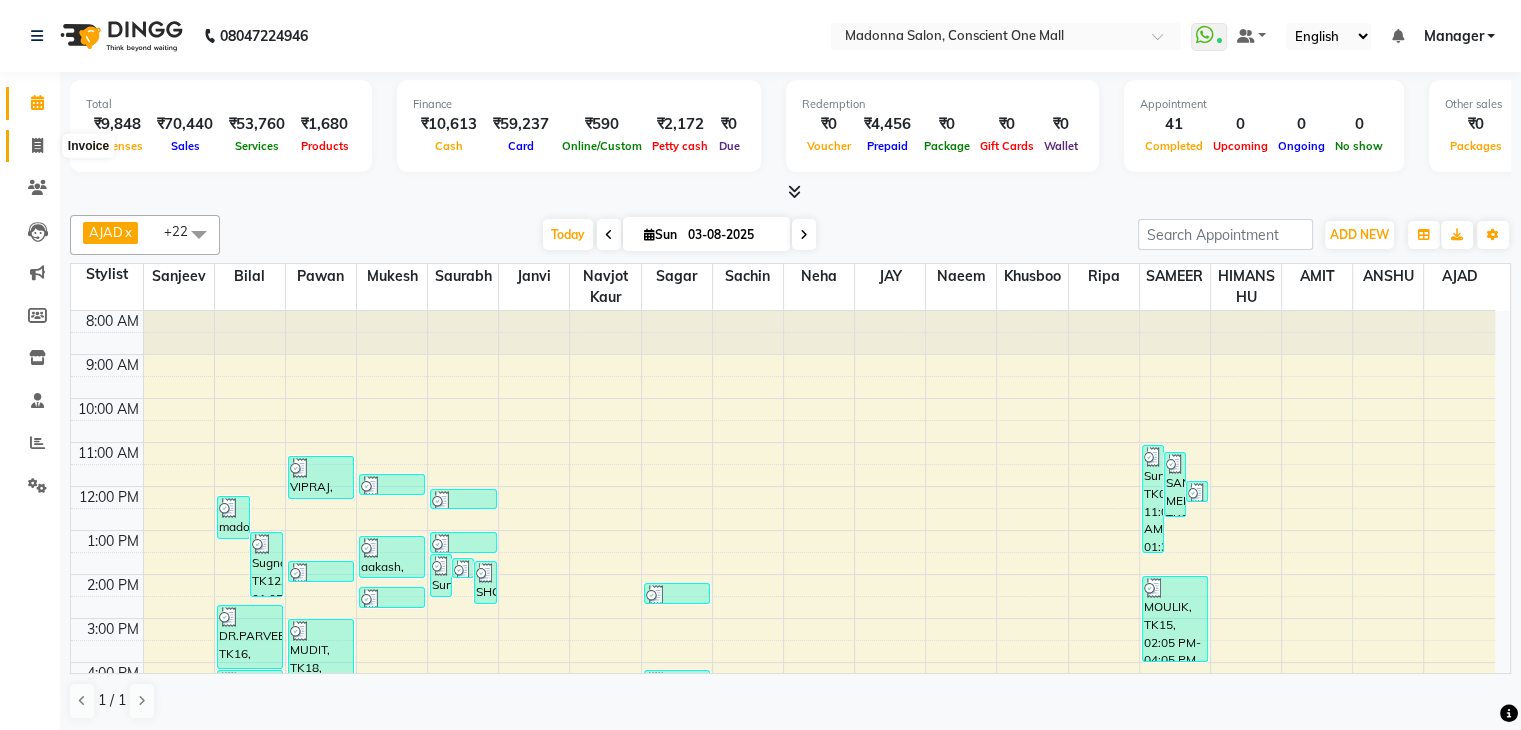 click 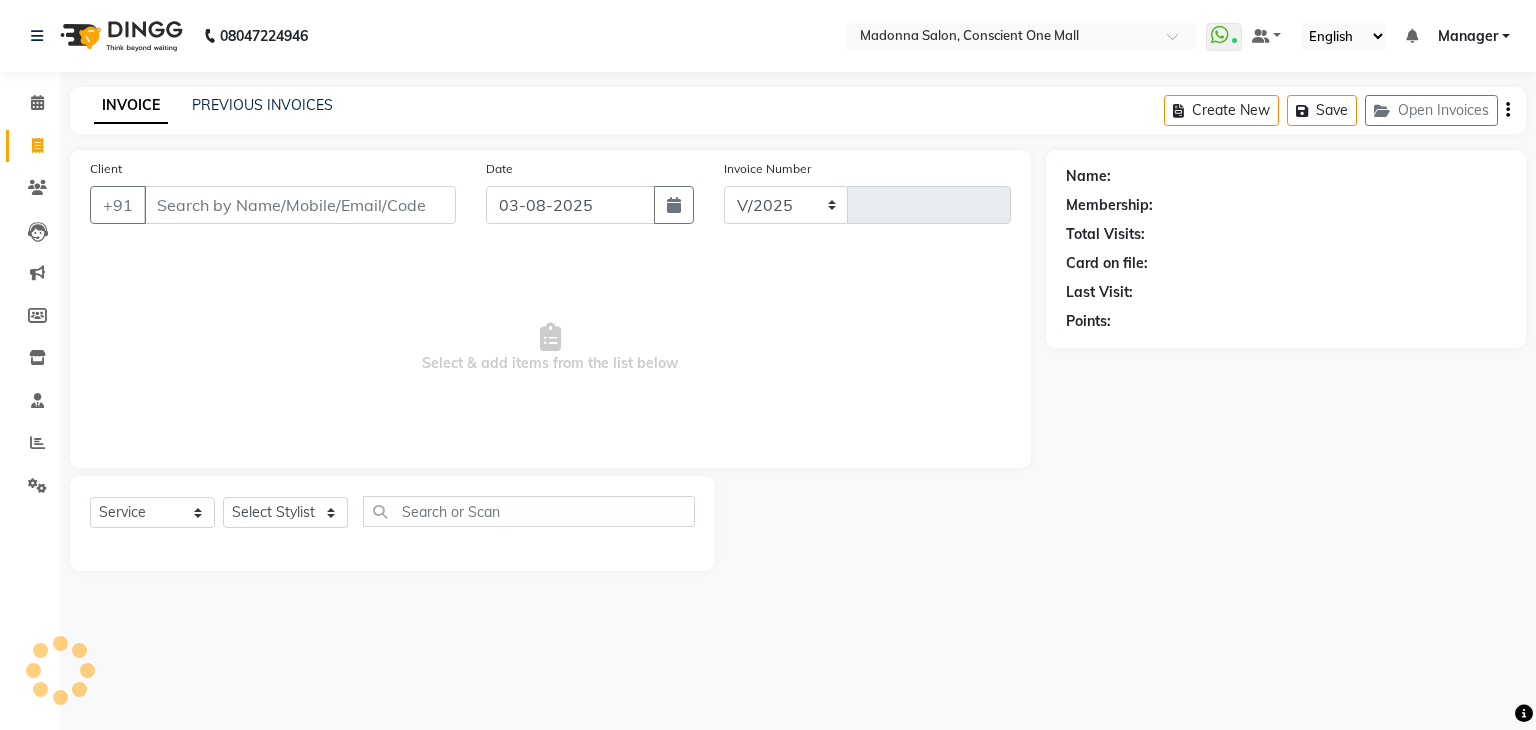 select on "7575" 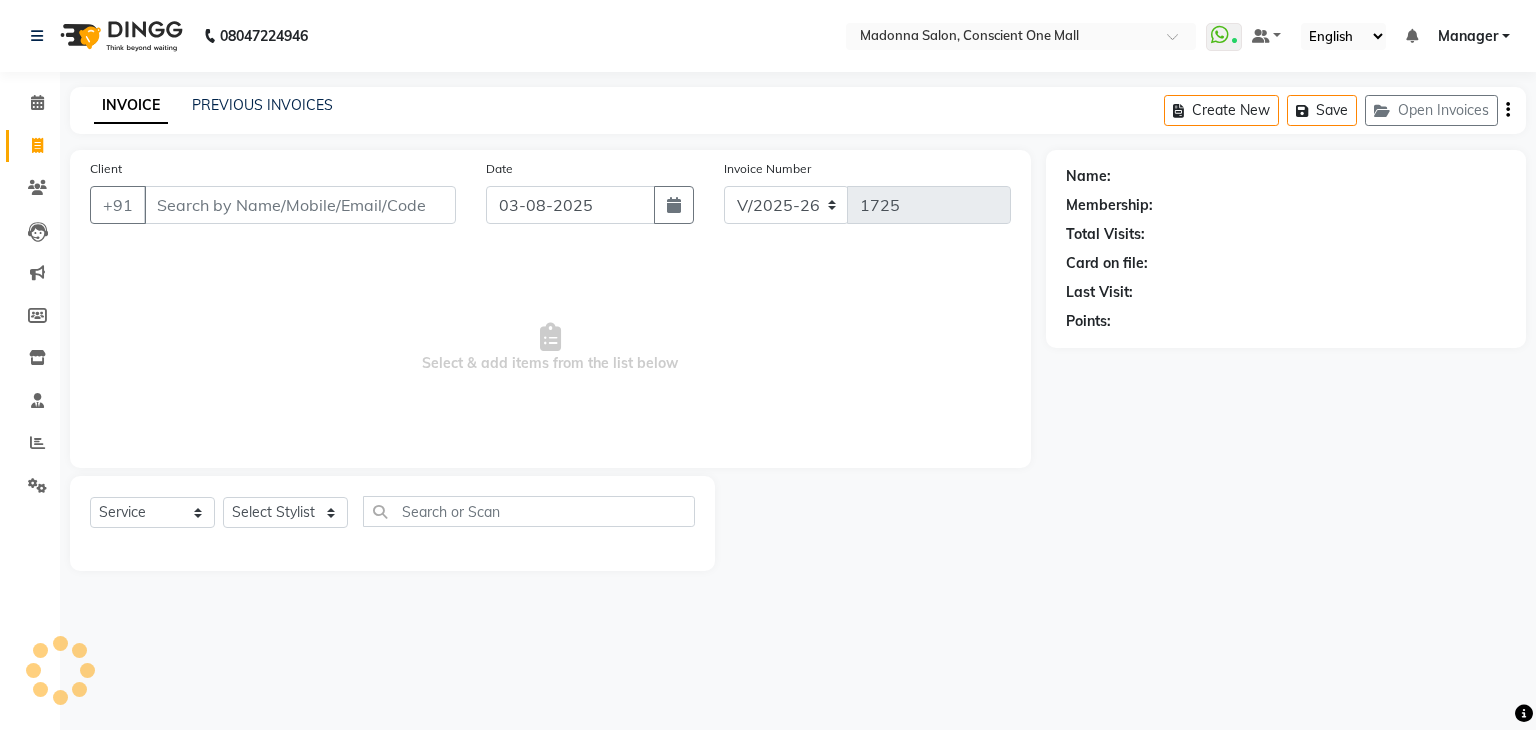 click on "Select & add items from the list below" at bounding box center (550, 348) 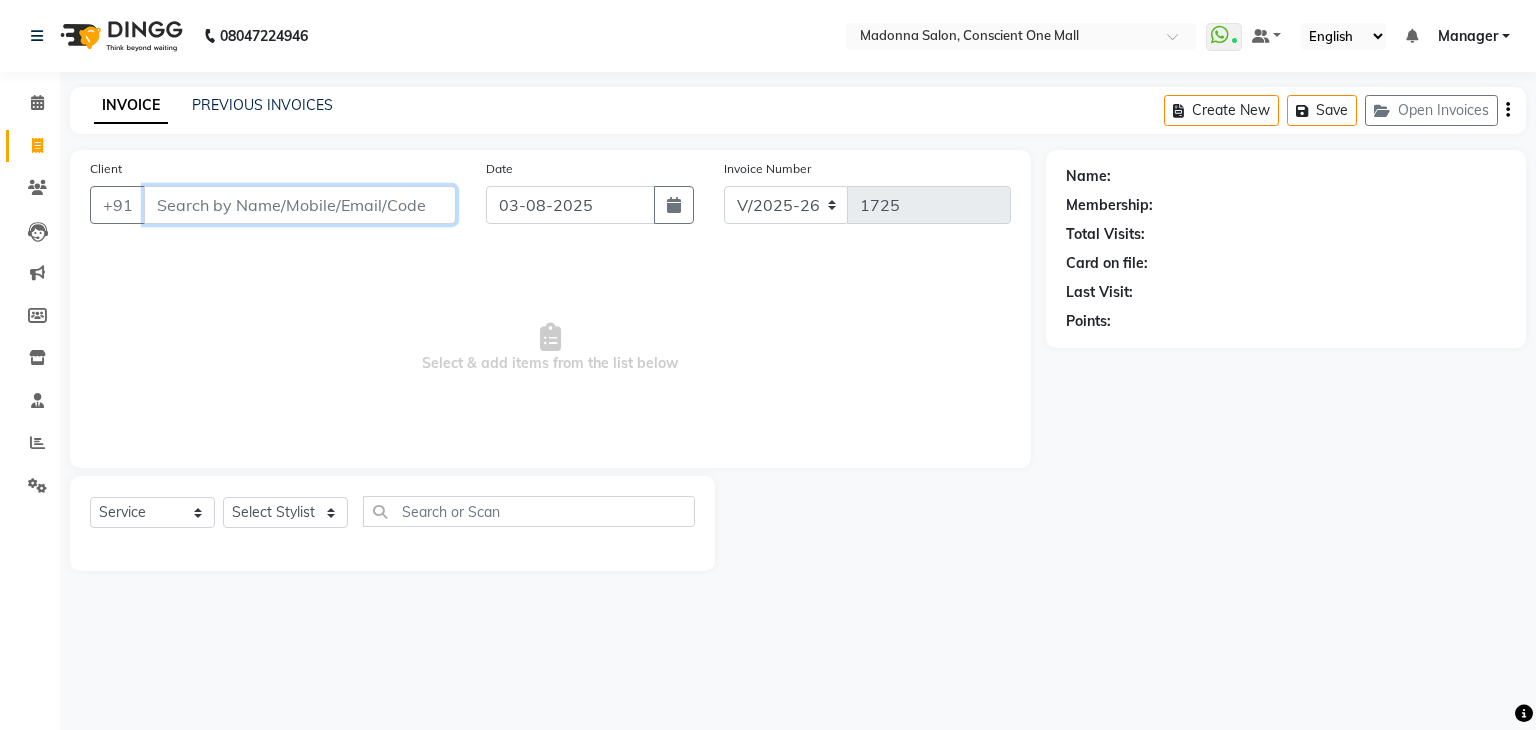 click on "Client" at bounding box center (300, 205) 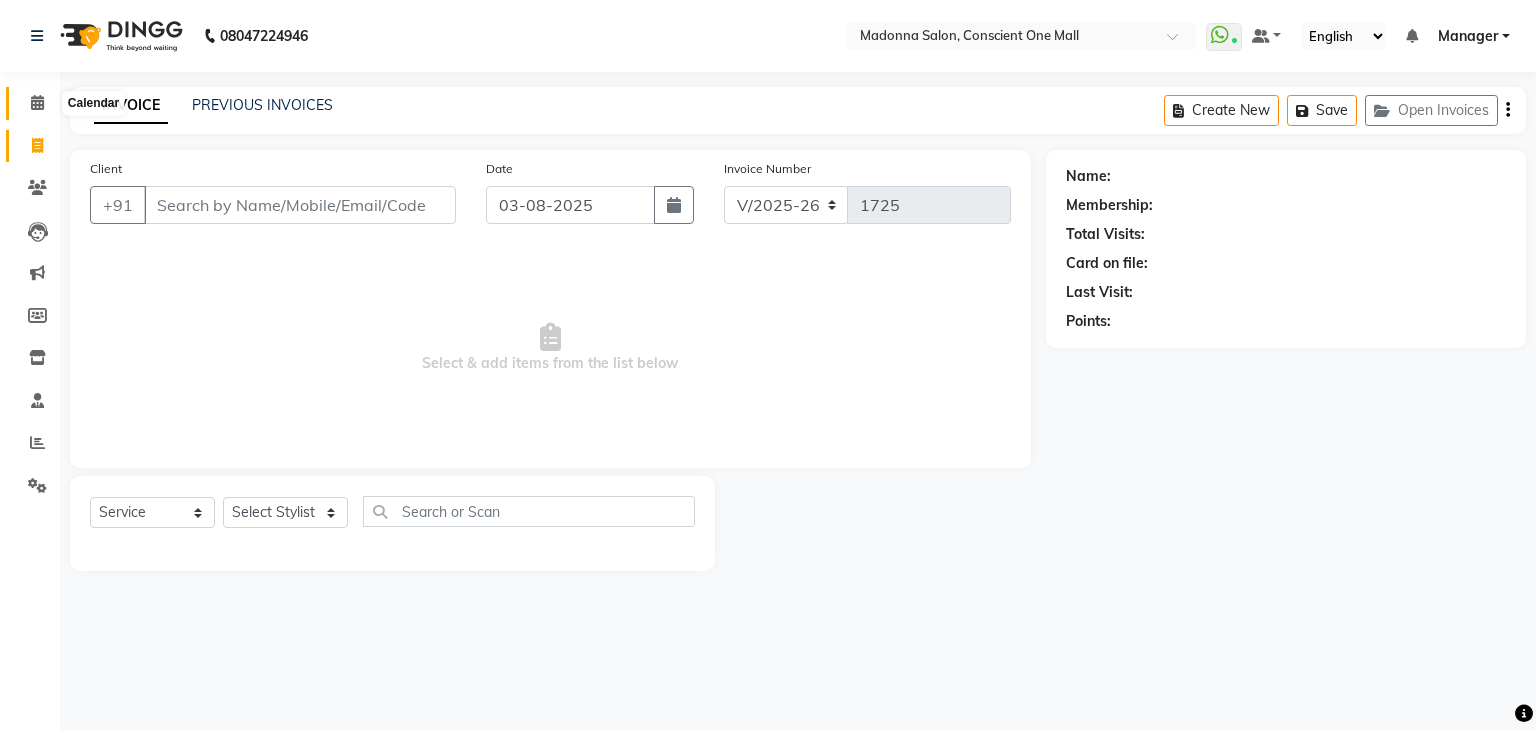 click 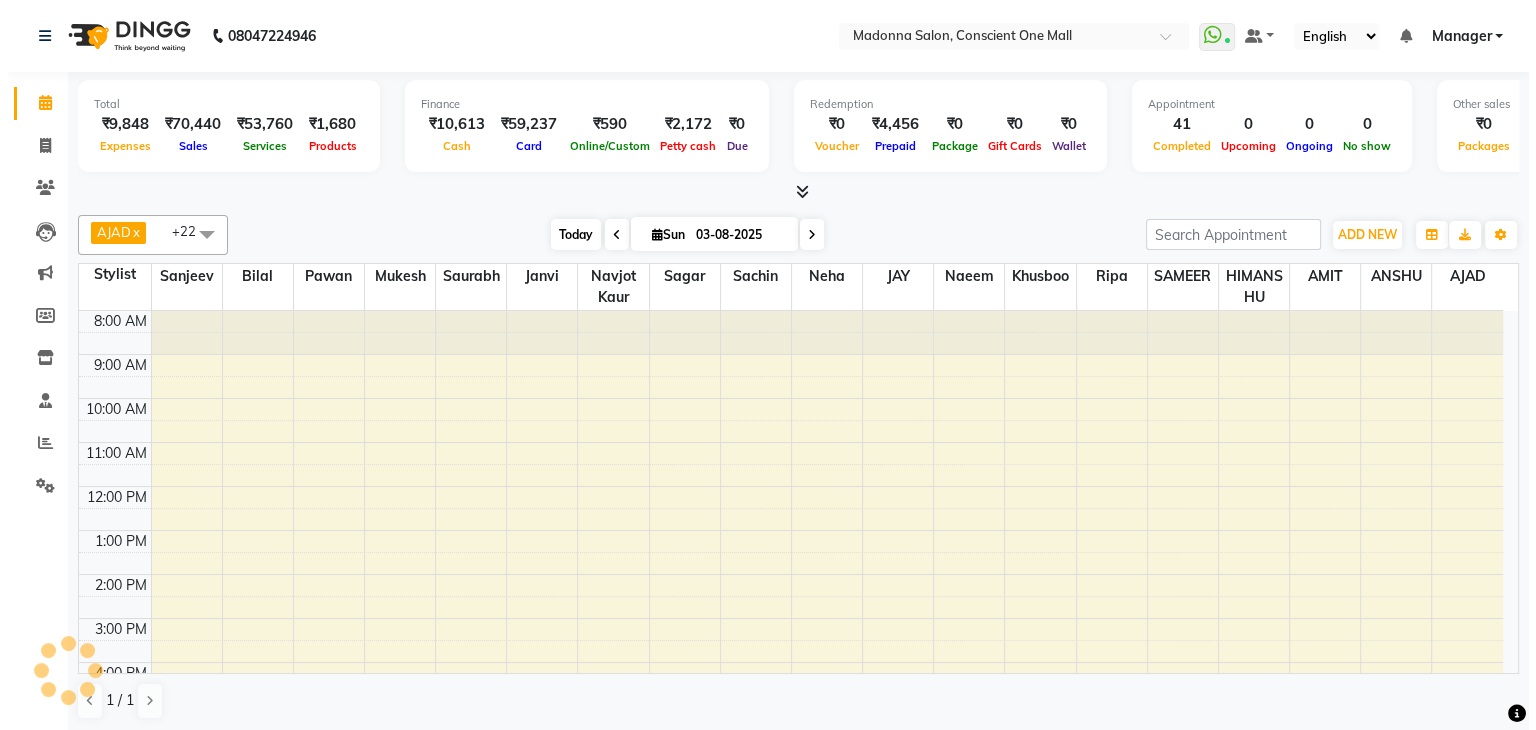 scroll, scrollTop: 0, scrollLeft: 0, axis: both 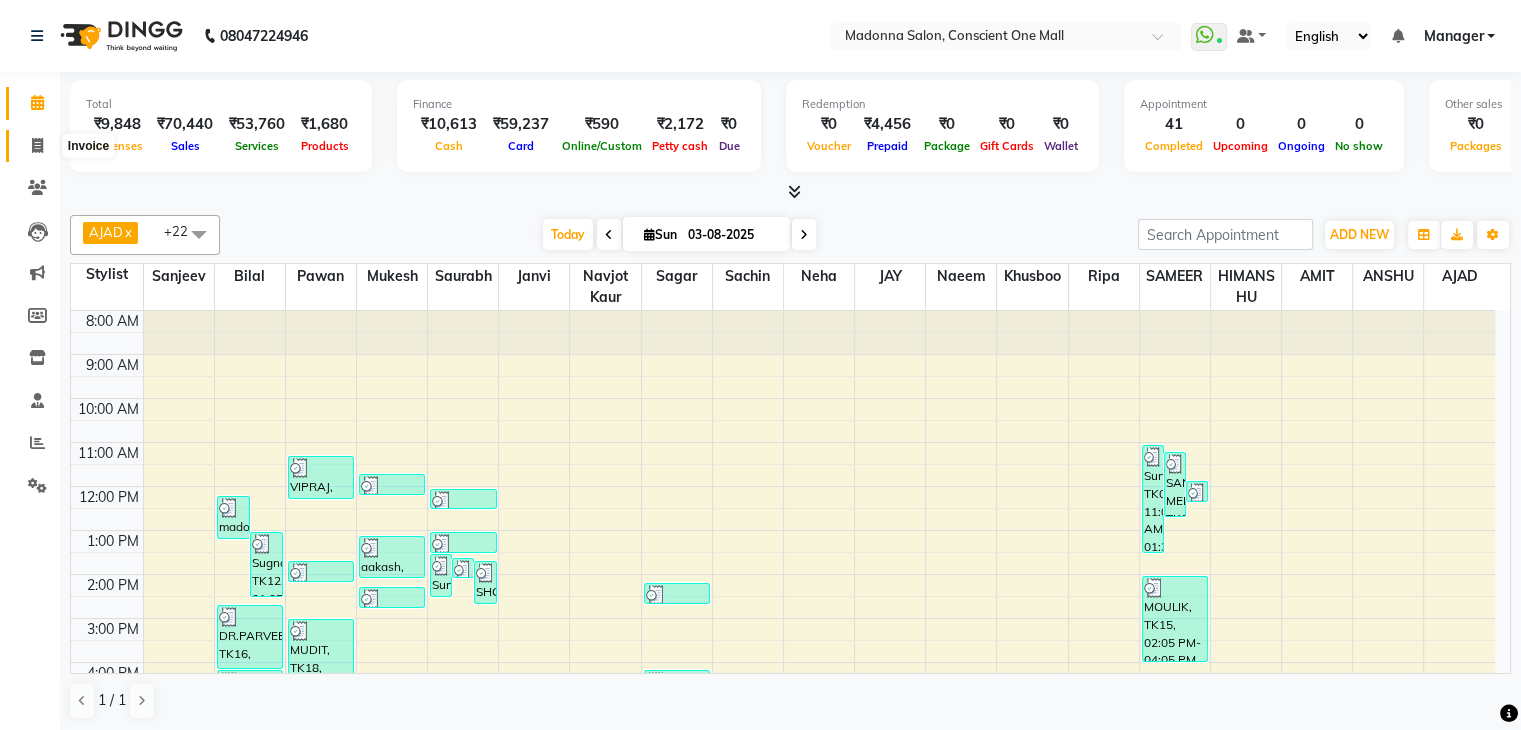 click 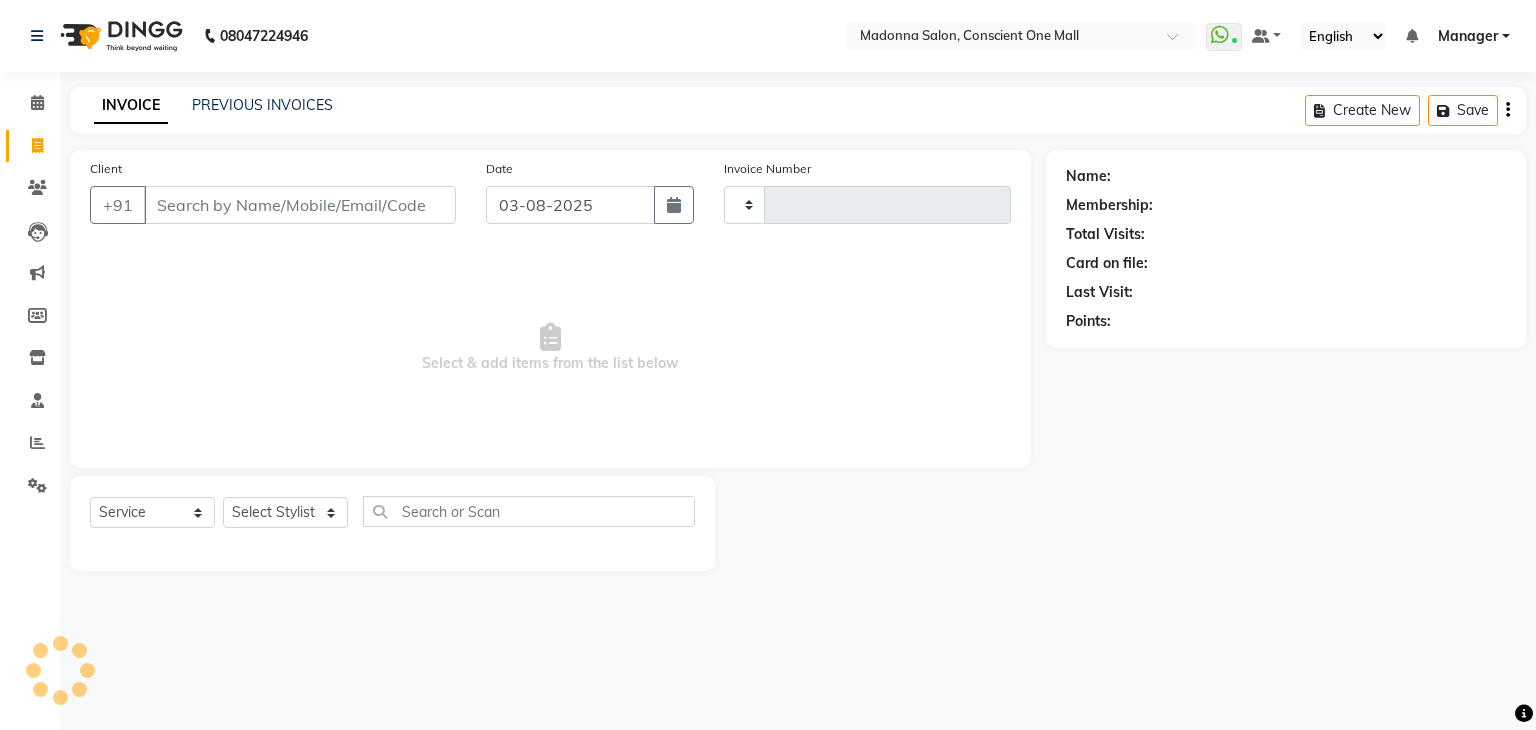 type on "1725" 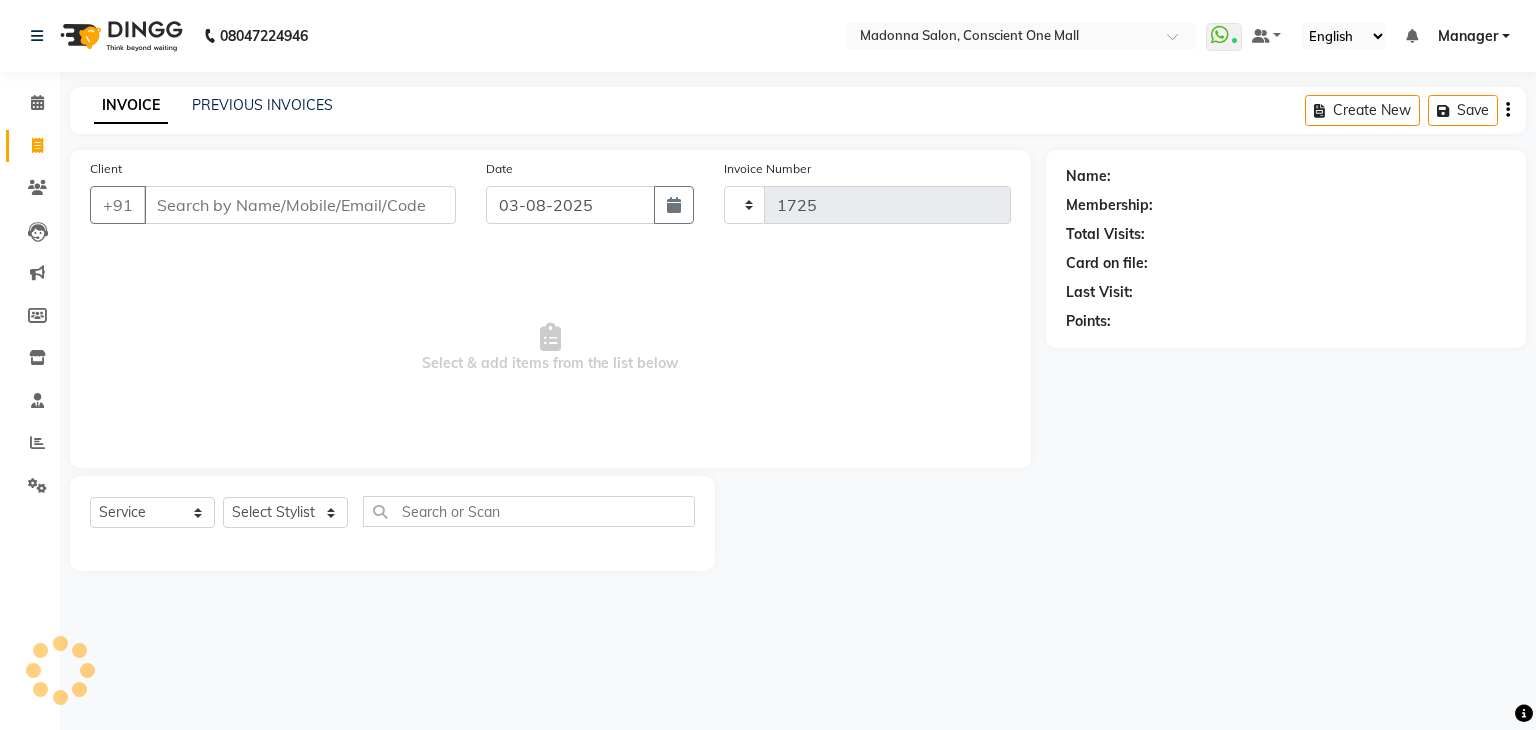 select on "7575" 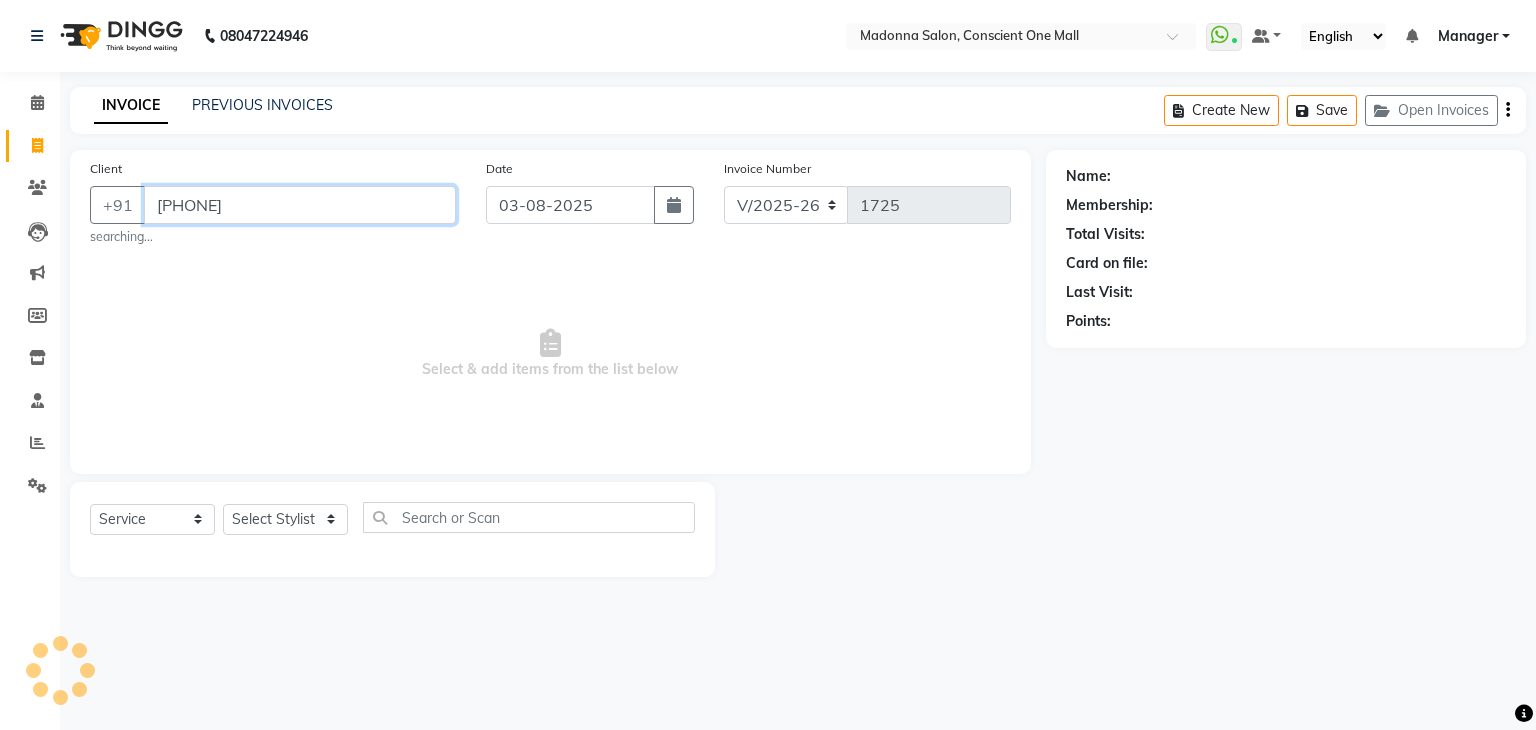 drag, startPoint x: 253, startPoint y: 218, endPoint x: 121, endPoint y: 241, distance: 133.9888 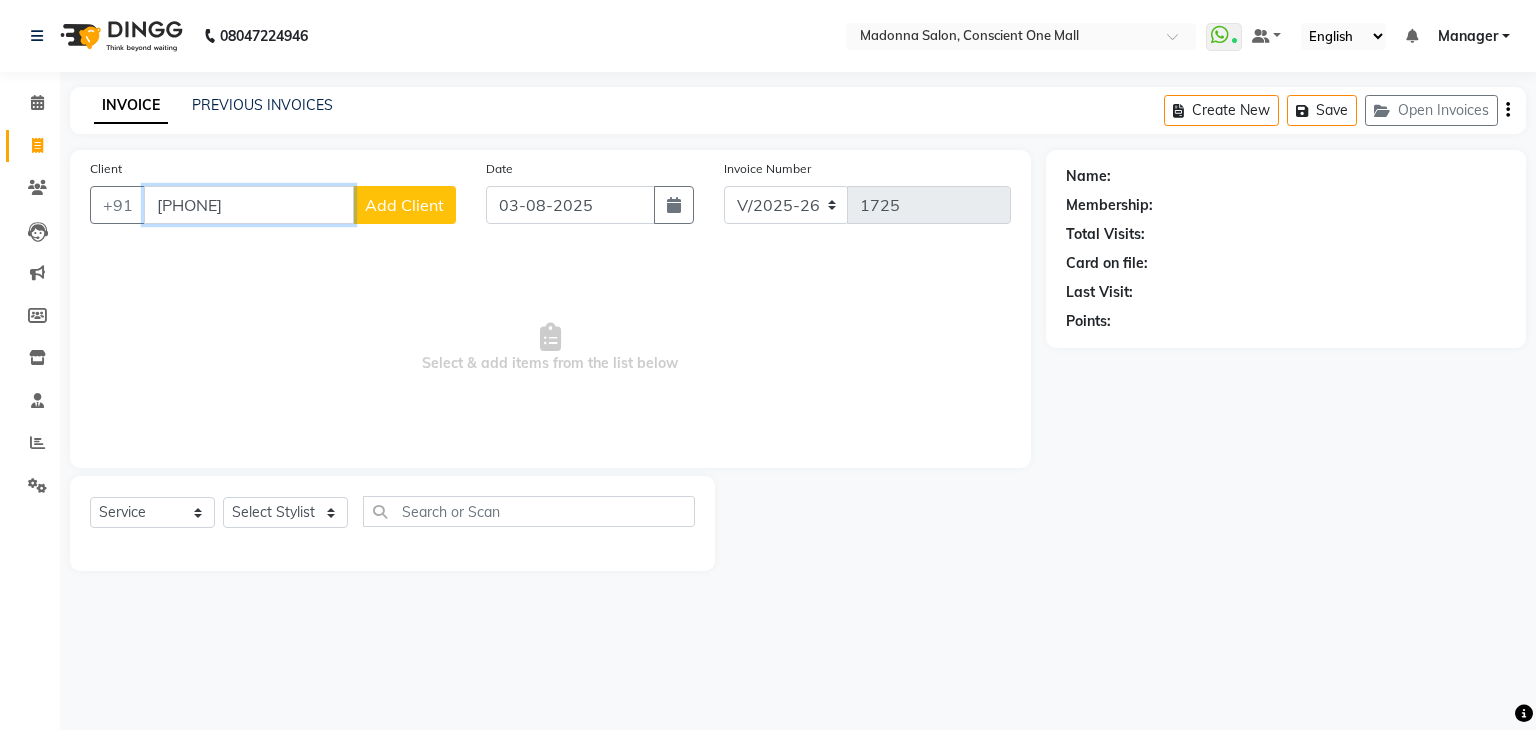 type on "9873077749" 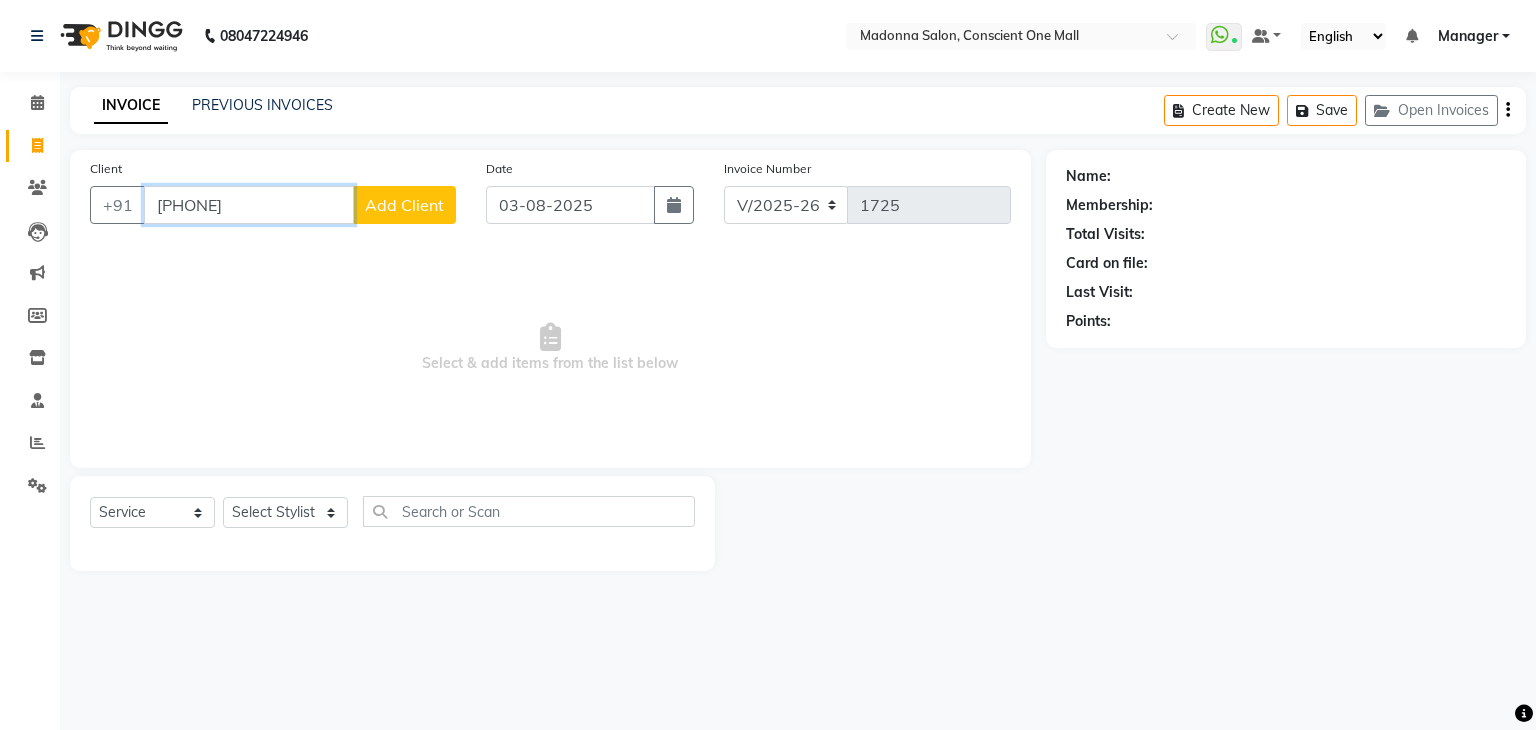 click on "9873077749" at bounding box center [249, 205] 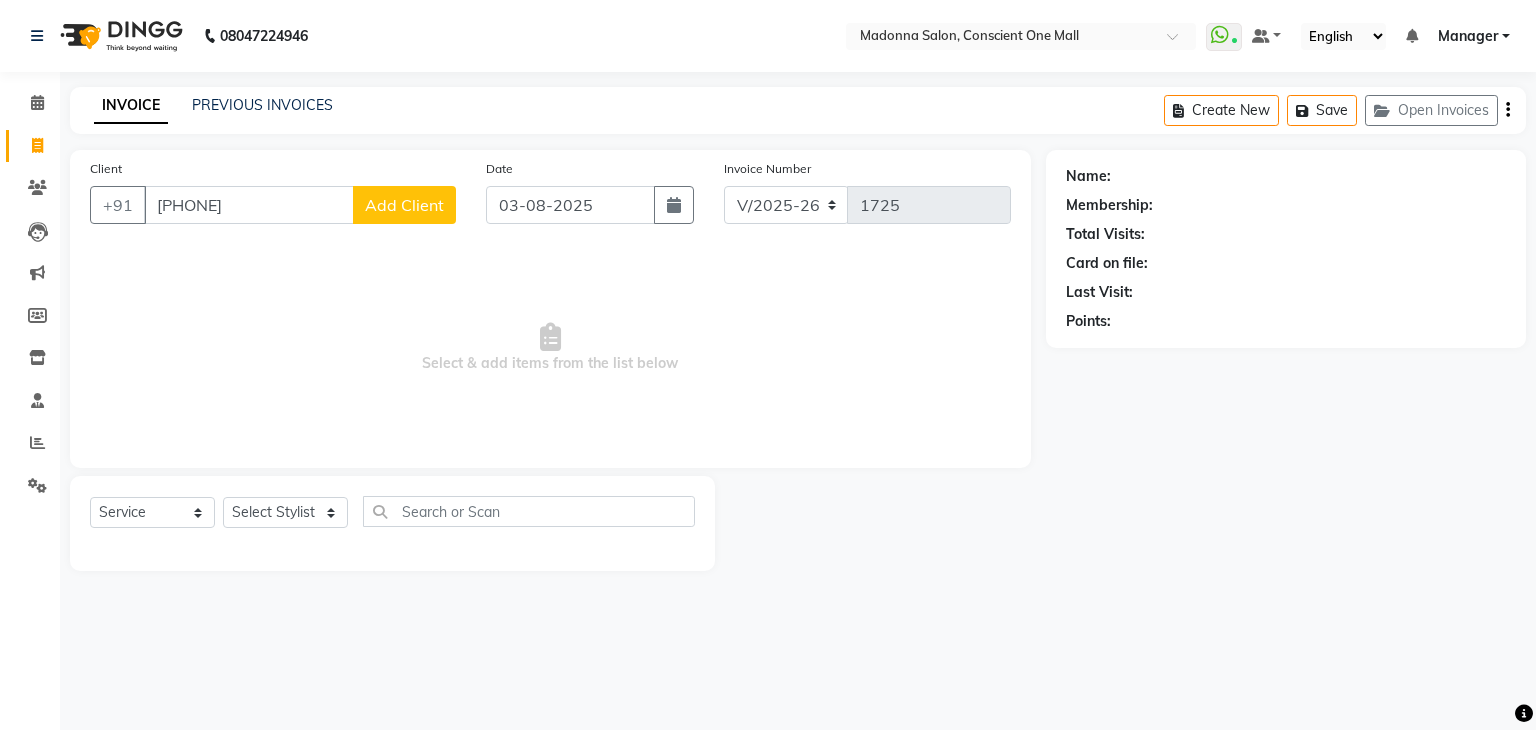 click on "Add Client" 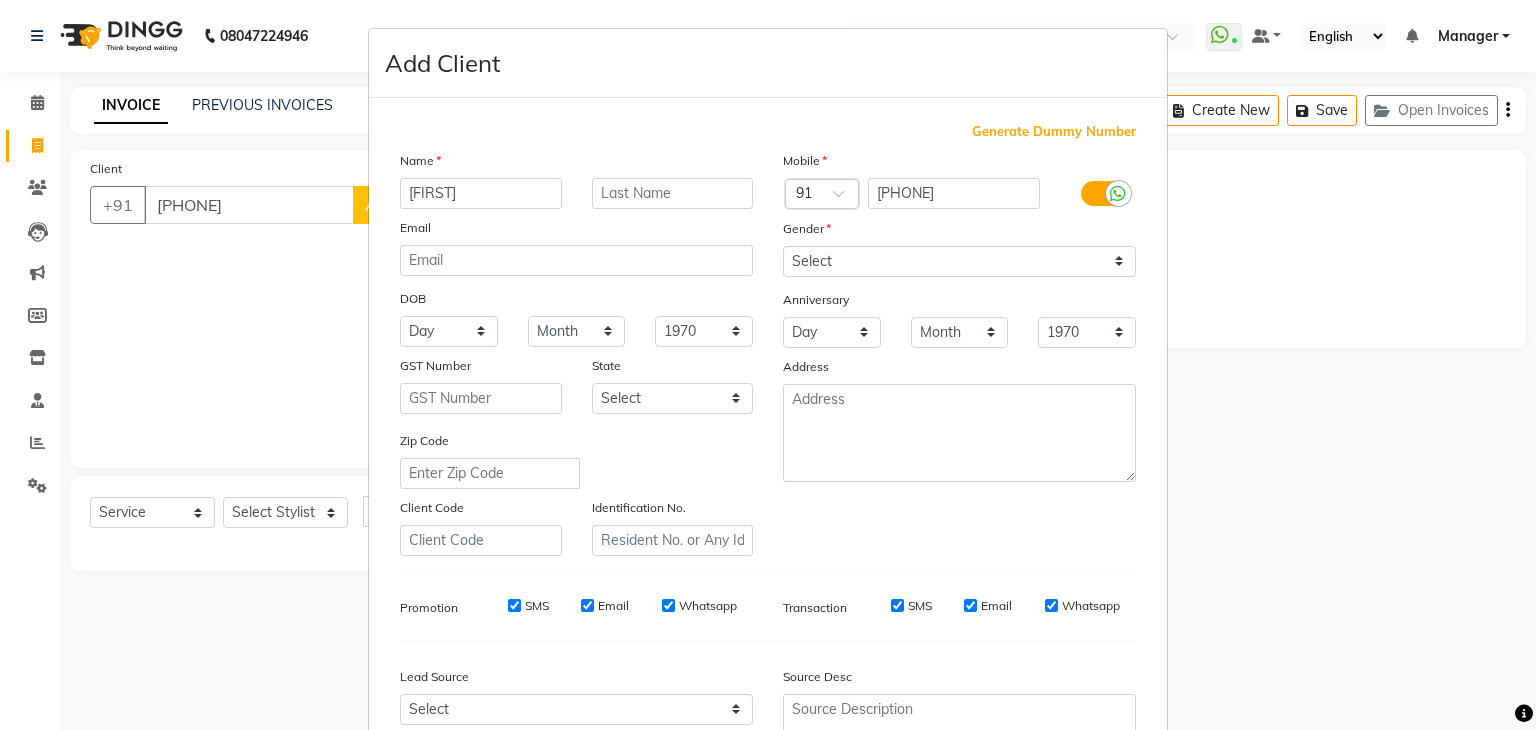 type on "GAJENDRA" 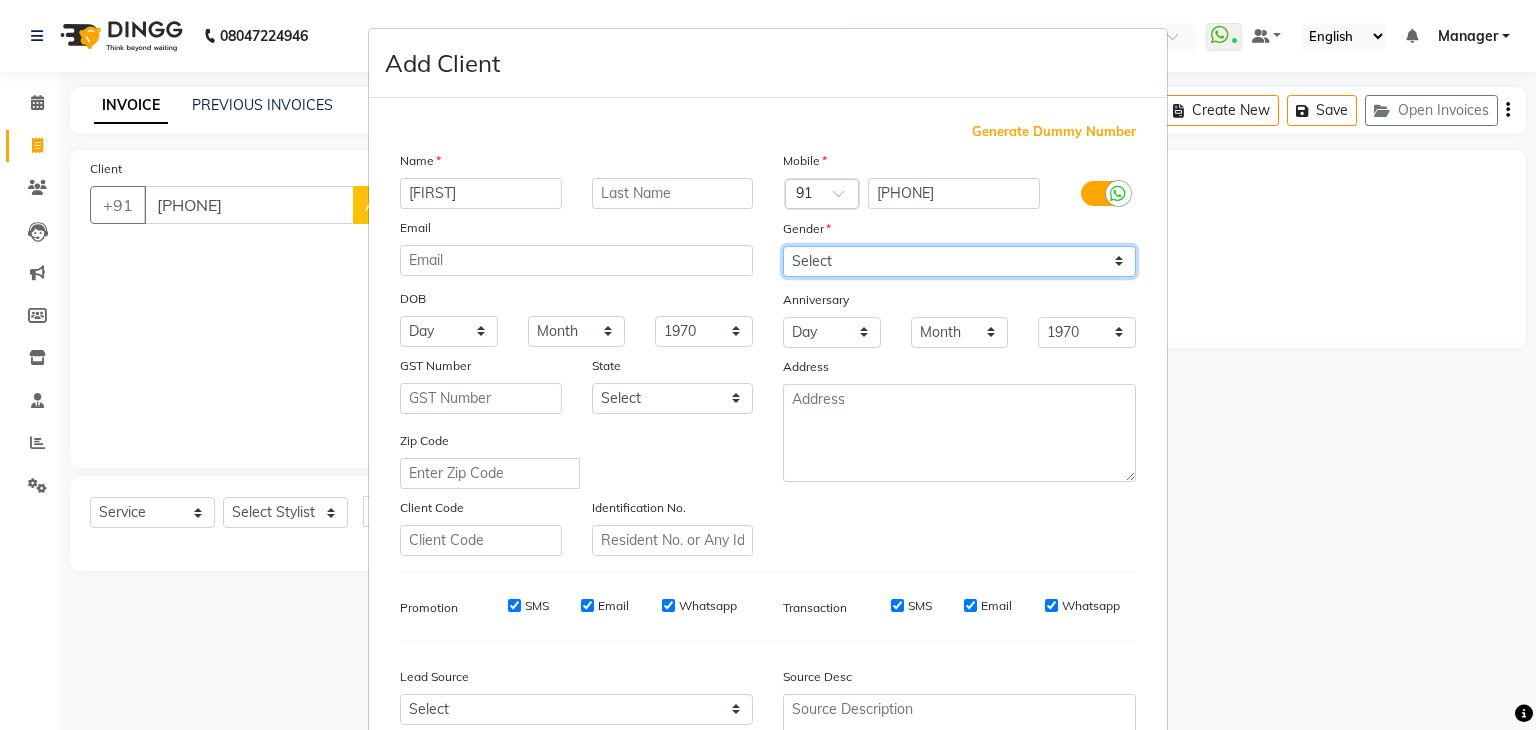 click on "Select Male Female Other Prefer Not To Say" at bounding box center (959, 261) 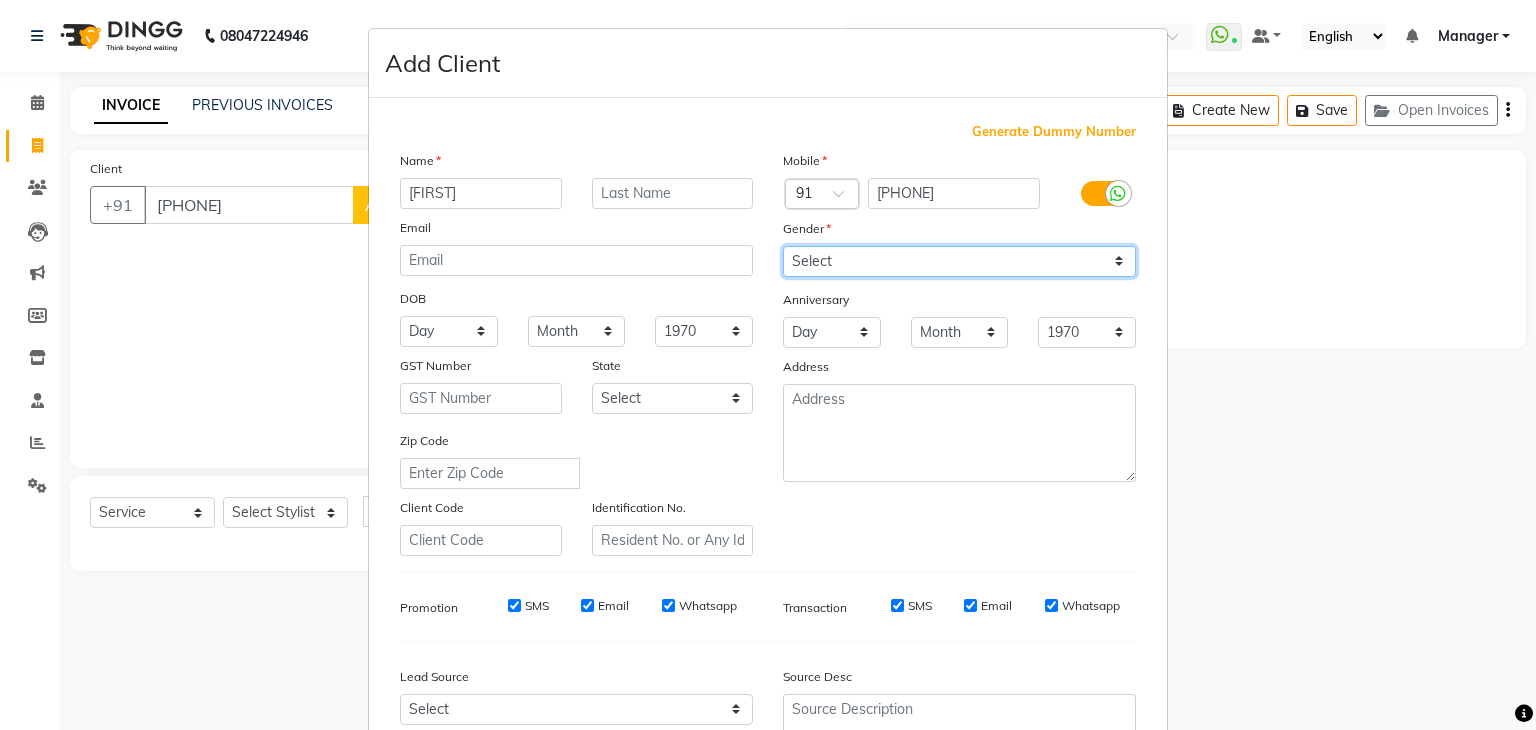 select on "male" 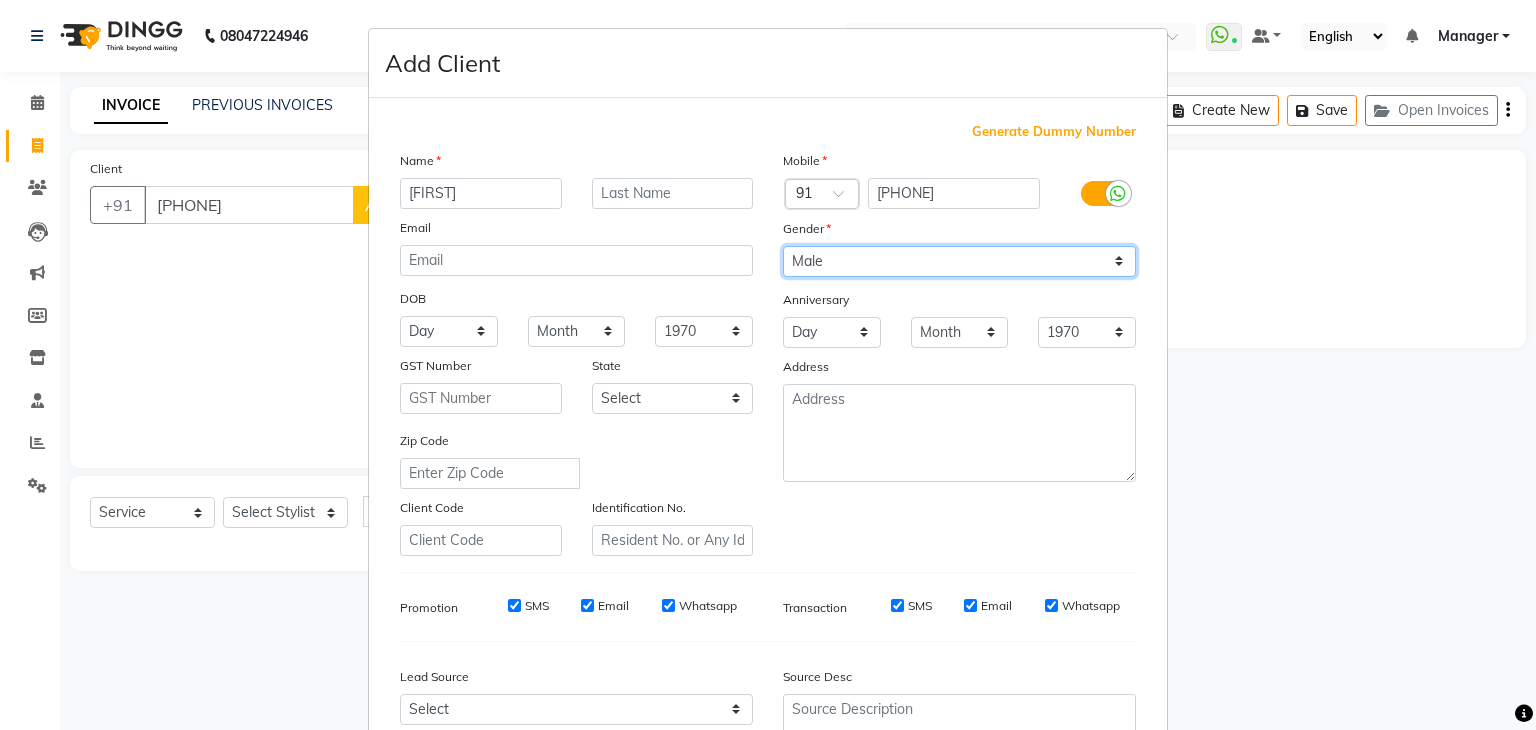 click on "Select Male Female Other Prefer Not To Say" at bounding box center [959, 261] 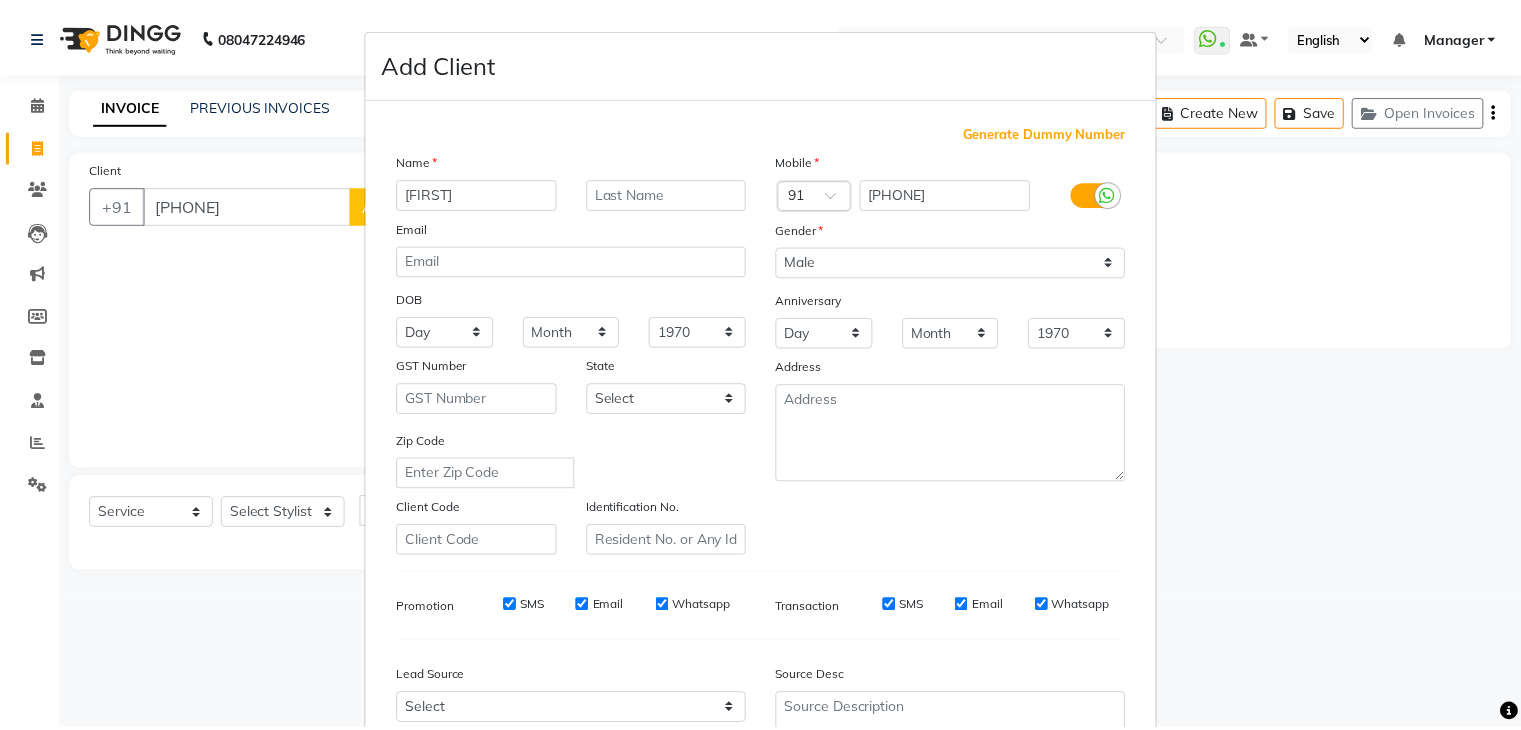 scroll, scrollTop: 203, scrollLeft: 0, axis: vertical 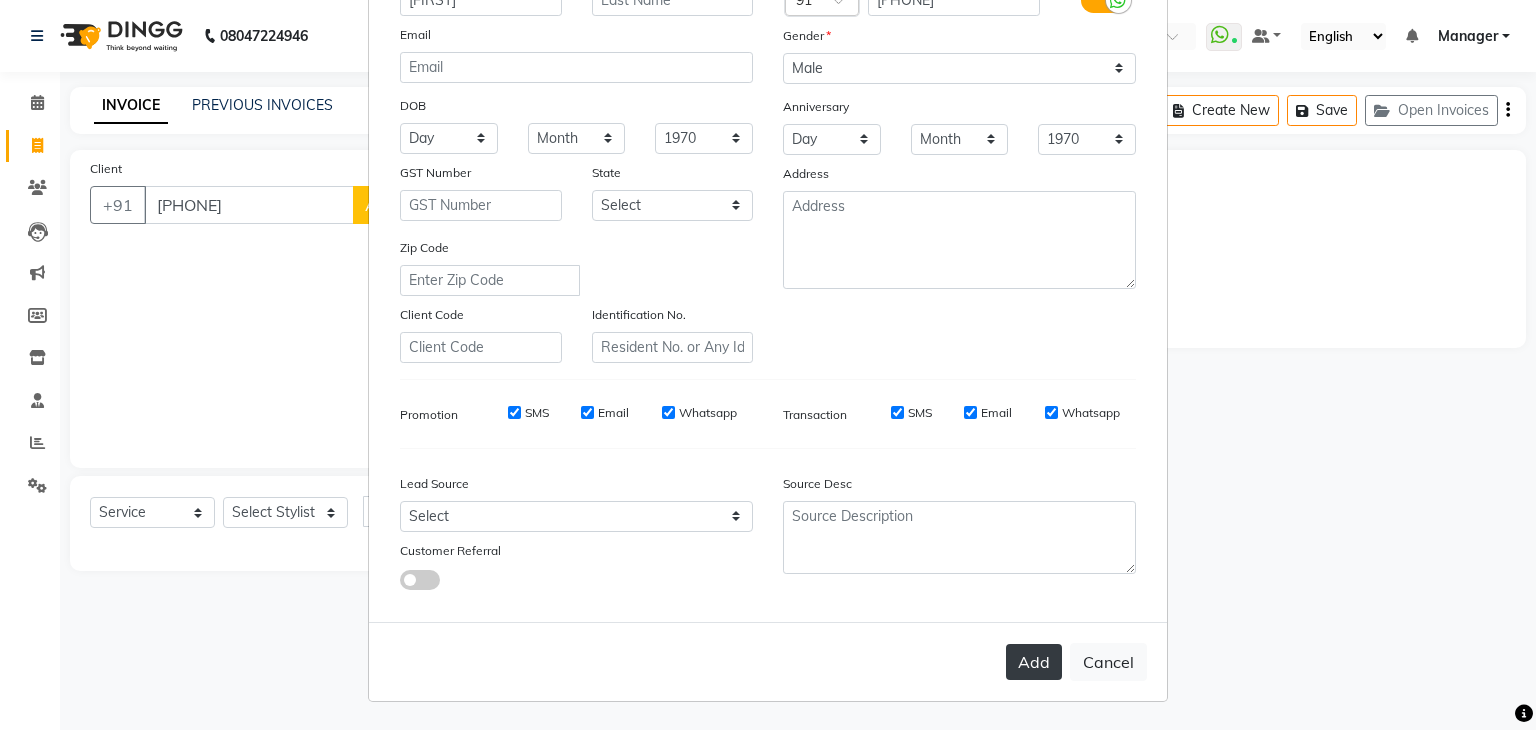 click on "Add" at bounding box center [1034, 662] 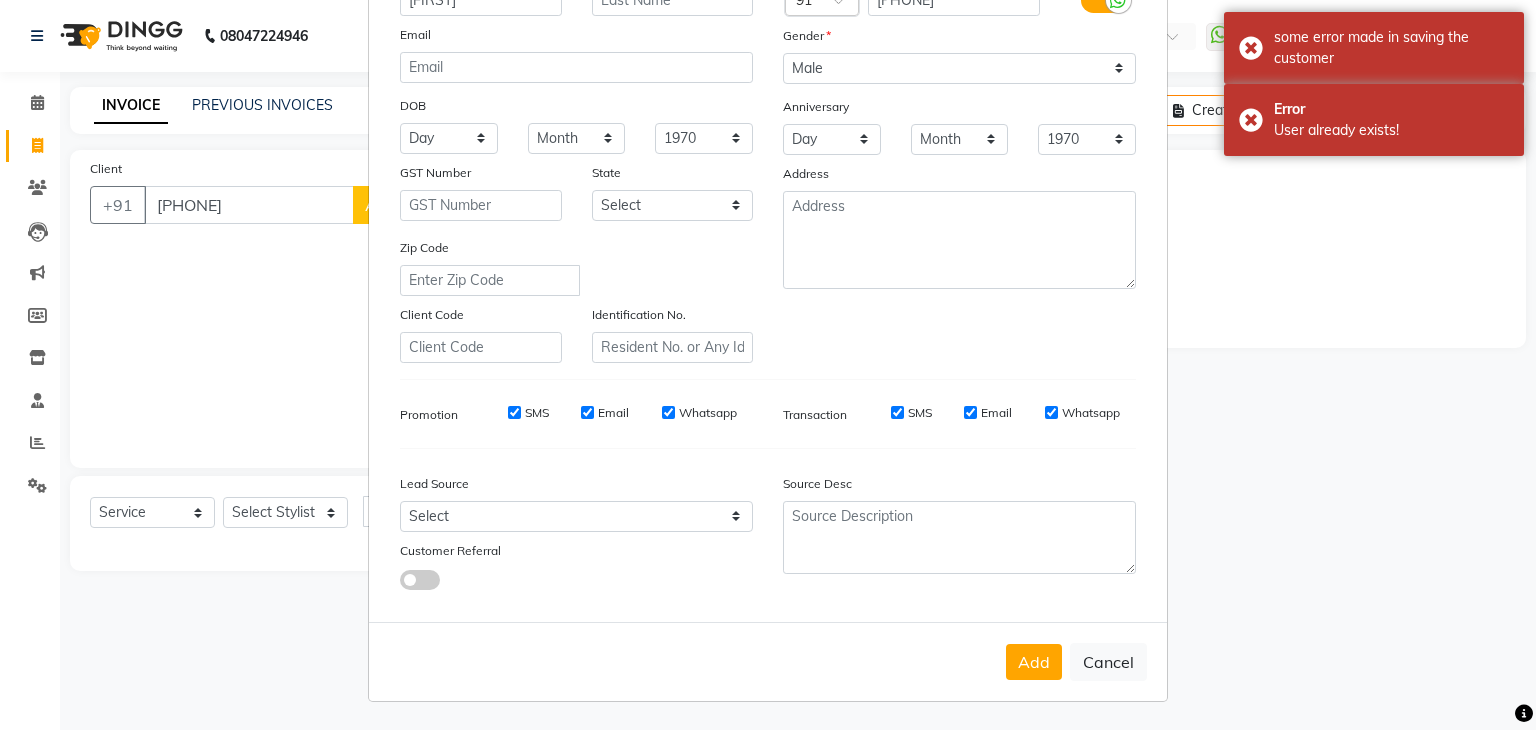 click on "Add Client Generate Dummy Number Name GAJENDRA Email DOB Day 01 02 03 04 05 06 07 08 09 10 11 12 13 14 15 16 17 18 19 20 21 22 23 24 25 26 27 28 29 30 31 Month January February March April May June July August September October November December 1940 1941 1942 1943 1944 1945 1946 1947 1948 1949 1950 1951 1952 1953 1954 1955 1956 1957 1958 1959 1960 1961 1962 1963 1964 1965 1966 1967 1968 1969 1970 1971 1972 1973 1974 1975 1976 1977 1978 1979 1980 1981 1982 1983 1984 1985 1986 1987 1988 1989 1990 1991 1992 1993 1994 1995 1996 1997 1998 1999 2000 2001 2002 2003 2004 2005 2006 2007 2008 2009 2010 2011 2012 2013 2014 2015 2016 2017 2018 2019 2020 2021 2022 2023 2024 GST Number State Select Andaman and Nicobar Islands Andhra Pradesh Arunachal Pradesh Assam Bihar Chandigarh Chhattisgarh Dadra and Nagar Haveli Daman and Diu Delhi Goa Gujarat Haryana Himachal Pradesh Jammu and Kashmir Jharkhand Karnataka Kerala Lakshadweep Madhya Pradesh Maharashtra Manipur Meghalaya Mizoram Nagaland Odisha Pondicherry Punjab Sikkim" at bounding box center (768, 365) 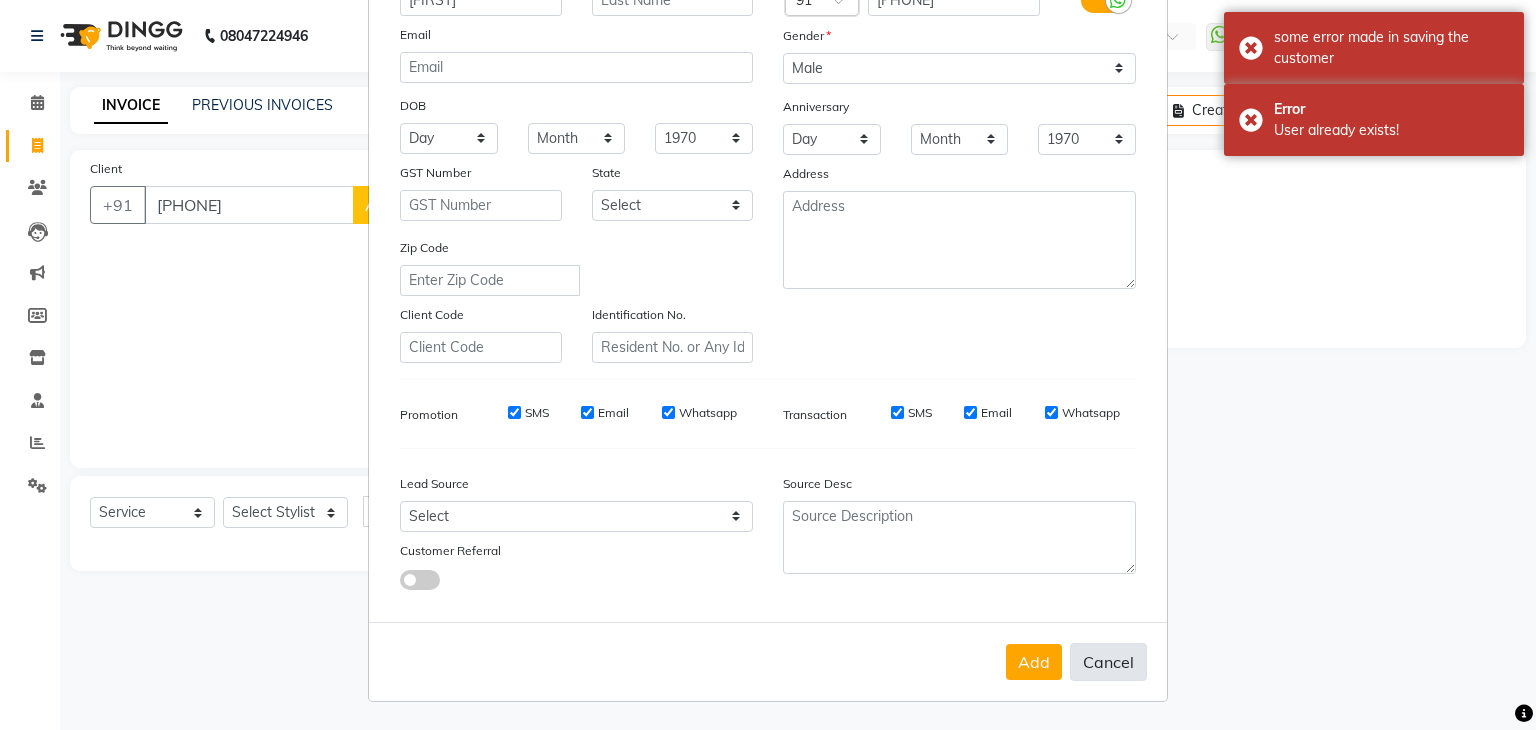 click on "Cancel" at bounding box center [1108, 662] 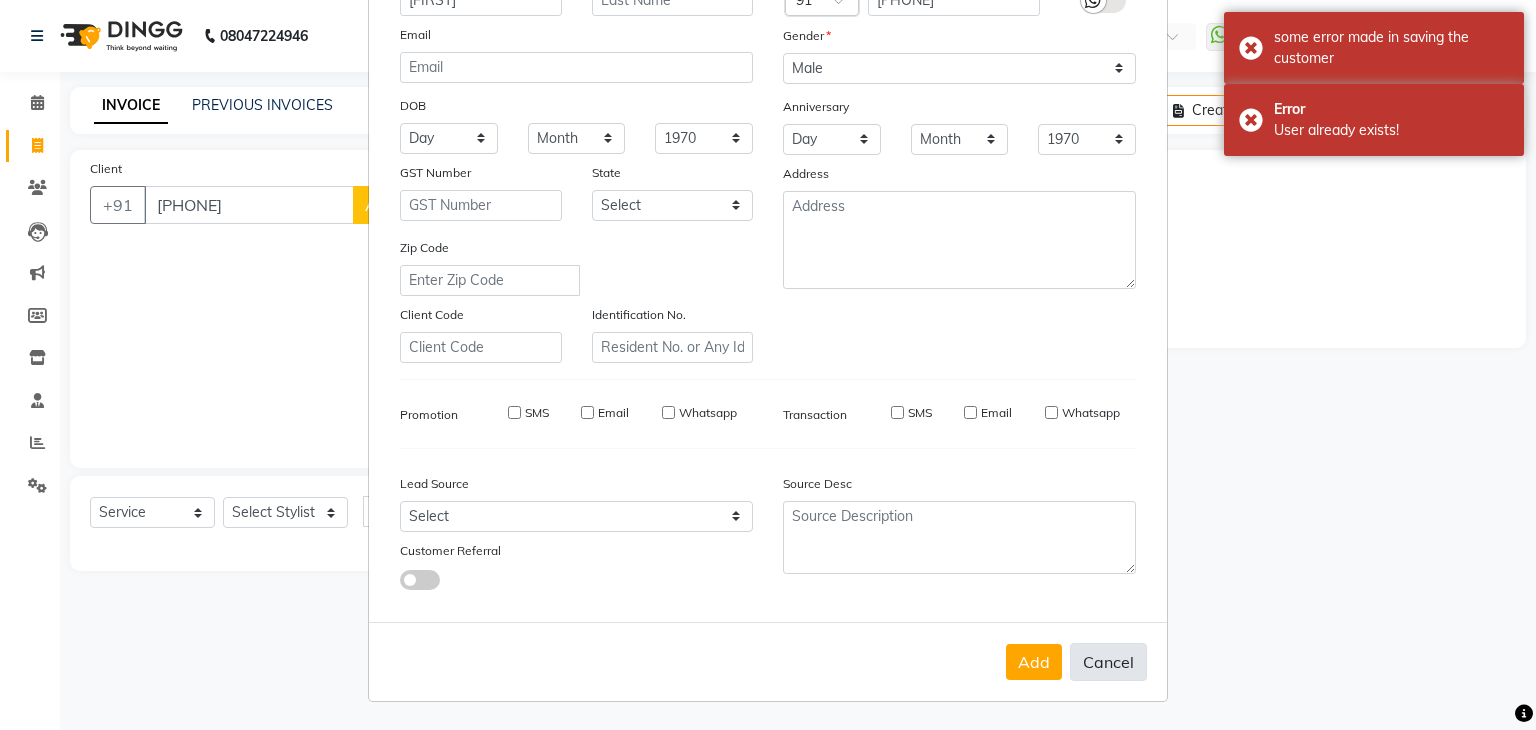 type 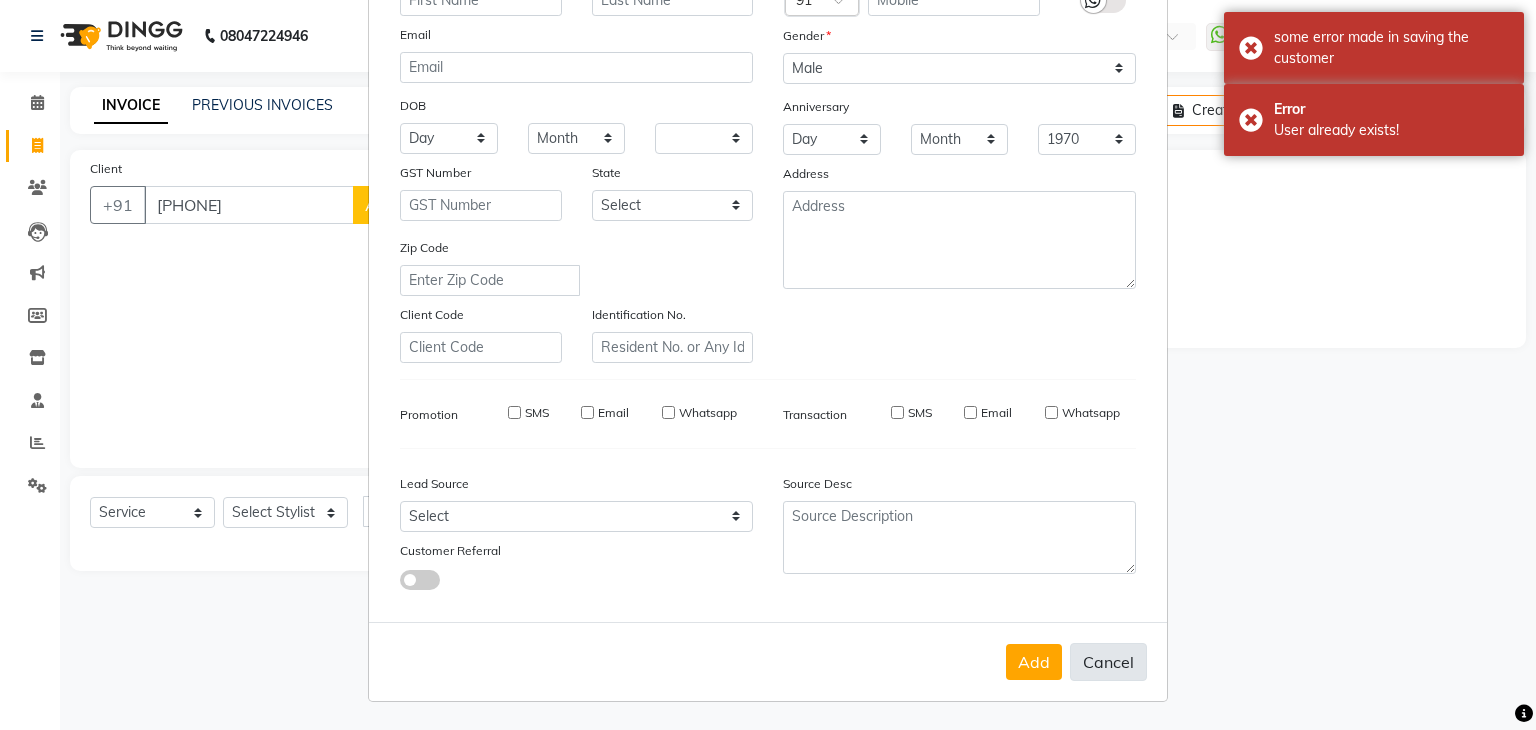 select 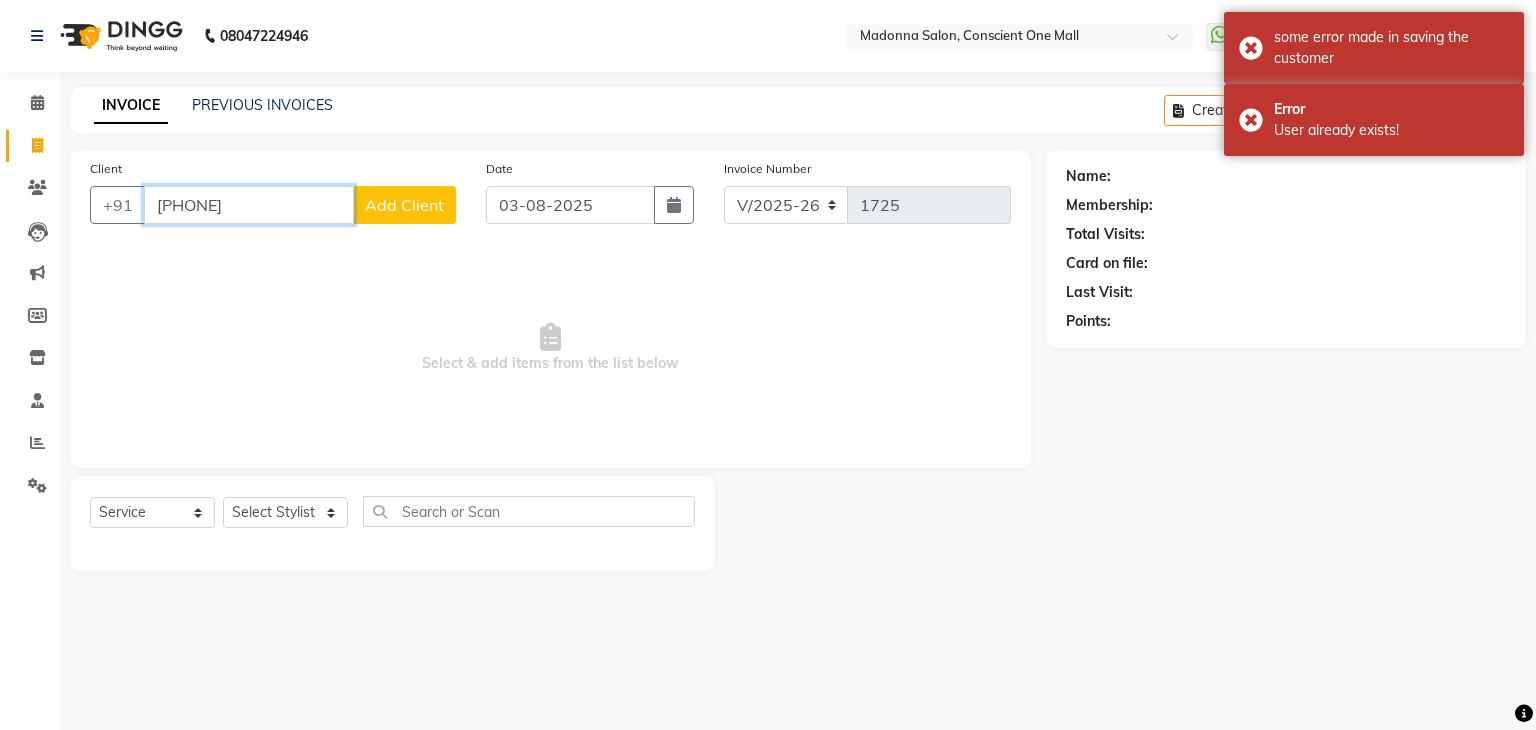 click on "9873077749" at bounding box center (249, 205) 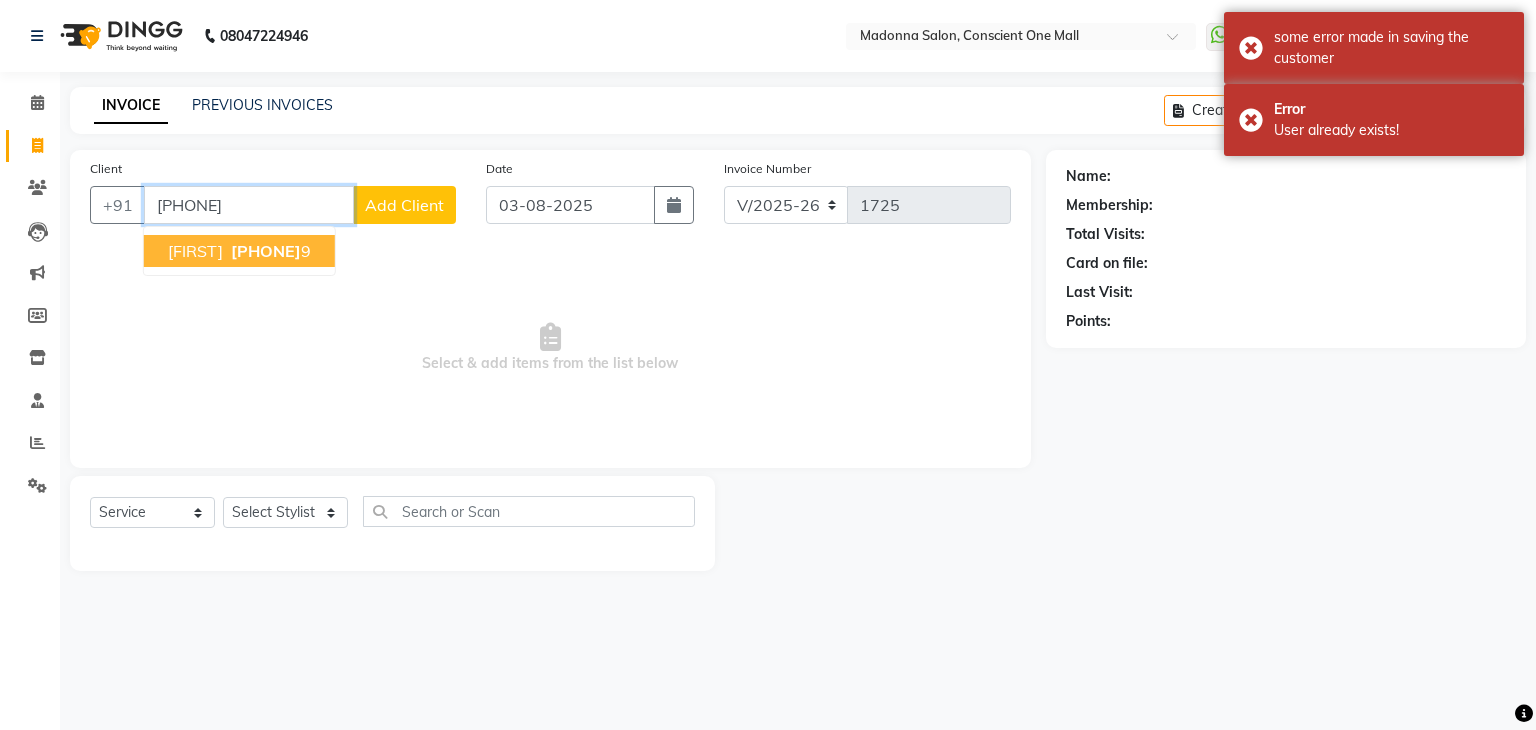 click on "987307774" at bounding box center (266, 251) 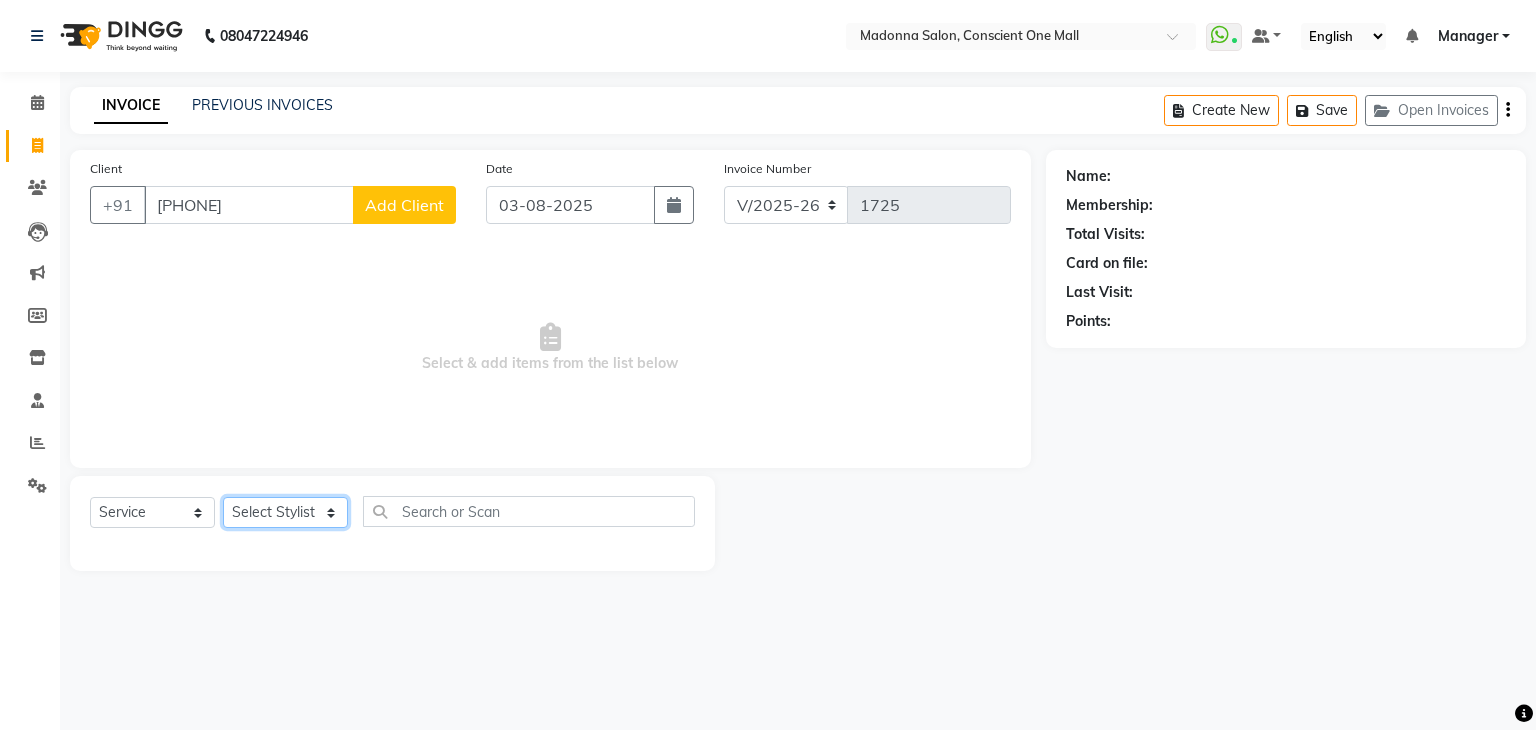 click on "Select Stylist AJAD AMIT ANSHU Bilal Harry himanshi HIMANSHU Janvi JAY Khusboo Manager misty Mukesh Naeem Navjot Kaur neha Pawan RAKHI Ripa Sachin Sagar  SAMEER Sanjeev Saurabh" 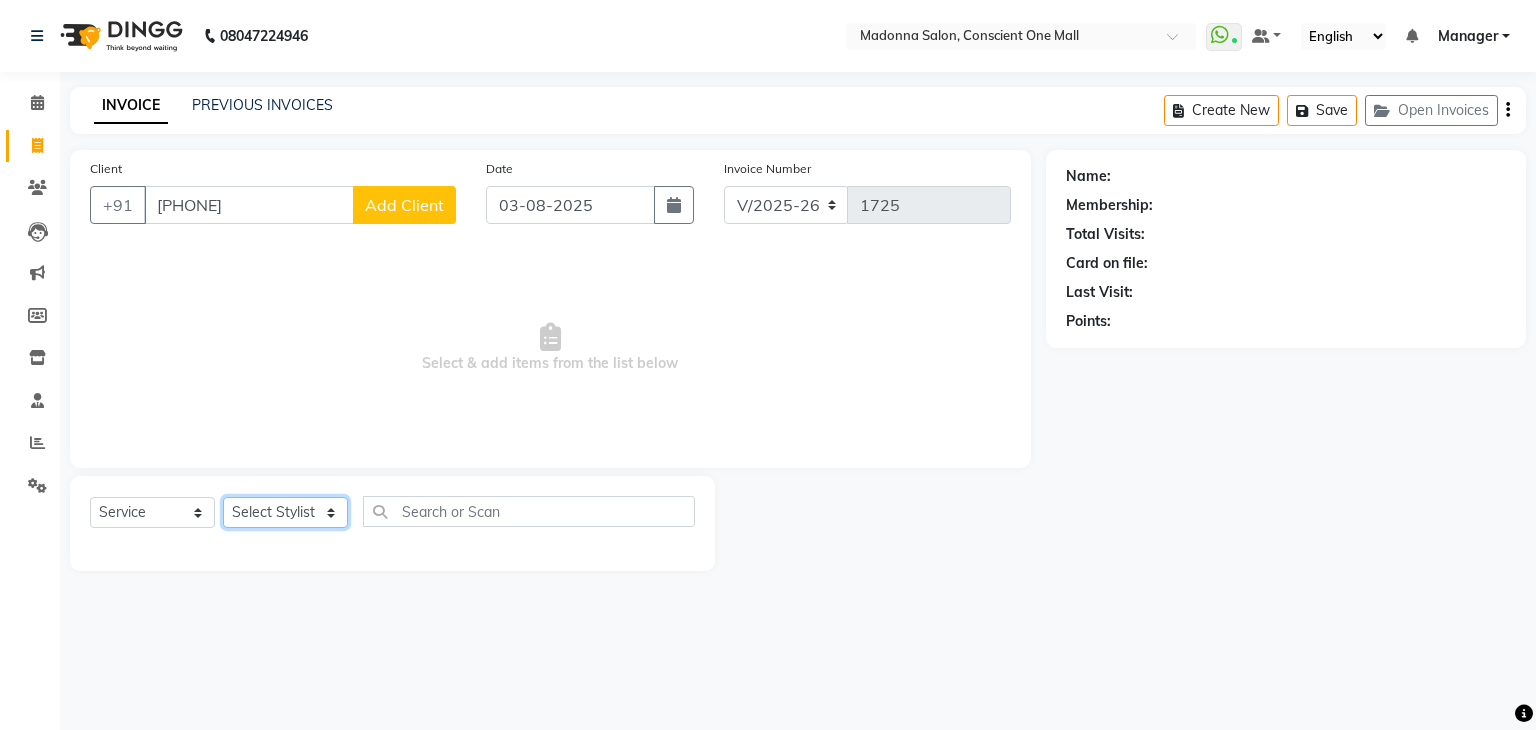 select on "67300" 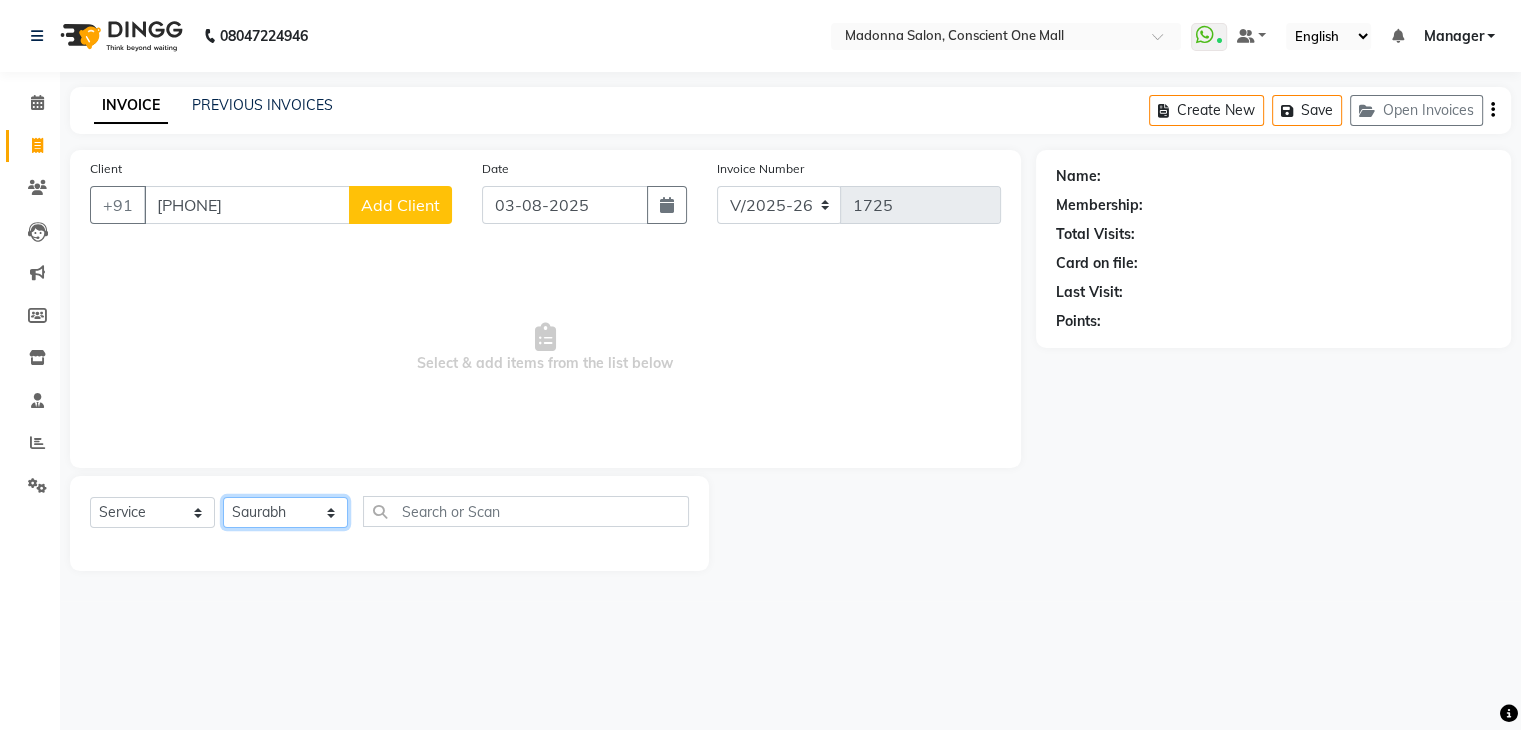 click on "Select Stylist AJAD AMIT ANSHU Bilal Harry himanshi HIMANSHU Janvi JAY Khusboo Manager misty Mukesh Naeem Navjot Kaur neha Pawan RAKHI Ripa Sachin Sagar  SAMEER Sanjeev Saurabh" 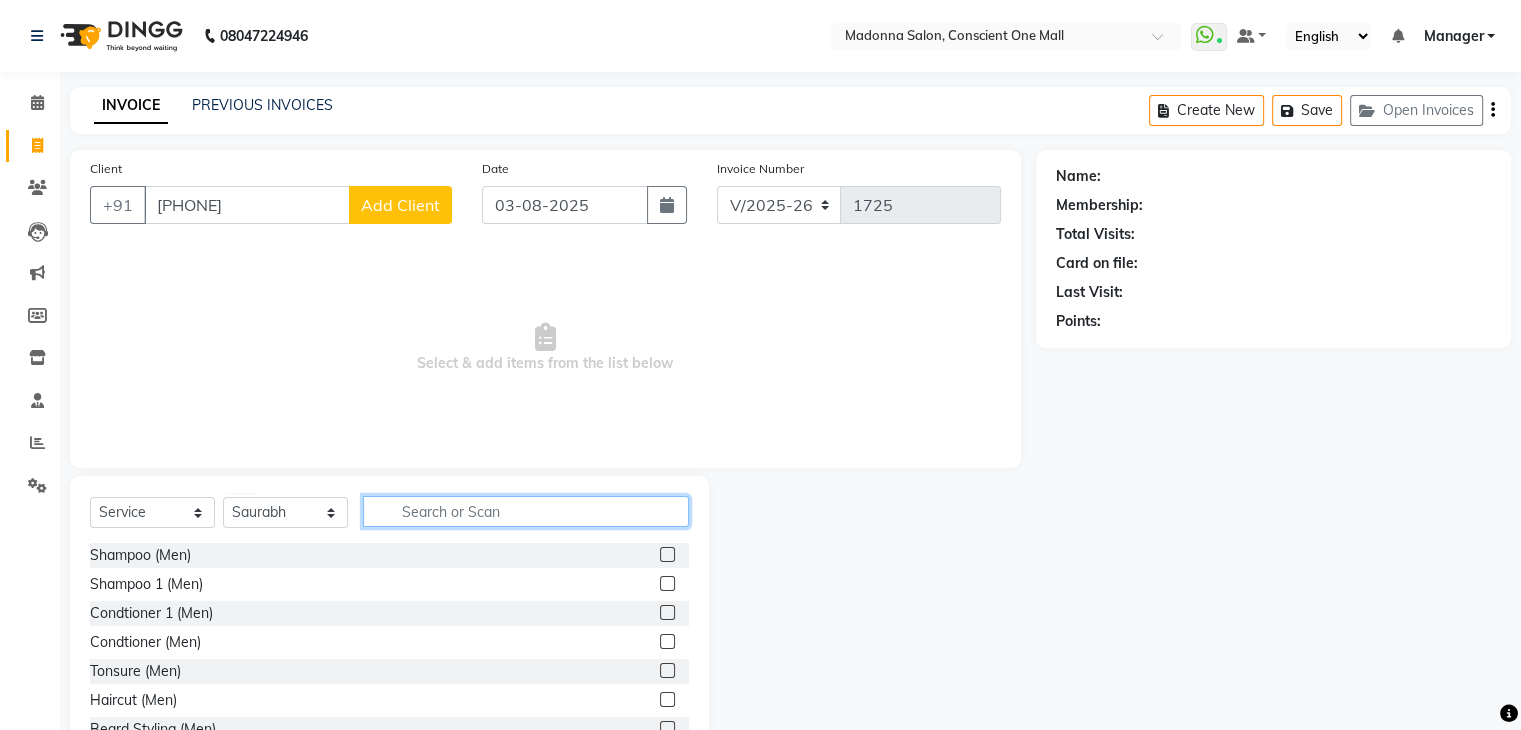 click 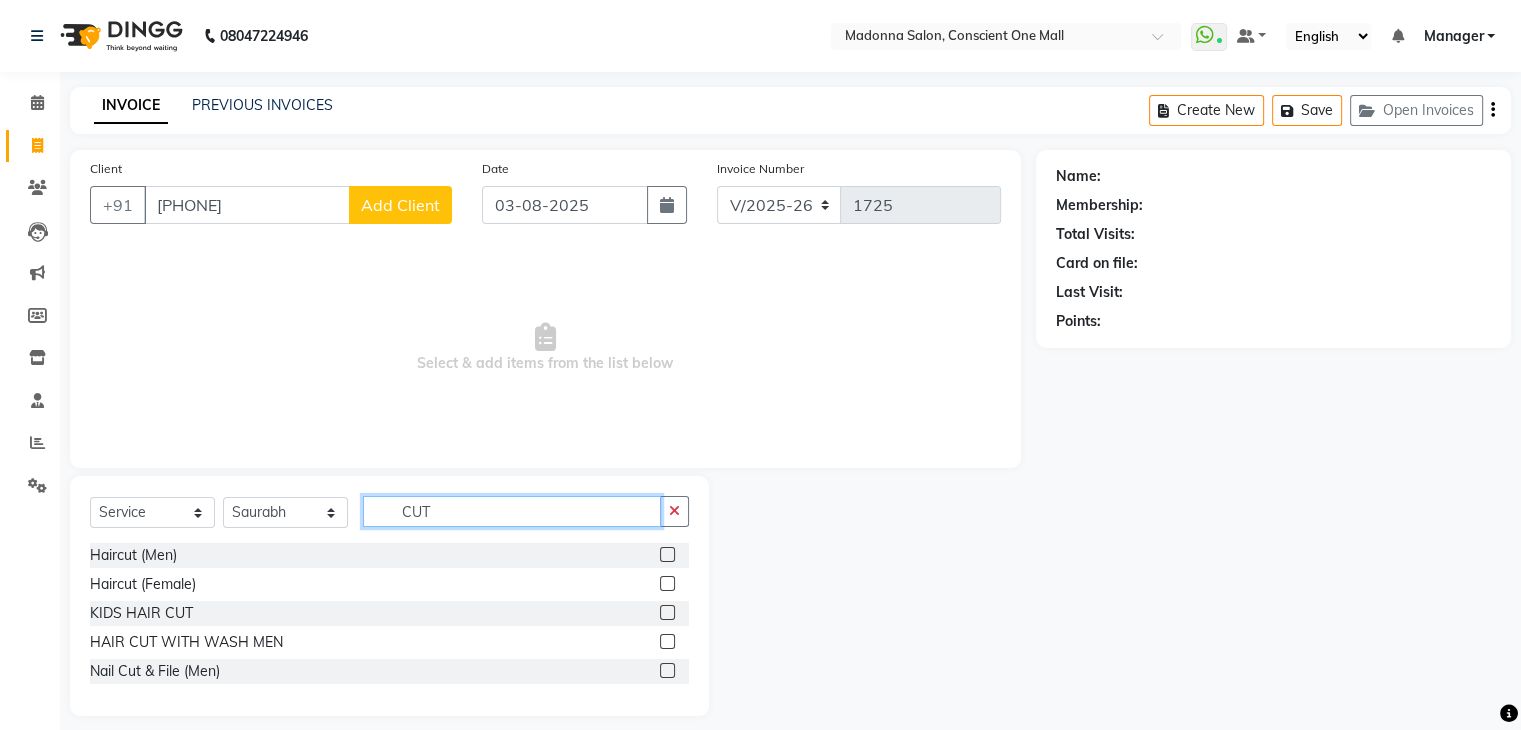 type on "CUT" 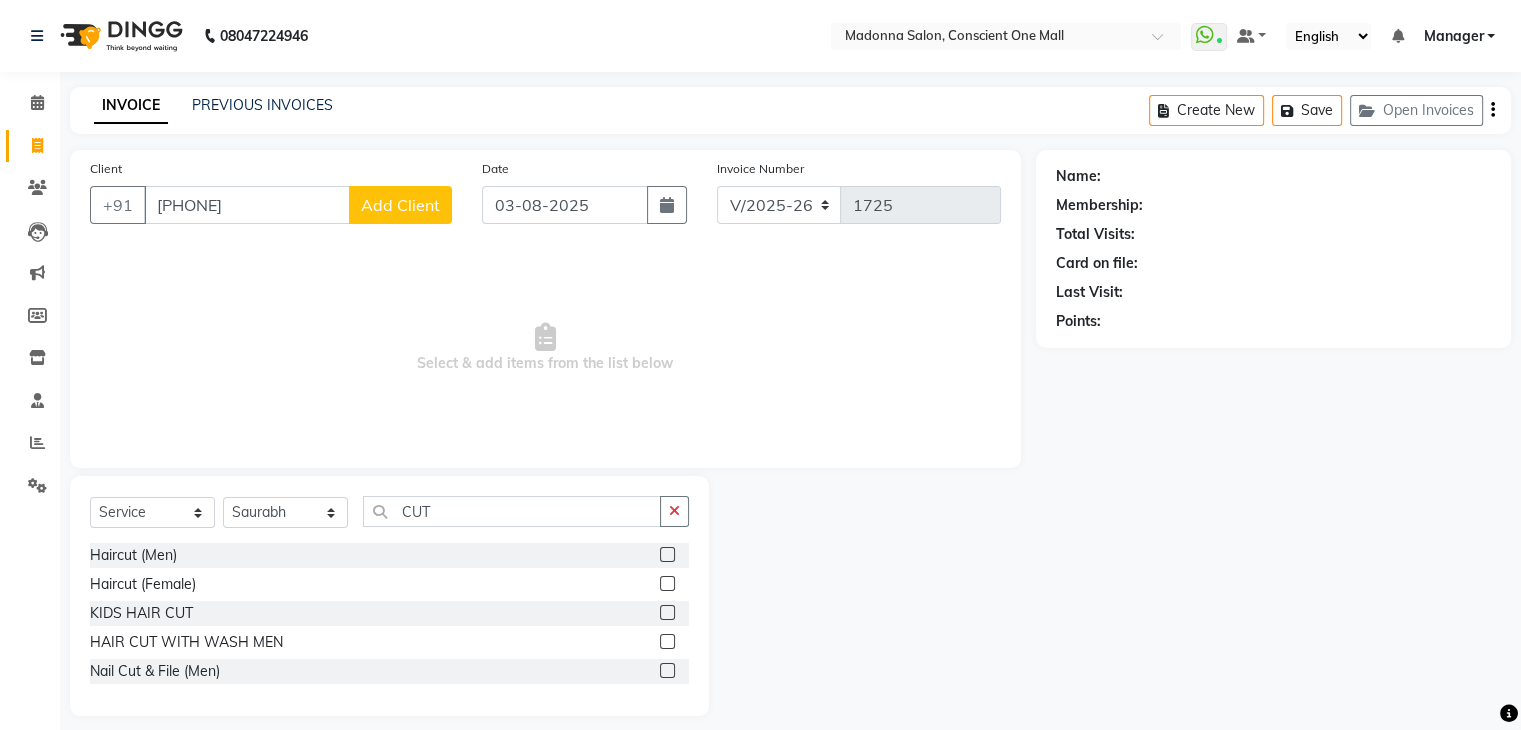 click 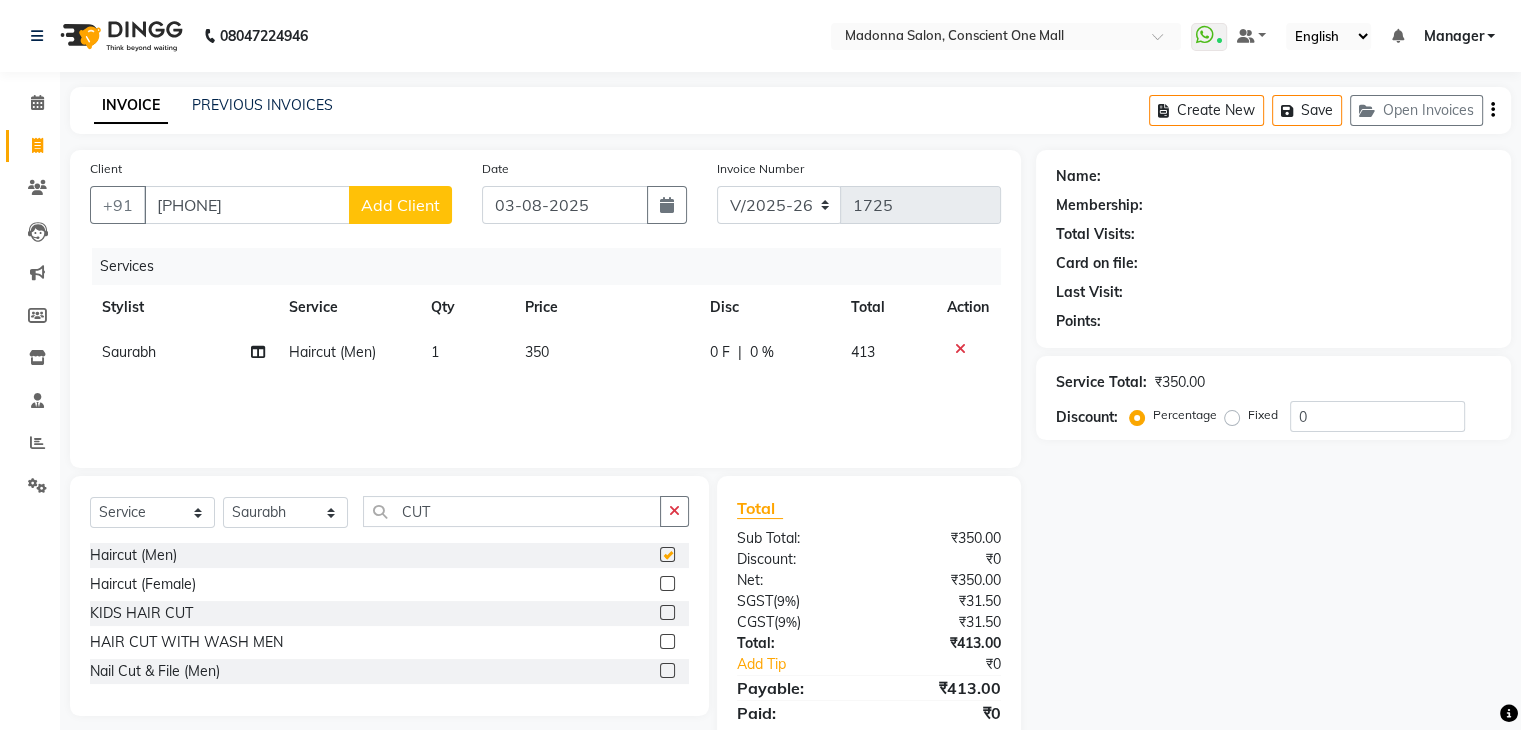 checkbox on "false" 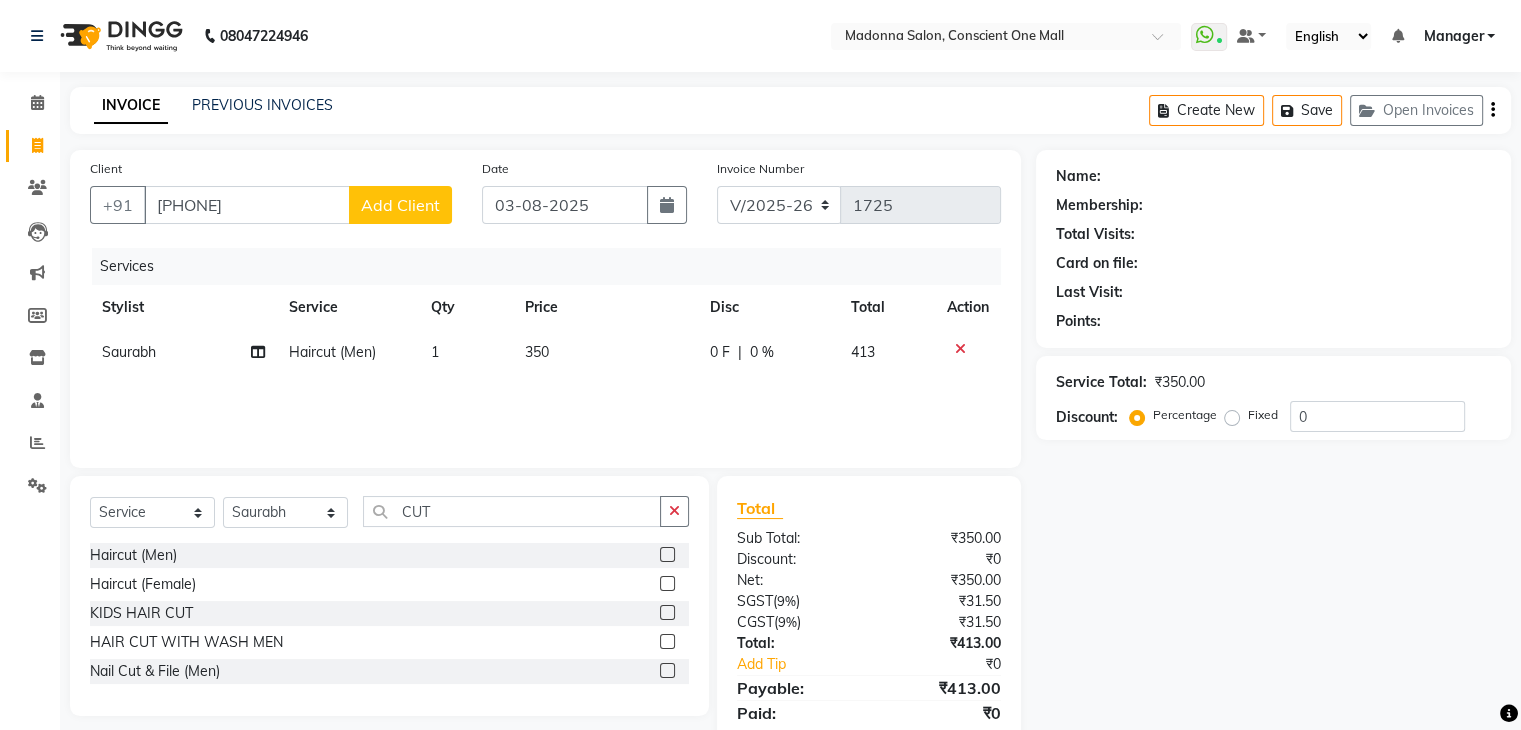 scroll, scrollTop: 71, scrollLeft: 0, axis: vertical 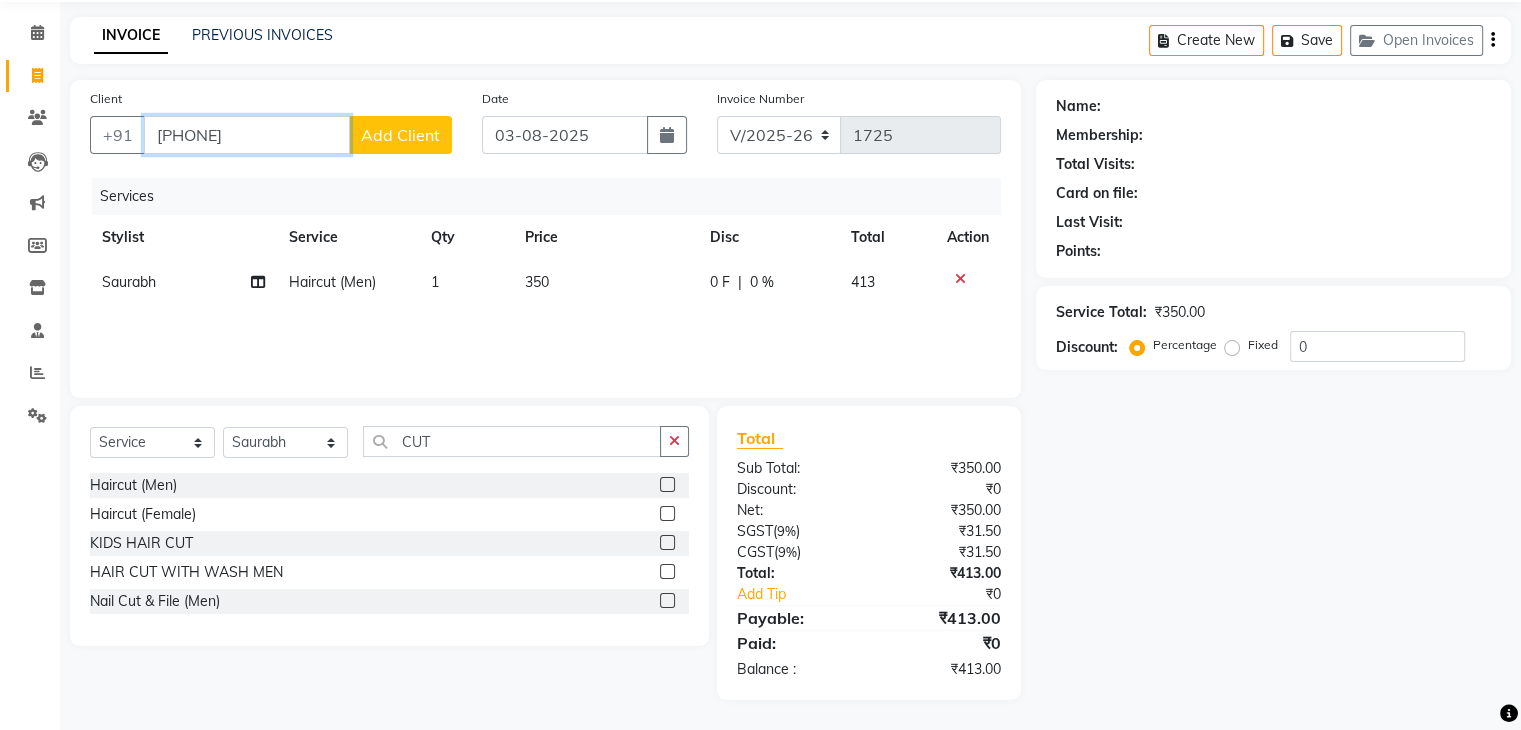 click on "9873077749" at bounding box center (247, 135) 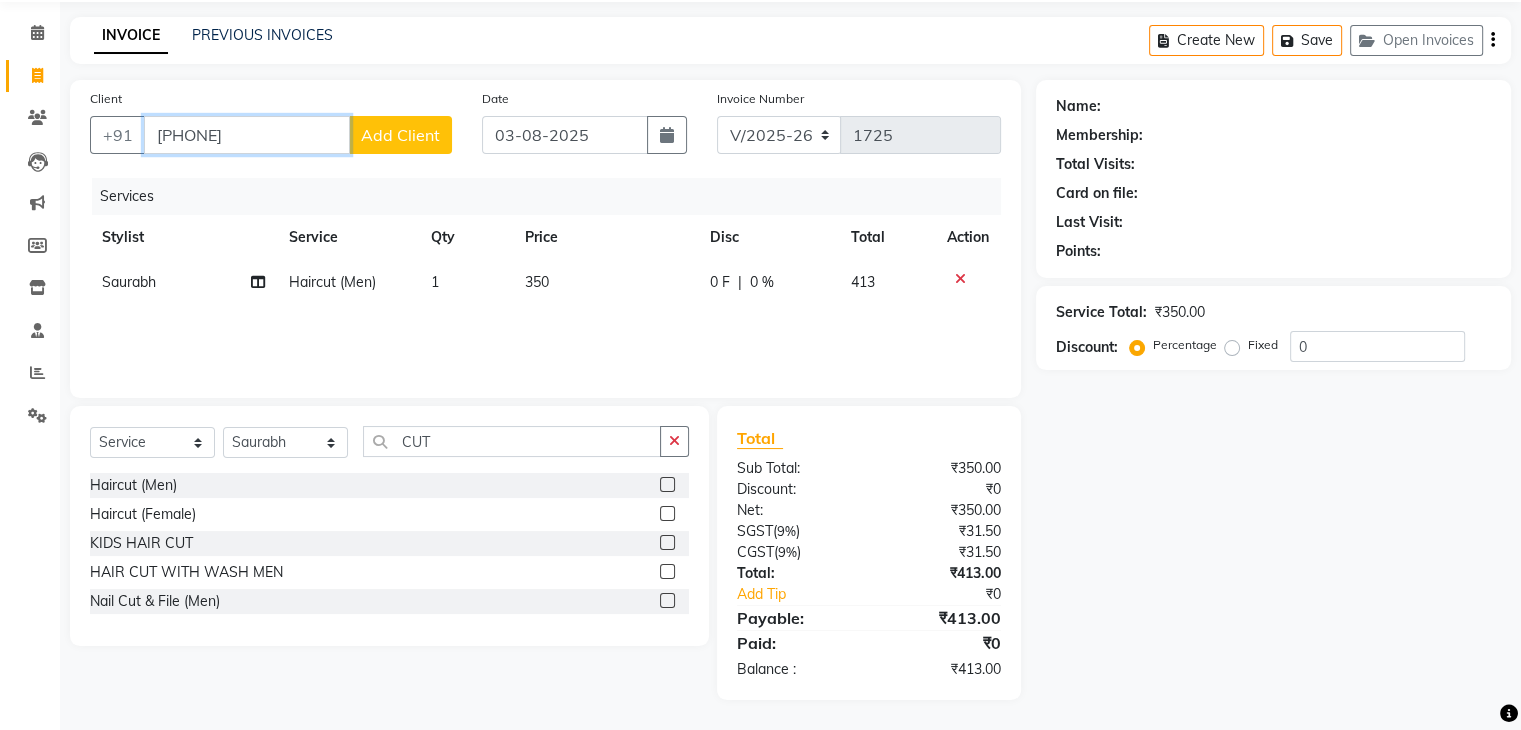 drag, startPoint x: 295, startPoint y: 141, endPoint x: 140, endPoint y: 186, distance: 161.40013 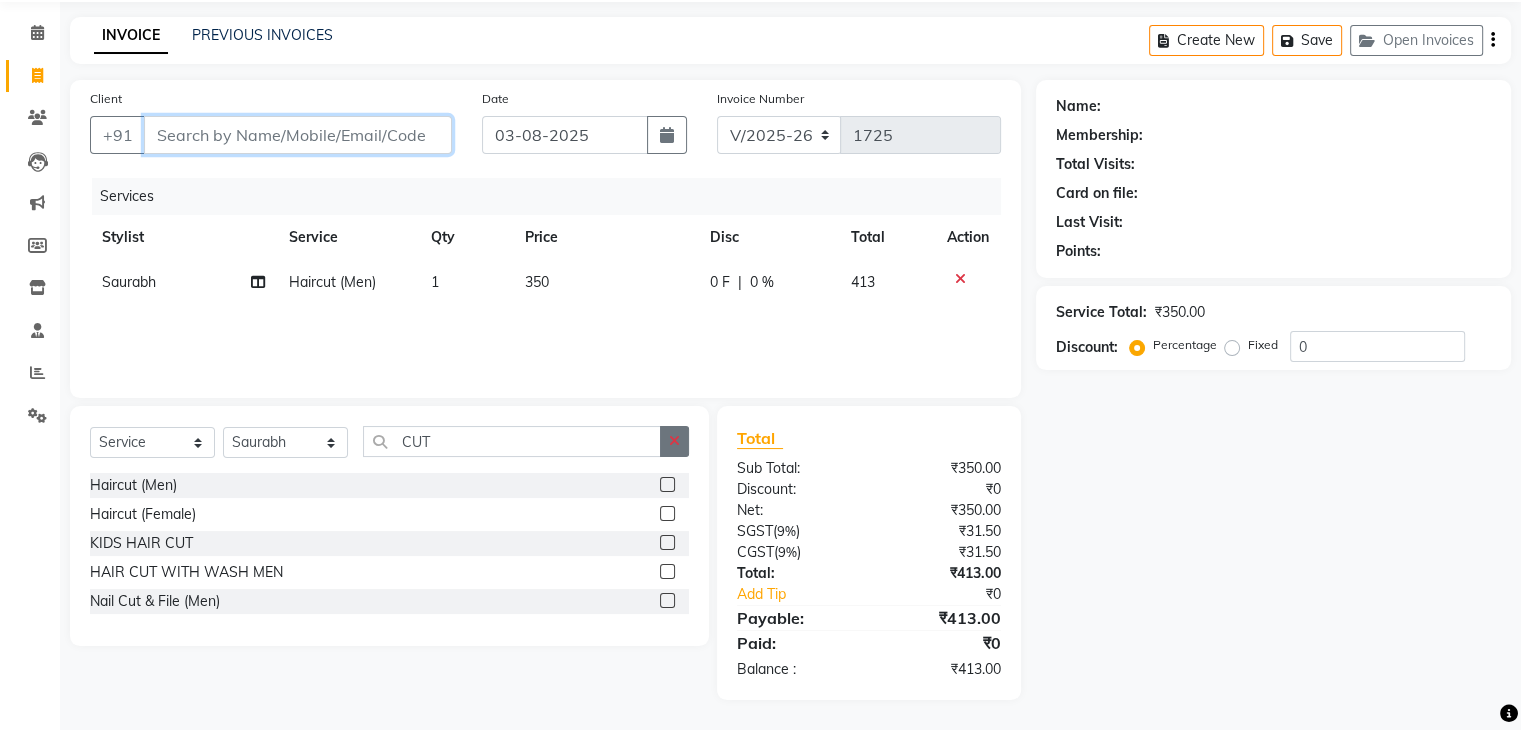 type 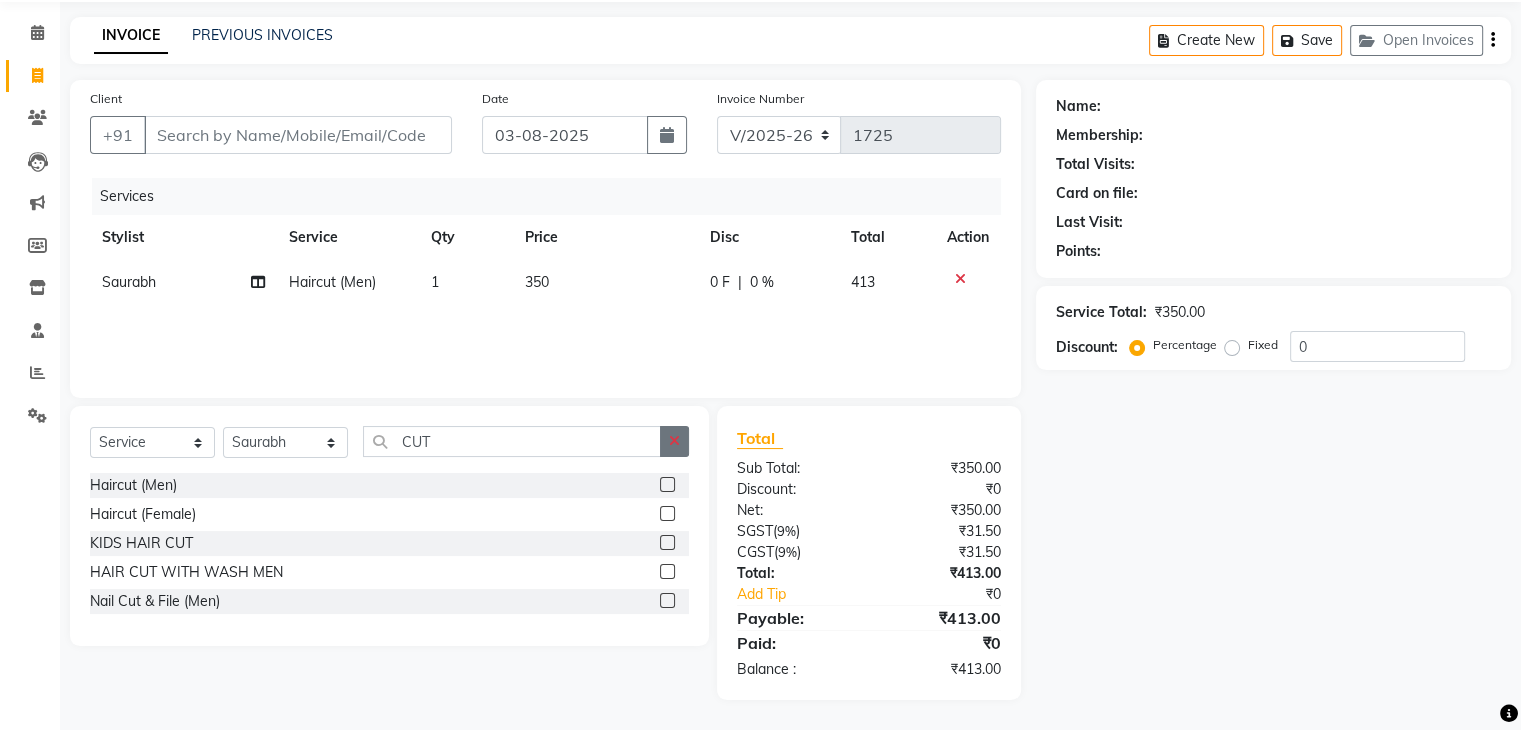 click 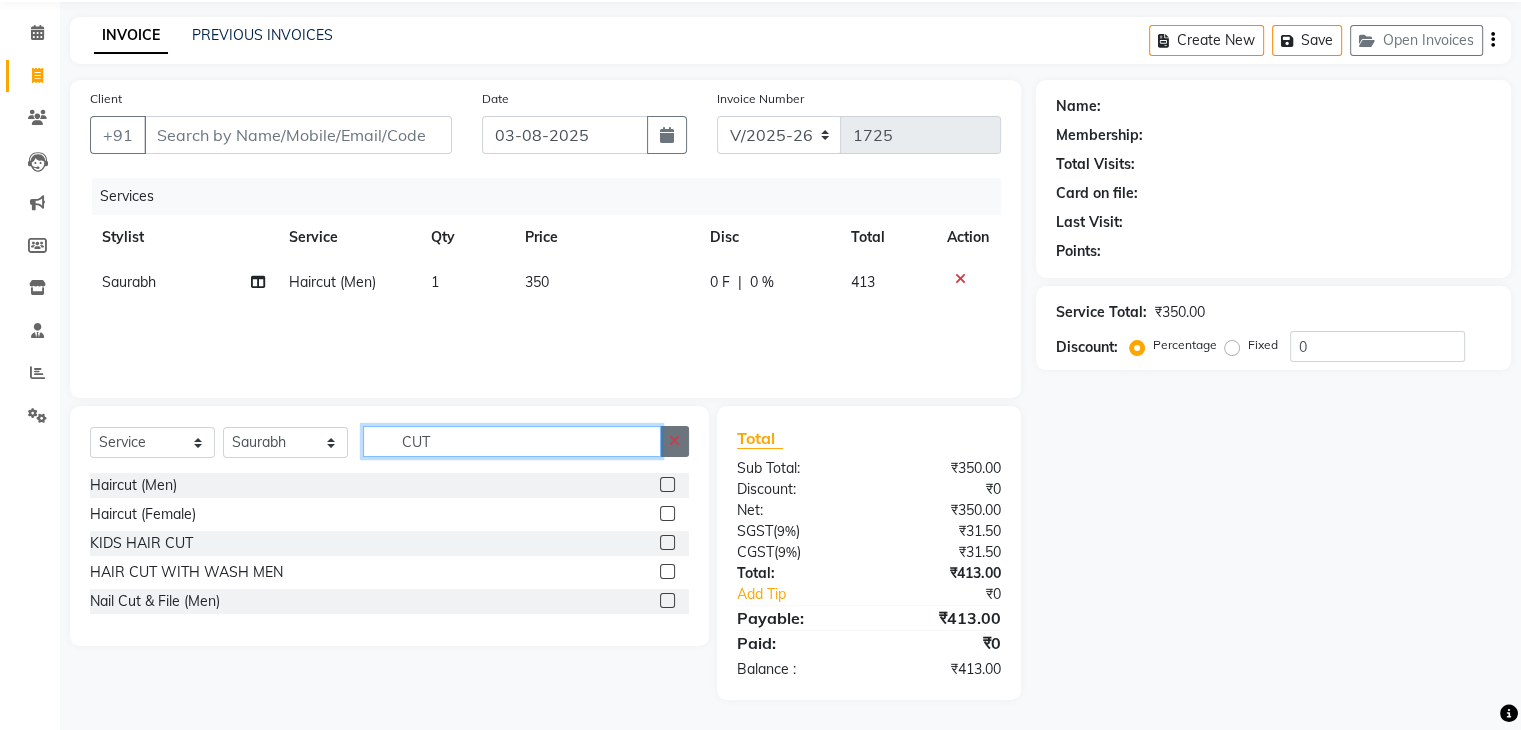 type 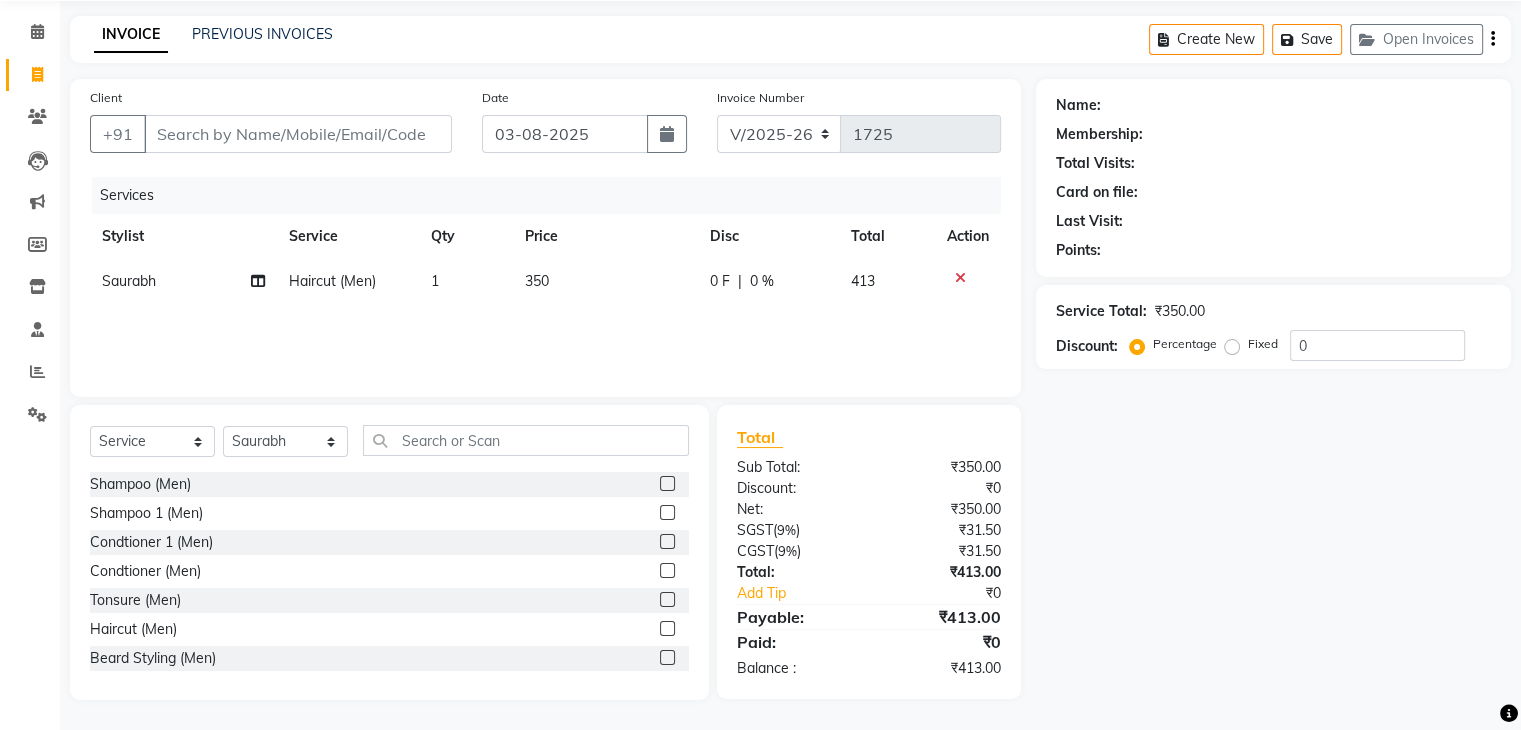 click 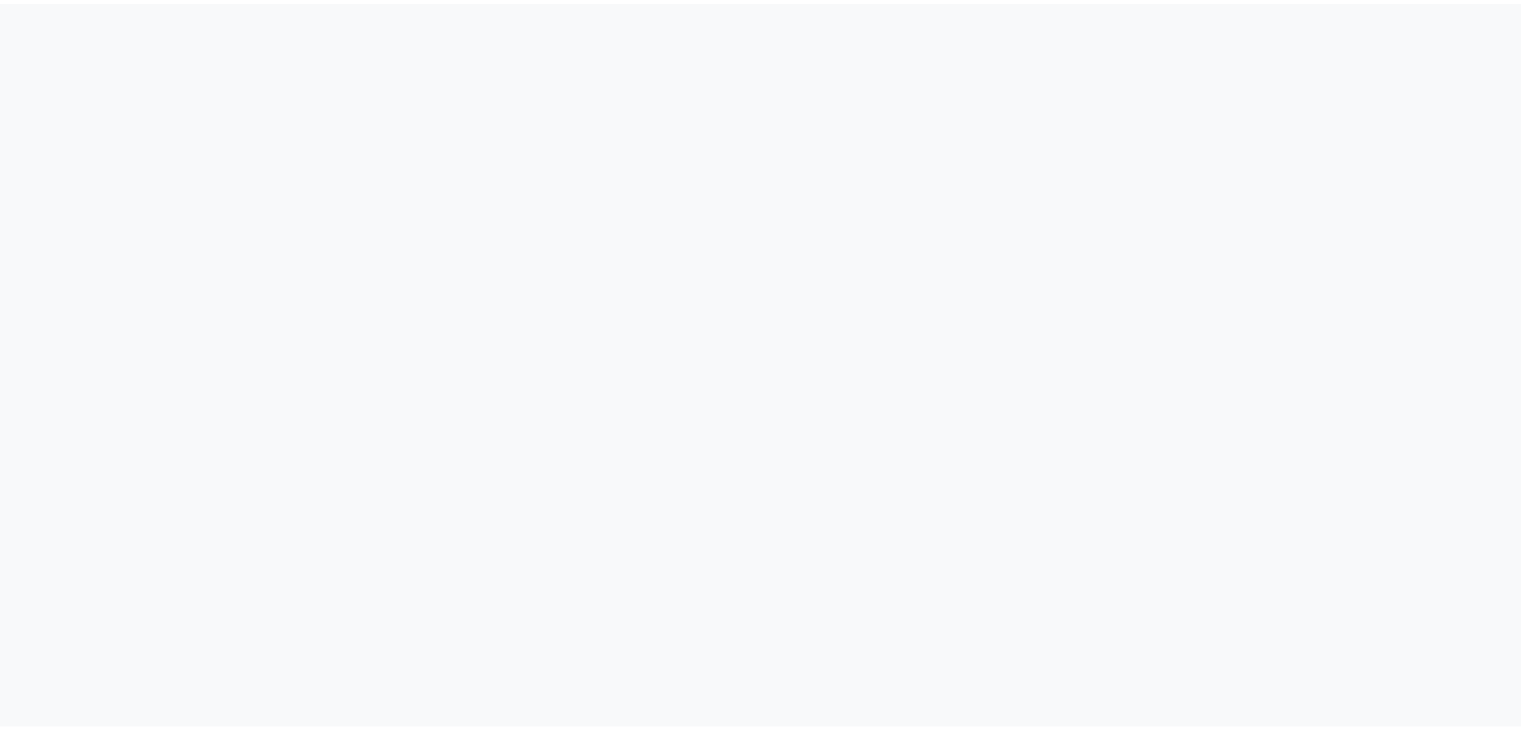 scroll, scrollTop: 0, scrollLeft: 0, axis: both 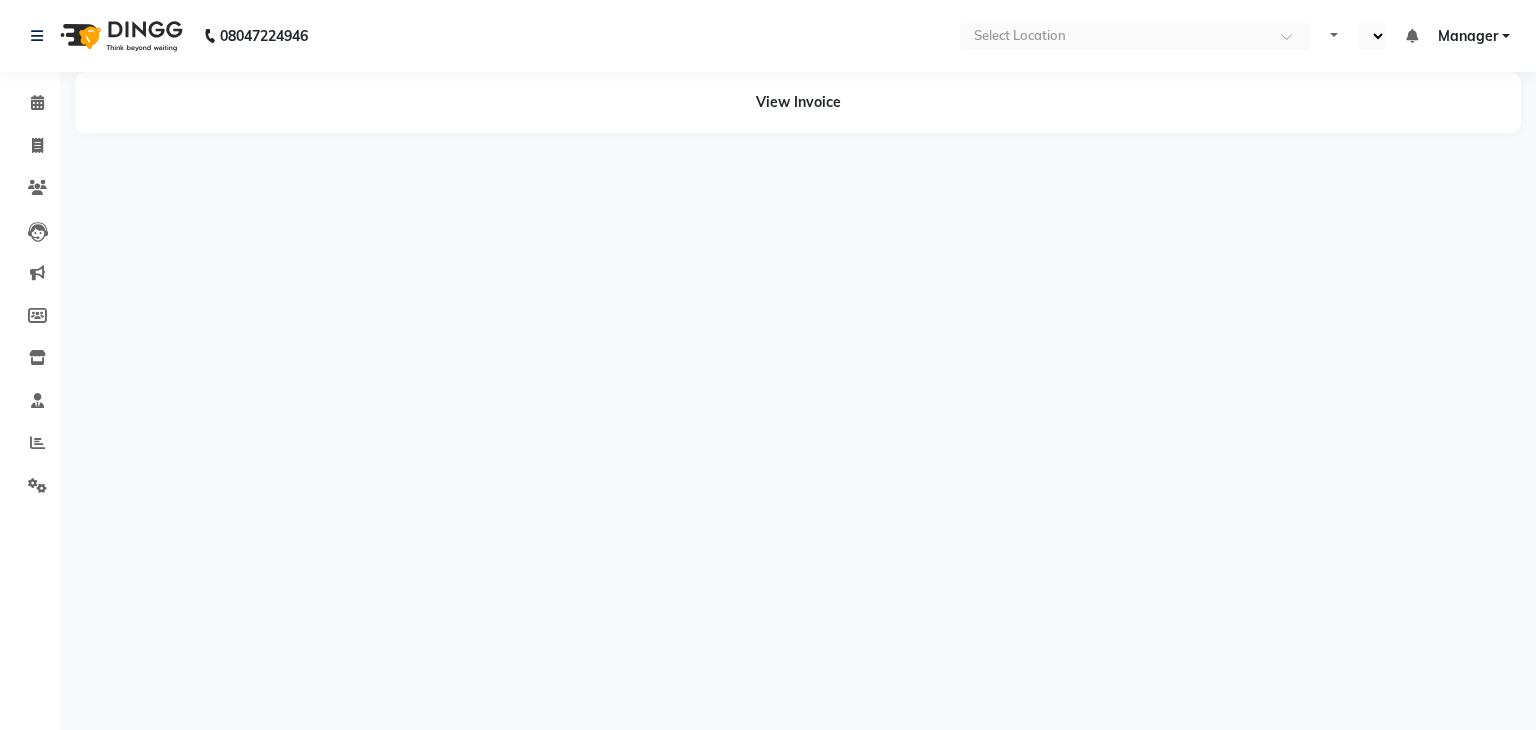 select on "en" 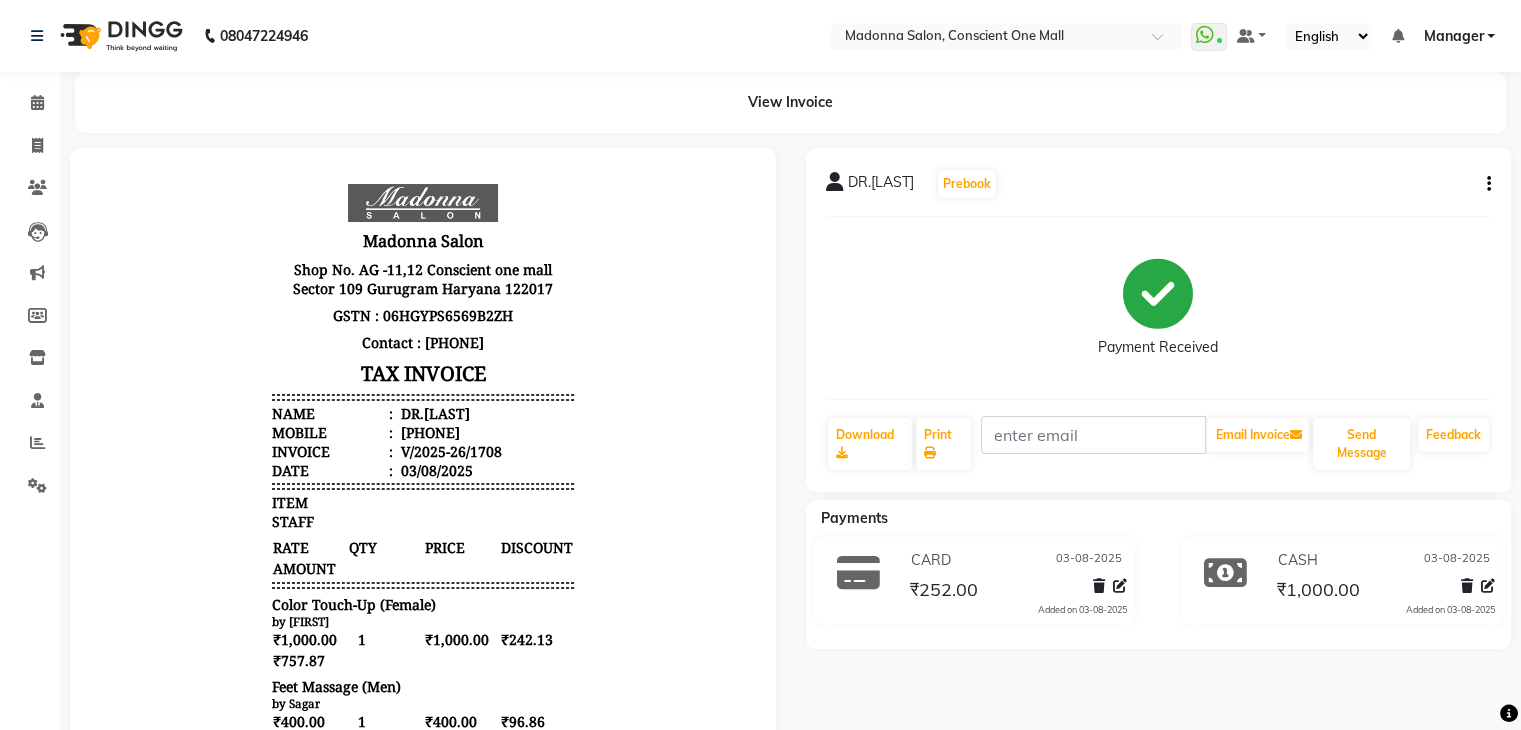 scroll, scrollTop: 0, scrollLeft: 0, axis: both 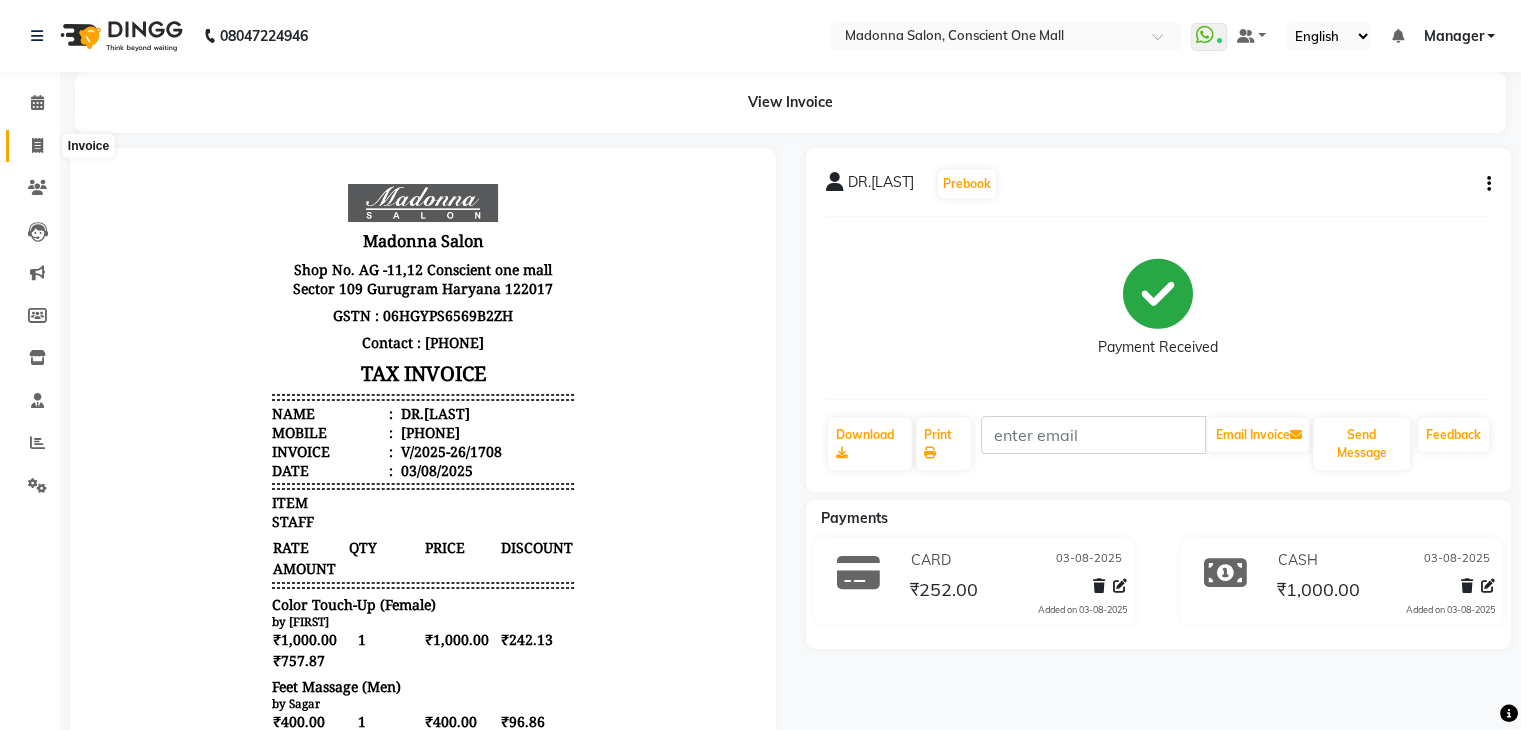 click 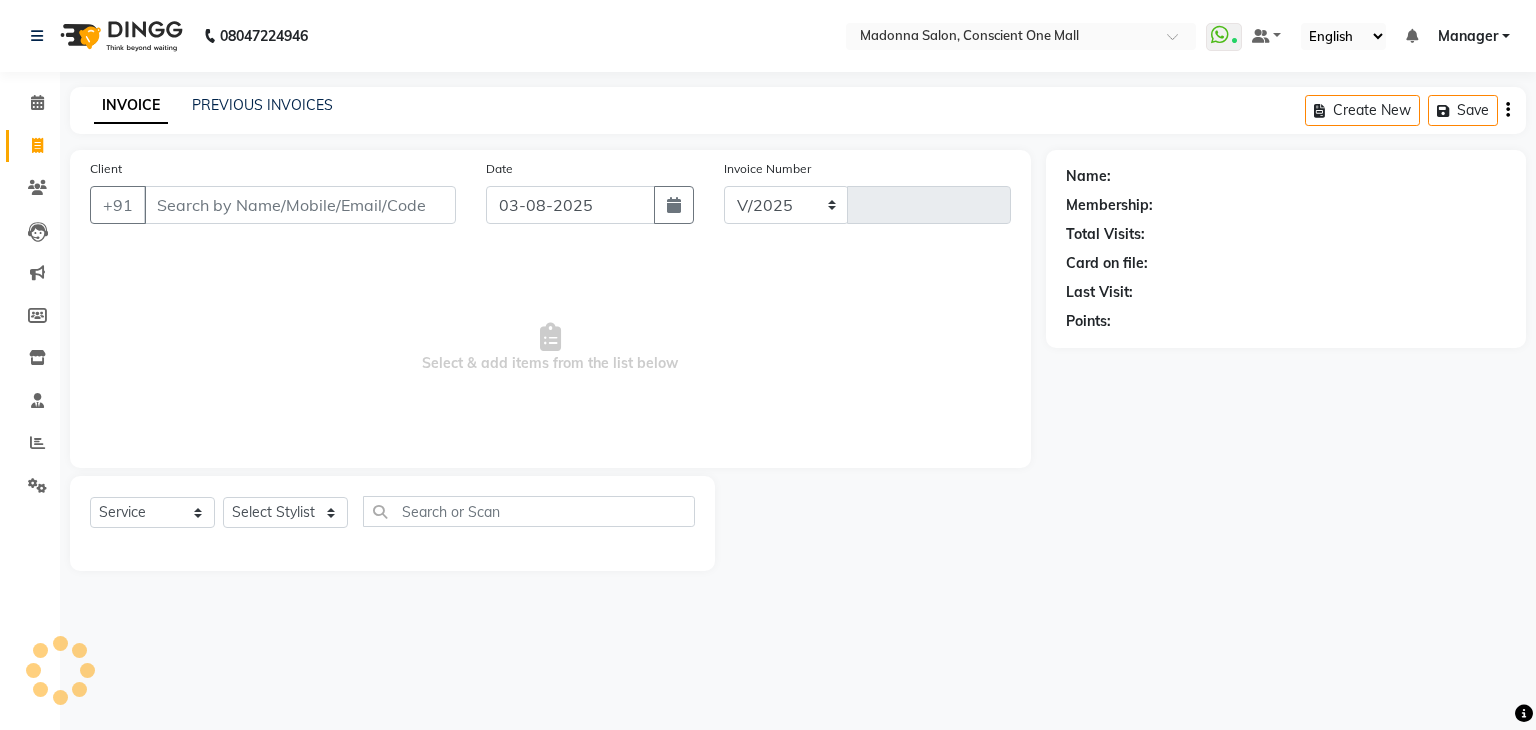 select on "7575" 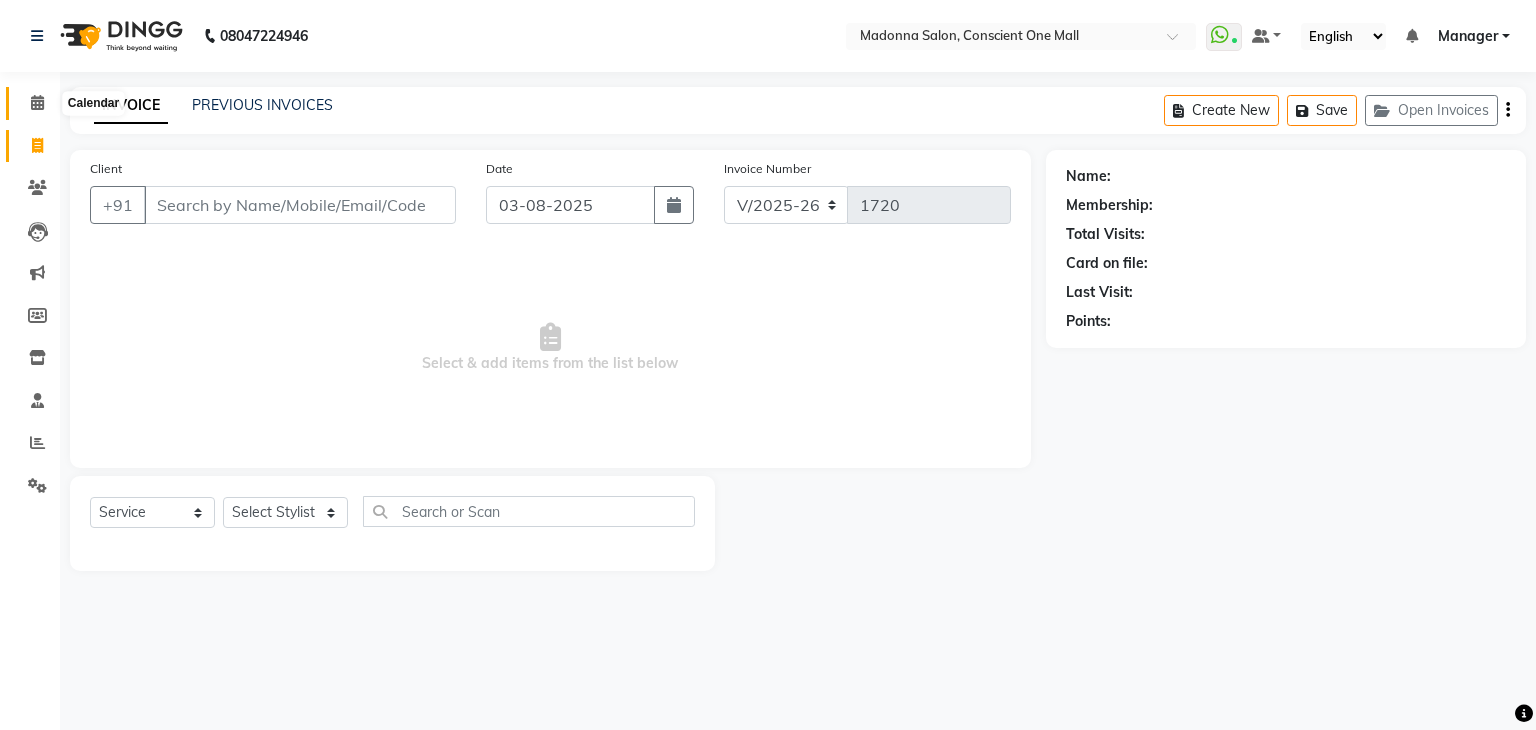 click 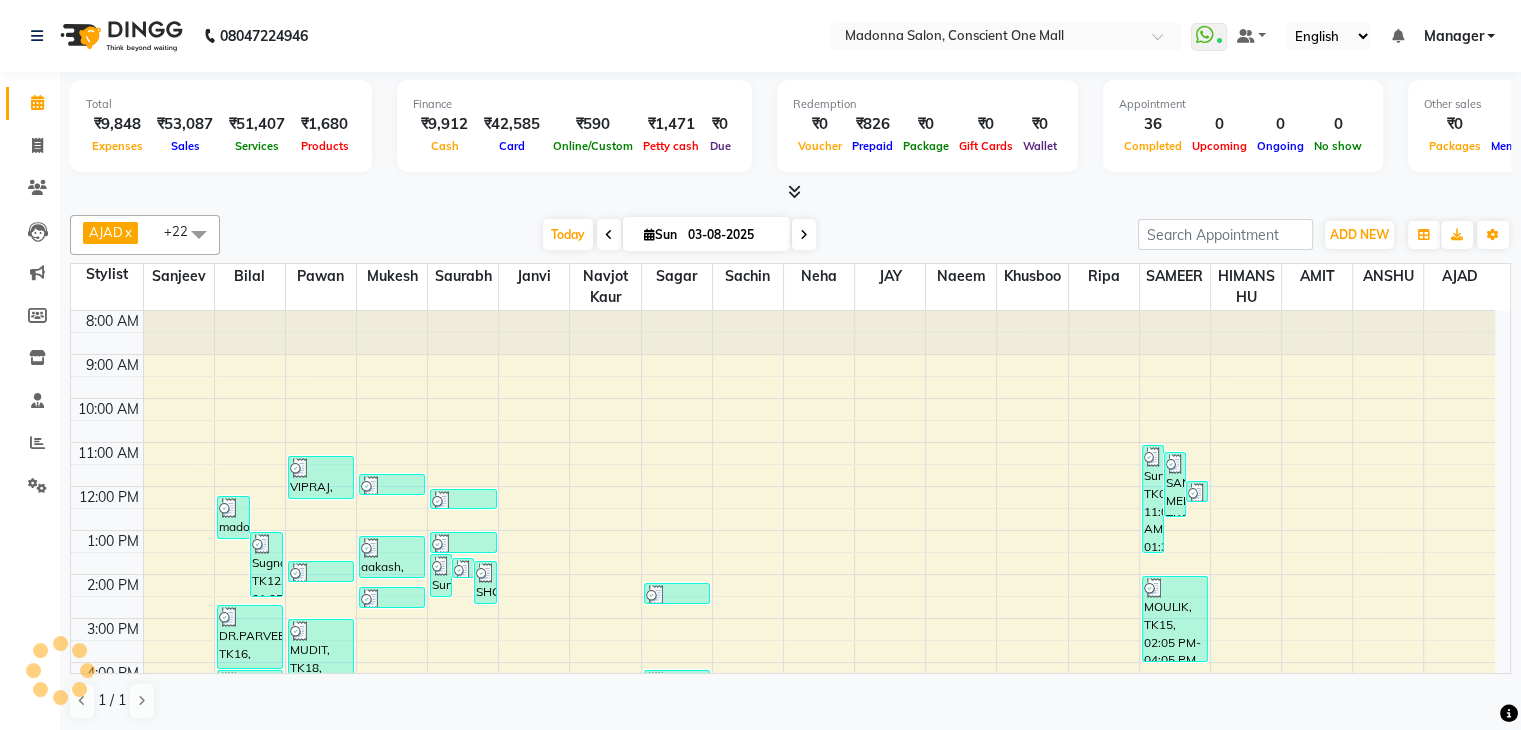 scroll, scrollTop: 0, scrollLeft: 0, axis: both 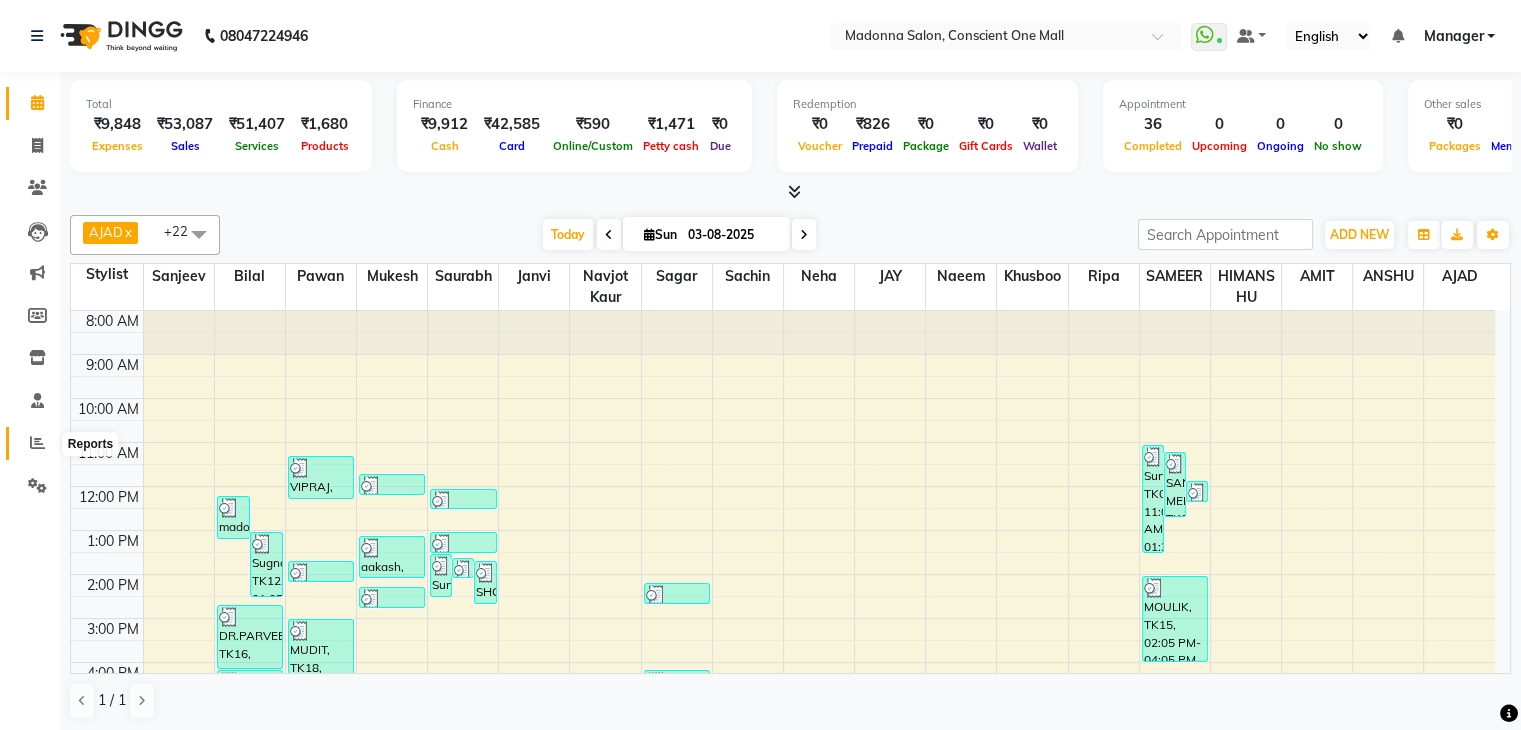 click 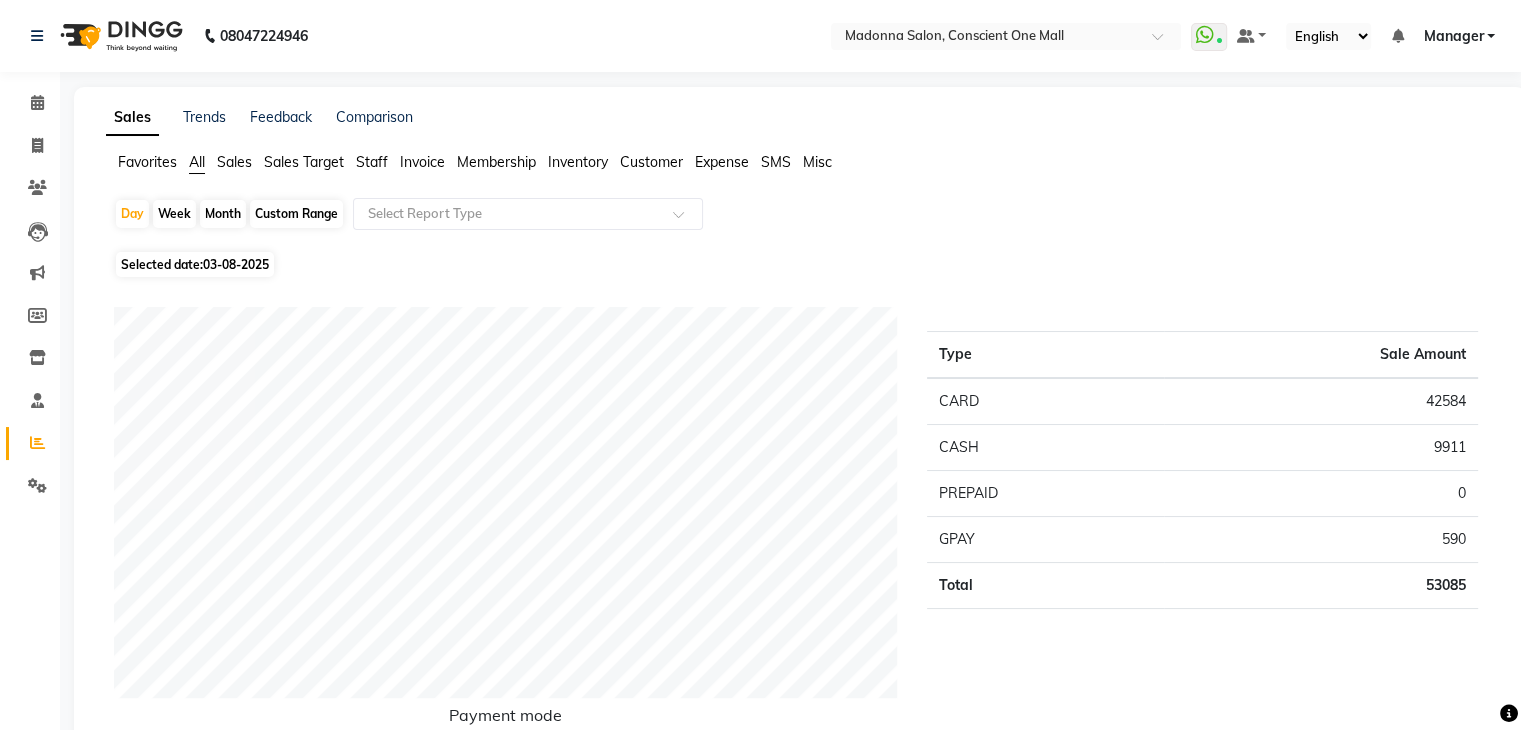 click on "Staff" 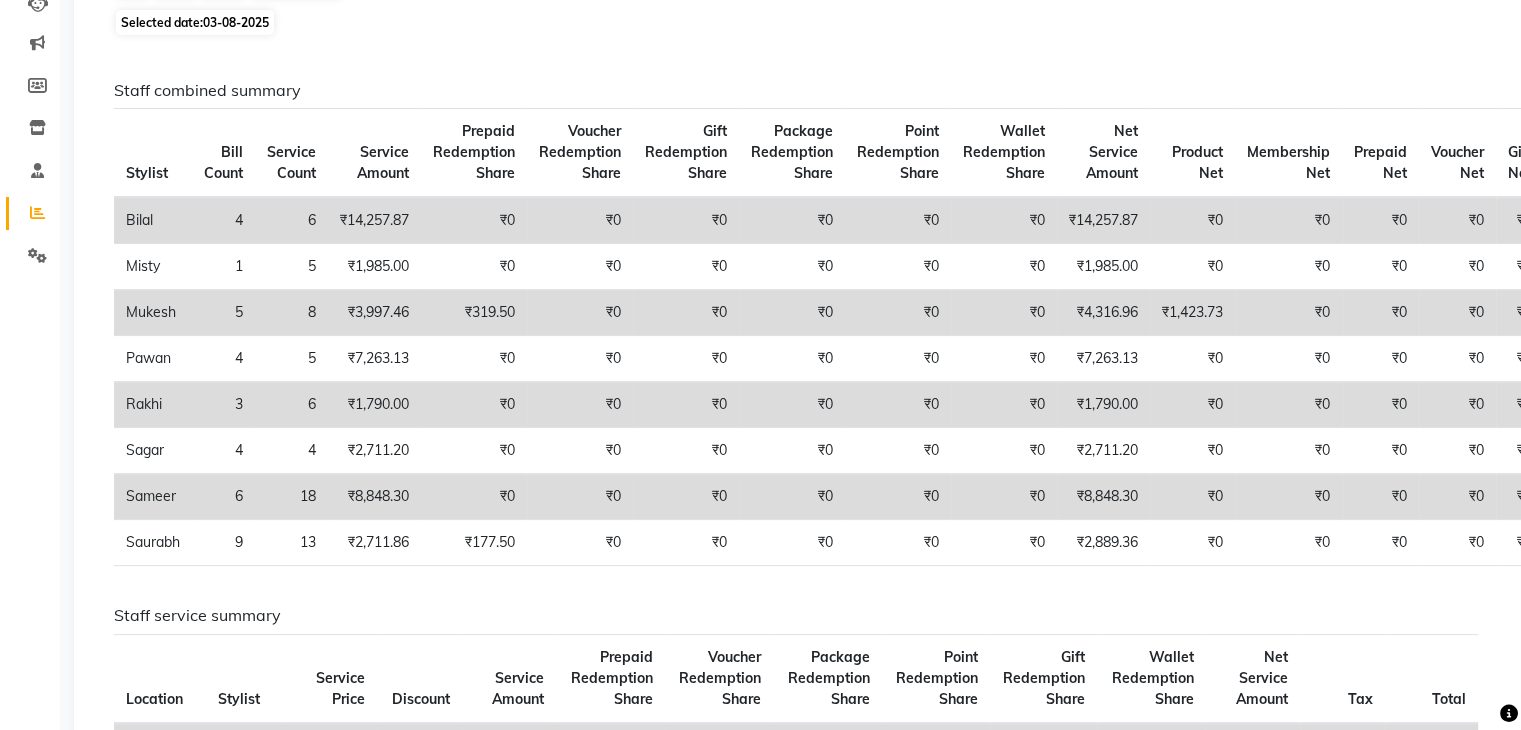 scroll, scrollTop: 240, scrollLeft: 0, axis: vertical 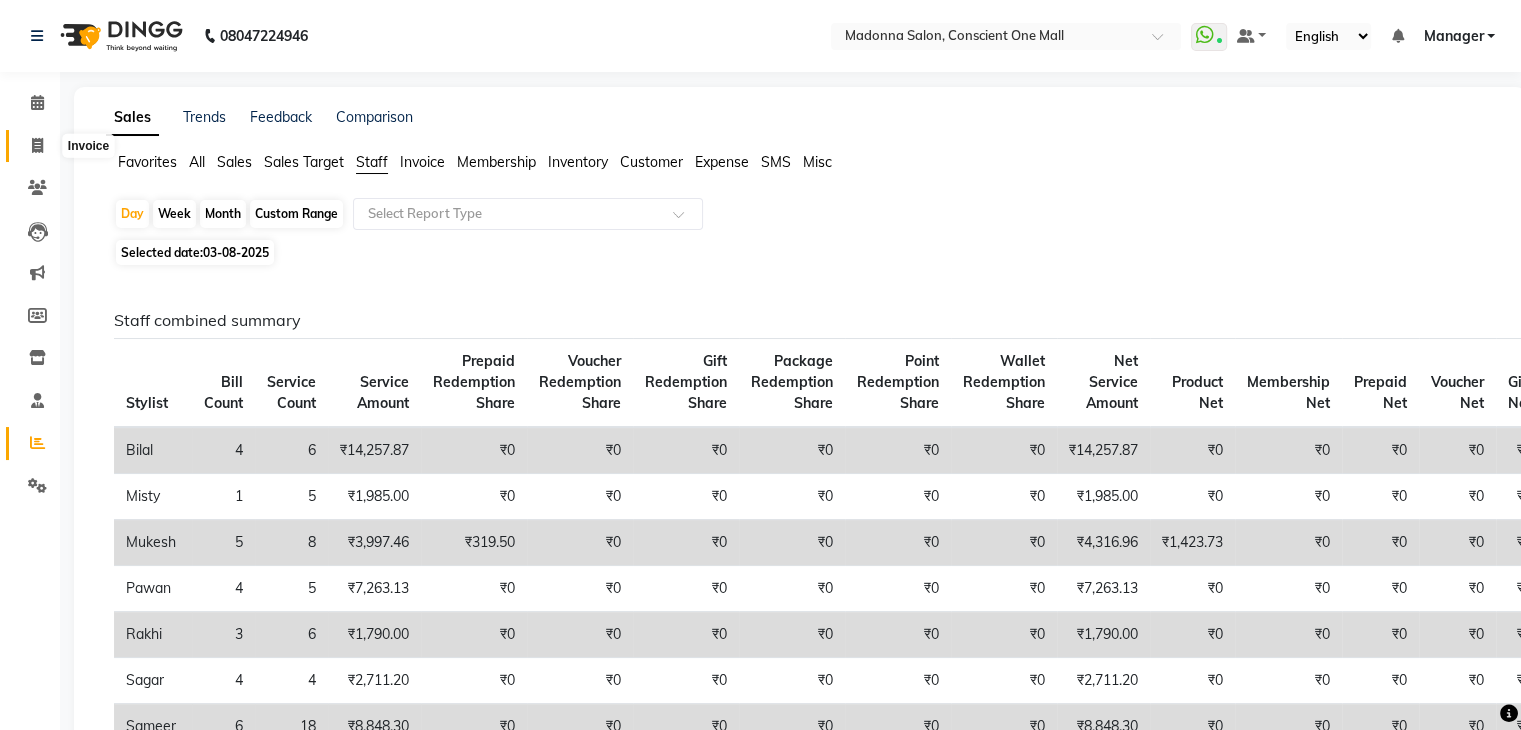 click 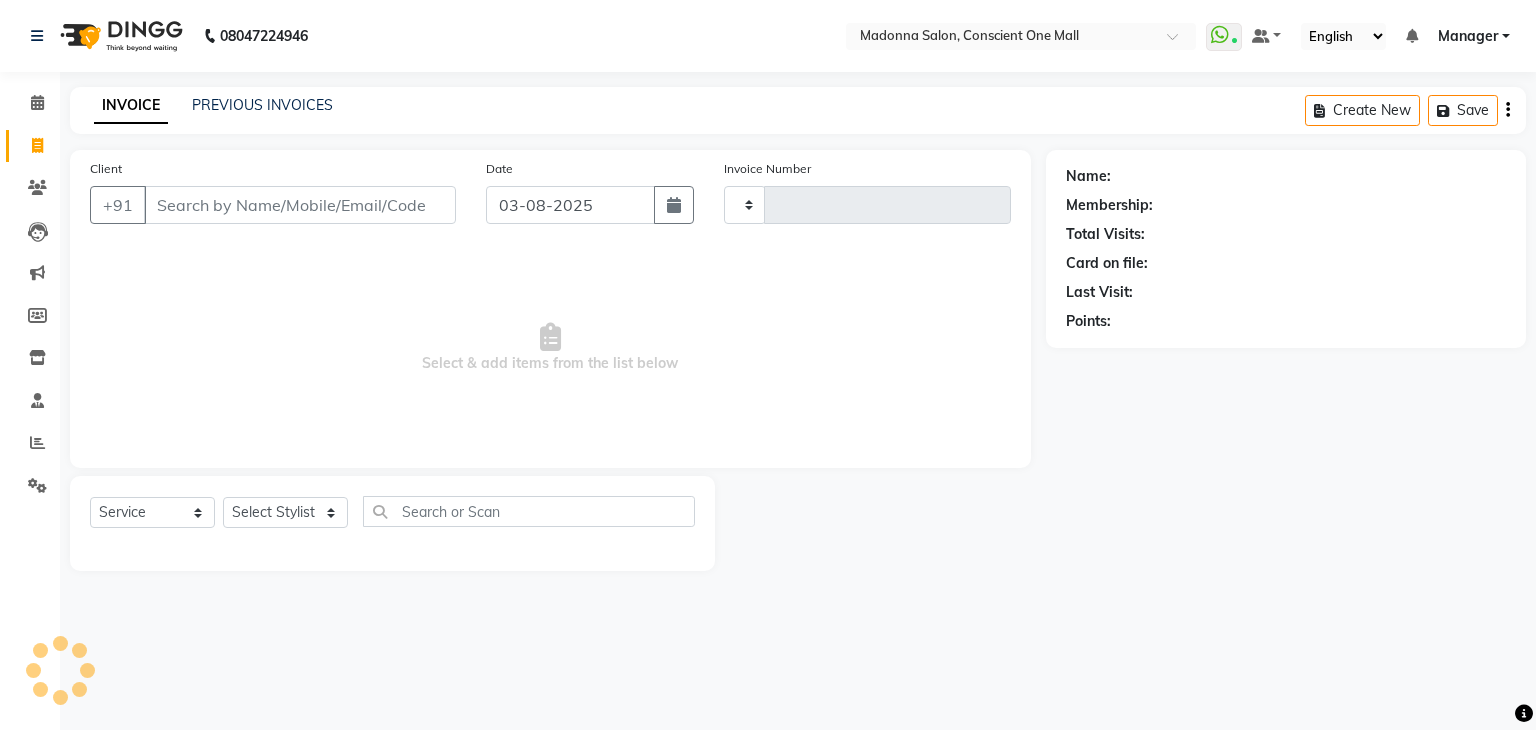 type on "1720" 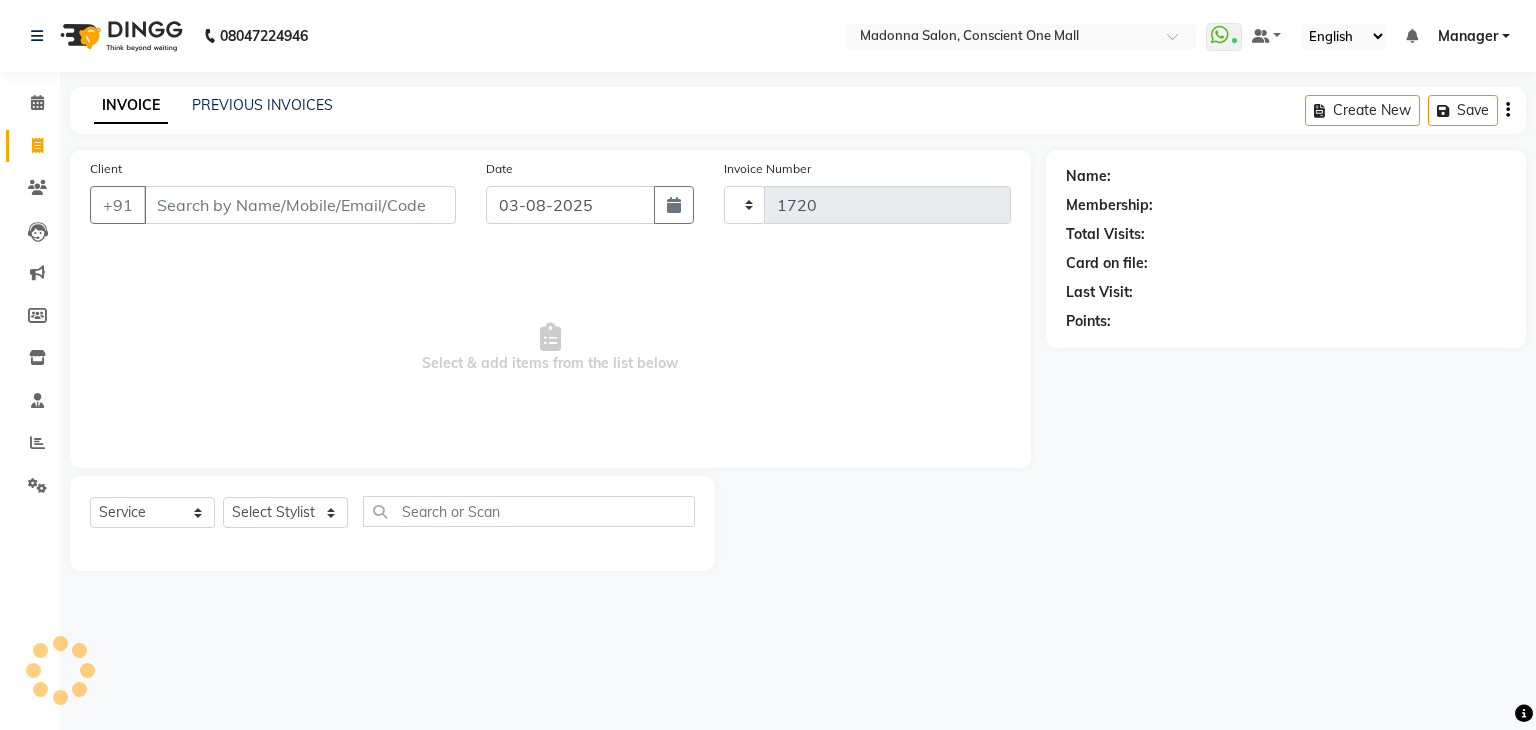 select on "7575" 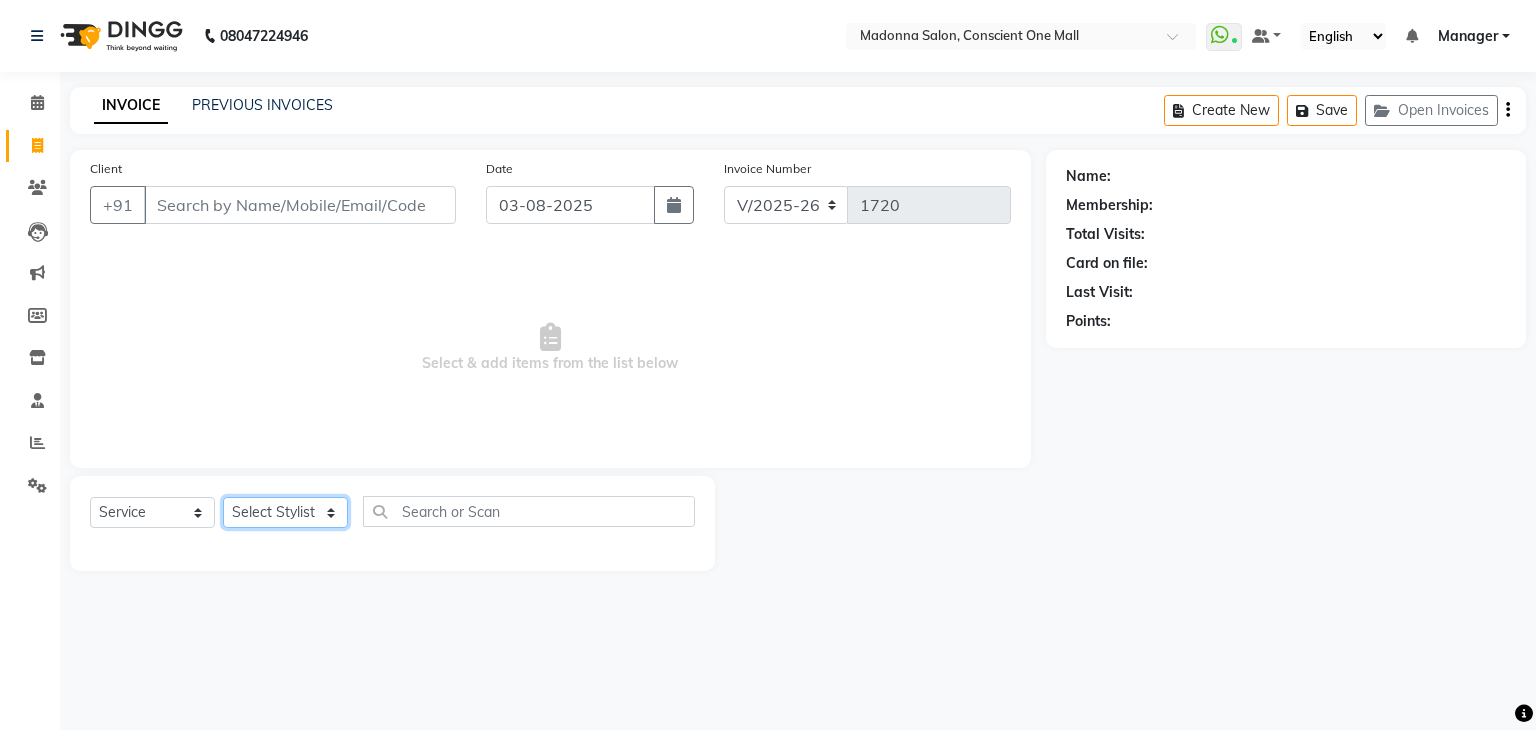 click on "Select Stylist AJAD AMIT ANSHU Bilal Harry himanshi HIMANSHU Janvi JAY Khusboo Manager misty Mukesh Naeem Navjot Kaur neha Pawan RAKHI Ripa Sachin Sagar  SAMEER Sanjeev Saurabh" 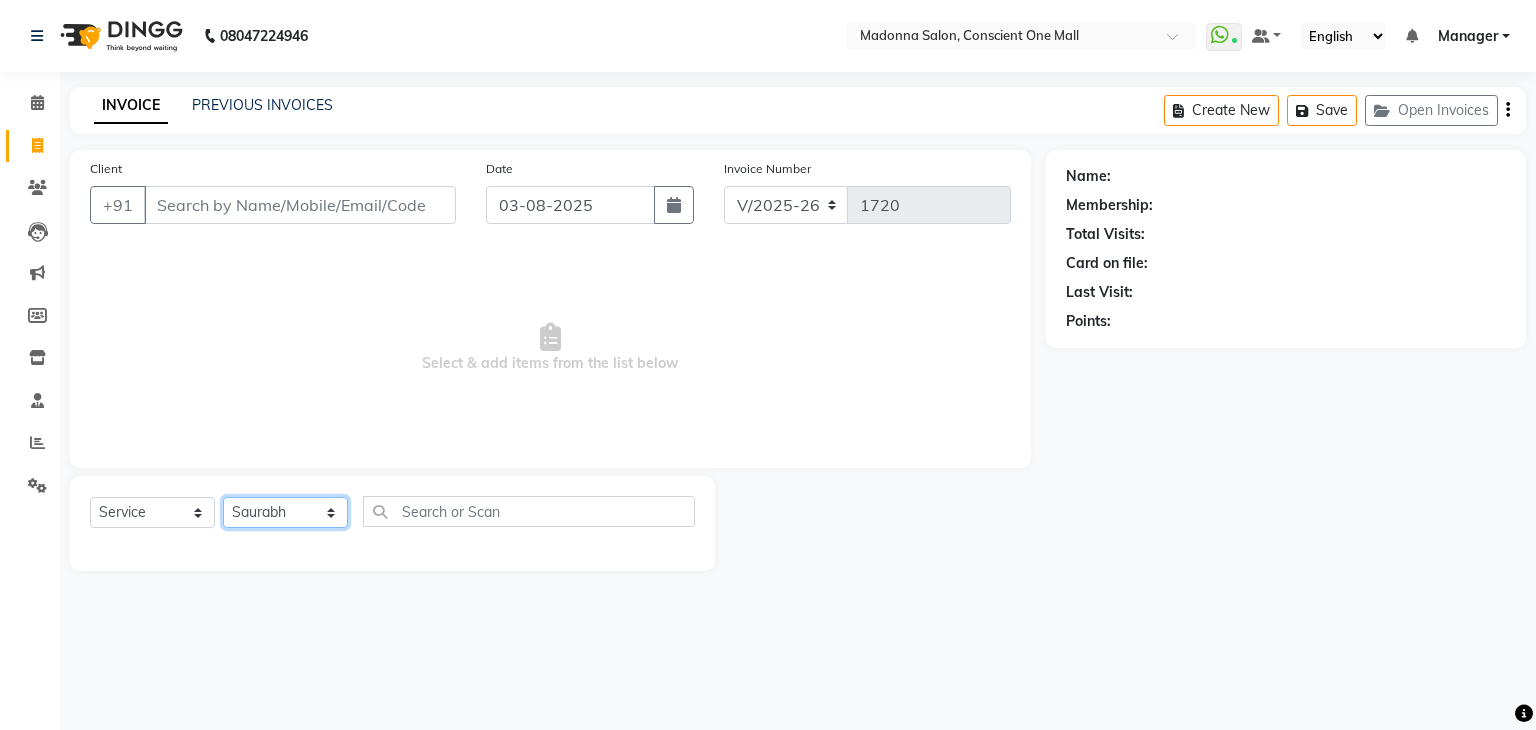 click on "Select Stylist AJAD AMIT ANSHU Bilal Harry himanshi HIMANSHU Janvi JAY Khusboo Manager misty Mukesh Naeem Navjot Kaur neha Pawan RAKHI Ripa Sachin Sagar  SAMEER Sanjeev Saurabh" 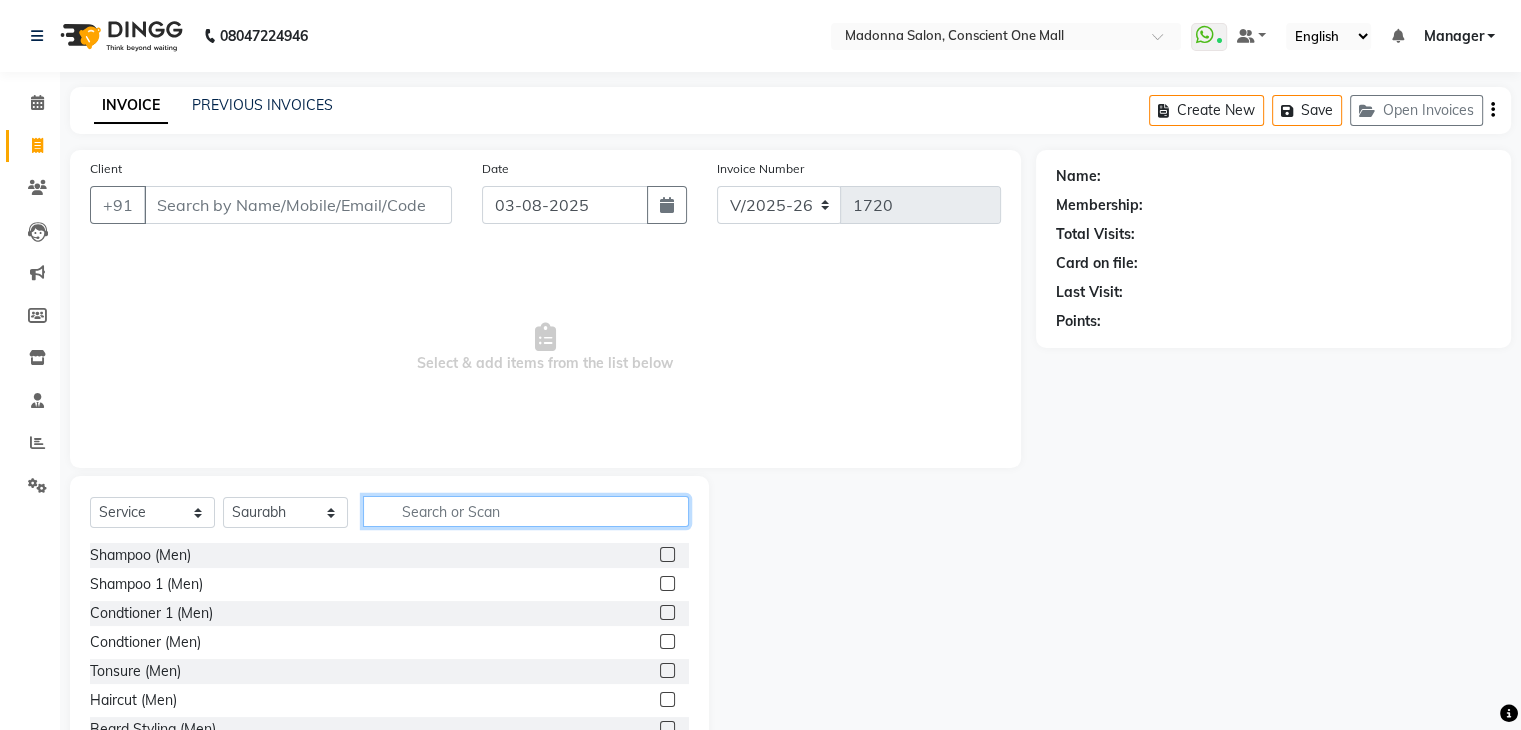 click 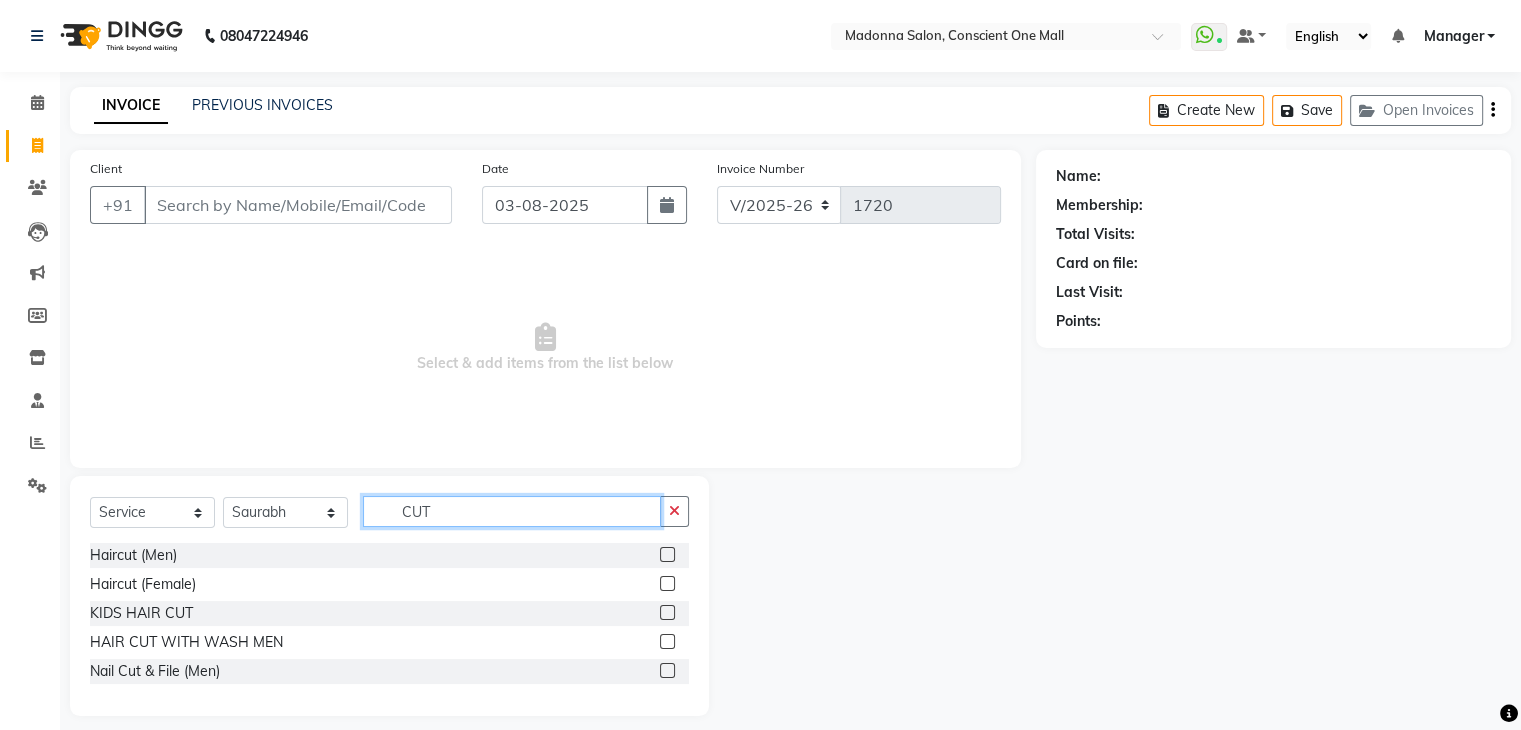 type on "CUT" 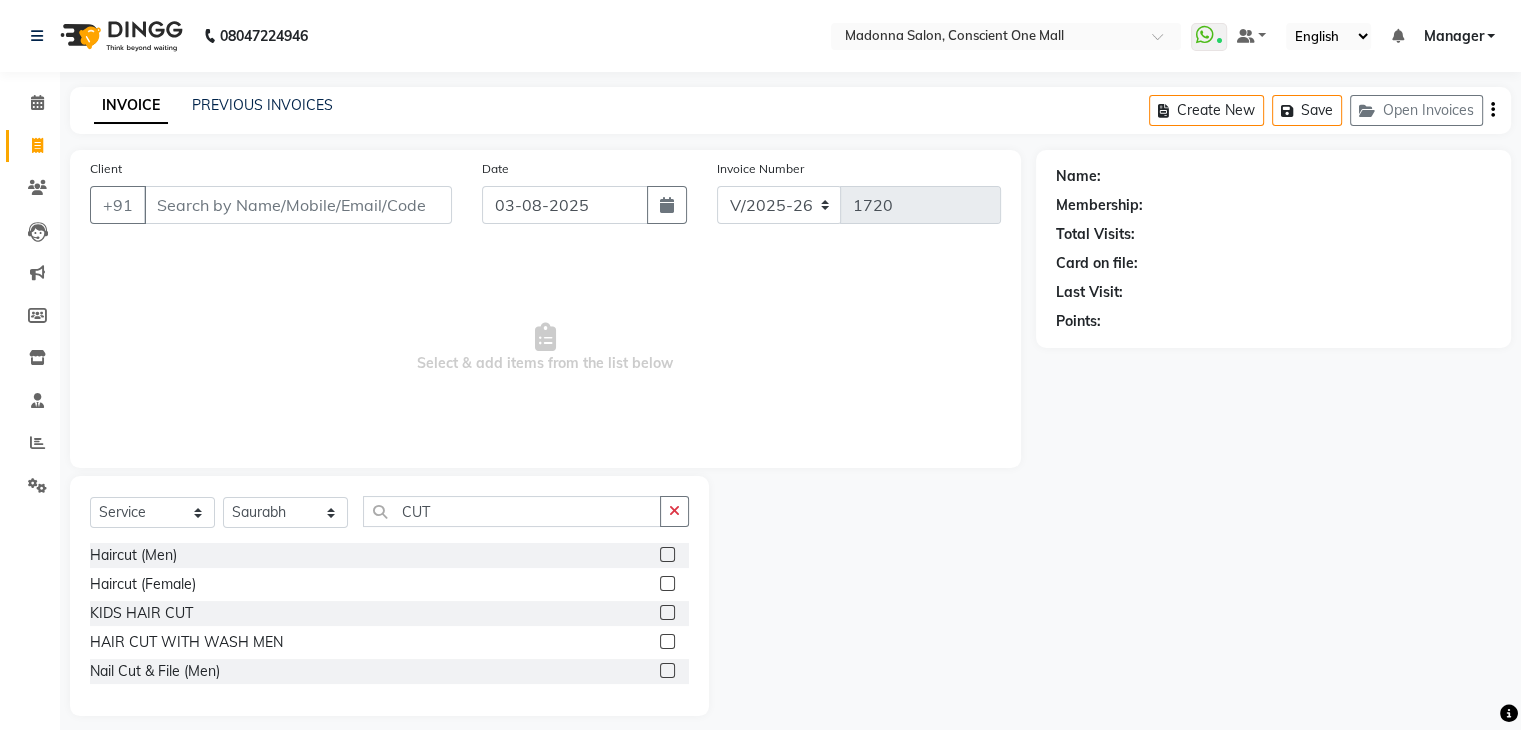 click 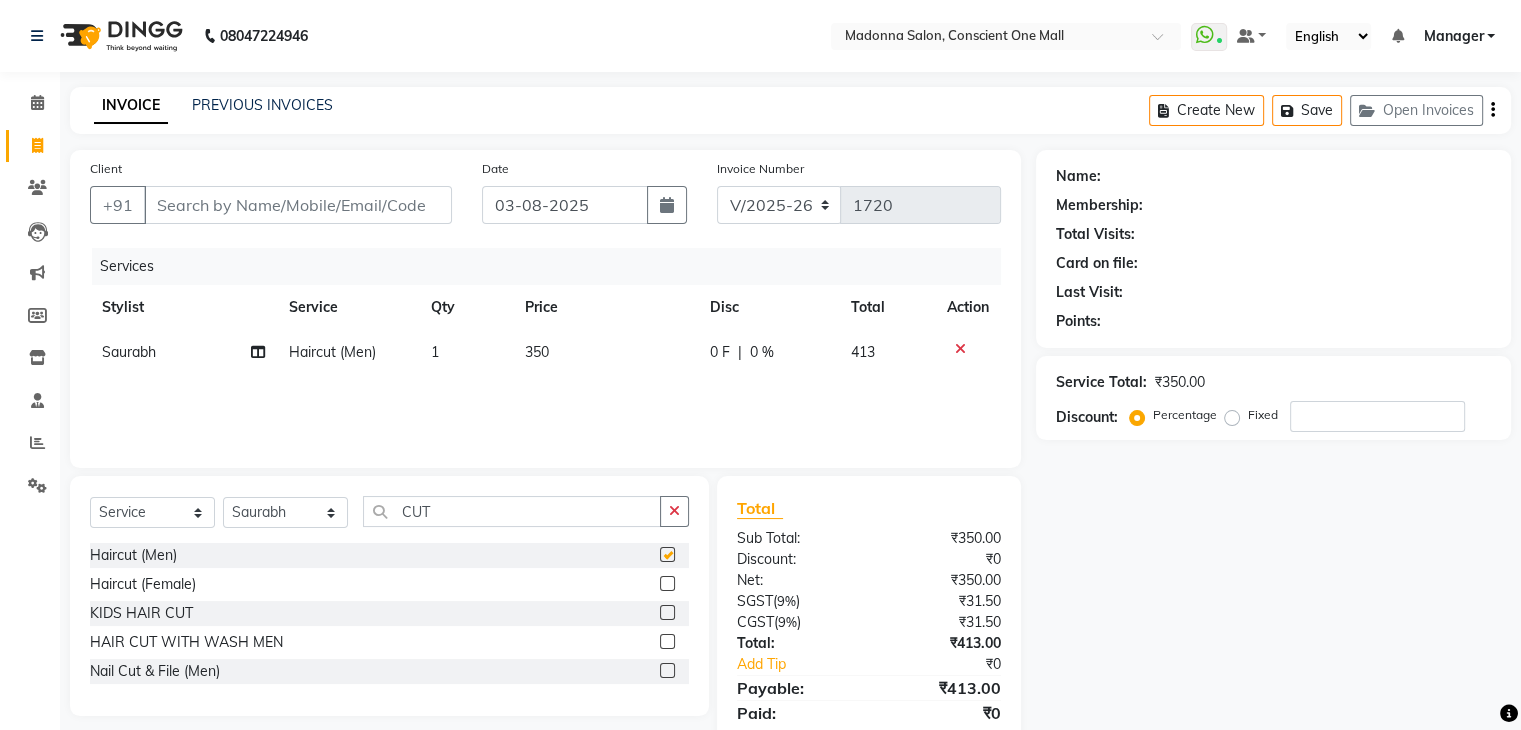 checkbox on "false" 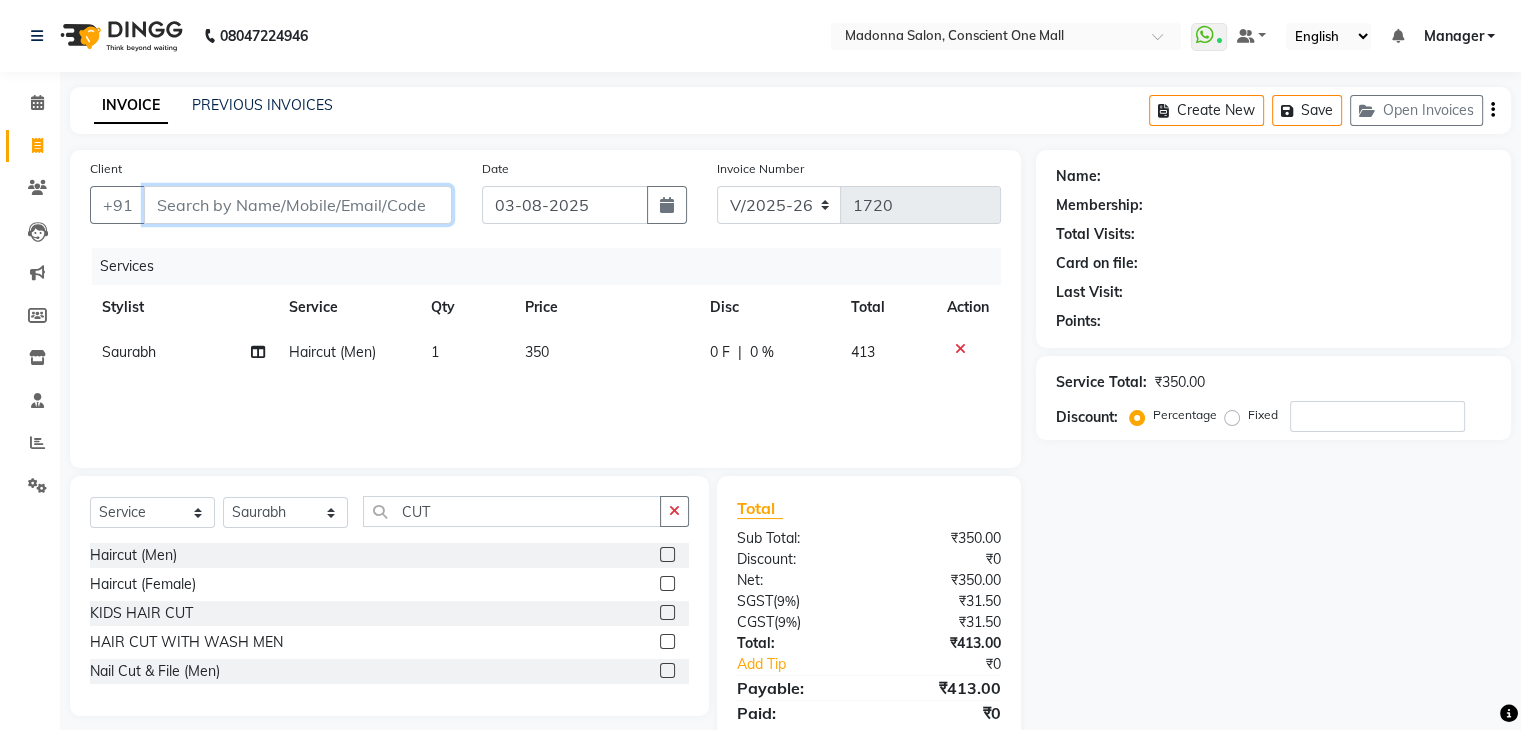 click on "Client" at bounding box center [298, 205] 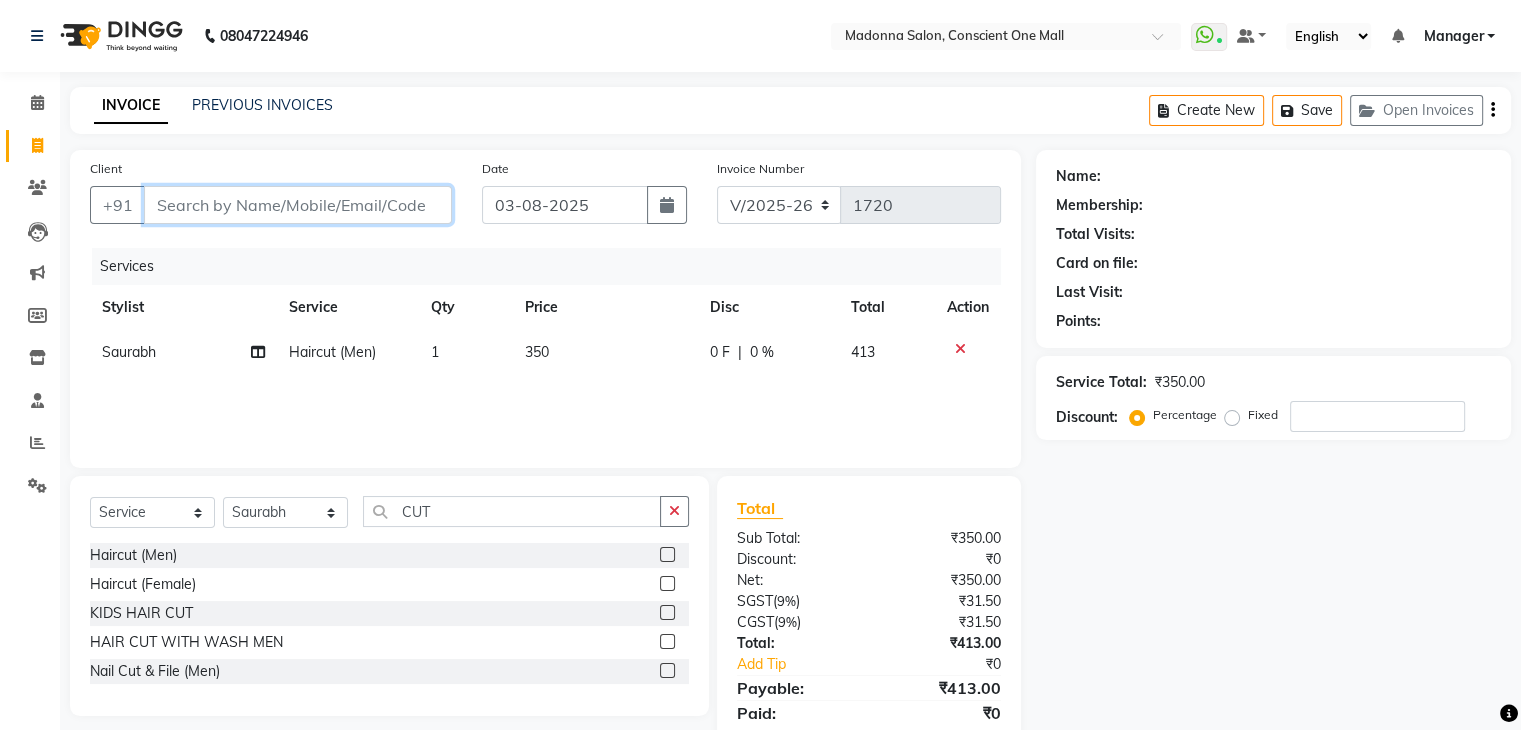 type on "9" 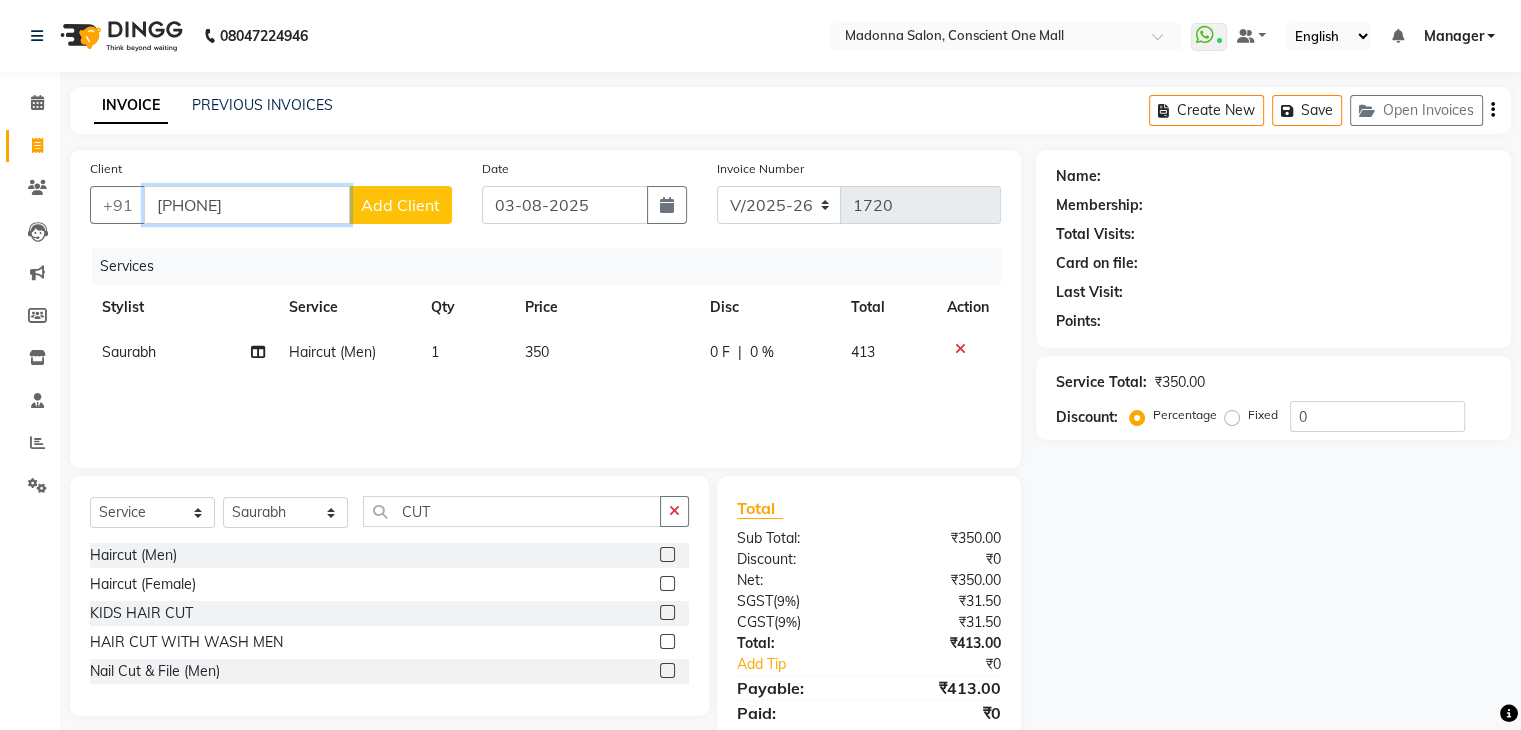 type on "9582481001" 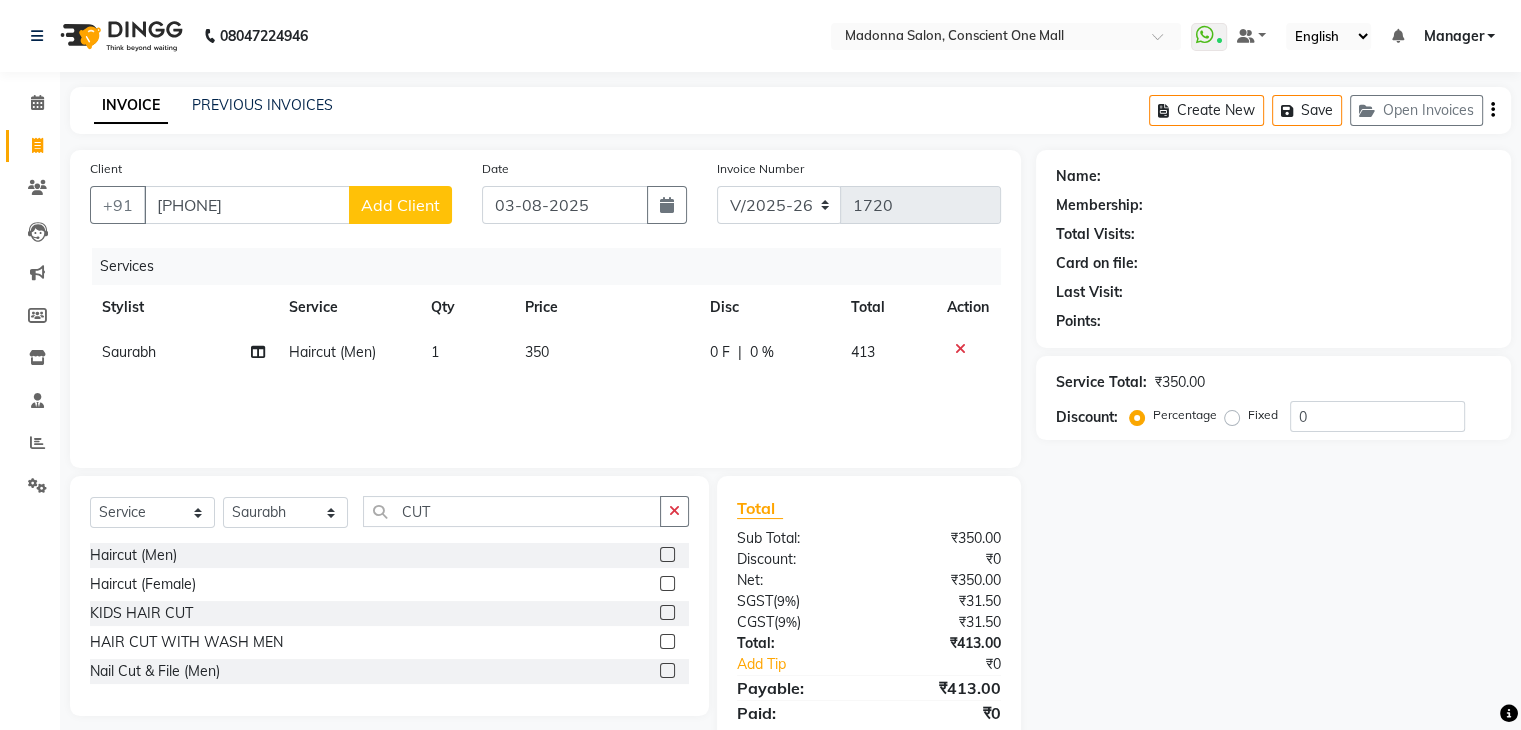 click on "Add Client" 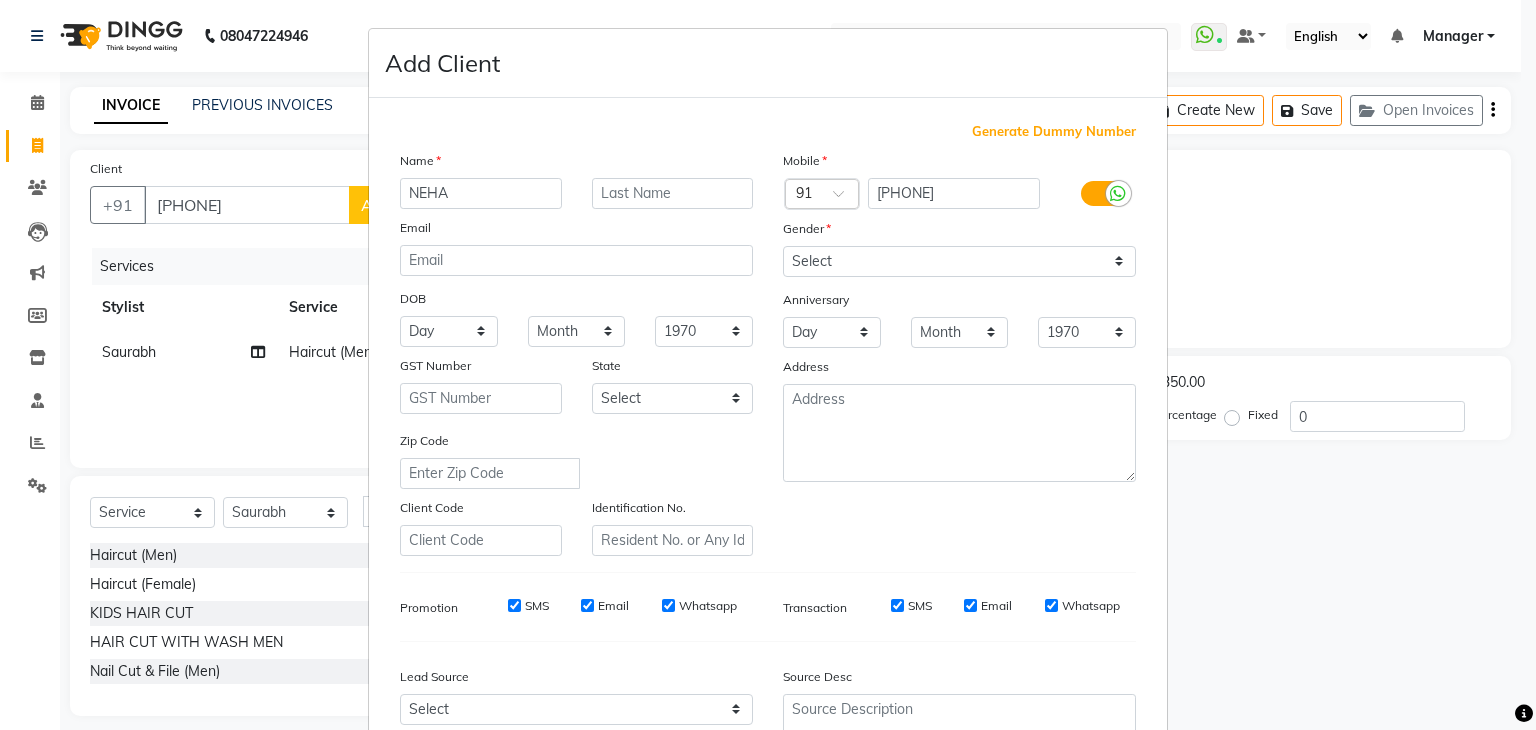 type on "NEHA" 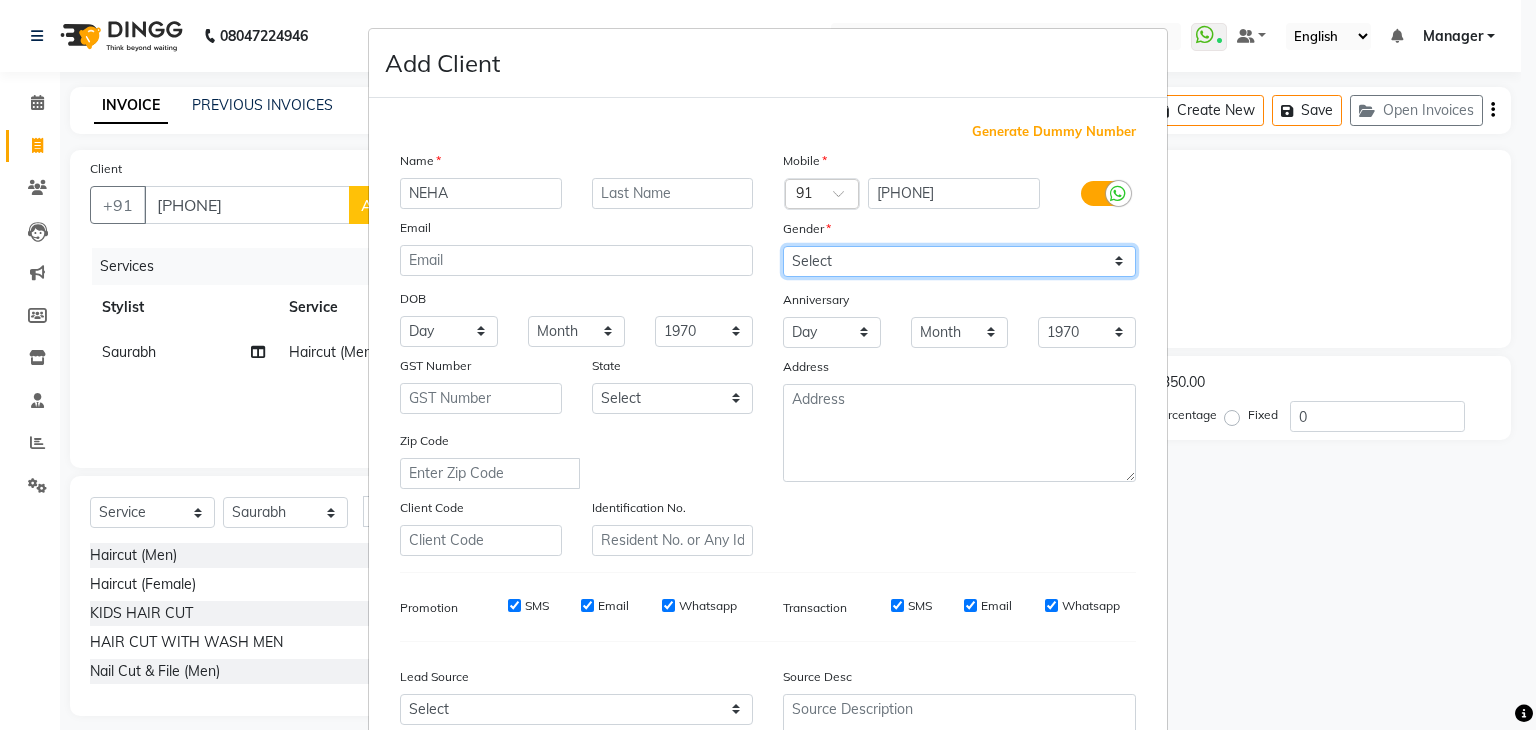 click on "Select Male Female Other Prefer Not To Say" at bounding box center (959, 261) 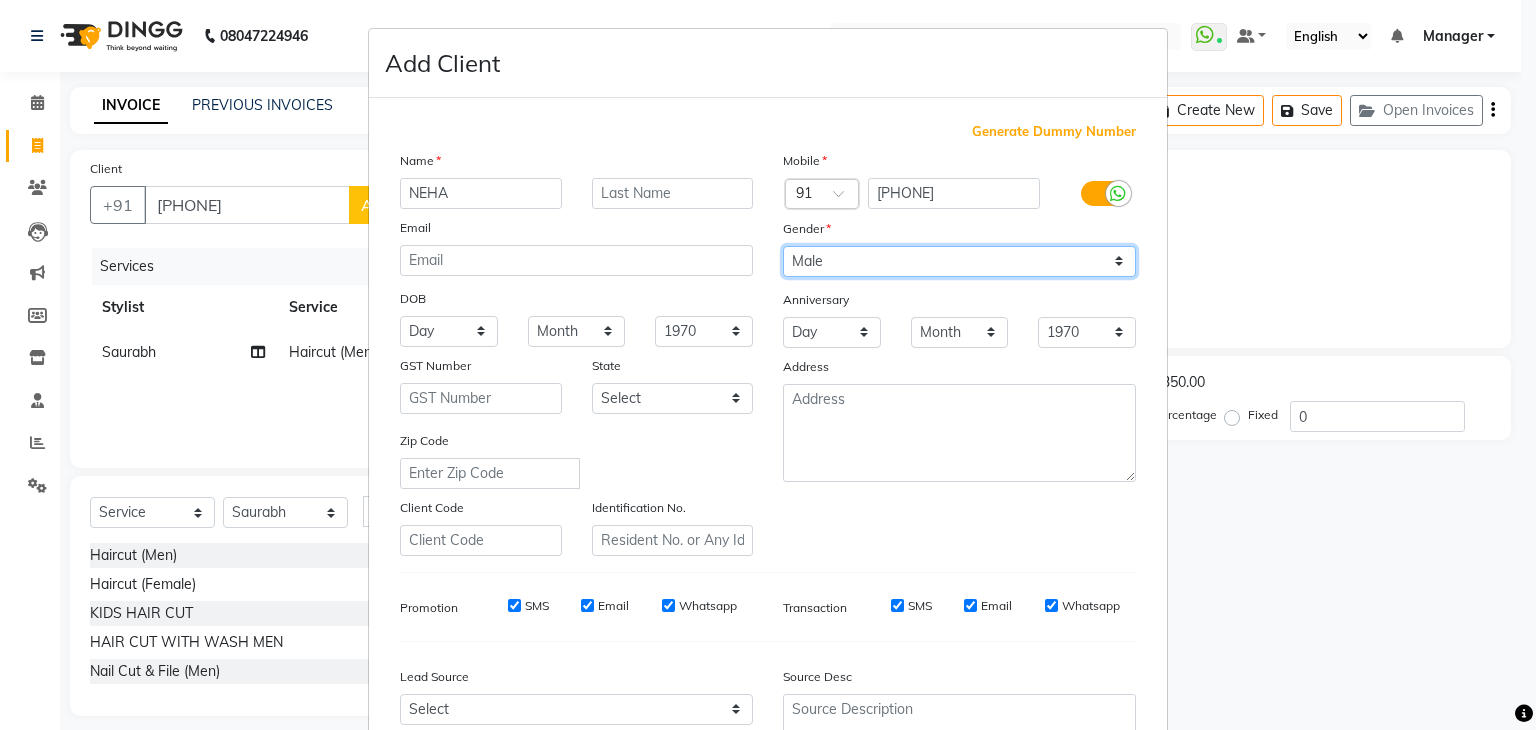 click on "Select Male Female Other Prefer Not To Say" at bounding box center [959, 261] 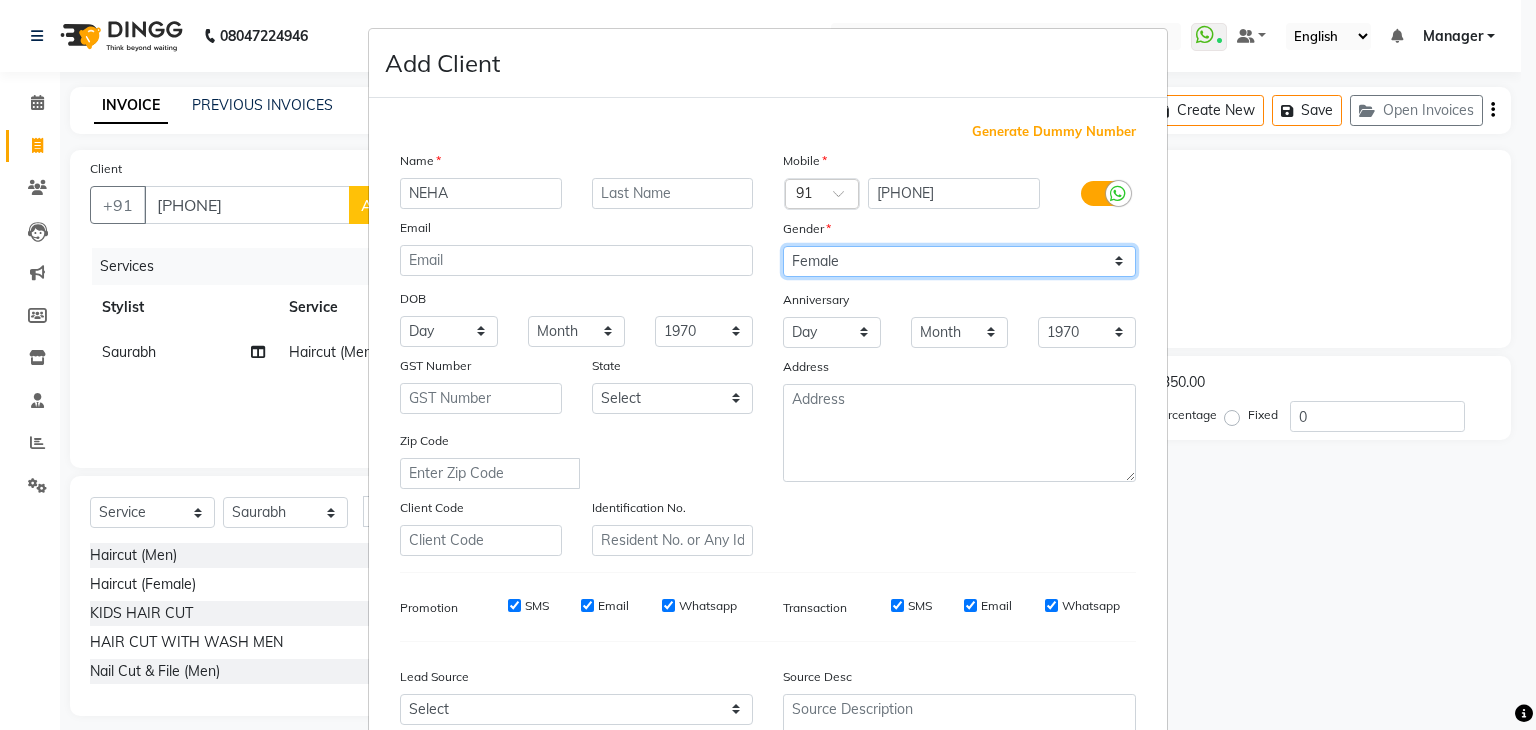 click on "Select Male Female Other Prefer Not To Say" at bounding box center [959, 261] 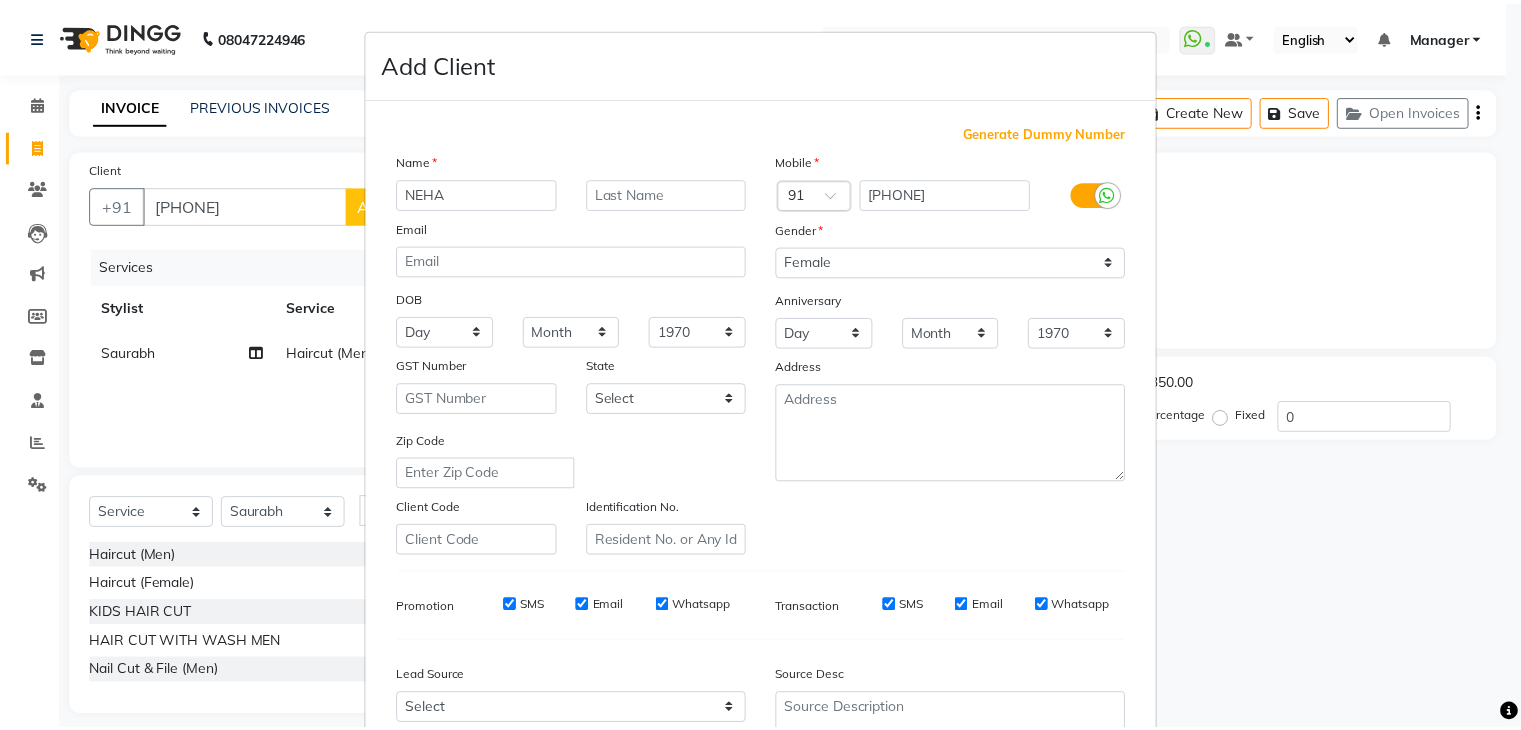 scroll, scrollTop: 203, scrollLeft: 0, axis: vertical 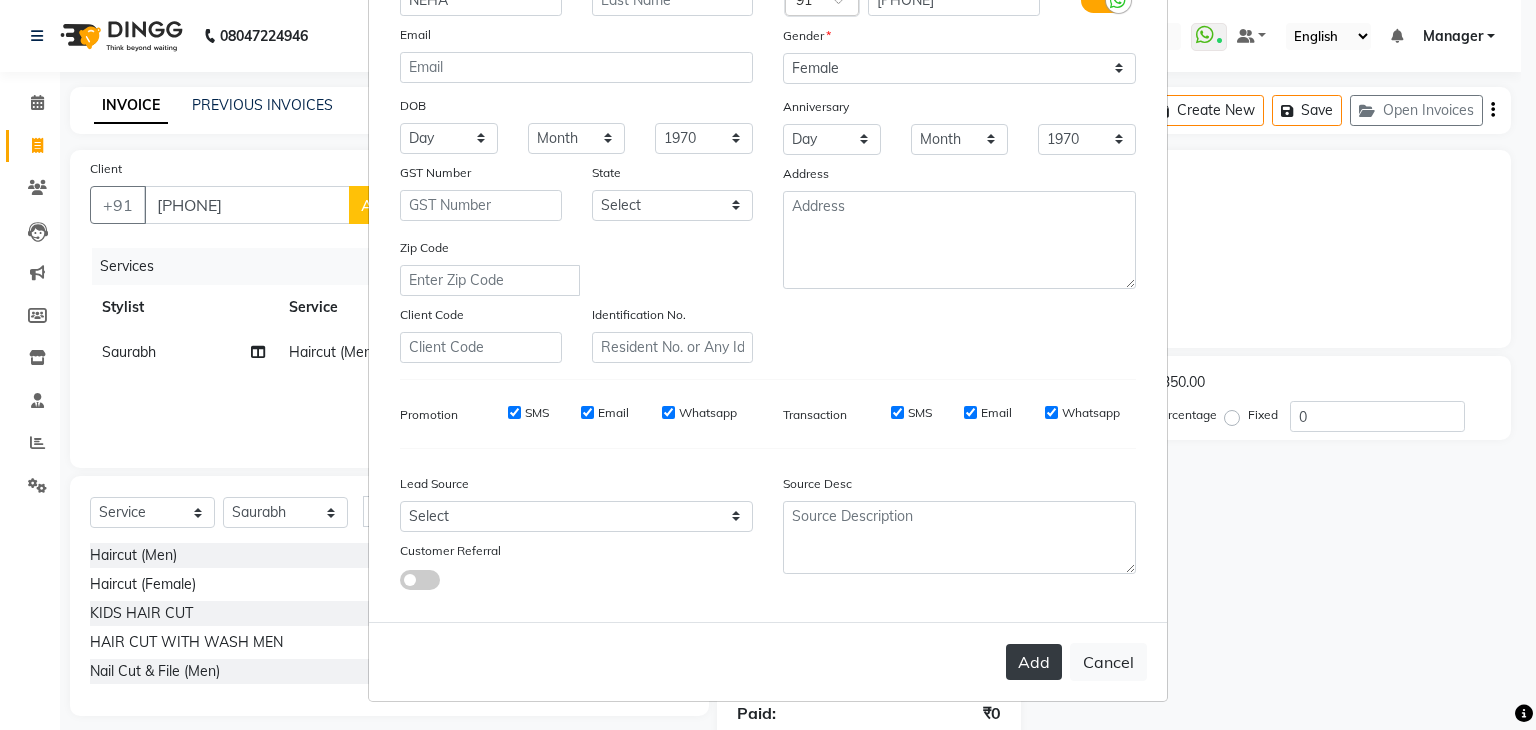click on "Add" at bounding box center [1034, 662] 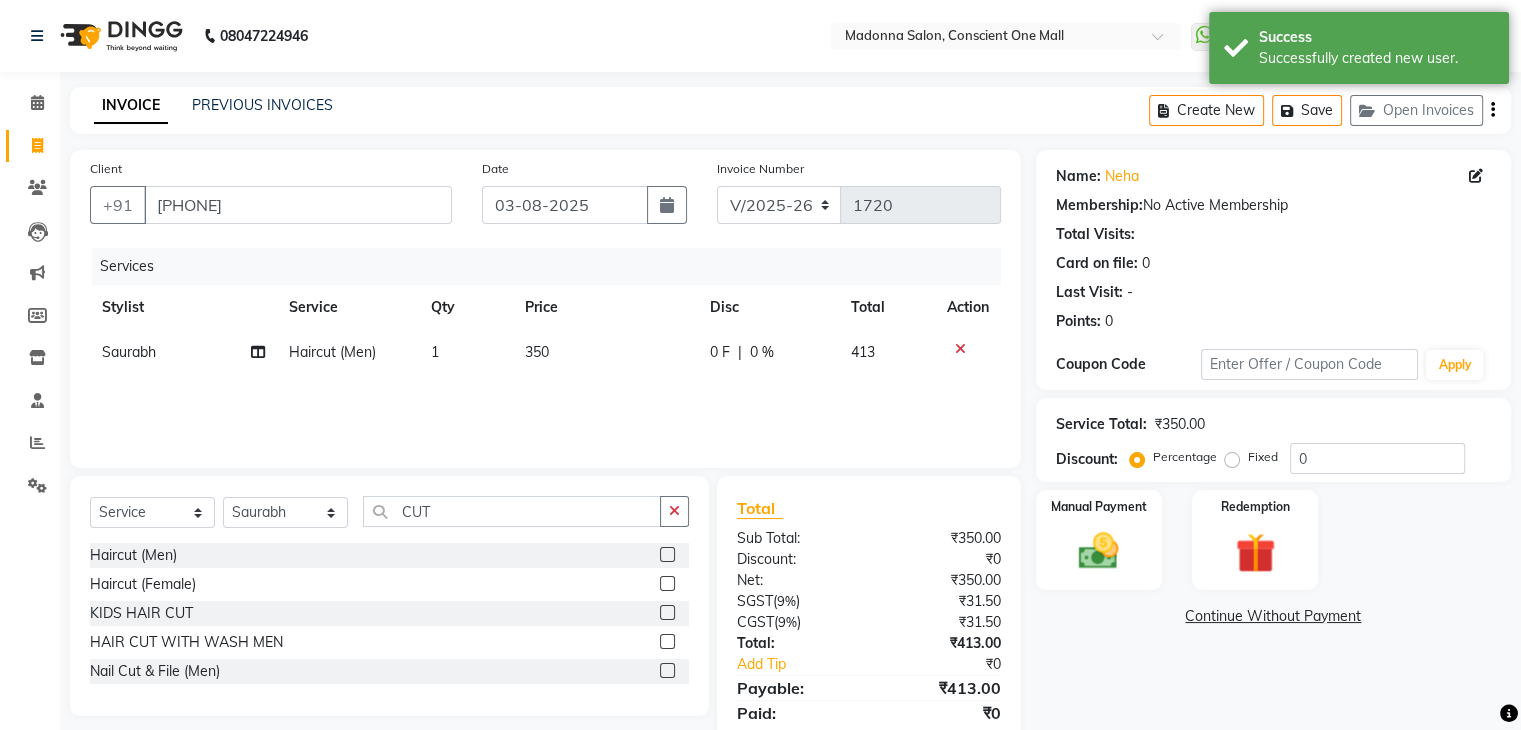 drag, startPoint x: 1230, startPoint y: 458, endPoint x: 1320, endPoint y: 466, distance: 90.35486 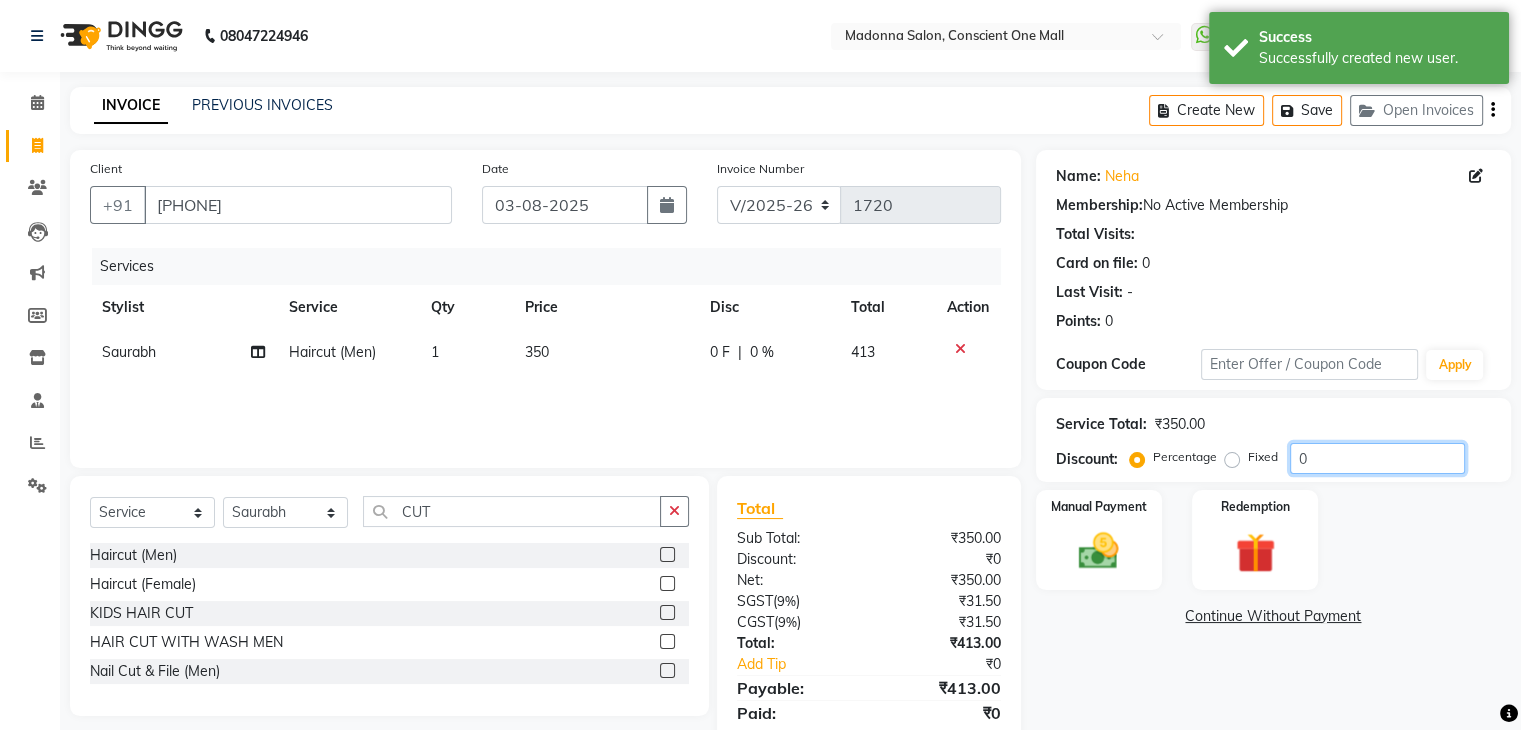 click on "0" 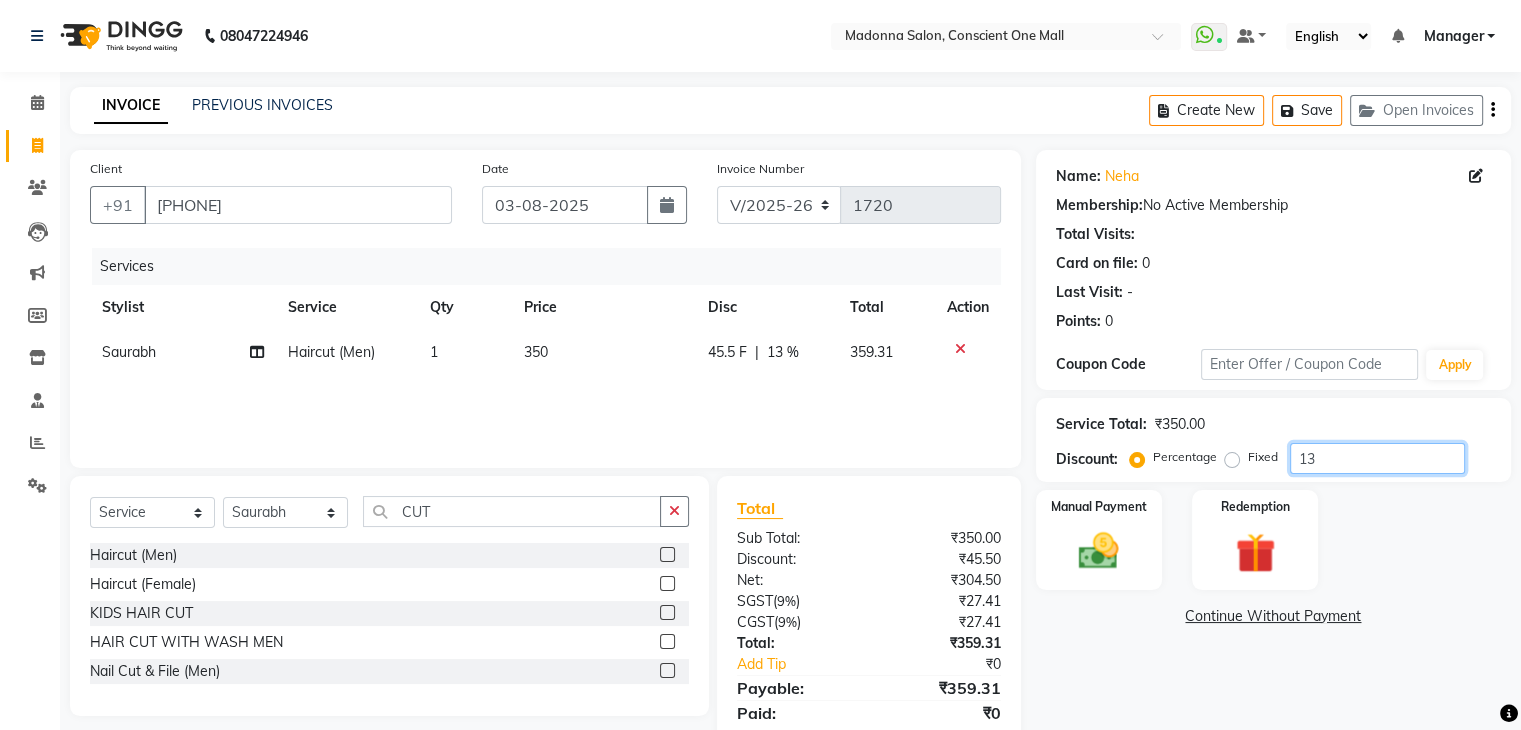 type on "13" 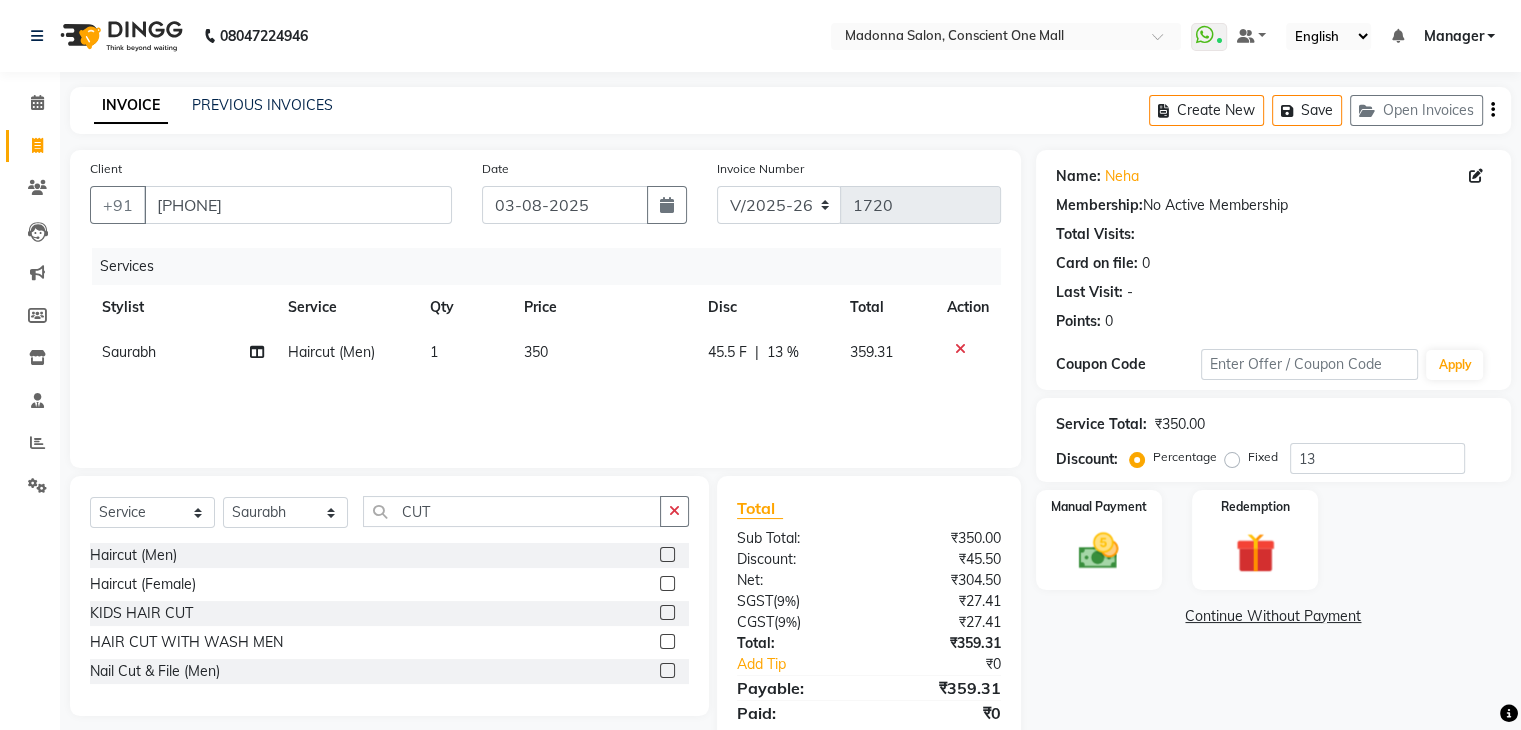 click on "Fixed" 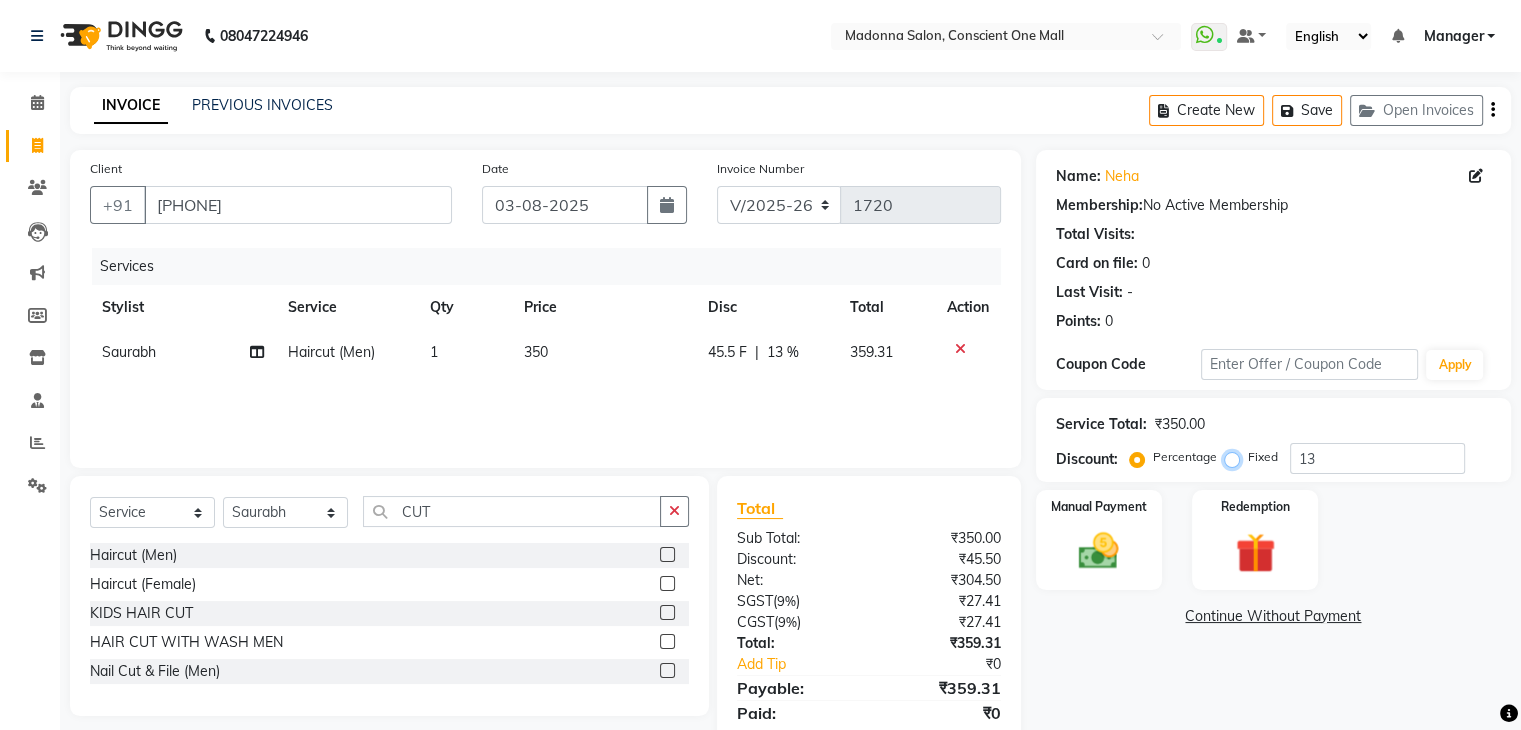 click on "Fixed" at bounding box center (1236, 457) 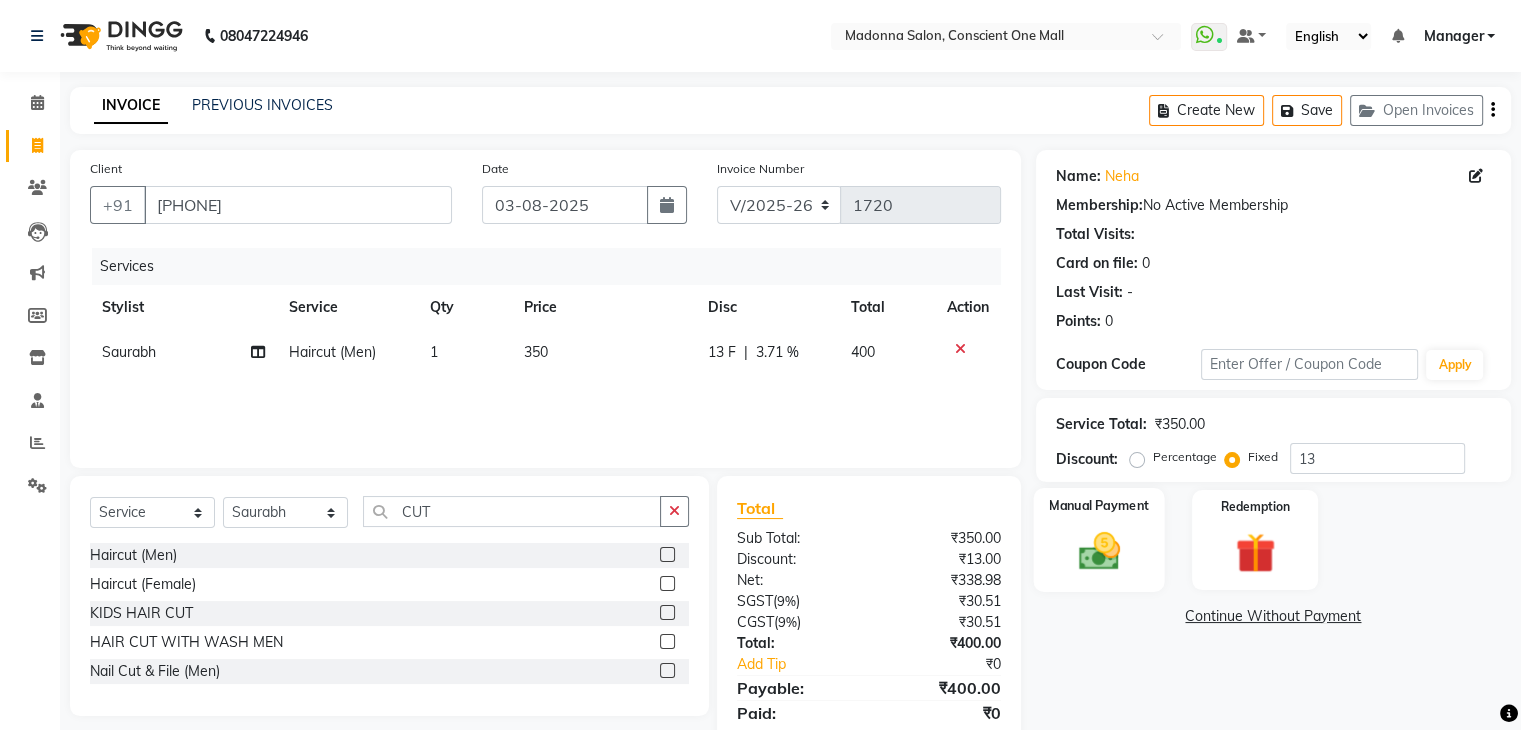 click 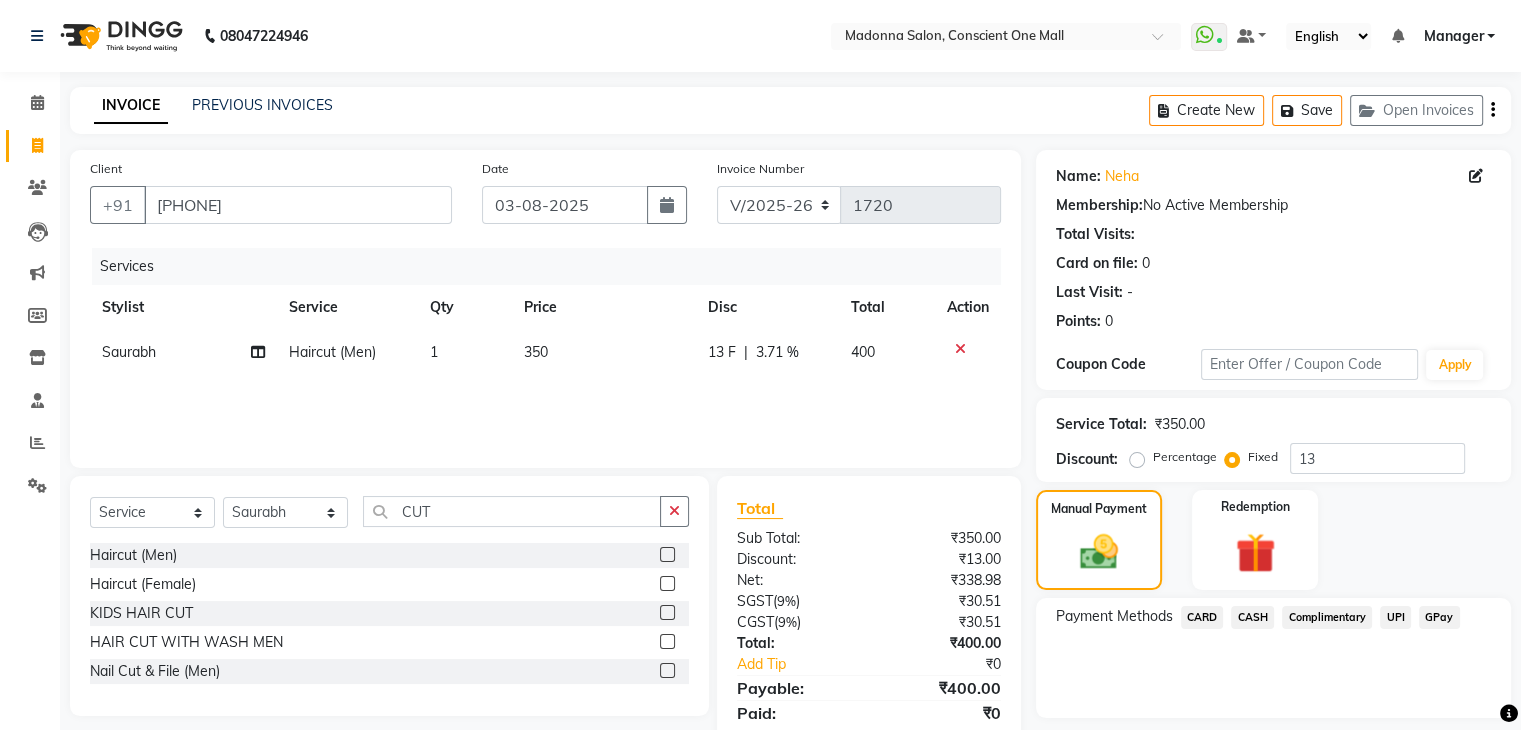 click on "CASH" 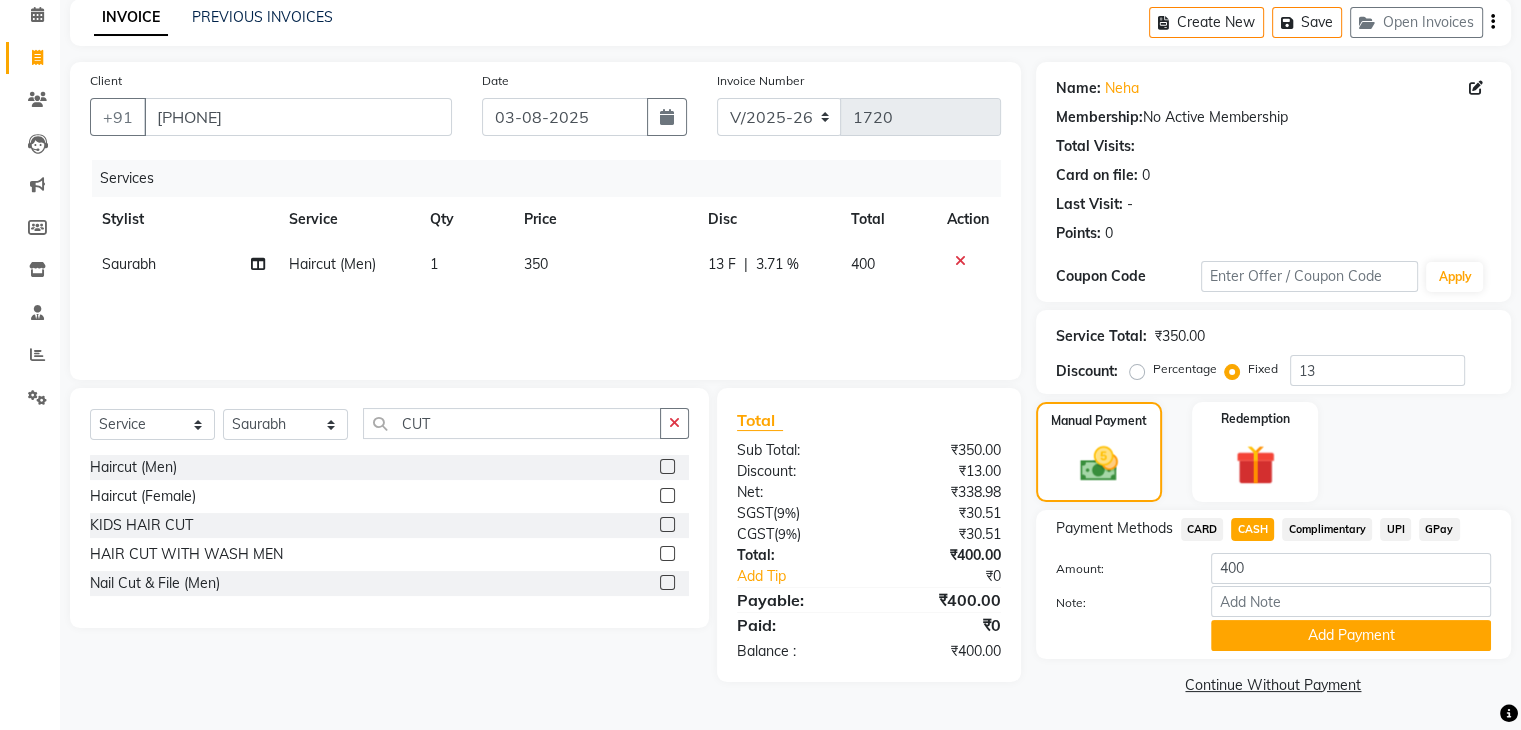 scroll, scrollTop: 89, scrollLeft: 0, axis: vertical 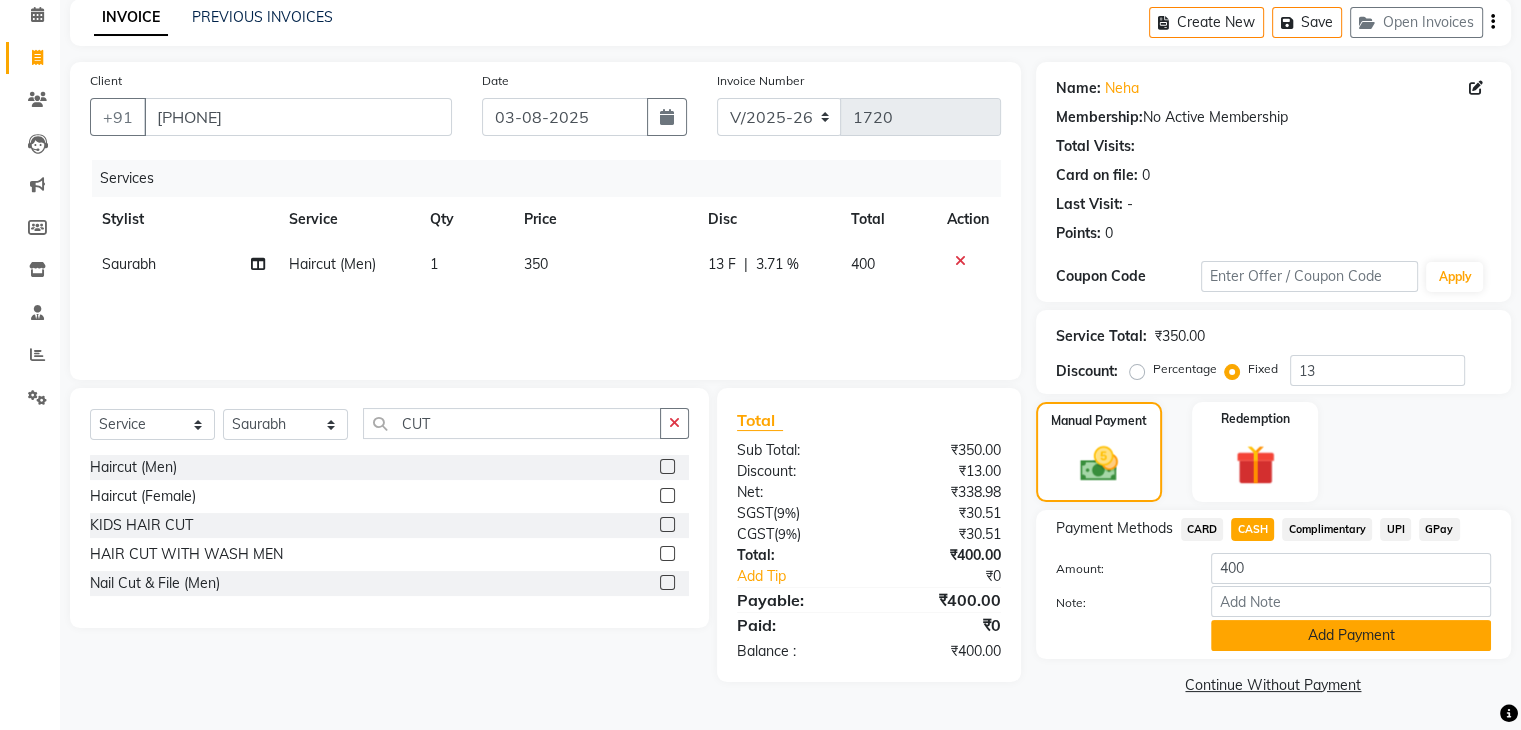 click on "Add Payment" 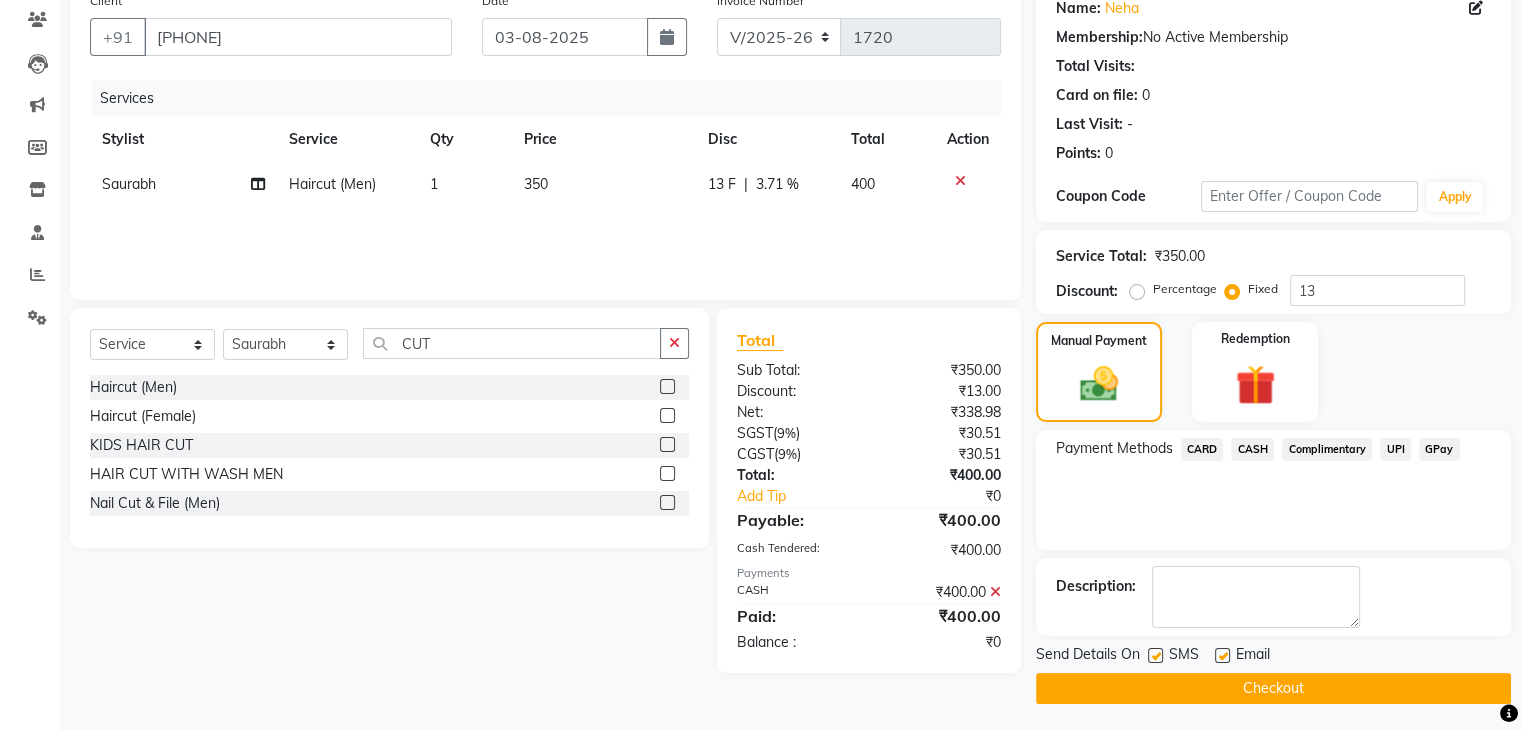 scroll, scrollTop: 171, scrollLeft: 0, axis: vertical 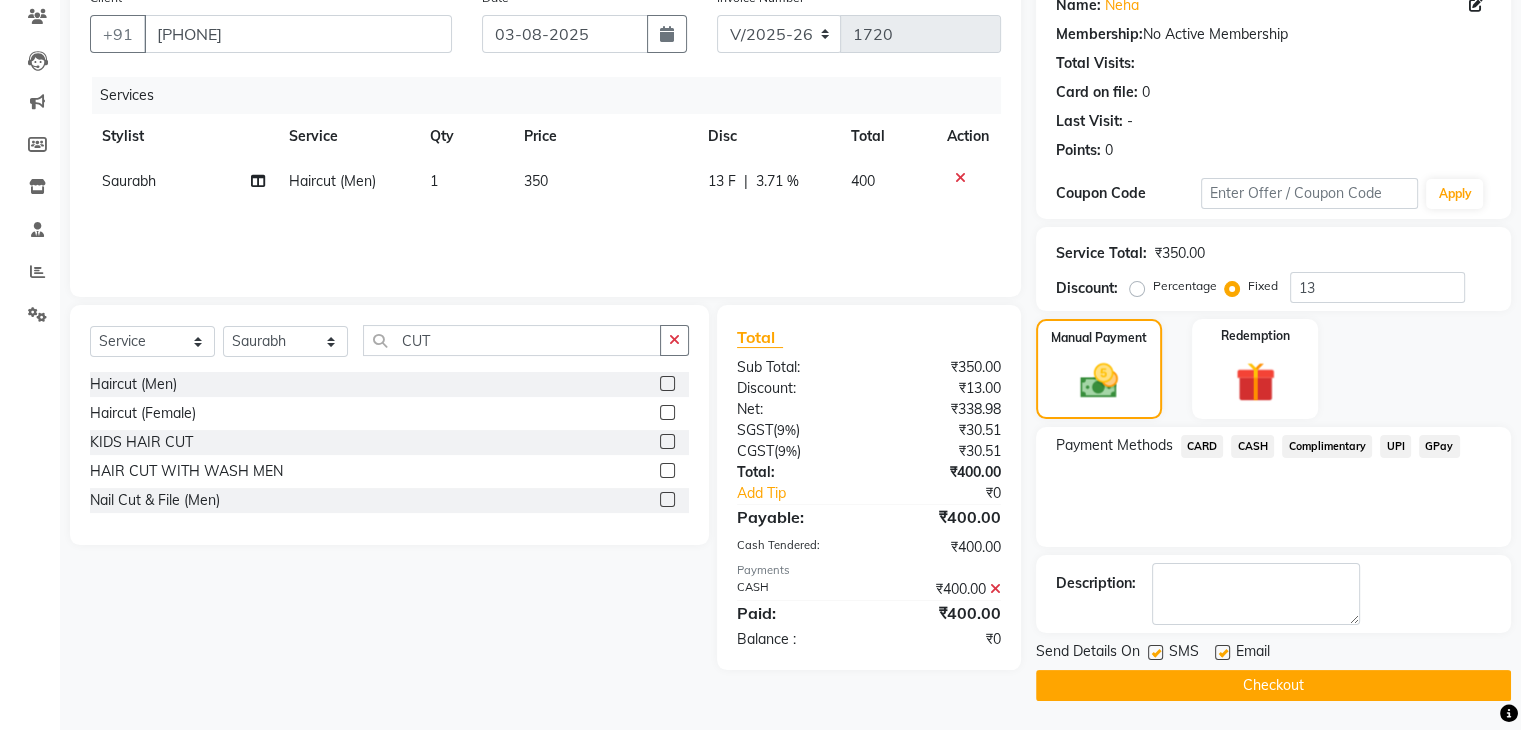 click on "Checkout" 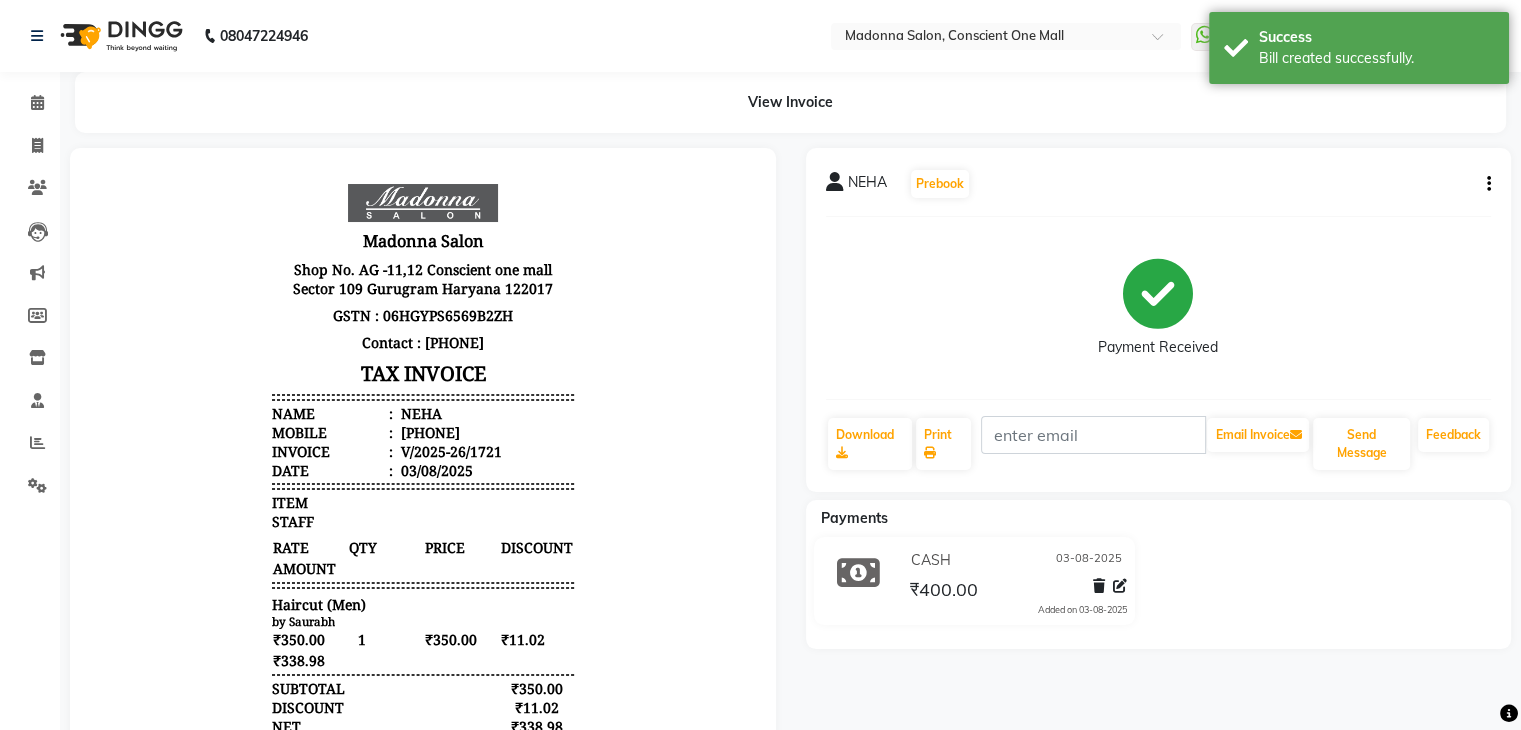 scroll, scrollTop: 0, scrollLeft: 0, axis: both 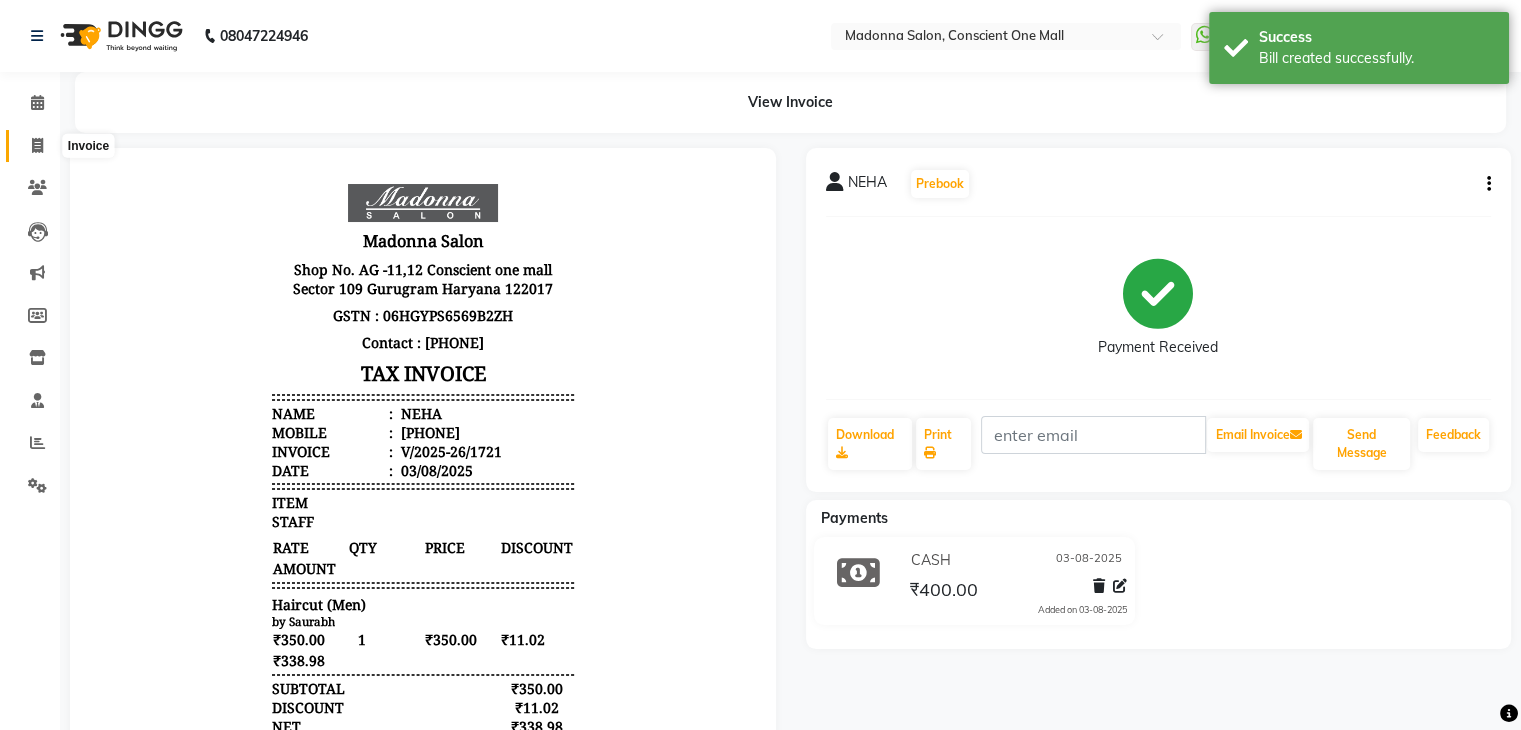 click 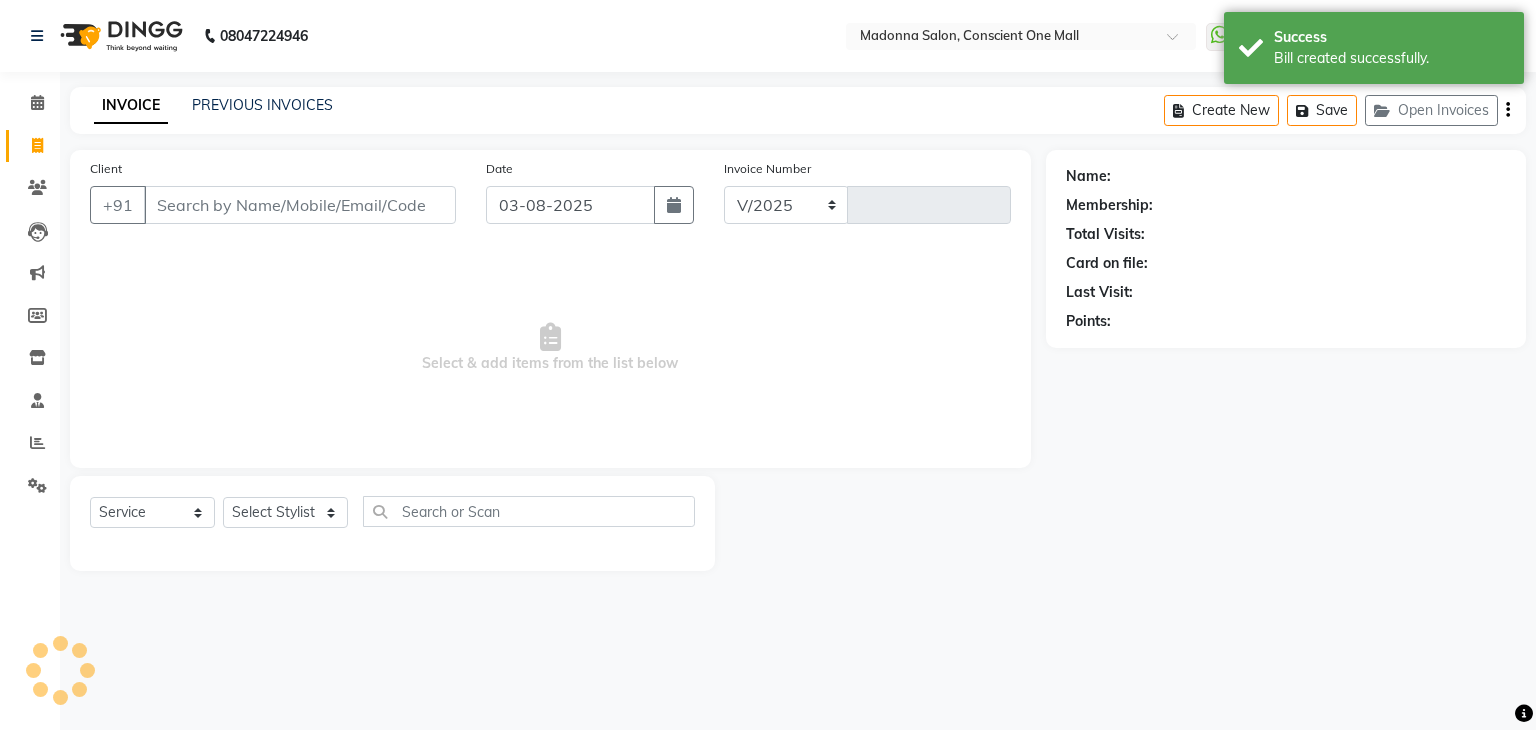 select on "7575" 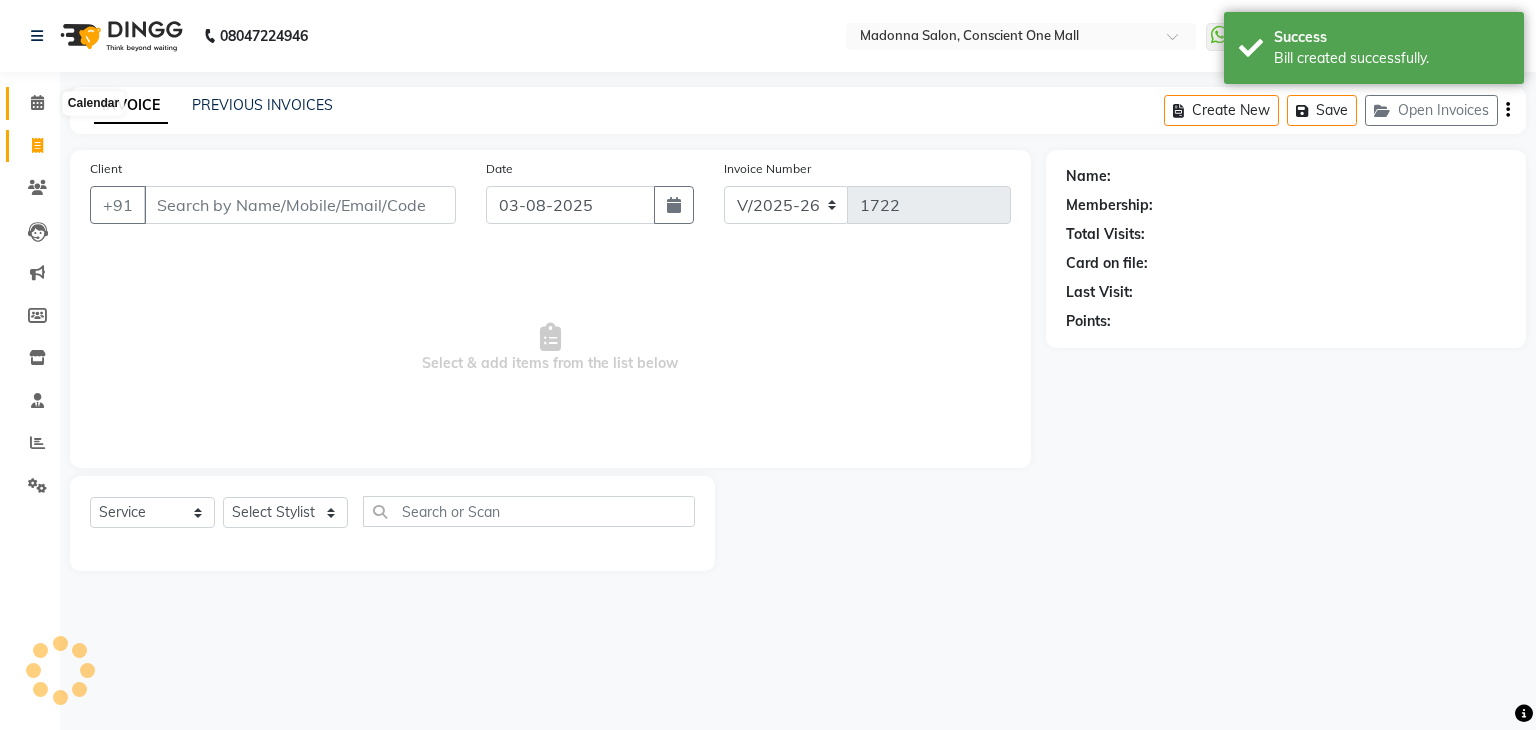 click 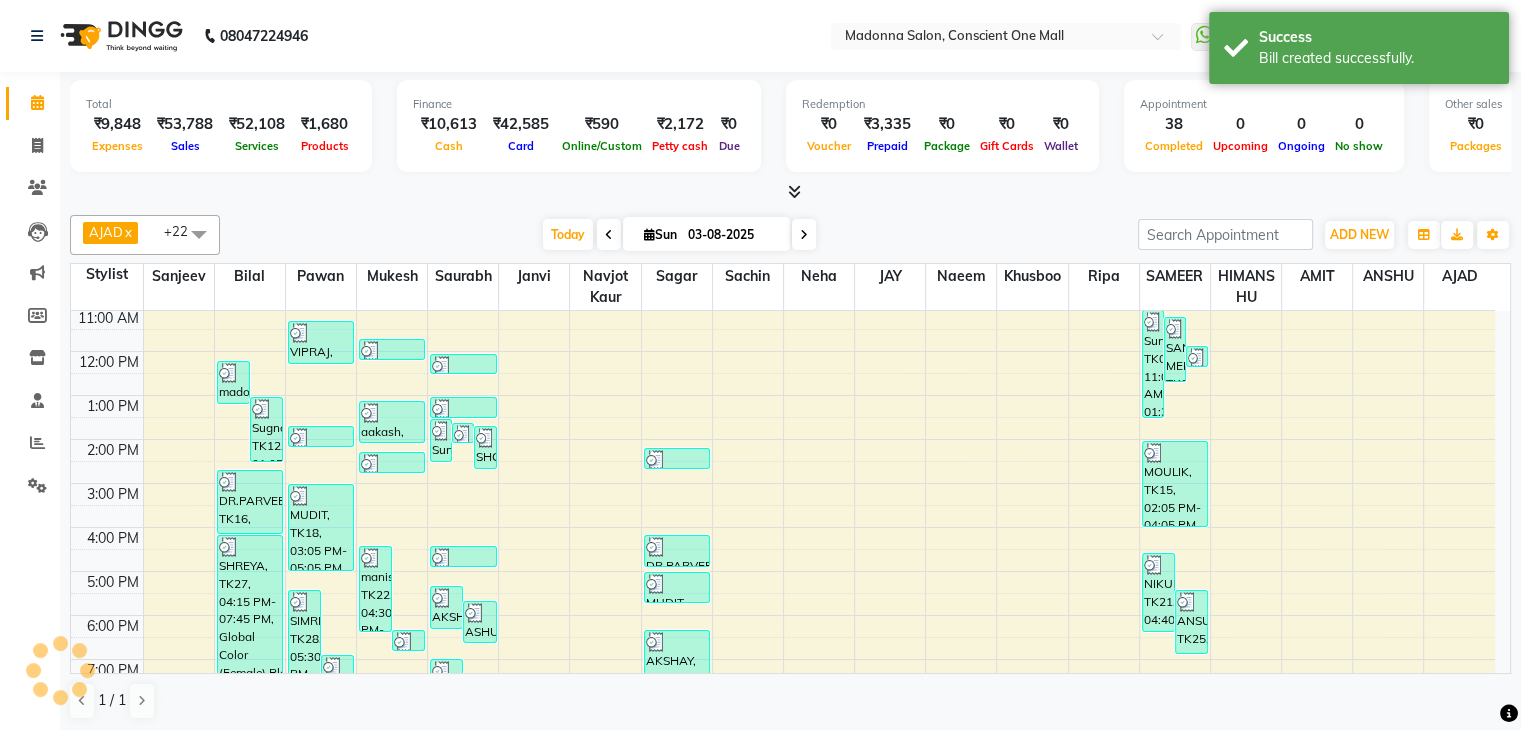 scroll, scrollTop: 0, scrollLeft: 0, axis: both 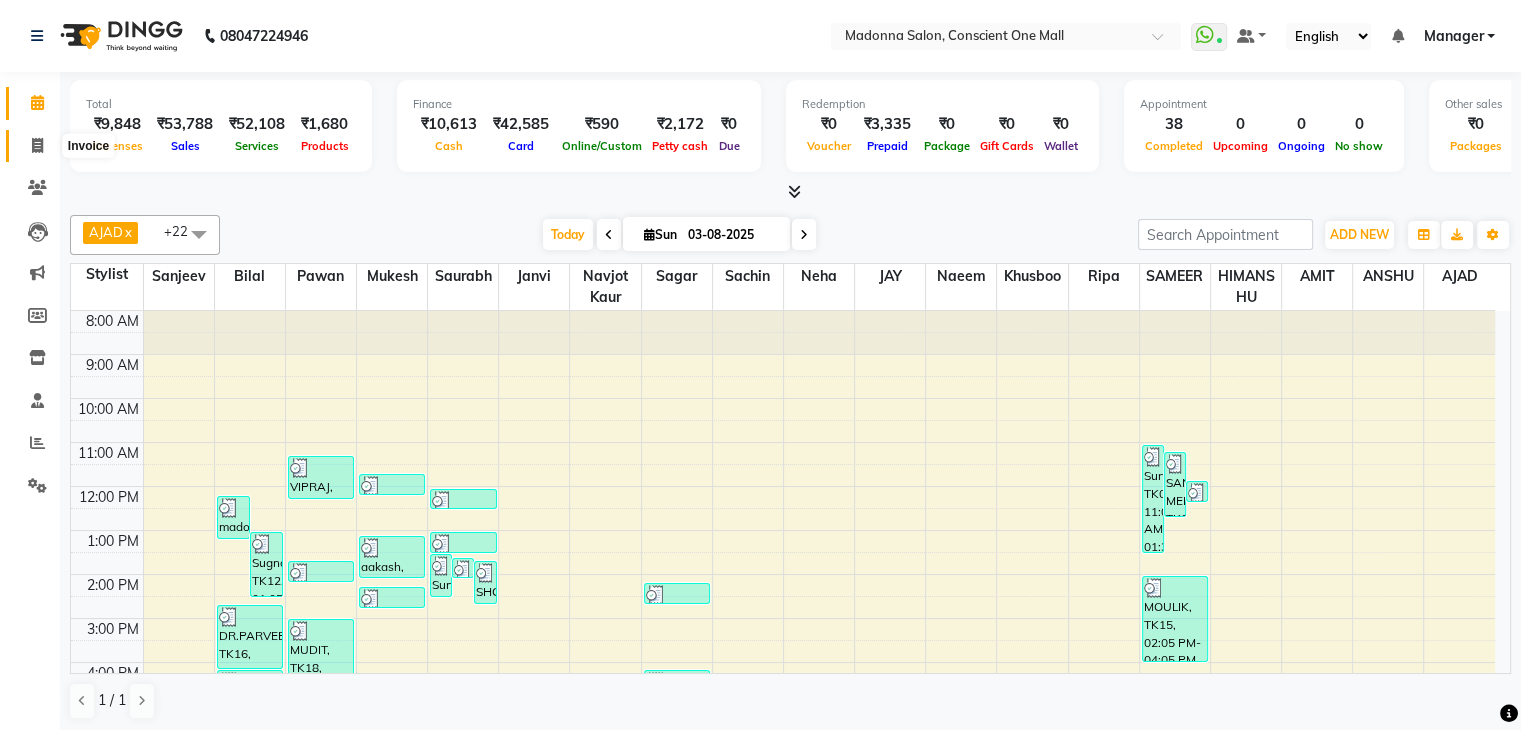 click 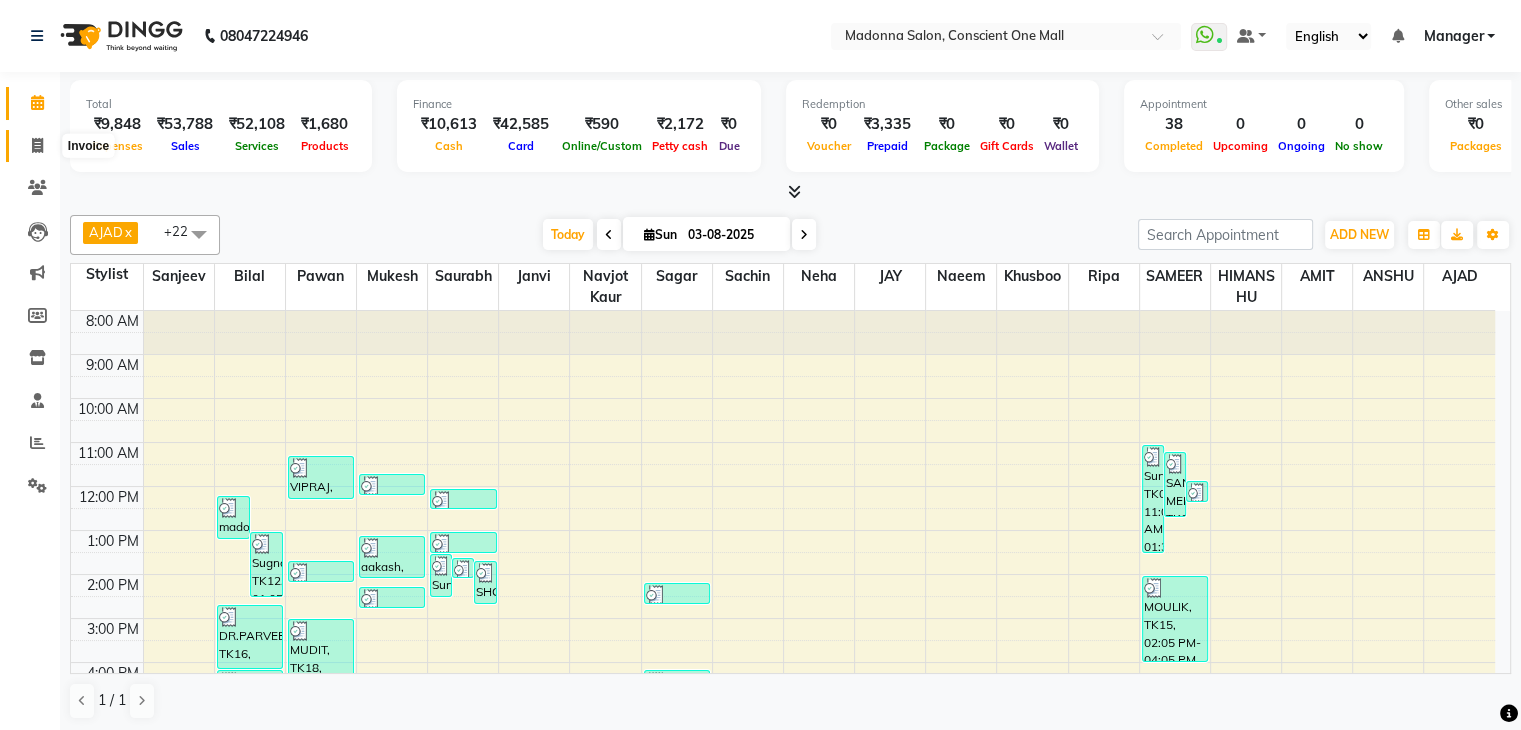 select on "service" 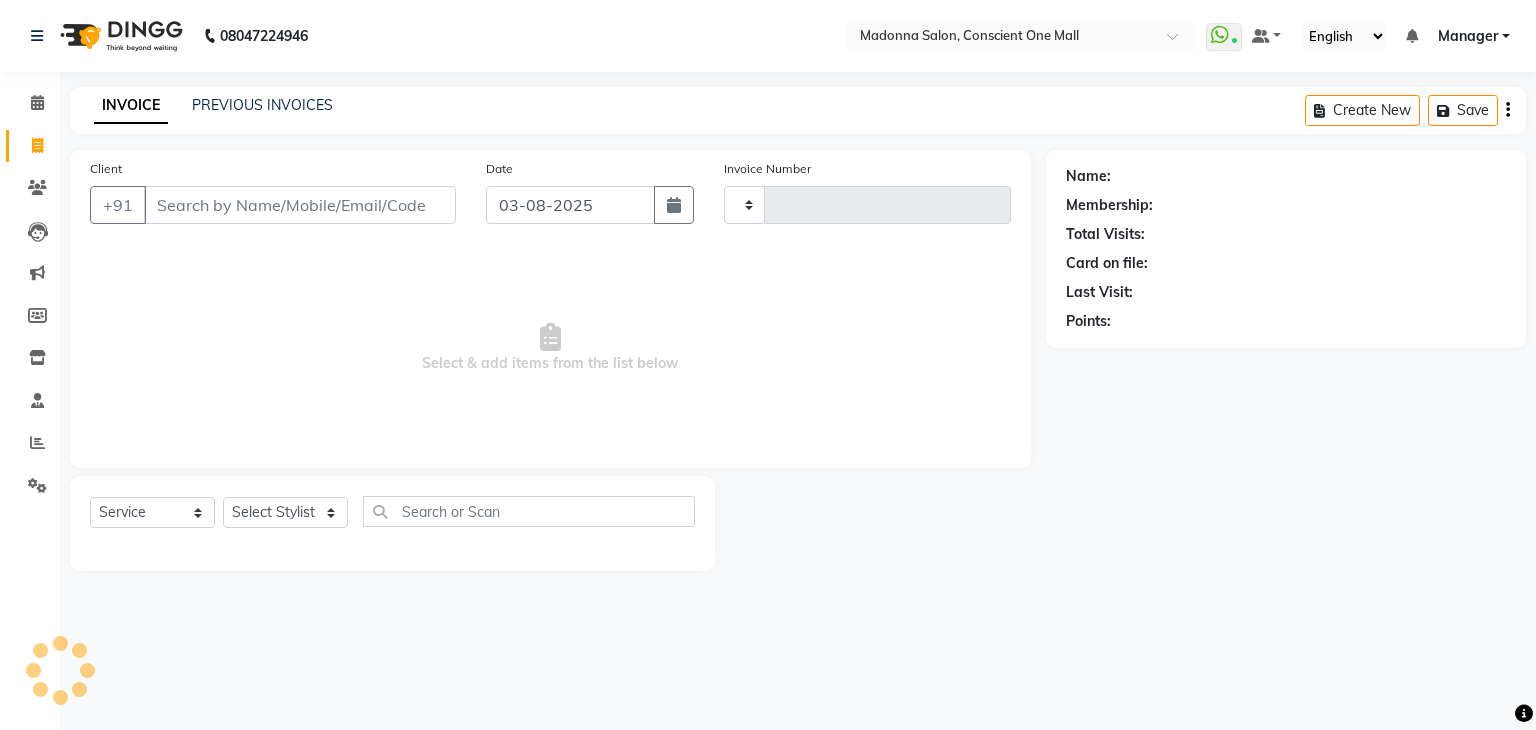 type on "1722" 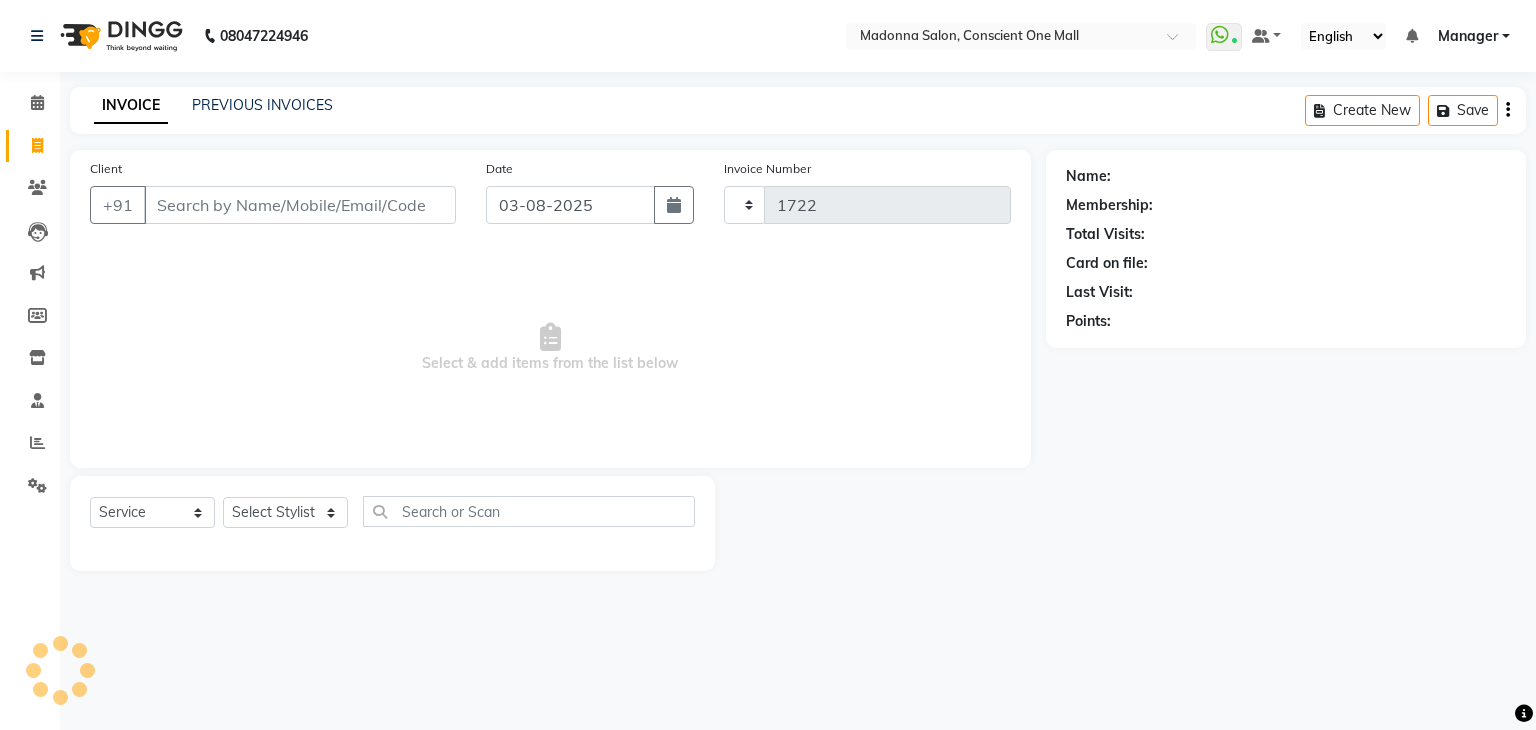select on "7575" 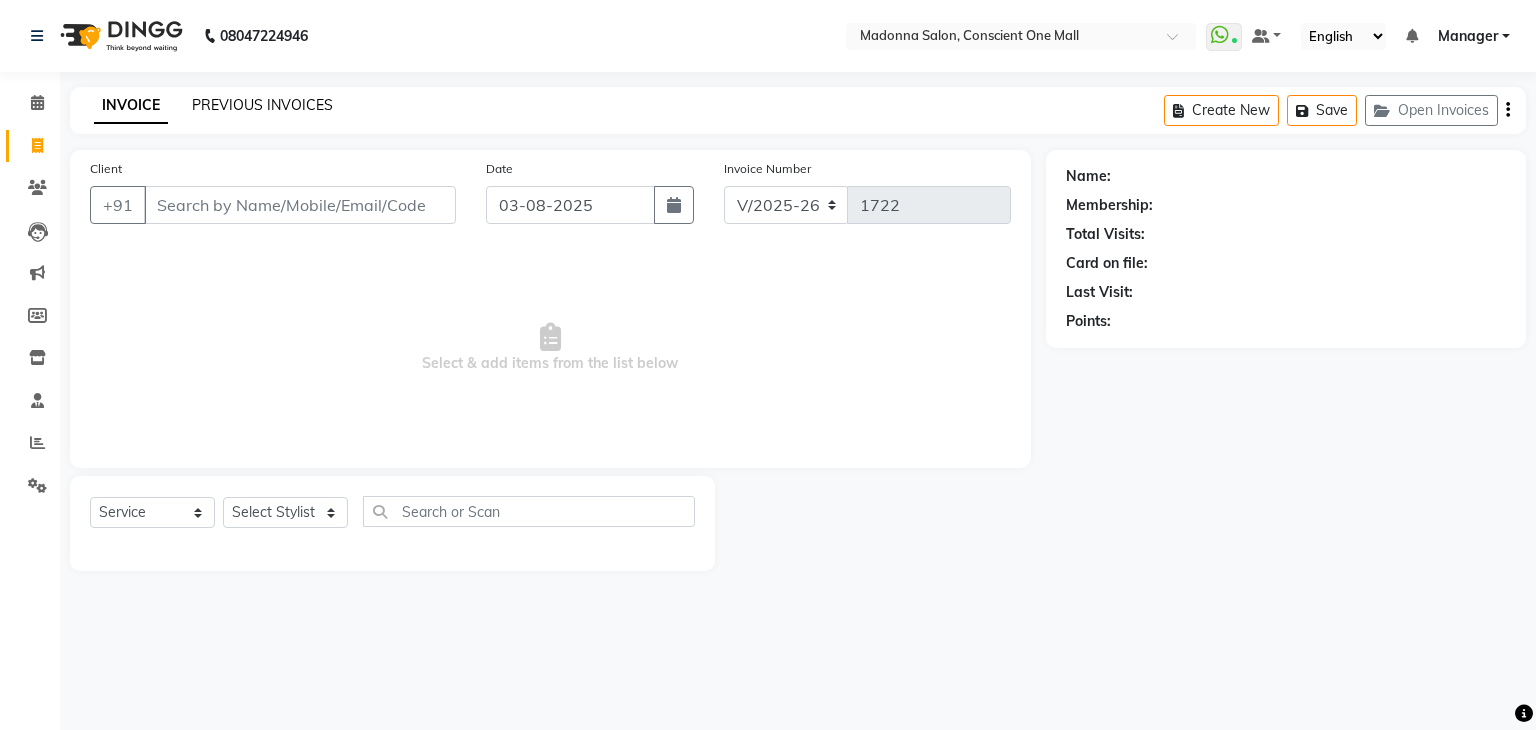 click on "PREVIOUS INVOICES" 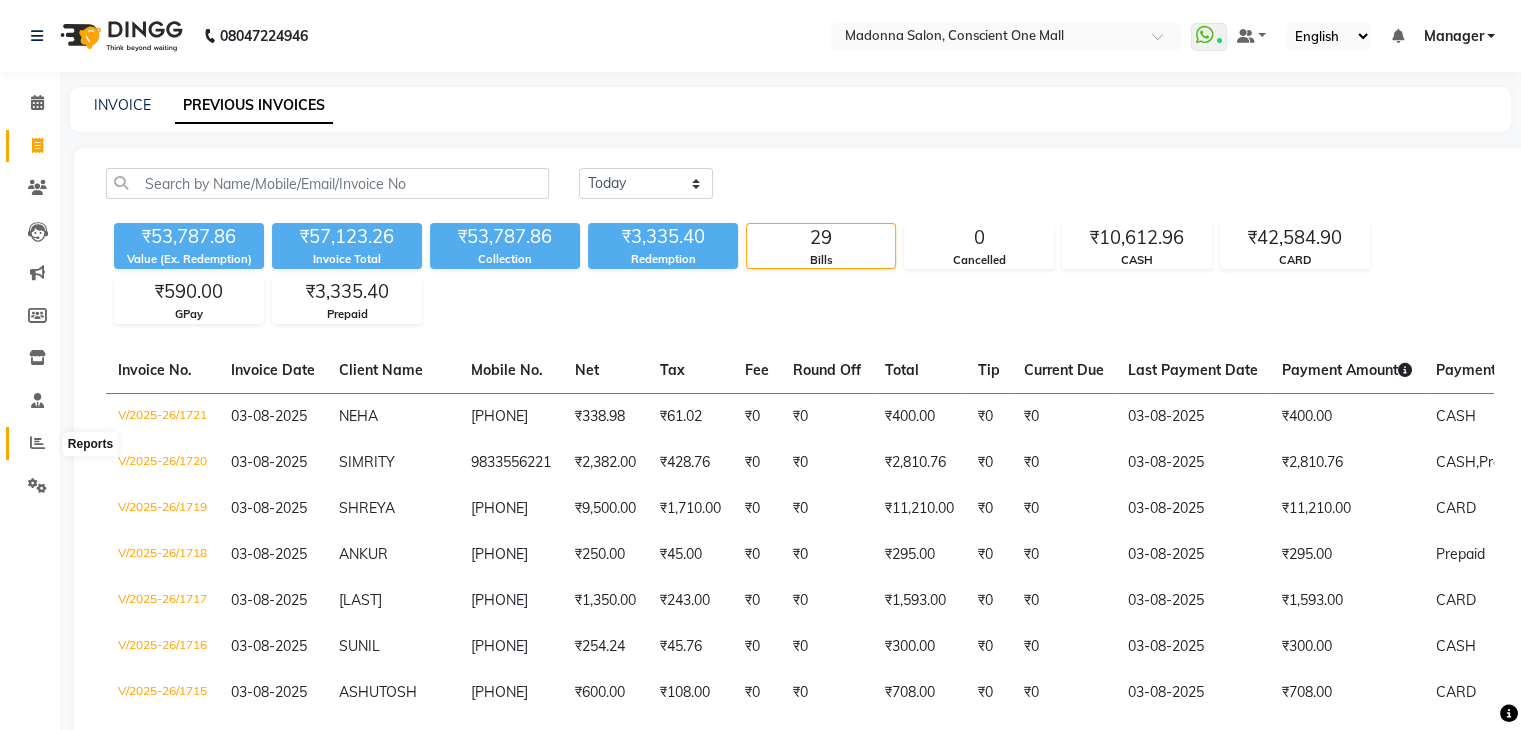 click 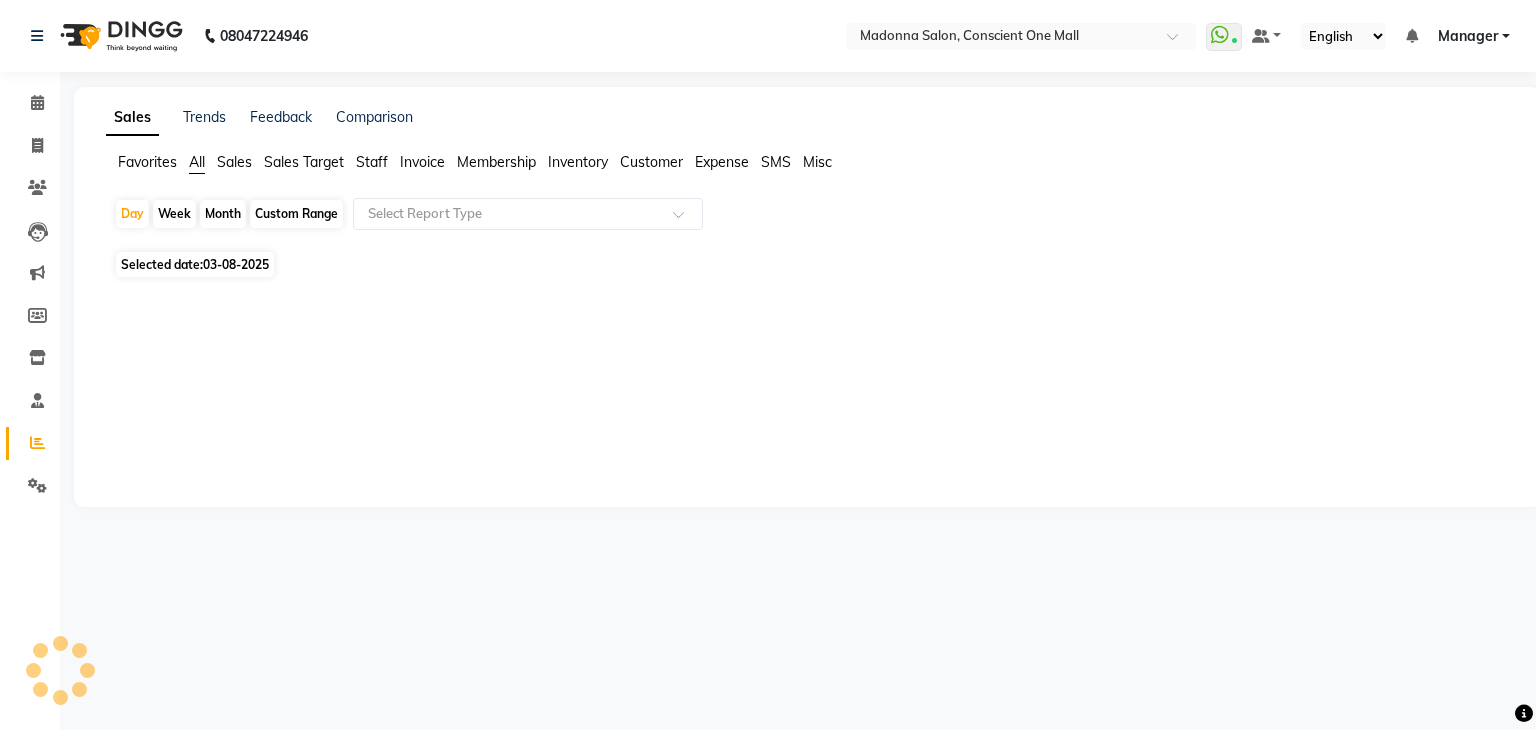 click on "Staff" 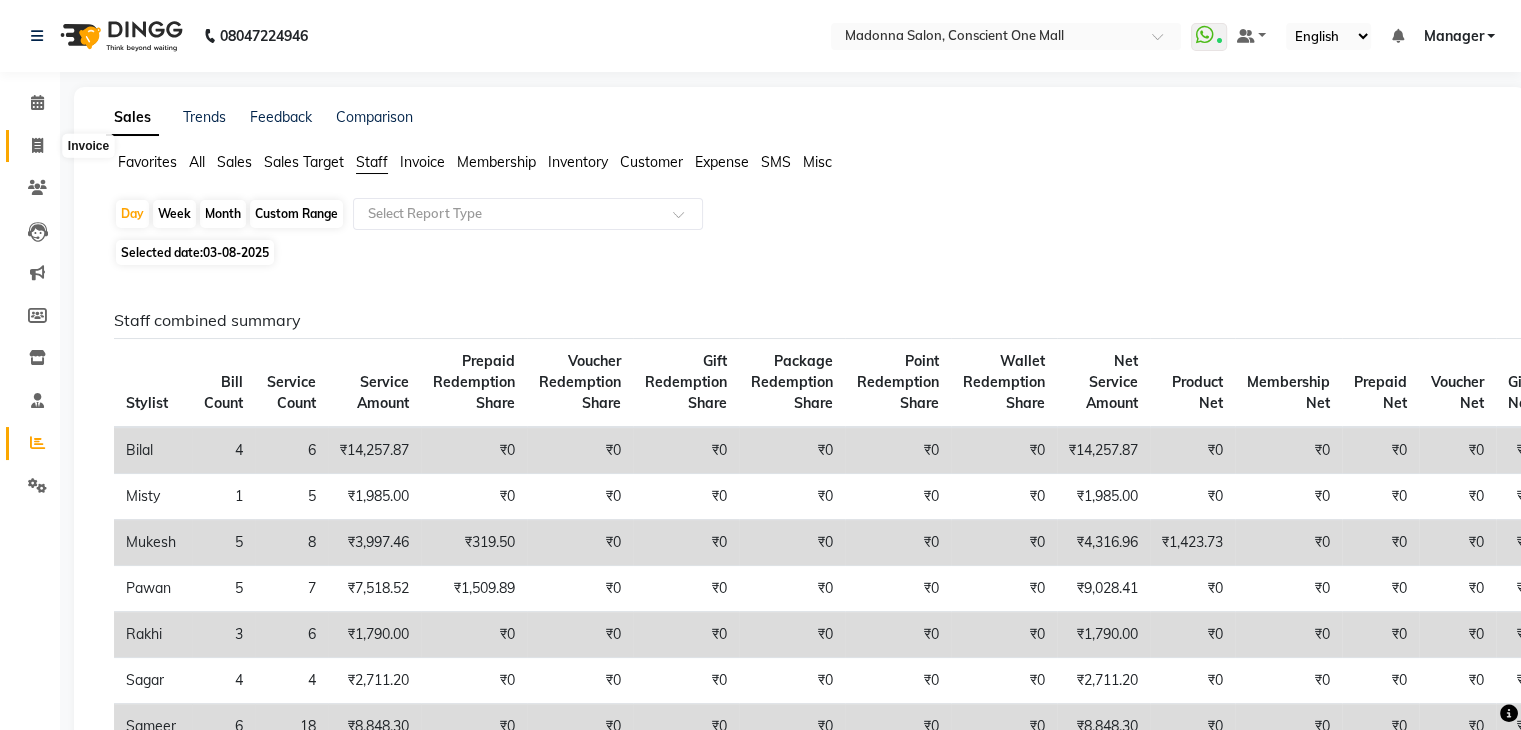 click 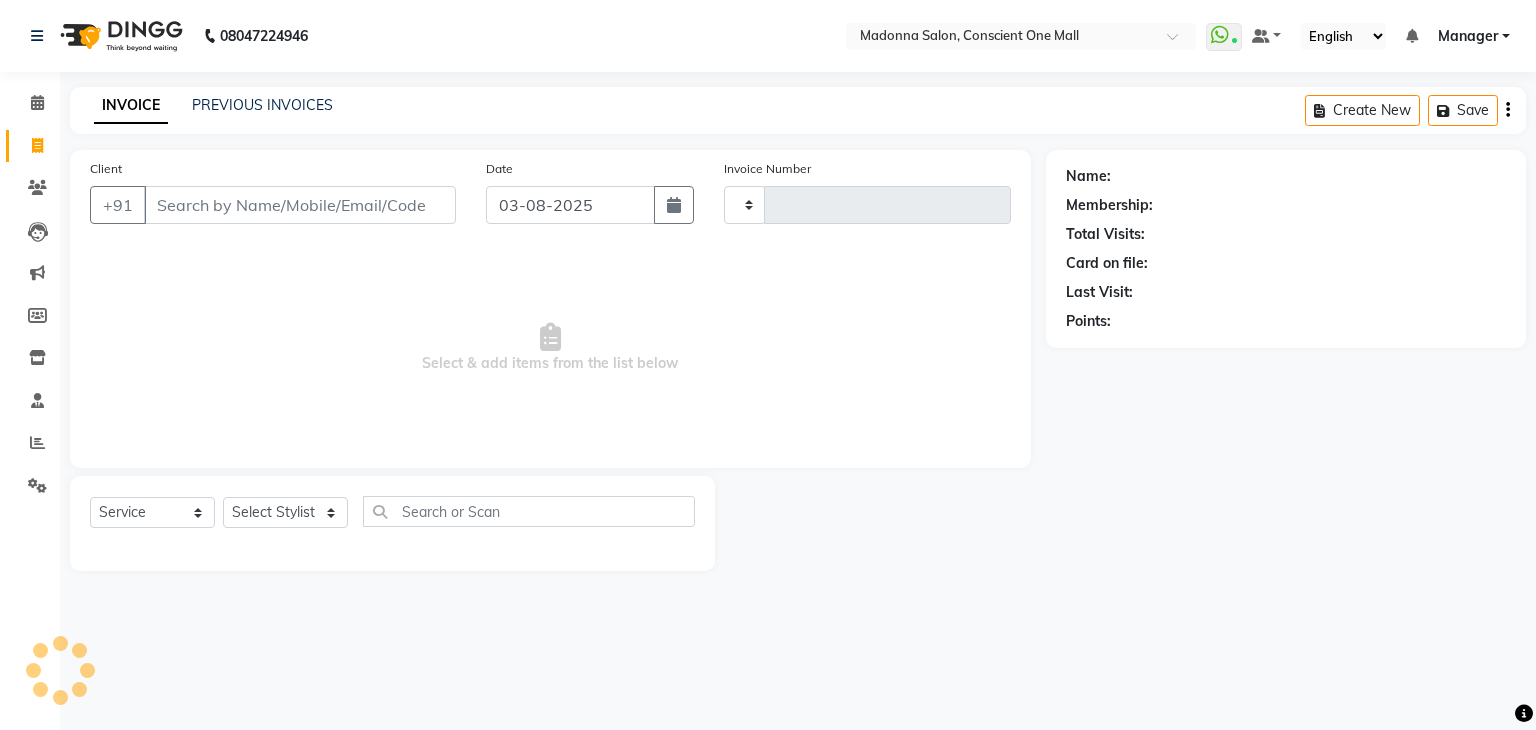 type on "1722" 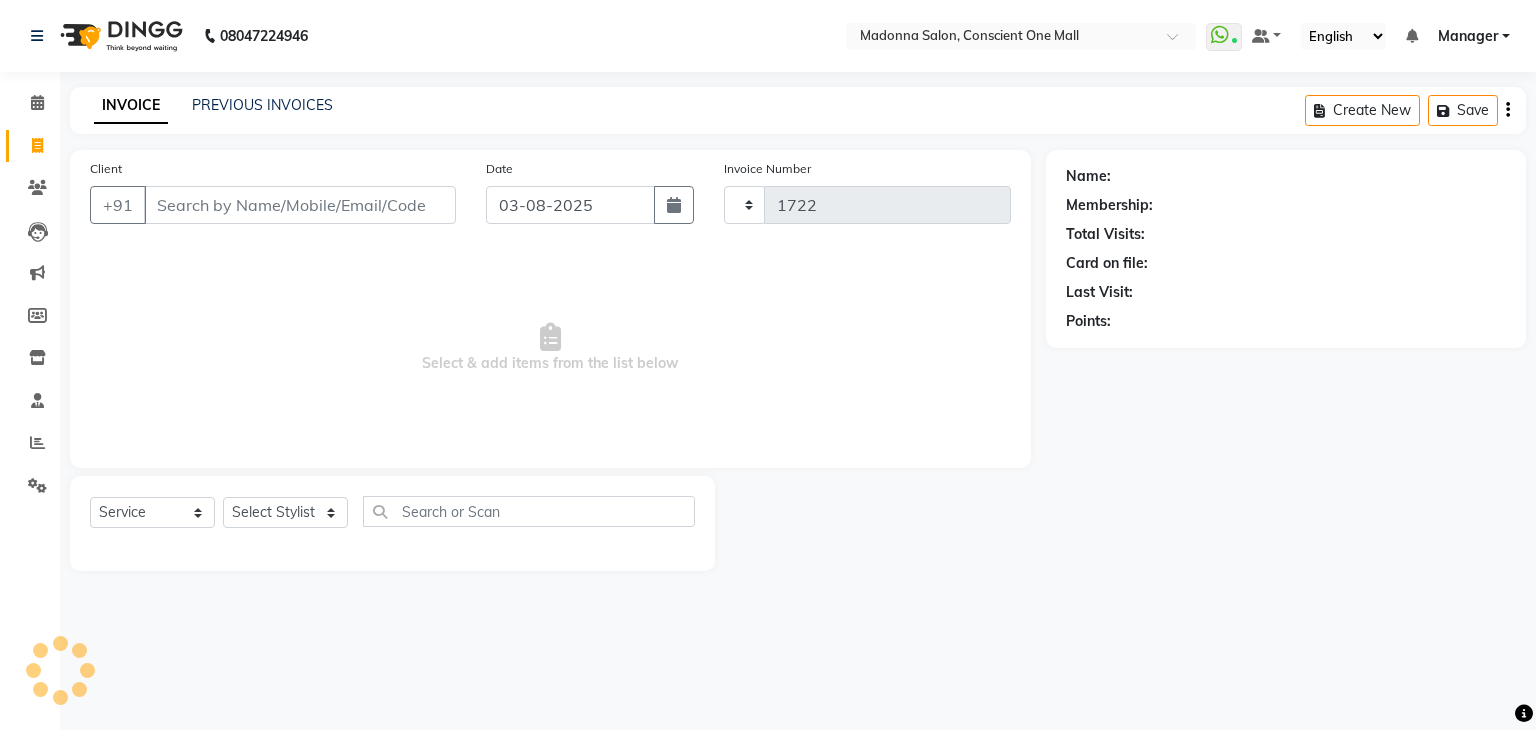 select on "7575" 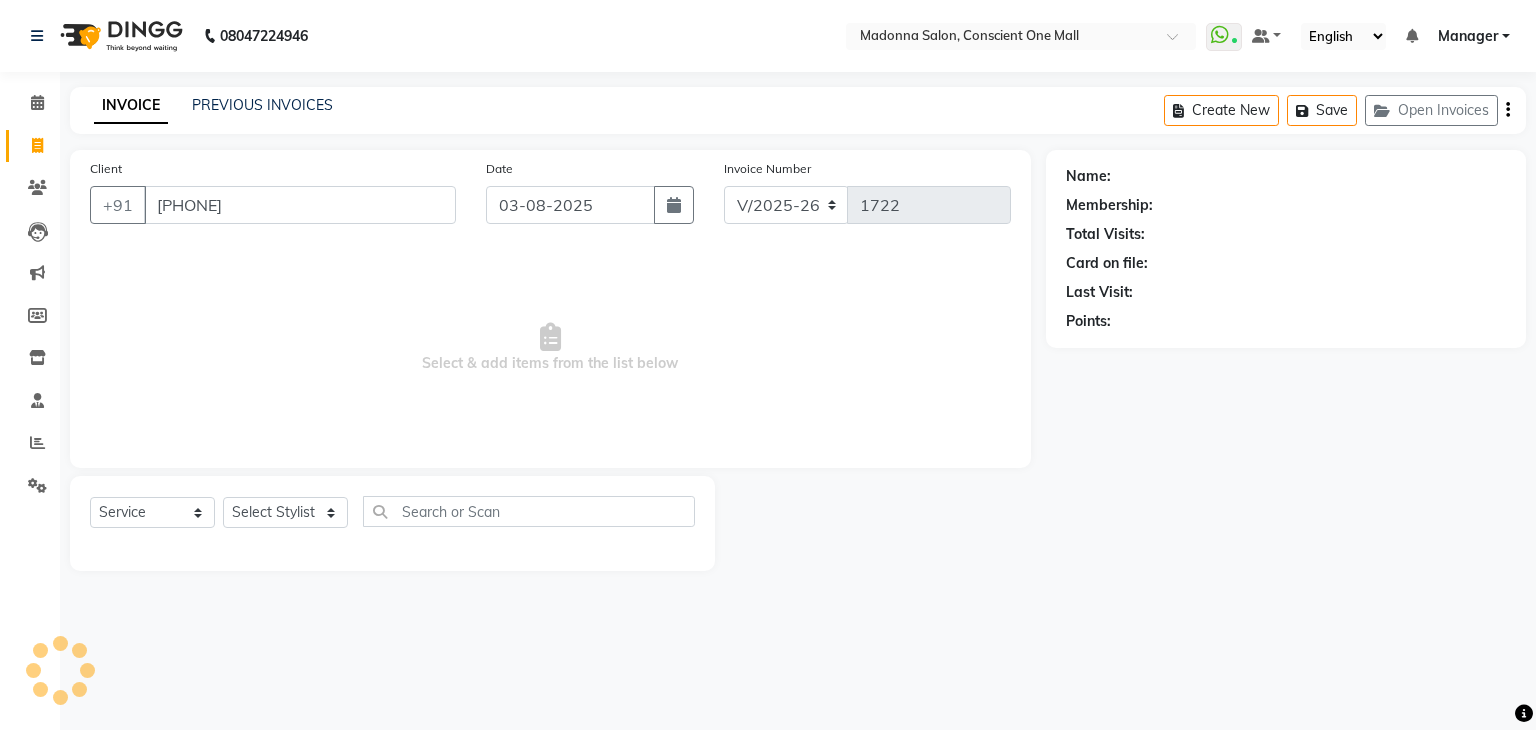 type on "8588002145" 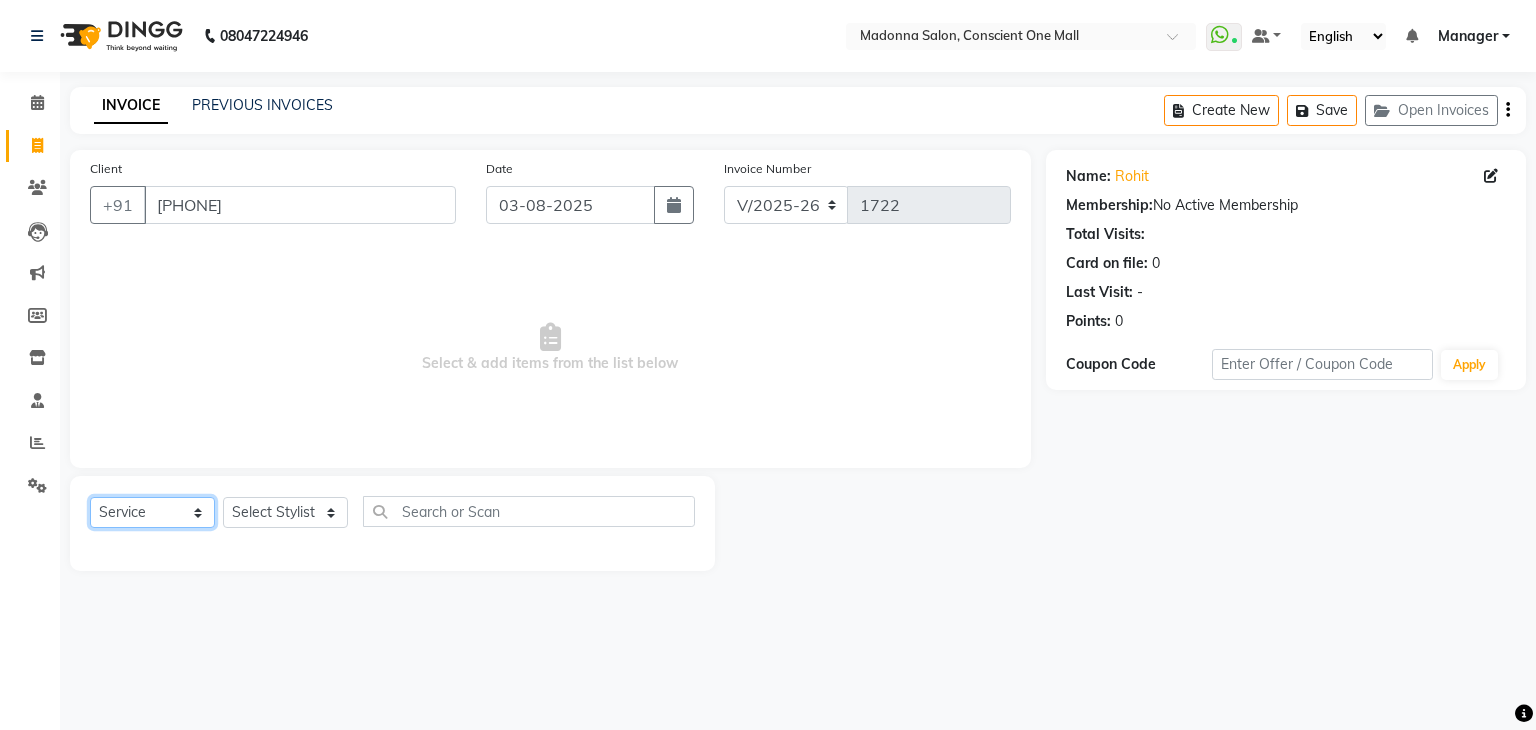 click on "Select  Service  Product  Membership  Package Voucher Prepaid Gift Card" 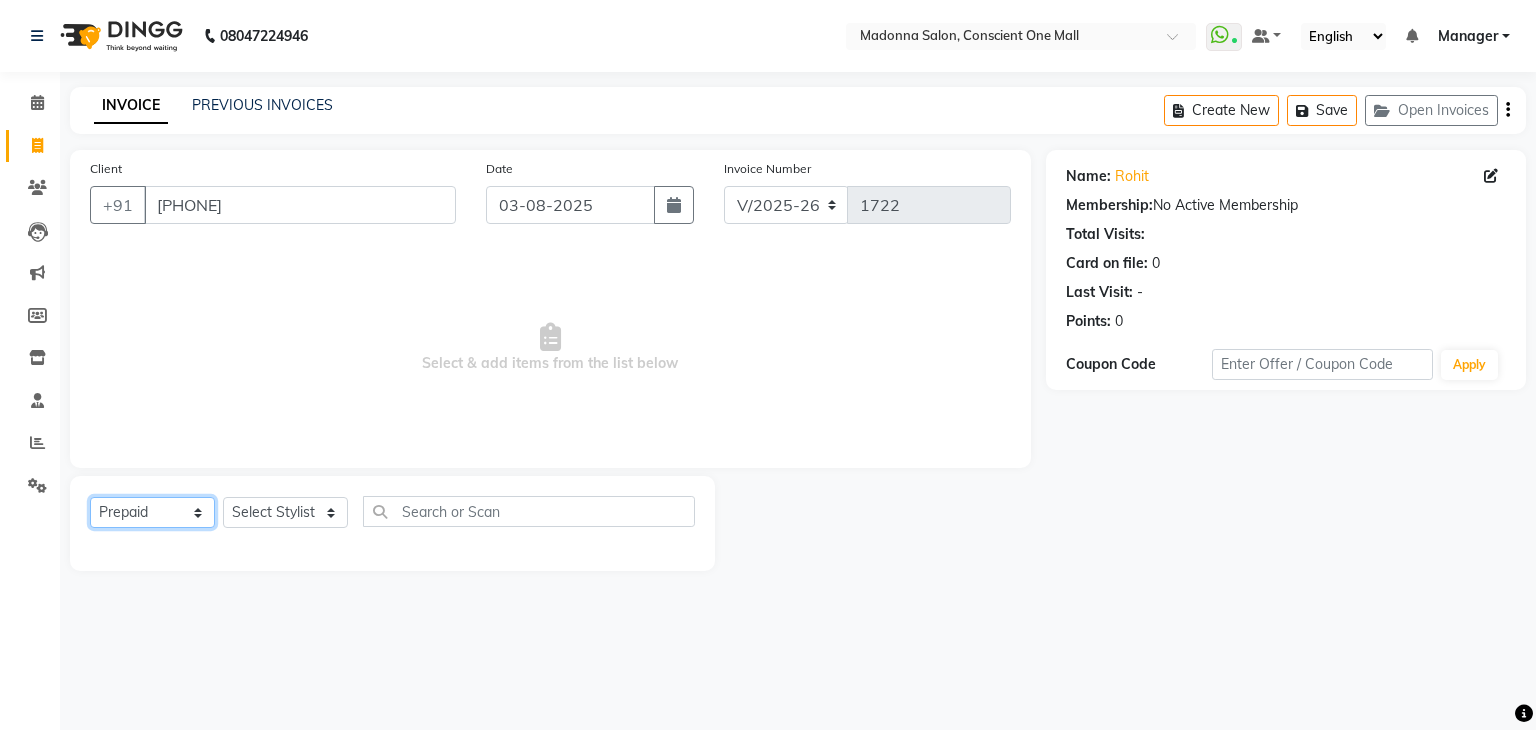 click on "Select  Service  Product  Membership  Package Voucher Prepaid Gift Card" 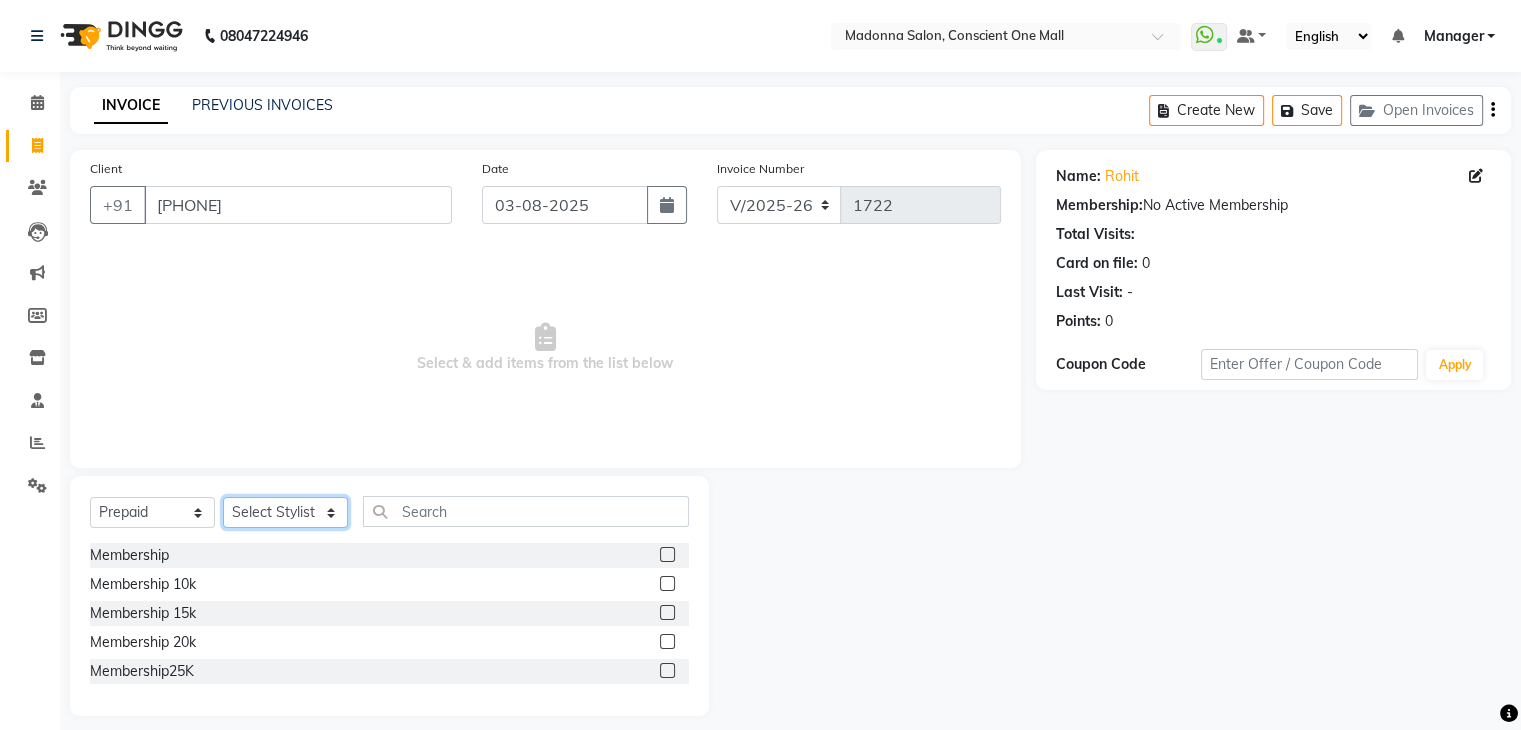 click on "Select Stylist AJAD AMIT ANSHU Bilal Harry himanshi HIMANSHU Janvi JAY Khusboo Manager misty Mukesh Naeem Navjot Kaur neha Pawan RAKHI Ripa Sachin Sagar  SAMEER Sanjeev Saurabh" 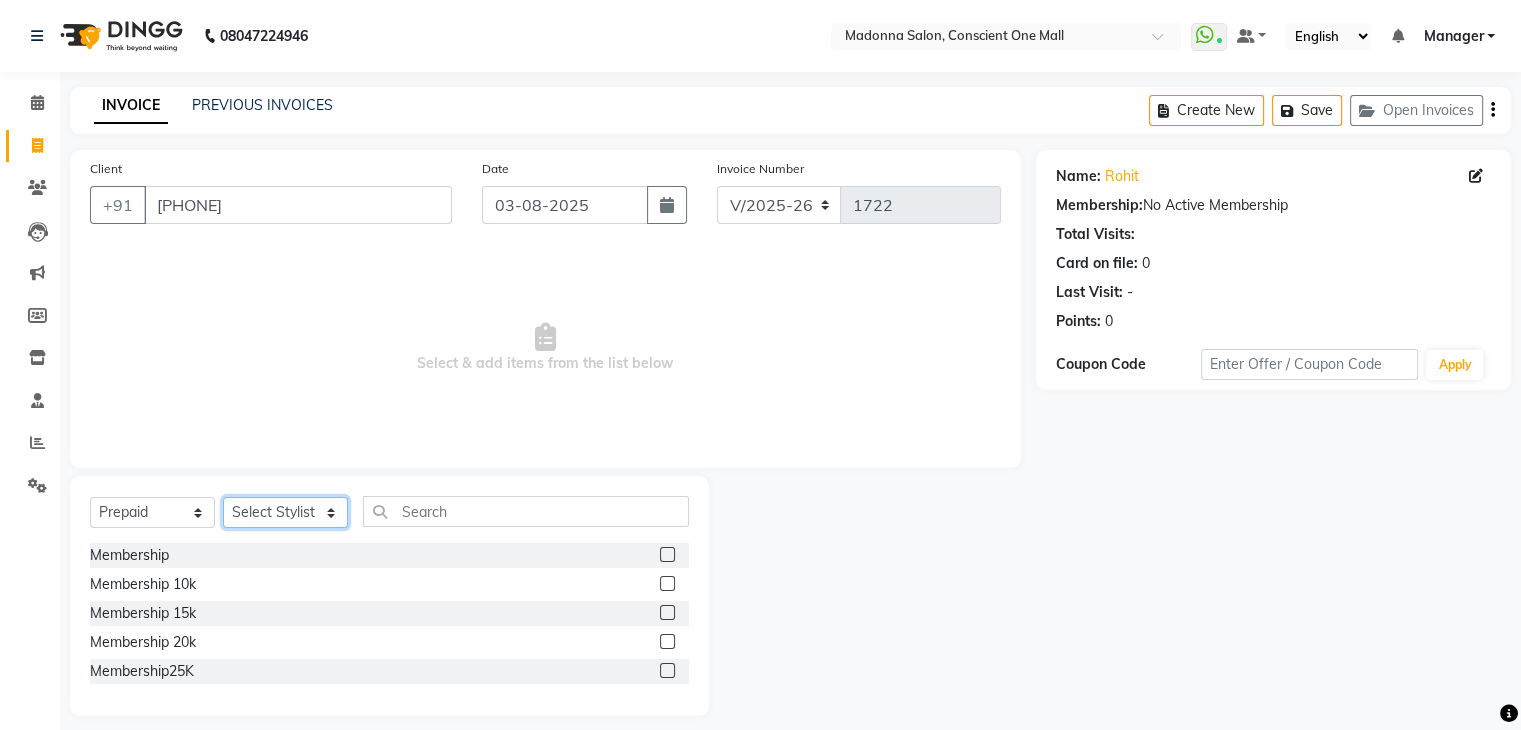 select on "67299" 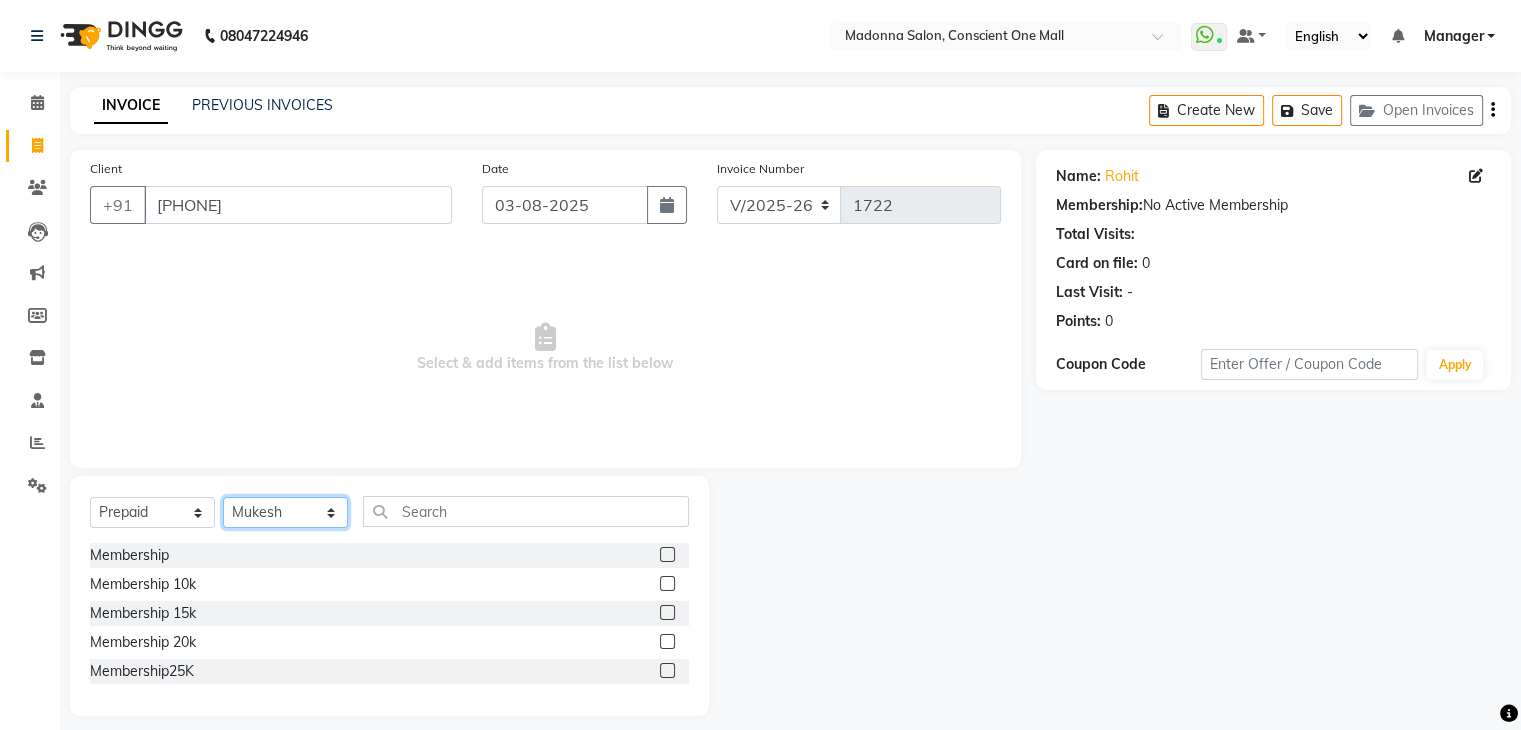 click on "Select Stylist AJAD AMIT ANSHU Bilal Harry himanshi HIMANSHU Janvi JAY Khusboo Manager misty Mukesh Naeem Navjot Kaur neha Pawan RAKHI Ripa Sachin Sagar  SAMEER Sanjeev Saurabh" 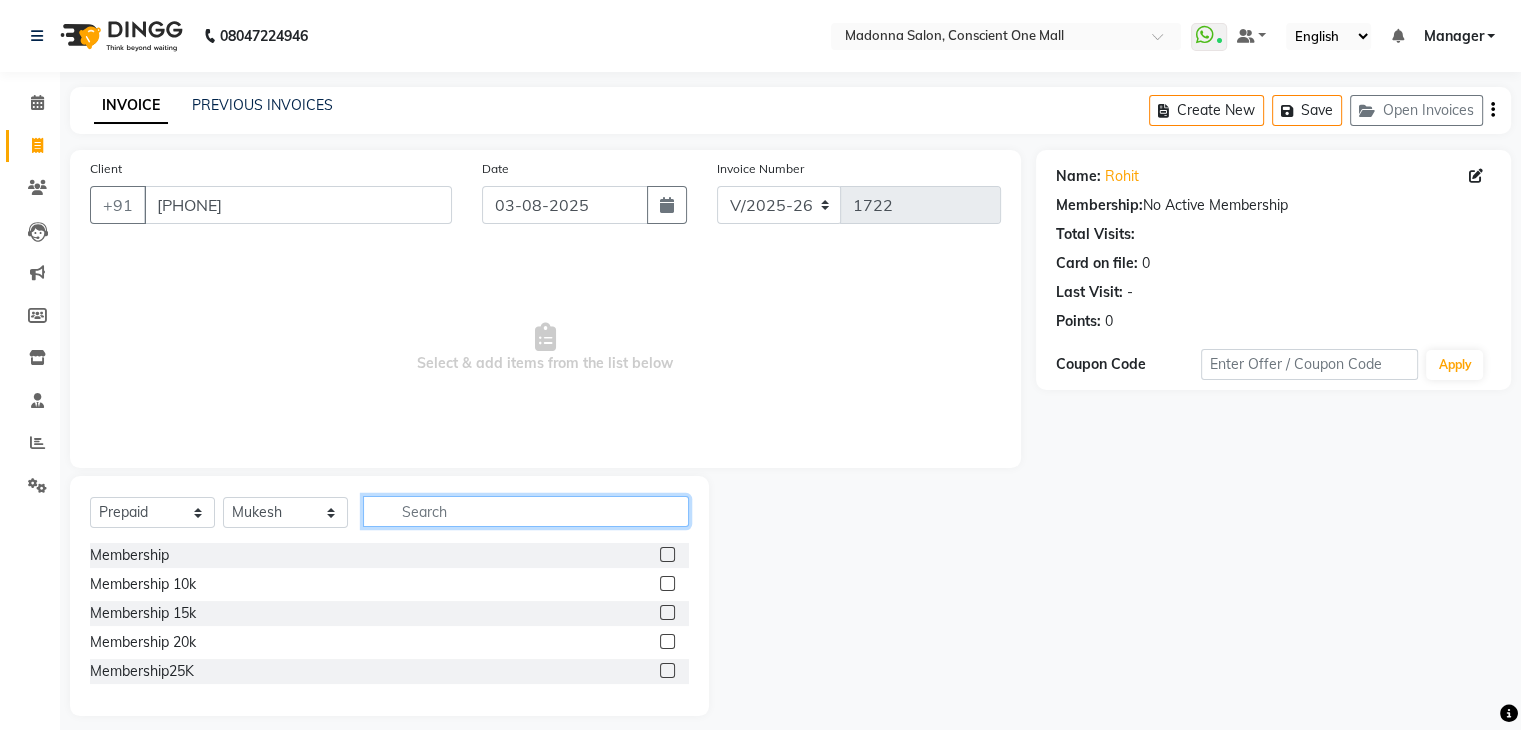 click 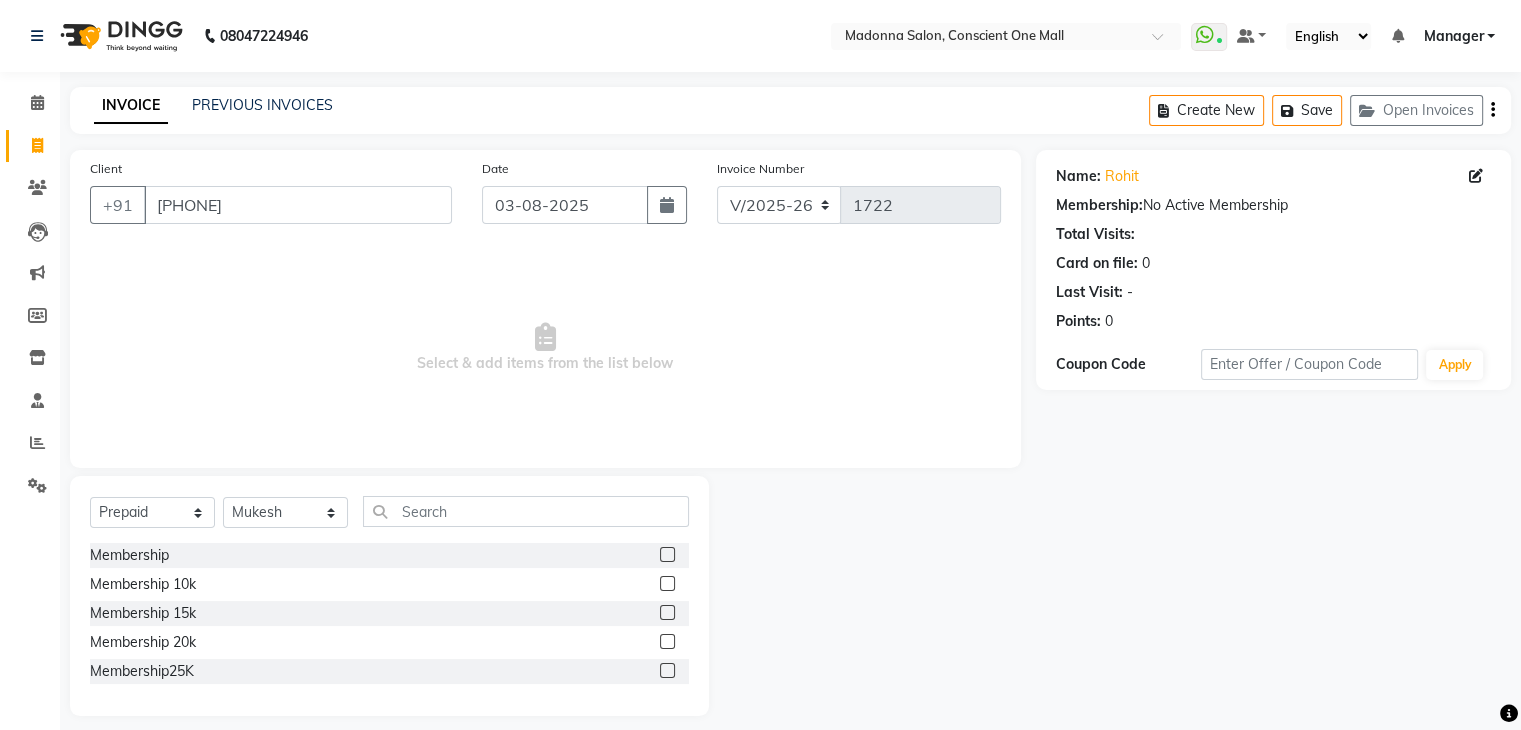 click 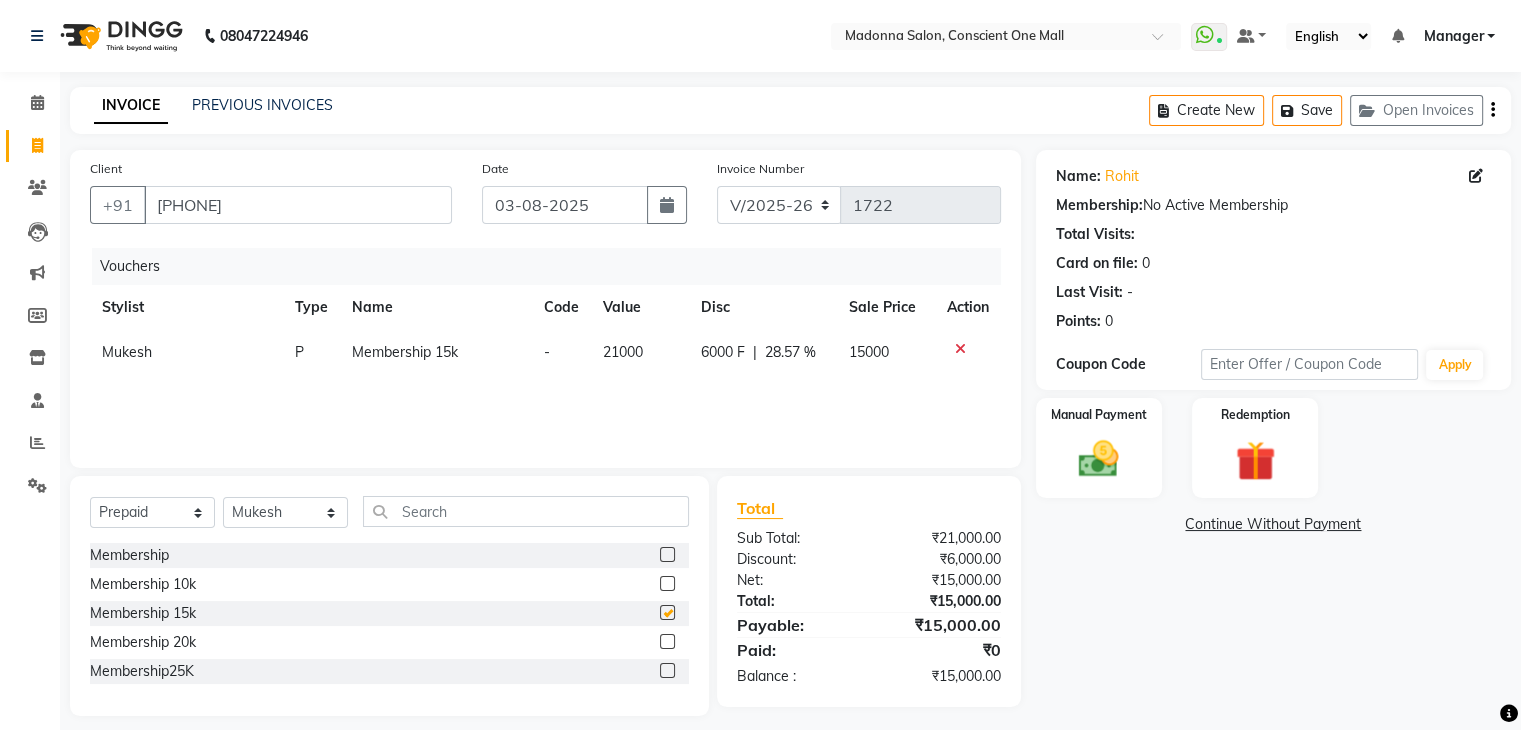 checkbox on "false" 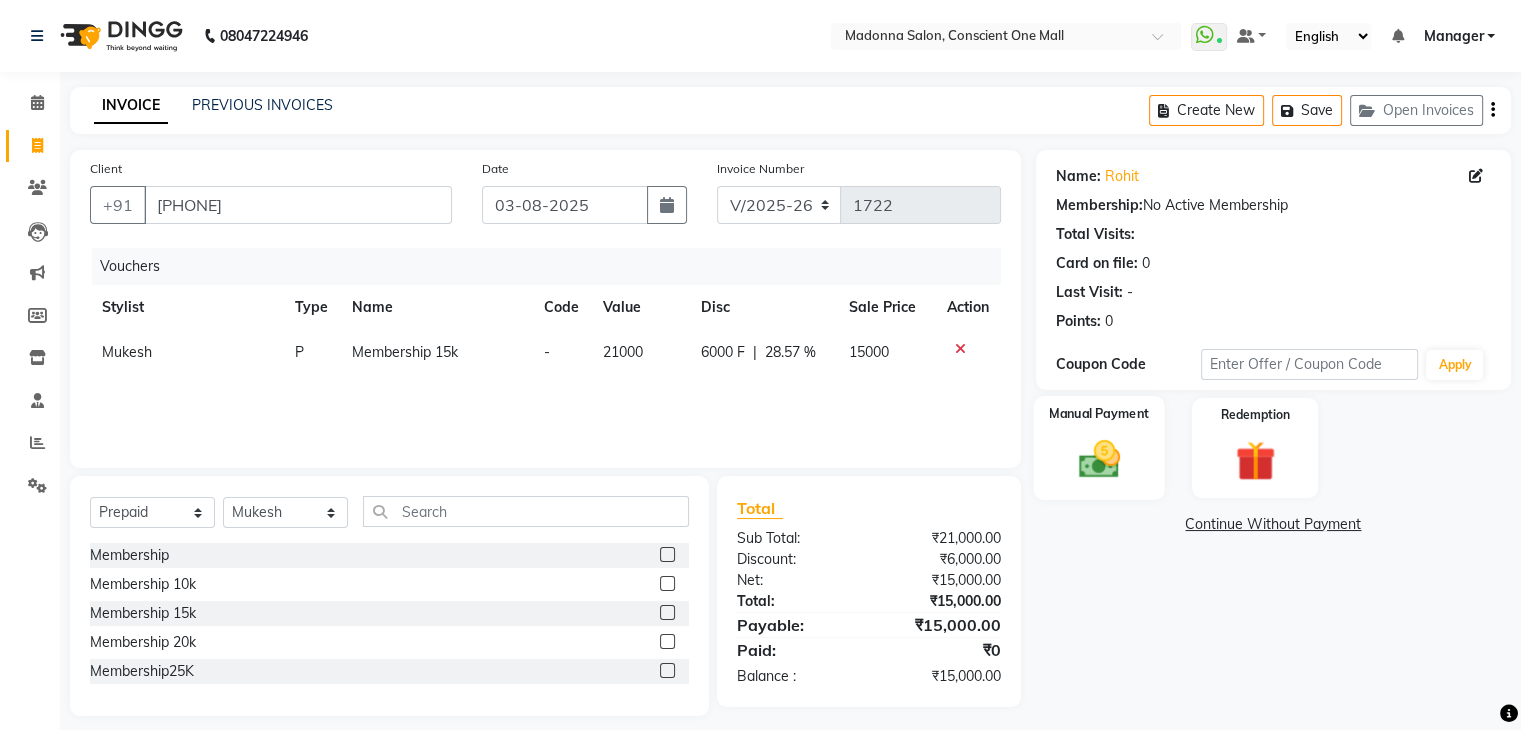 click on "Manual Payment" 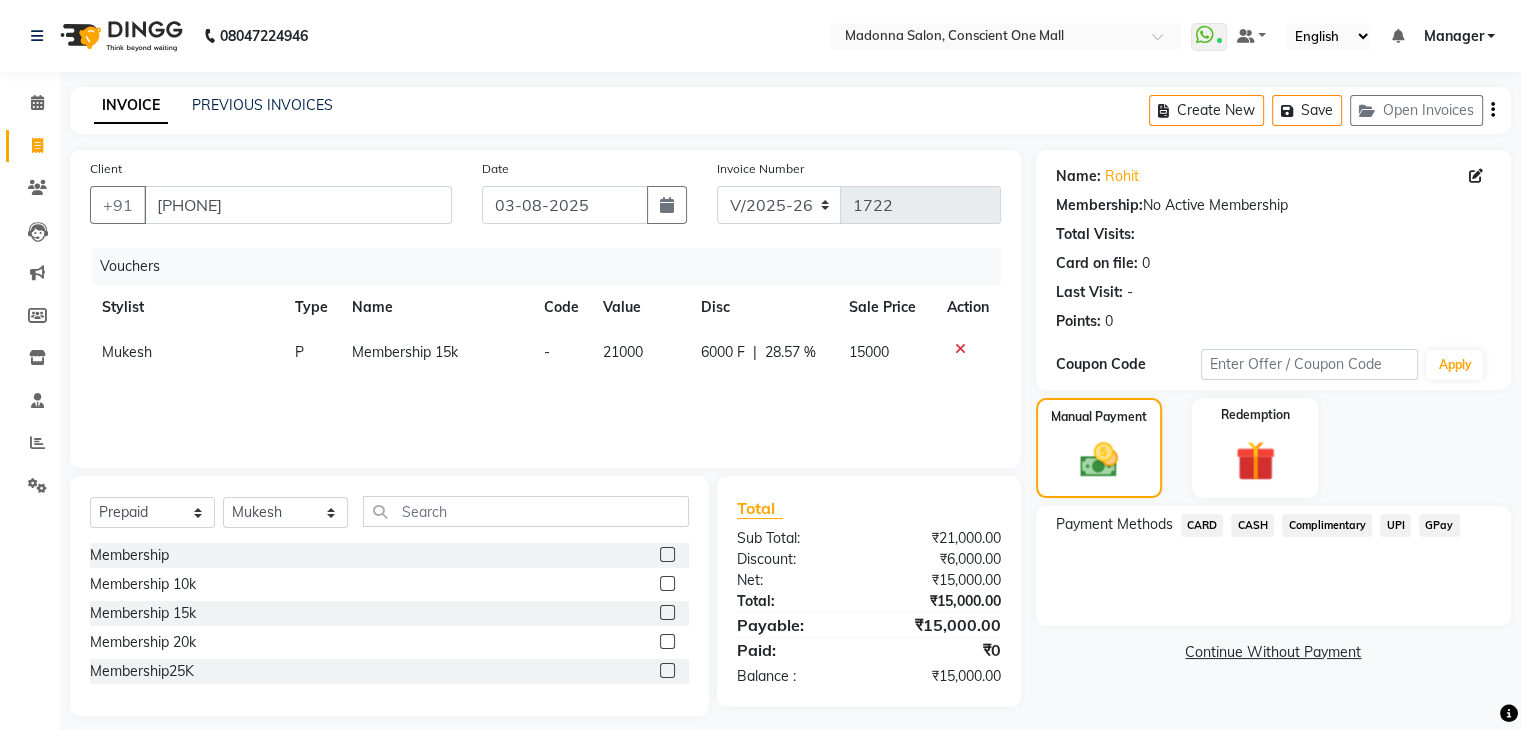 click on "CARD" 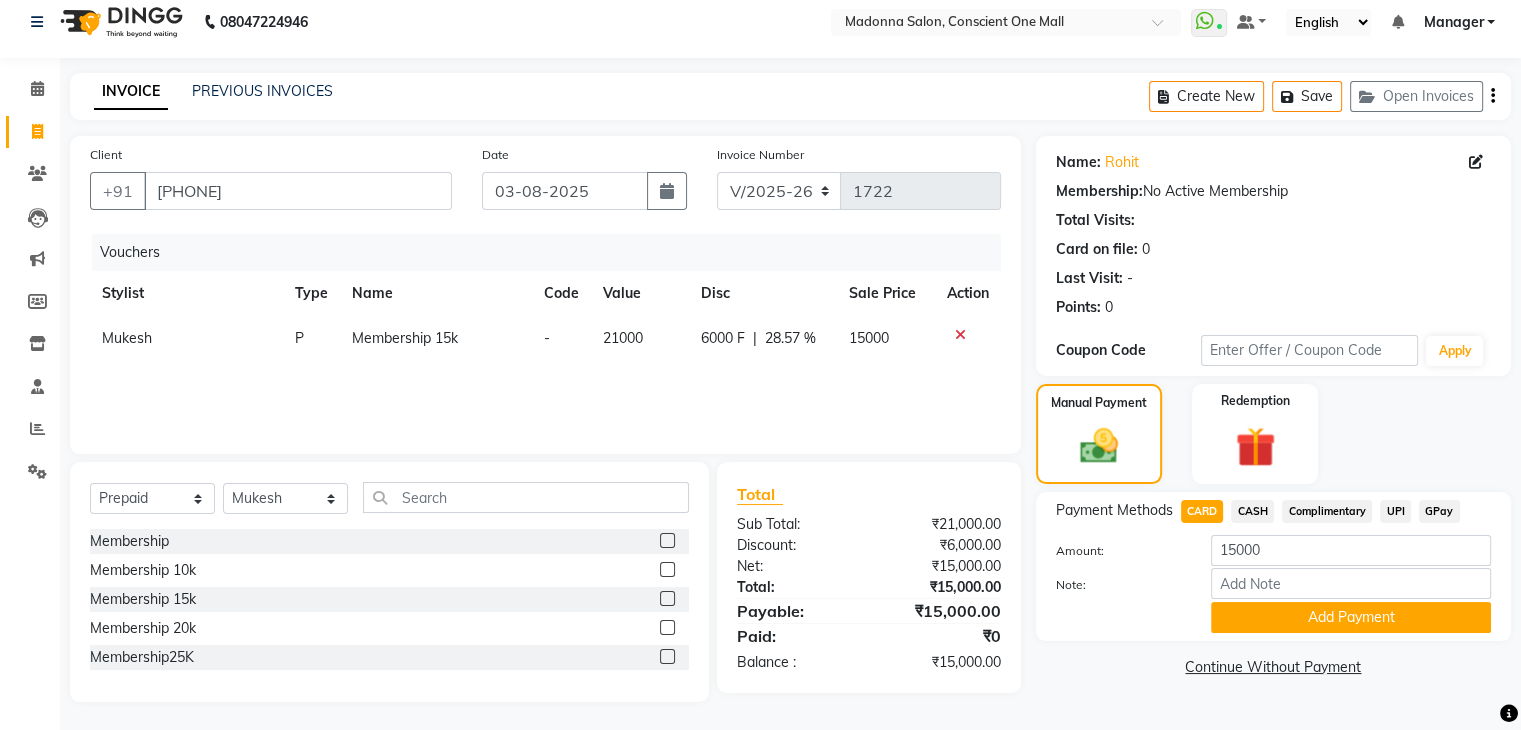 scroll, scrollTop: 17, scrollLeft: 0, axis: vertical 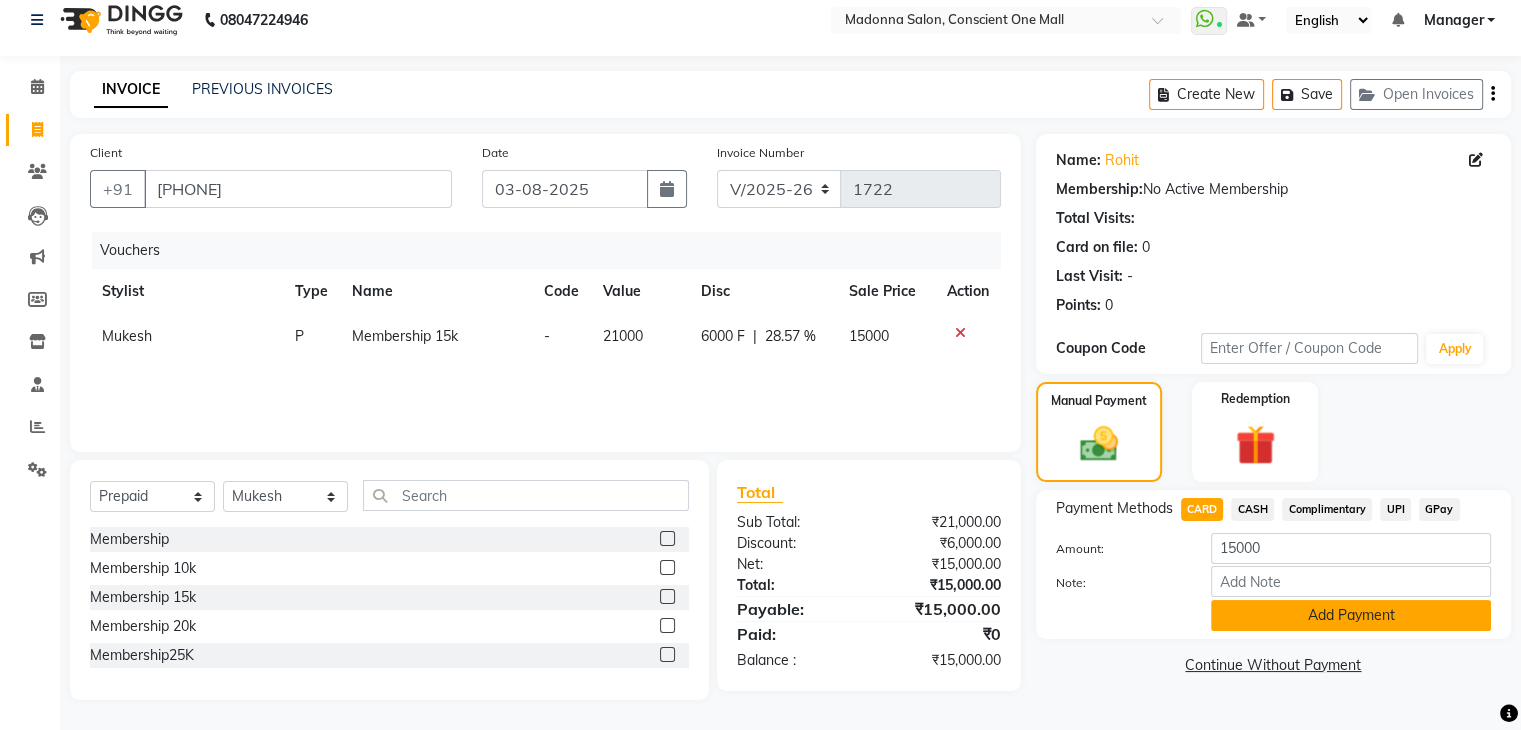 click on "Add Payment" 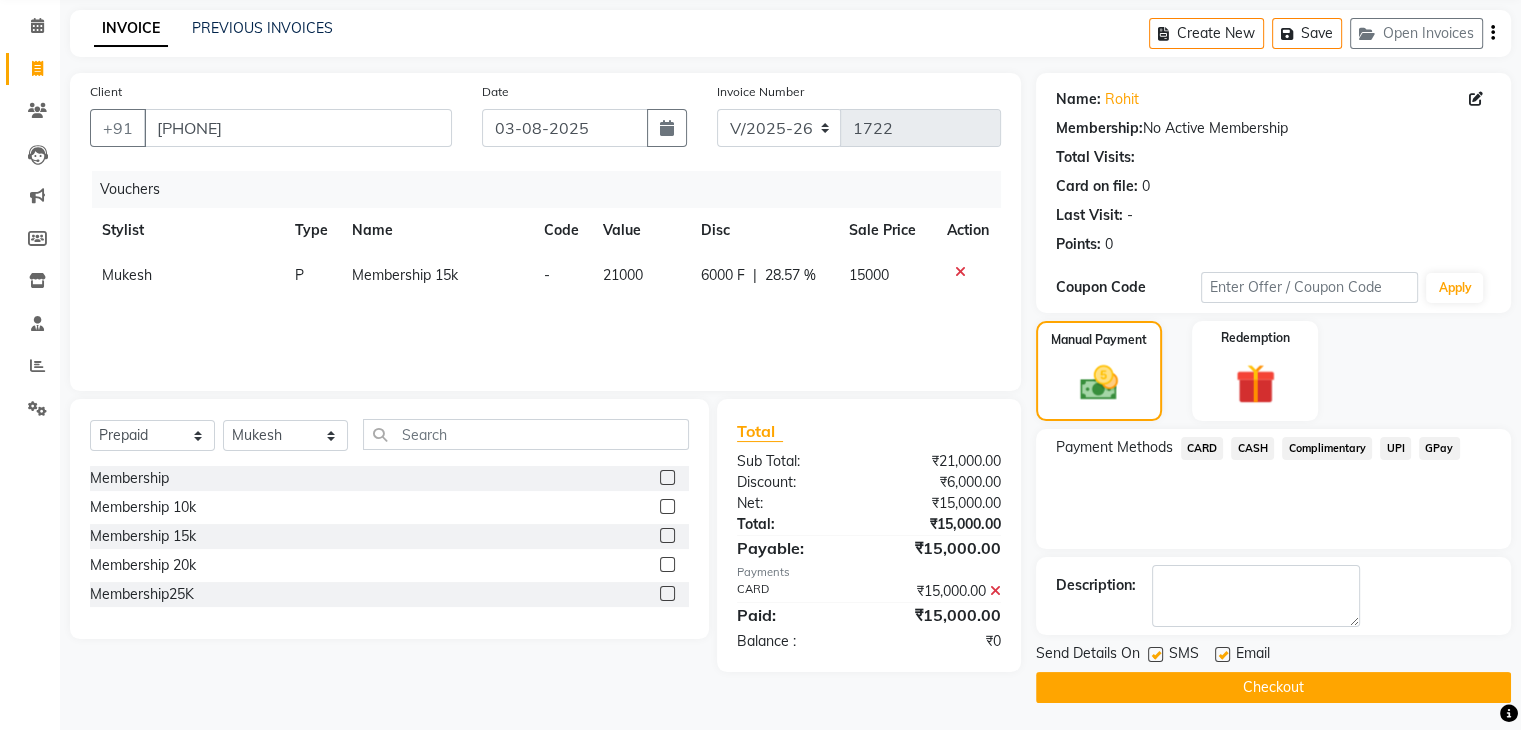 scroll, scrollTop: 79, scrollLeft: 0, axis: vertical 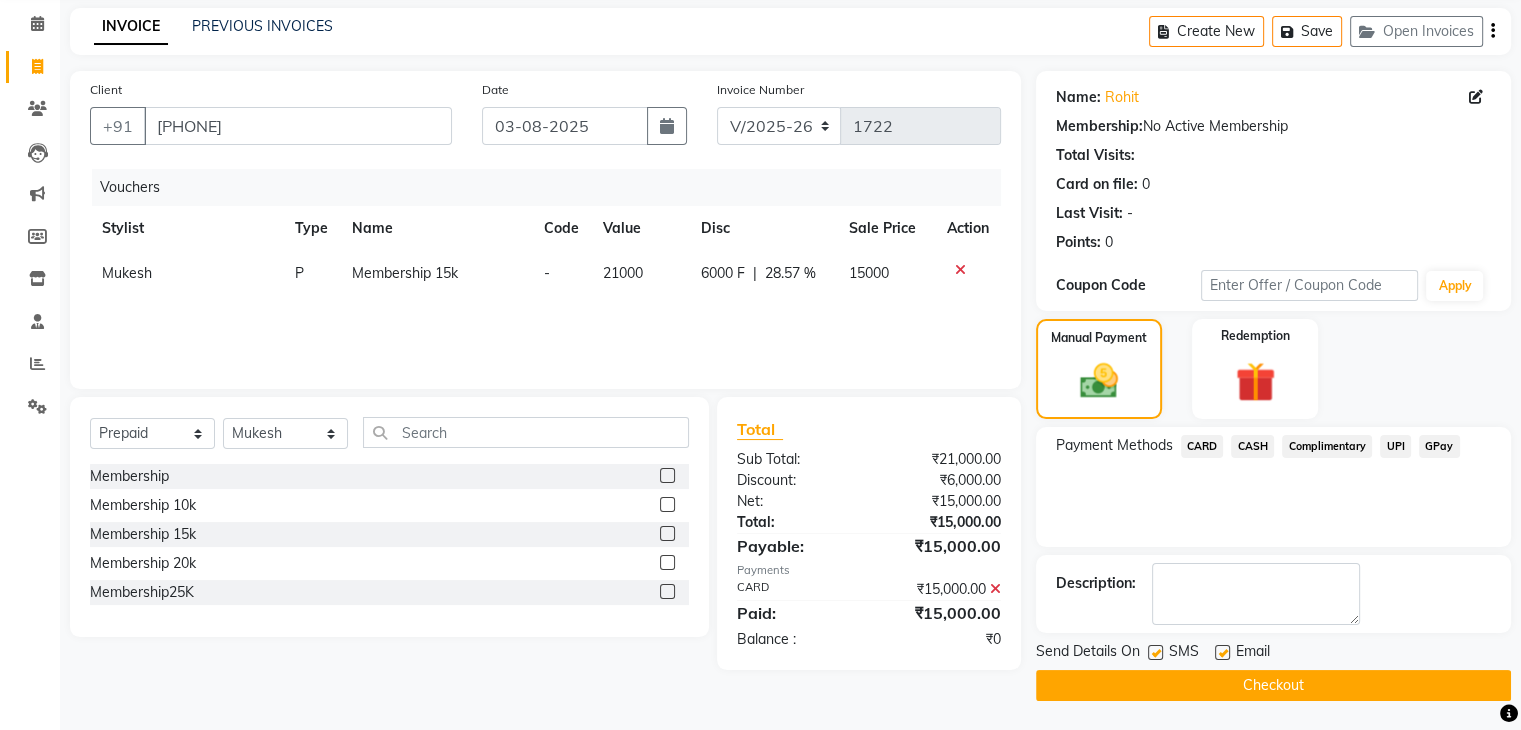 click on "Checkout" 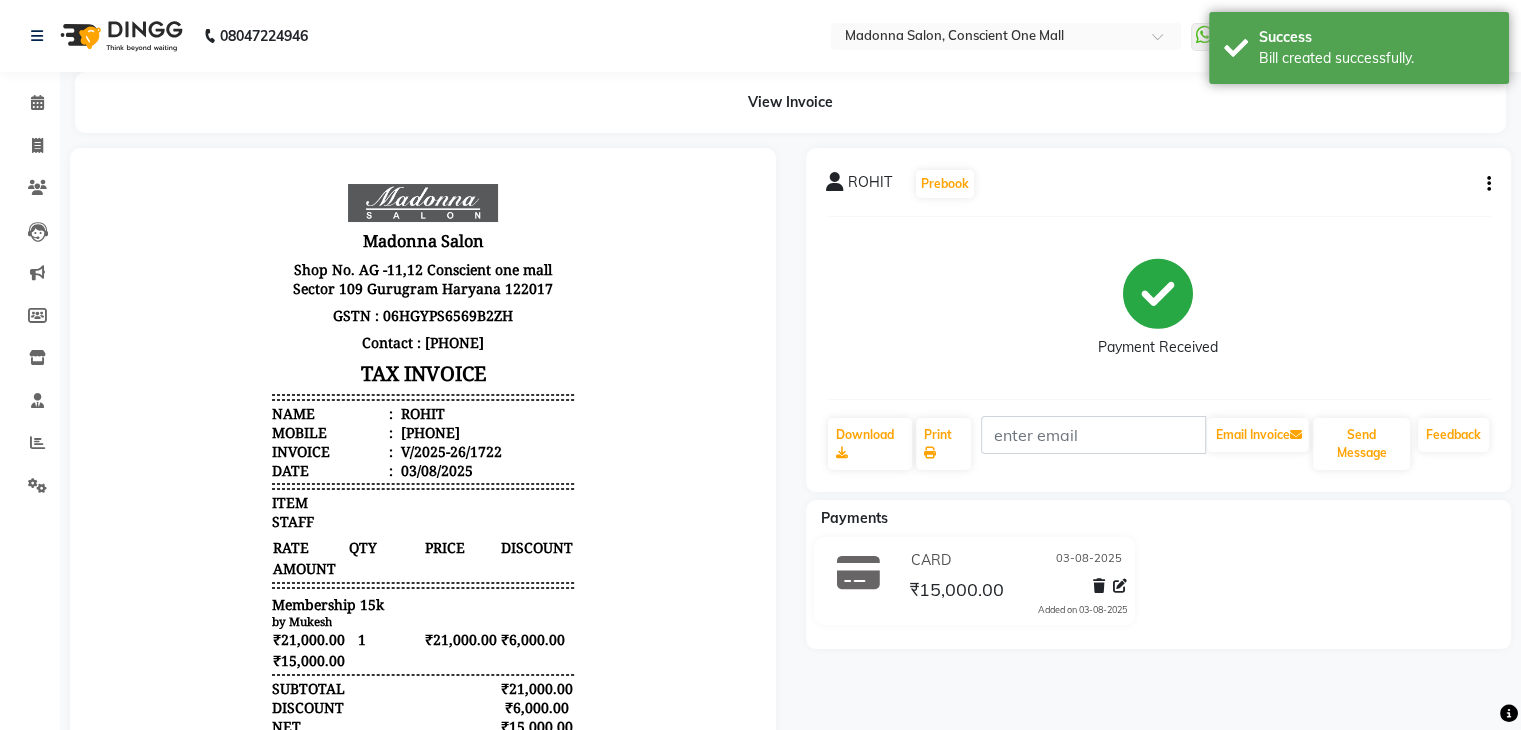 scroll, scrollTop: 0, scrollLeft: 0, axis: both 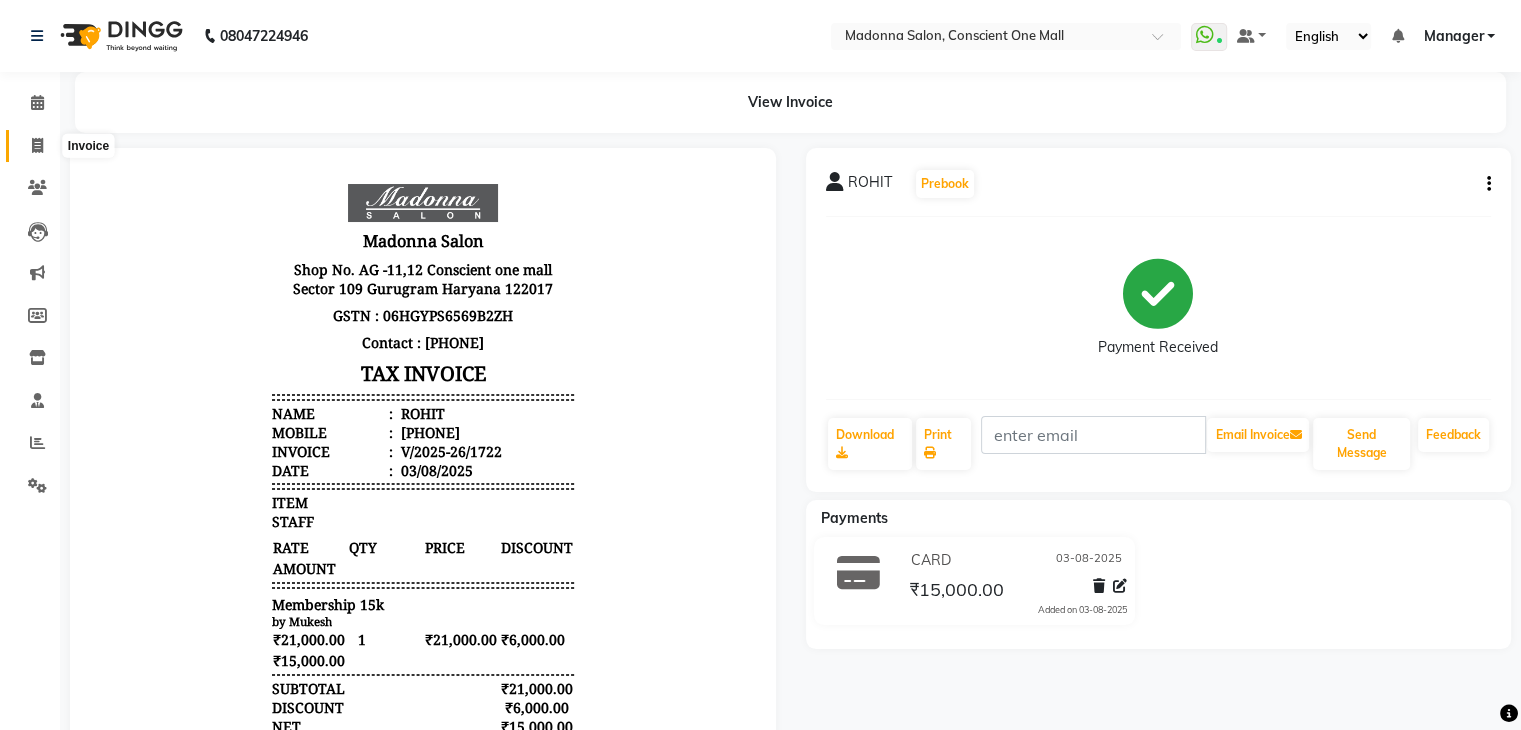 click 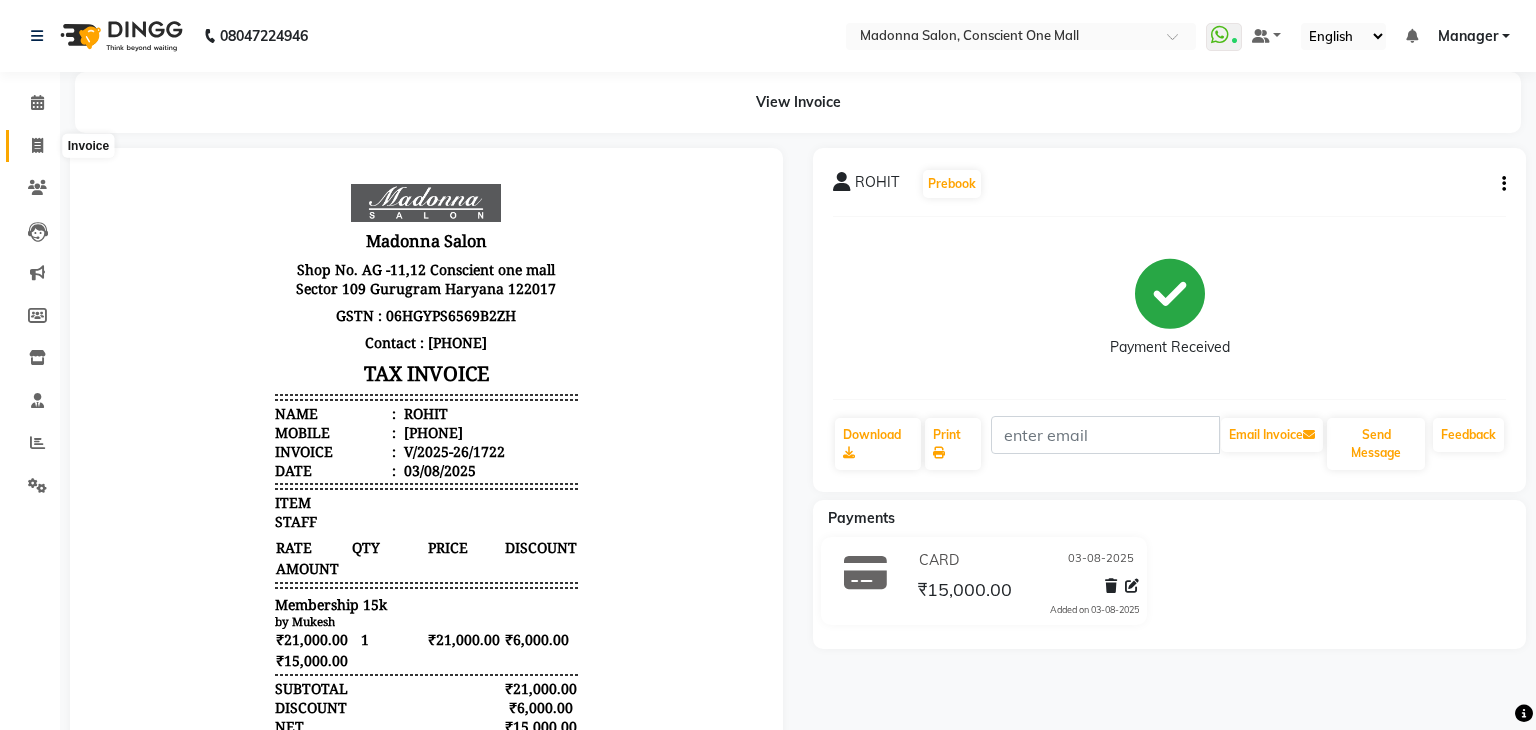 select on "service" 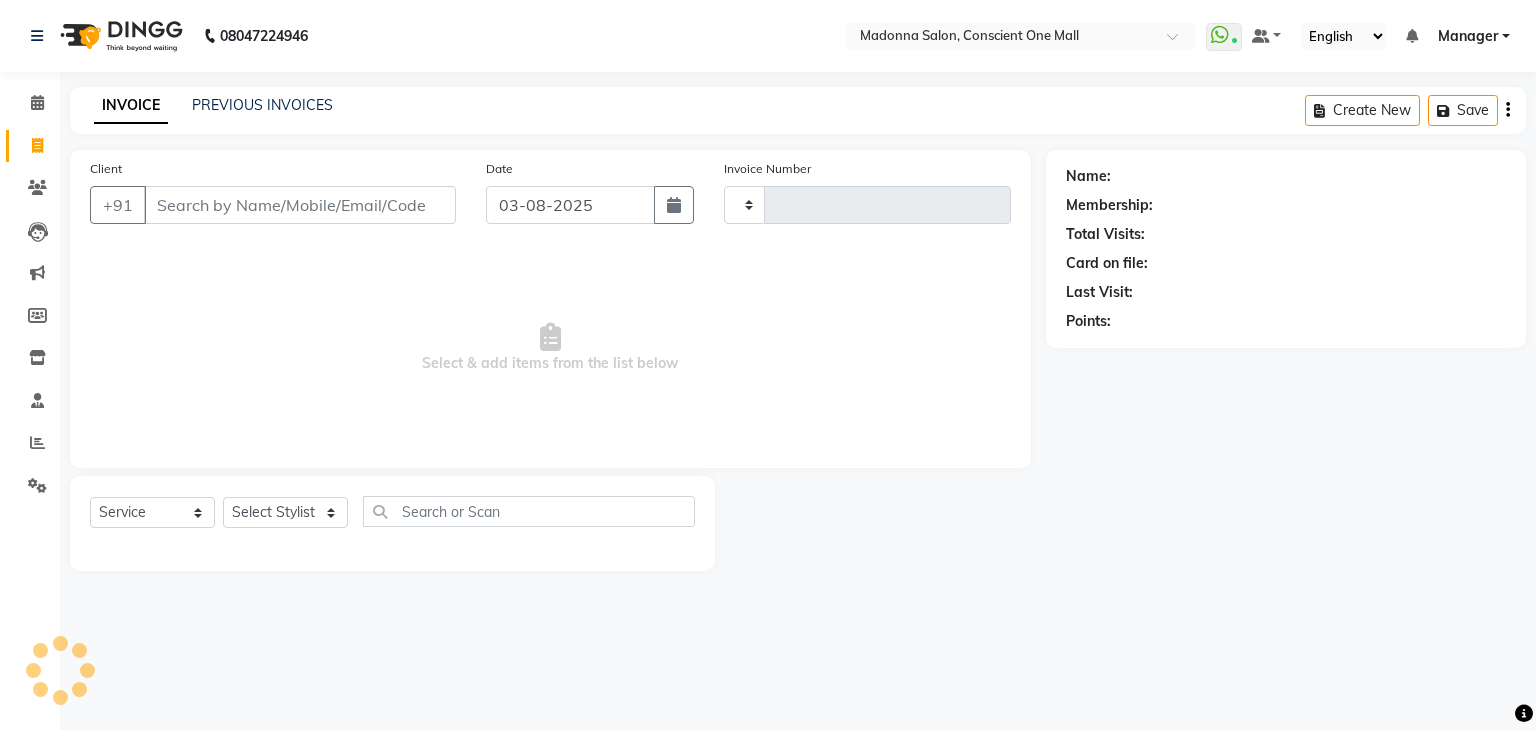 type on "1725" 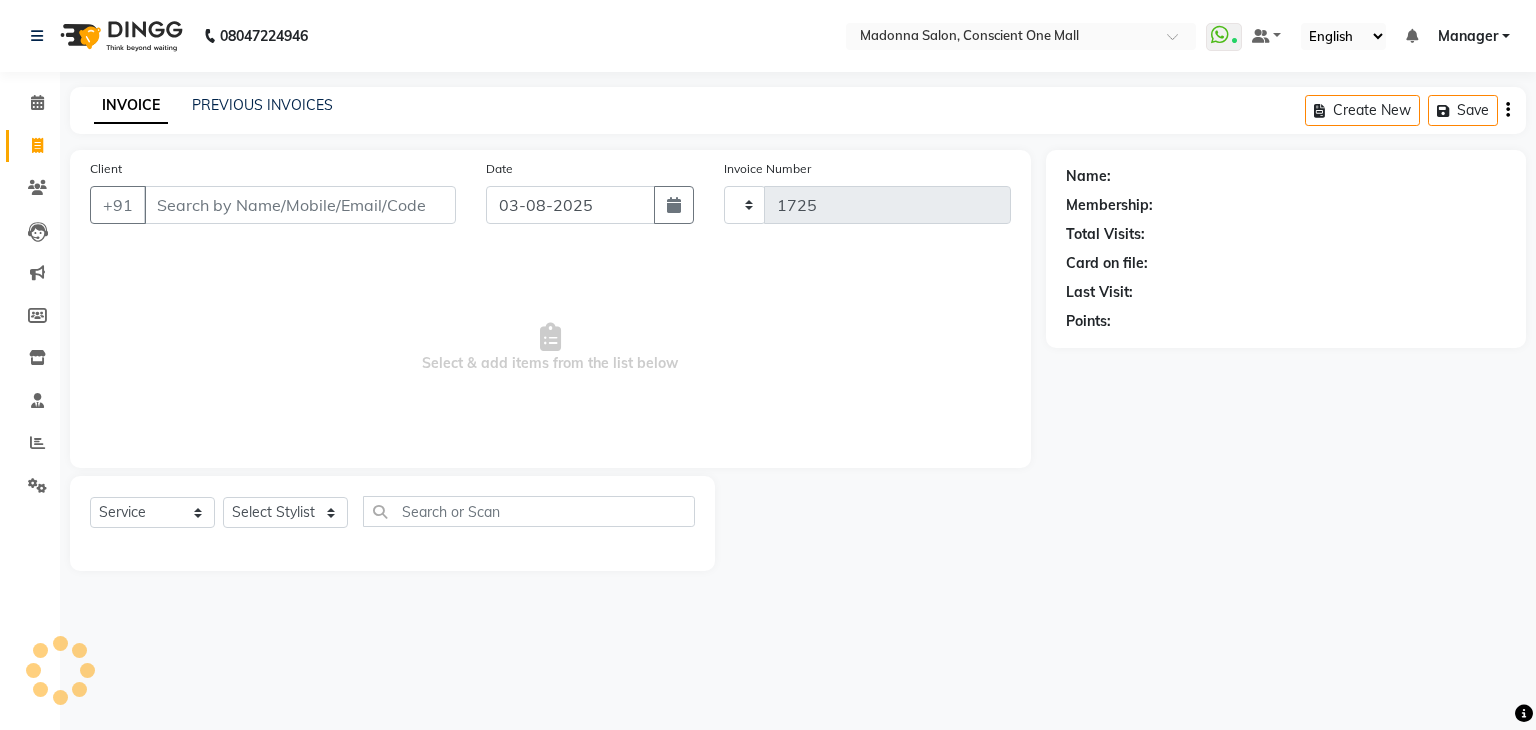 select on "7575" 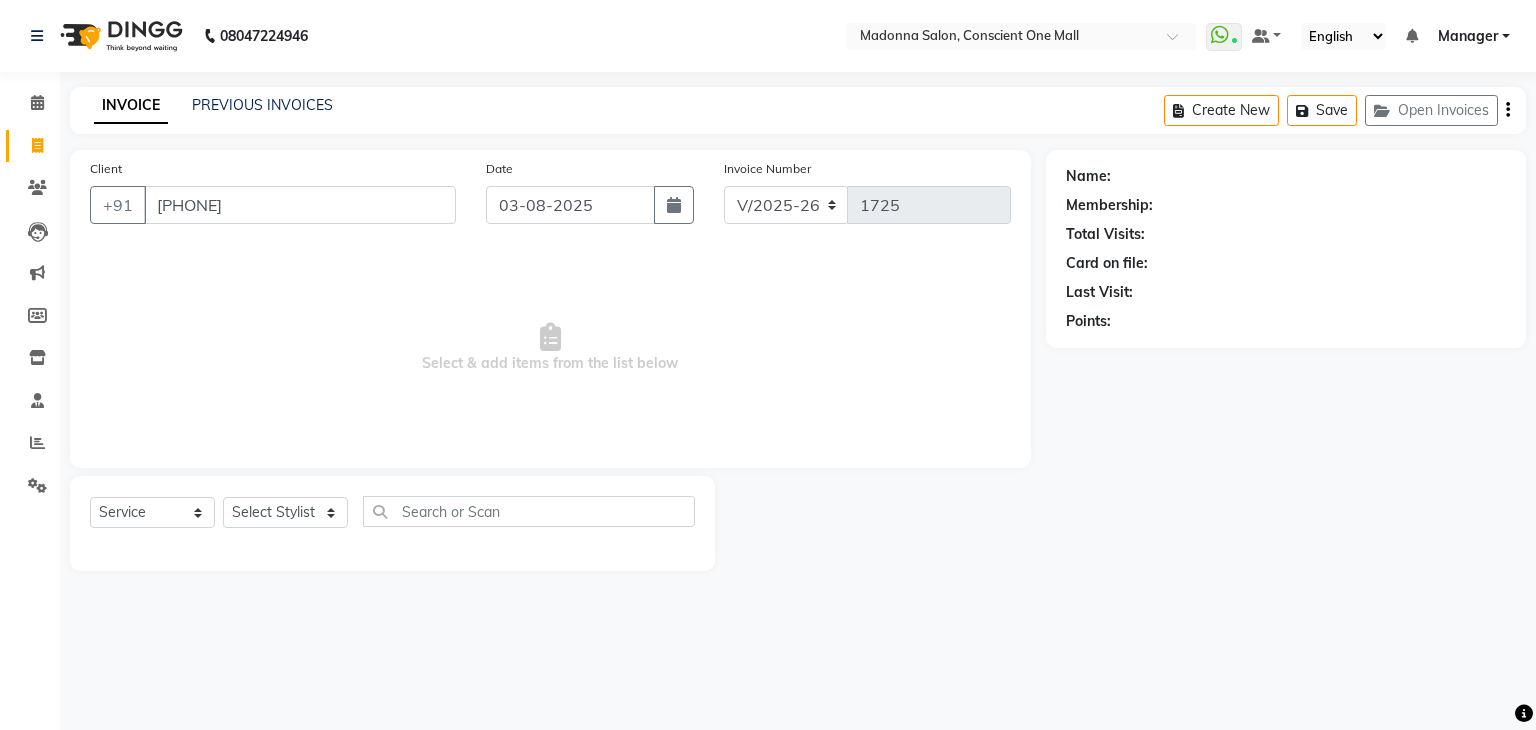 type on "[PHONE]" 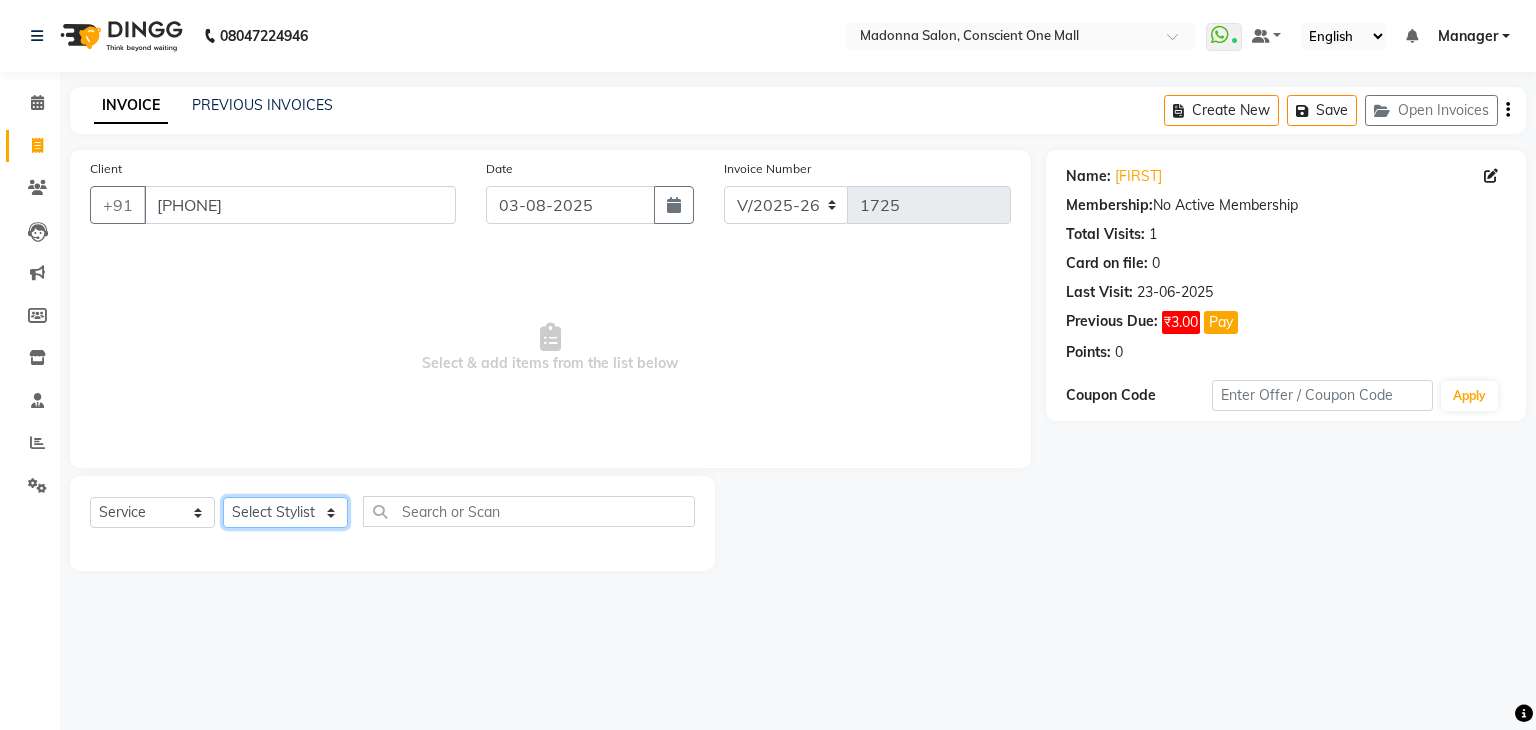 click on "Select Stylist AJAD AMIT ANSHU Bilal Harry himanshi HIMANSHU Janvi JAY Khusboo Manager misty Mukesh Naeem Navjot Kaur neha Pawan RAKHI Ripa Sachin Sagar  SAMEER Sanjeev Saurabh" 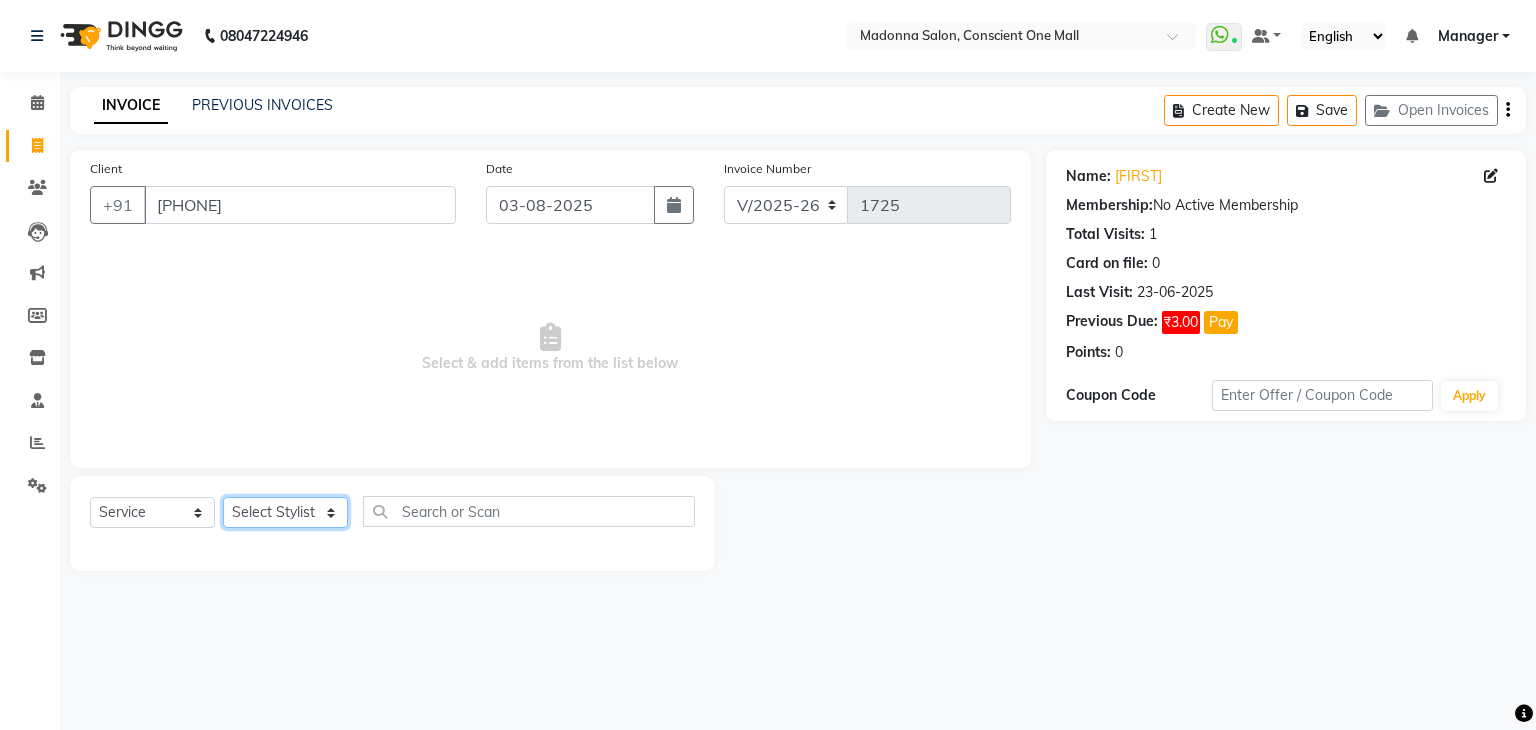 select on "67300" 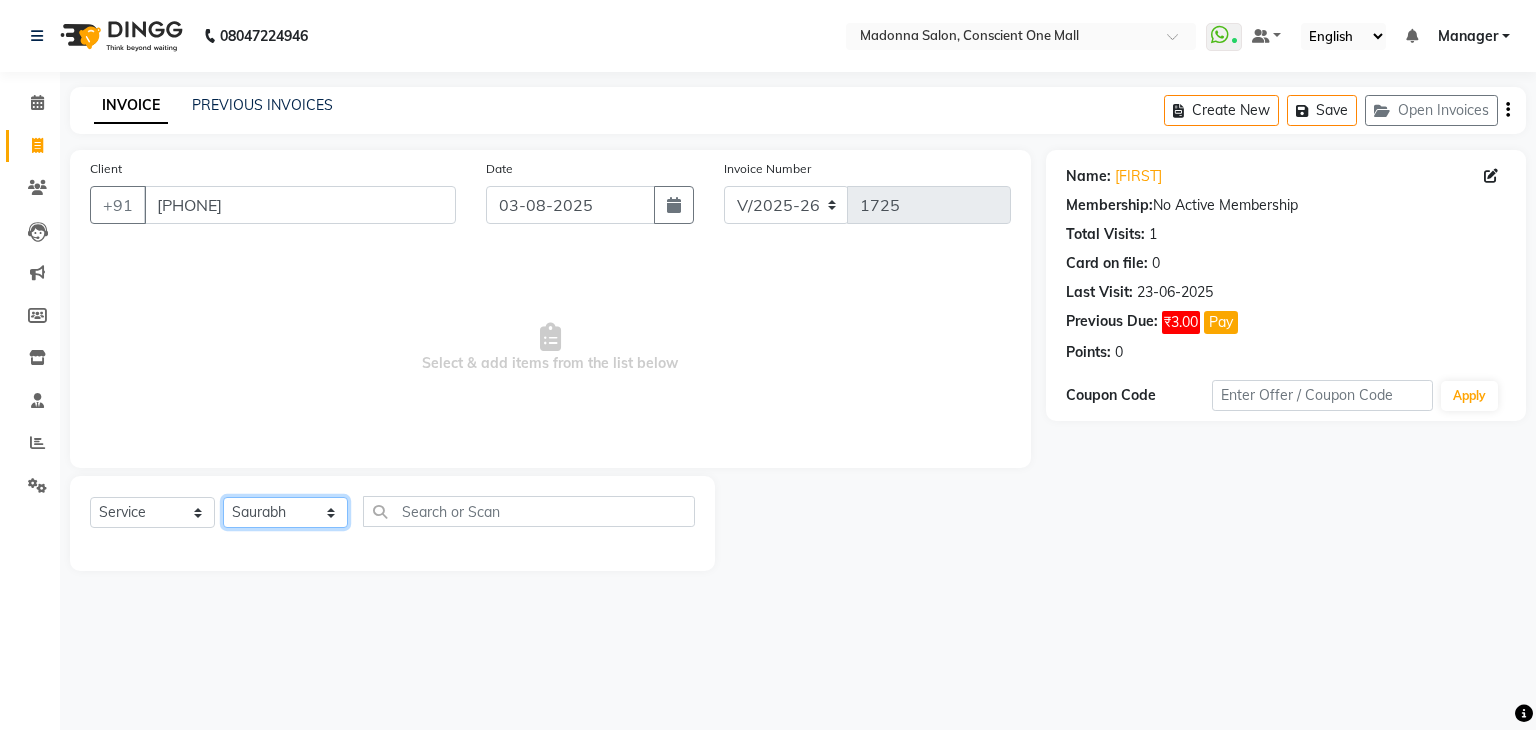 click on "Select Stylist AJAD AMIT ANSHU Bilal Harry himanshi HIMANSHU Janvi JAY Khusboo Manager misty Mukesh Naeem Navjot Kaur neha Pawan RAKHI Ripa Sachin Sagar  SAMEER Sanjeev Saurabh" 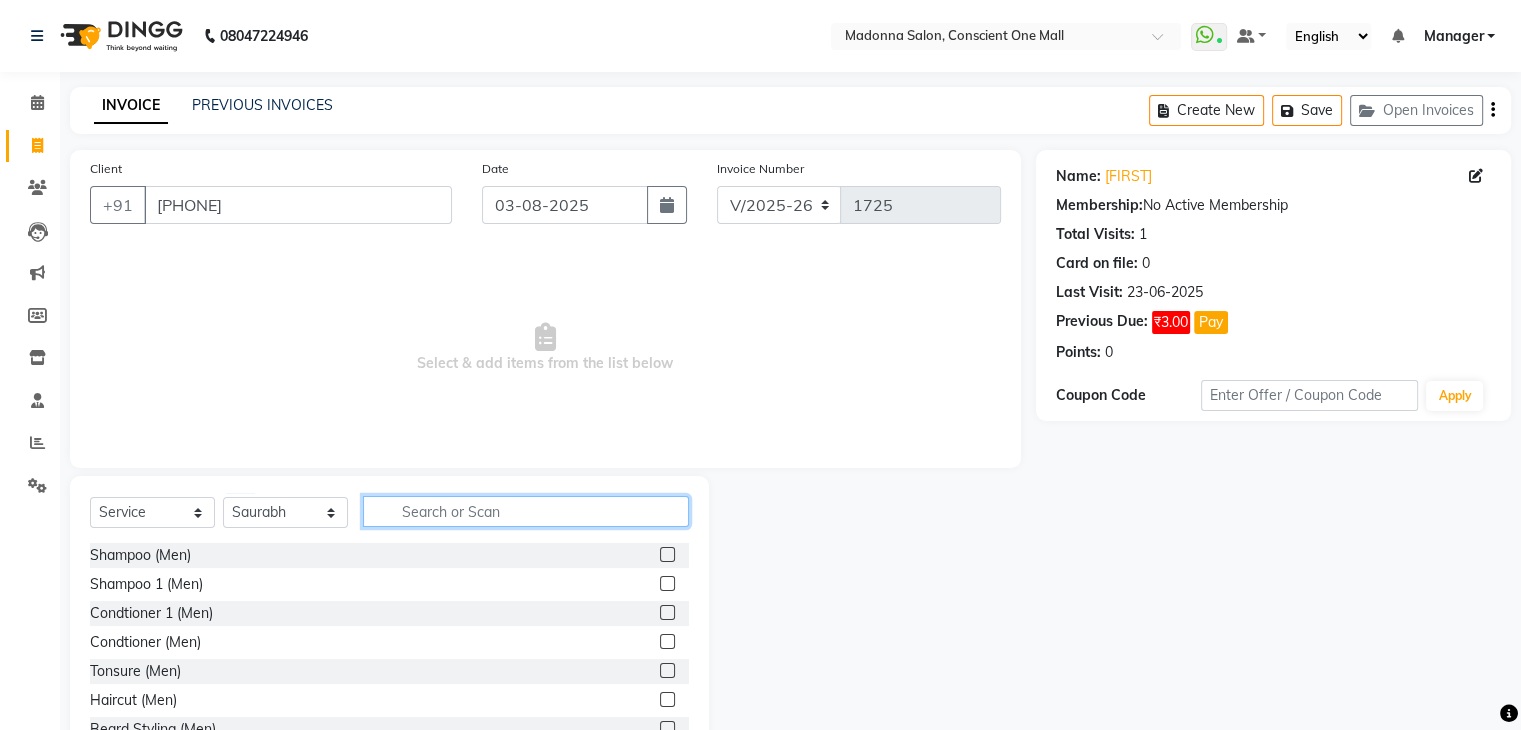 click 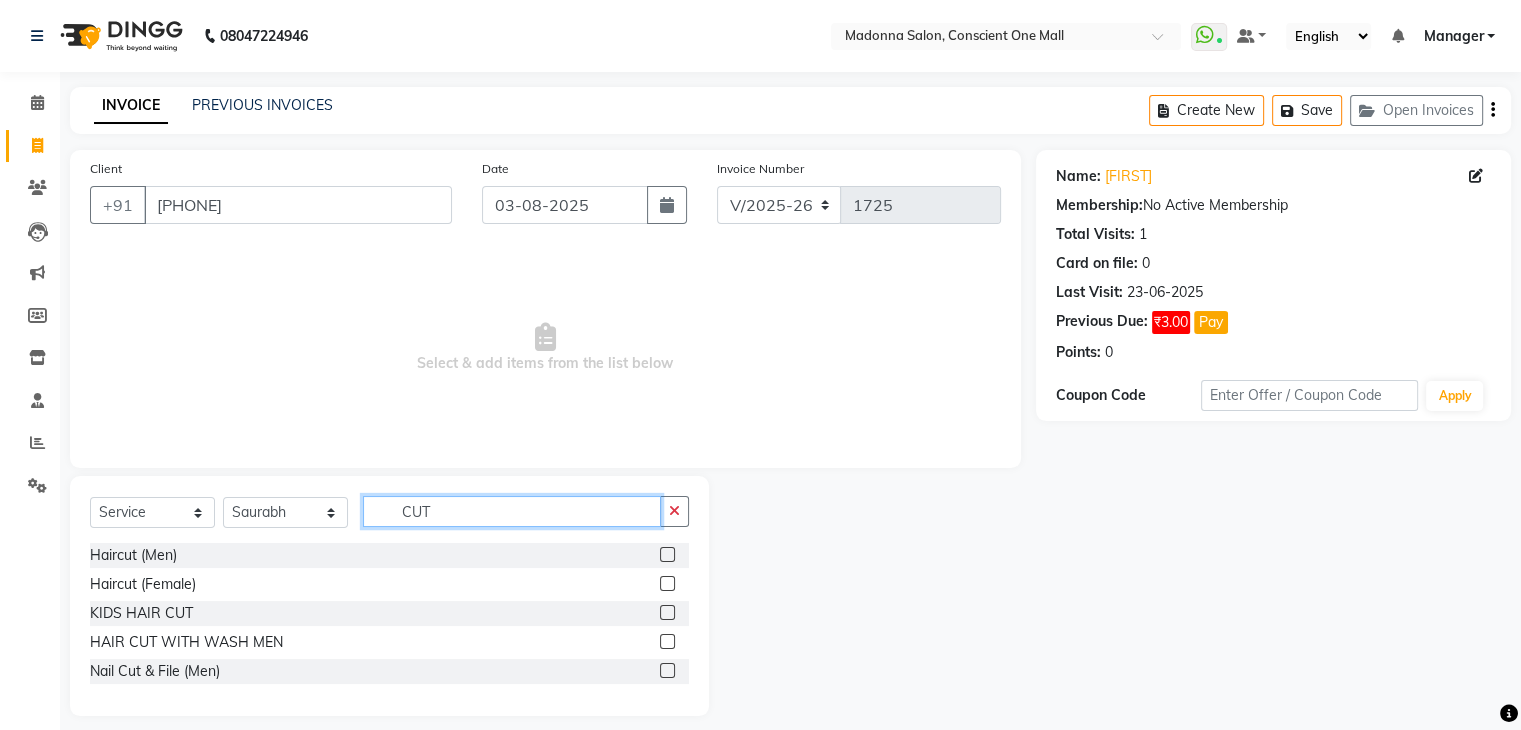 type on "CUT" 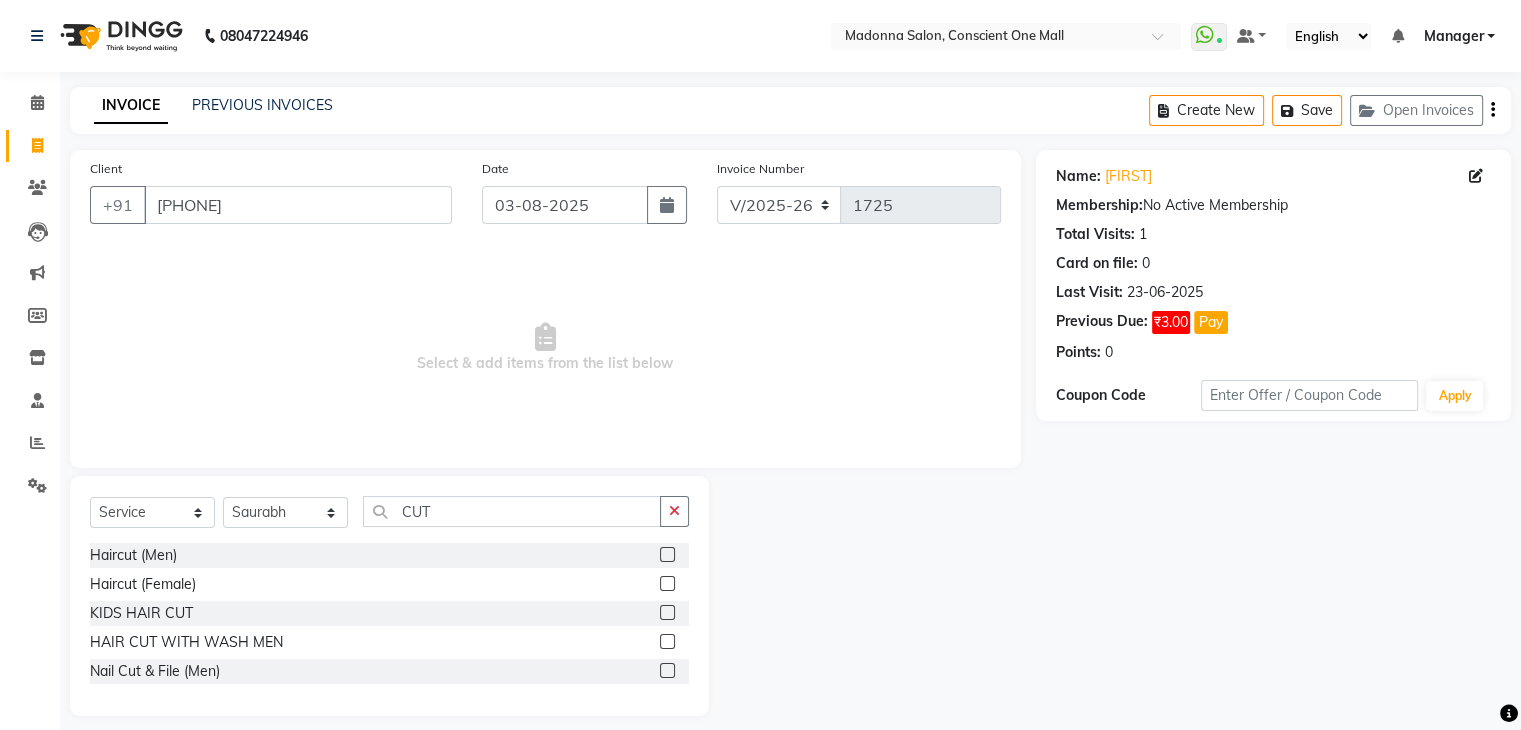 click 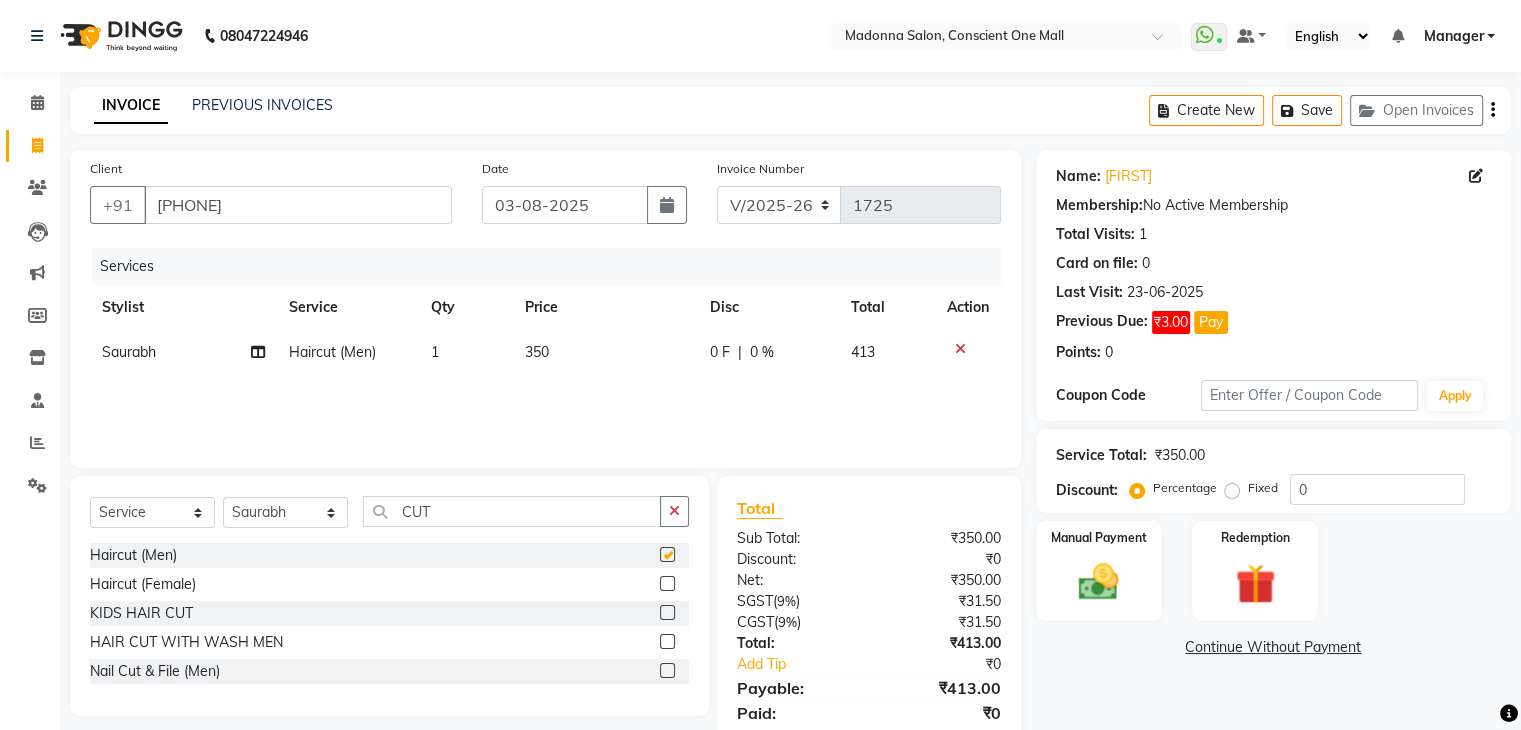 checkbox on "false" 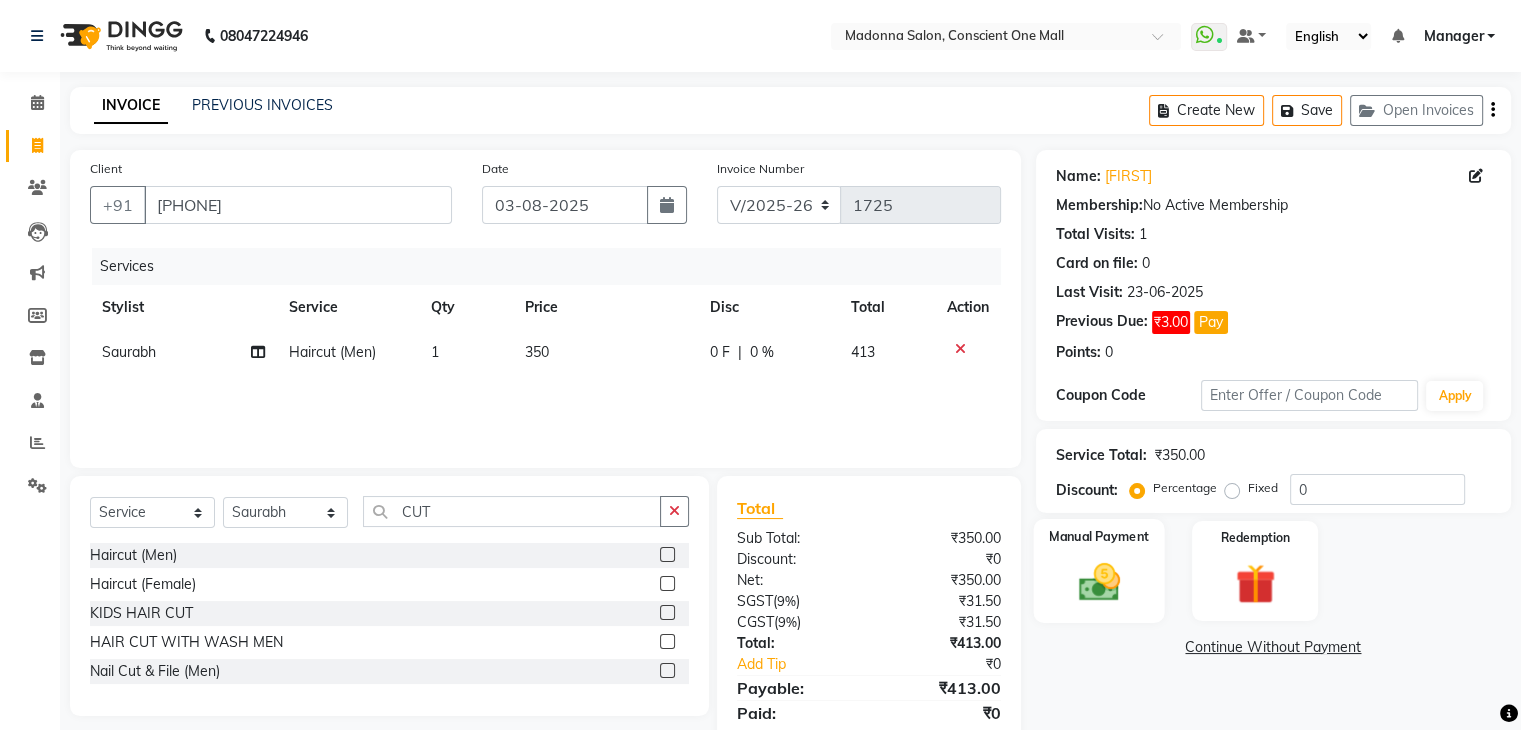 click 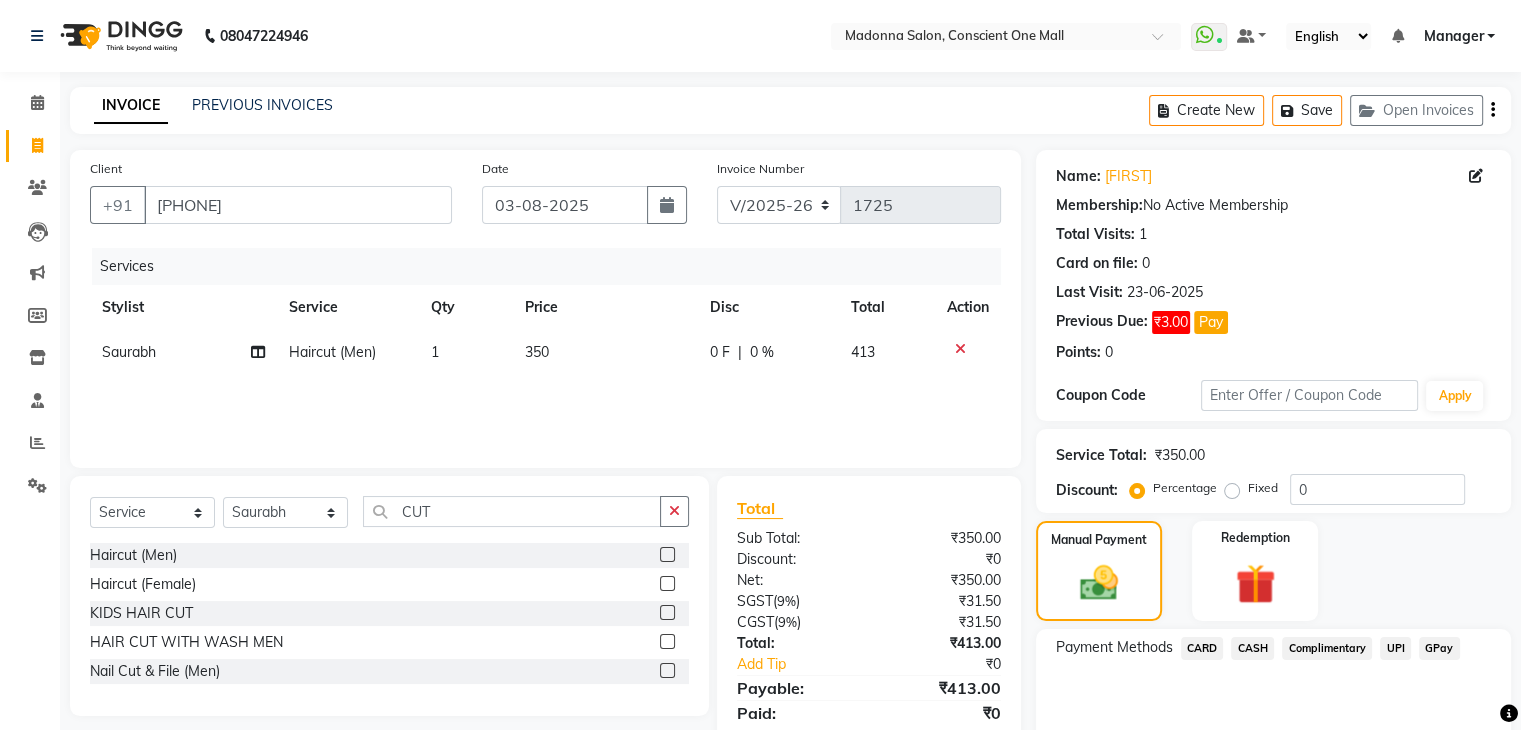 click on "CARD" 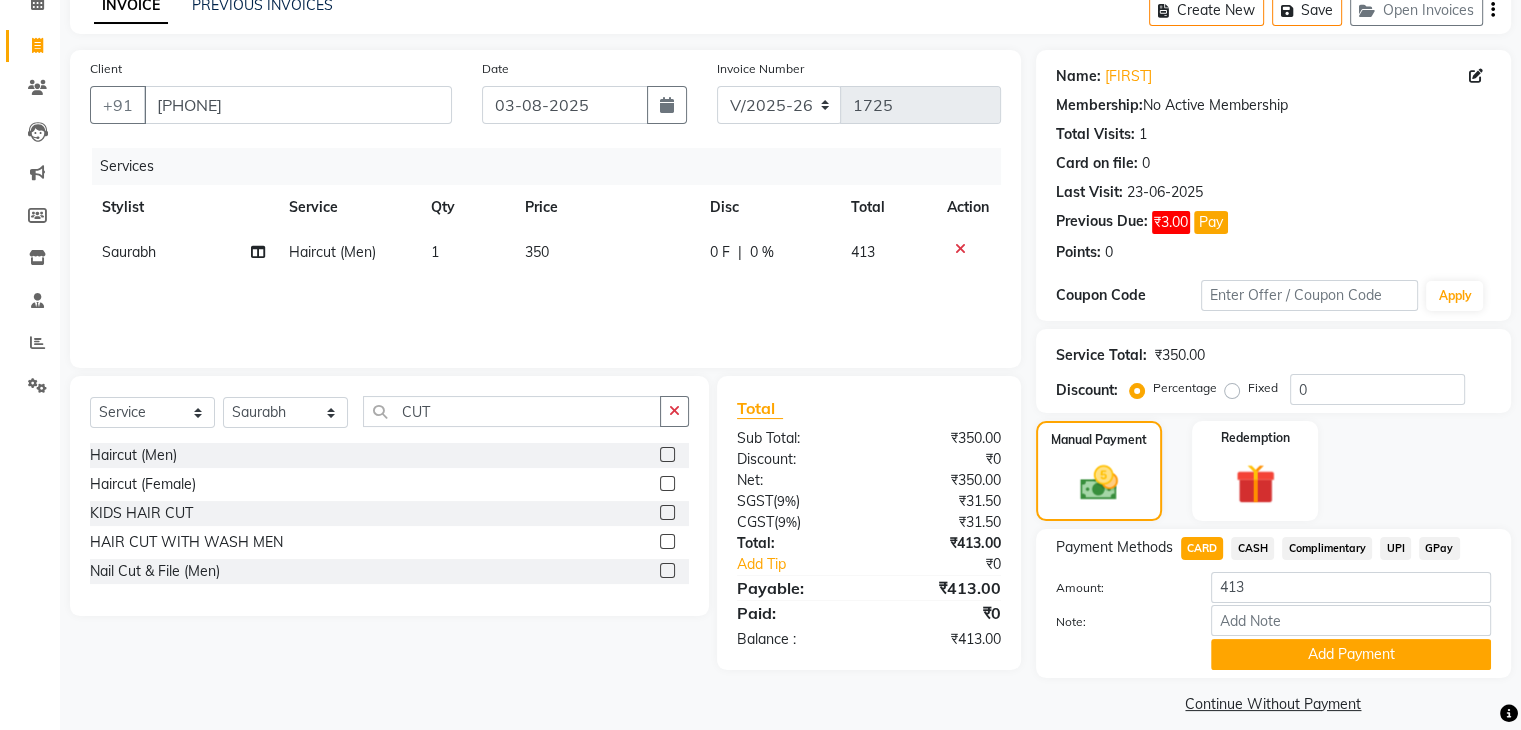scroll, scrollTop: 120, scrollLeft: 0, axis: vertical 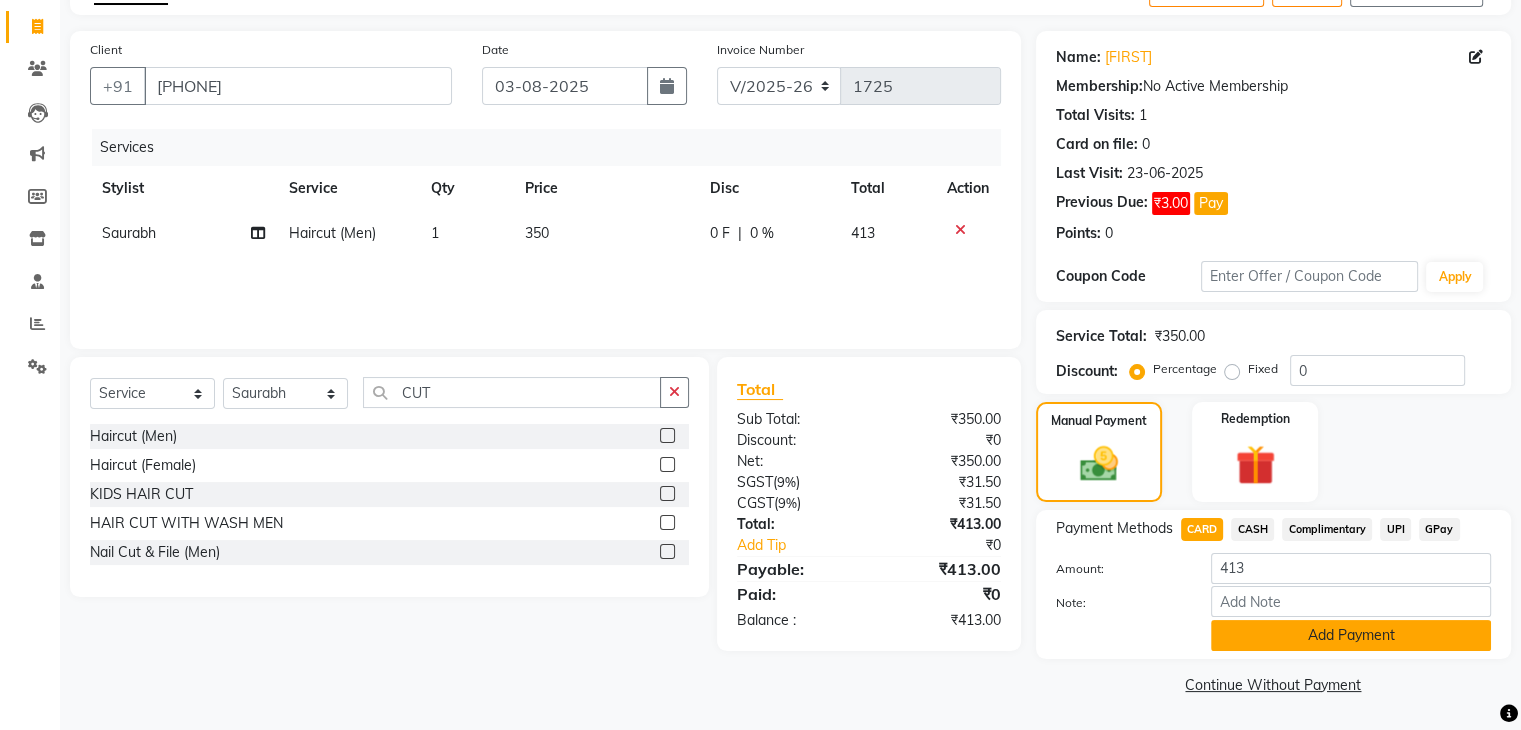 click on "Add Payment" 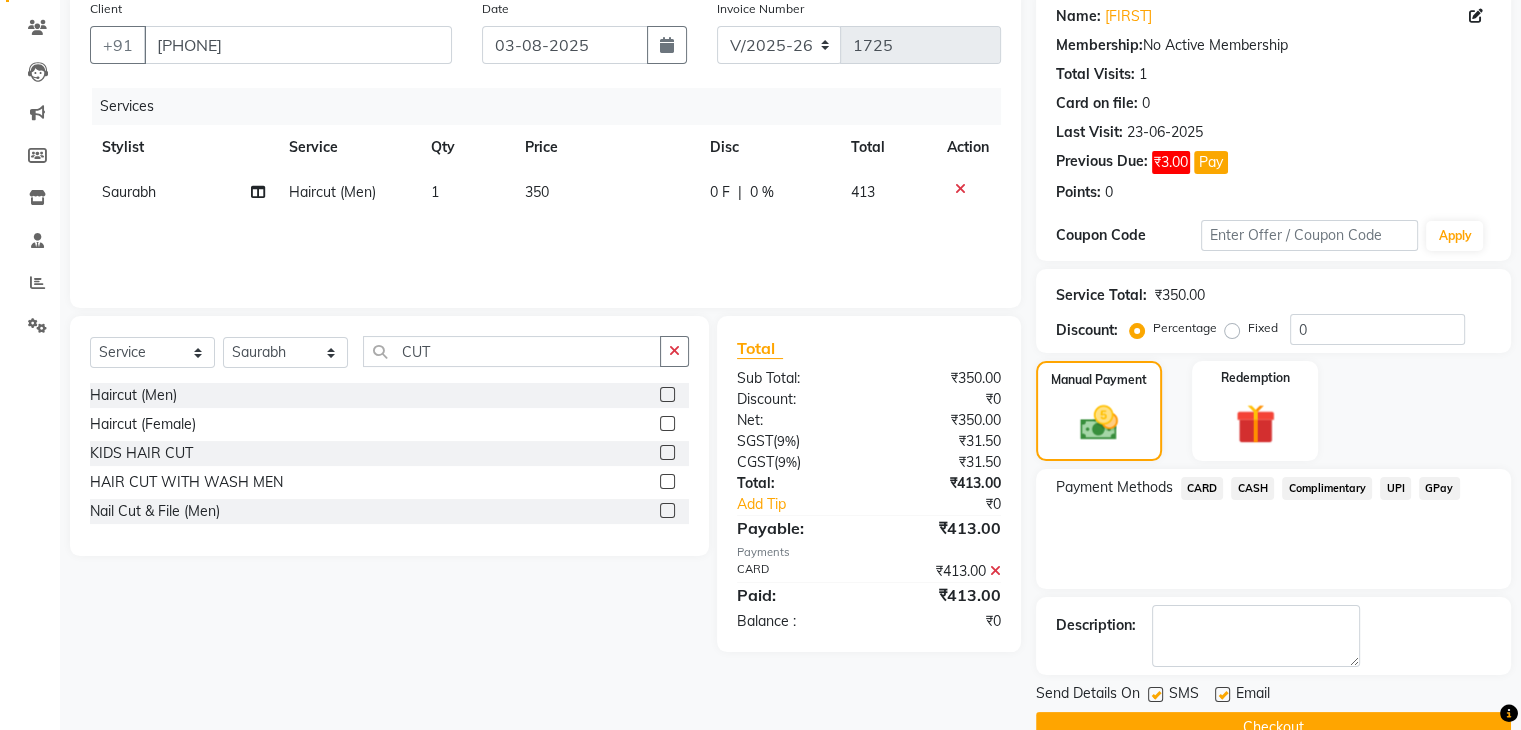 scroll, scrollTop: 201, scrollLeft: 0, axis: vertical 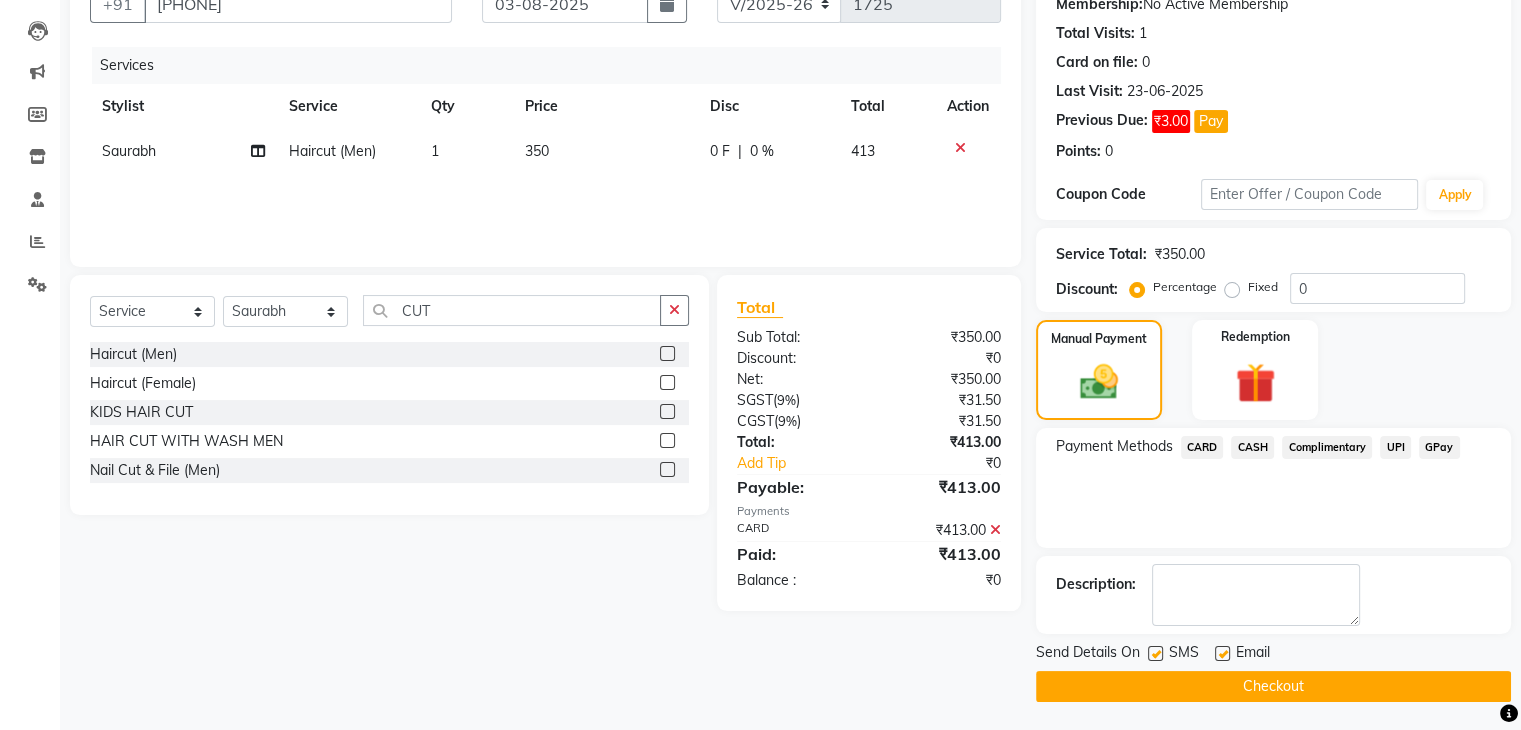 click on "Checkout" 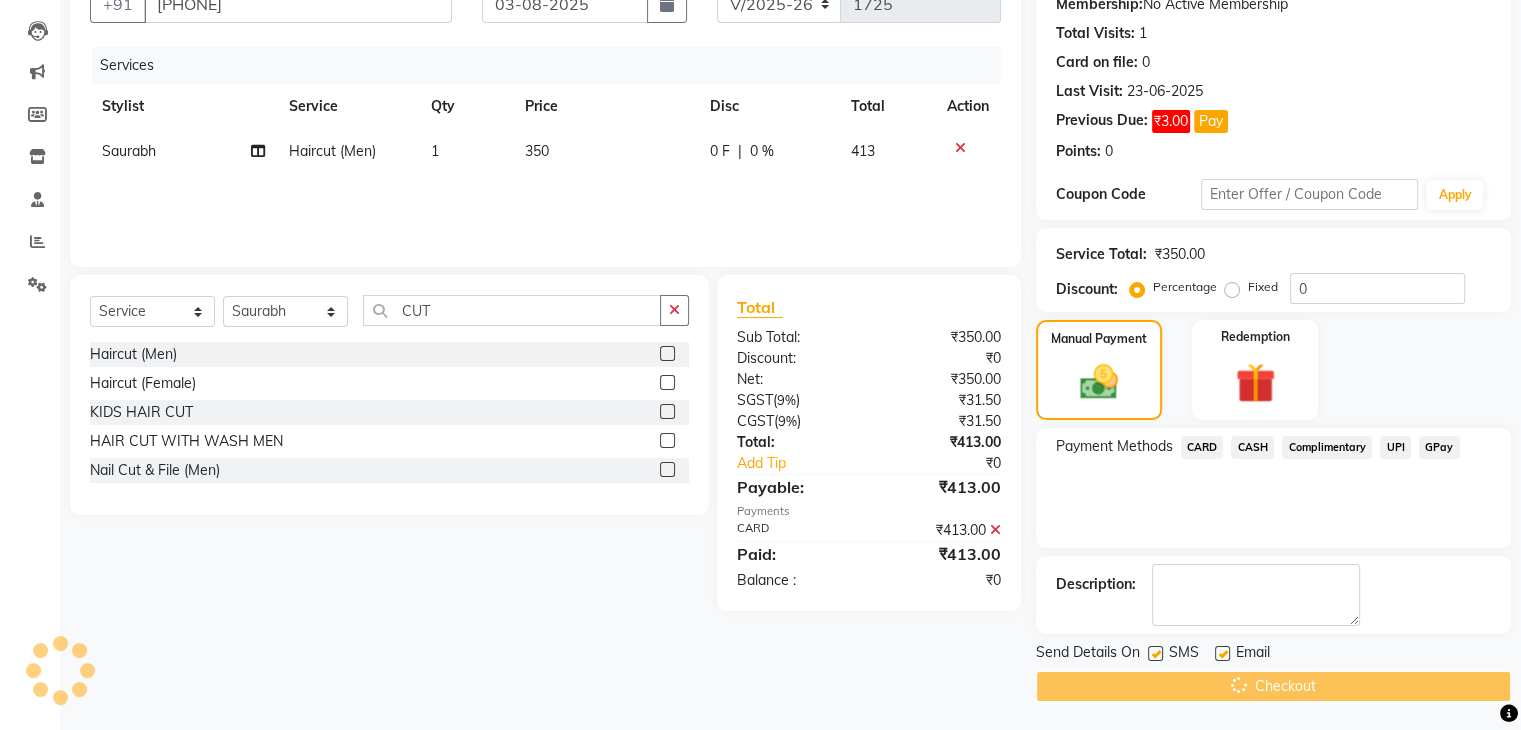 scroll, scrollTop: 0, scrollLeft: 0, axis: both 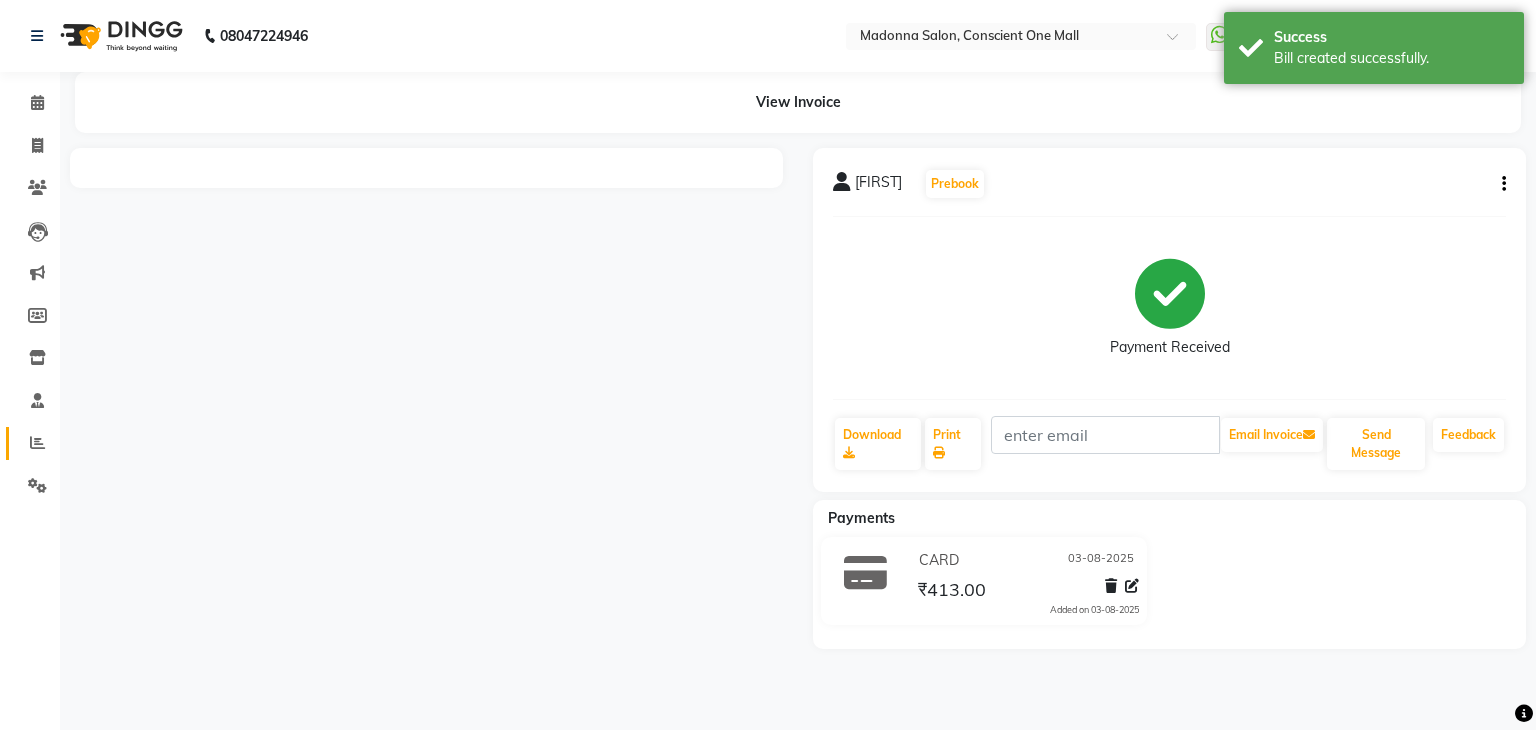 click 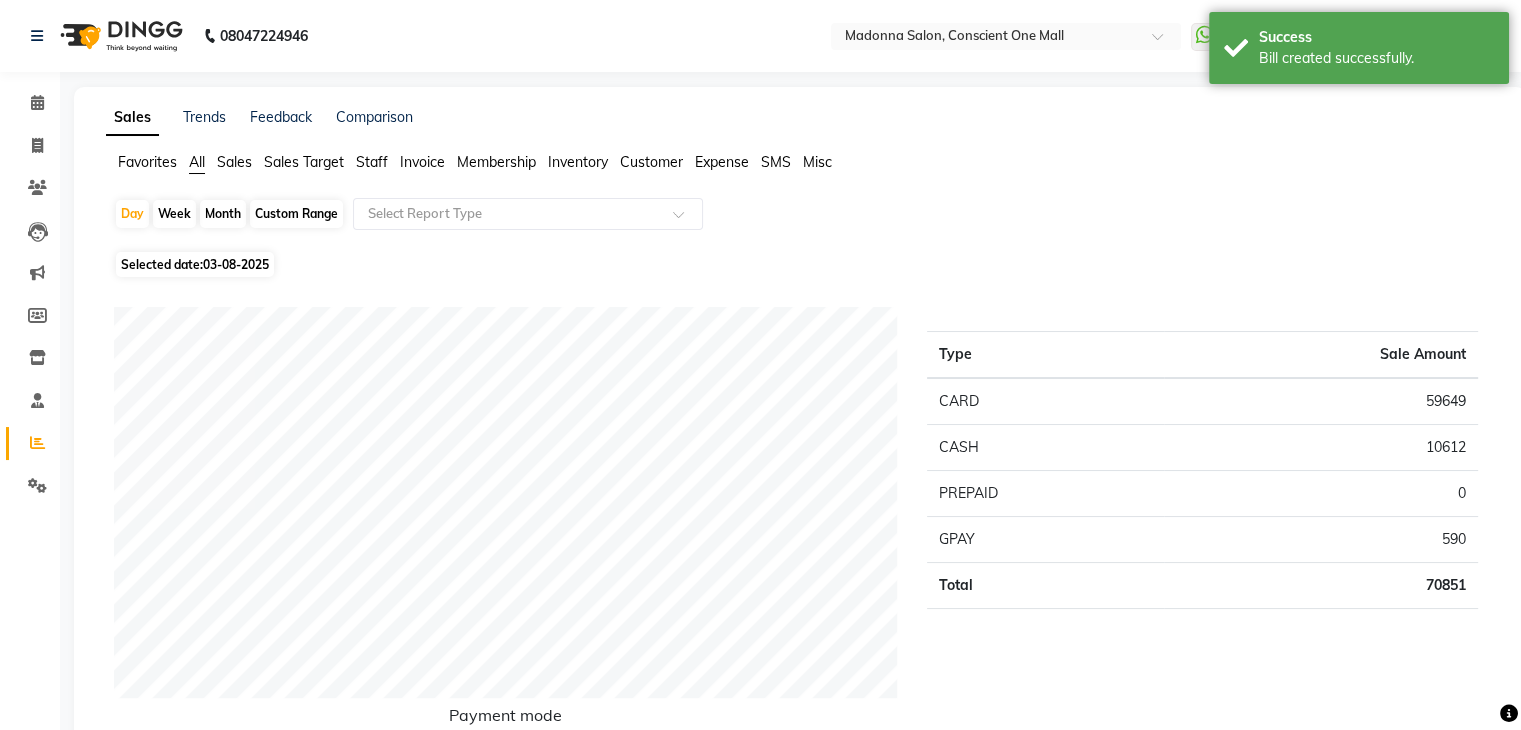 click on "Staff" 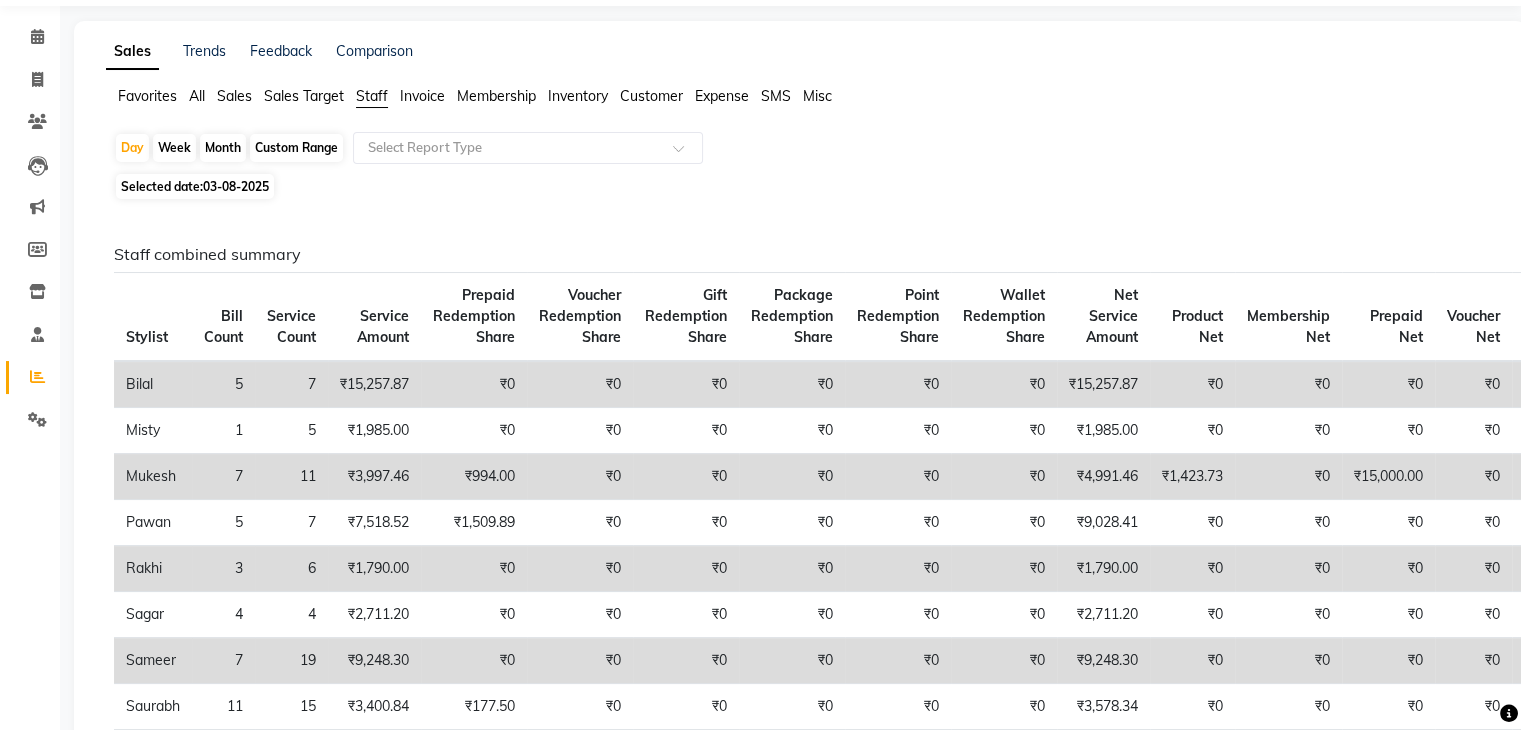 scroll, scrollTop: 0, scrollLeft: 0, axis: both 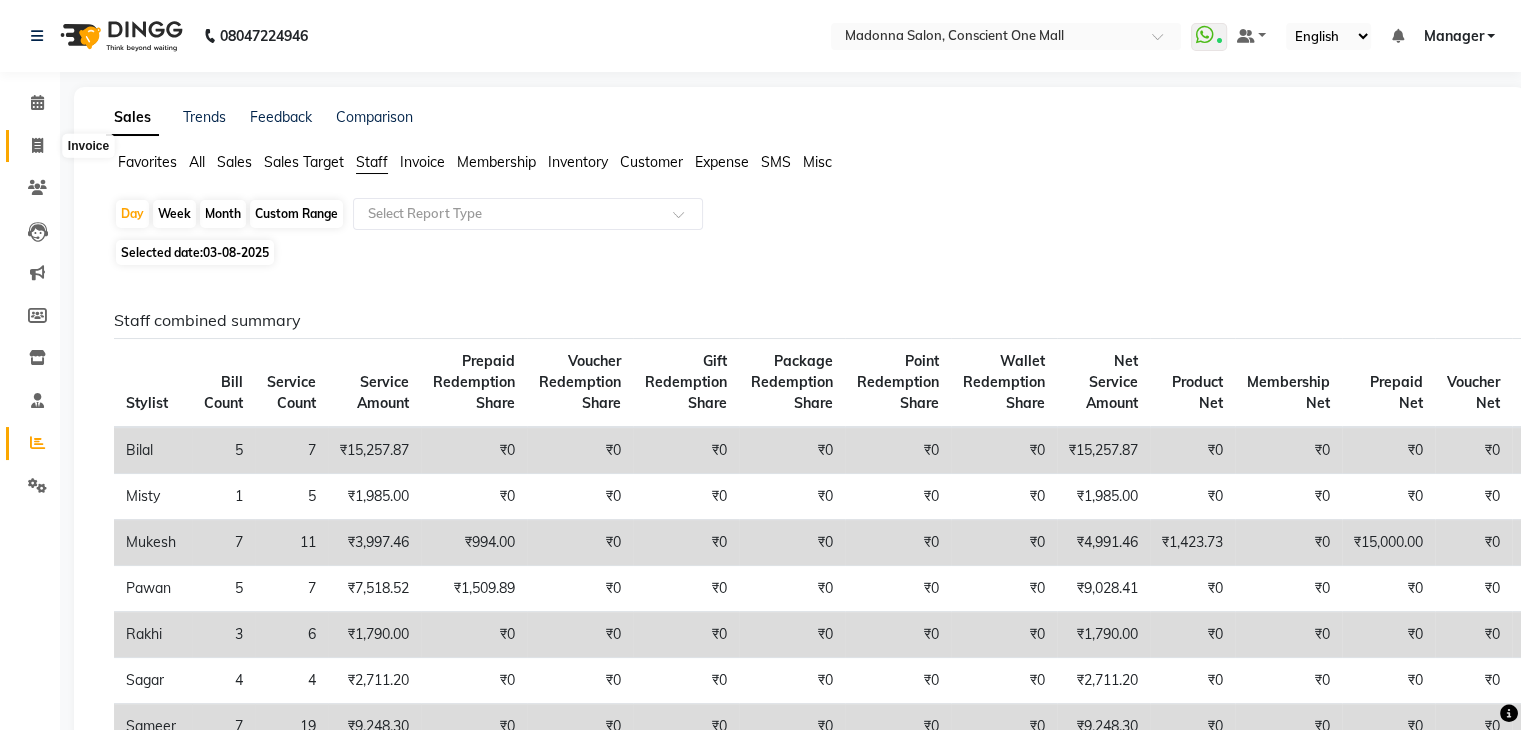 click 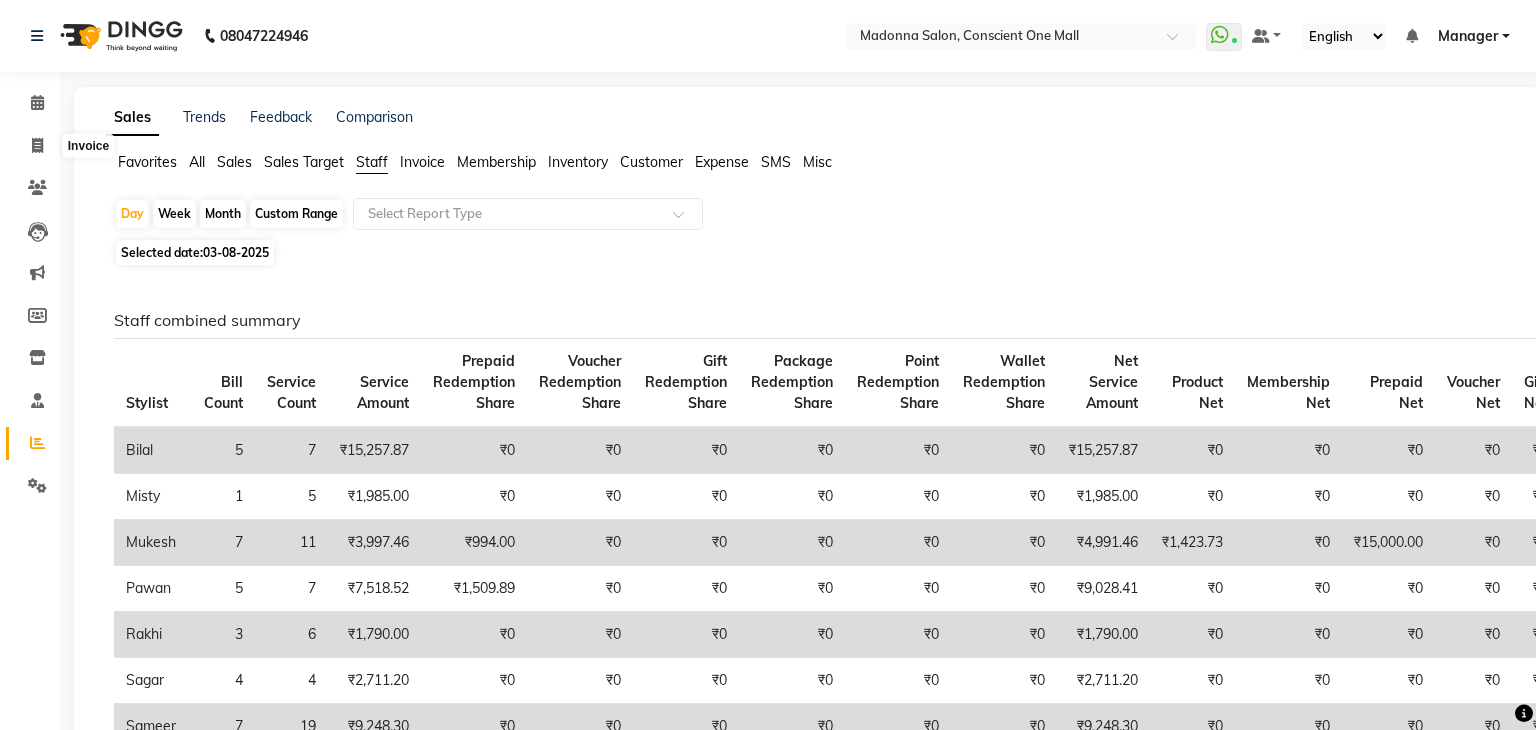 select on "service" 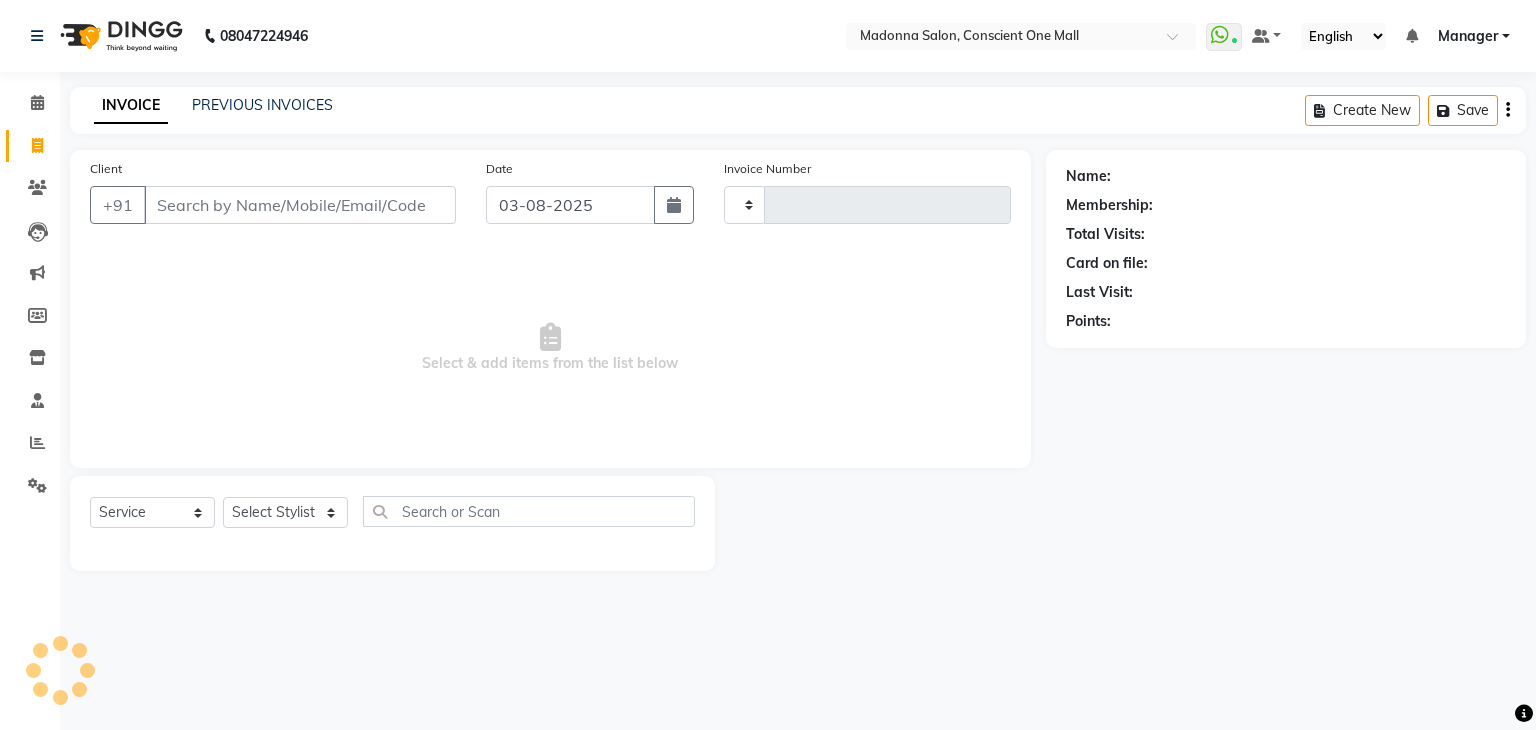 type on "1726" 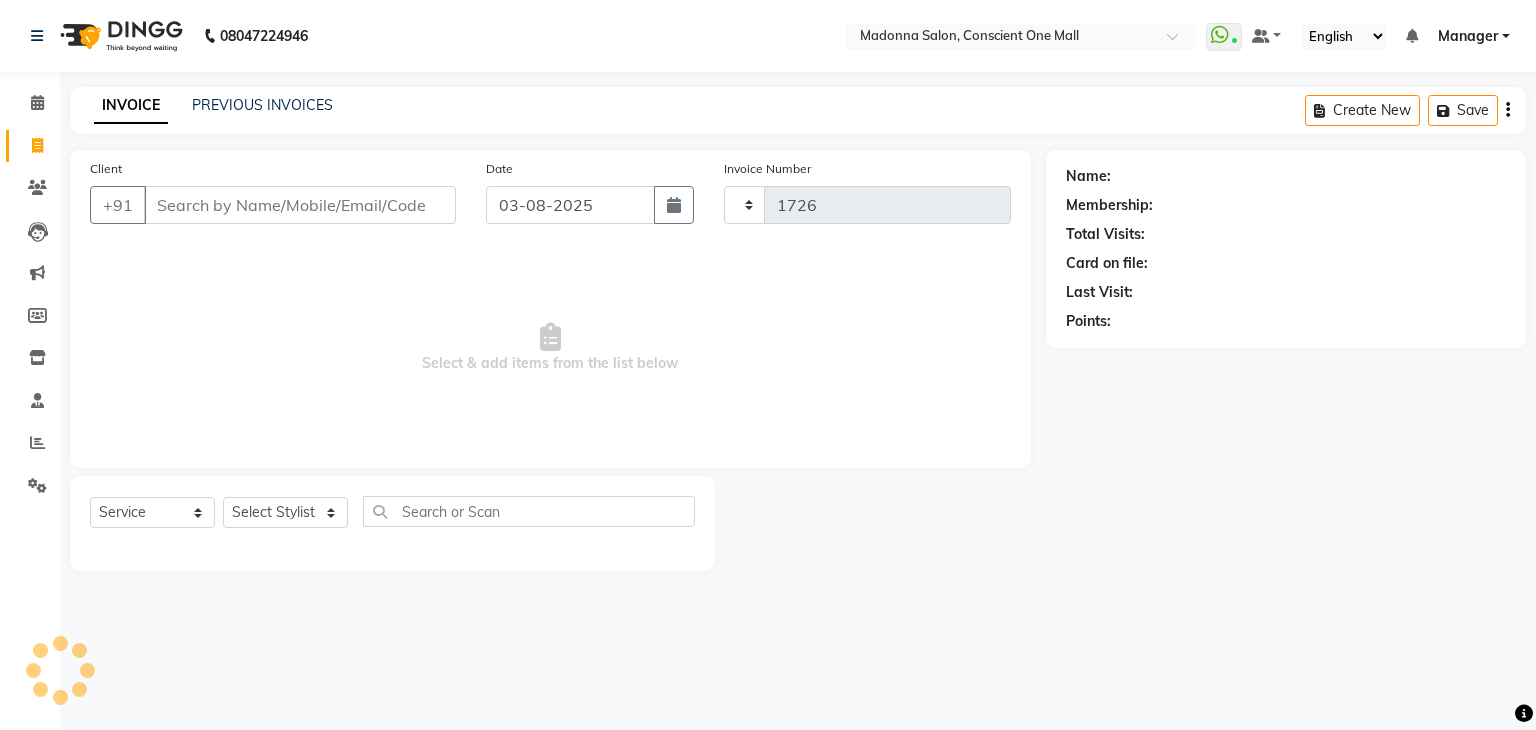select on "7575" 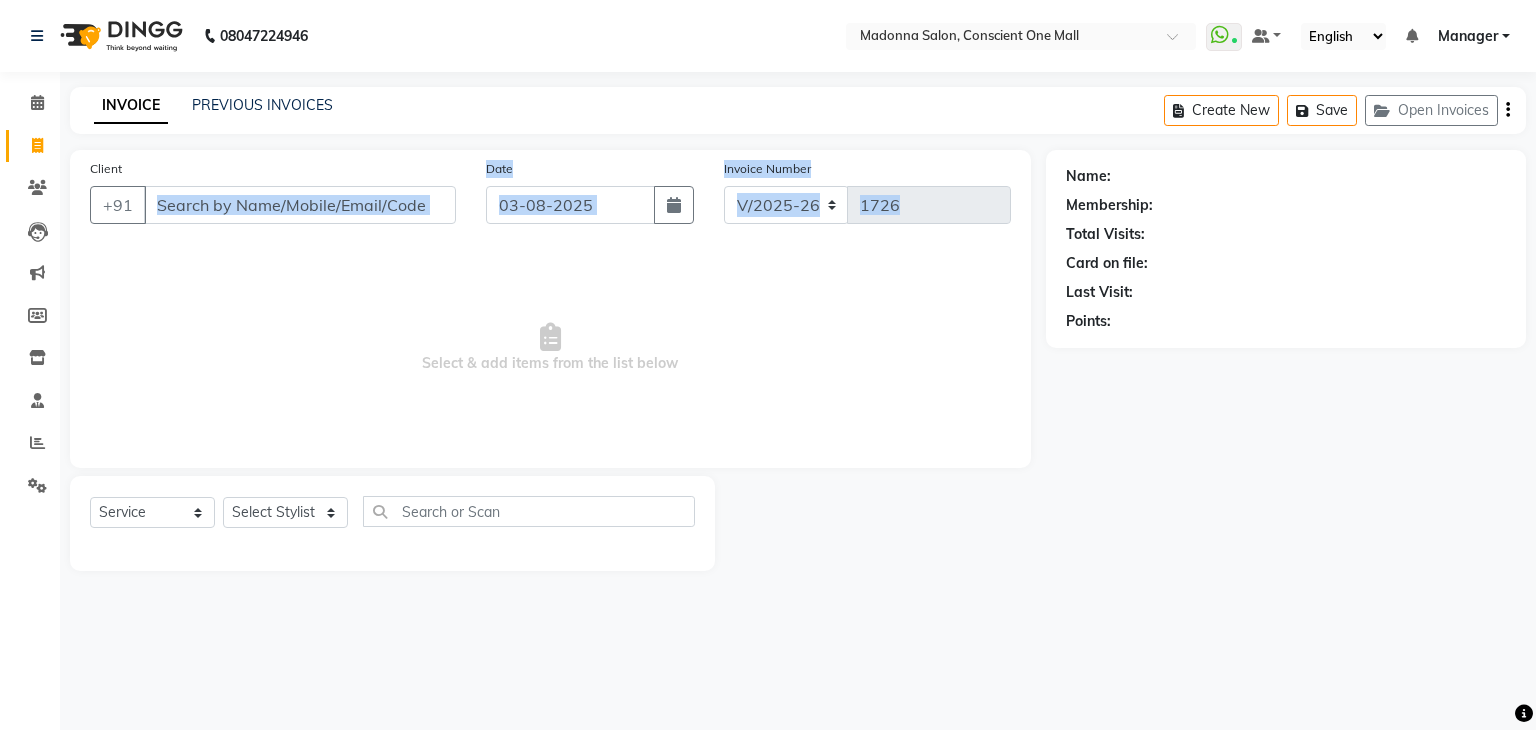 drag, startPoint x: 192, startPoint y: 253, endPoint x: 217, endPoint y: 193, distance: 65 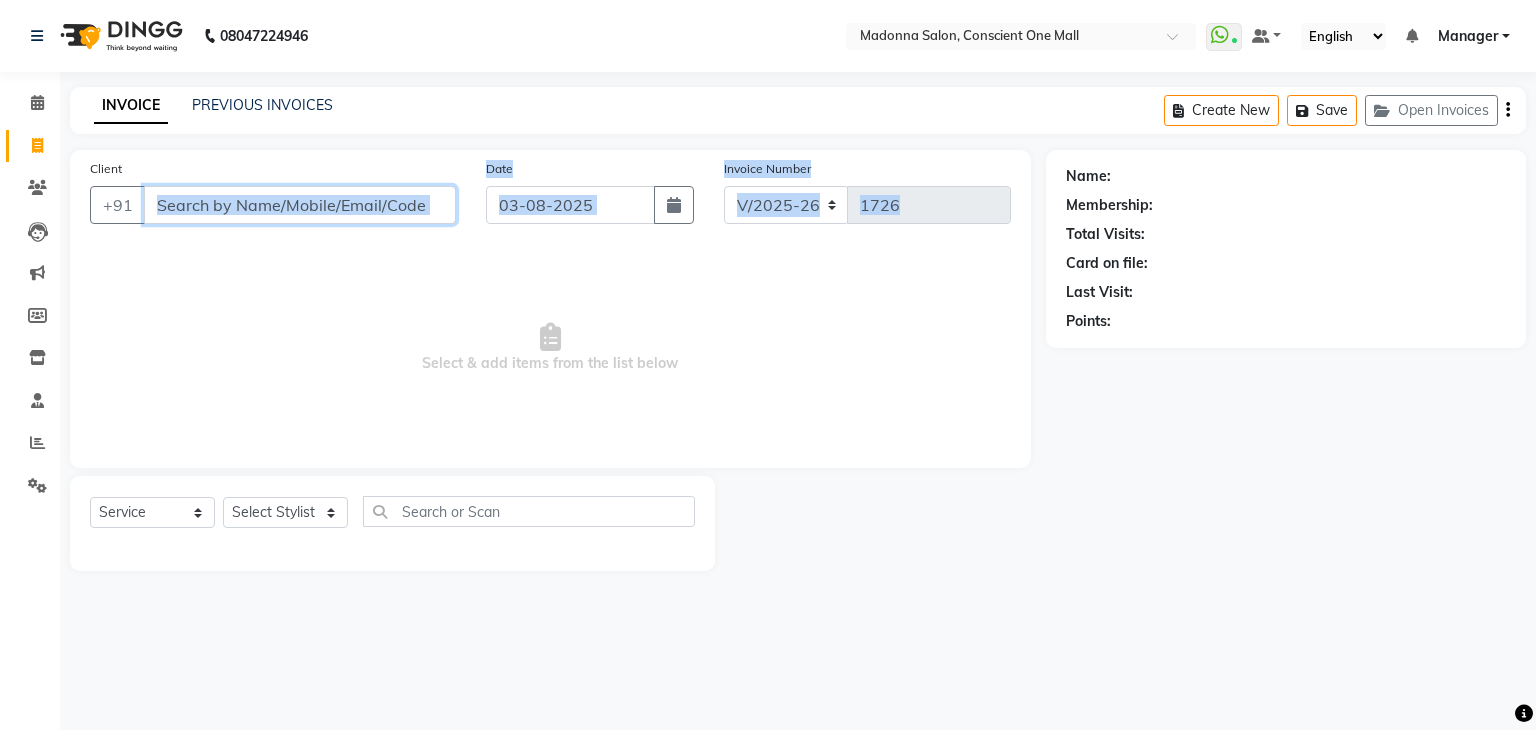click on "Client" at bounding box center [300, 205] 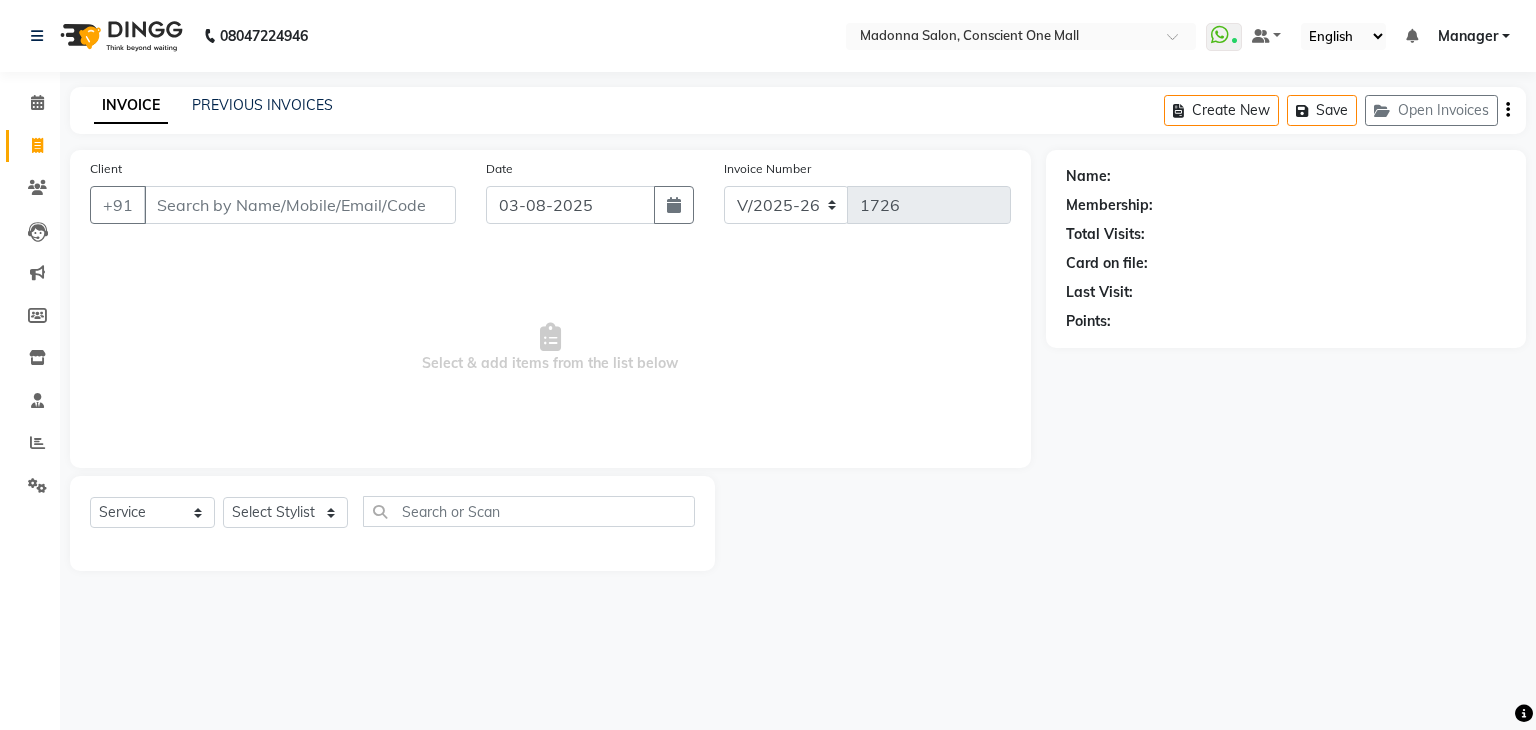 click on "Select & add items from the list below" at bounding box center [550, 348] 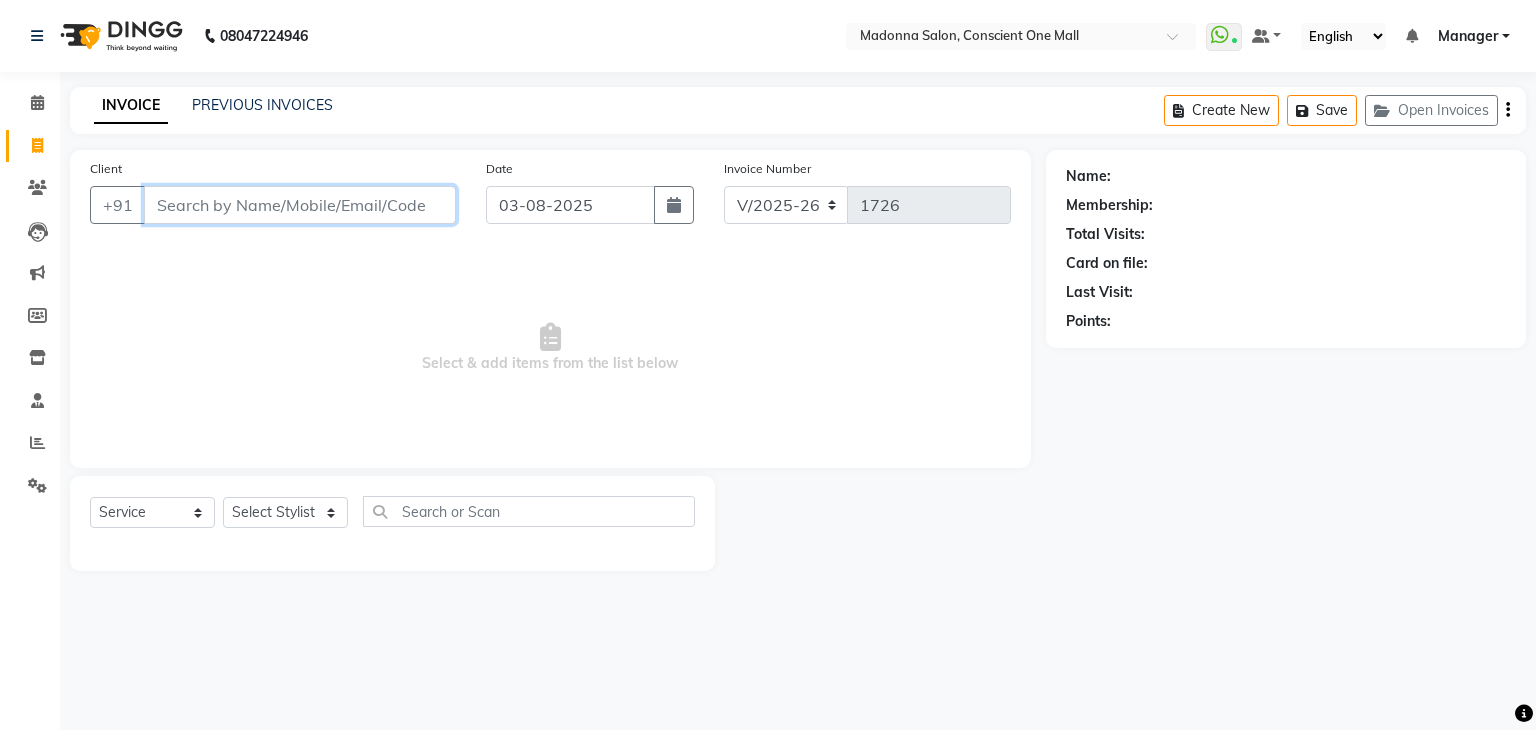 click on "Client" at bounding box center (300, 205) 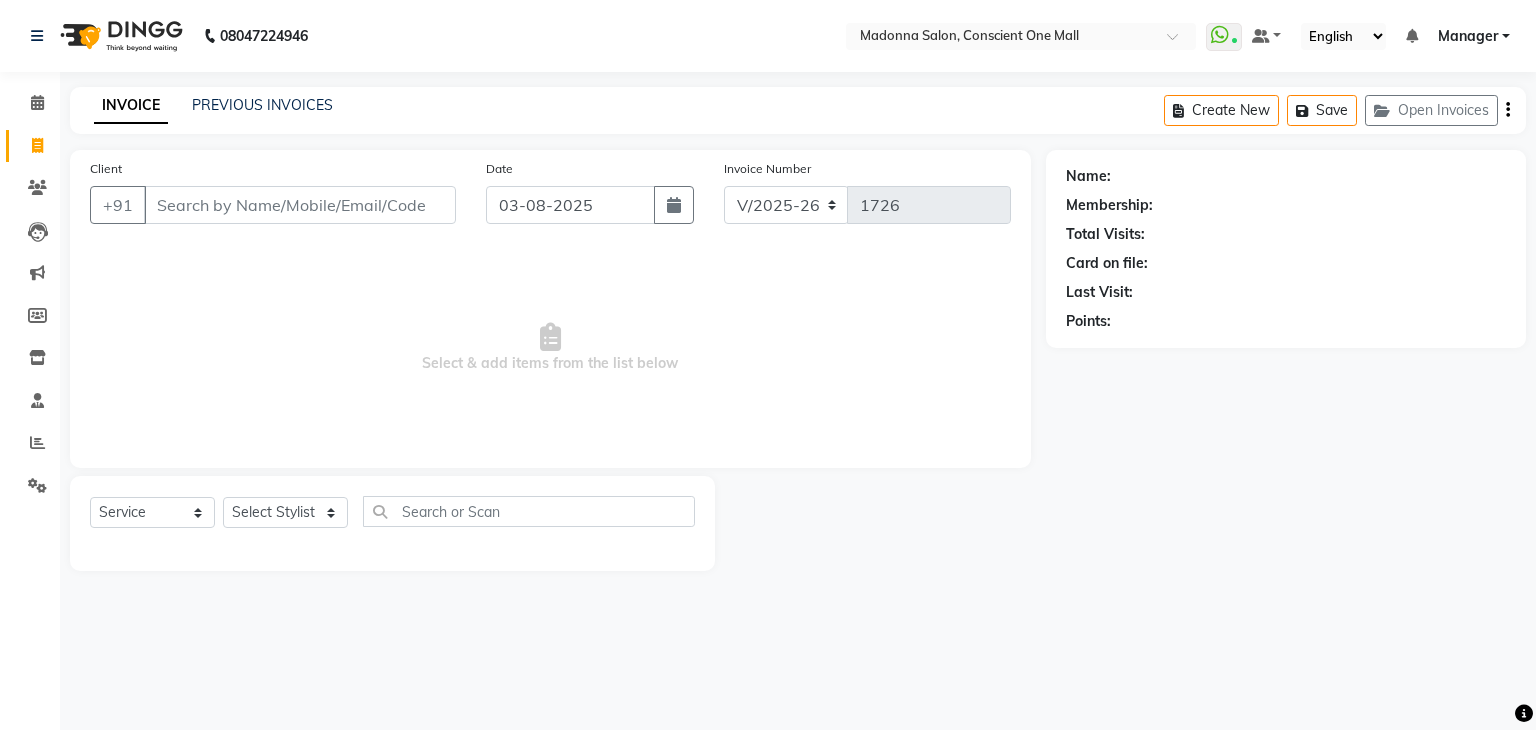click on "Select & add items from the list below" at bounding box center (550, 348) 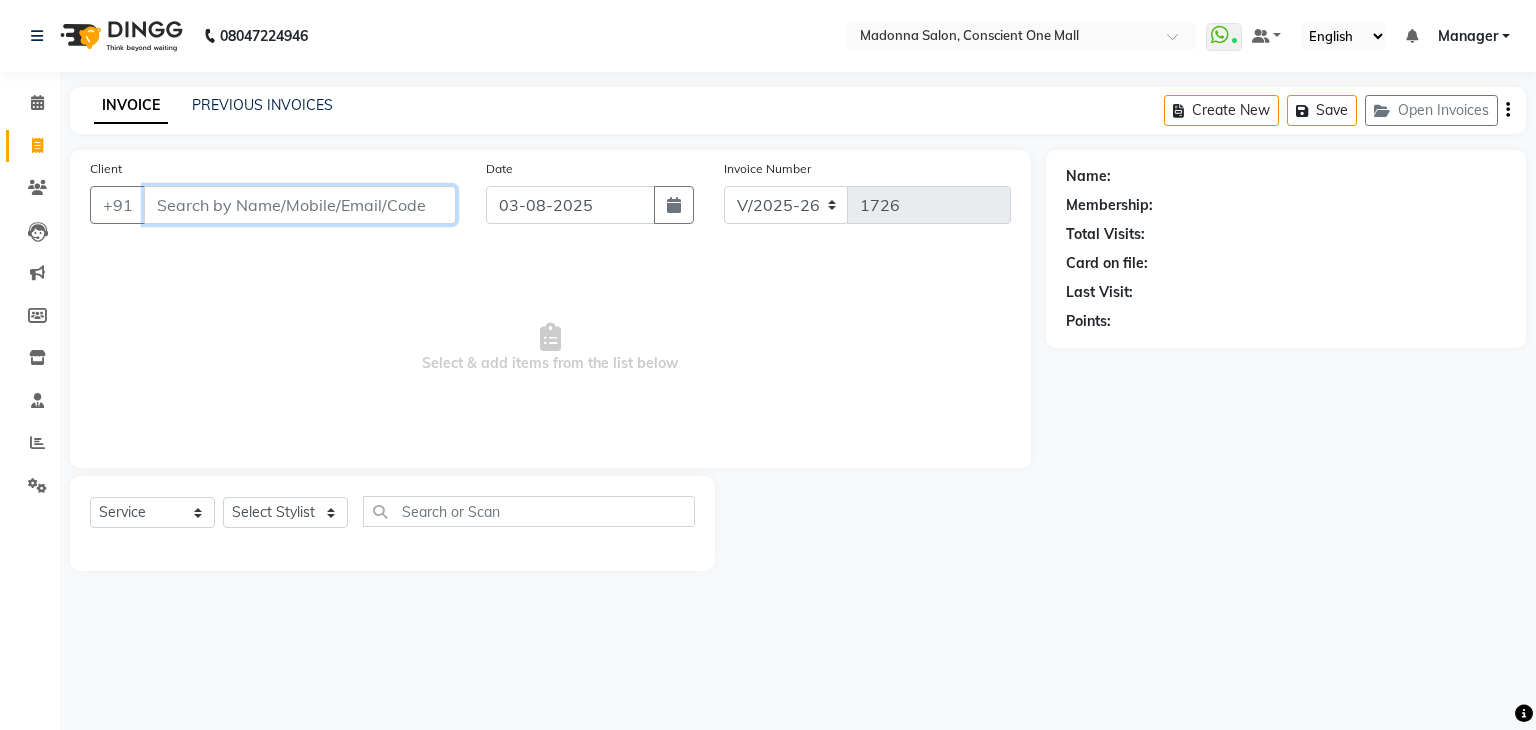 click on "Client" at bounding box center [300, 205] 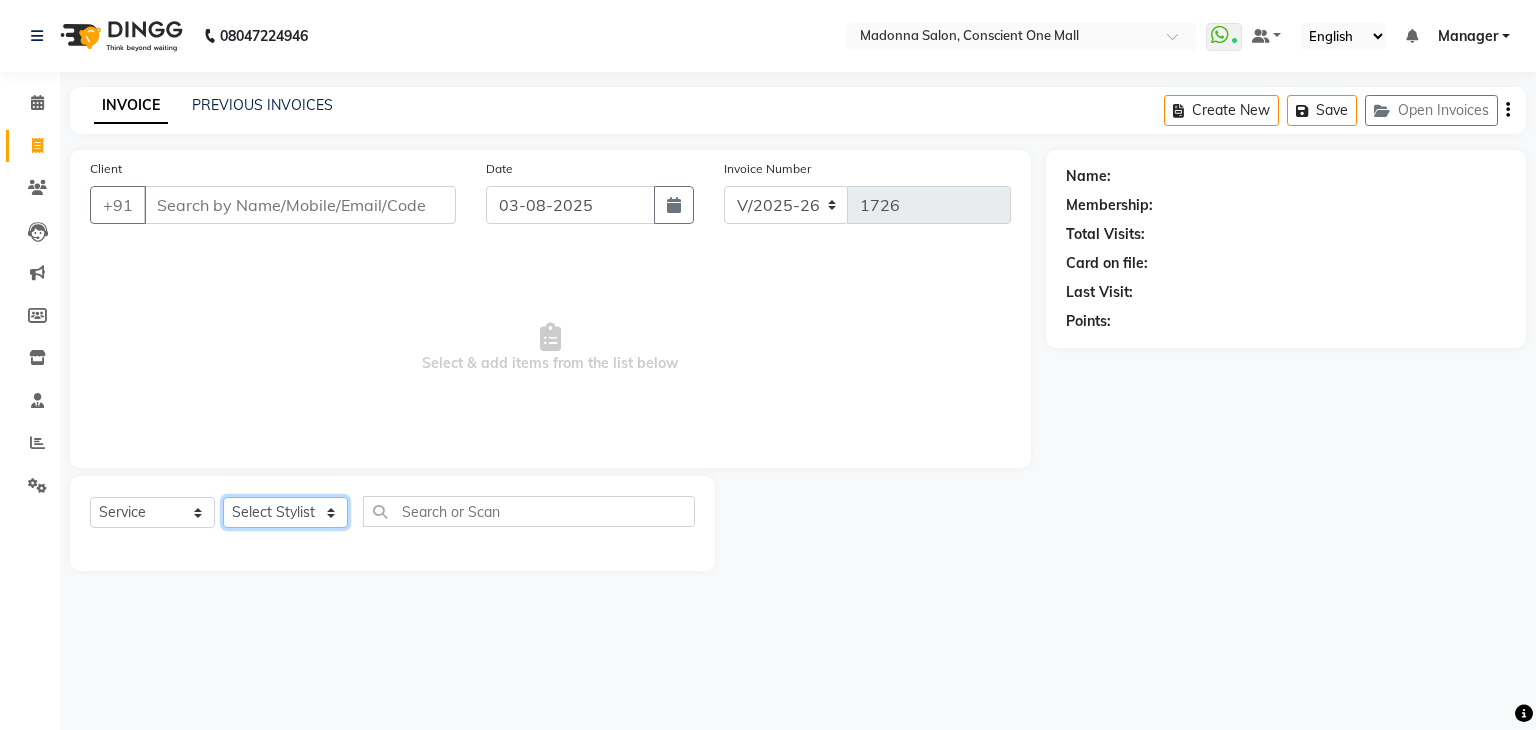 click on "Select Stylist AJAD AMIT ANSHU Bilal Harry himanshi HIMANSHU Janvi JAY Khusboo Manager misty Mukesh Naeem Navjot Kaur neha Pawan RAKHI Ripa Sachin Sagar  SAMEER Sanjeev Saurabh" 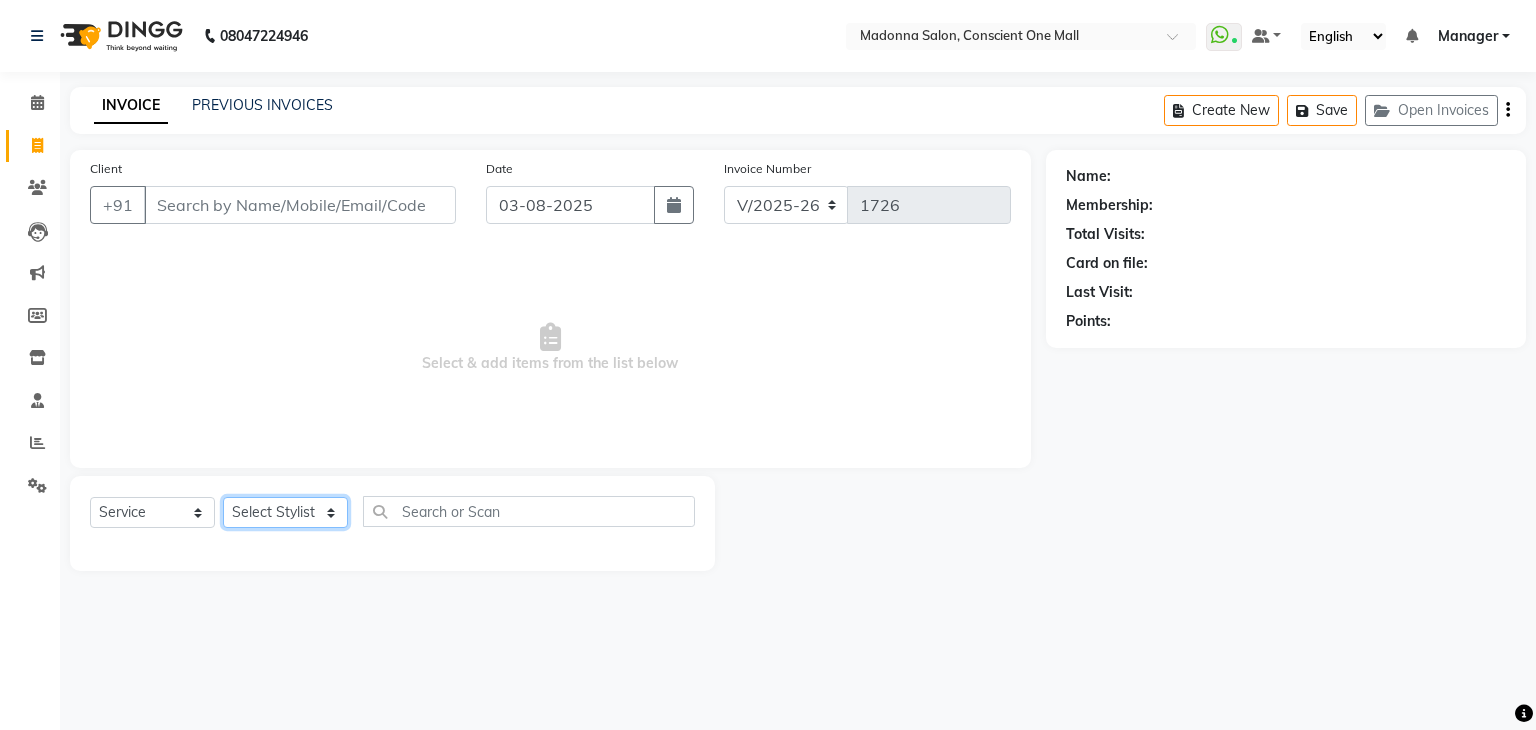 select on "84473" 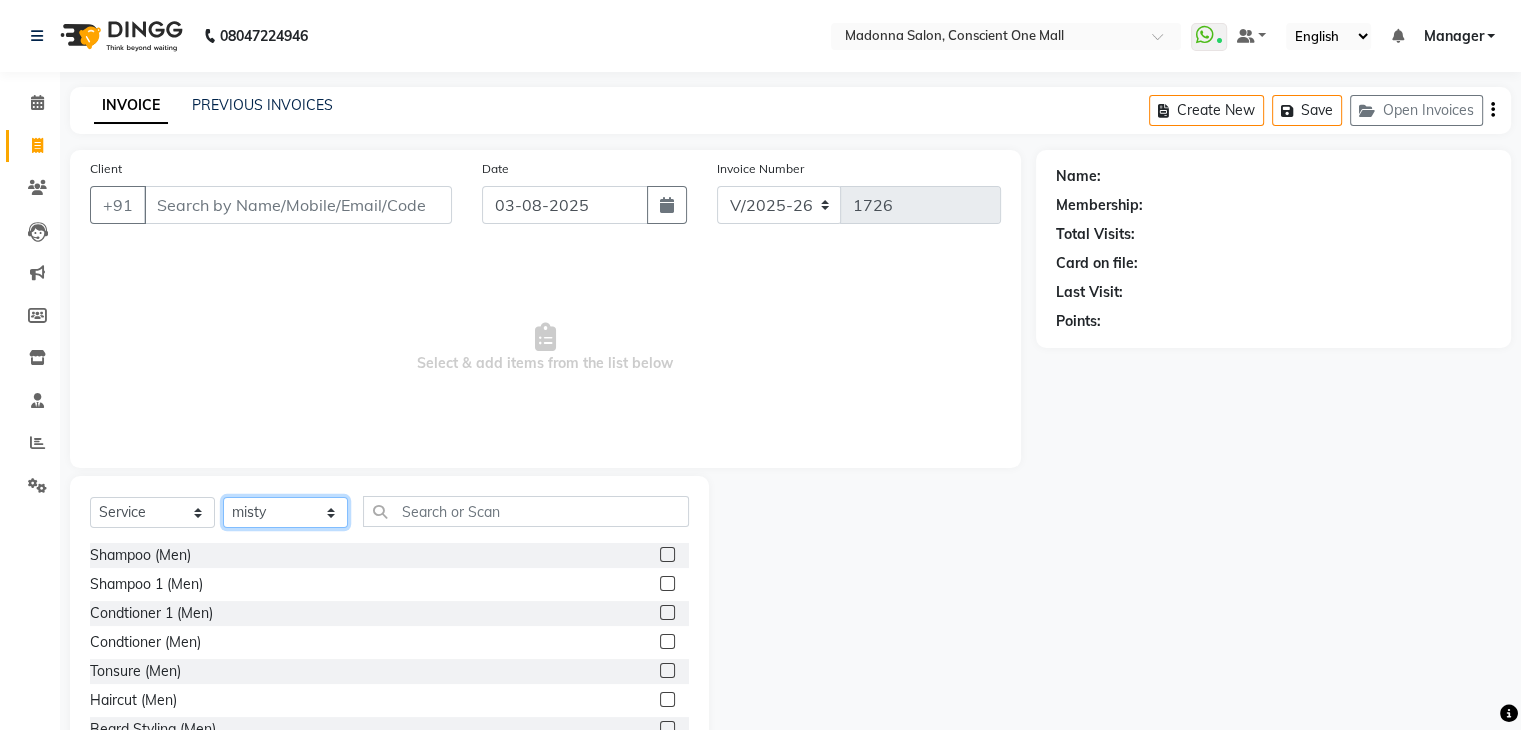 click on "Select Stylist AJAD AMIT ANSHU Bilal Harry himanshi HIMANSHU Janvi JAY Khusboo Manager misty Mukesh Naeem Navjot Kaur neha Pawan RAKHI Ripa Sachin Sagar  SAMEER Sanjeev Saurabh" 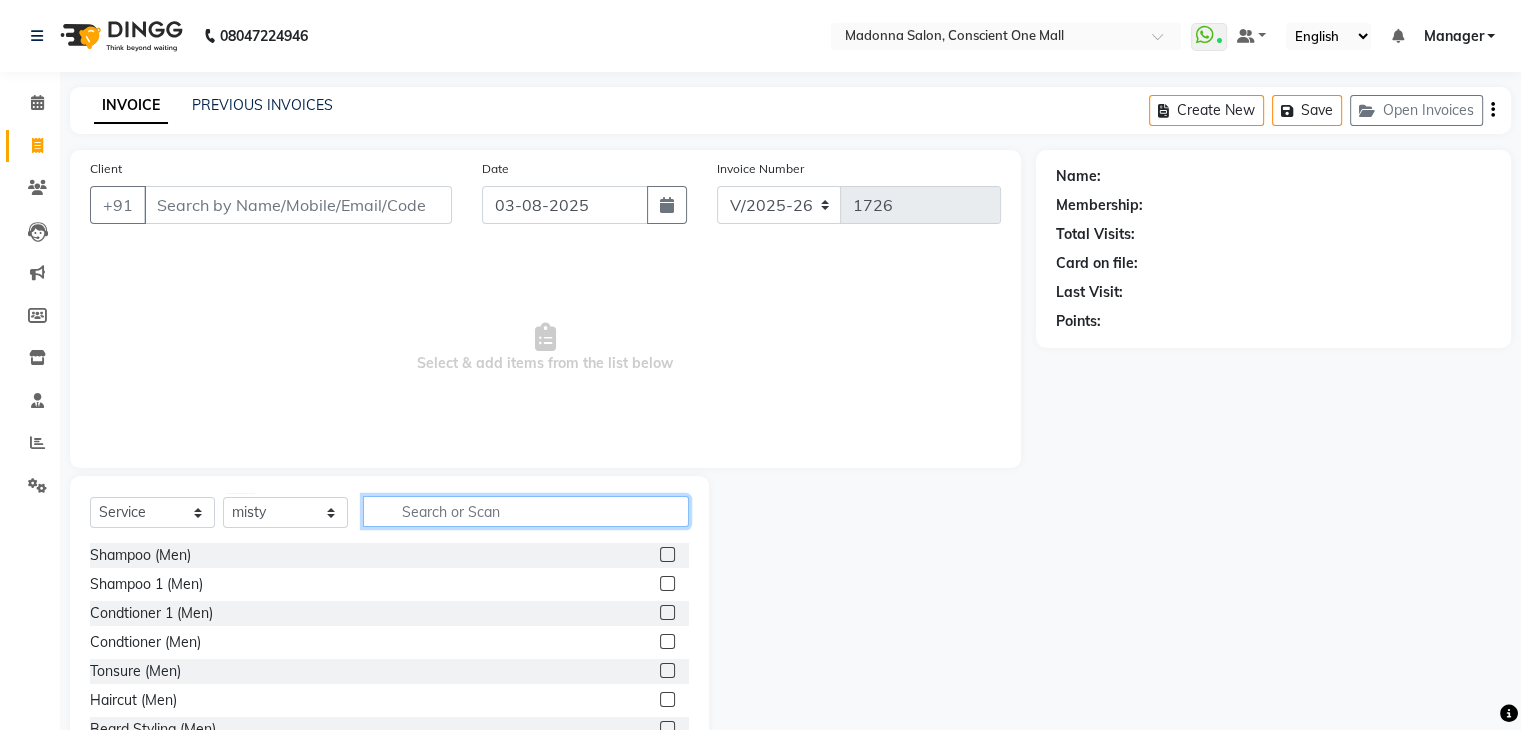 click 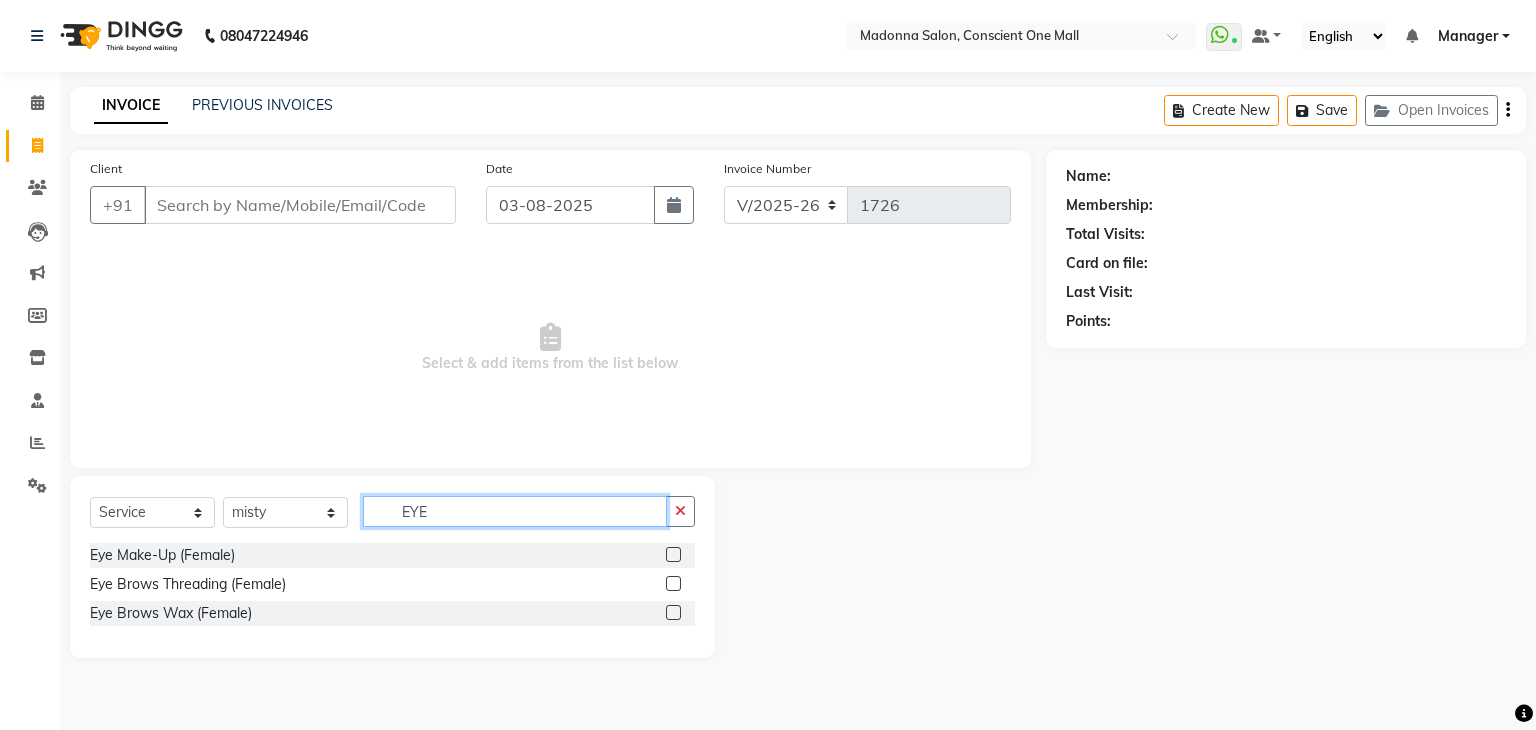type on "EYE" 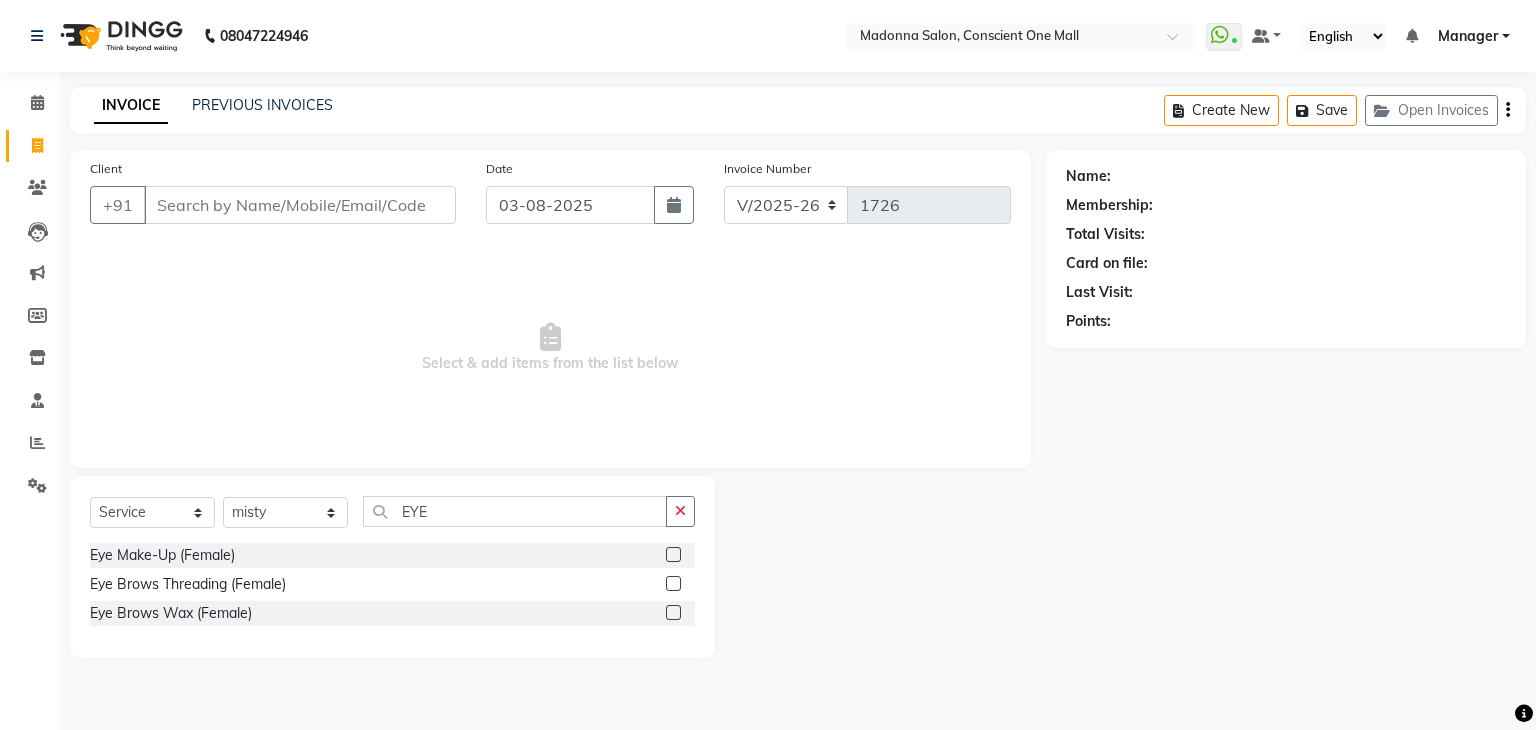 click 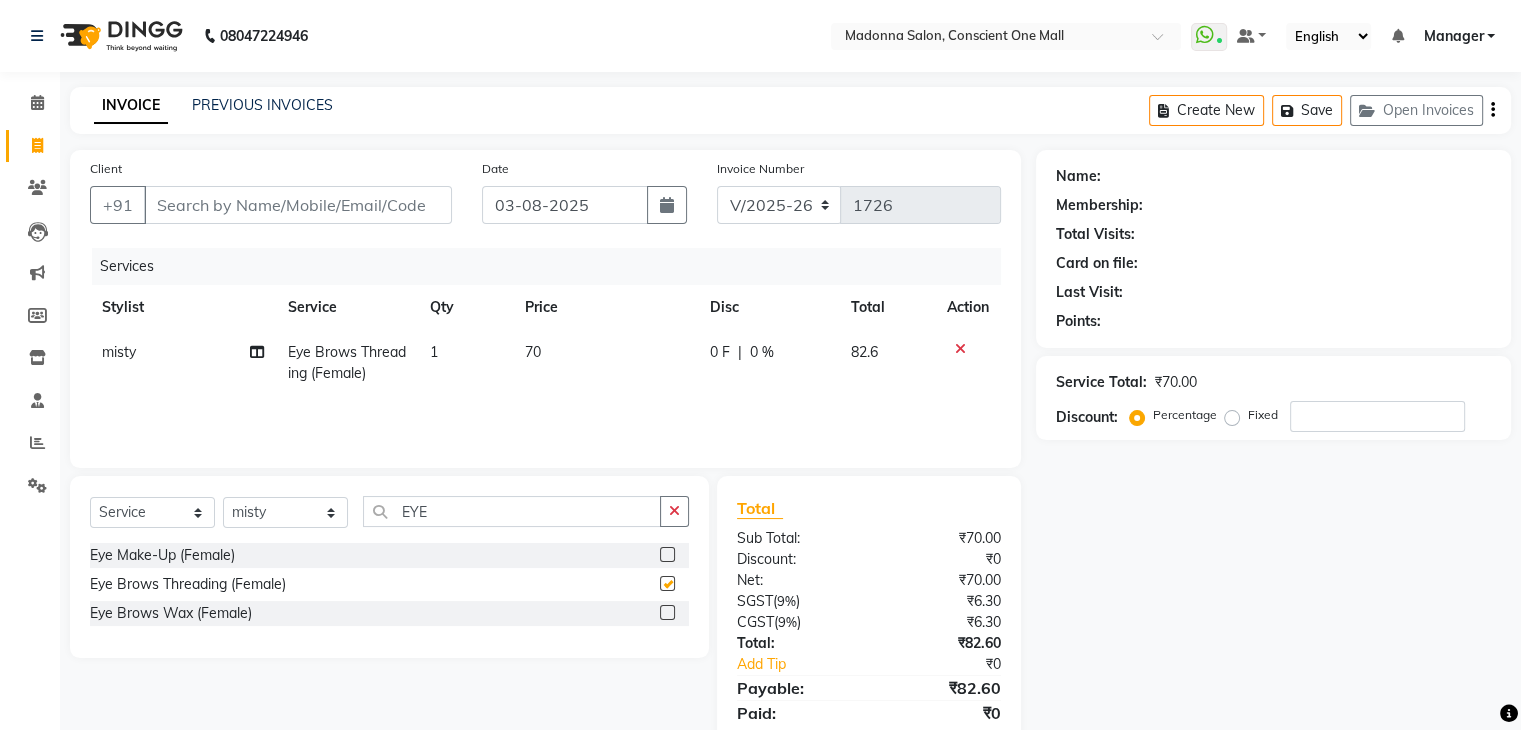 checkbox on "false" 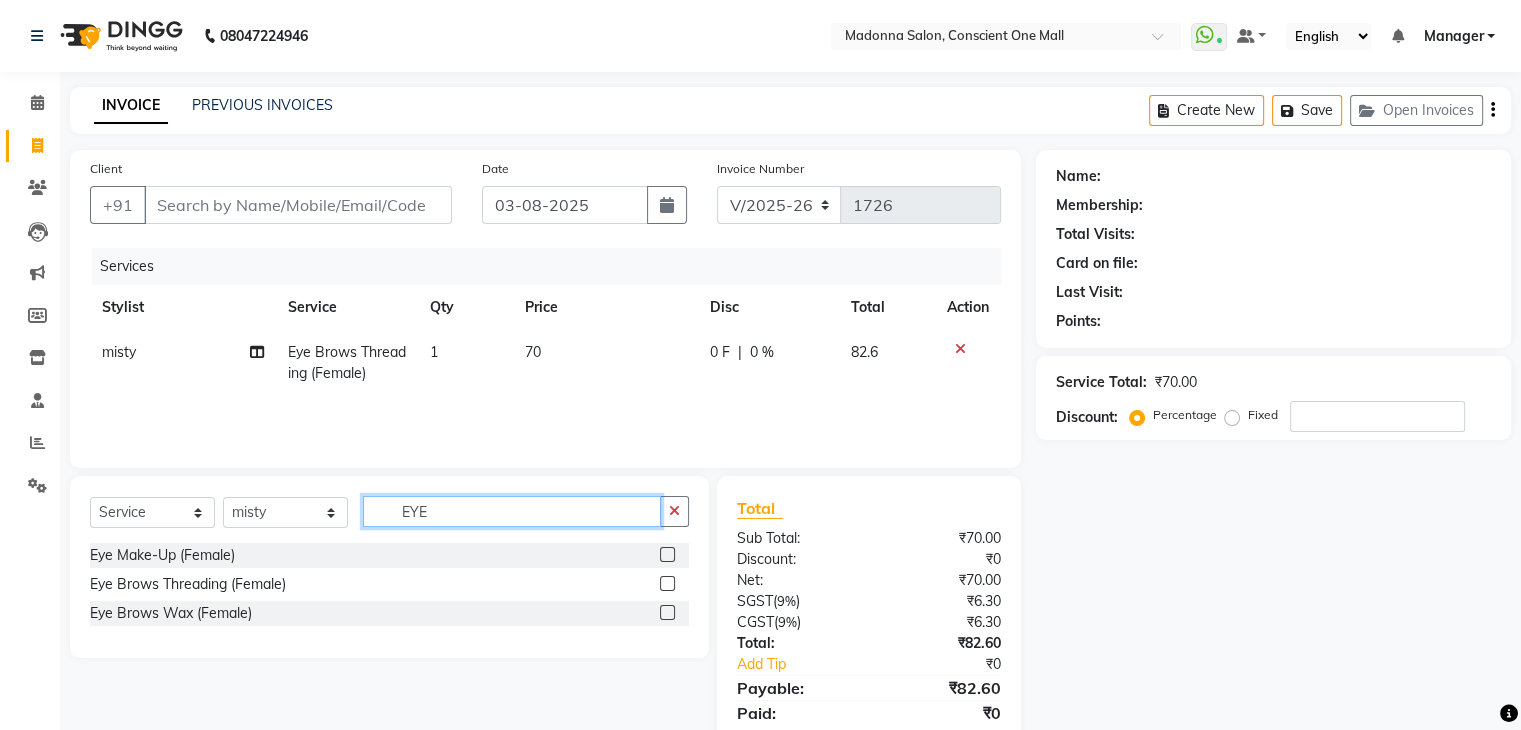 click on "EYE" 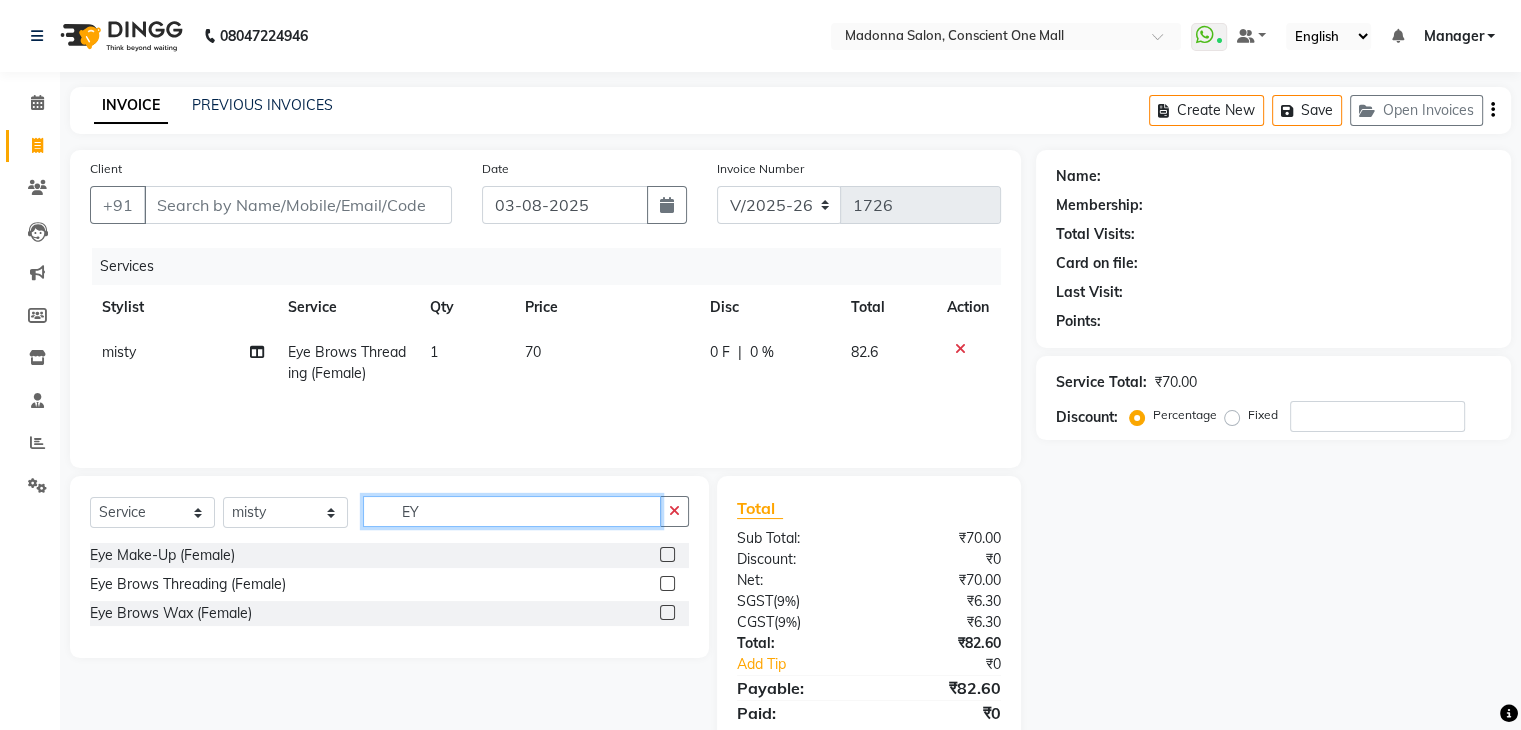 type on "E" 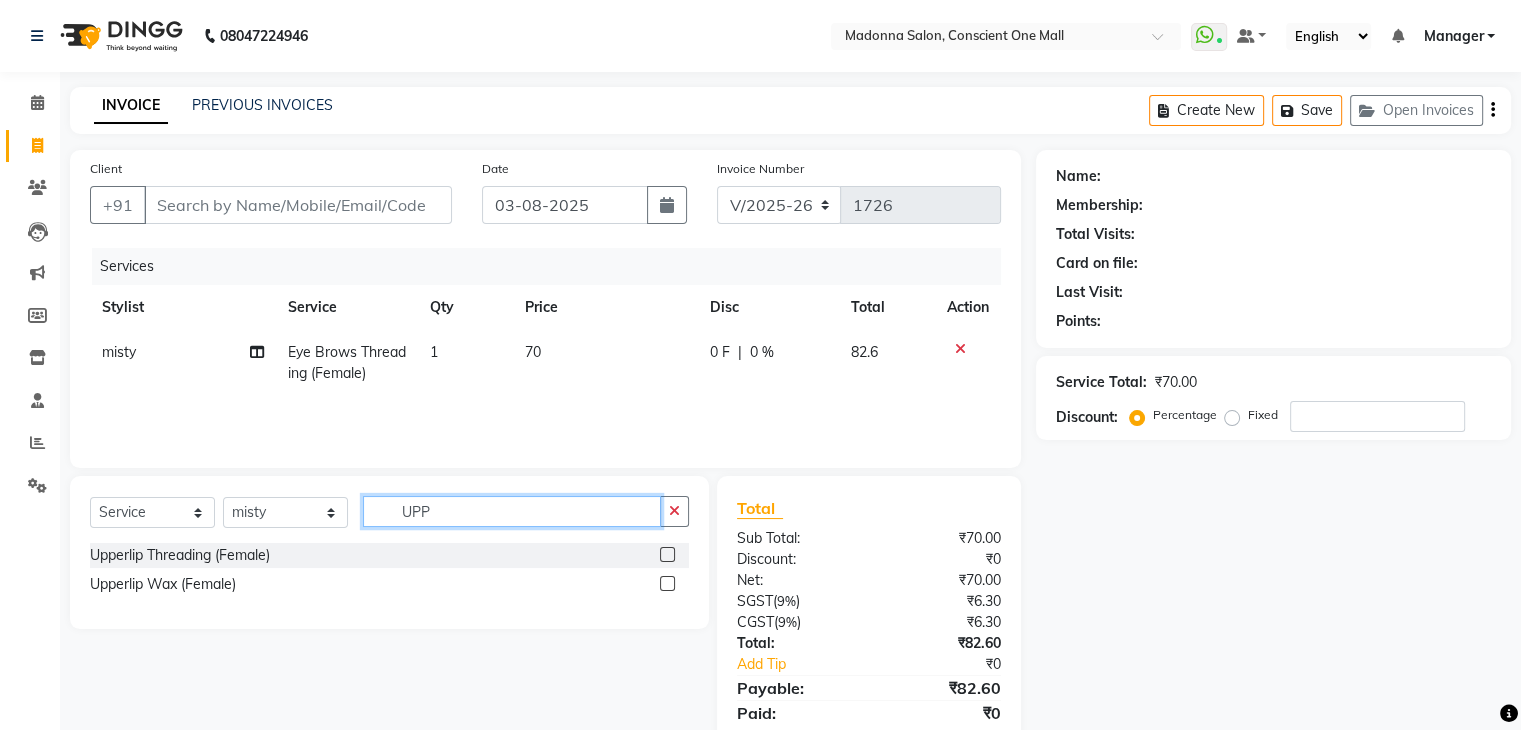 type on "UPP" 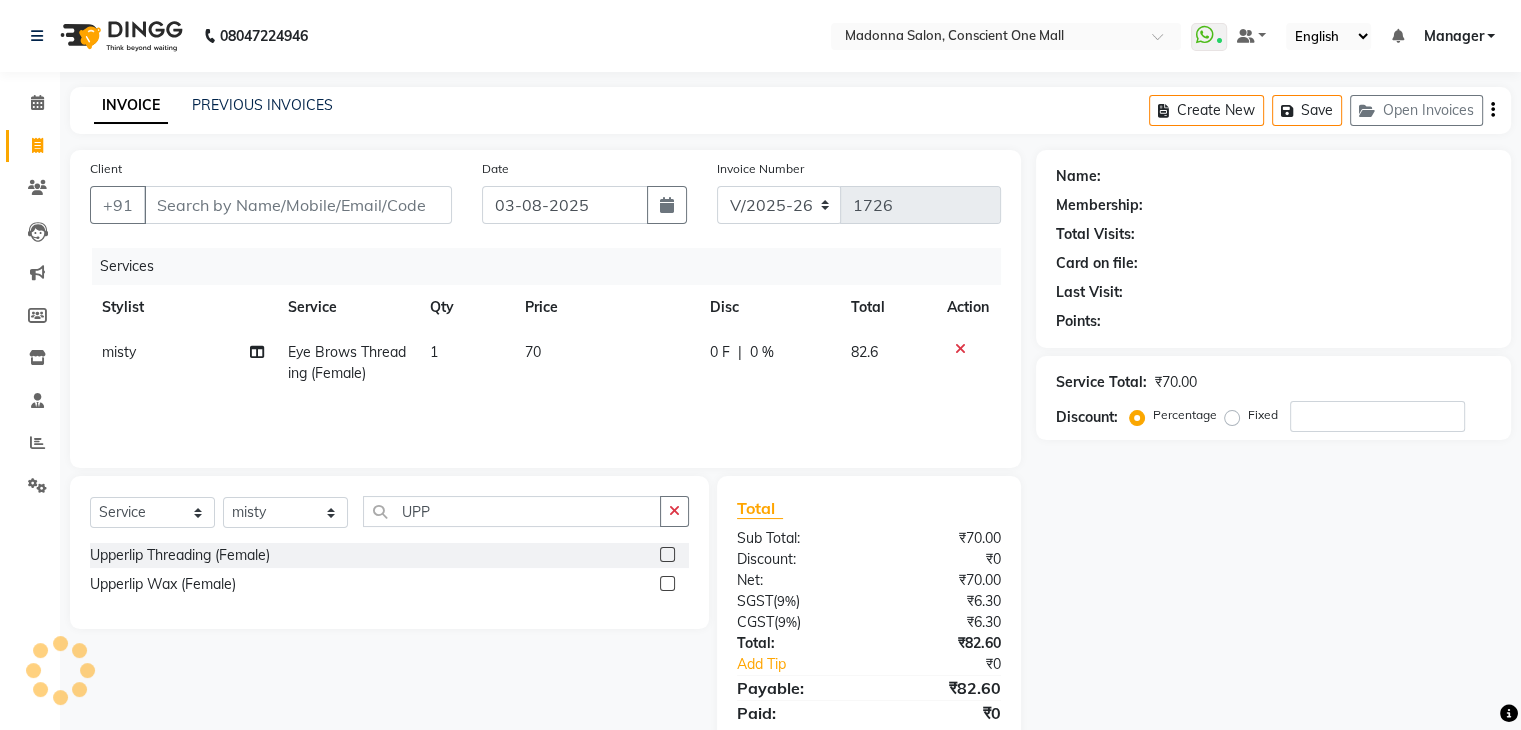 click 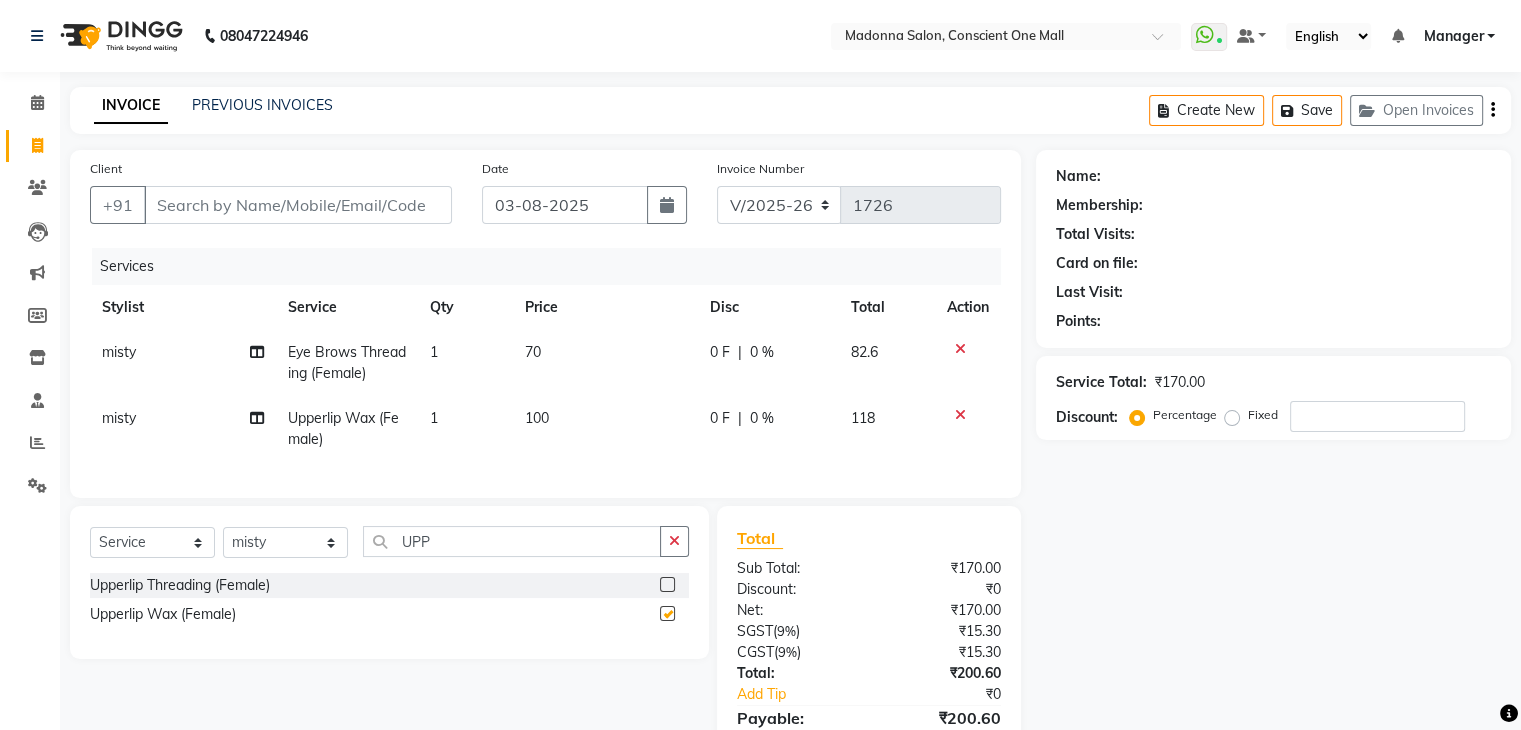 checkbox on "false" 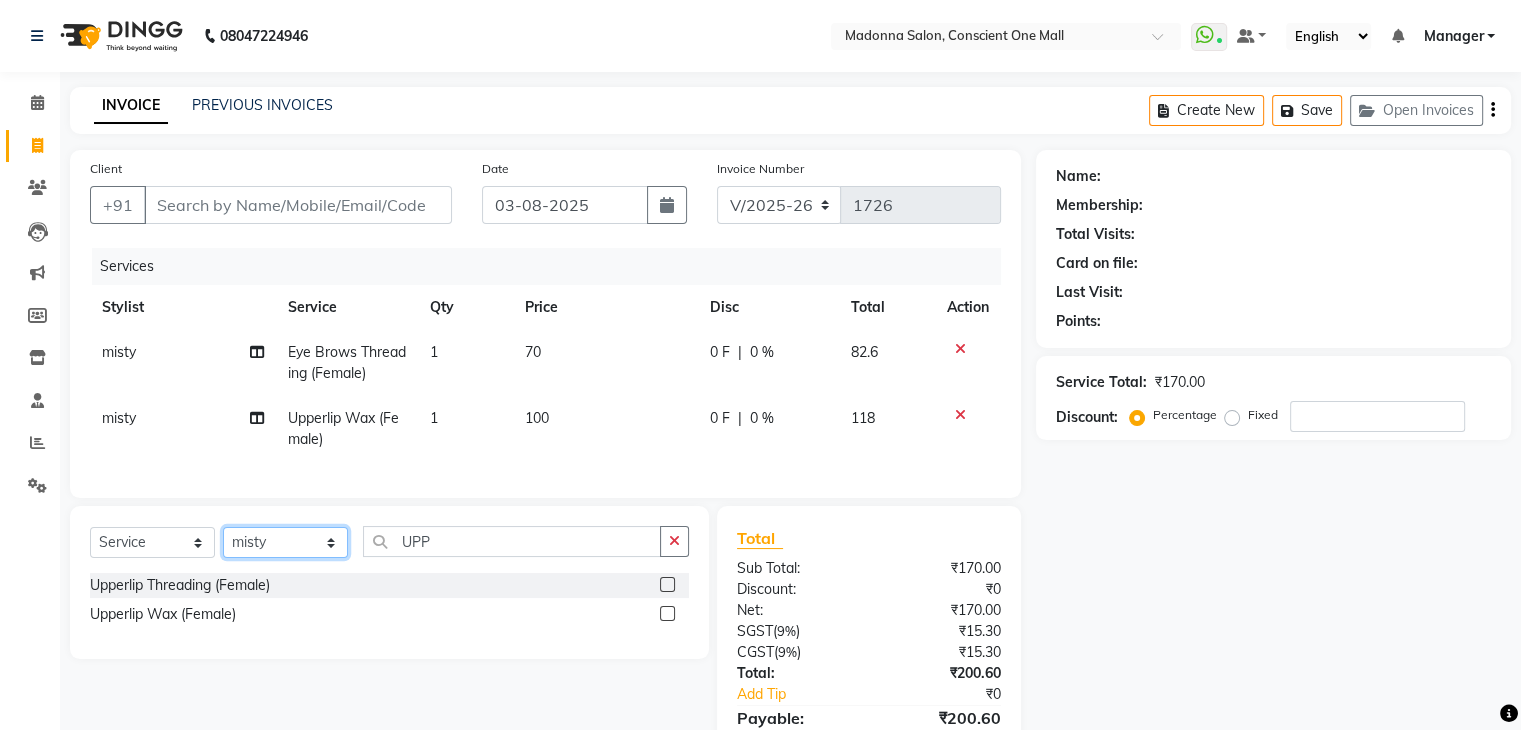 click on "Select Stylist AJAD AMIT ANSHU Bilal Harry himanshi HIMANSHU Janvi JAY Khusboo Manager misty Mukesh Naeem Navjot Kaur neha Pawan RAKHI Ripa Sachin Sagar  SAMEER Sanjeev Saurabh" 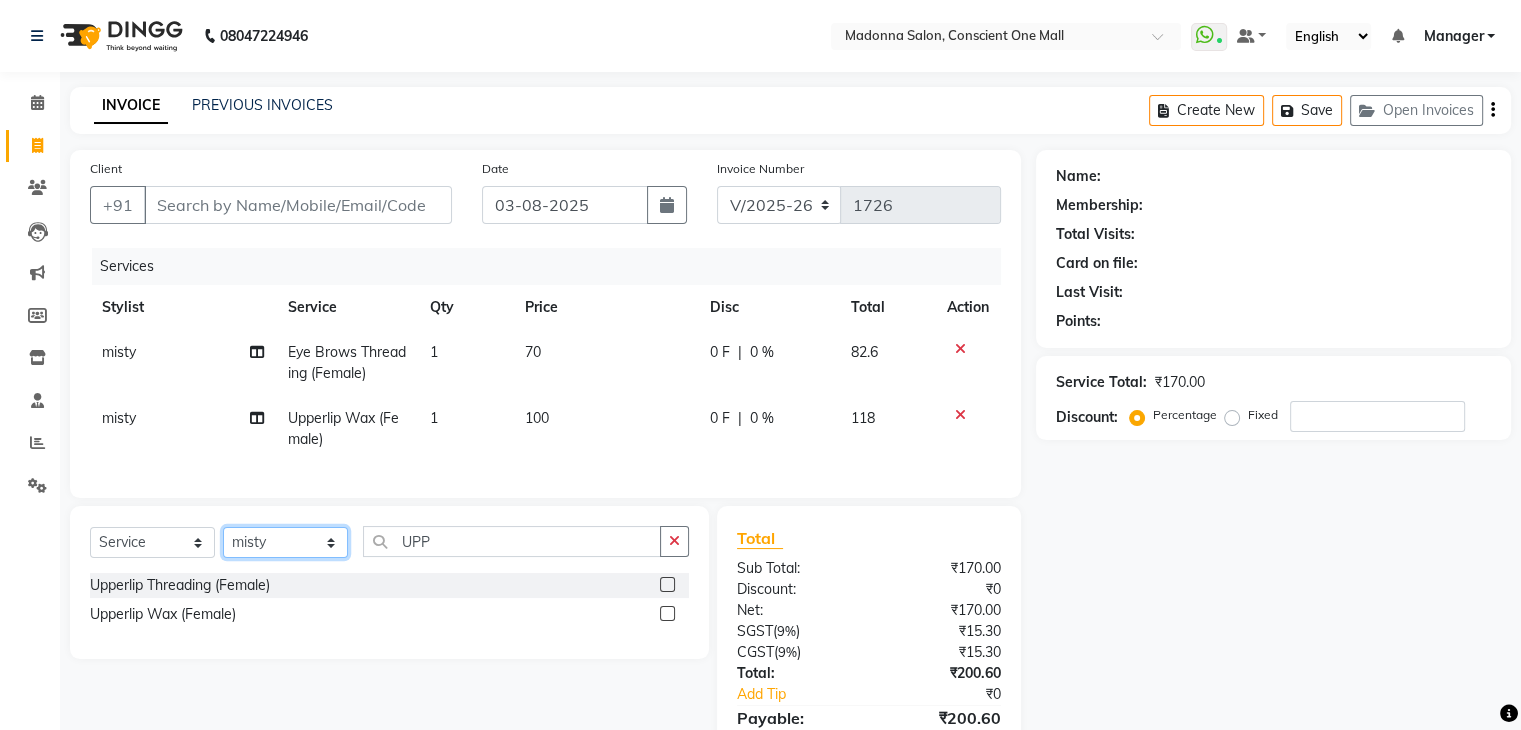 select on "69004" 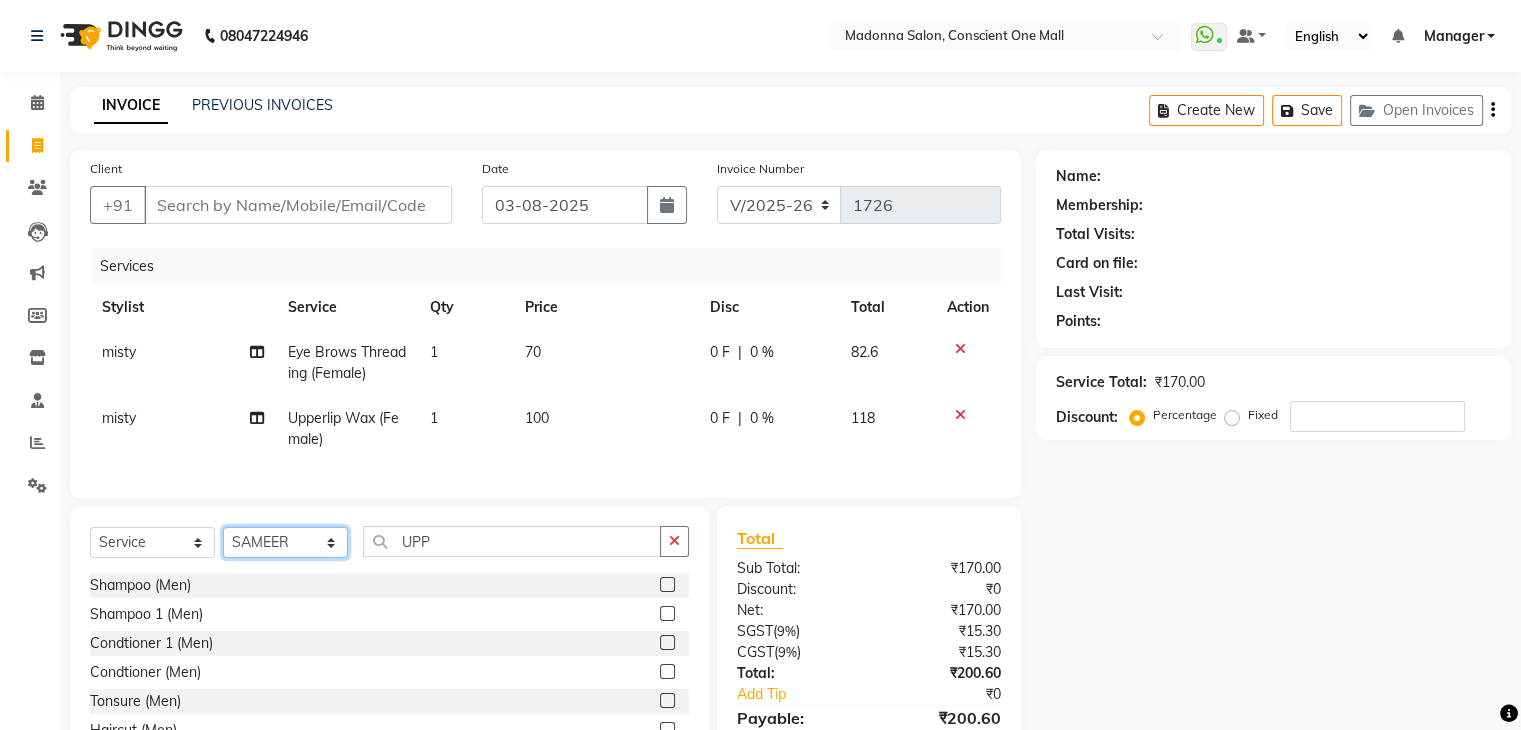 click on "Select Stylist AJAD AMIT ANSHU Bilal Harry himanshi HIMANSHU Janvi JAY Khusboo Manager misty Mukesh Naeem Navjot Kaur neha Pawan RAKHI Ripa Sachin Sagar  SAMEER Sanjeev Saurabh" 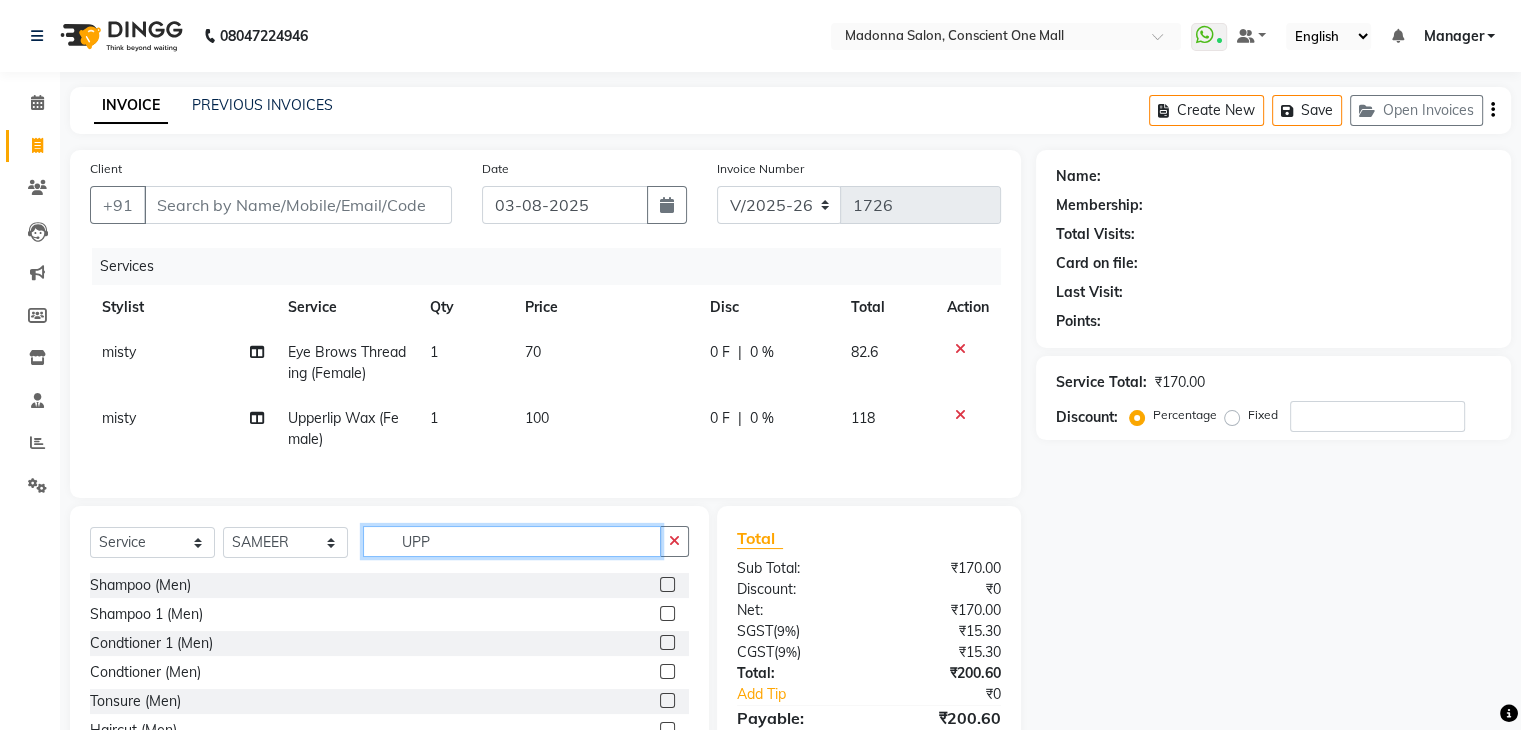 click on "UPP" 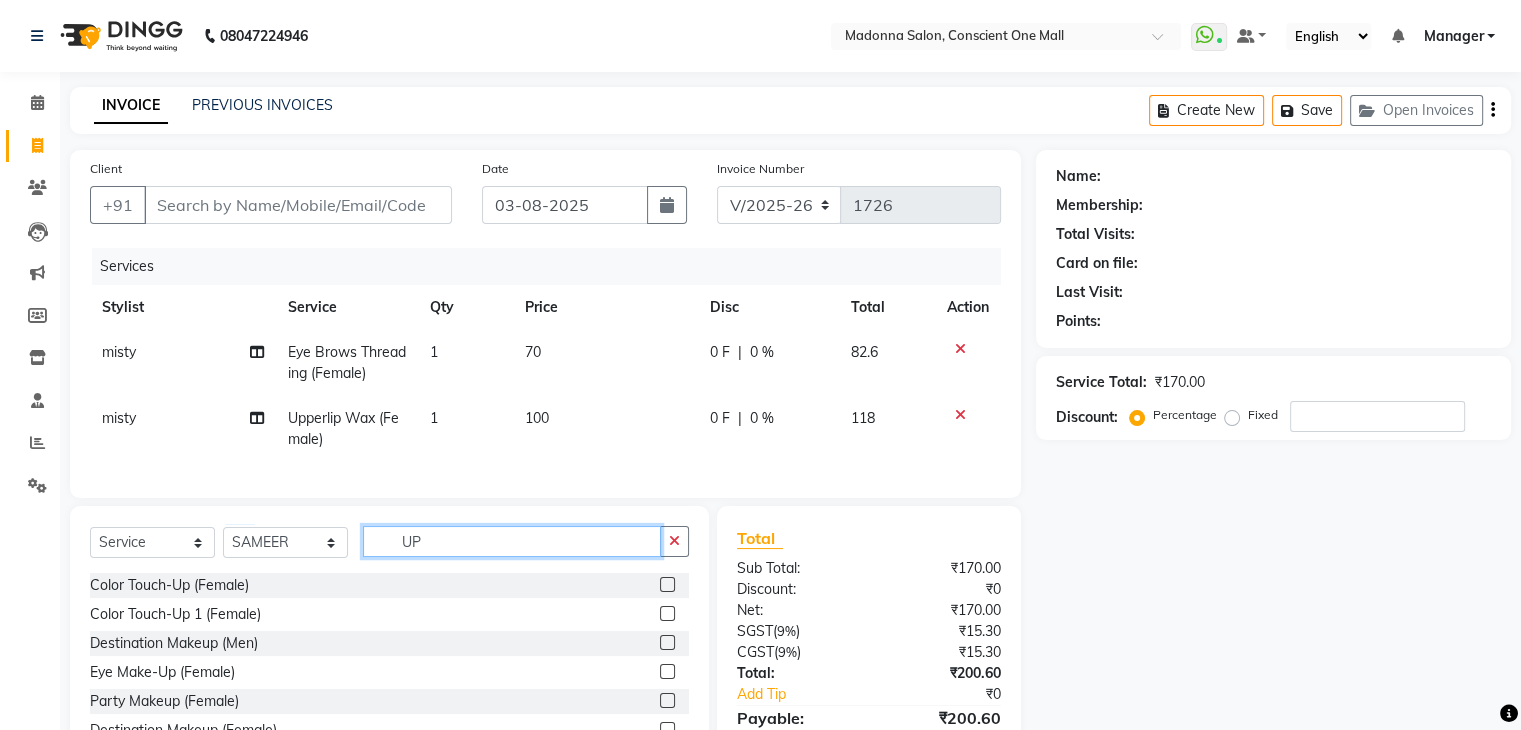 type on "U" 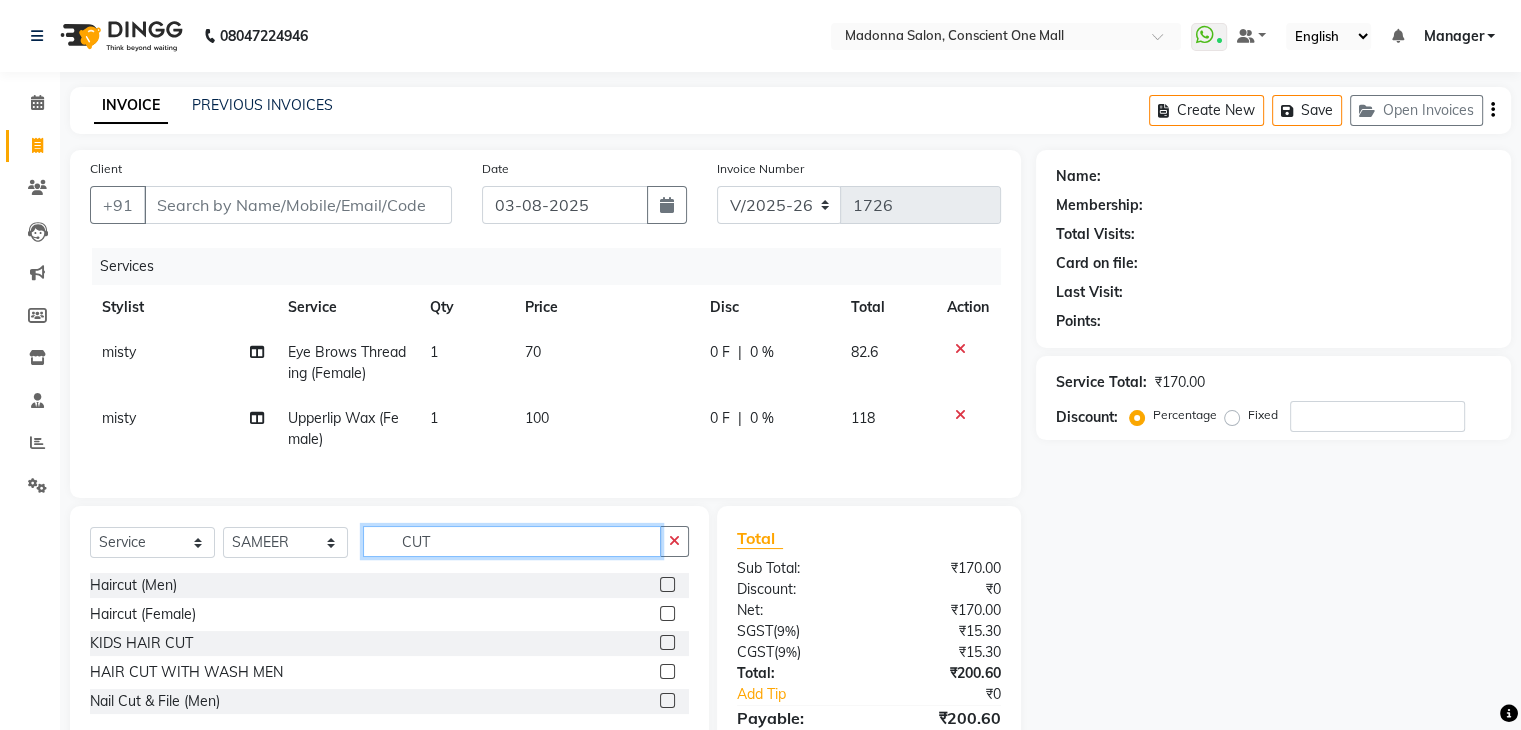 type on "CUT" 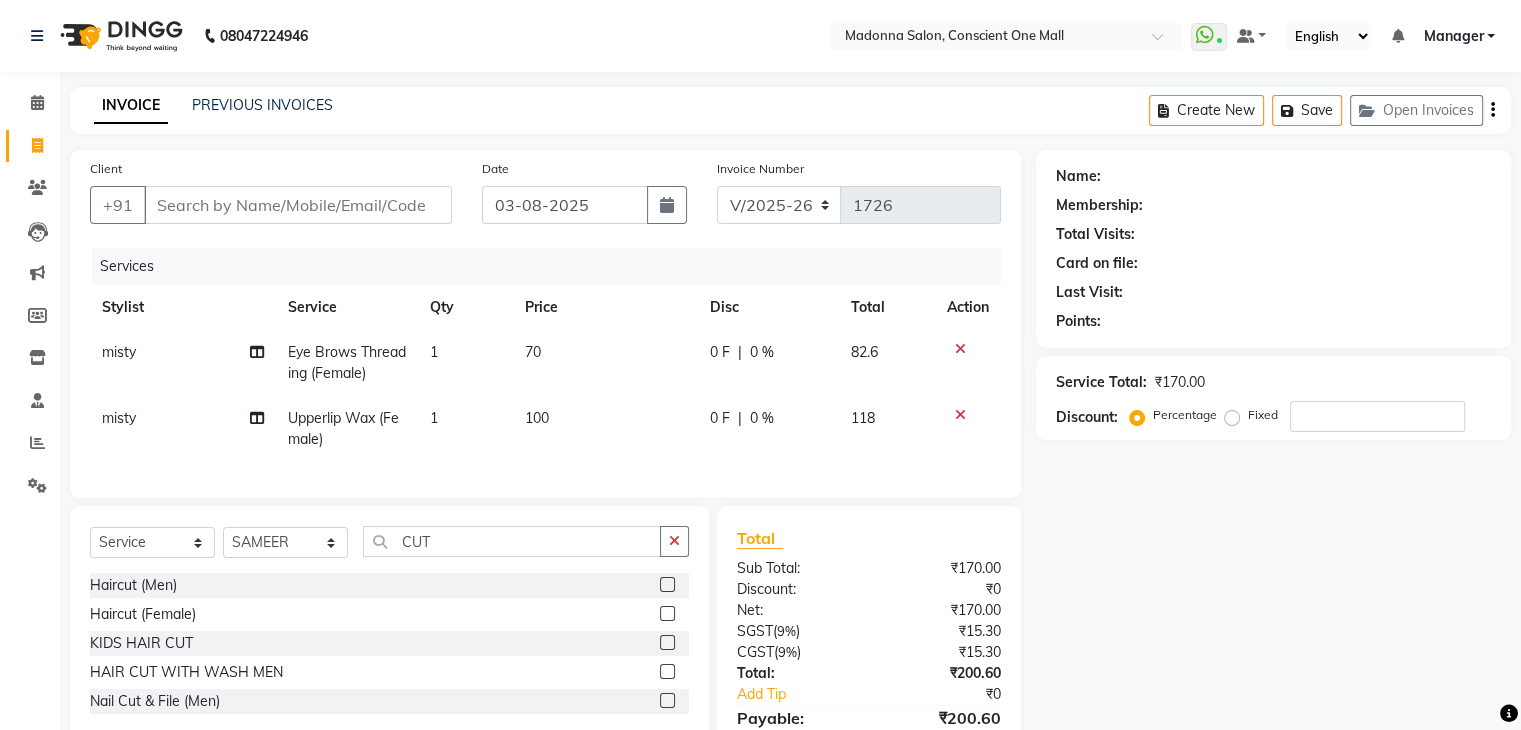 click 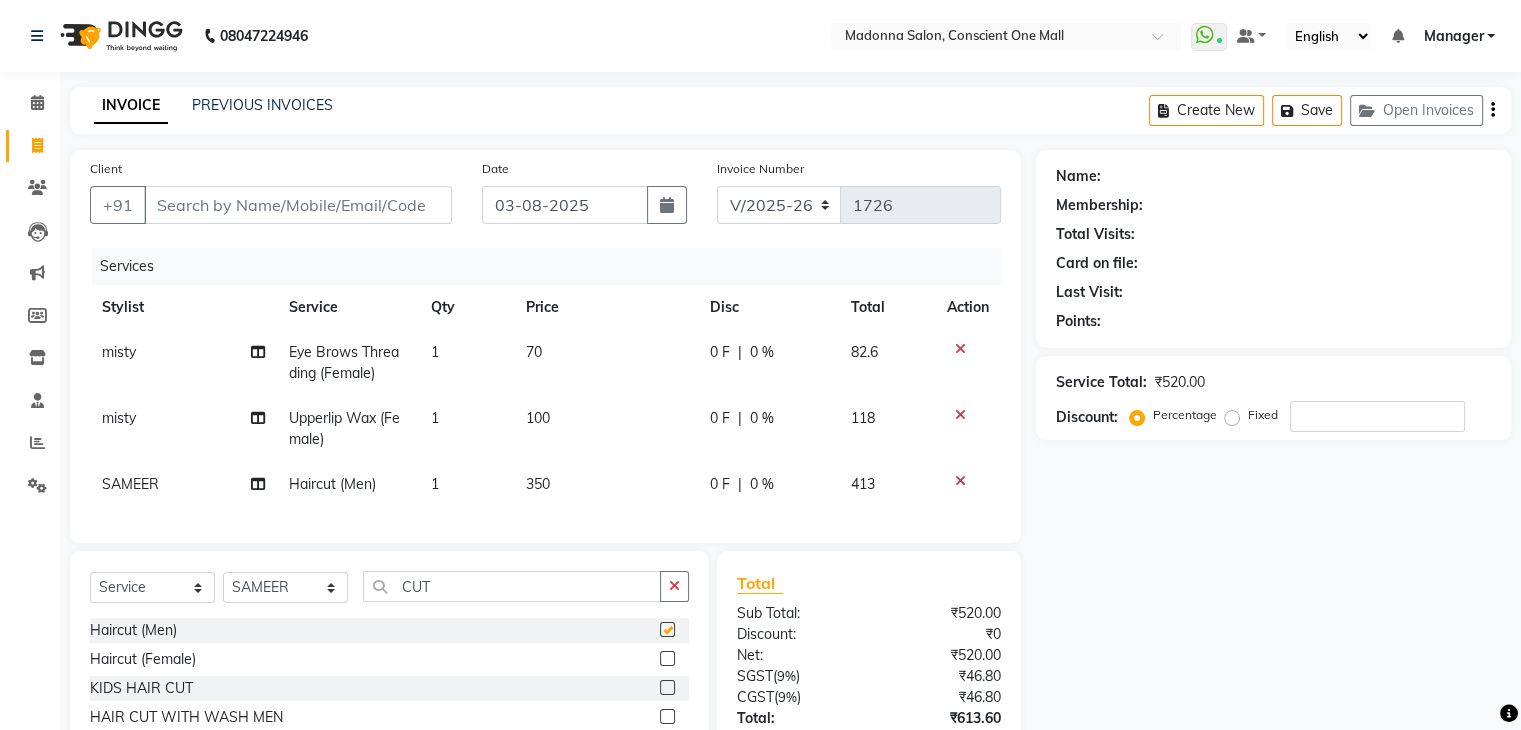checkbox on "false" 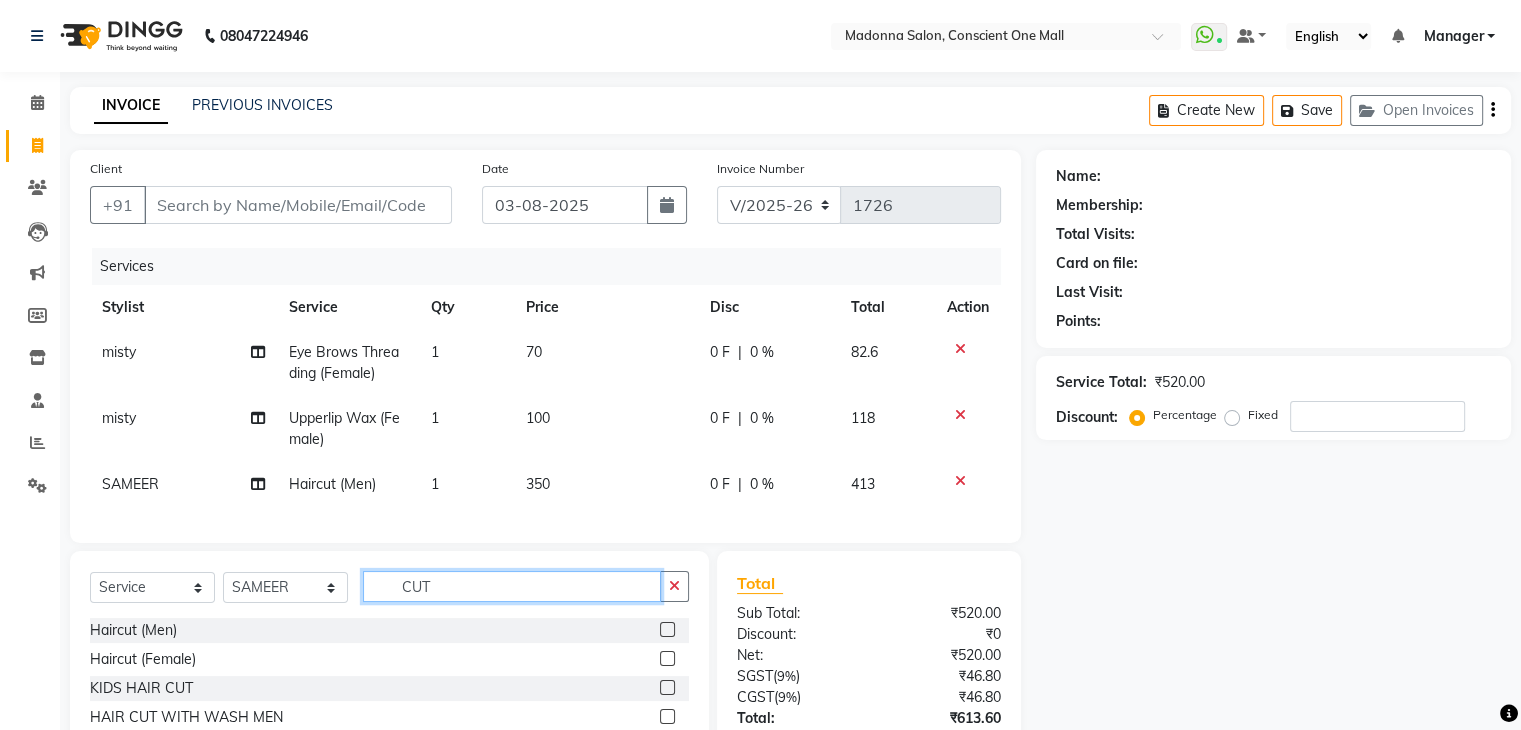 click on "CUT" 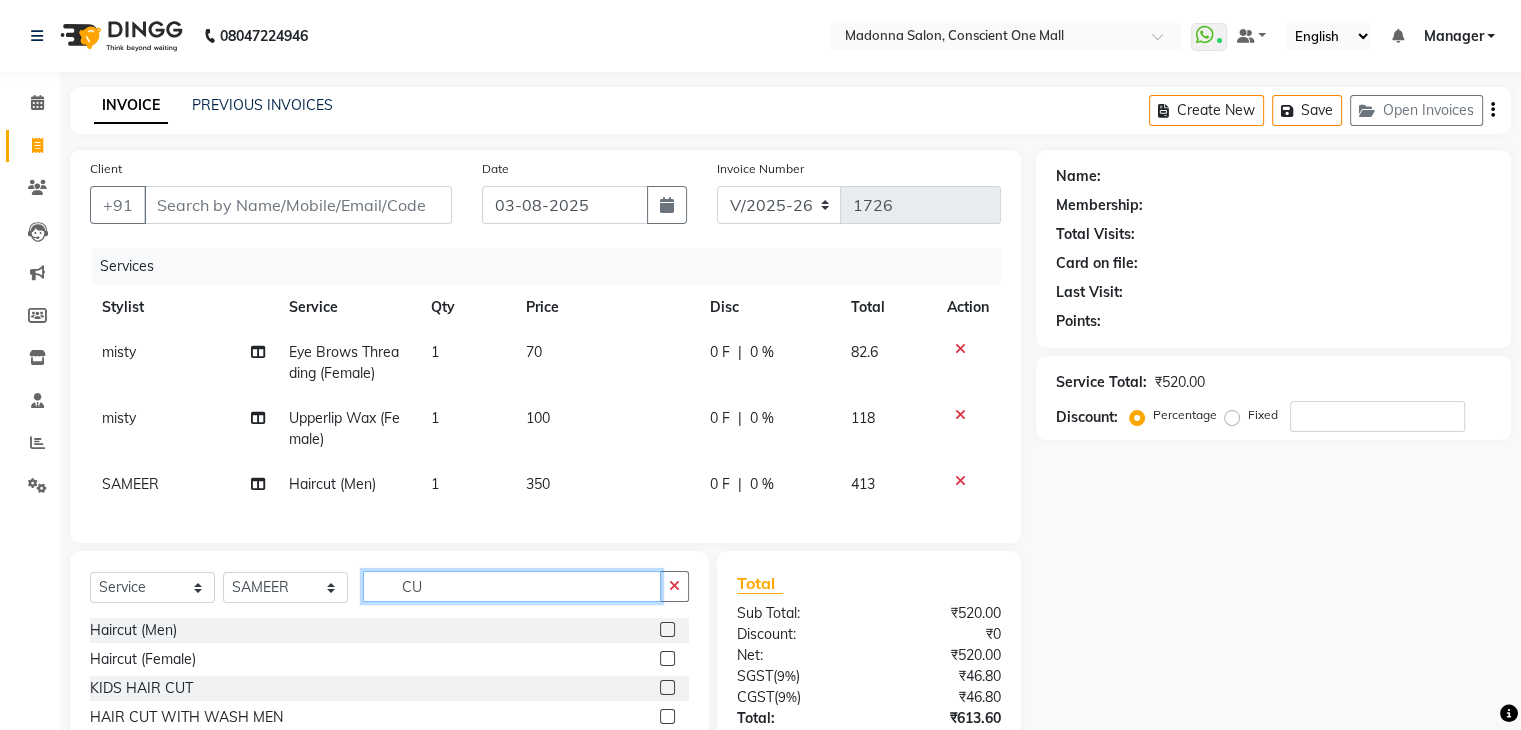 type on "C" 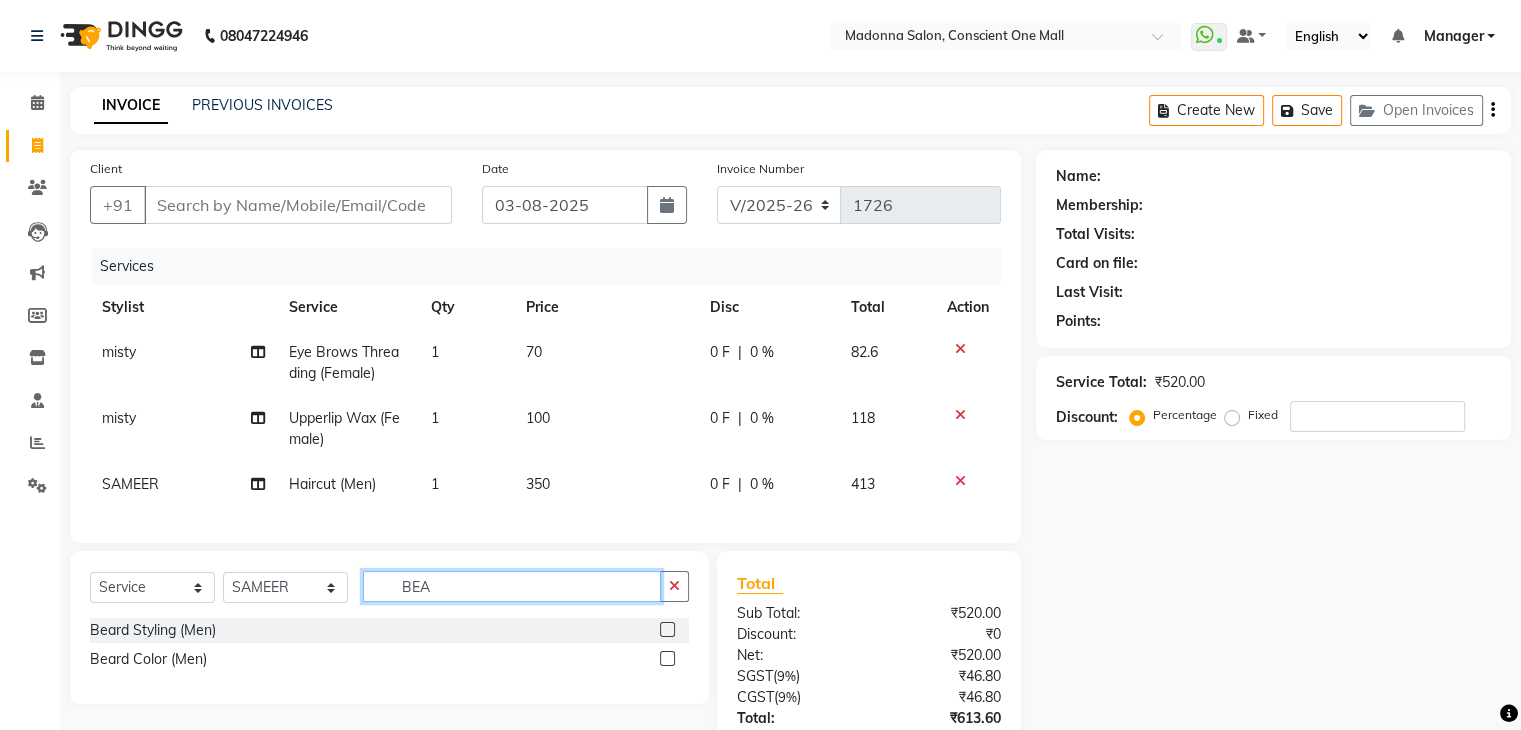 type on "BEA" 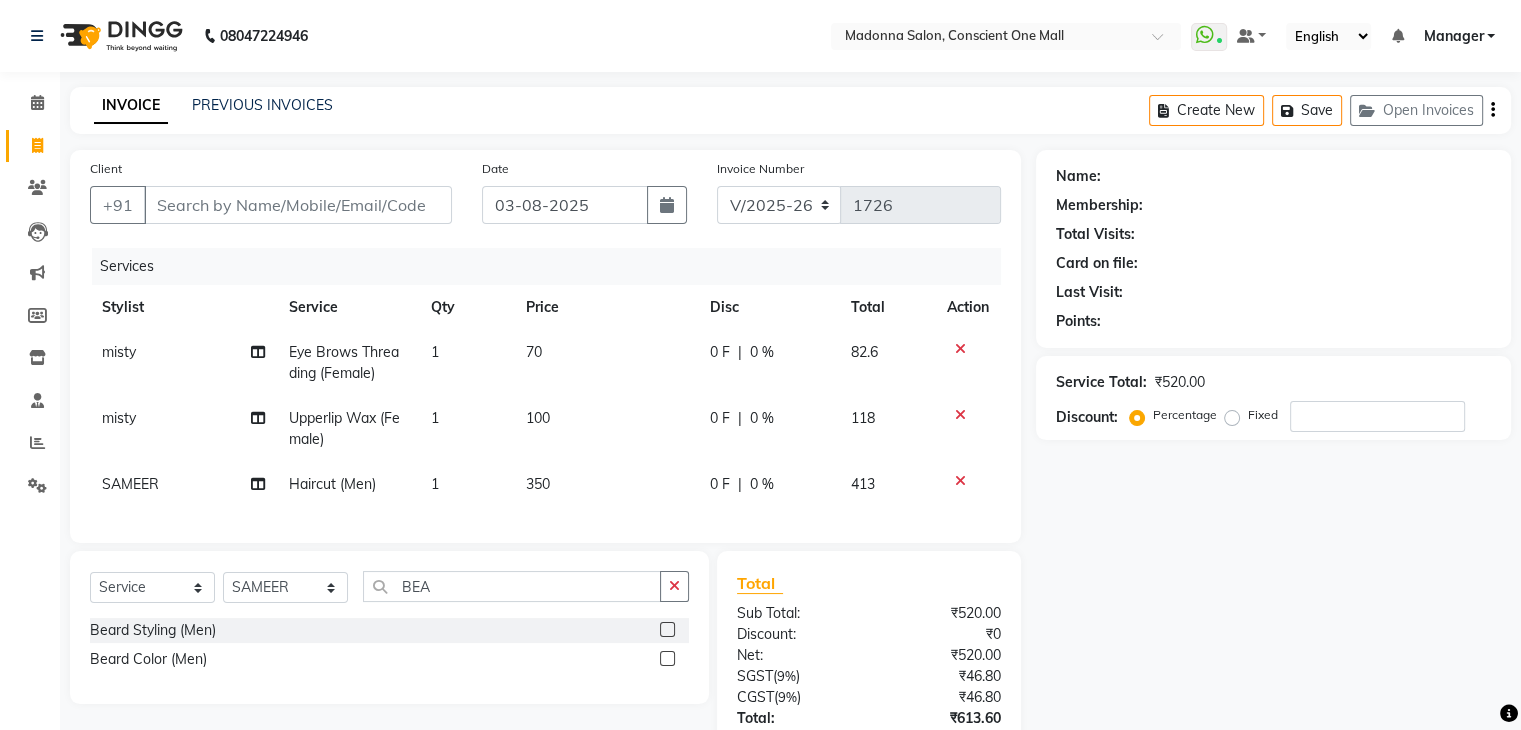 click 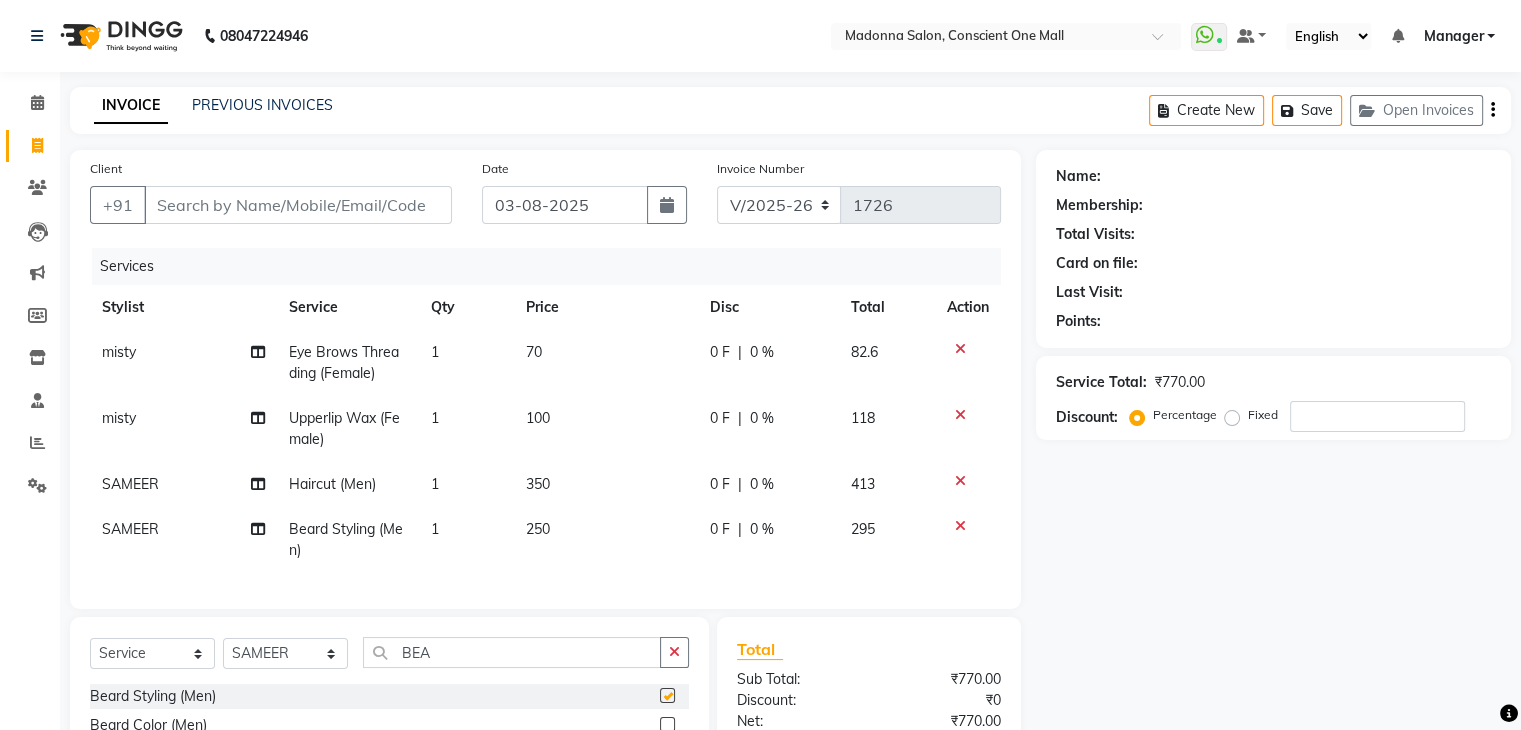 checkbox on "false" 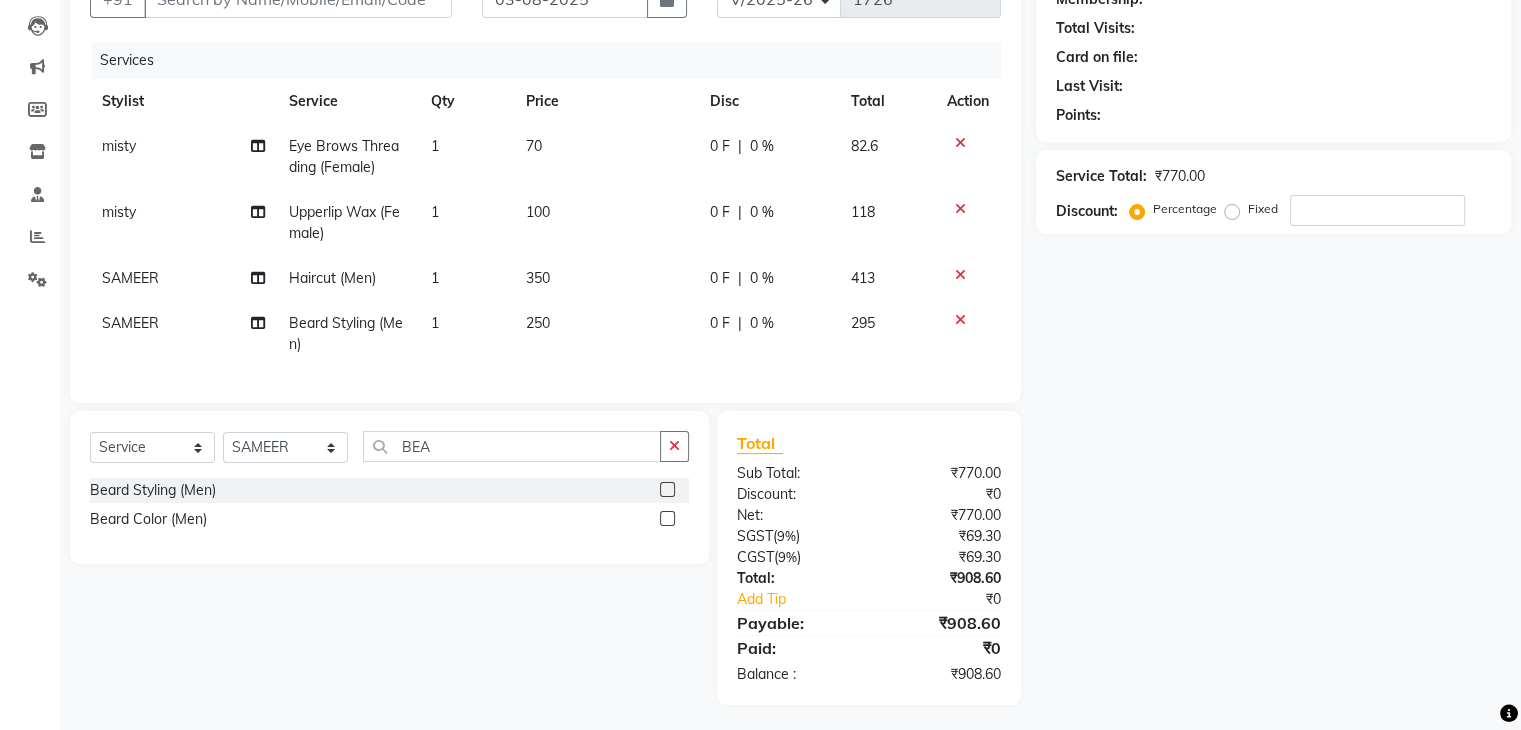 scroll, scrollTop: 227, scrollLeft: 0, axis: vertical 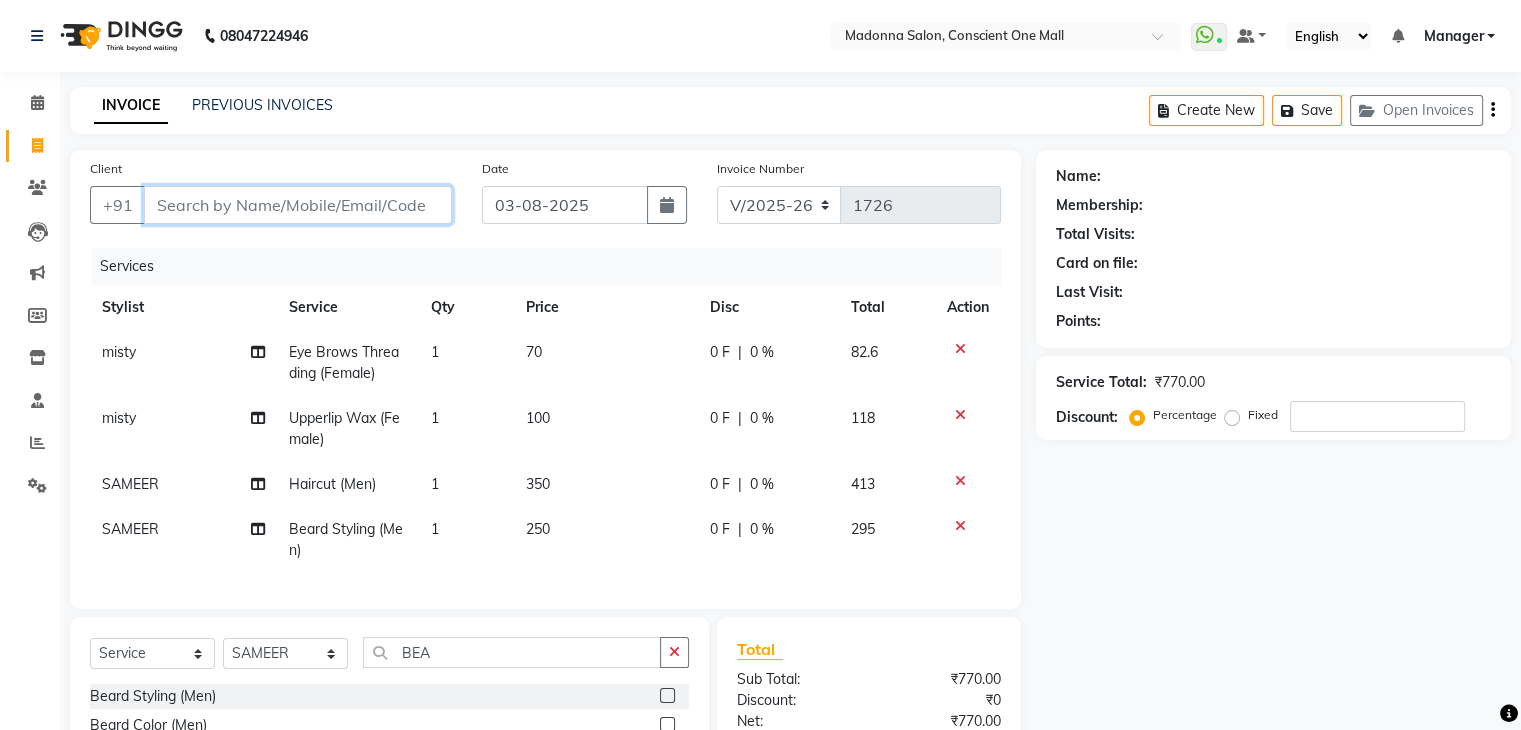 click on "Client" at bounding box center [298, 205] 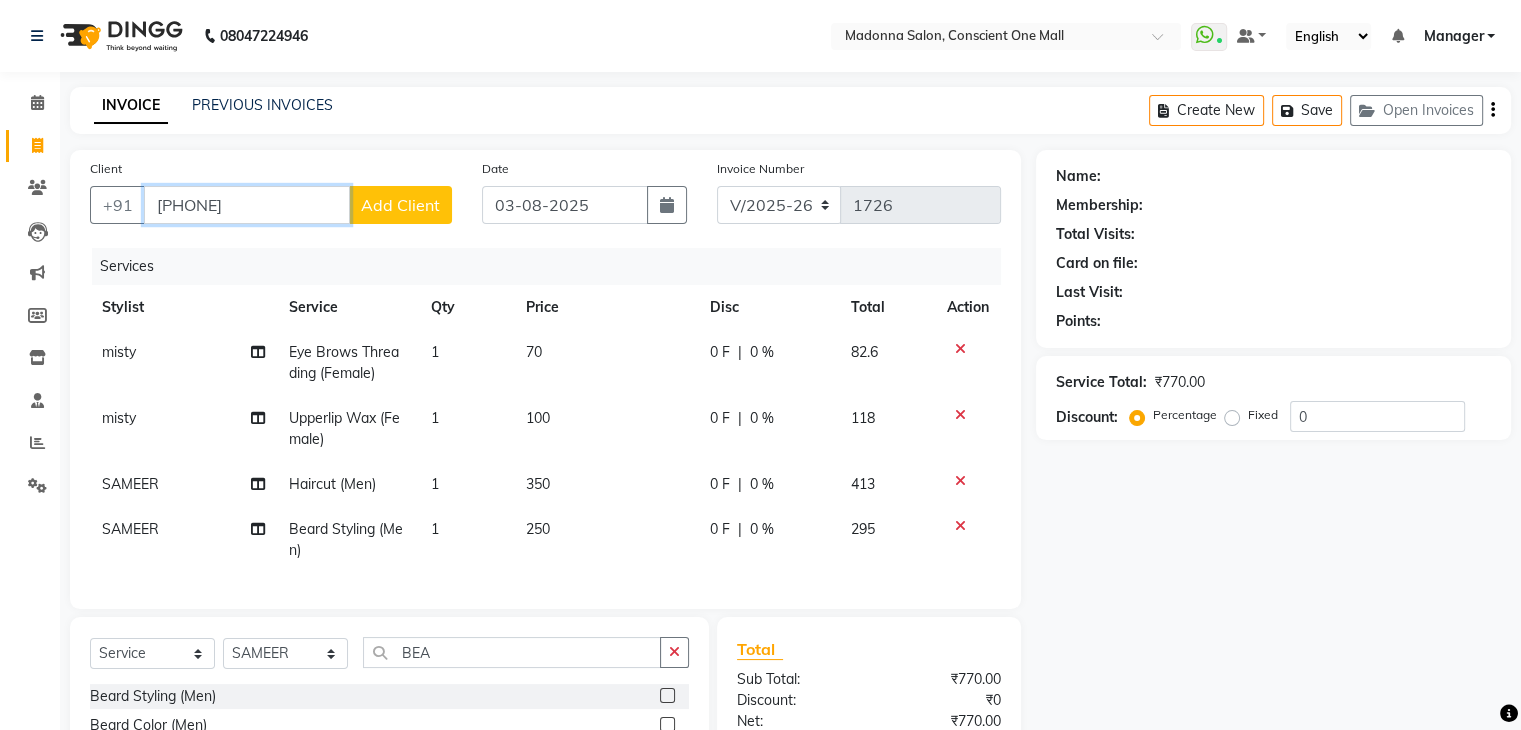type on "9643350709" 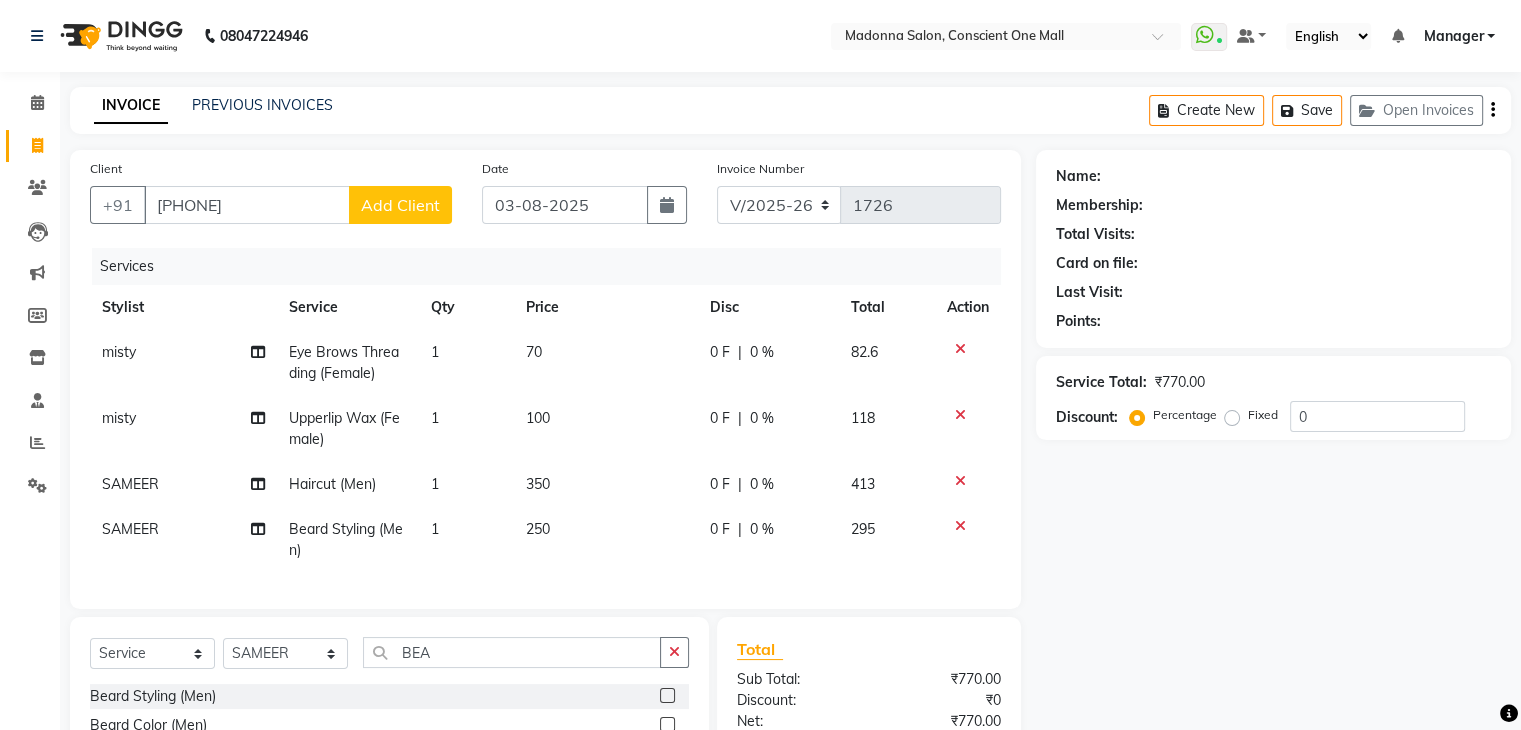 click on "Add Client" 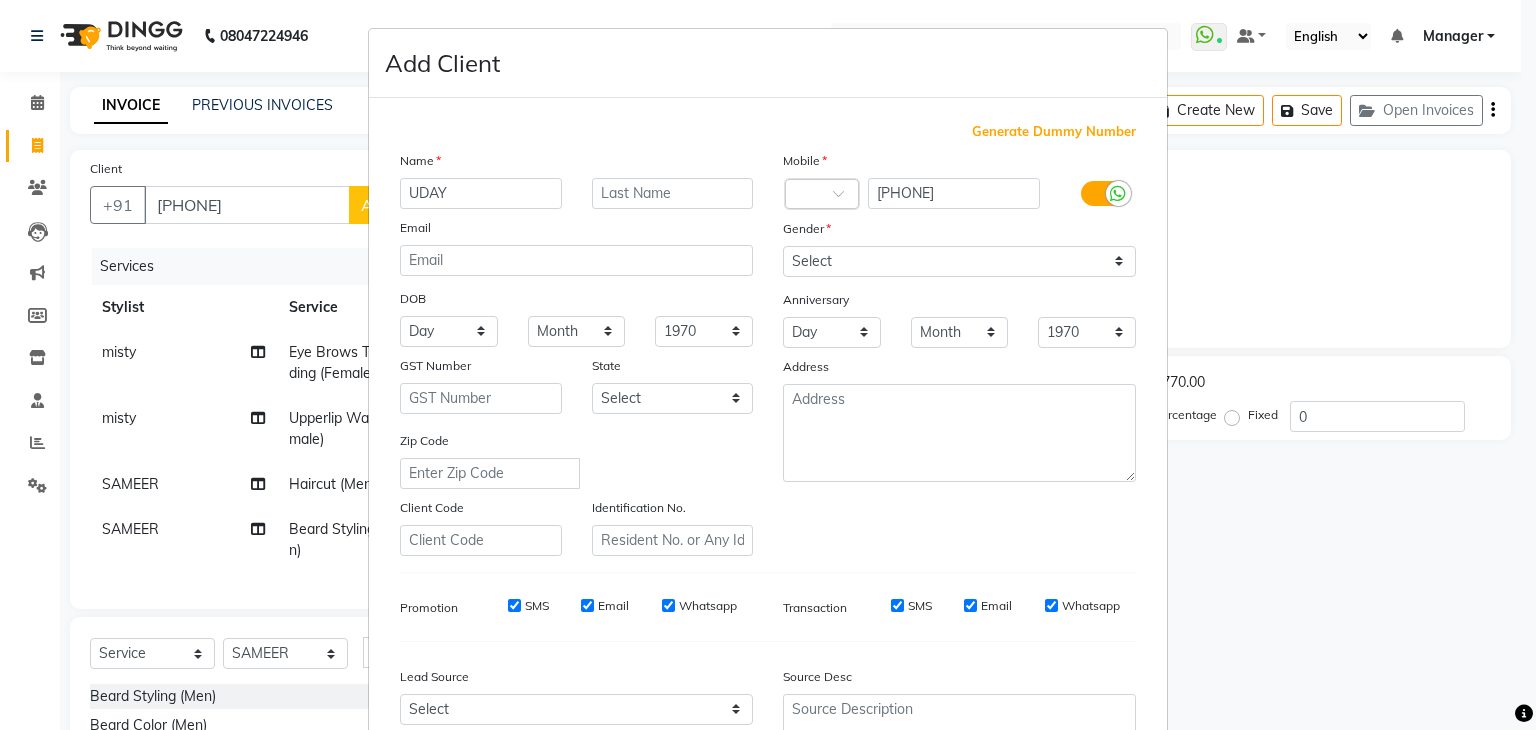 type on "UDAY" 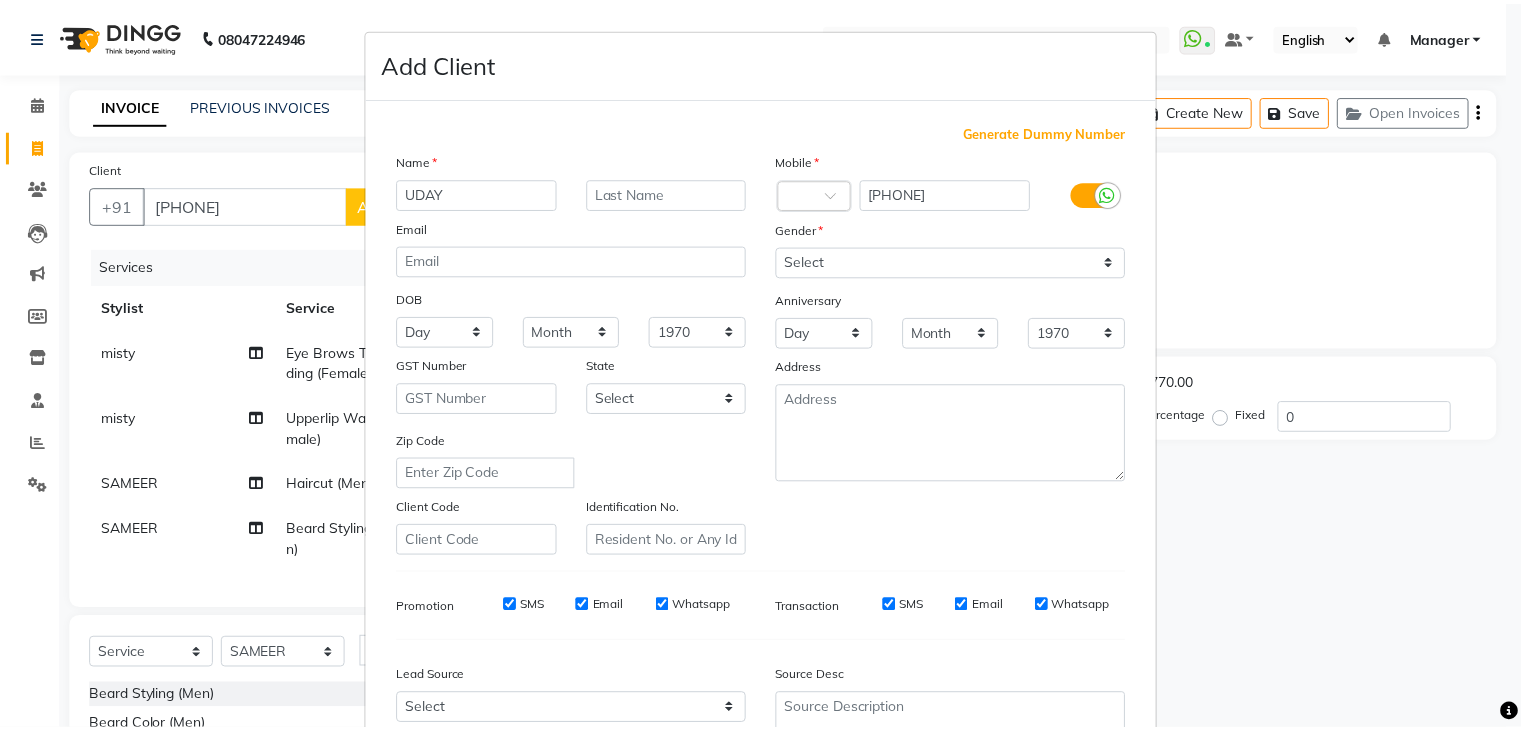 scroll, scrollTop: 203, scrollLeft: 0, axis: vertical 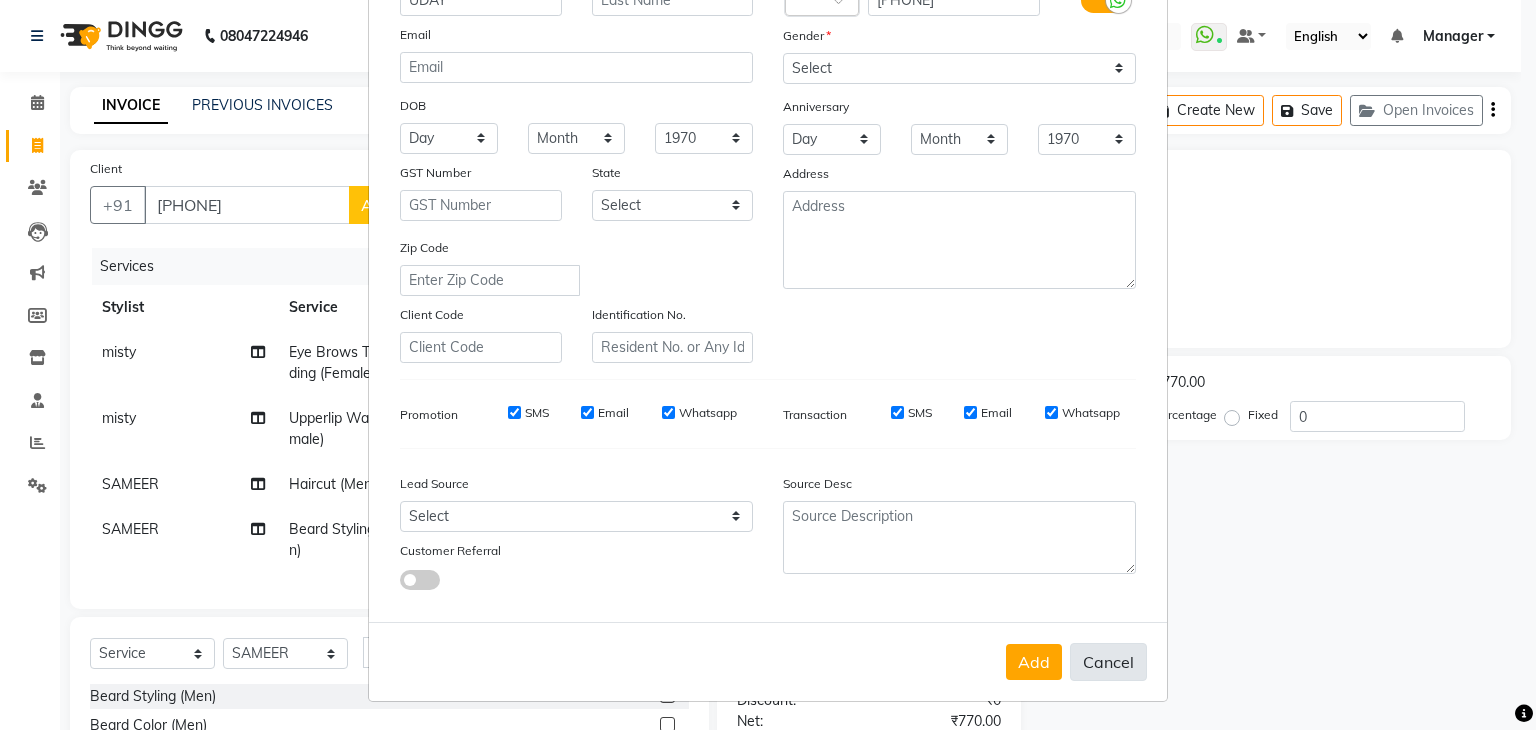click on "Cancel" at bounding box center [1108, 662] 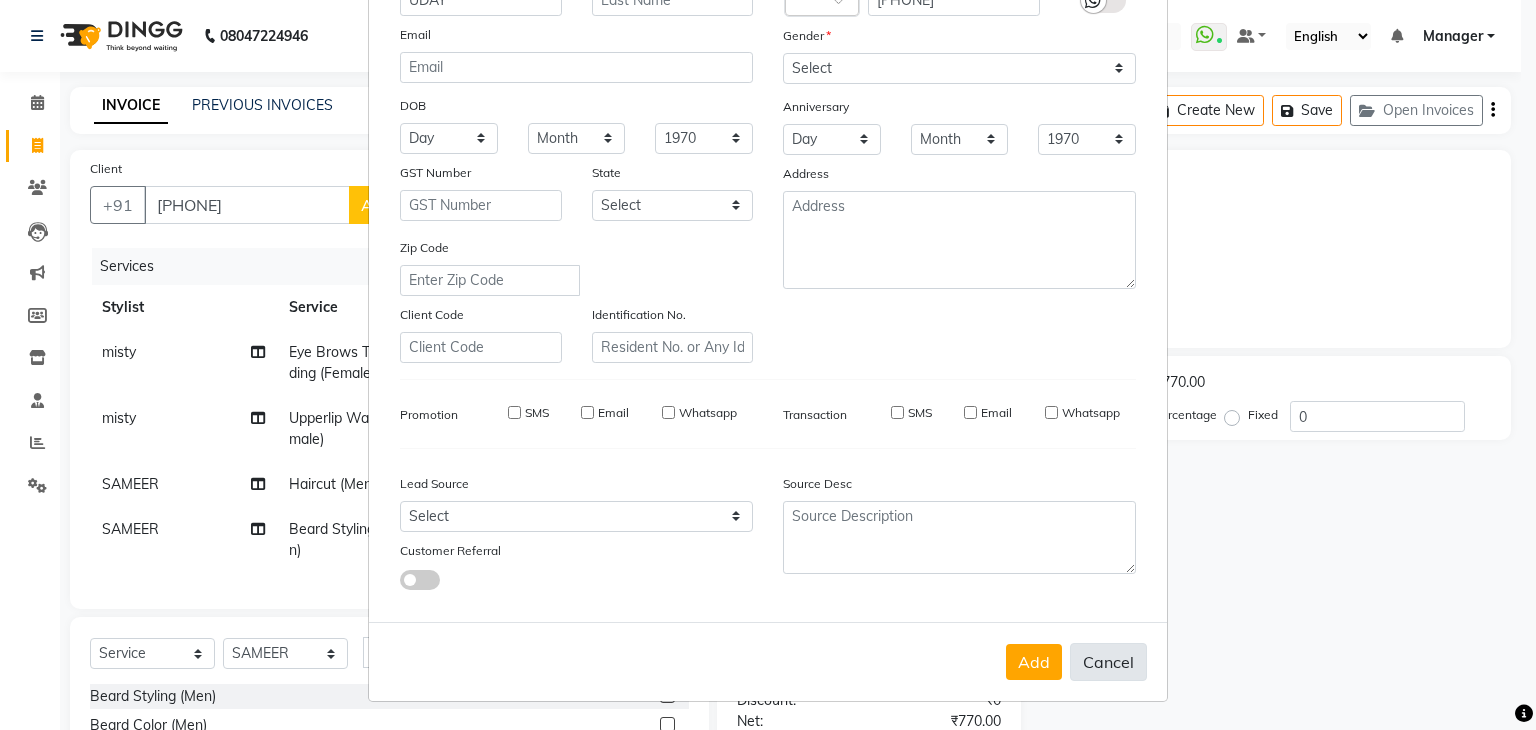 type 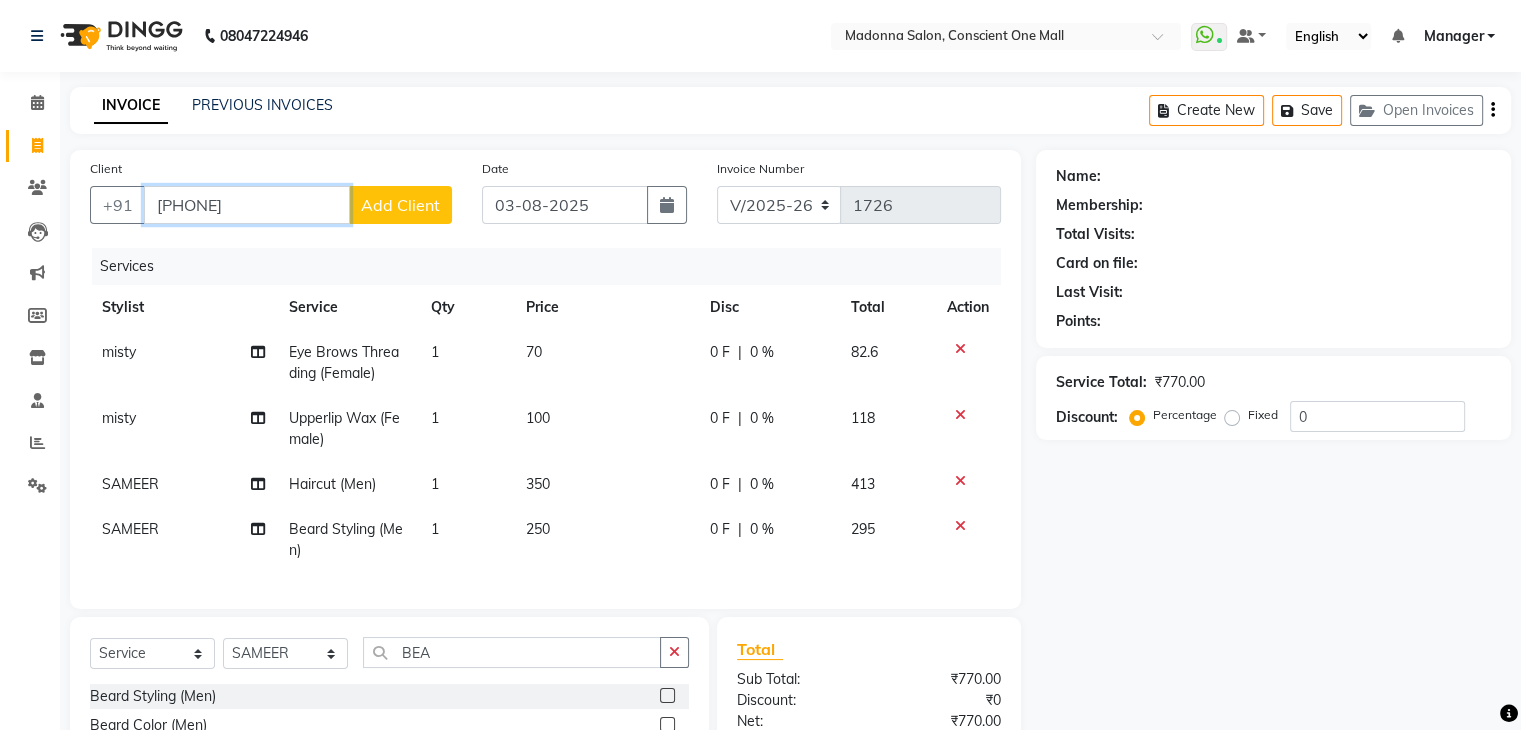 click on "9643350709" at bounding box center [247, 205] 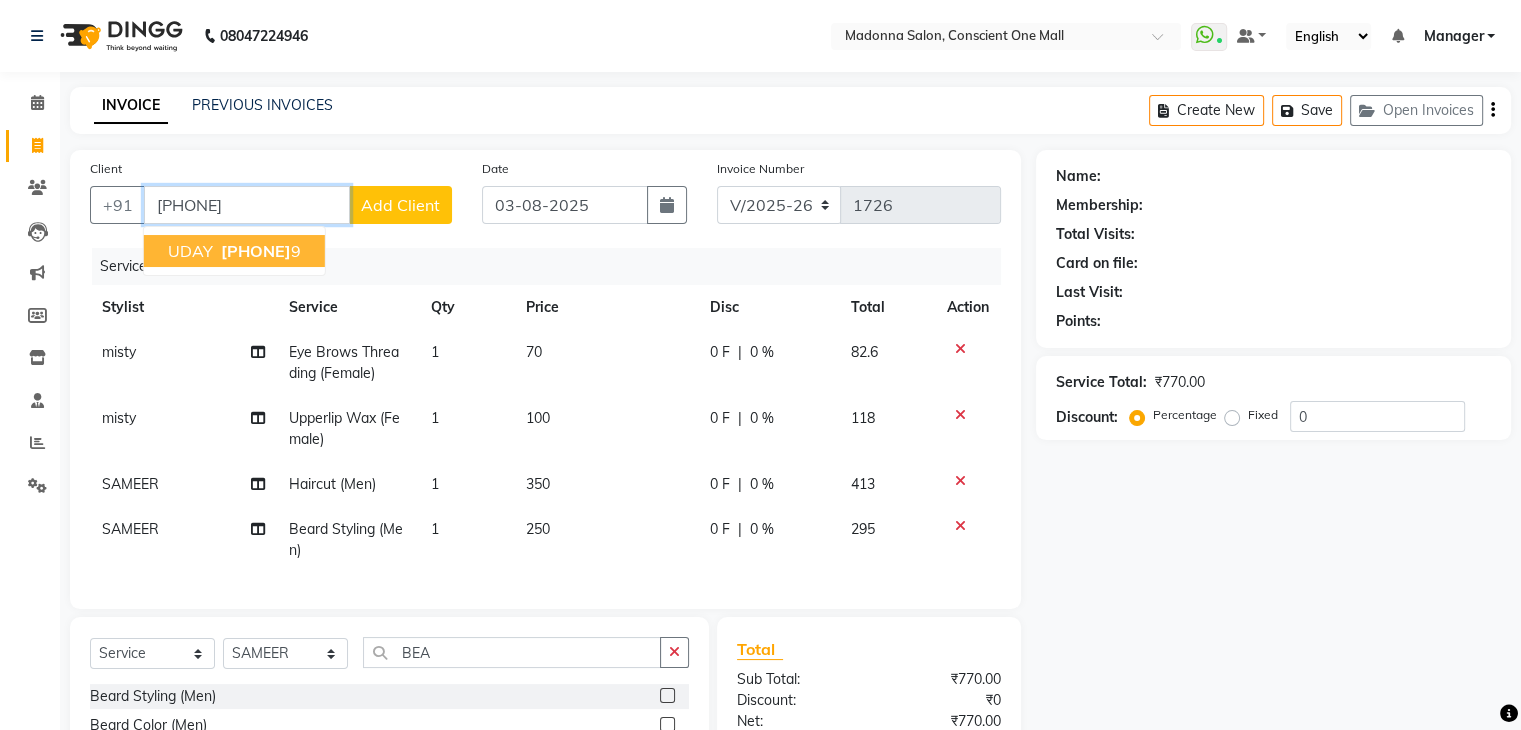 click on "964335070" at bounding box center [256, 251] 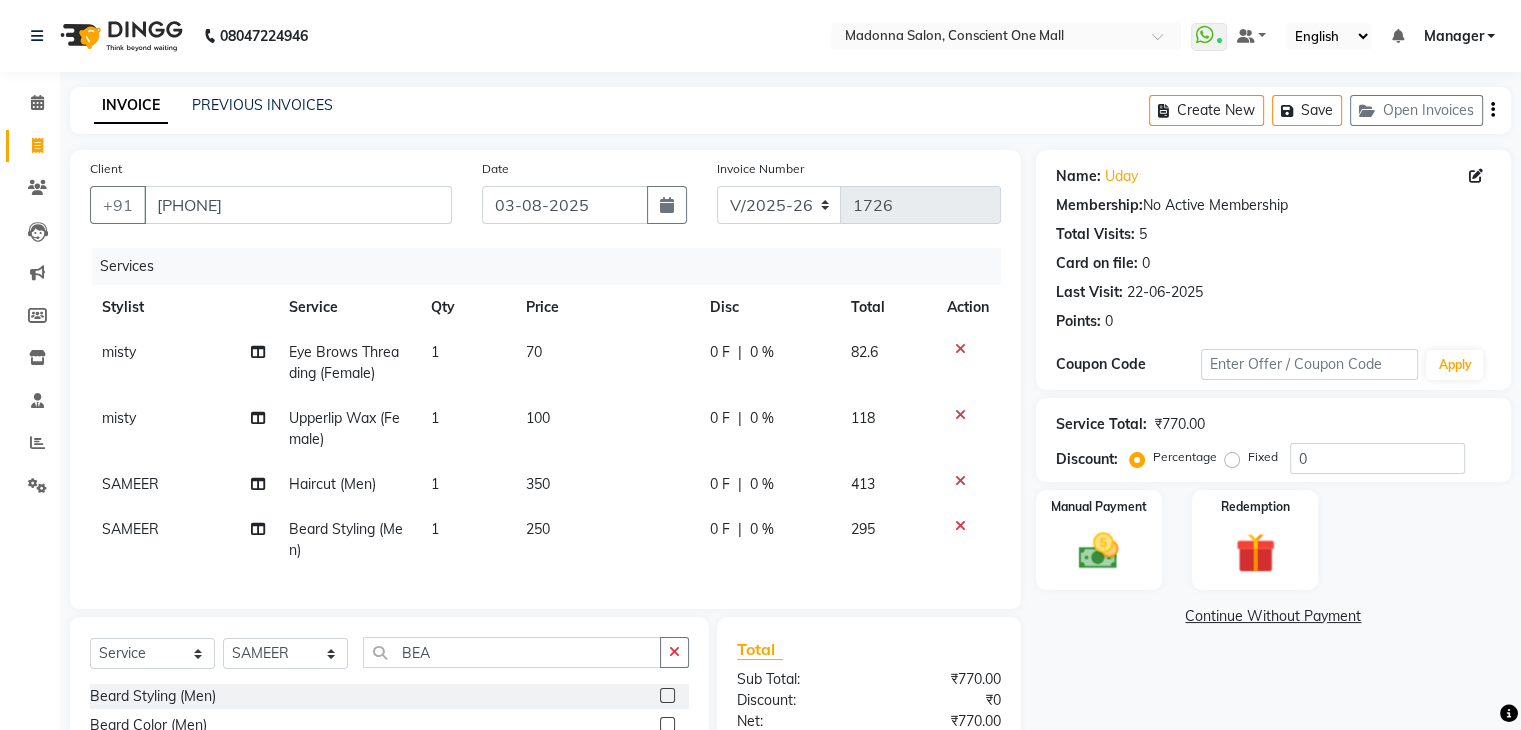 click on "Continue Without Payment" 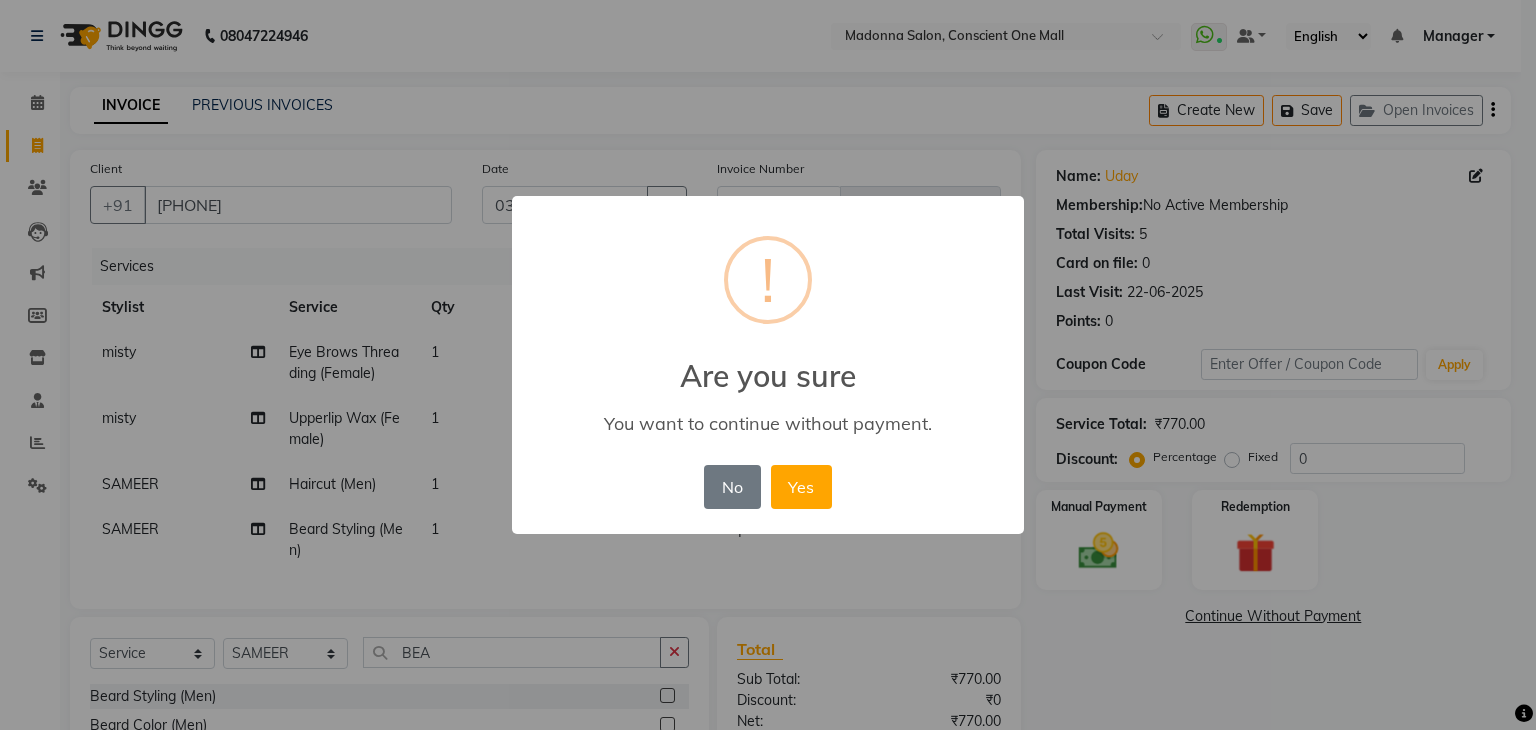 click on "× ! Are you sure You want to continue without payment. No No Yes" at bounding box center (768, 365) 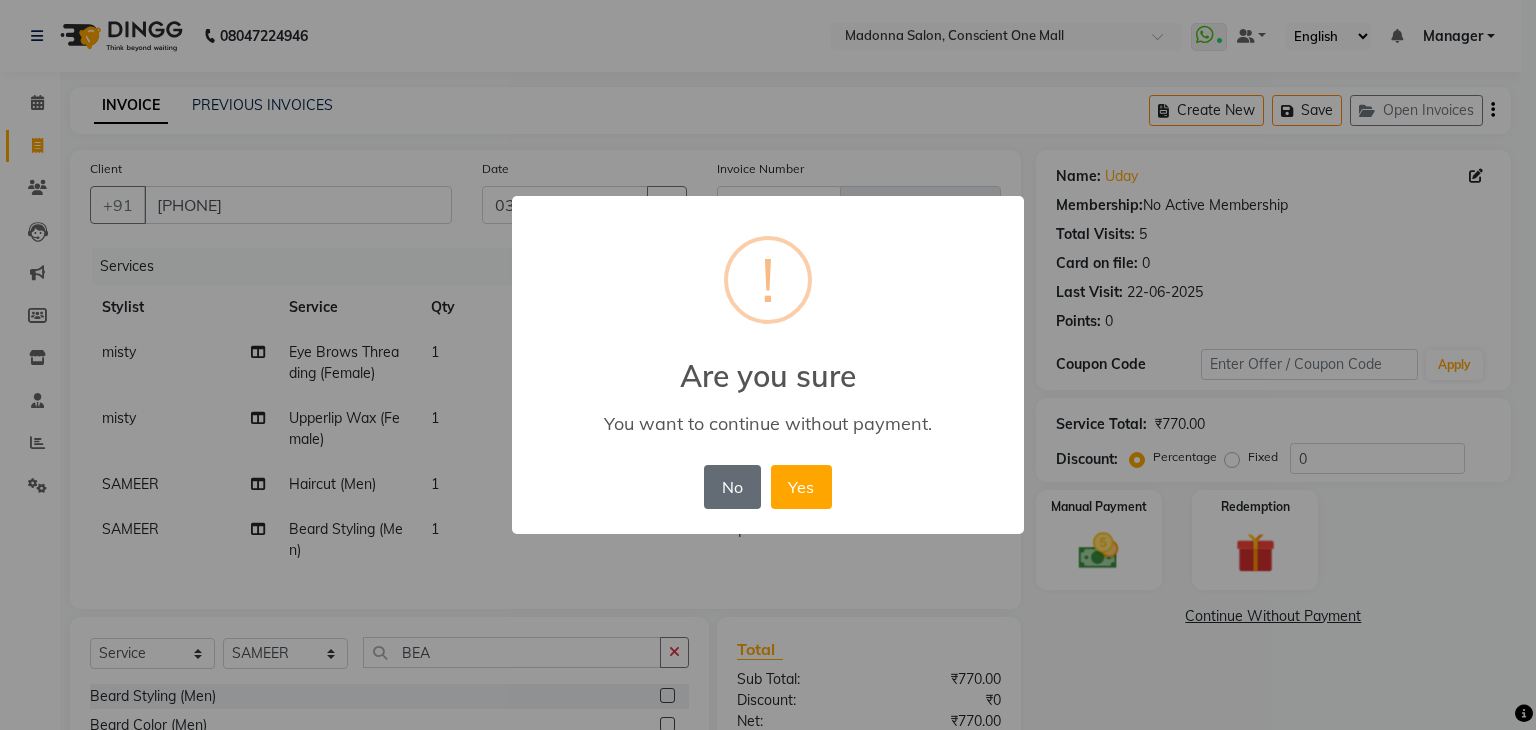 click on "No" at bounding box center [732, 487] 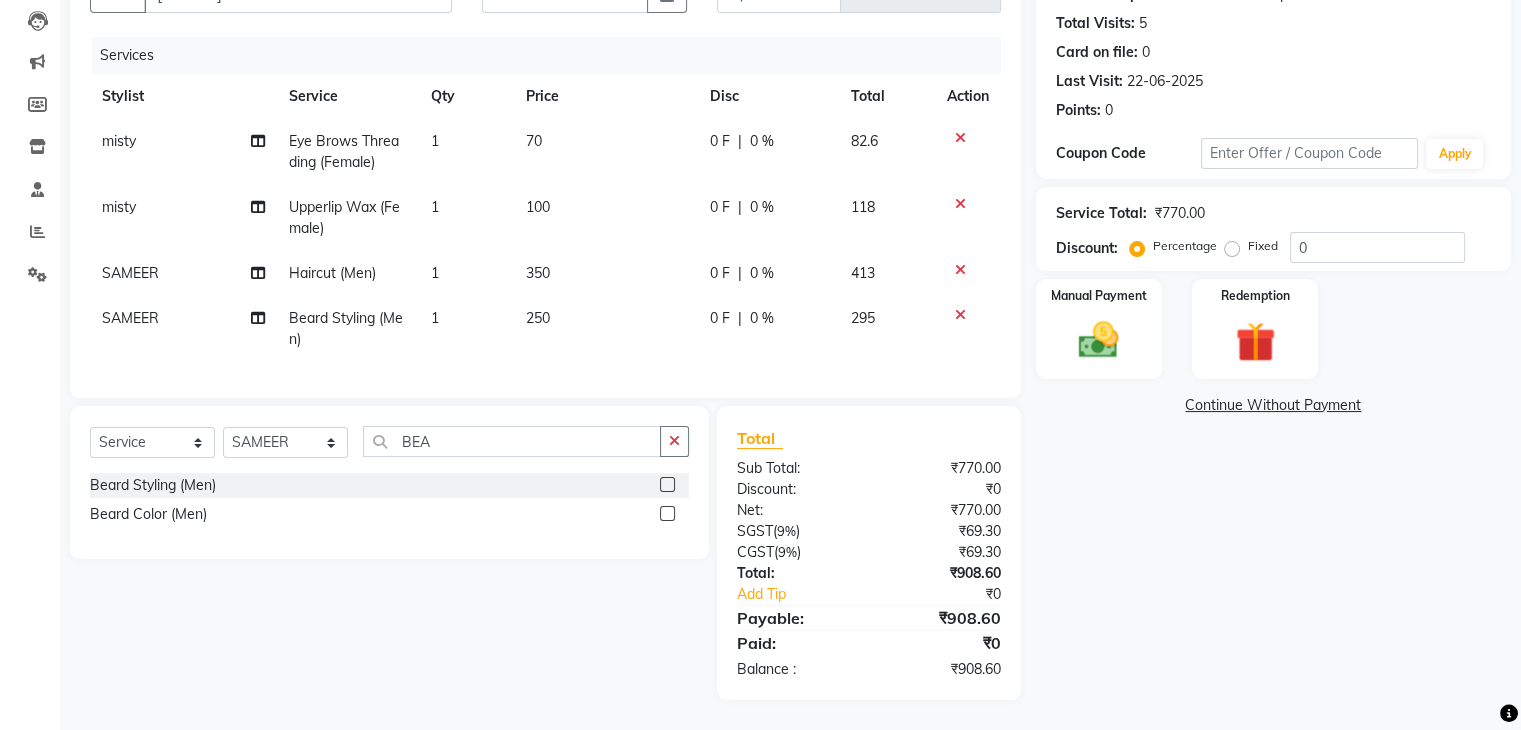 scroll, scrollTop: 227, scrollLeft: 0, axis: vertical 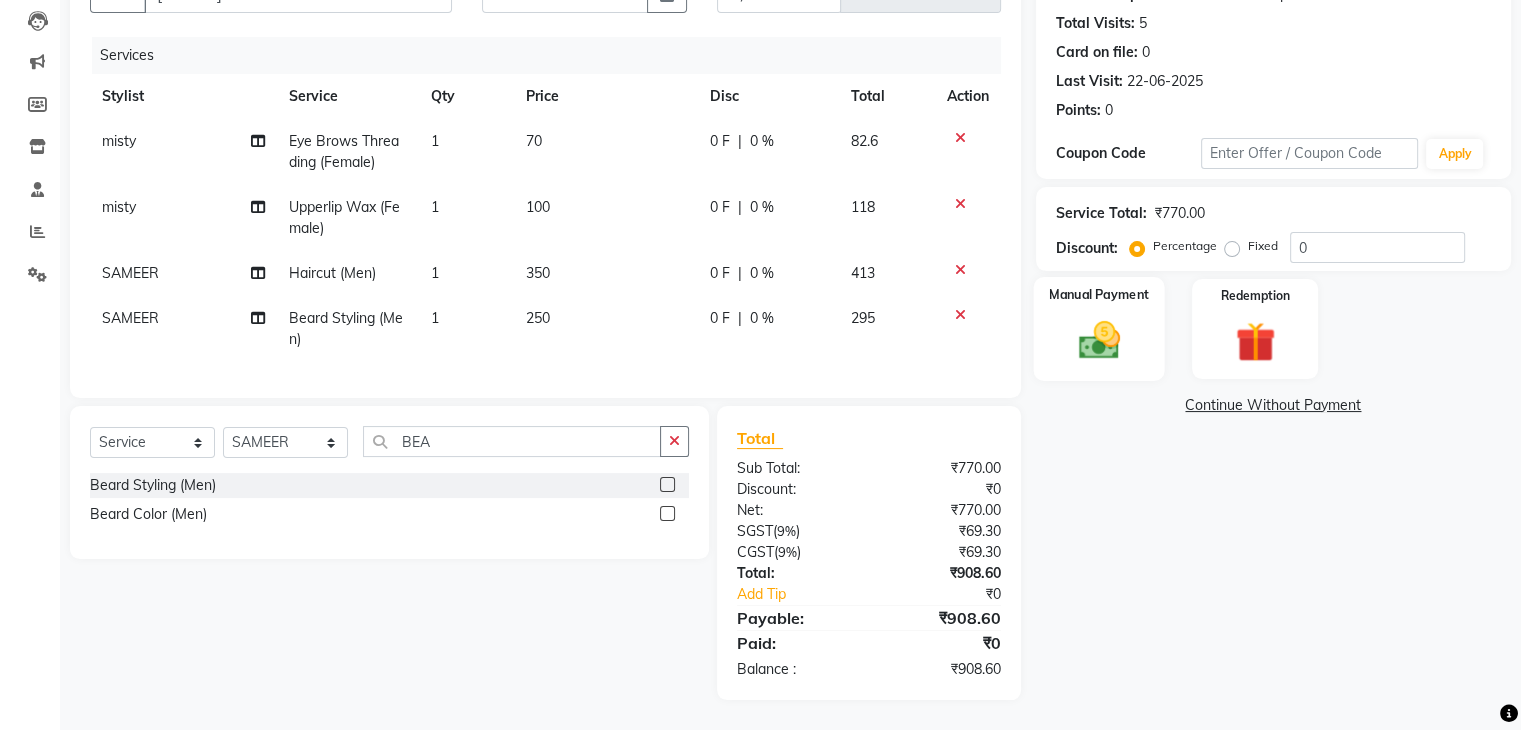 click 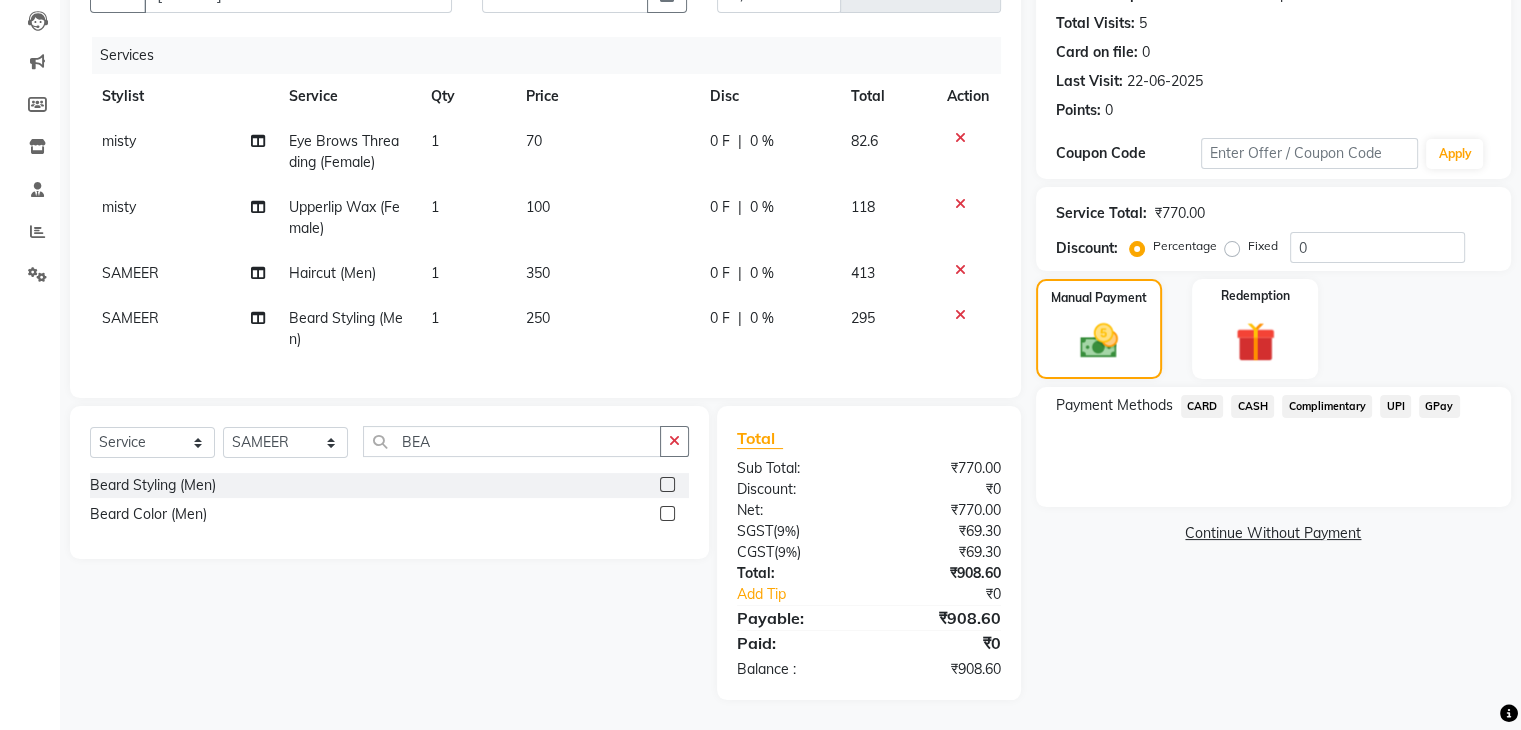 click on "CARD" 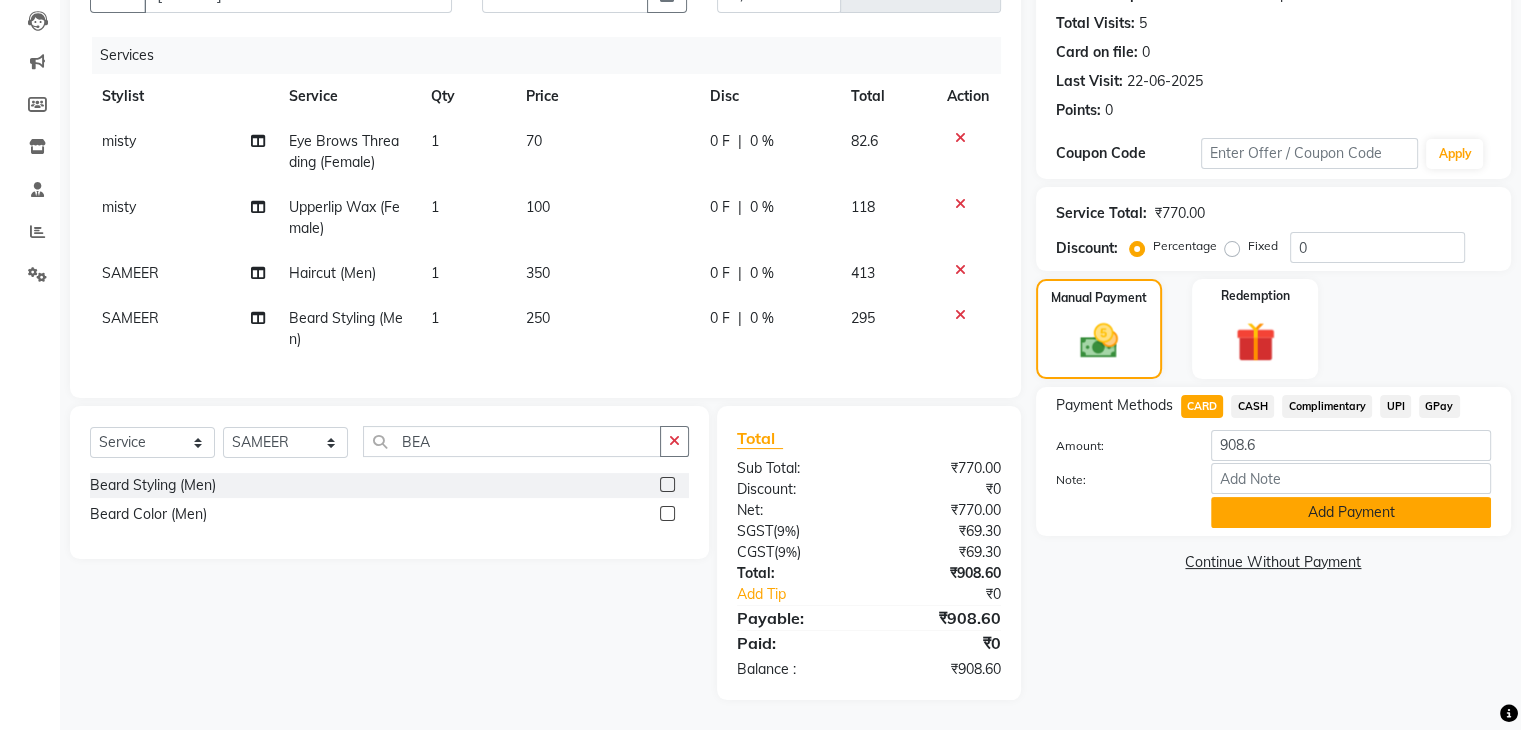 click on "Add Payment" 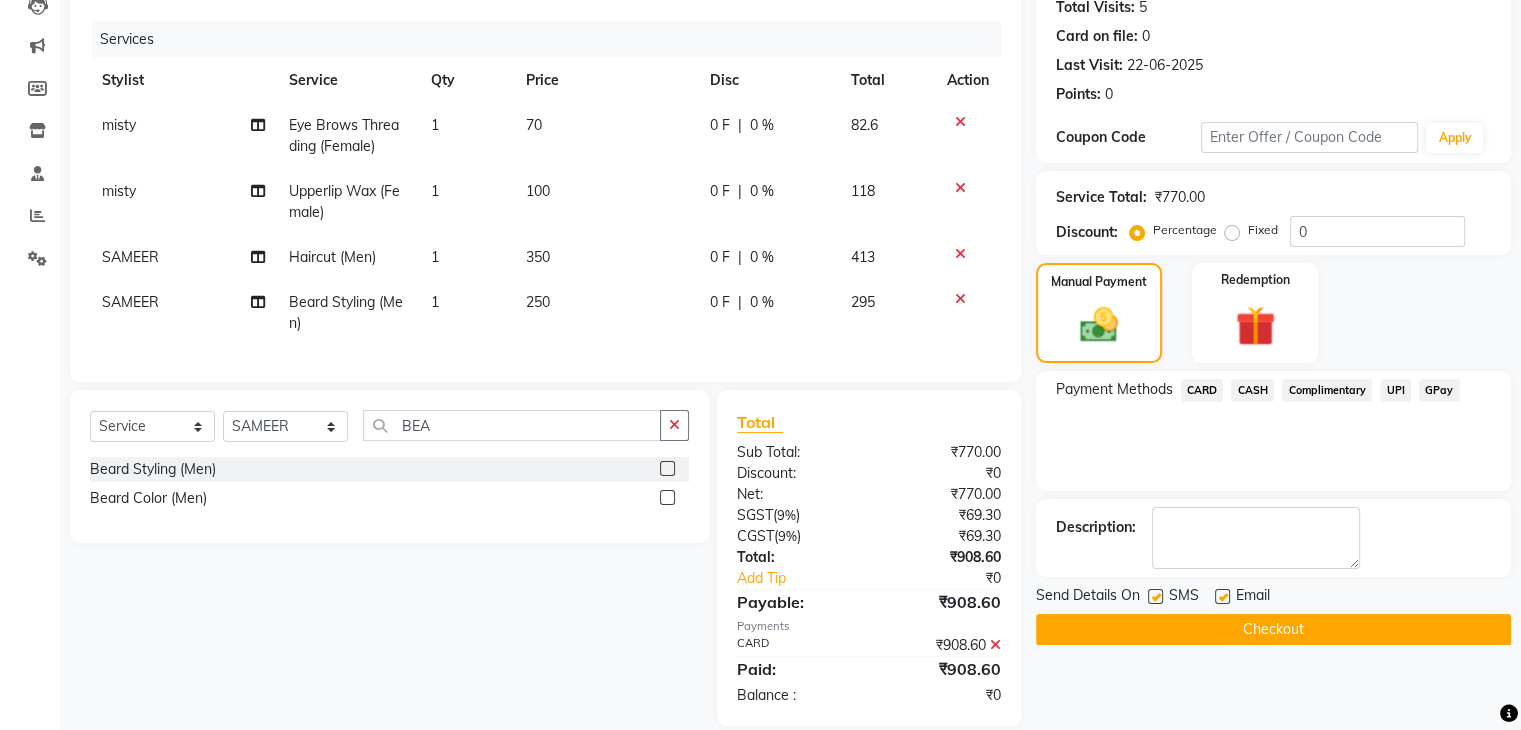 click on "Checkout" 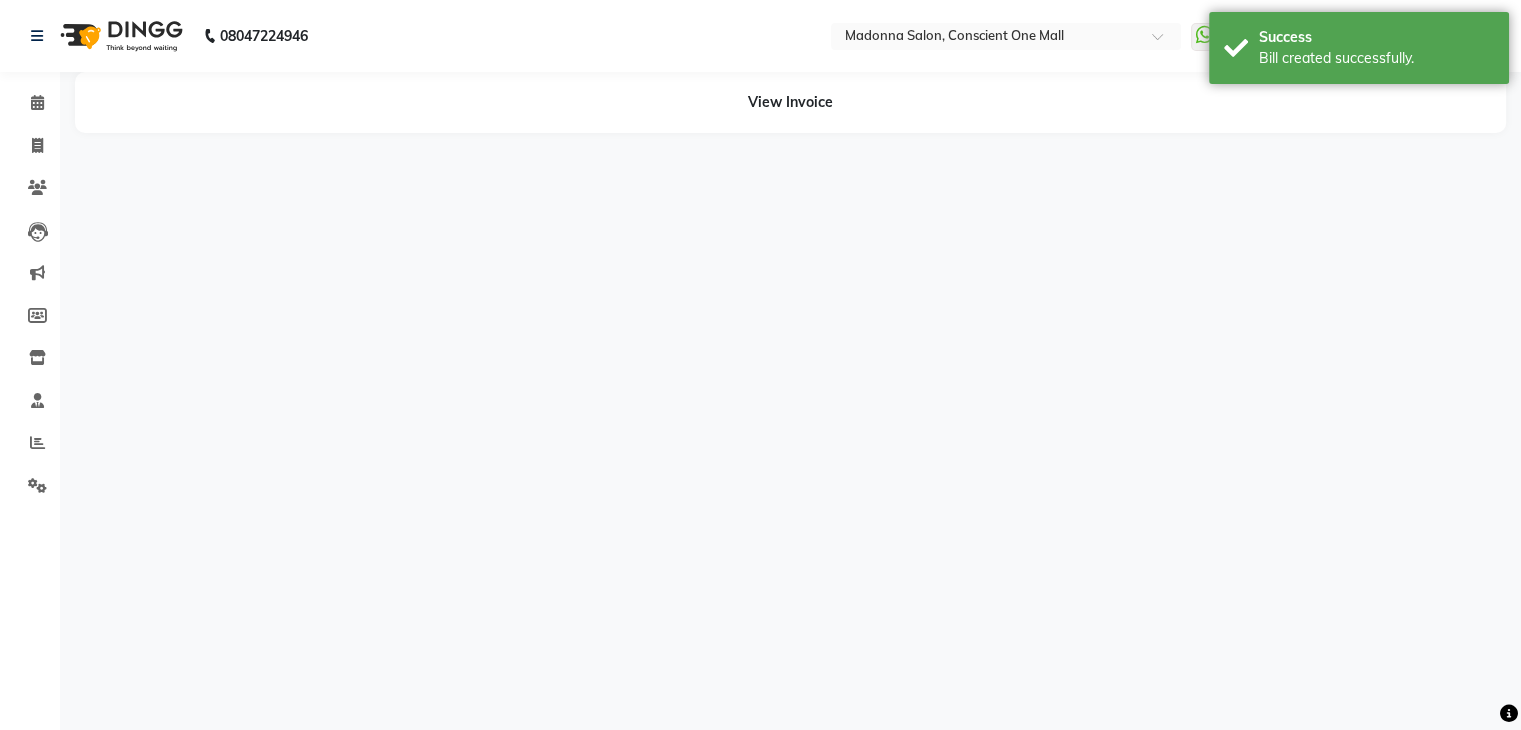 scroll, scrollTop: 0, scrollLeft: 0, axis: both 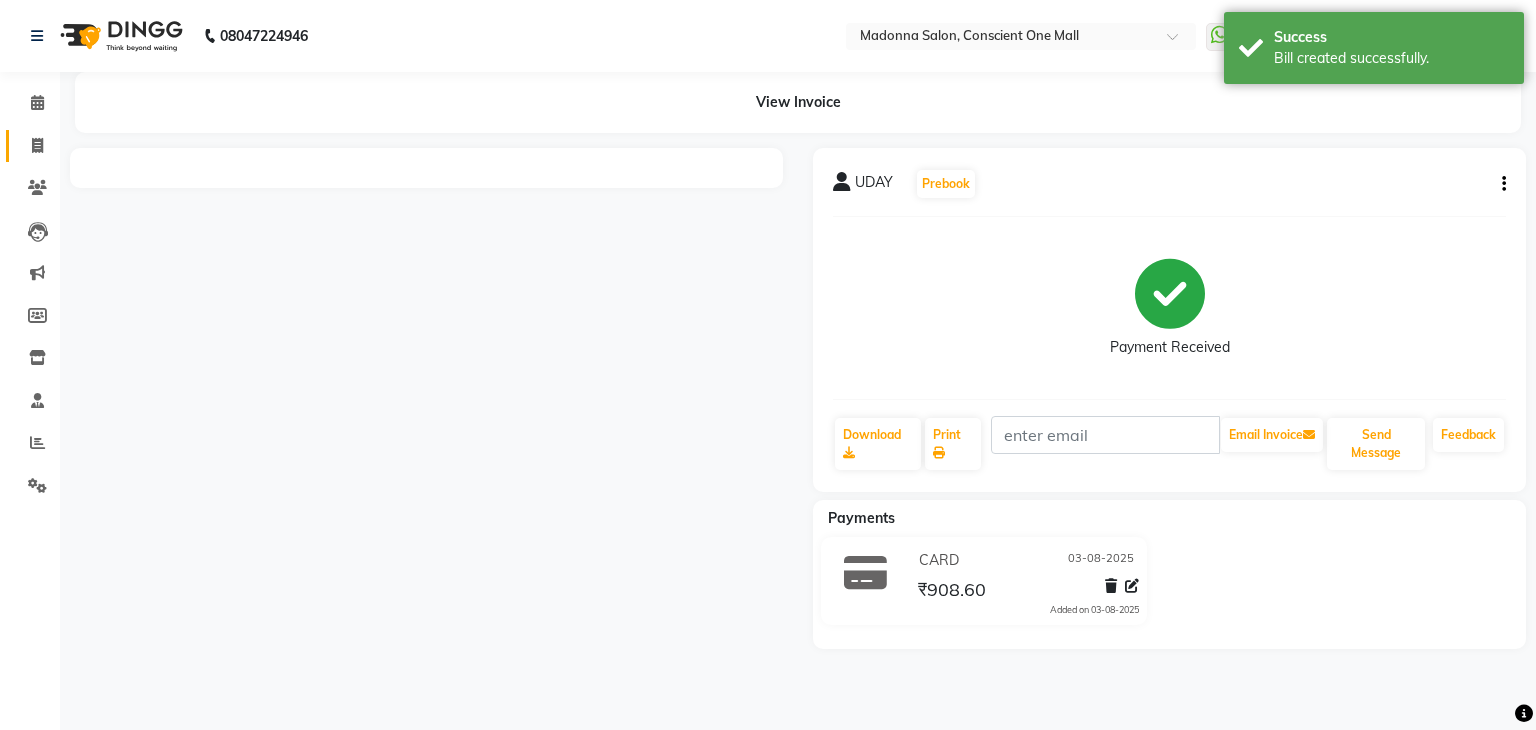 click 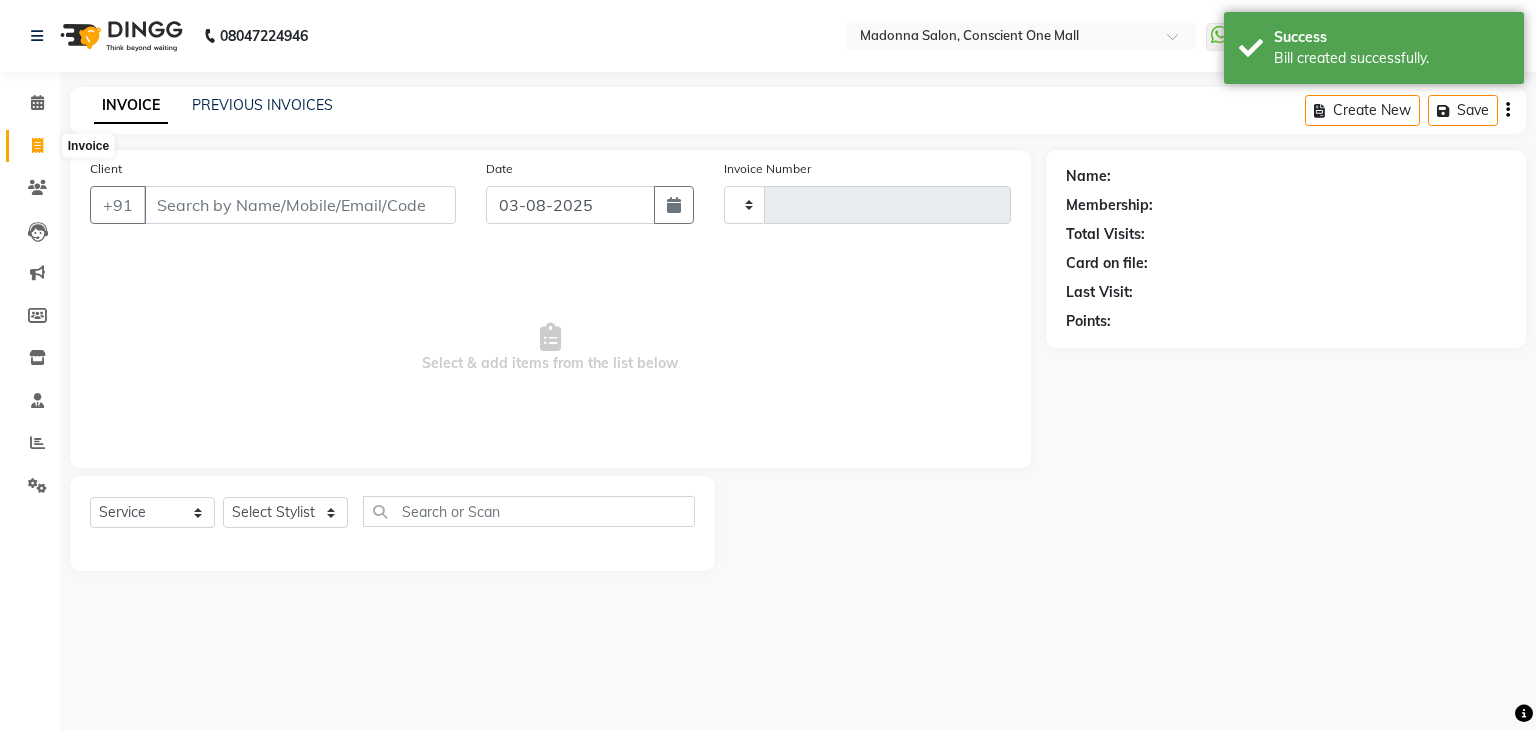 type on "1727" 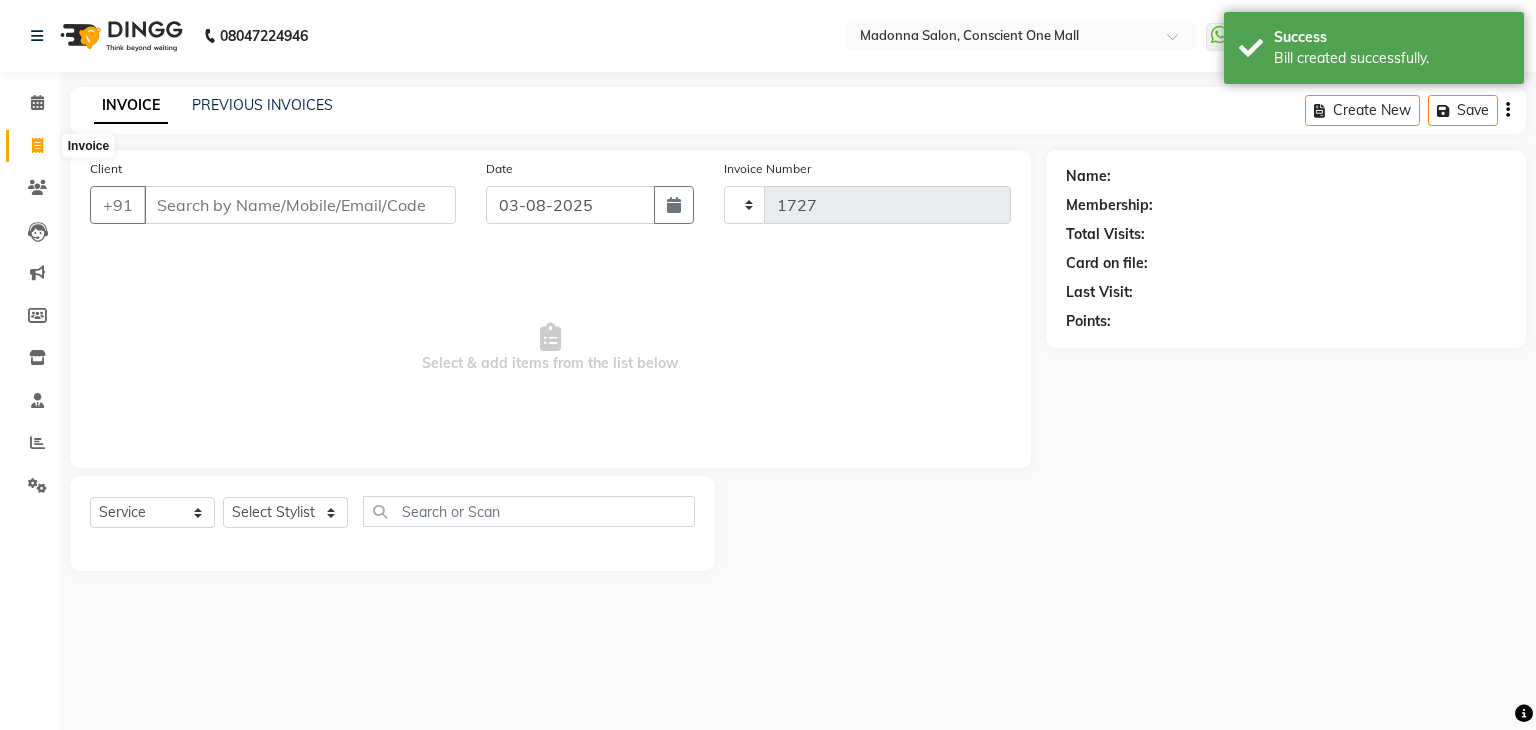 select on "7575" 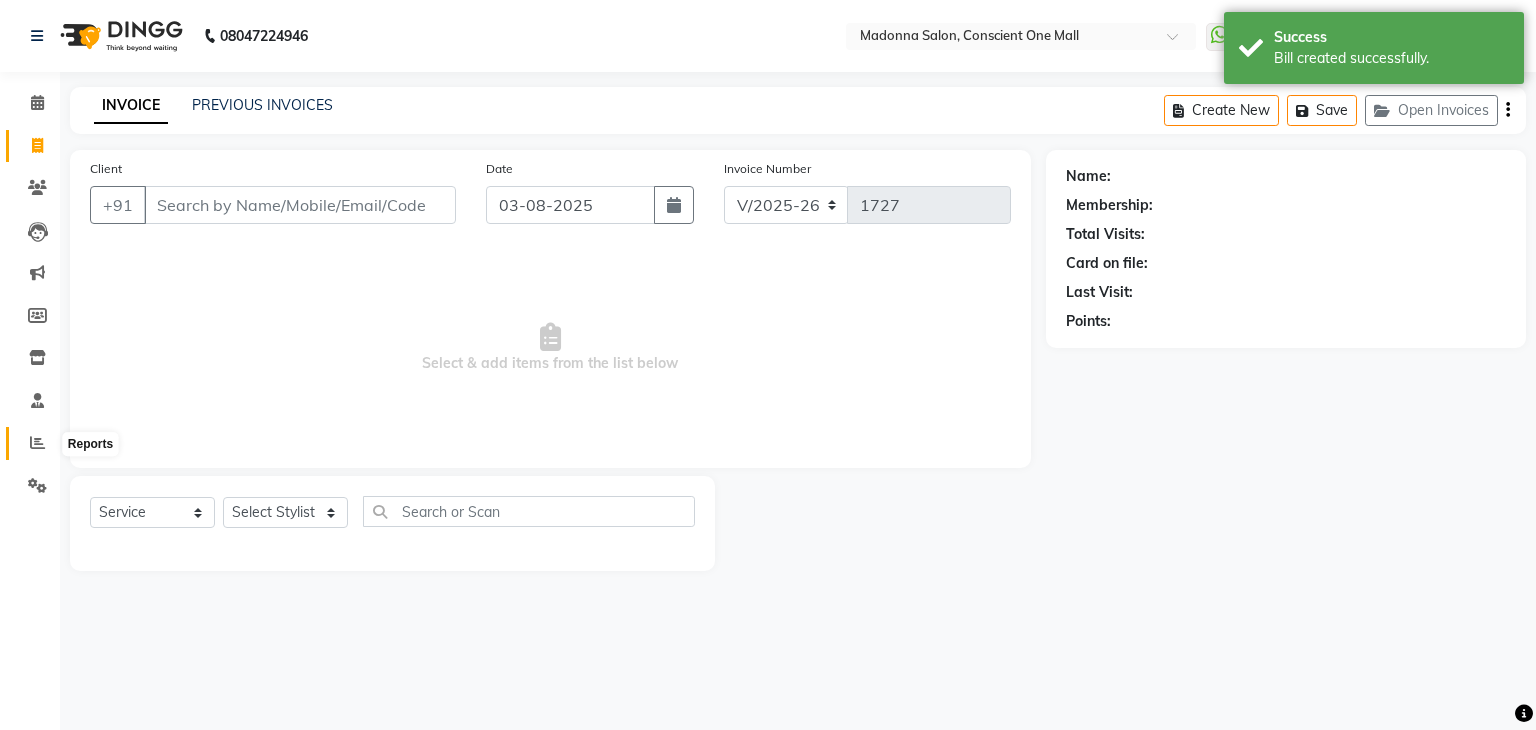click 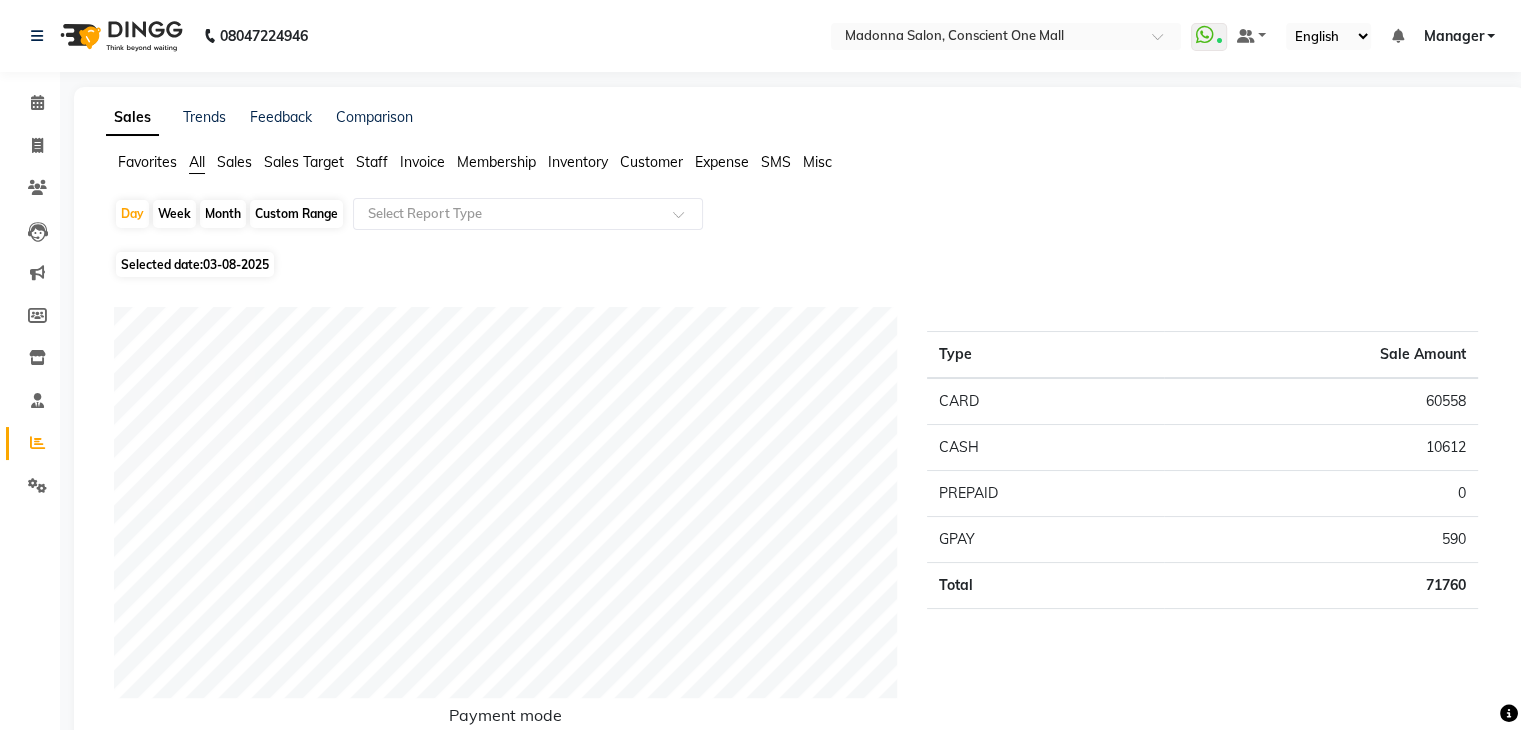 click on "Staff" 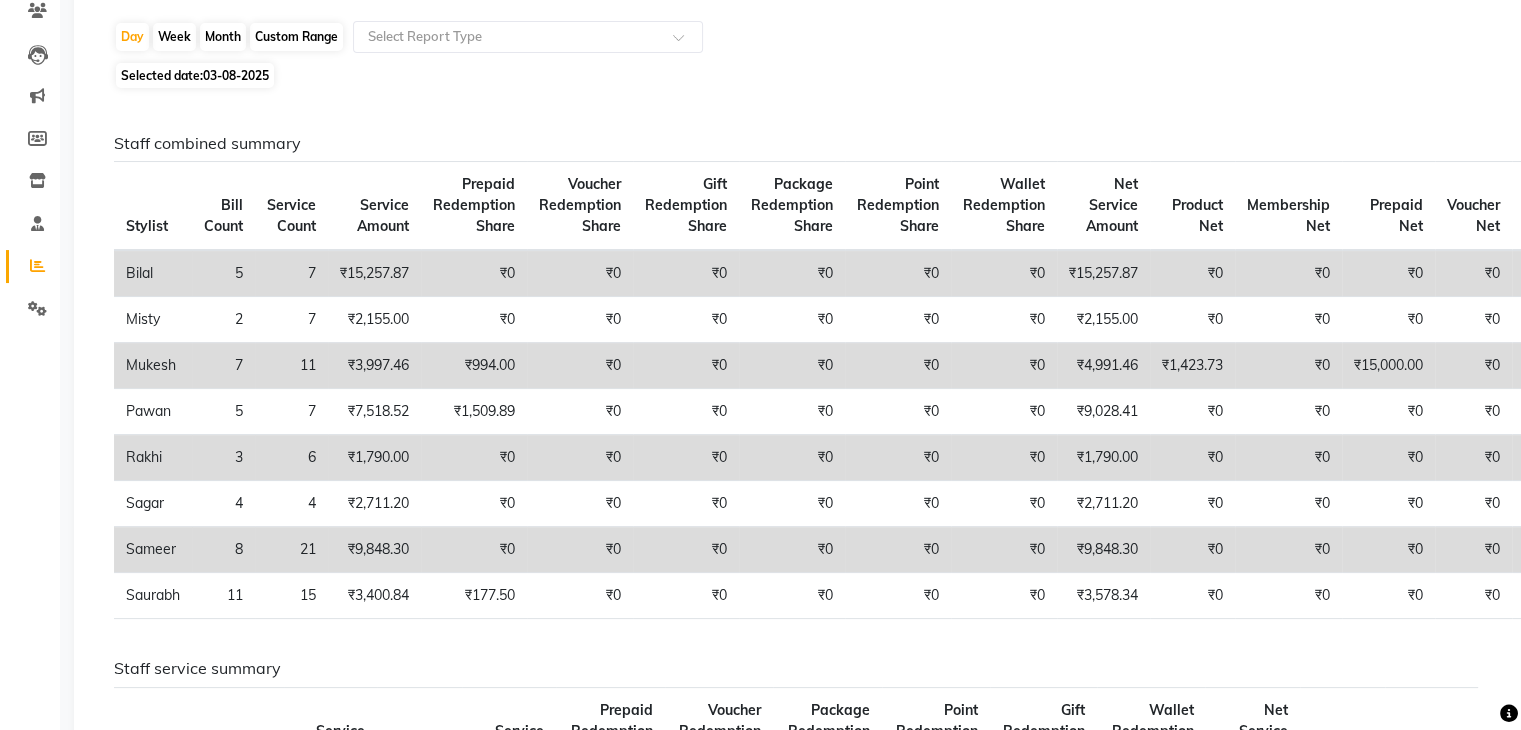 scroll, scrollTop: 200, scrollLeft: 0, axis: vertical 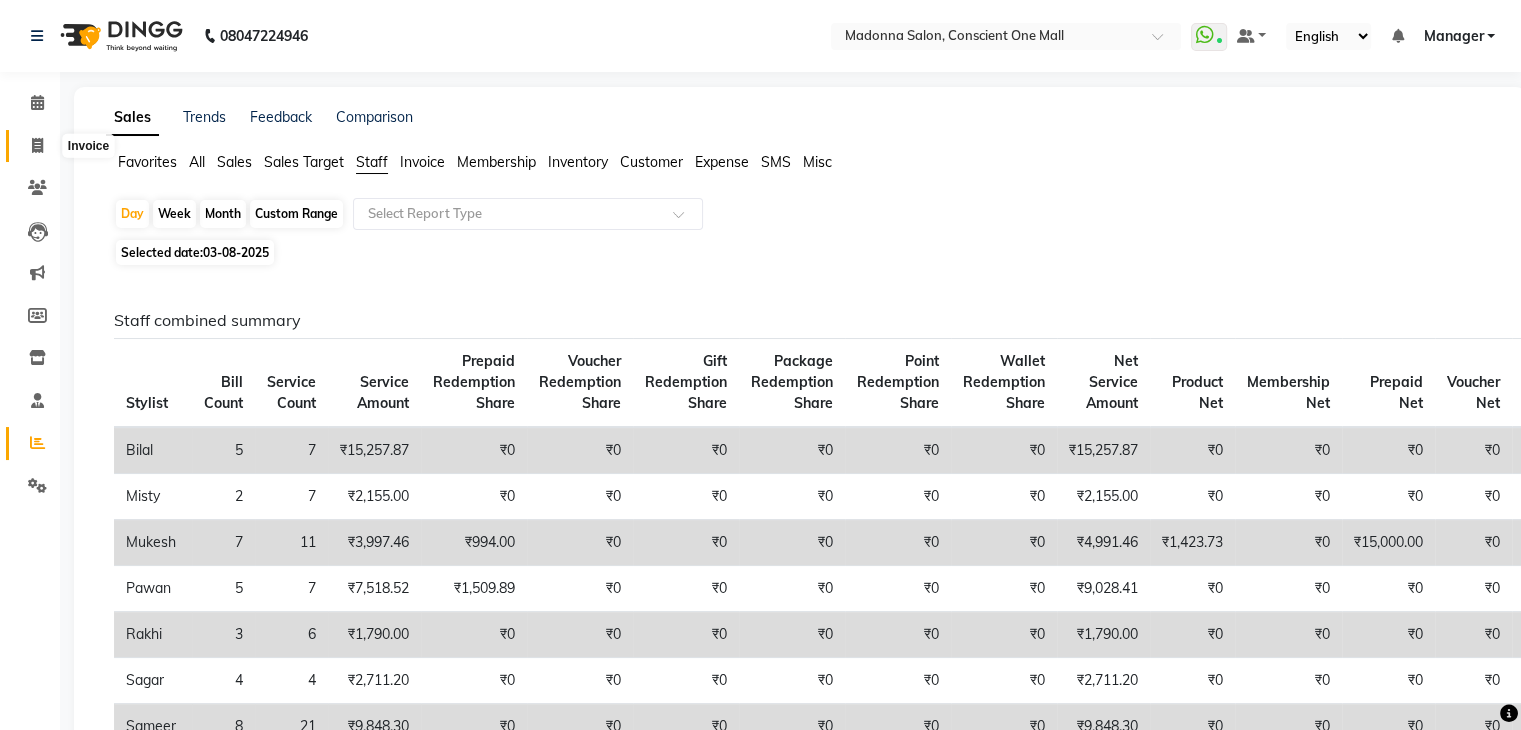 click 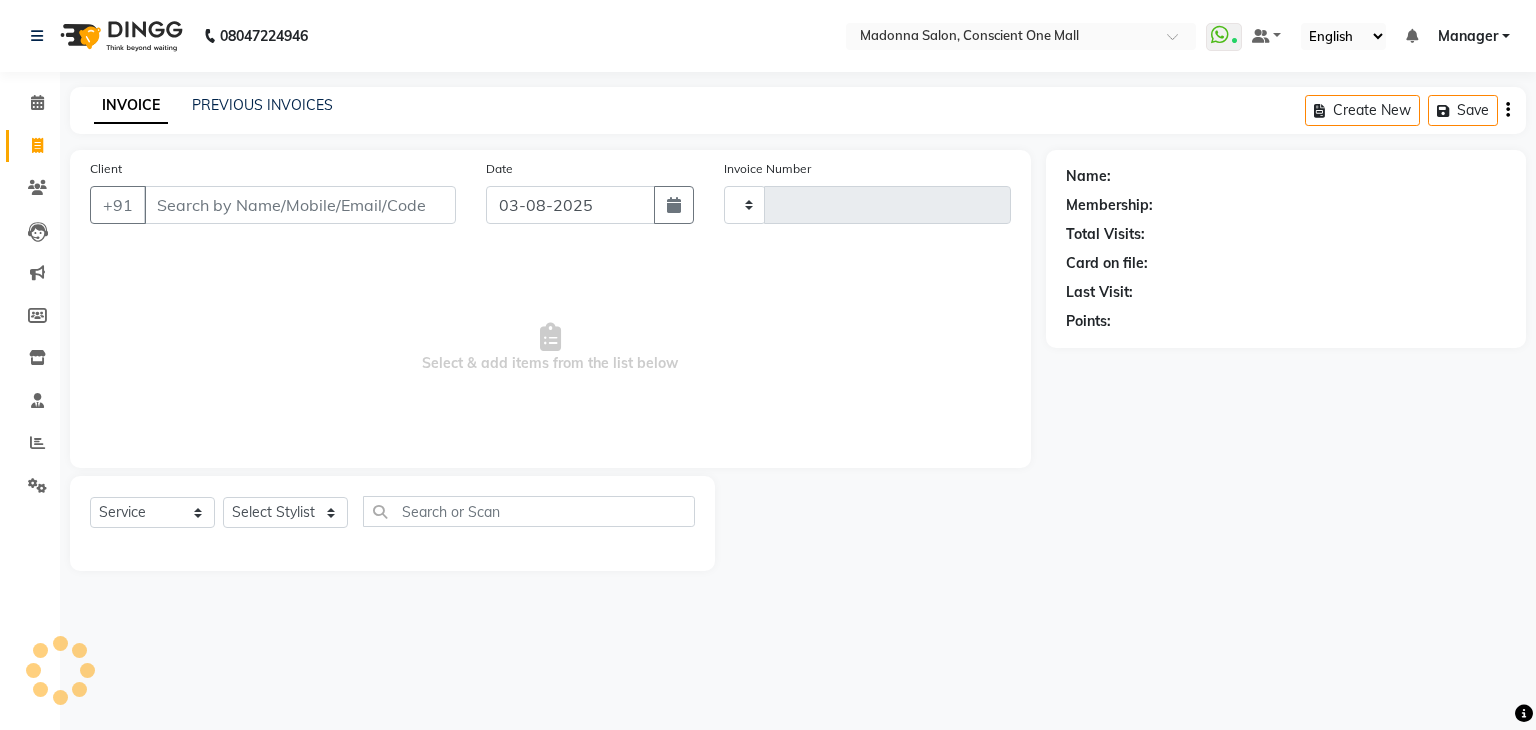 type on "1727" 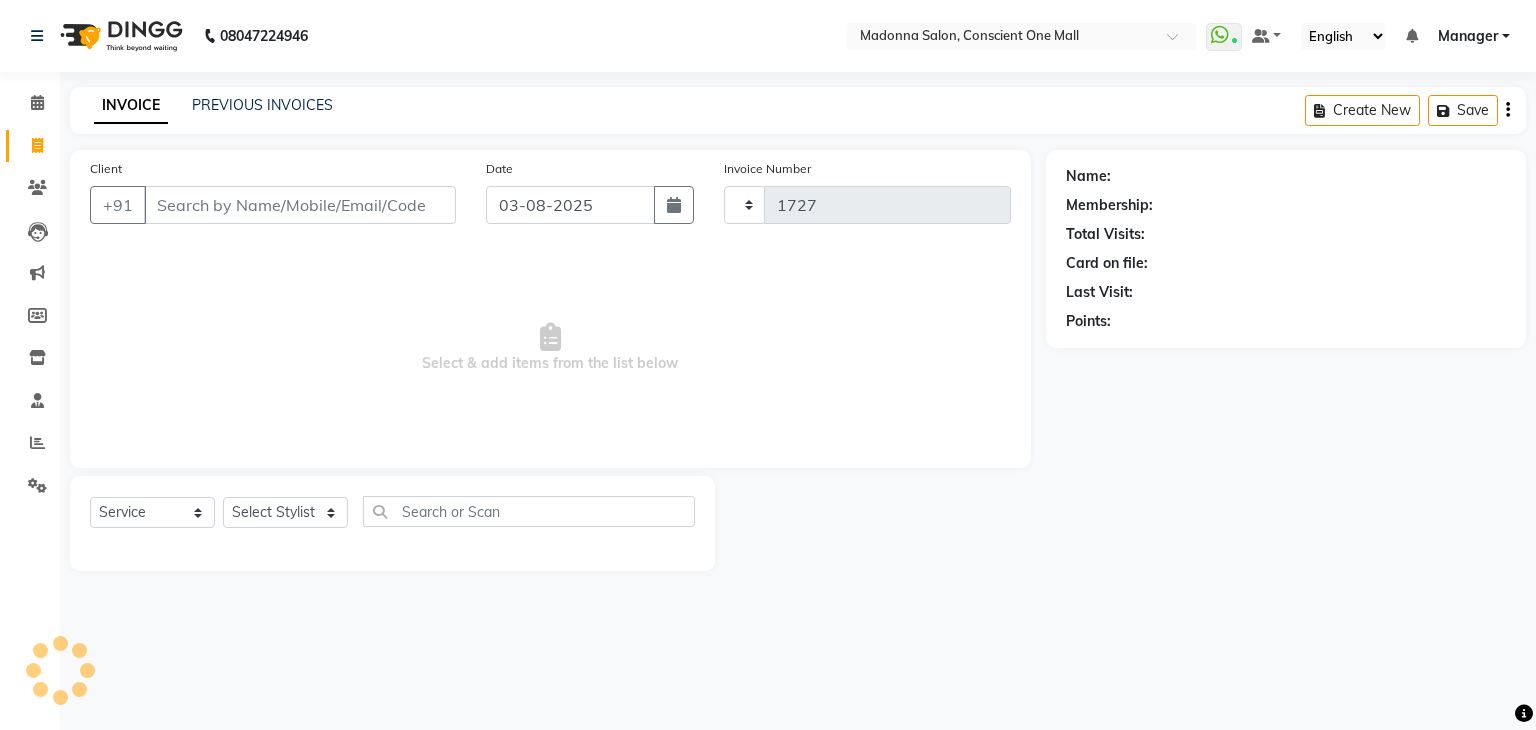 select on "7575" 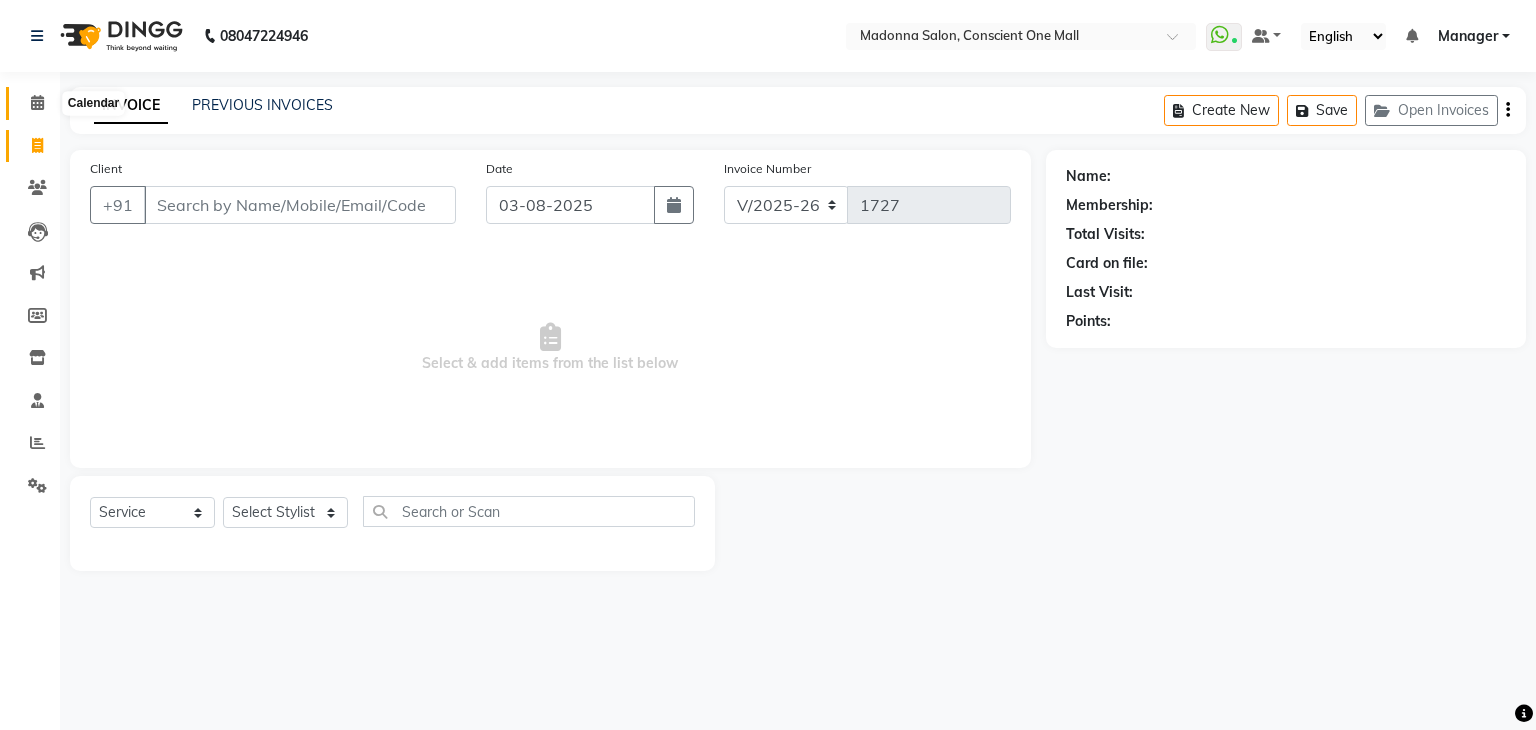 click 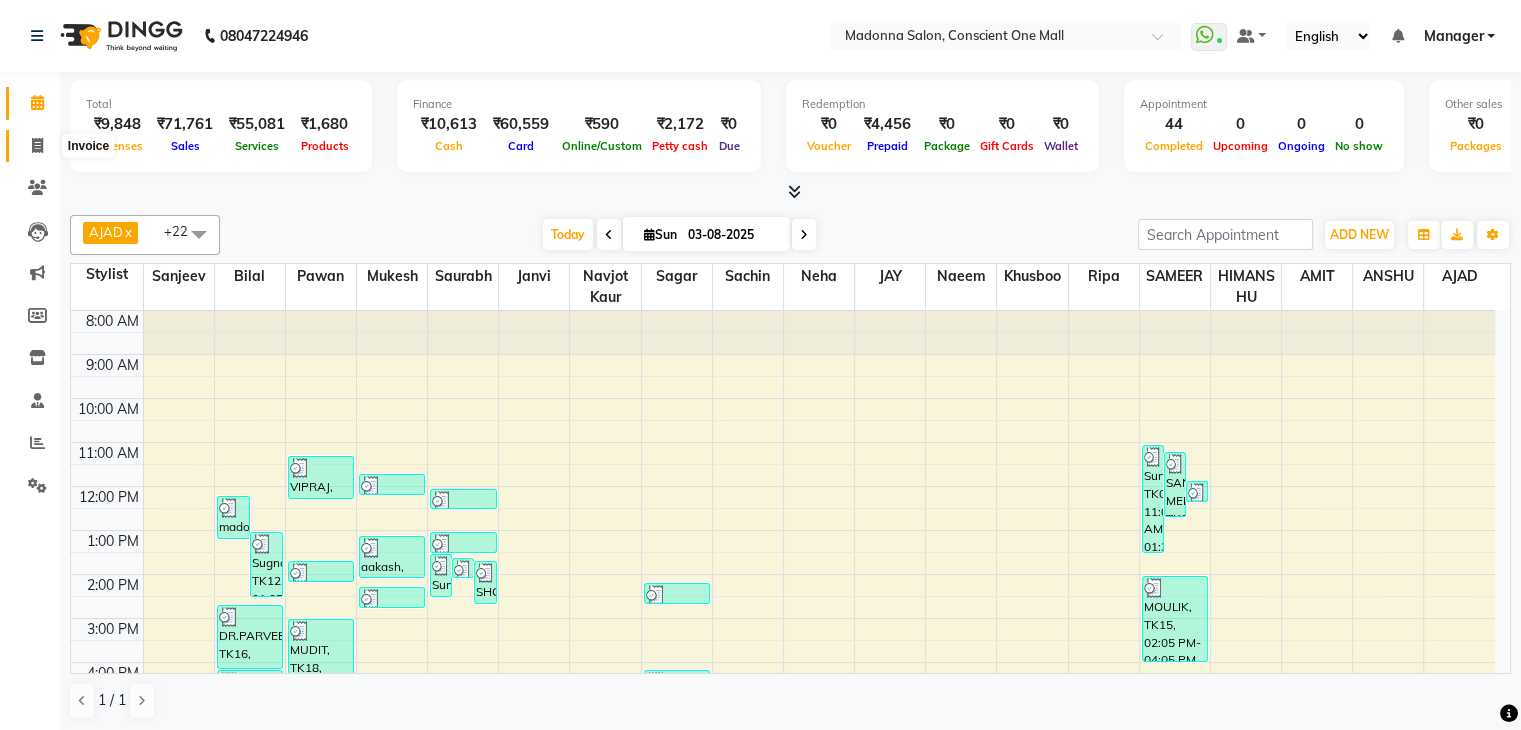click 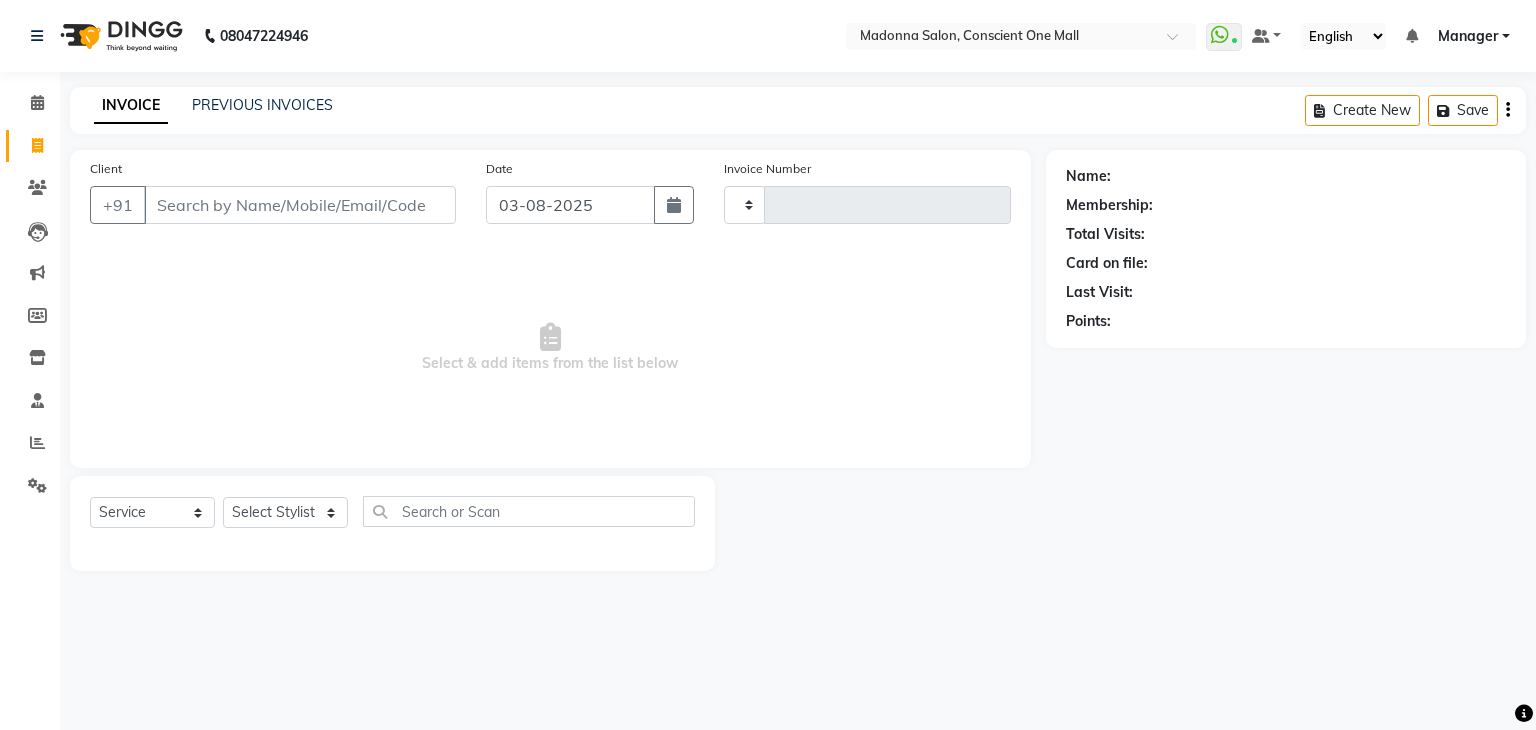type on "1727" 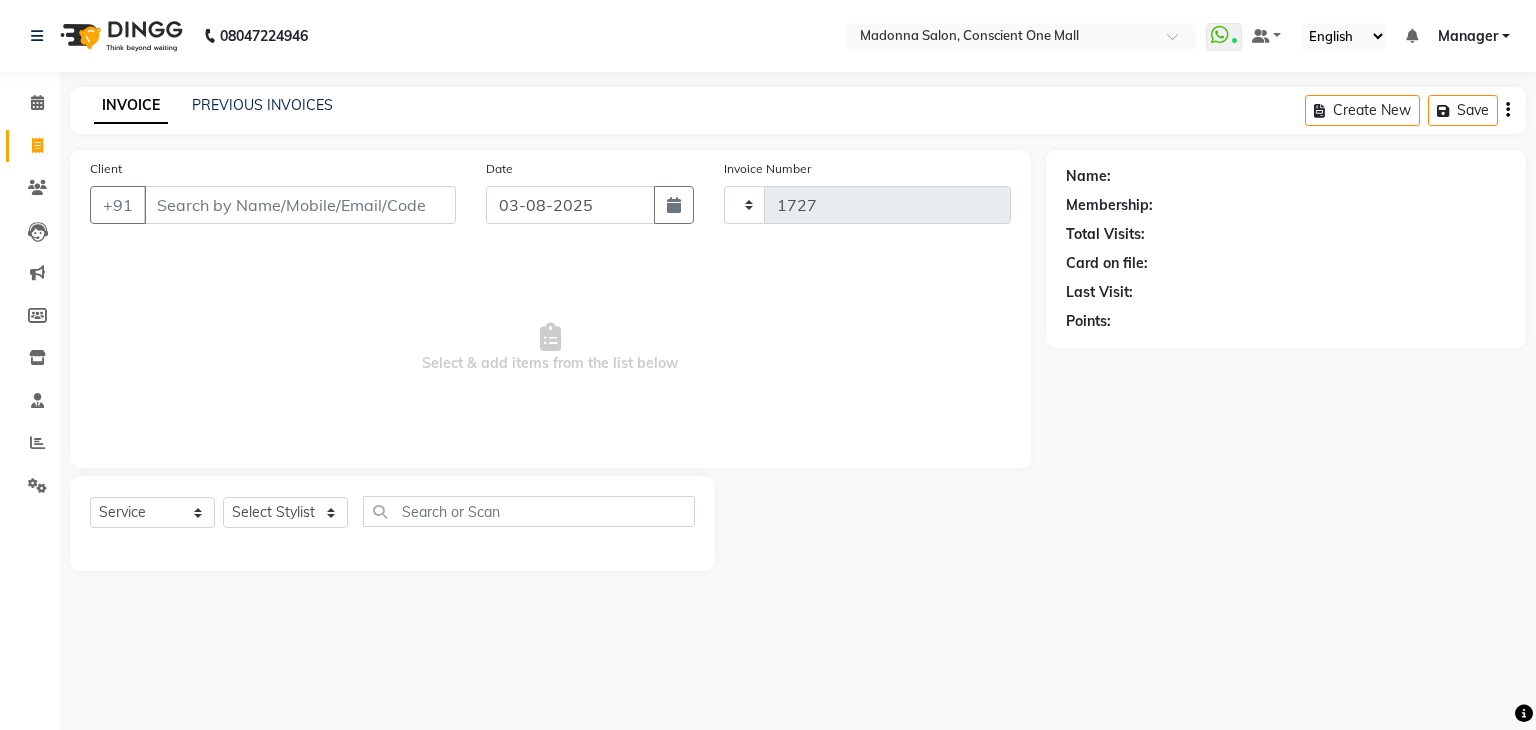 select on "7575" 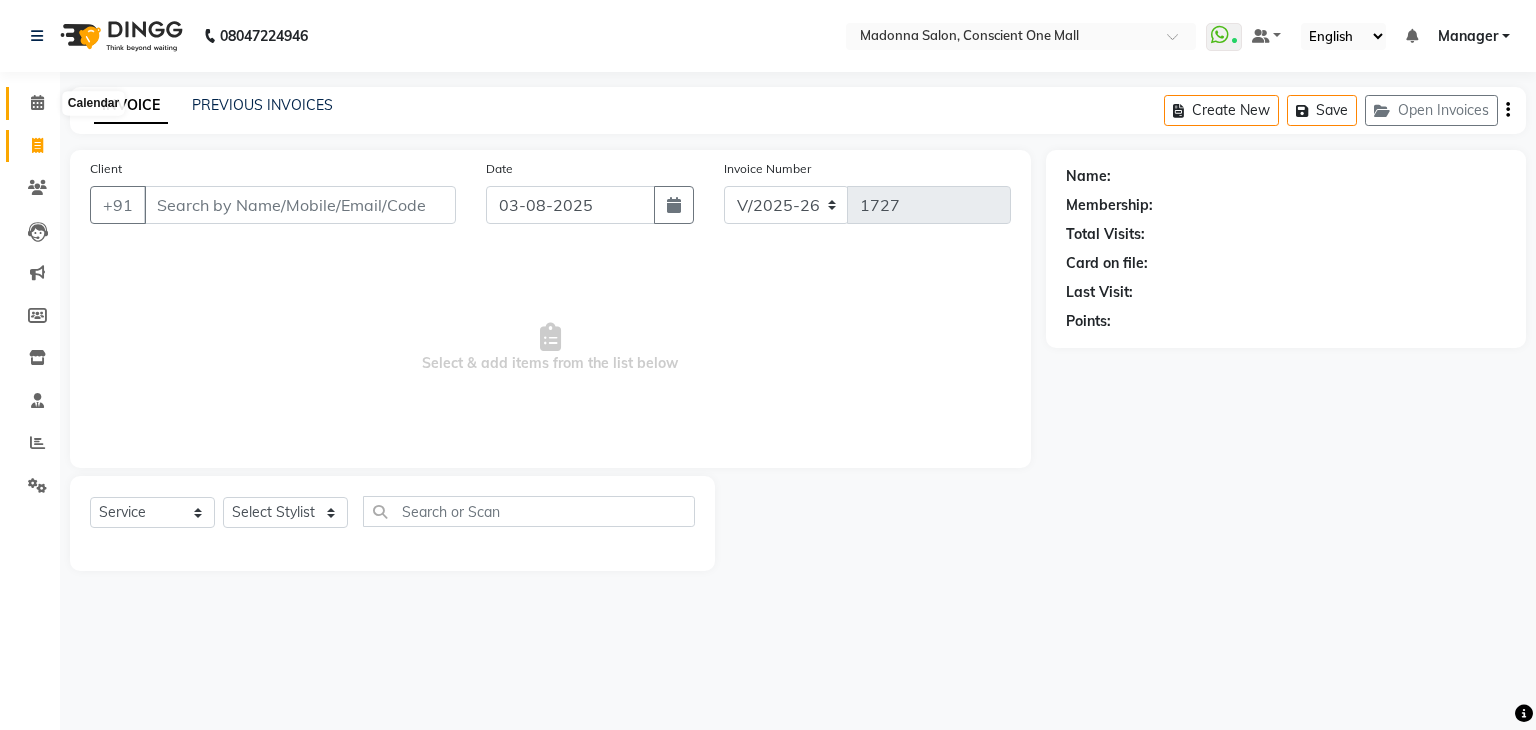 click 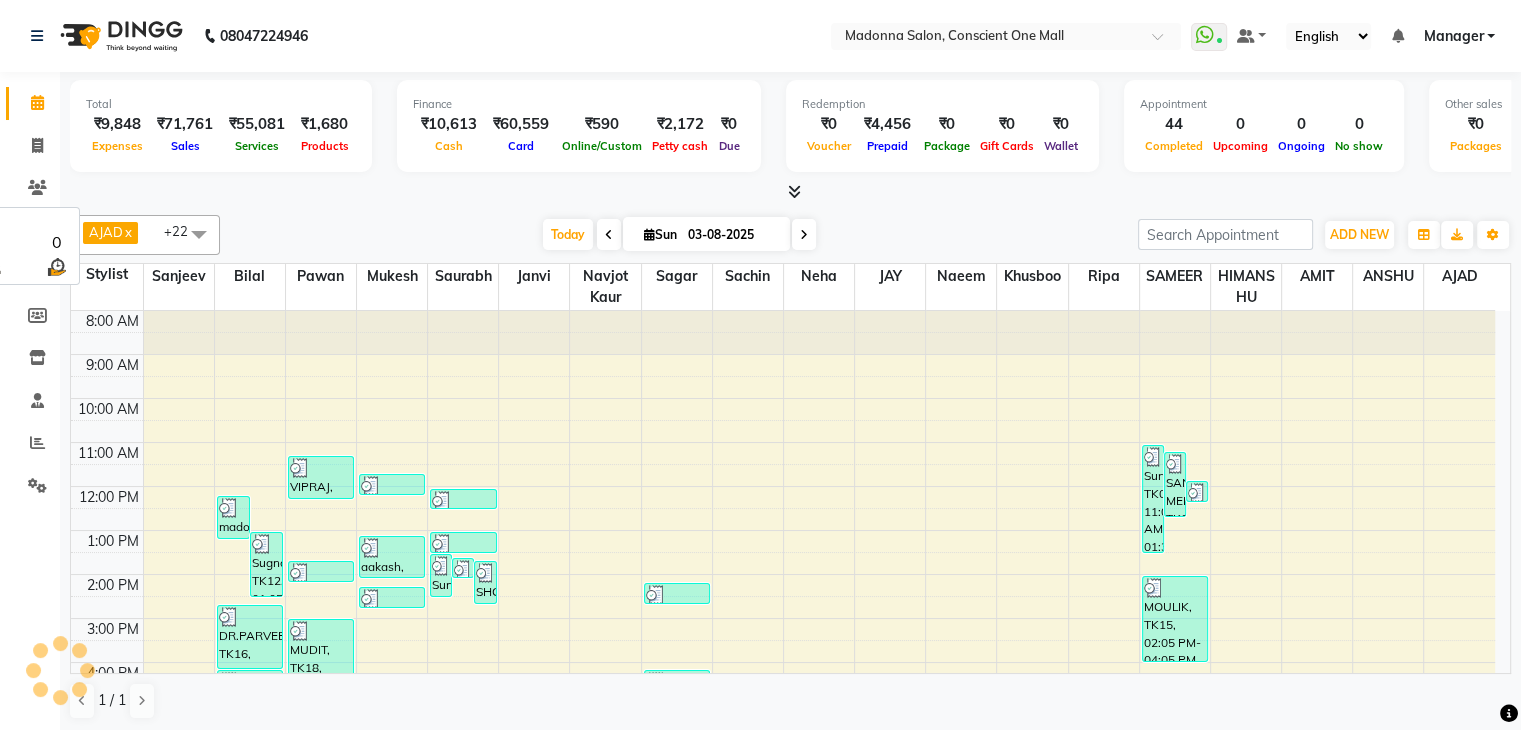 scroll, scrollTop: 0, scrollLeft: 0, axis: both 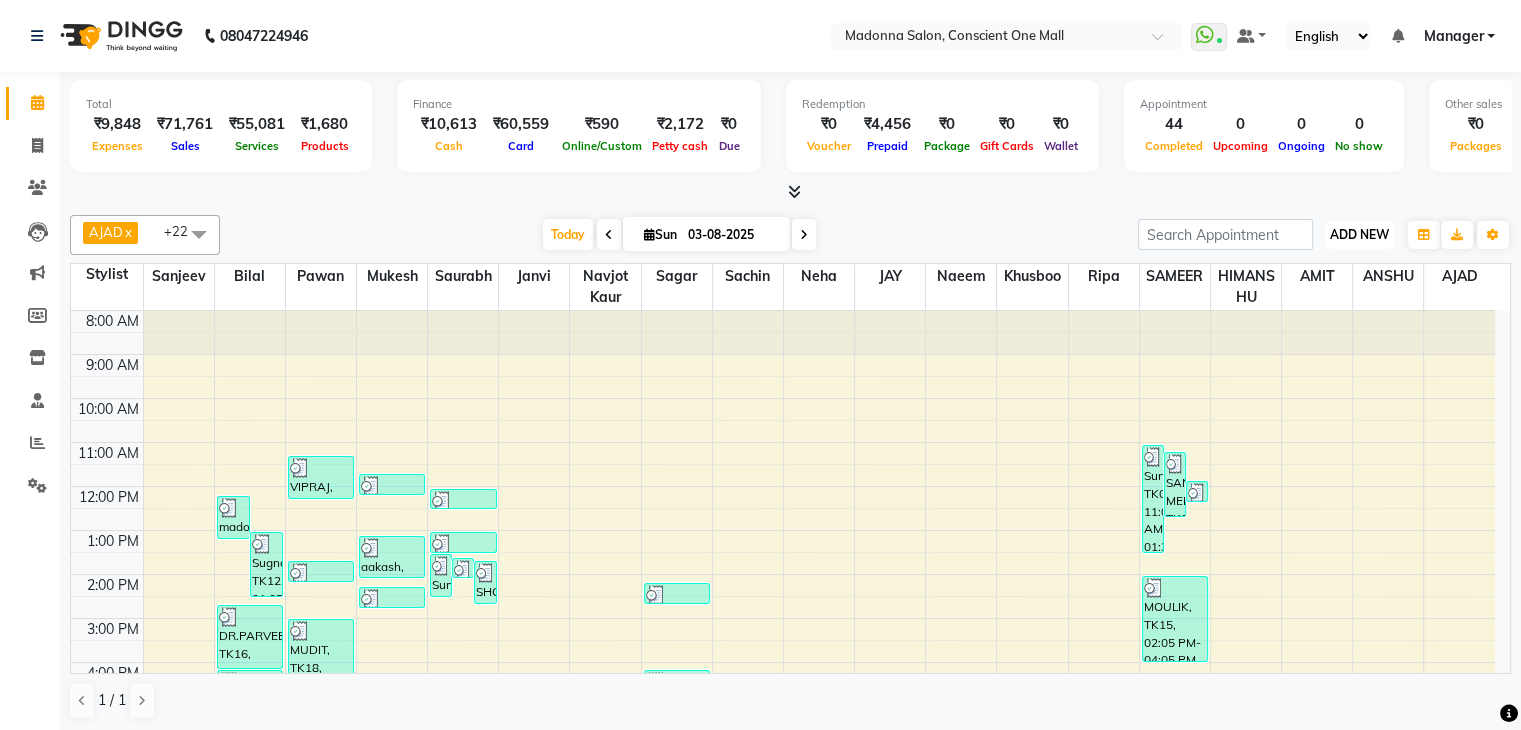 click on "ADD NEW" at bounding box center (1359, 234) 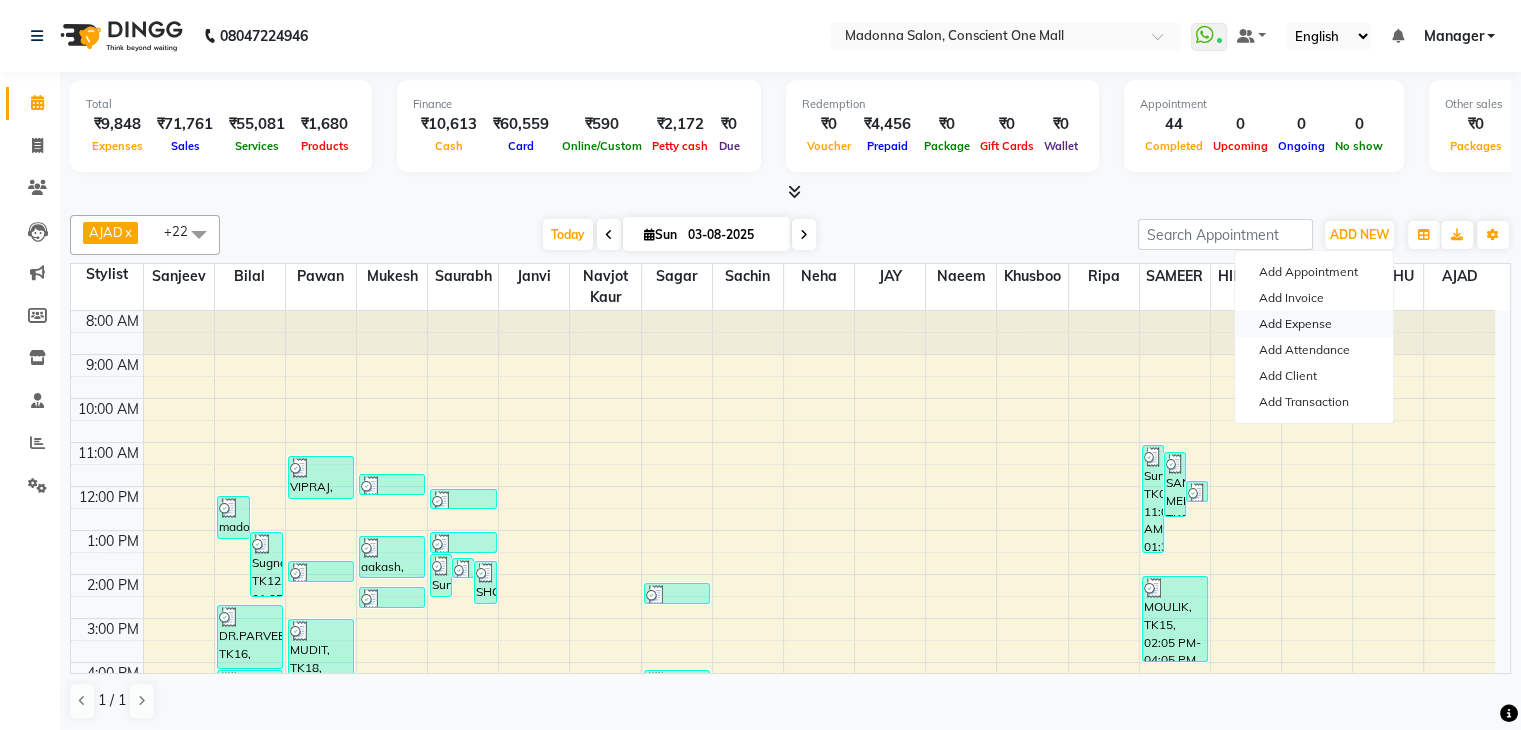 click on "Add Expense" at bounding box center [1314, 324] 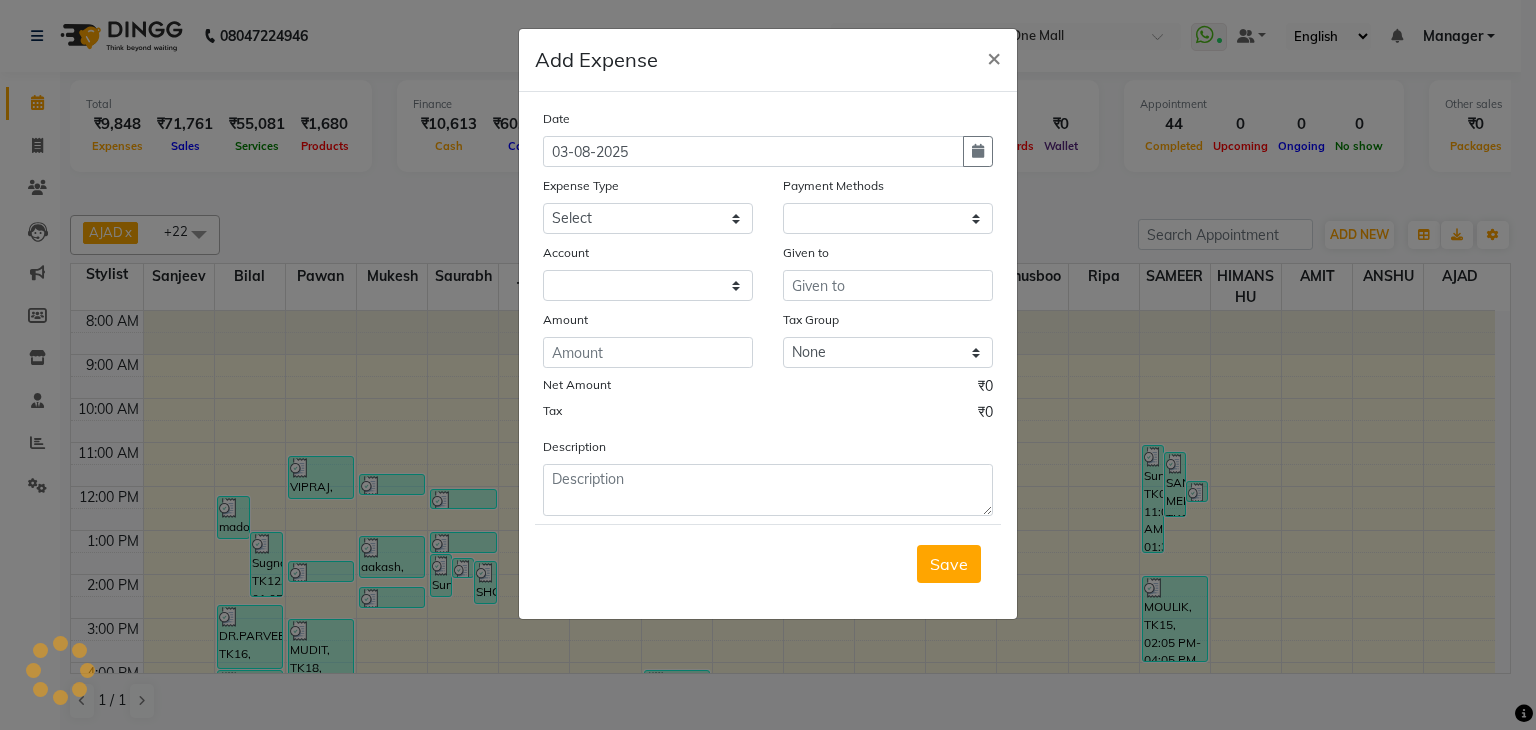 select on "1" 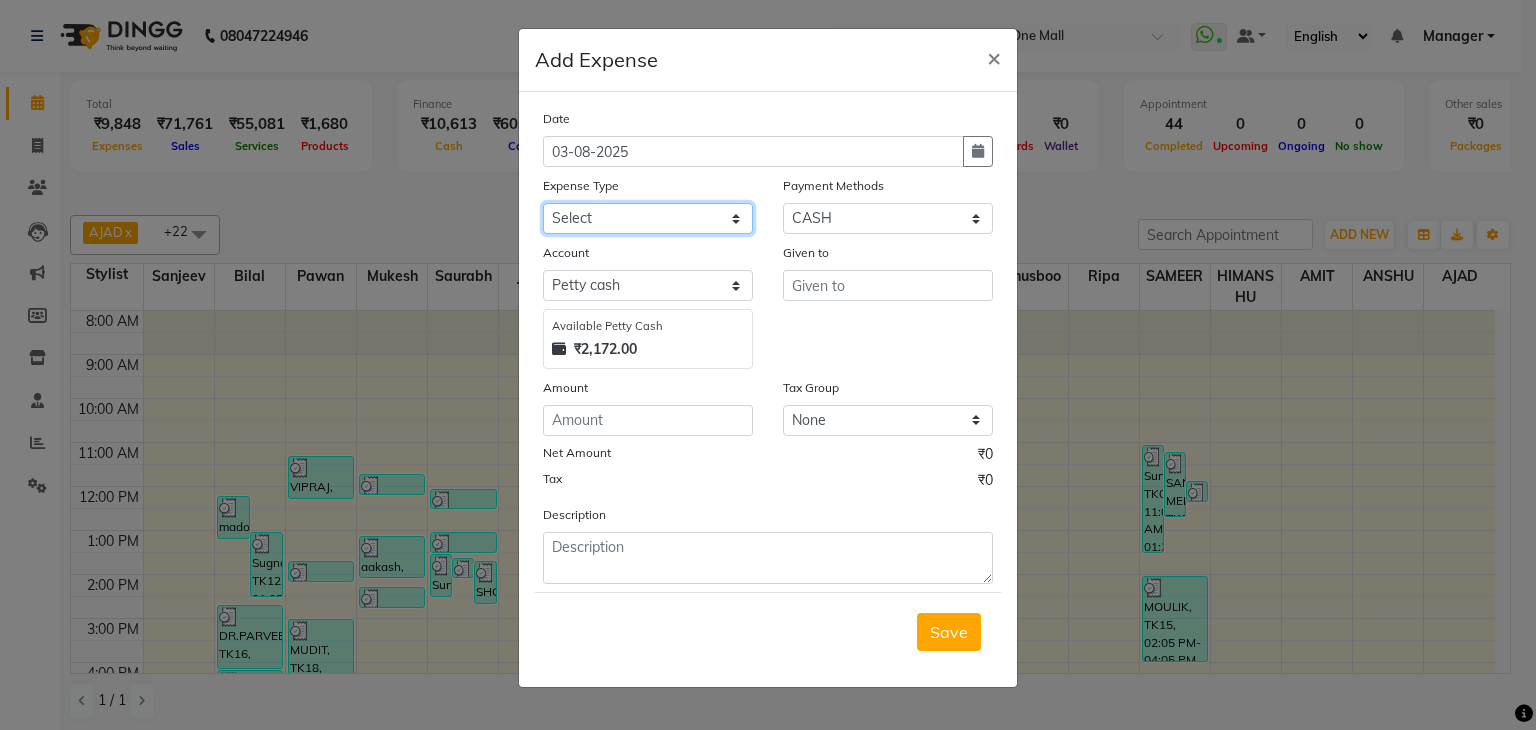 click on "Select 99 STORE Advance Salary BILLS CARDAMOM client change paytm Client Snacks Coffee CONVEYANCE cookies Day book Donation ELECTRICIAN Electricity Bill FARE FOOD EXPENSE Garbage Monthly Expense Ginger Hit Incentive INSTAMART JALJIRA POWDER JEERA POWDER LAUNDARY Lemon Marketing Medical MEMBERSHIP COMISSON milk Misc MOBILE RECHARGE MONEY CHANGE M S COMI Nimbu Payment Other Pantry PAYMENT paytm Tip PLUMBER PRINT ROLL Product PRODUCT iNCENTIVE PURCHASING Recive cash SAFAIWALA Salary salon use SALT staff incentive Staff Snacks SUGAR Tea TIP VISHAL MART WATER ZEPTO" 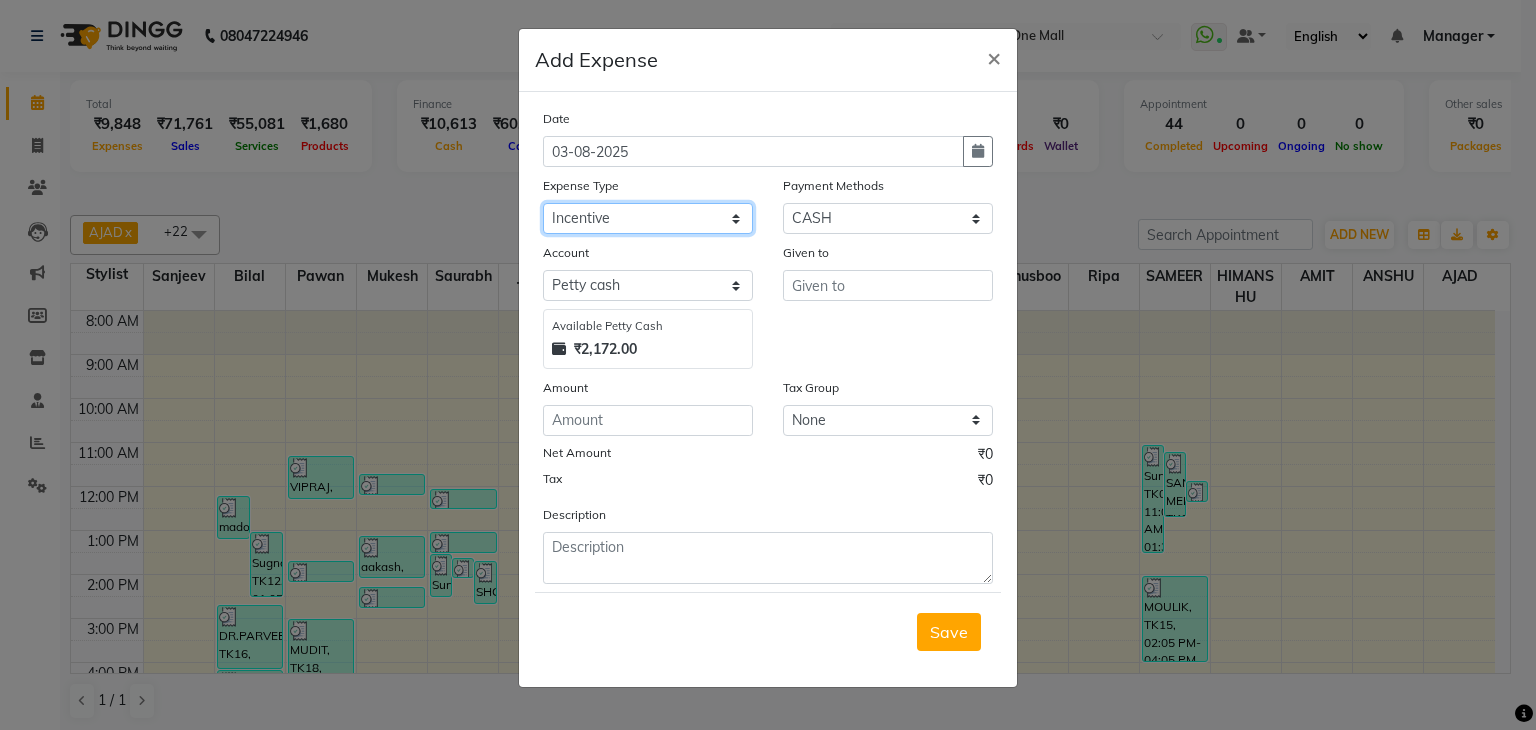 click on "Select 99 STORE Advance Salary BILLS CARDAMOM client change paytm Client Snacks Coffee CONVEYANCE cookies Day book Donation ELECTRICIAN Electricity Bill FARE FOOD EXPENSE Garbage Monthly Expense Ginger Hit Incentive INSTAMART JALJIRA POWDER JEERA POWDER LAUNDARY Lemon Marketing Medical MEMBERSHIP COMISSON milk Misc MOBILE RECHARGE MONEY CHANGE M S COMI Nimbu Payment Other Pantry PAYMENT paytm Tip PLUMBER PRINT ROLL Product PRODUCT iNCENTIVE PURCHASING Recive cash SAFAIWALA Salary salon use SALT staff incentive Staff Snacks SUGAR Tea TIP VISHAL MART WATER ZEPTO" 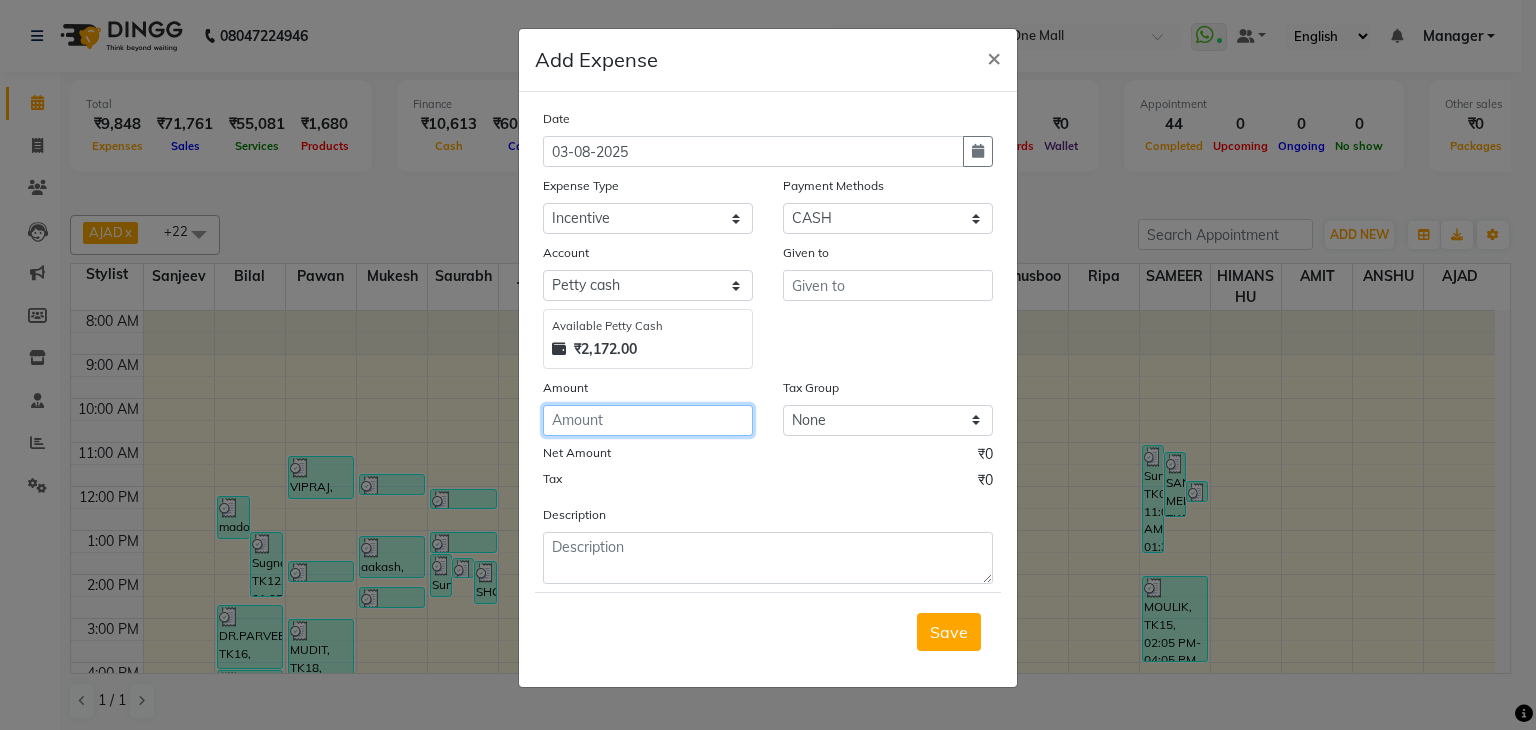 click 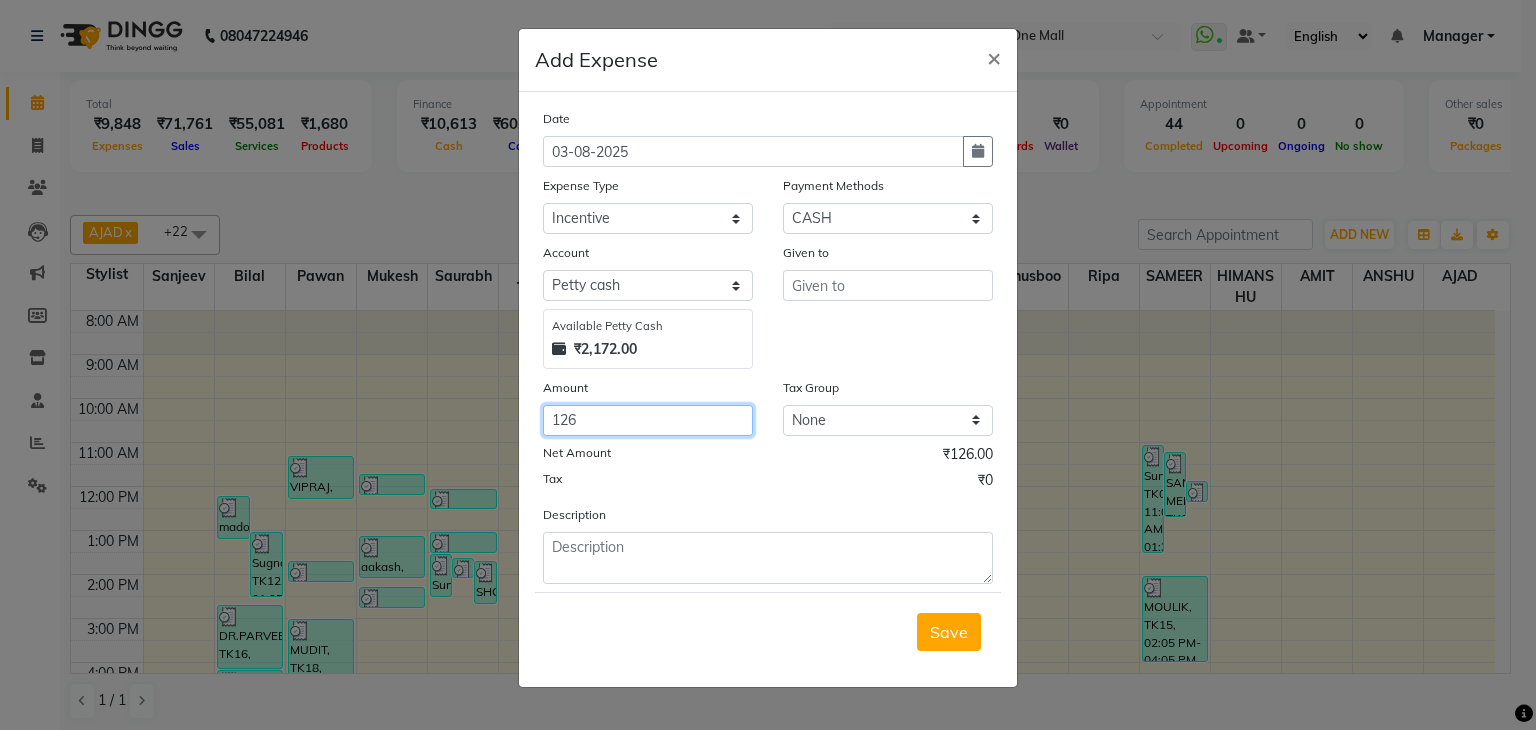 type on "126" 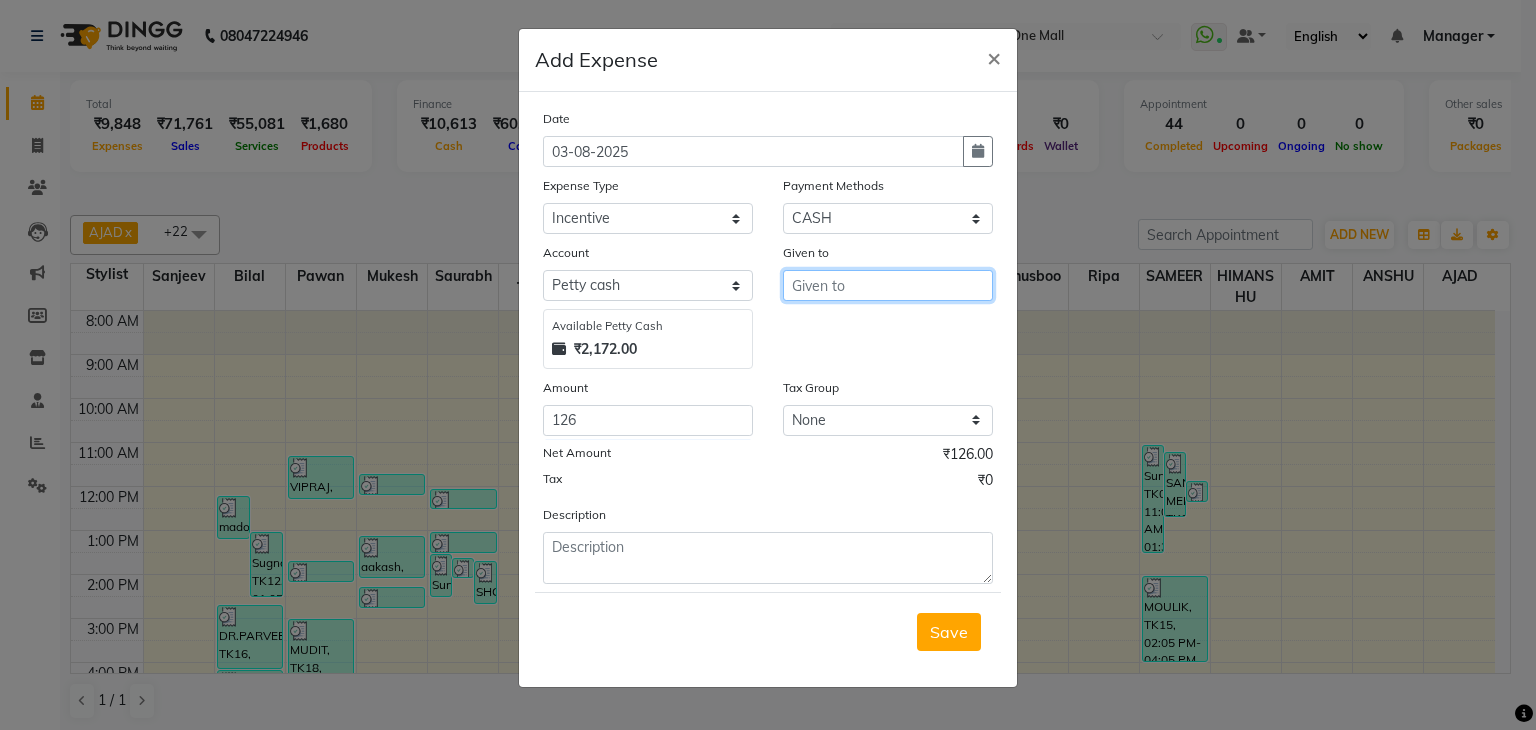 click at bounding box center [888, 285] 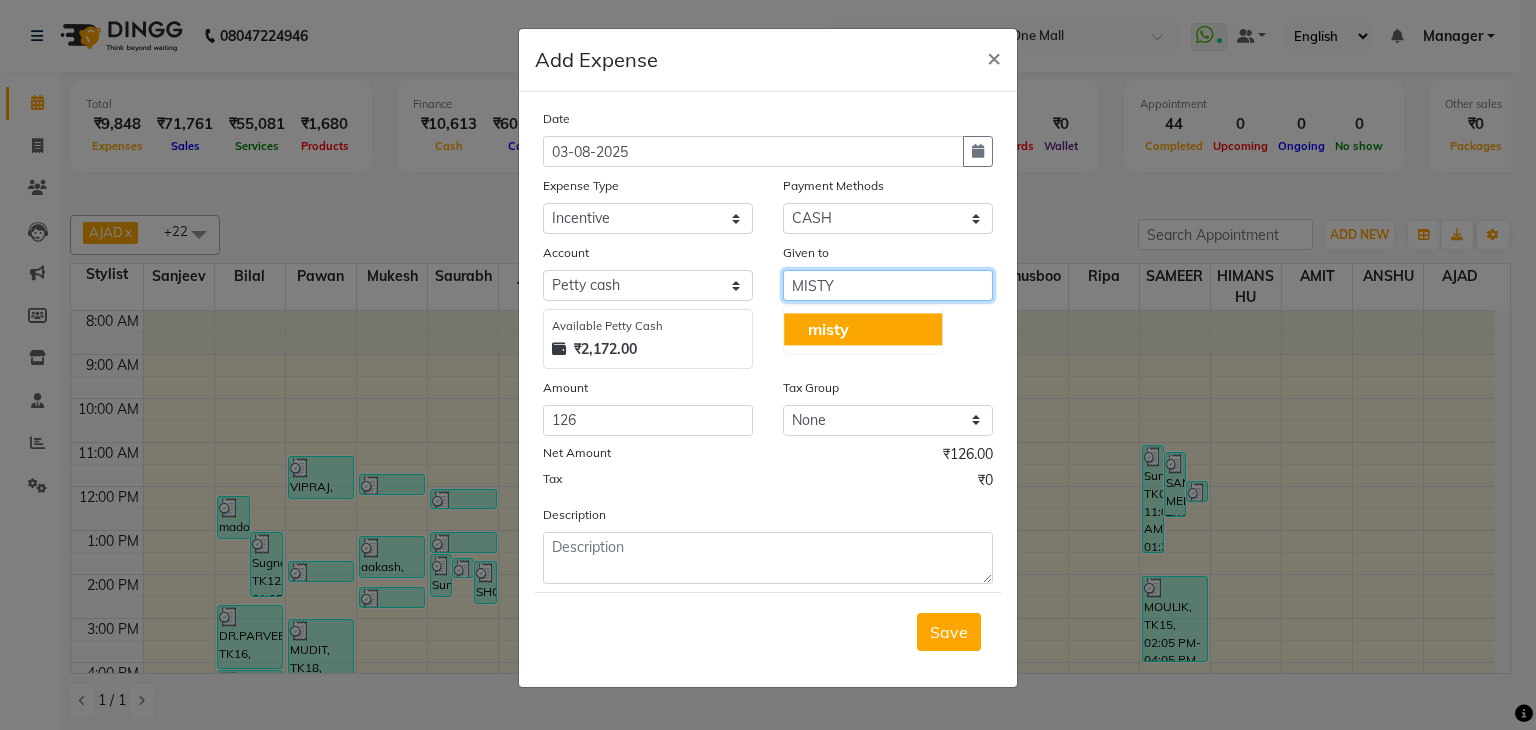 click on "misty" 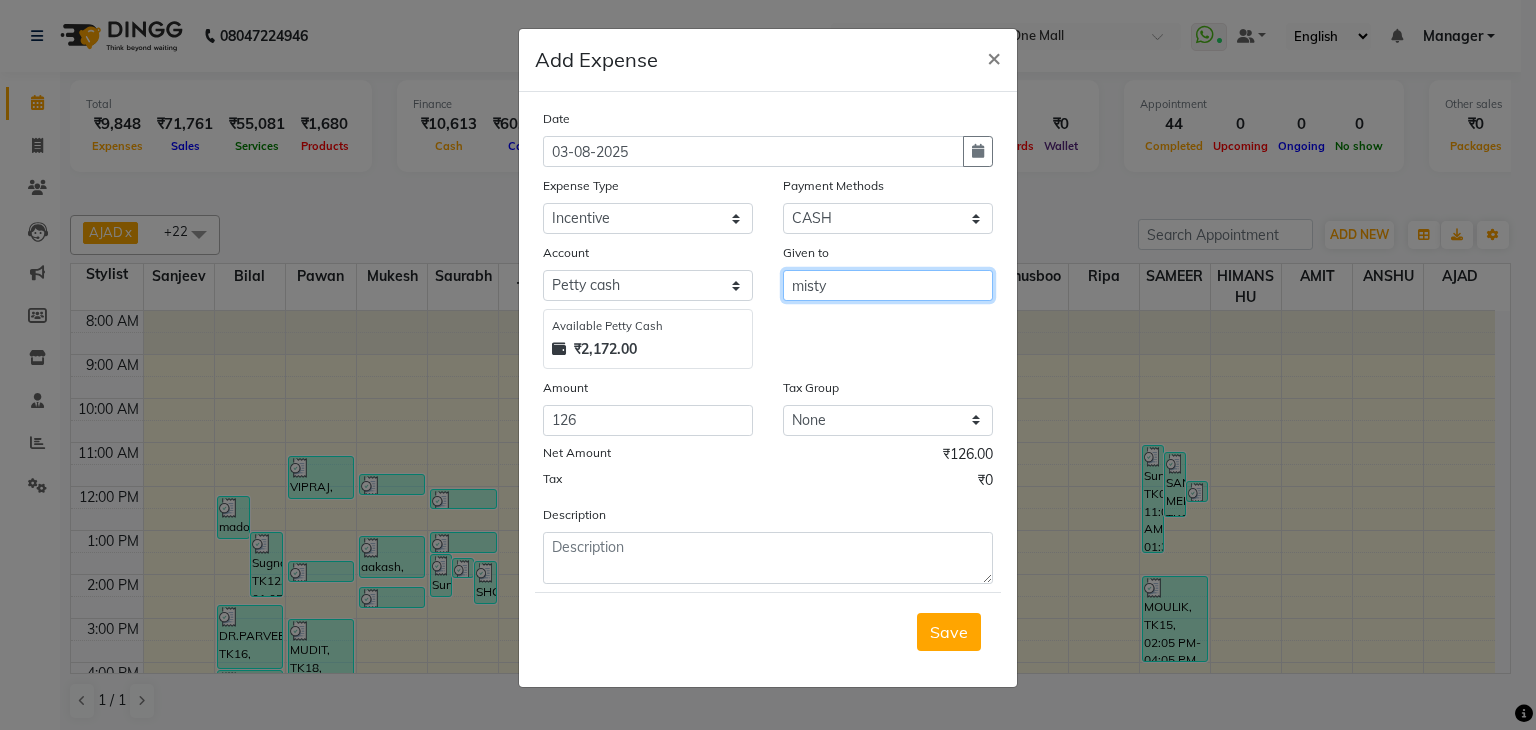 type on "misty" 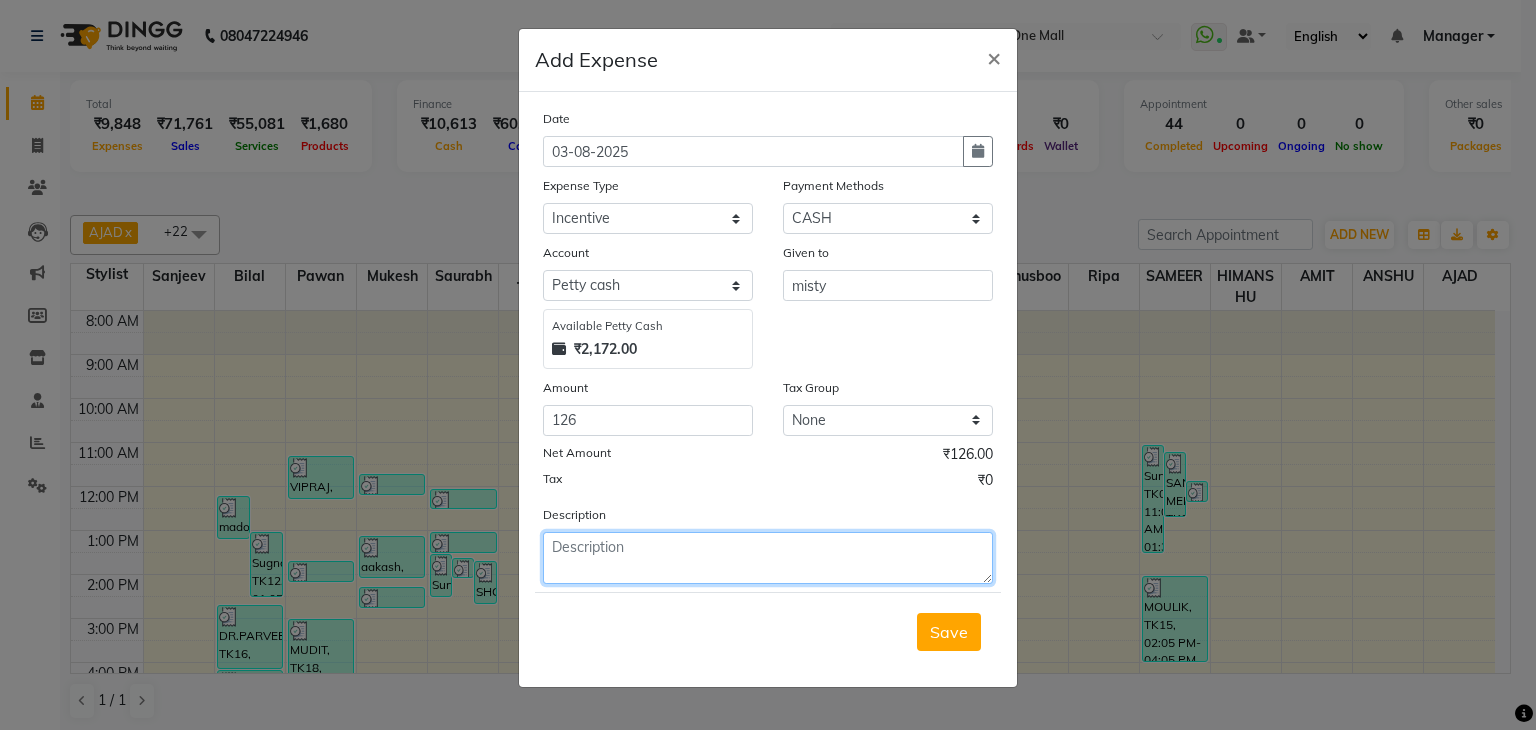 click 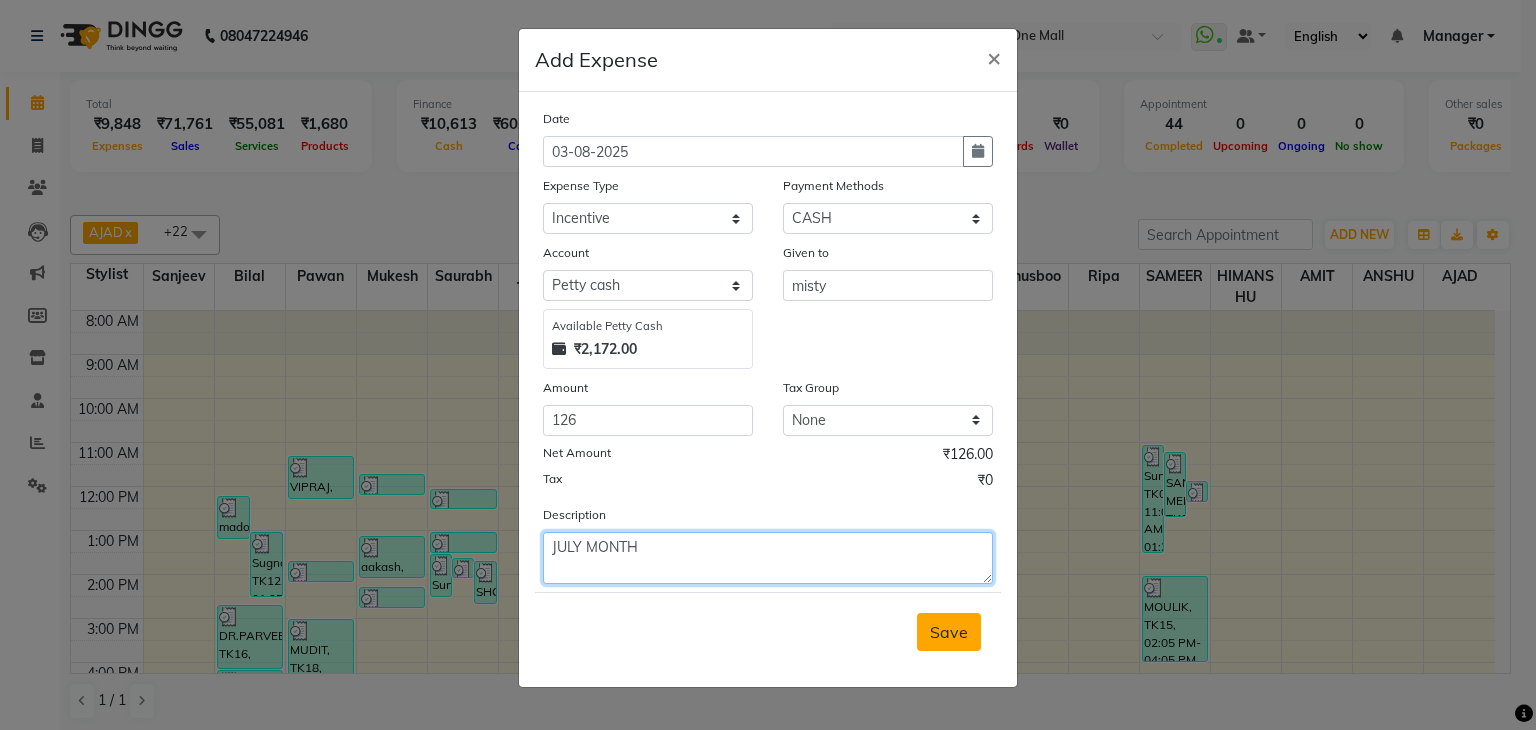 type on "JULY MONTH" 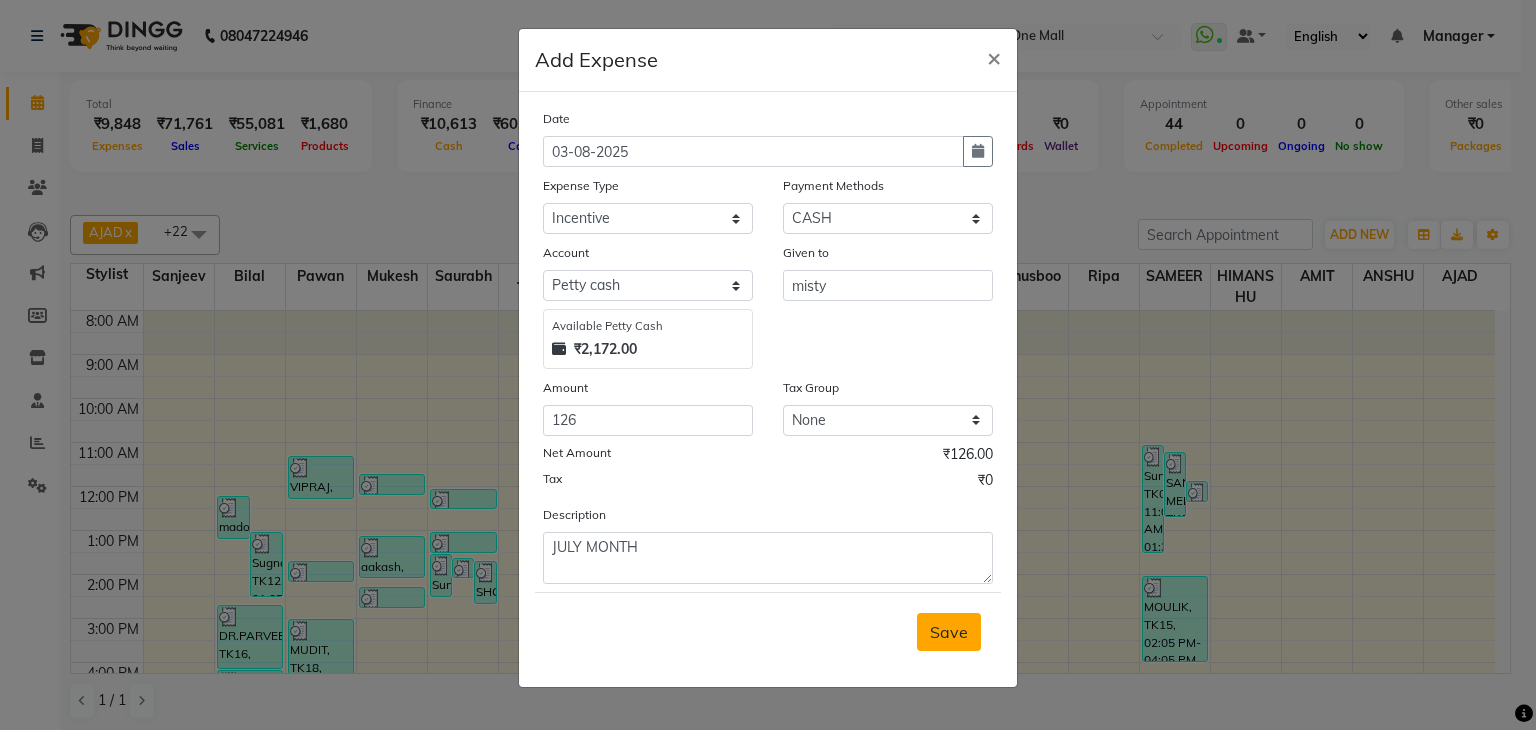click on "Save" at bounding box center (949, 632) 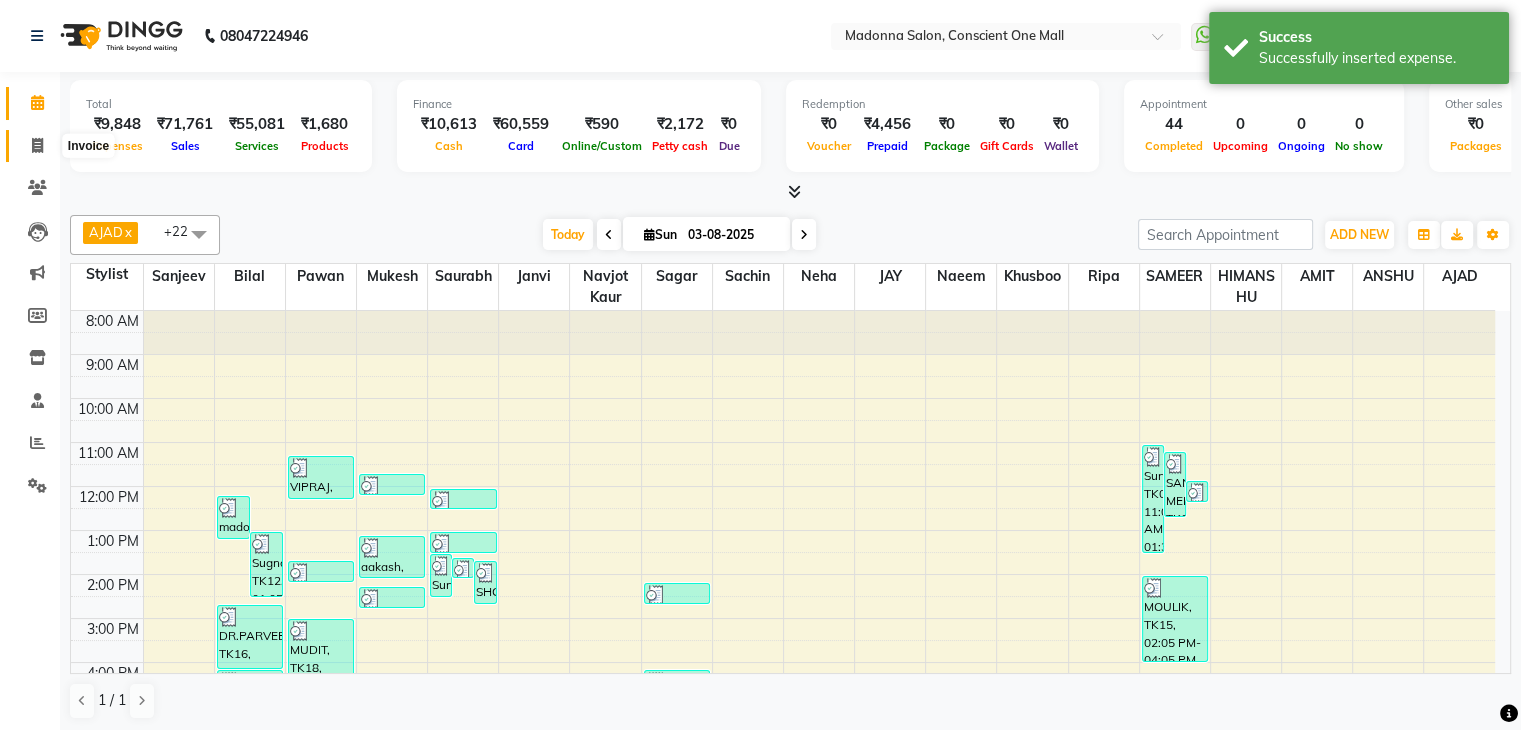 click 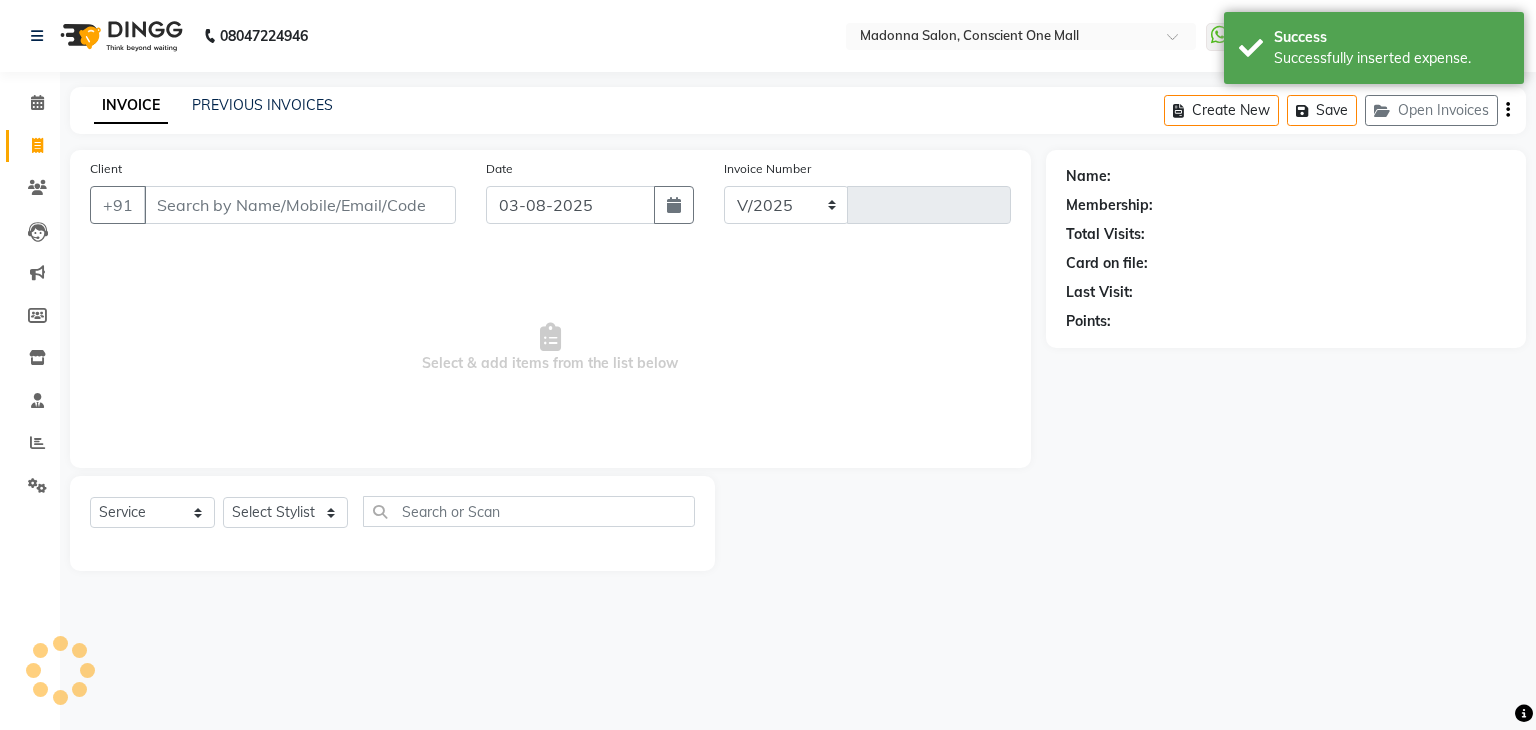 select on "7575" 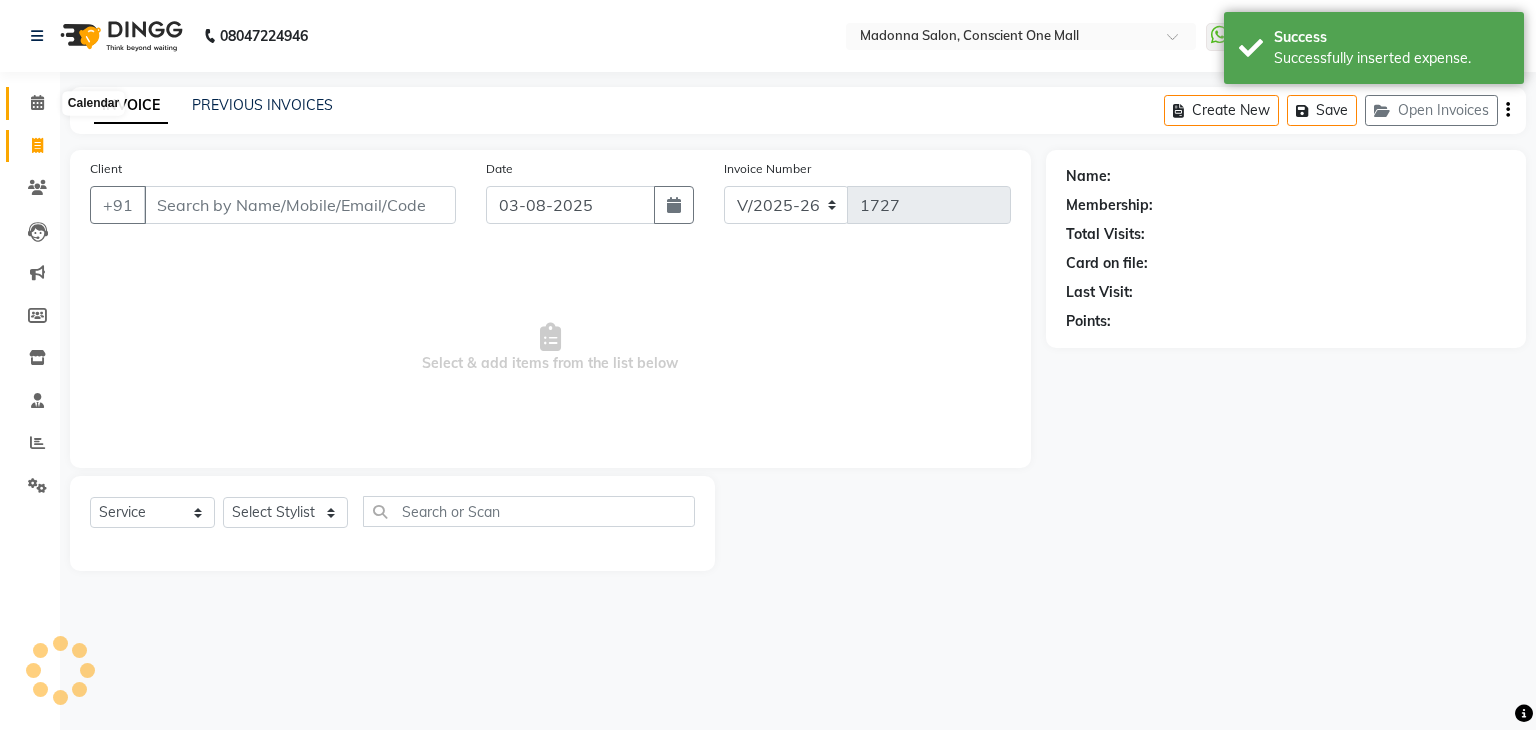 click 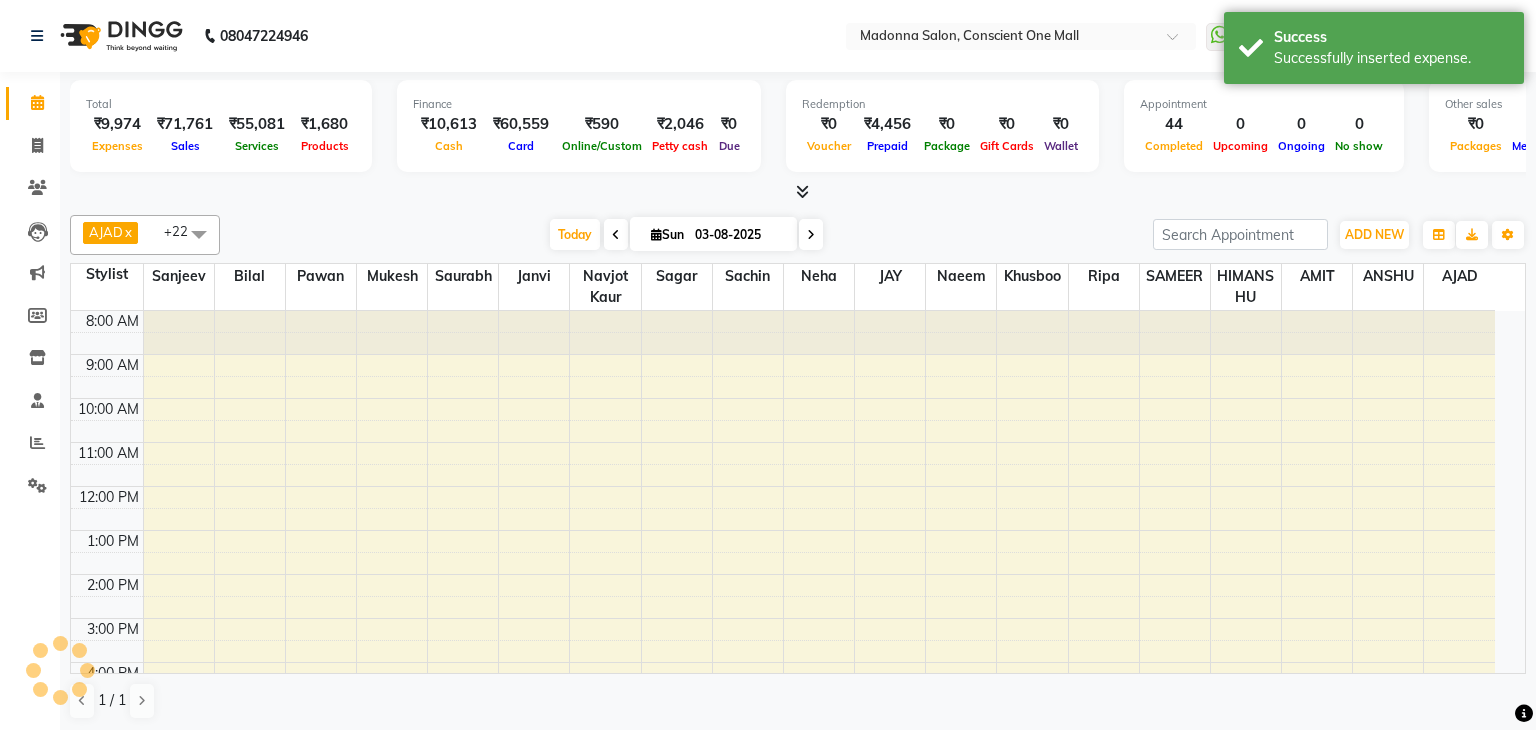 scroll, scrollTop: 0, scrollLeft: 0, axis: both 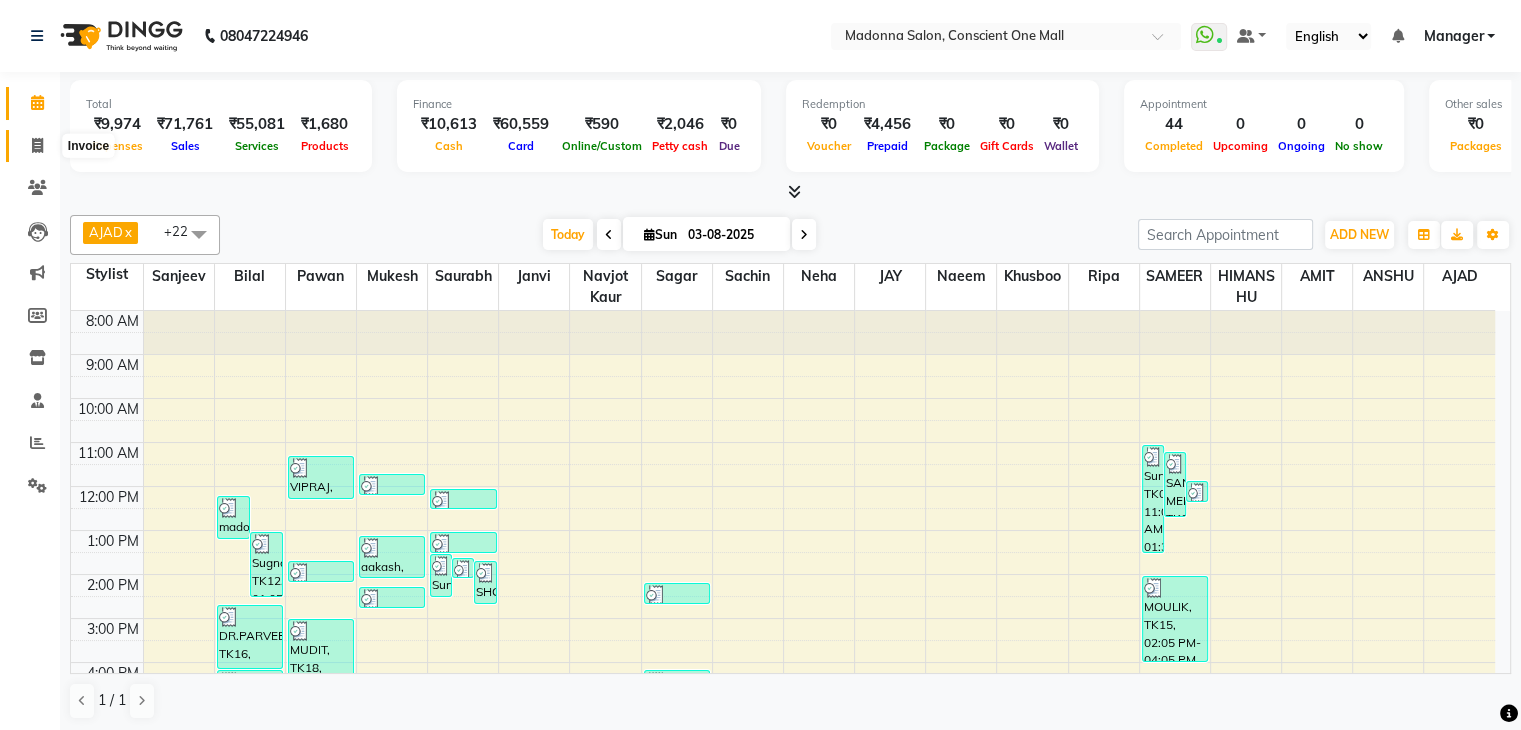 click 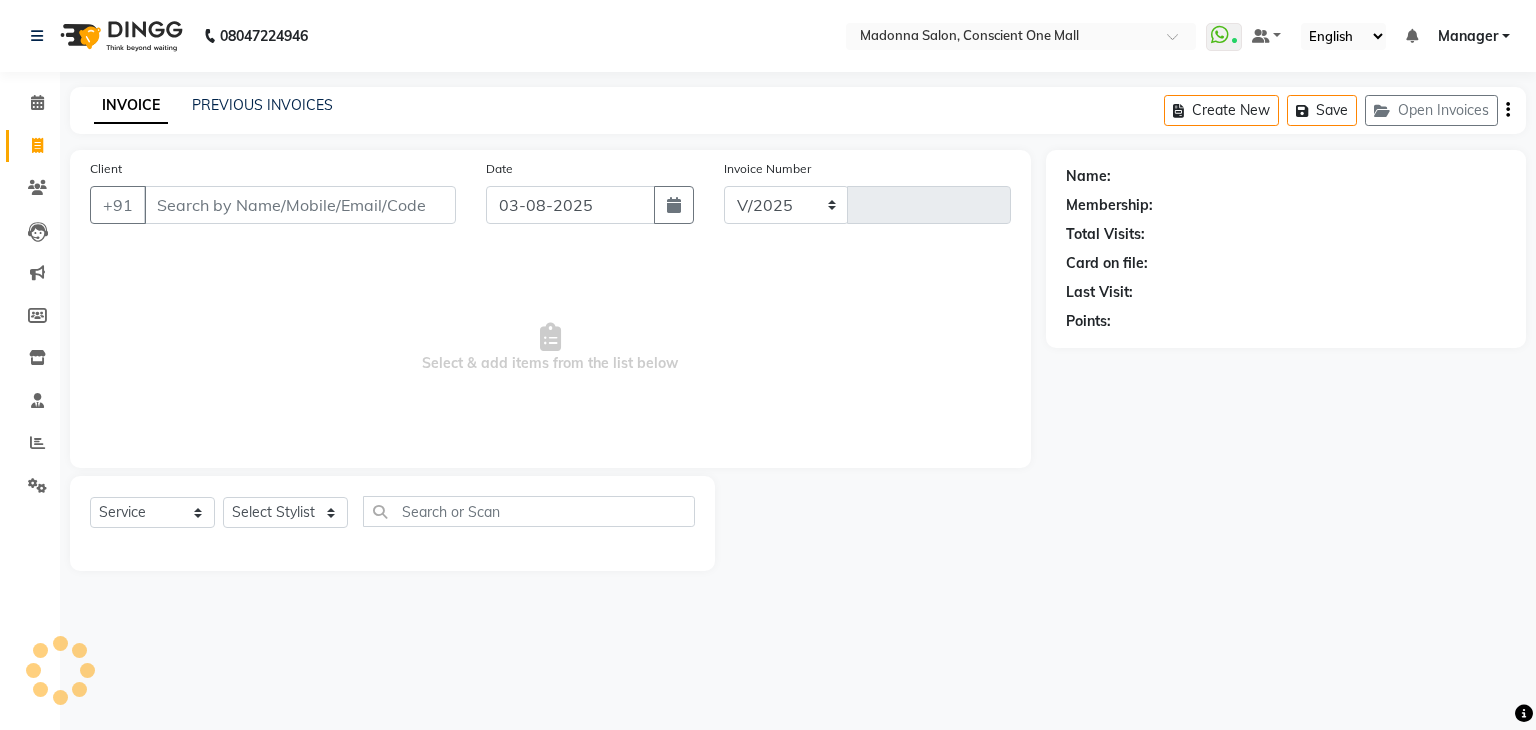 select on "7575" 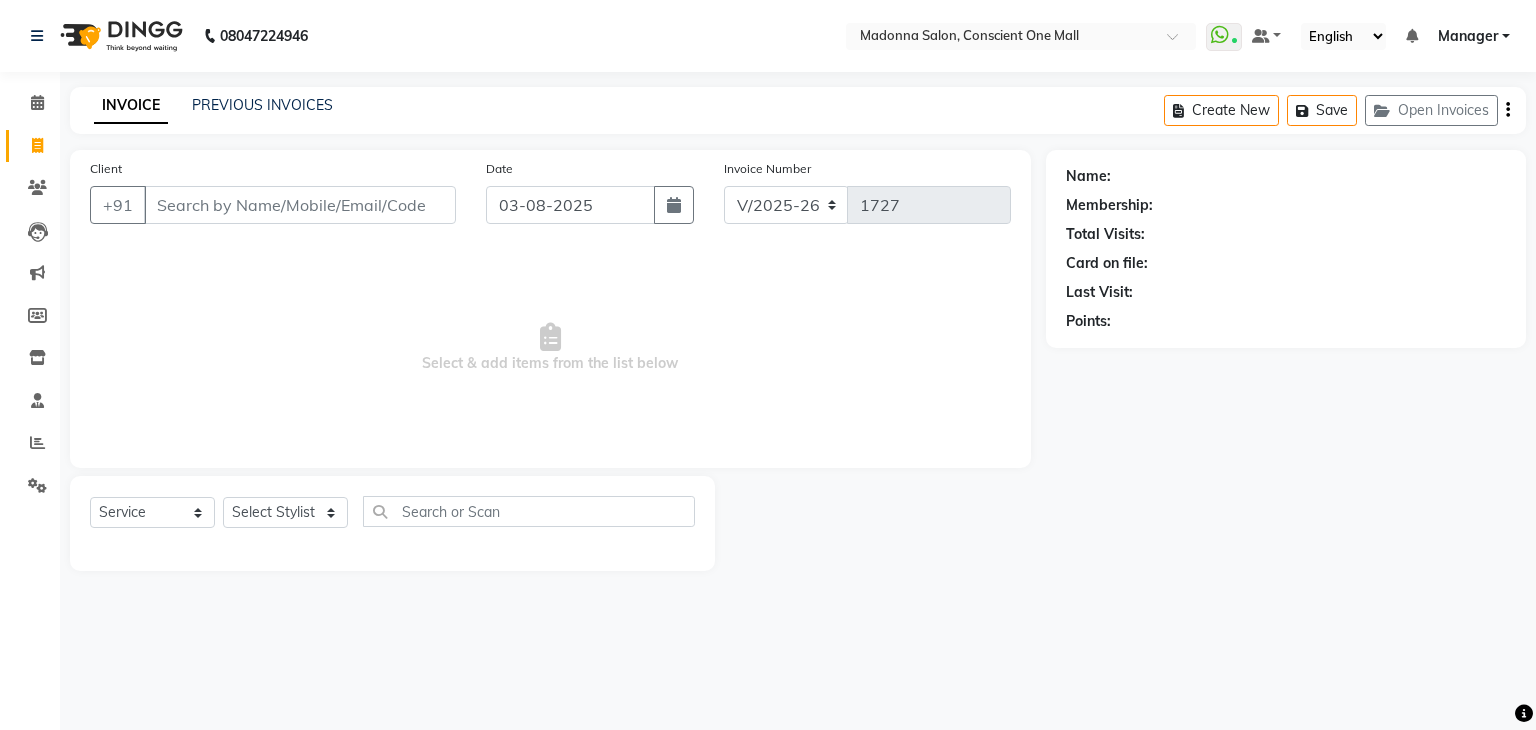 click on "Select & add items from the list below" at bounding box center [550, 348] 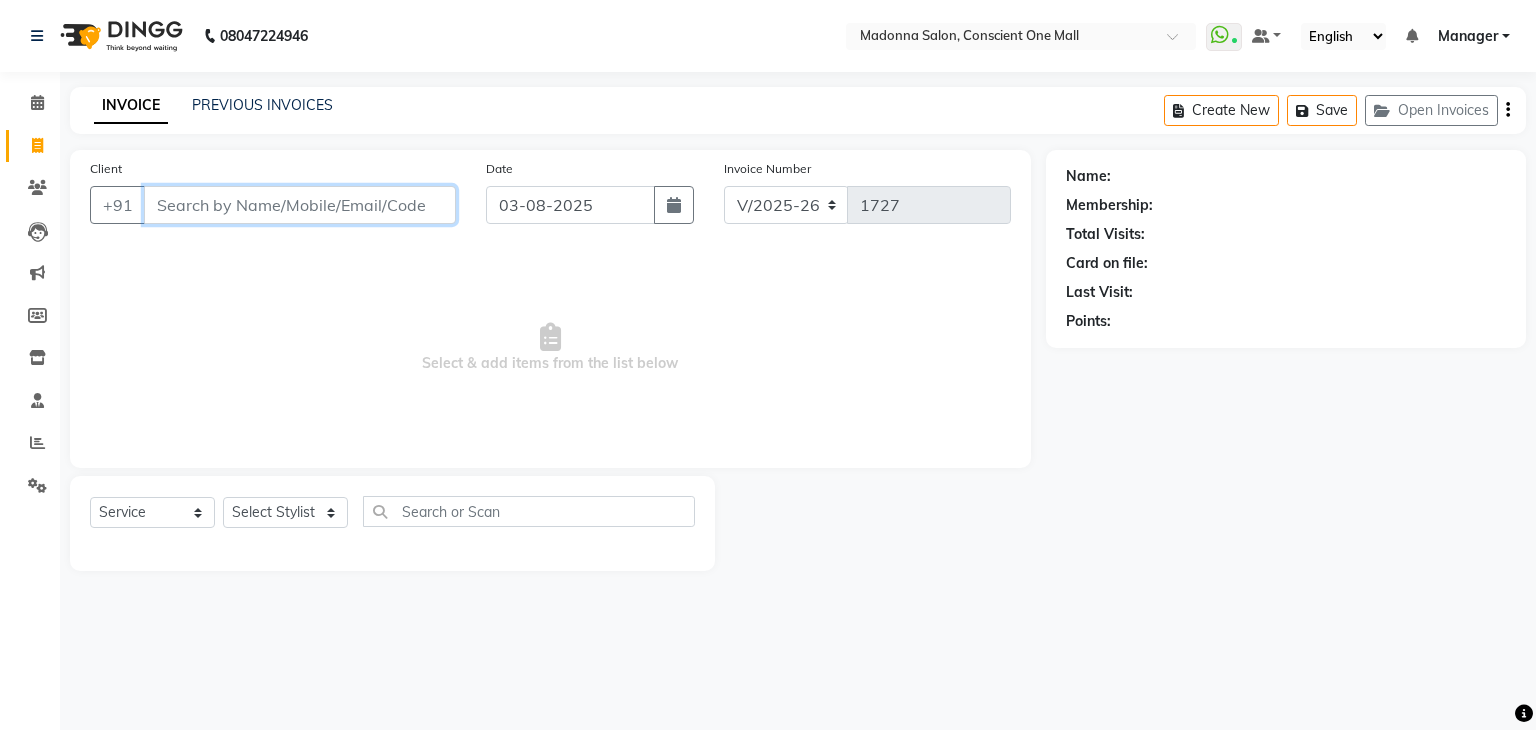 click on "Client" at bounding box center (300, 205) 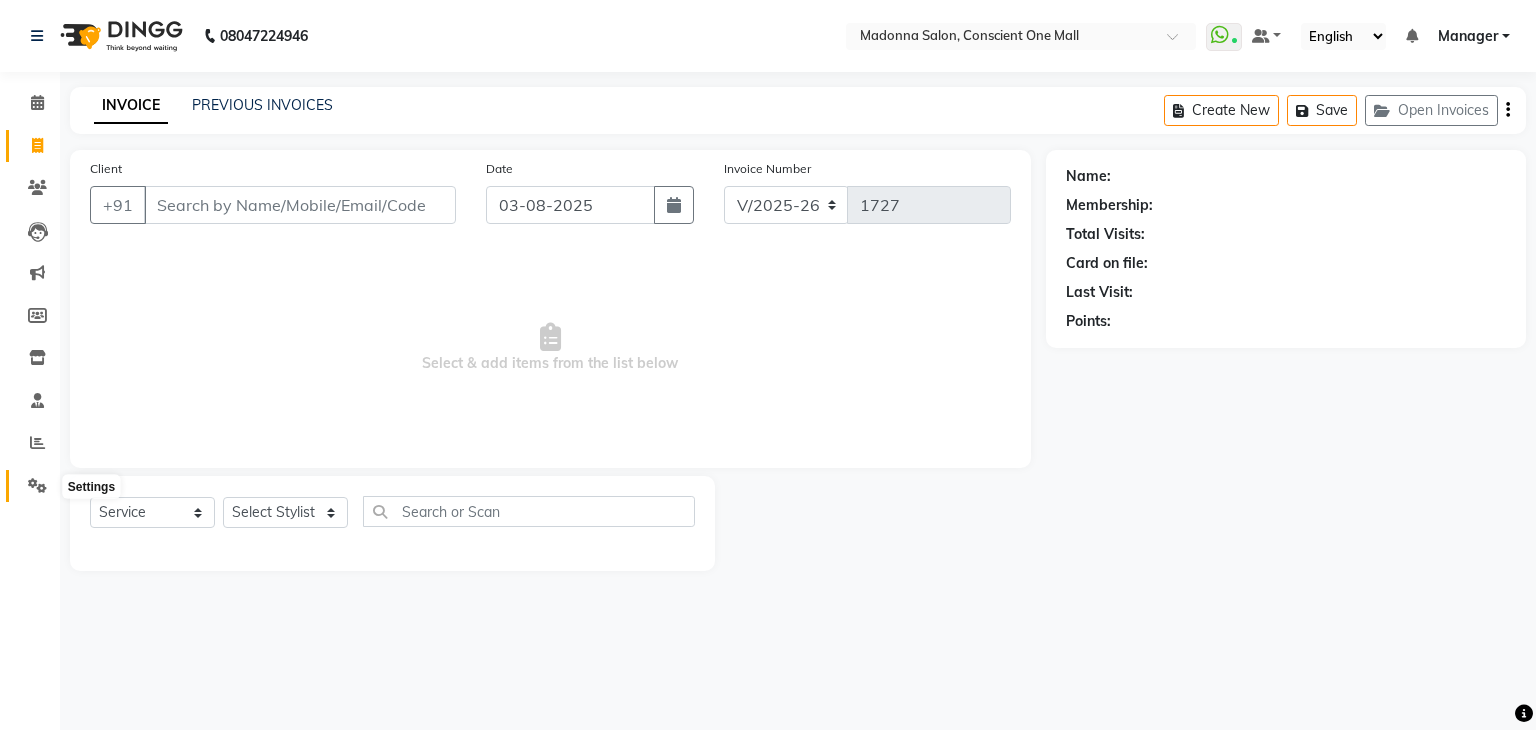 click 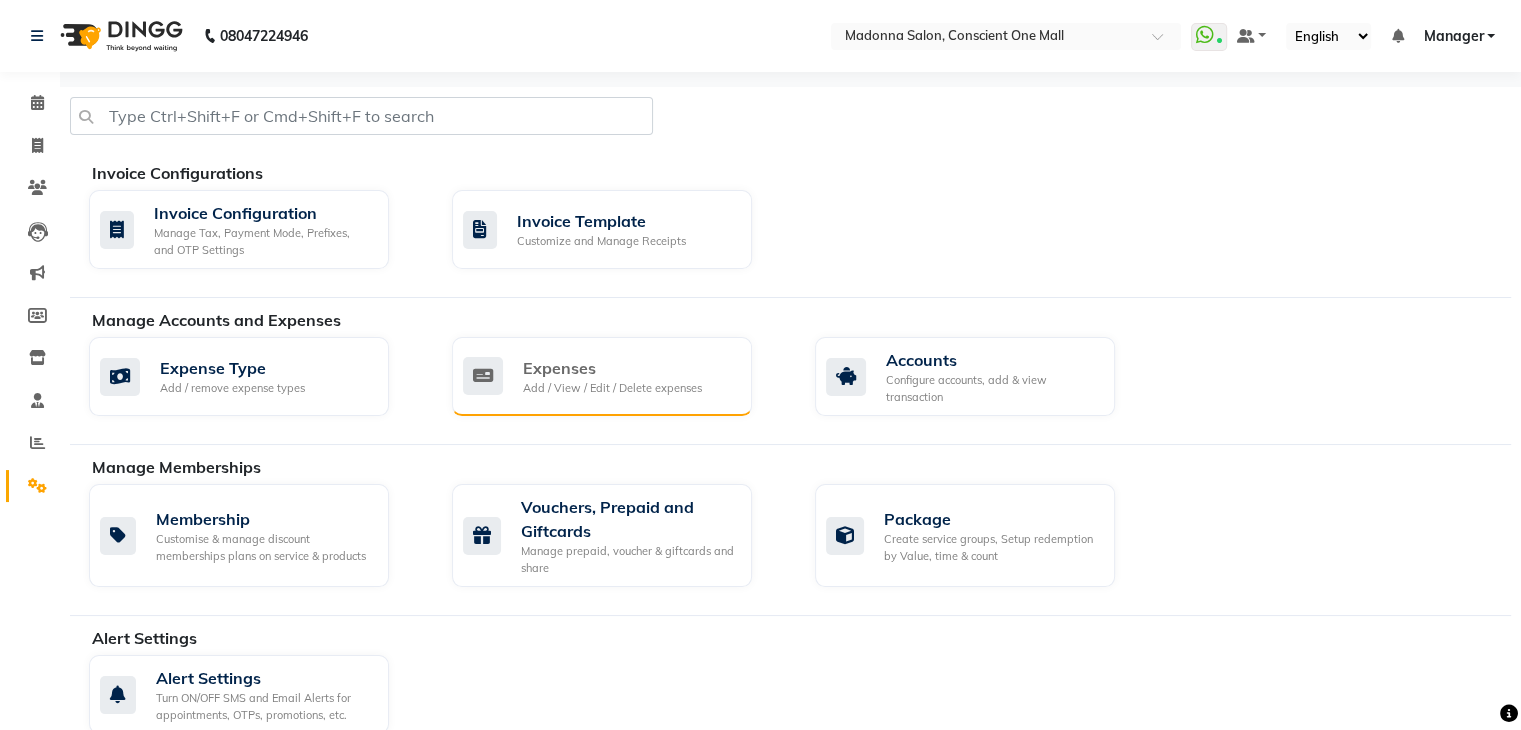 click on "Add / View / Edit / Delete expenses" 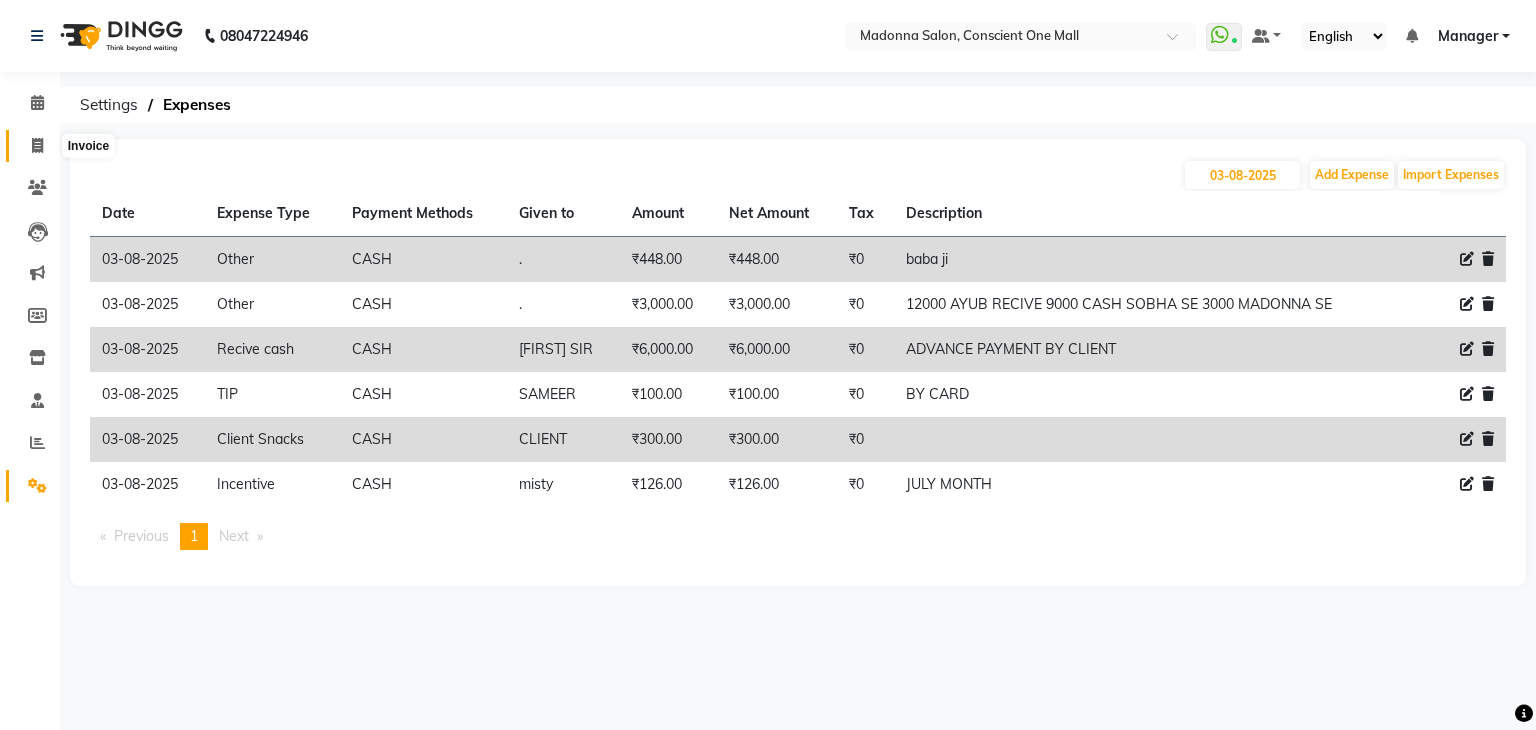 click 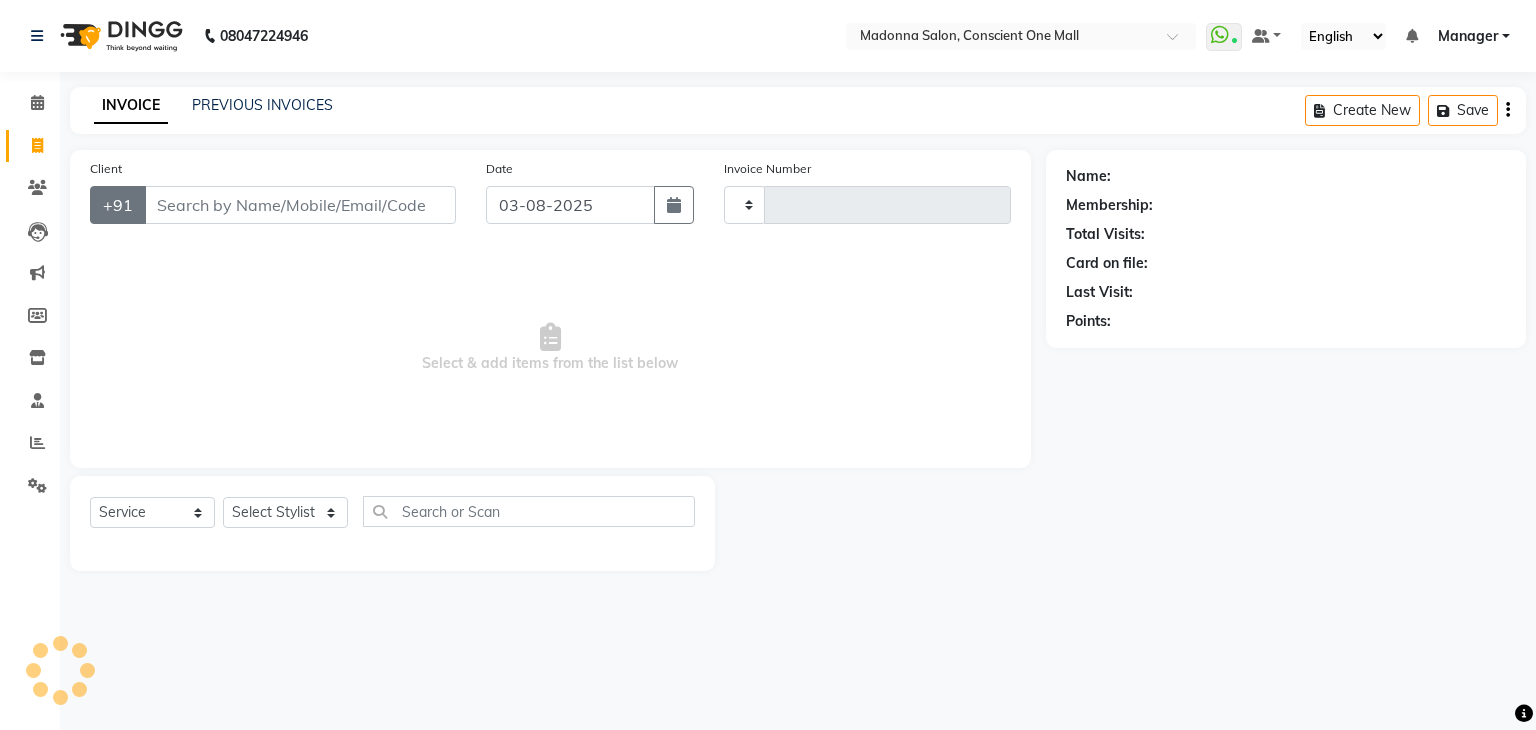 type on "1727" 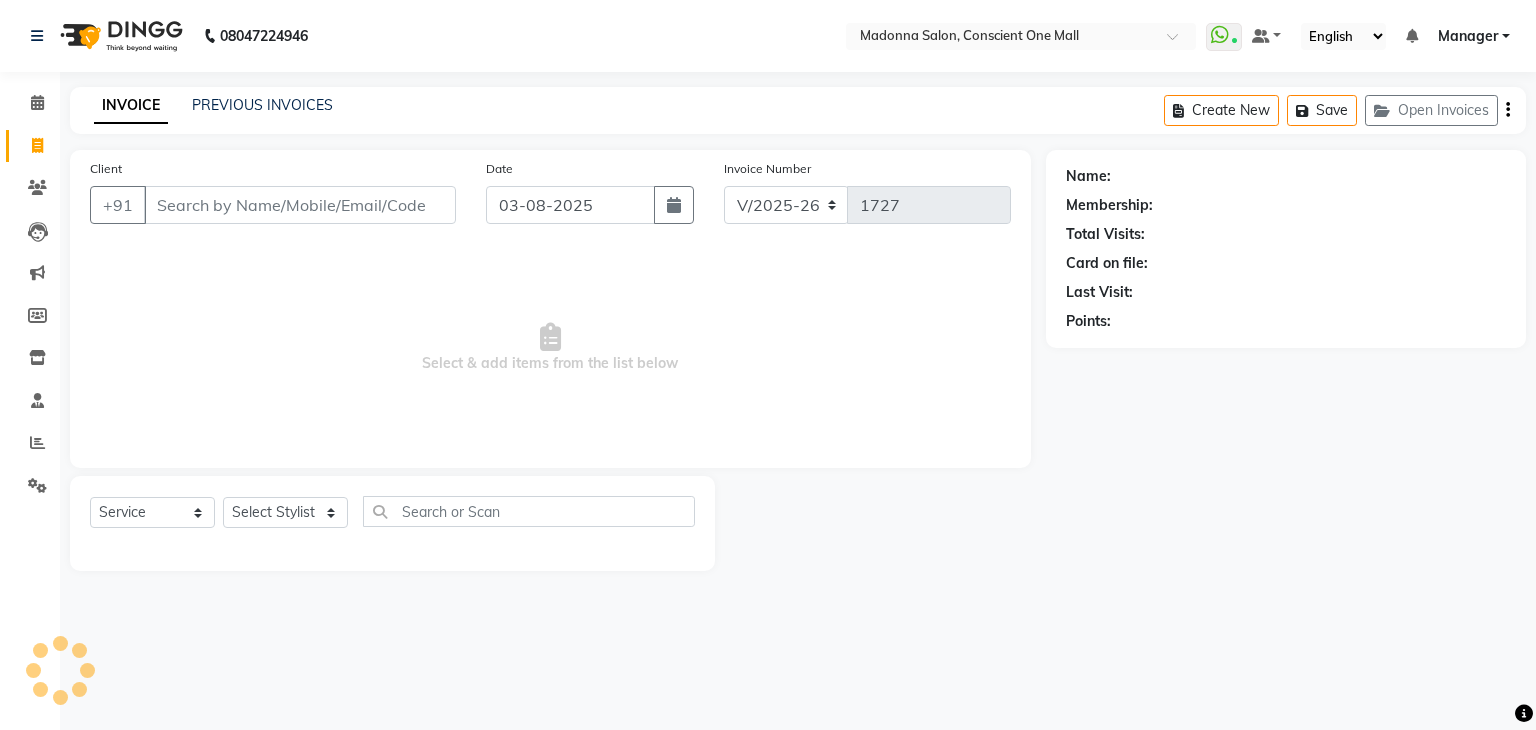 click on "Select & add items from the list below" at bounding box center (550, 348) 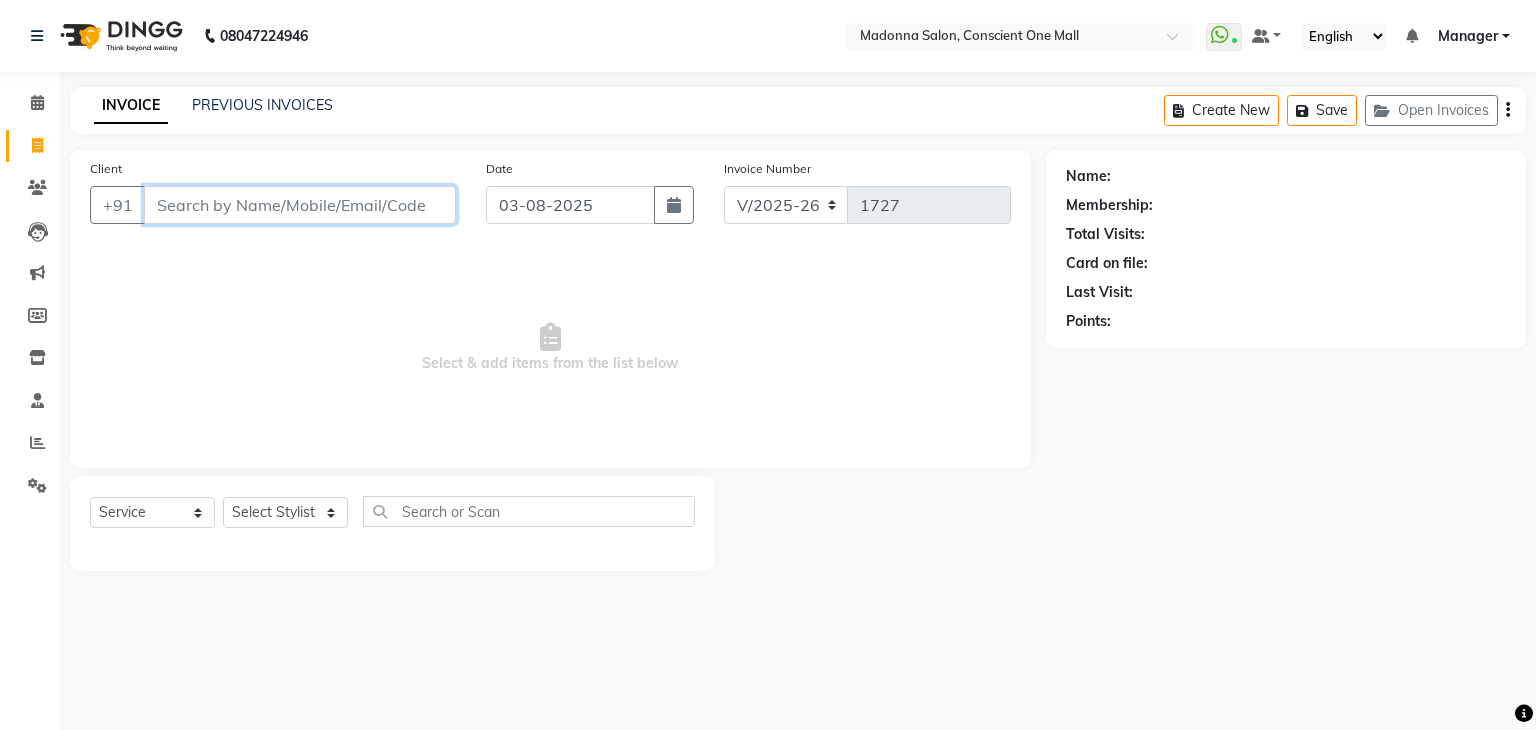 click on "Client" at bounding box center (300, 205) 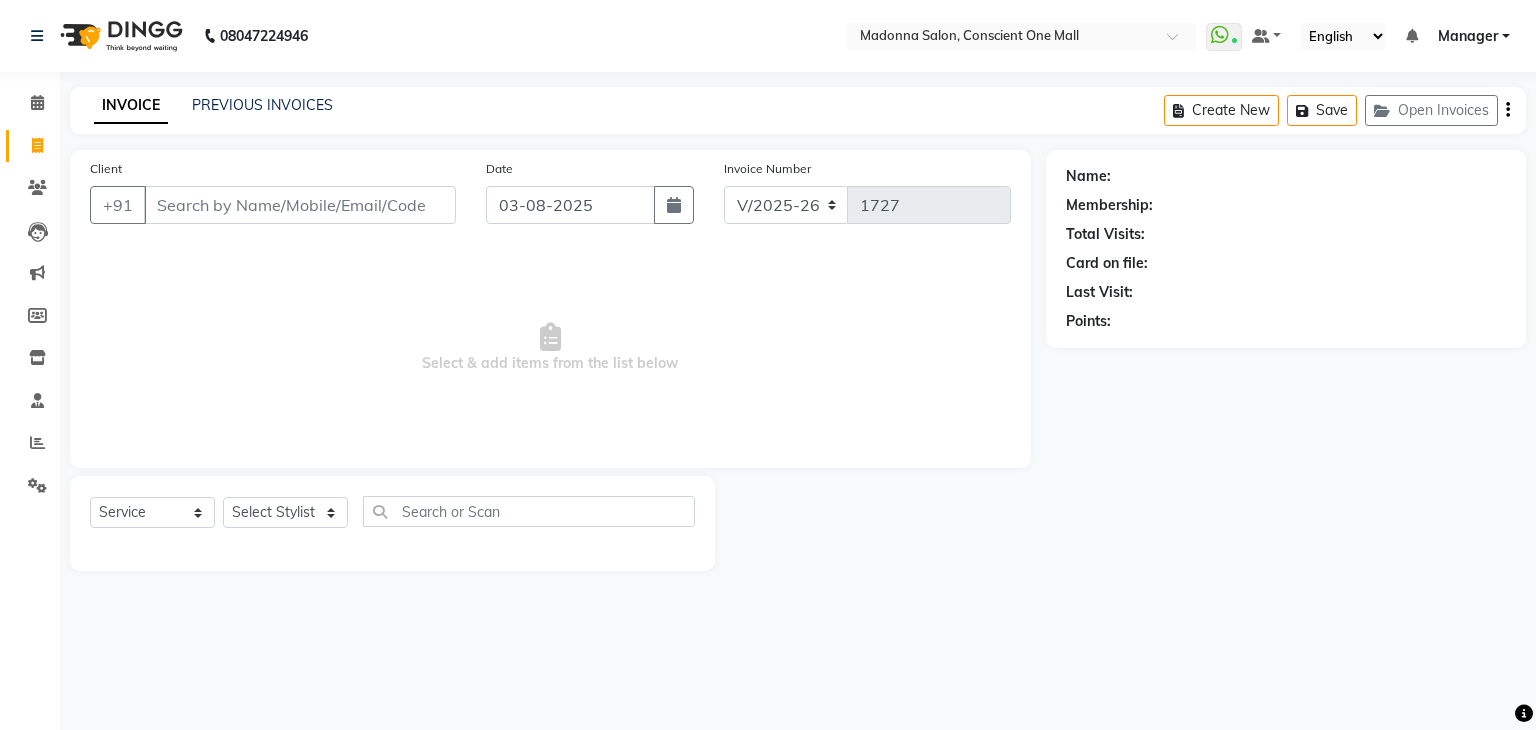 click on "Select & add items from the list below" at bounding box center [550, 348] 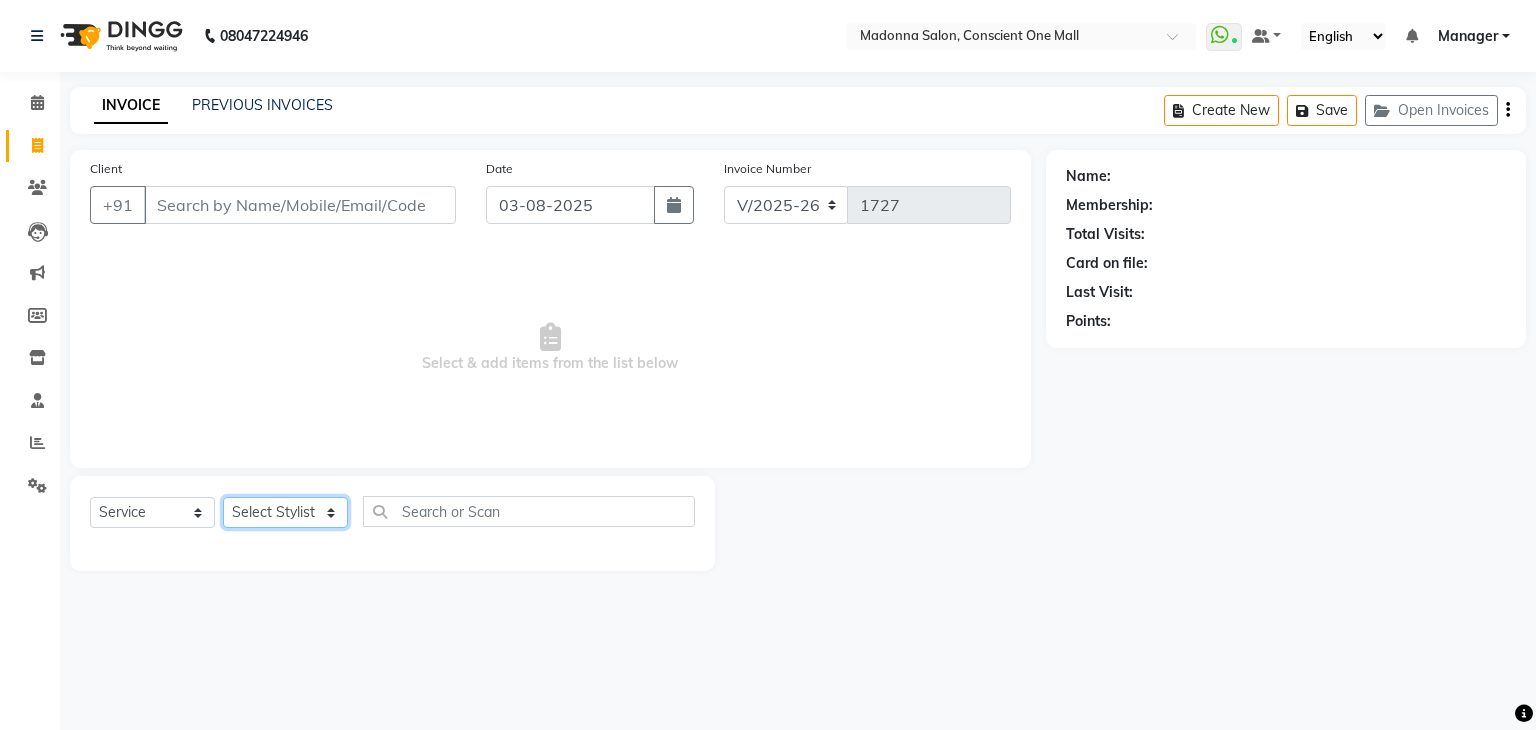 click on "Select Stylist AJAD AMIT ANSHU Bilal Harry himanshi HIMANSHU Janvi JAY Khusboo Manager misty Mukesh Naeem Navjot Kaur neha Pawan RAKHI Ripa Sachin Sagar  SAMEER Sanjeev Saurabh" 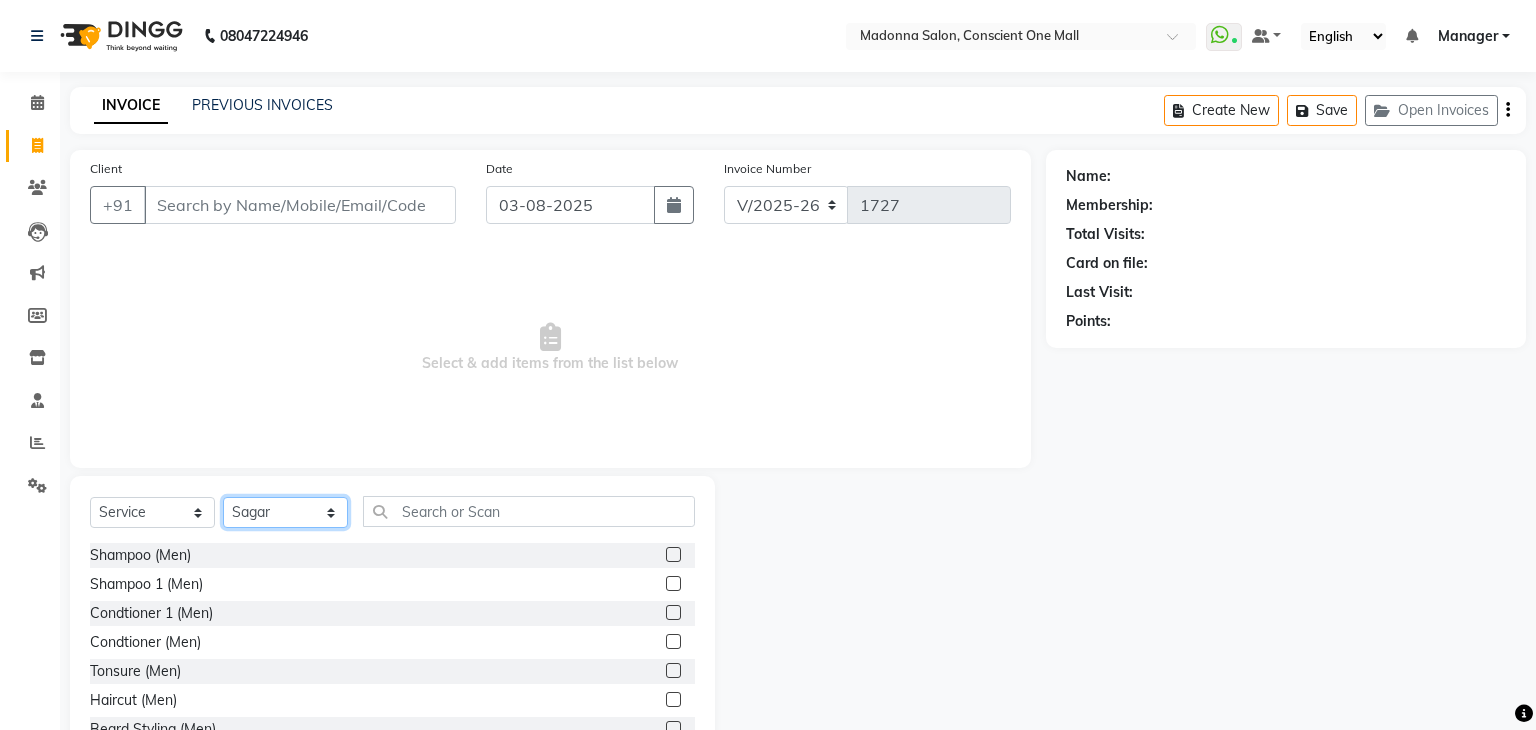 click on "Select Stylist AJAD AMIT ANSHU Bilal Harry himanshi HIMANSHU Janvi JAY Khusboo Manager misty Mukesh Naeem Navjot Kaur neha Pawan RAKHI Ripa Sachin Sagar  SAMEER Sanjeev Saurabh" 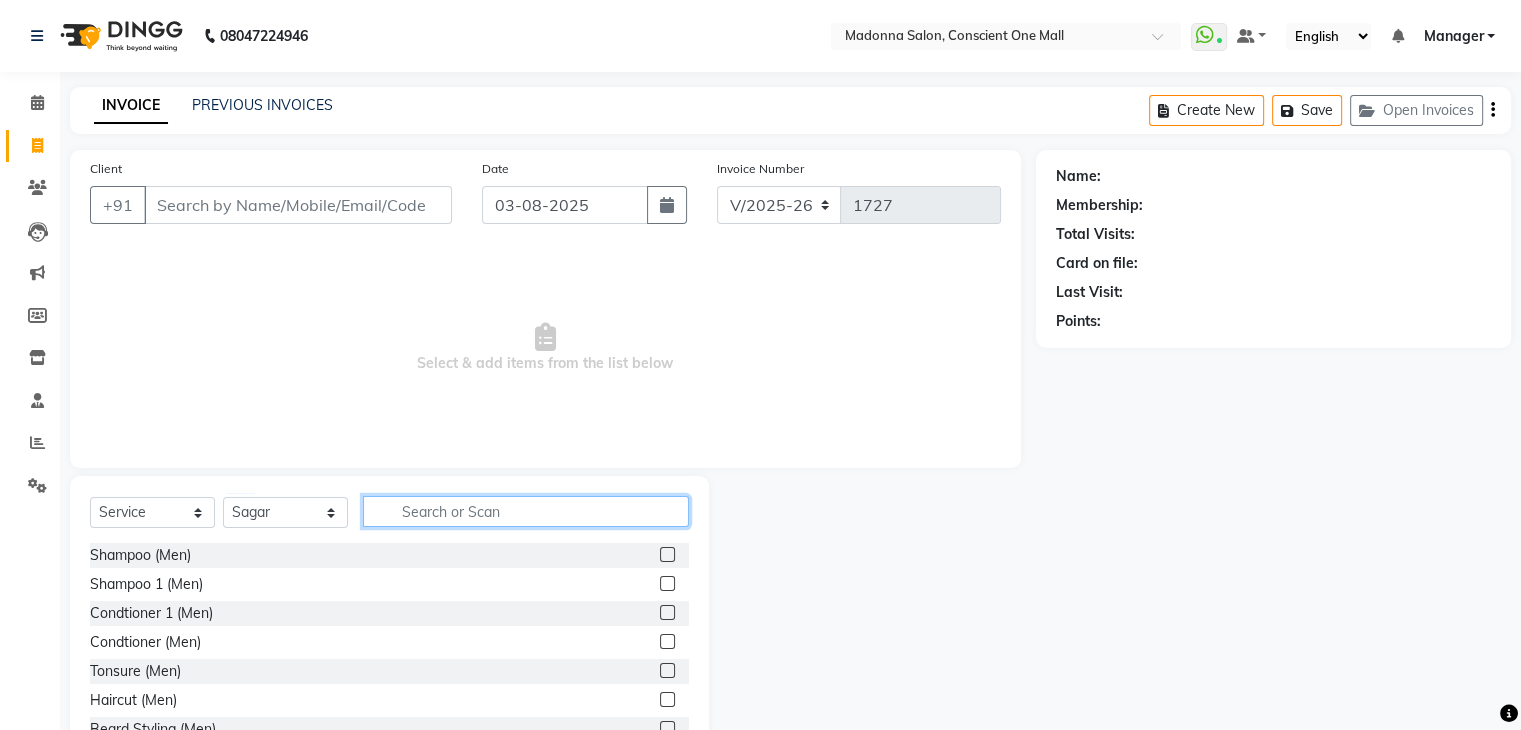 click 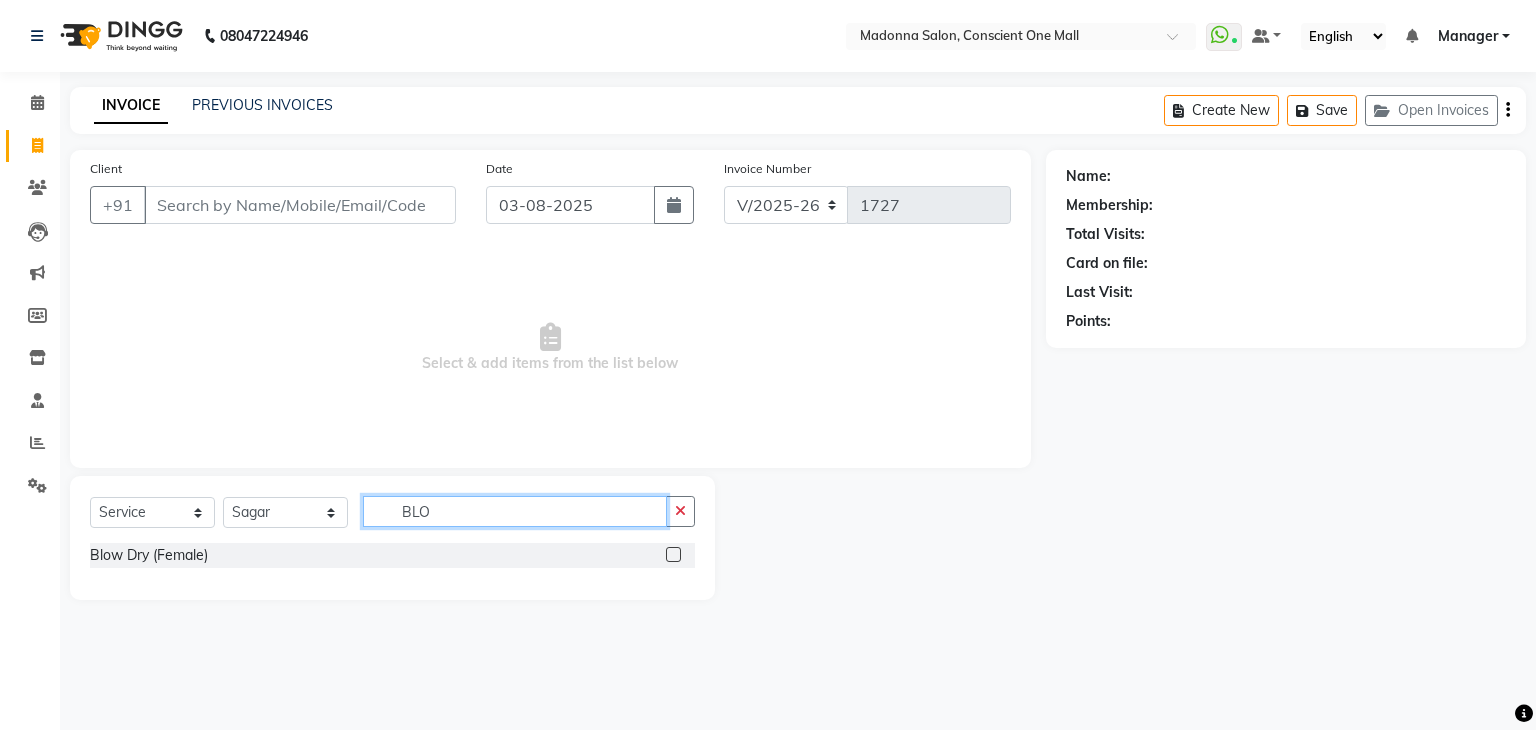 type on "BLO" 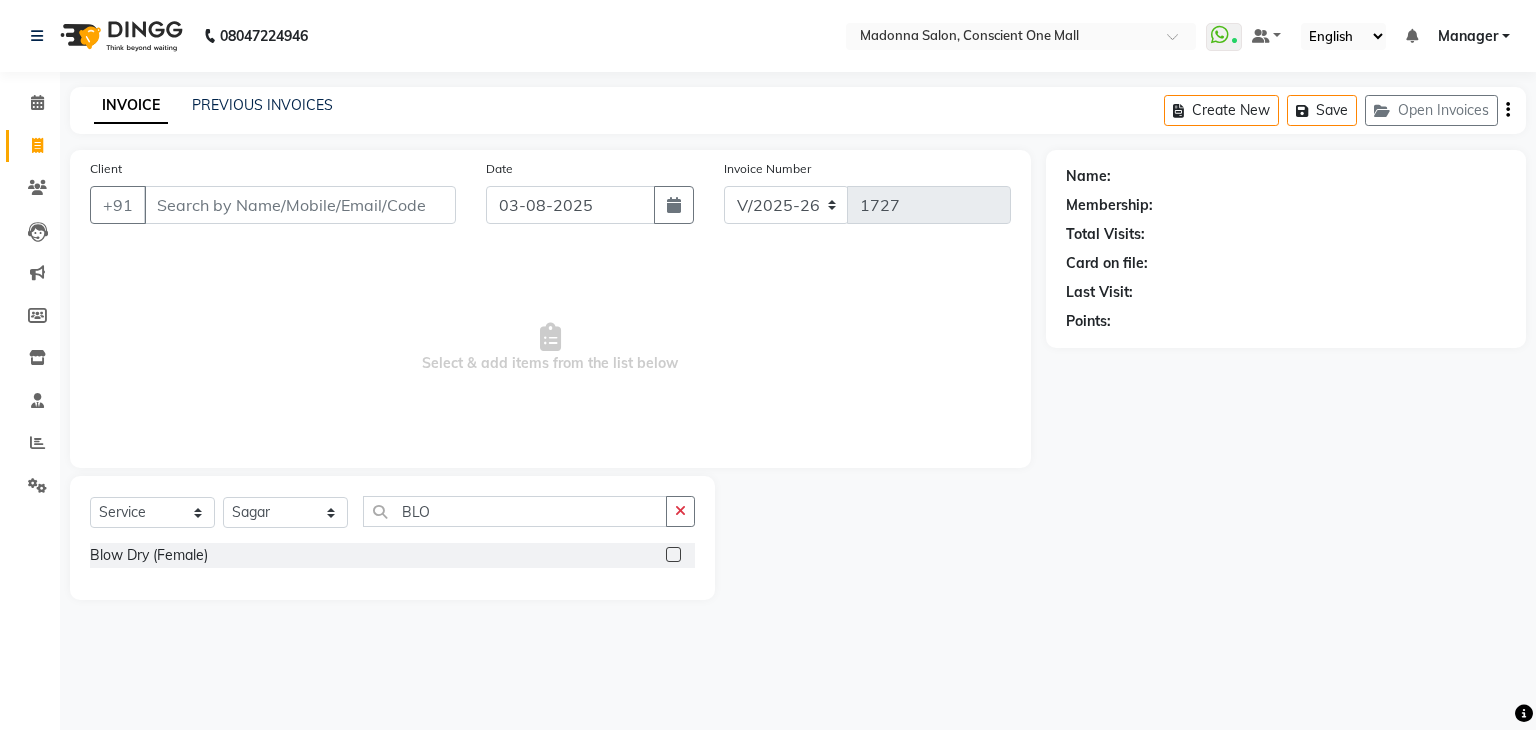 click 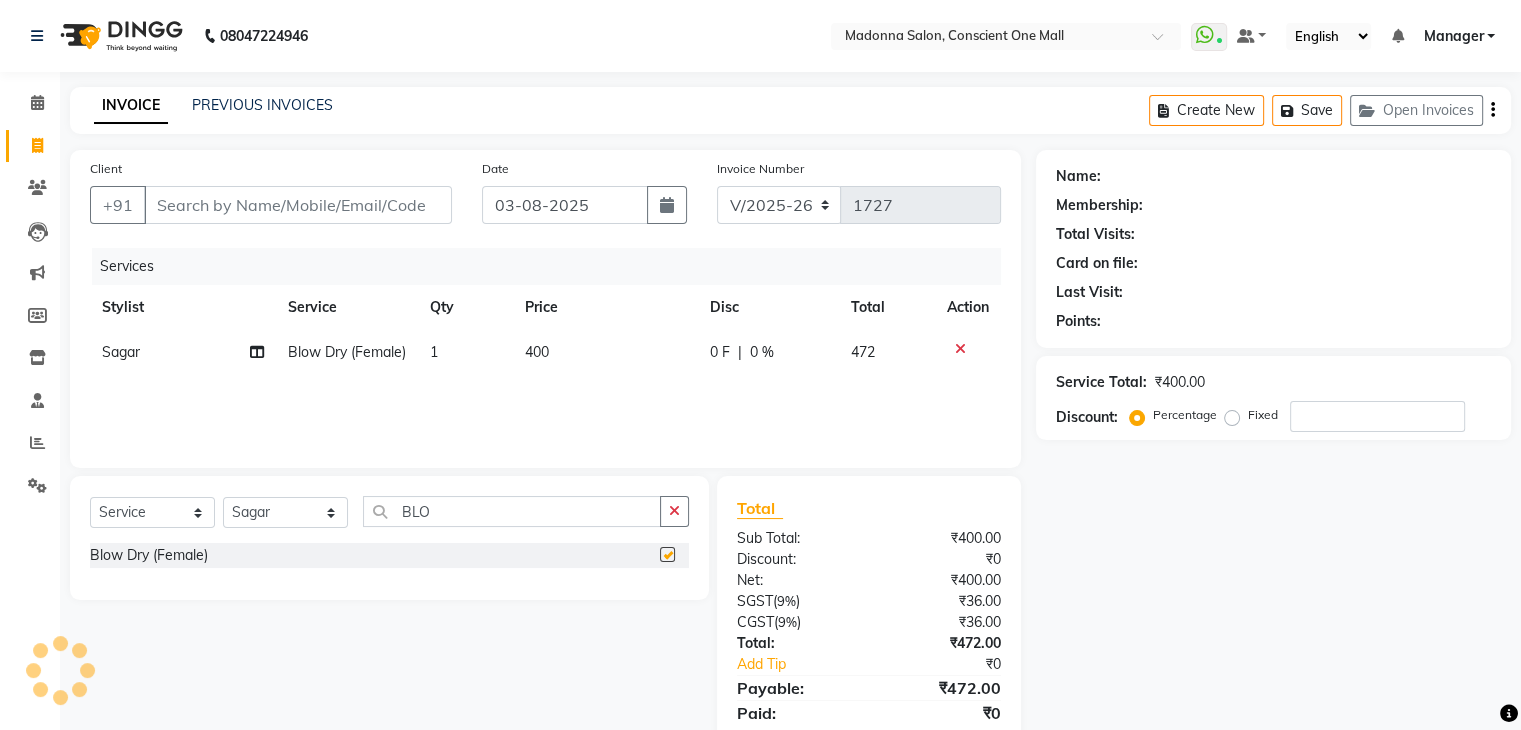 checkbox on "false" 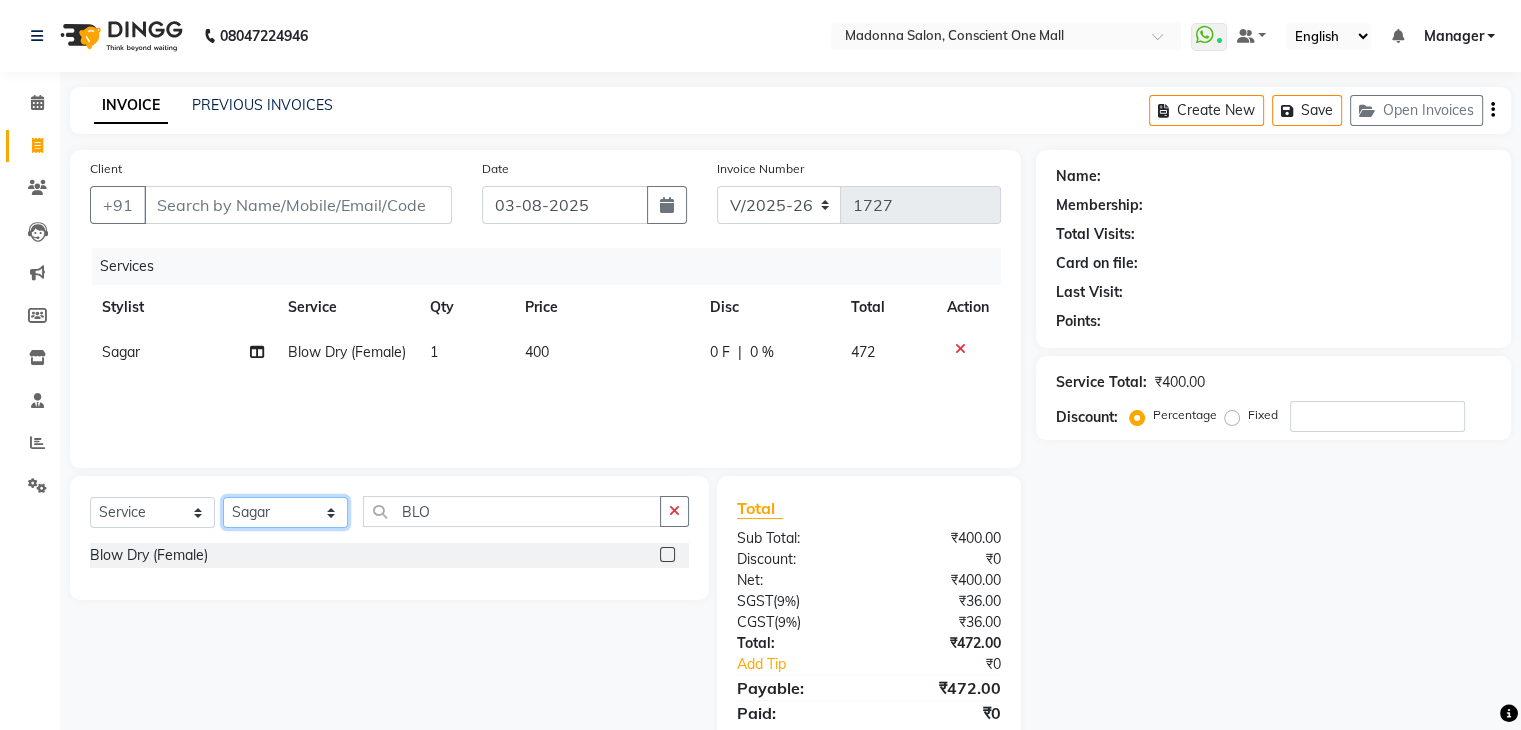 click on "Select Stylist AJAD AMIT ANSHU Bilal Harry himanshi HIMANSHU Janvi JAY Khusboo Manager misty Mukesh Naeem Navjot Kaur neha Pawan RAKHI Ripa Sachin Sagar  SAMEER Sanjeev Saurabh" 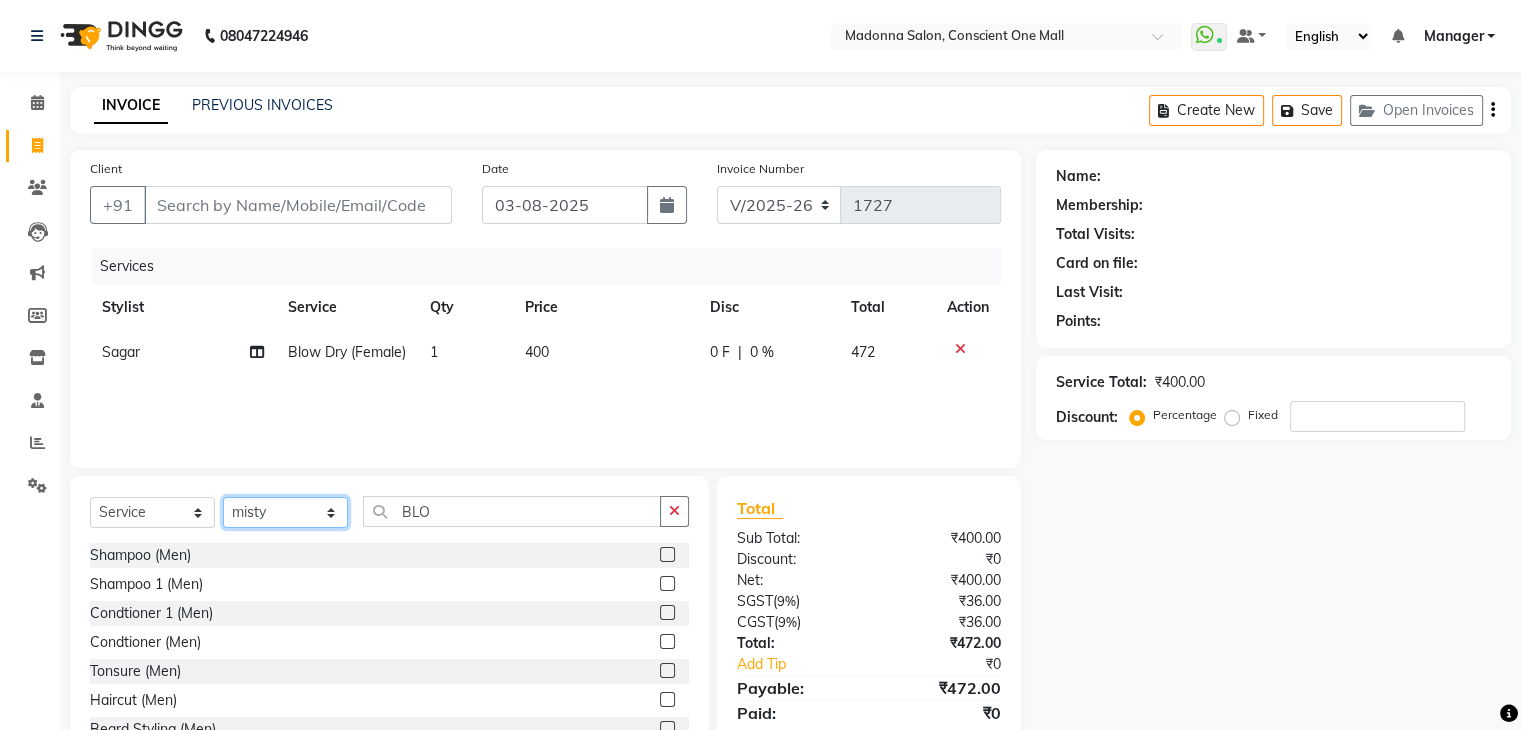 click on "Select Stylist AJAD AMIT ANSHU Bilal Harry himanshi HIMANSHU Janvi JAY Khusboo Manager misty Mukesh Naeem Navjot Kaur neha Pawan RAKHI Ripa Sachin Sagar  SAMEER Sanjeev Saurabh" 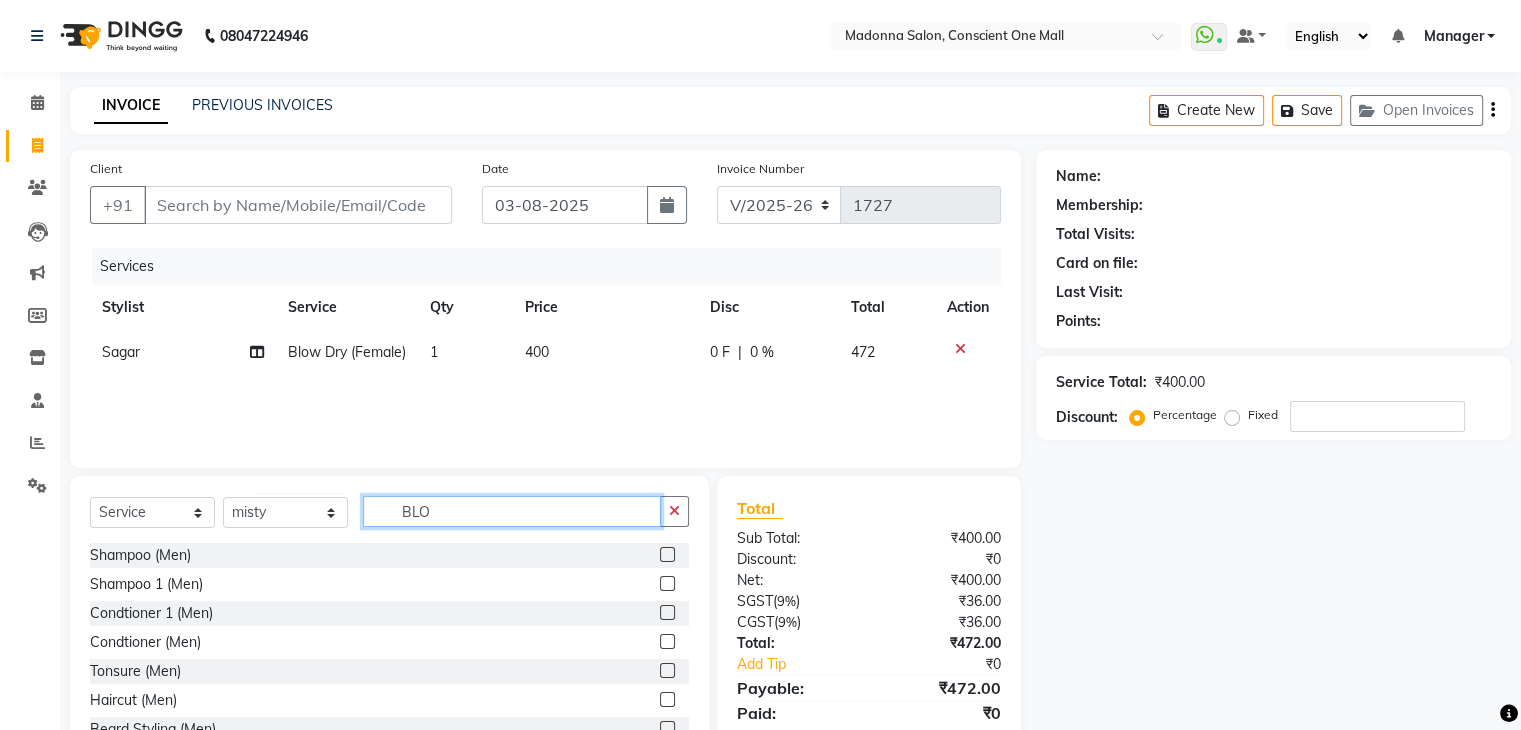 click on "BLO" 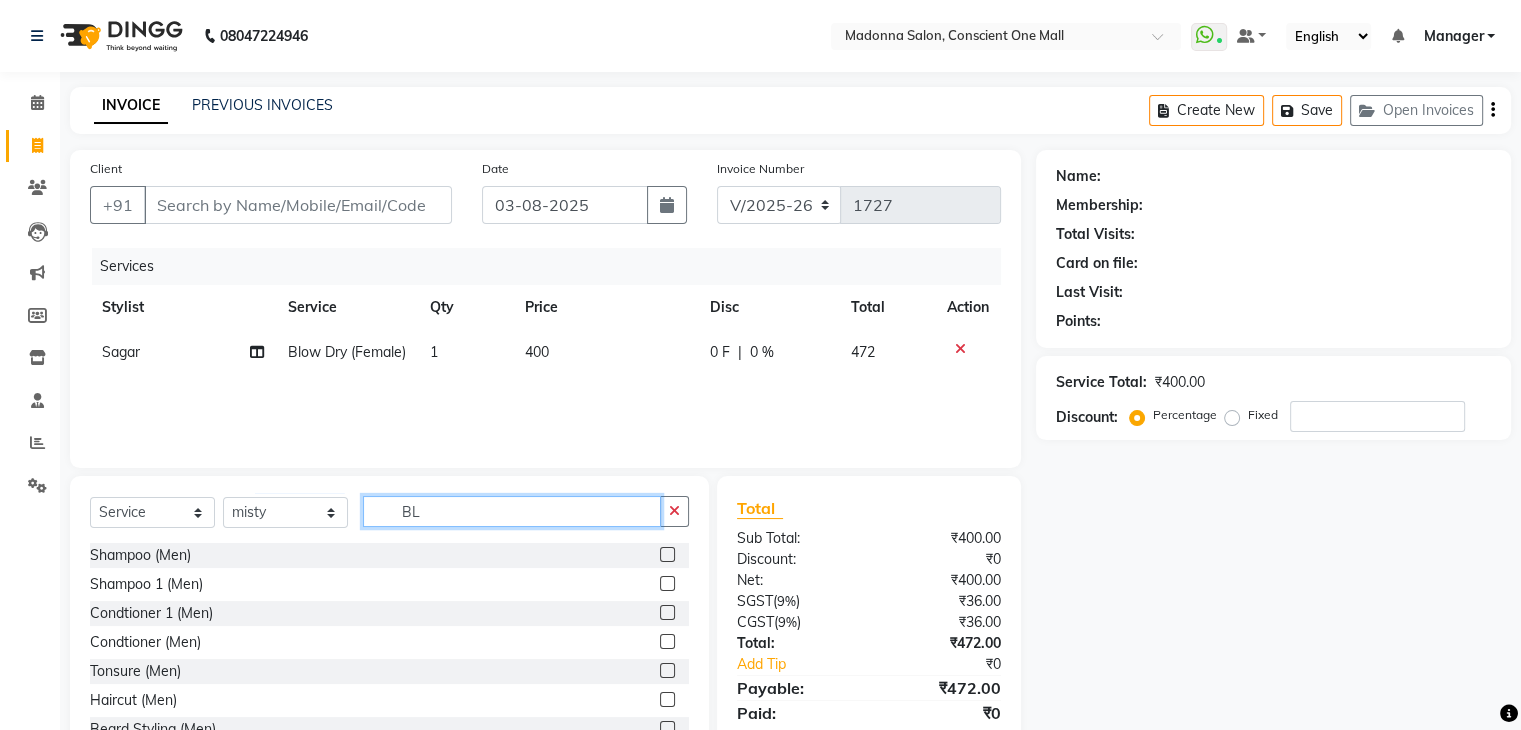 type on "B" 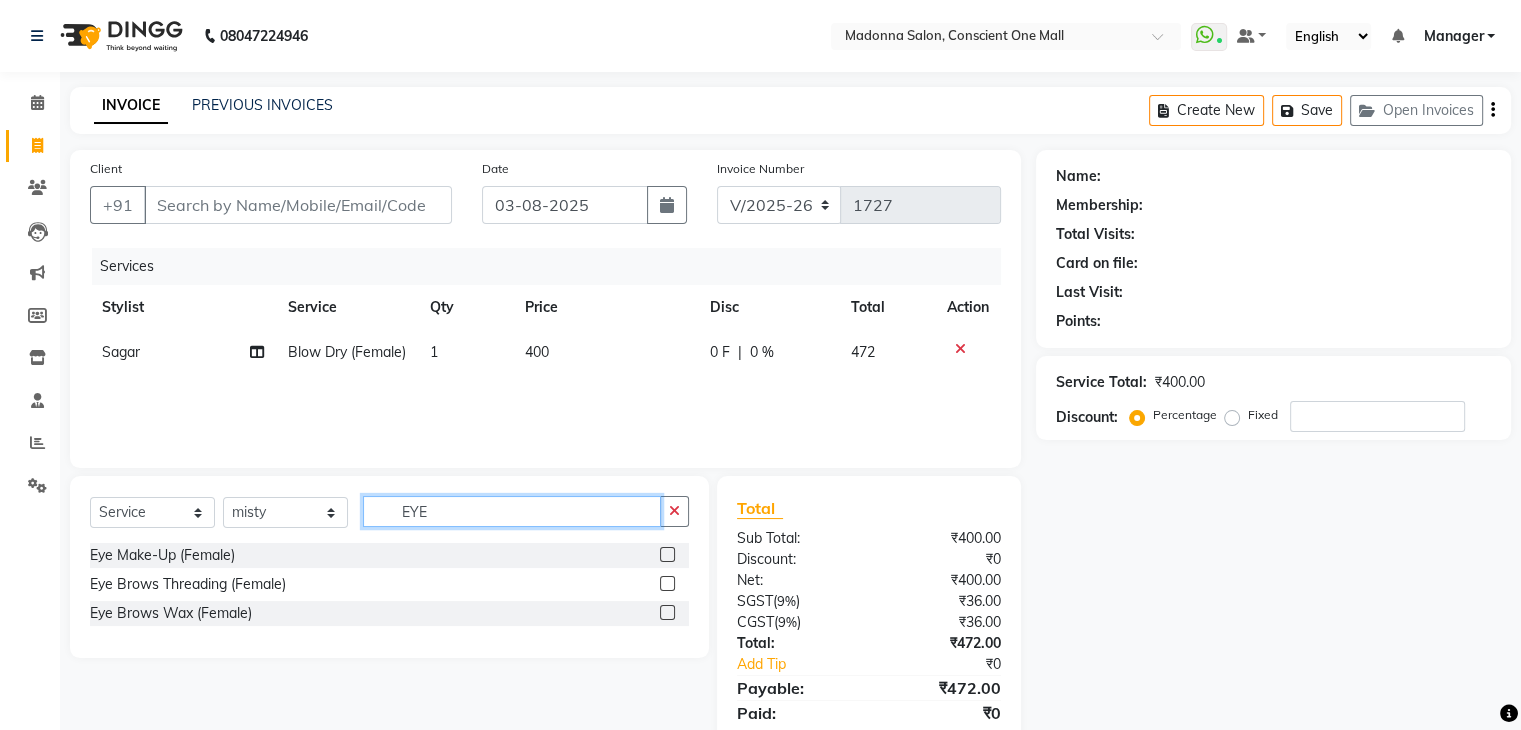 type on "EYE" 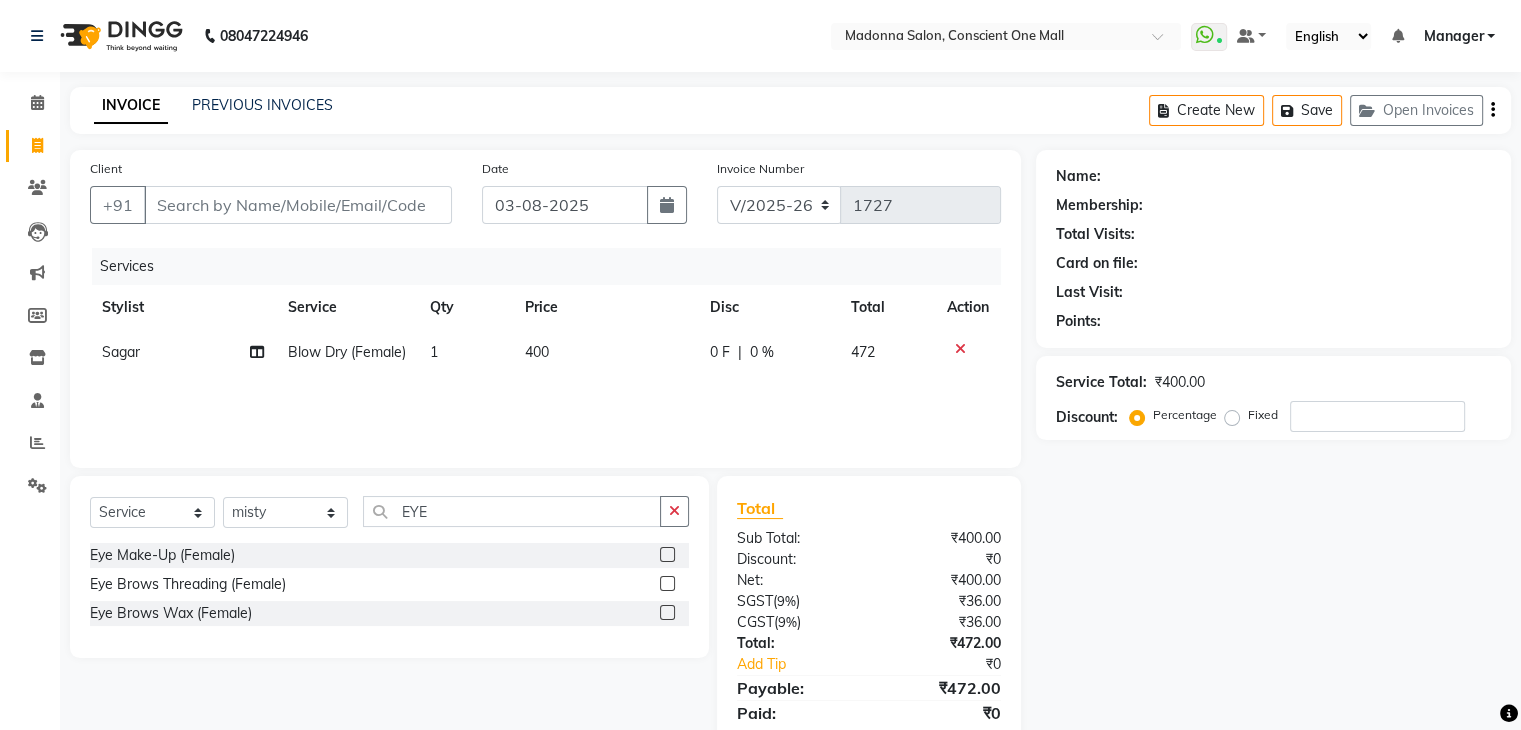 click 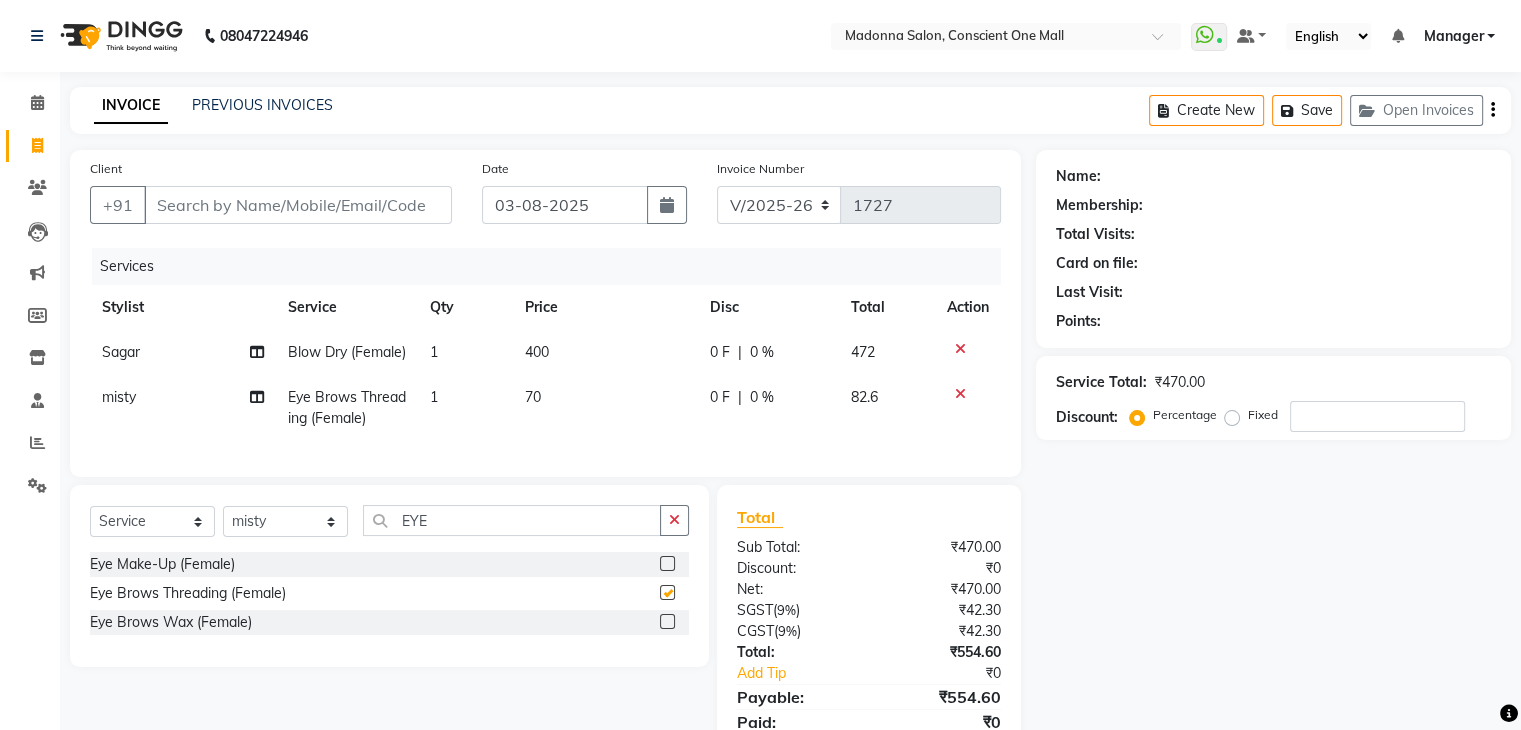 checkbox on "false" 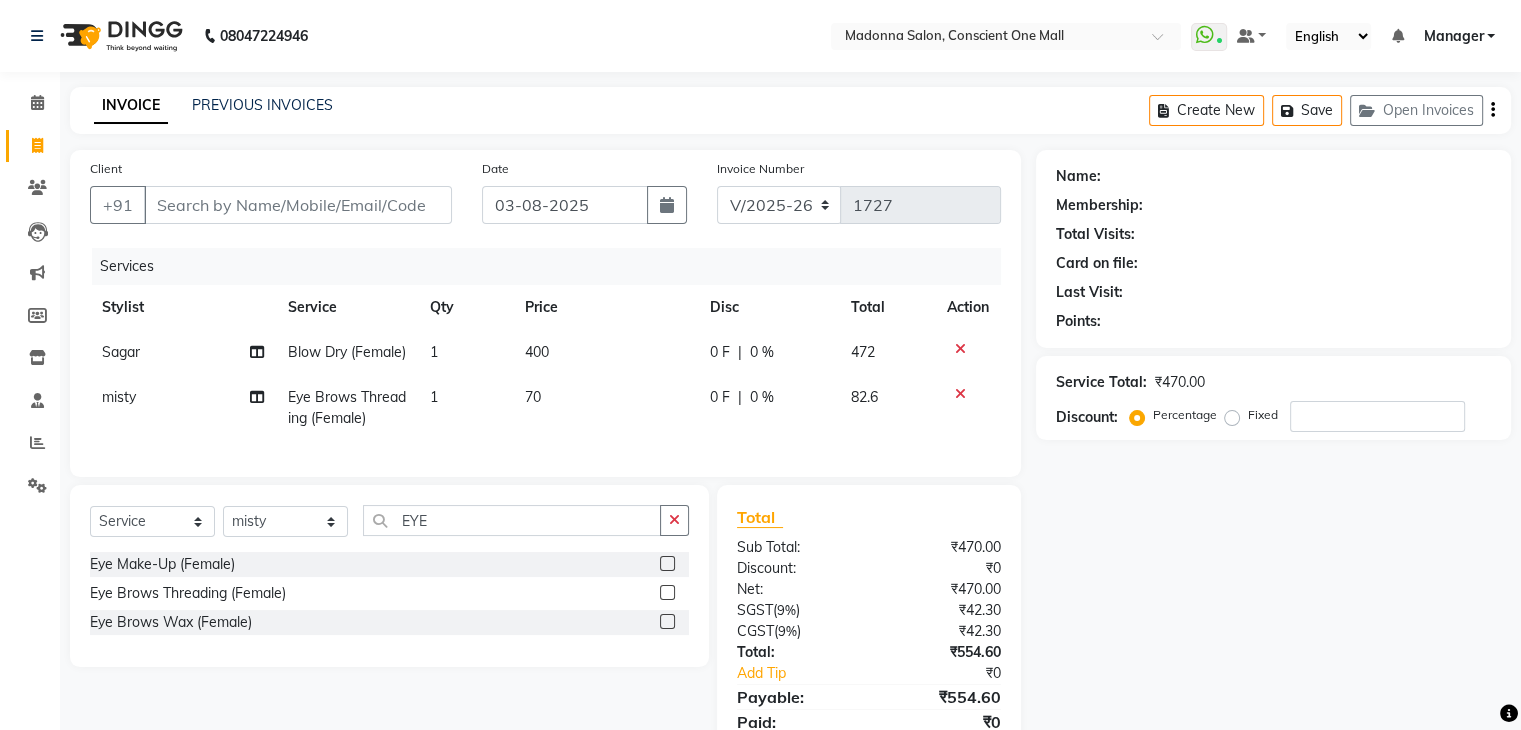 click on "Client +91 Date 03-08-2025 Invoice Number V/2025 V/2025-26 1727 Services Stylist Service Qty Price Disc Total Action Sagar  Blow Dry (Female) 1 400 0 F | 0 % 472 misty Eye Brows Threading (Female) 1 70 0 F | 0 % 82.6" 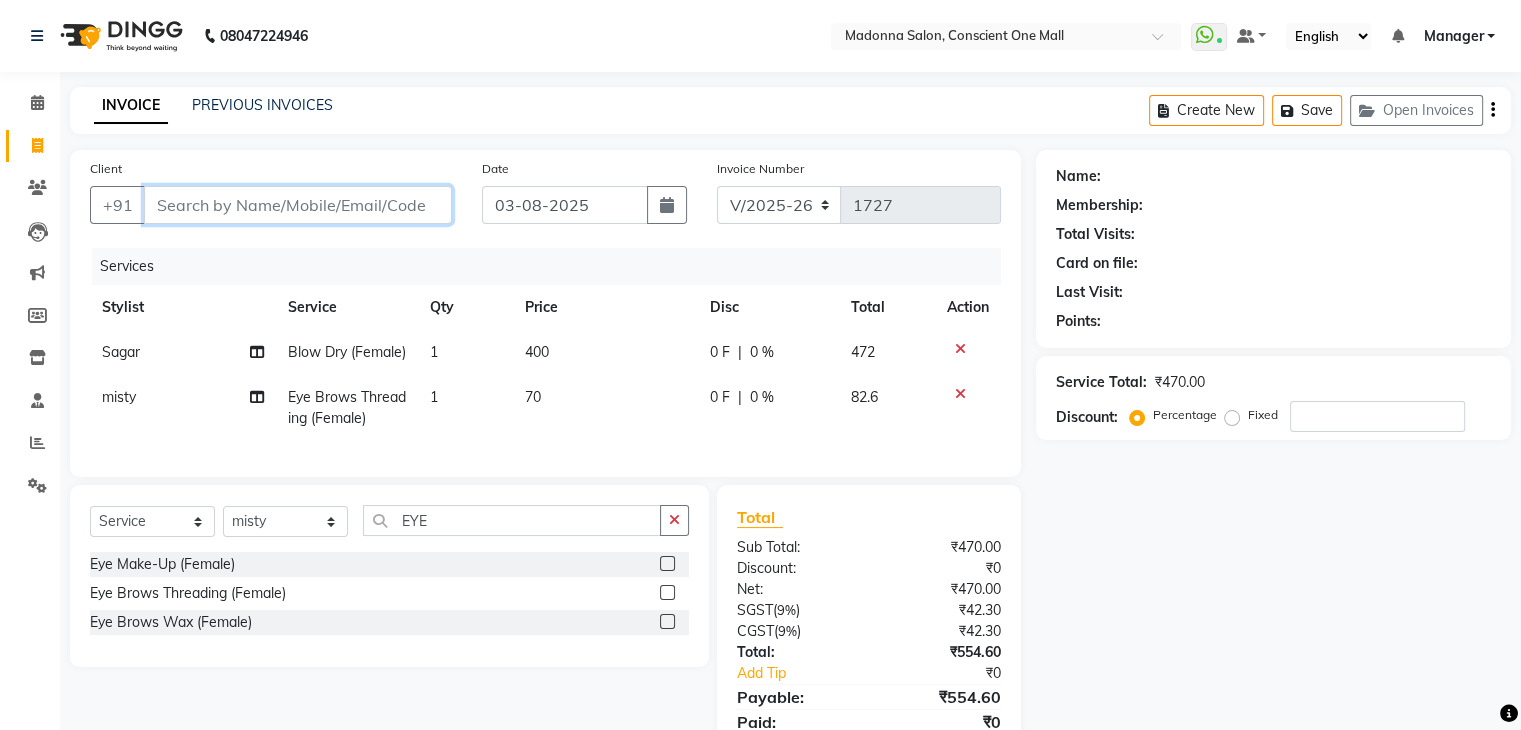 click on "Client" at bounding box center (298, 205) 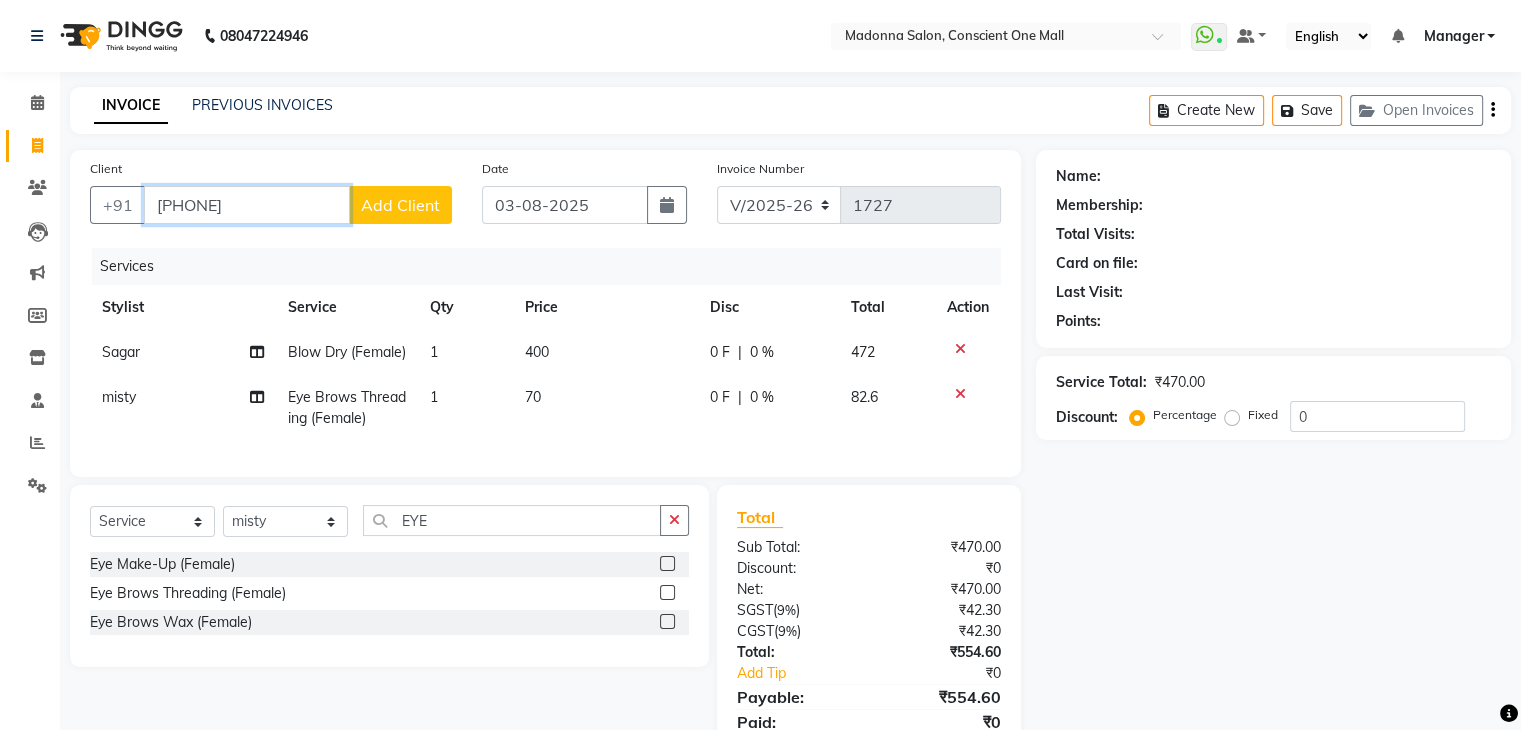 type on "9310233891" 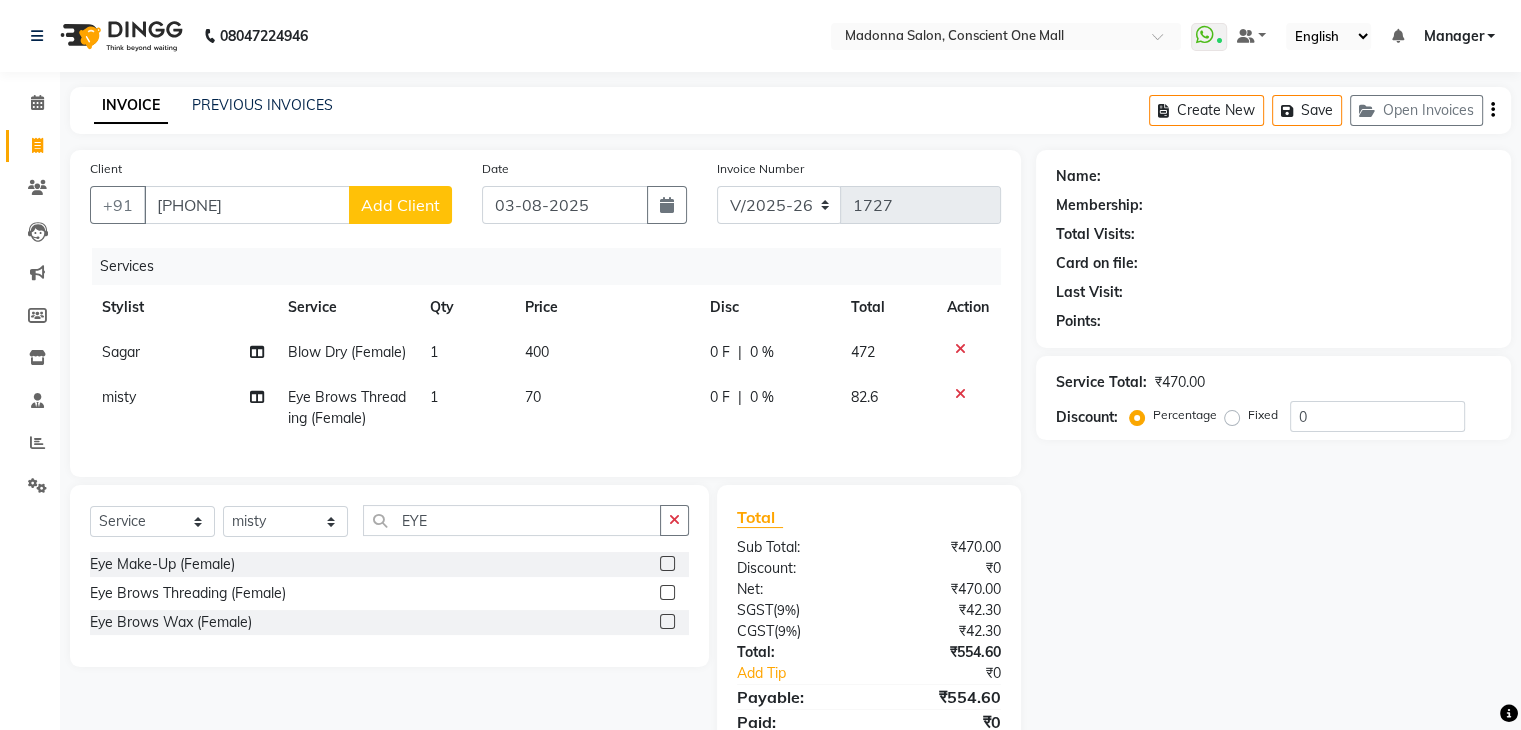 click on "Add Client" 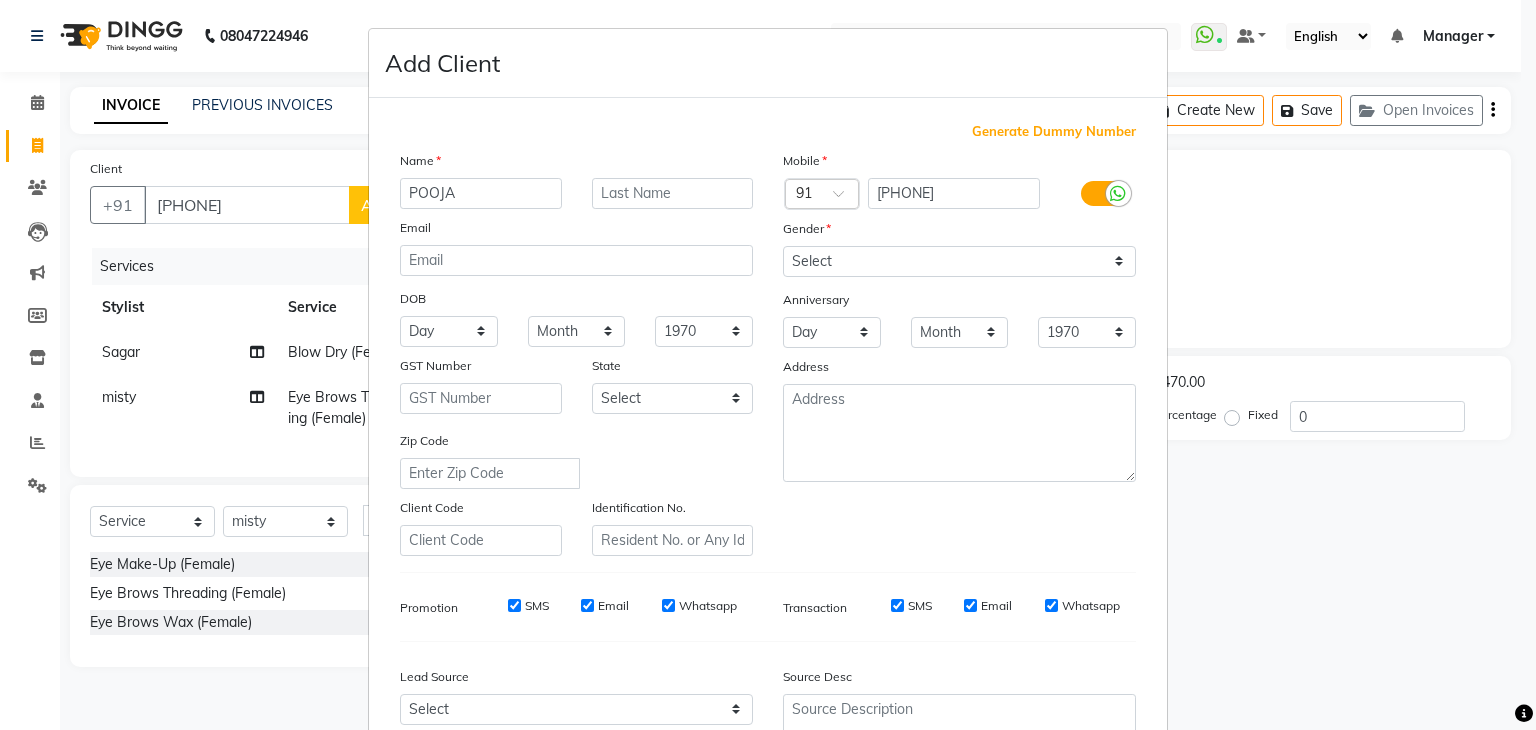 type on "POOJA" 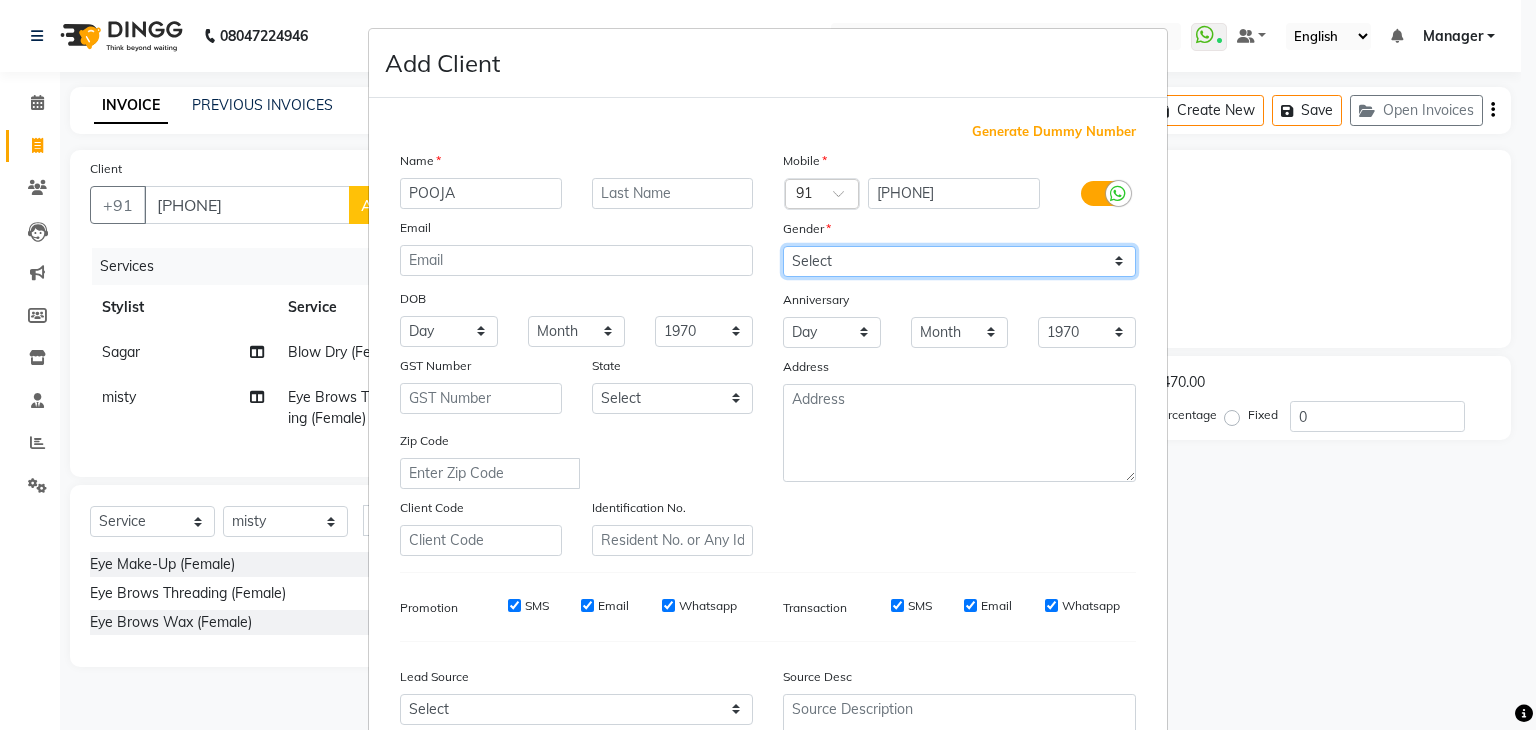 click on "Select Male Female Other Prefer Not To Say" at bounding box center [959, 261] 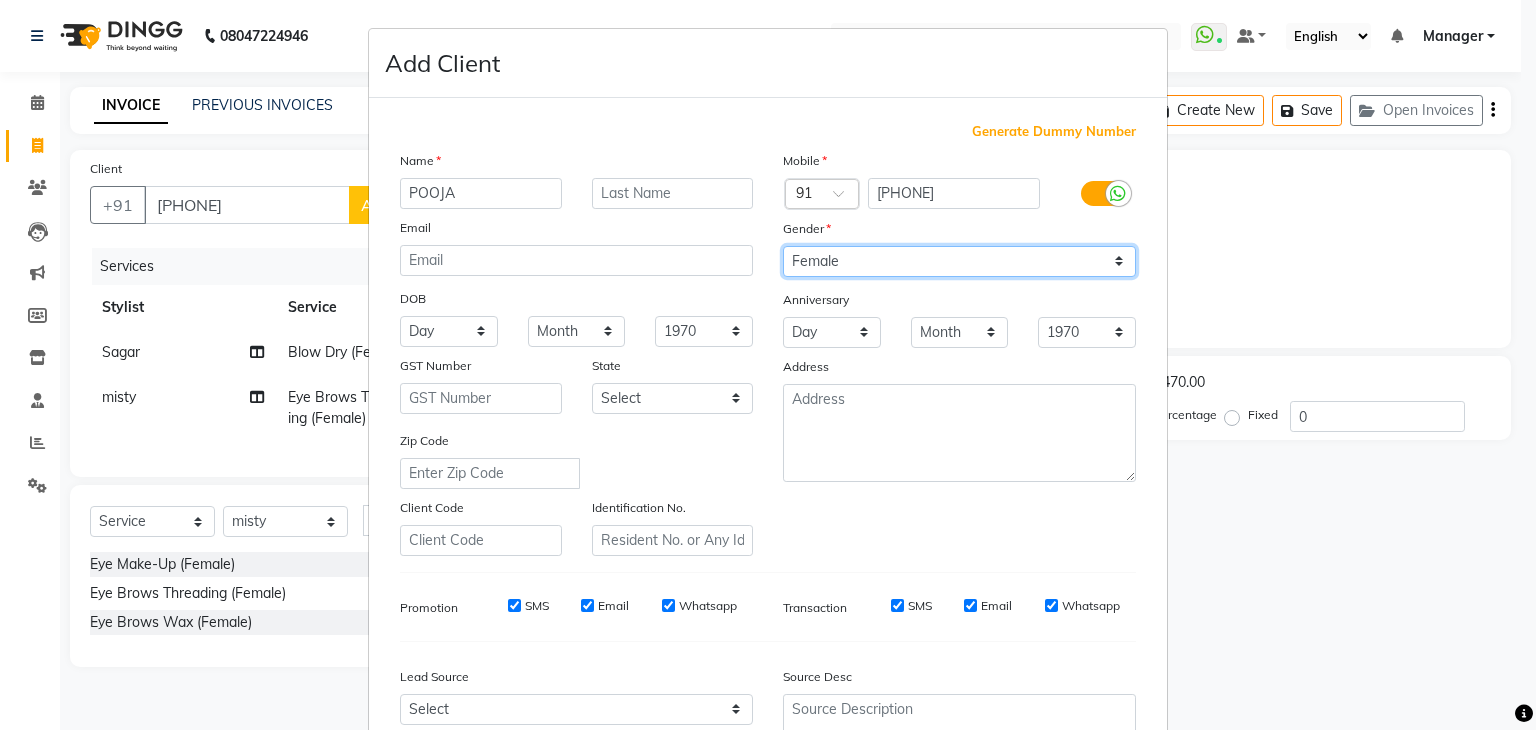 click on "Select Male Female Other Prefer Not To Say" at bounding box center [959, 261] 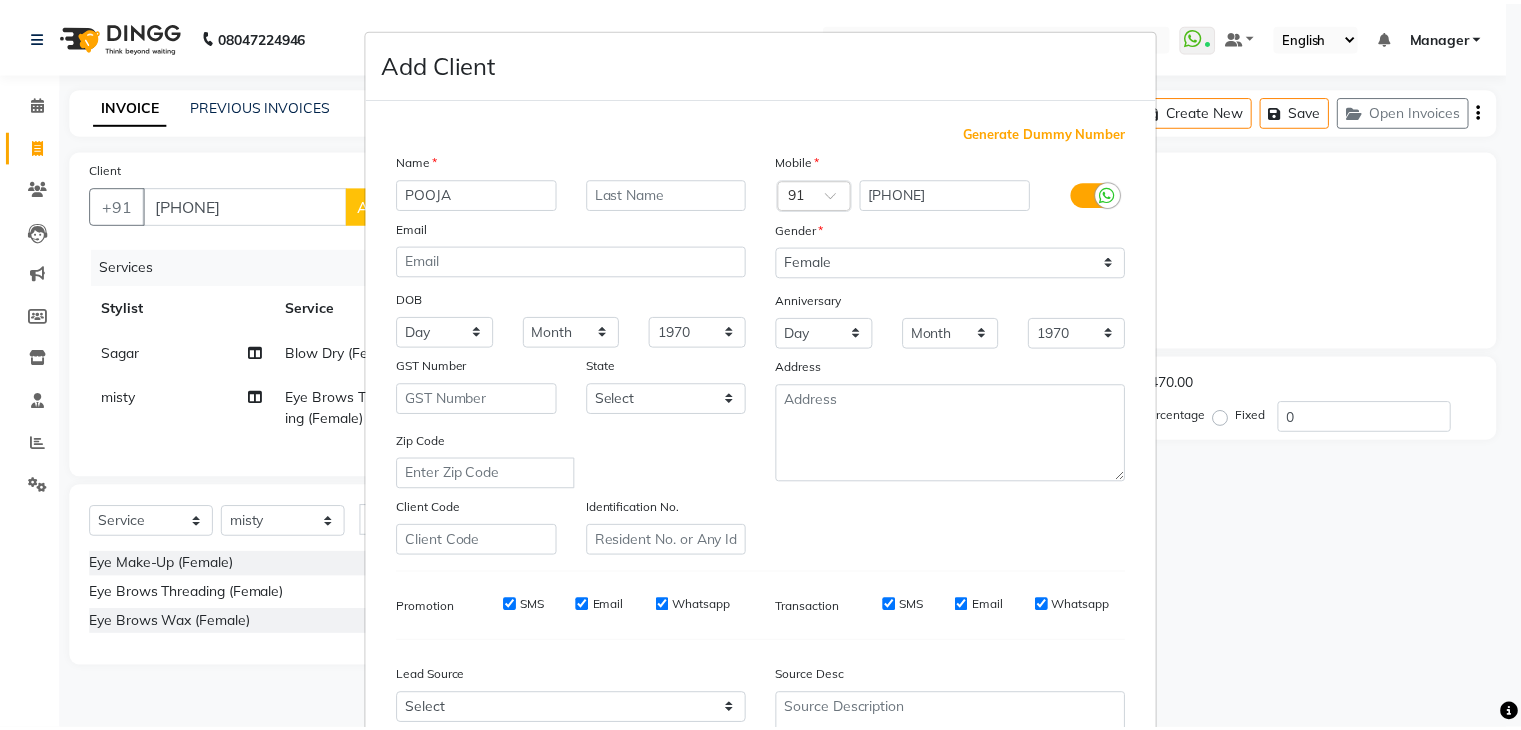 scroll, scrollTop: 203, scrollLeft: 0, axis: vertical 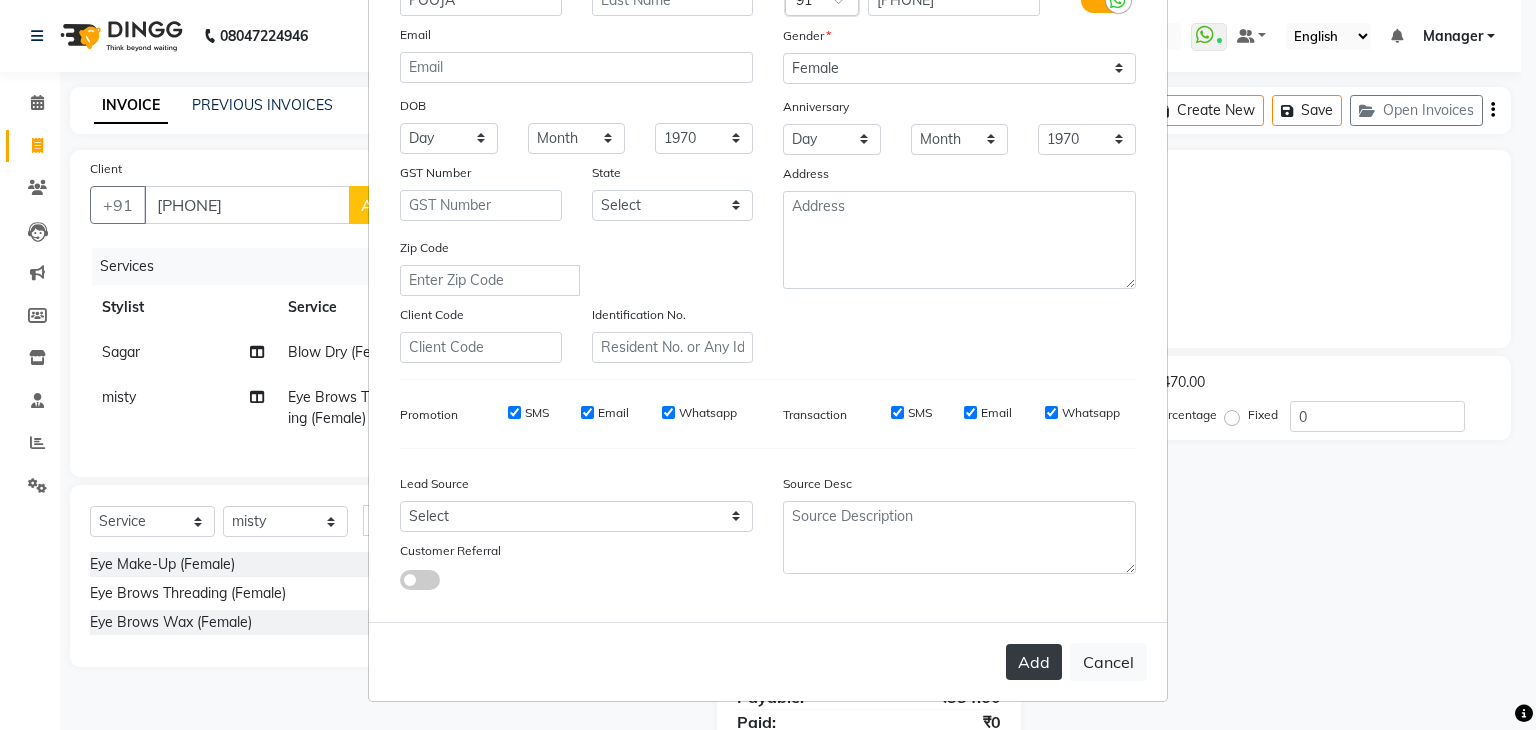 click on "Add" at bounding box center (1034, 662) 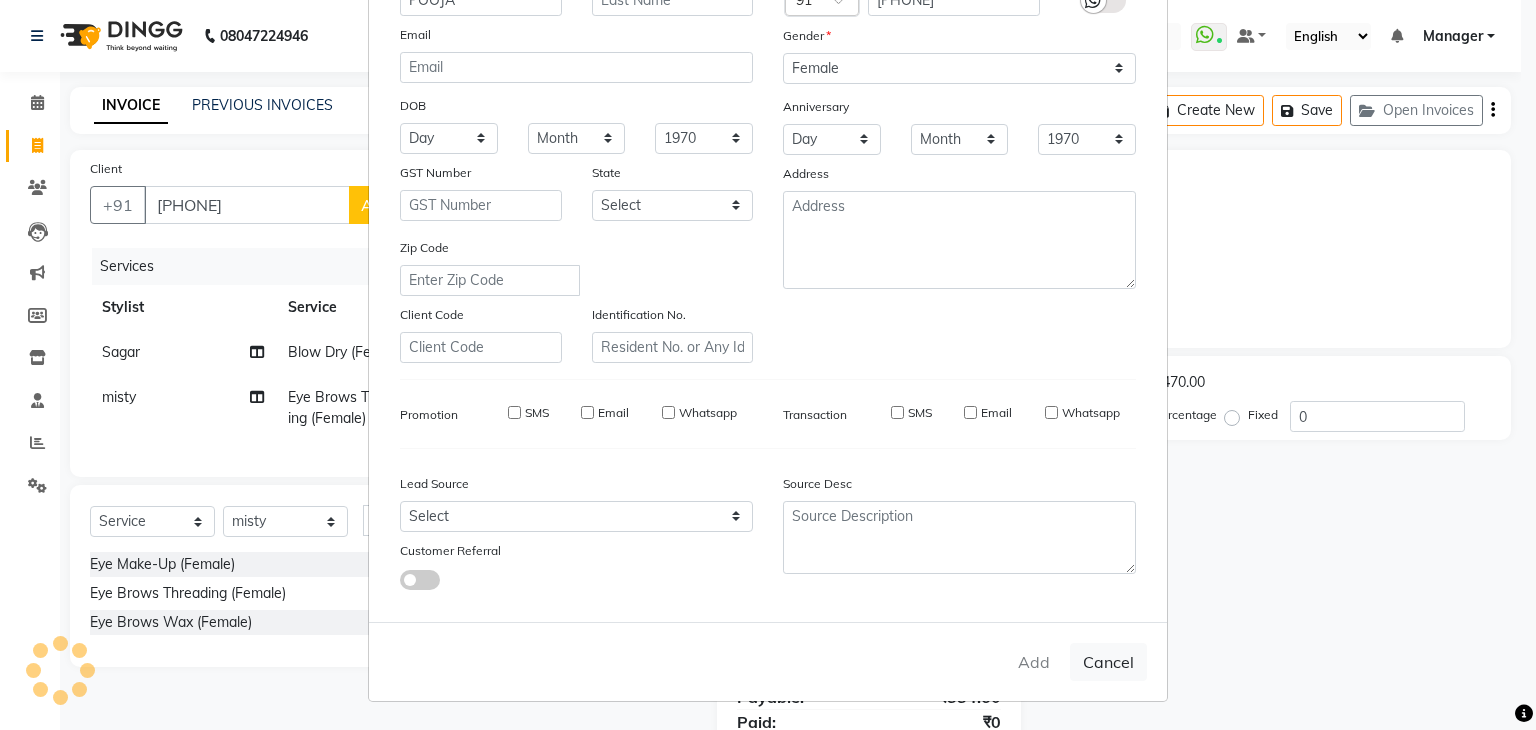 type 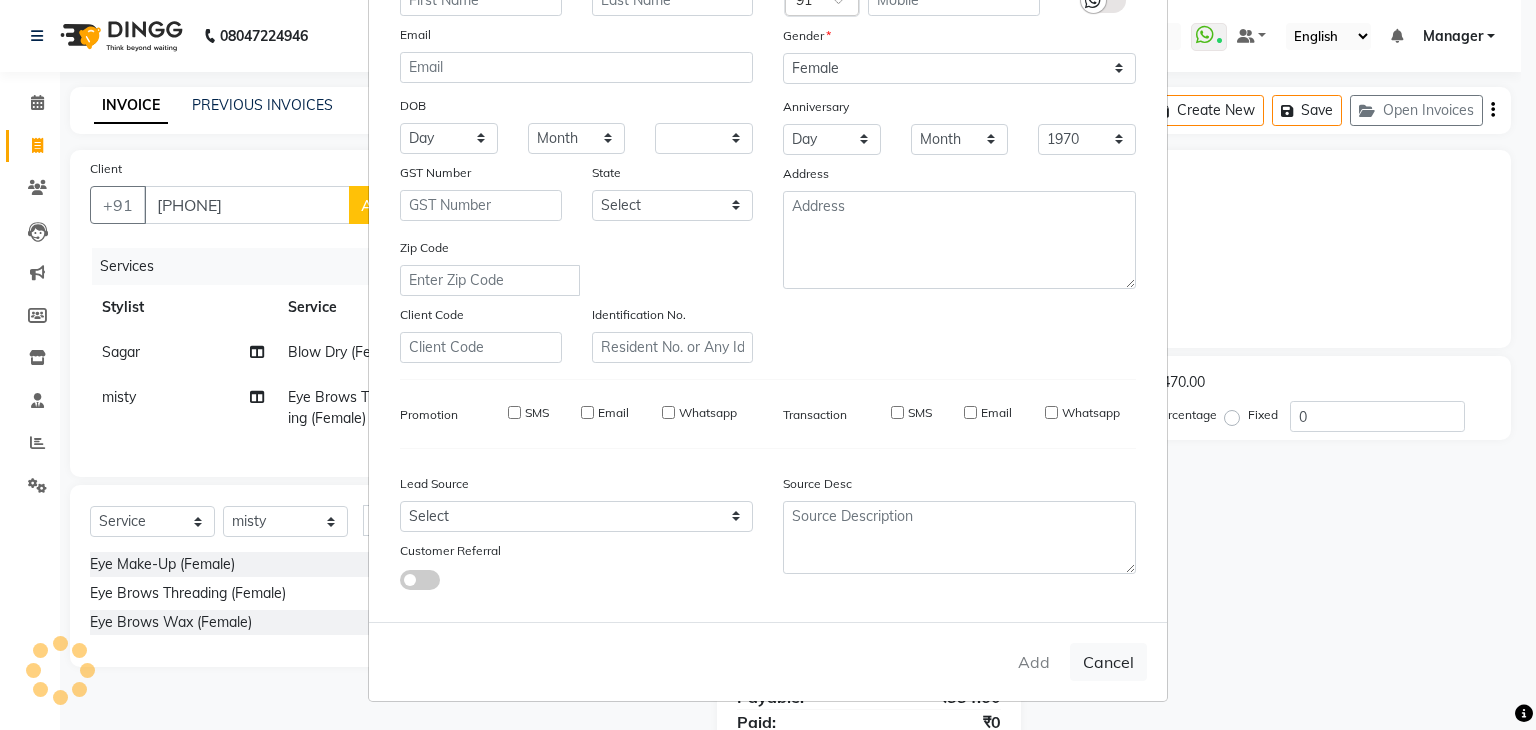 select 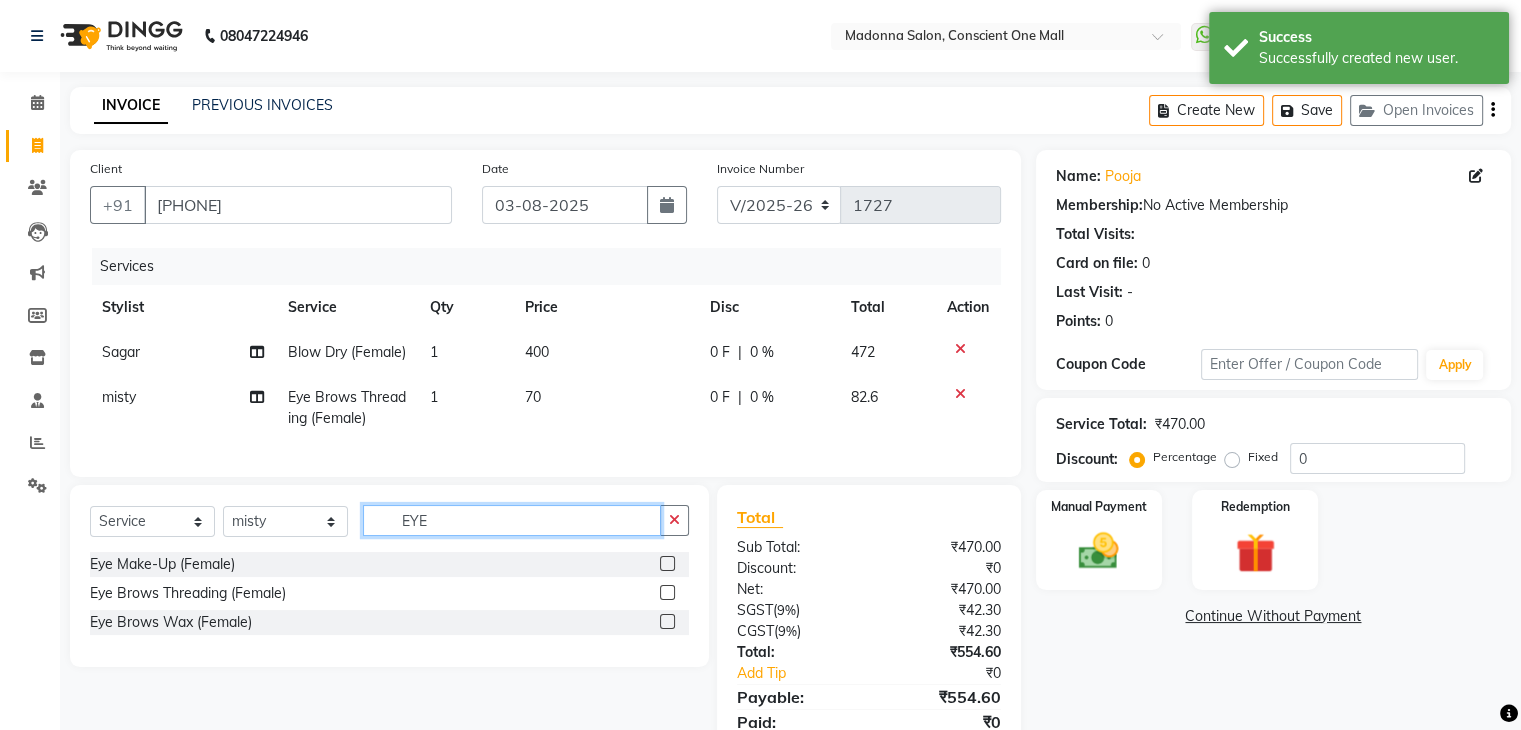 click on "EYE" 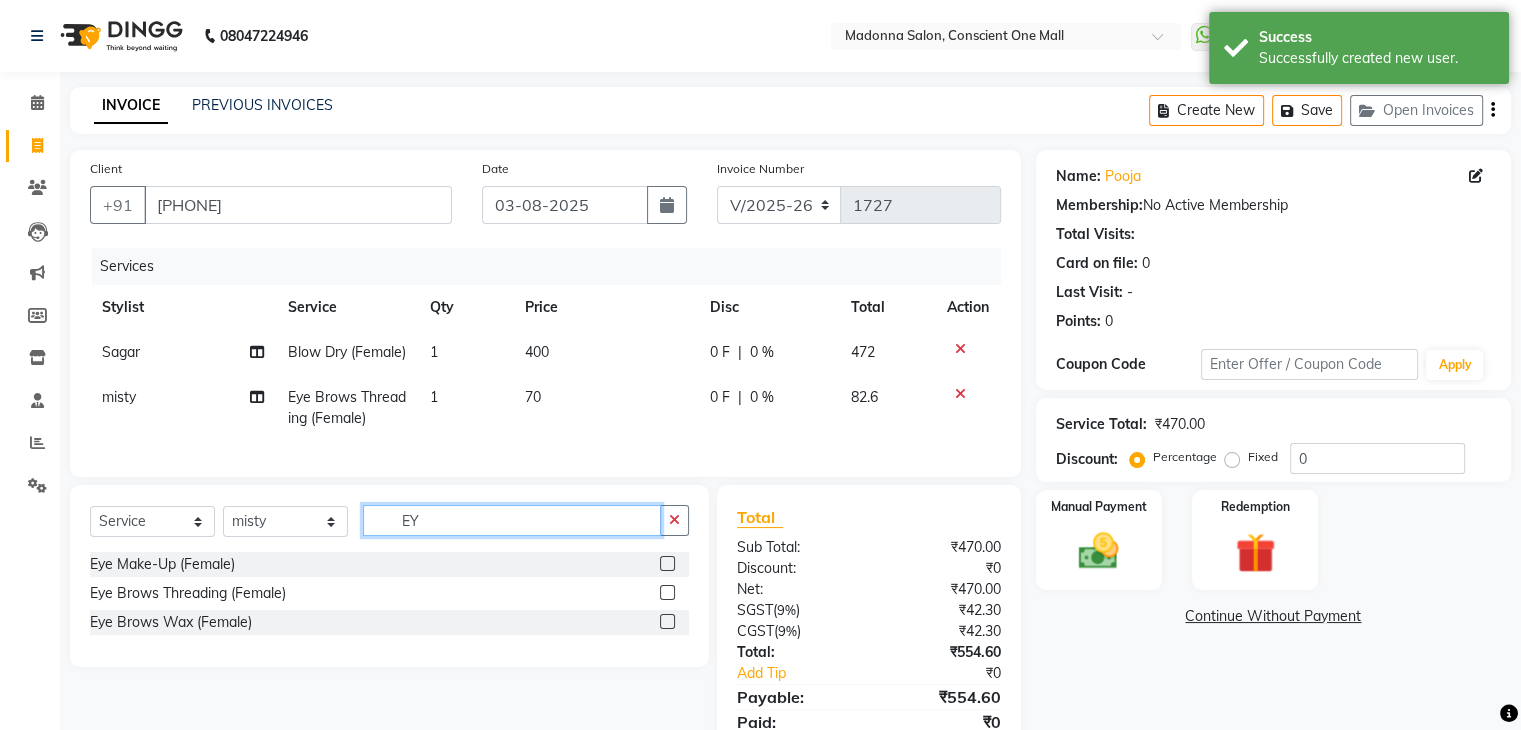 type on "E" 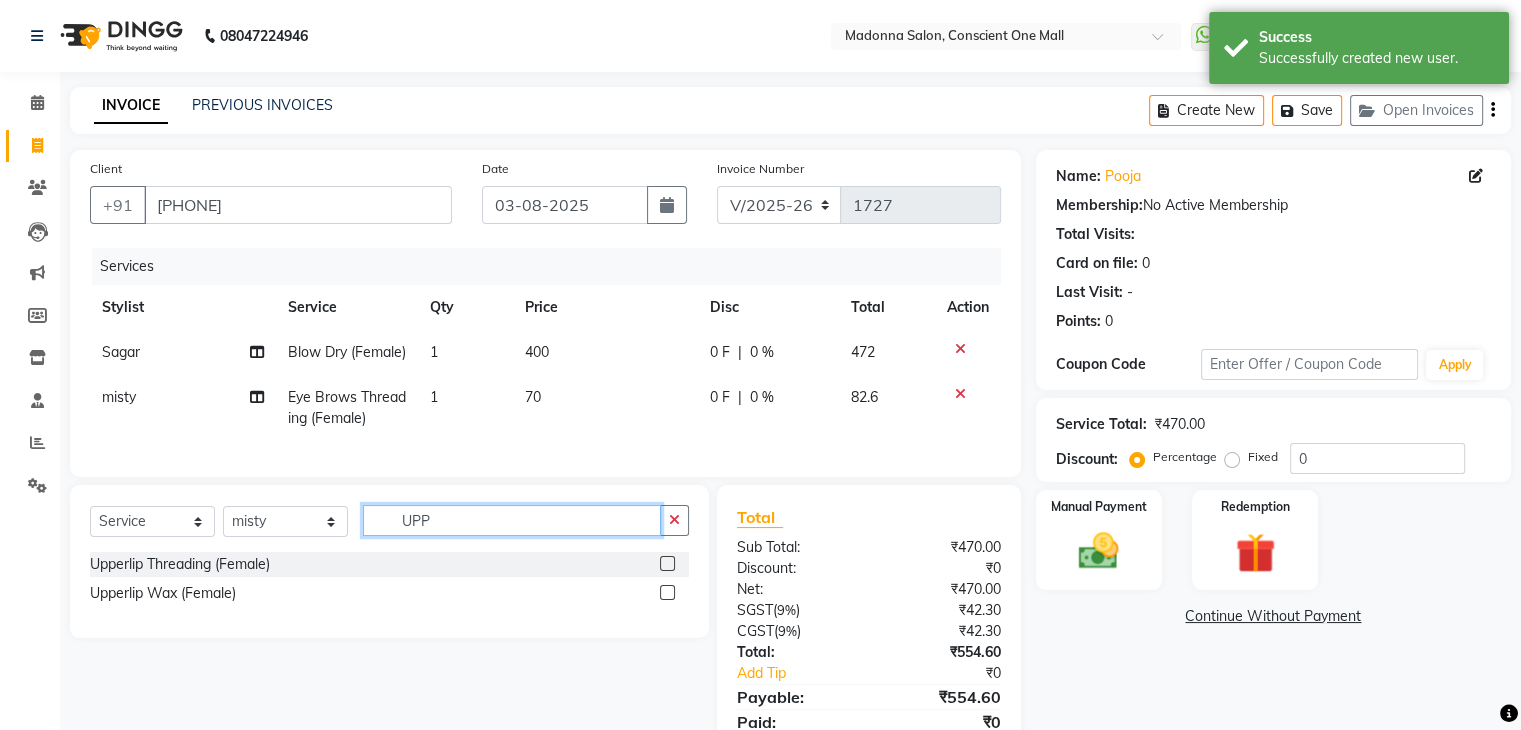 type on "UPP" 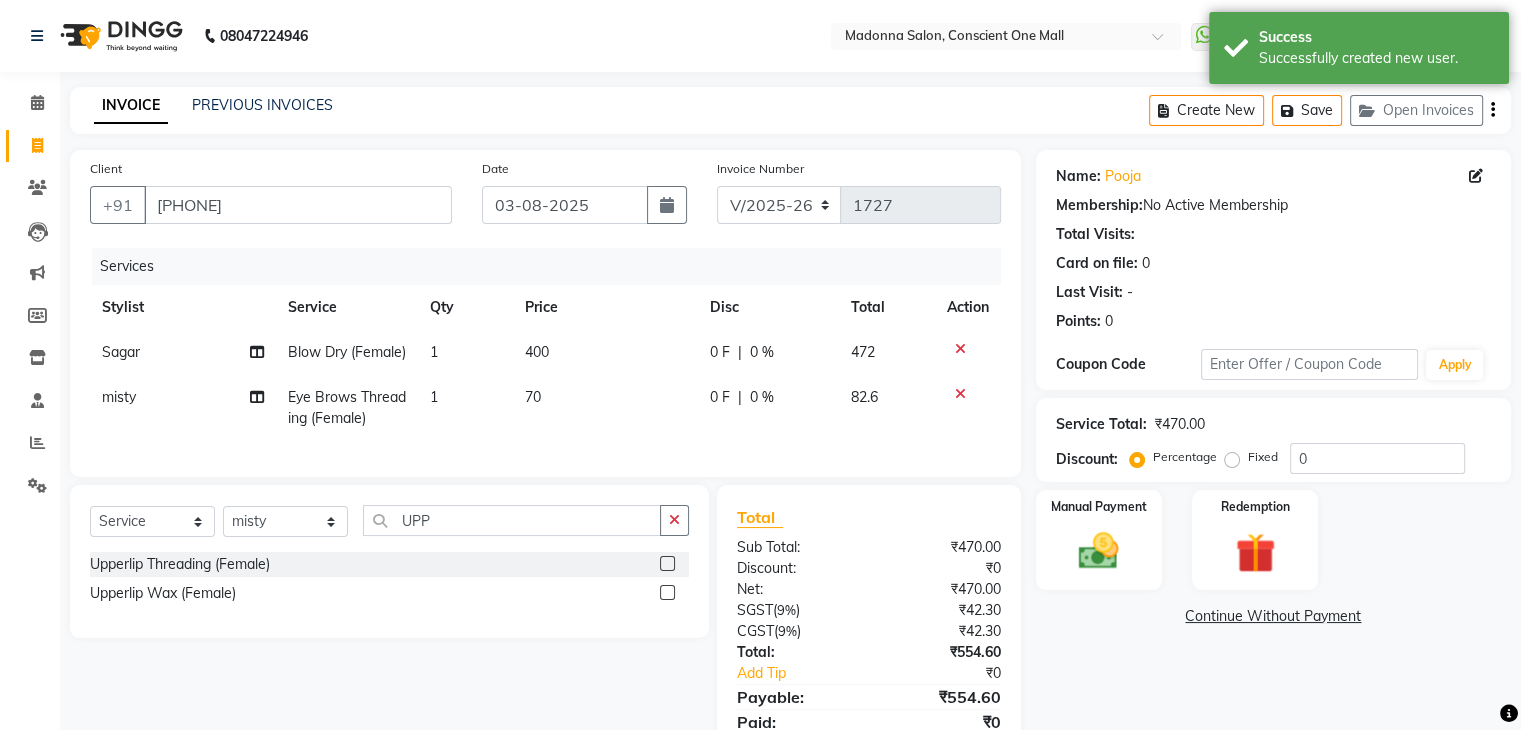 click 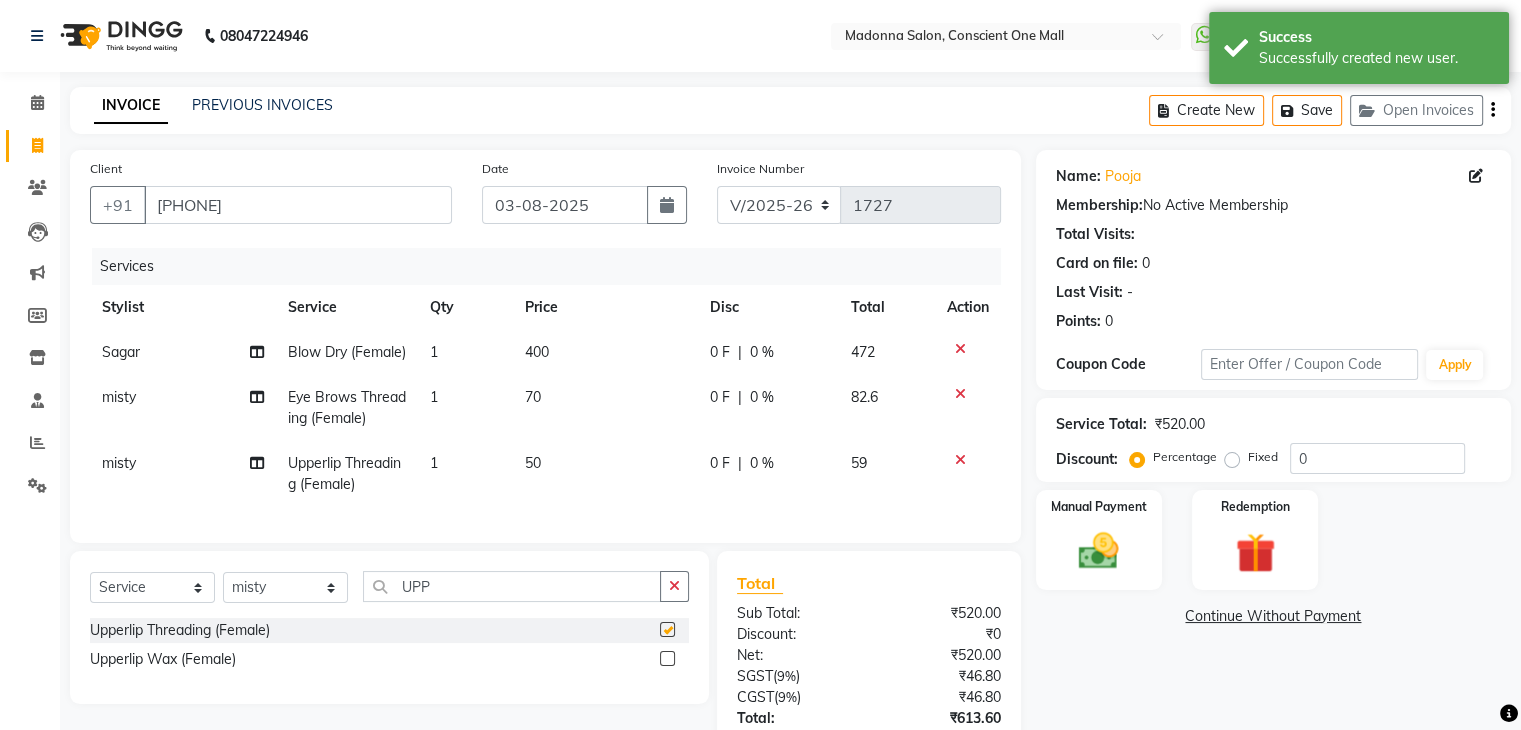 checkbox on "false" 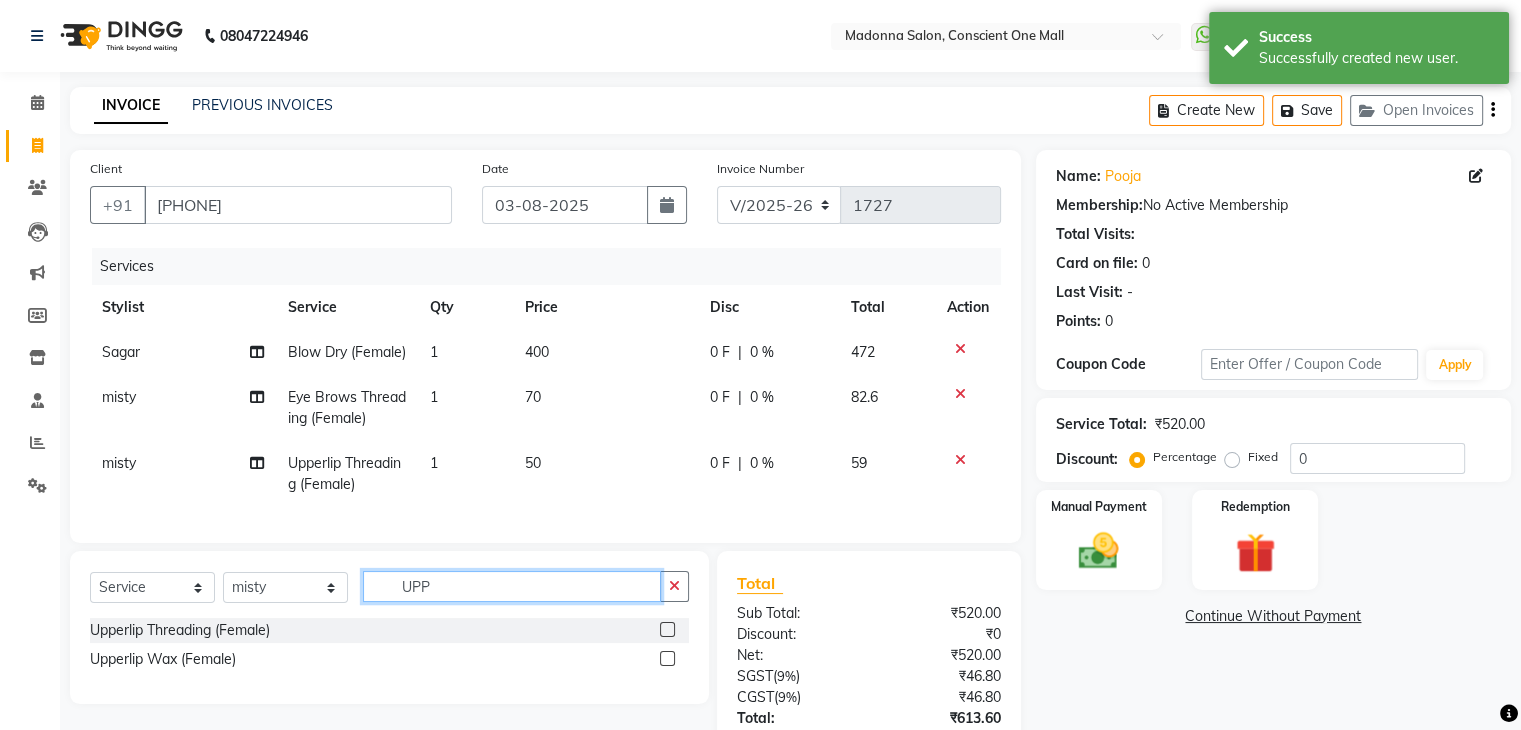 click on "UPP" 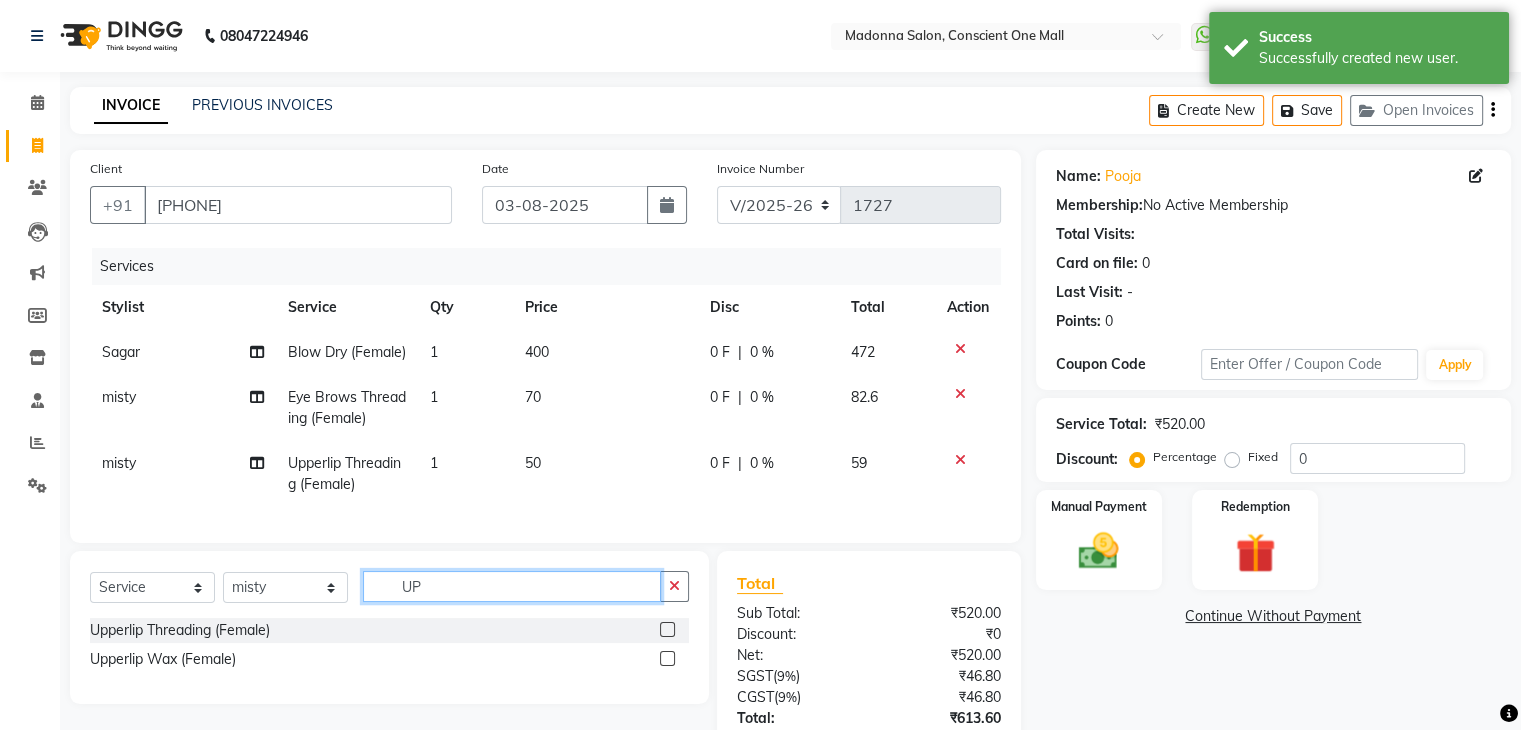 type on "U" 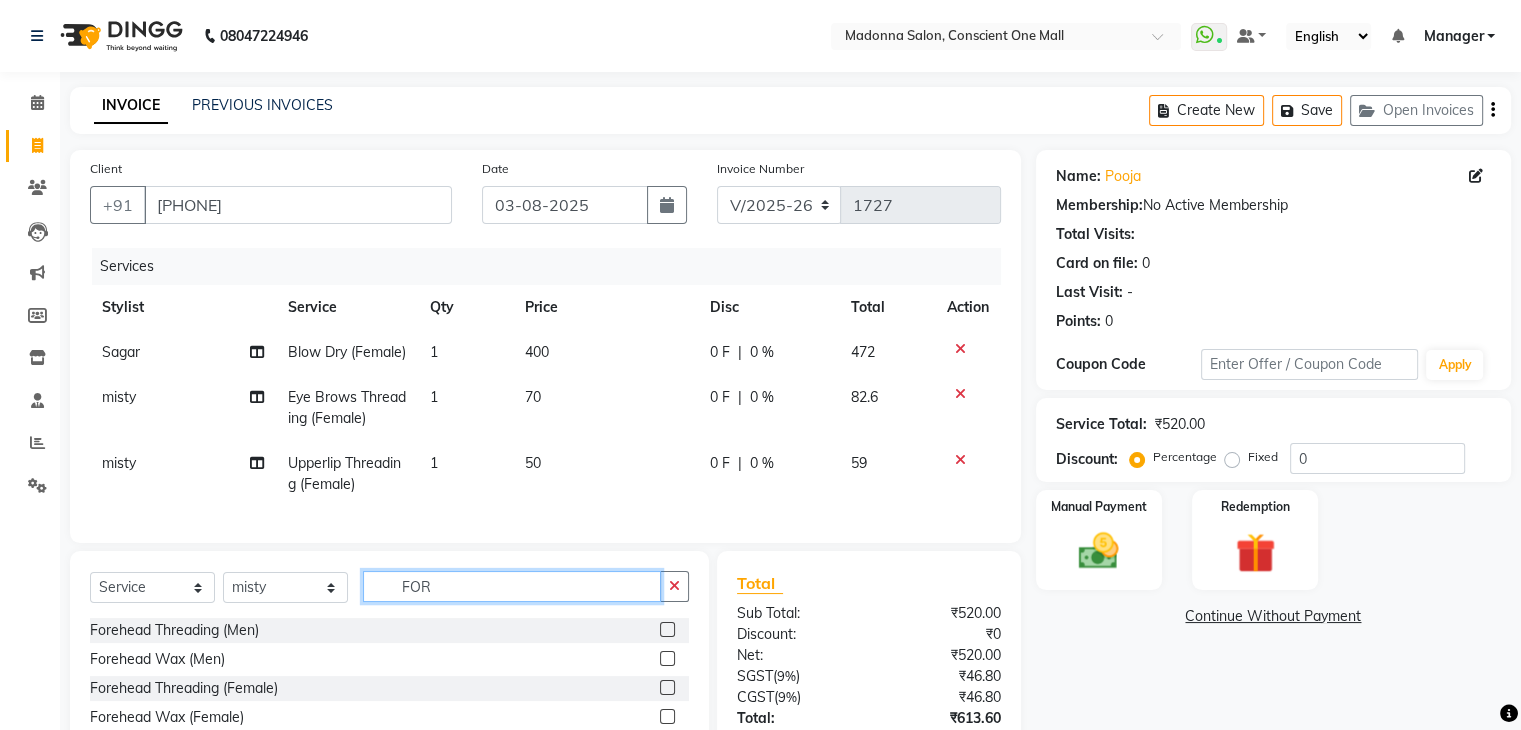scroll, scrollTop: 160, scrollLeft: 0, axis: vertical 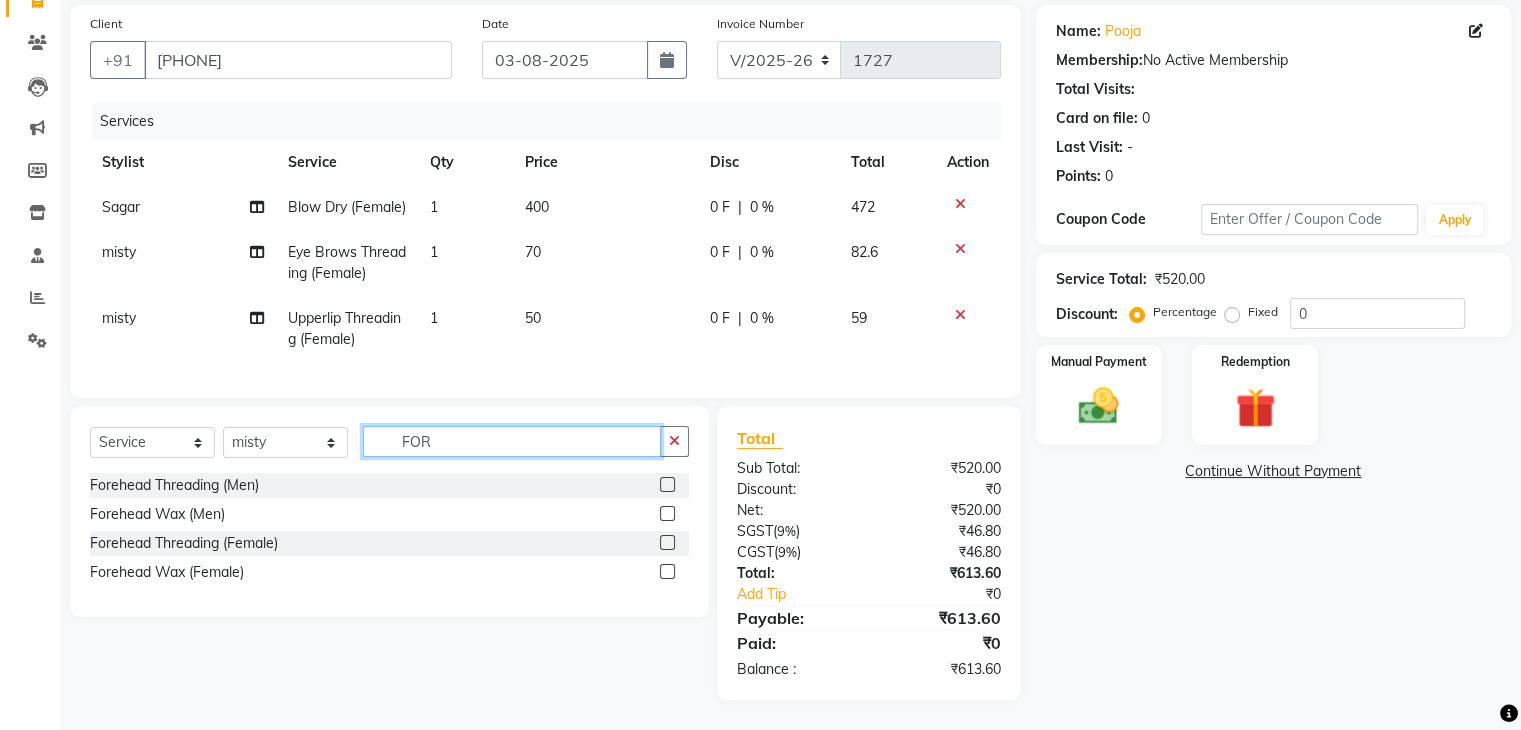 type on "FOR" 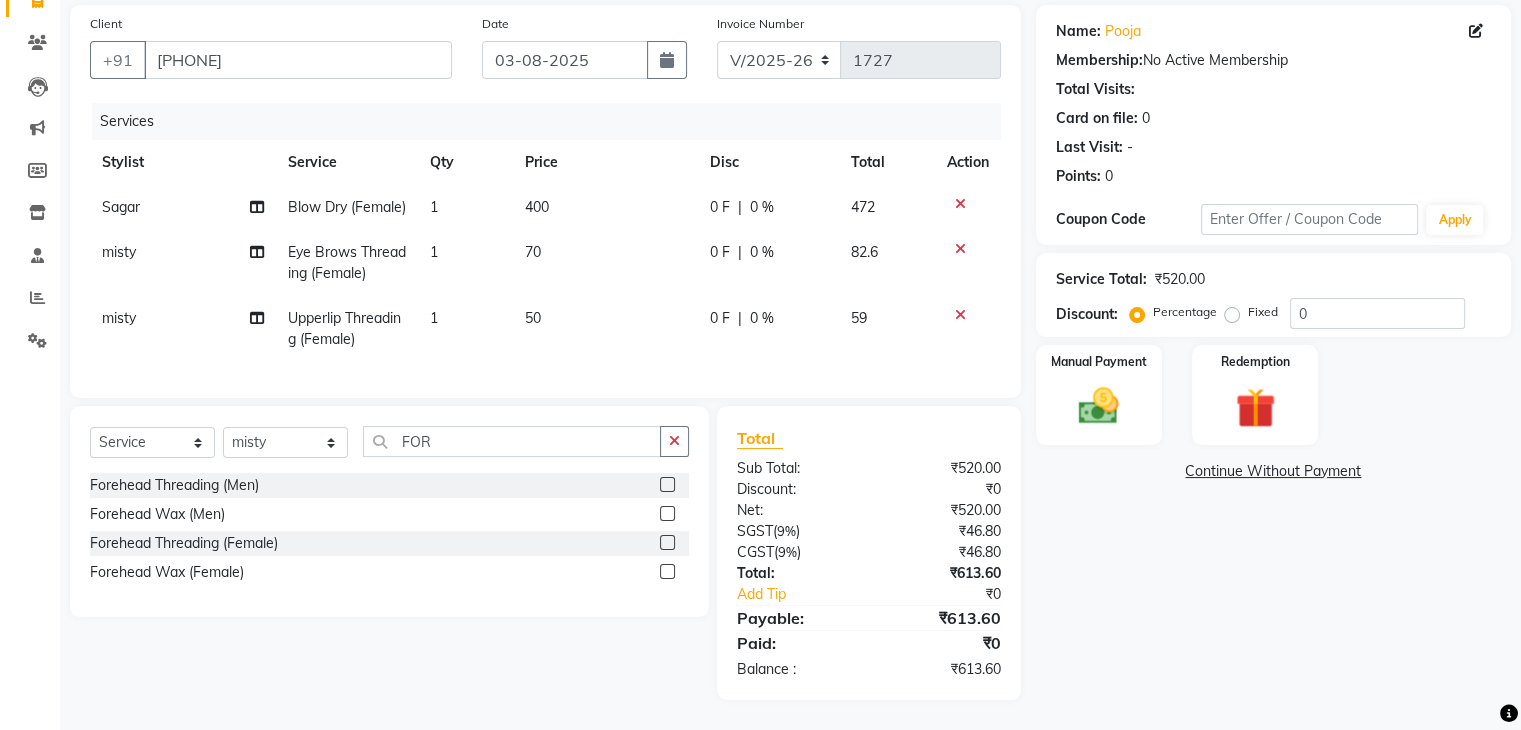 click 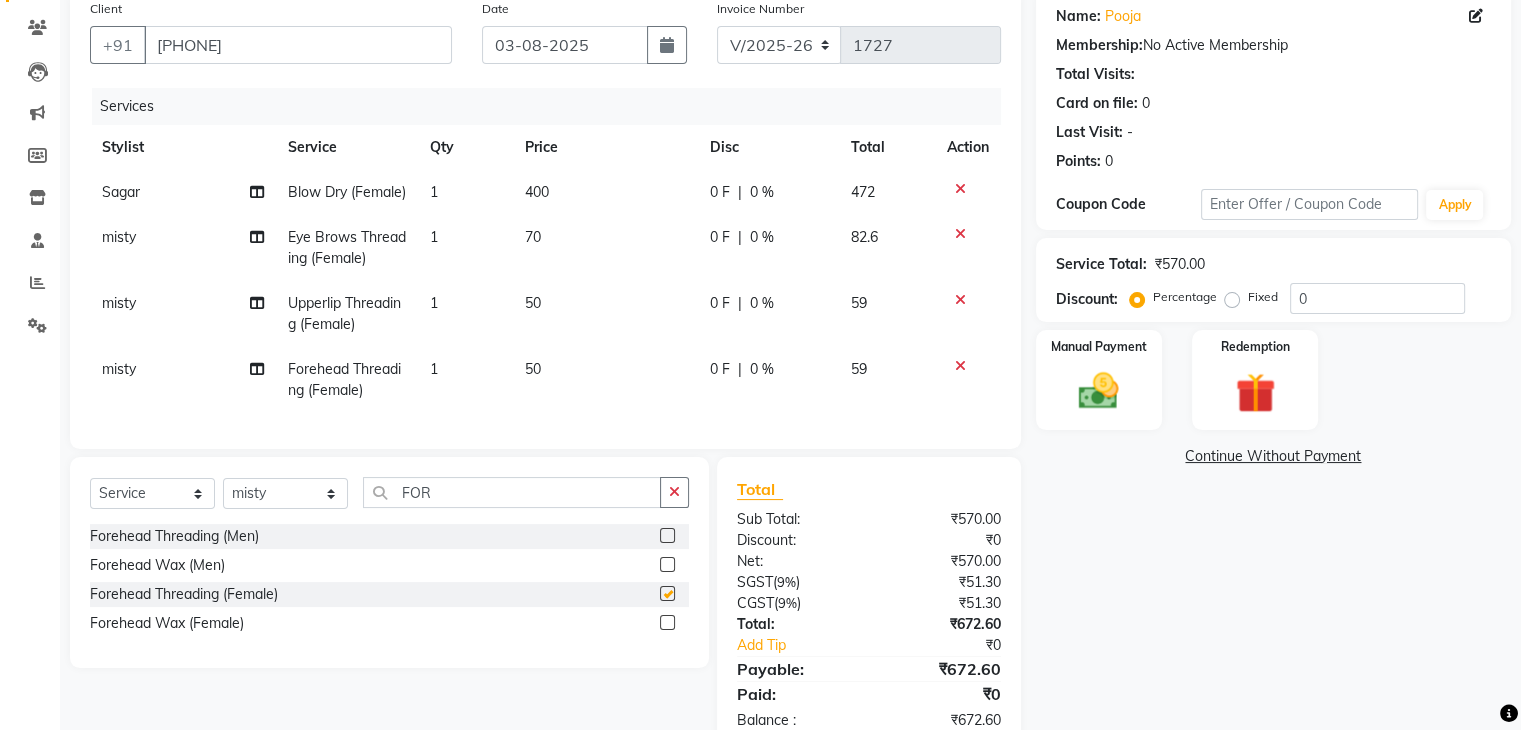checkbox on "false" 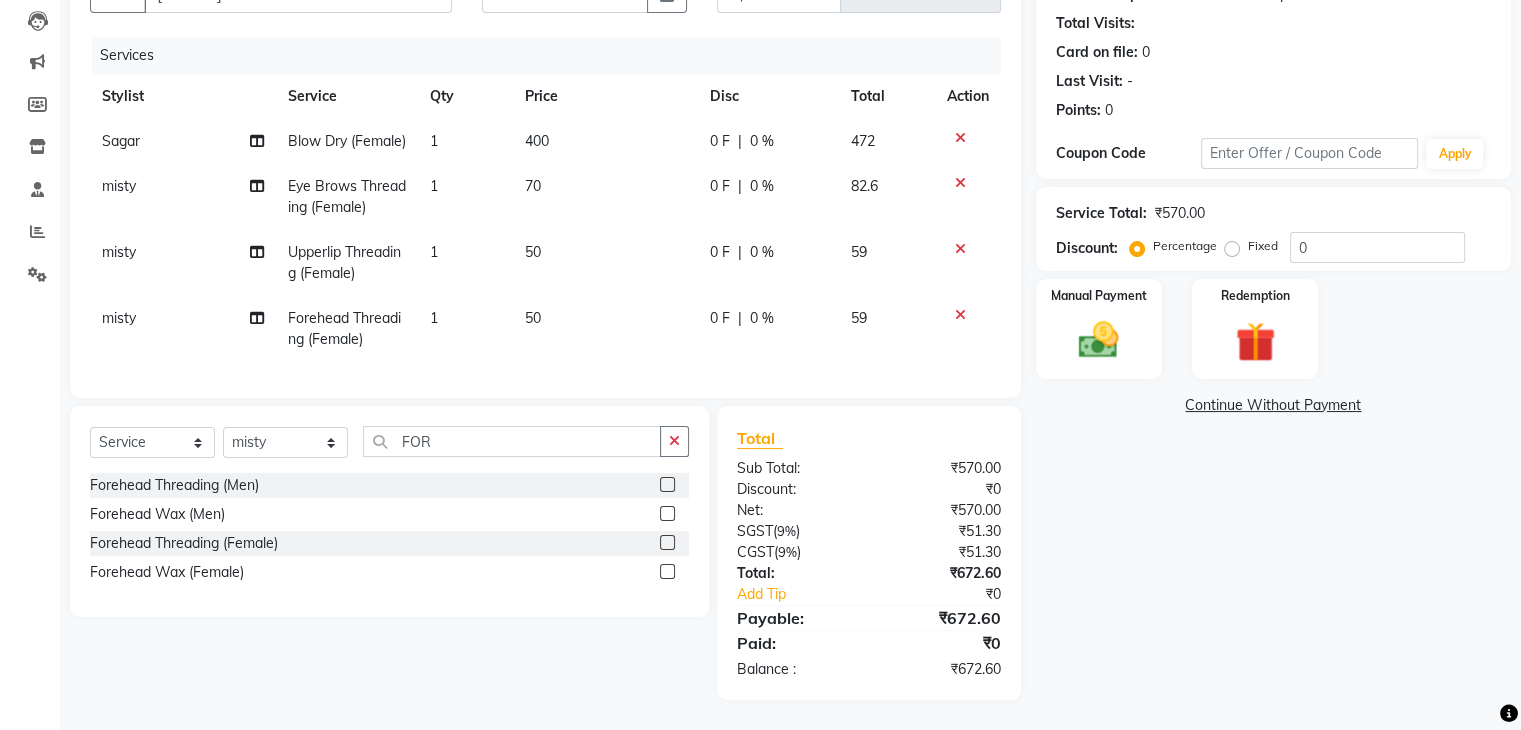 scroll, scrollTop: 248, scrollLeft: 0, axis: vertical 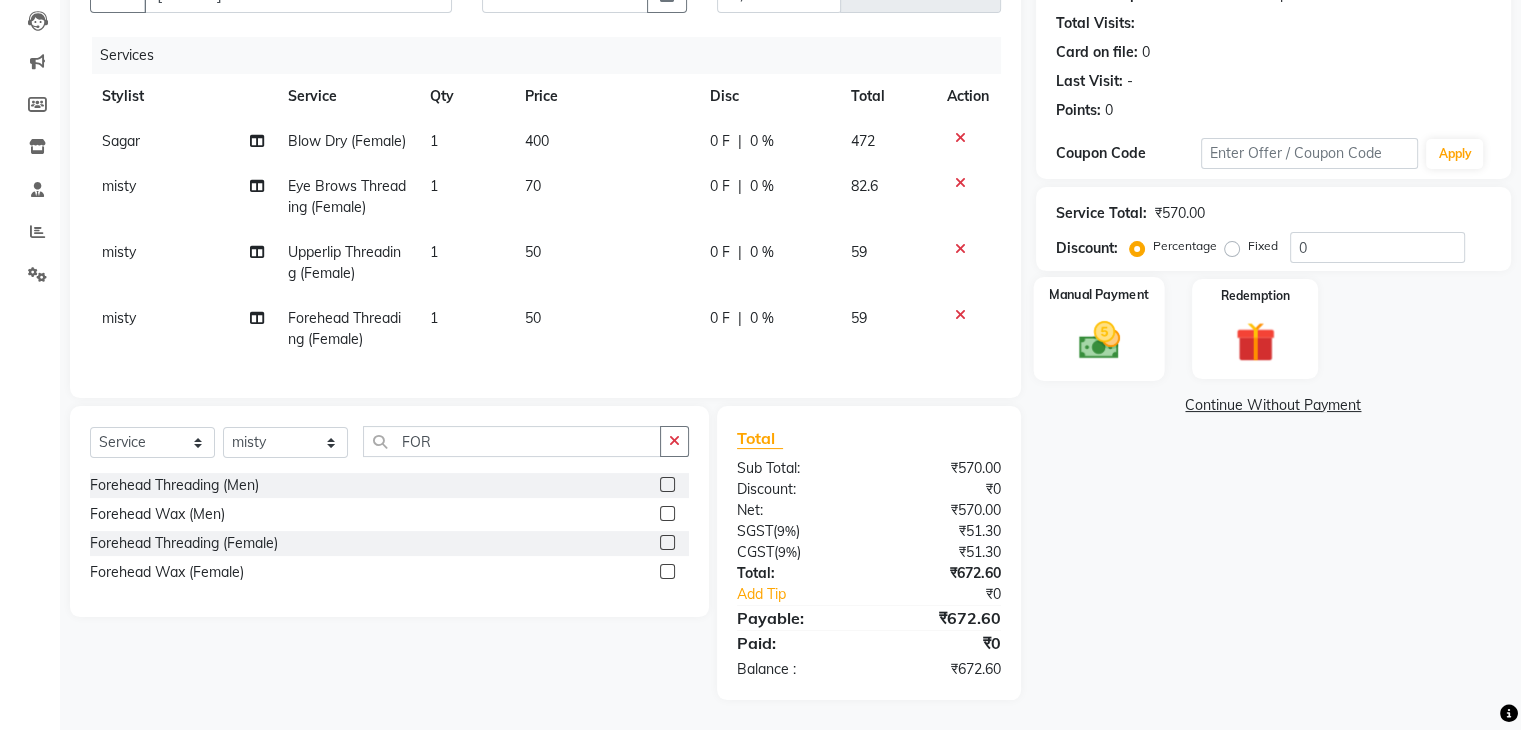 click on "Manual Payment" 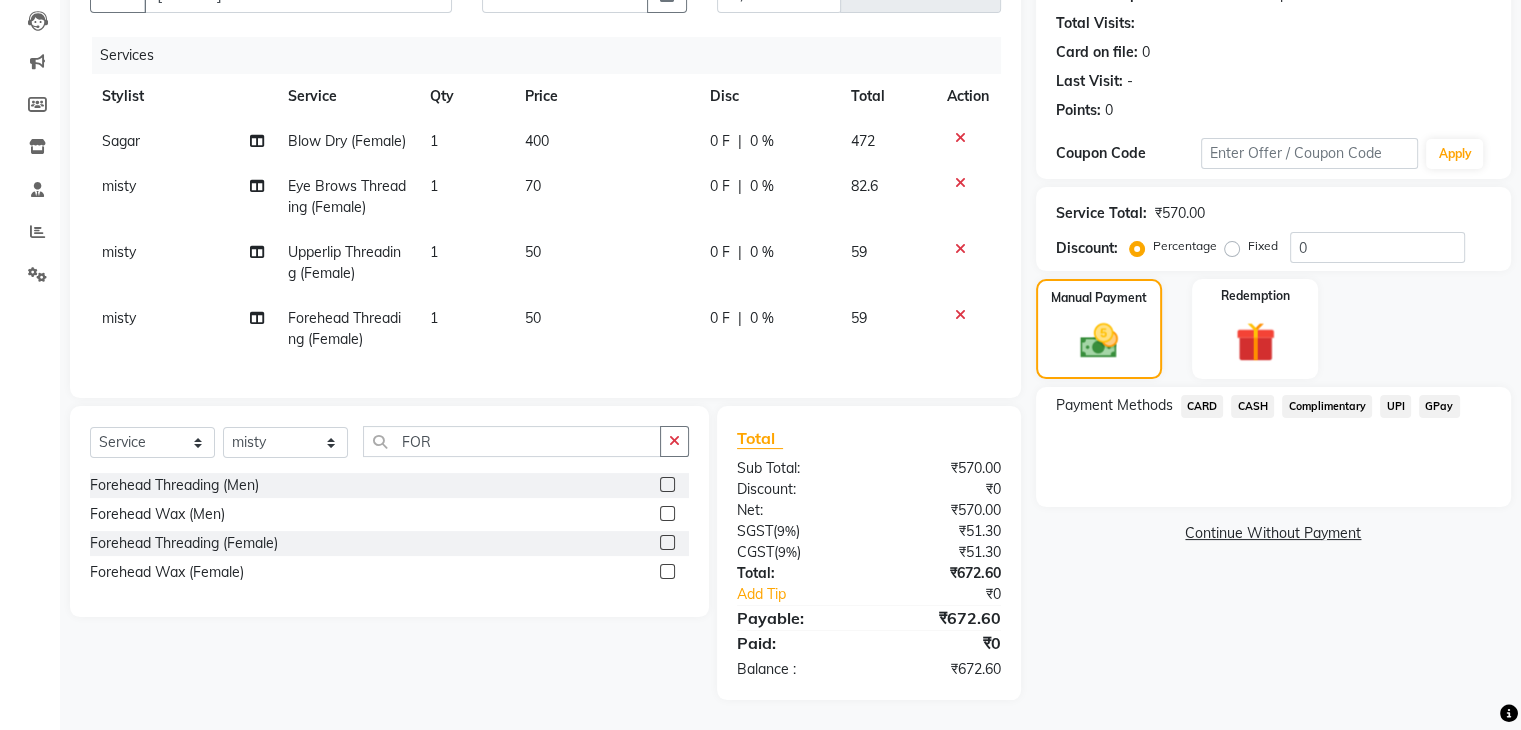 click on "CASH" 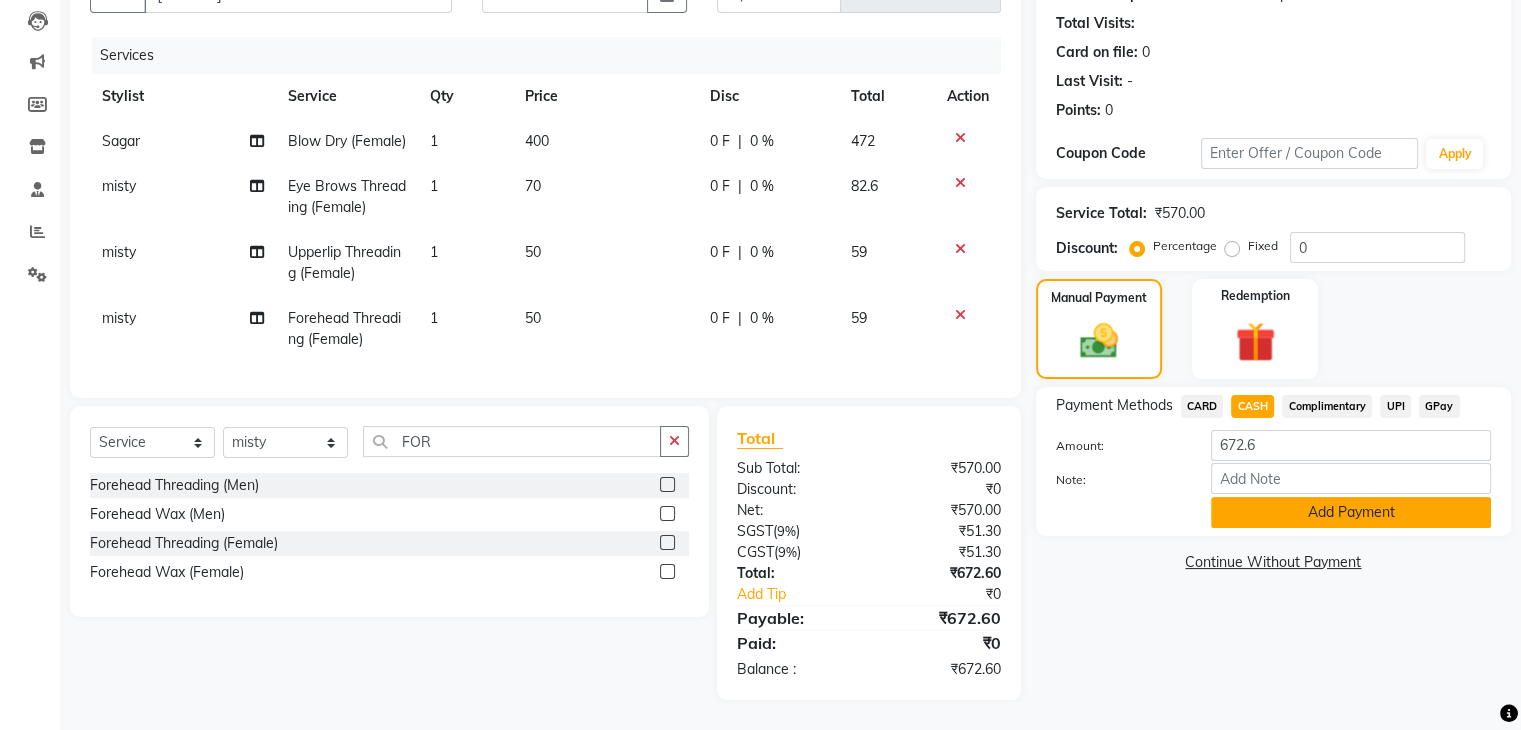 click on "Add Payment" 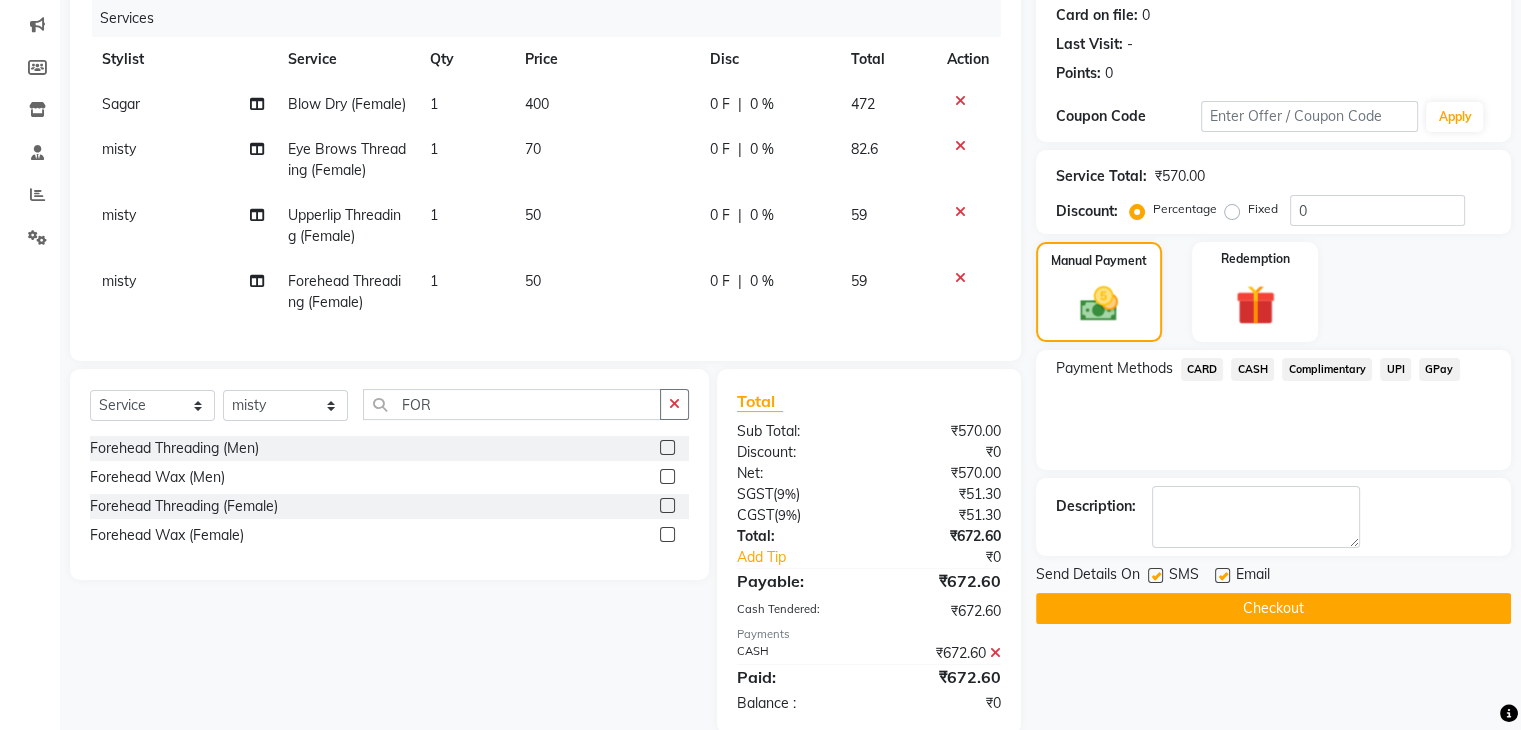 click on "Checkout" 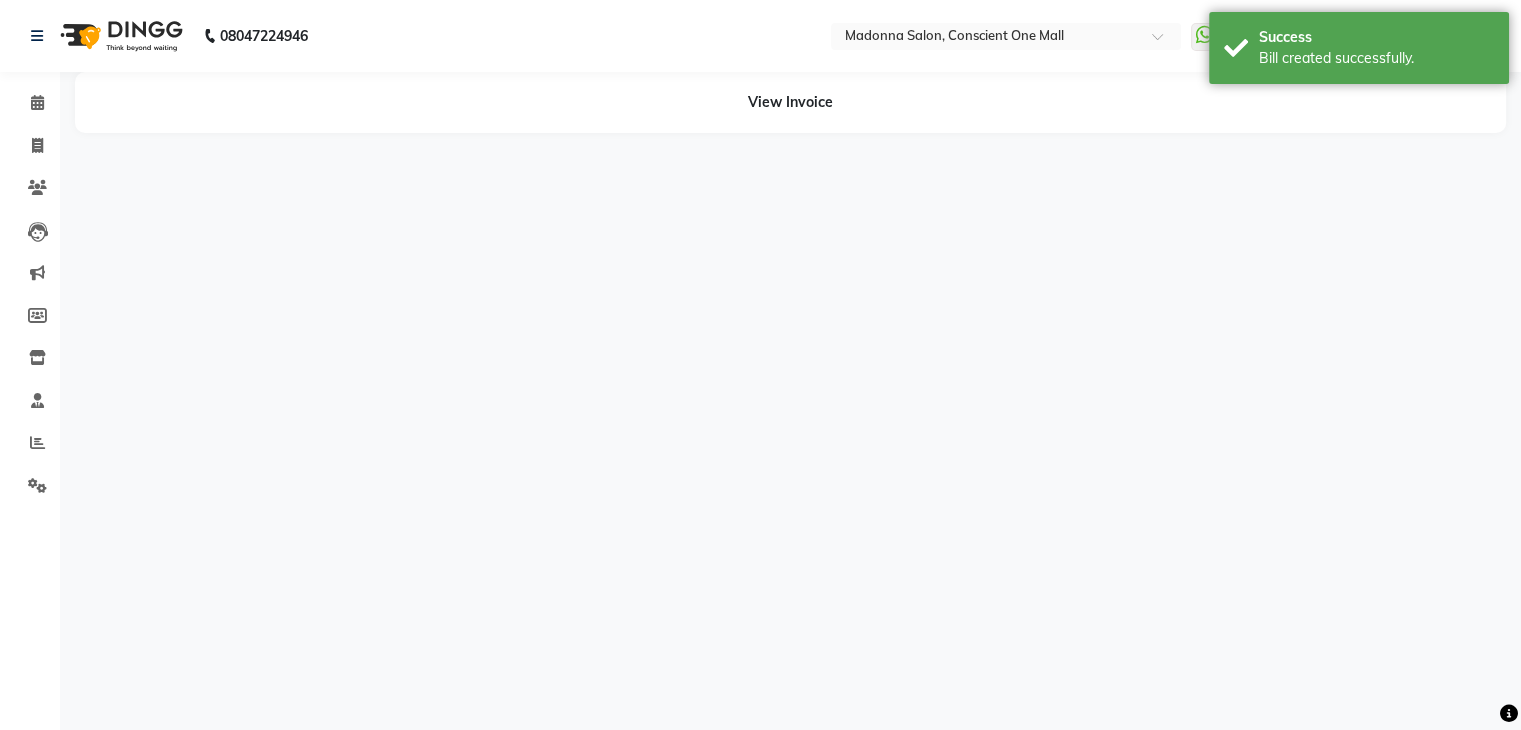 scroll, scrollTop: 0, scrollLeft: 0, axis: both 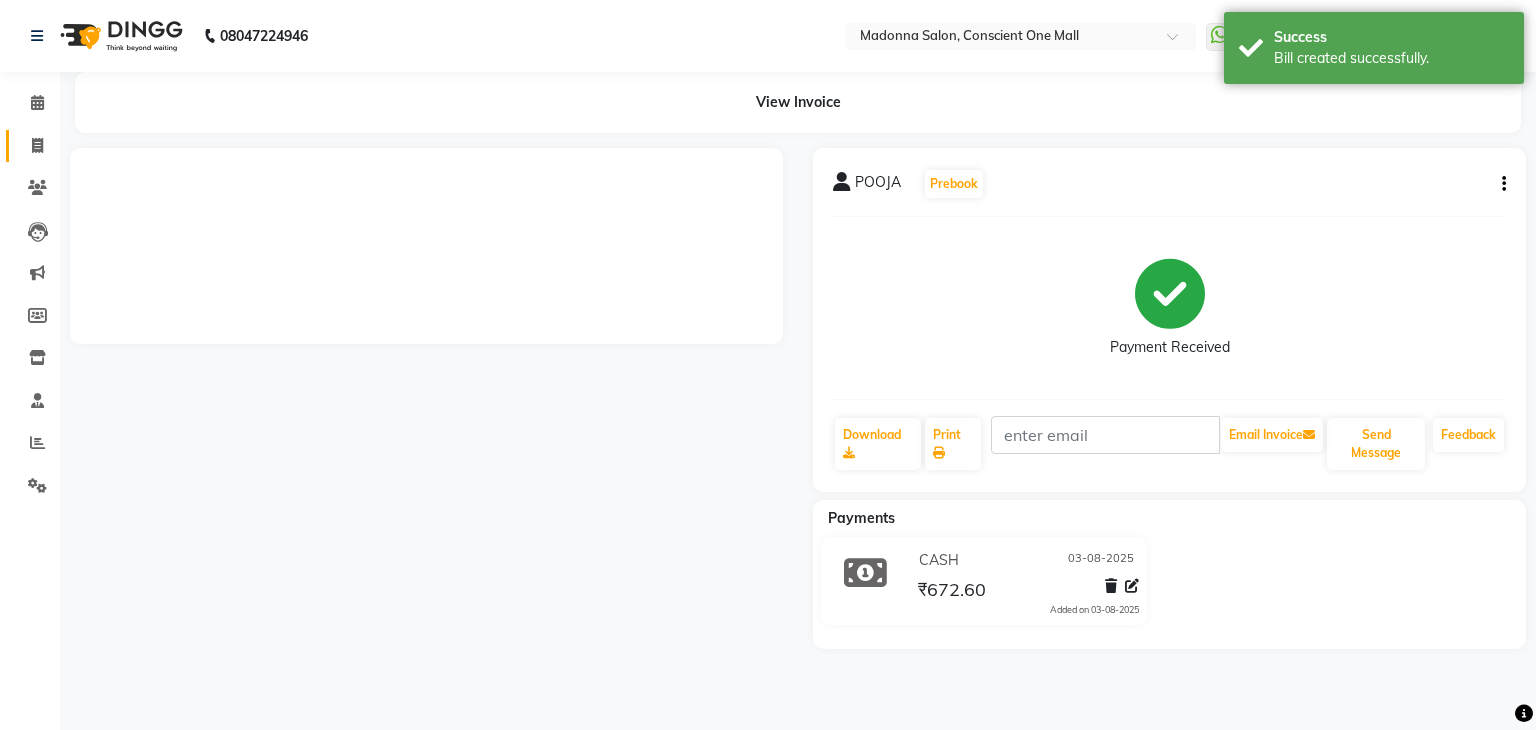 click 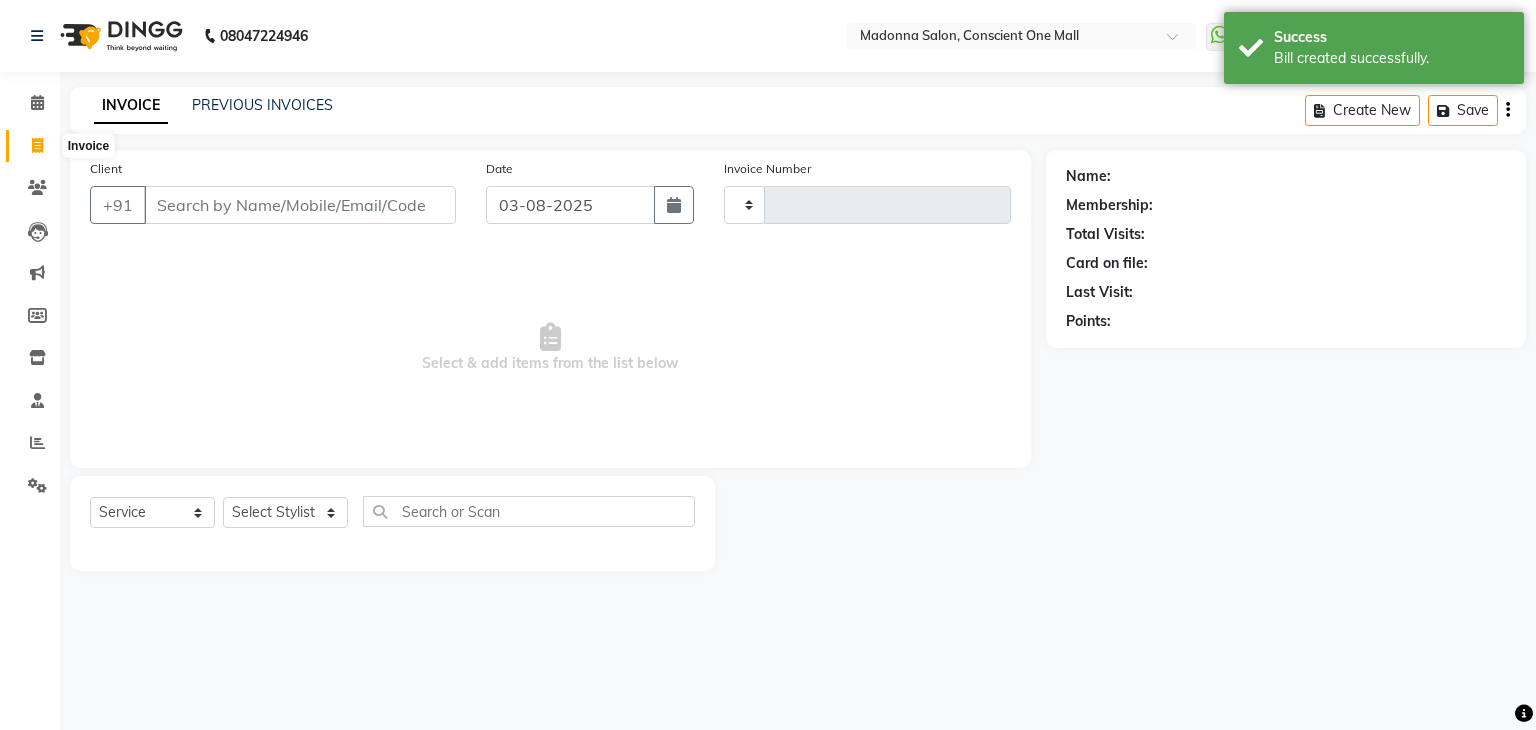 click 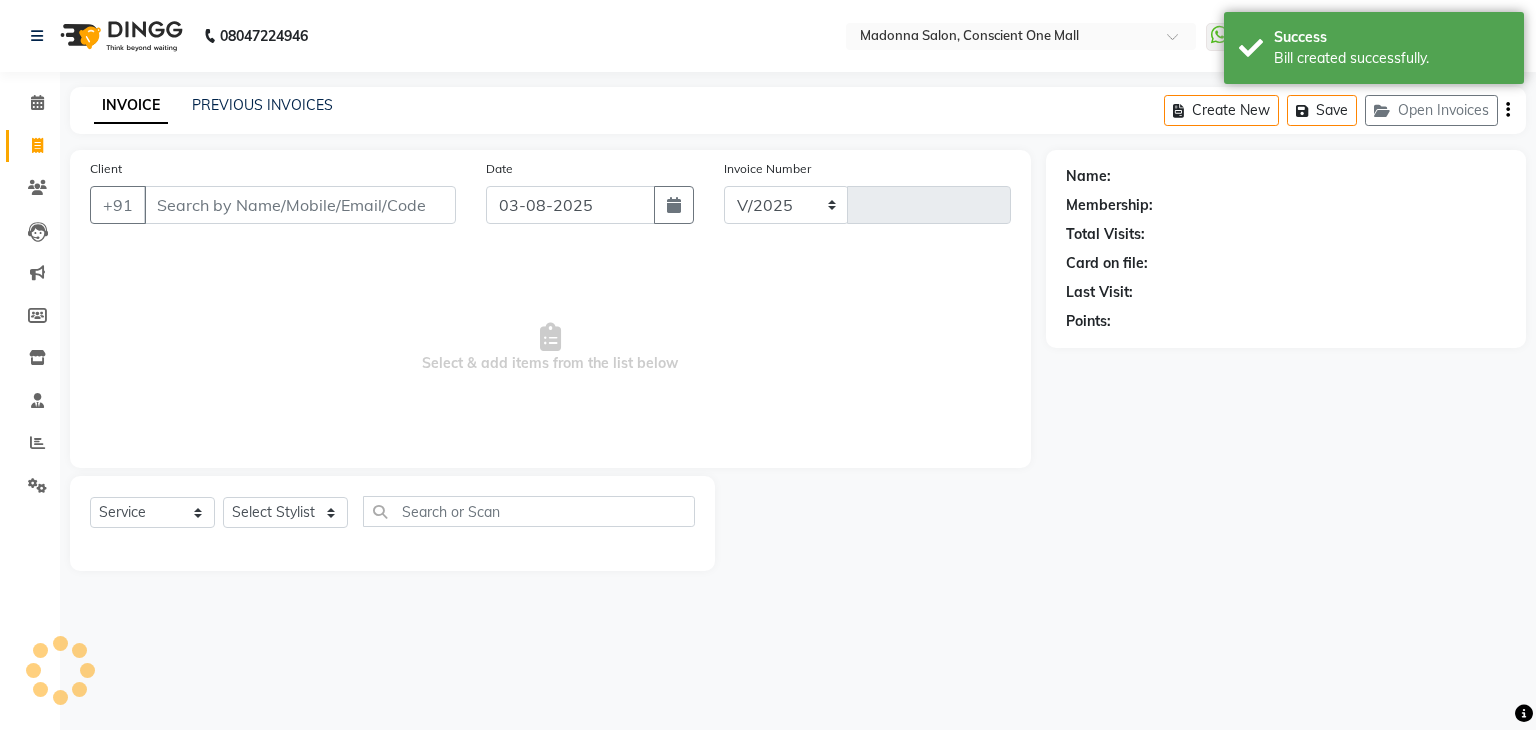 select on "7575" 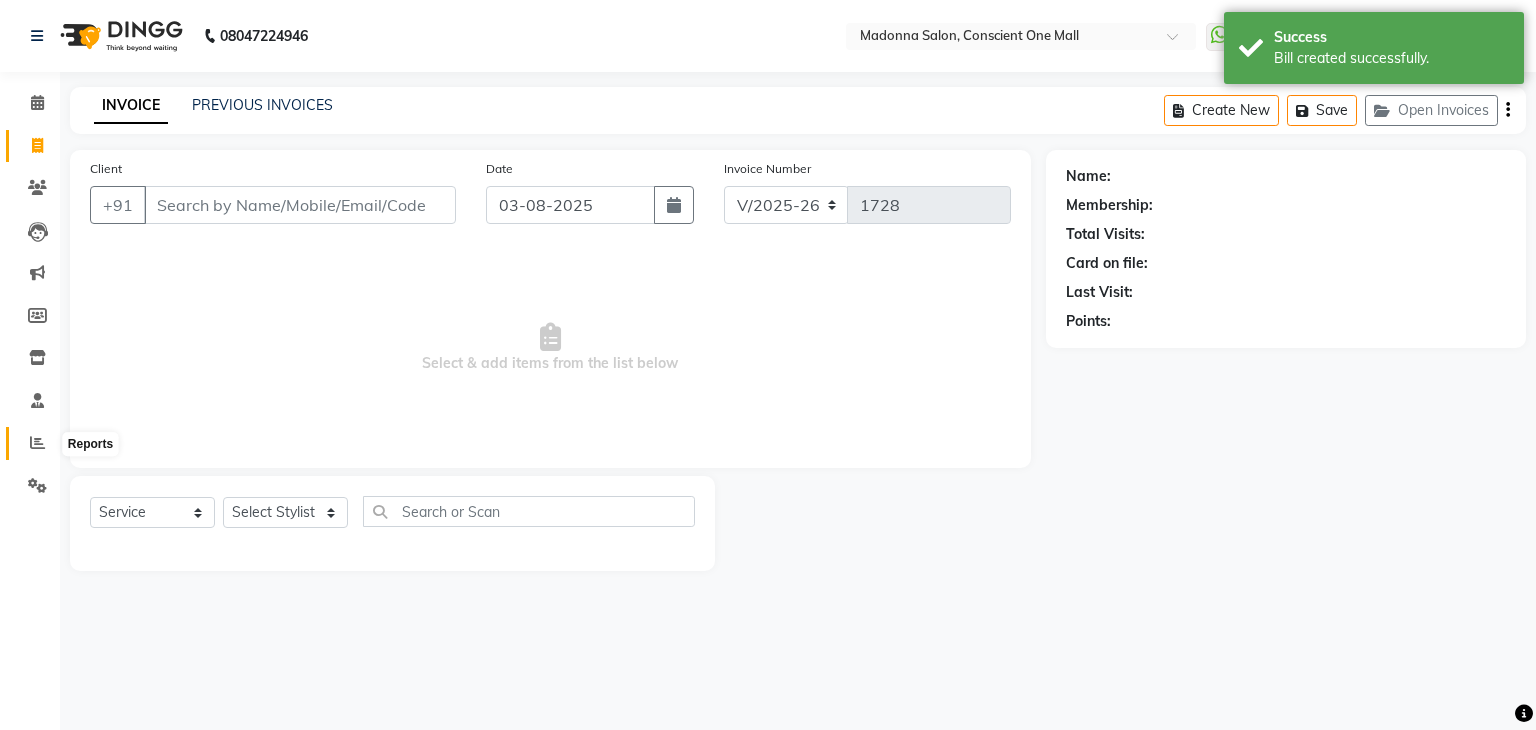 click 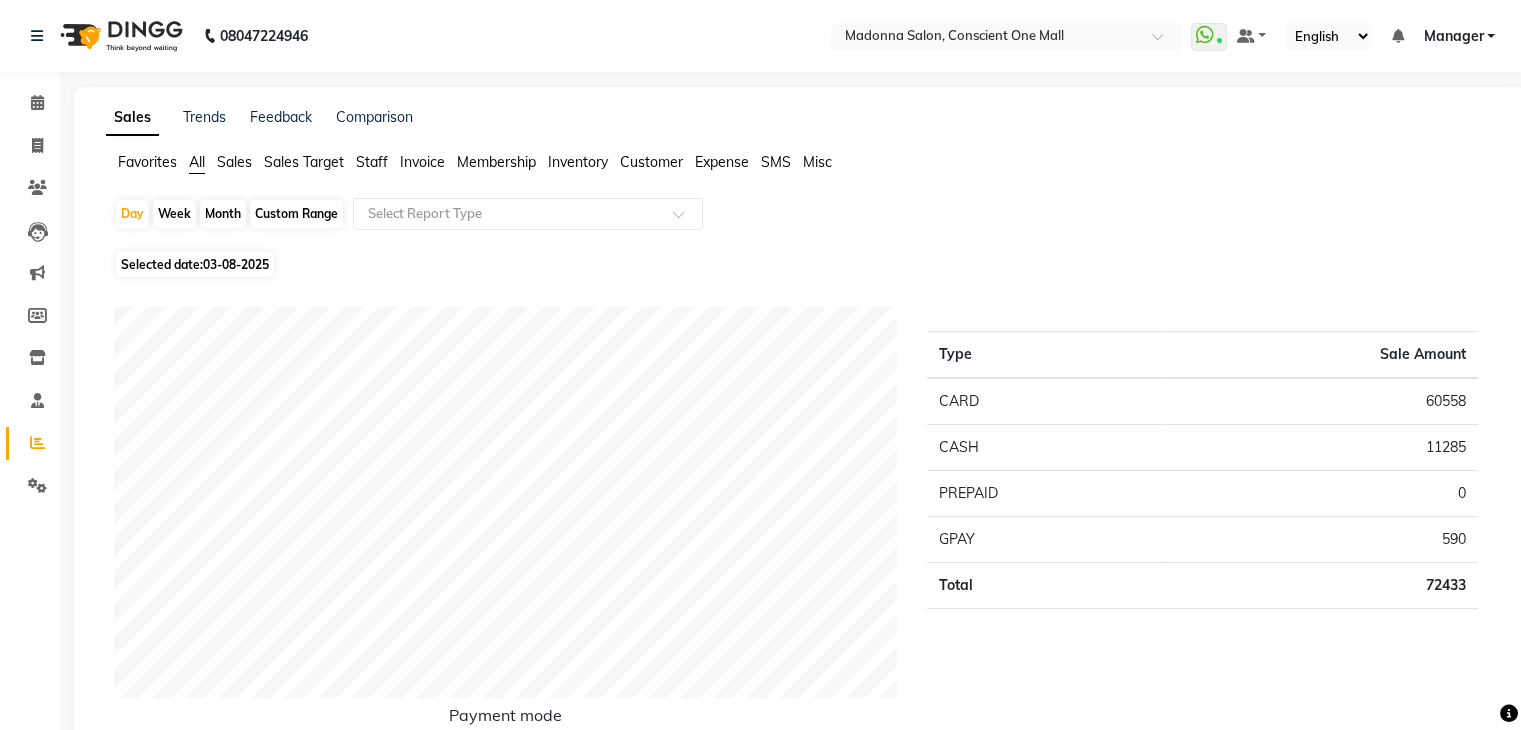 click on "Staff" 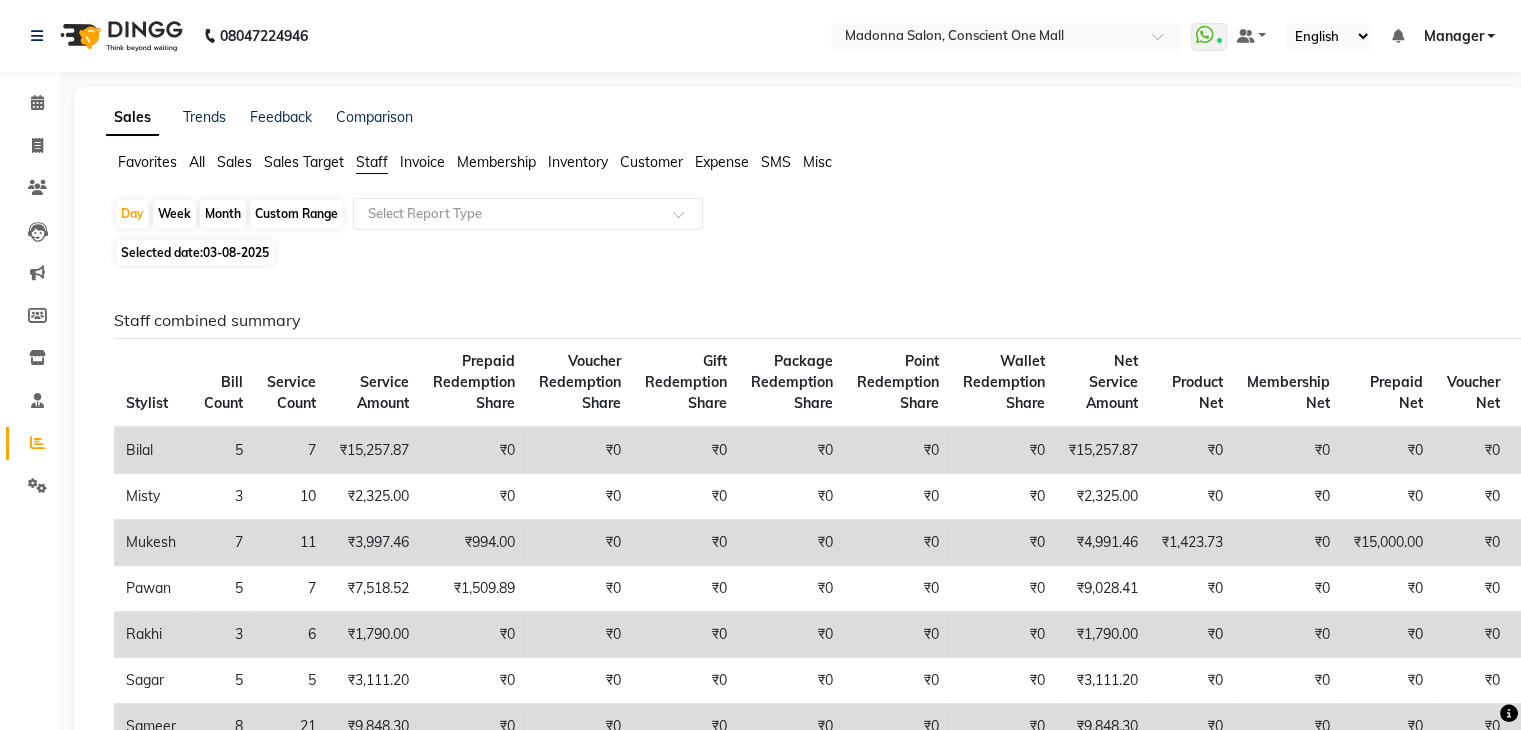 click on "Month" 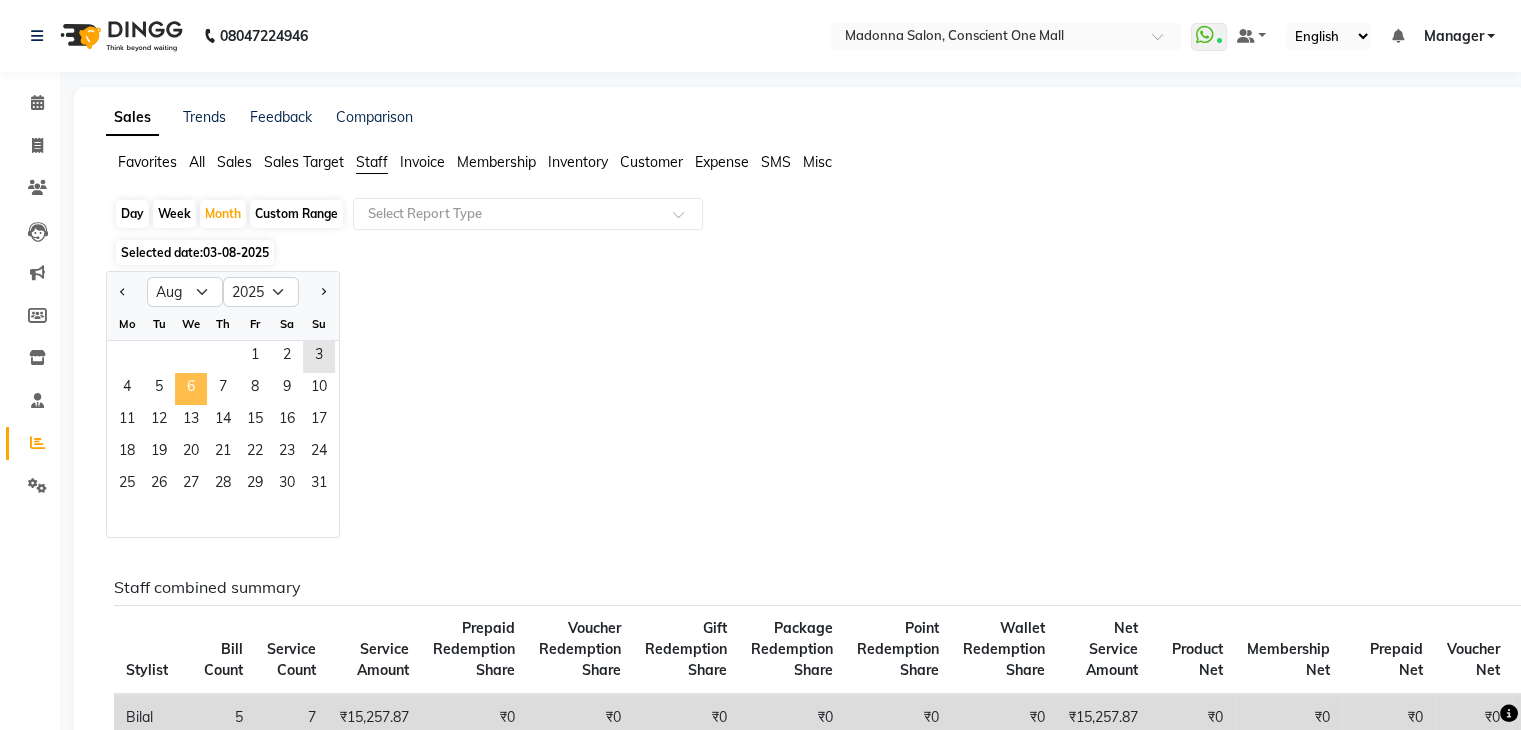 click on "6" 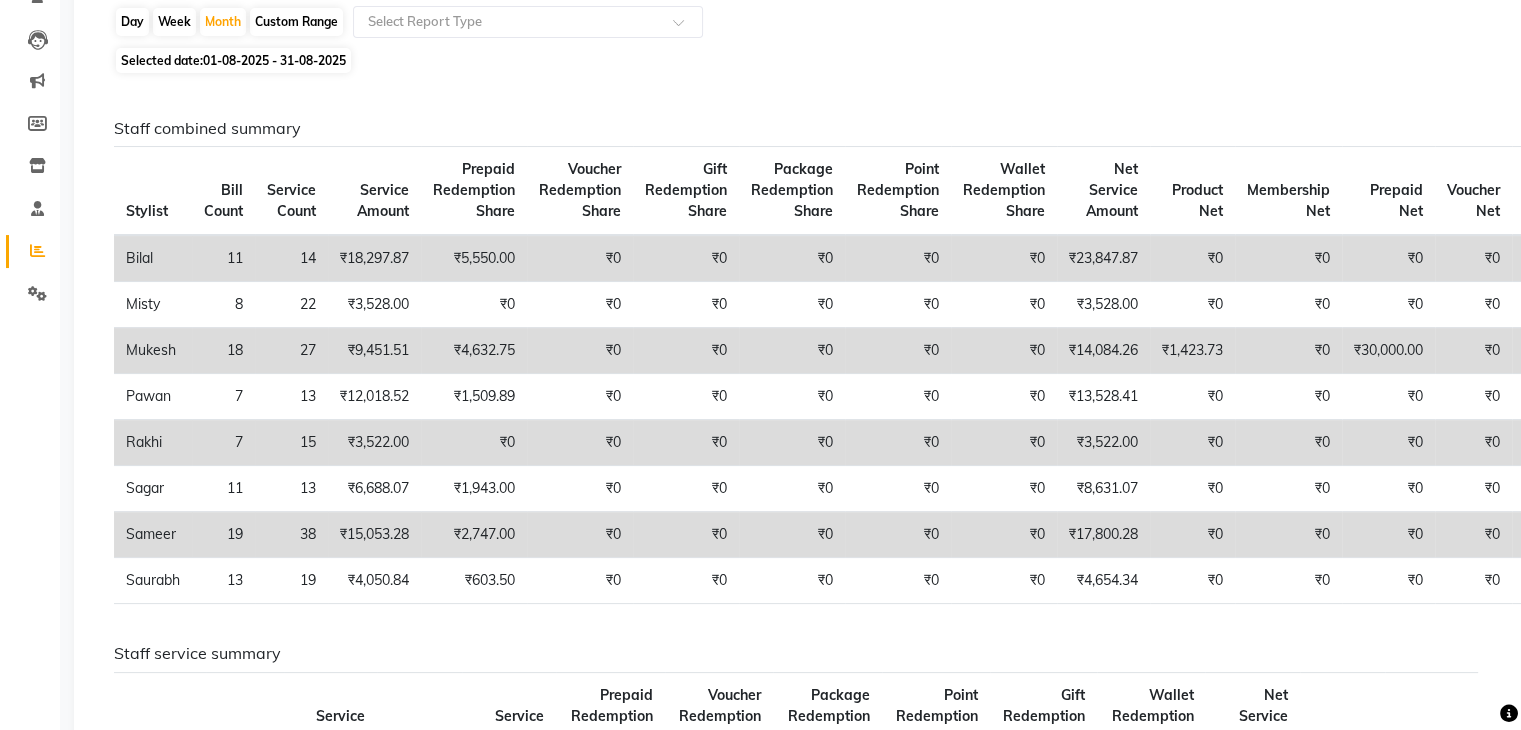 scroll, scrollTop: 200, scrollLeft: 0, axis: vertical 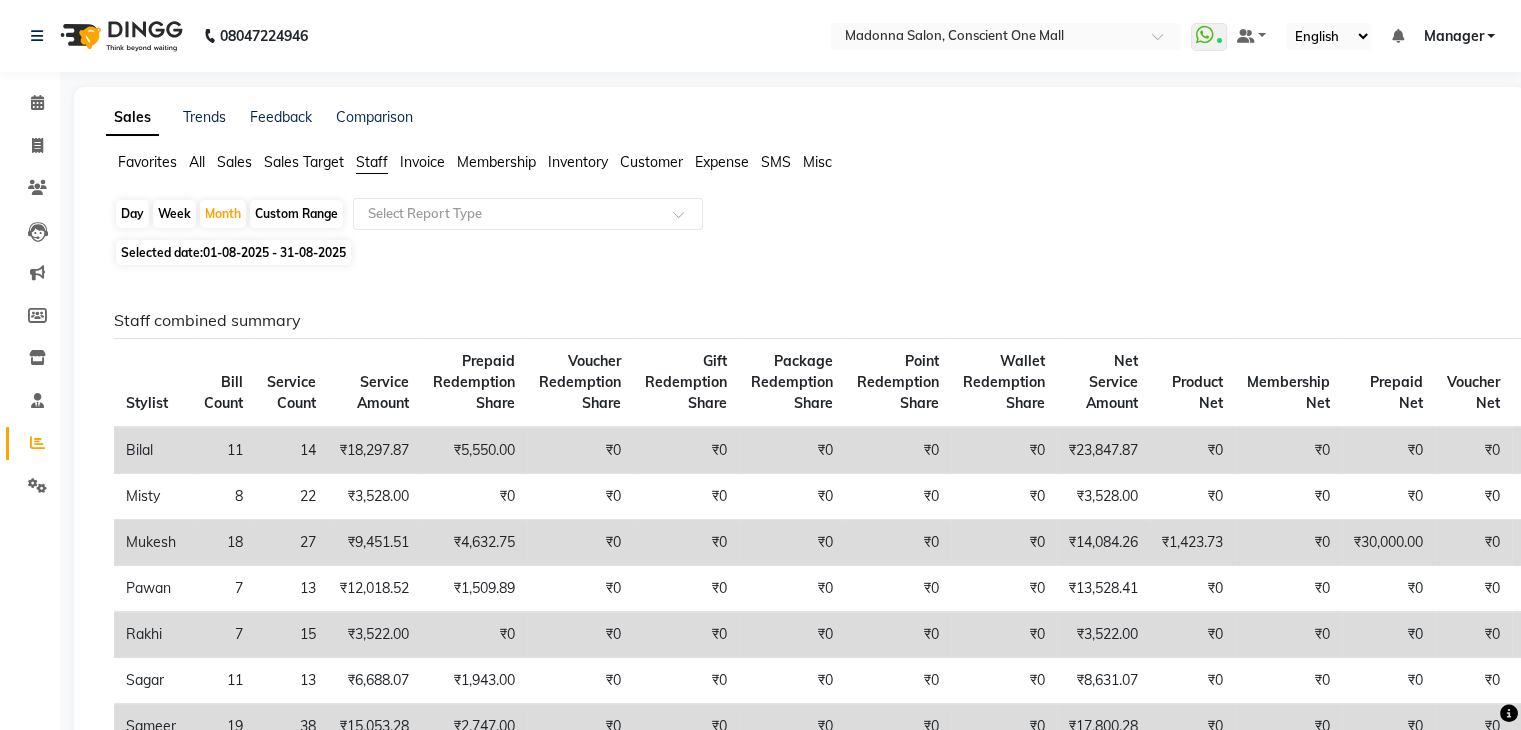 click on "Day" 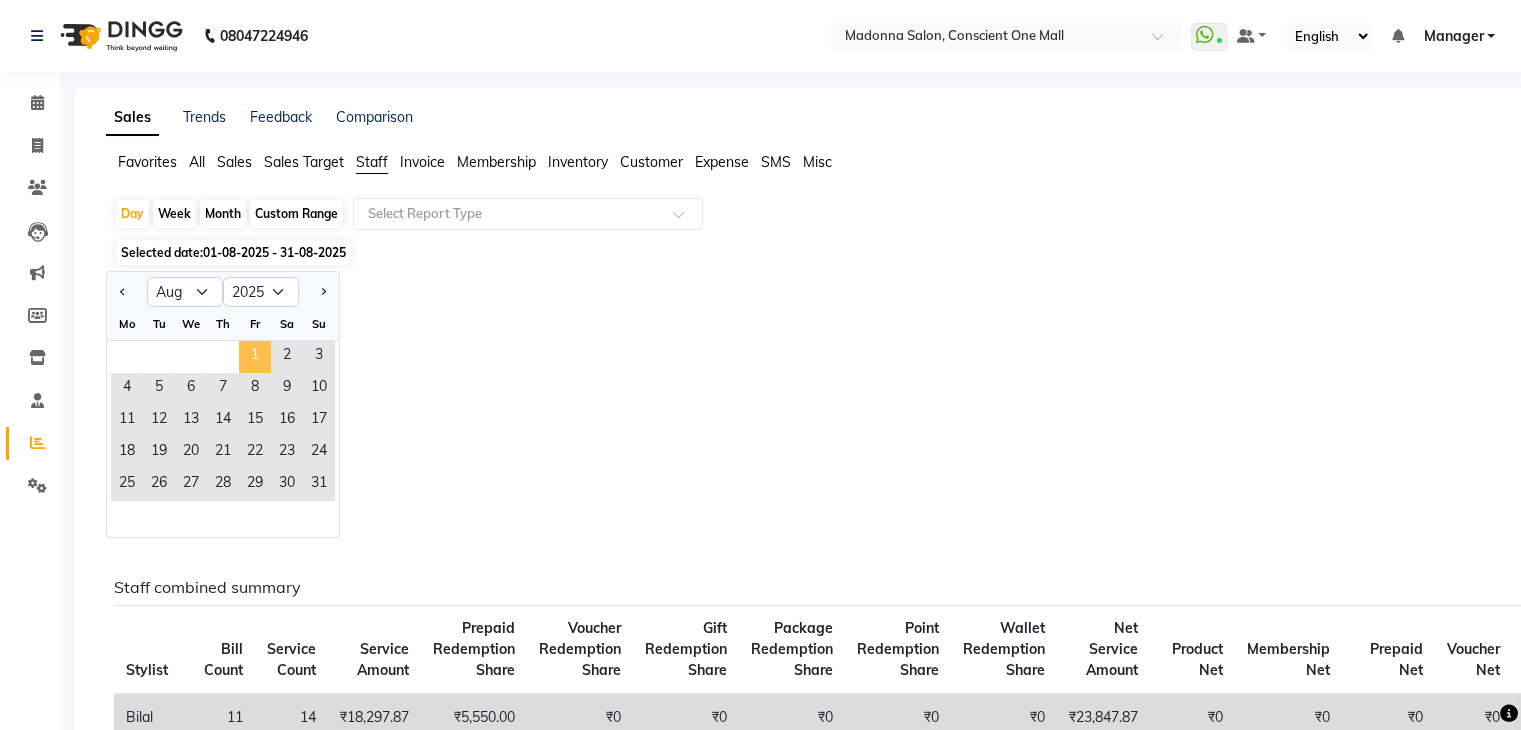 click on "1" 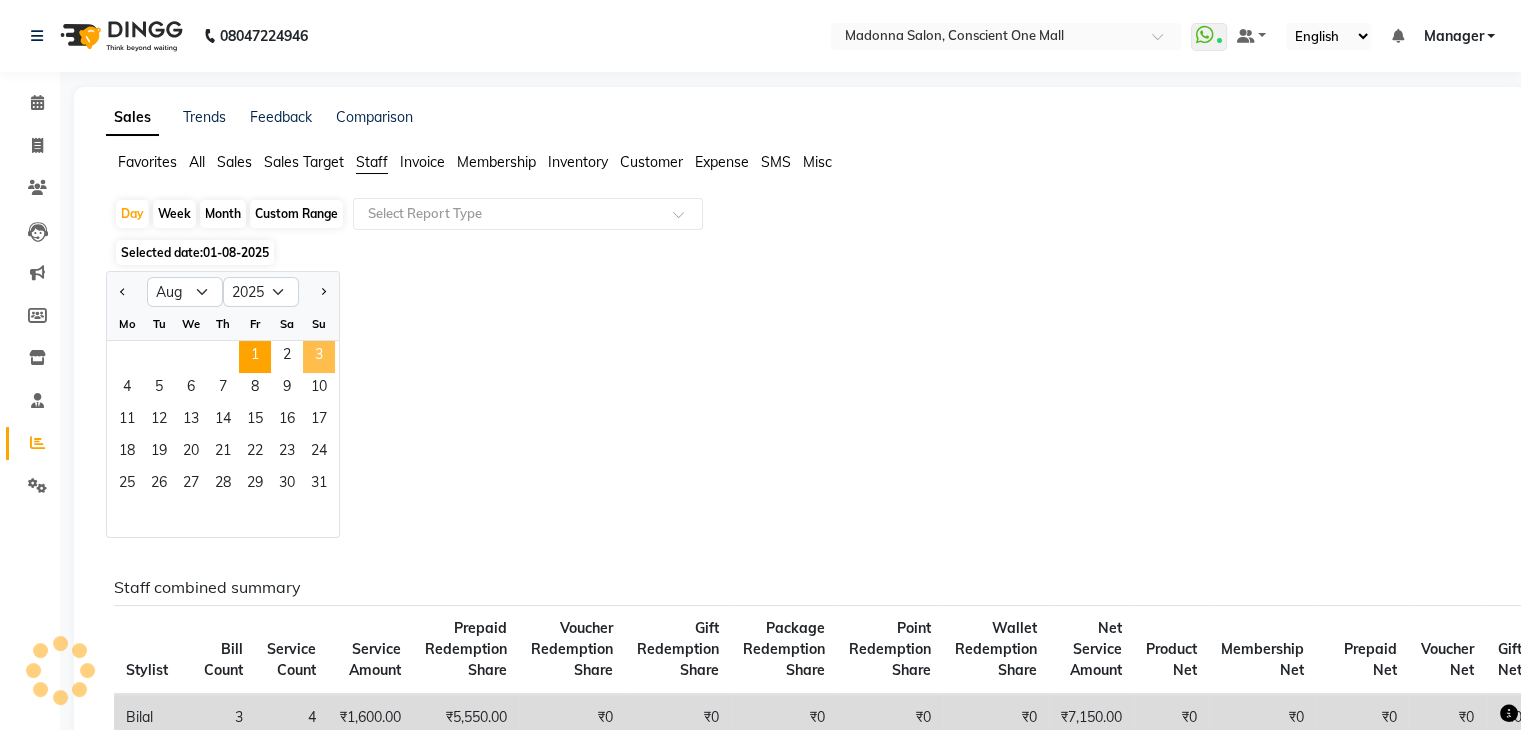 click on "3" 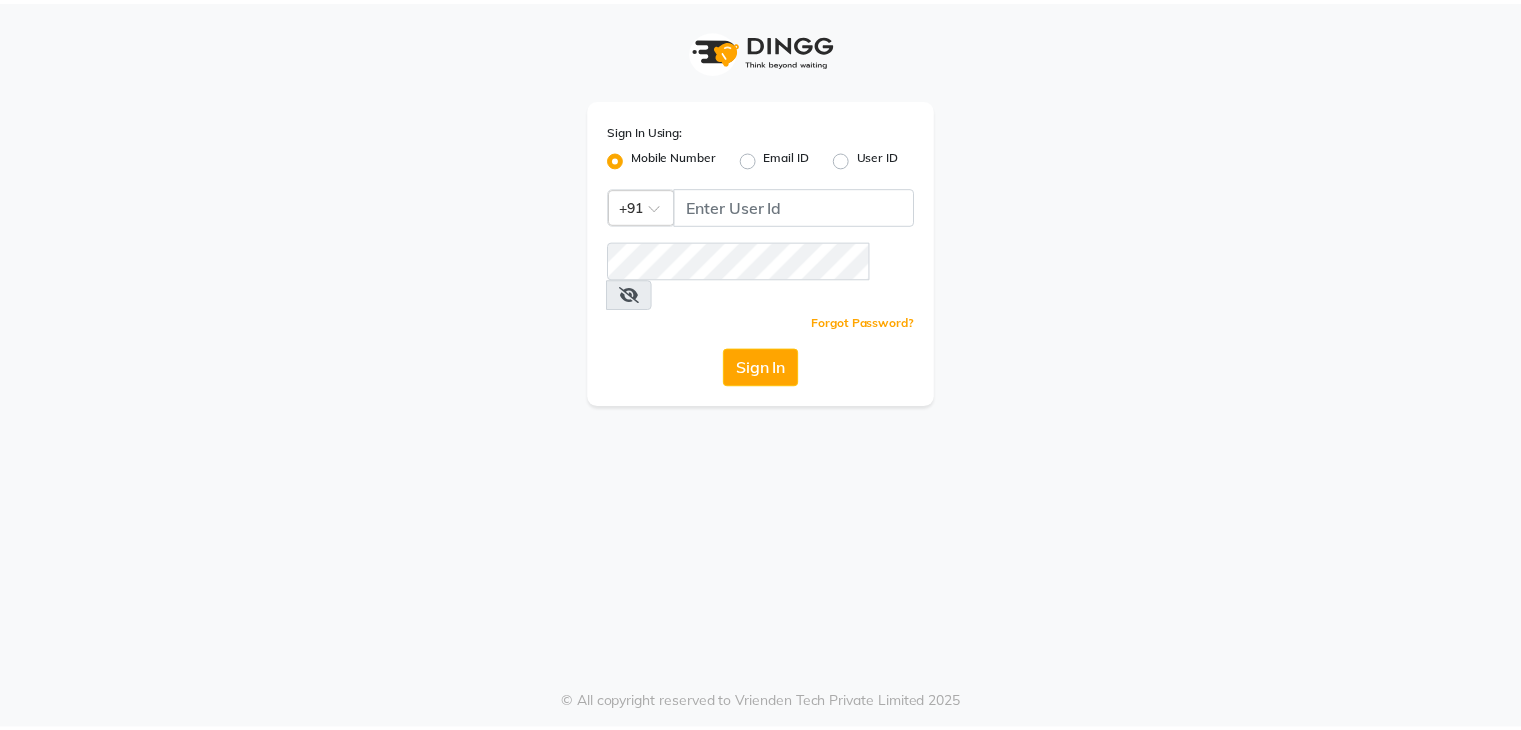 scroll, scrollTop: 0, scrollLeft: 0, axis: both 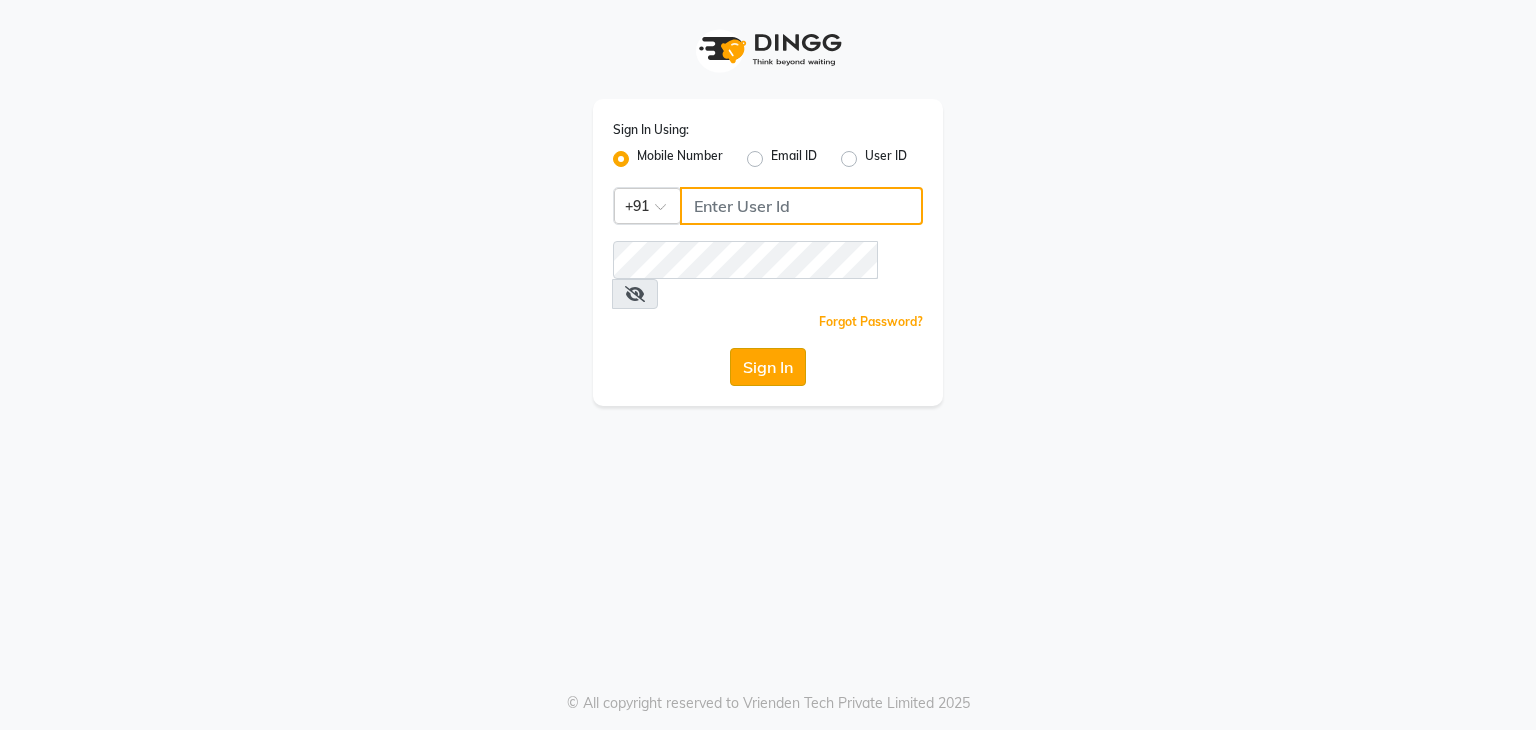 type on "9911685252" 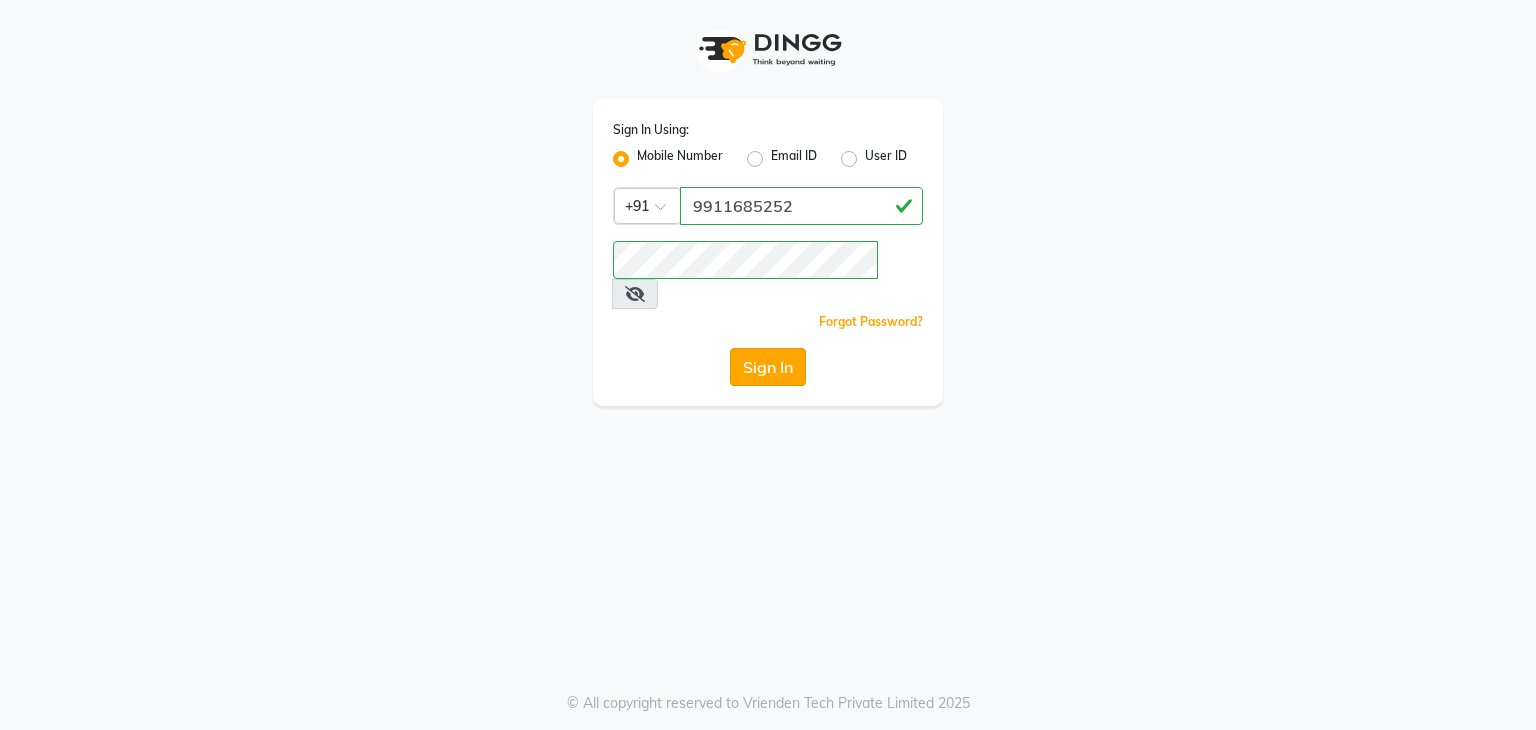 click on "Sign In" 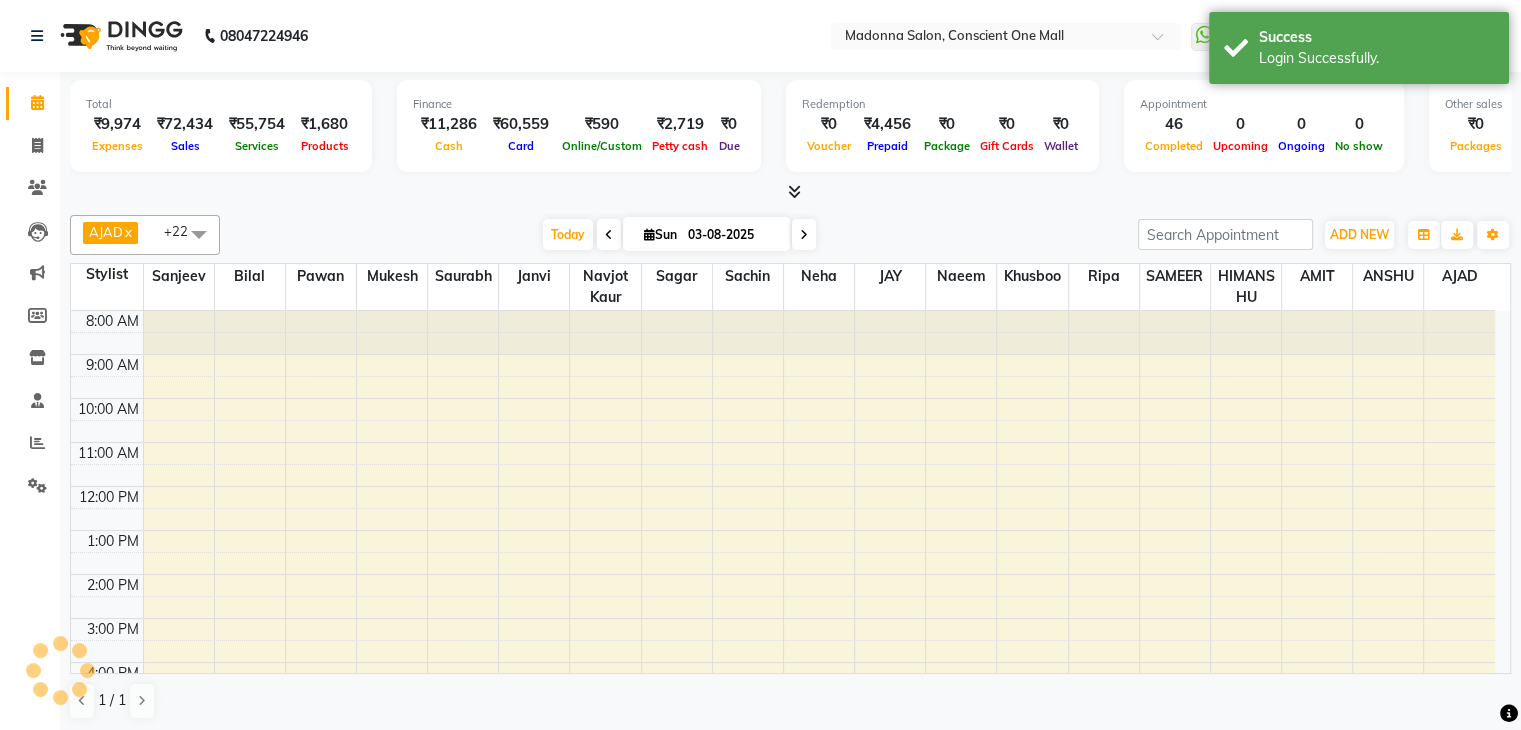 scroll, scrollTop: 0, scrollLeft: 0, axis: both 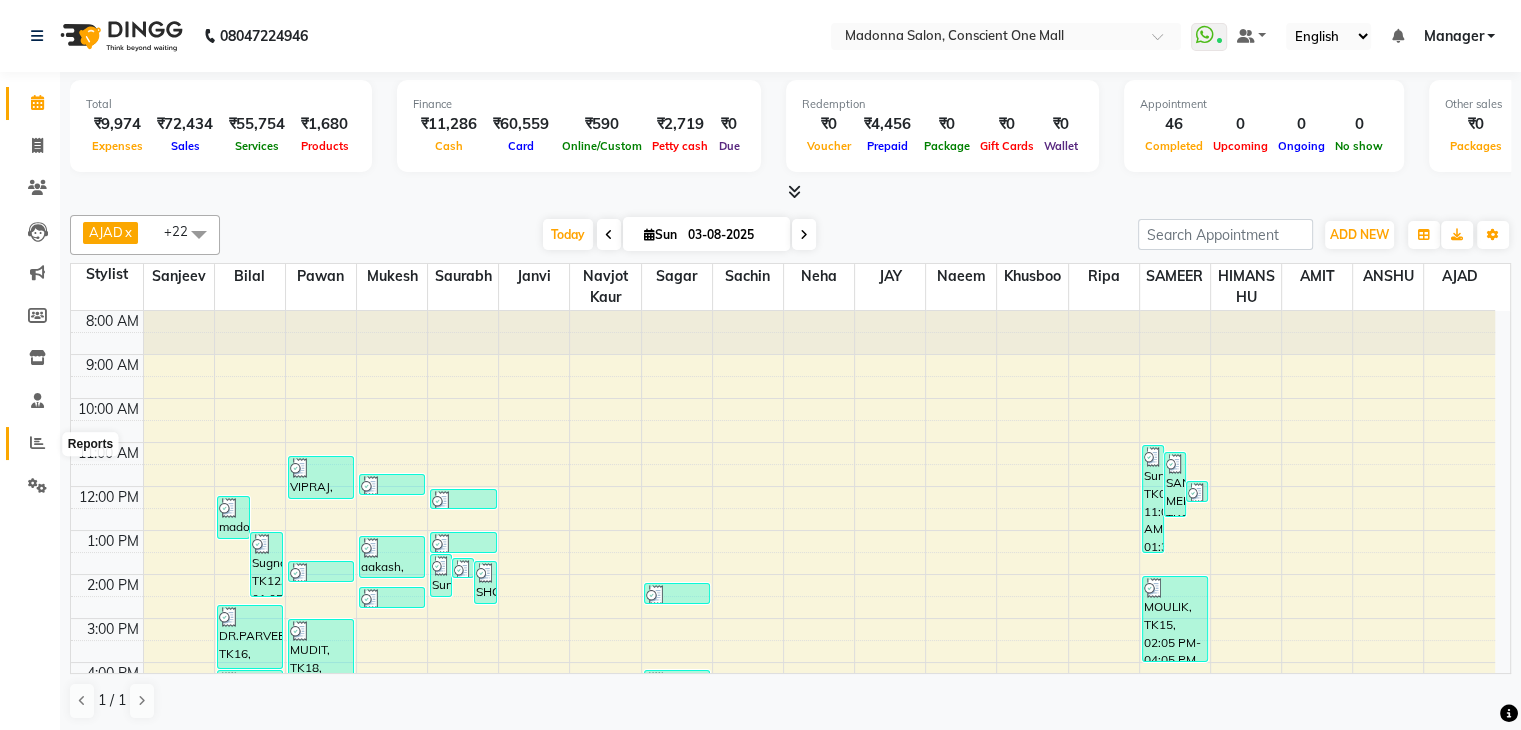 click 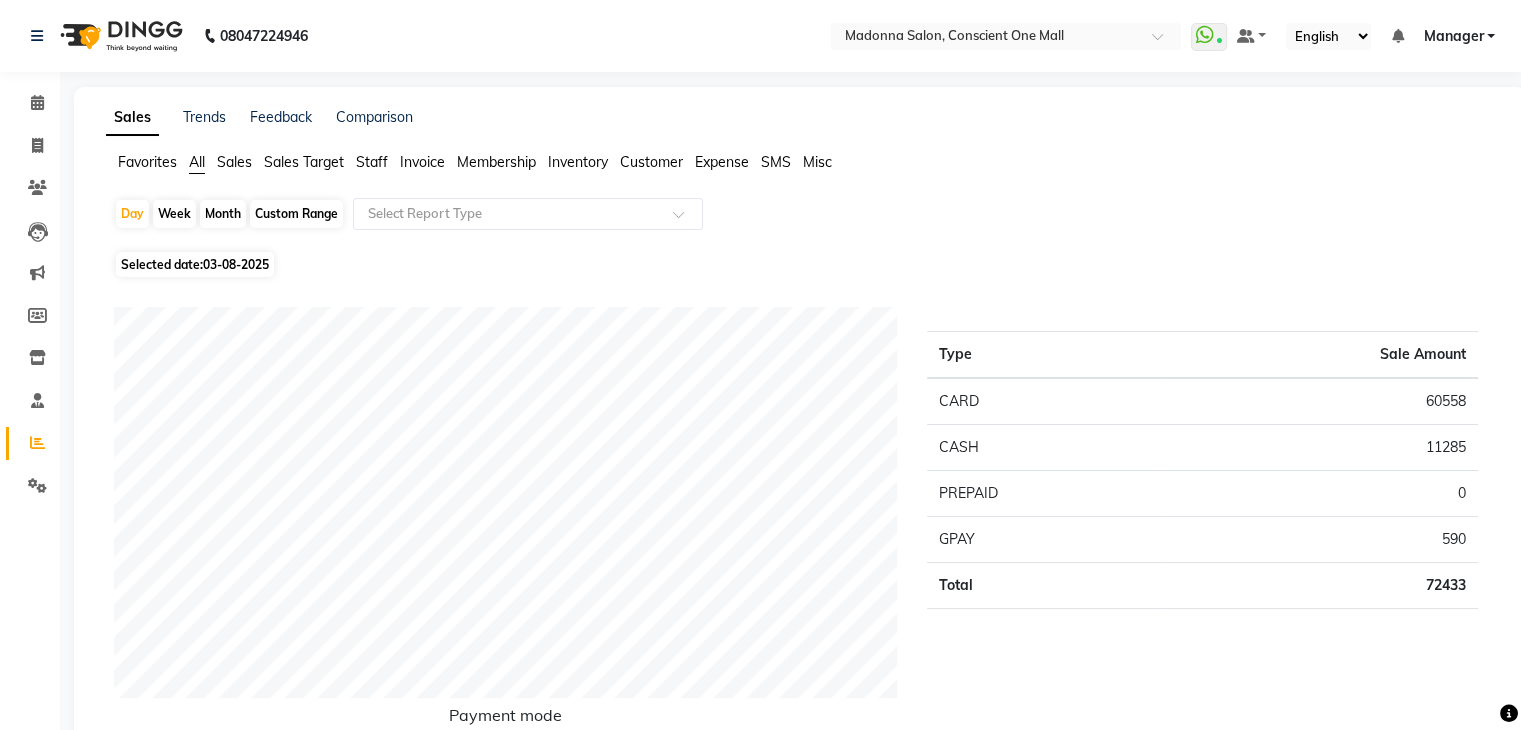 click on "Staff" 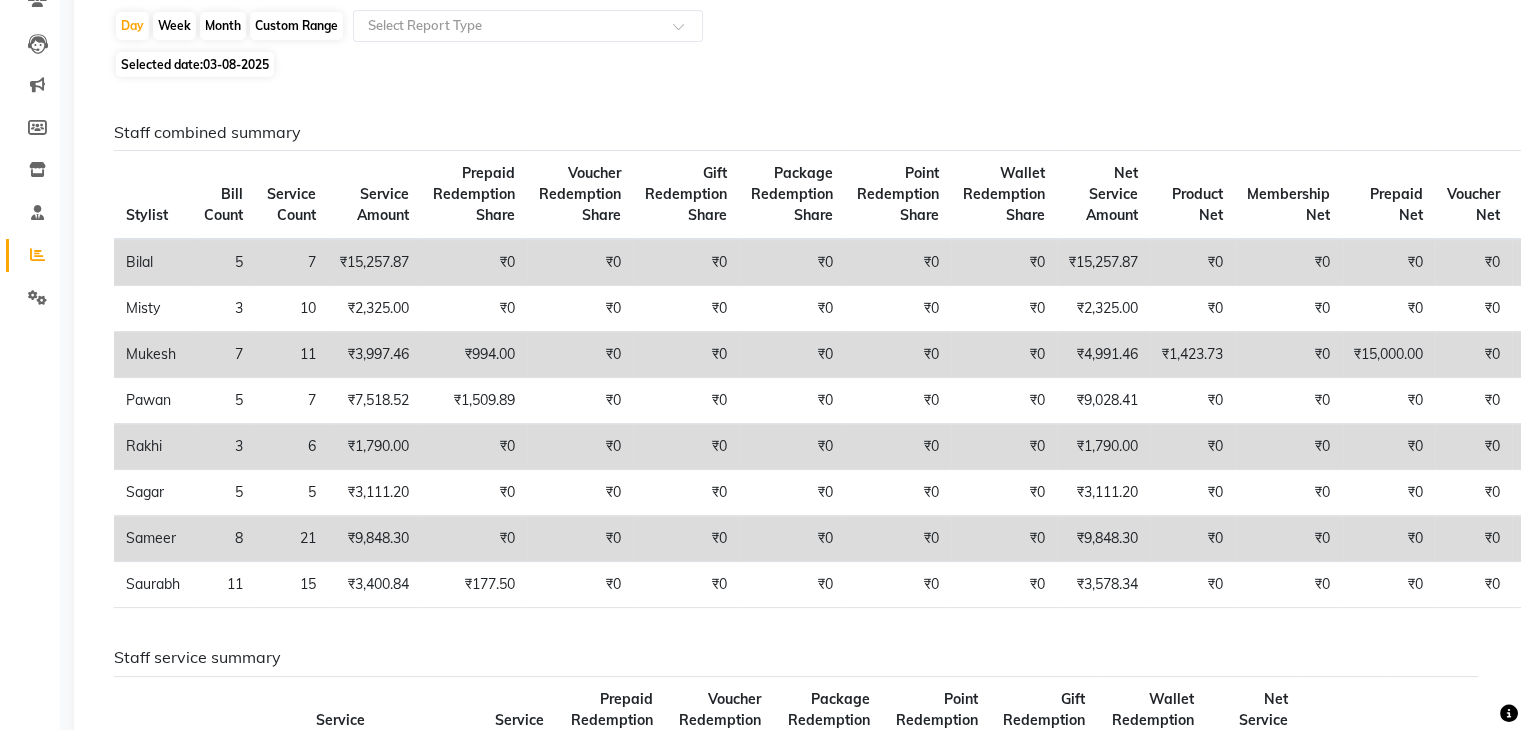 scroll, scrollTop: 204, scrollLeft: 0, axis: vertical 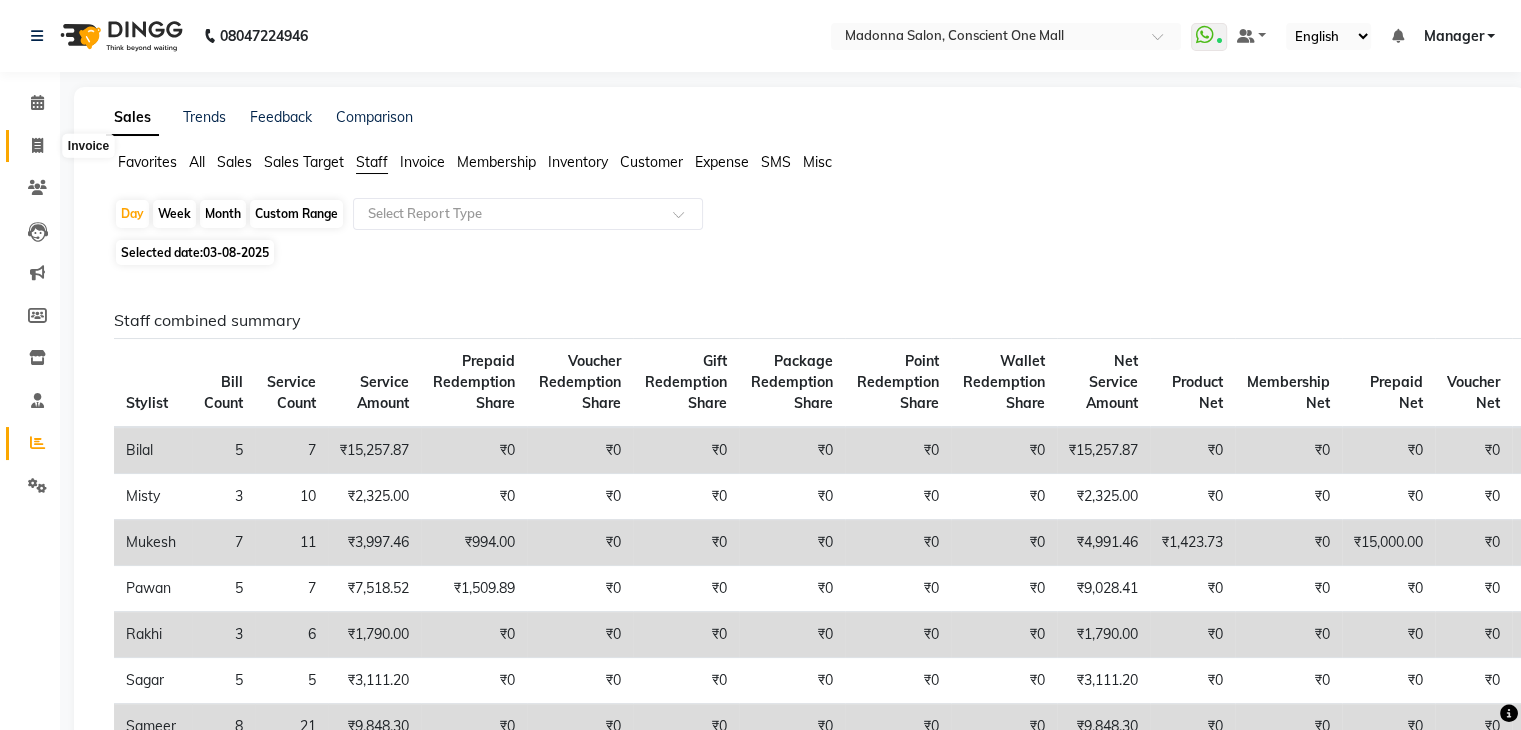 click 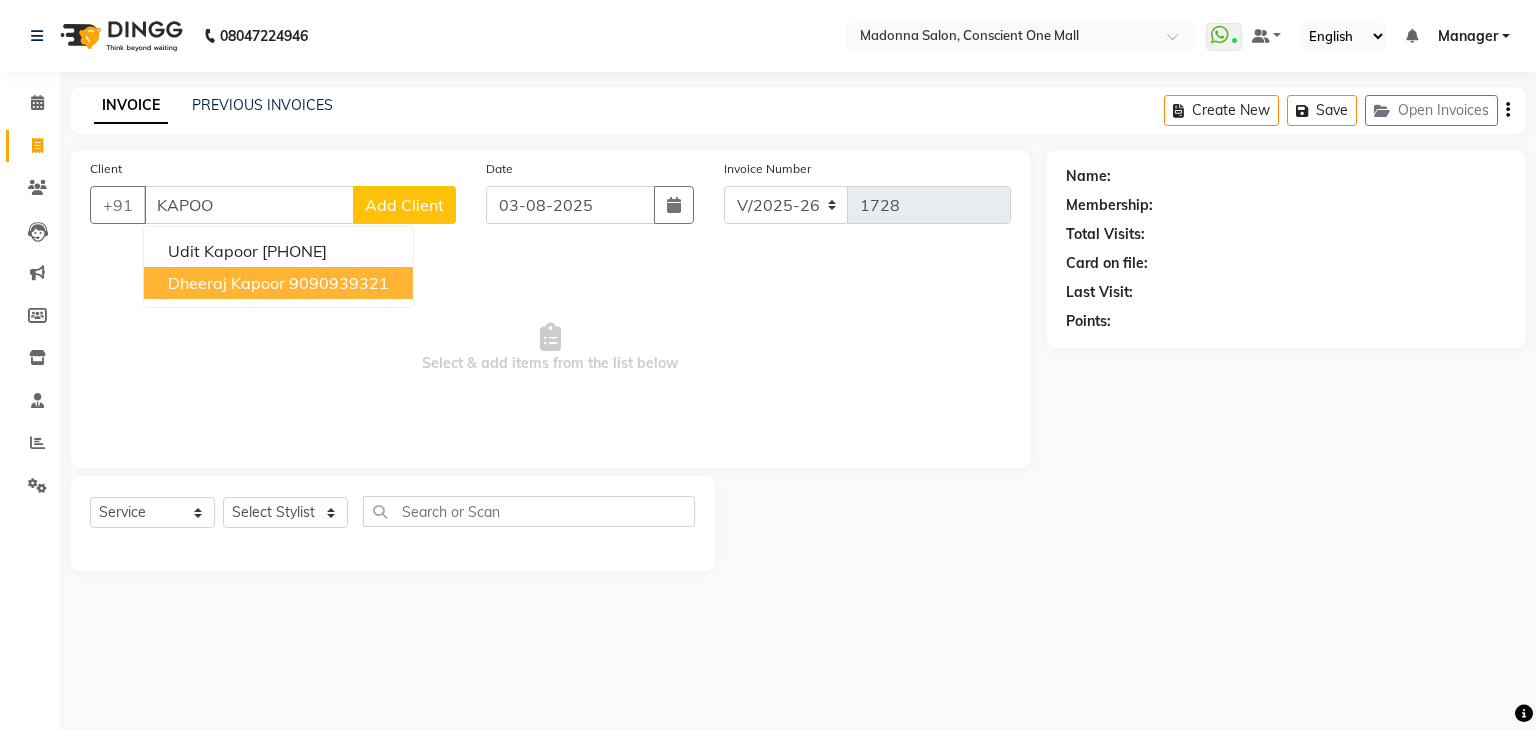 click on "dheeraj kapoor" at bounding box center (226, 283) 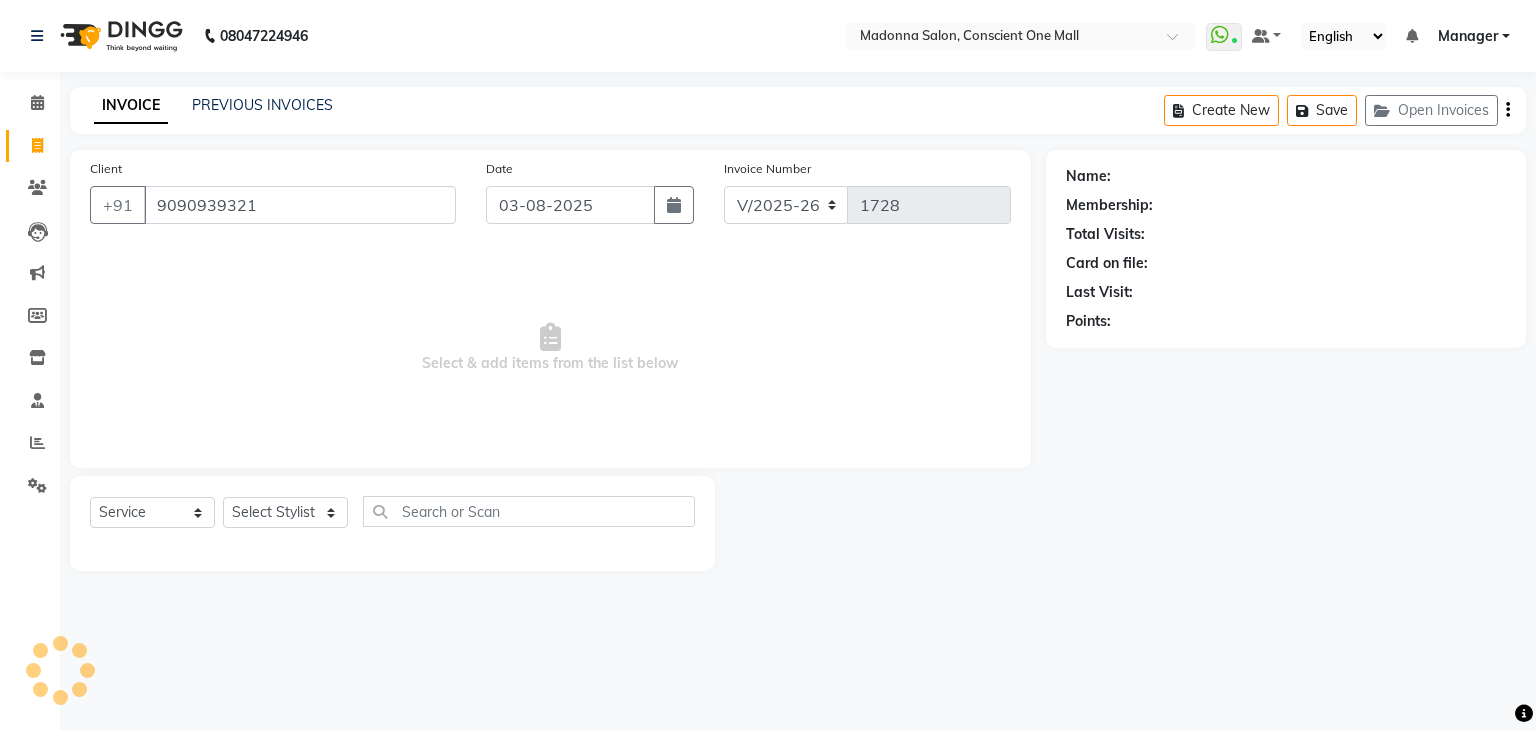 type on "9090939321" 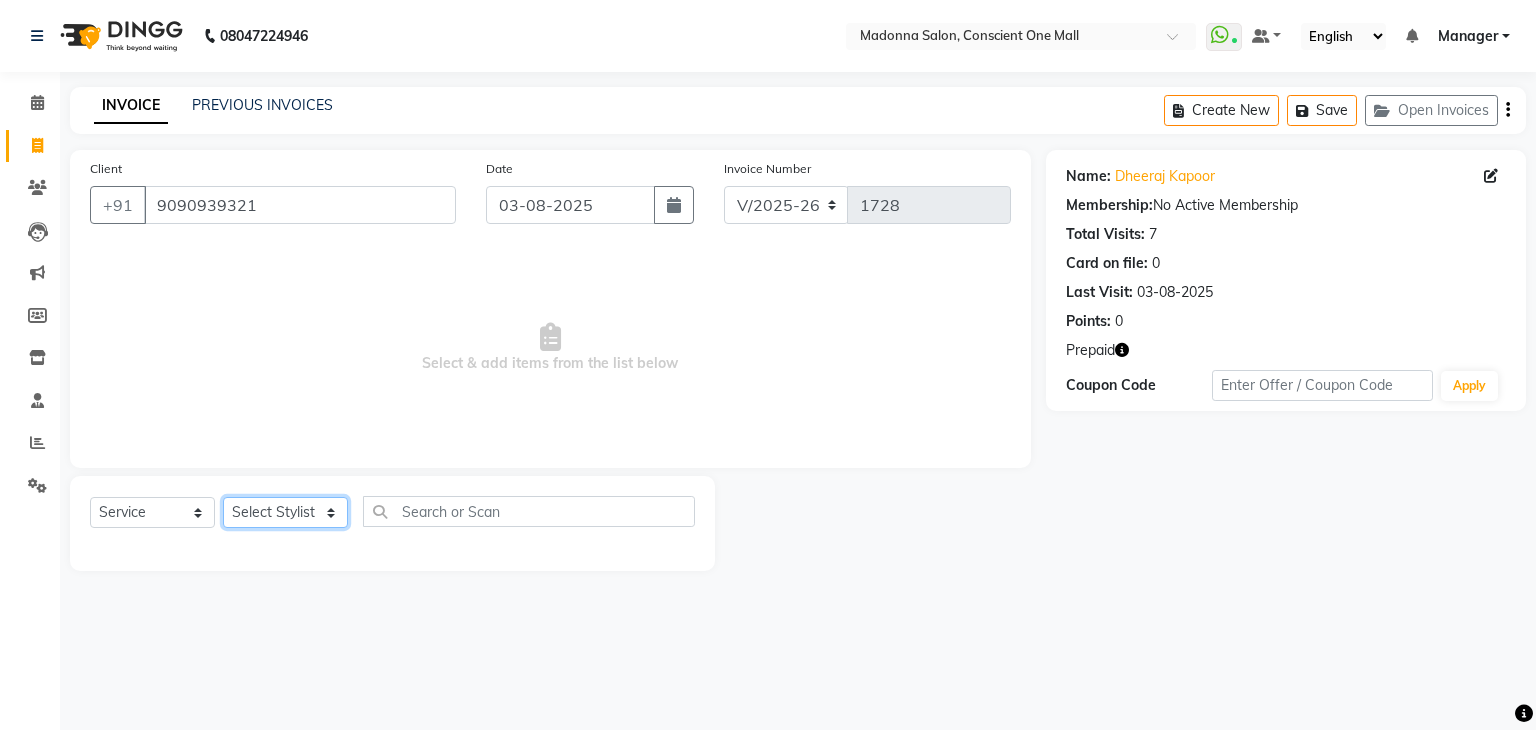 click on "Select Stylist AJAD AMIT ANSHU Bilal Harry himanshi HIMANSHU Janvi JAY Khusboo Manager misty Mukesh Naeem Navjot Kaur neha Pawan RAKHI Ripa Sachin Sagar  SAMEER Sanjeev Saurabh" 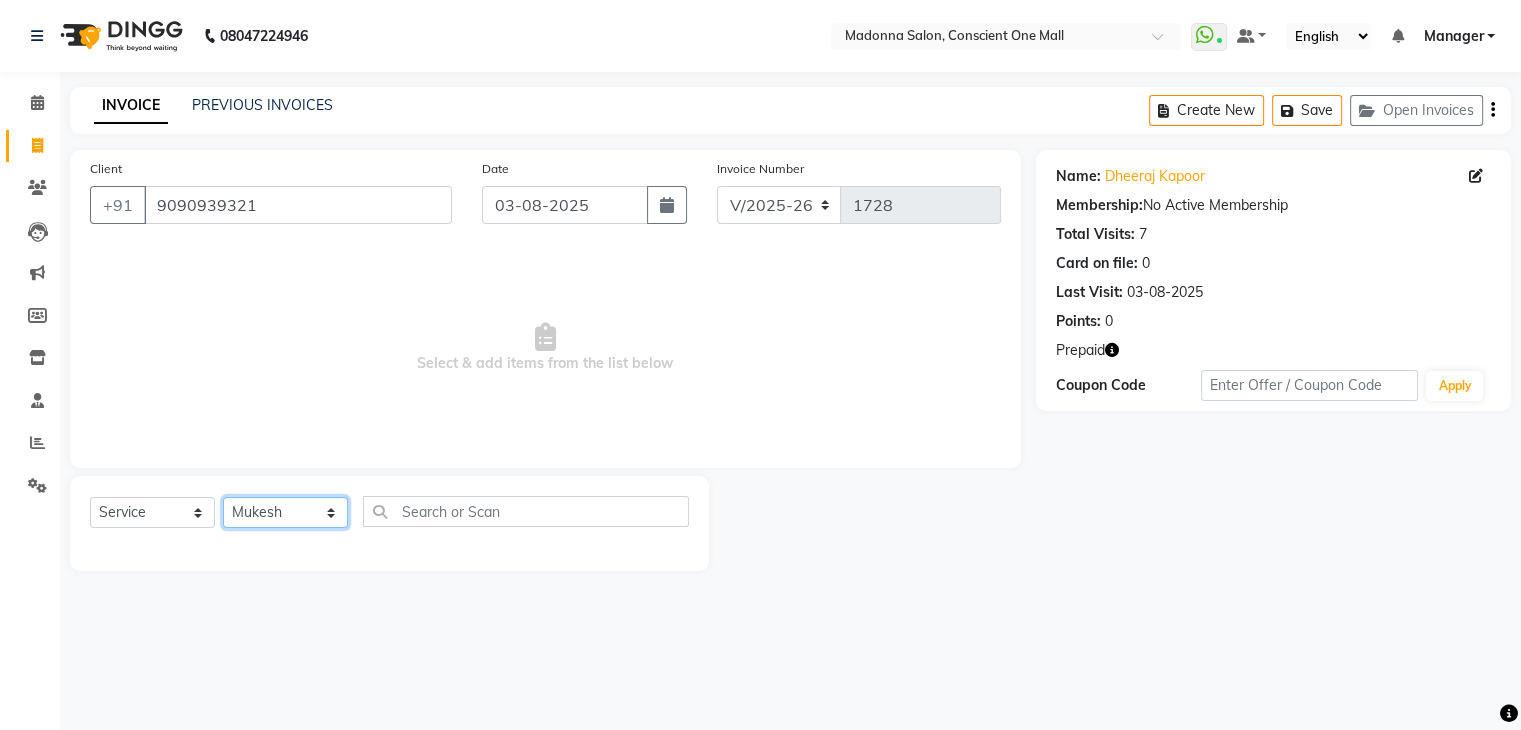 click on "Select Stylist AJAD AMIT ANSHU Bilal Harry himanshi HIMANSHU Janvi JAY Khusboo Manager misty Mukesh Naeem Navjot Kaur neha Pawan RAKHI Ripa Sachin Sagar  SAMEER Sanjeev Saurabh" 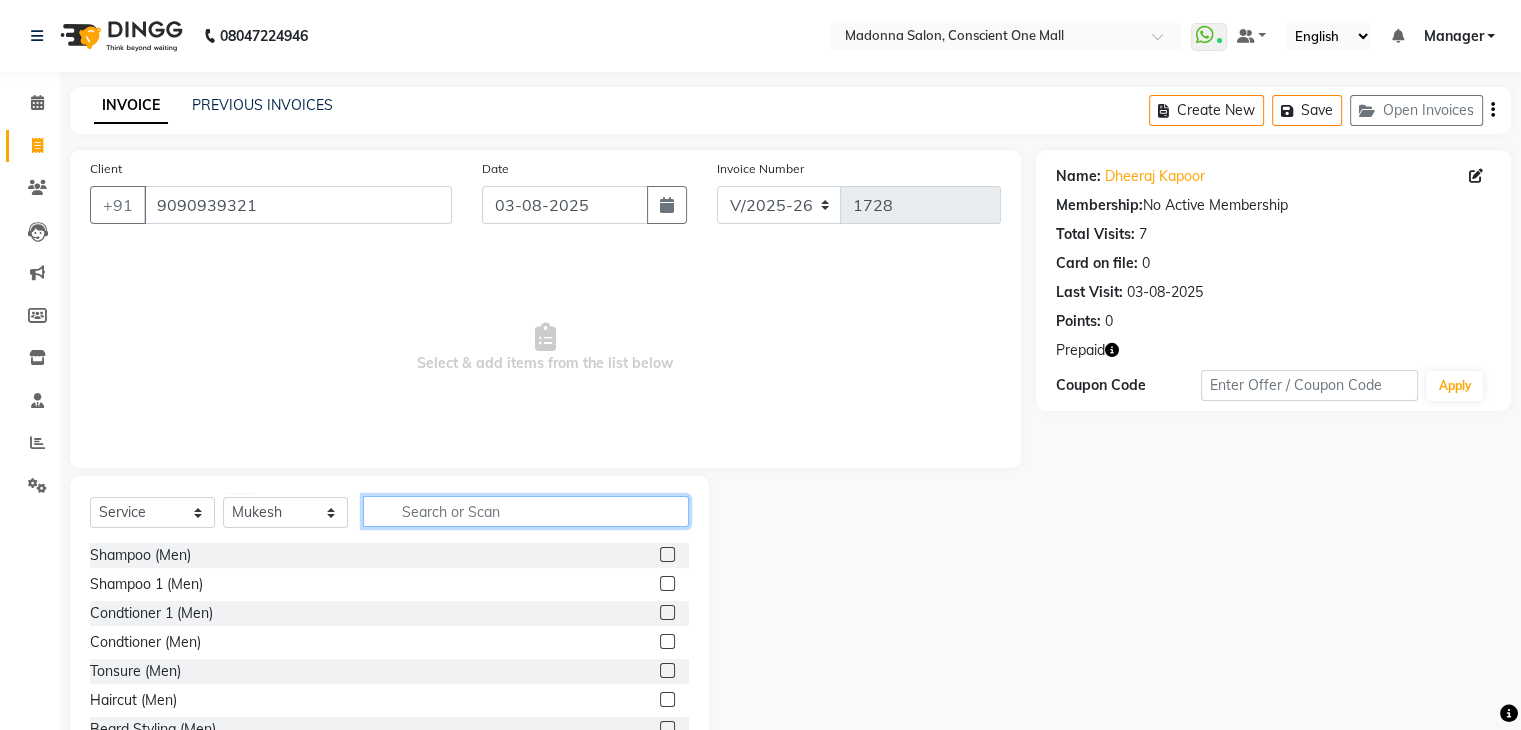 click 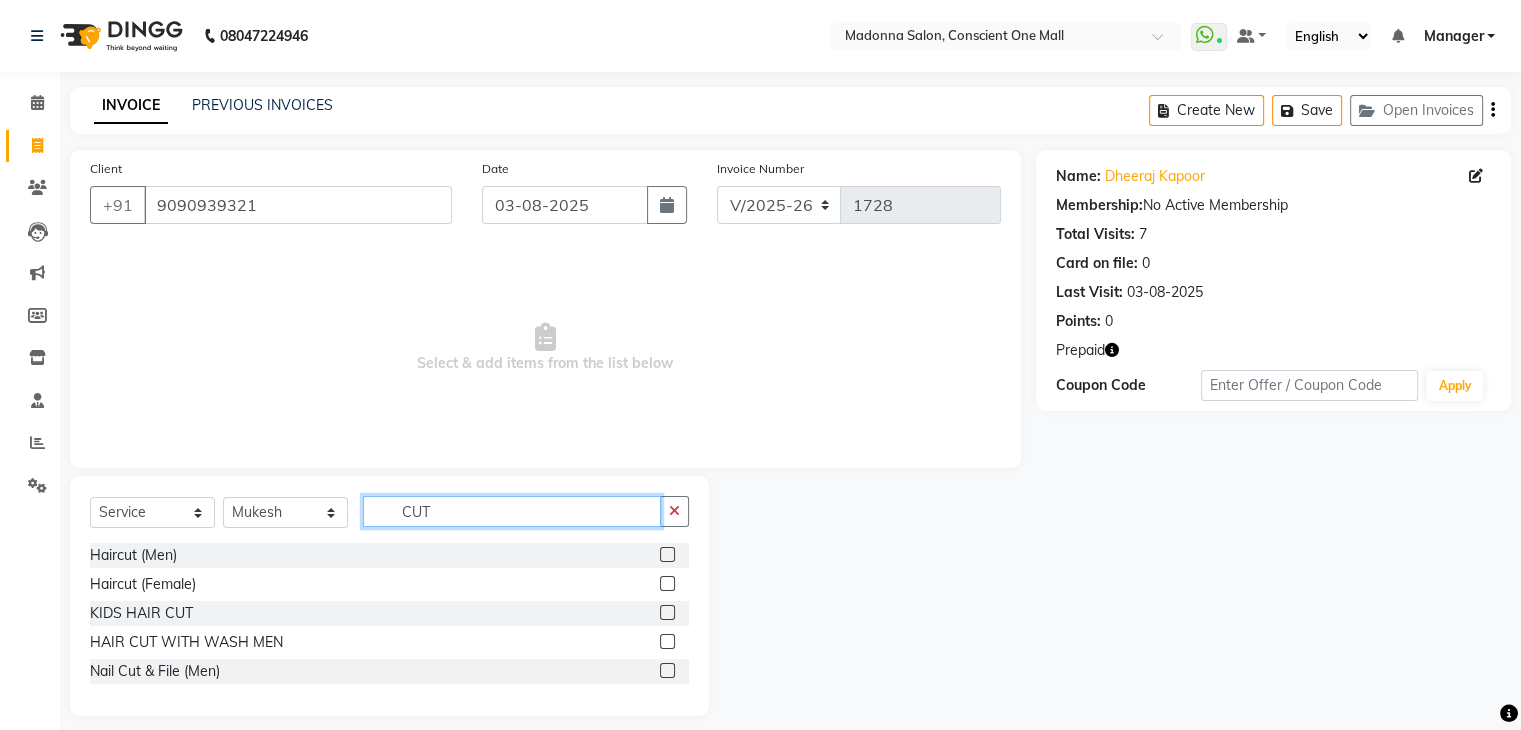 type on "CUT" 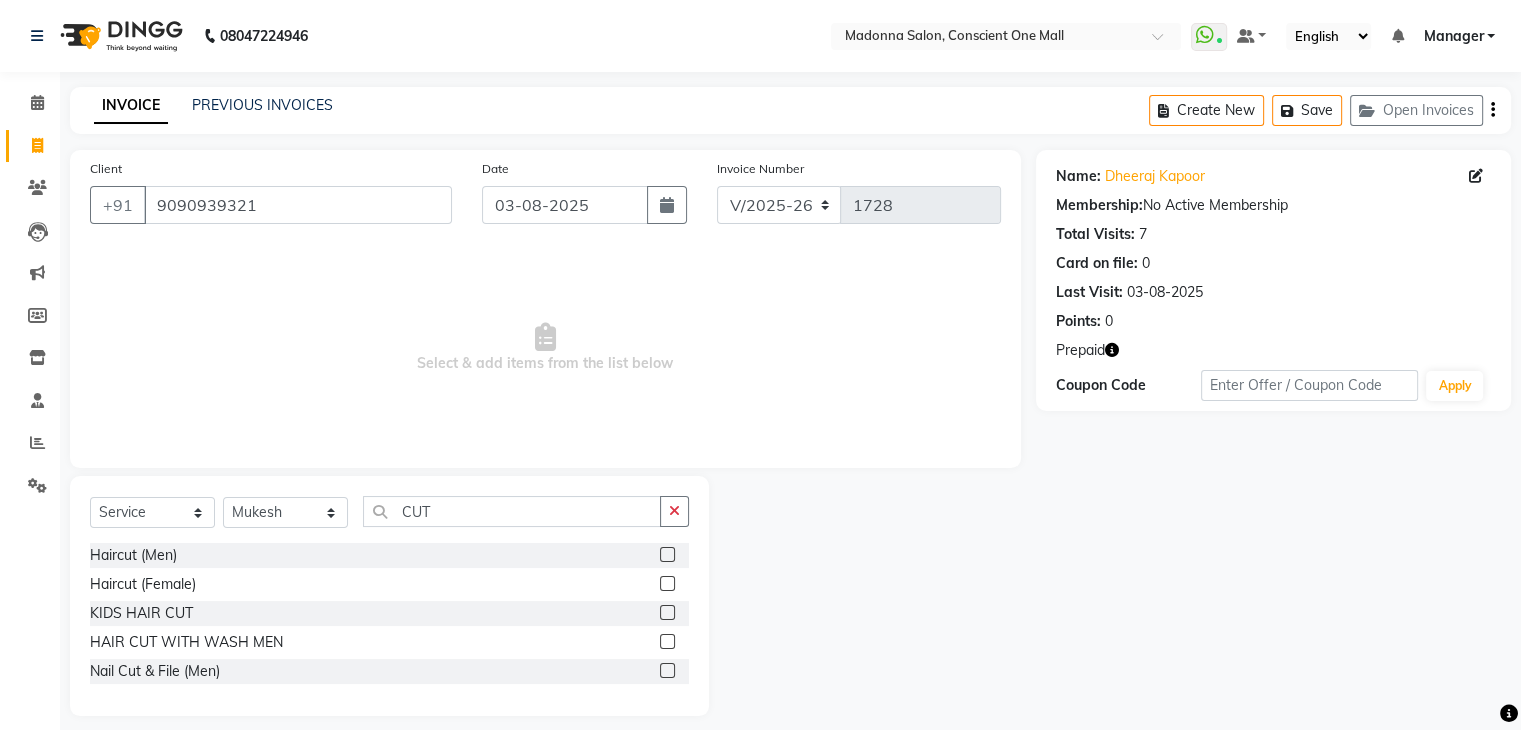 click 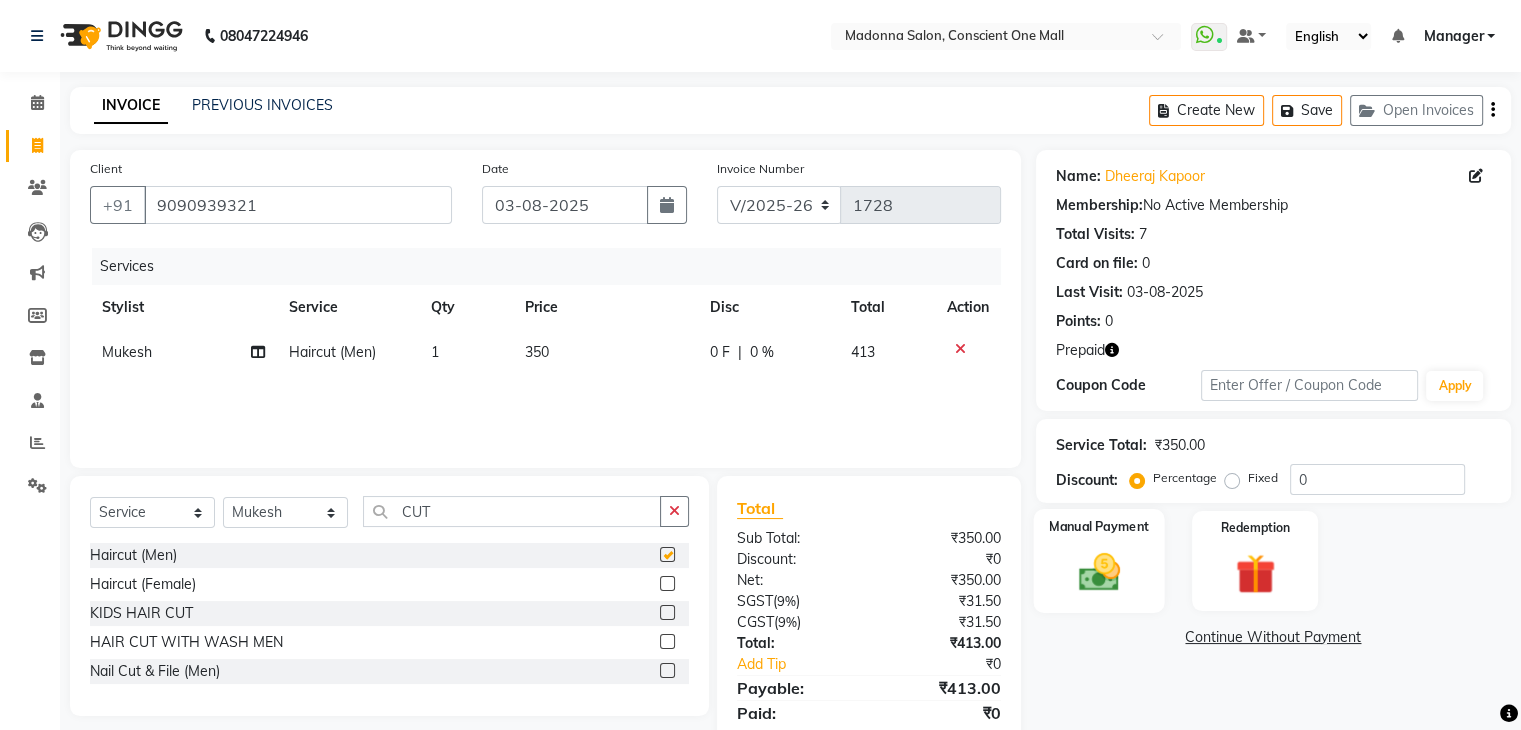 checkbox on "false" 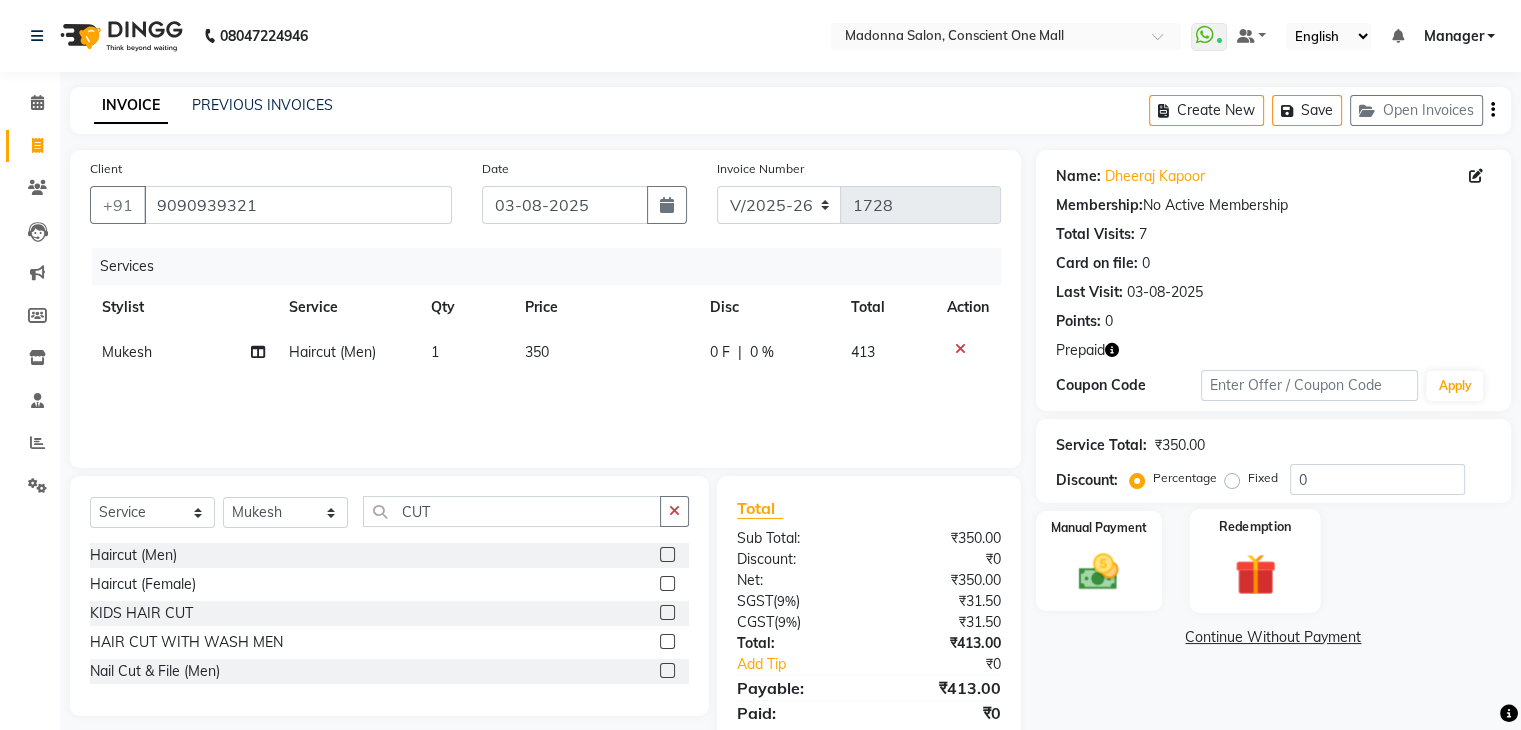 click 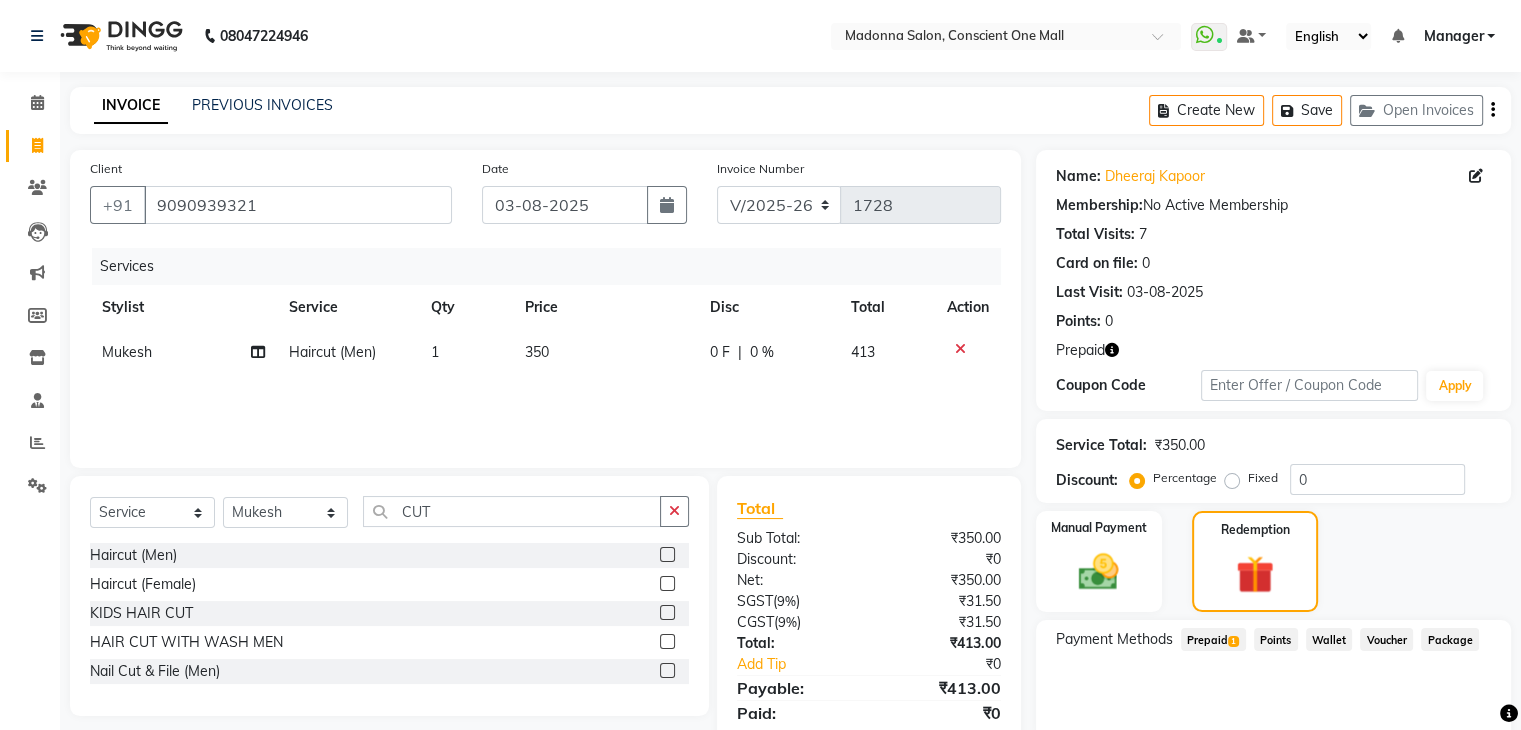 click on "Prepaid  1" 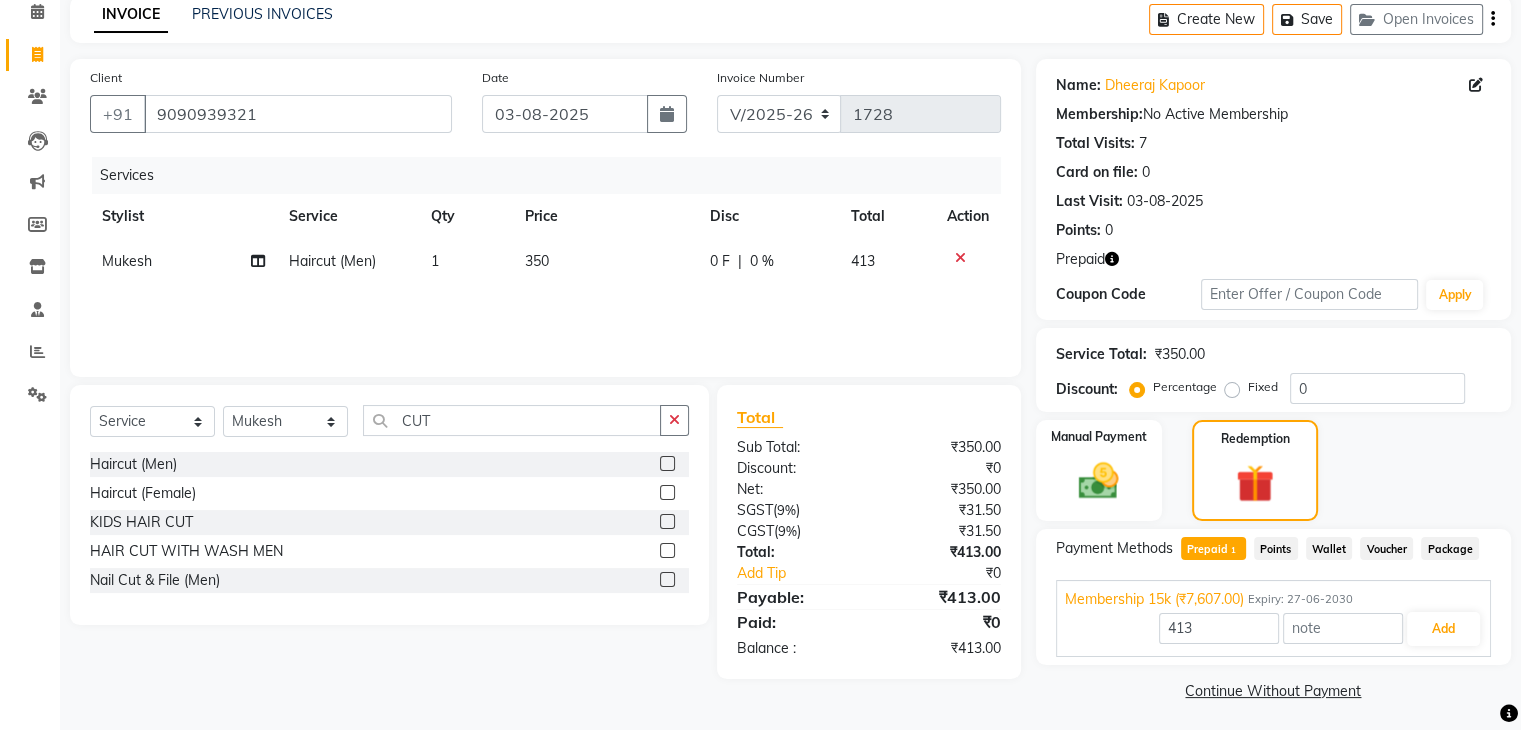 scroll, scrollTop: 97, scrollLeft: 0, axis: vertical 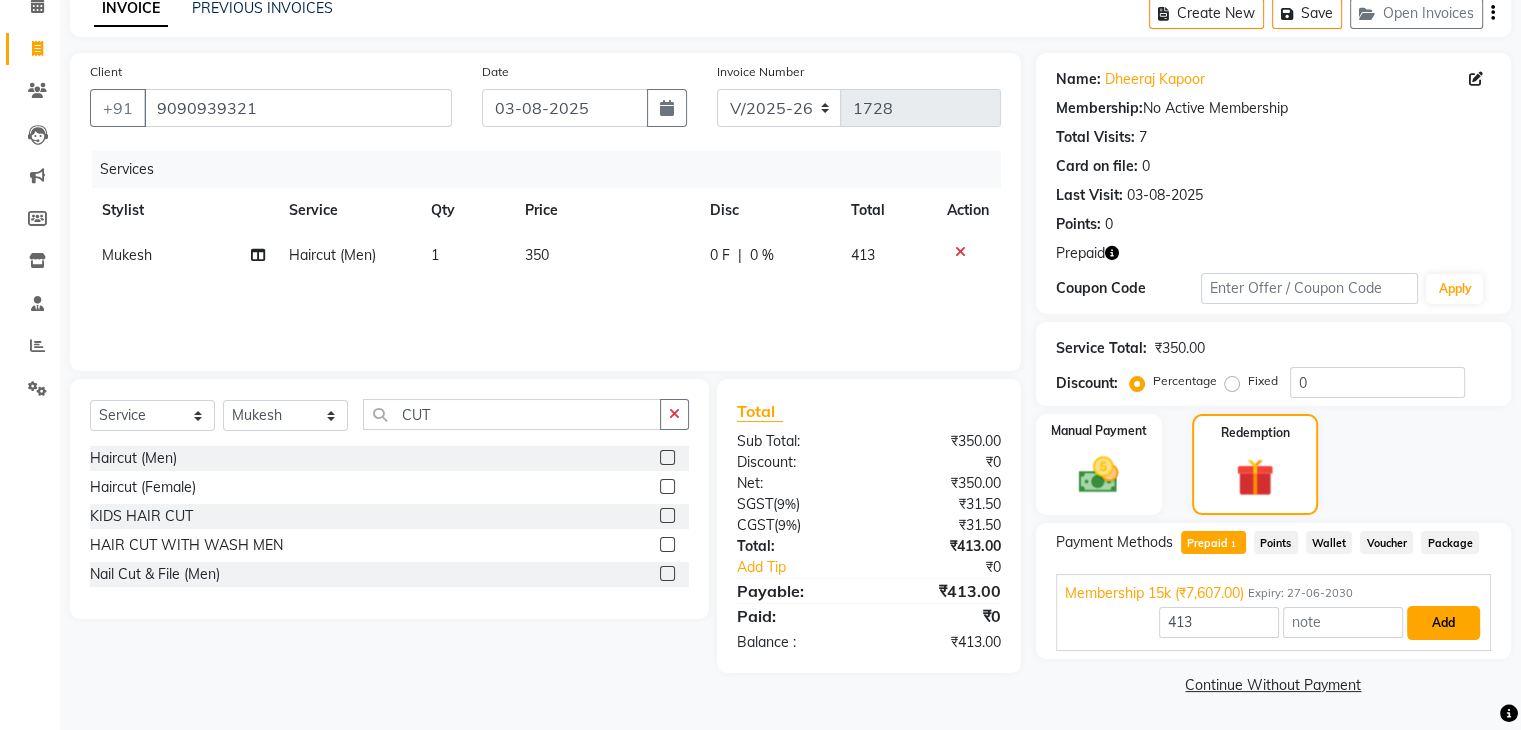 click on "Add" at bounding box center [1443, 623] 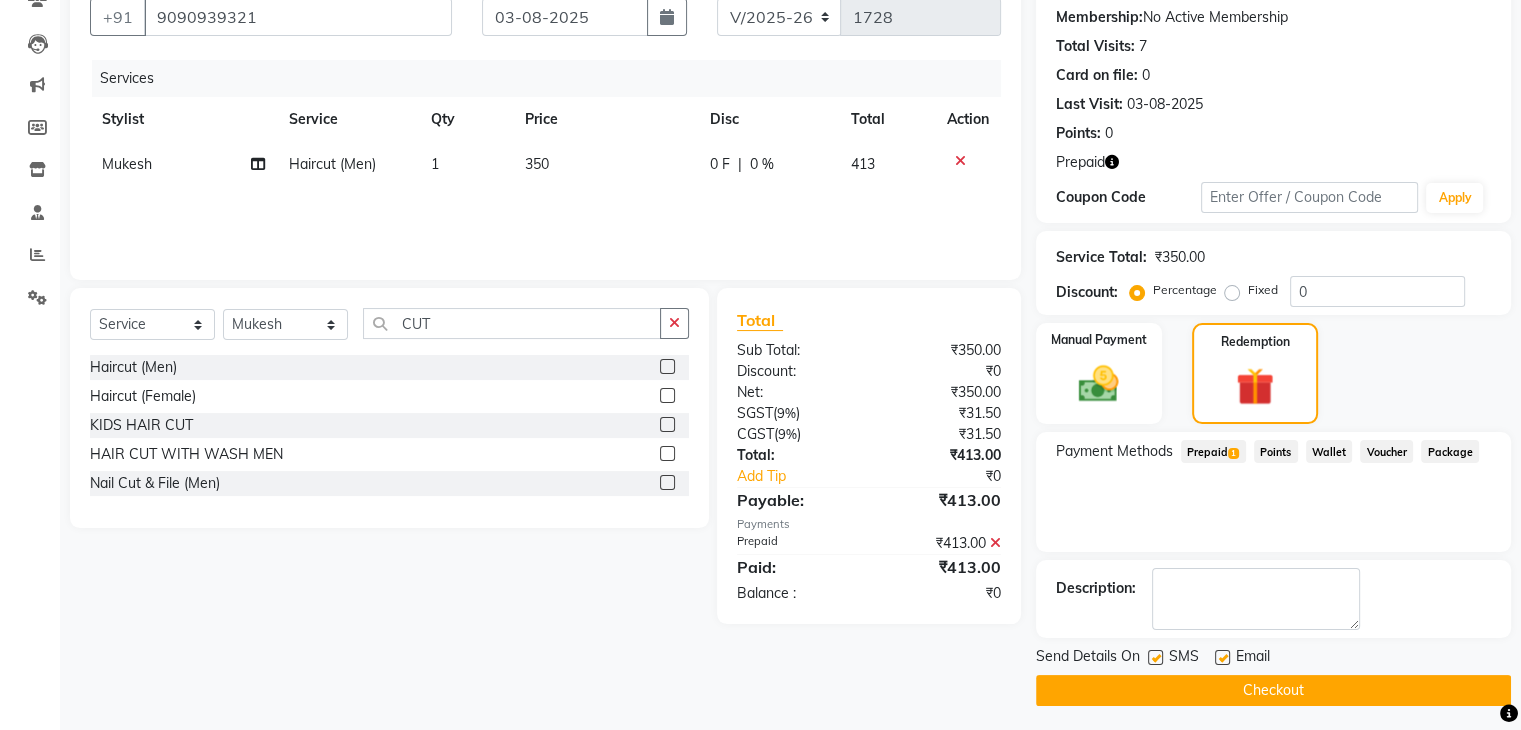 scroll, scrollTop: 193, scrollLeft: 0, axis: vertical 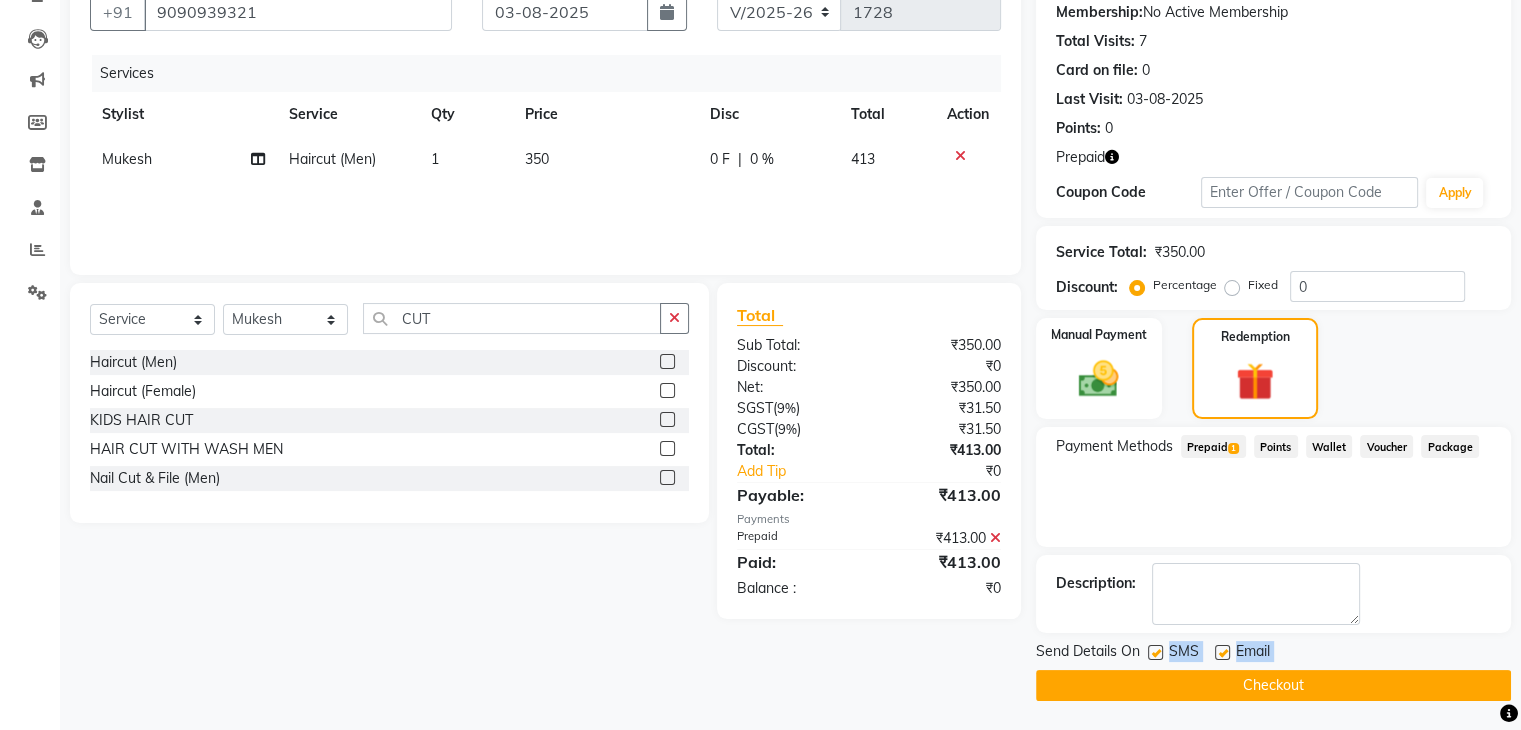 drag, startPoint x: 1153, startPoint y: 649, endPoint x: 1159, endPoint y: 674, distance: 25.70992 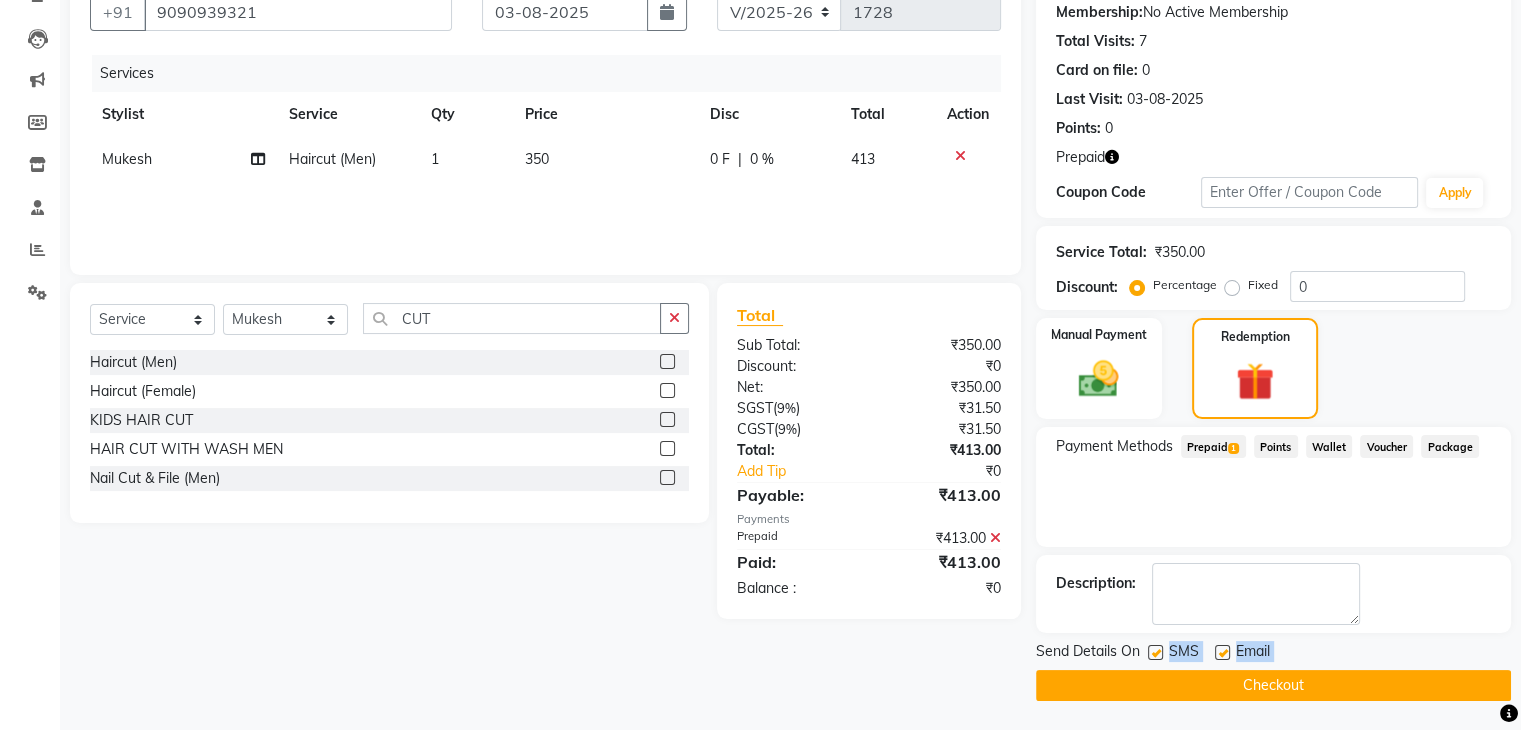 click on "Checkout" 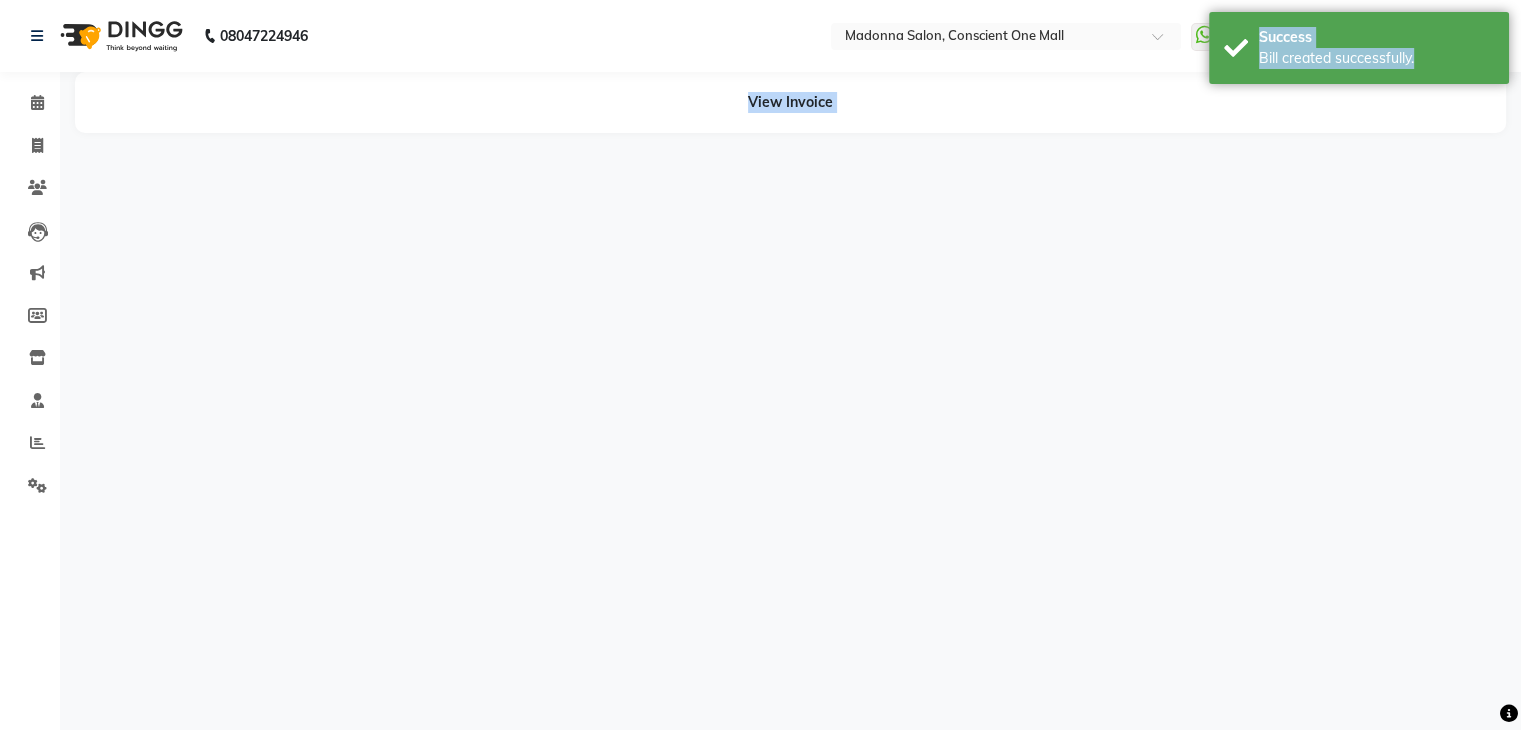 scroll, scrollTop: 0, scrollLeft: 0, axis: both 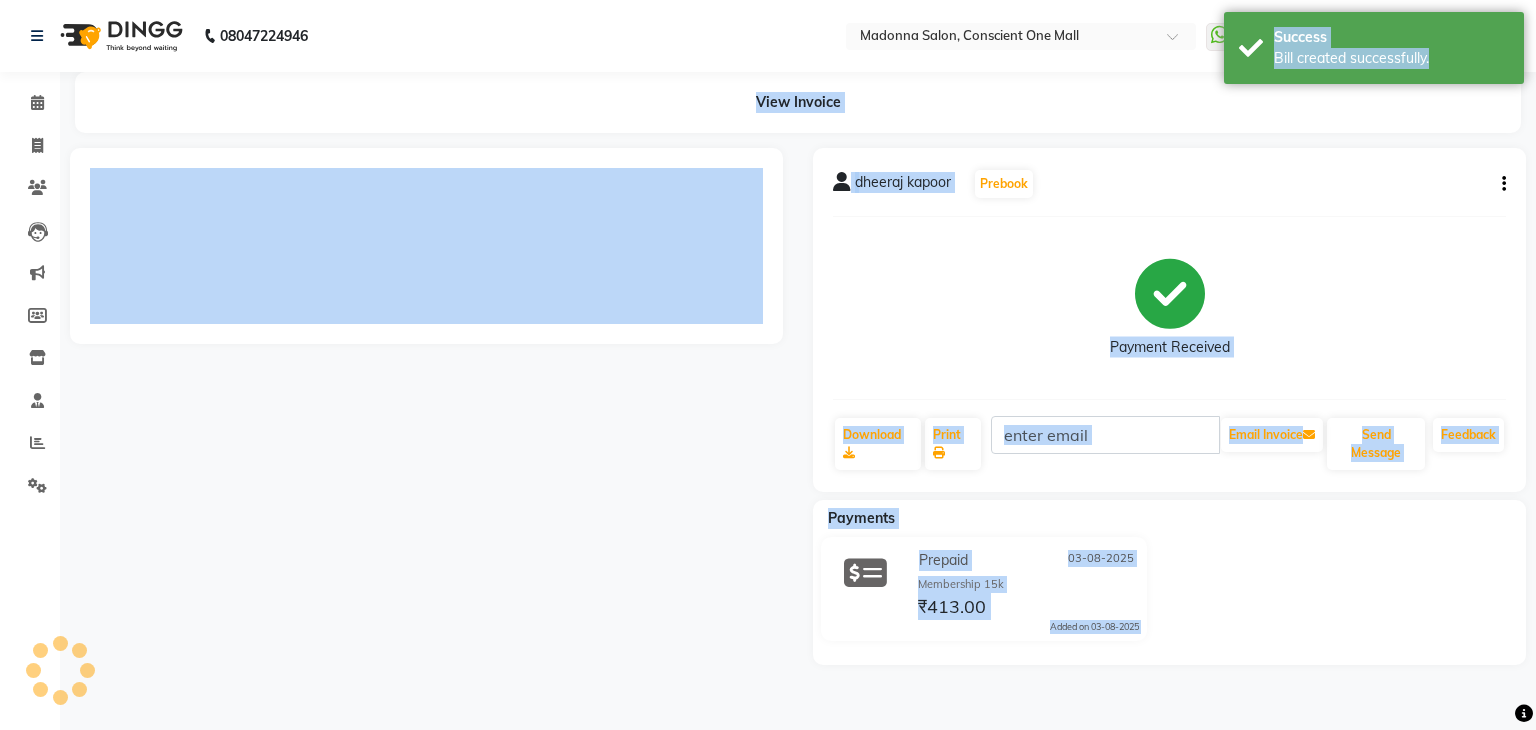 click on "[NAME] [LAST]   Prebook   Payment Received  Download  Print   Email Invoice   Send Message Feedback" 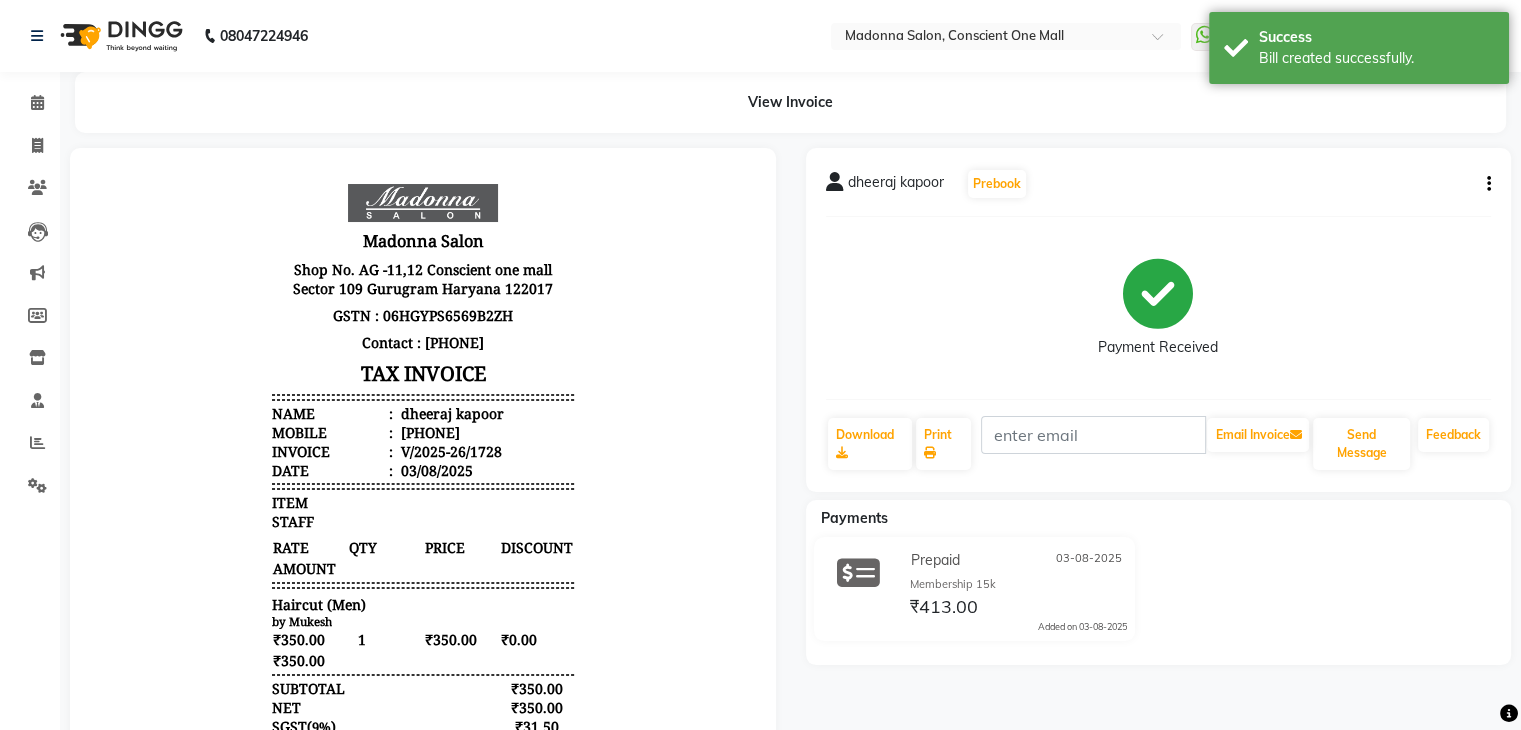 scroll, scrollTop: 0, scrollLeft: 0, axis: both 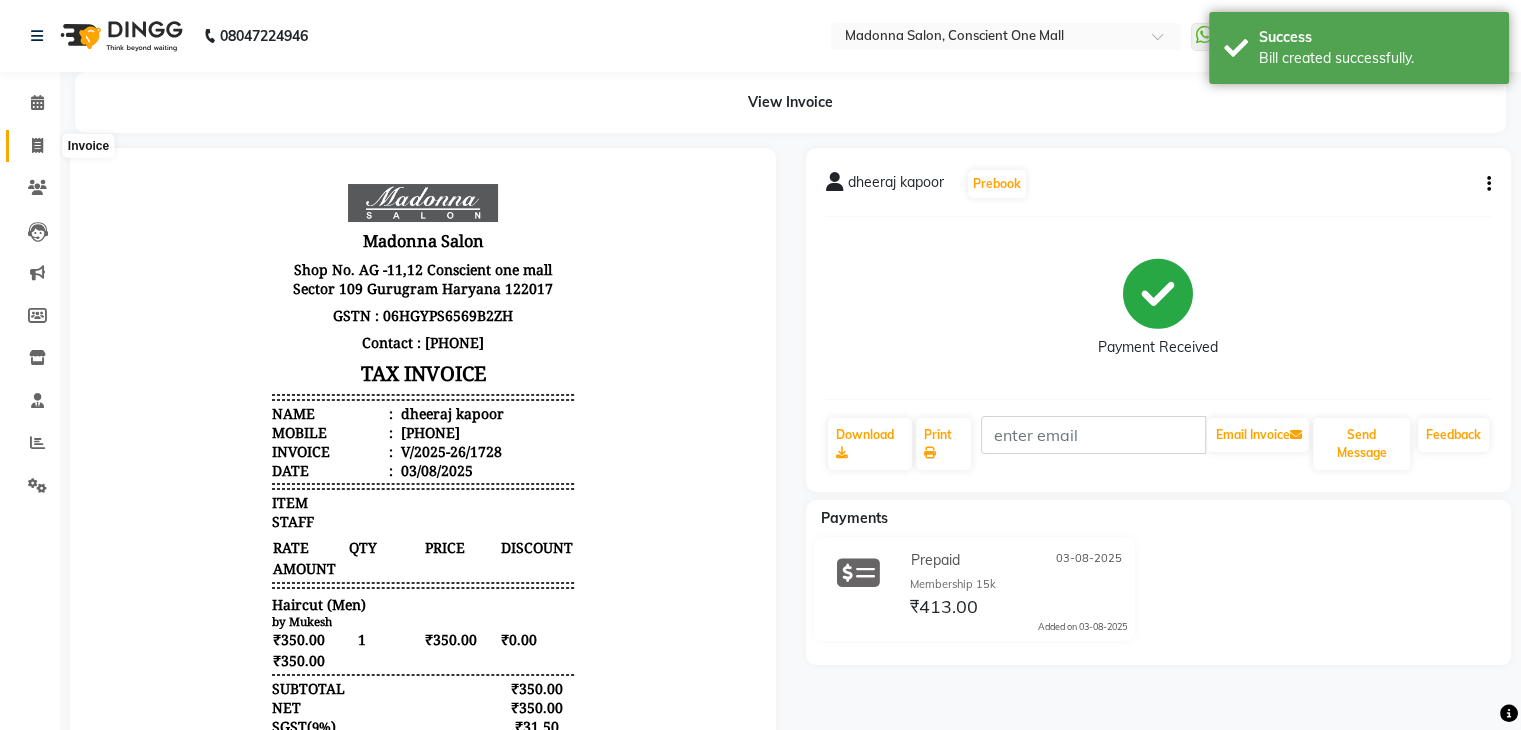 drag, startPoint x: 366, startPoint y: 111, endPoint x: 40, endPoint y: 146, distance: 327.87344 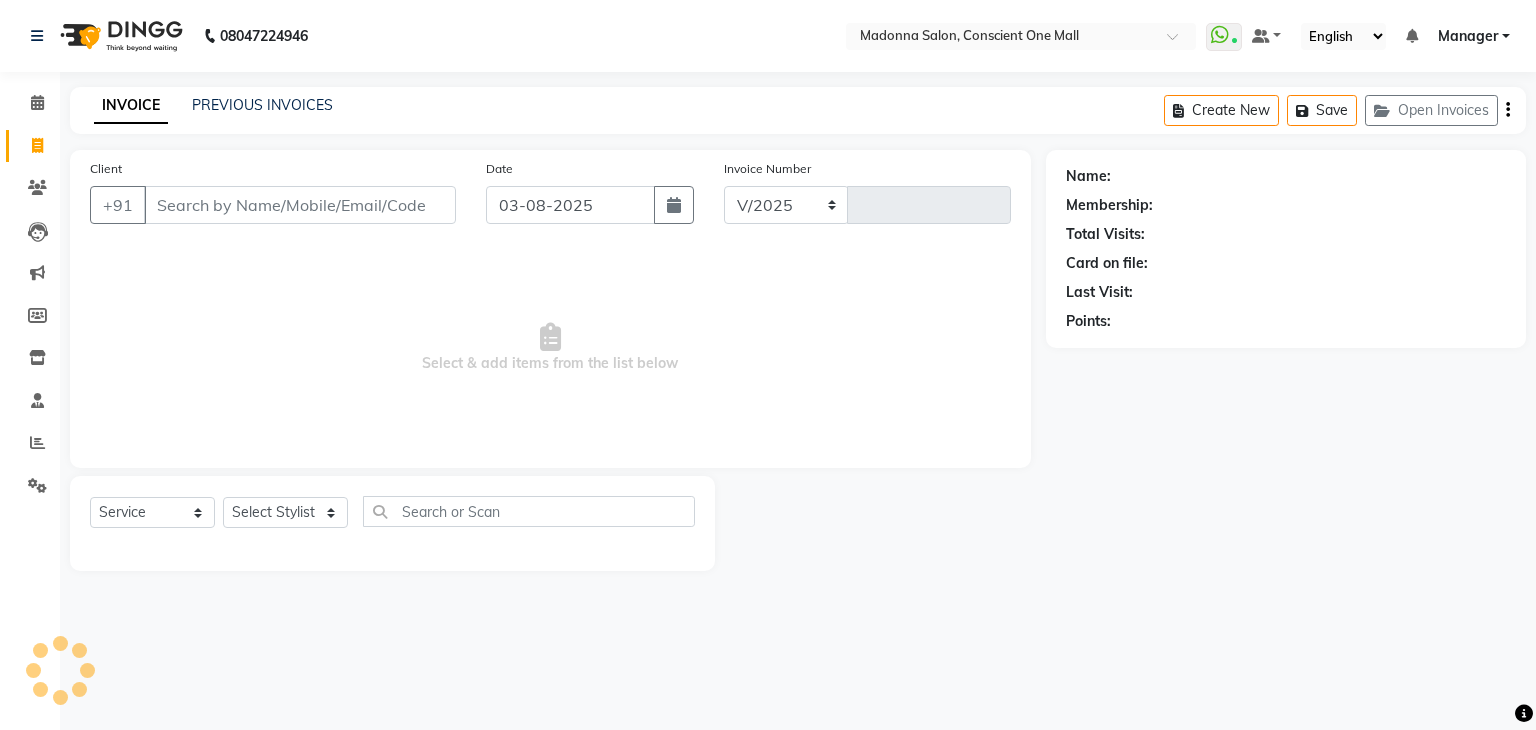 select on "7575" 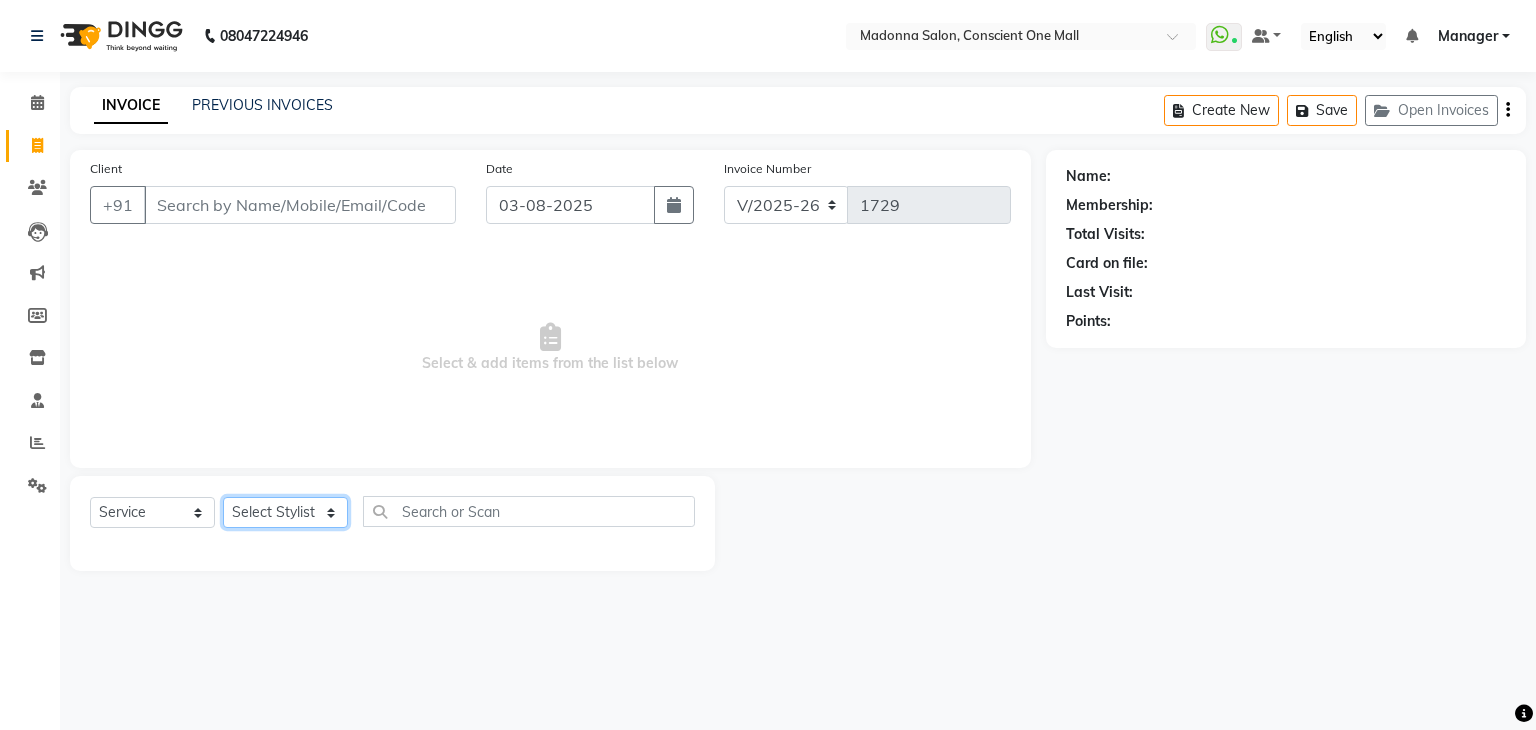 click on "Select Stylist AJAD AMIT ANSHU Bilal Harry himanshi HIMANSHU Janvi JAY Khusboo Manager misty Mukesh Naeem Navjot Kaur neha Pawan RAKHI Ripa Sachin Sagar  SAMEER Sanjeev Saurabh" 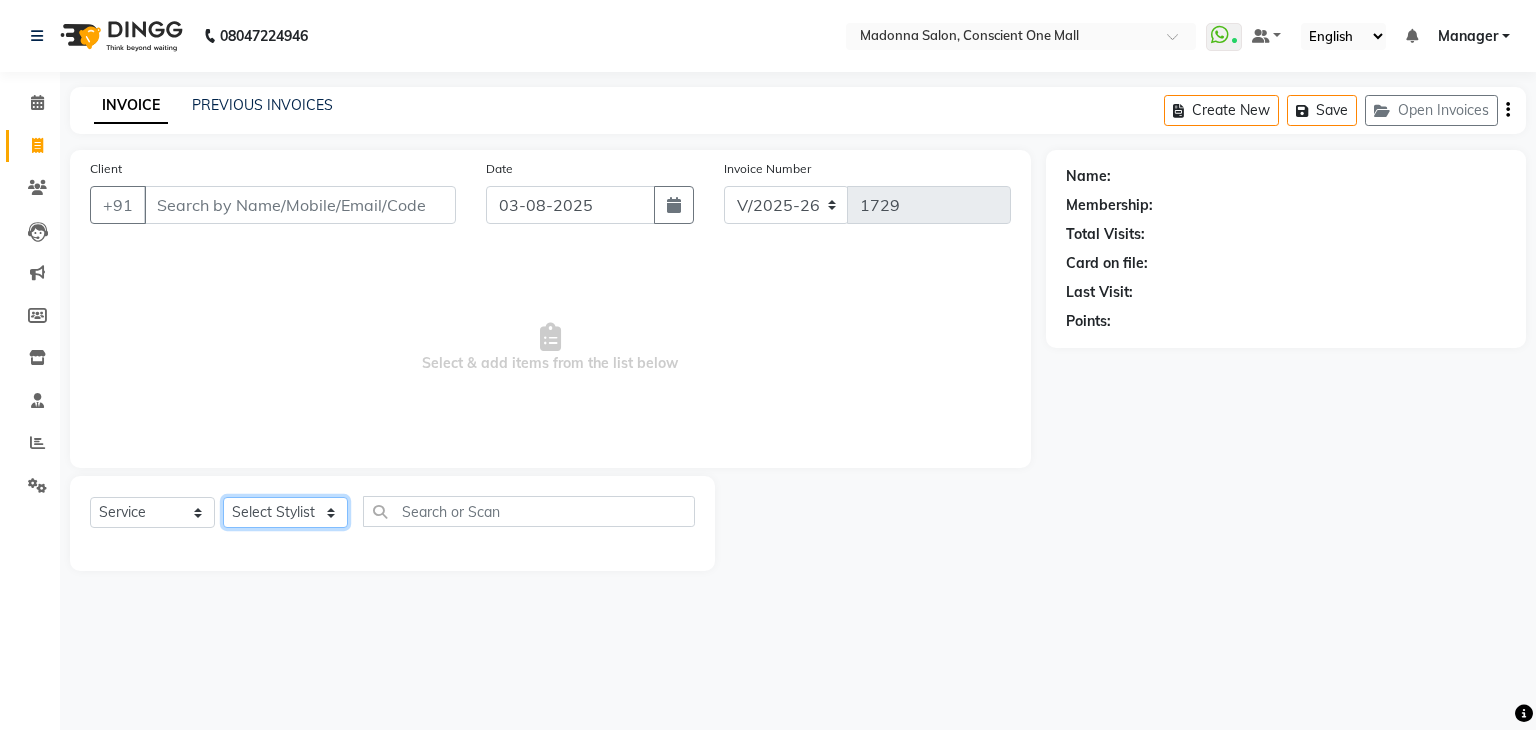 select on "67299" 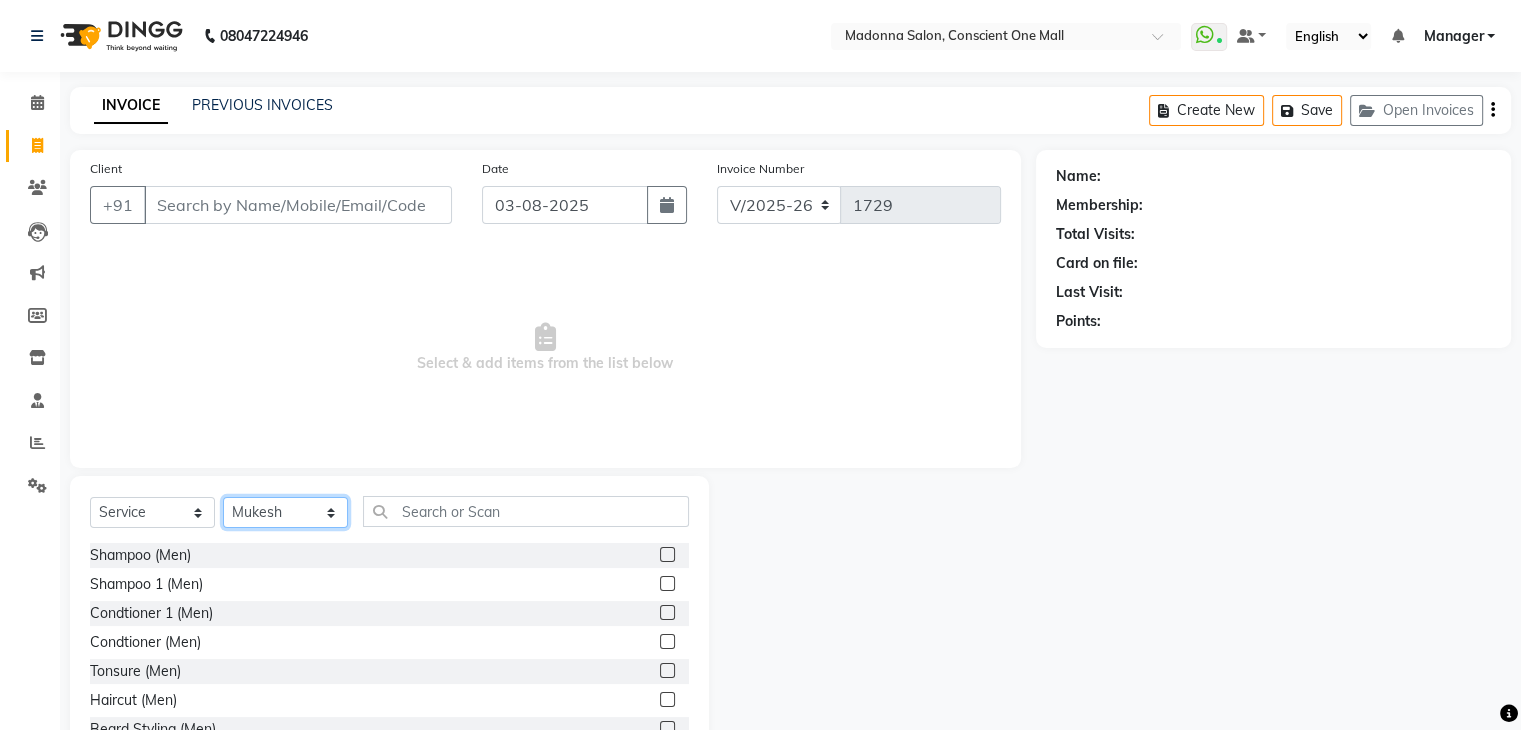 click on "Select Stylist AJAD AMIT ANSHU Bilal Harry himanshi HIMANSHU Janvi JAY Khusboo Manager misty Mukesh Naeem Navjot Kaur neha Pawan RAKHI Ripa Sachin Sagar  SAMEER Sanjeev Saurabh" 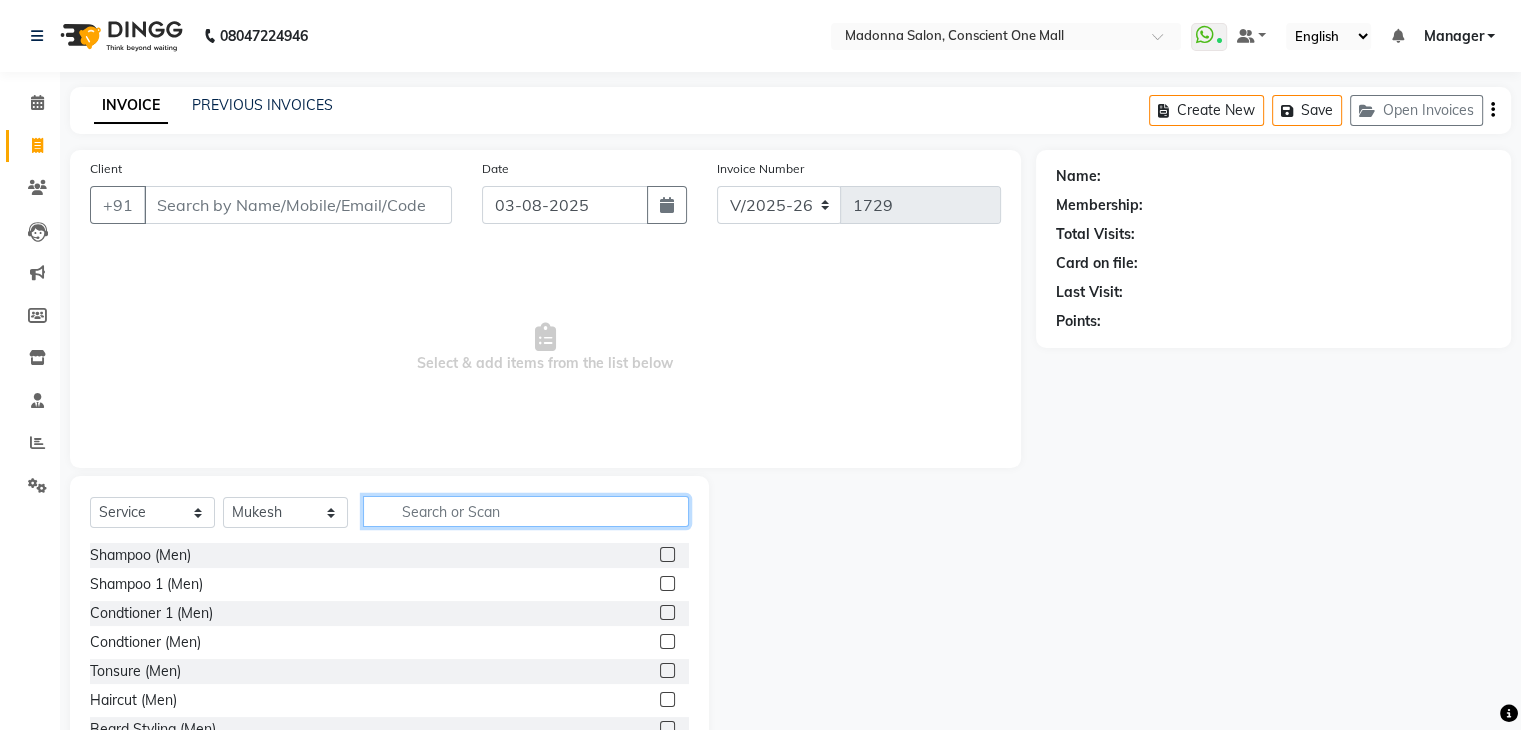 click 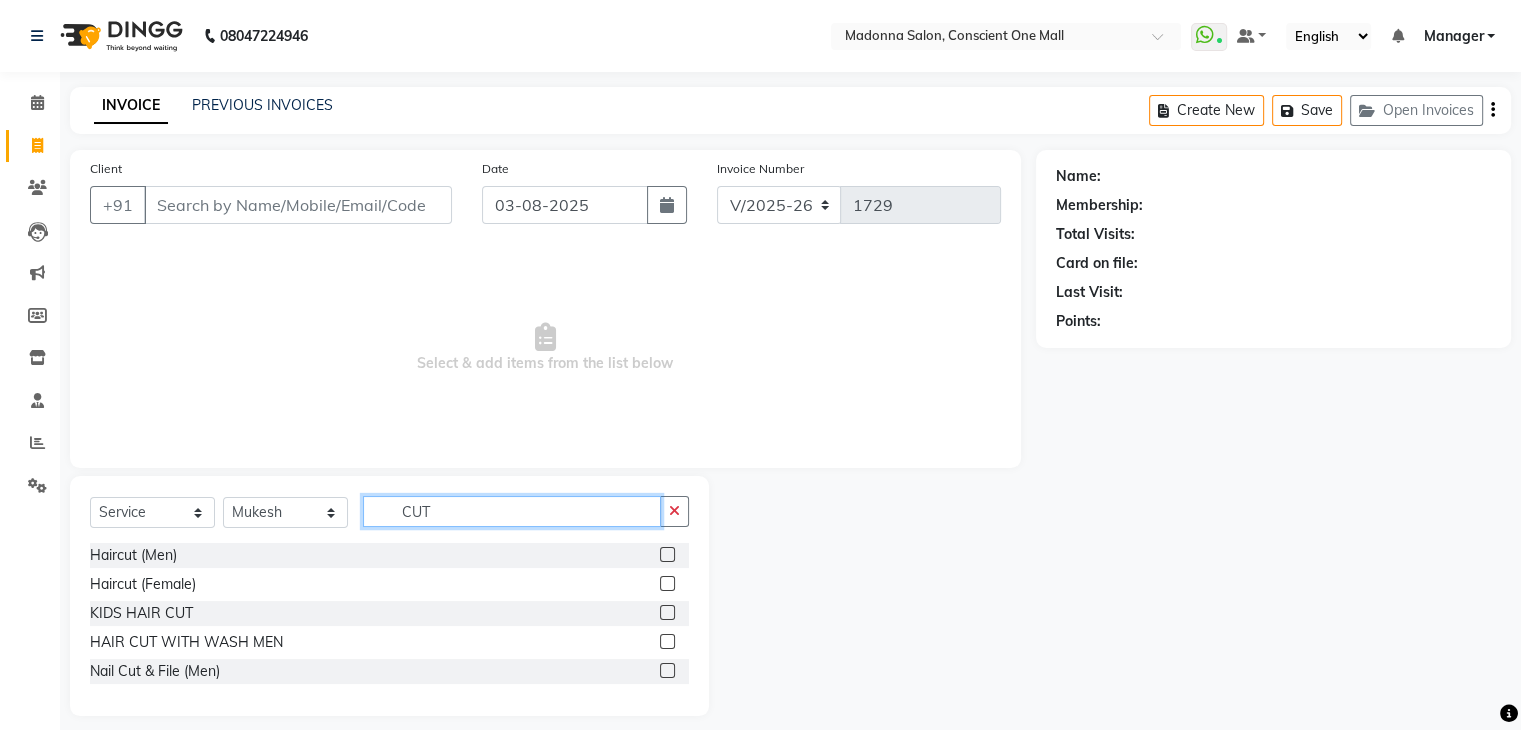 type on "CUT" 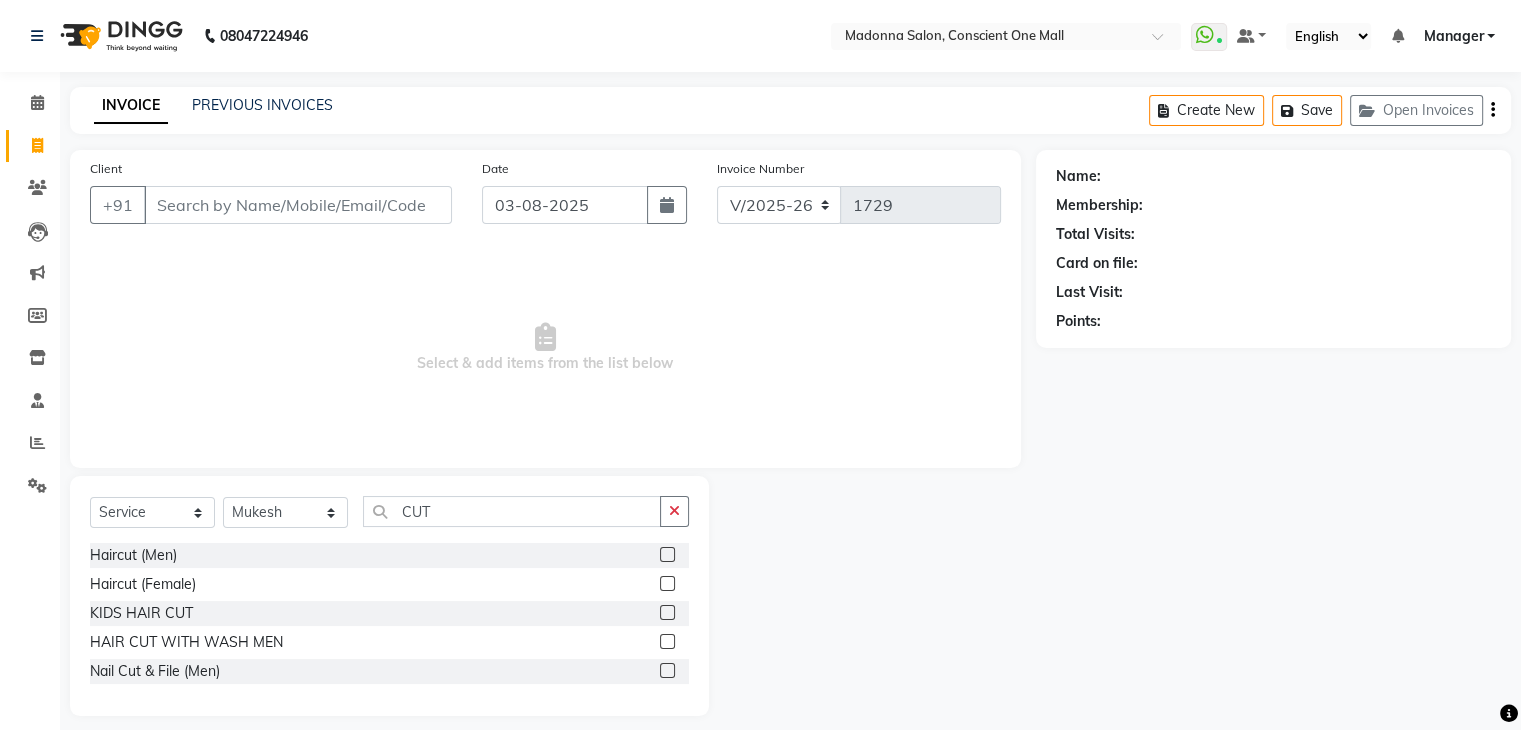 click 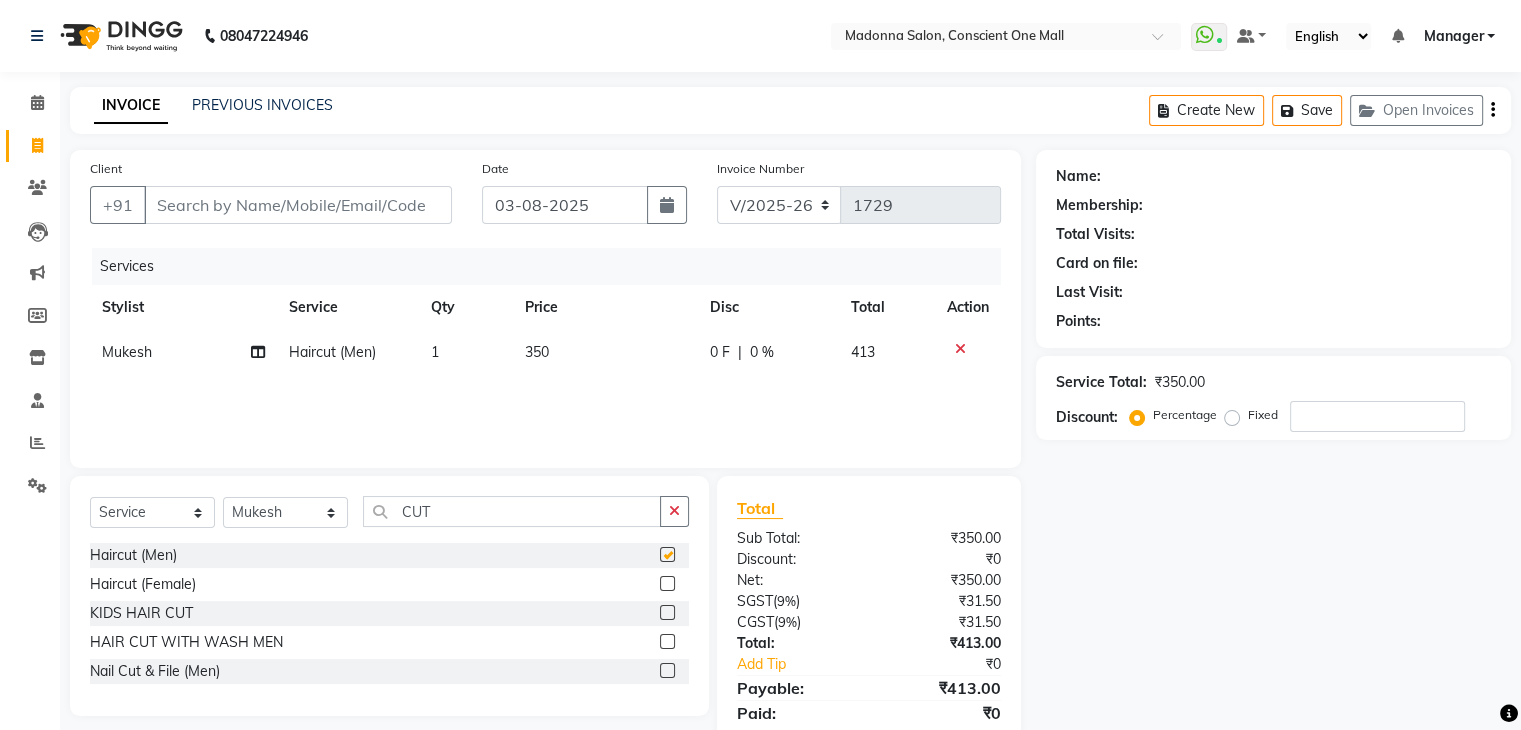 checkbox on "false" 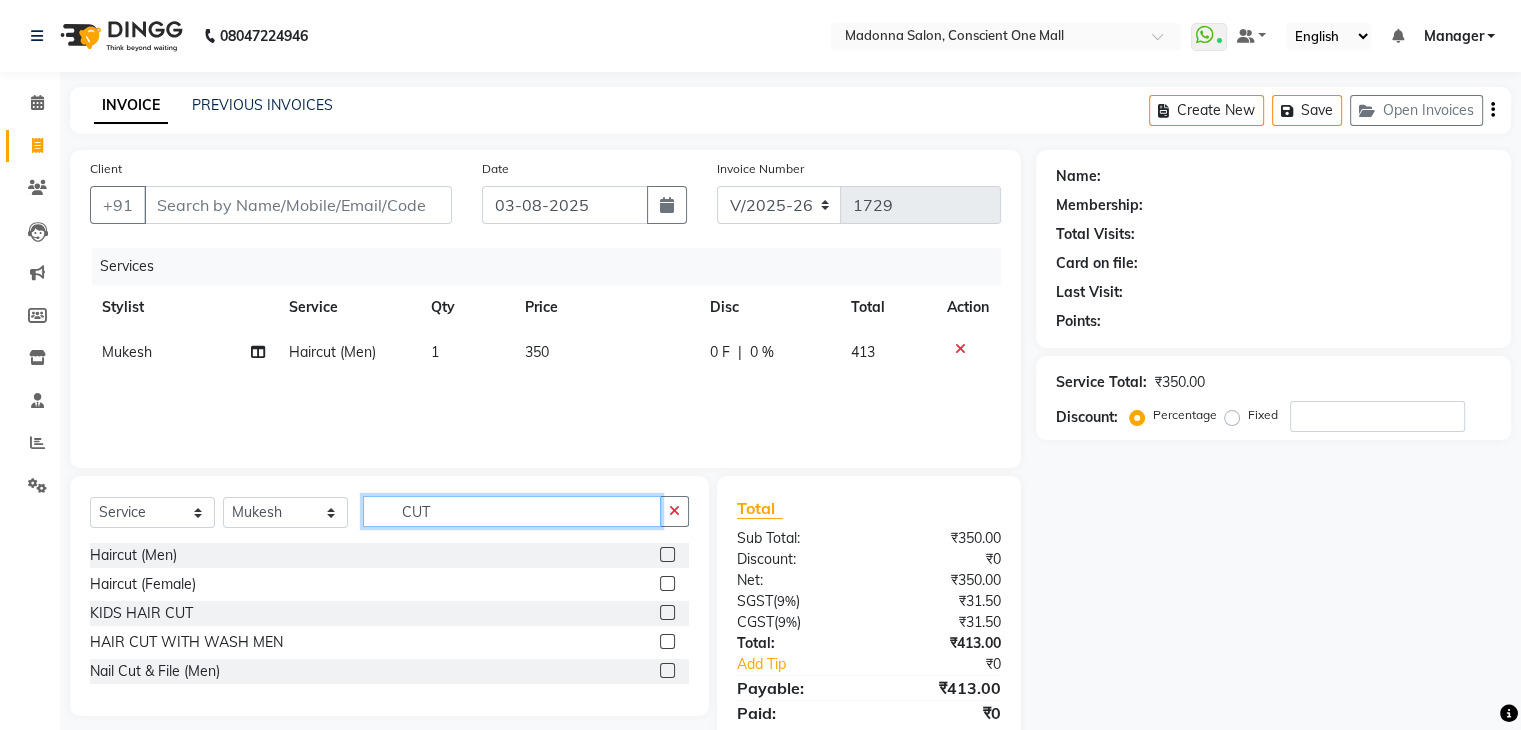 click on "CUT" 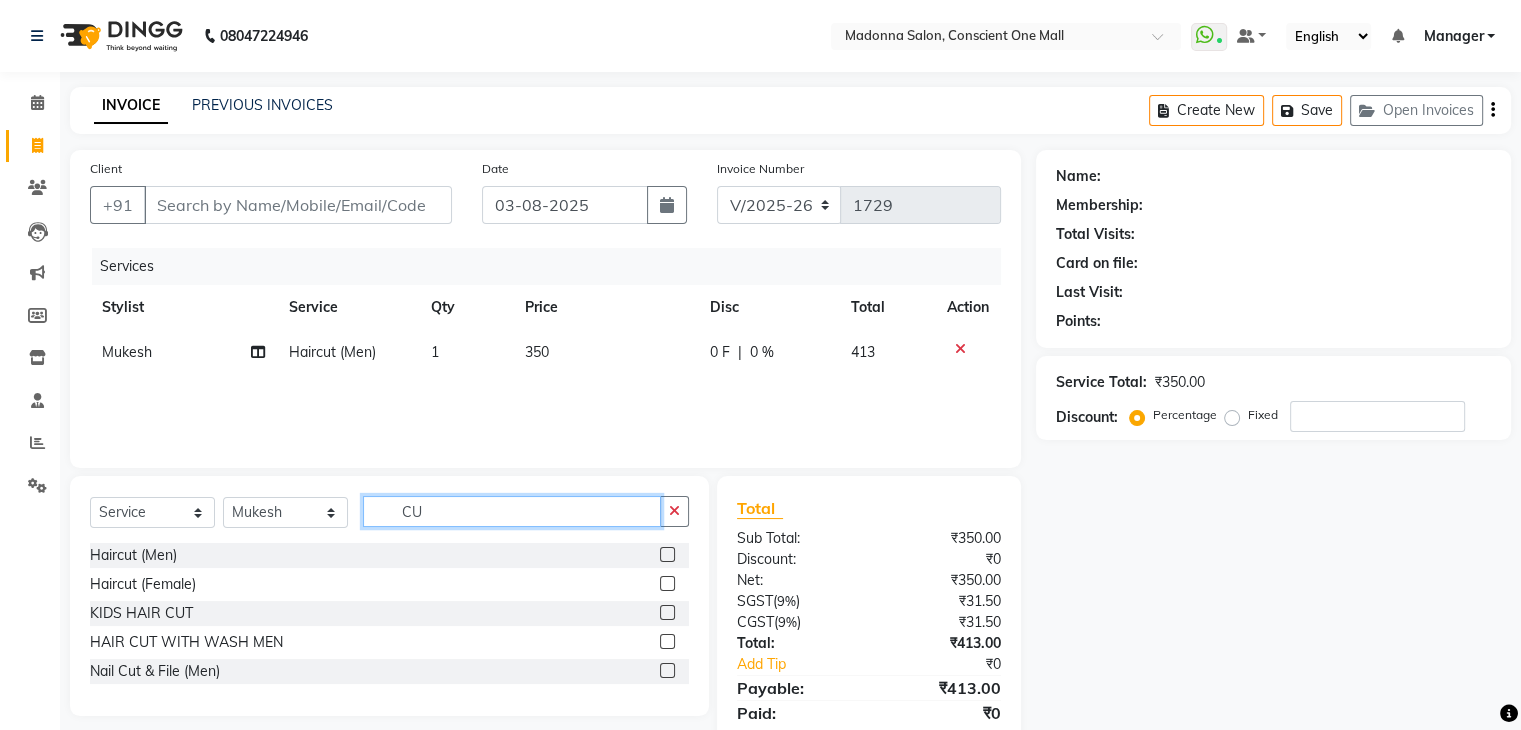 type on "C" 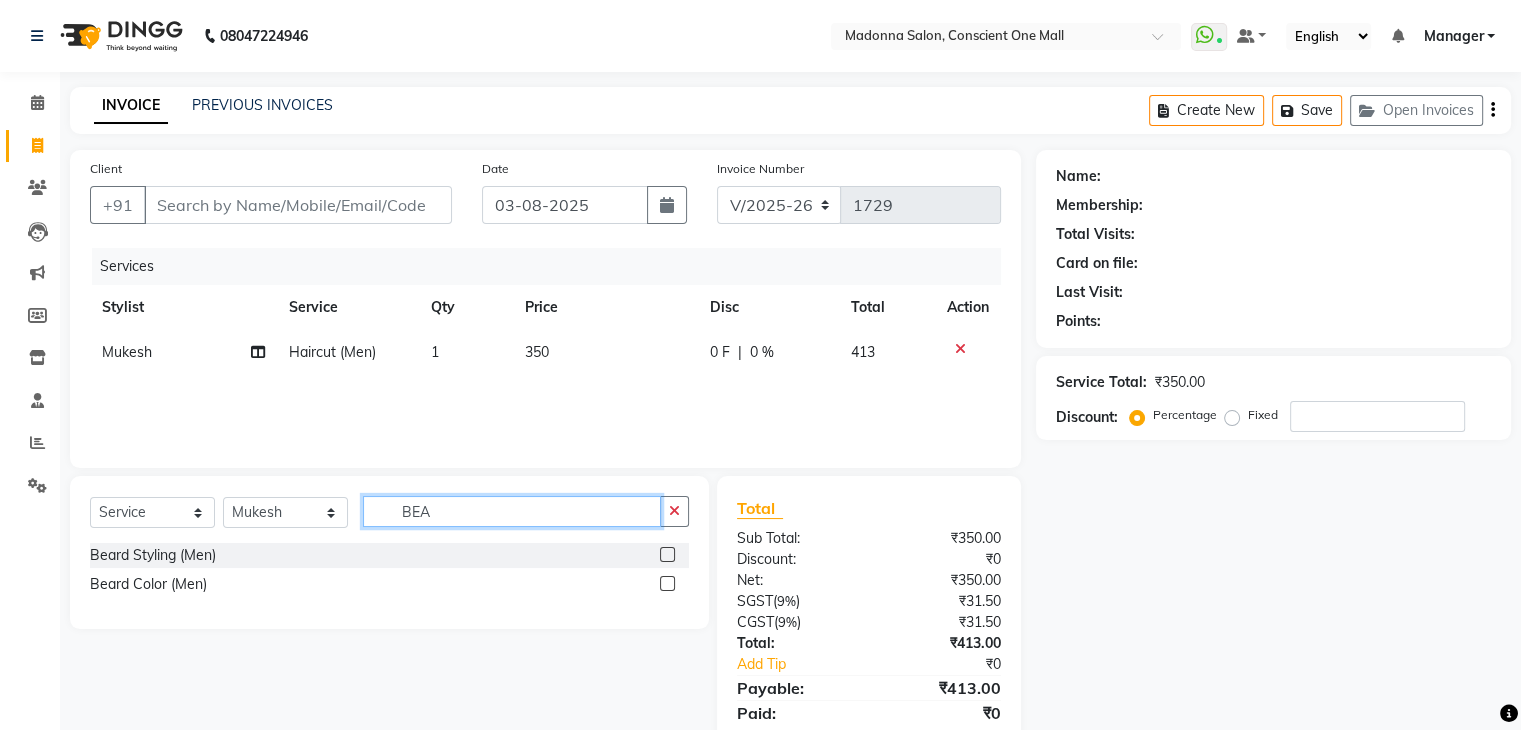 type on "BEA" 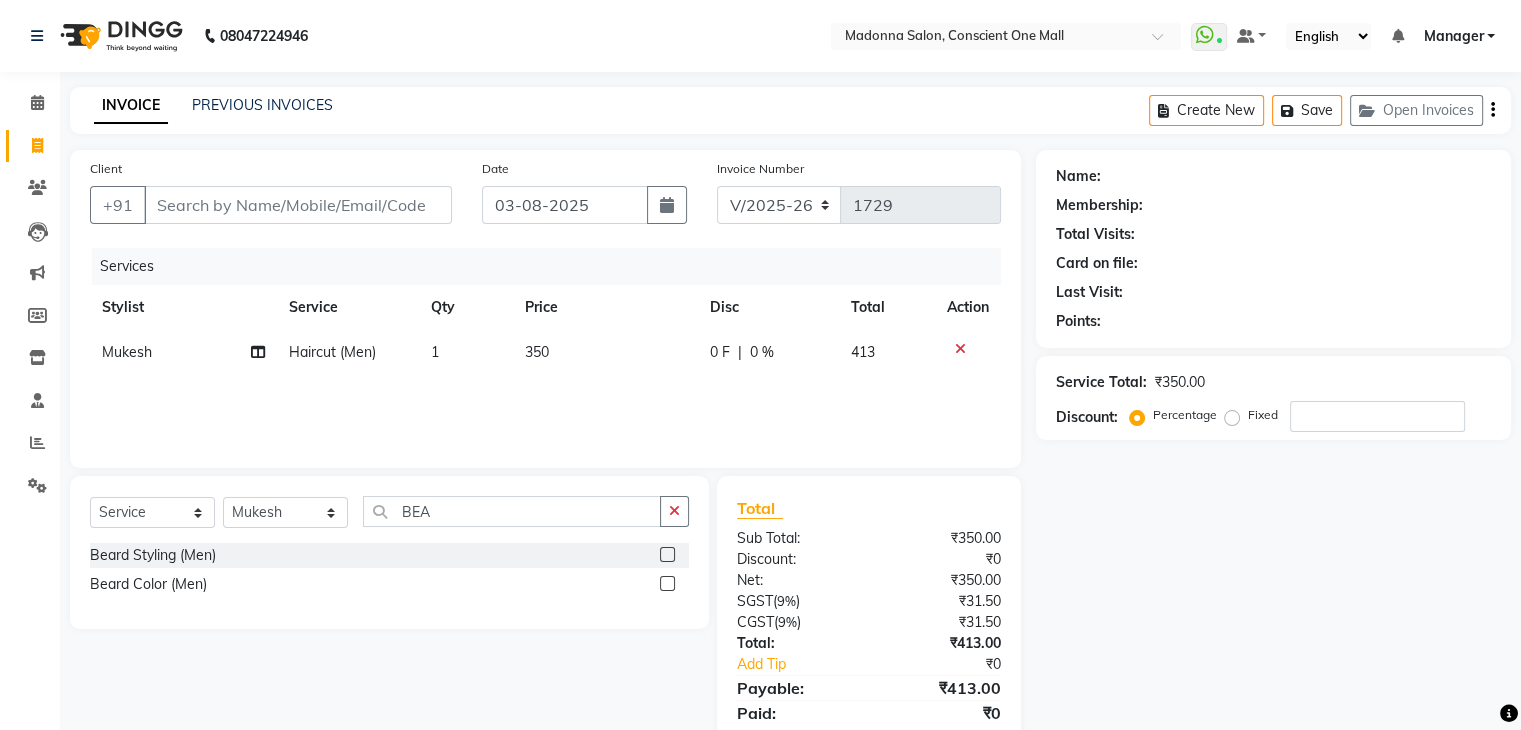 click 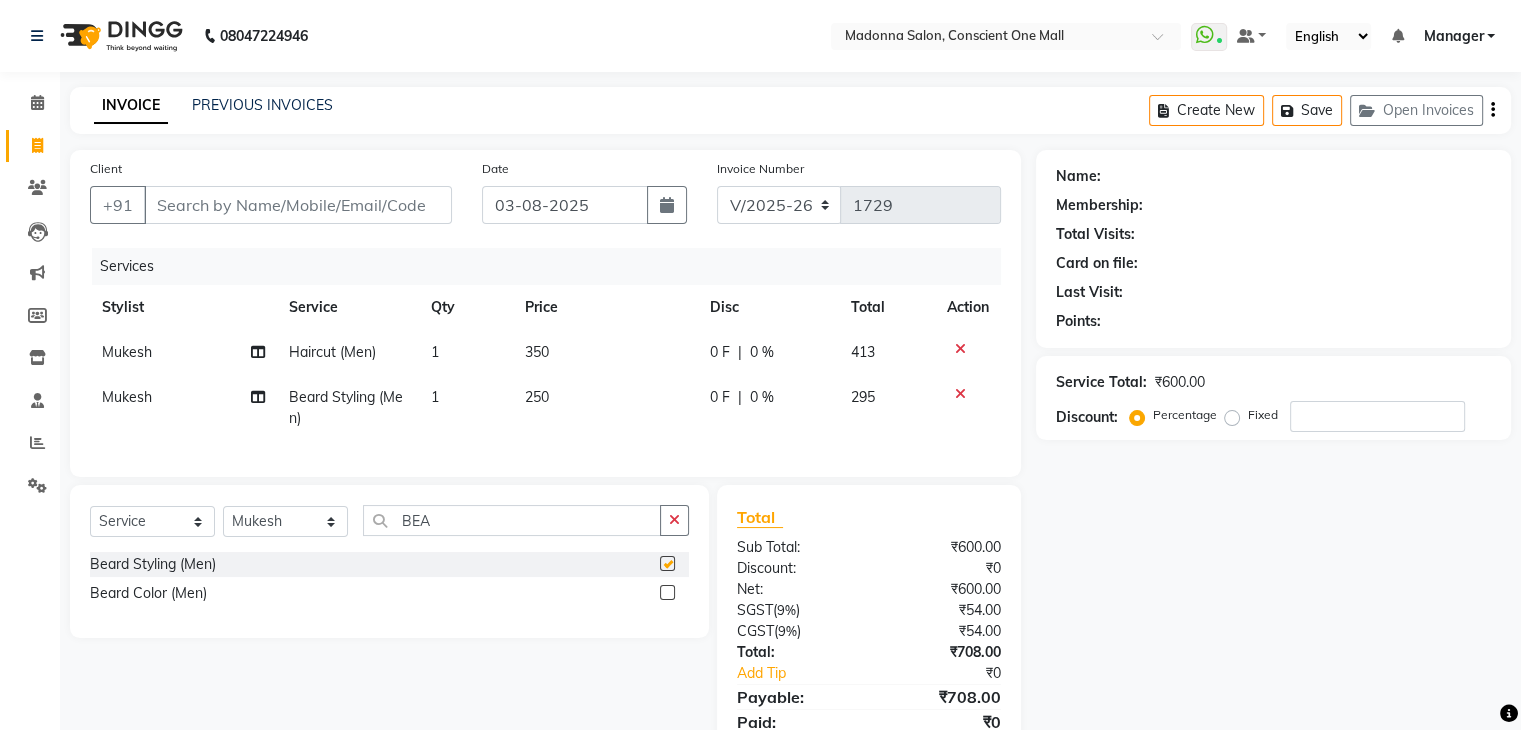 checkbox on "false" 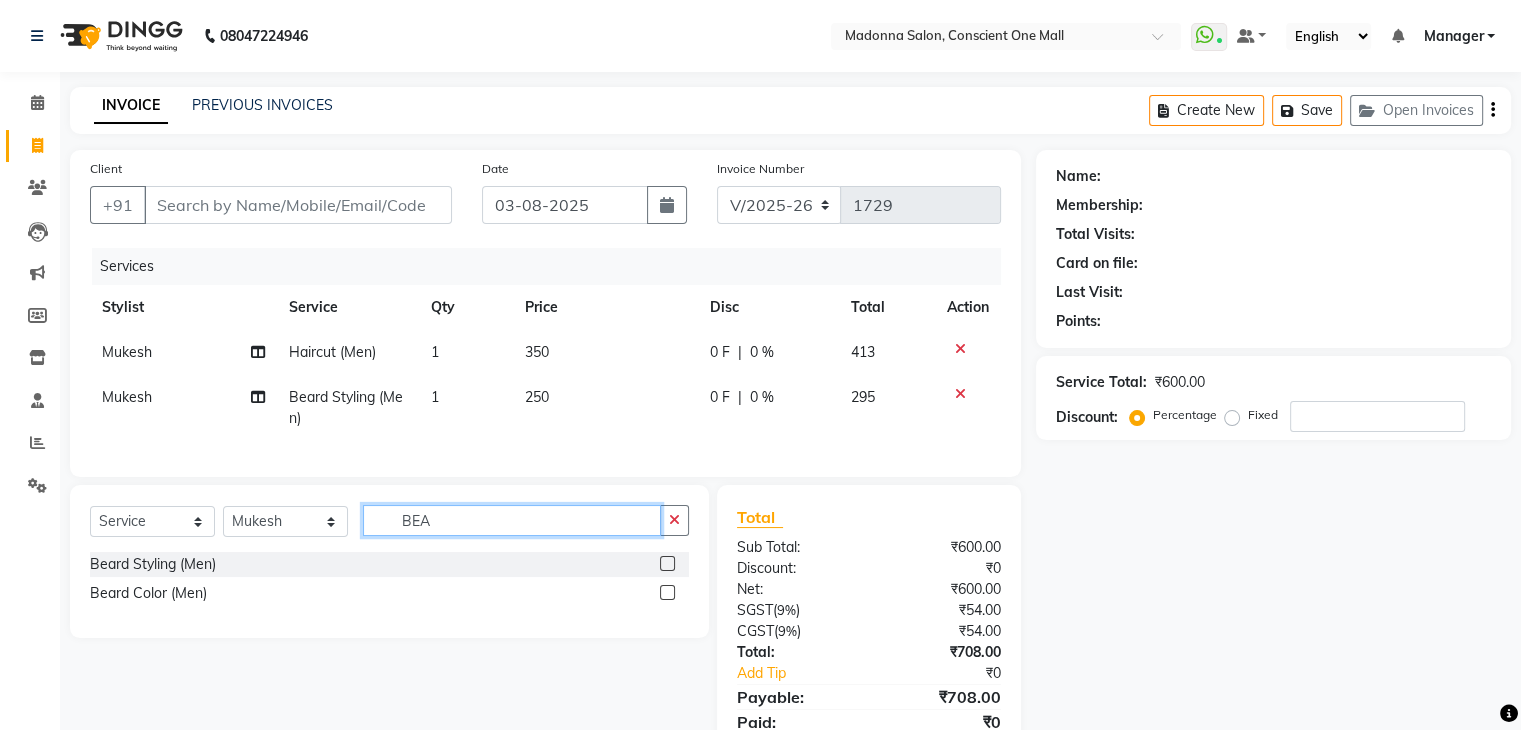 click on "BEA" 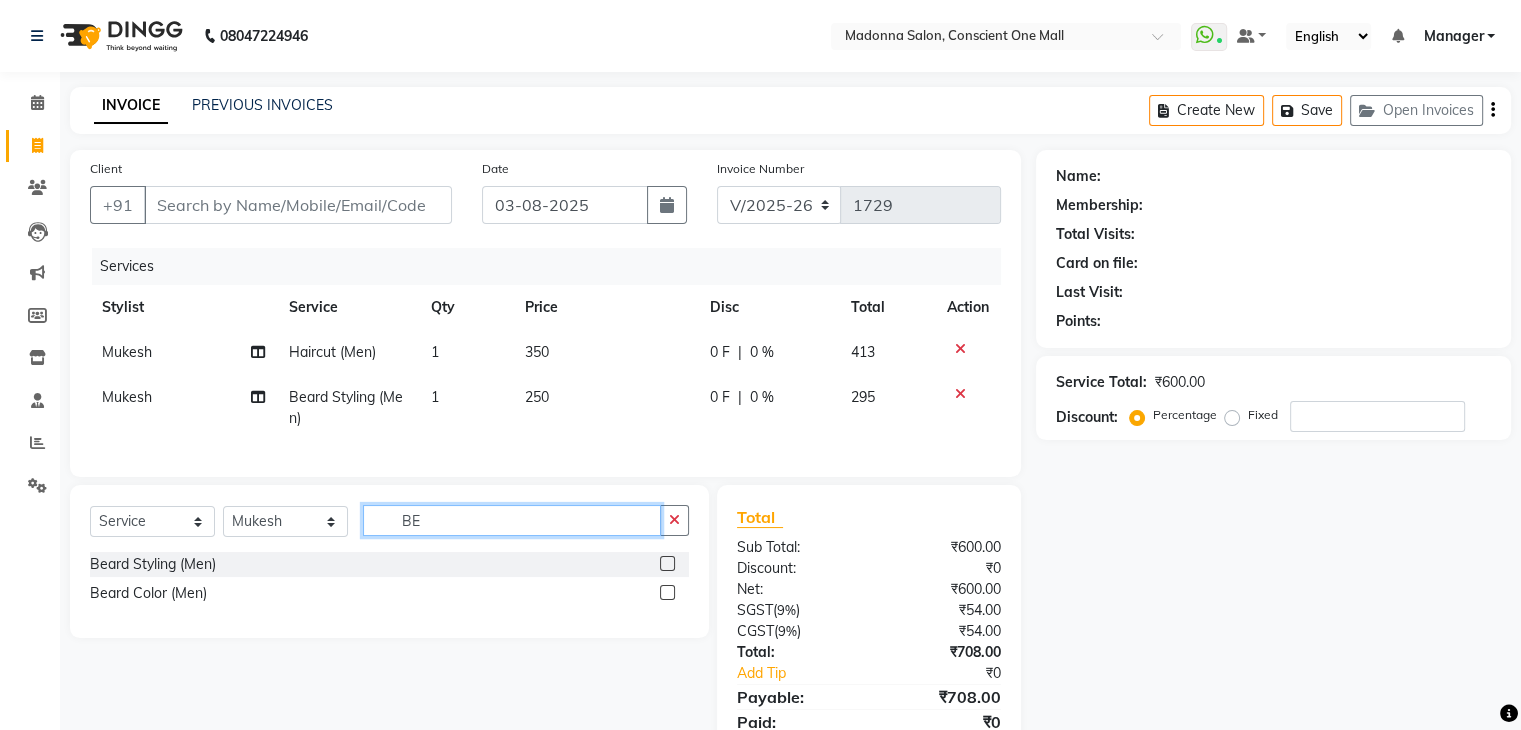 type on "B" 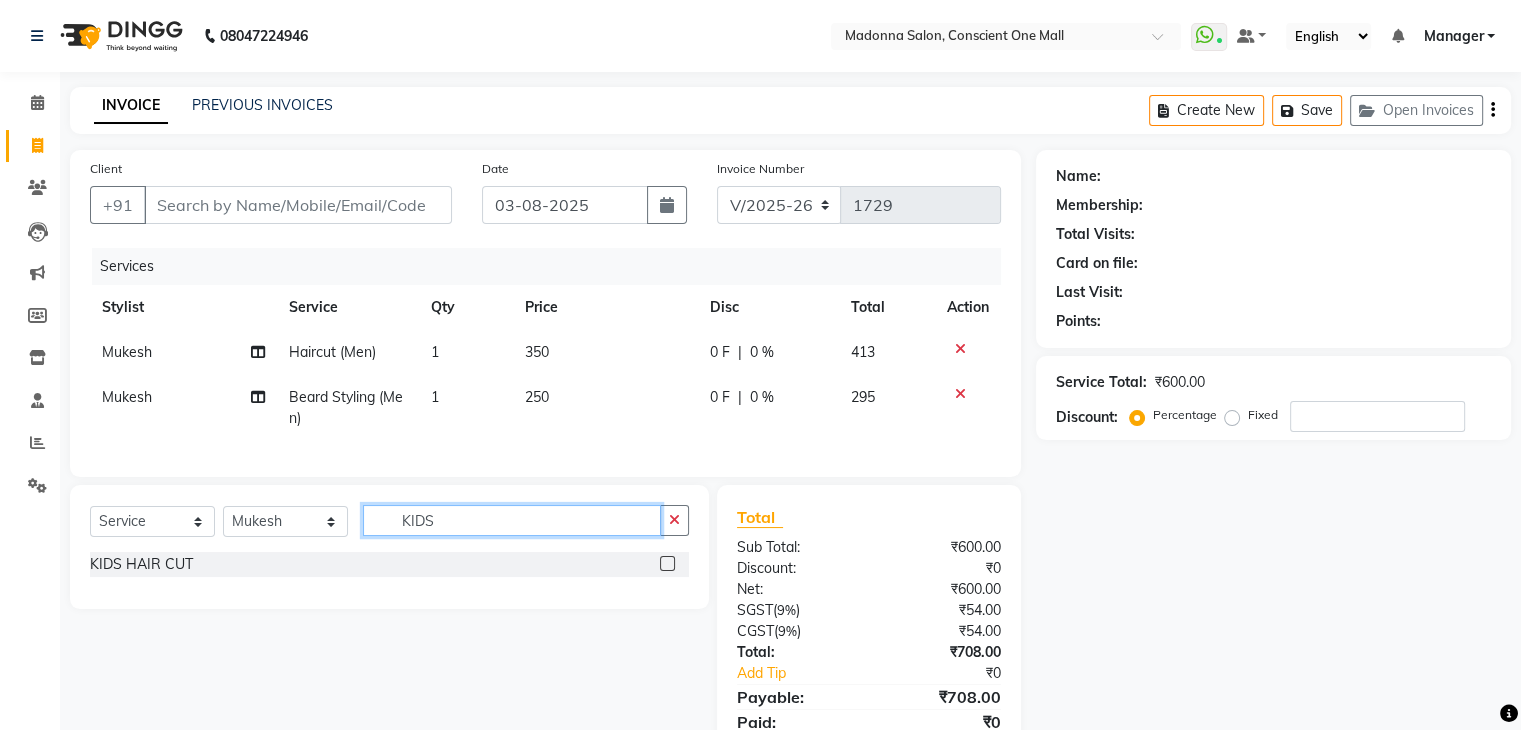 type on "KIDS" 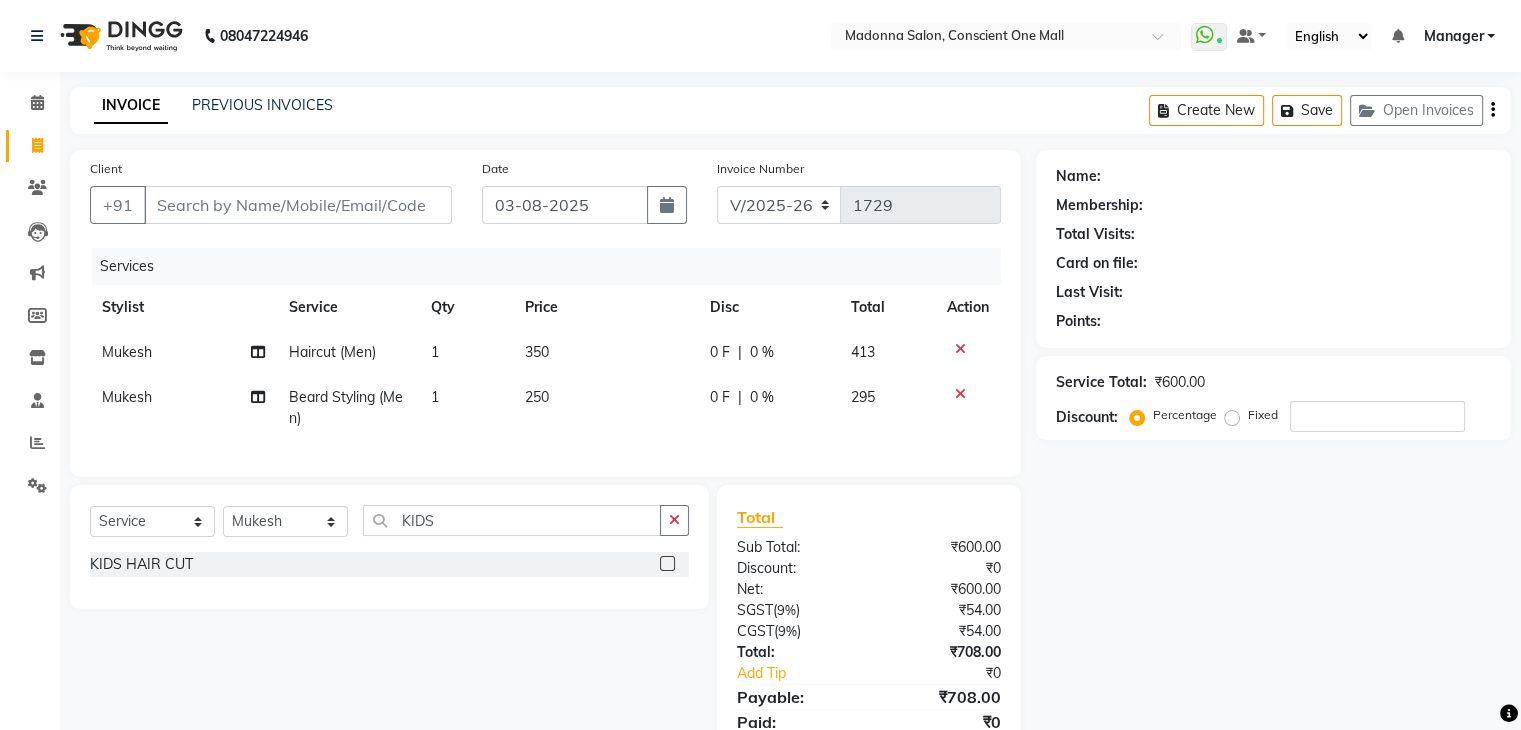 click 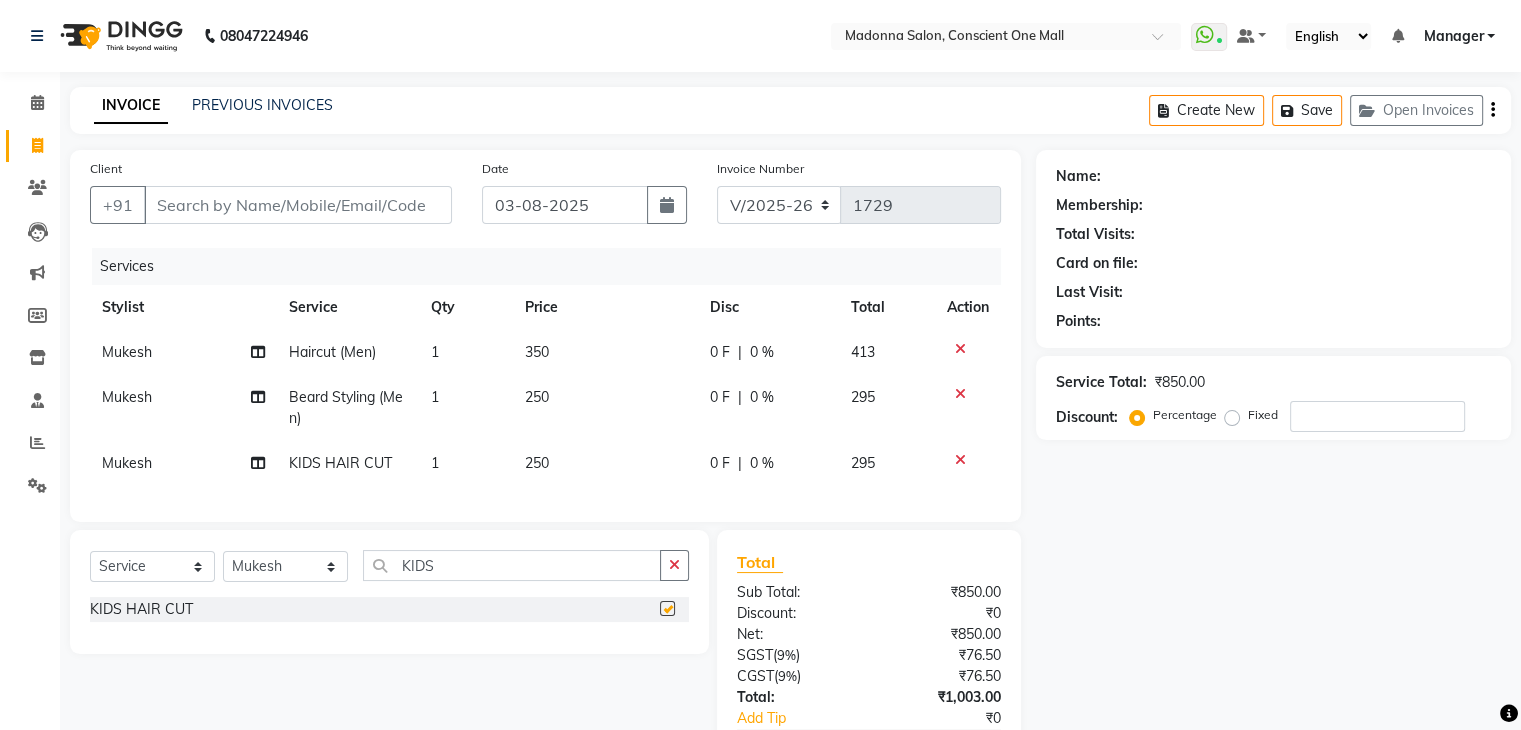 checkbox on "false" 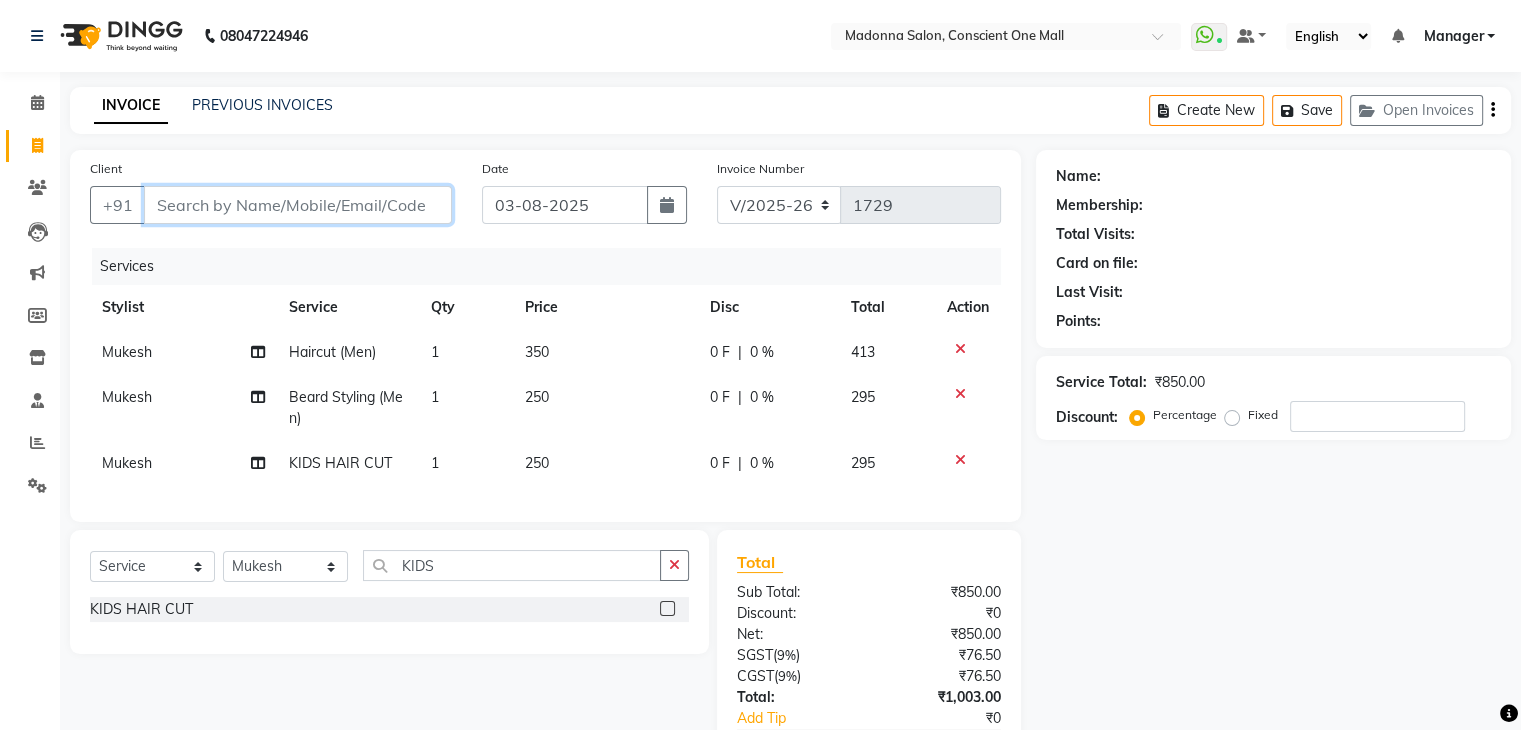 click on "Client" at bounding box center [298, 205] 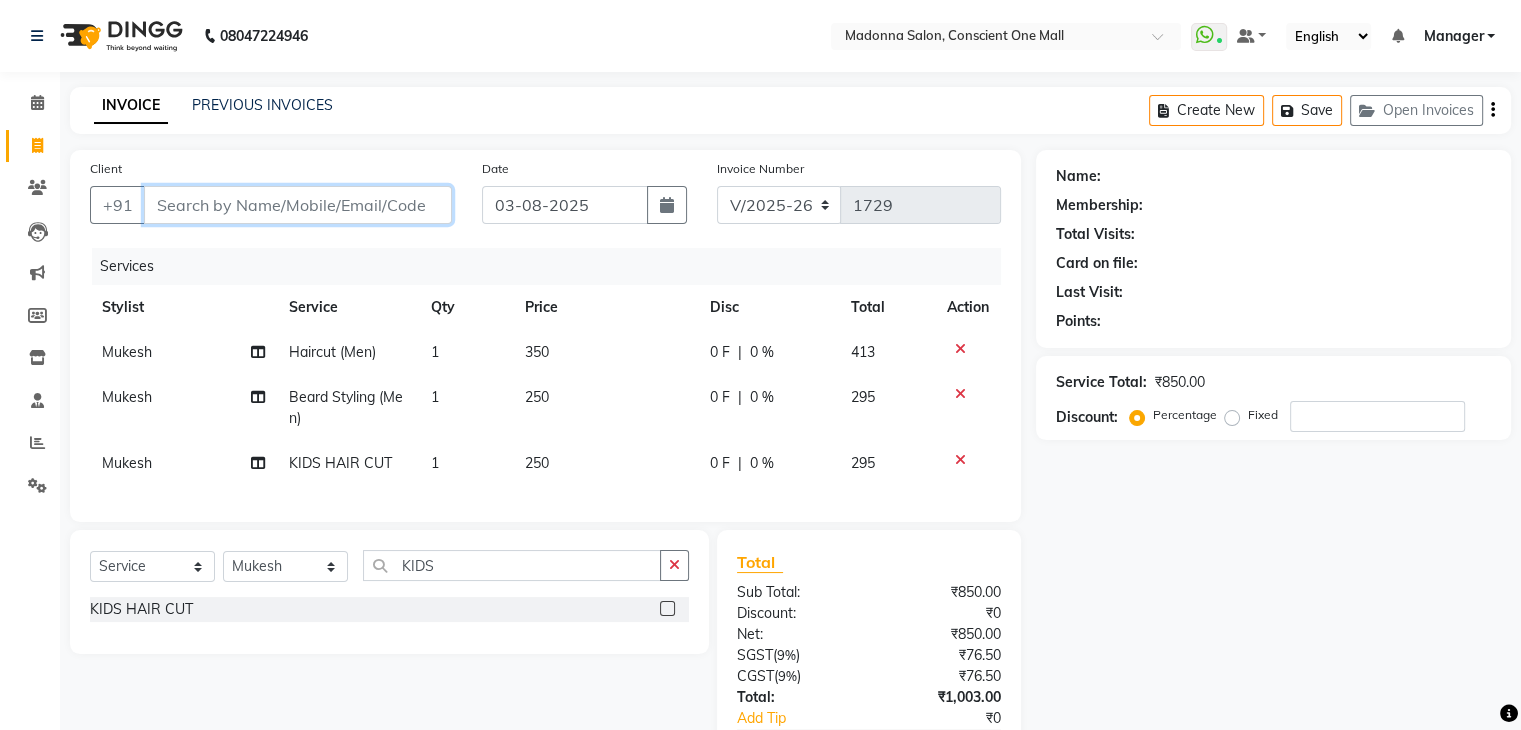 type on "9" 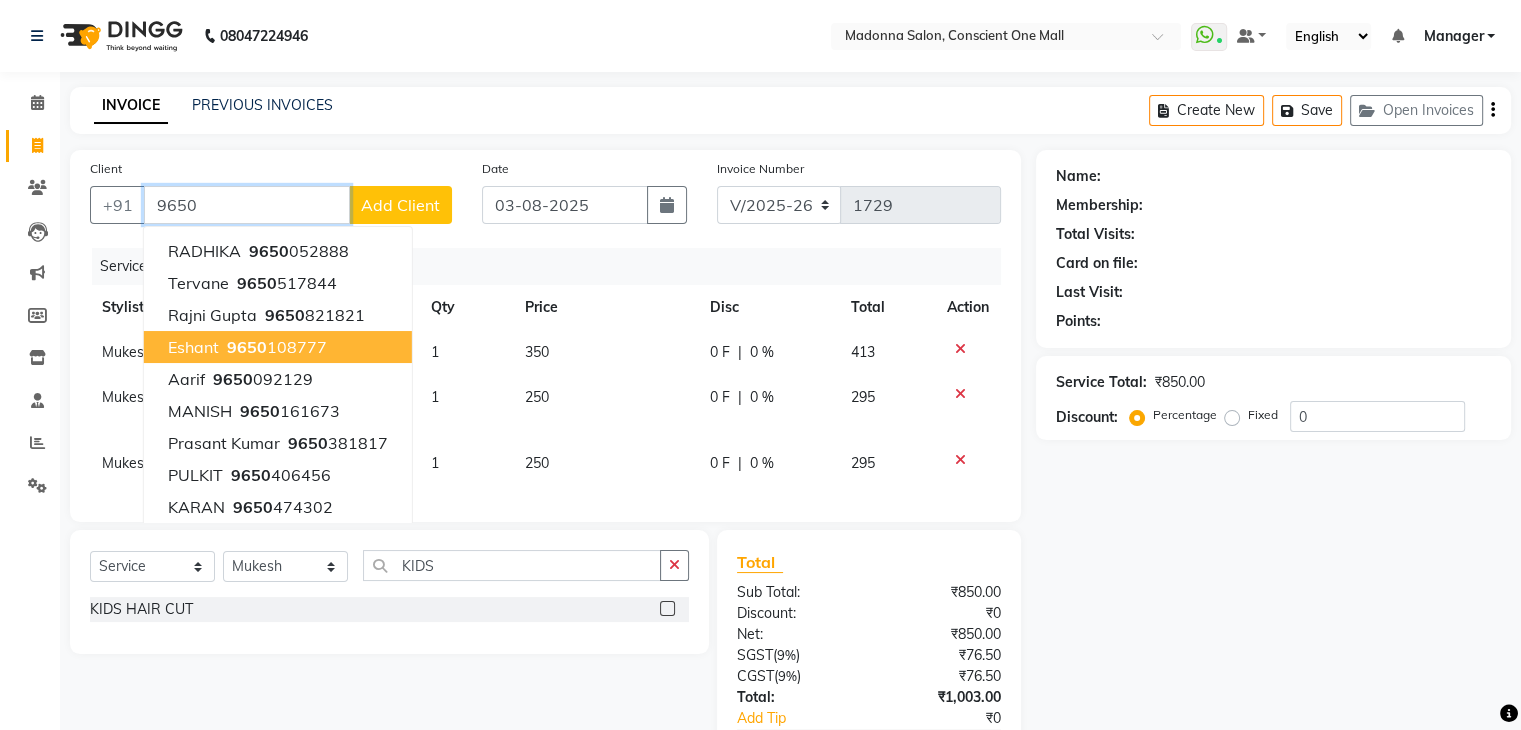click on "9650" at bounding box center [247, 347] 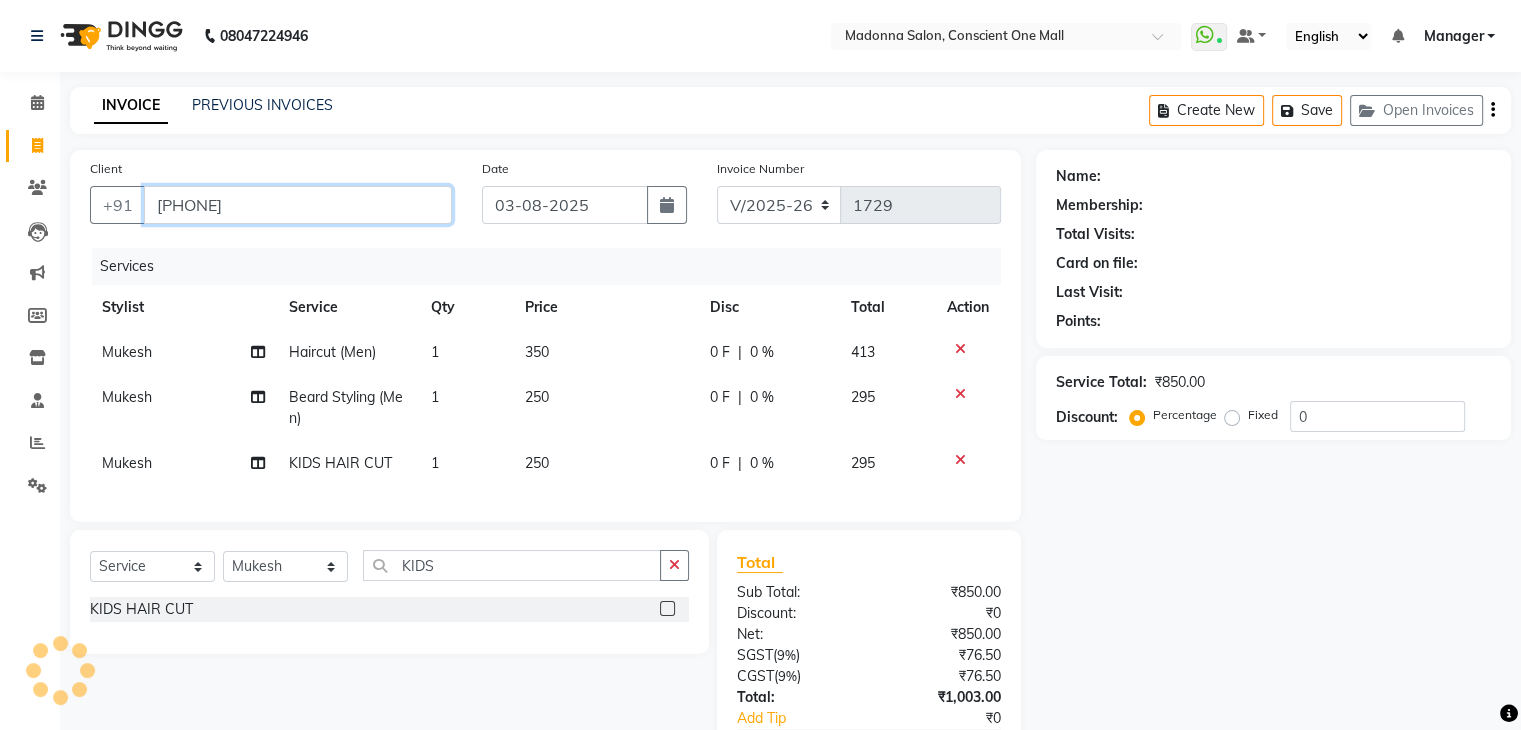 type on "[PHONE]" 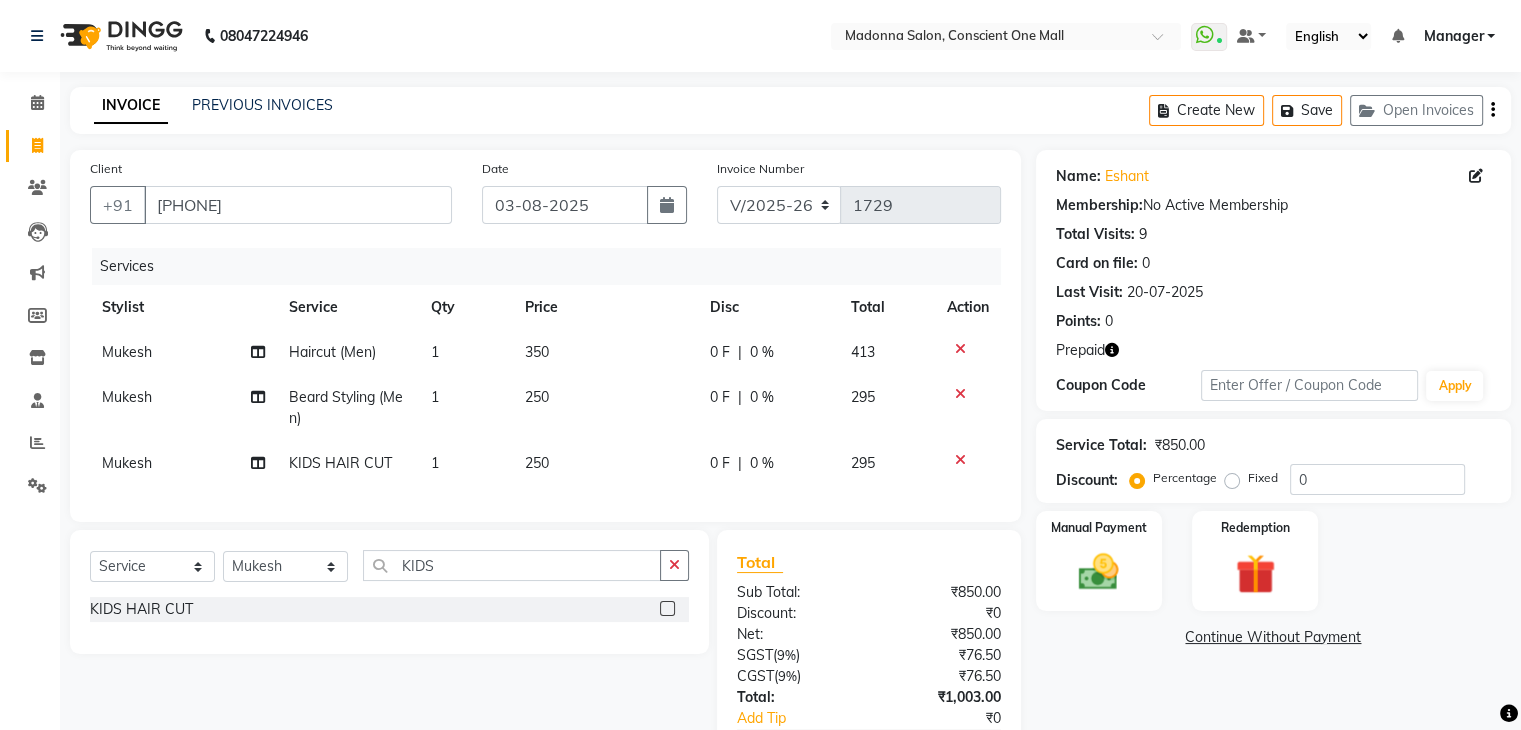 click 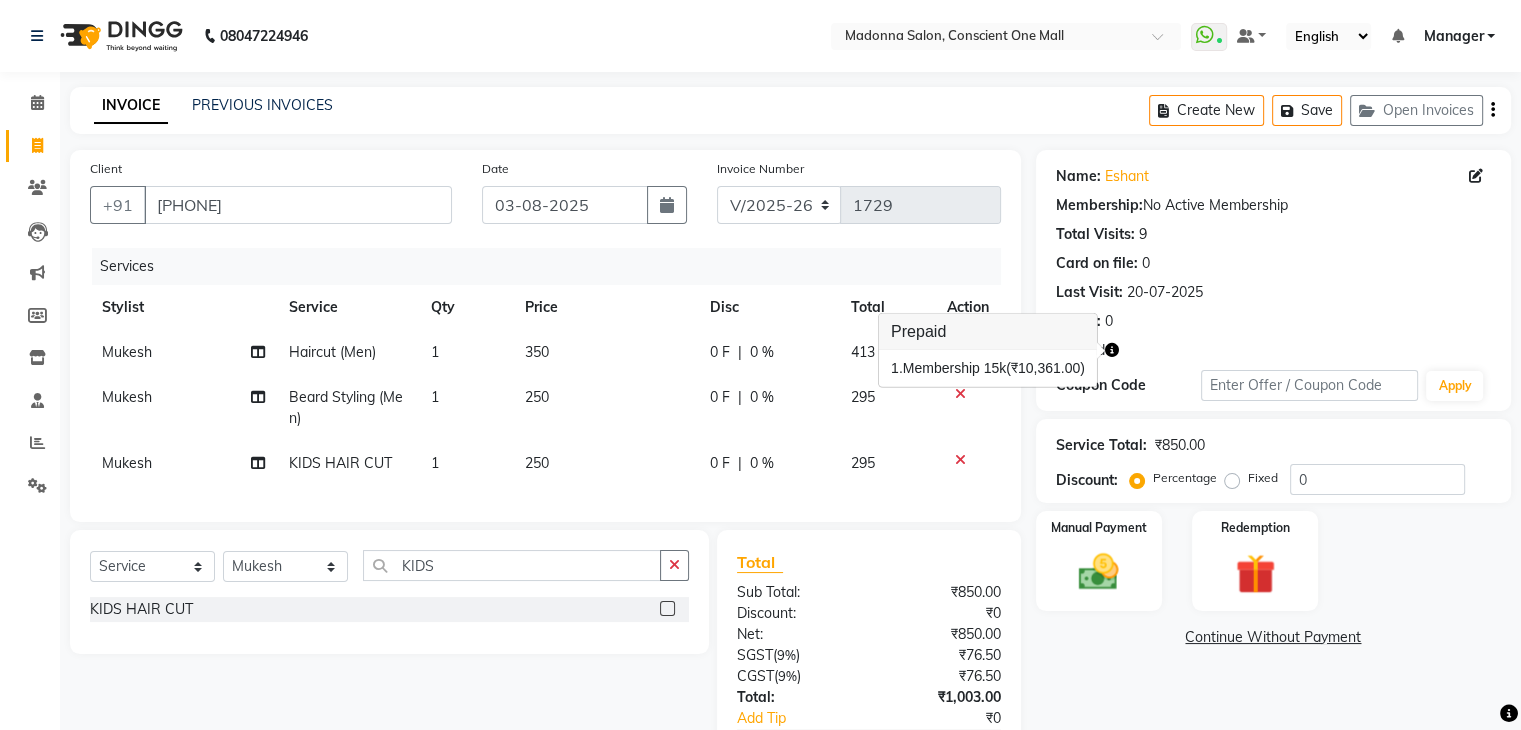 click 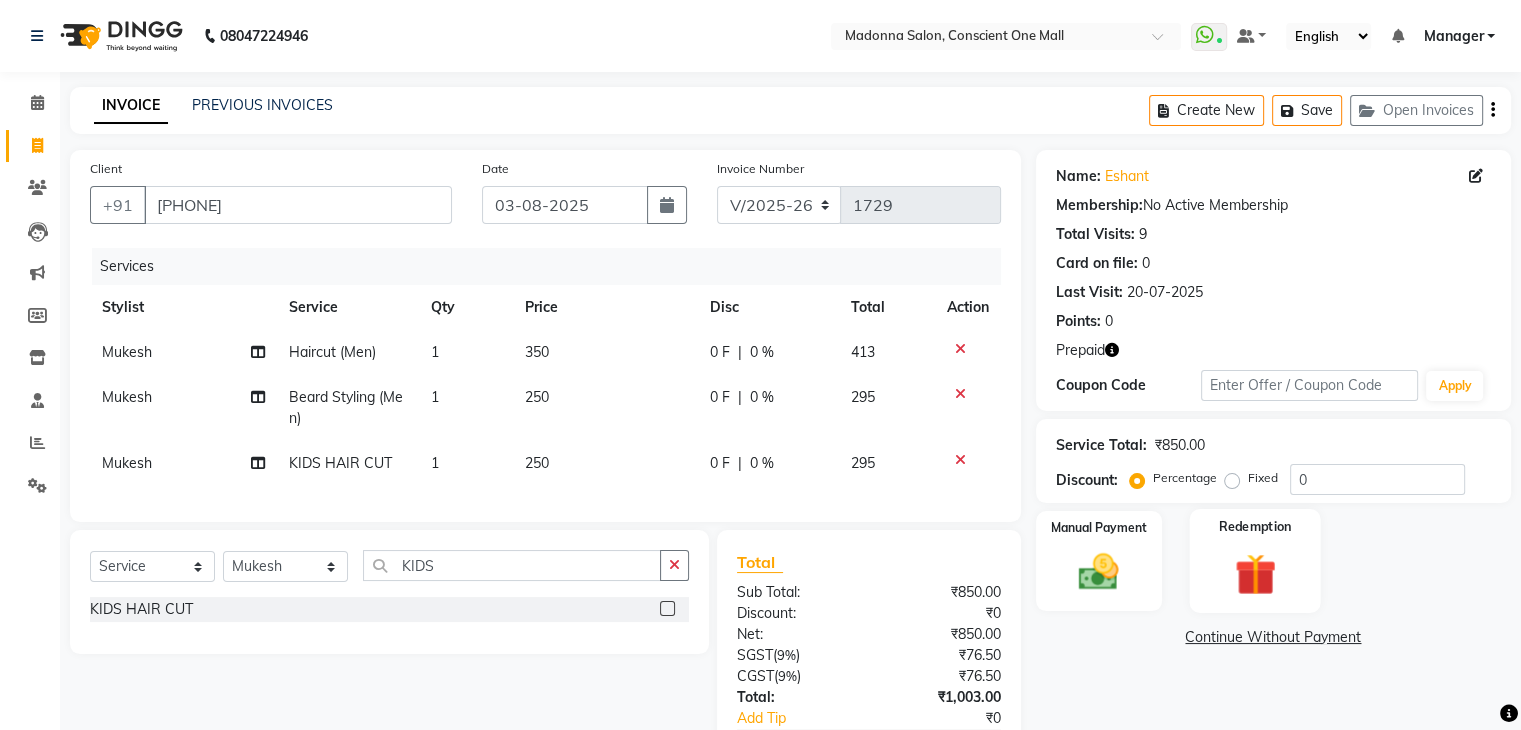 click 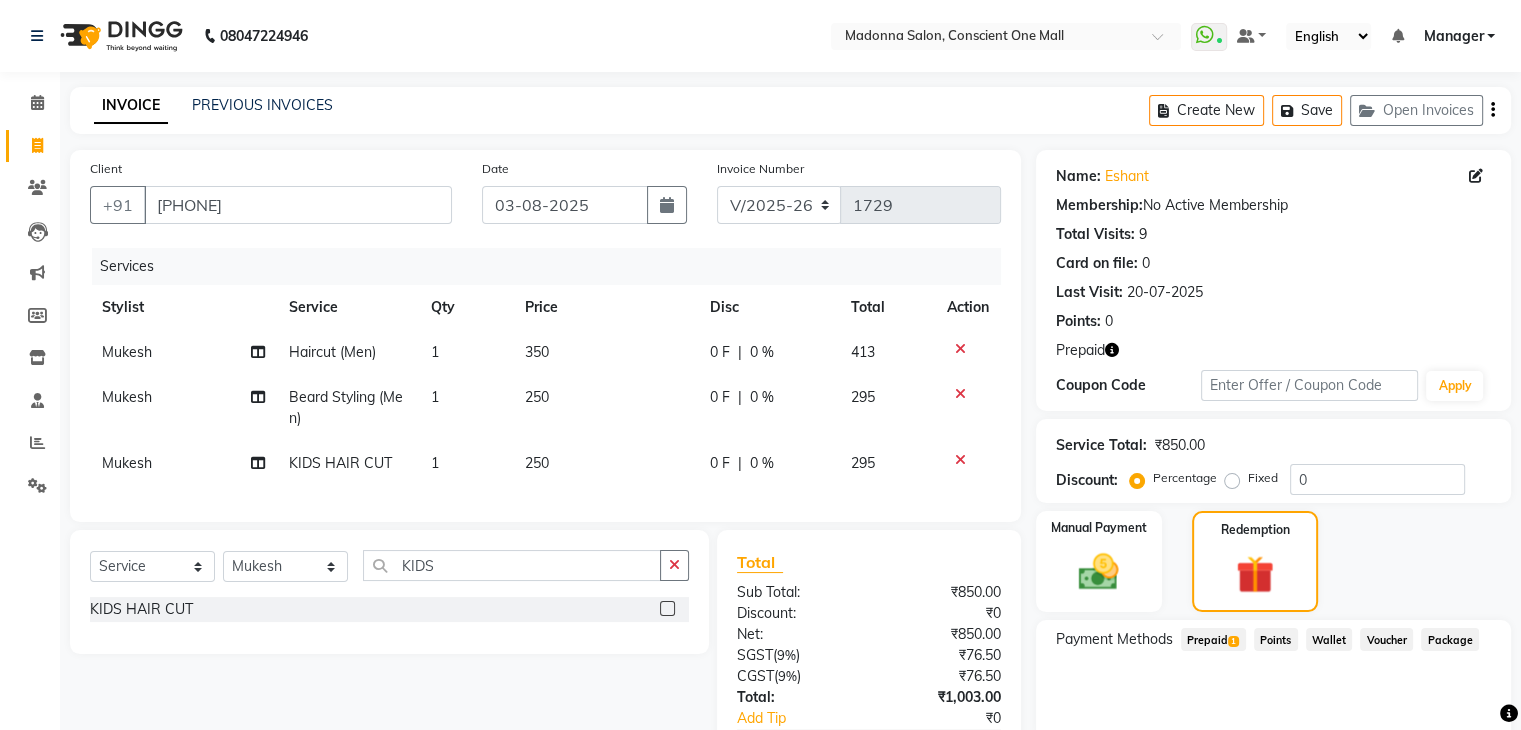 click on "Prepaid  1" 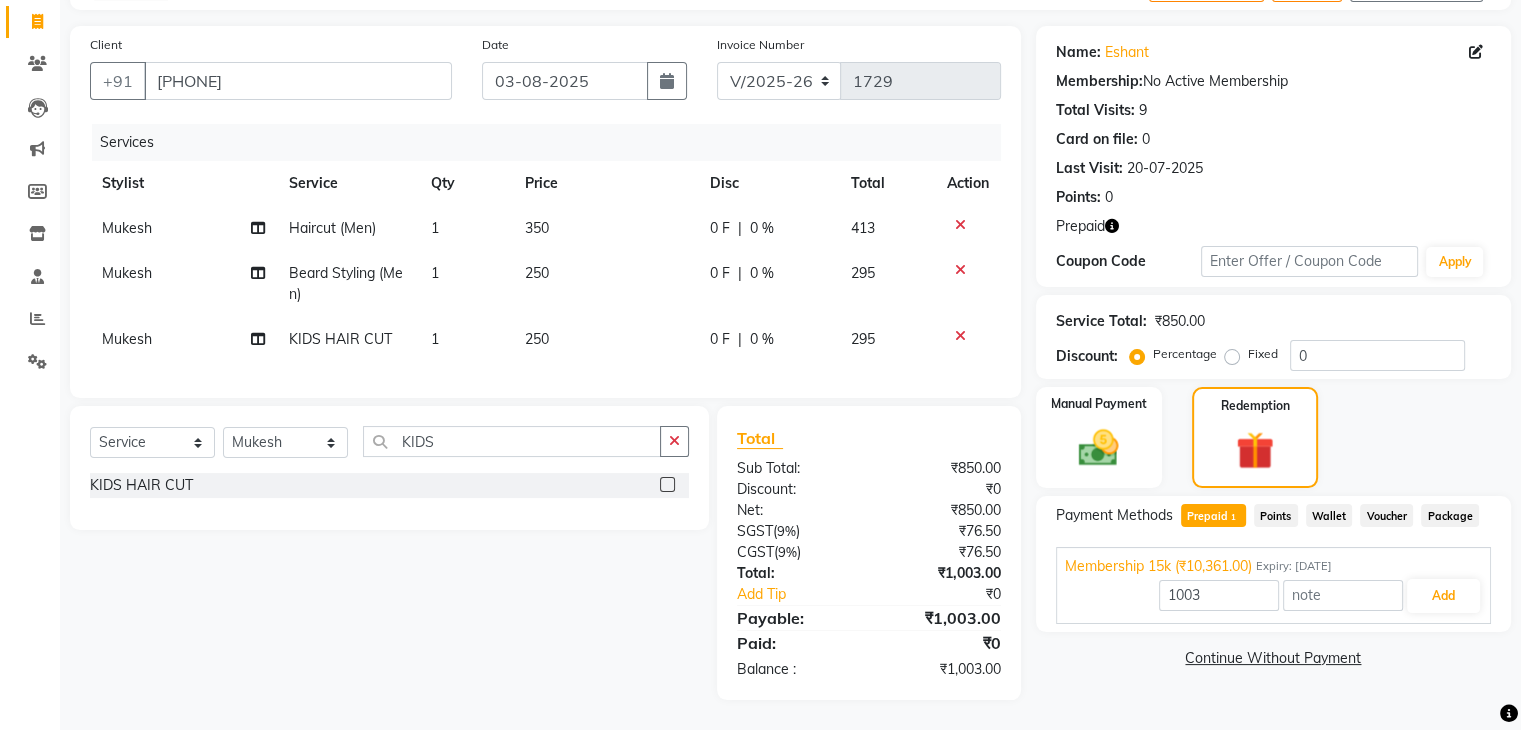 scroll, scrollTop: 140, scrollLeft: 0, axis: vertical 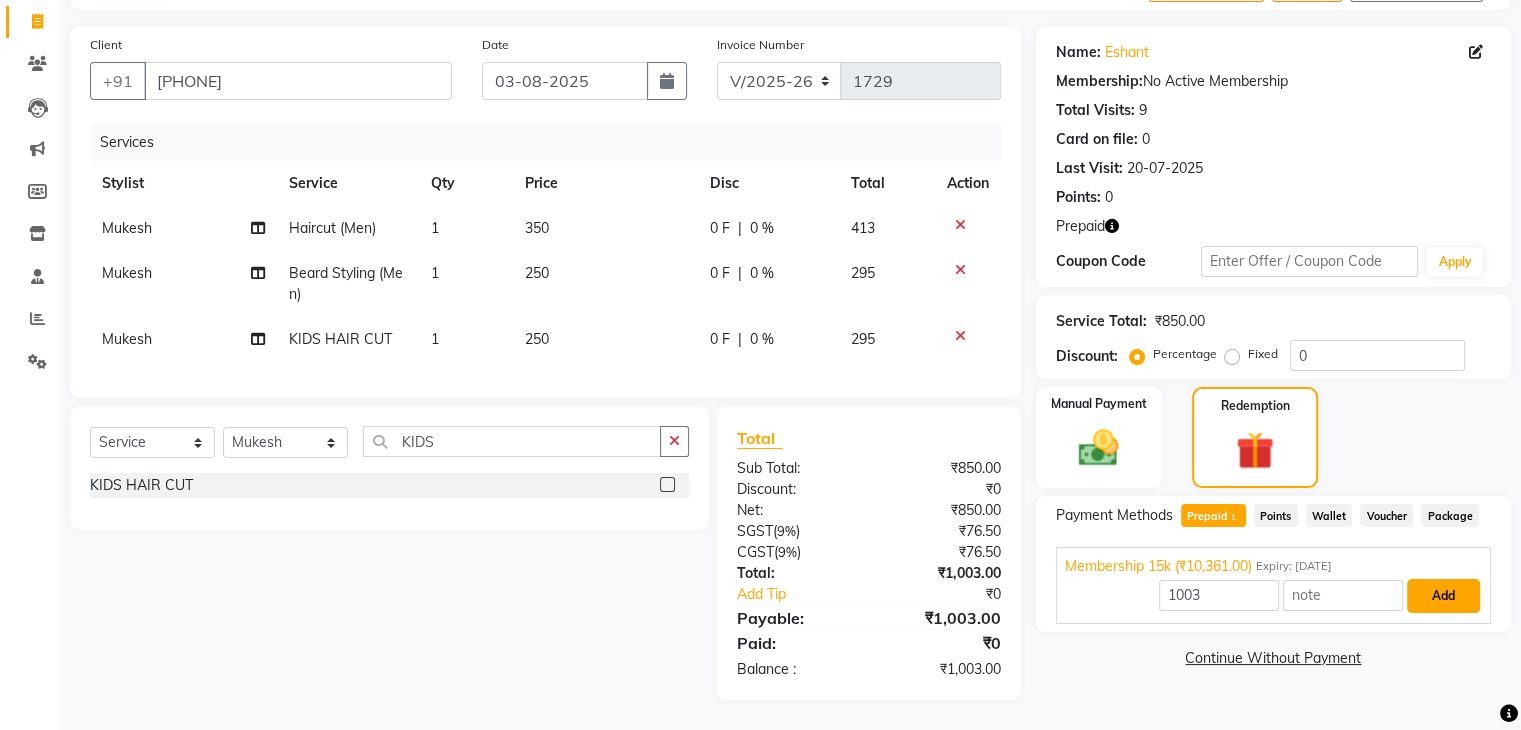 click on "Add" at bounding box center (1443, 596) 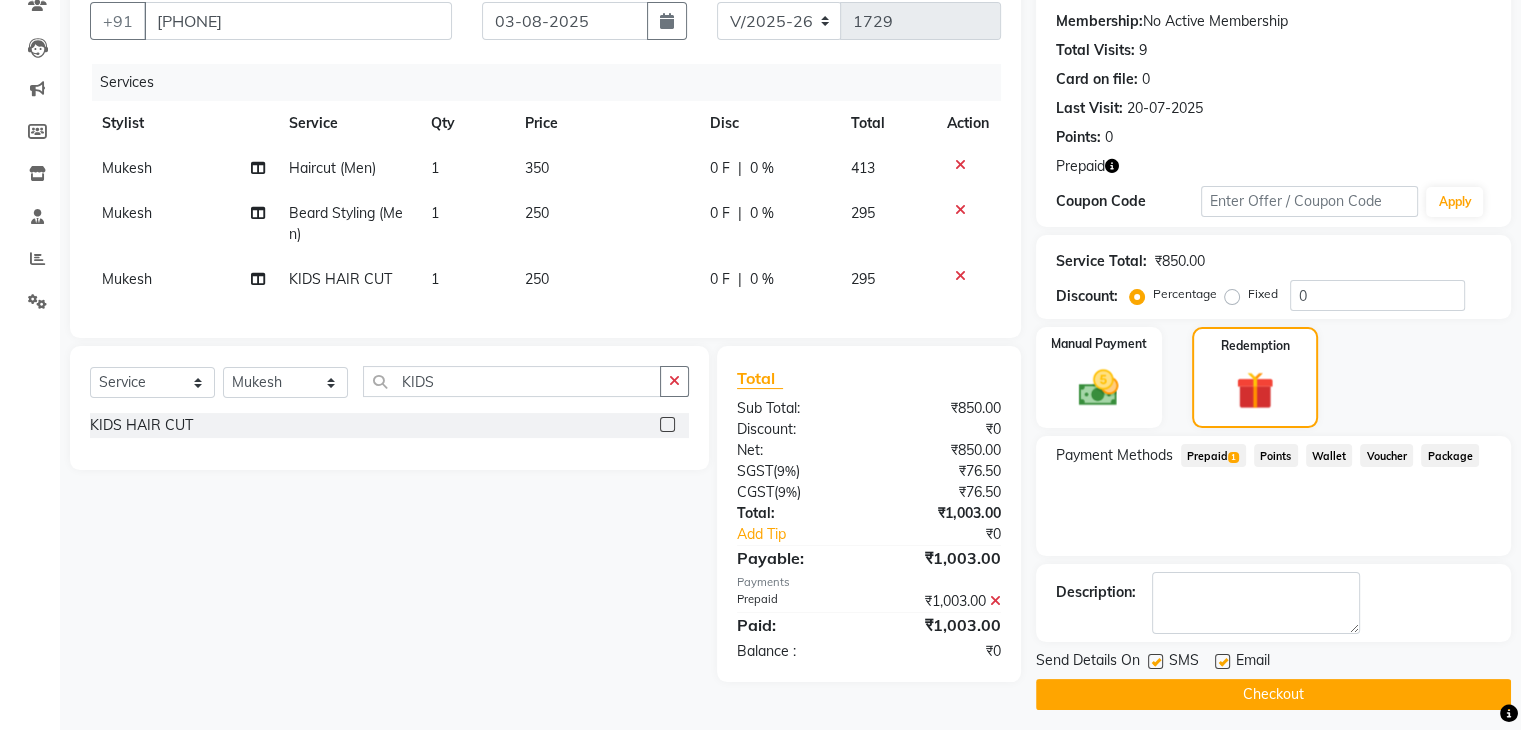 scroll, scrollTop: 193, scrollLeft: 0, axis: vertical 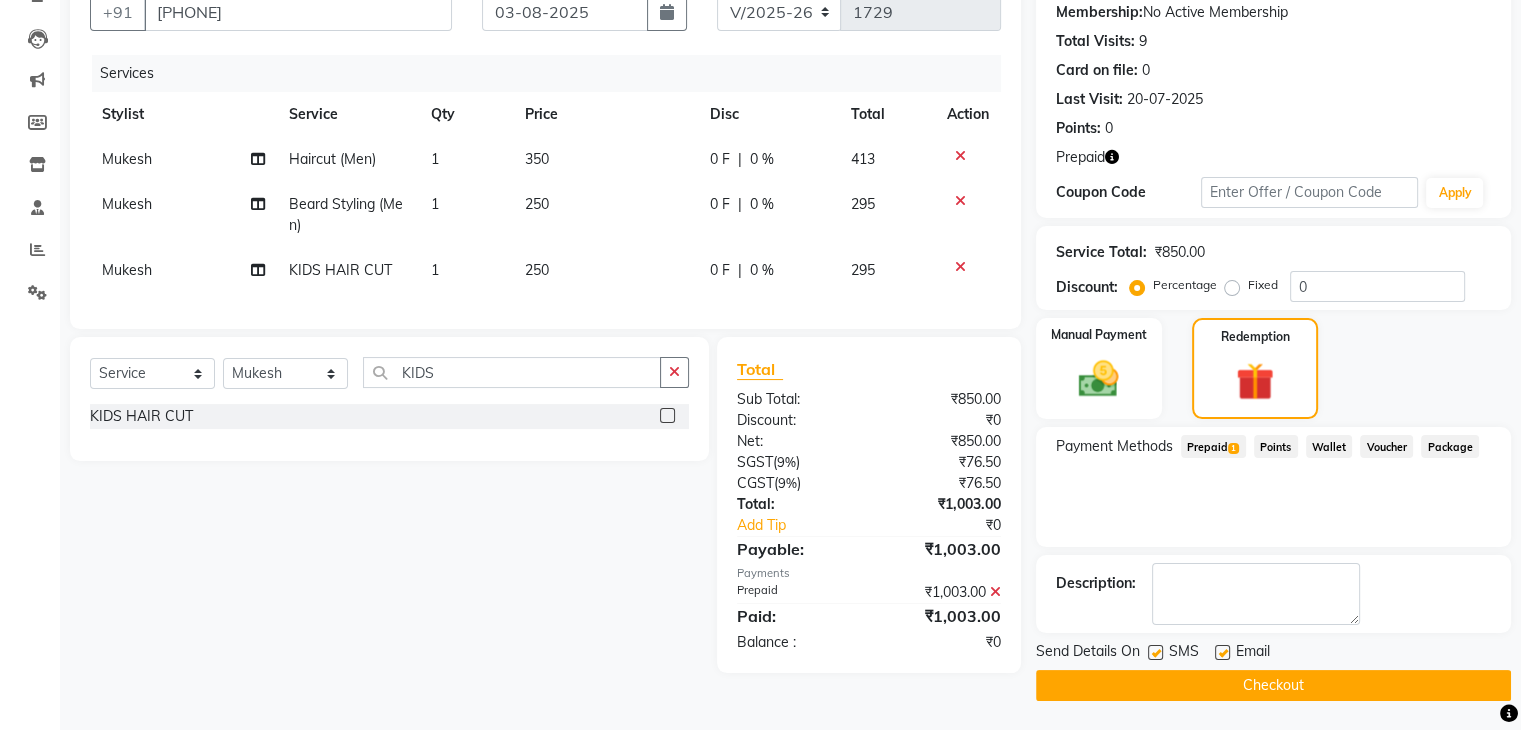 click on "Checkout" 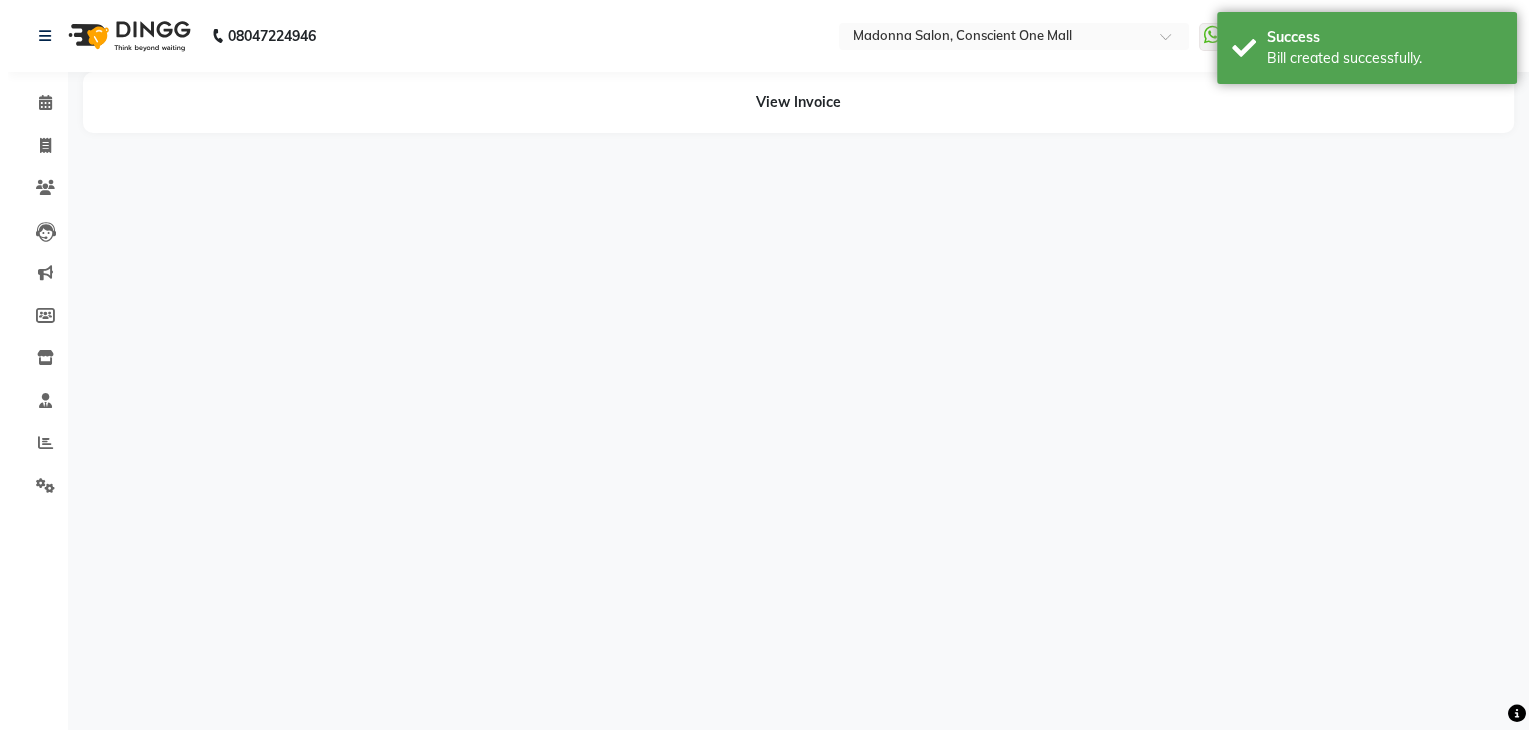 scroll, scrollTop: 0, scrollLeft: 0, axis: both 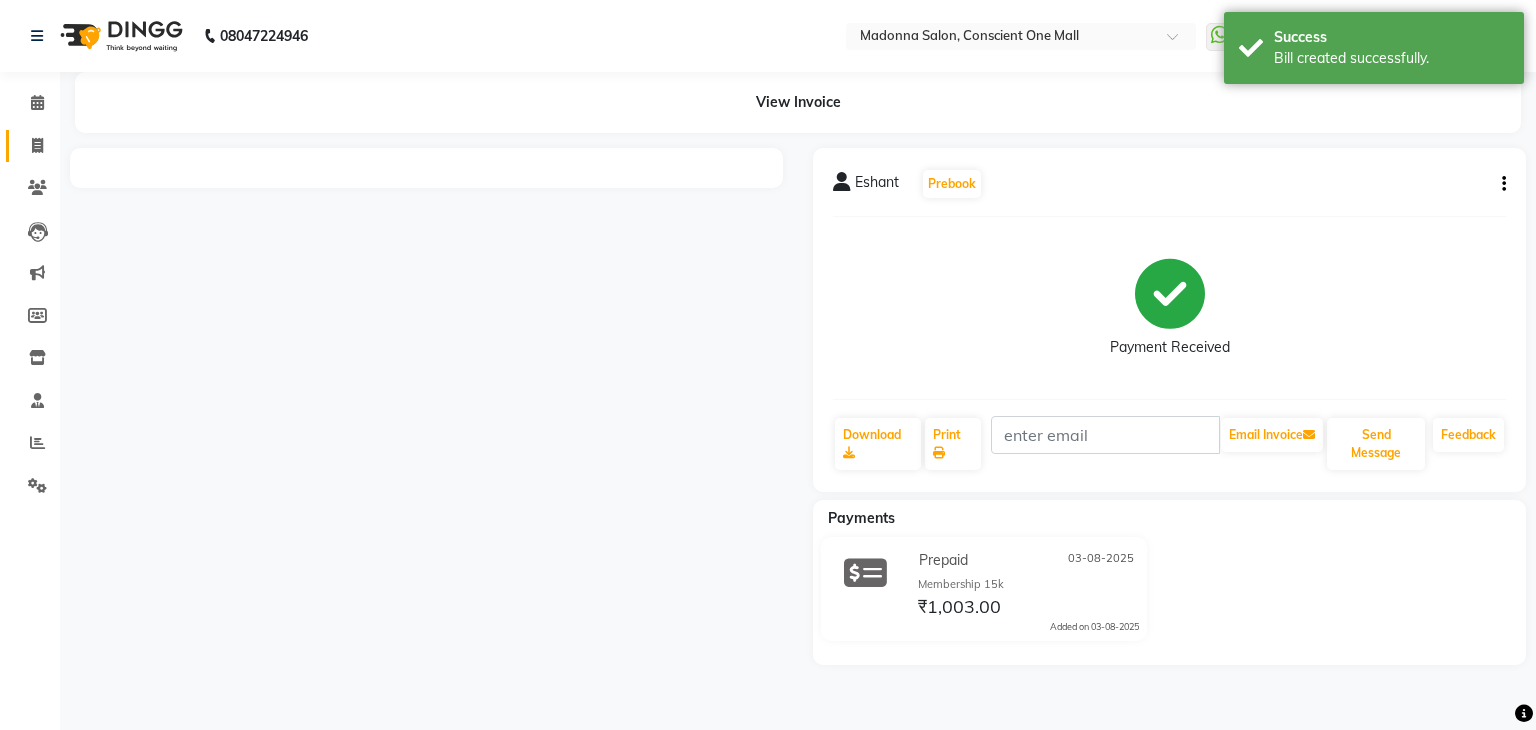 click 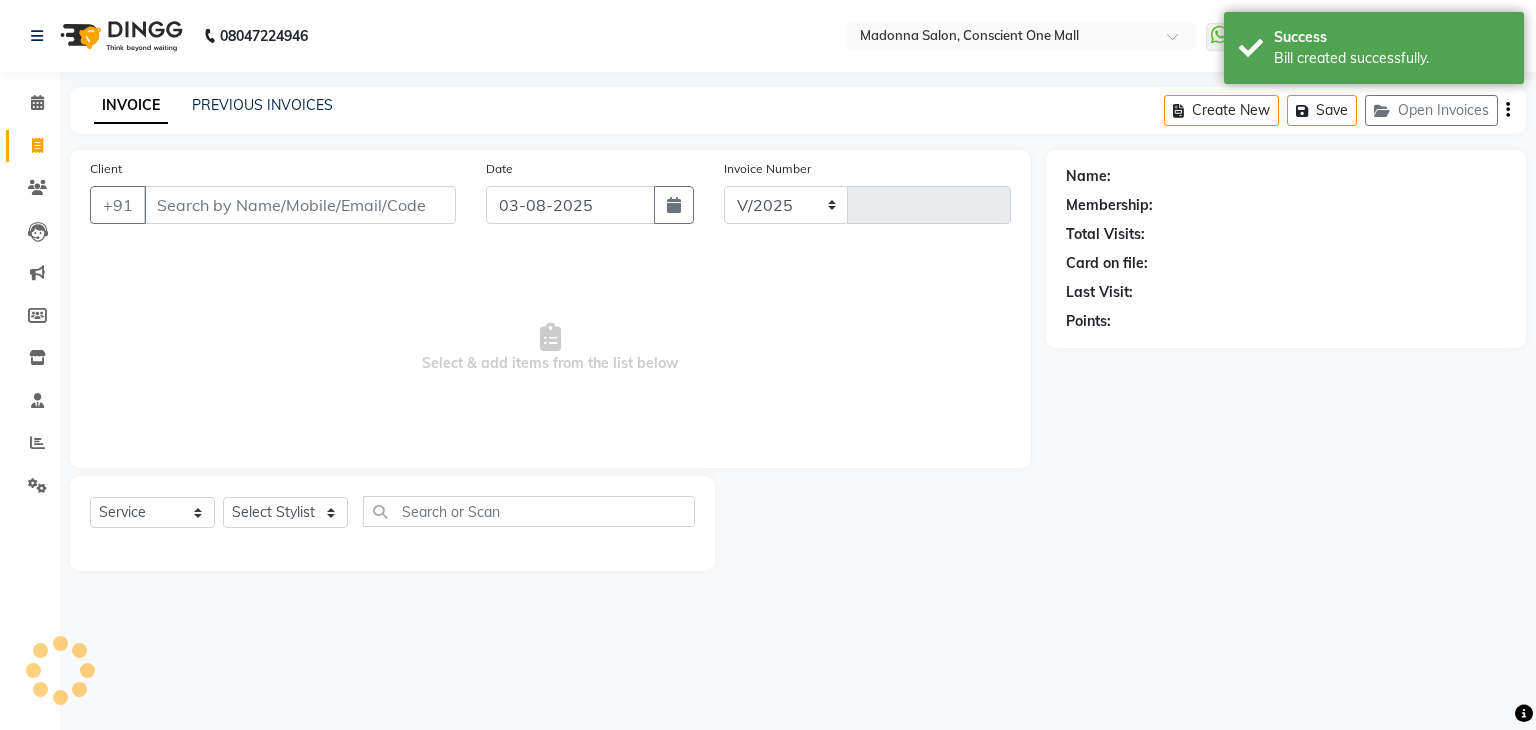 select on "7575" 